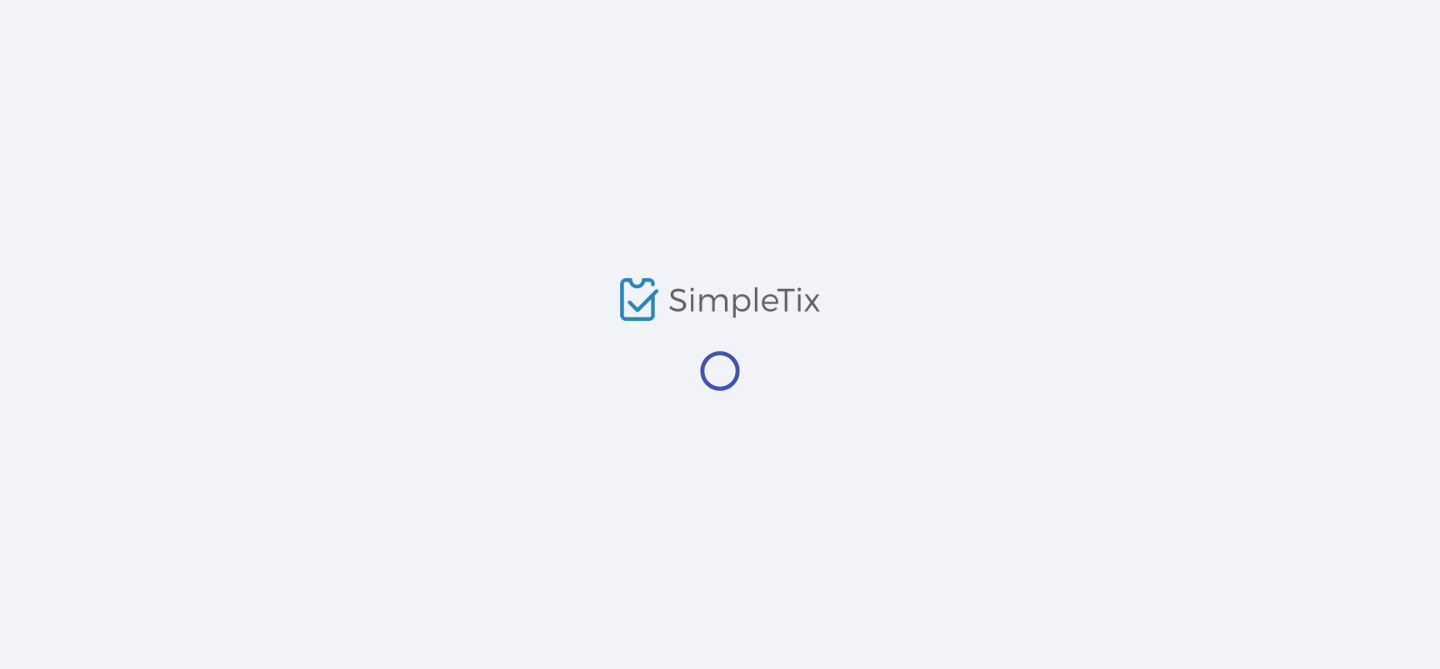scroll, scrollTop: 0, scrollLeft: 0, axis: both 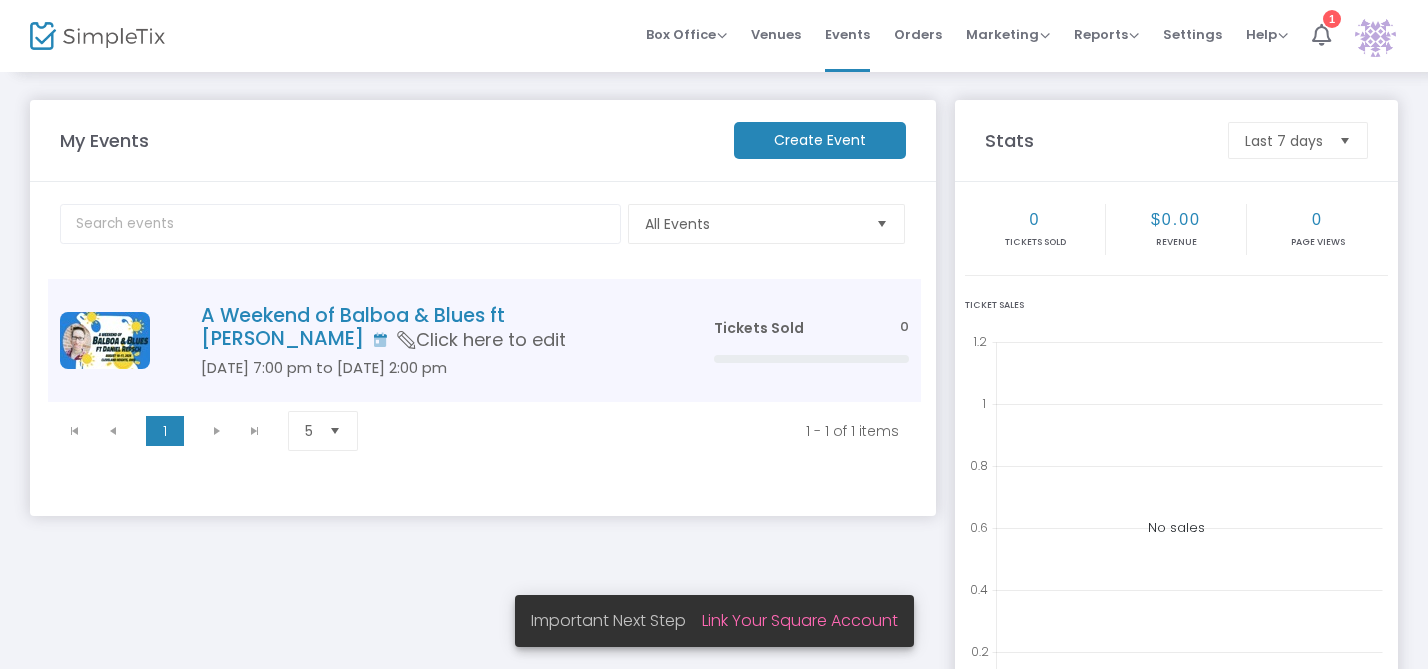 click on "A Weekend of Balboa & Blues ft [PERSON_NAME]" 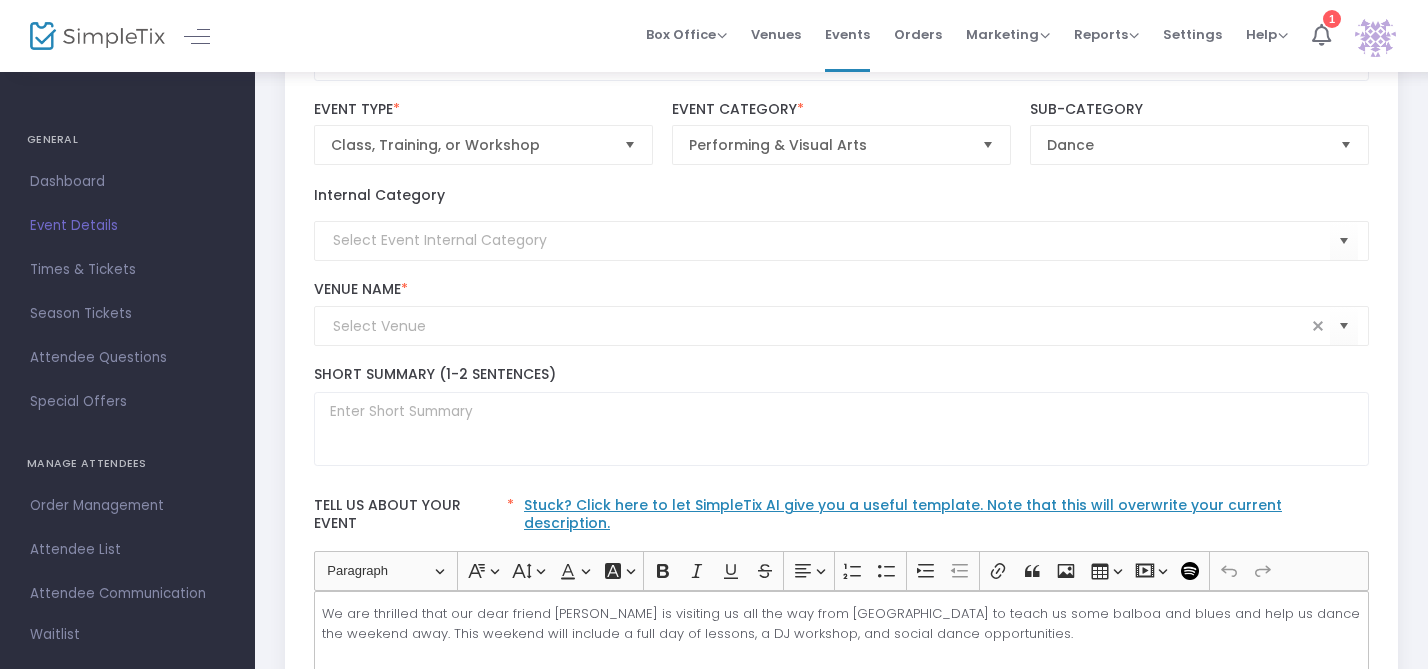 scroll, scrollTop: 187, scrollLeft: 0, axis: vertical 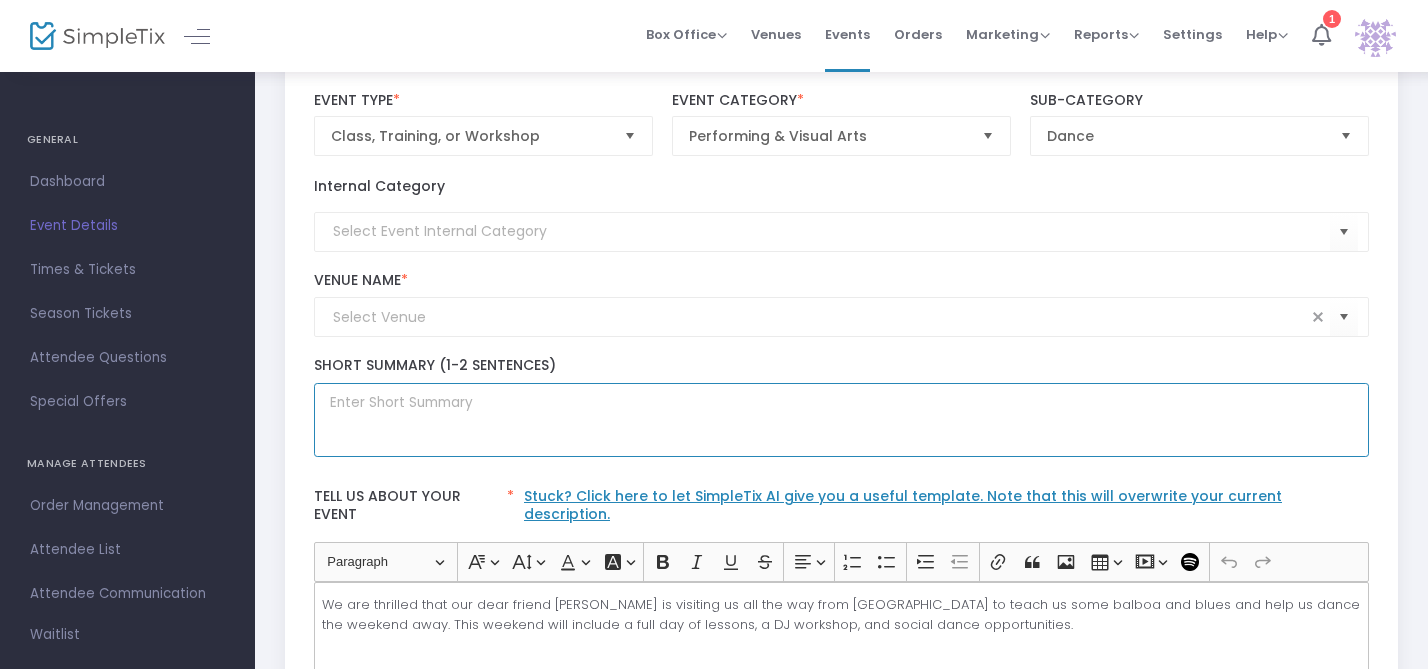 click 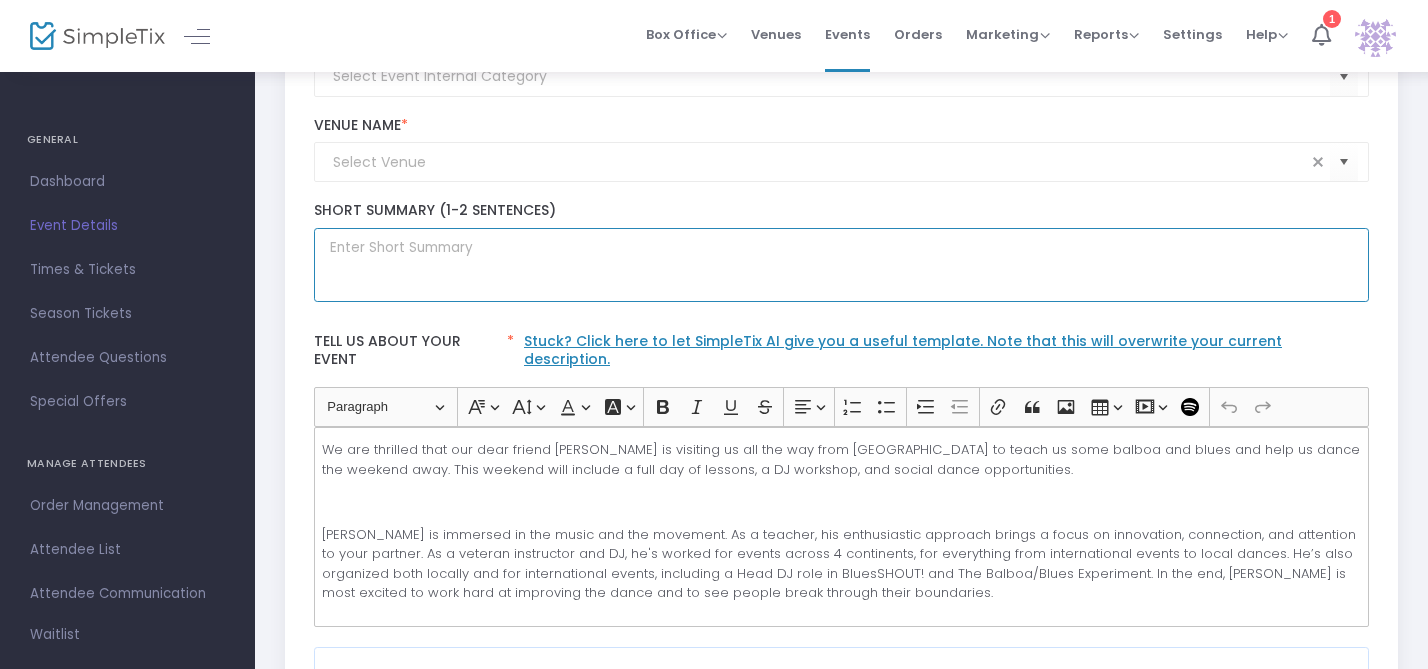 scroll, scrollTop: 338, scrollLeft: 0, axis: vertical 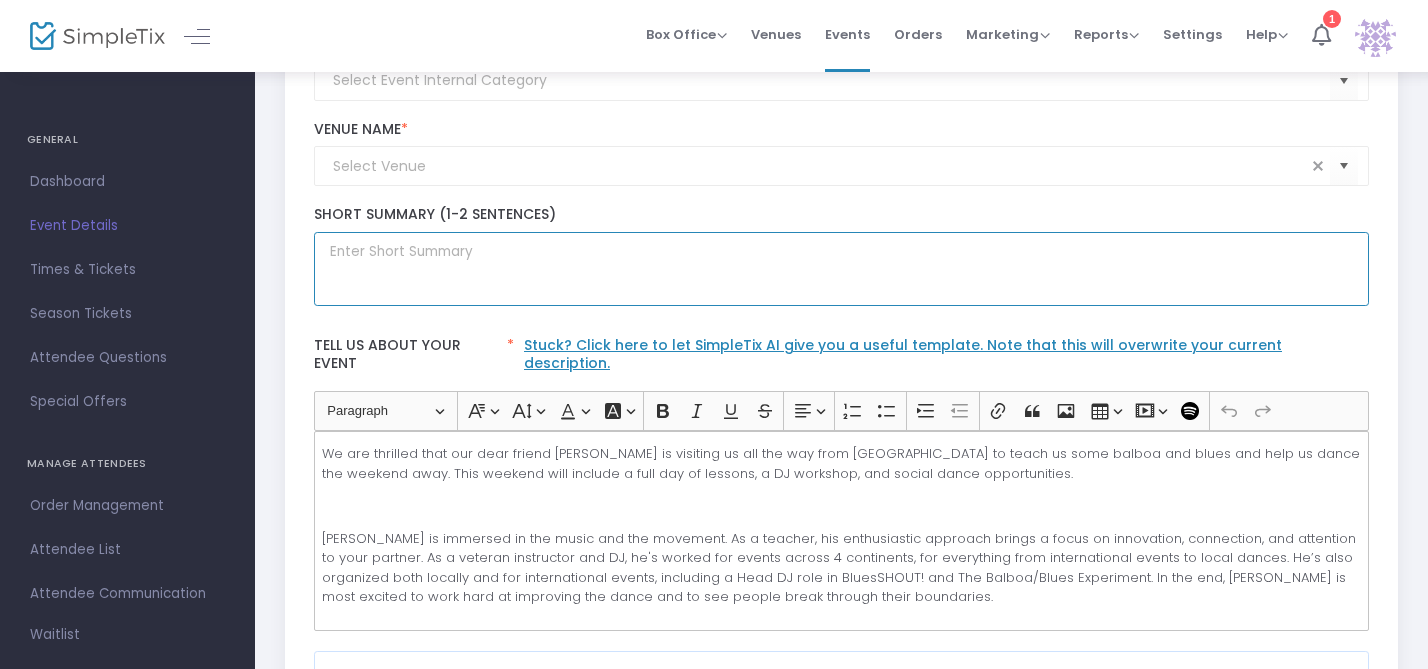 drag, startPoint x: 1101, startPoint y: 273, endPoint x: 352, endPoint y: 226, distance: 750.4732 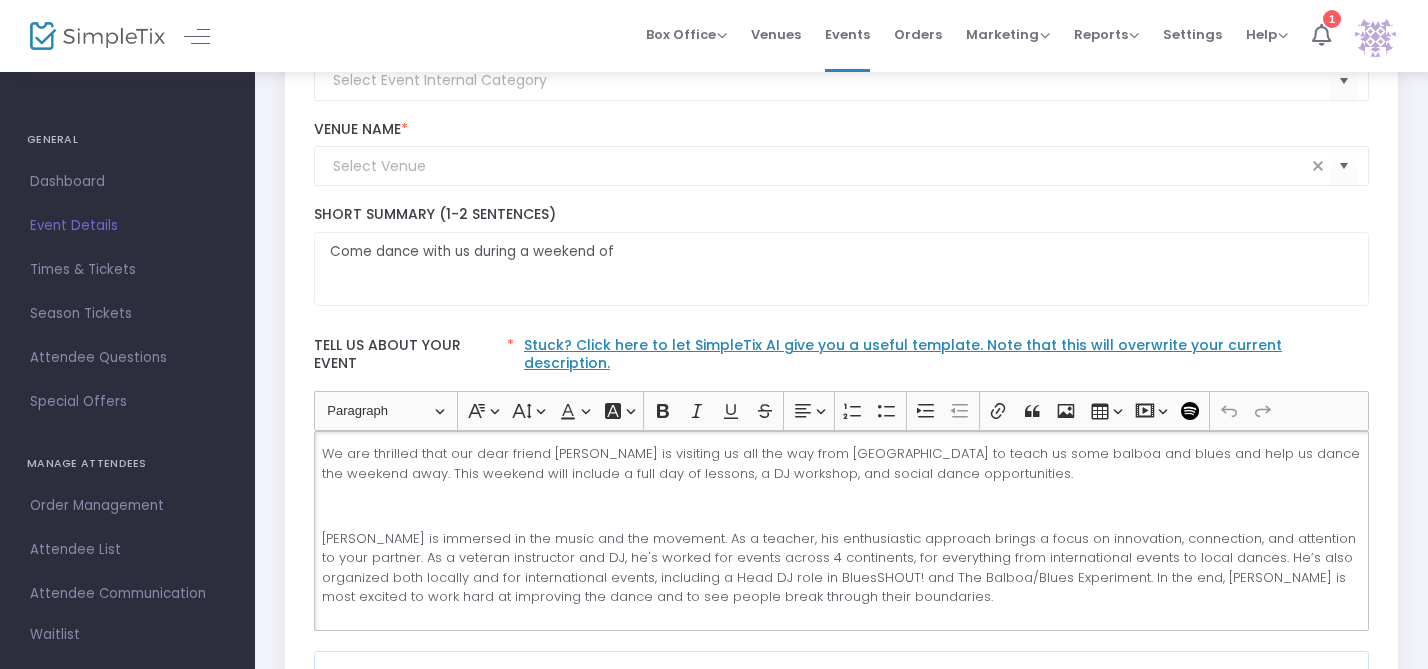 click on "Dan is immersed in the music and the movement. As a teacher, his enthusiastic approach brings a focus on innovation, connection, and attention to your partner. As a veteran instructor and DJ, he's worked for events across 4 continents, for everything from international events to local dances. He’s also organized both locally and for international events, including a Head DJ role in BluesSHOUT! and The Balboa/Blues Experiment. In the end, Dan is most excited to work hard at improving the dance and to see people break through their boundaries." 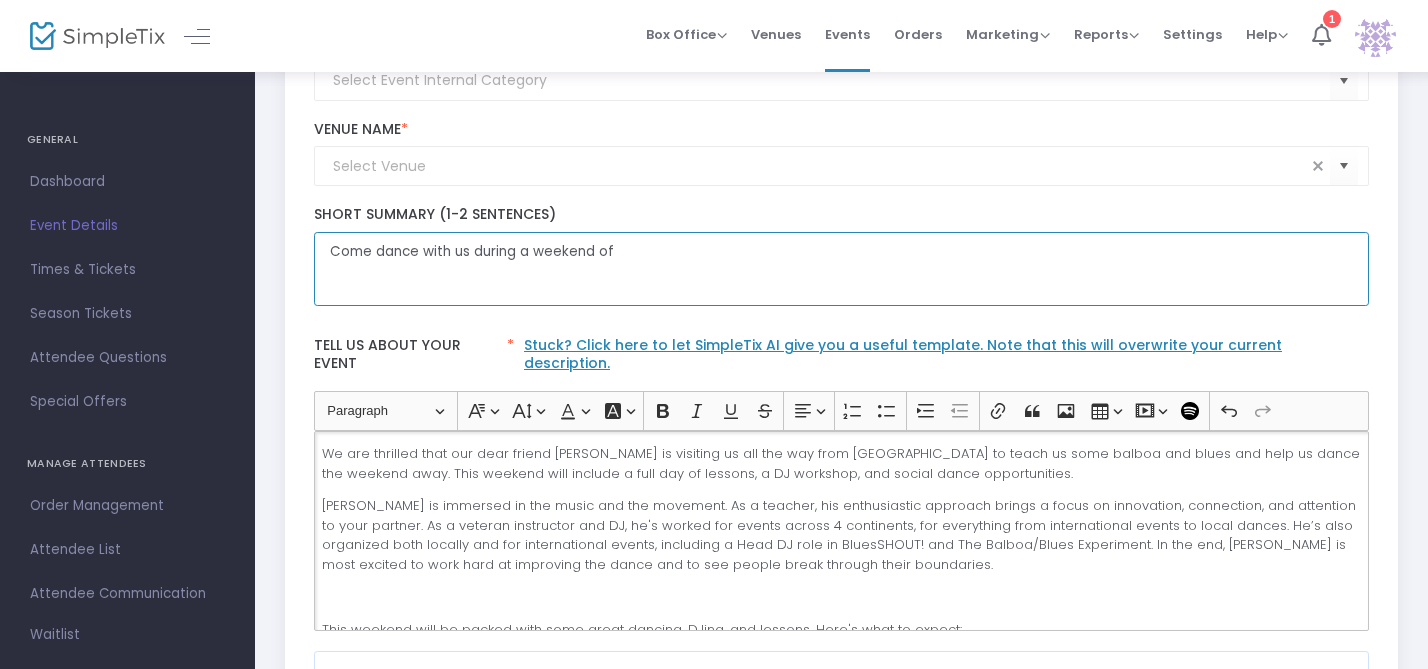 click on "Come dance with us during a weekend of" 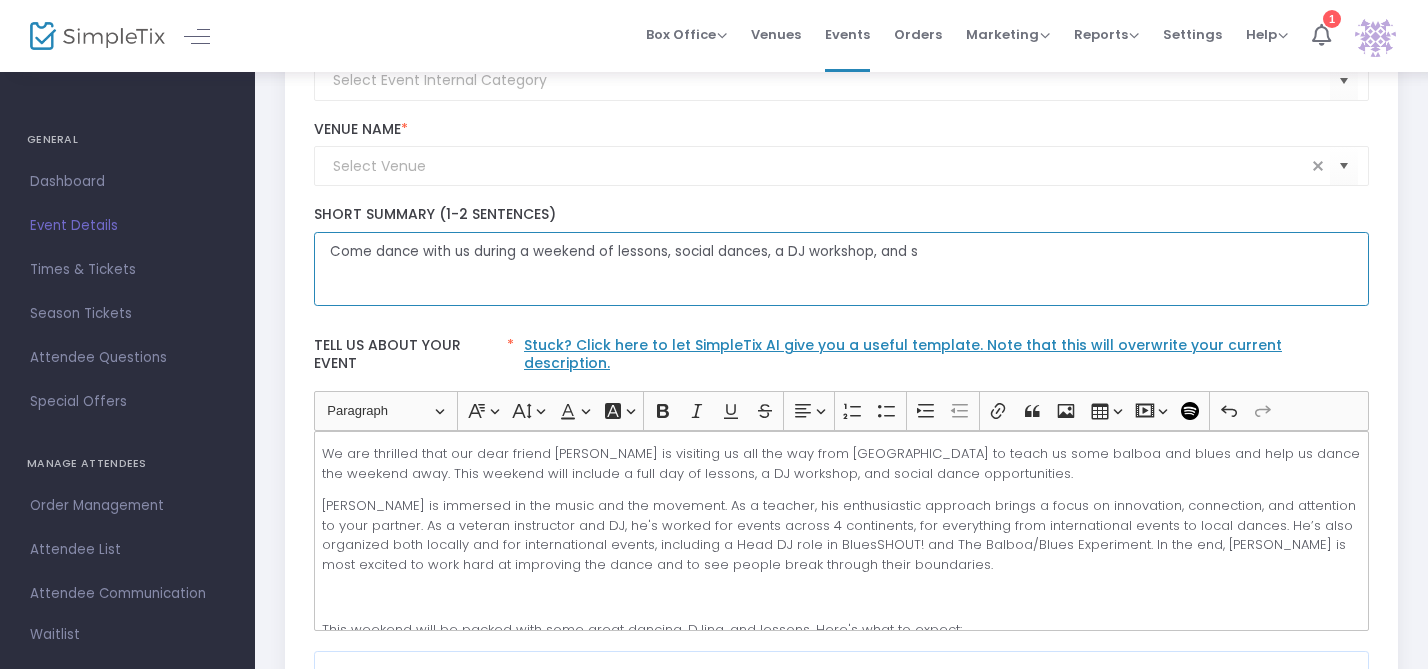 click on "Come dance with us during a weekend of lessons, social dances, a DJ workshop, and s" 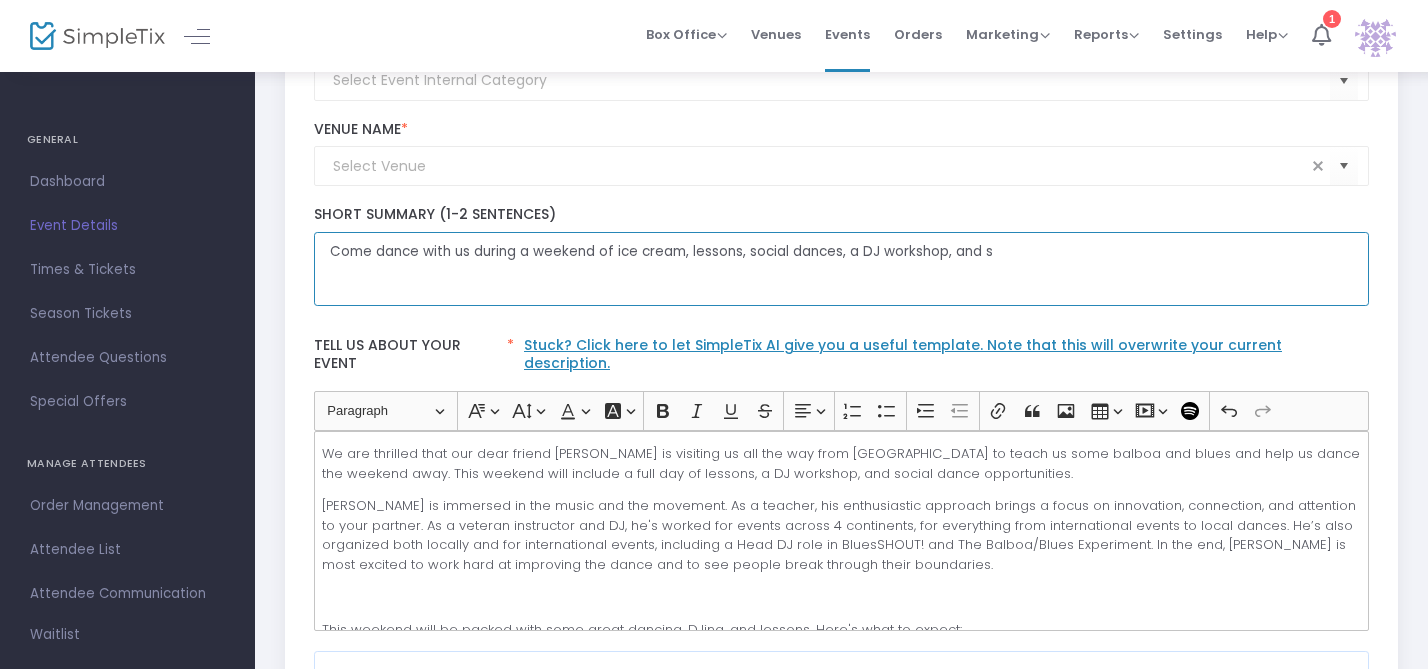 click on "Come dance with us during a weekend of ice cream, lessons, social dances, a DJ workshop, and s" 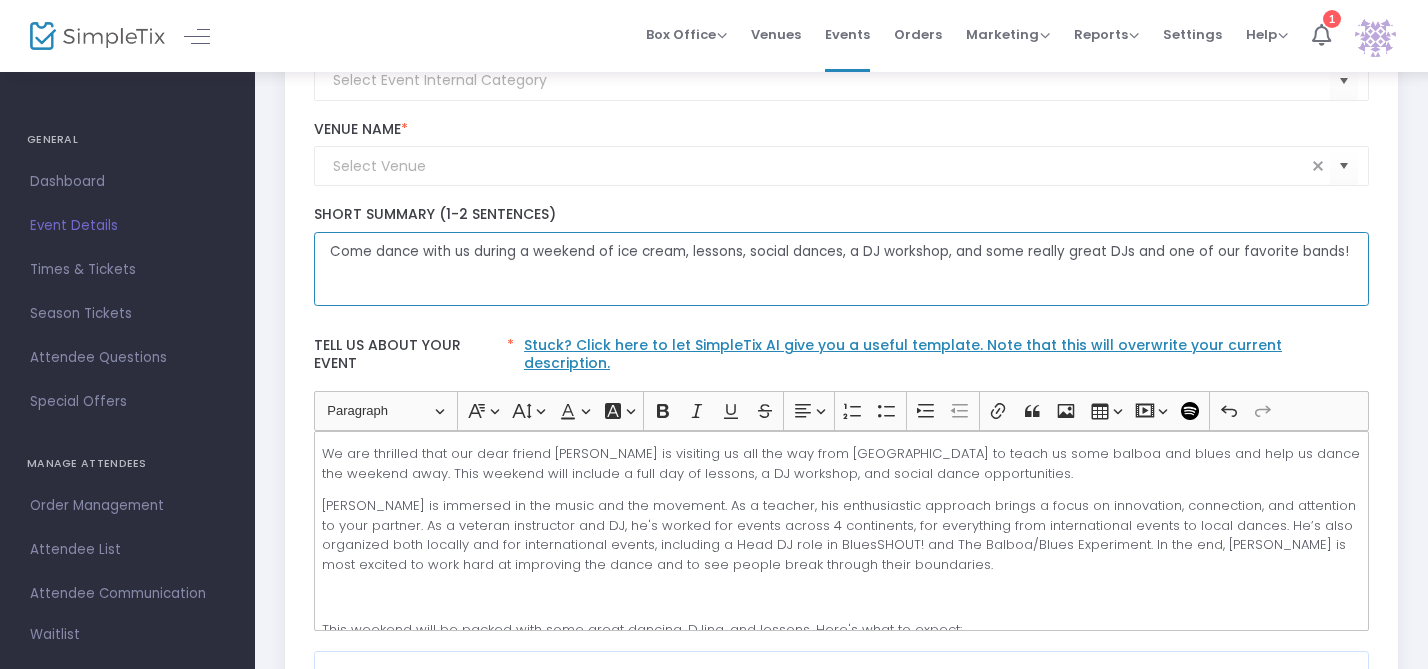 type on "Come dance with us during a weekend of ice cream, lessons, social dances, a DJ workshop, and some really great DJs and one of our favorite bands!" 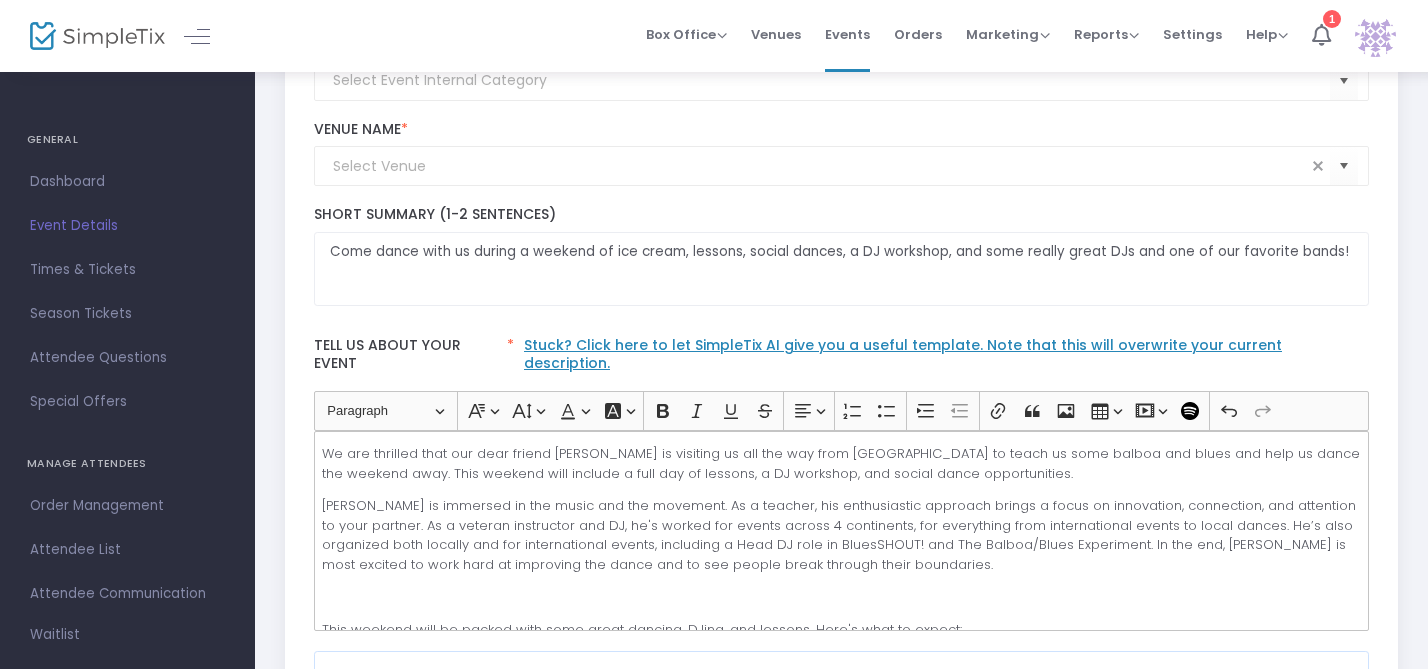 click 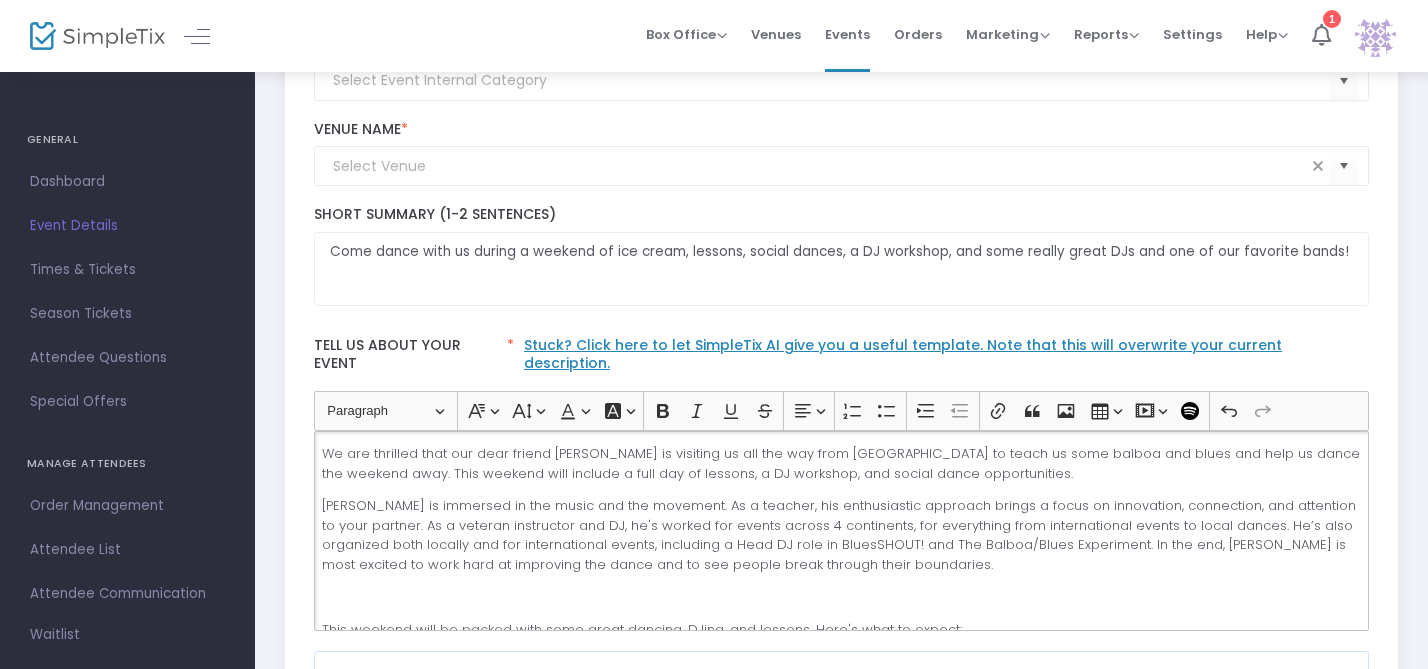 type 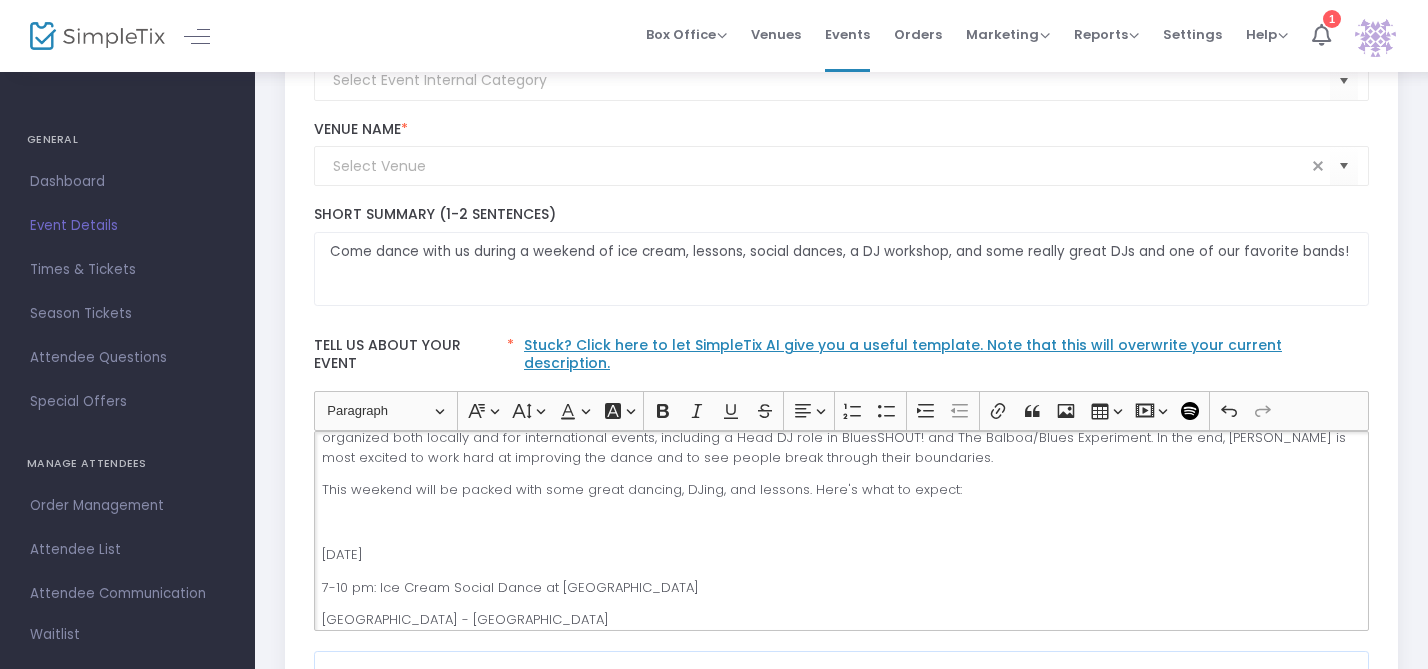 scroll, scrollTop: 131, scrollLeft: 0, axis: vertical 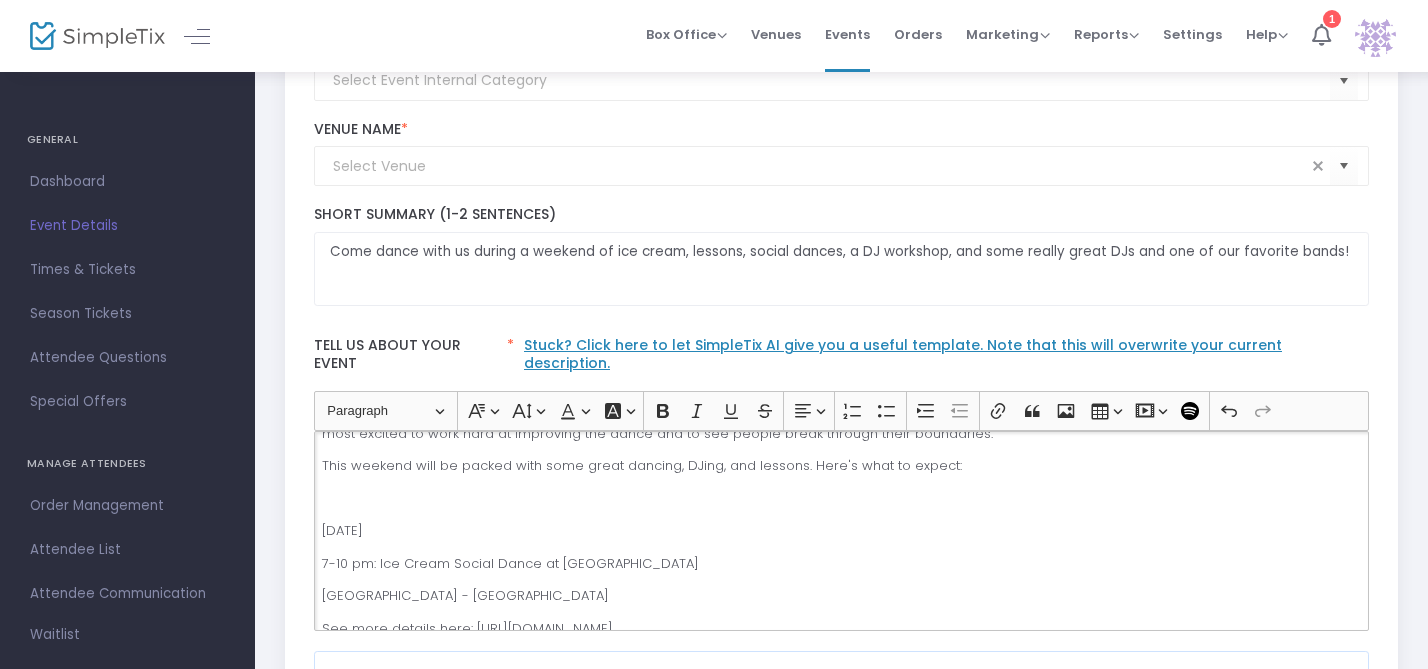 click on "We are thrilled that our dear friend Dan Repsch is visiting us all the way from Montreal to teach us some balboa and blues and help us dance the weekend away. This weekend will include a full day of lessons, a DJ workshop, and social dance opportunities. Dan is immersed in the music and the movement. As a teacher, his enthusiastic approach brings a focus on innovation, connection, and attention to your partner. As a veteran instructor and DJ, he's worked for events across 4 continents, for everything from international events to local dances. He’s also organized both locally and for international events, including a Head DJ role in BluesSHOUT! and The Balboa/Blues Experiment. In the end, Dan is most excited to work hard at improving the dance and to see people break through their boundaries. This weekend will be packed with some great dancing, DJing, and lessons. Here's what to expect: Friday, August 15 7-10 pm: Ice Cream Social Dance at Edgewater Park Upper Edgewater Shelter - West Saturday, August 16:" 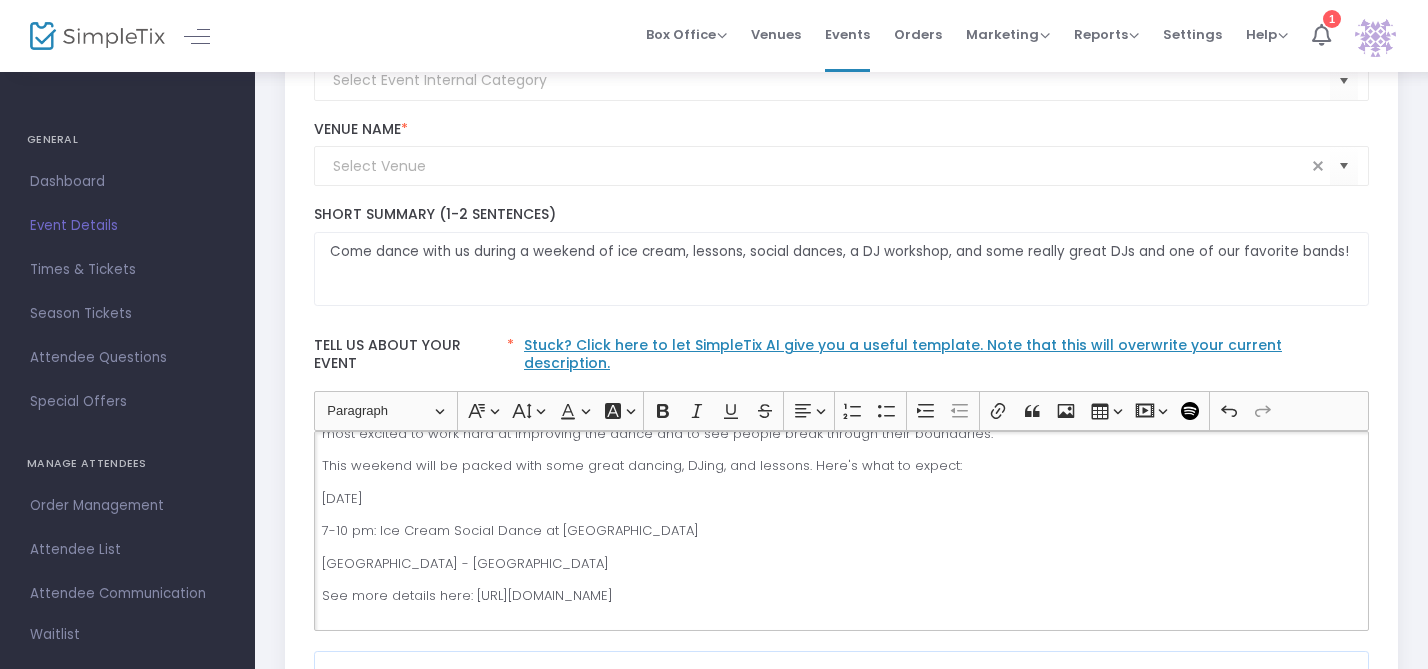 click on "We are thrilled that our dear friend Dan Repsch is visiting us all the way from Montreal to teach us some balboa and blues and help us dance the weekend away. This weekend will include a full day of lessons, a DJ workshop, and social dance opportunities. Dan is immersed in the music and the movement. As a teacher, his enthusiastic approach brings a focus on innovation, connection, and attention to your partner. As a veteran instructor and DJ, he's worked for events across 4 continents, for everything from international events to local dances. He’s also organized both locally and for international events, including a Head DJ role in BluesSHOUT! and The Balboa/Blues Experiment. In the end, Dan is most excited to work hard at improving the dance and to see people break through their boundaries. This weekend will be packed with some great dancing, DJing, and lessons. Here's what to expect: Friday, August 15 7-10 pm: Ice Cream Social Dance at Edgewater Park Upper Edgewater Shelter - West Saturday, August 16:" 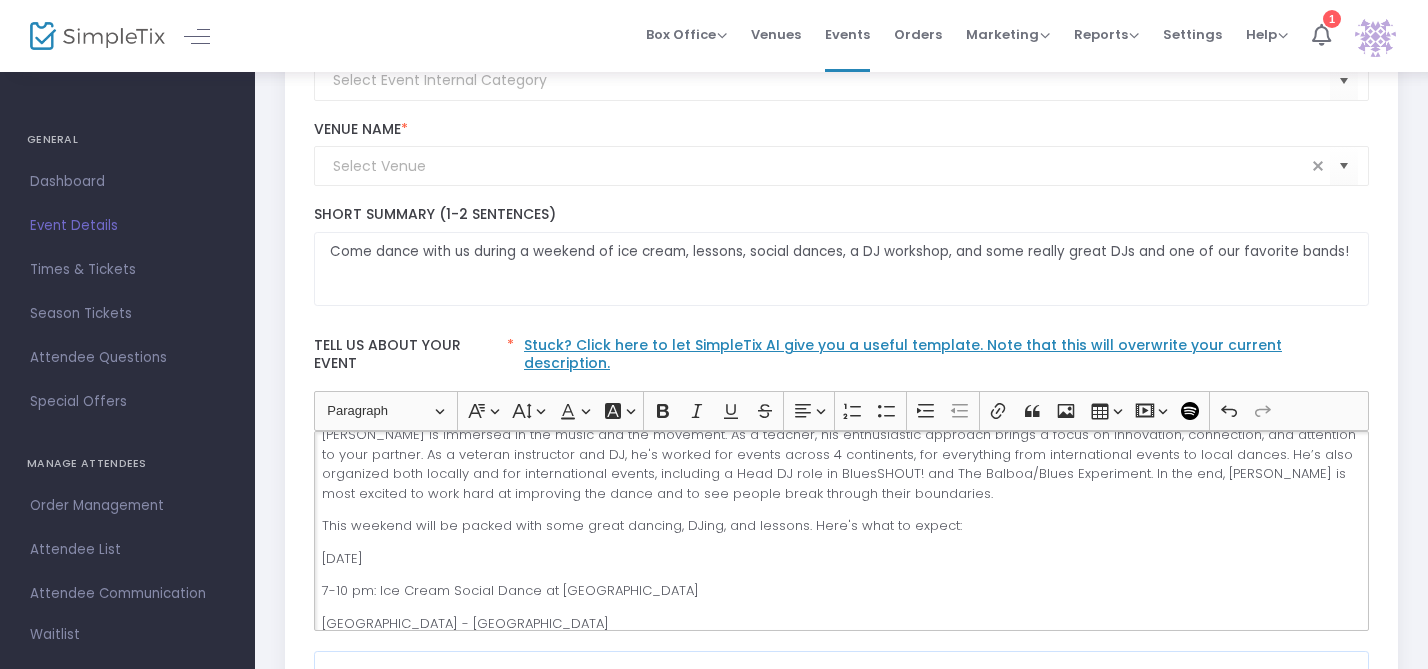 scroll, scrollTop: 0, scrollLeft: 0, axis: both 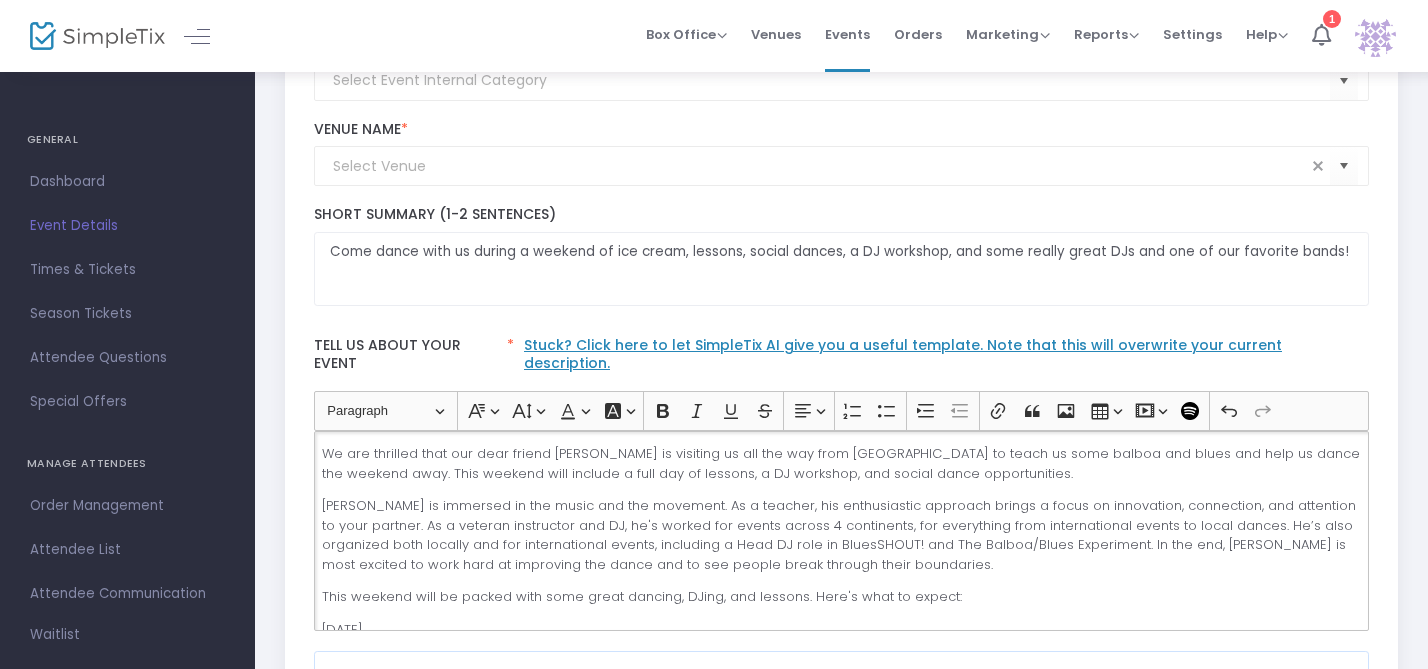 click on "We are thrilled that our dear friend Dan Repsch is visiting us all the way from Montreal to teach us some balboa and blues and help us dance the weekend away. This weekend will include a full day of lessons, a DJ workshop, and social dance opportunities." 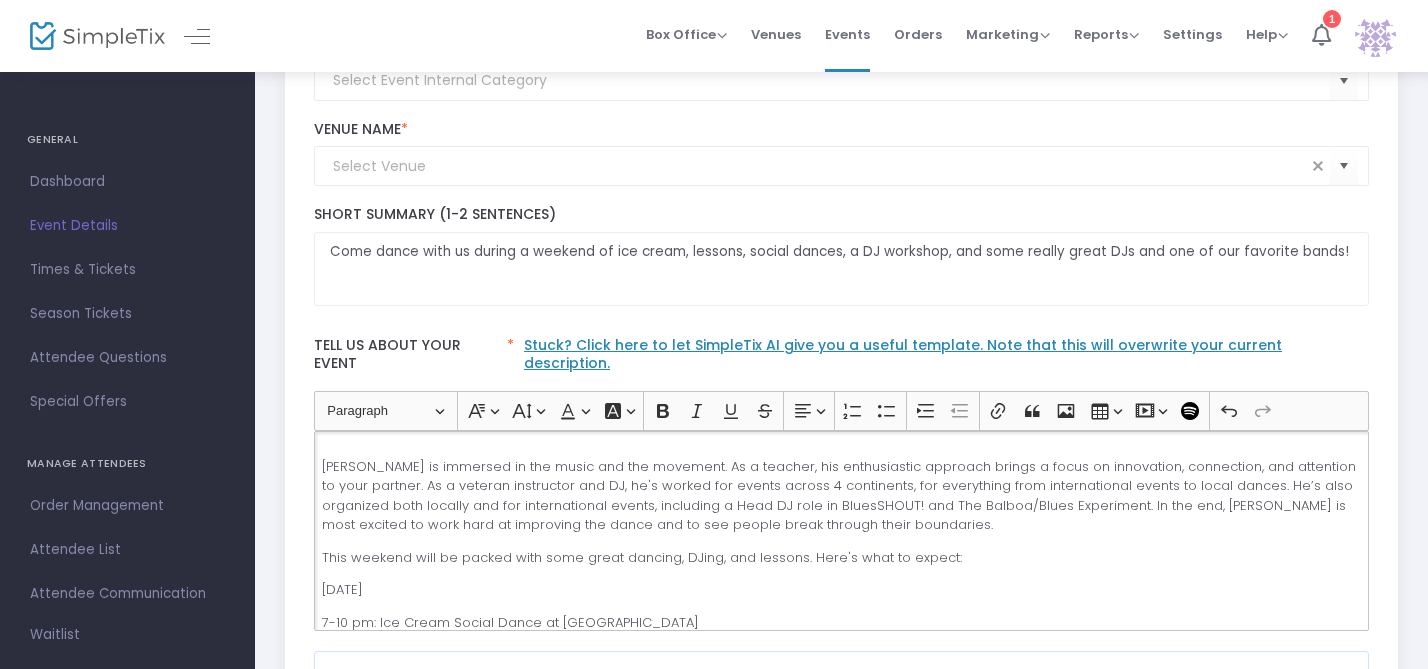 scroll, scrollTop: 86, scrollLeft: 0, axis: vertical 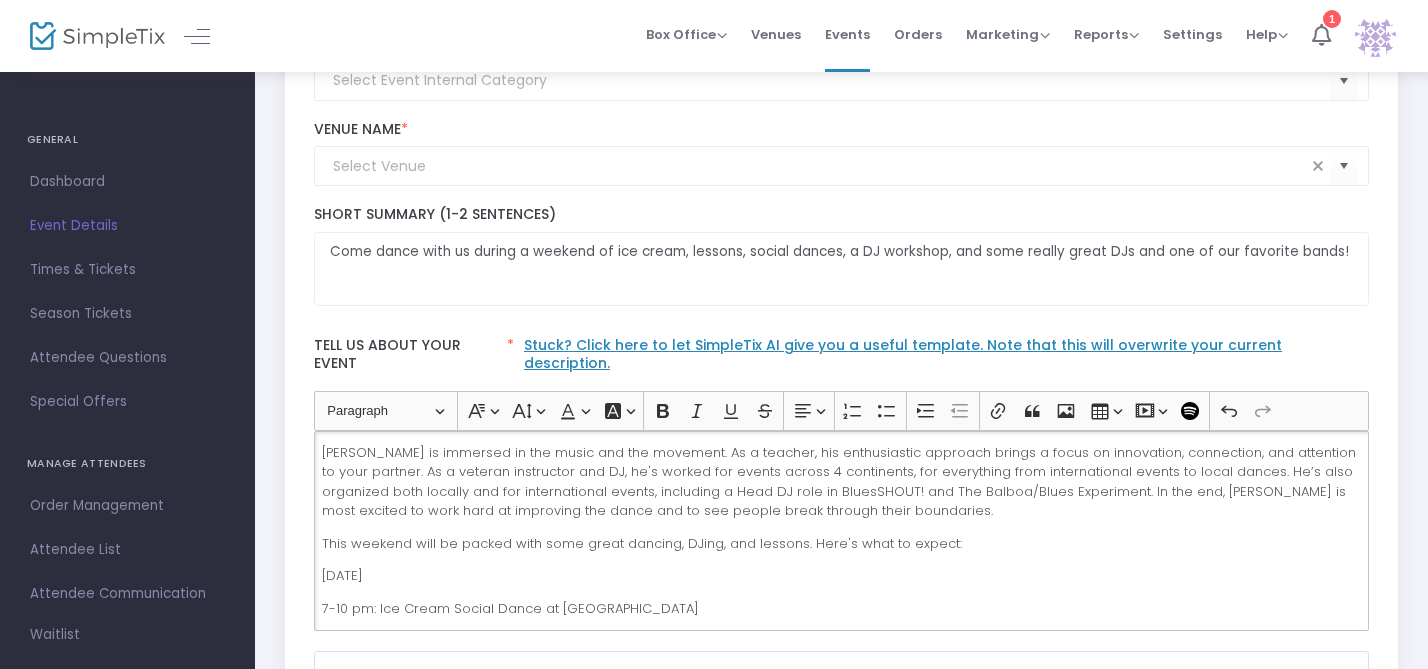 click on "Dan is immersed in the music and the movement. As a teacher, his enthusiastic approach brings a focus on innovation, connection, and attention to your partner. As a veteran instructor and DJ, he's worked for events across 4 continents, for everything from international events to local dances. He’s also organized both locally and for international events, including a Head DJ role in BluesSHOUT! and The Balboa/Blues Experiment. In the end, Dan is most excited to work hard at improving the dance and to see people break through their boundaries." 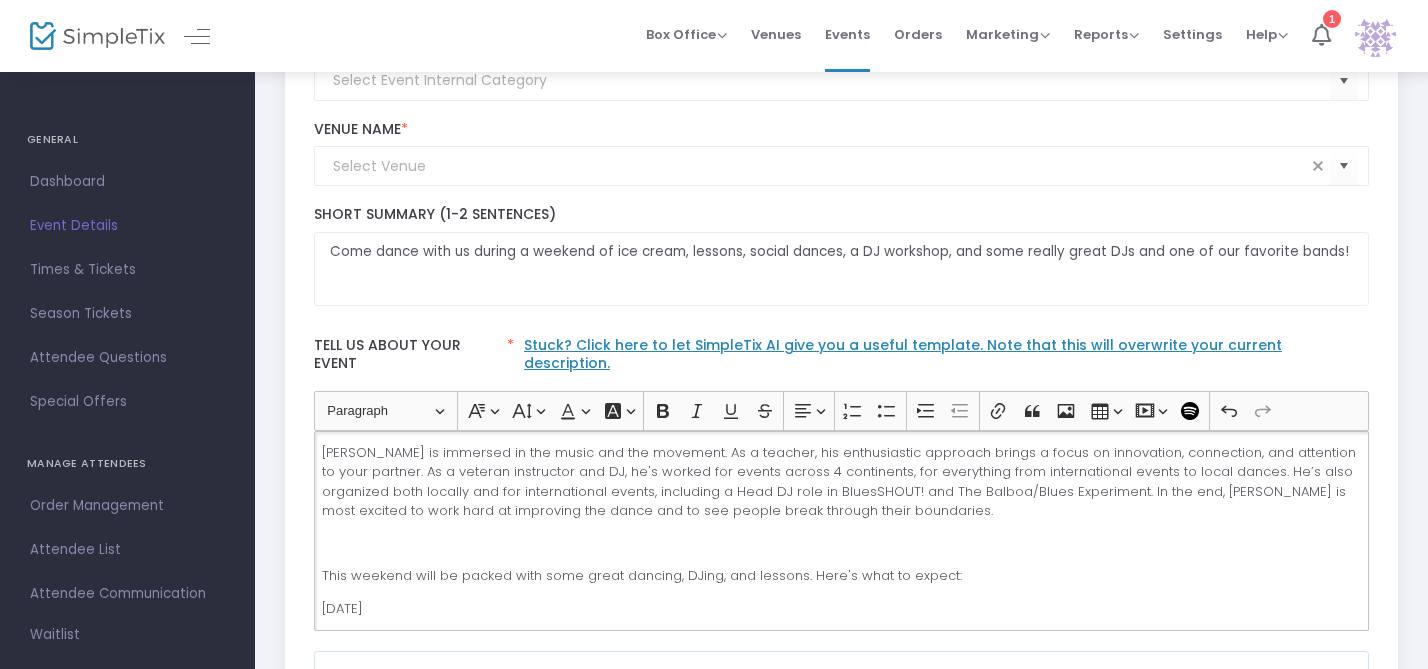 scroll, scrollTop: 162, scrollLeft: 0, axis: vertical 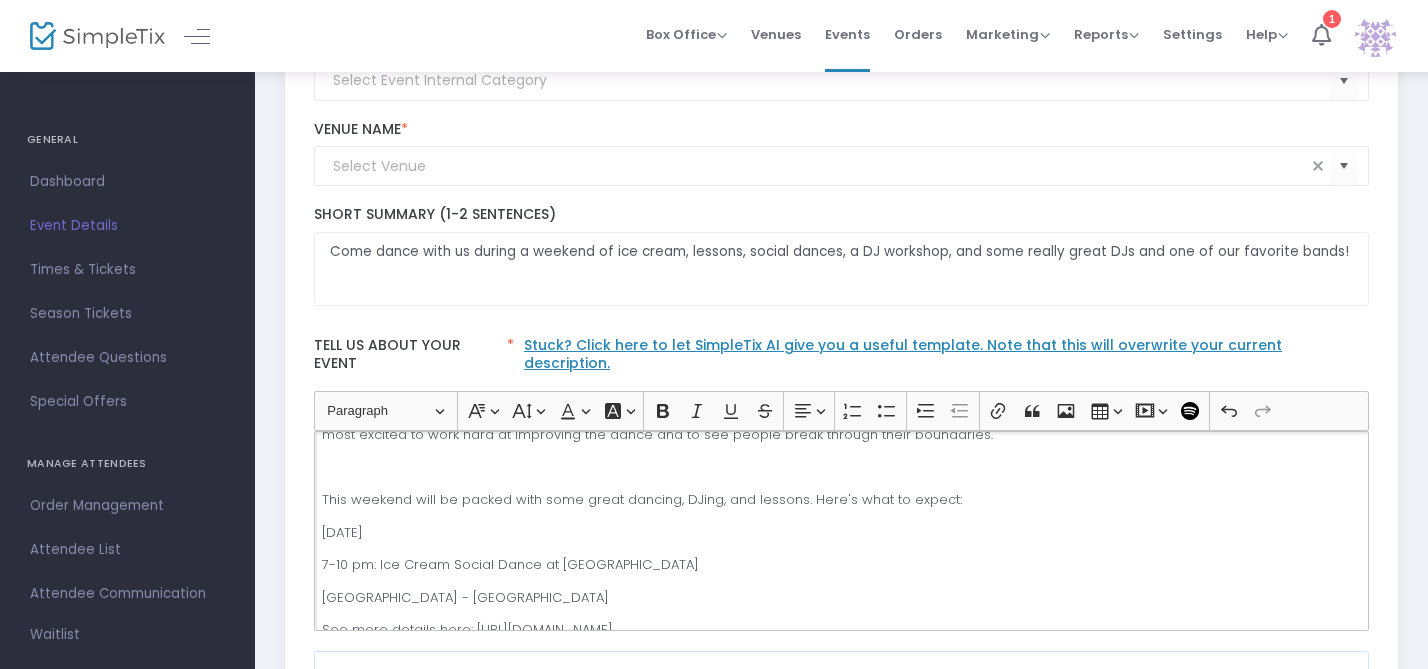click on "This weekend will be packed with some great dancing, DJing, and lessons. Here's what to expect:" 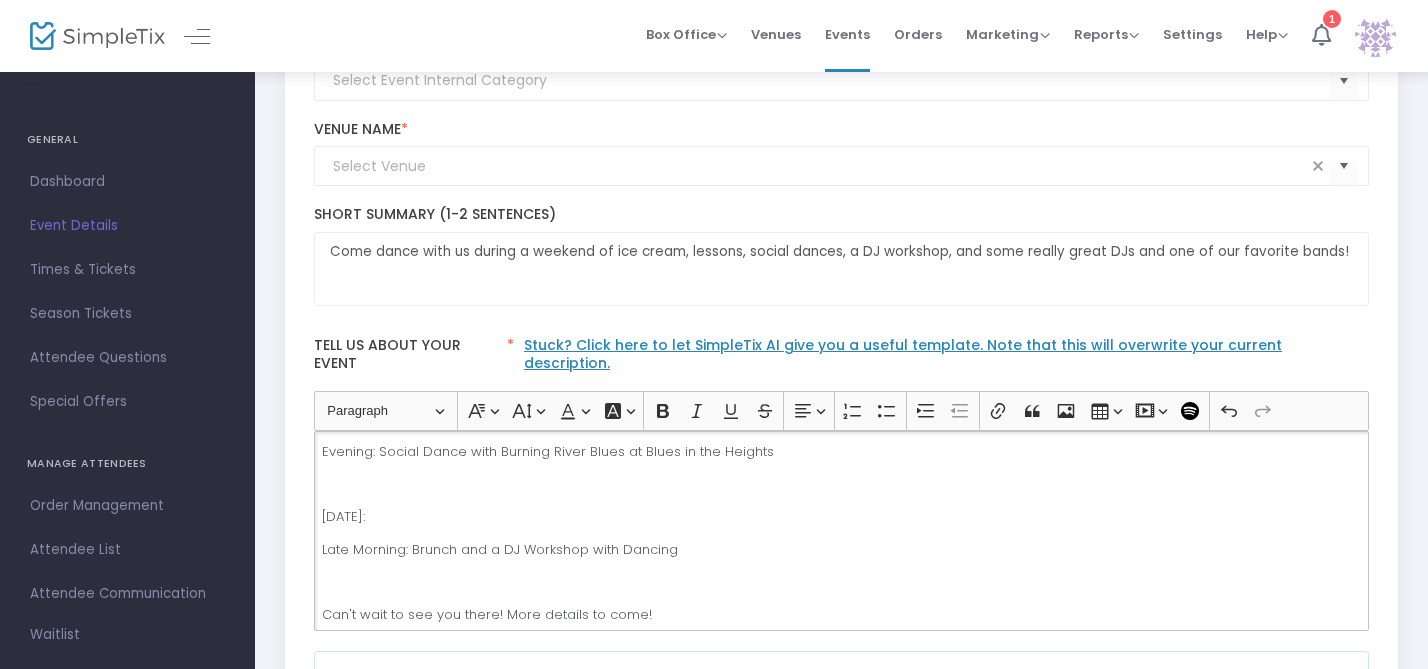 scroll, scrollTop: 540, scrollLeft: 0, axis: vertical 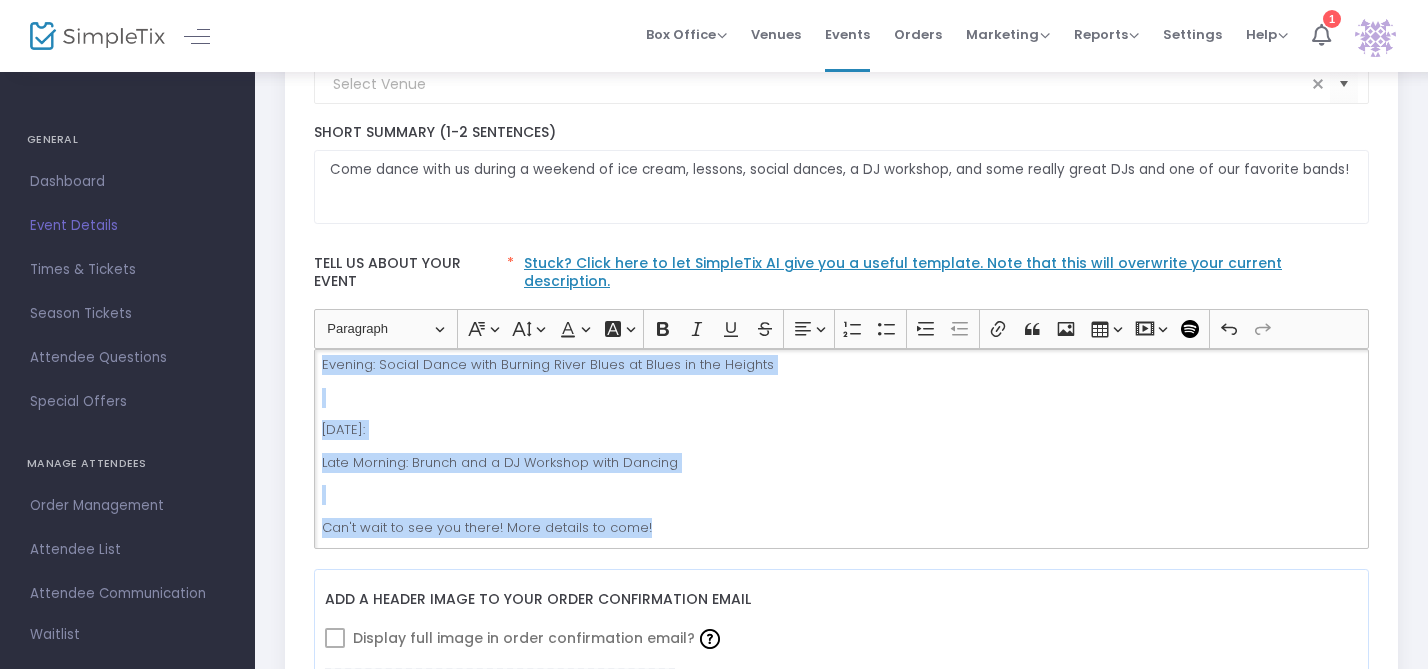 drag, startPoint x: 324, startPoint y: 486, endPoint x: 650, endPoint y: 521, distance: 327.87344 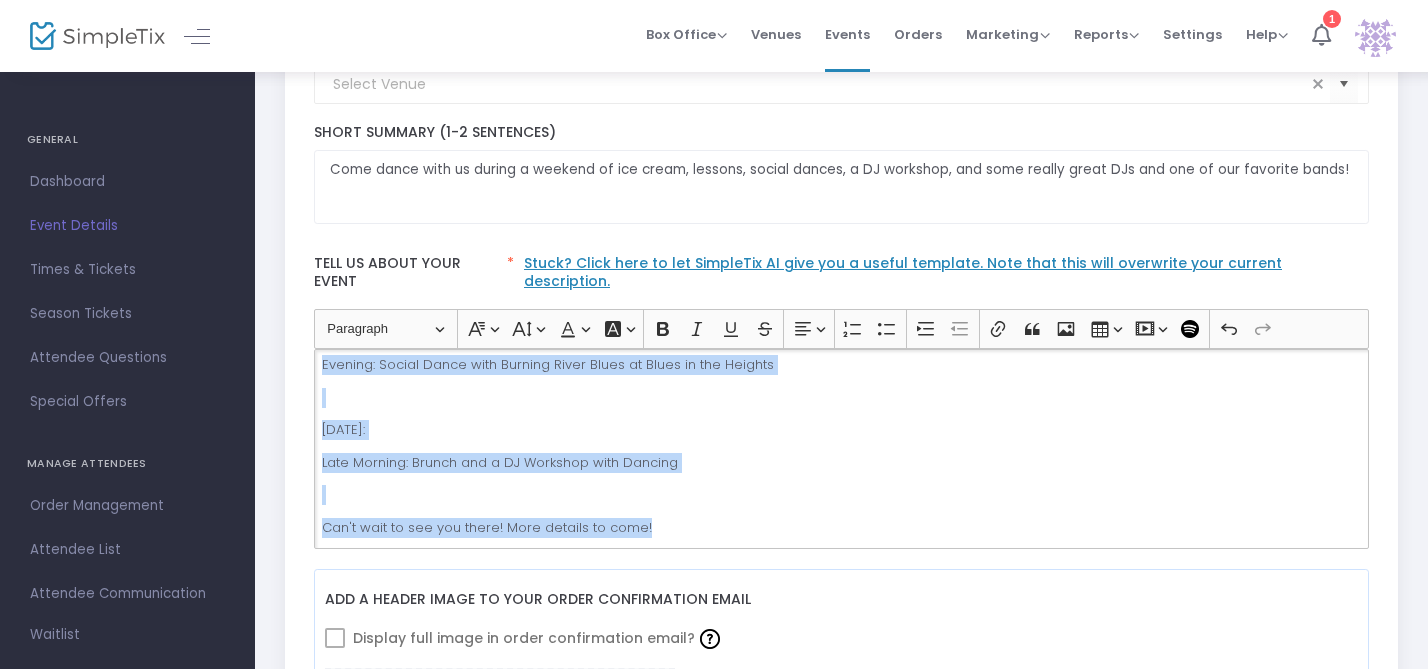 click on "We are thrilled that our dear friend Dan Repsch is visiting us all the way from Montreal to teach us some balboa and blues and help us dance the weekend away. This weekend will include a full day of lessons, a DJ workshop, and social dance opportunities. Dan is immersed in the music and the movement. As a teacher, his enthusiastic approach brings a focus on innovation, connection, and attention to your partner. As a veteran instructor and DJ, he's worked for events across 4 continents, for everything from international events to local dances. He’s also organized both locally and for international events, including a Head DJ role in BluesSHOUT! and The Balboa/Blues Experiment. In the end, Dan is most excited to work hard at improving the dance and to see people break through their boundaries. This weekend will be packed with some great dancing, DJing, and lessons. Here's what to expect: Friday, August 15 7-10 pm: Ice Cream Social Dance at Edgewater Park Upper Edgewater Shelter - West Saturday, August 16:" 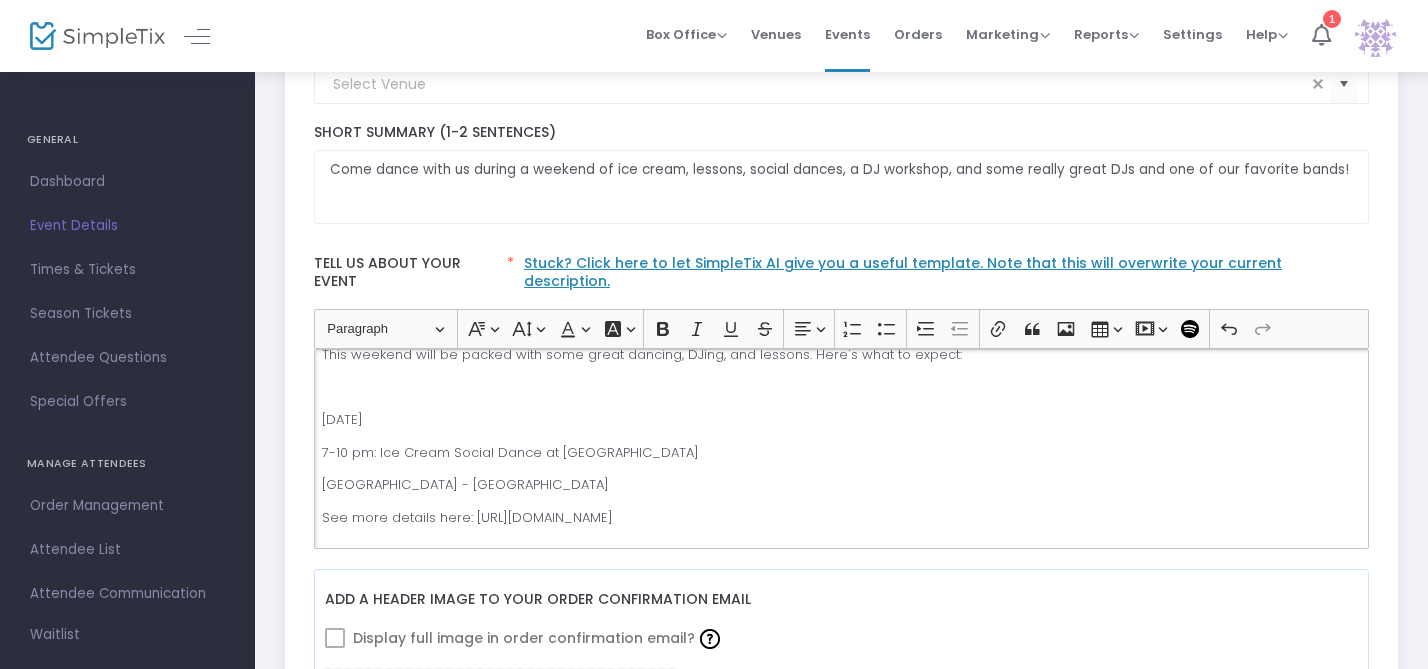 scroll, scrollTop: 212, scrollLeft: 0, axis: vertical 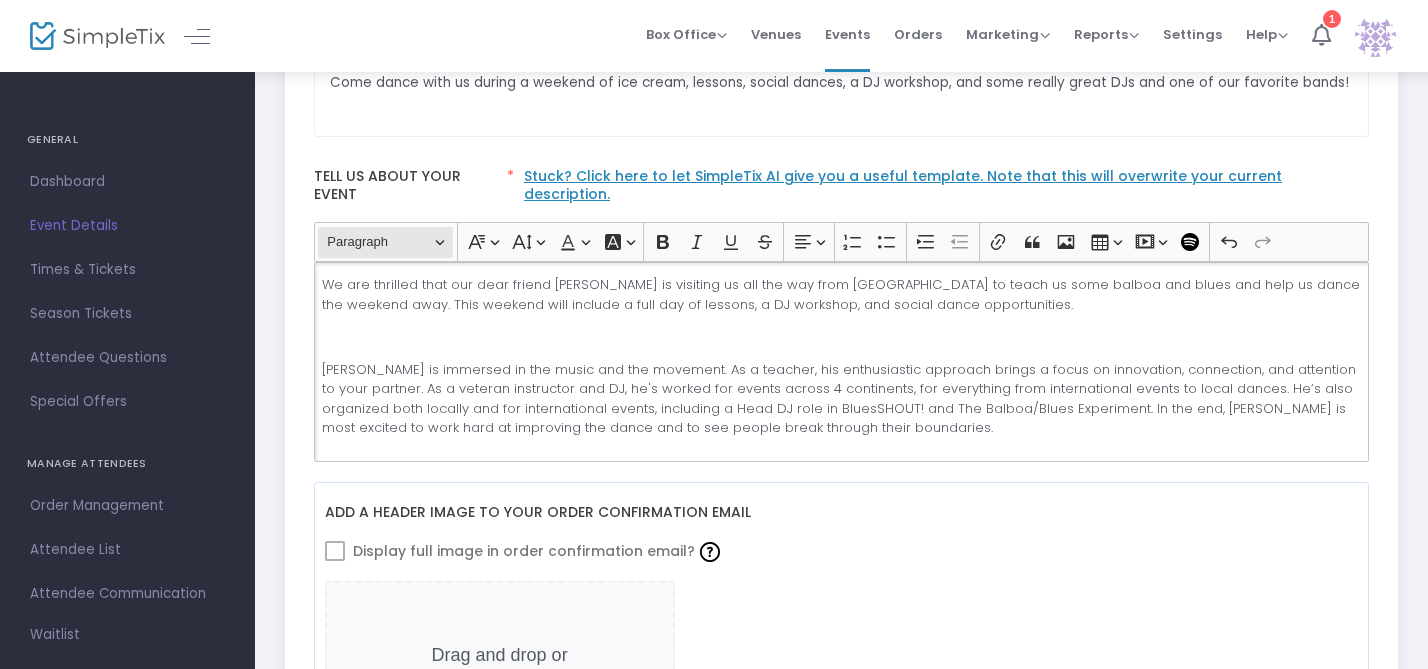 drag, startPoint x: 786, startPoint y: 329, endPoint x: 373, endPoint y: 216, distance: 428.17987 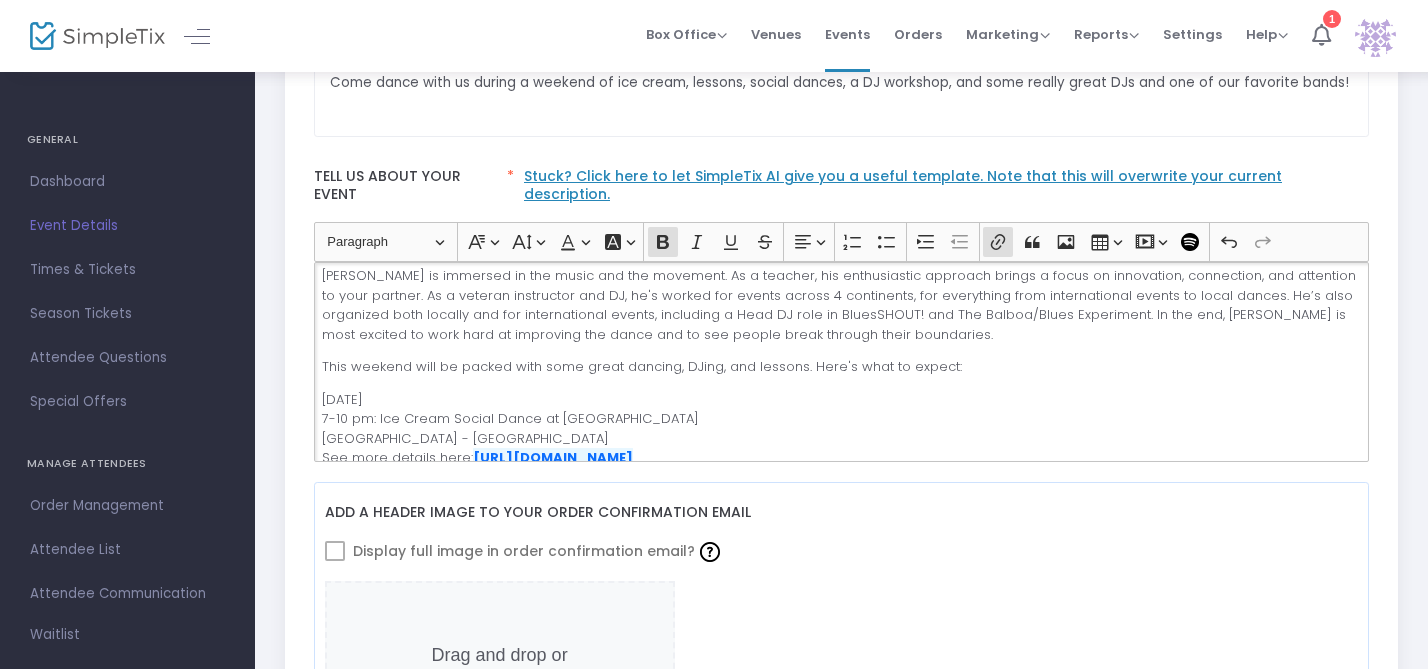 scroll, scrollTop: 0, scrollLeft: 0, axis: both 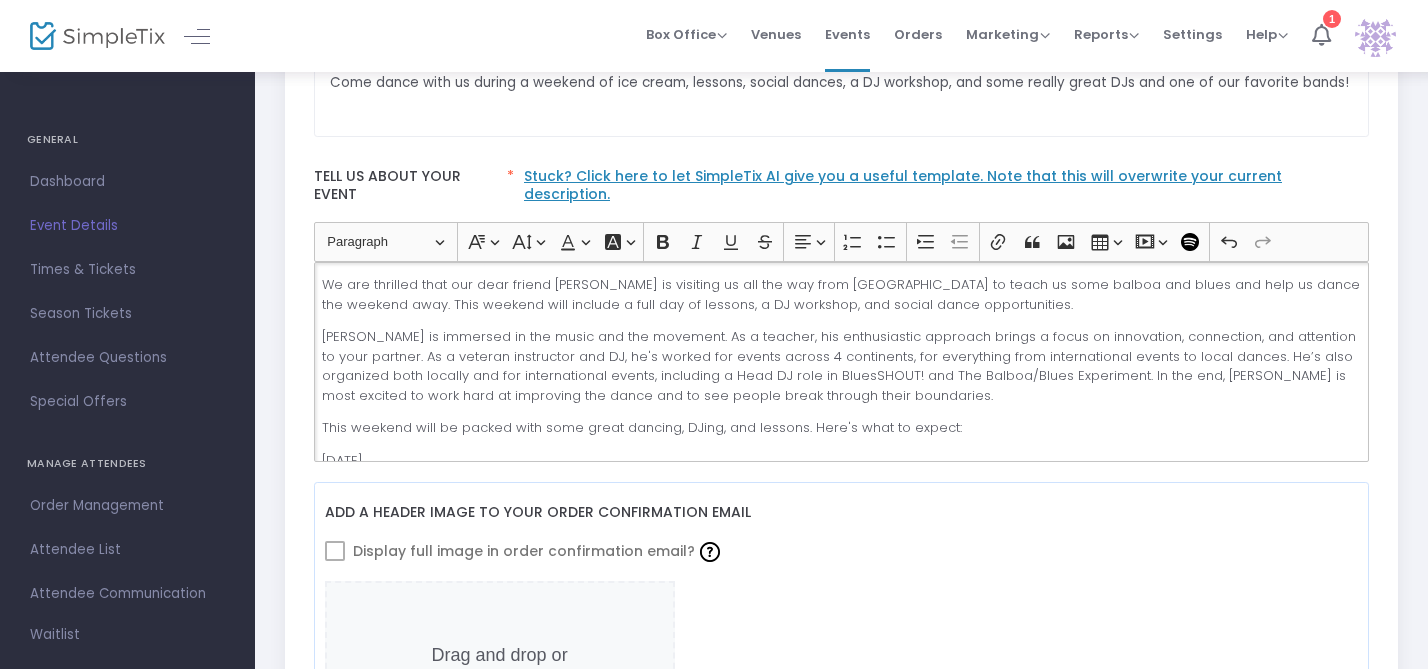click on "We are thrilled that our dear friend Dan Repsch is visiting us all the way from Montreal to teach us some balboa and blues and help us dance the weekend away. This weekend will include a full day of lessons, a DJ workshop, and social dance opportunities." 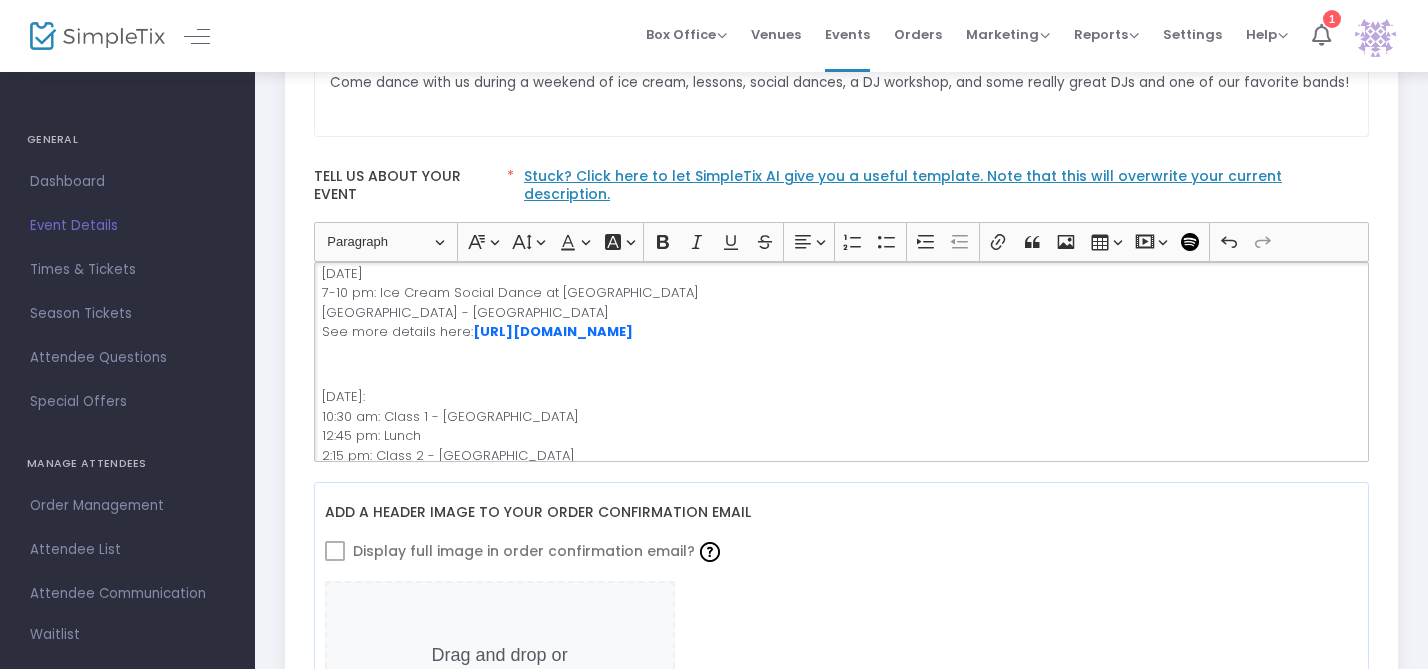 scroll, scrollTop: 215, scrollLeft: 0, axis: vertical 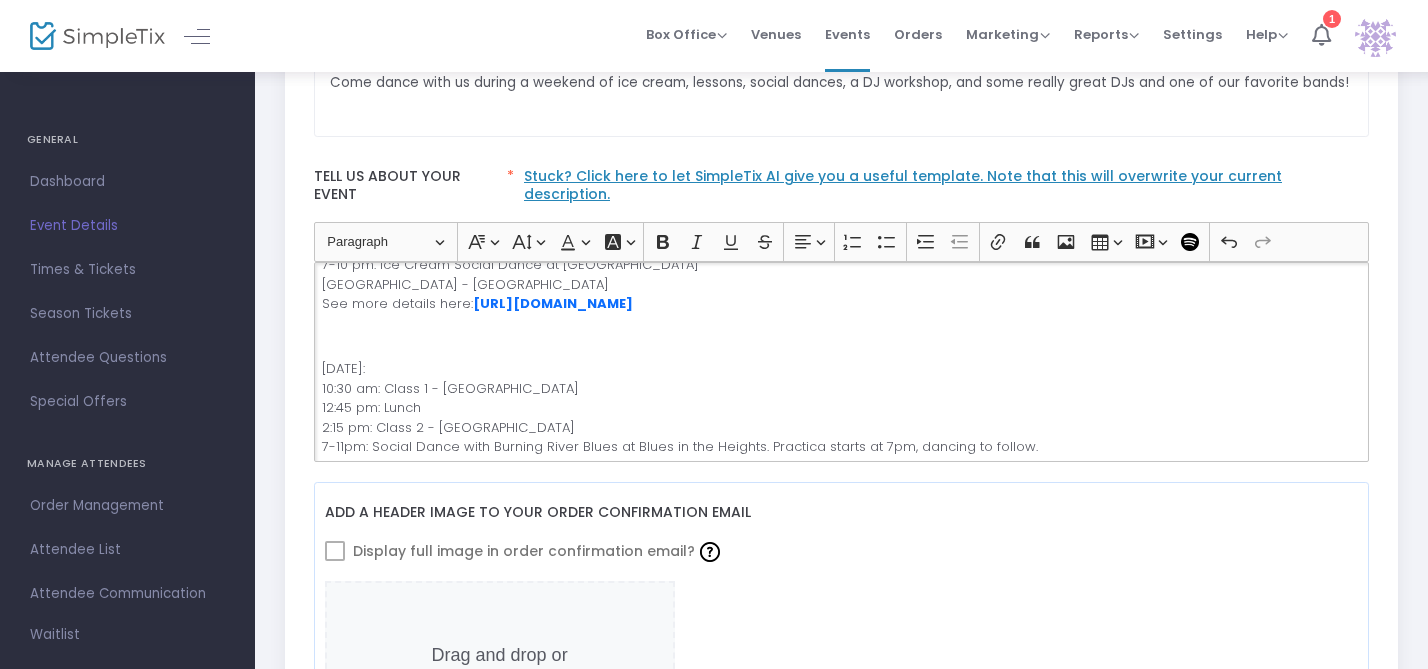 click on "We are thrilled that our dear friend Daniel Repsch is visiting us all the way from Montreal to teach us some balboa and blues and help us dance the weekend away. This weekend will include a full day of lessons, a DJ workshop, and social dance opportunities. ﻿﻿Dan is immersed in the music and the movement. As a teacher, his enthusiastic approach brings a focus on innovation, connection, and attention to your partner. As a veteran instructor and DJ, he's worked for events across 4 continents, for everything from international events to local dances. He’s also organized both locally and for international events, including a Head DJ role in BluesSHOUT! and The Balboa/Blues Experiment. In the end, Dan is most excited to work hard at improving the dance and to see people break through their boundaries. This weekend will be packed with some great dancing, DJing, and lessons. Here's what to expect: Friday, August 15 7-10 pm: Ice Cream Social Dance at Edgewater Park Upper Edgewater Shelter - West 12:45 pm: Lunch" 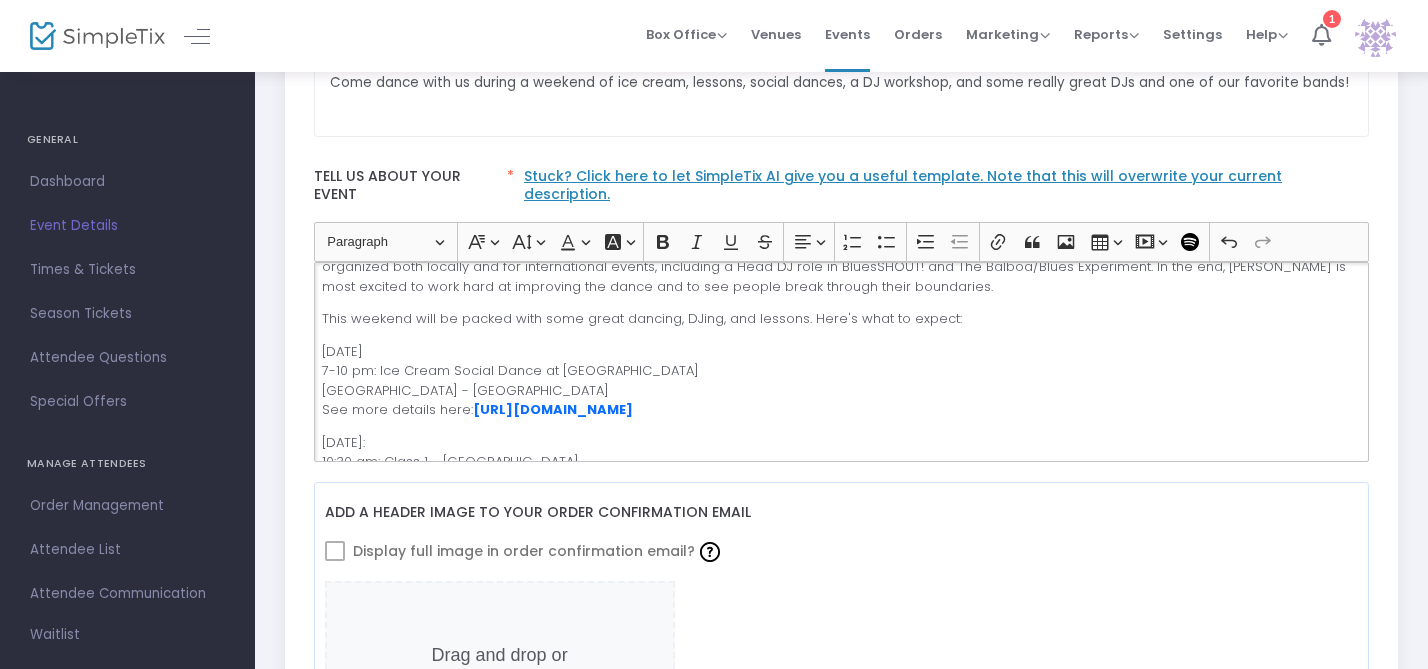 scroll, scrollTop: 113, scrollLeft: 0, axis: vertical 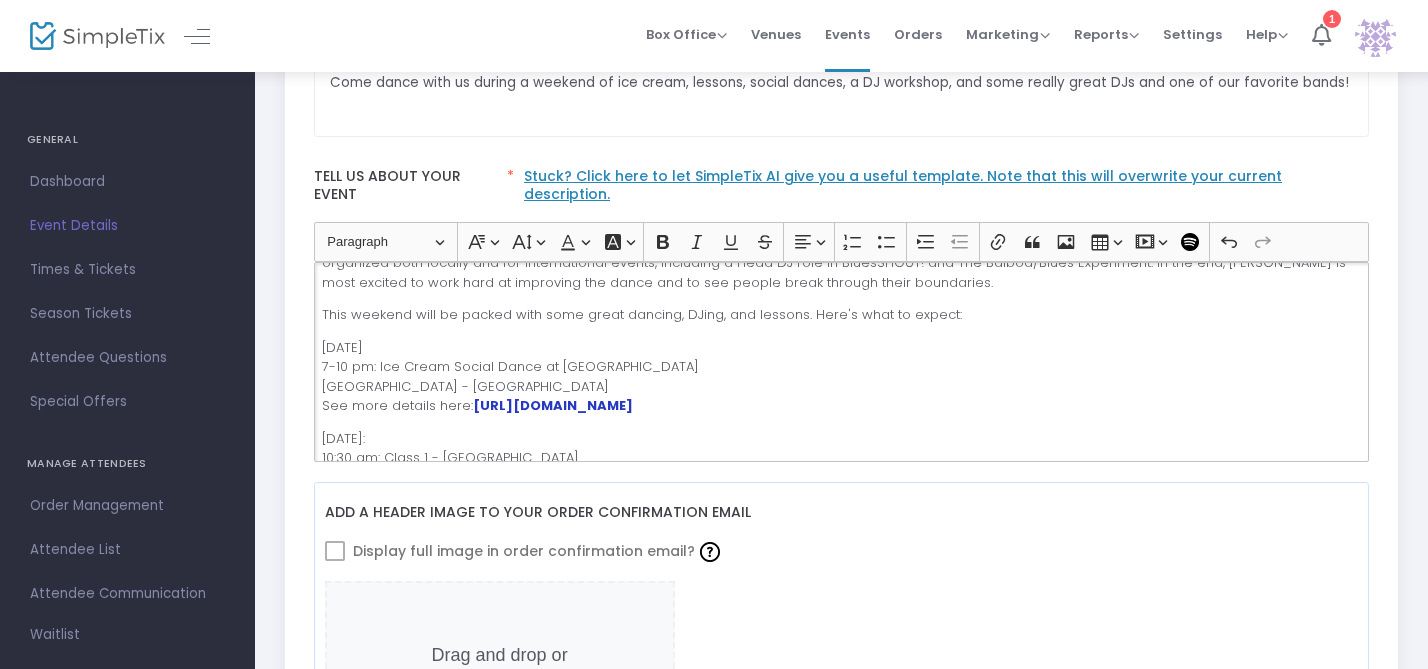 click on "https://www.facebook.com/share/1QHvuKx3Hm/" 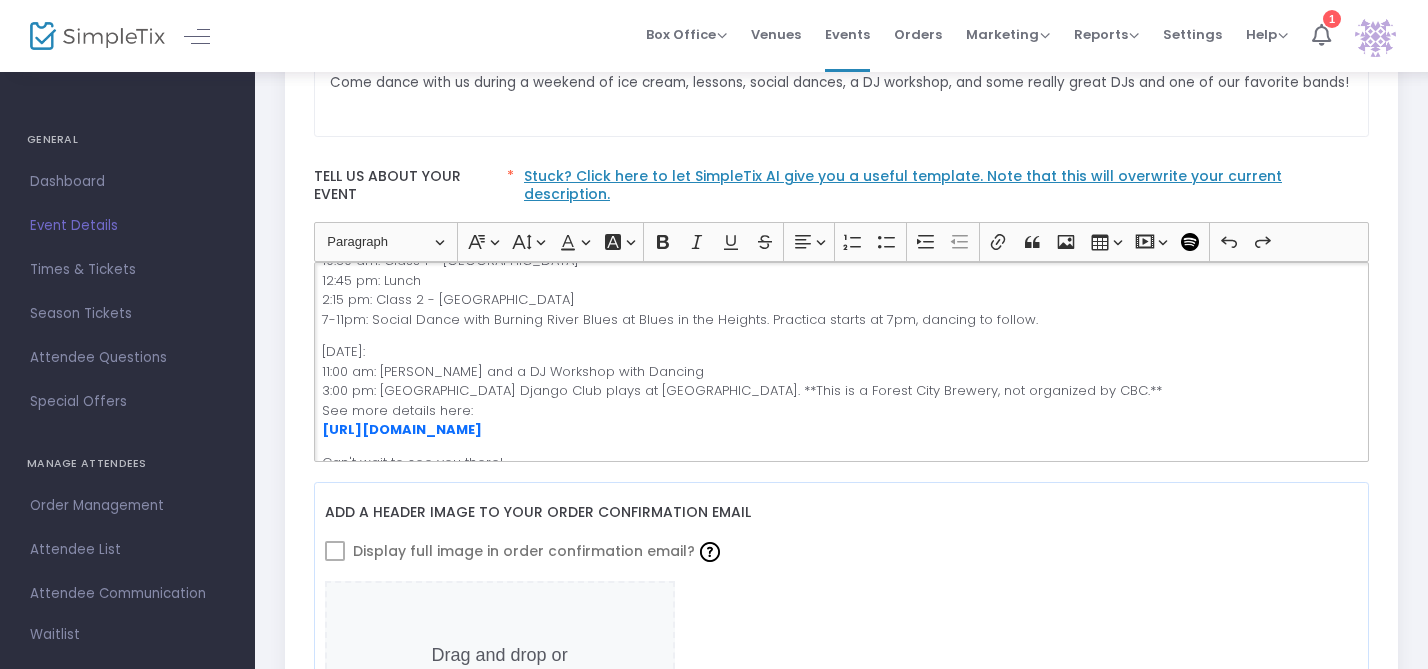 scroll, scrollTop: 332, scrollLeft: 0, axis: vertical 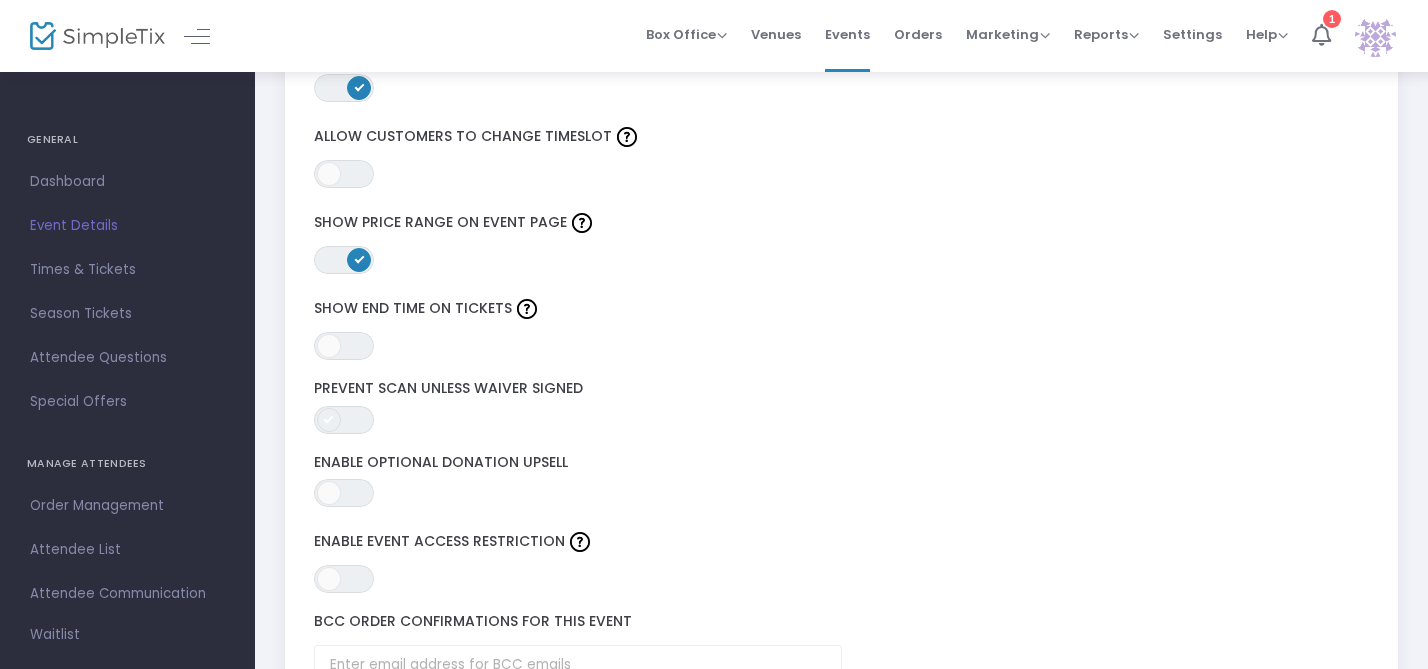 click 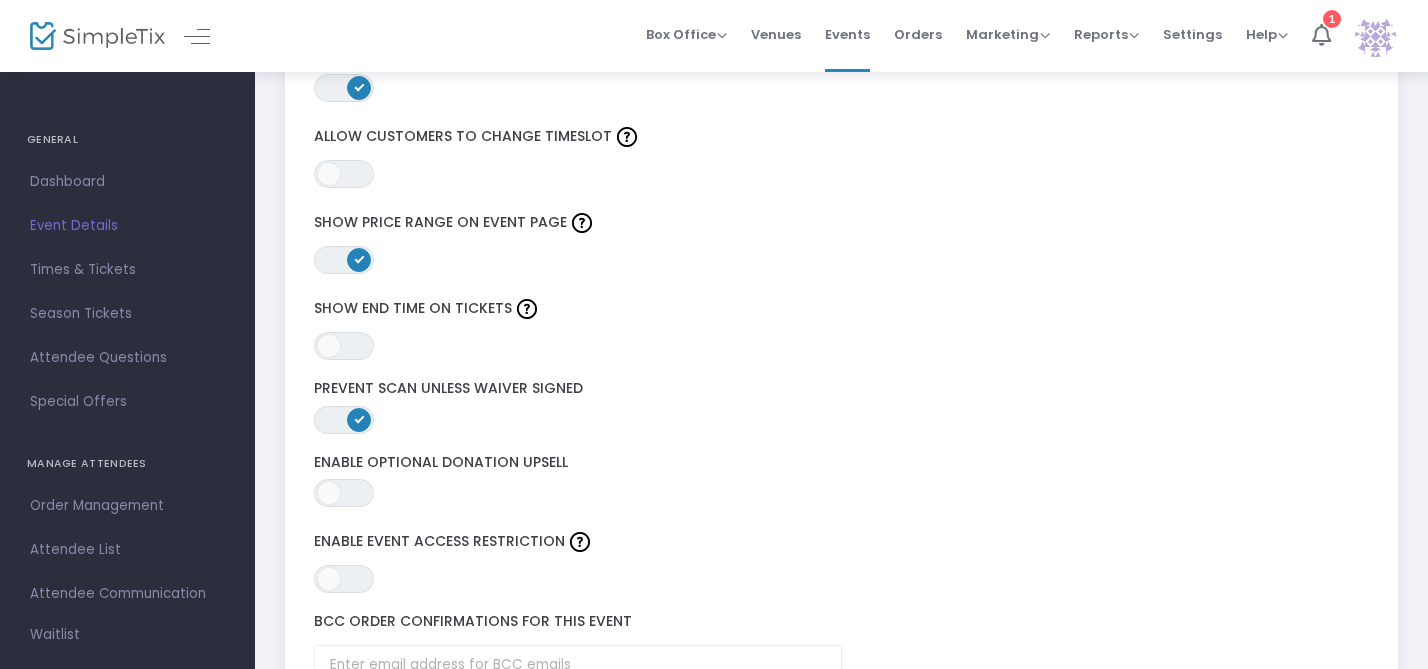 click 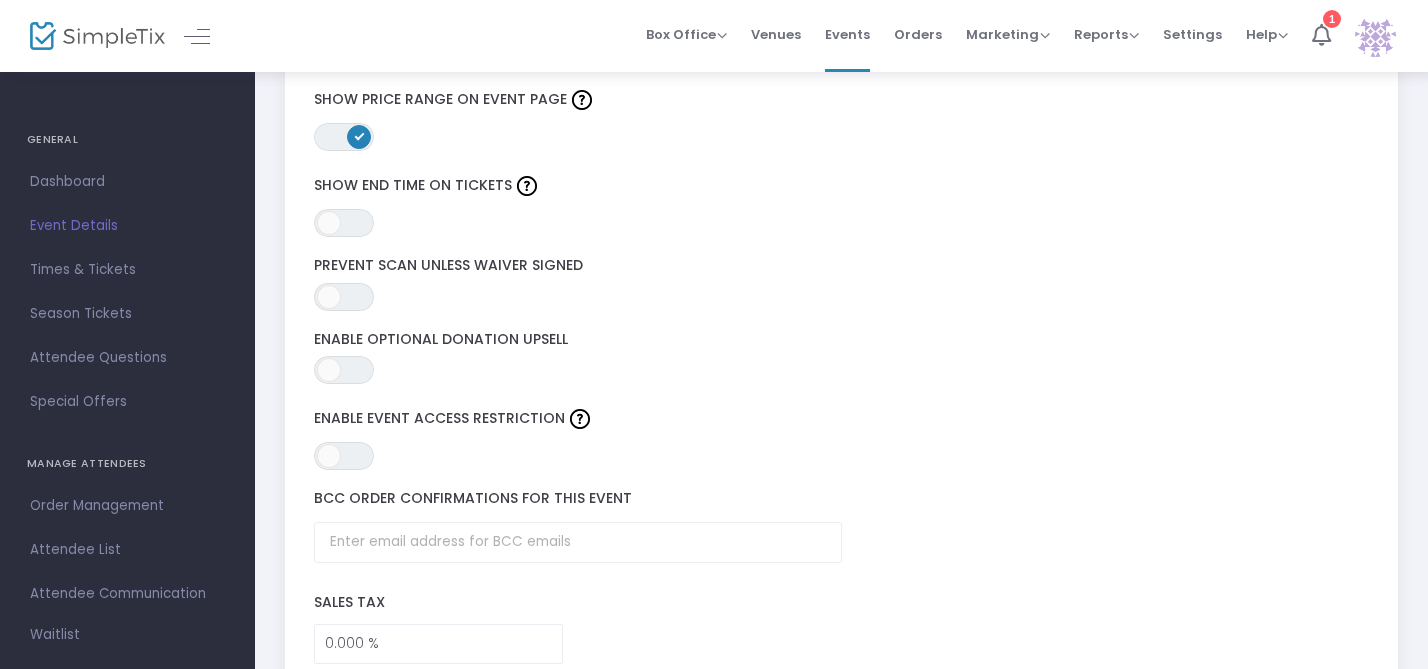 scroll, scrollTop: 2680, scrollLeft: 0, axis: vertical 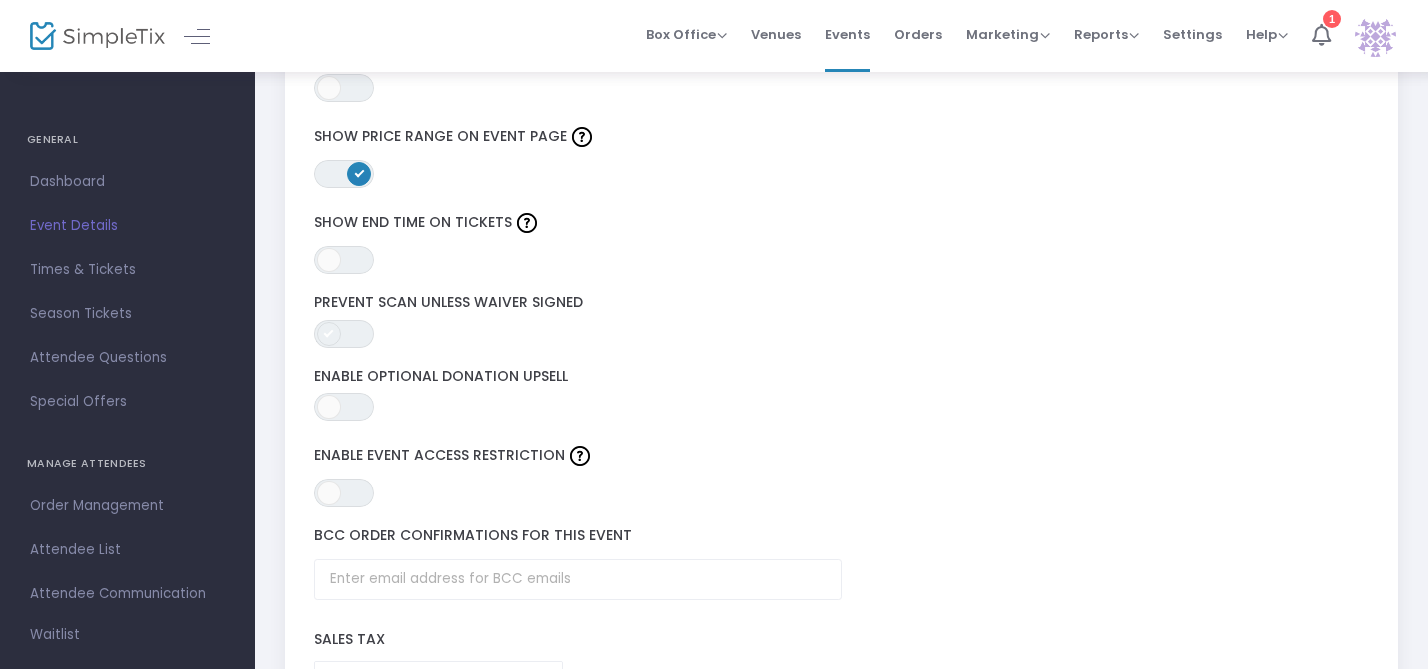 click 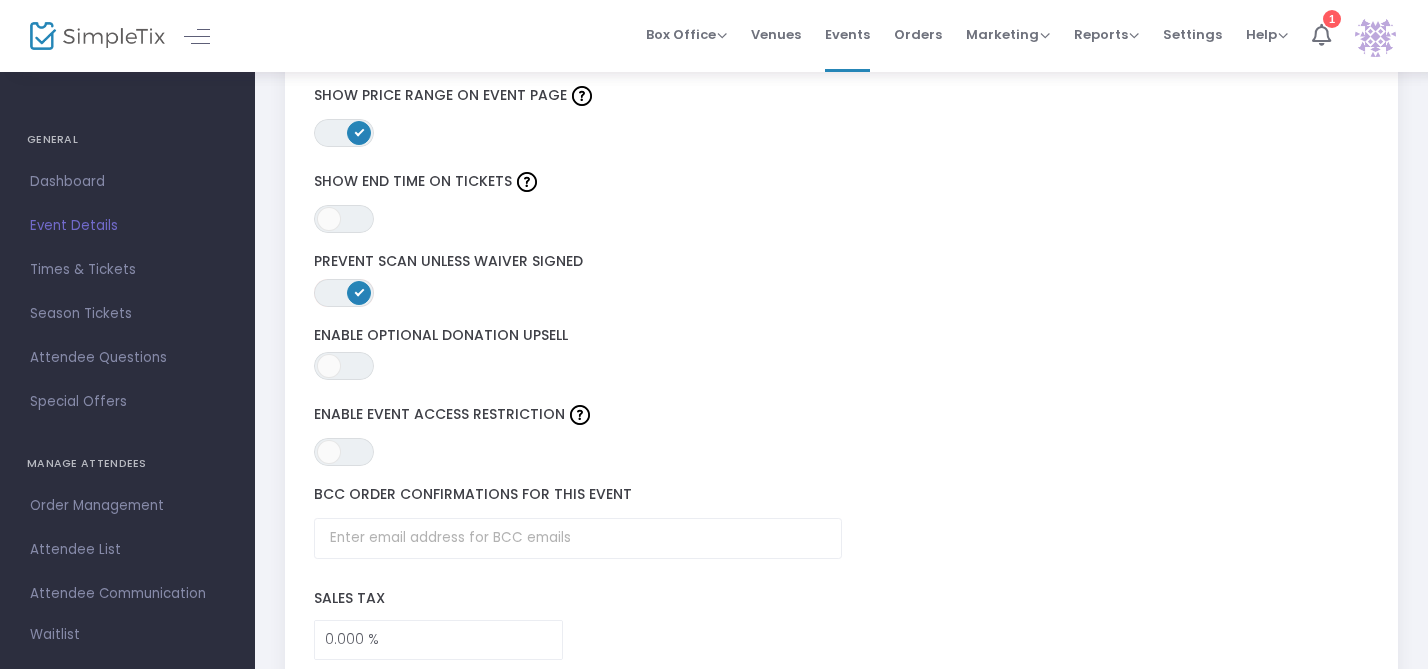 scroll, scrollTop: 2674, scrollLeft: 0, axis: vertical 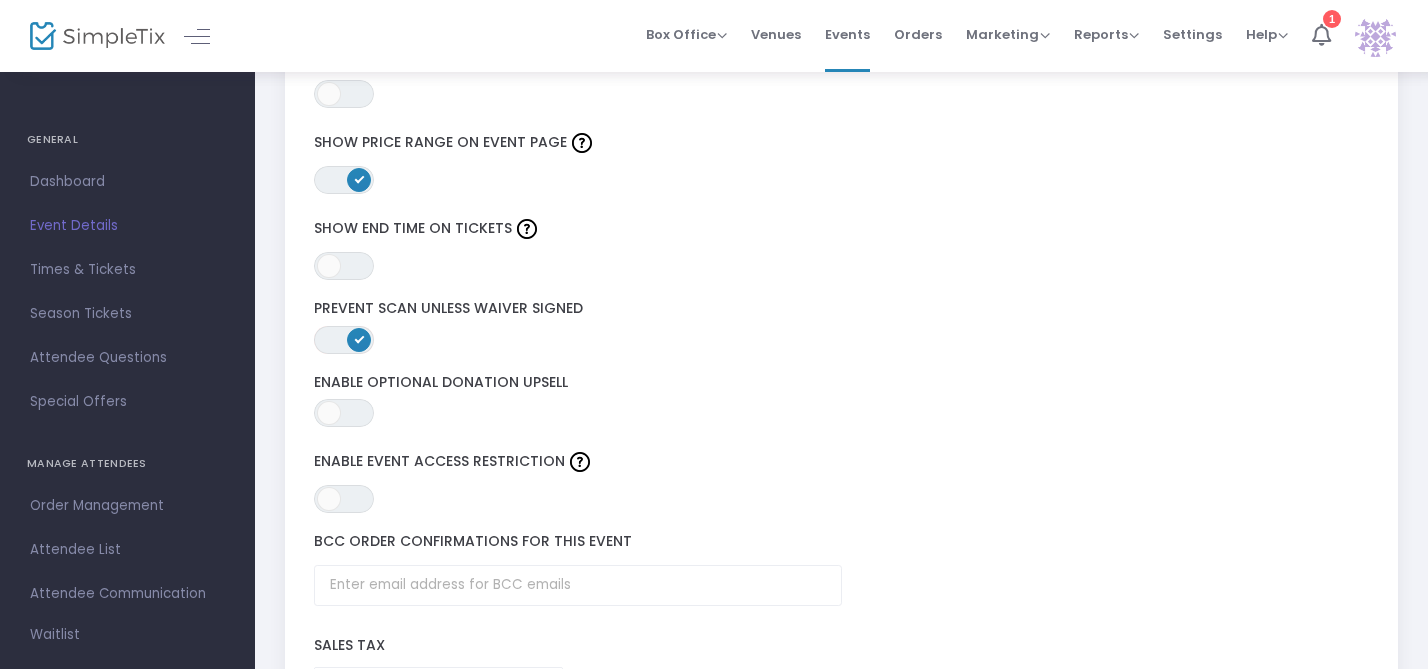 click on "ON" at bounding box center (359, 338) 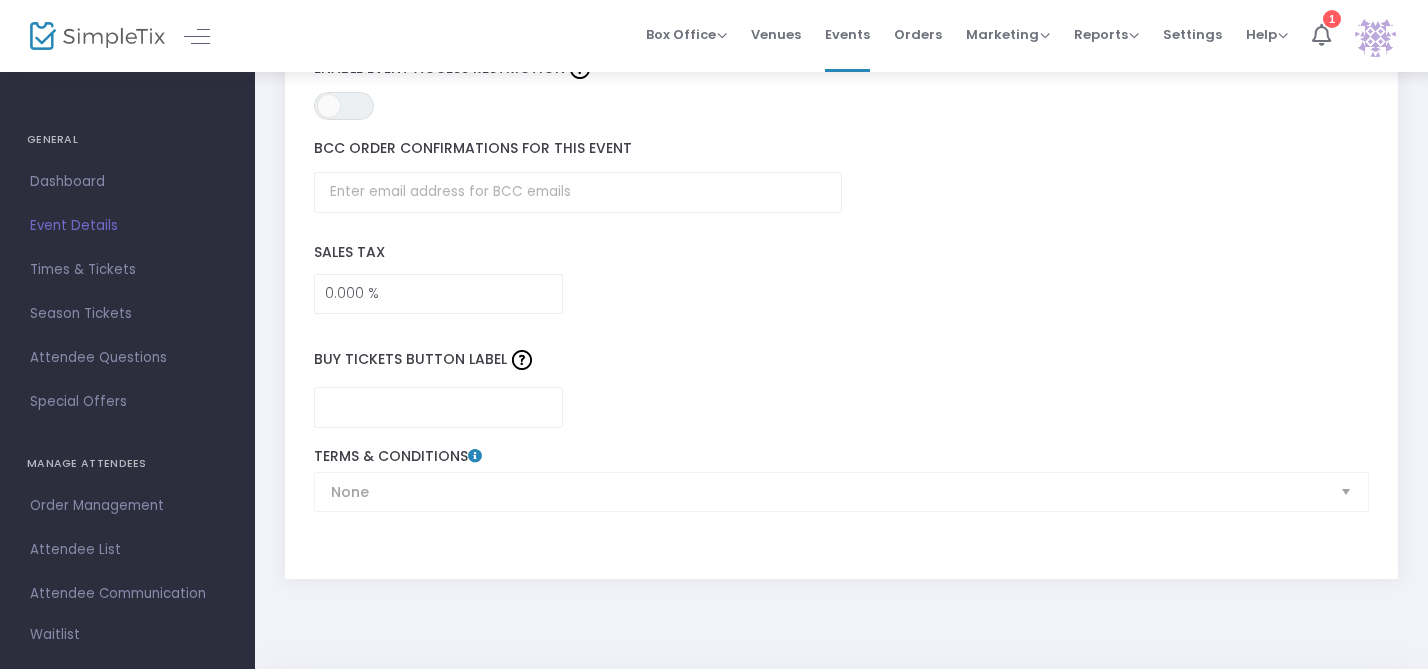scroll, scrollTop: 3118, scrollLeft: 0, axis: vertical 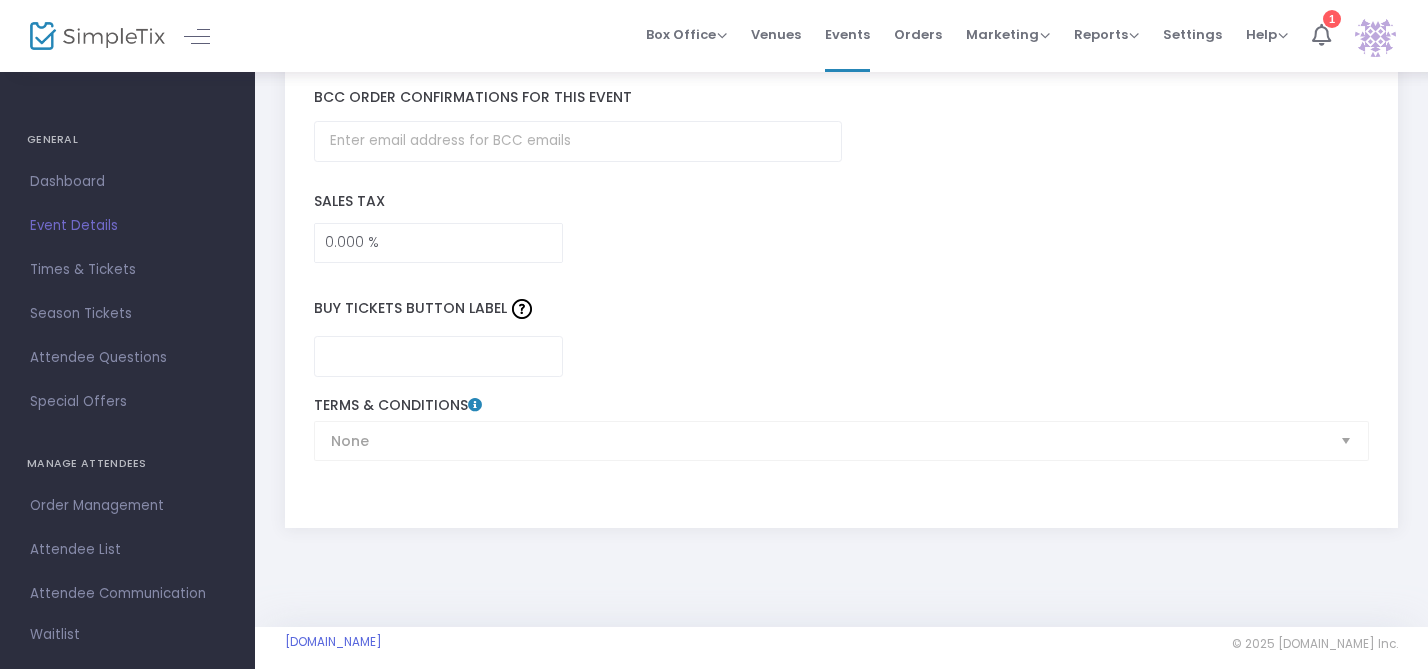 click on "None  Terms & Conditions" 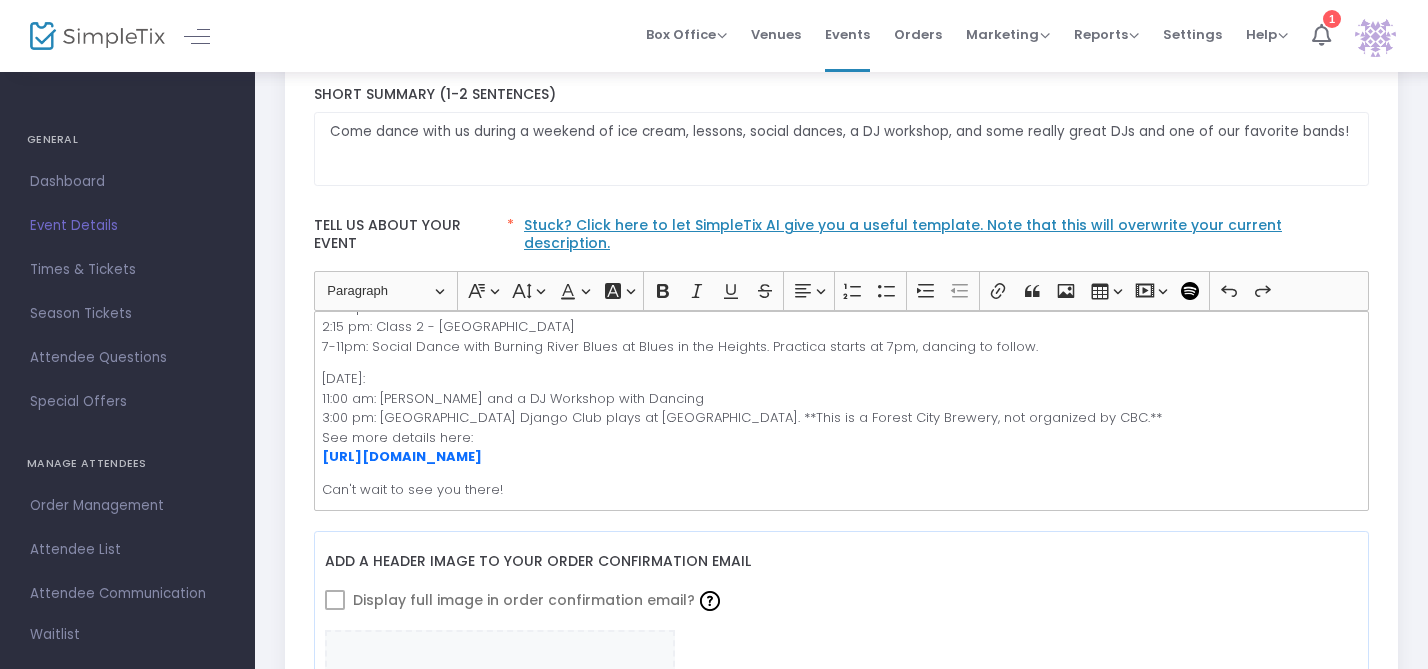 scroll, scrollTop: 445, scrollLeft: 0, axis: vertical 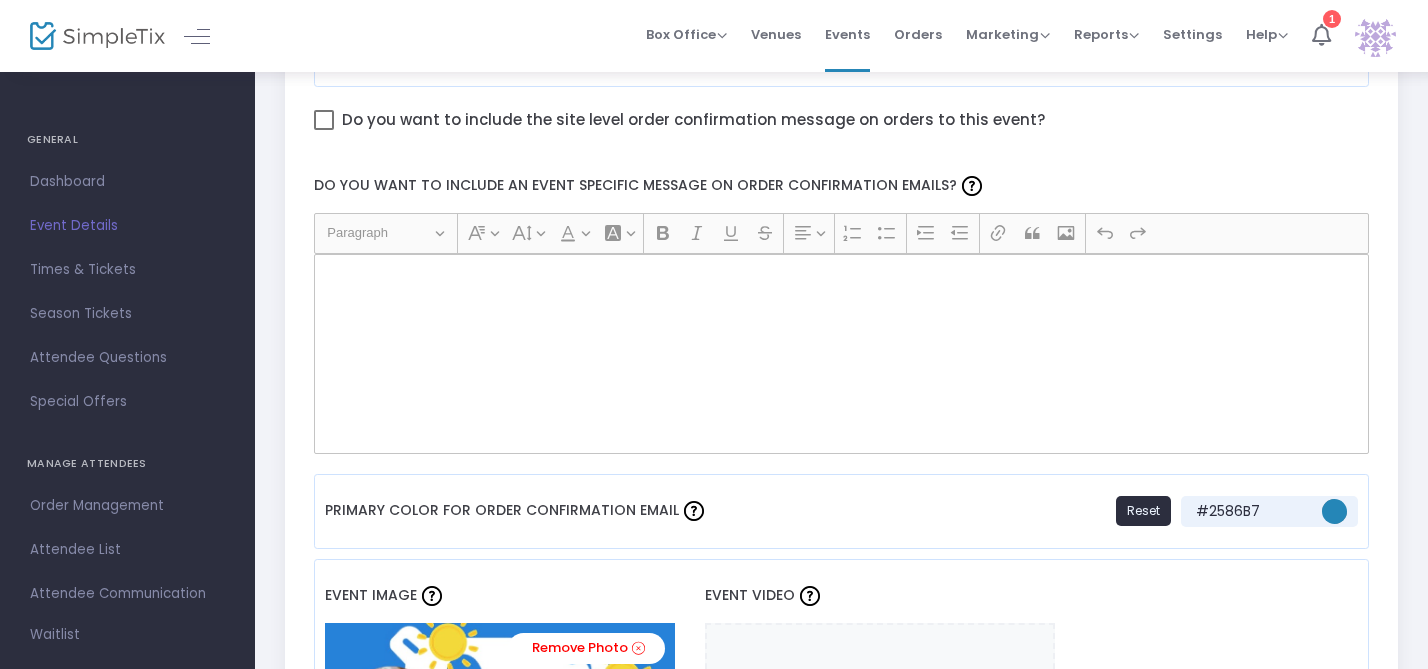 click 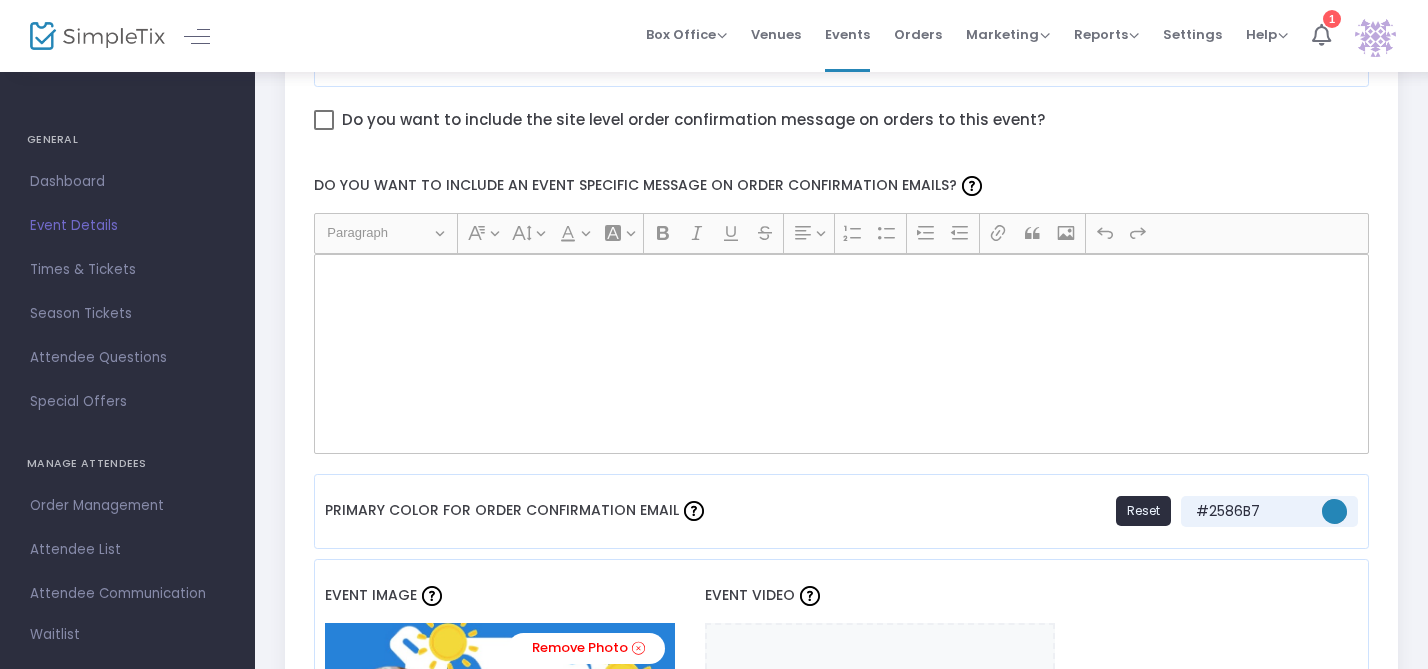 click 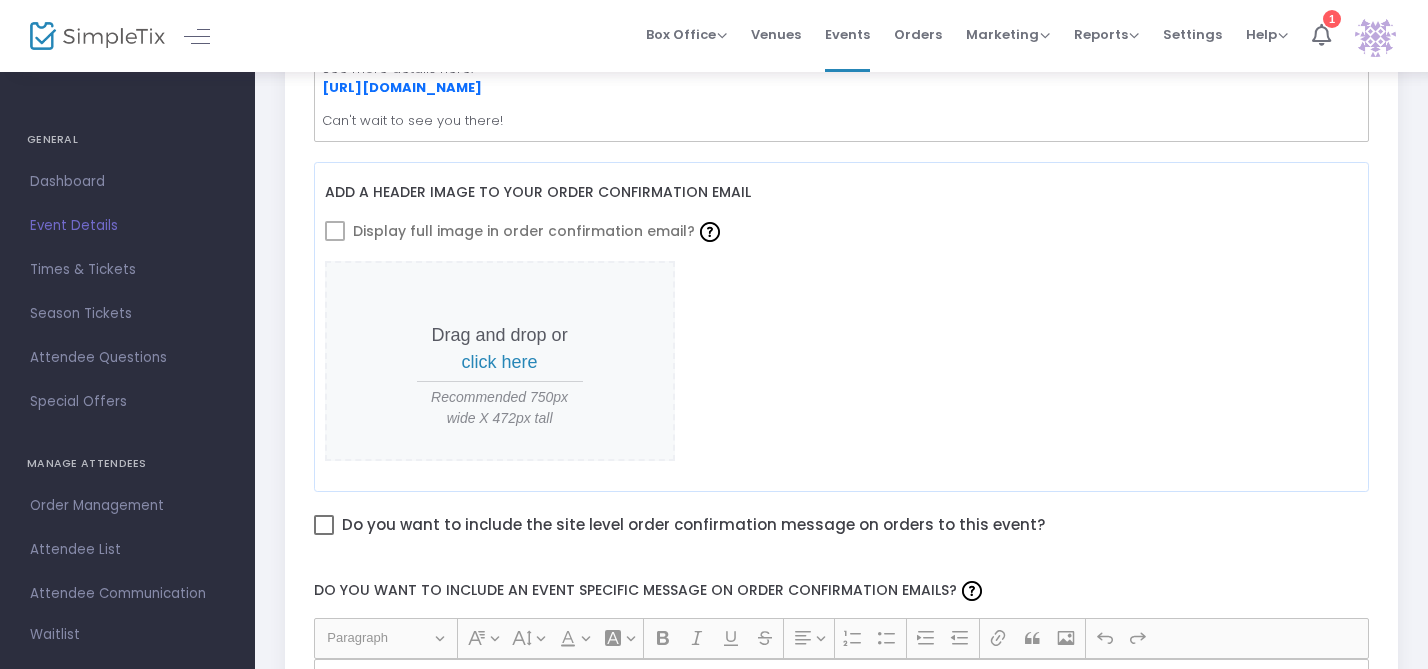 scroll, scrollTop: 826, scrollLeft: 0, axis: vertical 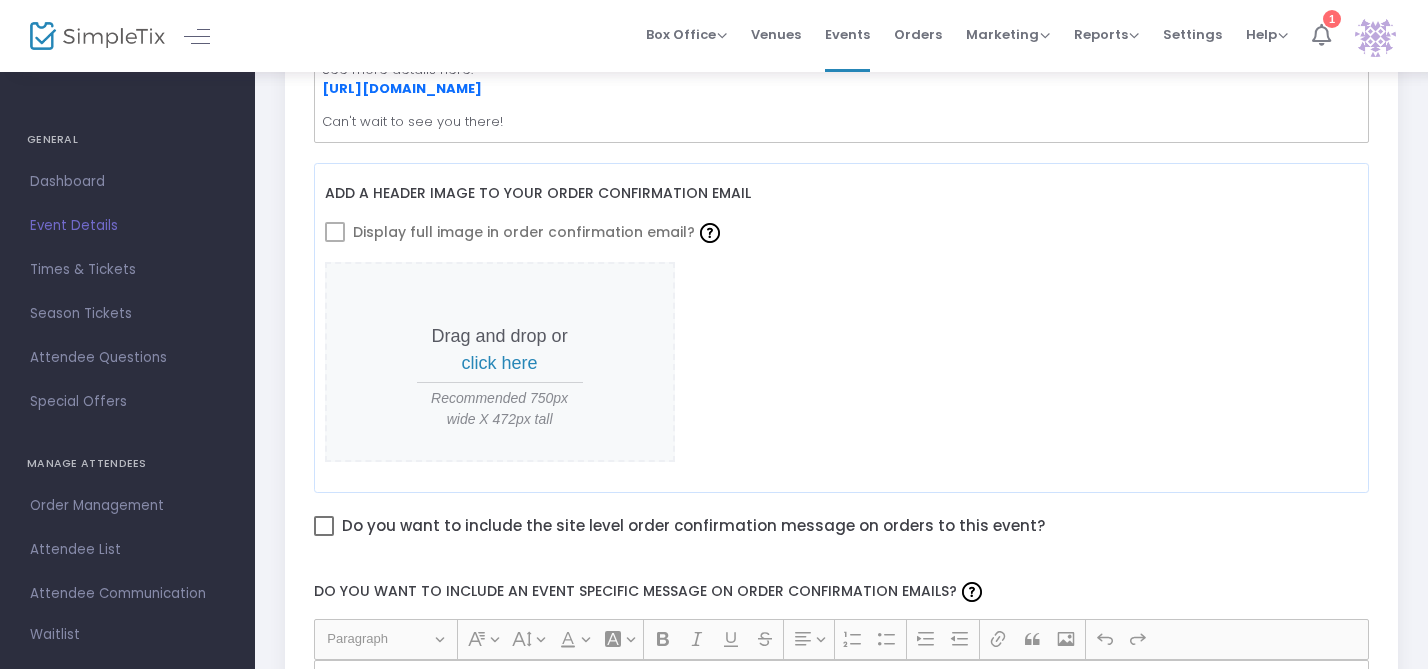click at bounding box center [1321, 35] 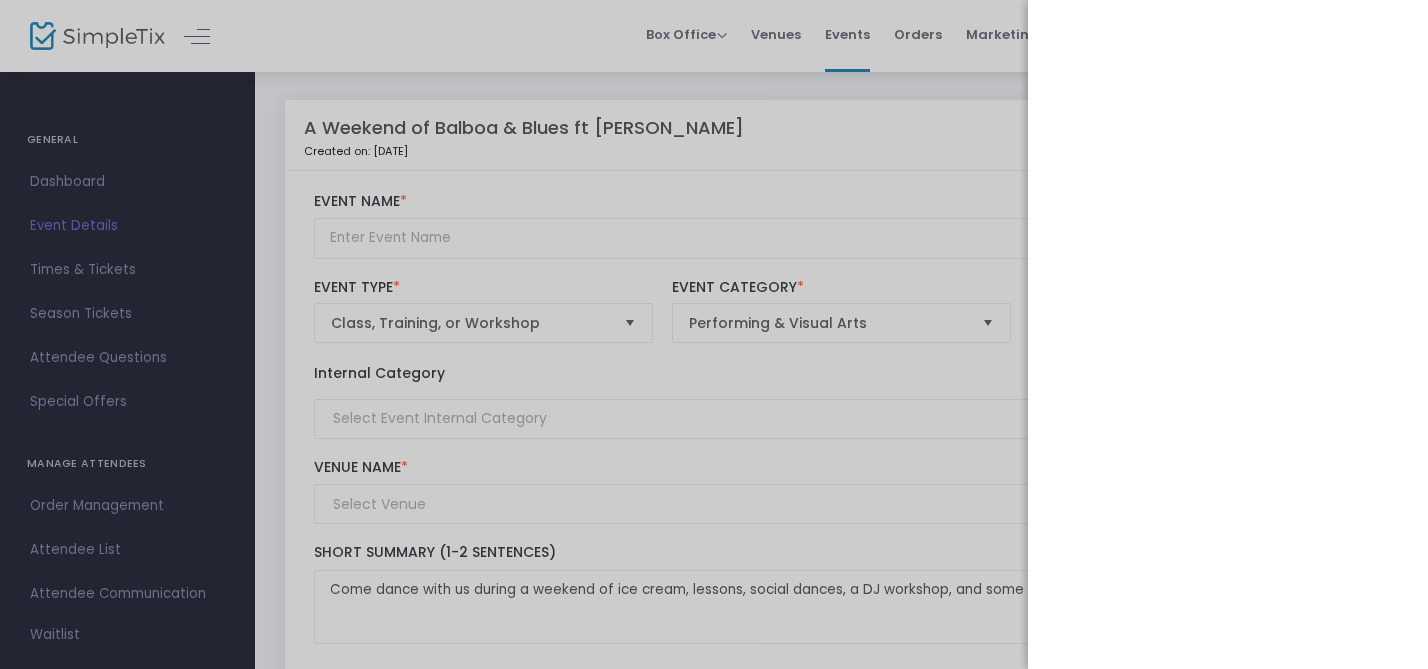 scroll, scrollTop: 0, scrollLeft: 0, axis: both 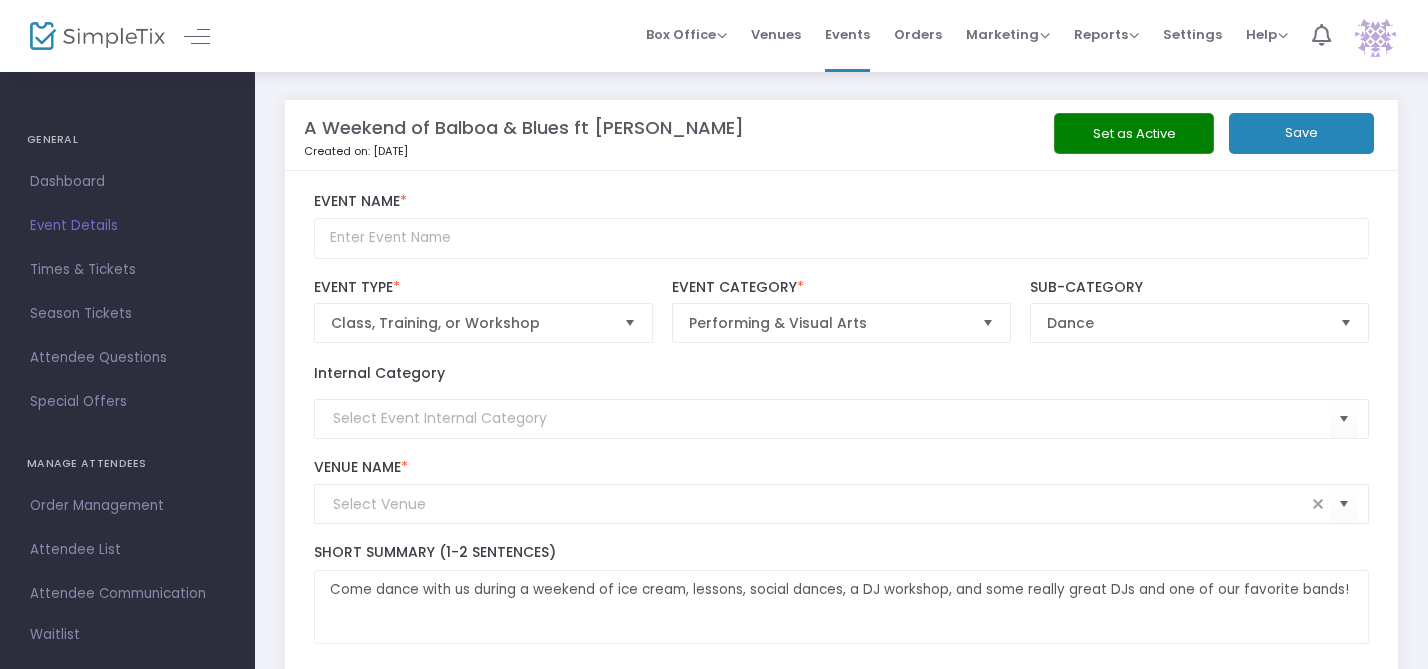 click on "Save" 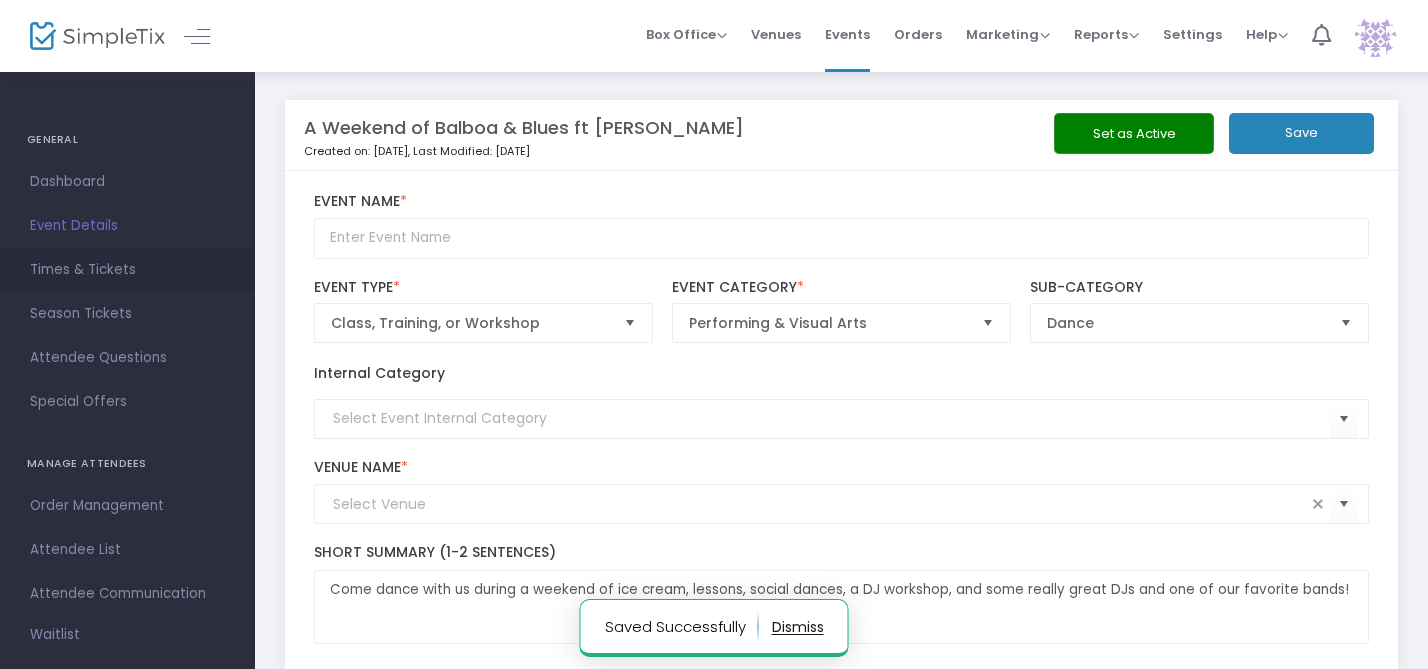 click on "Times & Tickets" at bounding box center (127, 270) 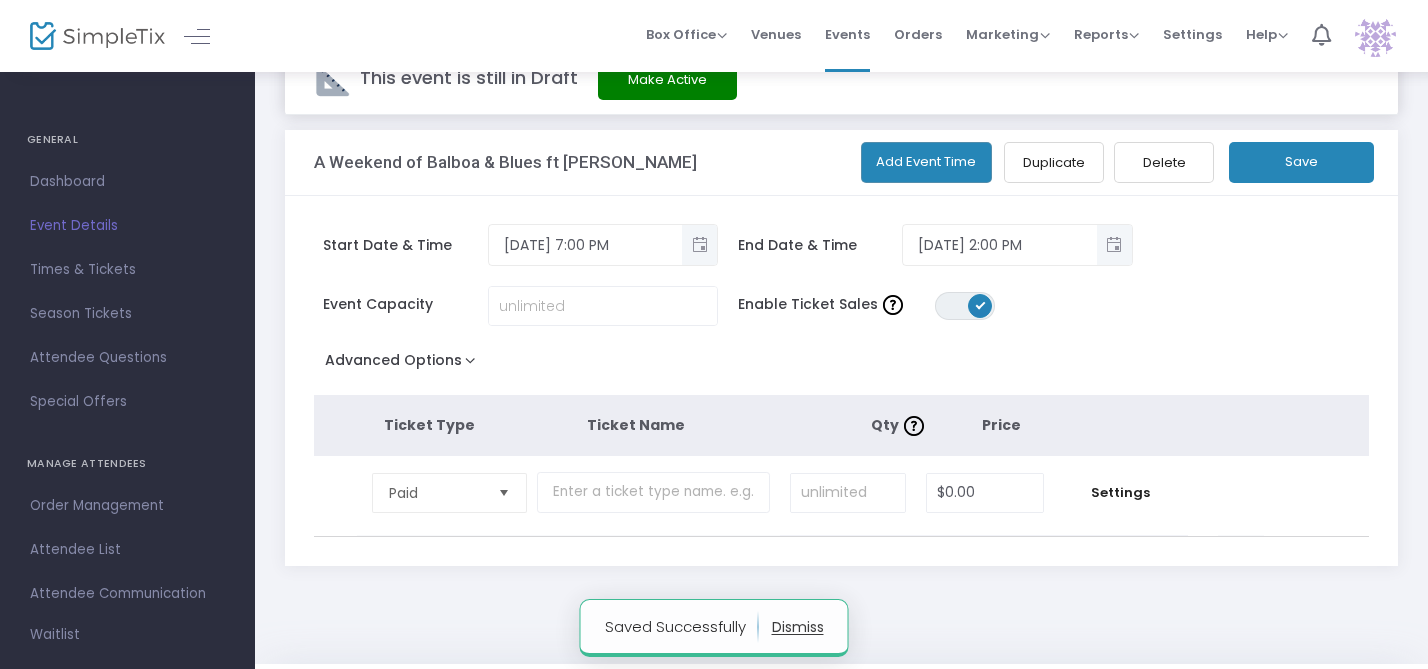 scroll, scrollTop: 109, scrollLeft: 0, axis: vertical 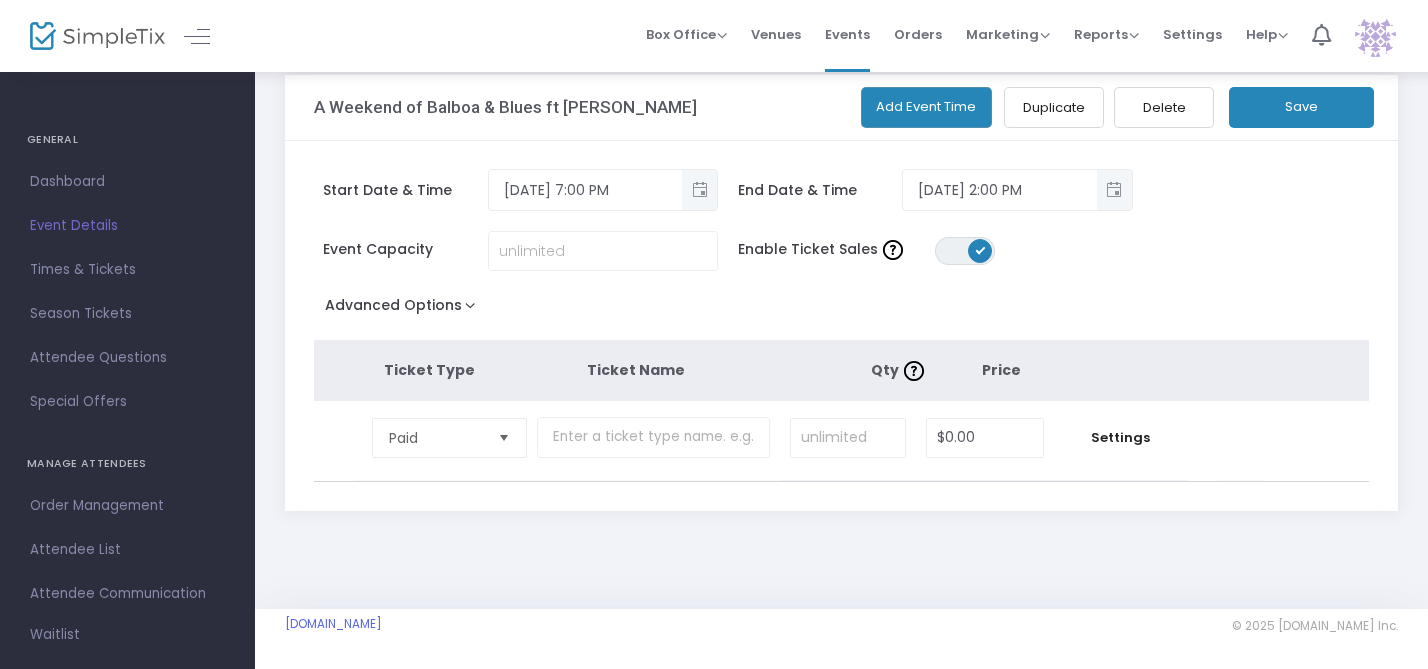 click at bounding box center (504, 437) 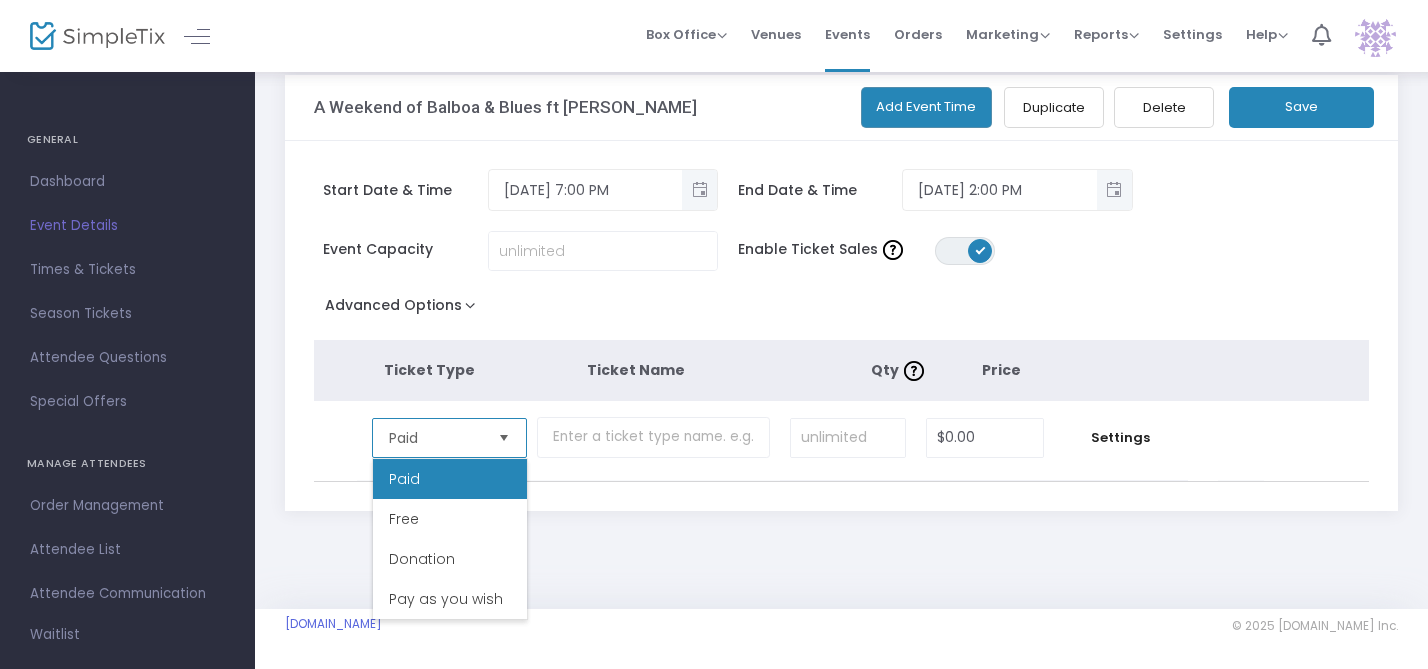 click on "Paid" at bounding box center [450, 479] 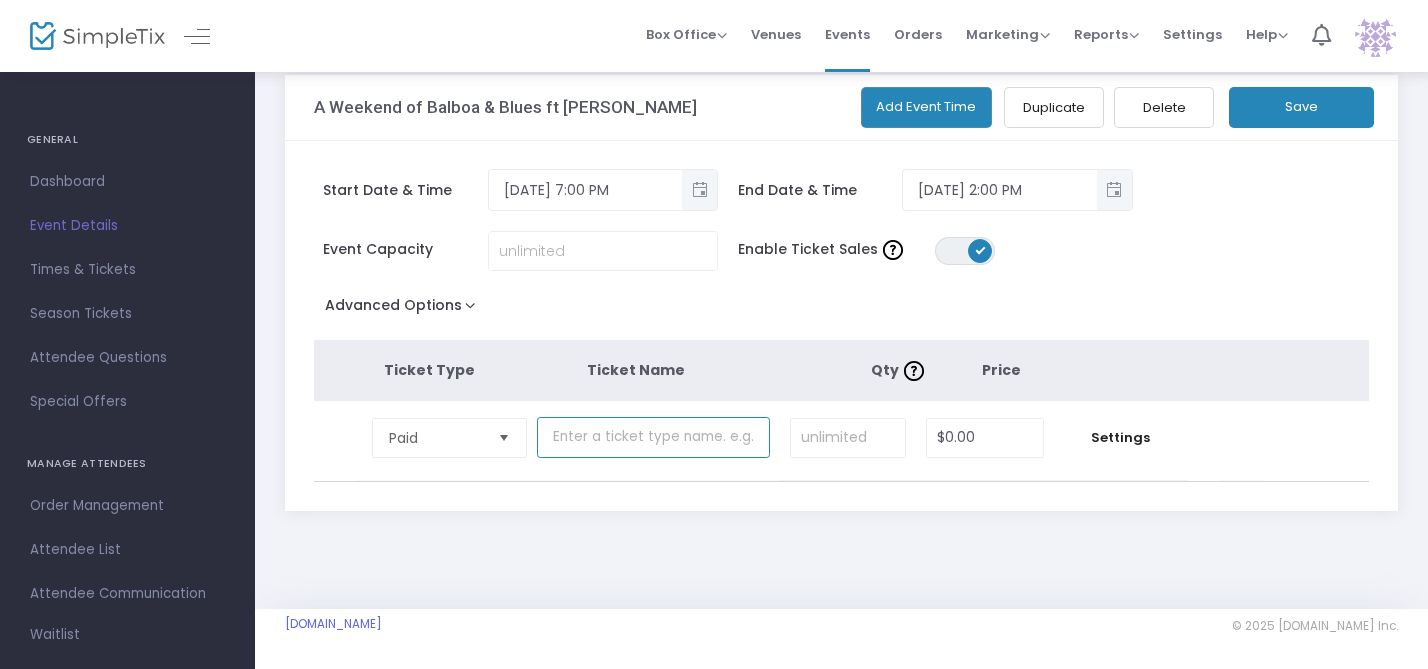 click at bounding box center (653, 437) 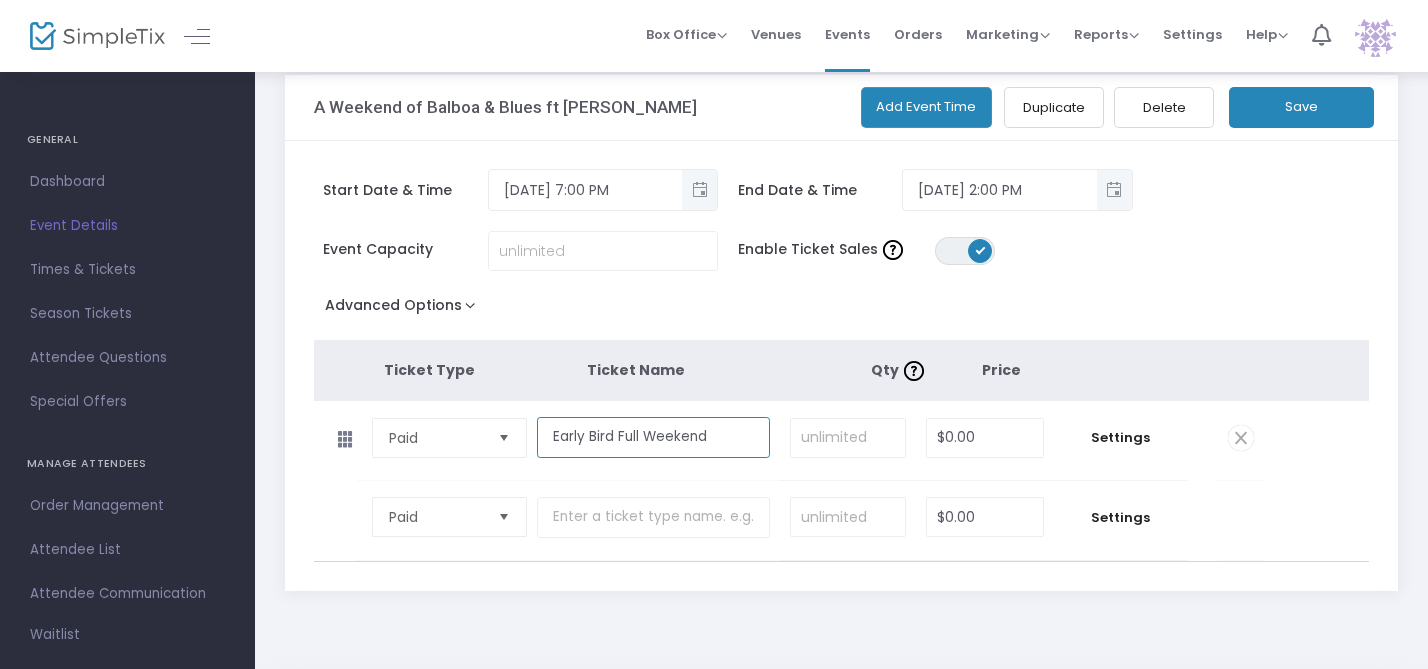 type on "Early Bird Full Weekend" 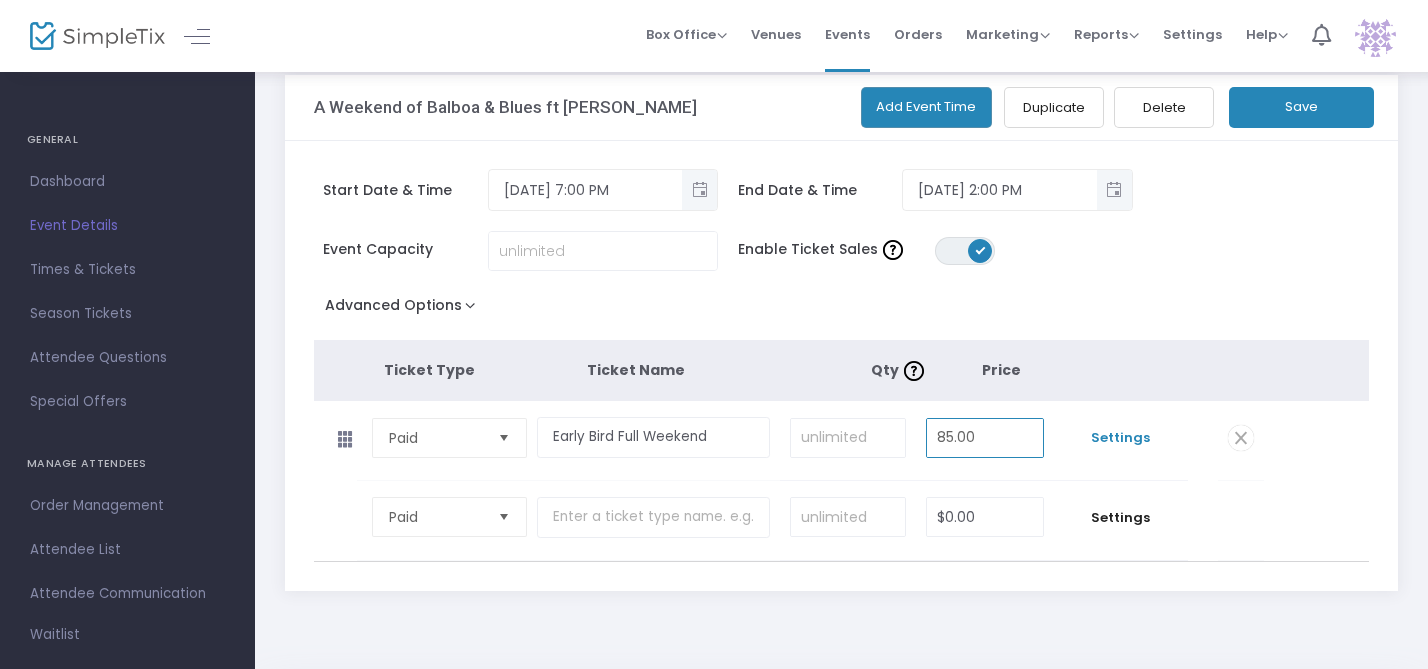 type on "85.00" 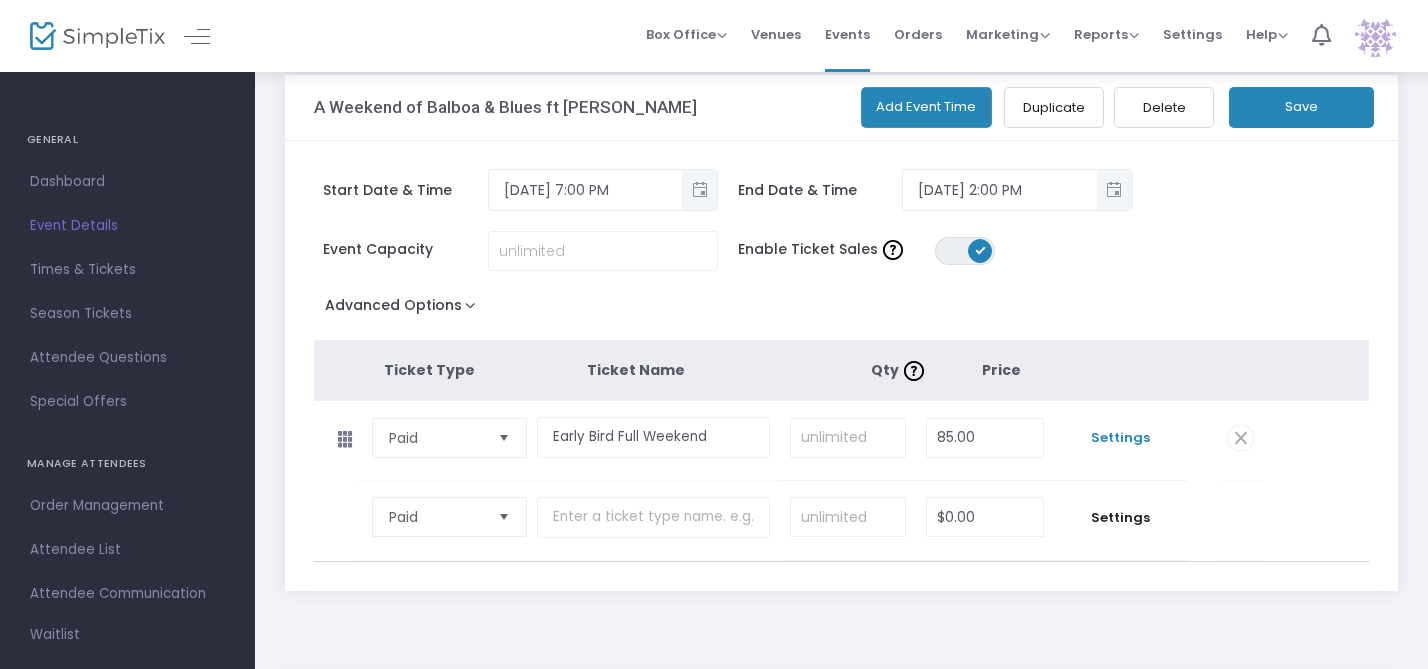 click on "Settings" at bounding box center (1121, 438) 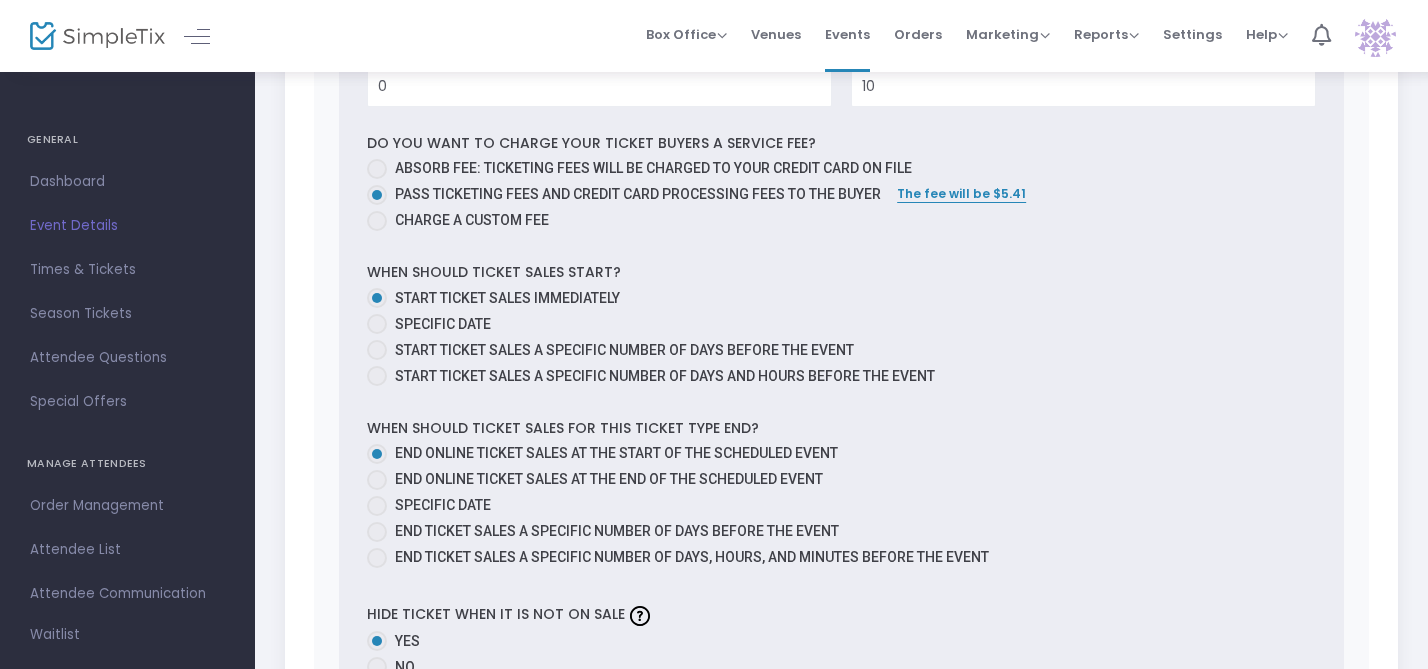 scroll, scrollTop: 908, scrollLeft: 0, axis: vertical 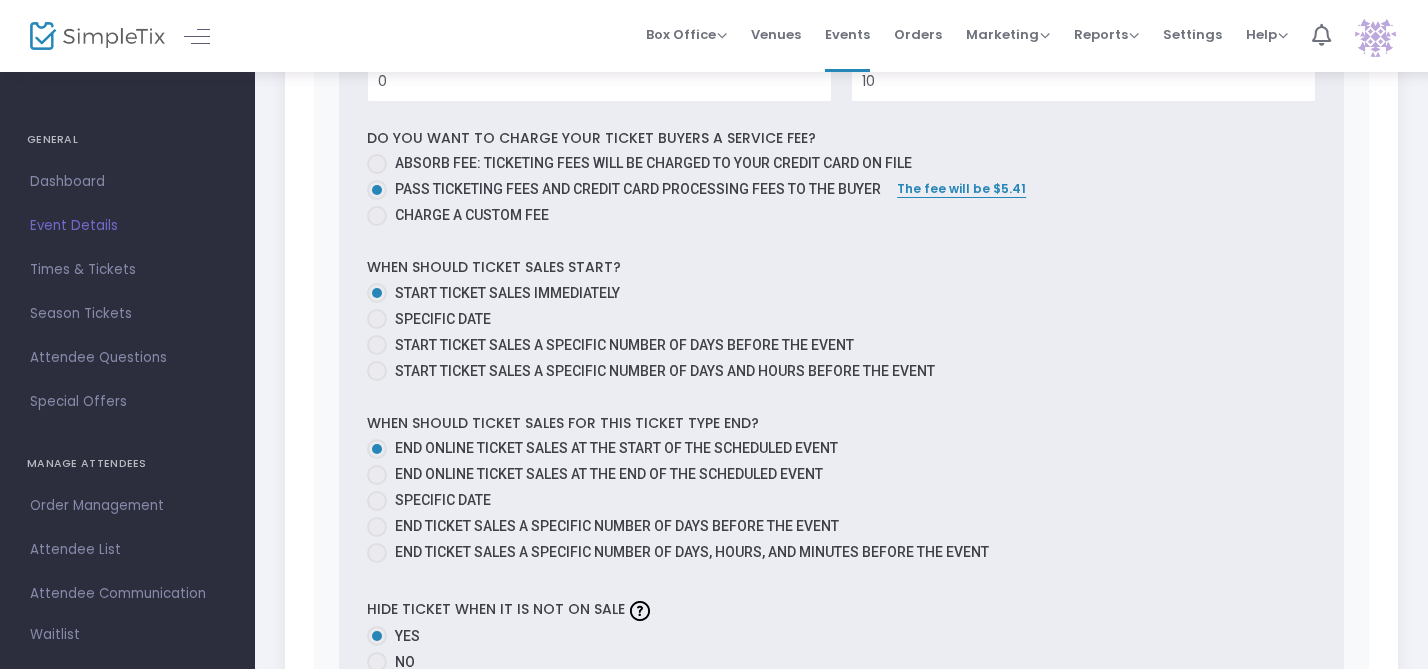 click at bounding box center [377, 475] 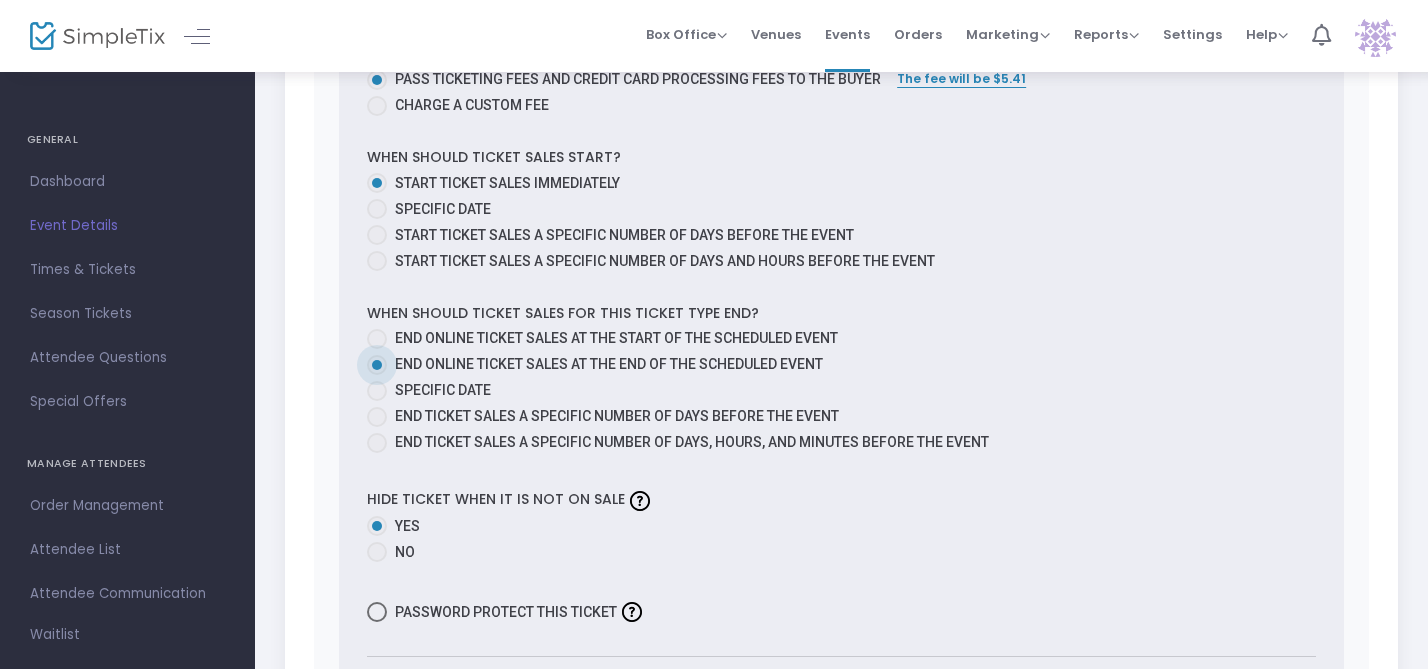 scroll, scrollTop: 1020, scrollLeft: 0, axis: vertical 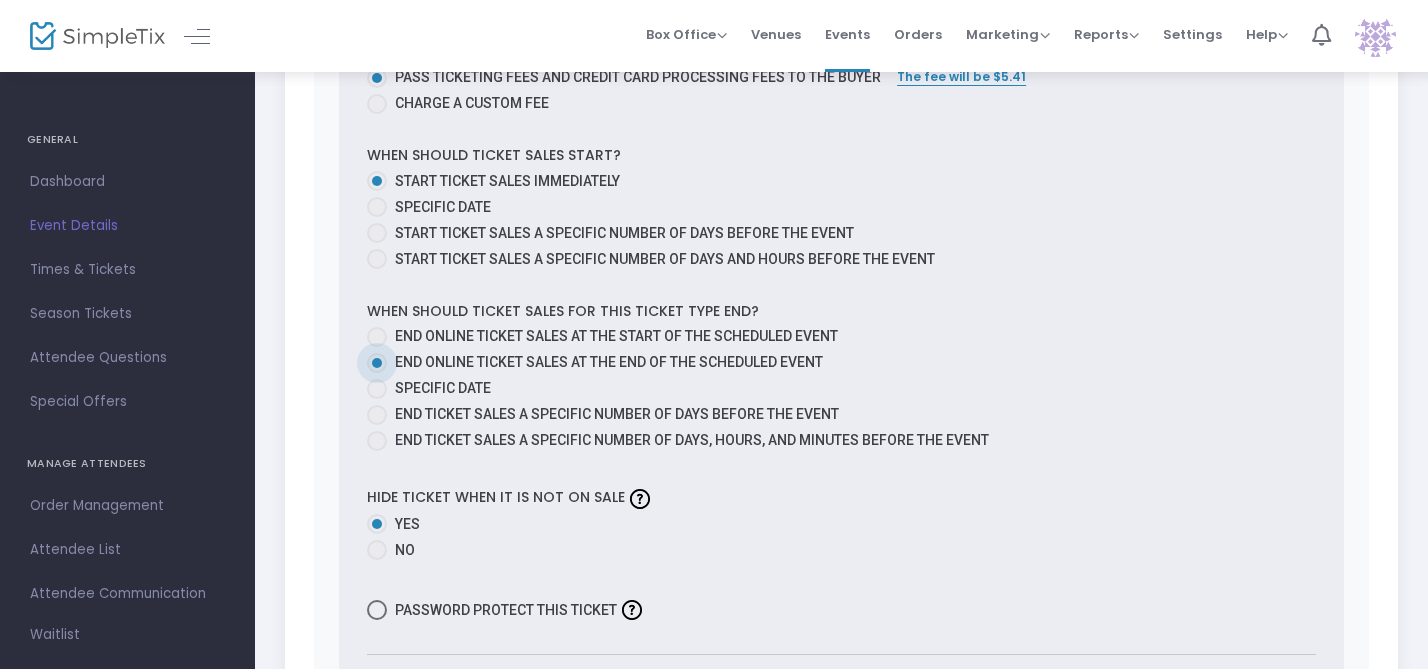 click at bounding box center [377, 389] 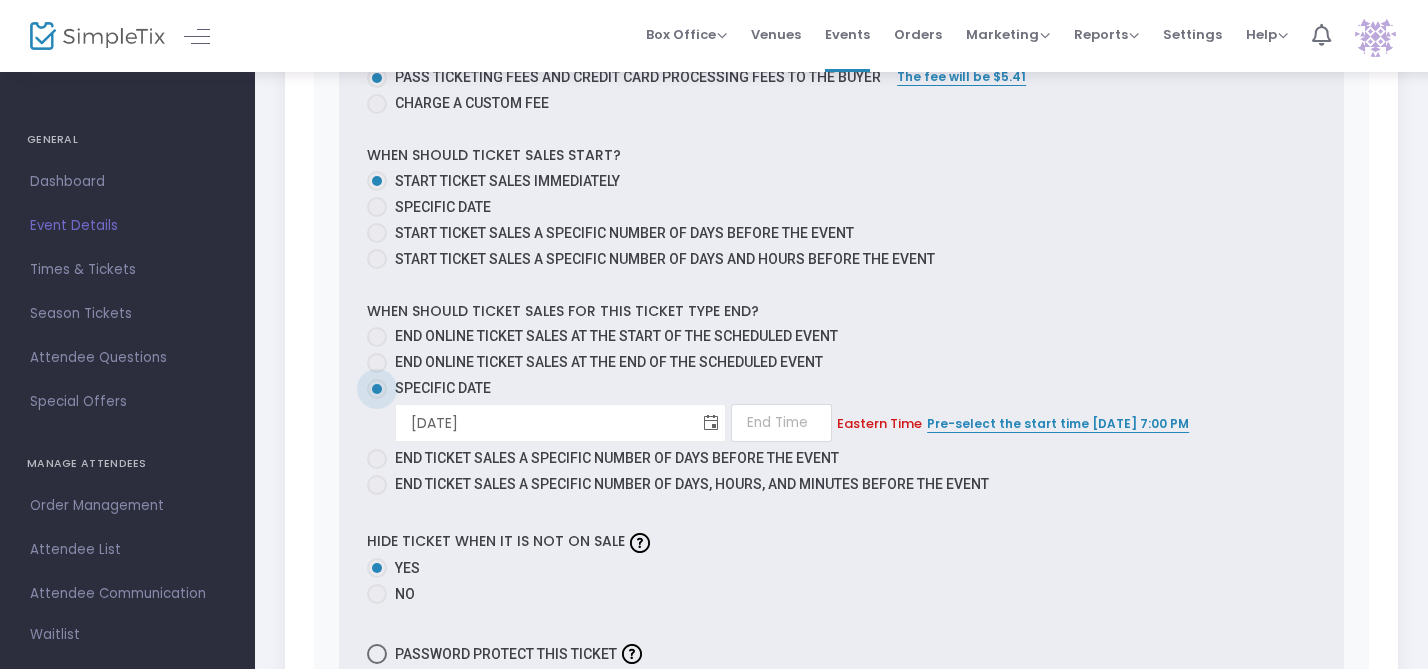 click at bounding box center (711, 423) 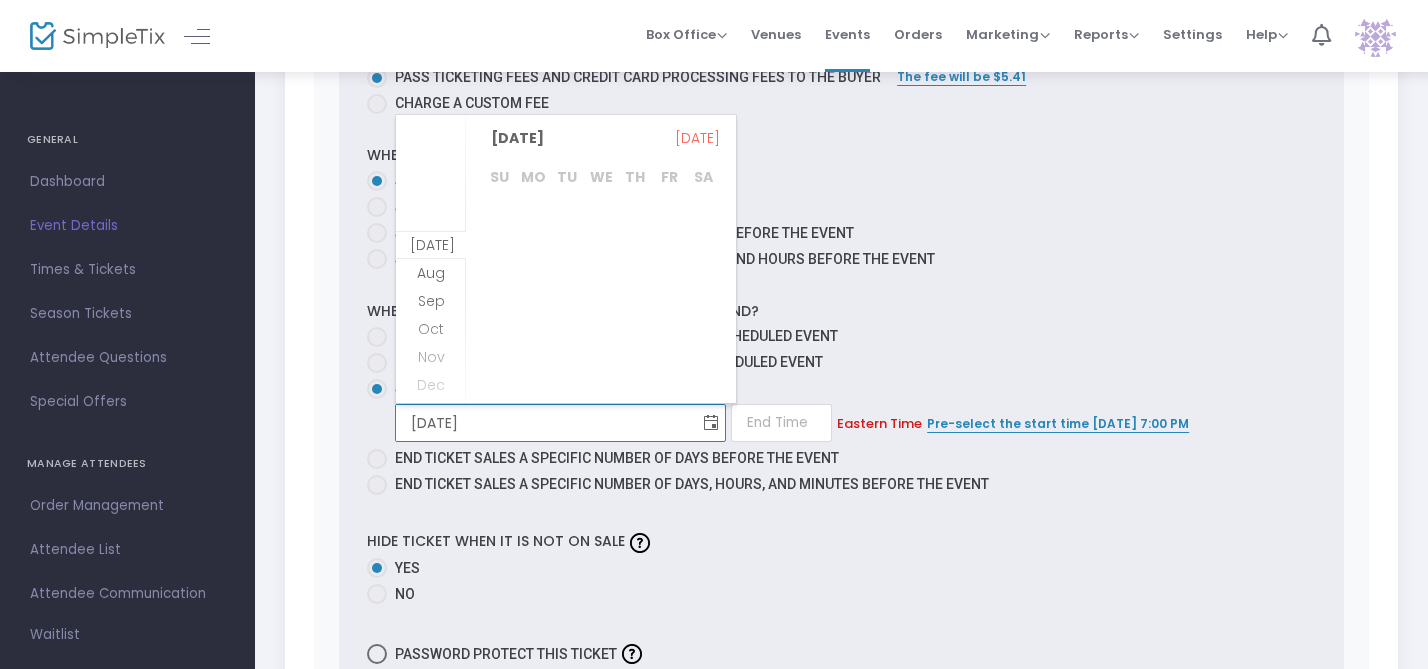 scroll, scrollTop: 28, scrollLeft: 0, axis: vertical 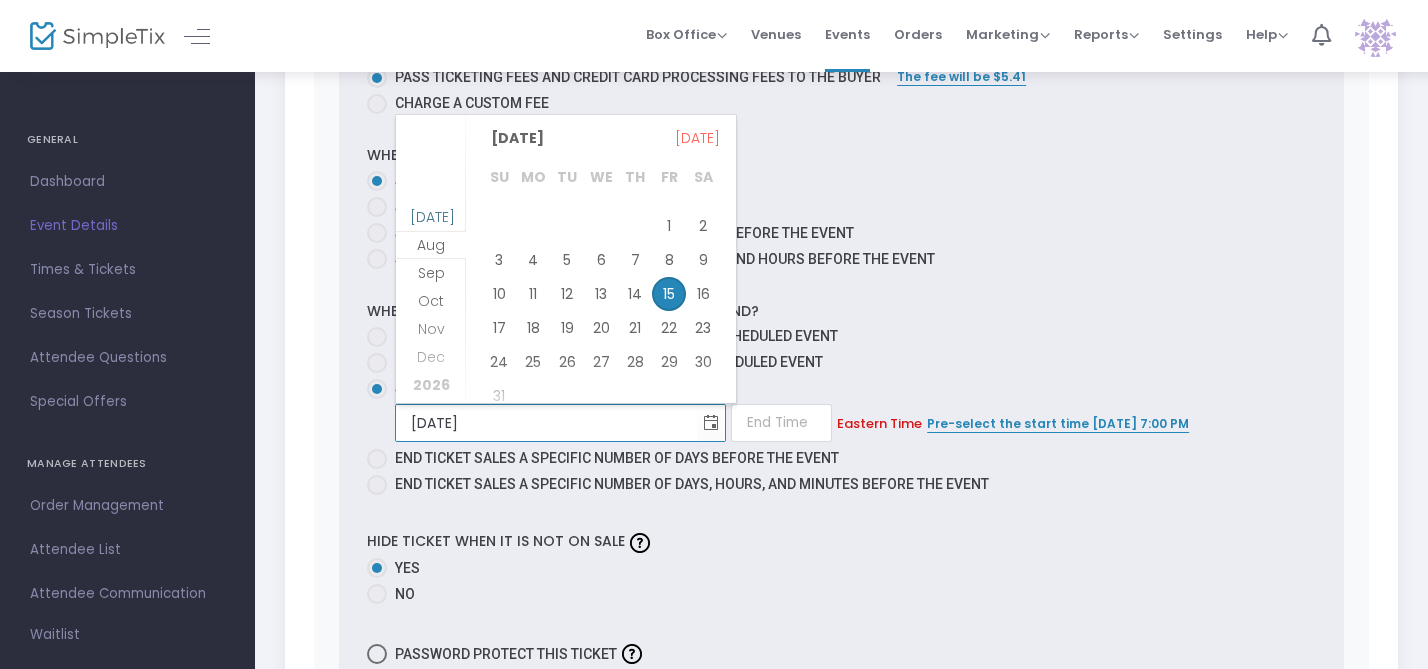 click on "Jul" at bounding box center (432, 217) 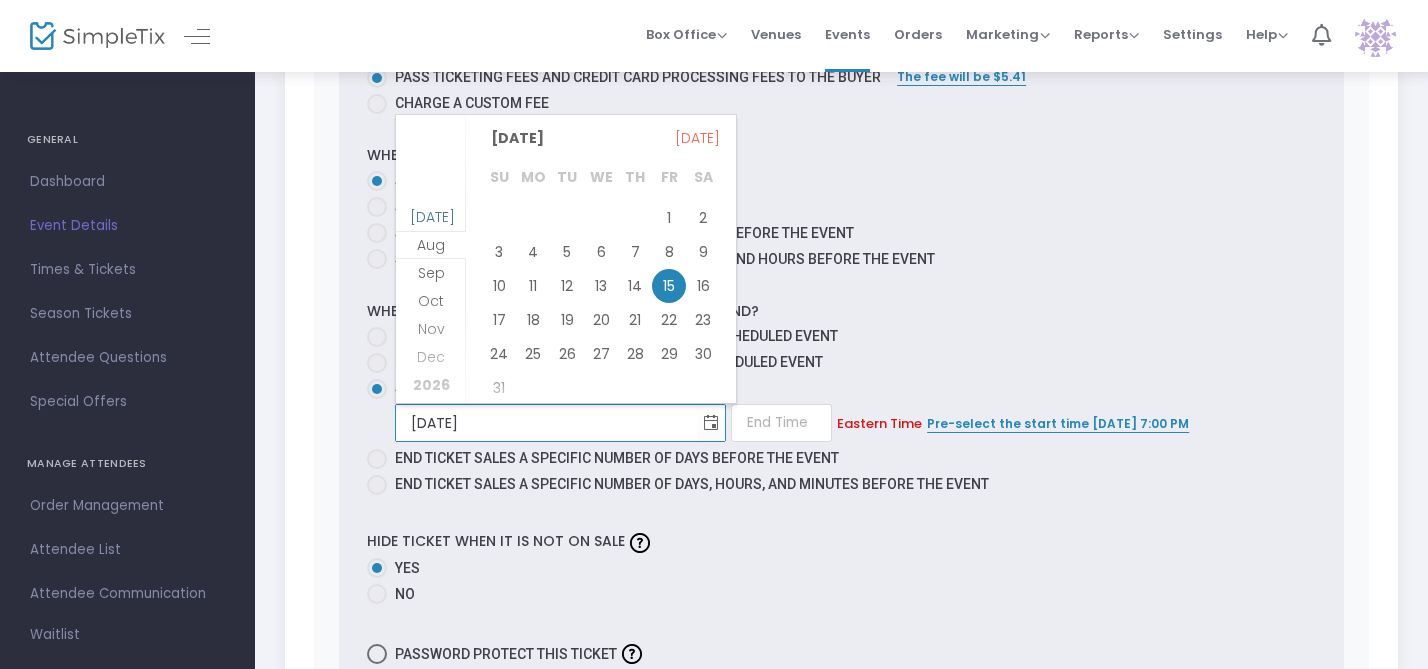 scroll, scrollTop: 0, scrollLeft: 0, axis: both 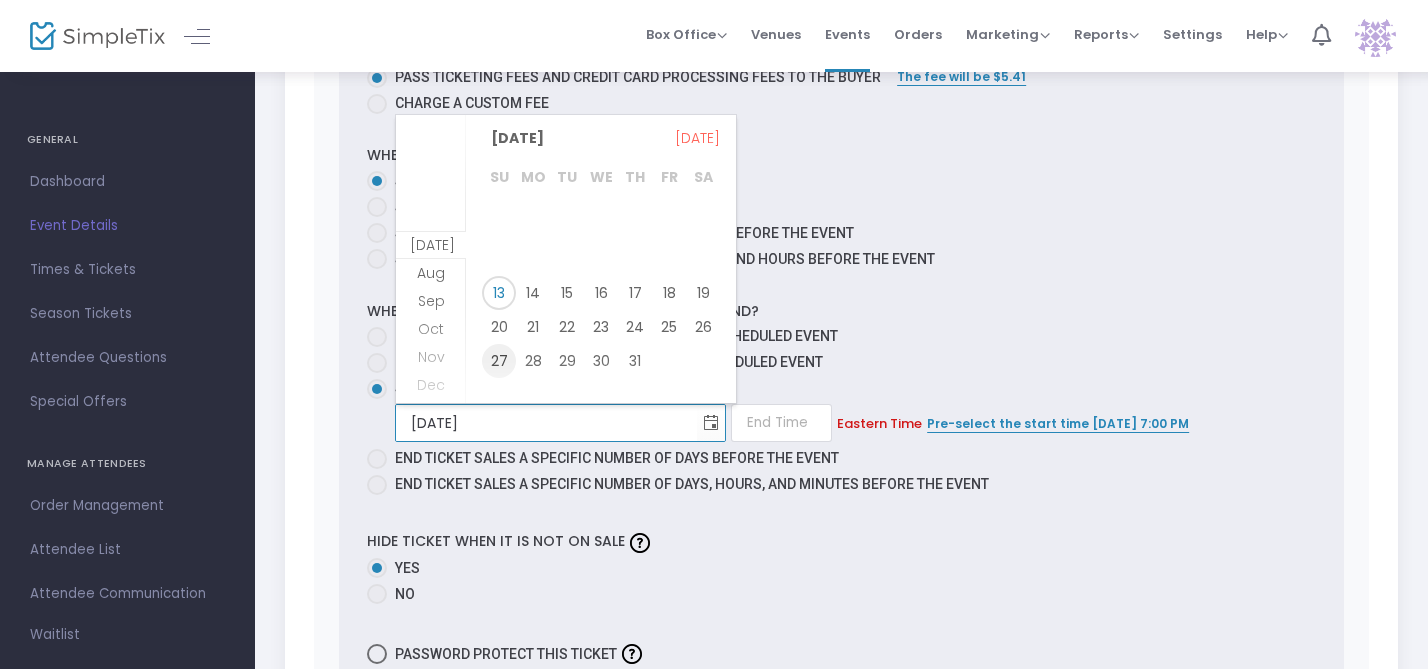 click on "27" at bounding box center [499, 361] 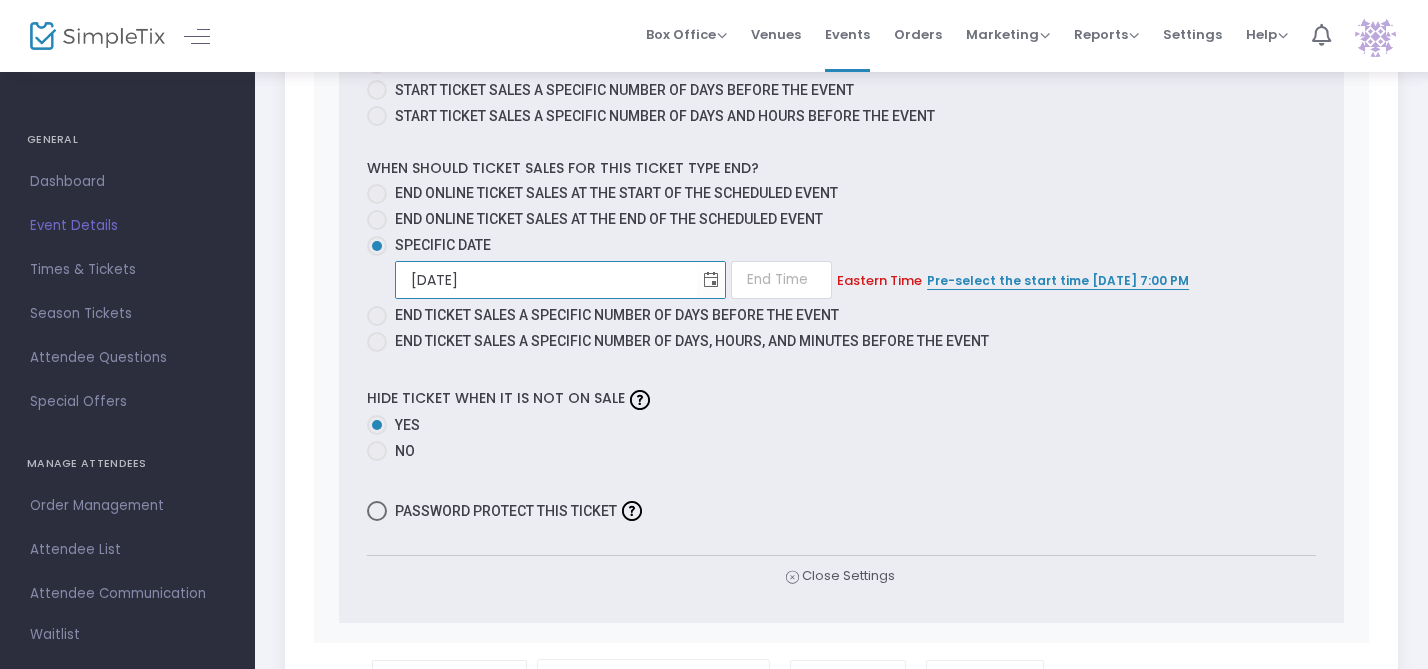 scroll, scrollTop: 1168, scrollLeft: 0, axis: vertical 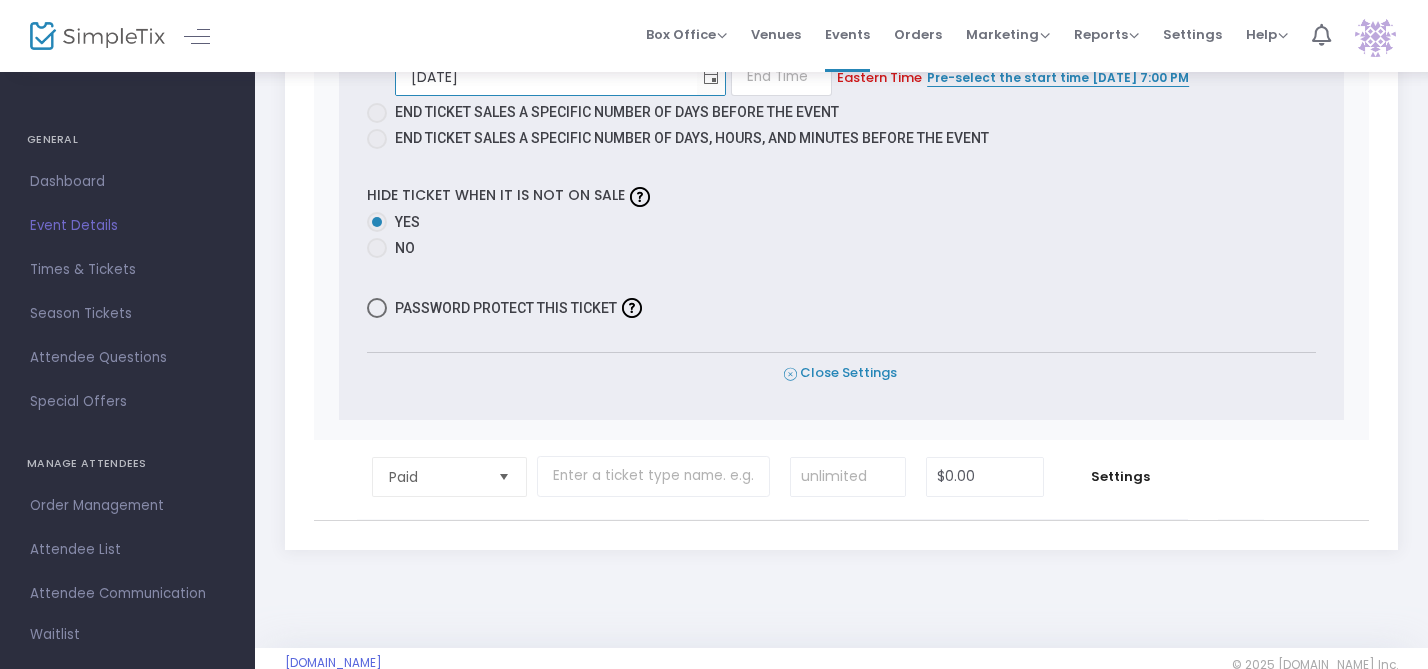 click on "Close Settings" at bounding box center (840, 373) 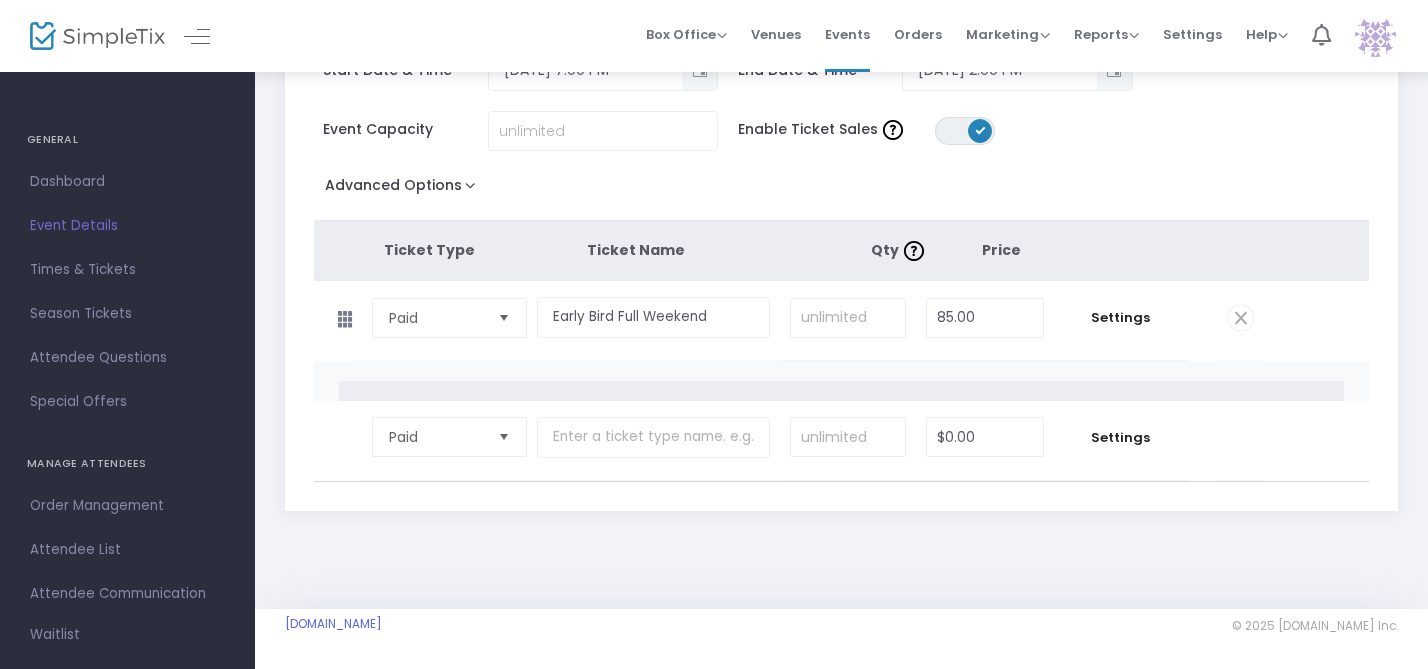 scroll, scrollTop: 189, scrollLeft: 0, axis: vertical 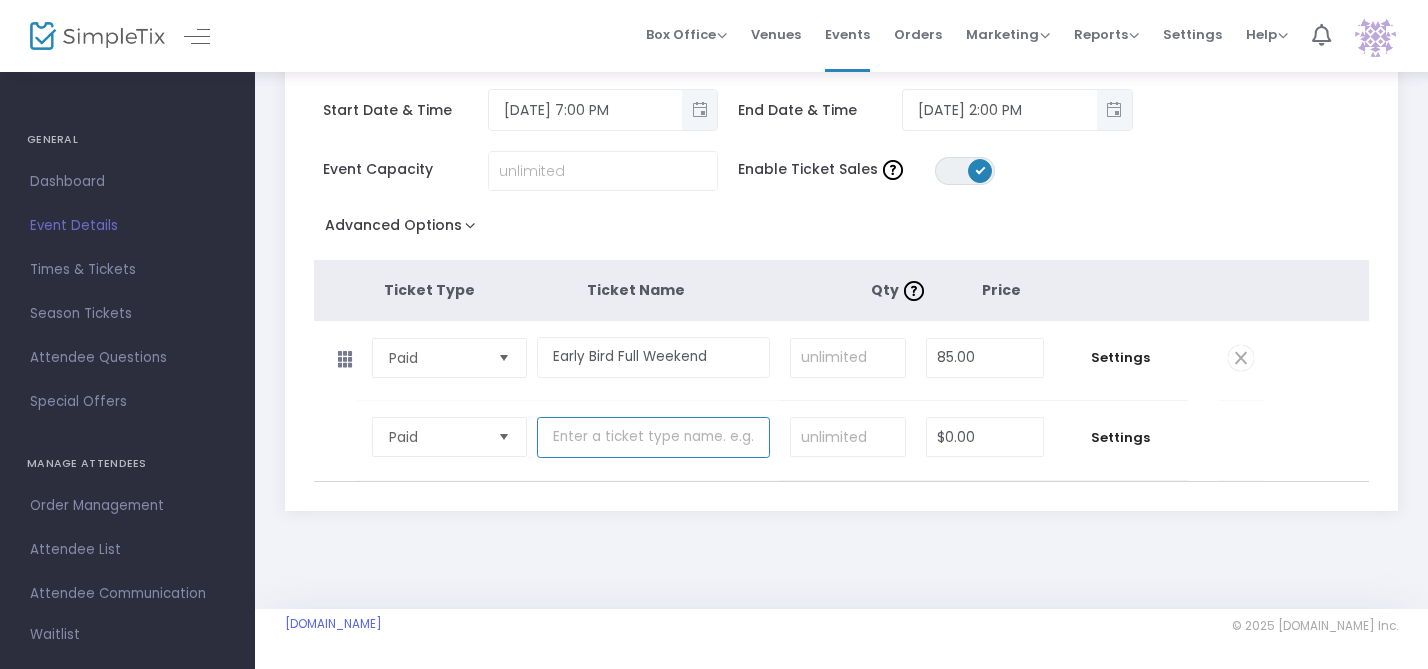 click at bounding box center (653, 437) 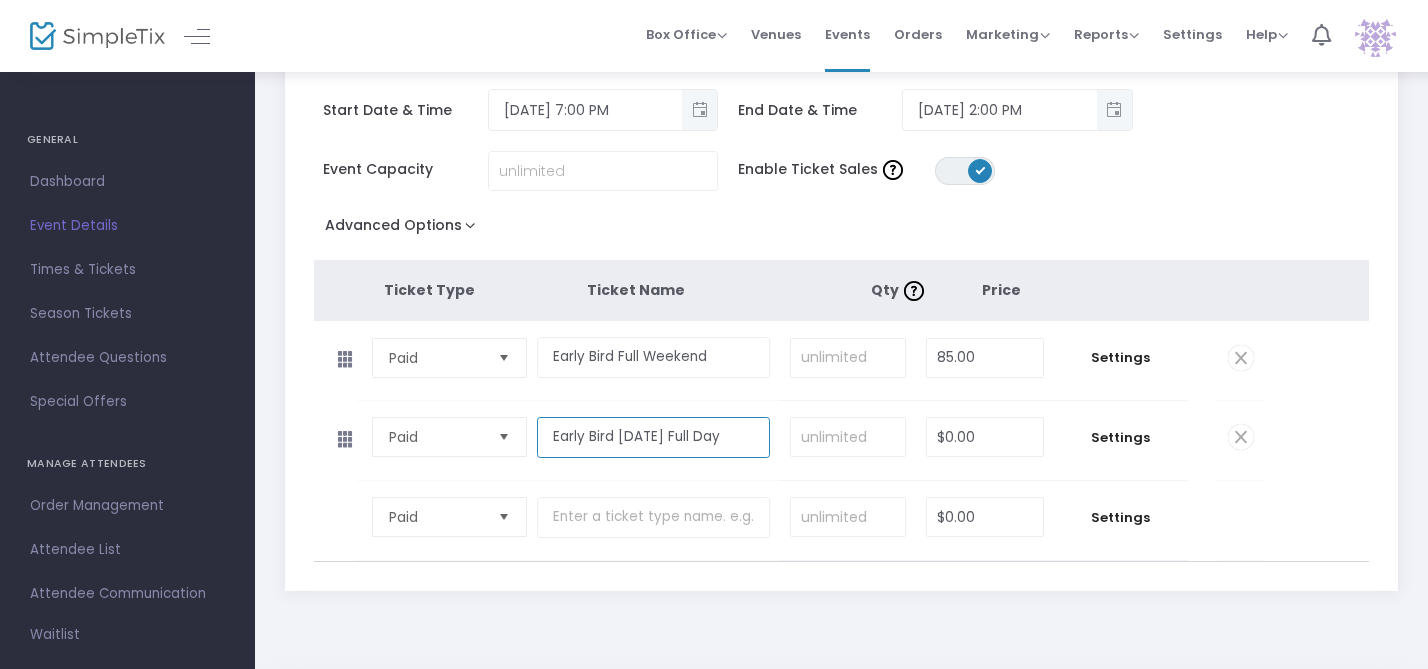 type on "Early Bird Saturday Full Day" 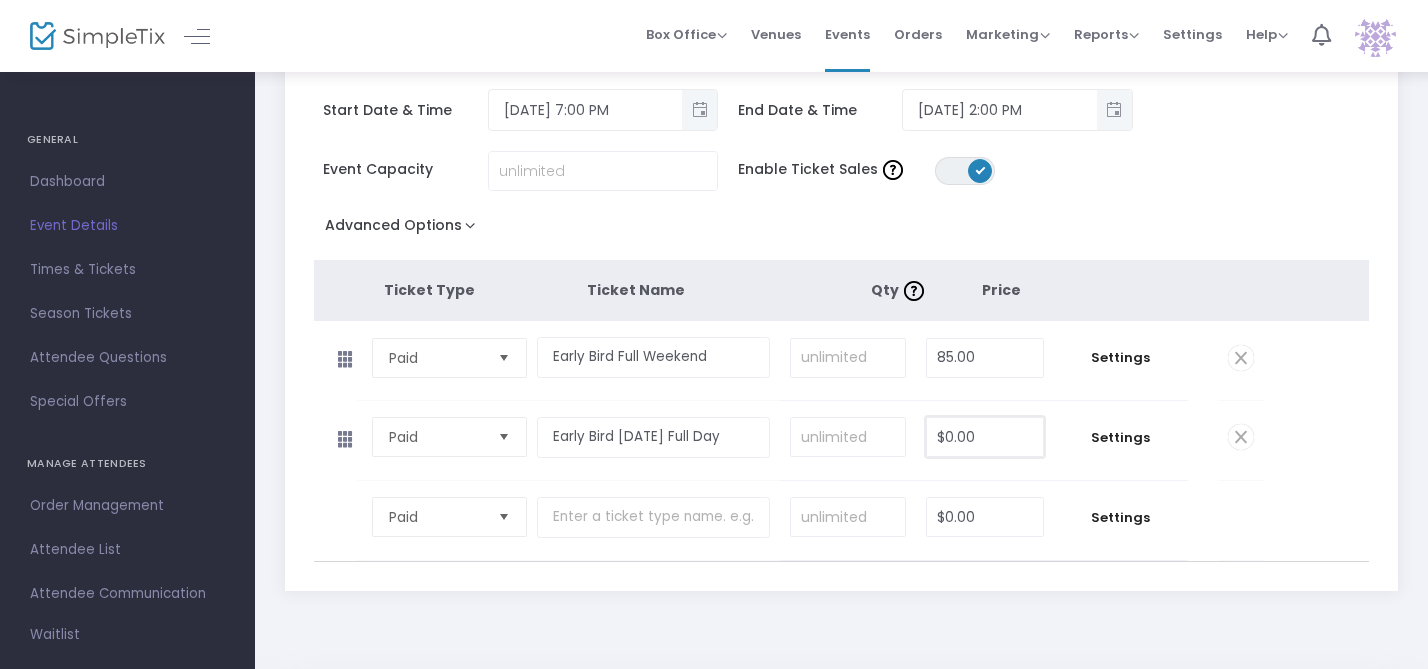 click on "$0.00" at bounding box center (984, 437) 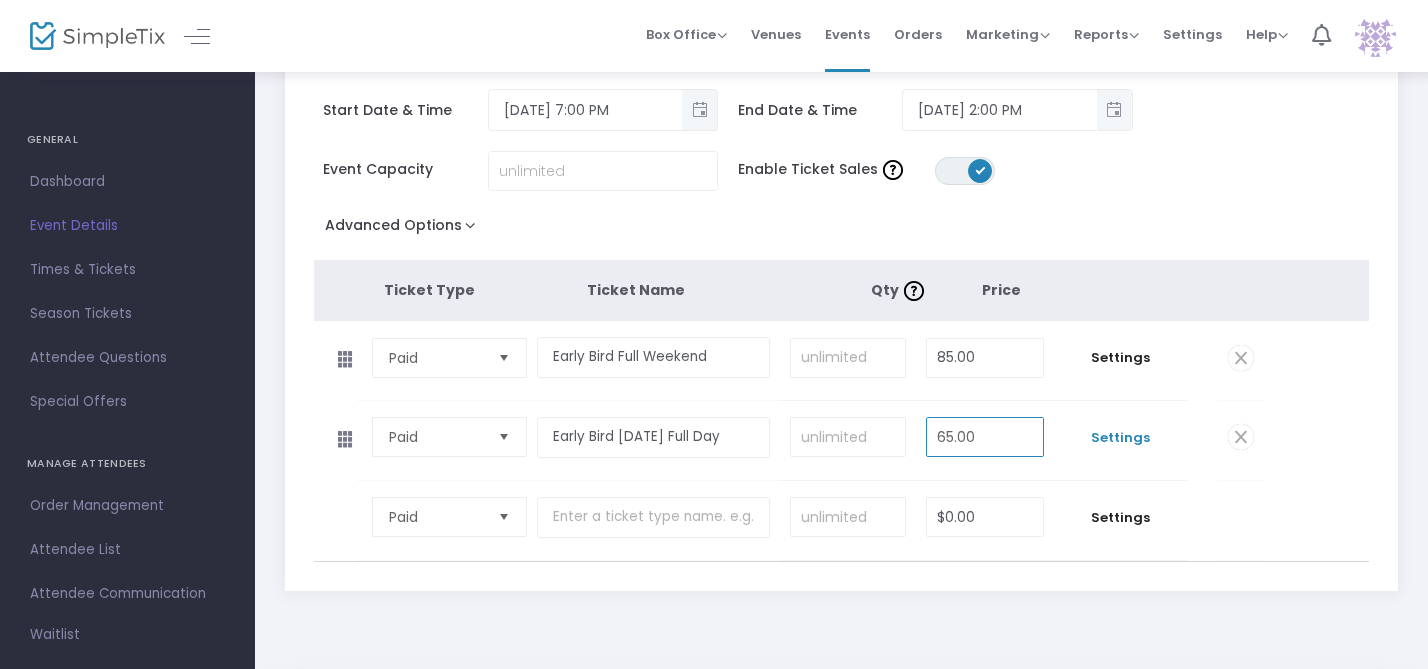 type on "65.00" 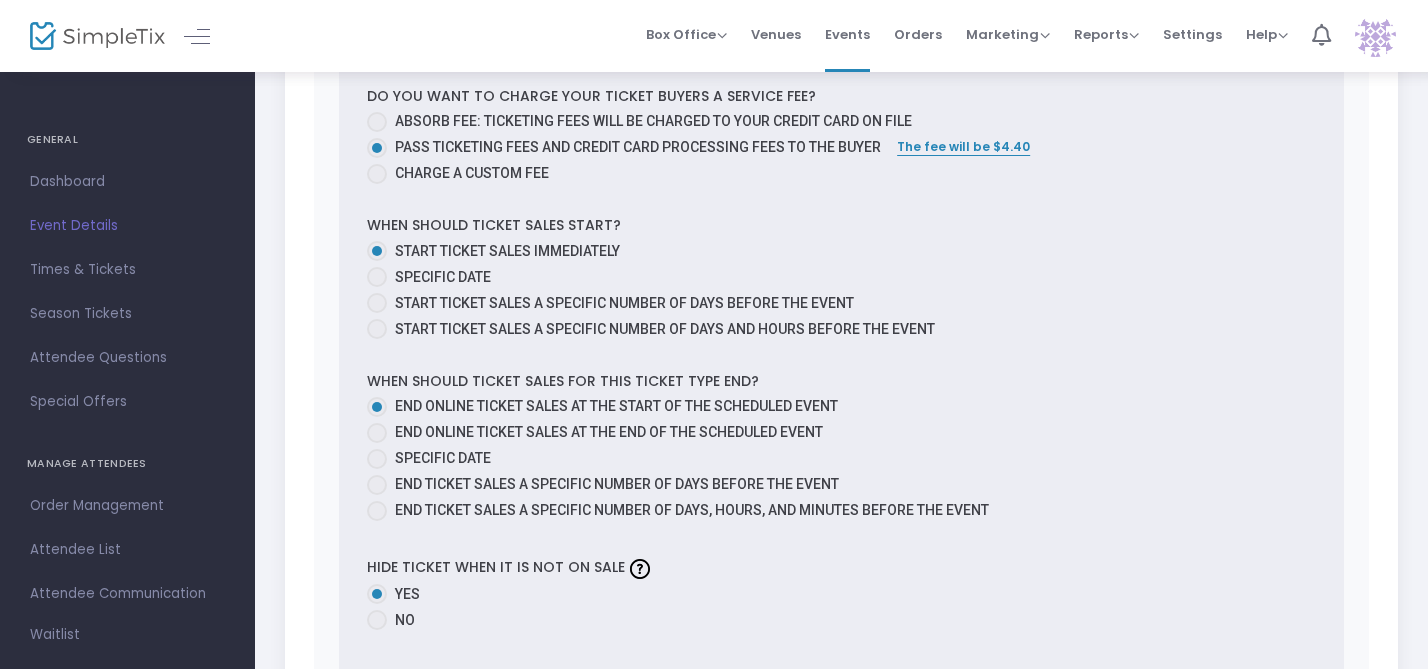 scroll, scrollTop: 1043, scrollLeft: 0, axis: vertical 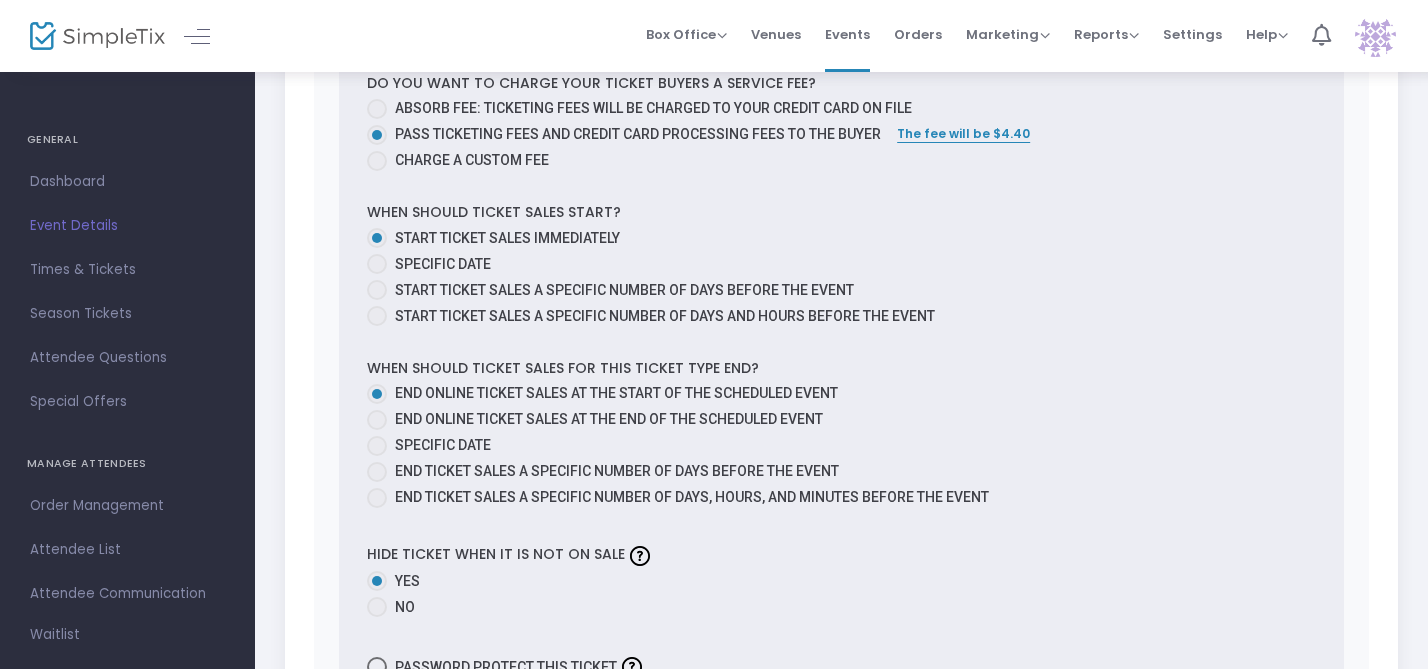 click at bounding box center [377, 446] 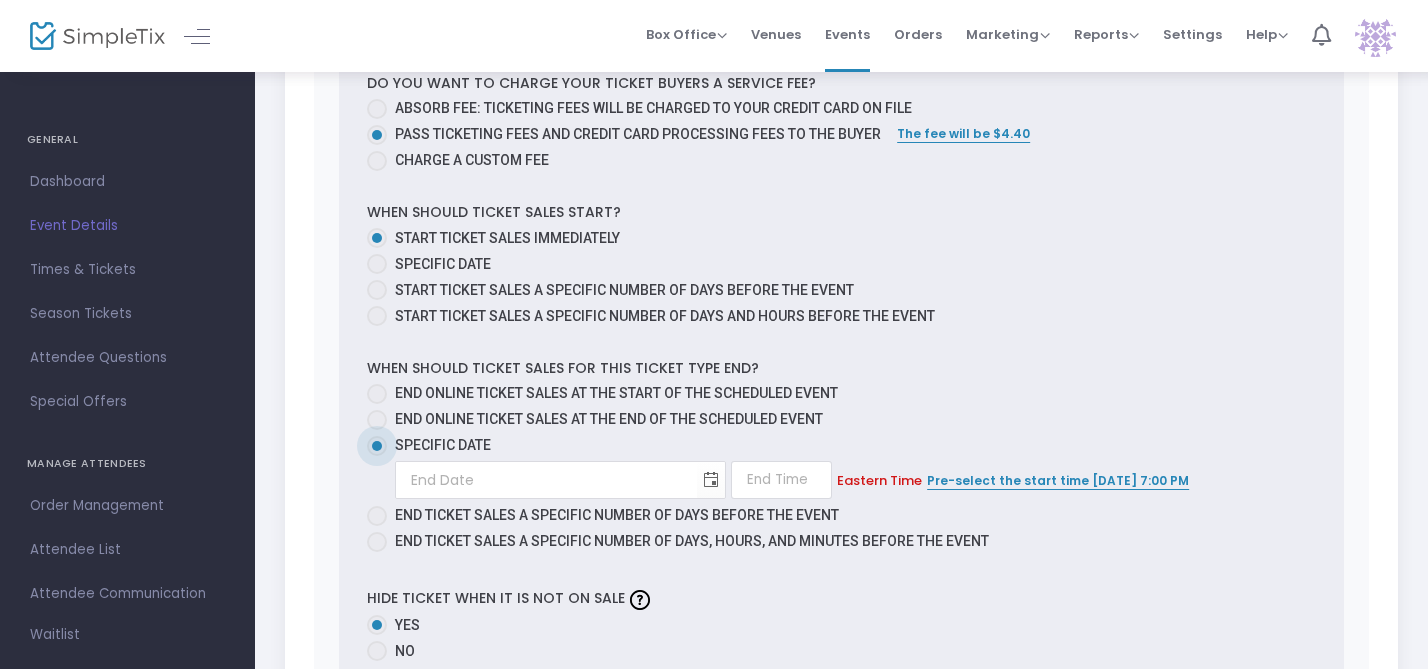 click at bounding box center (377, 420) 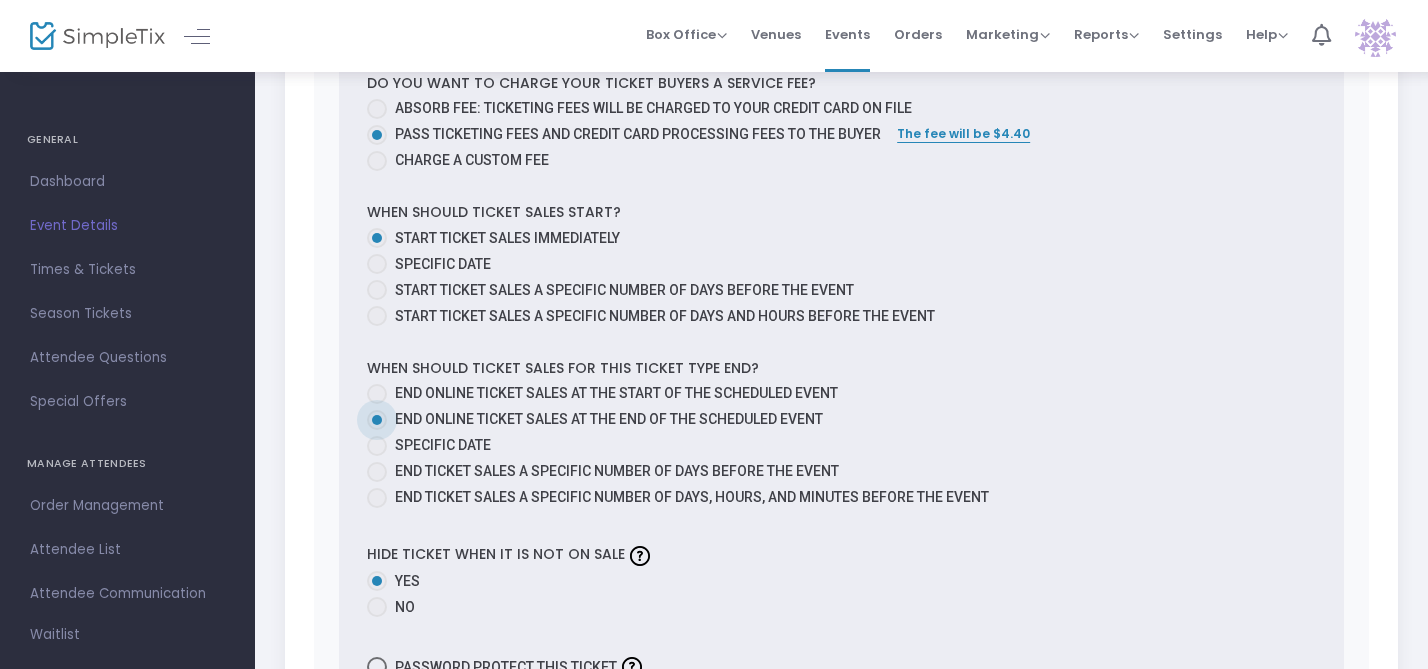 click at bounding box center [377, 446] 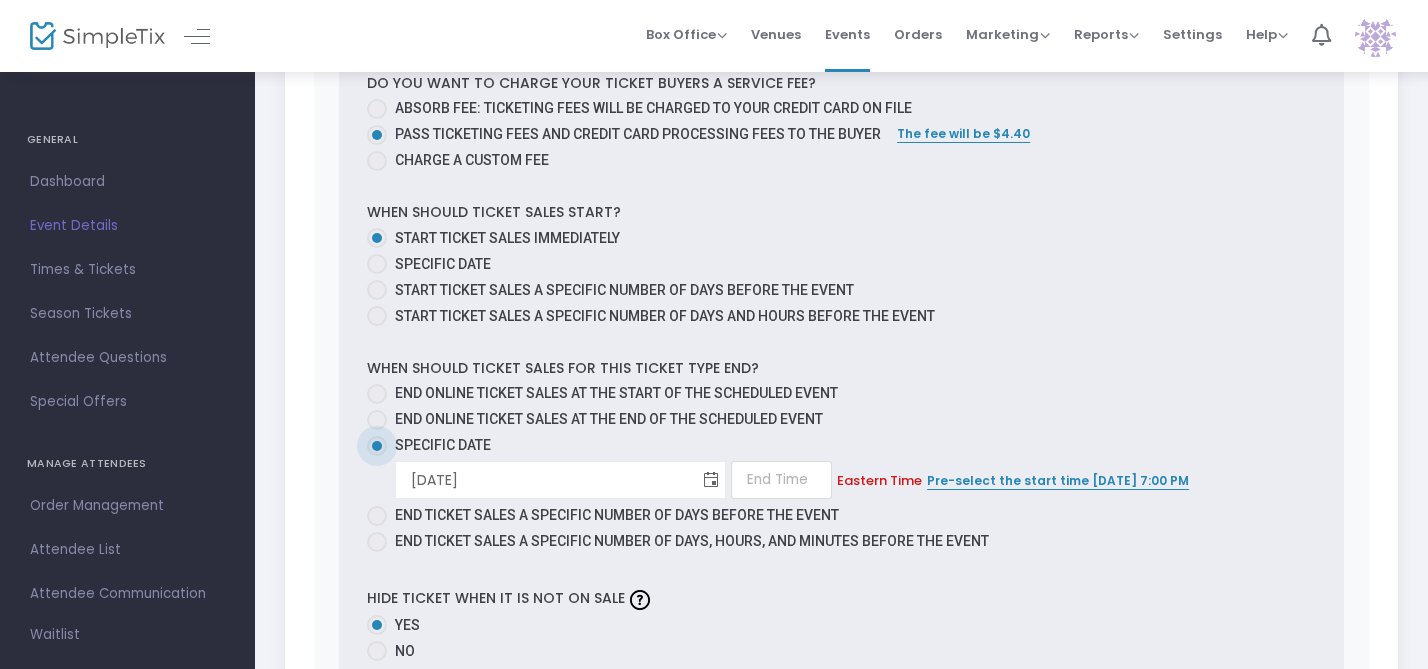 click at bounding box center (711, 480) 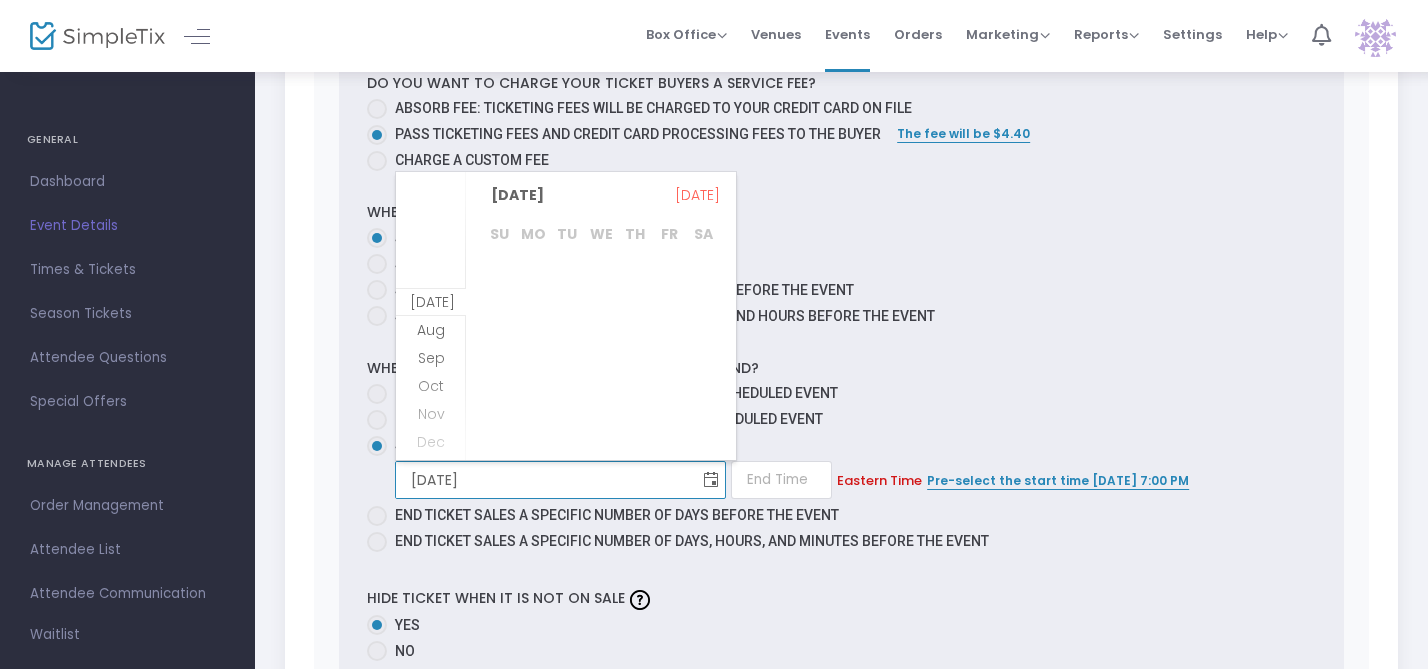 scroll, scrollTop: 28, scrollLeft: 0, axis: vertical 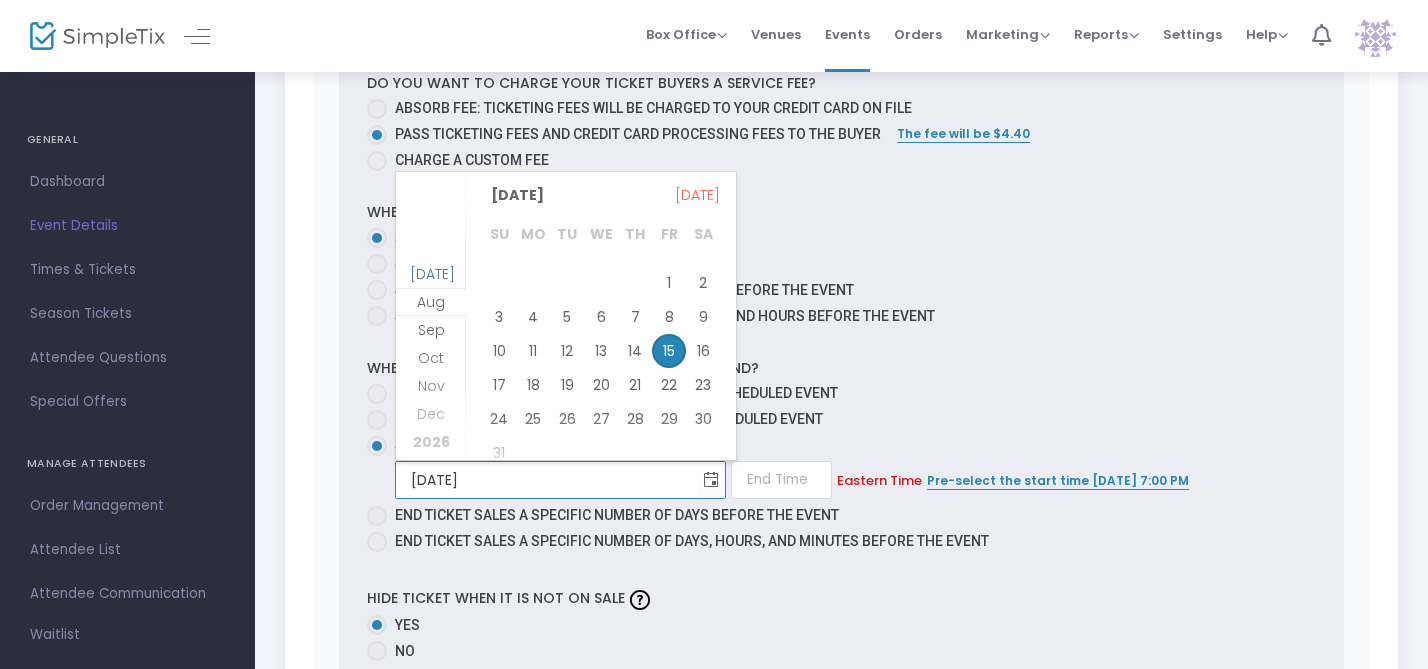 click on "Jul" at bounding box center (431, 288) 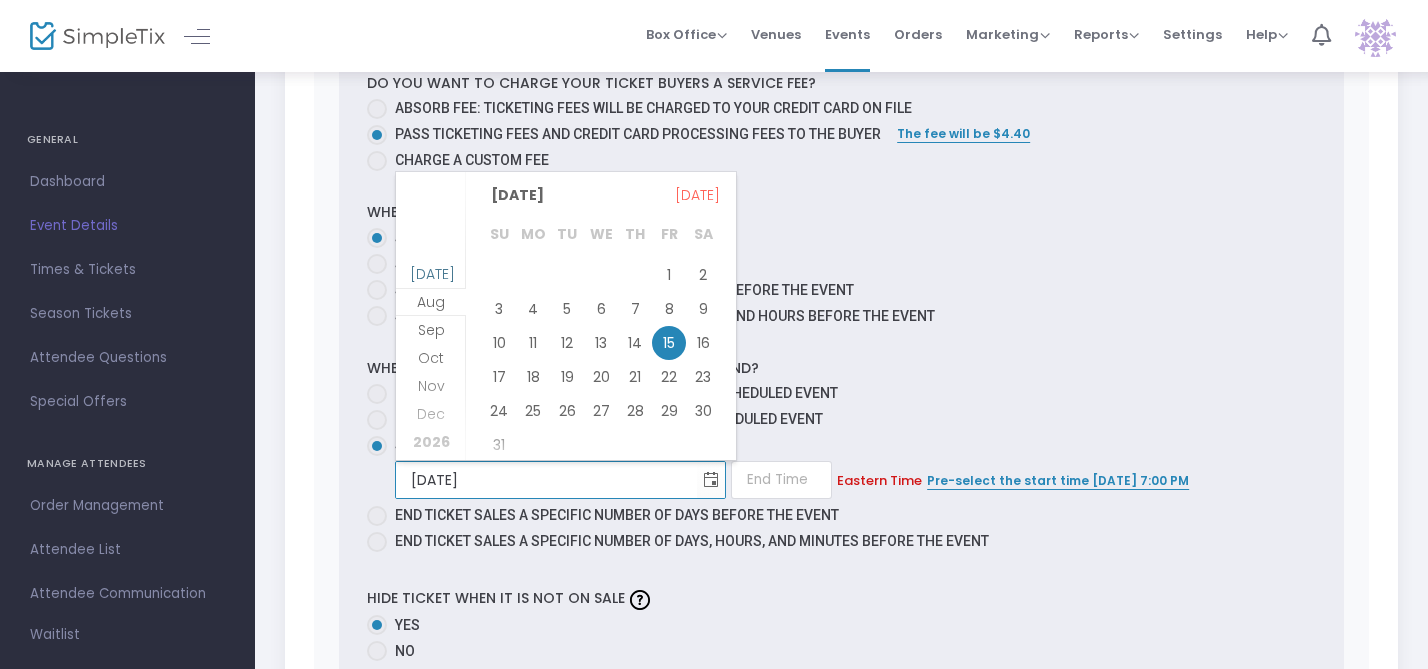 scroll, scrollTop: 0, scrollLeft: 0, axis: both 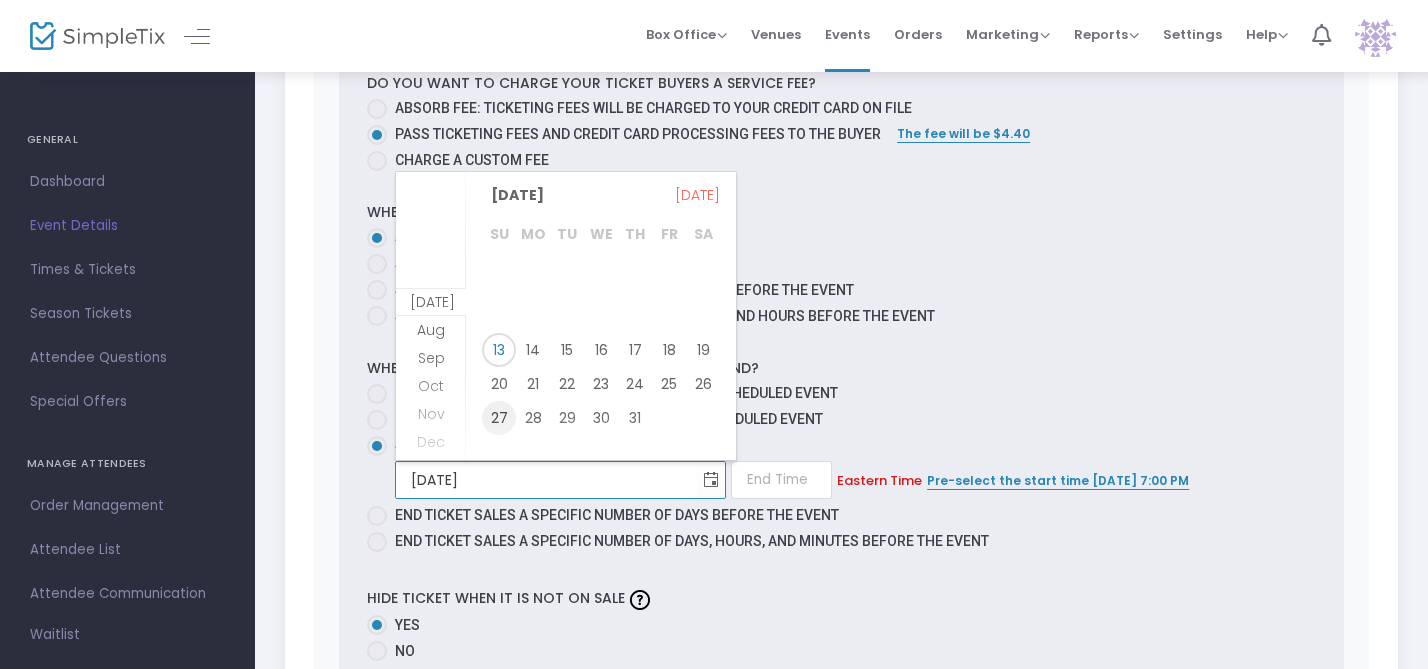 click on "27" at bounding box center (499, 418) 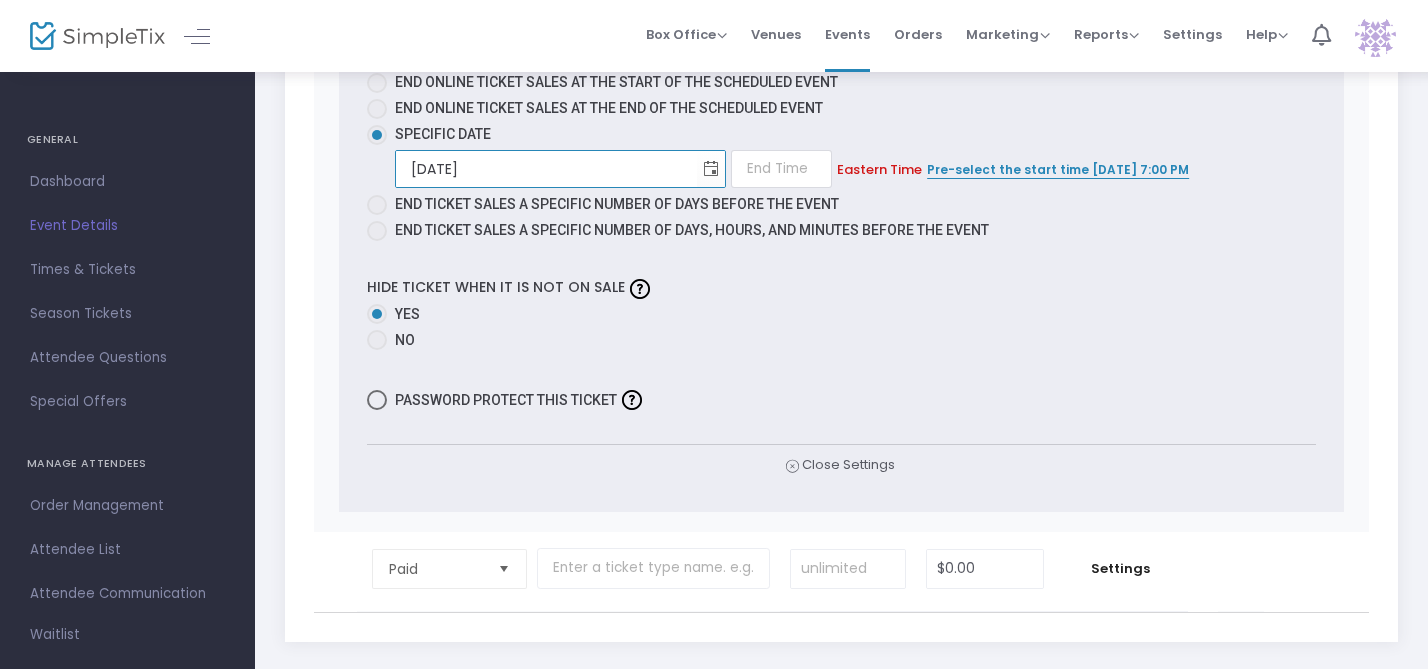 scroll, scrollTop: 1360, scrollLeft: 0, axis: vertical 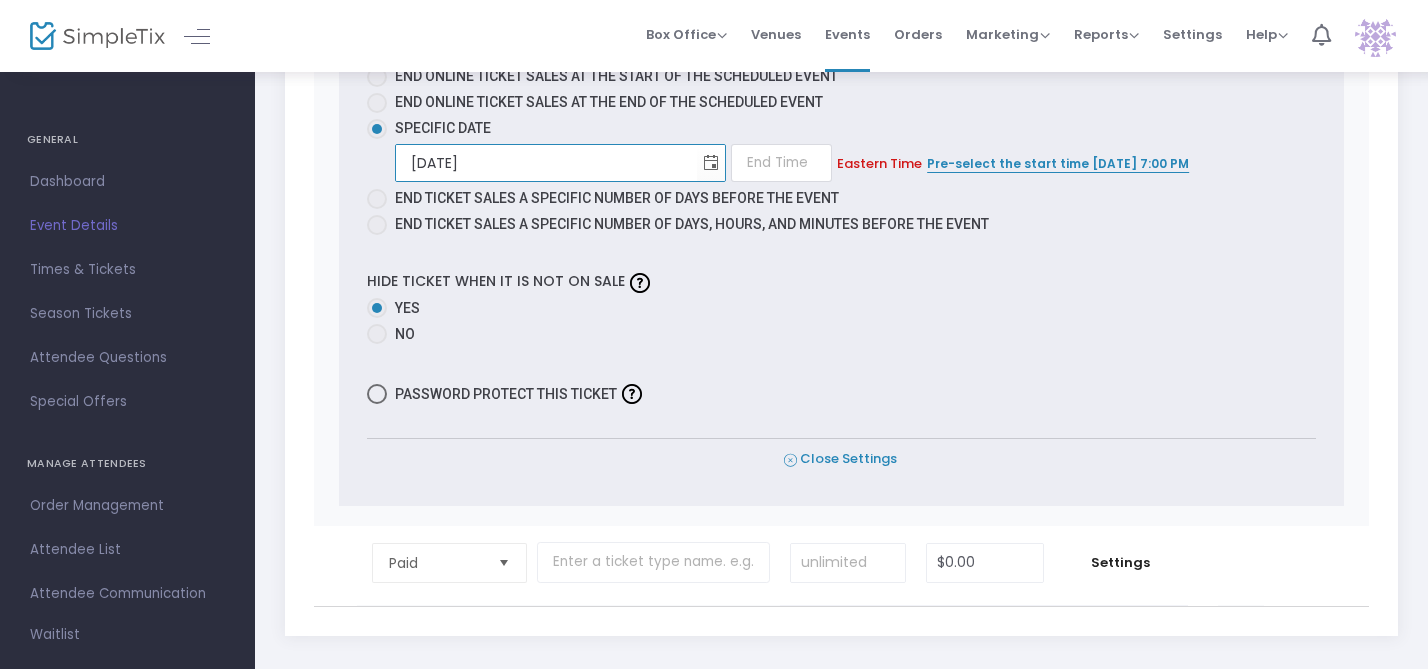 click on "Close Settings" at bounding box center [840, 459] 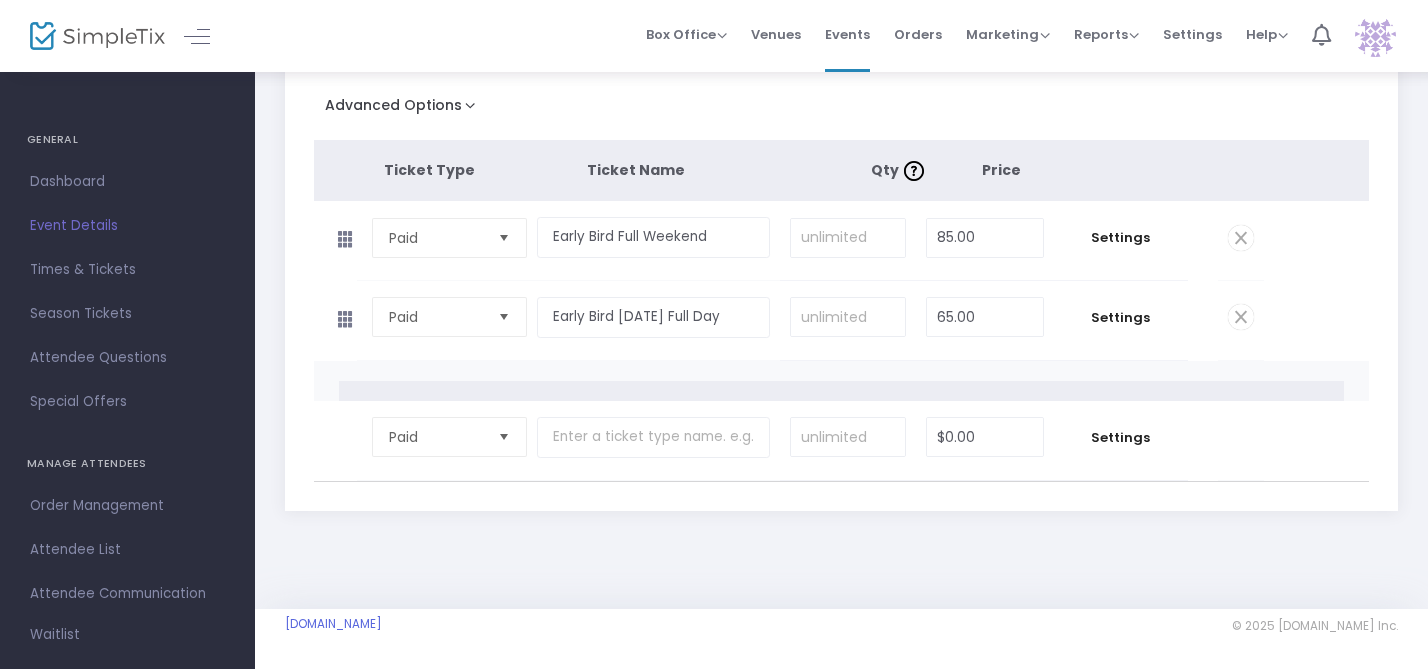 scroll, scrollTop: 269, scrollLeft: 0, axis: vertical 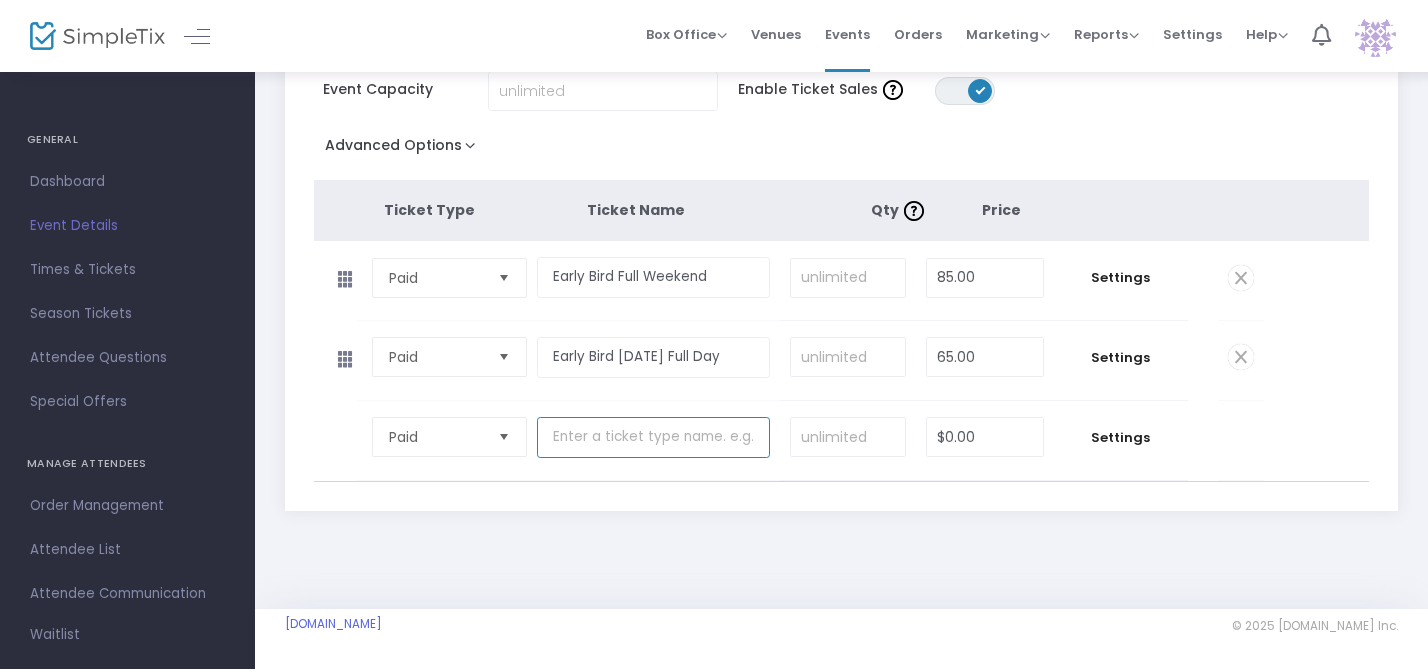 click at bounding box center (653, 437) 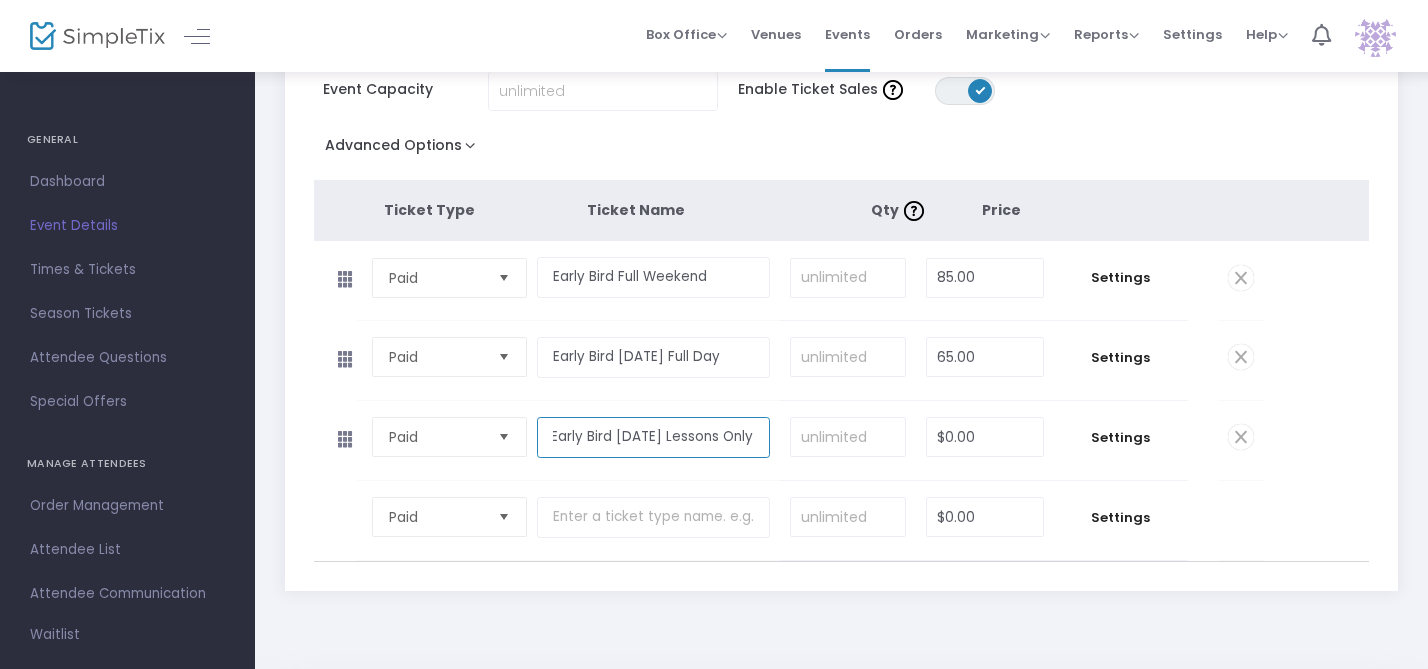 scroll, scrollTop: 0, scrollLeft: 16, axis: horizontal 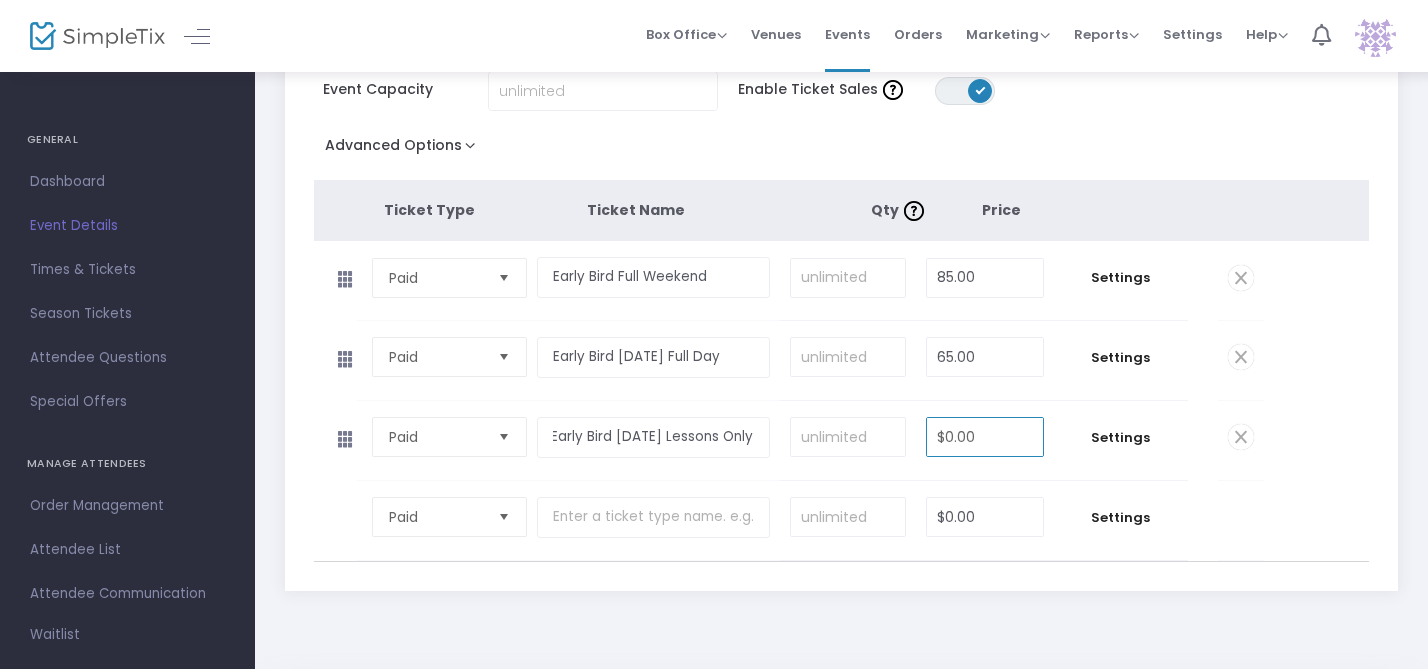 click on "$0.00" at bounding box center [984, 437] 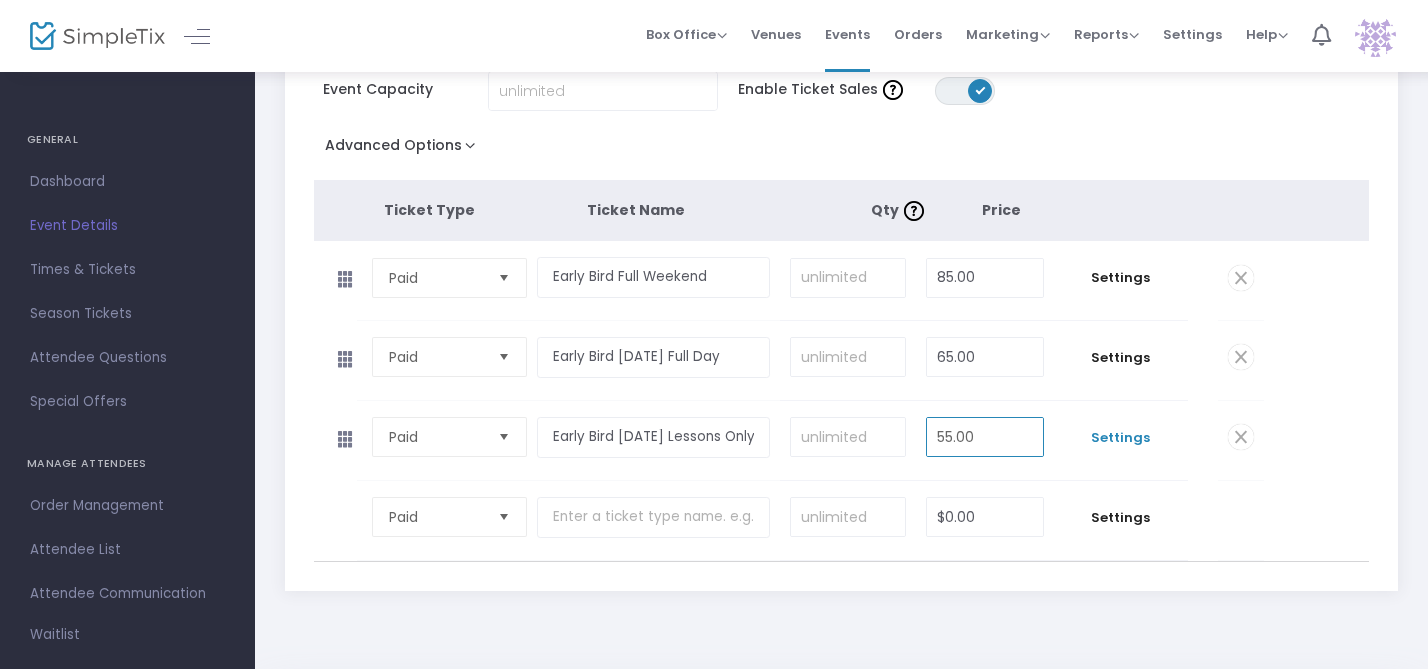 type on "55.00" 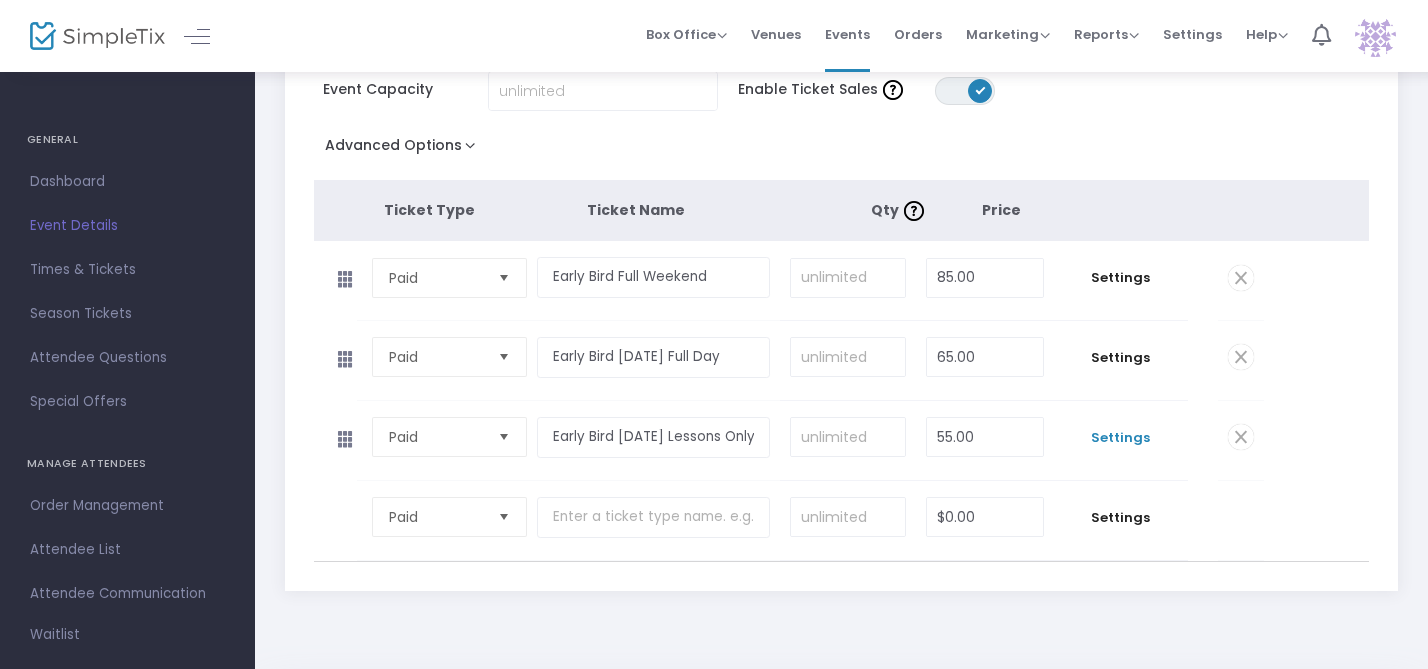 click on "Settings" at bounding box center [1121, 438] 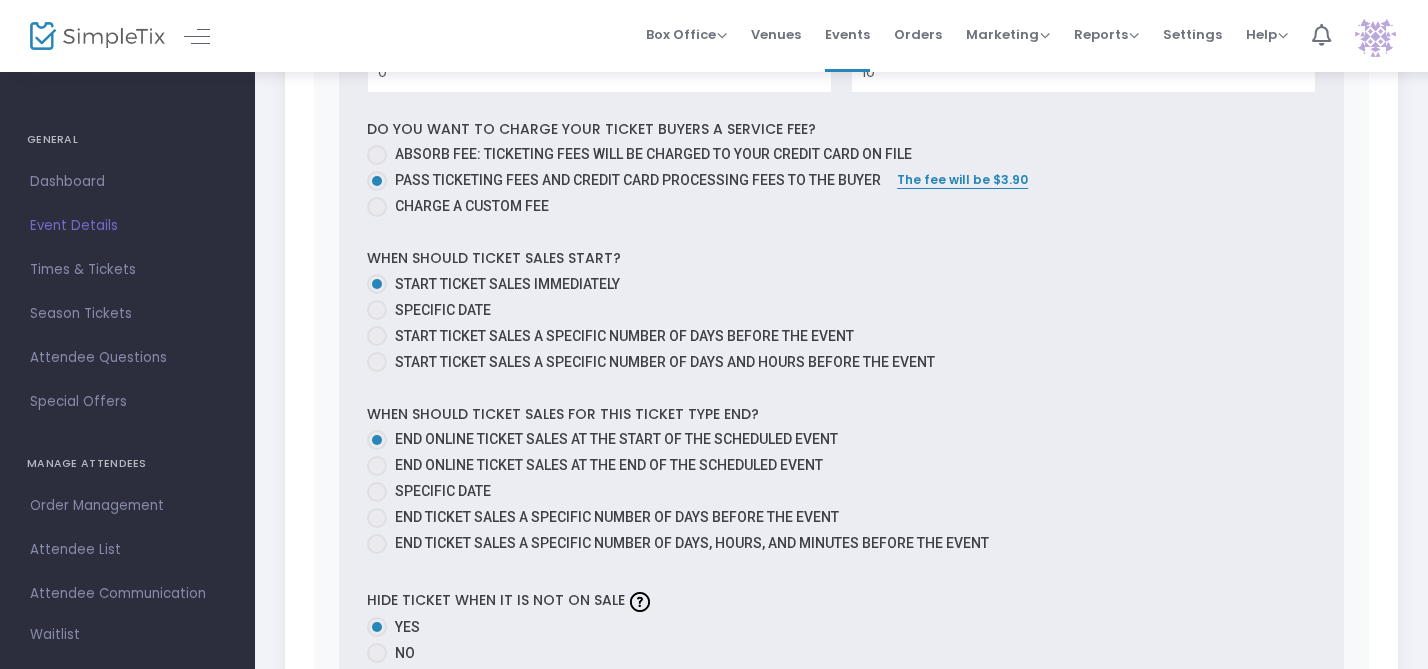 scroll, scrollTop: 1081, scrollLeft: 0, axis: vertical 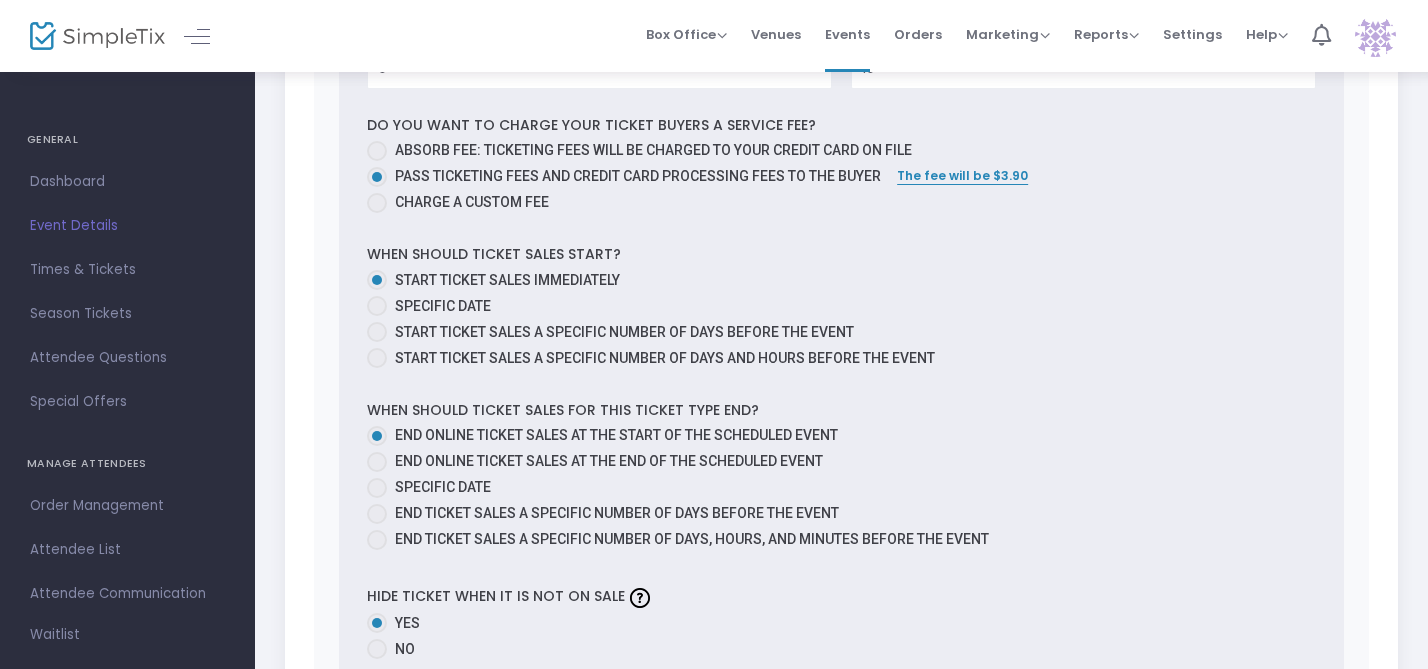 click at bounding box center [377, 488] 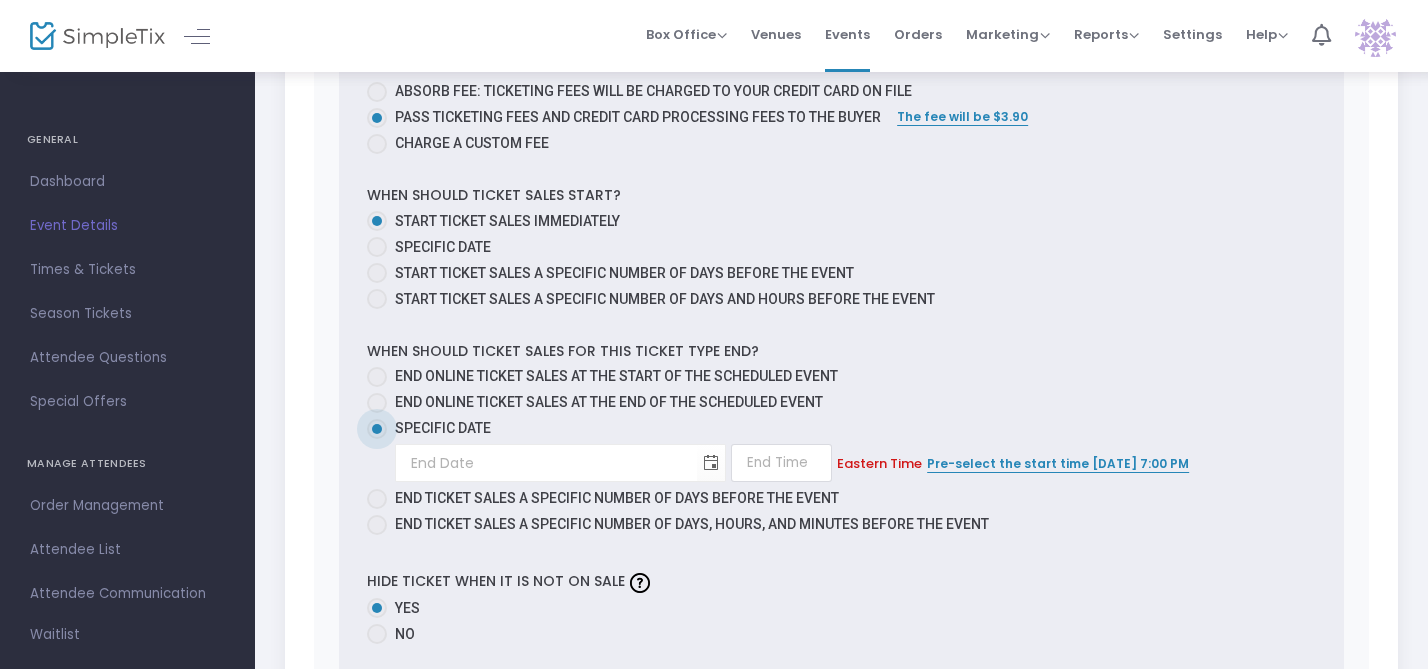 scroll, scrollTop: 1149, scrollLeft: 0, axis: vertical 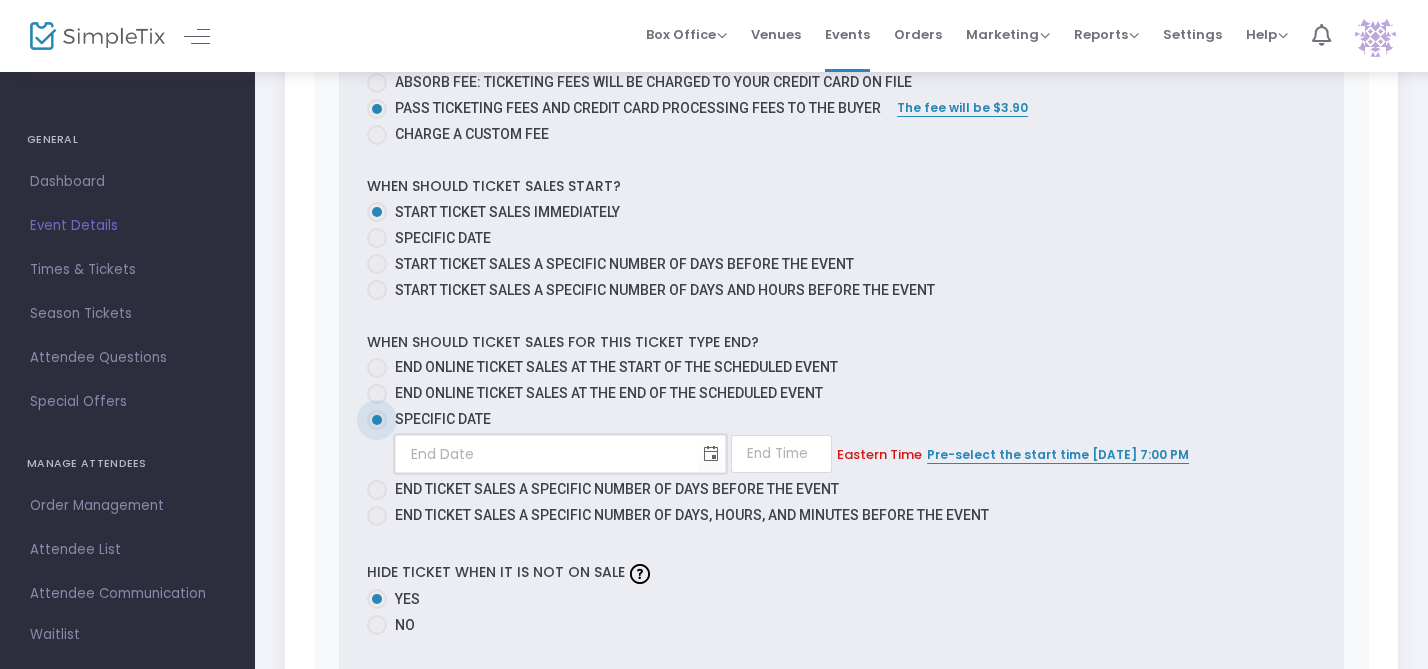 click at bounding box center [546, 454] 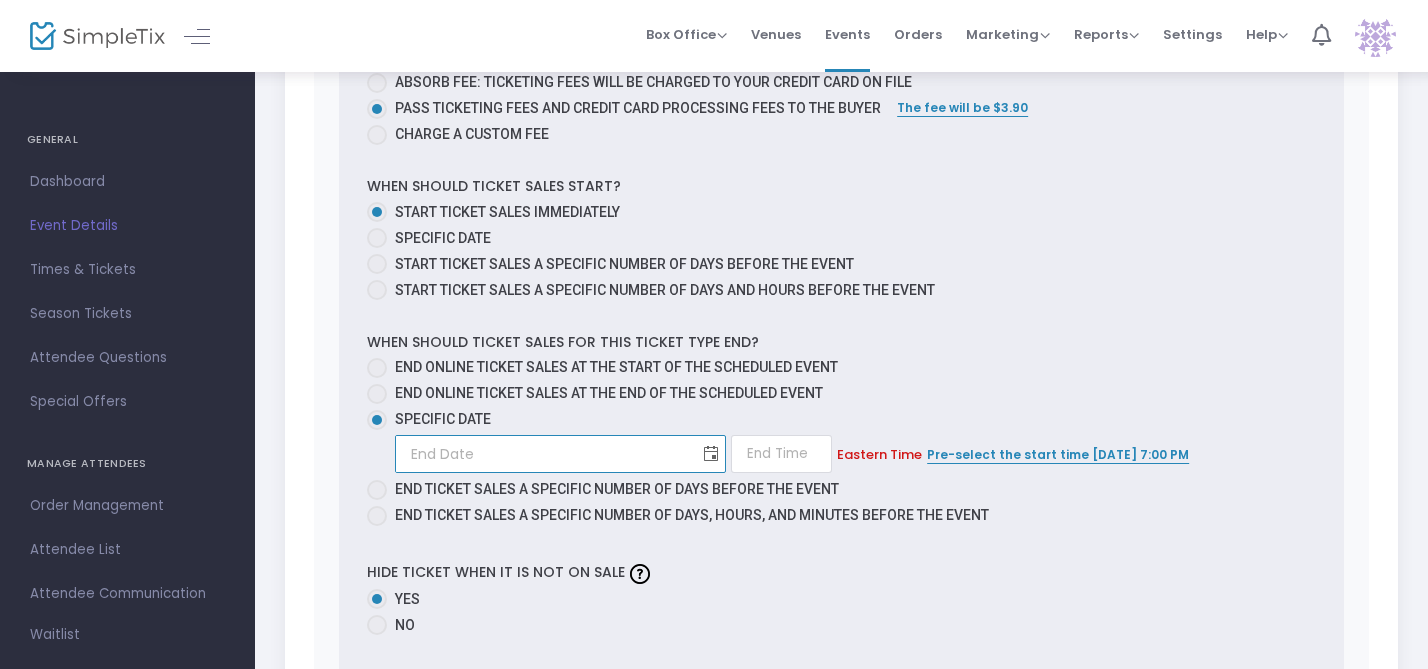 click at bounding box center [711, 454] 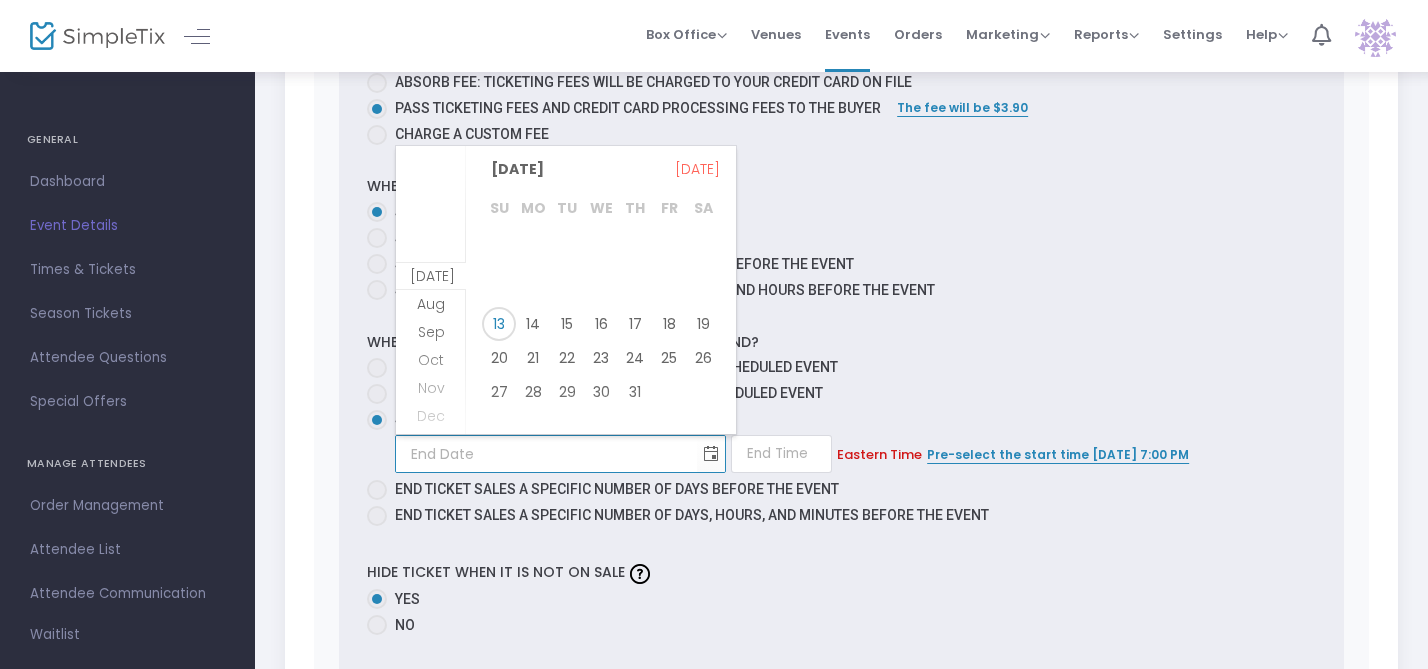 click on "27" at bounding box center [499, 392] 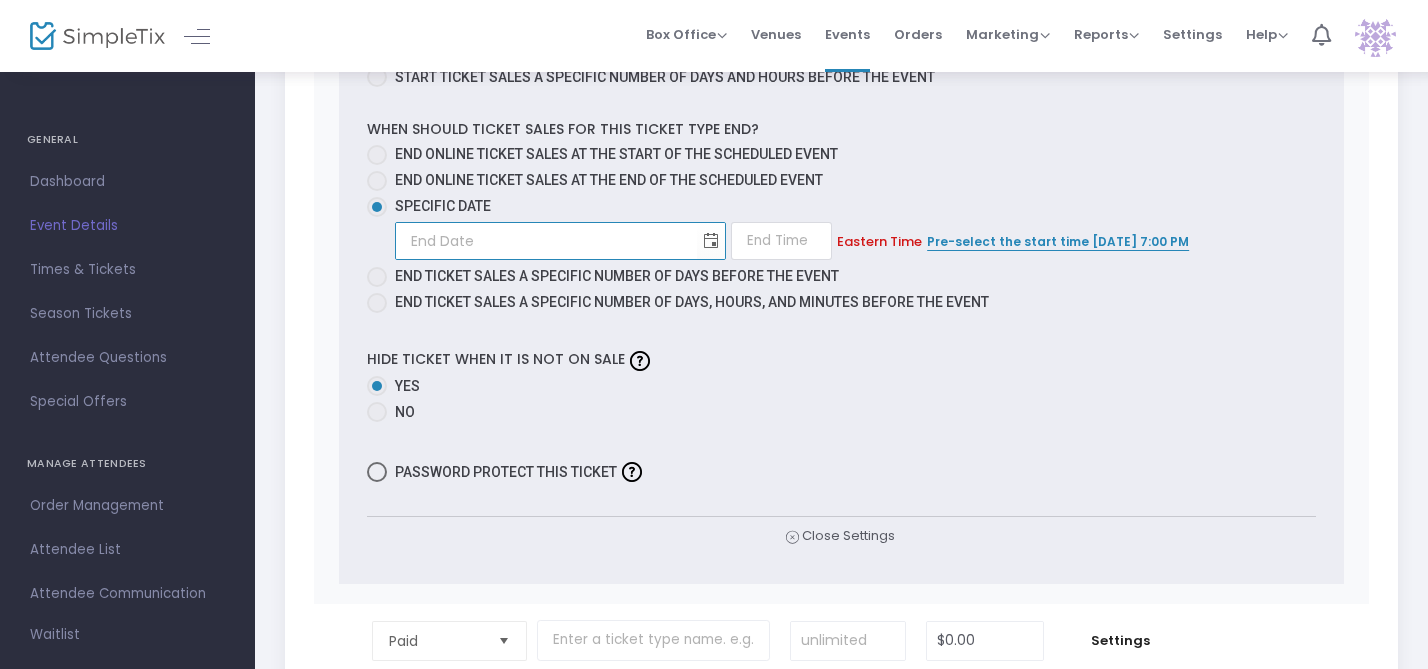 scroll, scrollTop: 1386, scrollLeft: 0, axis: vertical 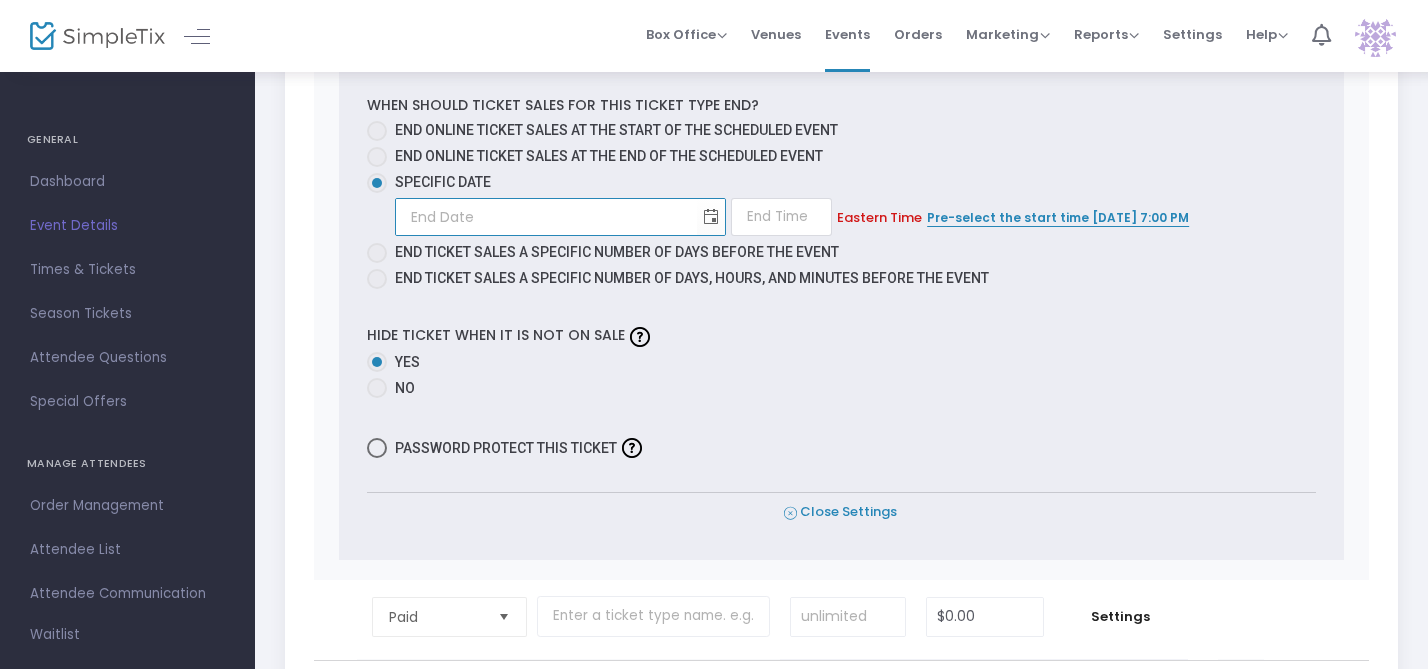 click on "Close Settings" at bounding box center [840, 512] 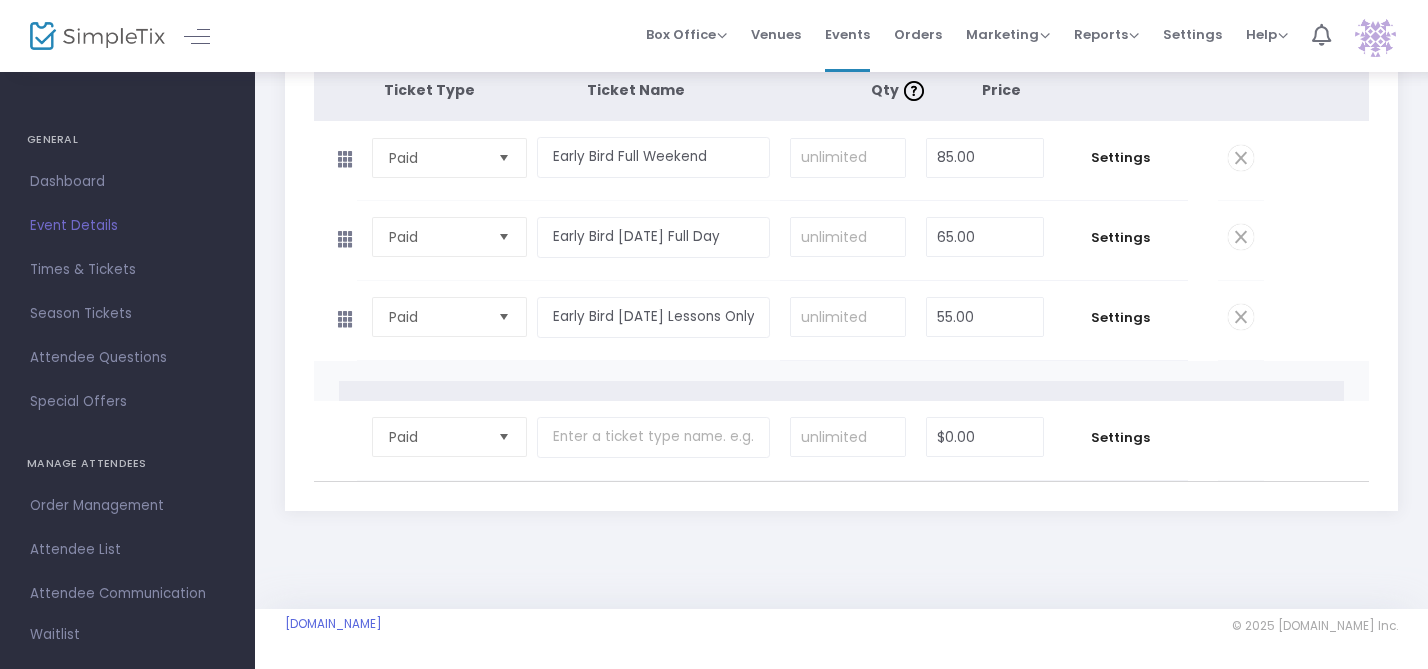 scroll, scrollTop: 349, scrollLeft: 0, axis: vertical 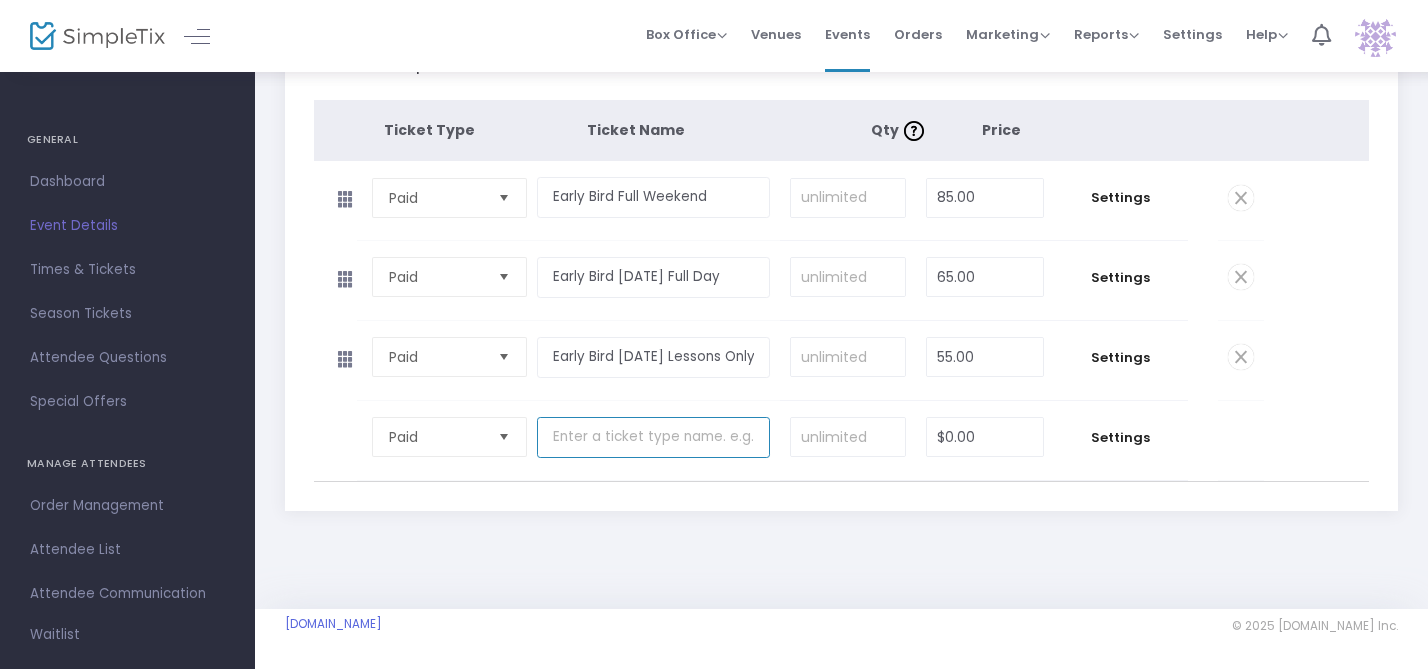 click at bounding box center (653, 437) 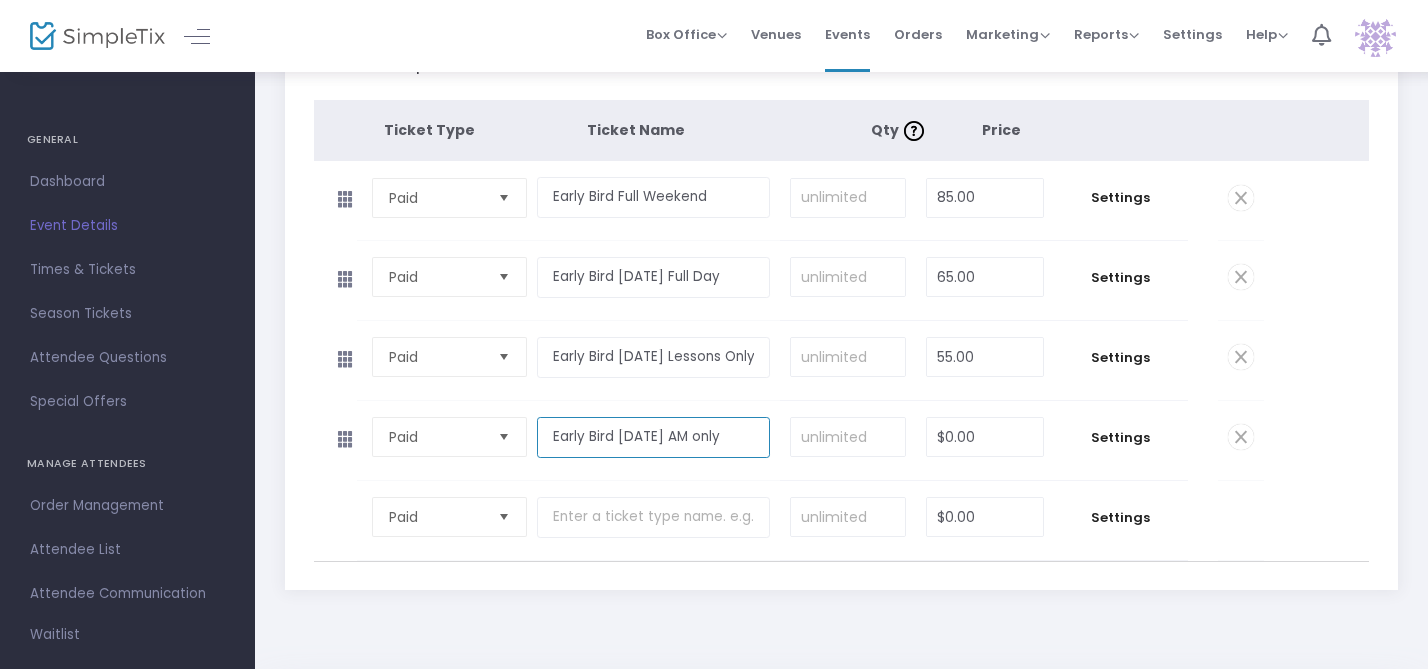 type on "Early Bird Saturday AM only" 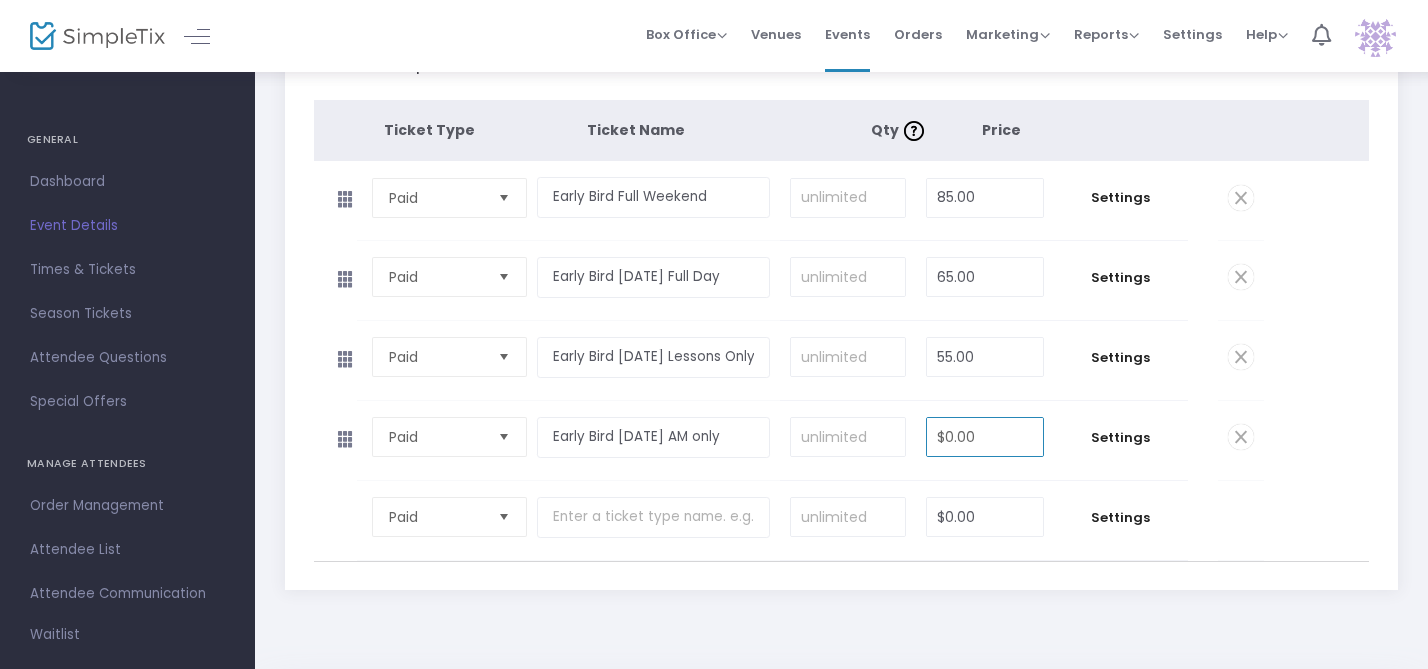click on "$0.00" at bounding box center [984, 437] 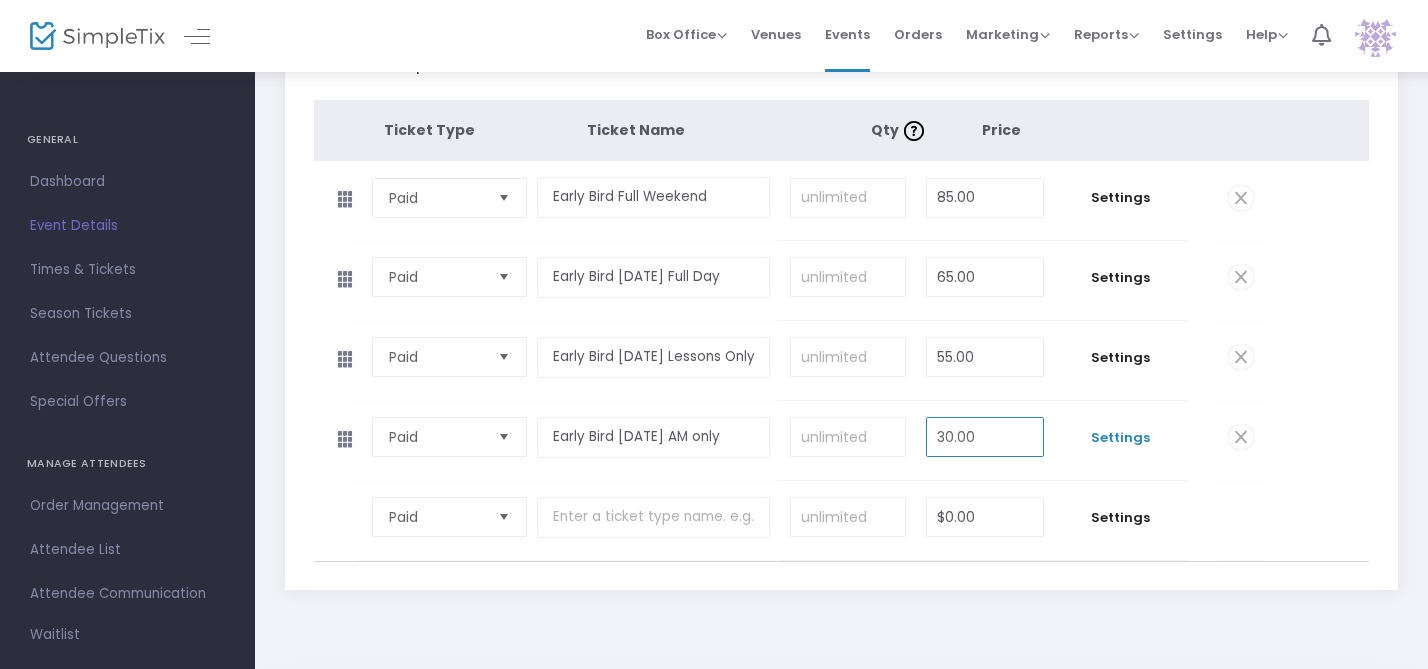 type on "30.00" 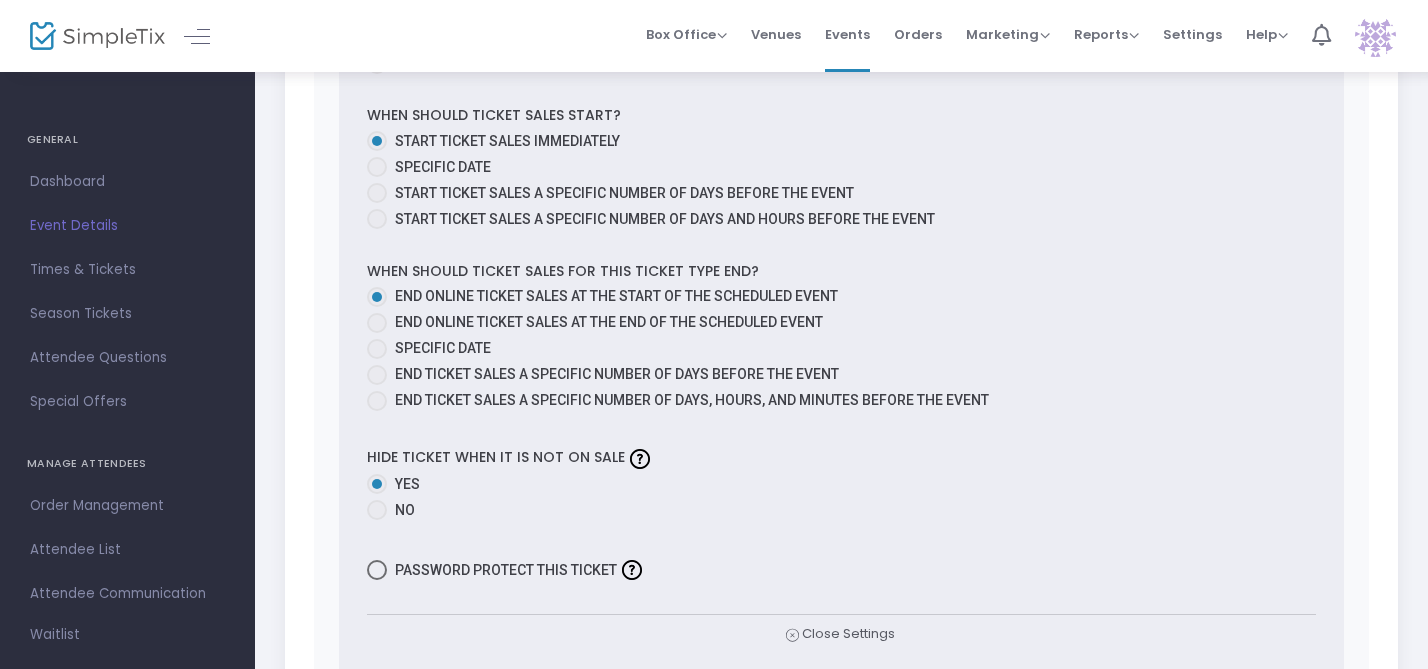 scroll, scrollTop: 1301, scrollLeft: 0, axis: vertical 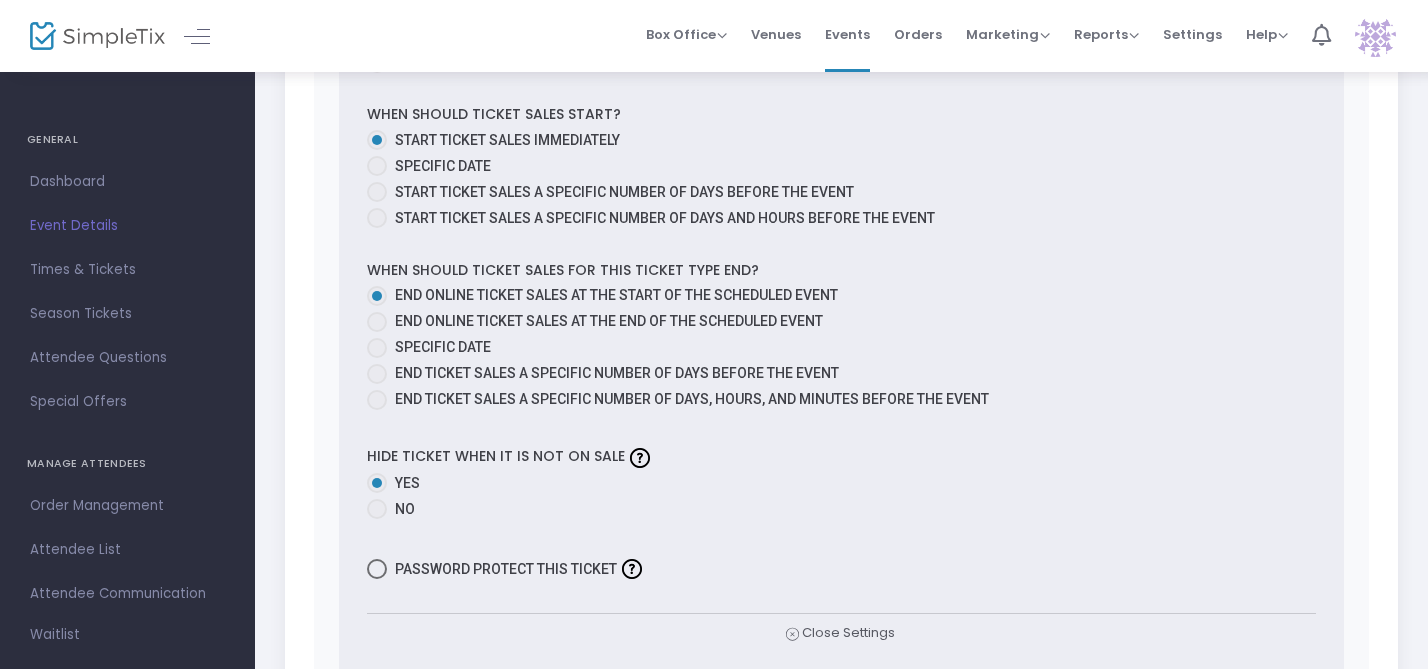 click at bounding box center (377, 348) 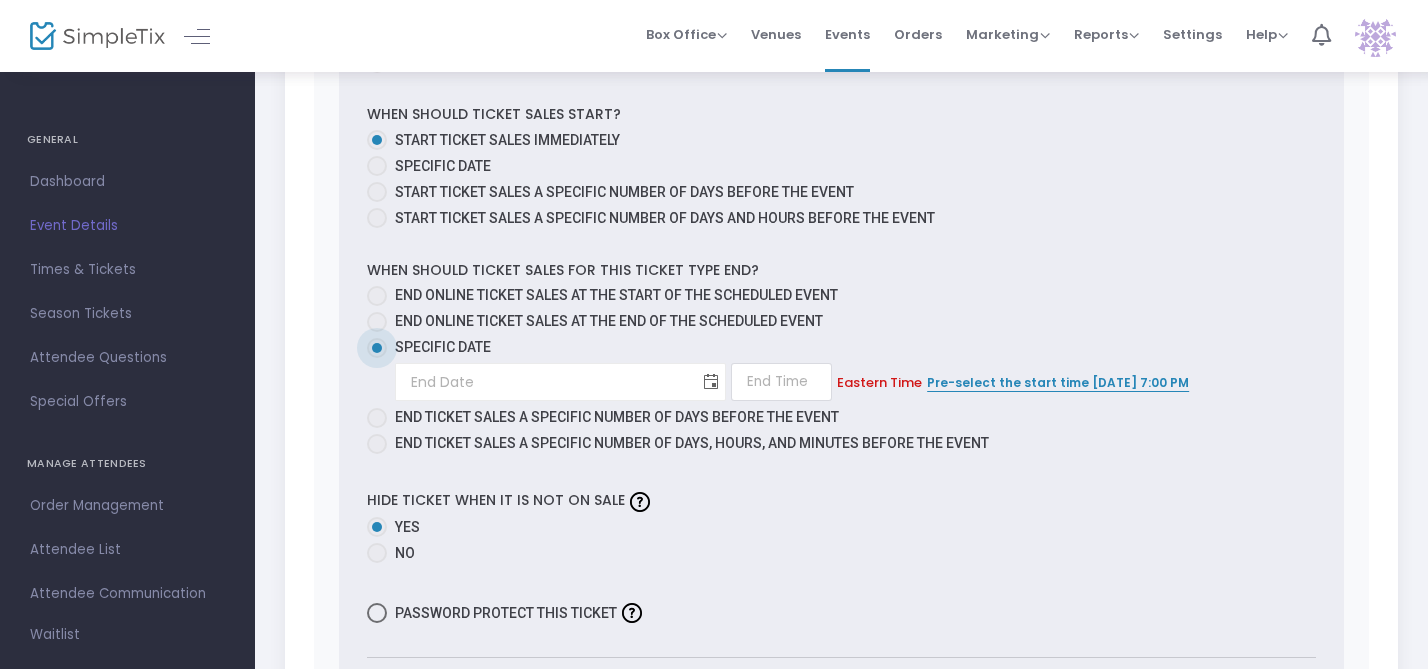 click at bounding box center (711, 382) 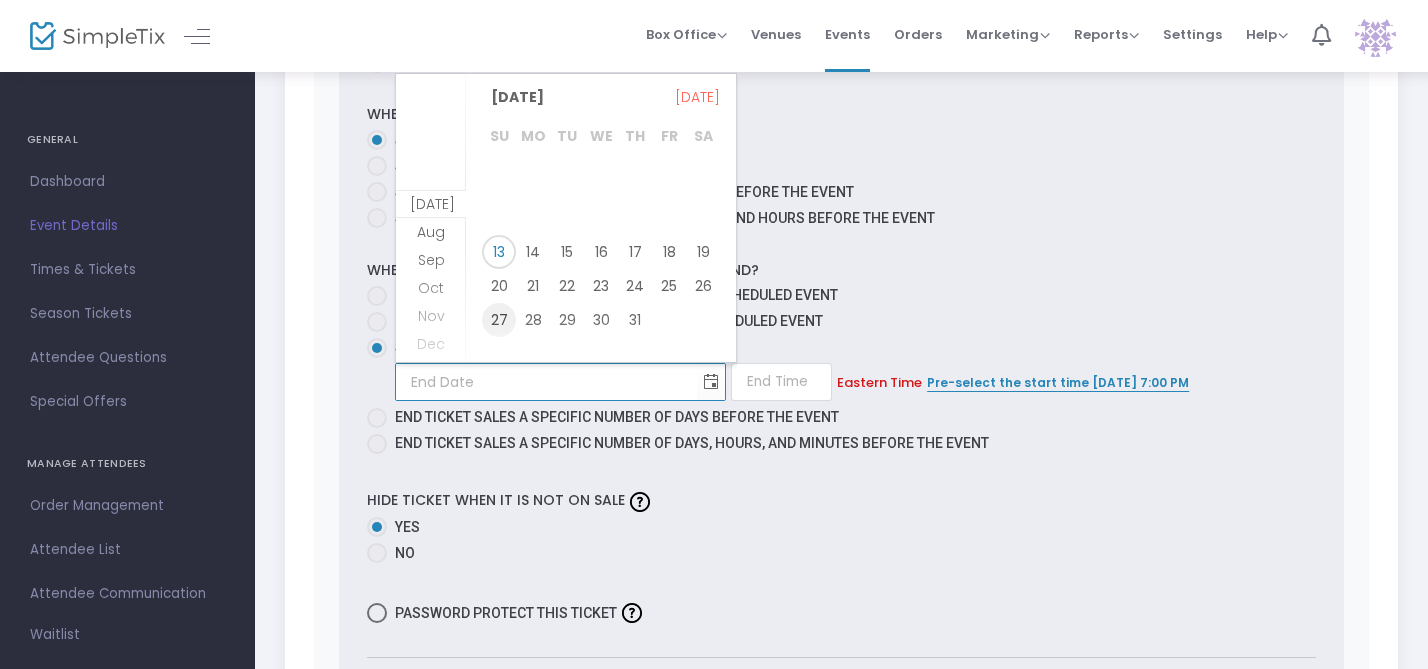 click on "27" at bounding box center (499, 320) 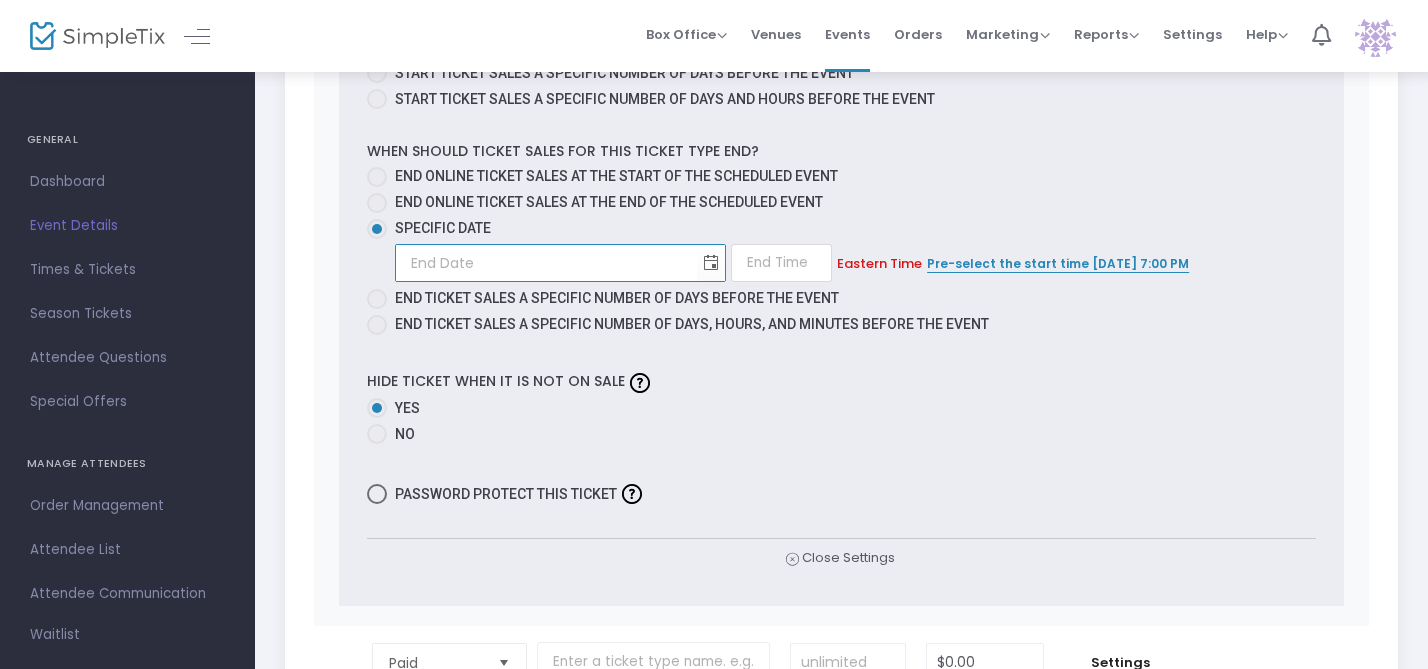 scroll, scrollTop: 1426, scrollLeft: 0, axis: vertical 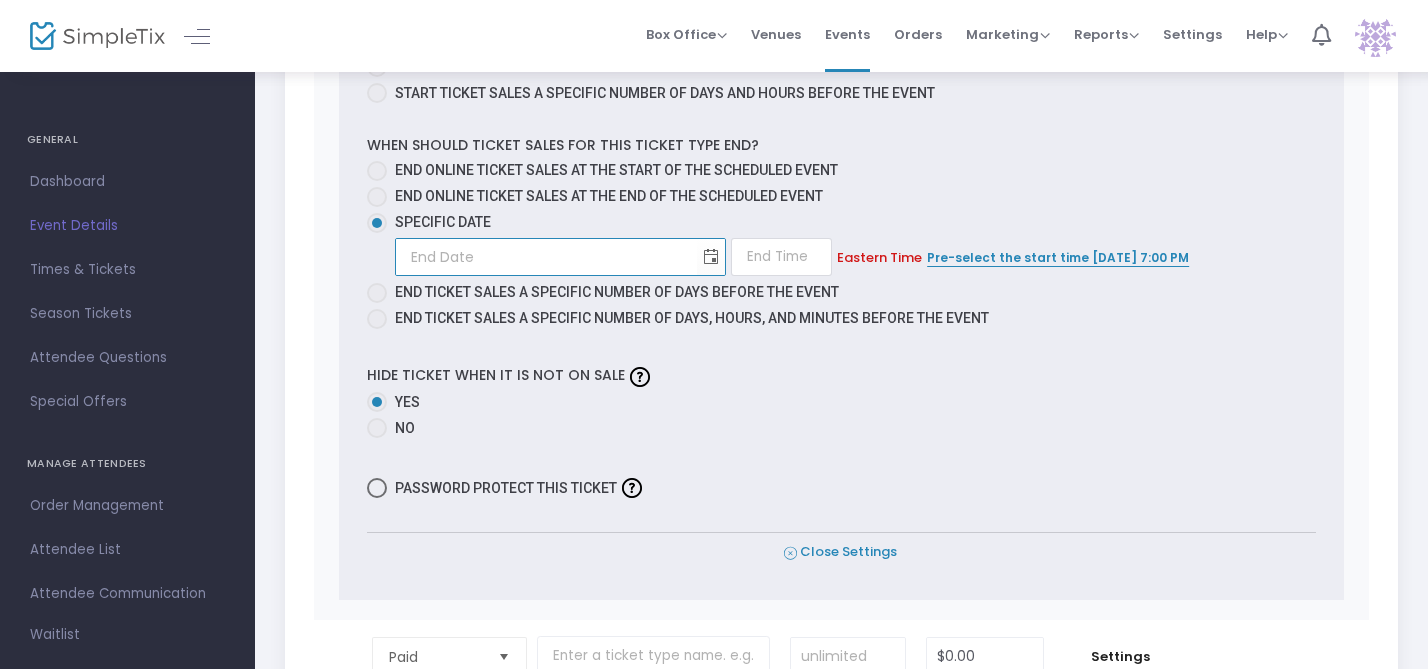 click on "Close Settings" at bounding box center (840, 552) 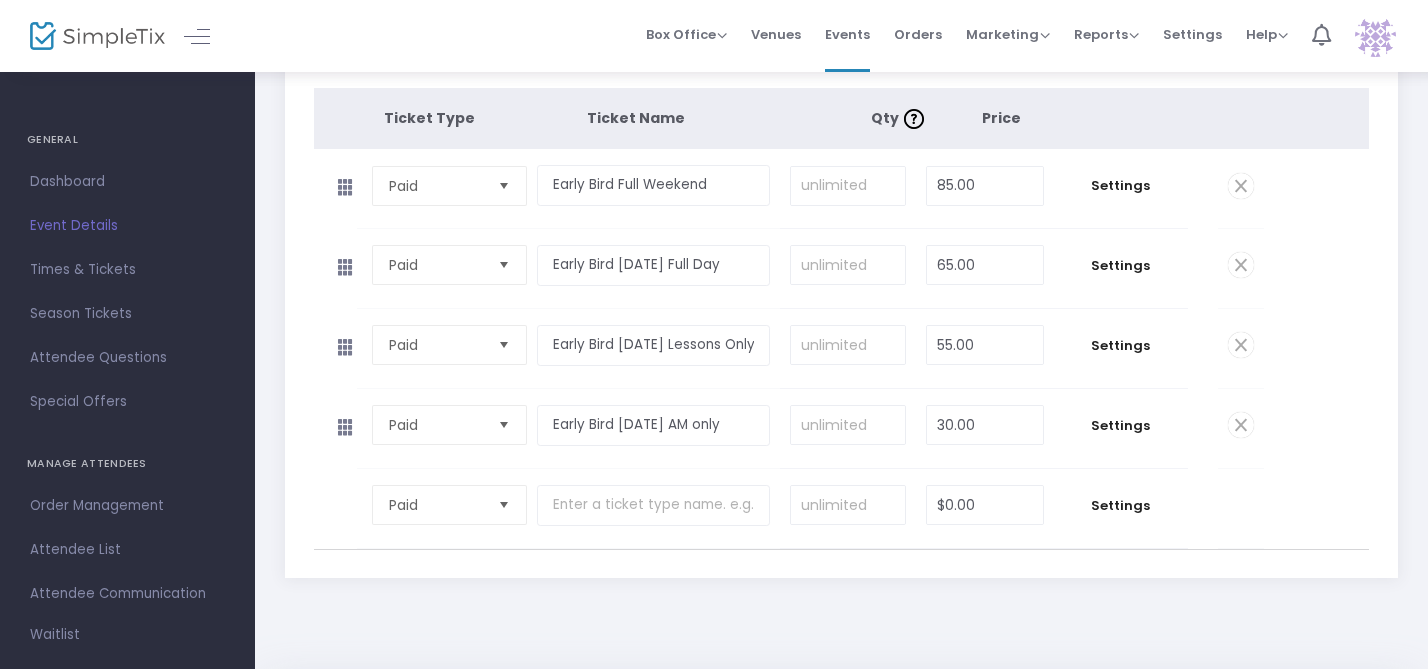 scroll, scrollTop: 362, scrollLeft: 0, axis: vertical 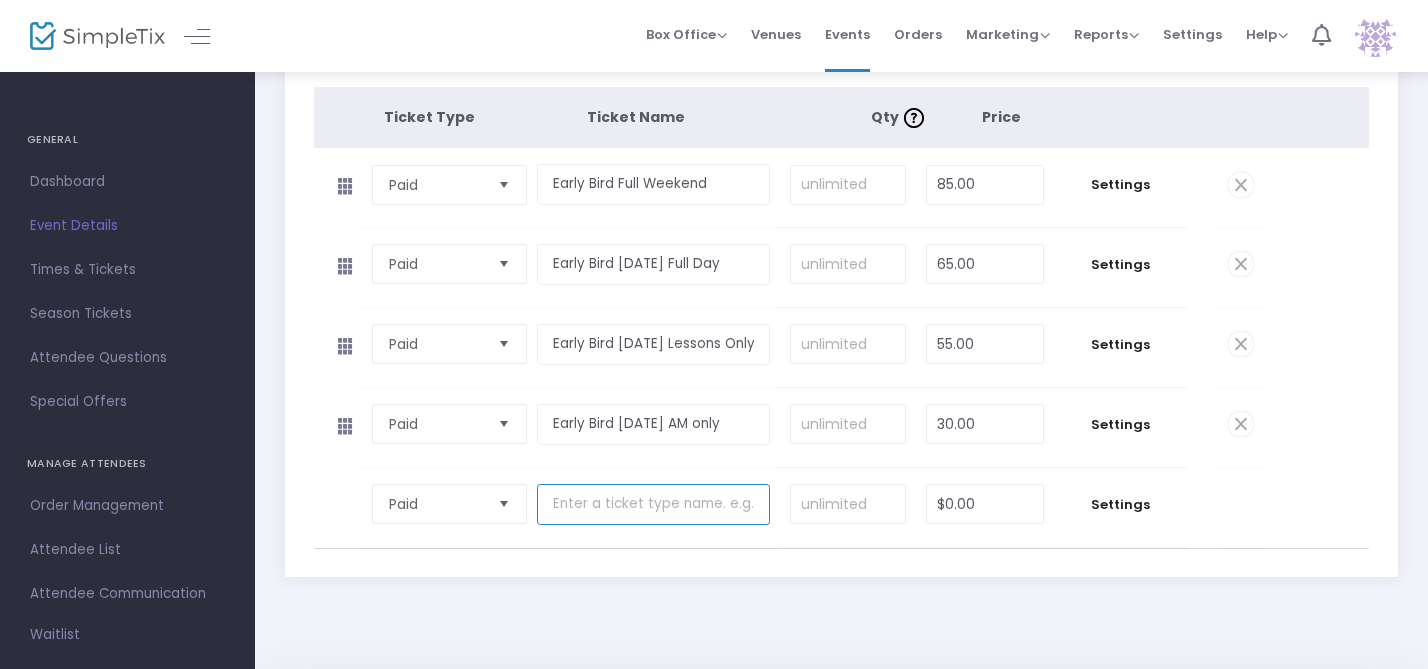click at bounding box center [653, 504] 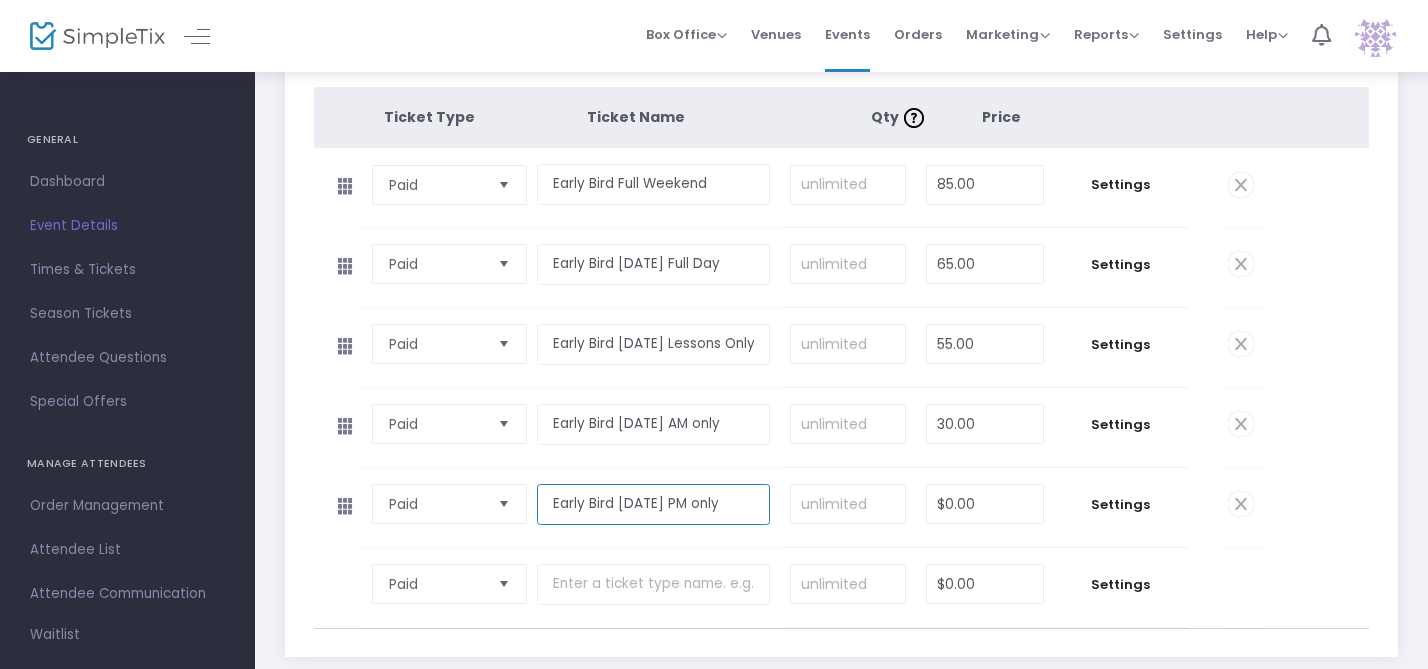 type on "Early Bird Saturday PM only" 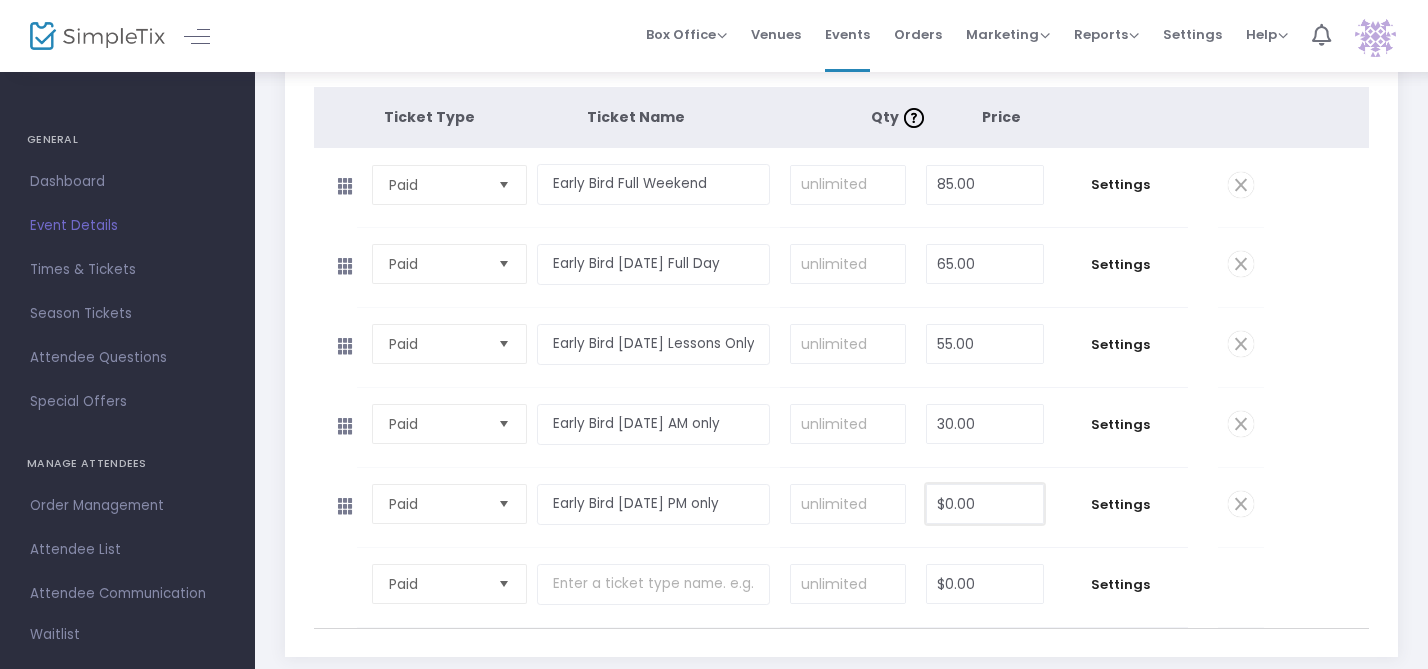 click on "$0.00" at bounding box center (984, 504) 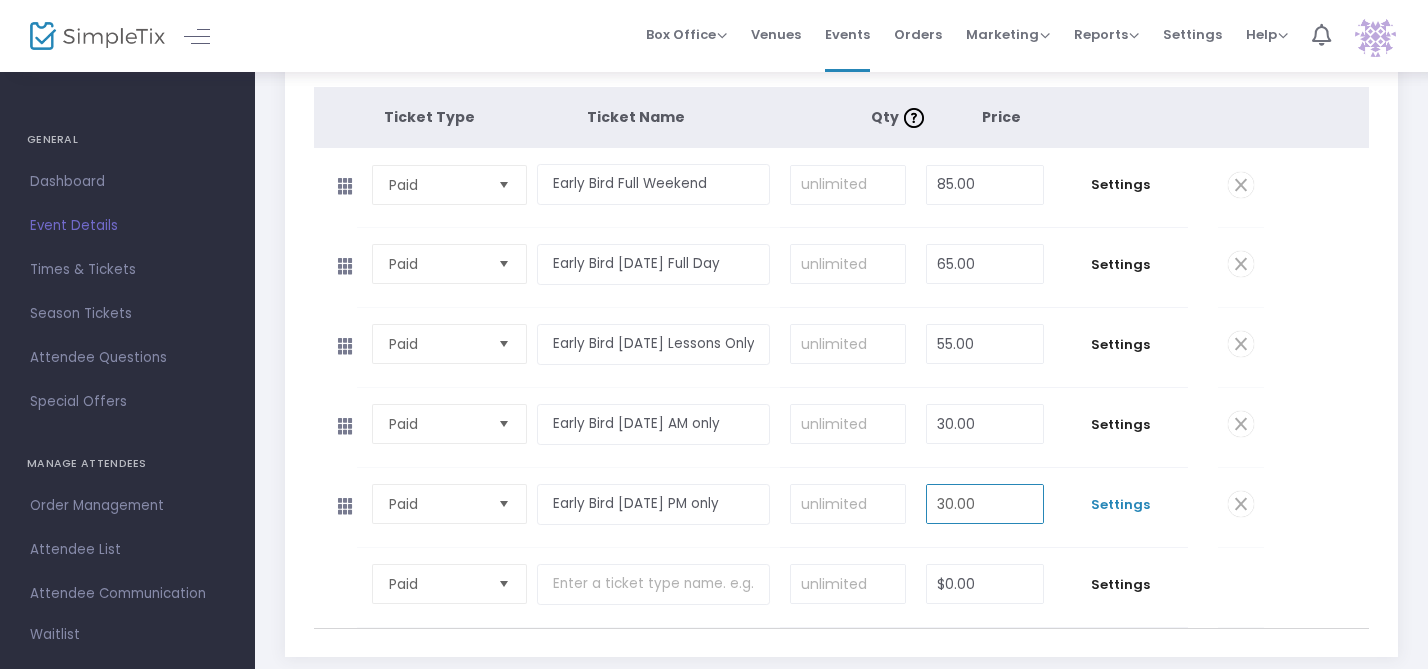 type on "30.00" 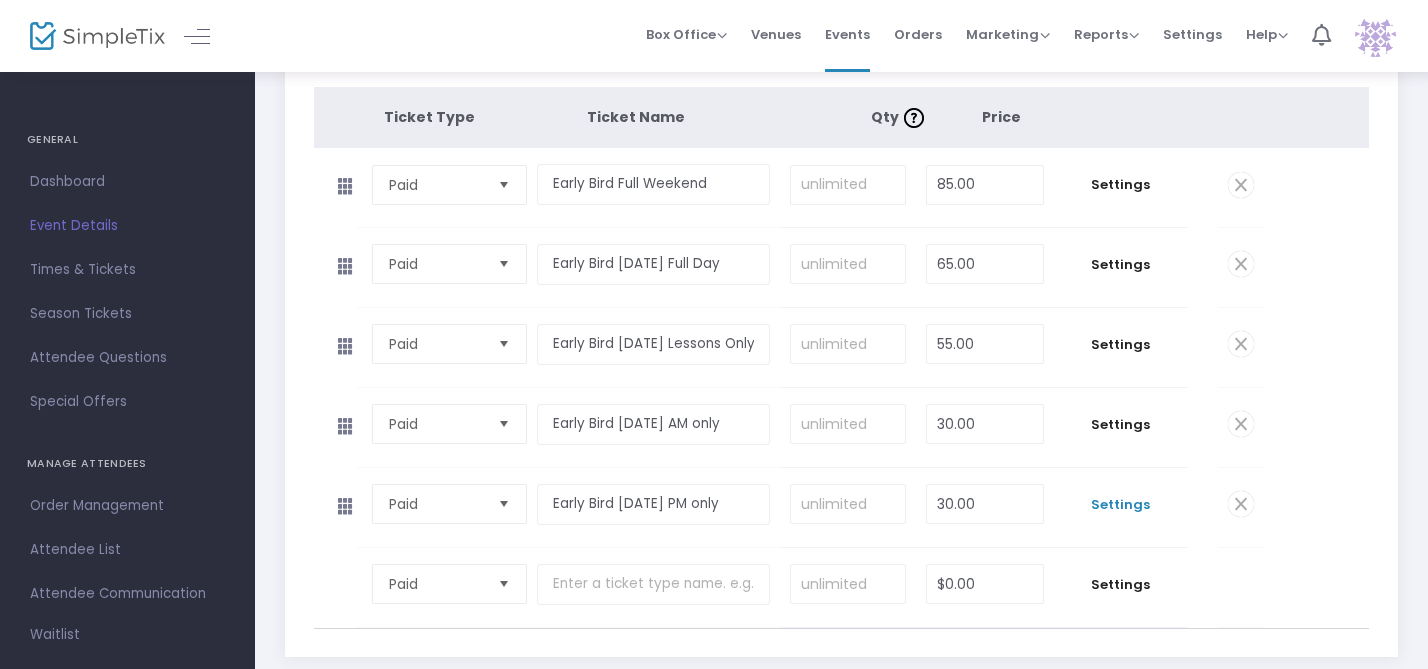 click on "Settings" at bounding box center [1121, 505] 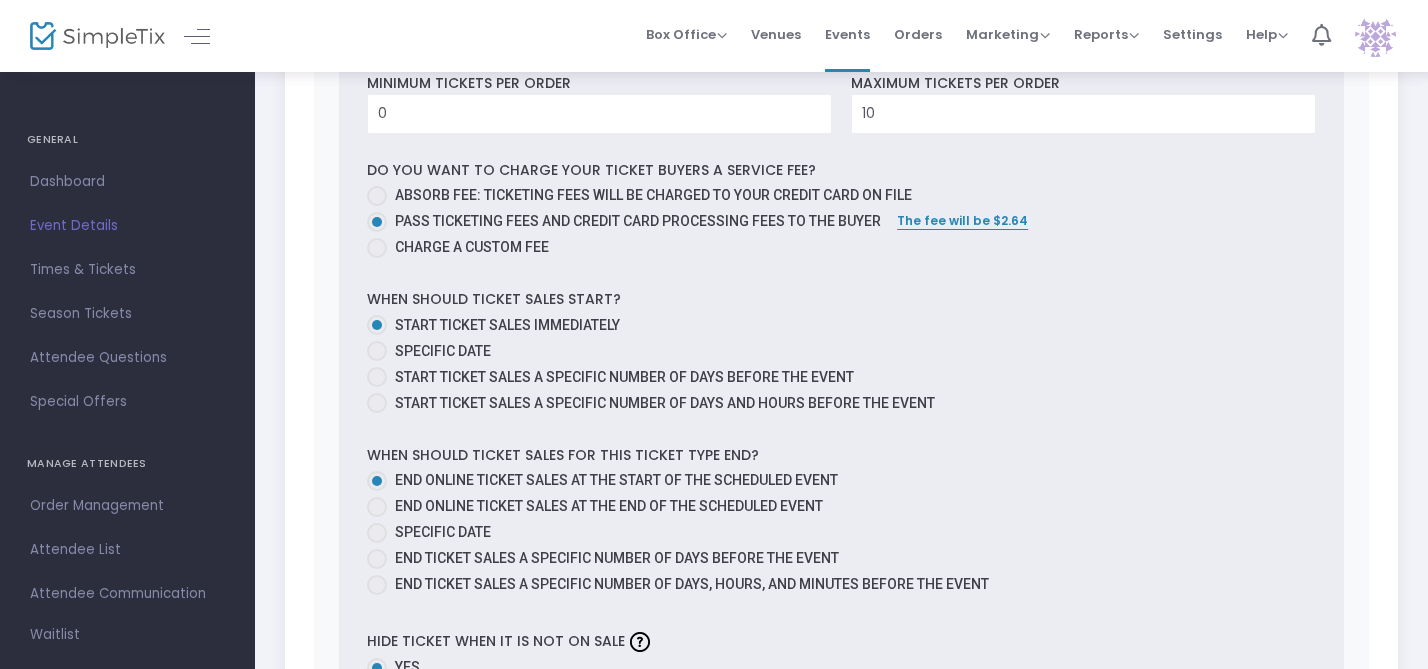 scroll, scrollTop: 1202, scrollLeft: 0, axis: vertical 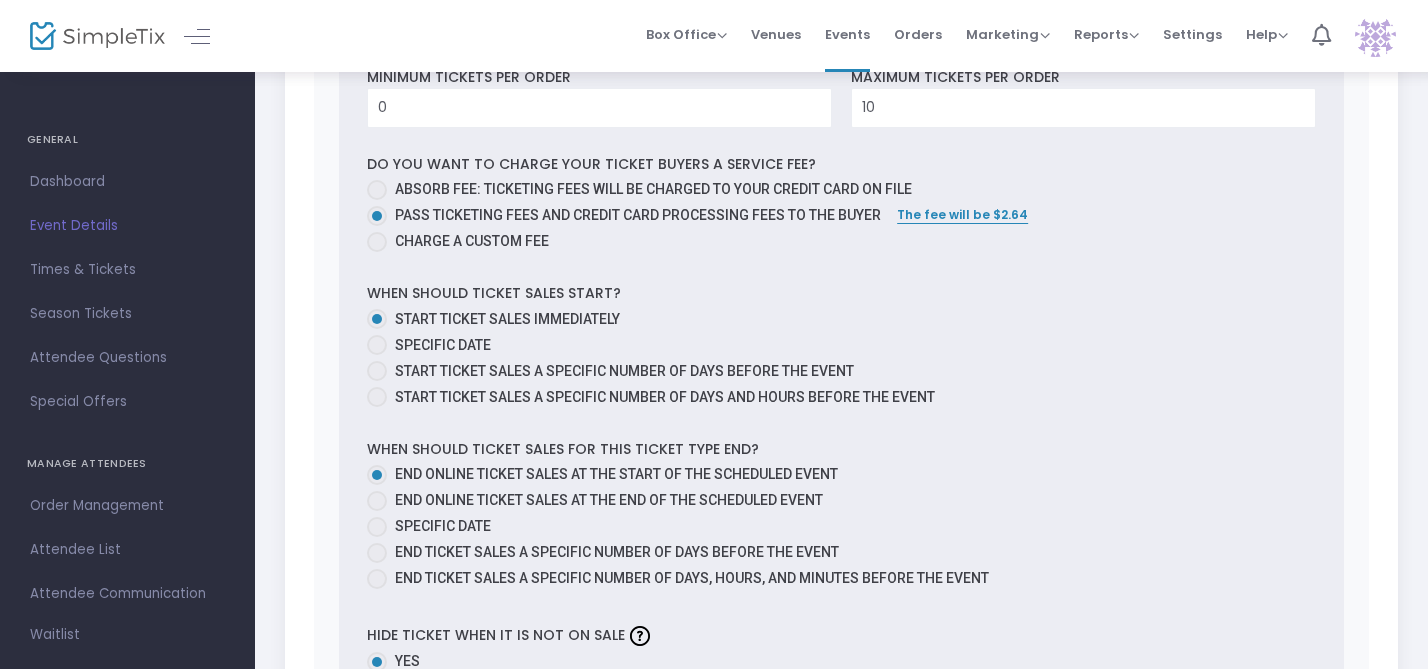 click at bounding box center (377, 527) 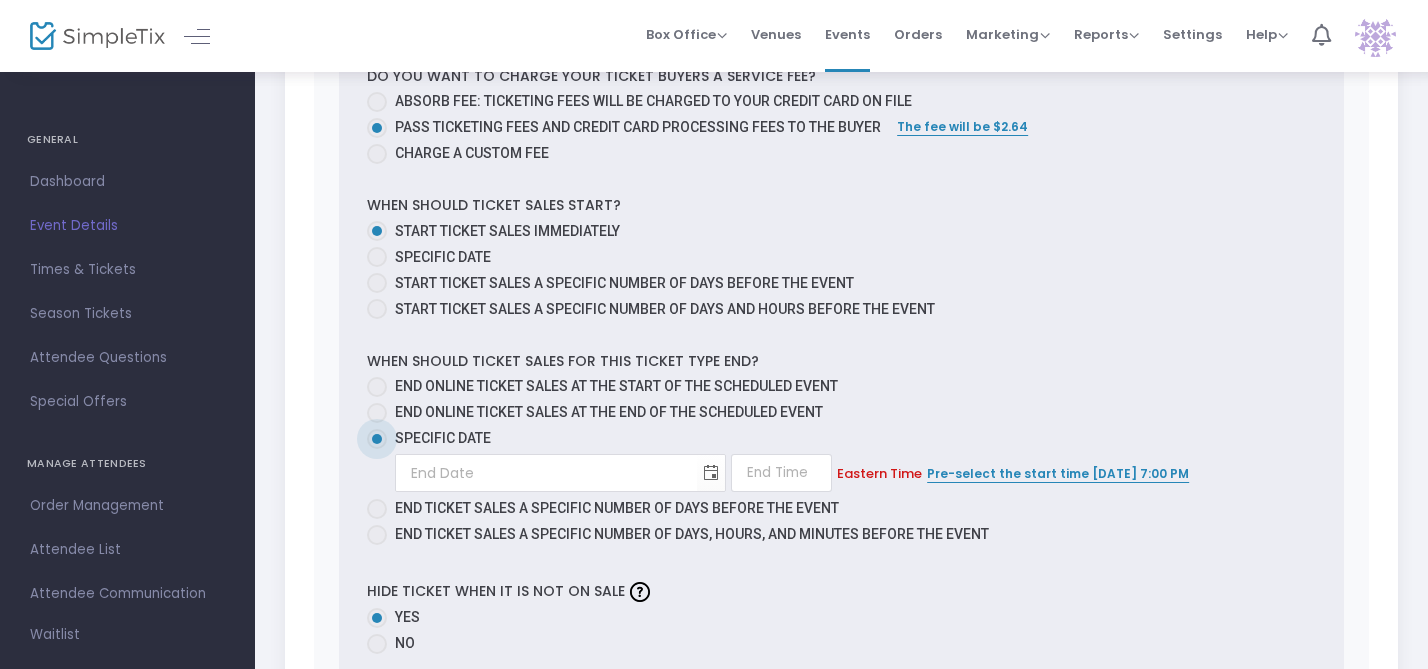 scroll, scrollTop: 1305, scrollLeft: 0, axis: vertical 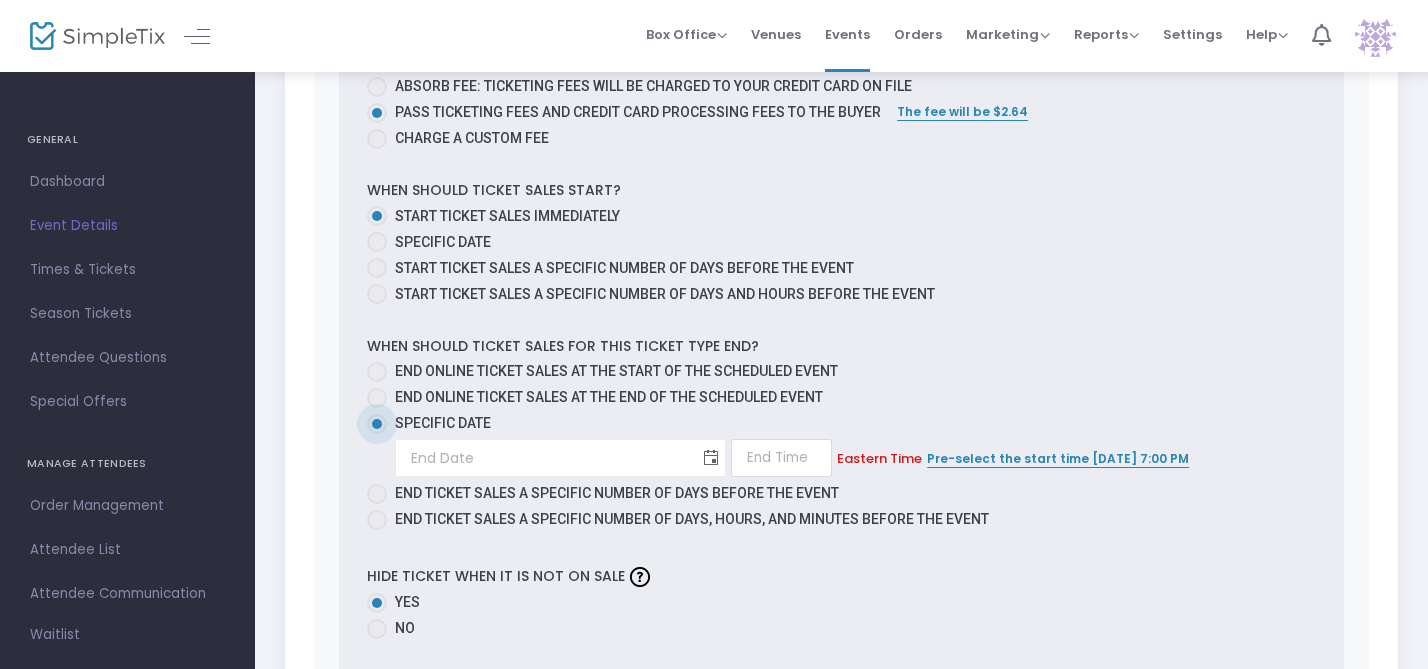 click at bounding box center [711, 458] 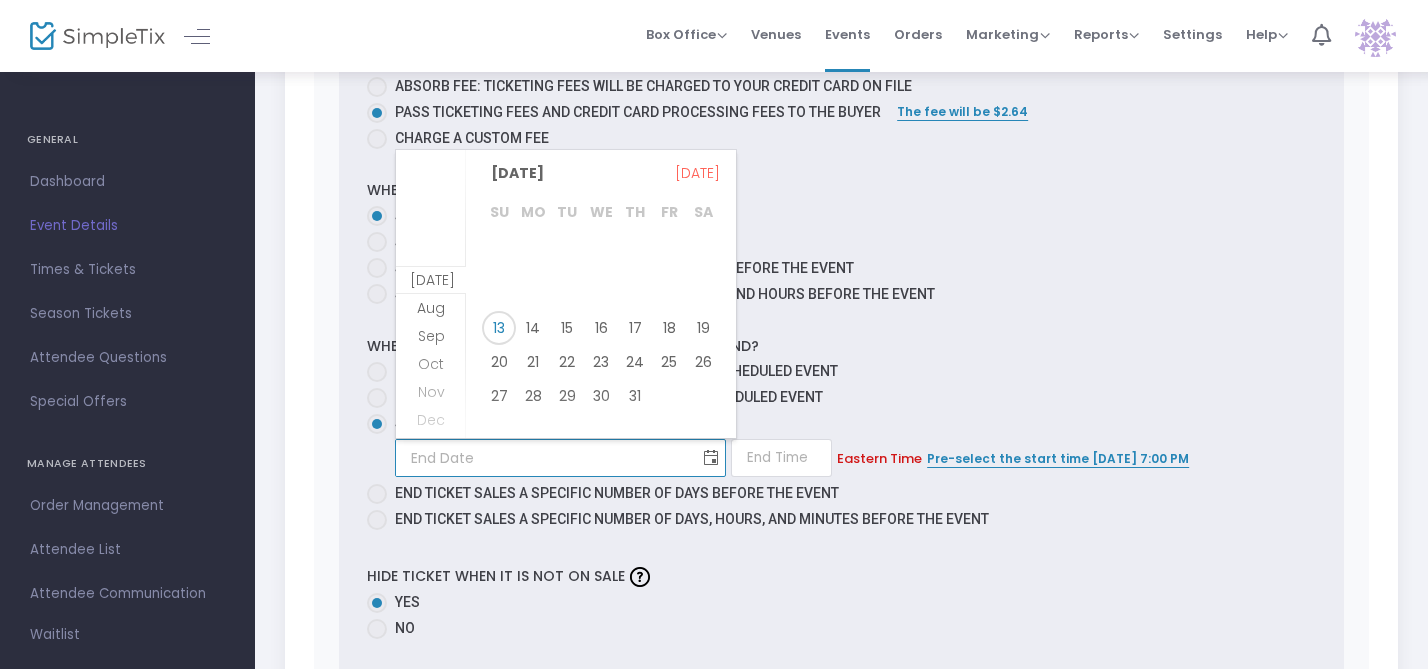 click at bounding box center [711, 458] 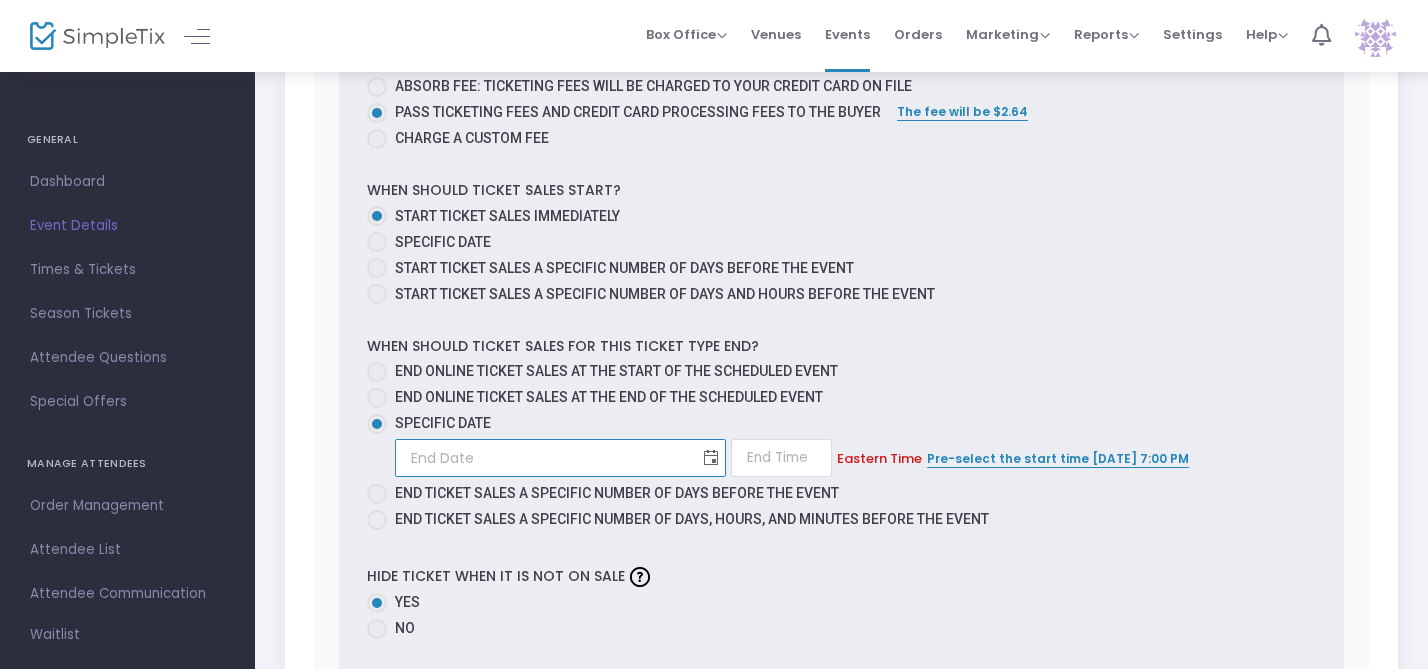 click at bounding box center [711, 458] 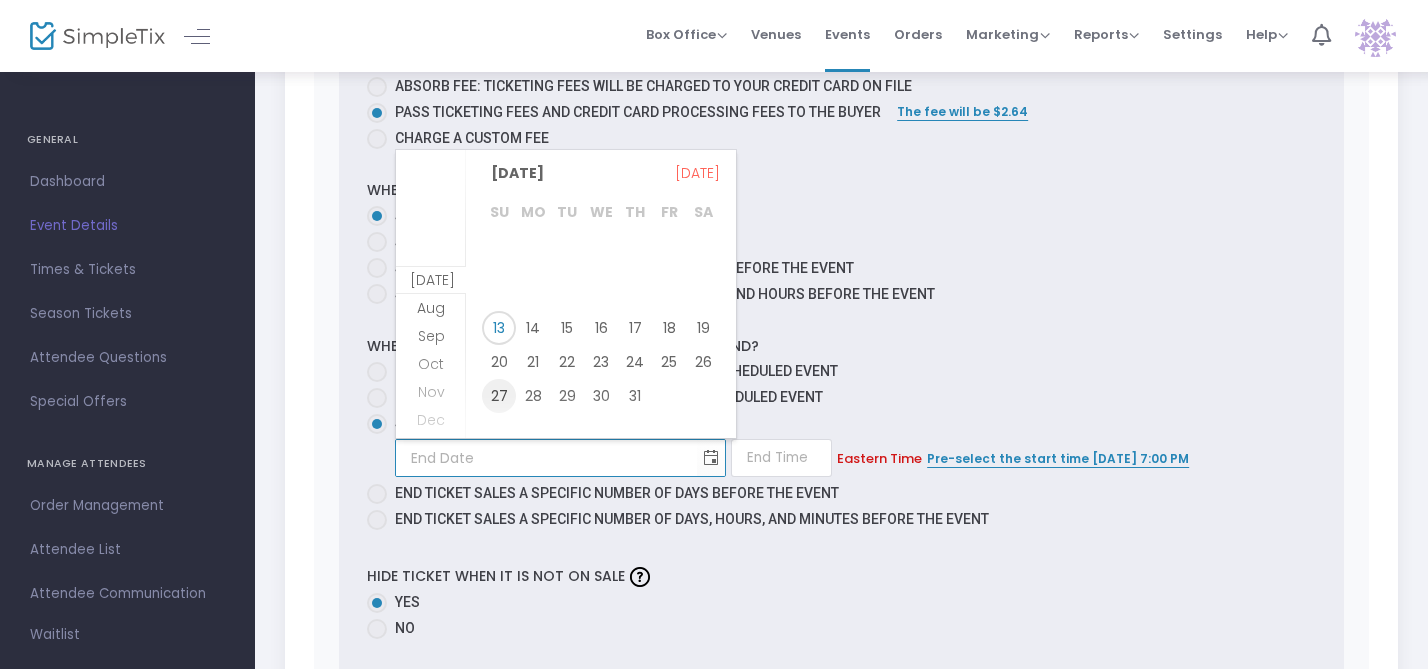 click on "27" at bounding box center [499, 396] 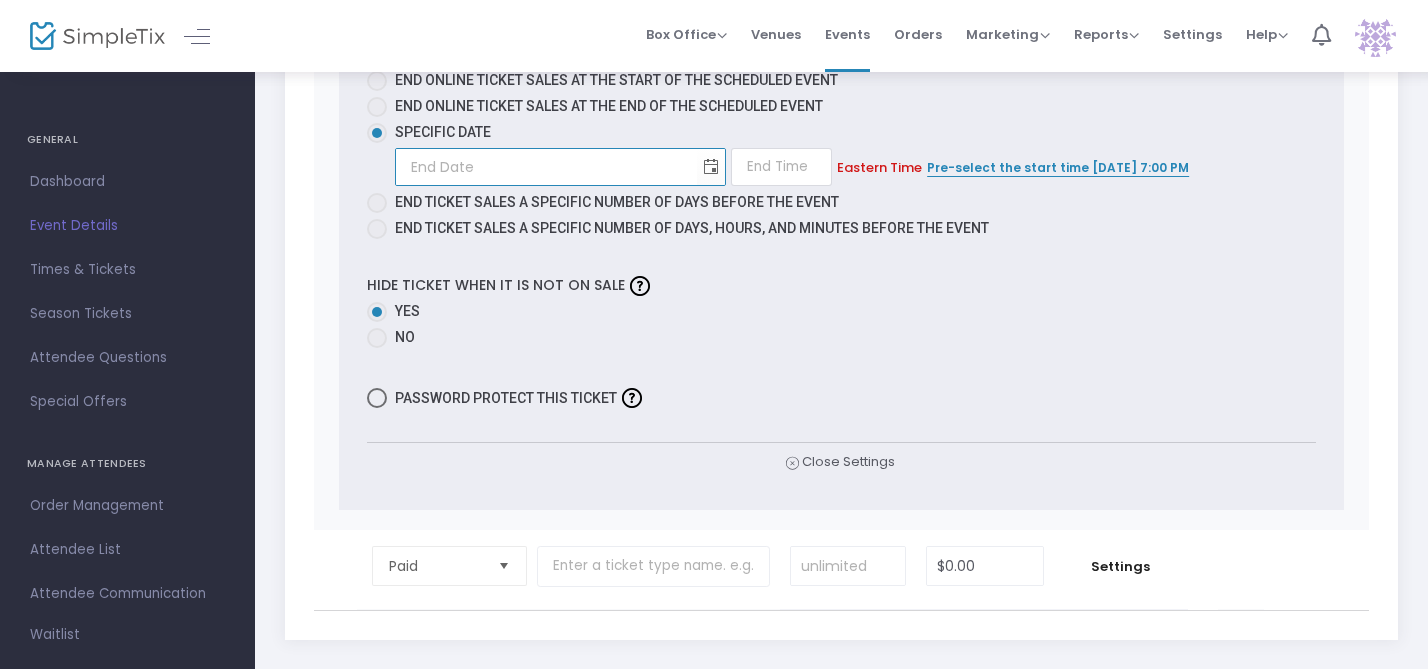 scroll, scrollTop: 1597, scrollLeft: 0, axis: vertical 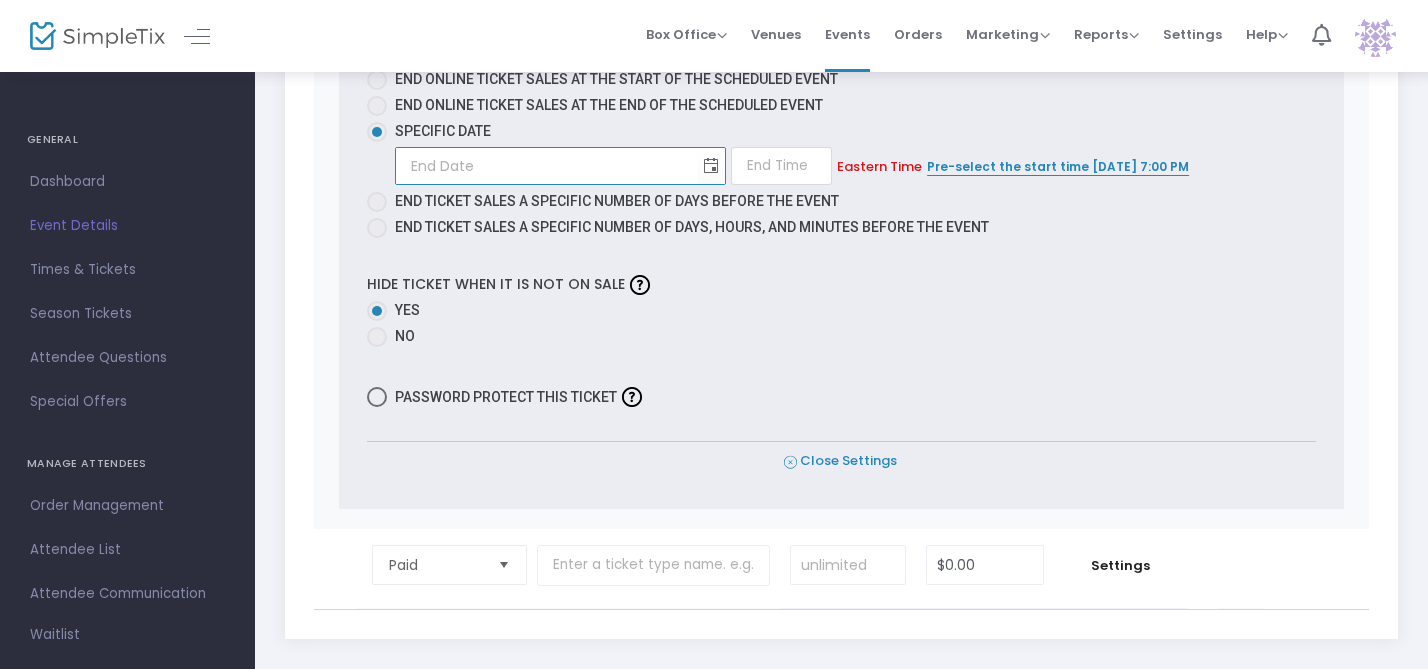 click on "Close Settings" at bounding box center (840, 461) 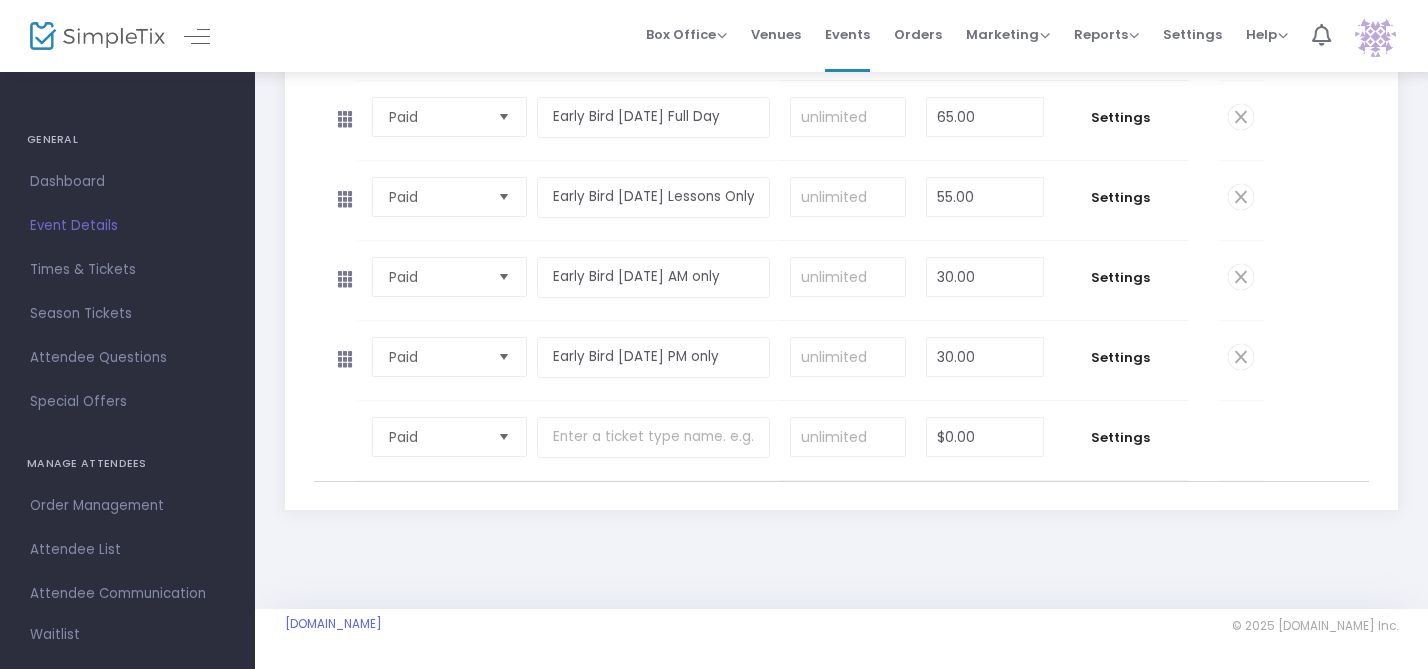 scroll, scrollTop: 509, scrollLeft: 0, axis: vertical 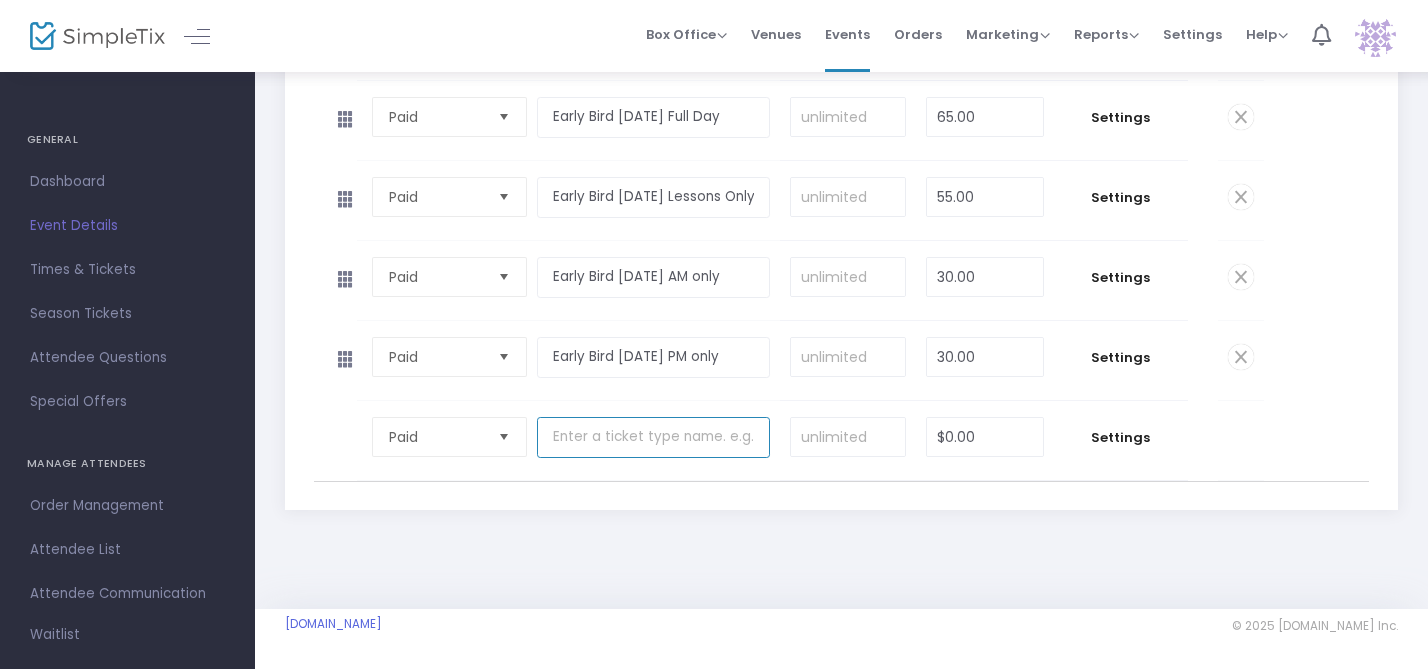click at bounding box center [653, 437] 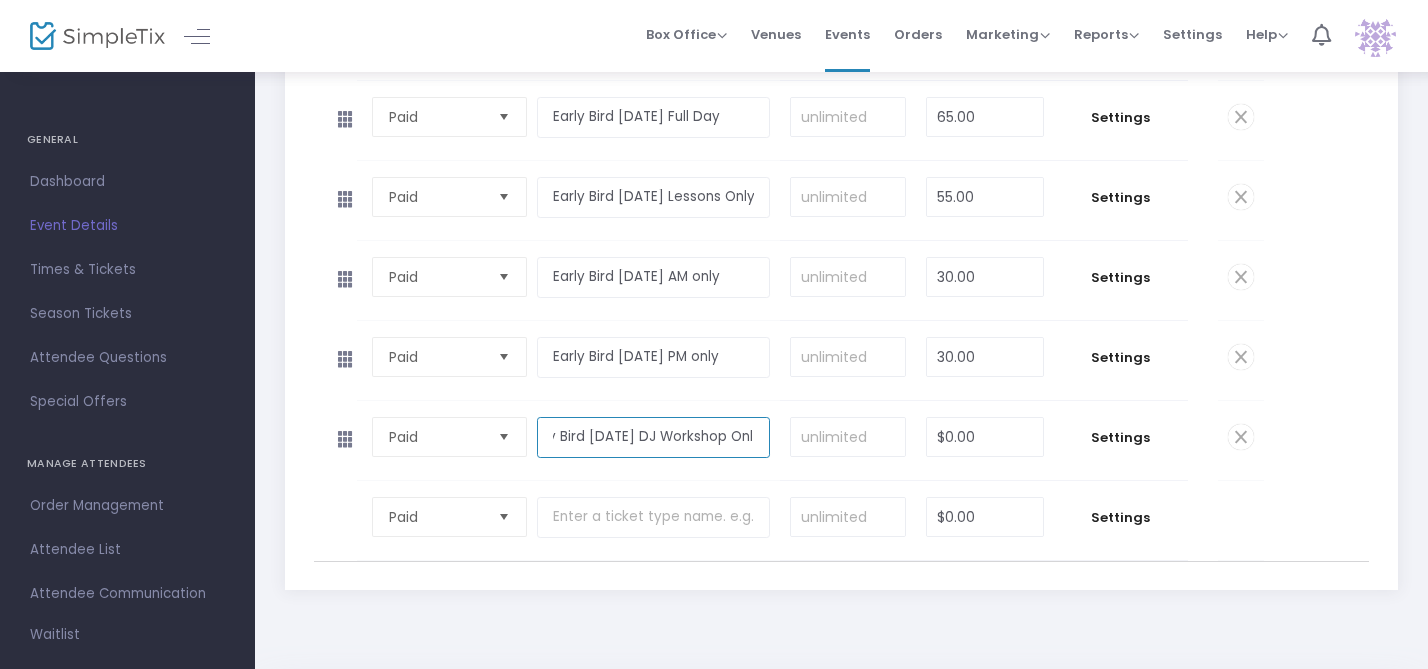 scroll, scrollTop: 0, scrollLeft: 40, axis: horizontal 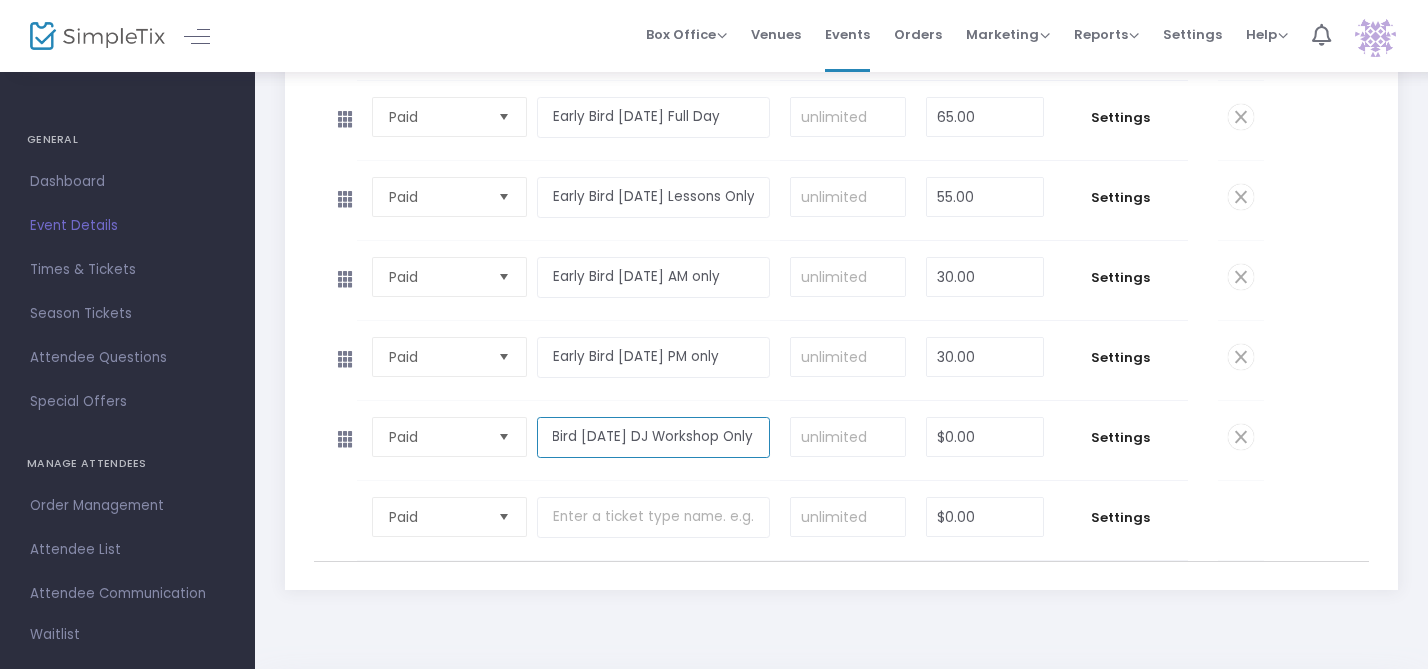 type on "Early Bird Sunday DJ Workshop Only" 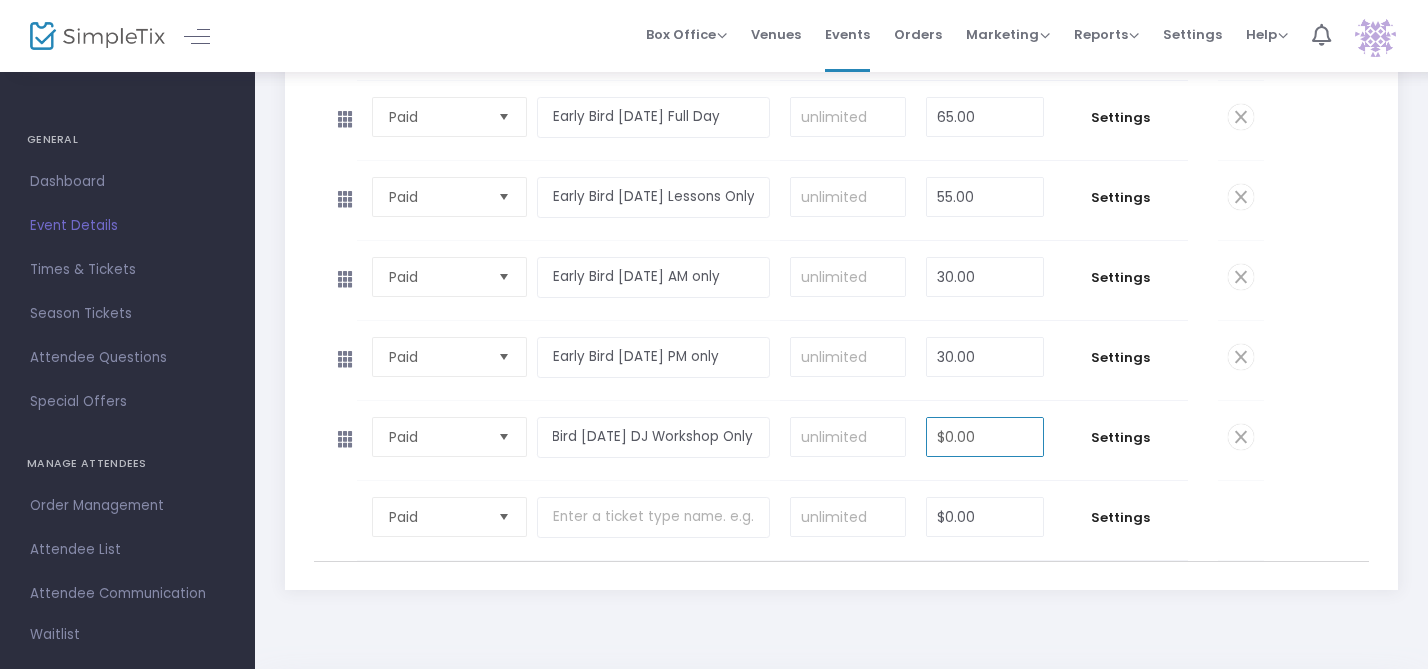 click on "$0.00" at bounding box center (984, 437) 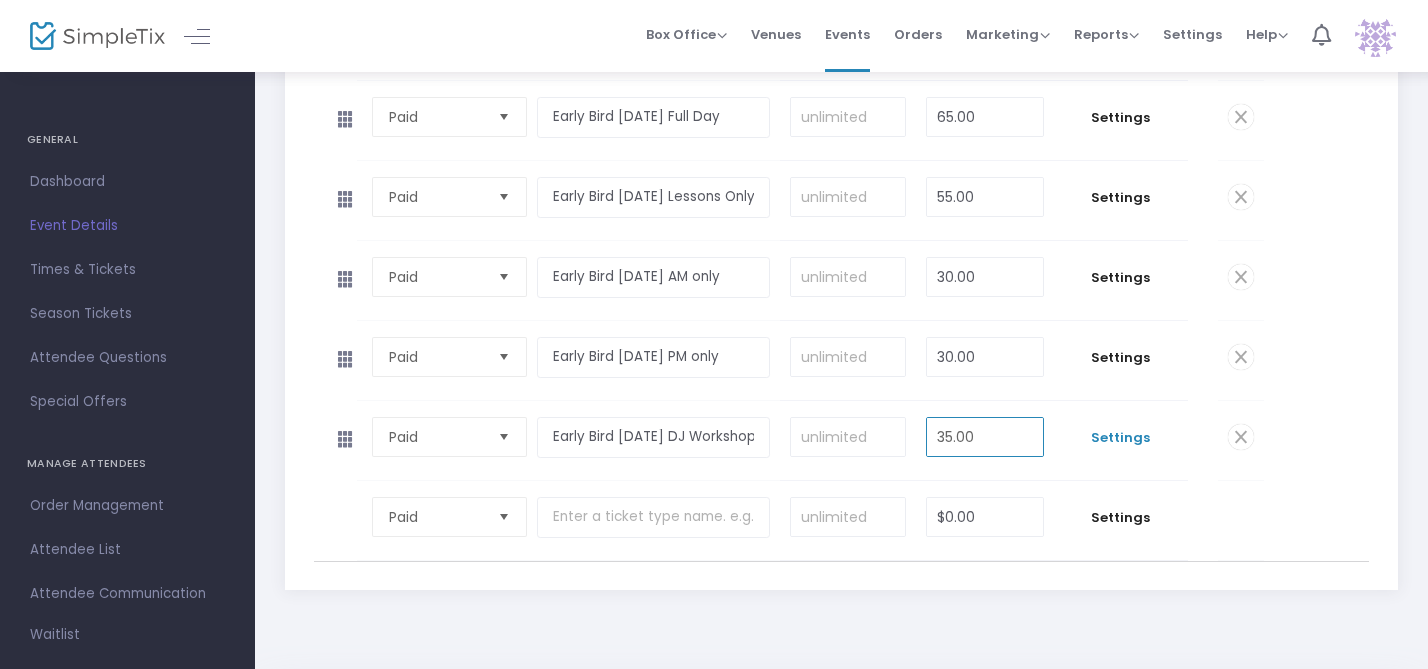 type on "35.00" 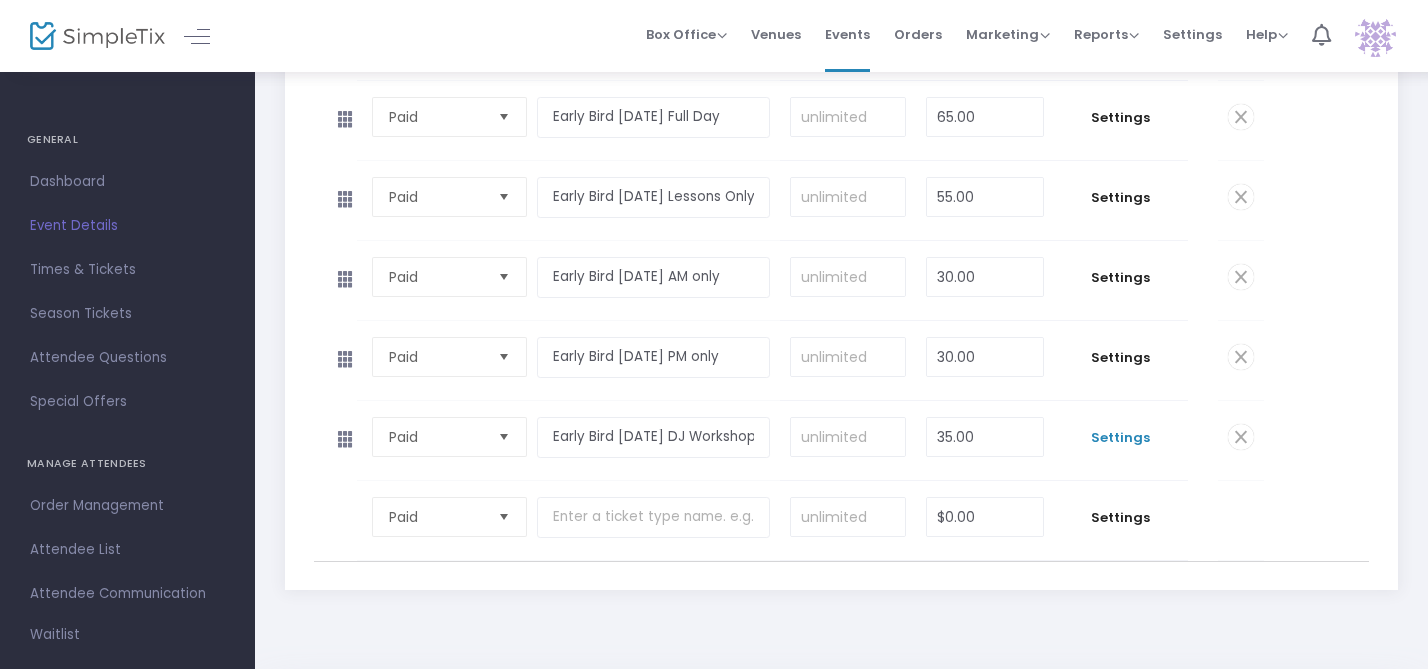 click on "Settings" at bounding box center (1121, 438) 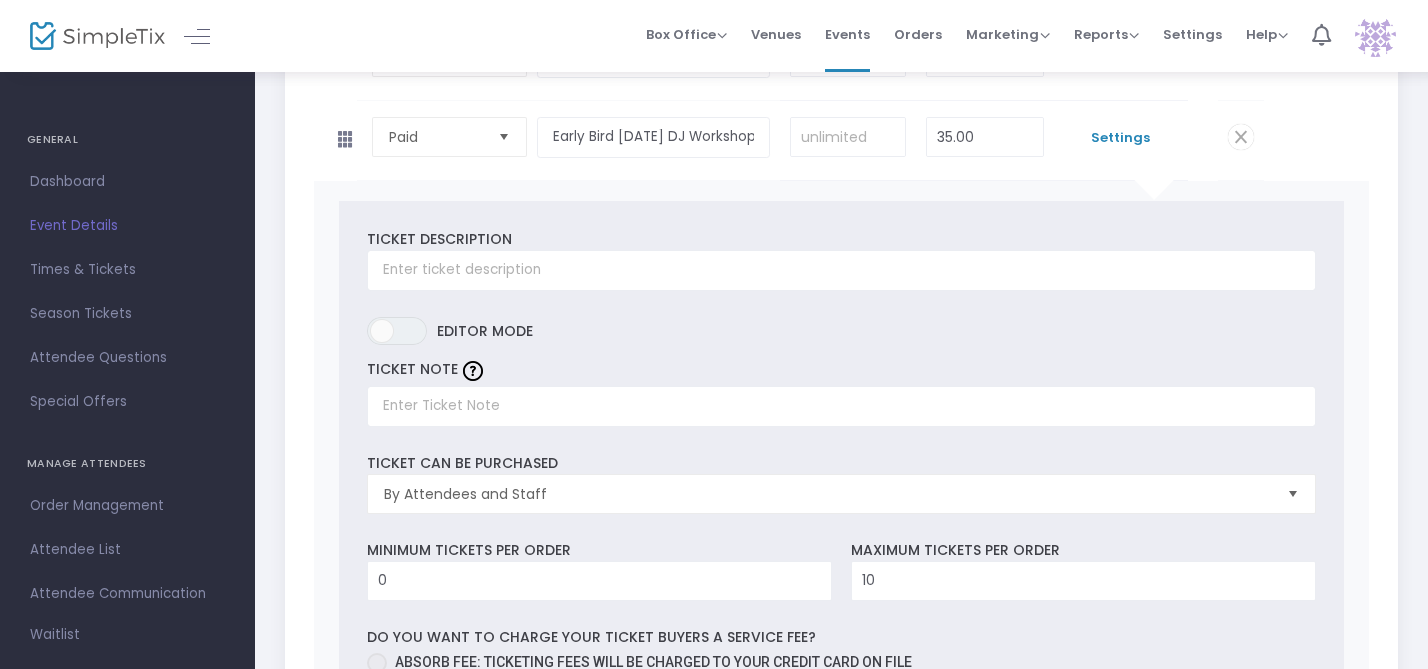 scroll, scrollTop: 805, scrollLeft: 0, axis: vertical 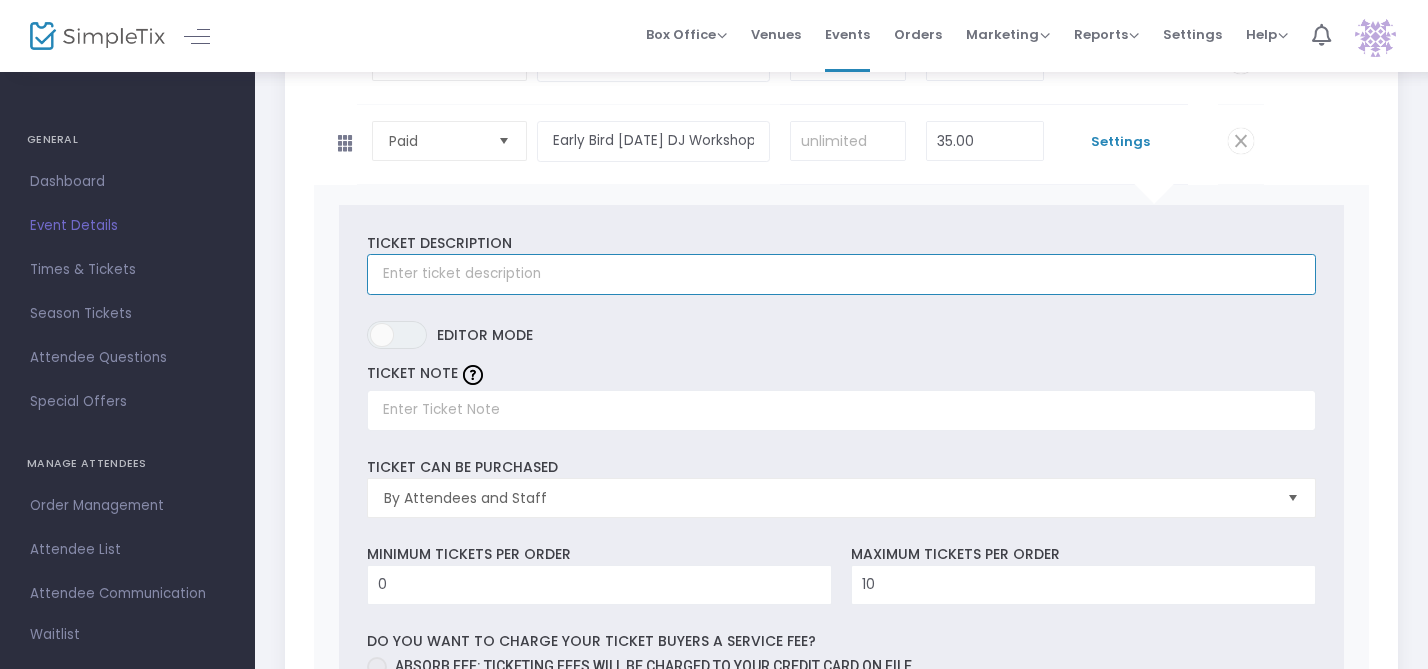 click at bounding box center (841, 274) 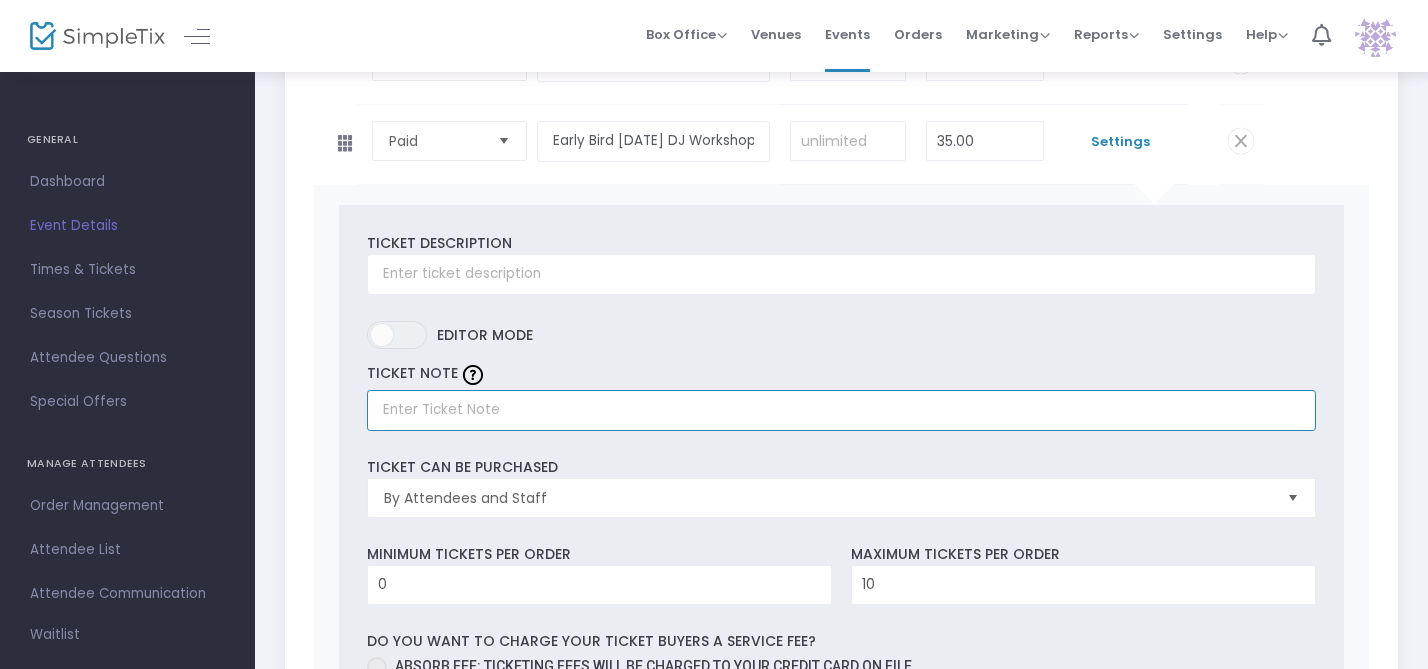 click at bounding box center [841, 410] 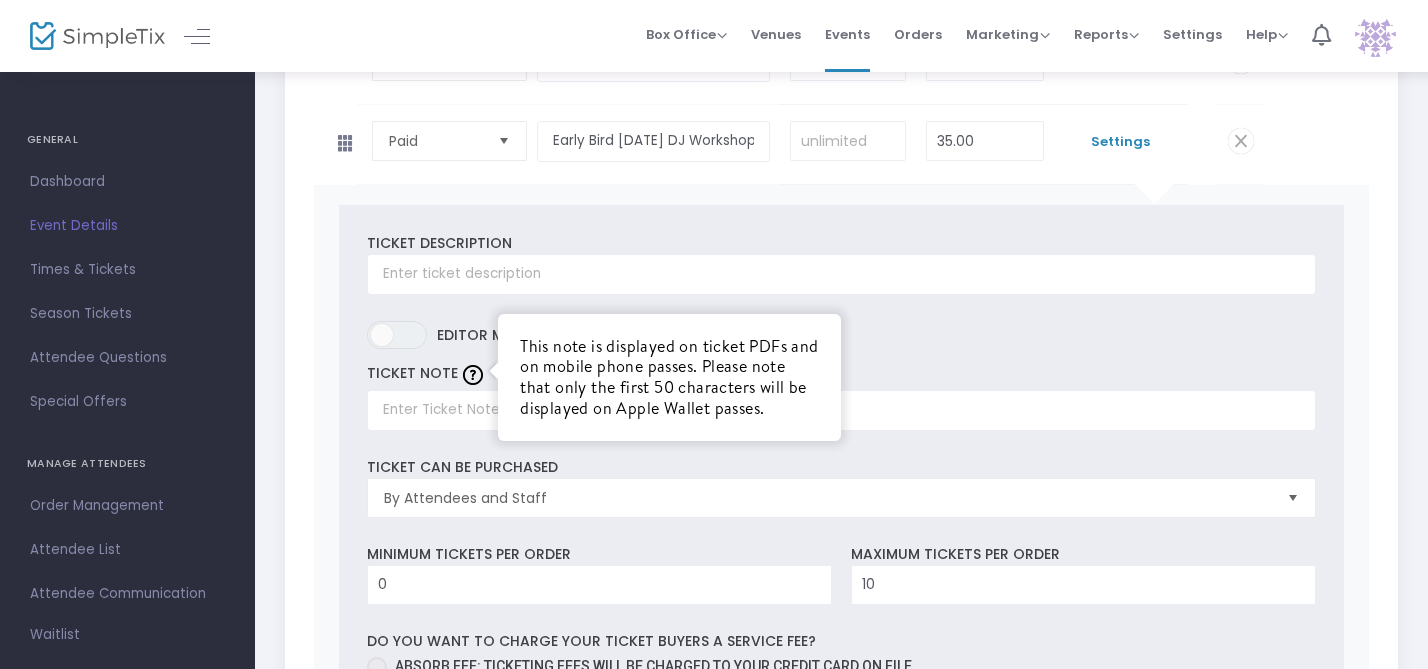 click at bounding box center [473, 375] 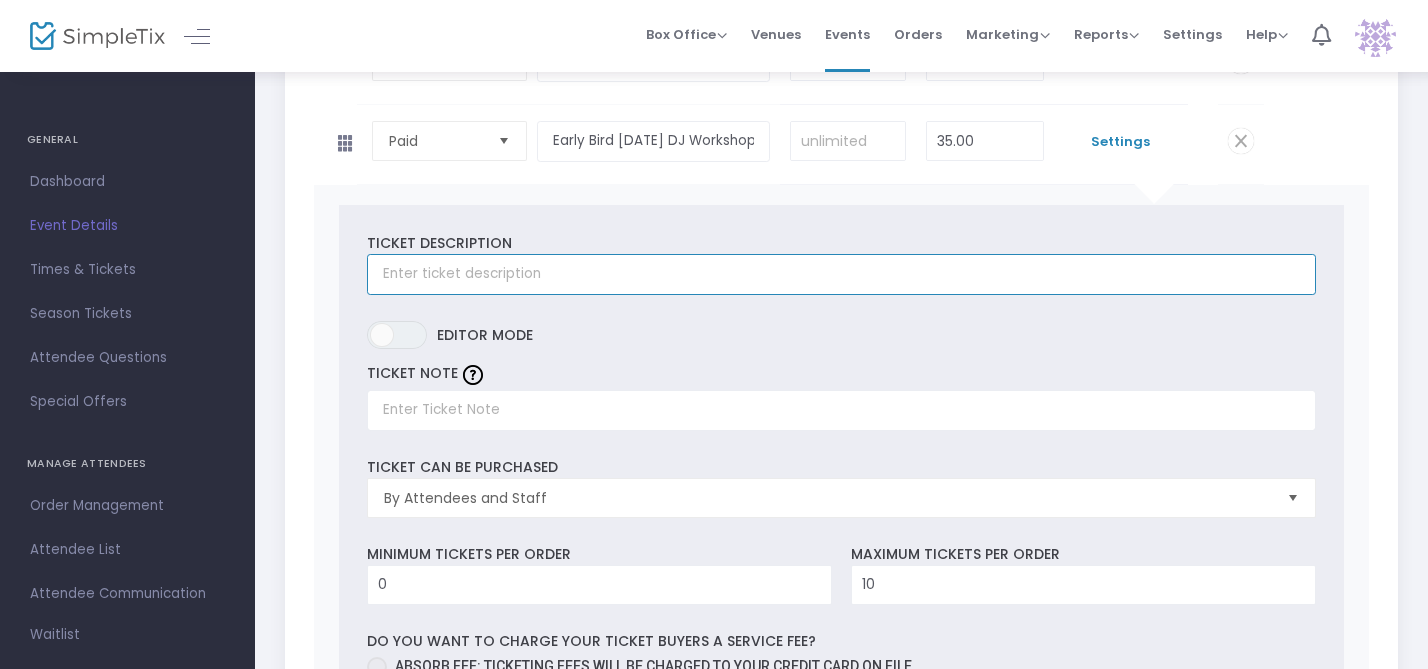 click at bounding box center (841, 274) 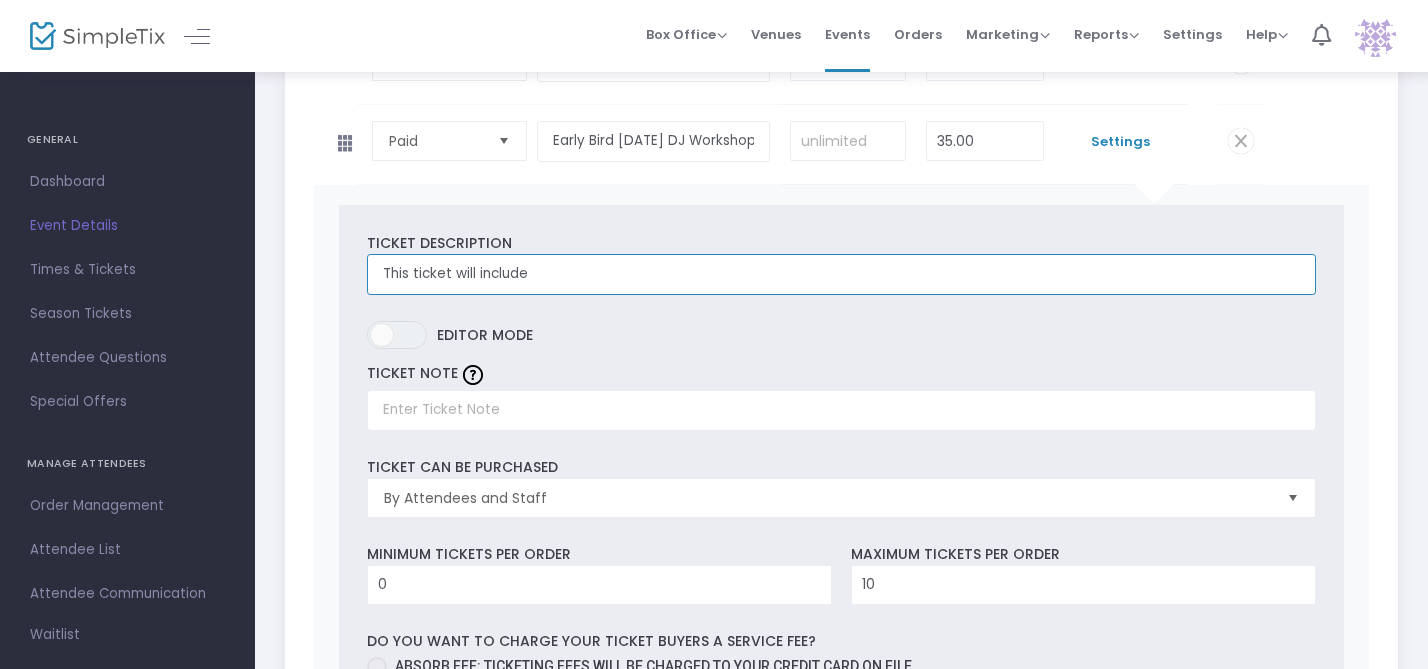 type on "This ticket will include a" 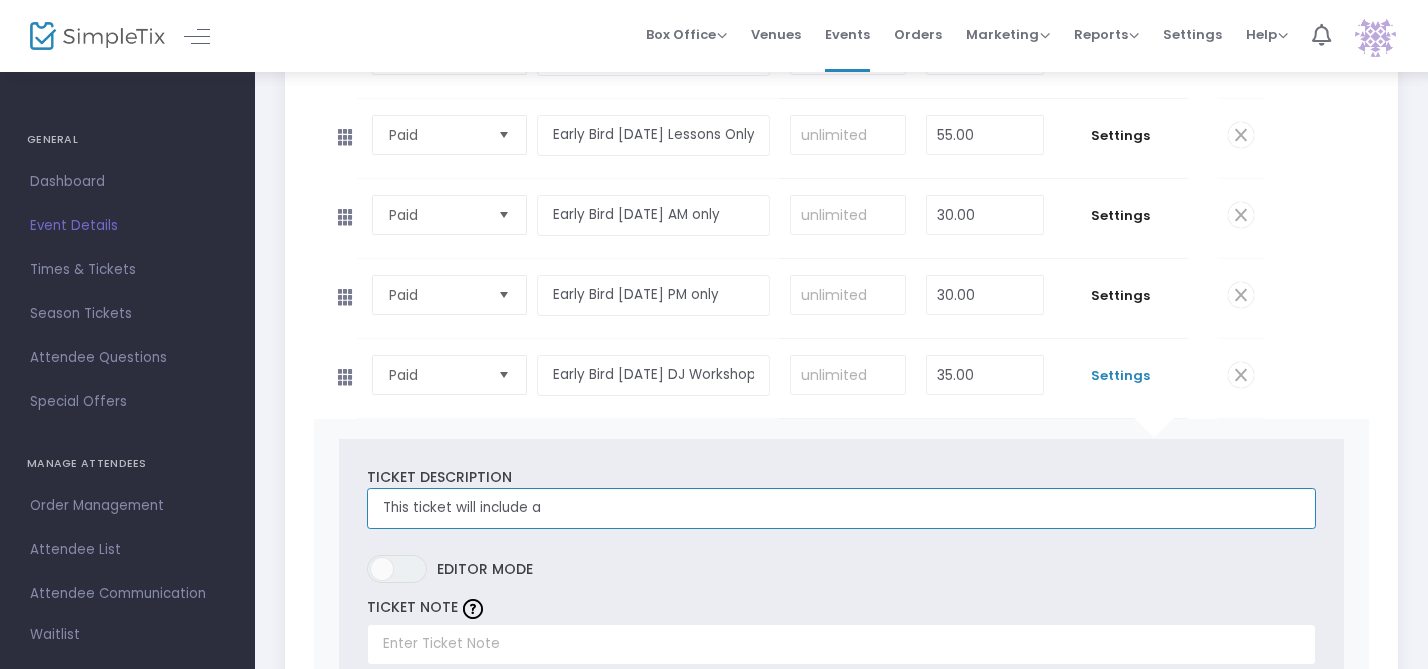 scroll, scrollTop: 631, scrollLeft: 0, axis: vertical 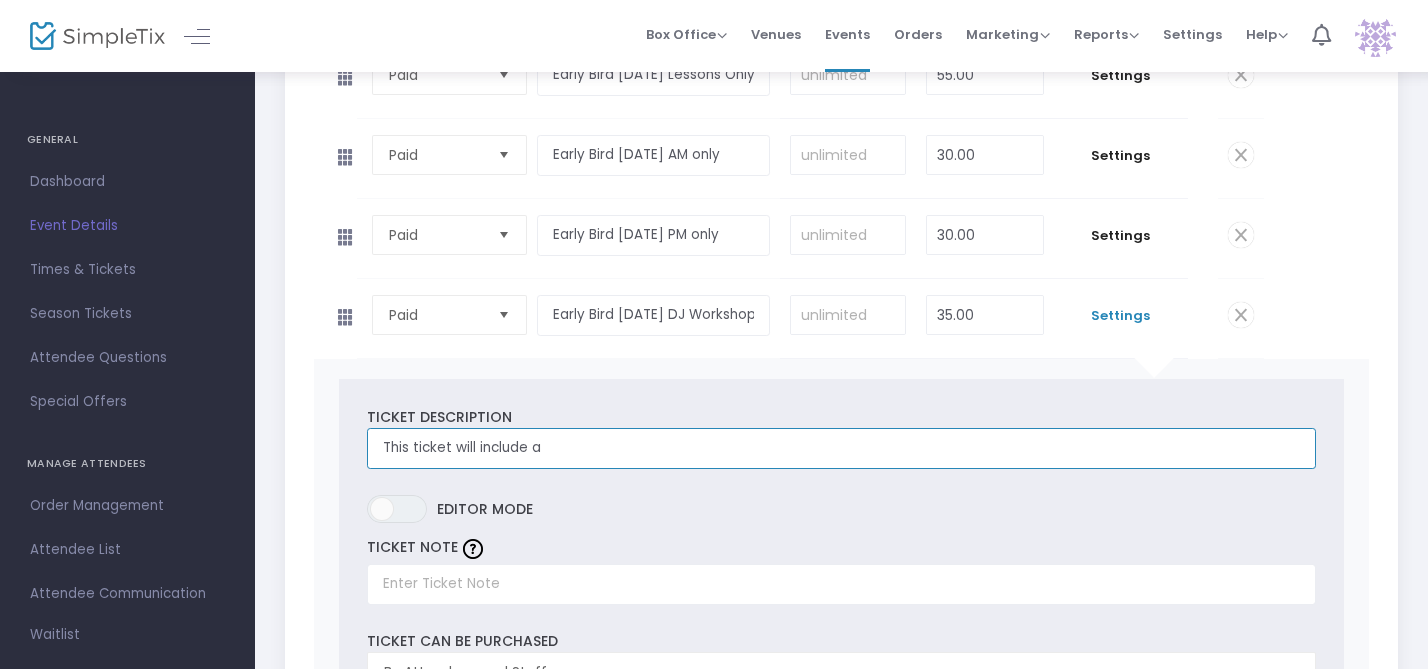 drag, startPoint x: 551, startPoint y: 450, endPoint x: 322, endPoint y: 451, distance: 229.00218 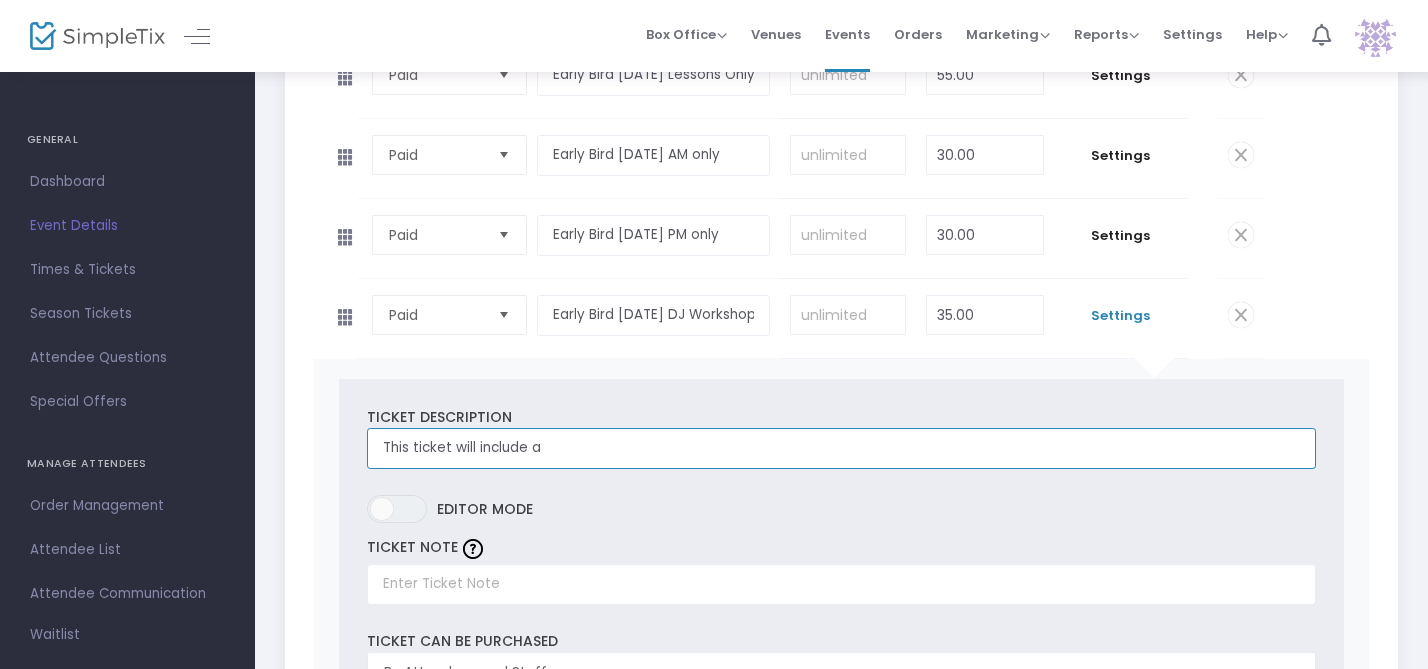 click on "Ticket Description This ticket will include a  Required.  ON OFF Editor mode TICKET NOTE Ticket can be purchased  By Attendees and Staff Minimum tickets per order 0  Value should be between 0 to 1000..  Maximum tickets per order 10  Value should not be less than Min Tickets and not exceed than 1000.  Do you want to charge your ticket buyers a service fee?   Absorb fee: Ticketing fees will be charged to your credit card on file    Pass ticketing fees and credit card processing fees to the buyer   The fee will be $2.89     Charge a custom fee When should ticket sales start?   Start ticket sales immediately   Specific Date   Start ticket sales a specific number of days before the event   Start ticket sales a specific number of days and hours before the event When should ticket sales for this ticket type end?    End online ticket sales at the start of the scheduled event   End online ticket sales at the end of the scheduled event   Specific Date     Hide ticket when it is not on sale    Yes   No" at bounding box center (842, 945) 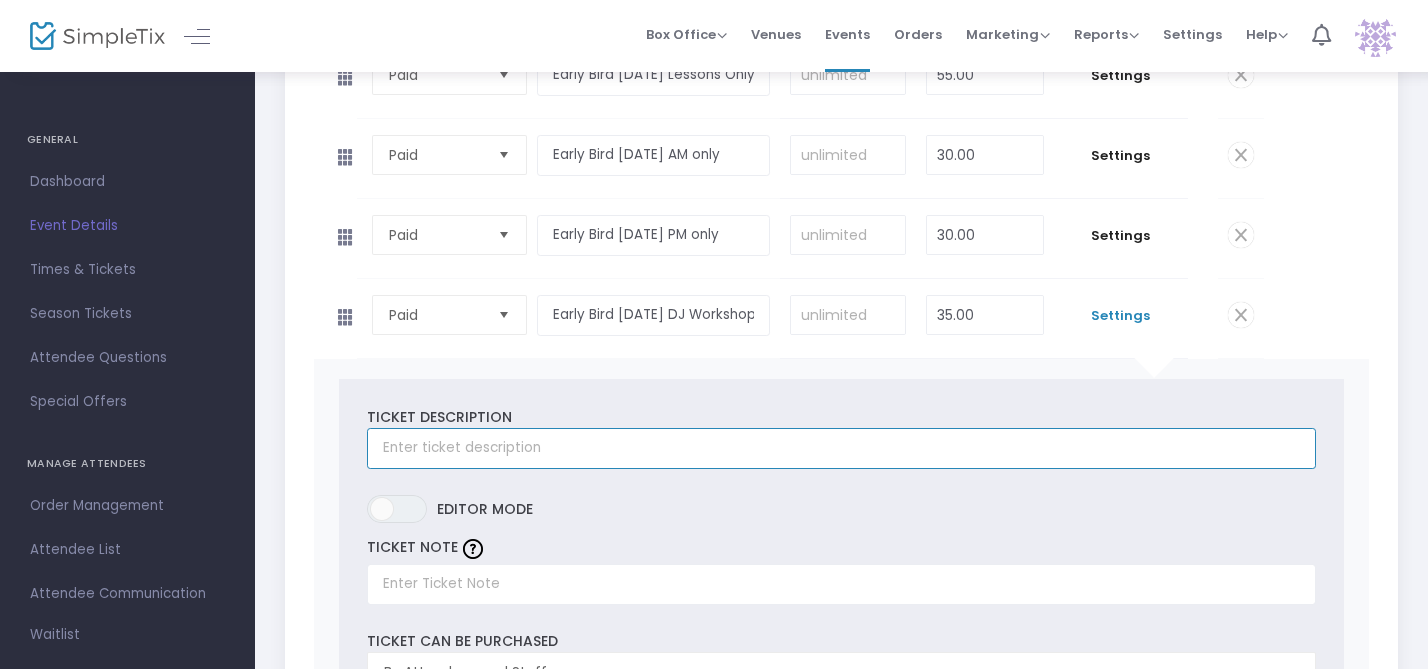 scroll, scrollTop: 0, scrollLeft: 0, axis: both 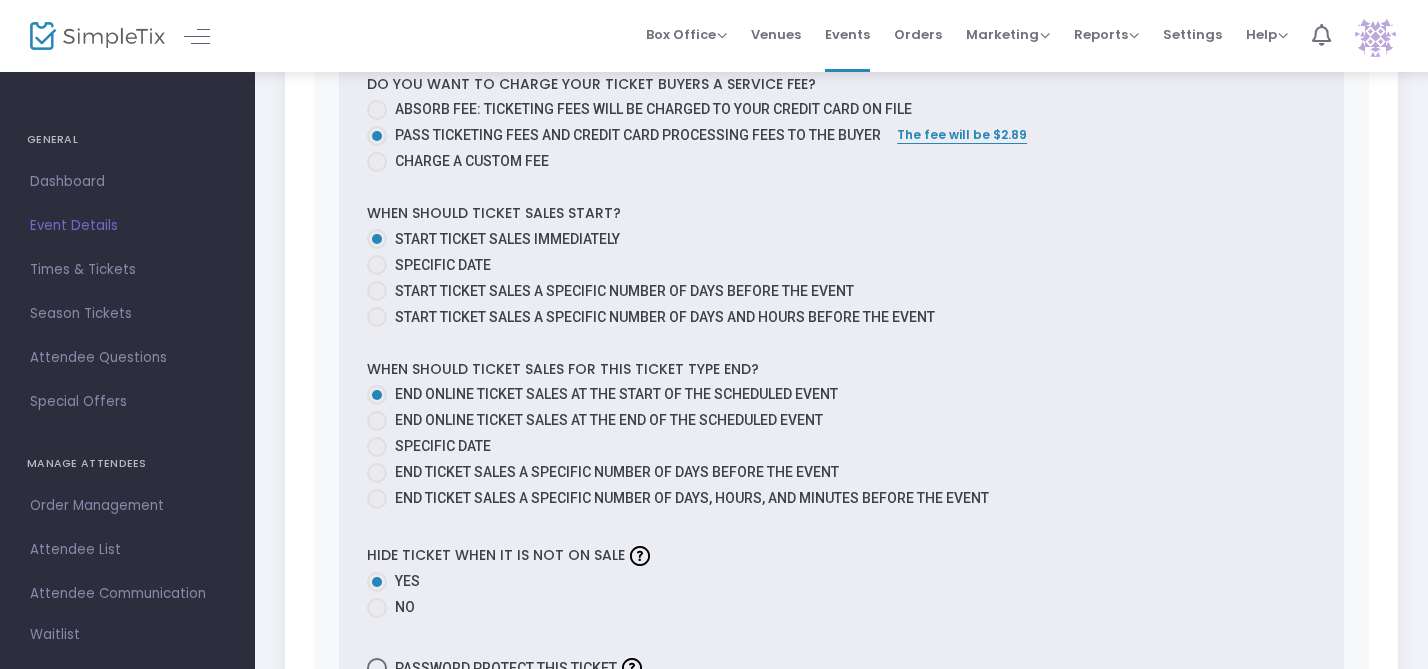 click at bounding box center (377, 447) 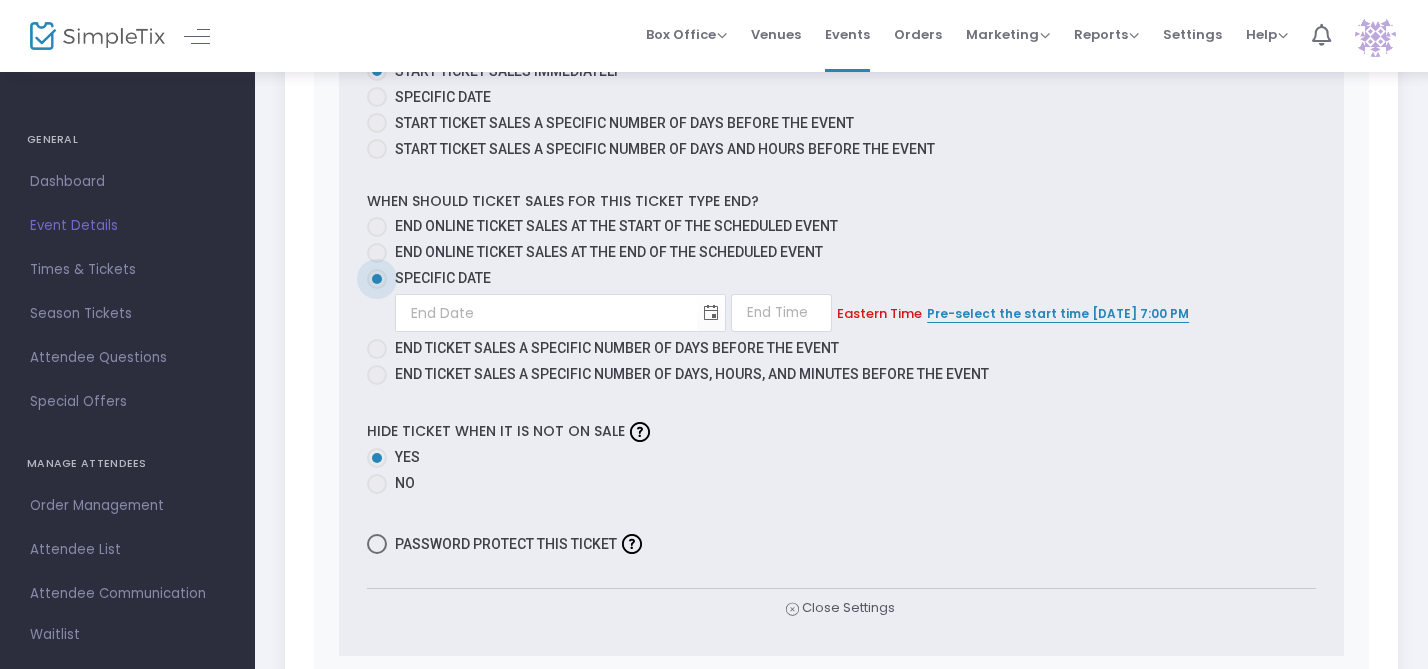 scroll, scrollTop: 1550, scrollLeft: 0, axis: vertical 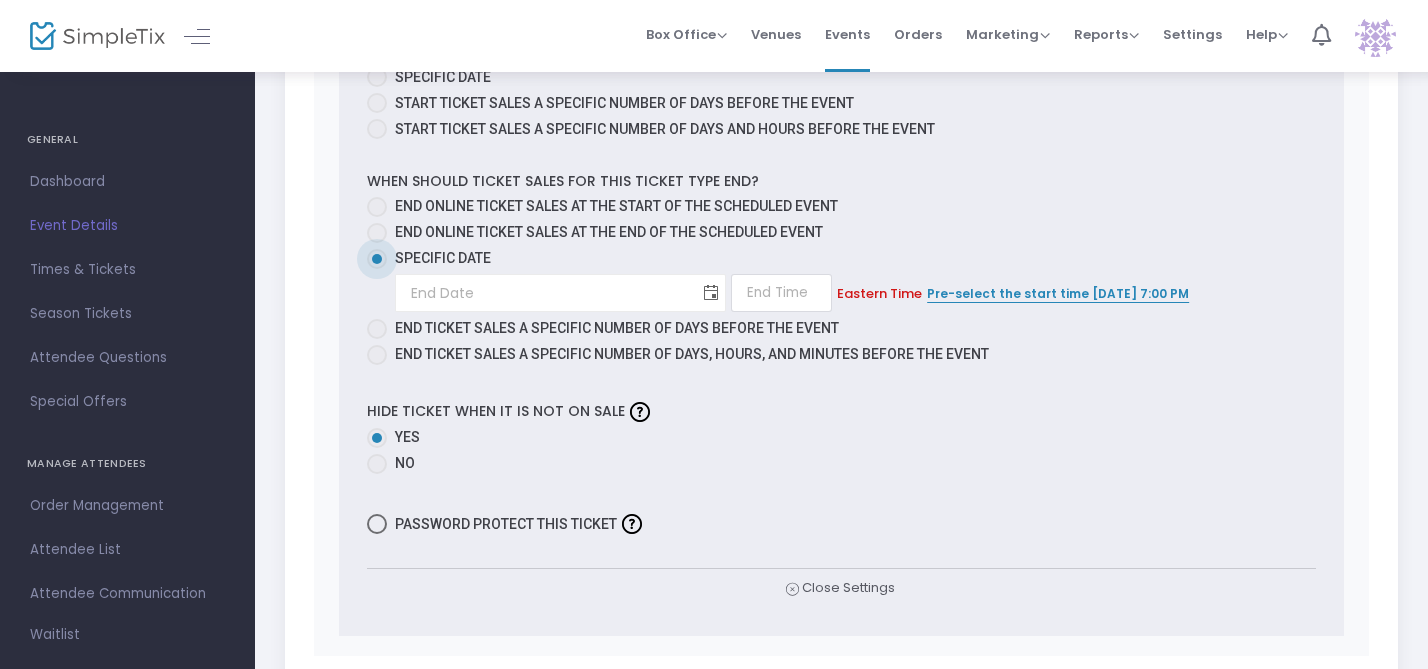 click at bounding box center [711, 293] 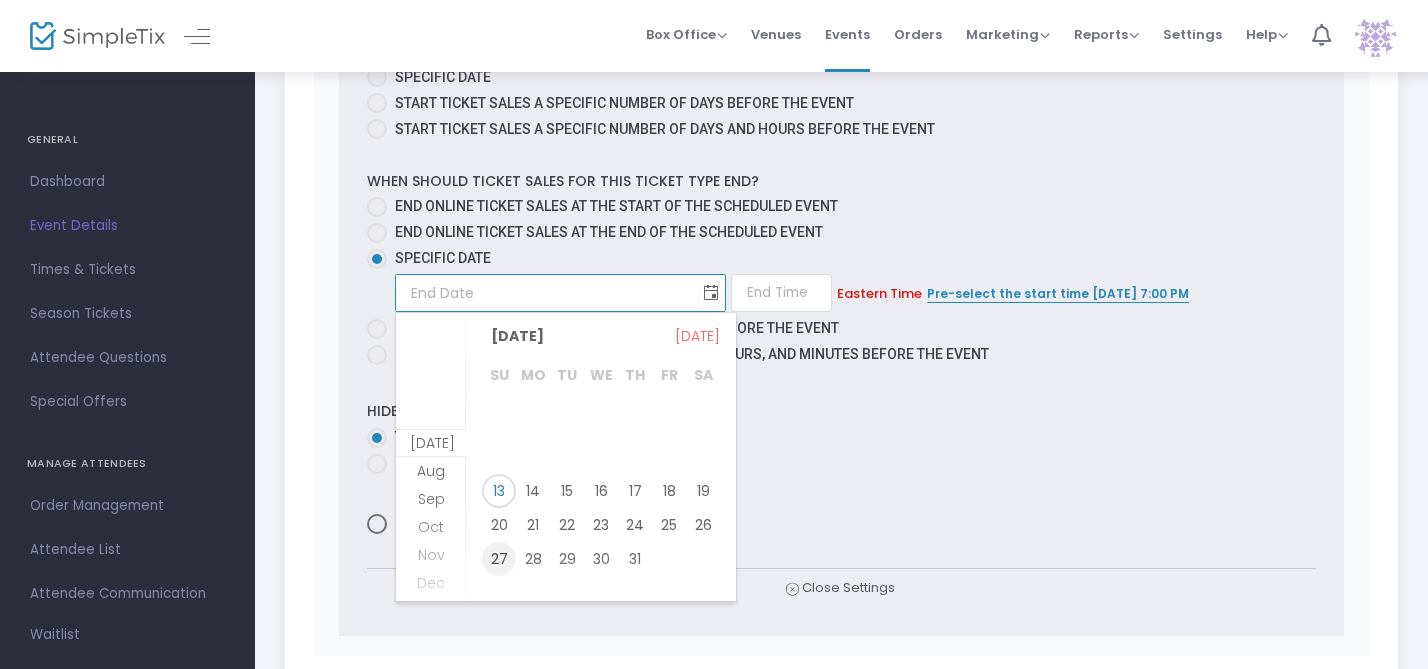 click on "27" at bounding box center [499, 559] 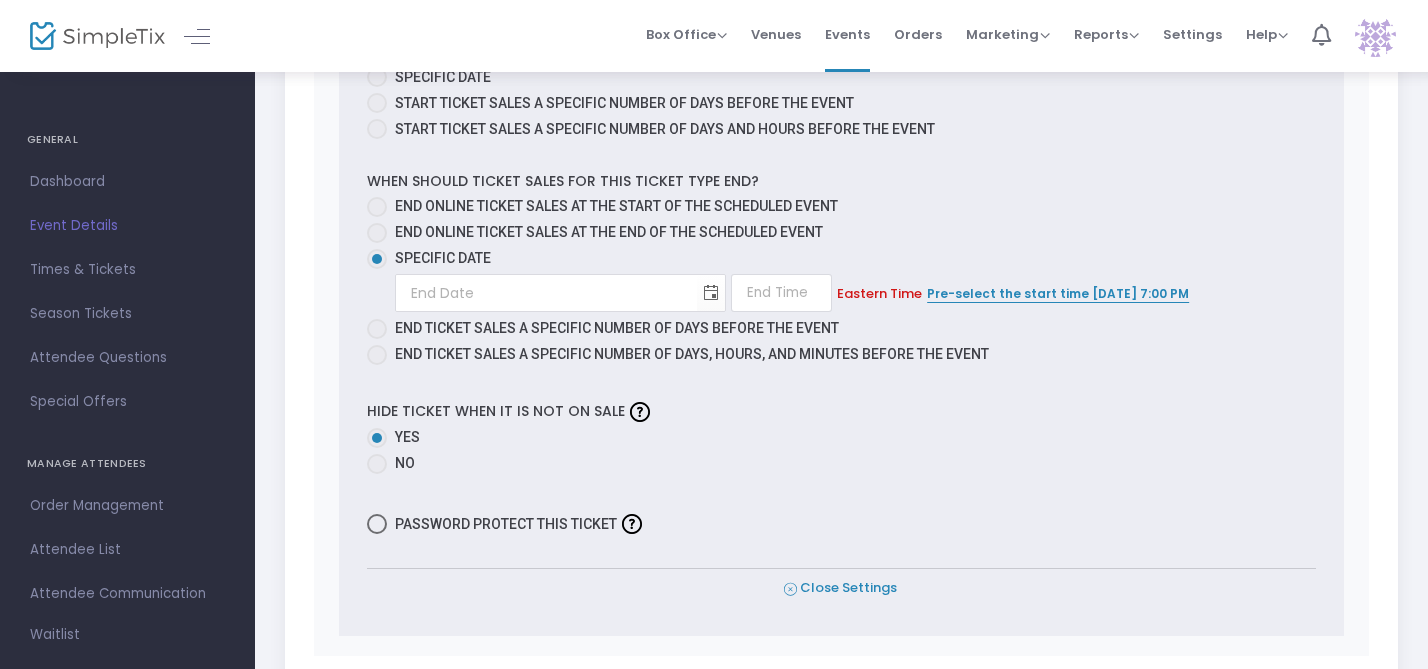 click on "Close Settings" at bounding box center (840, 588) 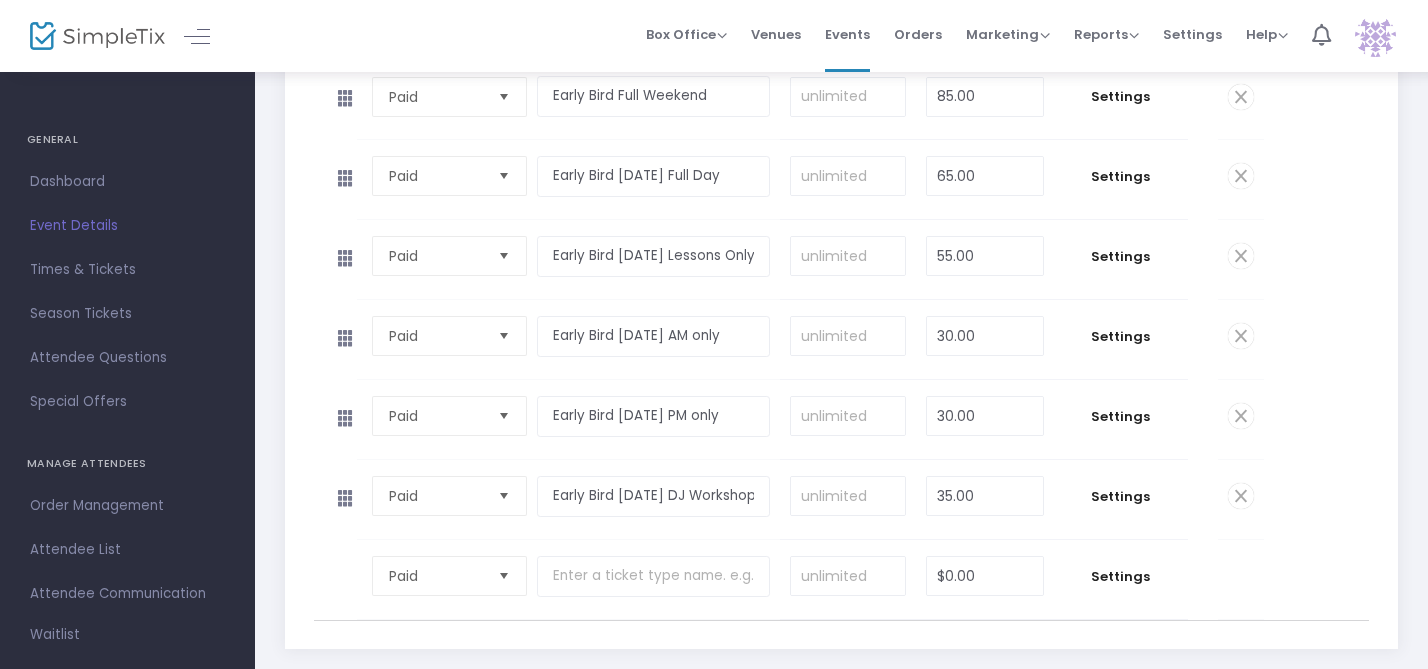 scroll, scrollTop: 473, scrollLeft: 0, axis: vertical 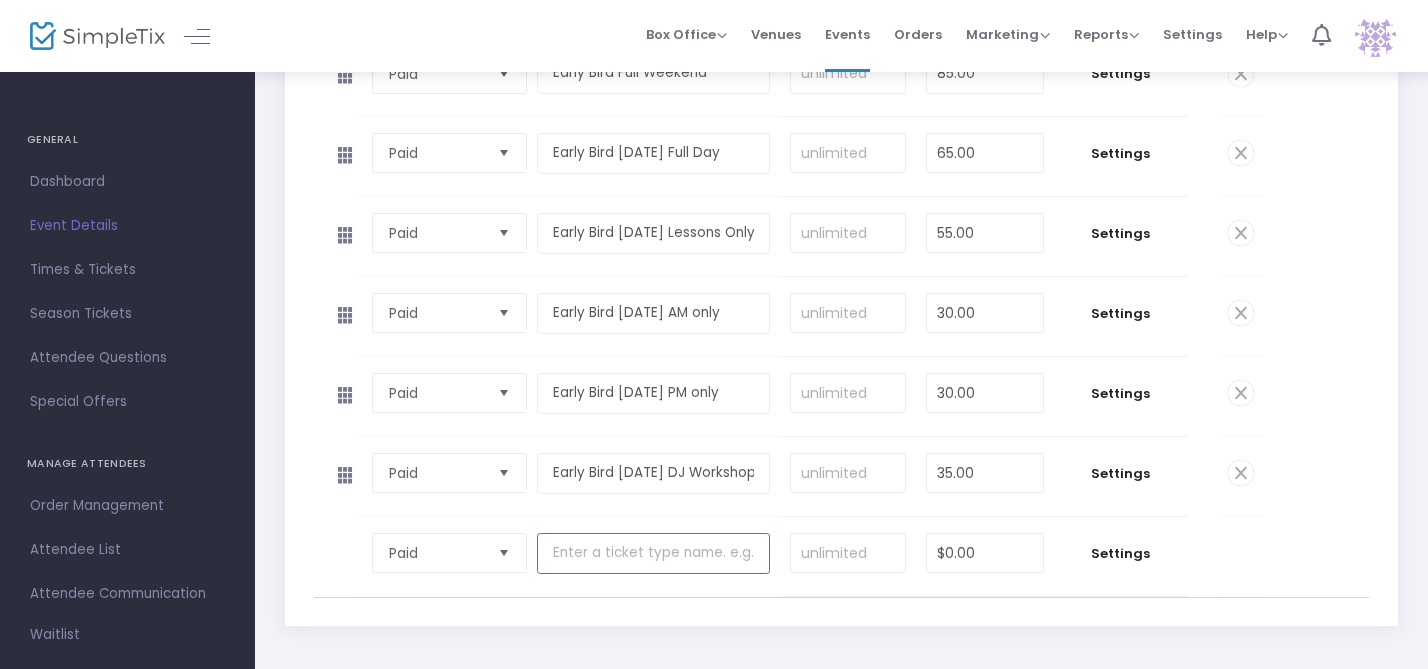 click at bounding box center (653, 553) 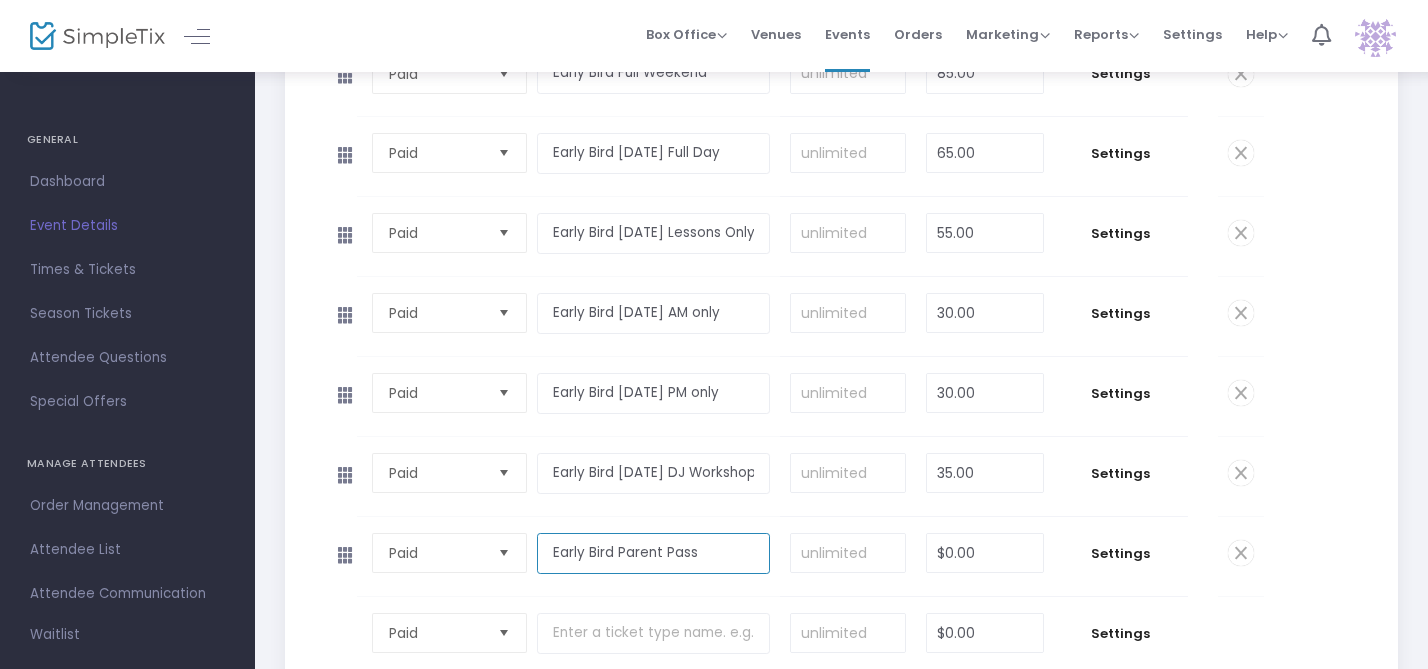 type on "Early Bird Parent Pass" 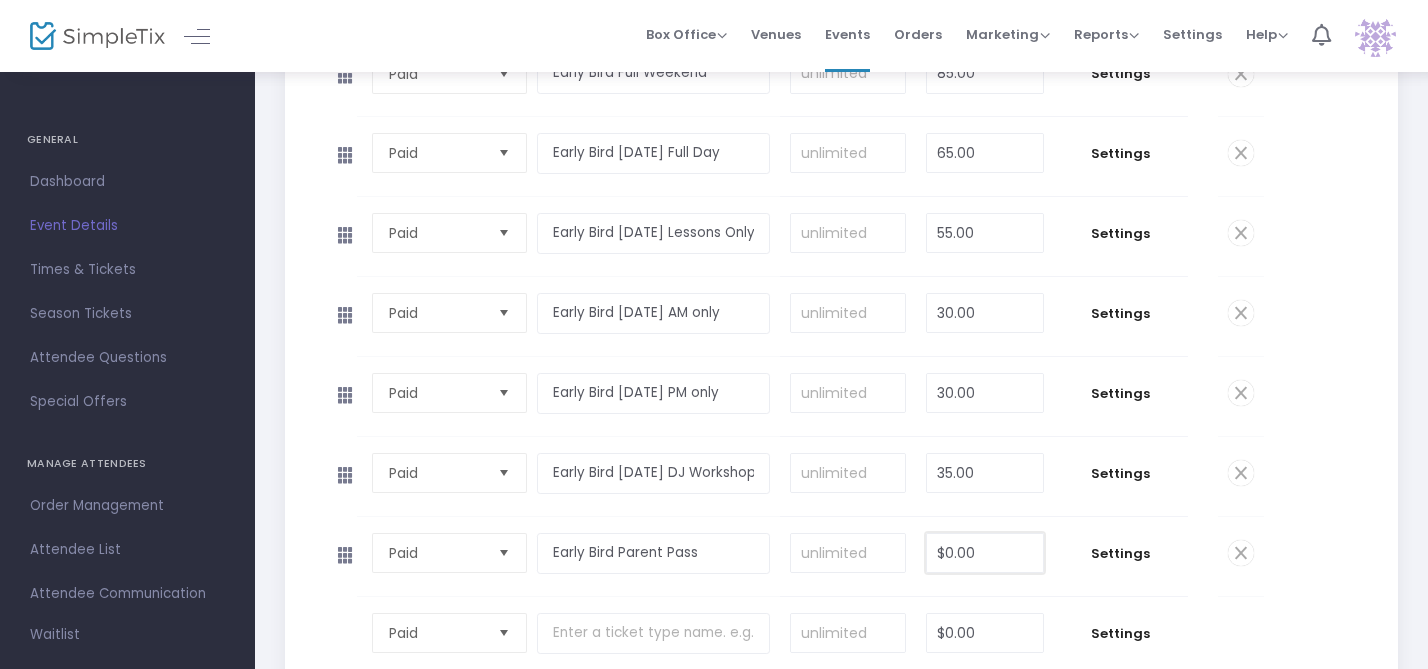 click on "$0.00" at bounding box center (984, 553) 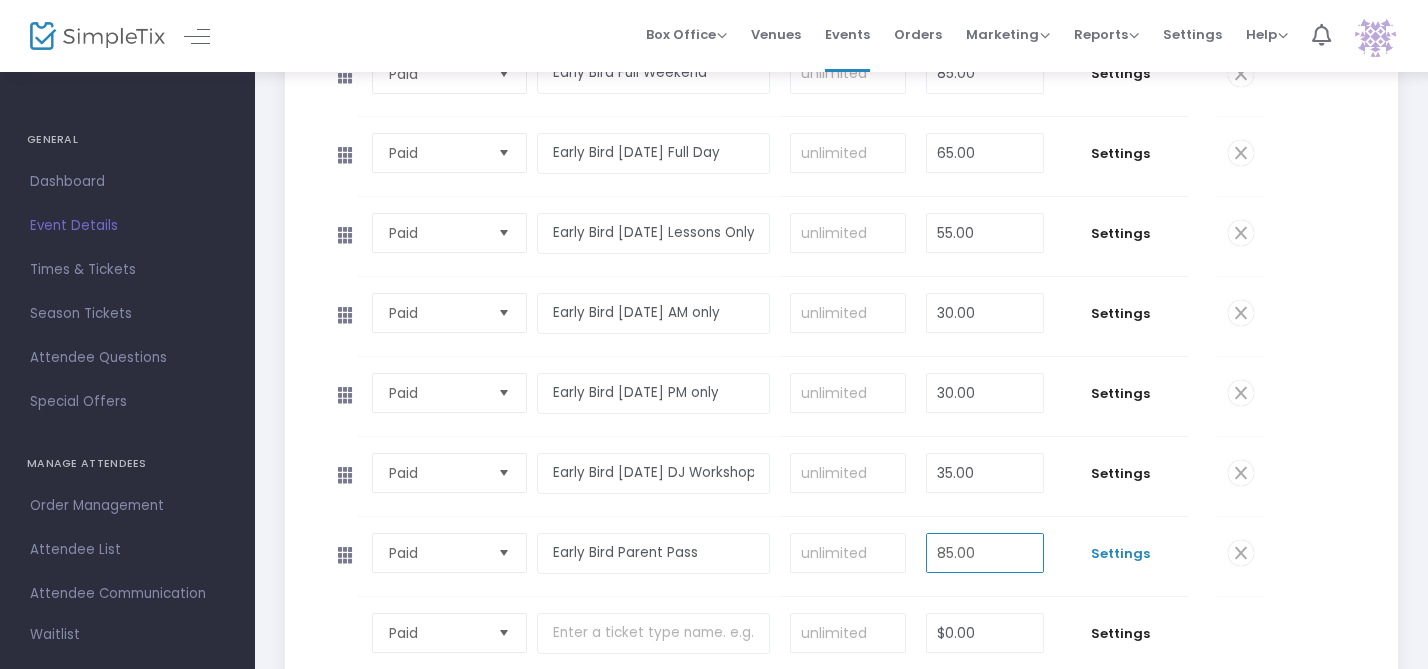 type on "85.00" 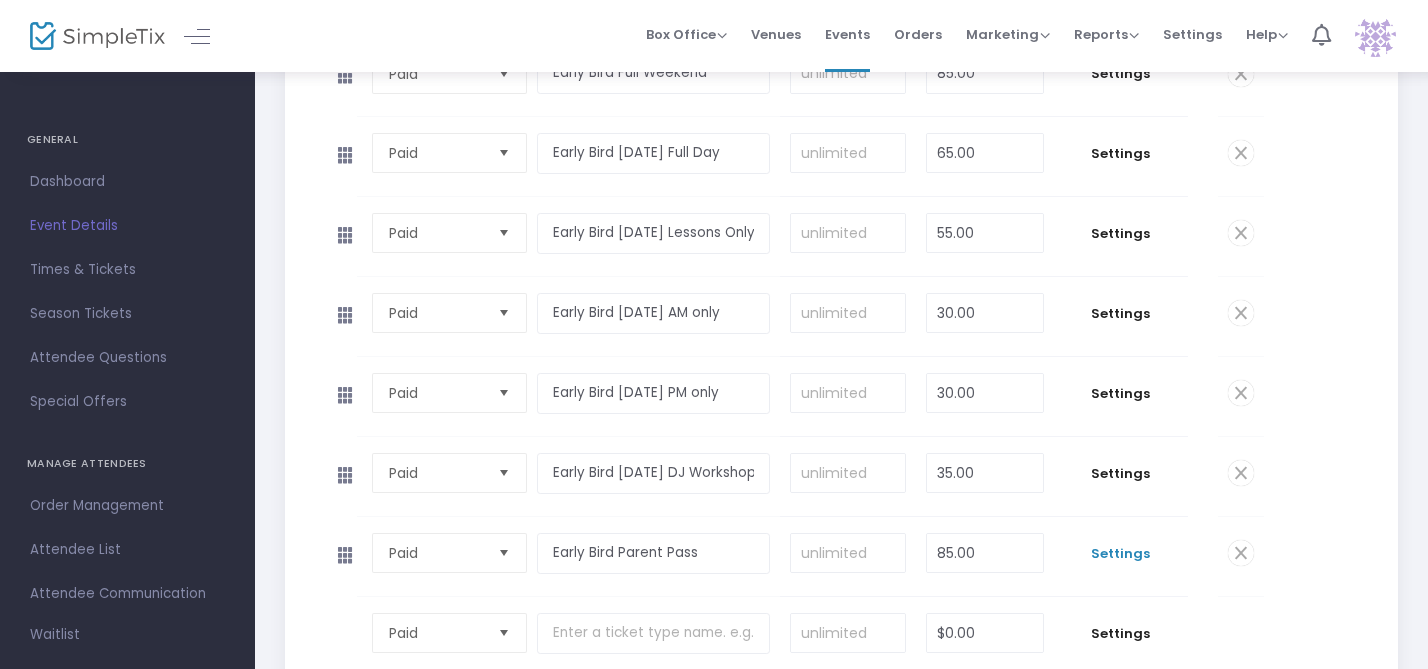 click on "Settings" at bounding box center (1121, 554) 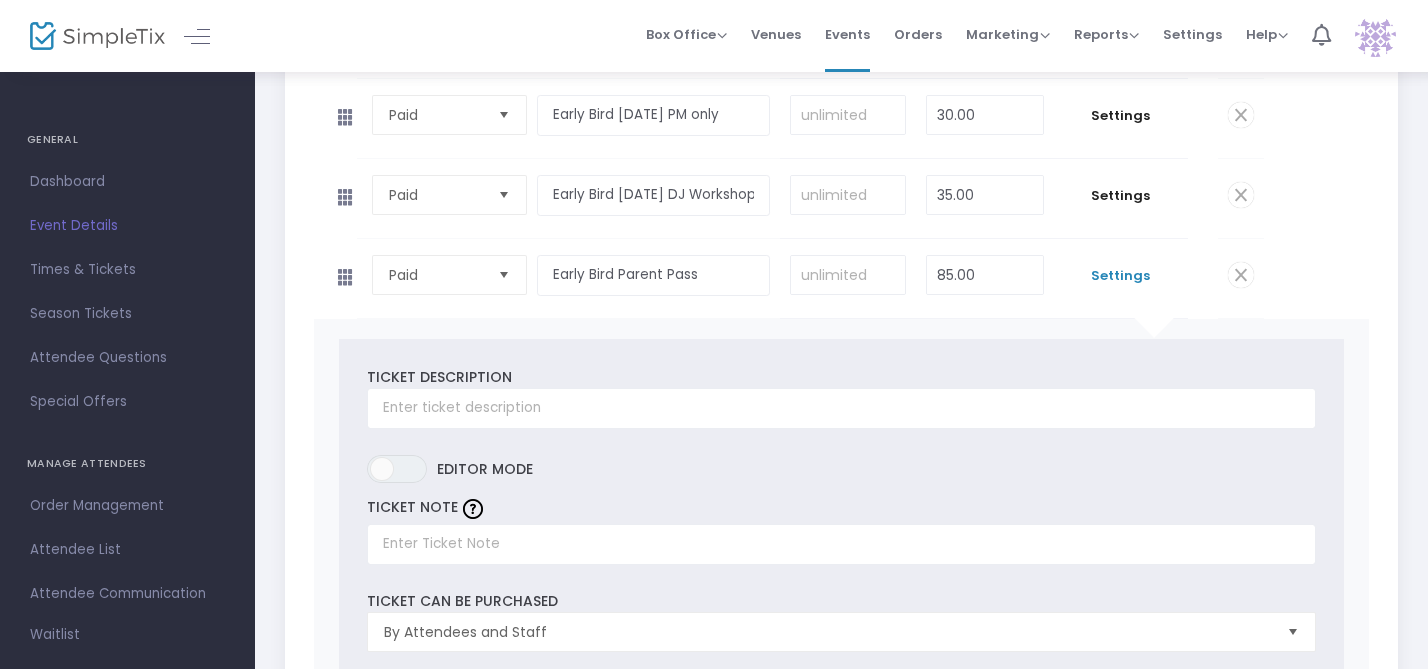 scroll, scrollTop: 766, scrollLeft: 0, axis: vertical 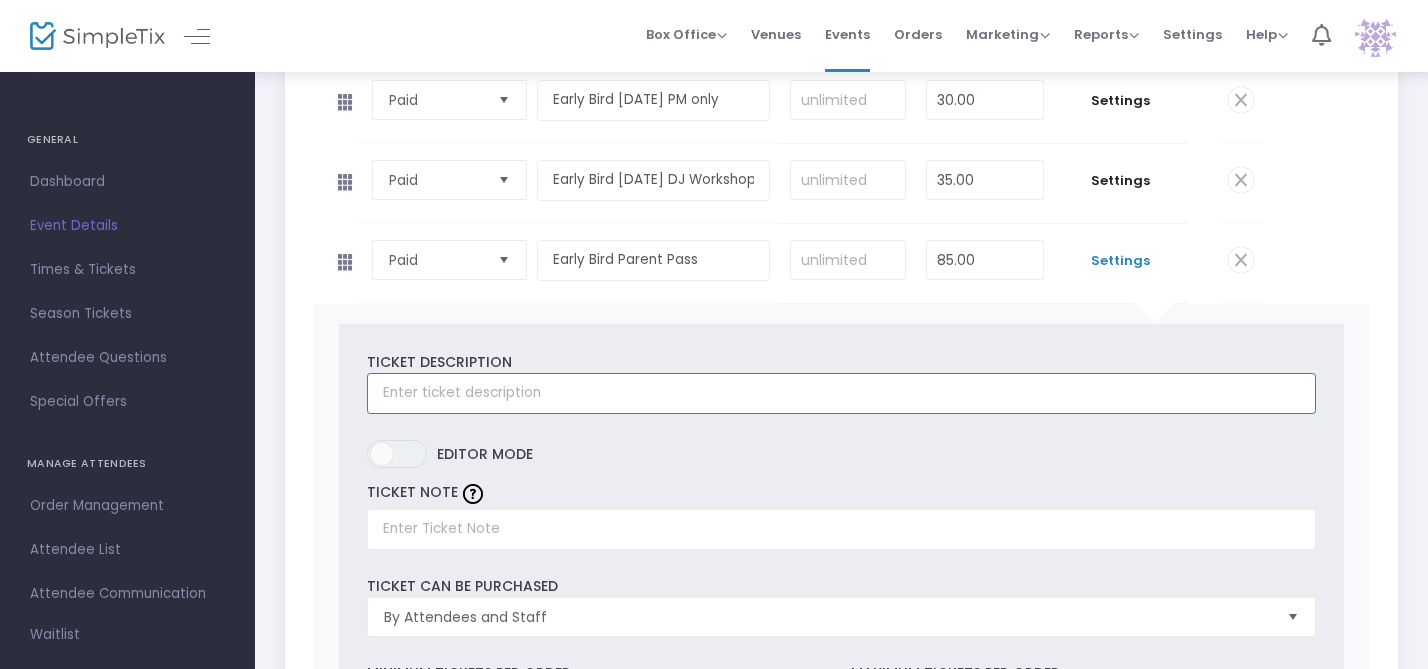 click at bounding box center [841, 393] 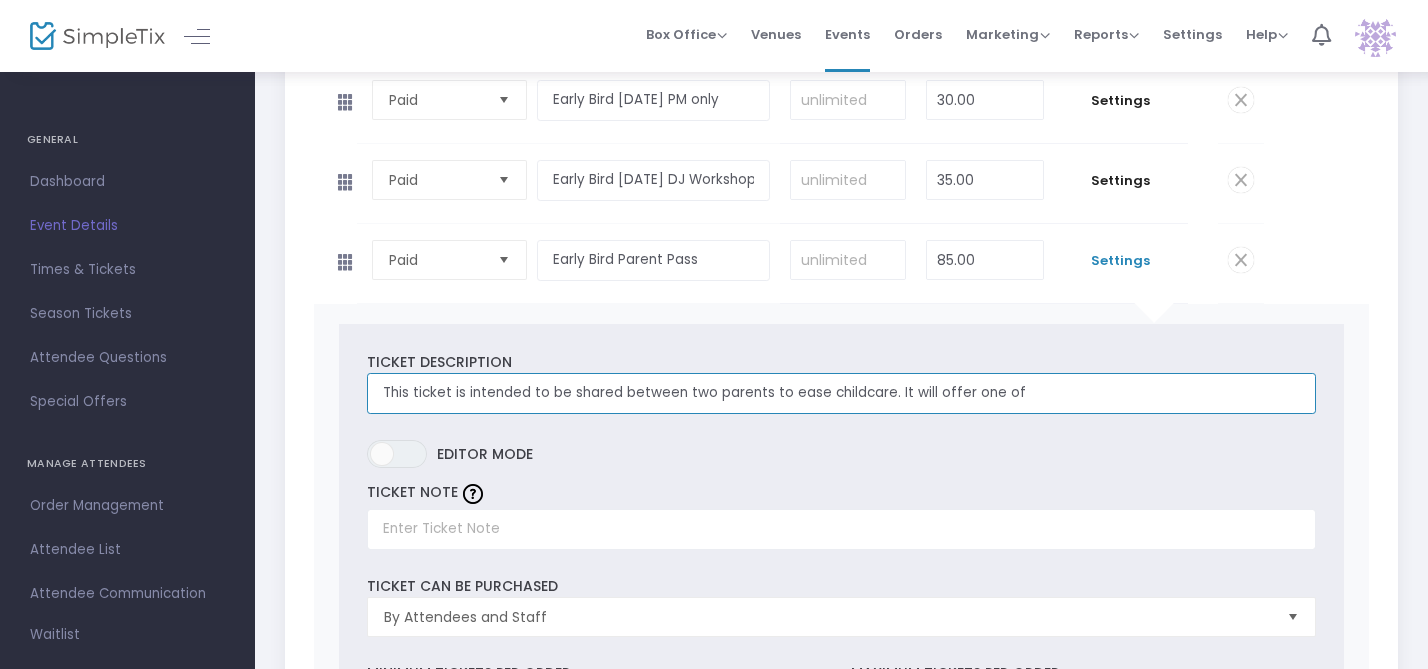 click on "This ticket is intended to be shared between two parents to ease childcare. It will offer one of" at bounding box center (841, 393) 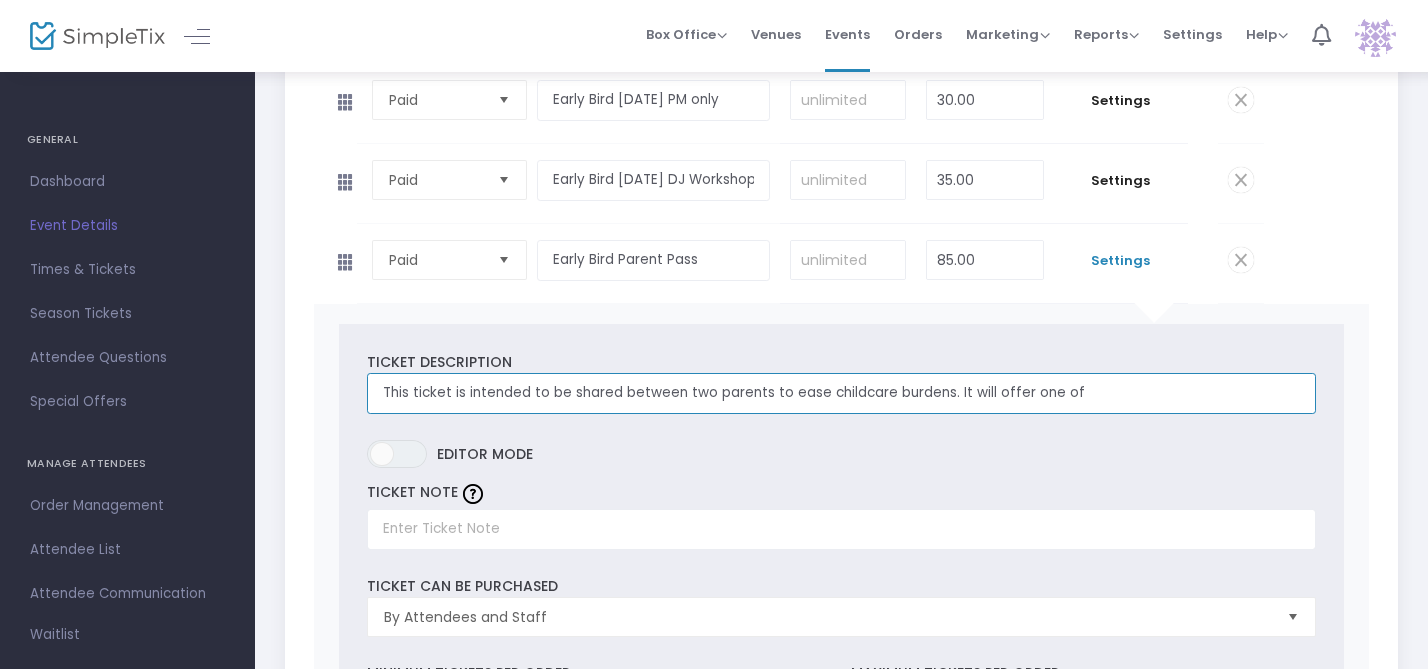 click on "This ticket is intended to be shared between two parents to ease childcare burdens. It will offer one of" at bounding box center [841, 393] 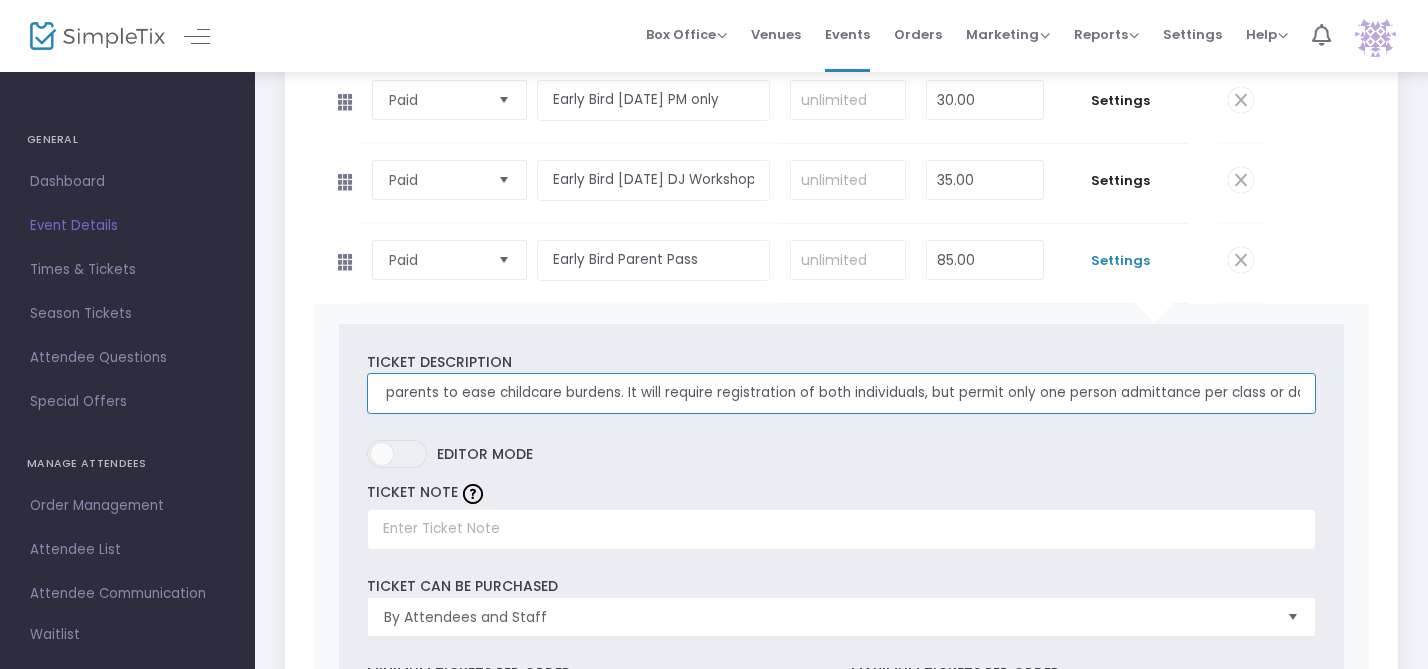 scroll, scrollTop: 0, scrollLeft: 347, axis: horizontal 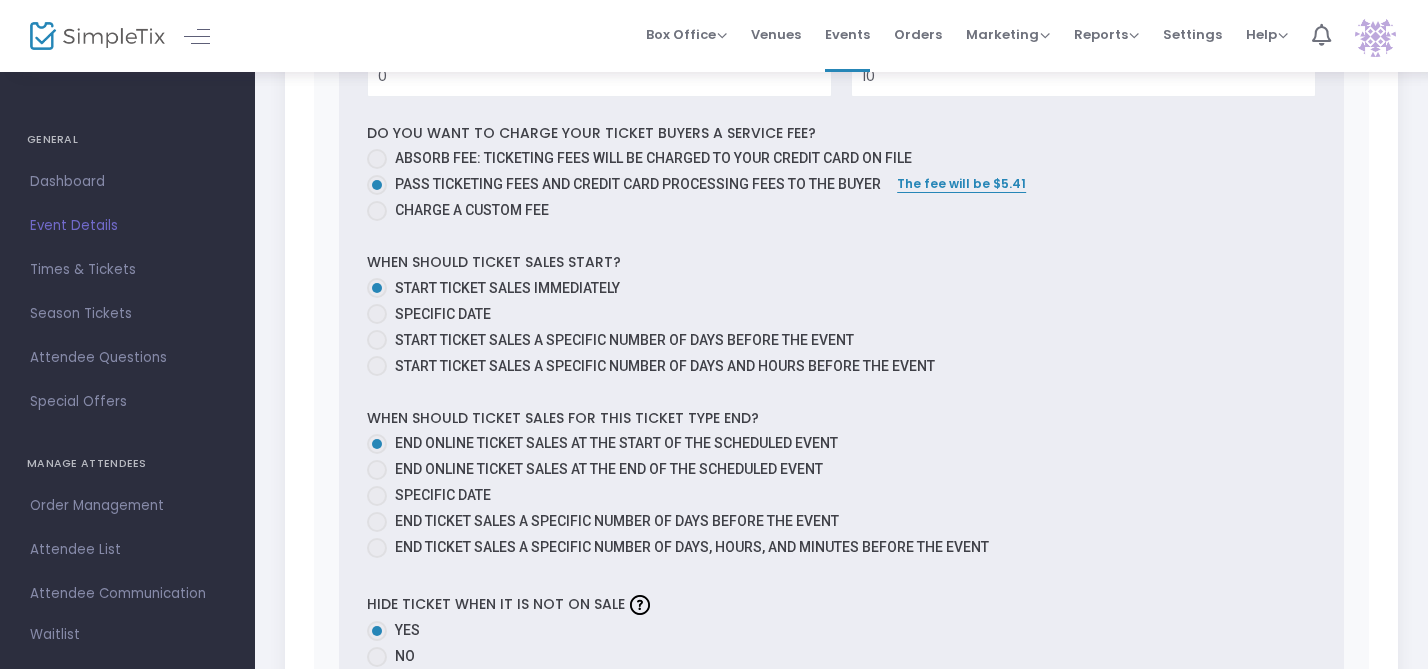 type on "This ticket is intended to be shared between two parents to ease childcare burdens. It will require registration of both individuals, but permit only one person admittance per class or dance." 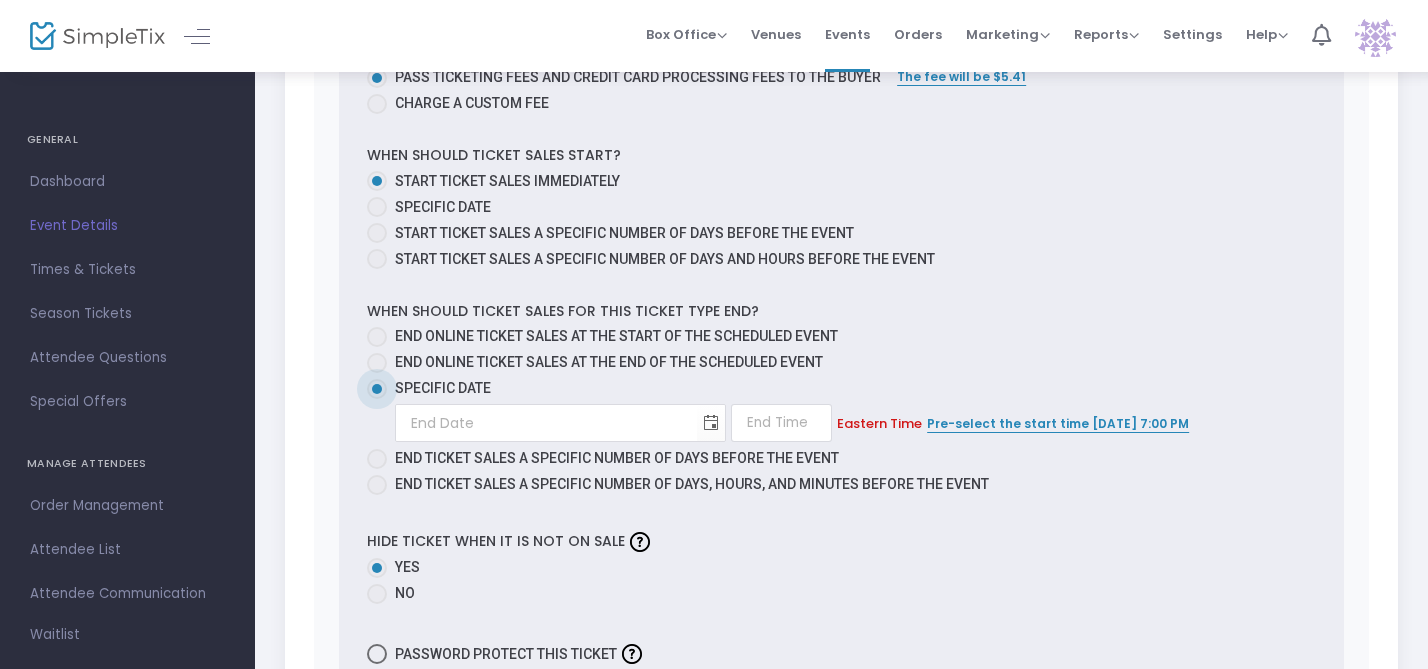 scroll, scrollTop: 1515, scrollLeft: 0, axis: vertical 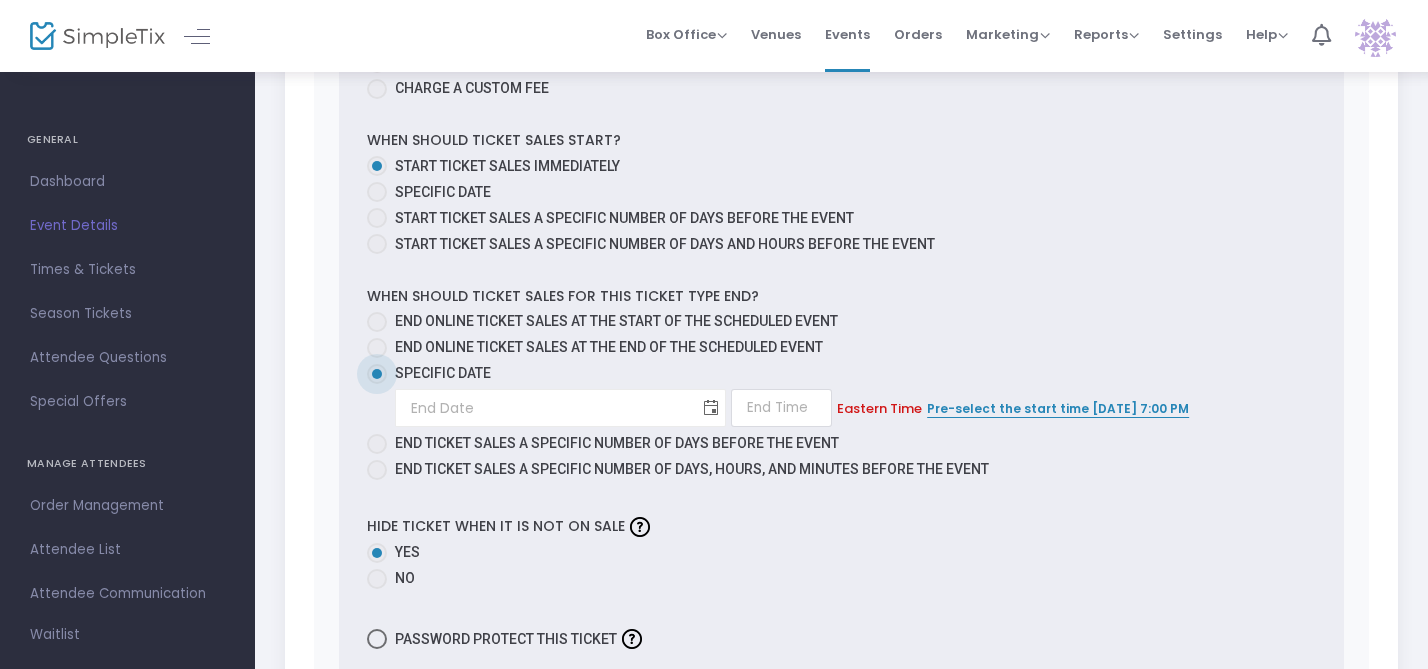 click at bounding box center (711, 408) 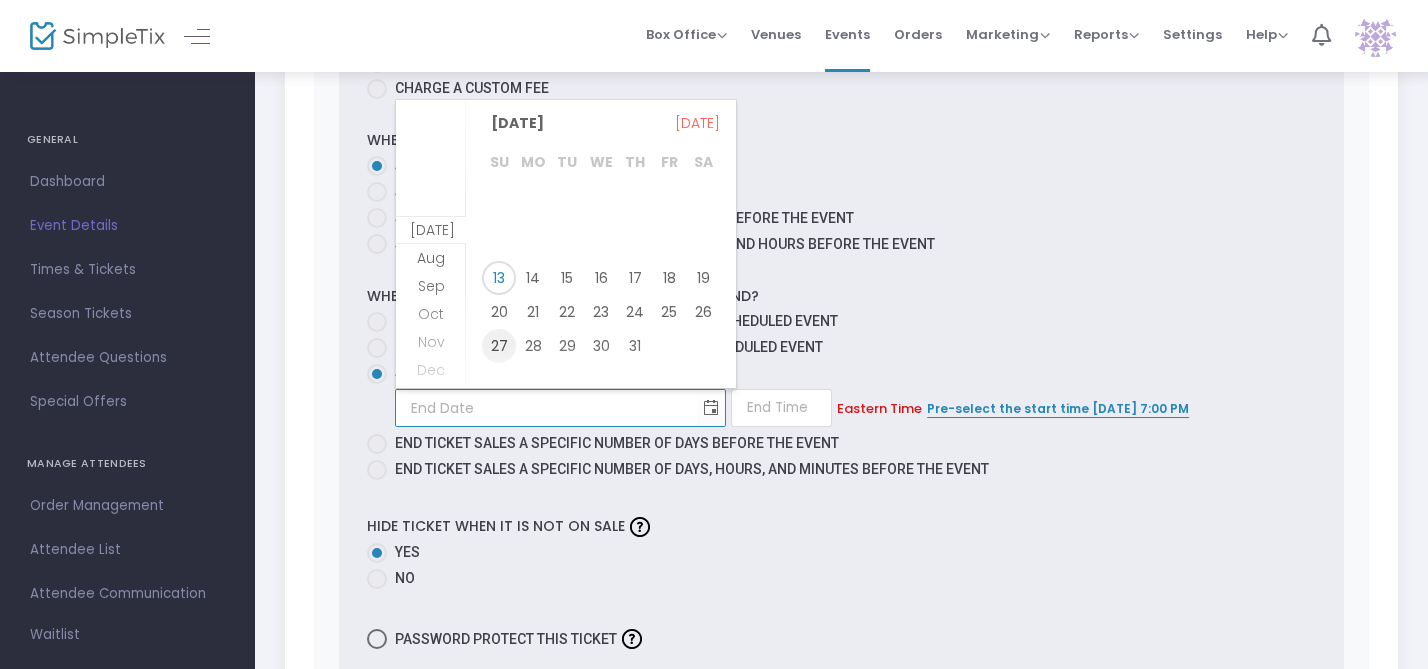 click on "27" at bounding box center [499, 346] 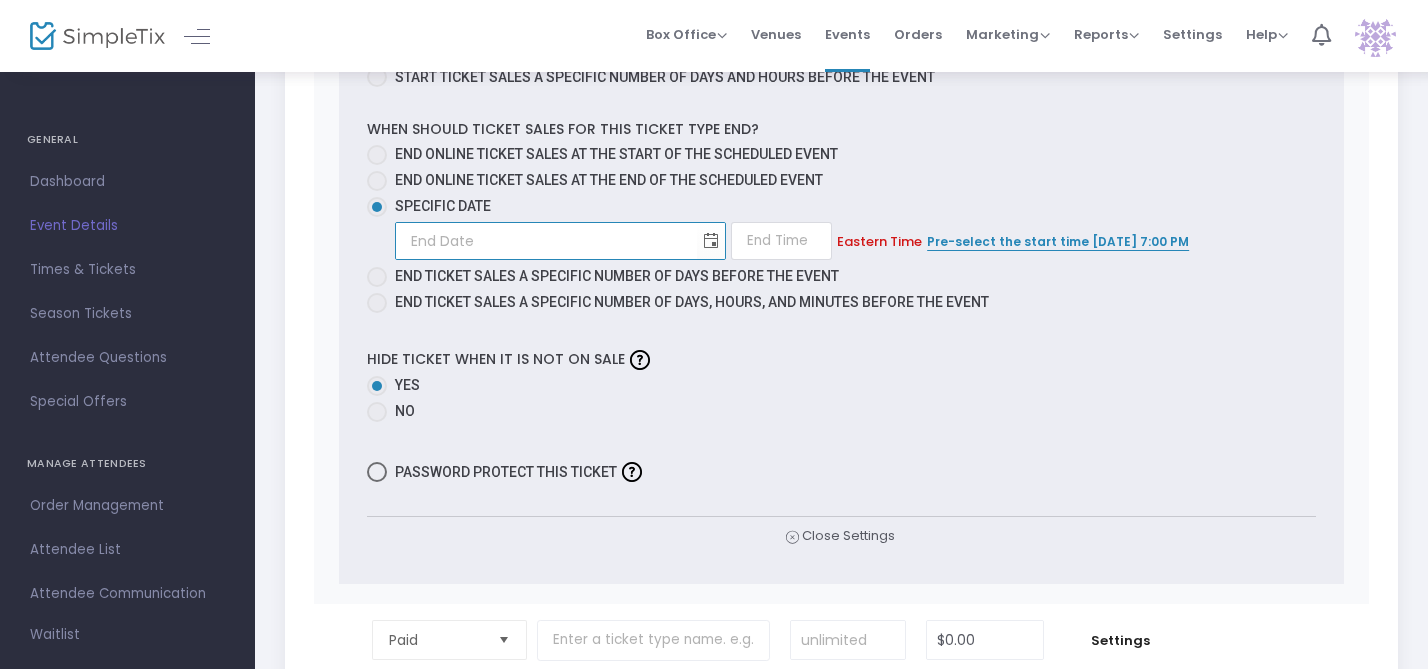 scroll, scrollTop: 1681, scrollLeft: 0, axis: vertical 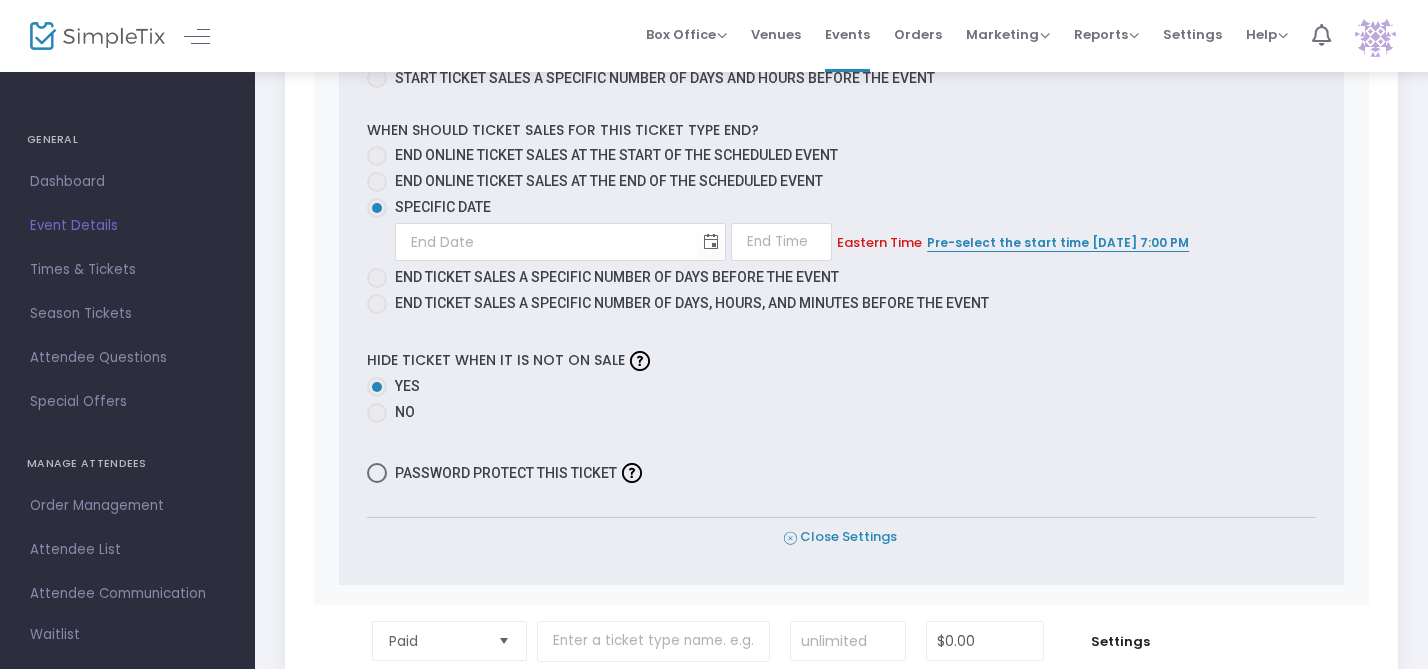 click on "Close Settings" at bounding box center [840, 537] 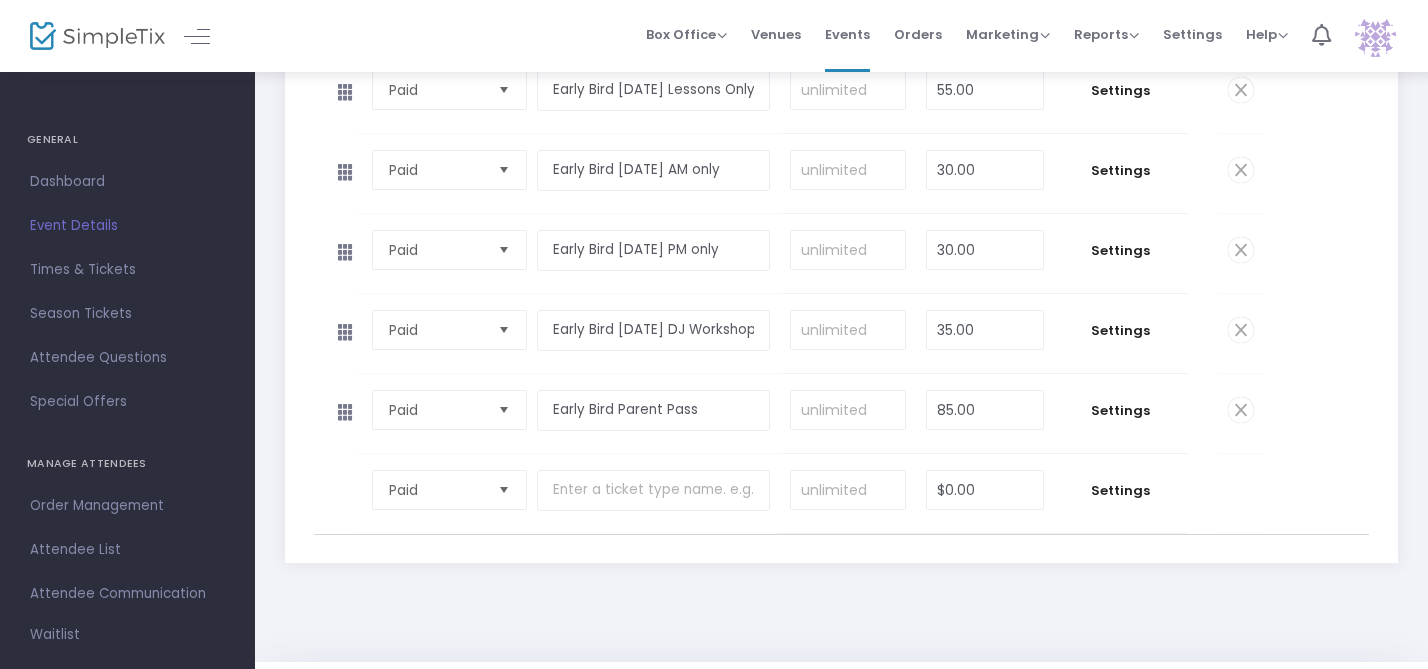 scroll, scrollTop: 630, scrollLeft: 0, axis: vertical 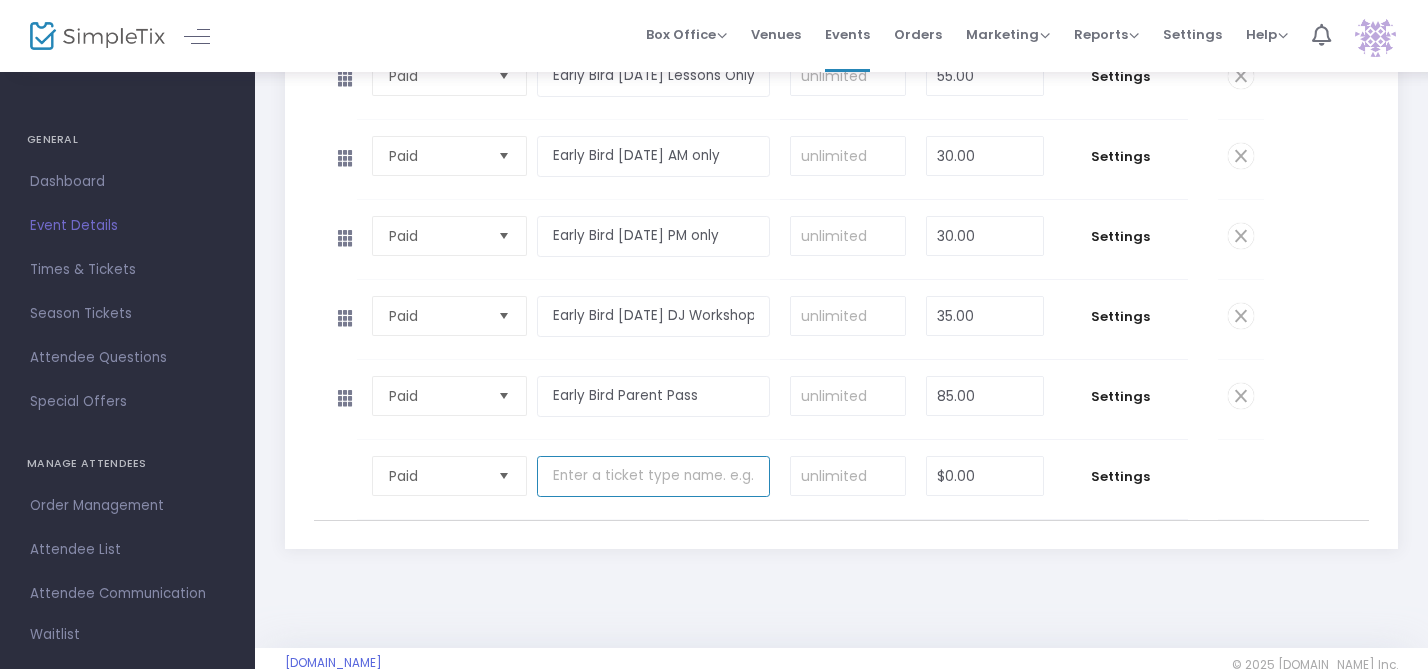 click at bounding box center (653, 476) 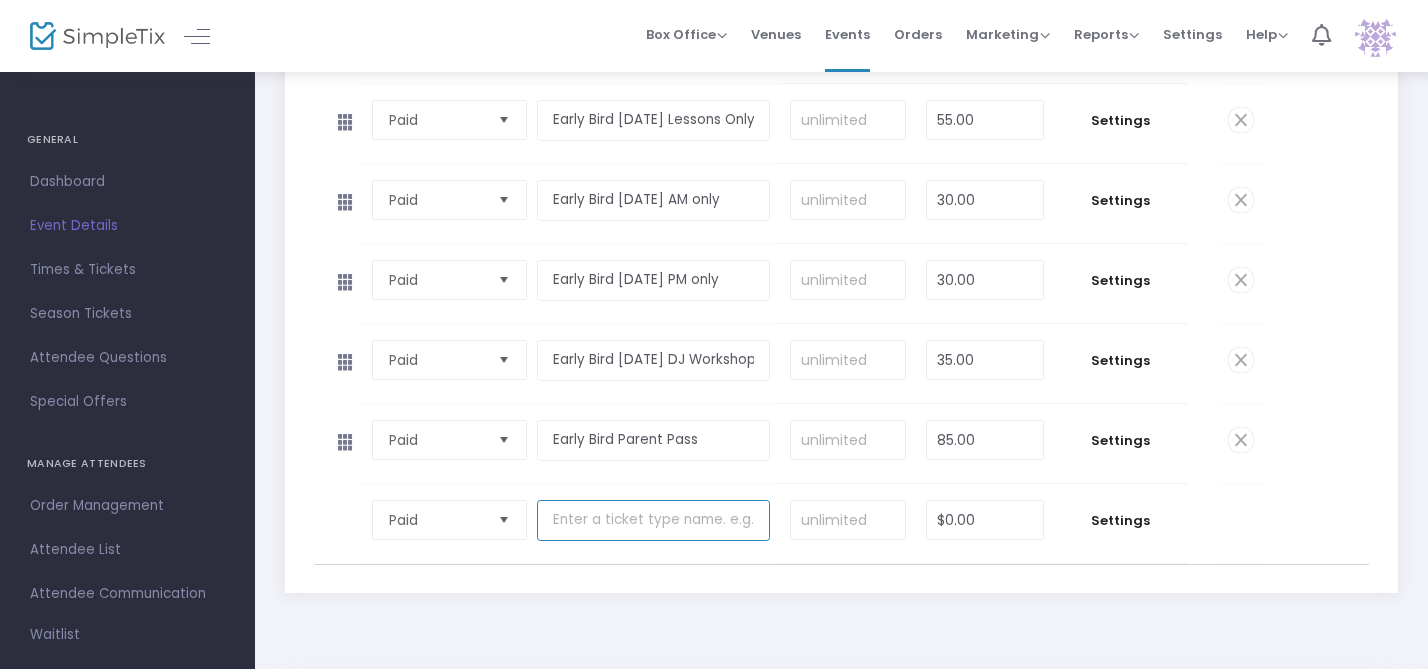 scroll, scrollTop: 587, scrollLeft: 0, axis: vertical 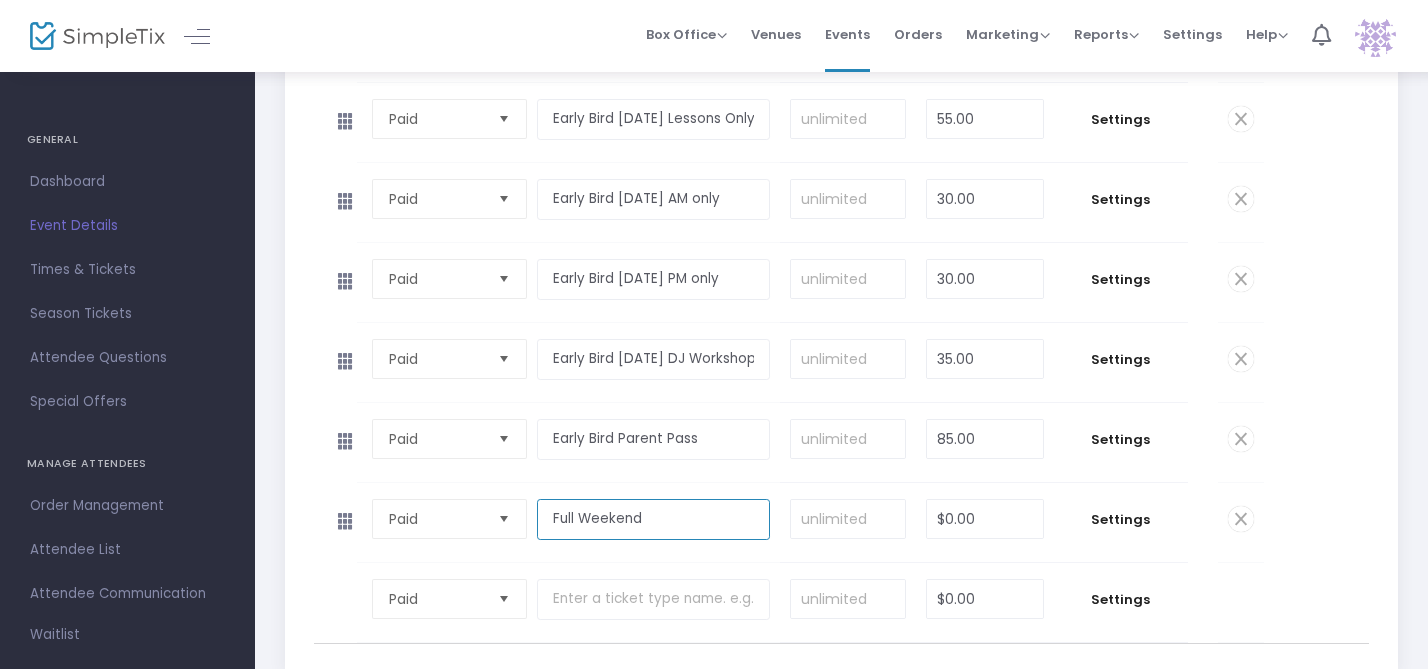 type on "Full Weekend" 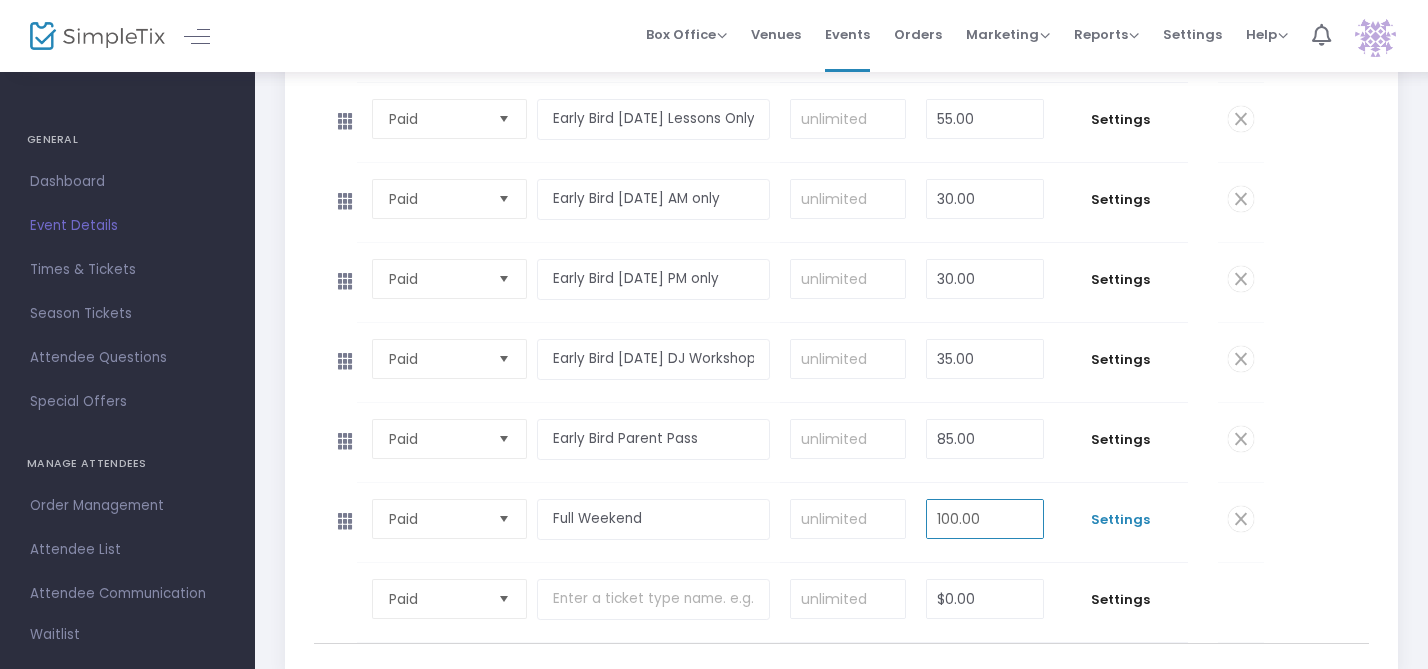 type on "100.00" 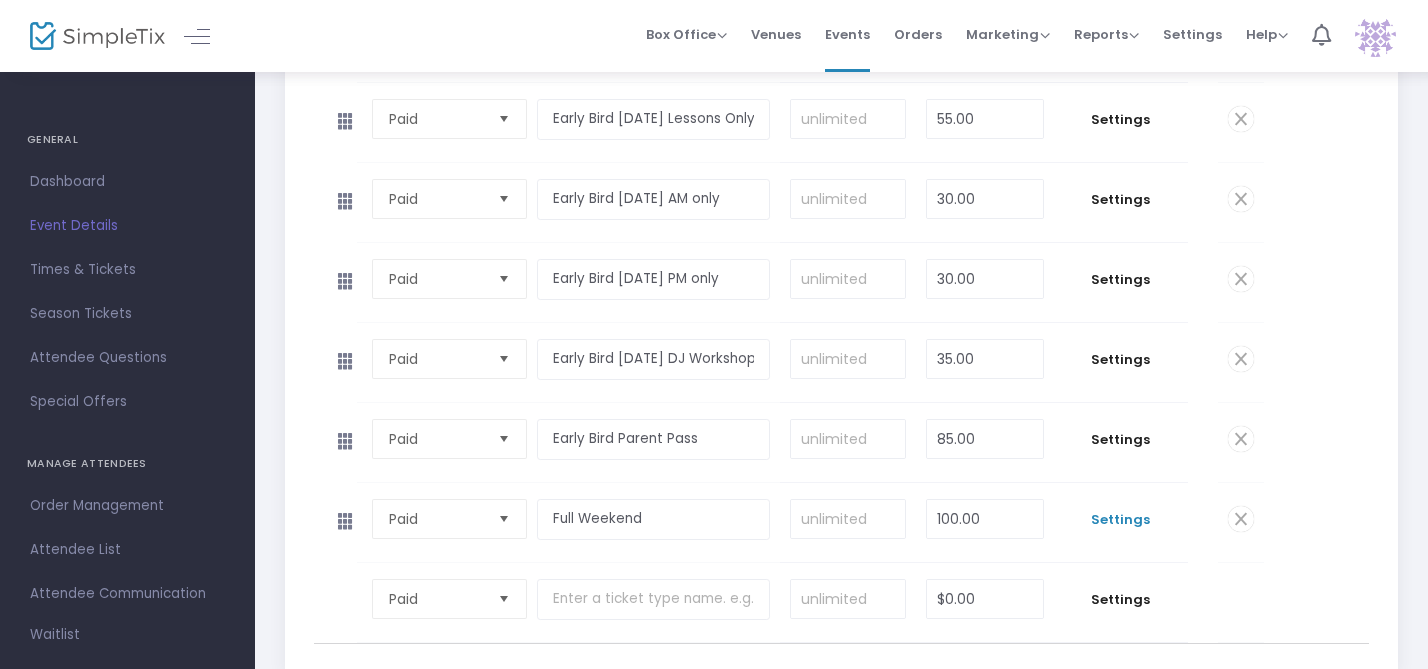 click on "Settings" at bounding box center (1121, 520) 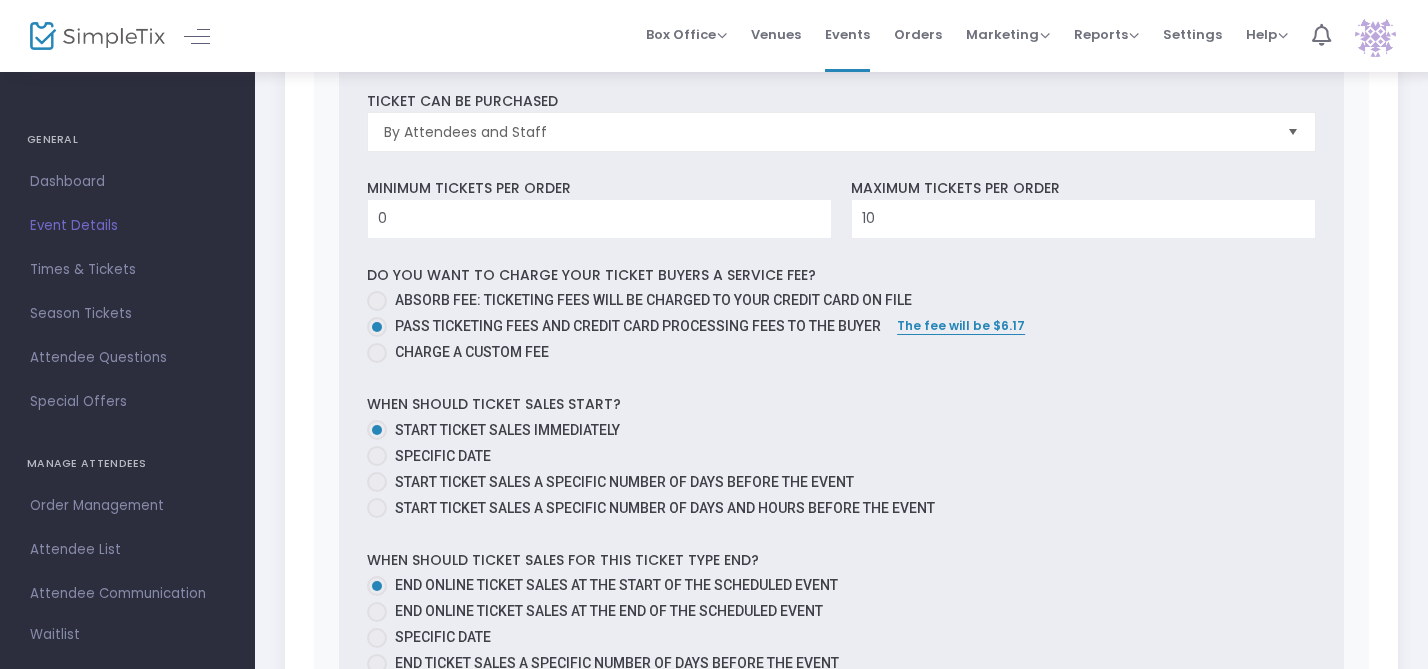scroll, scrollTop: 1348, scrollLeft: 0, axis: vertical 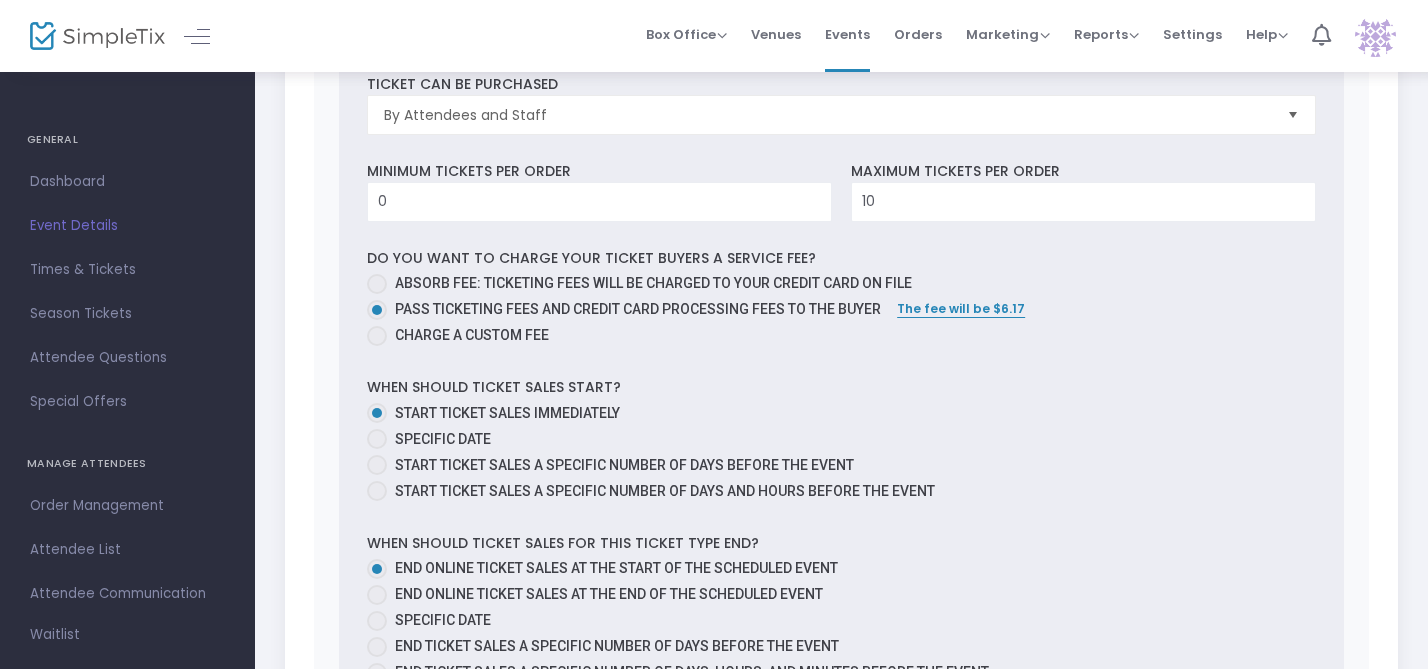 click at bounding box center [377, 439] 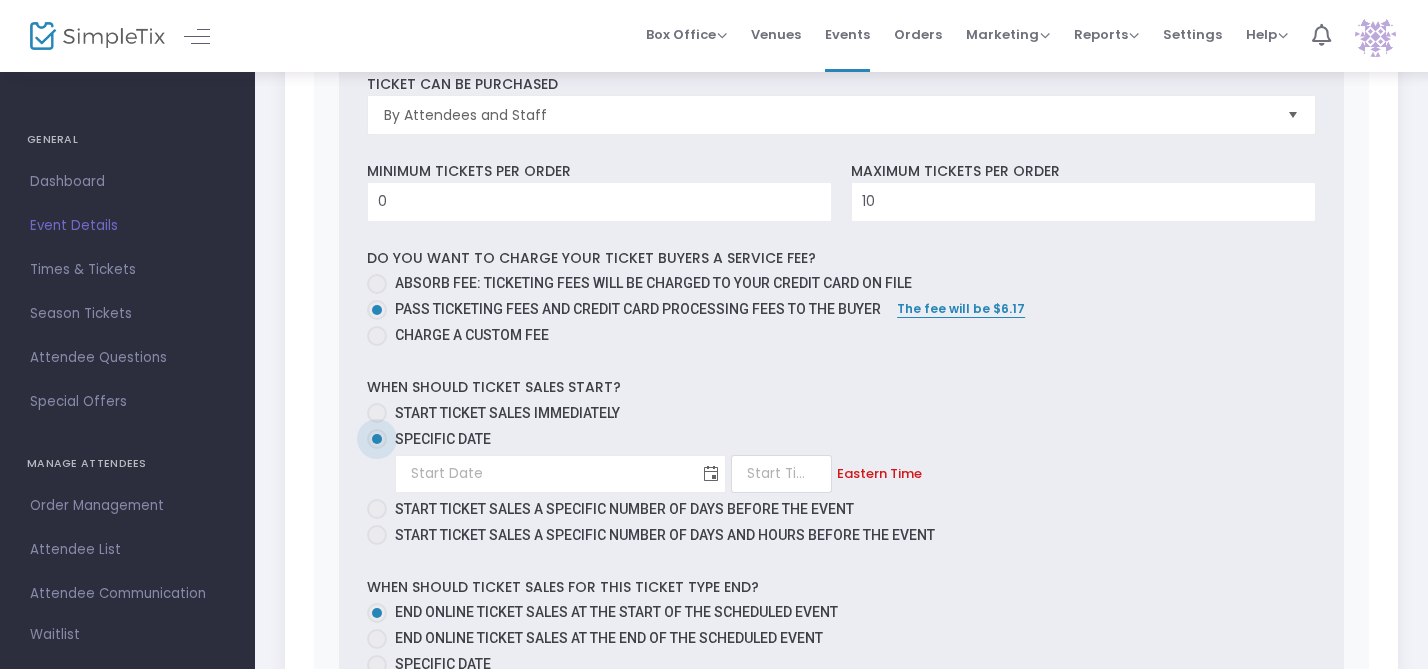 click at bounding box center [711, 473] 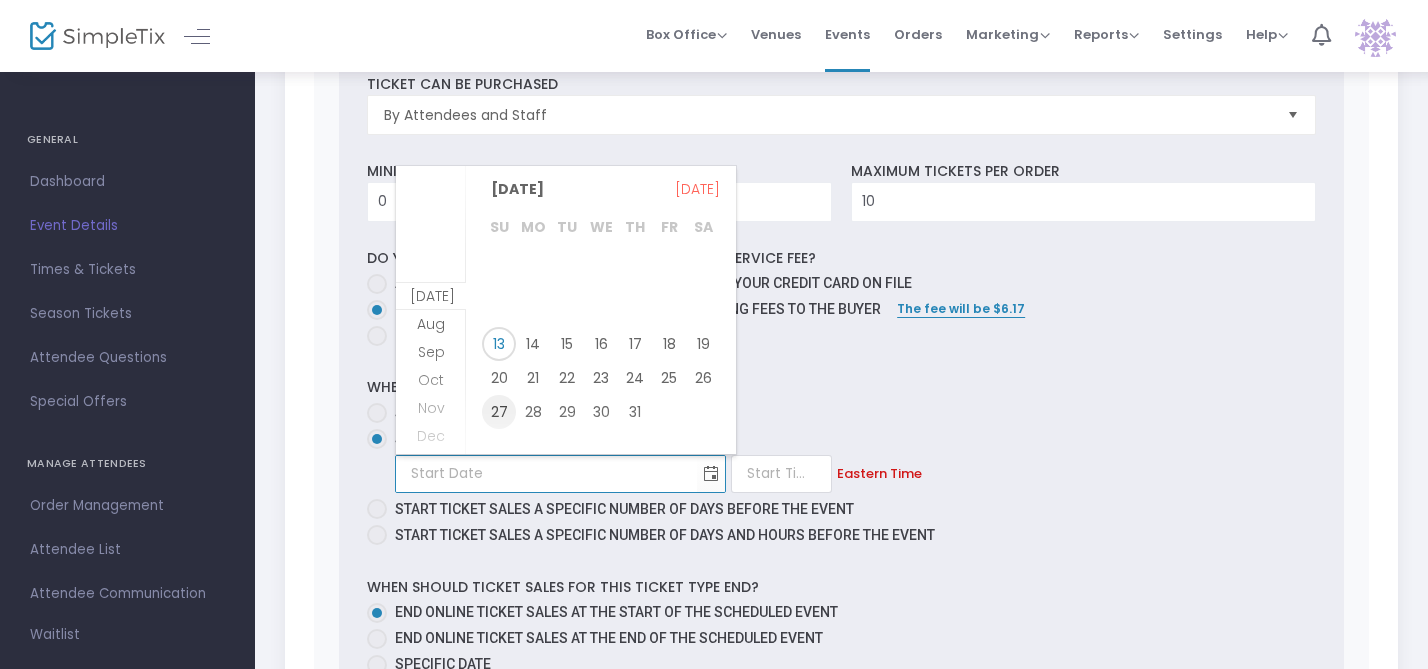click on "27" at bounding box center [499, 412] 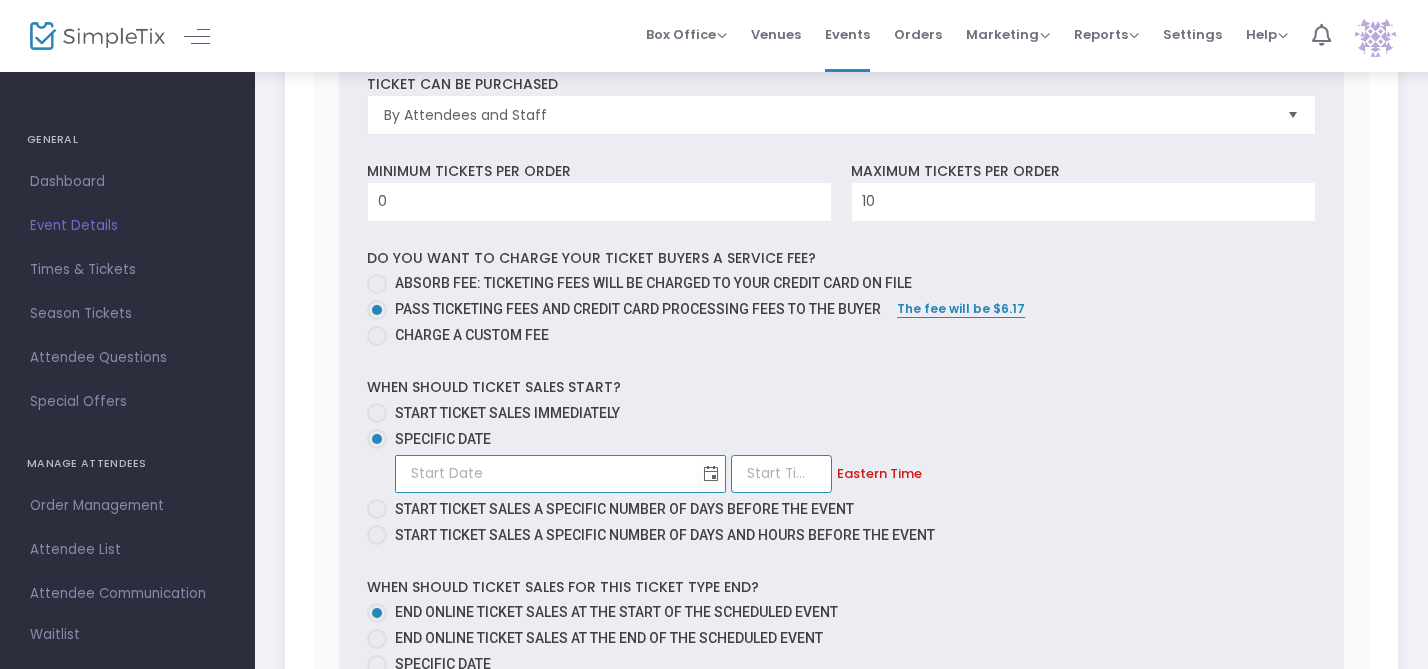 click at bounding box center [781, 474] 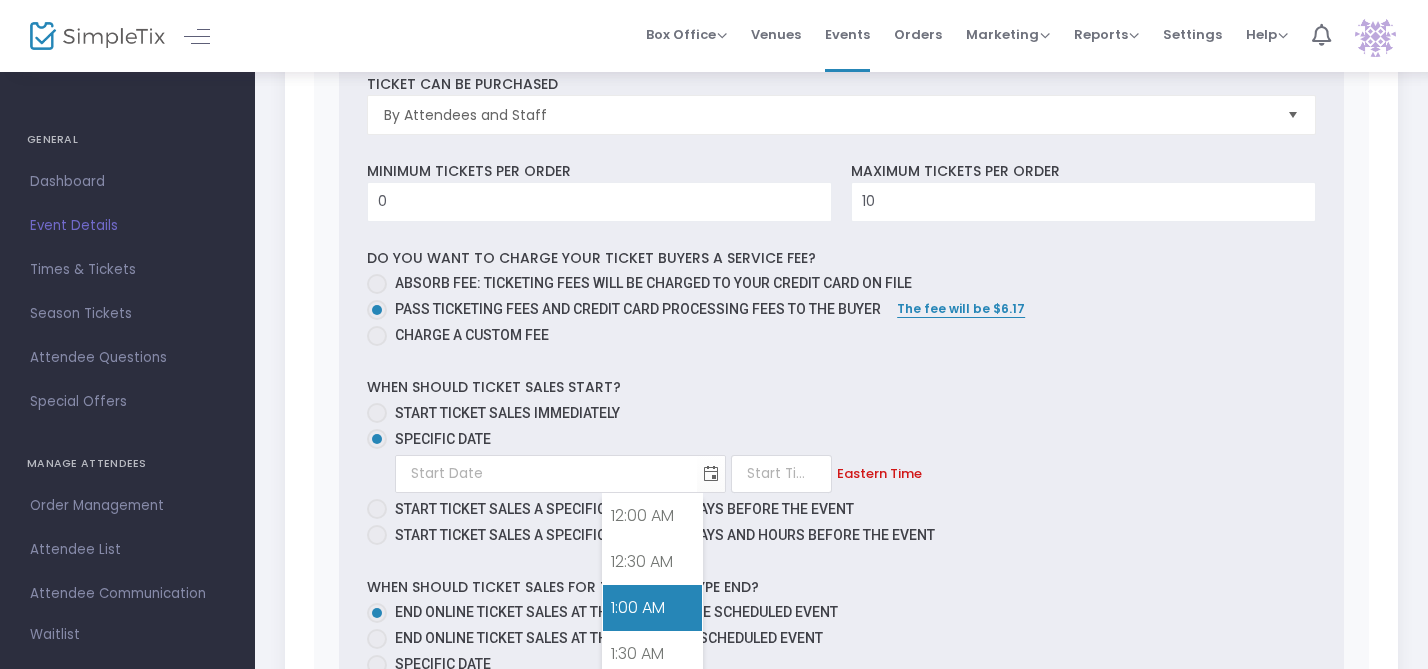 click on "When should ticket sales start?   Start ticket sales immediately   Specific Date  Required.   Required.  Eastern  Time   Start ticket sales a specific number of days before the event   Start ticket sales a specific number of days and hours before the event" at bounding box center [841, 464] 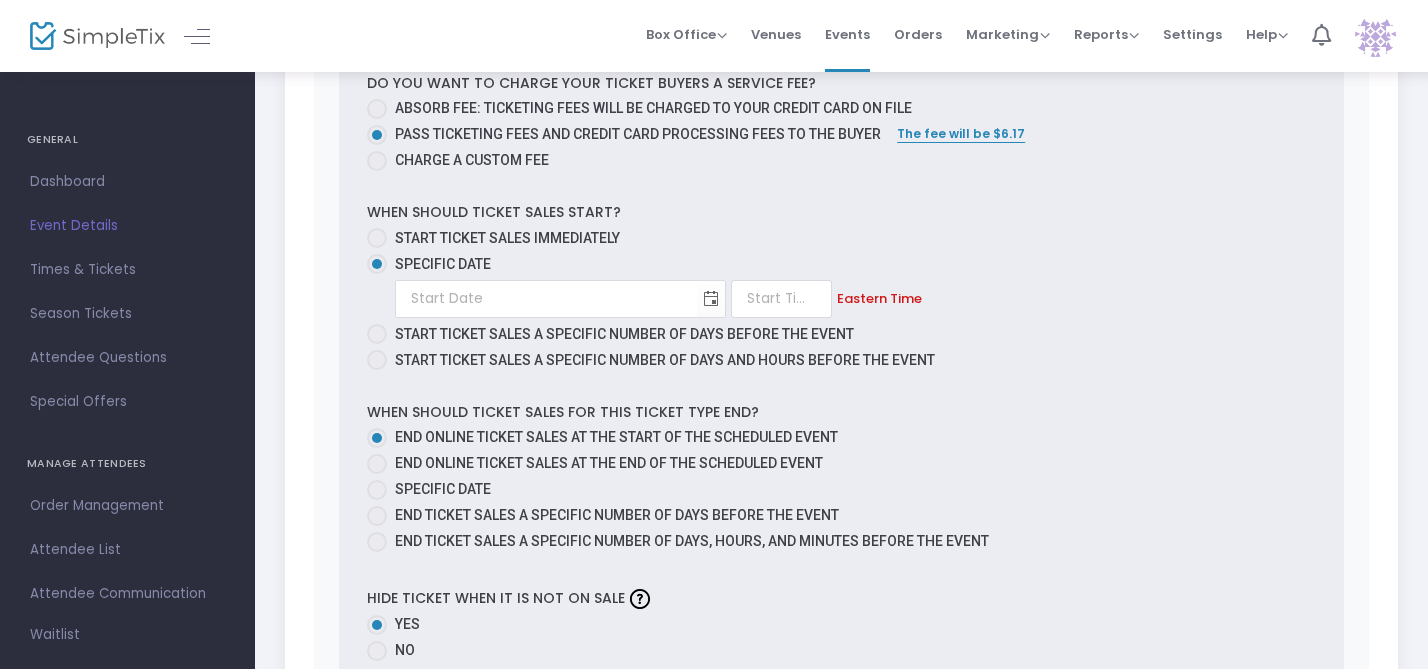 scroll, scrollTop: 1525, scrollLeft: 0, axis: vertical 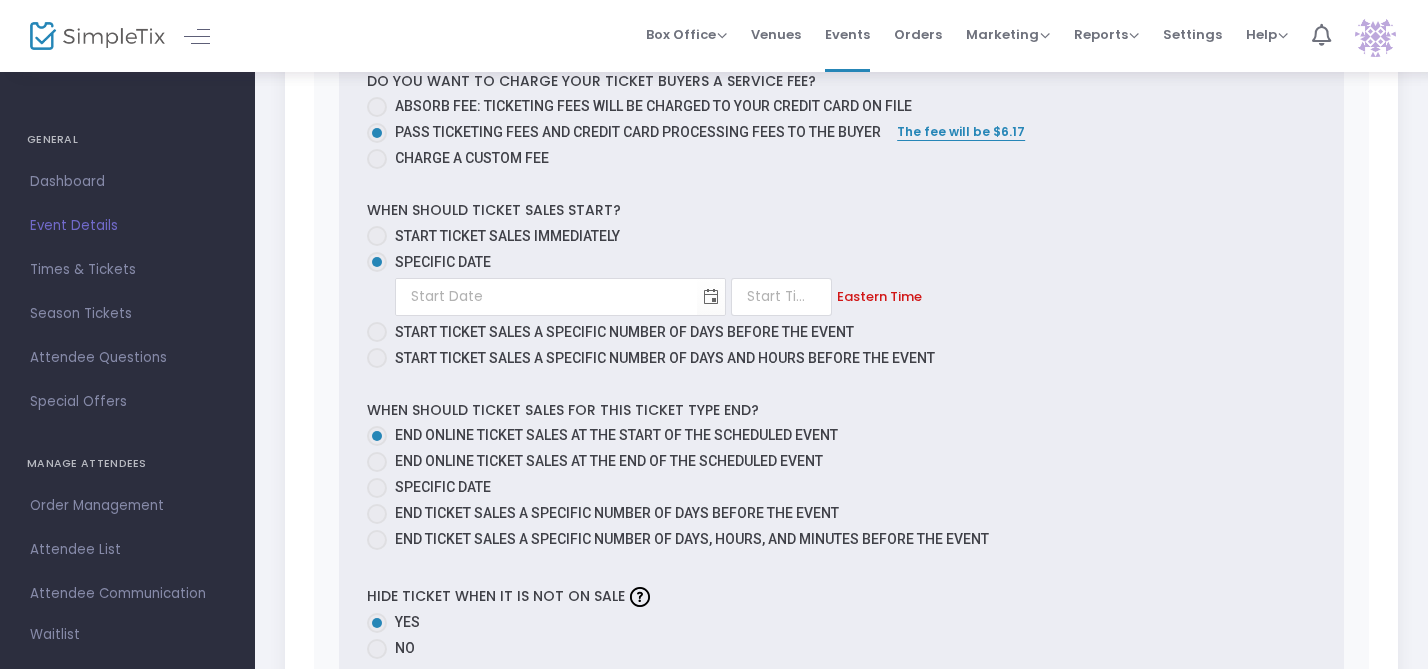 click at bounding box center [377, 488] 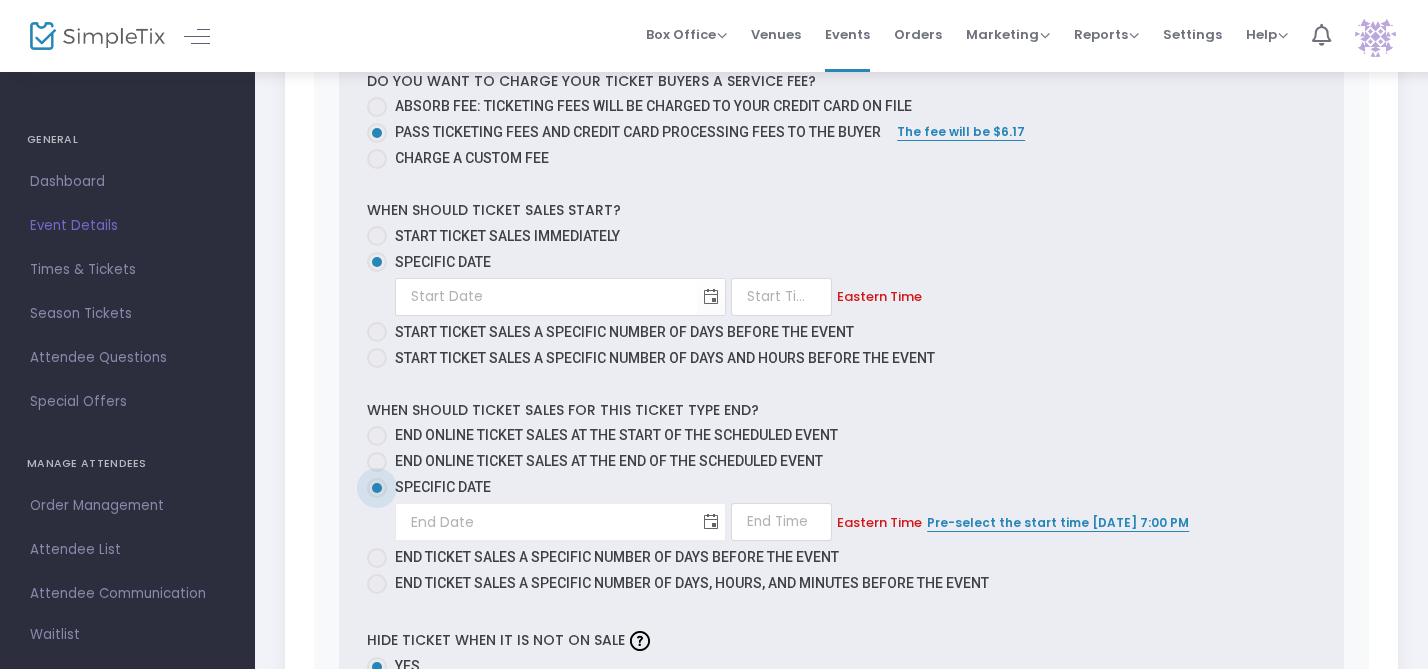 click at bounding box center [711, 522] 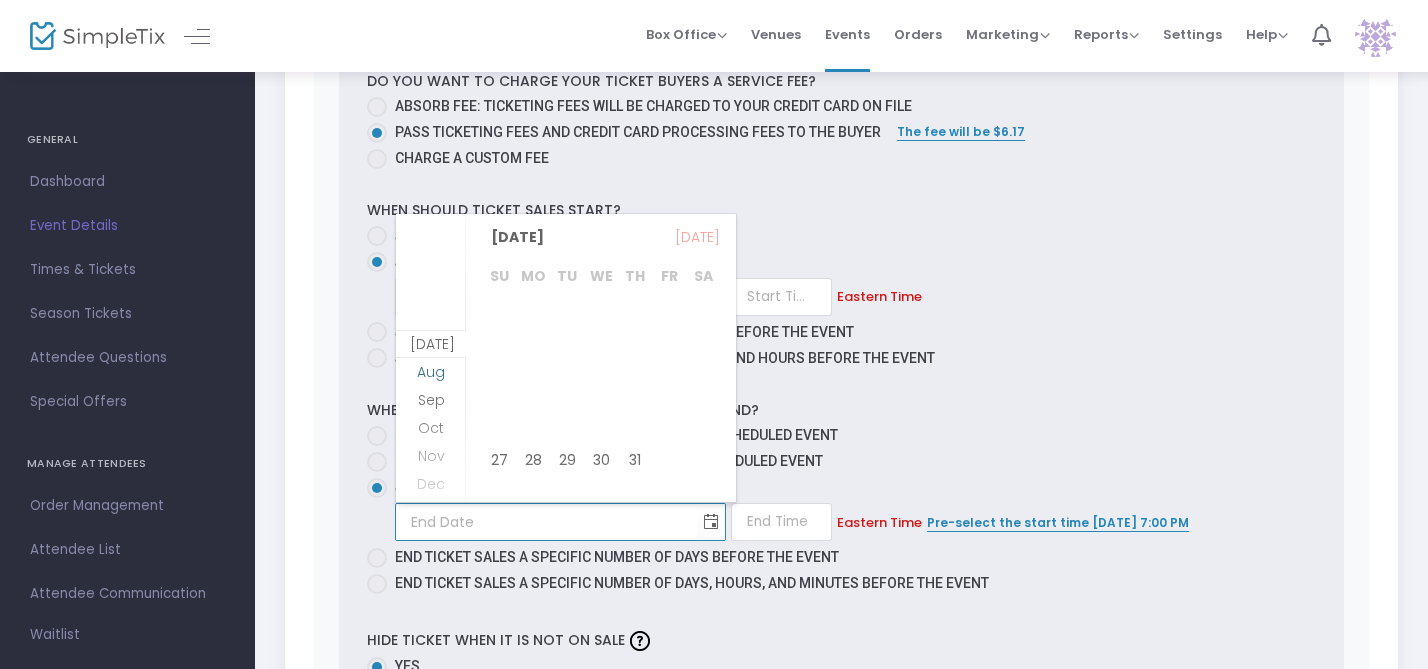 click on "Aug" at bounding box center (431, 372) 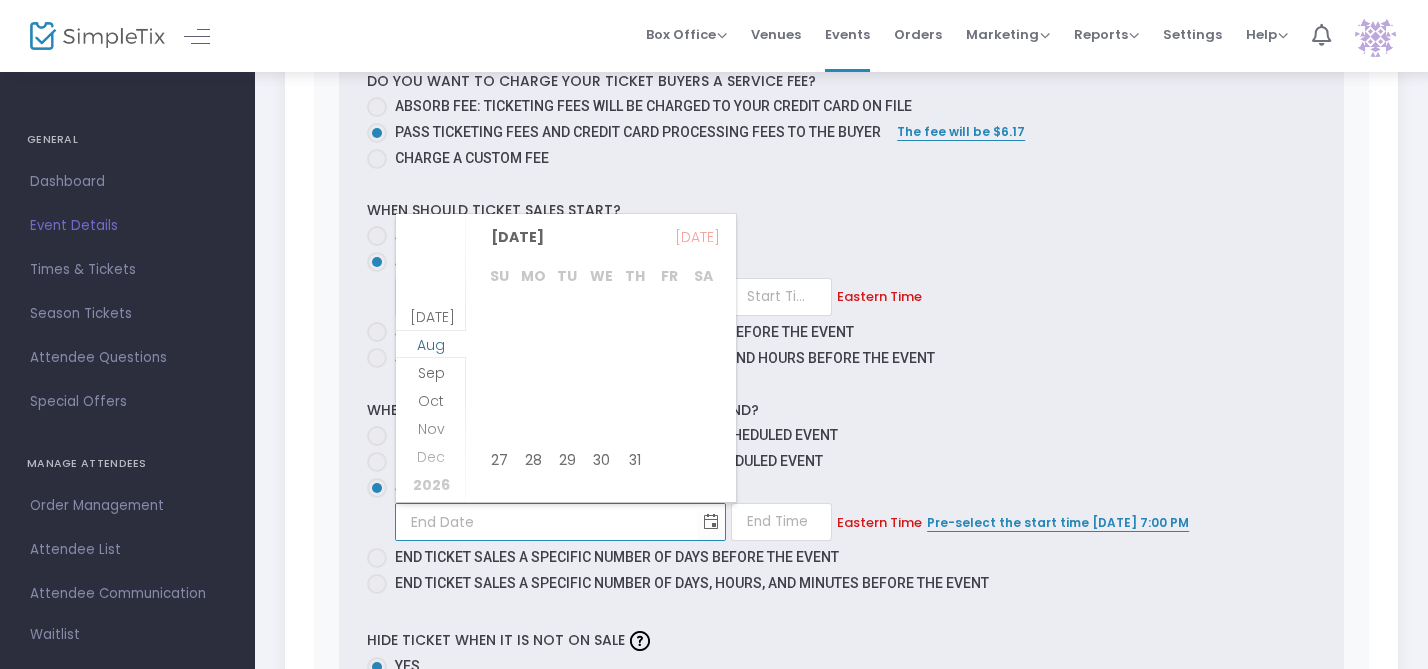 scroll, scrollTop: 257, scrollLeft: 0, axis: vertical 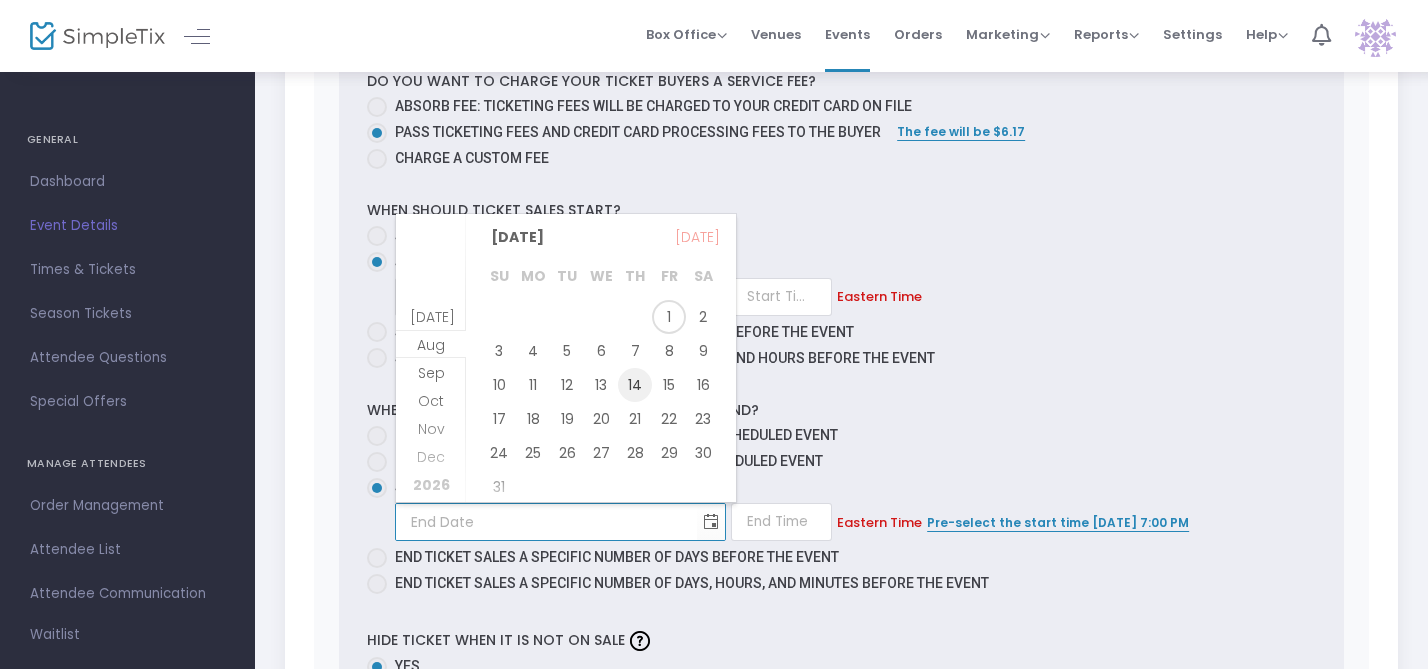 click on "14" at bounding box center (635, 385) 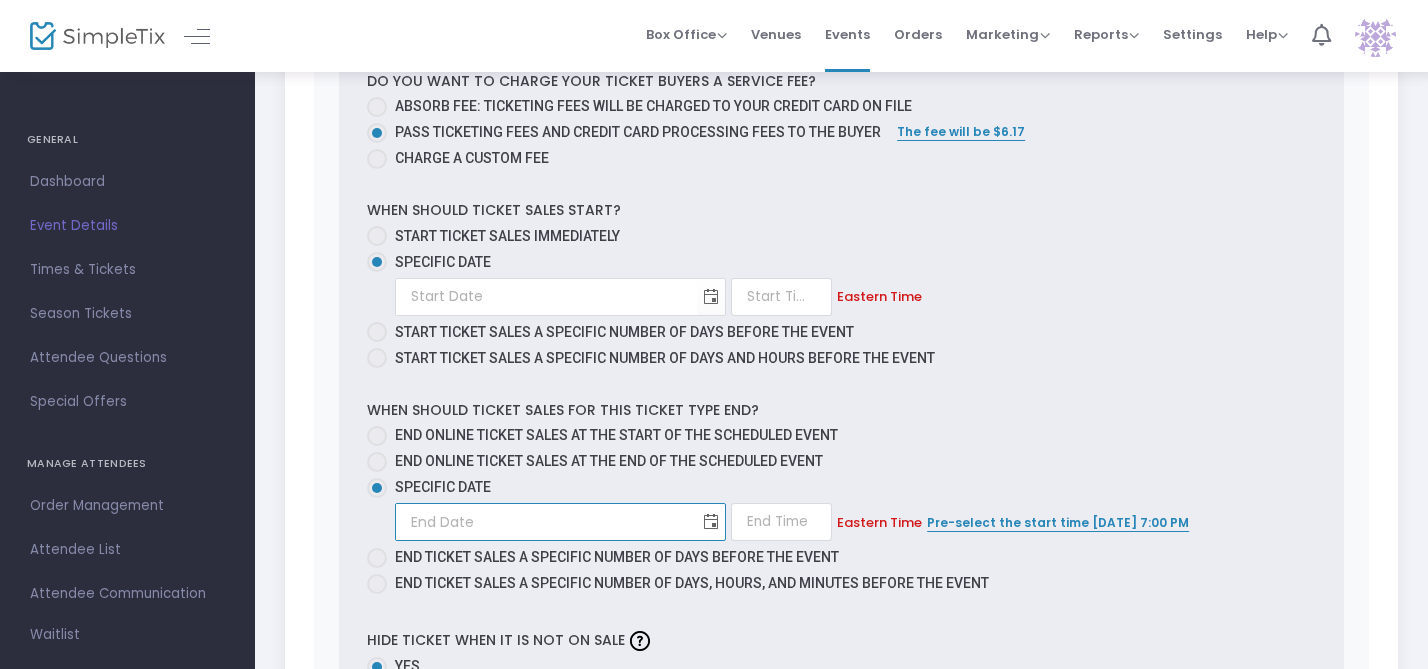 click at bounding box center [711, 522] 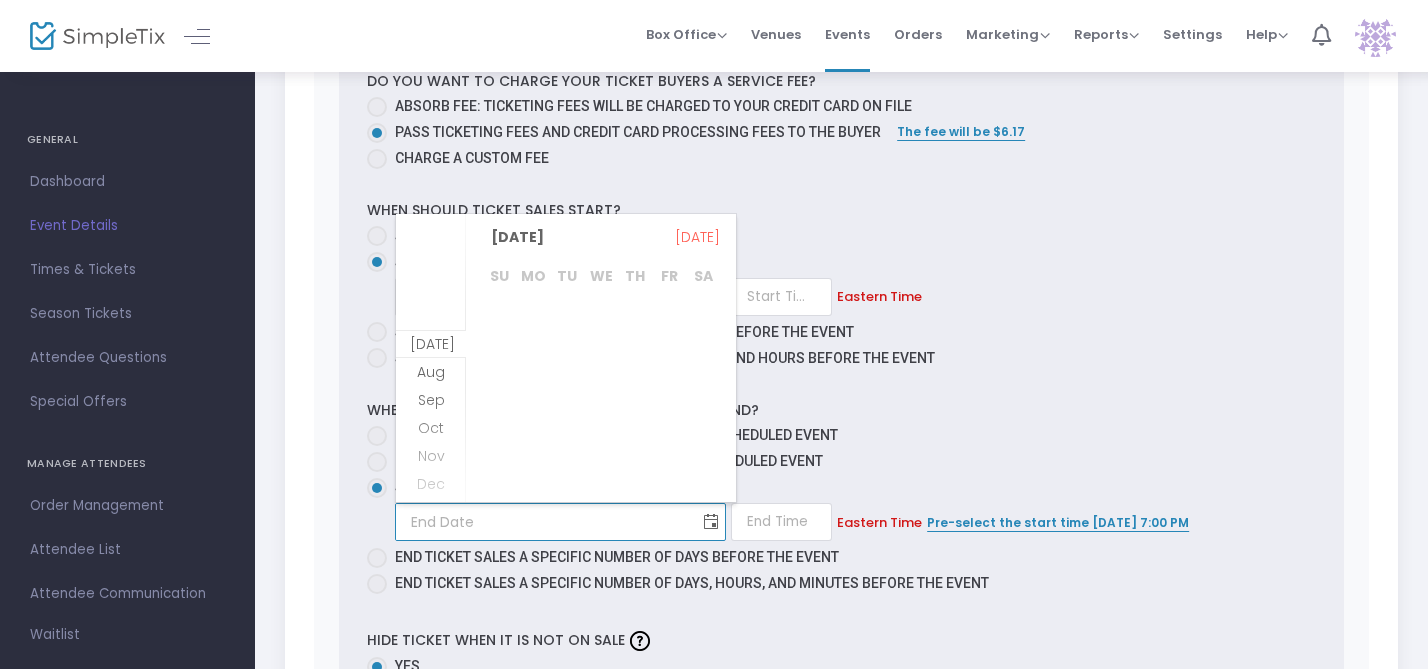 scroll, scrollTop: 28, scrollLeft: 0, axis: vertical 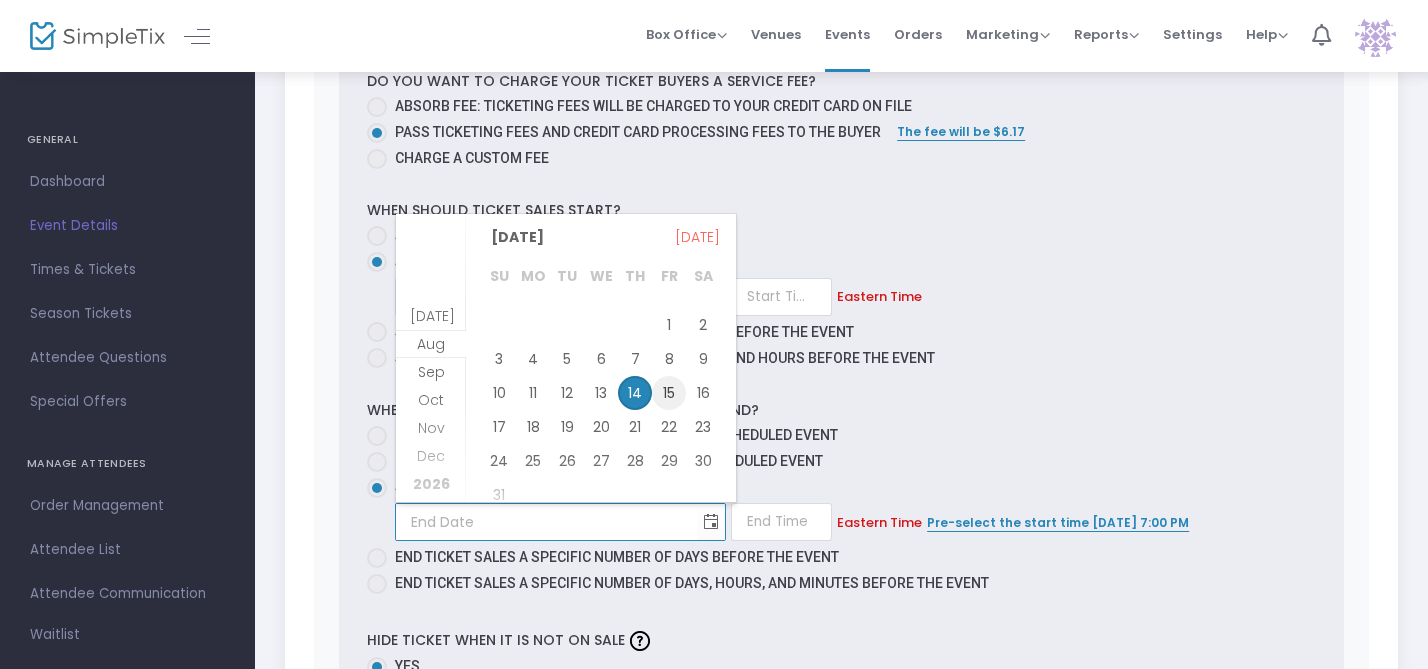click on "15" at bounding box center (669, 393) 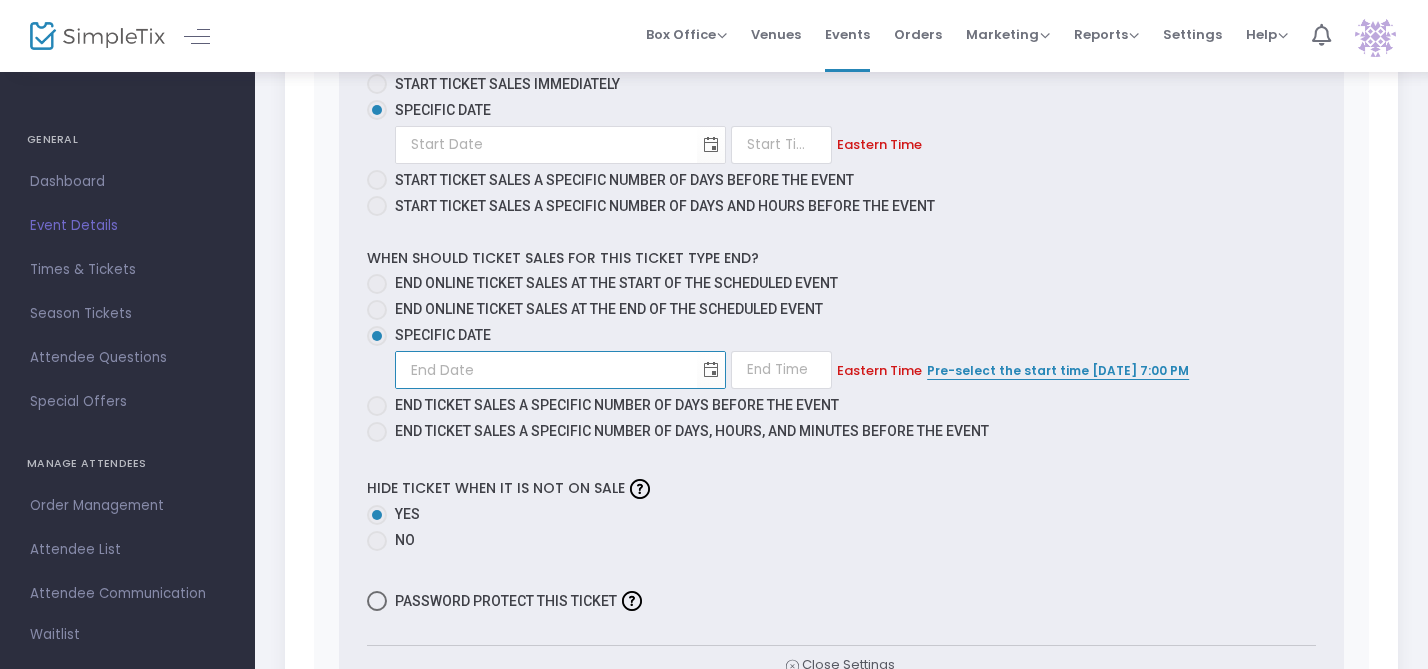 scroll, scrollTop: 1684, scrollLeft: 0, axis: vertical 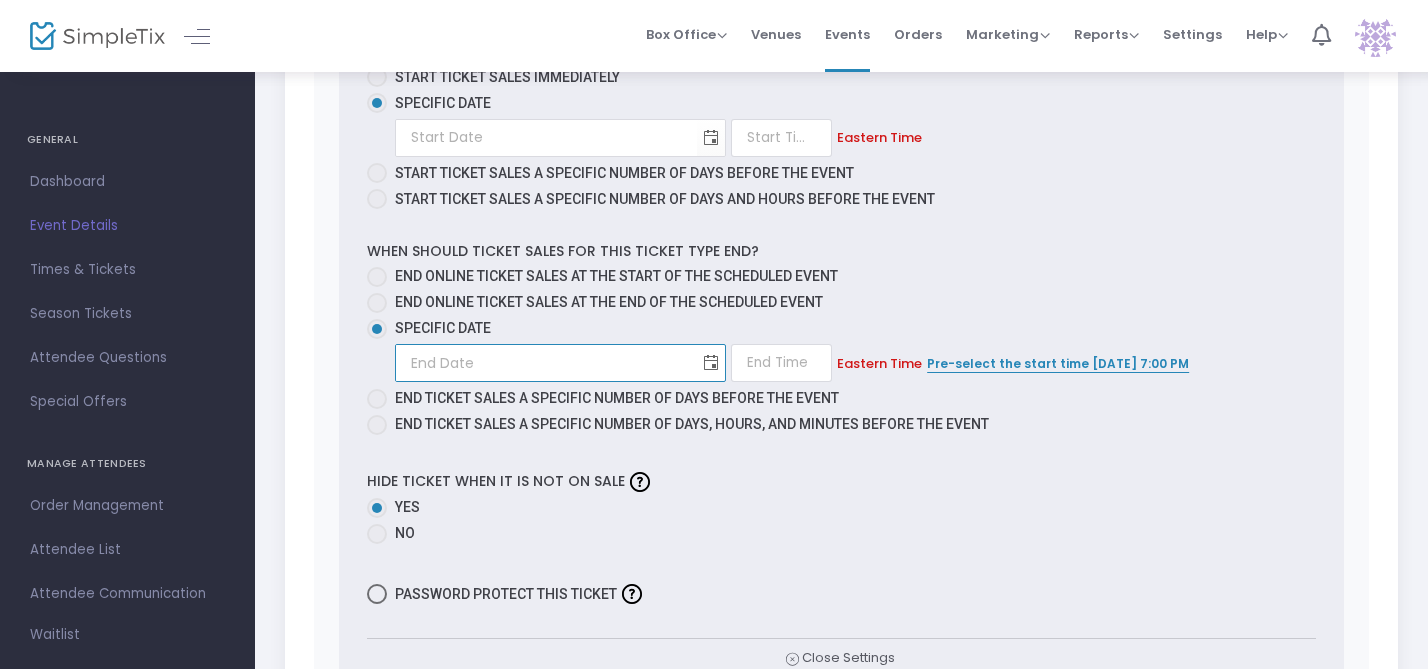 click at bounding box center [711, 363] 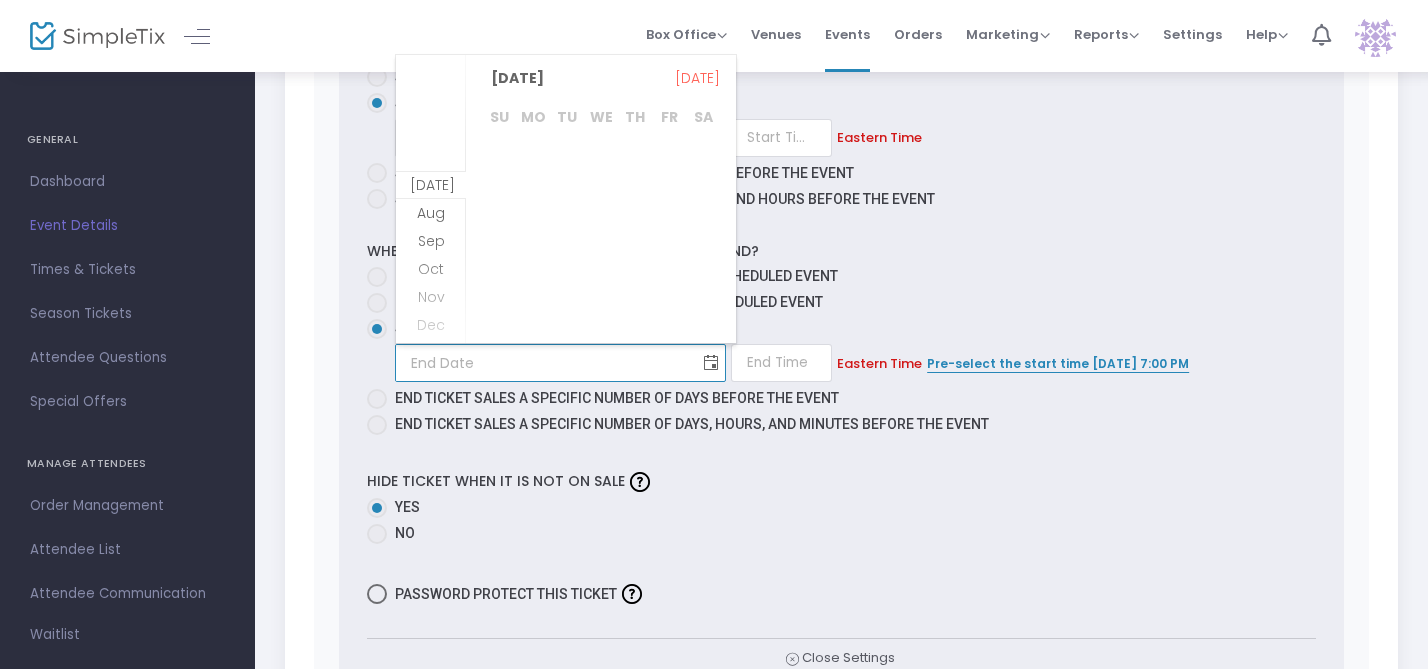 scroll, scrollTop: 28, scrollLeft: 0, axis: vertical 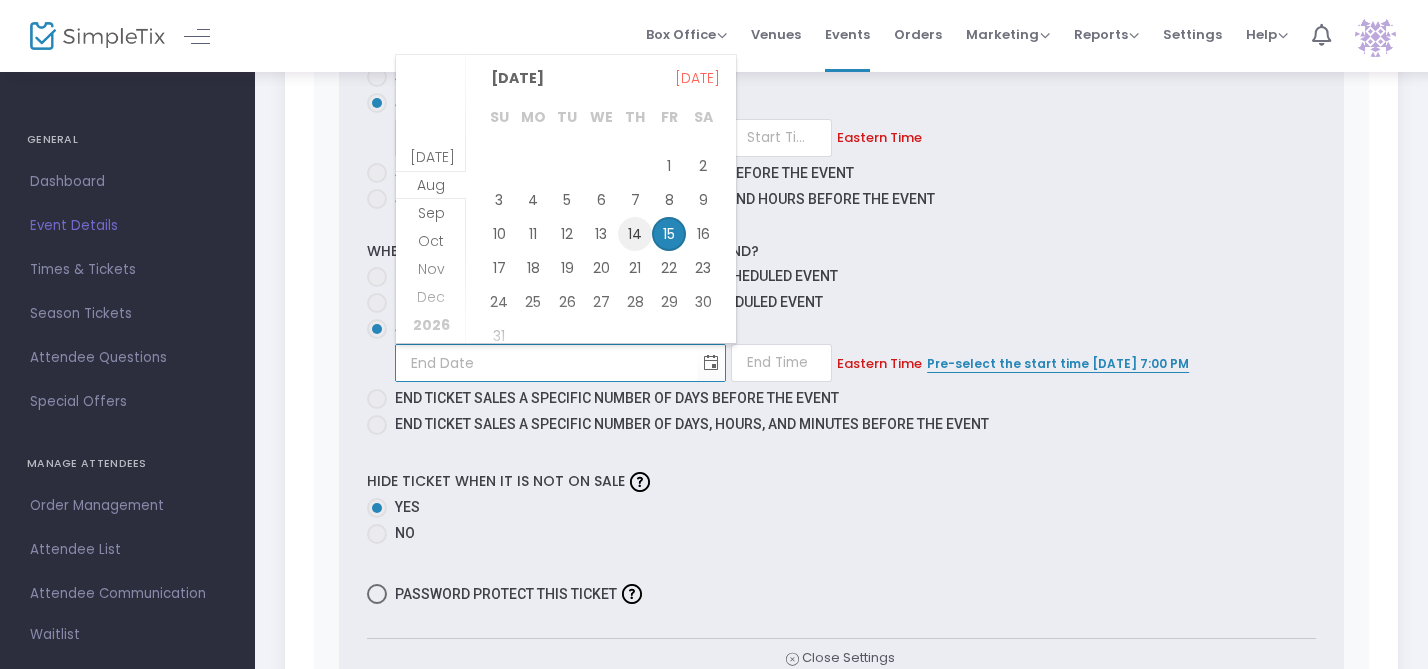 click on "14" at bounding box center [635, 234] 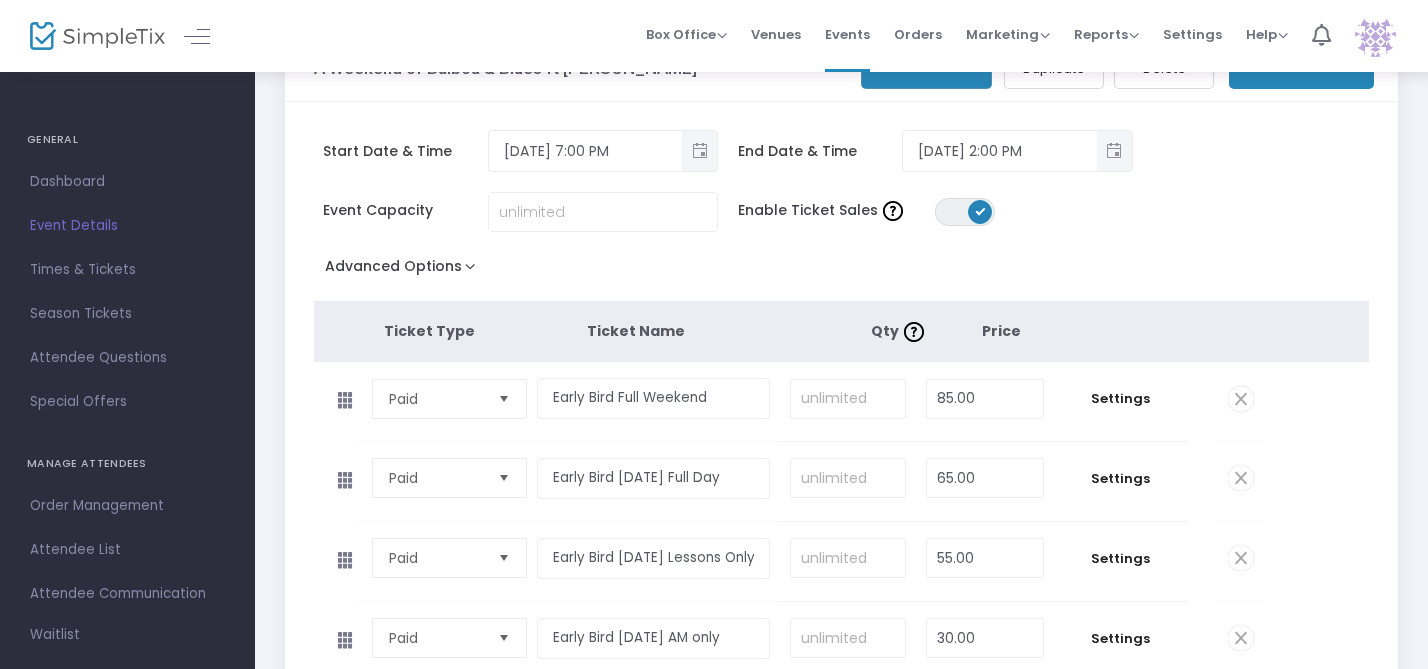 scroll, scrollTop: 323, scrollLeft: 0, axis: vertical 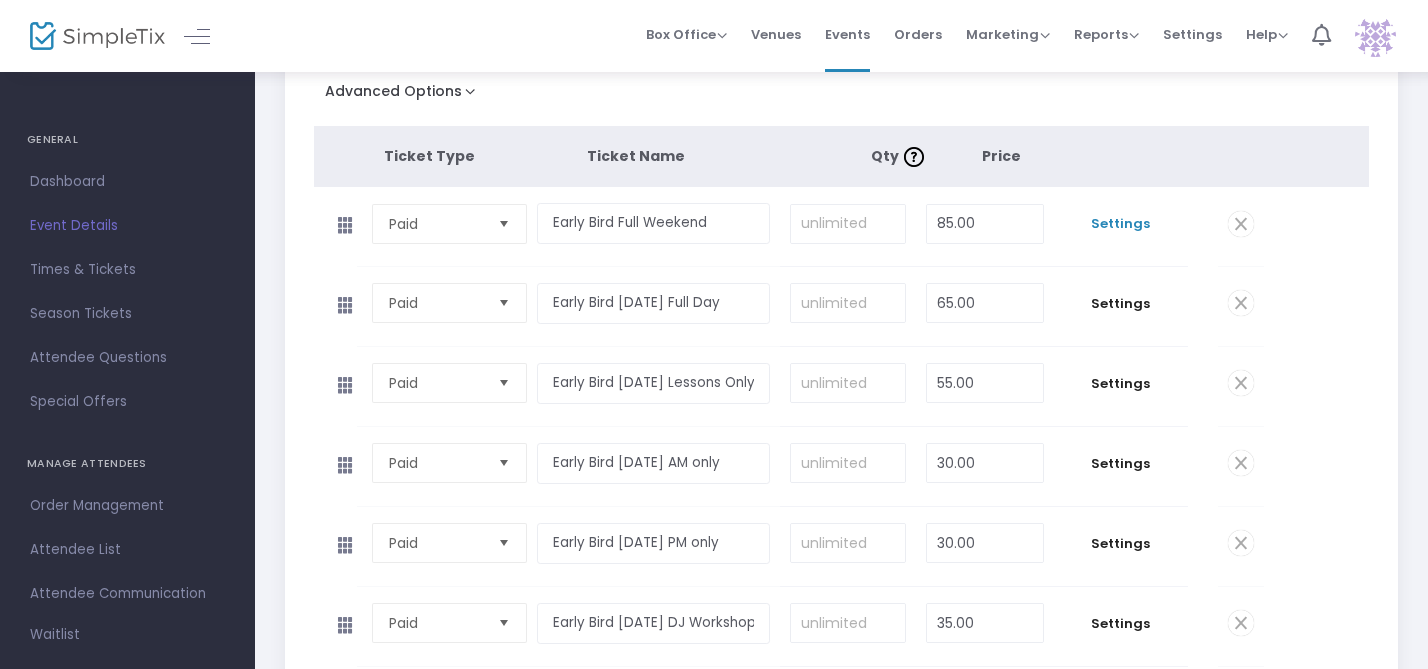 click on "Settings" at bounding box center [1121, 224] 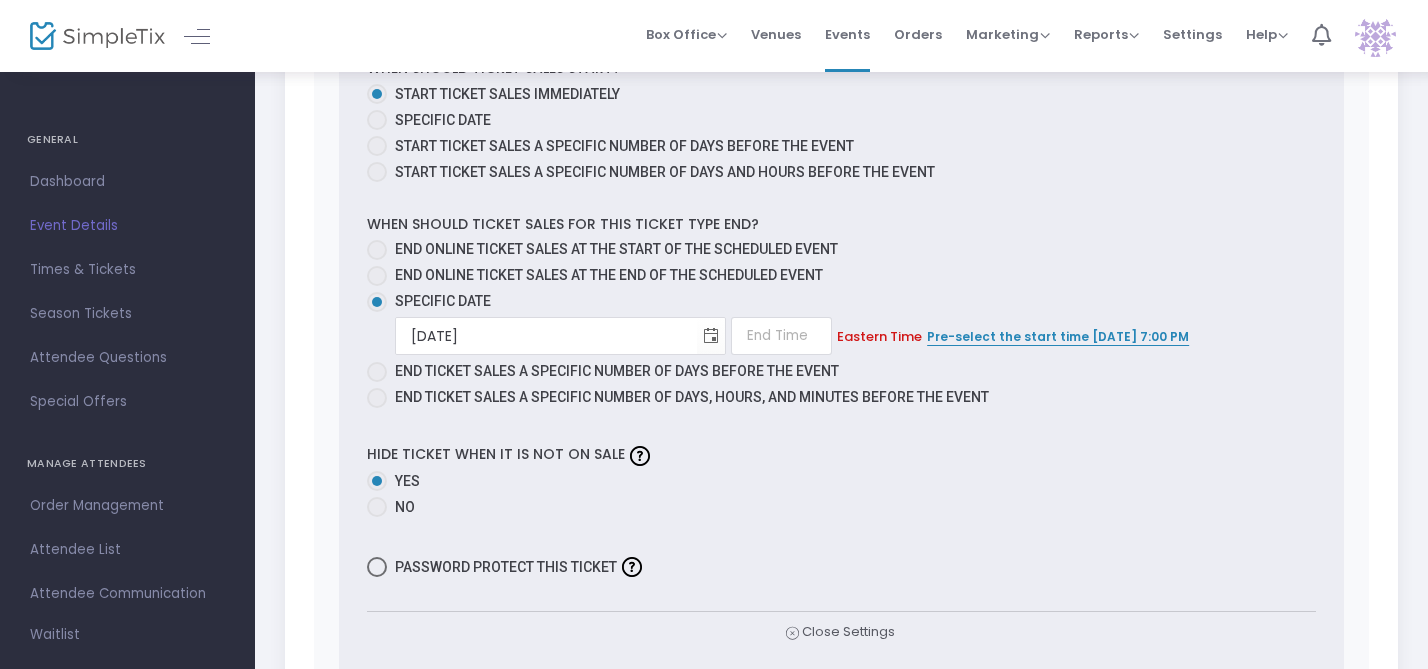 scroll, scrollTop: 1103, scrollLeft: 0, axis: vertical 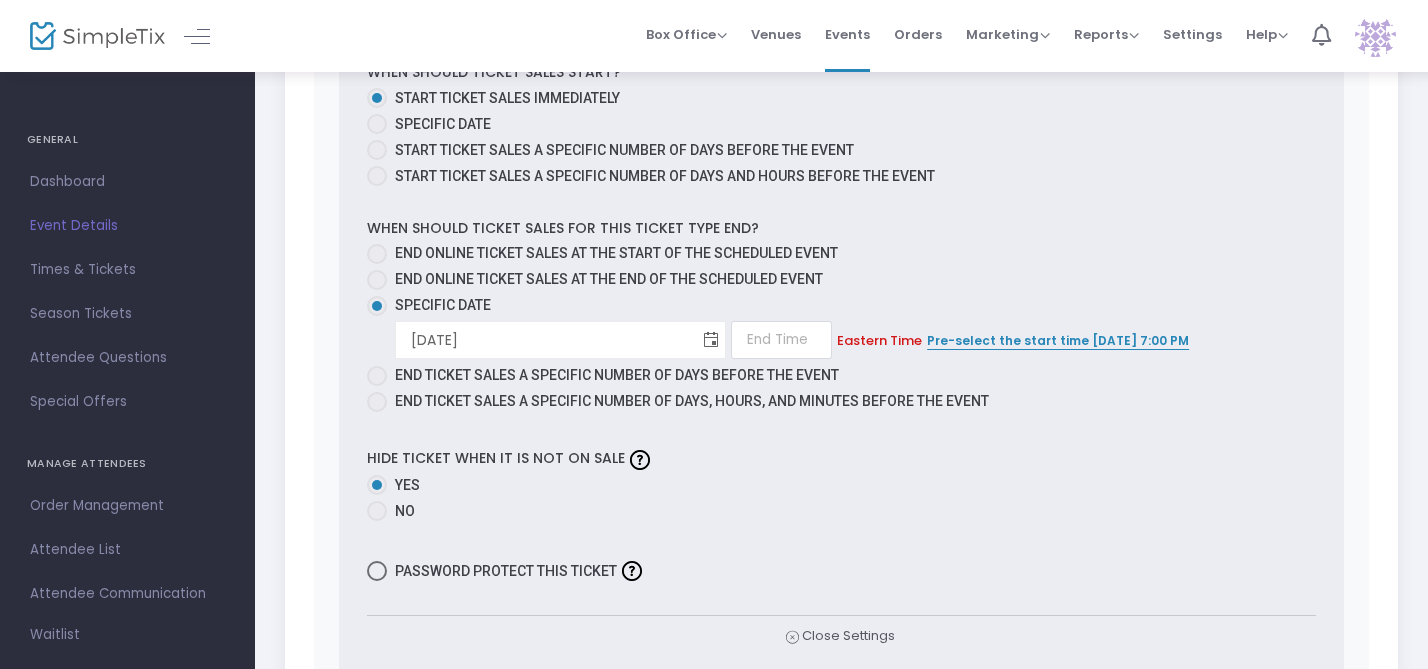 click at bounding box center (711, 340) 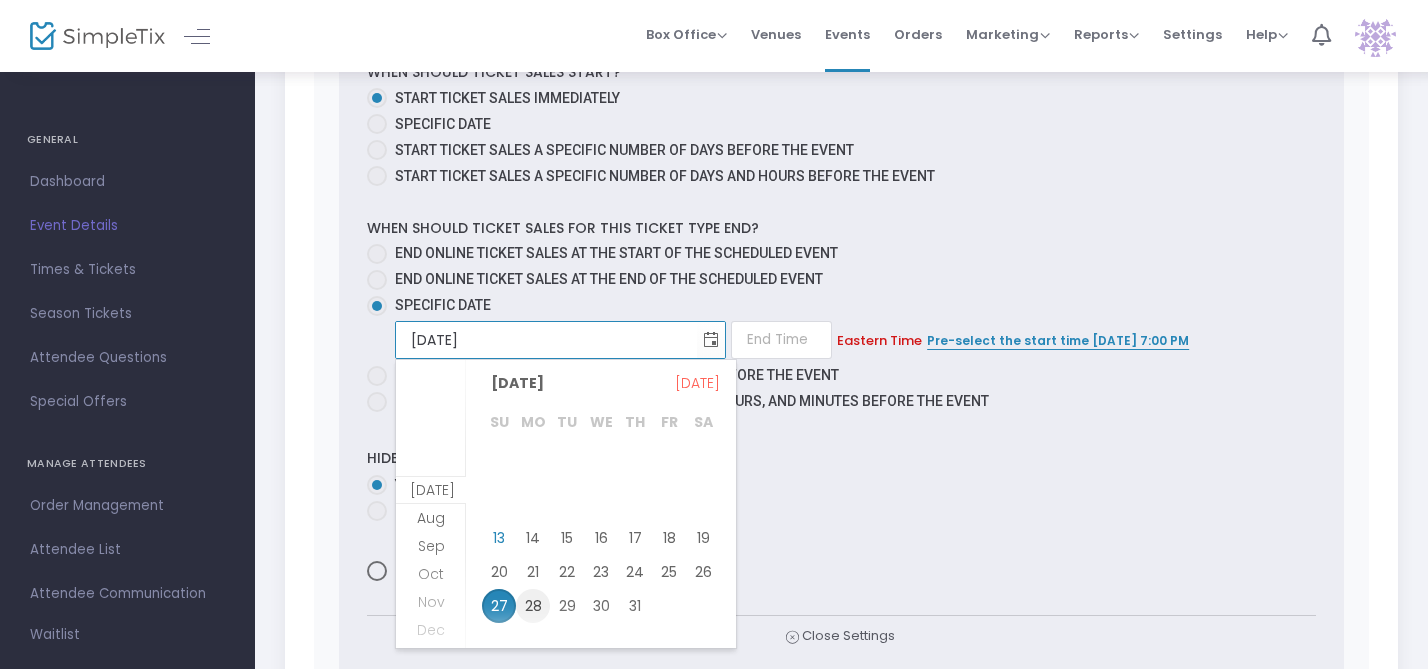 click on "28" at bounding box center (533, 606) 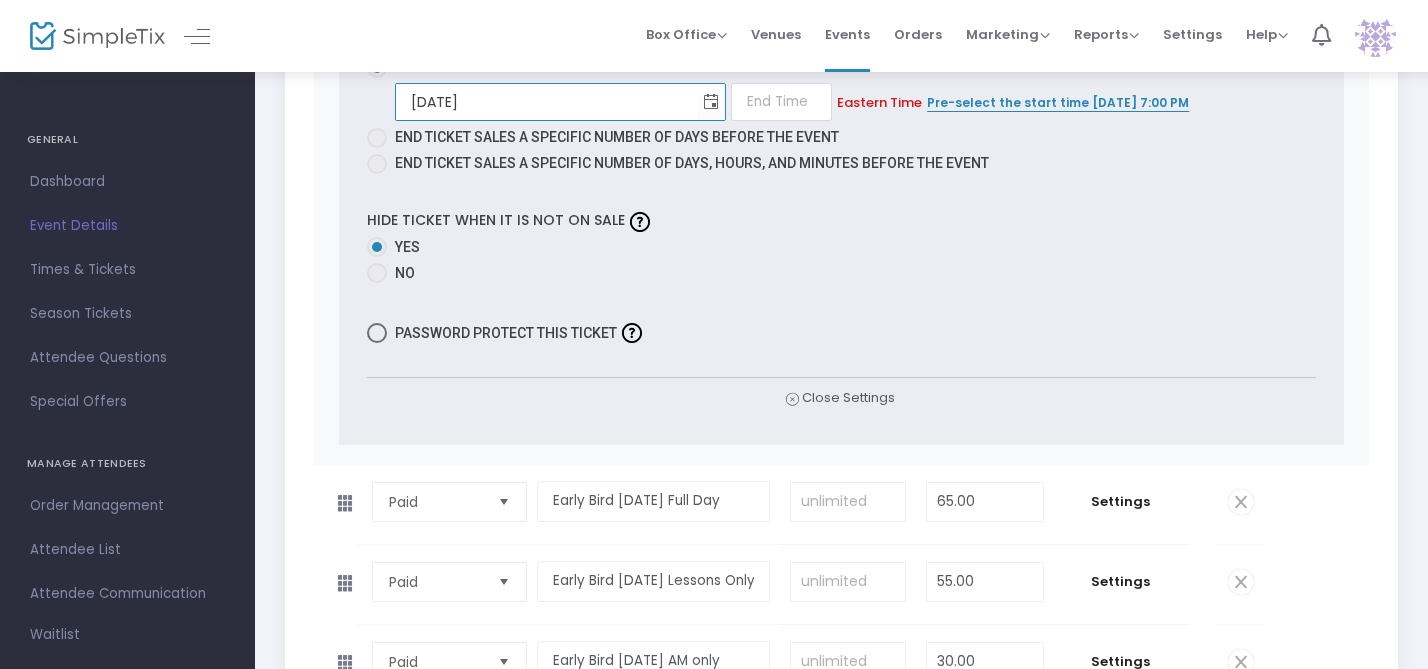 scroll, scrollTop: 1348, scrollLeft: 0, axis: vertical 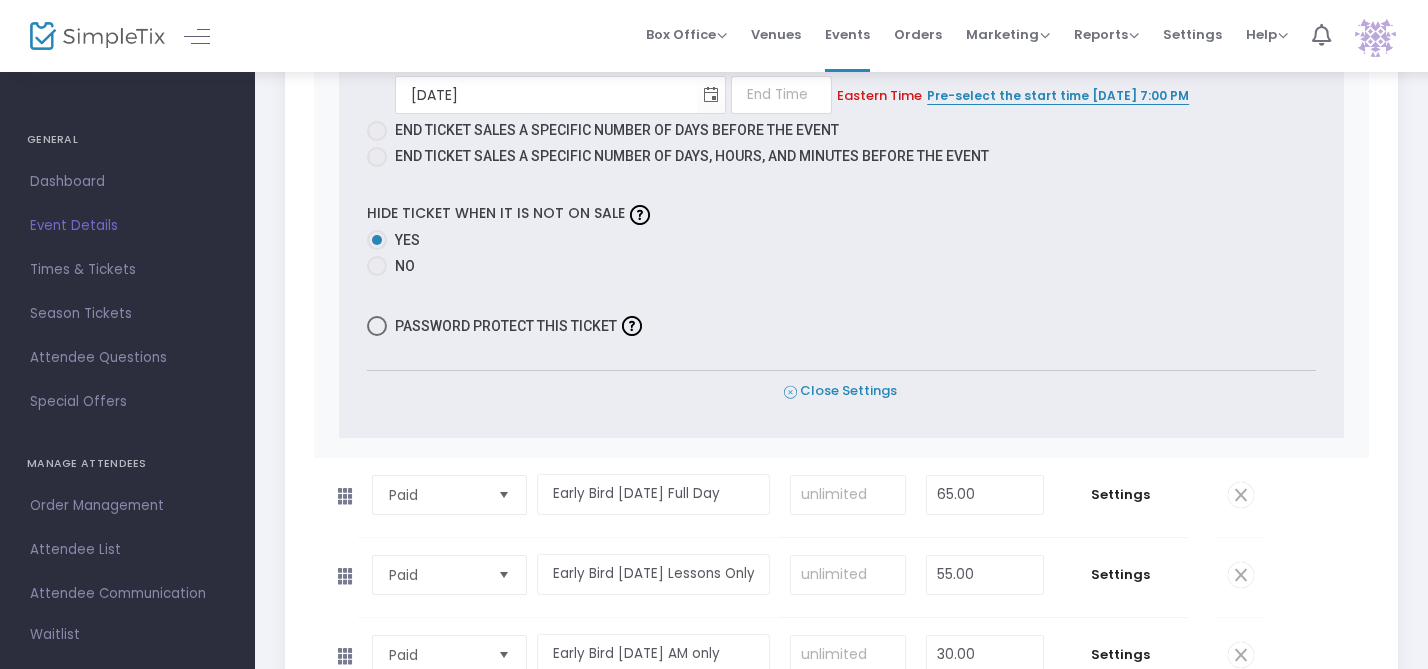 click on "Close Settings" at bounding box center [840, 391] 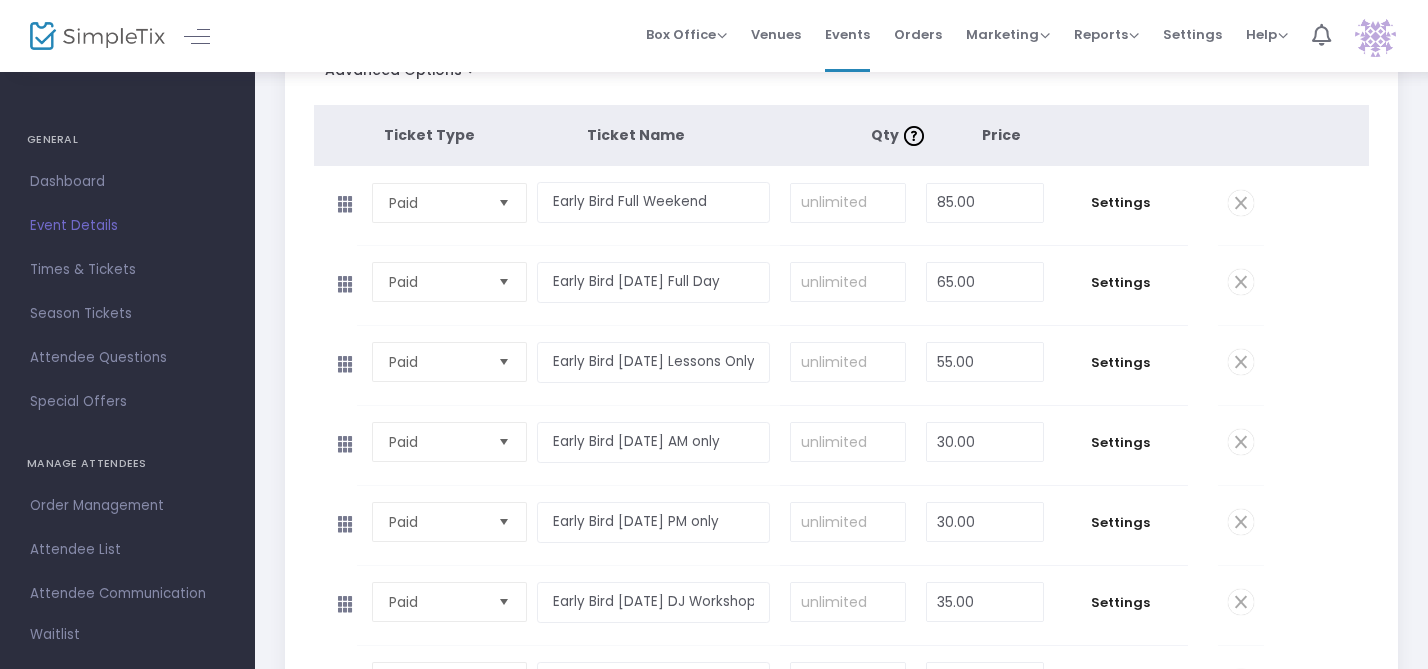 scroll, scrollTop: 342, scrollLeft: 0, axis: vertical 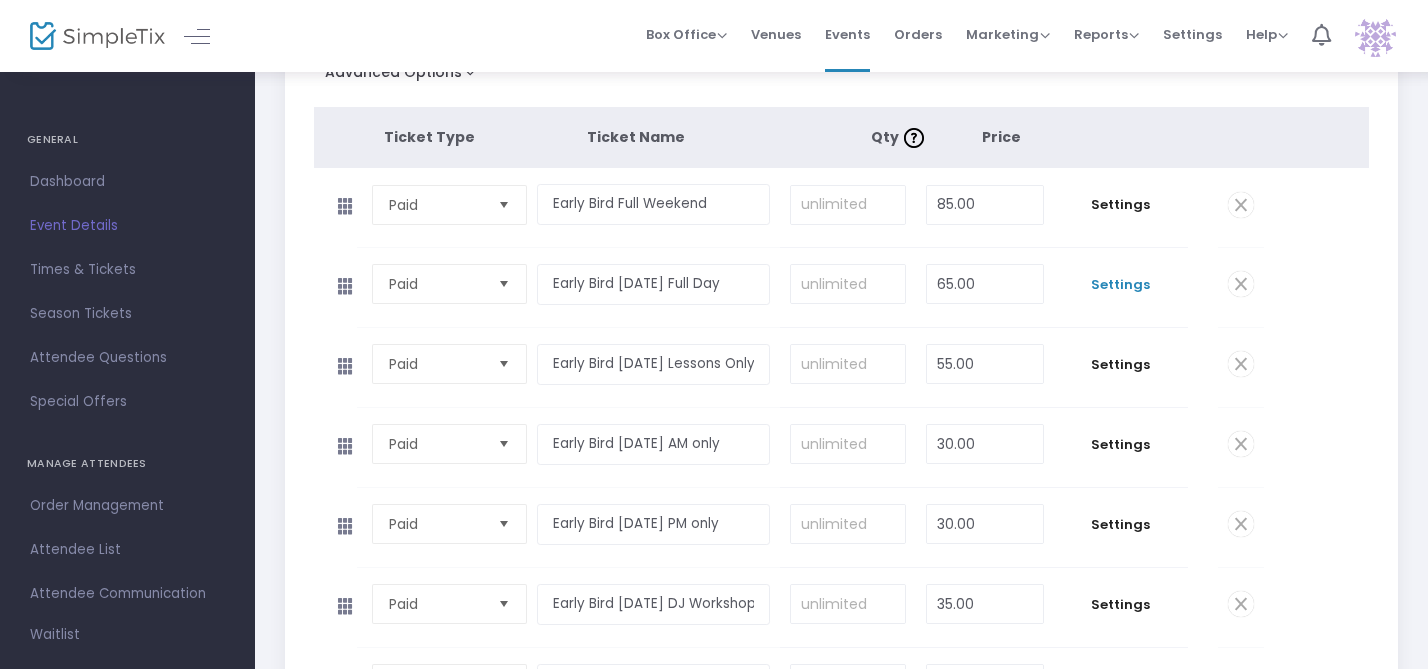 click on "Settings" at bounding box center [1121, 285] 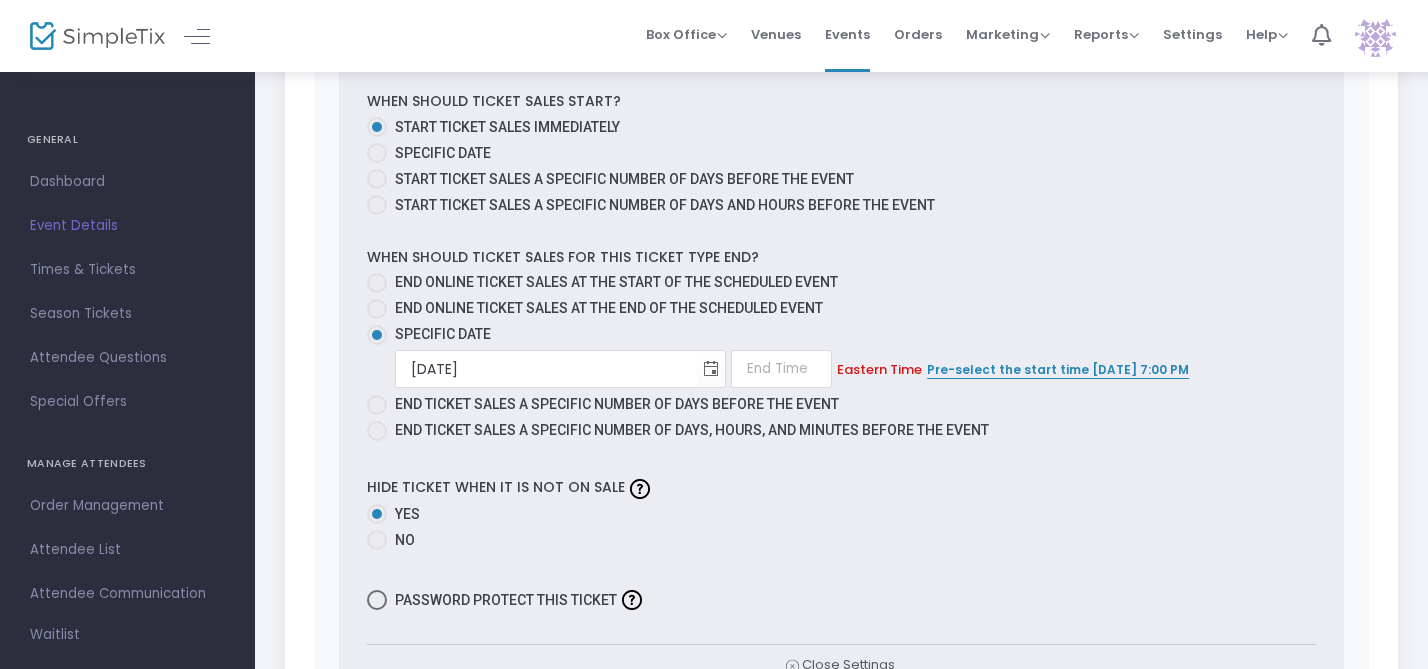 scroll, scrollTop: 1194, scrollLeft: 0, axis: vertical 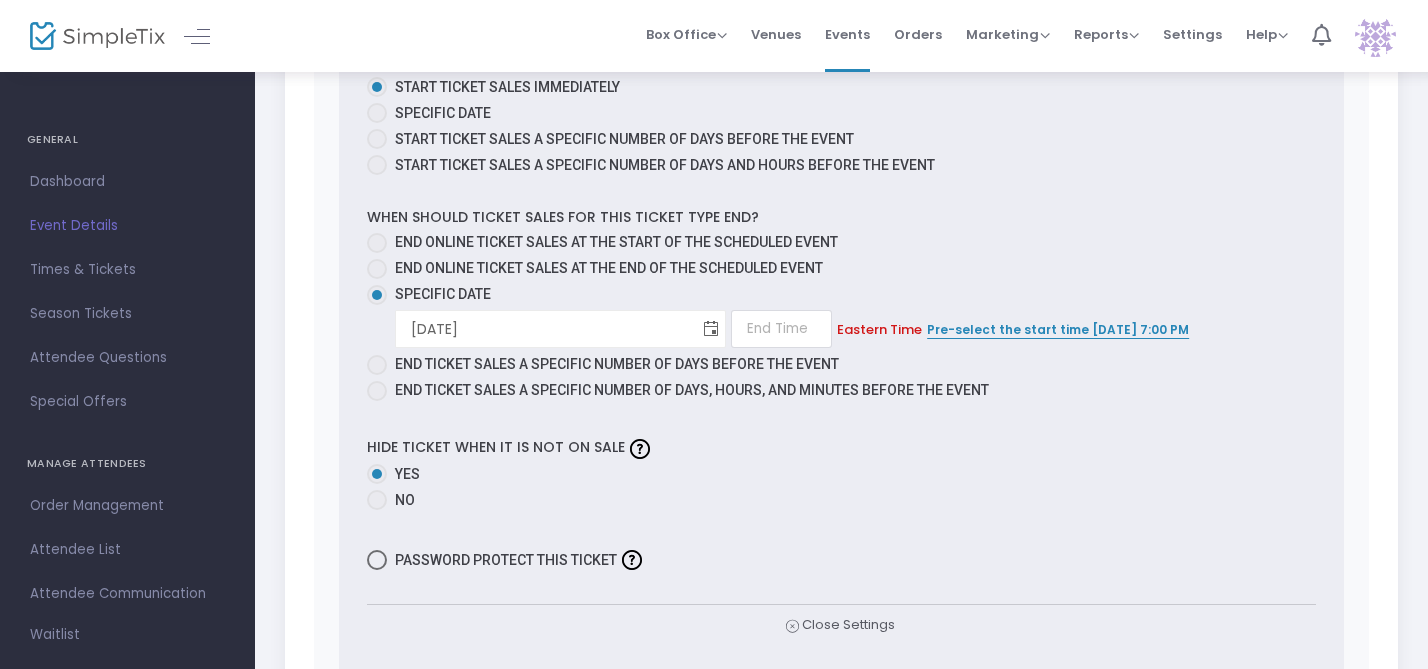 click at bounding box center [711, 329] 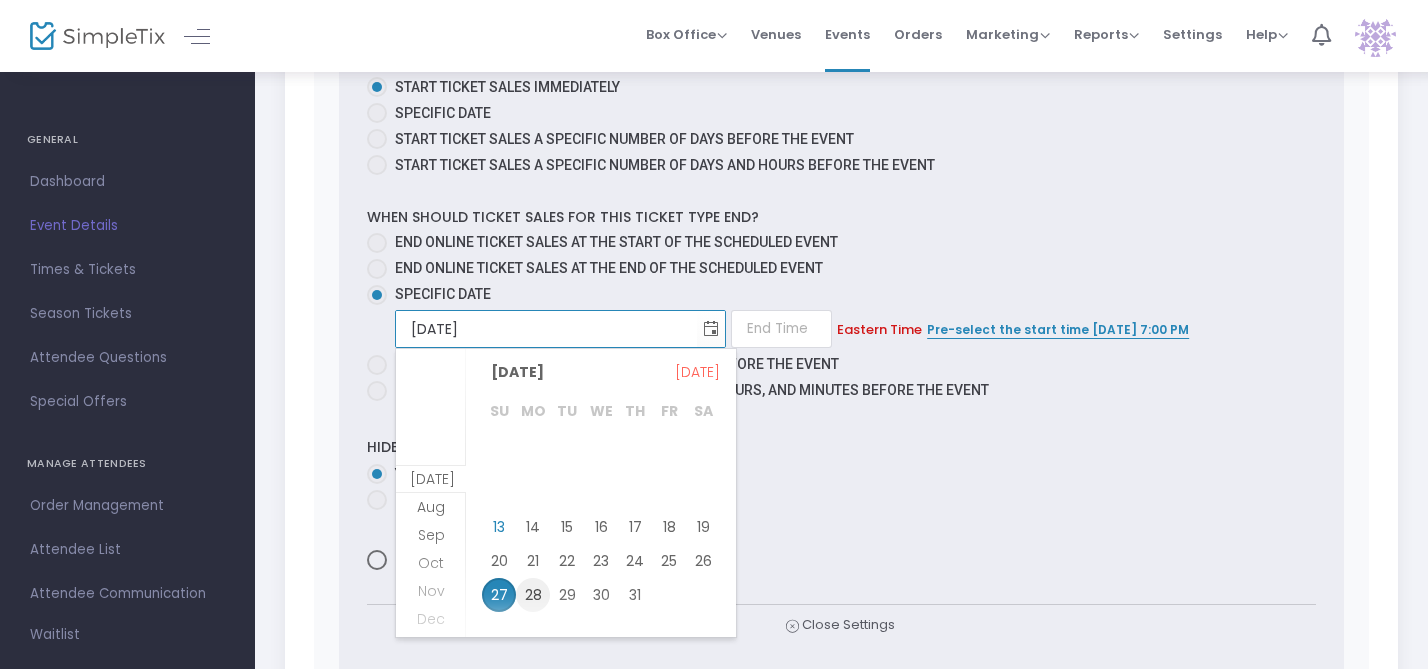 click on "28" at bounding box center (533, 595) 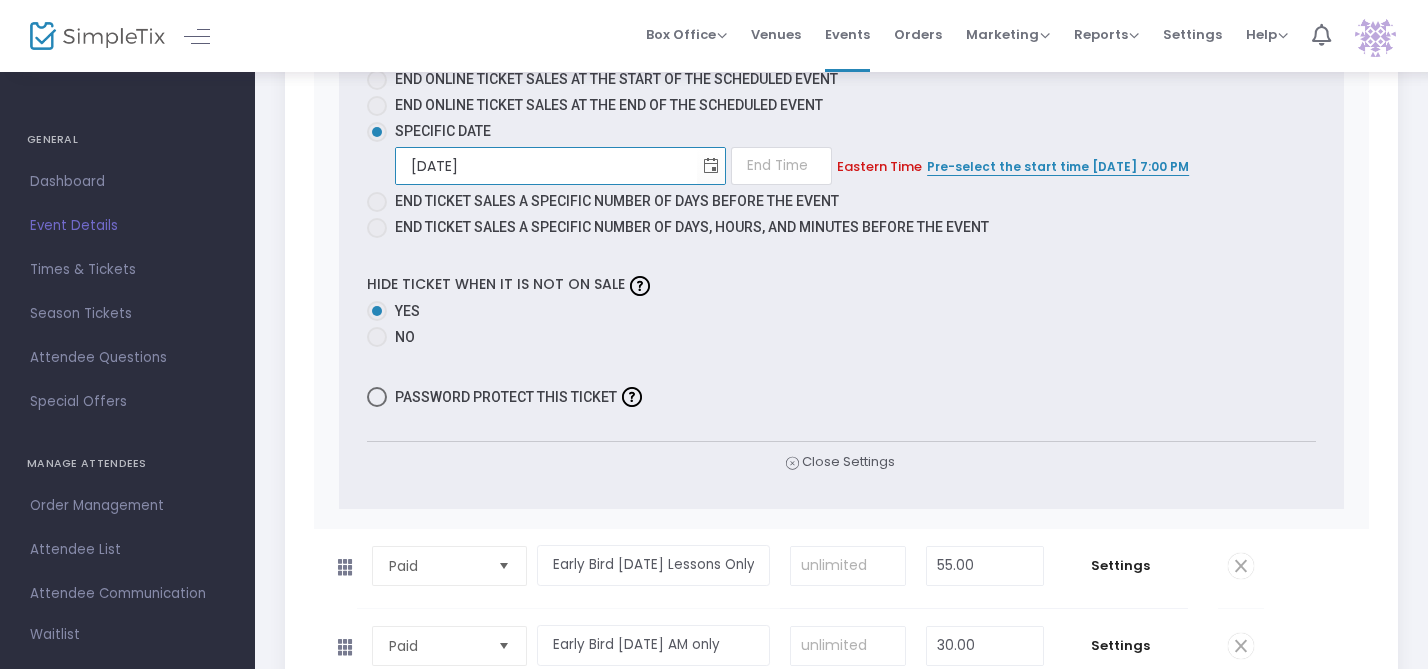 scroll, scrollTop: 1400, scrollLeft: 0, axis: vertical 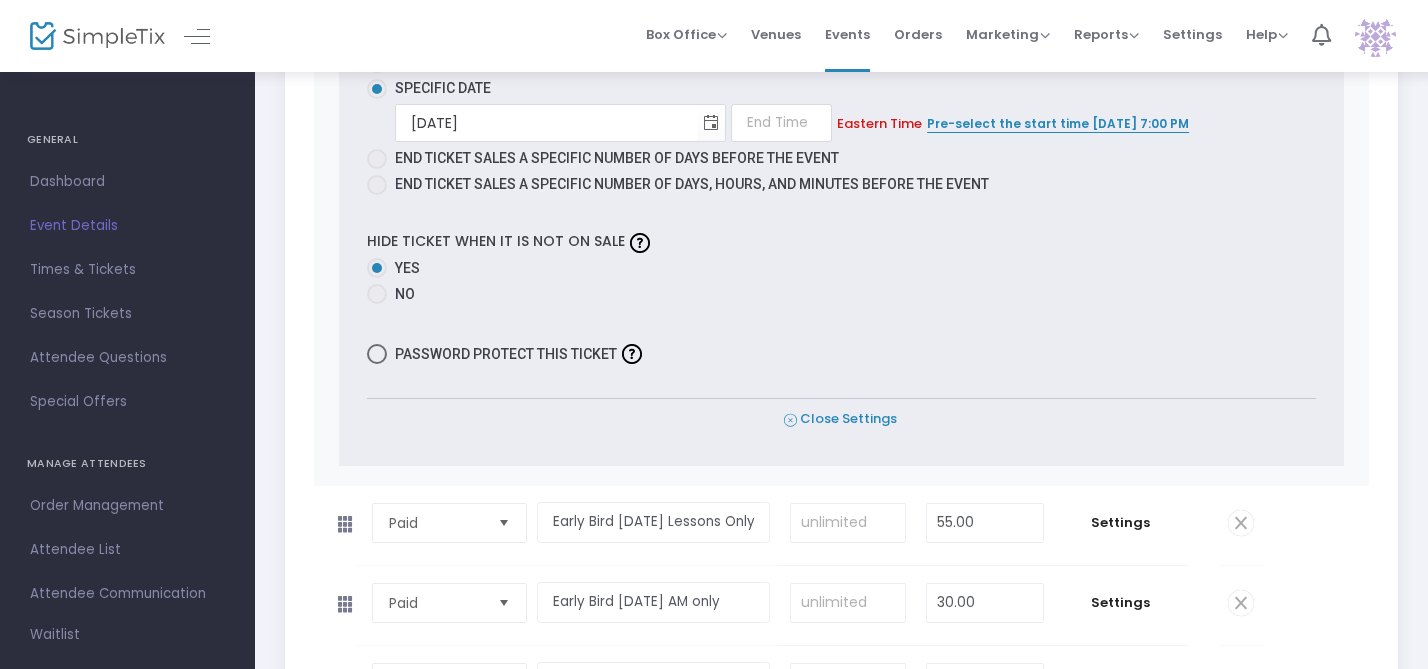 click on "Close Settings" at bounding box center (840, 419) 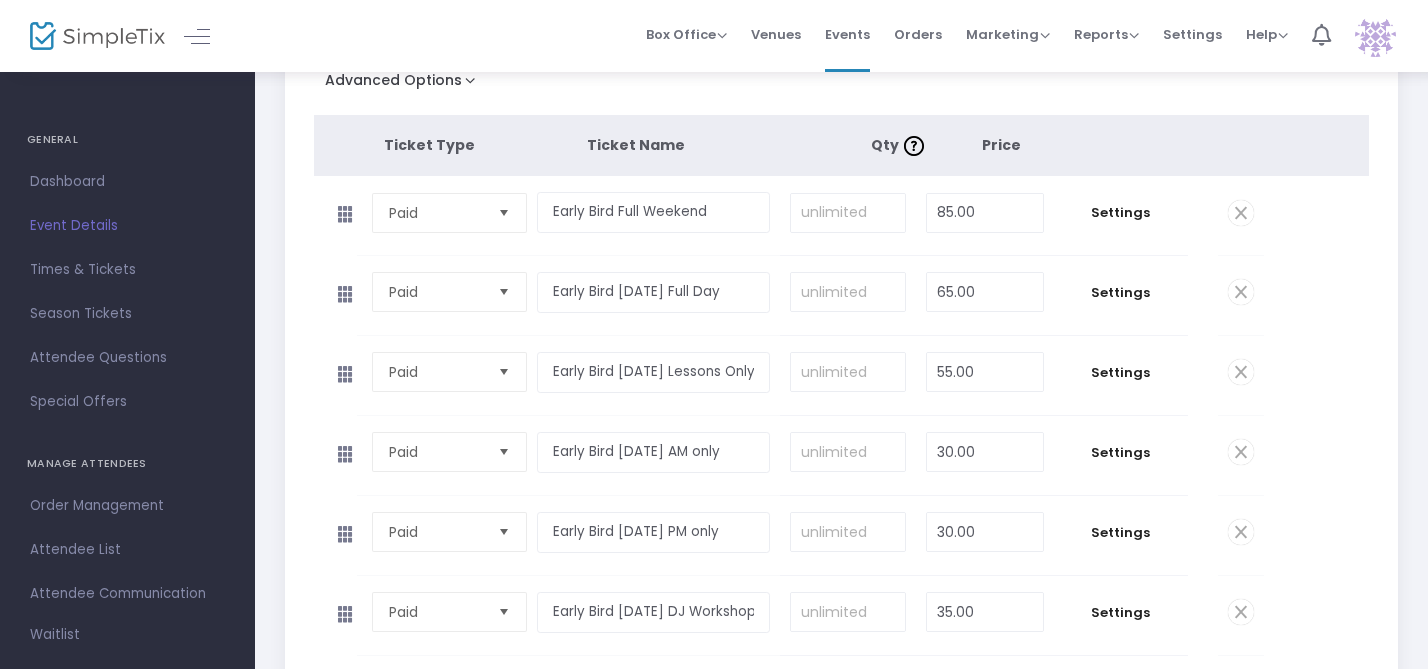 scroll, scrollTop: 330, scrollLeft: 0, axis: vertical 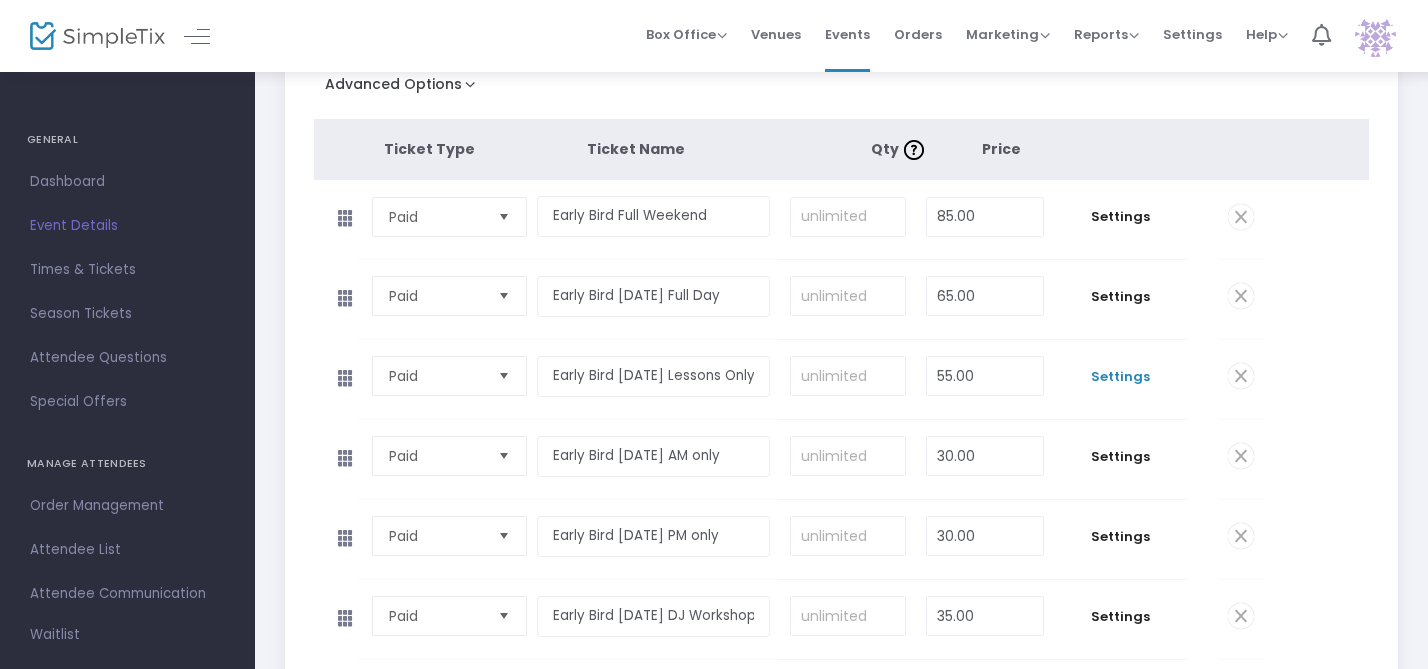 click on "Settings" at bounding box center [1121, 377] 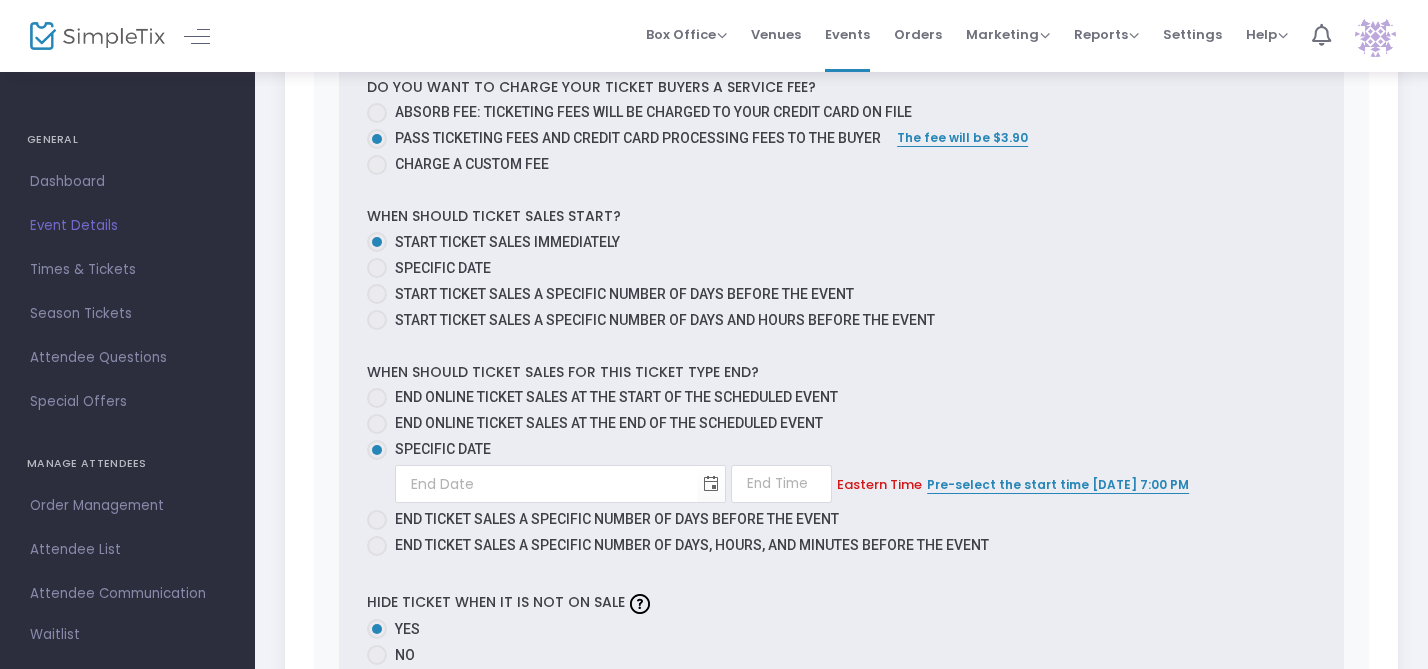 scroll, scrollTop: 1151, scrollLeft: 0, axis: vertical 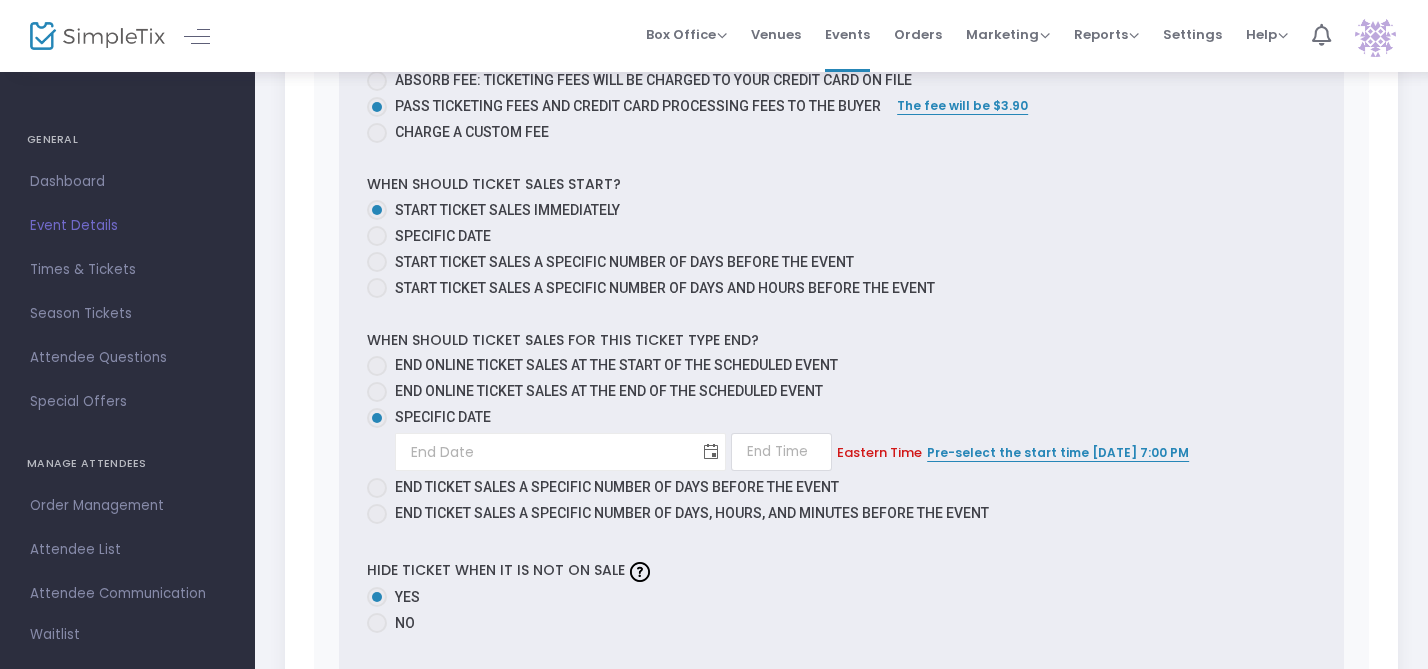 click at bounding box center [711, 452] 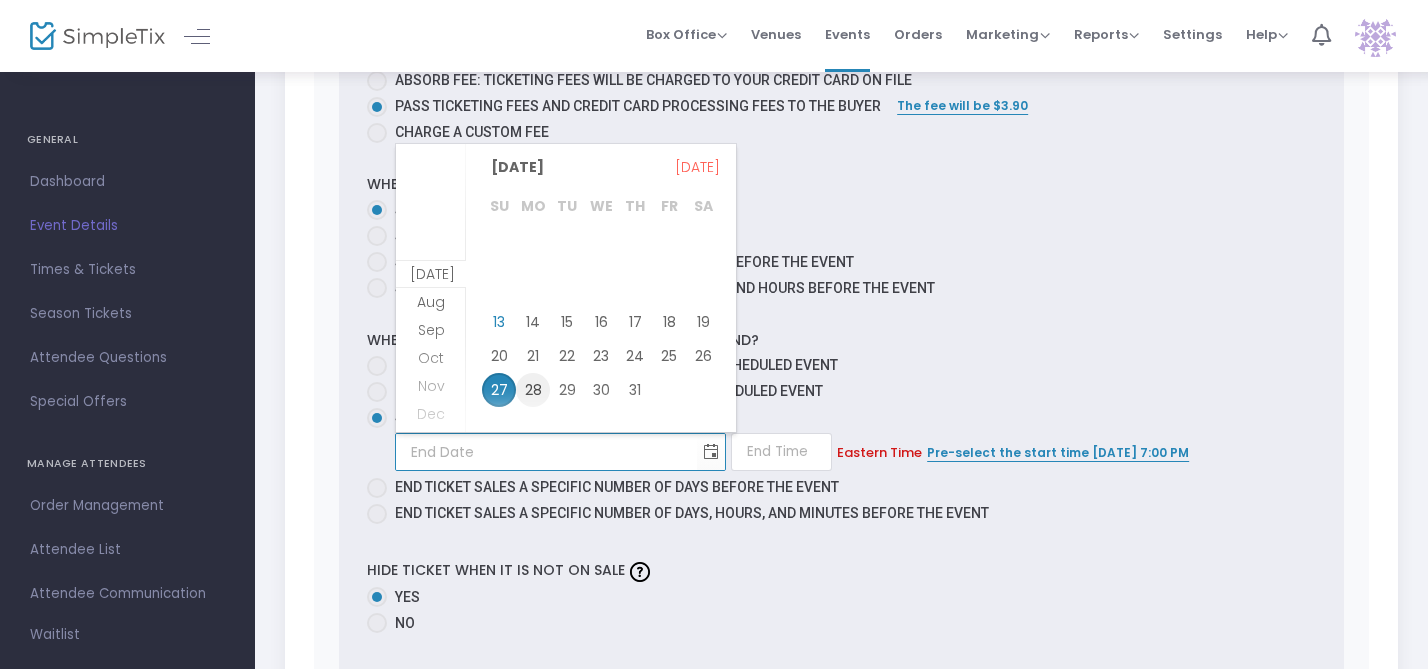 click on "28" at bounding box center [533, 390] 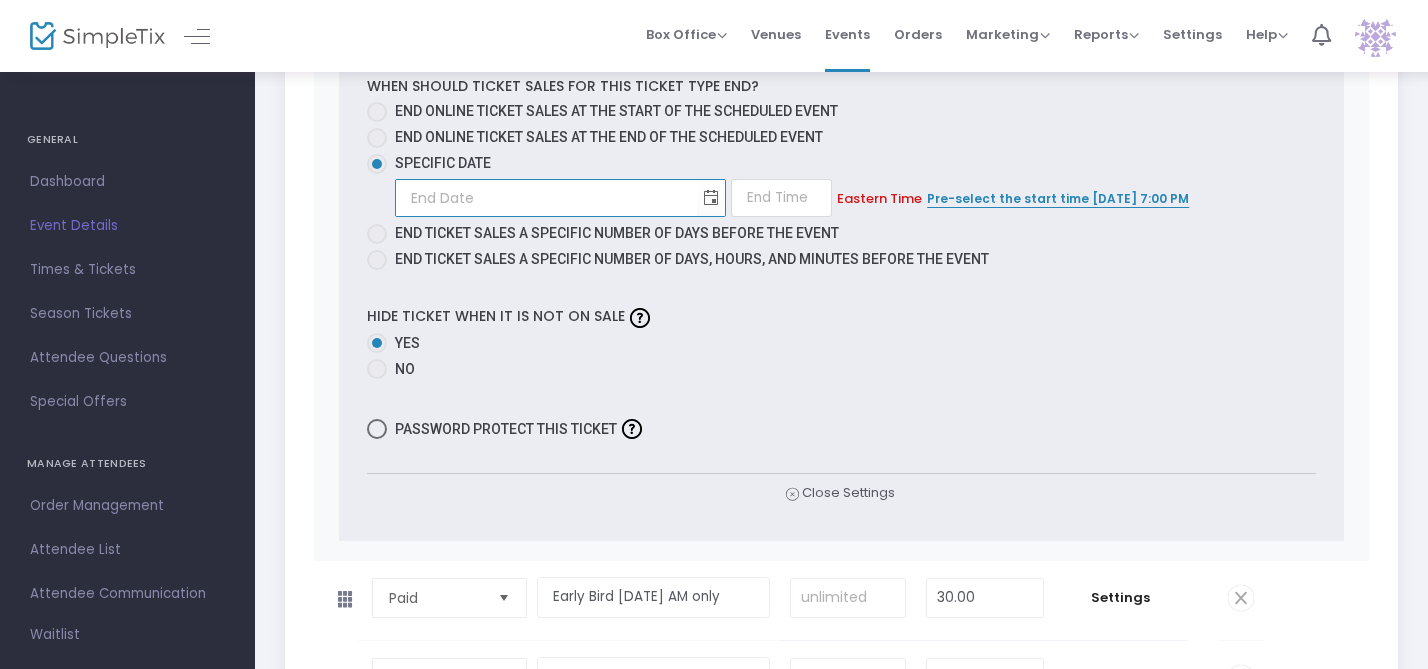 scroll, scrollTop: 1414, scrollLeft: 0, axis: vertical 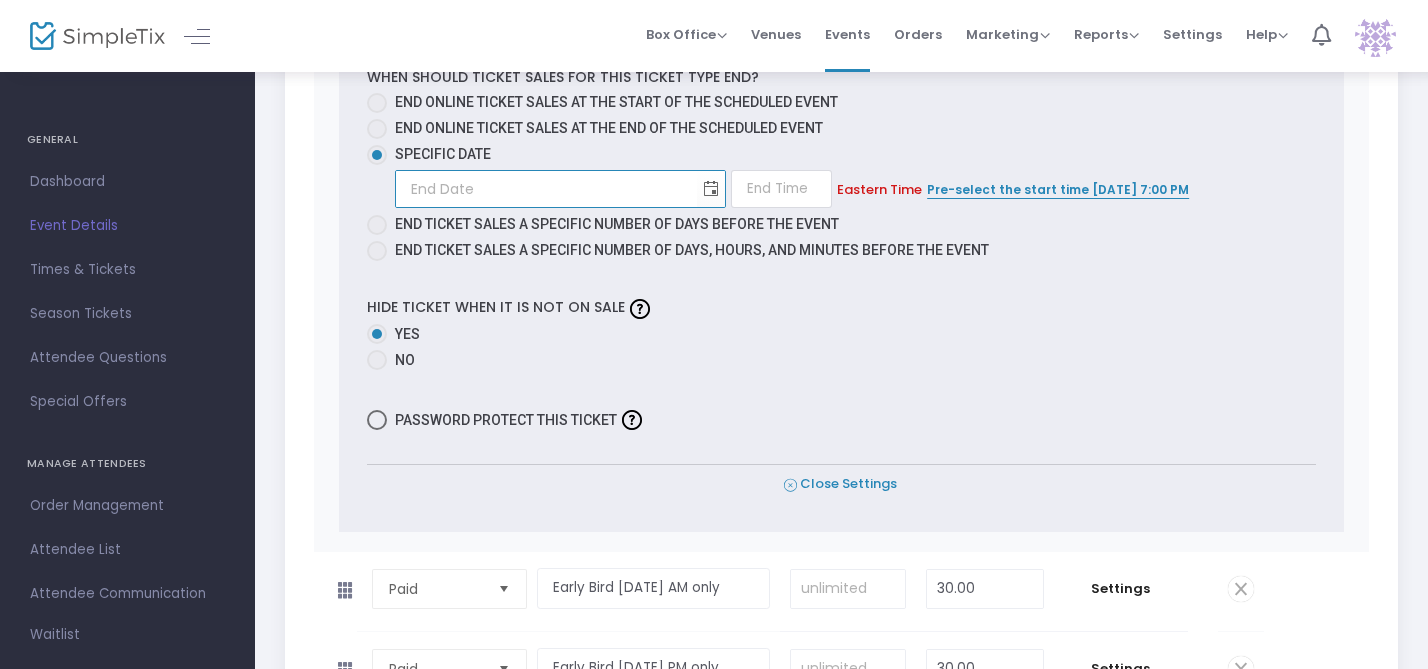 click on "Close Settings" at bounding box center (840, 484) 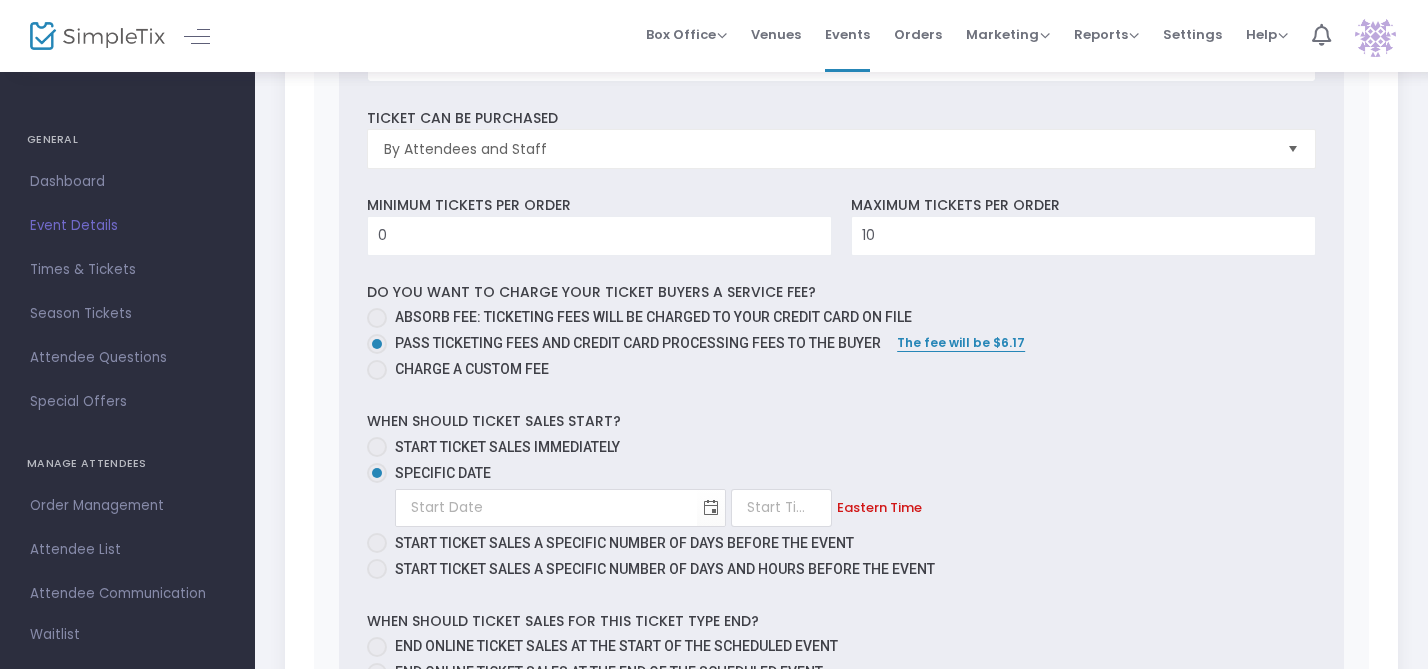 scroll, scrollTop: 1317, scrollLeft: 0, axis: vertical 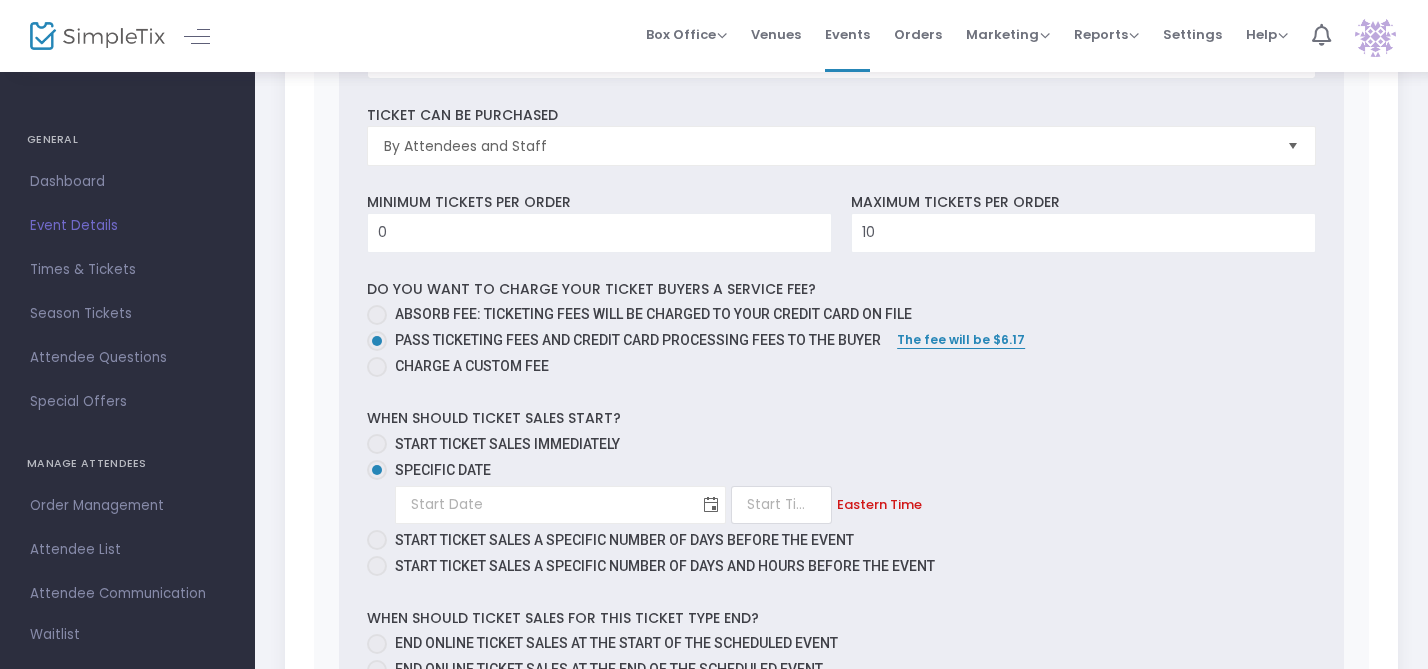 click at bounding box center [711, 504] 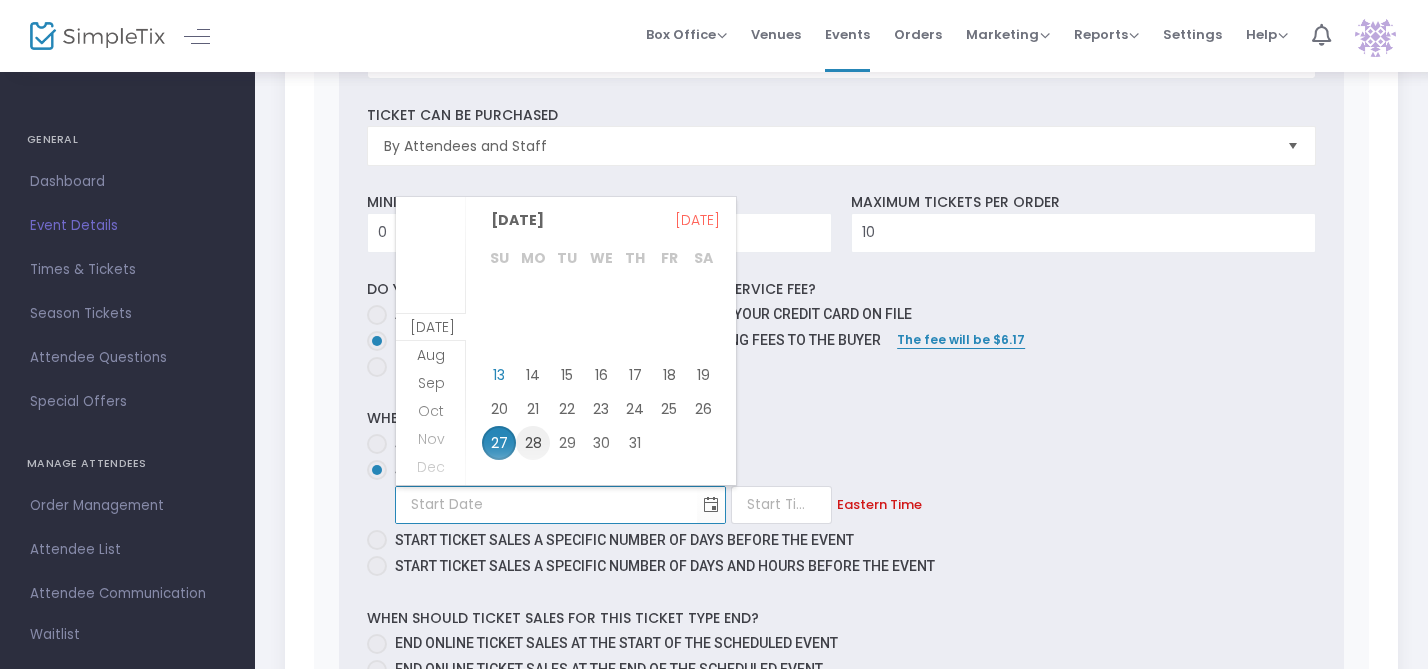 click on "28" at bounding box center [533, 443] 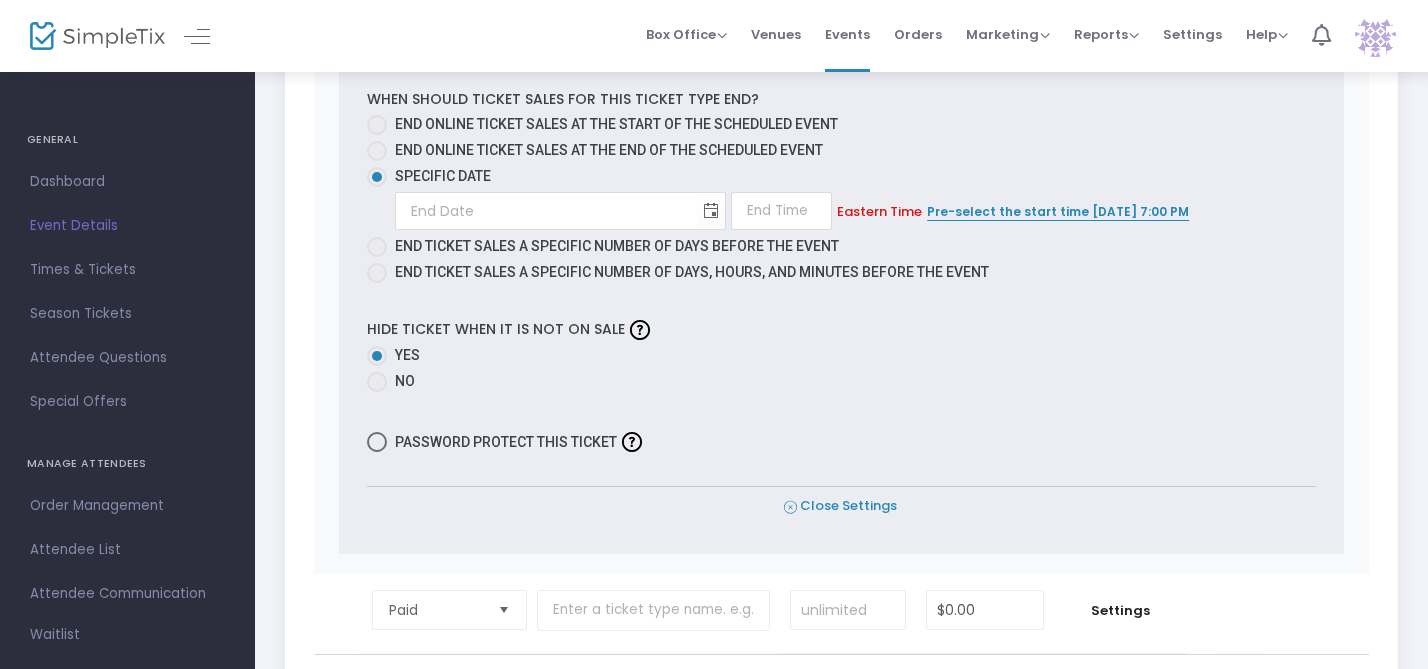 click on "Close Settings" at bounding box center [840, 506] 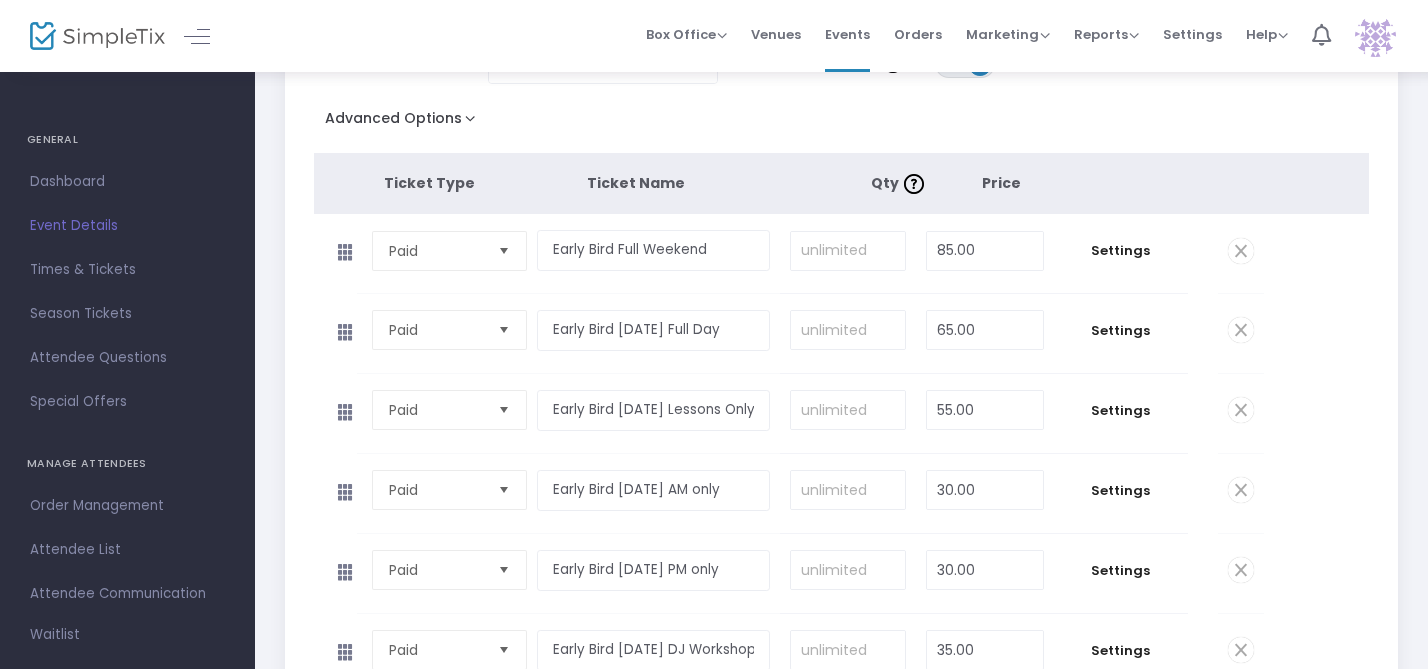 scroll, scrollTop: 351, scrollLeft: 0, axis: vertical 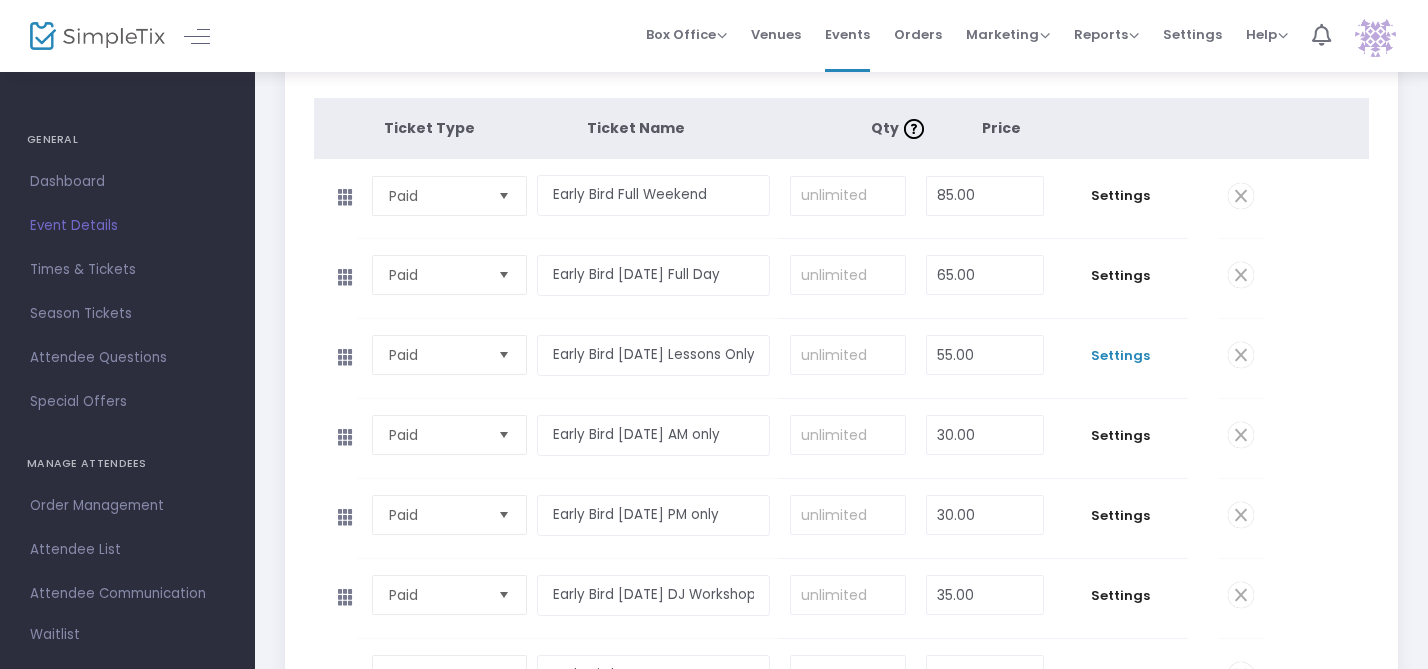 click on "Settings" at bounding box center [1121, 356] 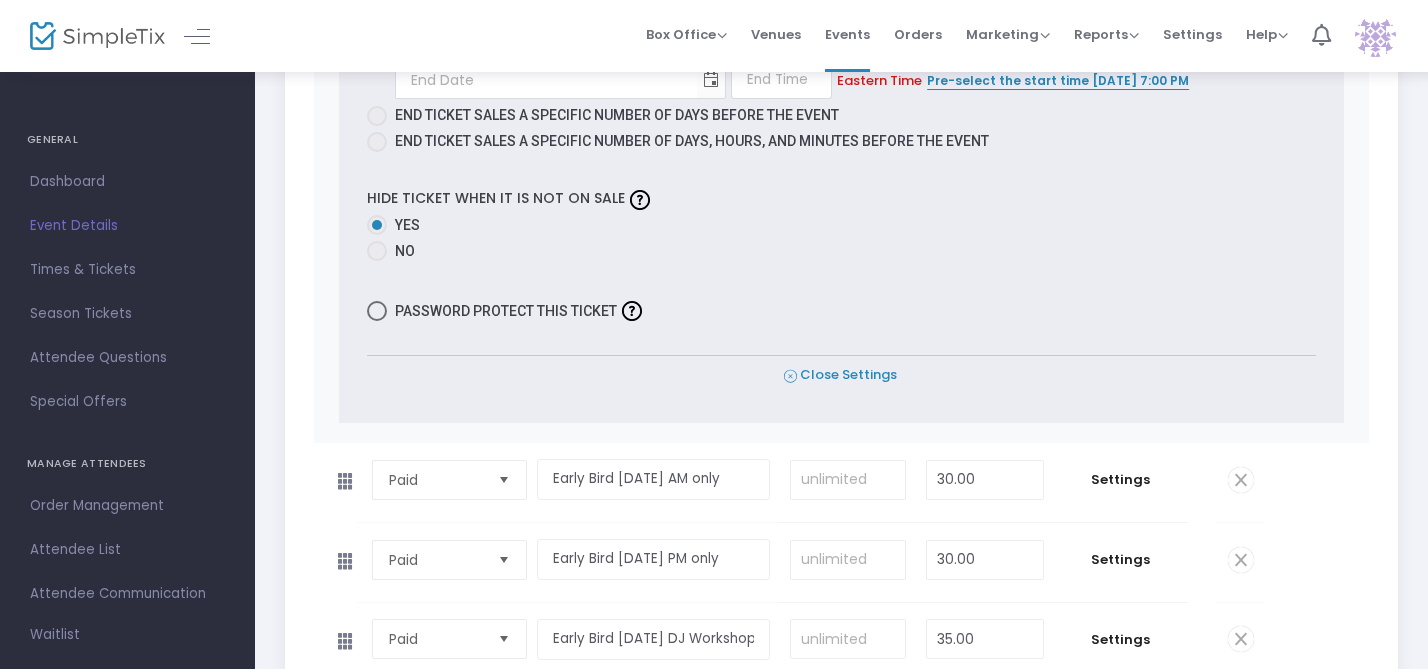click on "Close Settings" at bounding box center [840, 375] 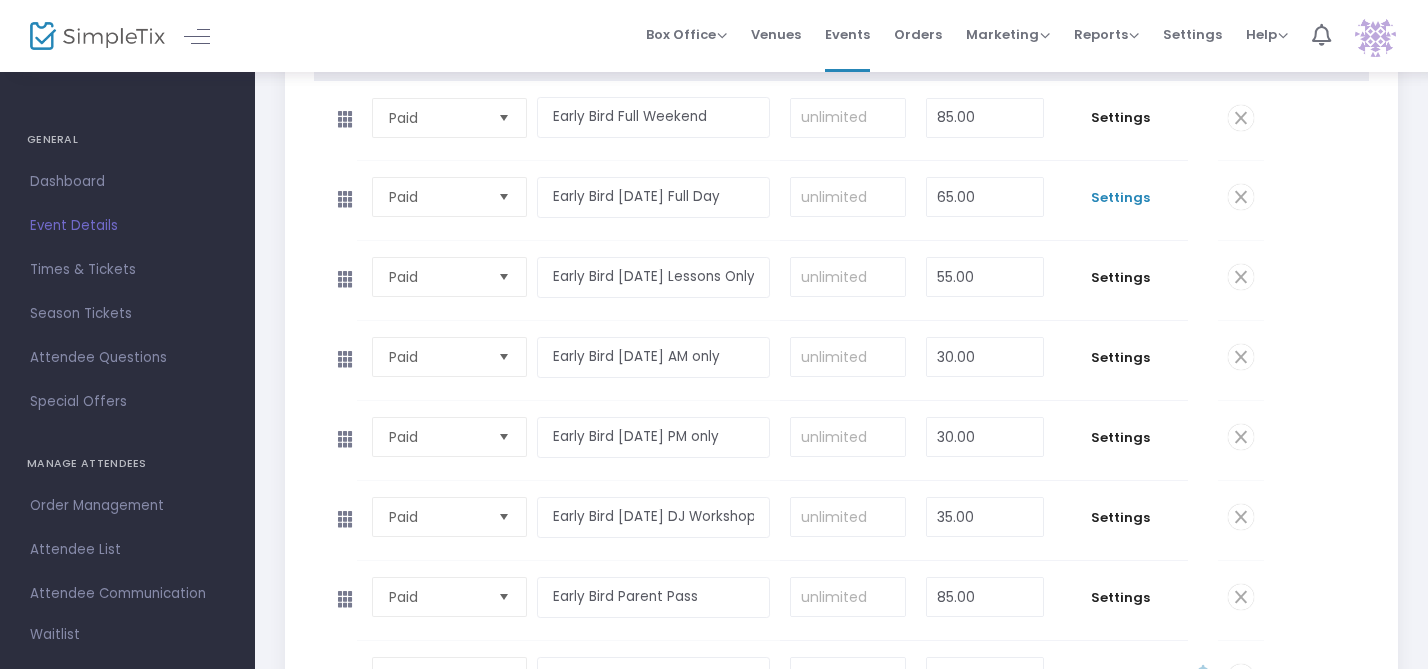 scroll, scrollTop: 440, scrollLeft: 0, axis: vertical 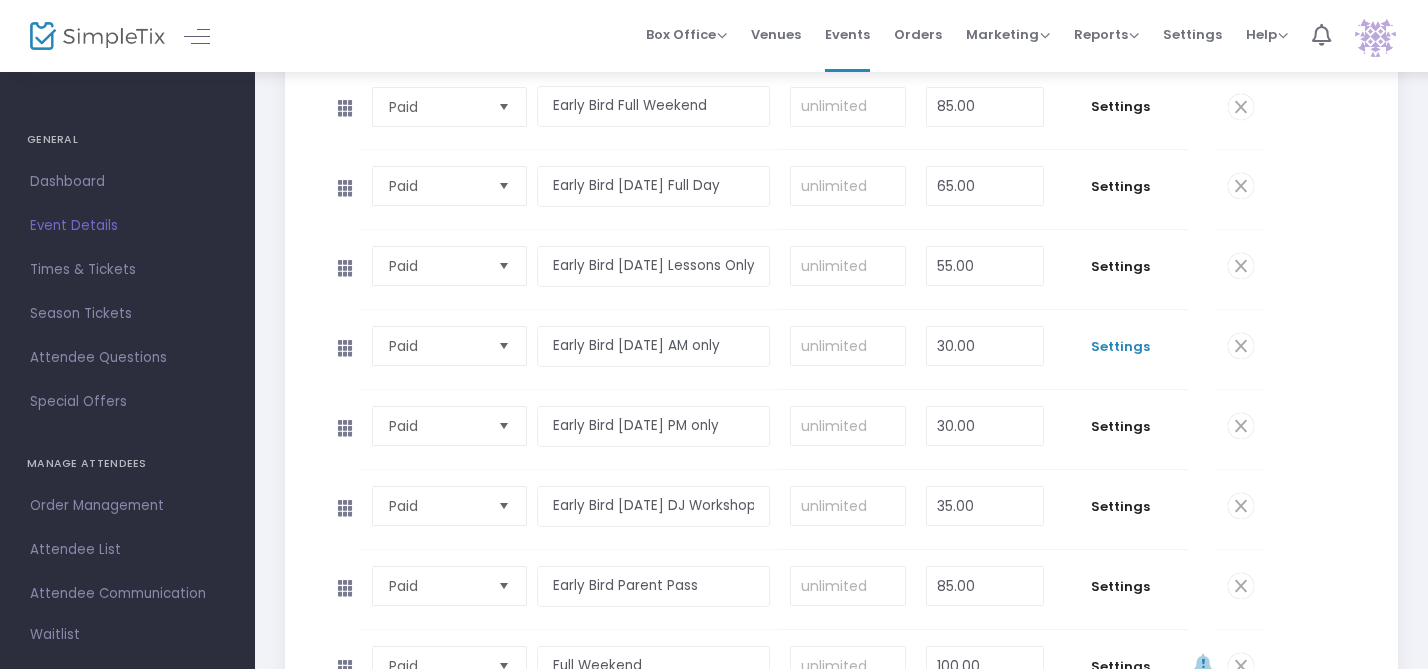 click on "Settings" at bounding box center (1121, 347) 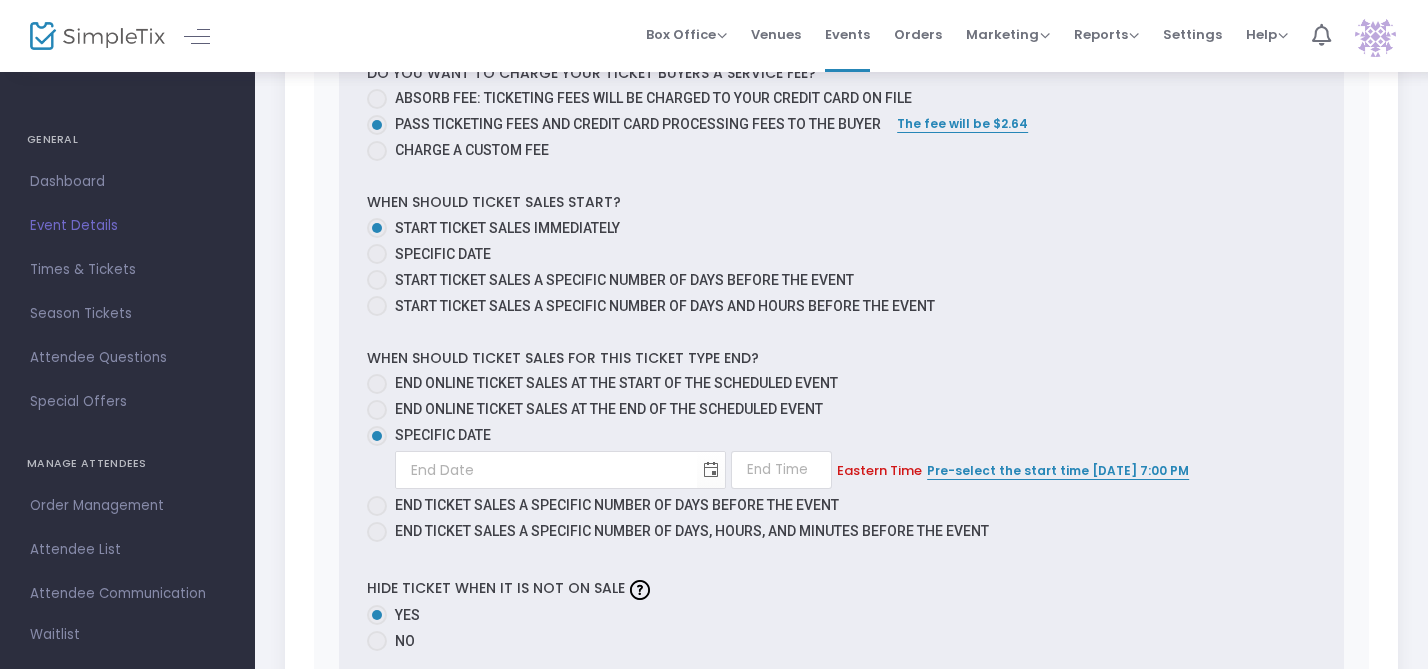 scroll, scrollTop: 1233, scrollLeft: 0, axis: vertical 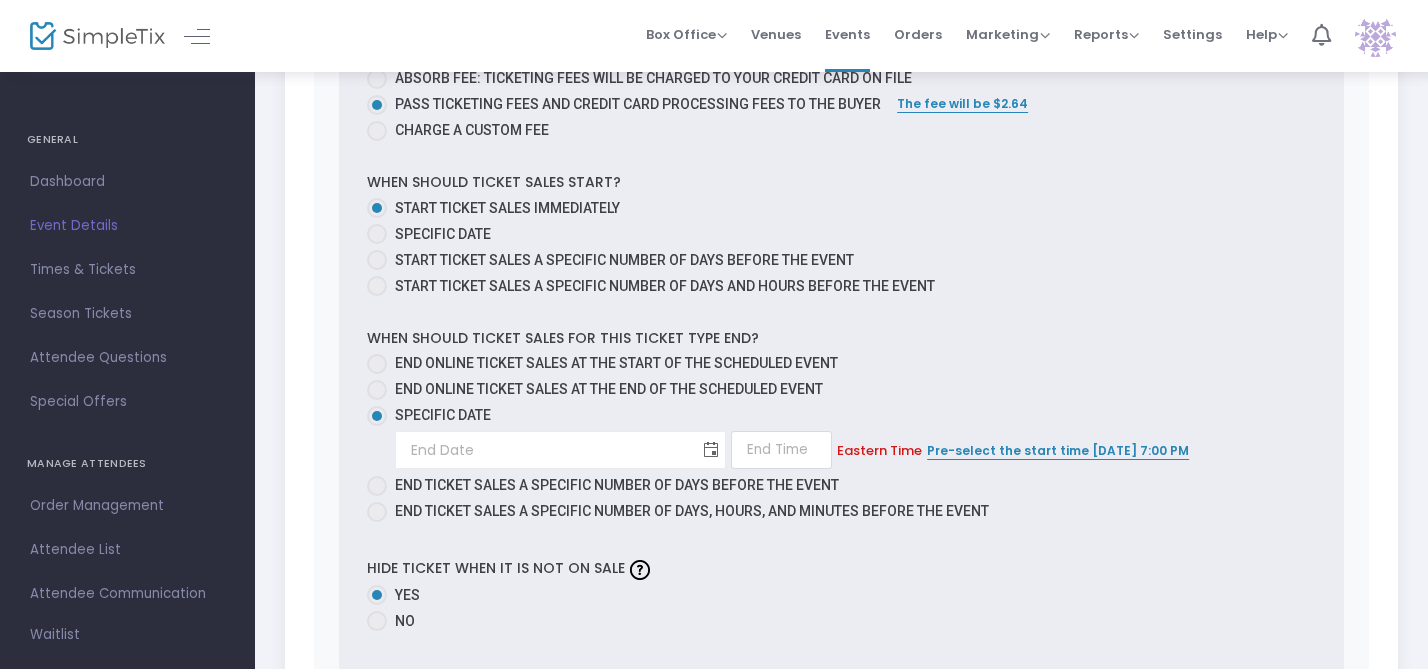 click at bounding box center [711, 450] 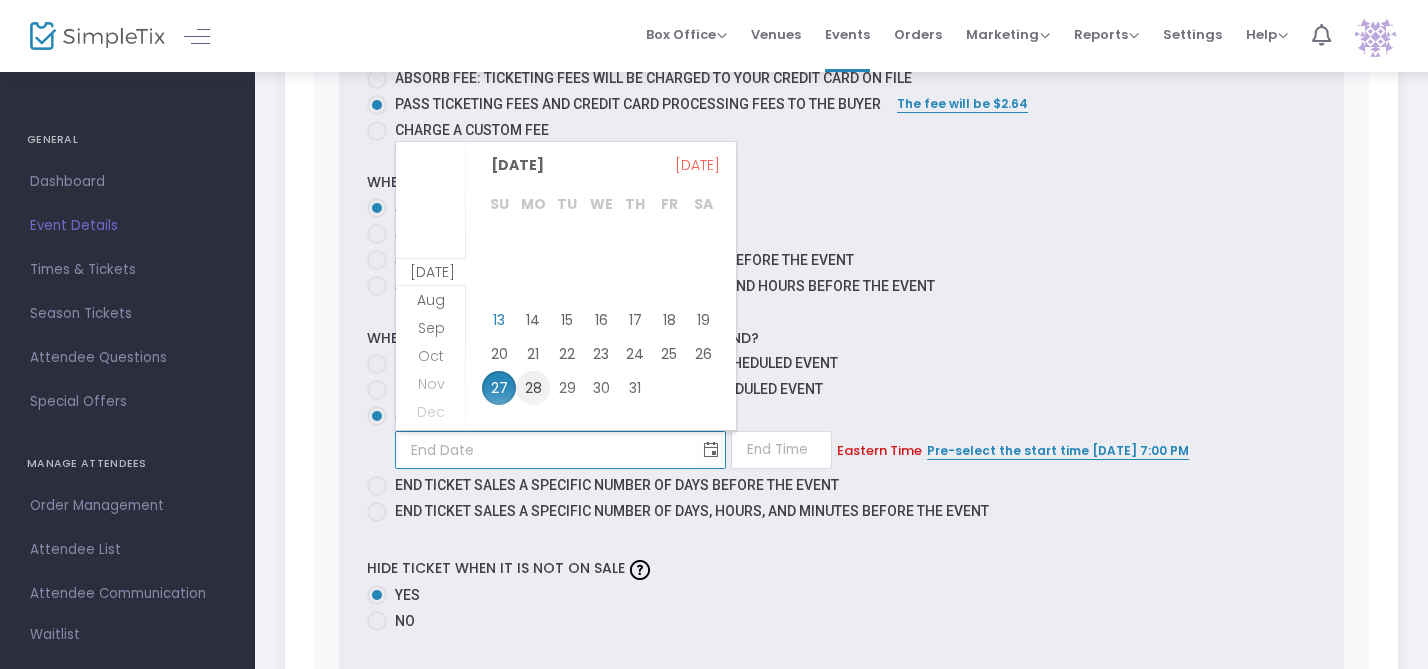 click on "28" at bounding box center (533, 388) 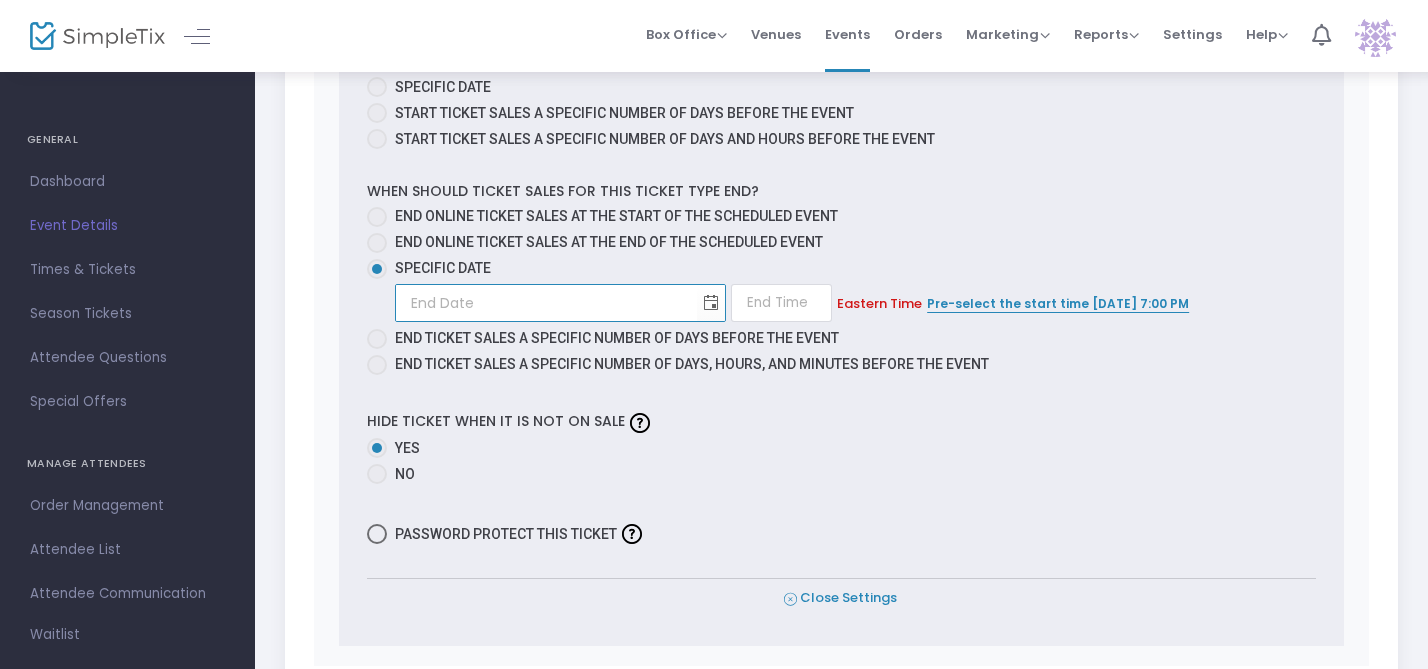 click on "Close Settings" at bounding box center [840, 598] 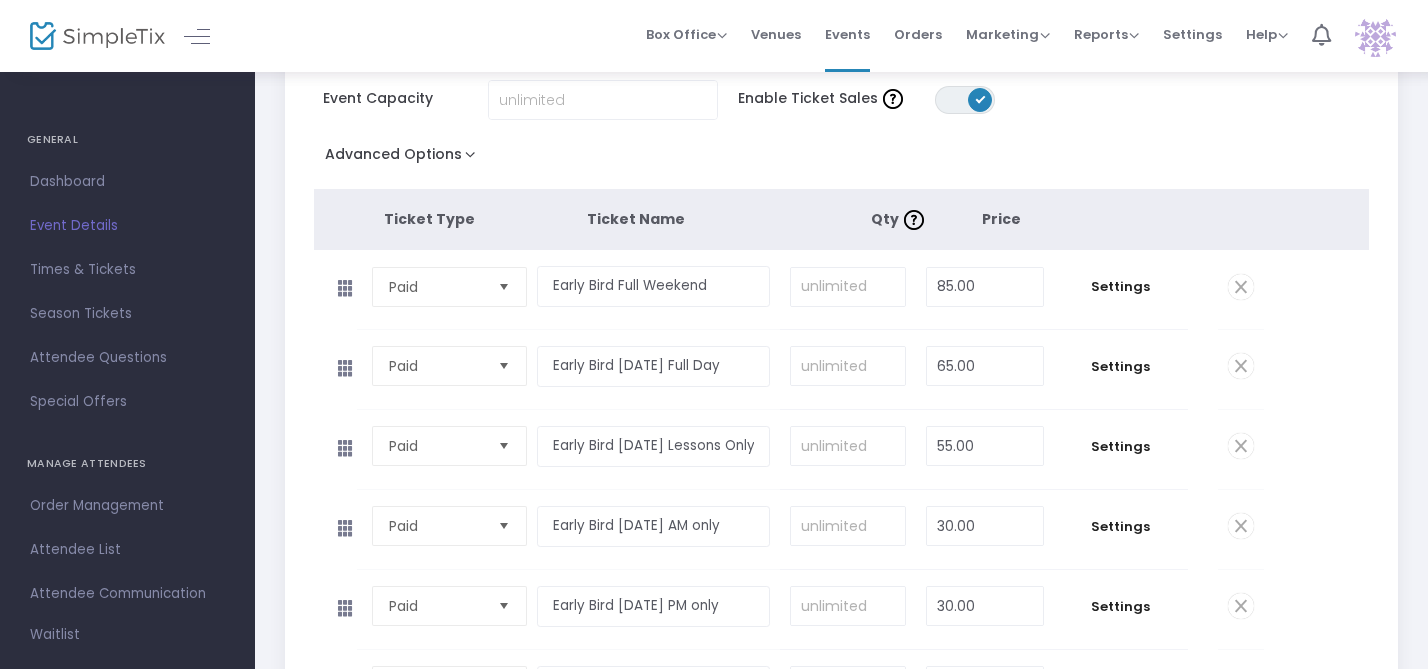 scroll, scrollTop: 269, scrollLeft: 0, axis: vertical 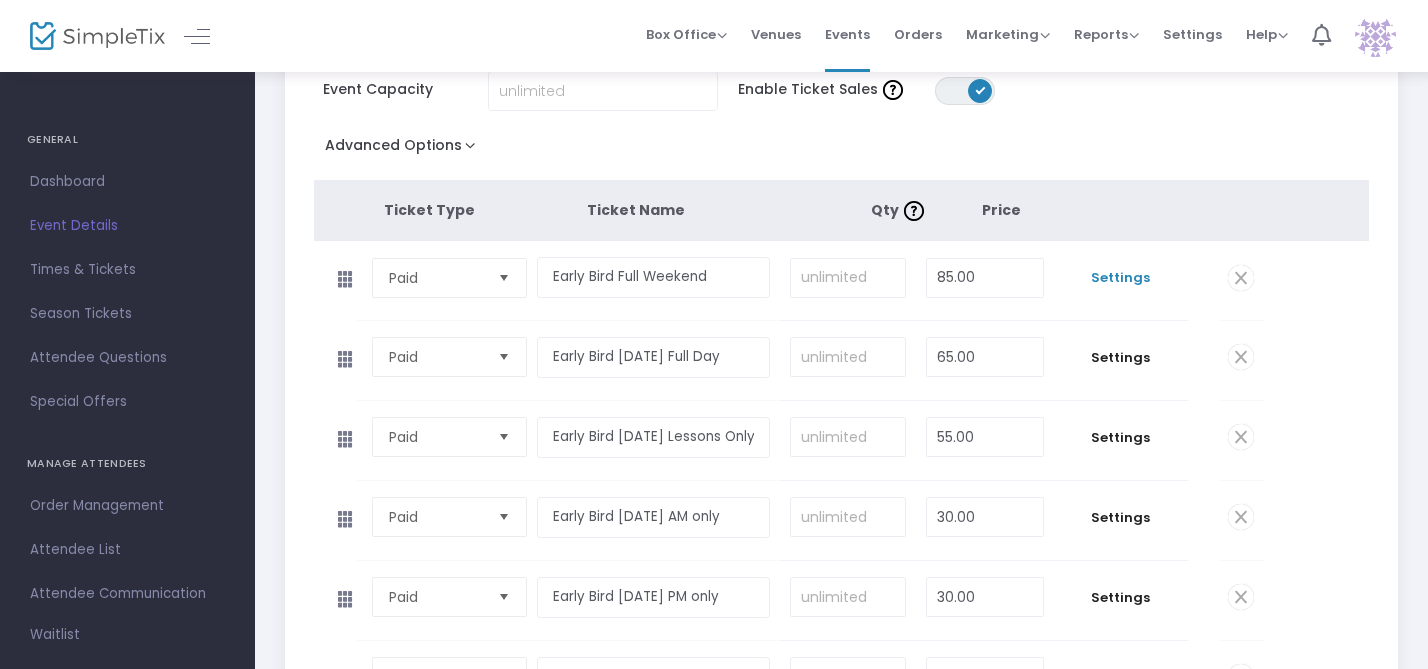 click on "Settings" at bounding box center [1121, 278] 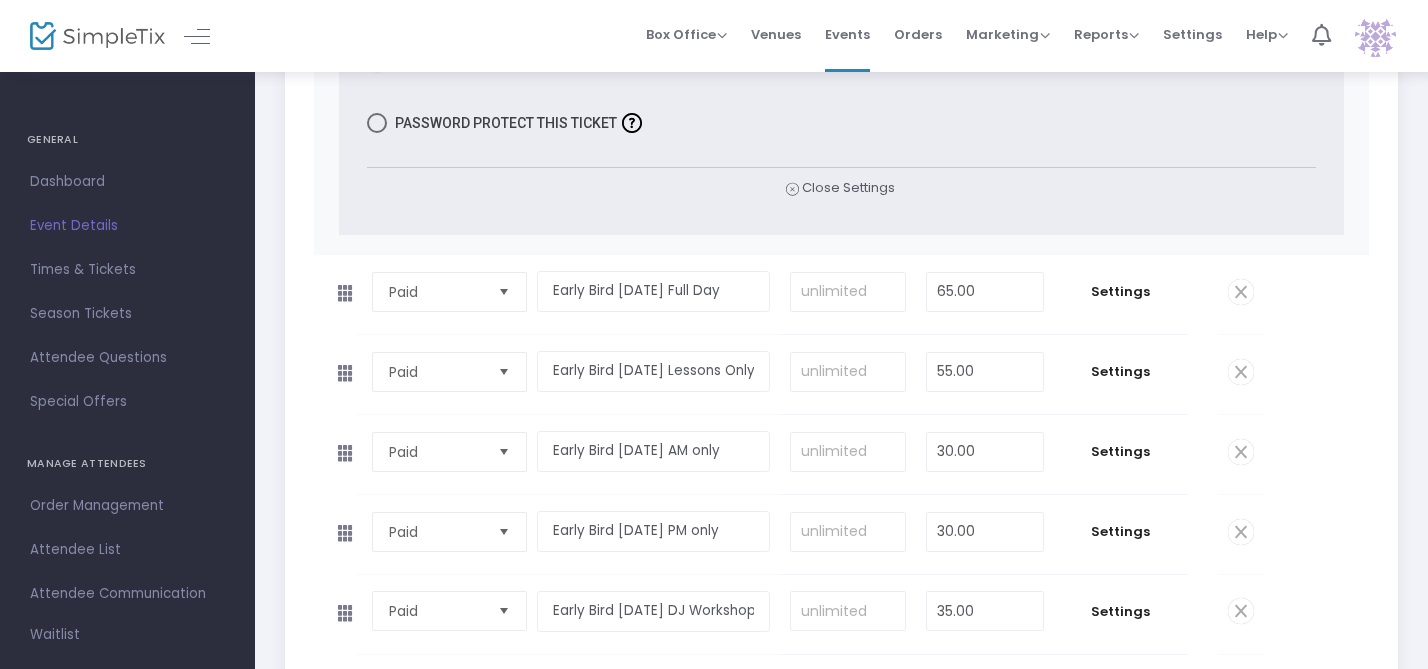 scroll, scrollTop: 1586, scrollLeft: 0, axis: vertical 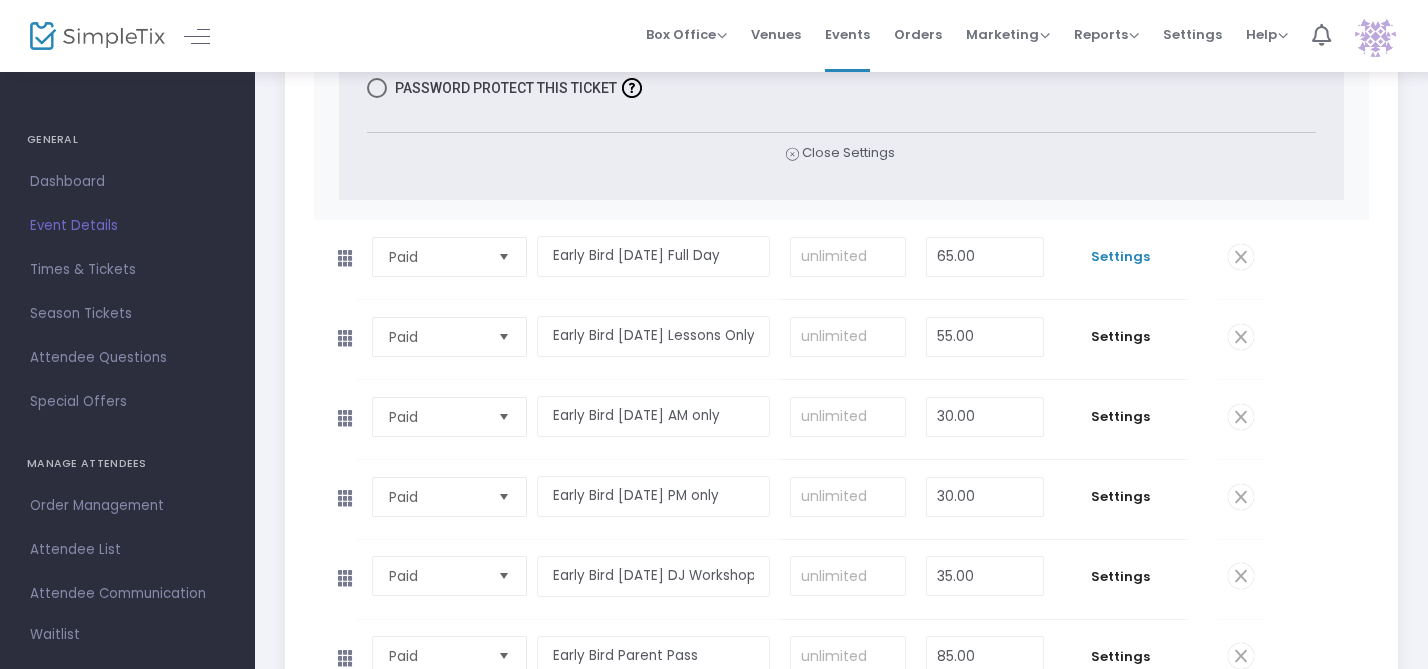 click on "Settings" at bounding box center (1121, 257) 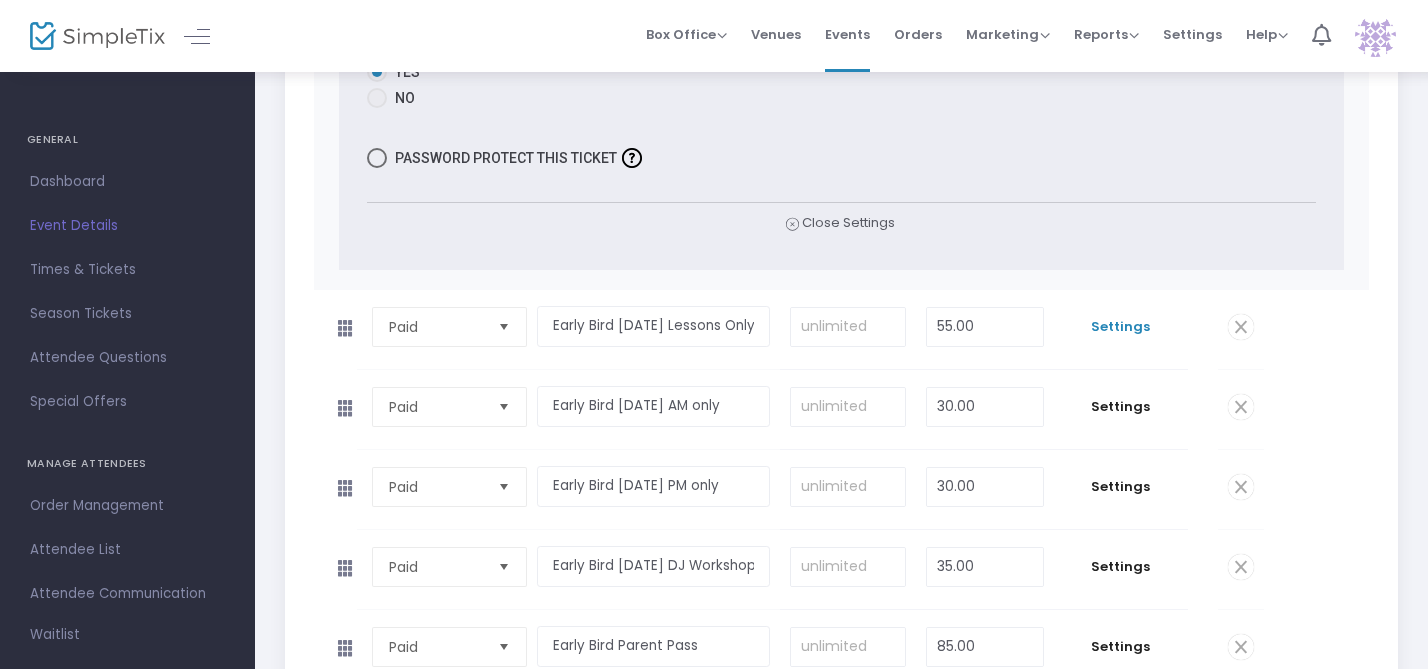 click on "Settings" at bounding box center [1121, 327] 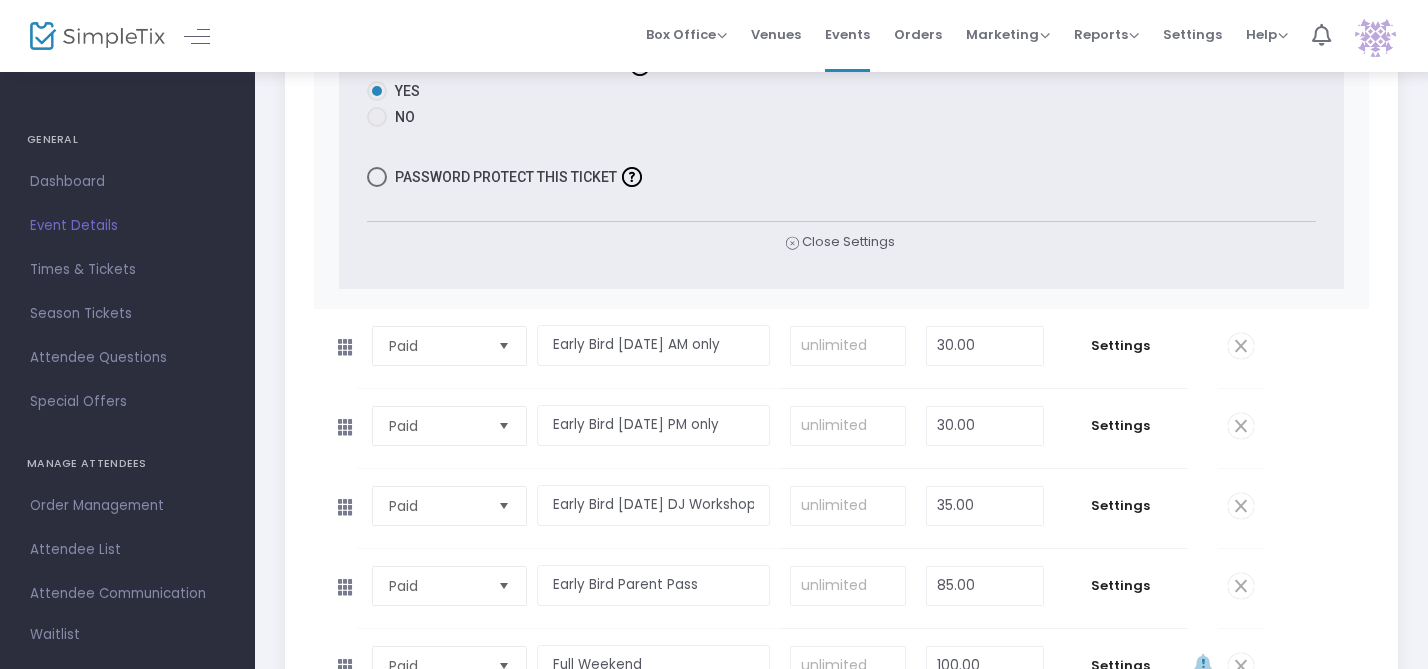 scroll, scrollTop: 4118, scrollLeft: 0, axis: vertical 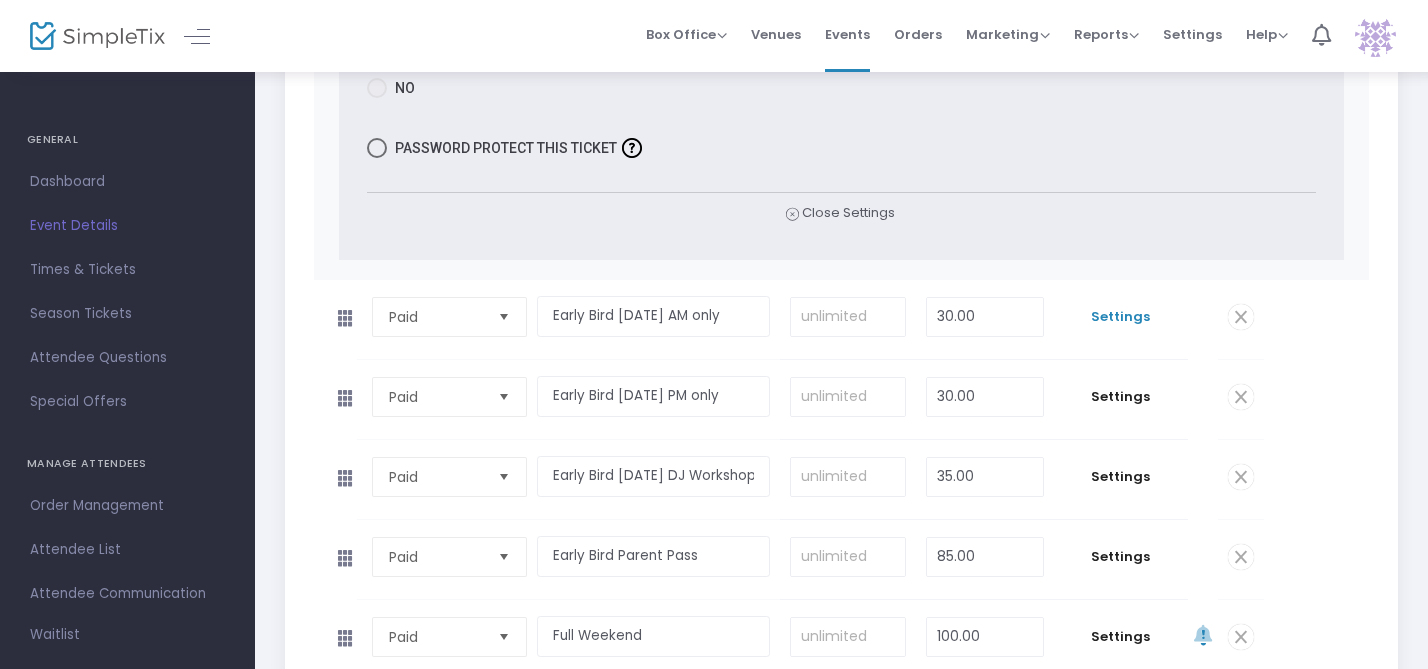click on "Settings" at bounding box center (1121, 317) 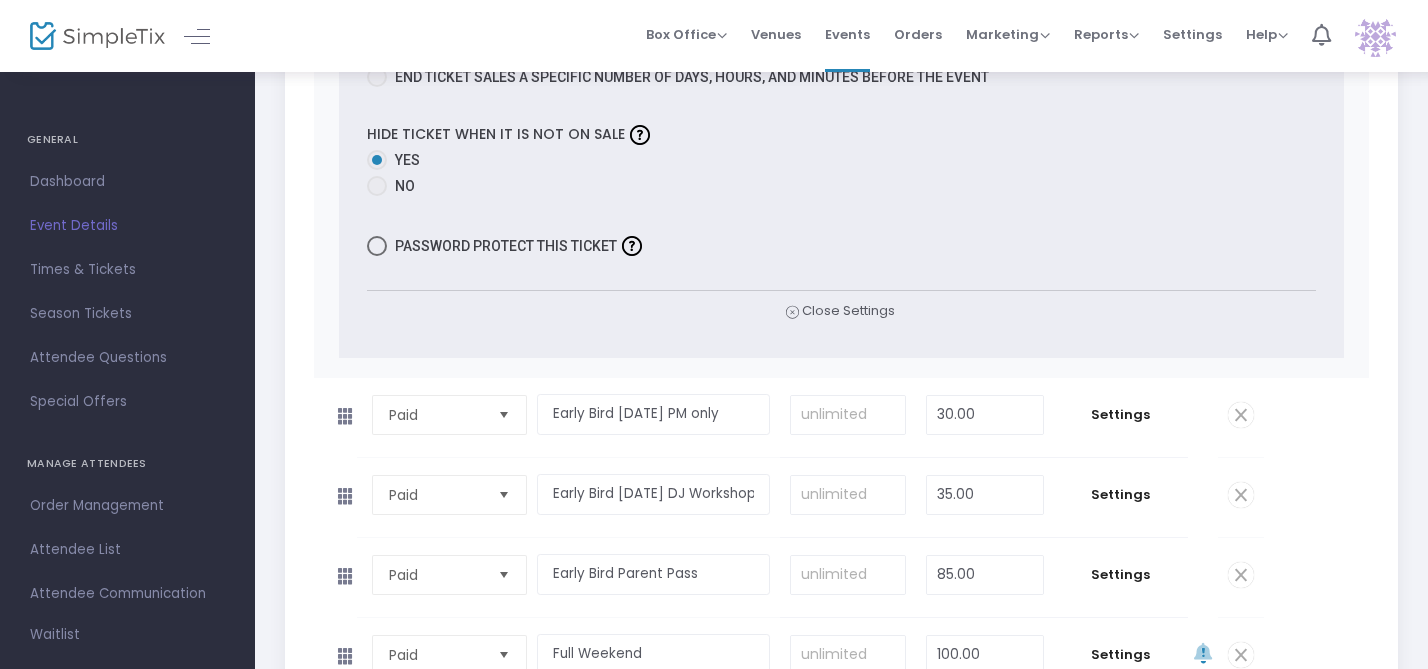 scroll, scrollTop: 5324, scrollLeft: 0, axis: vertical 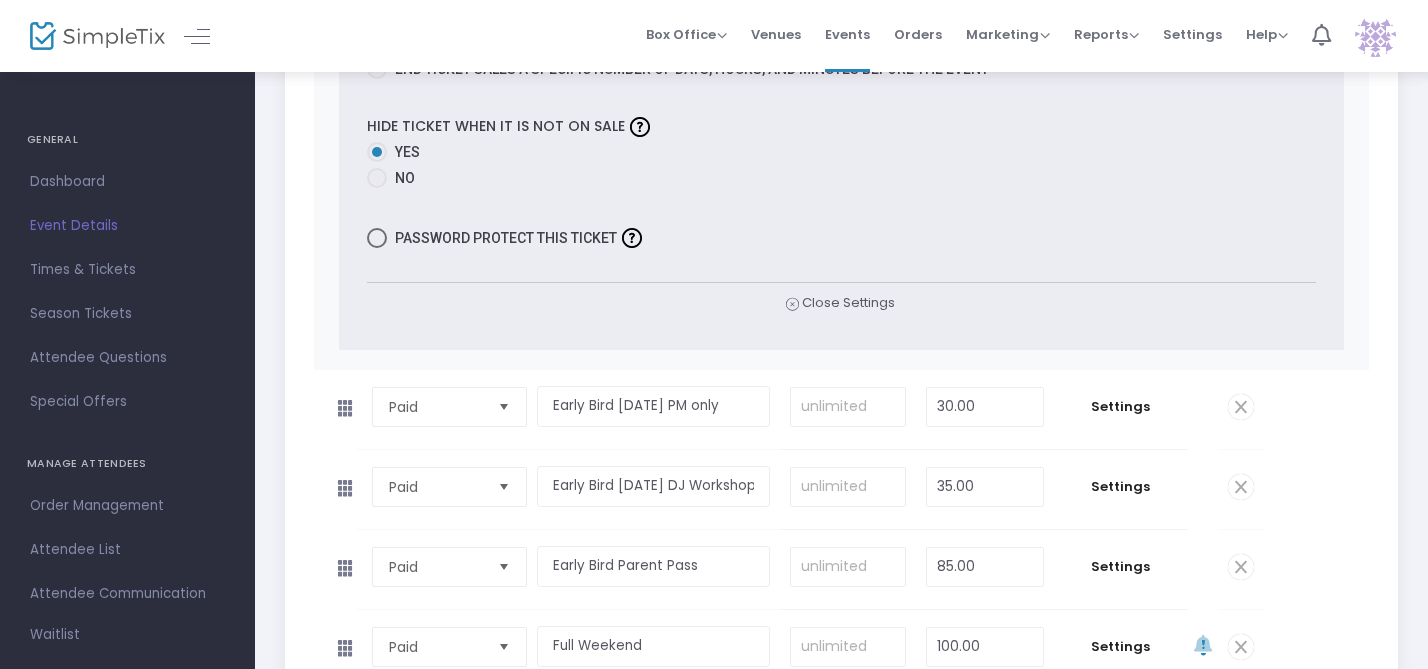 click on "Settings" 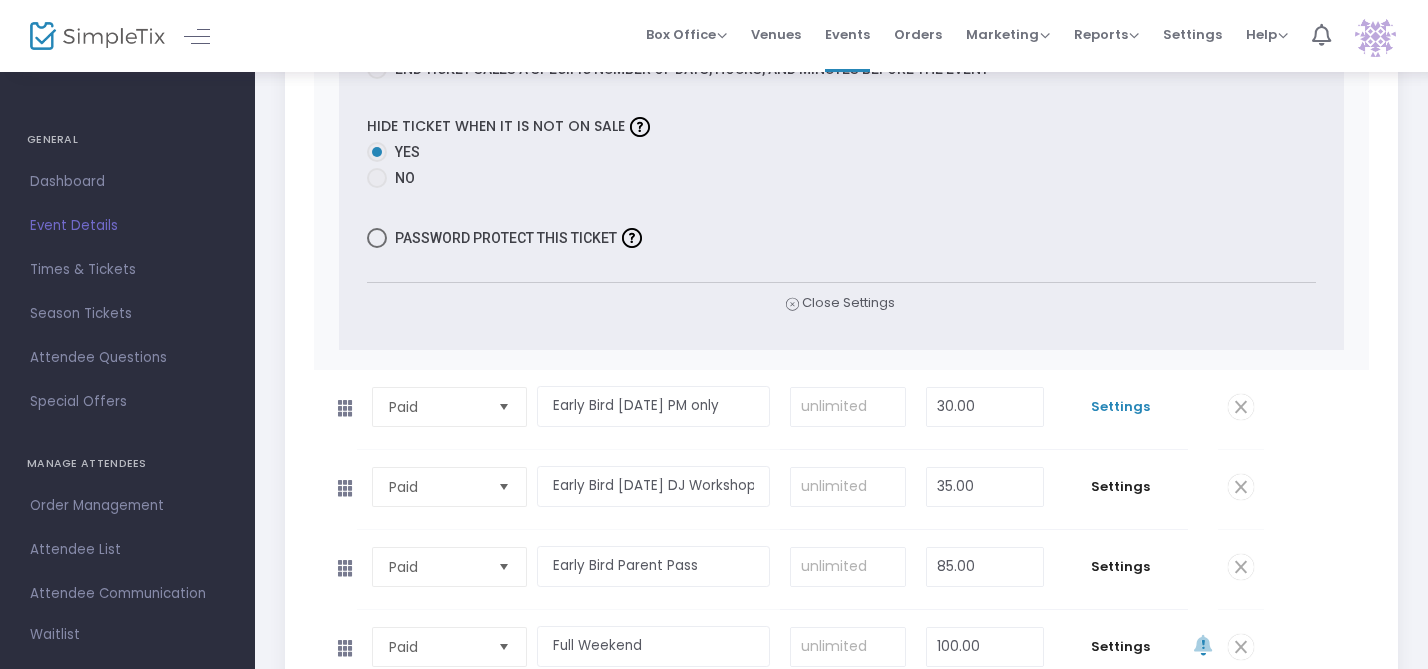 click on "Settings" at bounding box center [1121, 407] 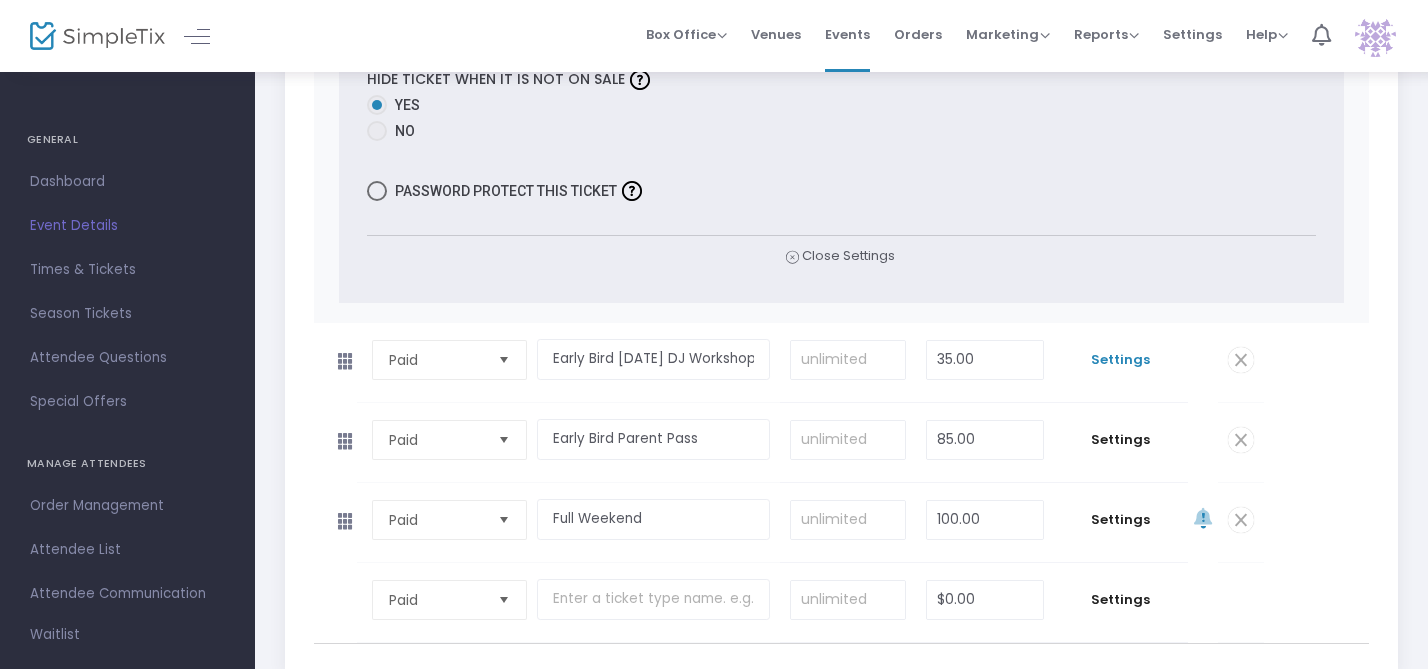 click on "Settings" at bounding box center (1121, 360) 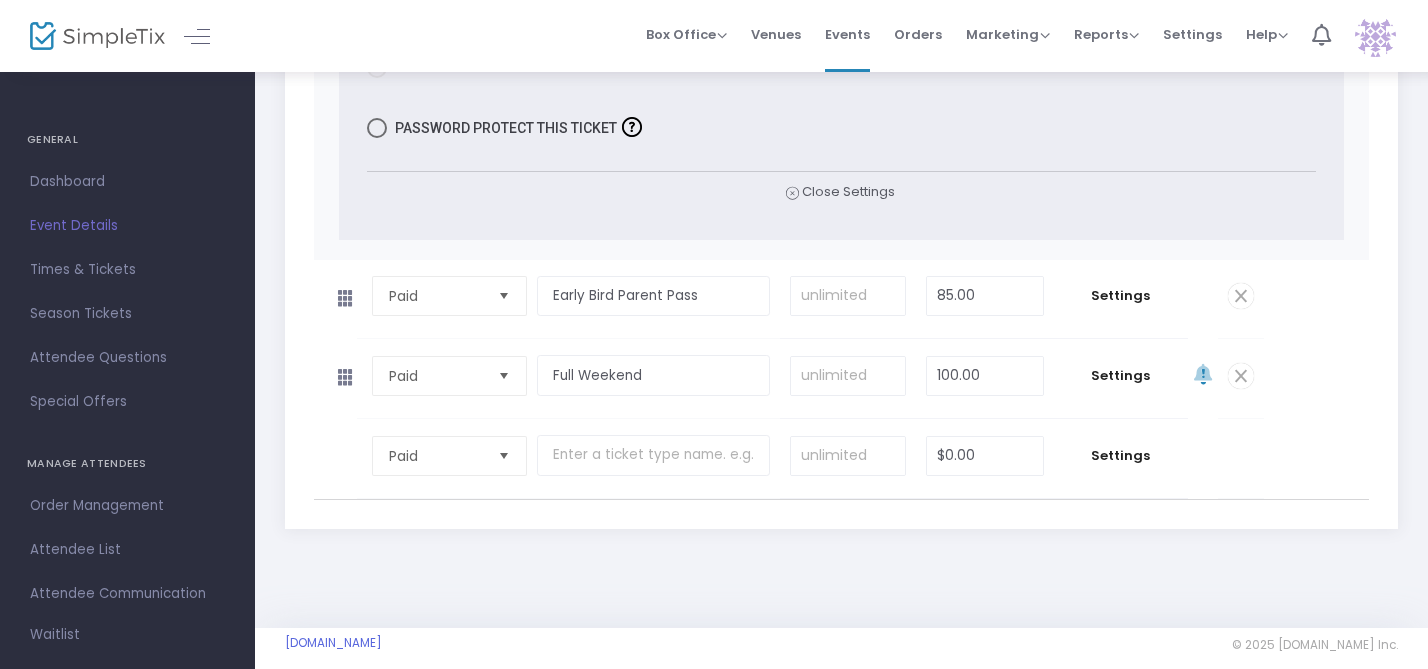 scroll, scrollTop: 8041, scrollLeft: 0, axis: vertical 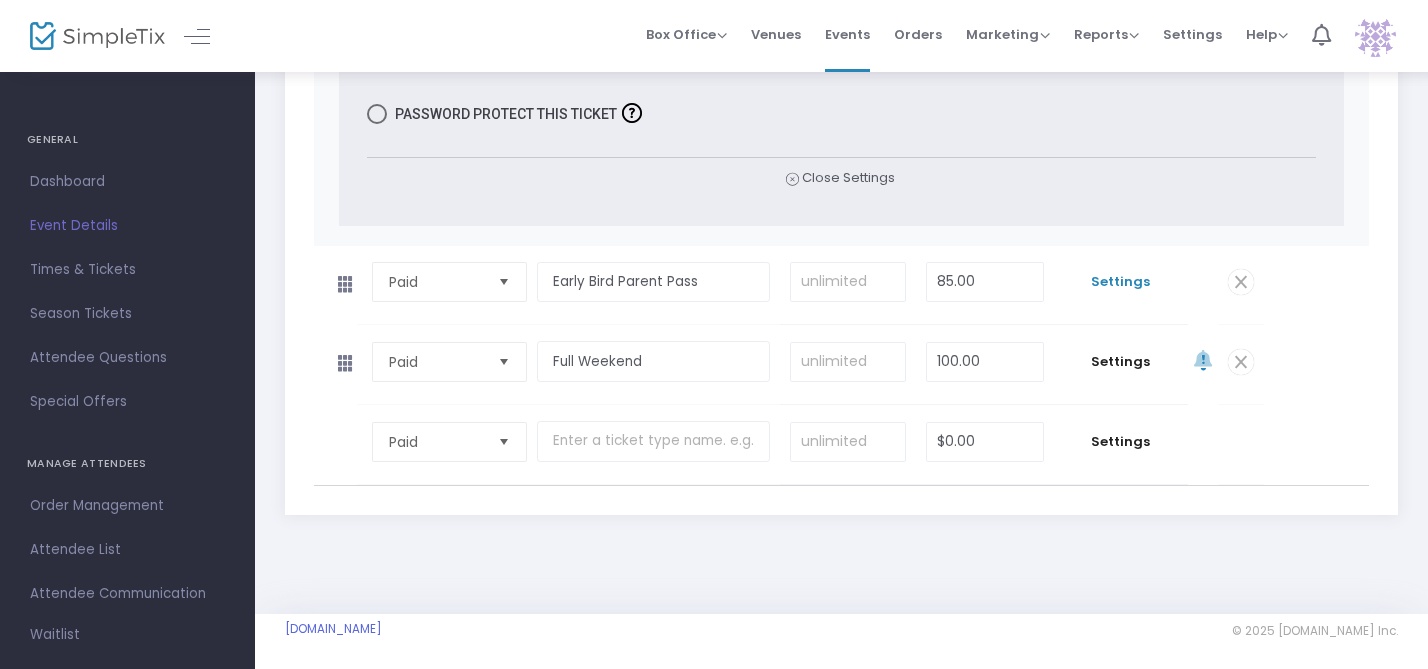 click on "Settings" at bounding box center [1121, 282] 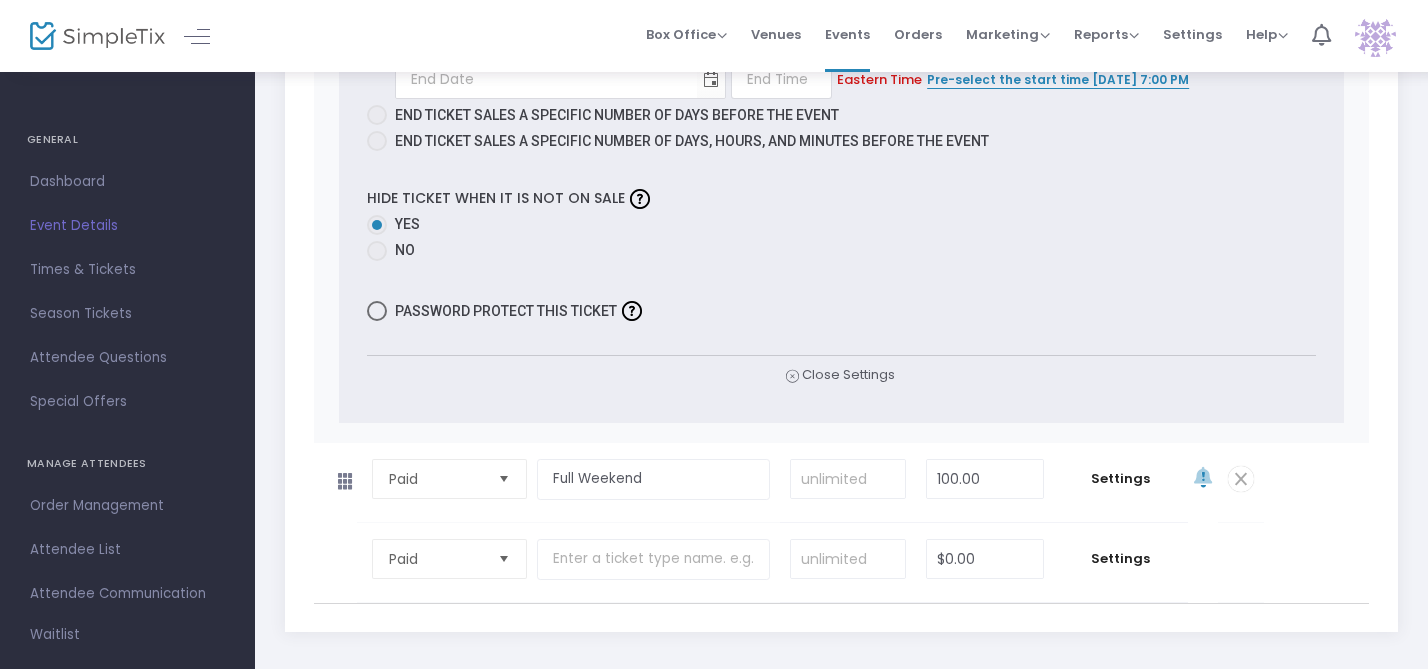 scroll, scrollTop: 9261, scrollLeft: 0, axis: vertical 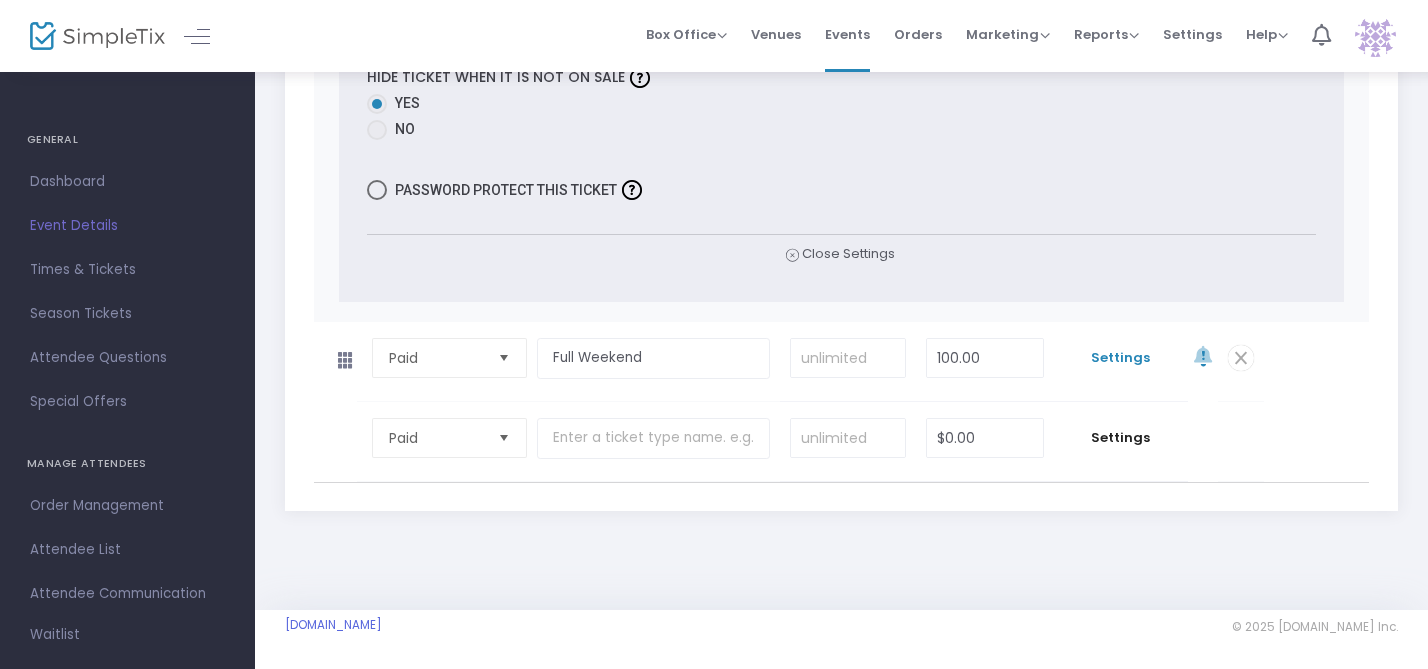 click on "Settings" at bounding box center (1121, 358) 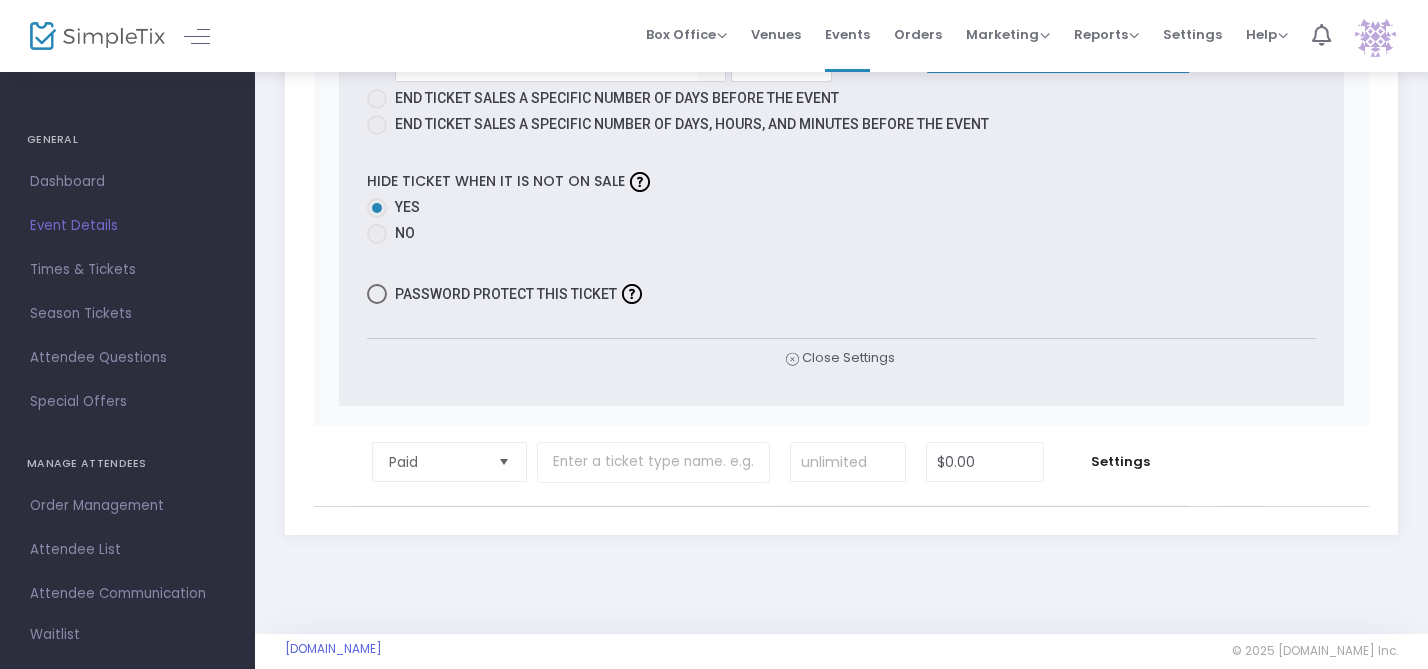 scroll, scrollTop: 10522, scrollLeft: 0, axis: vertical 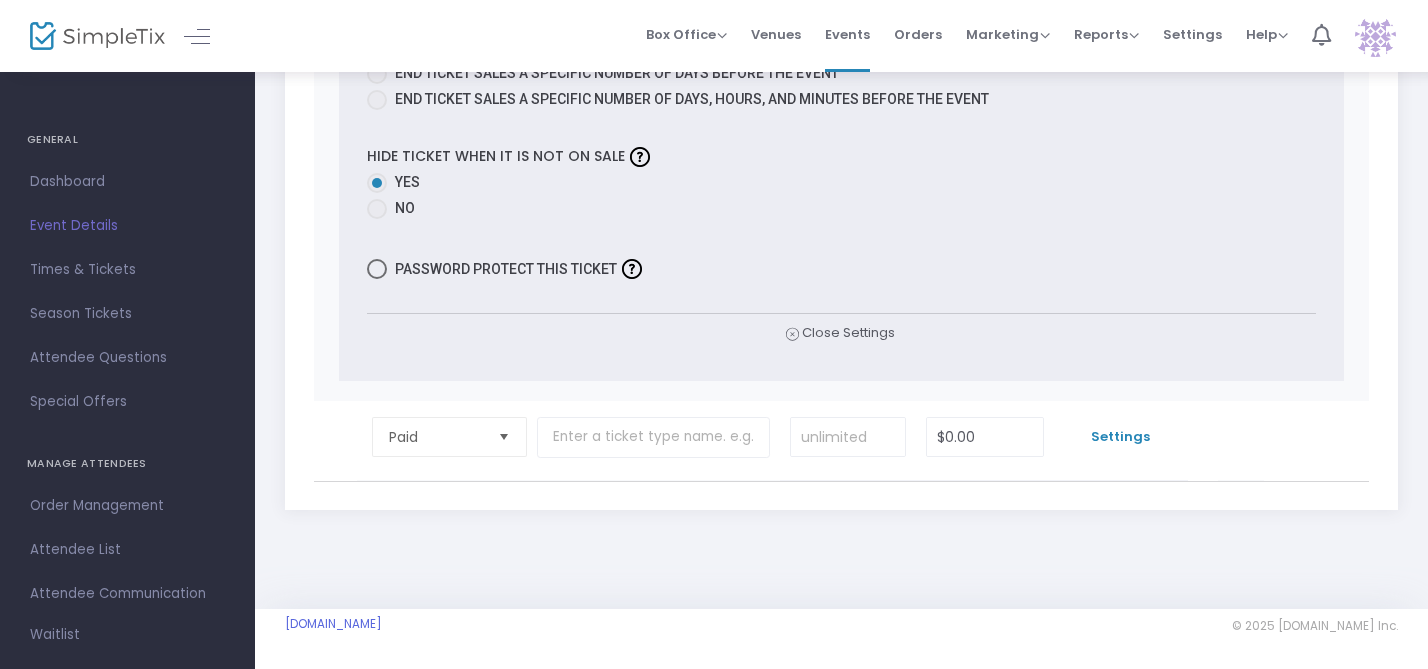 click on "Settings" at bounding box center [1121, 437] 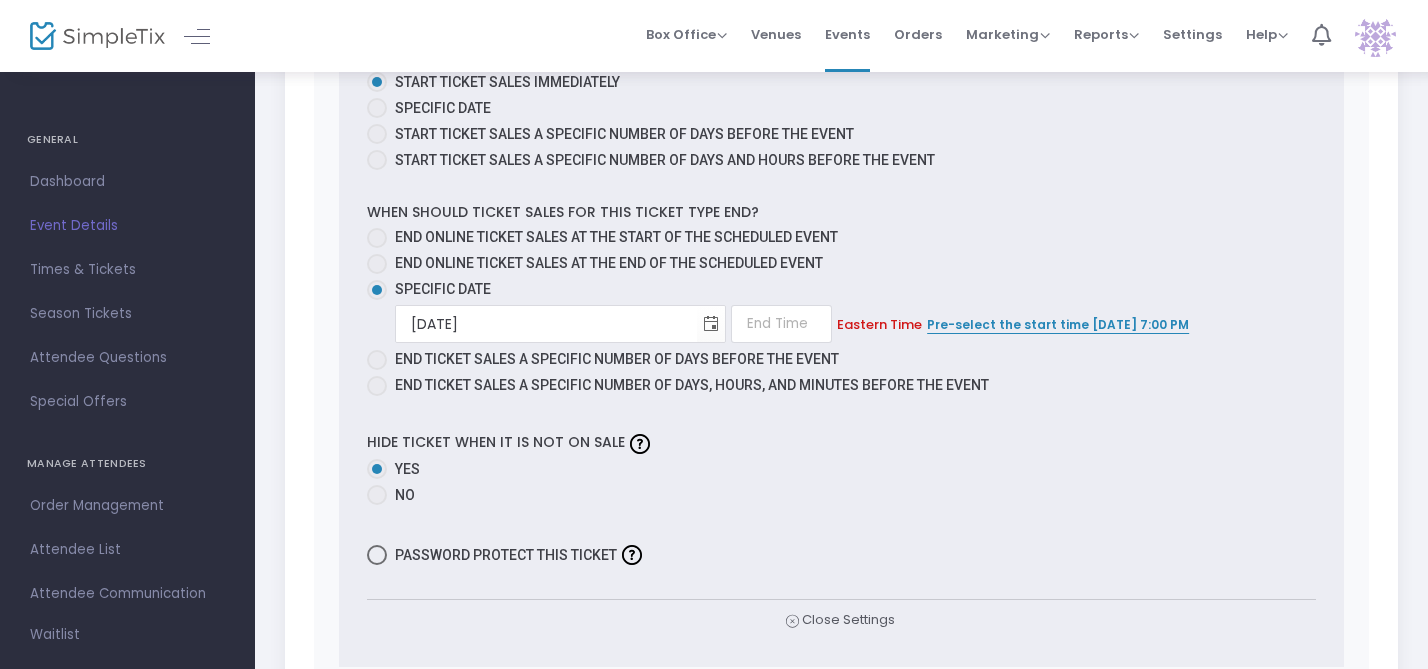 scroll, scrollTop: 1127, scrollLeft: 0, axis: vertical 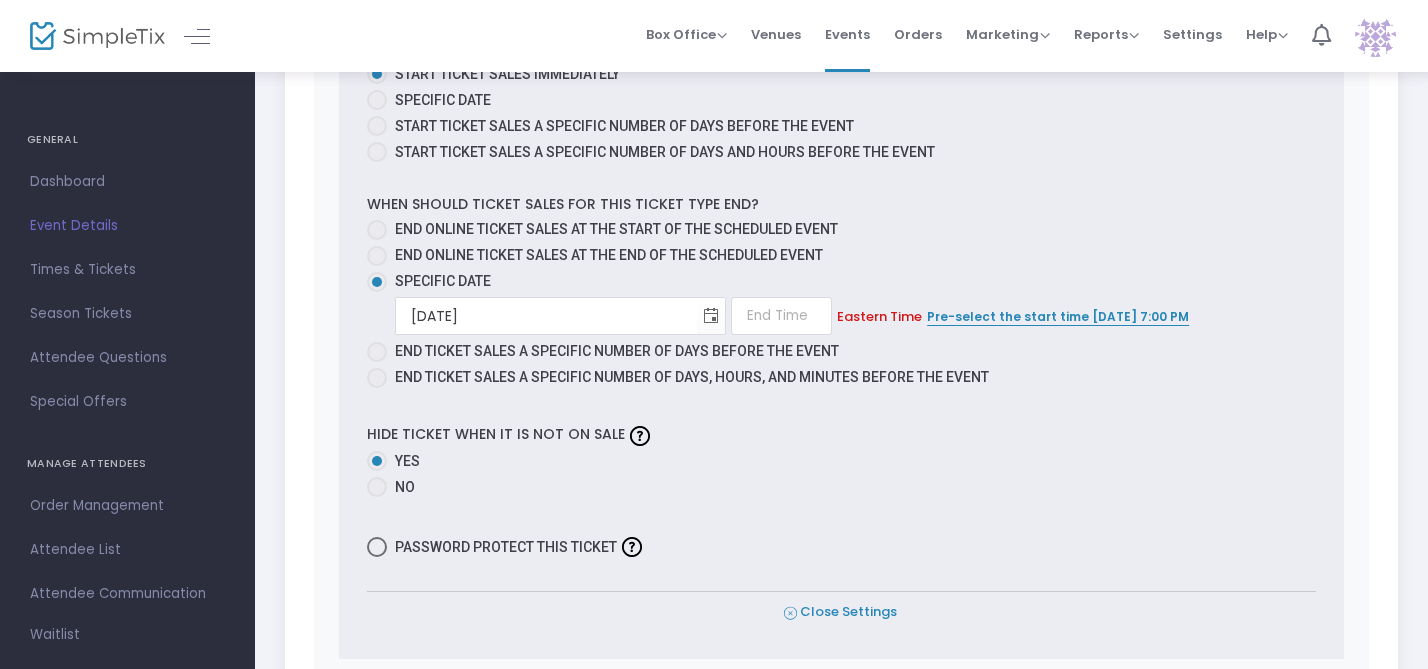 click on "Close Settings" at bounding box center [840, 612] 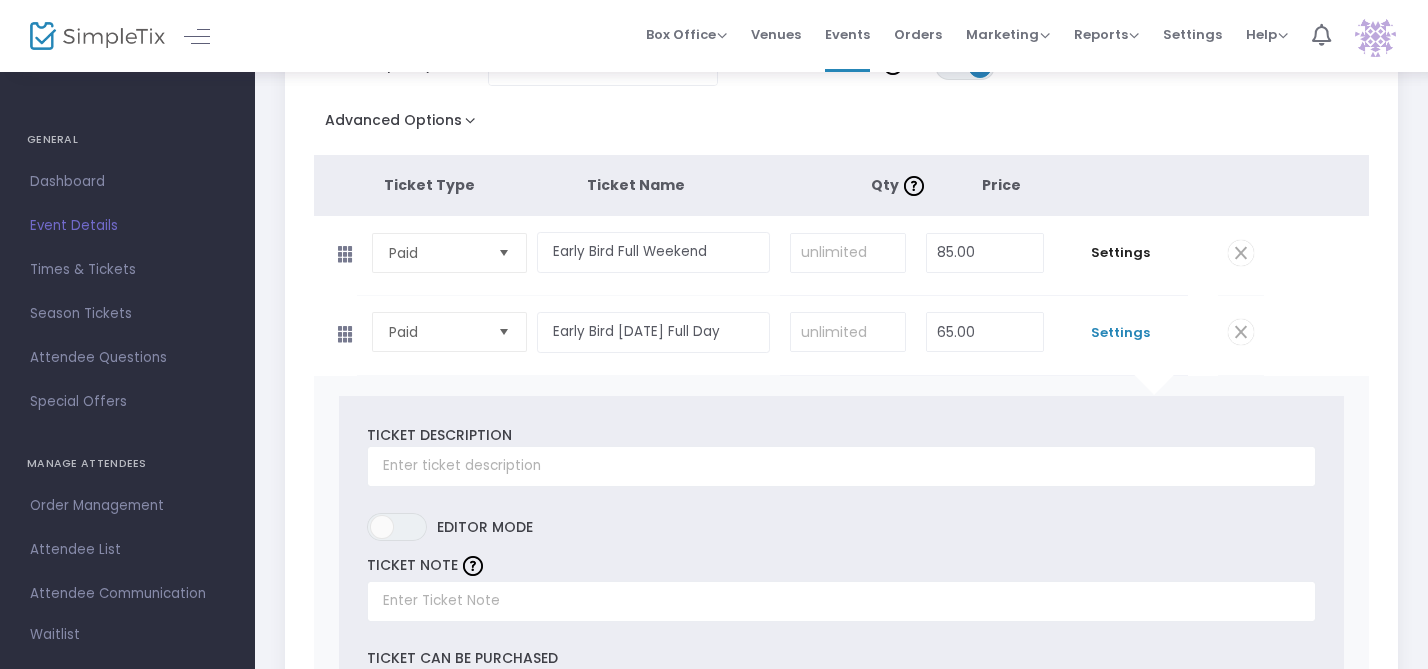 scroll, scrollTop: 300, scrollLeft: 0, axis: vertical 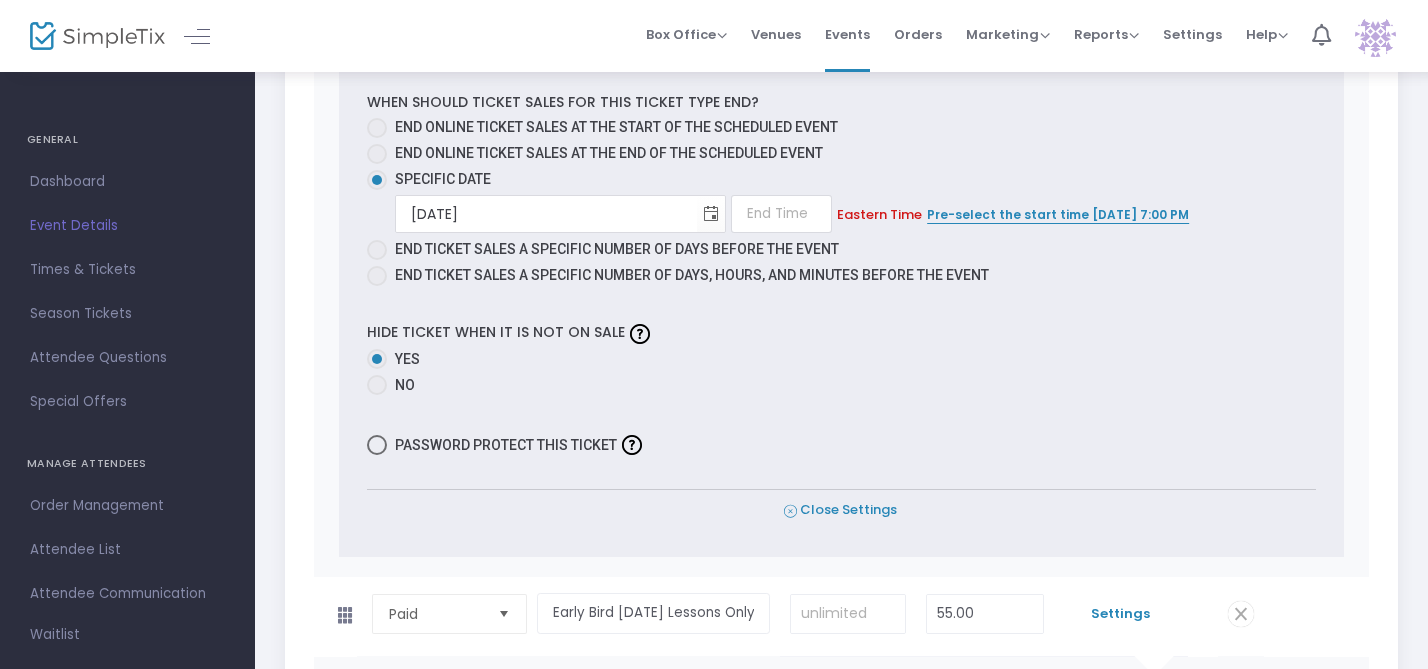 click on "Close Settings" at bounding box center (840, 510) 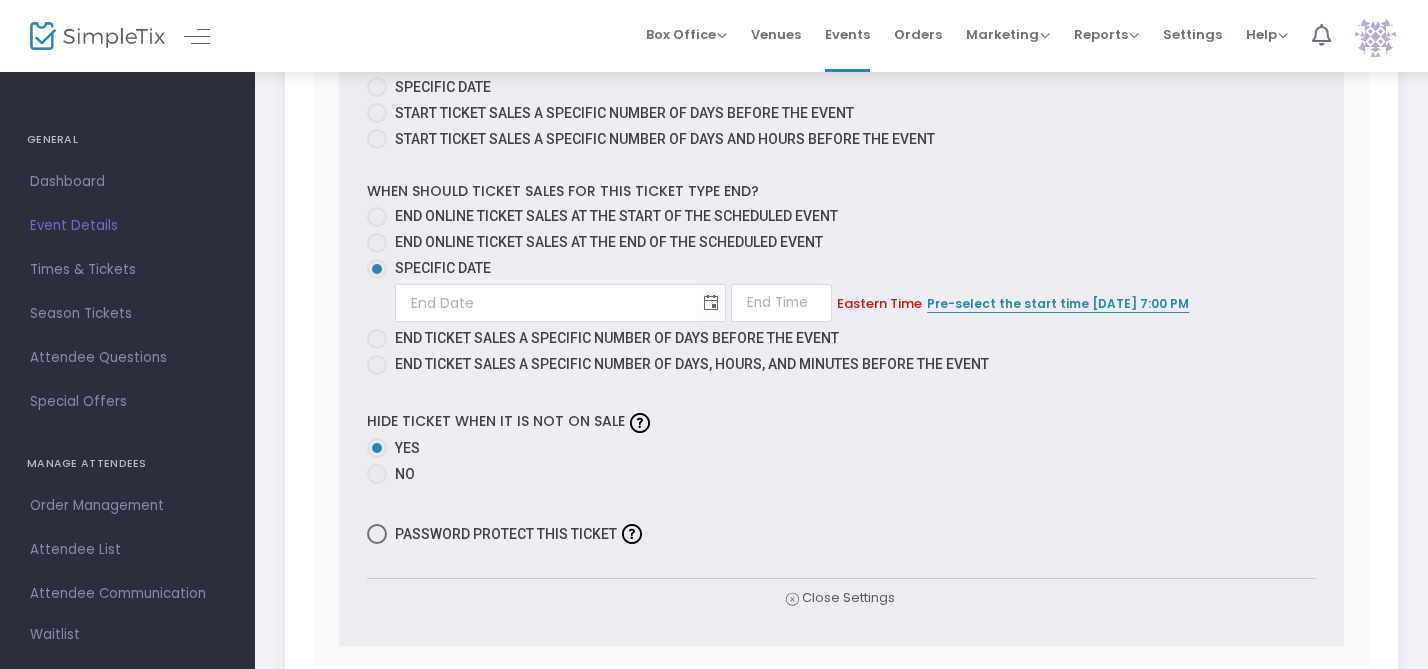 scroll, scrollTop: 1306, scrollLeft: 0, axis: vertical 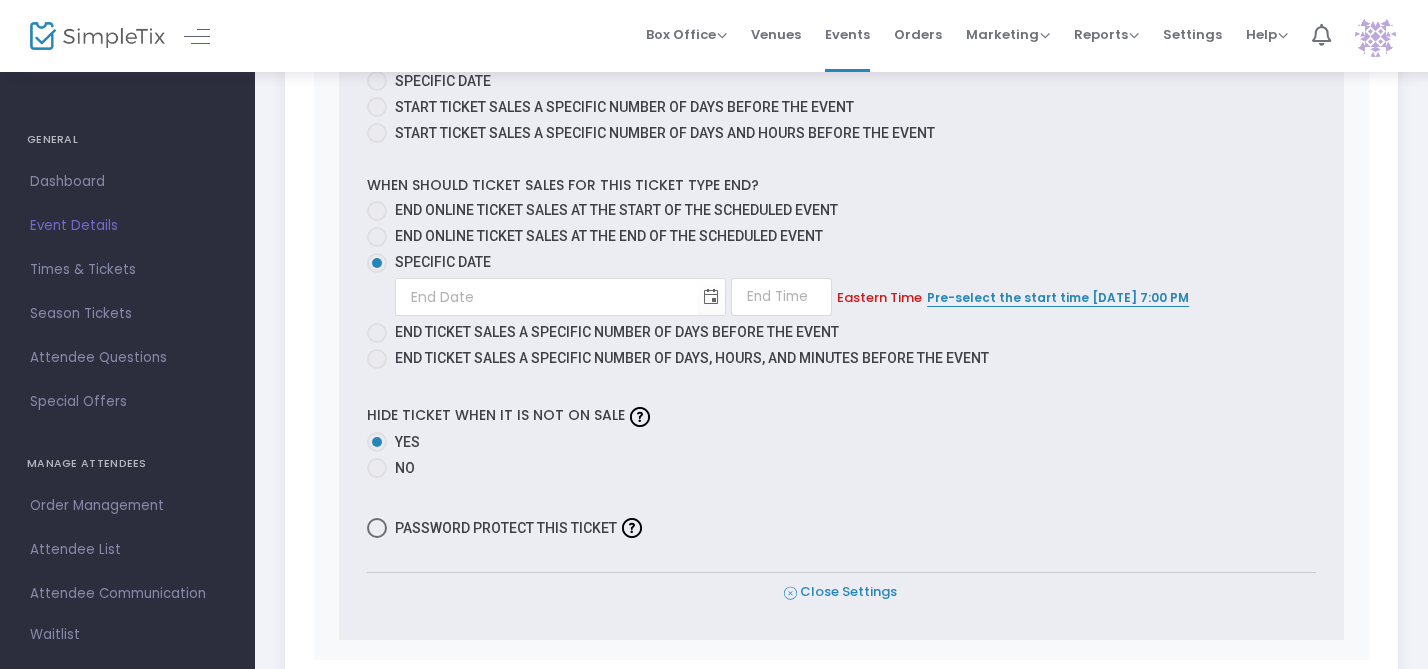 click on "Close Settings" at bounding box center [840, 592] 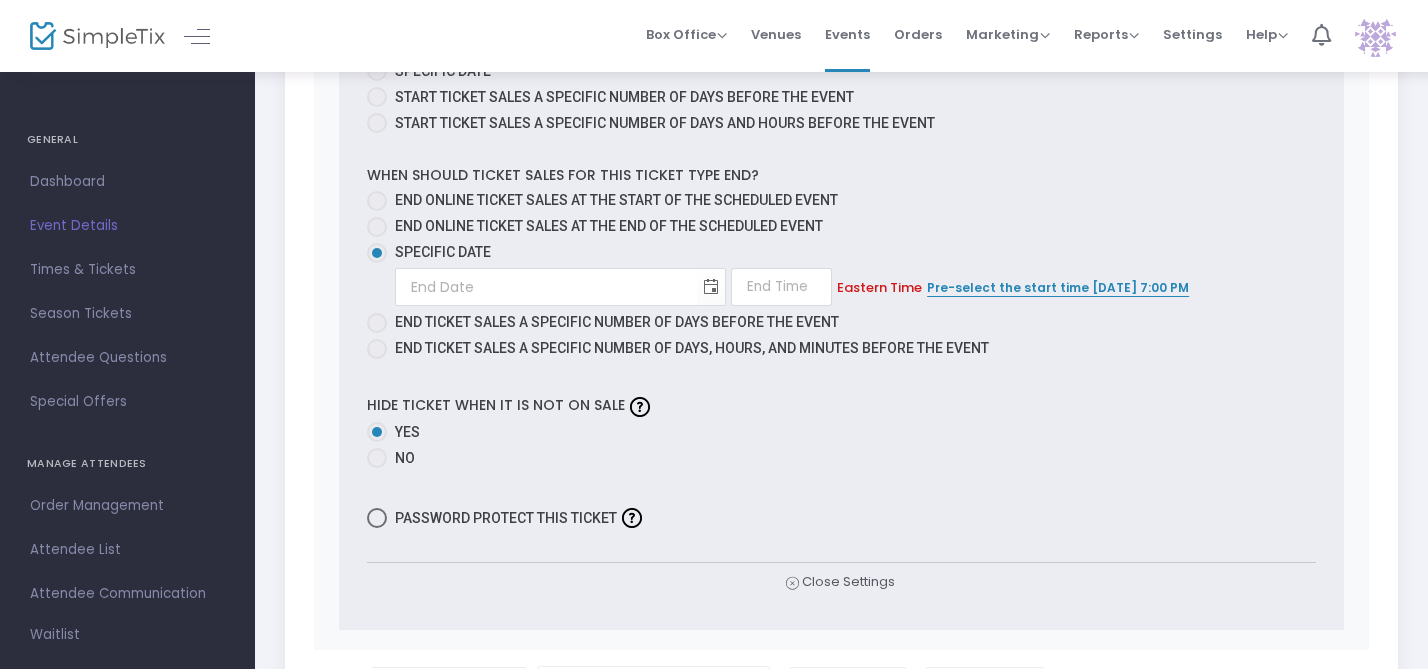 scroll, scrollTop: 1414, scrollLeft: 0, axis: vertical 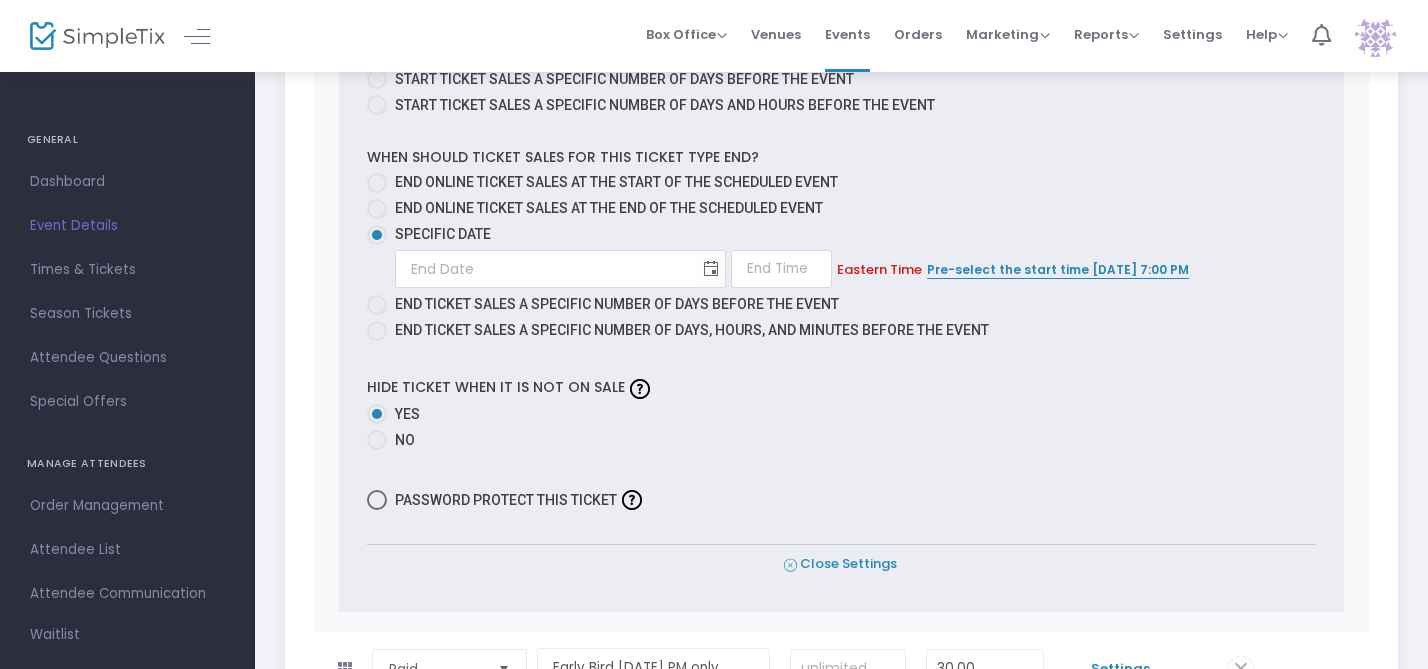 click on "Close Settings" at bounding box center (840, 564) 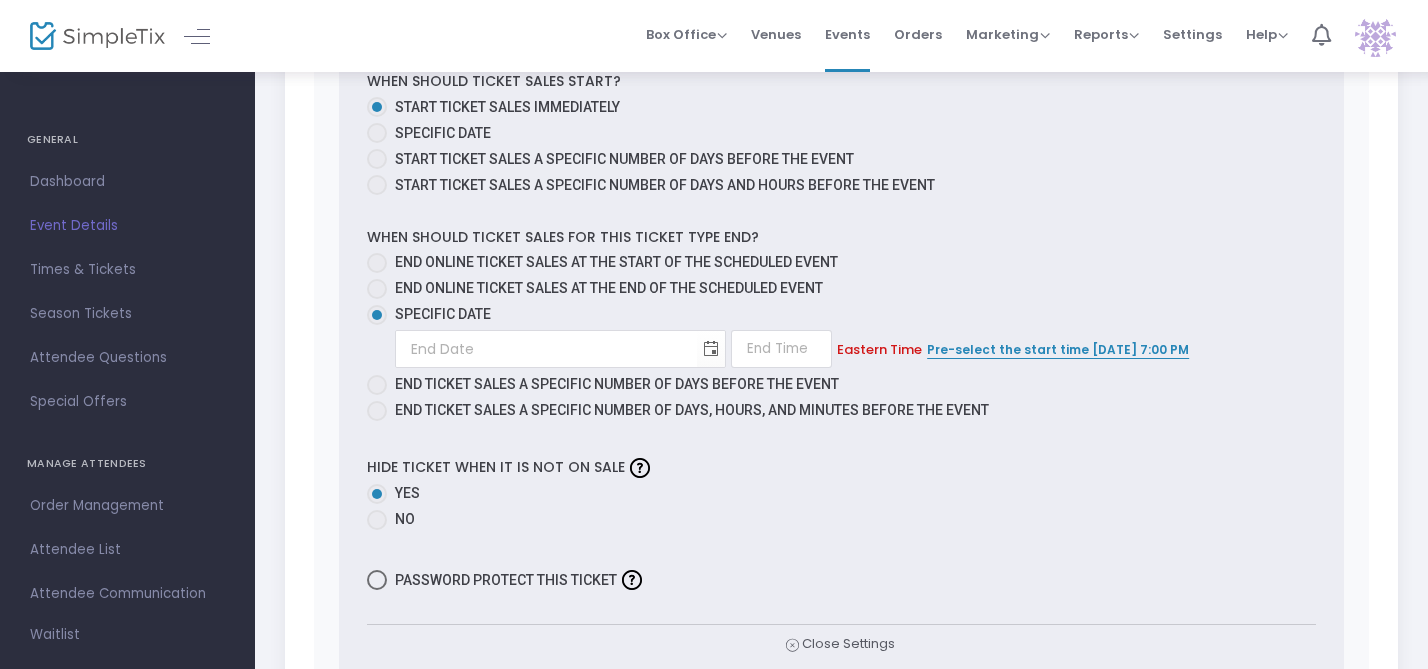 scroll, scrollTop: 1374, scrollLeft: 0, axis: vertical 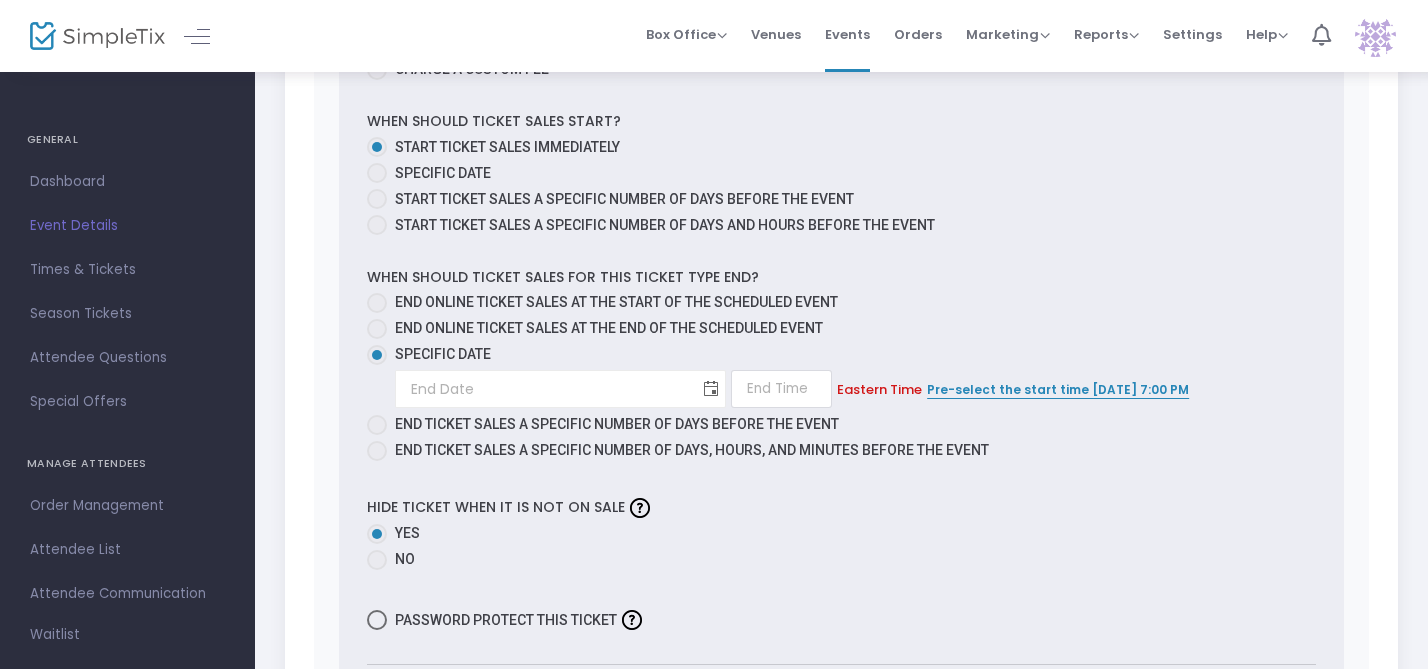 click at bounding box center (711, 389) 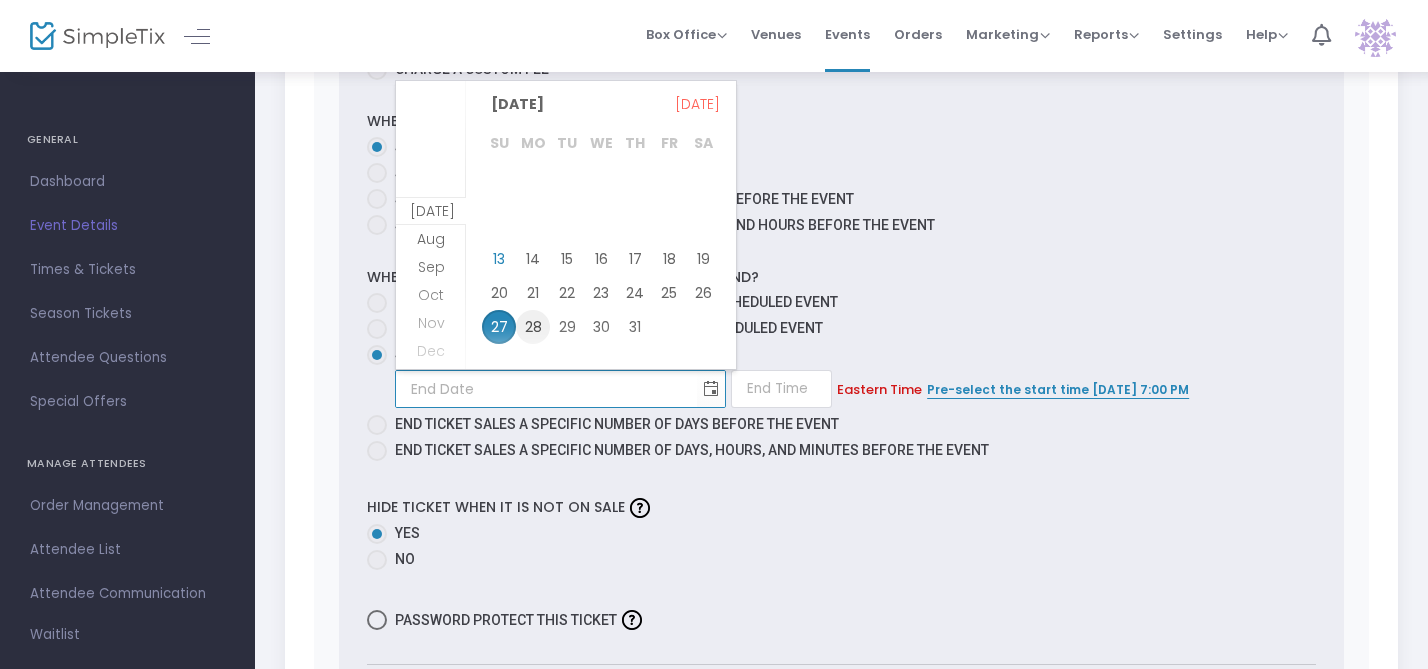click on "28" at bounding box center (533, 327) 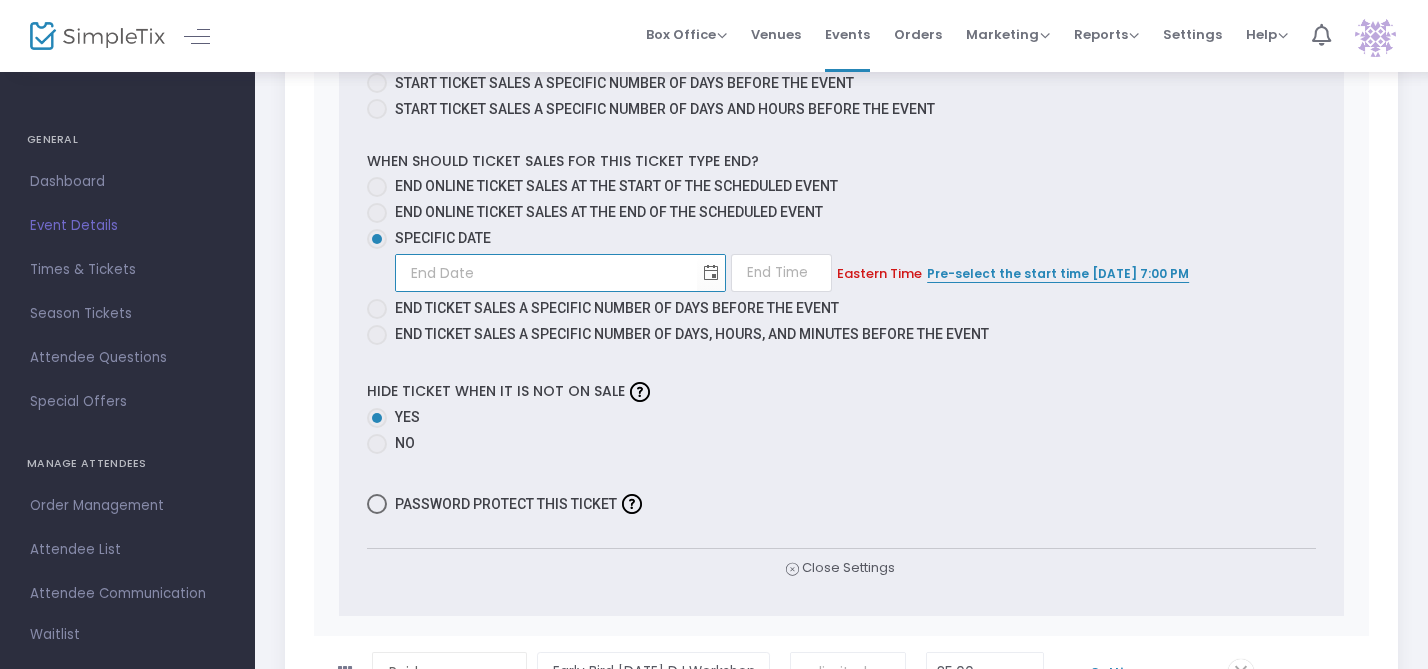 scroll, scrollTop: 1493, scrollLeft: 0, axis: vertical 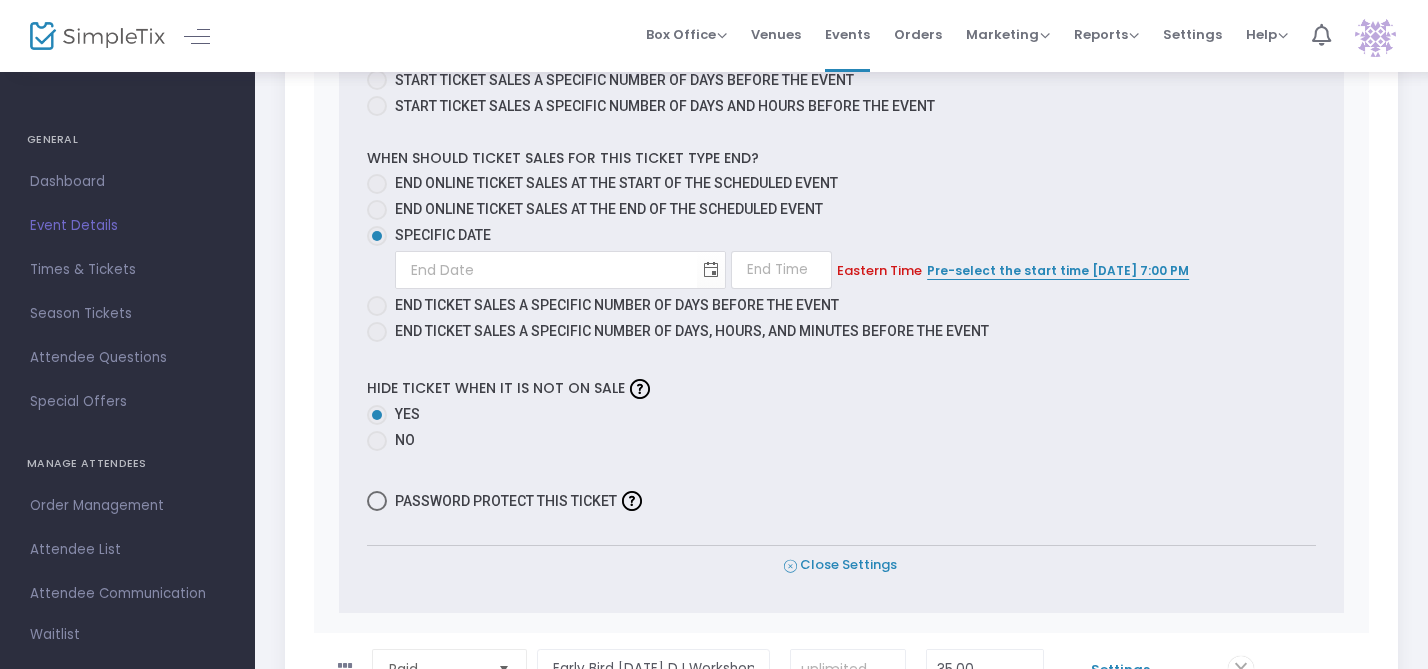 click on "Close Settings" at bounding box center [840, 565] 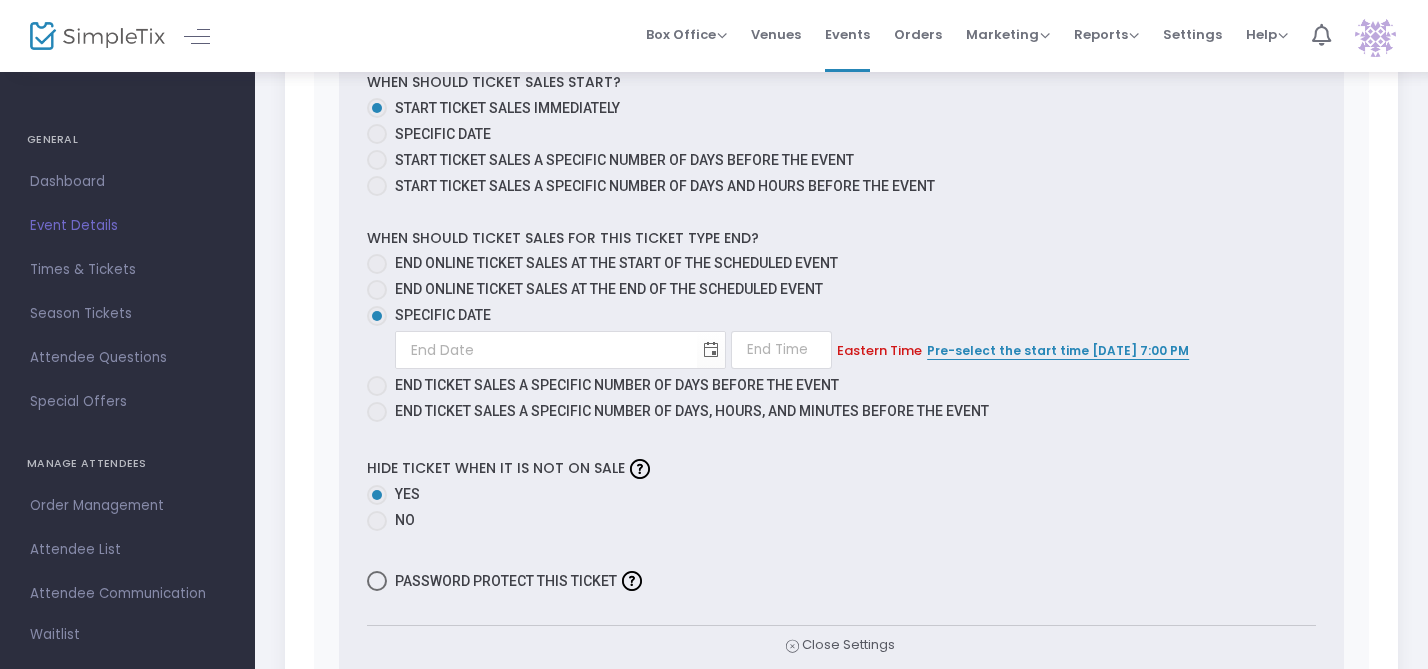 scroll, scrollTop: 1453, scrollLeft: 0, axis: vertical 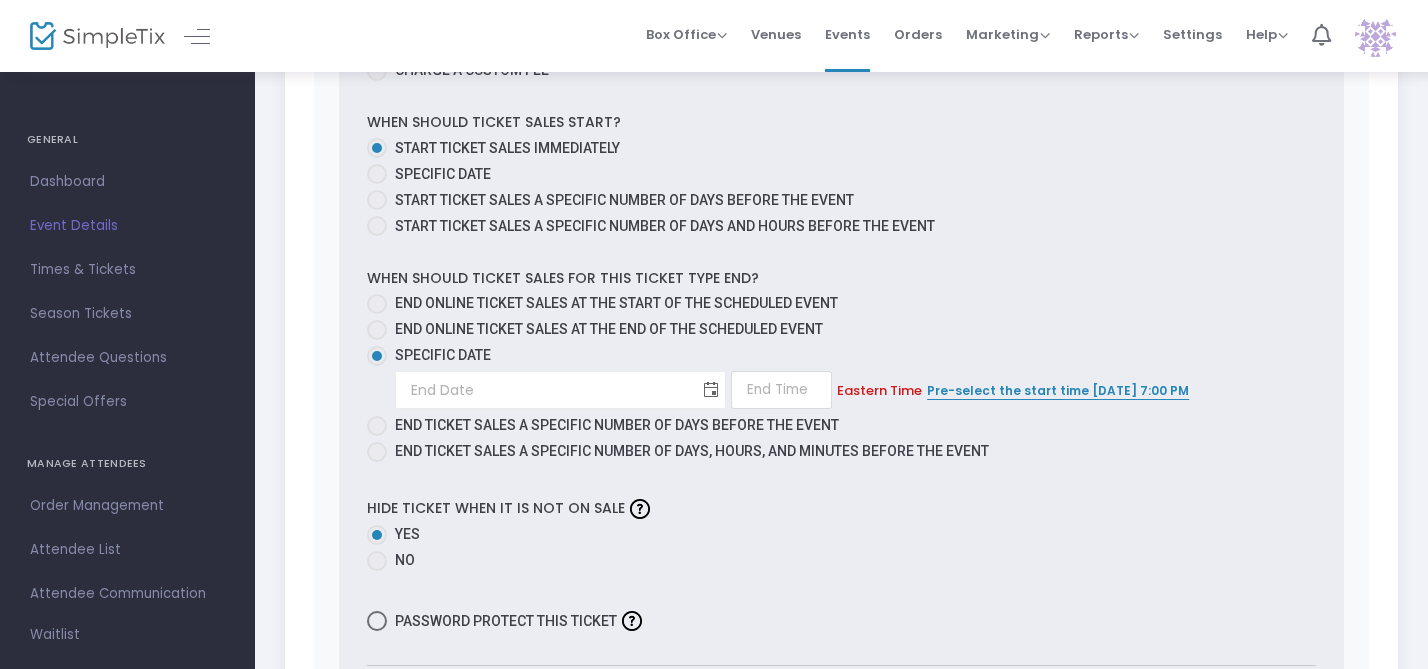 click at bounding box center [711, 390] 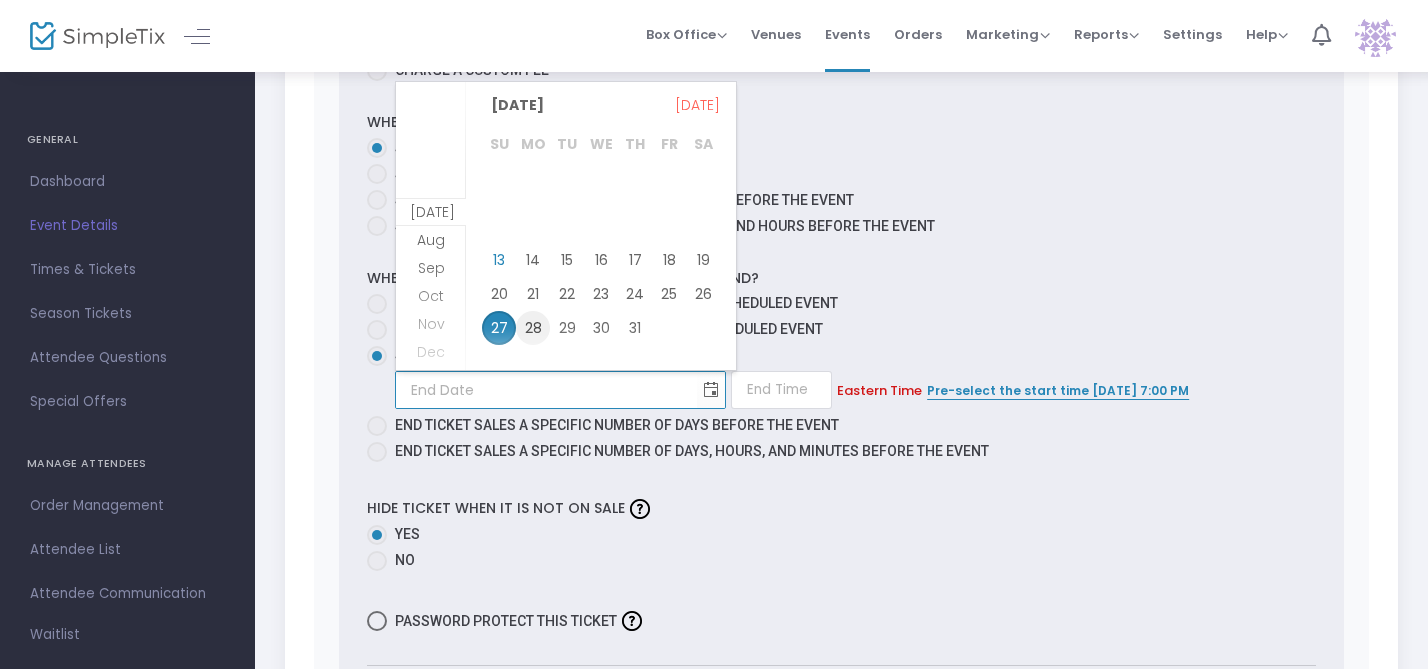 click on "28" at bounding box center [533, 328] 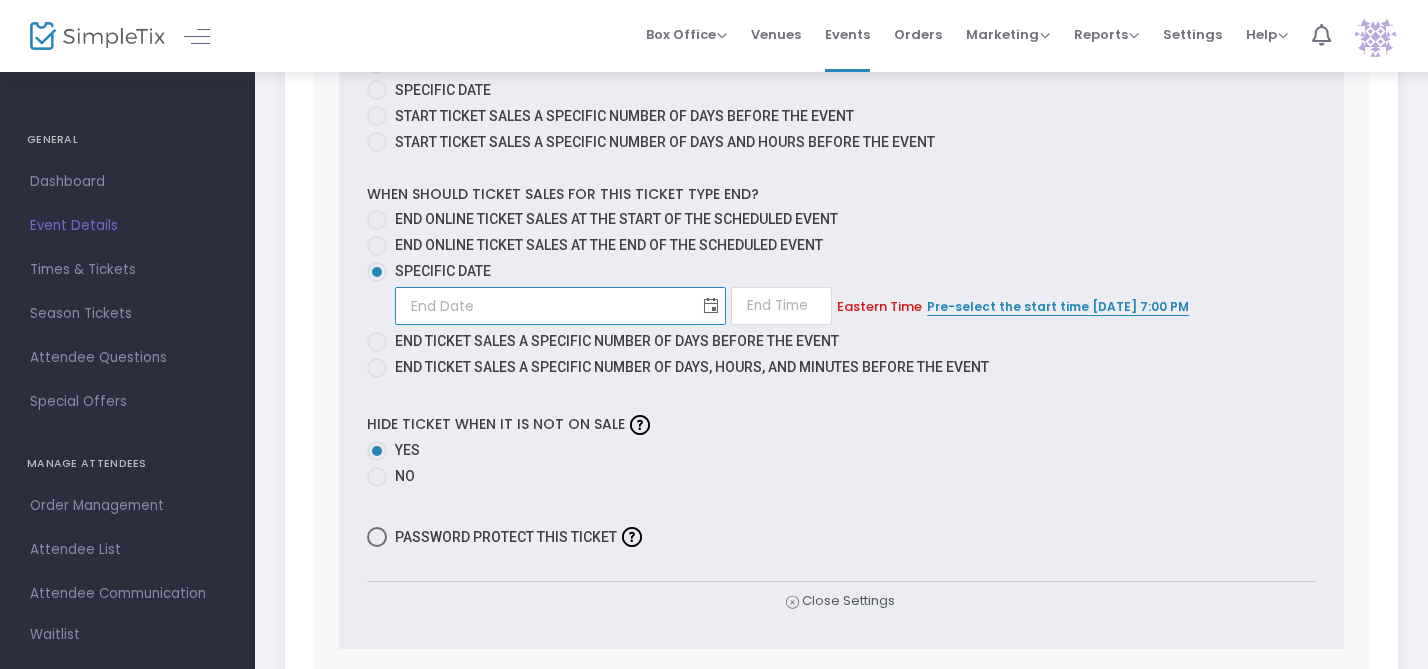 scroll, scrollTop: 1583, scrollLeft: 0, axis: vertical 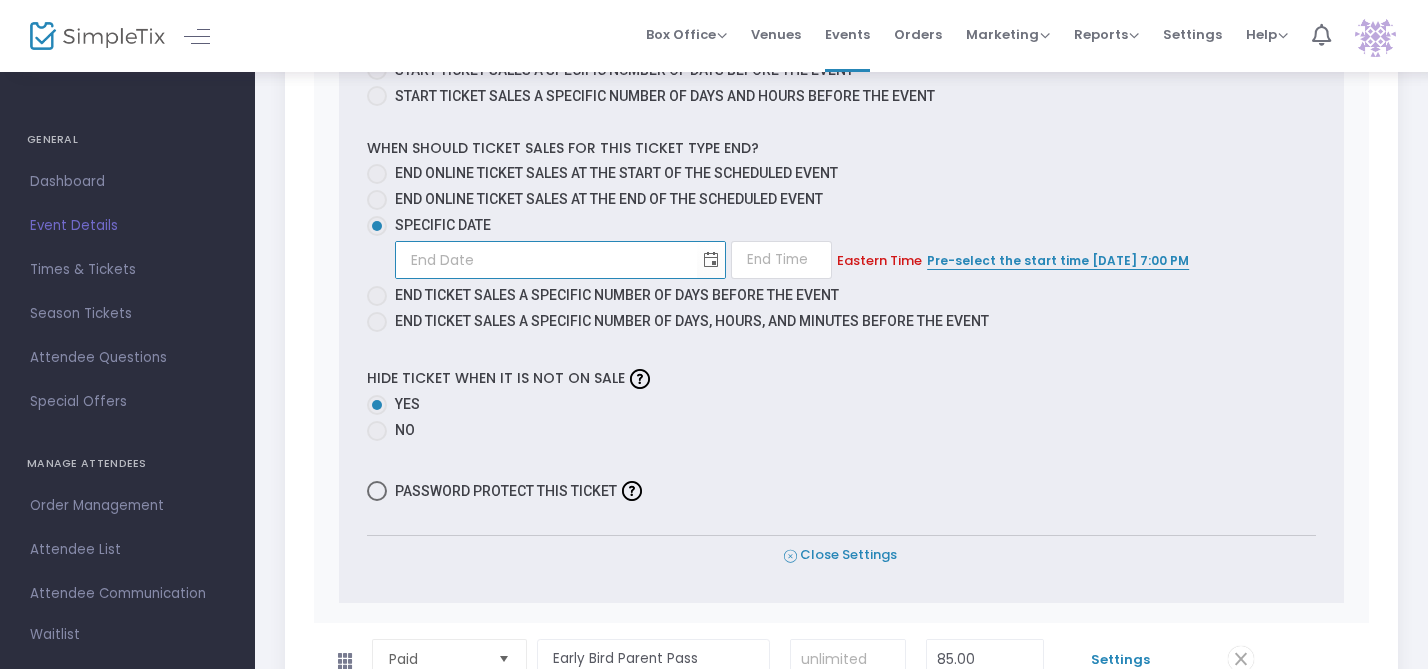 click on "Close Settings" at bounding box center (840, 555) 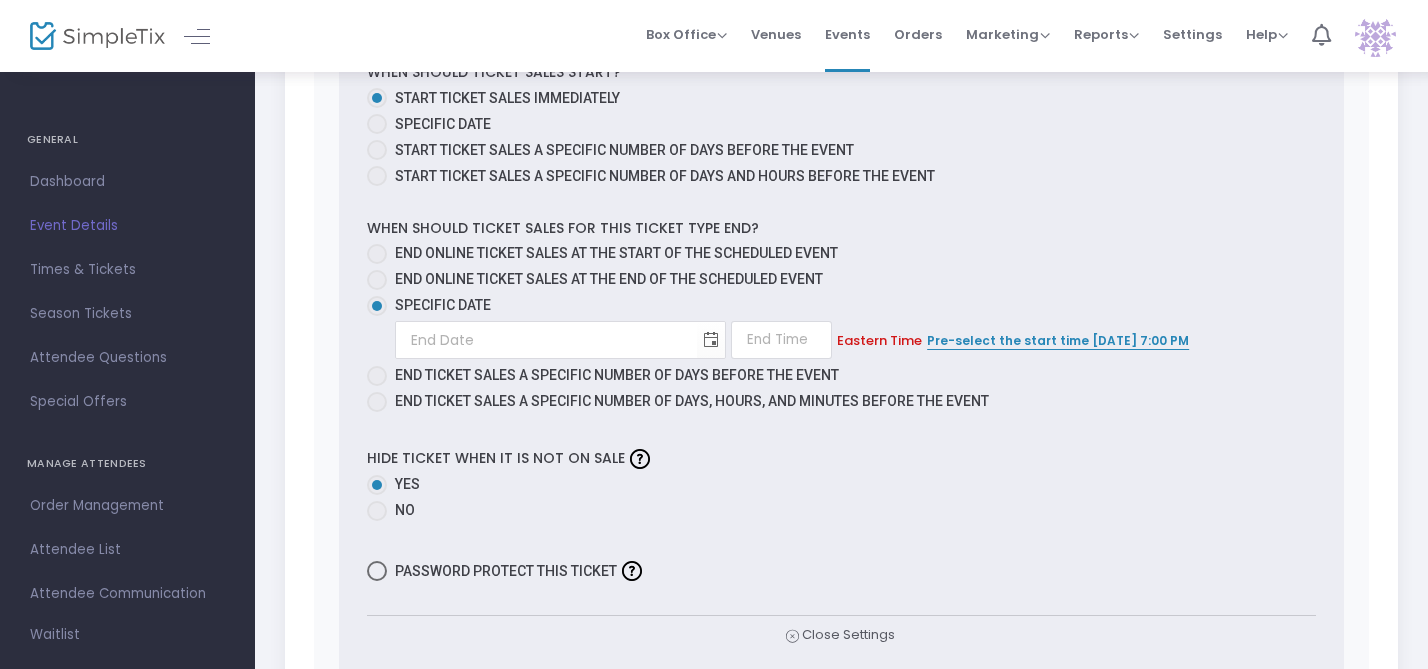 scroll, scrollTop: 1543, scrollLeft: 0, axis: vertical 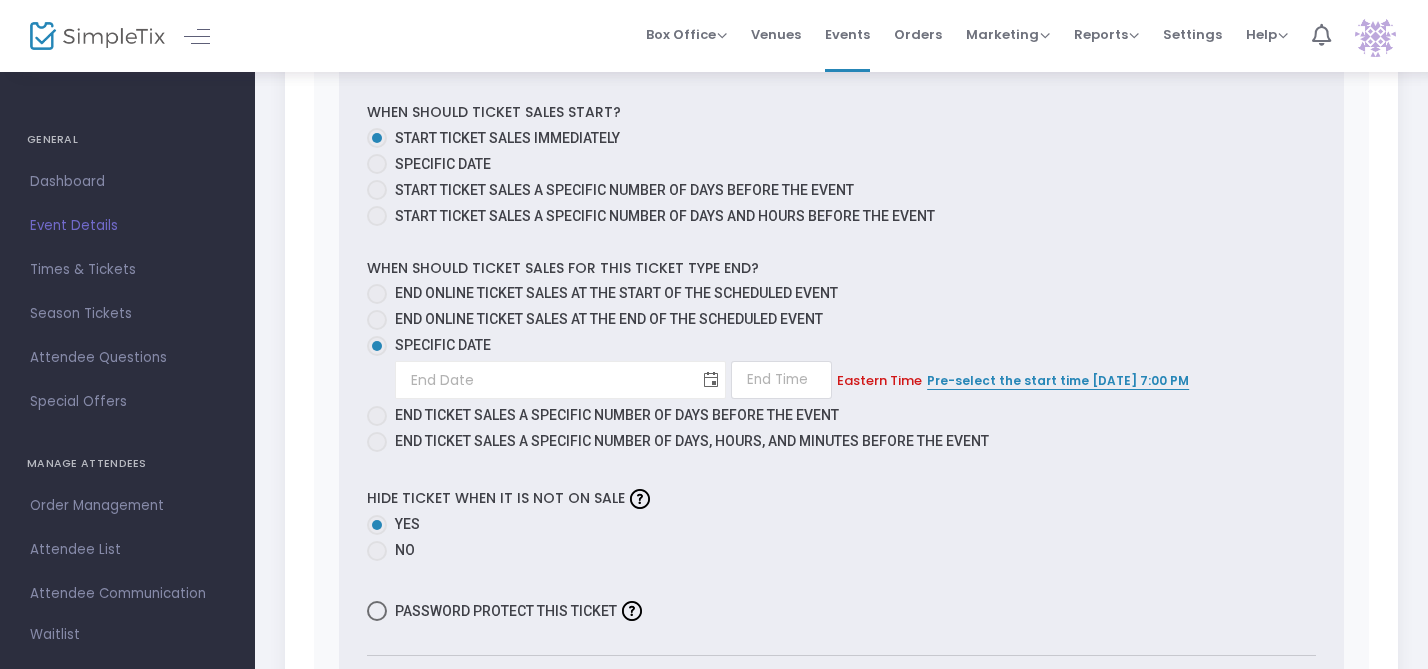 click at bounding box center [711, 380] 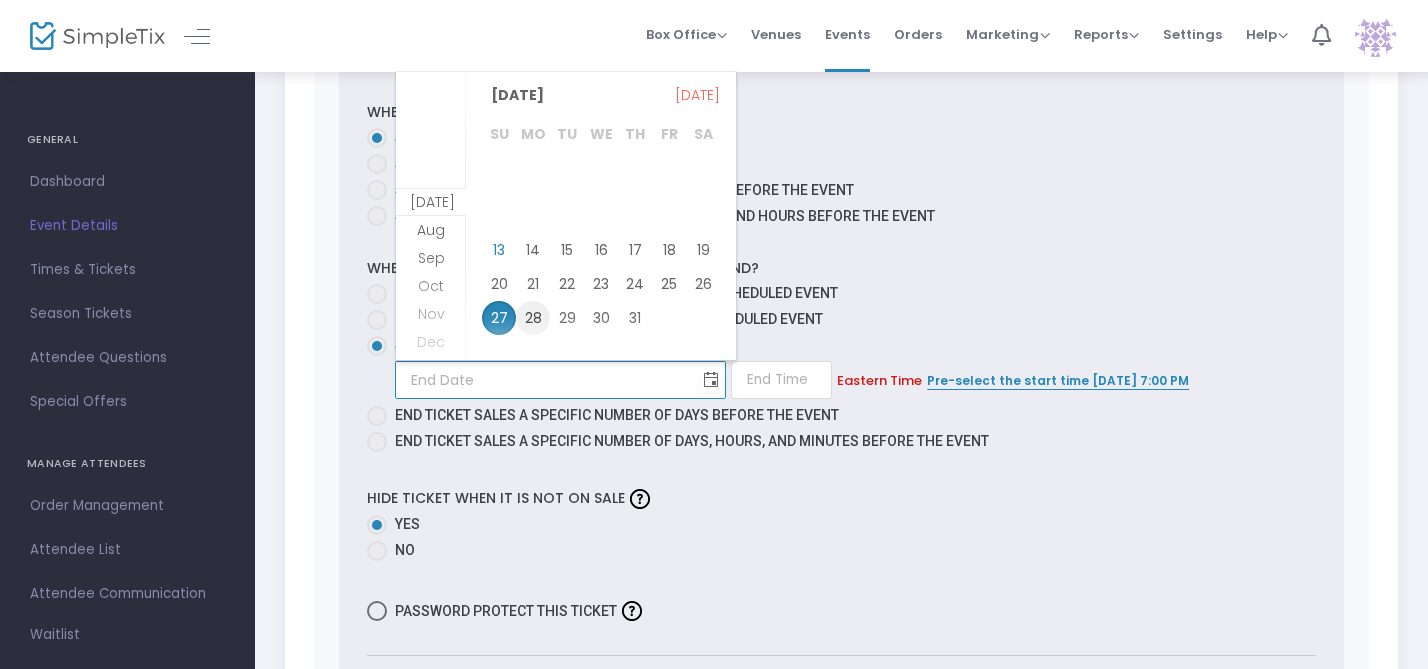 click on "28" at bounding box center [533, 318] 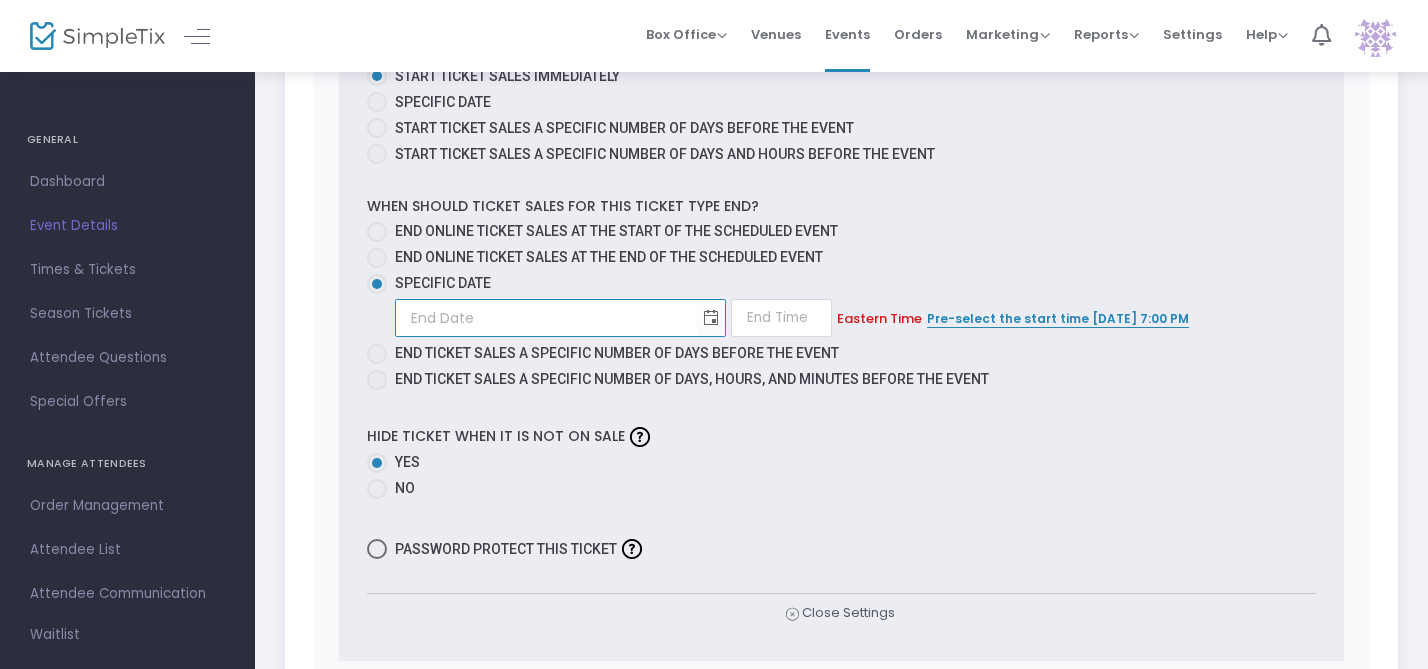 scroll, scrollTop: 1610, scrollLeft: 0, axis: vertical 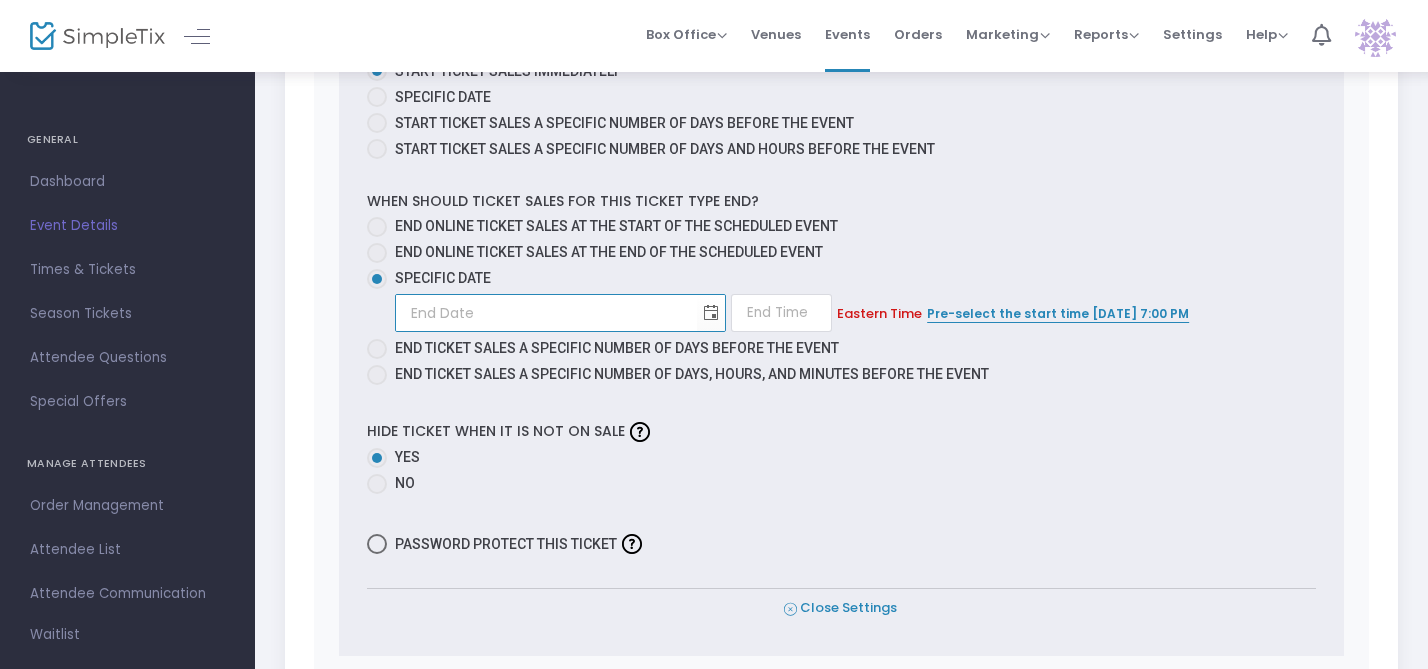 click on "Close Settings" at bounding box center (840, 608) 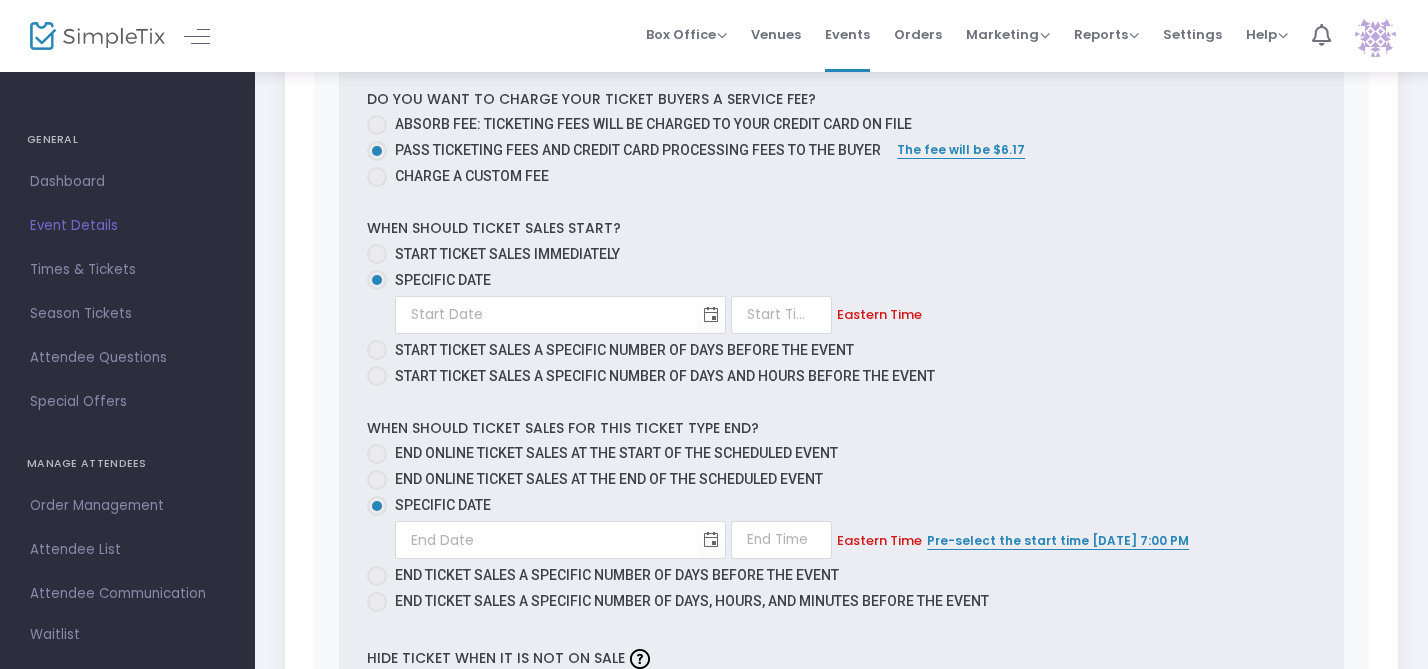 scroll, scrollTop: 1506, scrollLeft: 0, axis: vertical 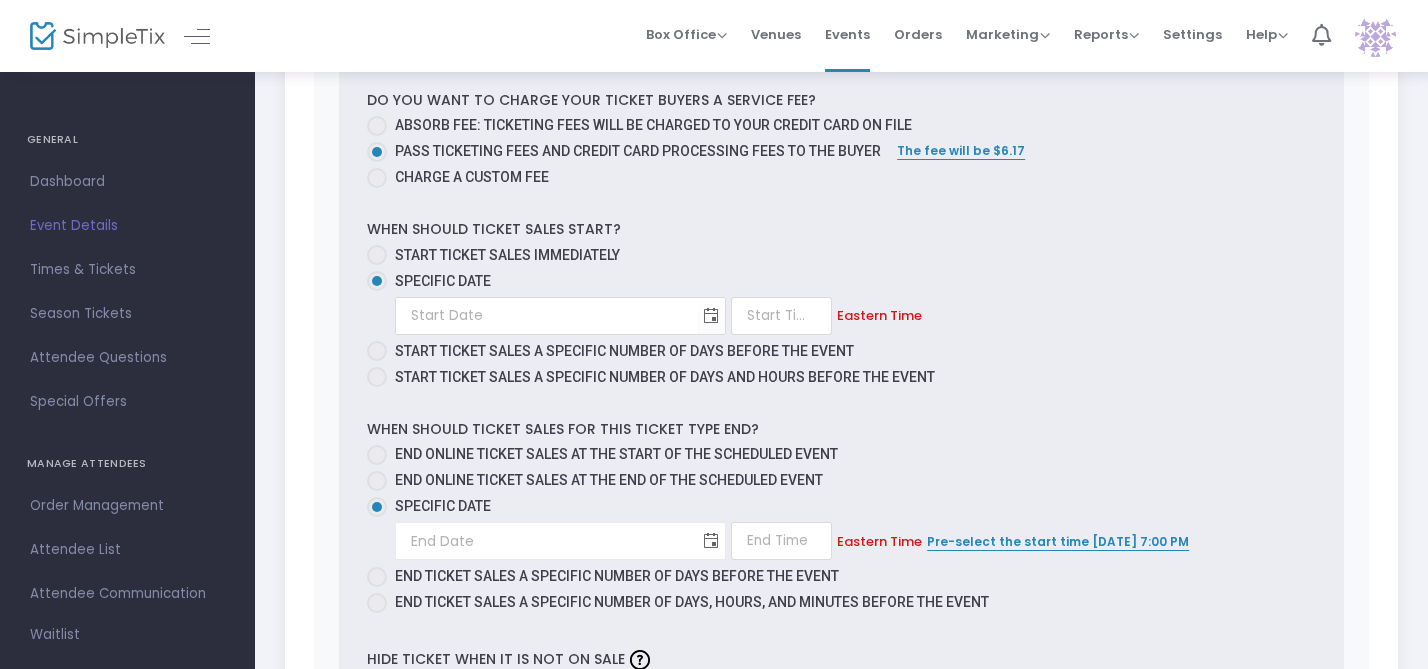 click at bounding box center [711, 541] 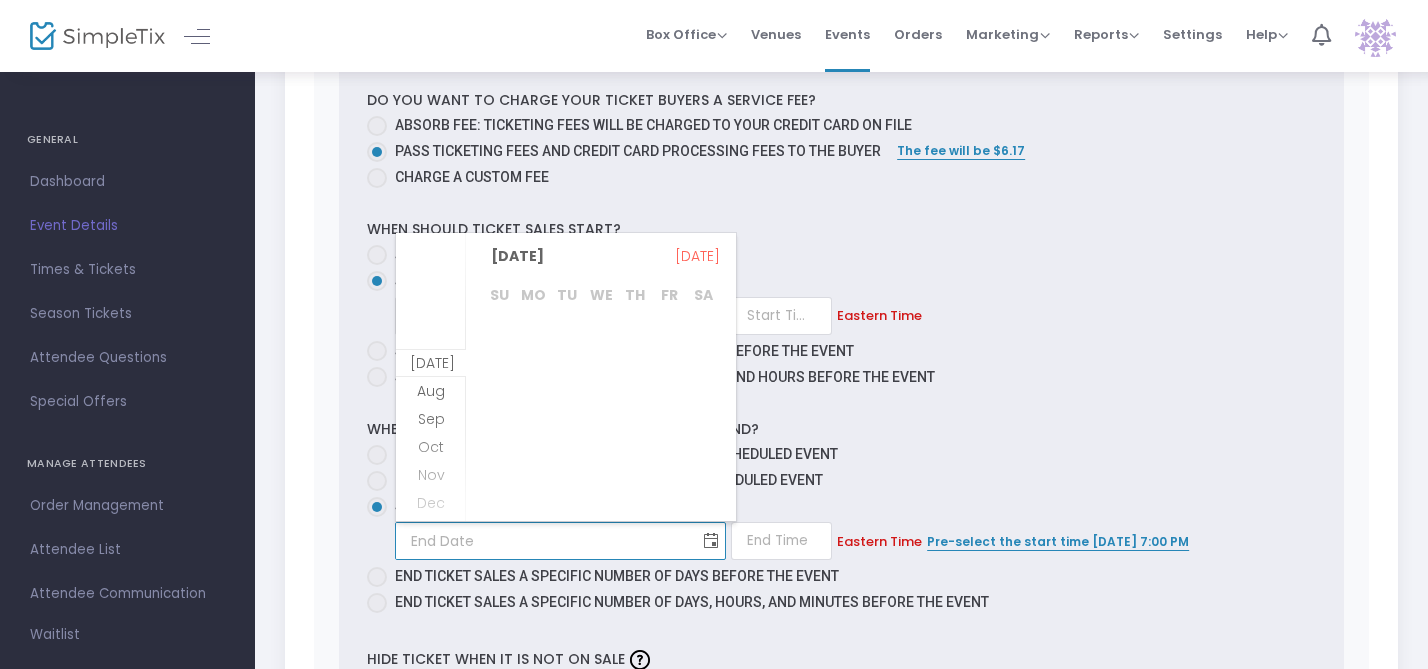 scroll, scrollTop: 28, scrollLeft: 0, axis: vertical 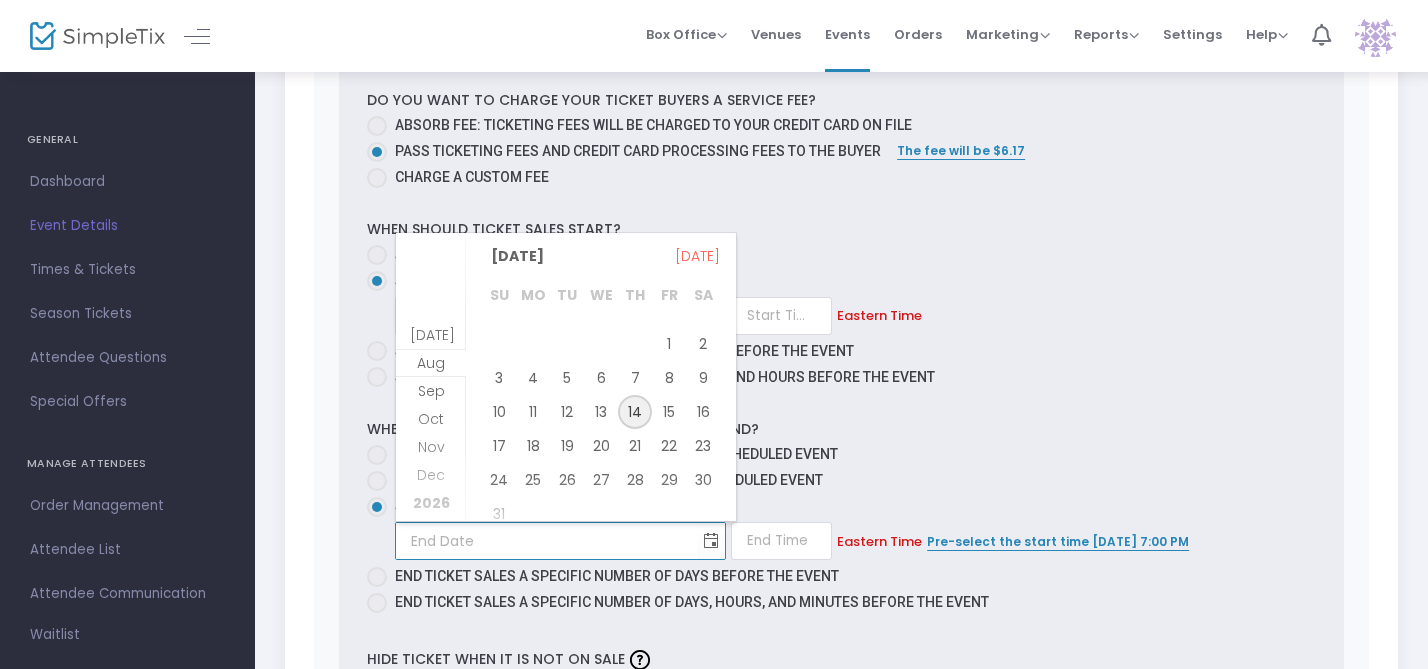 click on "14" at bounding box center [635, 412] 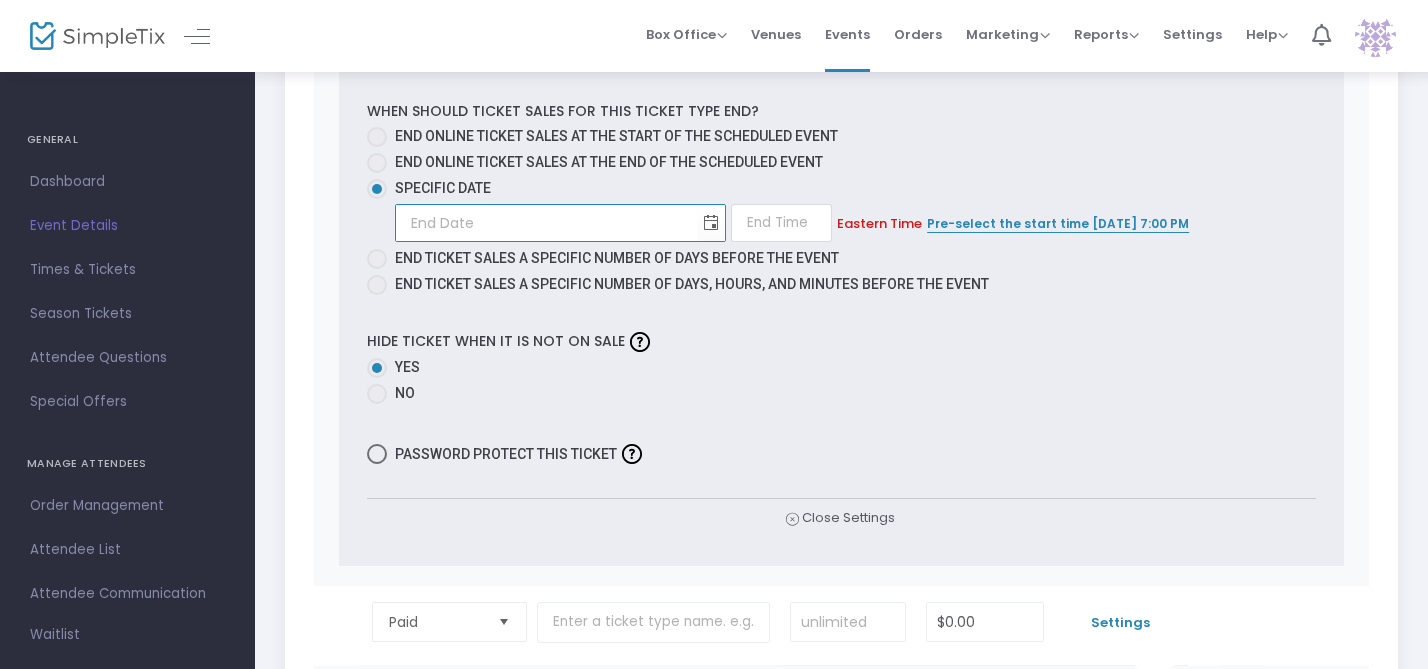 scroll, scrollTop: 1826, scrollLeft: 0, axis: vertical 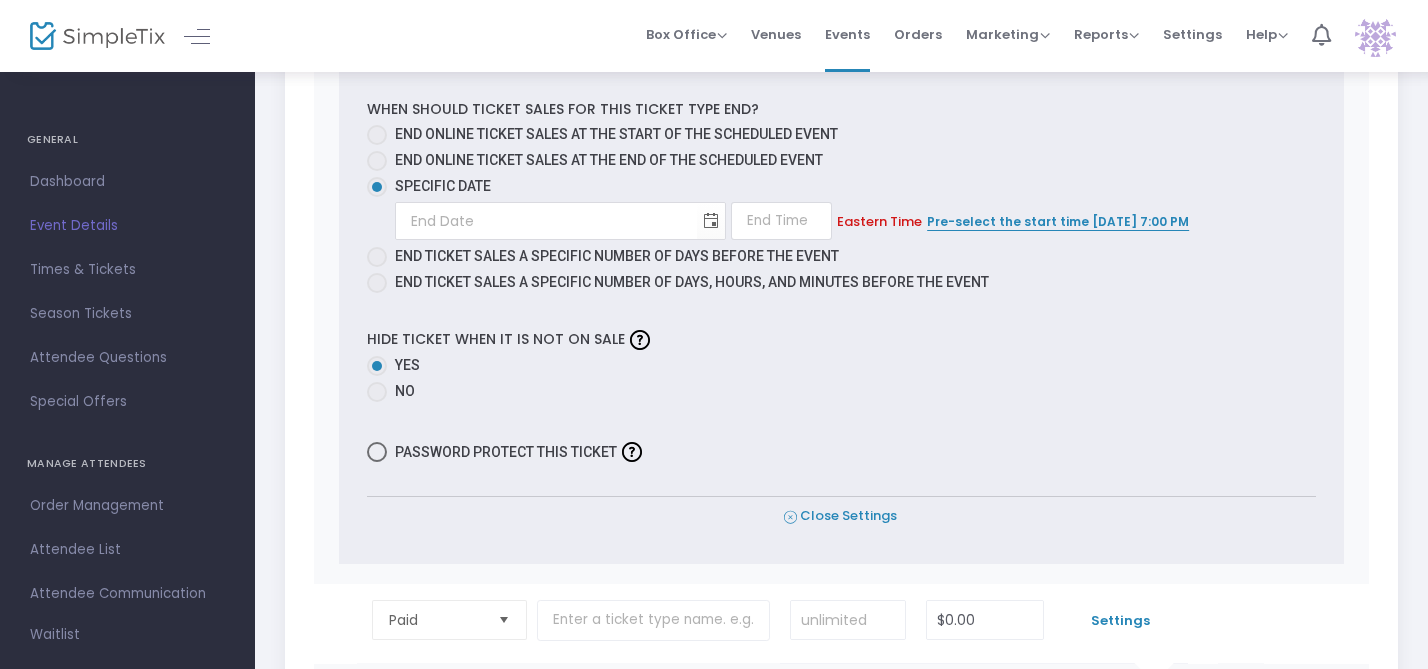 click on "Close Settings" at bounding box center (840, 516) 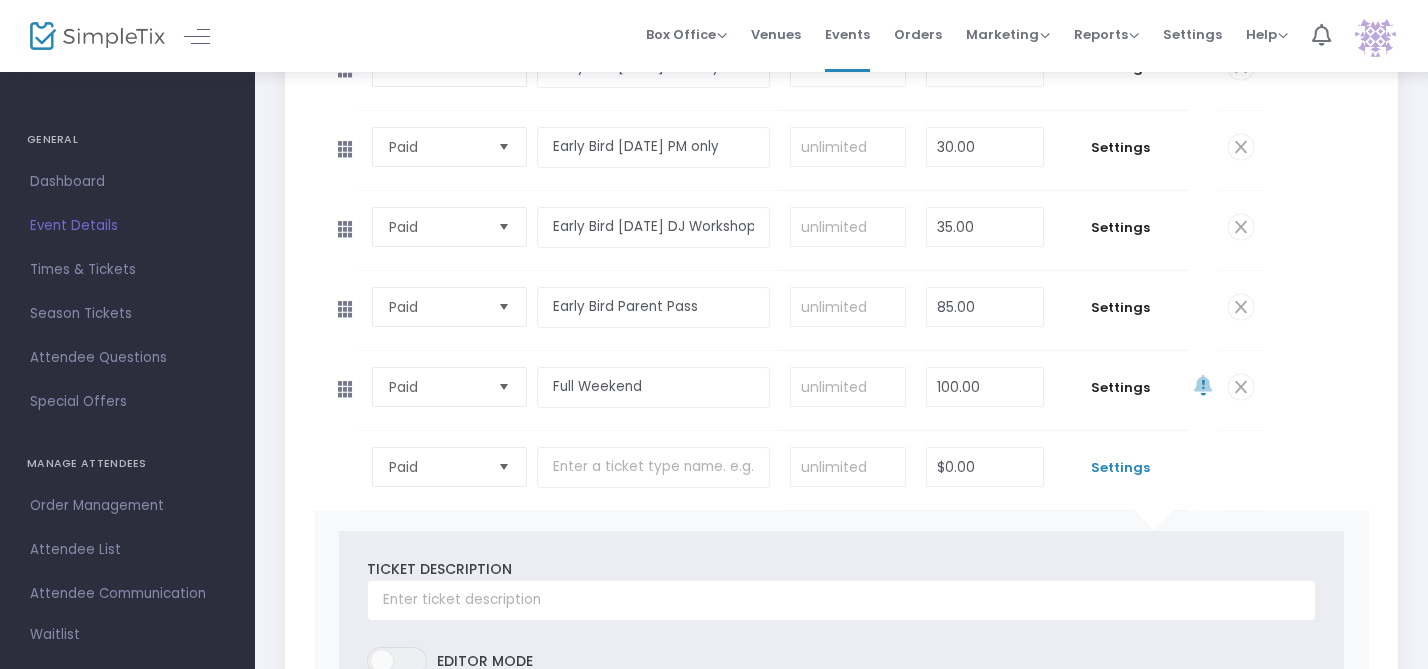 scroll, scrollTop: 714, scrollLeft: 0, axis: vertical 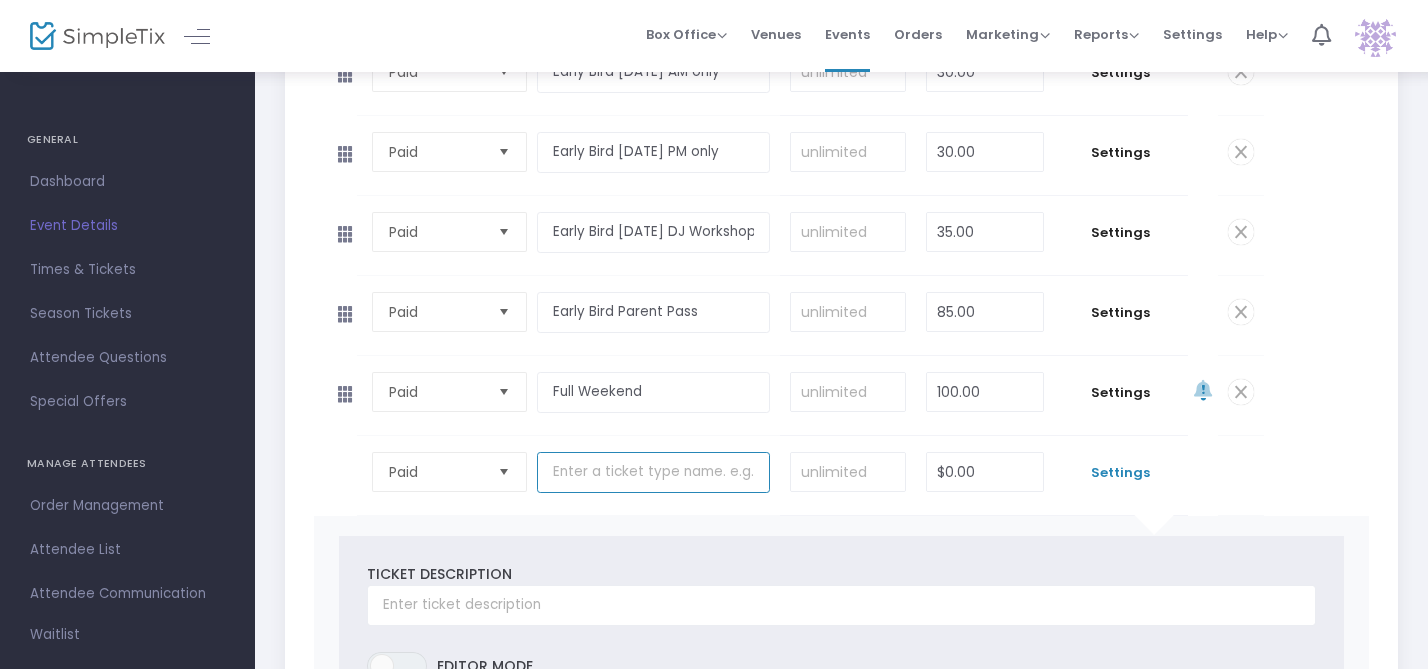 click at bounding box center (653, 472) 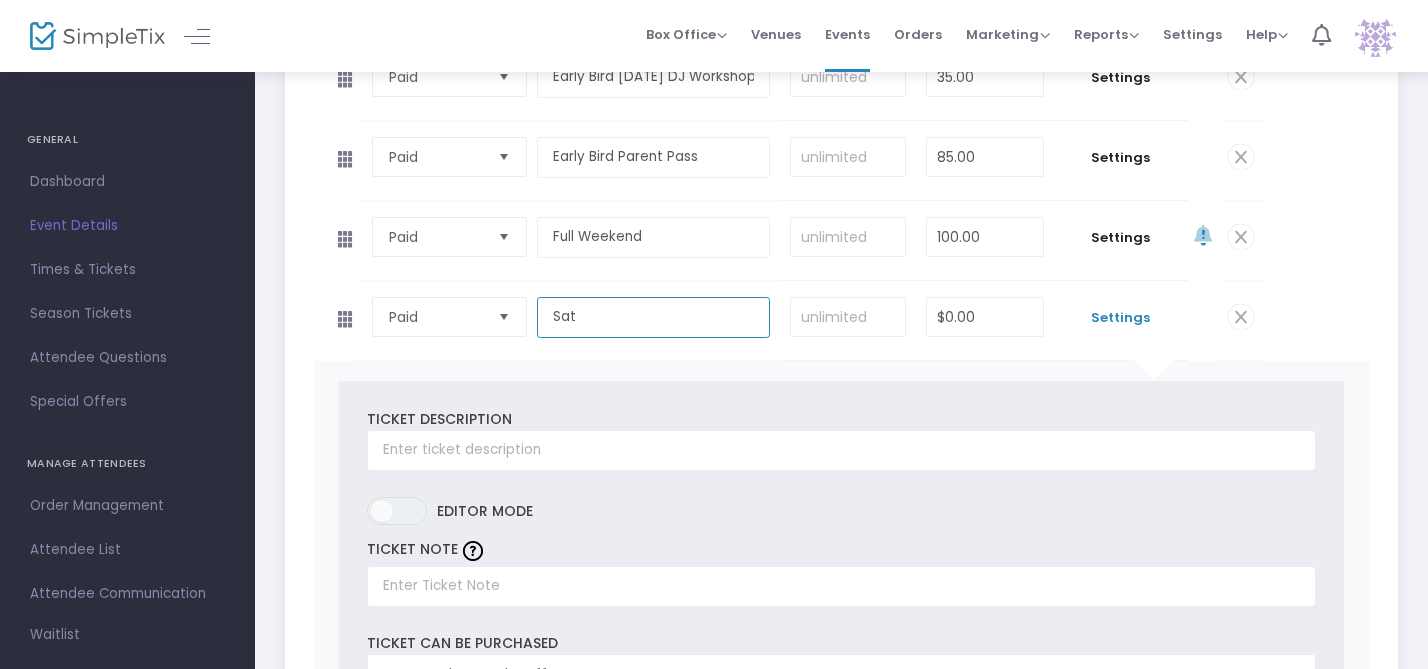 scroll, scrollTop: 871, scrollLeft: 0, axis: vertical 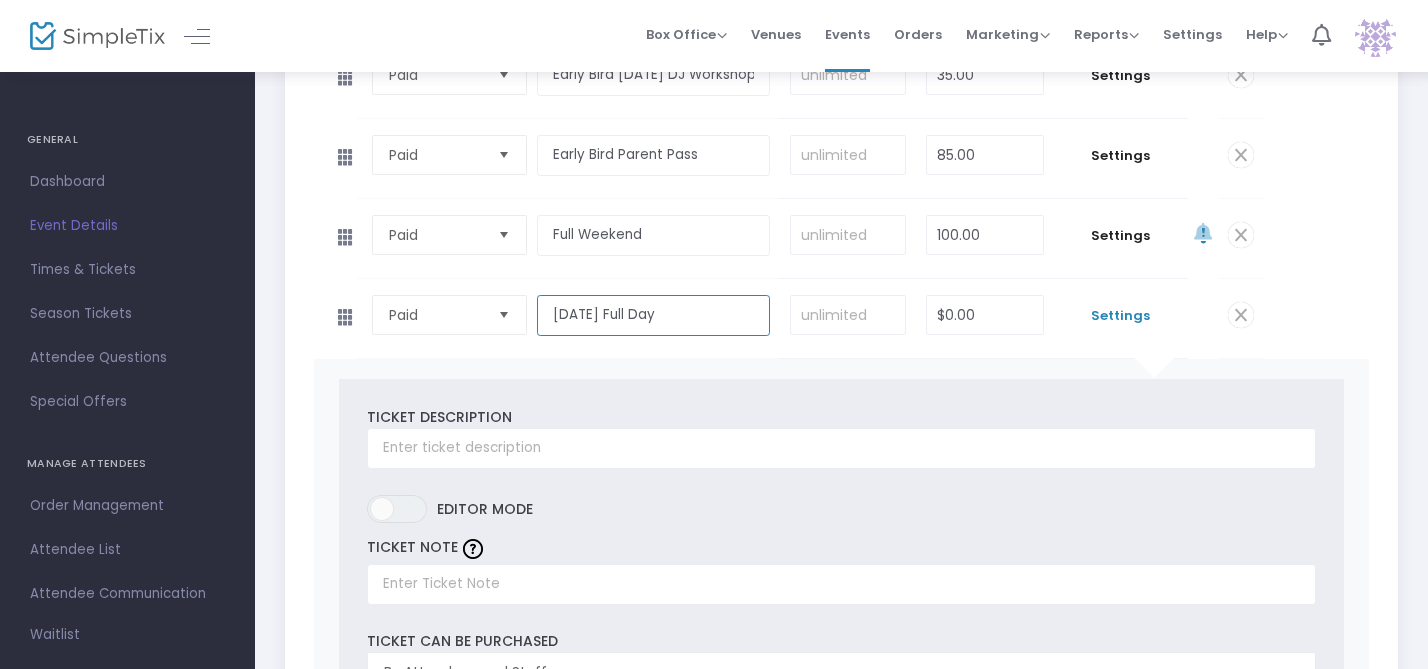 type on "Saturday Full Day" 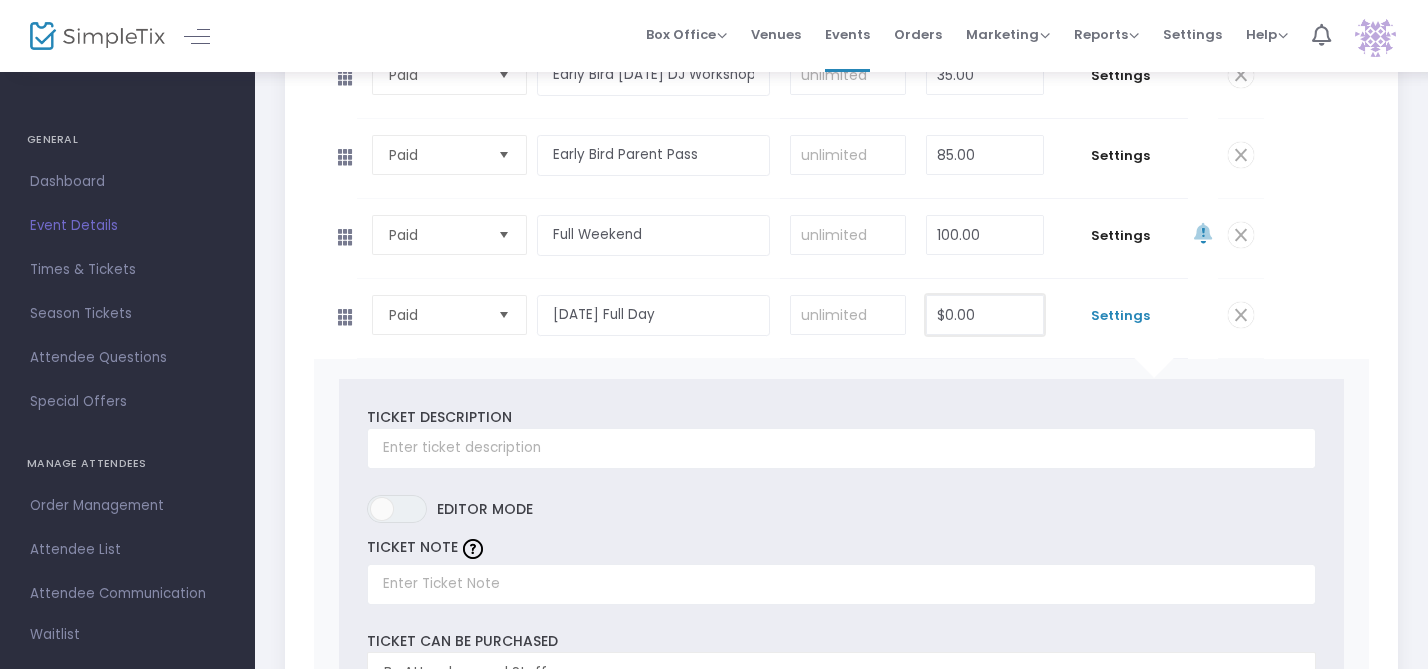 click on "$0.00" at bounding box center (984, 315) 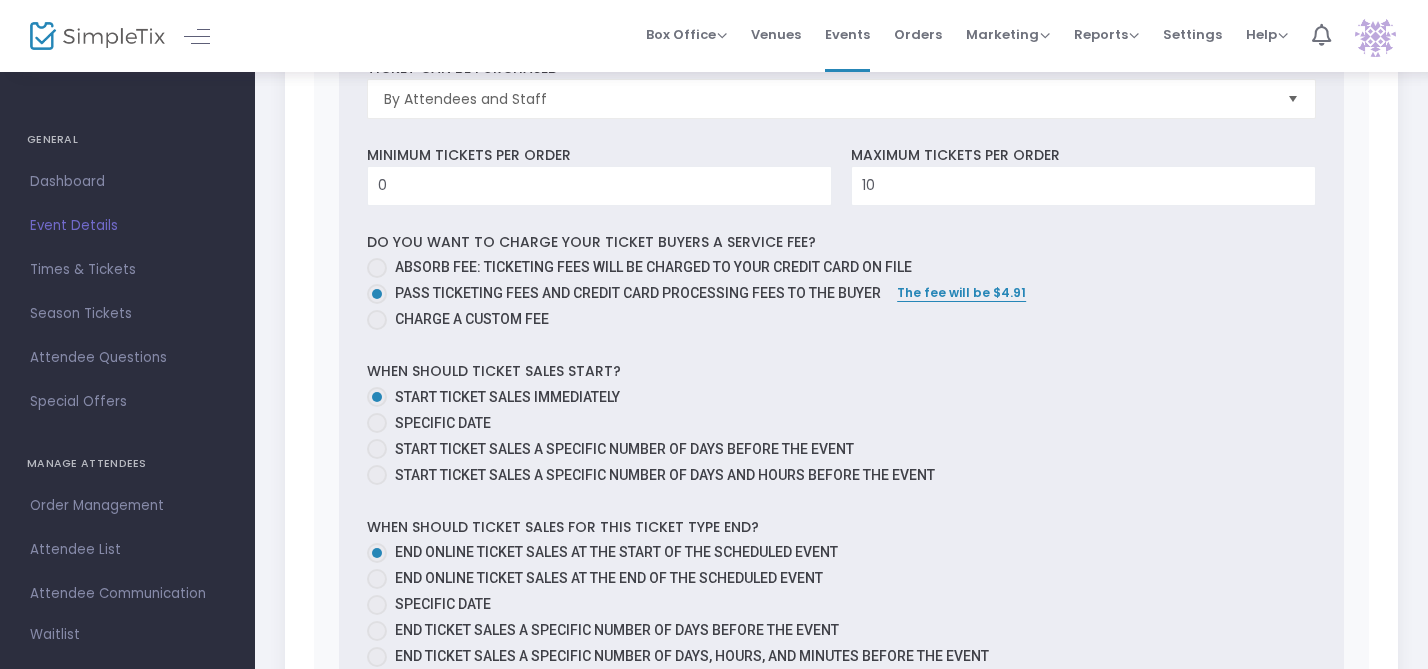 scroll, scrollTop: 1486, scrollLeft: 0, axis: vertical 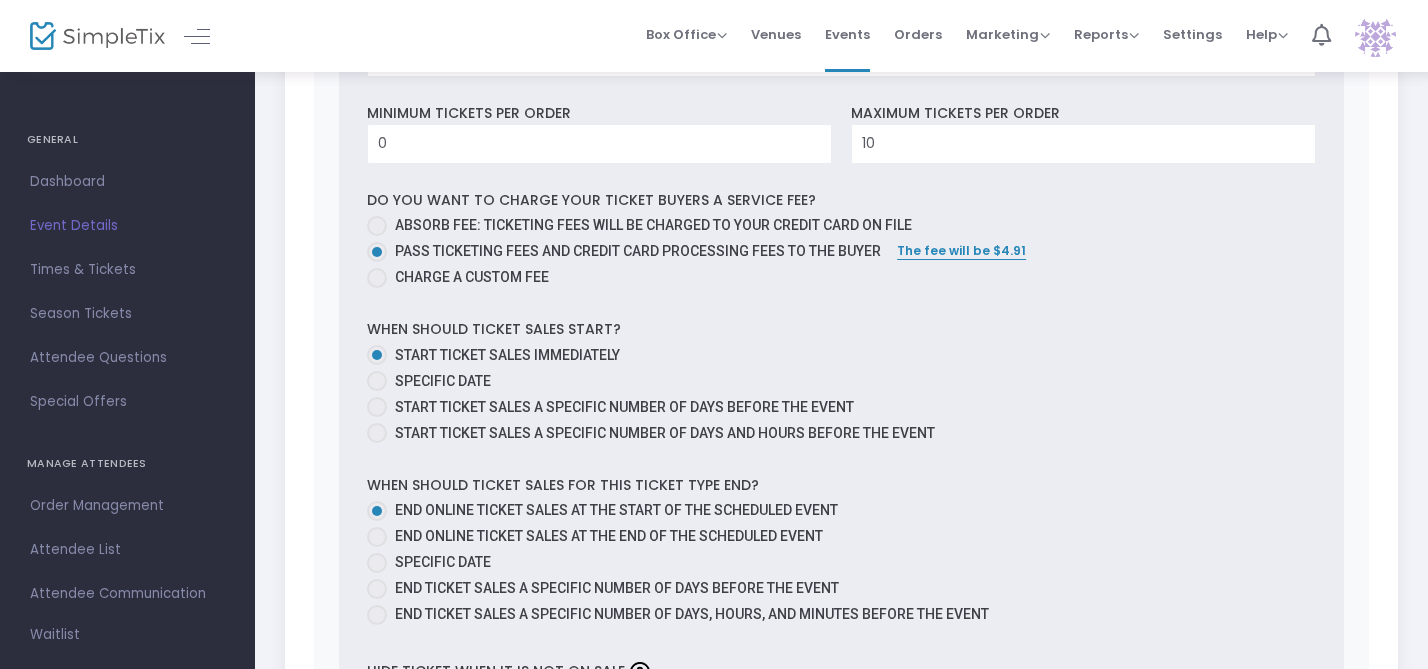 type on "75.00" 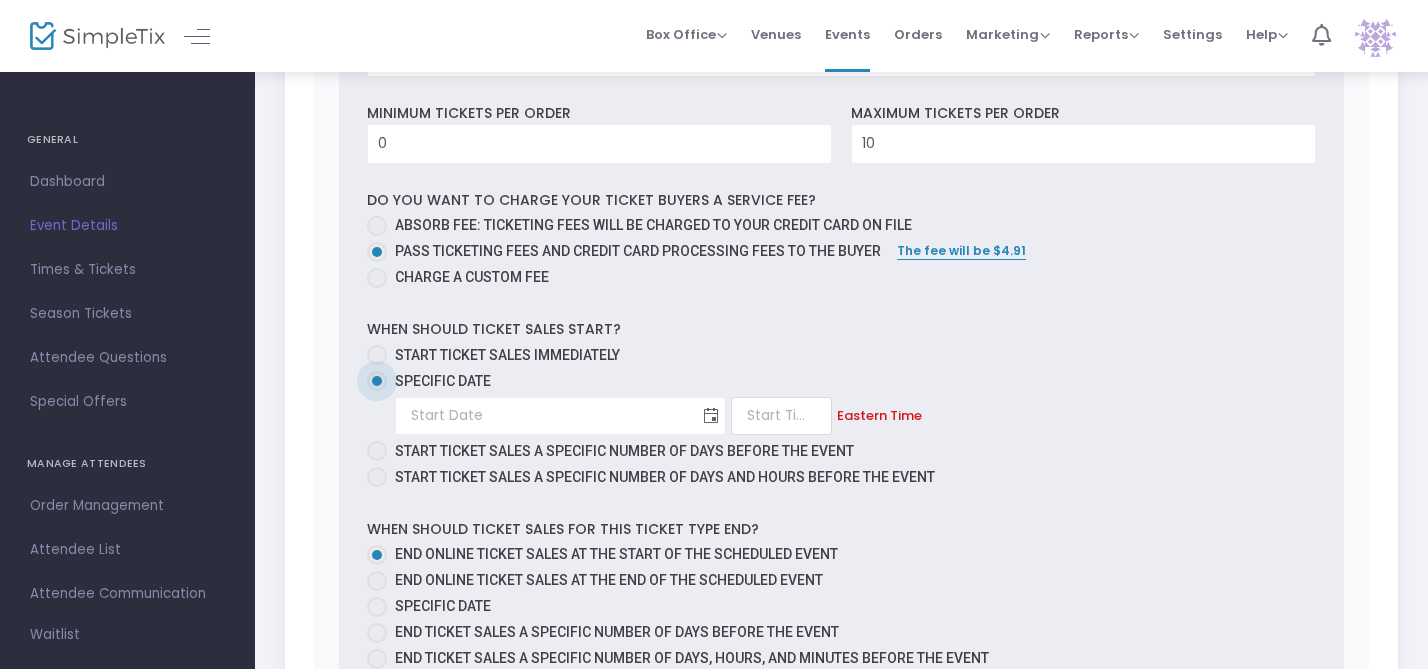 click at bounding box center (711, 415) 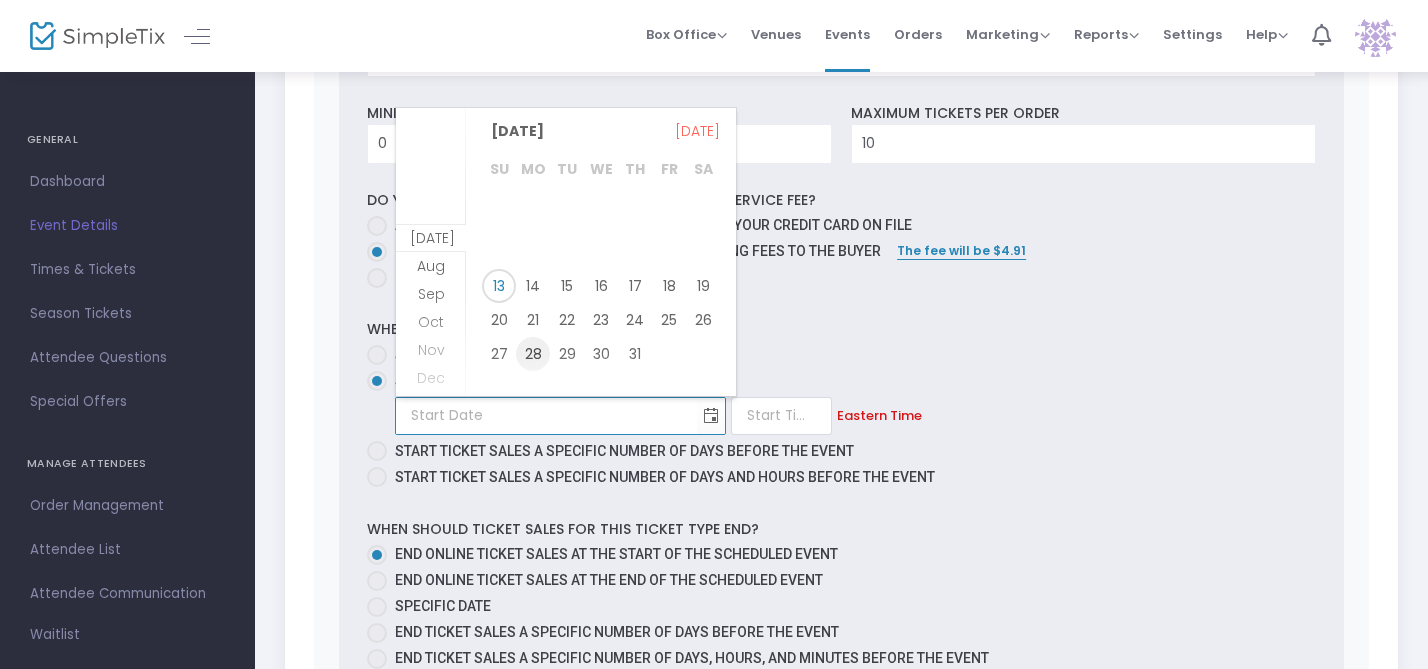 click on "28" at bounding box center [533, 354] 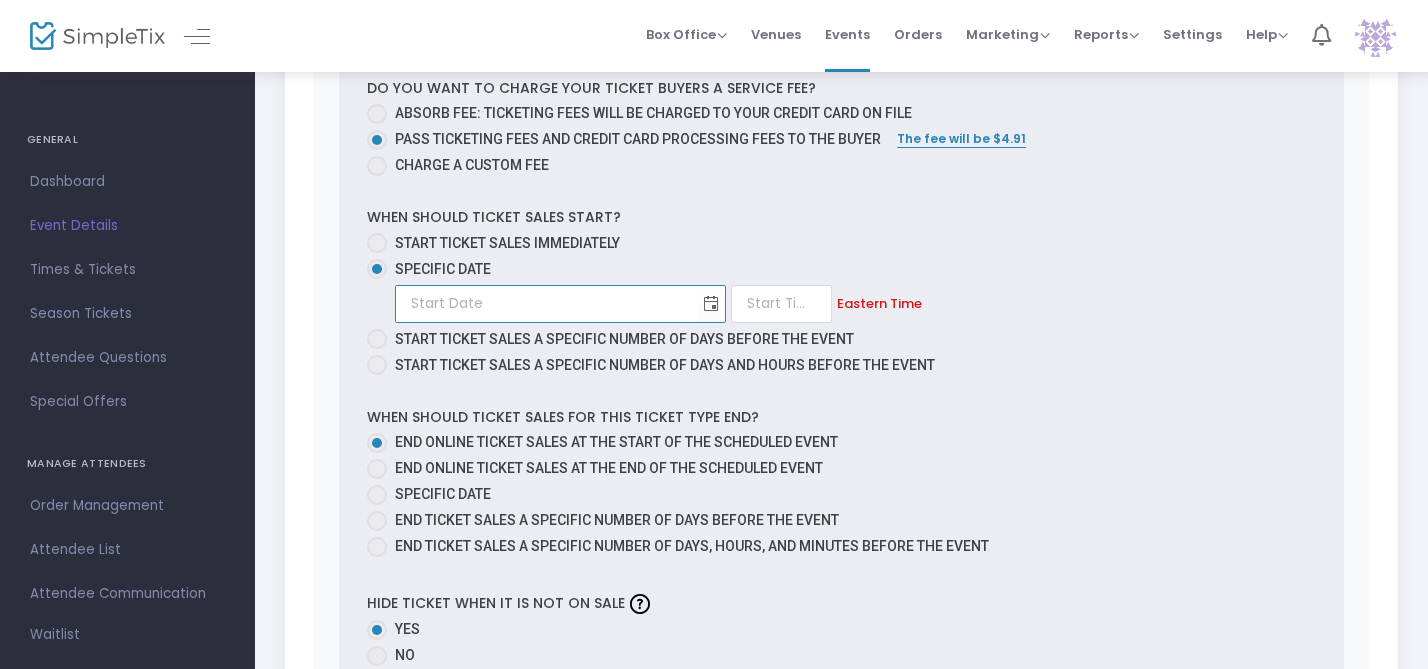 scroll, scrollTop: 1599, scrollLeft: 0, axis: vertical 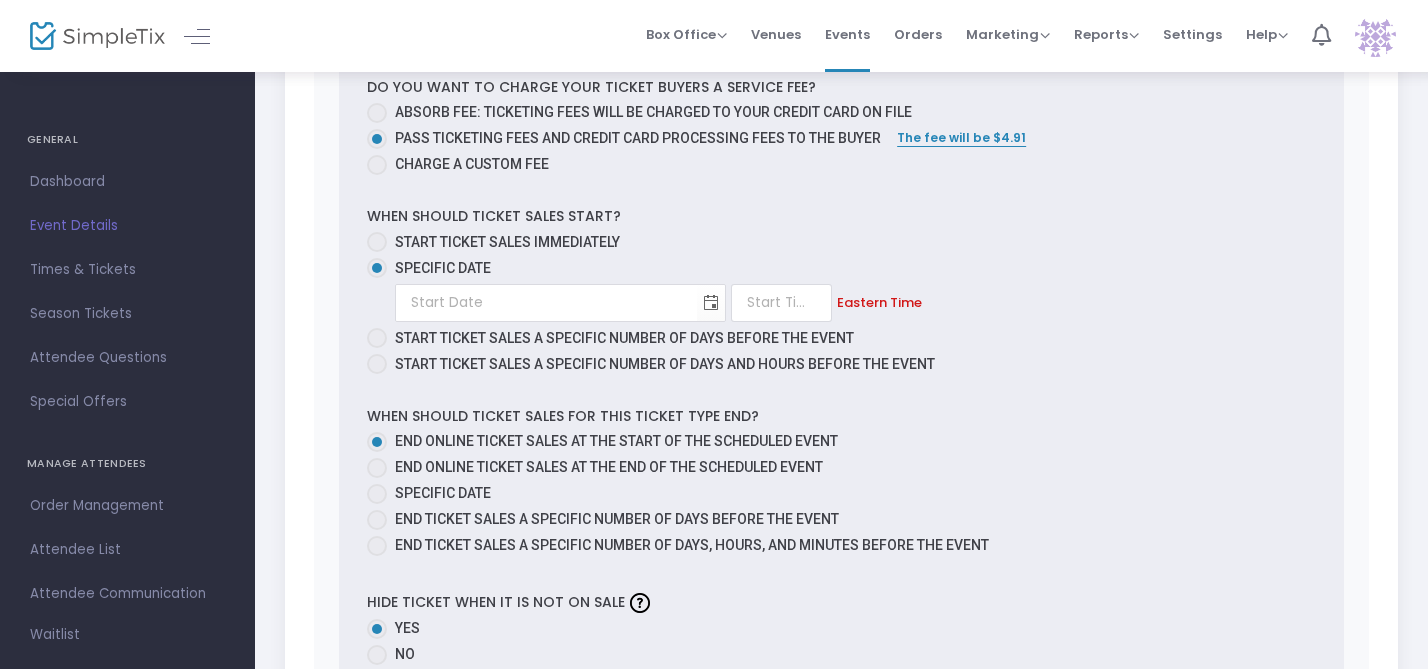click at bounding box center [377, 494] 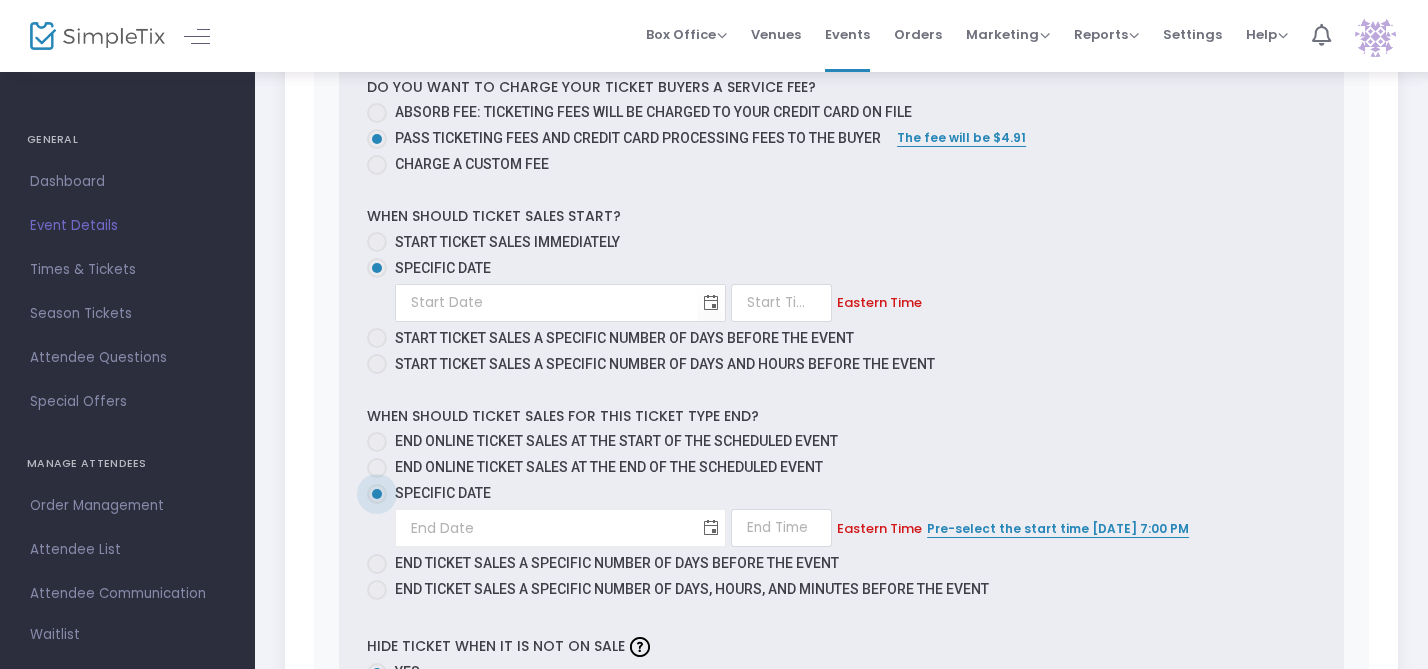 click at bounding box center [711, 528] 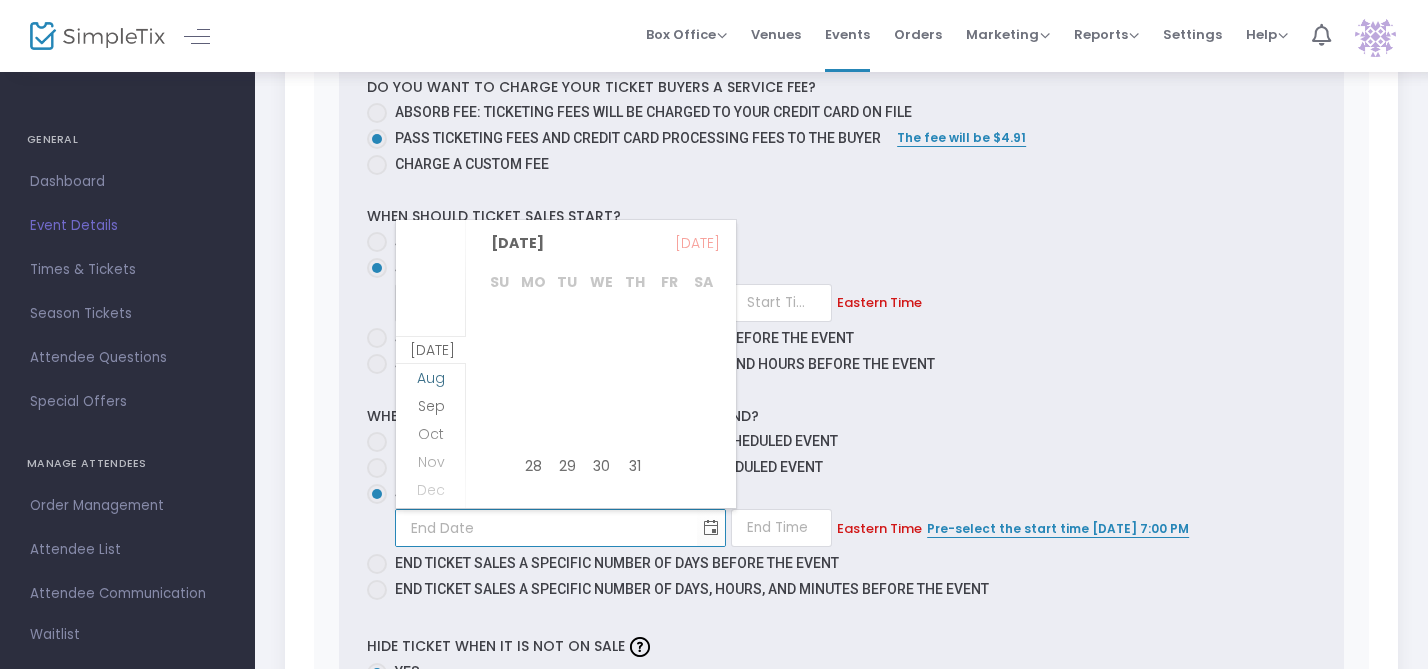 click on "Aug" at bounding box center [431, 378] 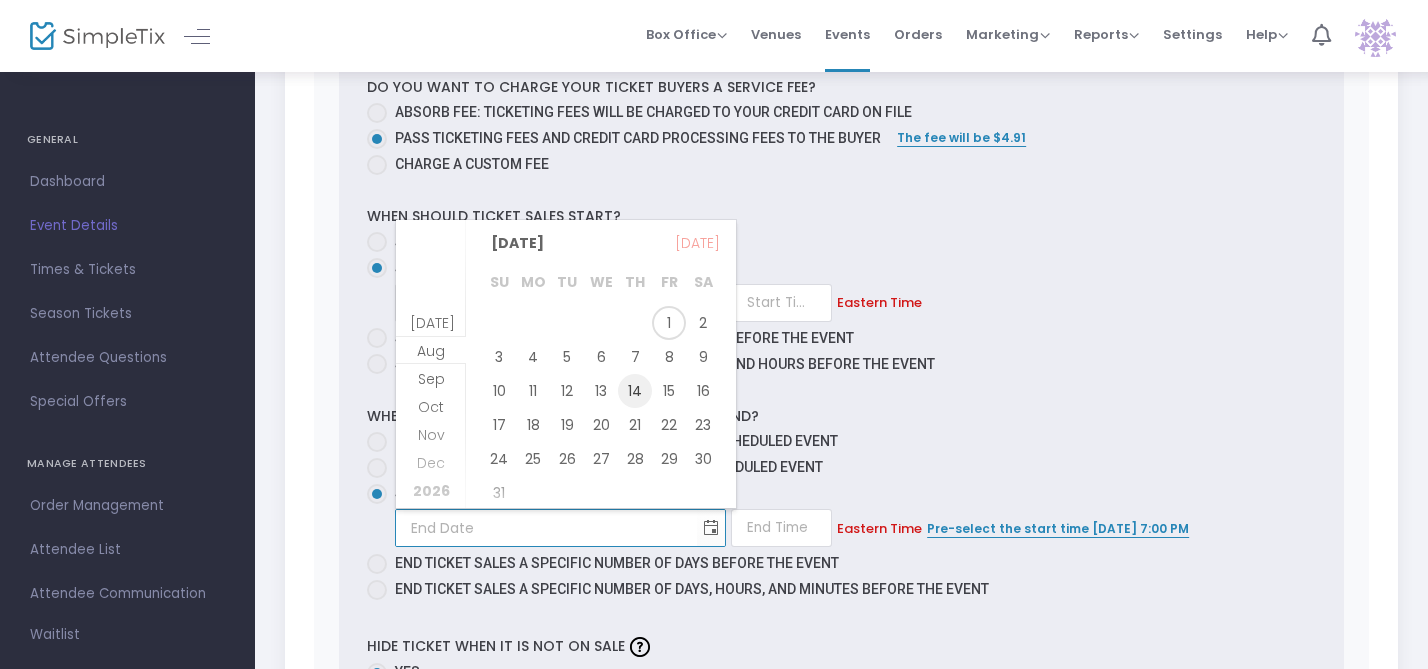click on "14" at bounding box center (635, 391) 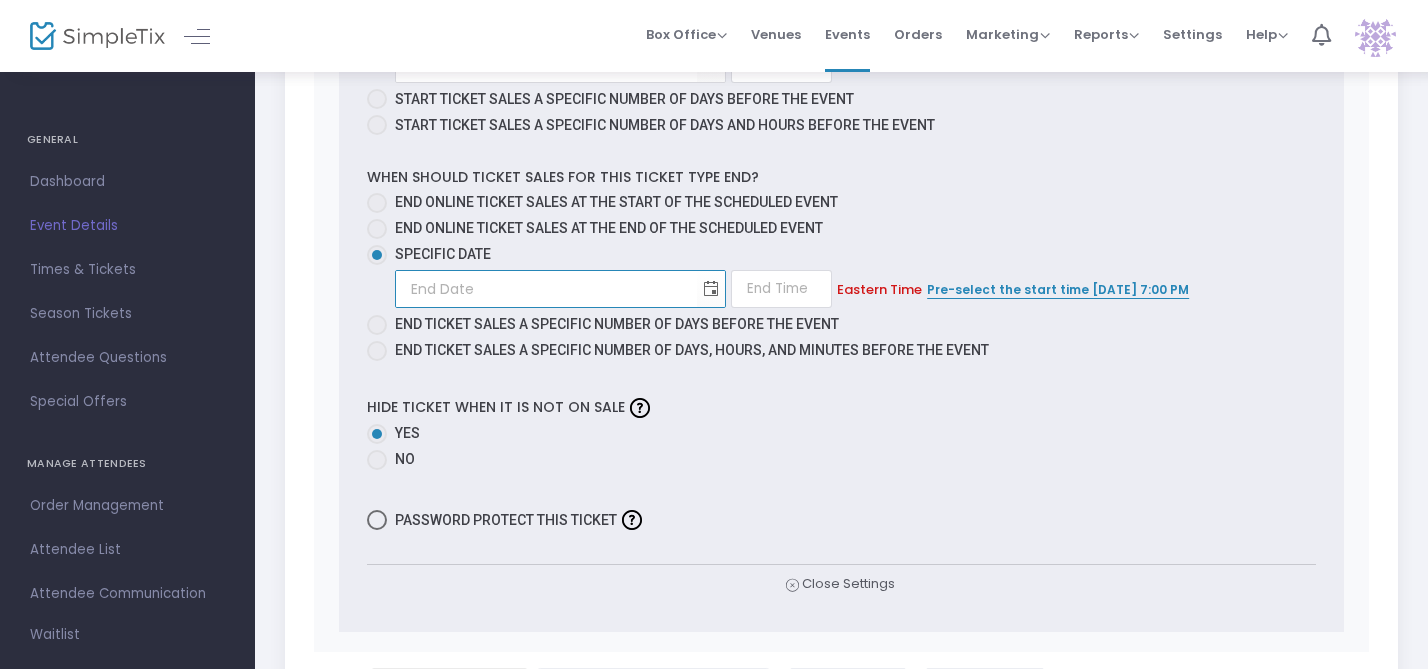 scroll, scrollTop: 1837, scrollLeft: 0, axis: vertical 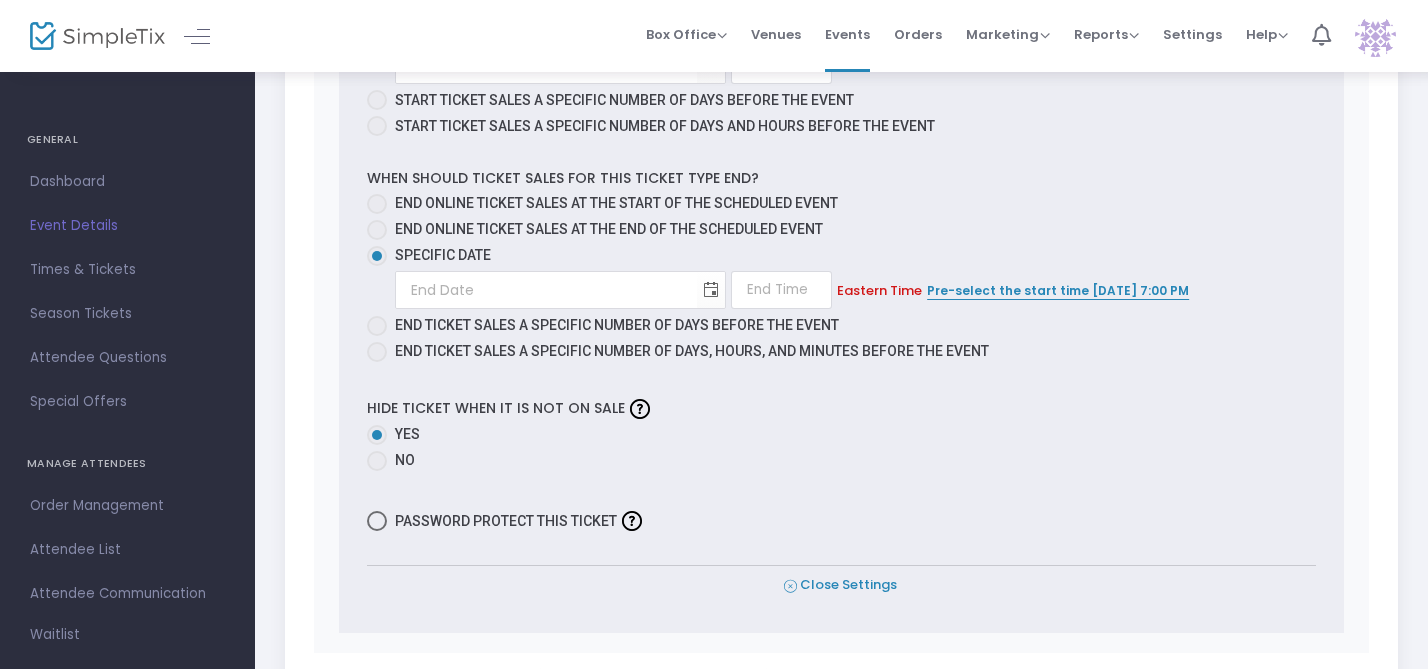 click on "Close Settings" at bounding box center (840, 585) 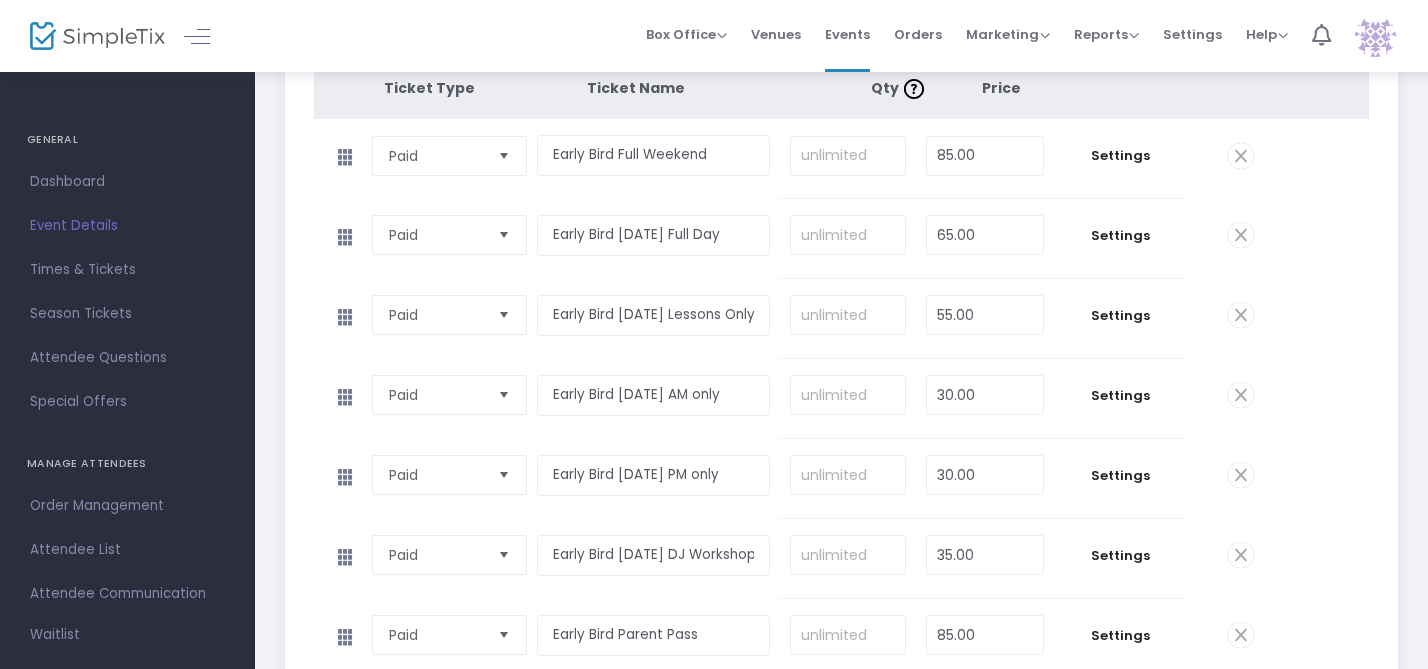 scroll, scrollTop: 367, scrollLeft: 0, axis: vertical 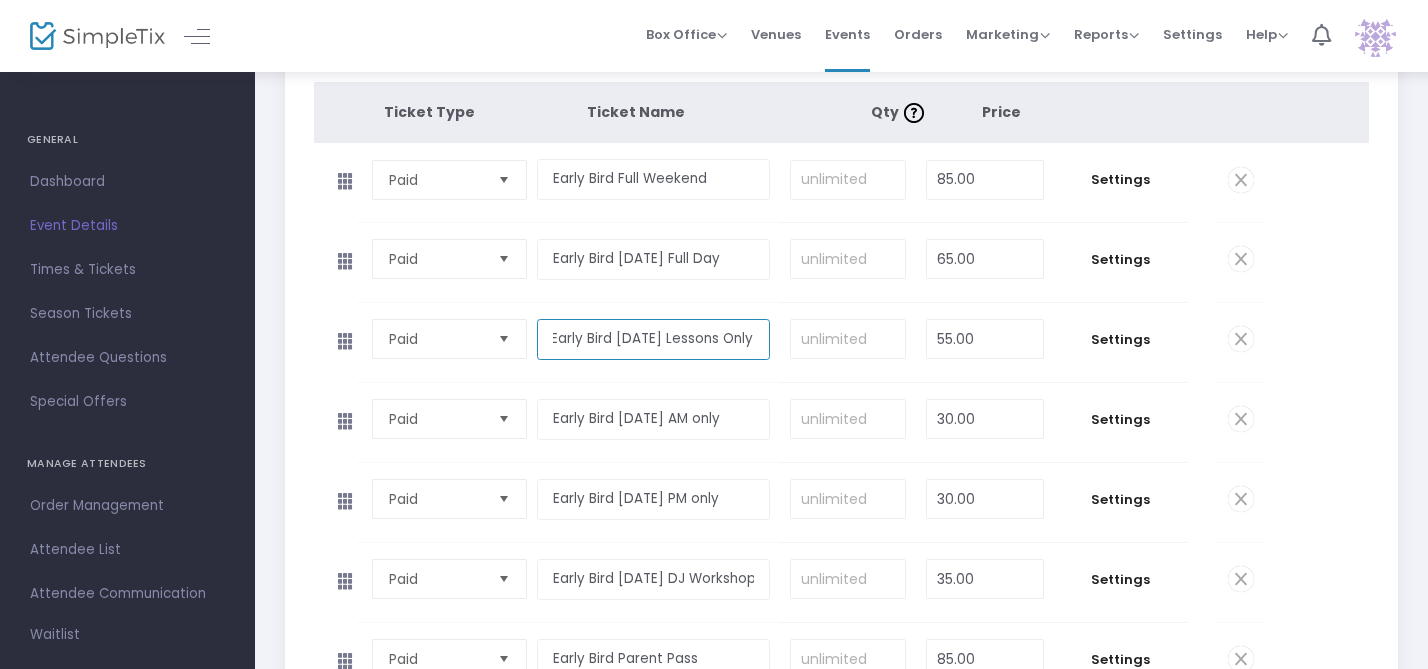 drag, startPoint x: 621, startPoint y: 335, endPoint x: 813, endPoint y: 359, distance: 193.49419 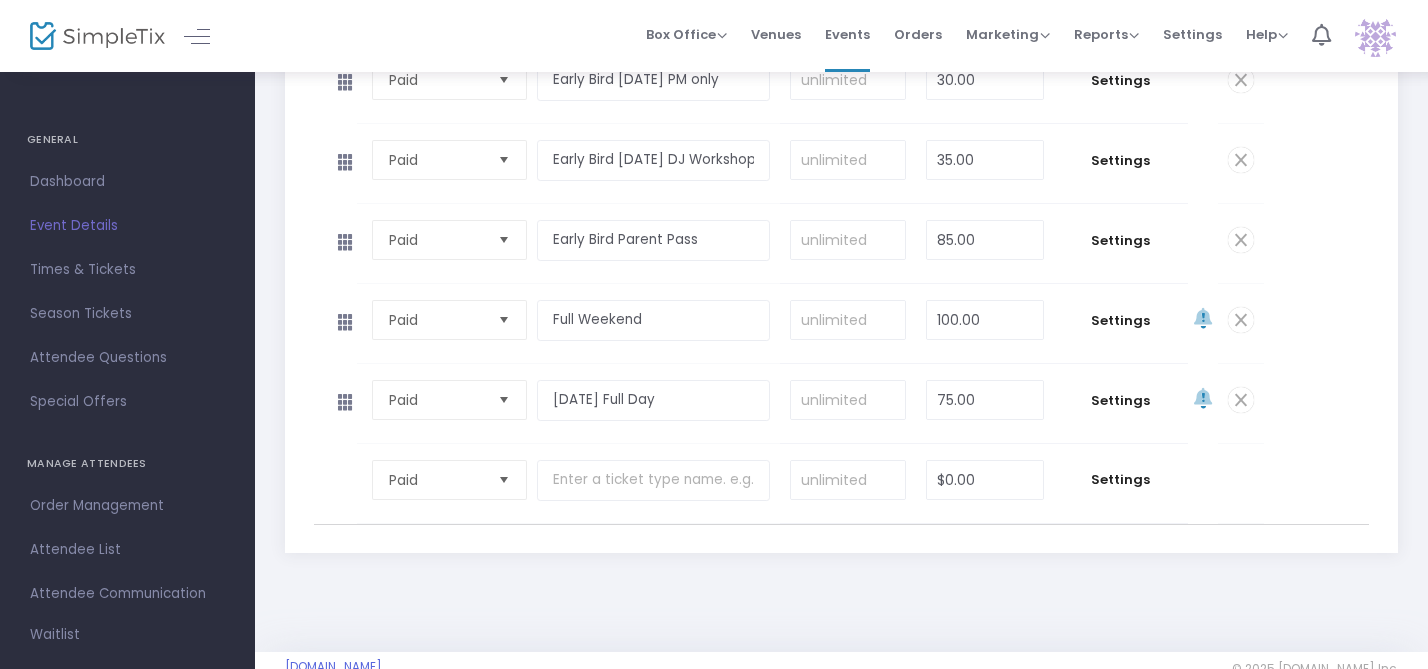 scroll, scrollTop: 829, scrollLeft: 0, axis: vertical 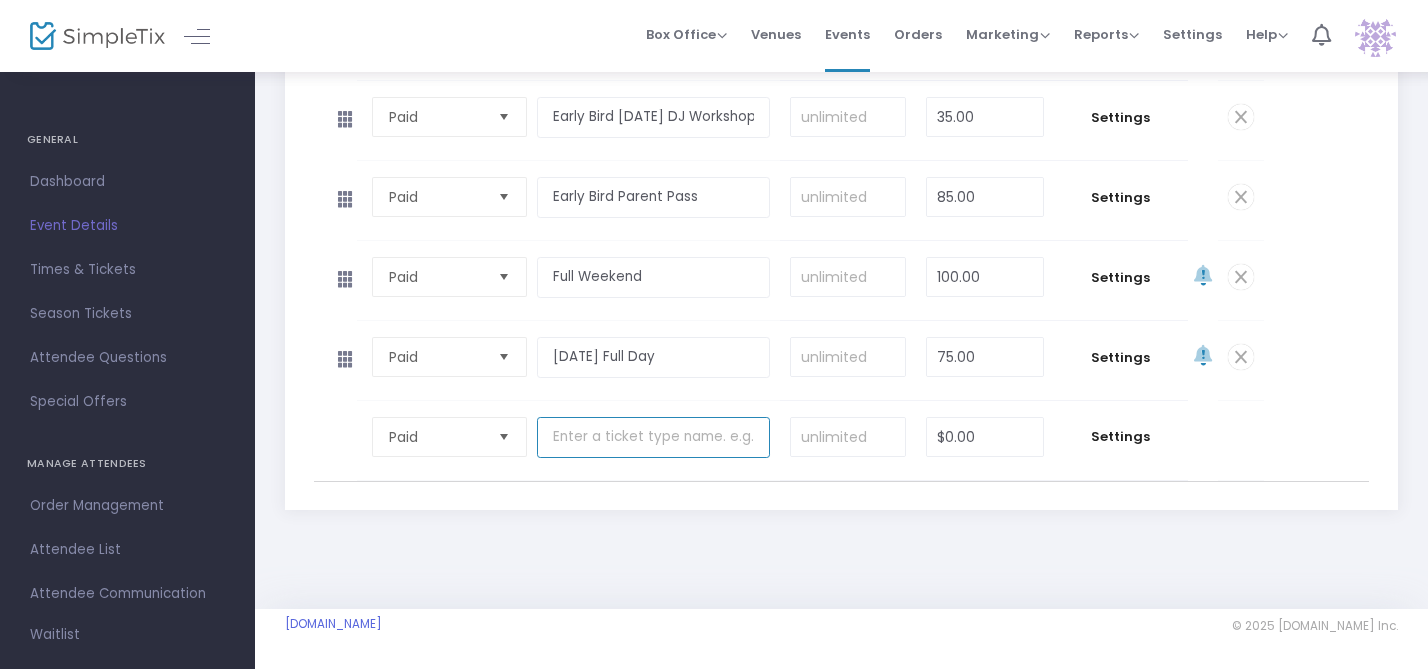 click at bounding box center (653, 437) 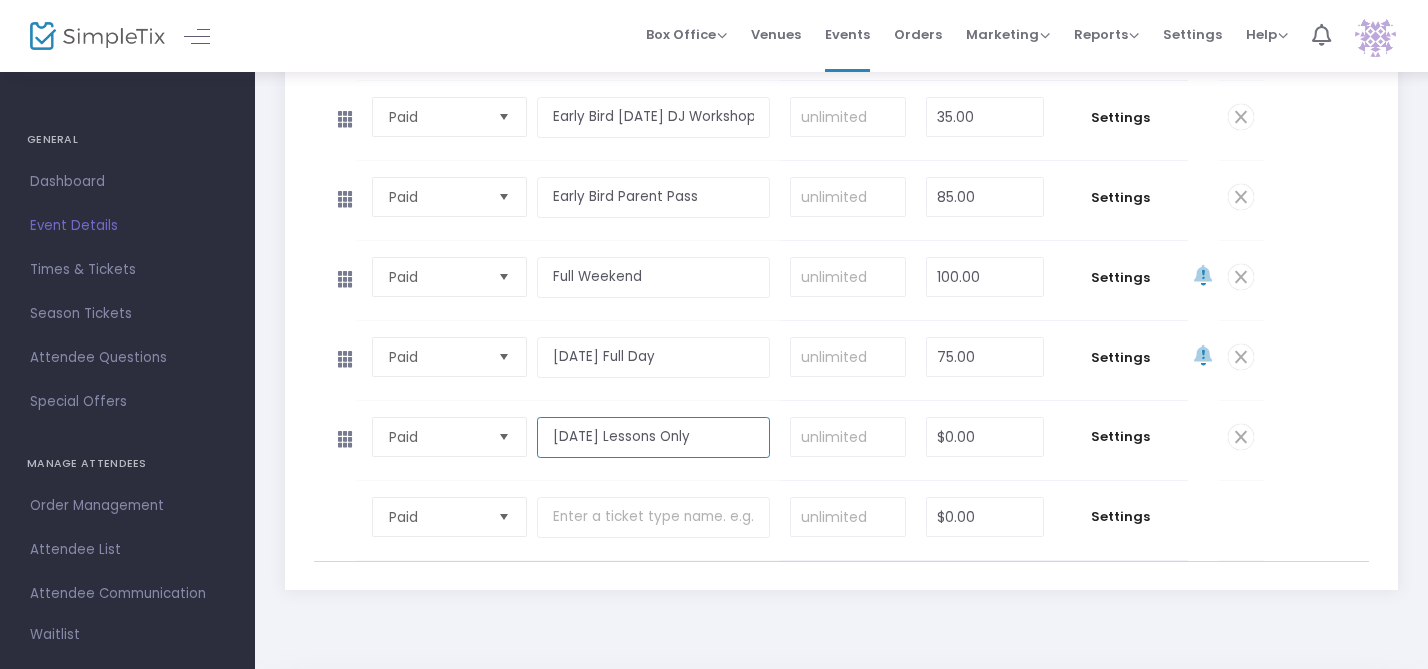 type on "Saturday Lessons Only" 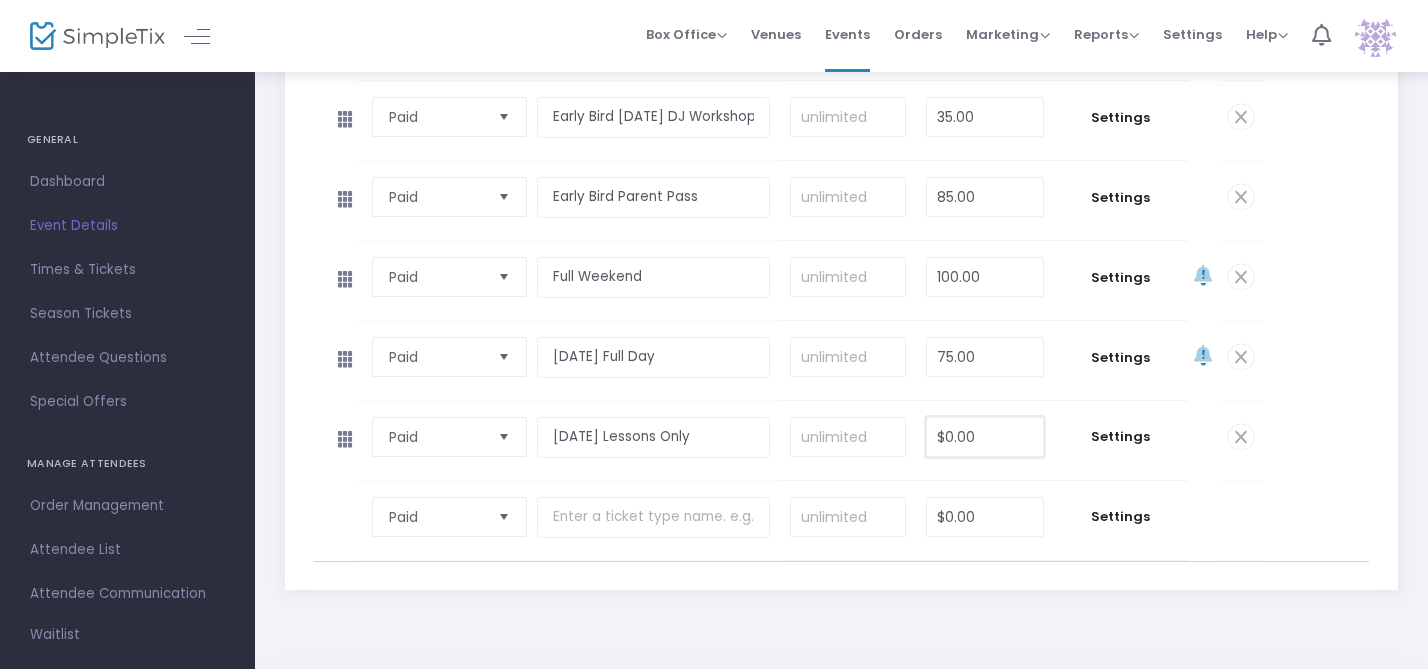 click on "$0.00" at bounding box center [984, 437] 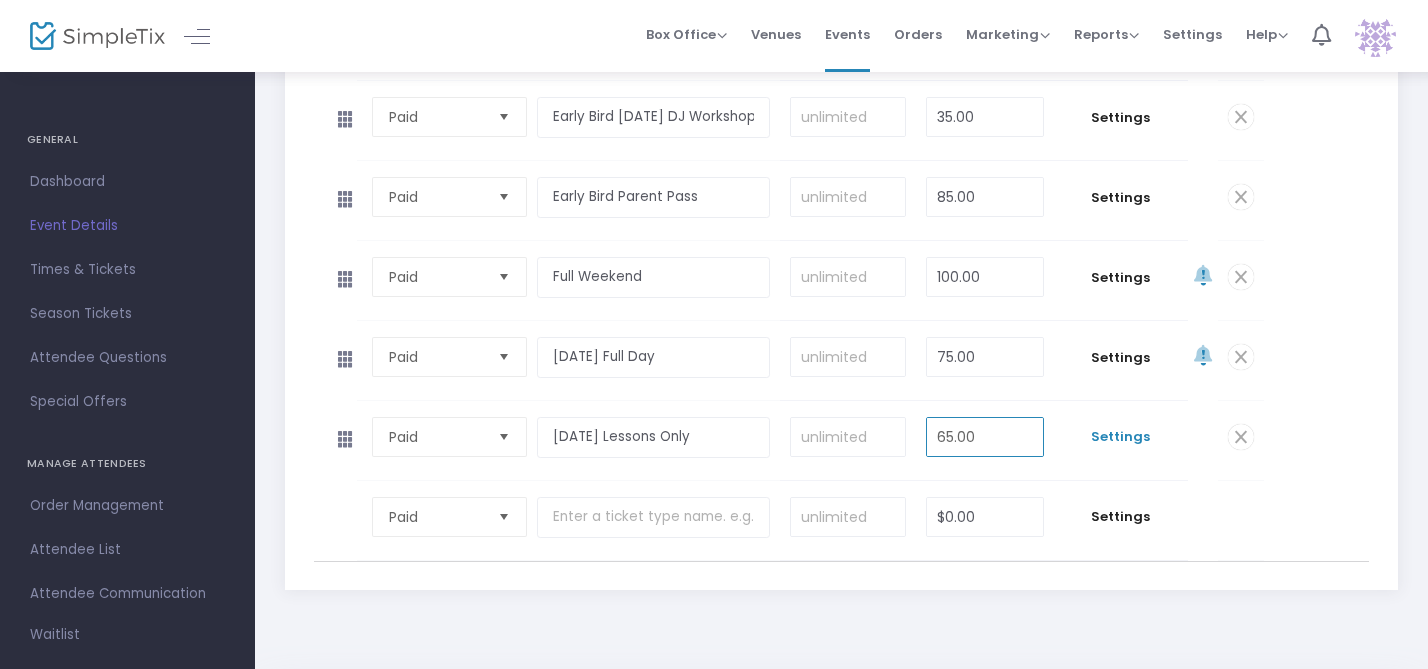 type on "65.00" 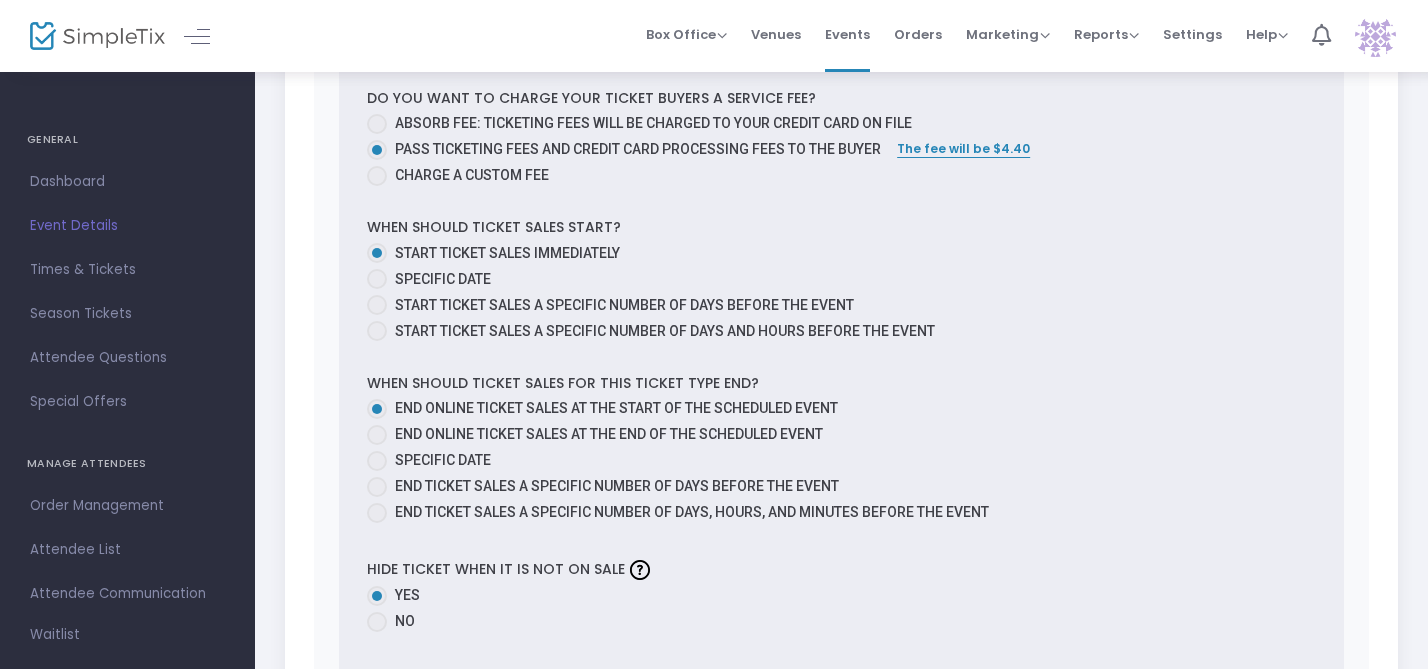 scroll, scrollTop: 1670, scrollLeft: 0, axis: vertical 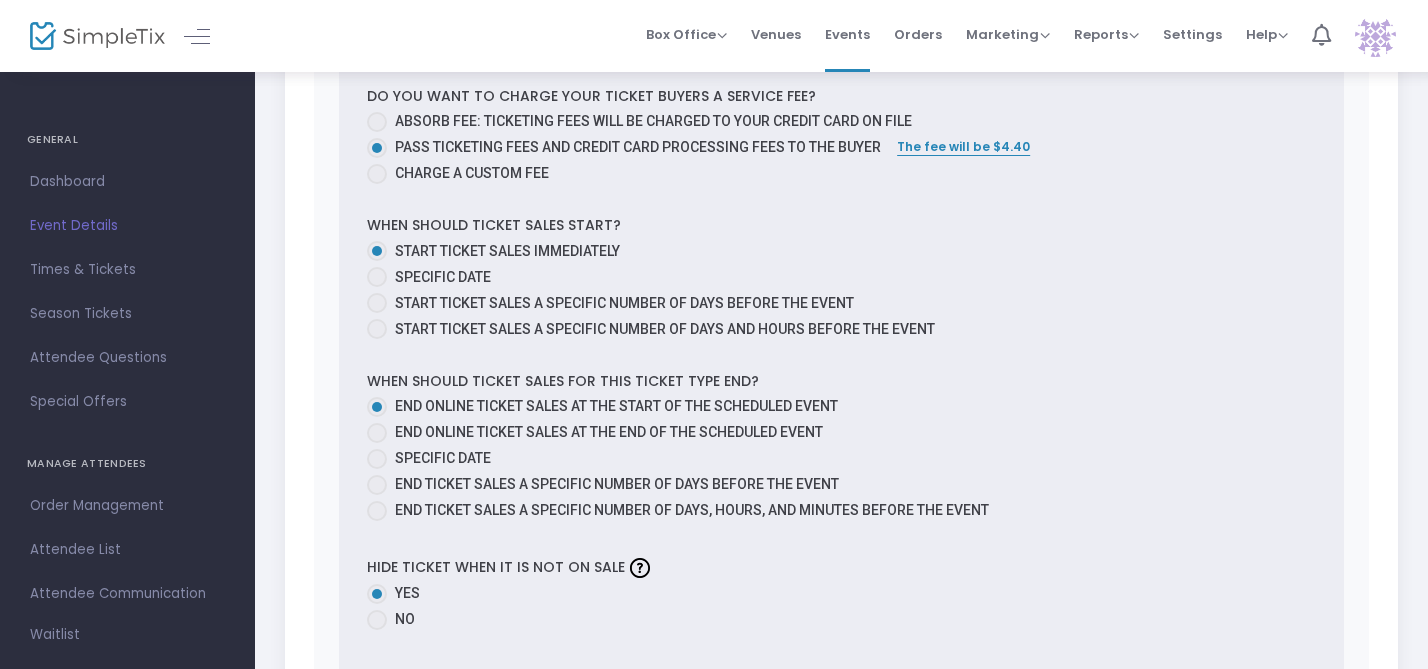 click at bounding box center [377, 277] 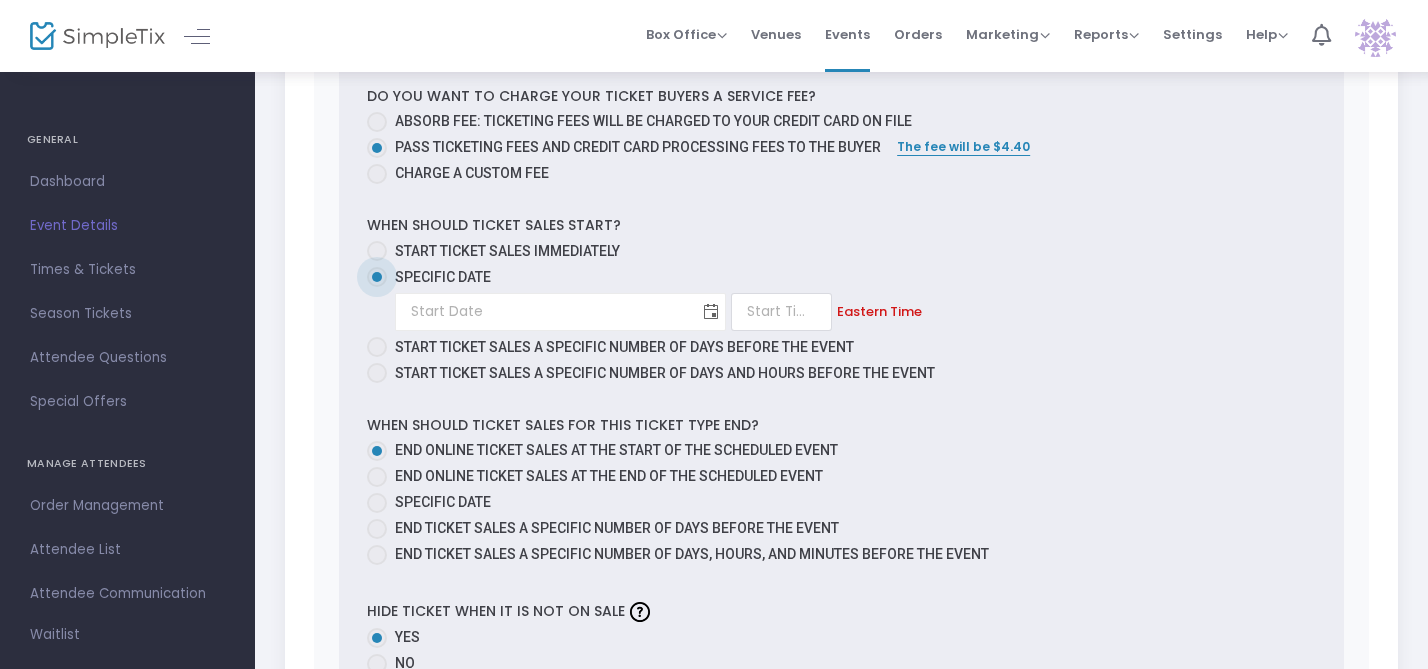 click at bounding box center (711, 311) 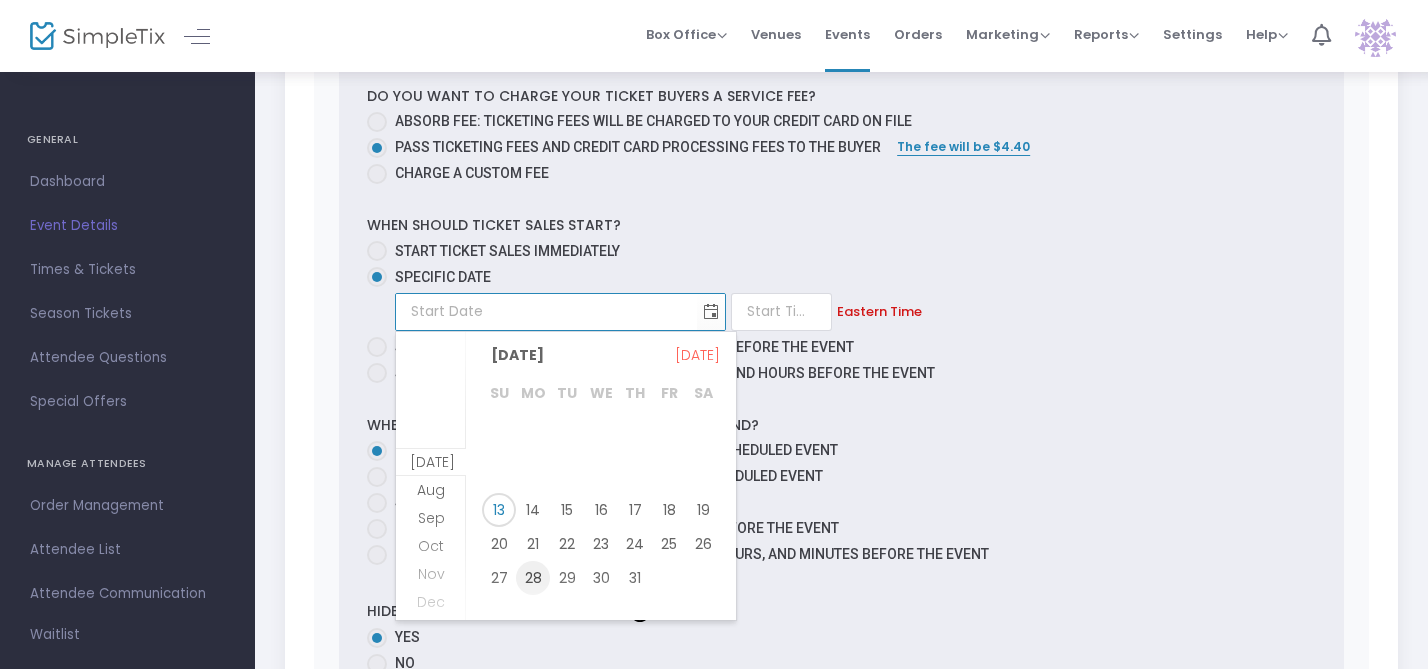 click on "28" at bounding box center [533, 578] 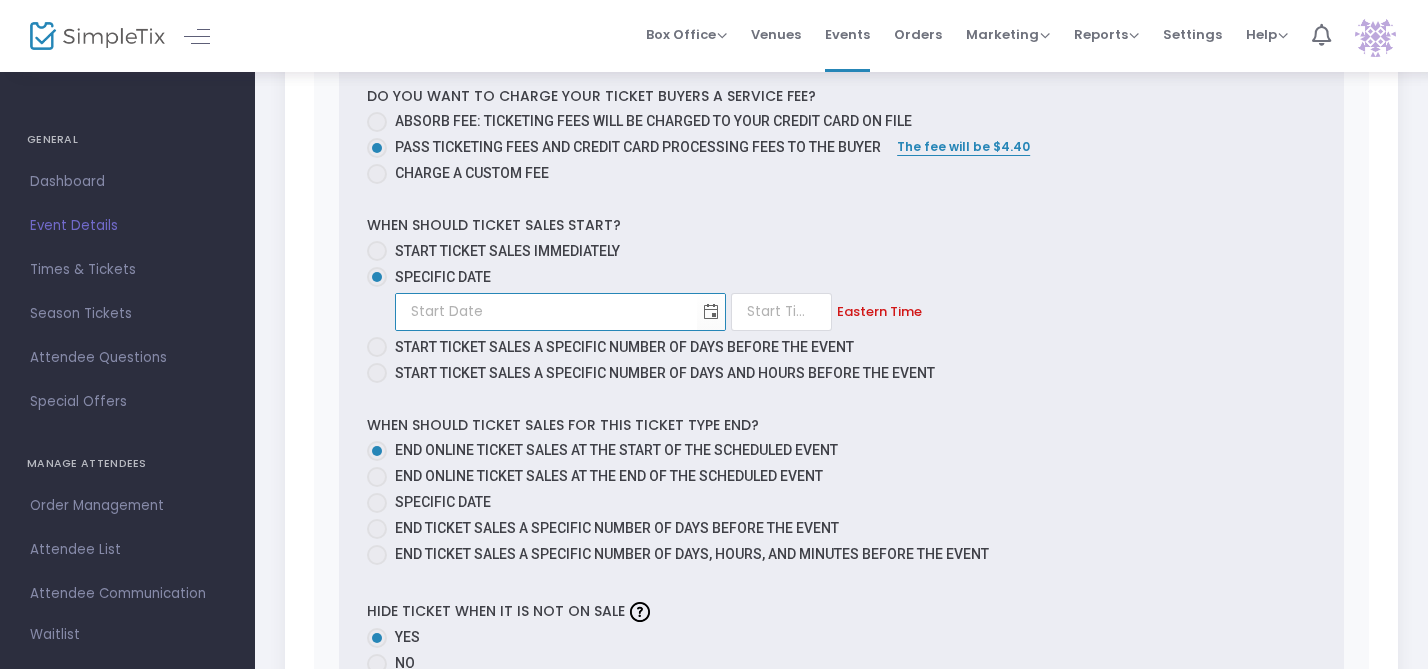 click at bounding box center (377, 503) 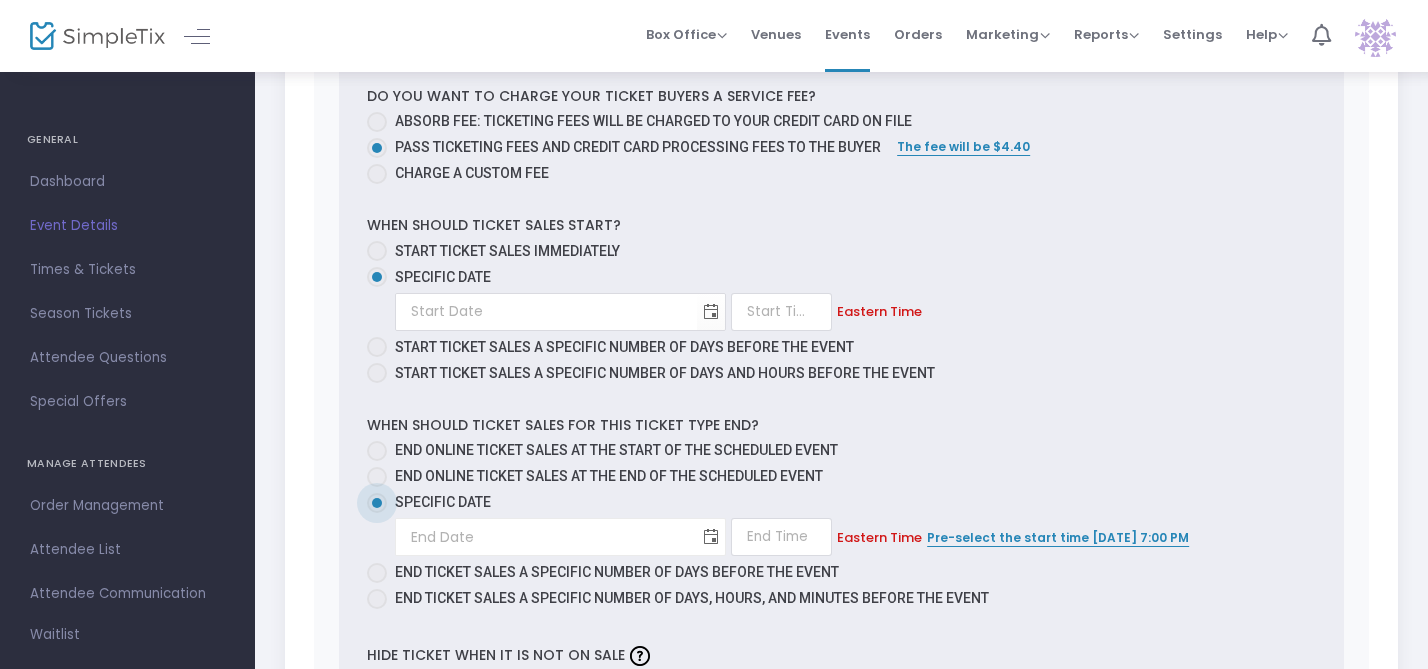 click at bounding box center [711, 537] 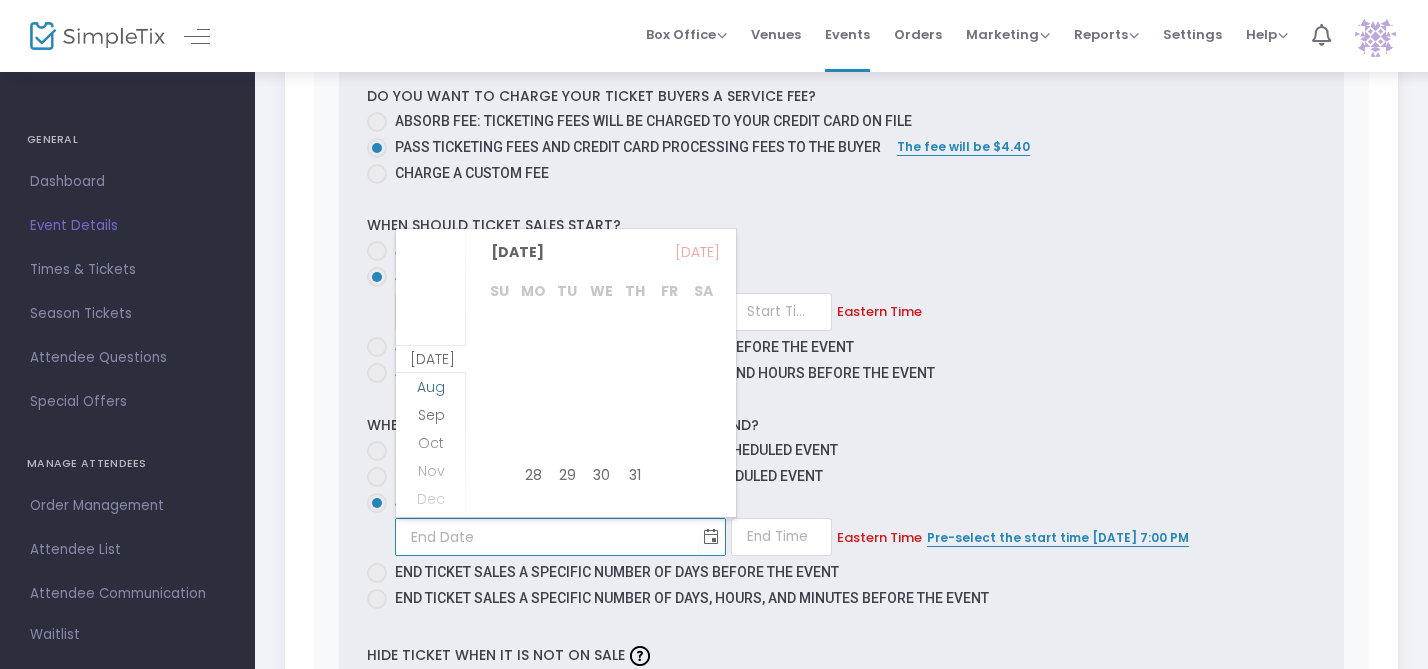 click on "Aug" at bounding box center (431, 387) 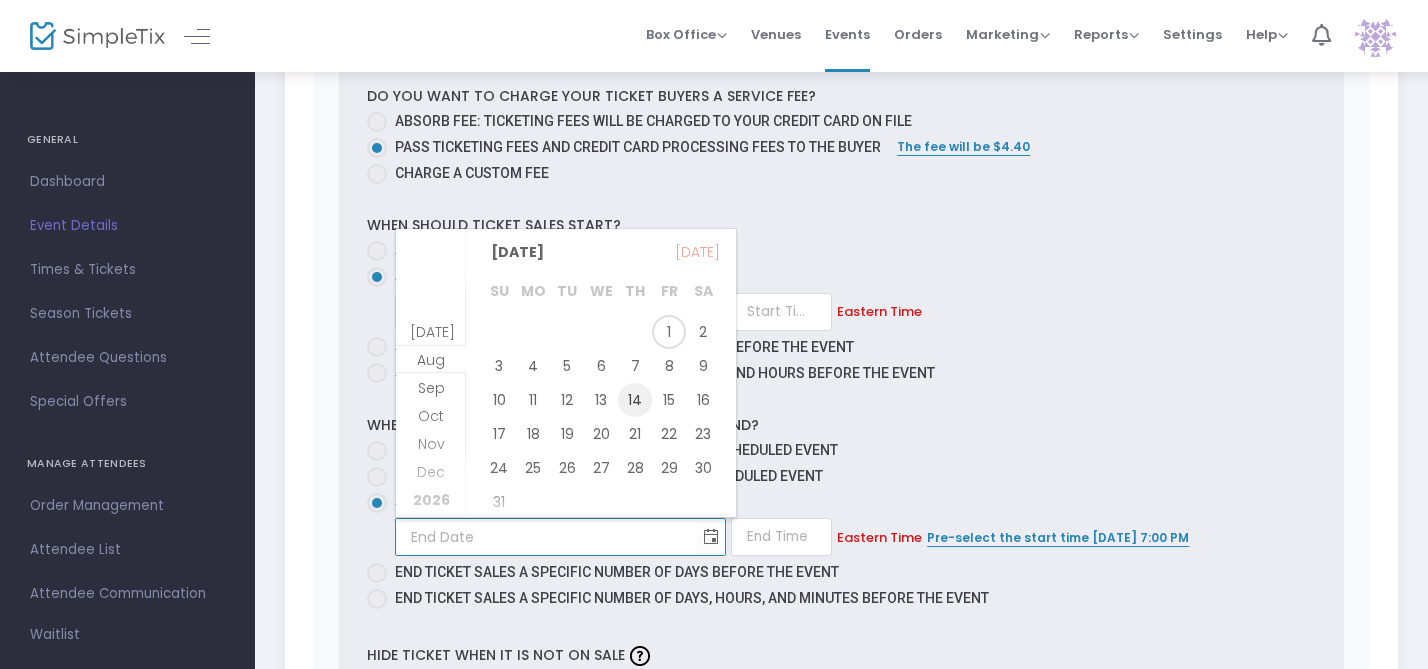 click on "14" at bounding box center (635, 400) 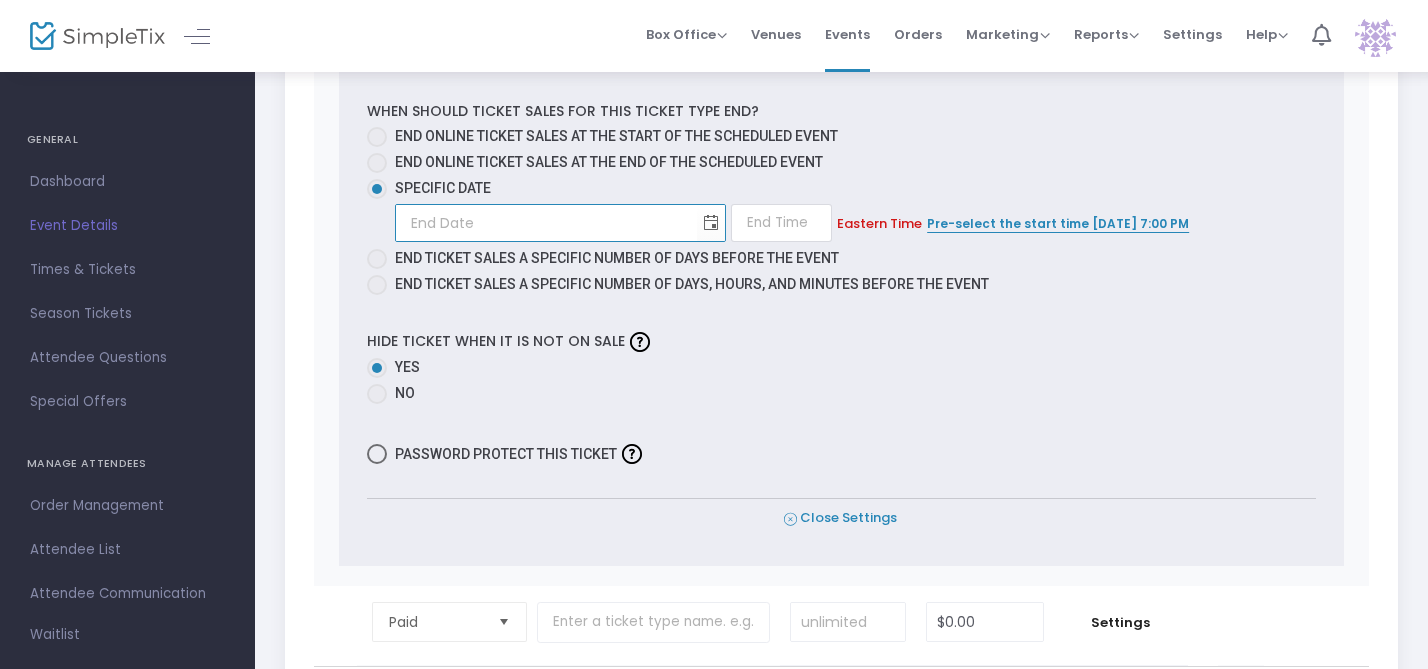 click on "Close Settings" at bounding box center [840, 518] 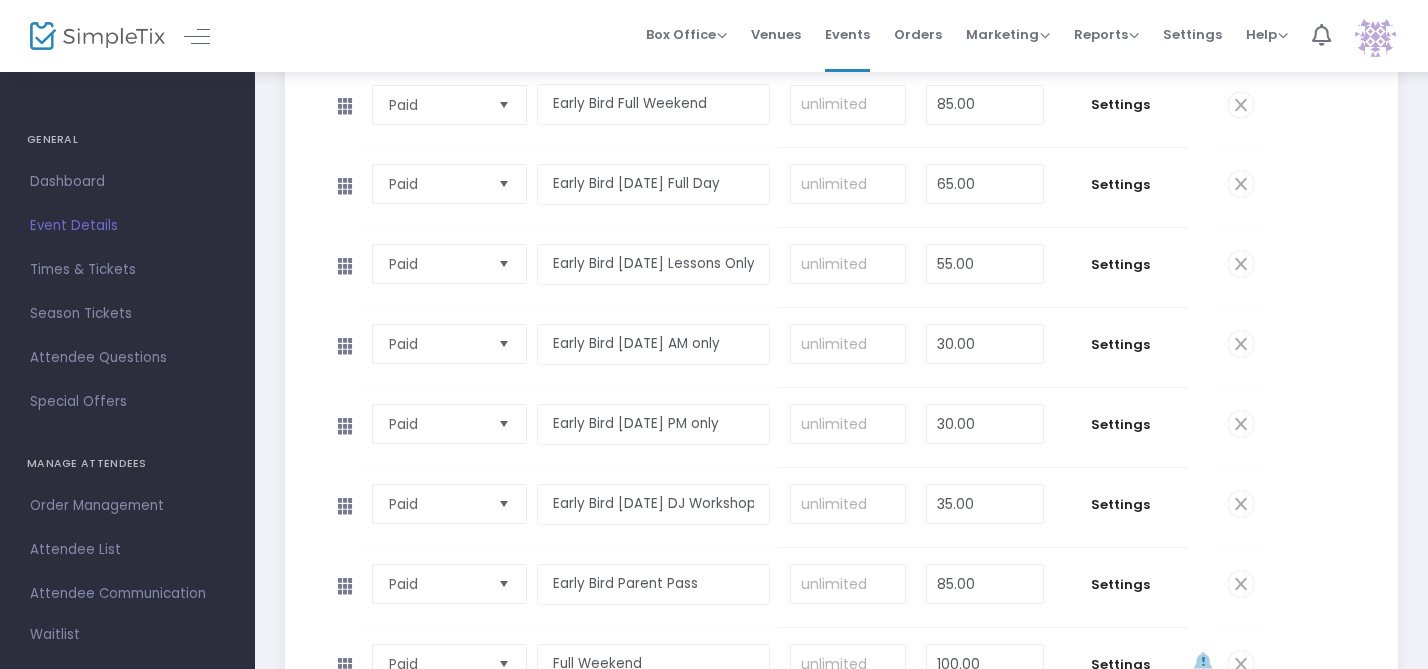 scroll, scrollTop: 439, scrollLeft: 0, axis: vertical 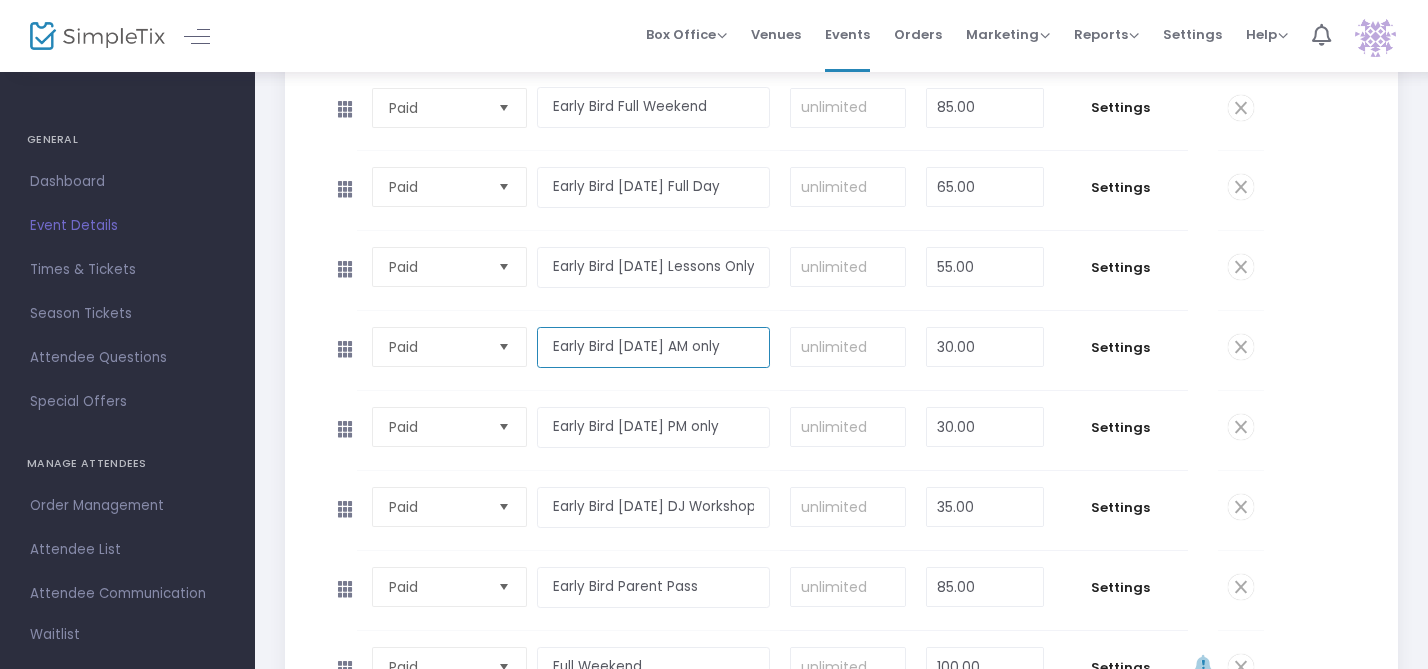 drag, startPoint x: 745, startPoint y: 344, endPoint x: 621, endPoint y: 341, distance: 124.036285 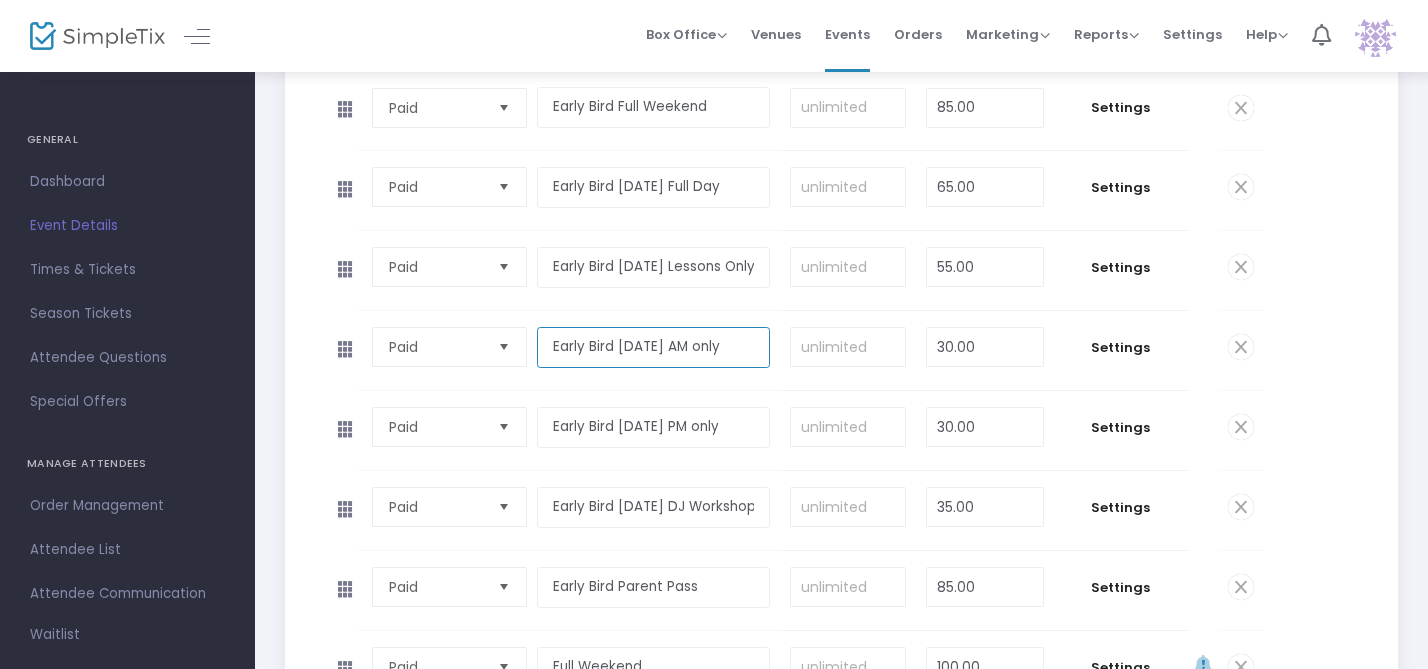 click on "Early Bird Saturday AM only" at bounding box center [653, 347] 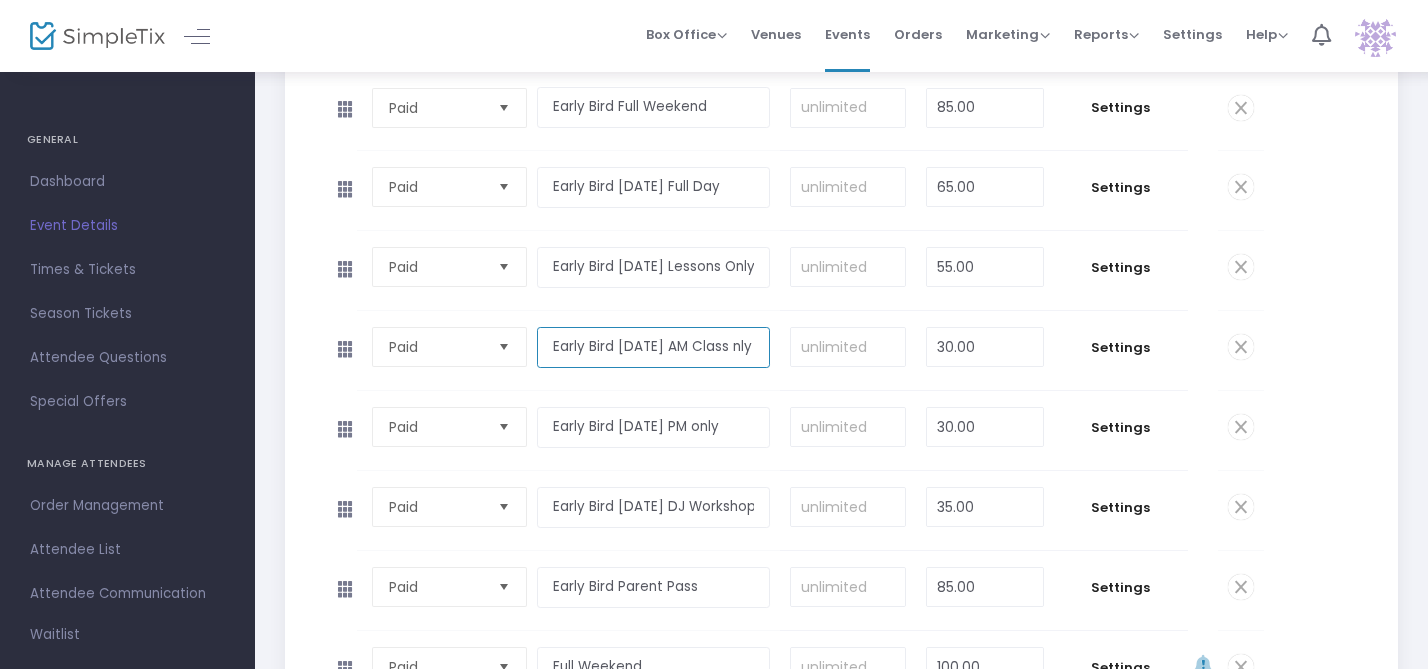 scroll, scrollTop: 0, scrollLeft: 14, axis: horizontal 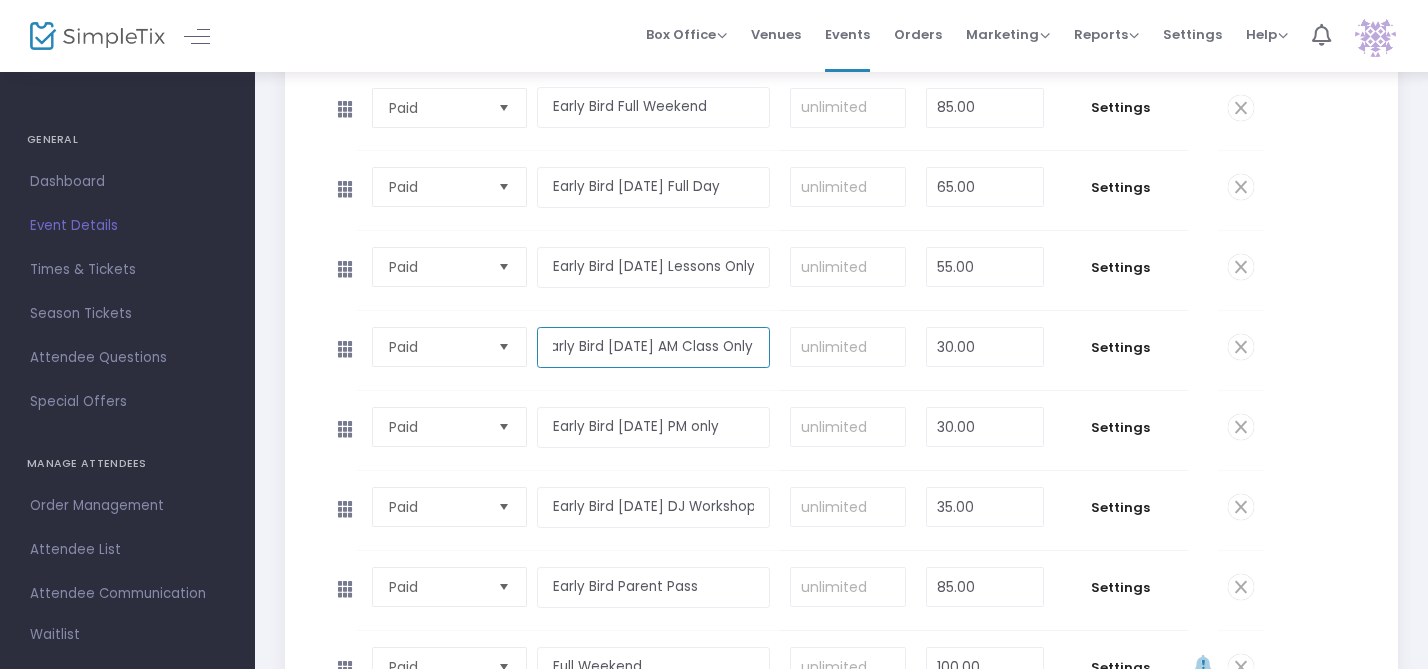 type on "Early Bird Saturday AM Class Only" 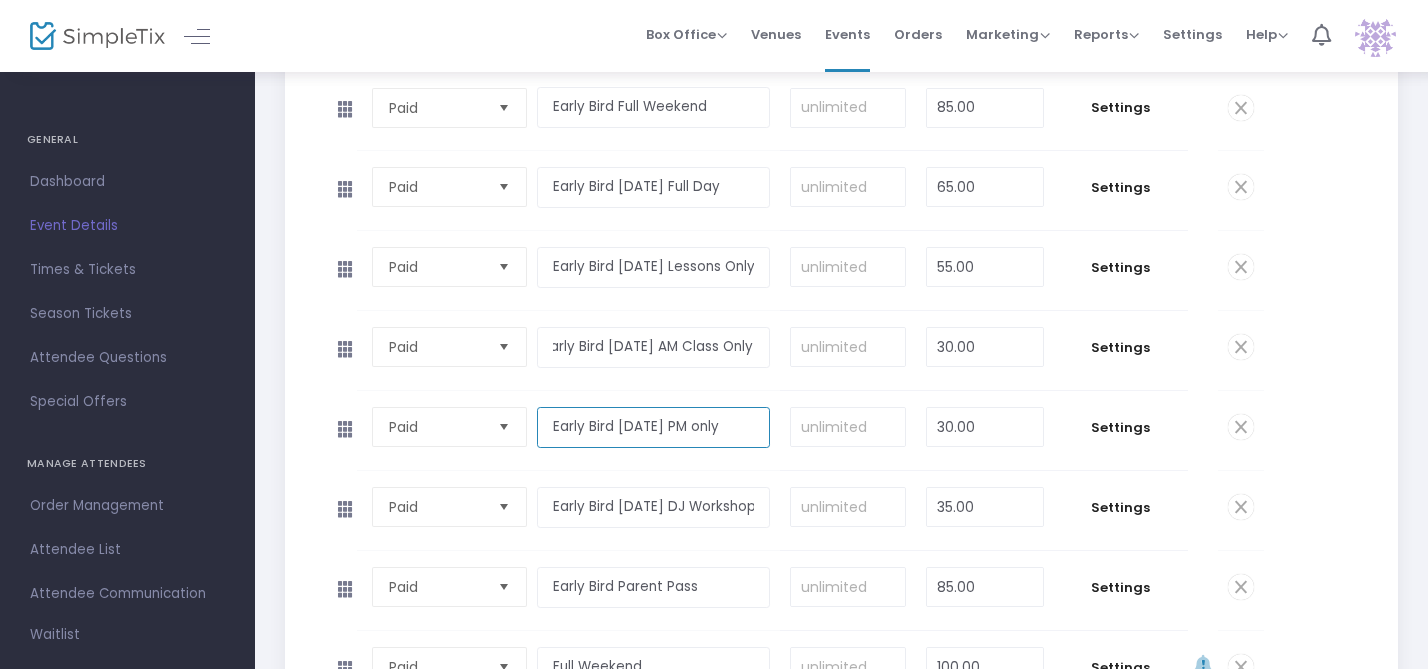 scroll, scrollTop: 0, scrollLeft: 0, axis: both 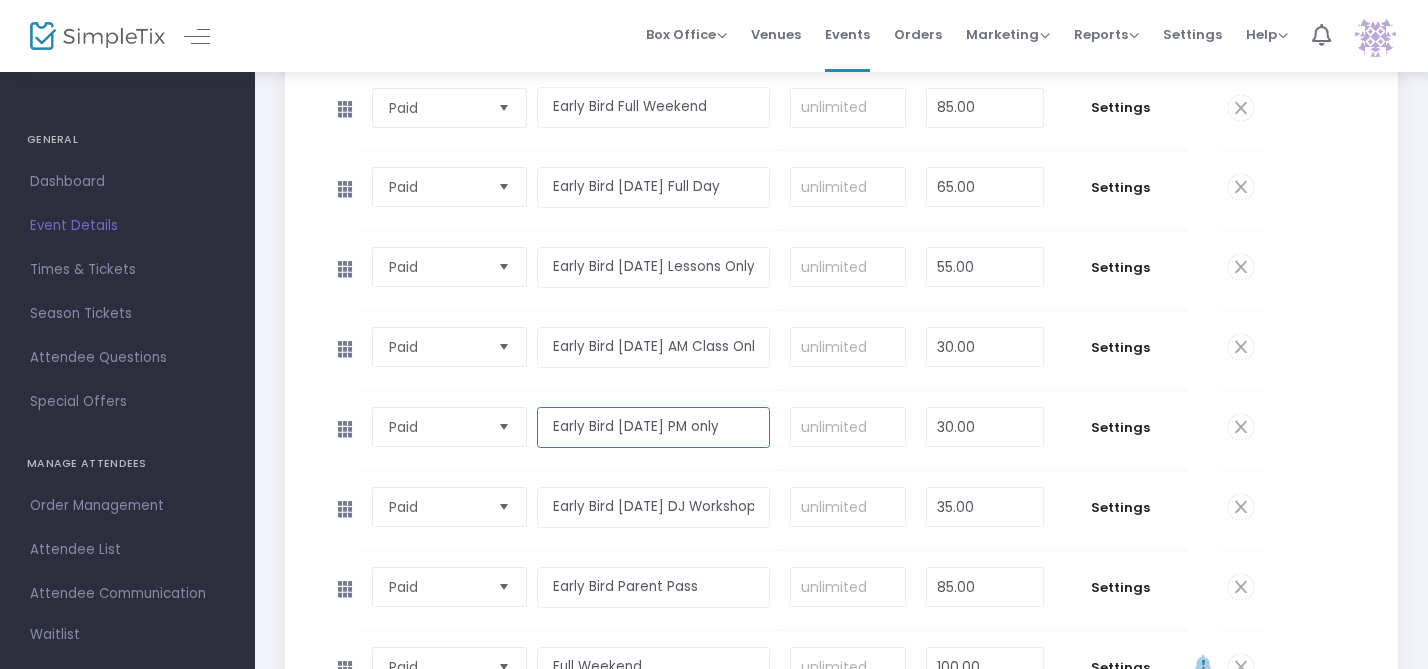 drag, startPoint x: 686, startPoint y: 425, endPoint x: 736, endPoint y: 432, distance: 50.48762 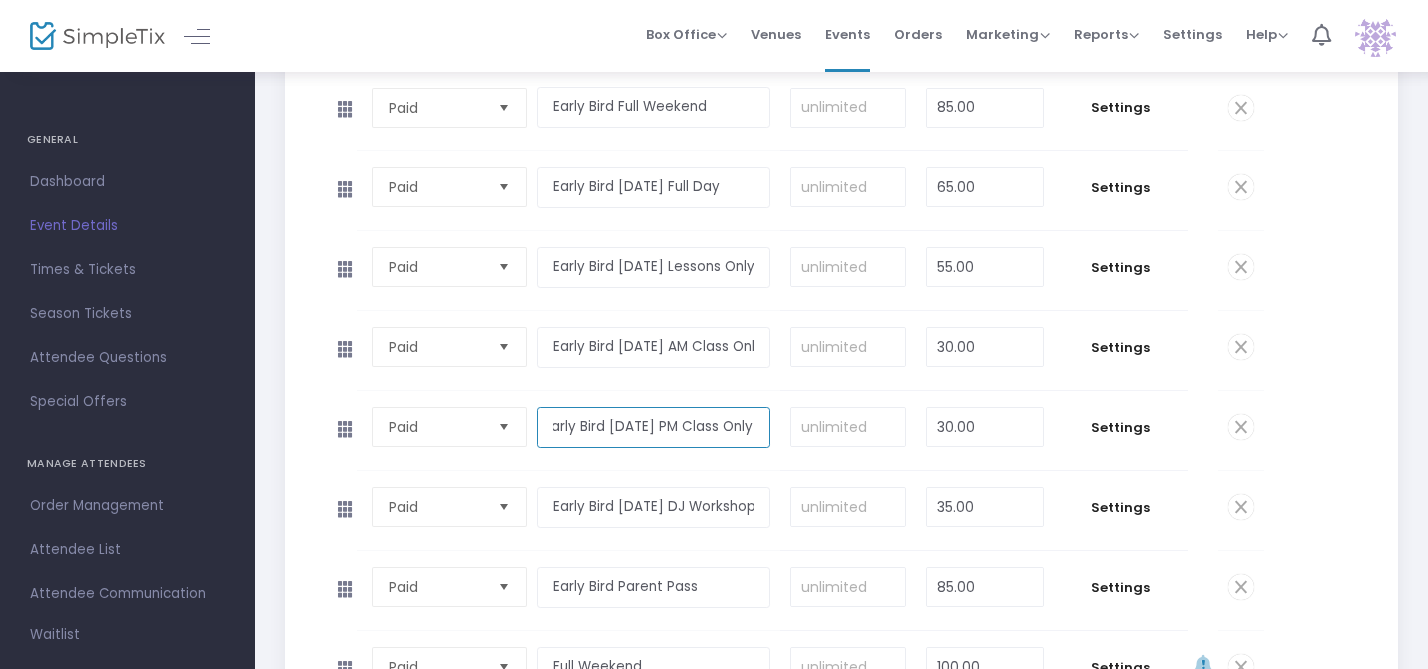 scroll, scrollTop: 0, scrollLeft: 23, axis: horizontal 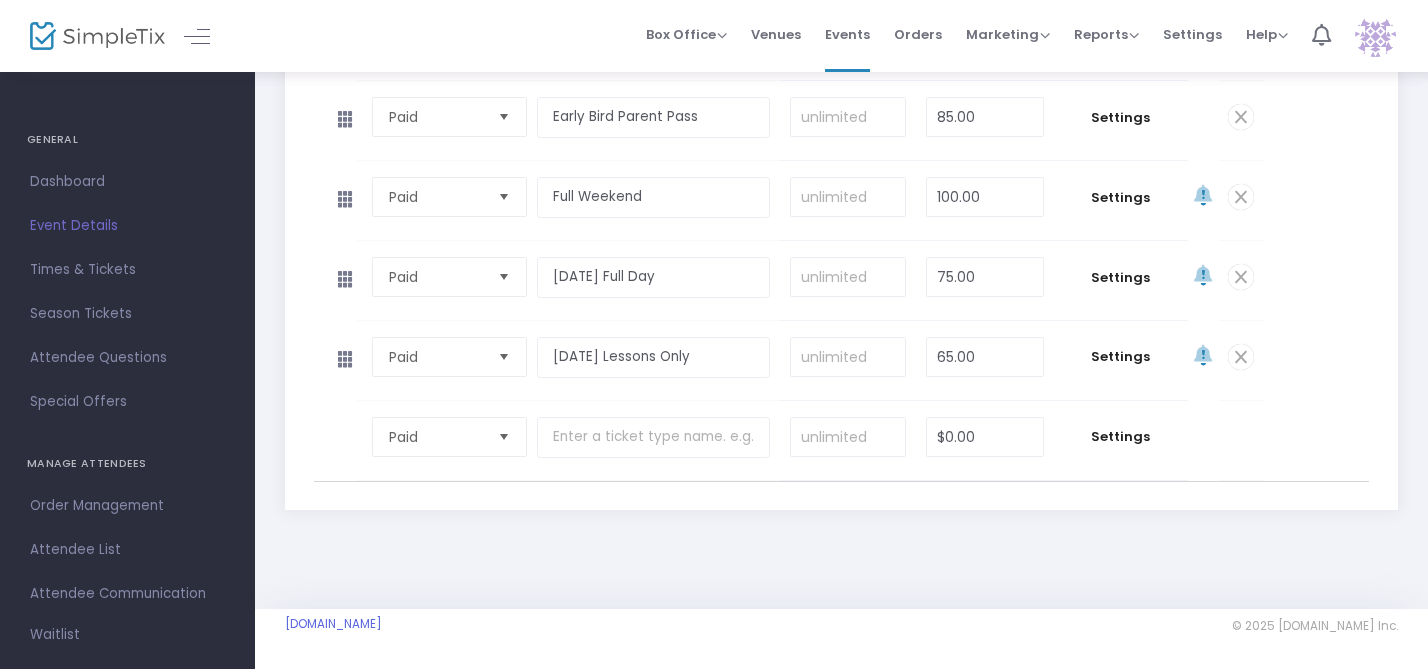 type on "Early Bird Saturday PM Class Only" 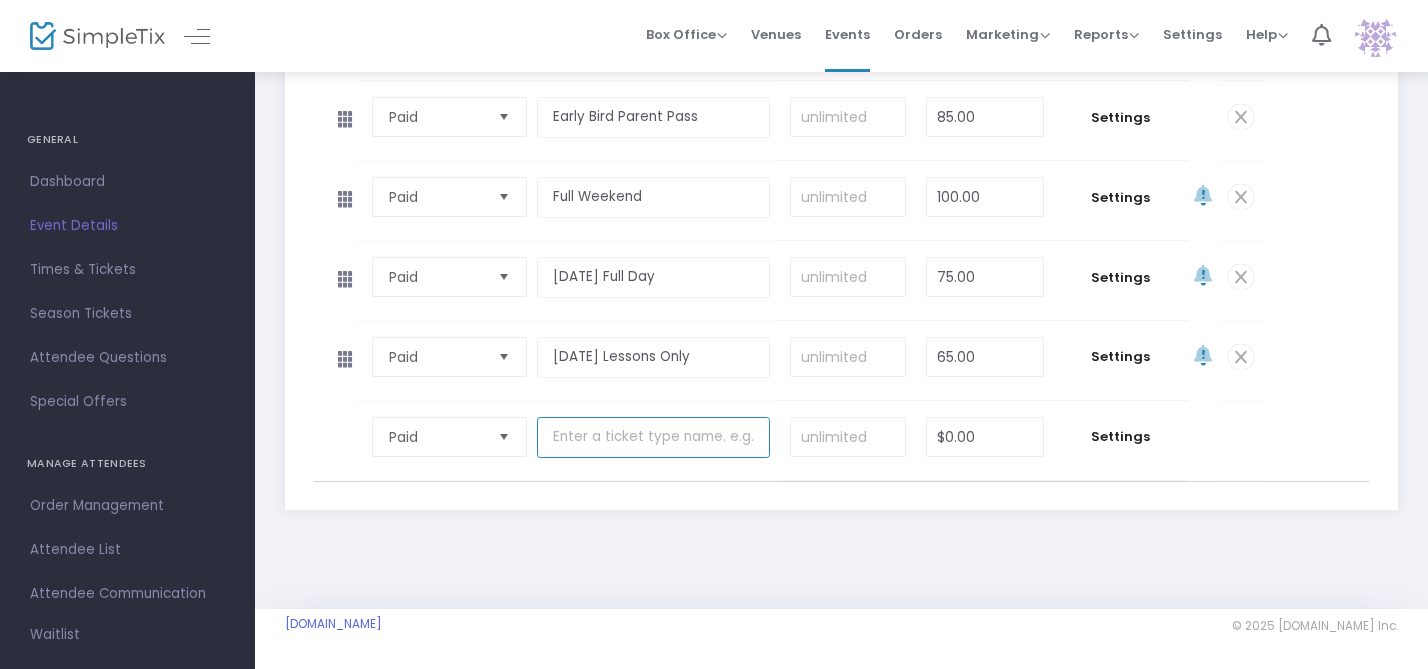 click at bounding box center [653, 437] 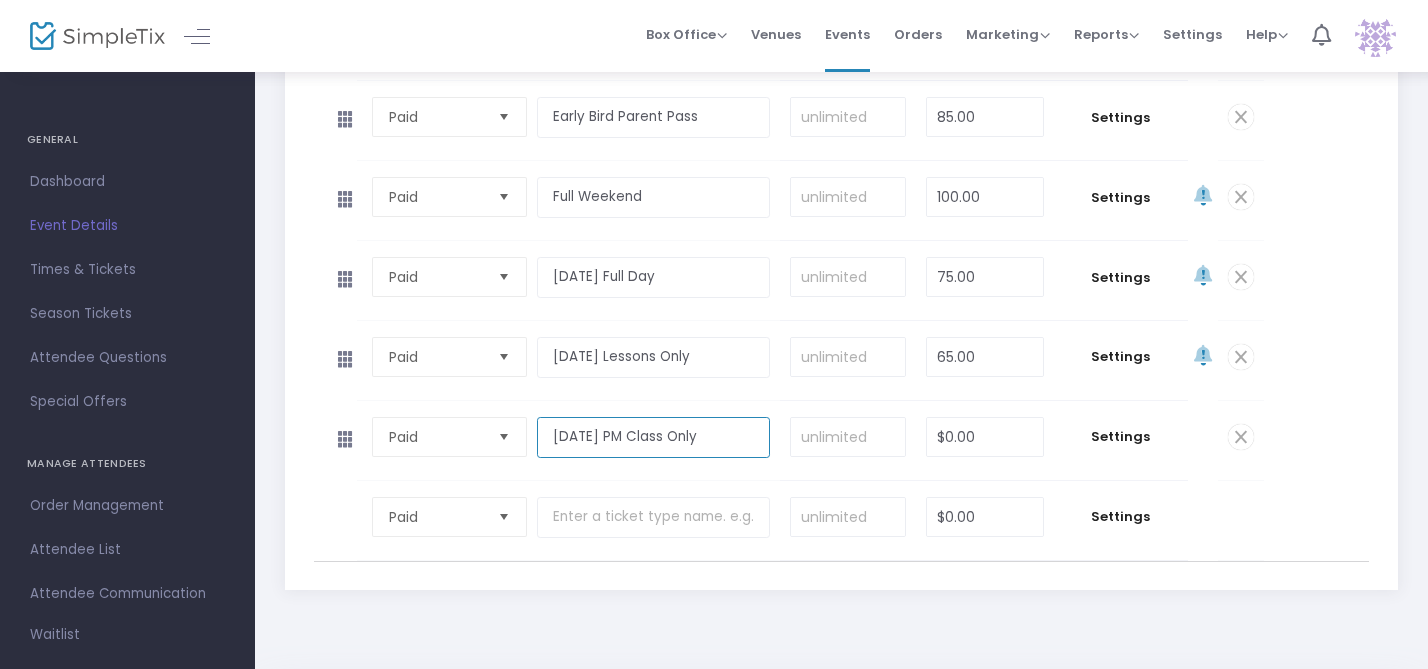 click on "Saturday PM Class Only" at bounding box center [653, 437] 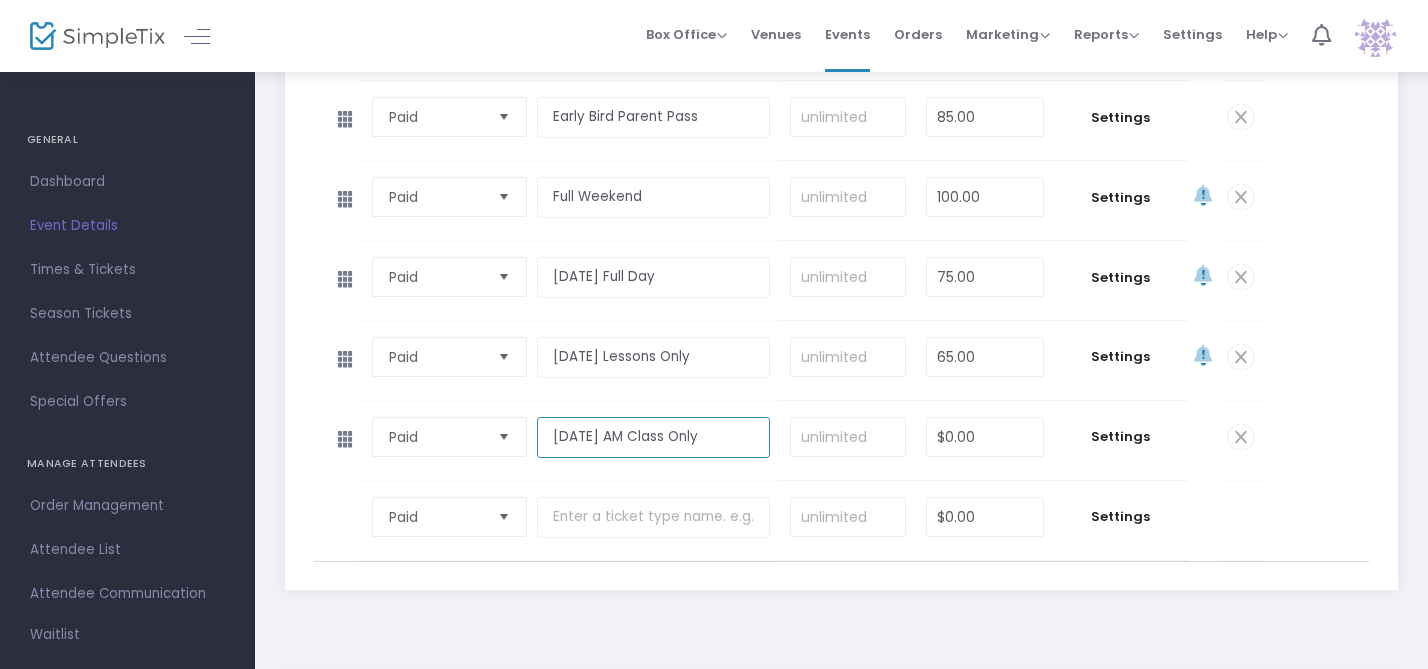 type on "Saturday AM Class Only" 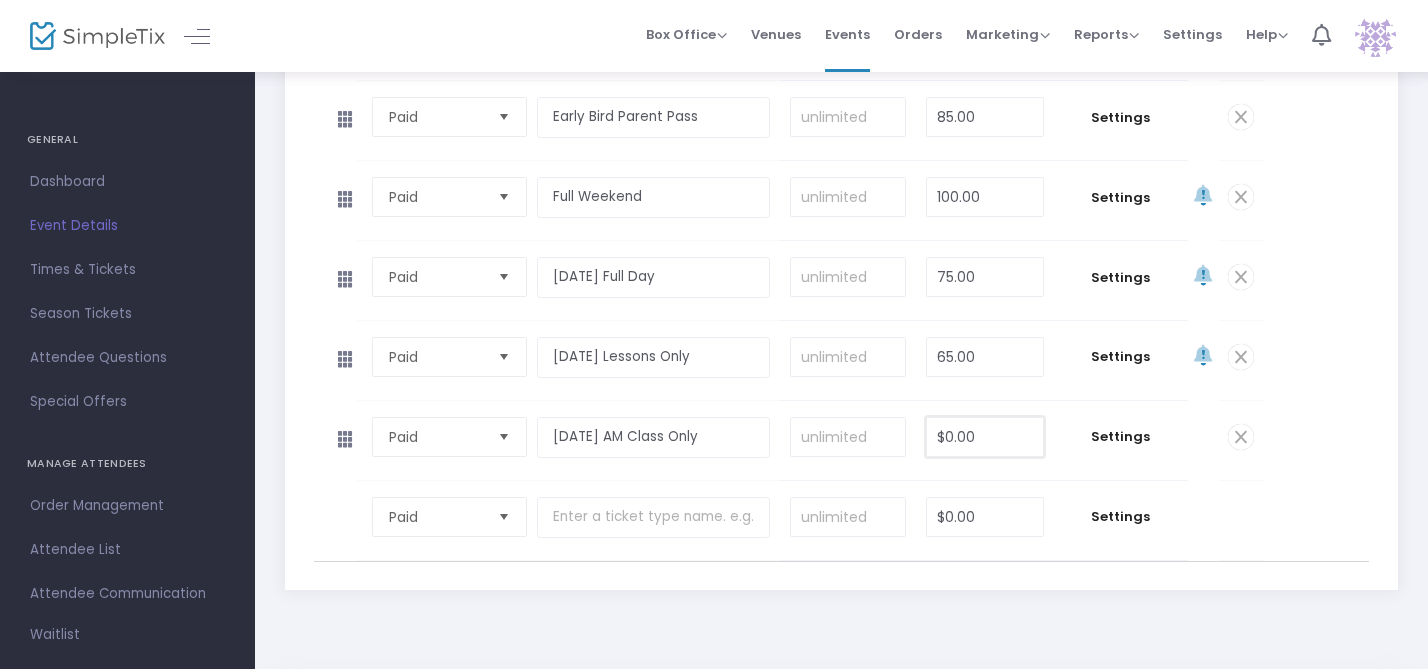 click on "$0.00" at bounding box center [984, 437] 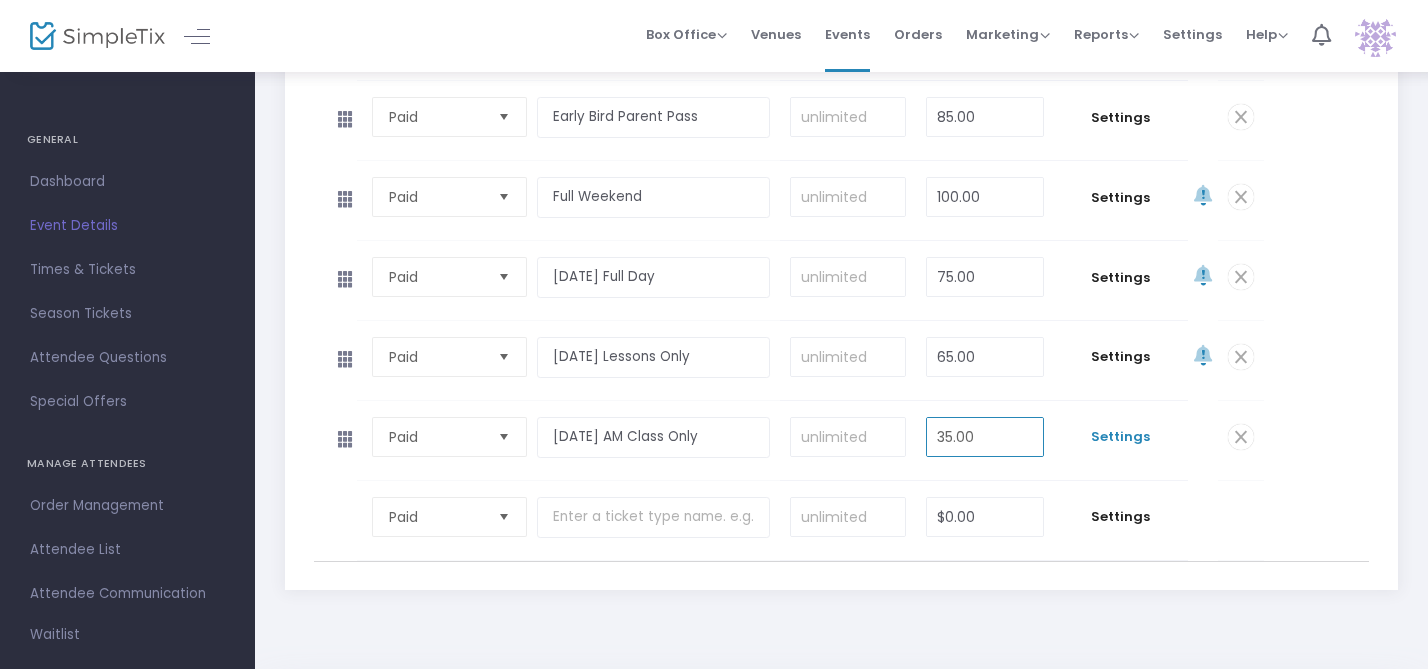 type on "35.00" 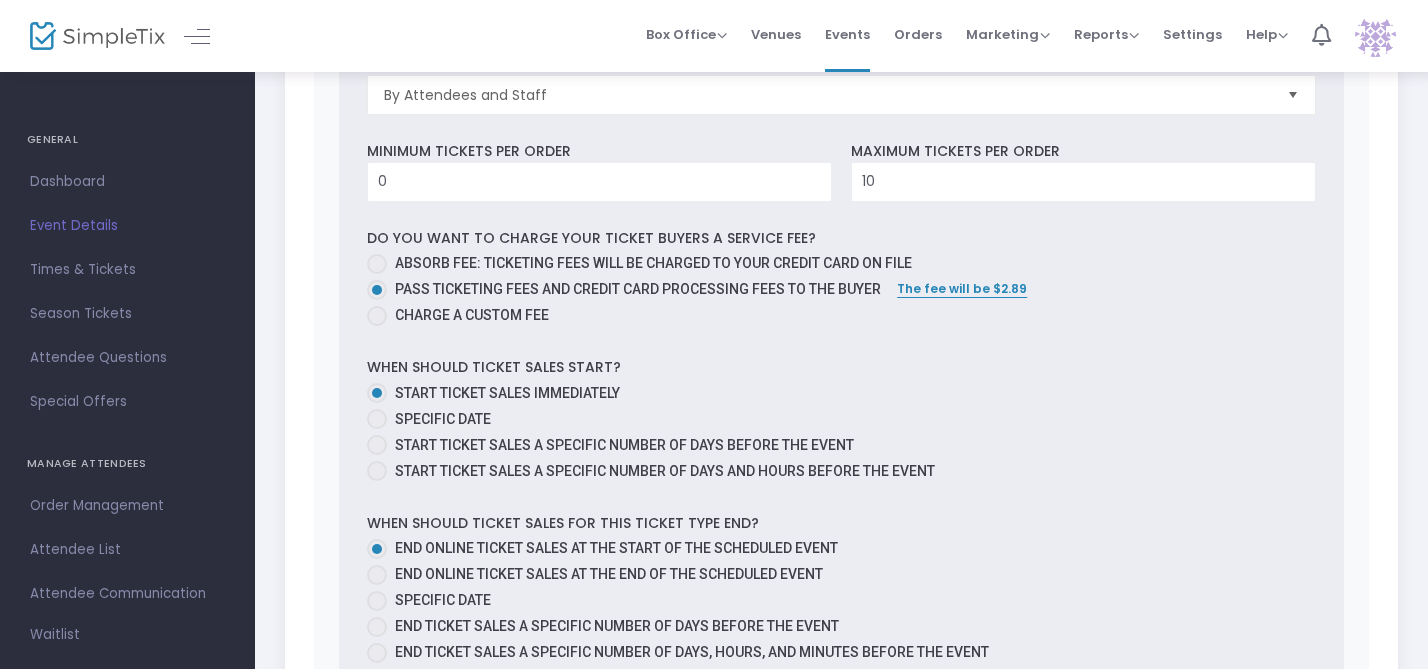 scroll, scrollTop: 1623, scrollLeft: 0, axis: vertical 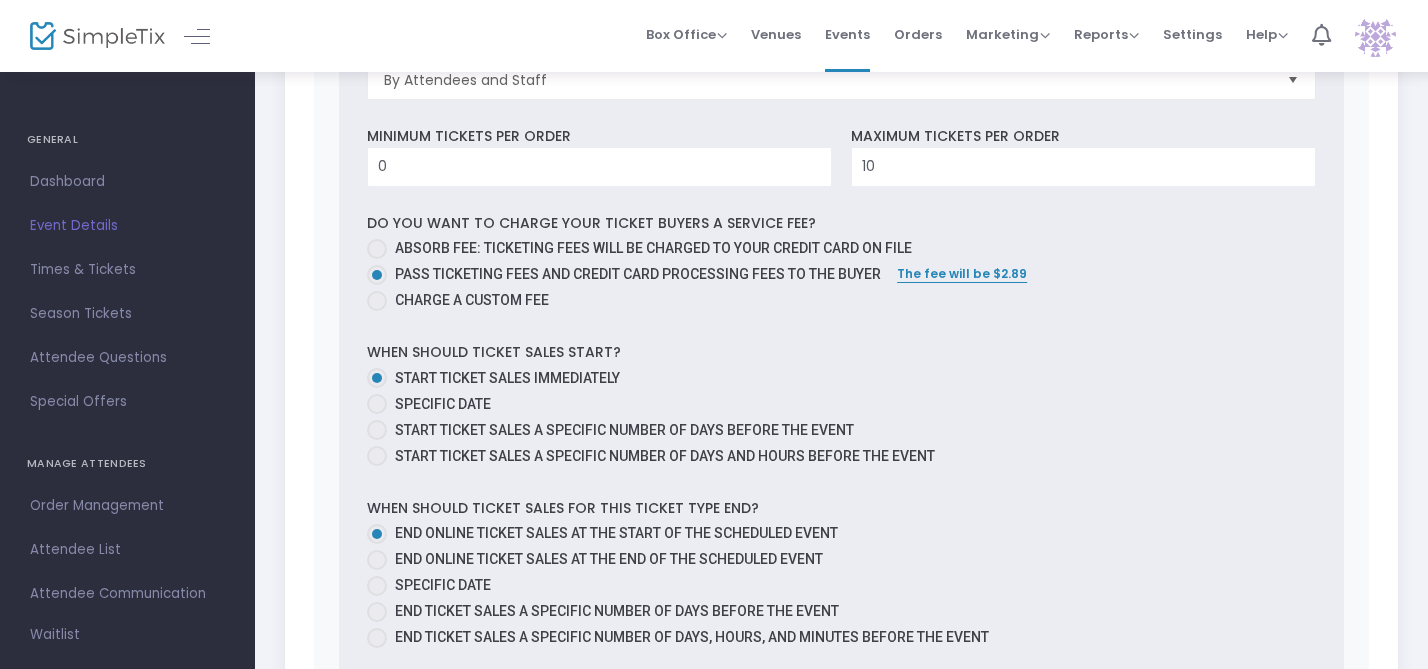 click at bounding box center (377, 404) 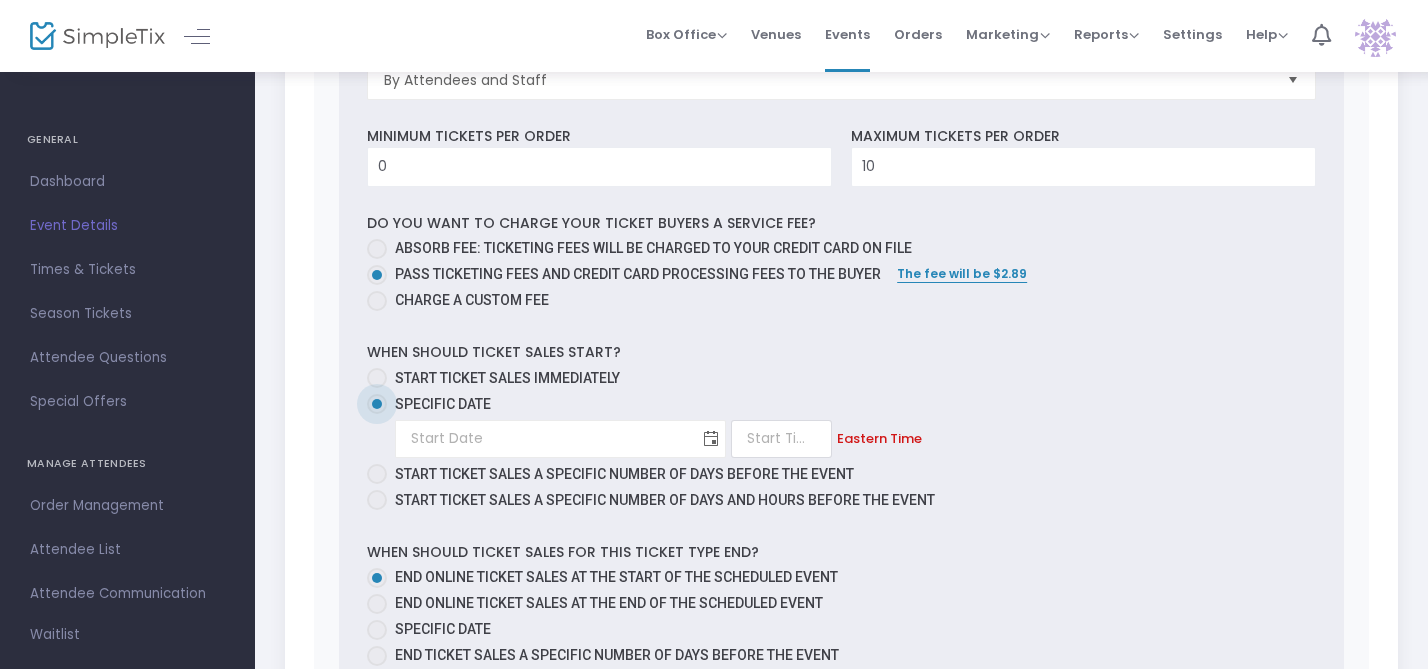 click at bounding box center [711, 438] 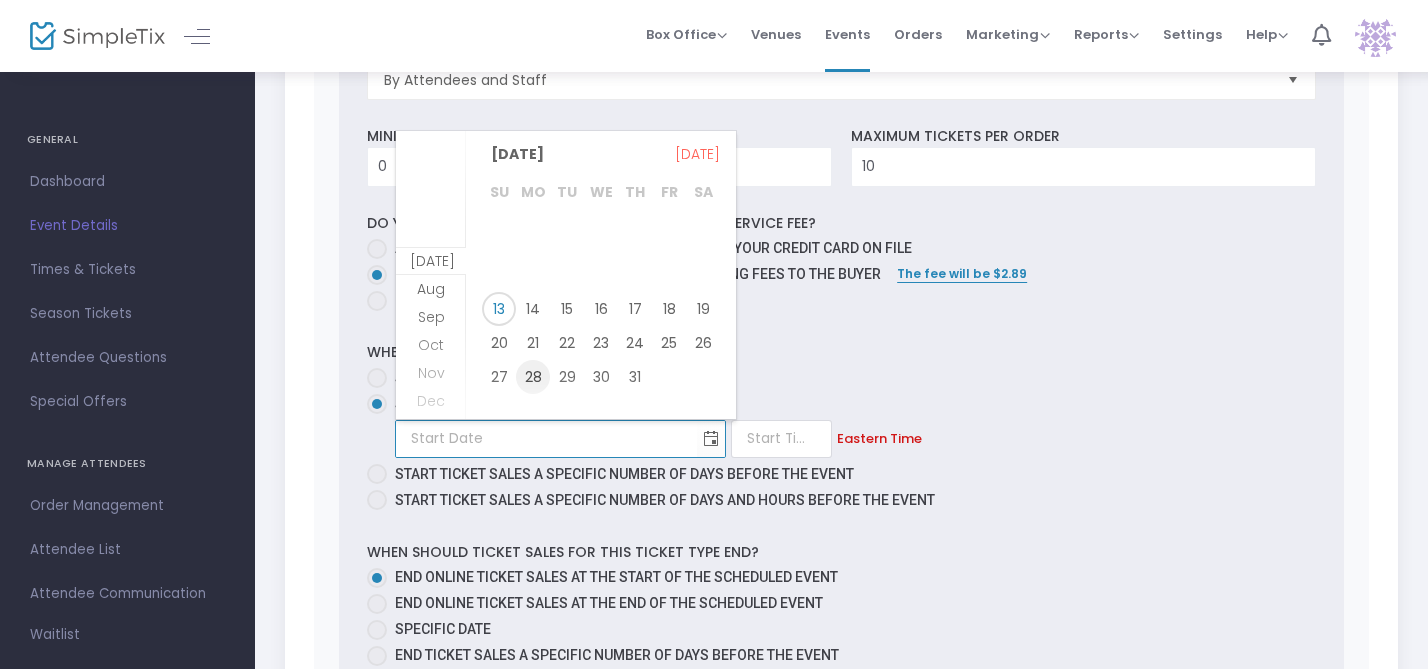 click on "28" at bounding box center (533, 377) 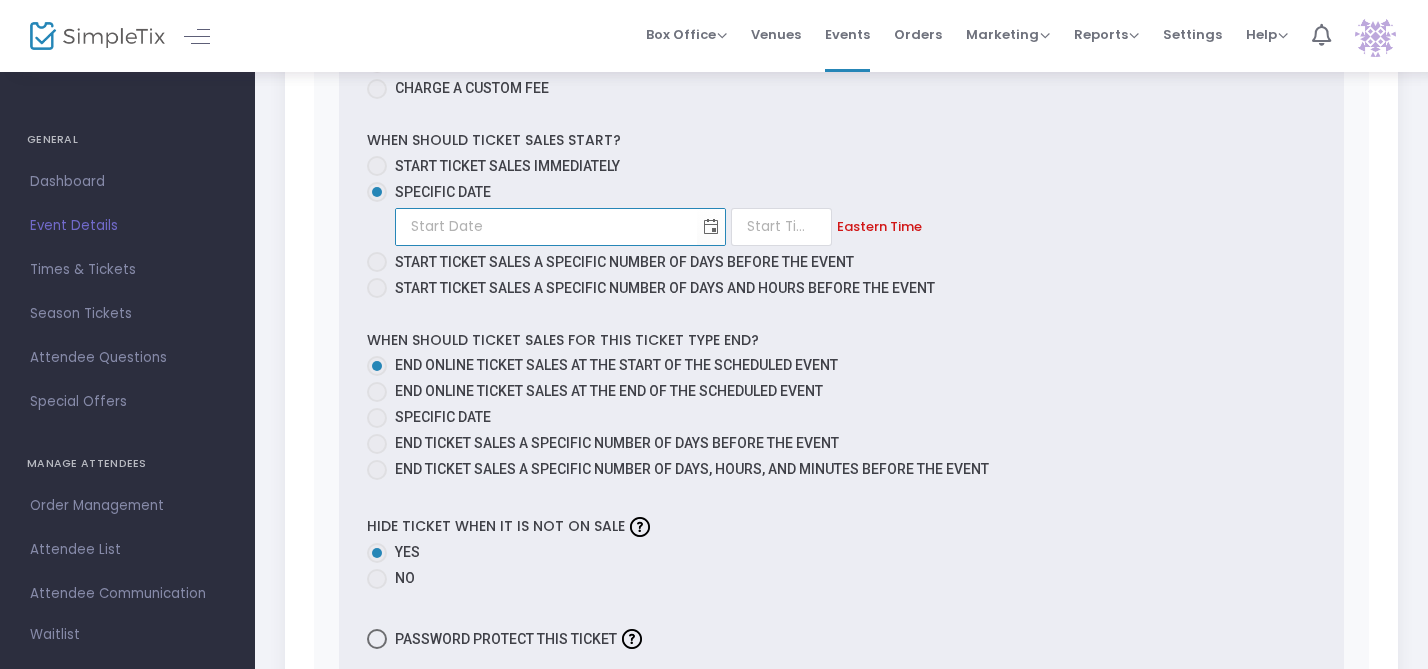 scroll, scrollTop: 1834, scrollLeft: 0, axis: vertical 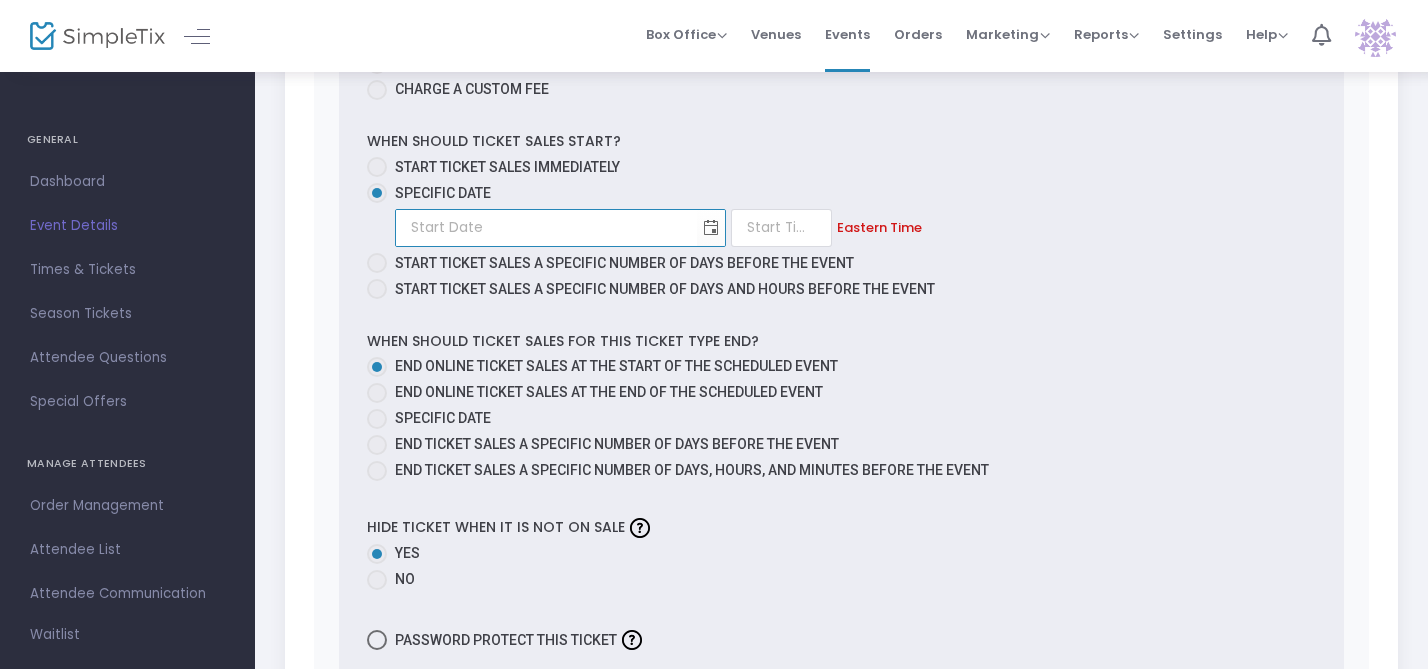 click at bounding box center (377, 419) 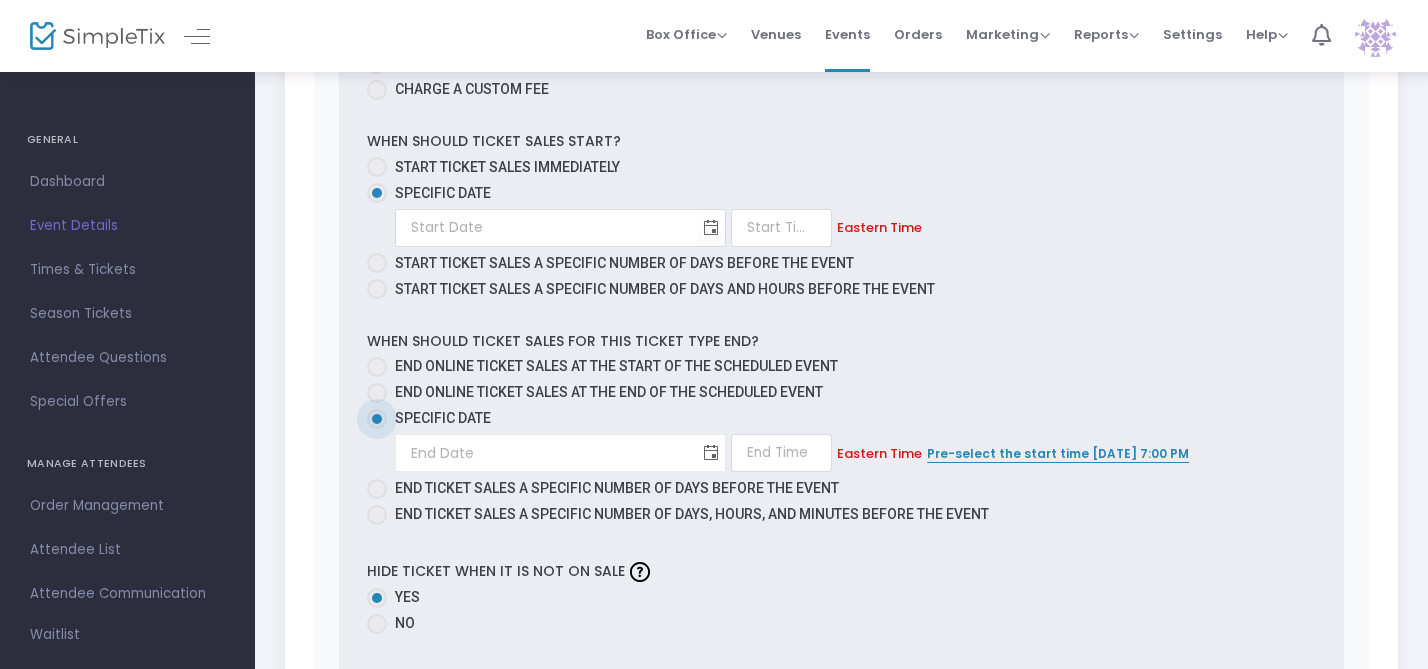 click at bounding box center (711, 453) 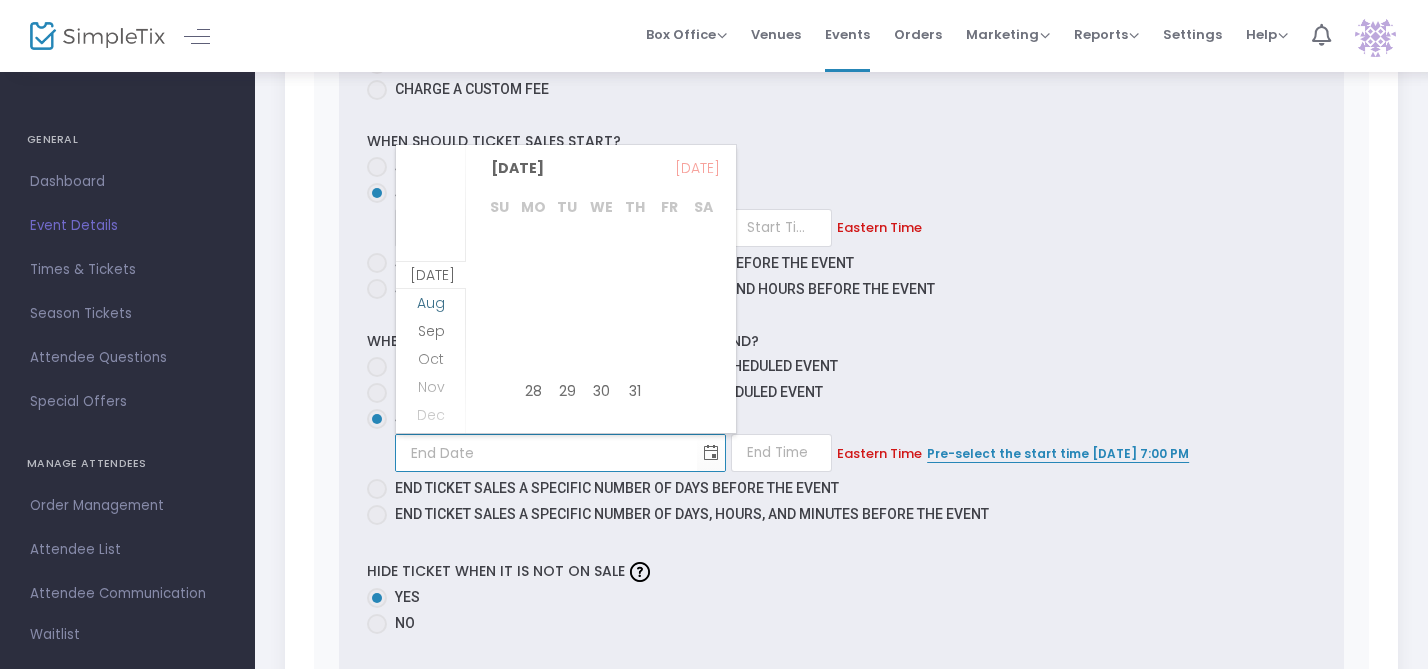 click on "Aug" at bounding box center (431, 317) 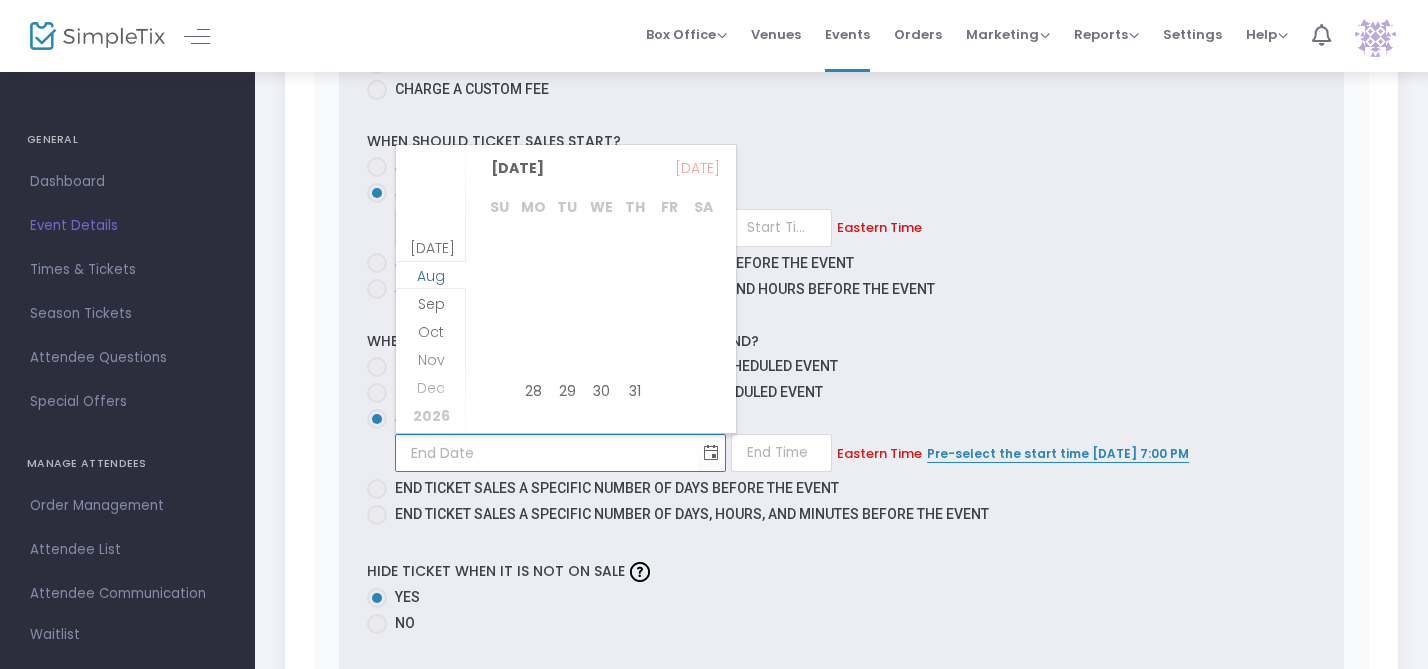 scroll, scrollTop: 257, scrollLeft: 0, axis: vertical 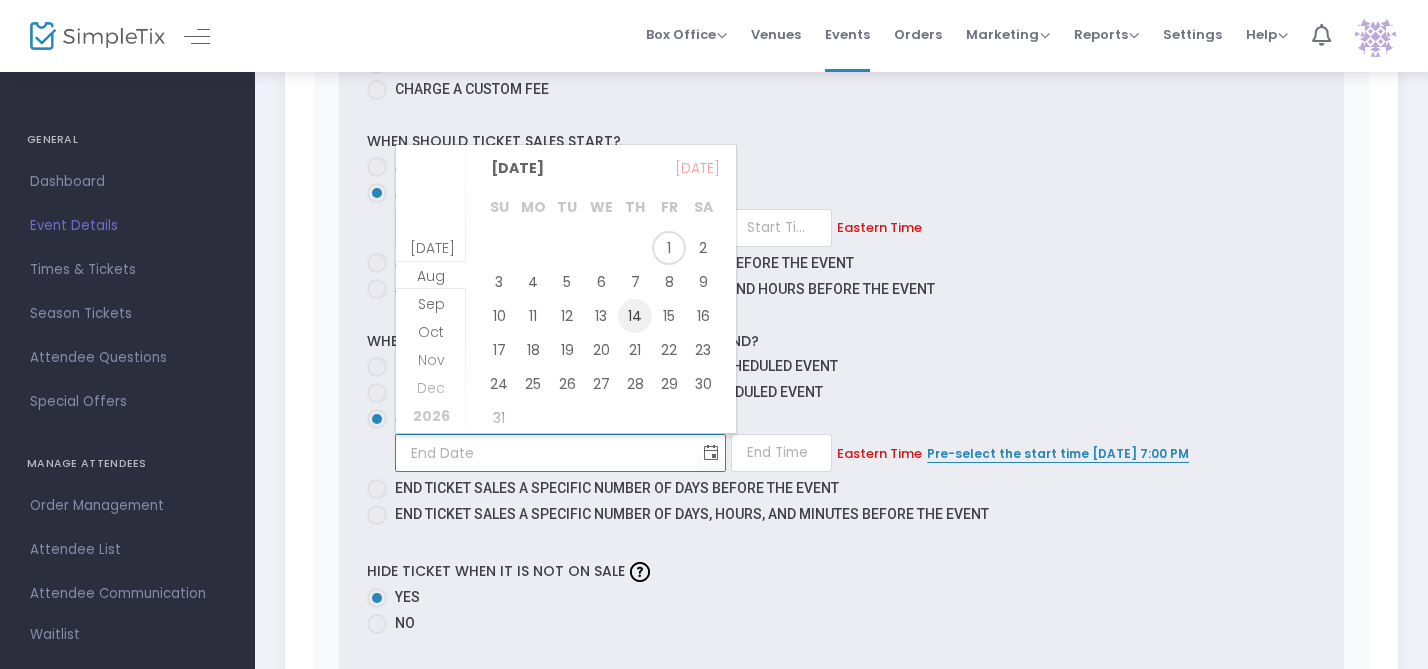 click on "14" at bounding box center [635, 316] 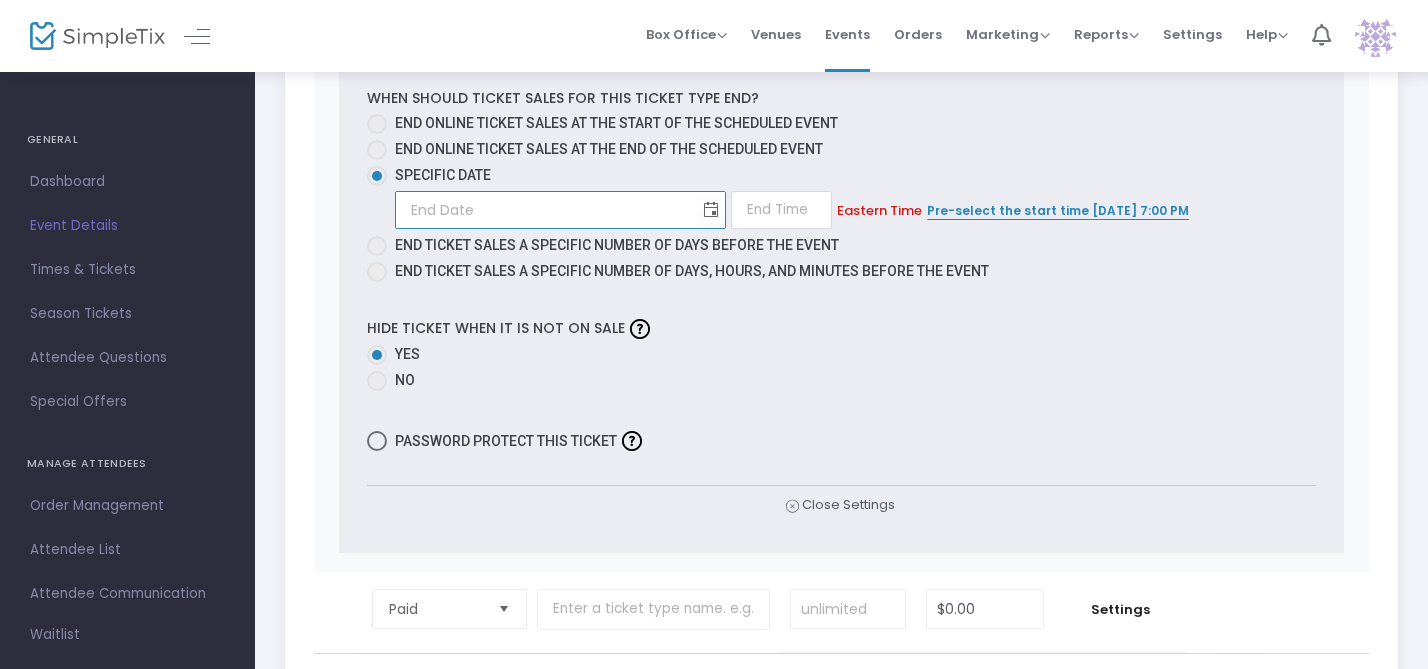 scroll, scrollTop: 2079, scrollLeft: 0, axis: vertical 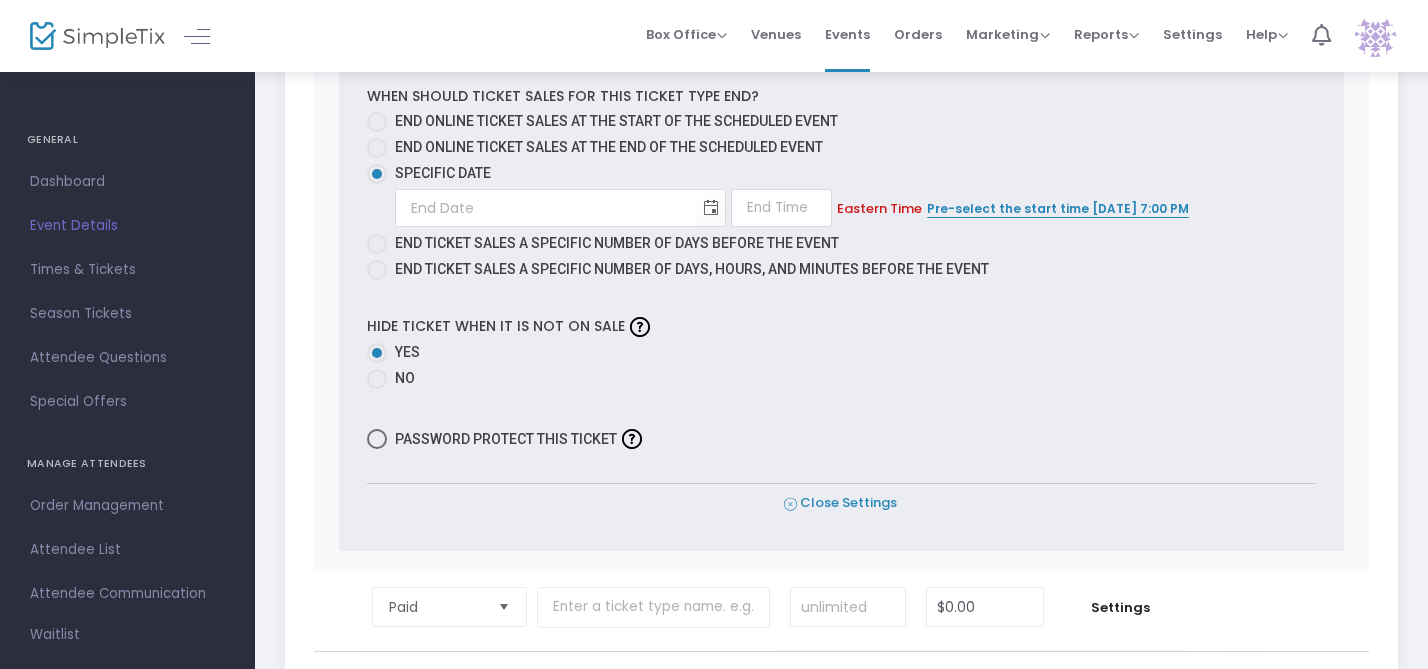 click on "Close Settings" at bounding box center (840, 503) 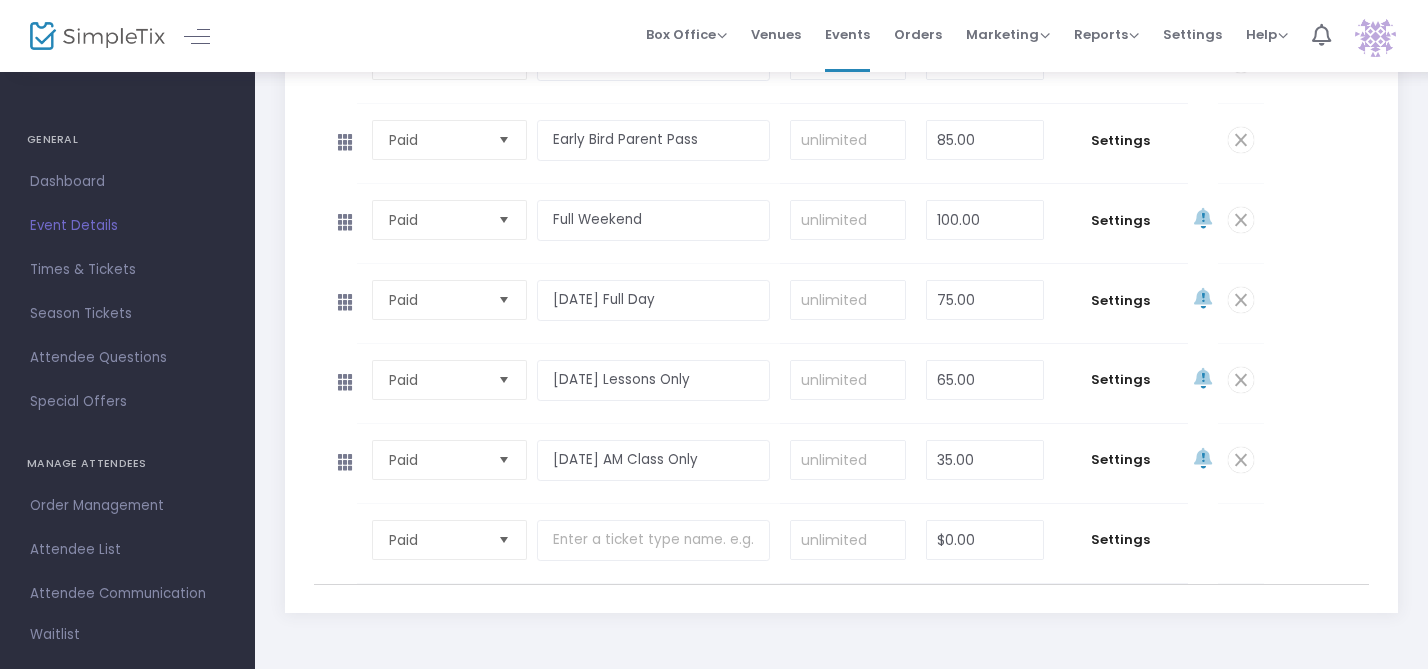 scroll, scrollTop: 973, scrollLeft: 0, axis: vertical 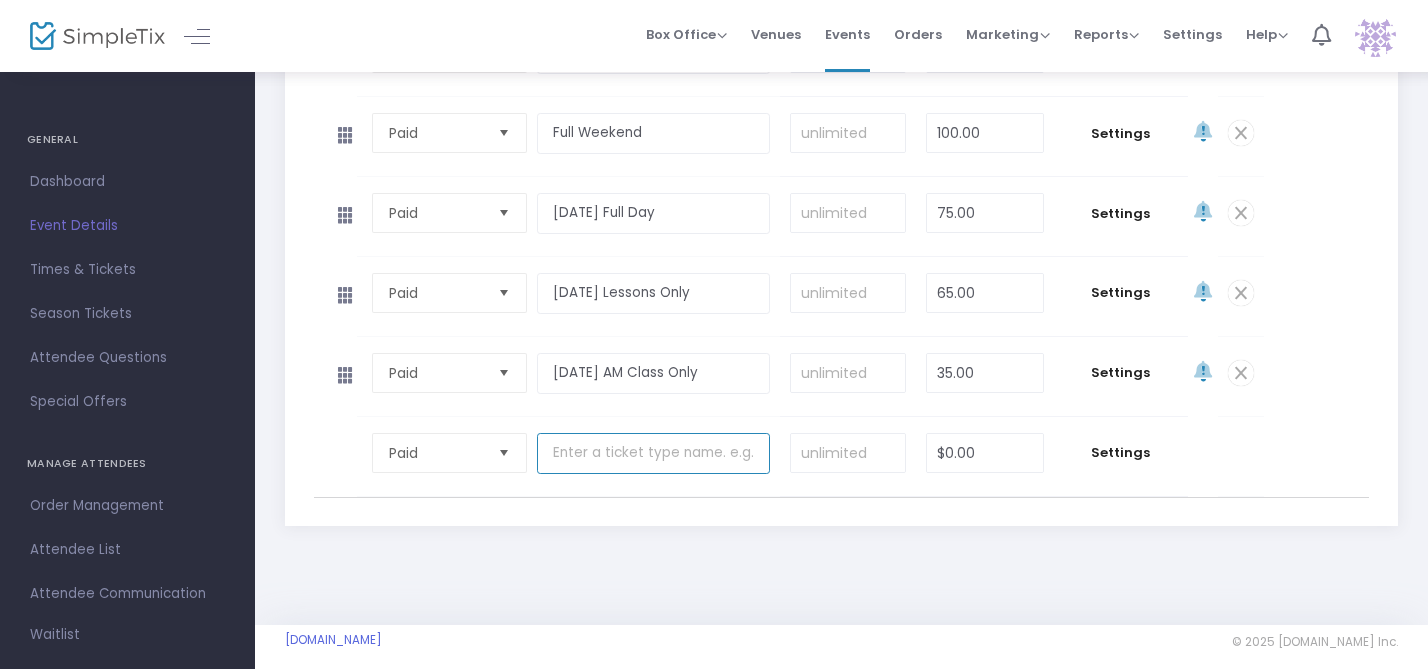click at bounding box center [653, 453] 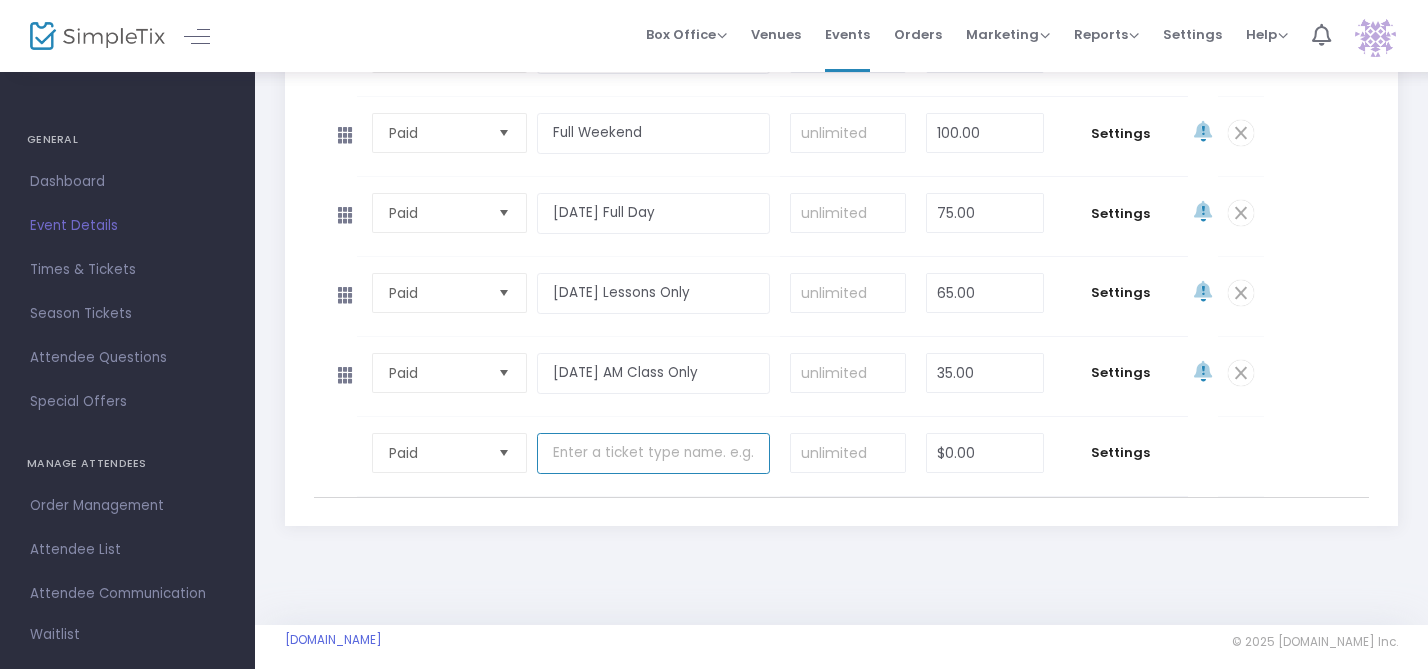 paste on "Saturday PM Class Only" 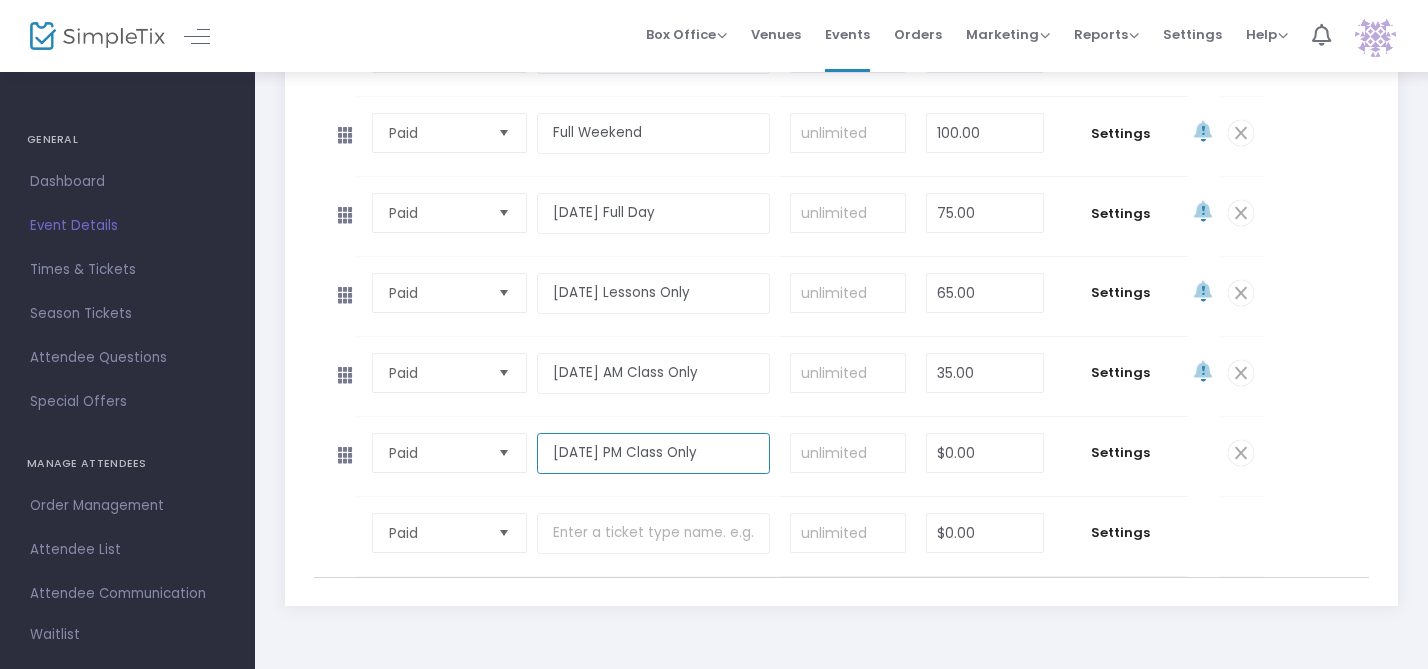 type on "Saturday PM Class Only" 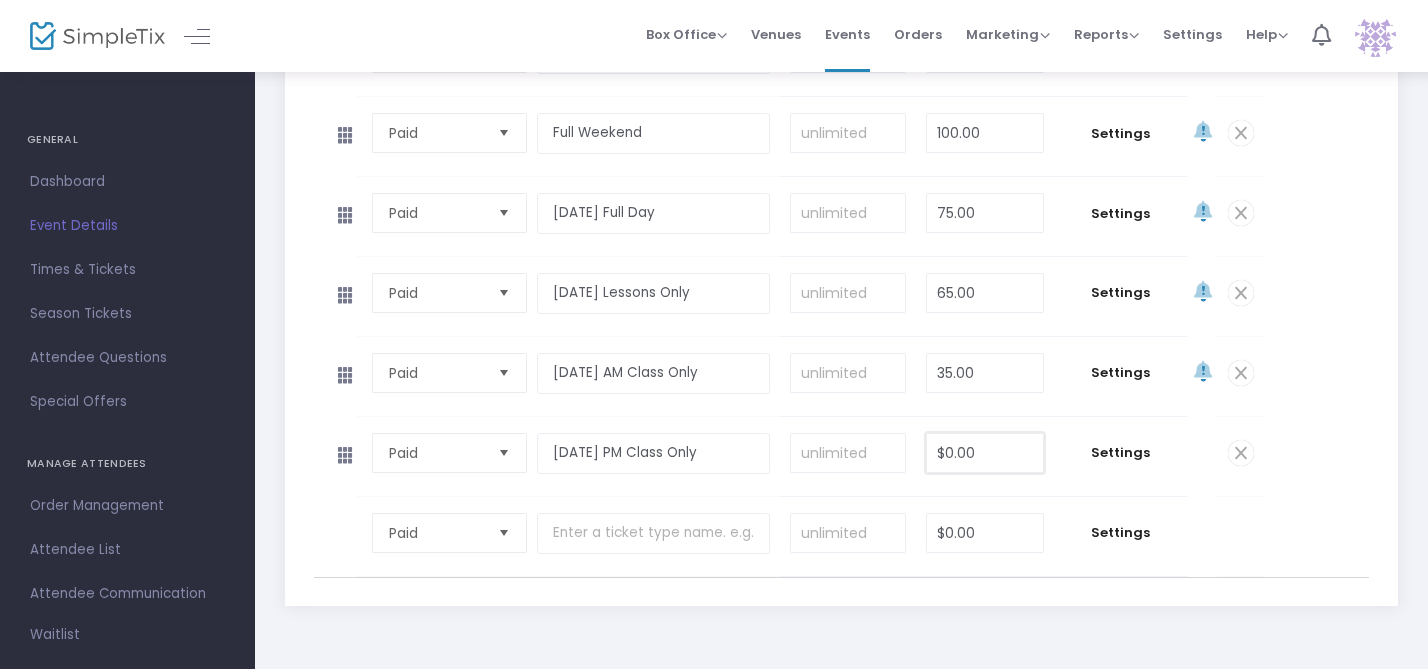 click on "$0.00" at bounding box center (984, 453) 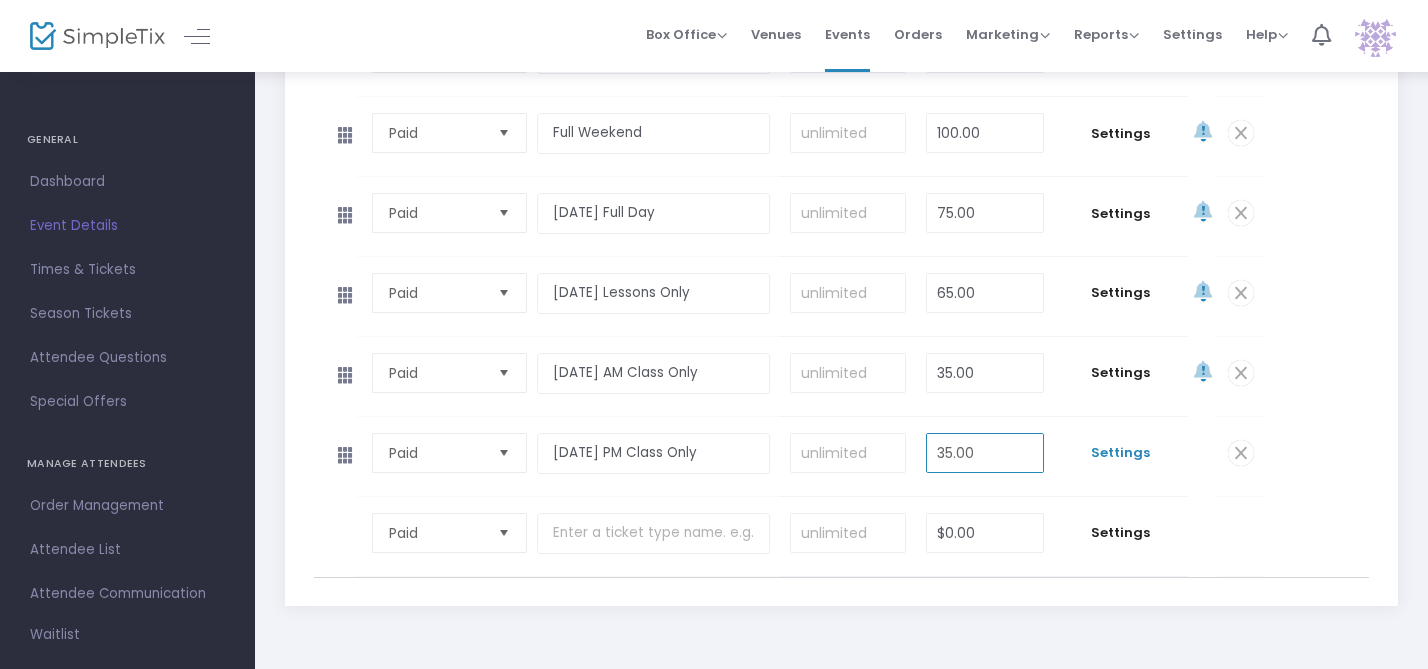 type on "35.00" 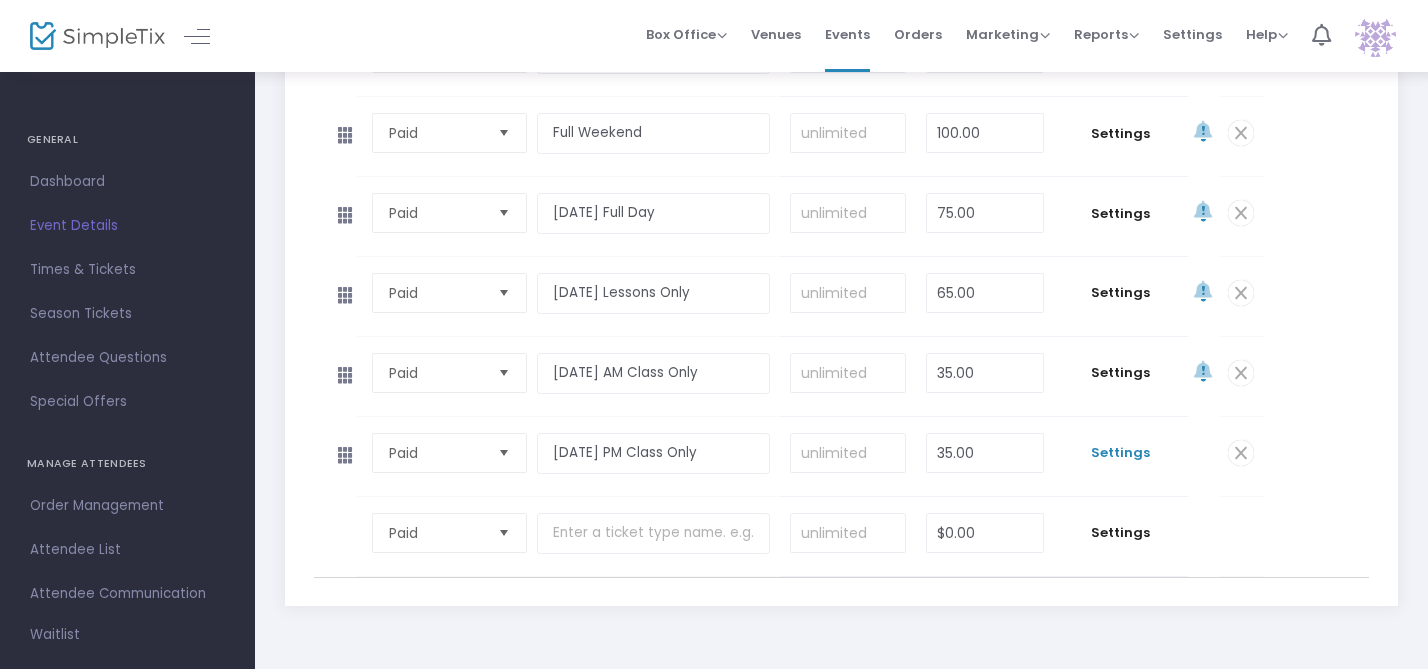 click on "Settings" at bounding box center [1121, 453] 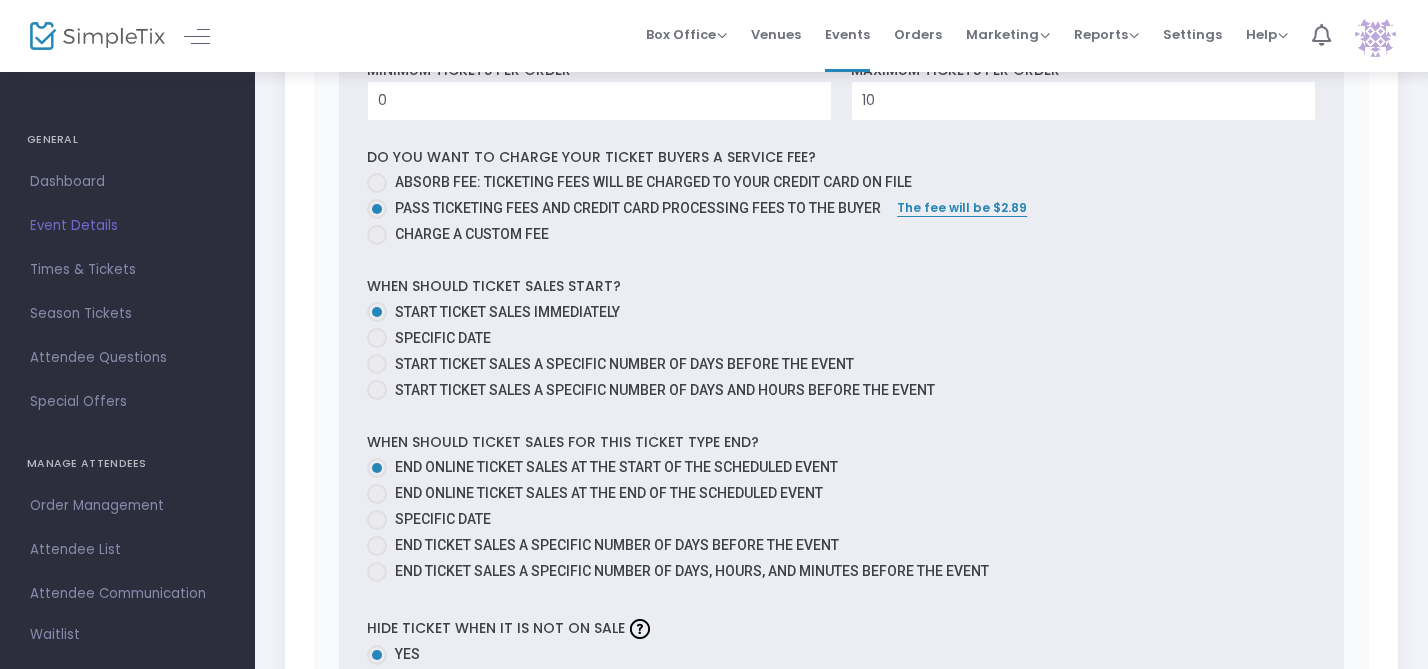 scroll, scrollTop: 1779, scrollLeft: 0, axis: vertical 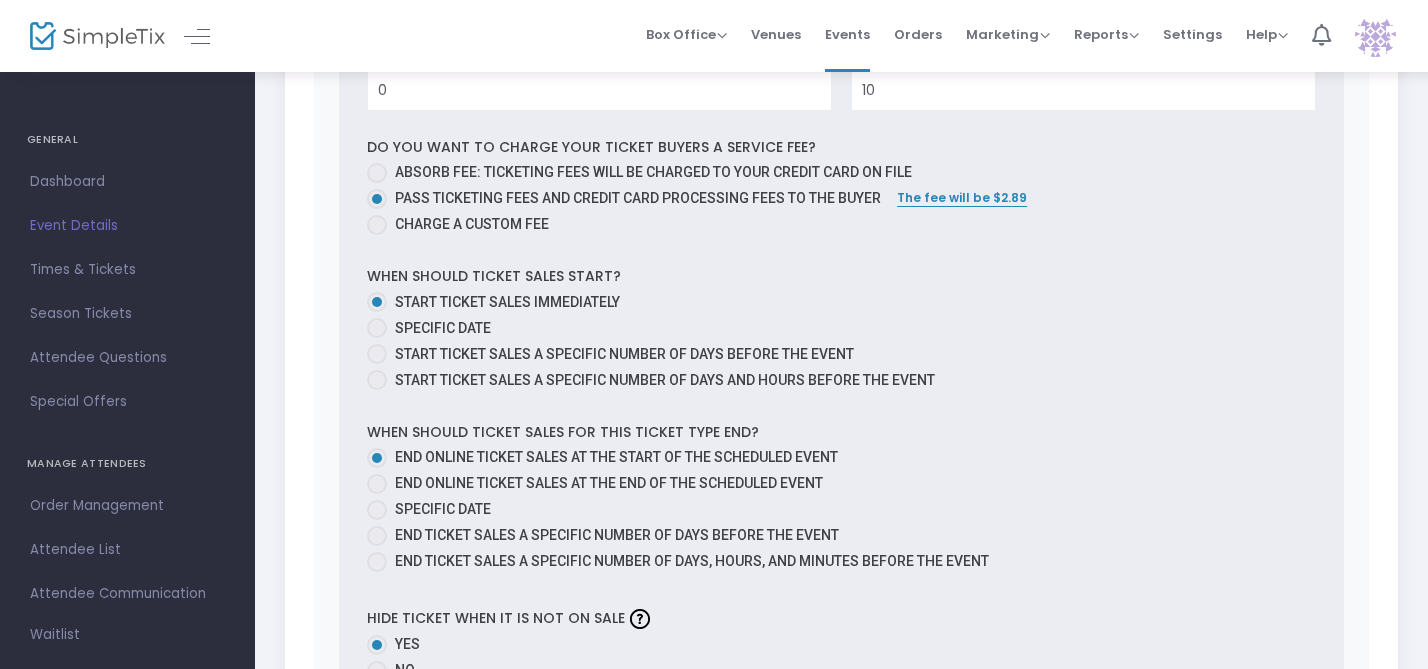 click at bounding box center [377, 328] 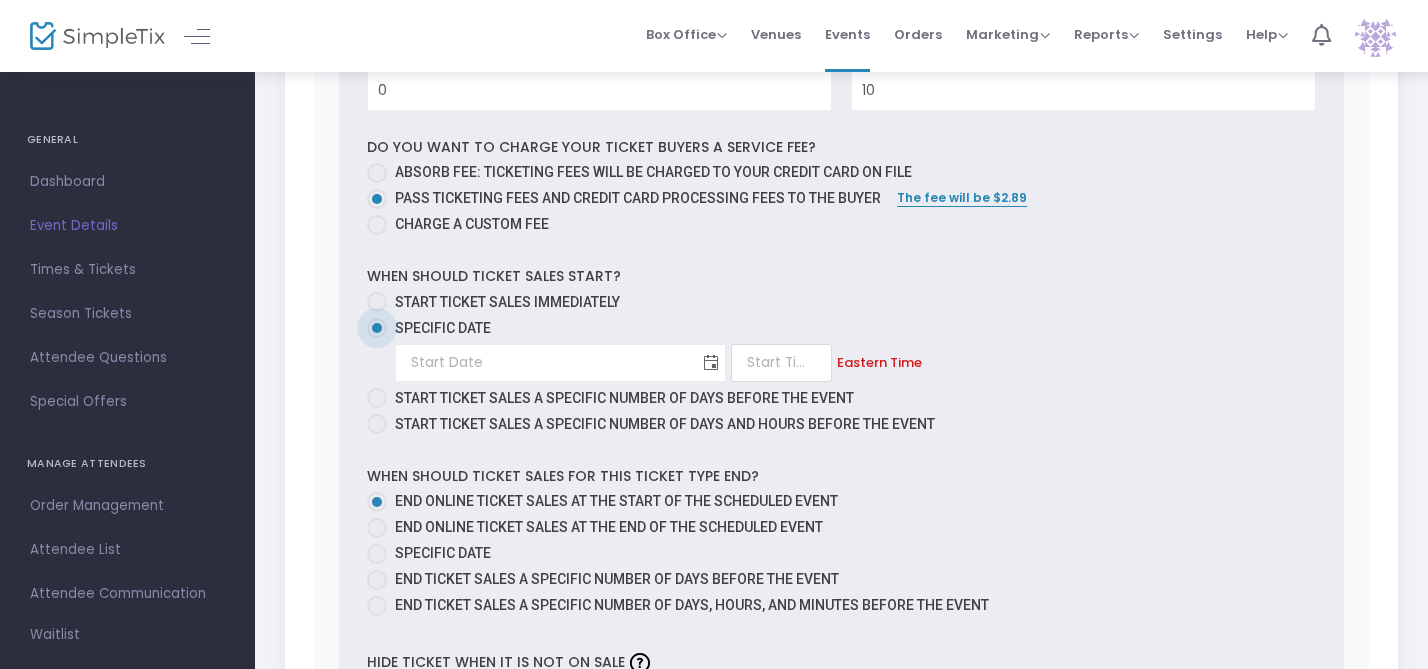 click at bounding box center (711, 362) 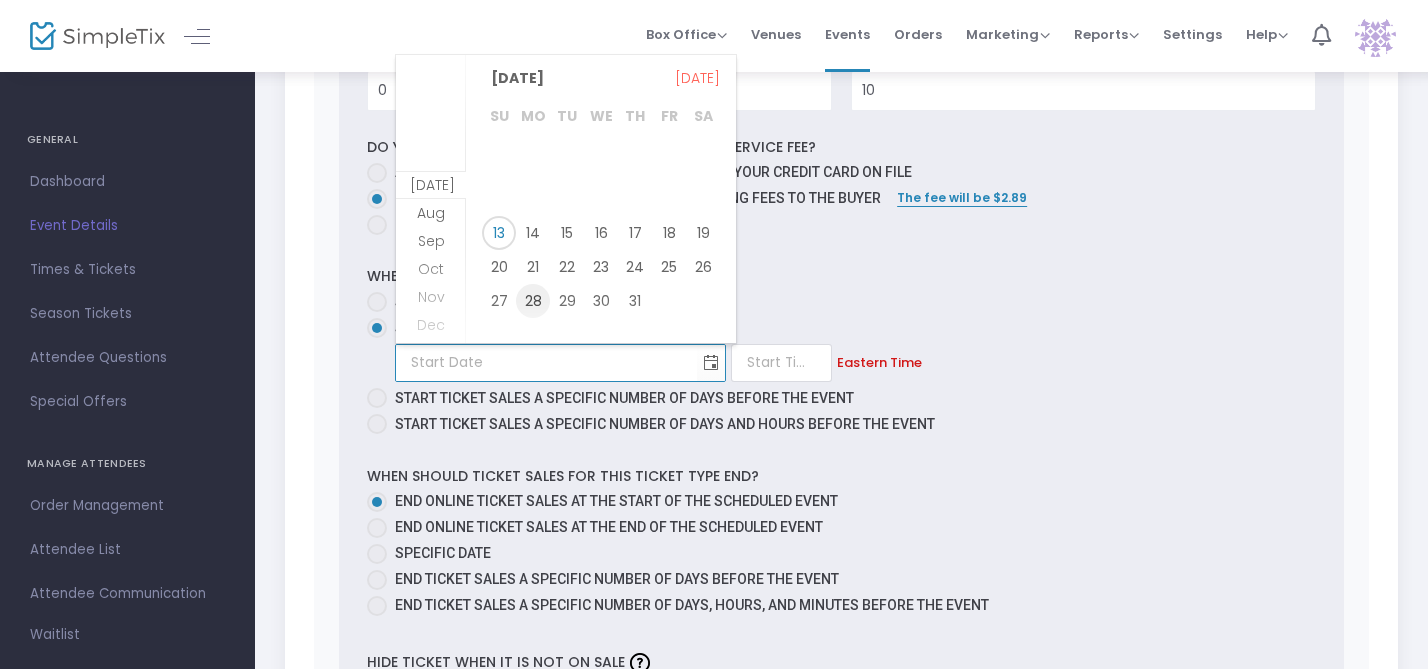 click on "28" at bounding box center (533, 301) 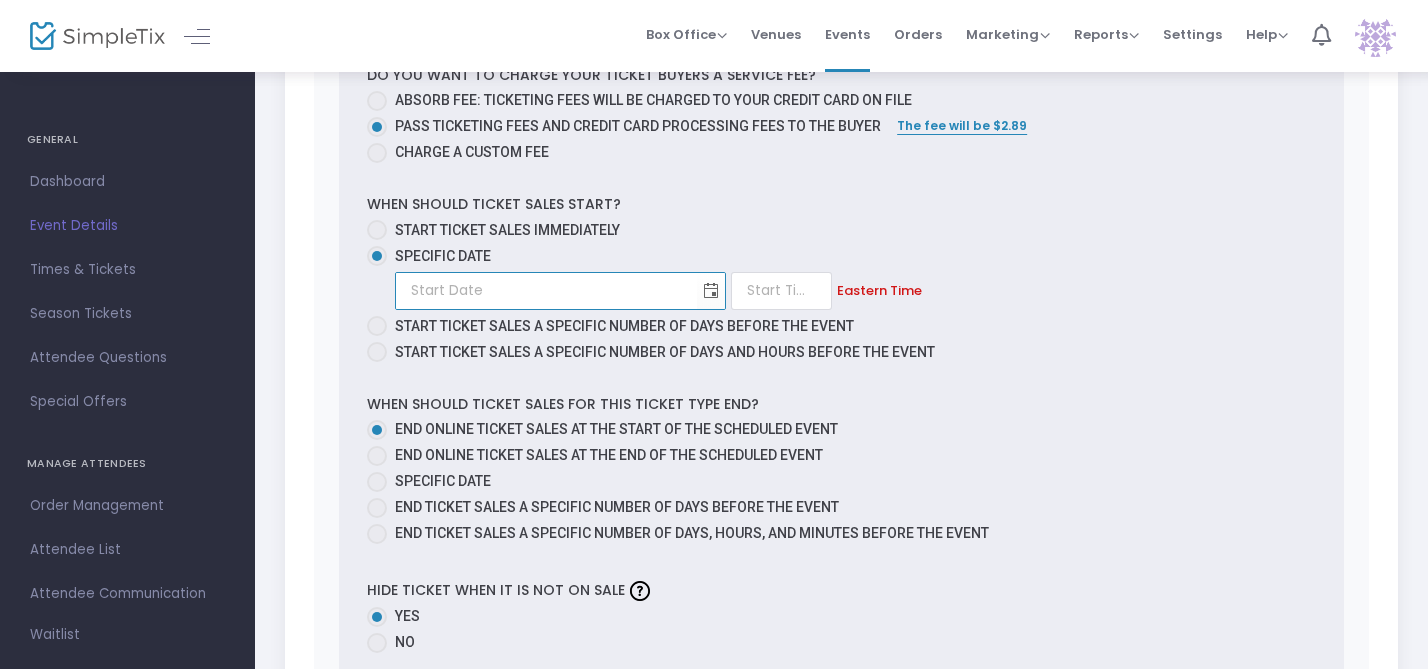 scroll, scrollTop: 1895, scrollLeft: 0, axis: vertical 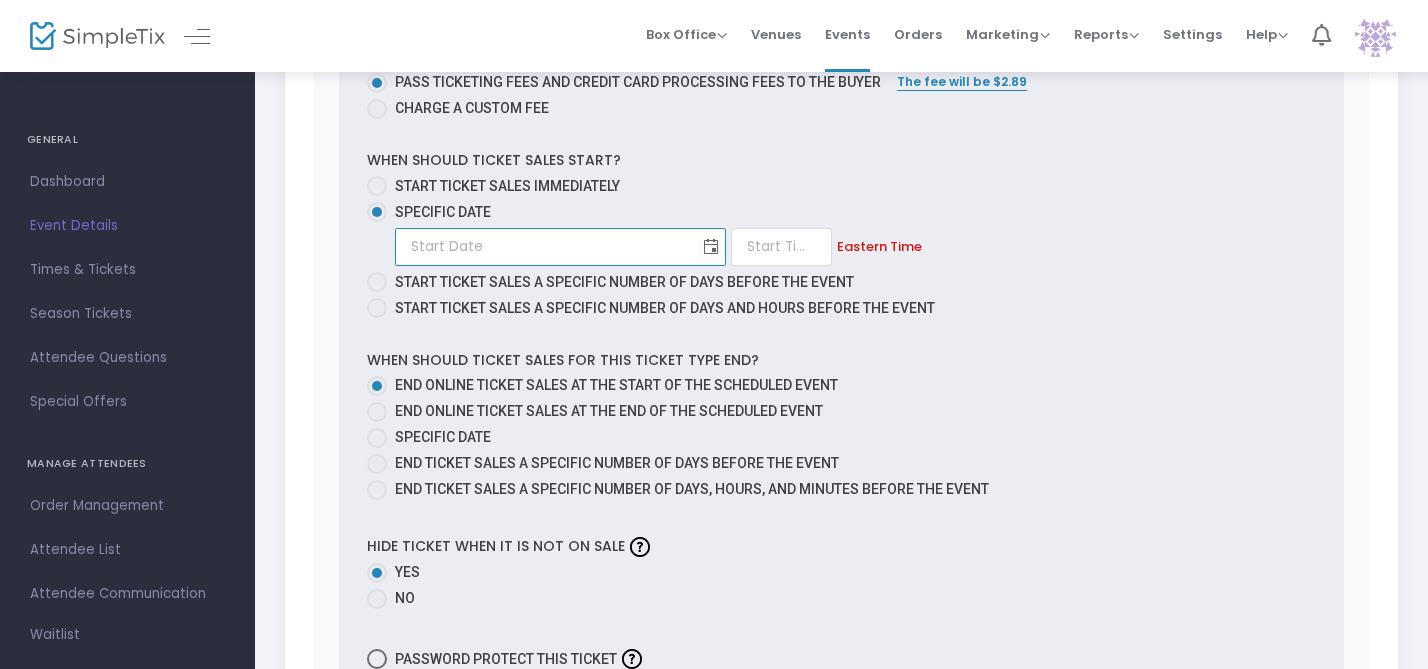 click at bounding box center [377, 438] 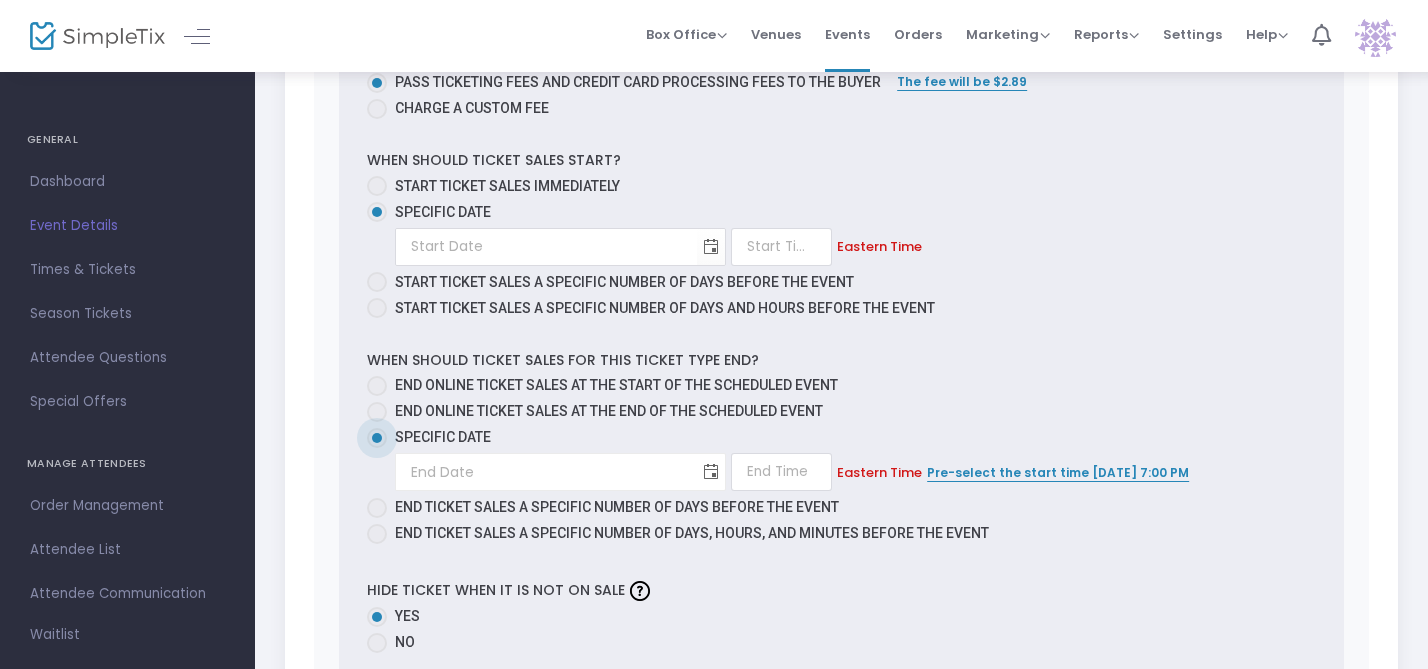 click at bounding box center (711, 472) 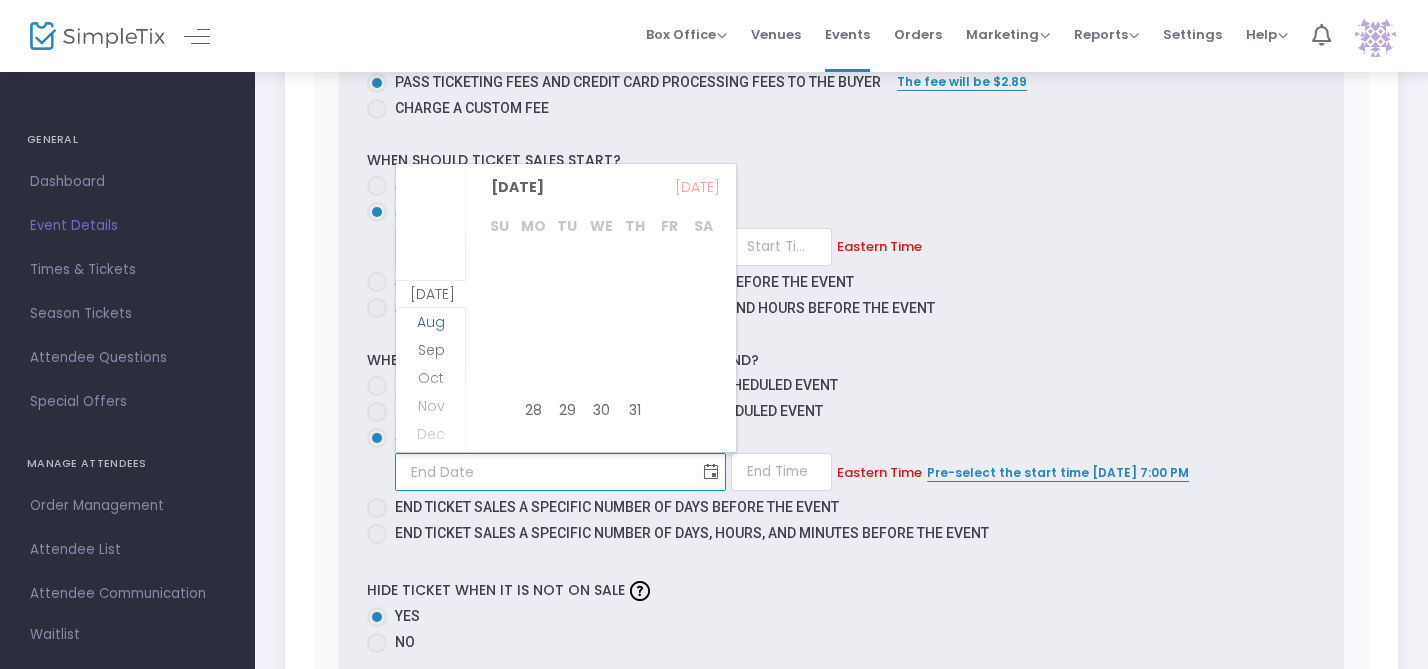 click on "Aug" at bounding box center (431, 322) 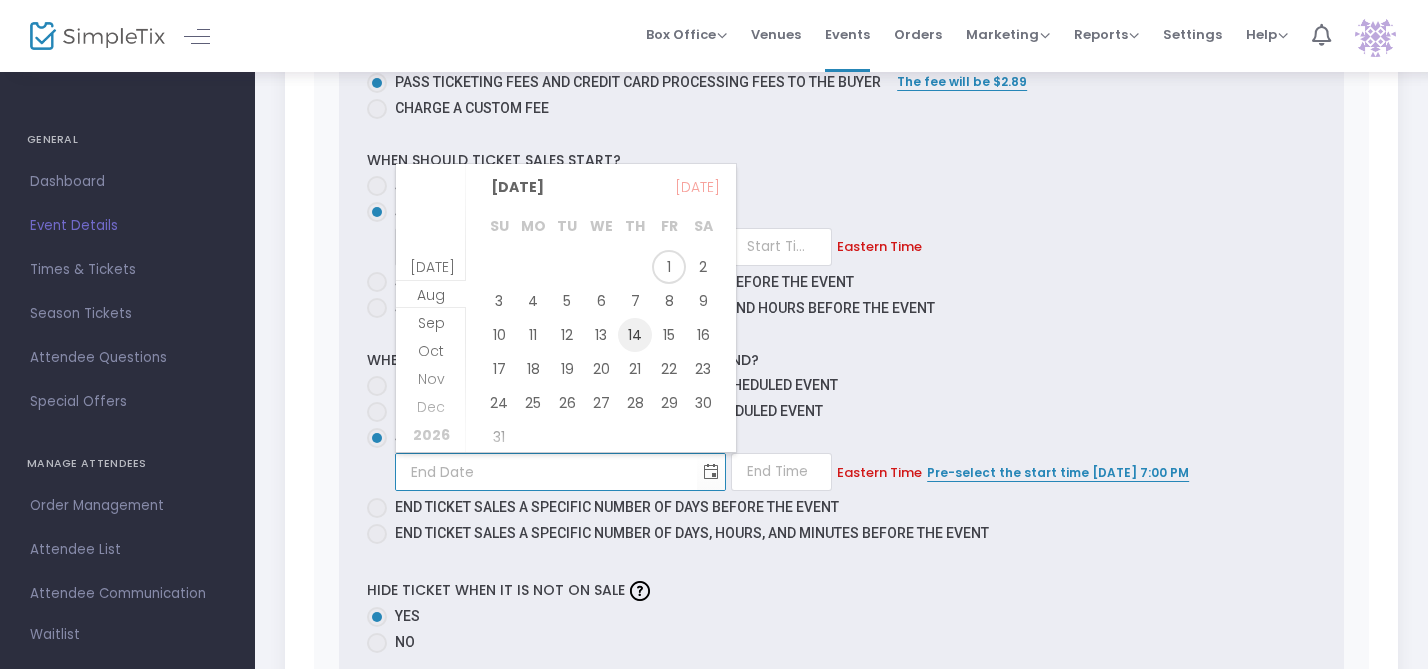 click on "14" at bounding box center (635, 335) 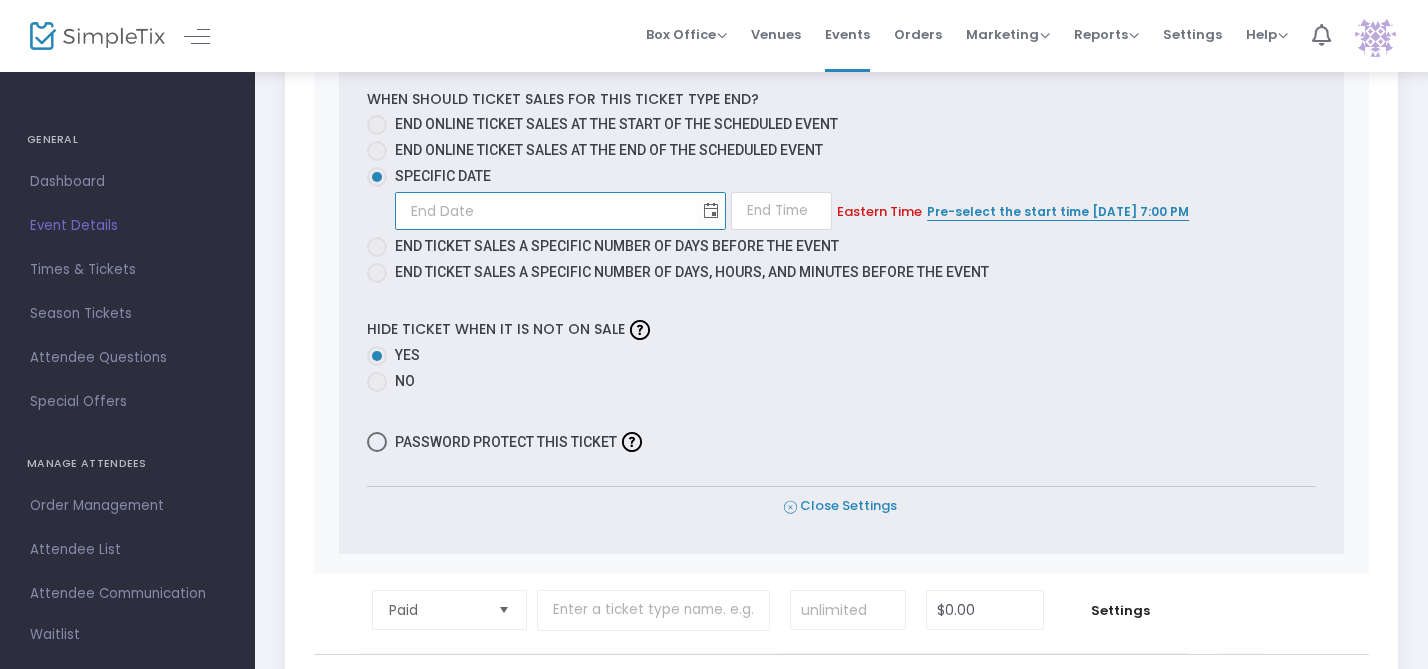 click on "Close Settings" at bounding box center (840, 506) 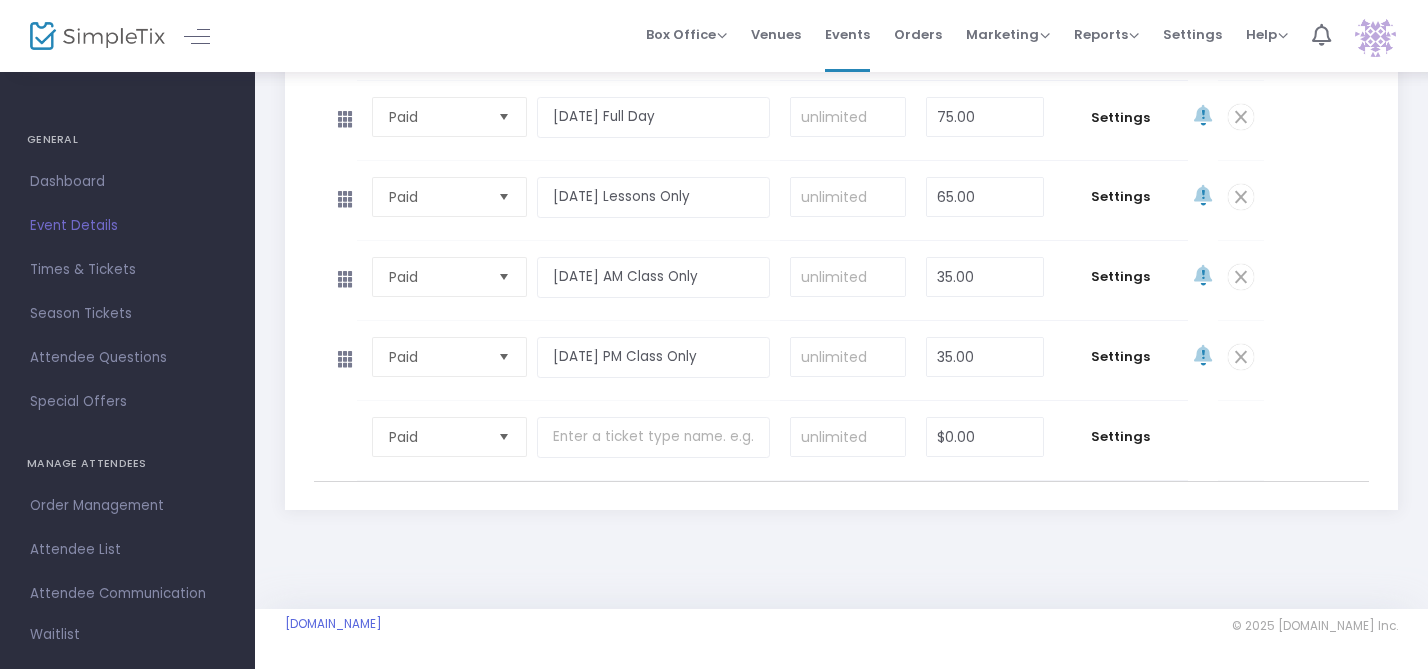 scroll, scrollTop: 1069, scrollLeft: 0, axis: vertical 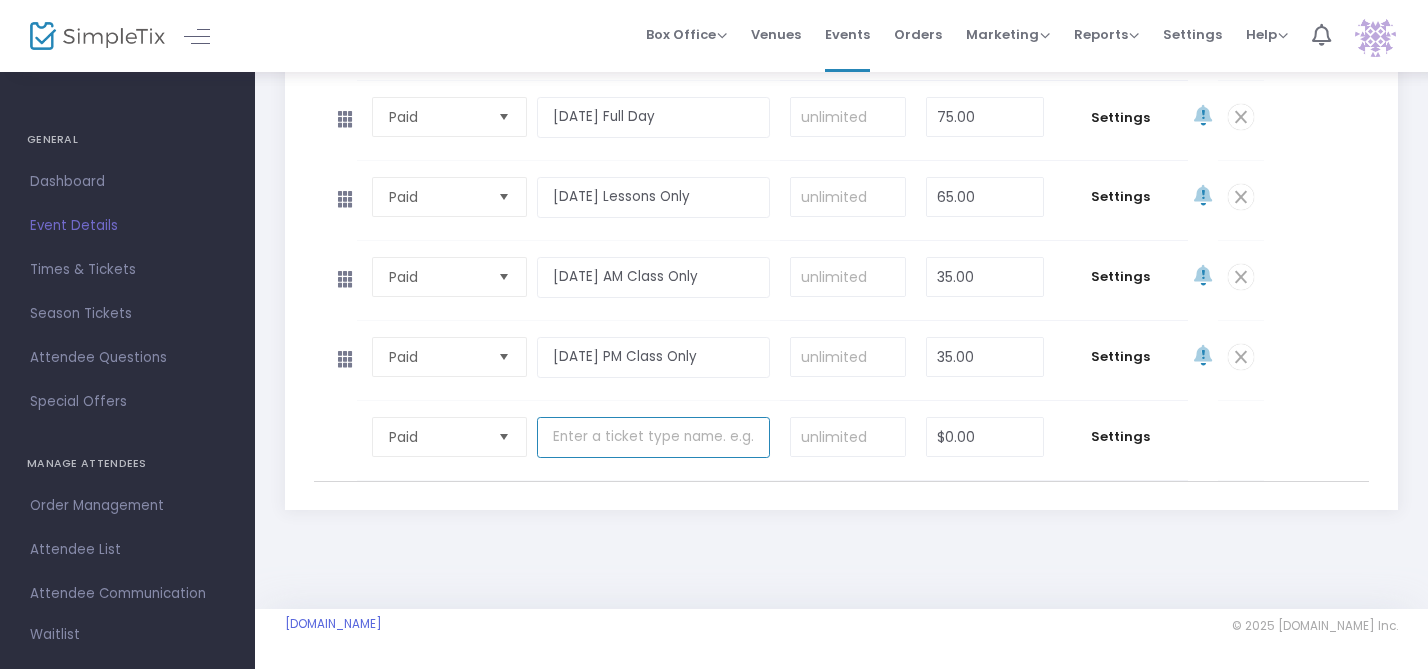 click at bounding box center (653, 437) 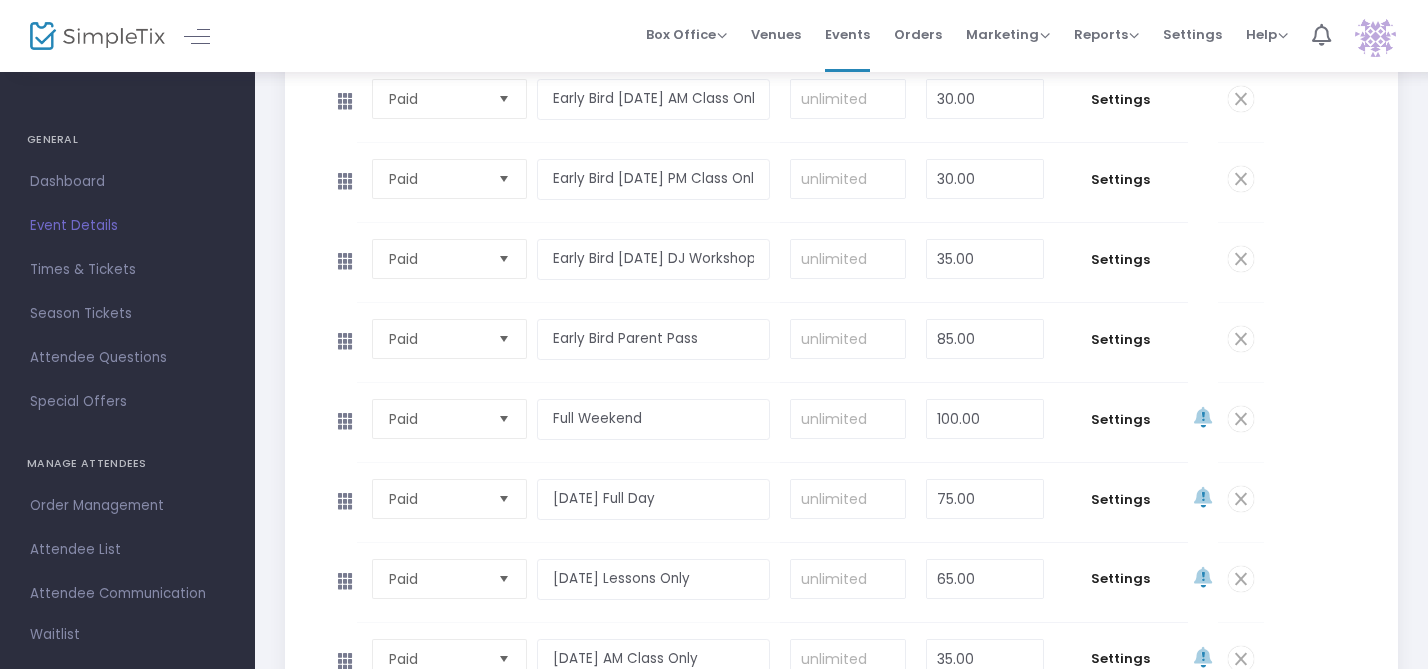 scroll, scrollTop: 674, scrollLeft: 0, axis: vertical 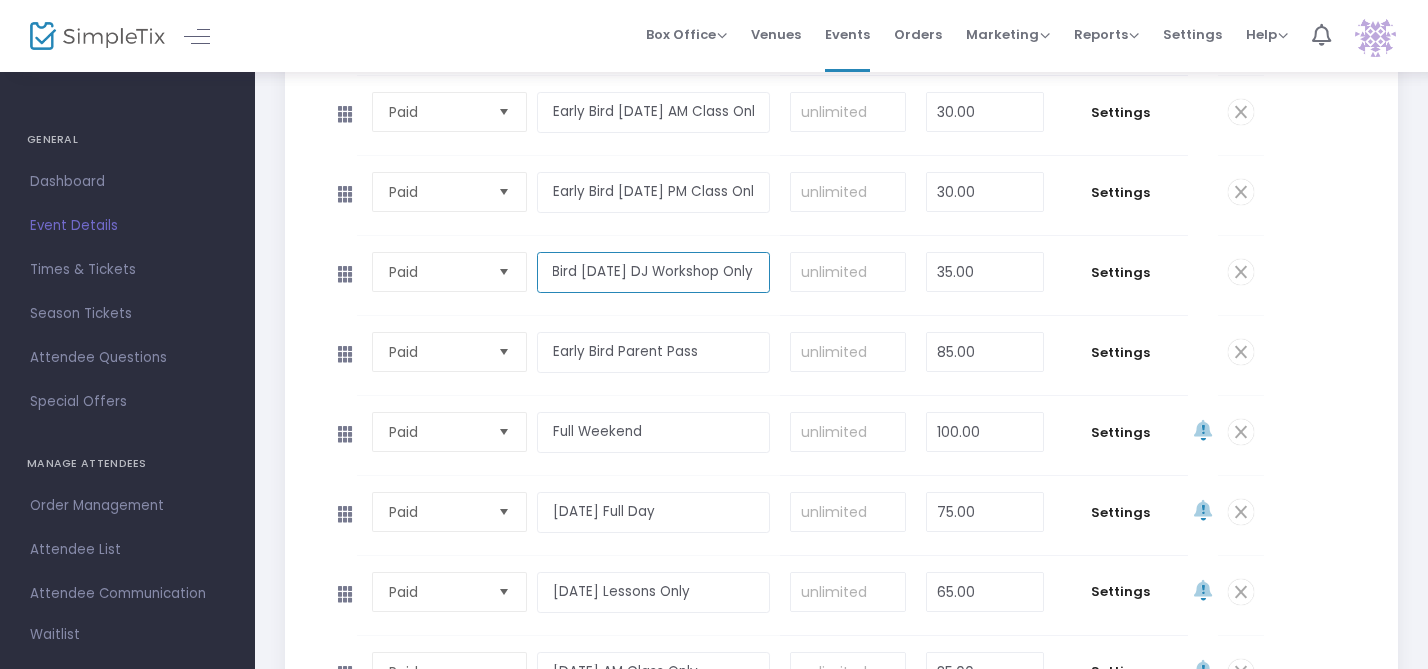 drag, startPoint x: 622, startPoint y: 269, endPoint x: 796, endPoint y: 282, distance: 174.48495 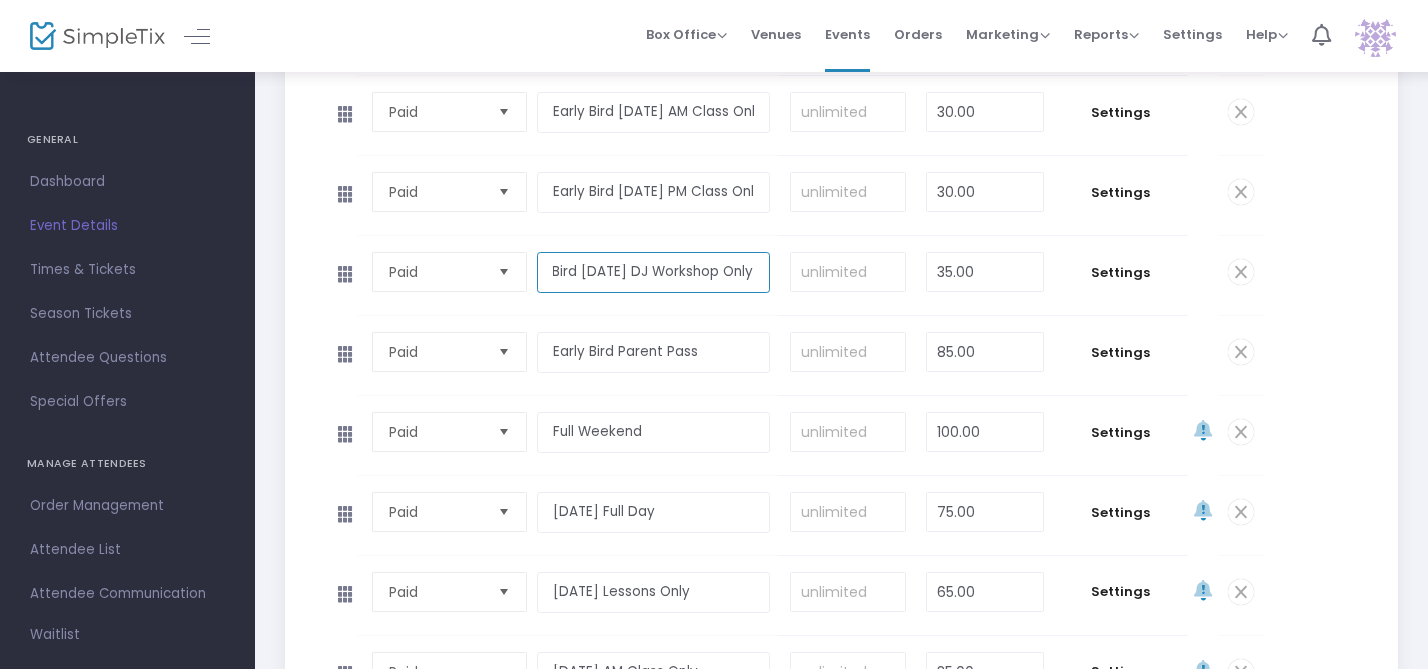 click on "Early Bird Sunday DJ Workshop Only" at bounding box center (653, 272) 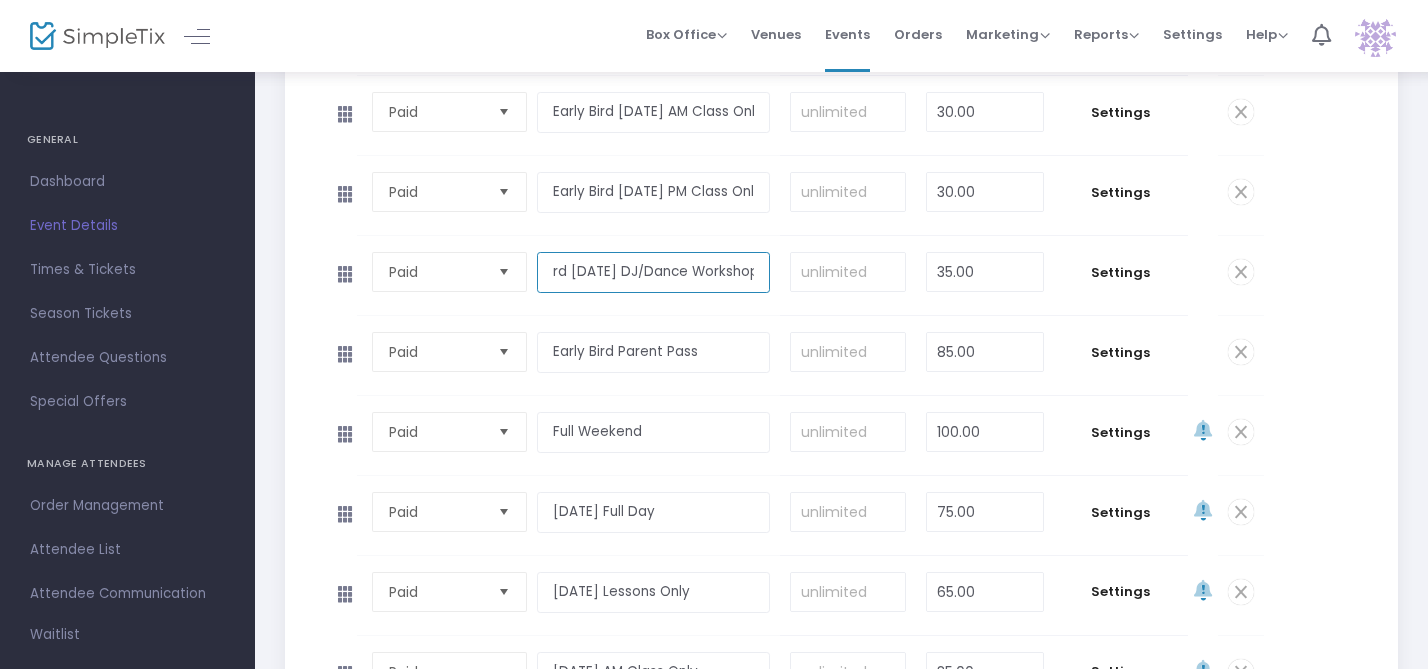 scroll, scrollTop: 0, scrollLeft: 90, axis: horizontal 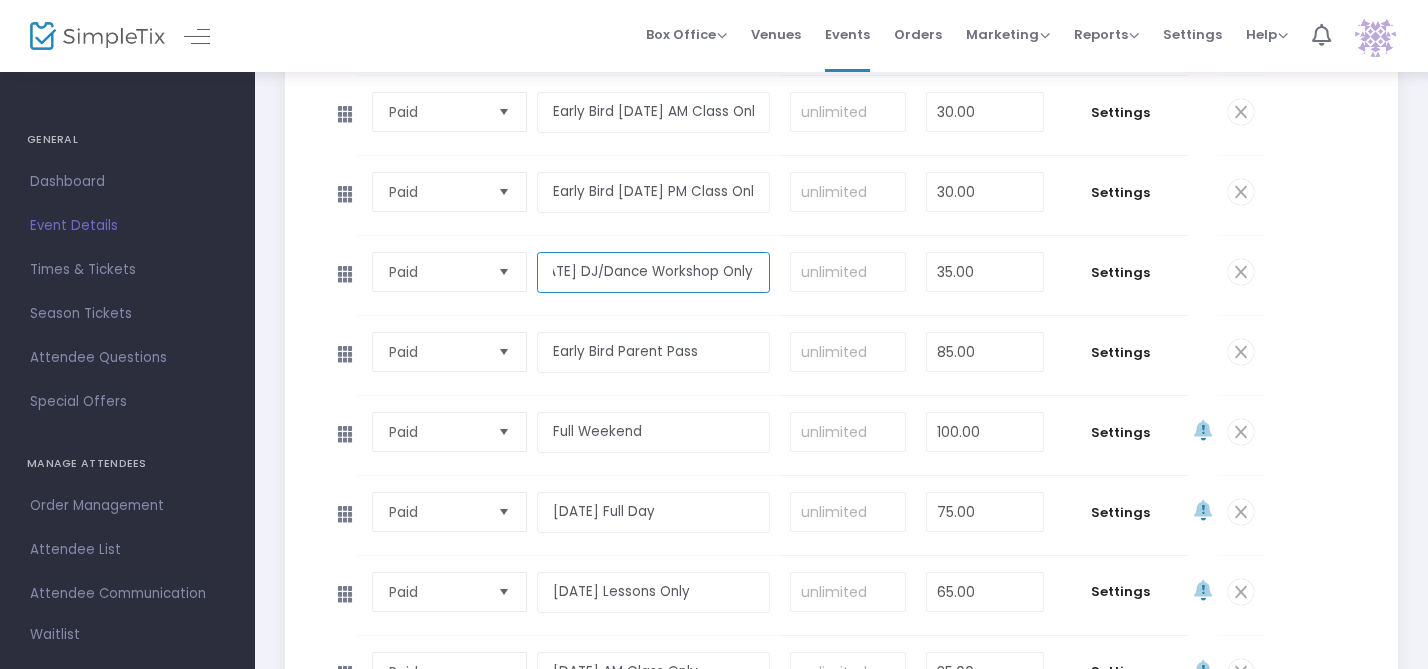 drag, startPoint x: 581, startPoint y: 272, endPoint x: 786, endPoint y: 293, distance: 206.0728 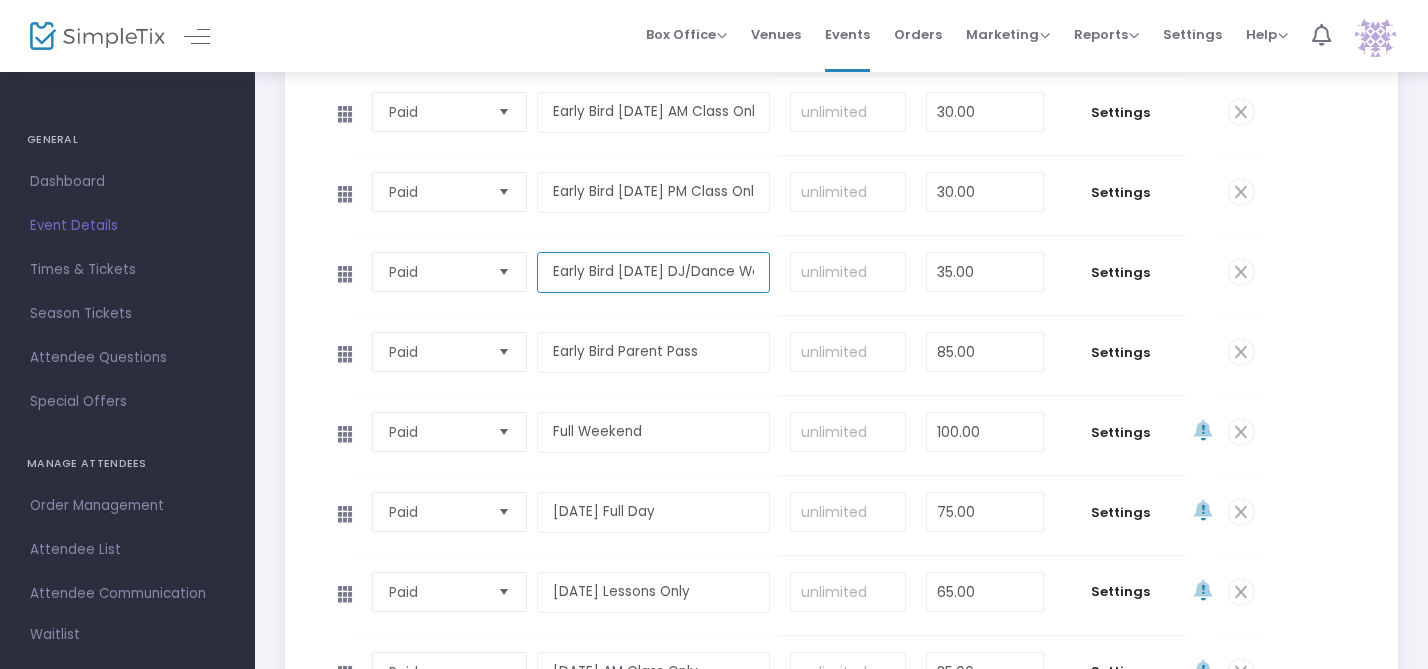 scroll, scrollTop: 0, scrollLeft: 90, axis: horizontal 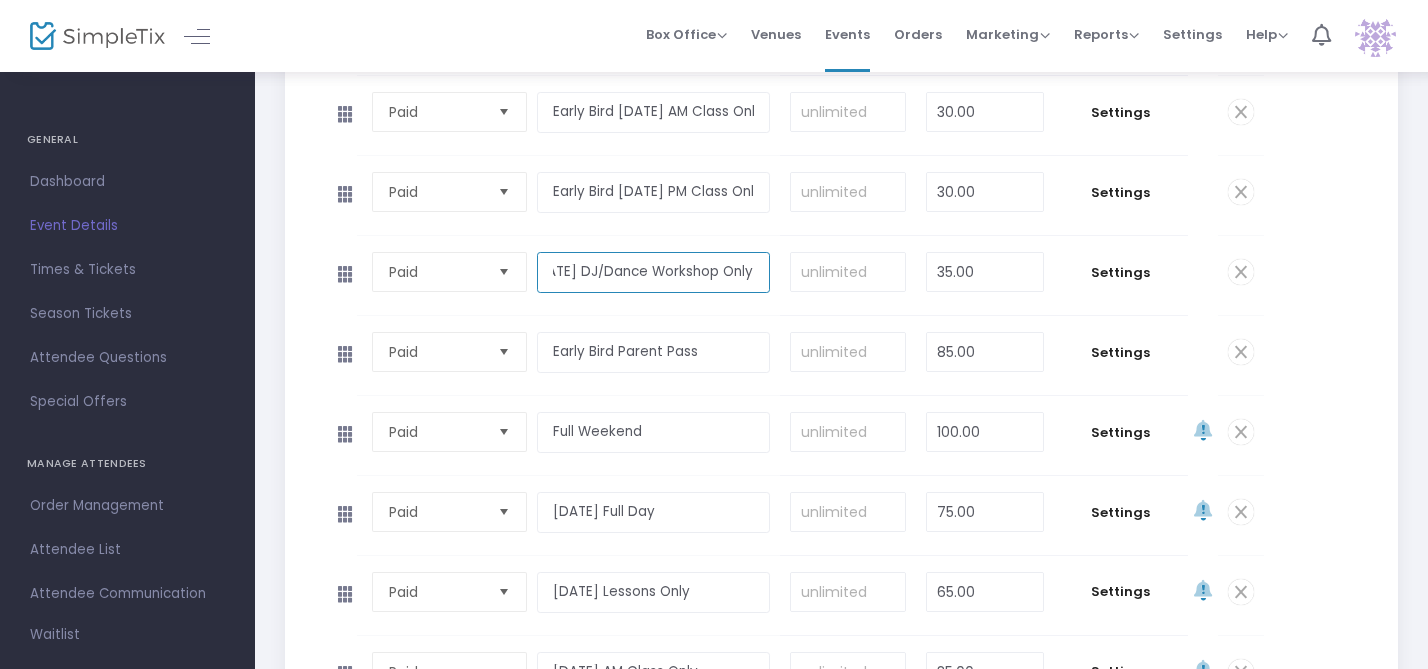 drag, startPoint x: 620, startPoint y: 272, endPoint x: 883, endPoint y: 283, distance: 263.22995 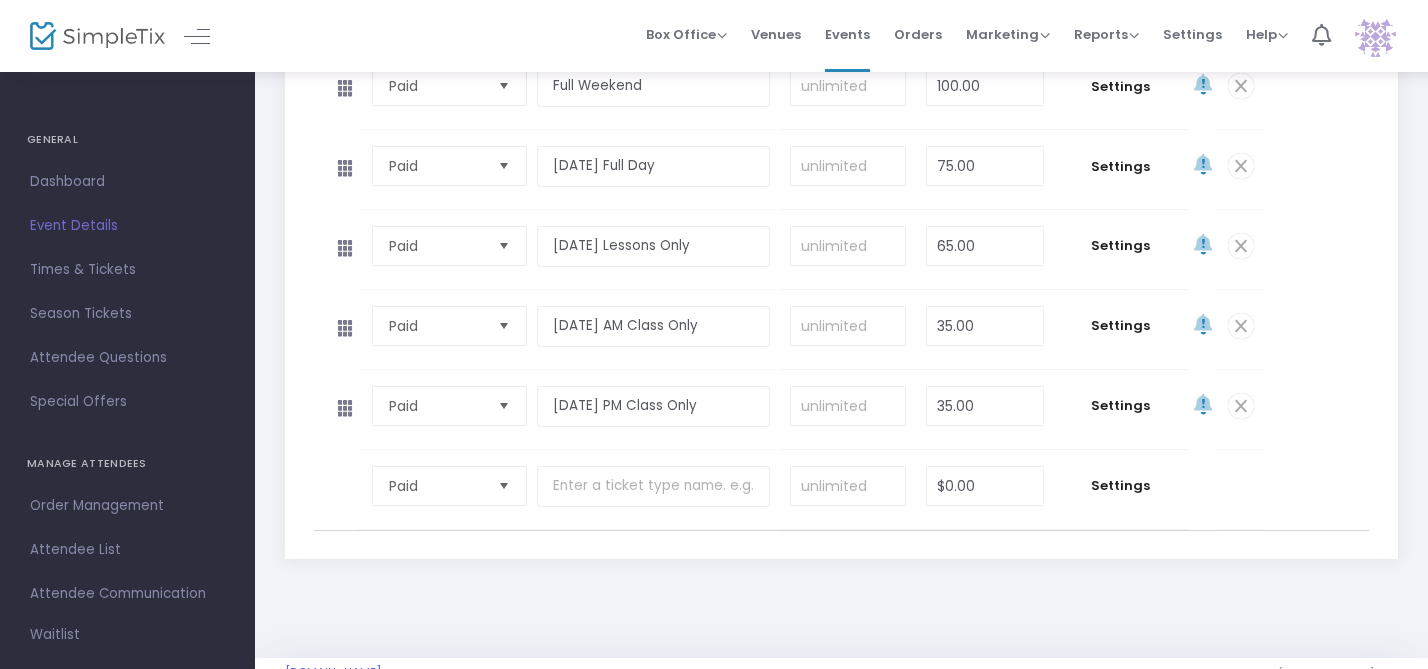 scroll, scrollTop: 1069, scrollLeft: 0, axis: vertical 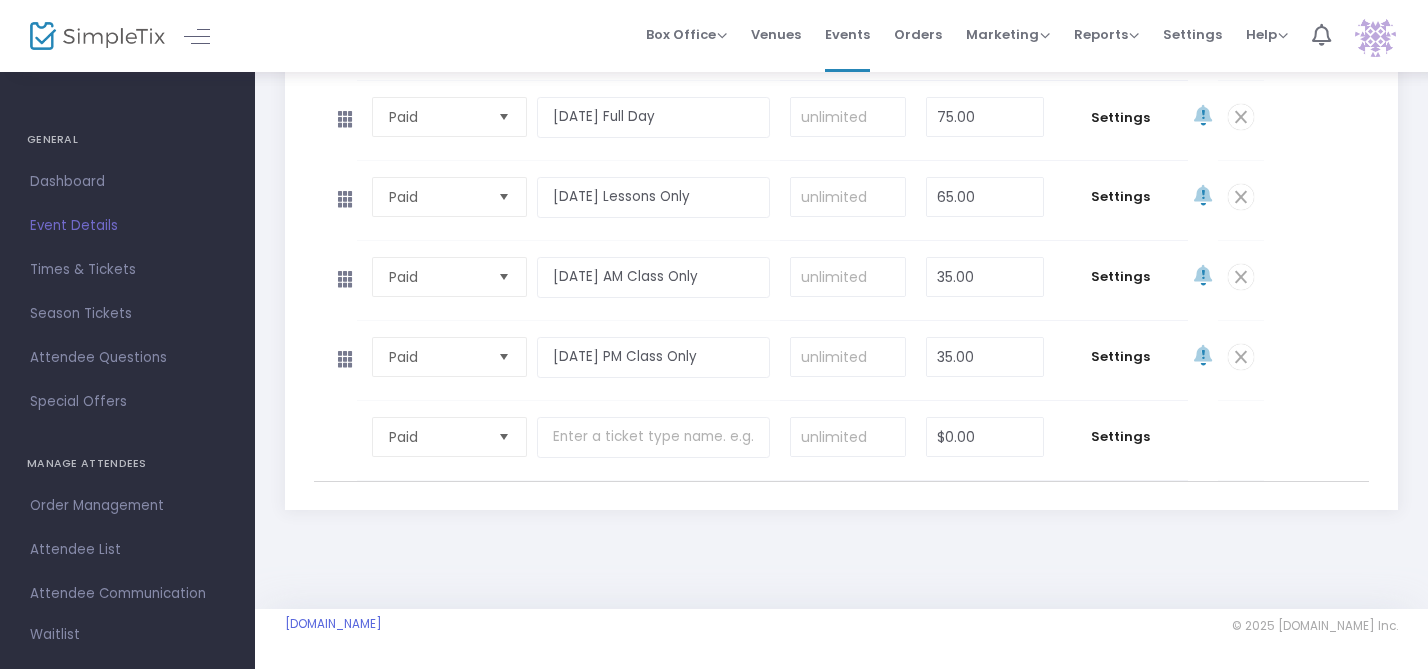 type on "Early Bird Sunday DJ/Dance Workshop Only" 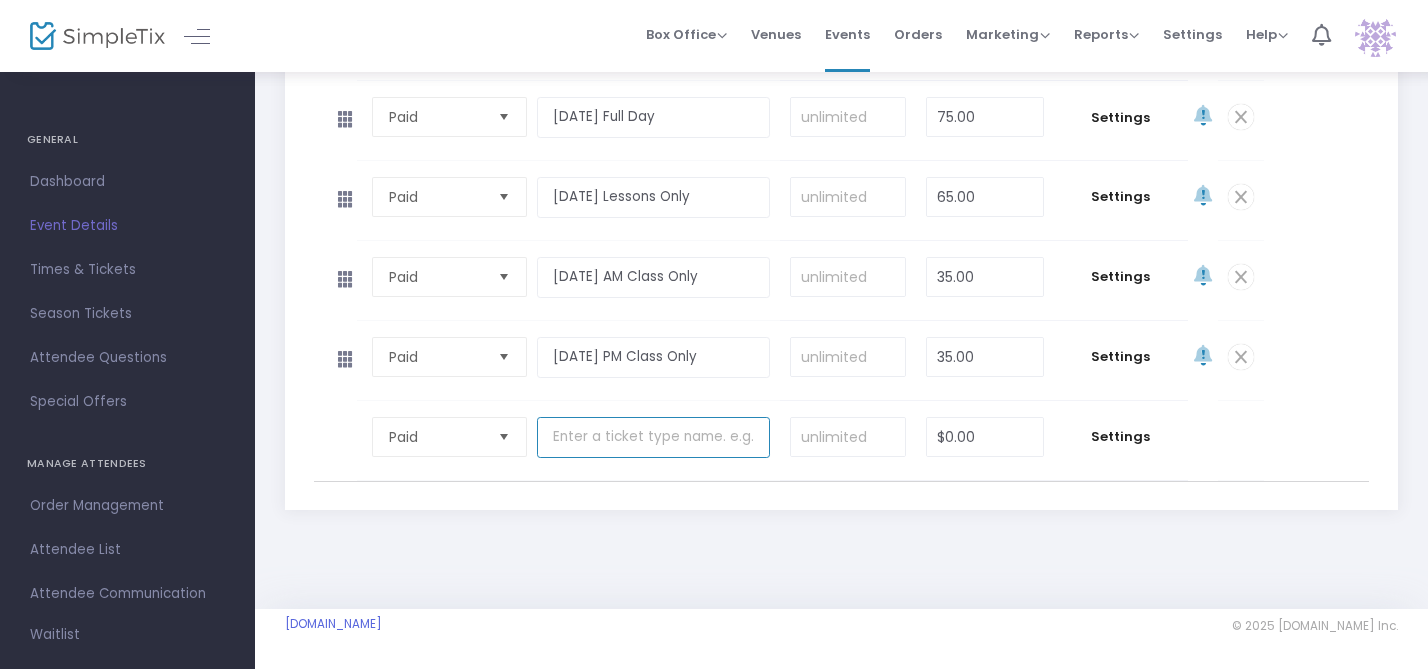 click at bounding box center [653, 437] 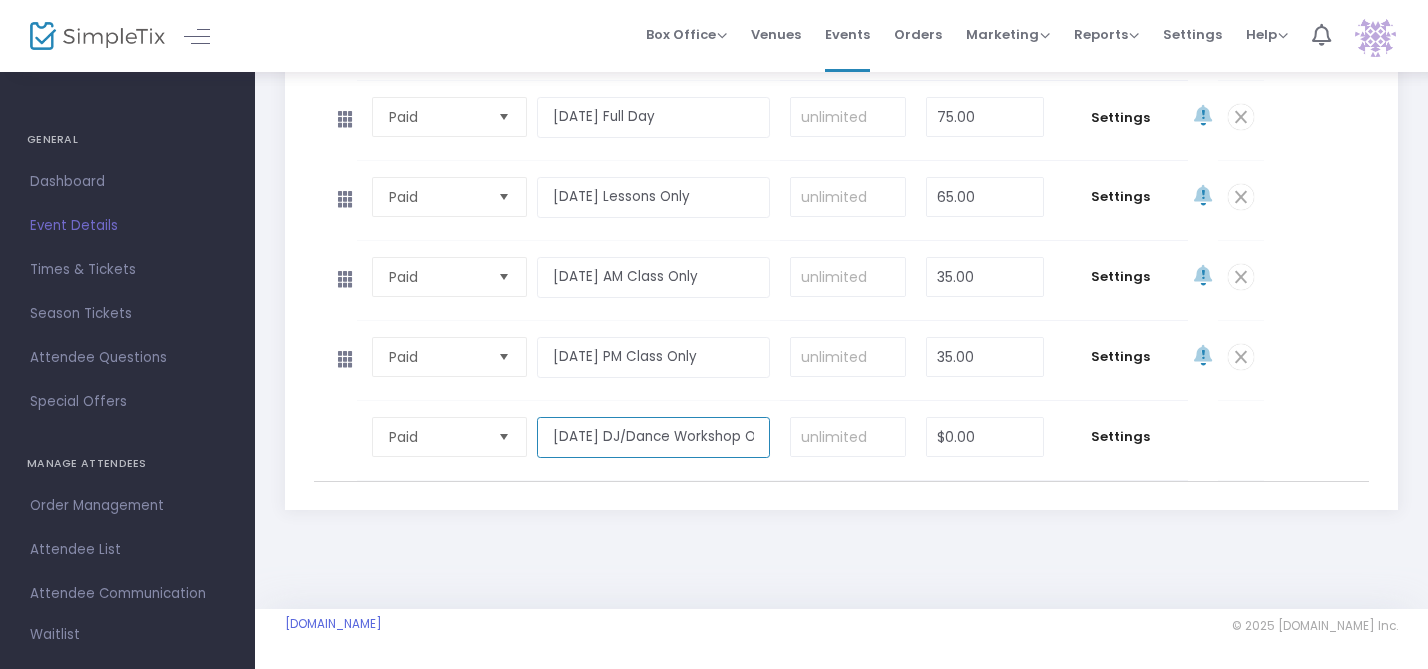 scroll, scrollTop: 0, scrollLeft: 26, axis: horizontal 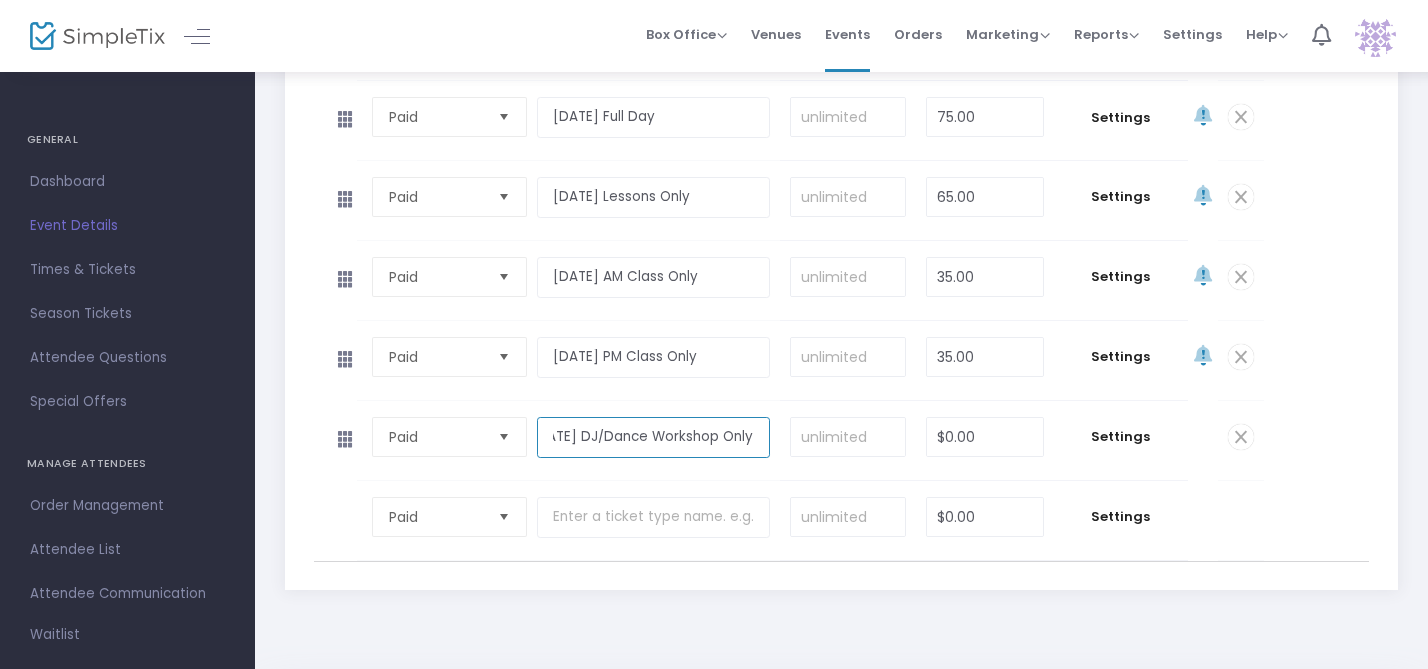 type on "Sunday DJ/Dance Workshop Only" 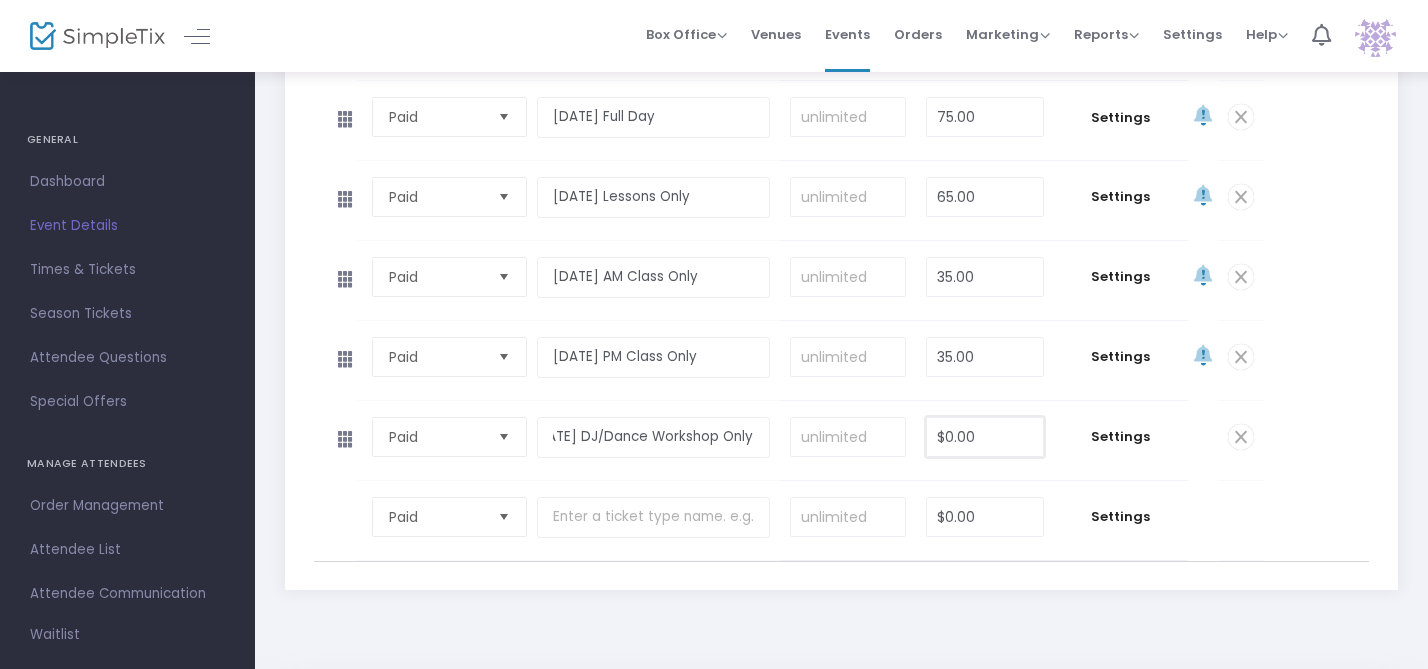 click on "$0.00" at bounding box center [984, 437] 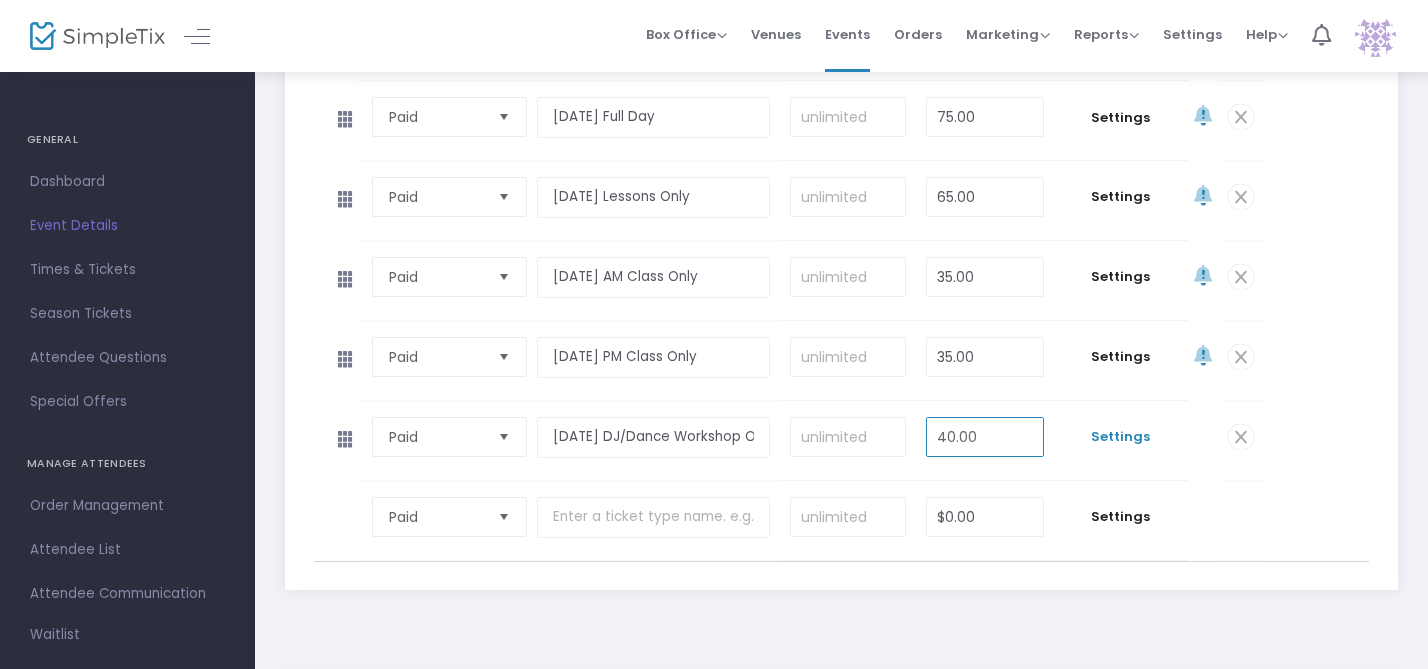type on "40.00" 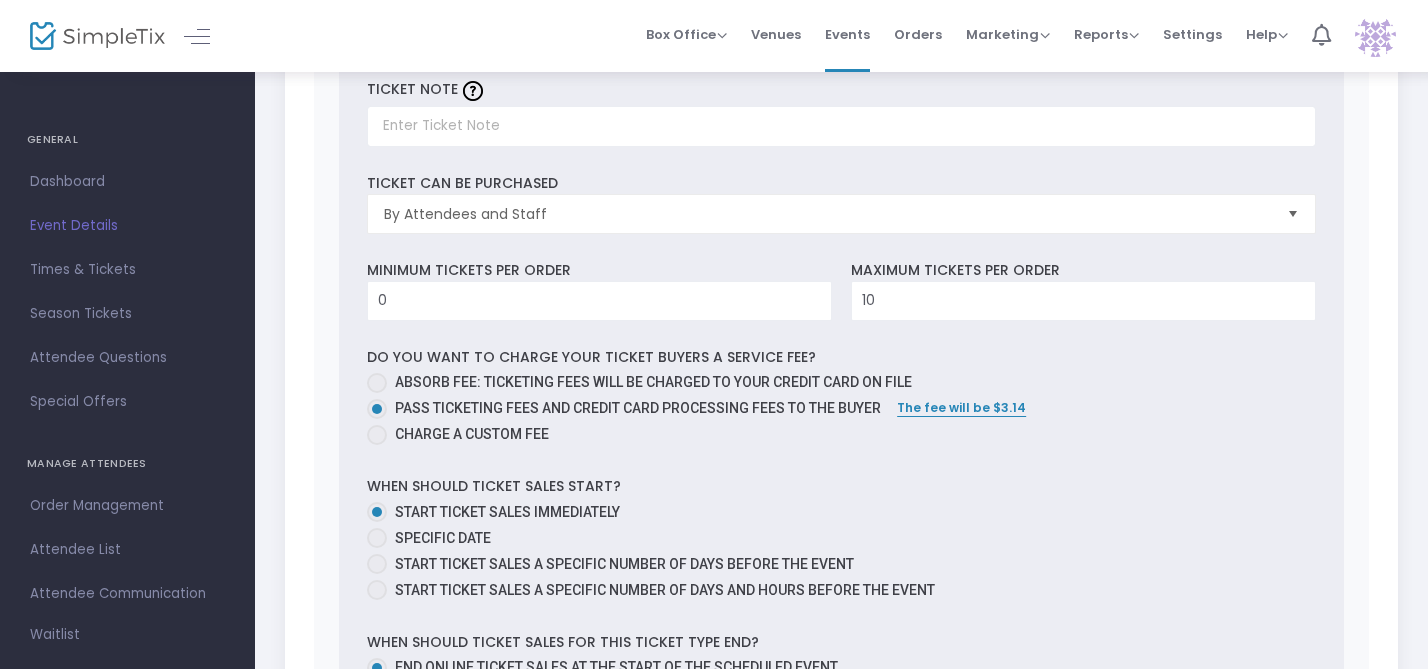 scroll, scrollTop: 1686, scrollLeft: 0, axis: vertical 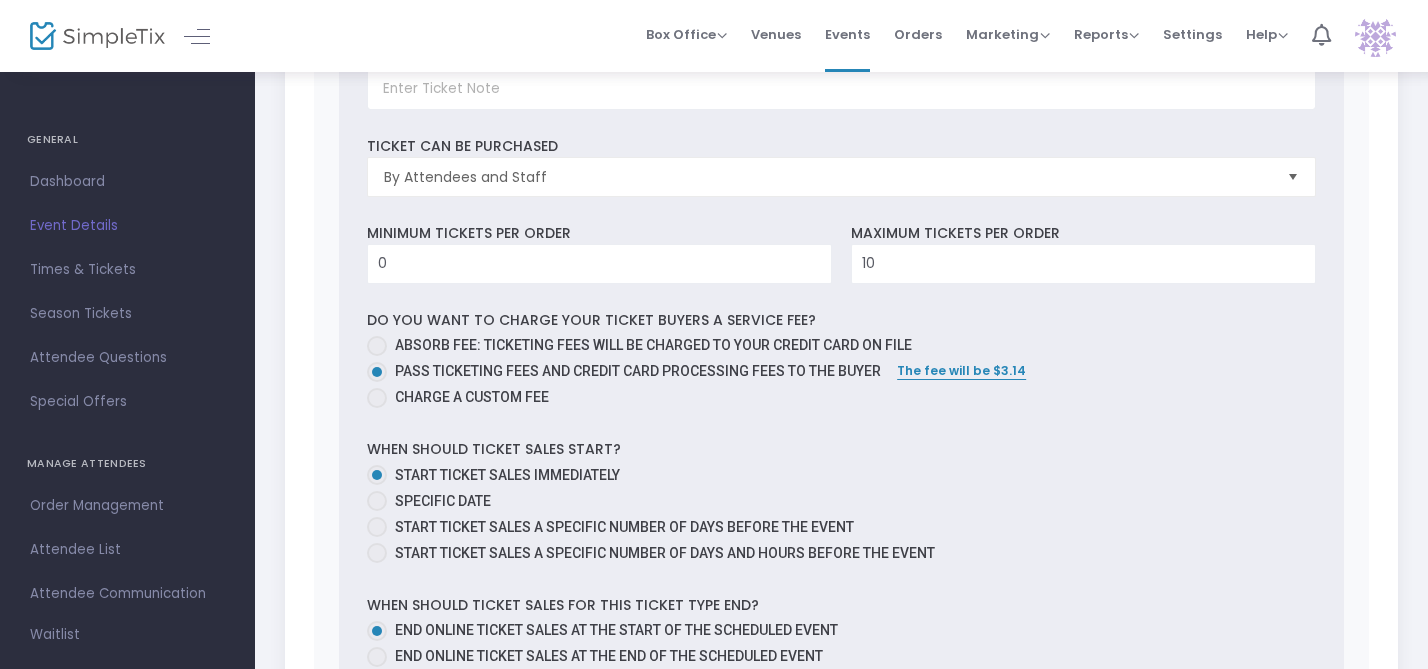 click at bounding box center [377, 501] 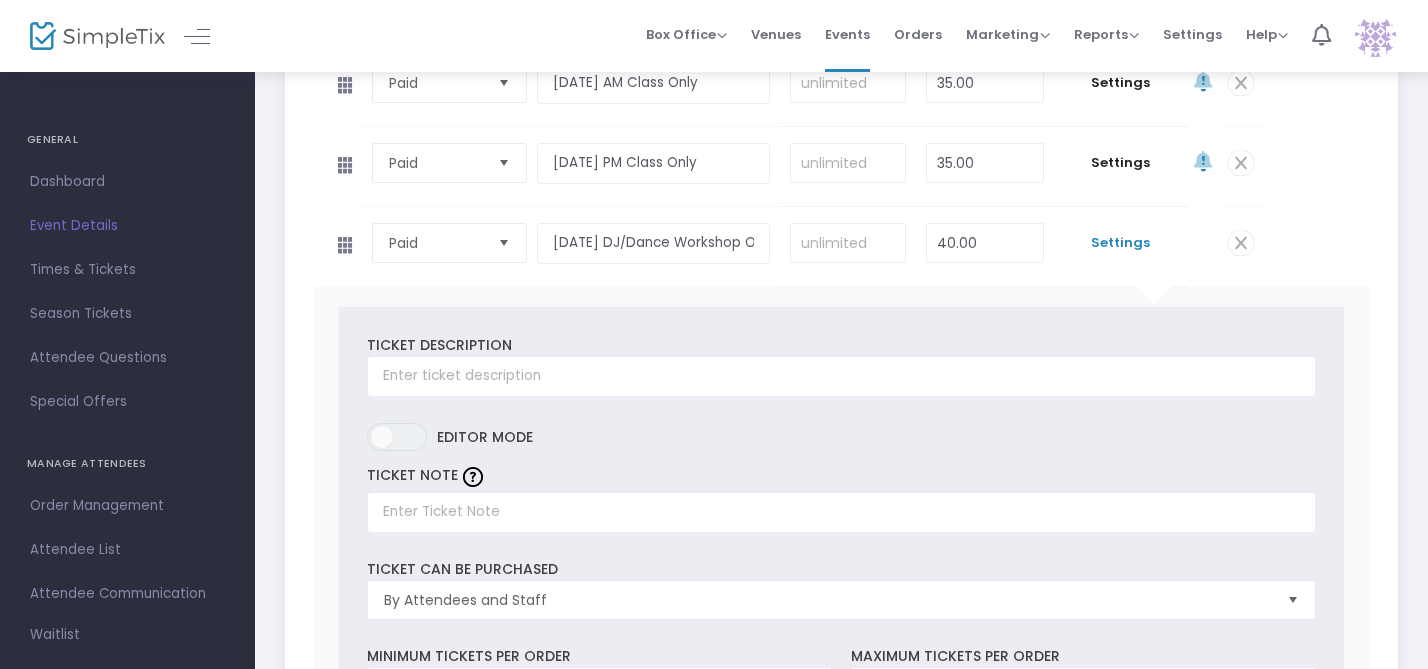 scroll, scrollTop: 1268, scrollLeft: 0, axis: vertical 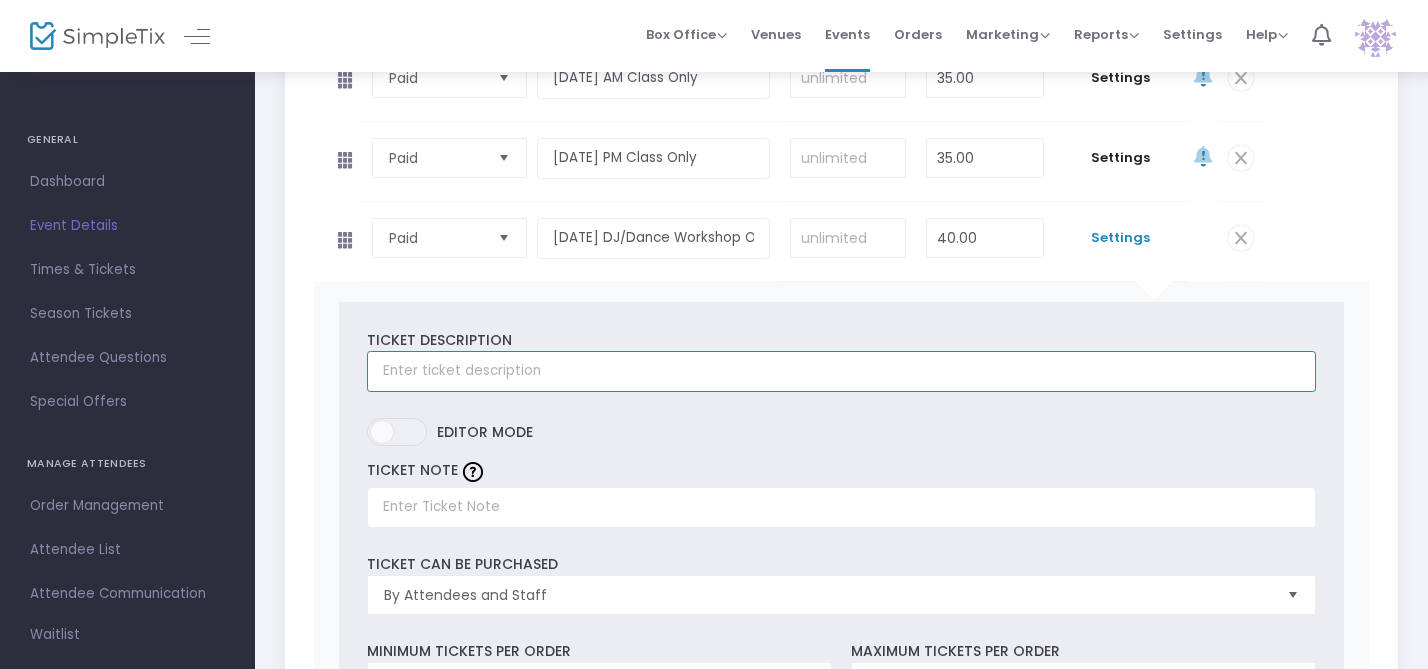 click at bounding box center [841, 371] 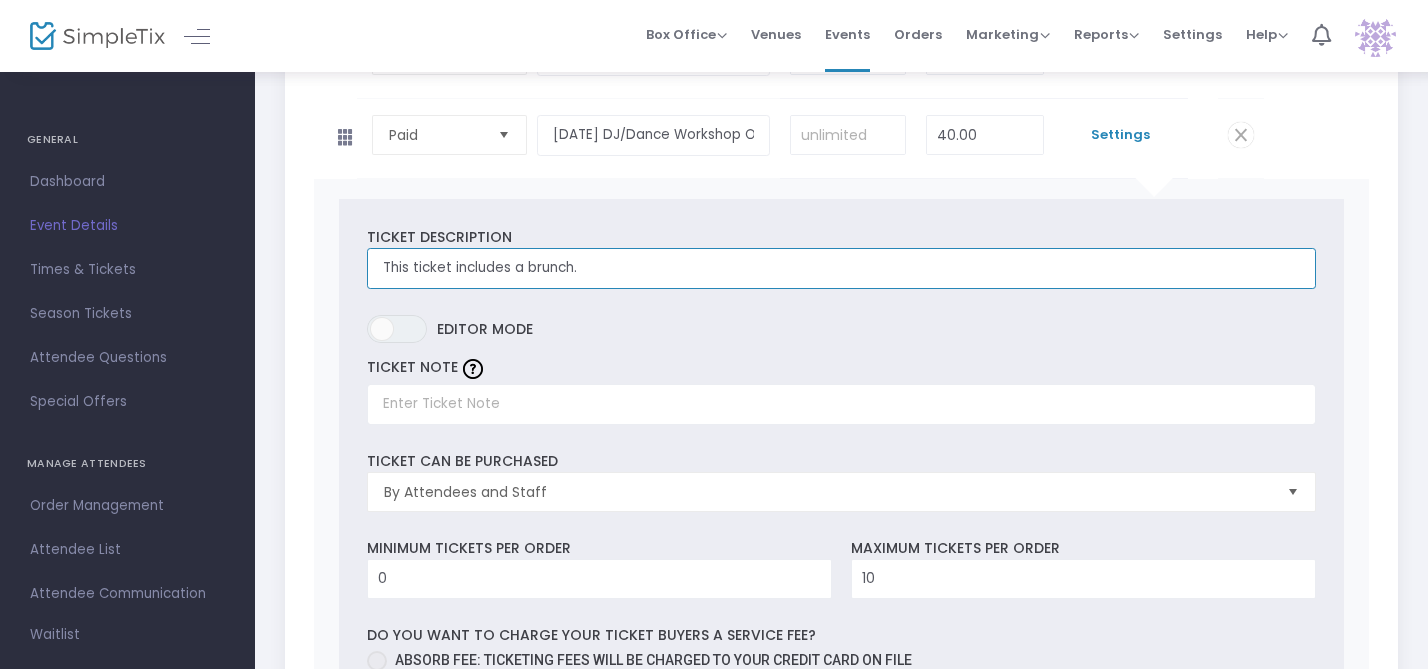 scroll, scrollTop: 1372, scrollLeft: 0, axis: vertical 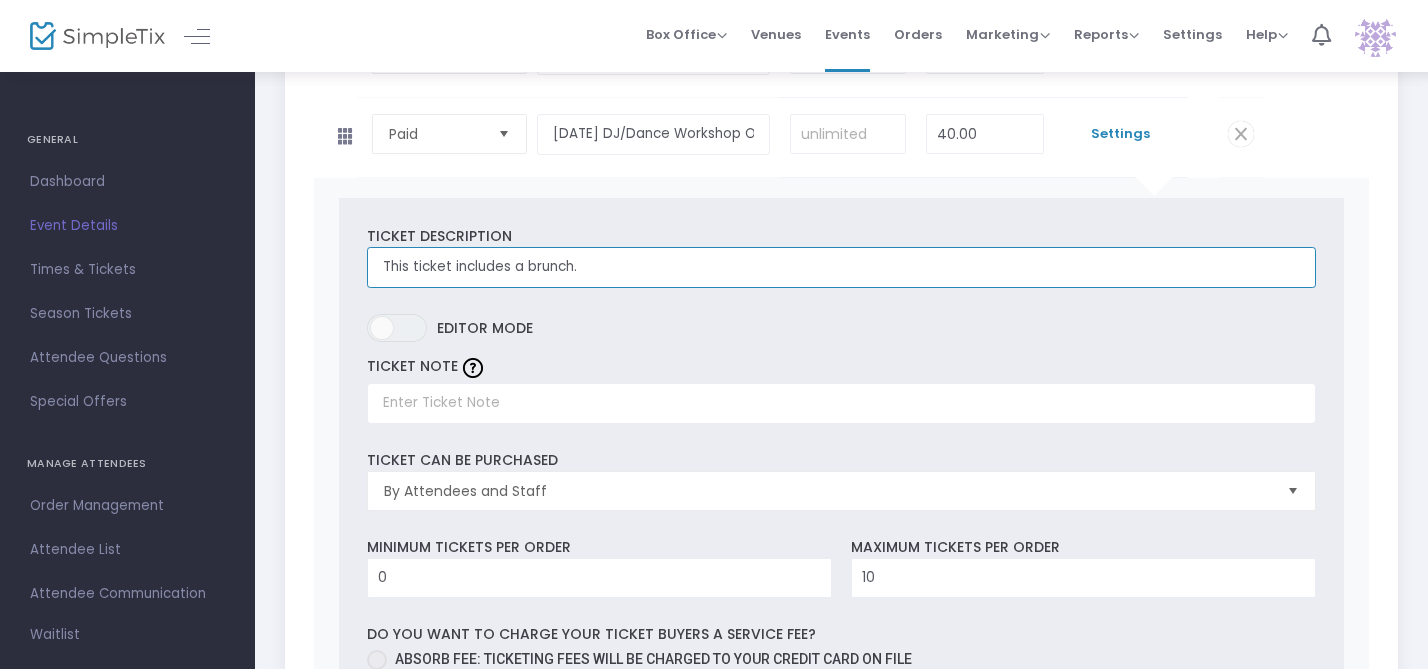 drag, startPoint x: 586, startPoint y: 268, endPoint x: 527, endPoint y: 268, distance: 59 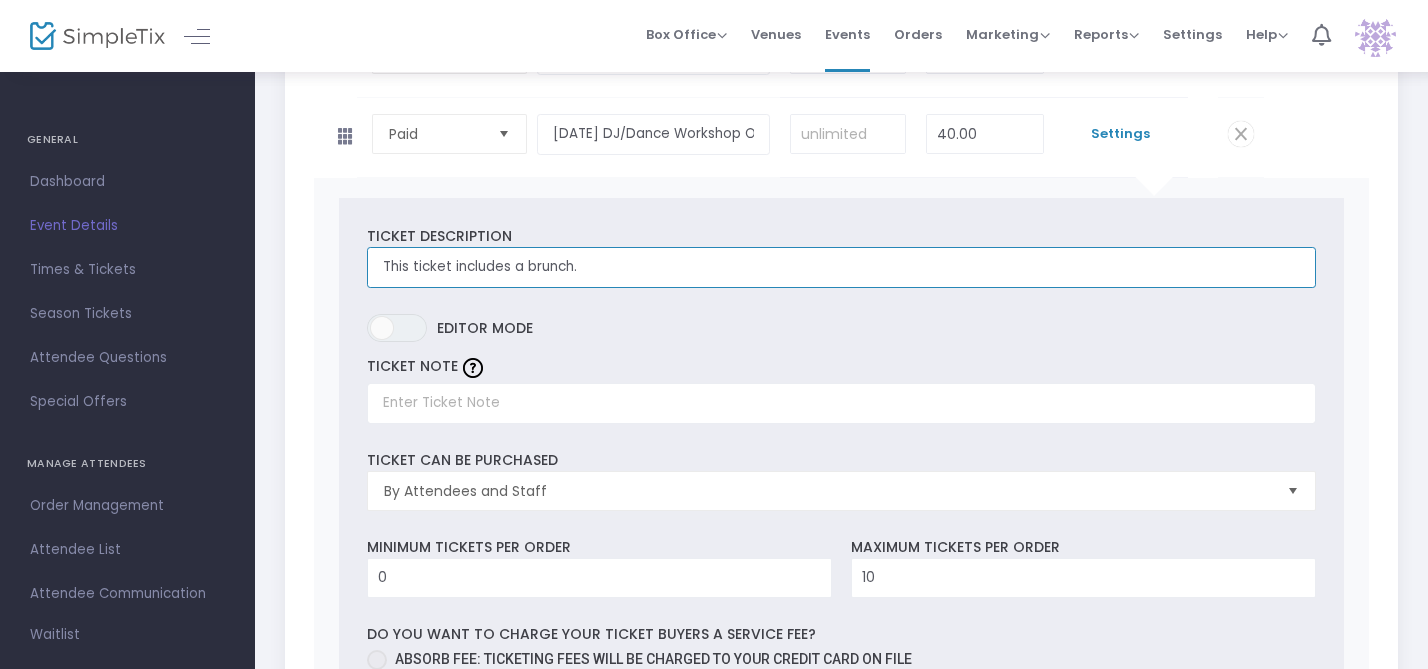 click on "This ticket includes a brunch." at bounding box center [841, 267] 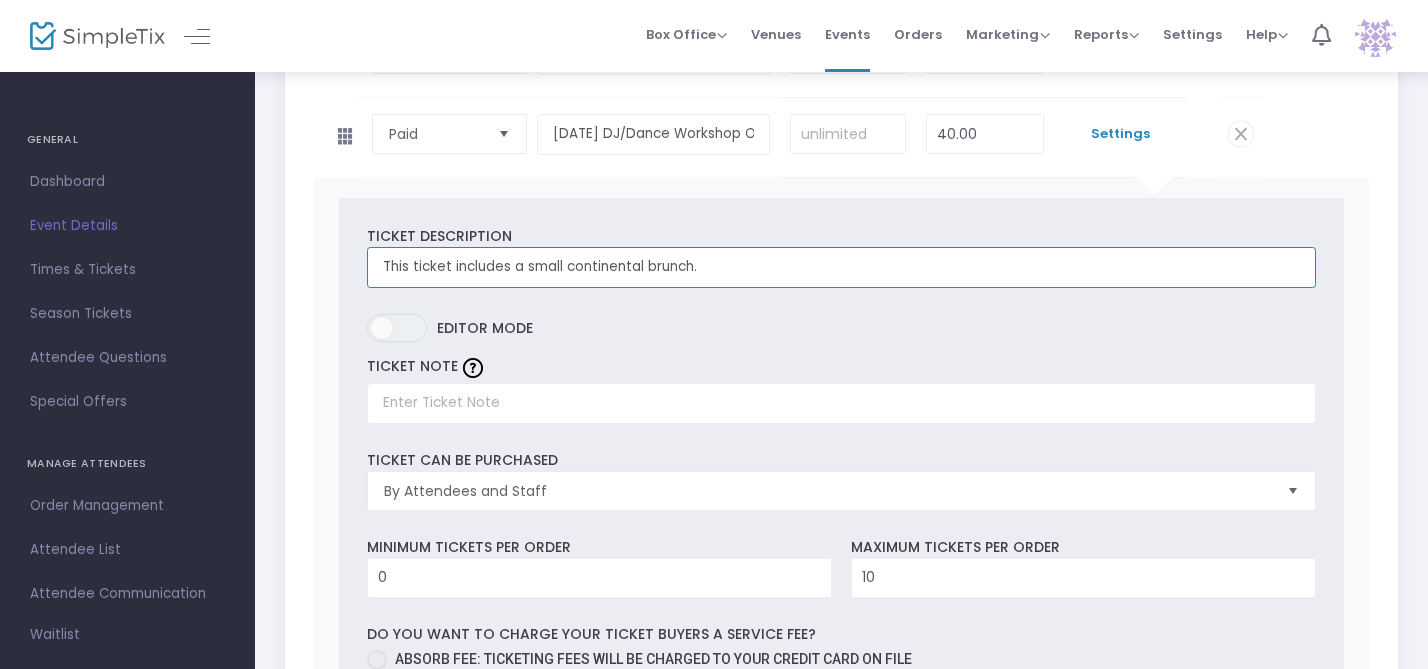 scroll, scrollTop: 0, scrollLeft: 0, axis: both 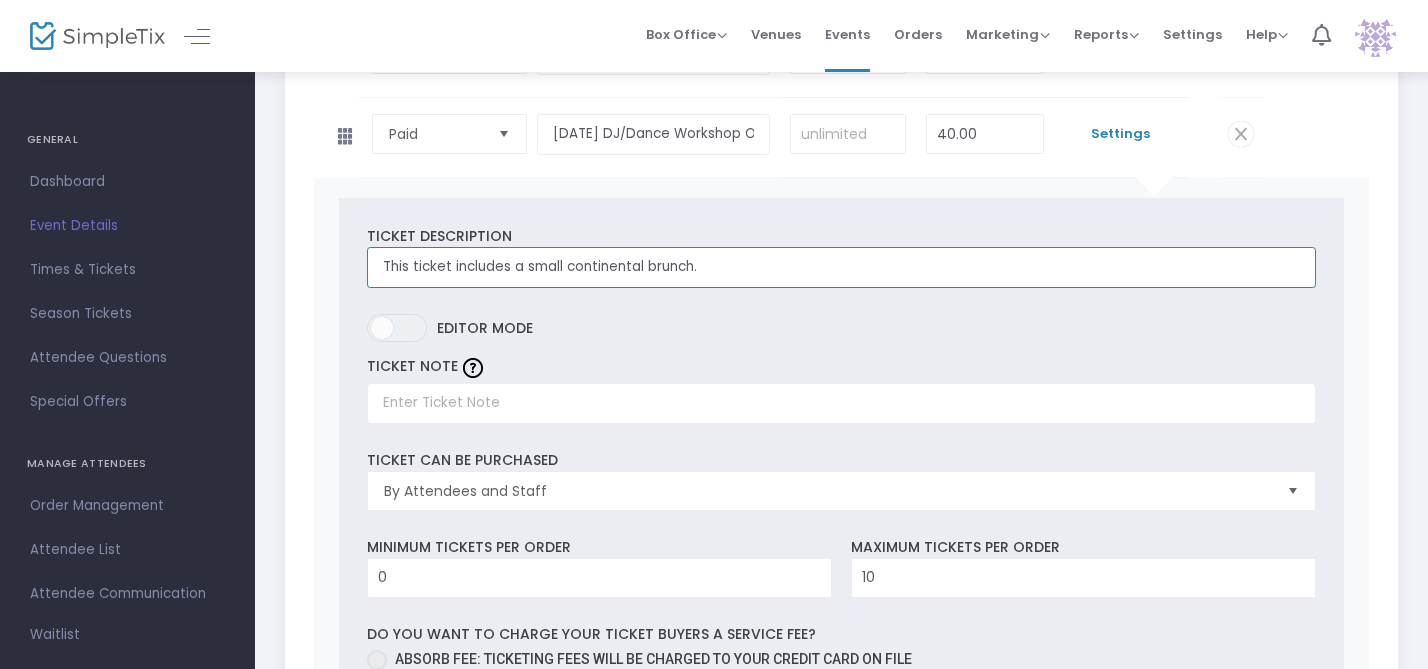 drag, startPoint x: 567, startPoint y: 270, endPoint x: 526, endPoint y: 272, distance: 41.04875 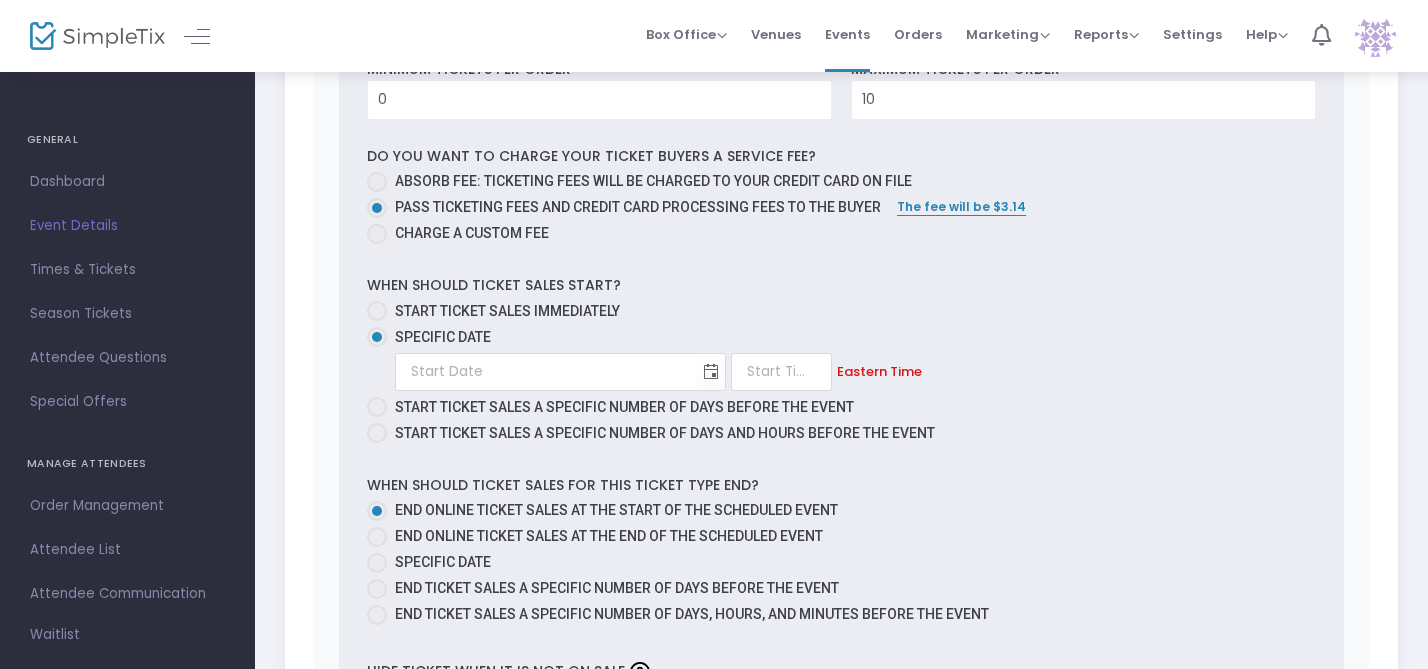 scroll, scrollTop: 1856, scrollLeft: 0, axis: vertical 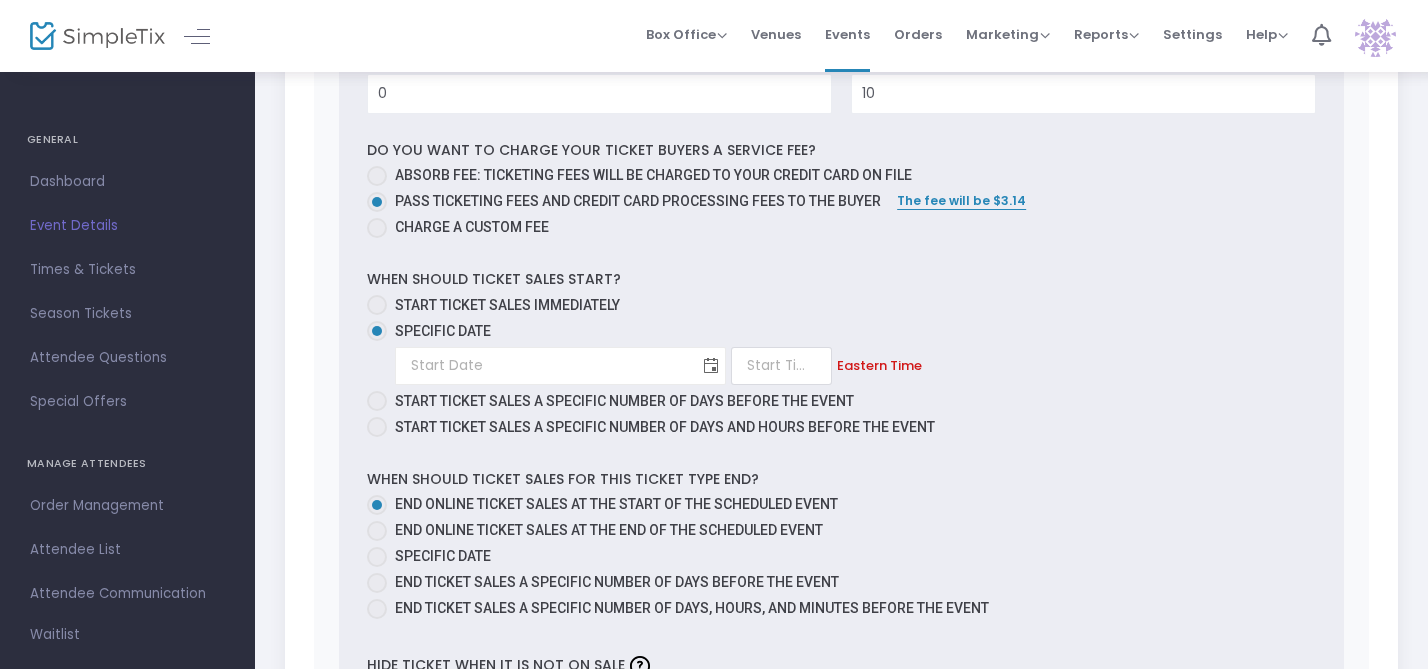 click at bounding box center (711, 365) 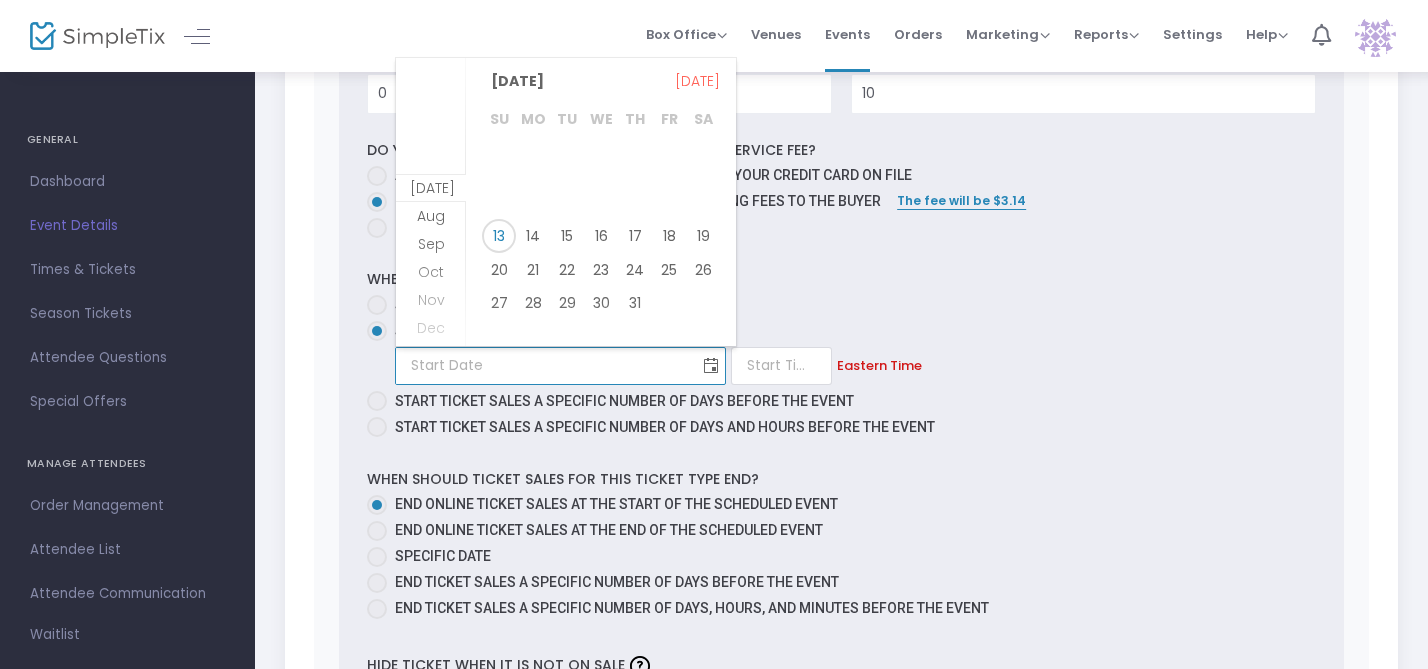 scroll, scrollTop: 0, scrollLeft: 0, axis: both 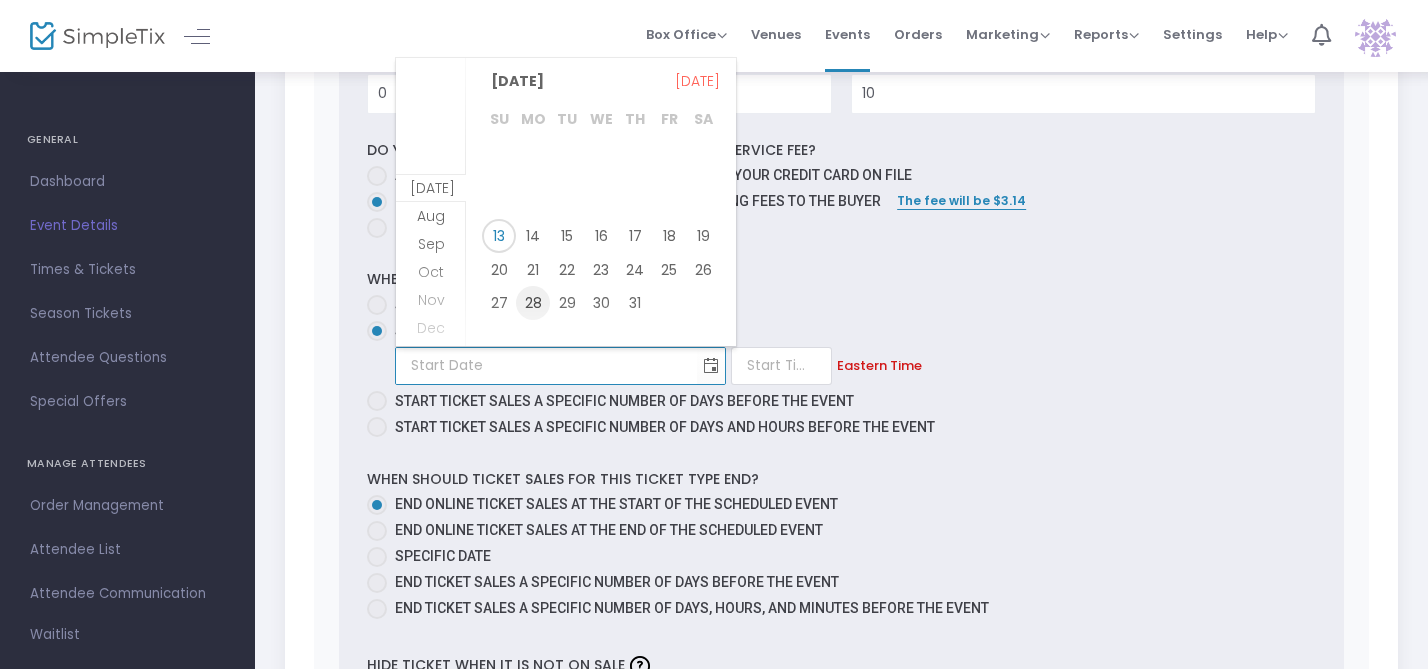click on "28" at bounding box center [533, 303] 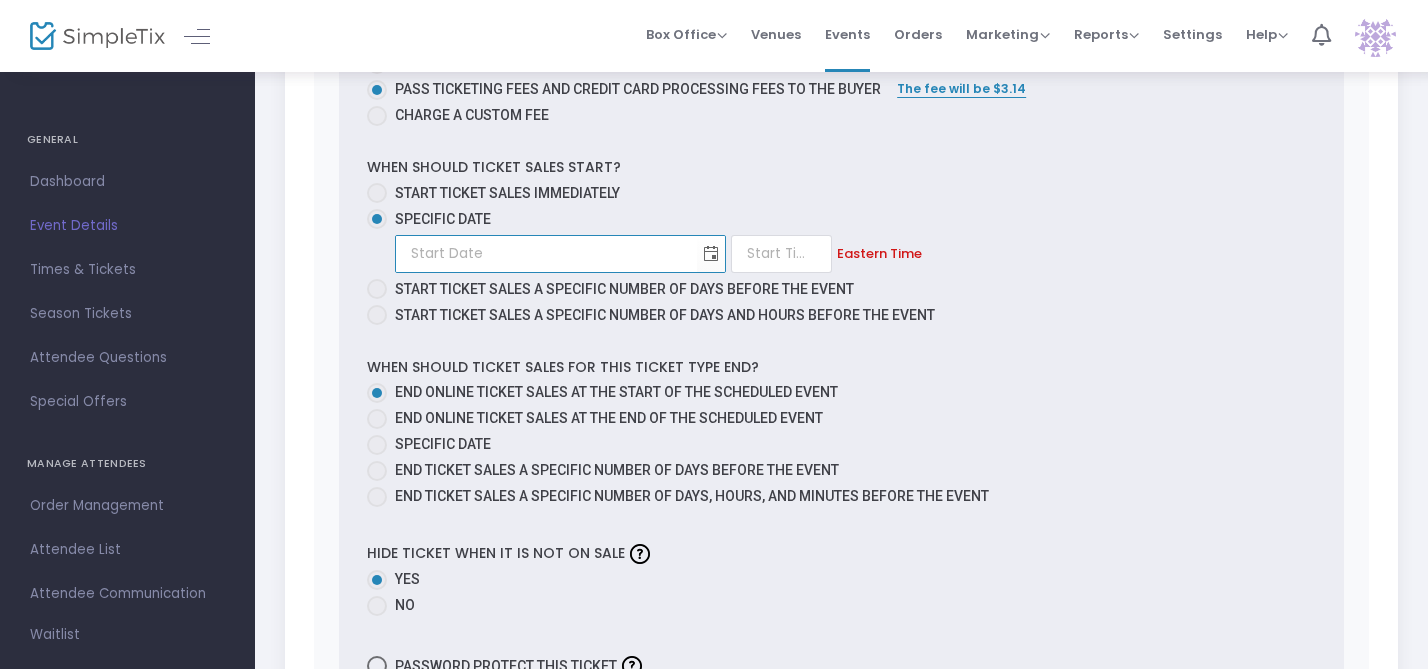 scroll, scrollTop: 2003, scrollLeft: 0, axis: vertical 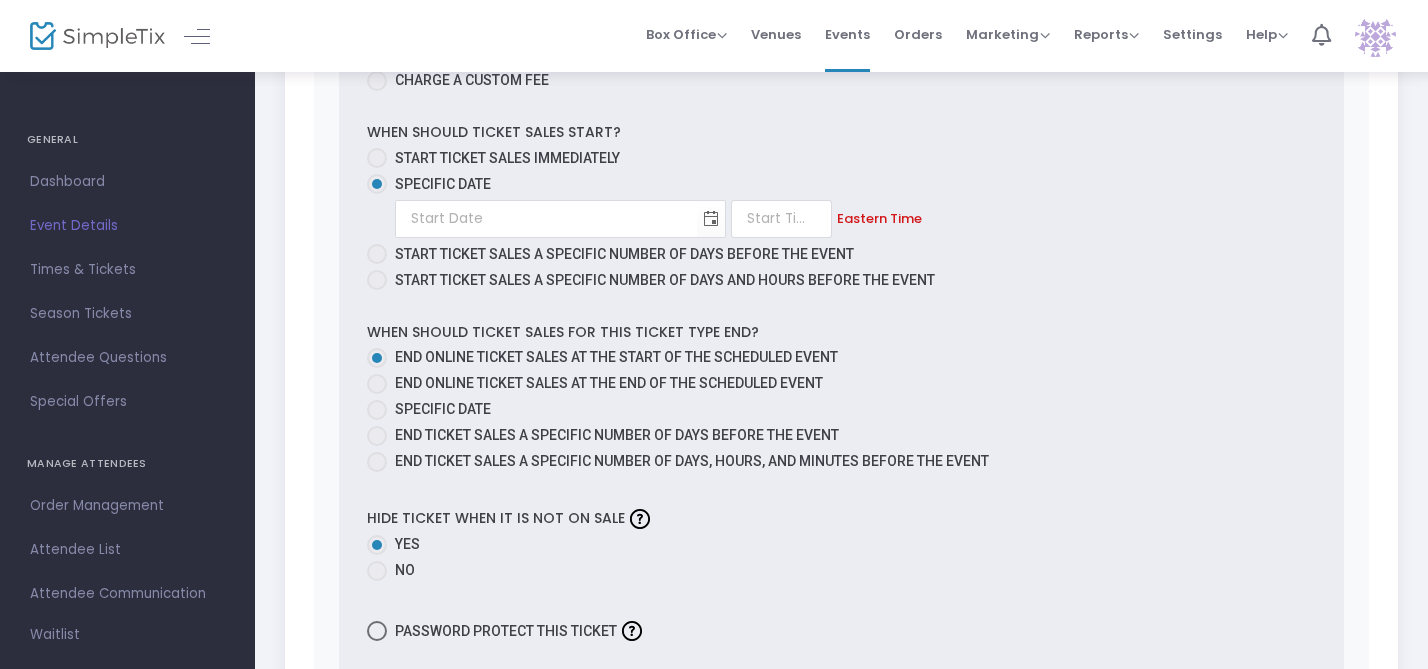 click at bounding box center (377, 410) 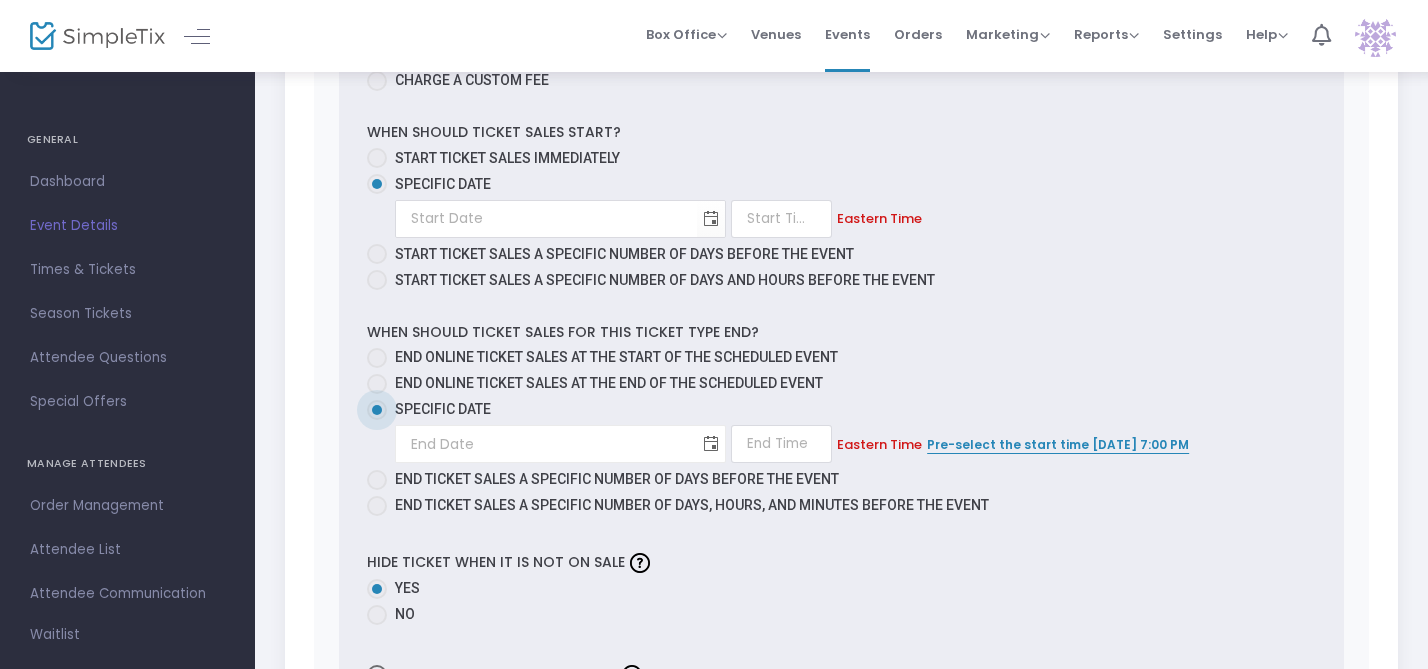click at bounding box center [711, 444] 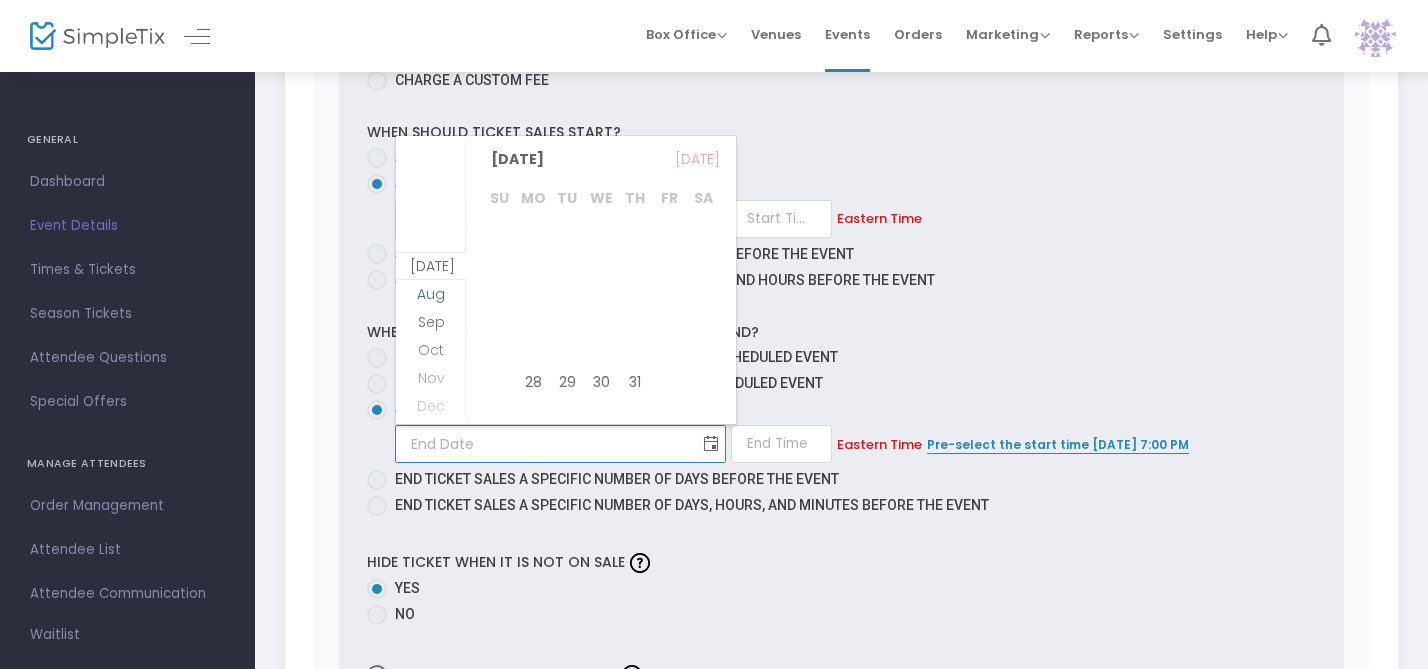click on "Aug" at bounding box center (431, 294) 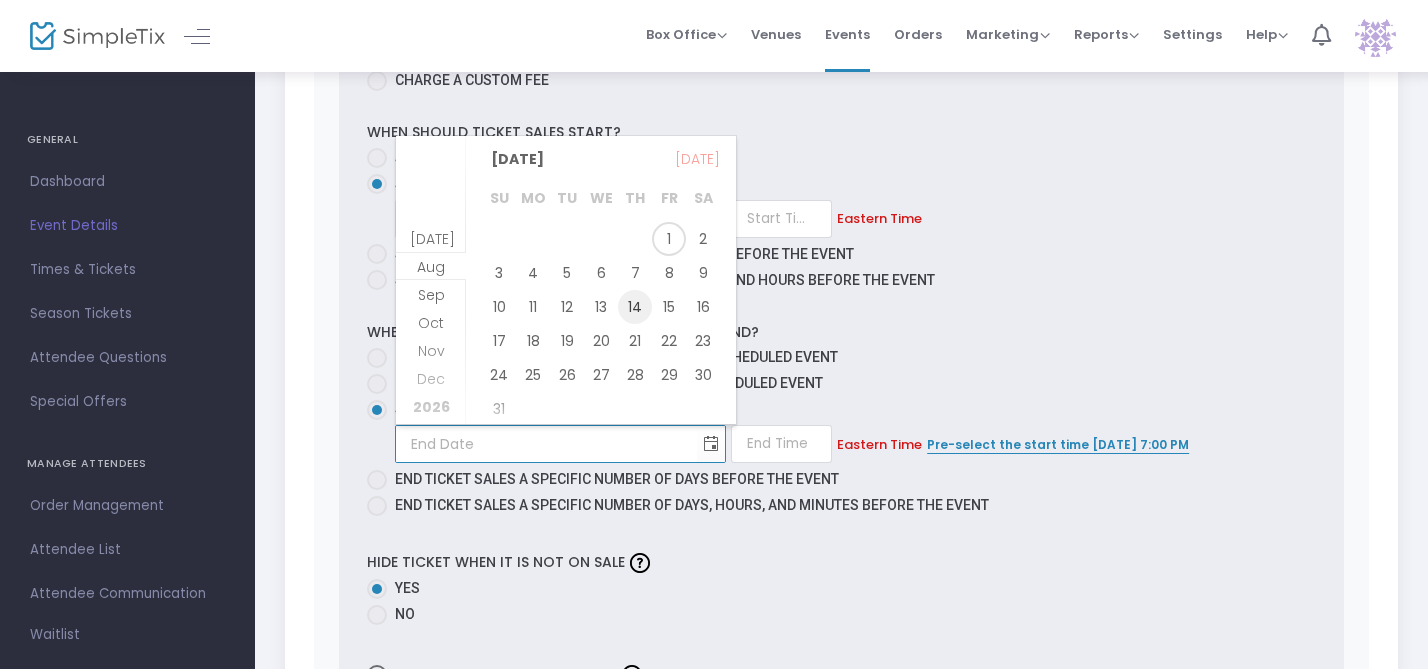 click on "14" at bounding box center [635, 307] 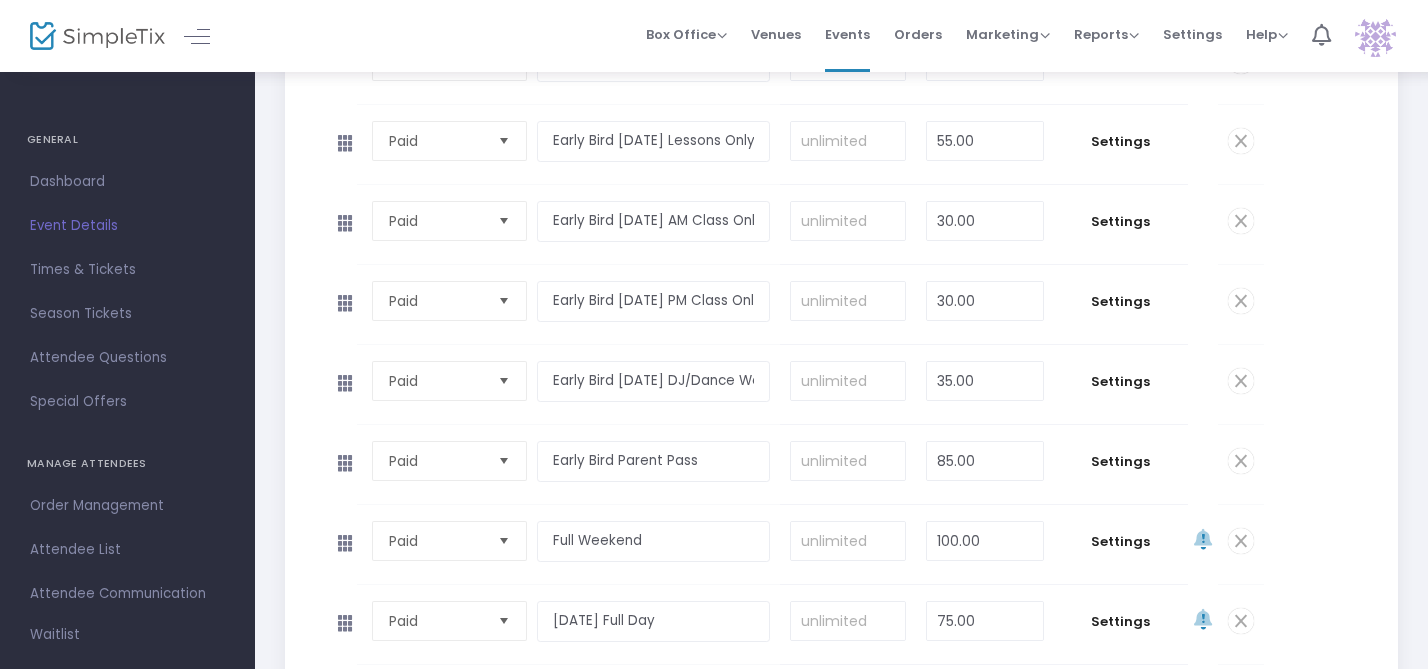scroll, scrollTop: 566, scrollLeft: 0, axis: vertical 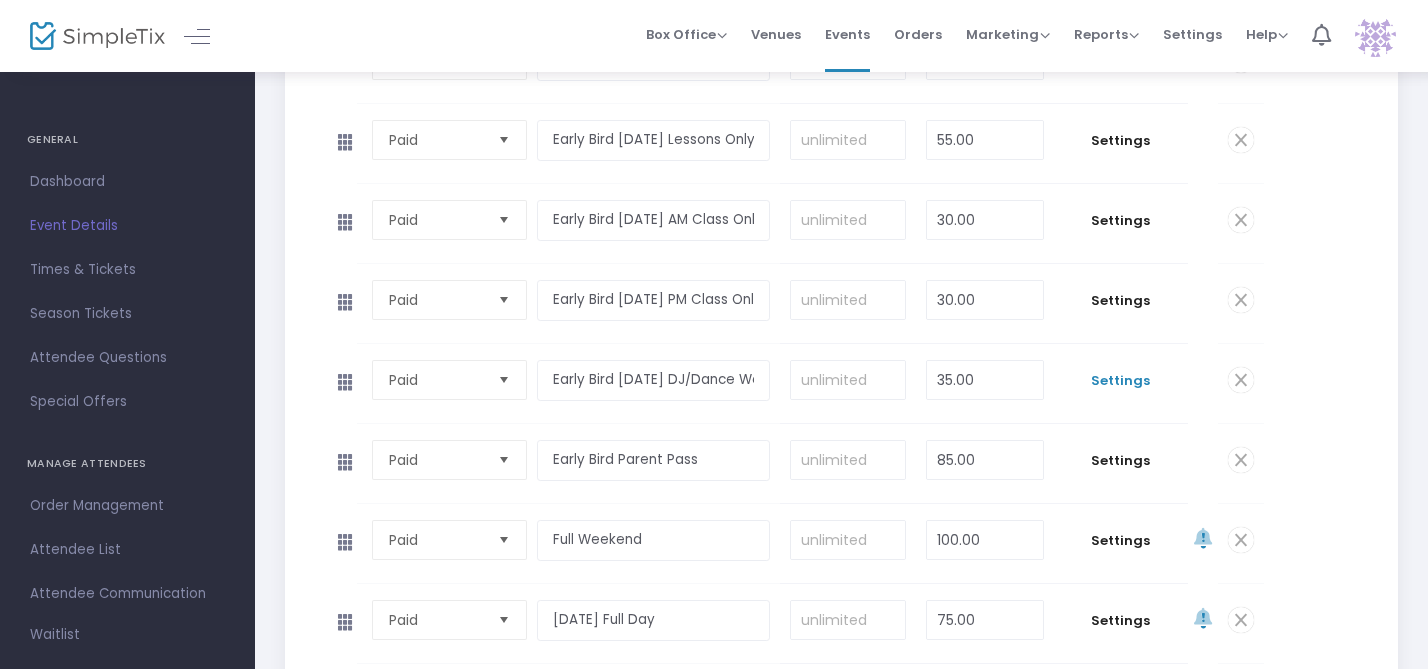 click on "Settings" at bounding box center [1121, 381] 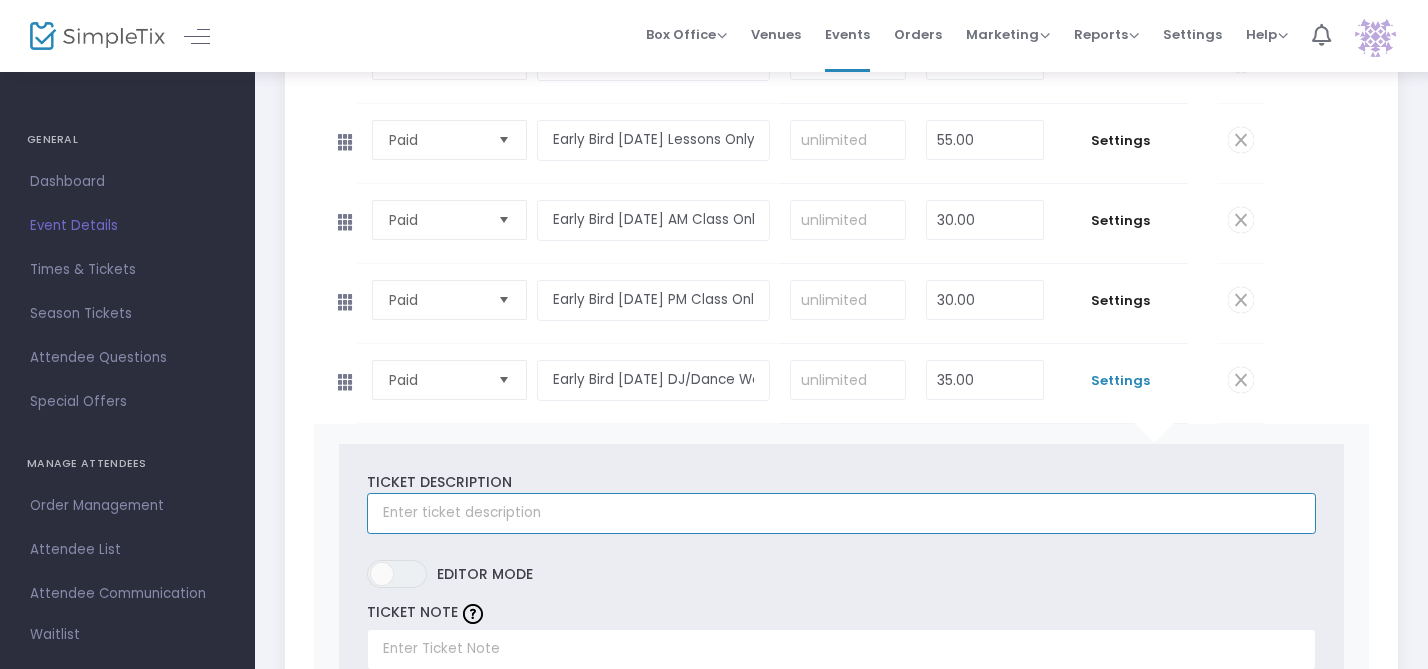click at bounding box center (841, 513) 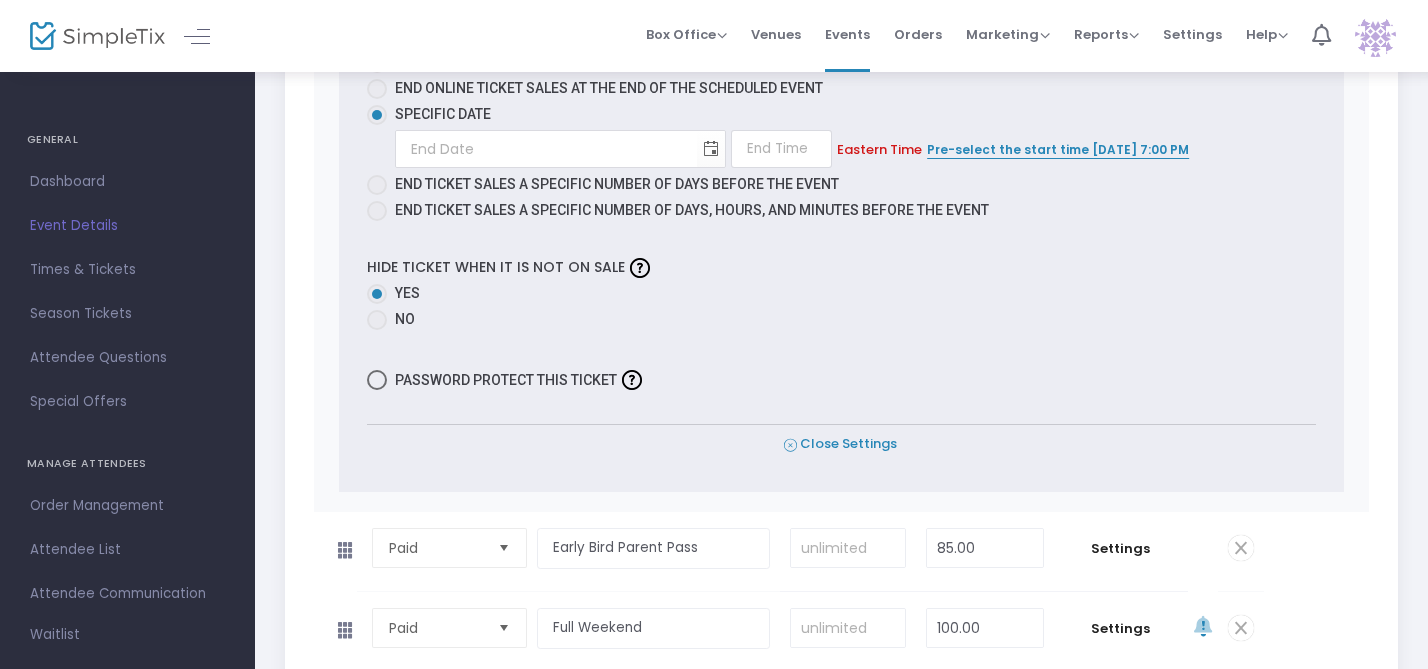 type on "This ticket includes a continental brunch." 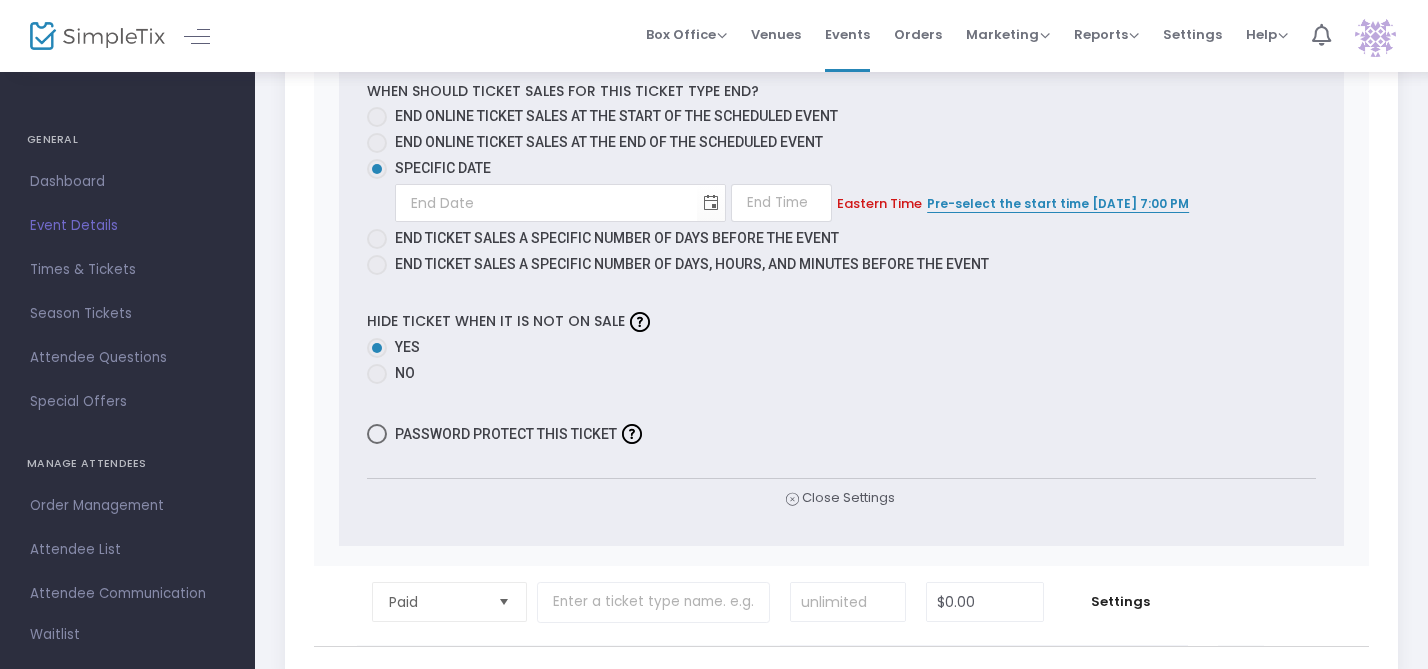 scroll, scrollTop: 2277, scrollLeft: 0, axis: vertical 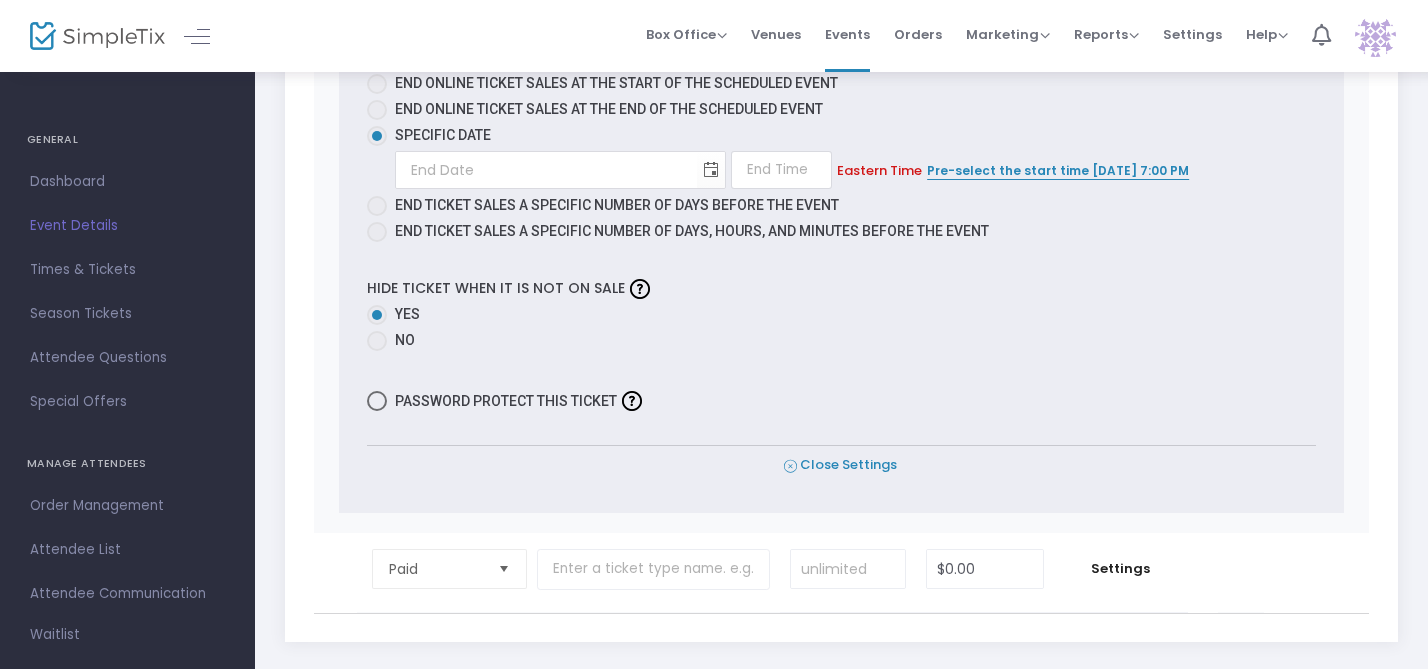 click on "Close Settings" at bounding box center [840, 465] 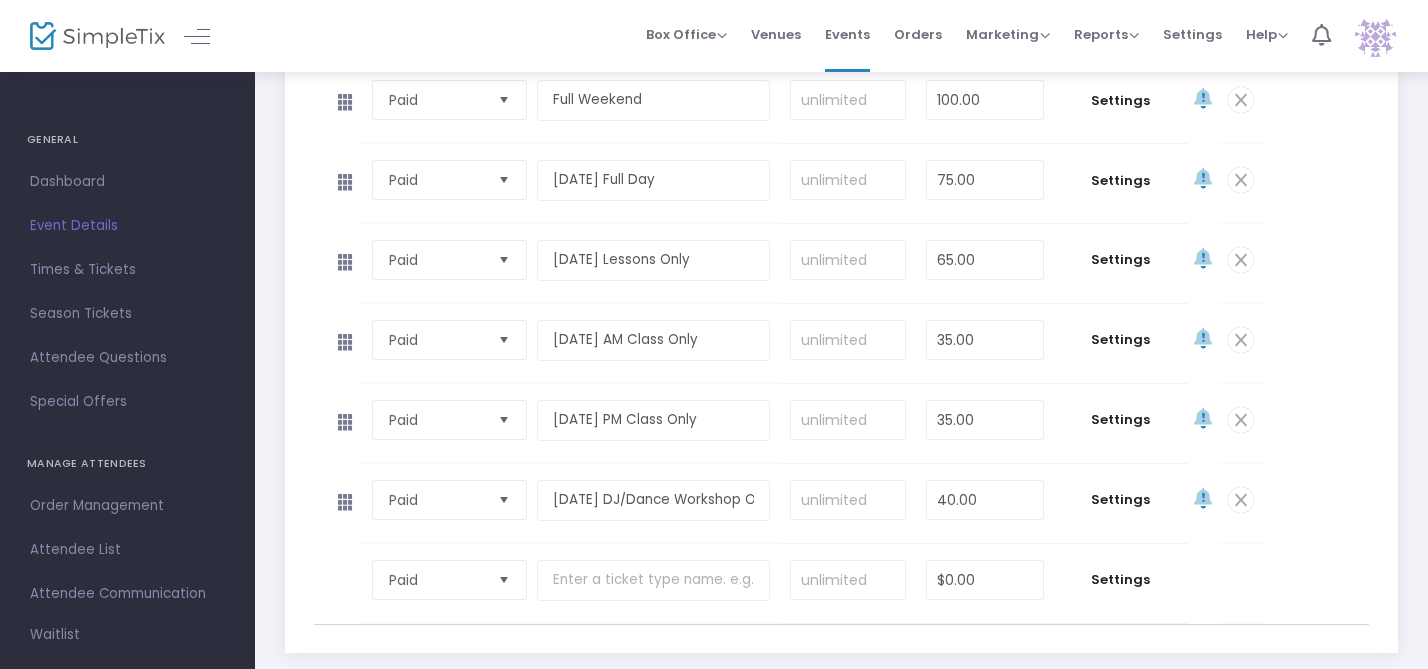 scroll, scrollTop: 1093, scrollLeft: 0, axis: vertical 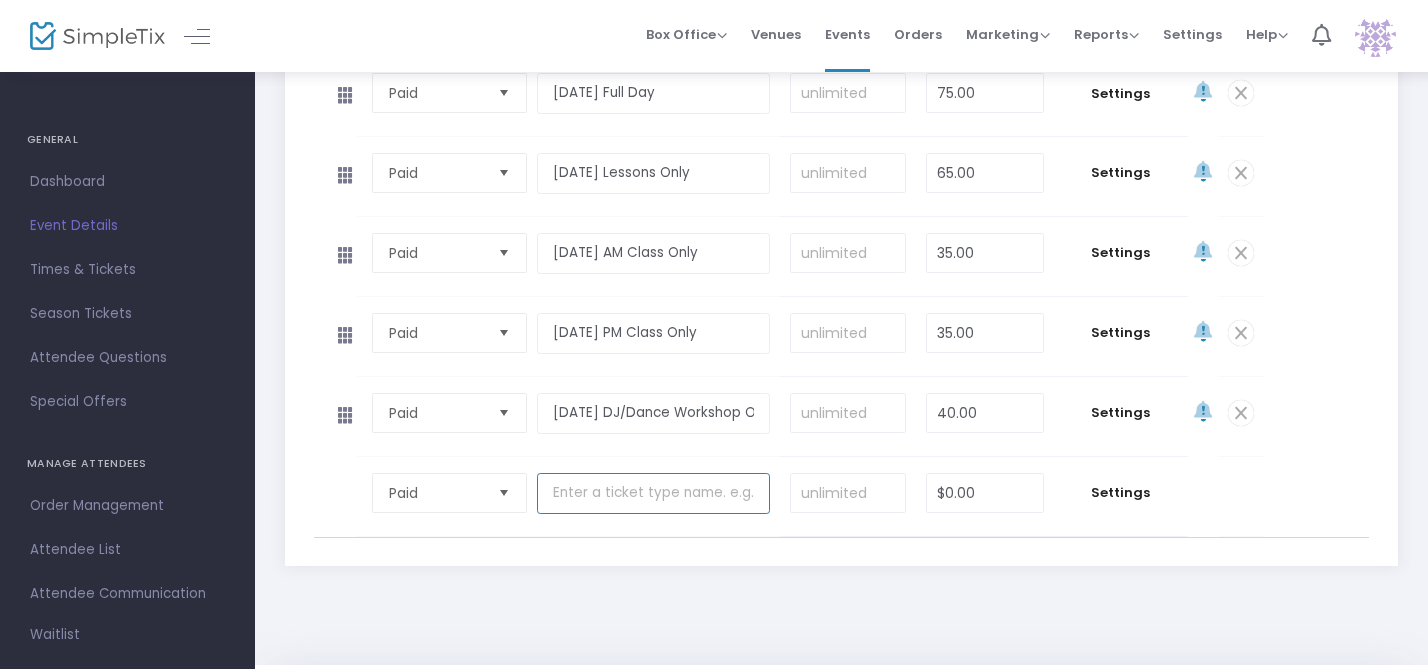 click at bounding box center (653, 493) 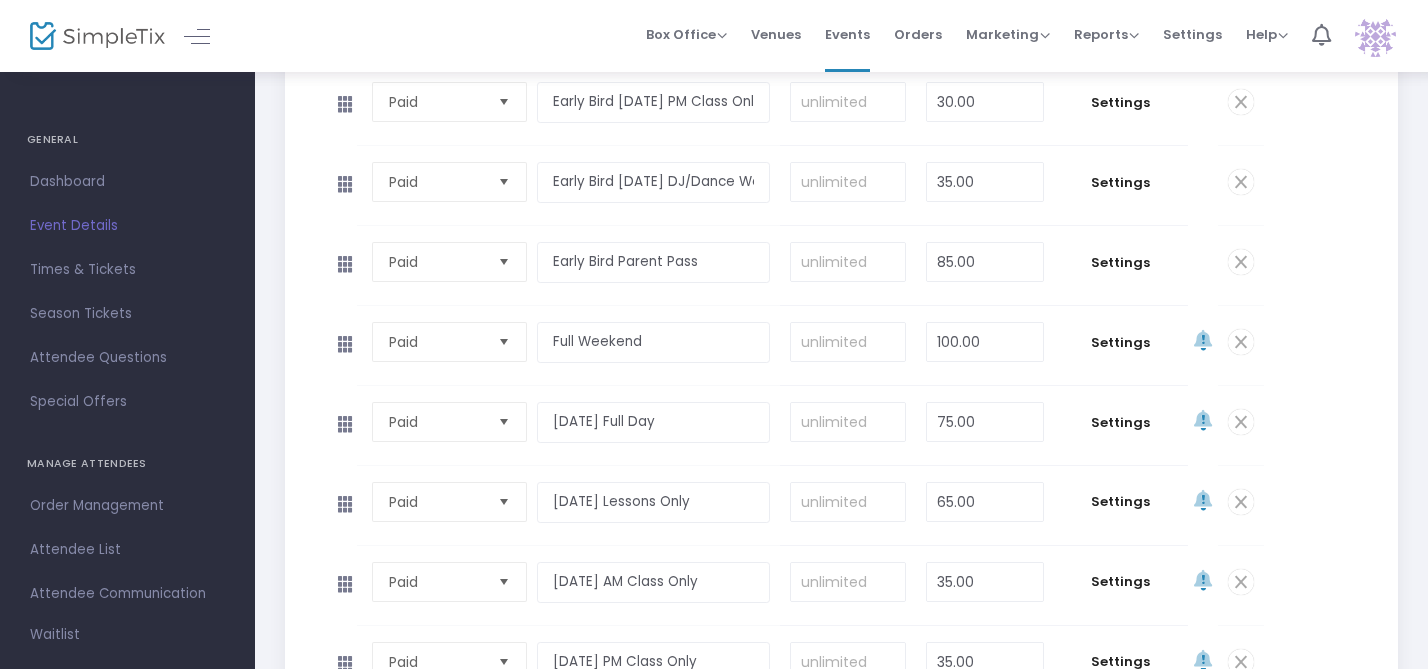 scroll, scrollTop: 760, scrollLeft: 0, axis: vertical 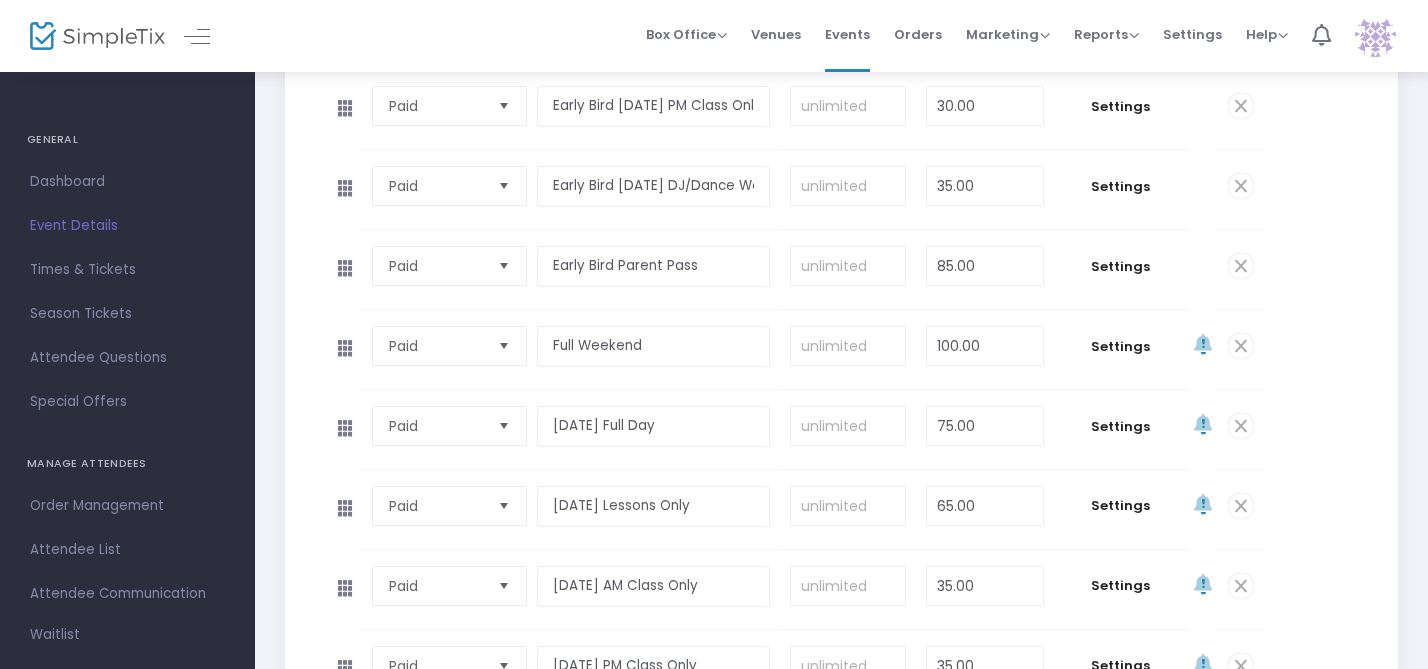 type on "Parent Pass" 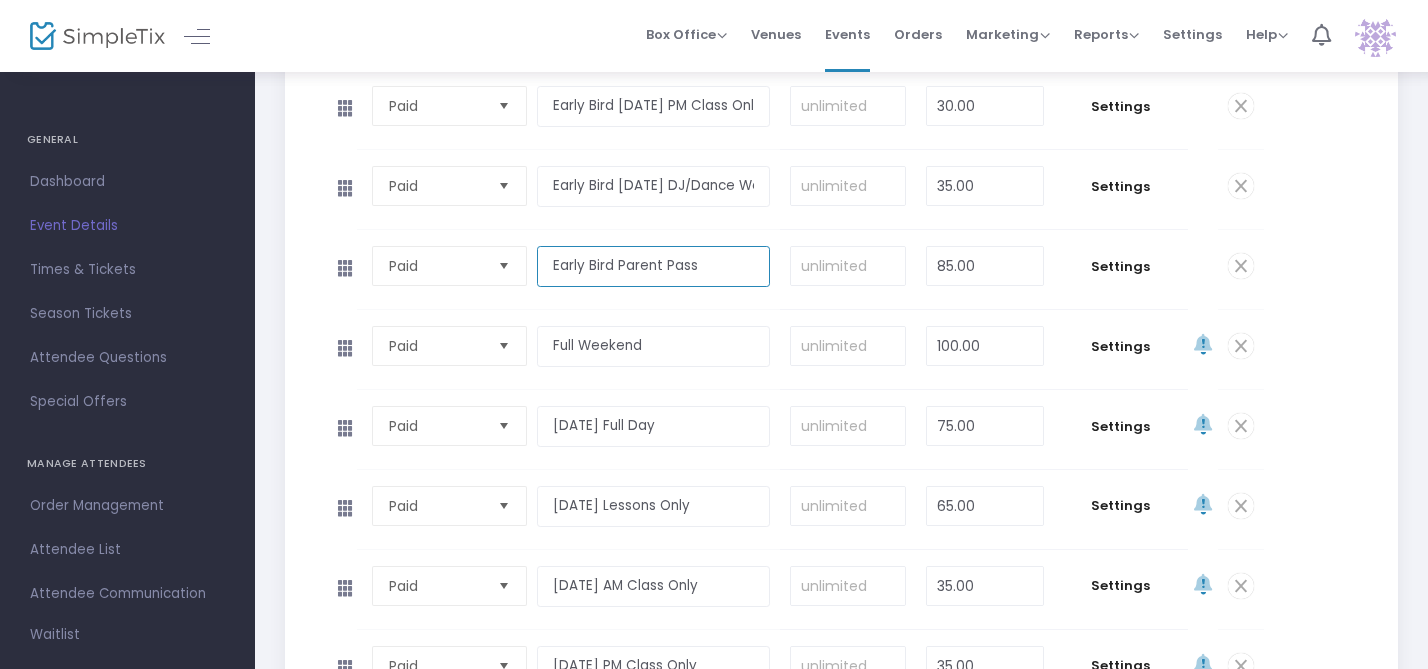 click on "Early Bird Parent Pass" at bounding box center (653, 266) 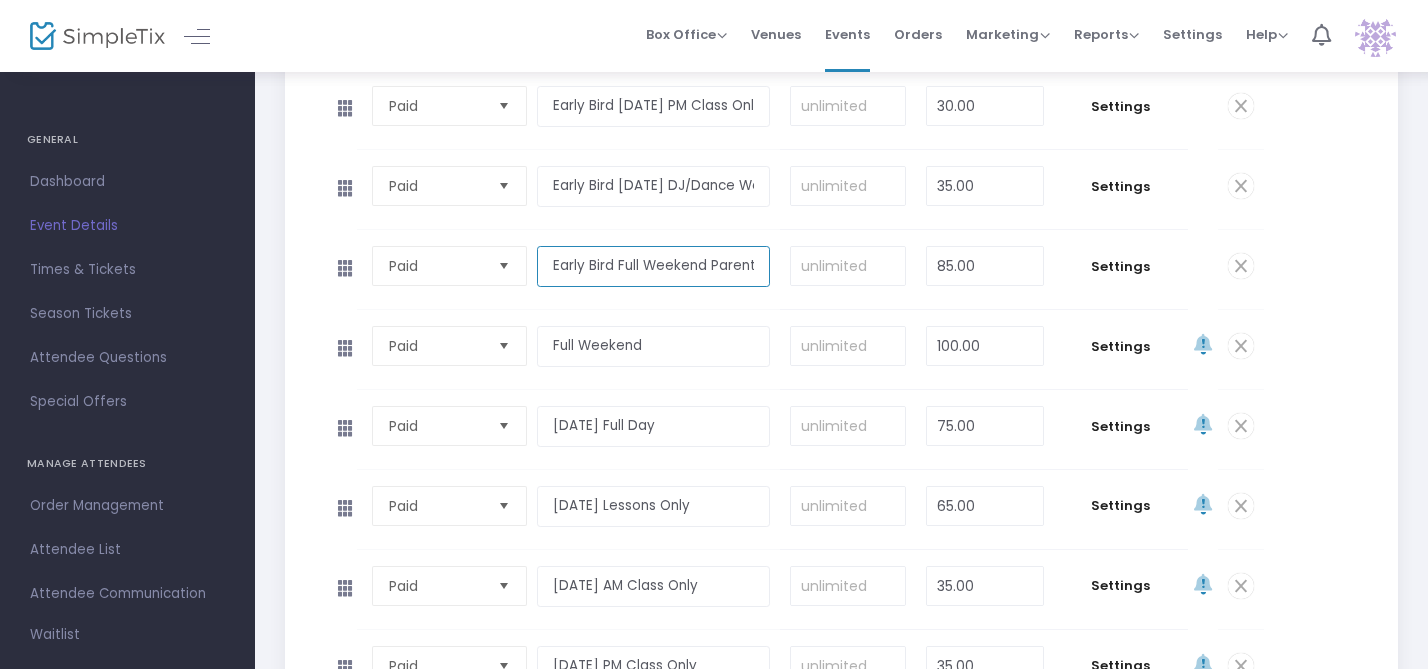 scroll, scrollTop: 0, scrollLeft: 35, axis: horizontal 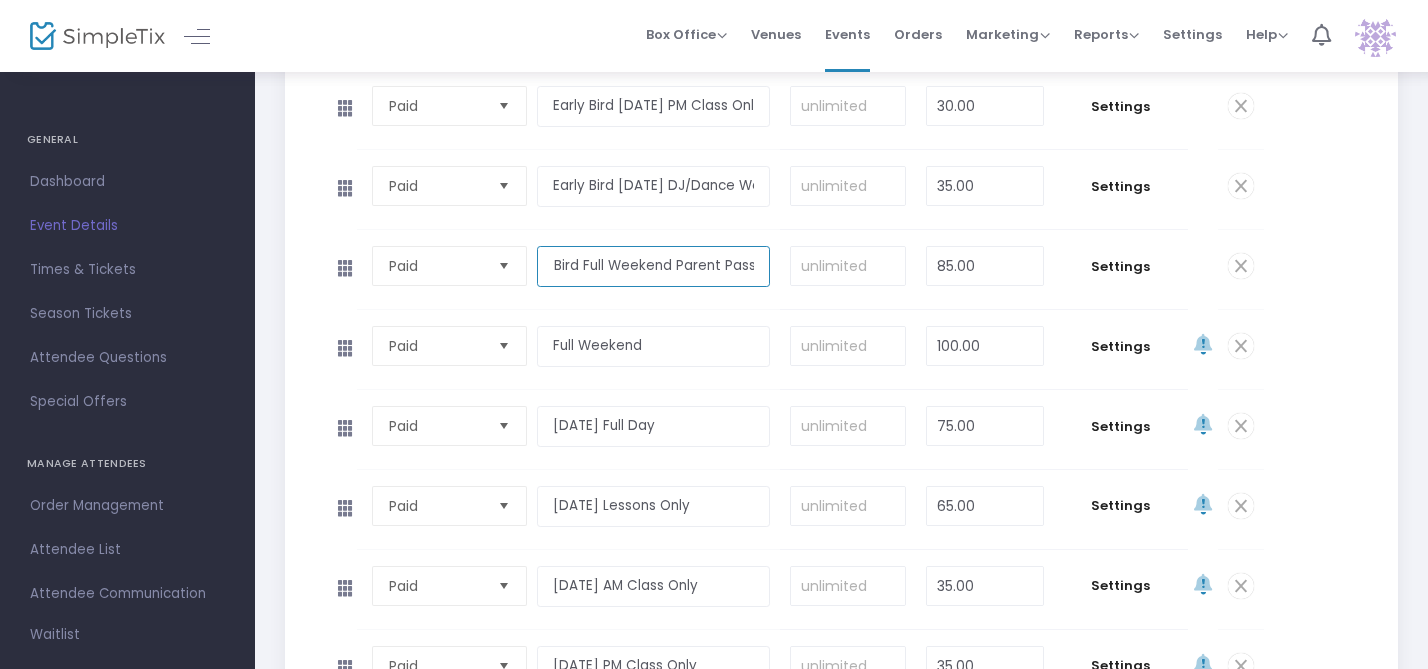 drag, startPoint x: 619, startPoint y: 268, endPoint x: 829, endPoint y: 289, distance: 211.0474 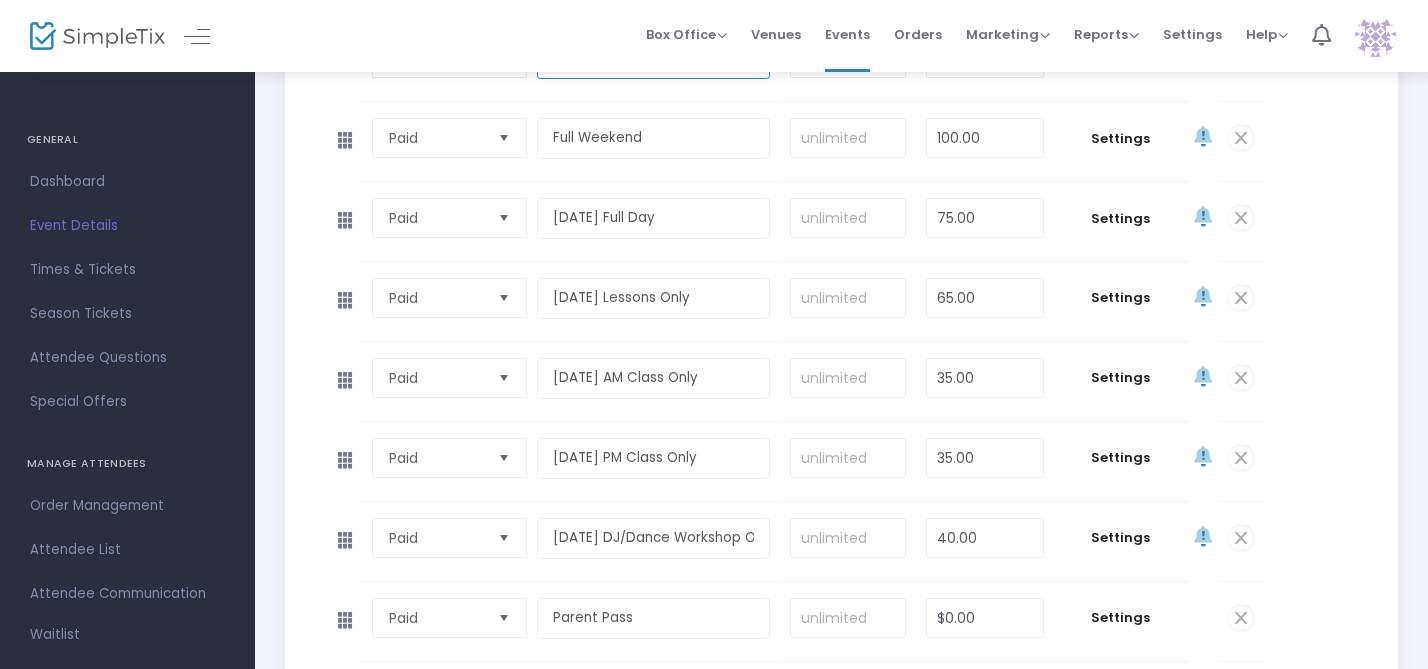 scroll, scrollTop: 1134, scrollLeft: 0, axis: vertical 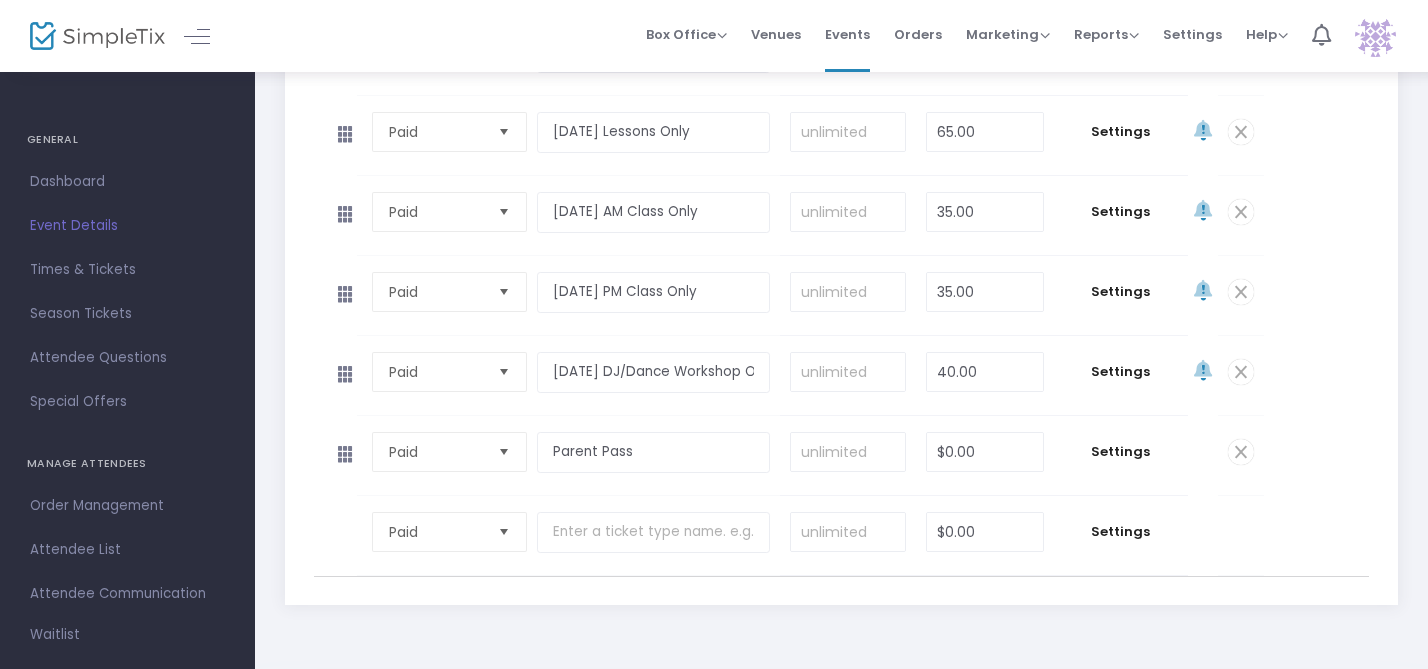 type on "Early Bird Full Weekend Parent Pass" 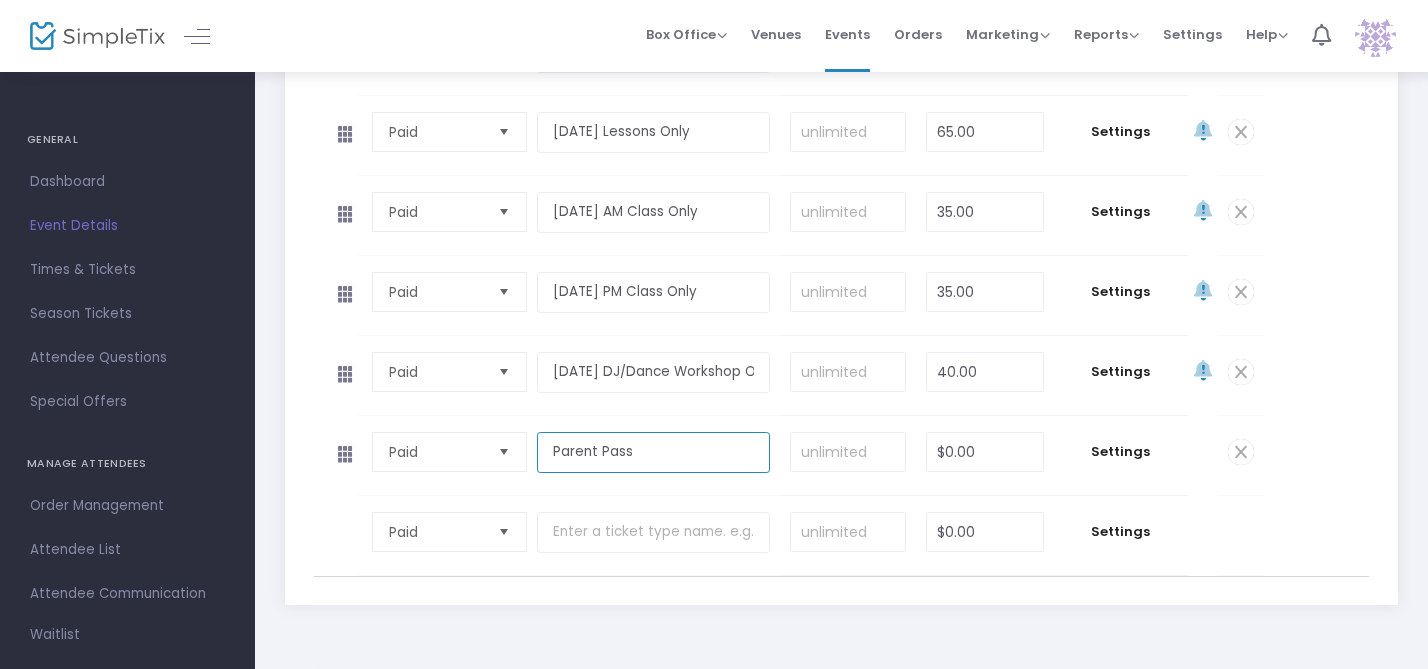 scroll, scrollTop: 0, scrollLeft: 0, axis: both 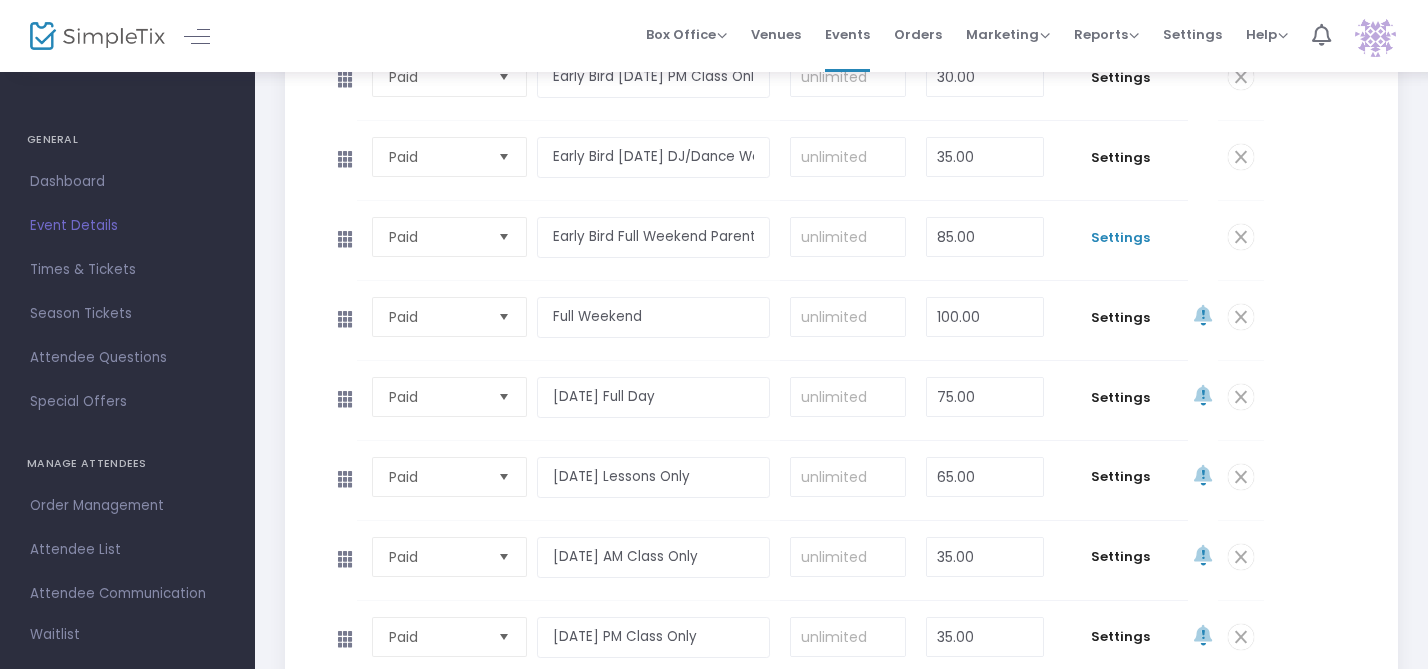 type on "Full Weekend Parent Pass" 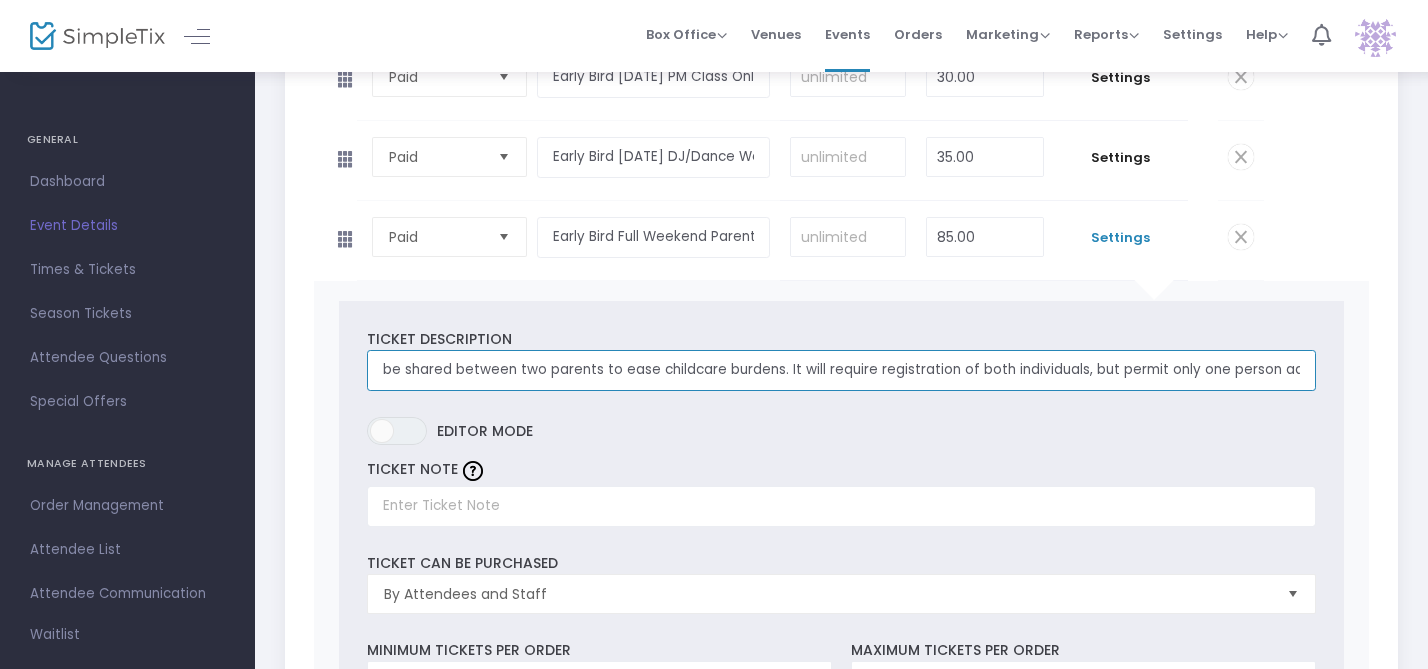 scroll, scrollTop: 0, scrollLeft: 347, axis: horizontal 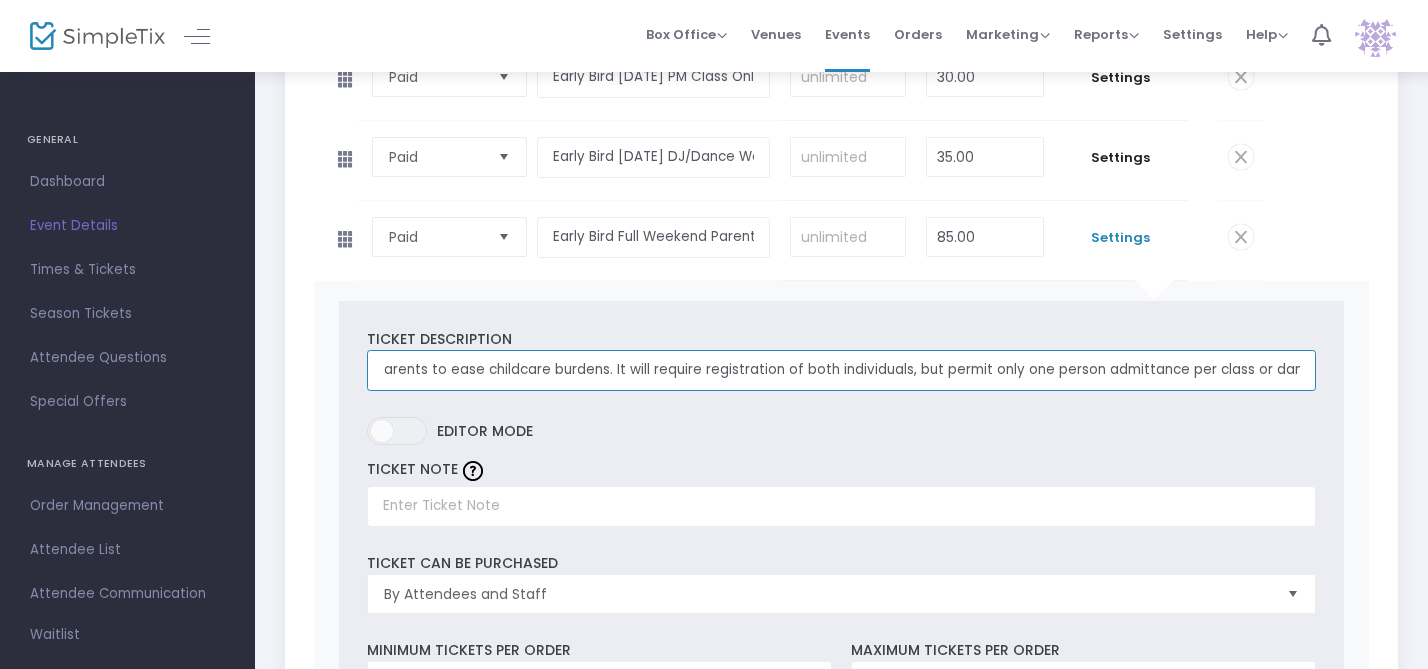 drag, startPoint x: 377, startPoint y: 374, endPoint x: 1312, endPoint y: 378, distance: 935.00854 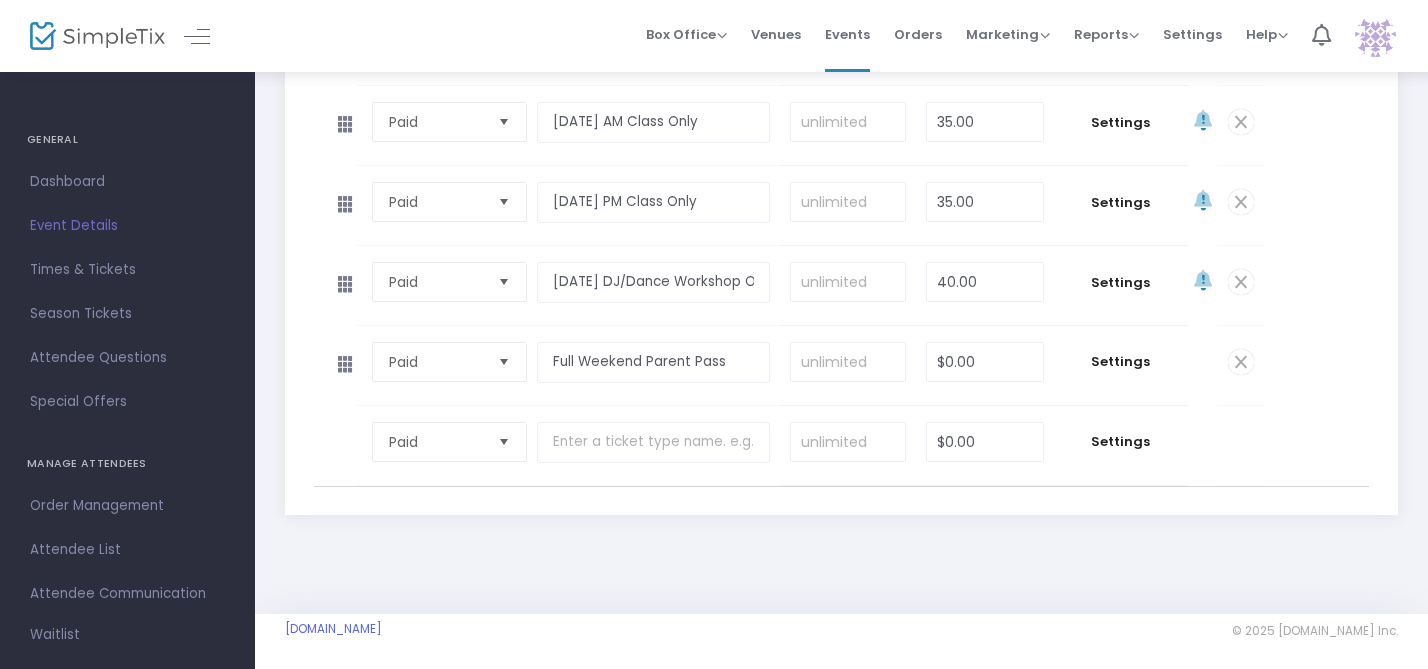 scroll, scrollTop: 2445, scrollLeft: 0, axis: vertical 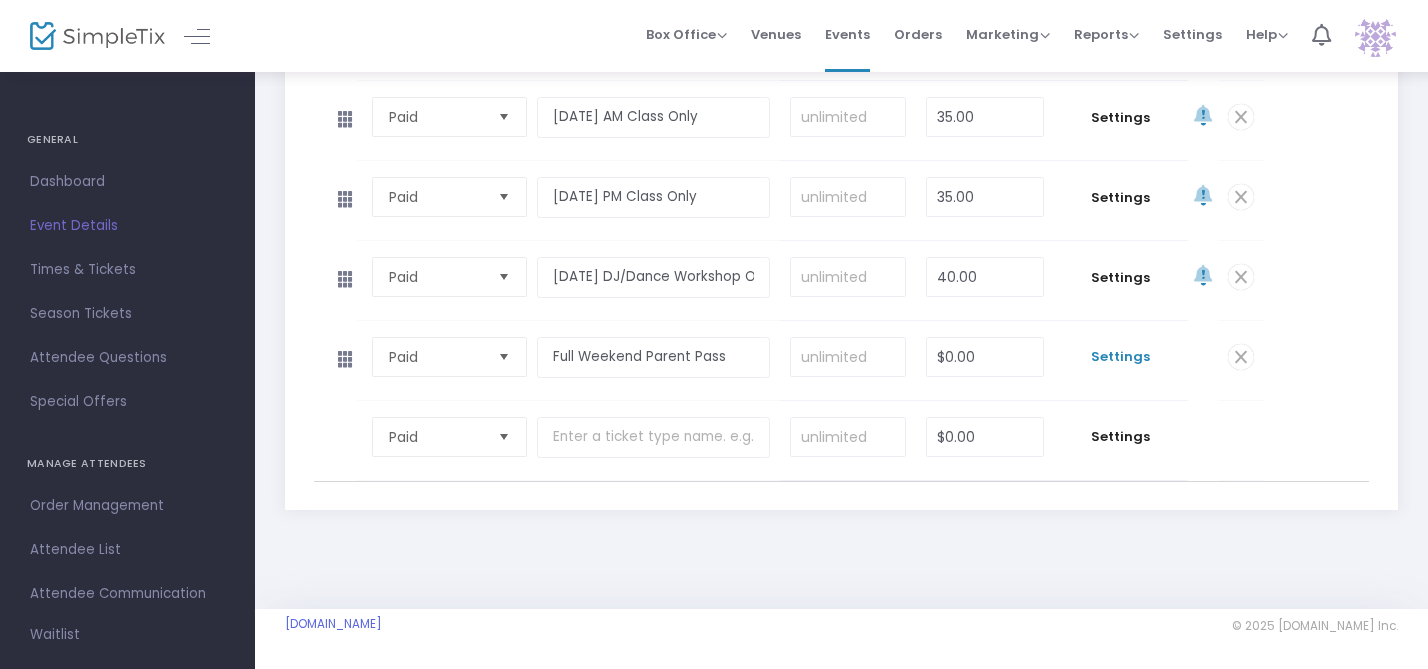 click on "Settings" at bounding box center (1121, 357) 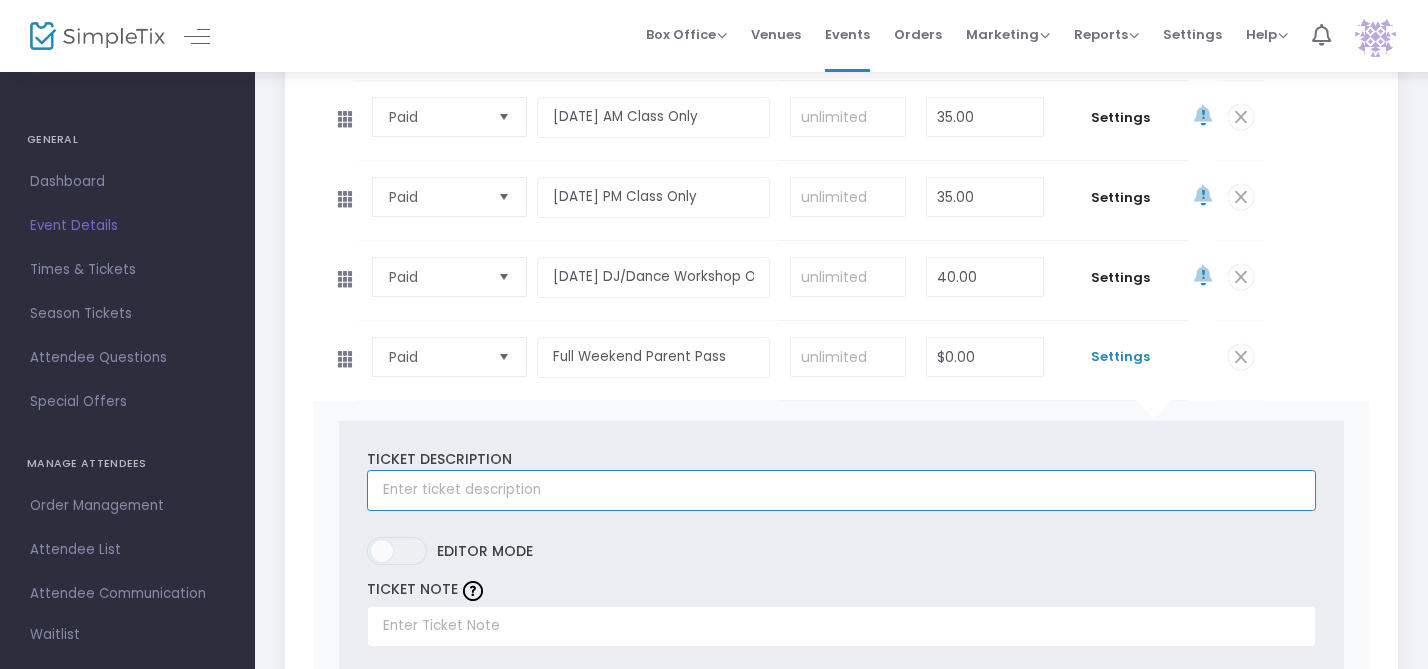 click at bounding box center (841, 490) 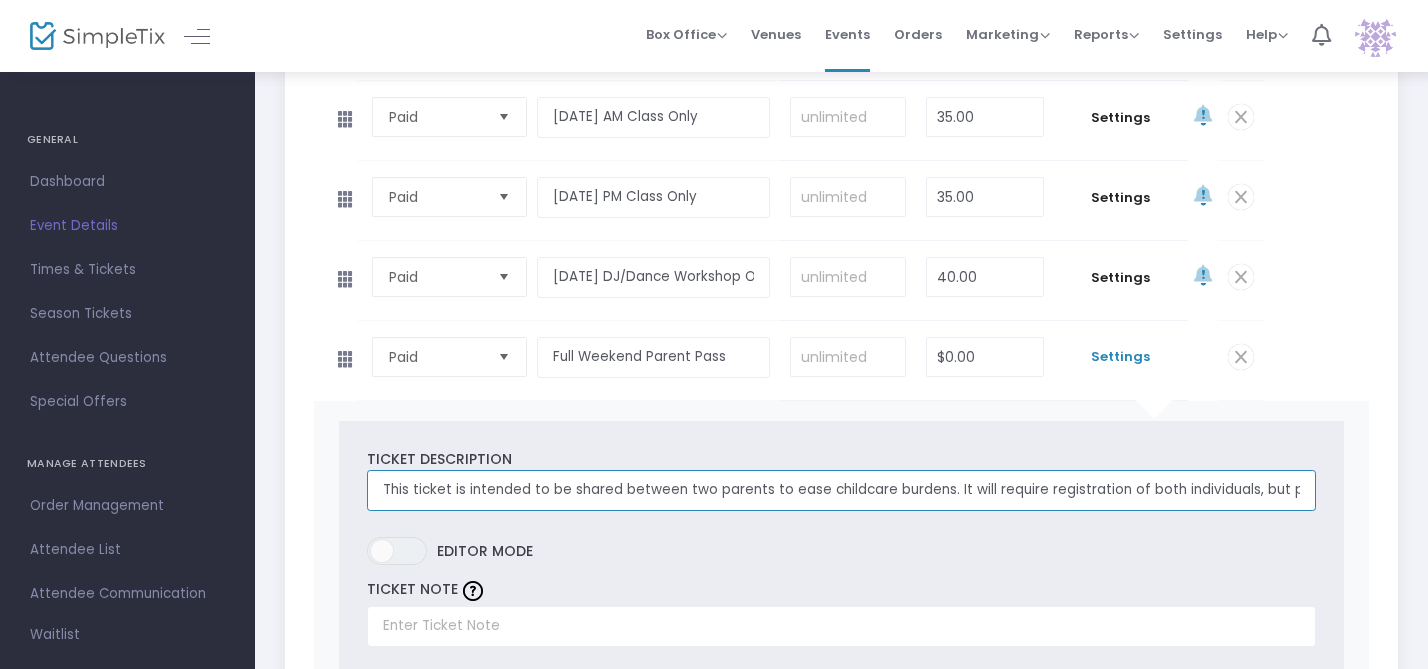 scroll, scrollTop: 0, scrollLeft: 347, axis: horizontal 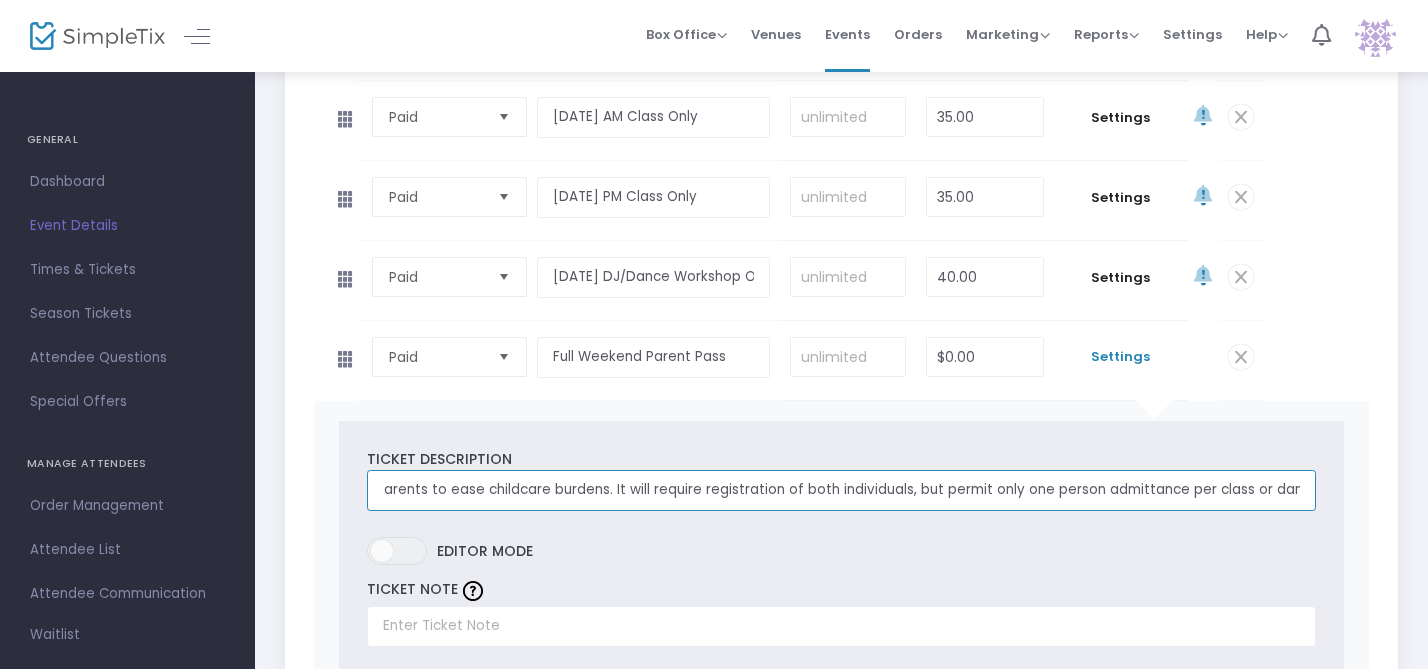 type on "This ticket is intended to be shared between two parents to ease childcare burdens. It will require registration of both individuals, but permit only one person admittance per class or dance." 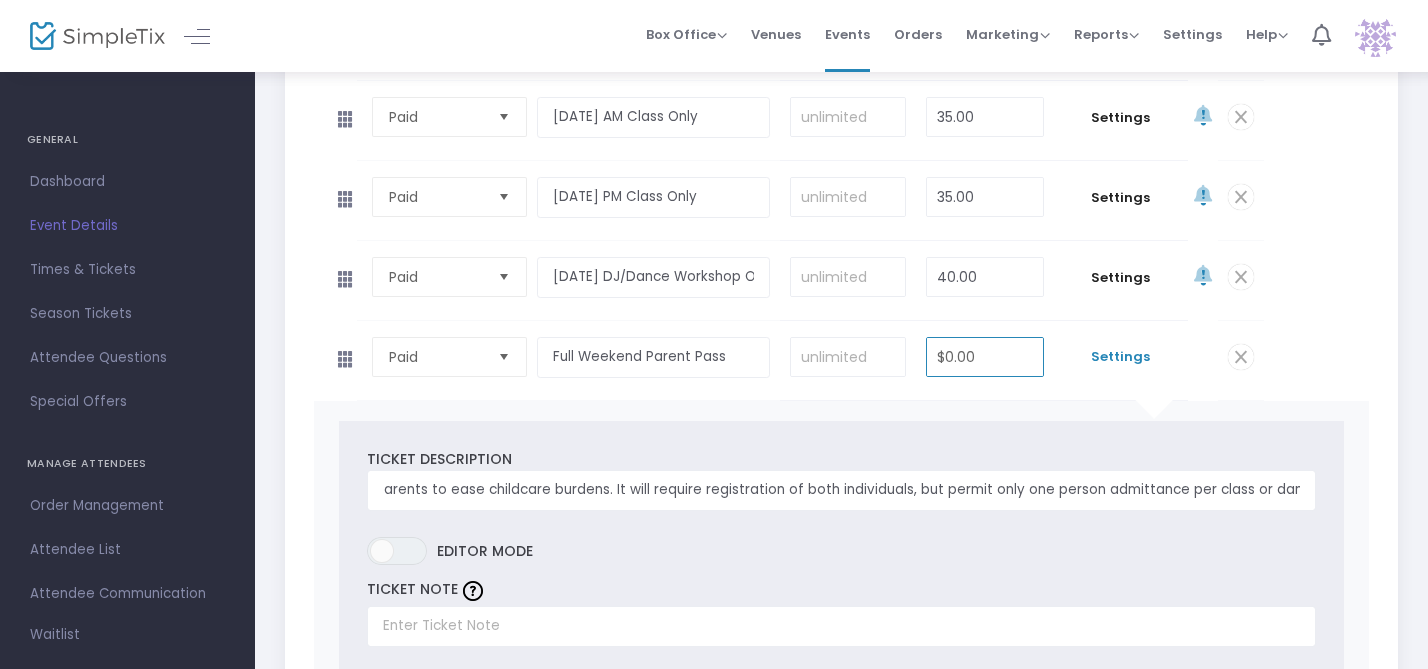 click on "$0.00" at bounding box center [984, 357] 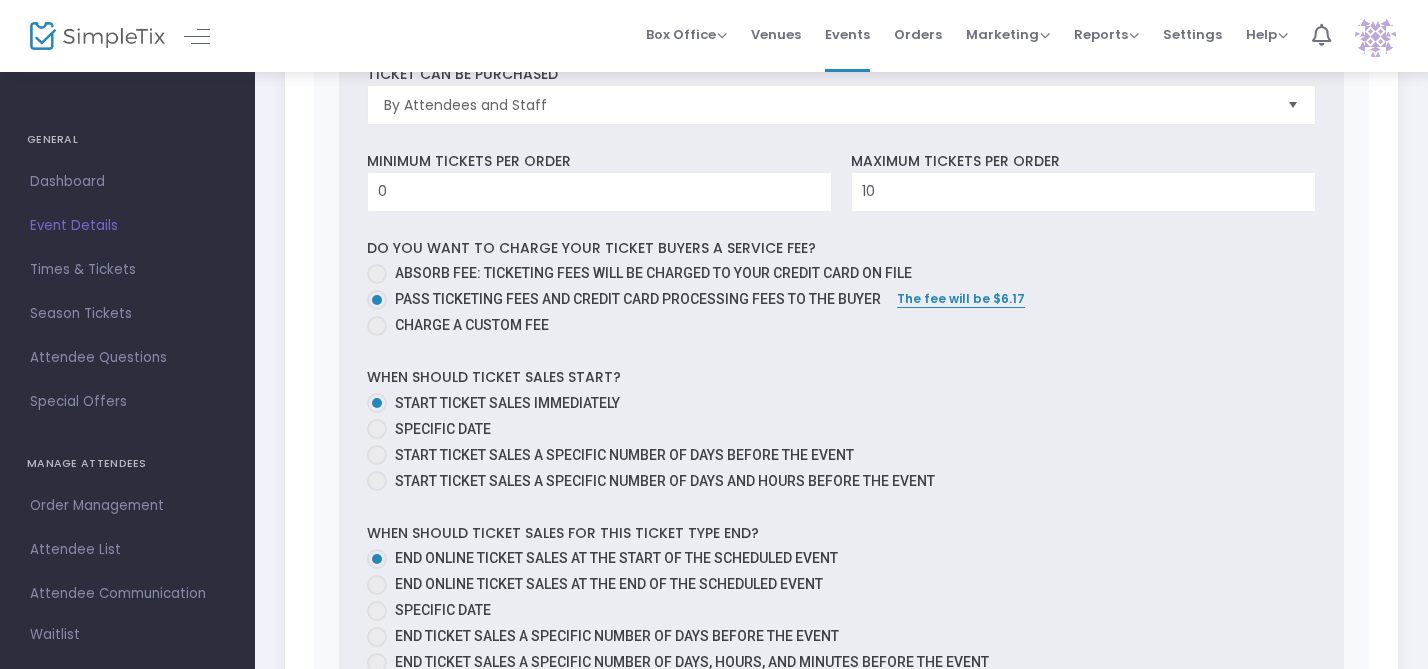scroll, scrollTop: 3076, scrollLeft: 0, axis: vertical 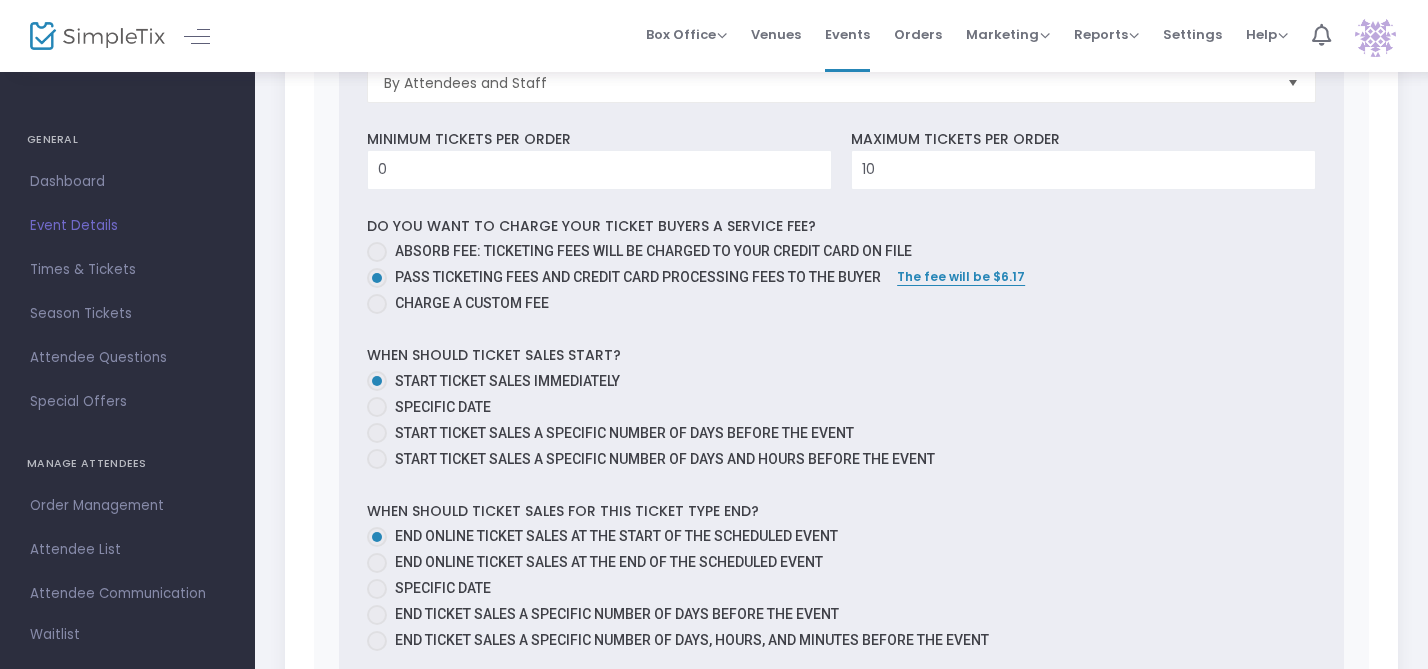 type on "100.00" 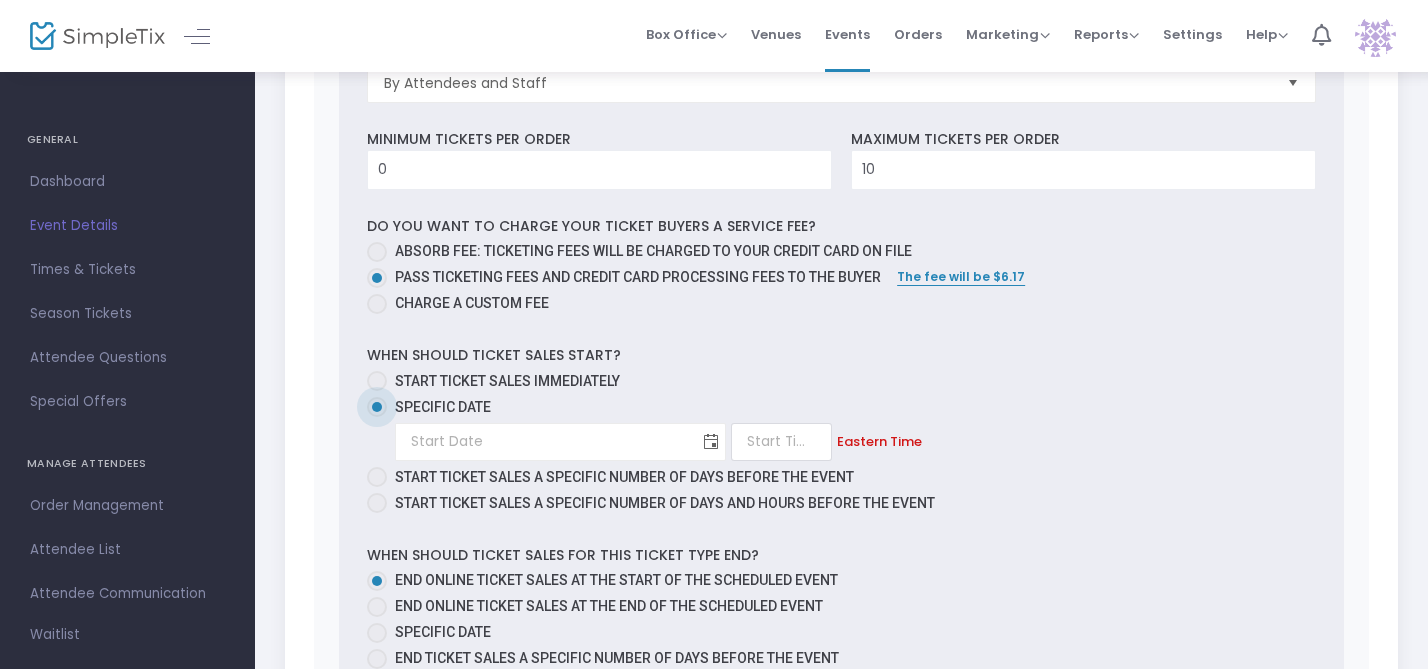 click at bounding box center (711, 441) 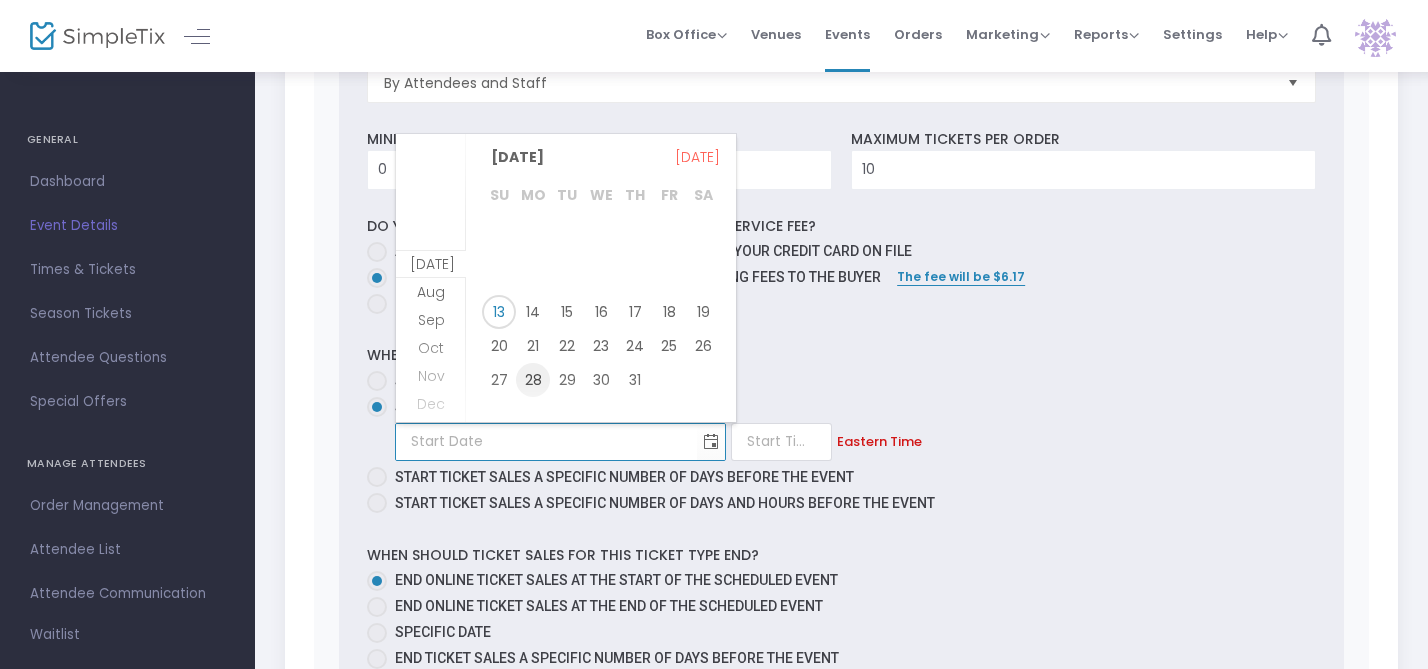 click on "28" at bounding box center [533, 380] 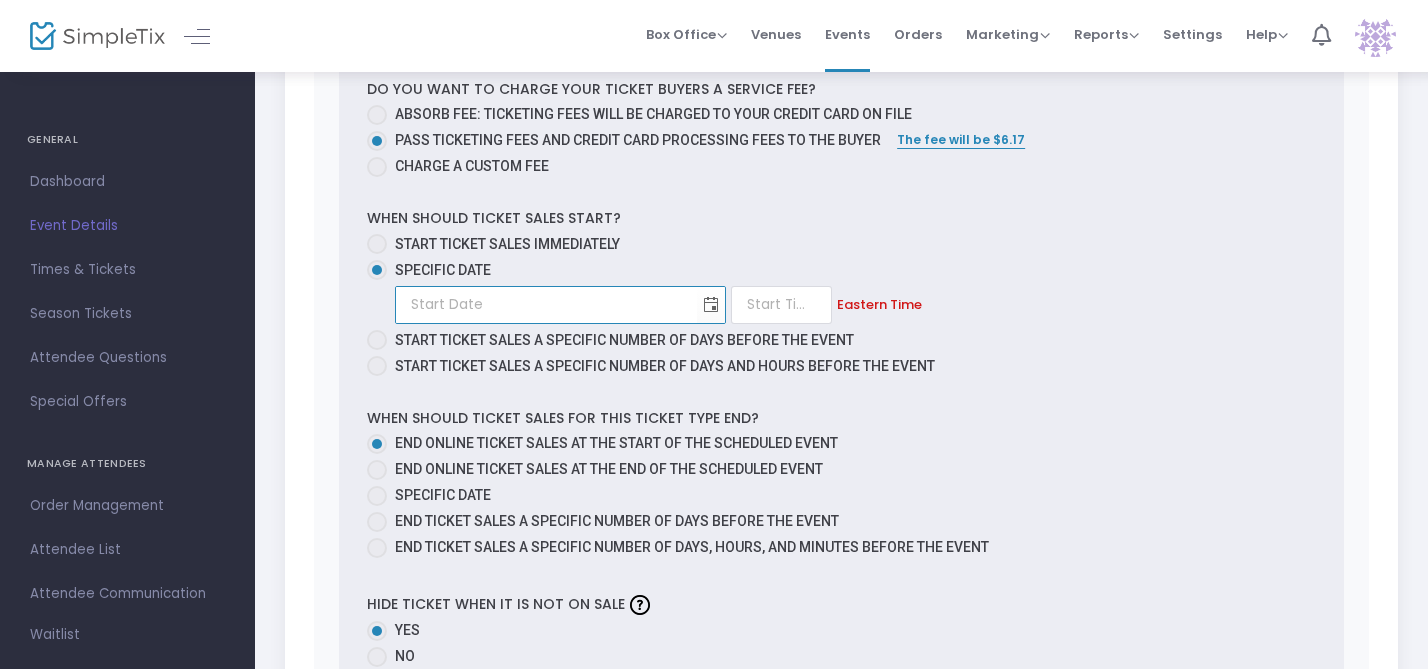 scroll, scrollTop: 3231, scrollLeft: 0, axis: vertical 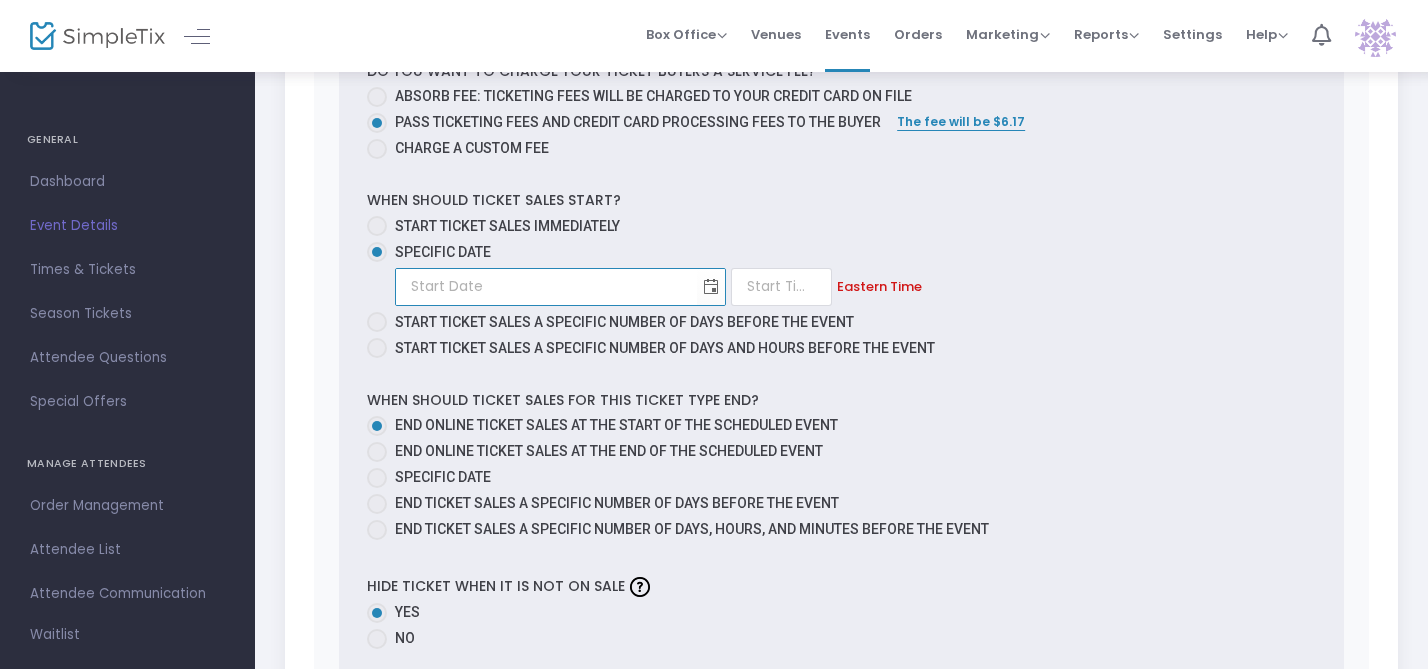 click at bounding box center [377, 478] 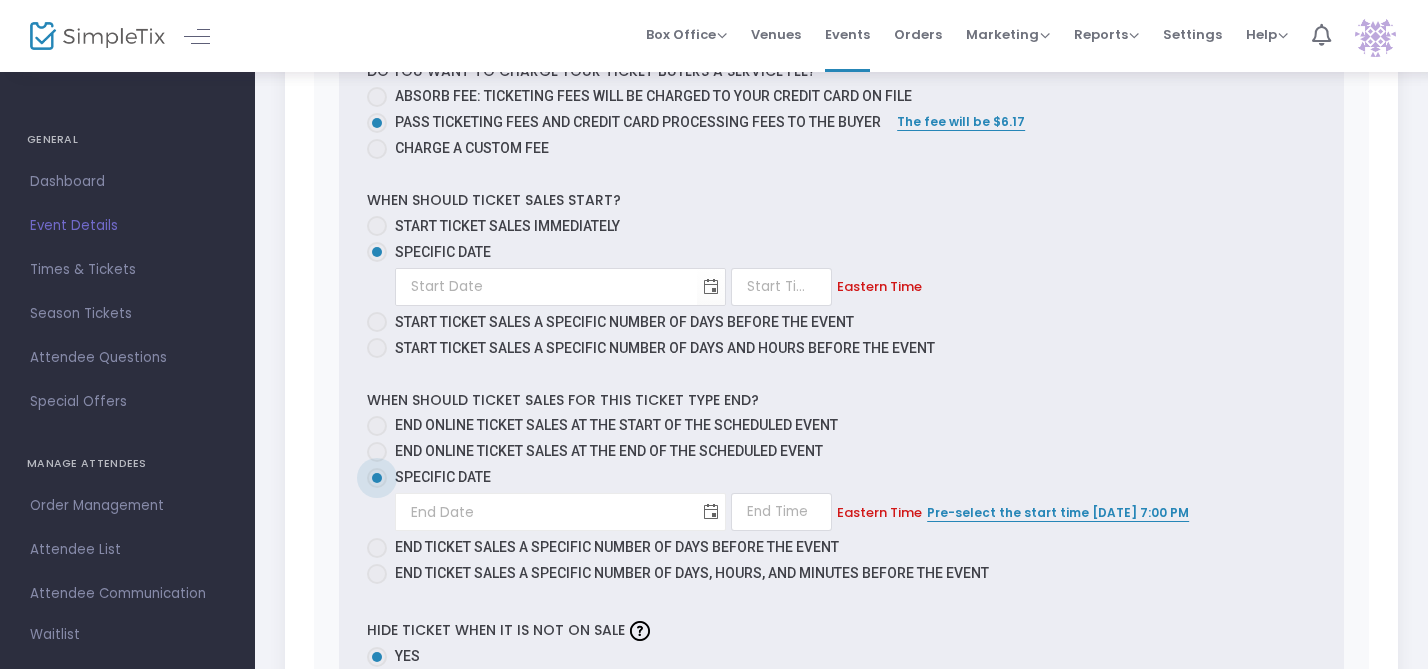 click at bounding box center (711, 512) 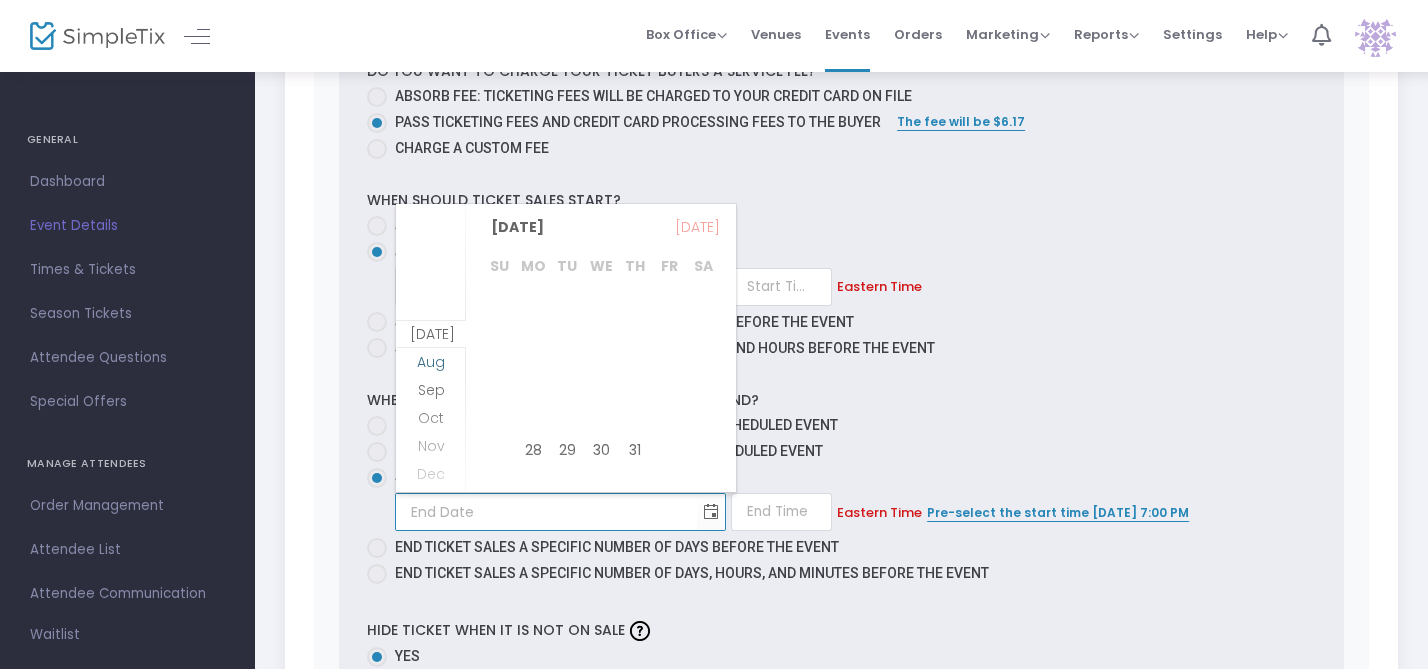 click on "Aug" at bounding box center (431, 362) 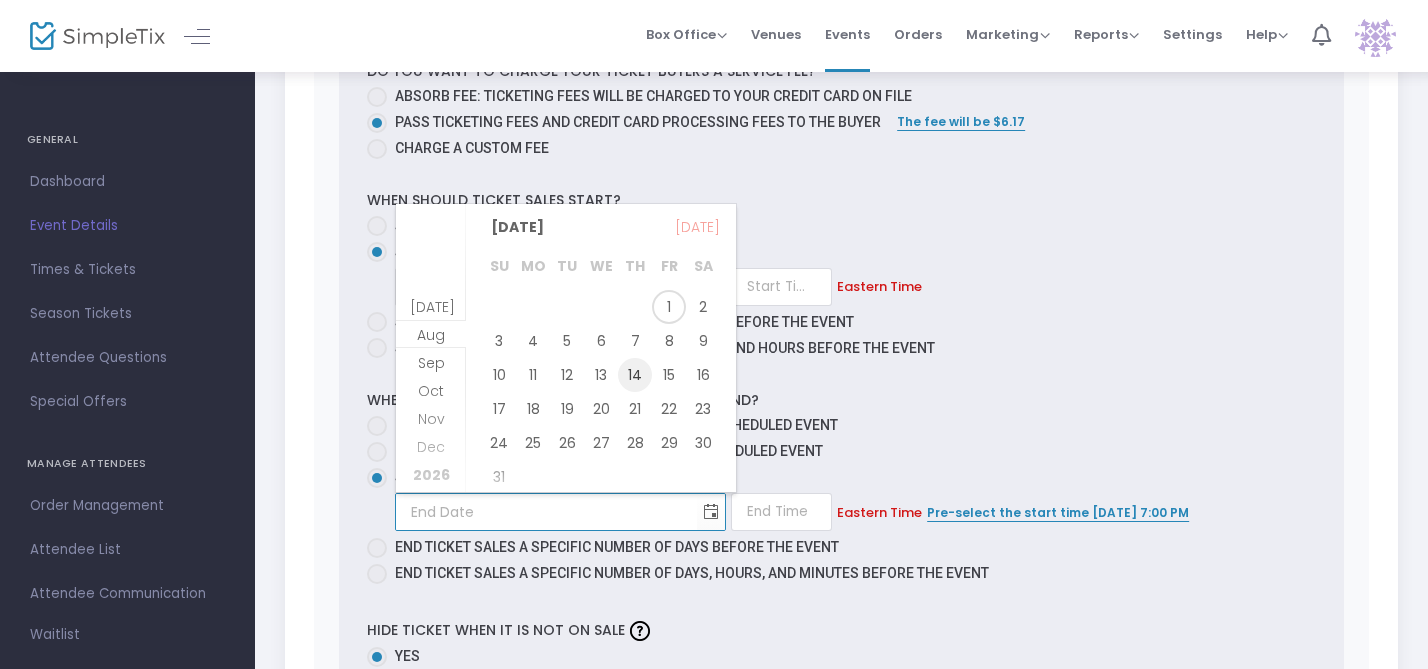 click on "14" at bounding box center [635, 375] 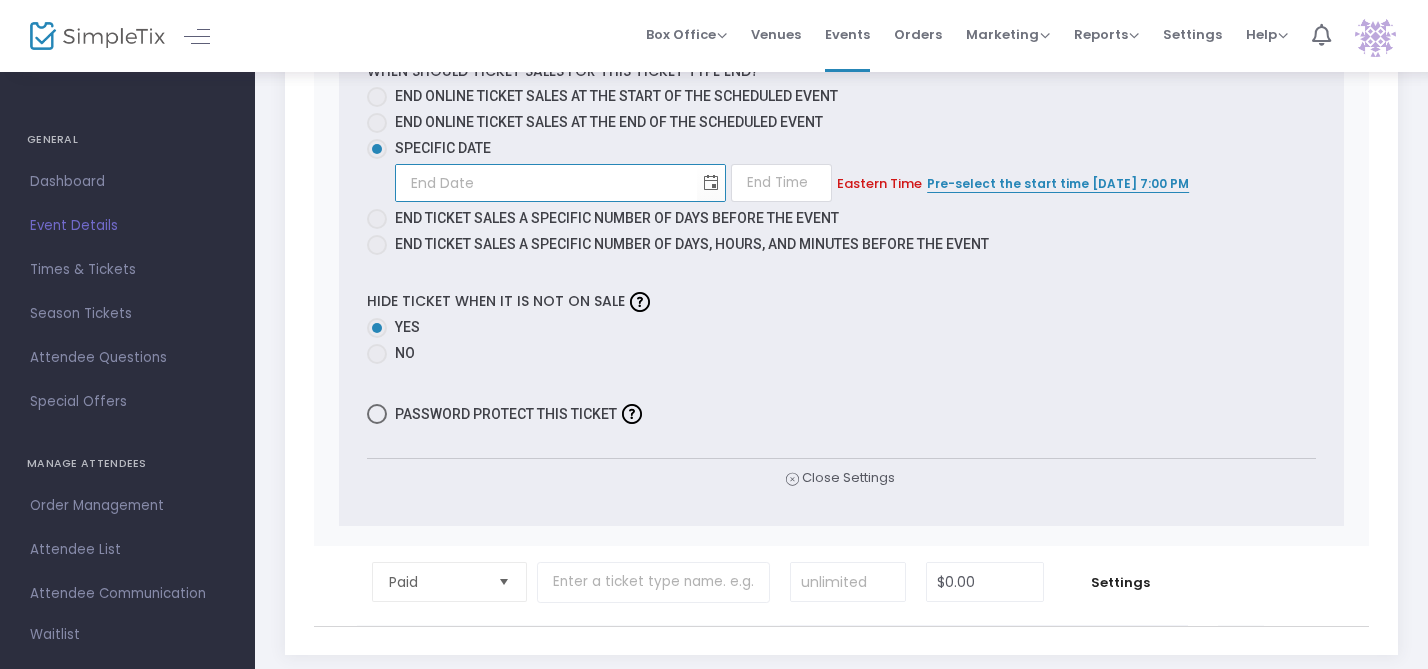 scroll, scrollTop: 3563, scrollLeft: 0, axis: vertical 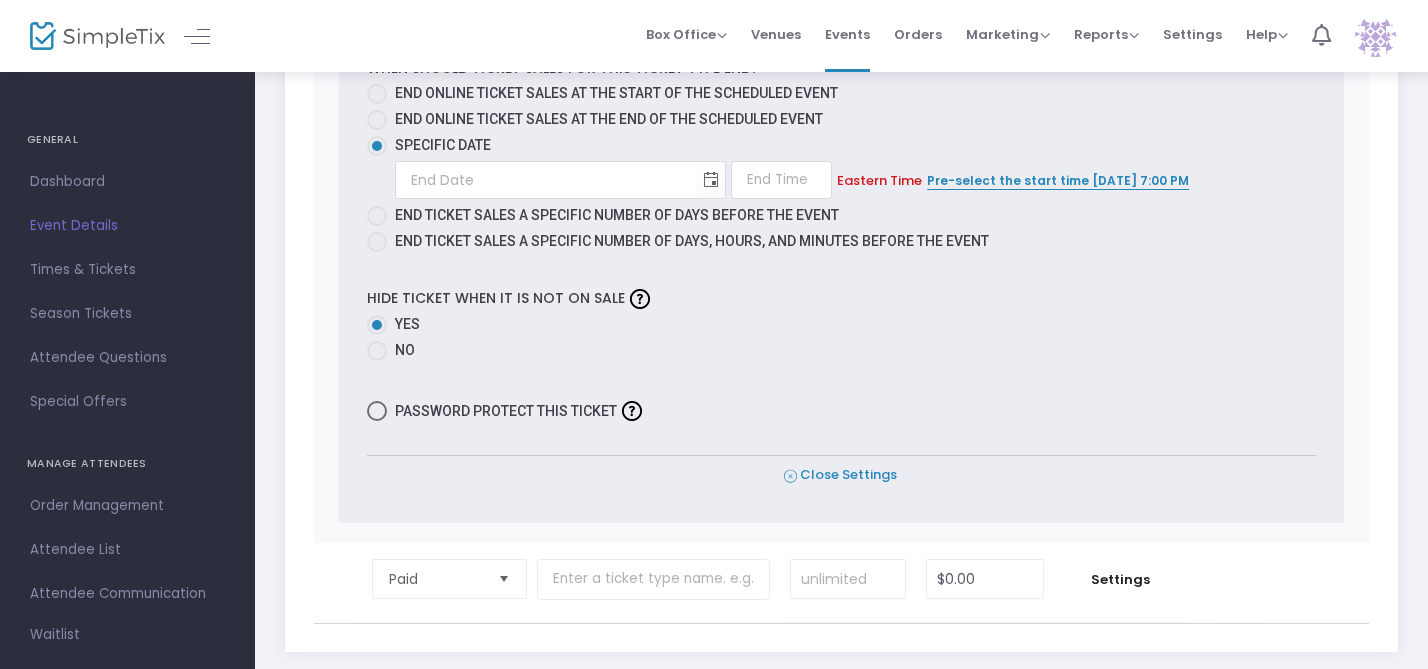 click on "Close Settings" at bounding box center (840, 475) 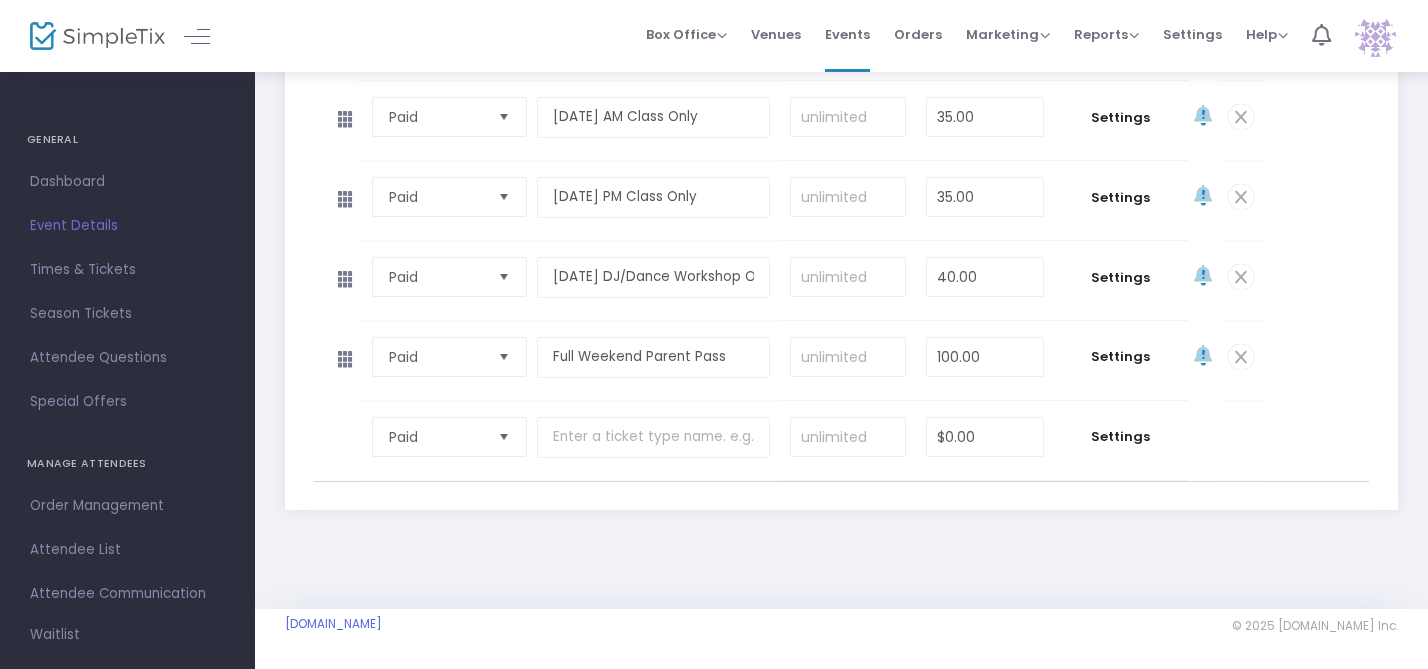 scroll, scrollTop: 2445, scrollLeft: 0, axis: vertical 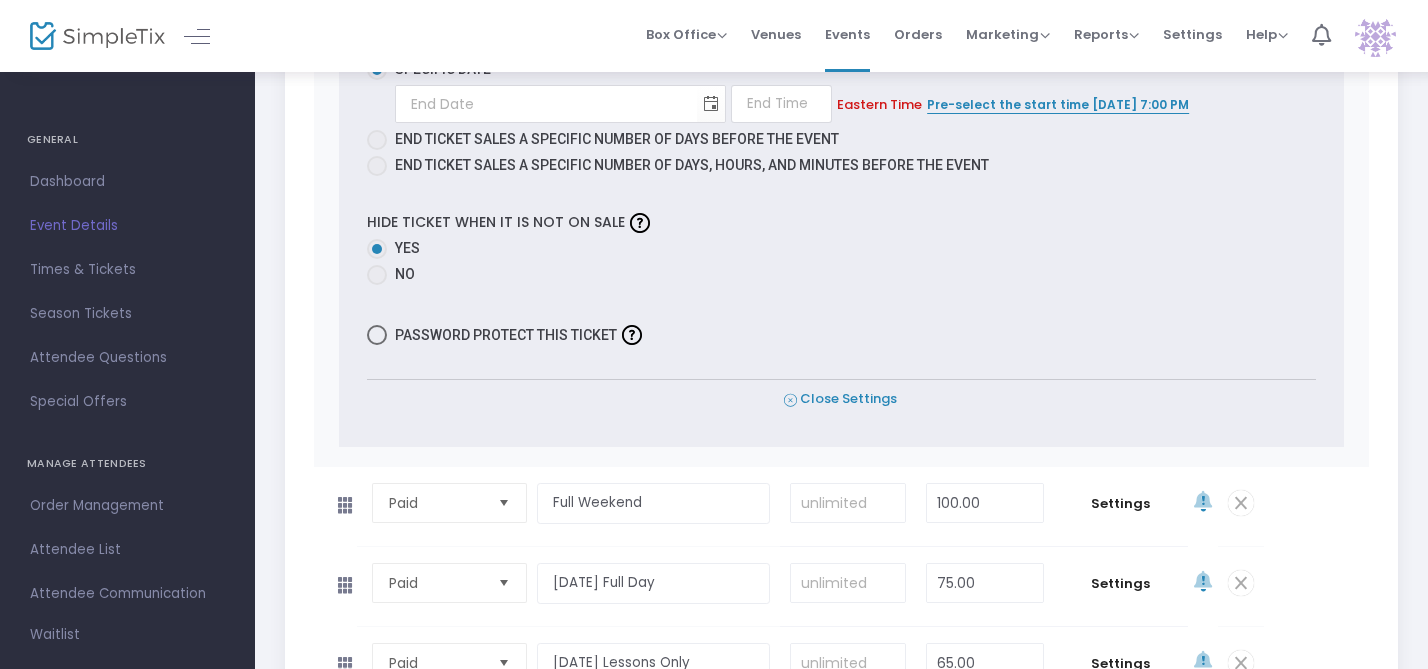 click on "Close Settings" at bounding box center [840, 399] 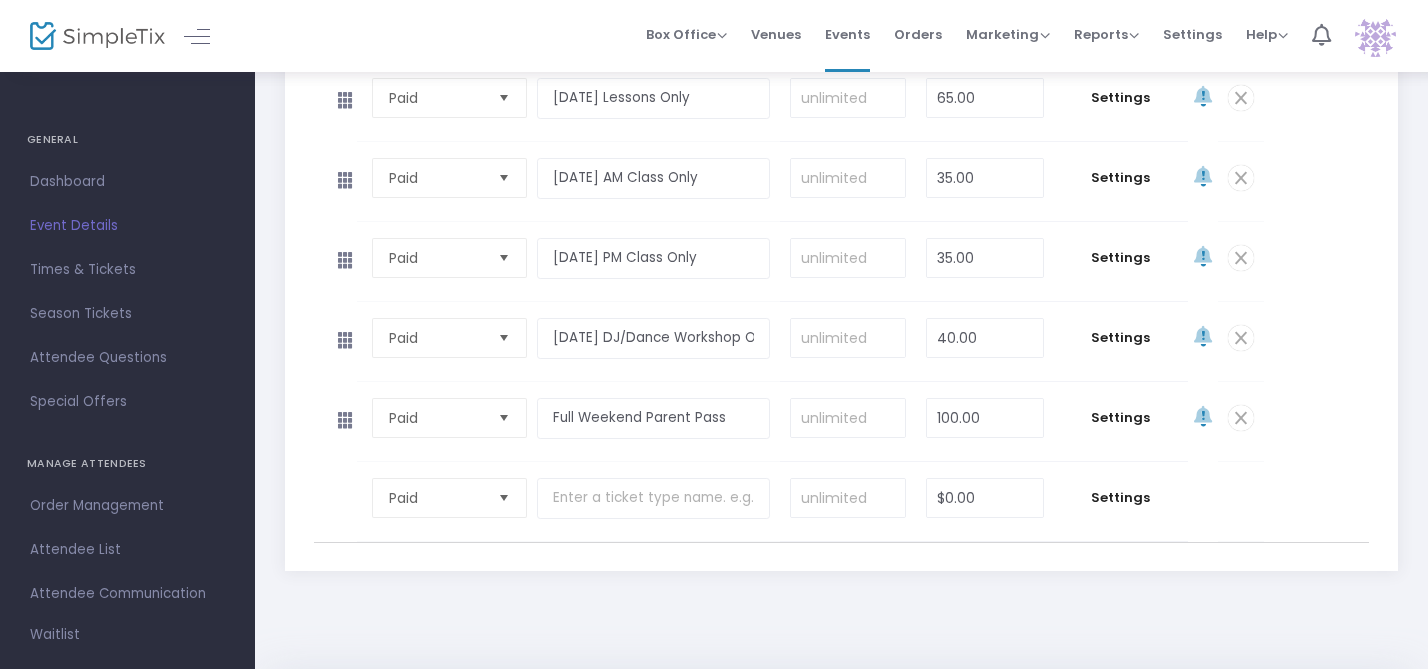 scroll, scrollTop: 1229, scrollLeft: 0, axis: vertical 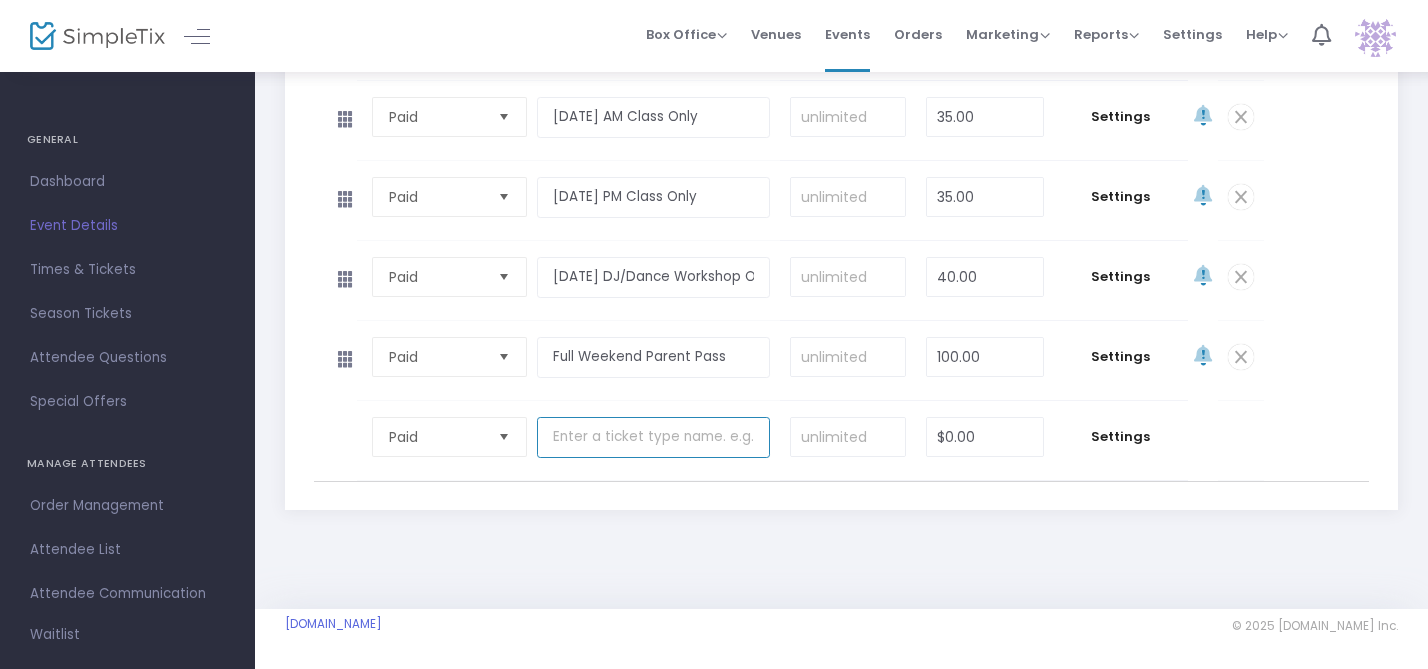 click at bounding box center [653, 437] 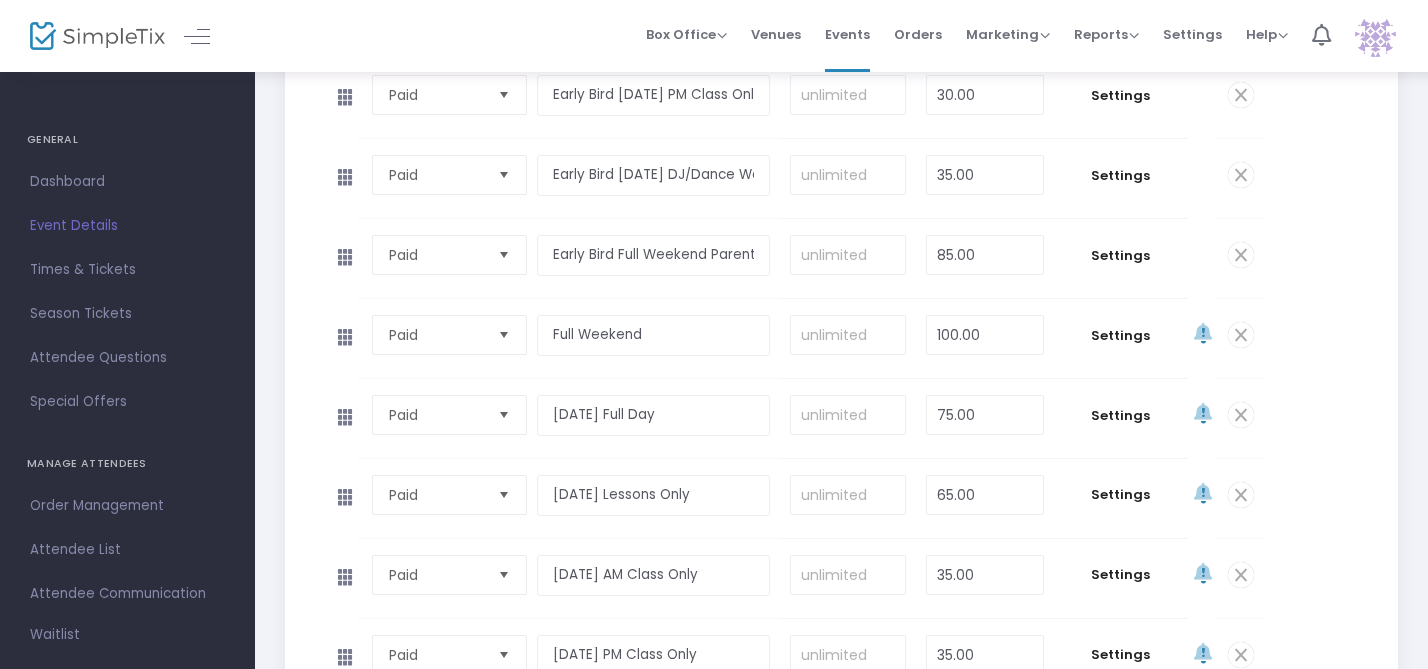 scroll, scrollTop: 754, scrollLeft: 0, axis: vertical 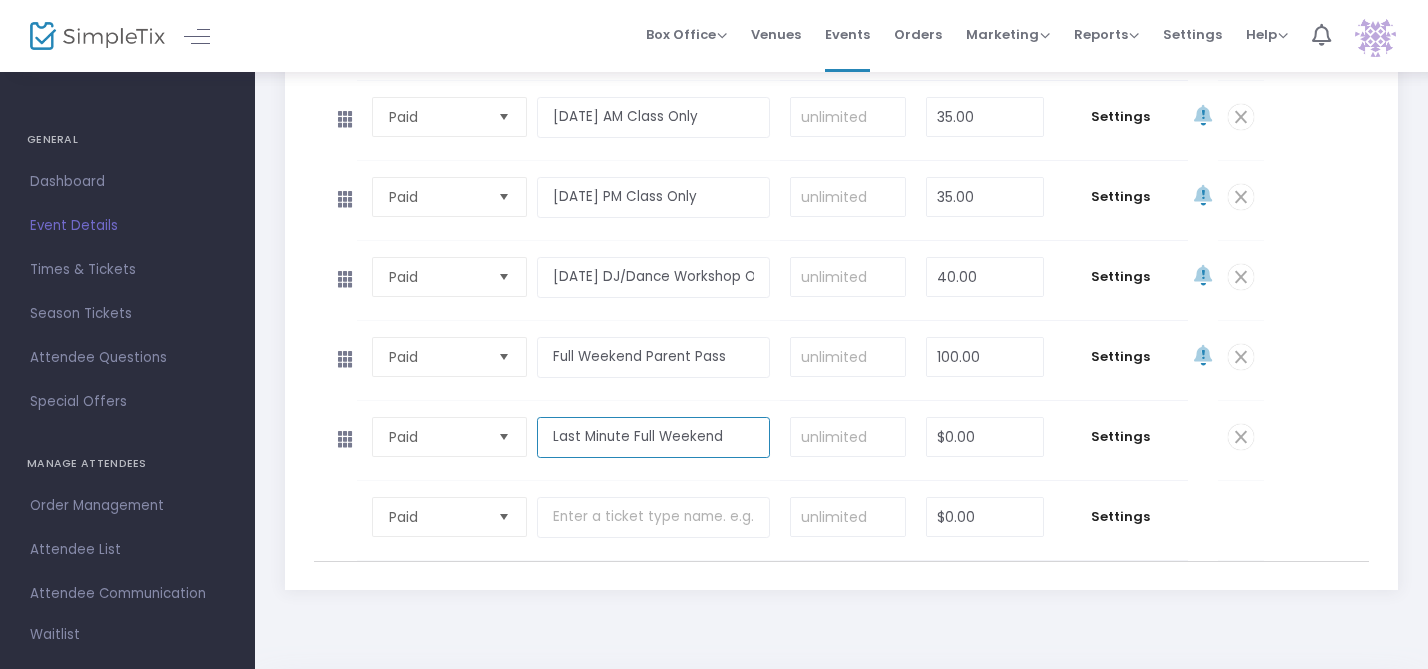 type on "Last Minute Full Weekend" 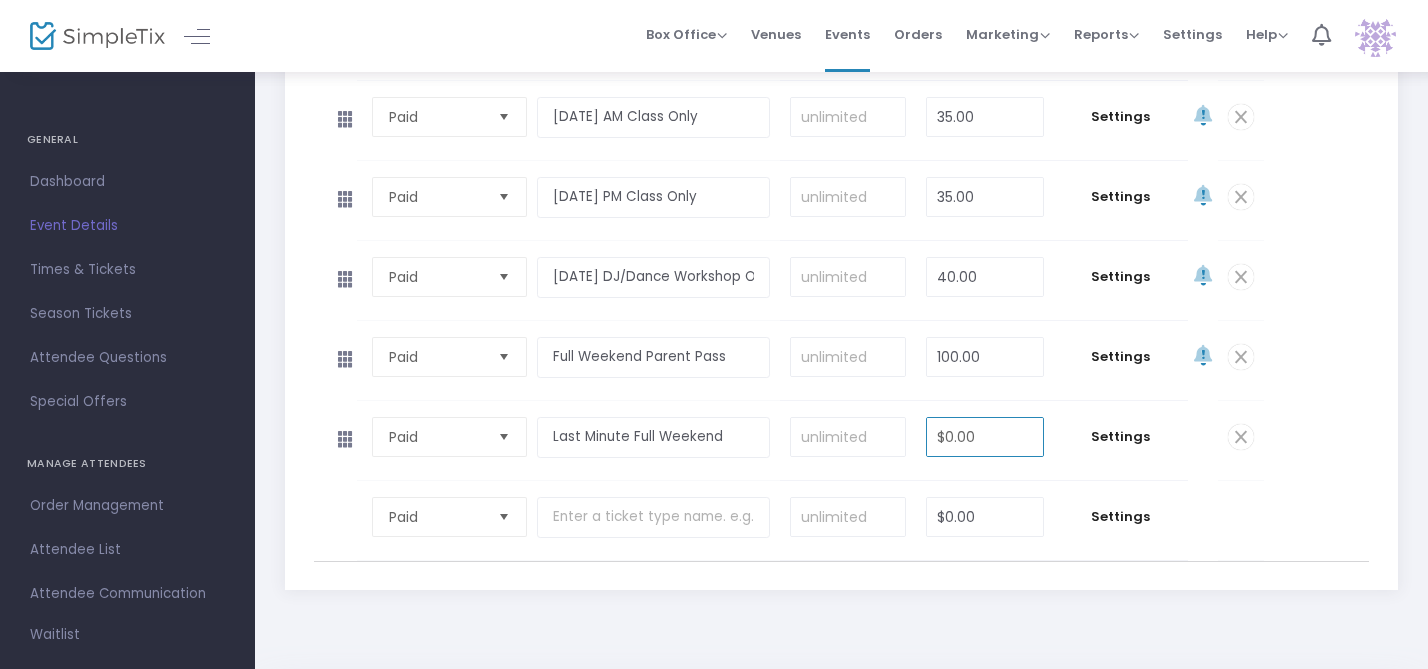 click on "$0.00" at bounding box center (984, 437) 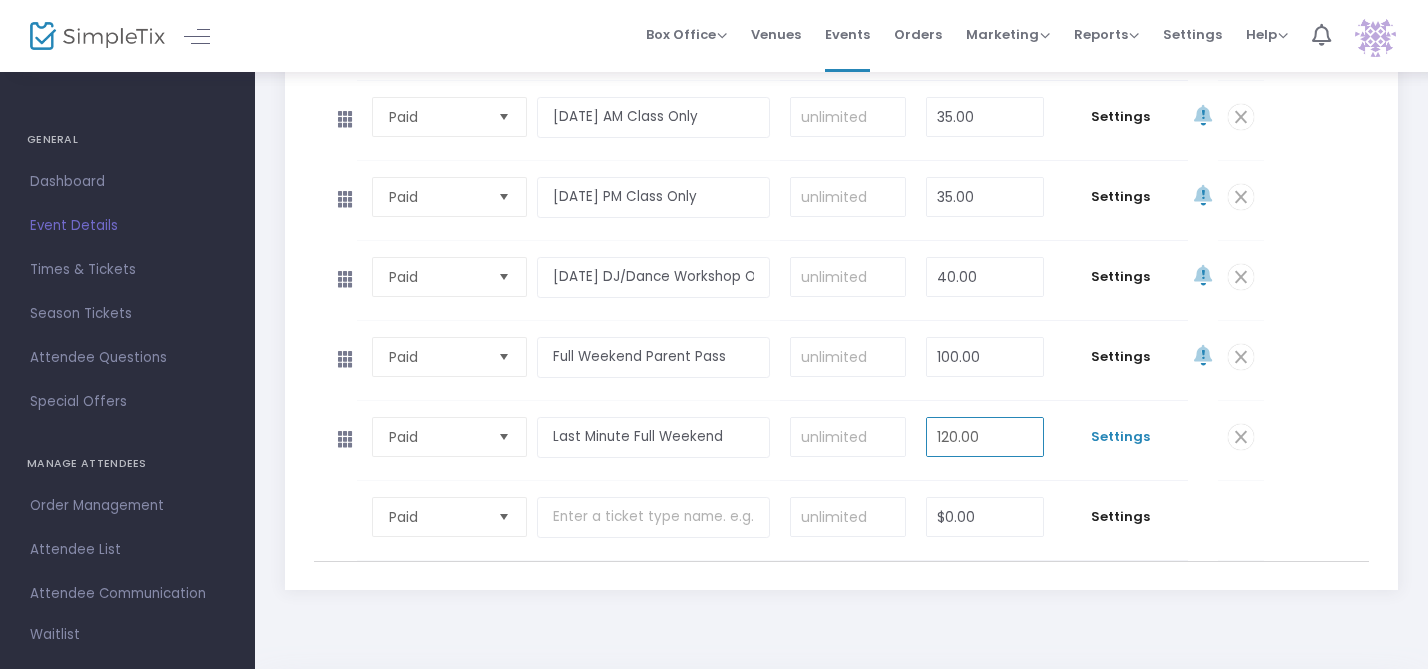 type on "120.00" 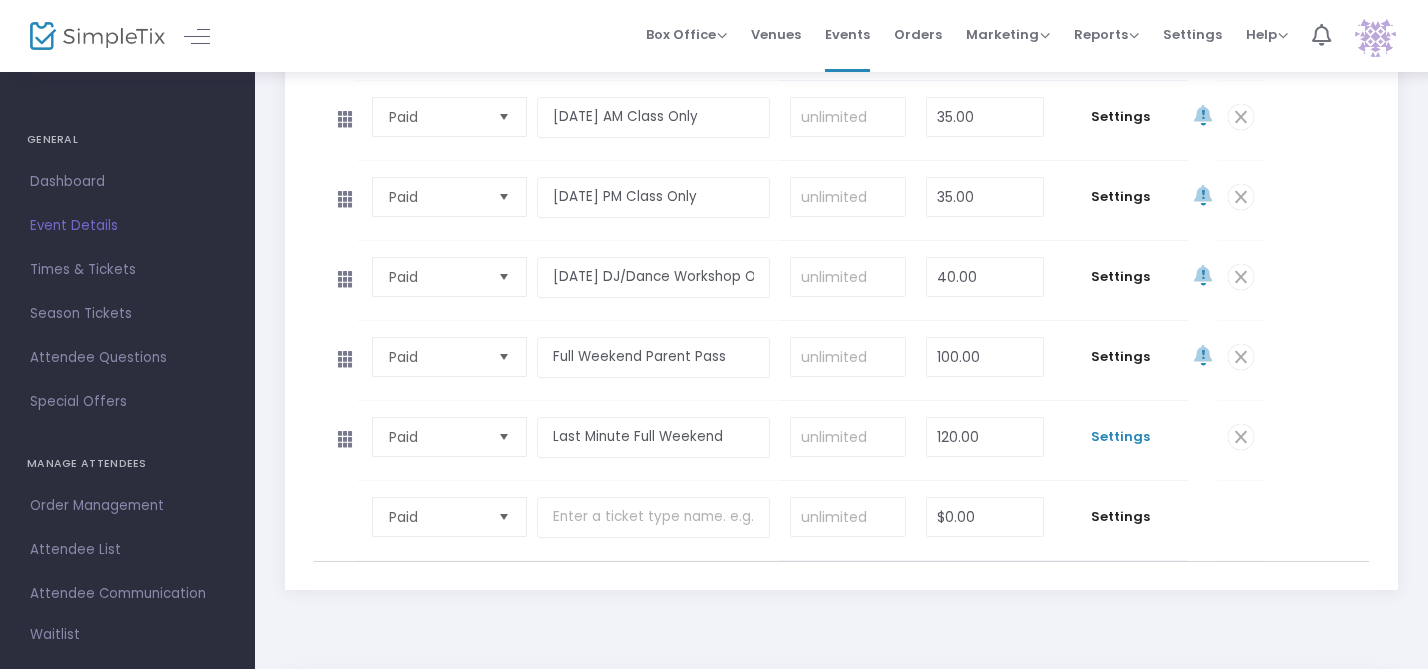 click on "Settings" at bounding box center [1121, 437] 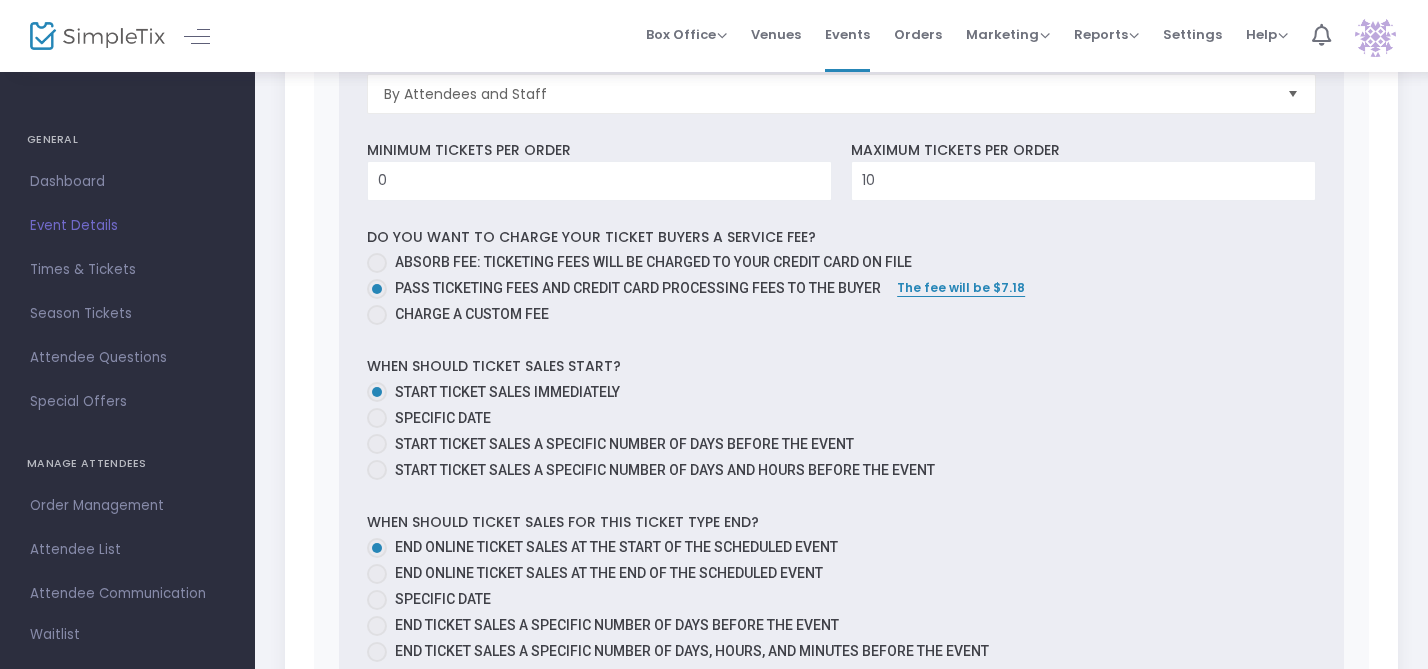 scroll, scrollTop: 1933, scrollLeft: 0, axis: vertical 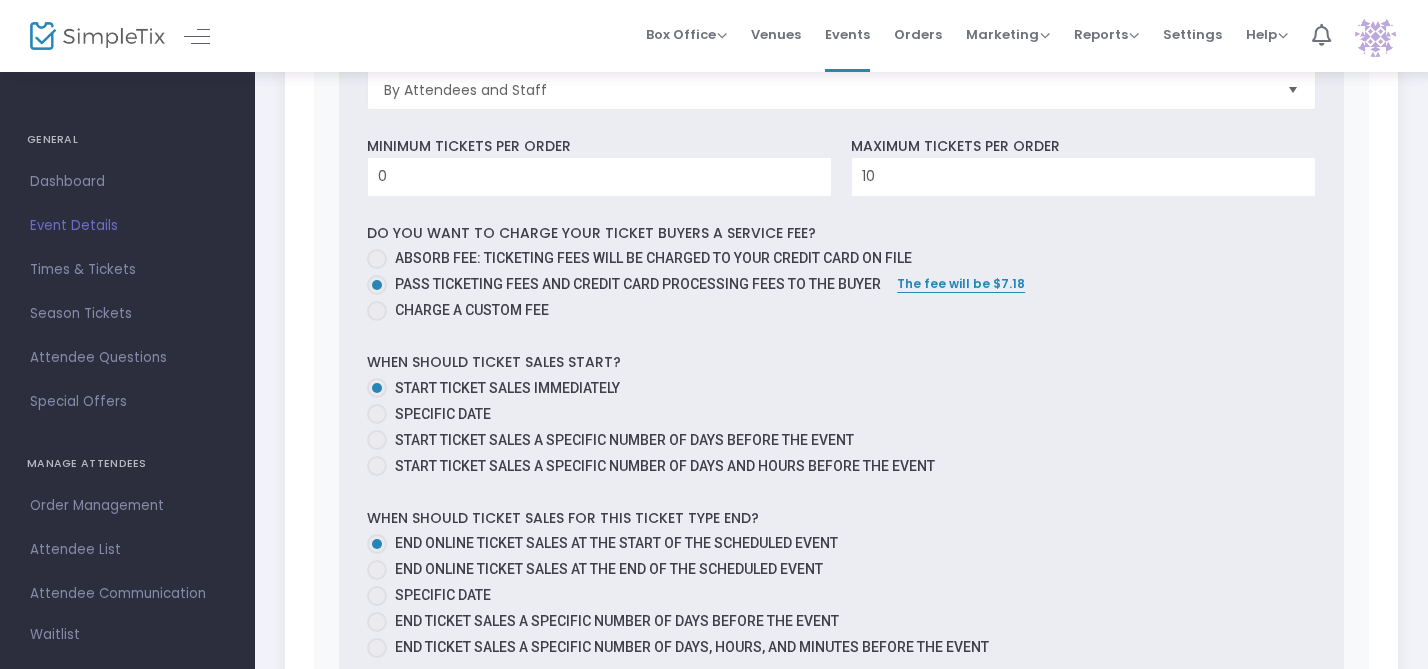 click at bounding box center [377, 414] 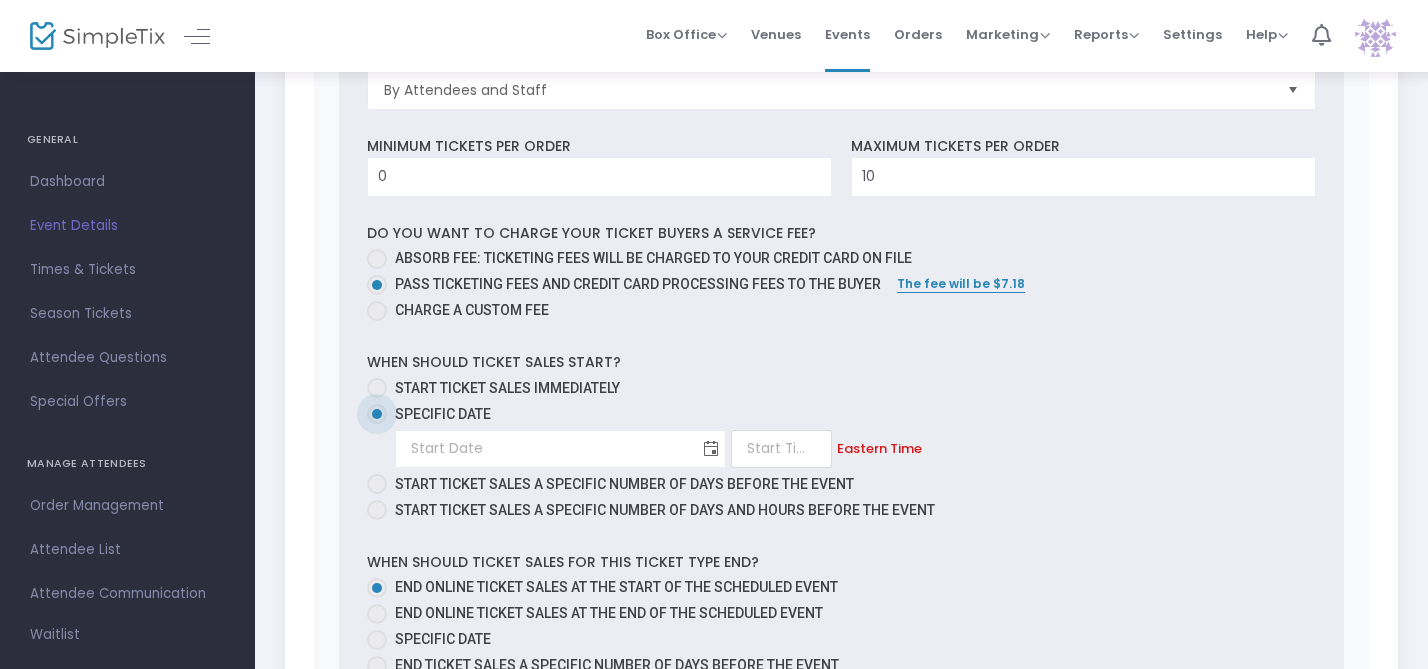 click at bounding box center [711, 448] 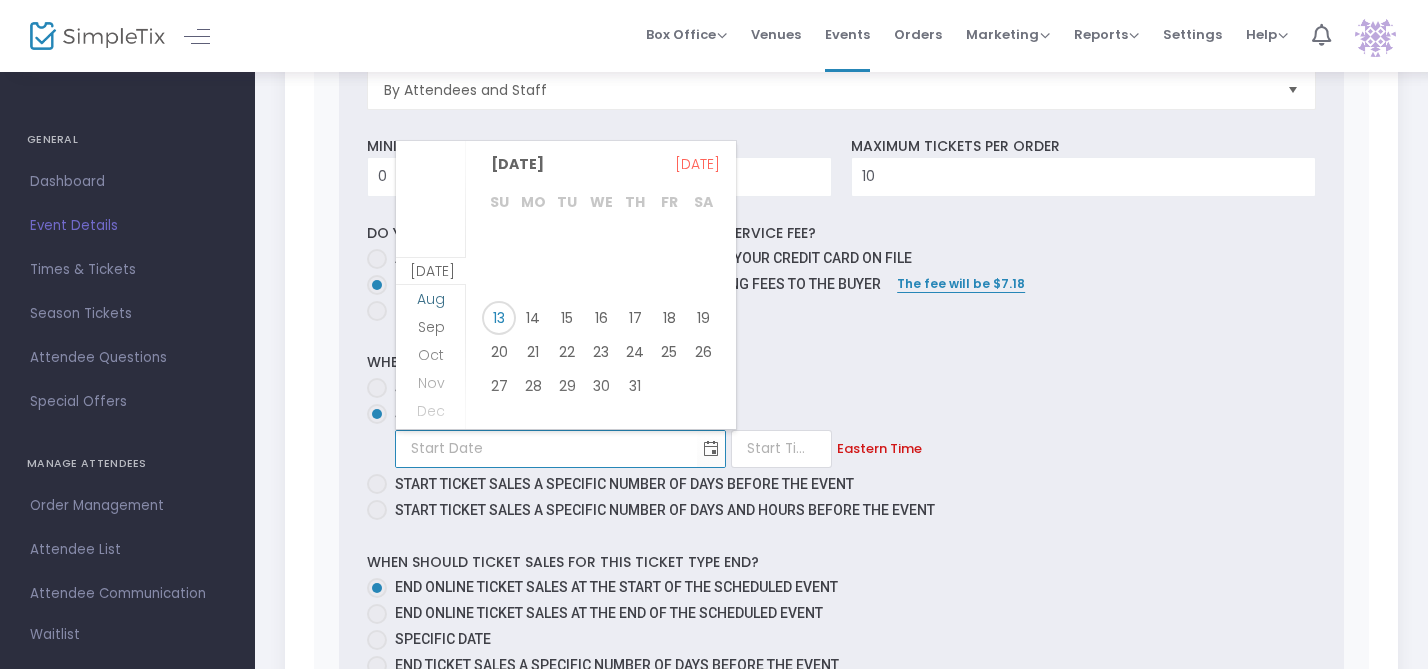 click on "Aug" at bounding box center [431, 299] 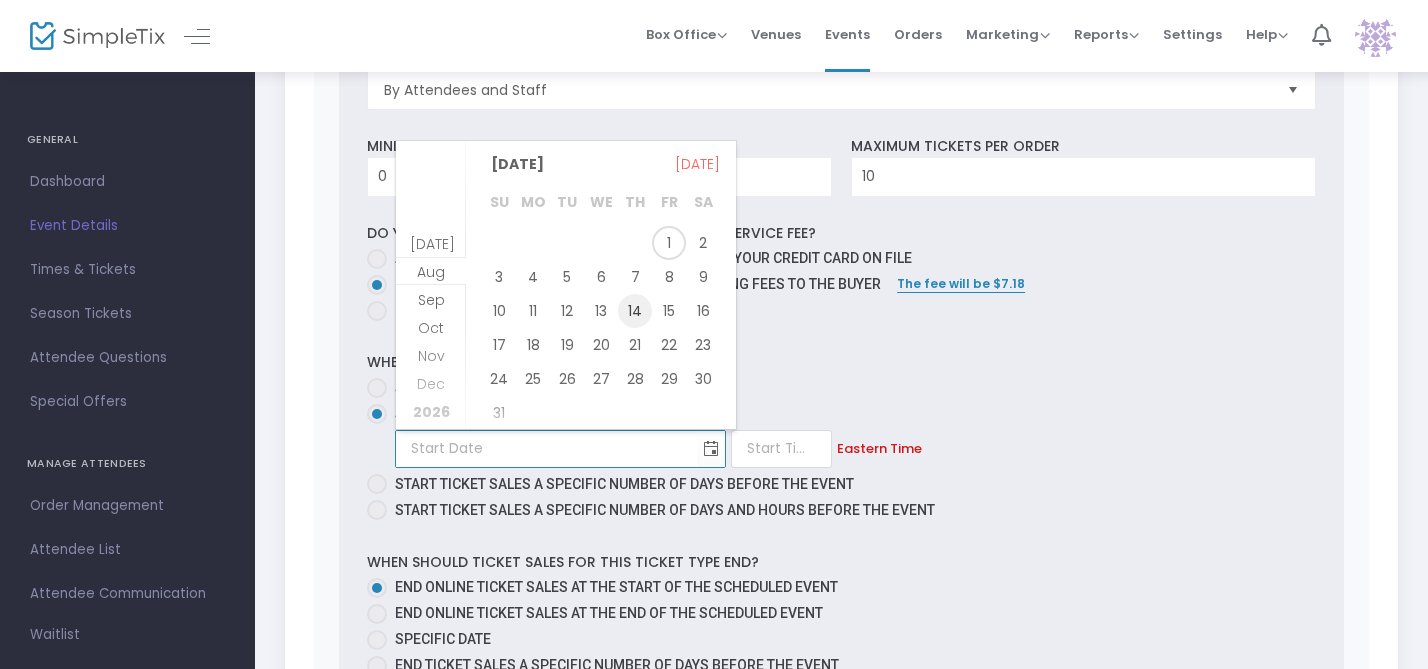 click on "14" at bounding box center [635, 311] 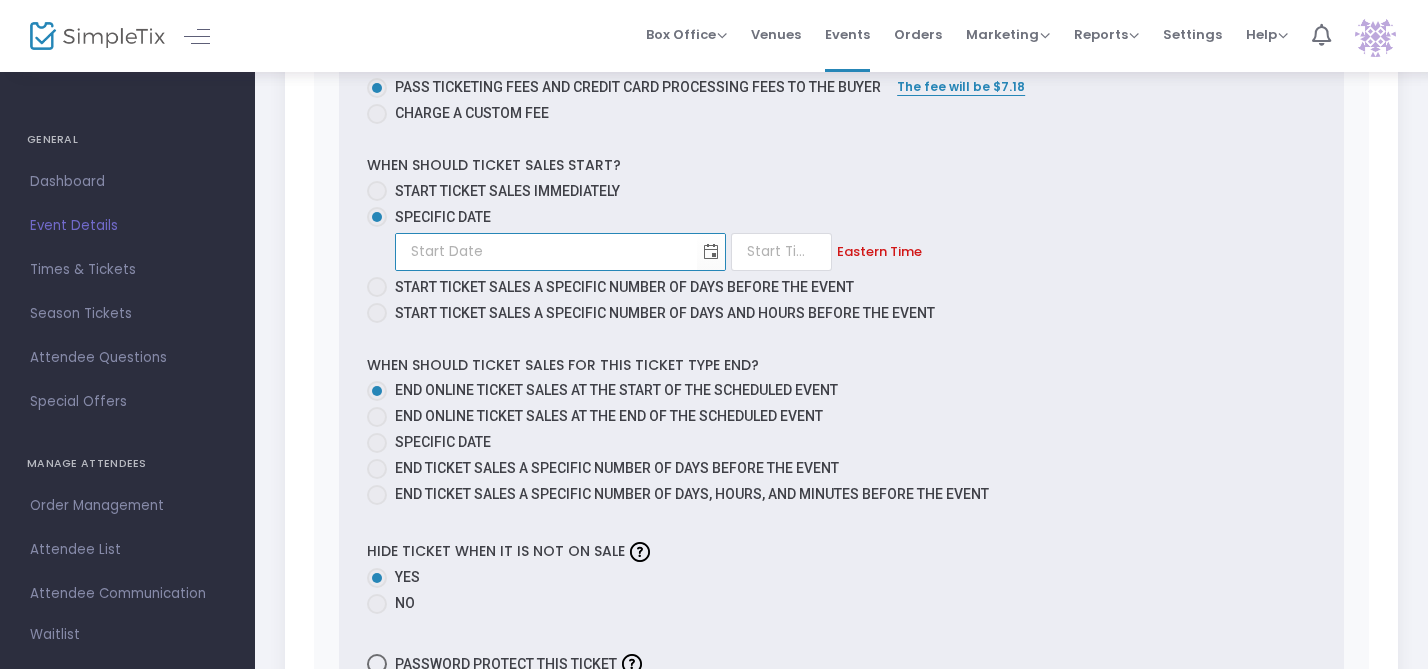 scroll, scrollTop: 2150, scrollLeft: 0, axis: vertical 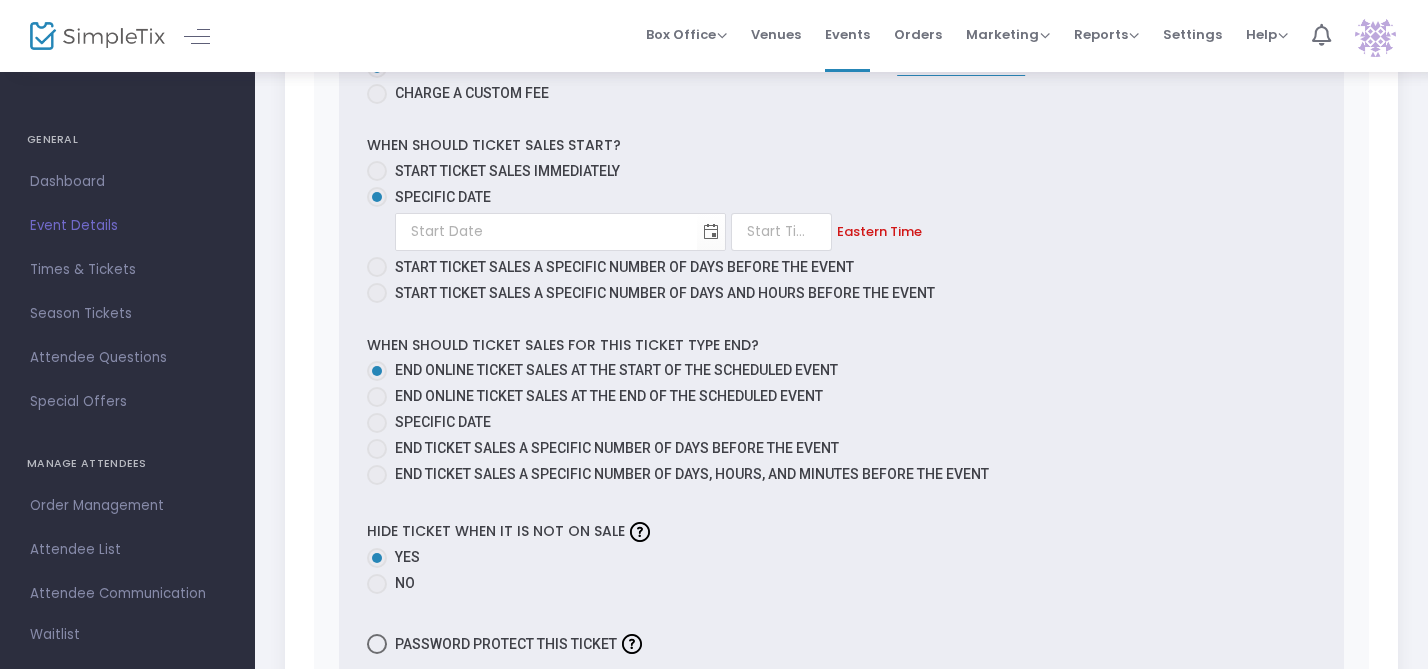 click at bounding box center [377, 423] 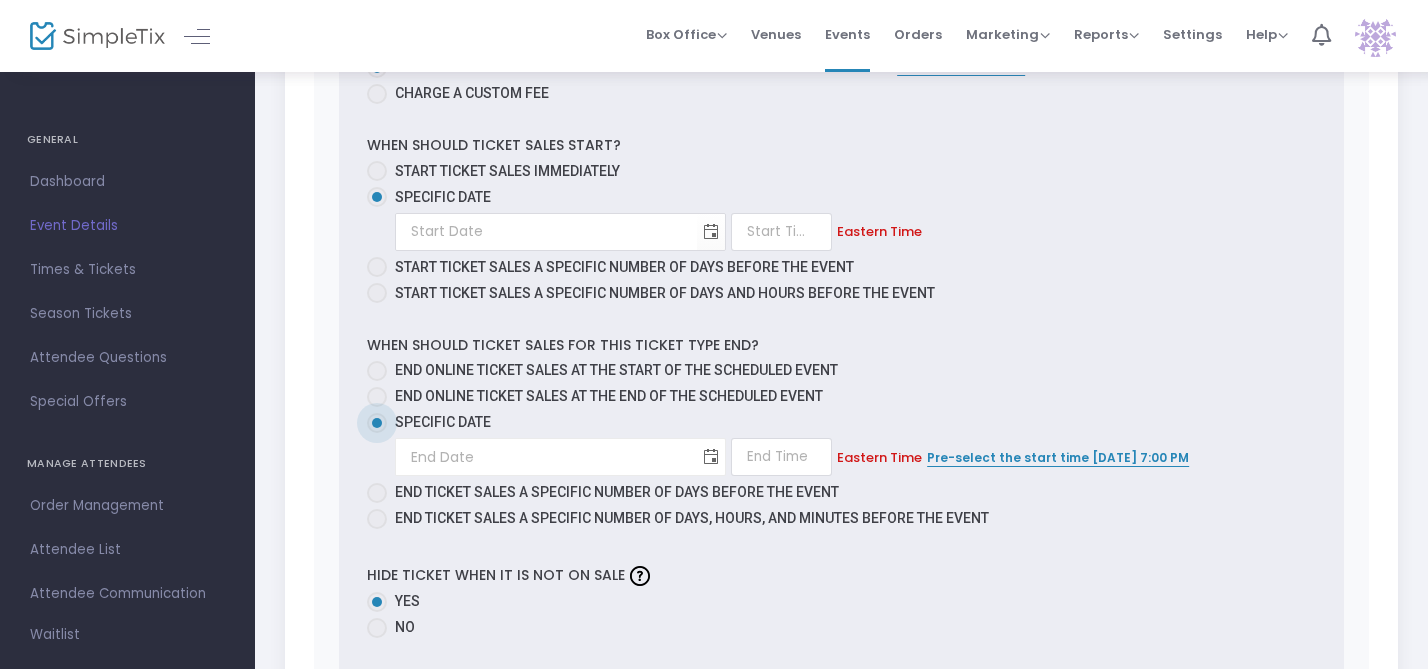 click at bounding box center (711, 457) 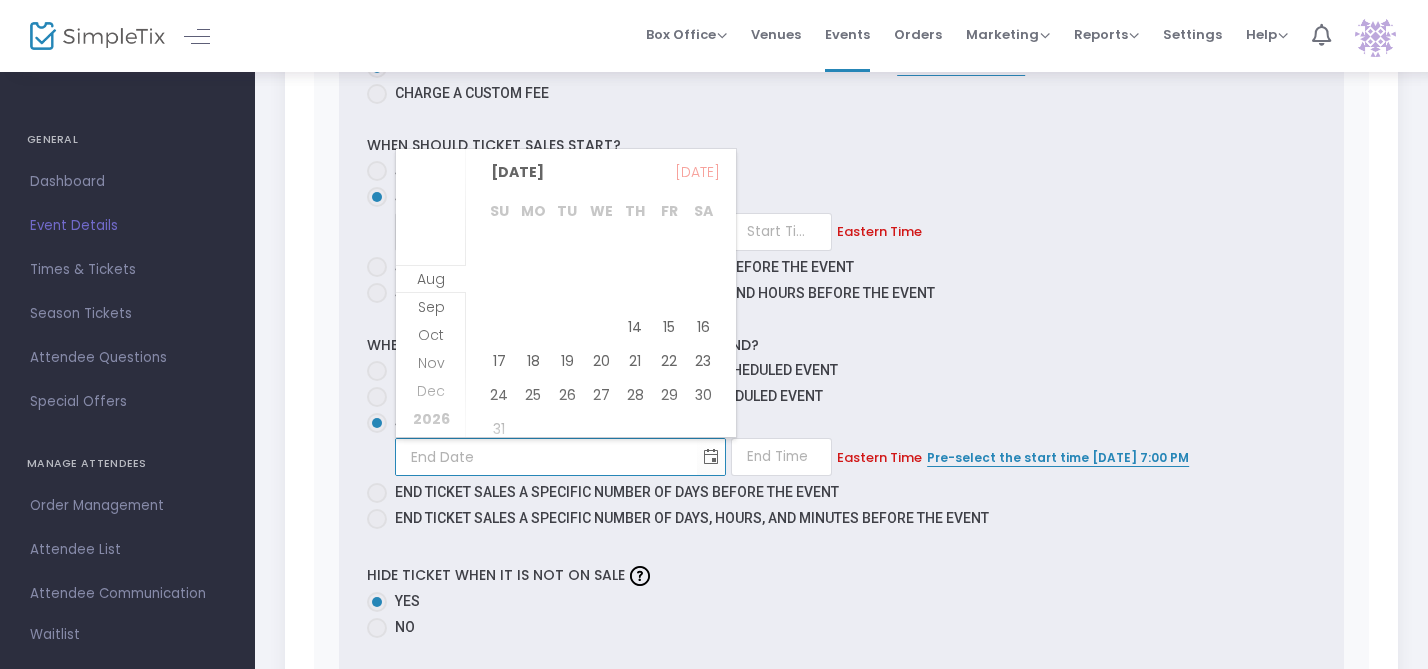 click on "End online ticket sales at the start of the scheduled event   End online ticket sales at the end of the scheduled event   Specific Date  Required.   Required.  Eastern  Time  Pre-select the start time 8/15 7:00 PM    End ticket sales a specific number of days before the event   End ticket sales a specific number of days, hours, and minutes before the event" at bounding box center [841, 447] 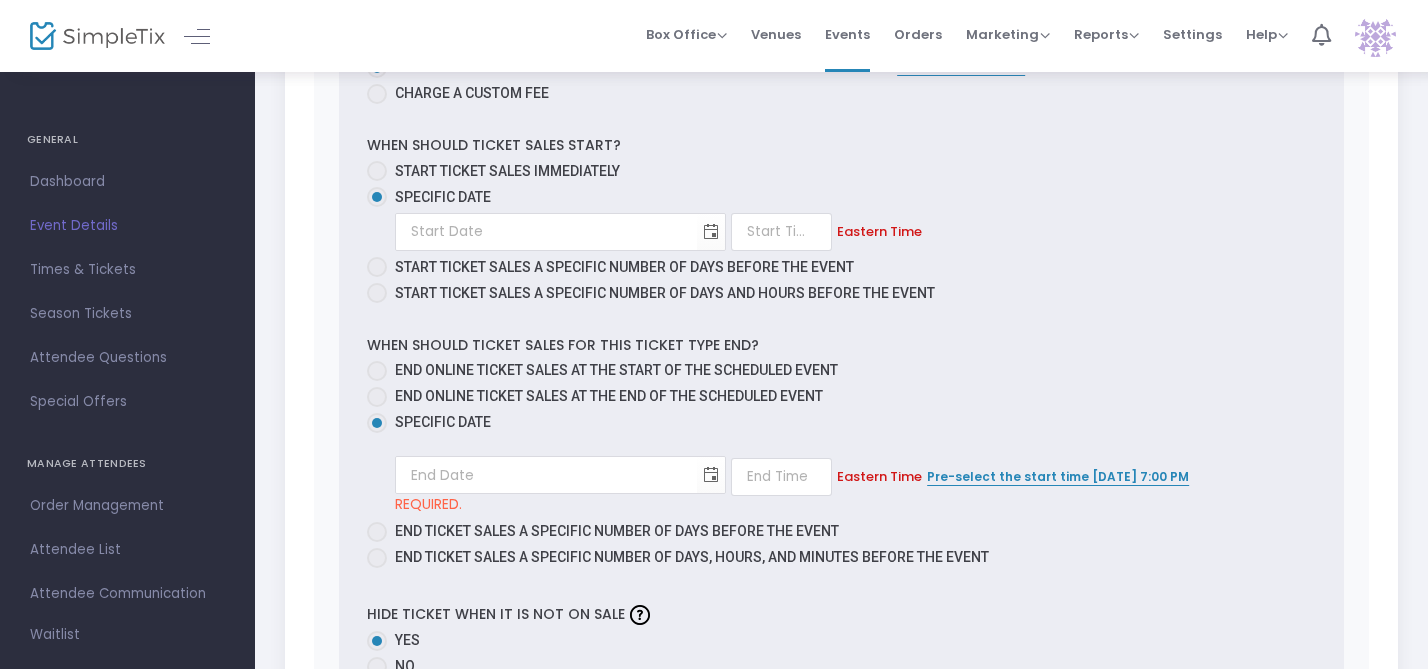click on "Pre-select the start time 8/15 7:00 PM" at bounding box center (1058, 476) 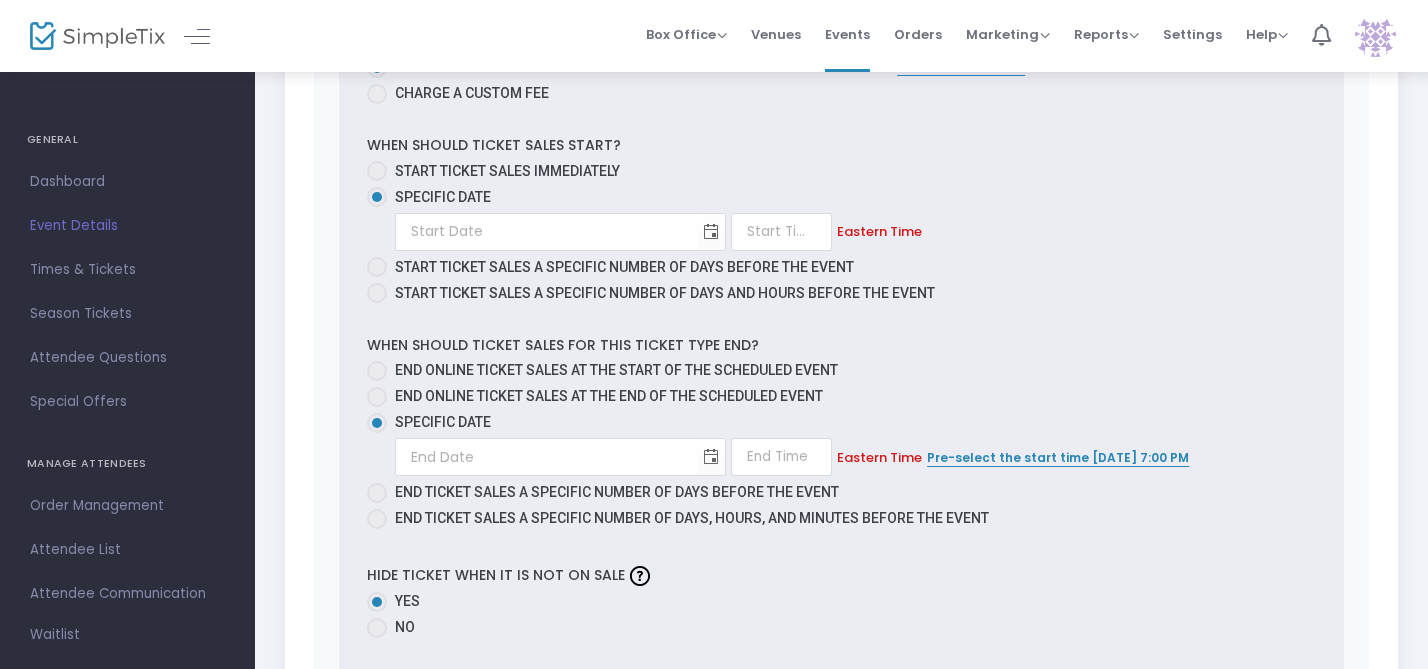 click at bounding box center [377, 371] 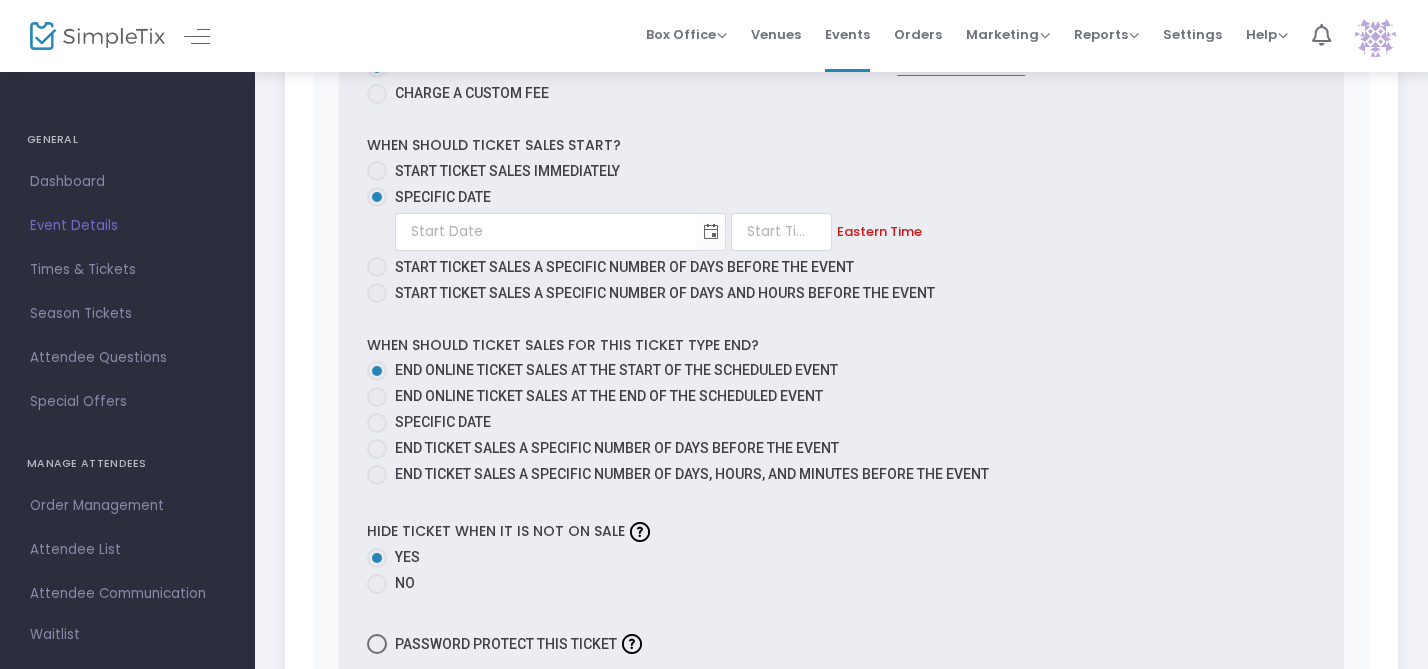 click at bounding box center [377, 423] 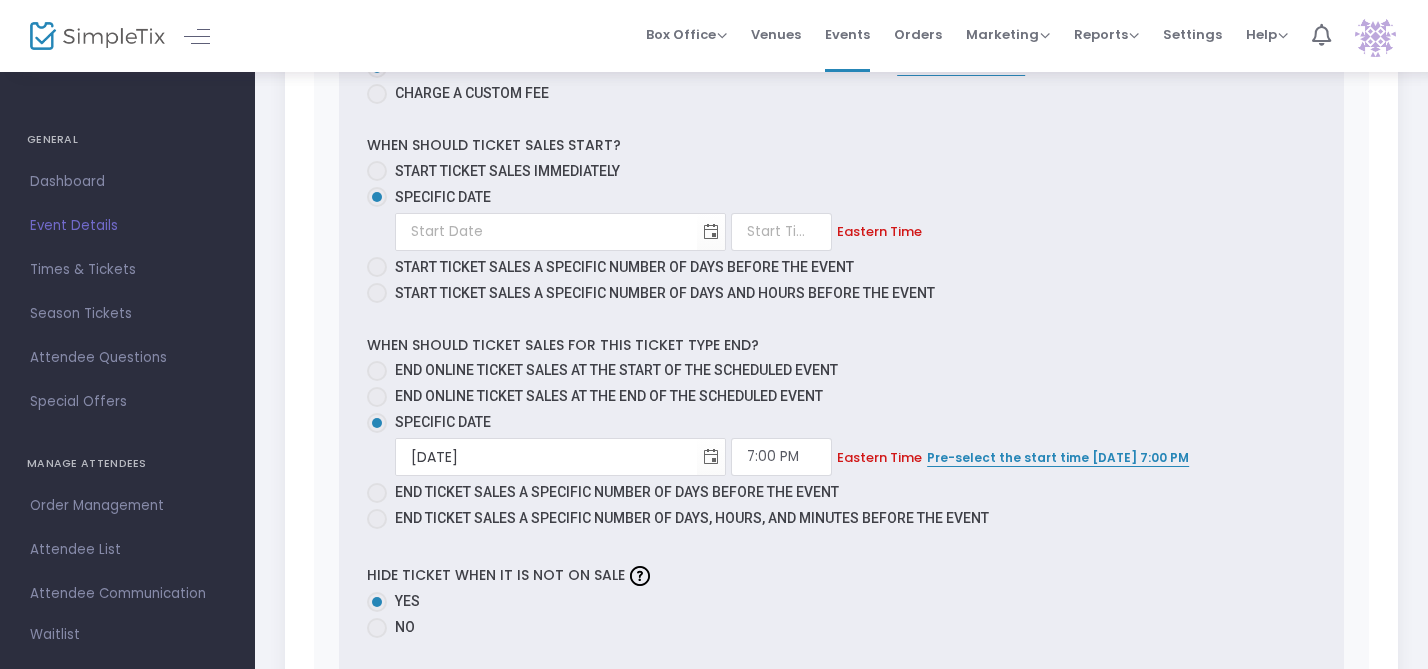 click on "Pre-select the start time 8/15 7:00 PM" at bounding box center (1058, 457) 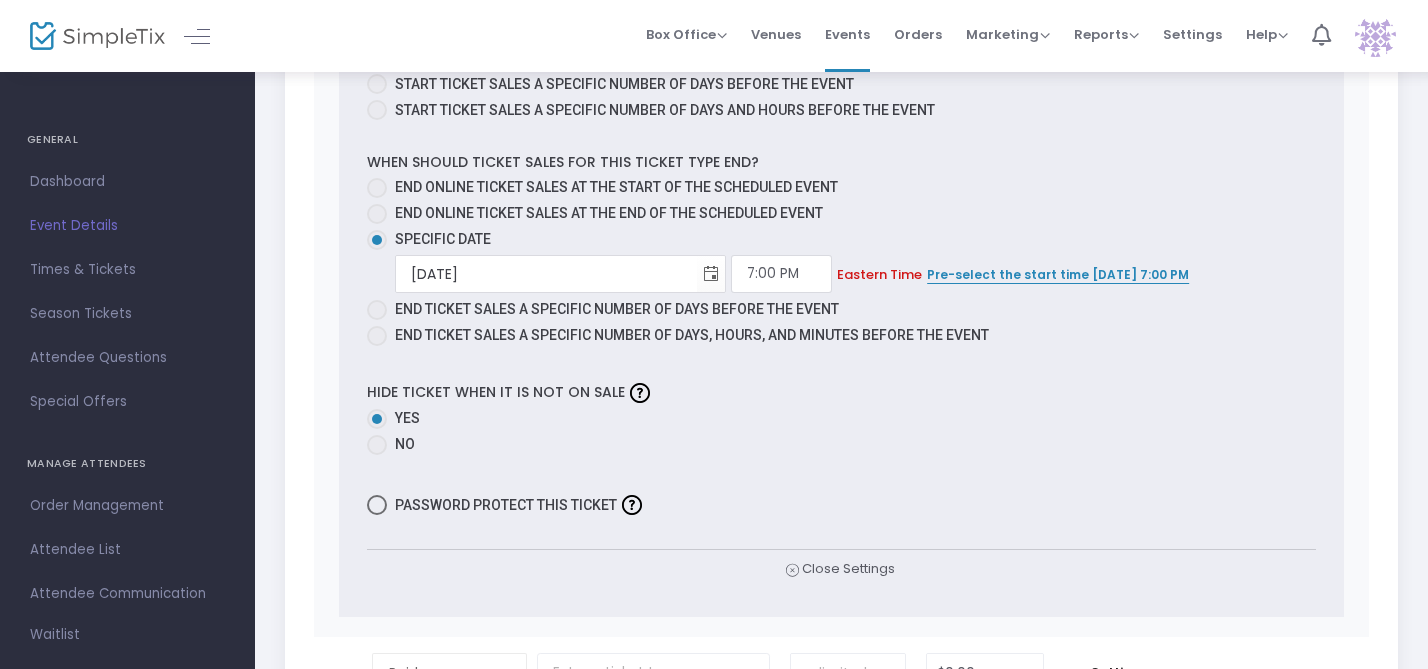scroll, scrollTop: 2332, scrollLeft: 0, axis: vertical 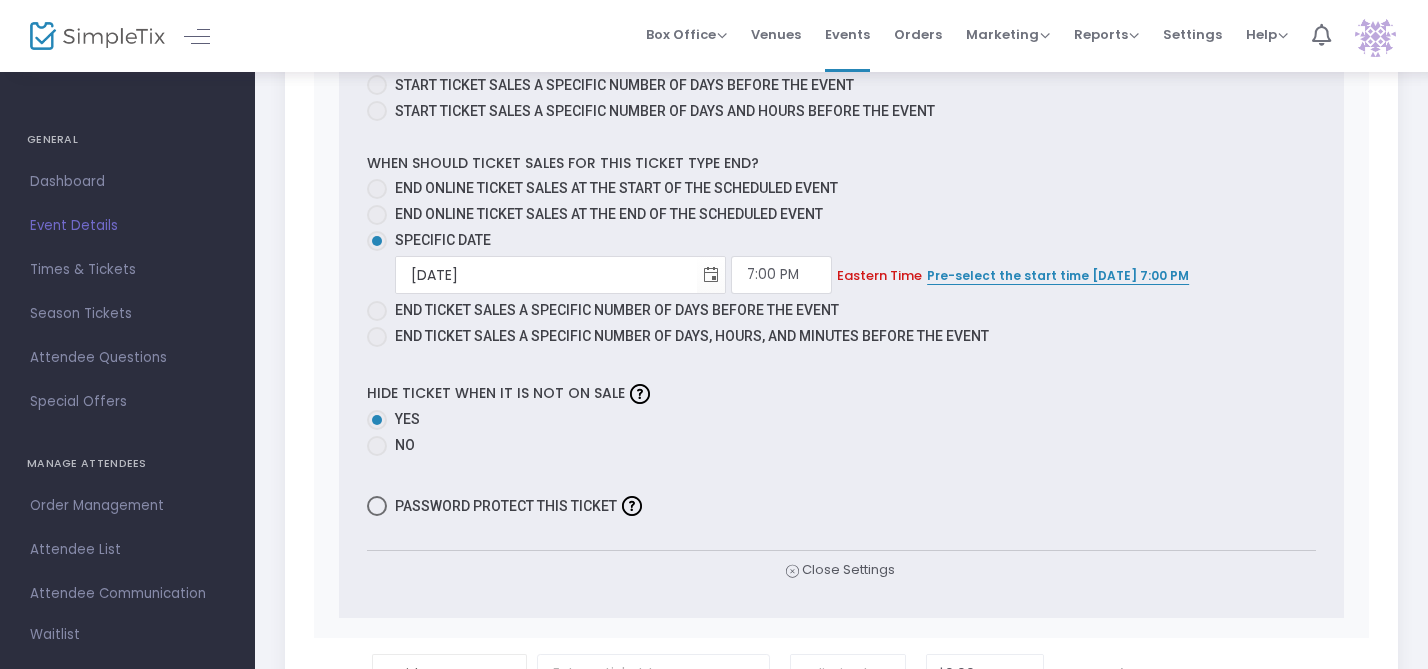click at bounding box center [377, 189] 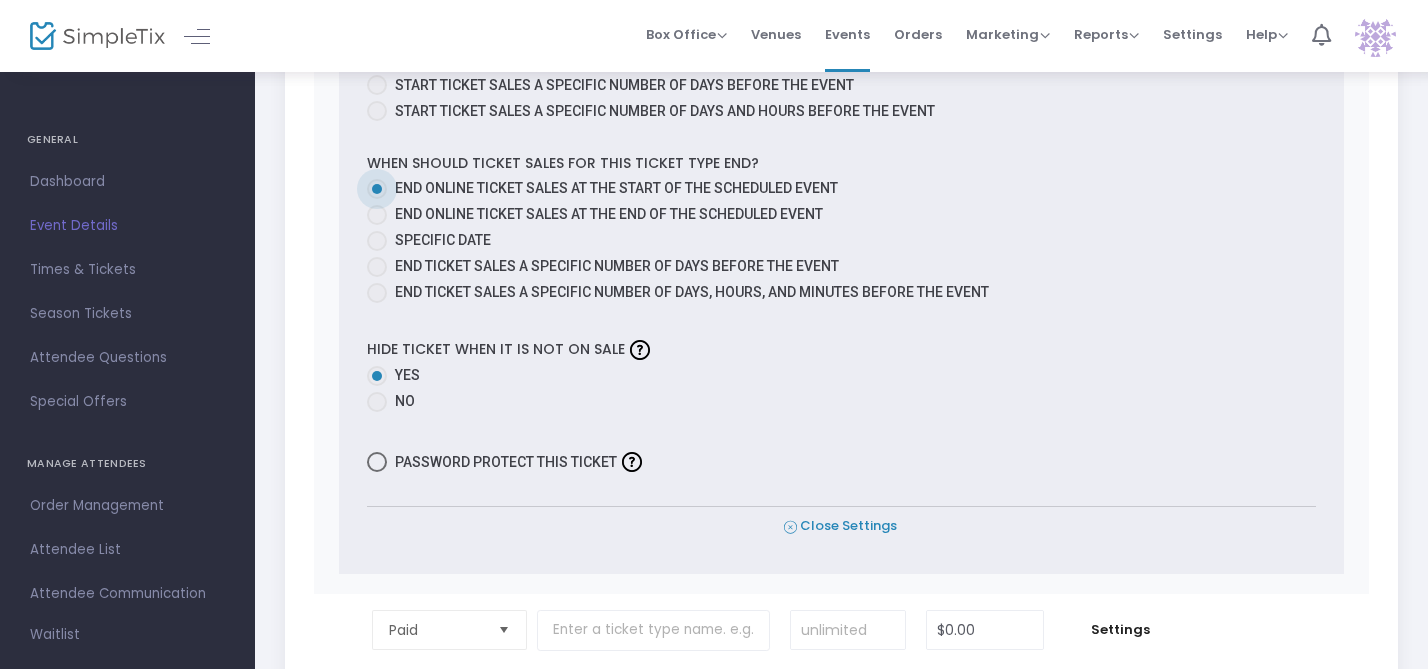 click on "Close Settings" at bounding box center [840, 526] 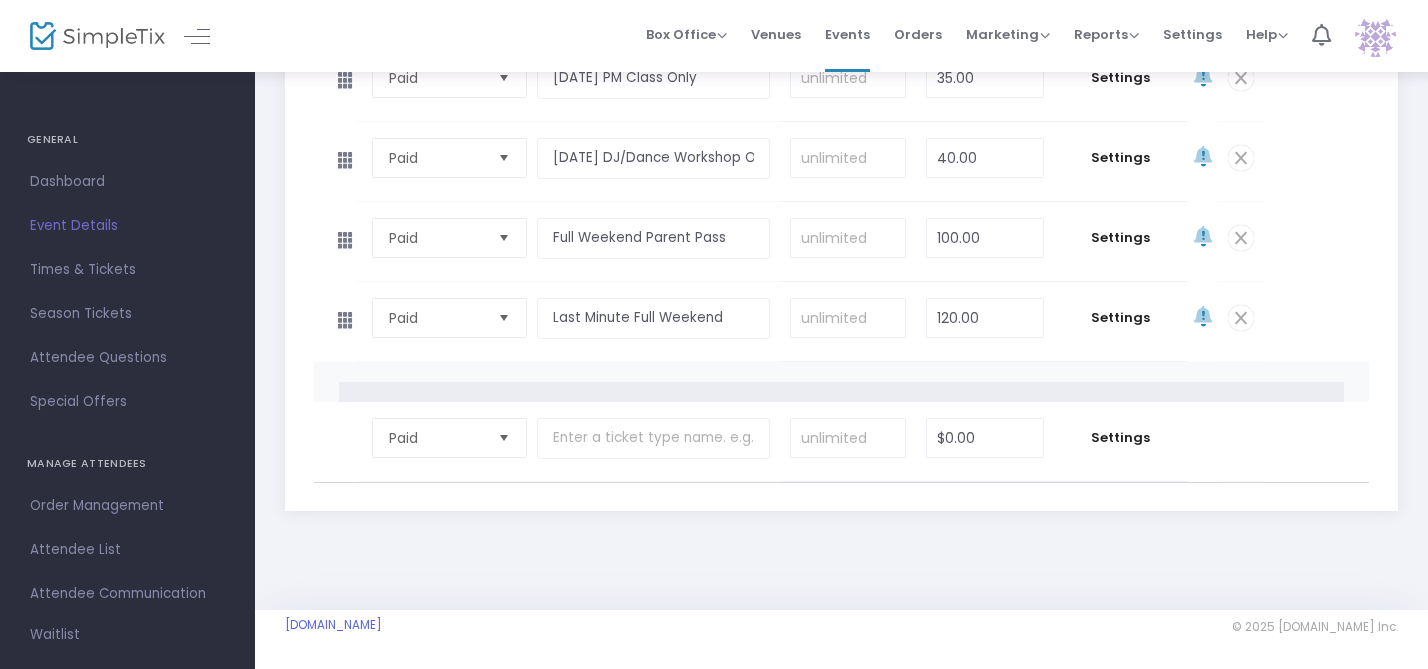 scroll, scrollTop: 1308, scrollLeft: 0, axis: vertical 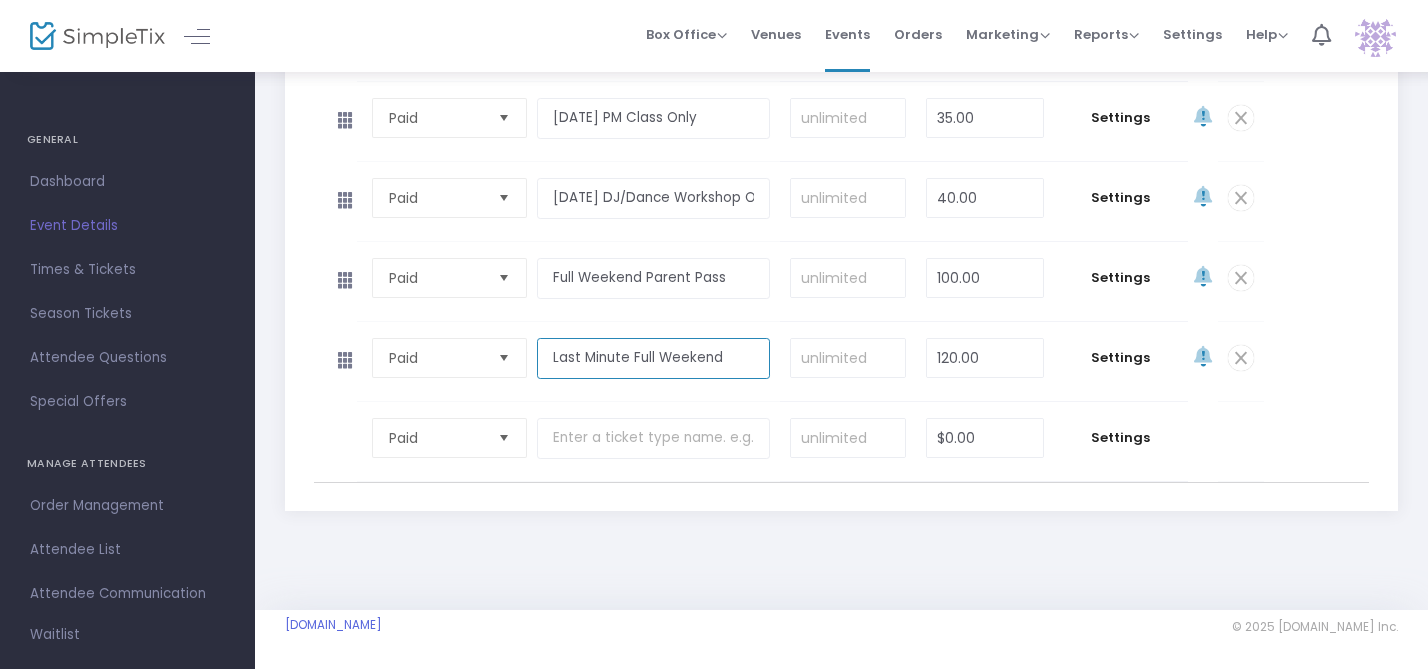 drag, startPoint x: 734, startPoint y: 360, endPoint x: 594, endPoint y: 339, distance: 141.56624 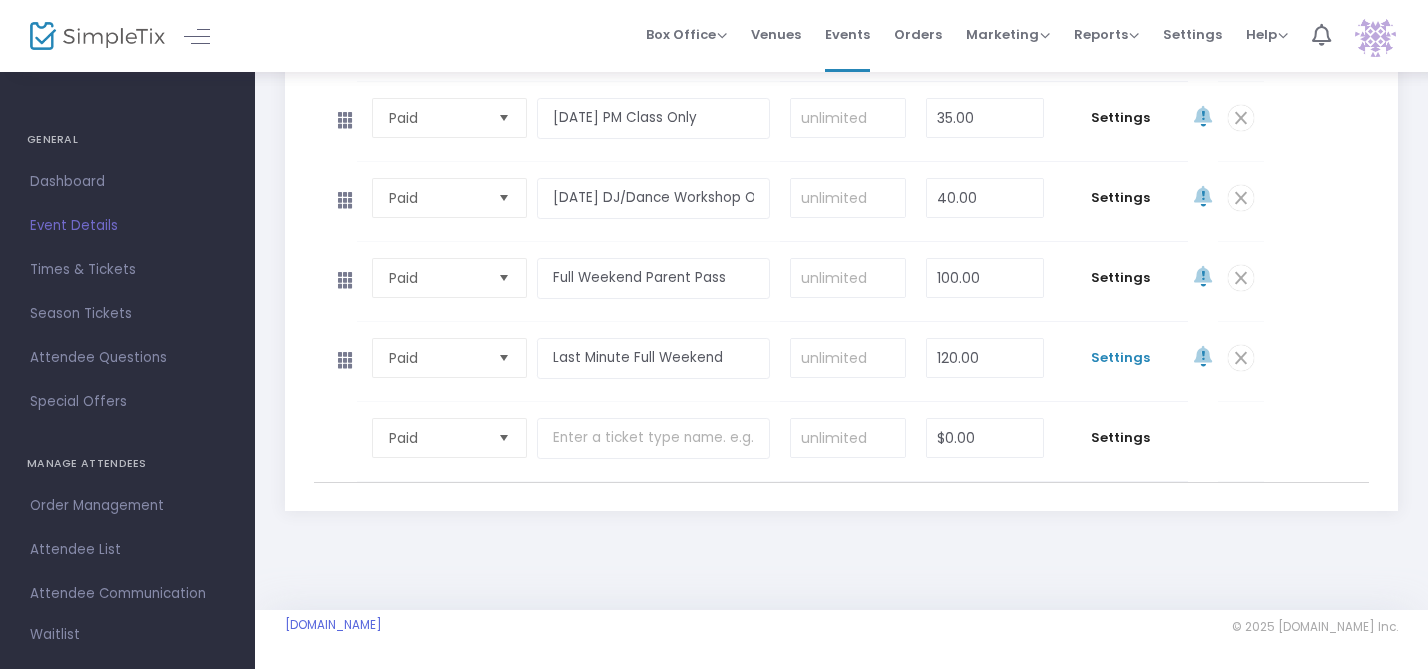 click on "Settings" at bounding box center [1121, 358] 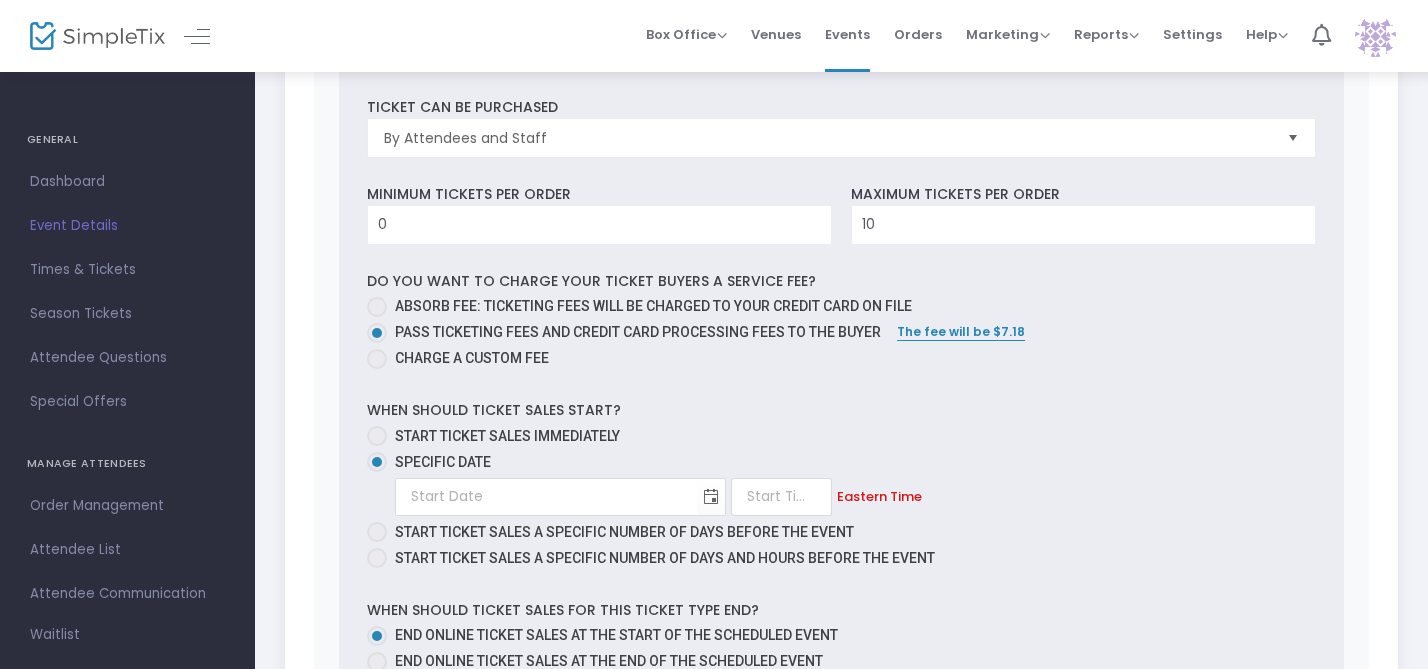 scroll, scrollTop: 1879, scrollLeft: 0, axis: vertical 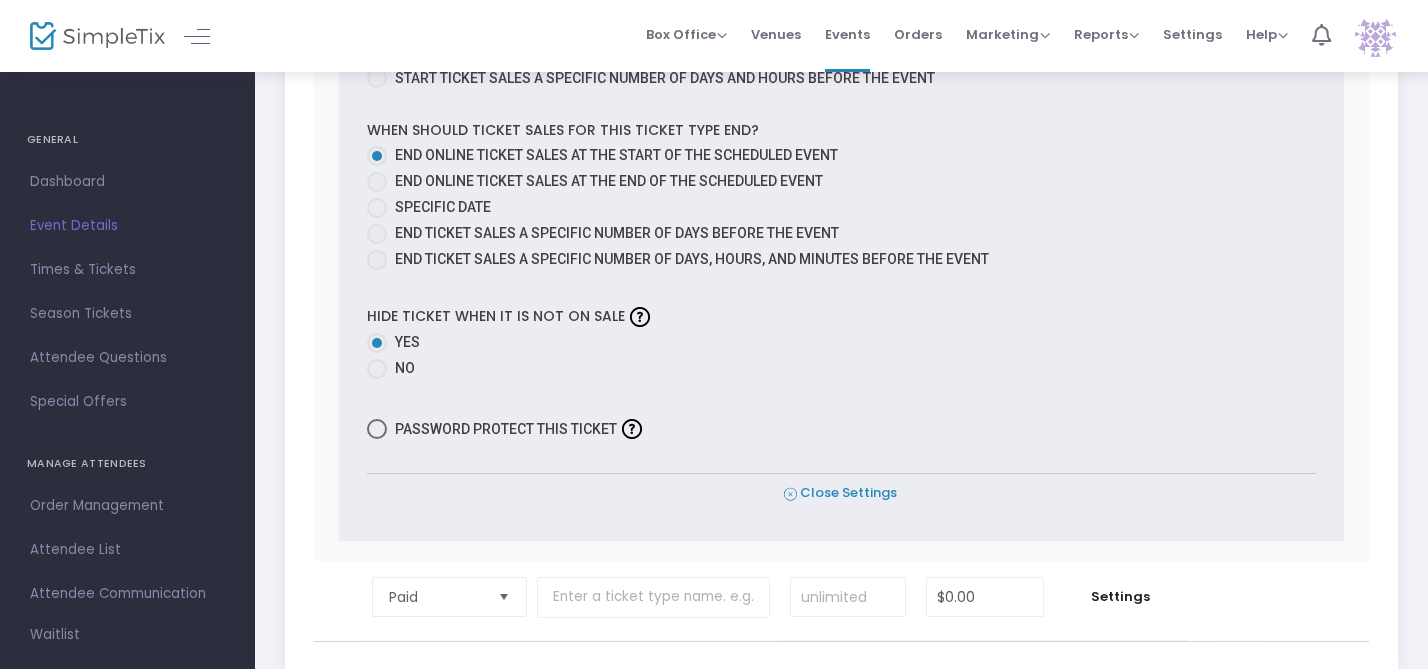 click on "Close Settings" at bounding box center (840, 493) 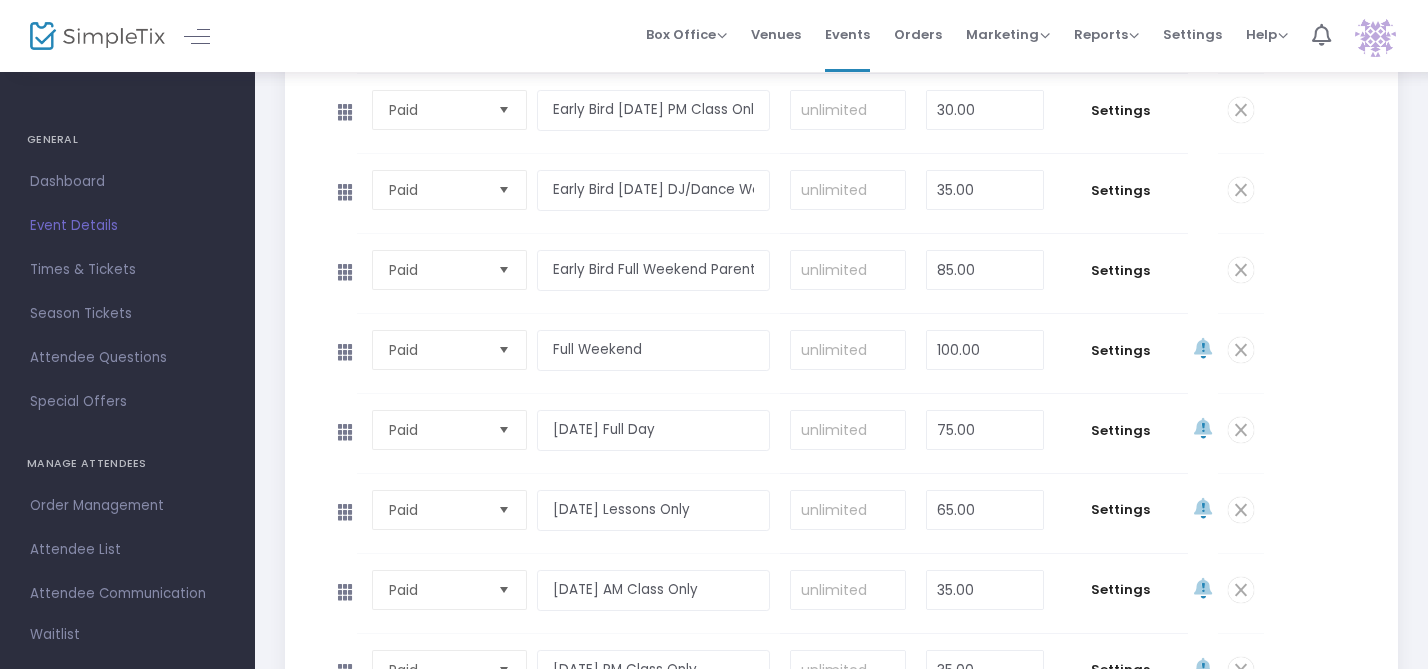 scroll, scrollTop: 747, scrollLeft: 0, axis: vertical 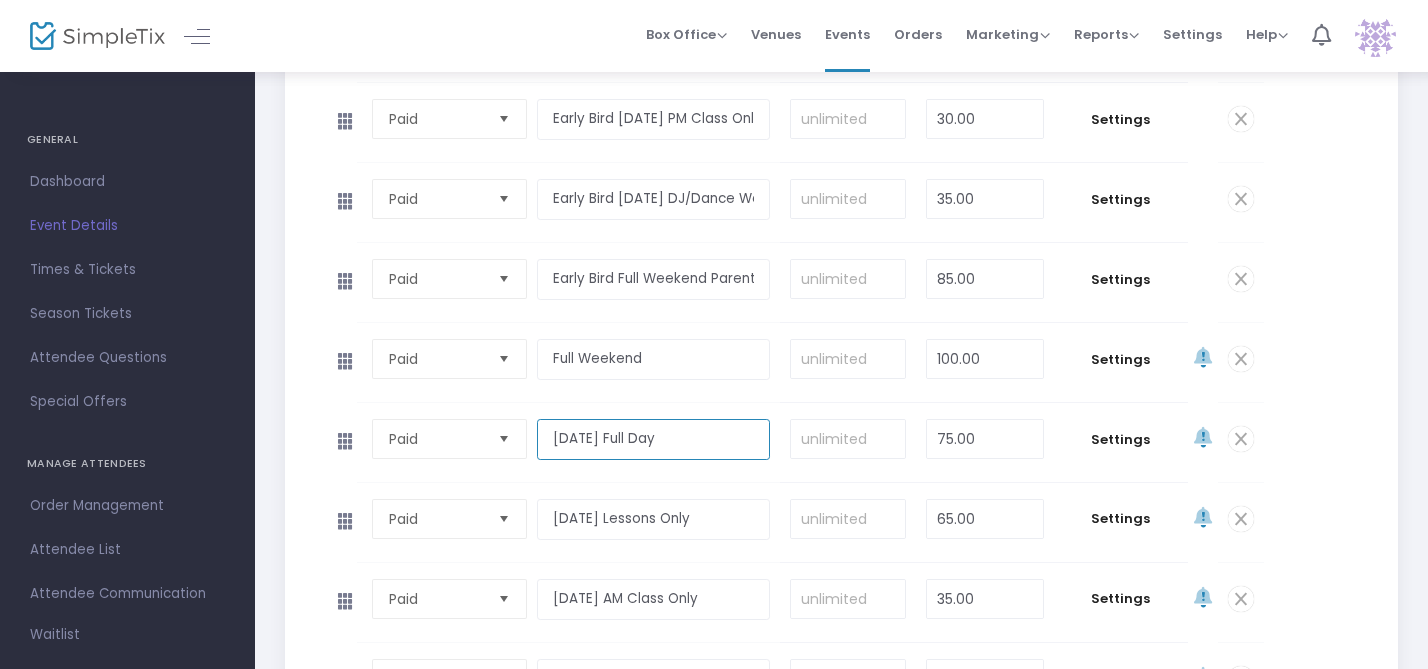 drag, startPoint x: 695, startPoint y: 438, endPoint x: 497, endPoint y: 437, distance: 198.00252 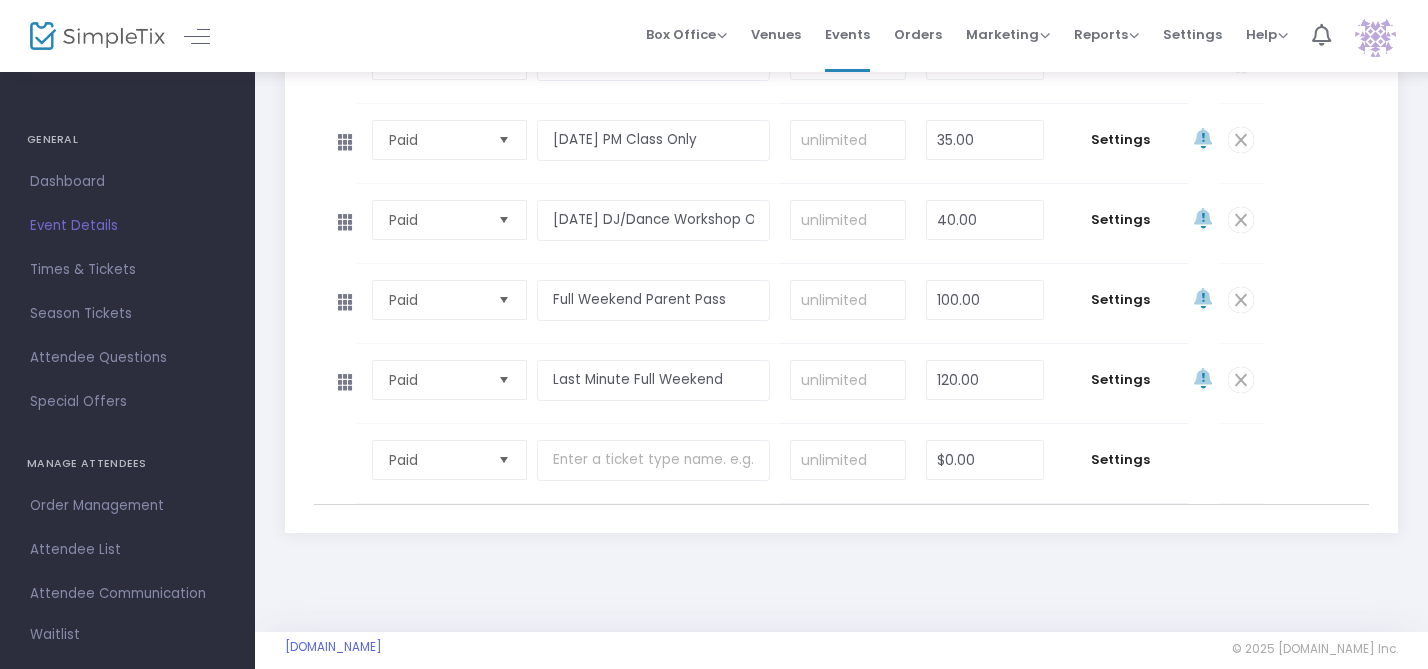 scroll, scrollTop: 1308, scrollLeft: 0, axis: vertical 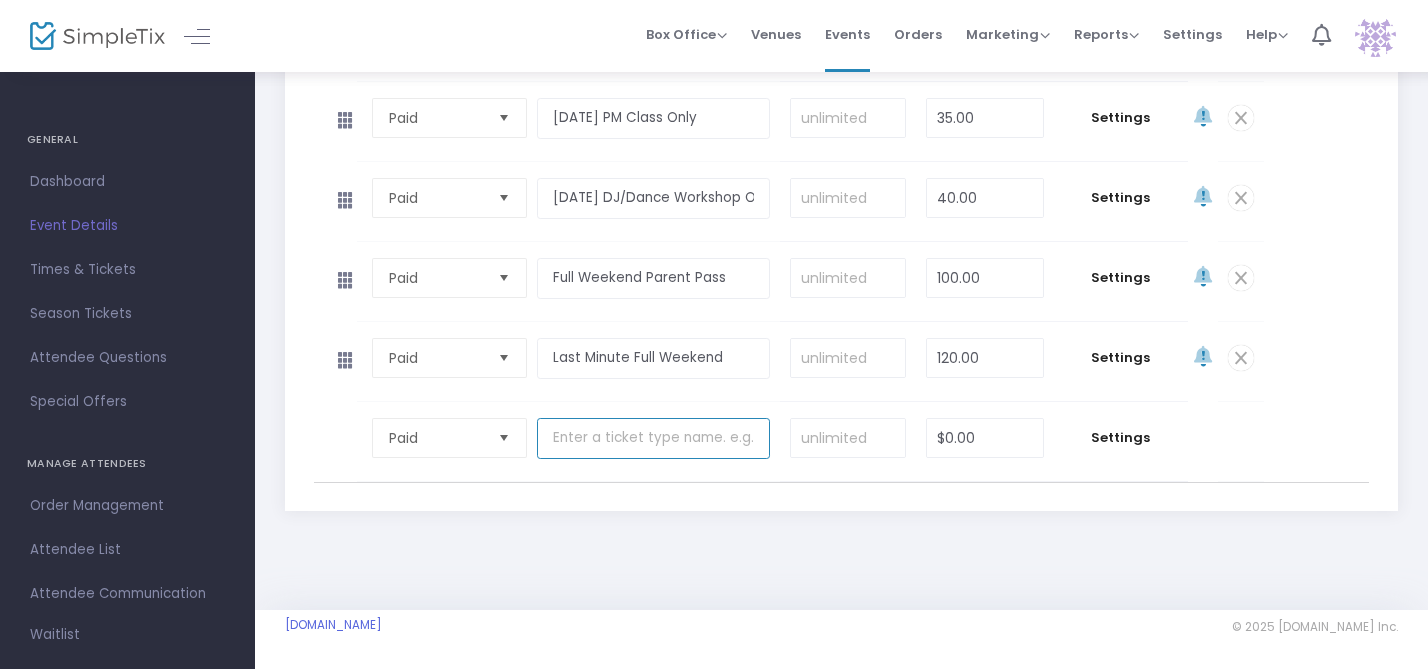 click at bounding box center [653, 438] 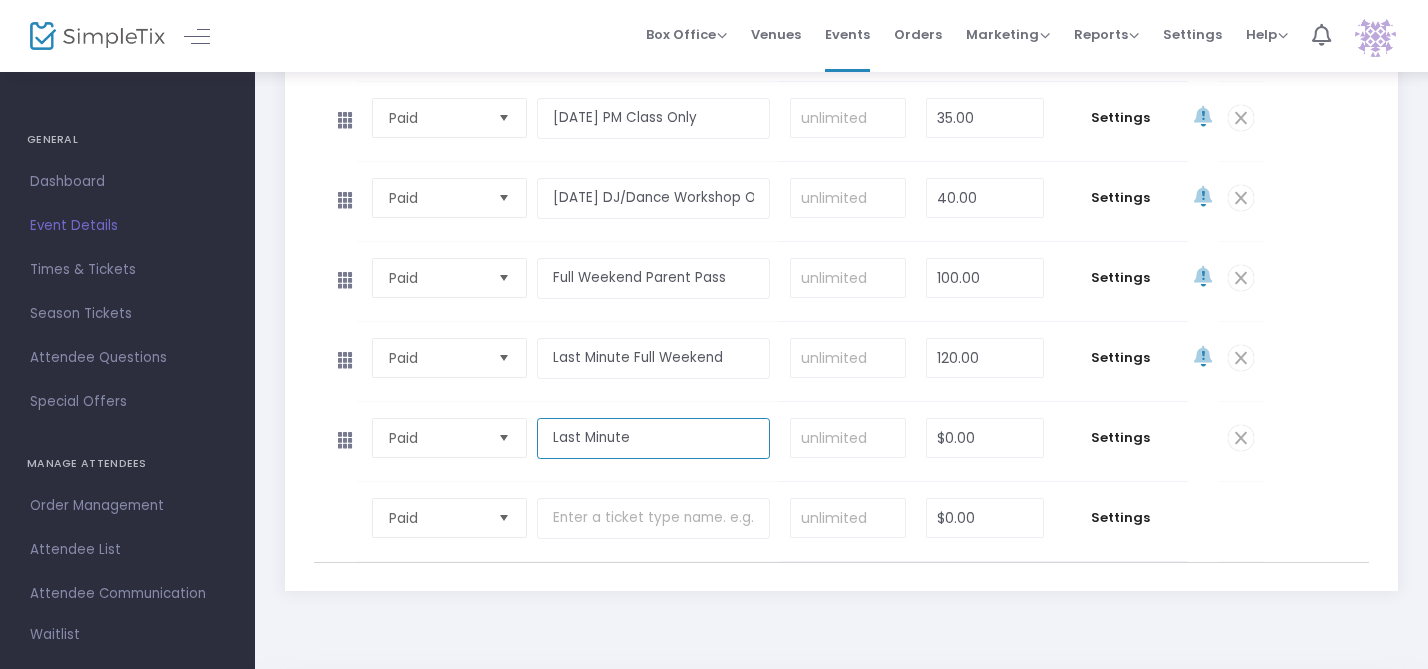 paste on "Saturday Full Day" 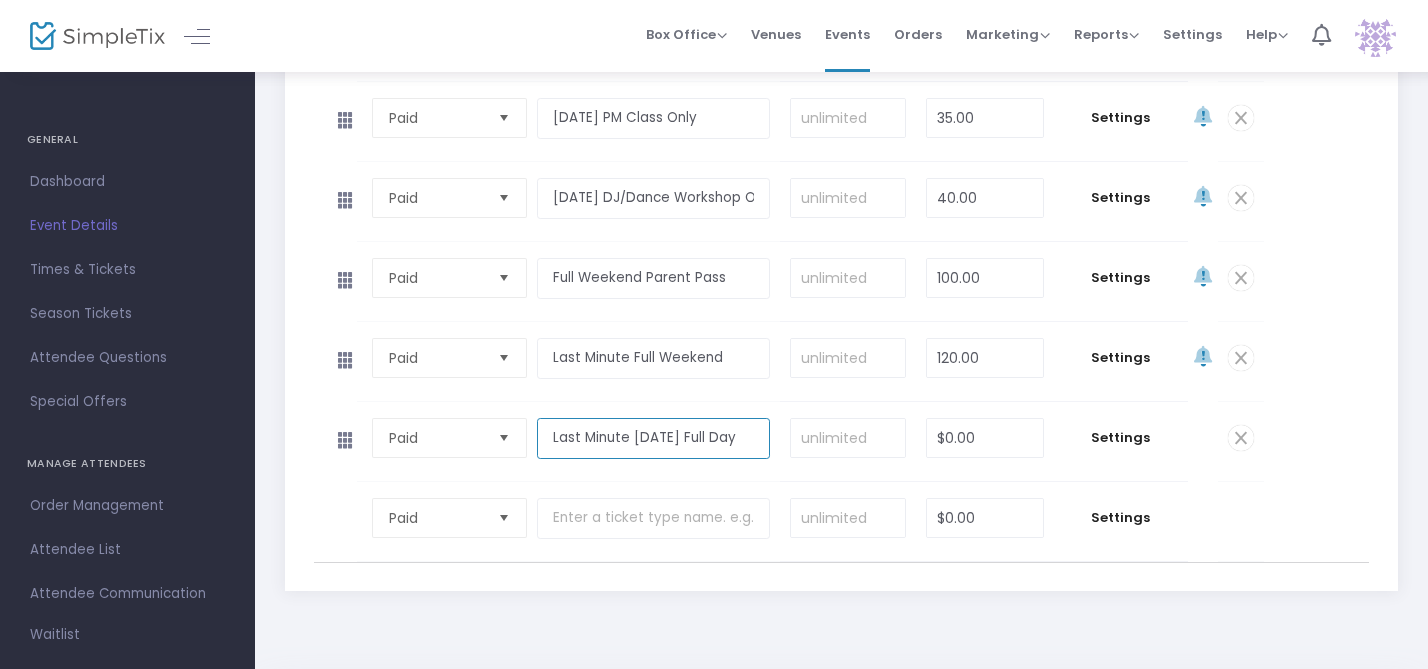 type on "Last Minute Saturday Full Day" 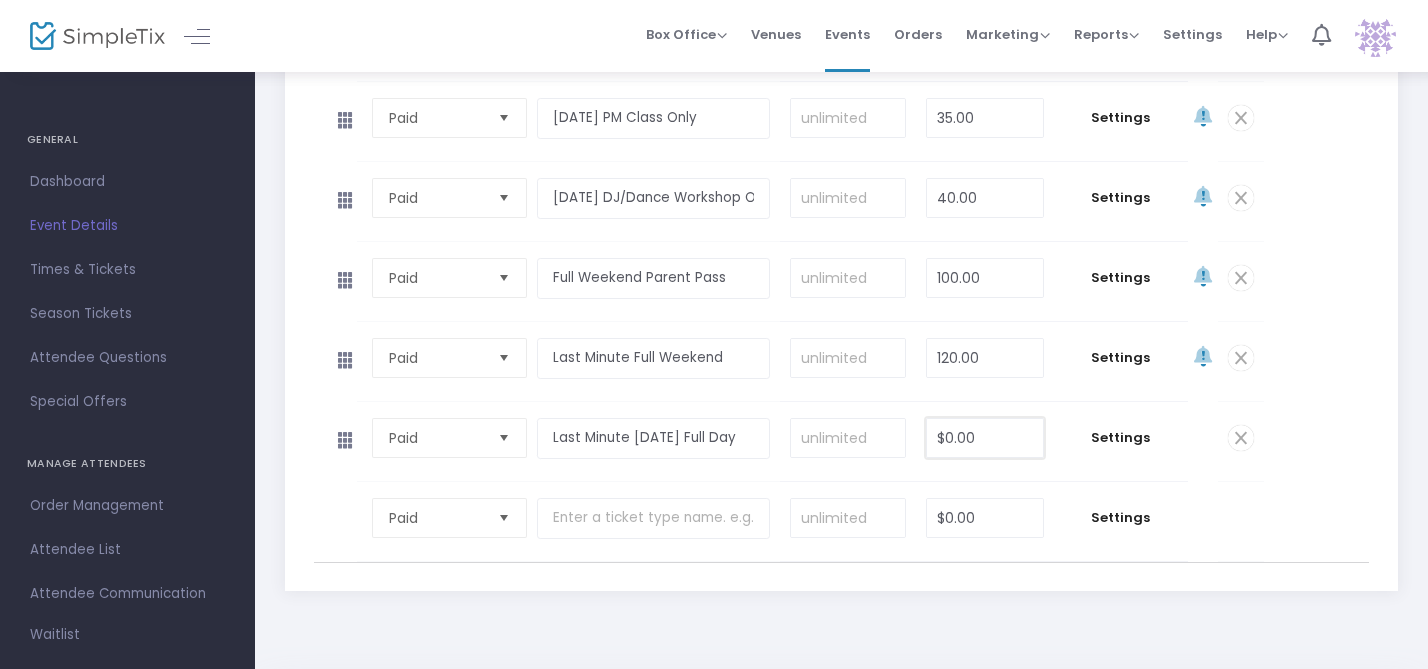 click on "$0.00" at bounding box center (984, 438) 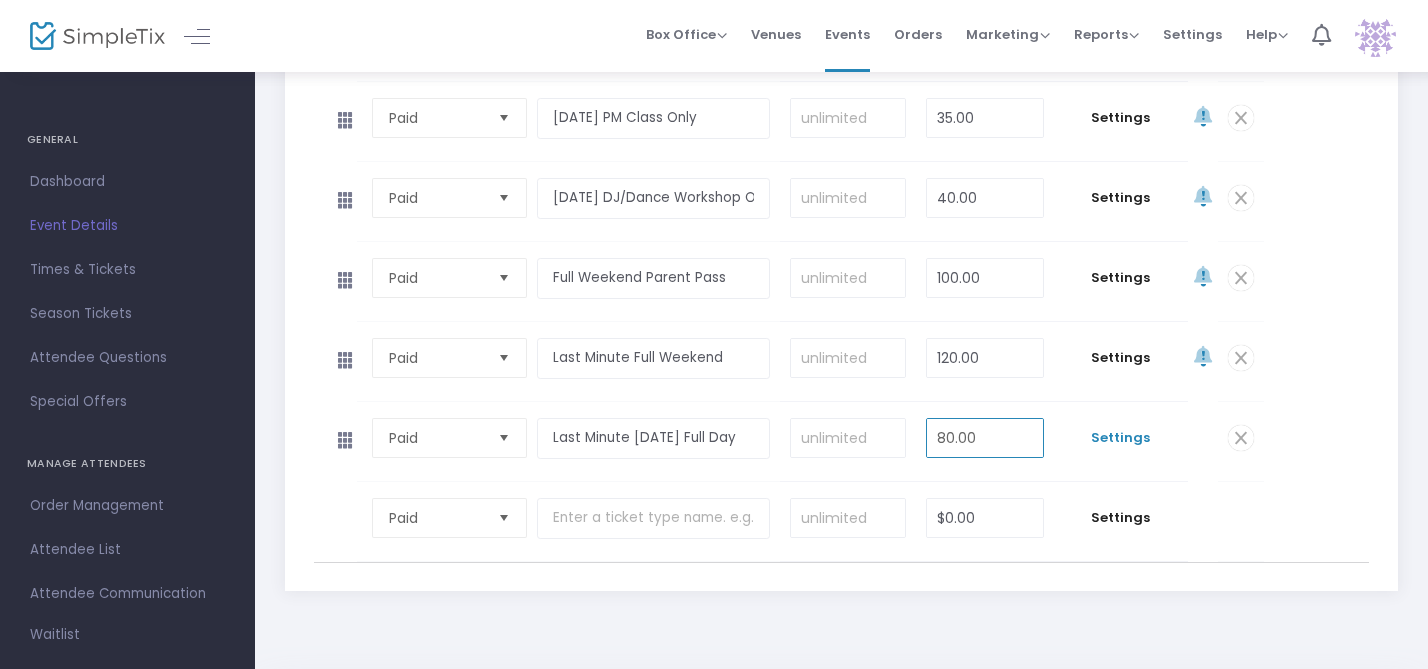 type on "80.00" 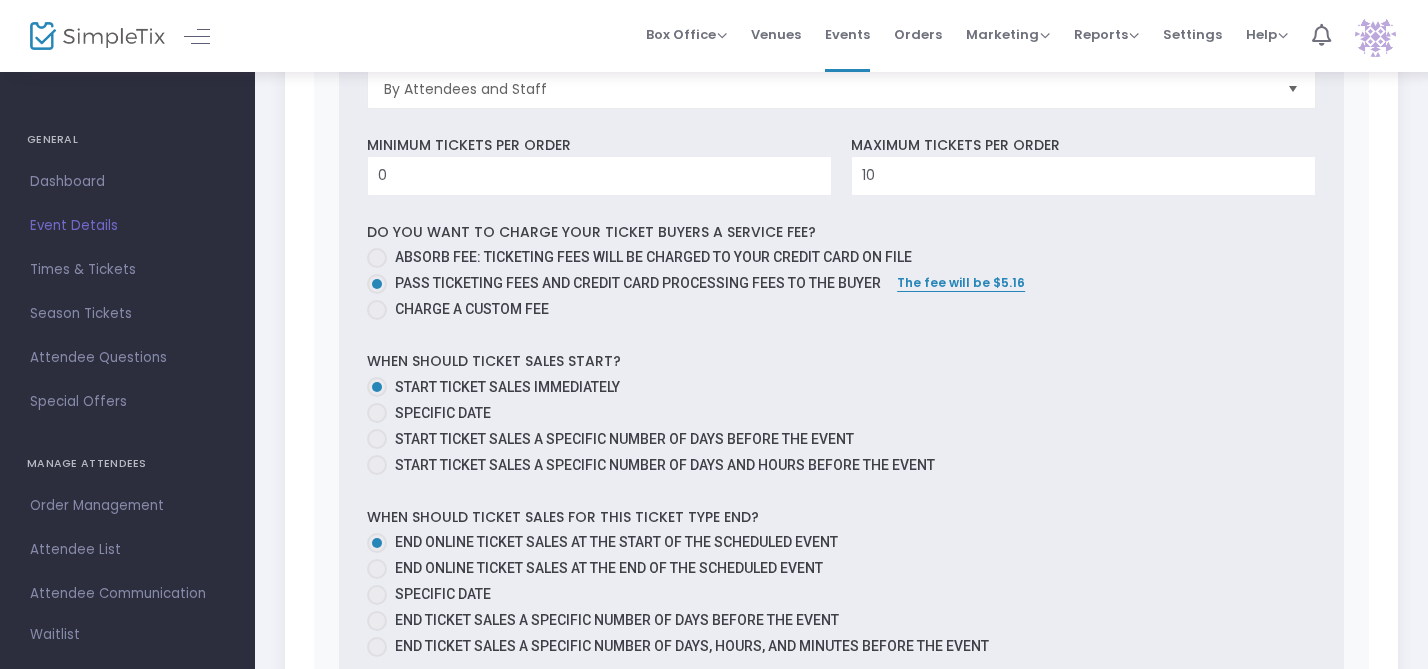 scroll, scrollTop: 2019, scrollLeft: 0, axis: vertical 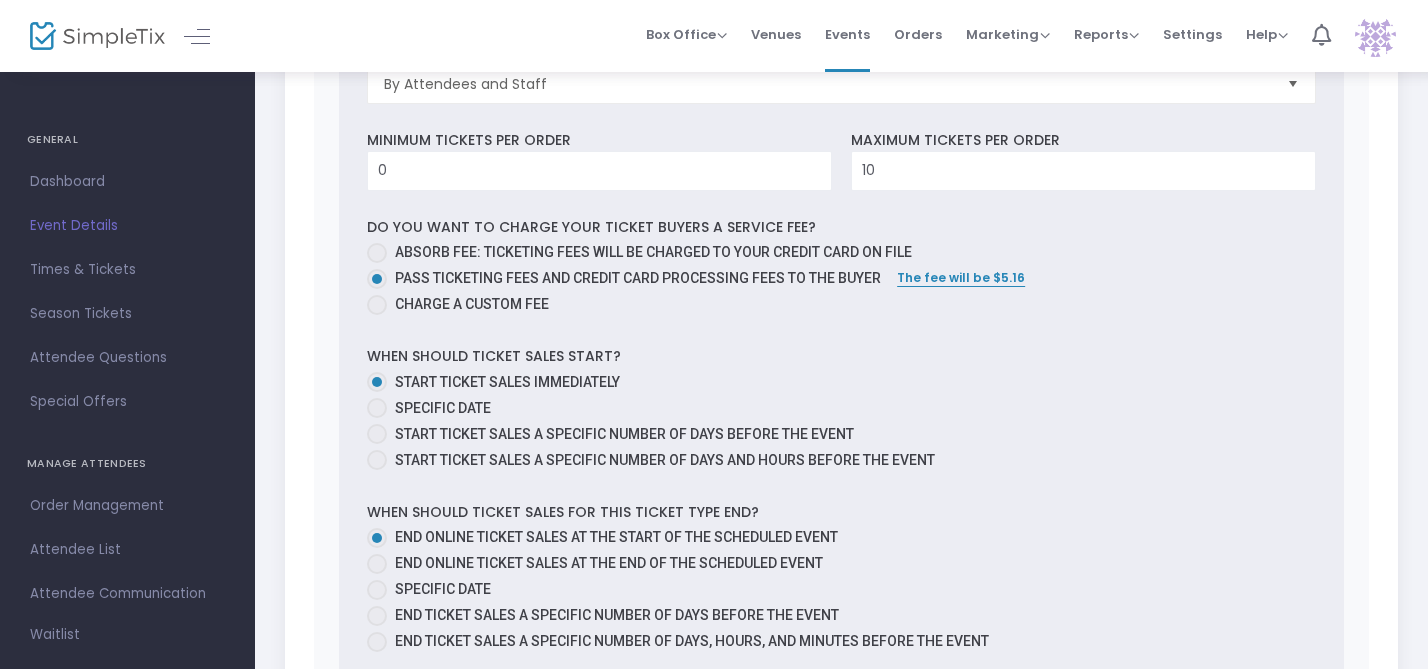 click at bounding box center [377, 408] 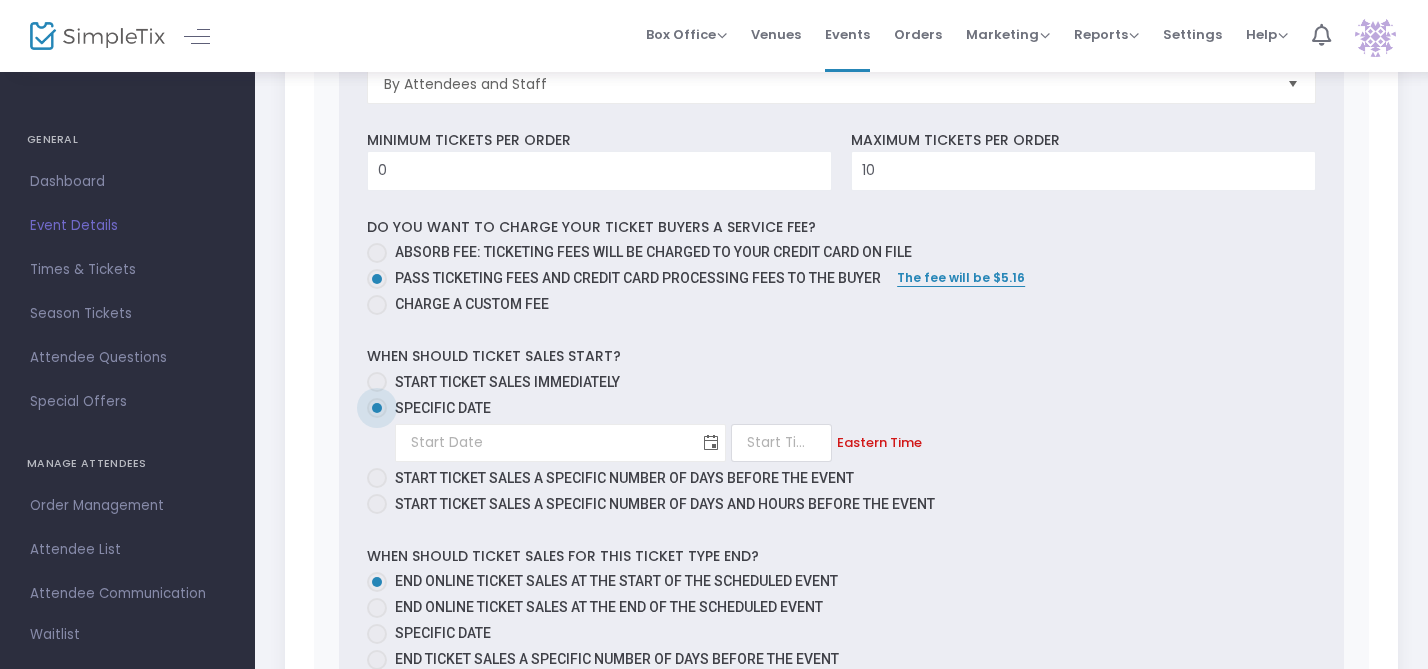 click at bounding box center (711, 442) 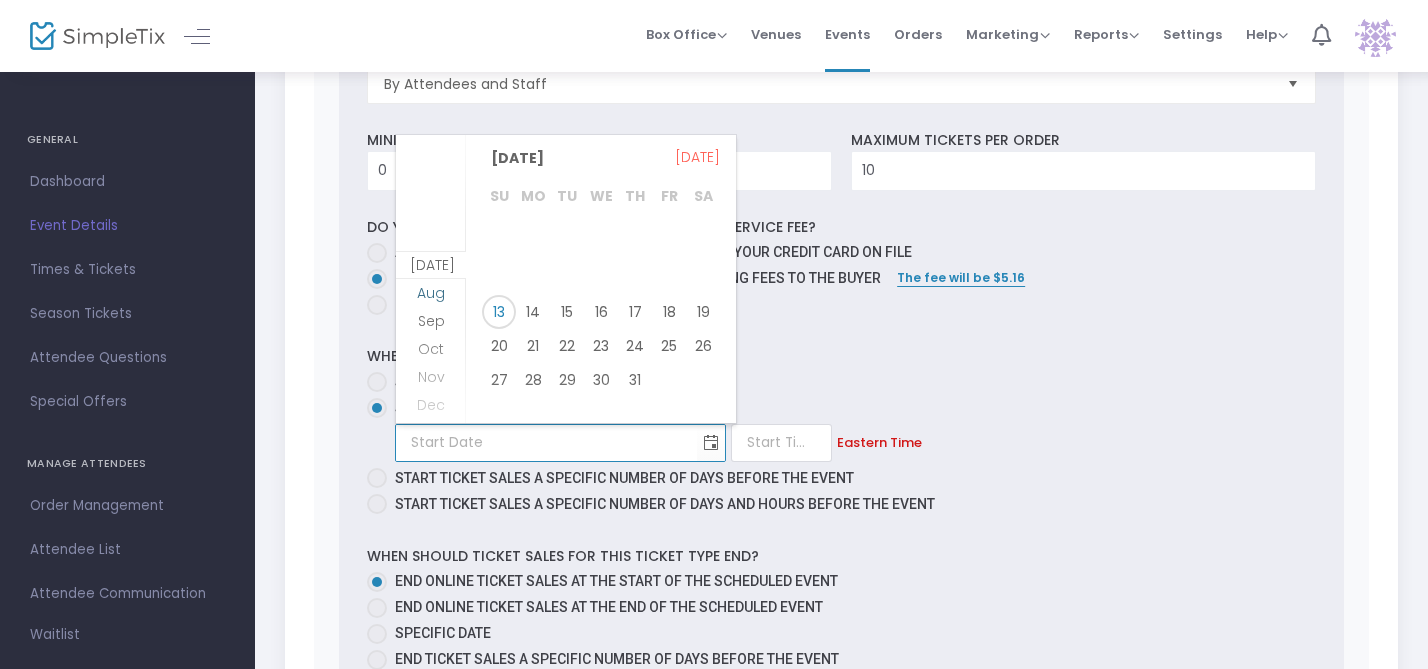 click on "Aug" at bounding box center (431, 293) 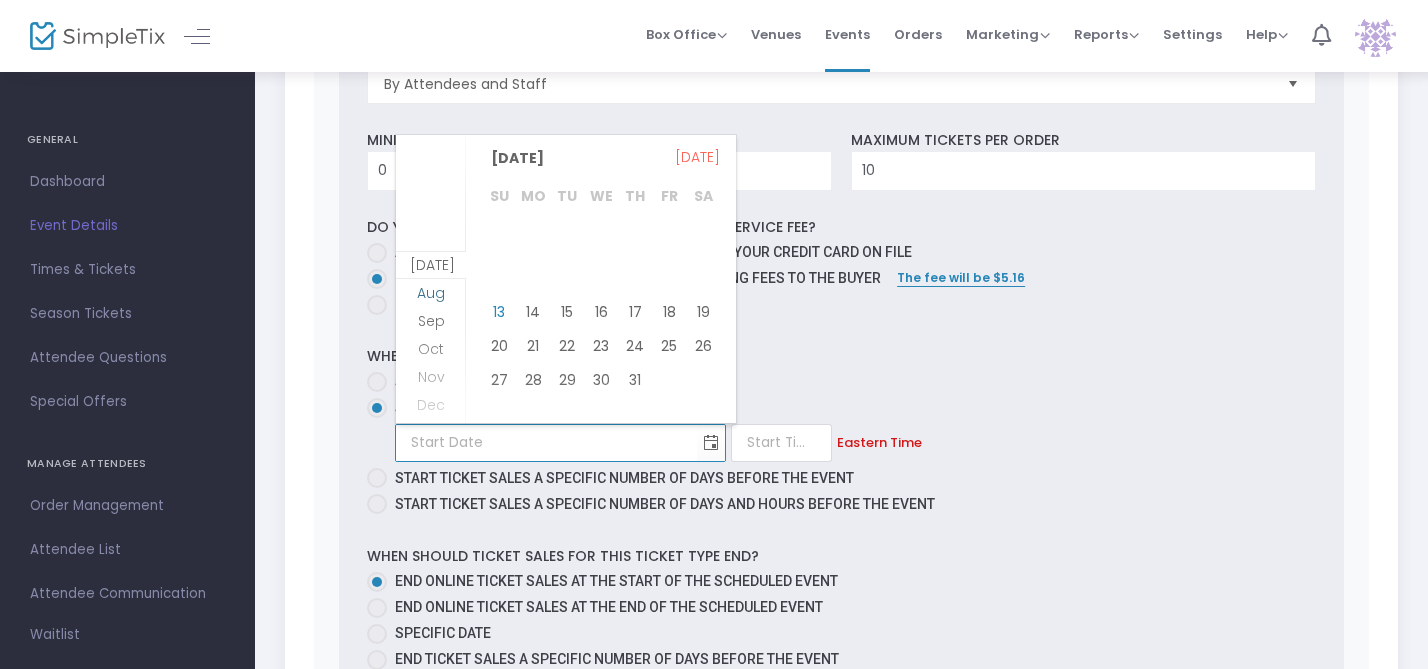 scroll, scrollTop: 27, scrollLeft: 0, axis: vertical 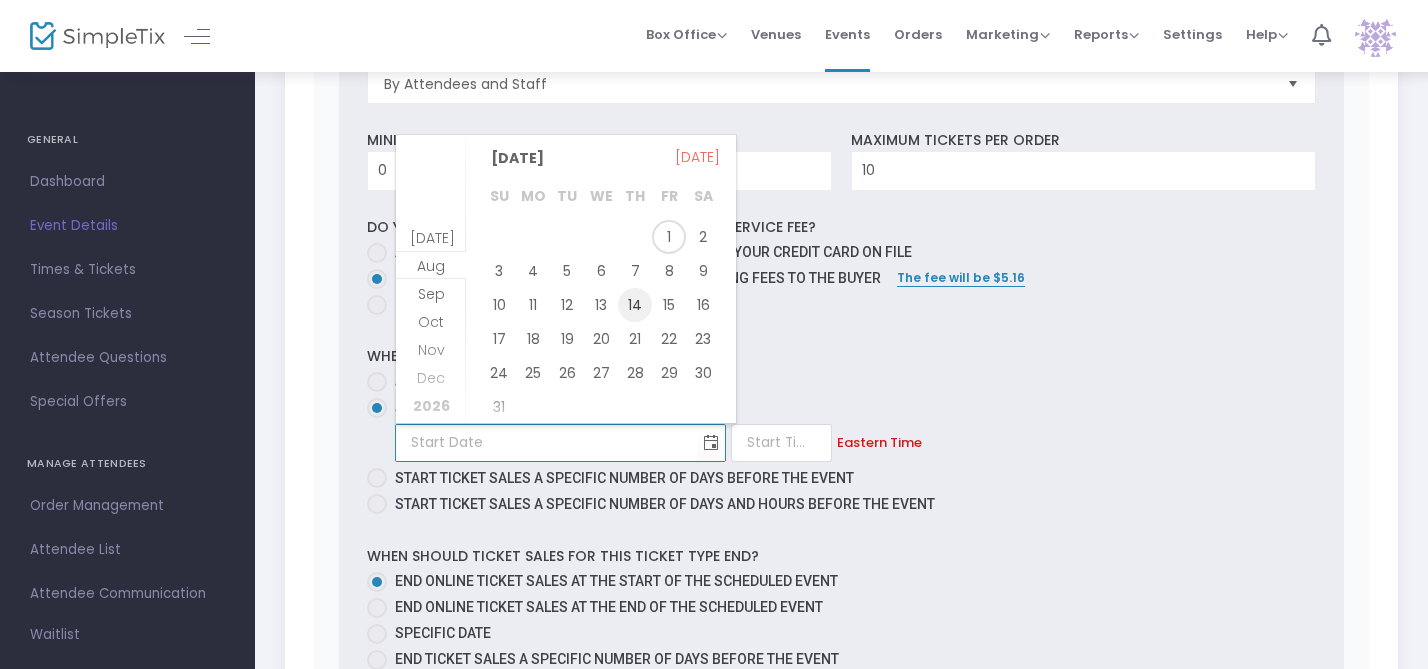 click on "14" at bounding box center (635, 305) 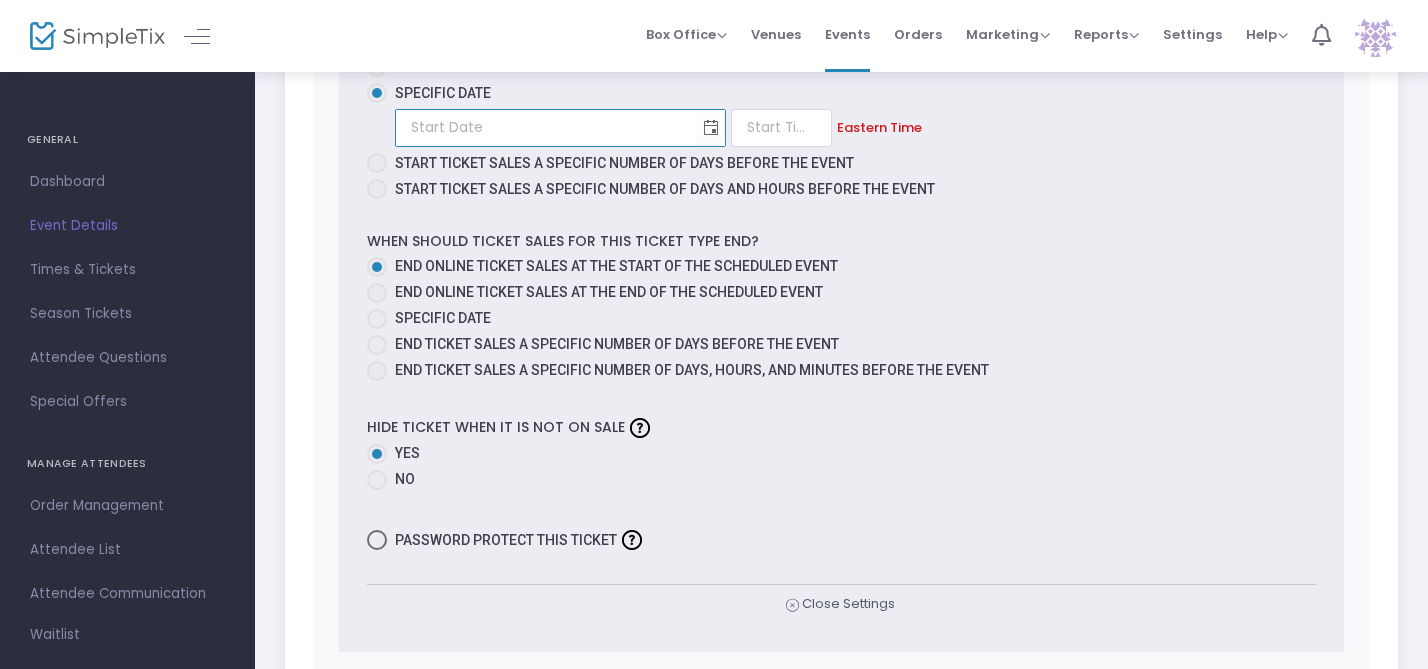 scroll, scrollTop: 2355, scrollLeft: 0, axis: vertical 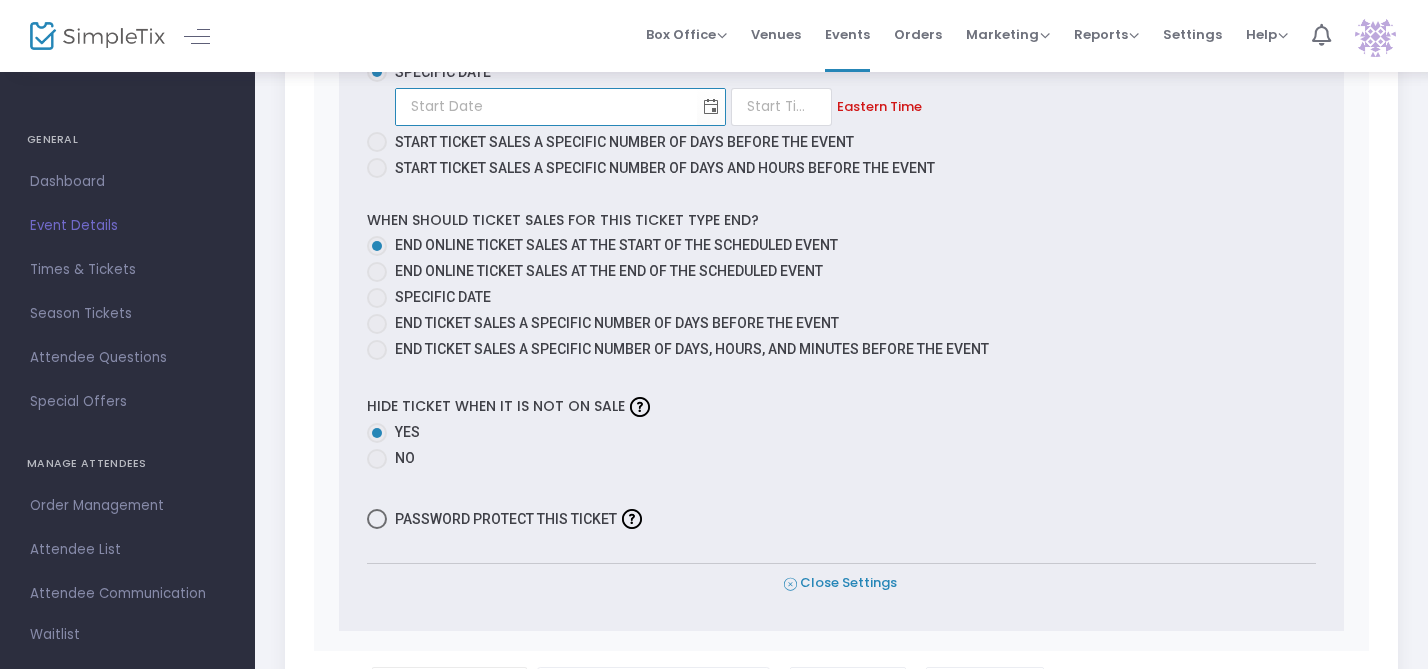 click on "Close Settings" at bounding box center [840, 583] 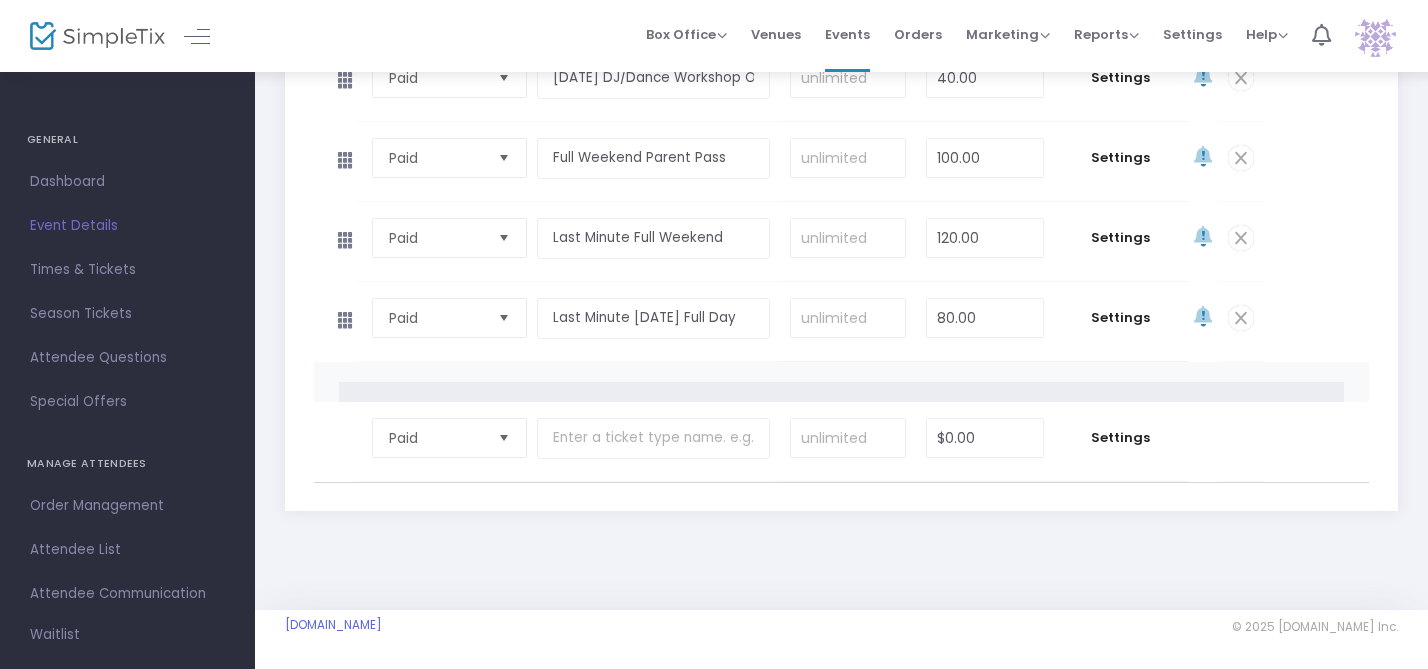 scroll, scrollTop: 1388, scrollLeft: 0, axis: vertical 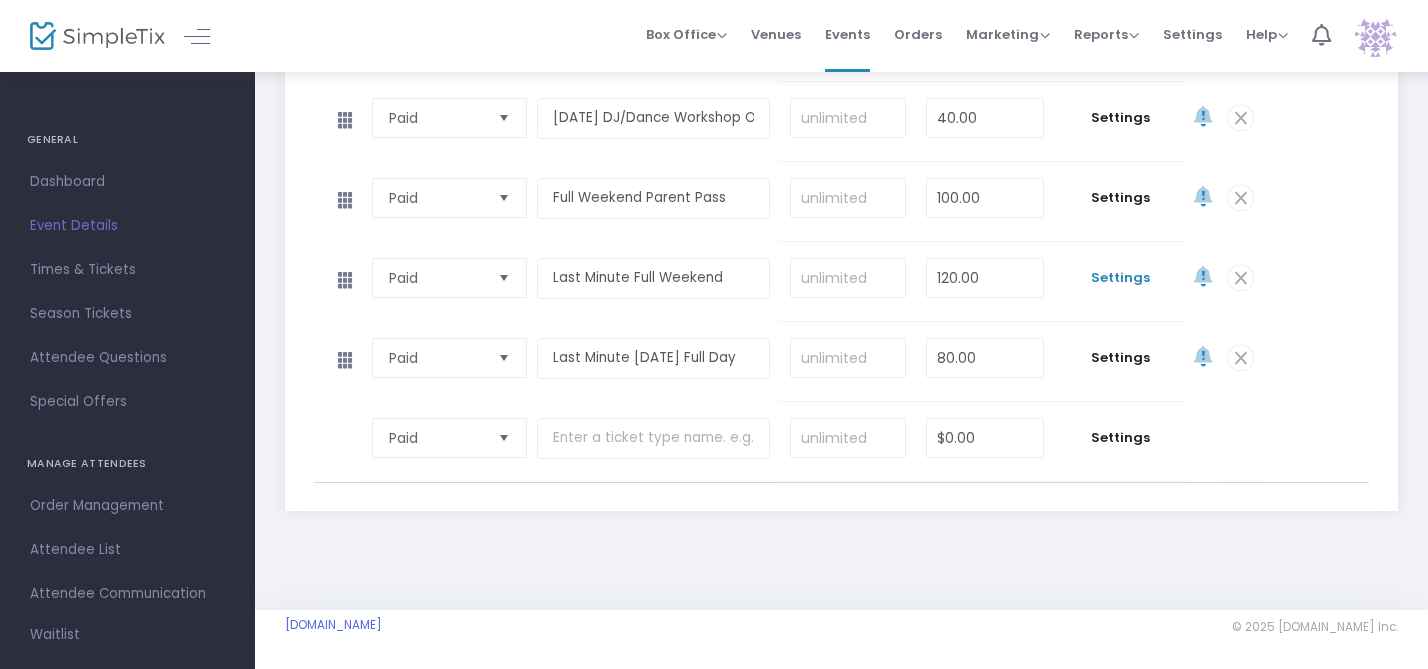 click on "Settings" at bounding box center [1121, 278] 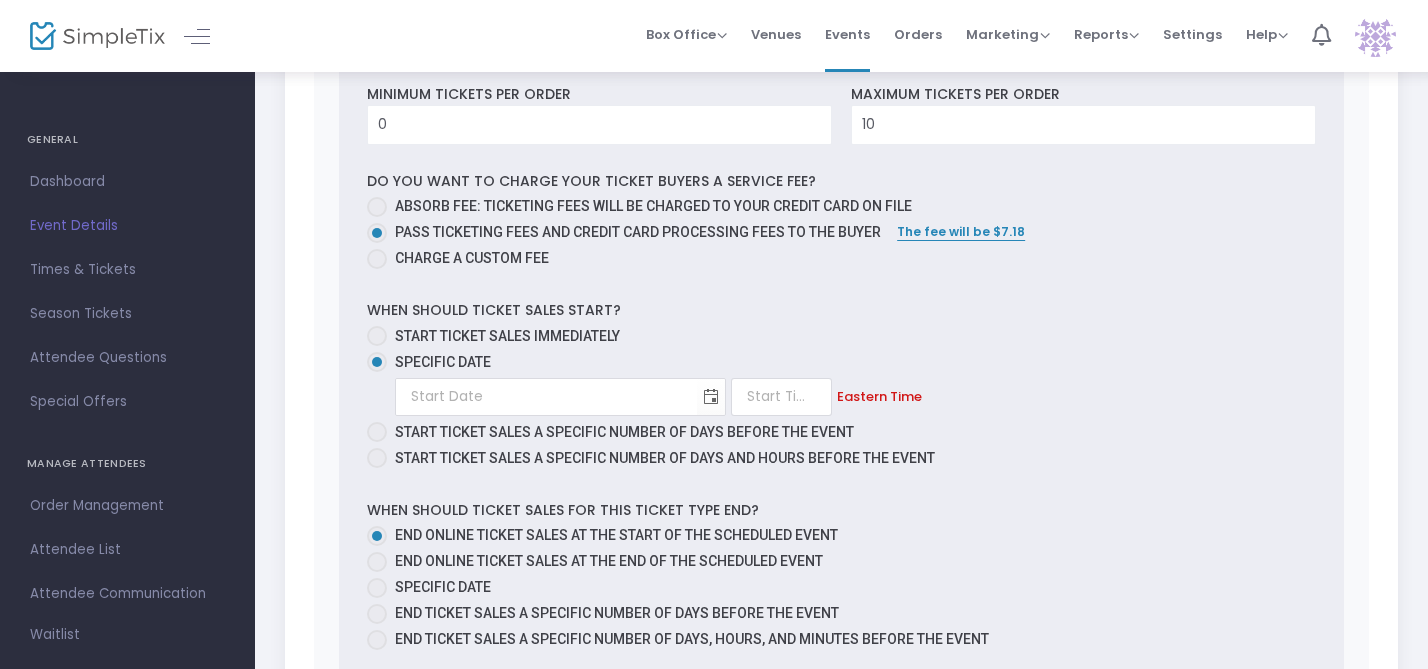 scroll, scrollTop: 2009, scrollLeft: 0, axis: vertical 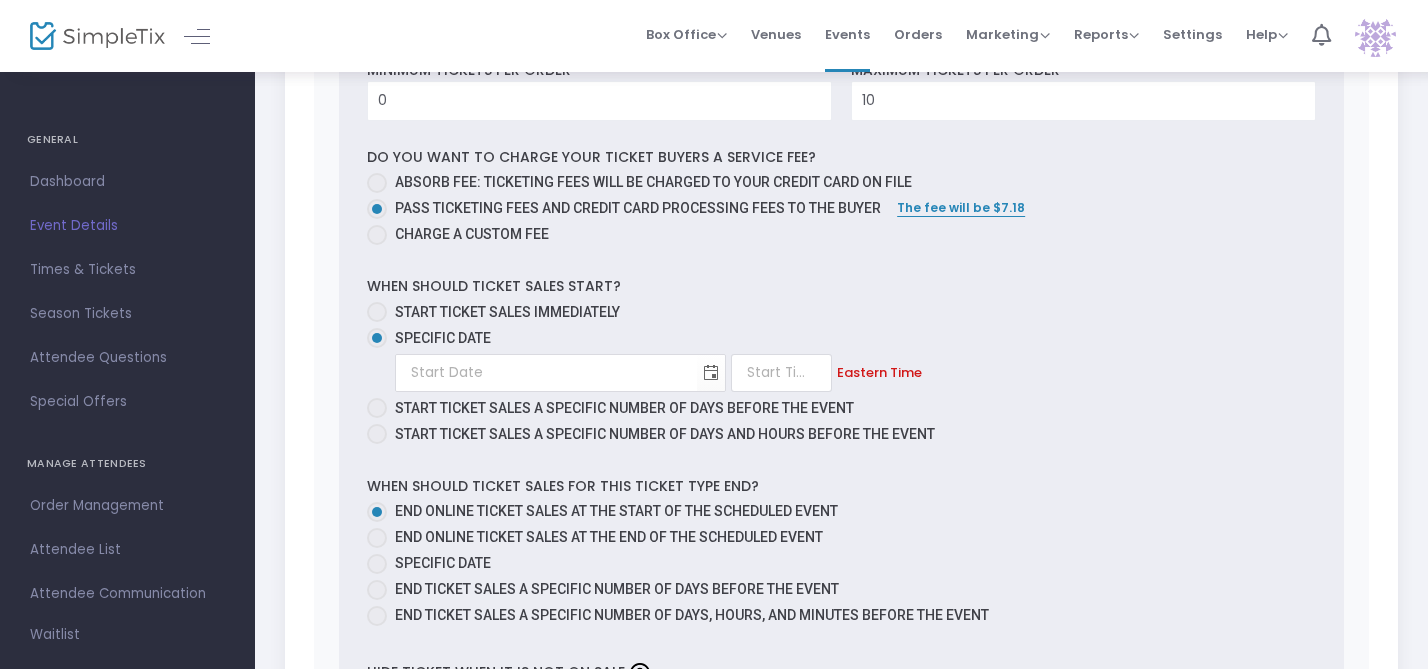 click at bounding box center (377, 564) 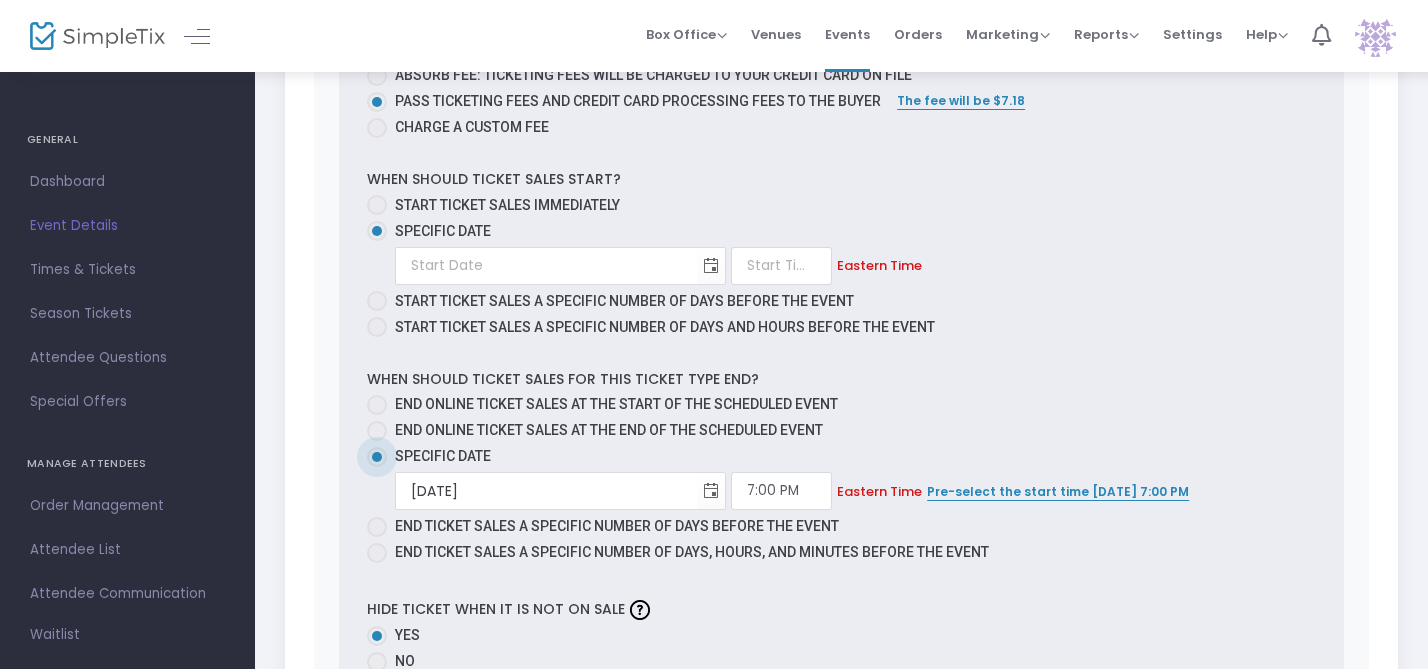 scroll, scrollTop: 2130, scrollLeft: 0, axis: vertical 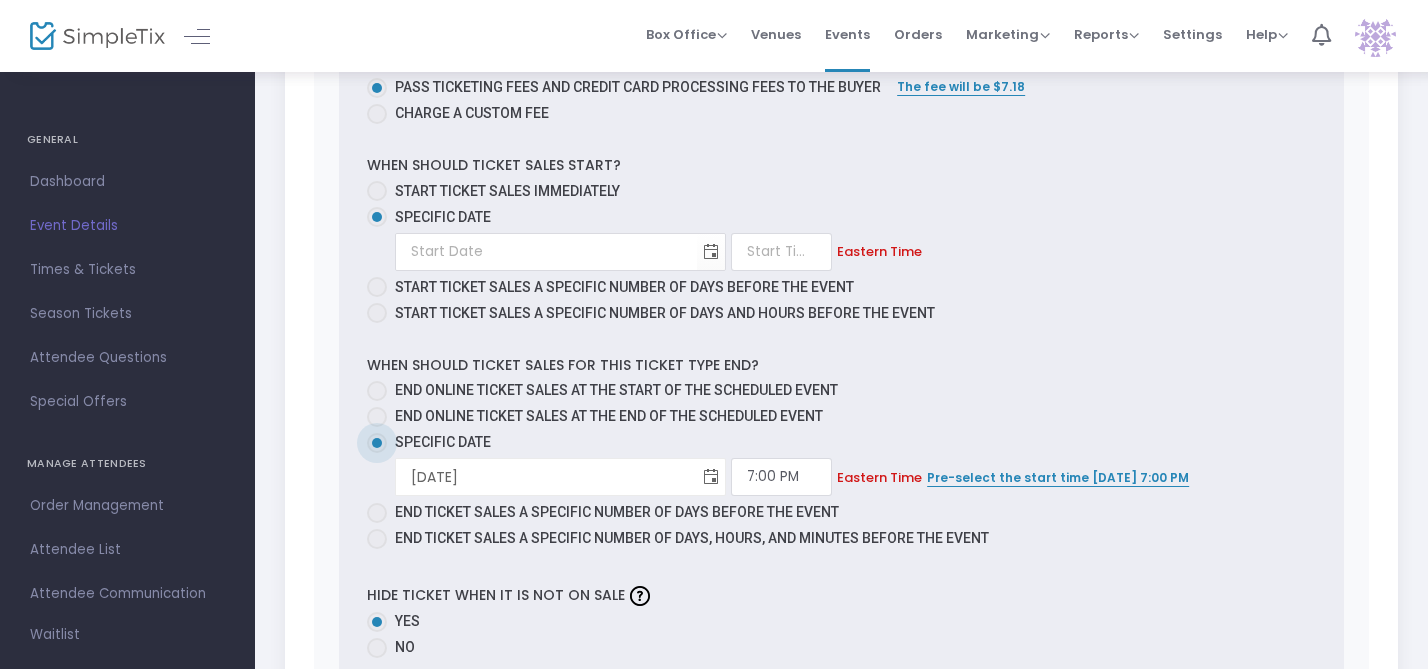 click at bounding box center (711, 477) 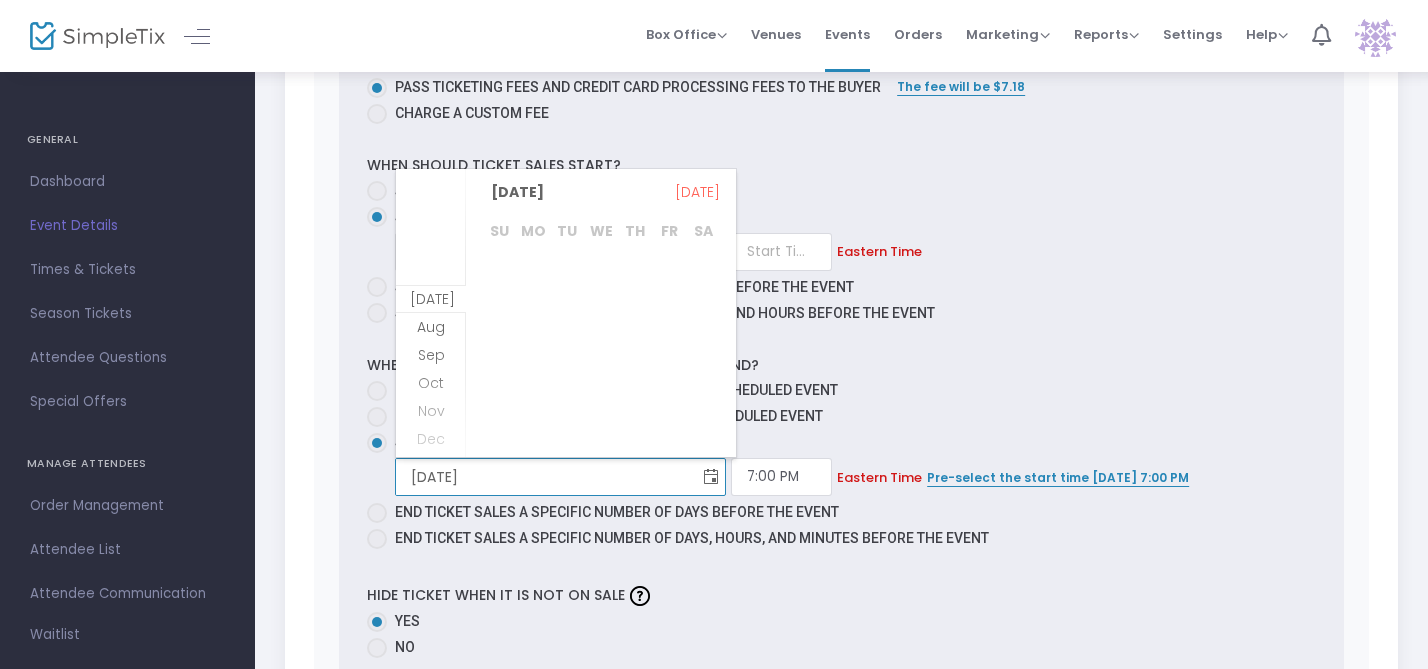 scroll, scrollTop: 28, scrollLeft: 0, axis: vertical 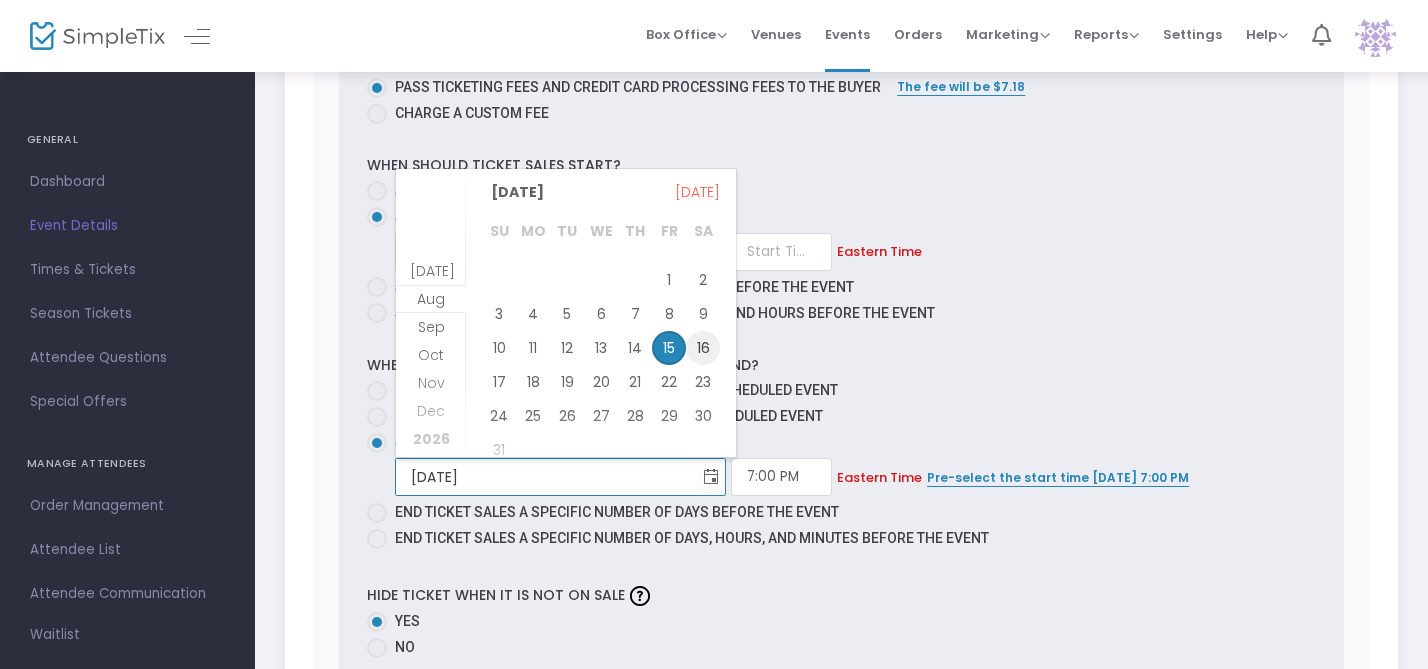 click on "16" at bounding box center (703, 348) 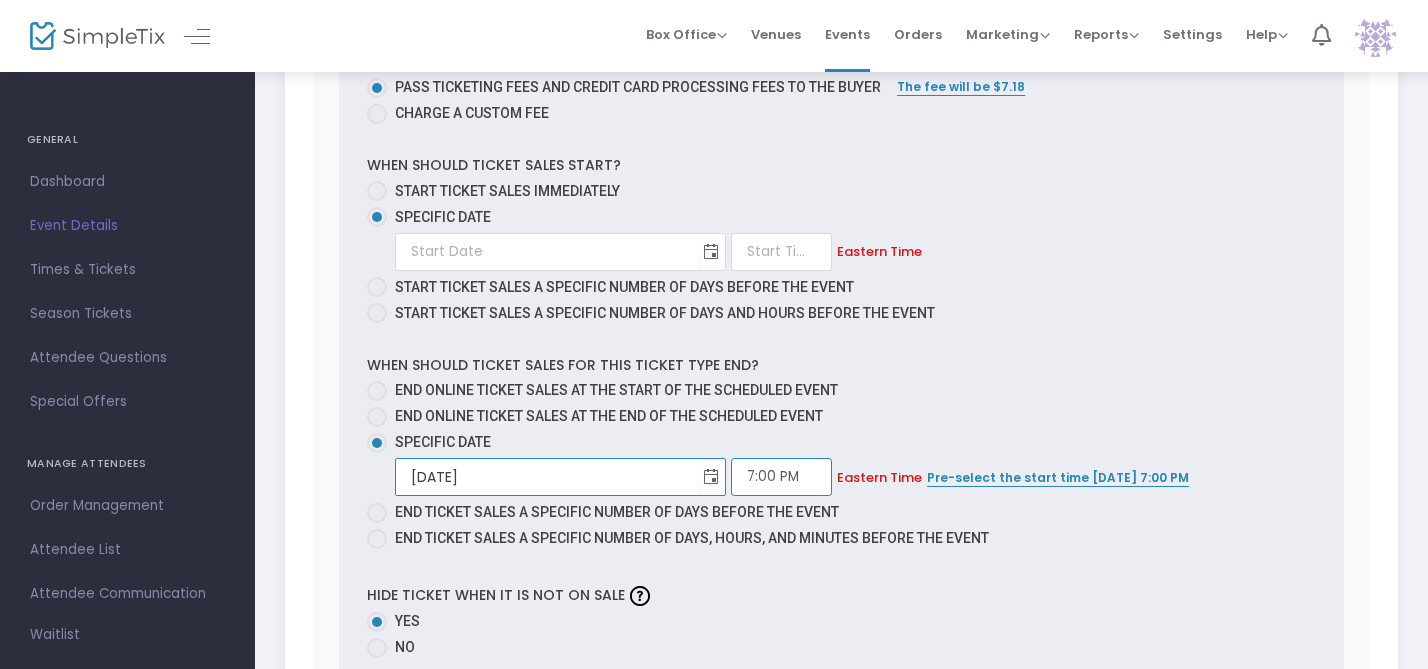 click on "7:00 PM" at bounding box center (781, 477) 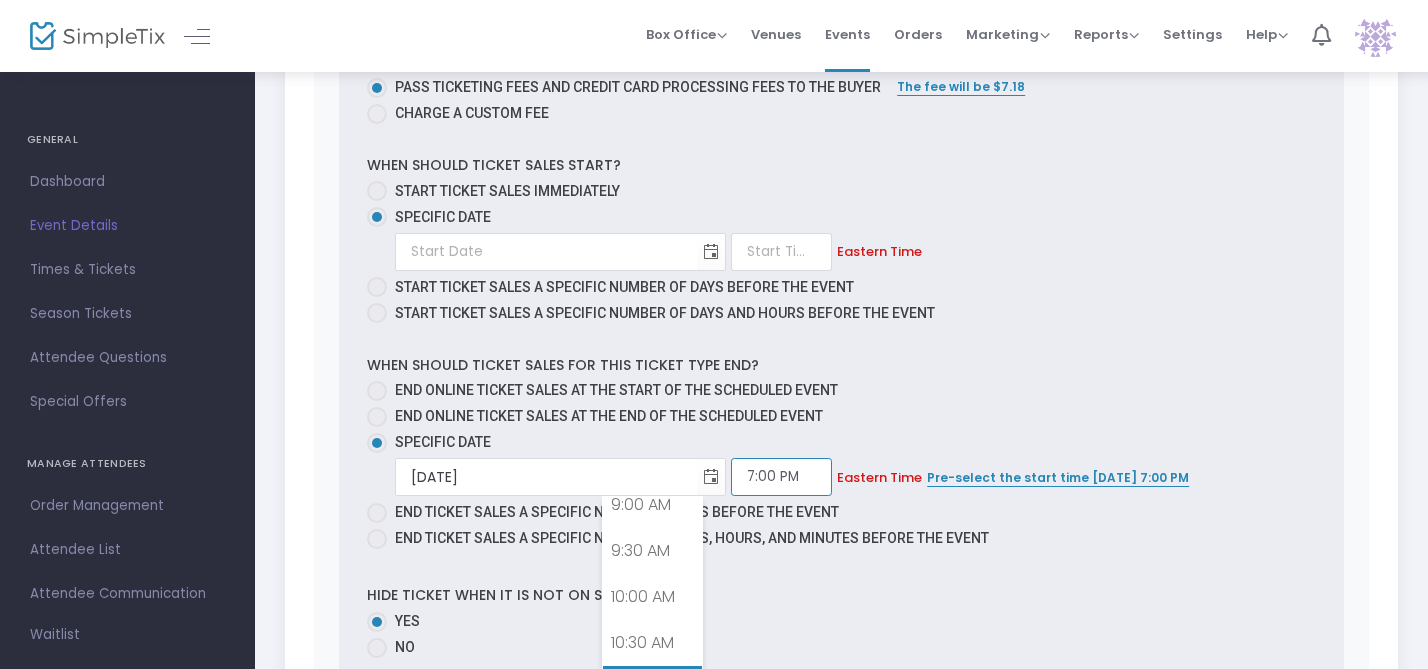 scroll, scrollTop: 835, scrollLeft: 0, axis: vertical 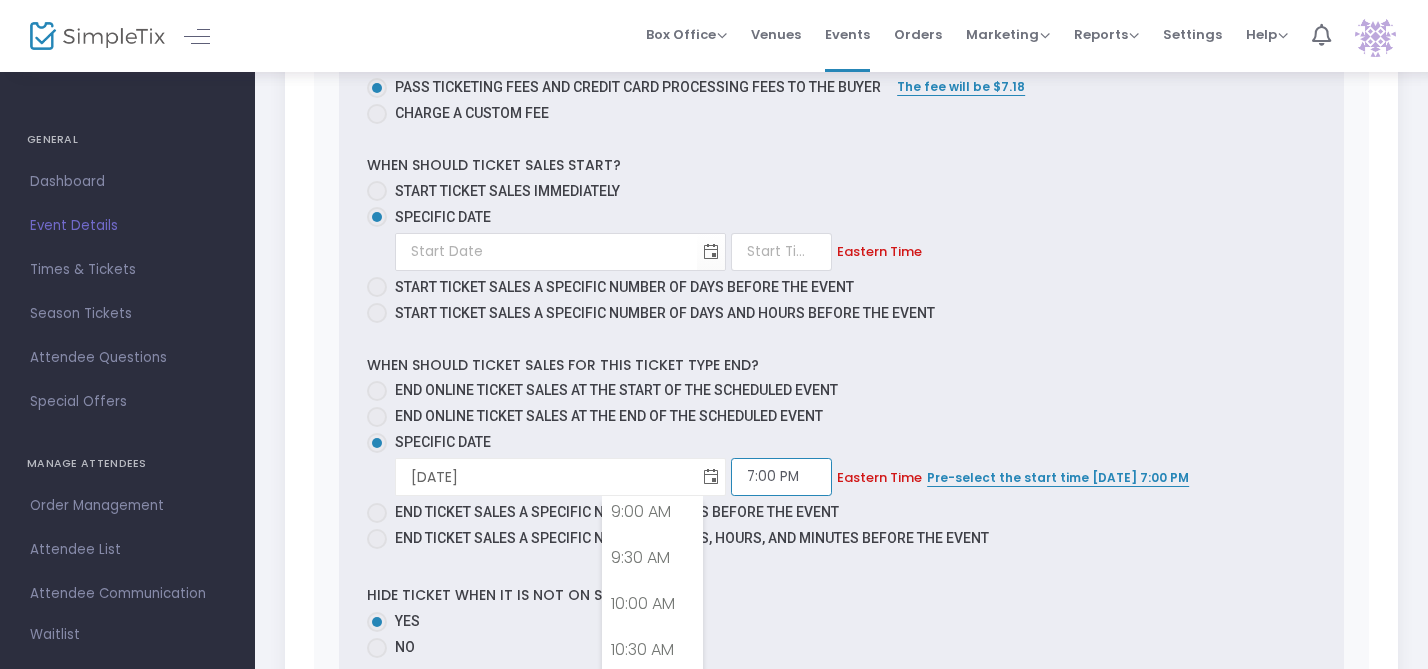 click at bounding box center [711, 477] 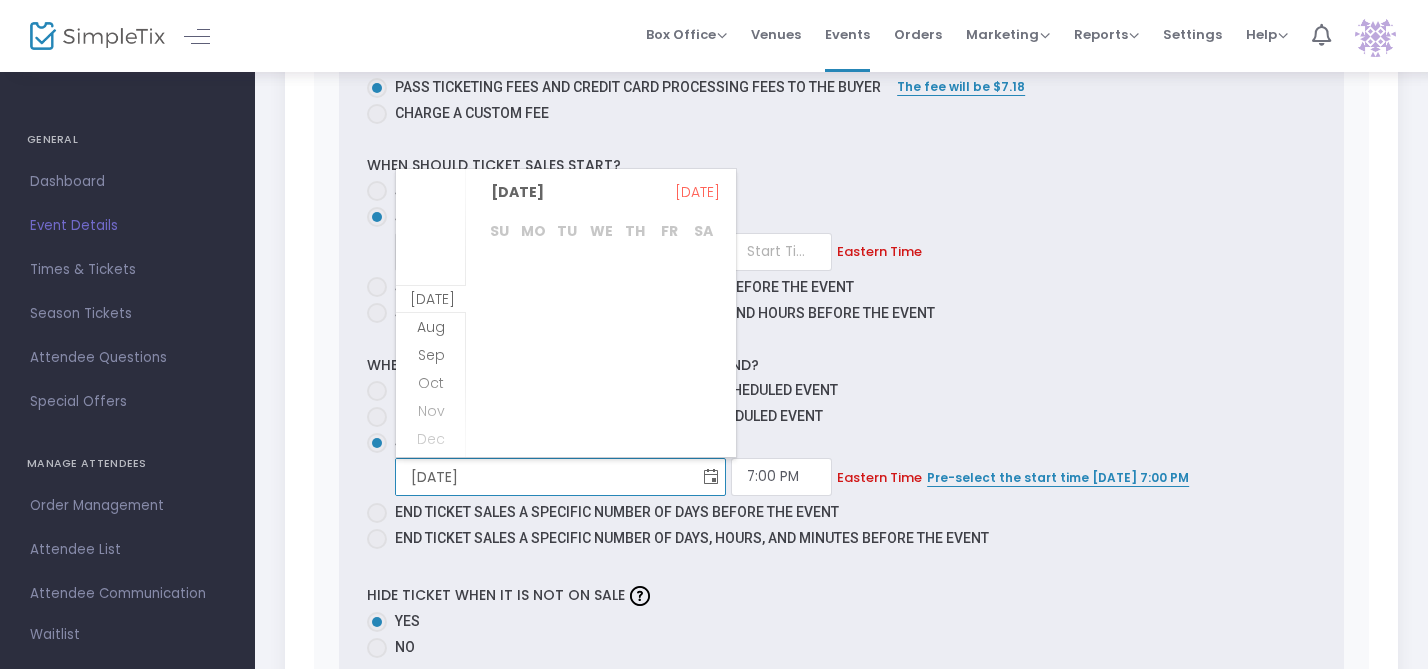 scroll, scrollTop: 28, scrollLeft: 0, axis: vertical 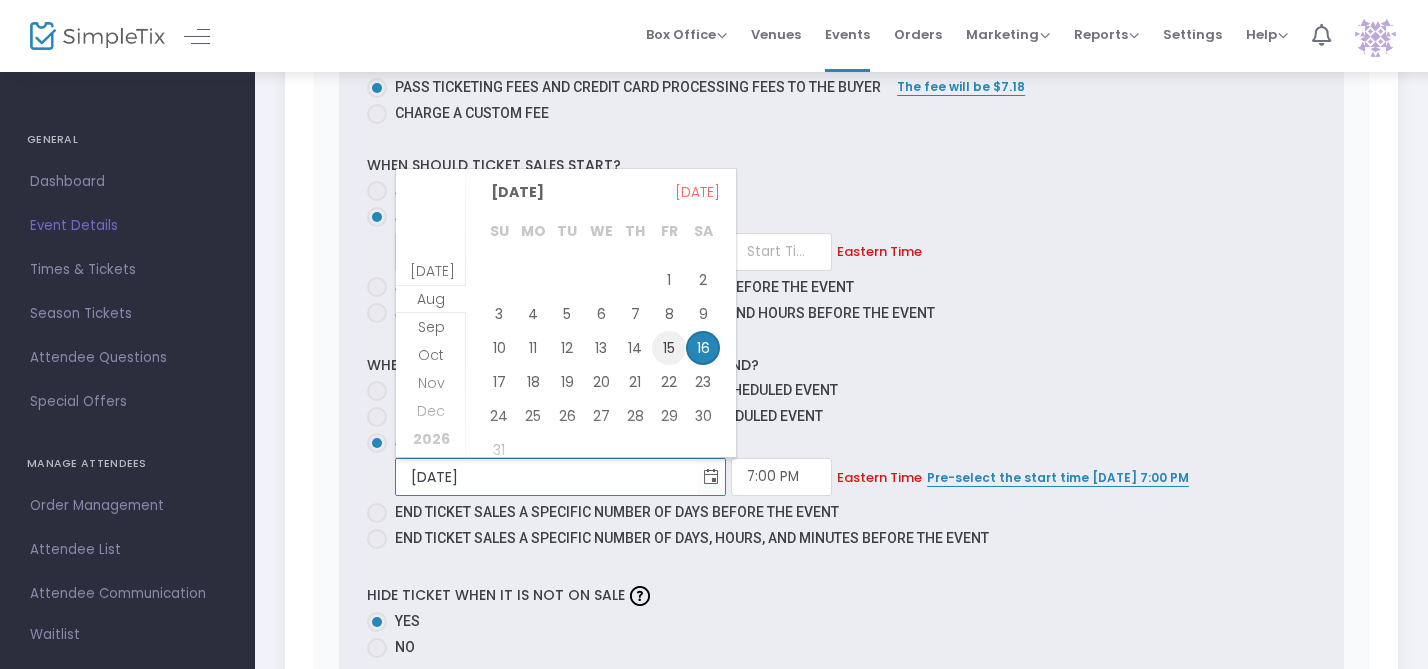 click on "15" at bounding box center (669, 348) 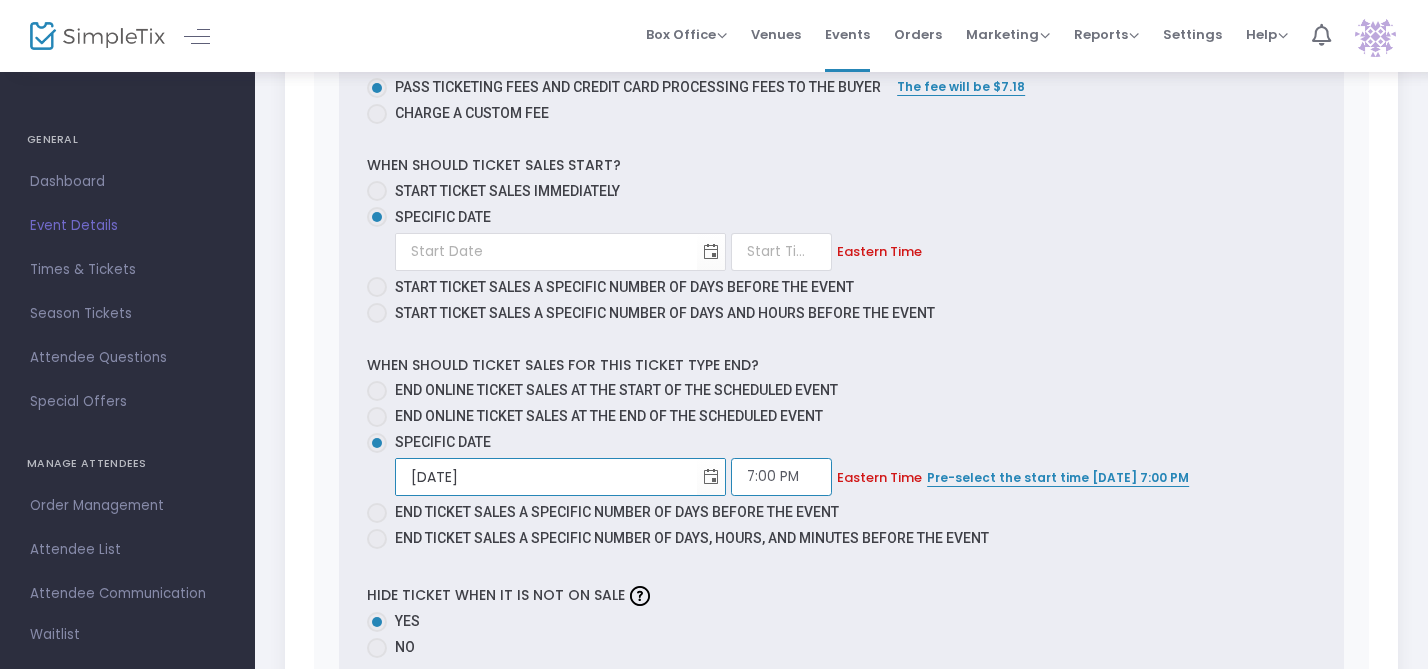 click on "7:00 PM" at bounding box center (781, 477) 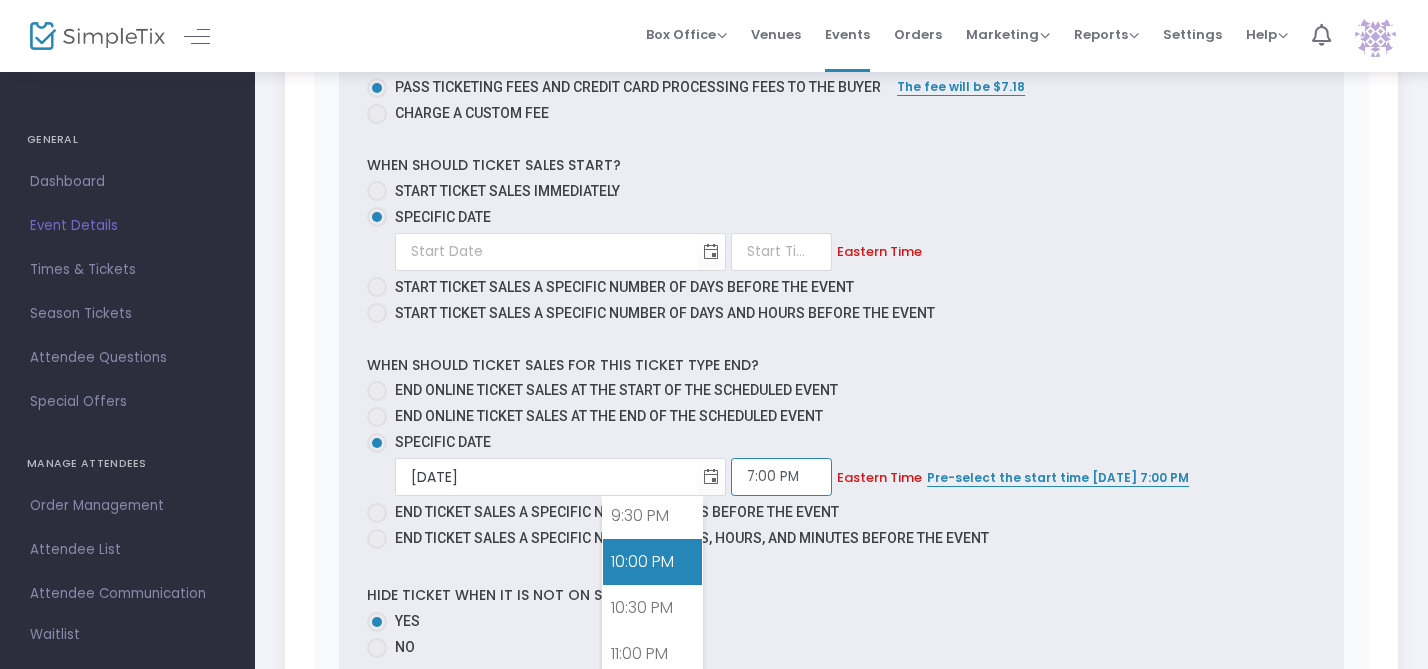 scroll, scrollTop: 1984, scrollLeft: 0, axis: vertical 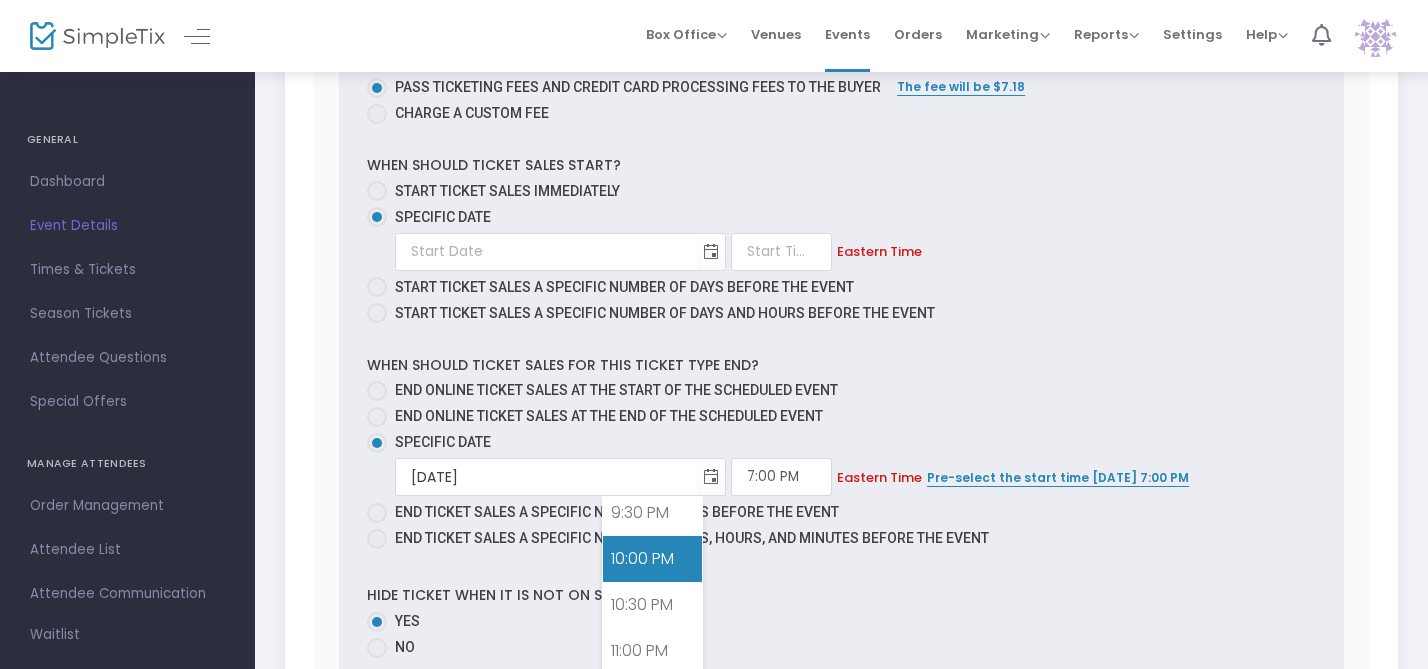 click on "10:00 PM" at bounding box center (652, 559) 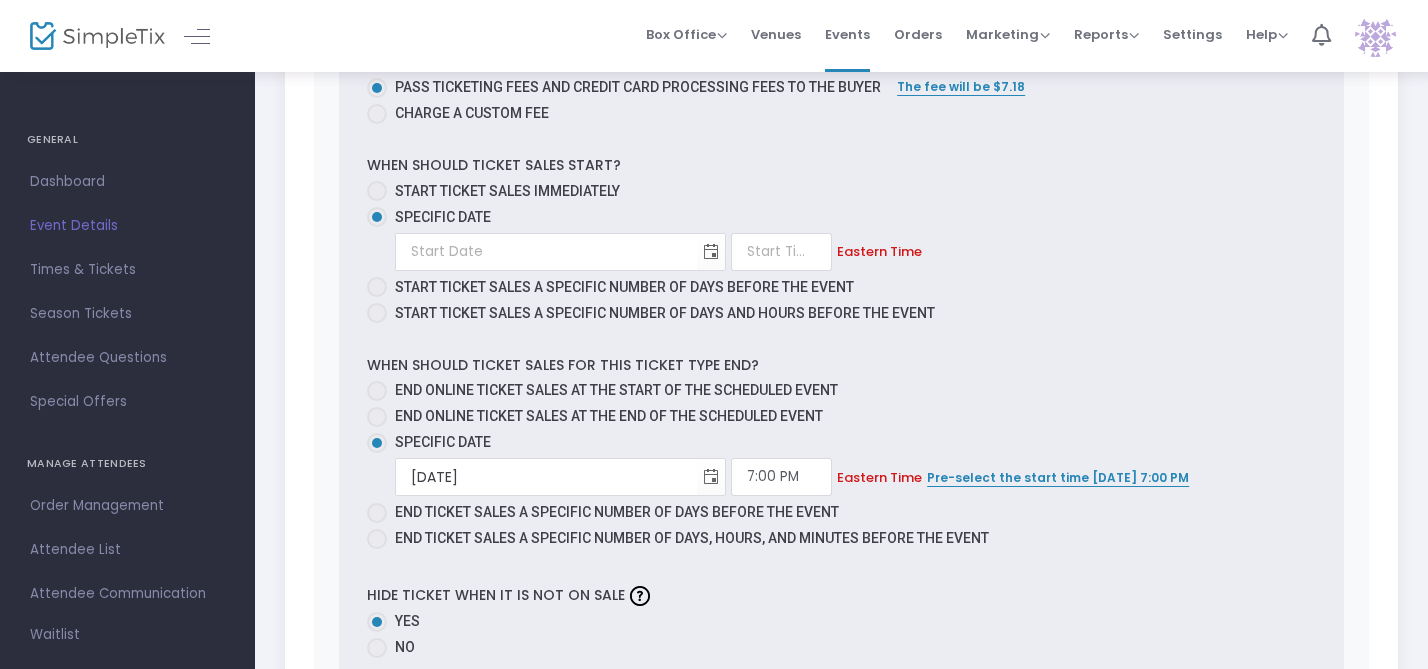 click on "Ticket Description  Required.  ON OFF Editor mode TICKET NOTE Ticket can be purchased  By Attendees and Staff Minimum tickets per order 0  Value should be between 0 to 1000..  Maximum tickets per order 10  Value should not be less than Min Tickets and not exceed than 1000.  Do you want to charge your ticket buyers a service fee?   Absorb fee: Ticketing fees will be charged to your credit card on file    Pass ticketing fees and credit card processing fees to the buyer   The fee will be $7.18     Charge a custom fee When should ticket sales start?   Start ticket sales immediately   Specific Date  Required.   Required.  Eastern  Time   Start ticket sales a specific number of days before the event   Start ticket sales a specific number of days and hours before the event When should ticket sales for this ticket type end?    End online ticket sales at the start of the scheduled event   End online ticket sales at the end of the scheduled event   Specific Date 8/15/2025  Required.  7:00 PM  Required." at bounding box center [842, 210] 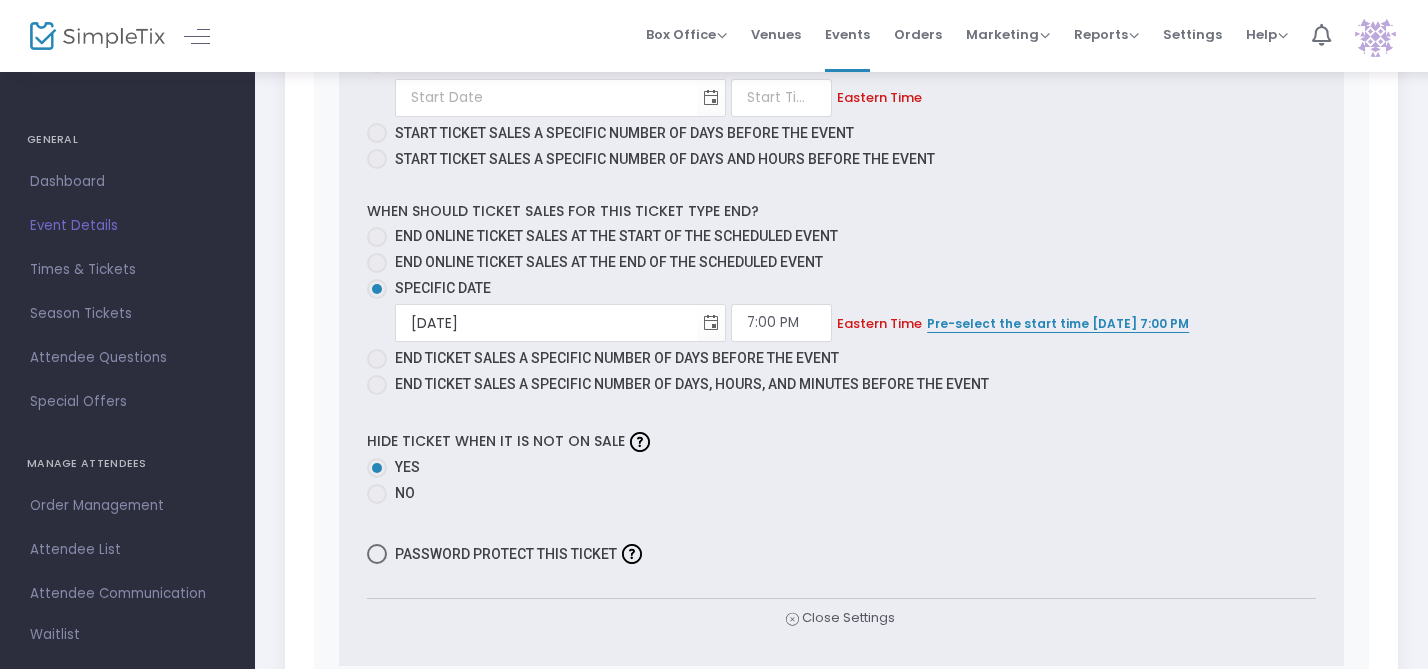 scroll, scrollTop: 2291, scrollLeft: 0, axis: vertical 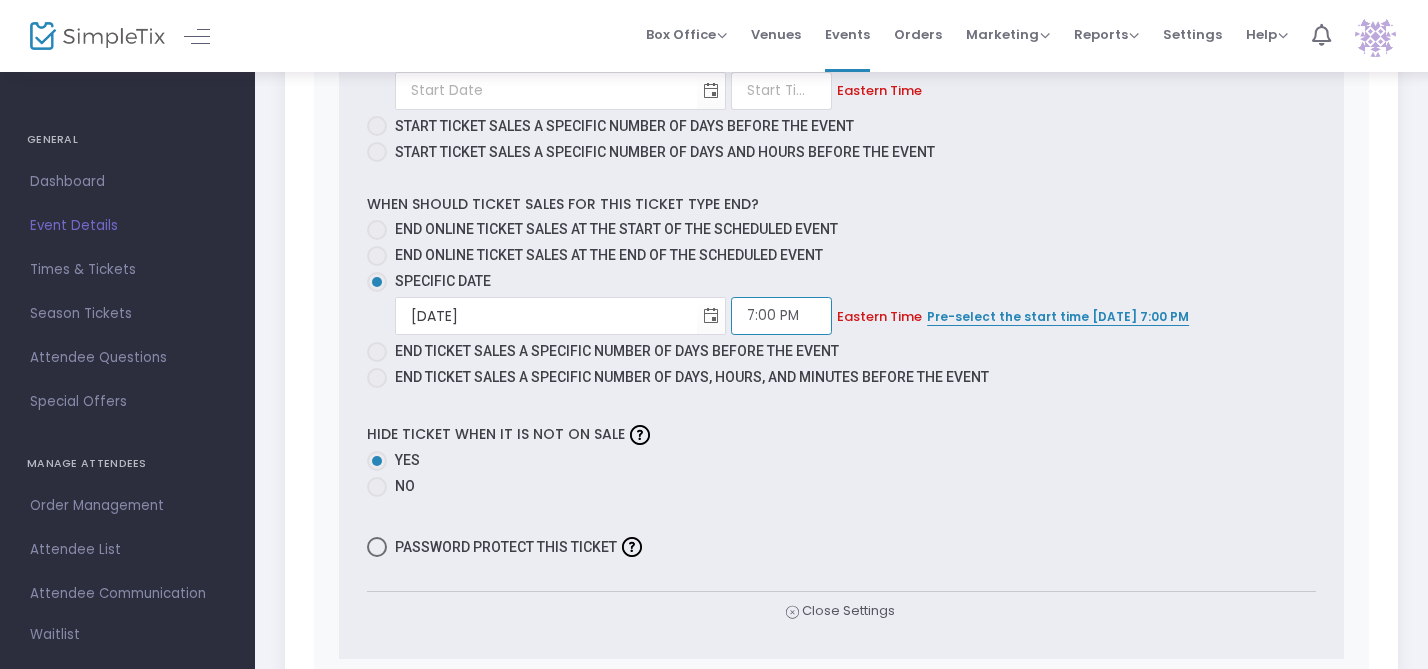 click on "7:00 PM" at bounding box center [781, 316] 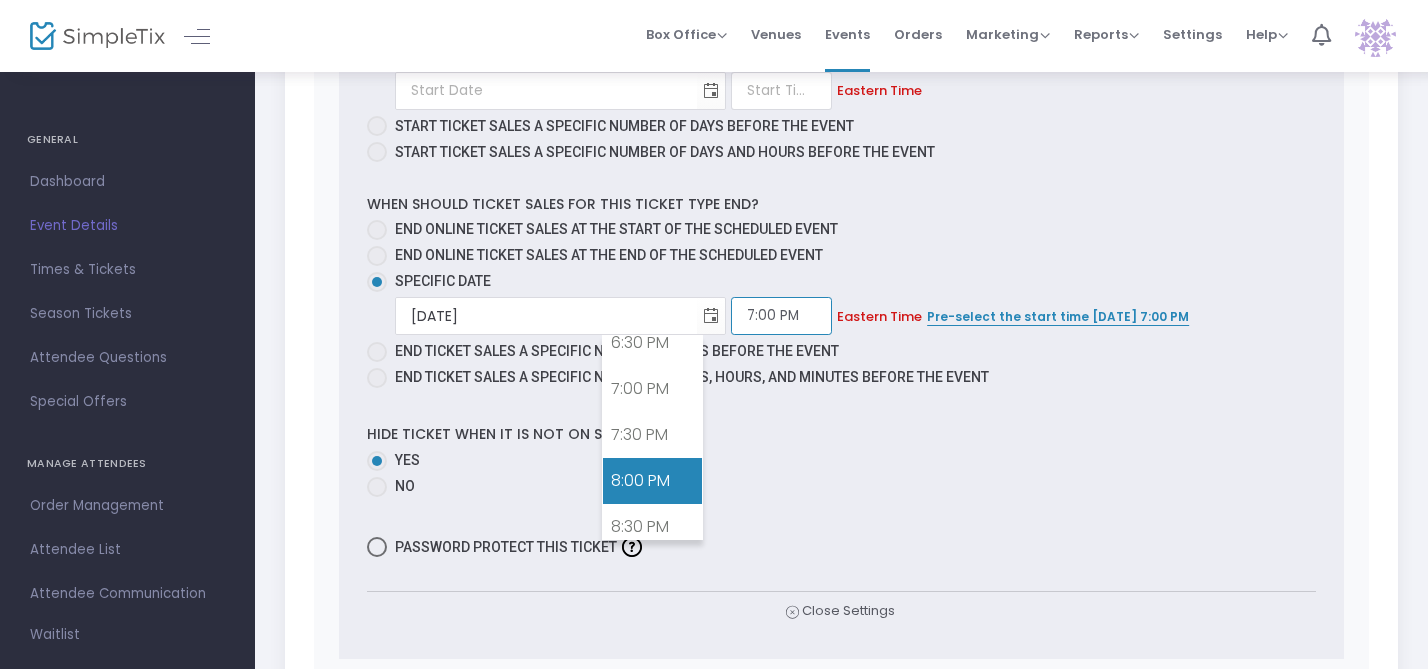scroll, scrollTop: 1712, scrollLeft: 0, axis: vertical 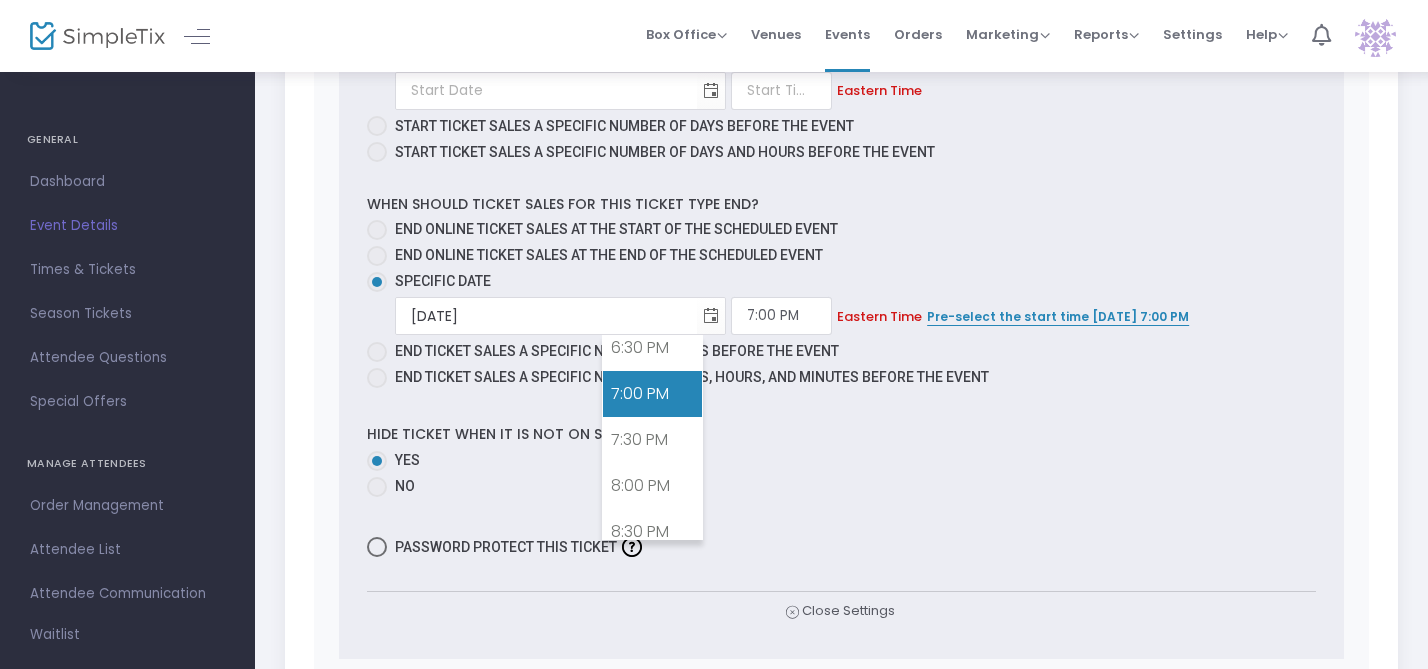click on "7:00 PM" at bounding box center (652, 394) 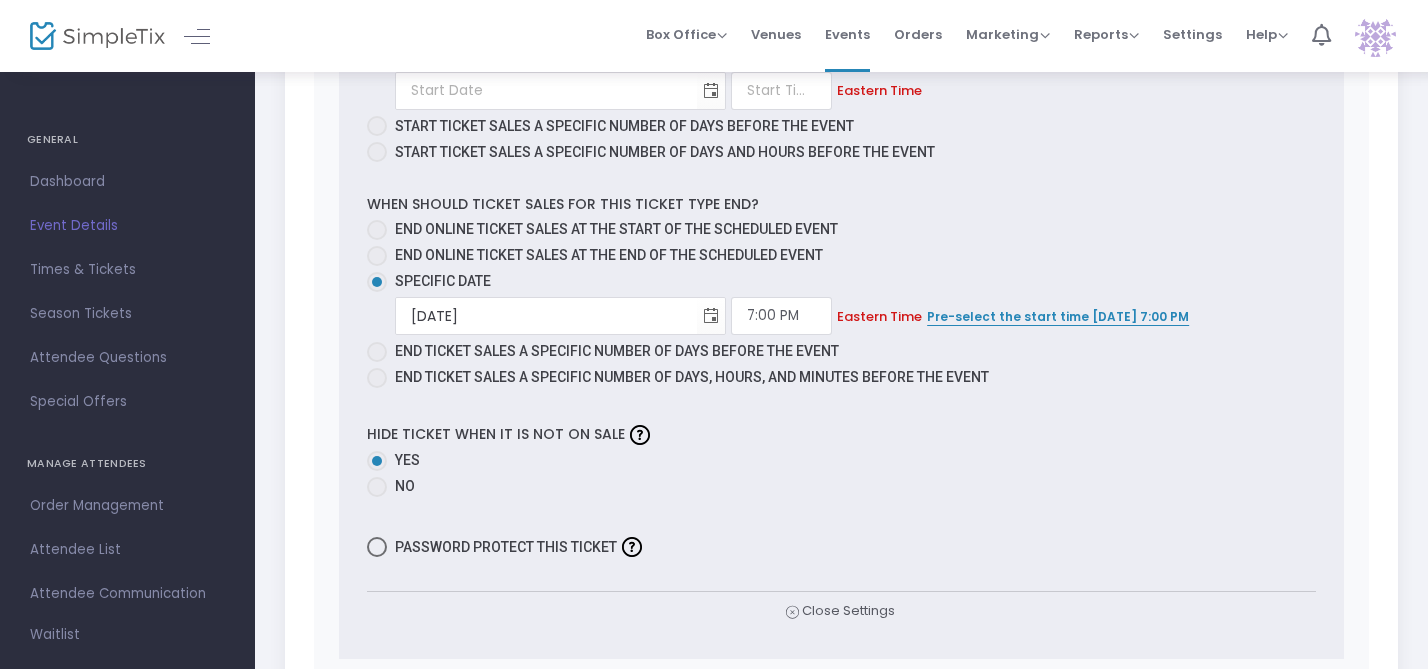 click at bounding box center (377, 230) 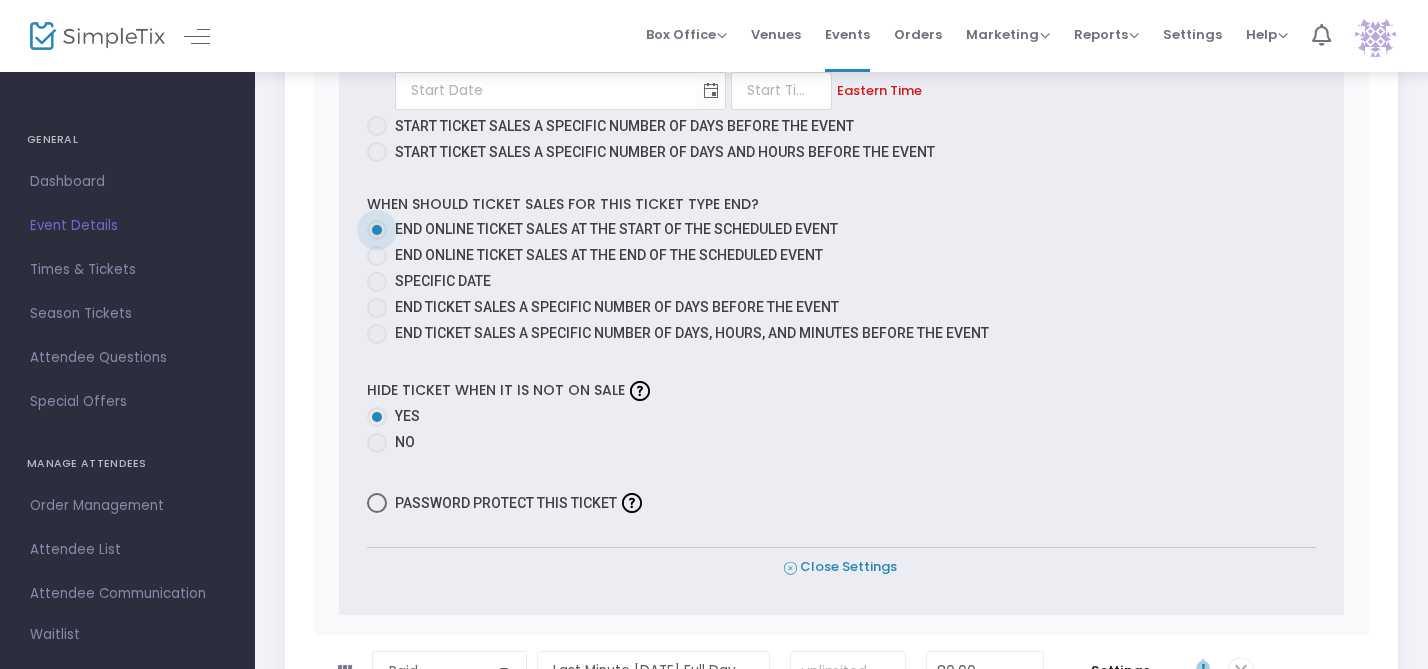 click on "Close Settings" at bounding box center (840, 567) 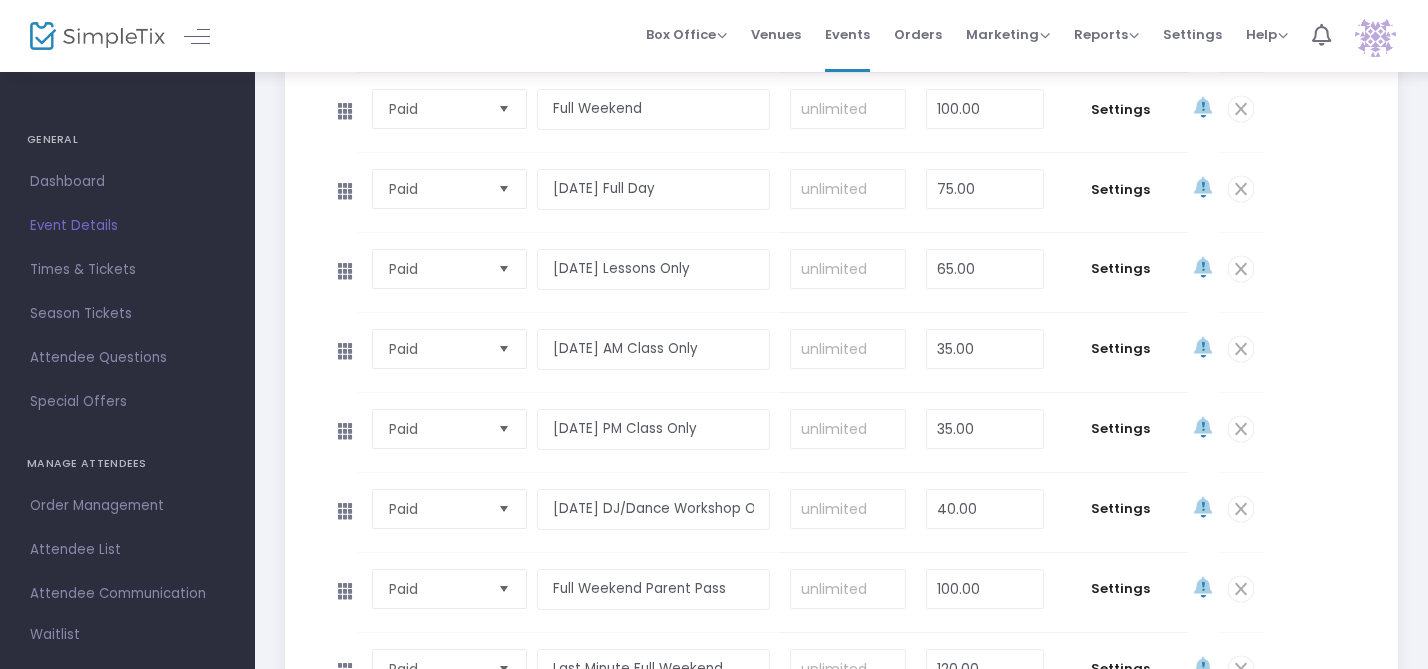 scroll, scrollTop: 1013, scrollLeft: 0, axis: vertical 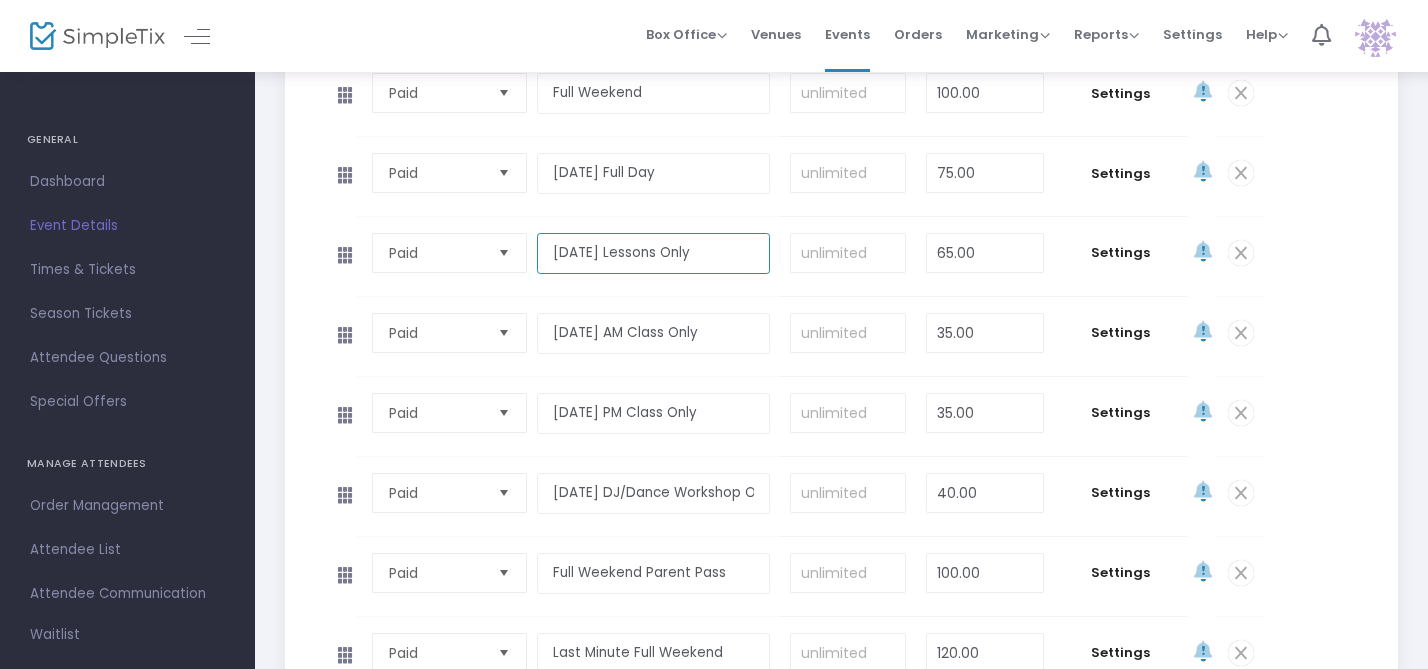 drag, startPoint x: 729, startPoint y: 251, endPoint x: 569, endPoint y: 234, distance: 160.90059 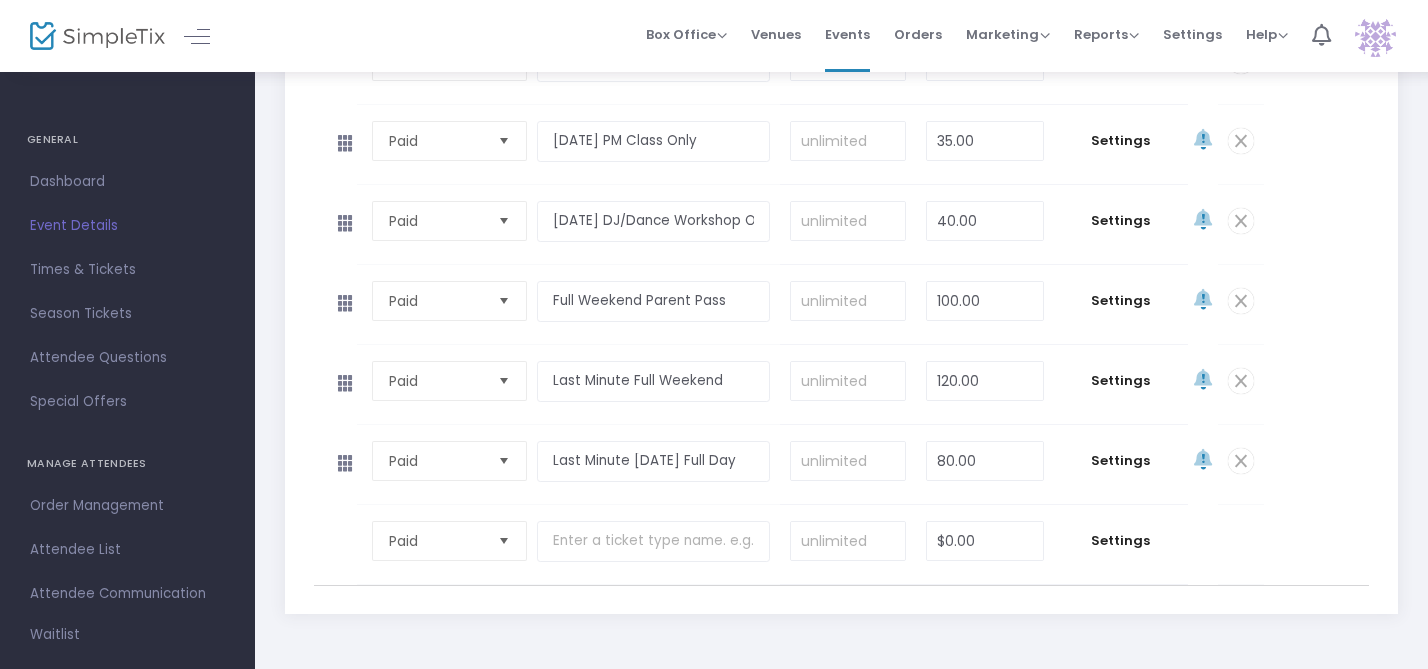 scroll, scrollTop: 1318, scrollLeft: 0, axis: vertical 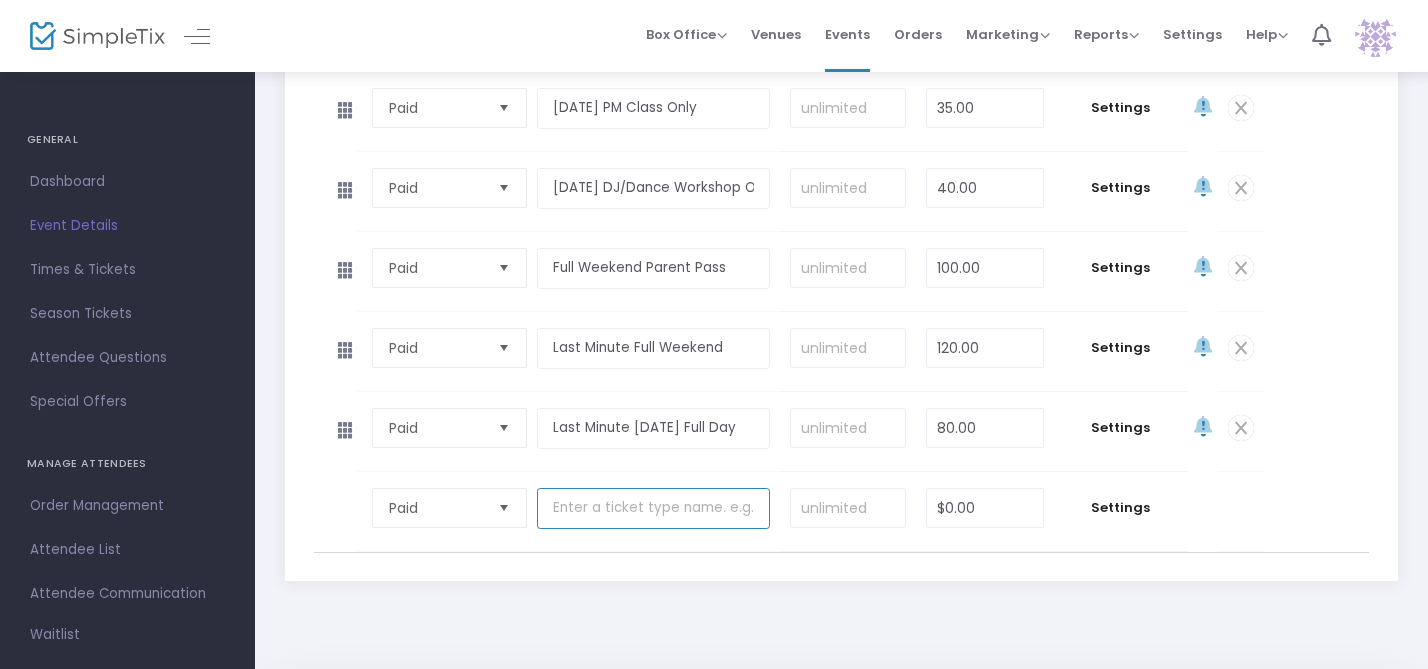 click at bounding box center (653, 508) 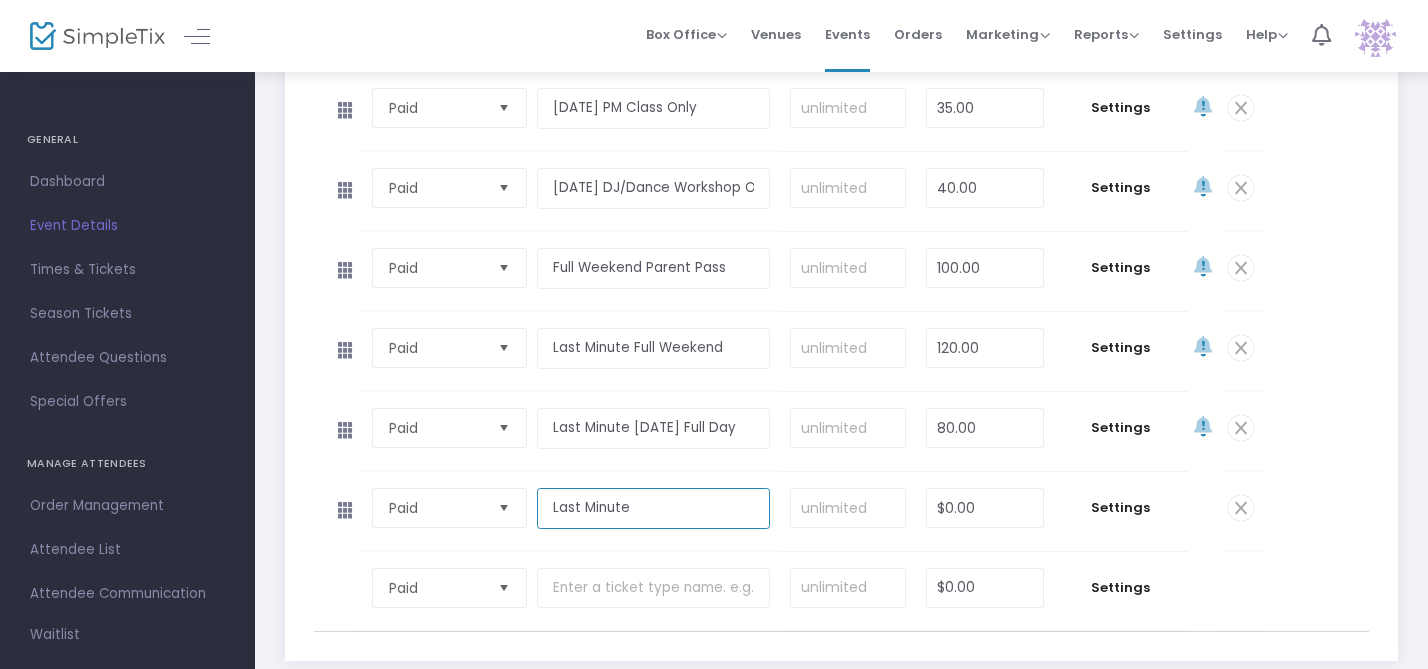 paste on "Saturday Lessons Only" 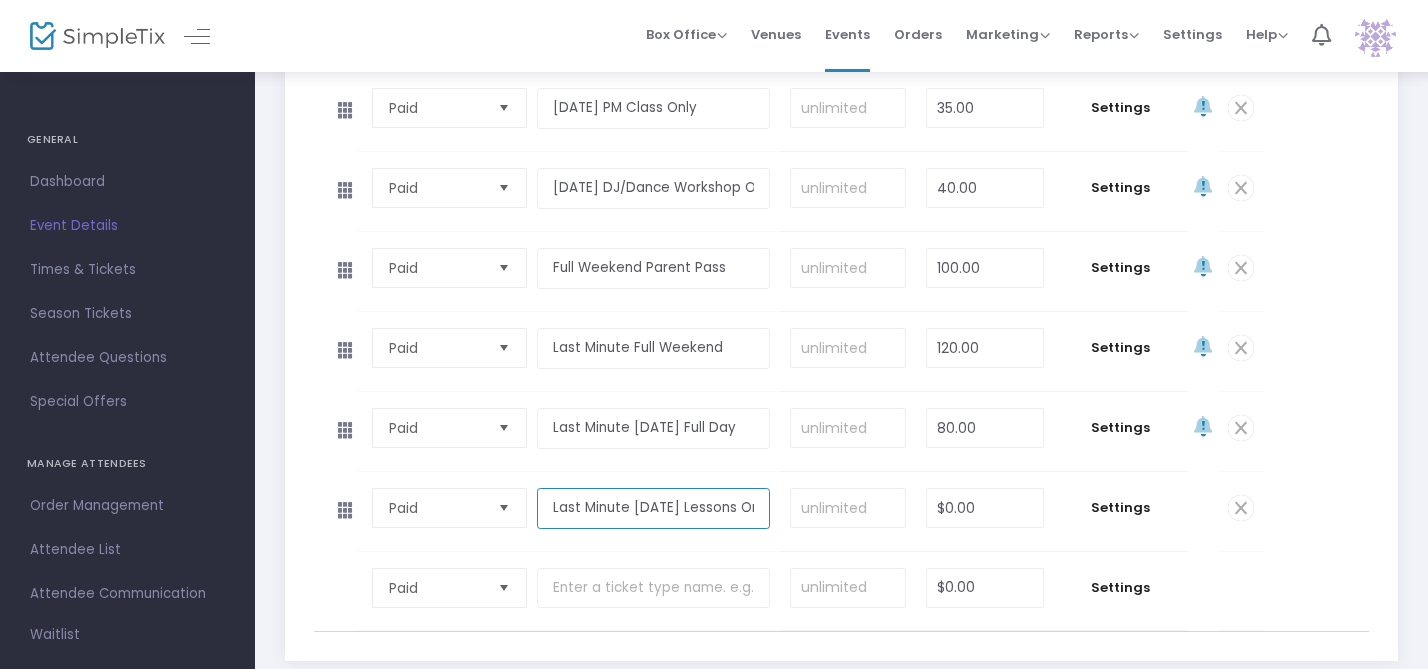 scroll, scrollTop: 0, scrollLeft: 30, axis: horizontal 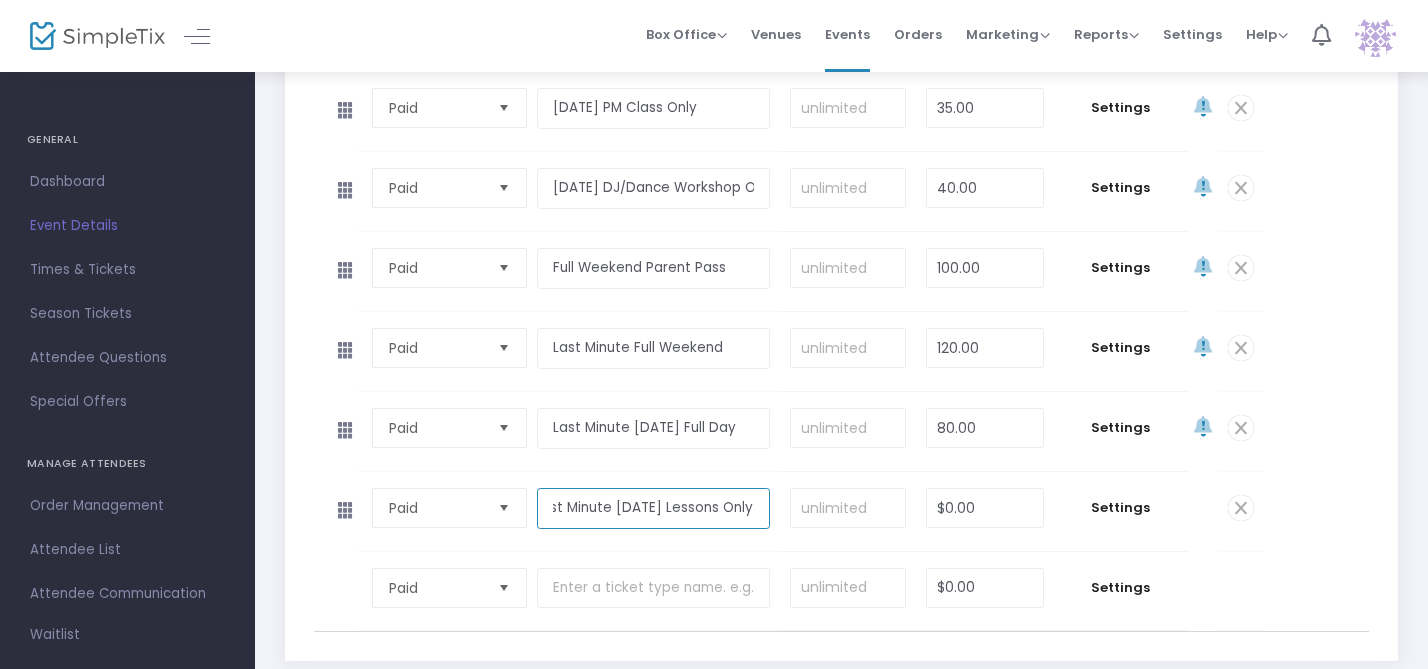 type on "Last Minute Saturday Lessons Only" 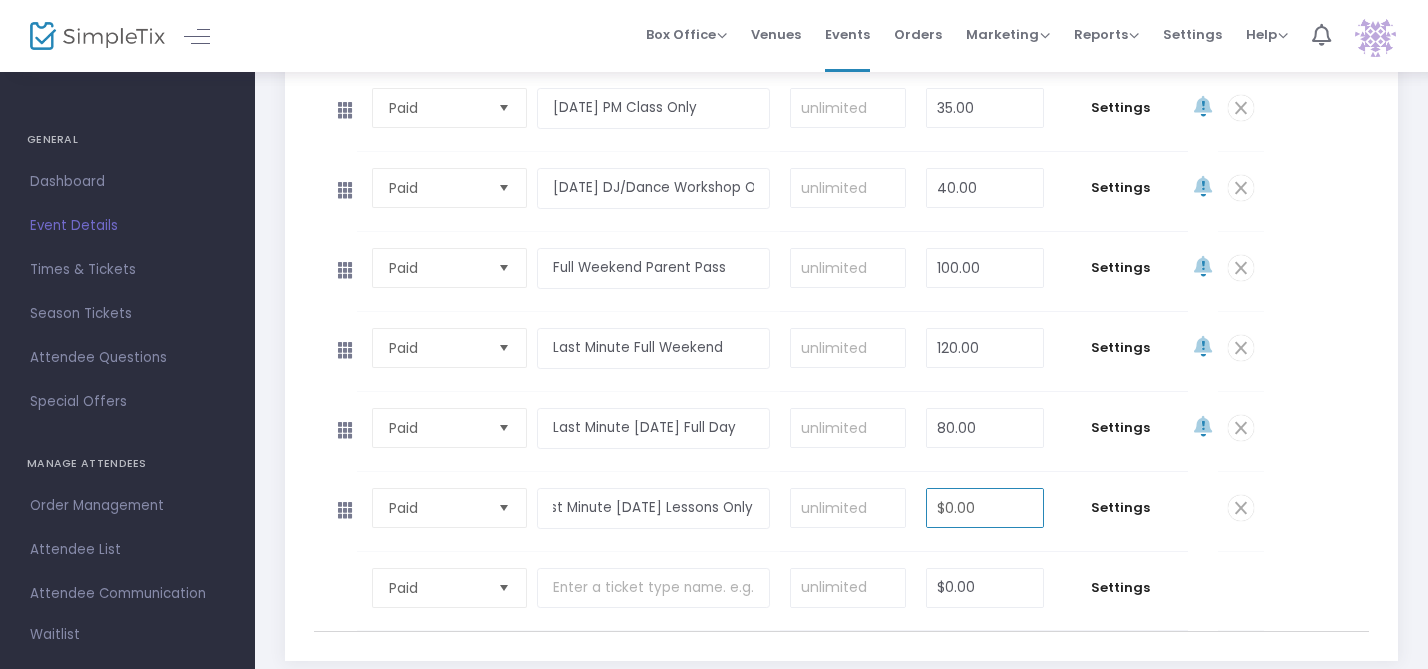 click on "$0.00" at bounding box center [984, 508] 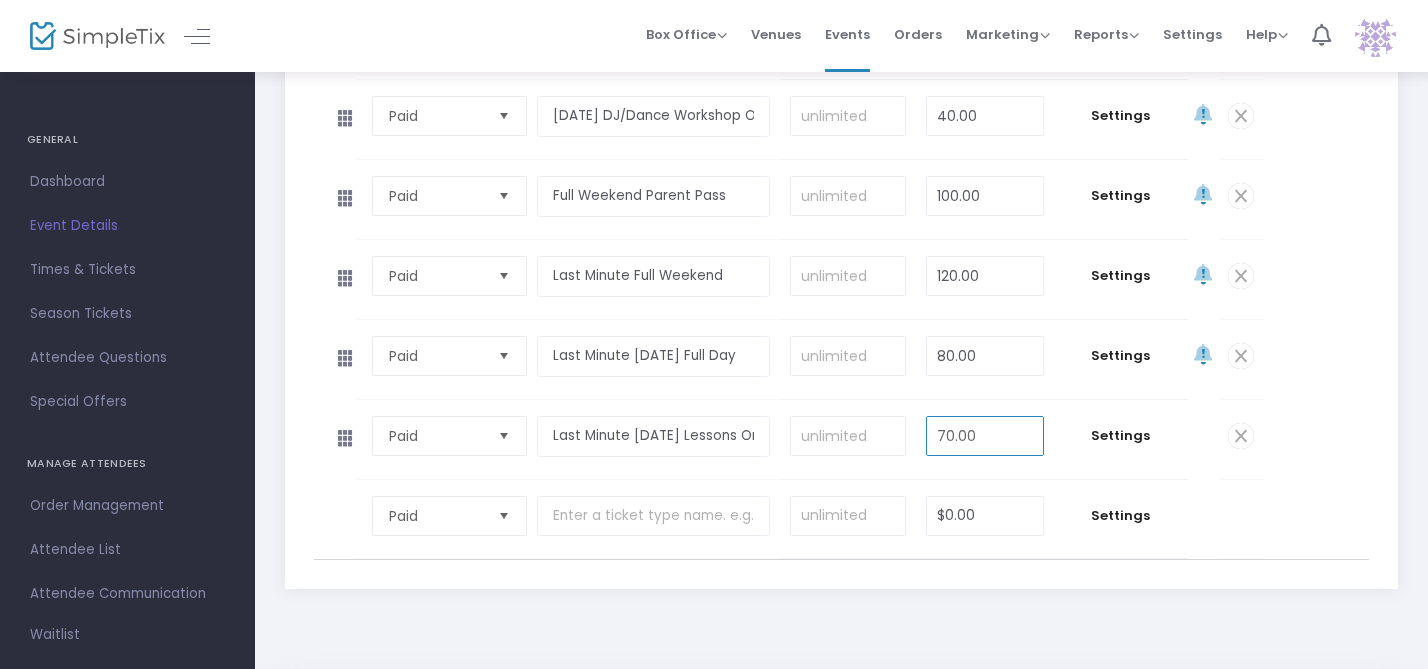 scroll, scrollTop: 1389, scrollLeft: 0, axis: vertical 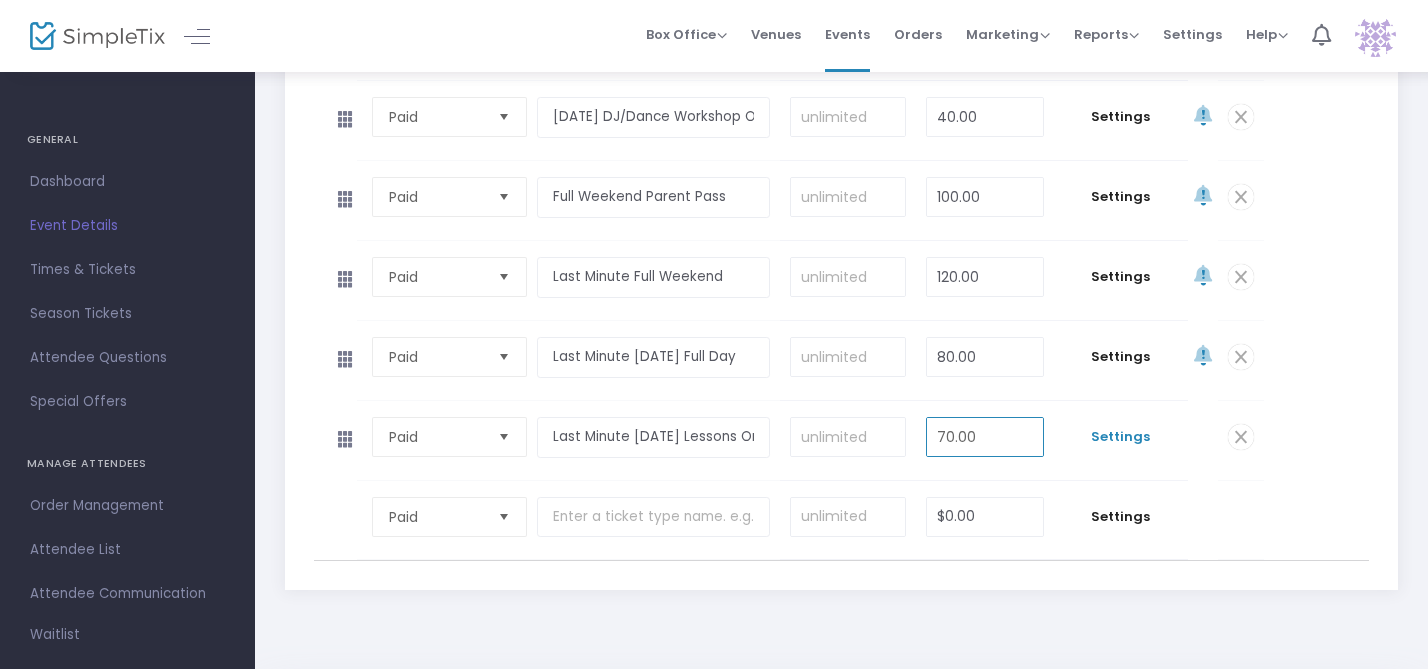 type on "70.00" 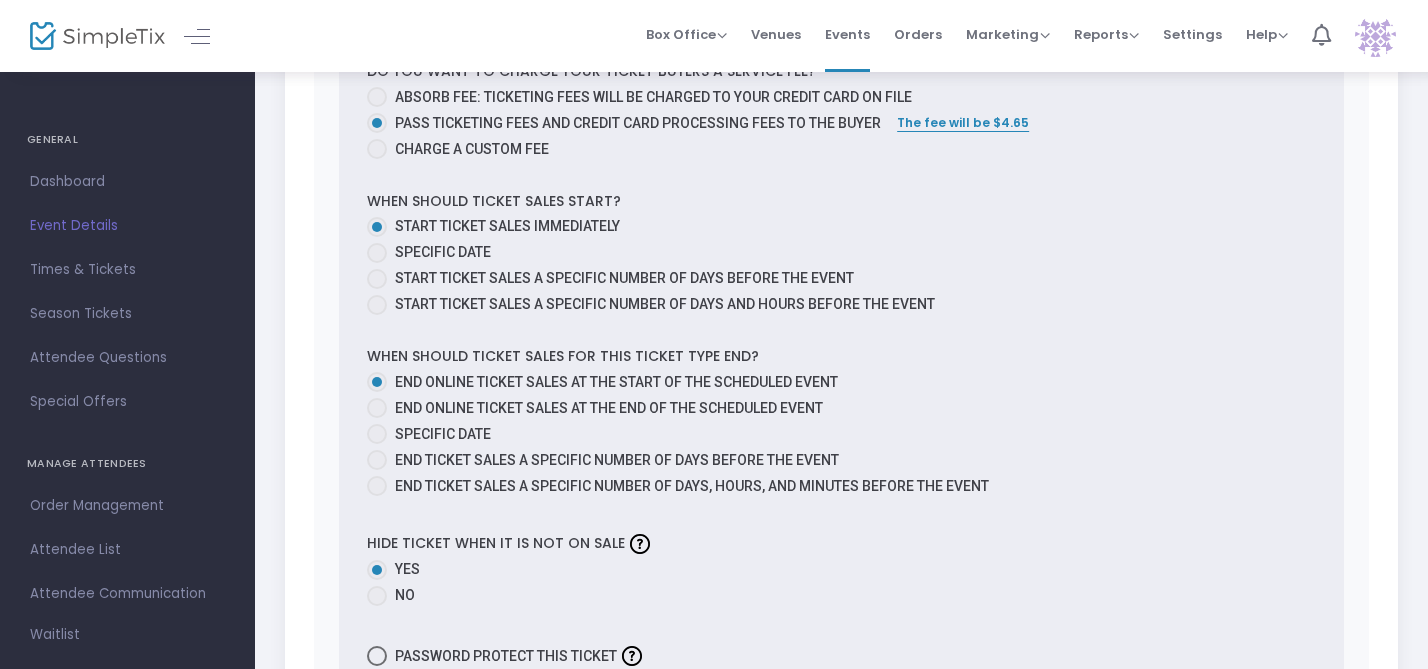 scroll, scrollTop: 2260, scrollLeft: 0, axis: vertical 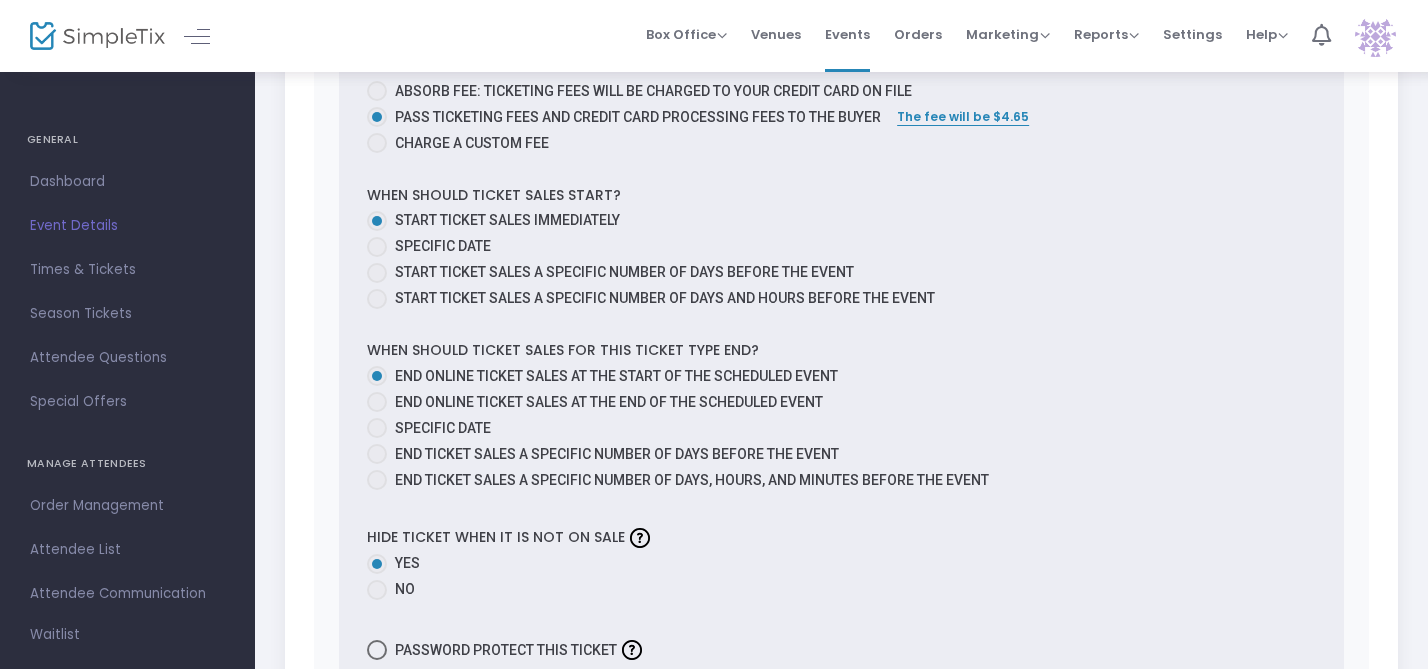 click at bounding box center (377, 247) 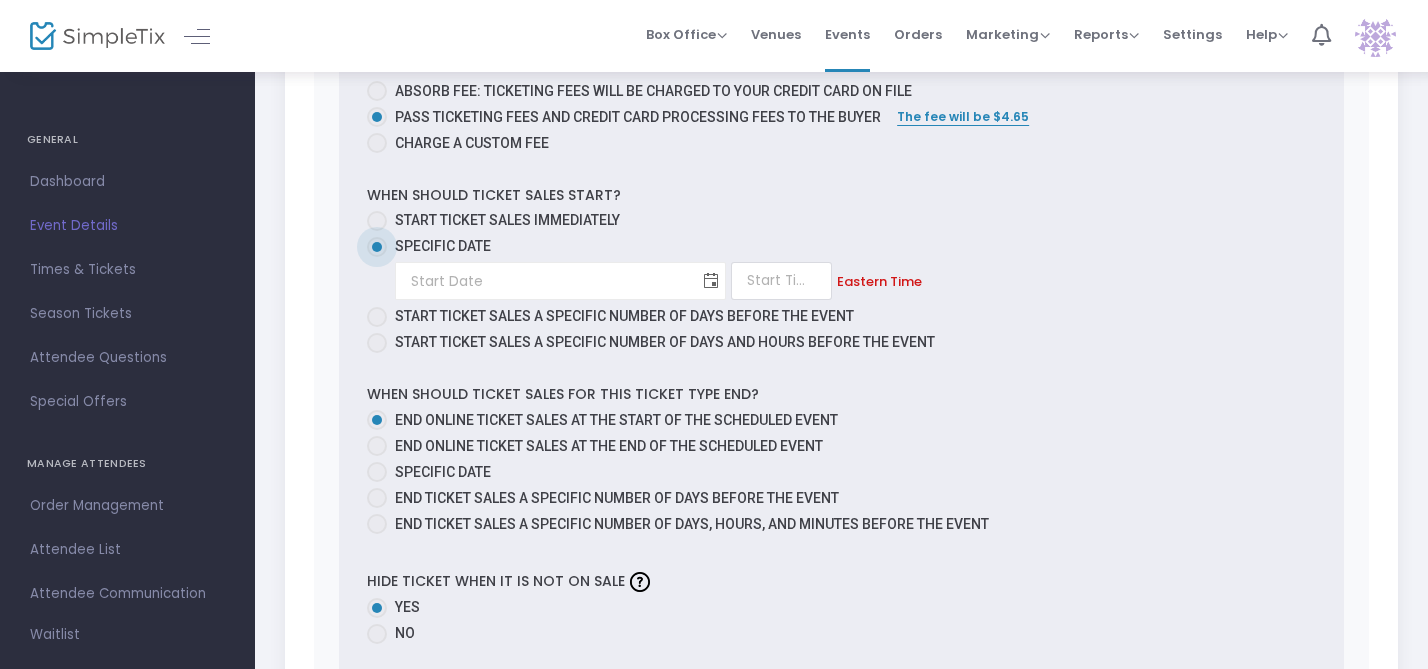 click at bounding box center (711, 281) 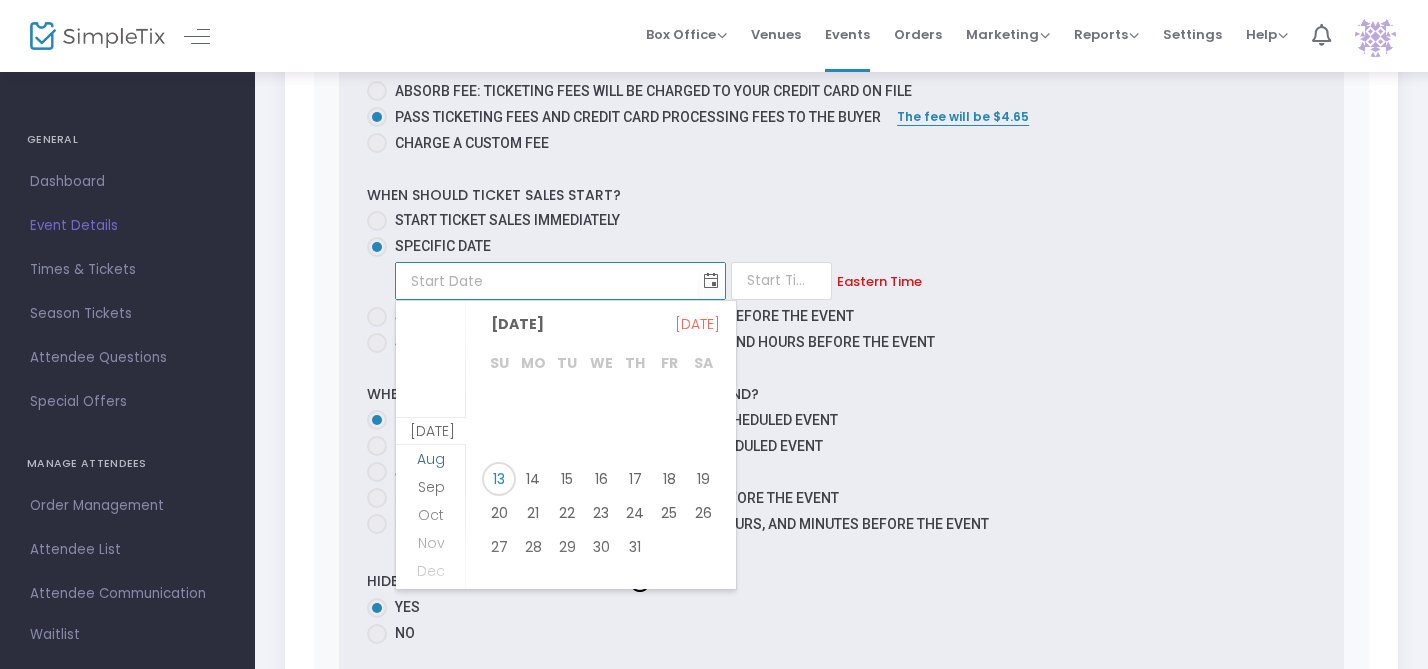click on "Aug" at bounding box center (431, 459) 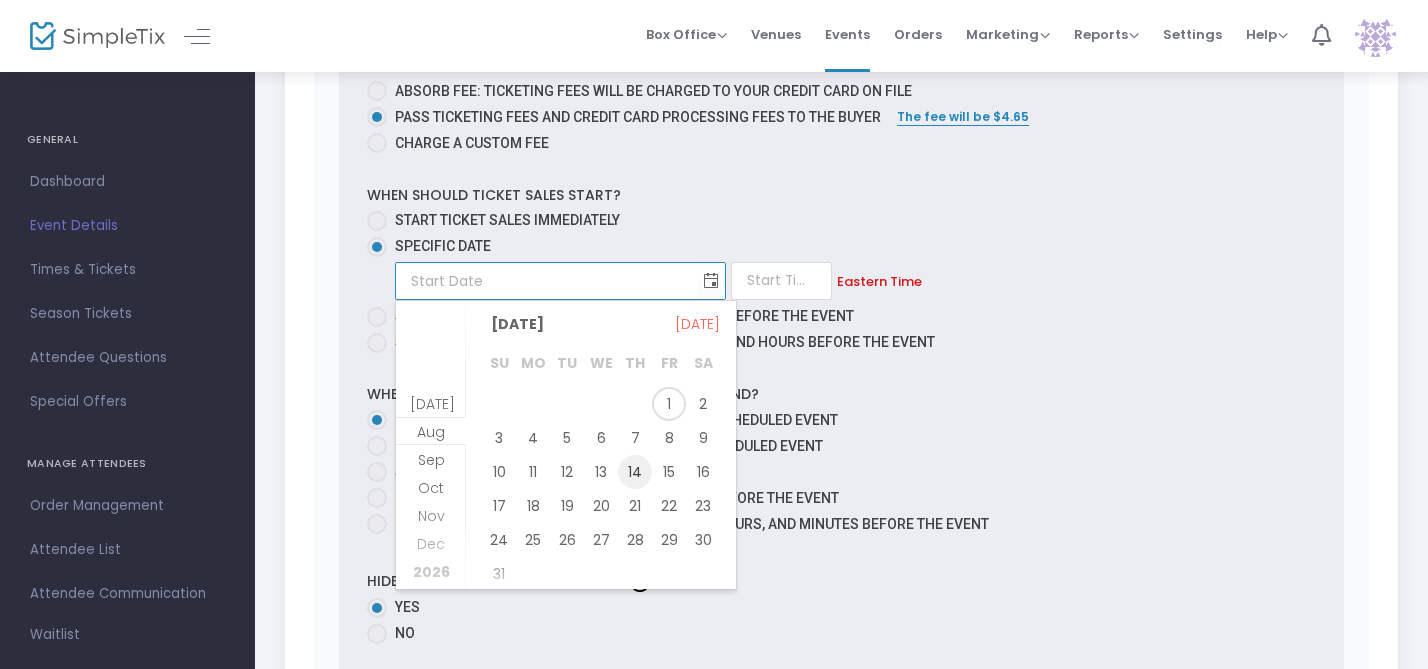 click on "14" at bounding box center (635, 472) 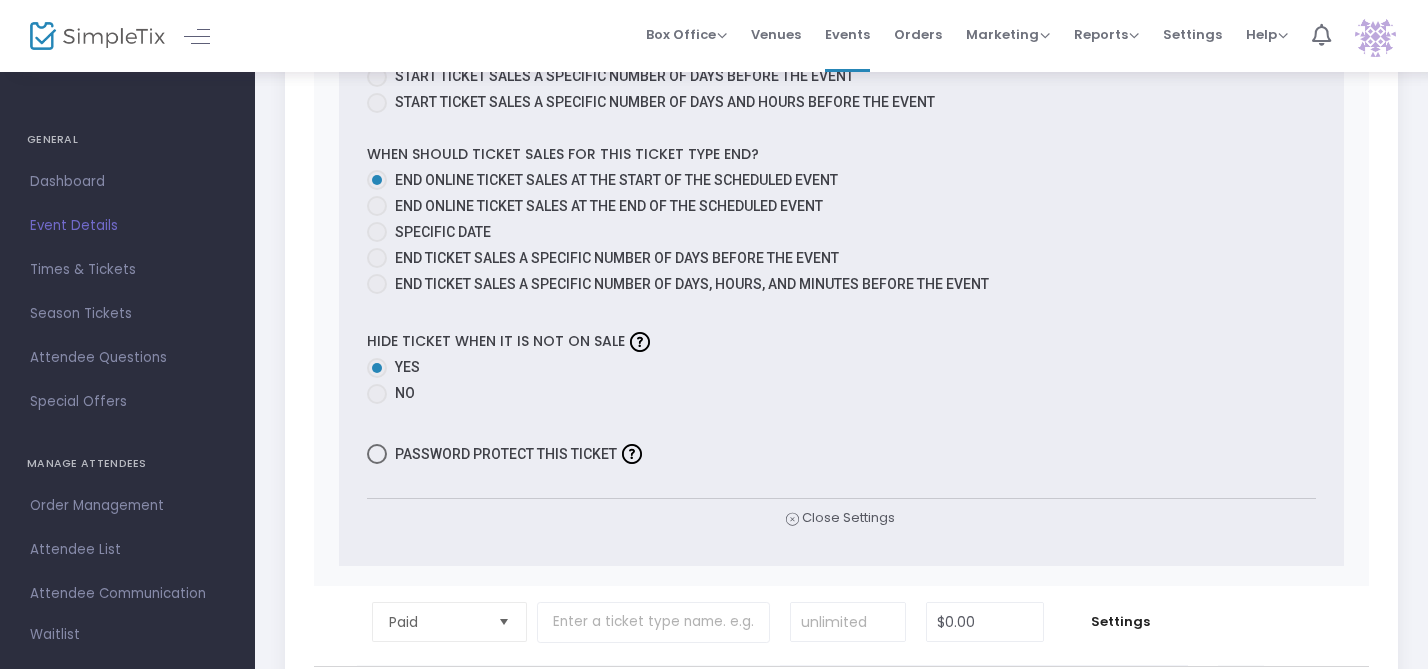 scroll, scrollTop: 2547, scrollLeft: 0, axis: vertical 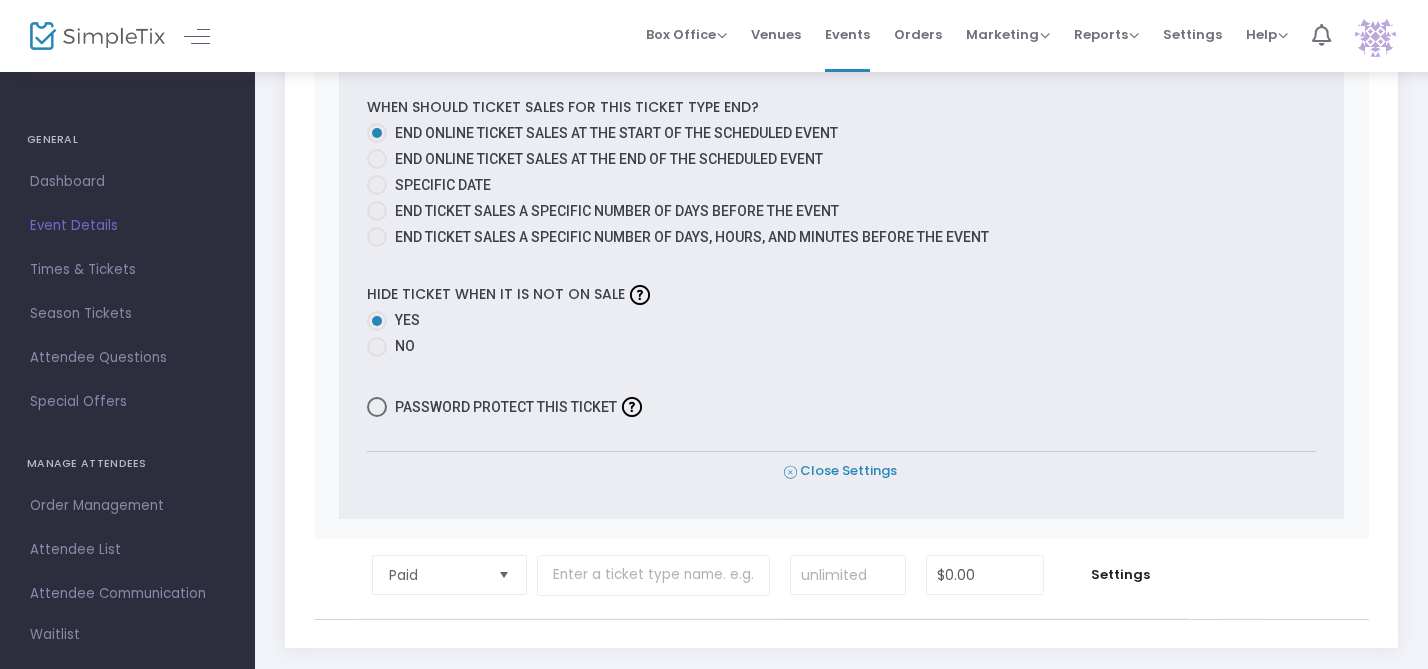 click on "Close Settings" at bounding box center (840, 471) 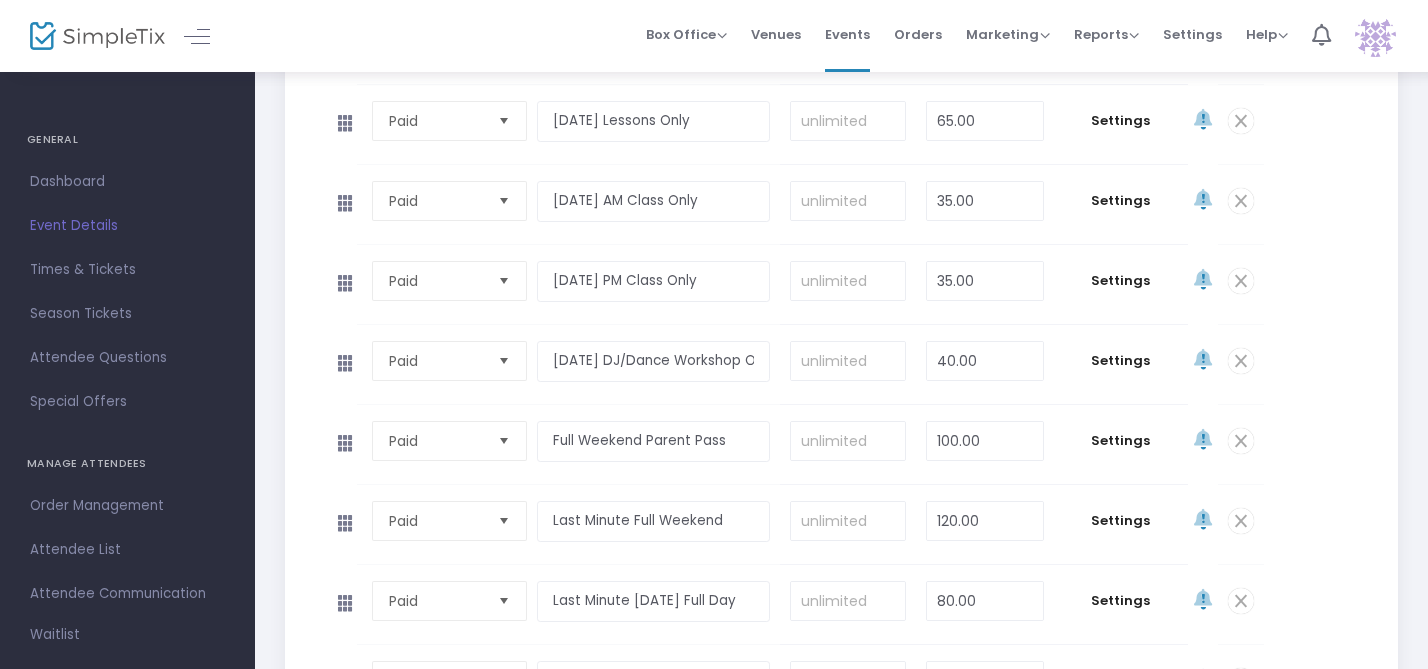 scroll, scrollTop: 1138, scrollLeft: 0, axis: vertical 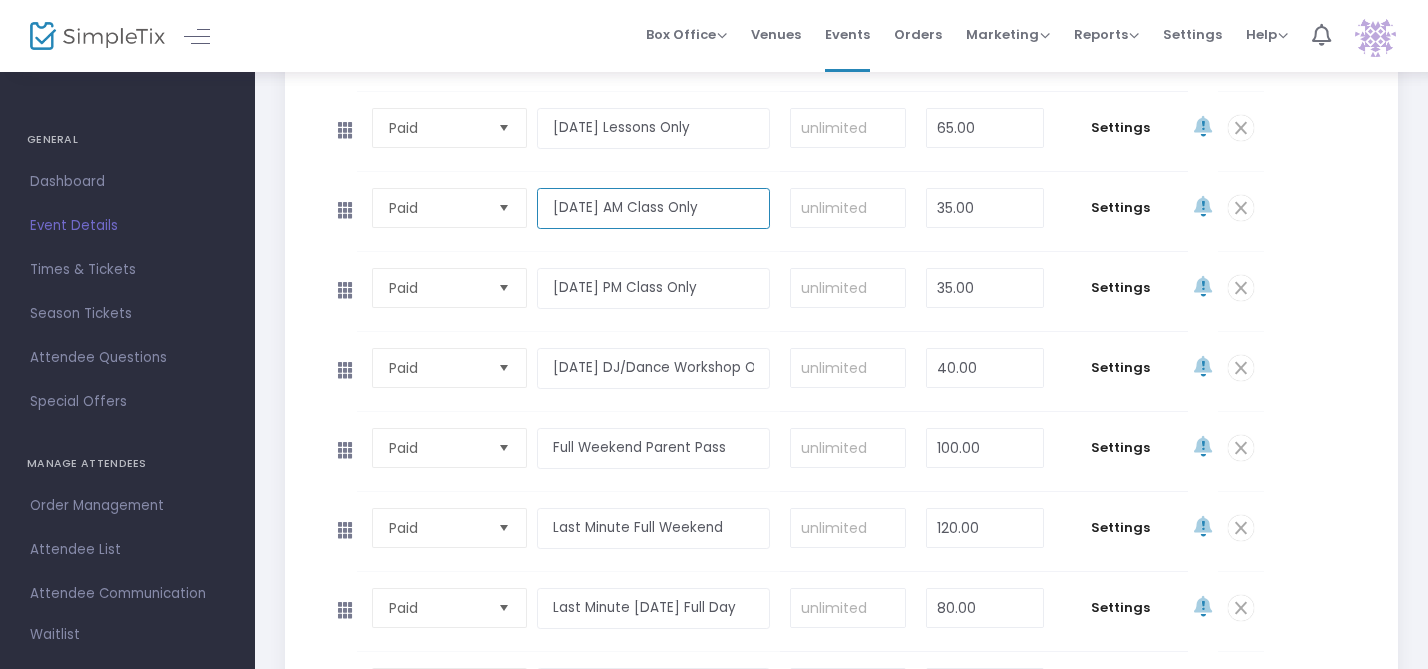 drag, startPoint x: 726, startPoint y: 212, endPoint x: 519, endPoint y: 207, distance: 207.06038 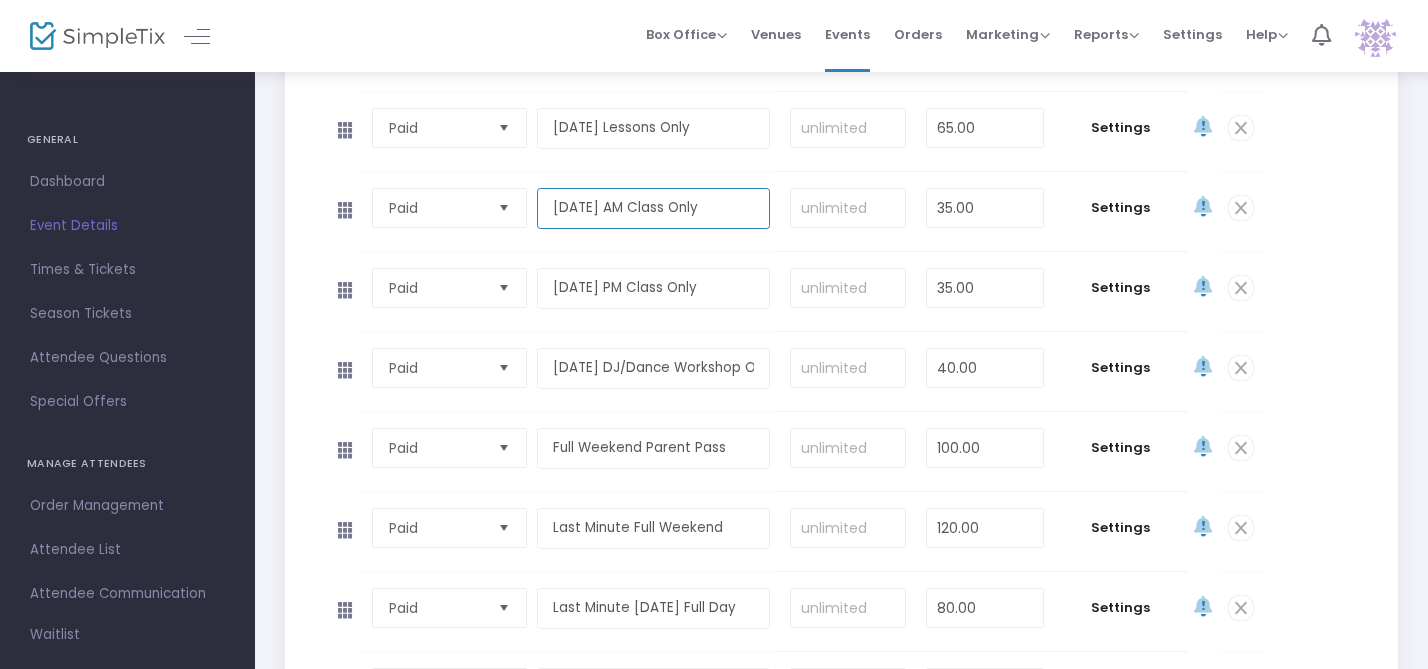 scroll, scrollTop: 0, scrollLeft: 0, axis: both 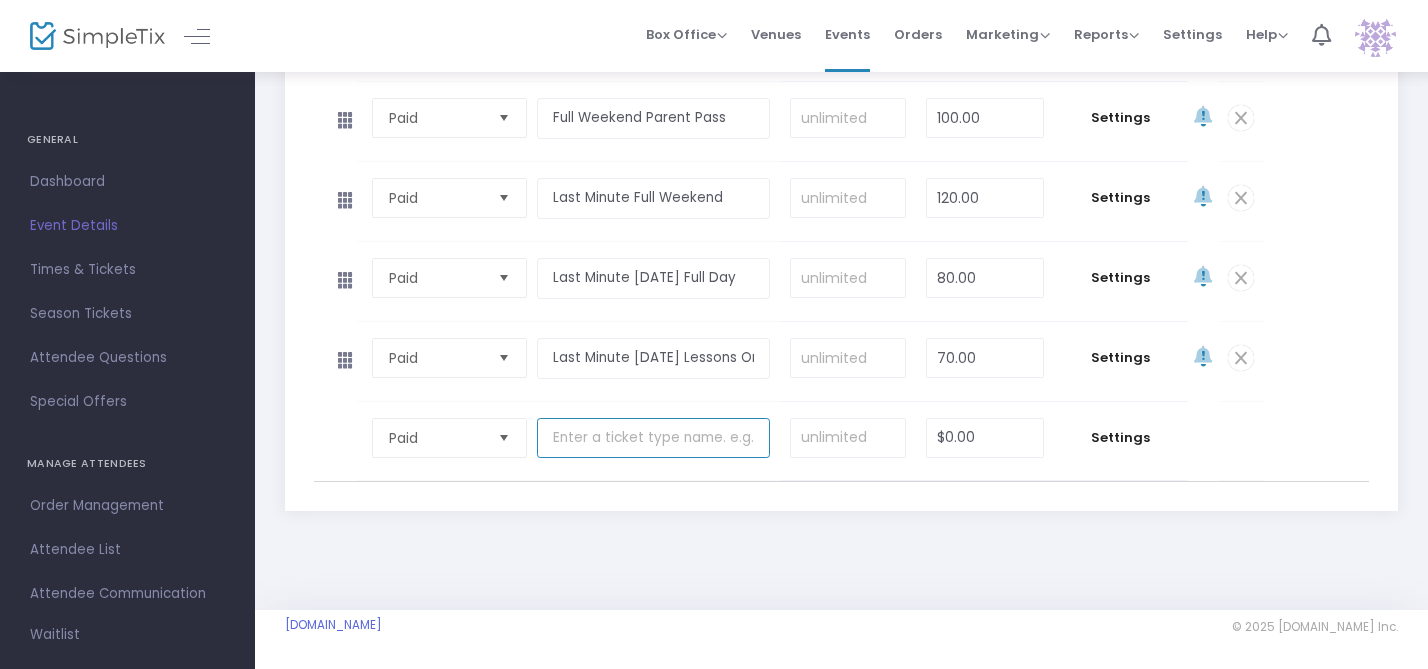 click at bounding box center [653, 438] 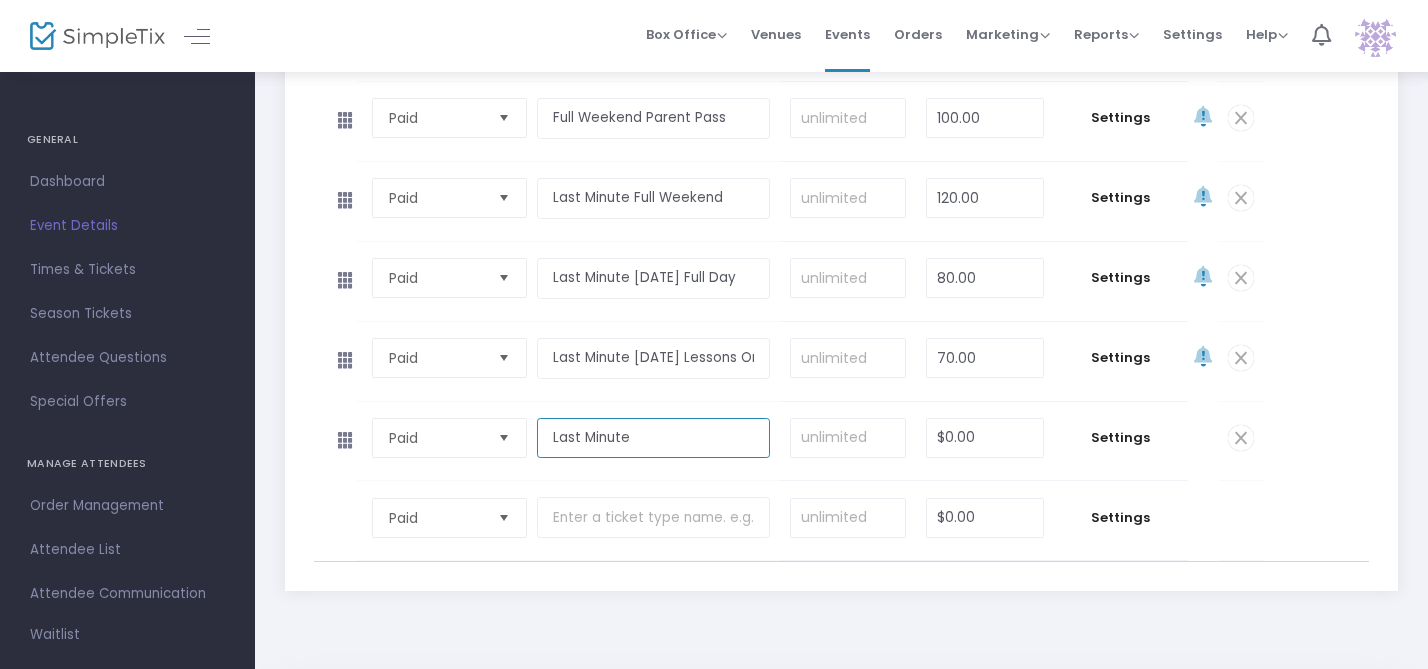 paste on "Saturday AM Class Only" 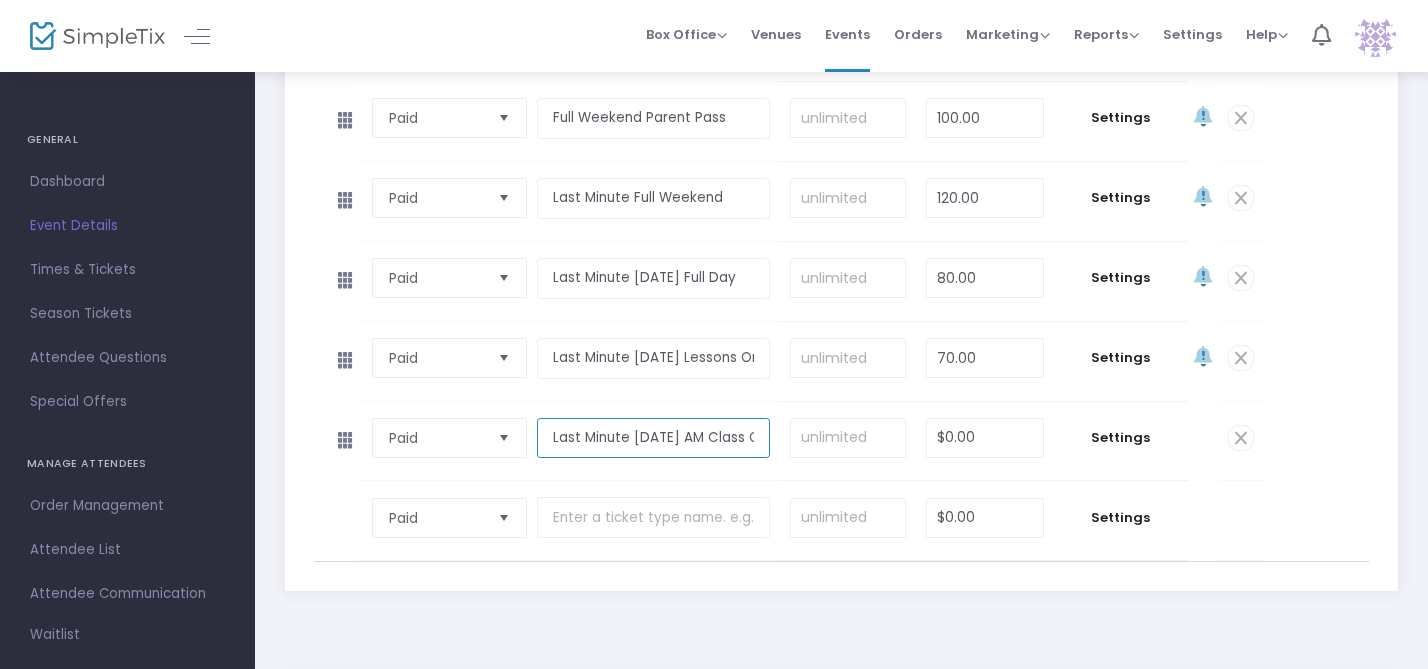 scroll, scrollTop: 0, scrollLeft: 39, axis: horizontal 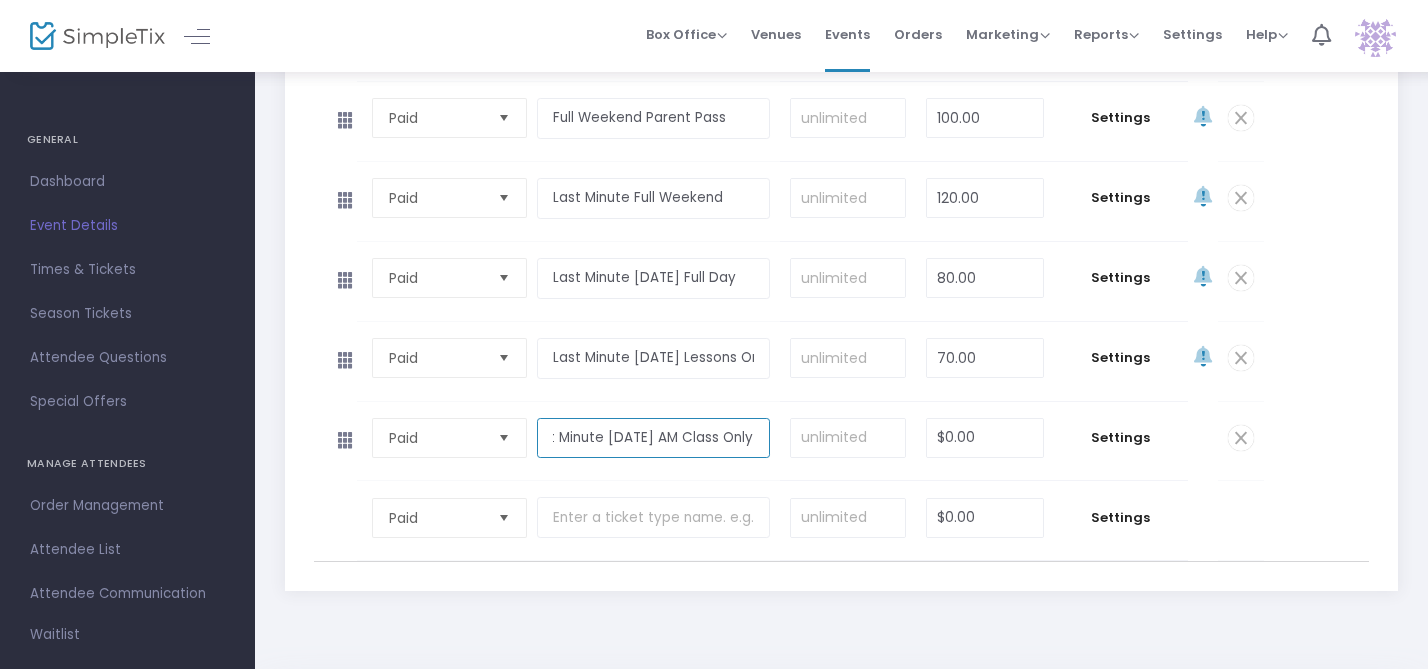 type on "Last Minute Saturday AM Class Only" 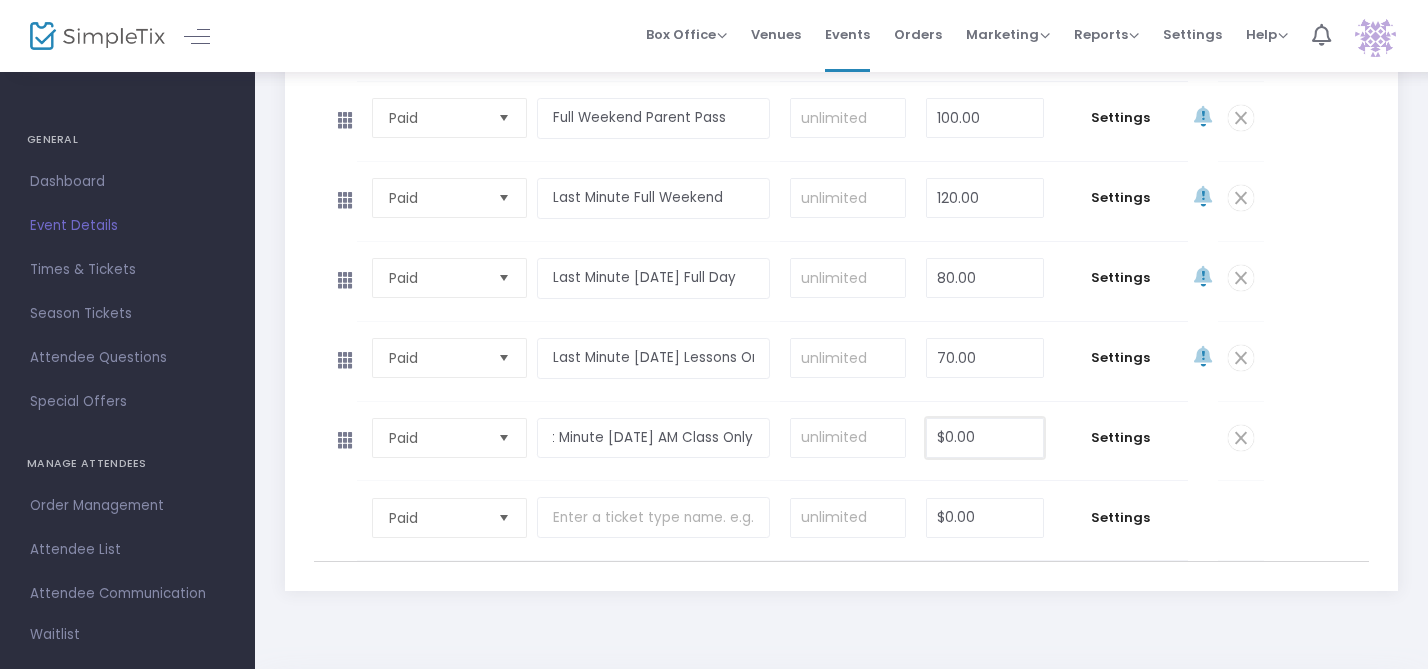 click on "$0.00" at bounding box center (984, 438) 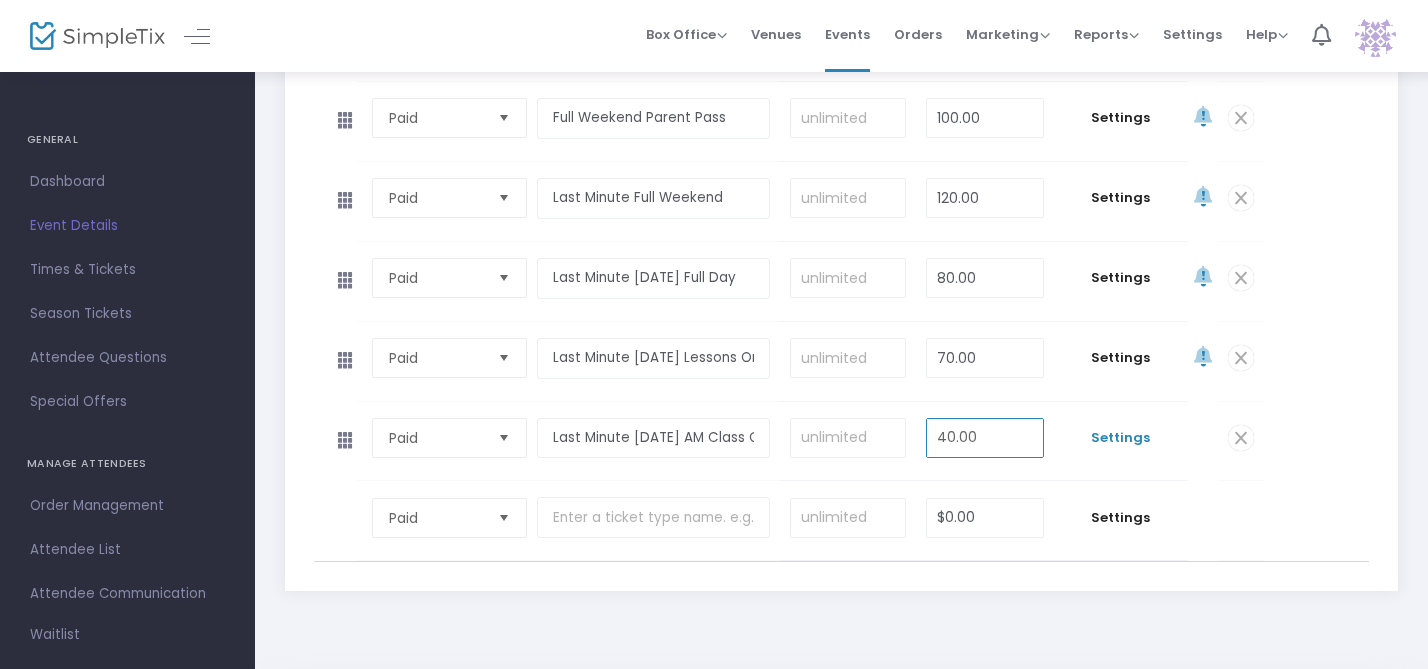 type on "40.00" 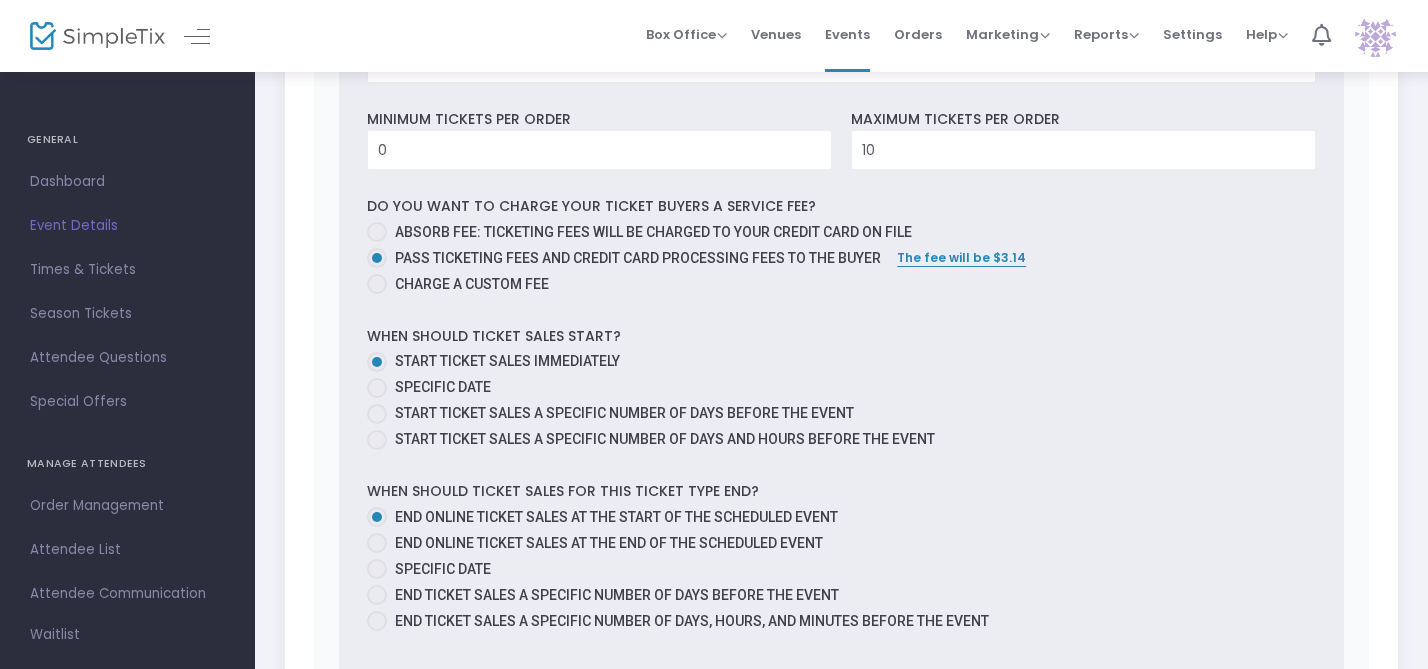 scroll, scrollTop: 2202, scrollLeft: 0, axis: vertical 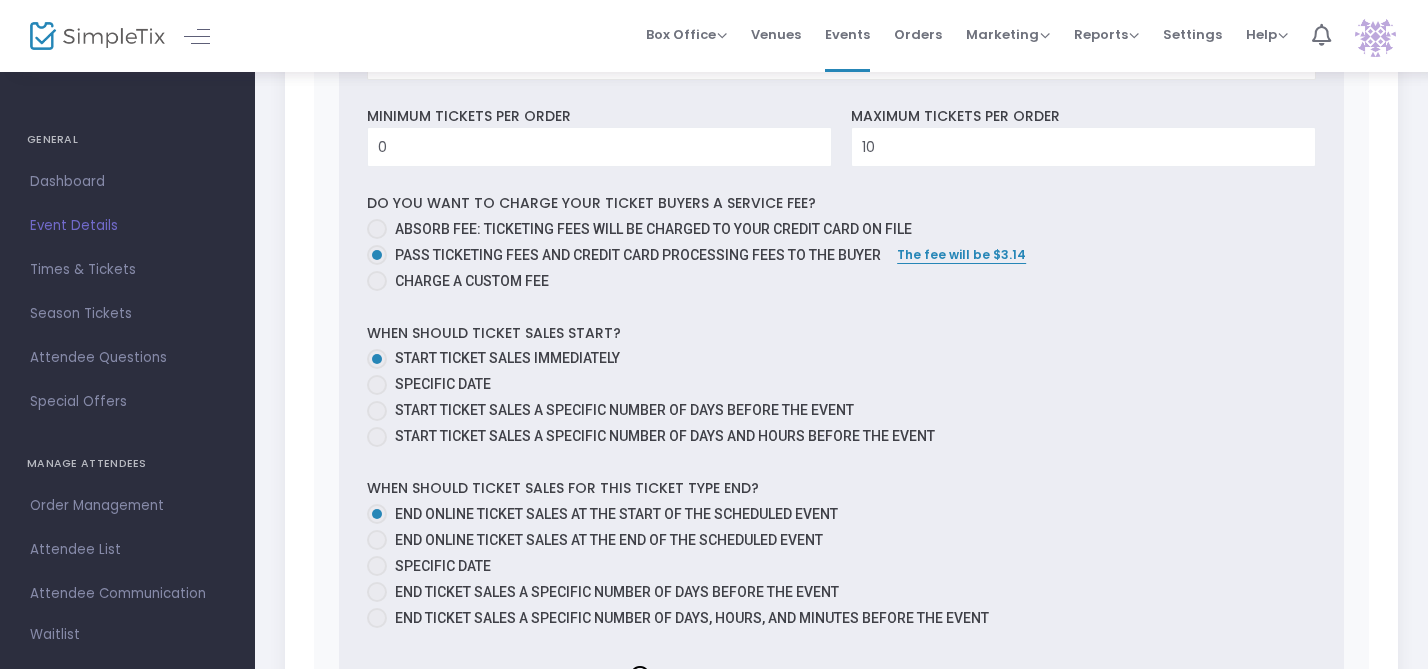 click at bounding box center [377, 385] 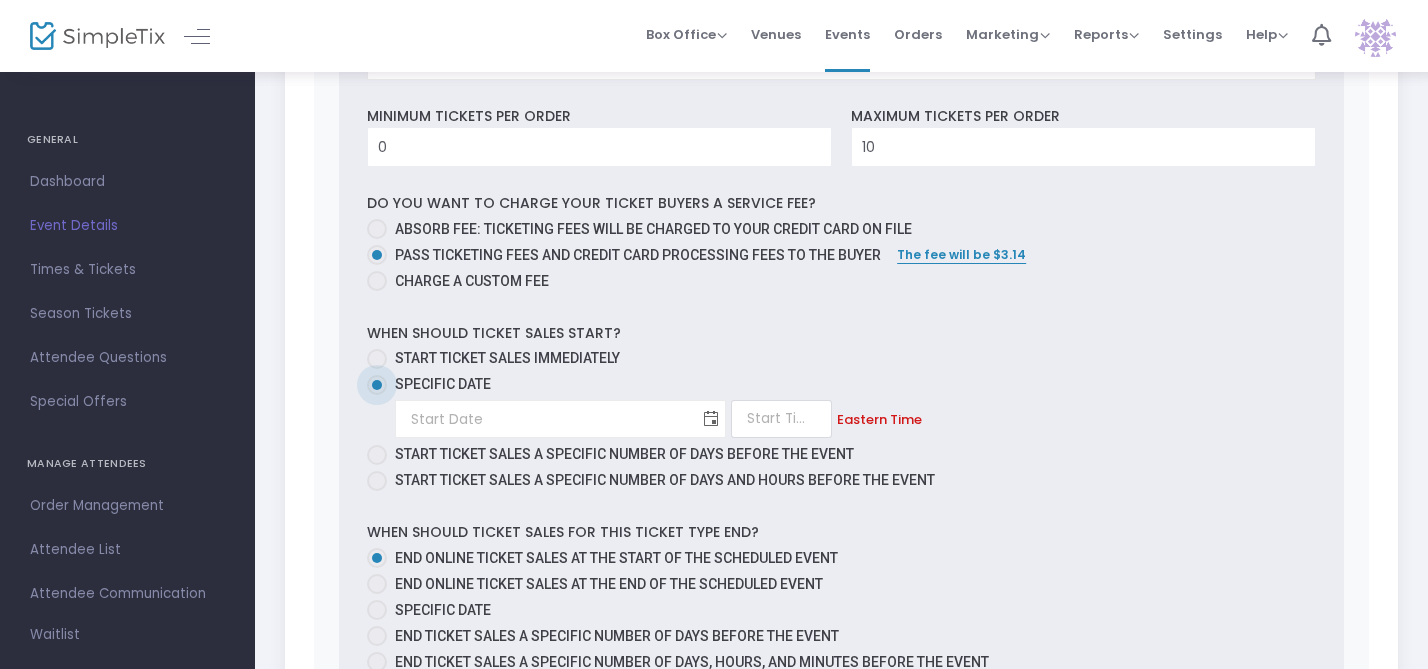 click at bounding box center [711, 419] 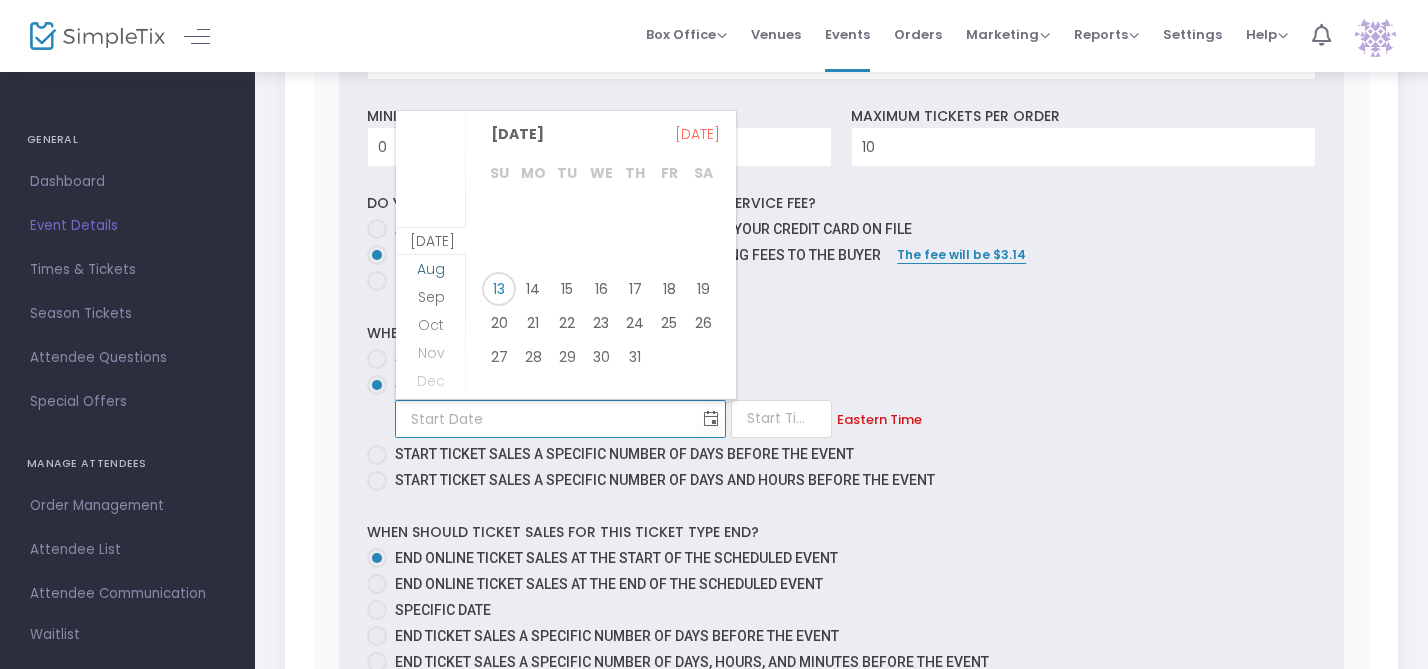 click on "Aug" at bounding box center [431, 269] 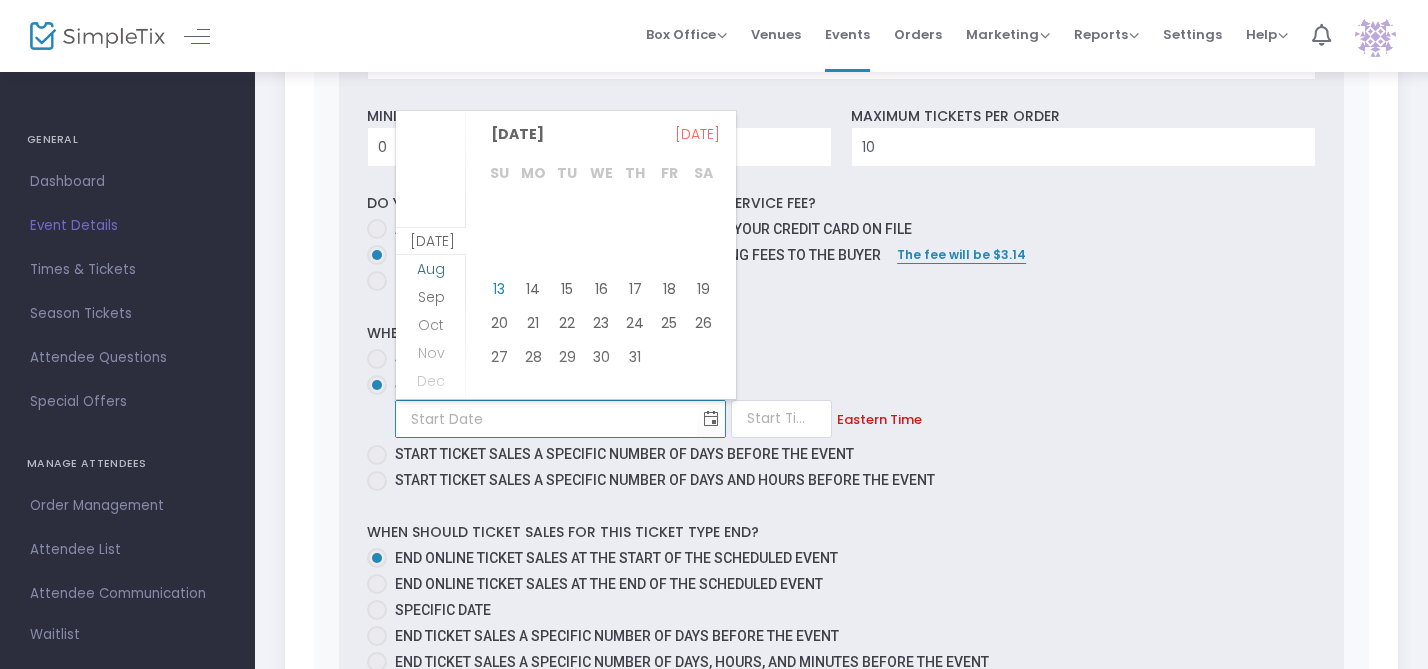 scroll, scrollTop: 27, scrollLeft: 0, axis: vertical 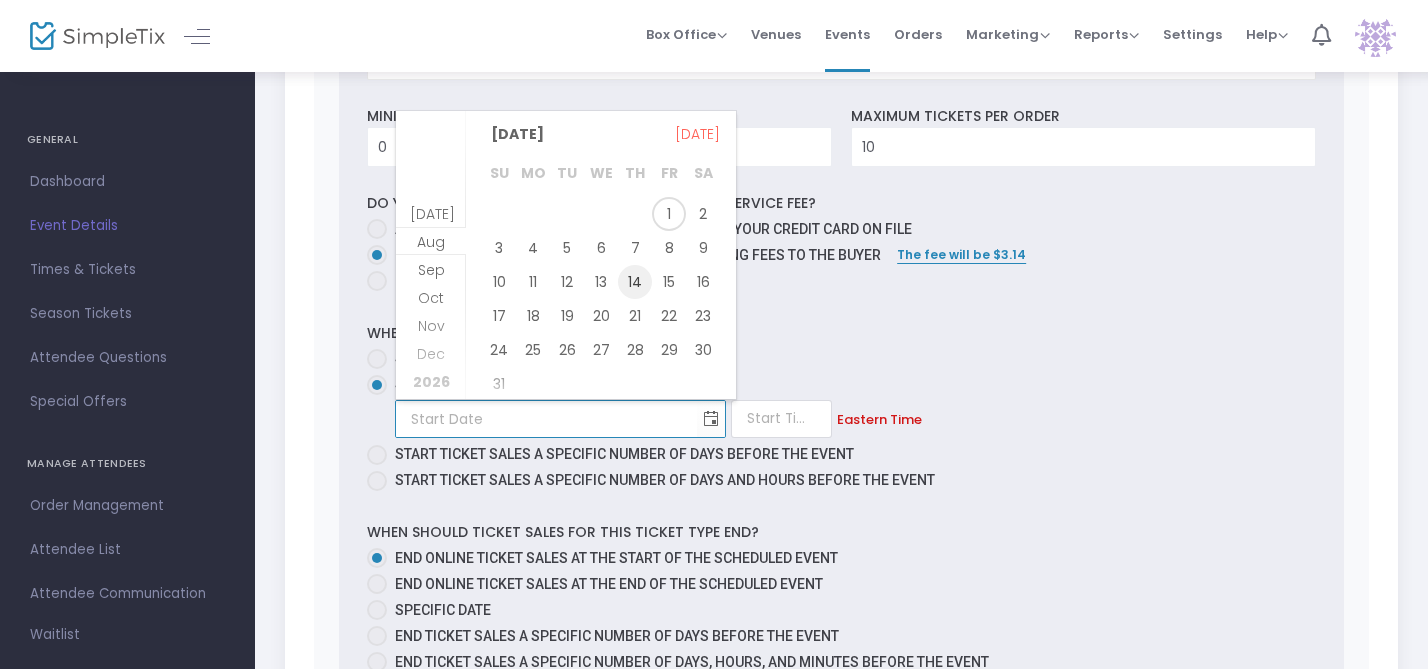 click on "14" at bounding box center (635, 282) 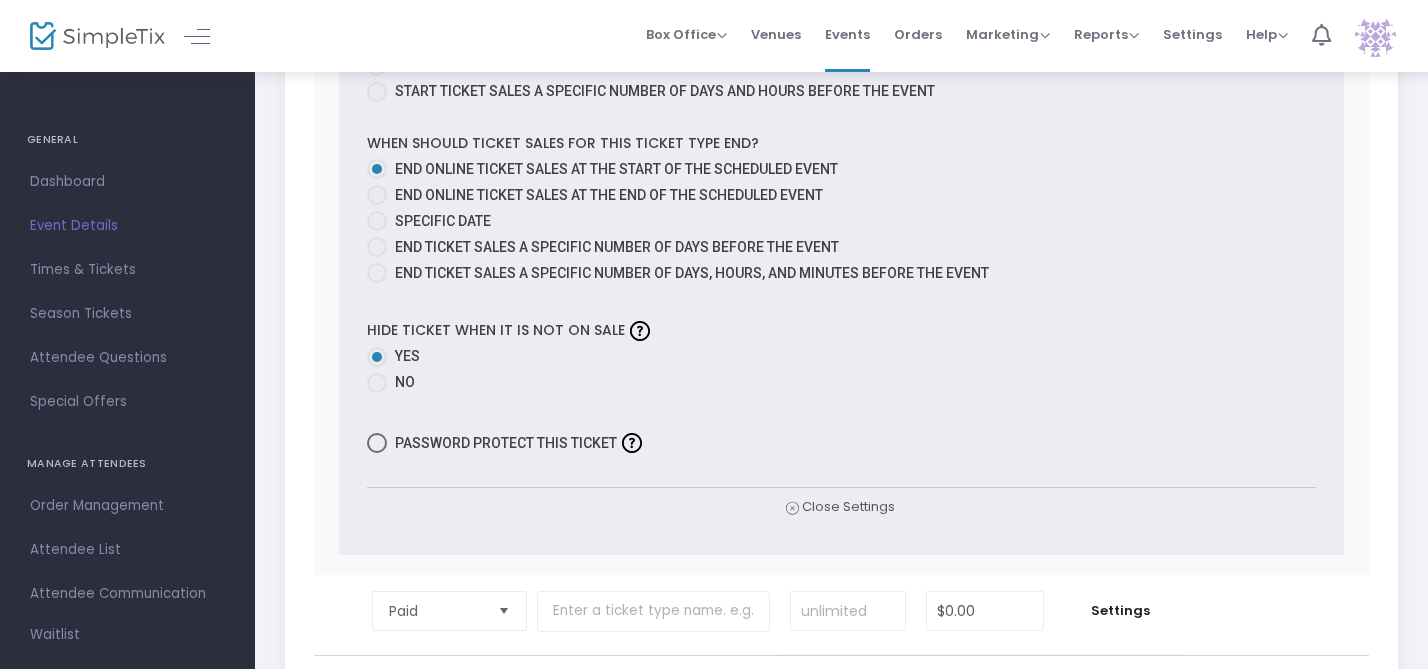 scroll, scrollTop: 2608, scrollLeft: 0, axis: vertical 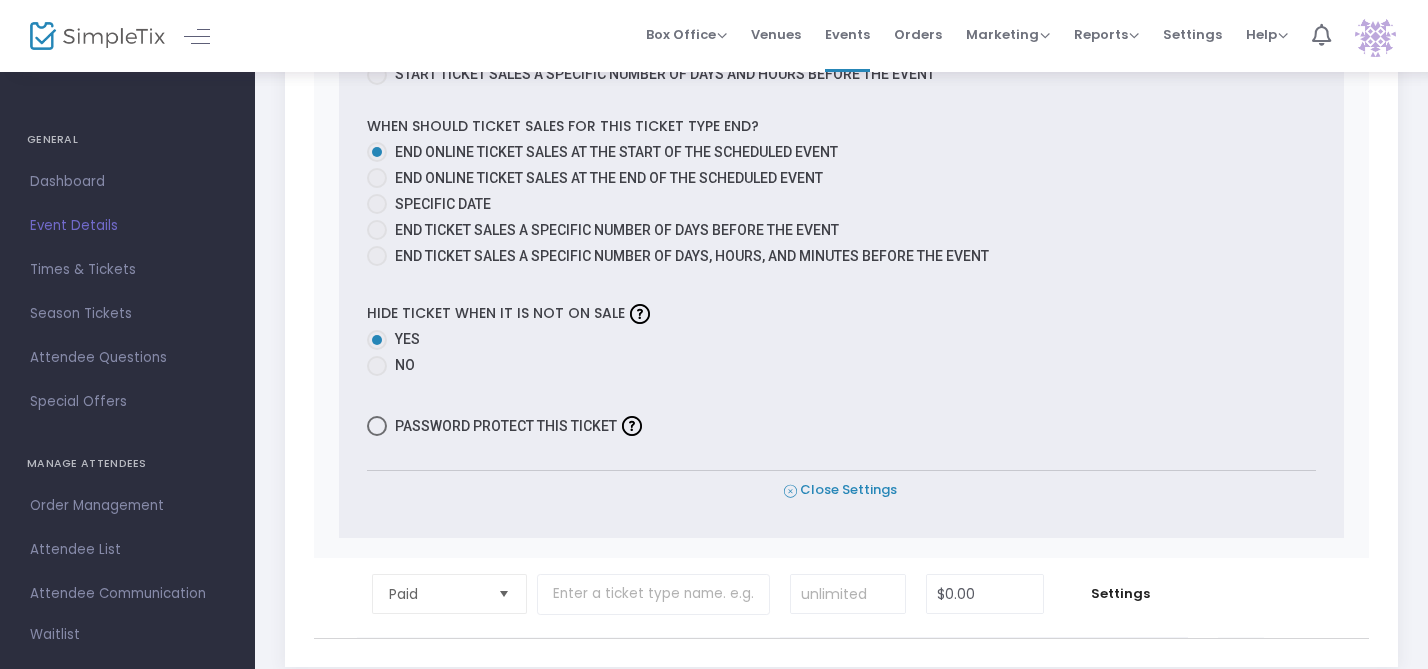 click on "Close Settings" at bounding box center (840, 490) 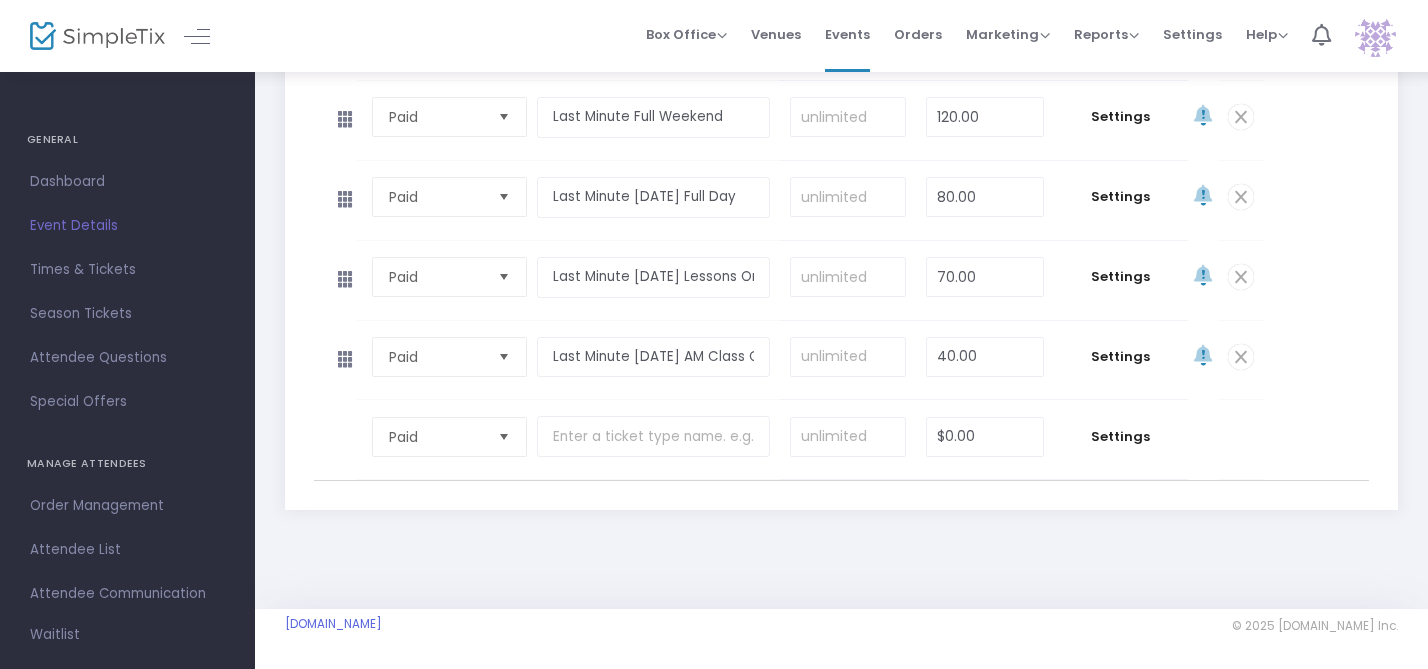 scroll, scrollTop: 1548, scrollLeft: 0, axis: vertical 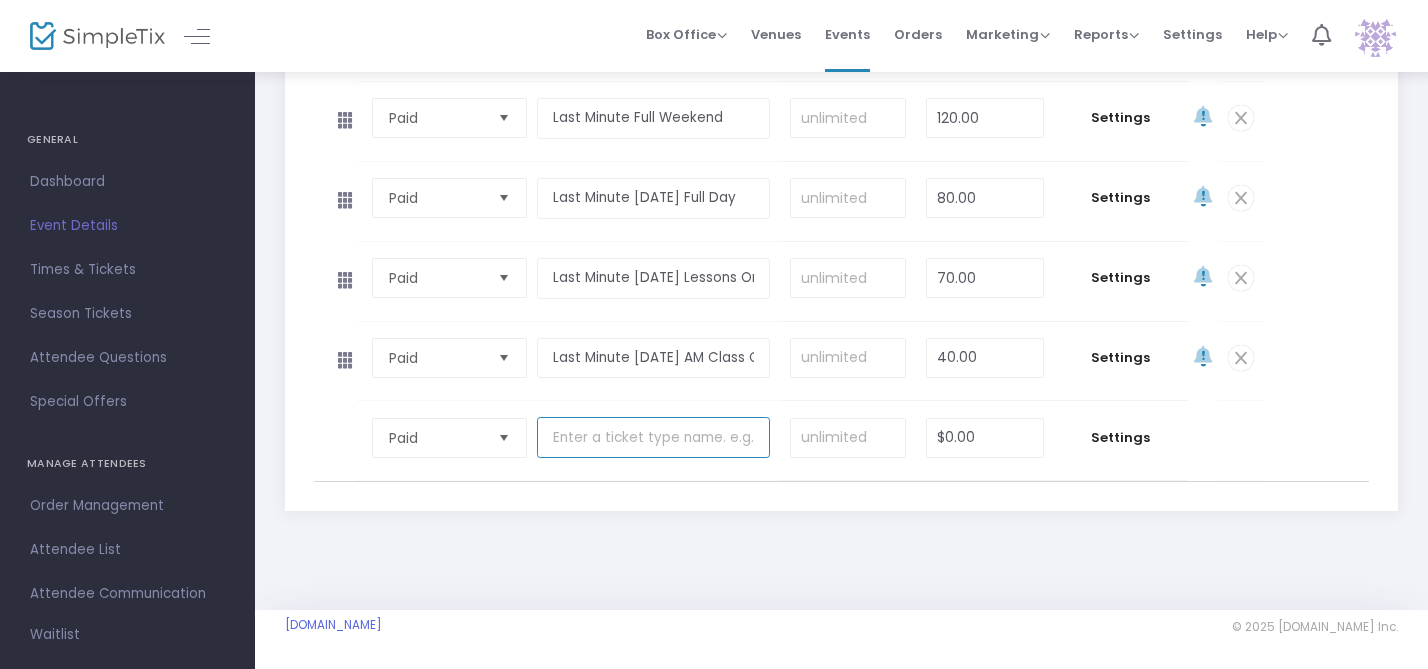 click at bounding box center [653, 437] 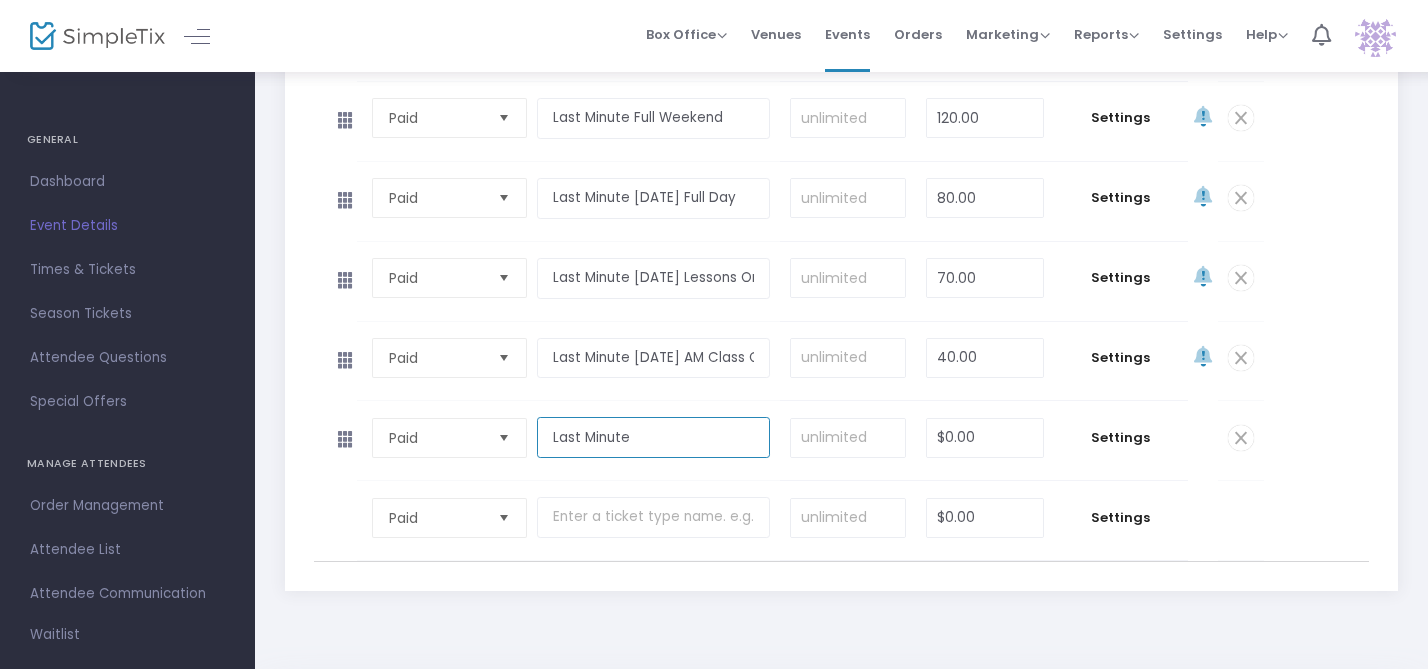 paste on "Saturday AM Class Only" 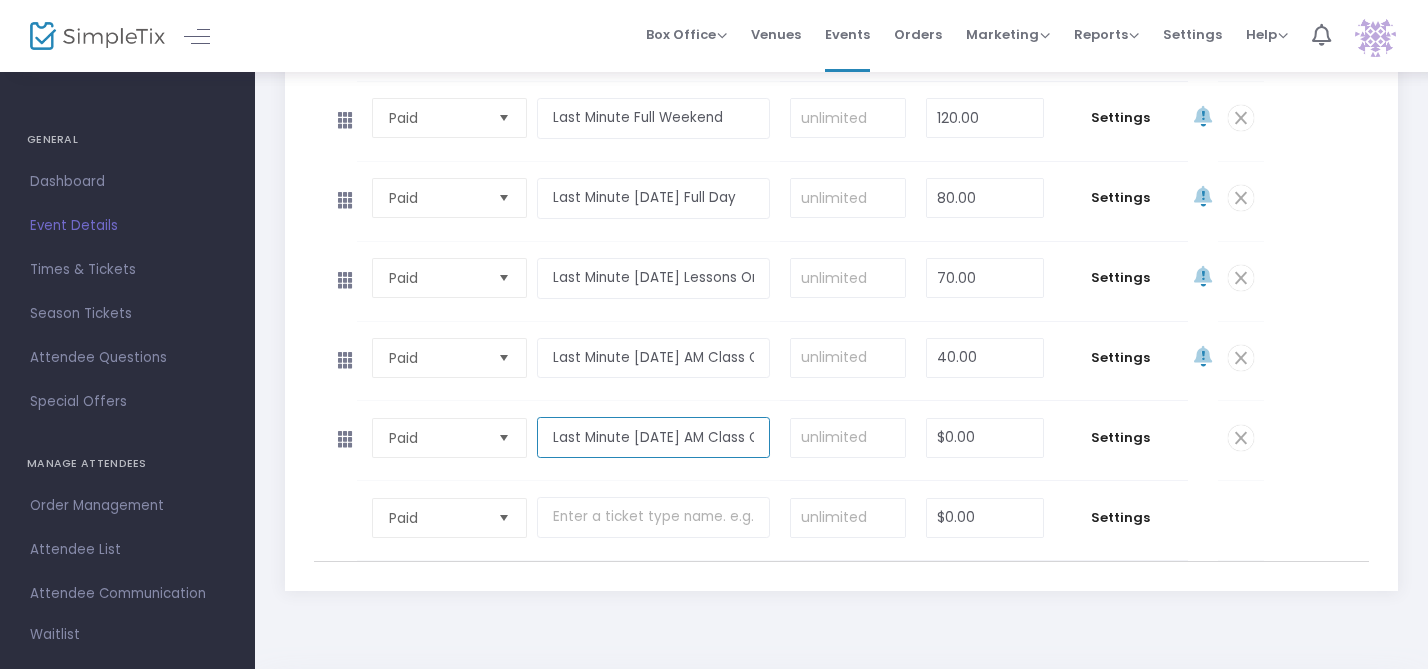 scroll, scrollTop: 0, scrollLeft: 39, axis: horizontal 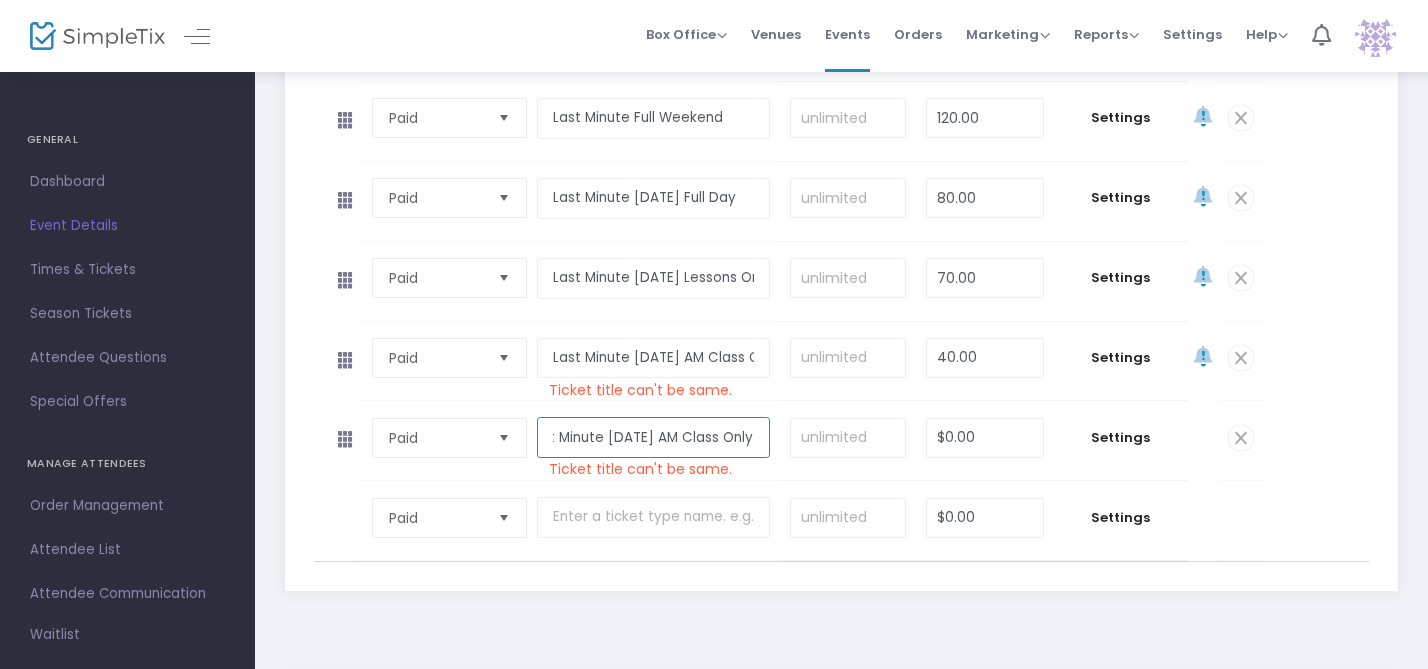 click on "Last Minute Saturday AM Class Only" at bounding box center [653, 437] 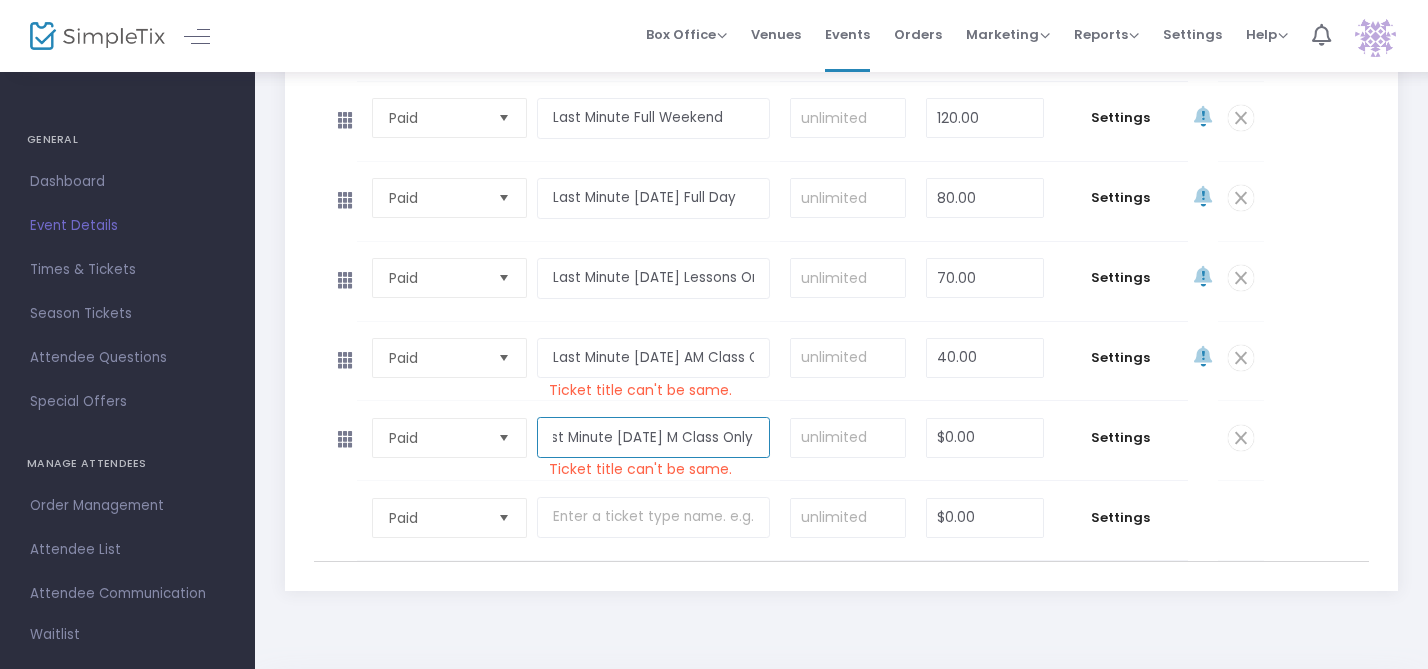scroll, scrollTop: 0, scrollLeft: 30, axis: horizontal 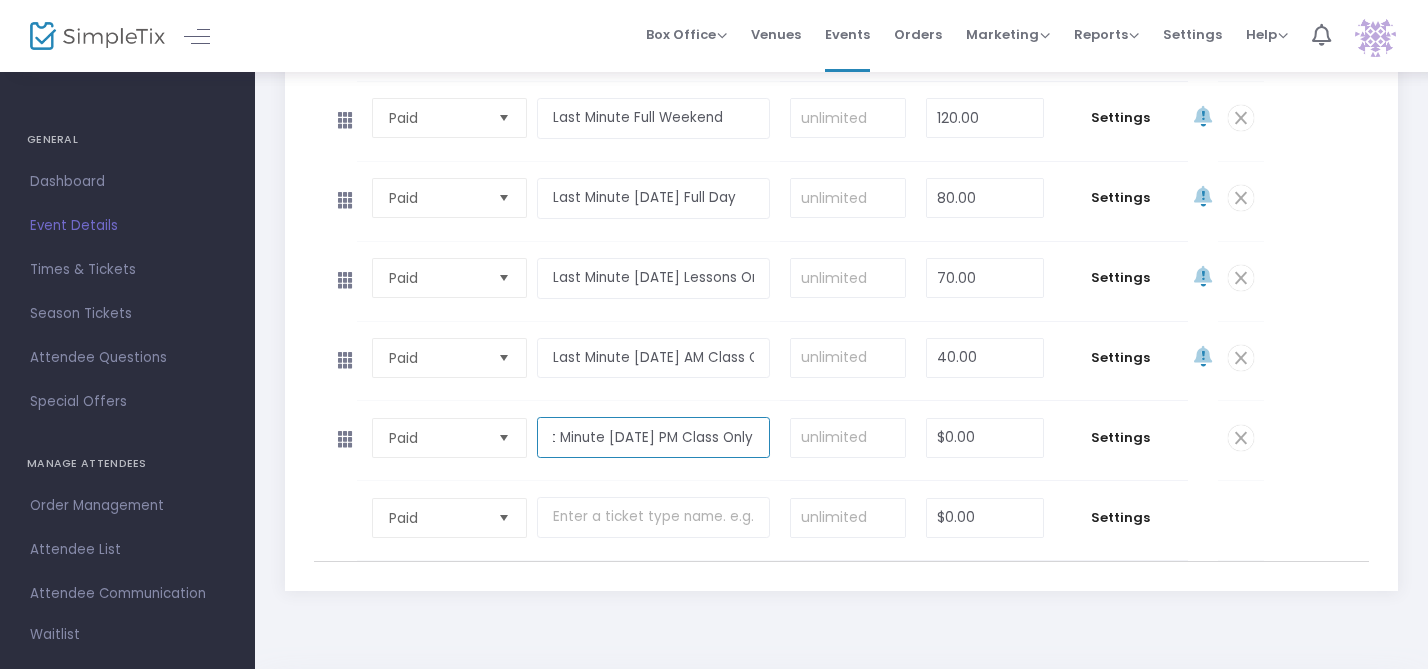 type on "Last Minute Saturday PM Class Only" 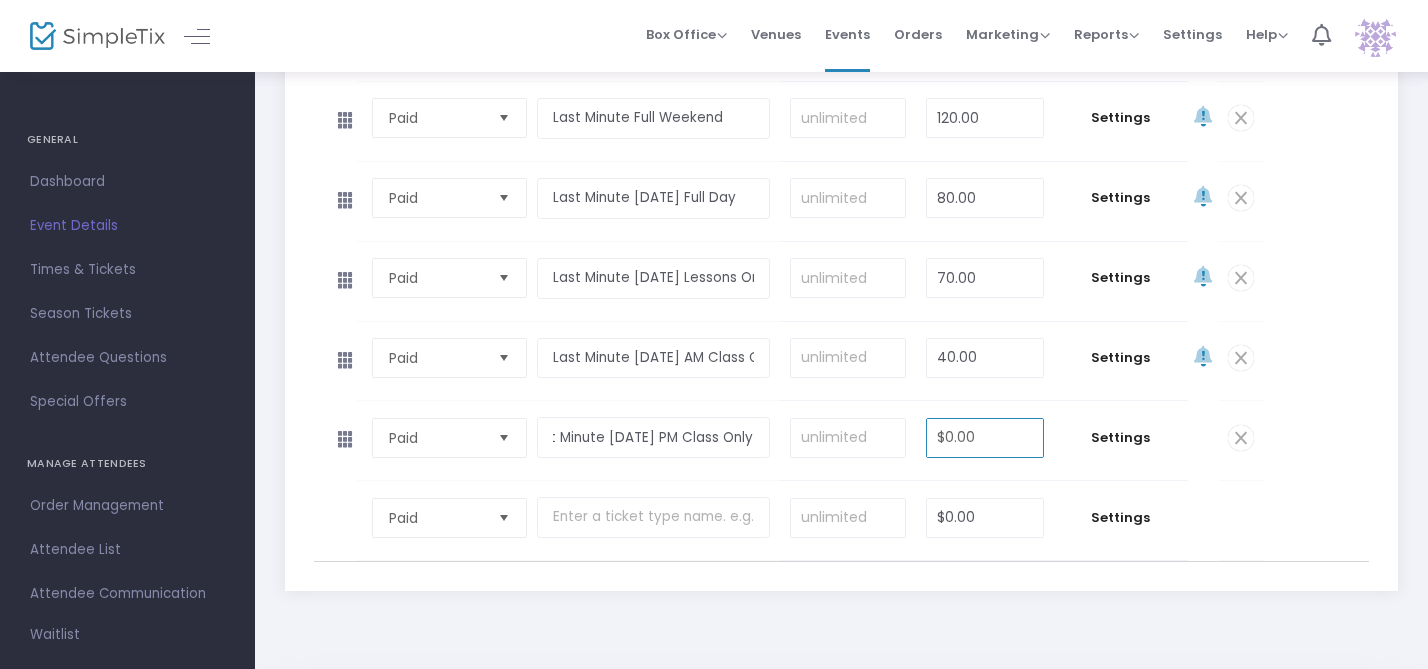 click on "$0.00" at bounding box center [984, 438] 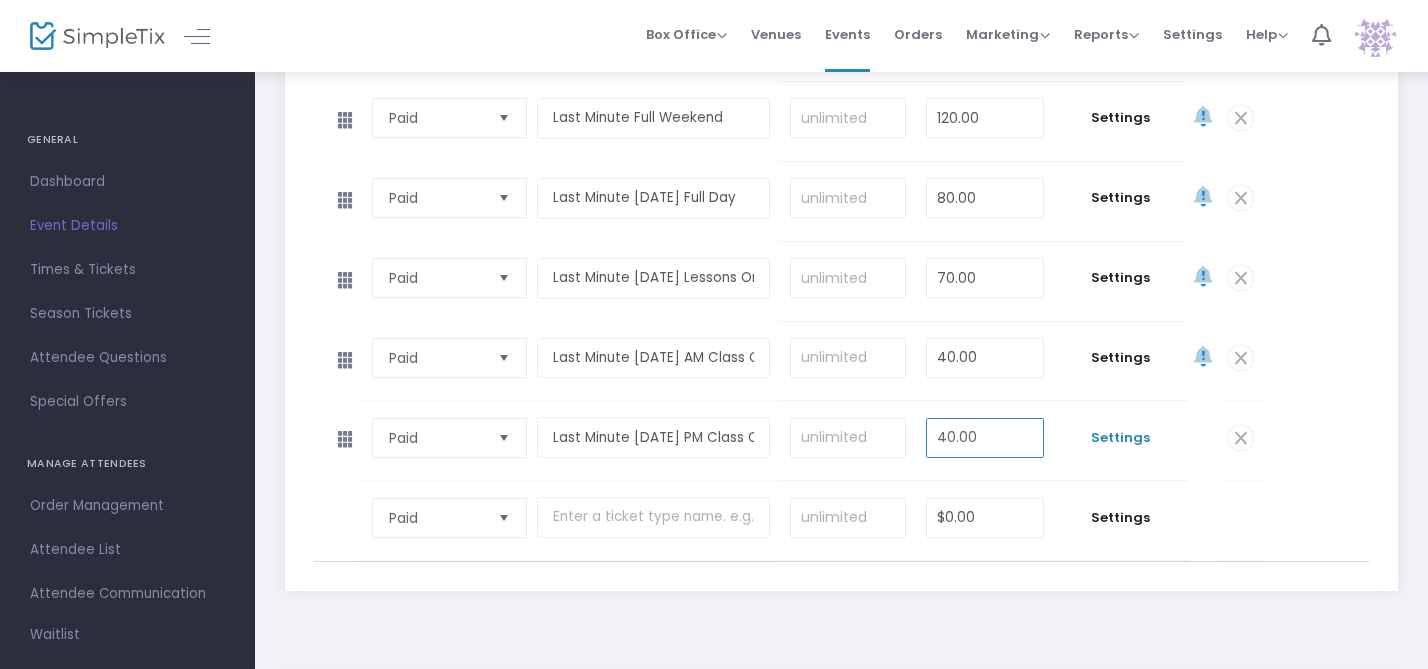 type on "40.00" 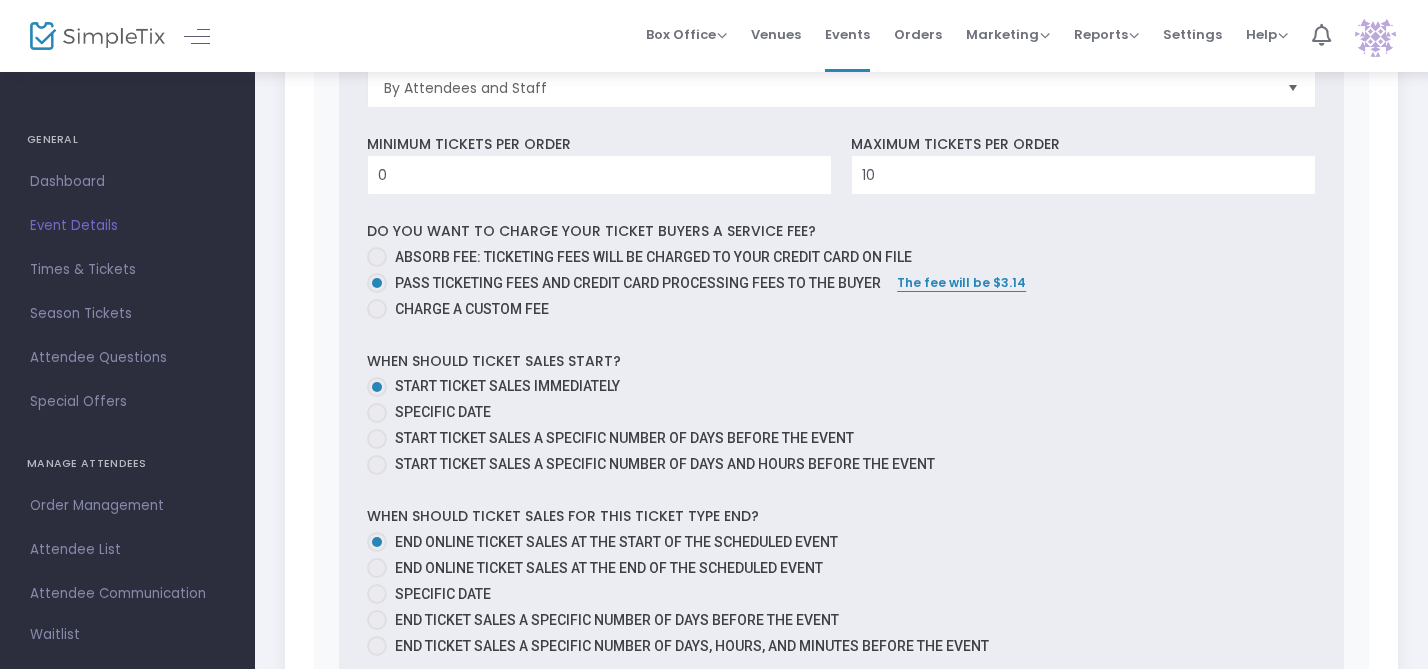 scroll, scrollTop: 2333, scrollLeft: 0, axis: vertical 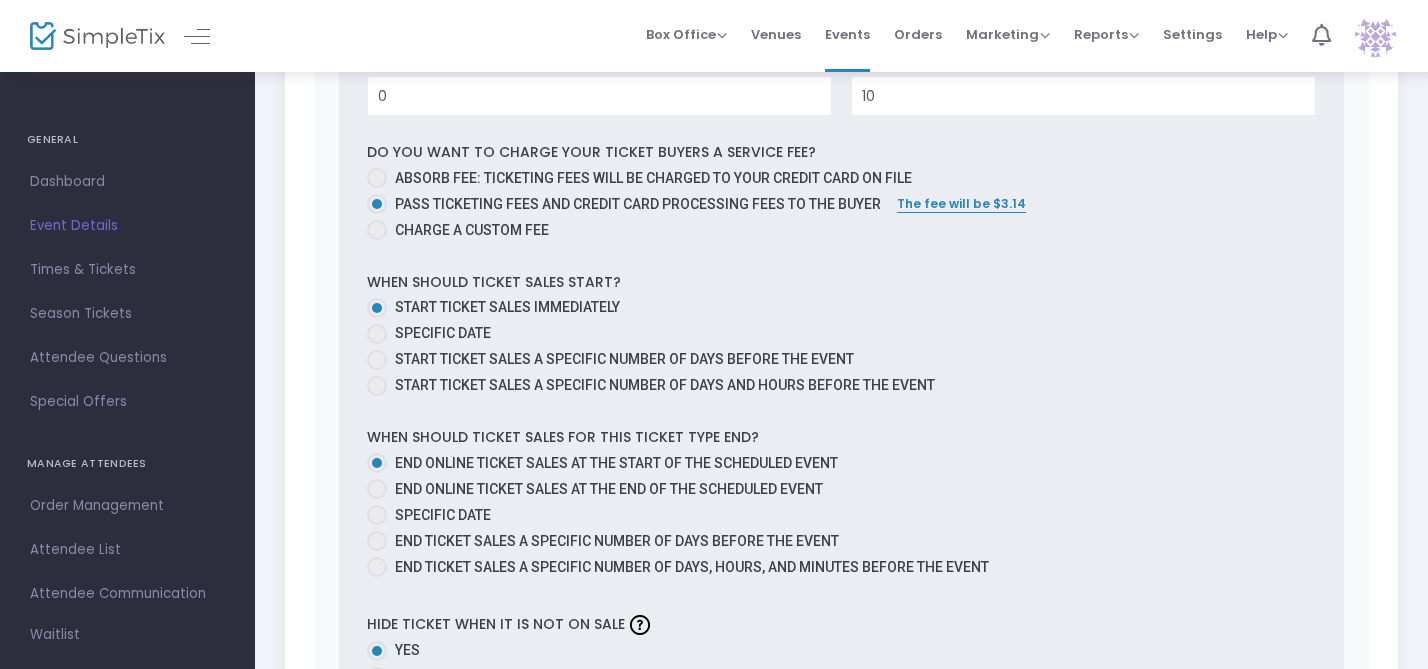 click at bounding box center [377, 334] 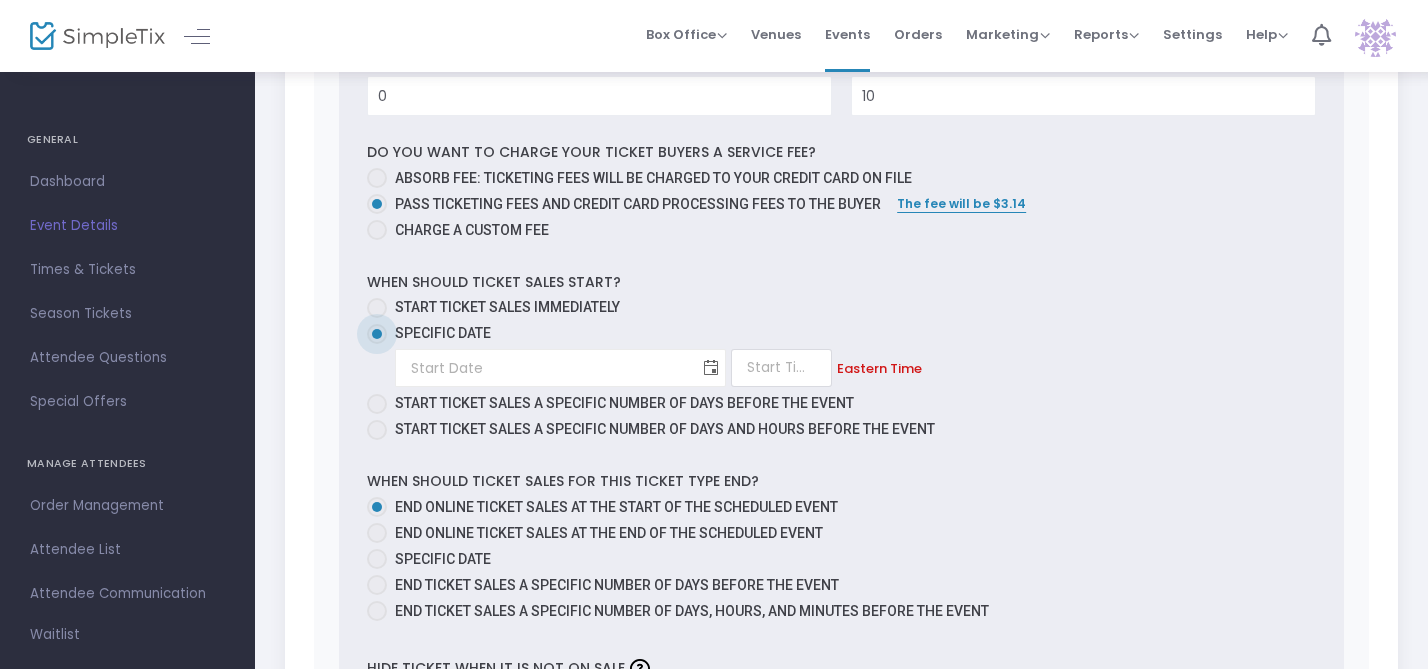 click at bounding box center (711, 368) 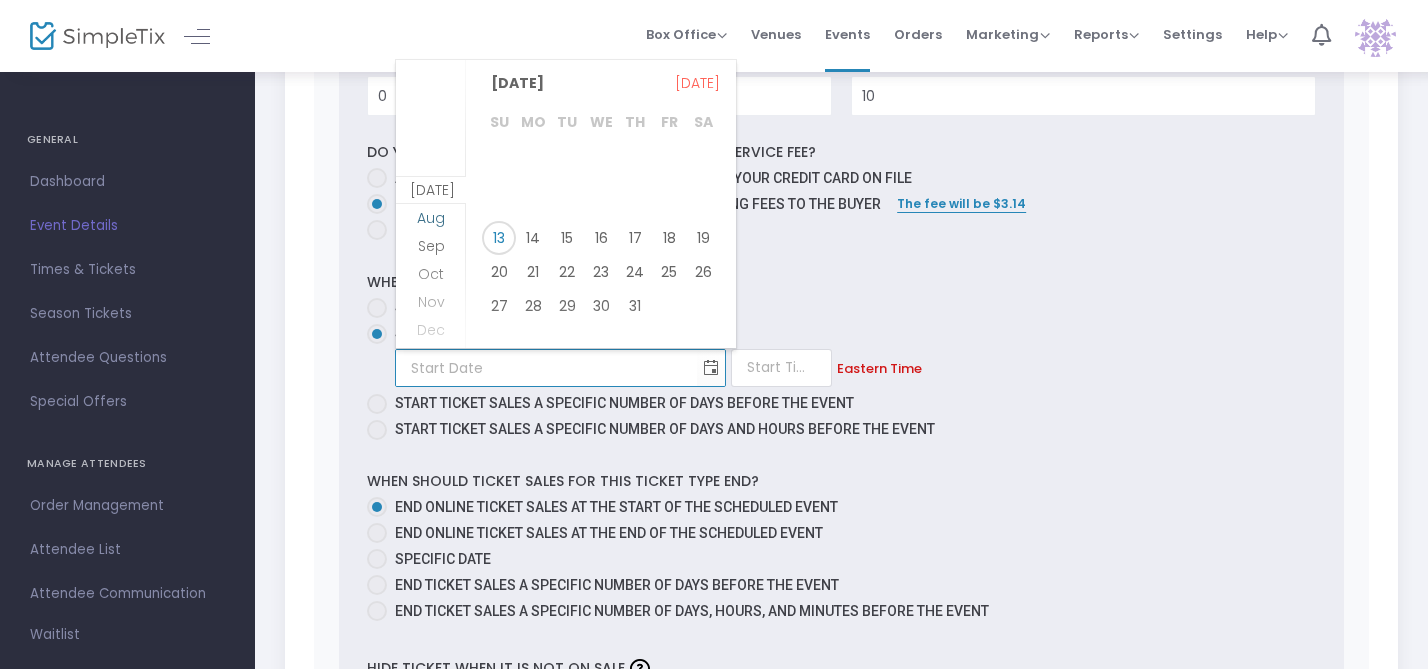 click on "Aug" at bounding box center (431, 218) 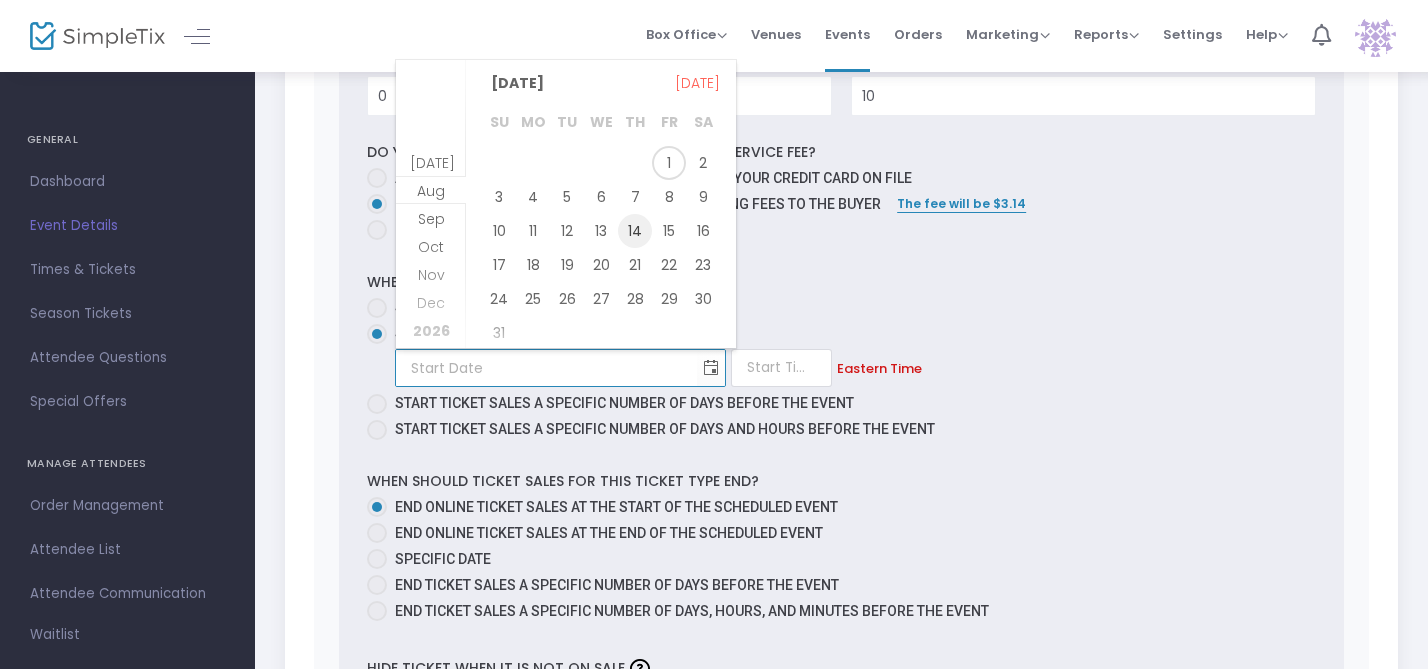 click on "14" at bounding box center (635, 231) 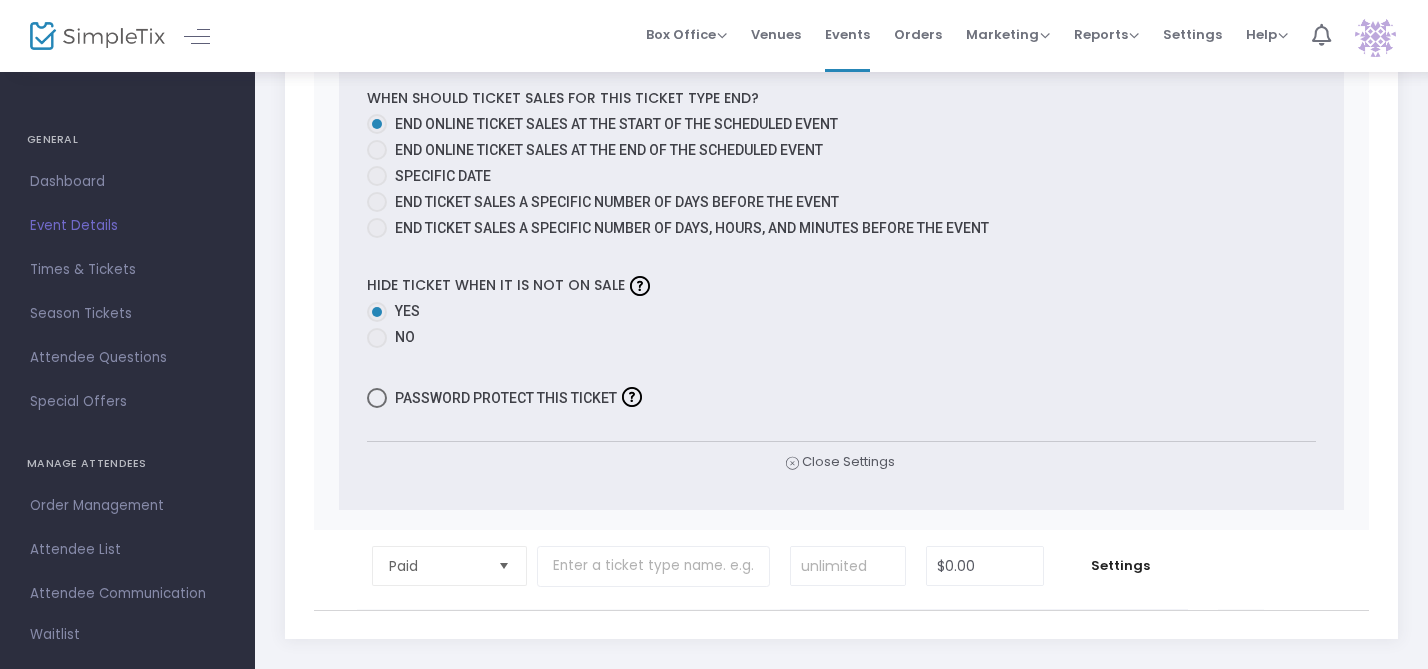 scroll, scrollTop: 2742, scrollLeft: 0, axis: vertical 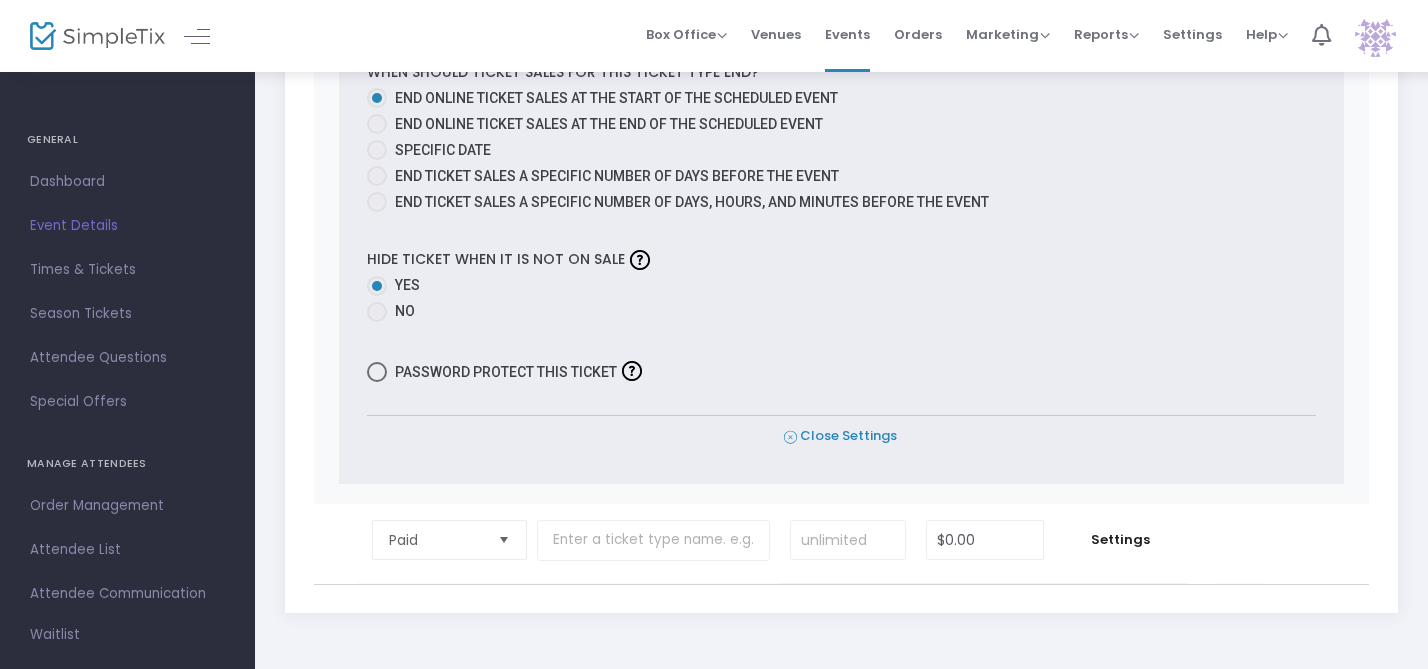 click on "Close Settings" at bounding box center (840, 436) 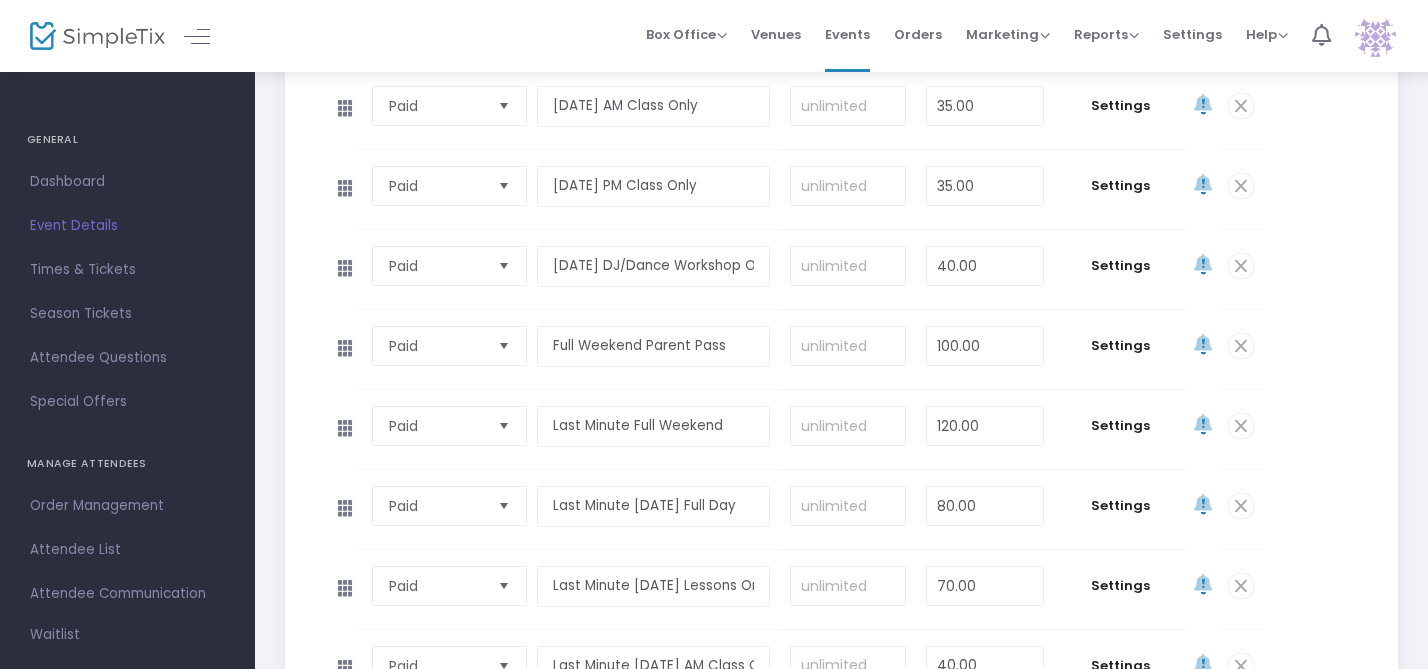 scroll, scrollTop: 1196, scrollLeft: 0, axis: vertical 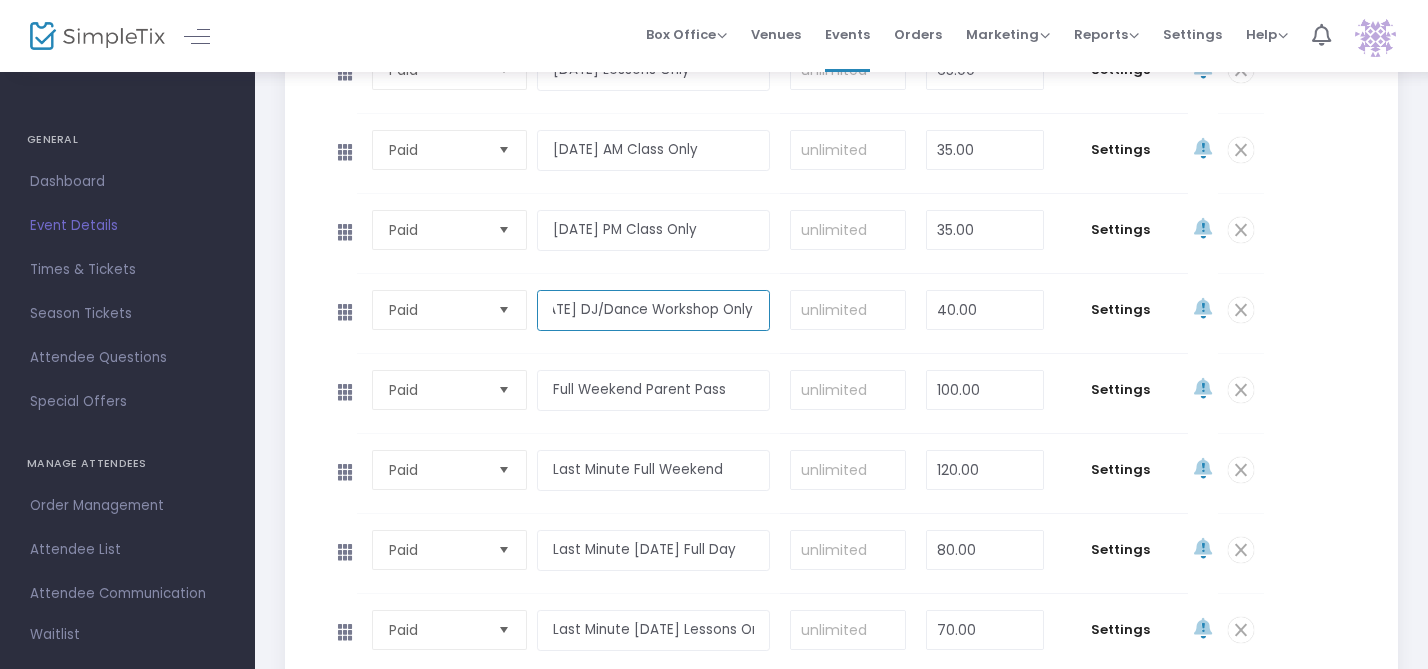 drag, startPoint x: 555, startPoint y: 309, endPoint x: 808, endPoint y: 321, distance: 253.28442 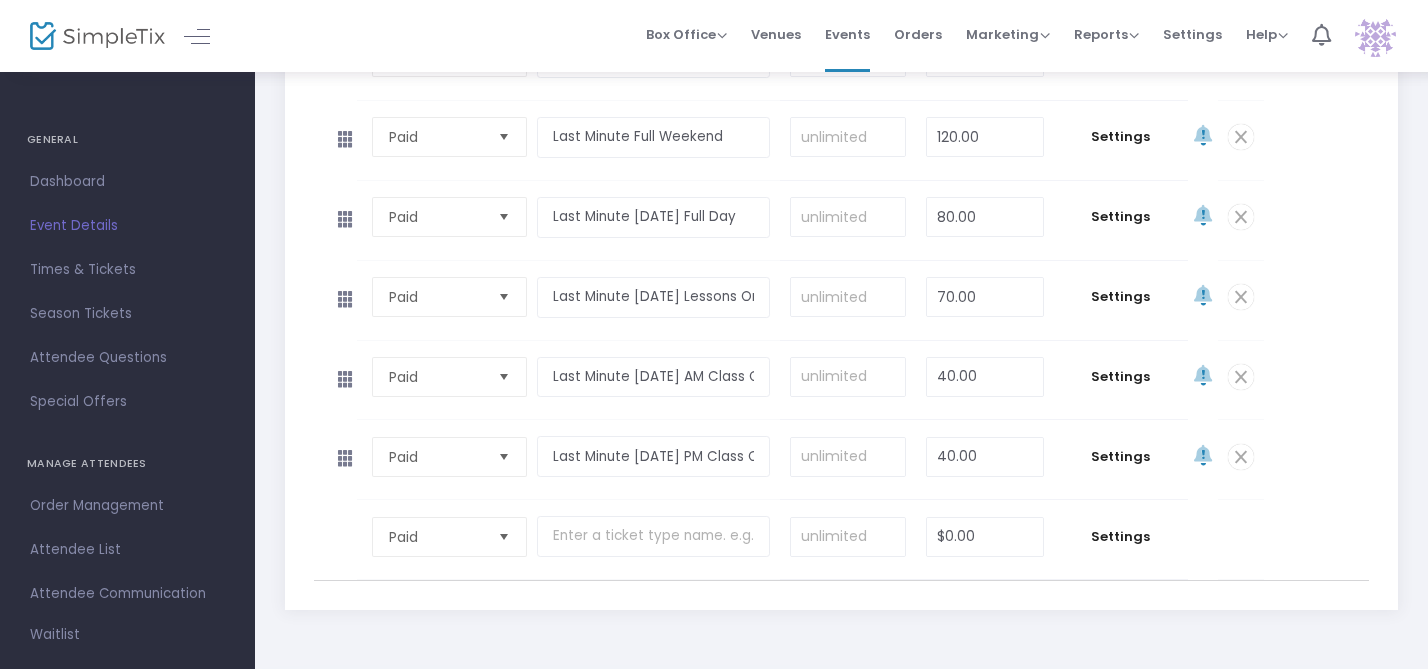 scroll, scrollTop: 1533, scrollLeft: 0, axis: vertical 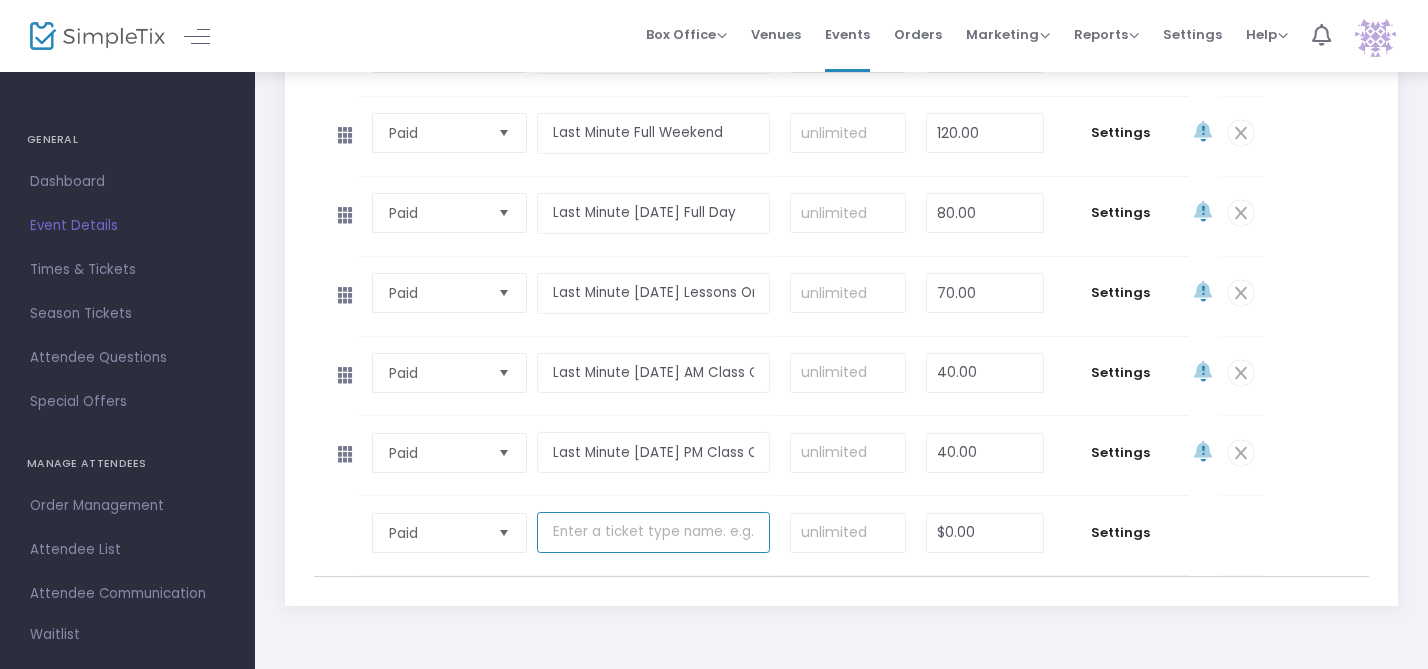 click at bounding box center [653, 532] 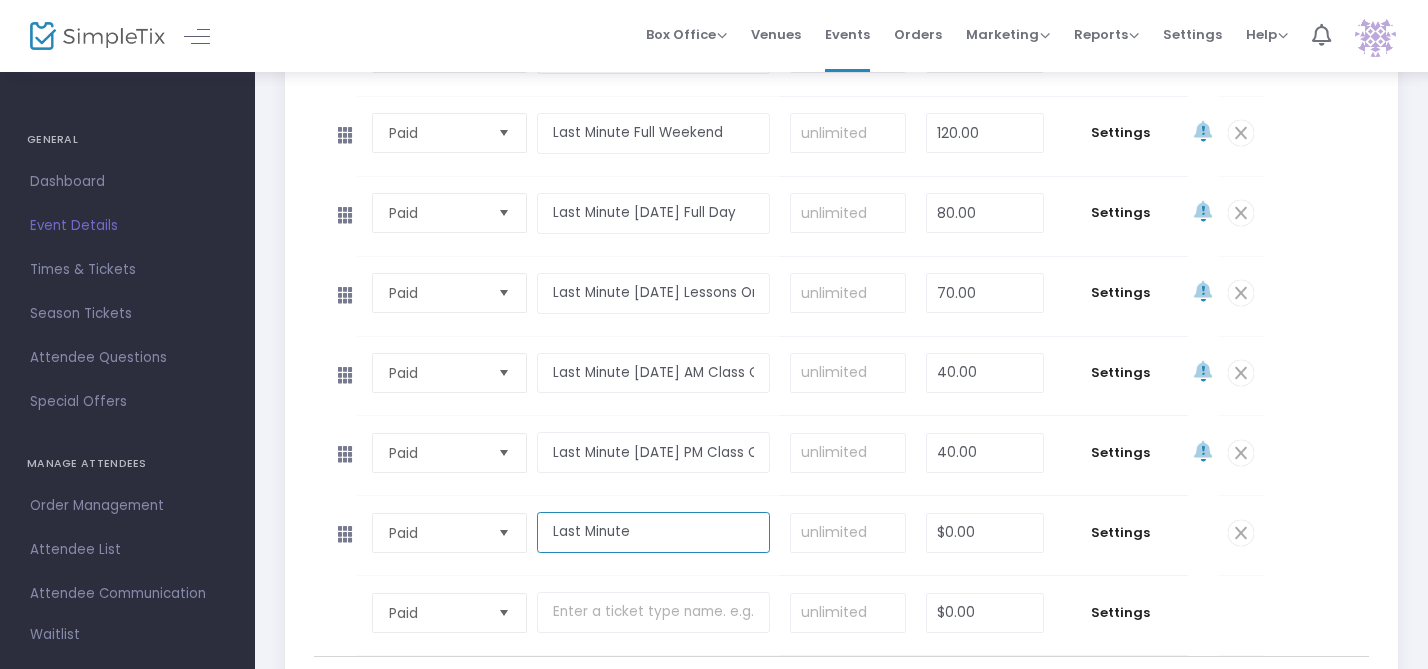 paste on "Sunday DJ/Dance Workshop Only" 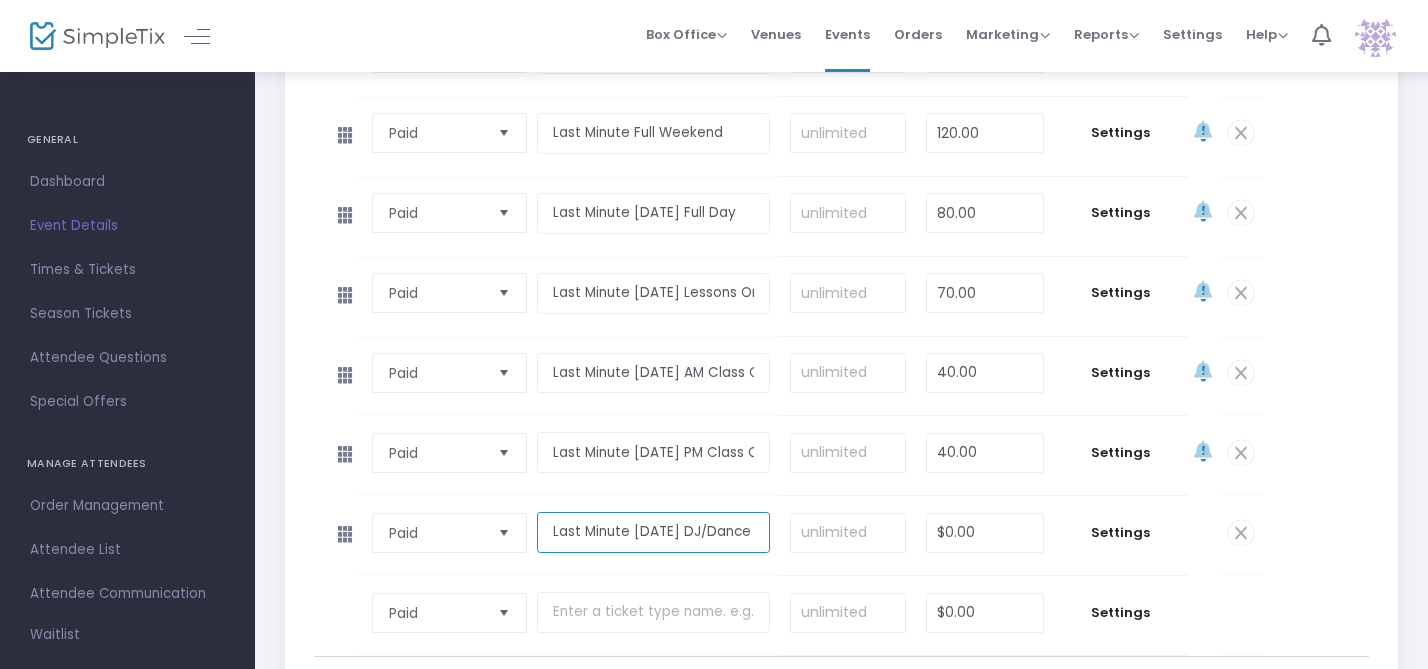 scroll, scrollTop: 0, scrollLeft: 105, axis: horizontal 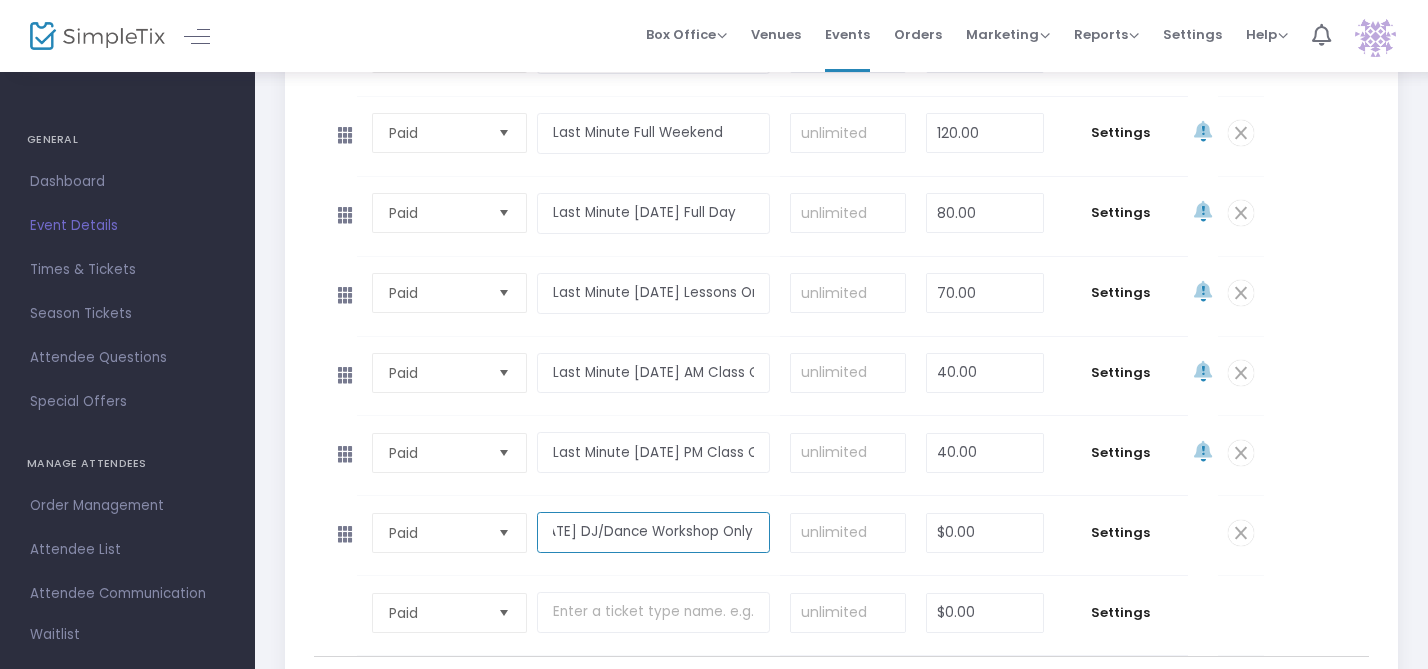 type on "Last Minute Sunday DJ/Dance Workshop Only" 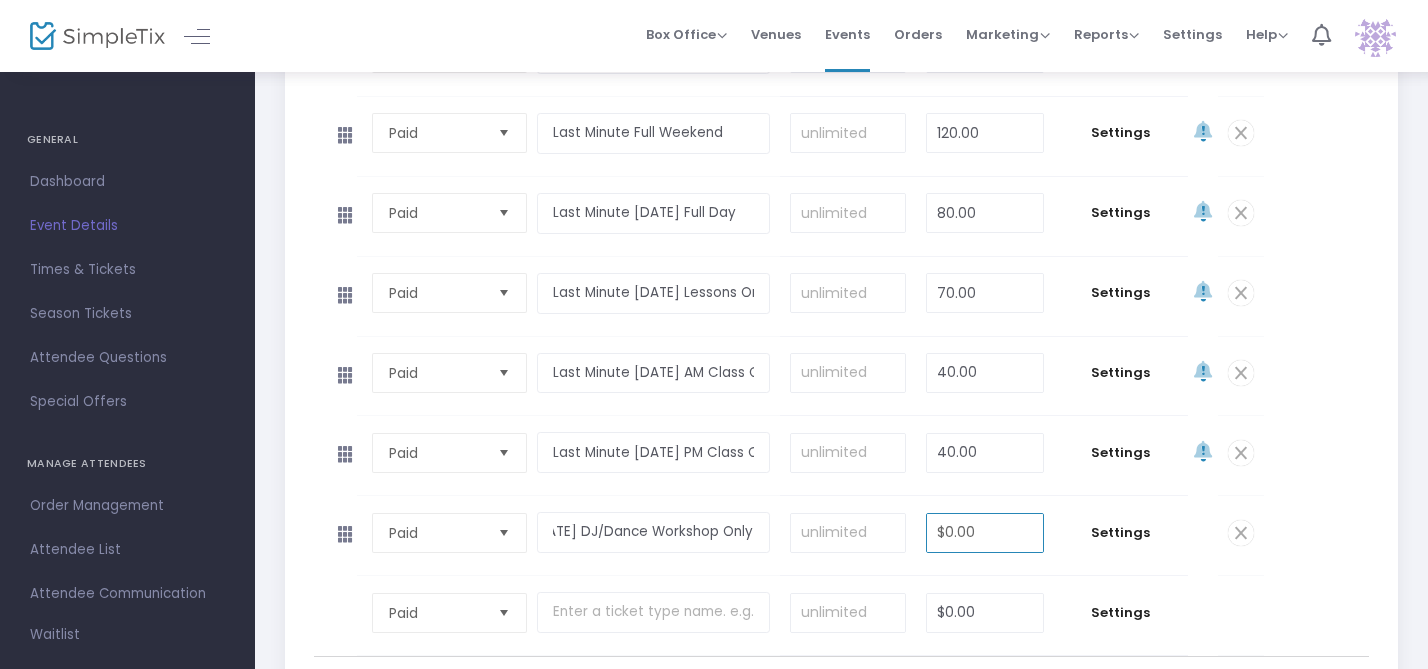 click on "$0.00" at bounding box center (984, 533) 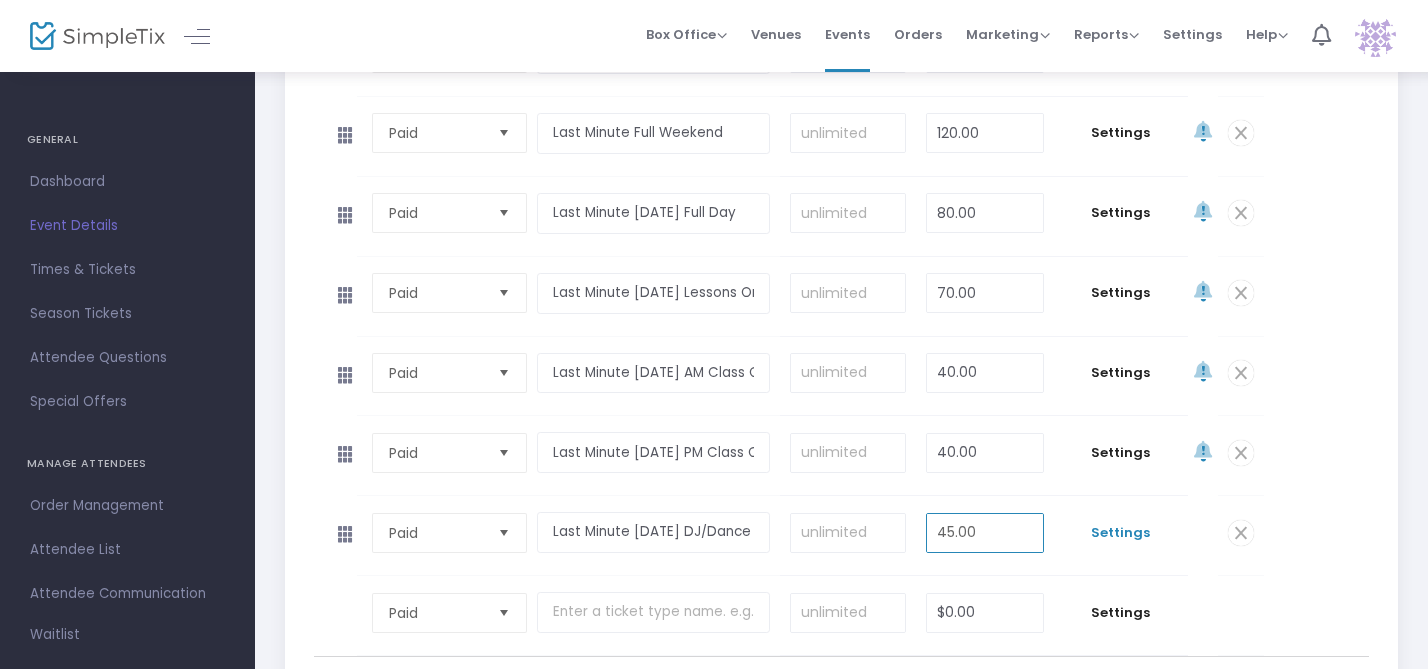 type on "45.00" 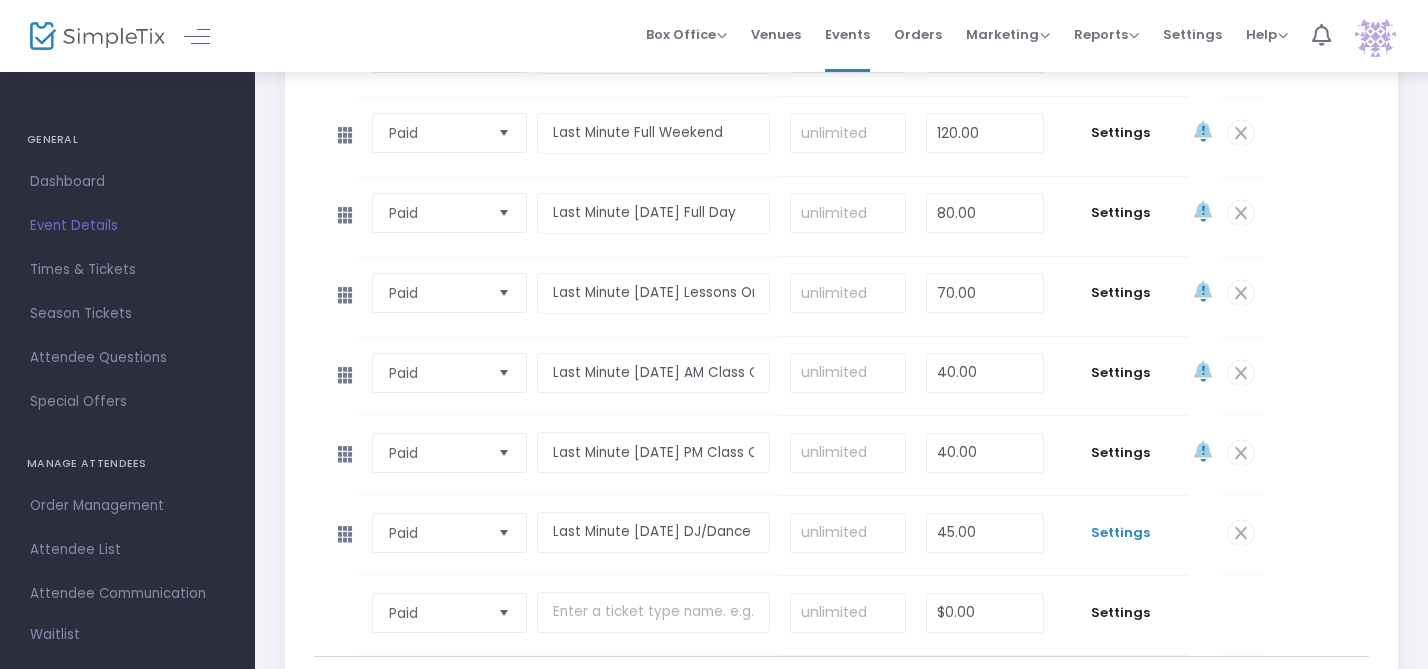 click on "Settings" at bounding box center (1121, 533) 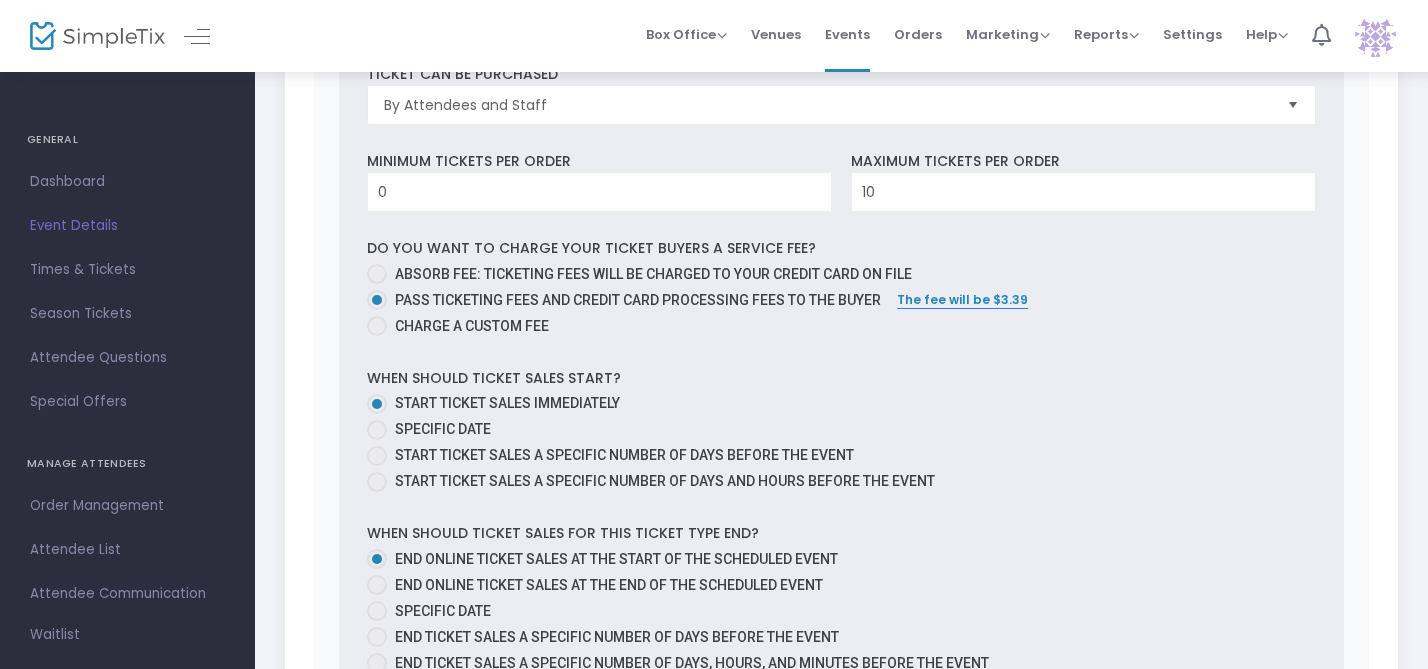 scroll, scrollTop: 2337, scrollLeft: 0, axis: vertical 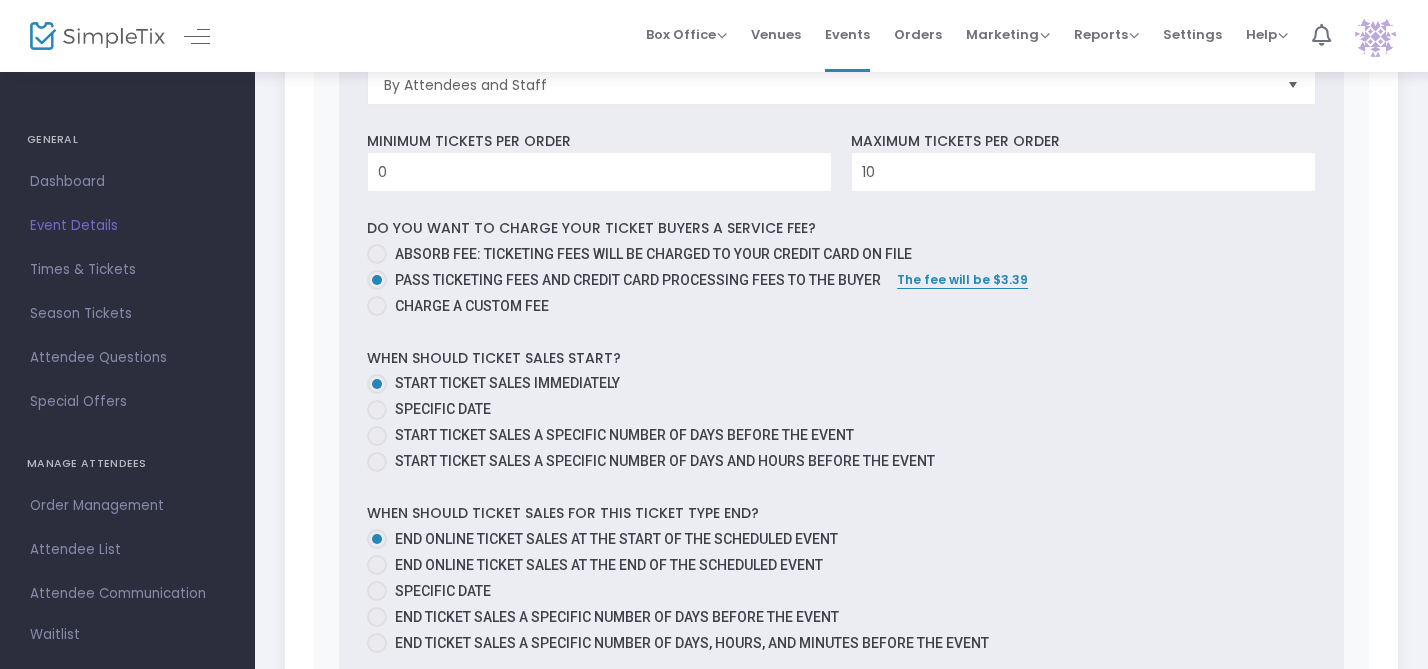 click at bounding box center [377, 410] 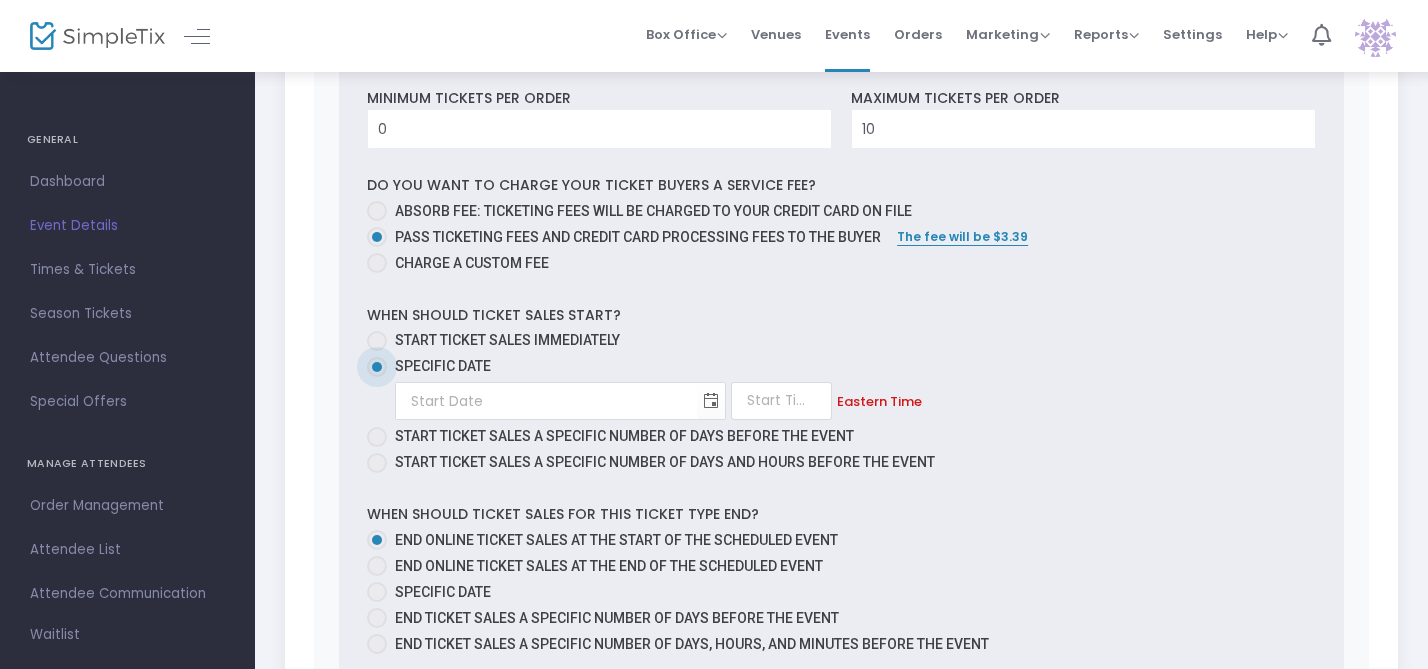 scroll, scrollTop: 2381, scrollLeft: 0, axis: vertical 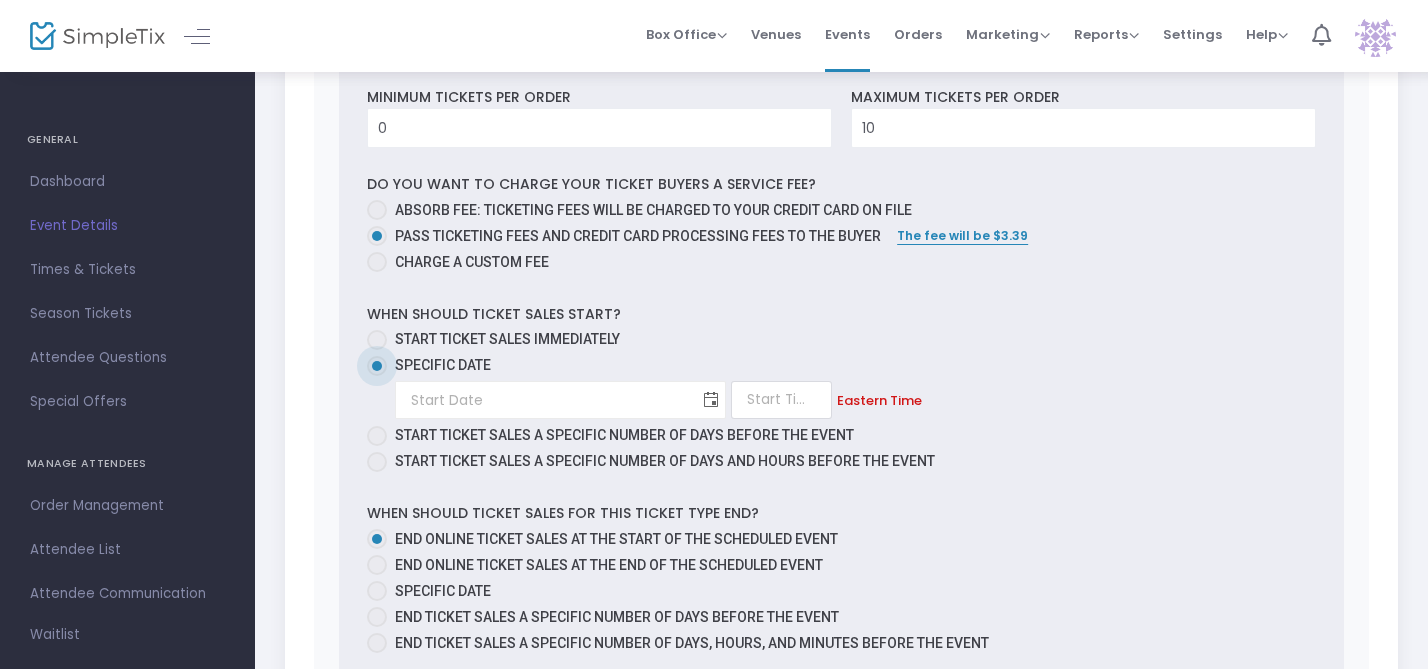 click at bounding box center (711, 400) 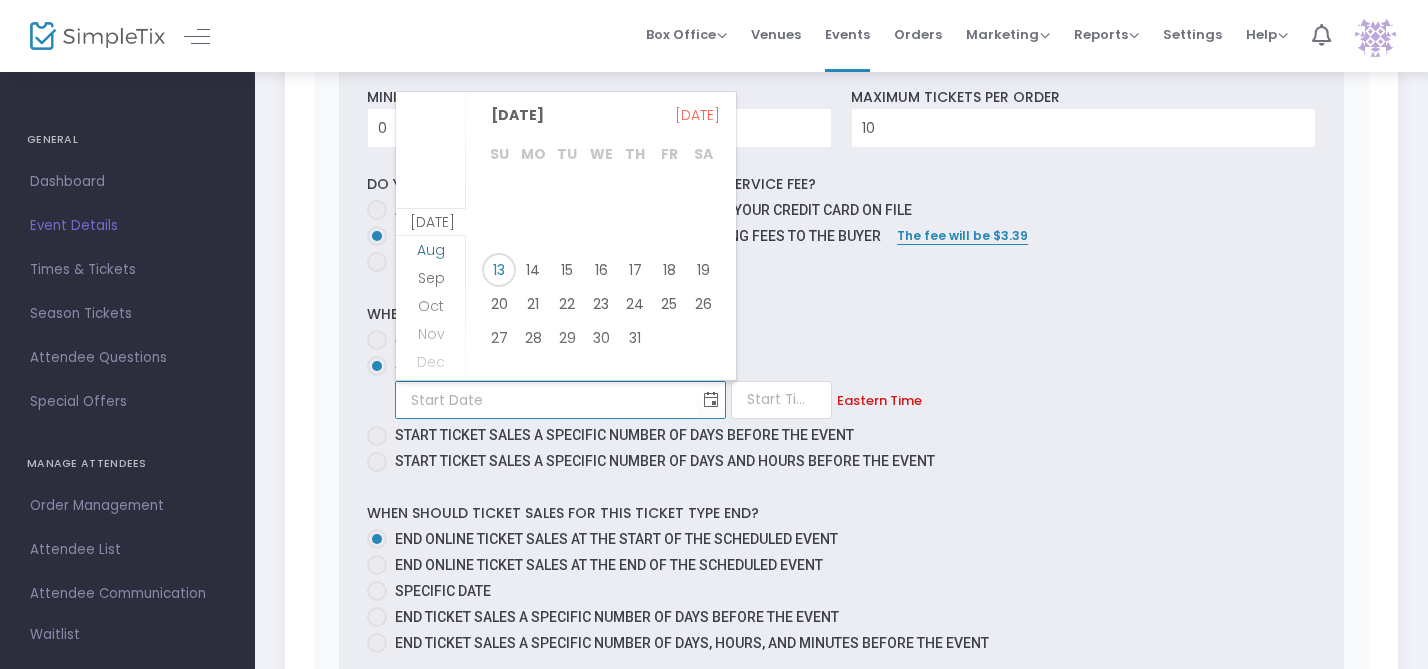 click on "Aug" at bounding box center (431, 250) 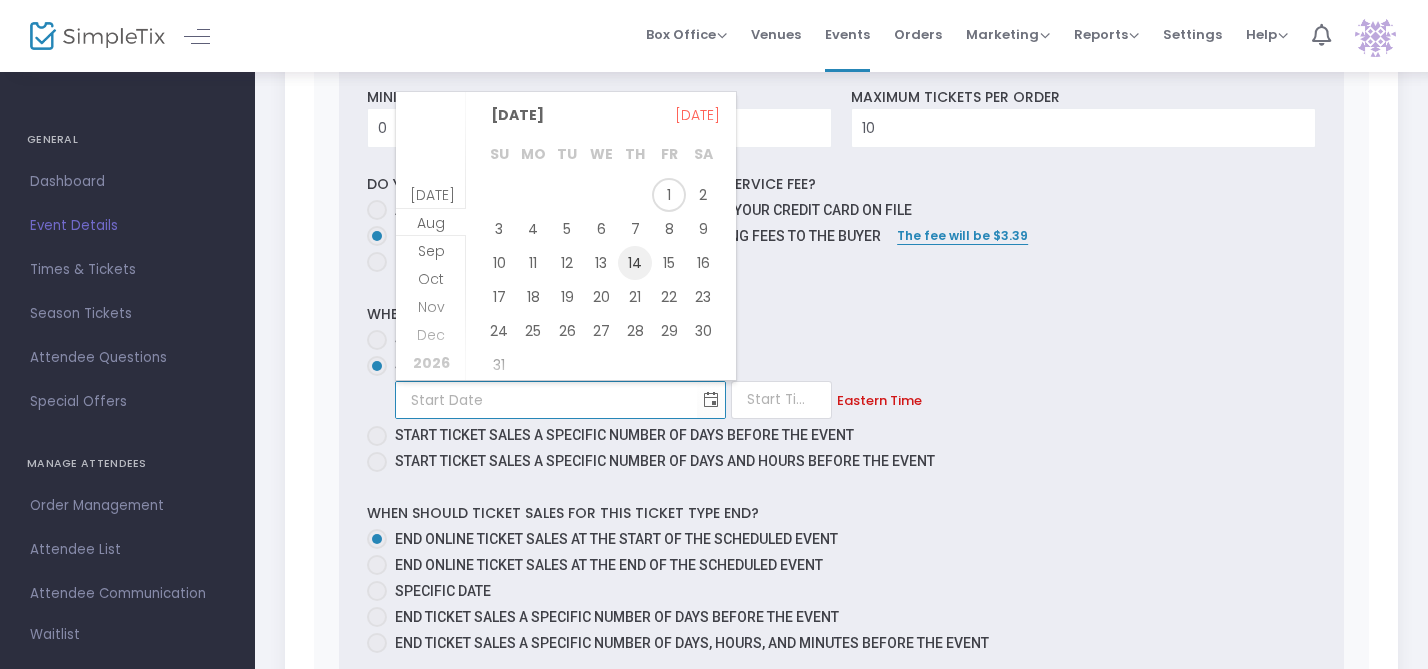 click on "14" at bounding box center [635, 263] 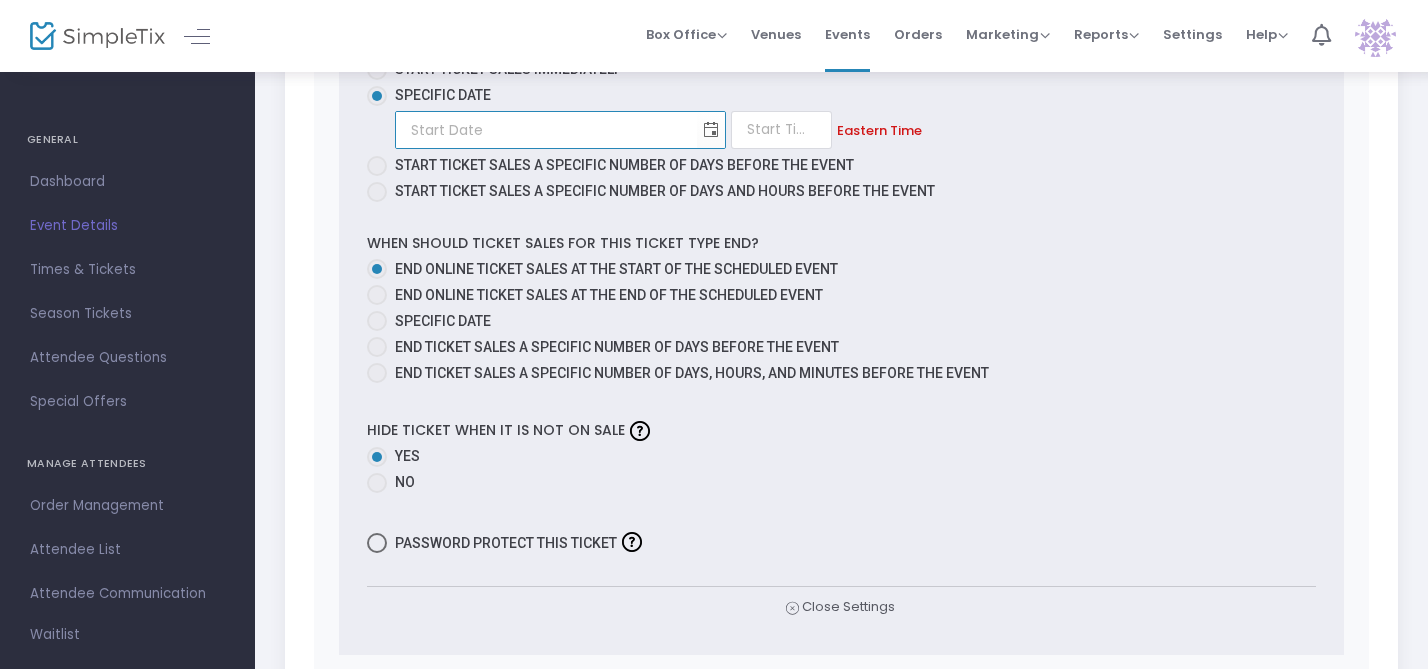 scroll, scrollTop: 2715, scrollLeft: 0, axis: vertical 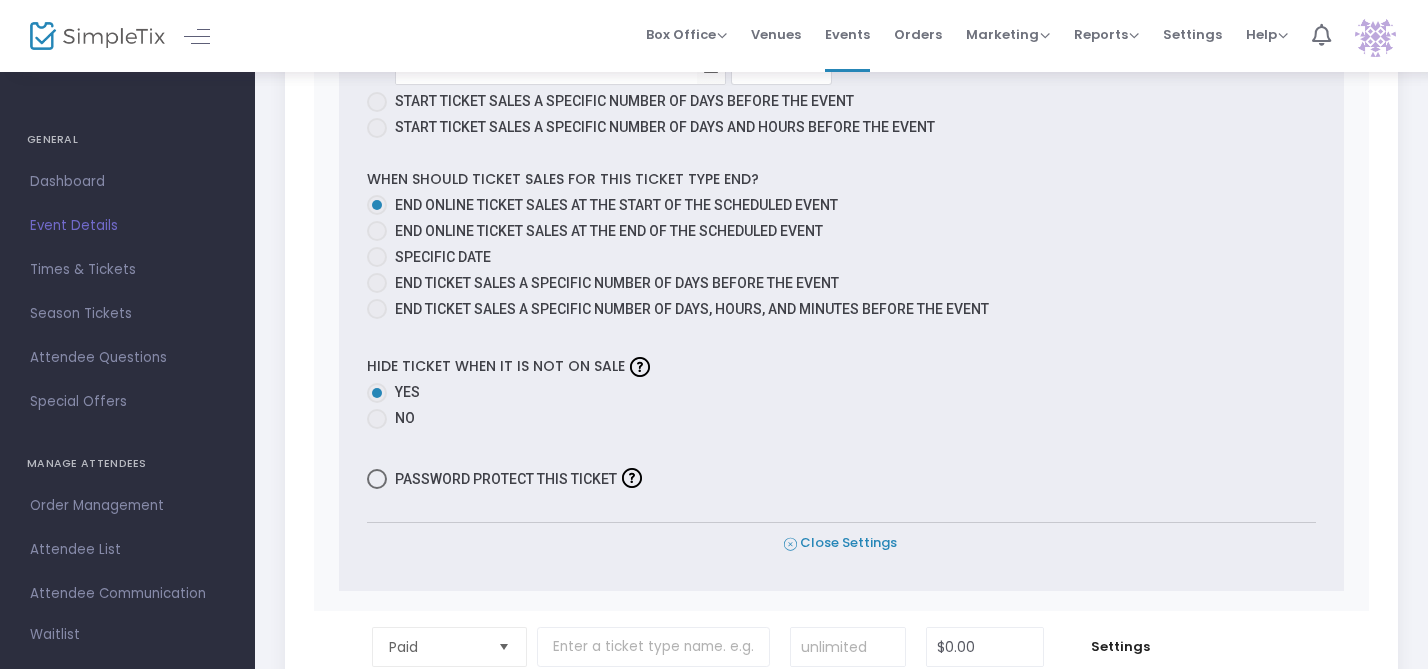 click on "Close Settings" at bounding box center [840, 543] 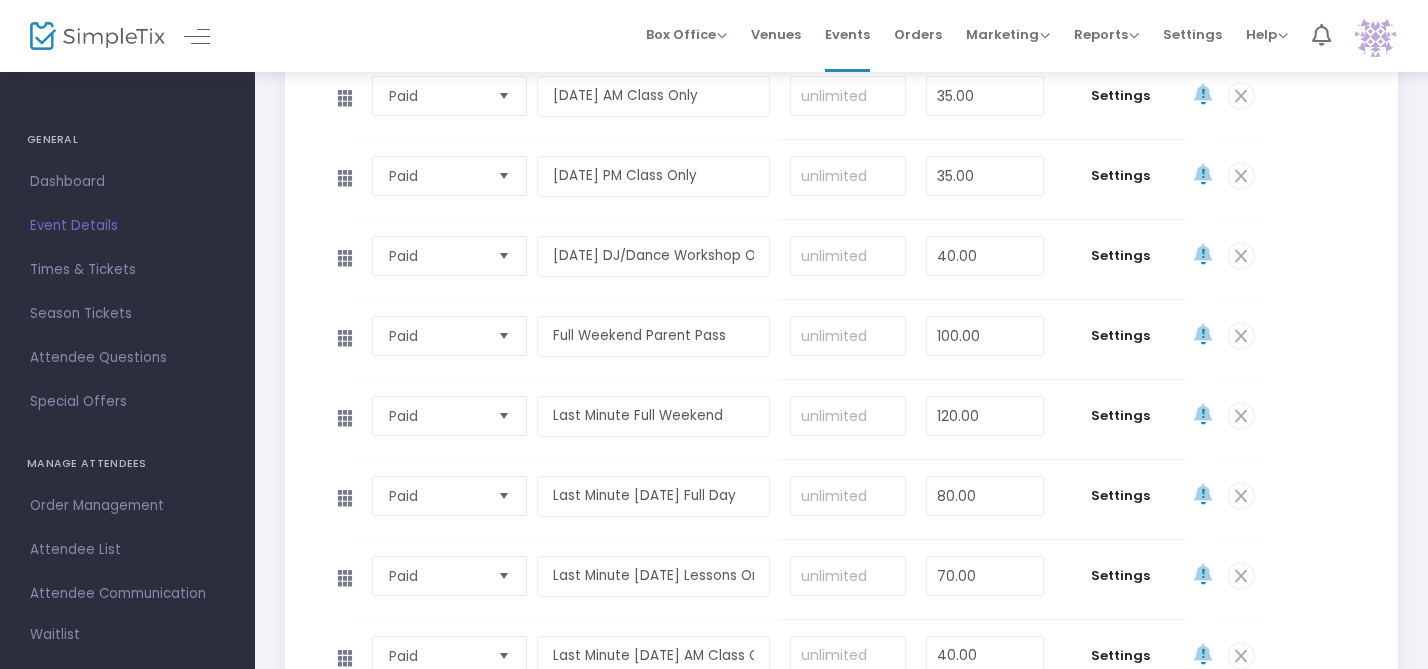 scroll, scrollTop: 1241, scrollLeft: 0, axis: vertical 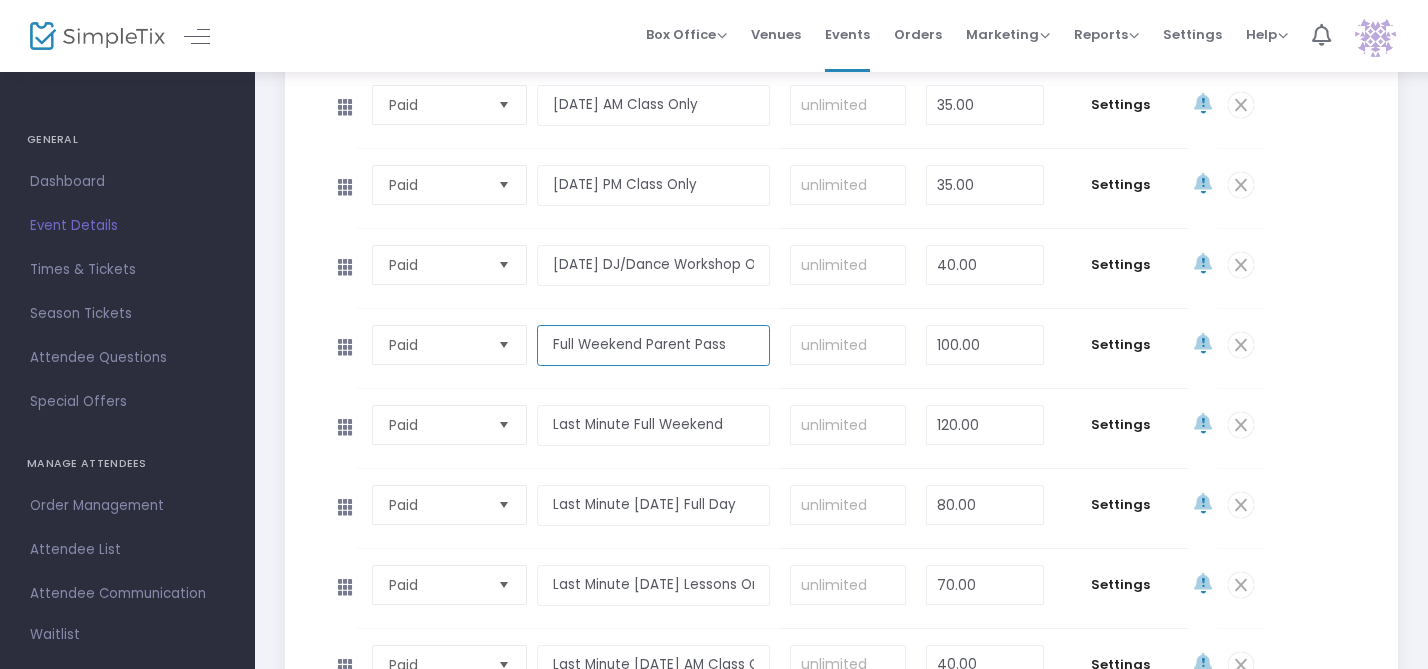 drag, startPoint x: 740, startPoint y: 345, endPoint x: 513, endPoint y: 337, distance: 227.14093 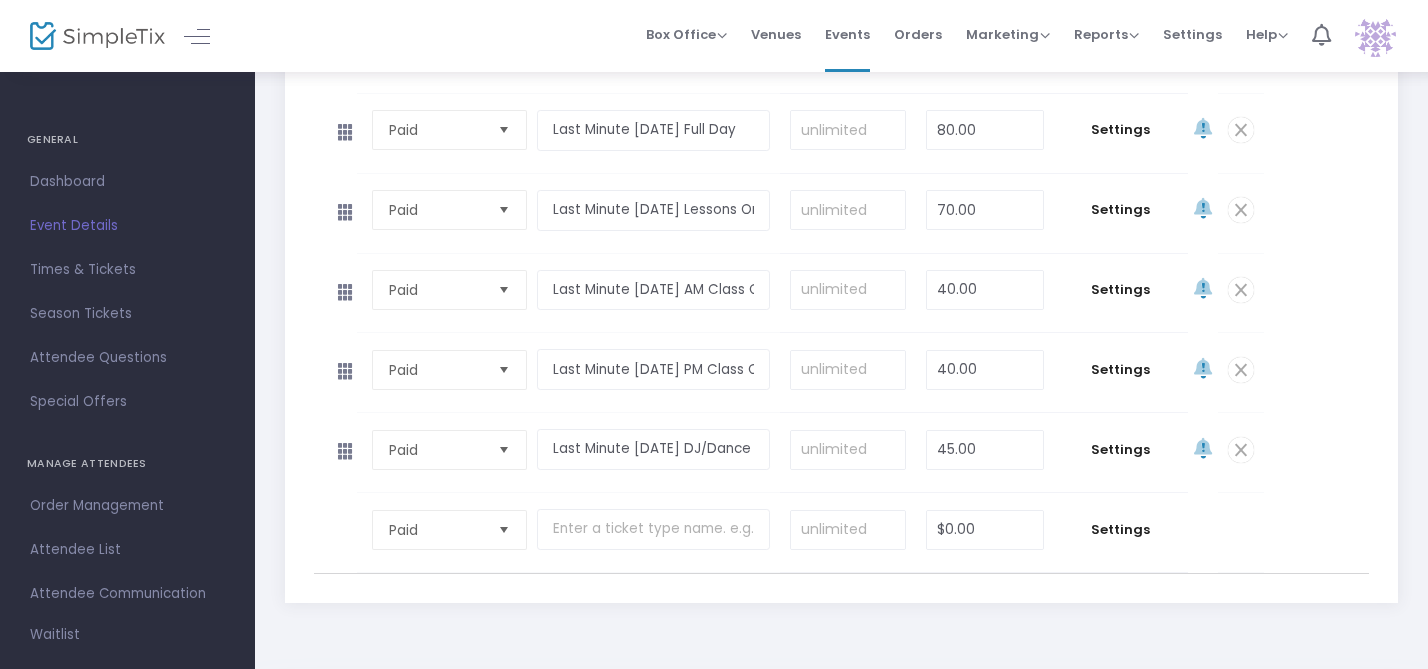 scroll, scrollTop: 1708, scrollLeft: 0, axis: vertical 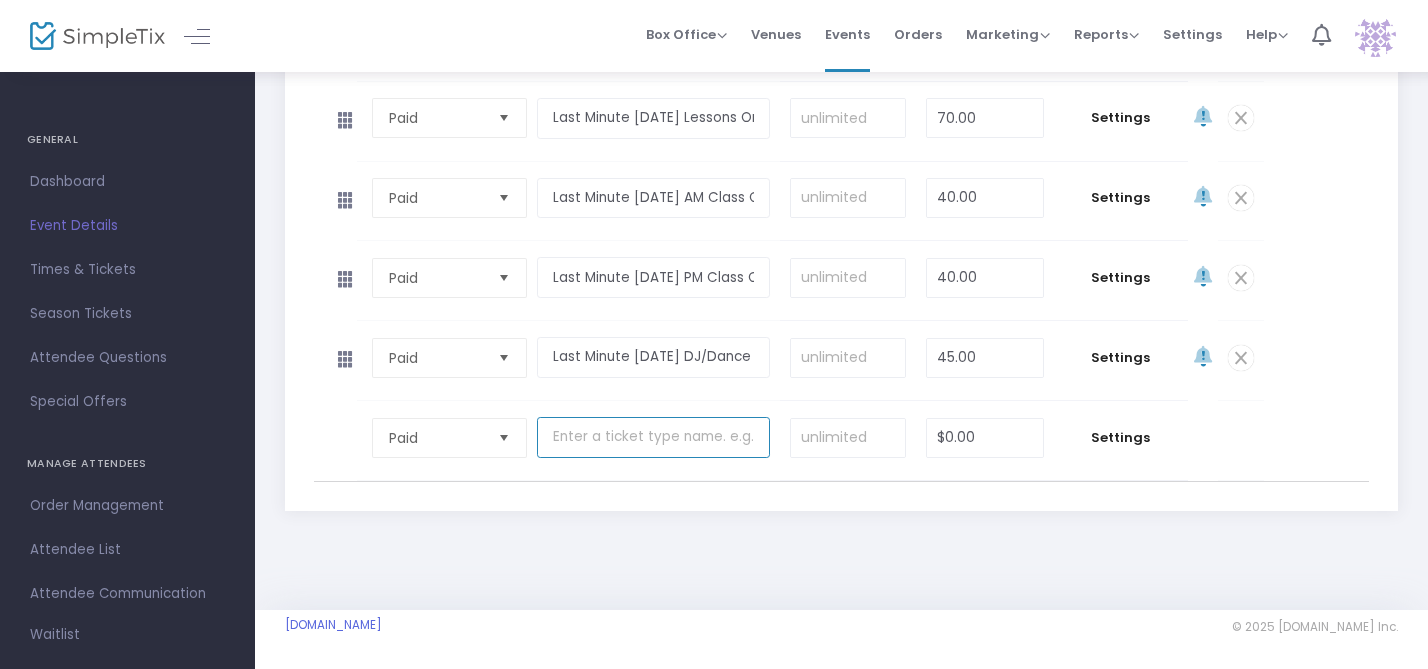 click at bounding box center (653, 437) 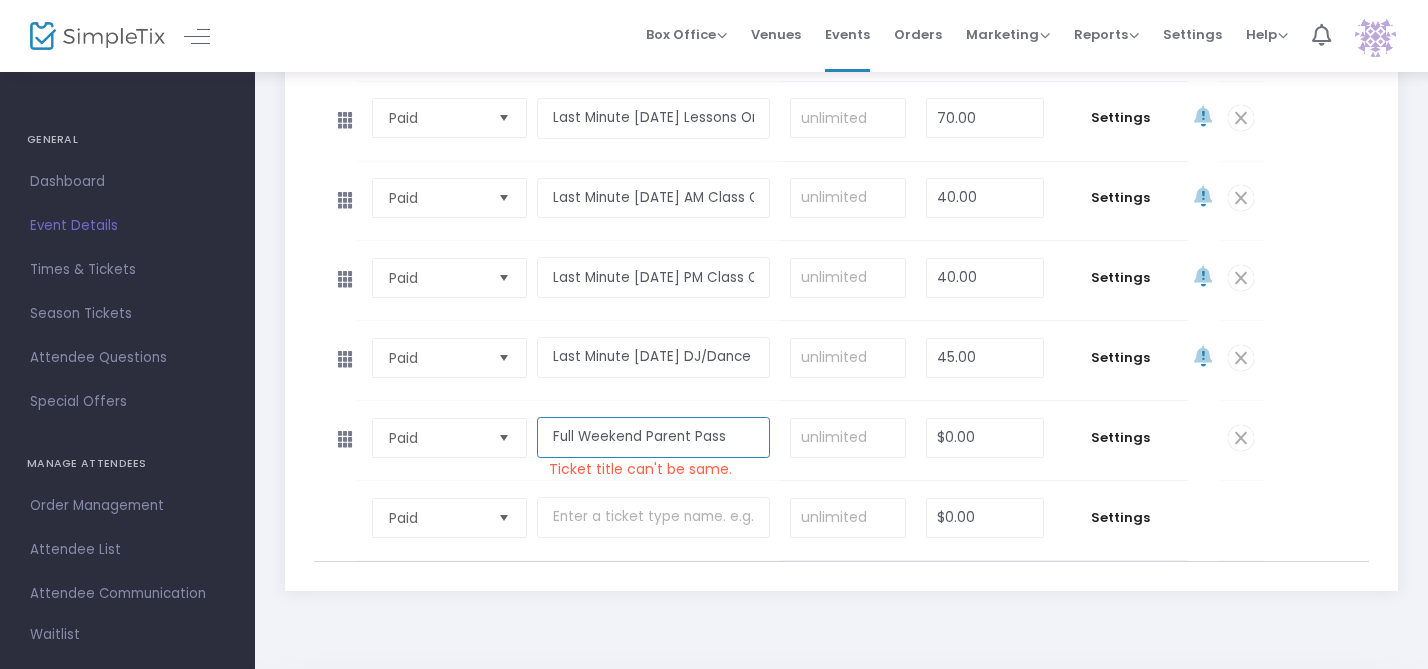 click on "Full Weekend Parent Pass" at bounding box center [653, 437] 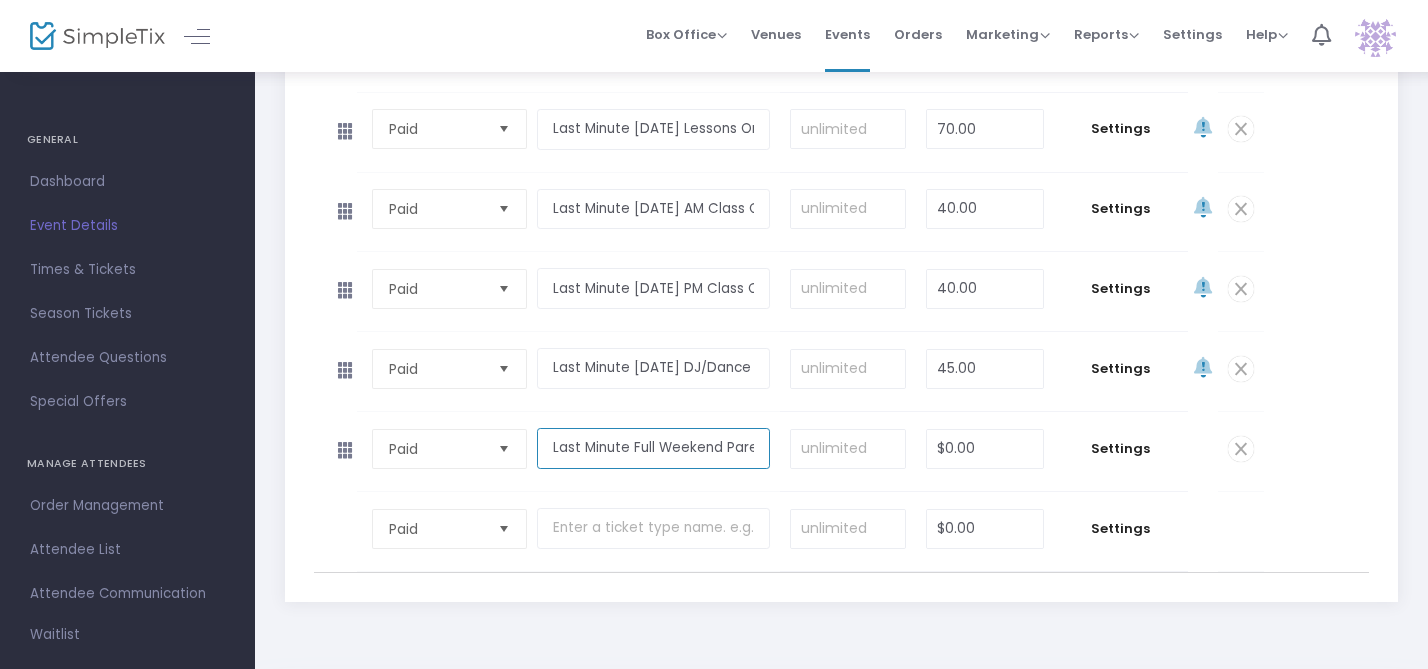 scroll, scrollTop: 1758, scrollLeft: 0, axis: vertical 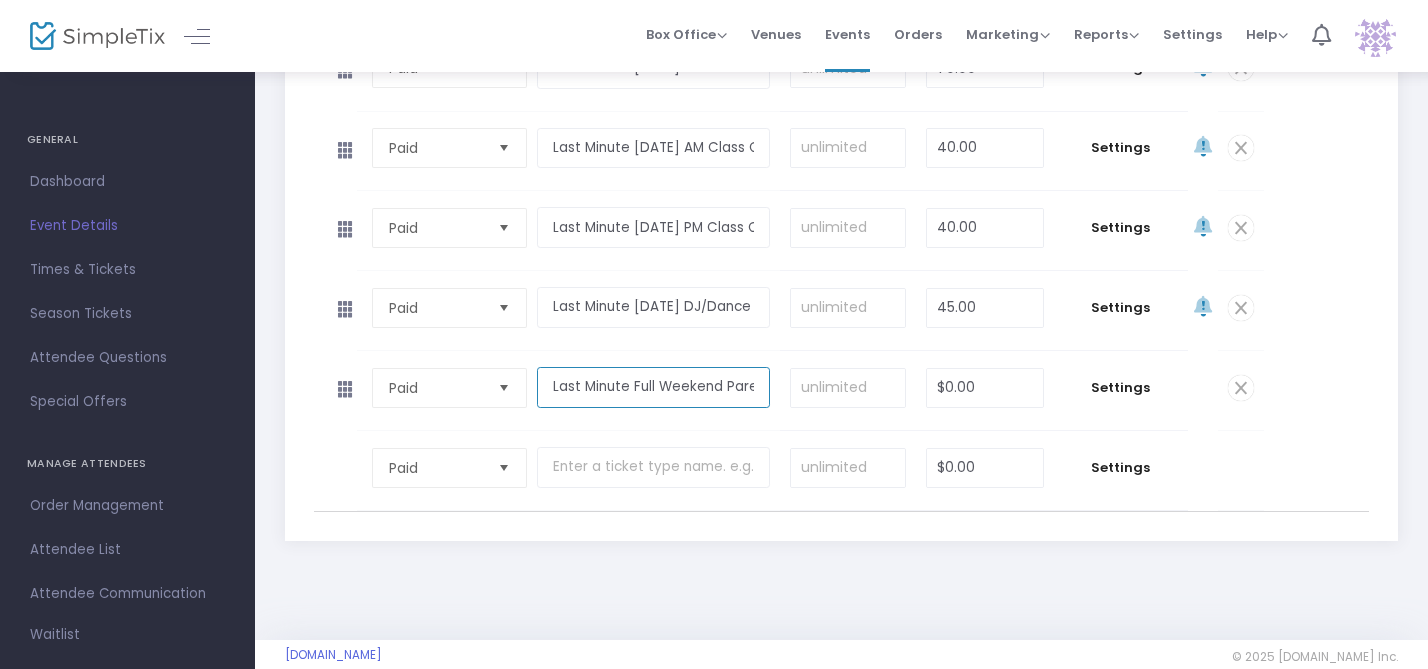type on "Last Minute Full Weekend Parent Pass" 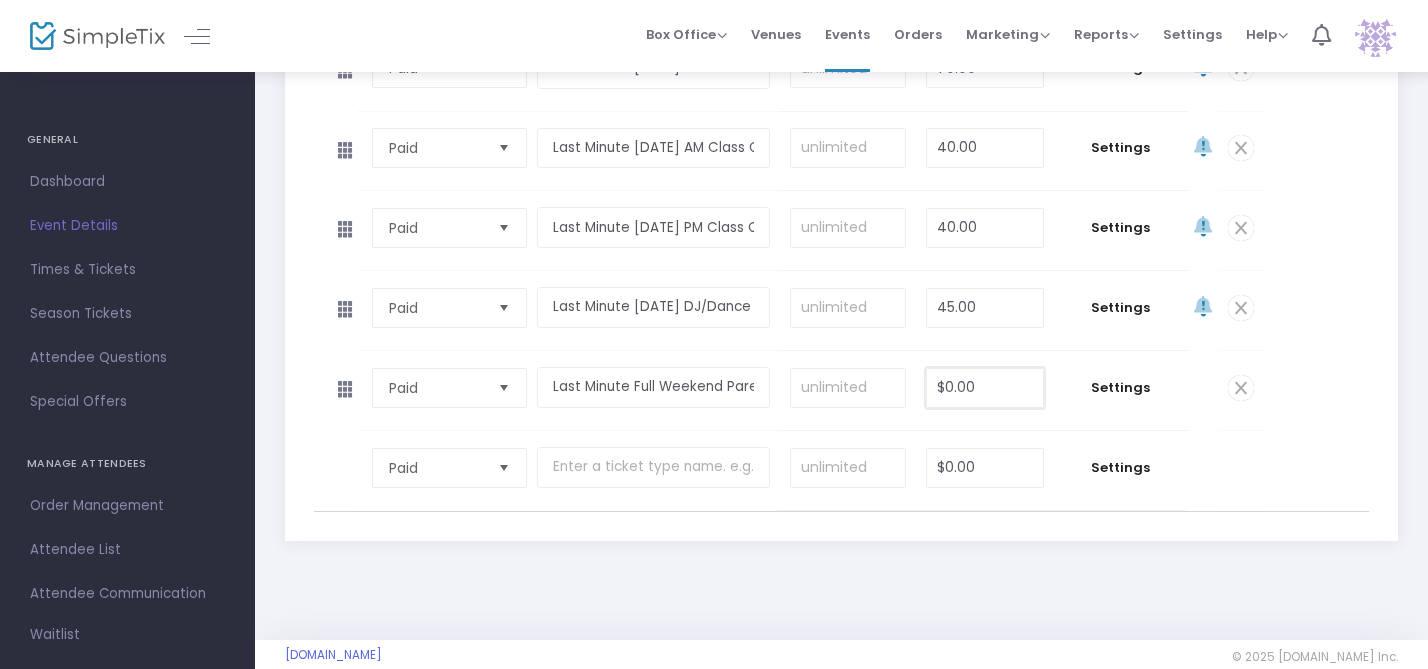 click on "$0.00" at bounding box center (984, 388) 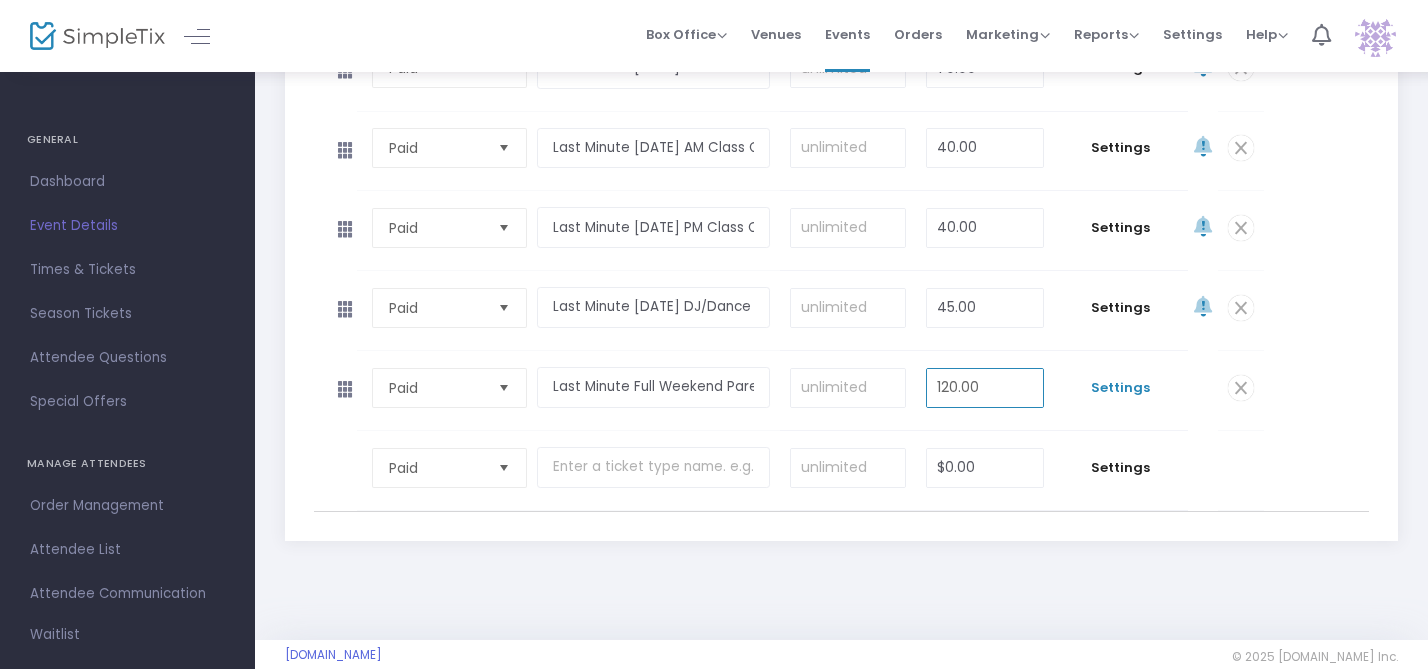 type on "120.00" 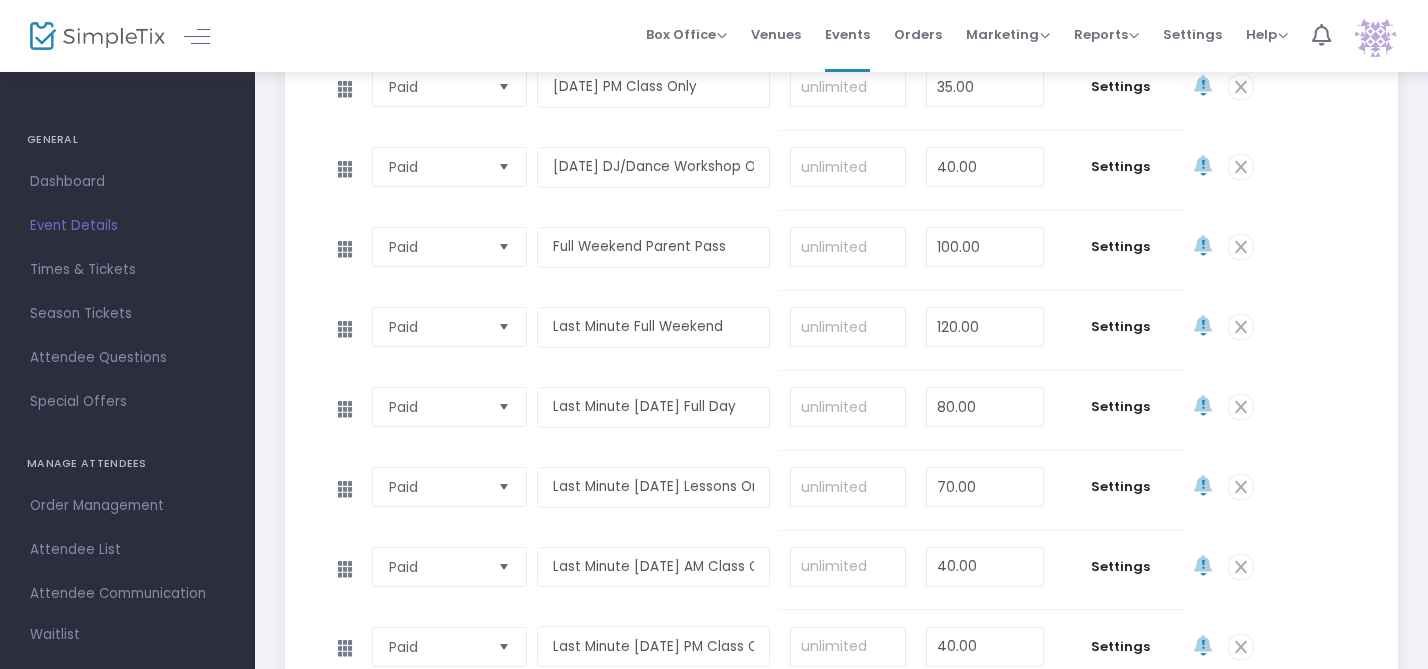 scroll, scrollTop: 1333, scrollLeft: 0, axis: vertical 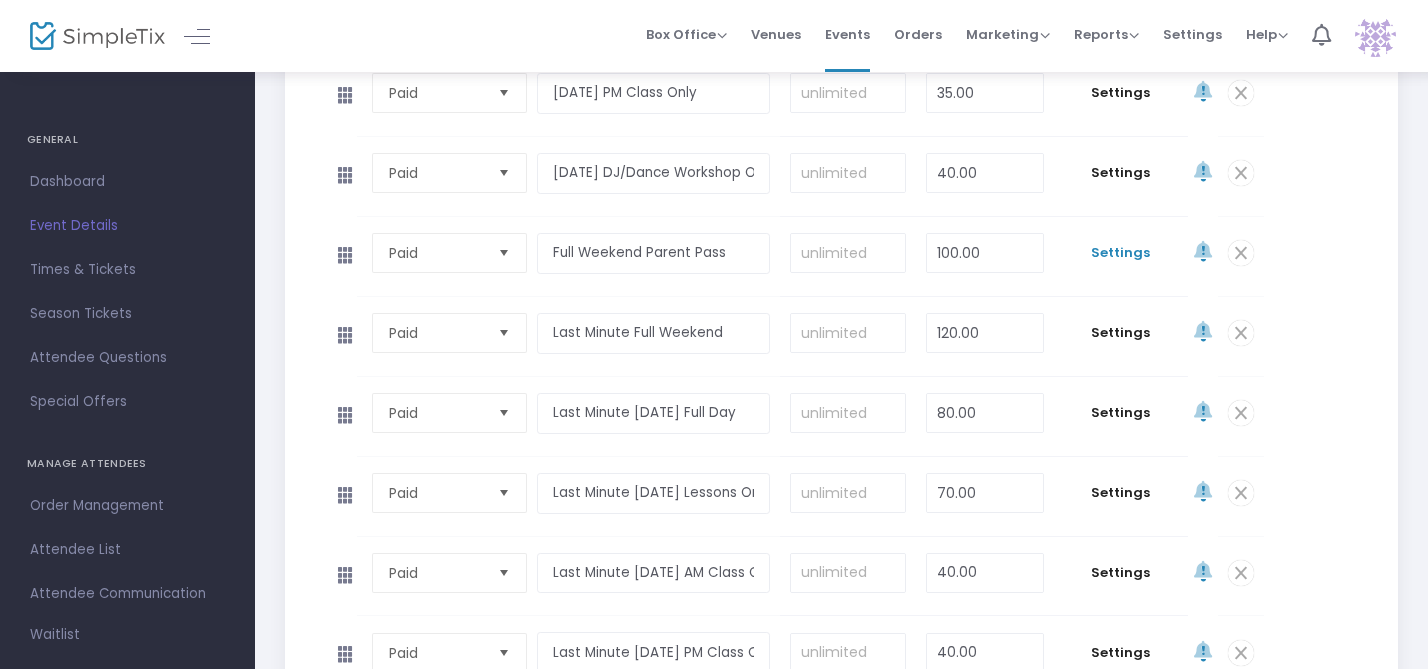 click on "Settings" at bounding box center [1121, 253] 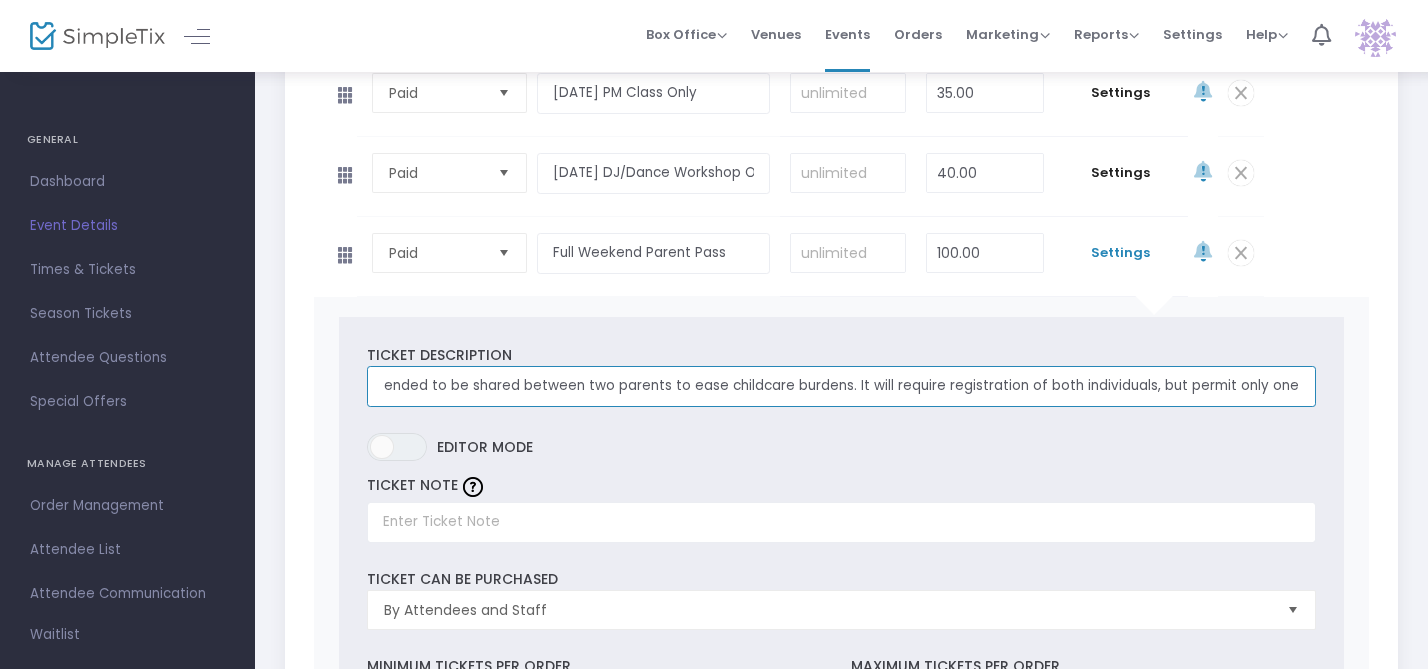scroll, scrollTop: 0, scrollLeft: 347, axis: horizontal 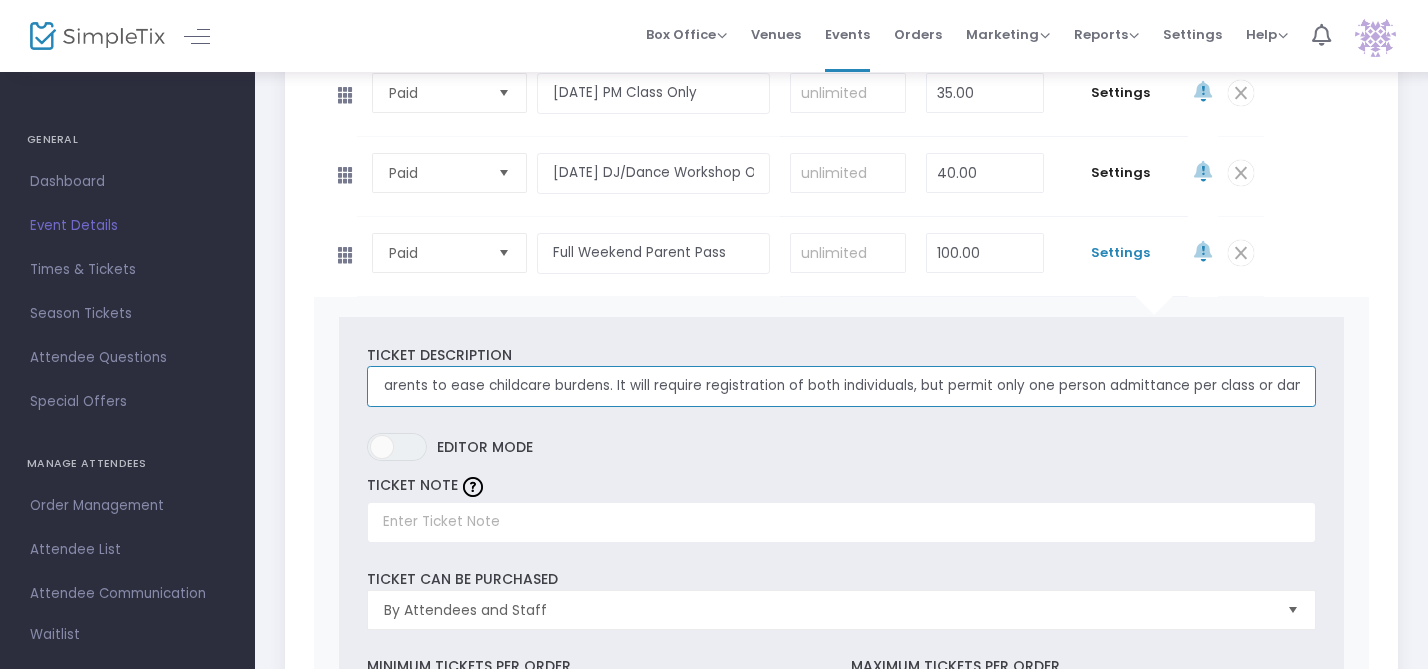 drag, startPoint x: 380, startPoint y: 386, endPoint x: 1390, endPoint y: 389, distance: 1010.00446 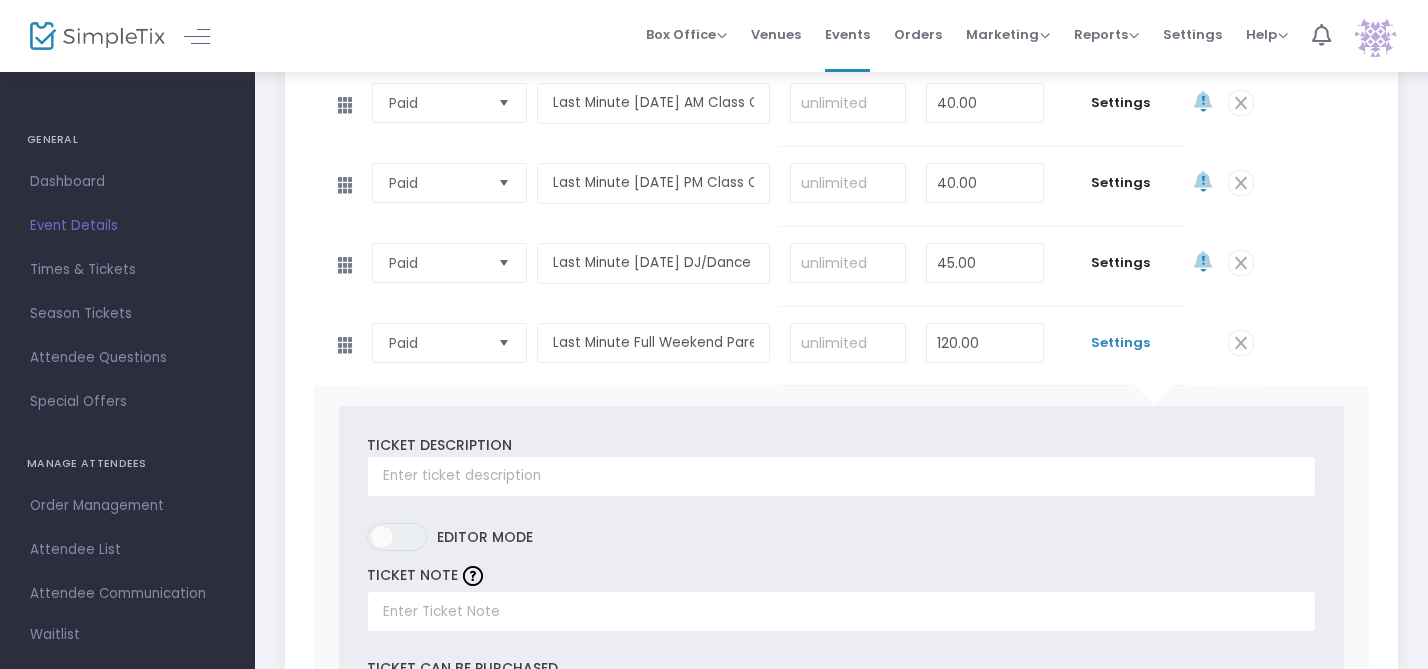 scroll, scrollTop: 3082, scrollLeft: 0, axis: vertical 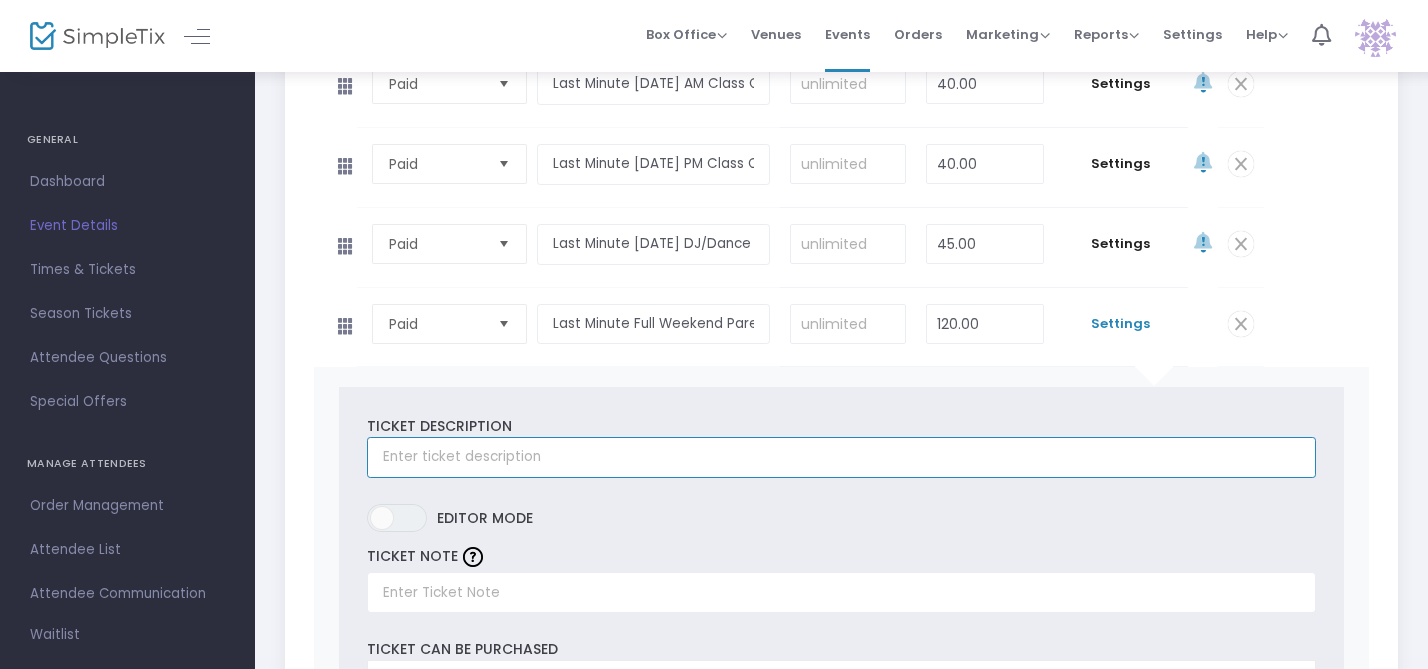 click at bounding box center (841, 457) 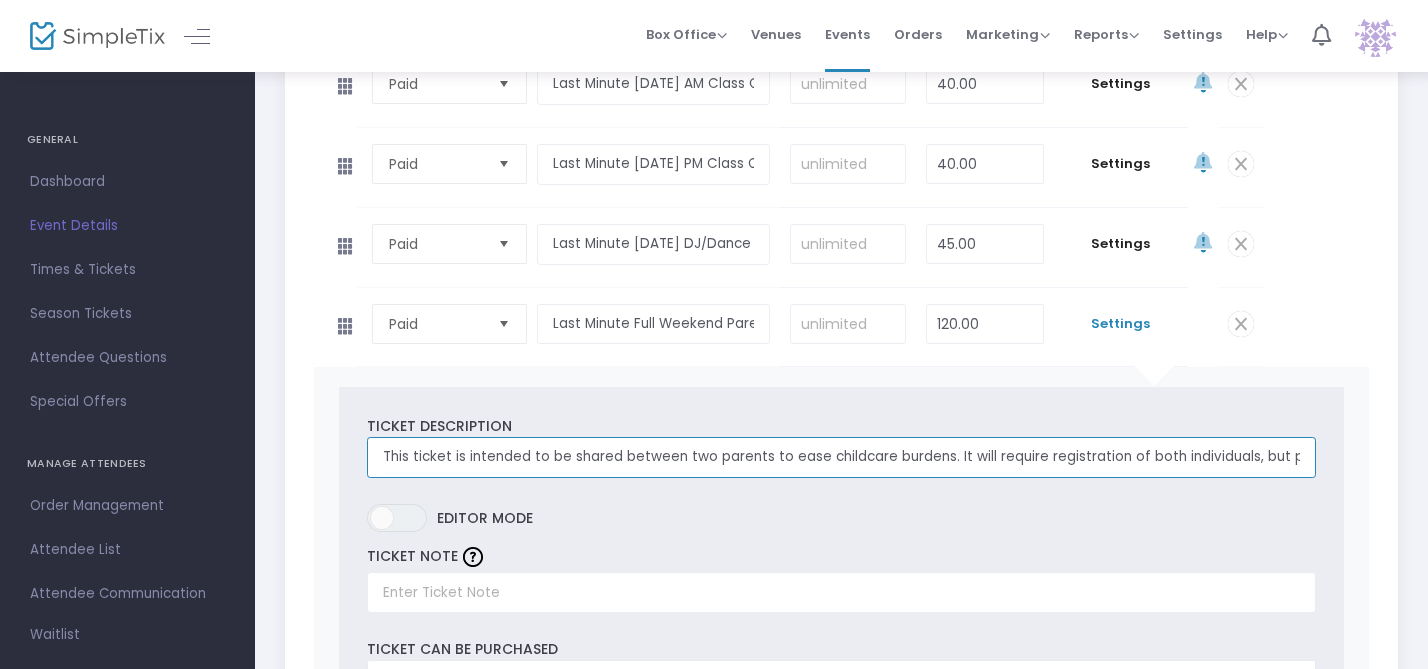 scroll, scrollTop: 0, scrollLeft: 347, axis: horizontal 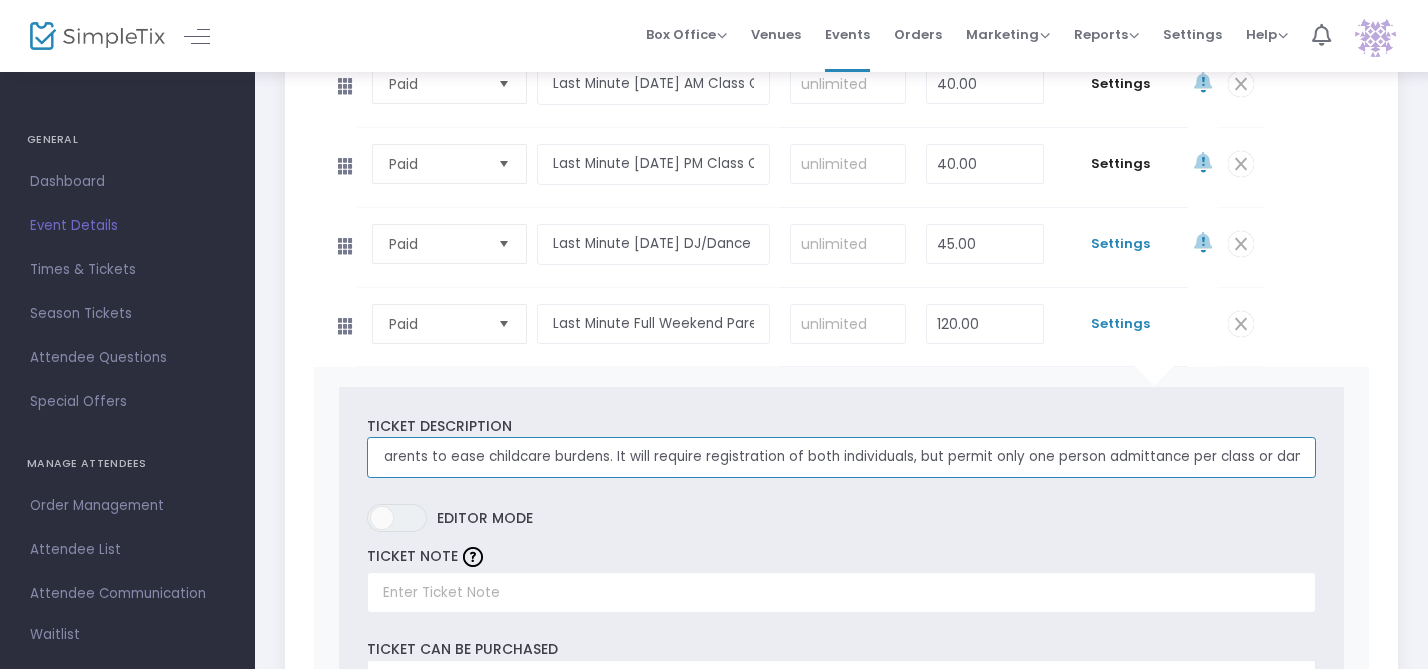 type on "This ticket is intended to be shared between two parents to ease childcare burdens. It will require registration of both individuals, but permit only one person admittance per class or dance." 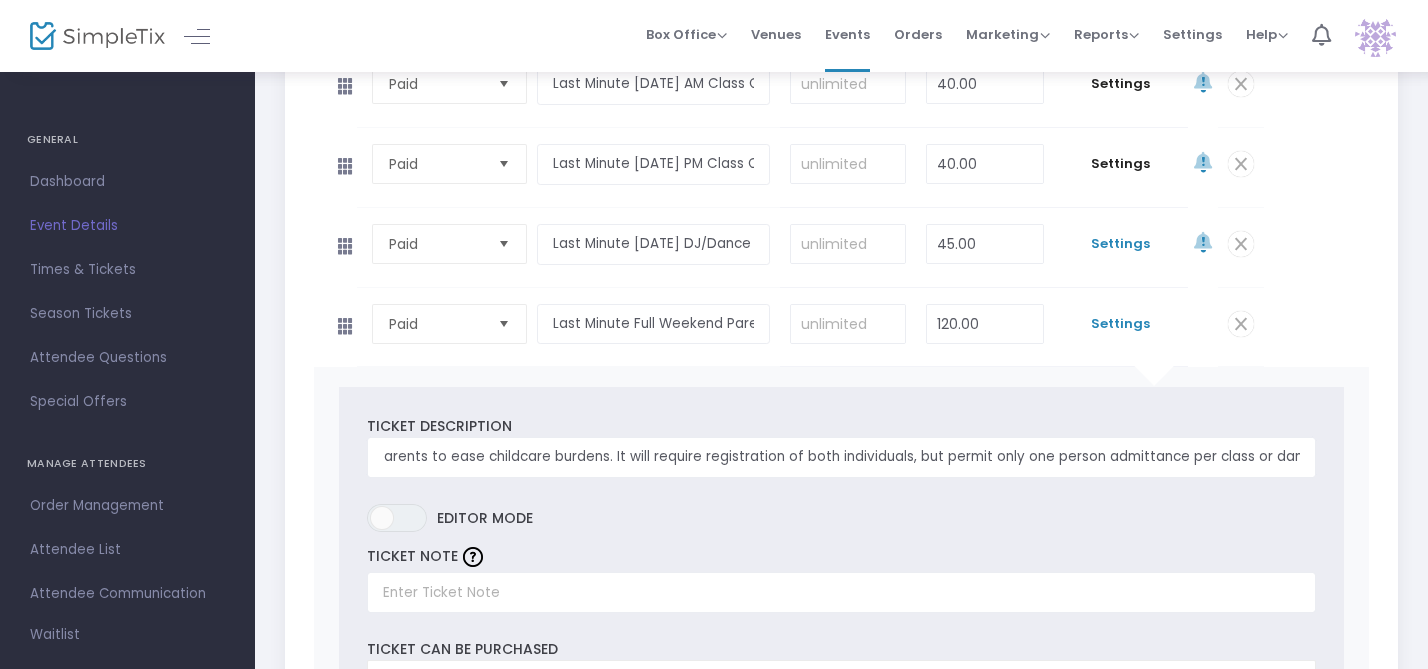 click on "Settings" at bounding box center [1121, 244] 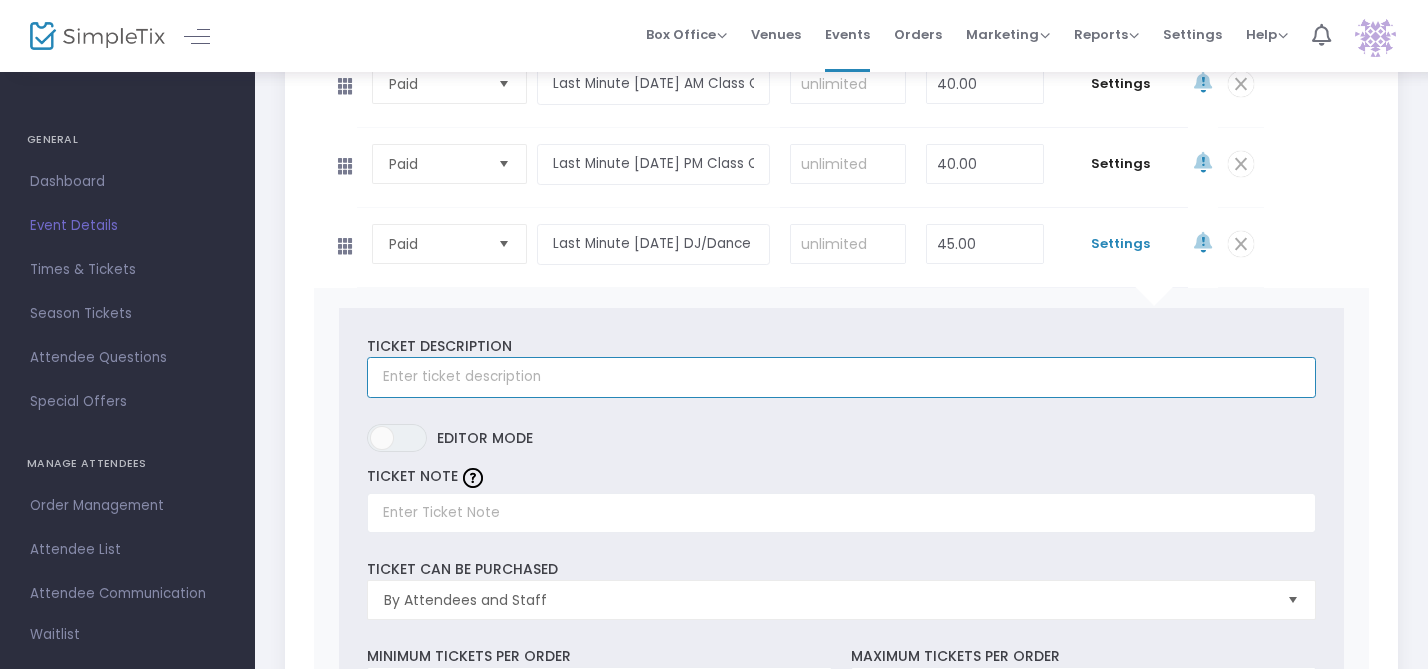 click at bounding box center [841, 377] 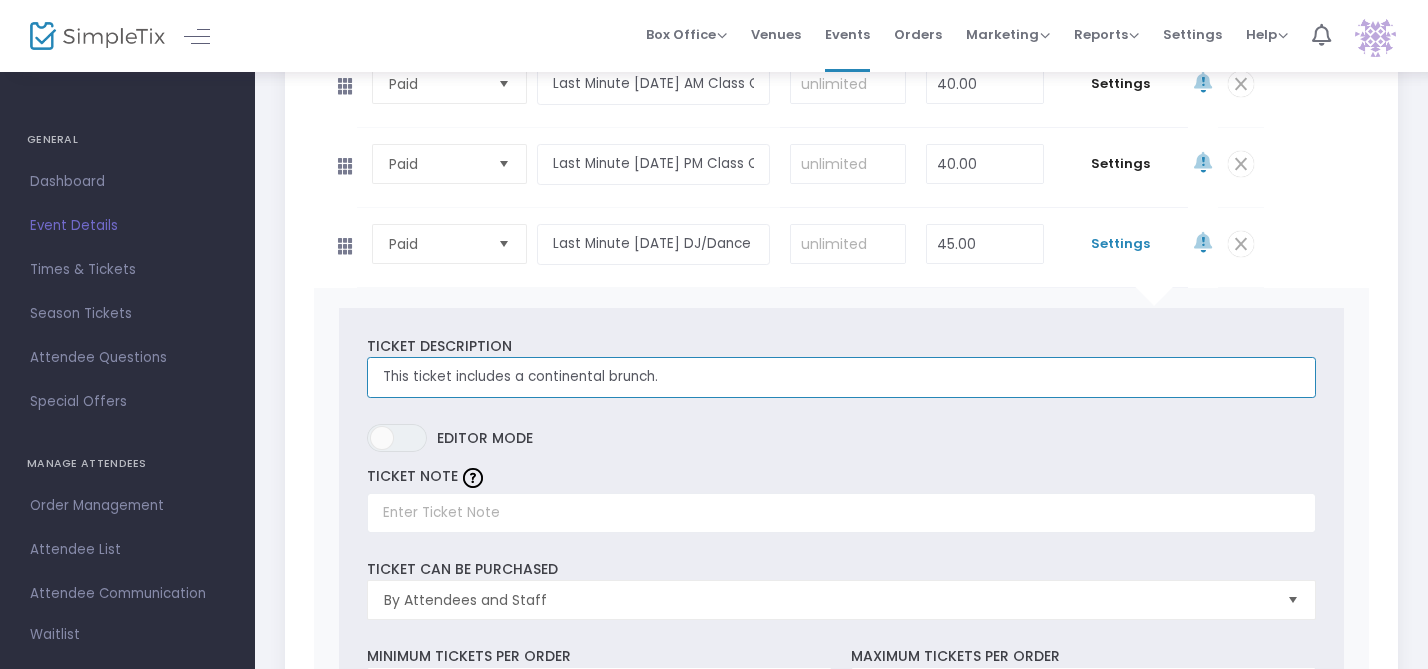 scroll, scrollTop: 0, scrollLeft: 0, axis: both 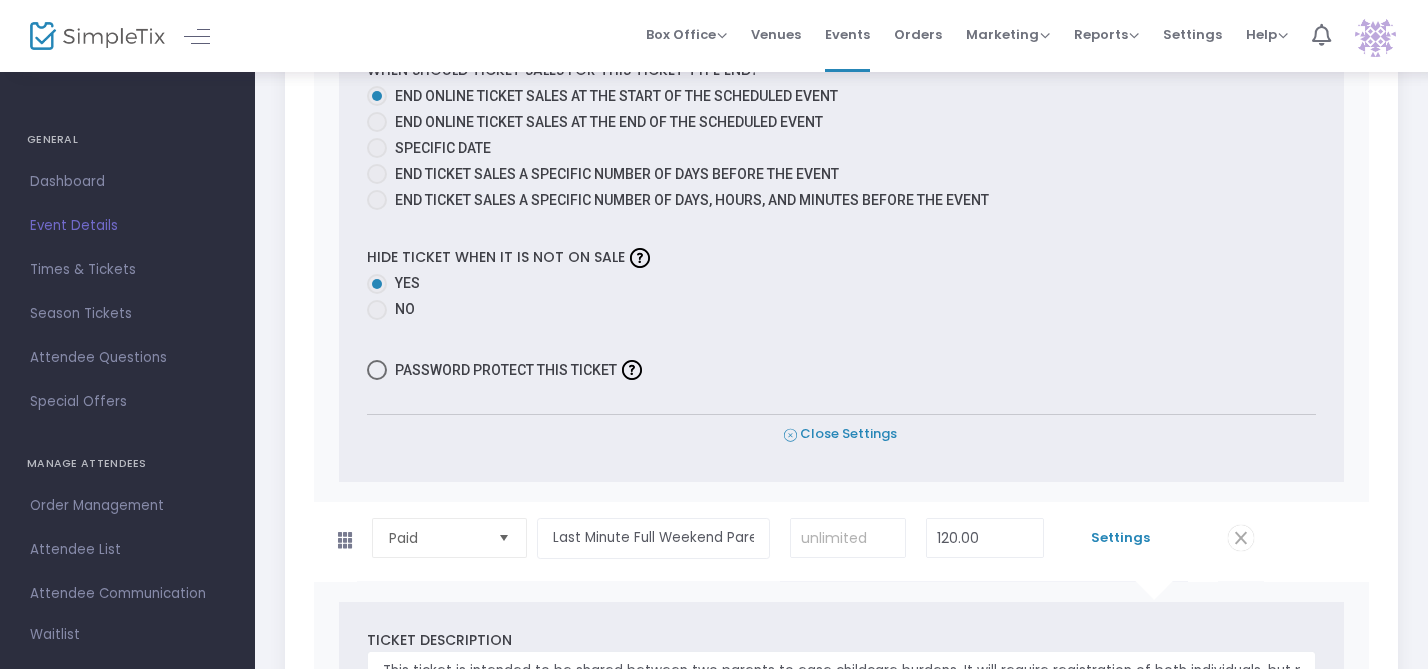 type on "This ticket includes a continental brunch." 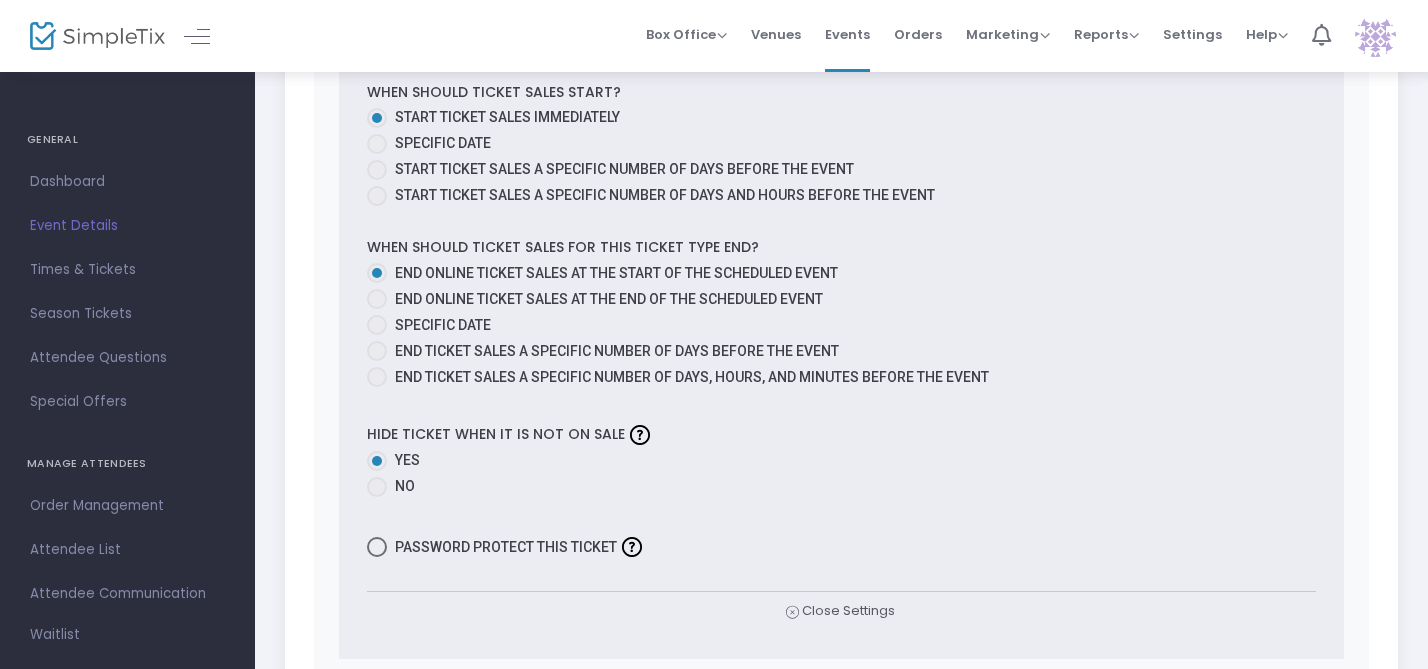 scroll, scrollTop: 3942, scrollLeft: 0, axis: vertical 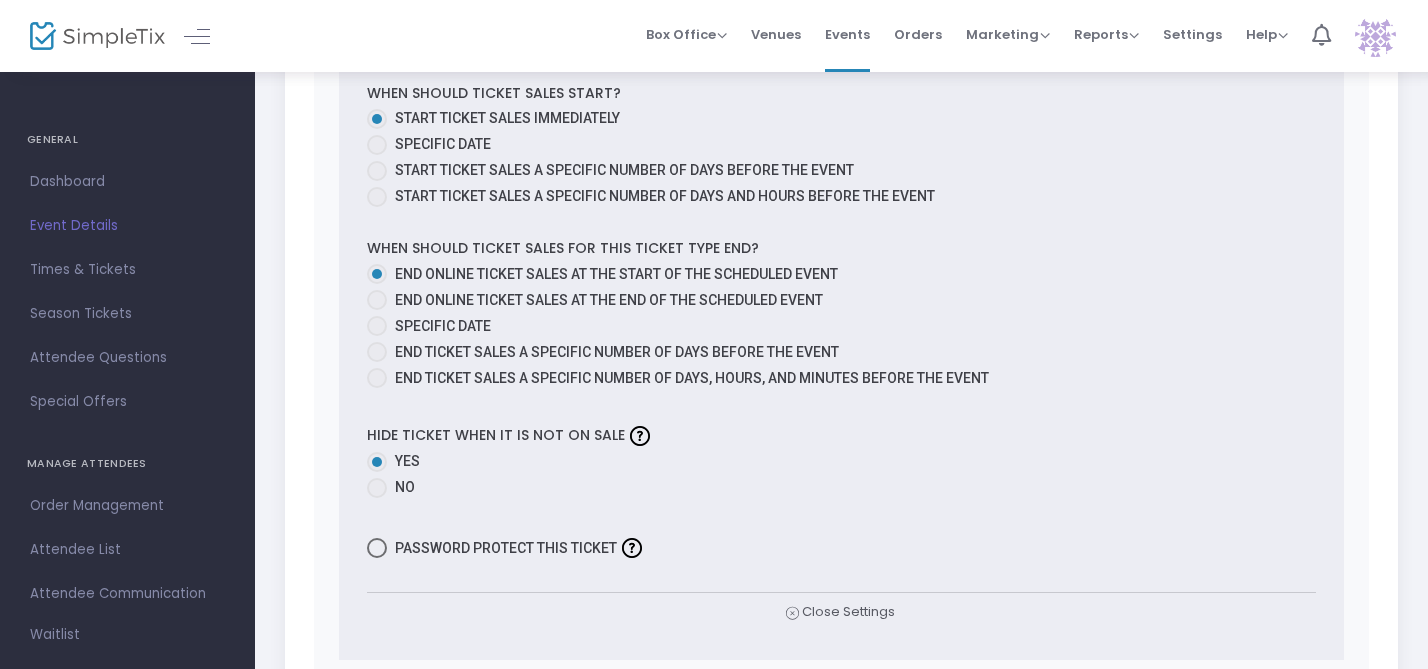 click at bounding box center (377, 145) 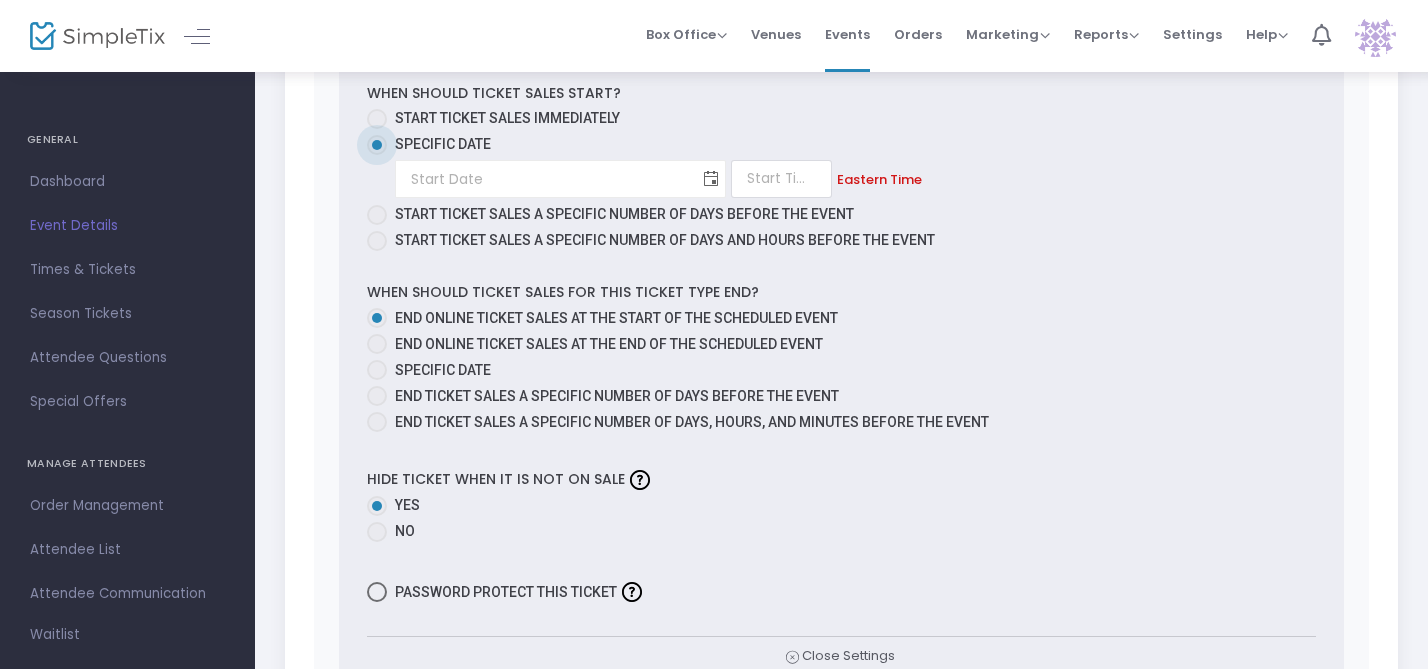 click at bounding box center [711, 179] 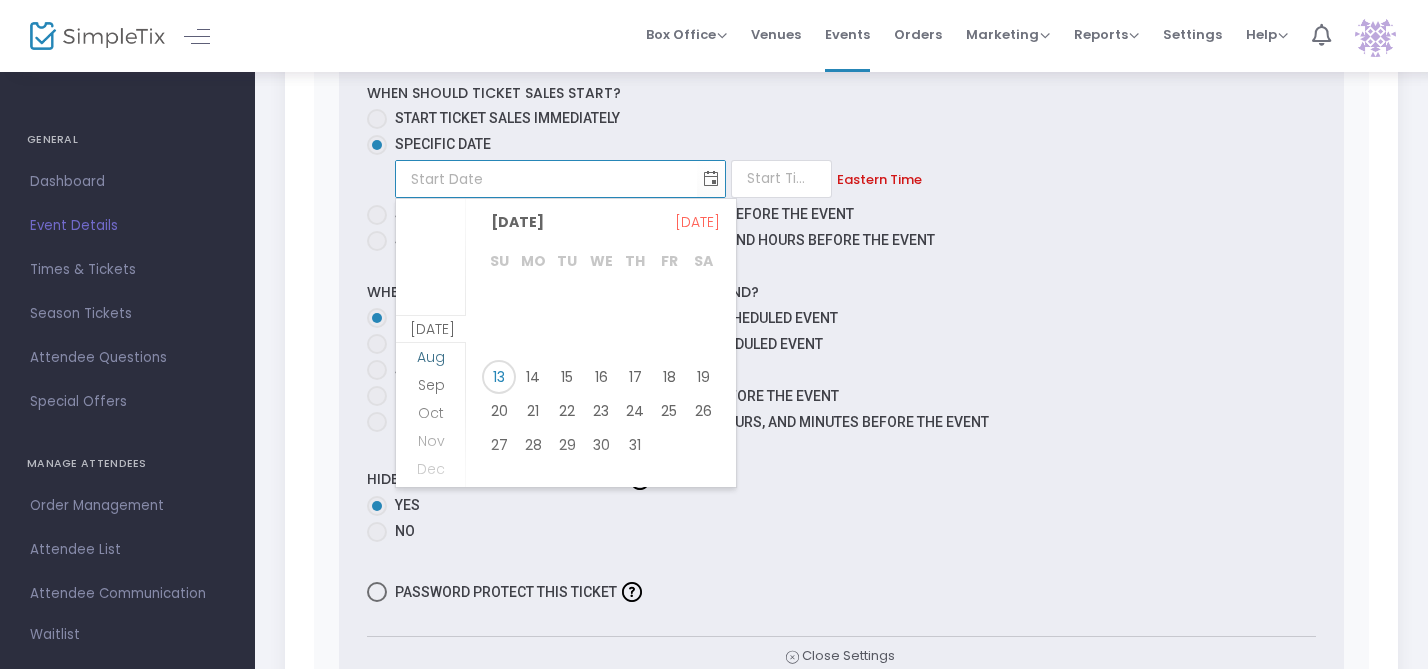 click on "Aug" at bounding box center (431, 357) 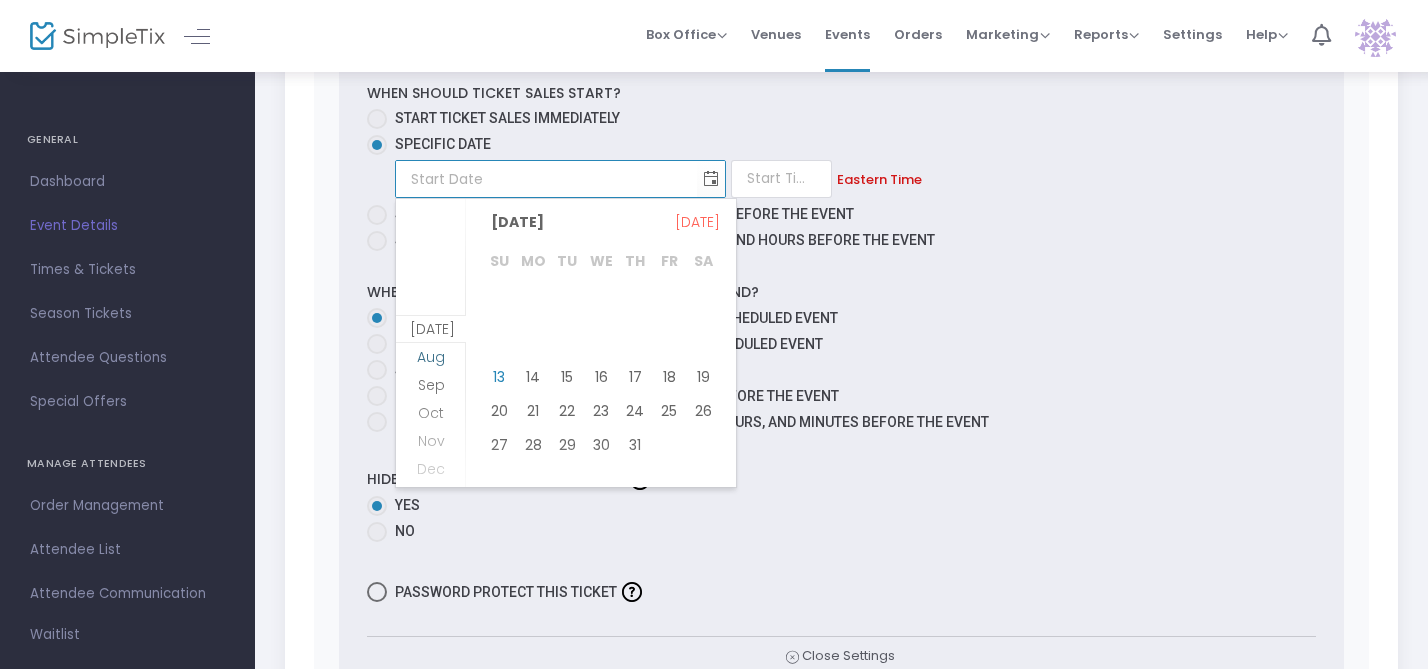 scroll, scrollTop: 27, scrollLeft: 0, axis: vertical 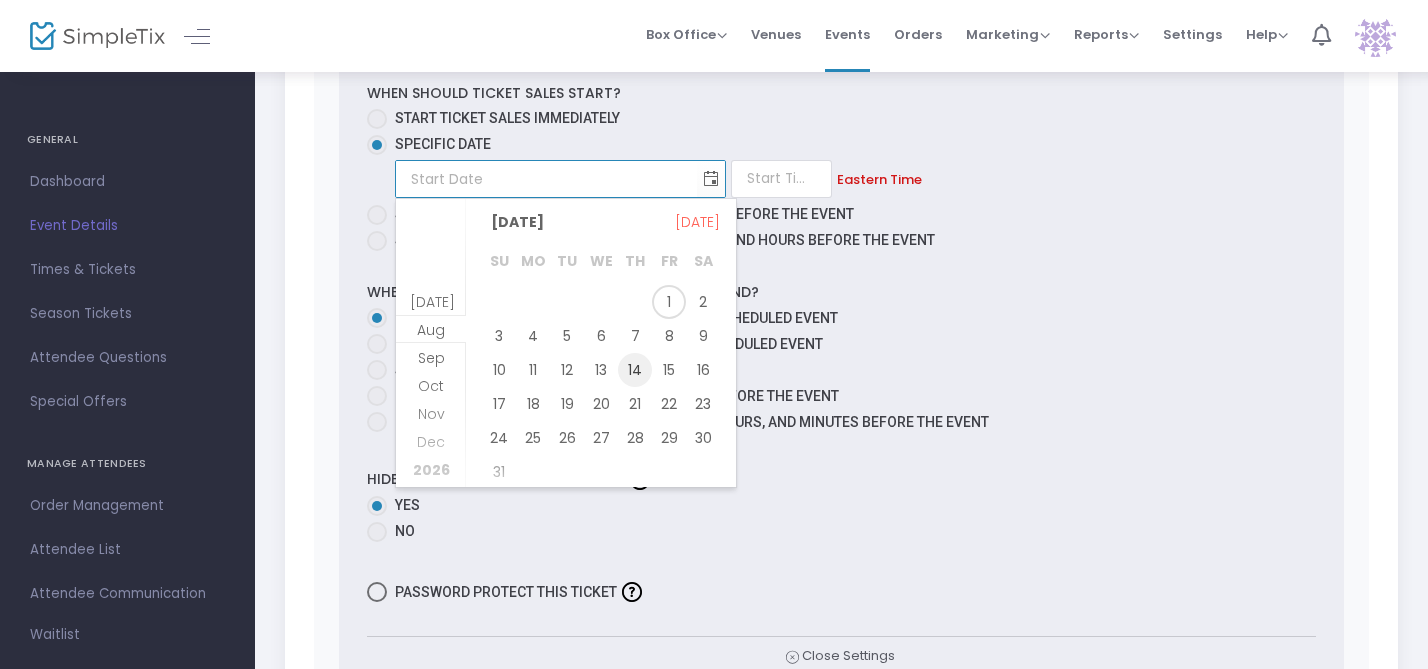 click on "14" at bounding box center [635, 370] 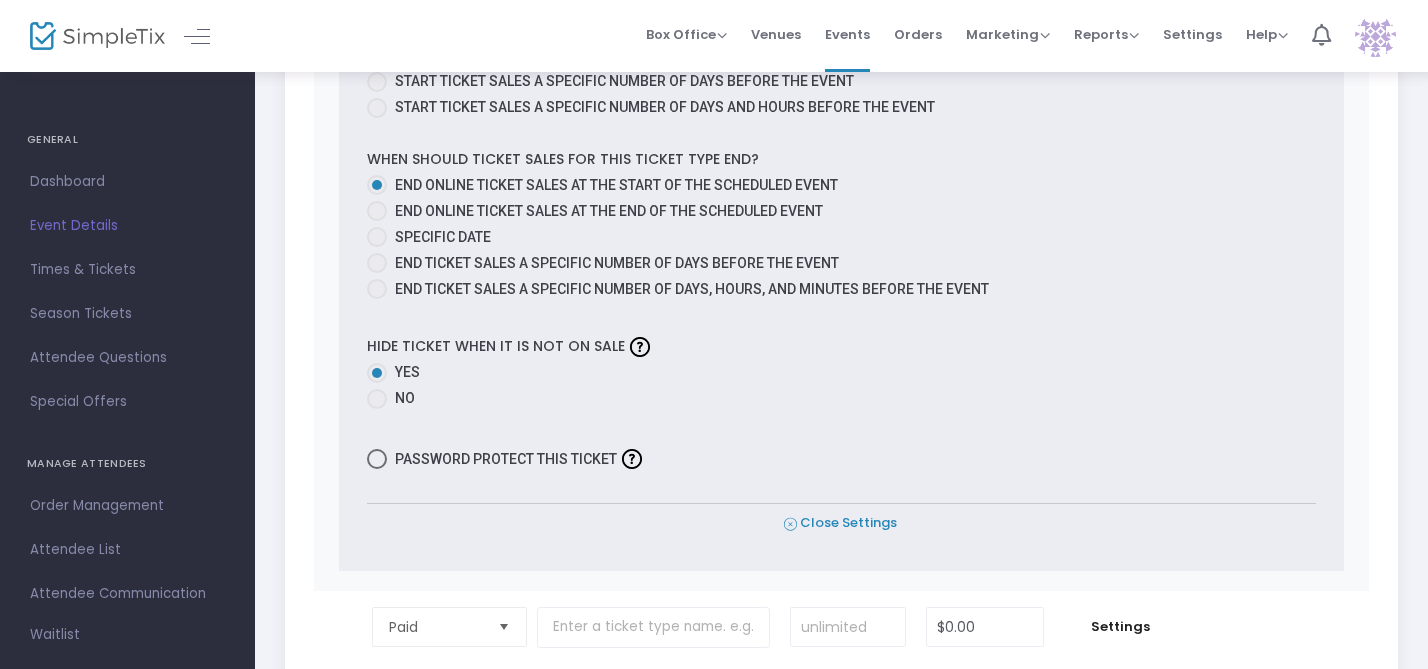 click on "Close Settings" at bounding box center [840, 523] 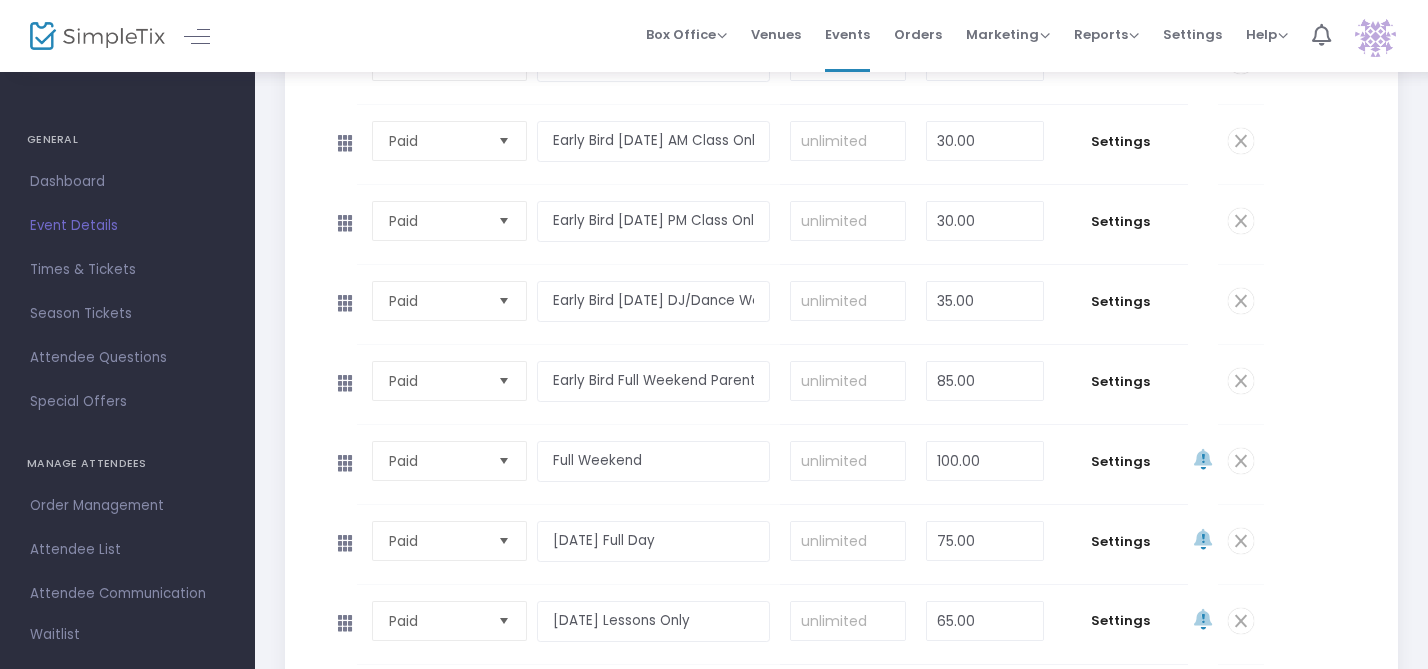 scroll, scrollTop: 0, scrollLeft: 0, axis: both 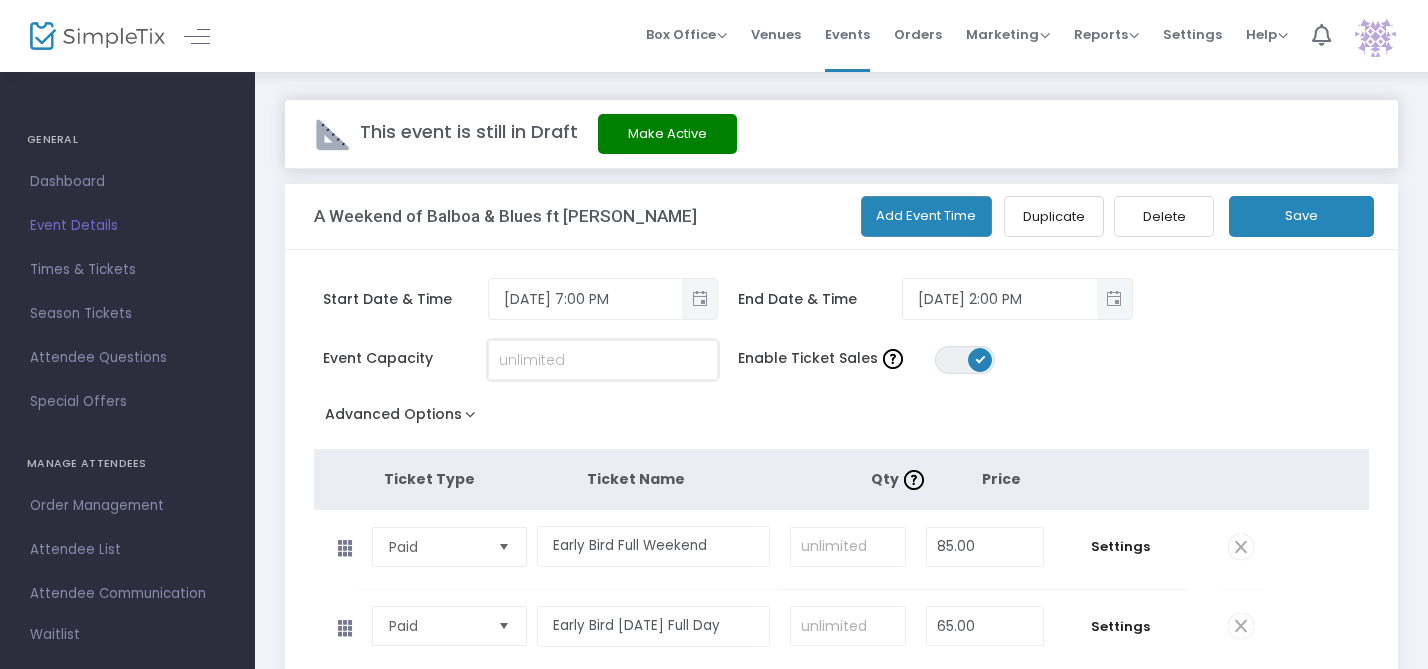 click at bounding box center (603, 360) 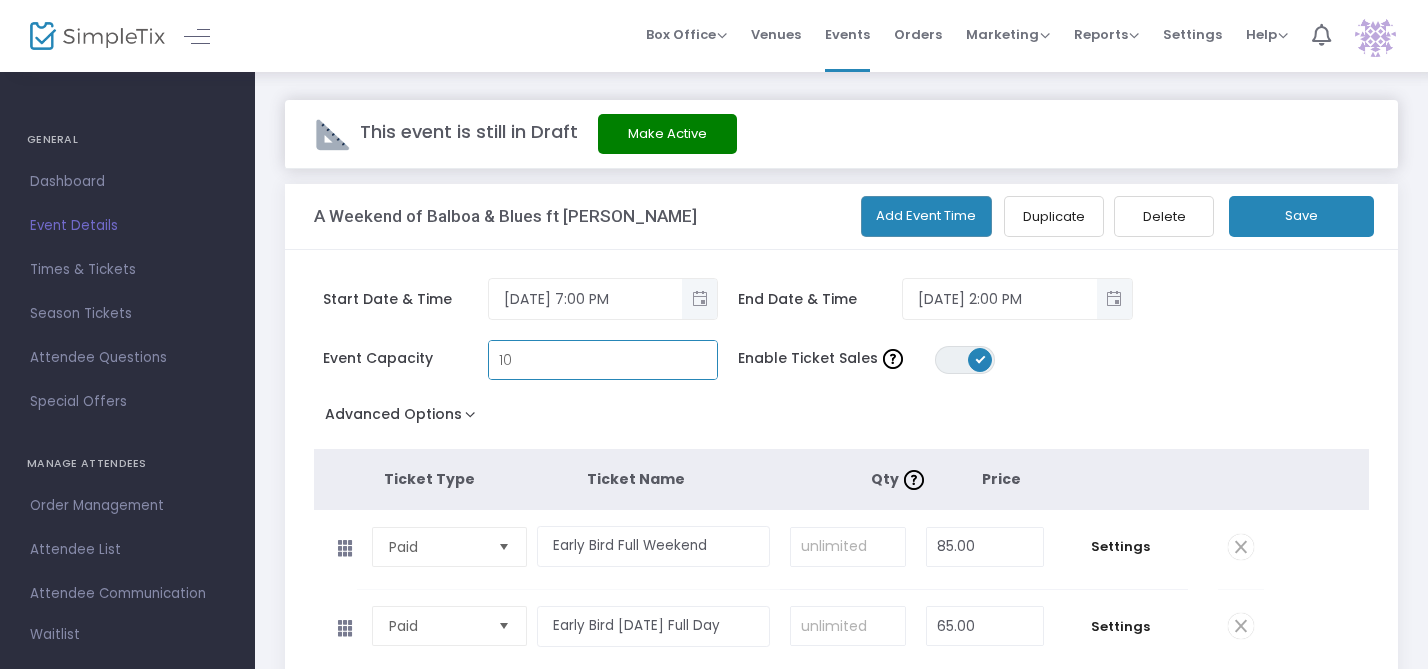 type on "1" 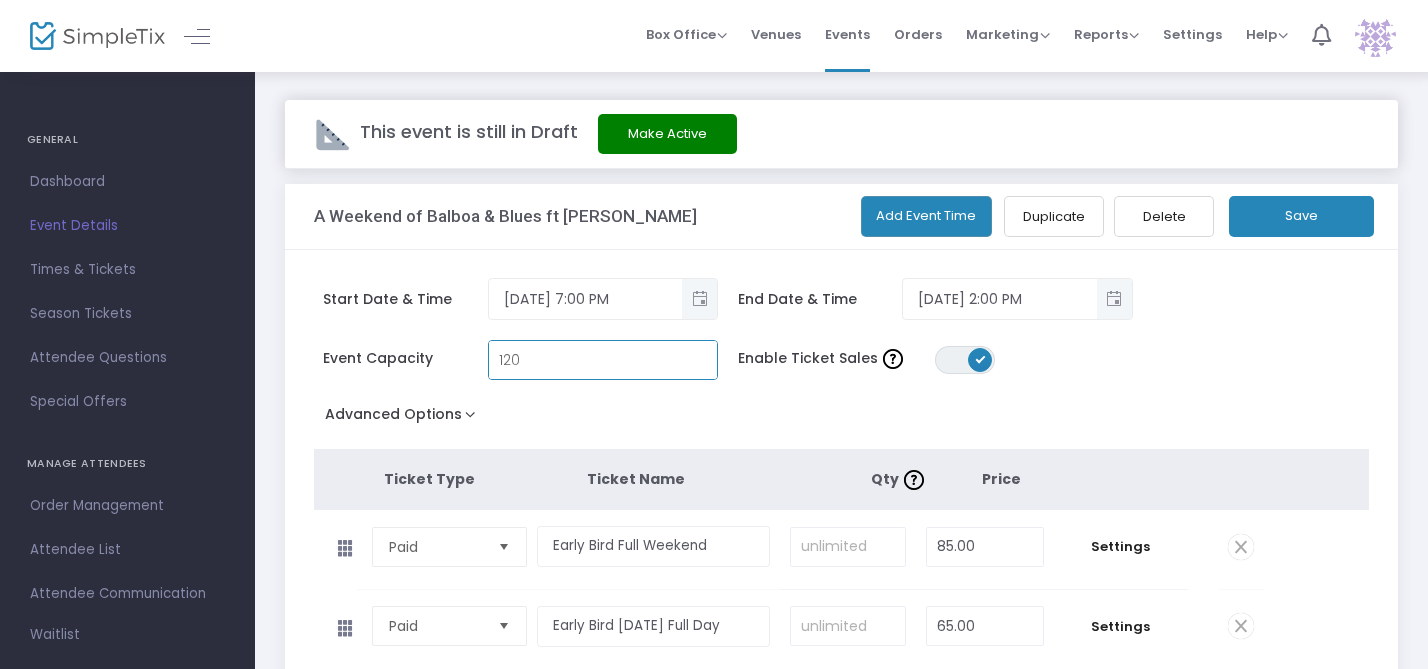 type on "120" 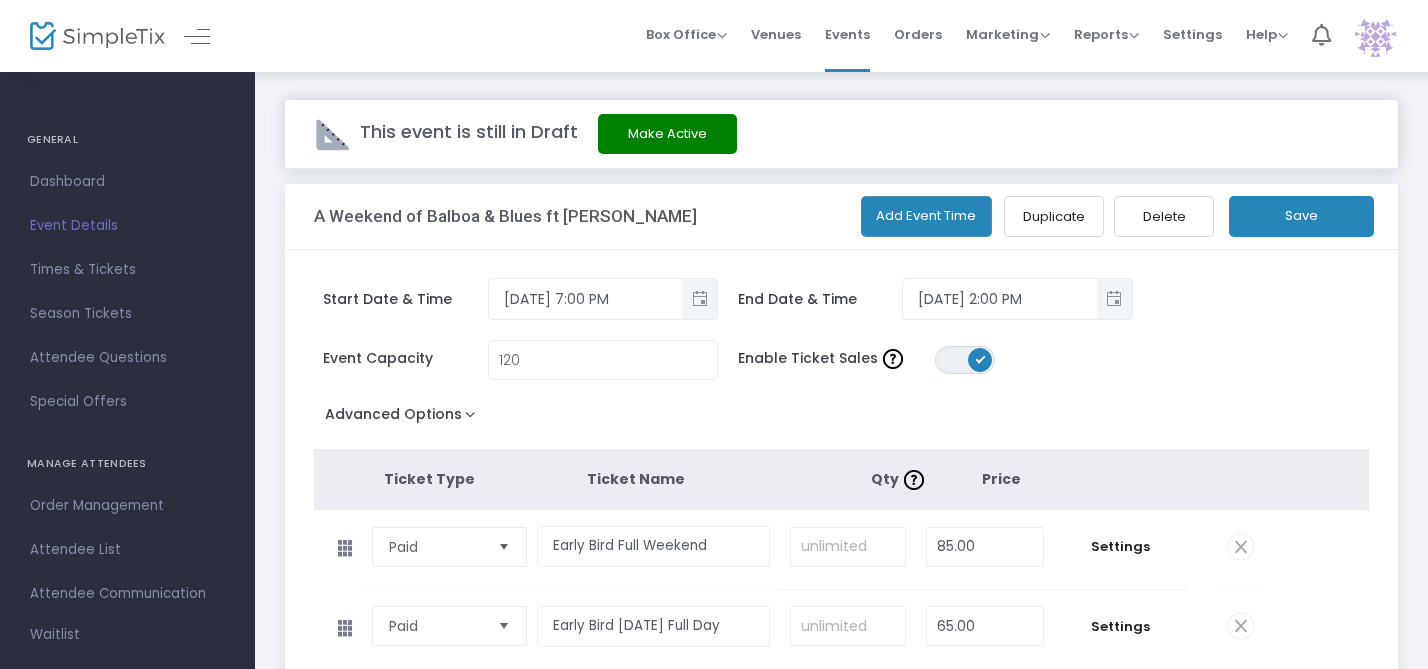 click on "Advanced Options  Event Time Title  Mobile eTicket color  #FFFFFF  Limit the total number of orders per event time  ON OFF" 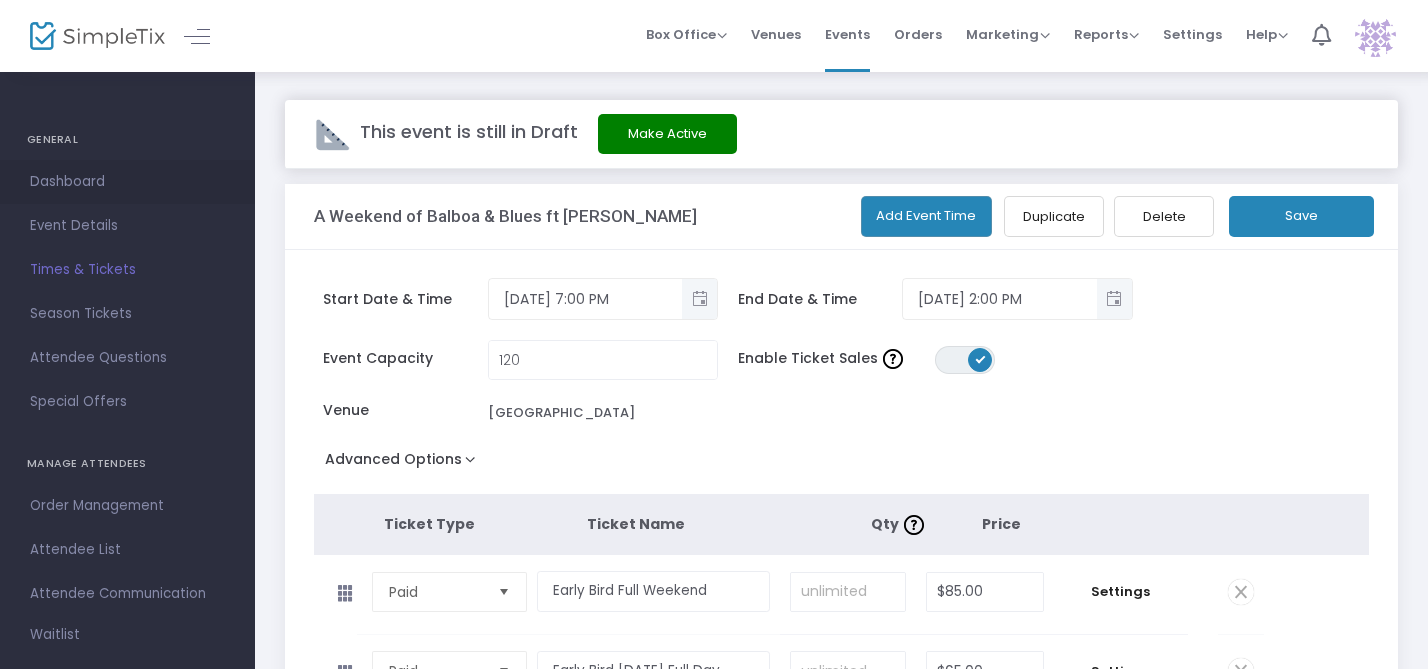 click on "Dashboard" at bounding box center (127, 182) 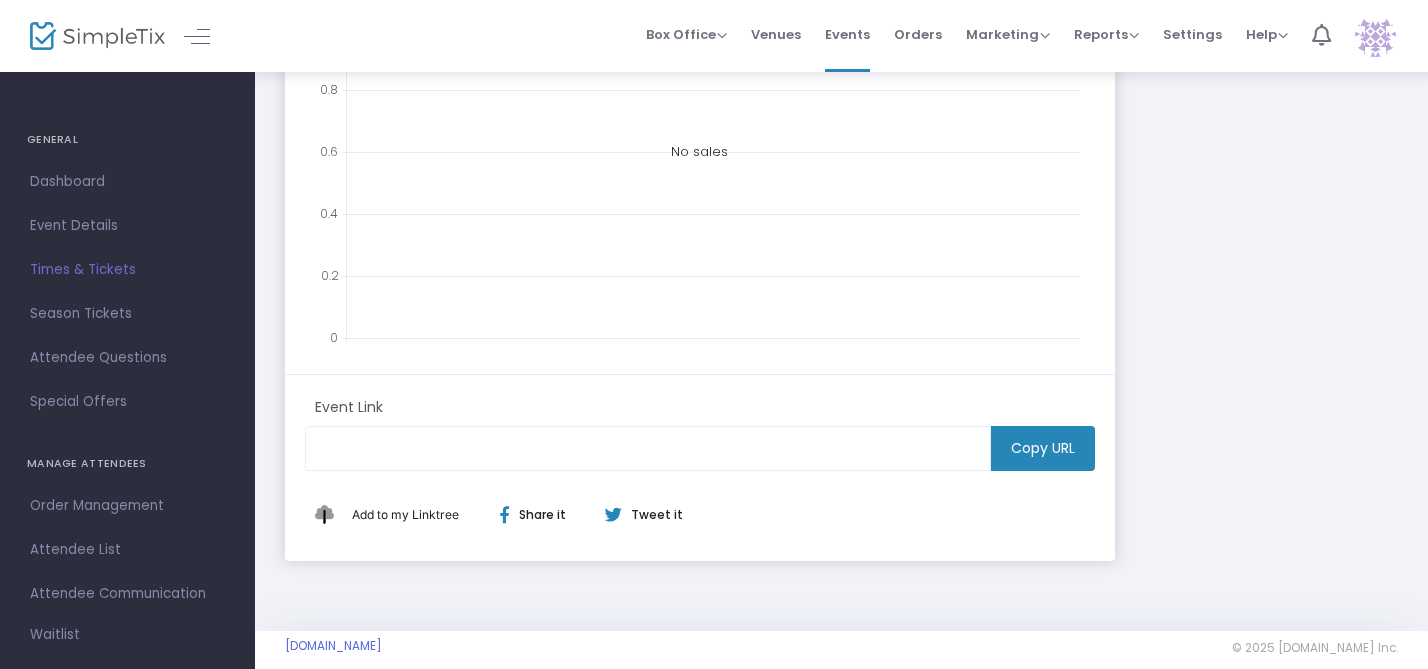 scroll, scrollTop: 641, scrollLeft: 0, axis: vertical 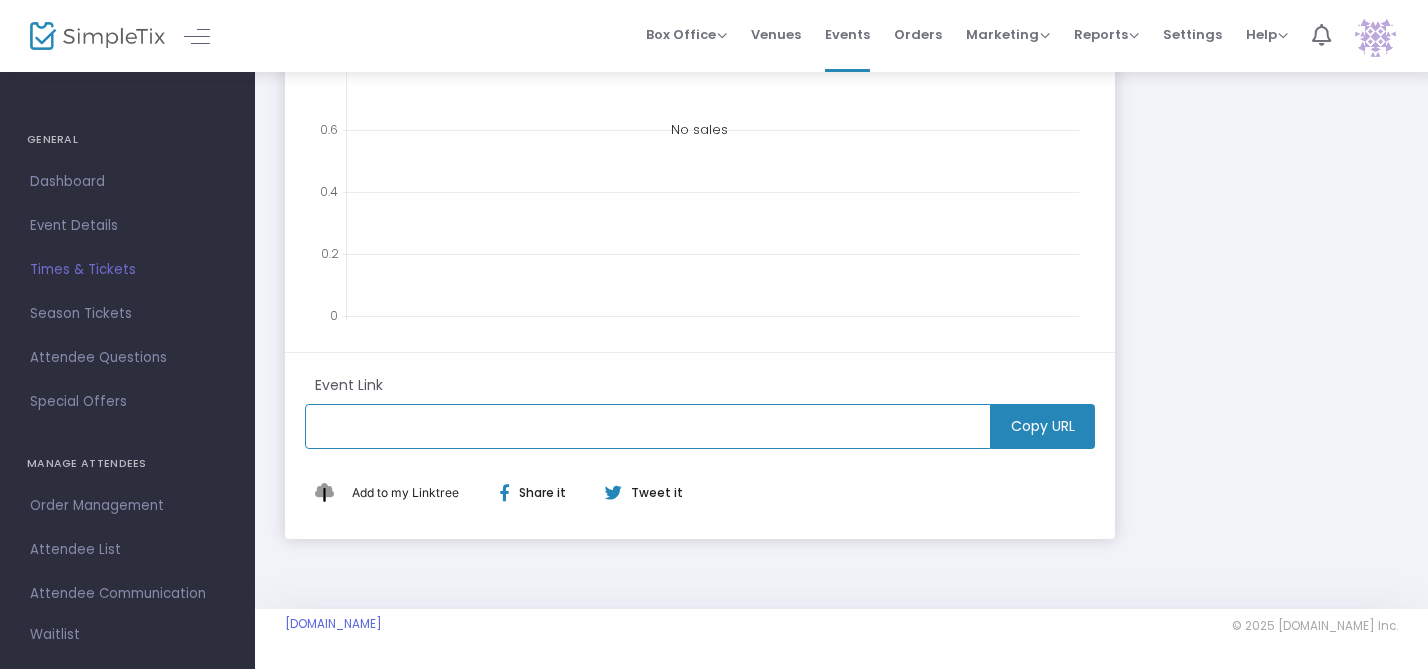 click 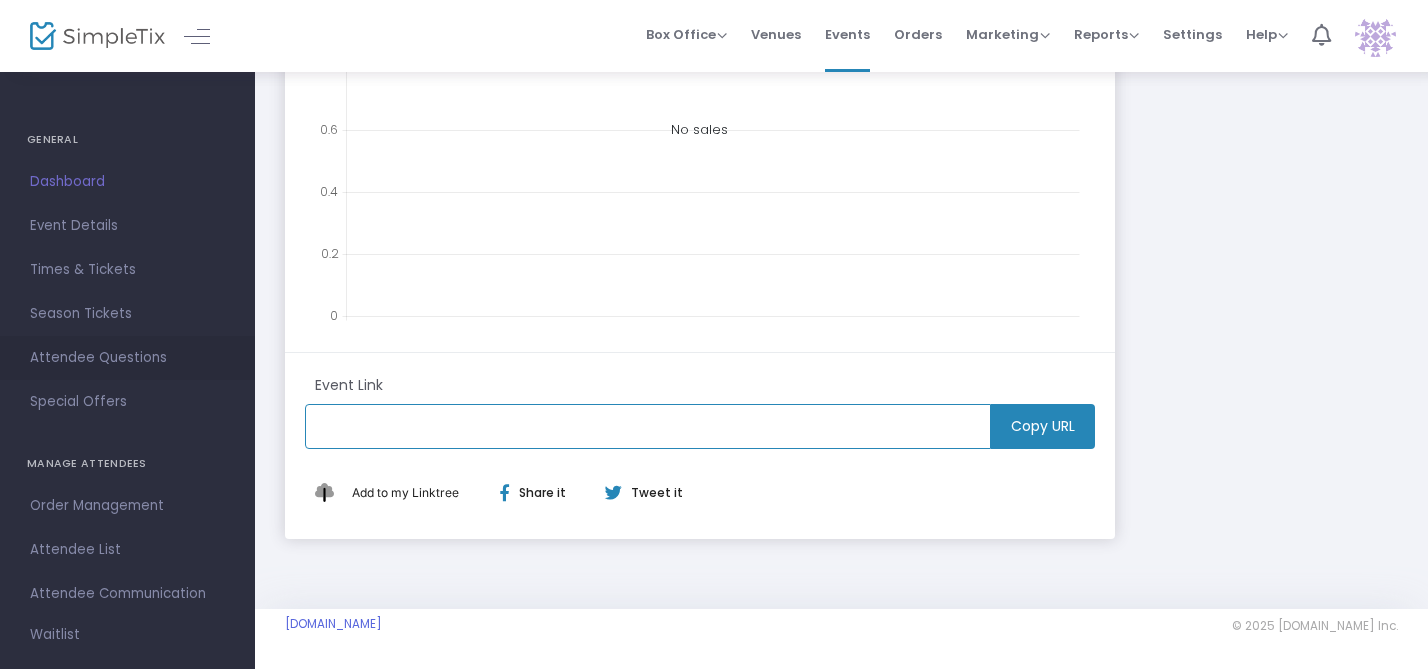 scroll, scrollTop: 63, scrollLeft: 0, axis: vertical 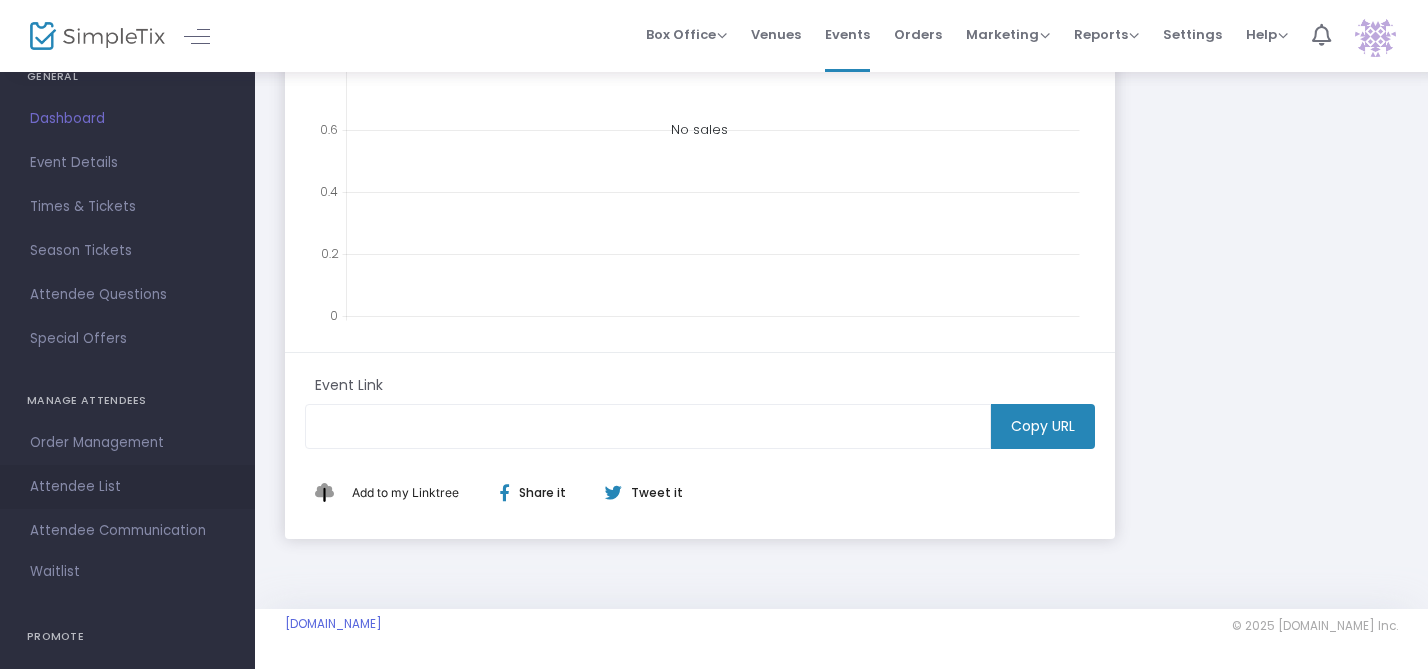 click on "Attendee List" at bounding box center (127, 487) 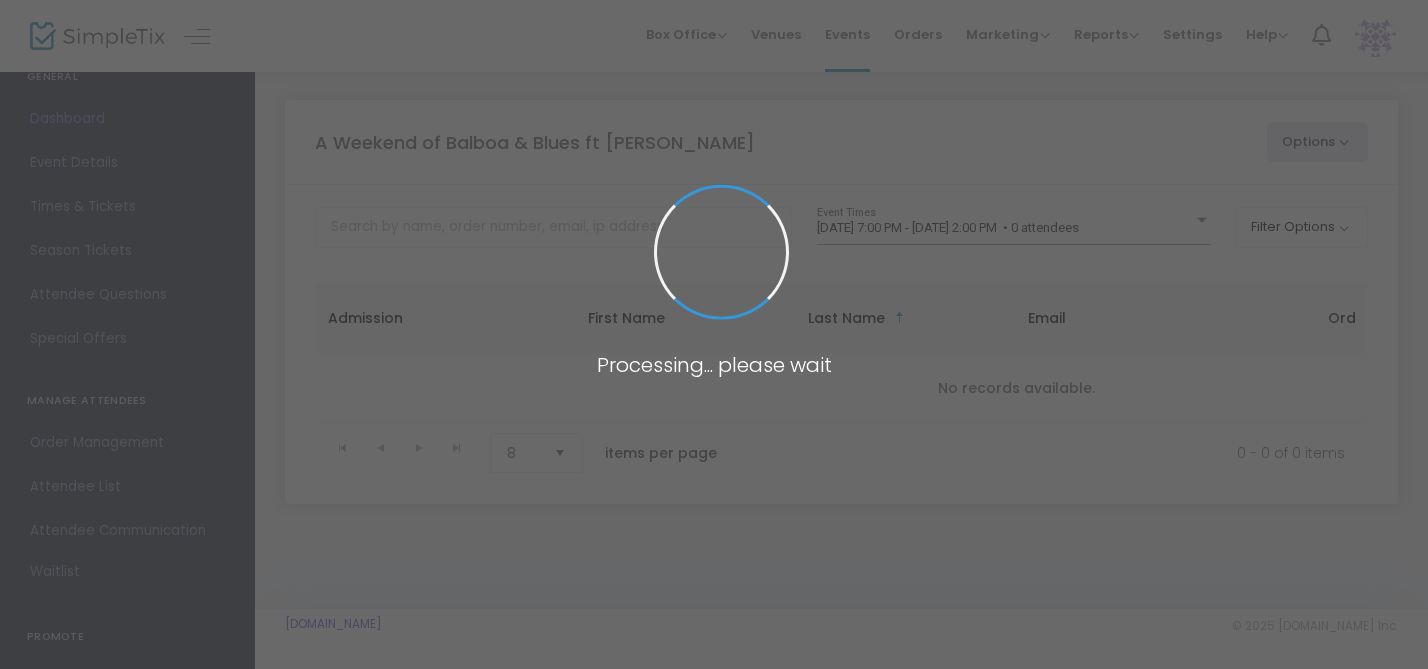 scroll, scrollTop: 0, scrollLeft: 0, axis: both 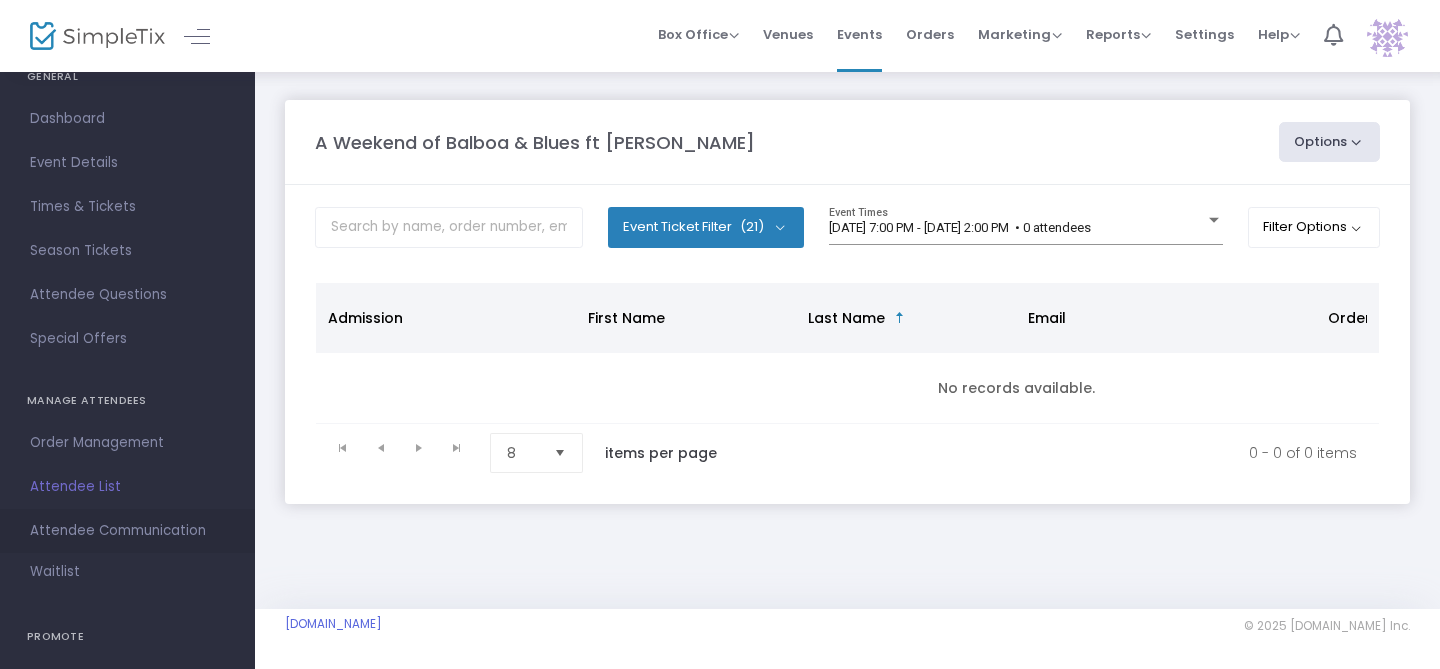 click on "Attendee Communication" at bounding box center (127, 531) 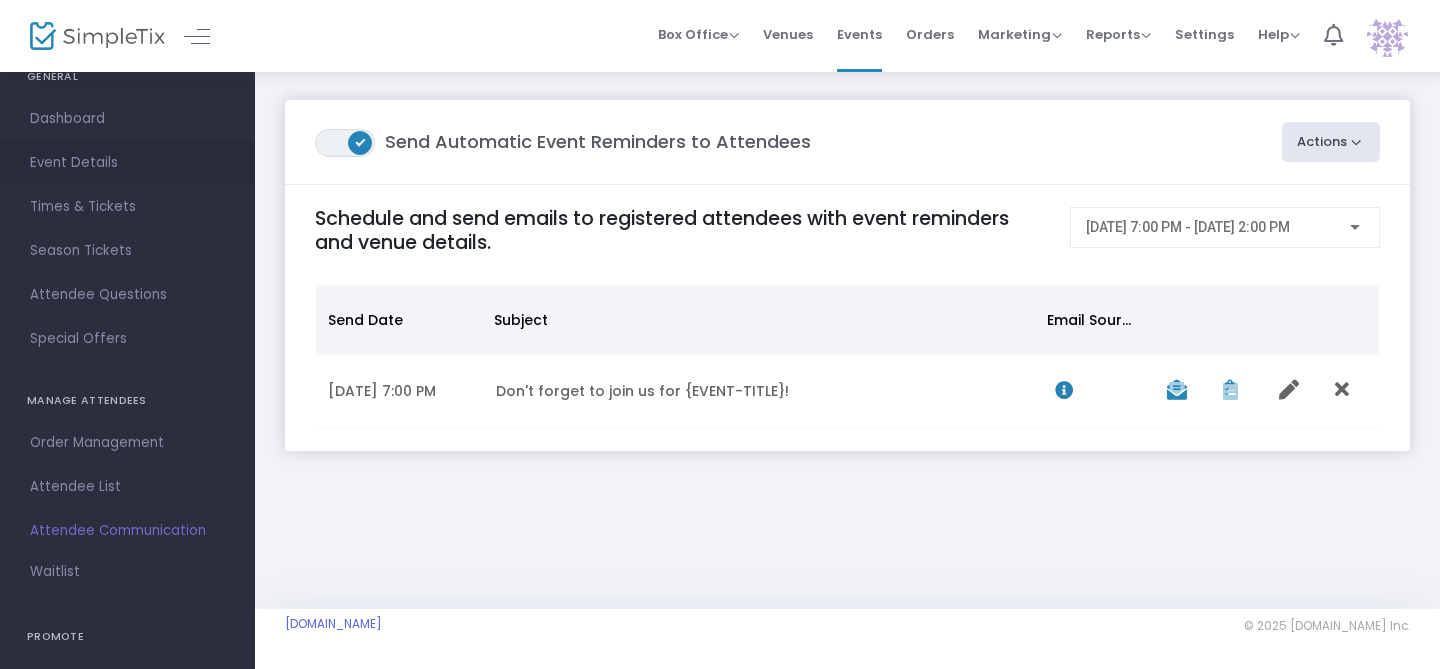 click on "Event Details" at bounding box center (127, 163) 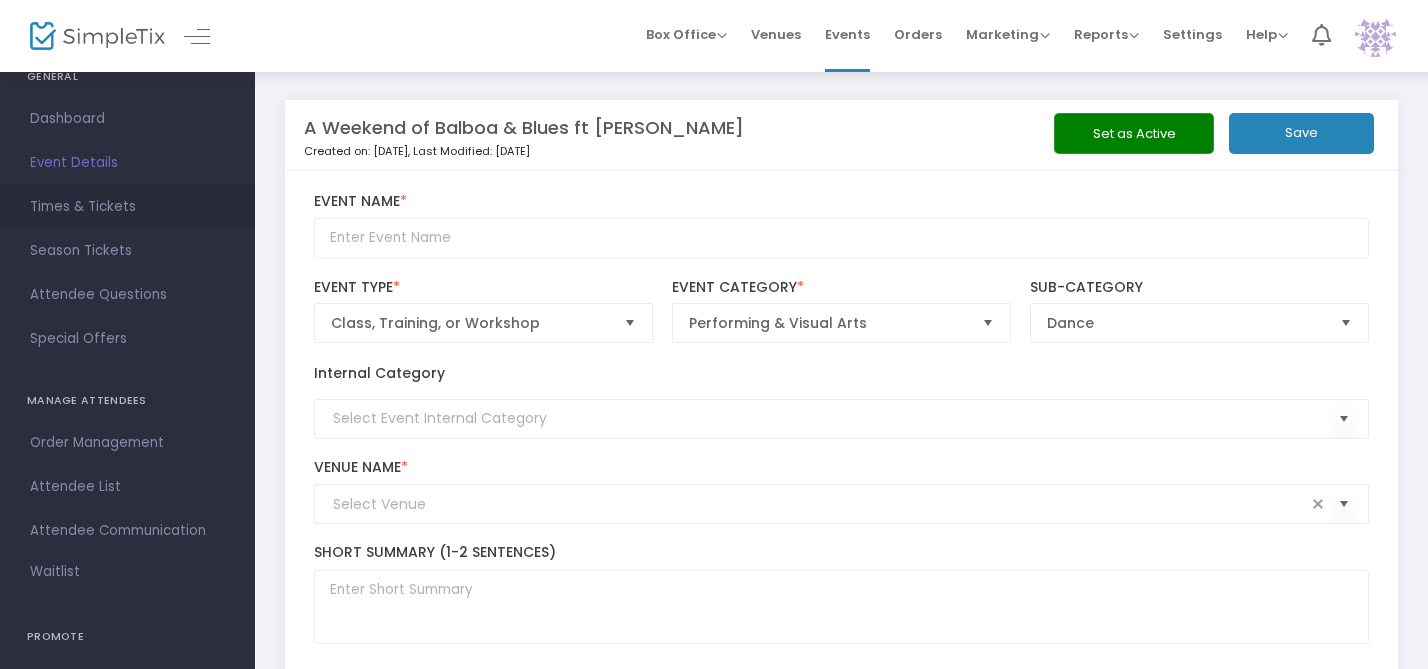 click on "Times & Tickets" at bounding box center [127, 207] 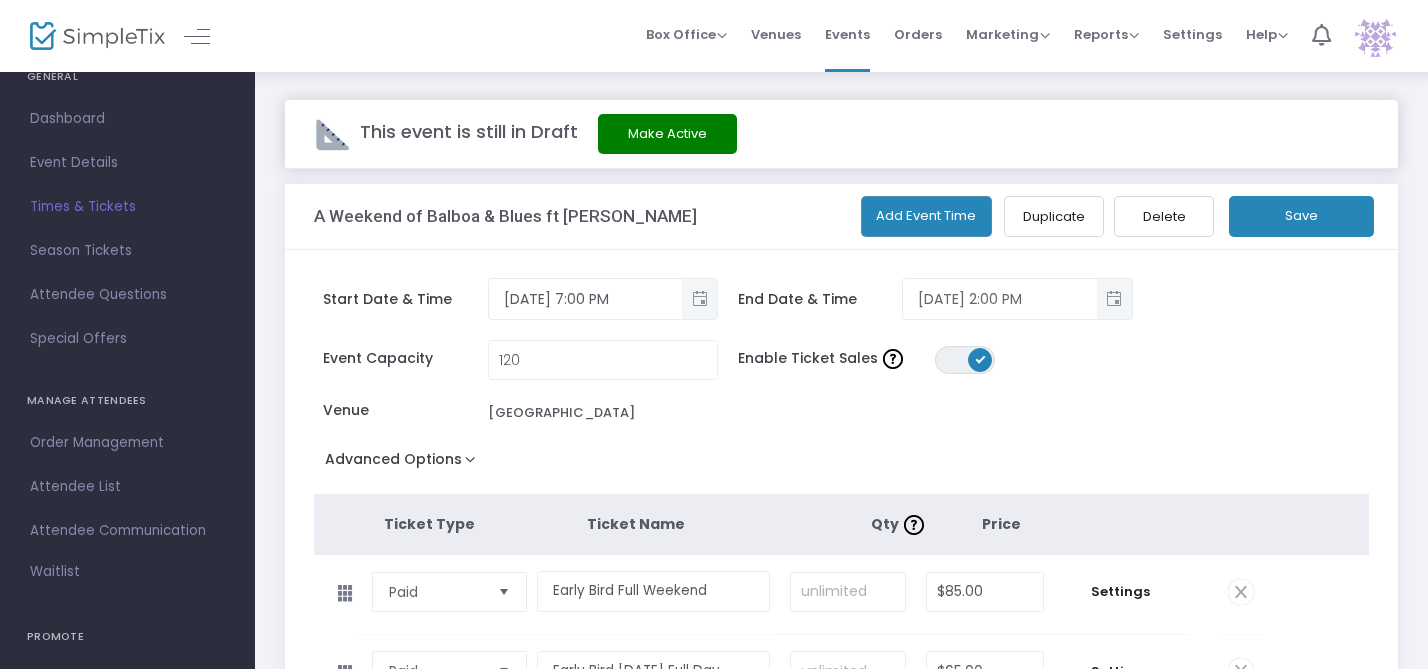 click 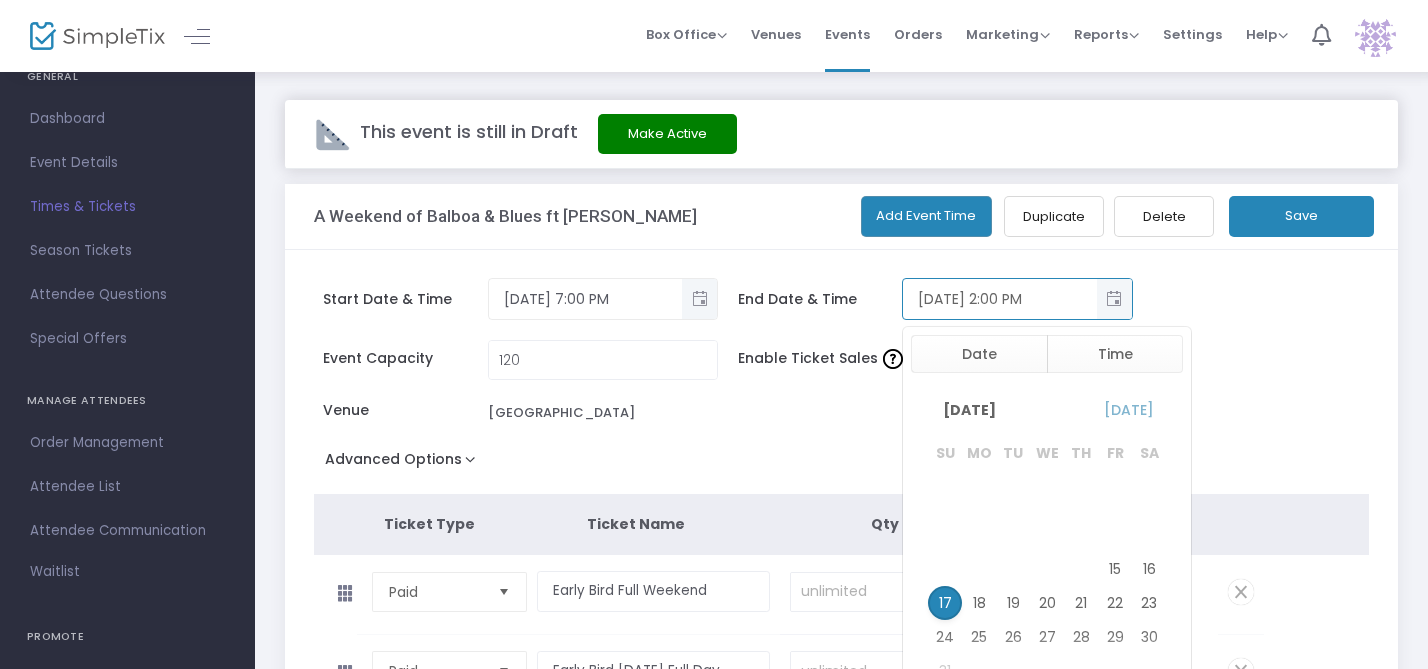scroll, scrollTop: 419, scrollLeft: 0, axis: vertical 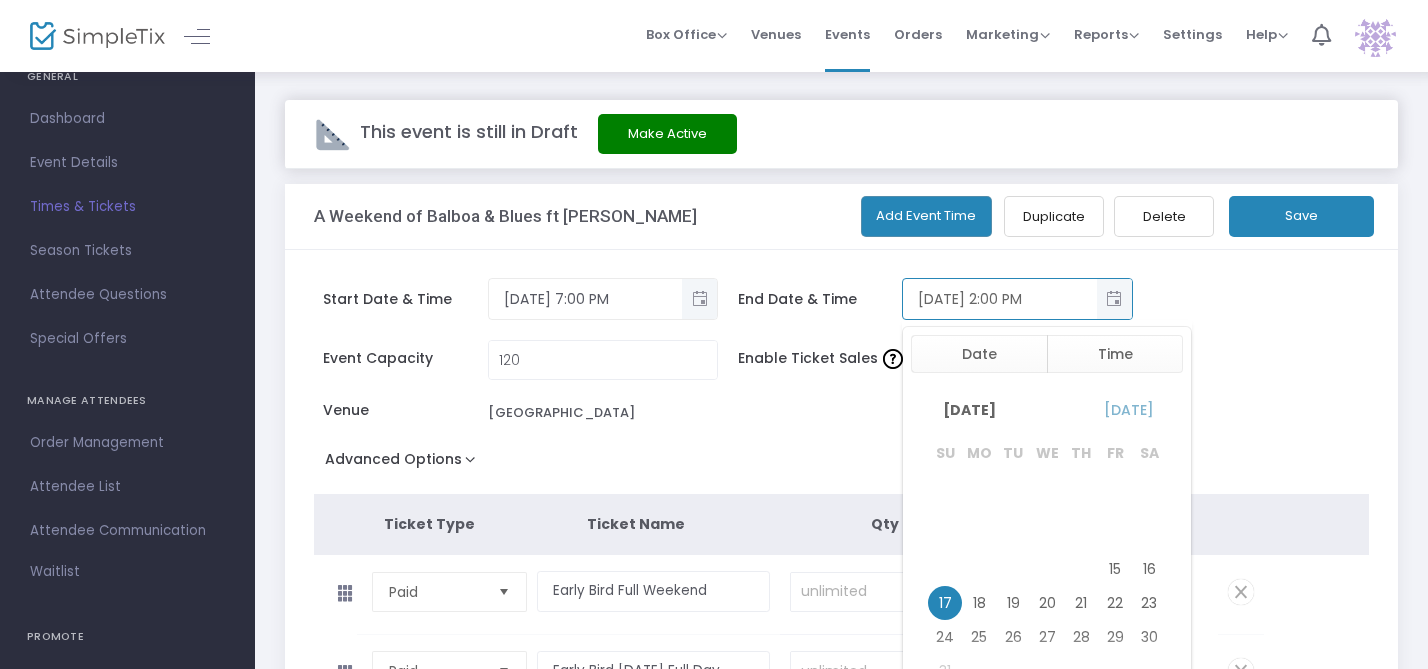 click on "8/17/2025 2:00 PM" at bounding box center (999, 299) 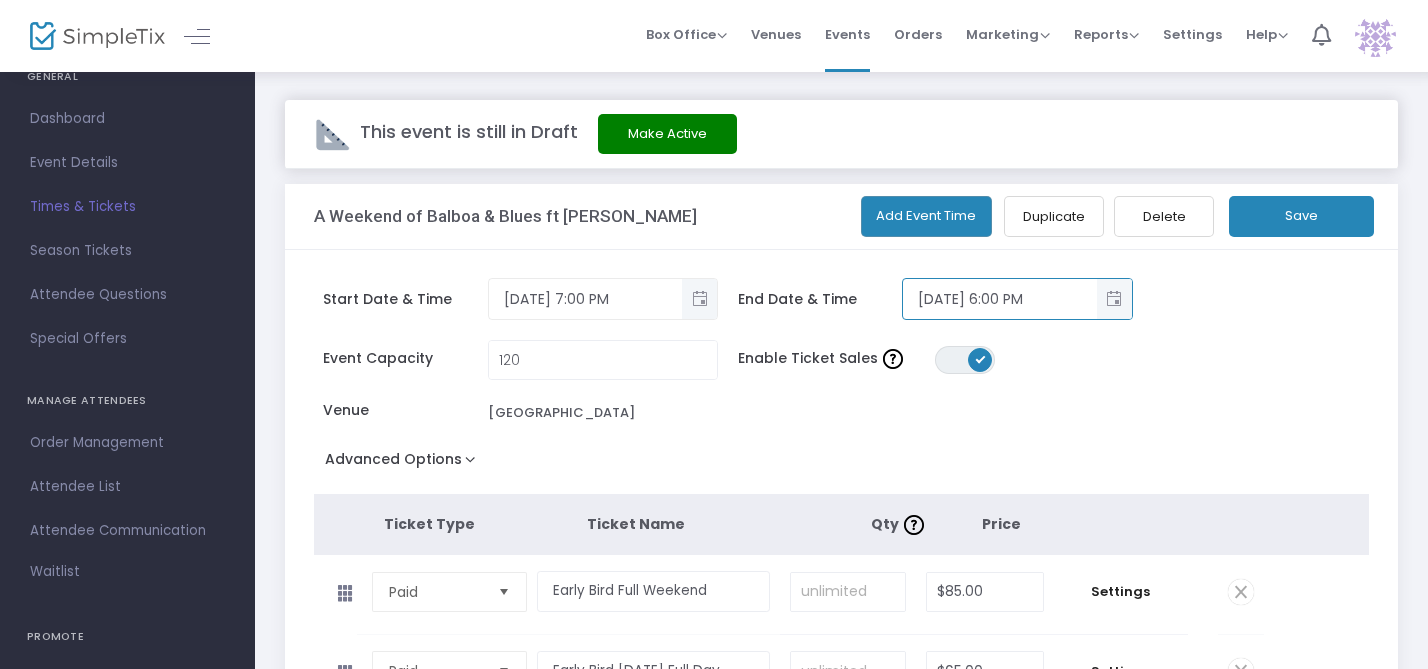 click on "Event Capacity  120 Enable Ticket Sales  ON OFF Venue  Cleveland Heights Rec Center" 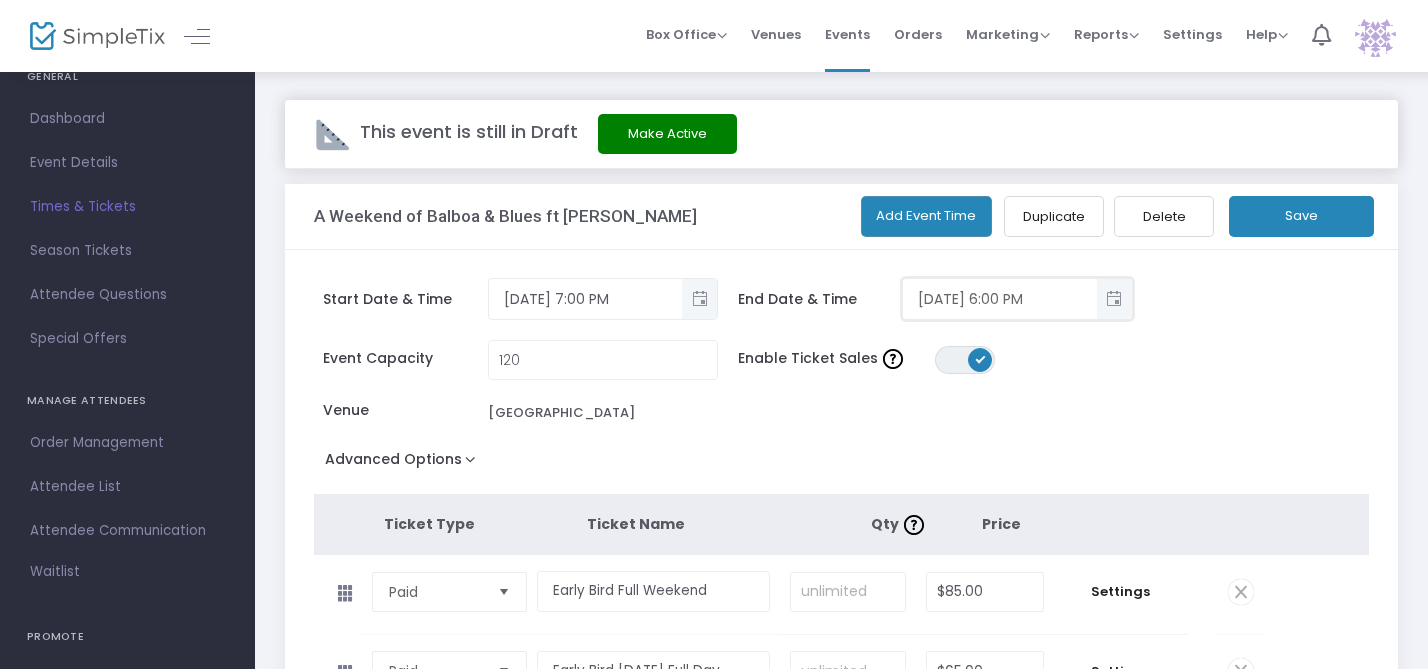 click on "8/17/2025 6:00 PM" at bounding box center [999, 299] 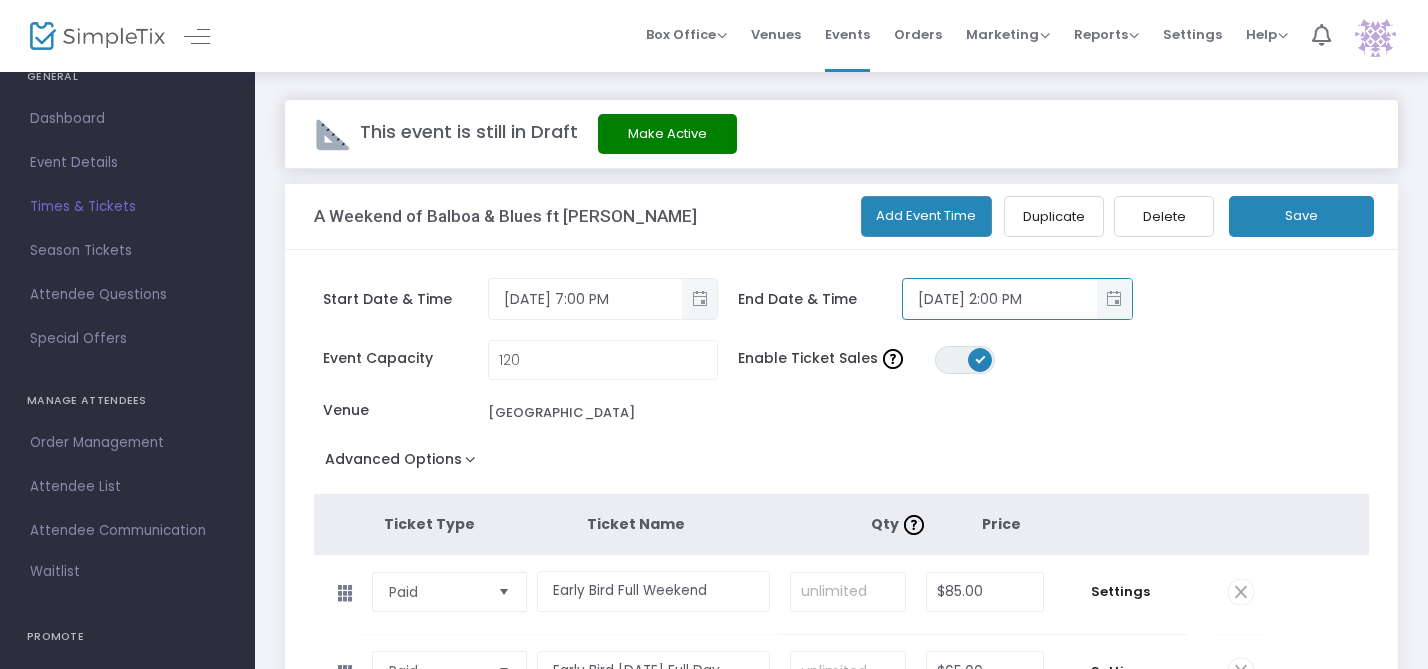 type on "8/17/2025 2:00 PM" 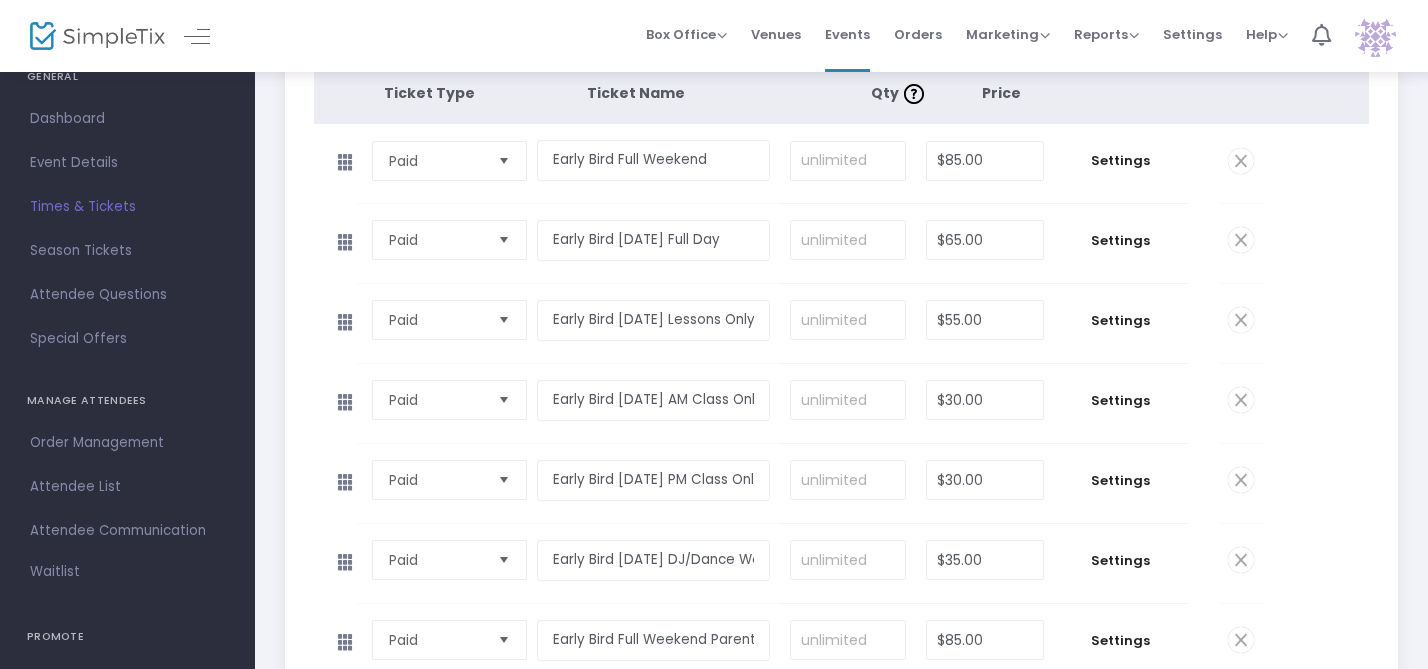 scroll, scrollTop: 432, scrollLeft: 0, axis: vertical 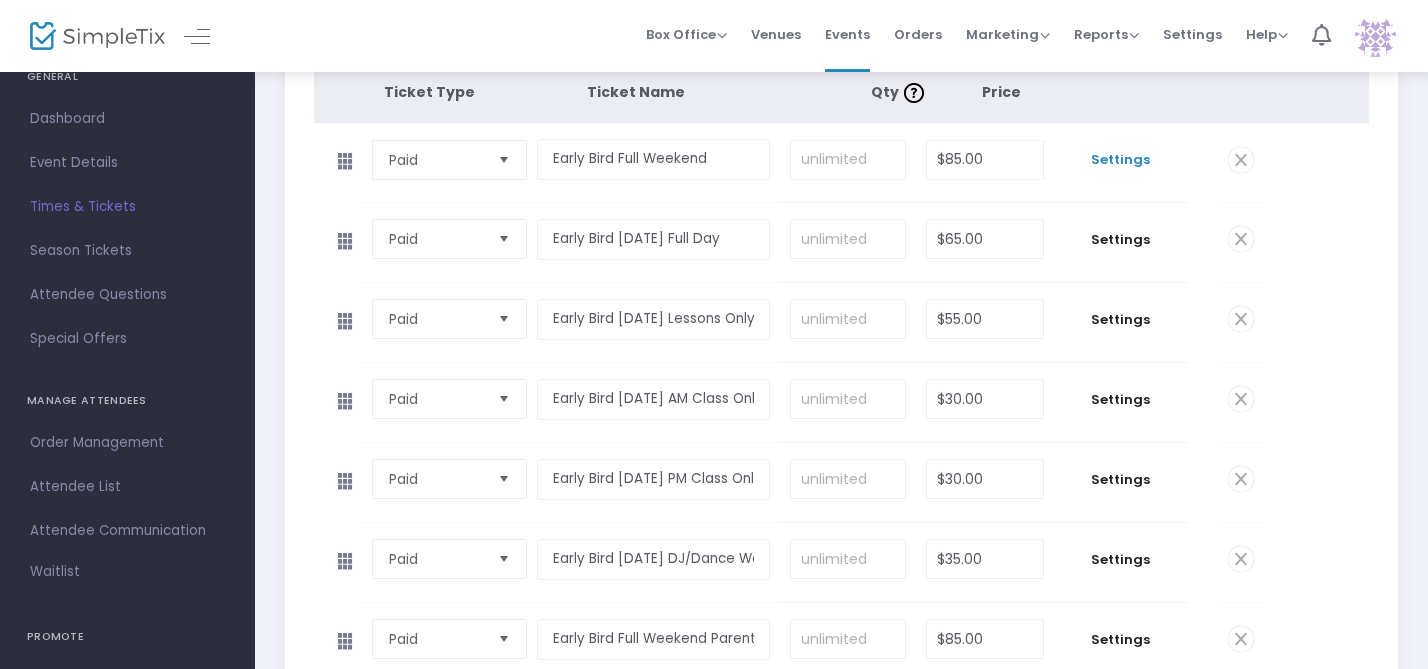click on "Settings" at bounding box center (1121, 160) 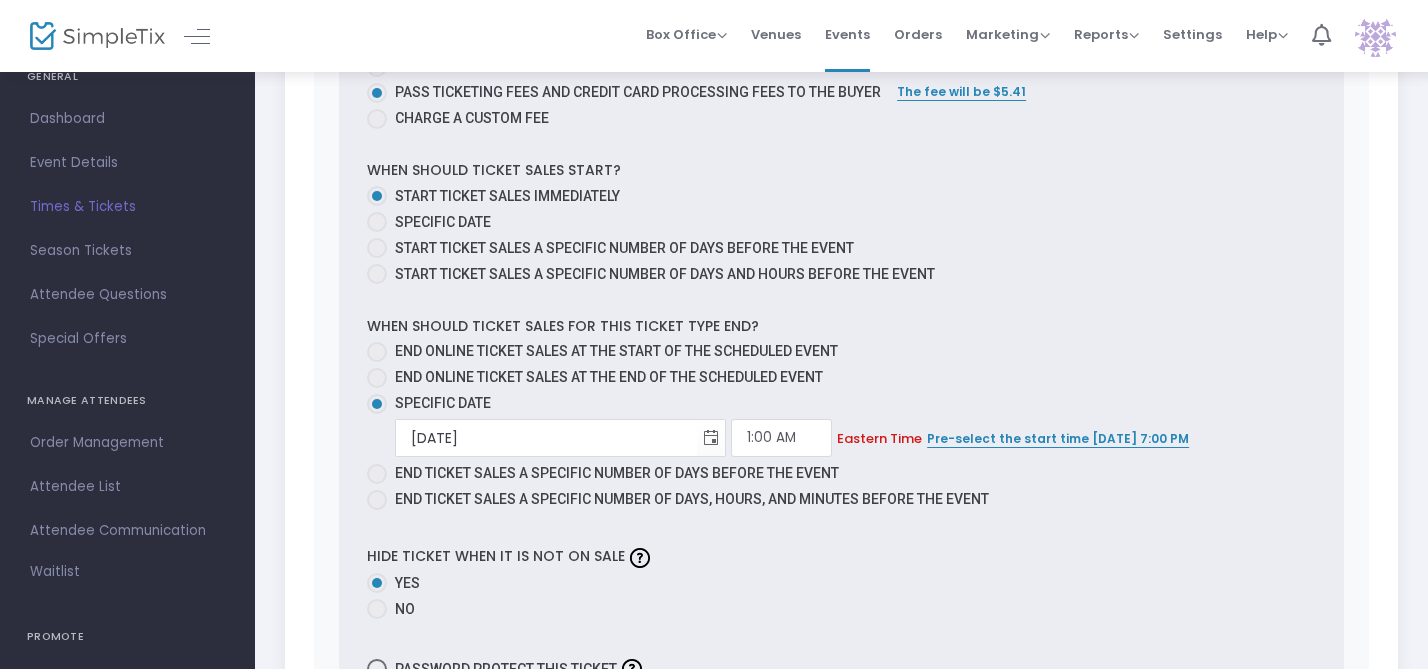 scroll, scrollTop: 1121, scrollLeft: 0, axis: vertical 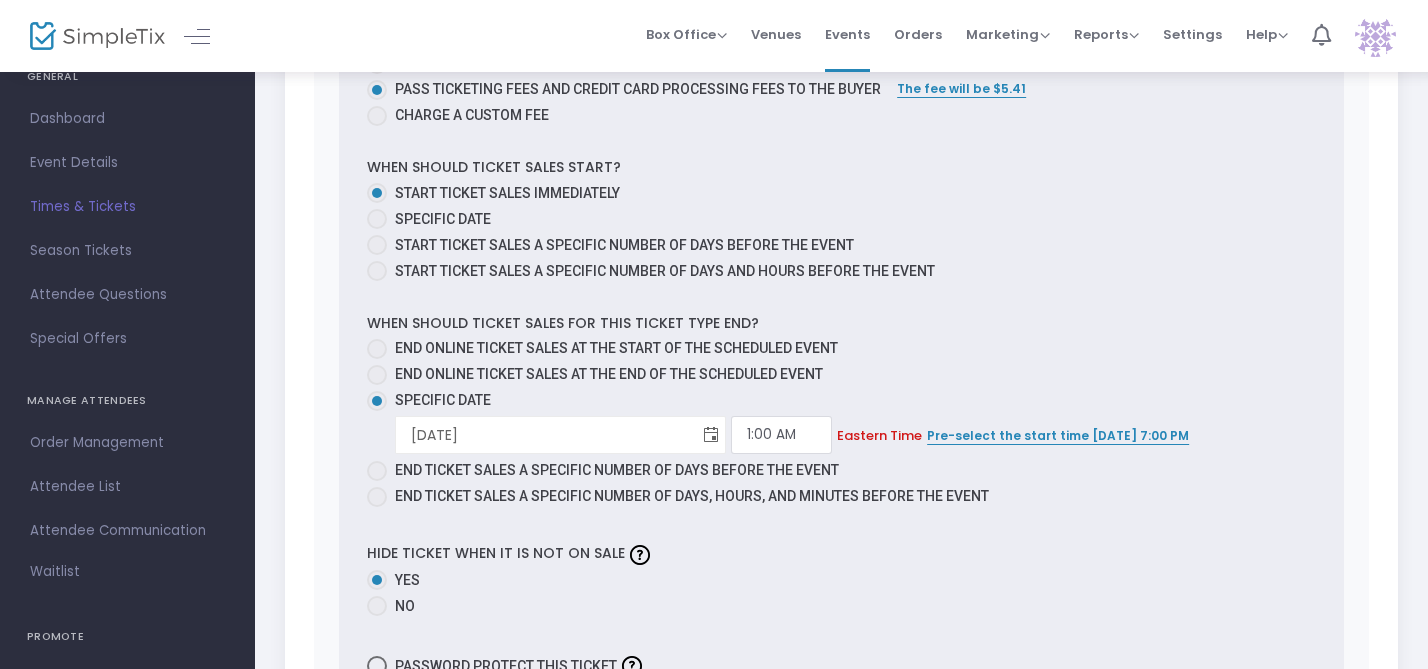 click at bounding box center (711, 435) 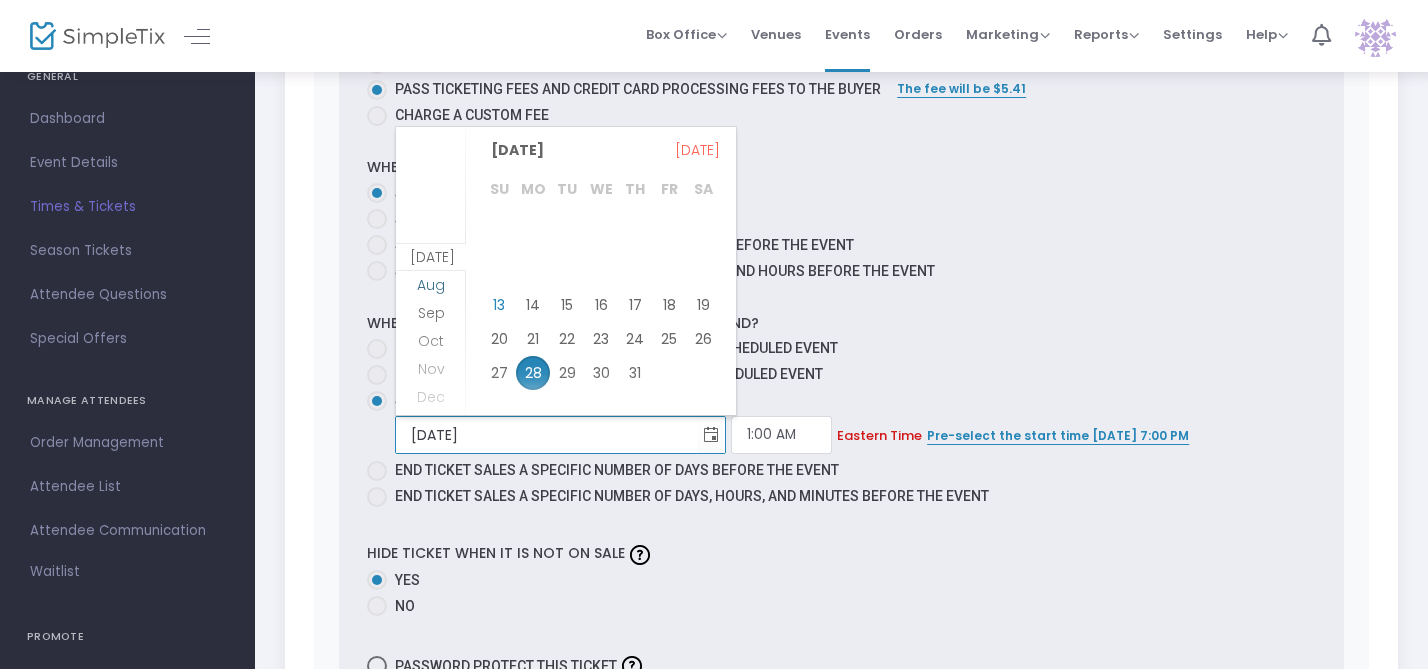 click on "Aug" at bounding box center [431, 299] 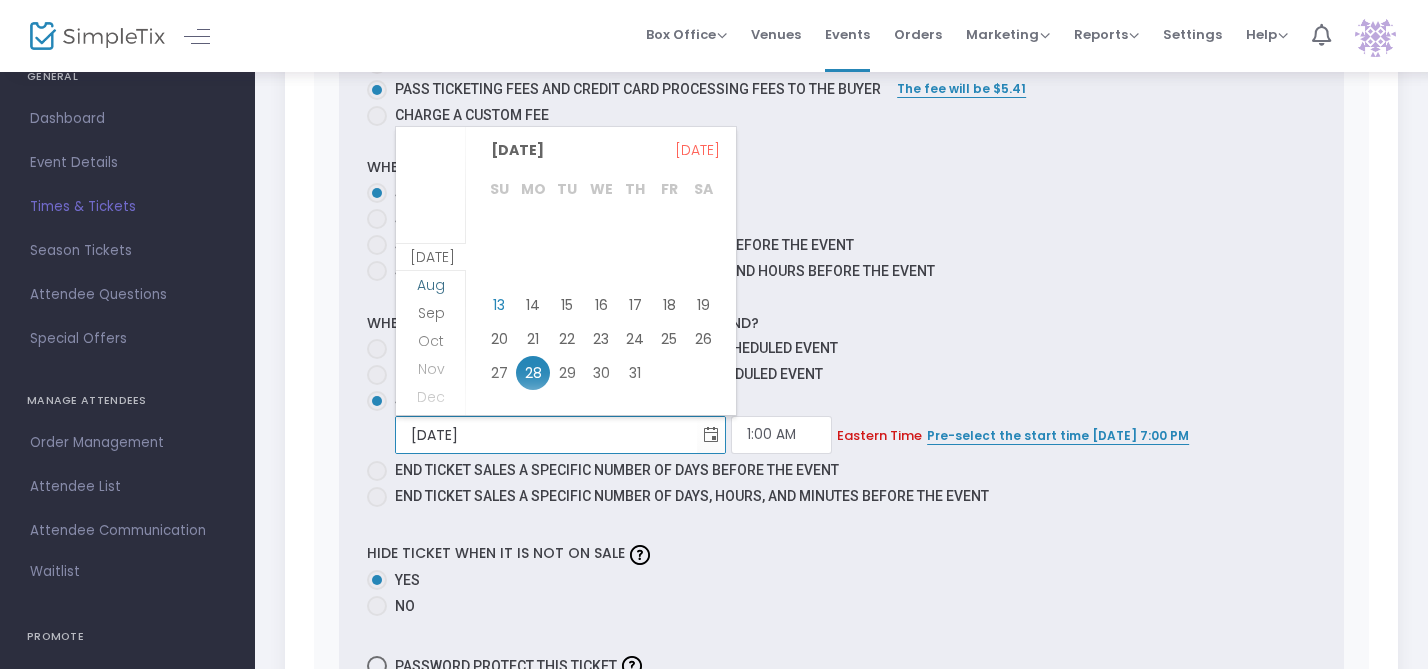 scroll, scrollTop: 27, scrollLeft: 0, axis: vertical 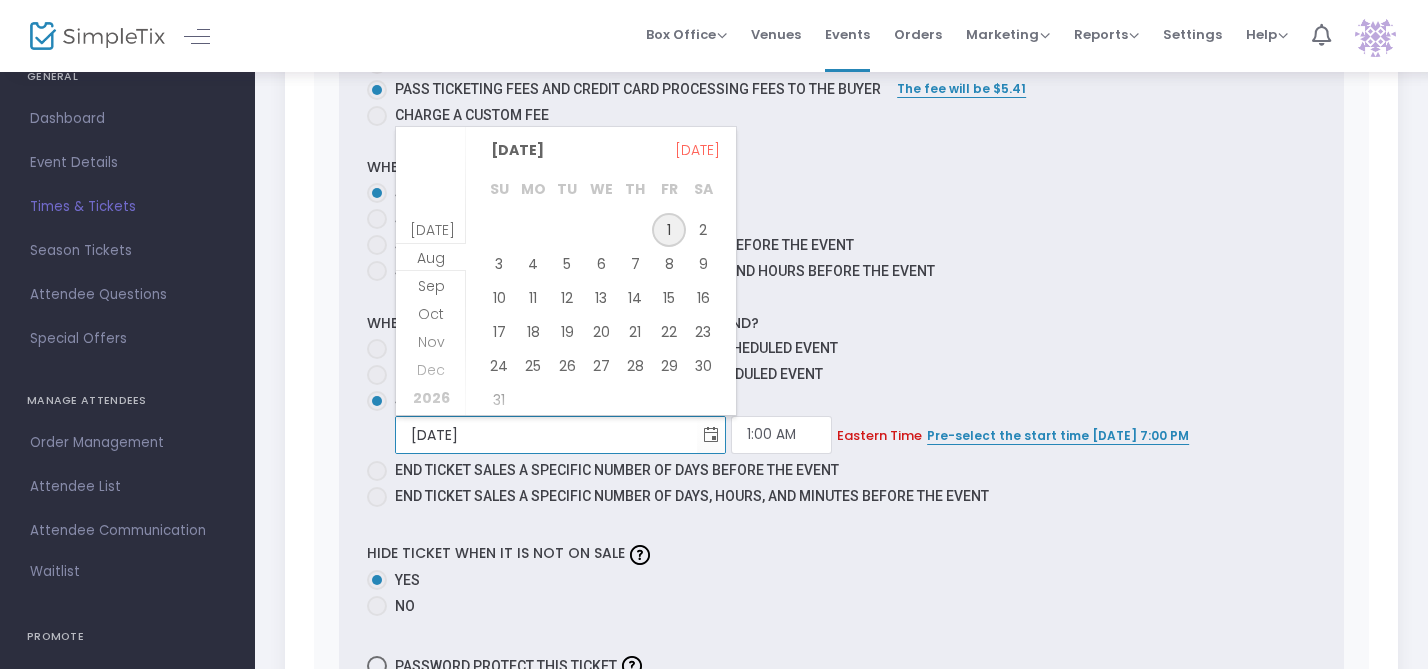 click on "1" at bounding box center [669, 230] 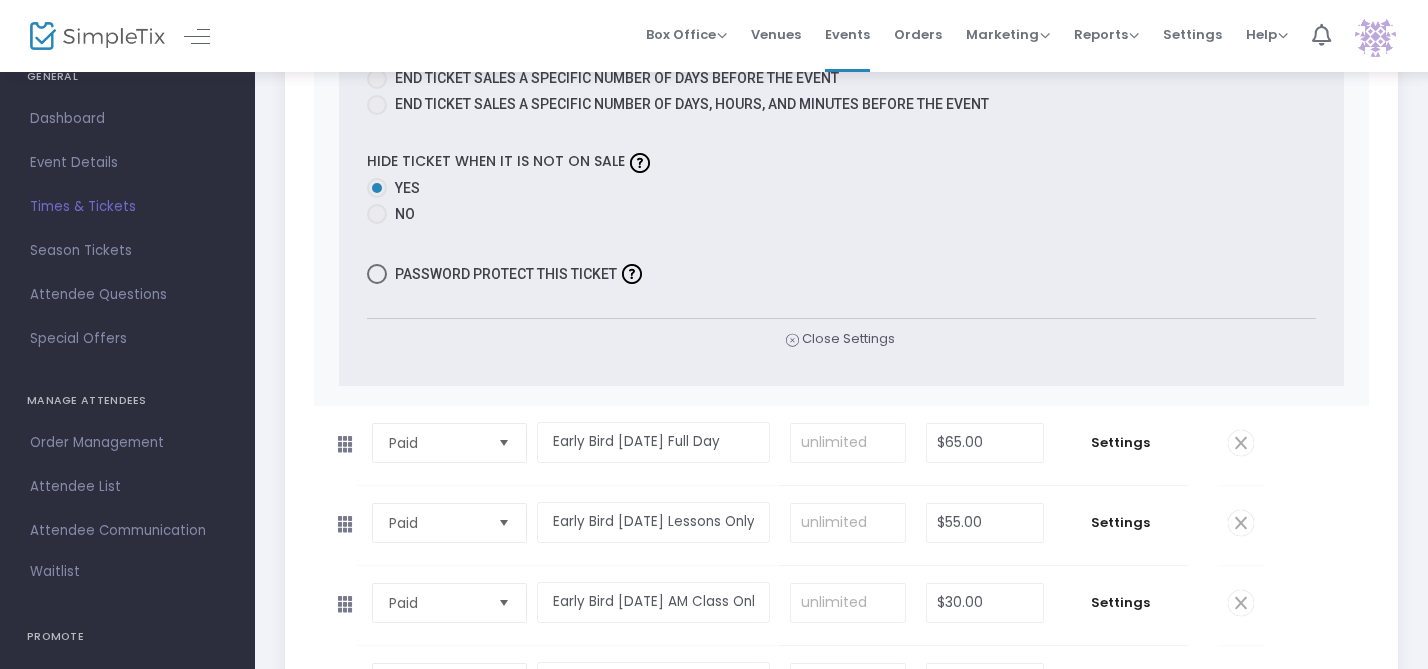 scroll, scrollTop: 1516, scrollLeft: 0, axis: vertical 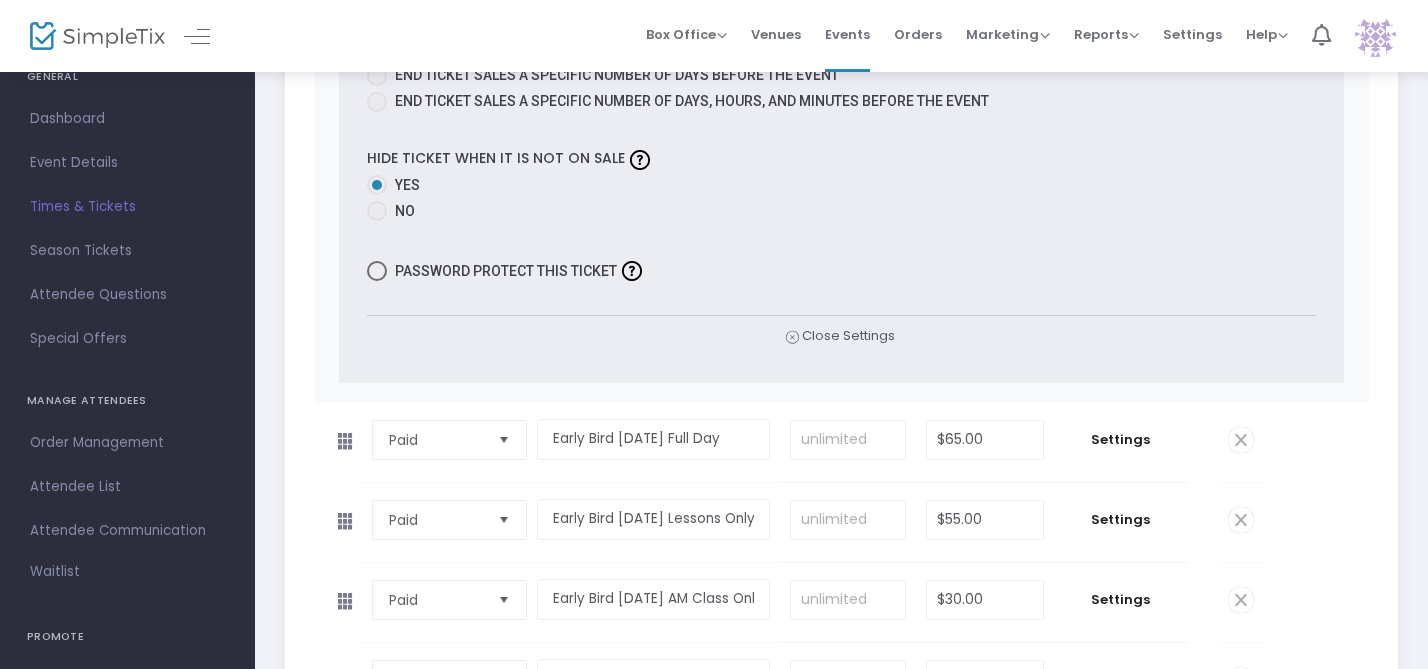 click on "Close Settings" at bounding box center (841, 336) 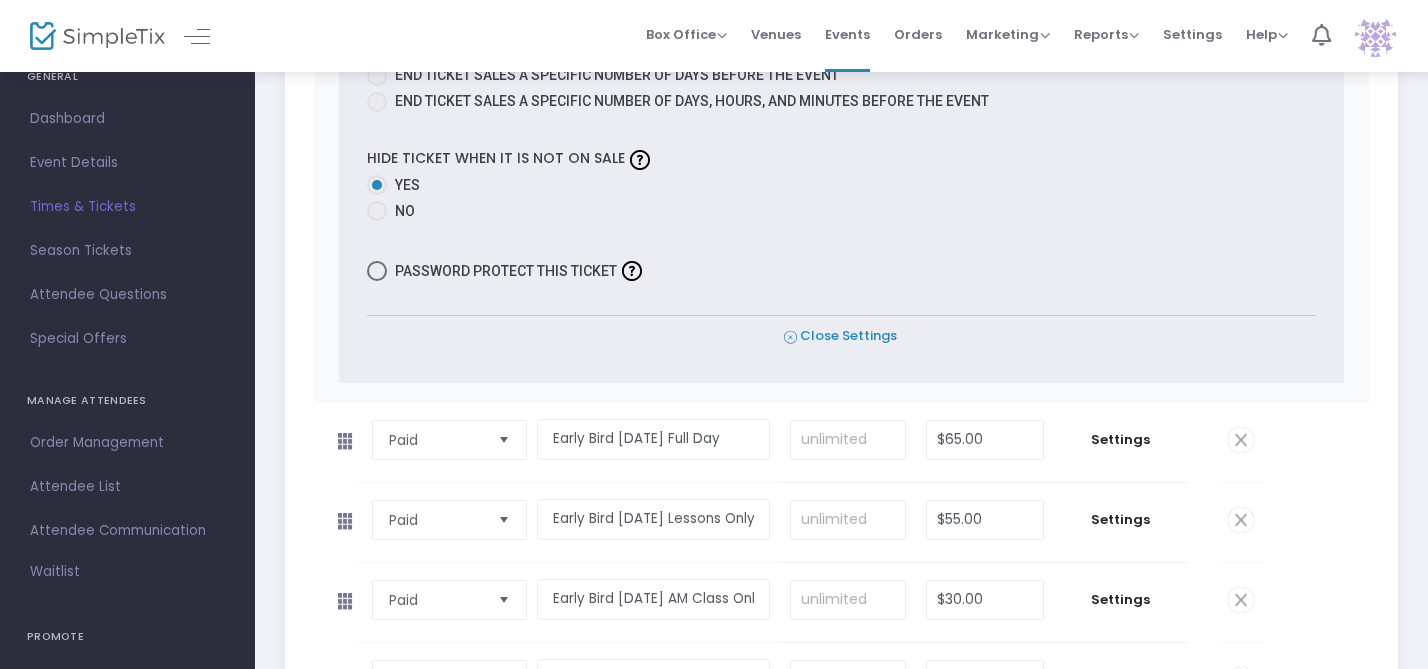 click on "Close Settings" at bounding box center (840, 336) 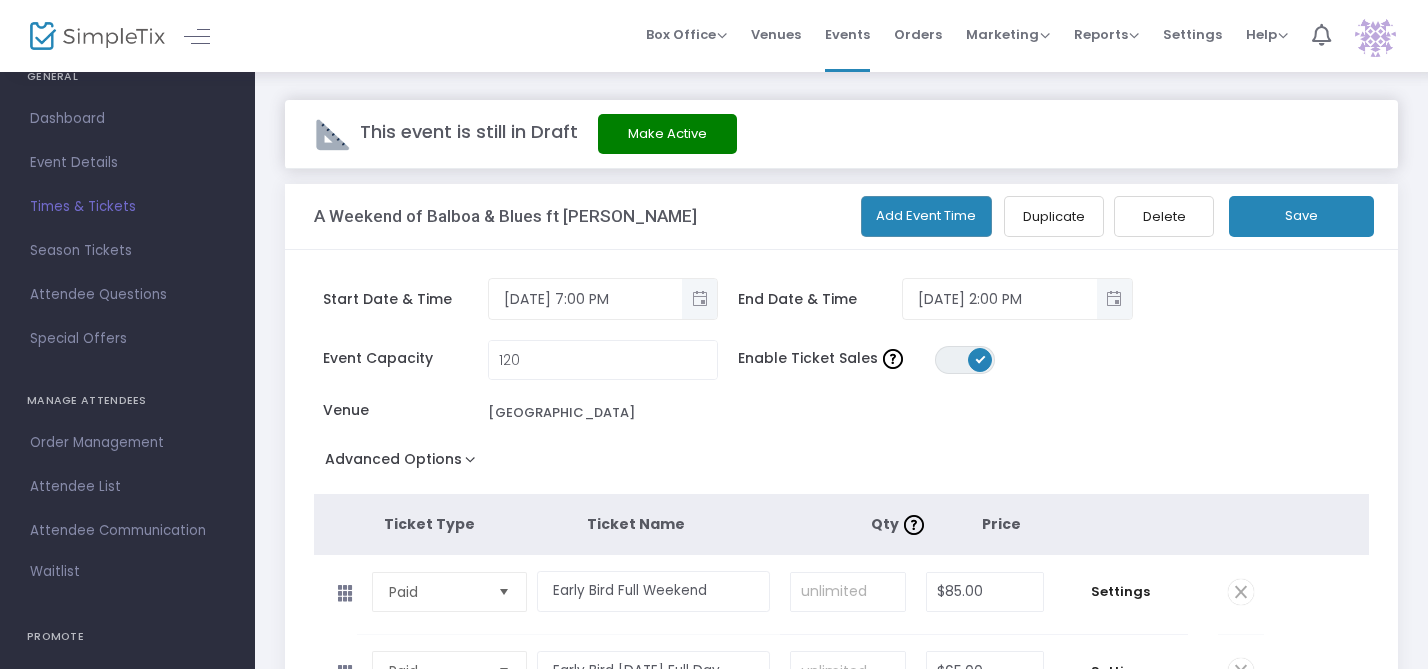 scroll, scrollTop: 285, scrollLeft: 0, axis: vertical 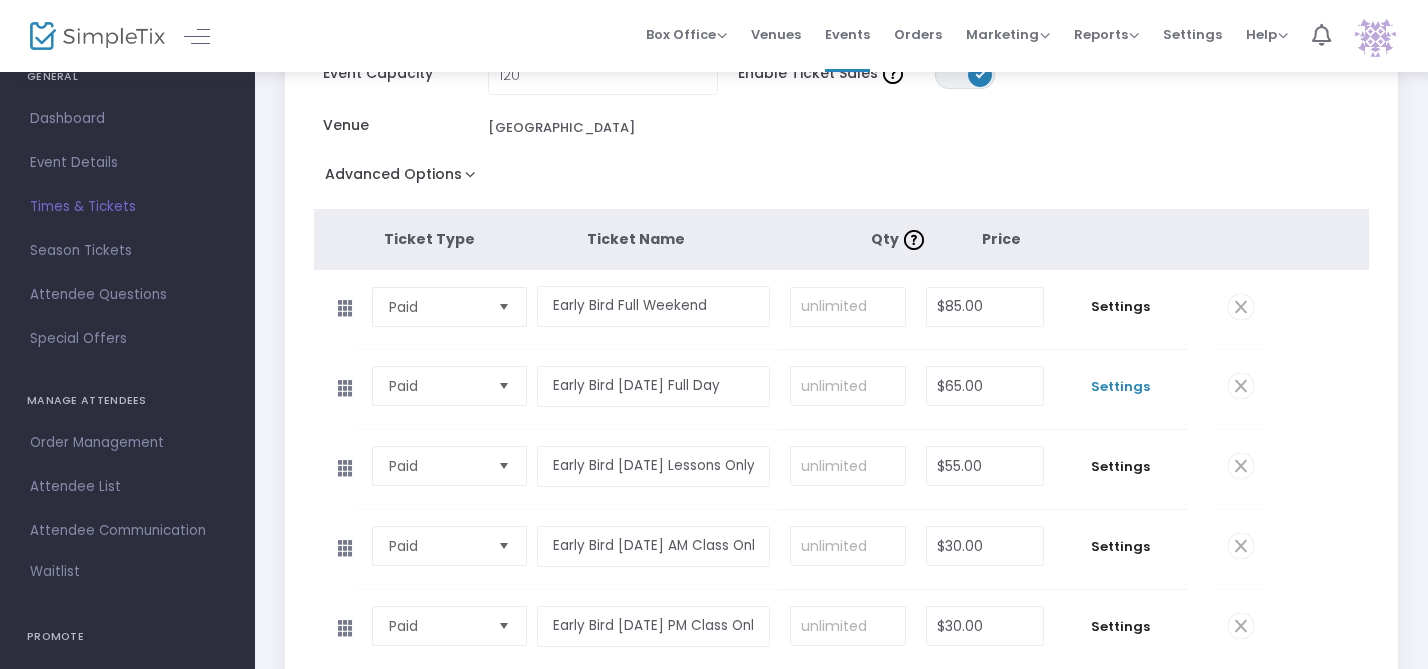click on "Settings" at bounding box center (1121, 387) 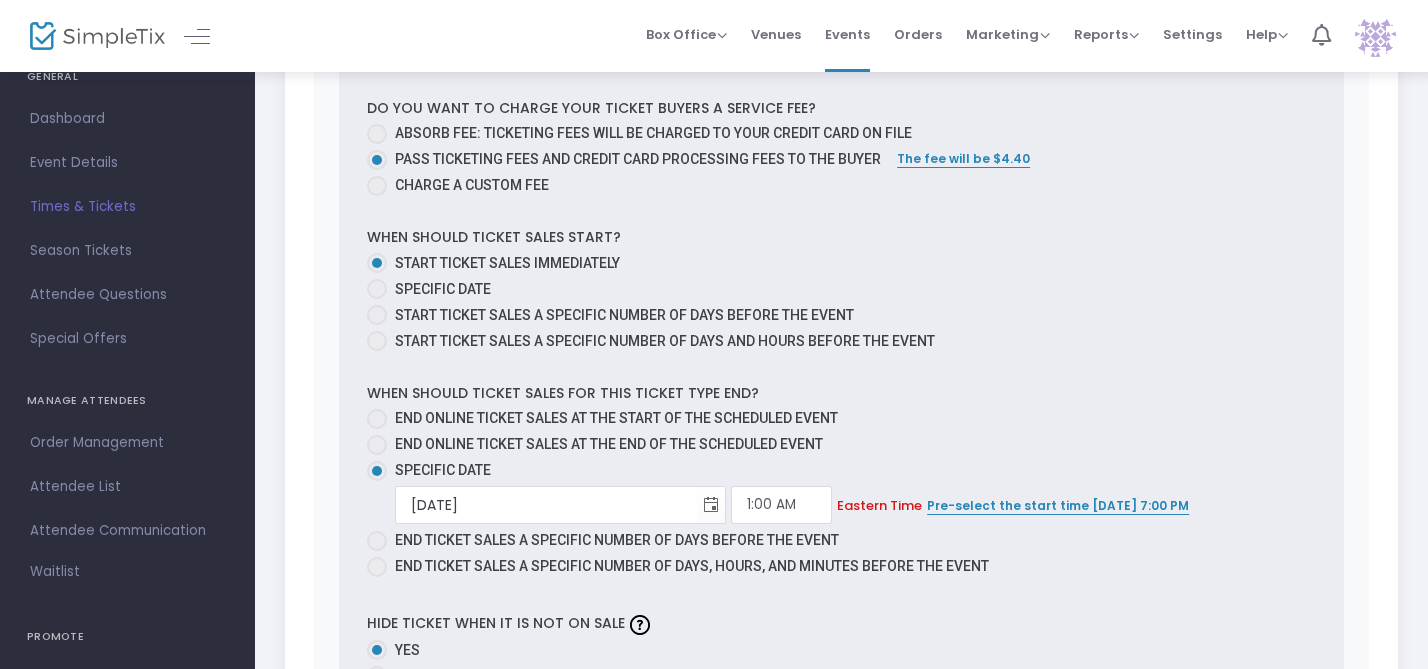 scroll, scrollTop: 1133, scrollLeft: 0, axis: vertical 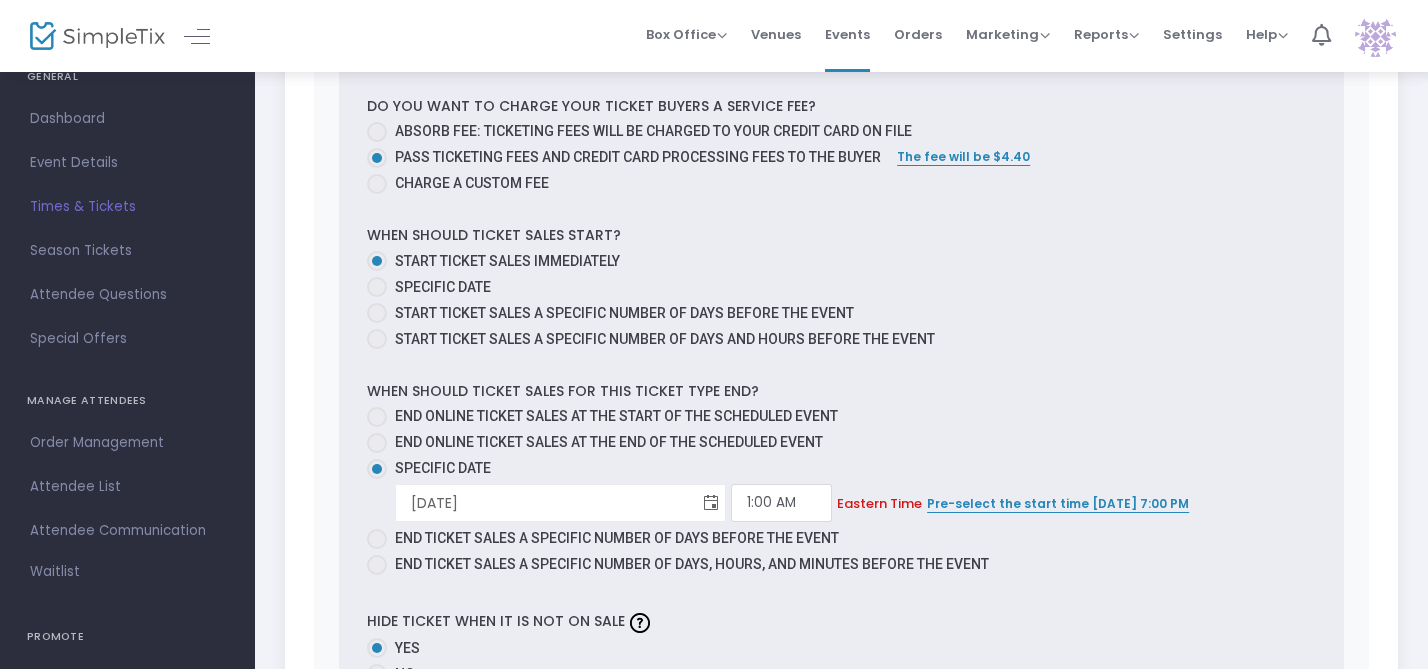 click at bounding box center [711, 503] 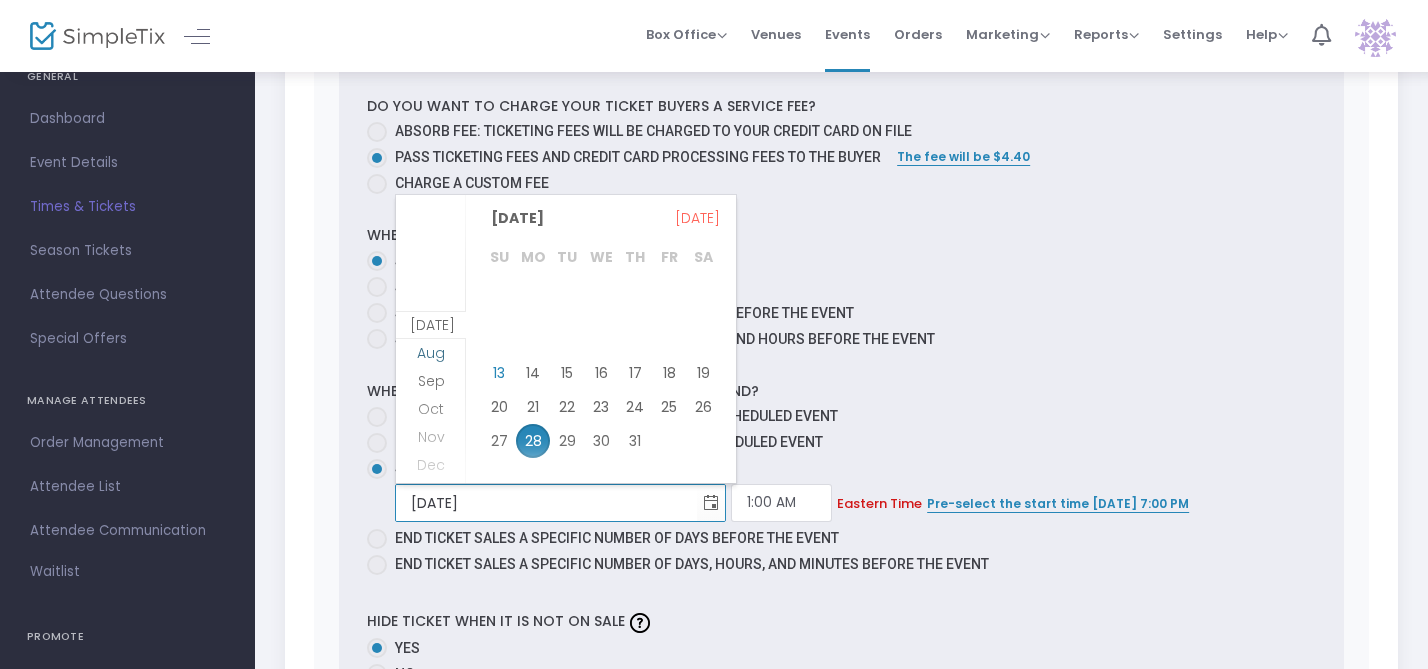 click on "Aug" at bounding box center (431, 353) 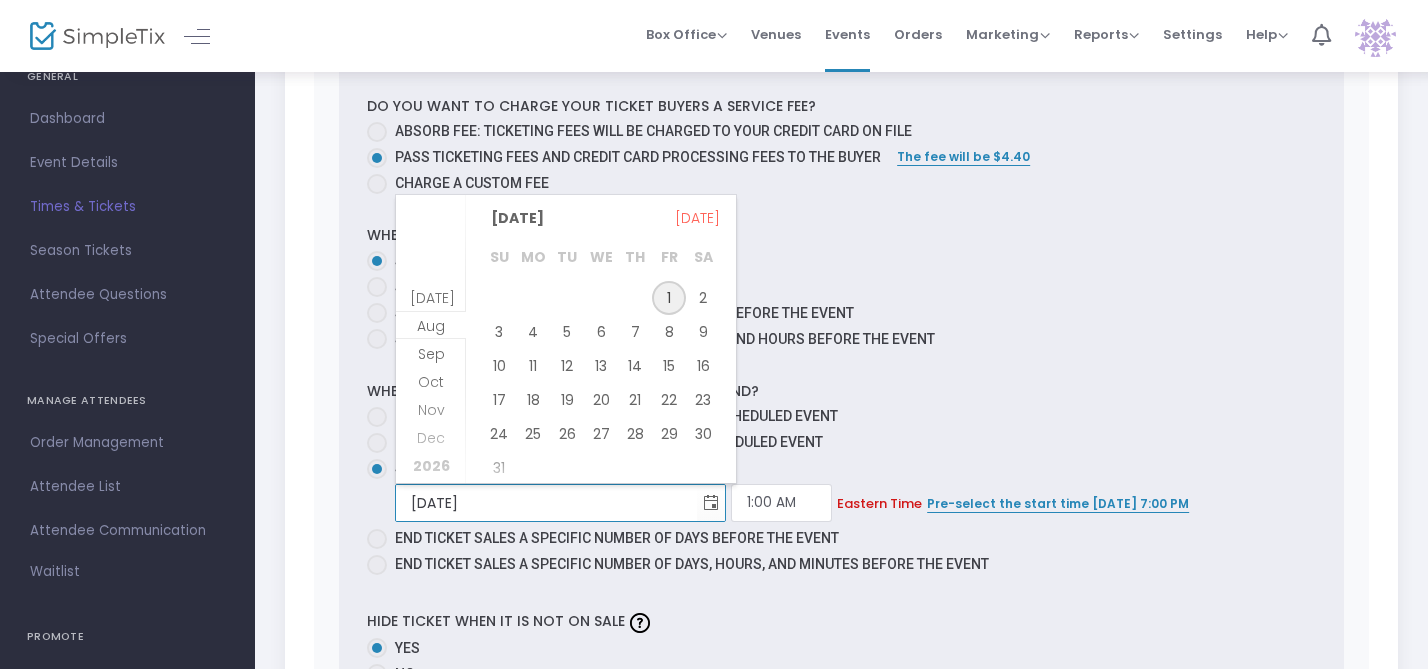 click on "1" at bounding box center (669, 298) 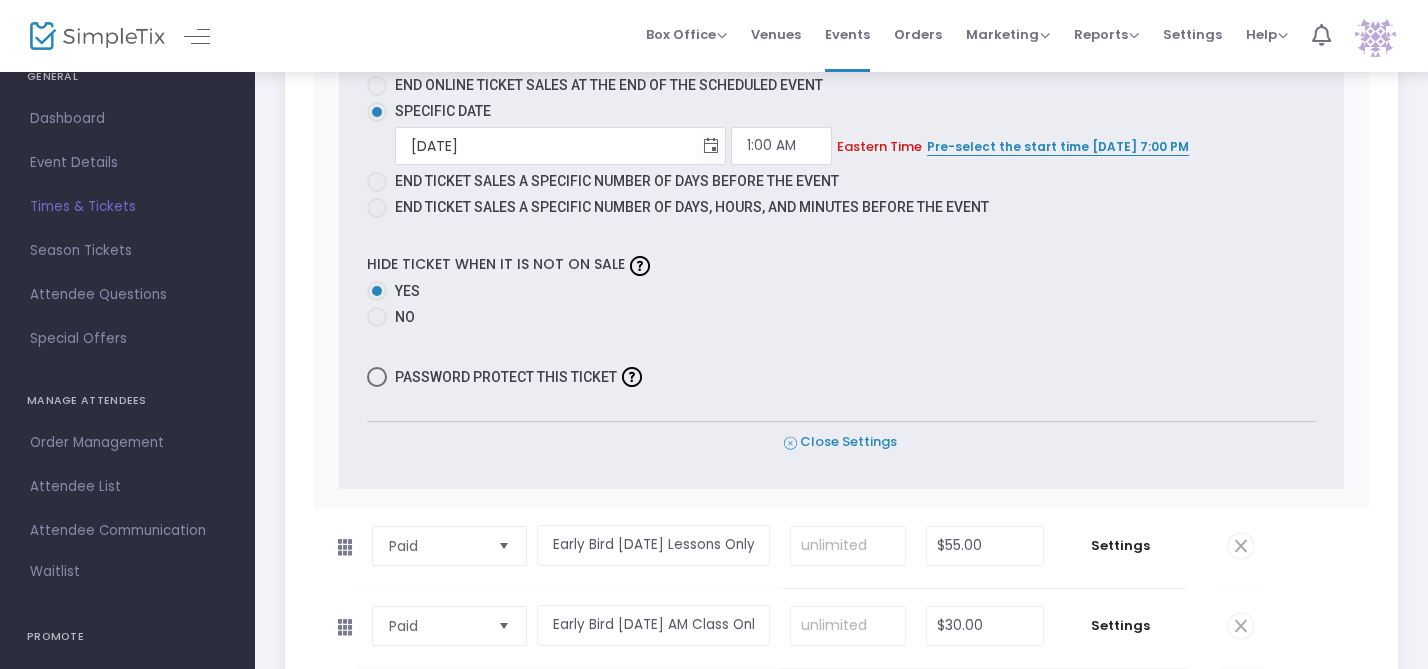 click on "Close Settings" at bounding box center (840, 442) 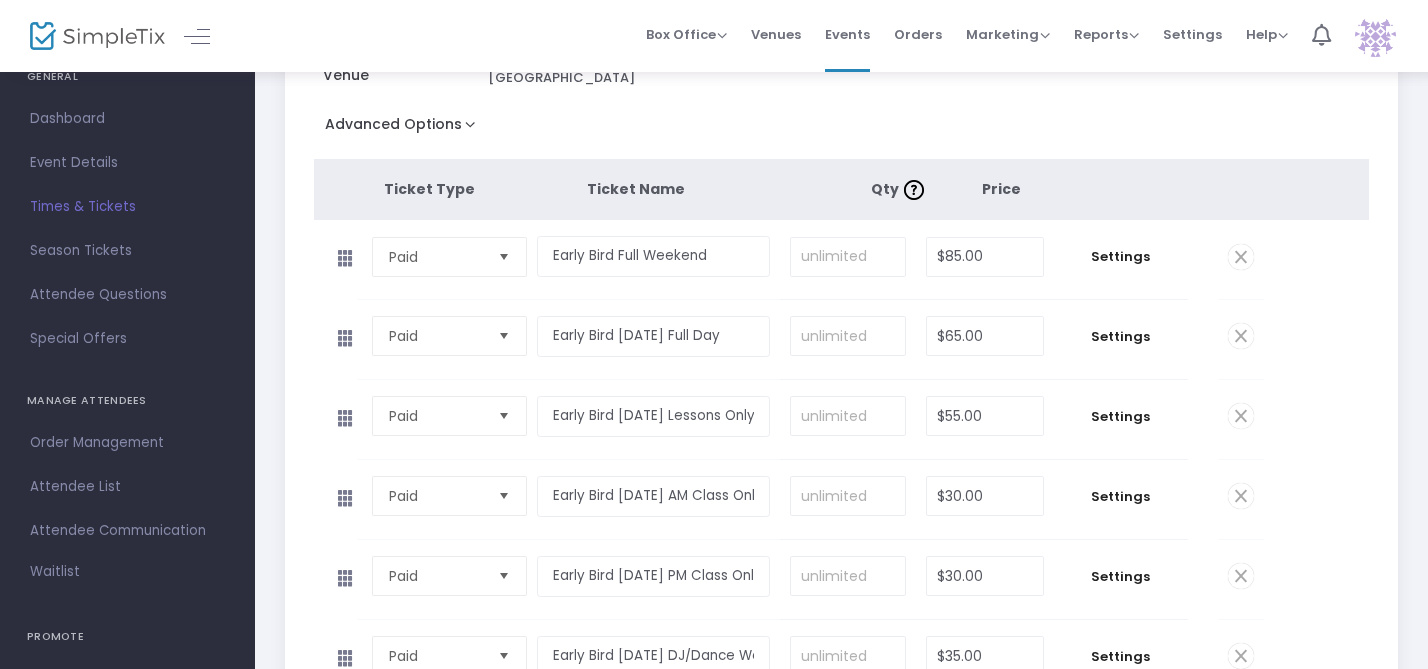 scroll, scrollTop: 403, scrollLeft: 0, axis: vertical 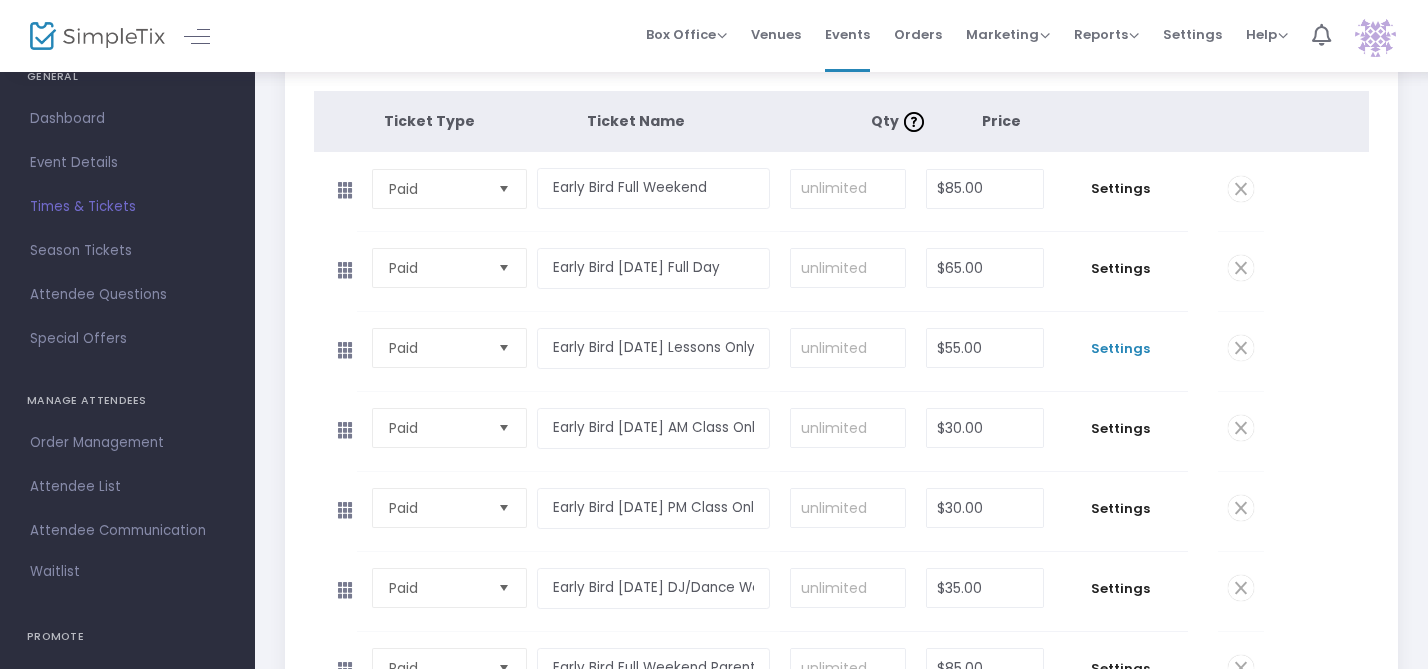 click on "Settings" at bounding box center (1121, 349) 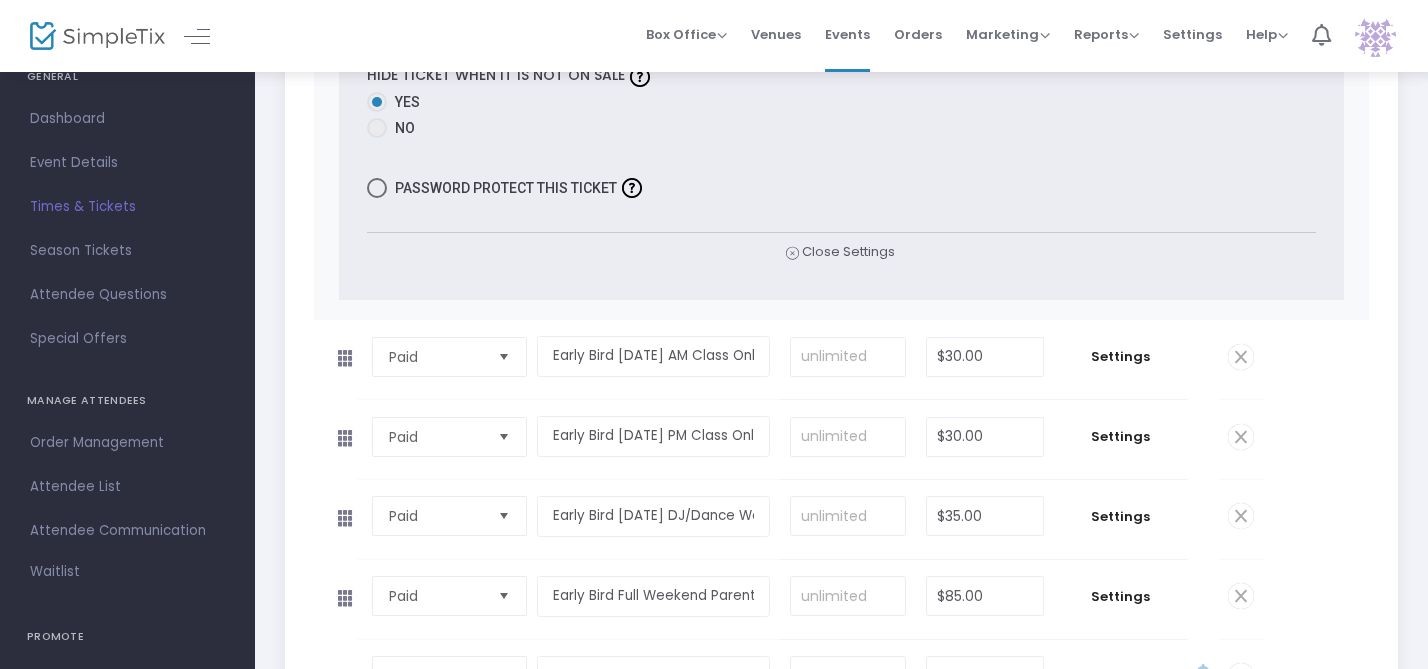 scroll, scrollTop: 1768, scrollLeft: 0, axis: vertical 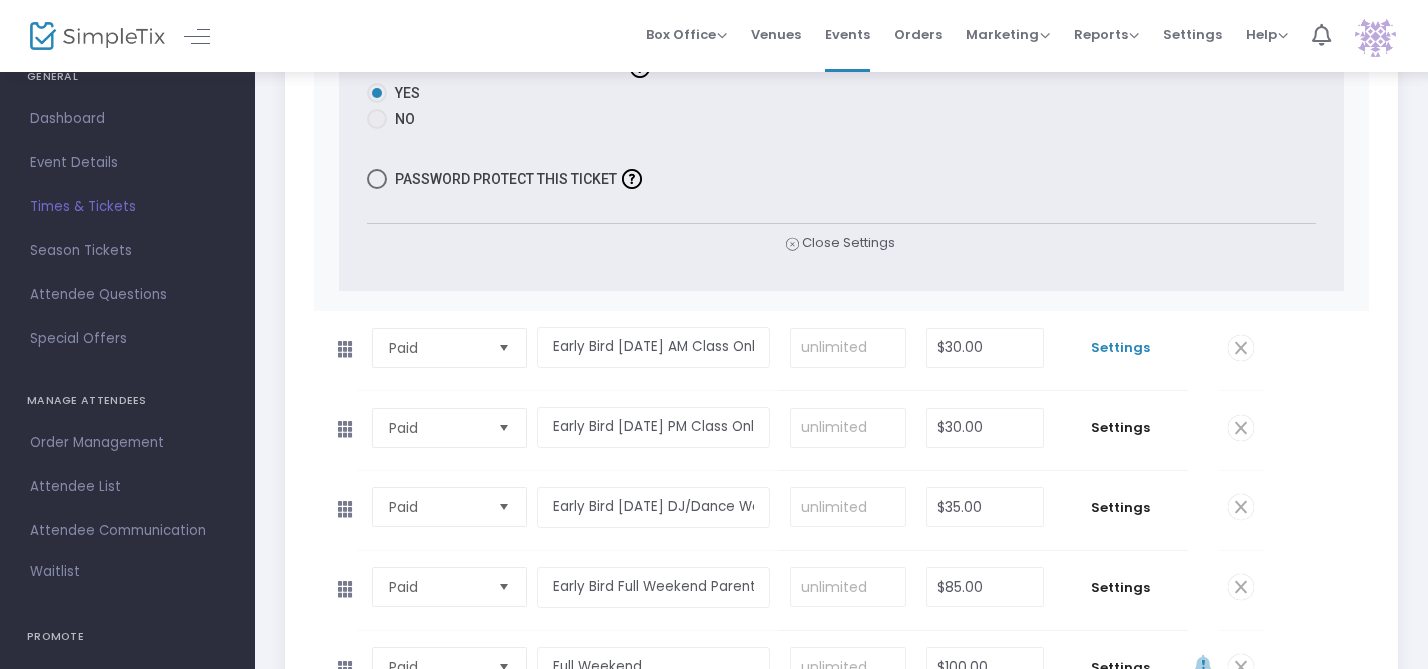 click on "Settings" at bounding box center (1121, 348) 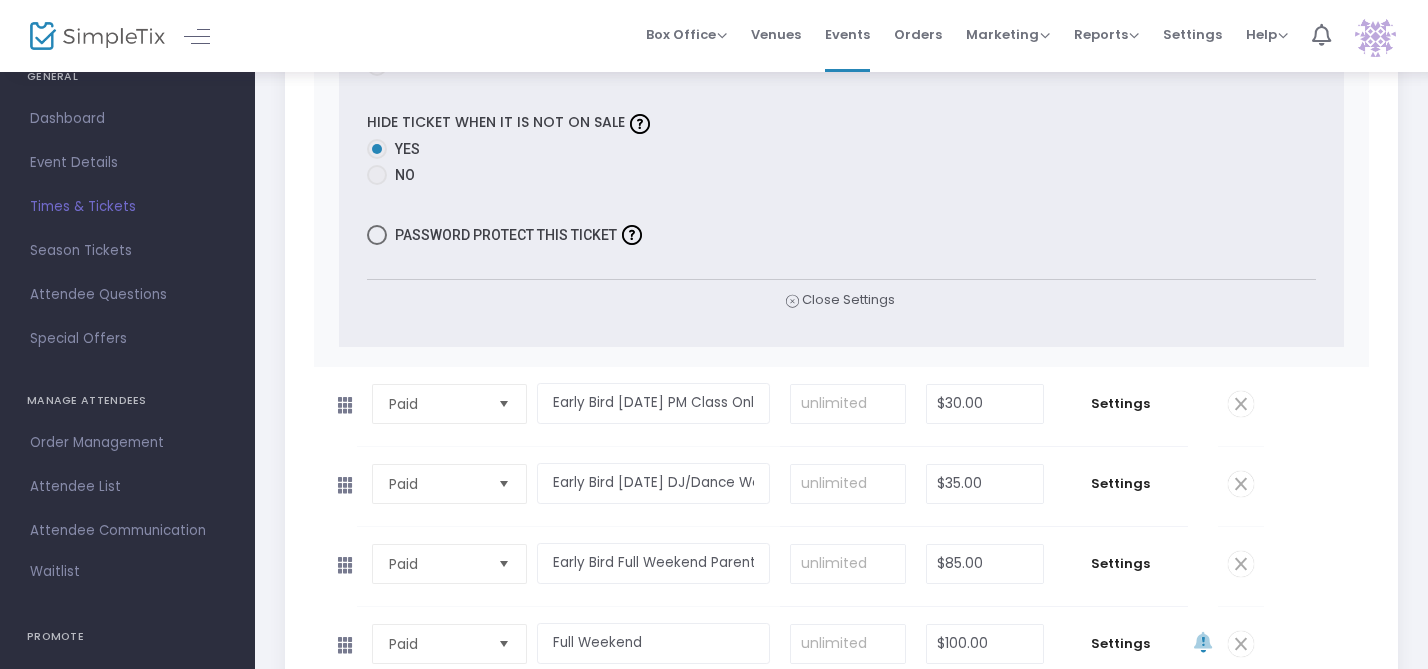 scroll, scrollTop: 3093, scrollLeft: 0, axis: vertical 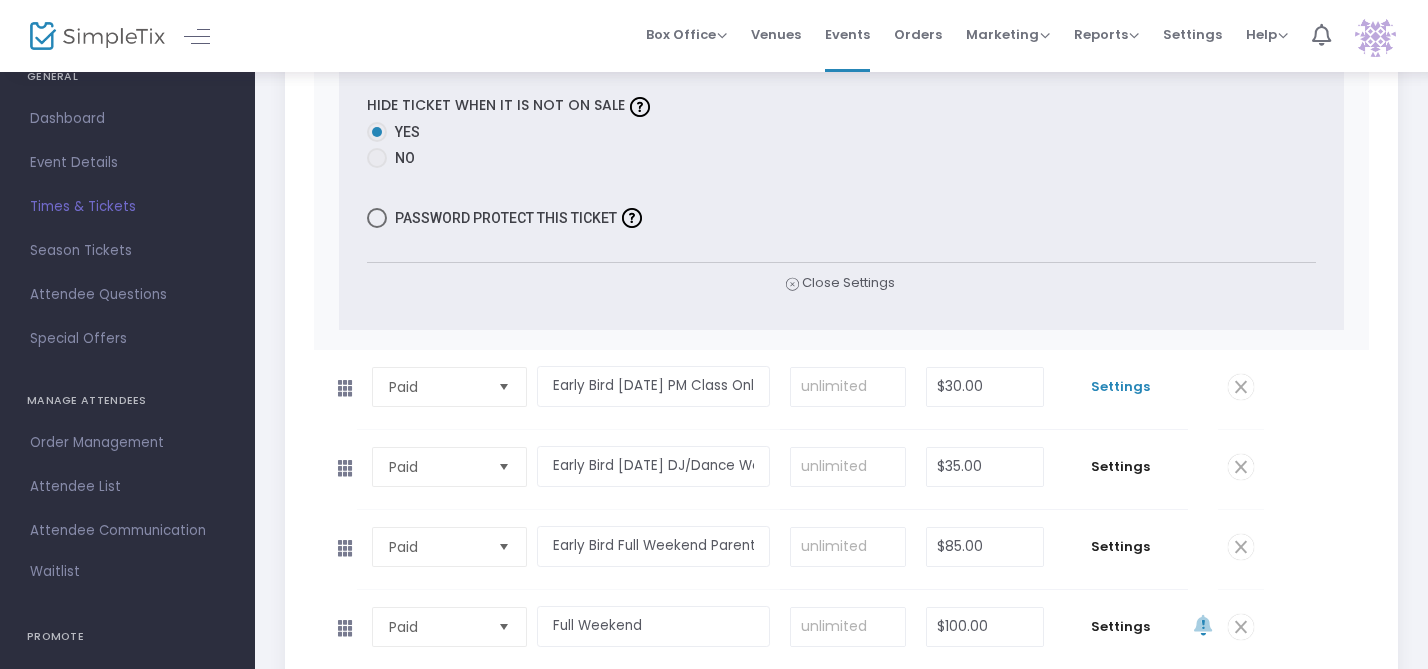 click on "Settings" at bounding box center [1121, 387] 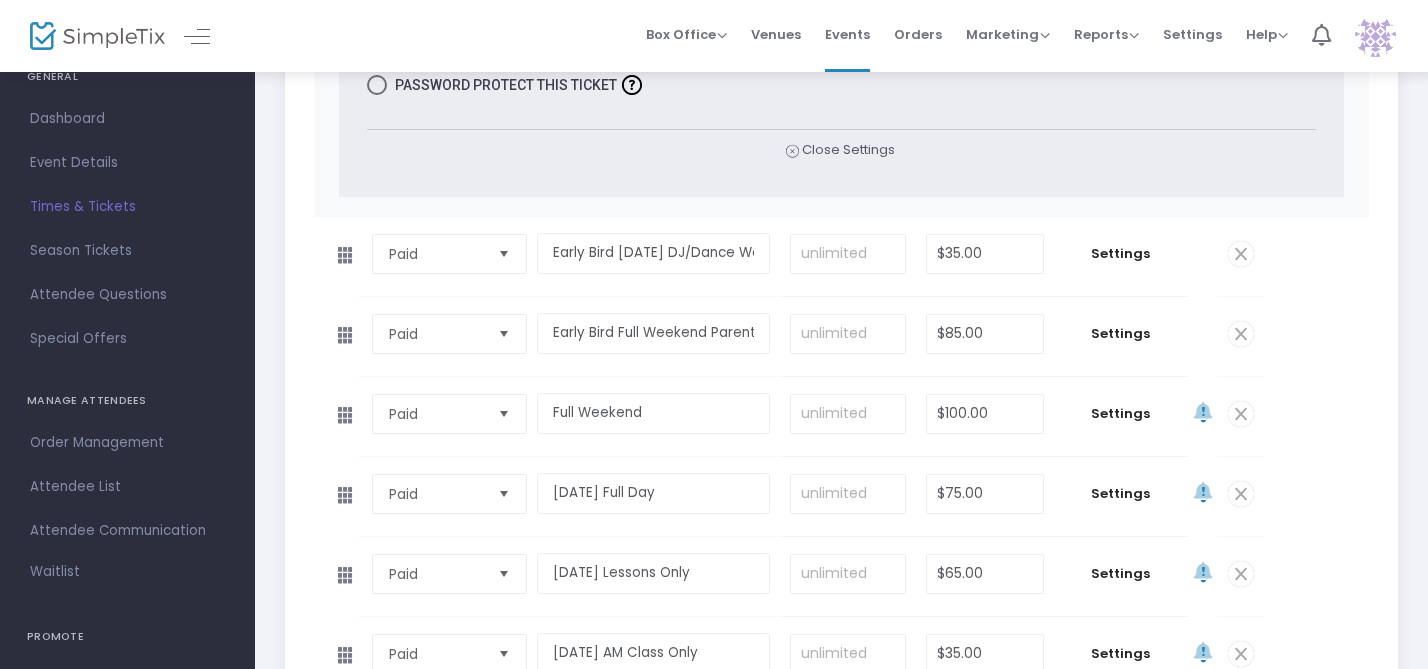 scroll, scrollTop: 4589, scrollLeft: 0, axis: vertical 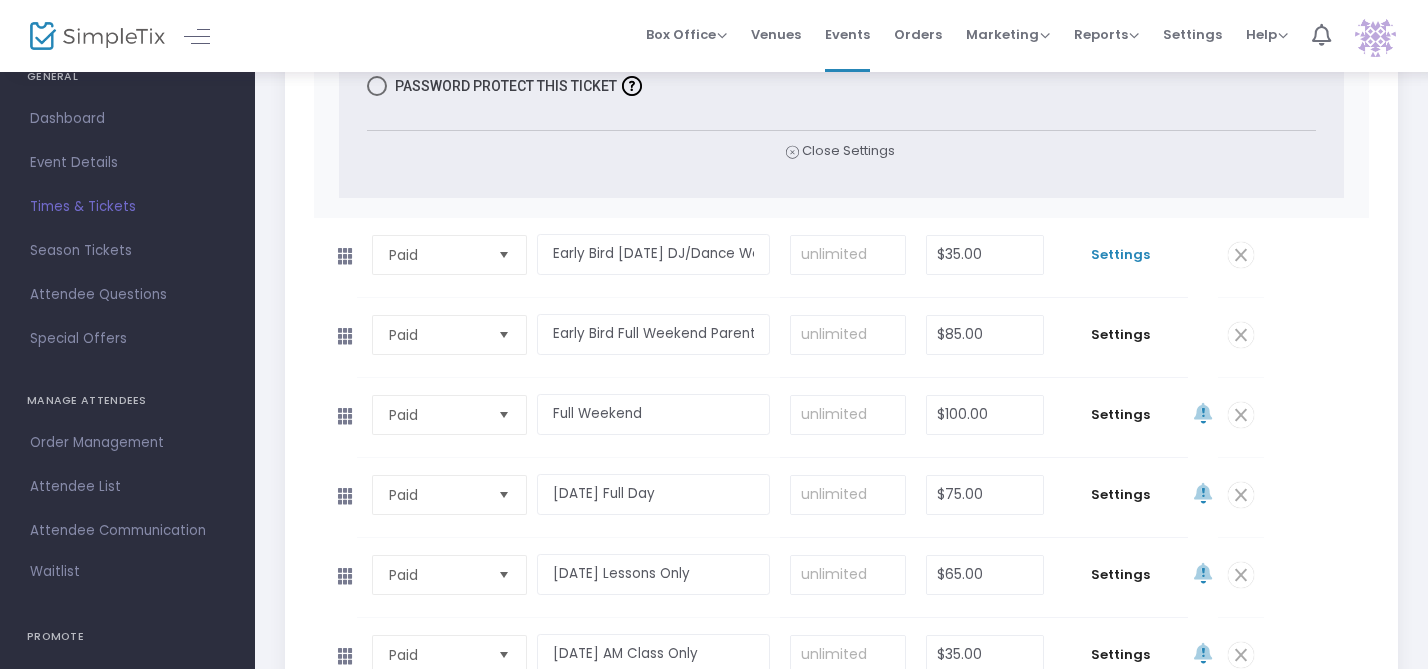 click on "Settings" at bounding box center [1121, 255] 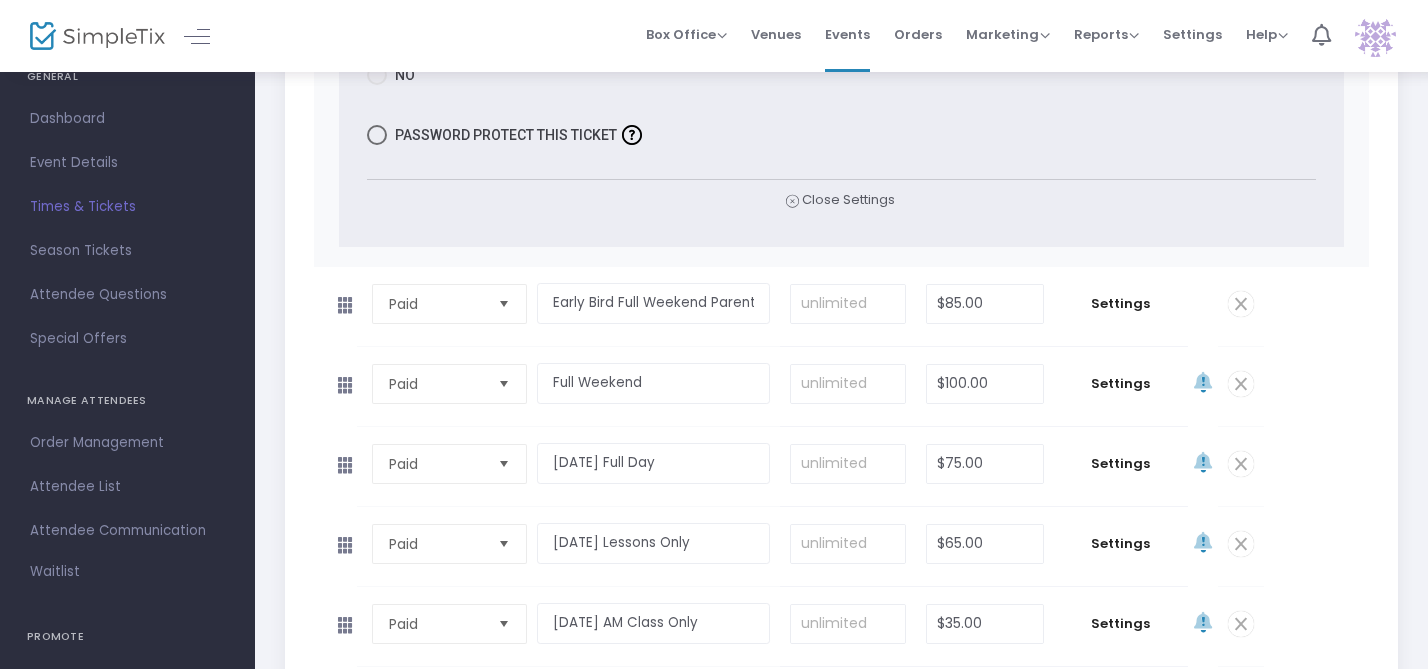 scroll, scrollTop: 5950, scrollLeft: 0, axis: vertical 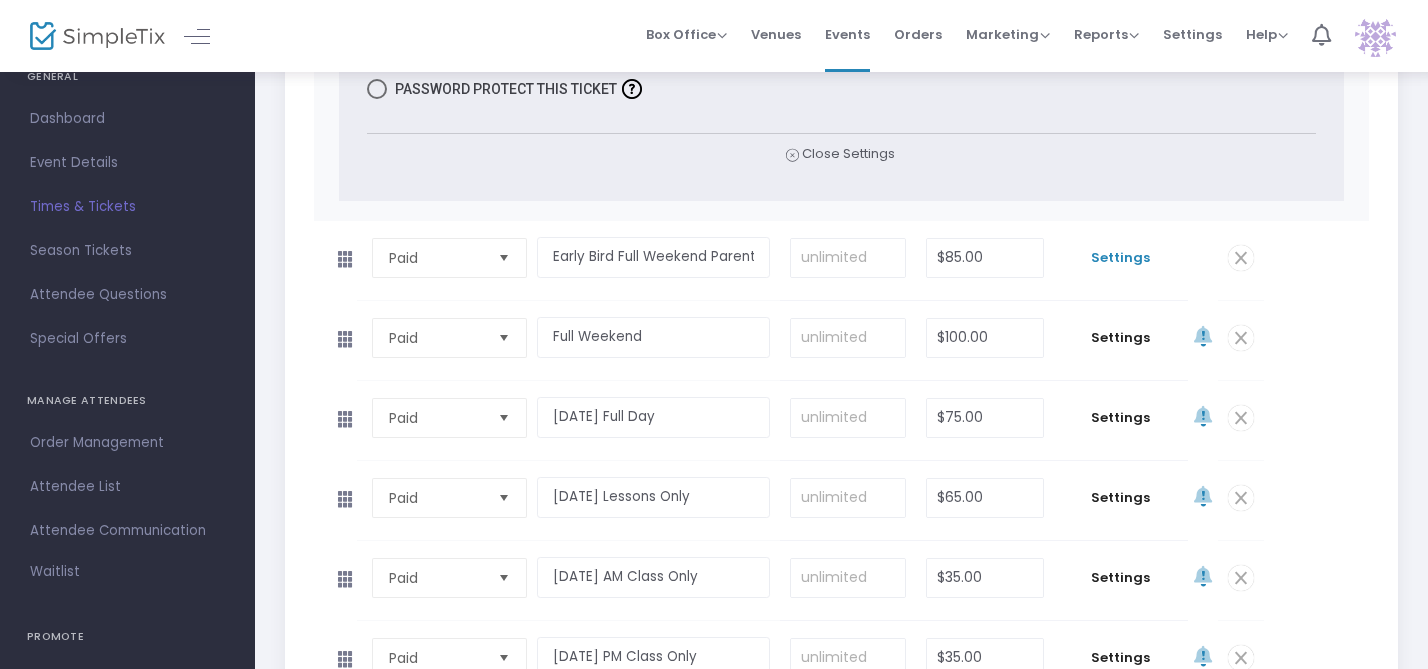 click on "Settings" at bounding box center (1121, 258) 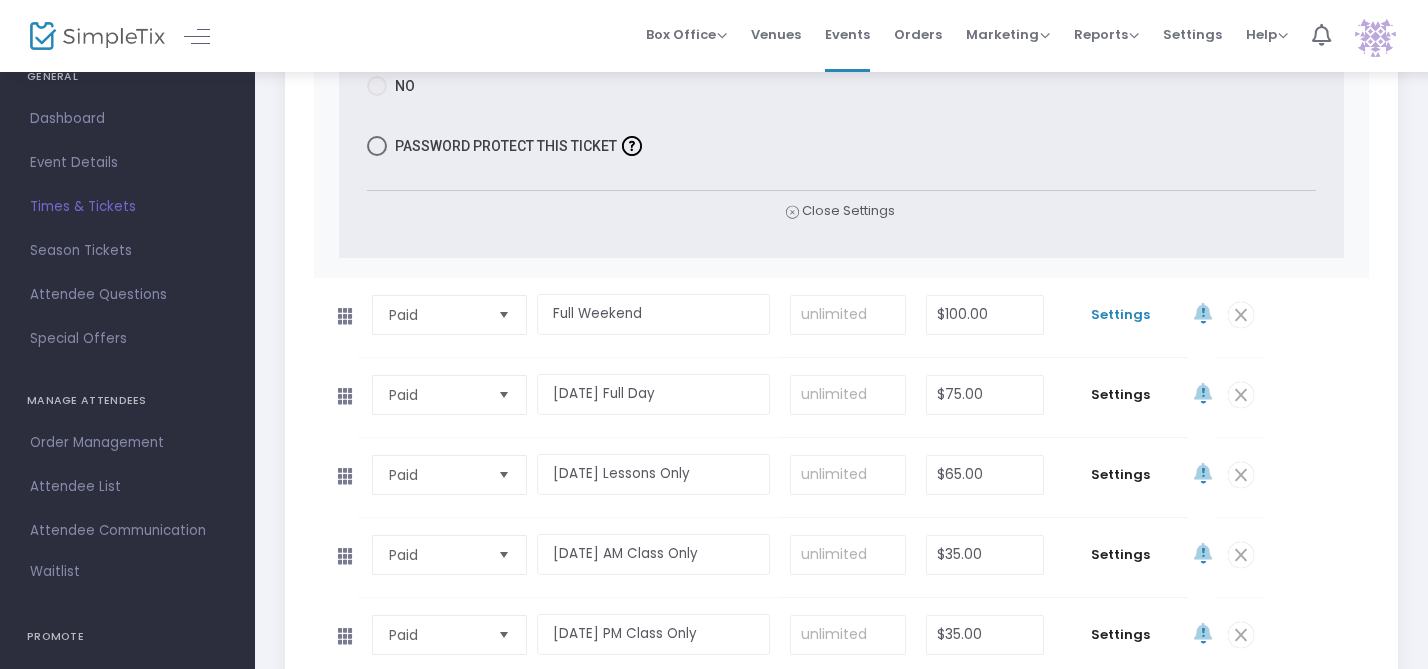 click on "Settings" at bounding box center (1121, 315) 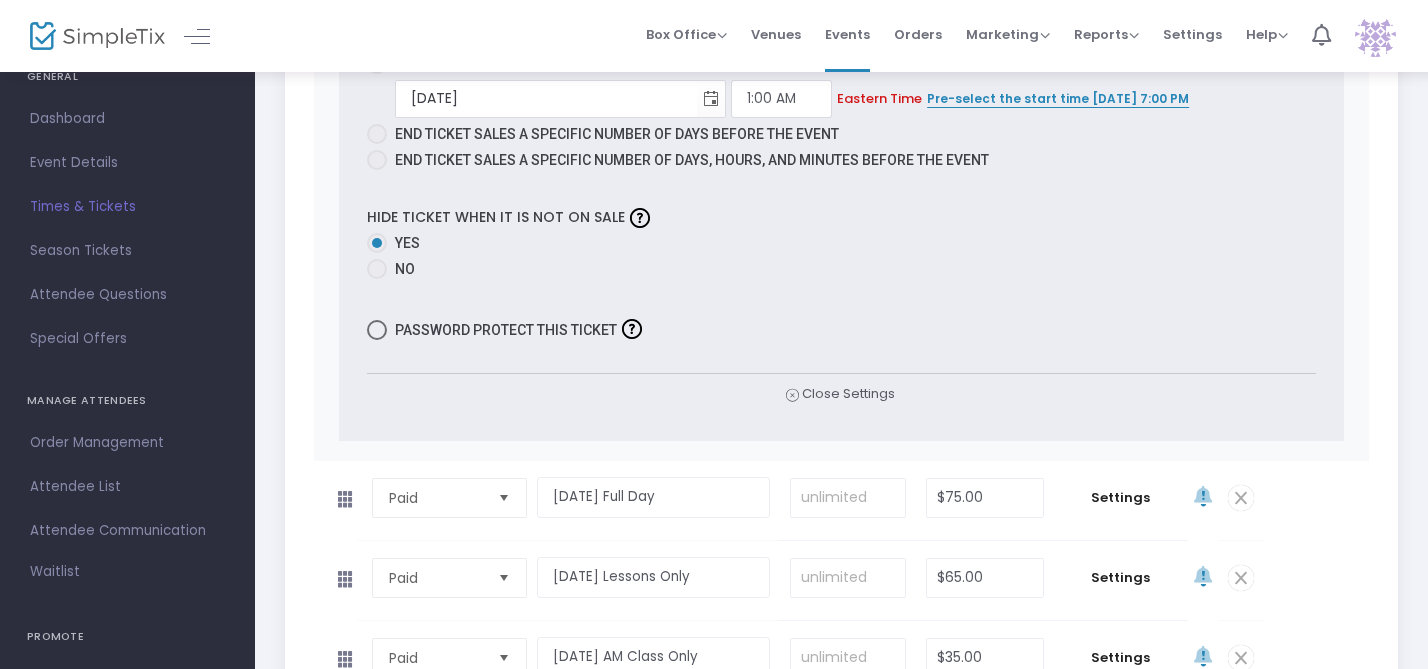 scroll, scrollTop: 8507, scrollLeft: 0, axis: vertical 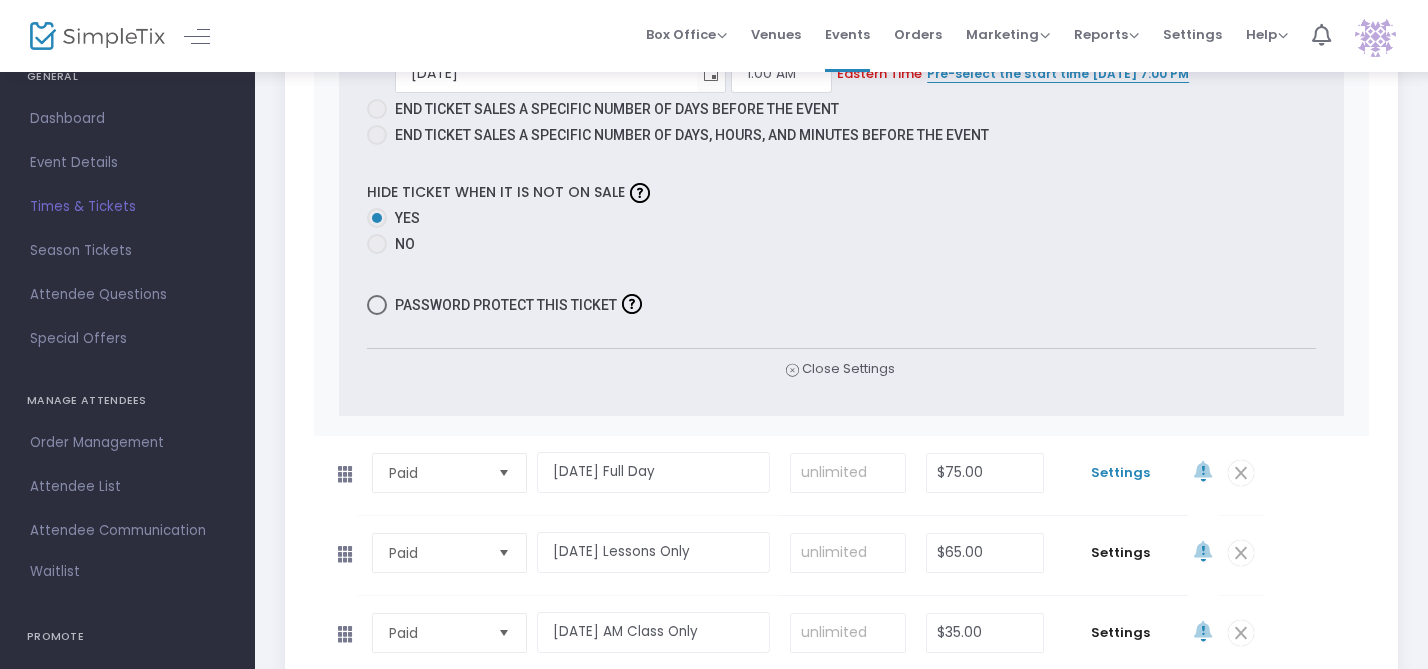 click on "Settings" at bounding box center [1121, 473] 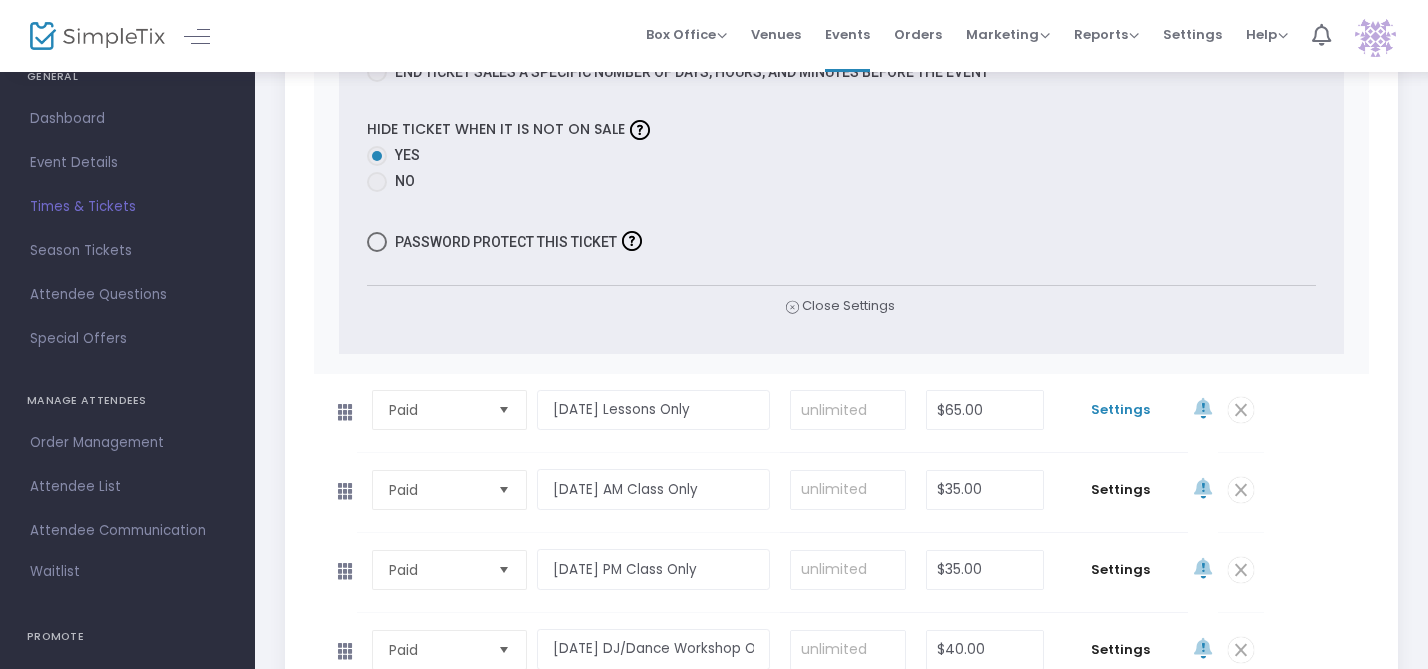 click on "Settings" at bounding box center (1121, 410) 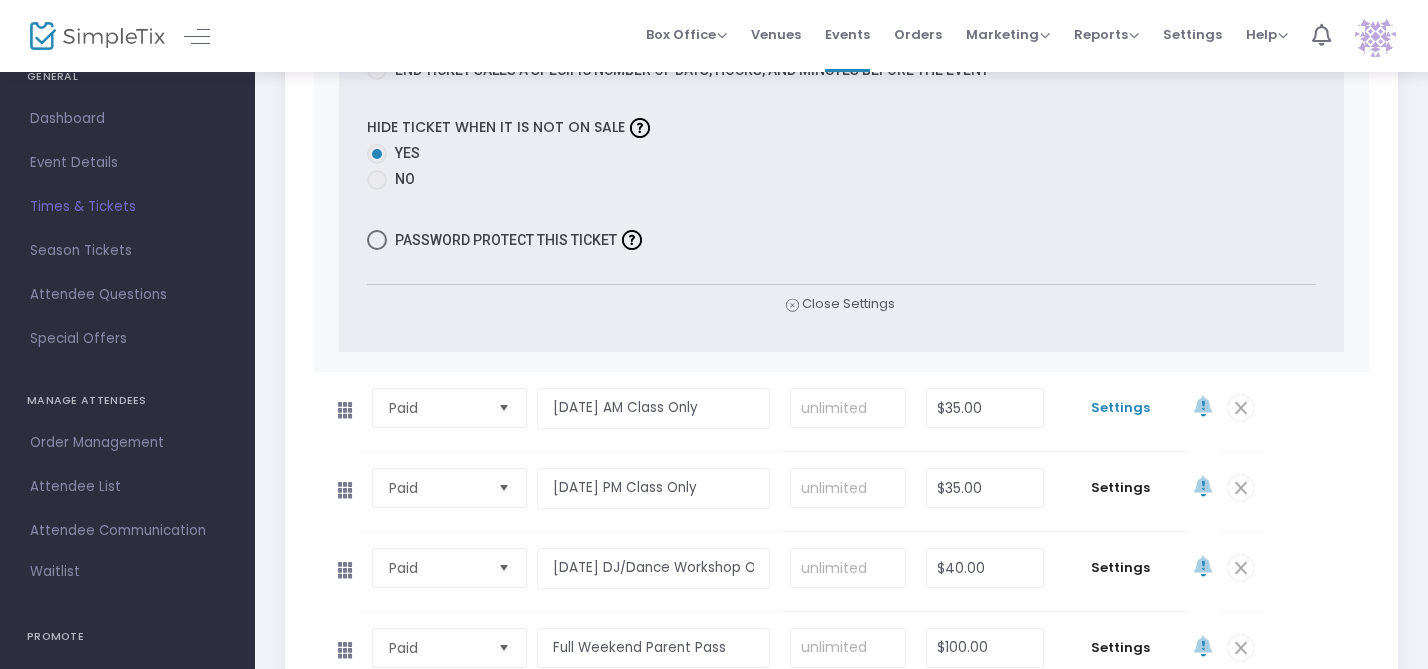 click on "Settings" at bounding box center [1121, 408] 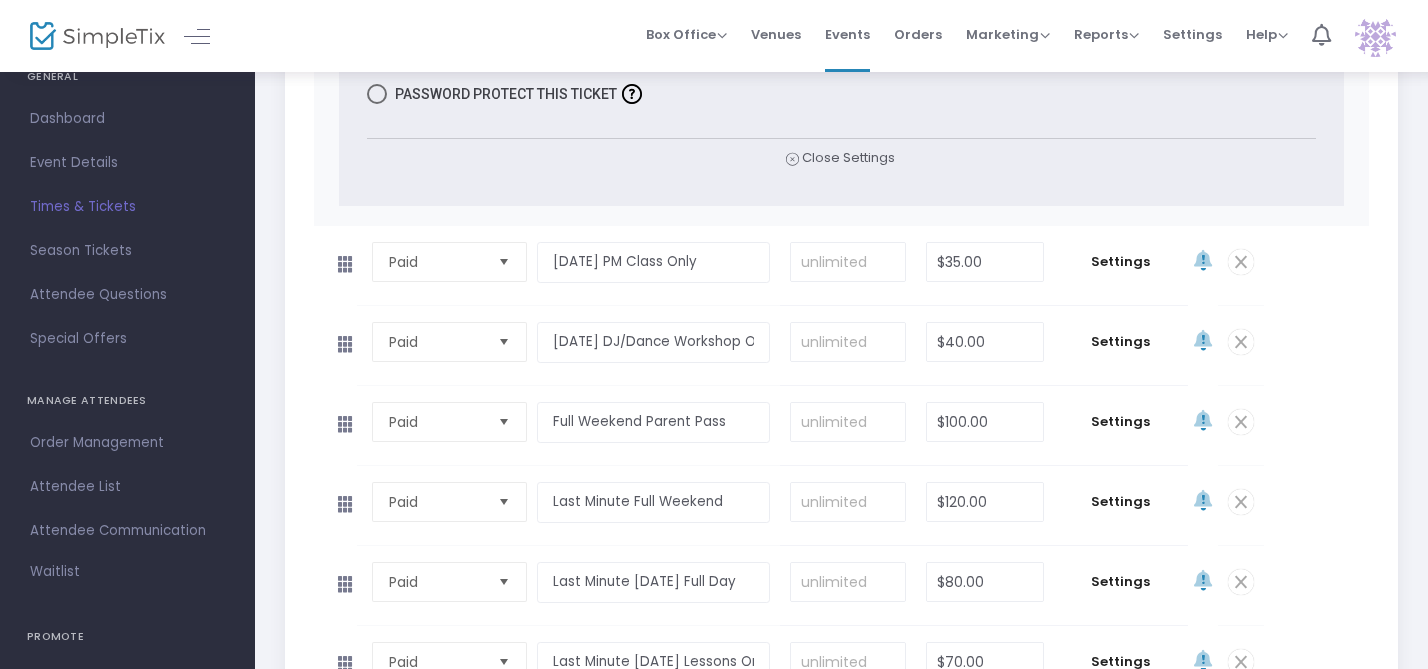 scroll, scrollTop: 12969, scrollLeft: 0, axis: vertical 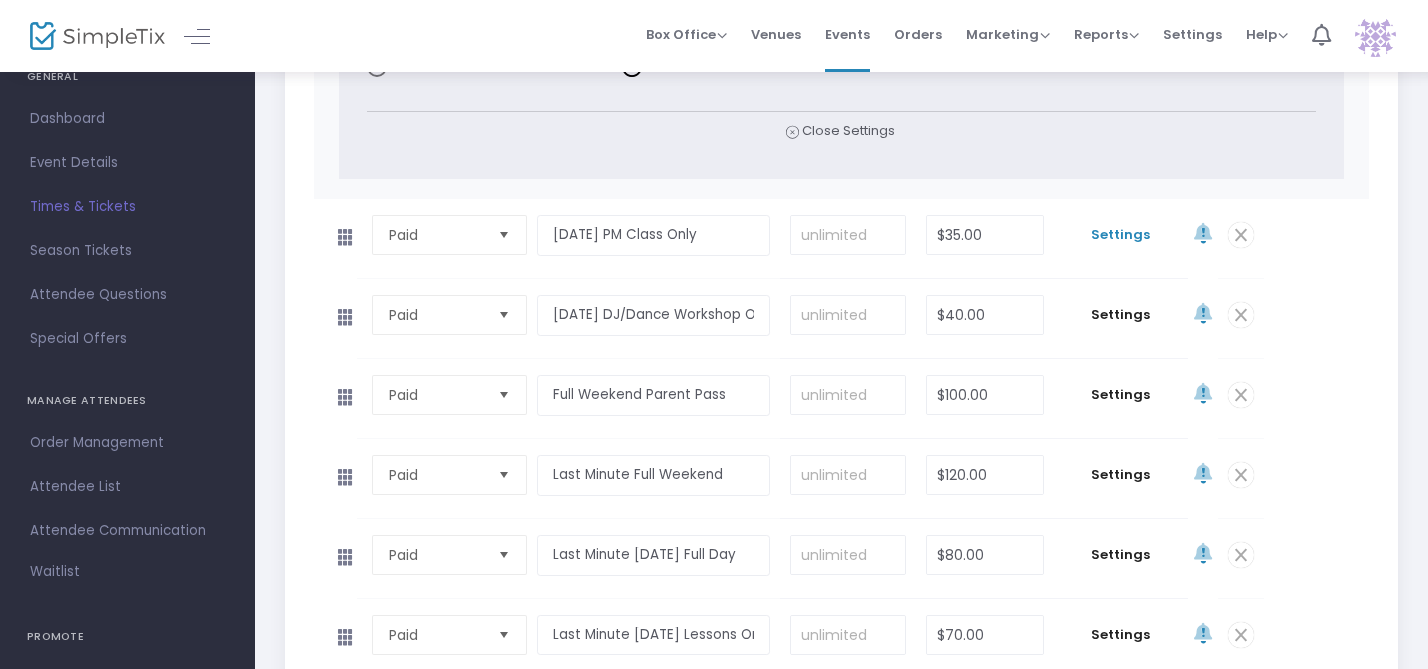 click on "Settings" at bounding box center (1121, 235) 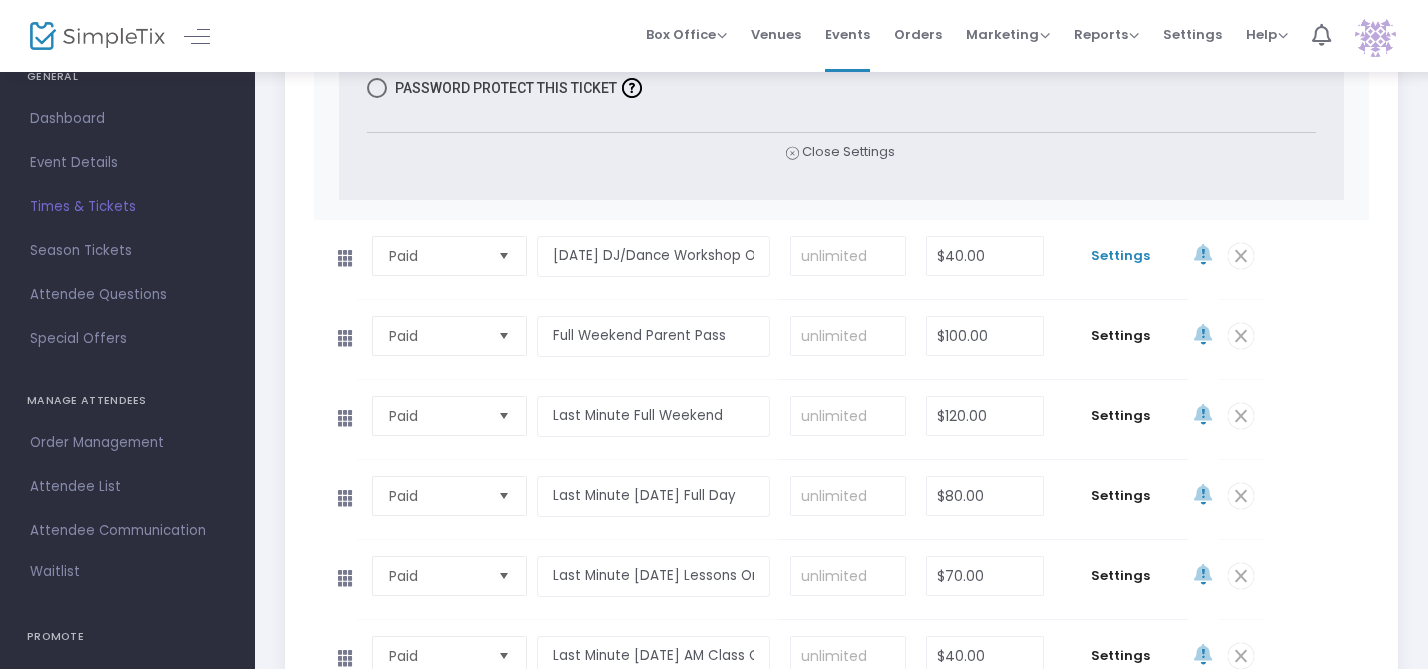 scroll, scrollTop: 14366, scrollLeft: 0, axis: vertical 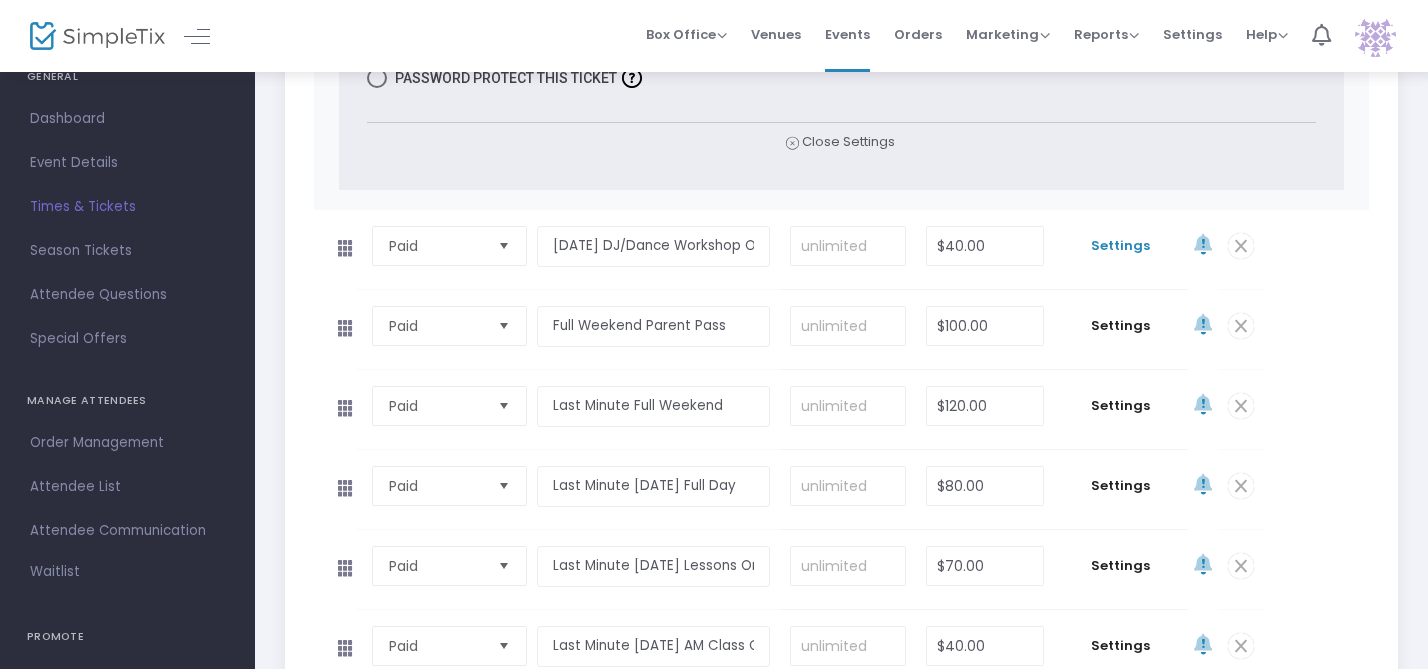 click on "Settings" at bounding box center [1121, 246] 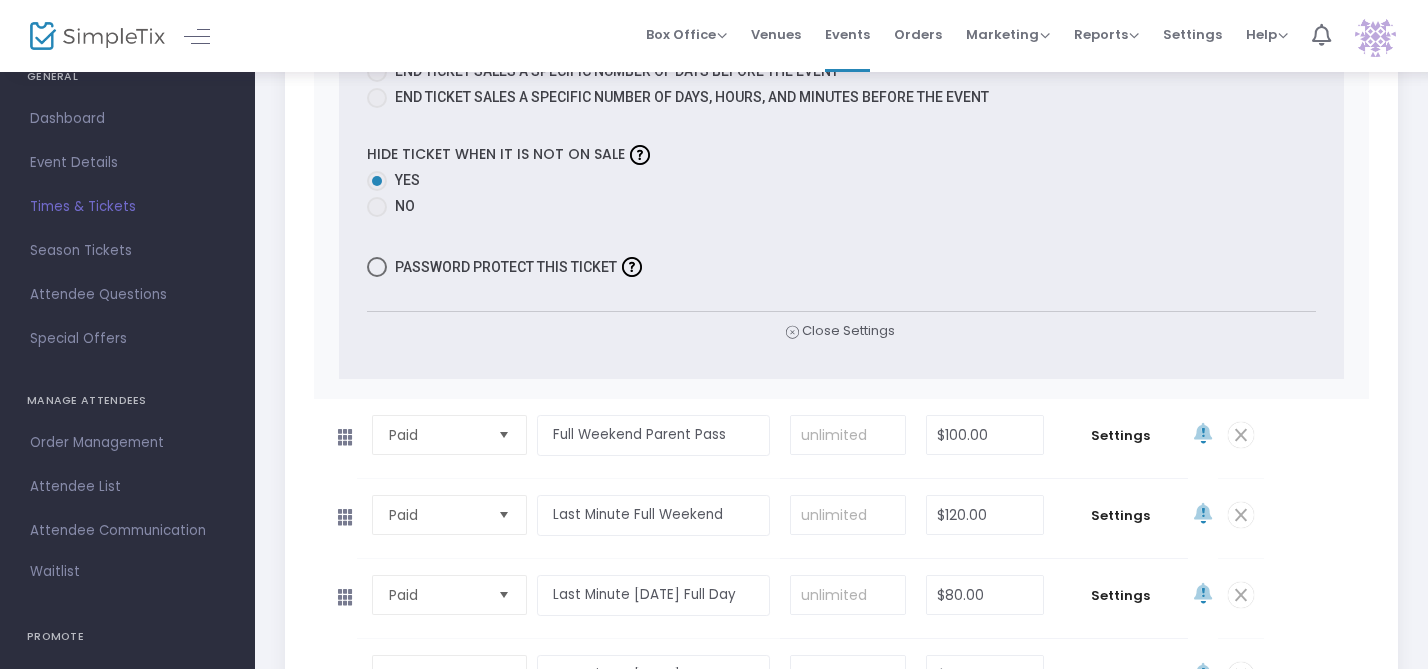scroll, scrollTop: 15741, scrollLeft: 0, axis: vertical 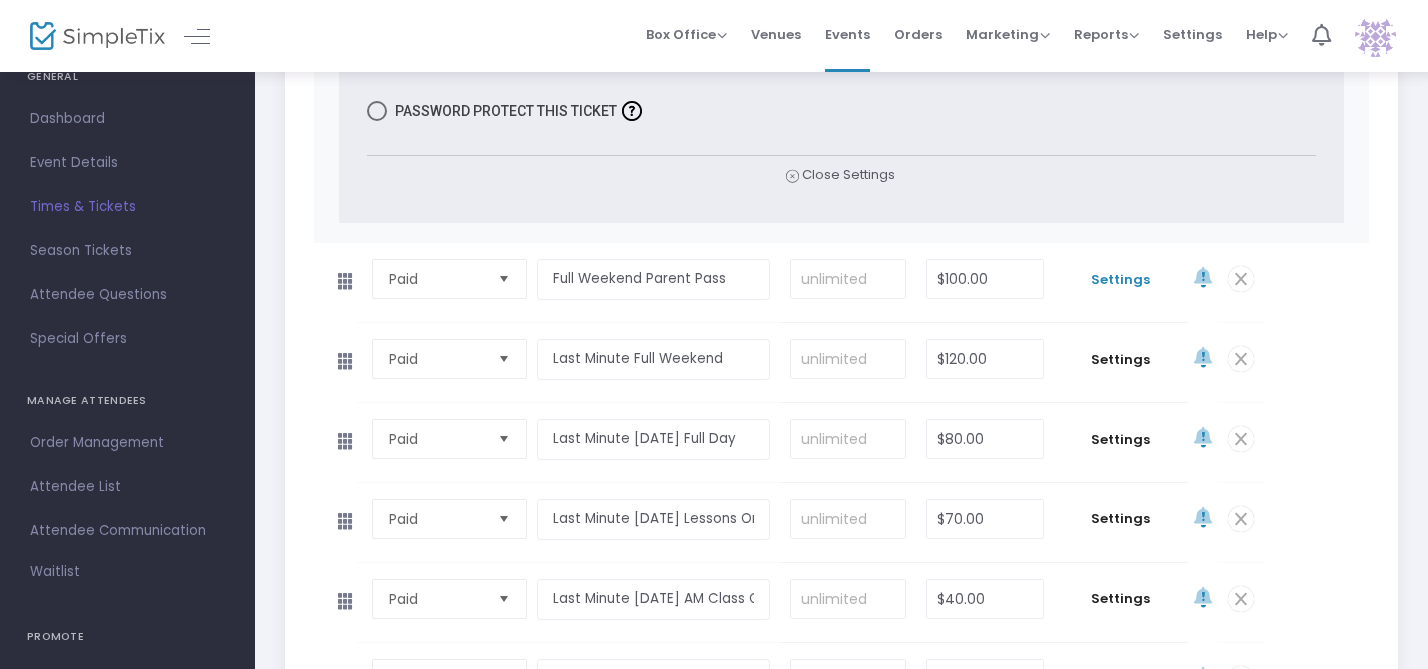 click on "Settings" at bounding box center (1121, 280) 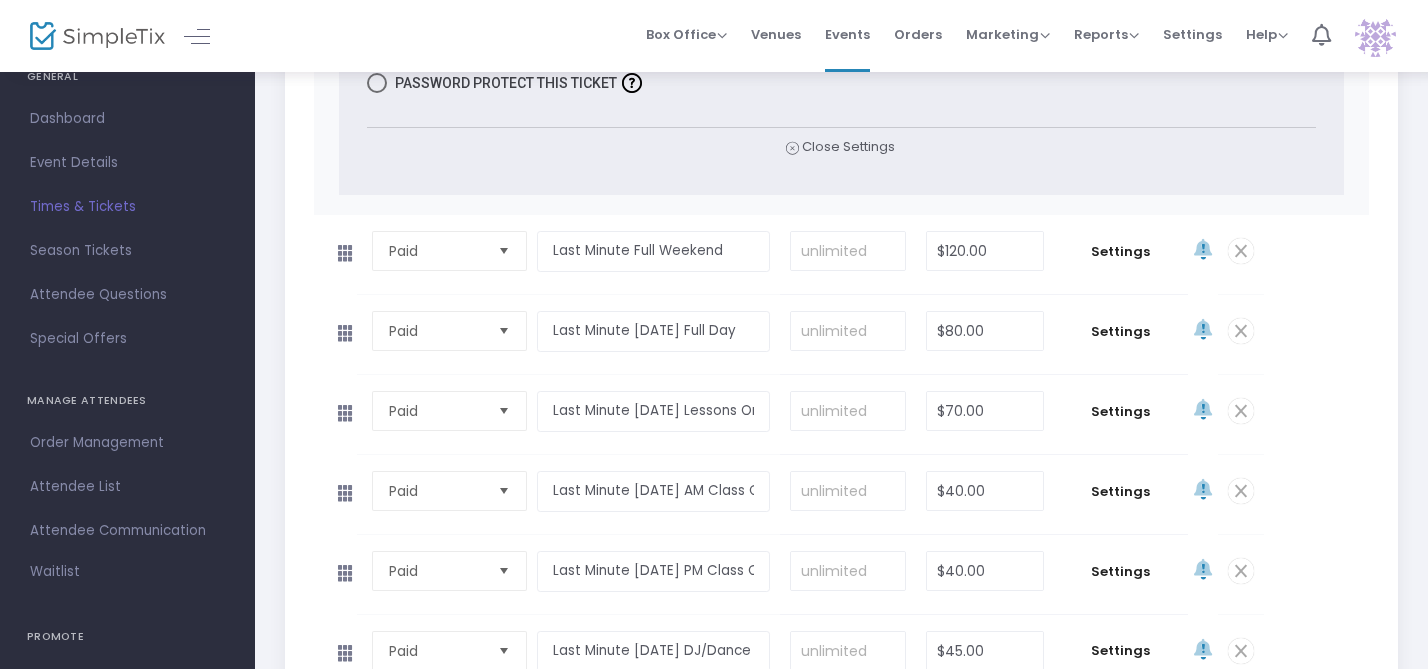 scroll, scrollTop: 17176, scrollLeft: 0, axis: vertical 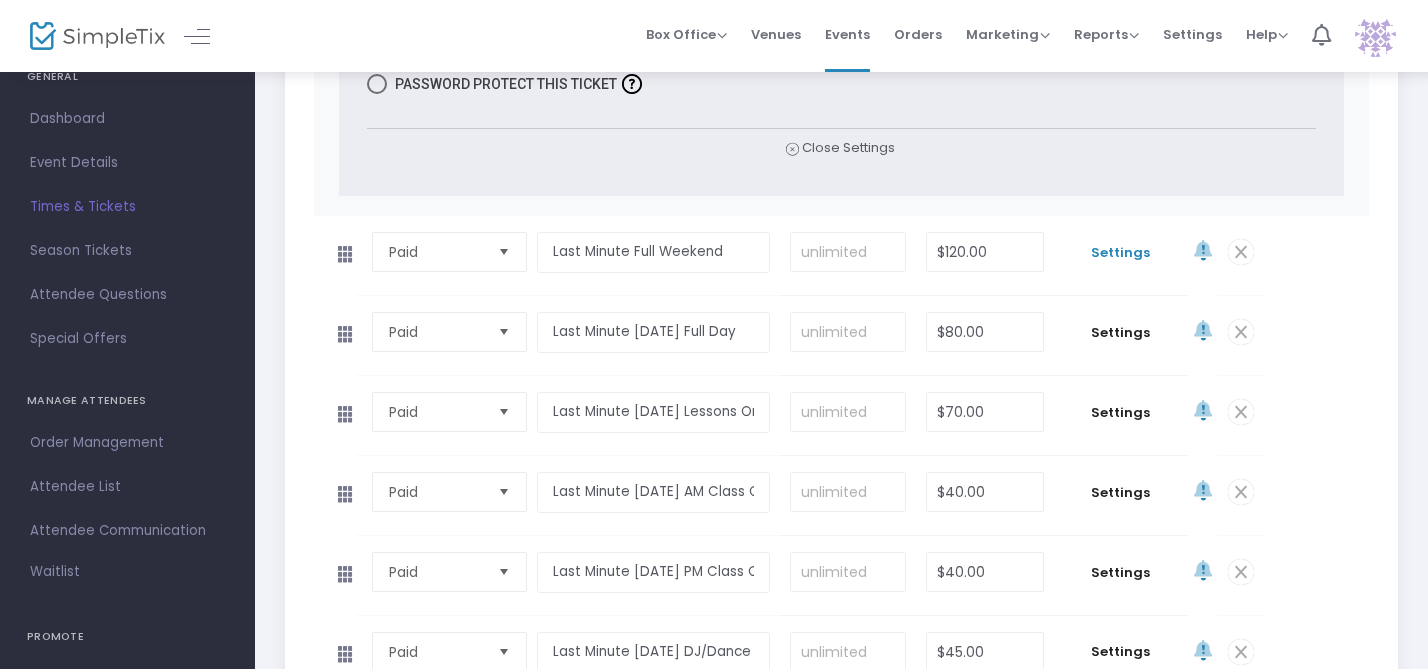 click on "Settings" at bounding box center [1121, 253] 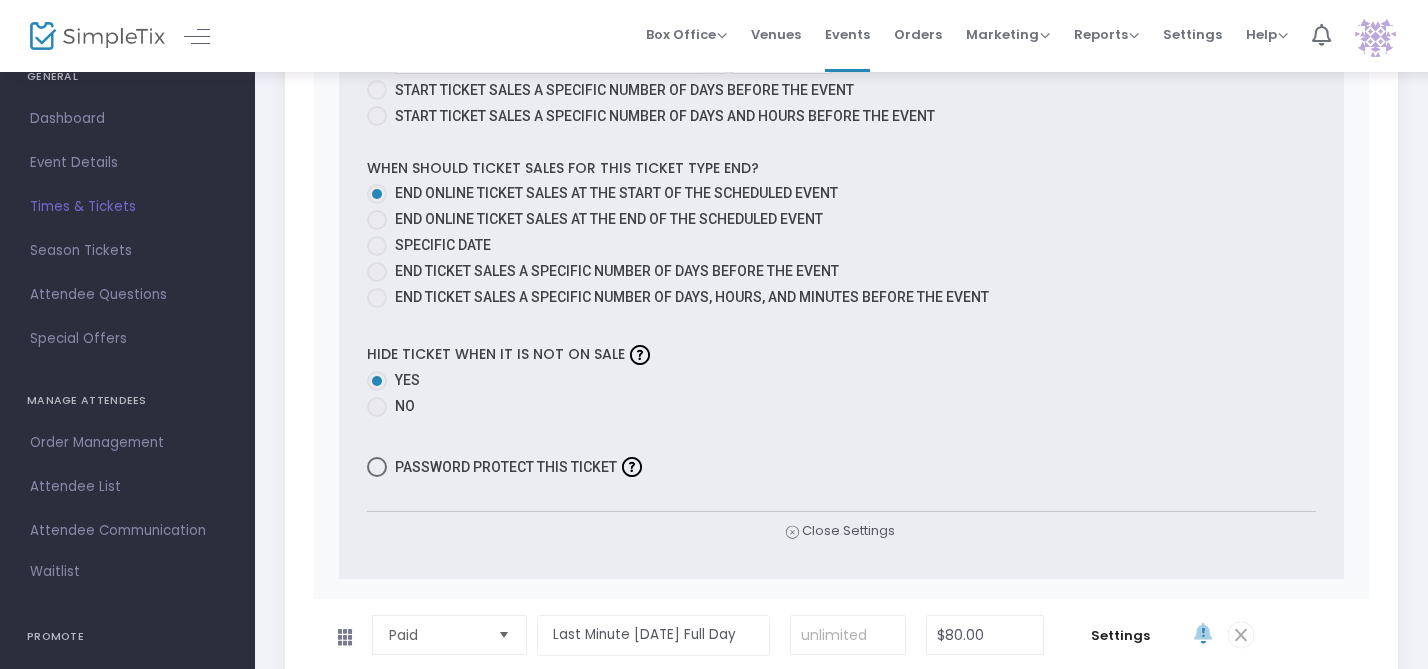 scroll, scrollTop: 17949, scrollLeft: 0, axis: vertical 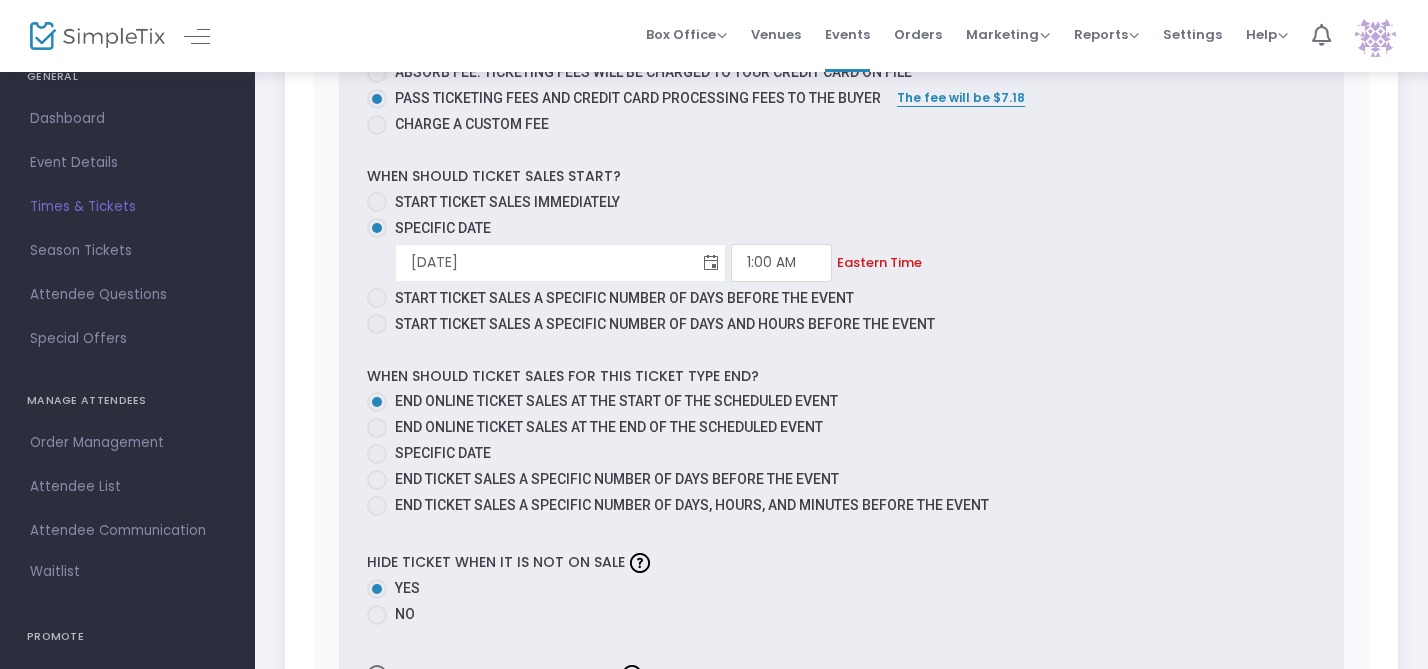 click at bounding box center (711, 262) 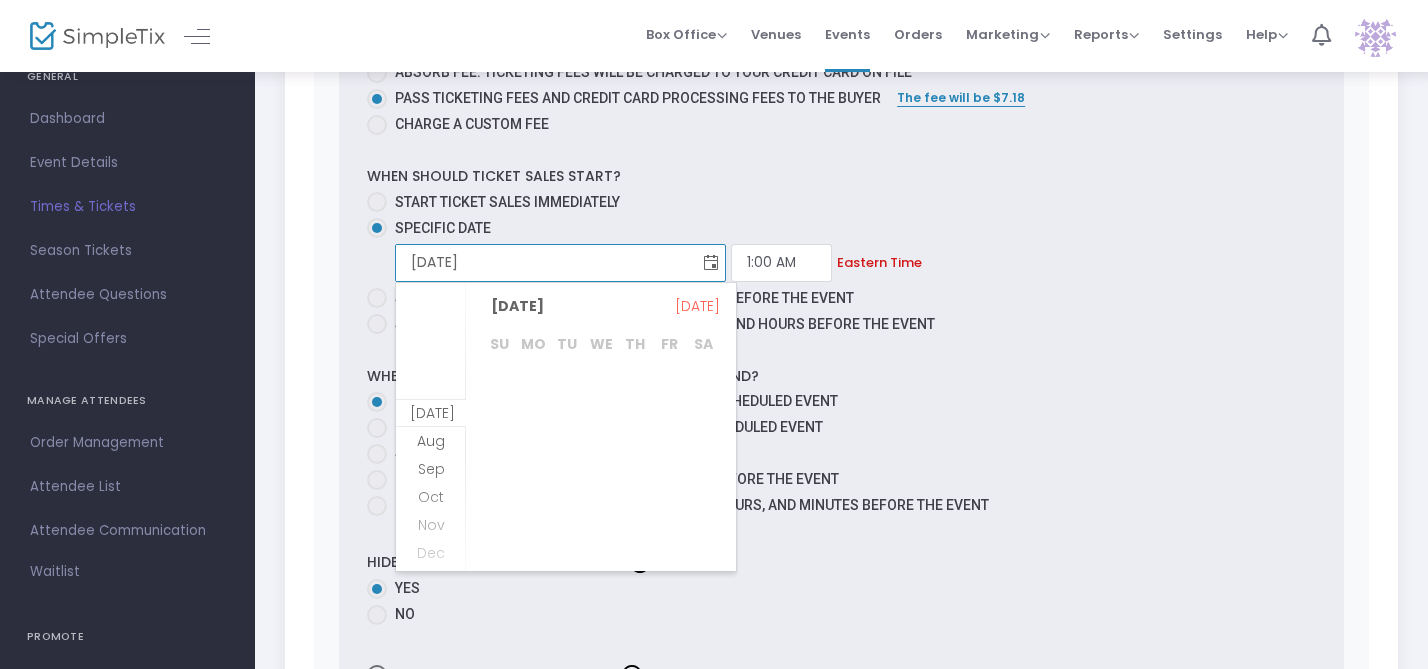 scroll, scrollTop: 28, scrollLeft: 0, axis: vertical 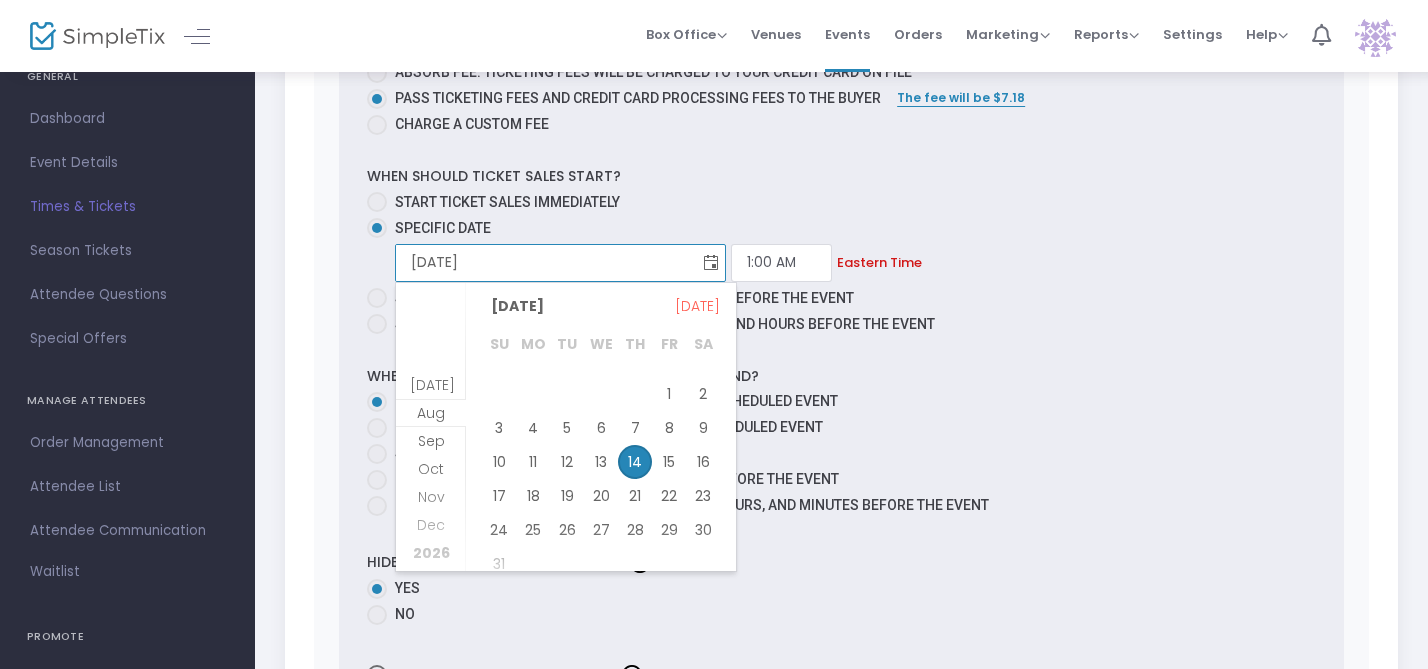 click at bounding box center (711, 262) 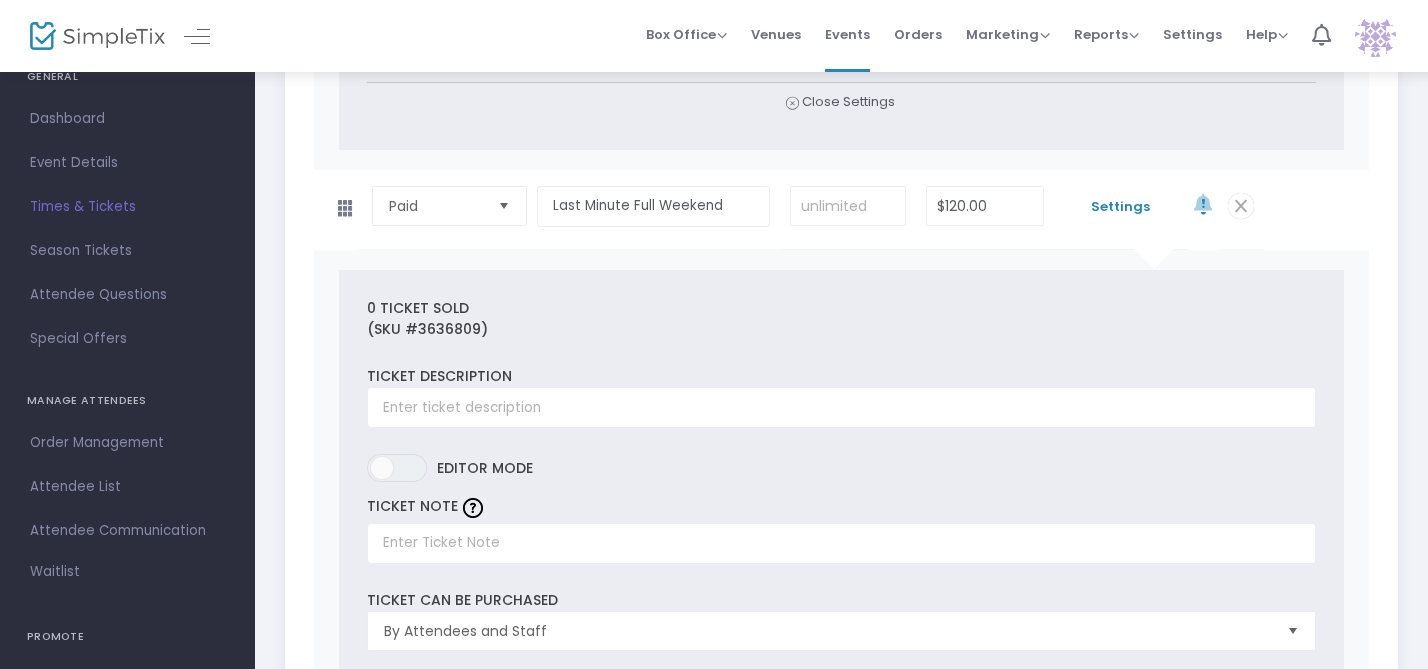 scroll, scrollTop: 17202, scrollLeft: 0, axis: vertical 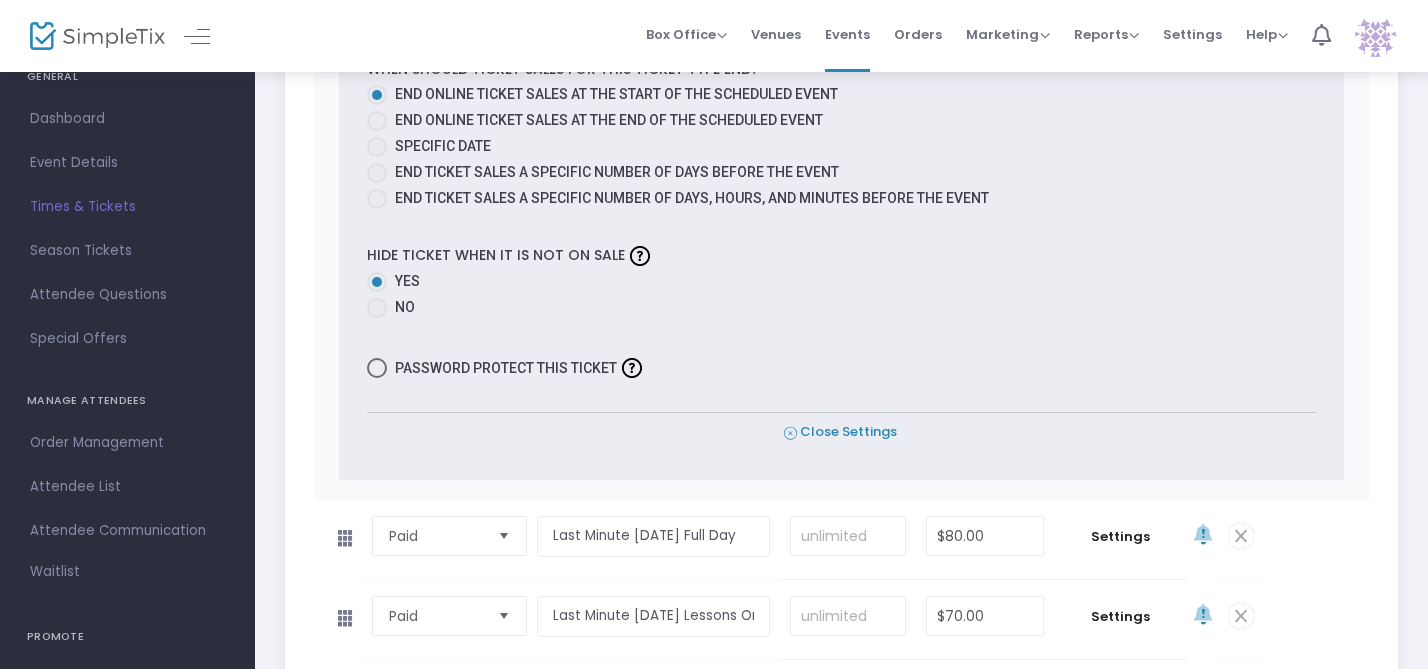 click on "Close Settings" at bounding box center (840, 432) 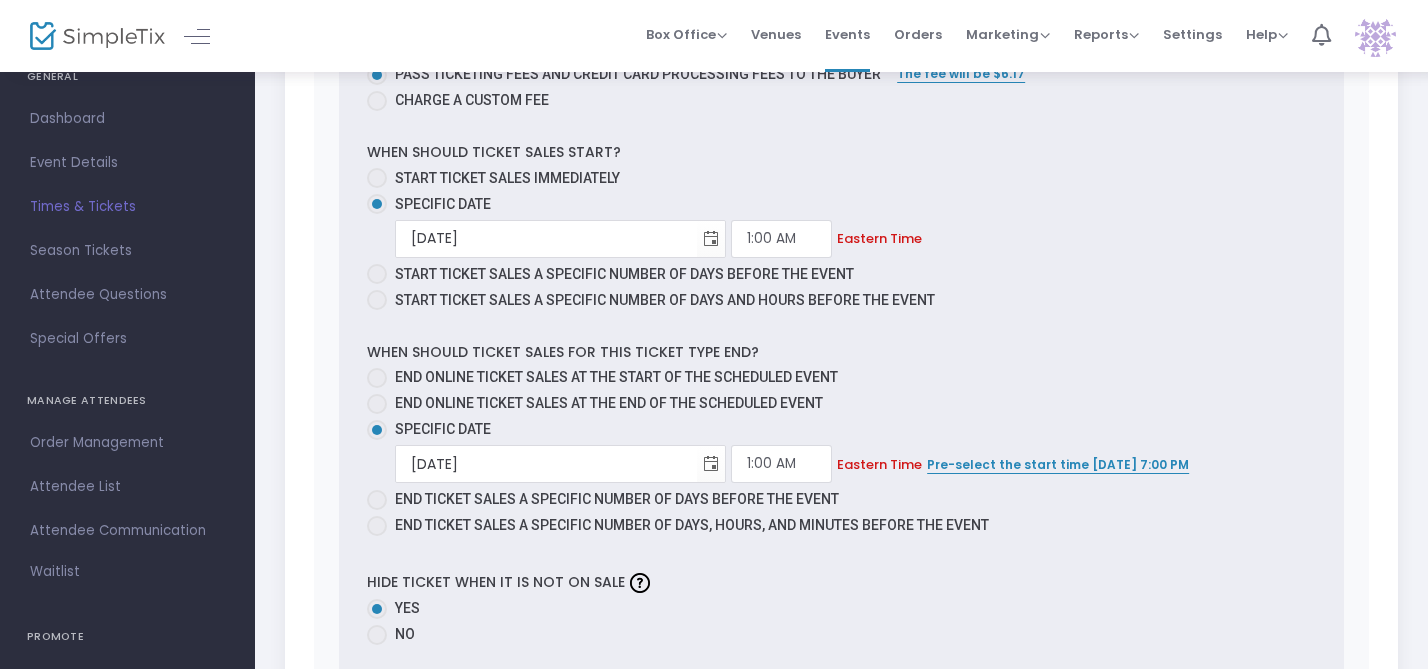 scroll, scrollTop: 16548, scrollLeft: 0, axis: vertical 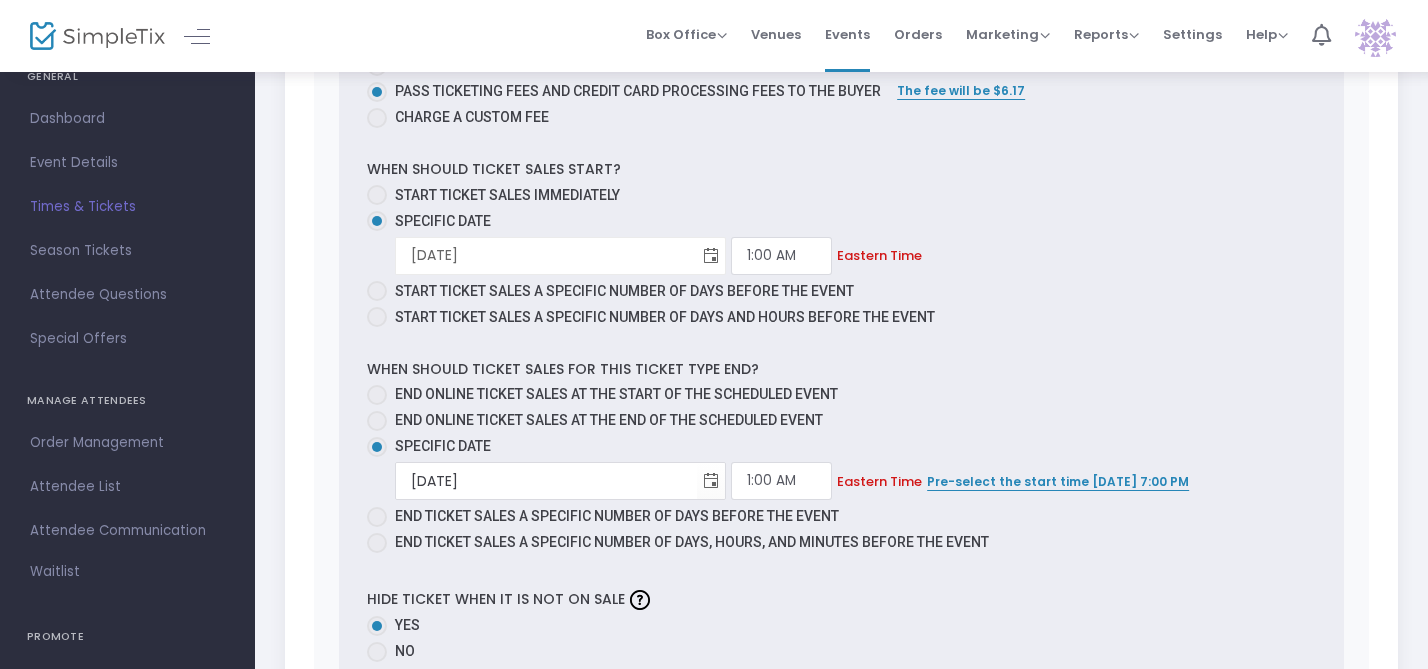 click at bounding box center [711, 255] 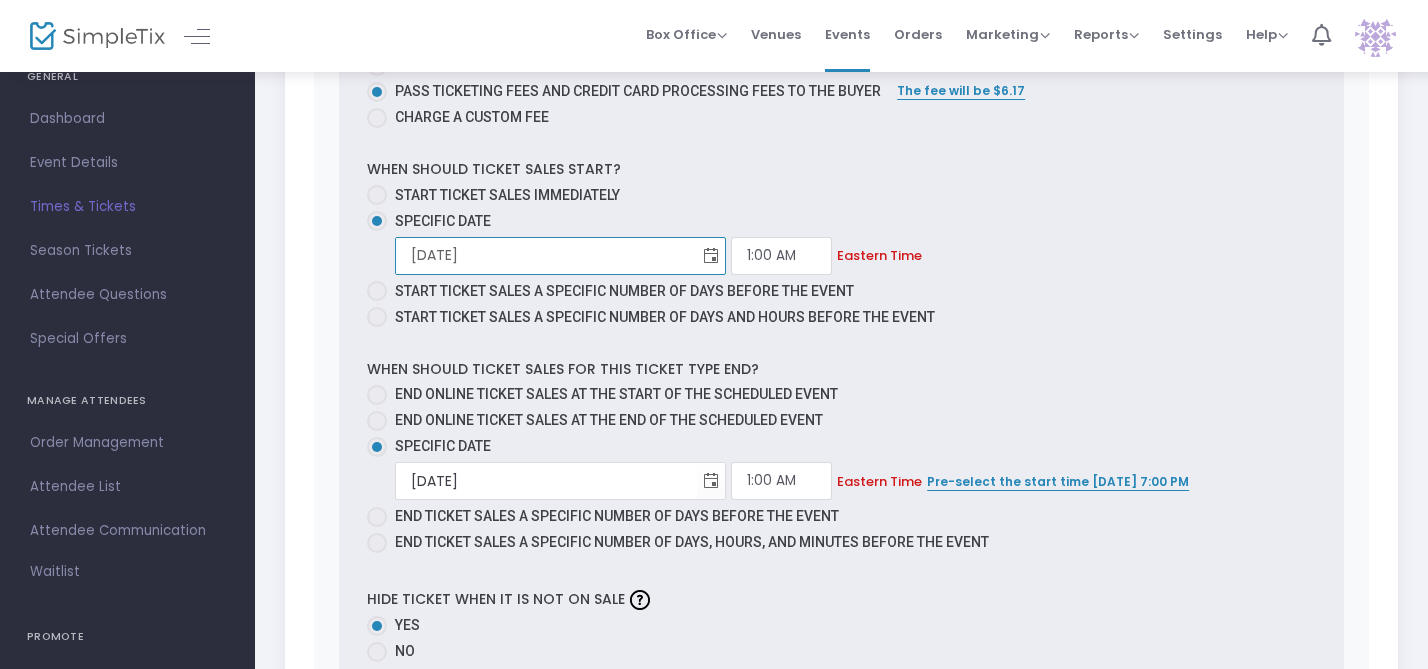 click at bounding box center (711, 255) 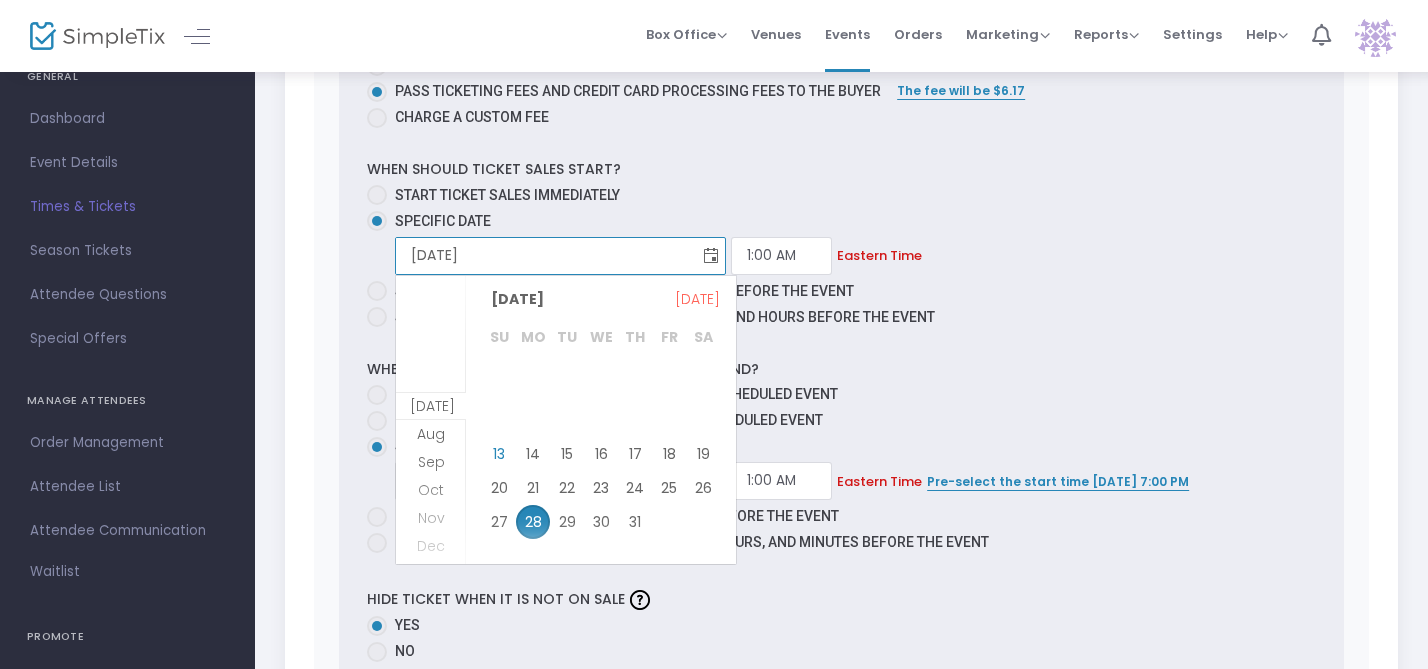 click at bounding box center [711, 255] 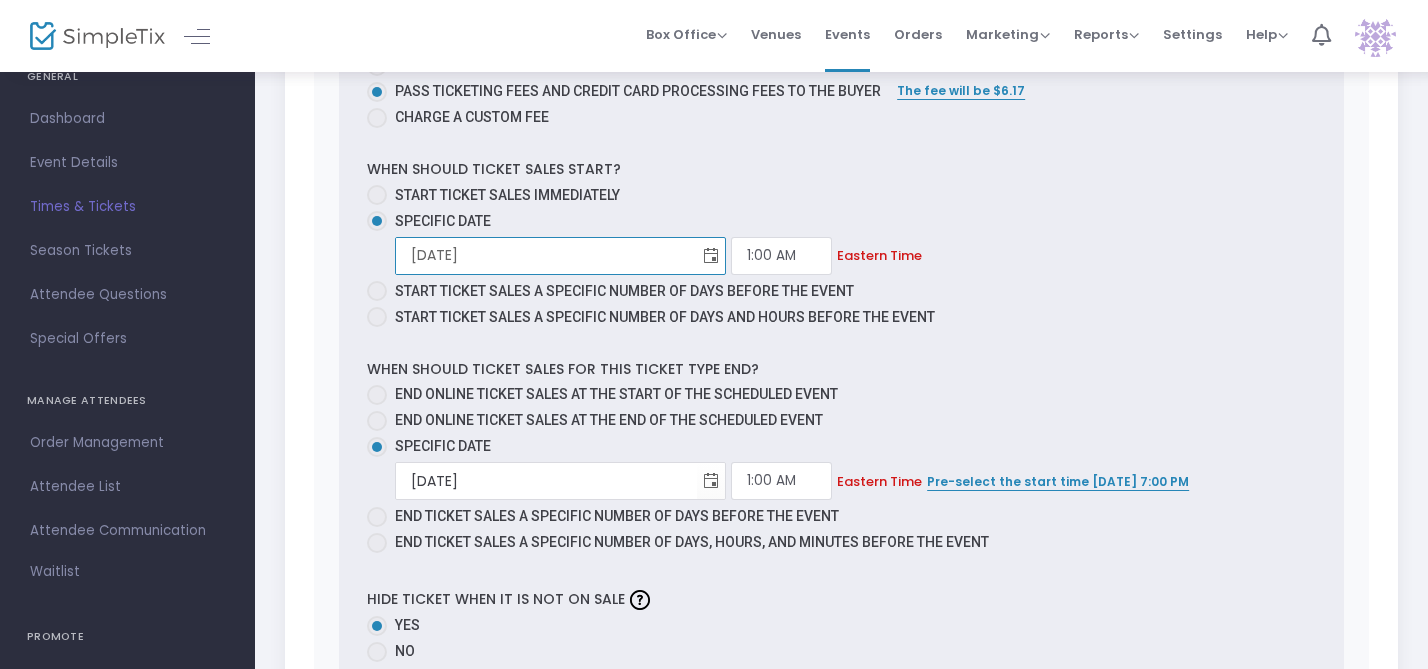 click at bounding box center (711, 255) 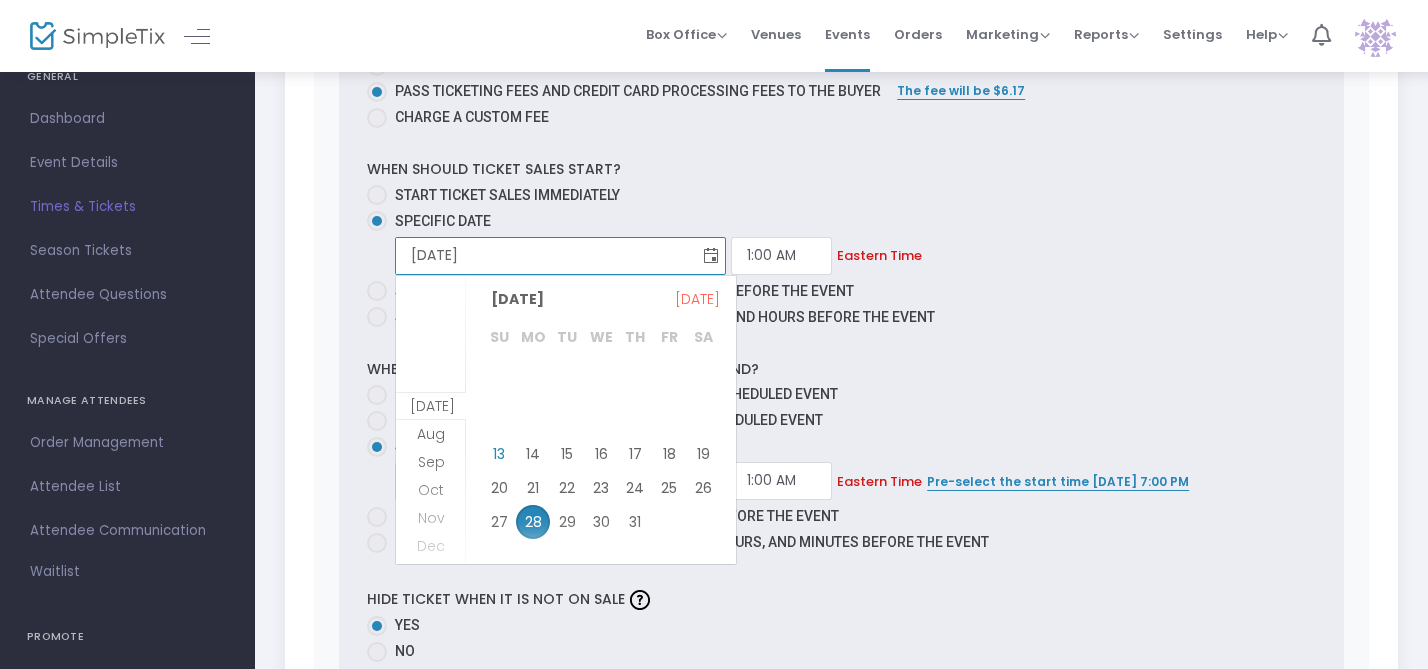 scroll, scrollTop: 16414, scrollLeft: 0, axis: vertical 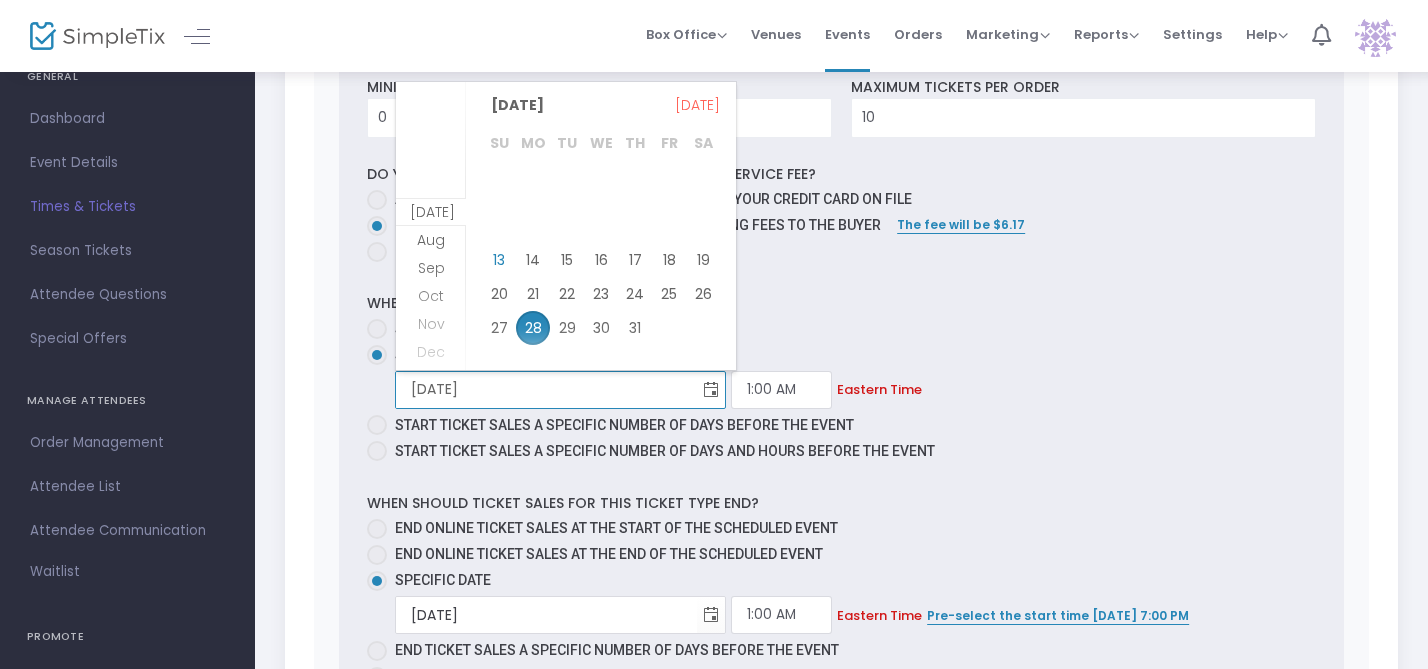 click at bounding box center (711, 389) 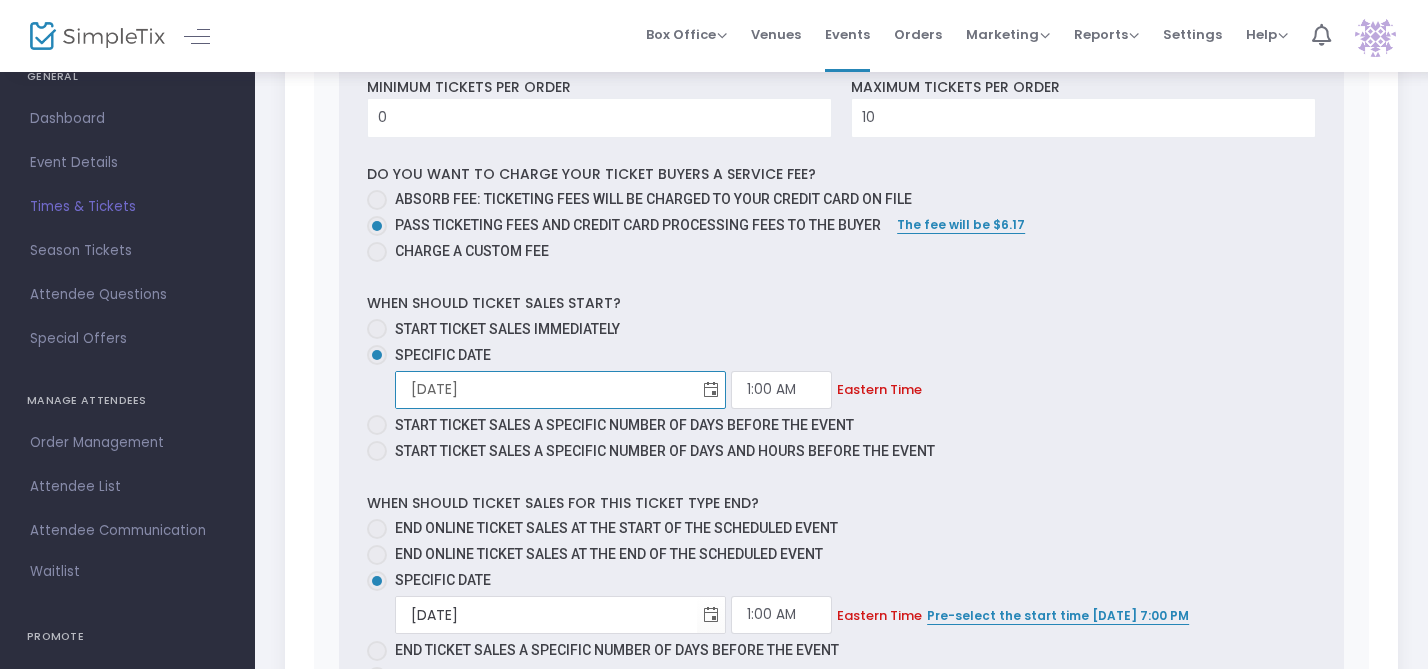 click at bounding box center [711, 389] 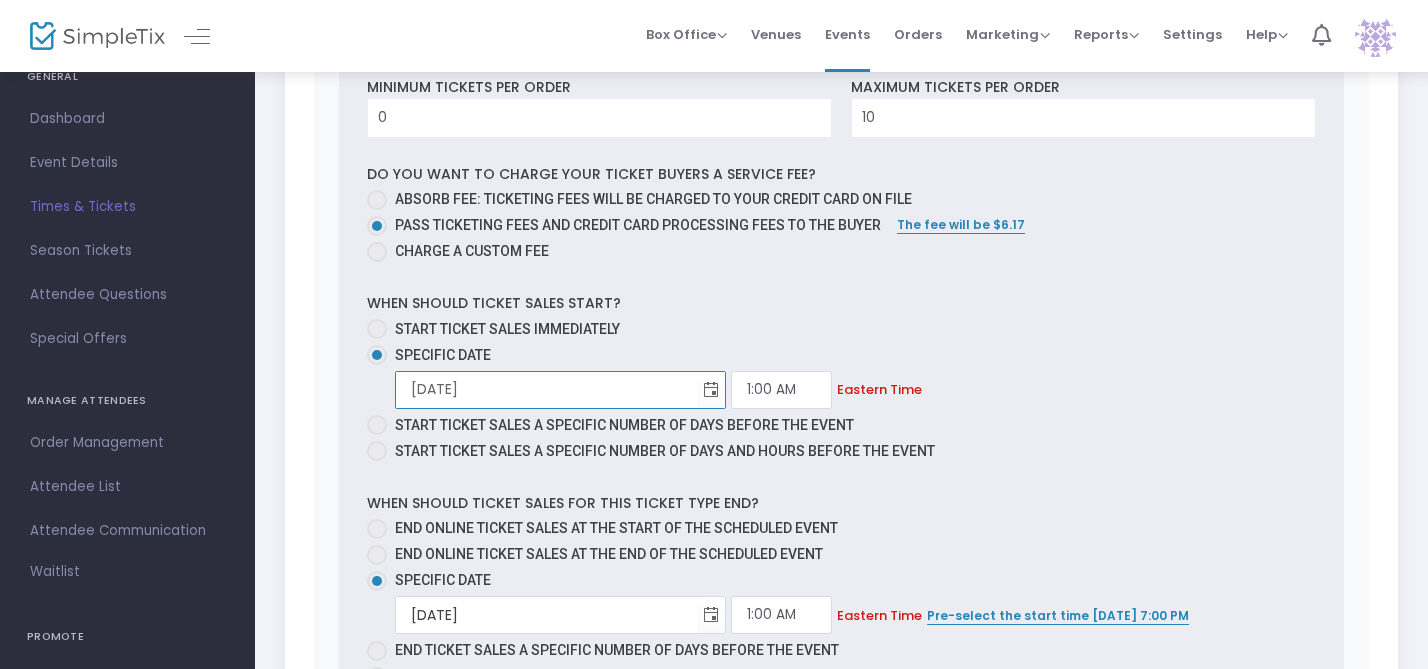 click on "7/28/2025" at bounding box center (546, 389) 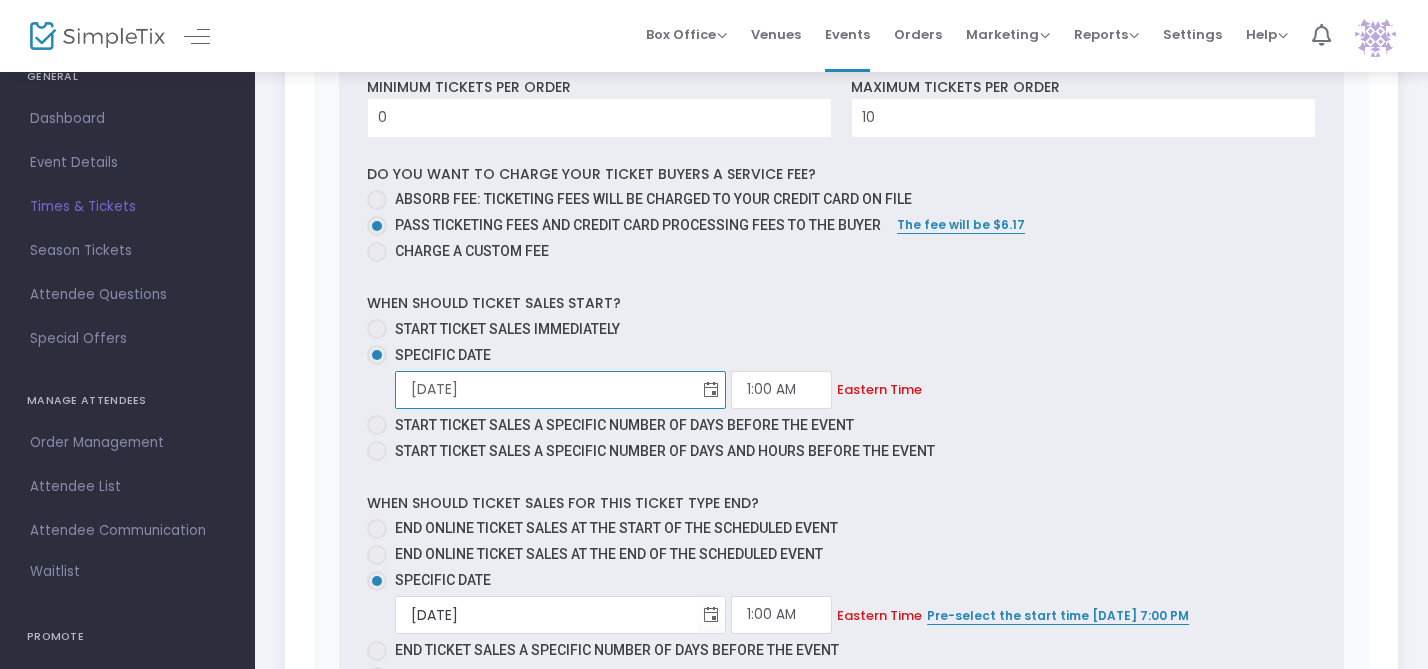 click at bounding box center (711, 389) 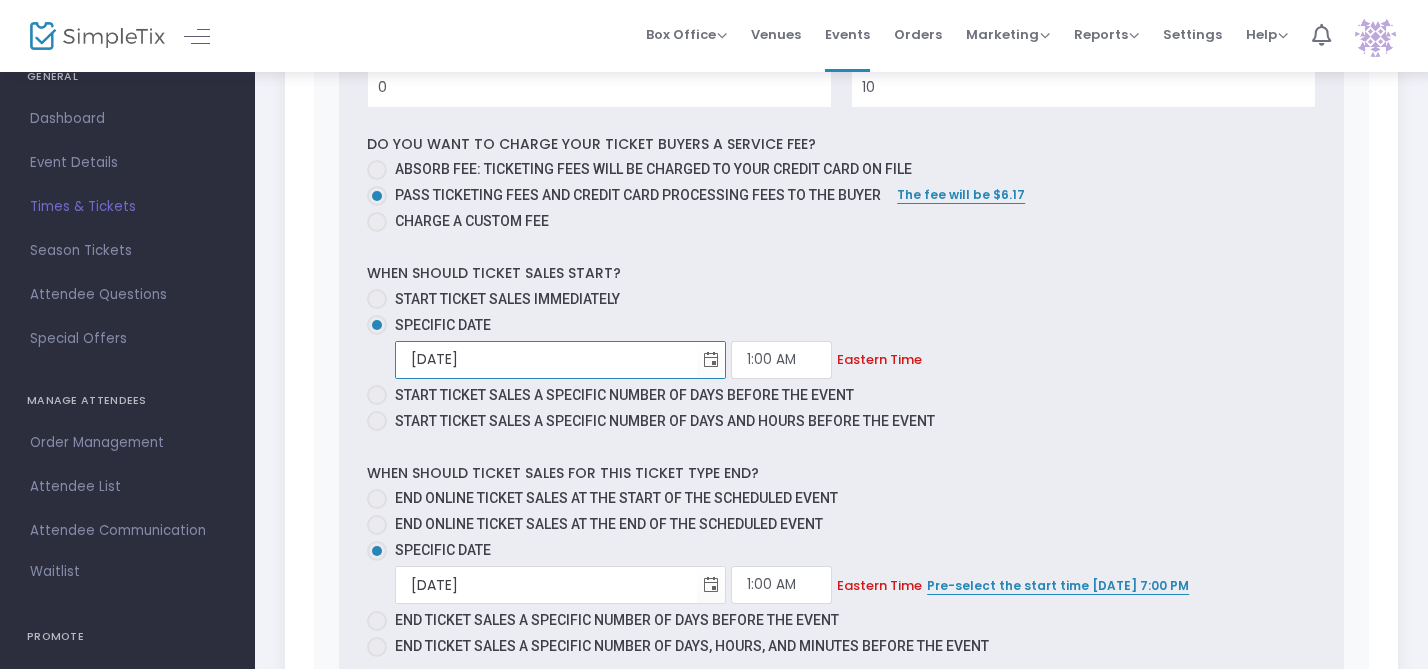 scroll, scrollTop: 16445, scrollLeft: 0, axis: vertical 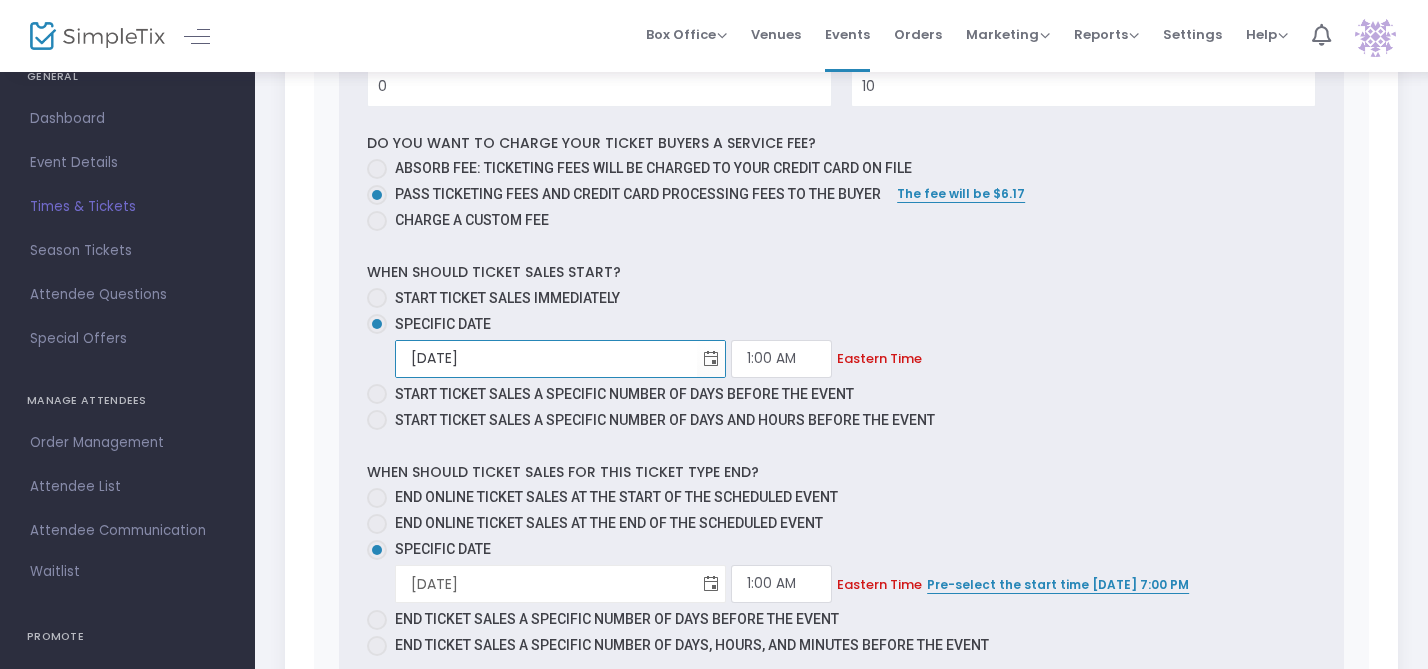 click at bounding box center (711, 584) 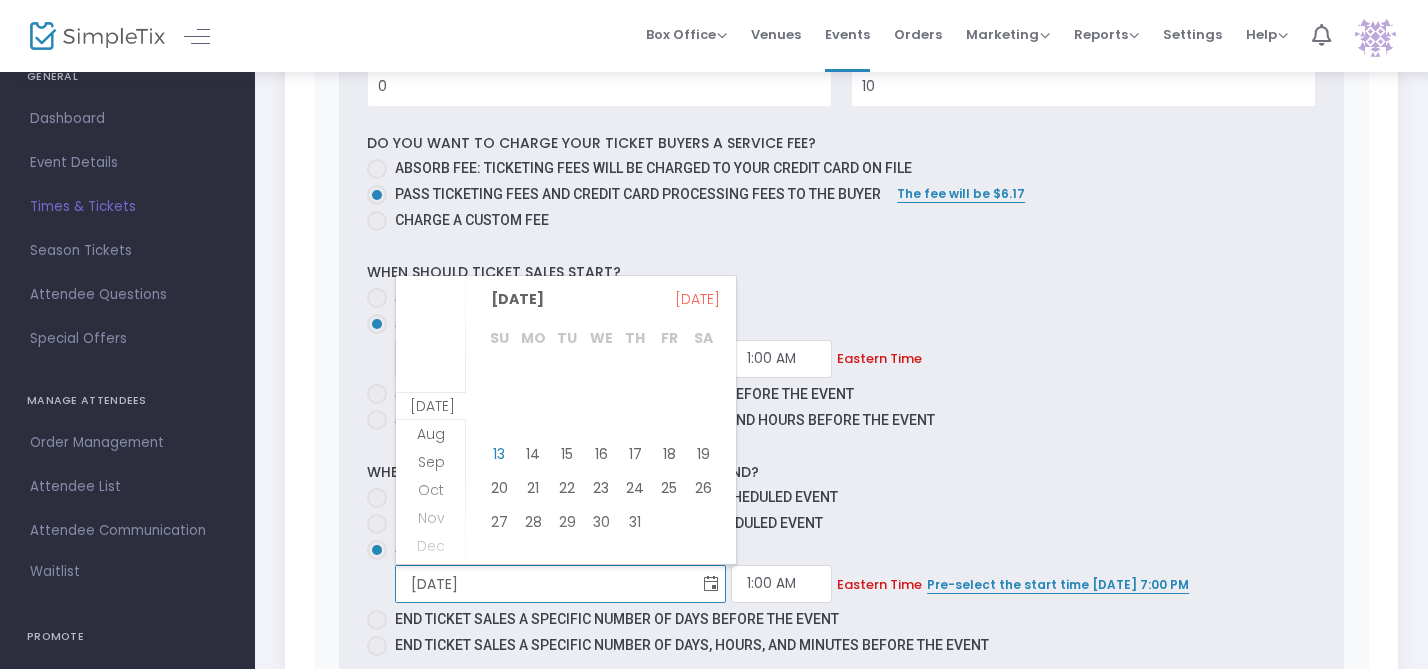 scroll, scrollTop: 0, scrollLeft: 0, axis: both 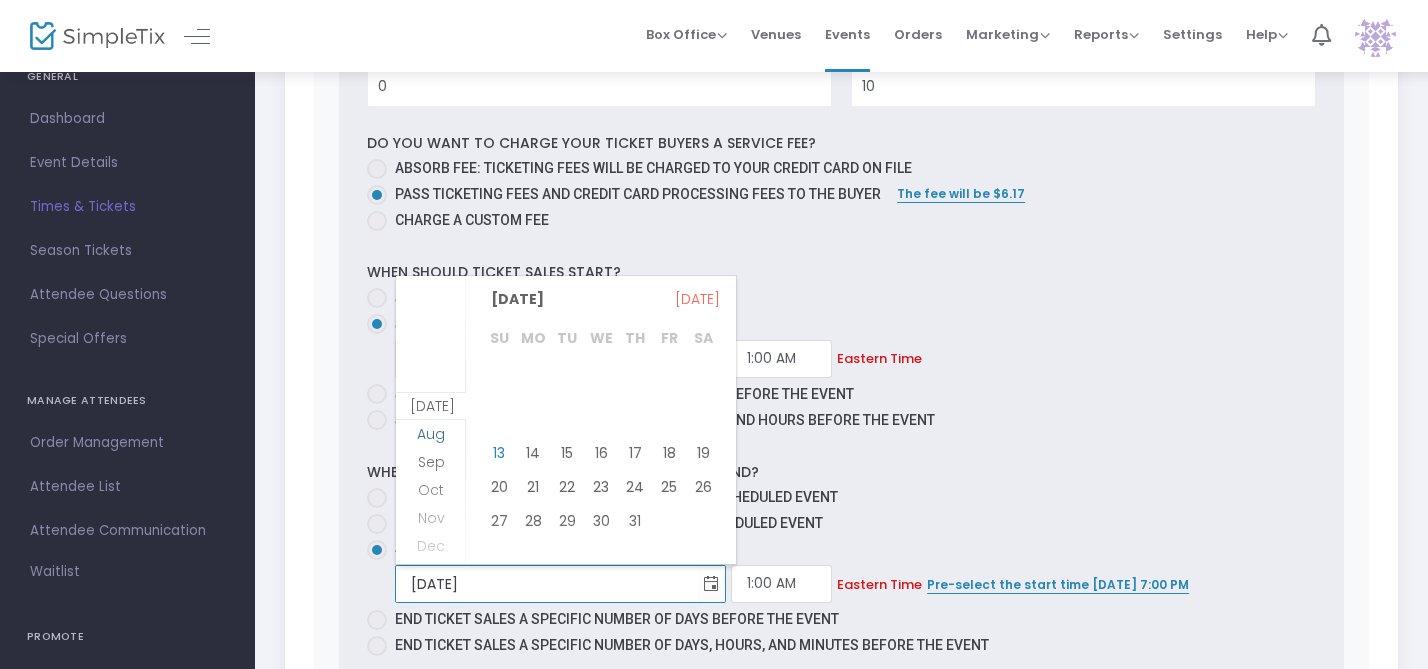 click on "Aug" at bounding box center [431, 434] 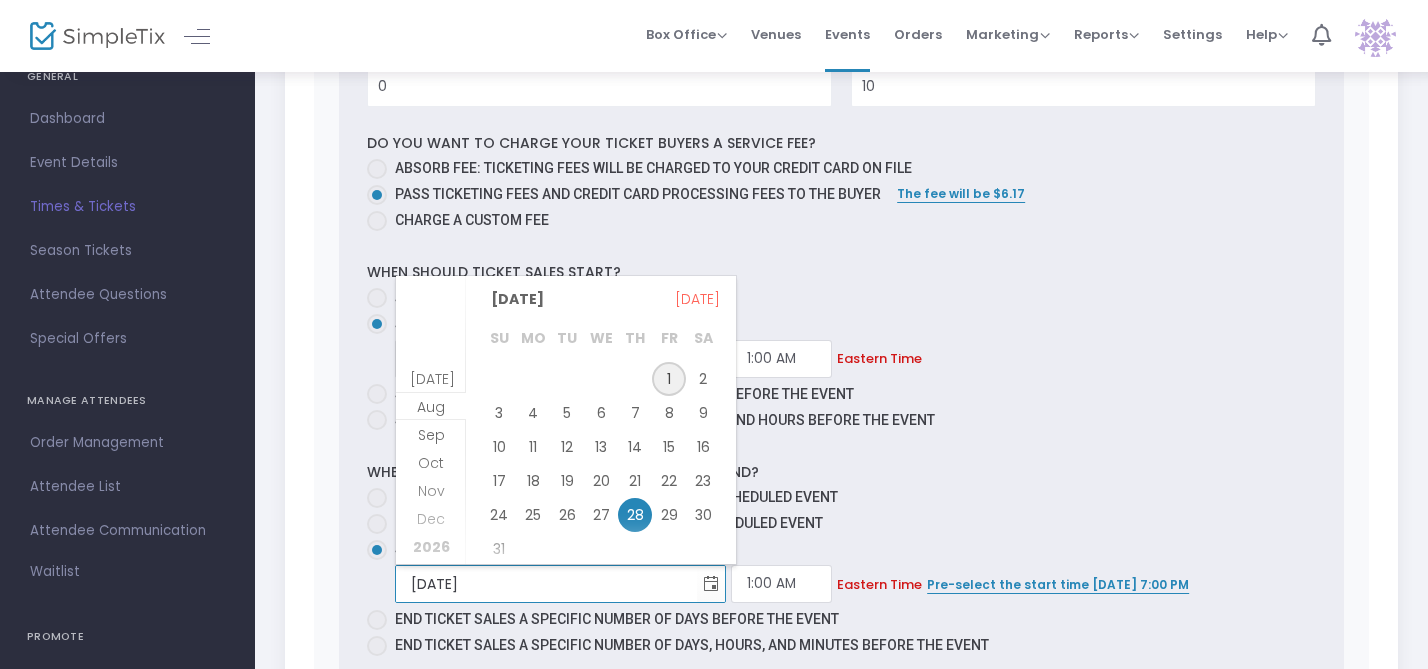 click on "1" at bounding box center [669, 379] 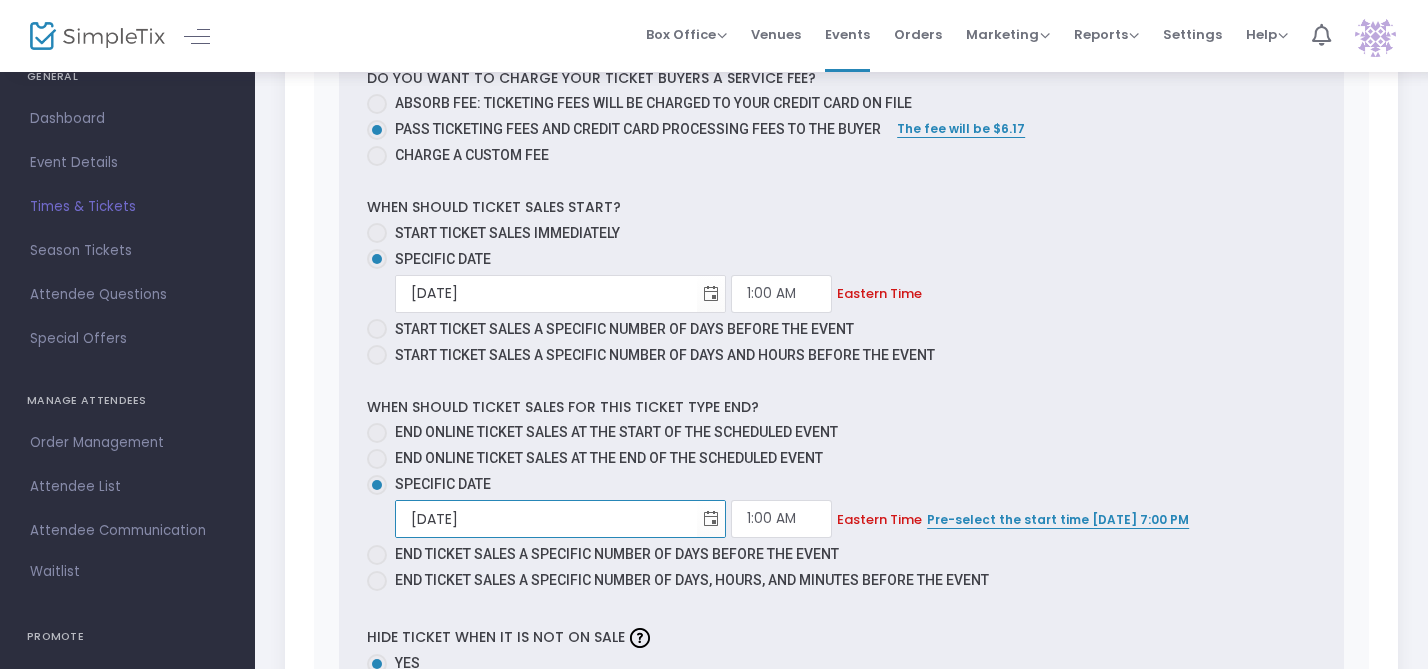 scroll, scrollTop: 16513, scrollLeft: 0, axis: vertical 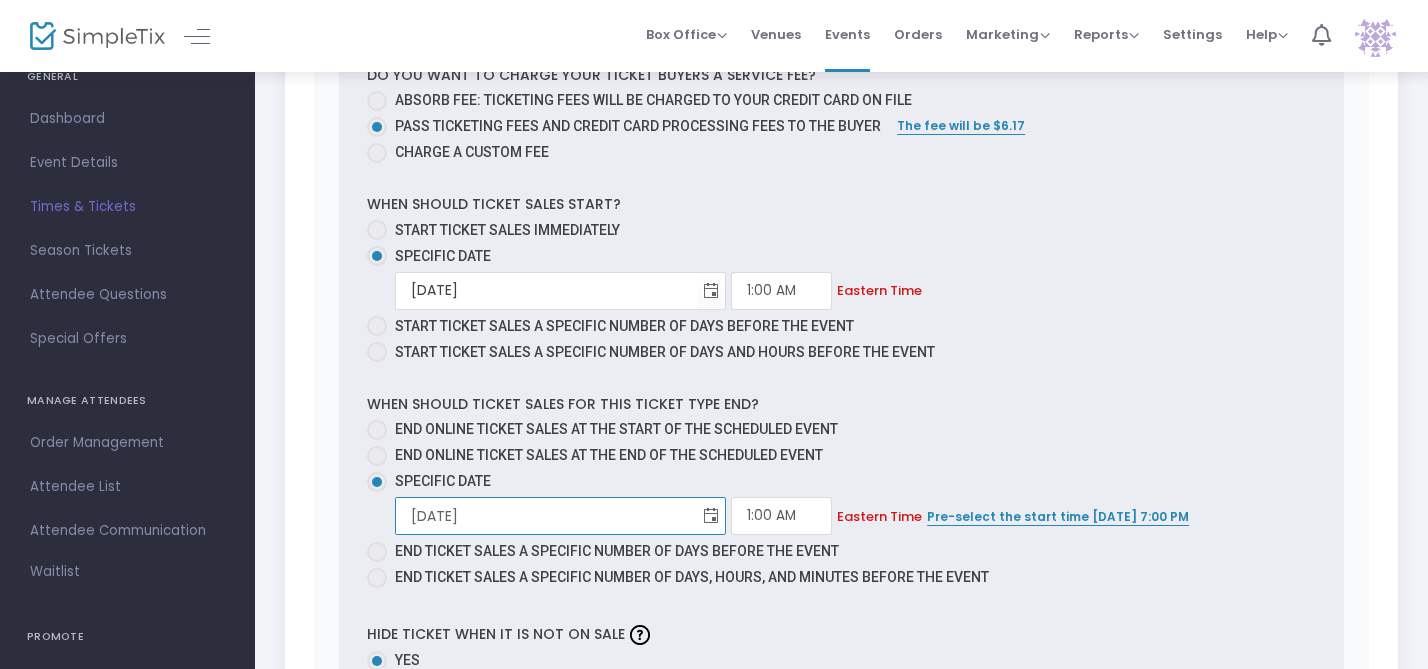 click at bounding box center [711, 516] 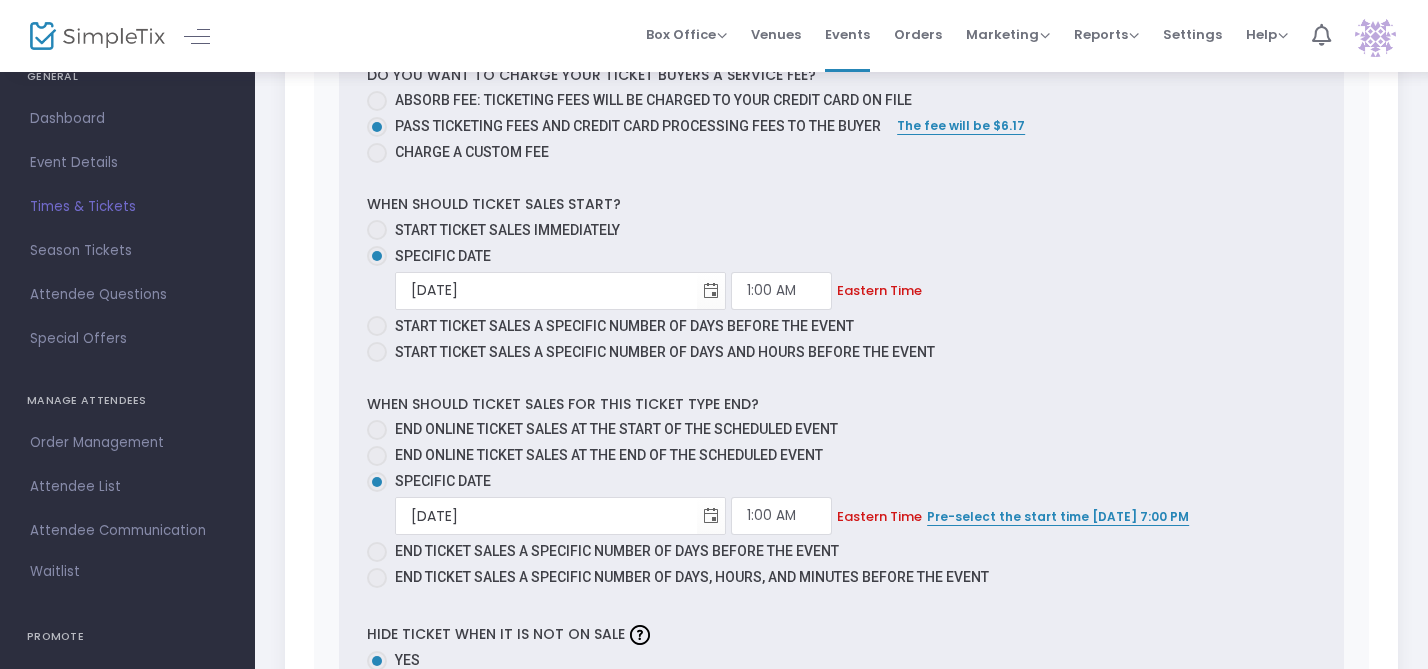 click on "Pre-select the start time 8/15 7:00 PM" at bounding box center (1058, 516) 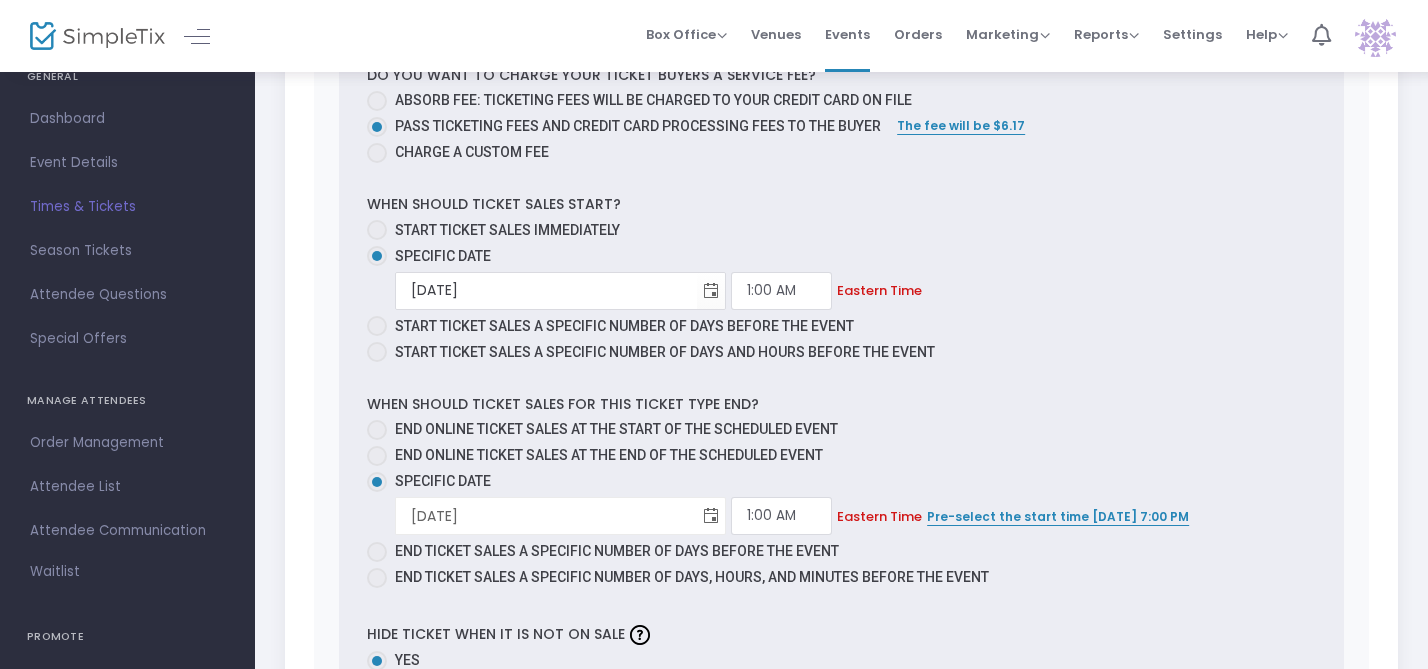 click at bounding box center [711, 516] 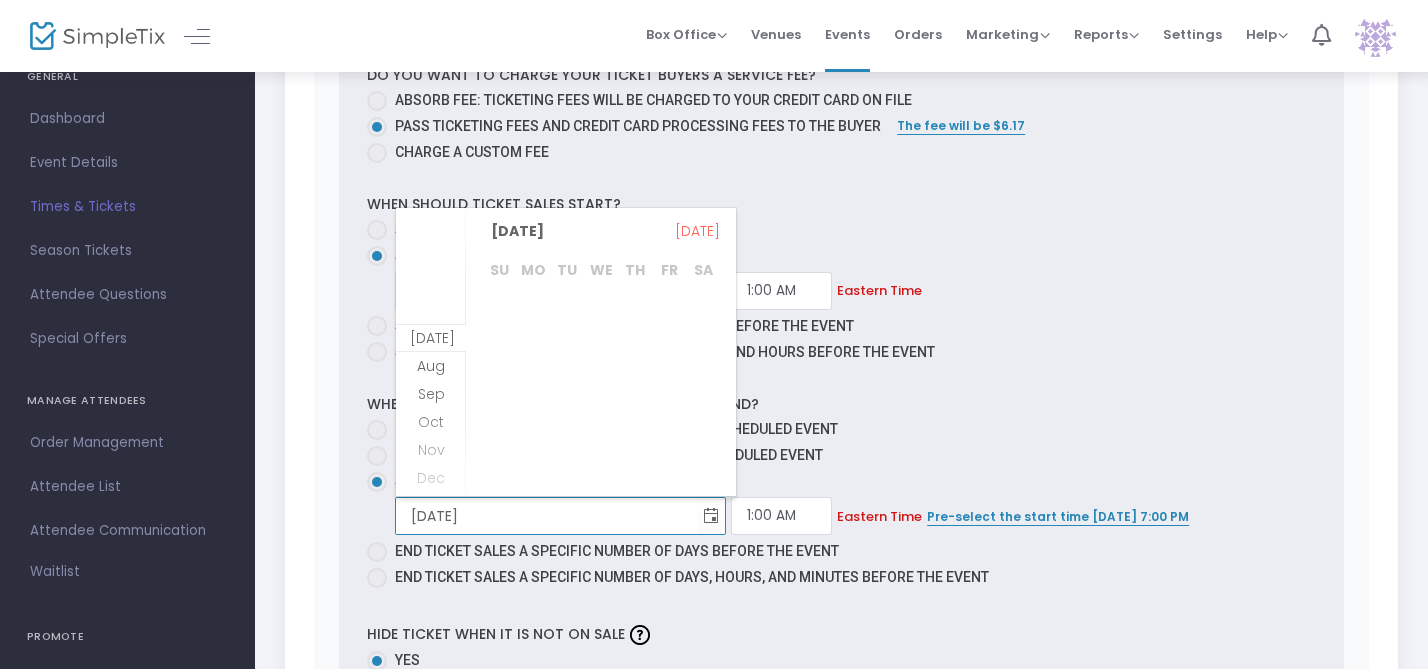 scroll, scrollTop: 28, scrollLeft: 0, axis: vertical 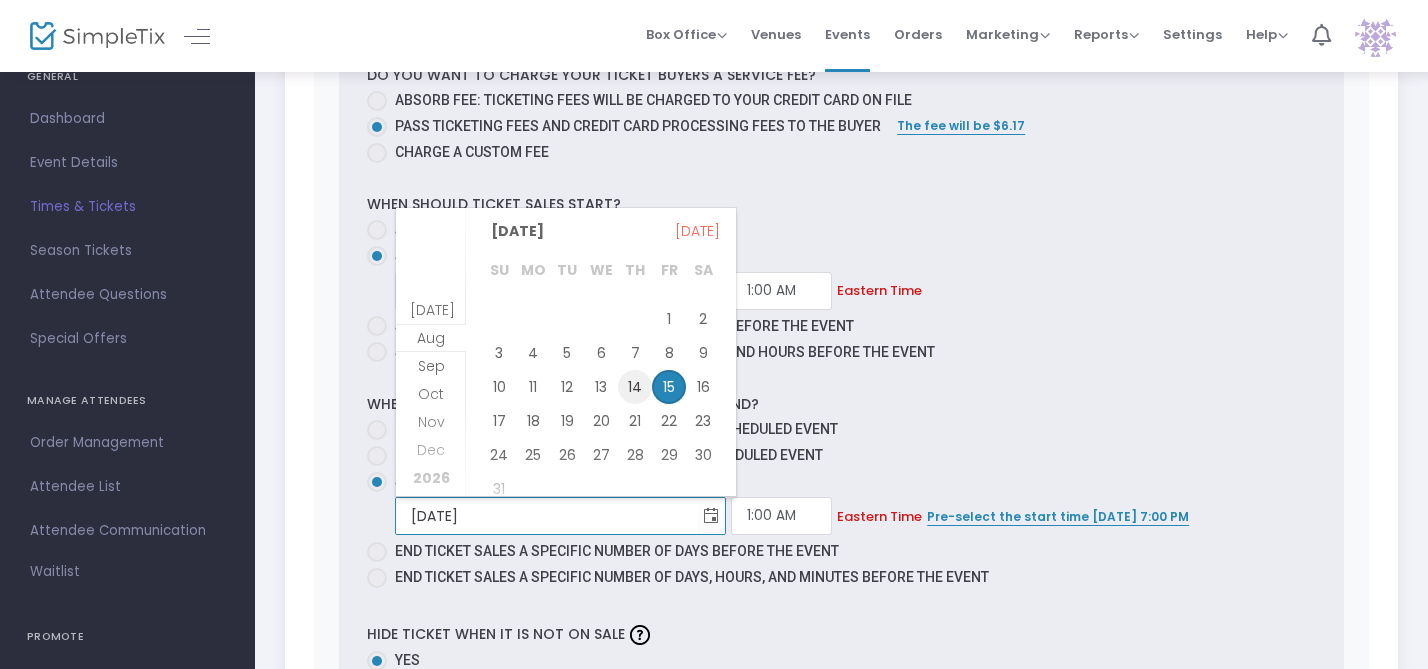 click on "14" at bounding box center (635, 387) 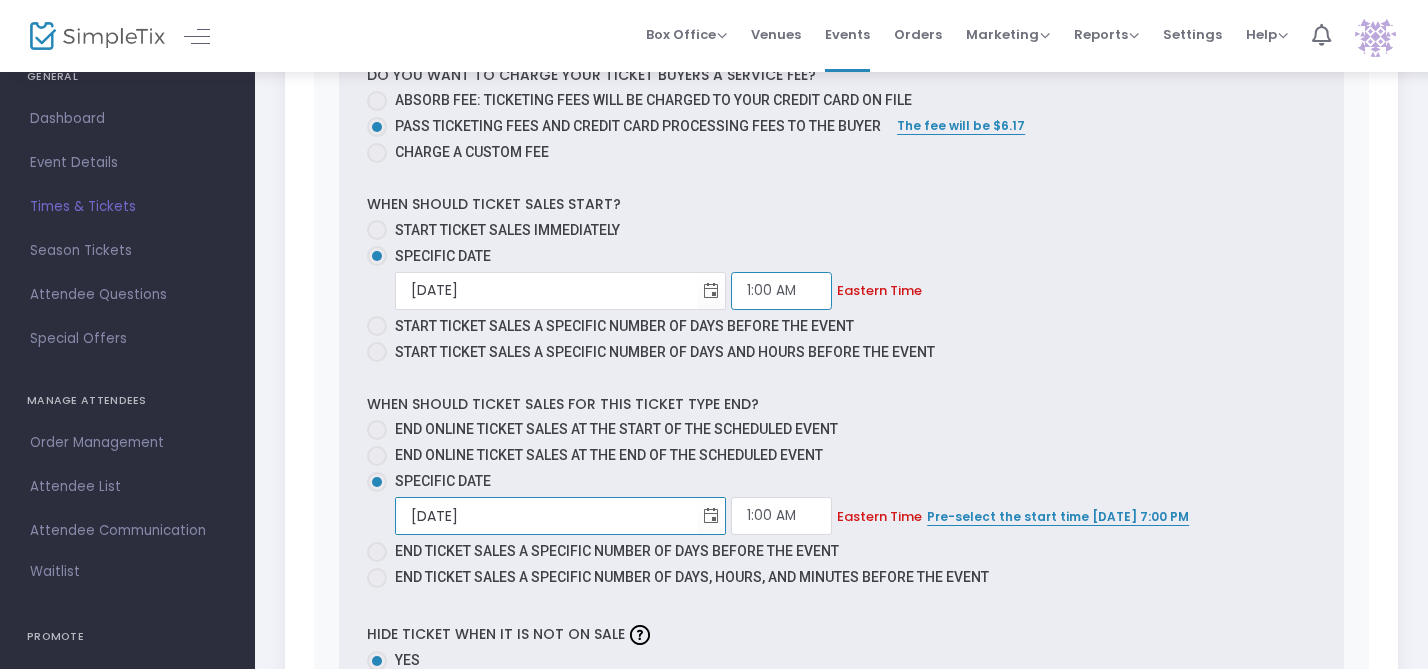 click on "1:00 AM" at bounding box center (781, 291) 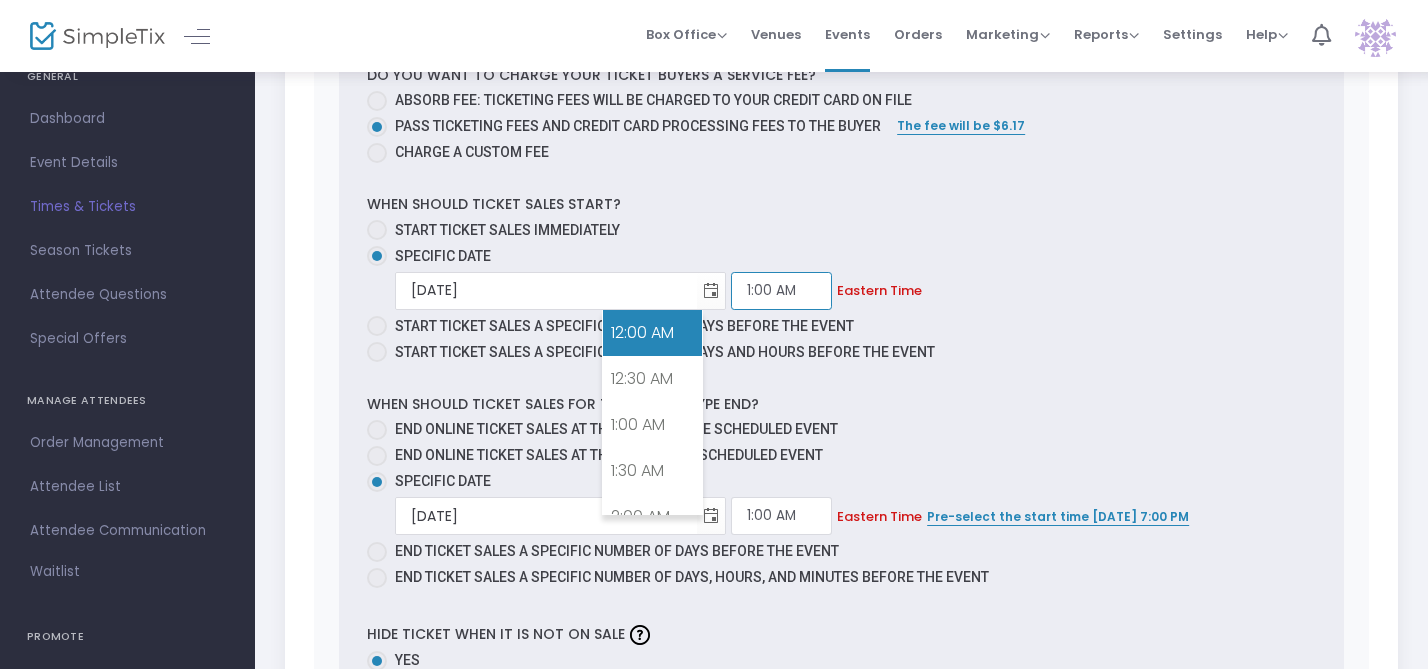 scroll, scrollTop: 25, scrollLeft: 0, axis: vertical 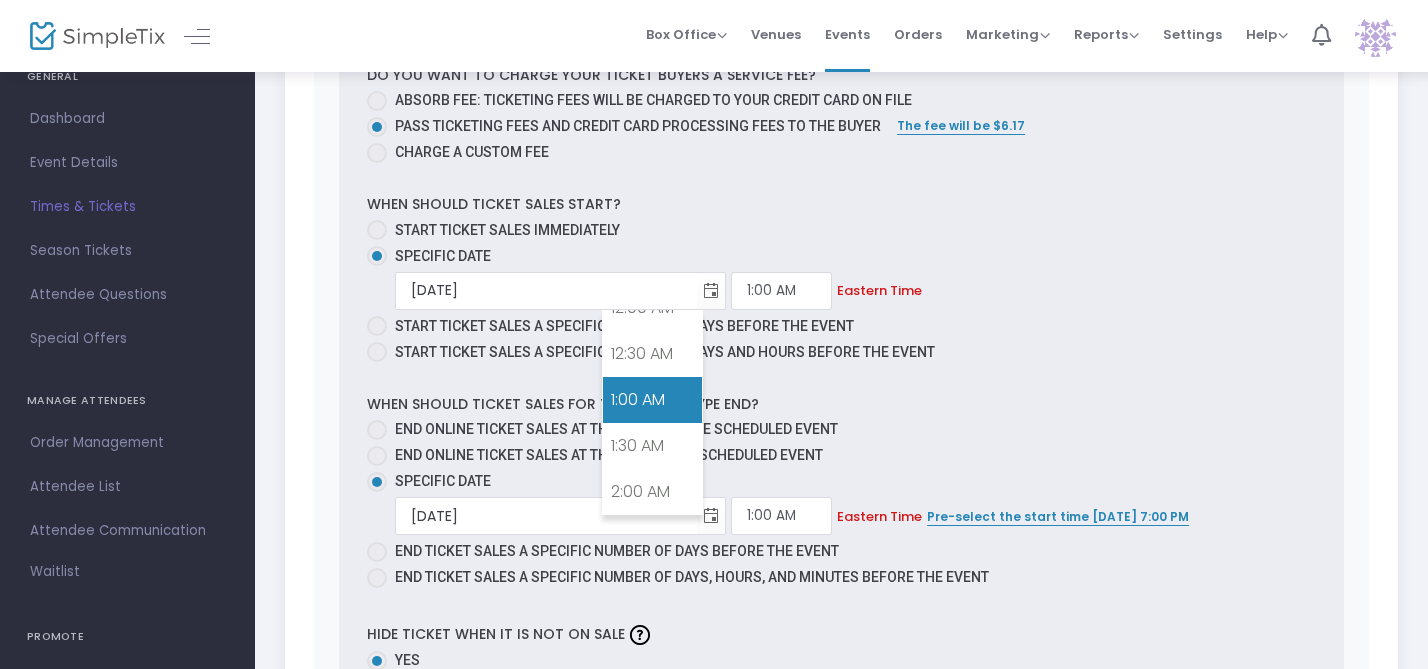 click on "1:00 AM" at bounding box center [652, 400] 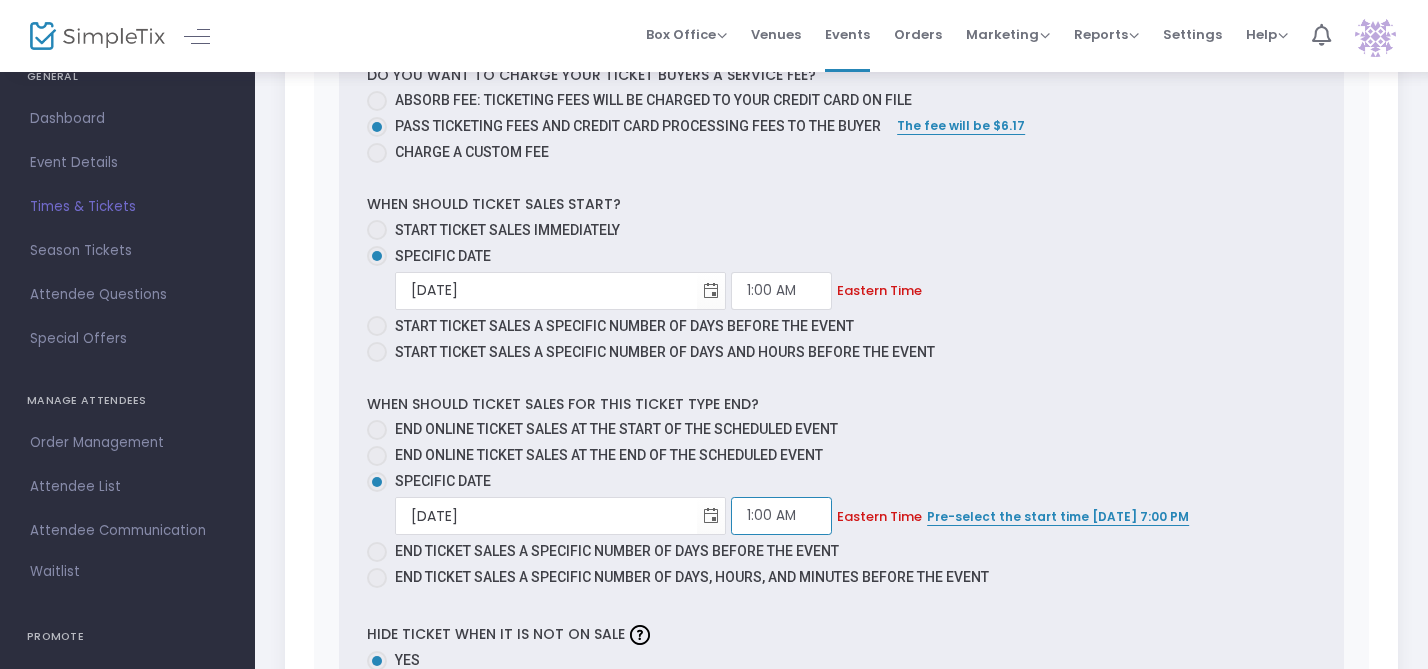 click on "1:00 AM" at bounding box center [781, 516] 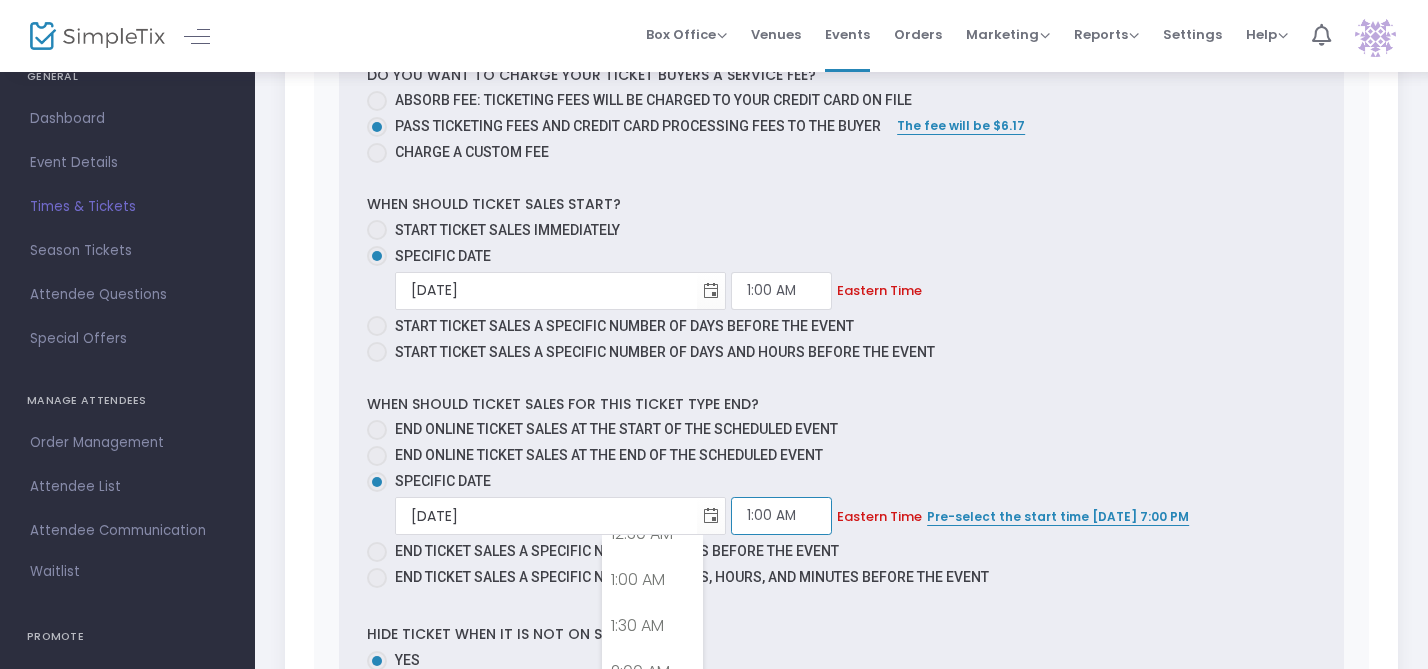 scroll, scrollTop: 69, scrollLeft: 0, axis: vertical 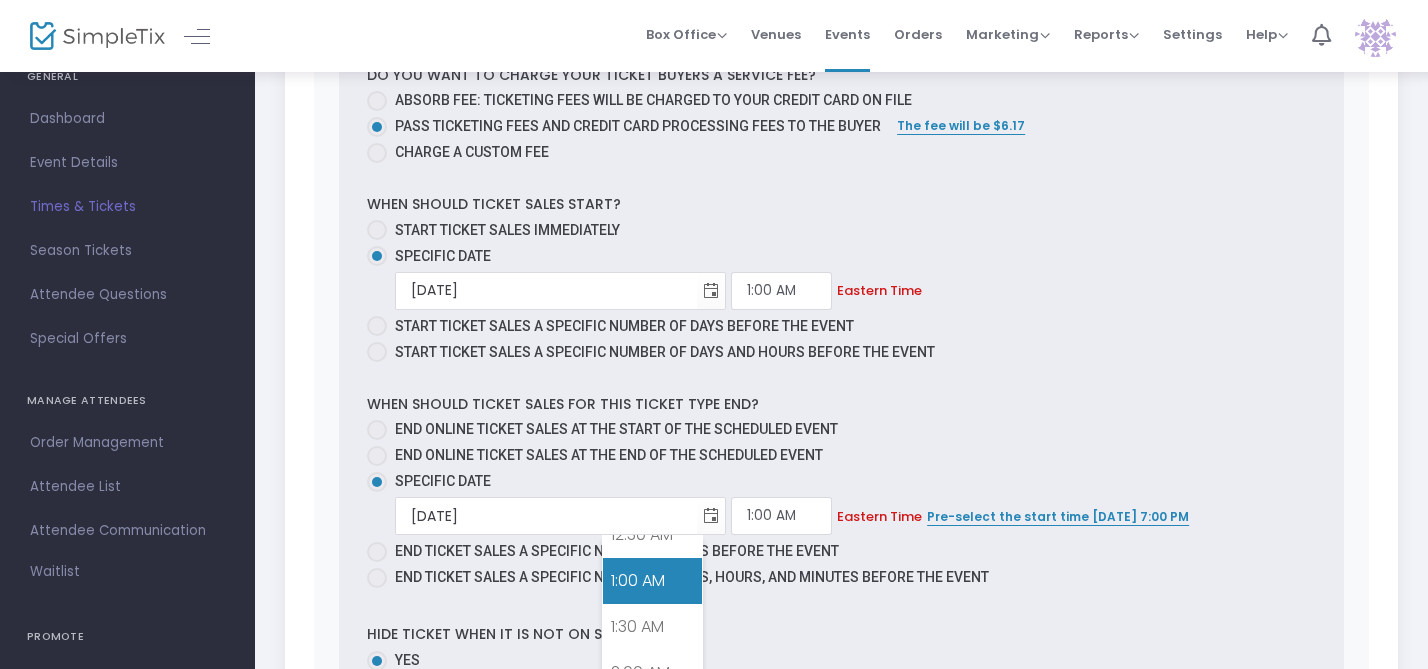 click on "1:00 AM" at bounding box center [652, 581] 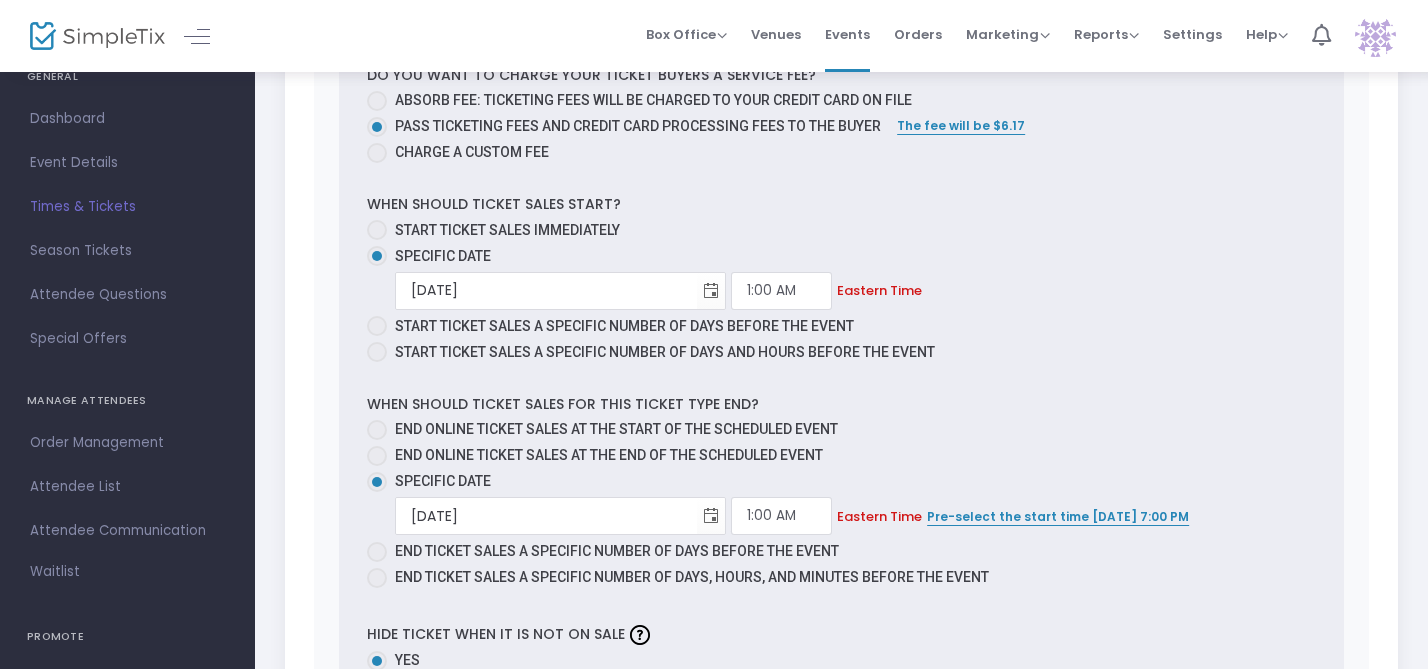 click on "End online ticket sales at the end of the scheduled event" at bounding box center [833, 455] 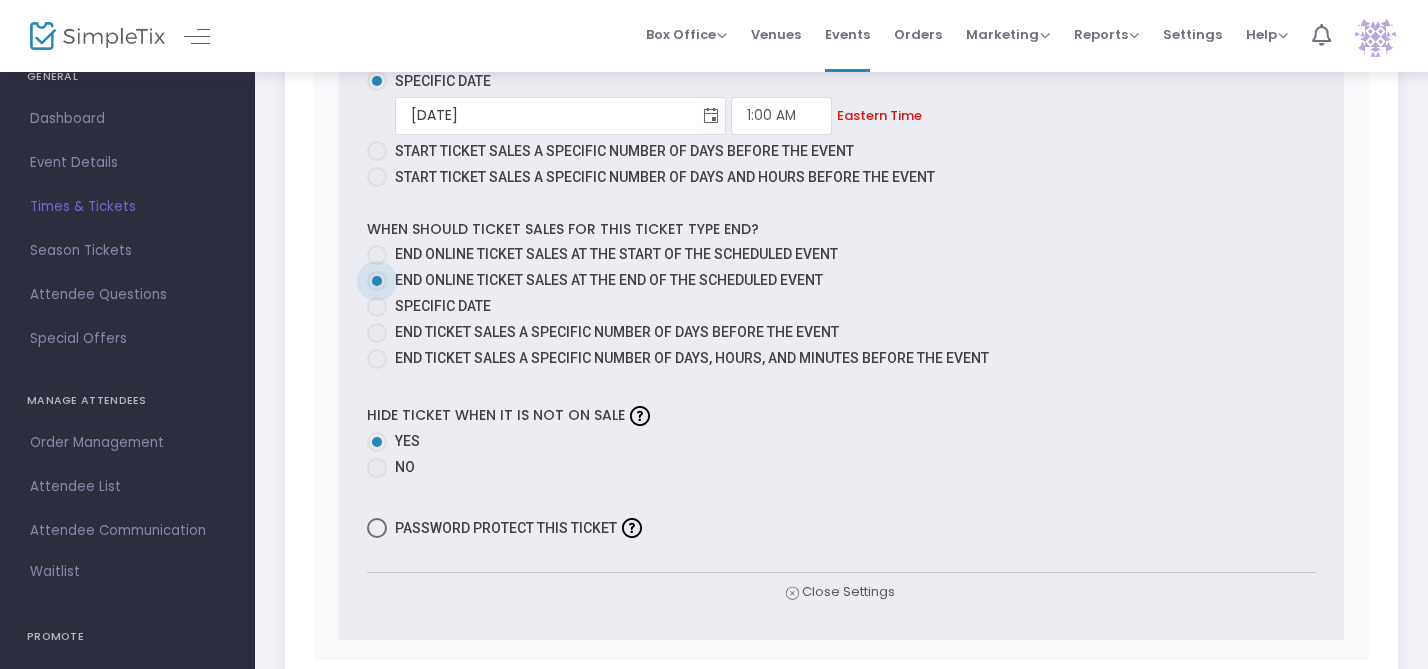 scroll, scrollTop: 16690, scrollLeft: 0, axis: vertical 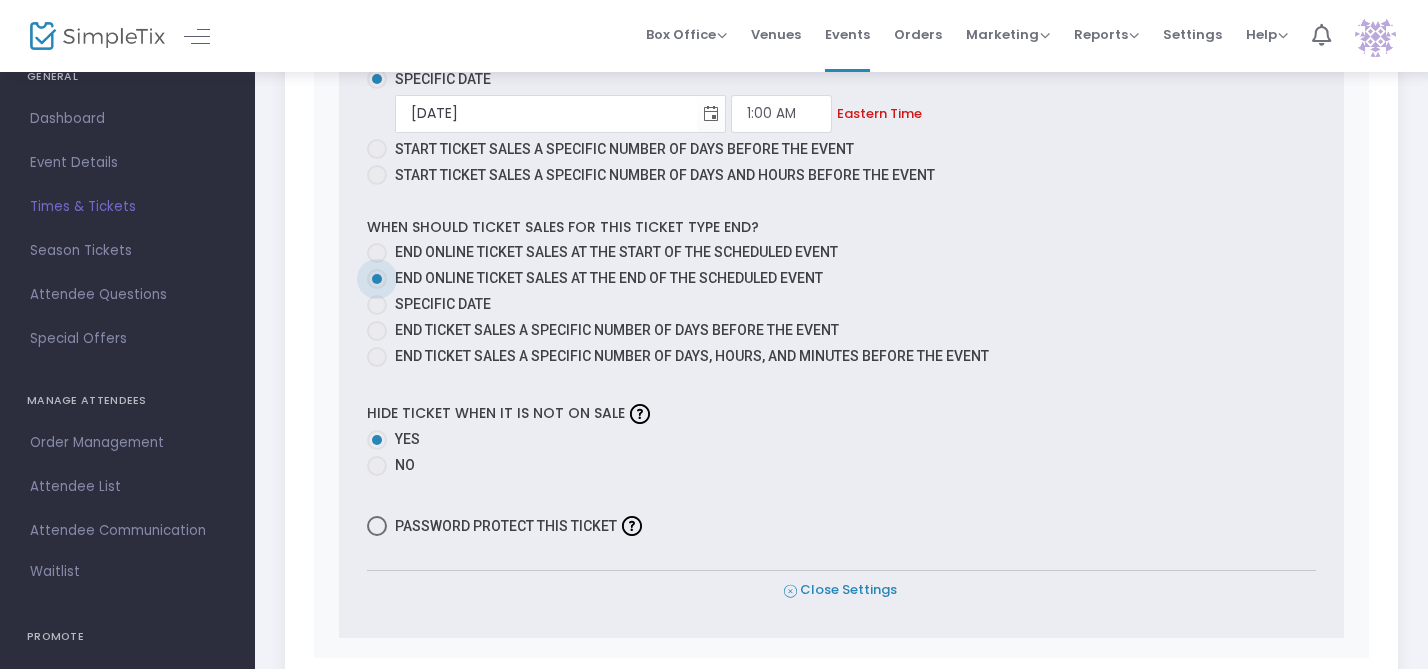 click on "Close Settings" at bounding box center (840, 590) 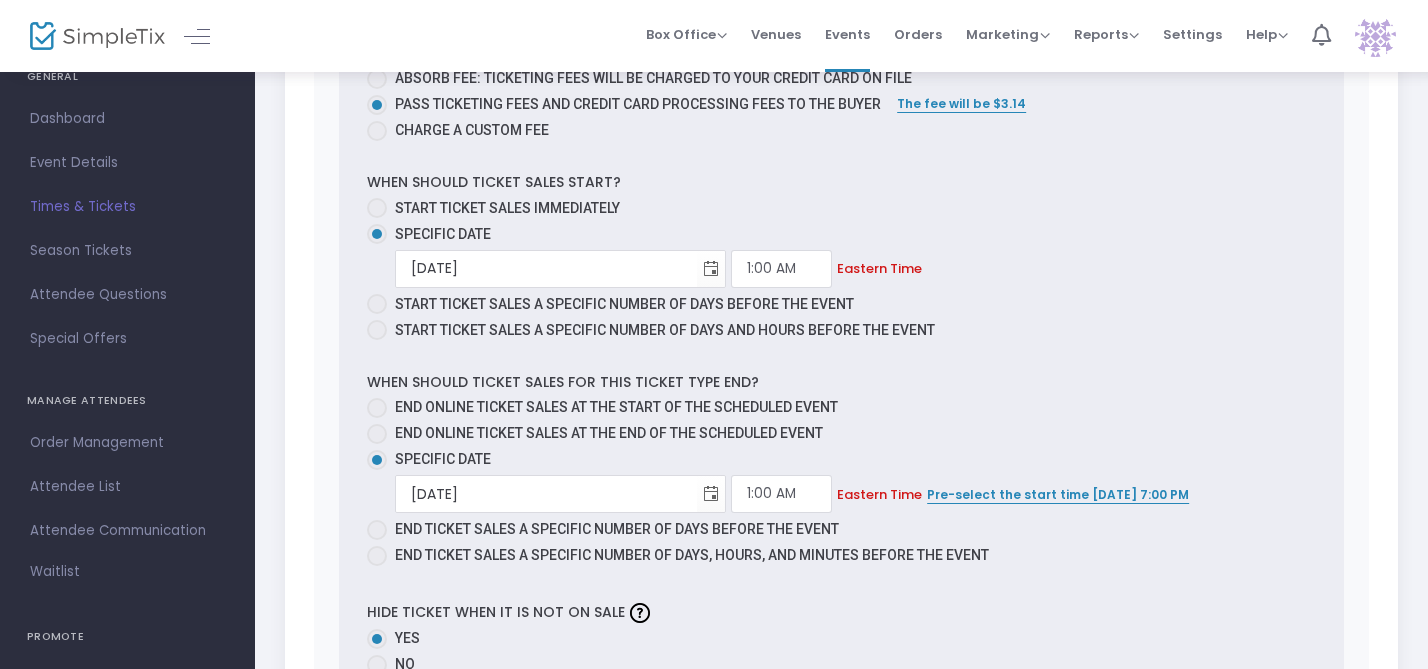 scroll, scrollTop: 15126, scrollLeft: 0, axis: vertical 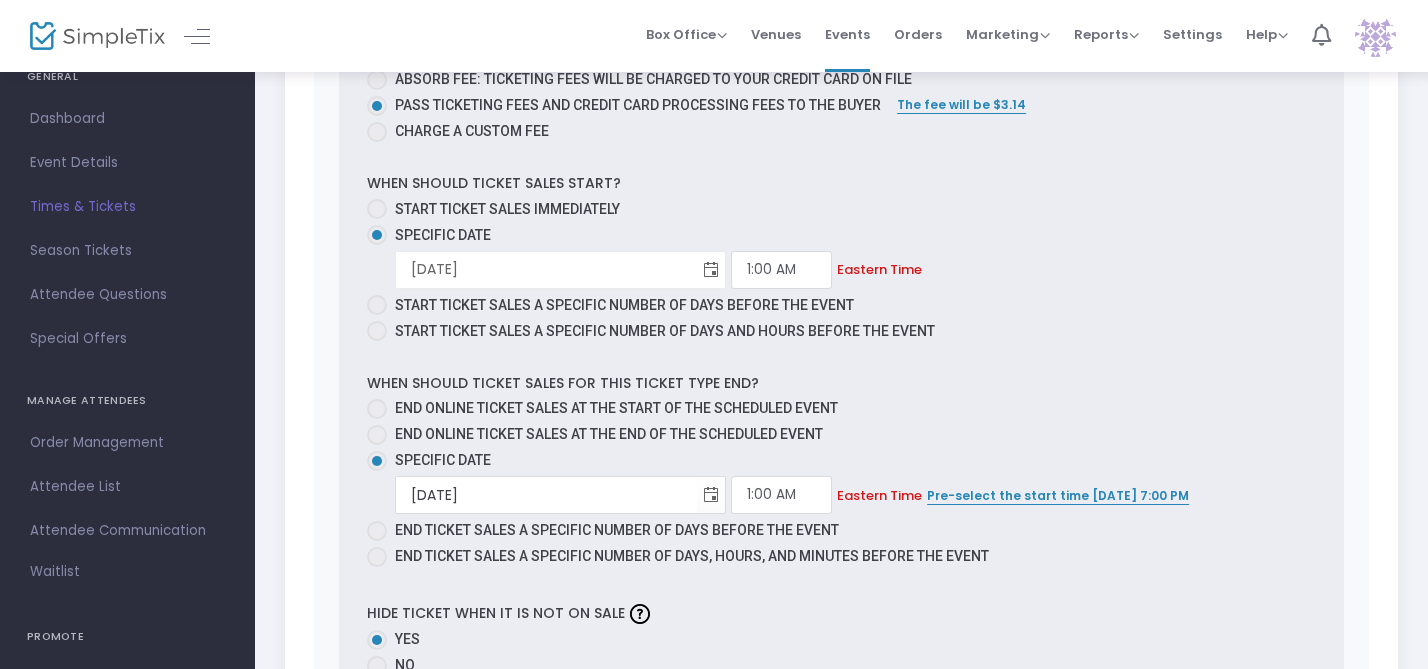 click at bounding box center [711, 269] 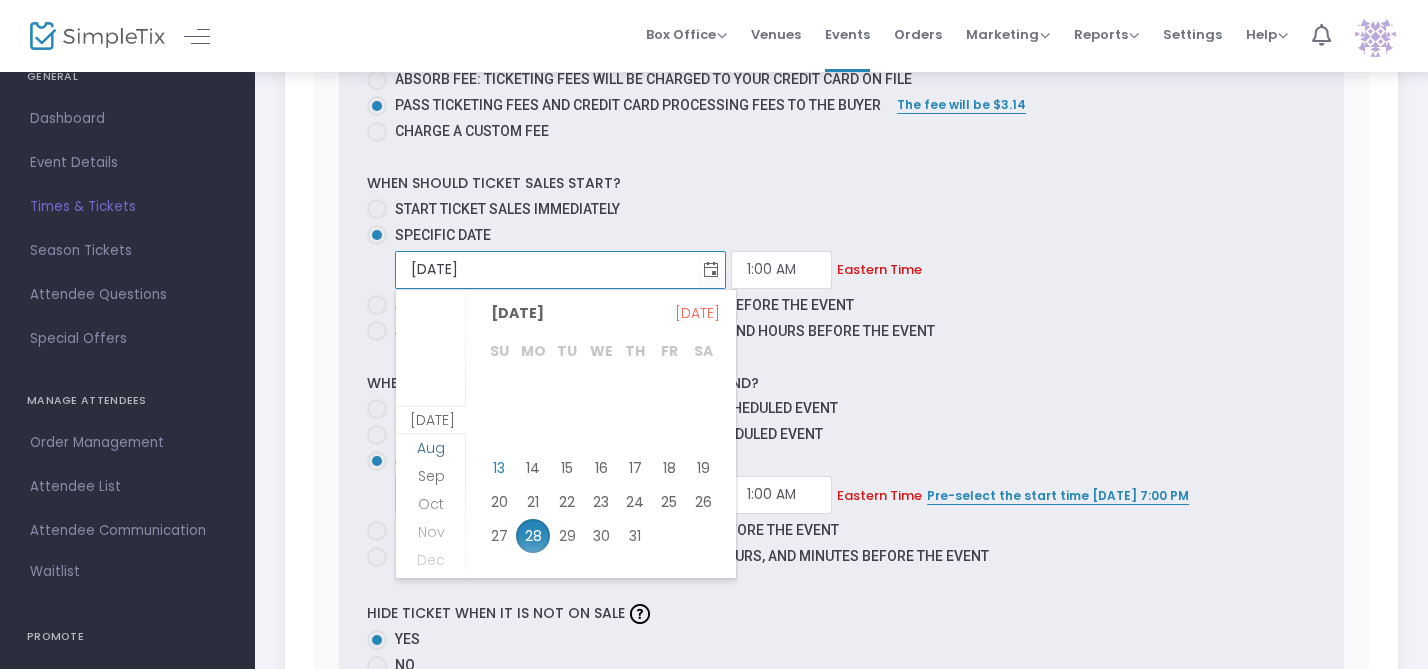 click on "Aug" at bounding box center [431, 448] 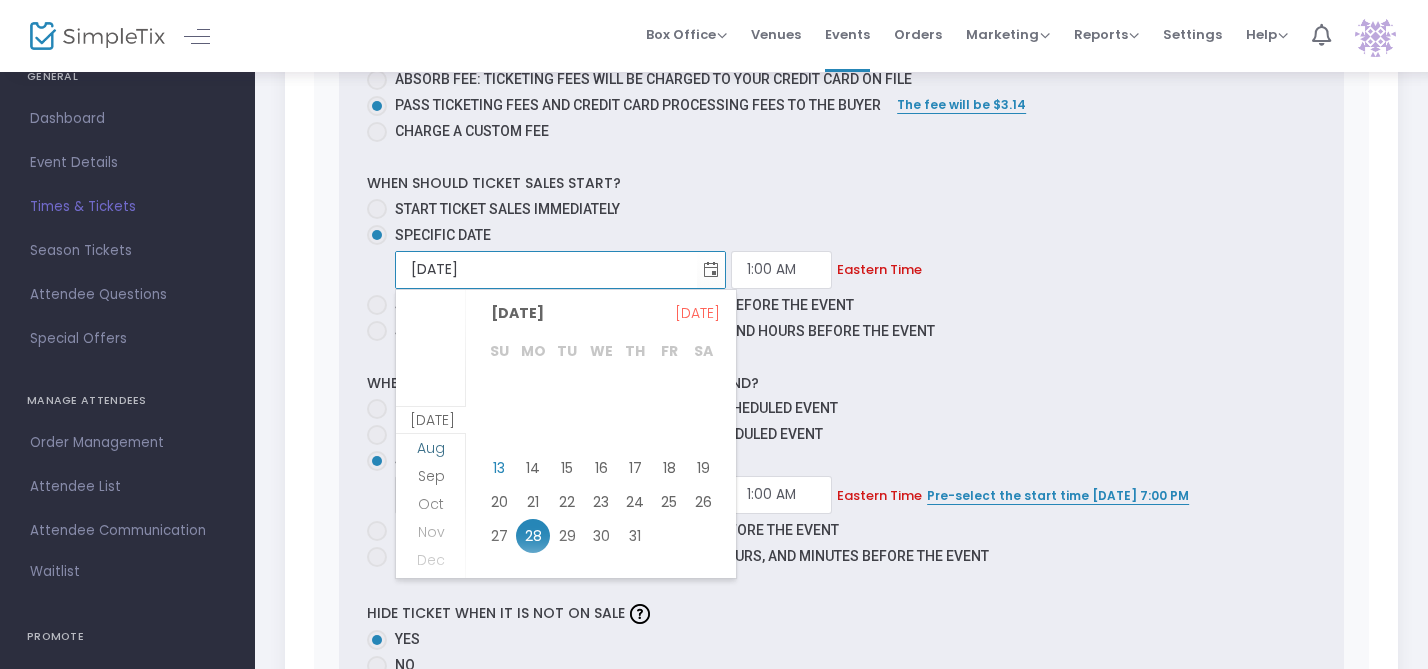 scroll, scrollTop: 27, scrollLeft: 0, axis: vertical 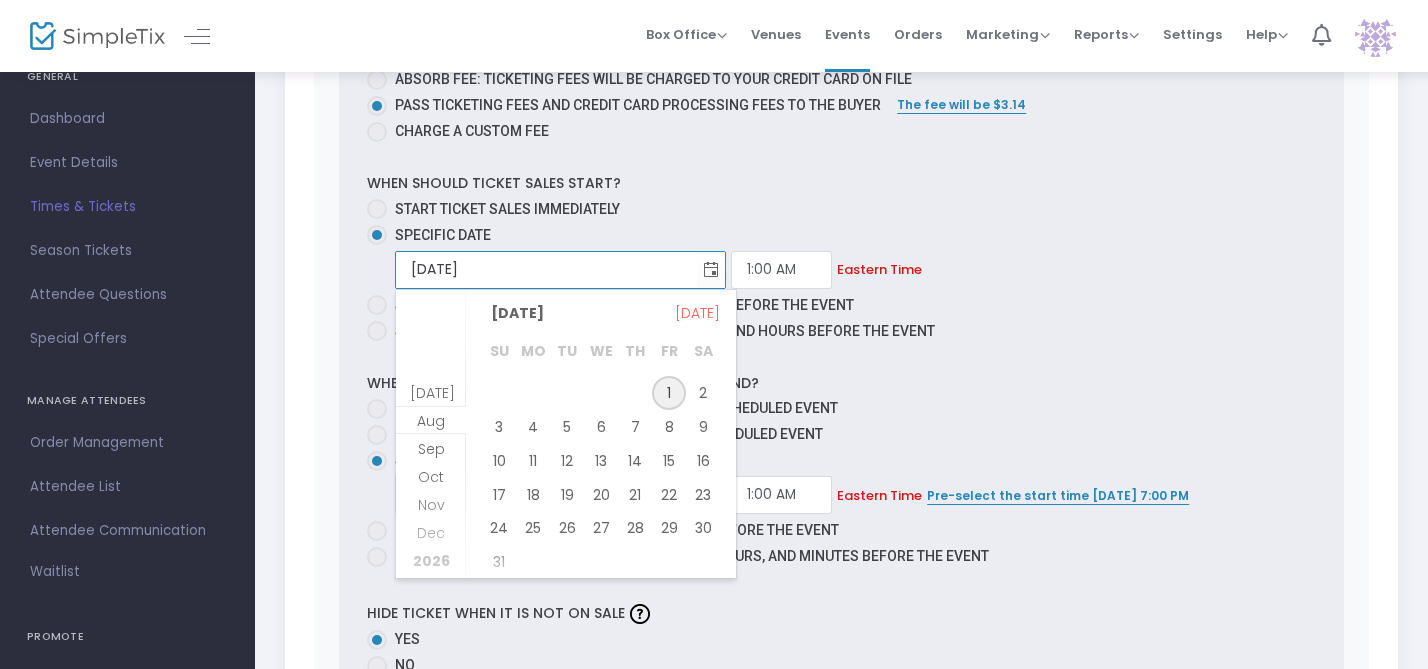 click on "1" at bounding box center [669, 393] 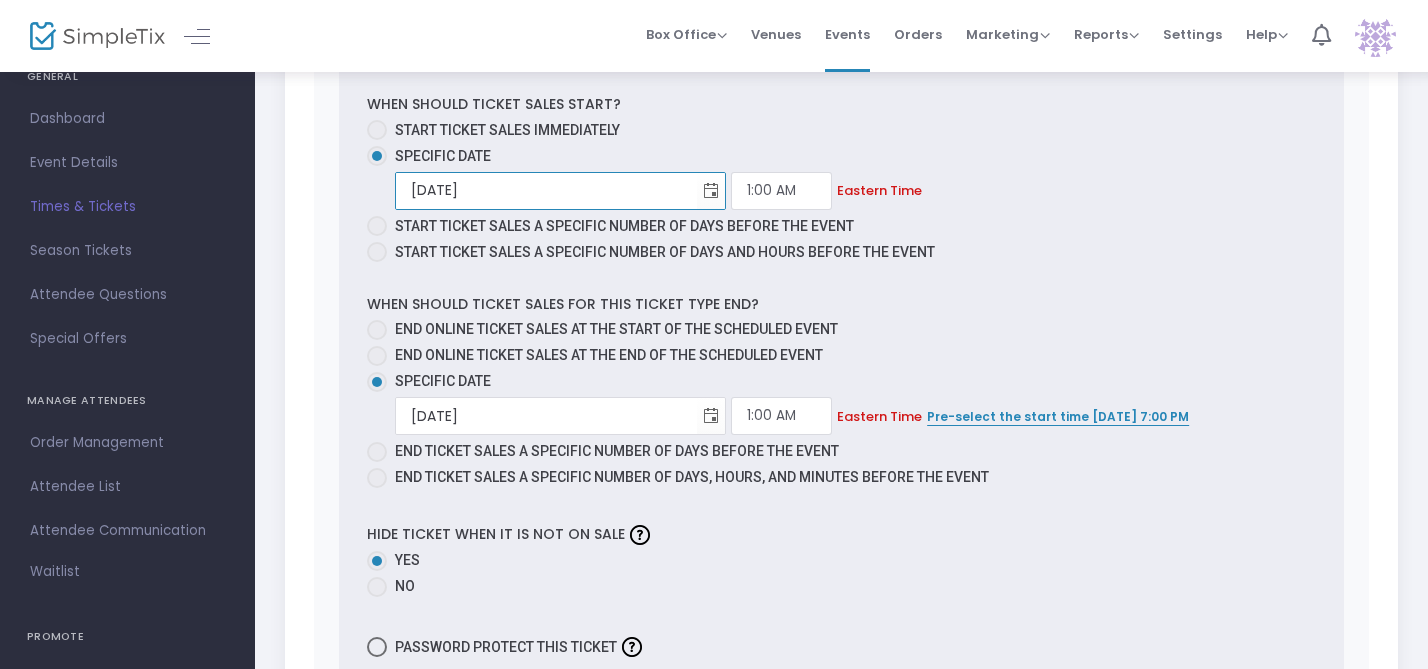 scroll, scrollTop: 15439, scrollLeft: 0, axis: vertical 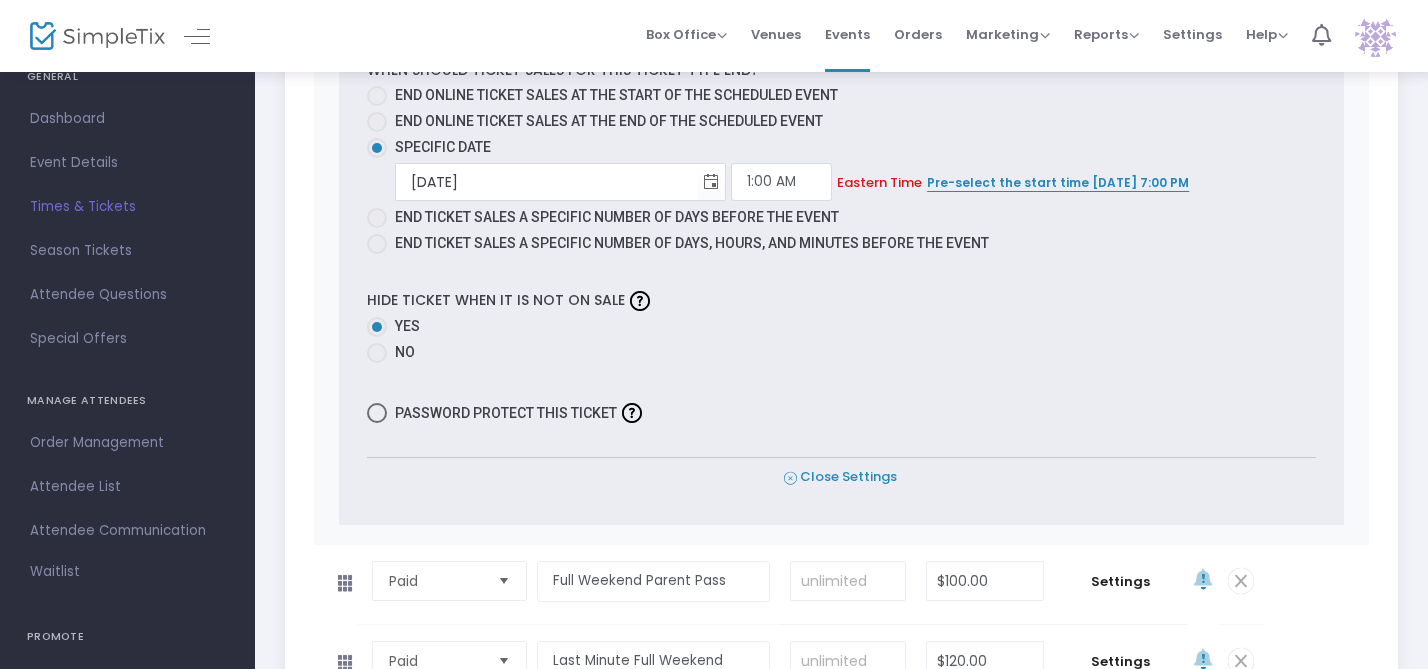 click on "Close Settings" at bounding box center [840, 477] 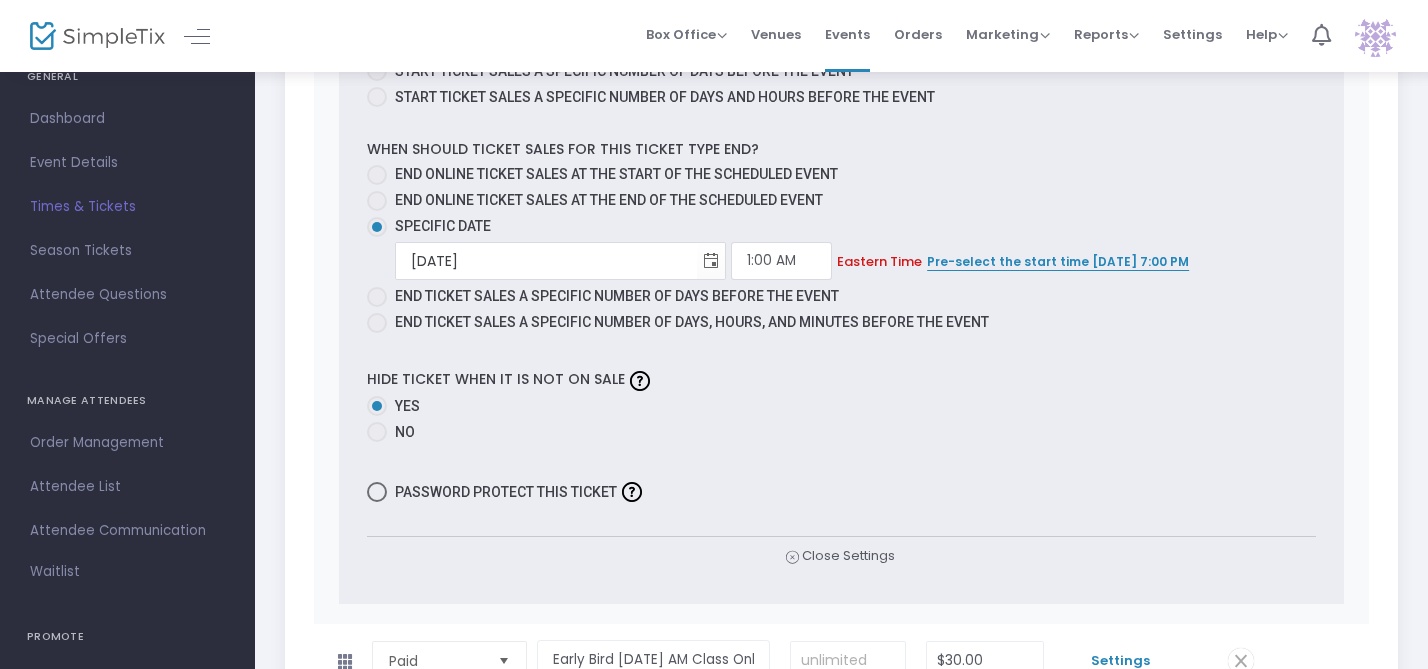 scroll, scrollTop: 1456, scrollLeft: 0, axis: vertical 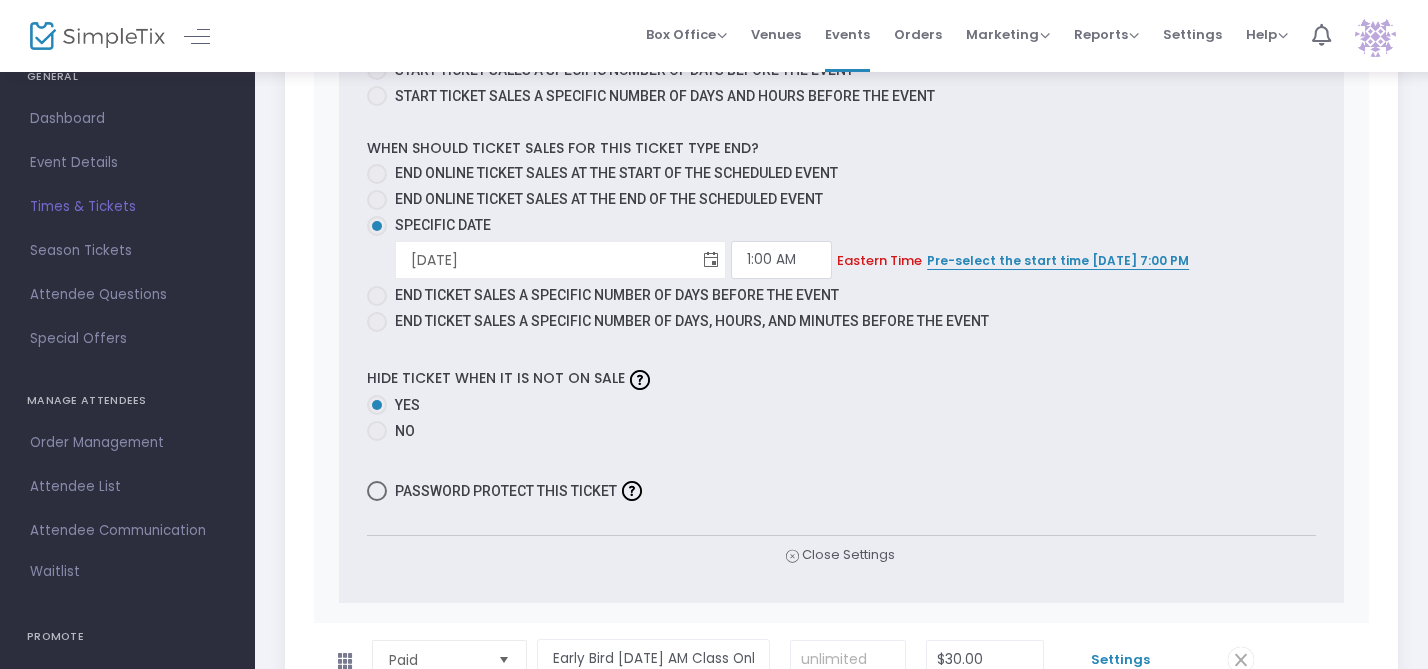 click at bounding box center (711, 260) 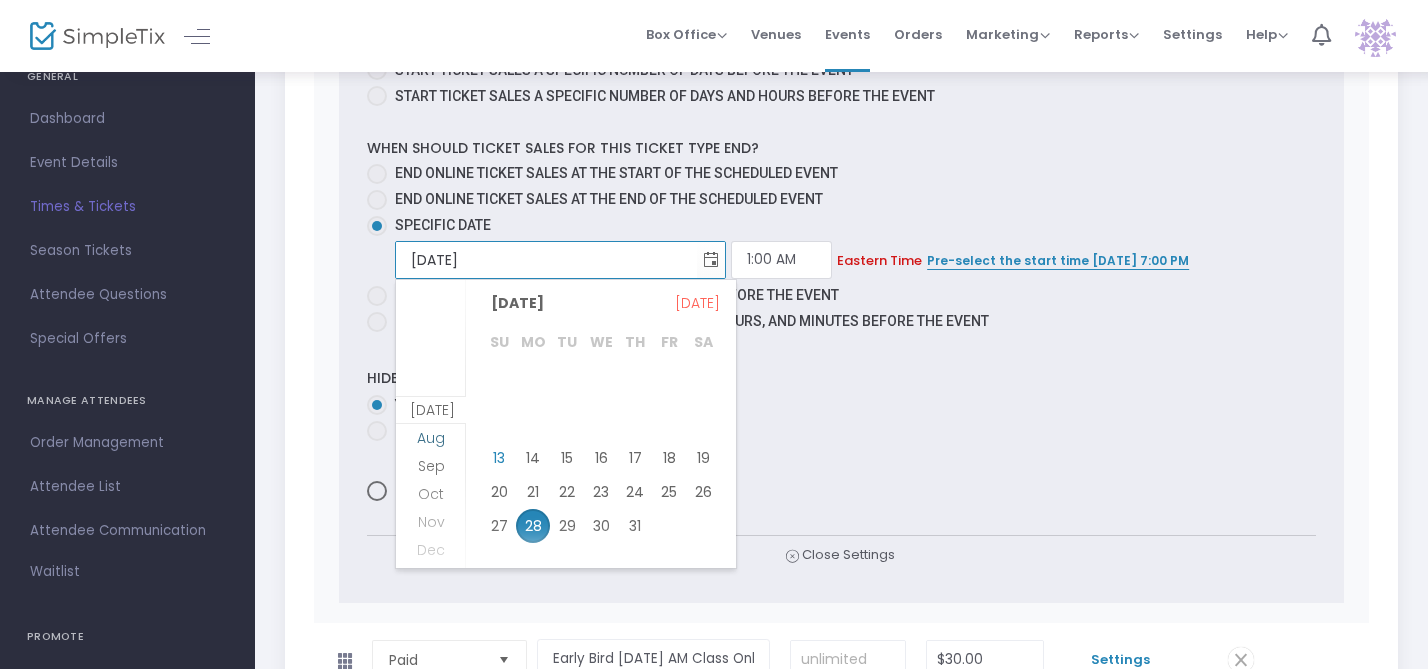 click on "Aug" at bounding box center (431, 438) 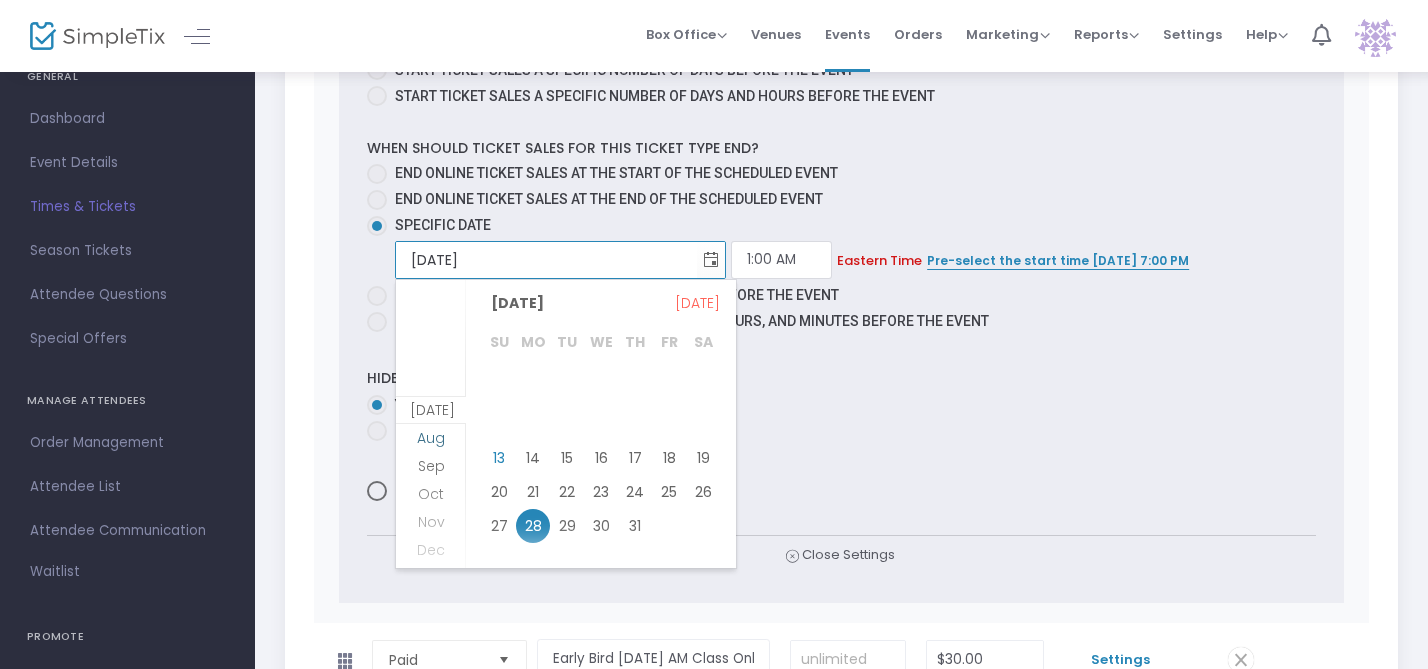 scroll, scrollTop: 27, scrollLeft: 0, axis: vertical 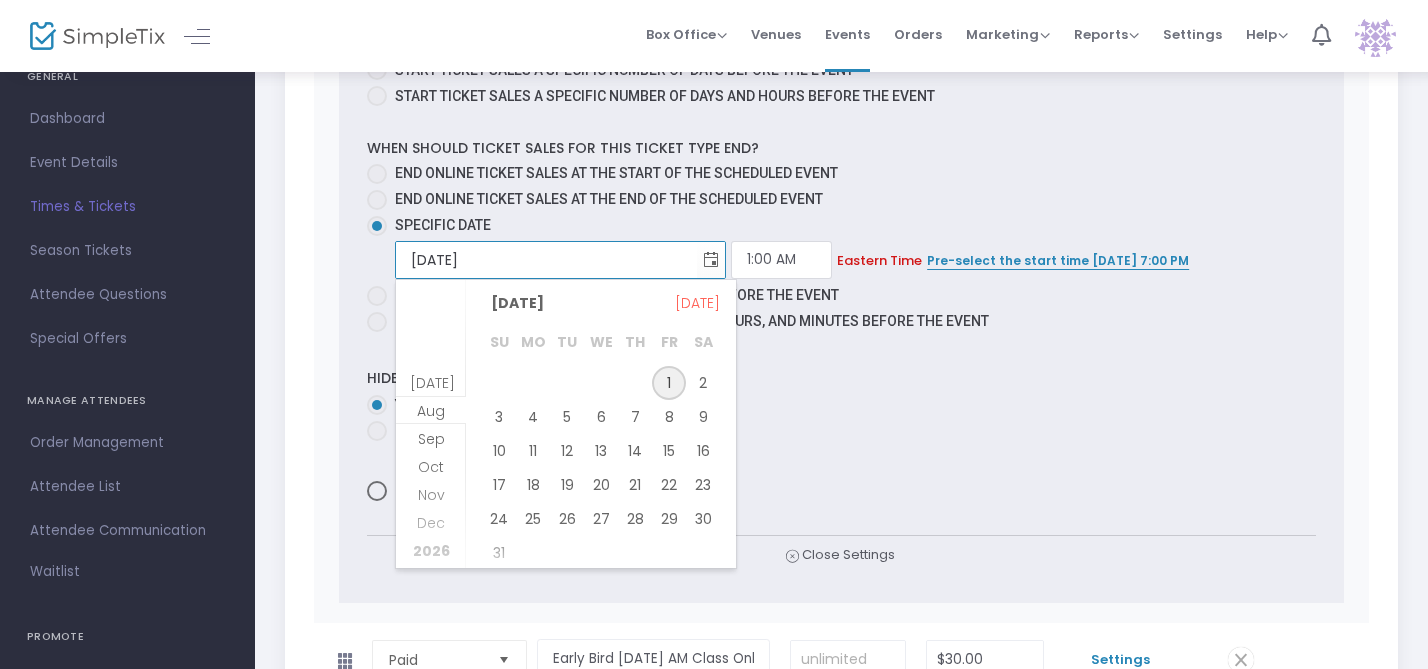 click on "1" at bounding box center (669, 383) 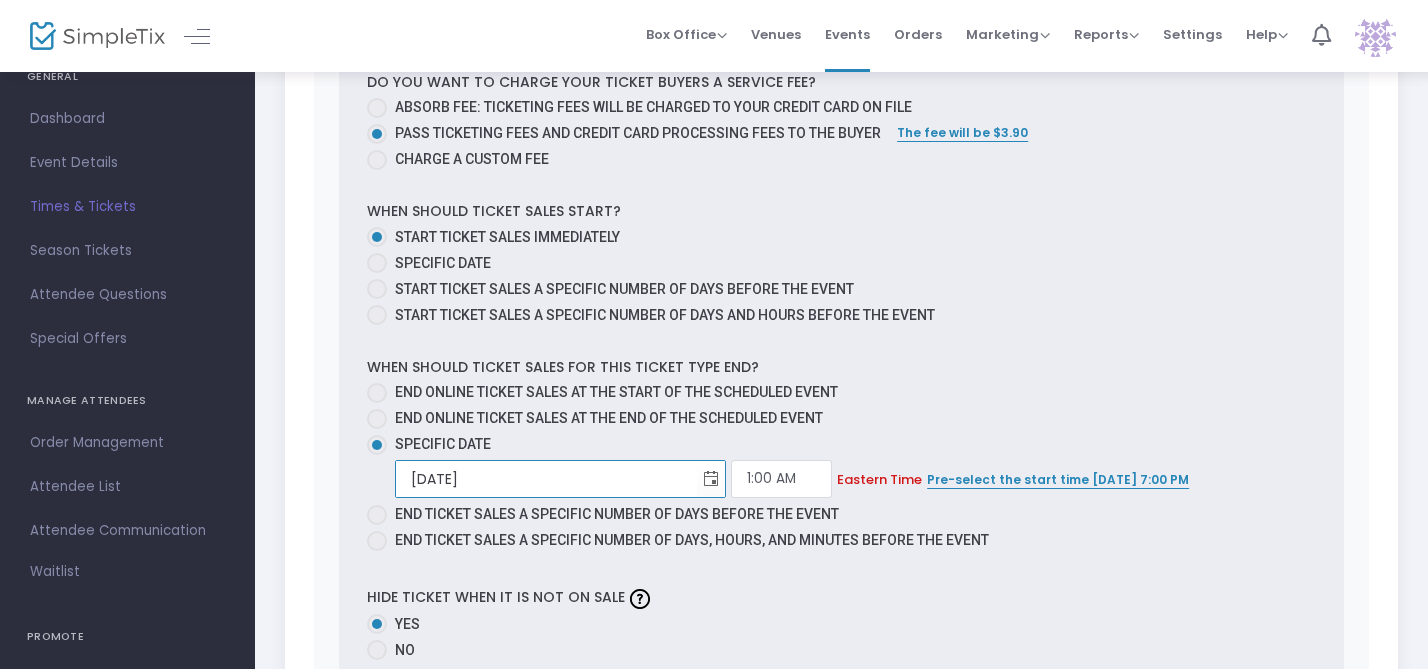 scroll, scrollTop: 1315, scrollLeft: 0, axis: vertical 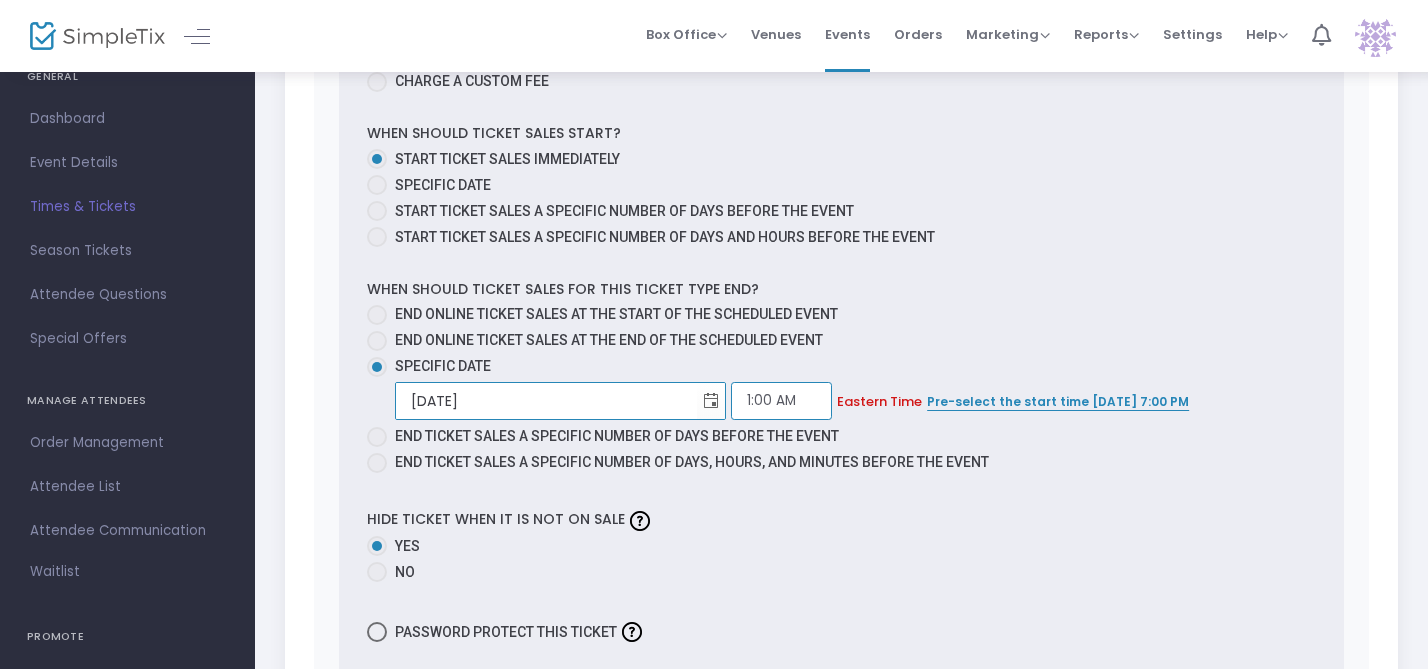 click on "1:00 AM" at bounding box center (781, 401) 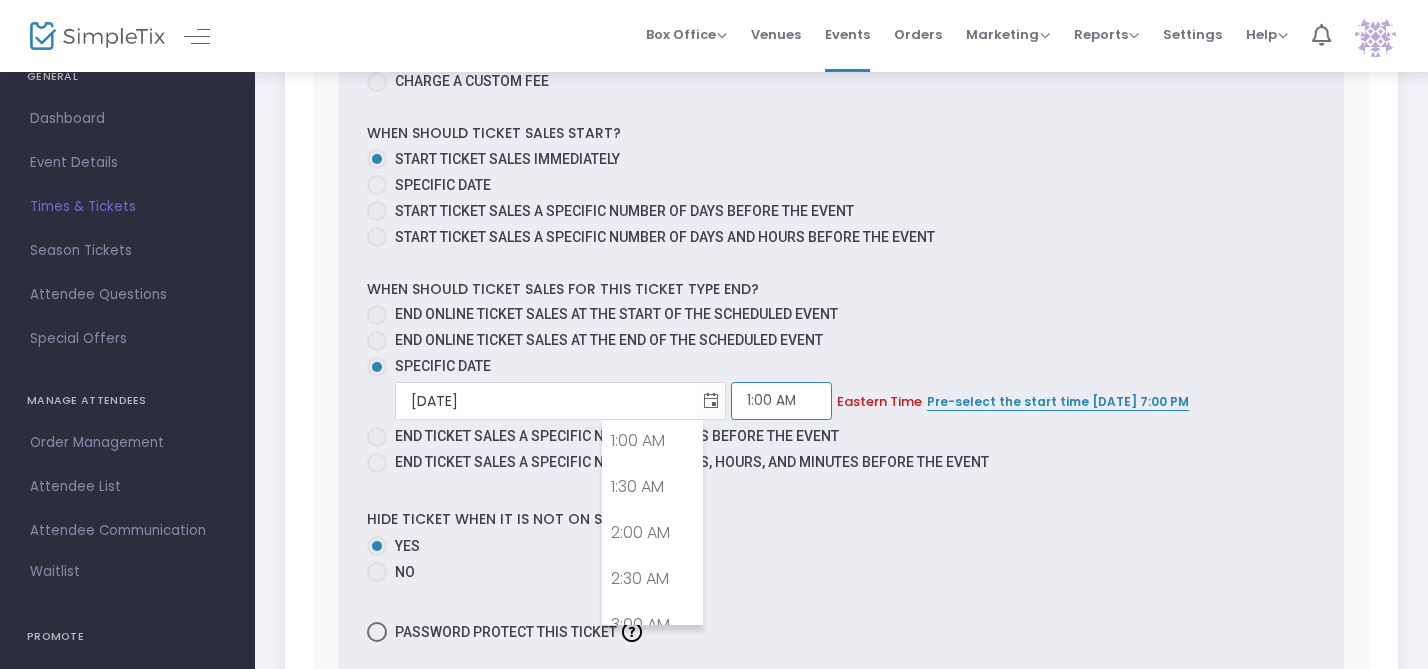 scroll, scrollTop: 92, scrollLeft: 0, axis: vertical 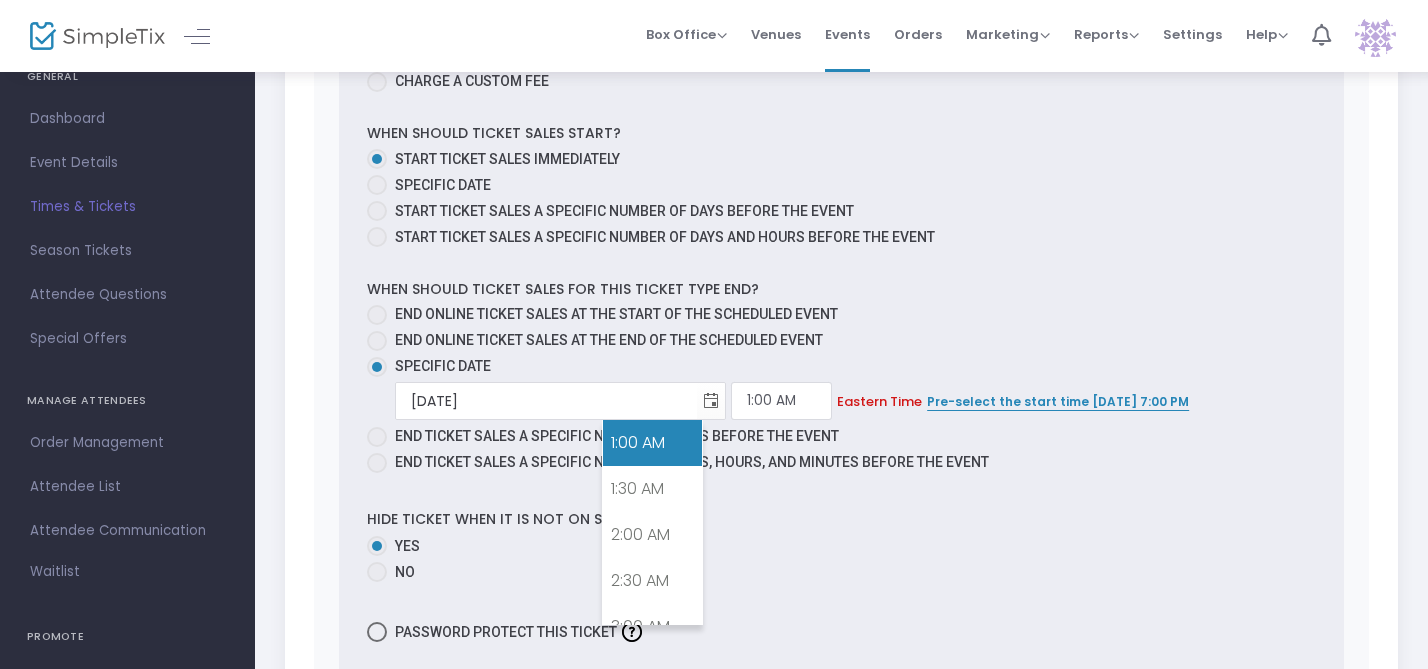 click on "1:00 AM" at bounding box center [652, 443] 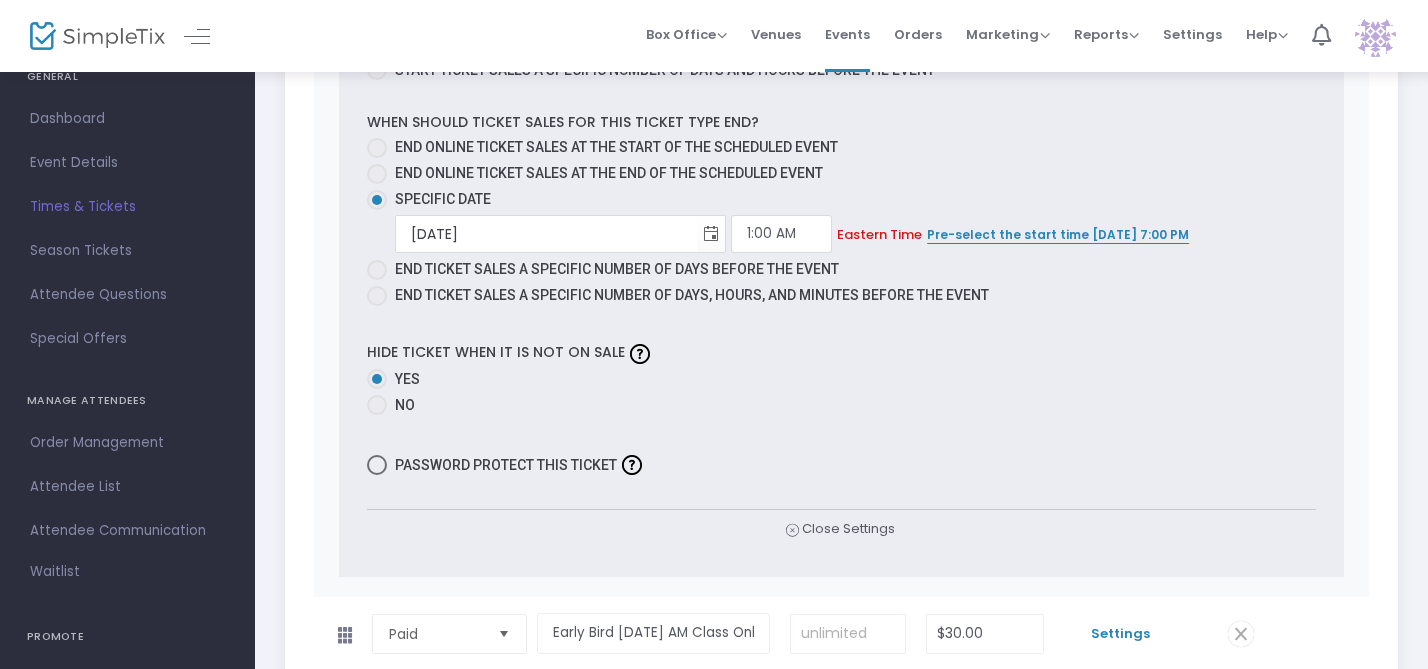 scroll, scrollTop: 1481, scrollLeft: 0, axis: vertical 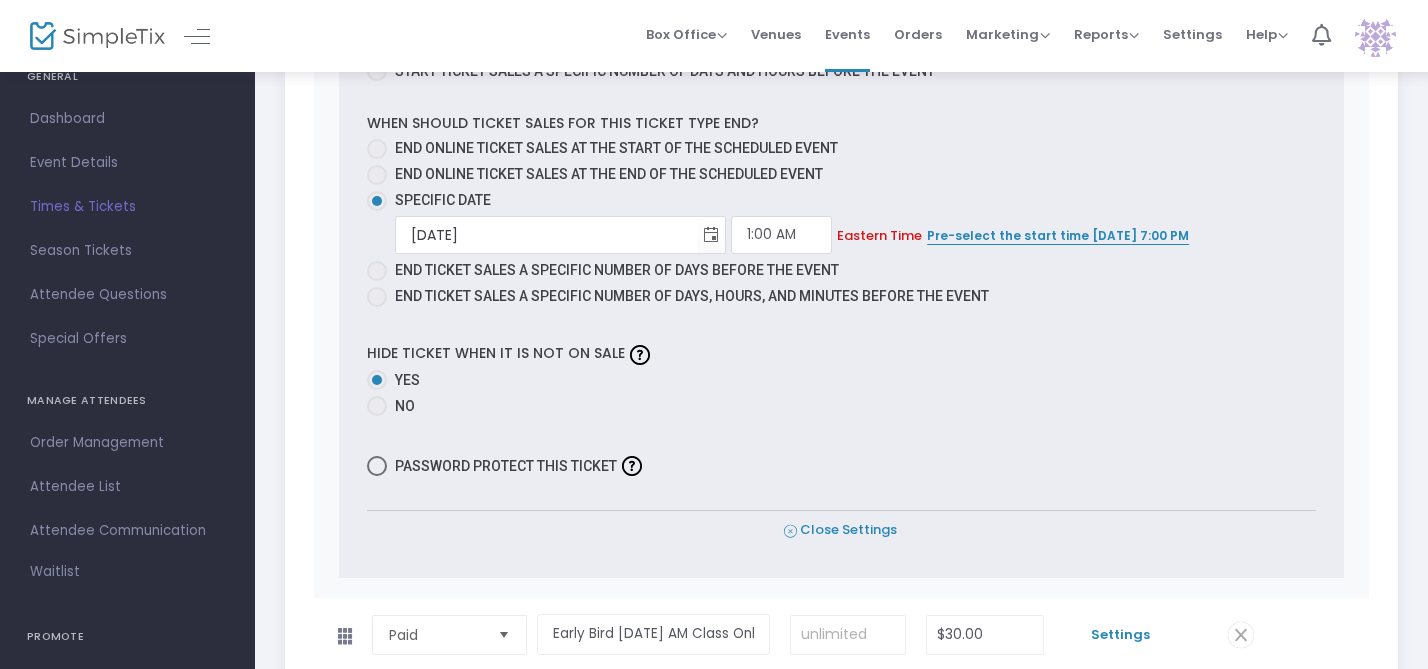 click on "Close Settings" at bounding box center (840, 530) 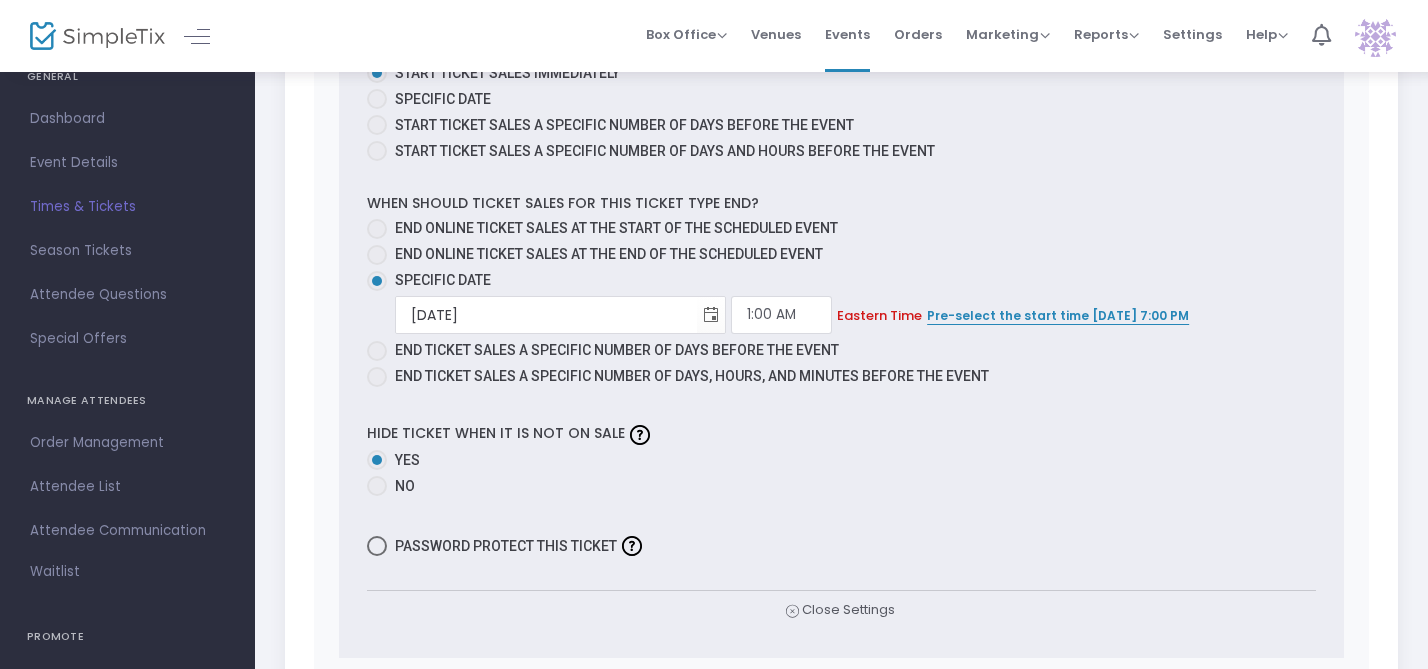 scroll, scrollTop: 1441, scrollLeft: 0, axis: vertical 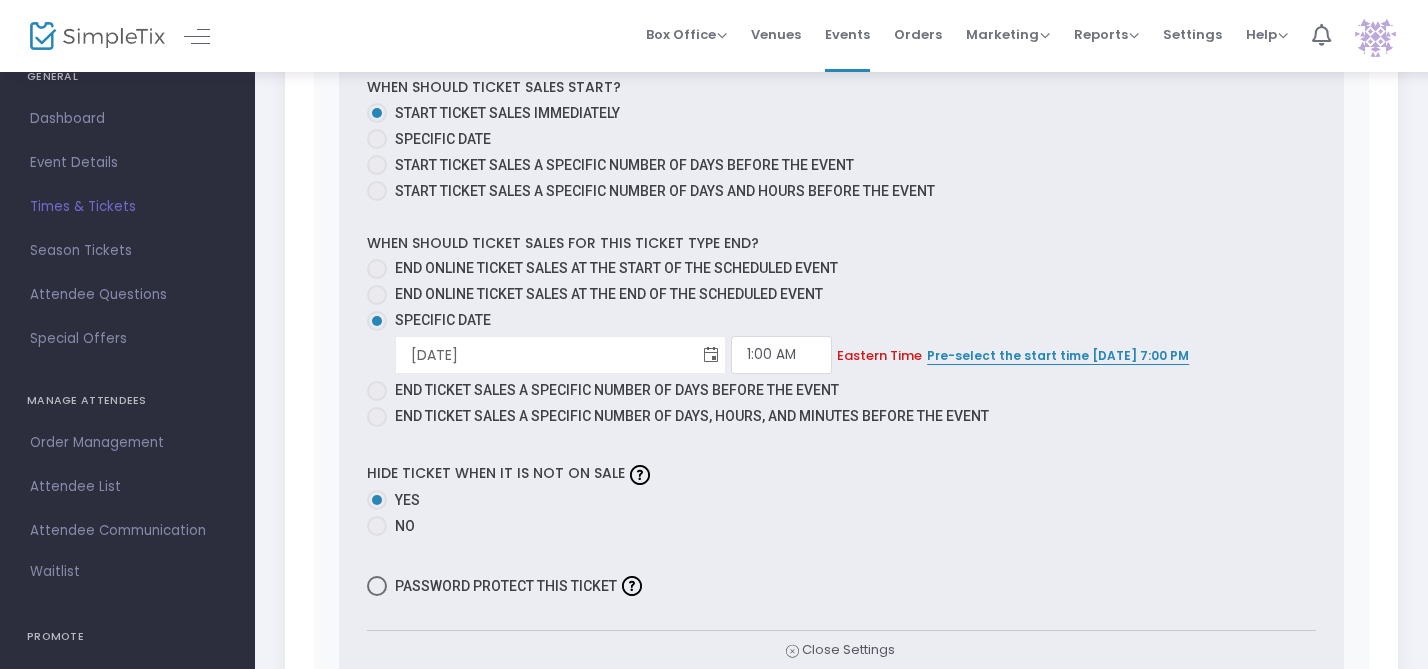 click at bounding box center (711, 355) 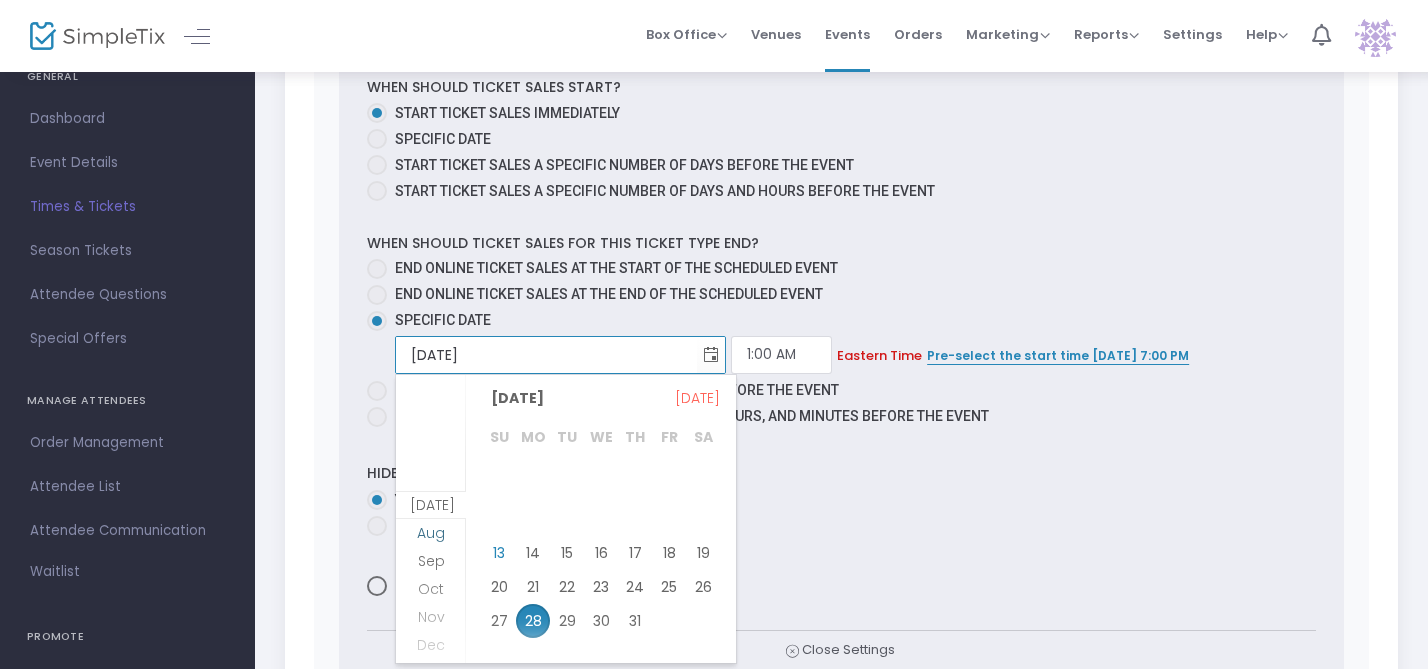 click on "Aug" at bounding box center (431, 533) 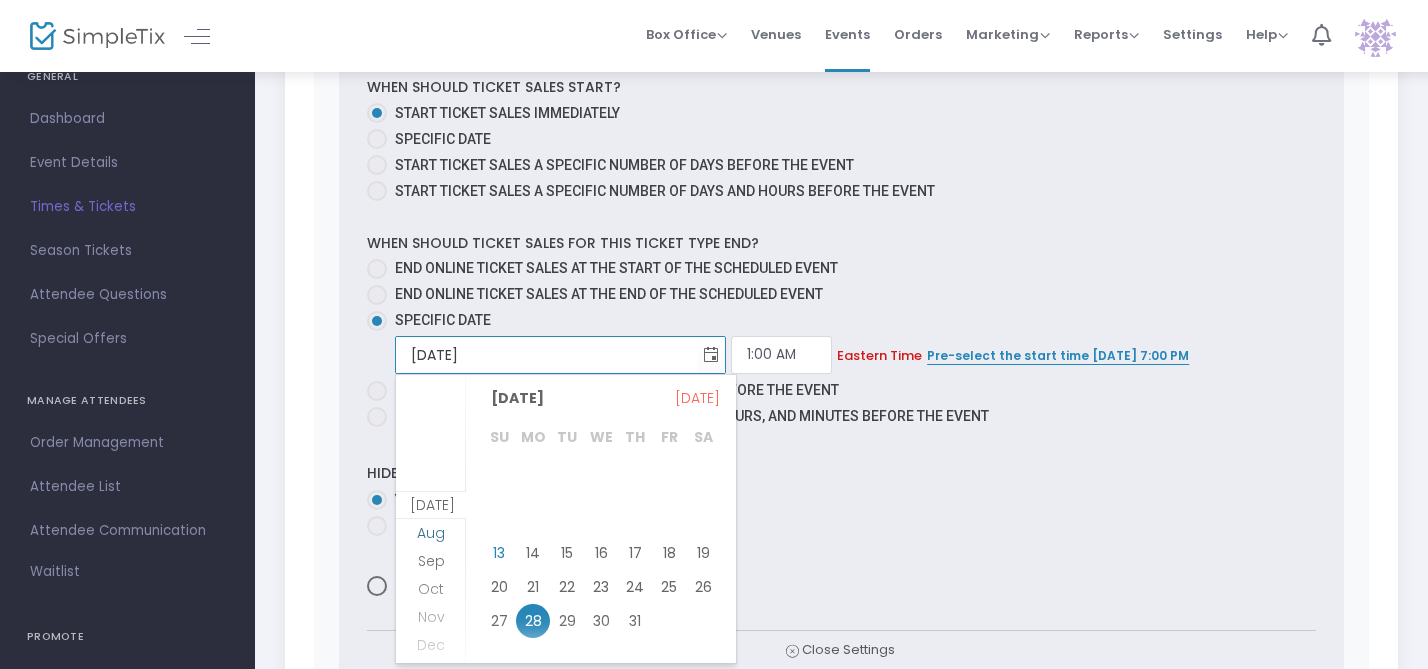 scroll, scrollTop: 27, scrollLeft: 0, axis: vertical 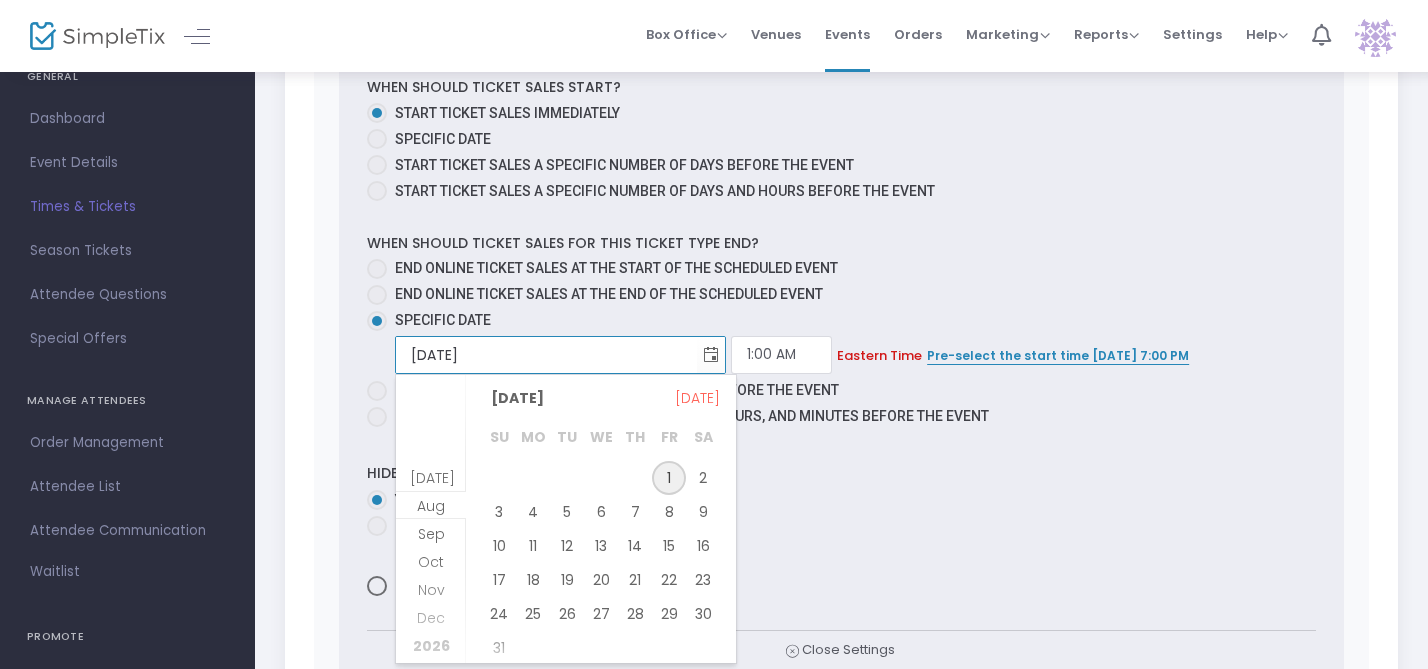 click on "1" at bounding box center [669, 478] 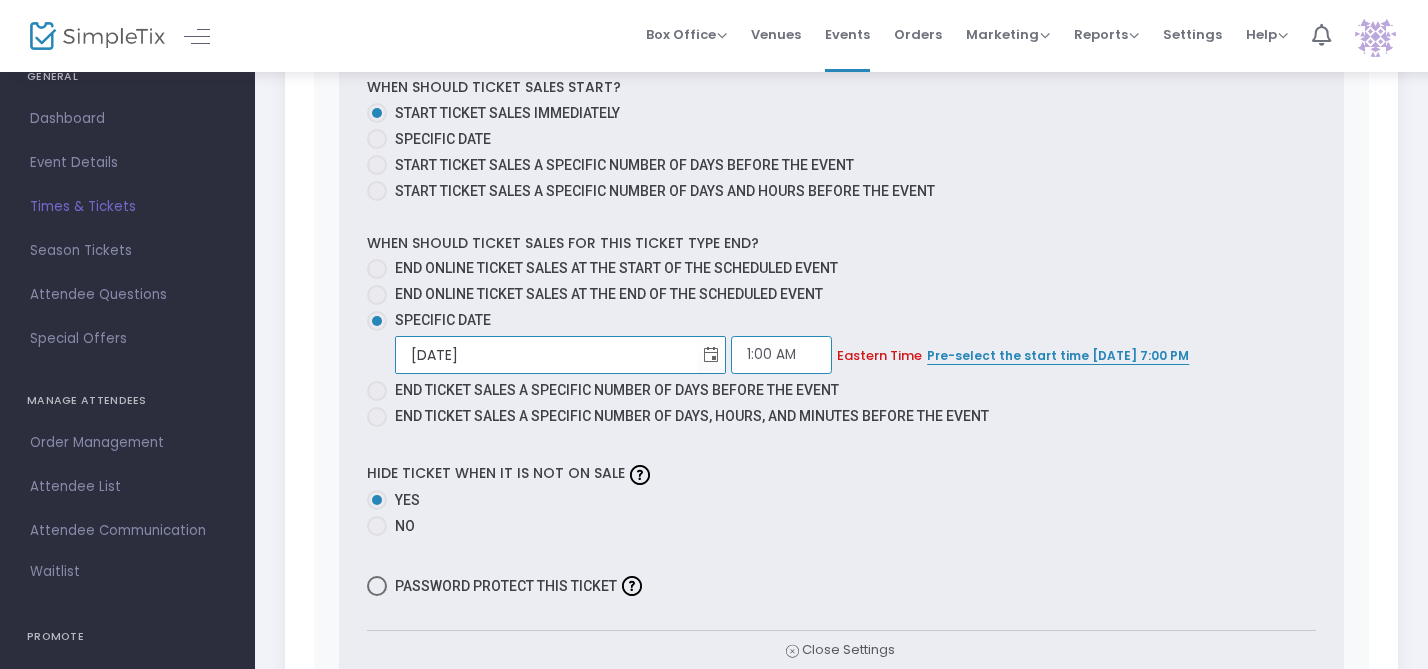 click on "1:00 AM" at bounding box center (781, 355) 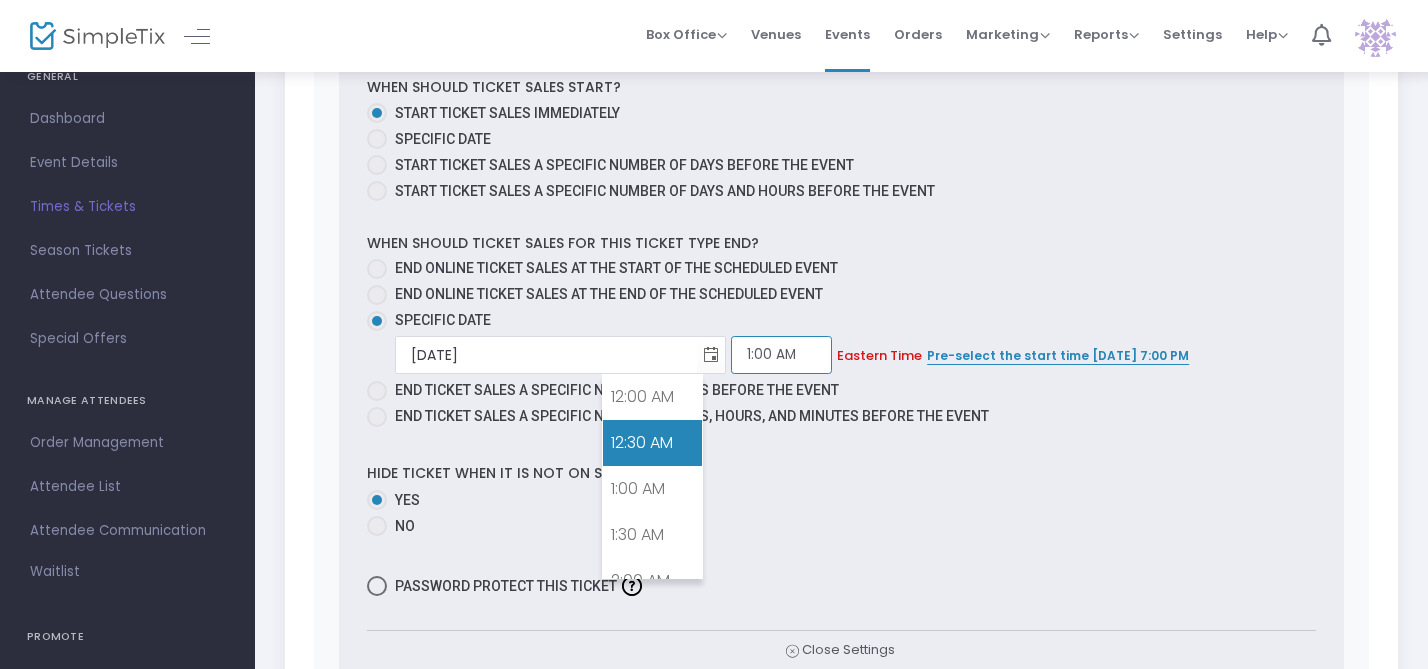 scroll, scrollTop: 59, scrollLeft: 0, axis: vertical 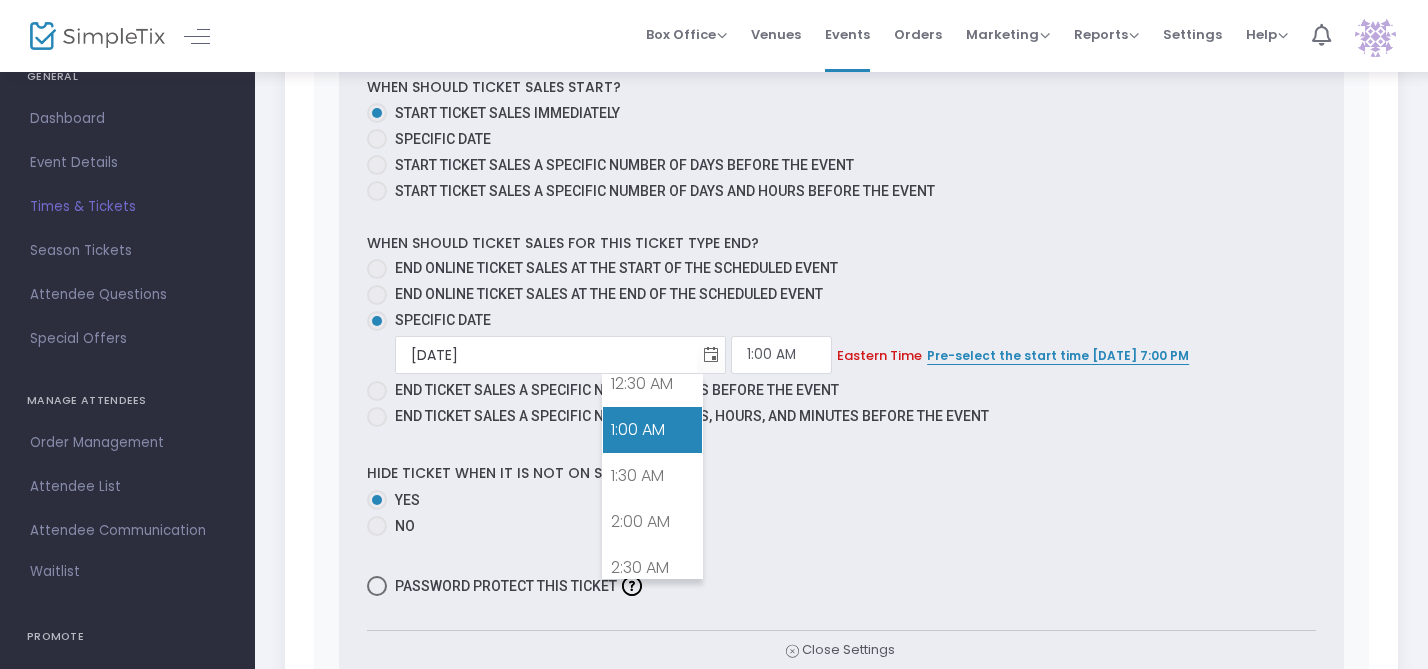 click on "1:00 AM" at bounding box center [652, 430] 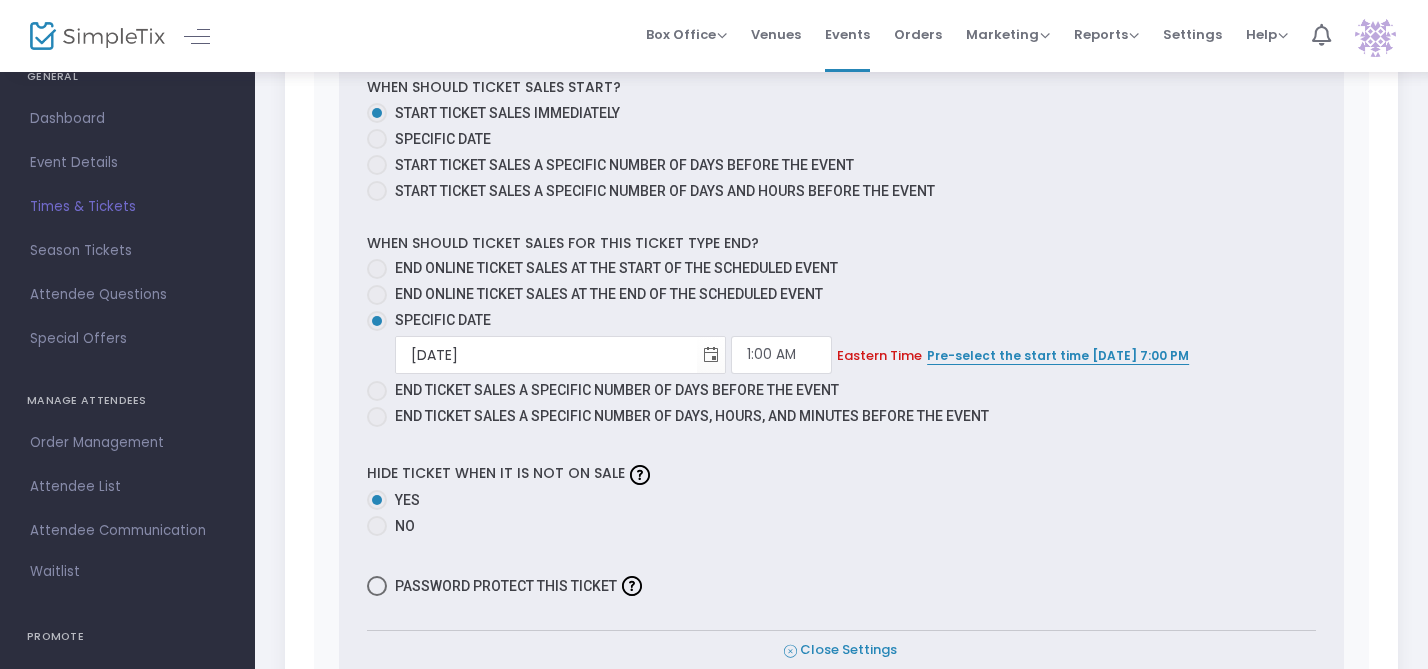 click on "Close Settings" at bounding box center [840, 650] 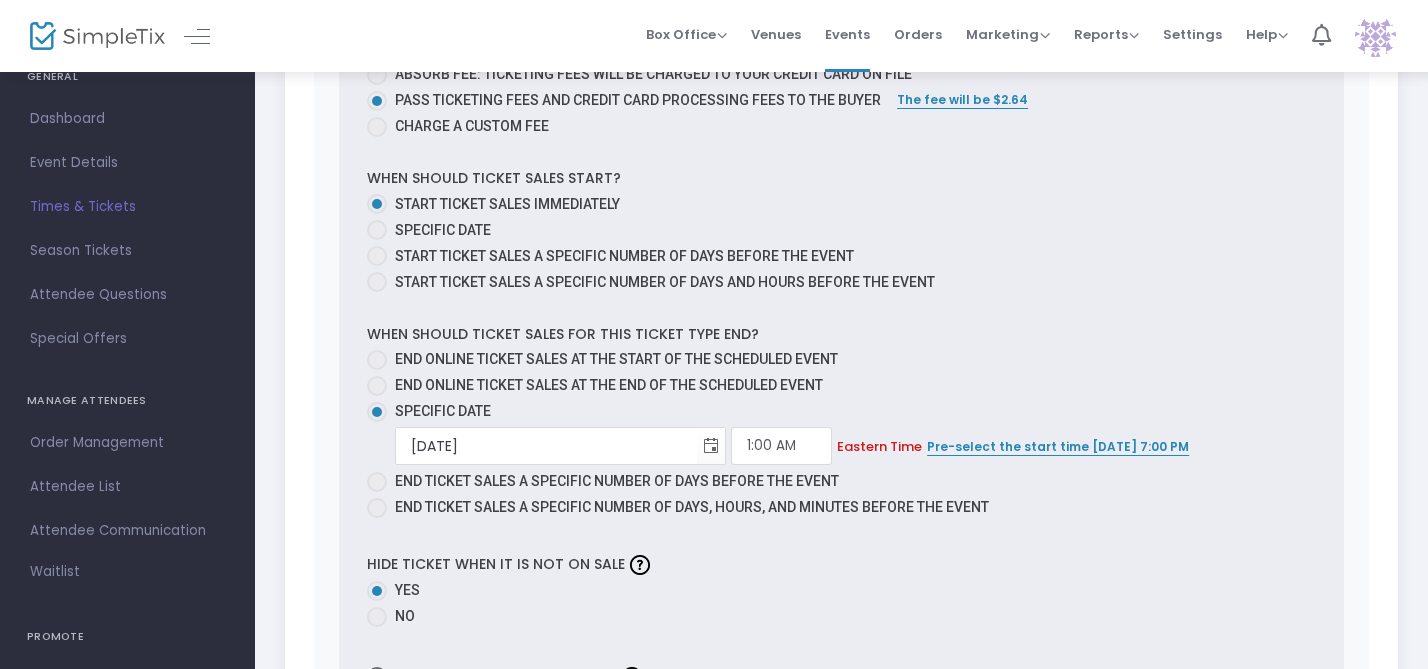 scroll, scrollTop: 1427, scrollLeft: 0, axis: vertical 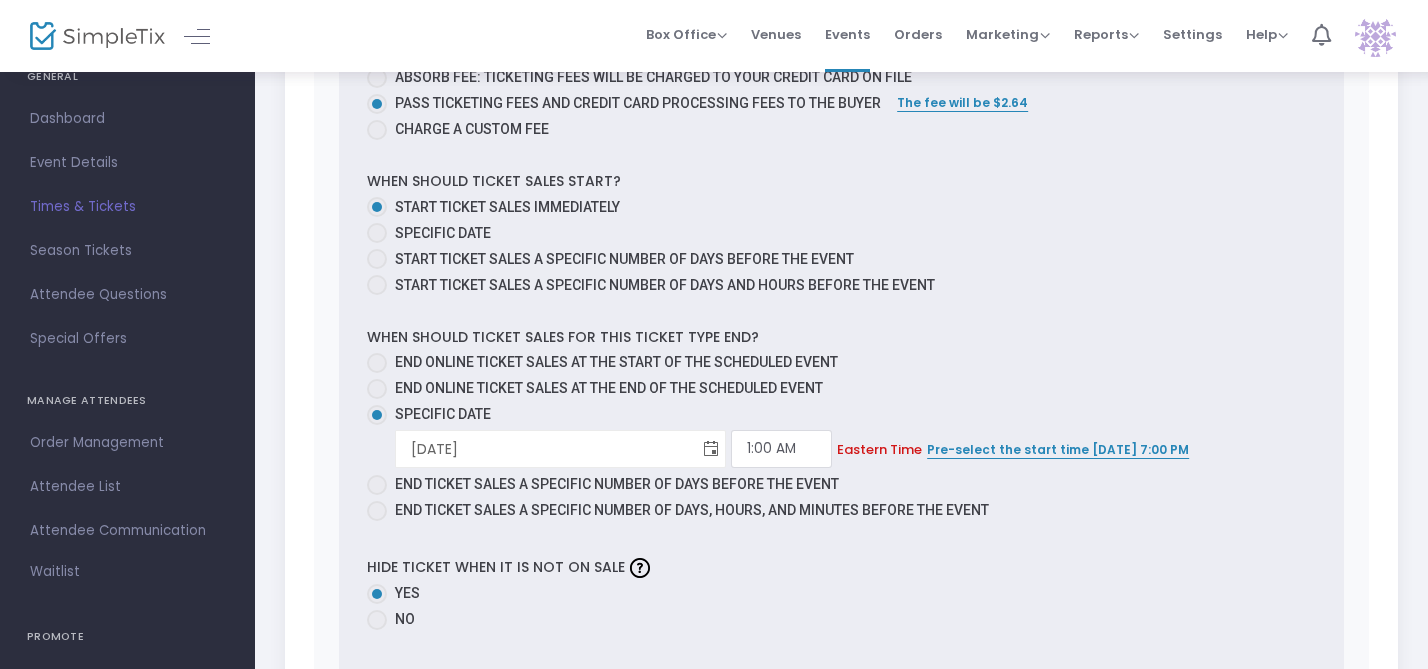 click at bounding box center (711, 449) 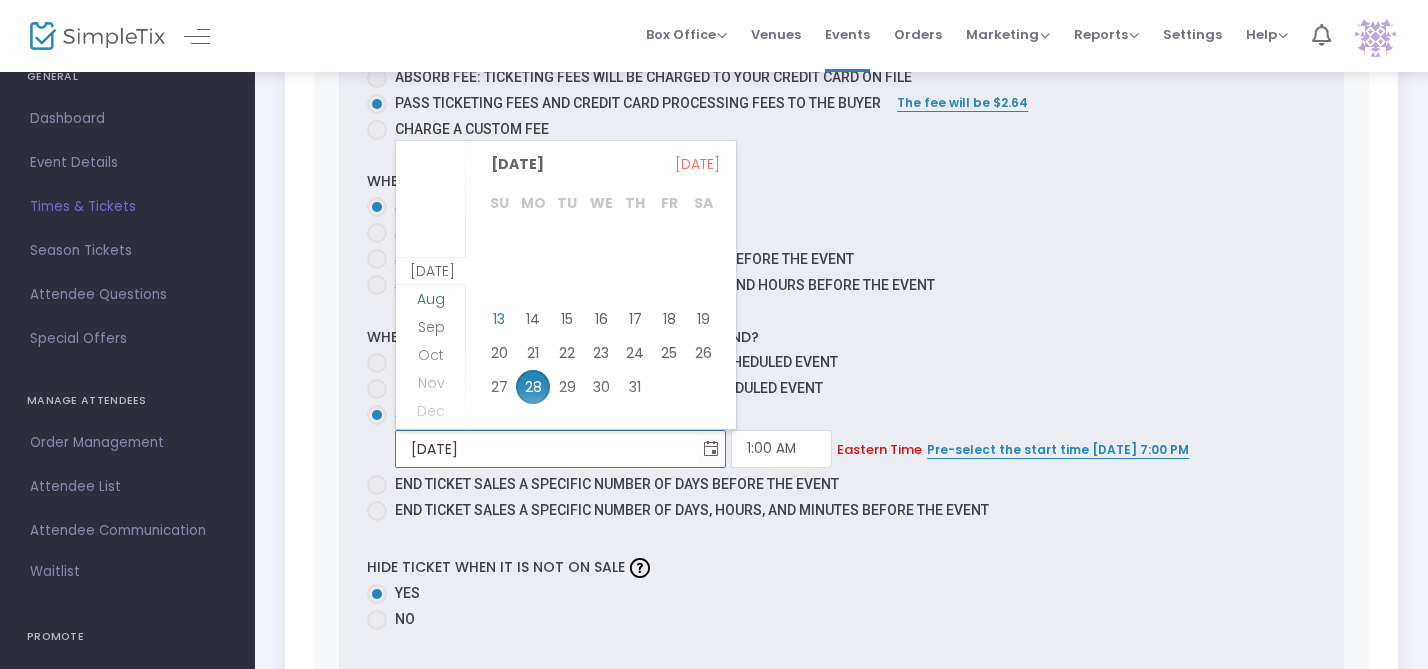 click on "Aug" at bounding box center (431, 299) 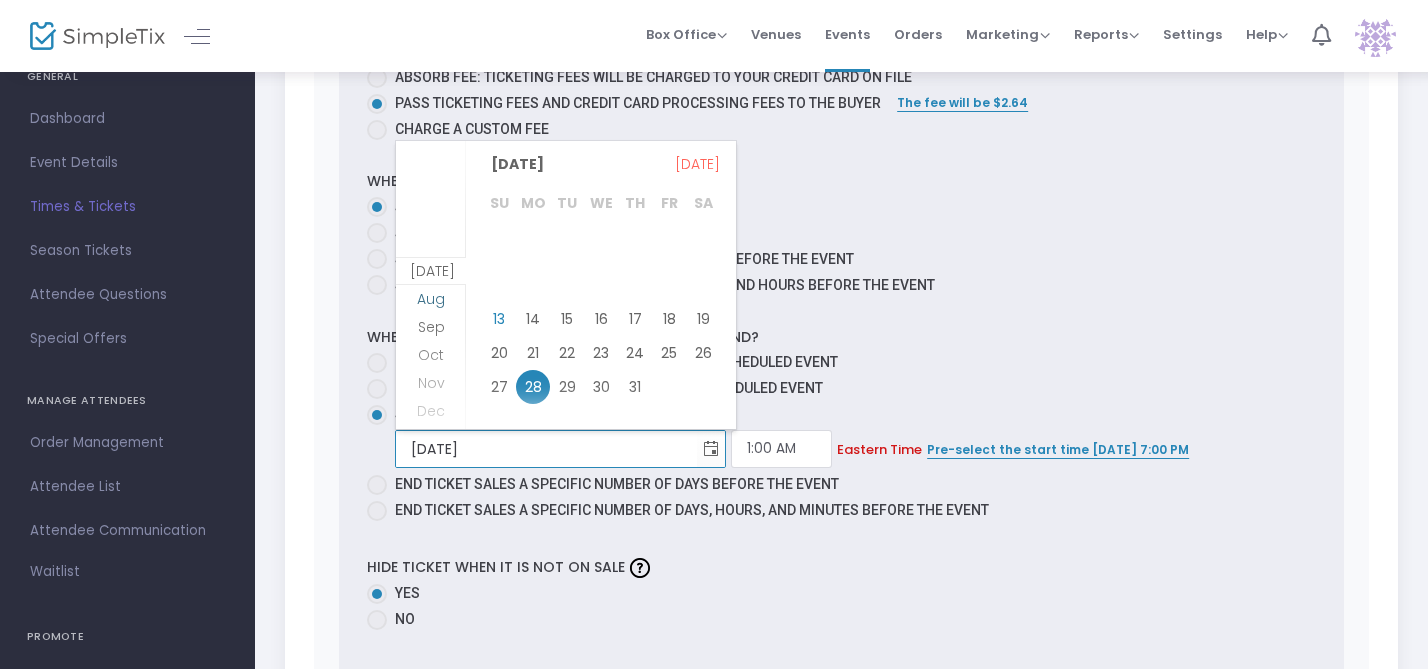 scroll, scrollTop: 27, scrollLeft: 0, axis: vertical 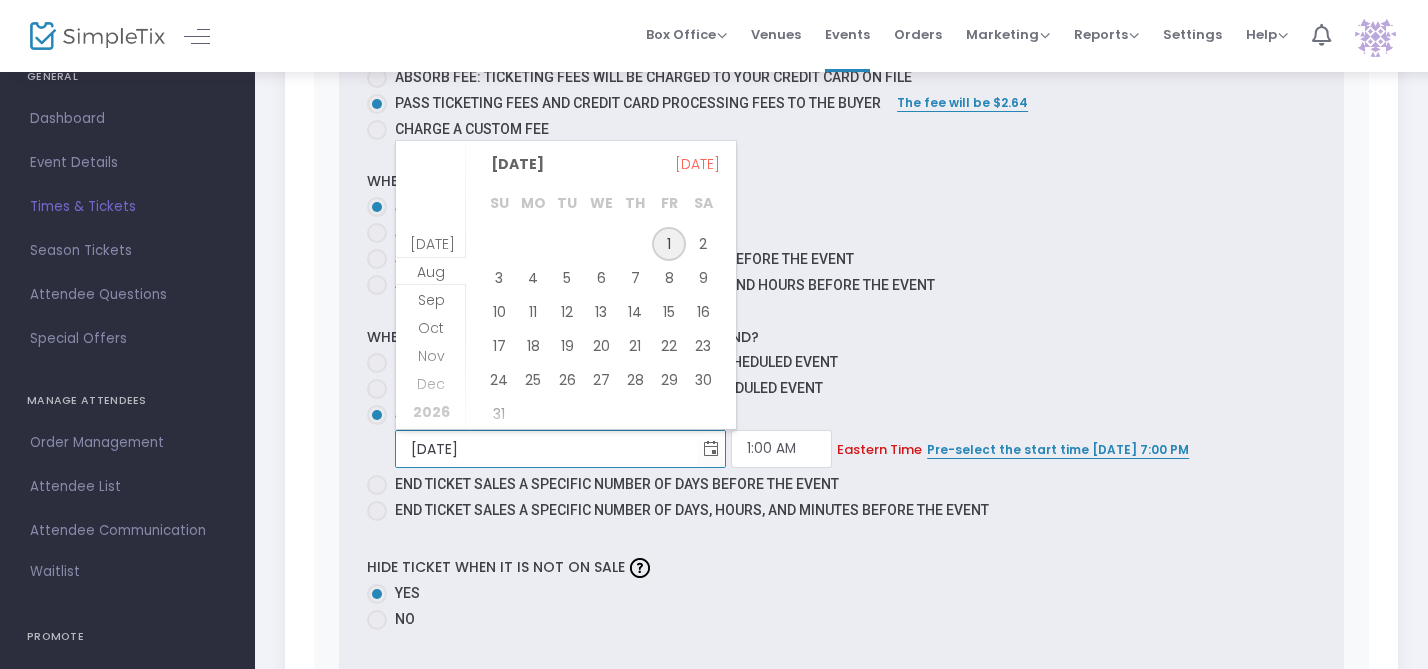 click on "1" at bounding box center [669, 244] 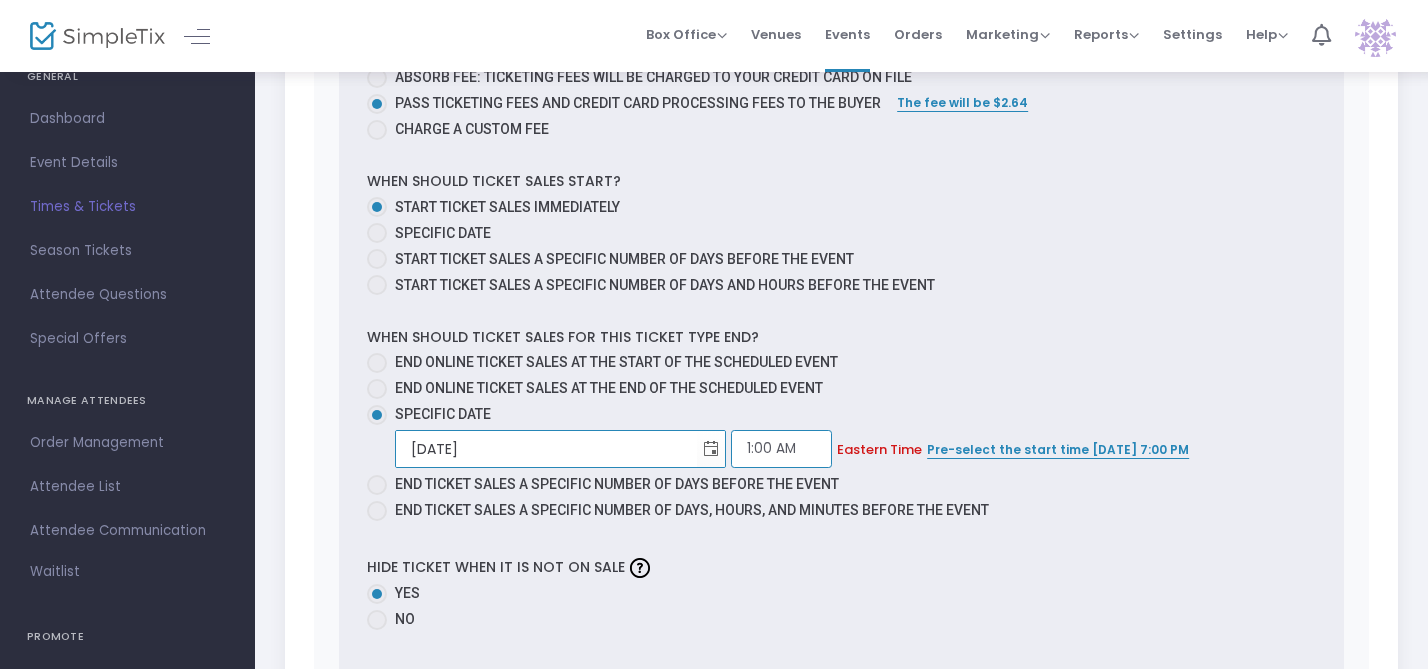 click on "1:00 AM" at bounding box center [781, 449] 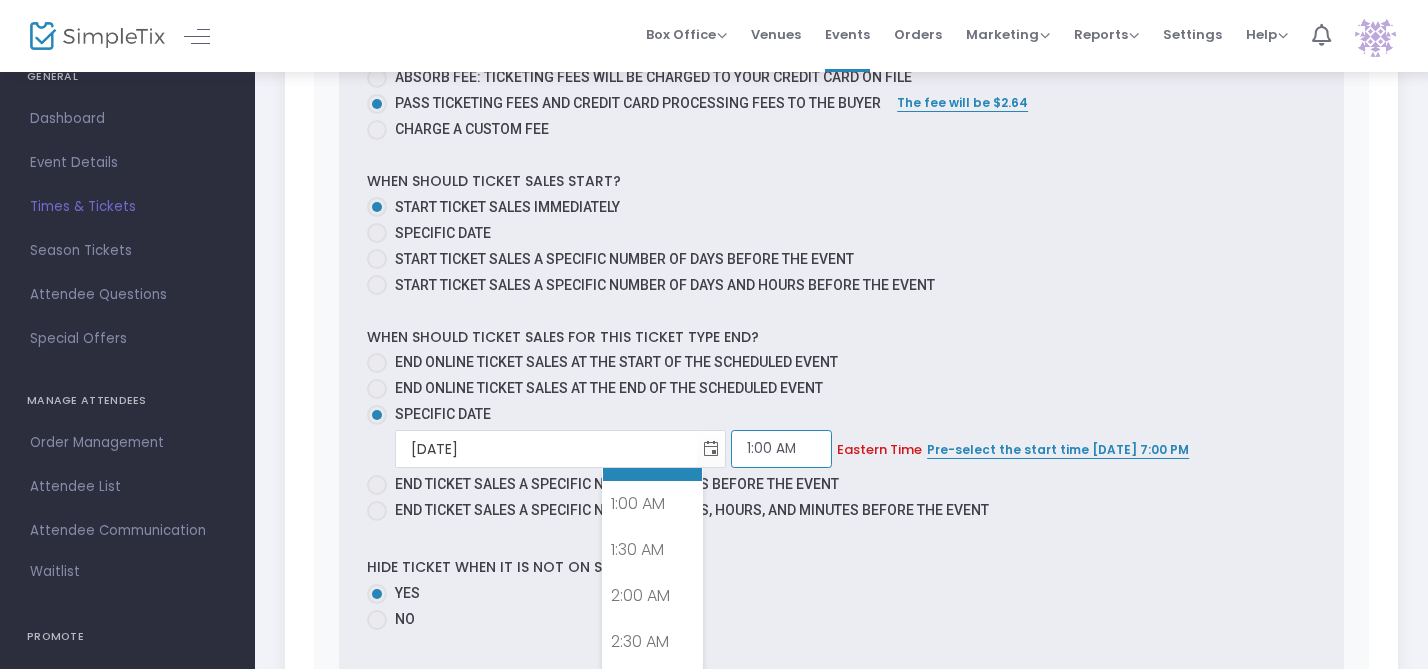 scroll, scrollTop: 86, scrollLeft: 0, axis: vertical 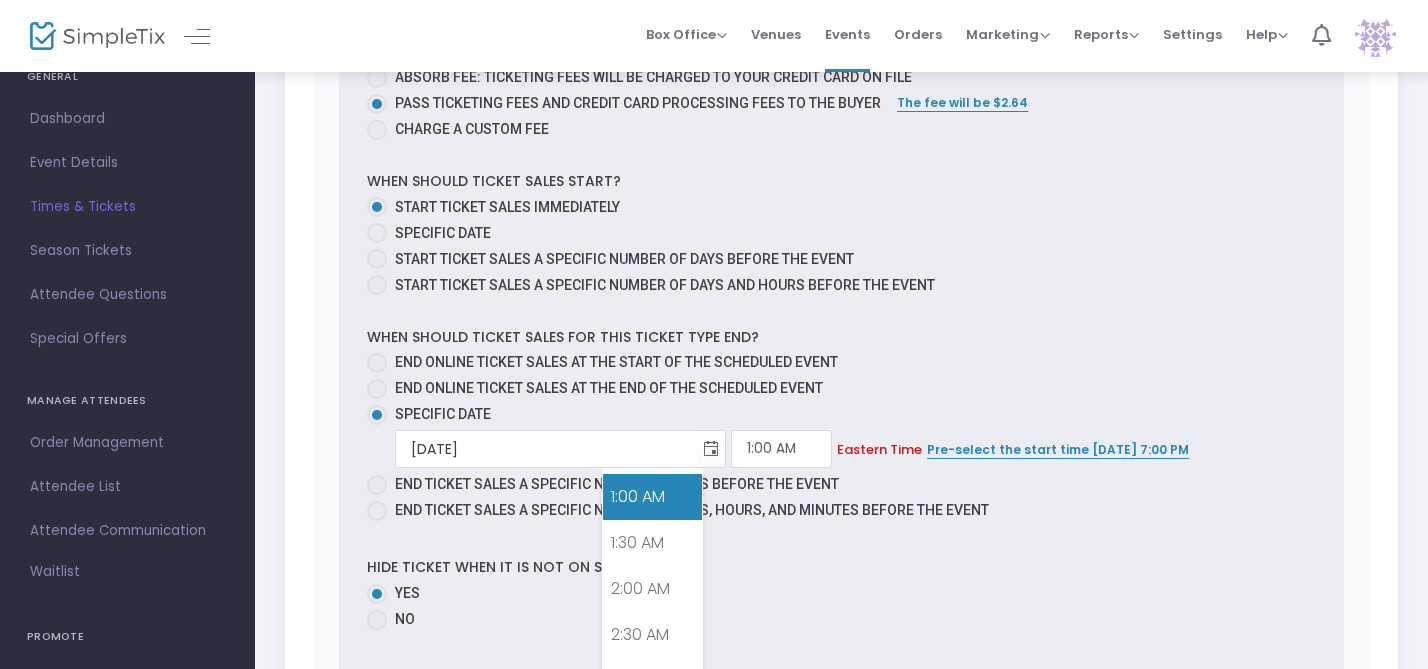 click on "1:00 AM" at bounding box center (652, 497) 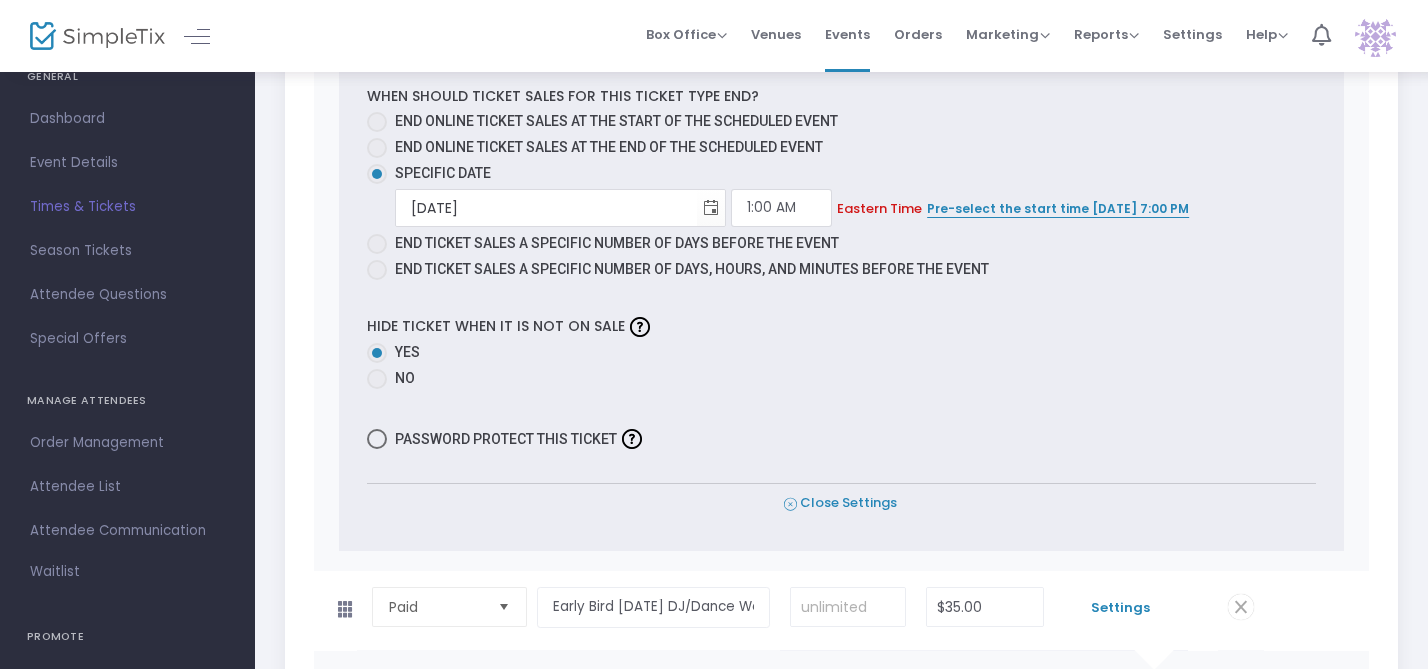 click on "Close Settings" at bounding box center [840, 503] 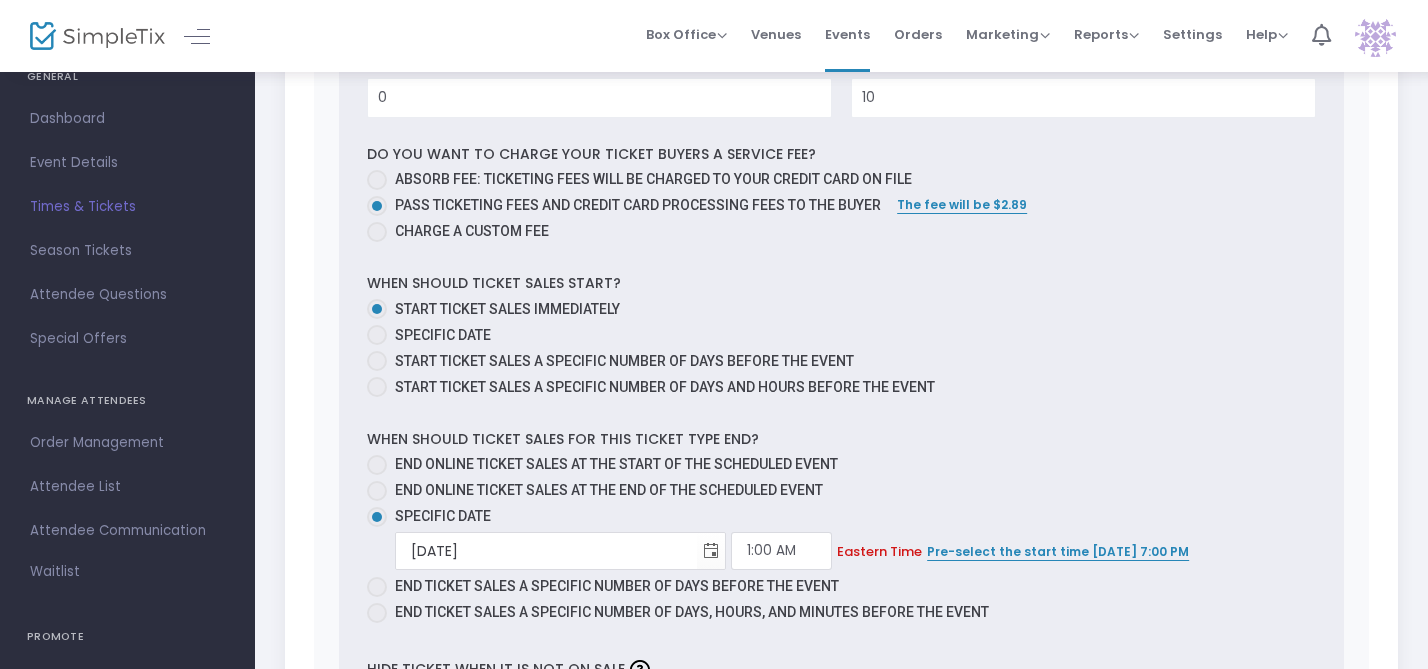 scroll, scrollTop: 1464, scrollLeft: 0, axis: vertical 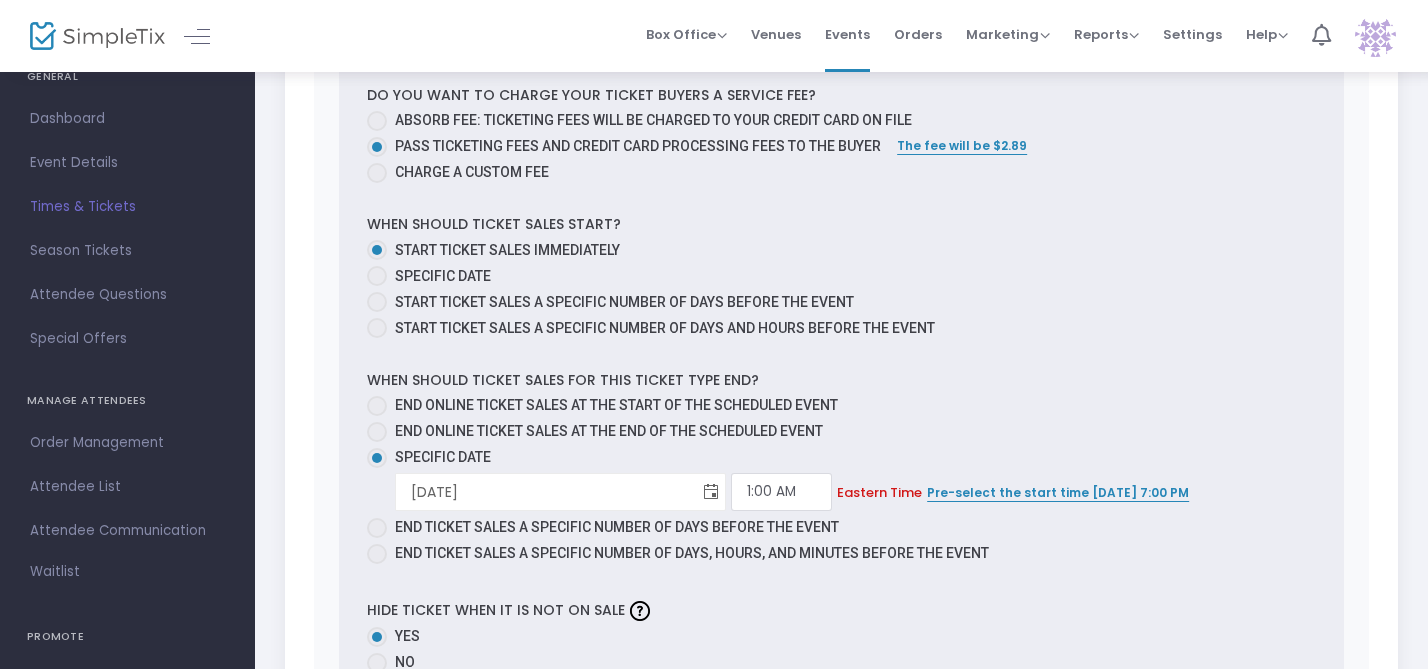 click at bounding box center [711, 492] 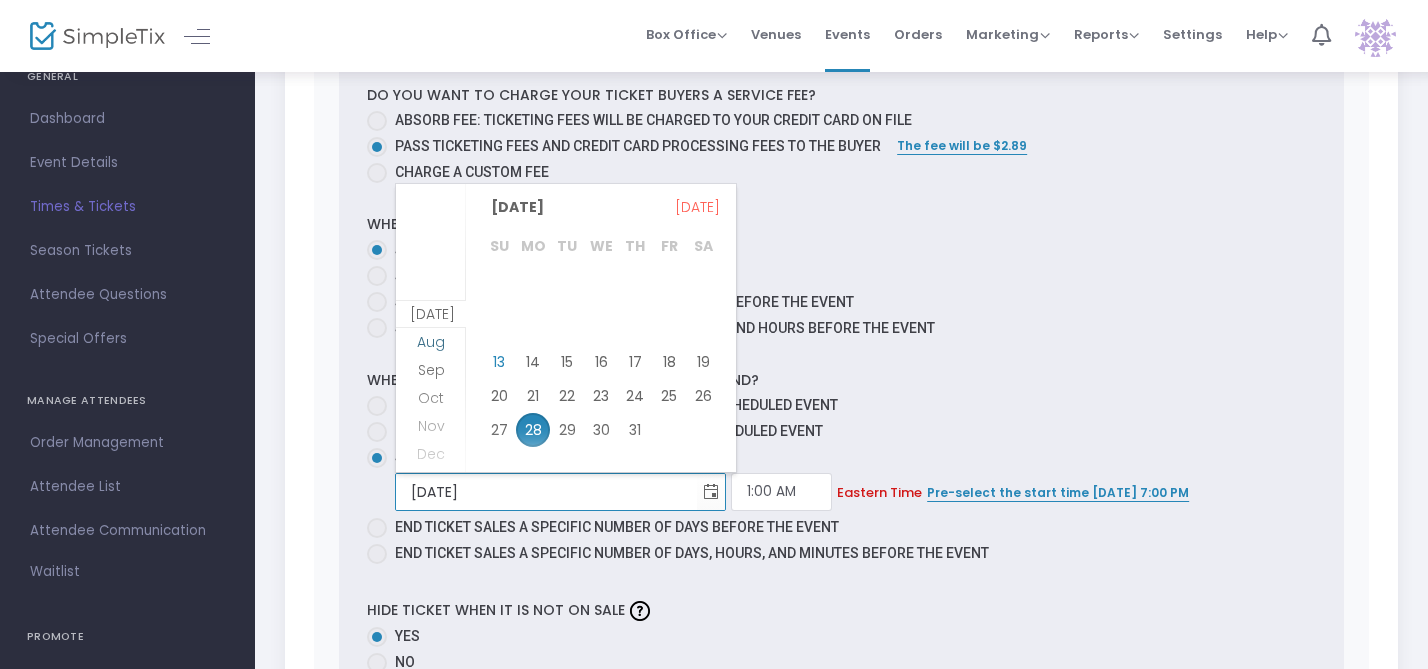 click on "Aug" at bounding box center (431, 342) 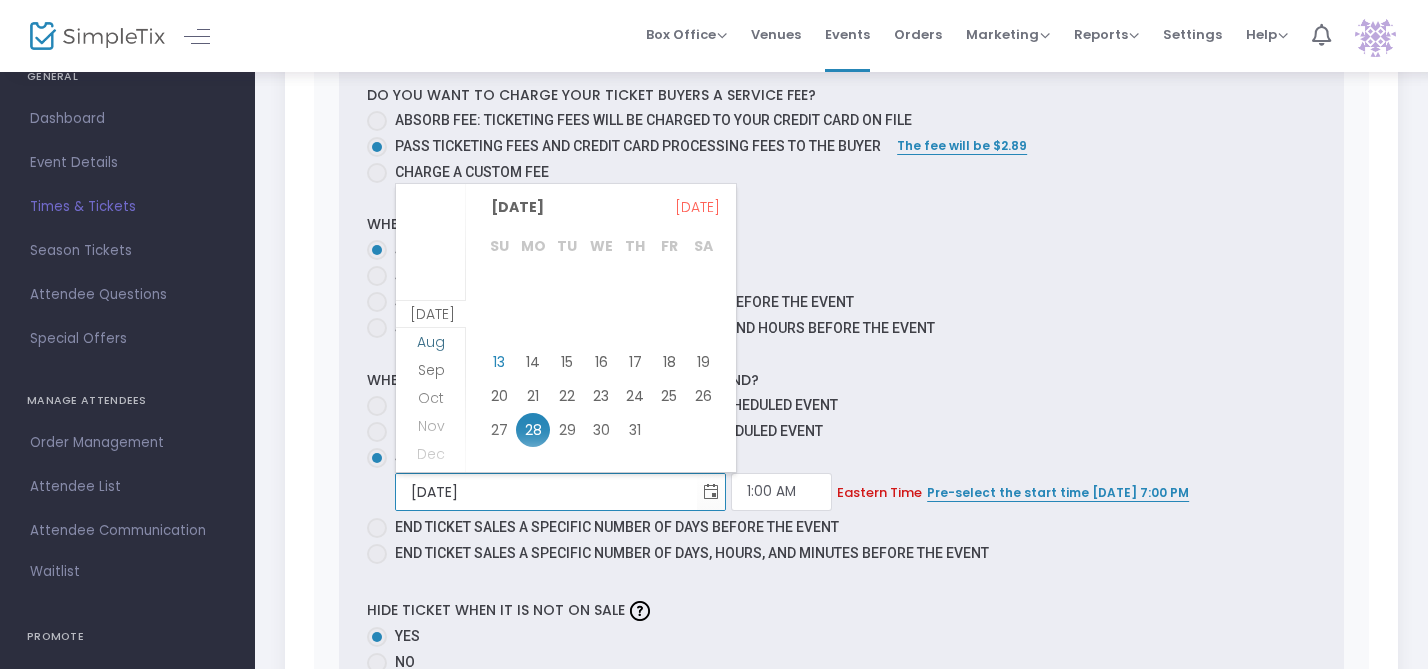 scroll, scrollTop: 27, scrollLeft: 0, axis: vertical 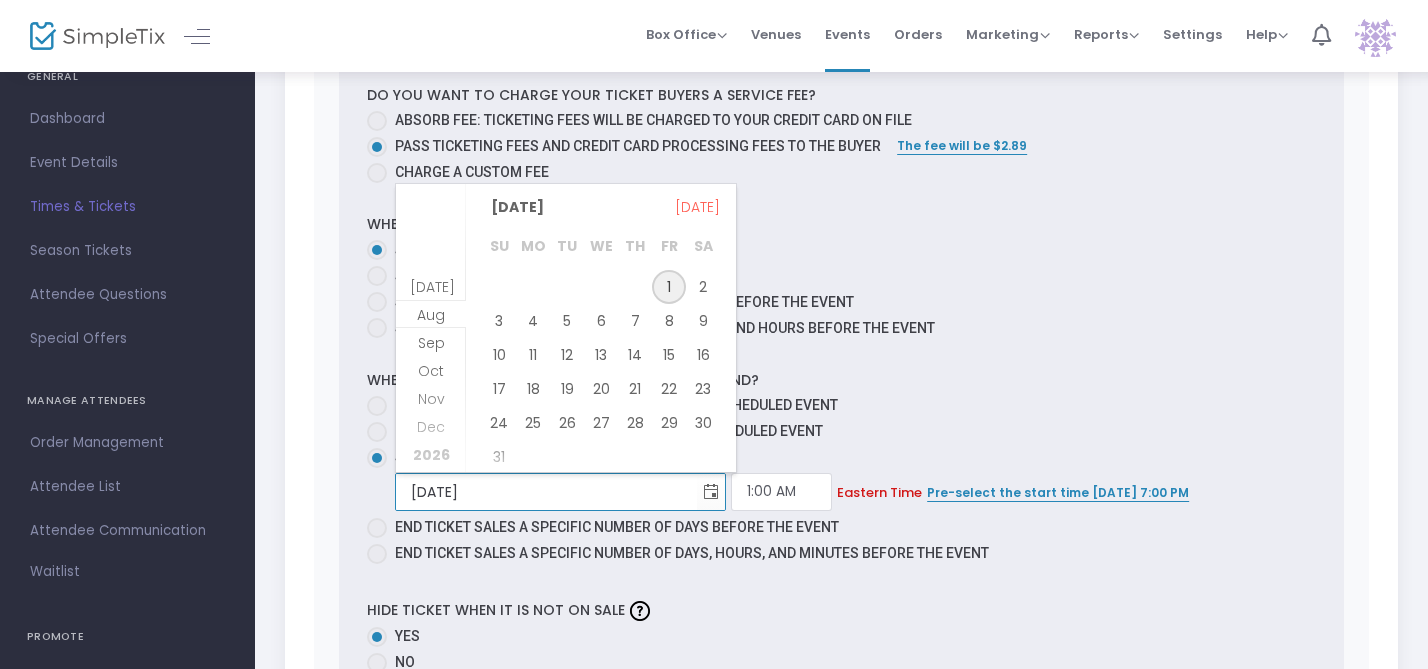 click on "1" at bounding box center [669, 287] 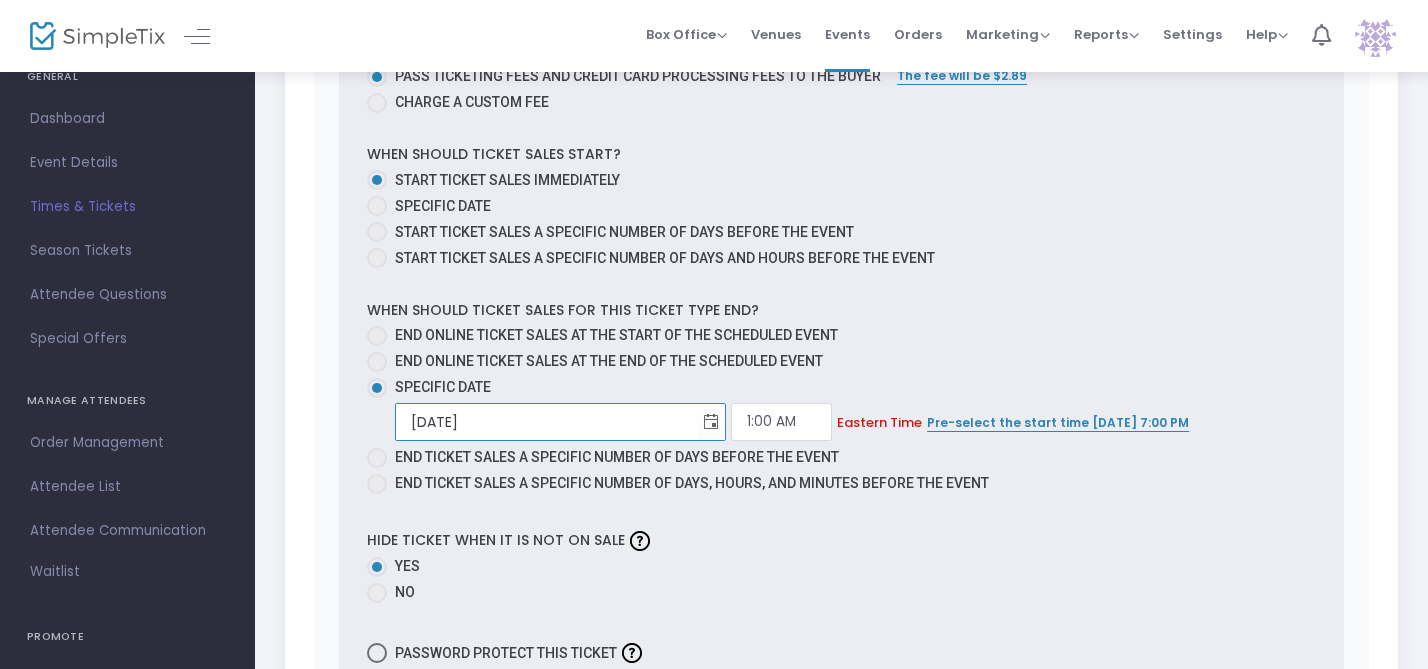scroll, scrollTop: 1546, scrollLeft: 0, axis: vertical 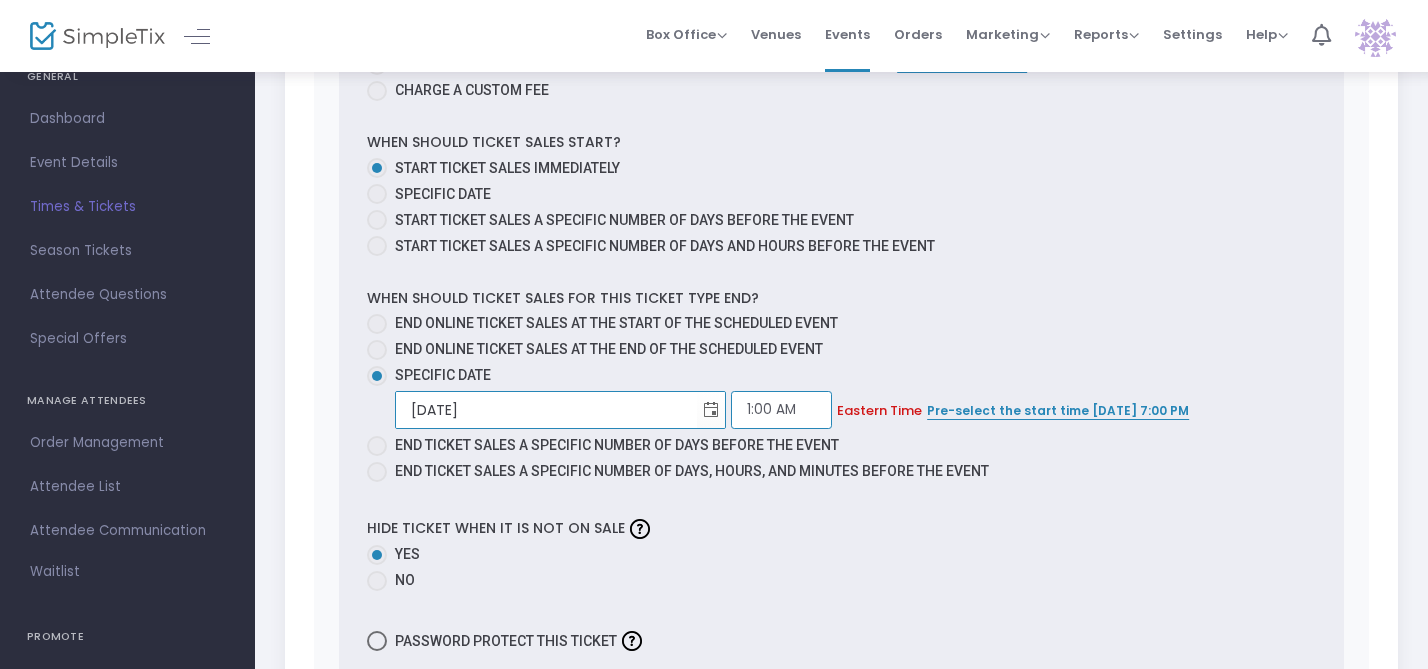 click on "1:00 AM" at bounding box center (781, 410) 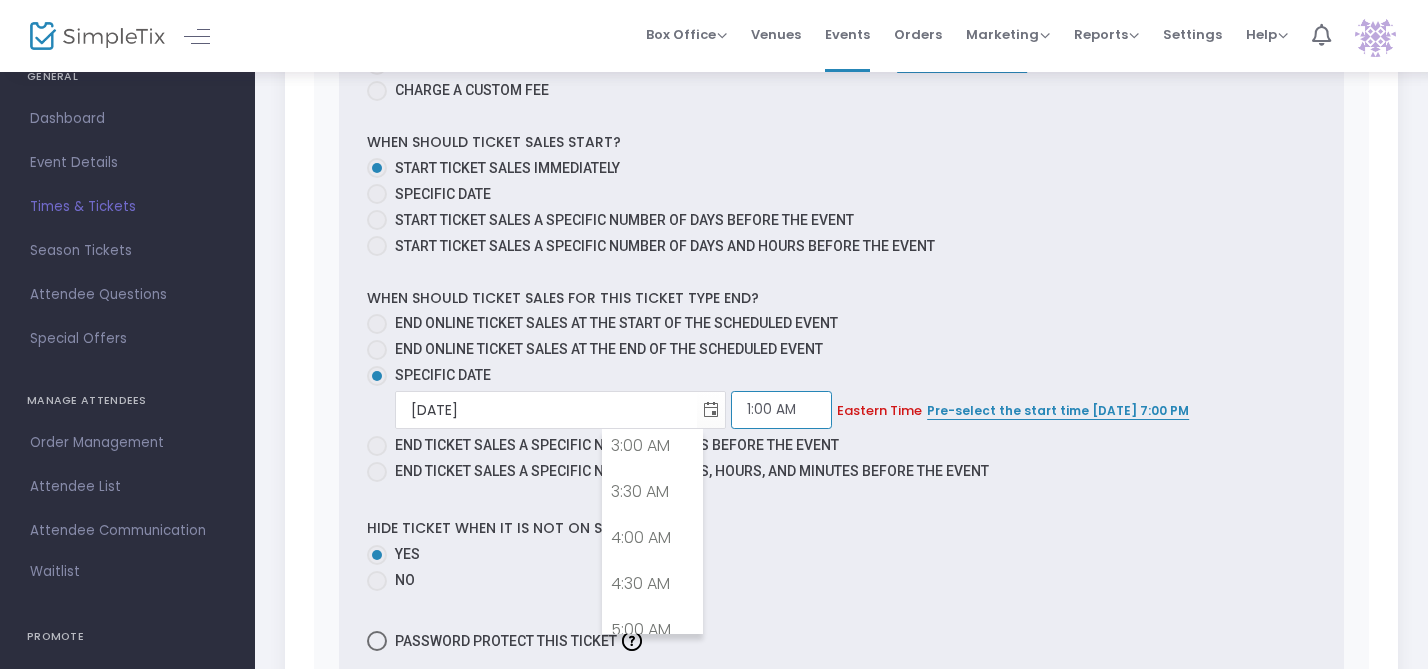 scroll, scrollTop: 0, scrollLeft: 0, axis: both 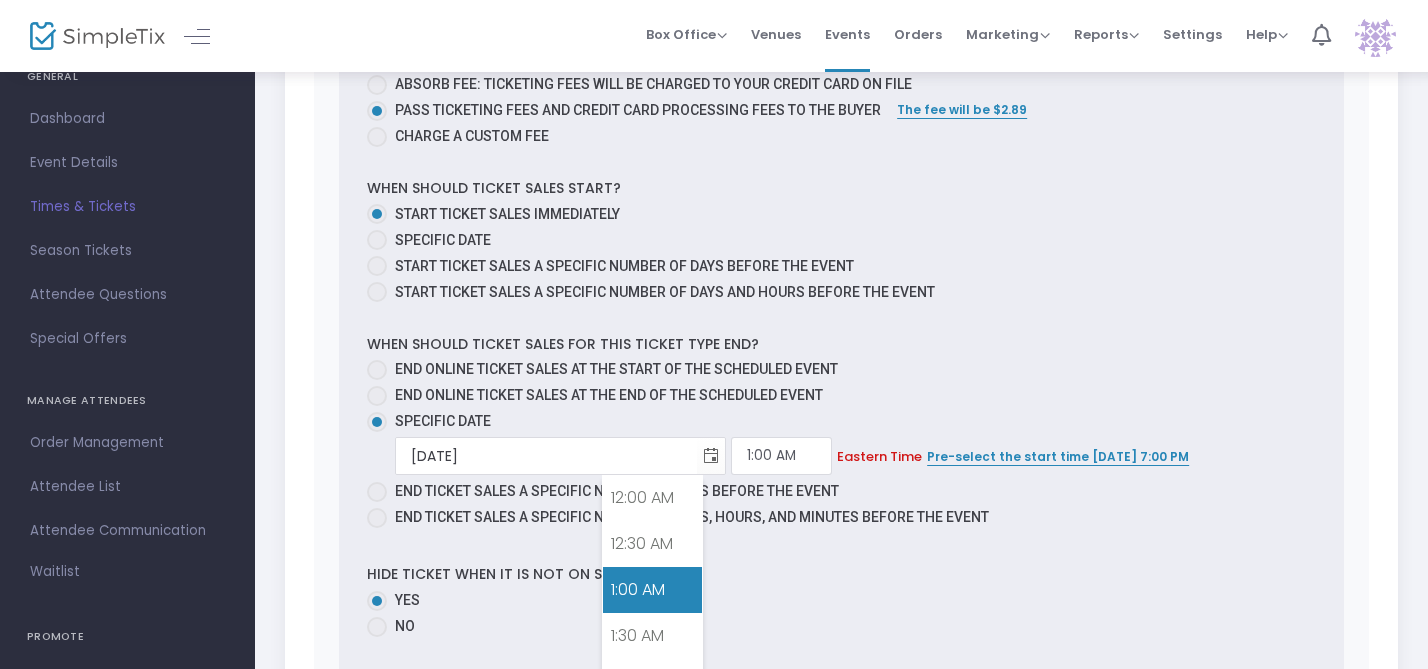 click on "1:00 AM" at bounding box center (652, 590) 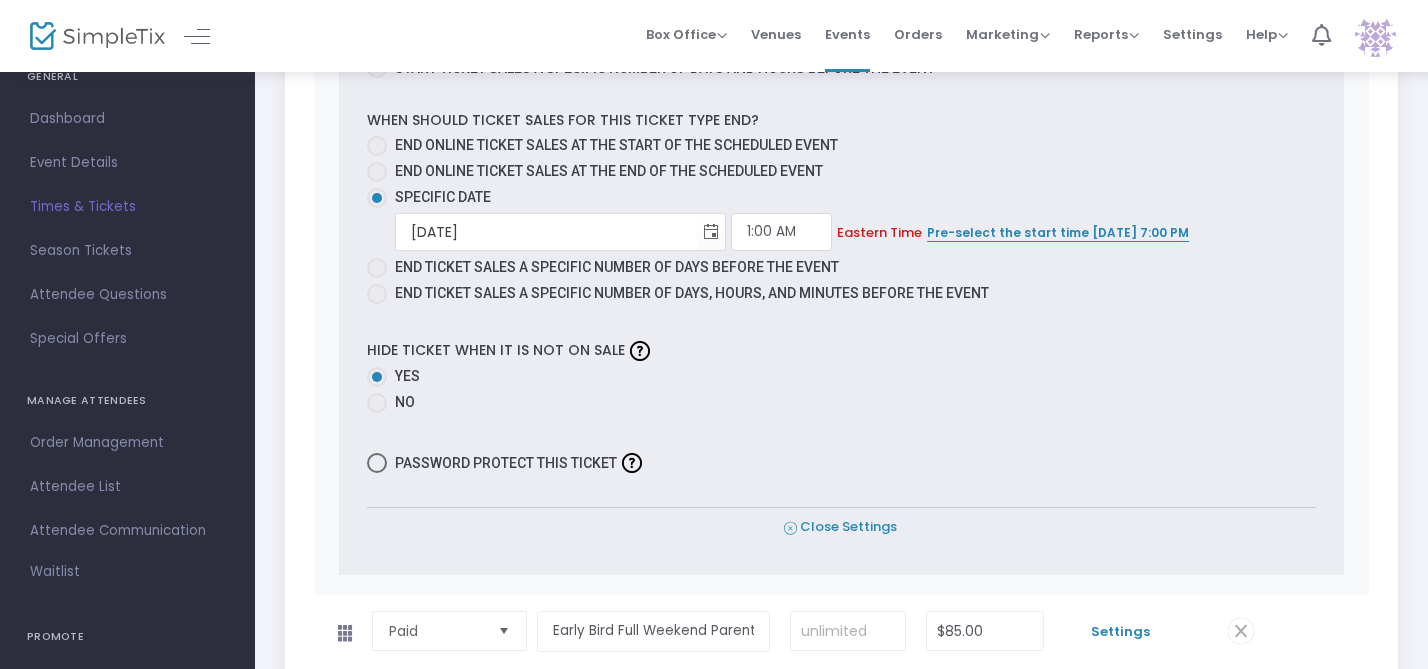 click on "Close Settings" at bounding box center (840, 527) 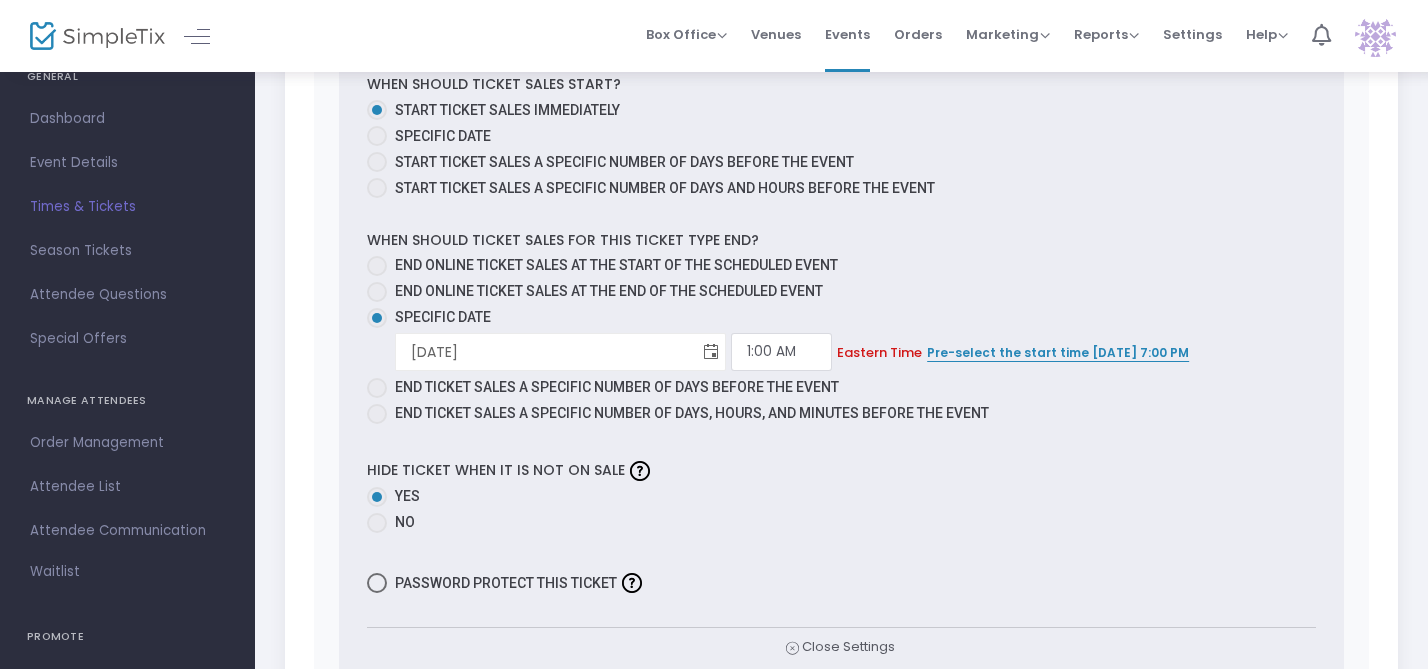 click at bounding box center (711, 352) 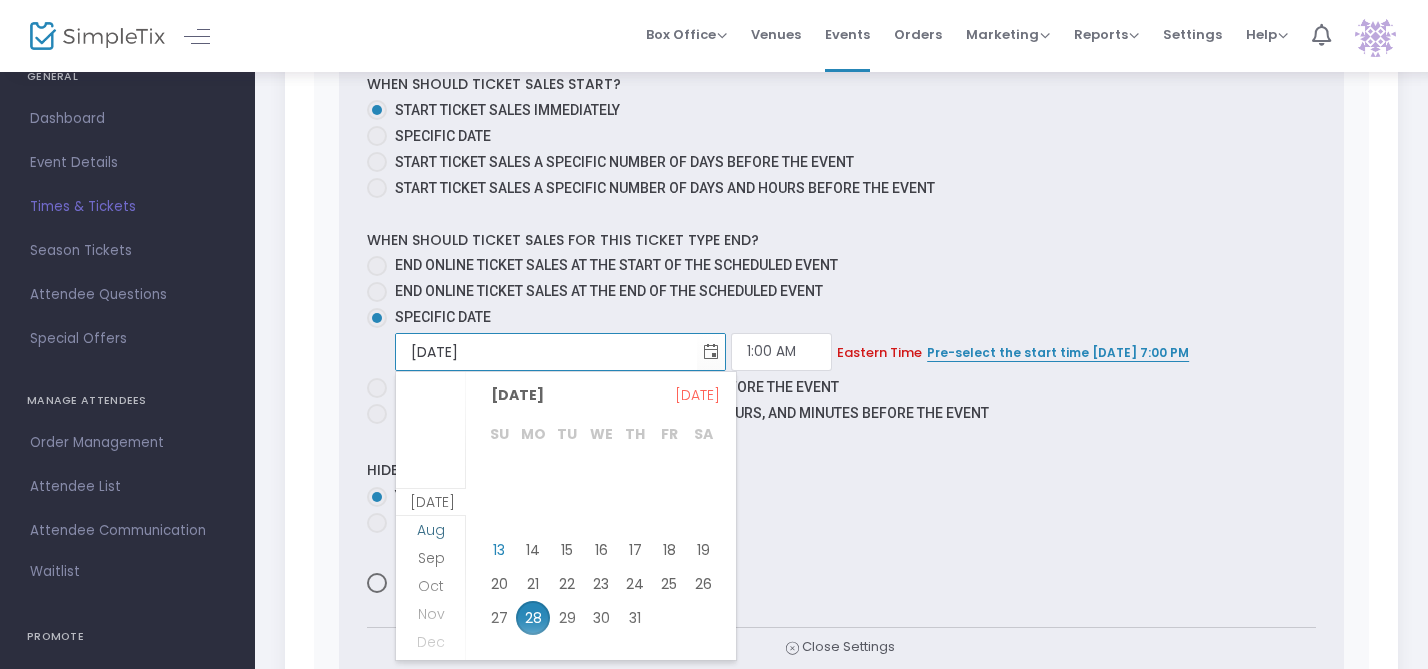 click on "Aug" at bounding box center [431, 530] 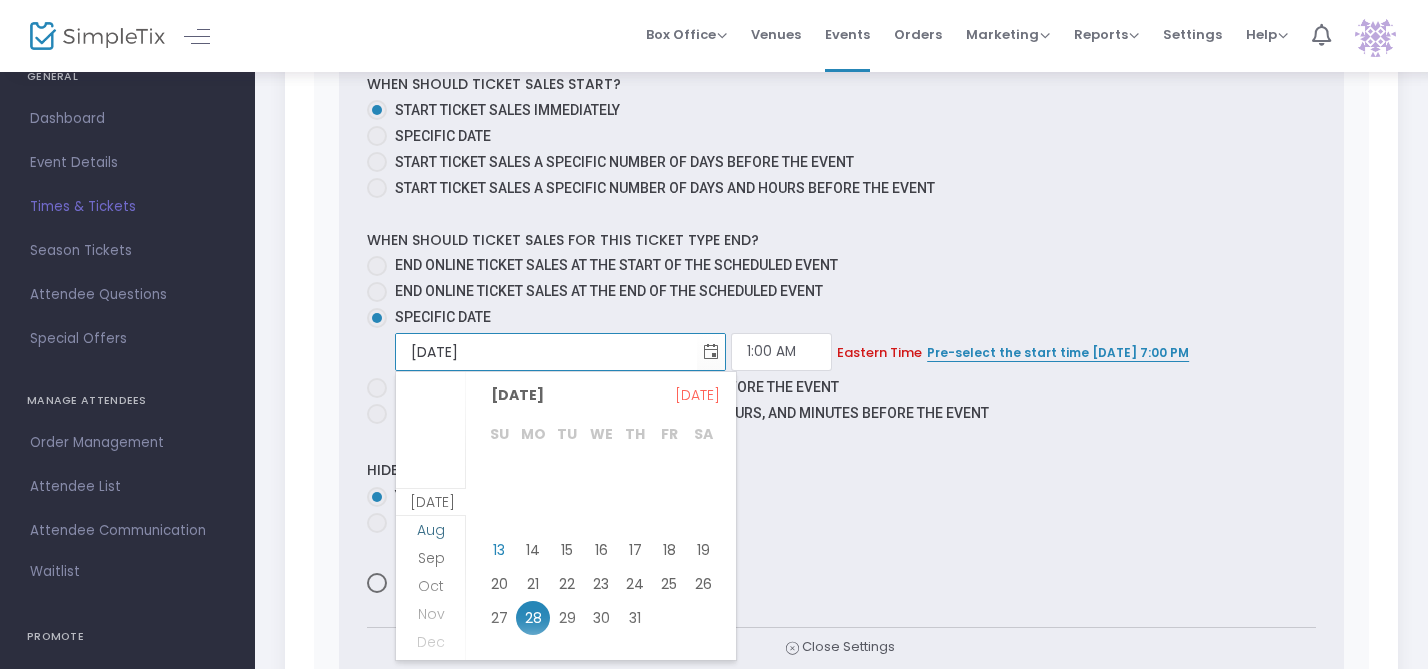 scroll, scrollTop: 27, scrollLeft: 0, axis: vertical 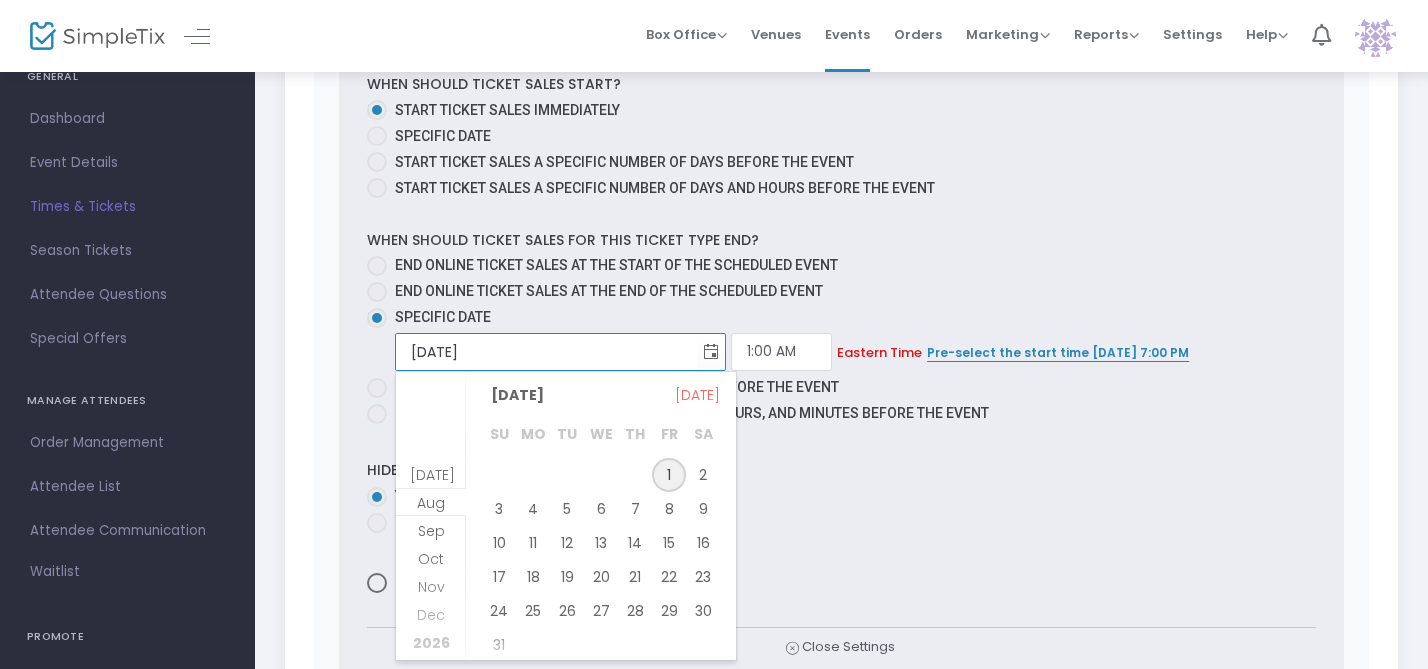 click on "1" at bounding box center [669, 475] 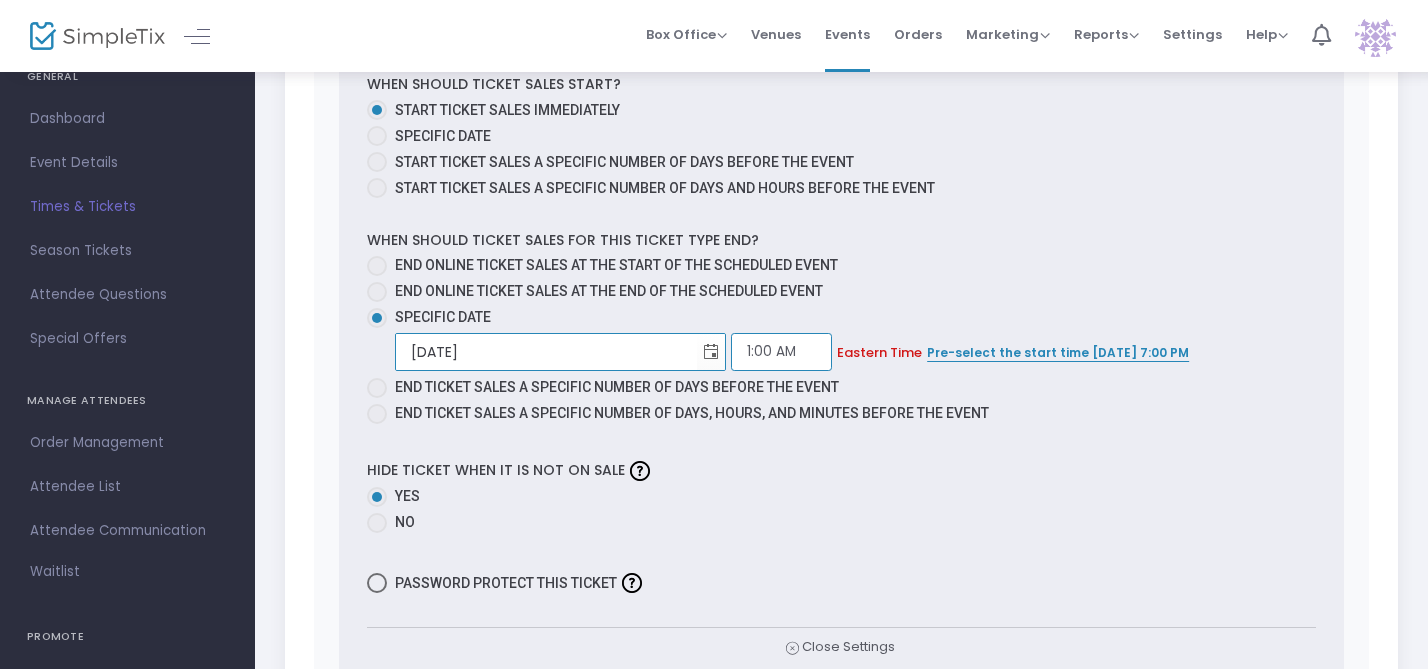 click on "1:00 AM" at bounding box center (781, 352) 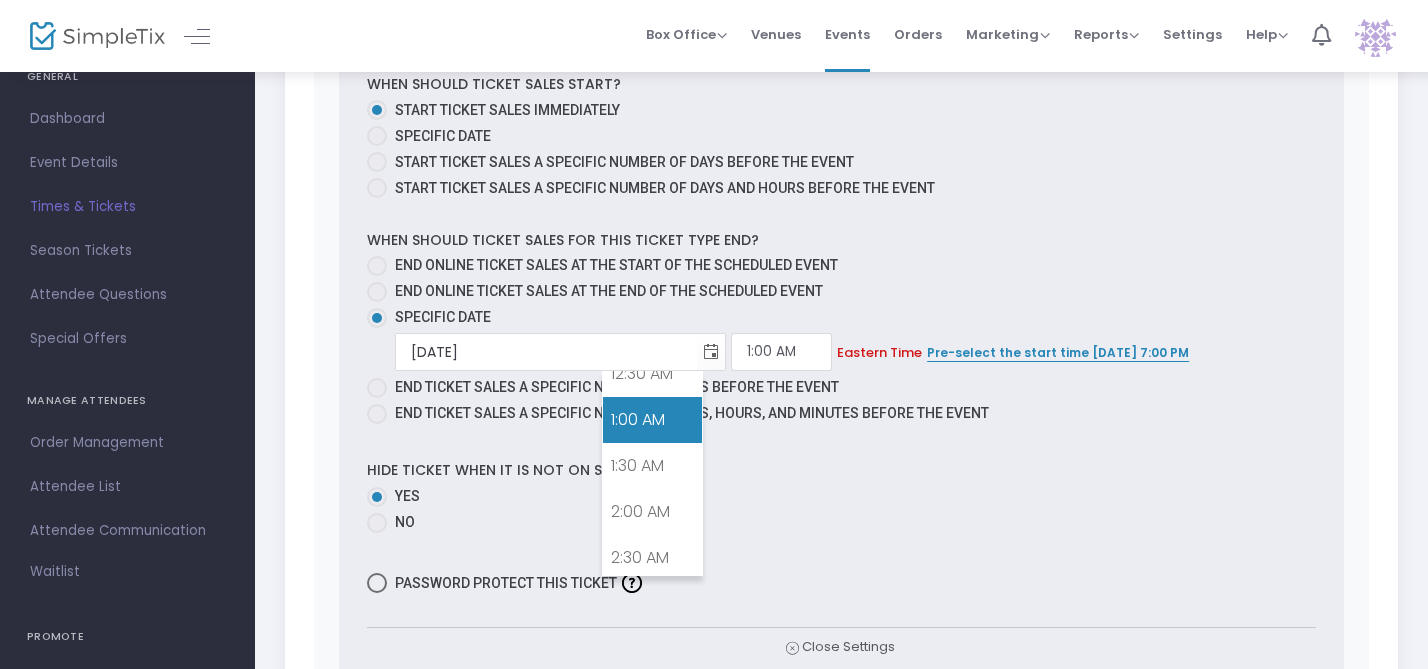 click on "1:00 AM" at bounding box center (652, 420) 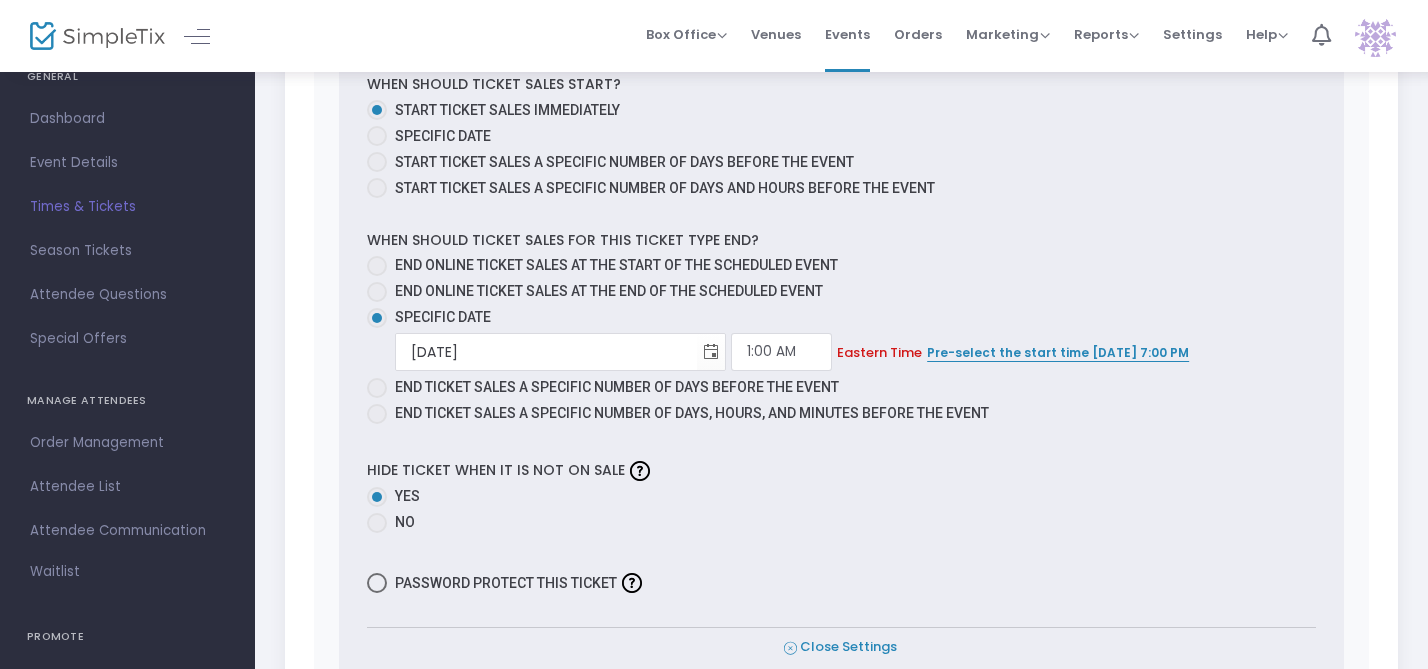 click on "Close Settings" at bounding box center [840, 647] 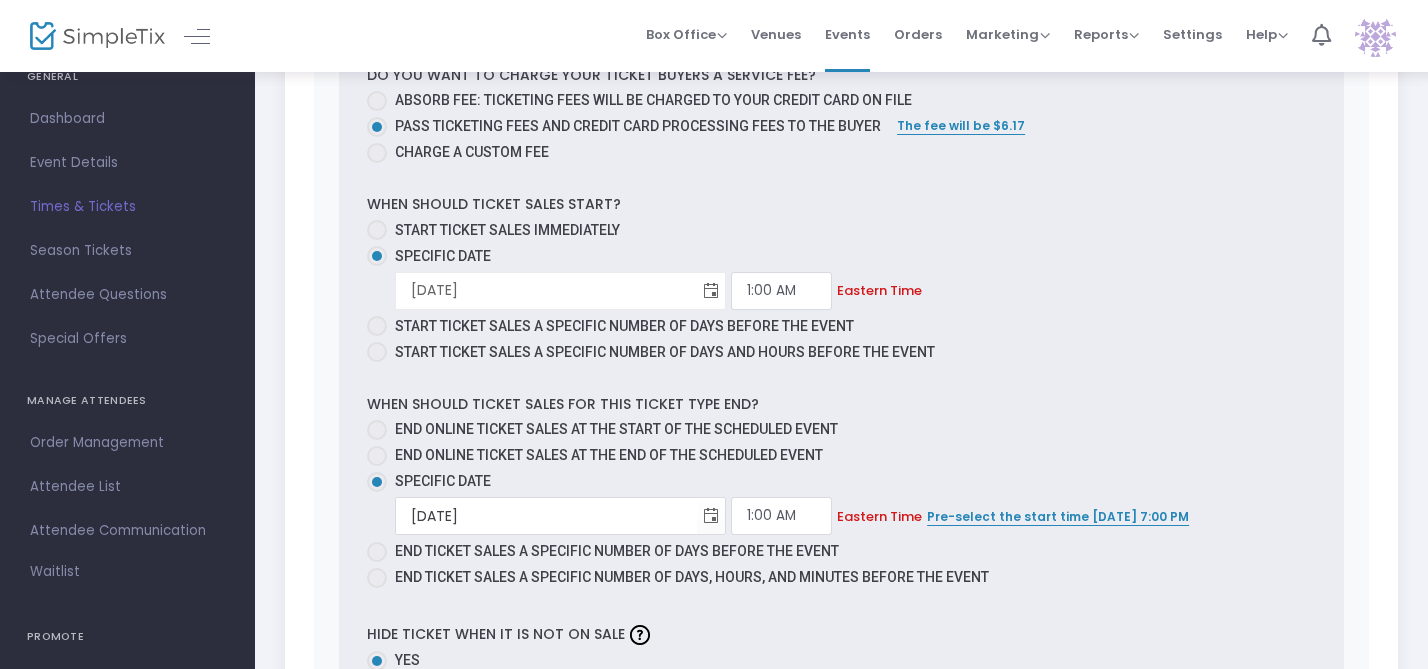click at bounding box center (711, 290) 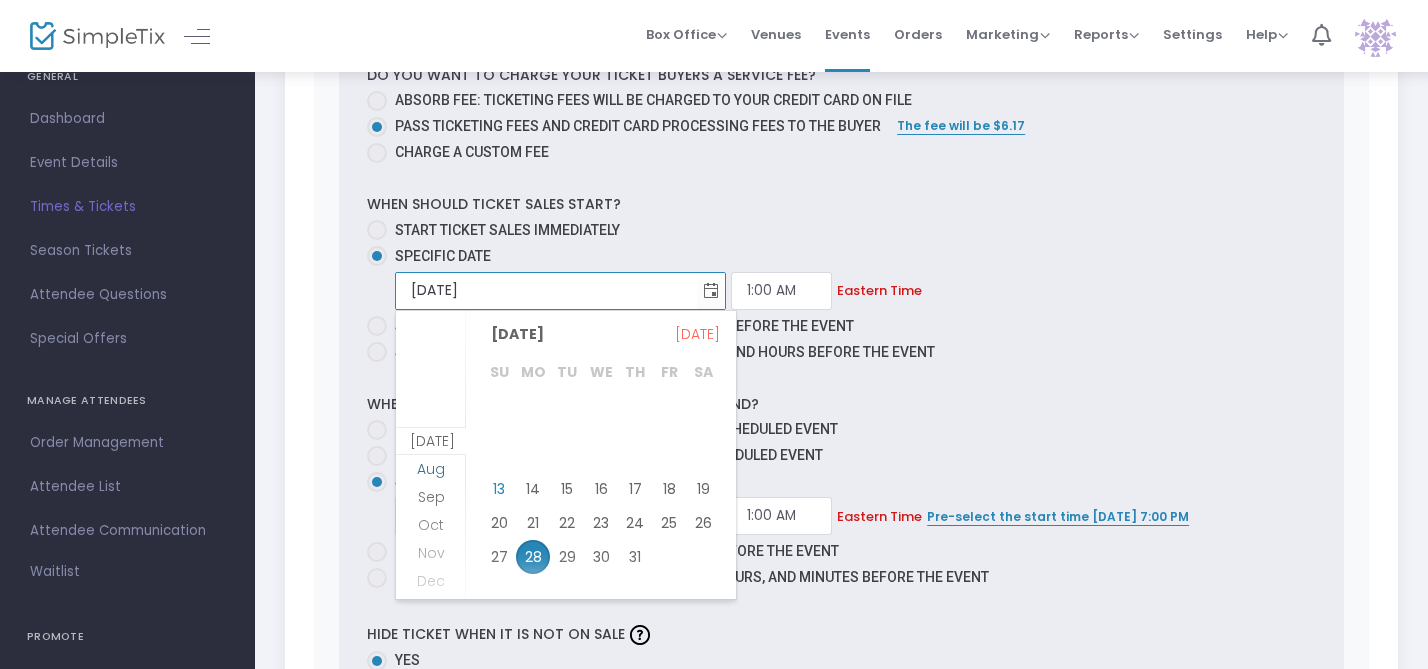 click on "Aug" at bounding box center [431, 469] 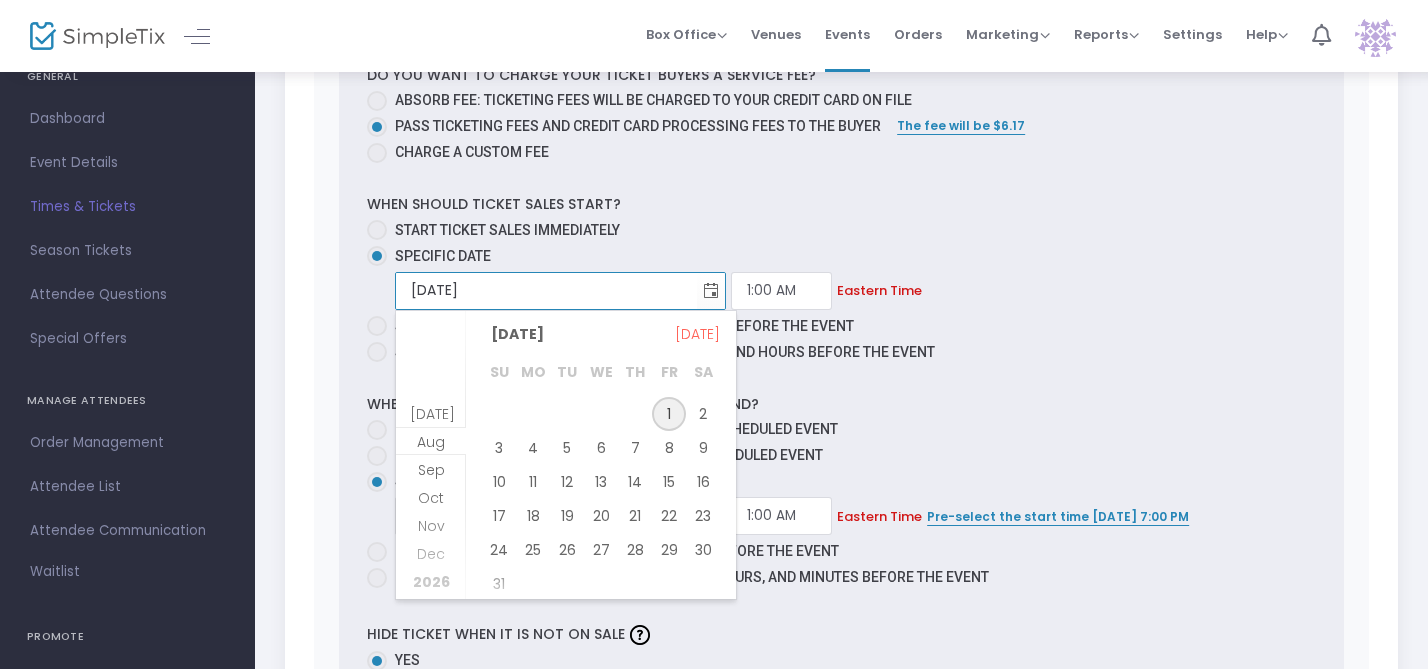 click on "1" at bounding box center [669, 414] 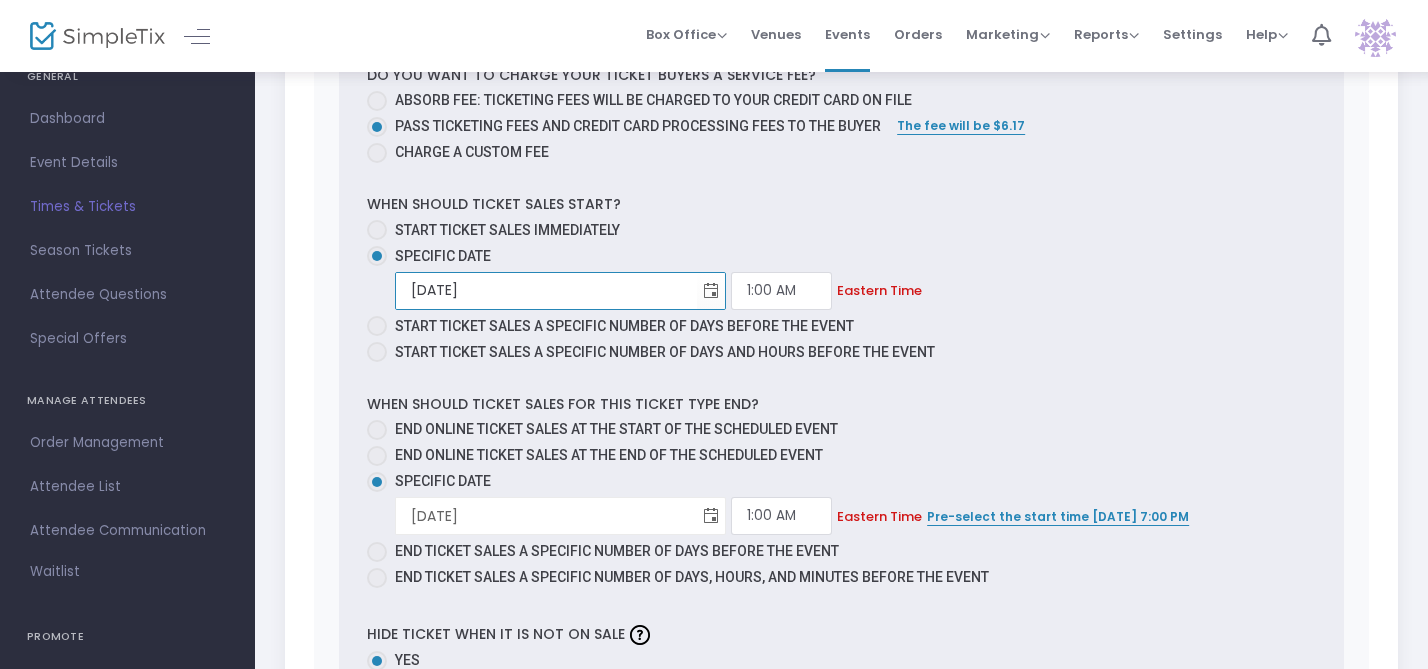 click at bounding box center [711, 516] 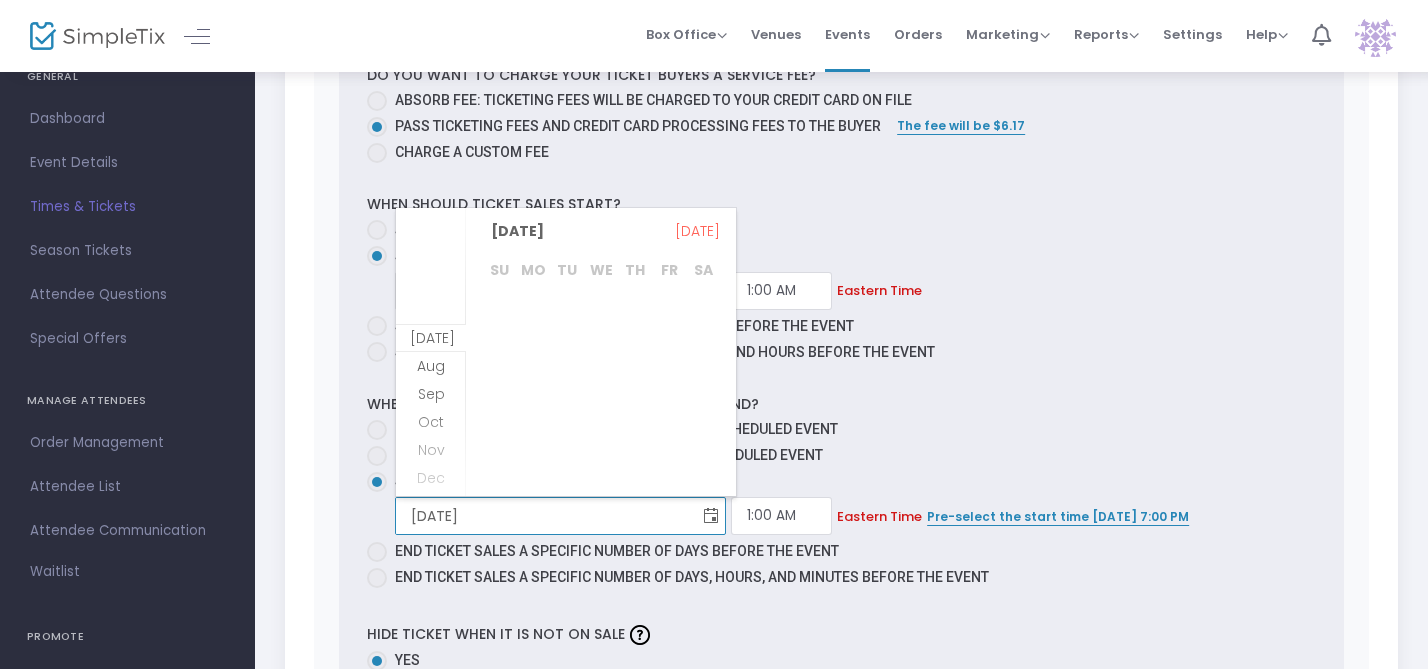 scroll, scrollTop: 28, scrollLeft: 0, axis: vertical 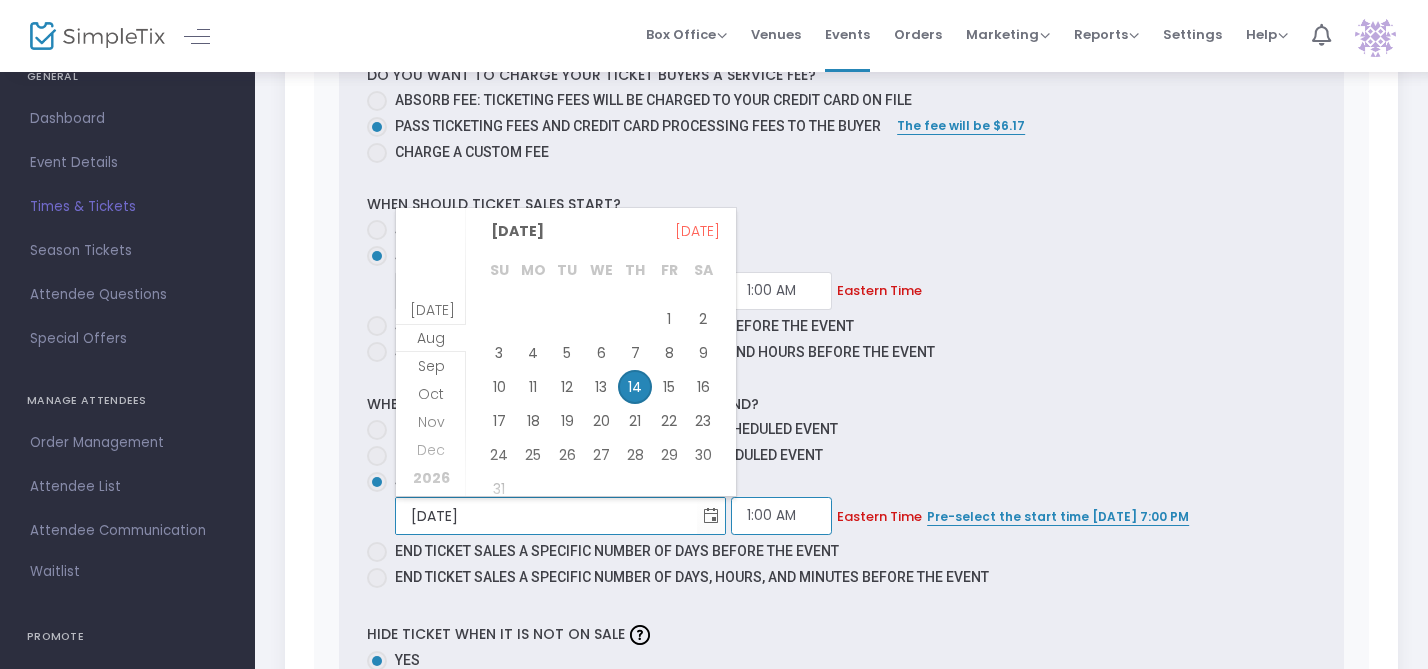 click on "1:00 AM" at bounding box center (781, 516) 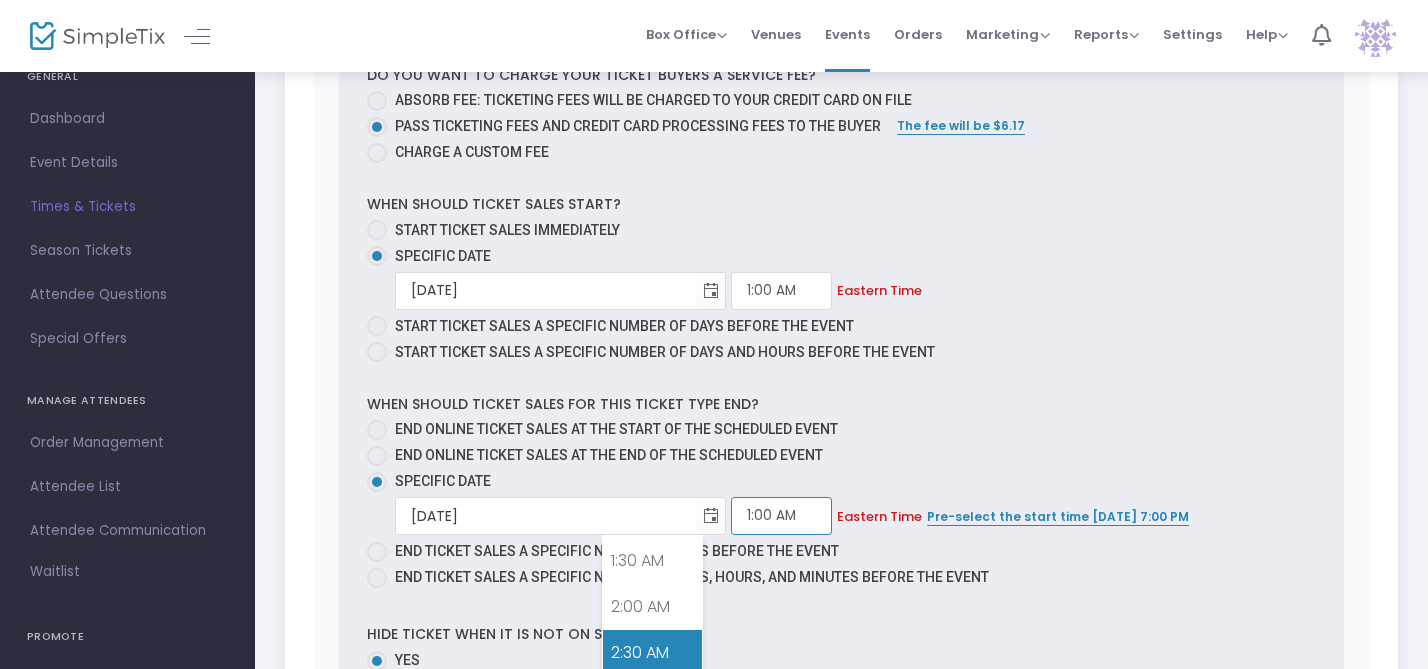 scroll, scrollTop: 43, scrollLeft: 0, axis: vertical 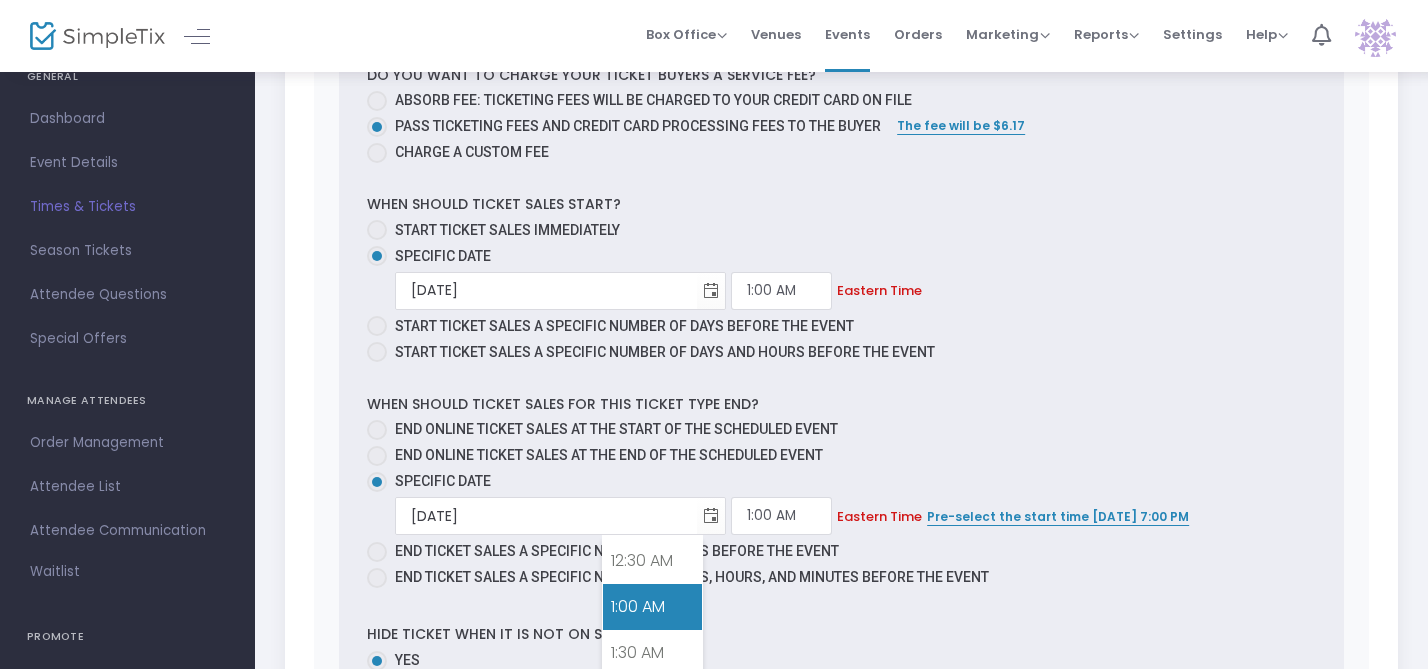 click on "1:00 AM" at bounding box center (652, 607) 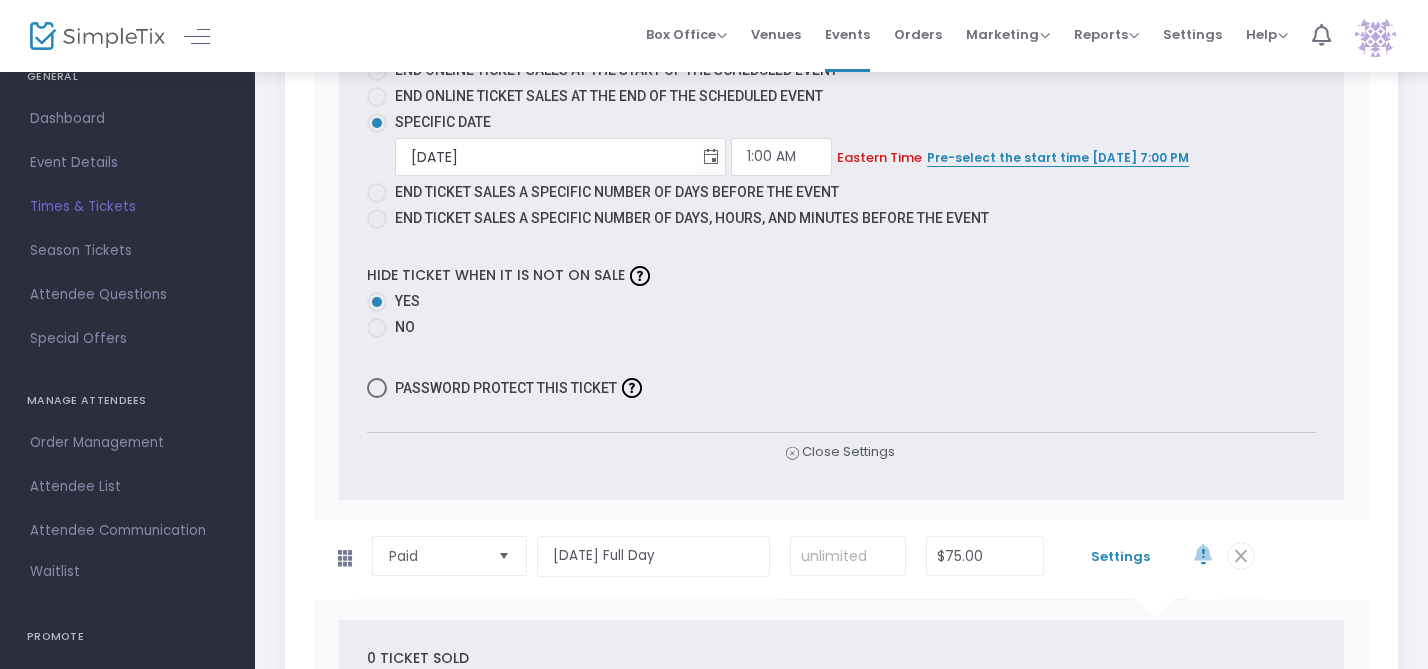 scroll, scrollTop: 2013, scrollLeft: 0, axis: vertical 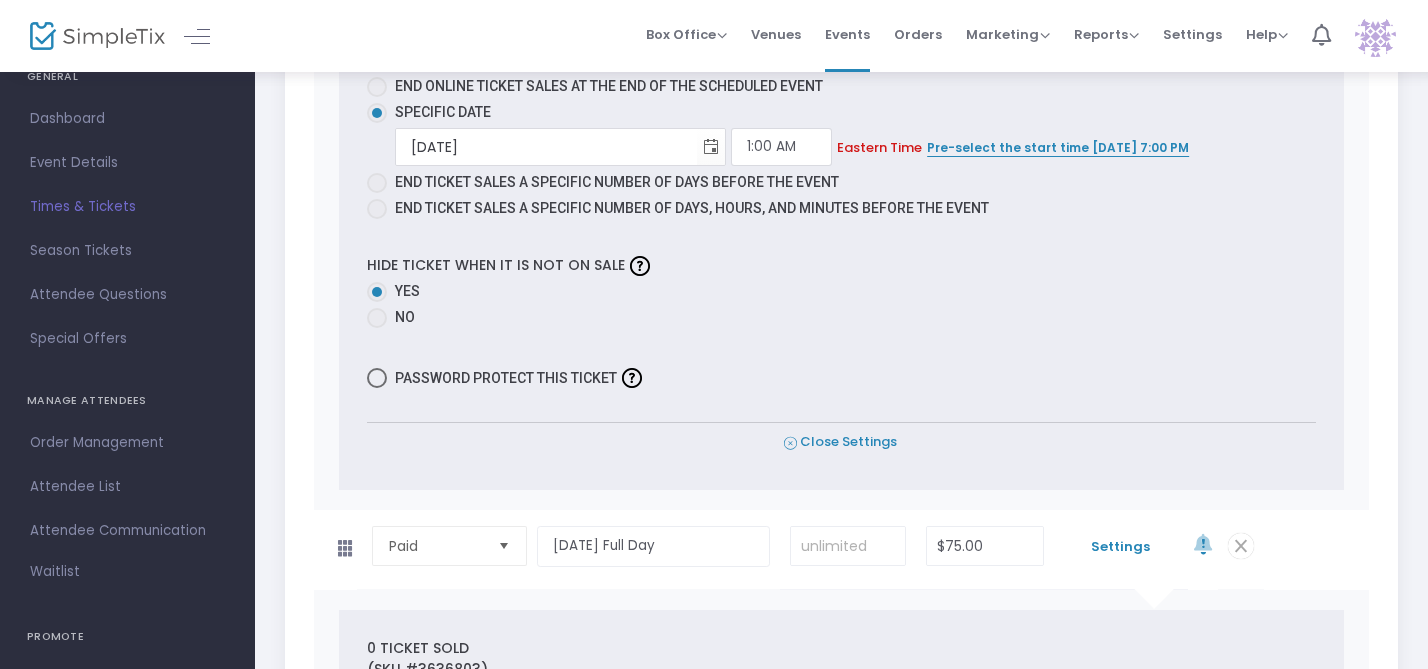 click on "Close Settings" at bounding box center [840, 442] 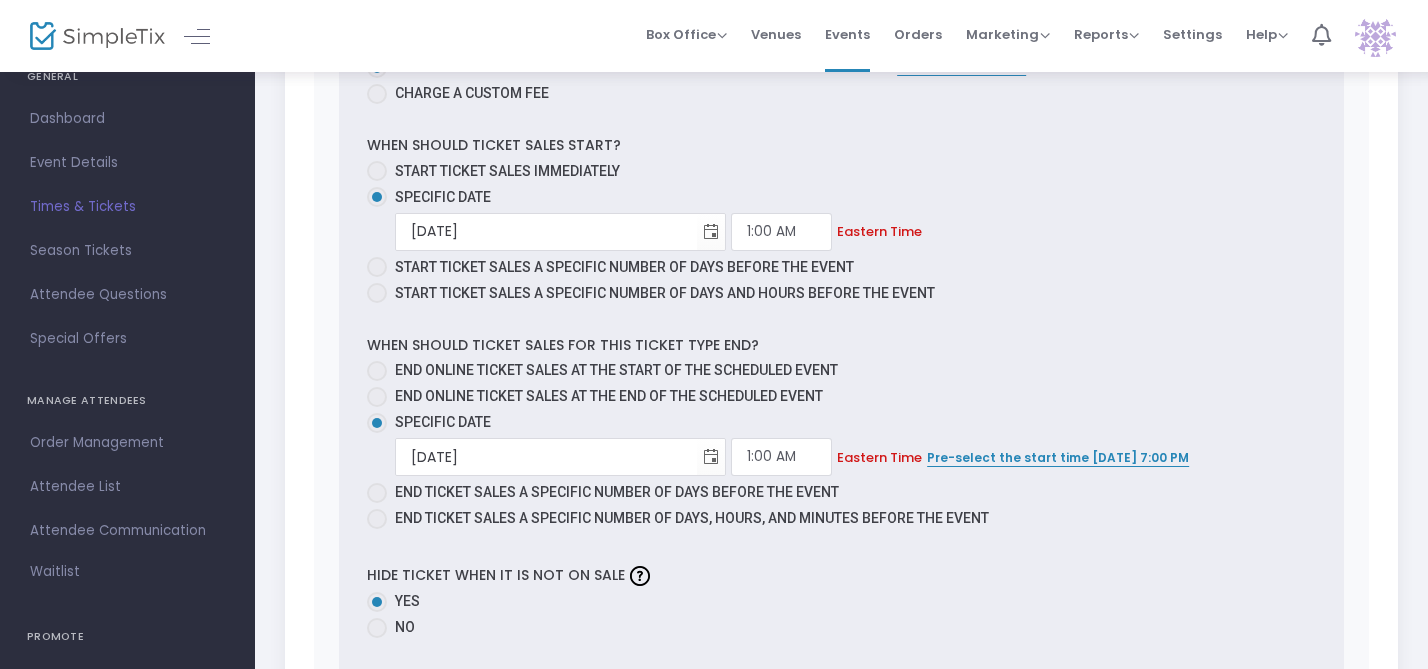 scroll, scrollTop: 1782, scrollLeft: 0, axis: vertical 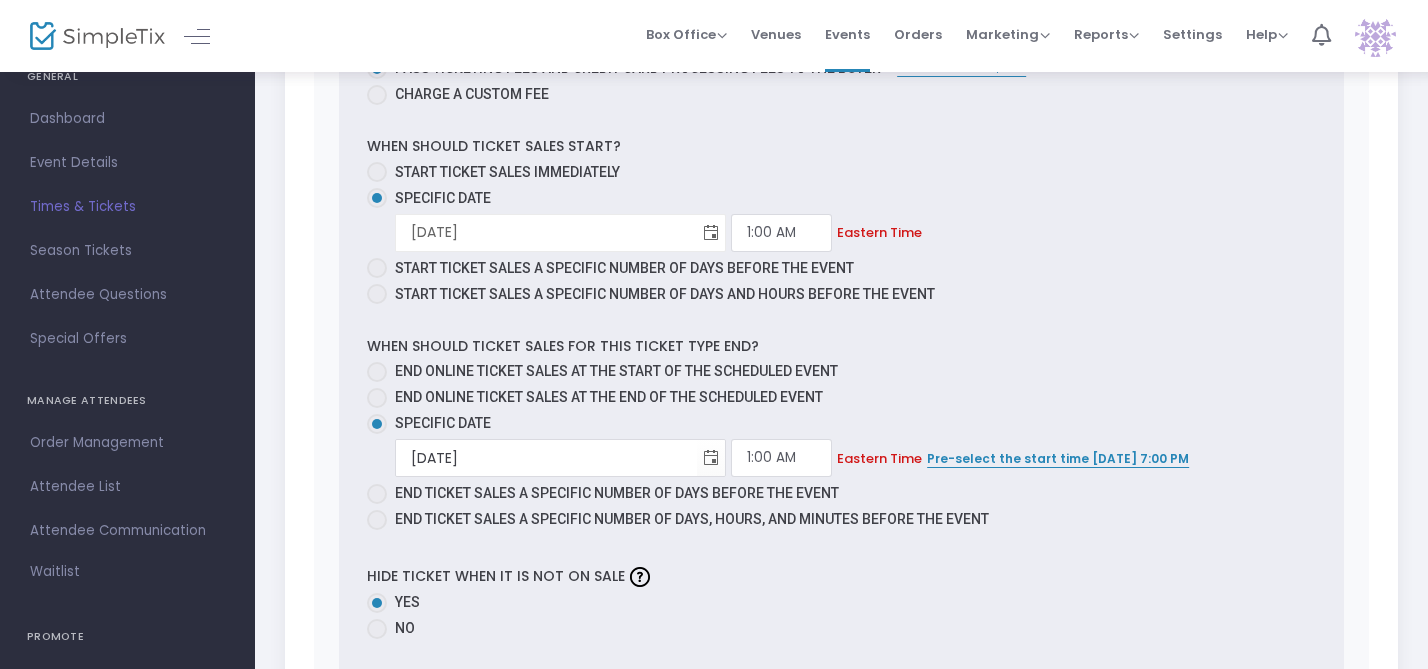 click at bounding box center [711, 232] 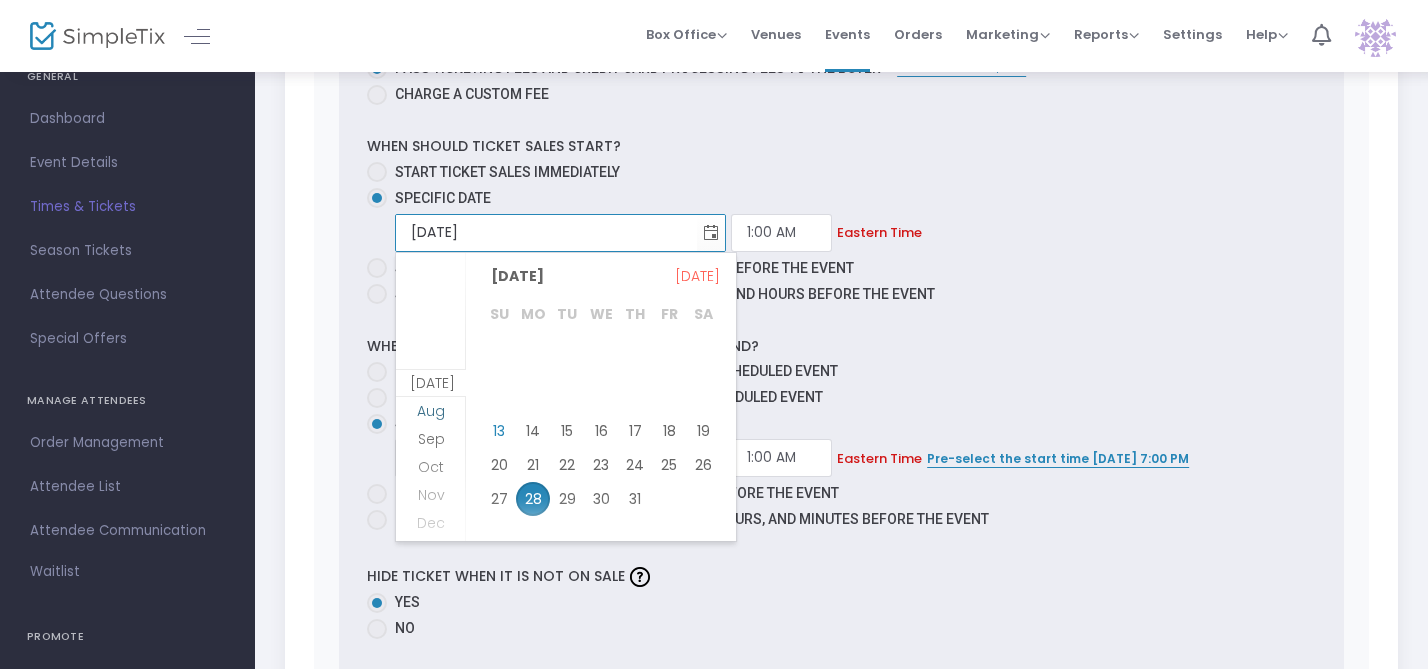 click on "Aug" at bounding box center (431, 411) 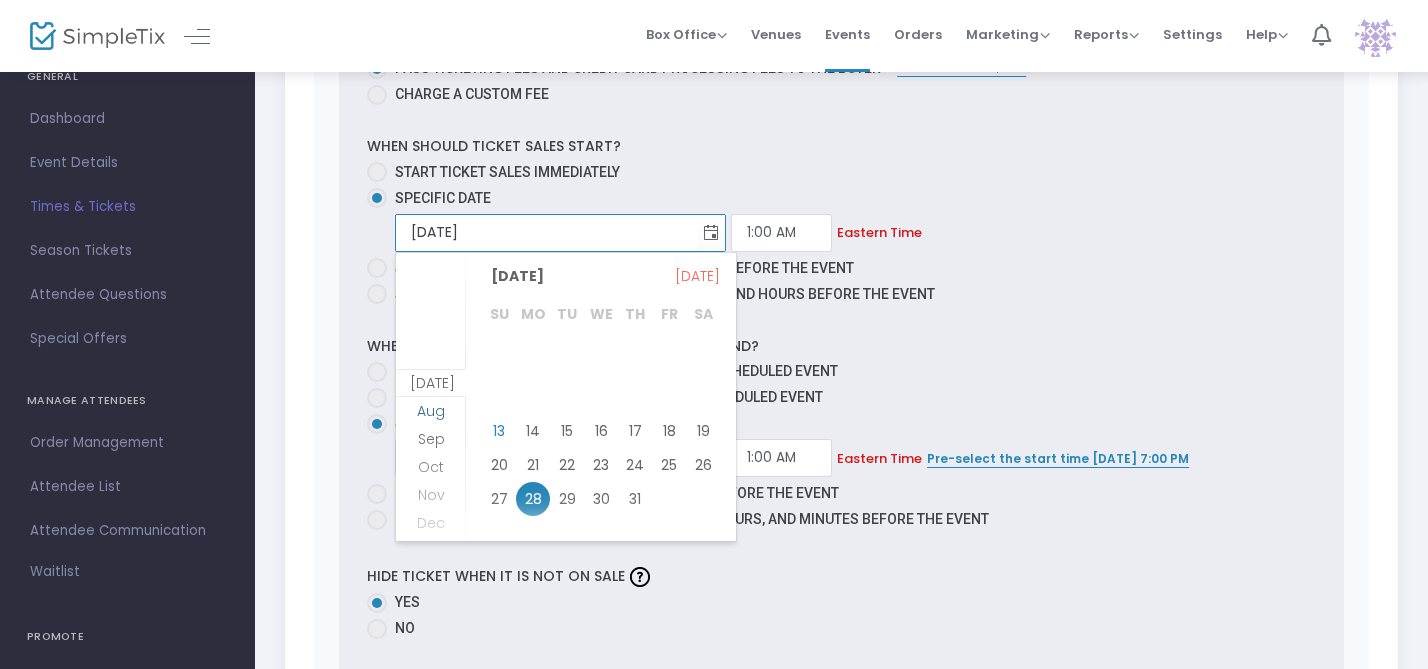 scroll, scrollTop: 27, scrollLeft: 0, axis: vertical 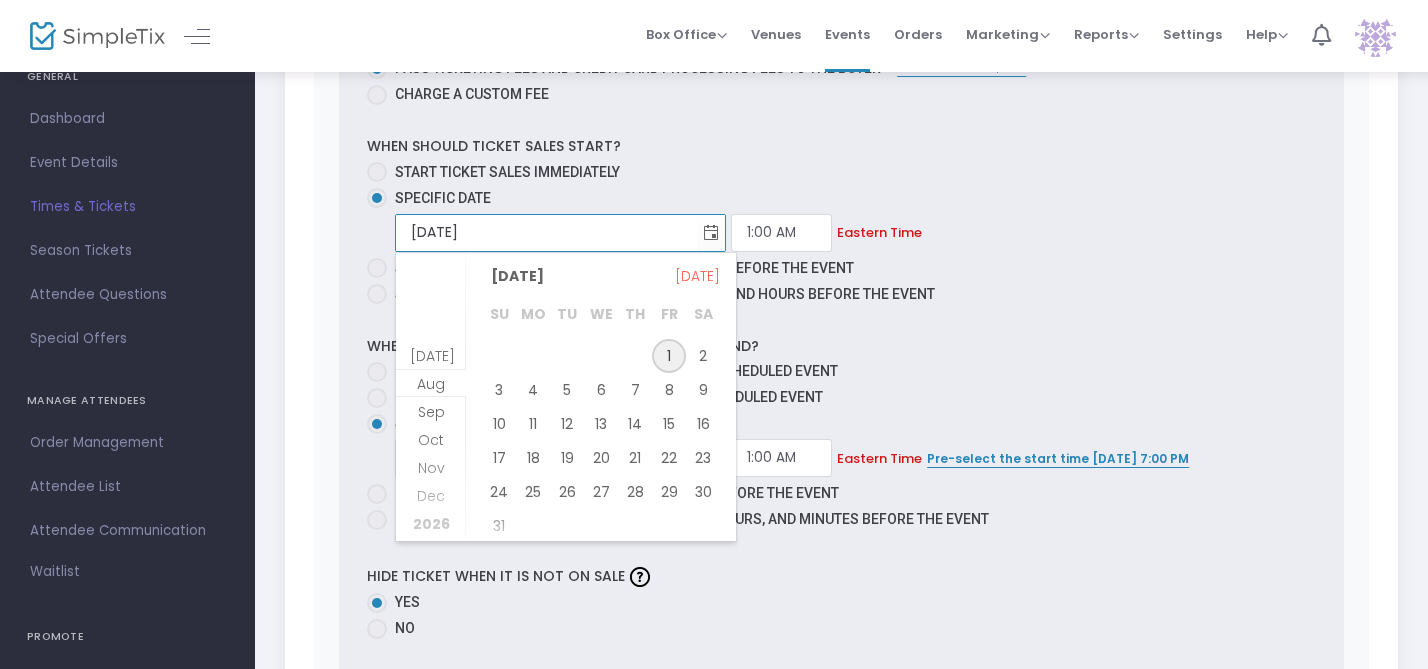 click on "1" at bounding box center (669, 356) 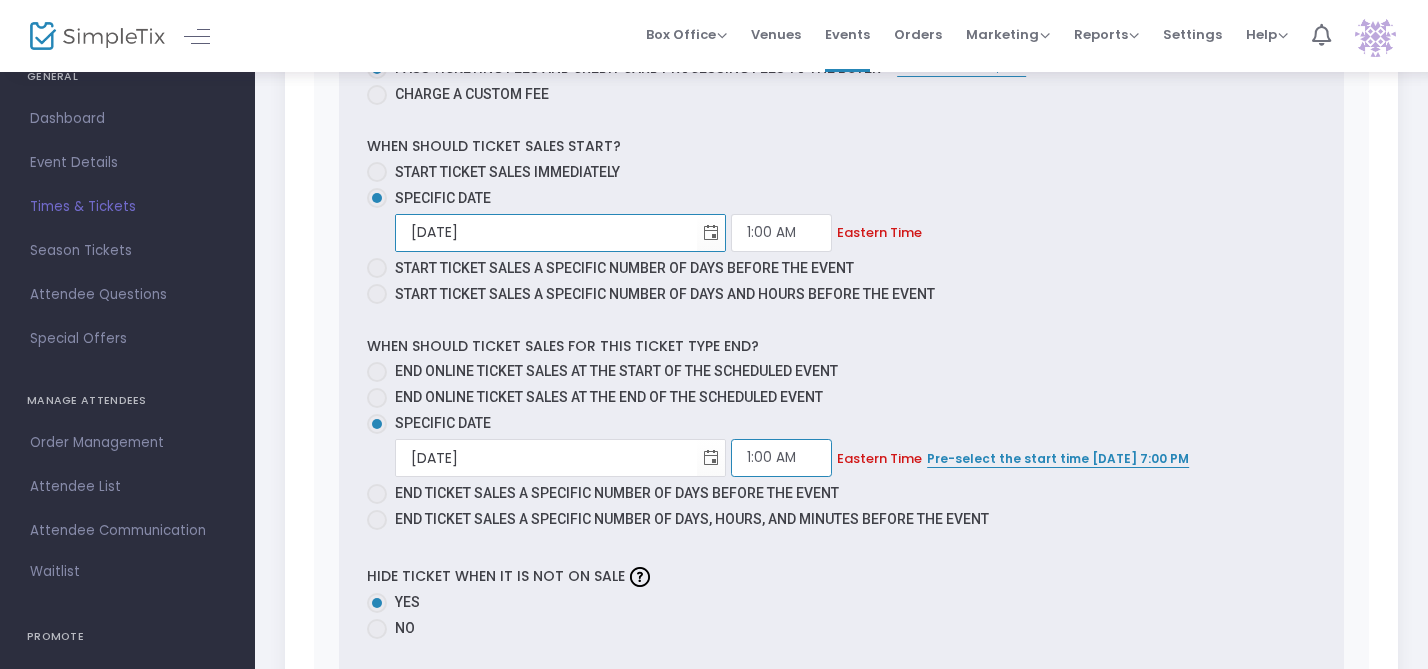click on "1:00 AM" at bounding box center (781, 458) 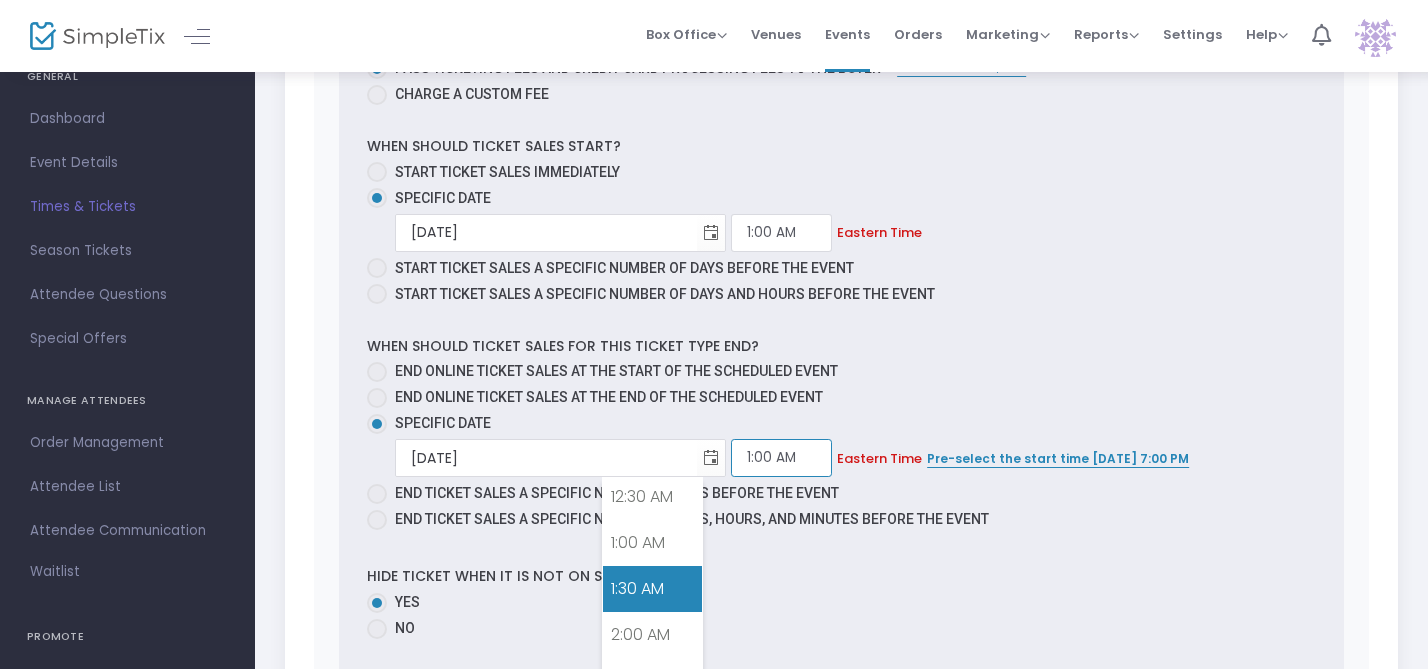 scroll, scrollTop: 47, scrollLeft: 0, axis: vertical 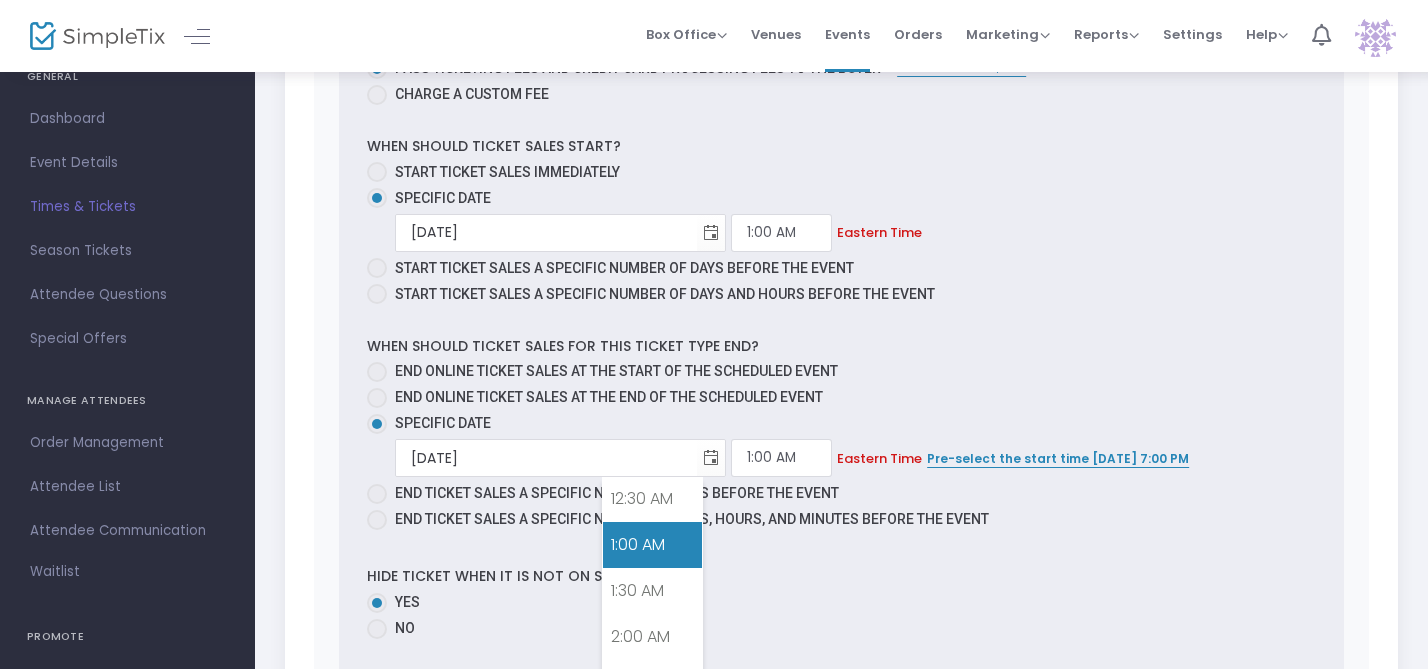 click on "1:00 AM" at bounding box center [652, 545] 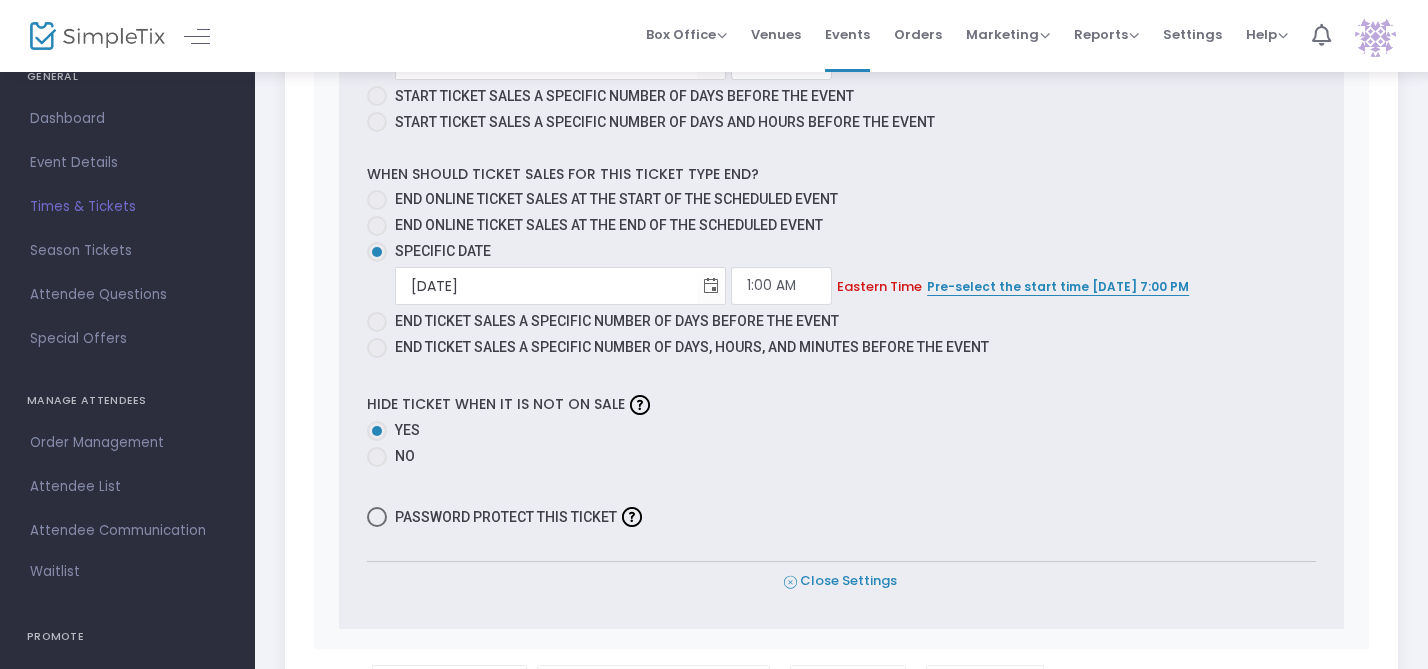 click on "Close Settings" at bounding box center (840, 581) 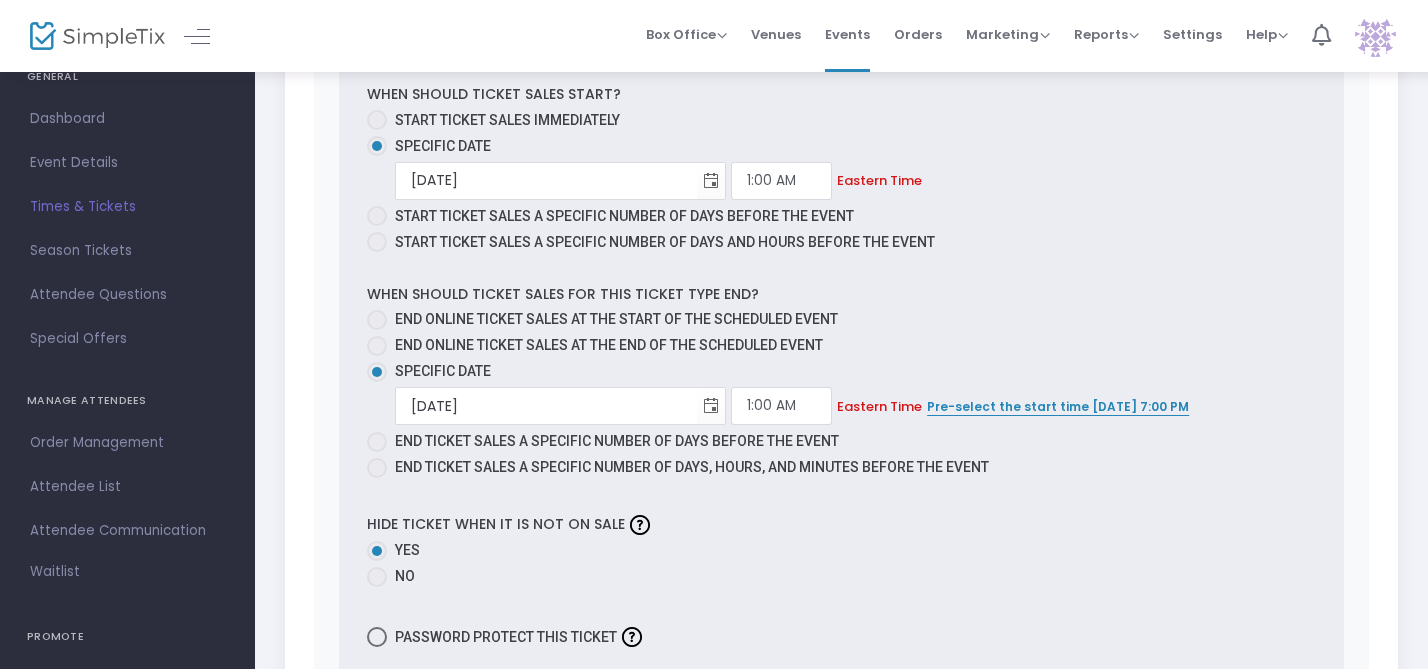 scroll, scrollTop: 1914, scrollLeft: 0, axis: vertical 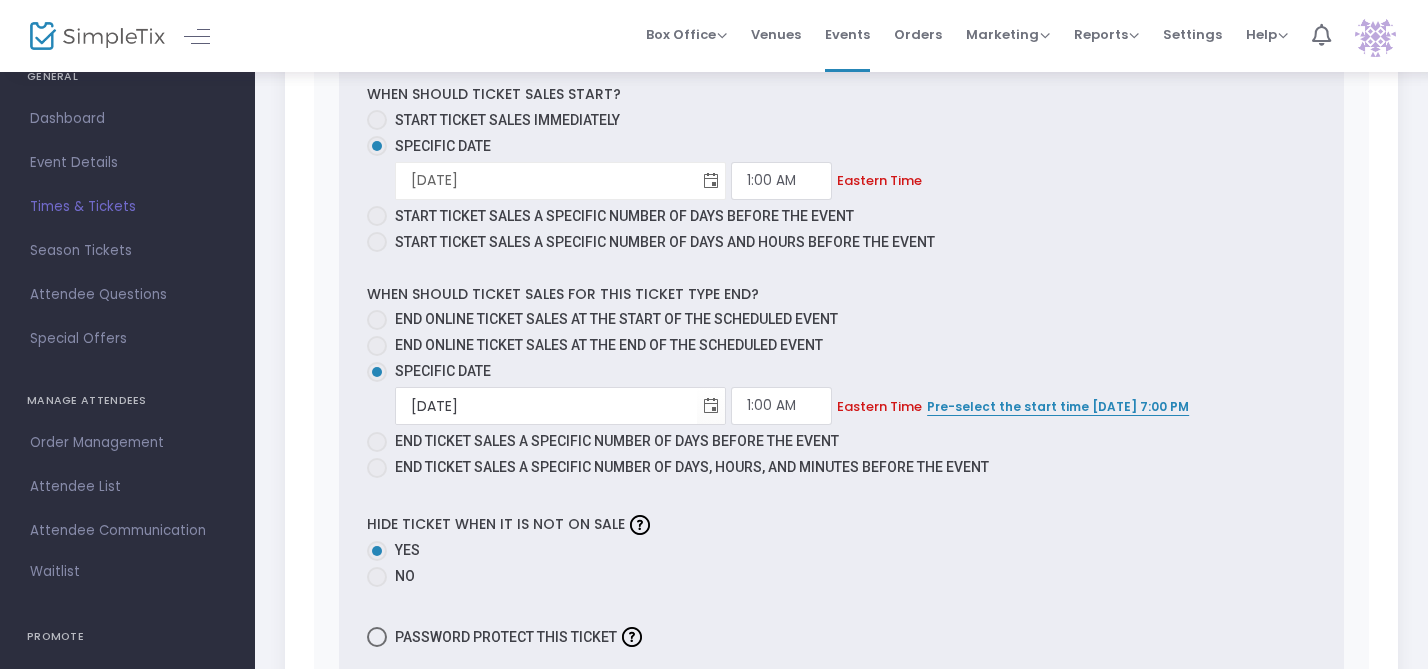 click at bounding box center [711, 180] 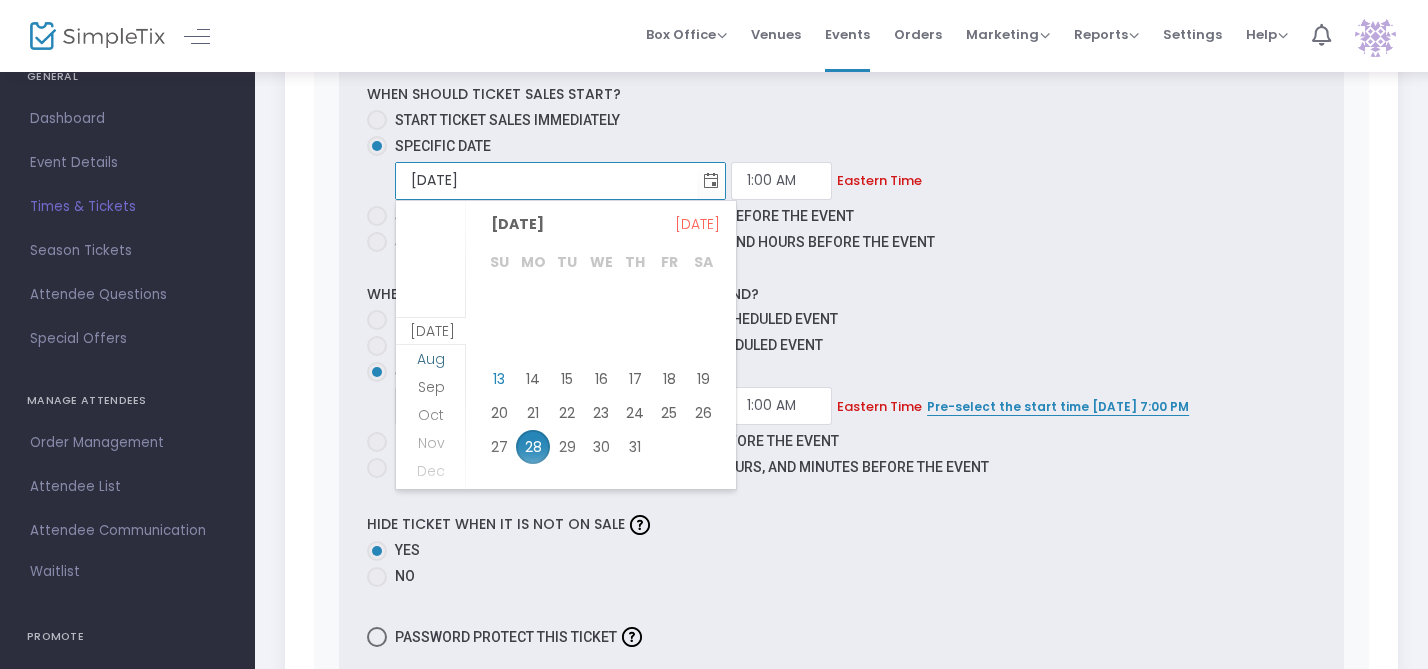 click on "Aug" at bounding box center (431, 359) 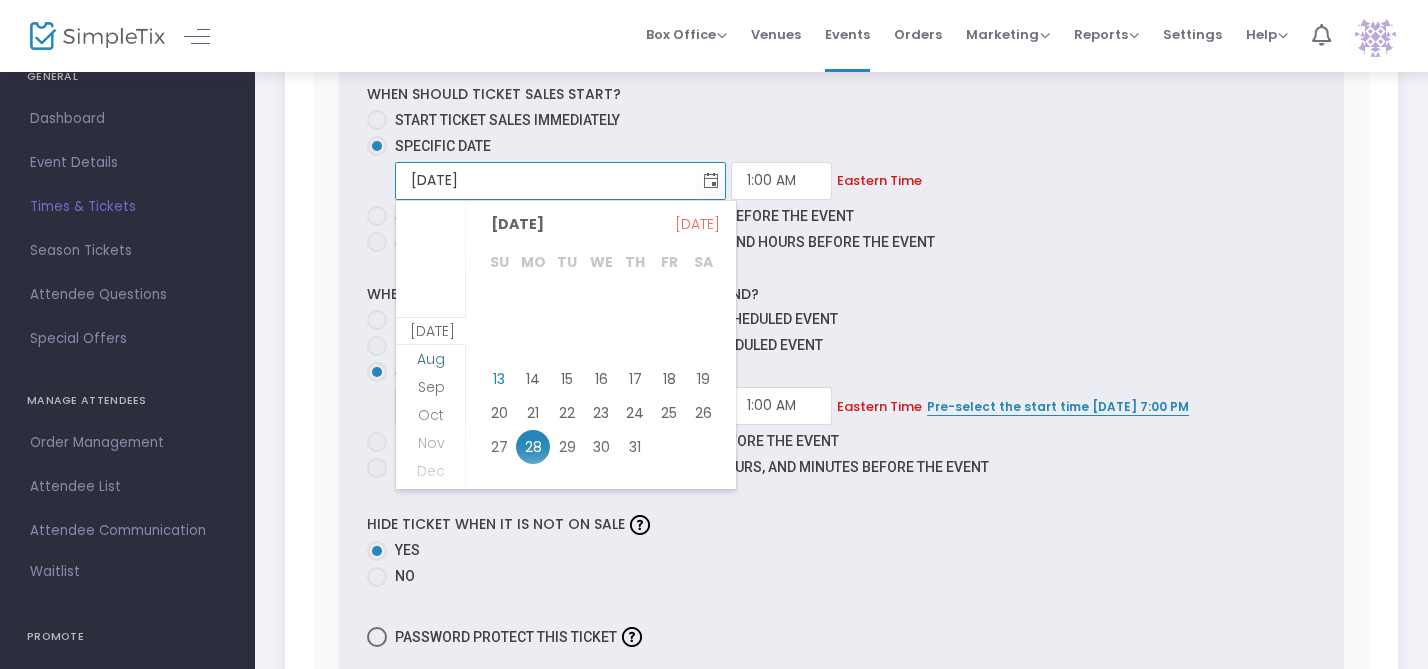 scroll, scrollTop: 27, scrollLeft: 0, axis: vertical 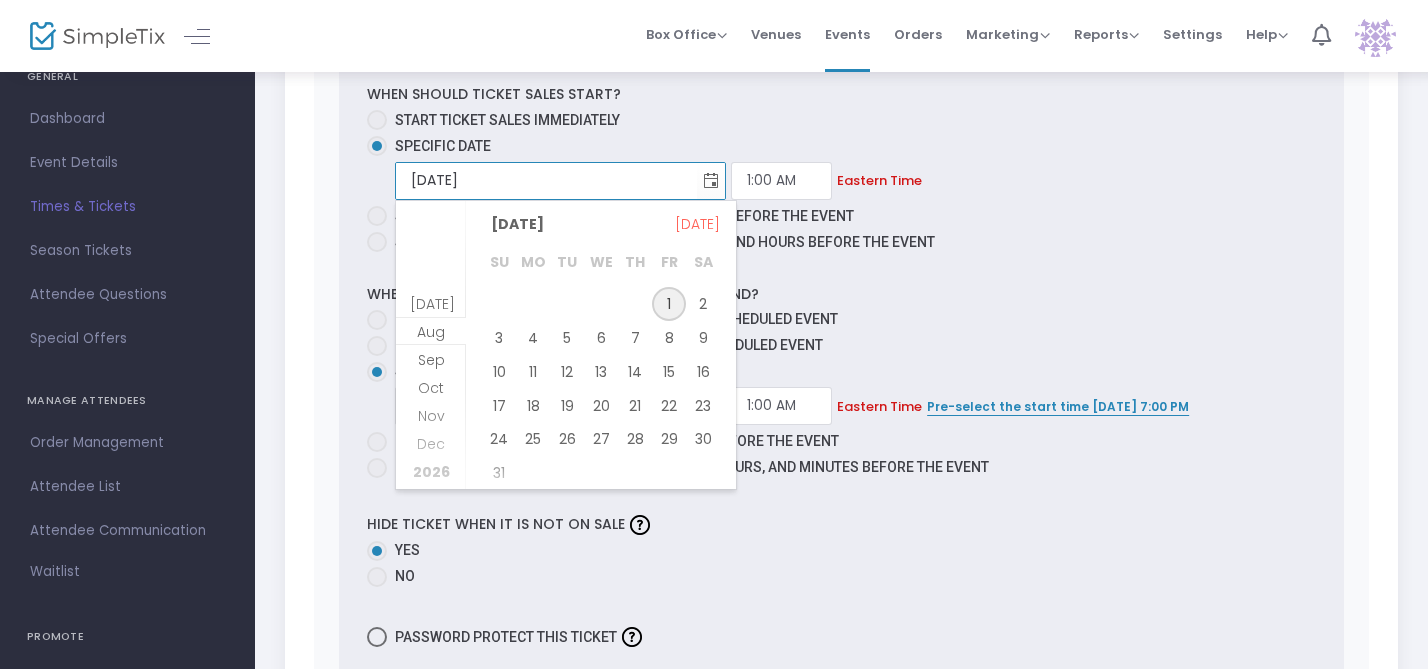 click on "1" at bounding box center (669, 304) 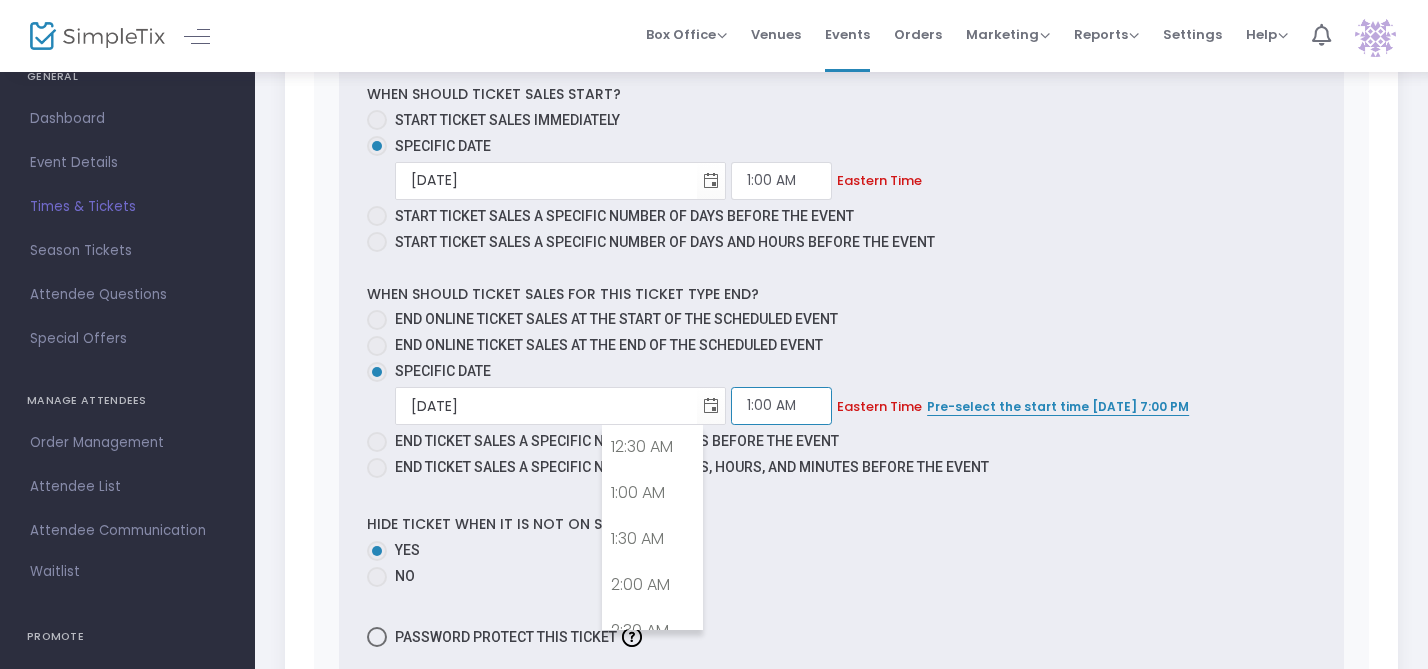 click on "1:00 AM" at bounding box center (781, 406) 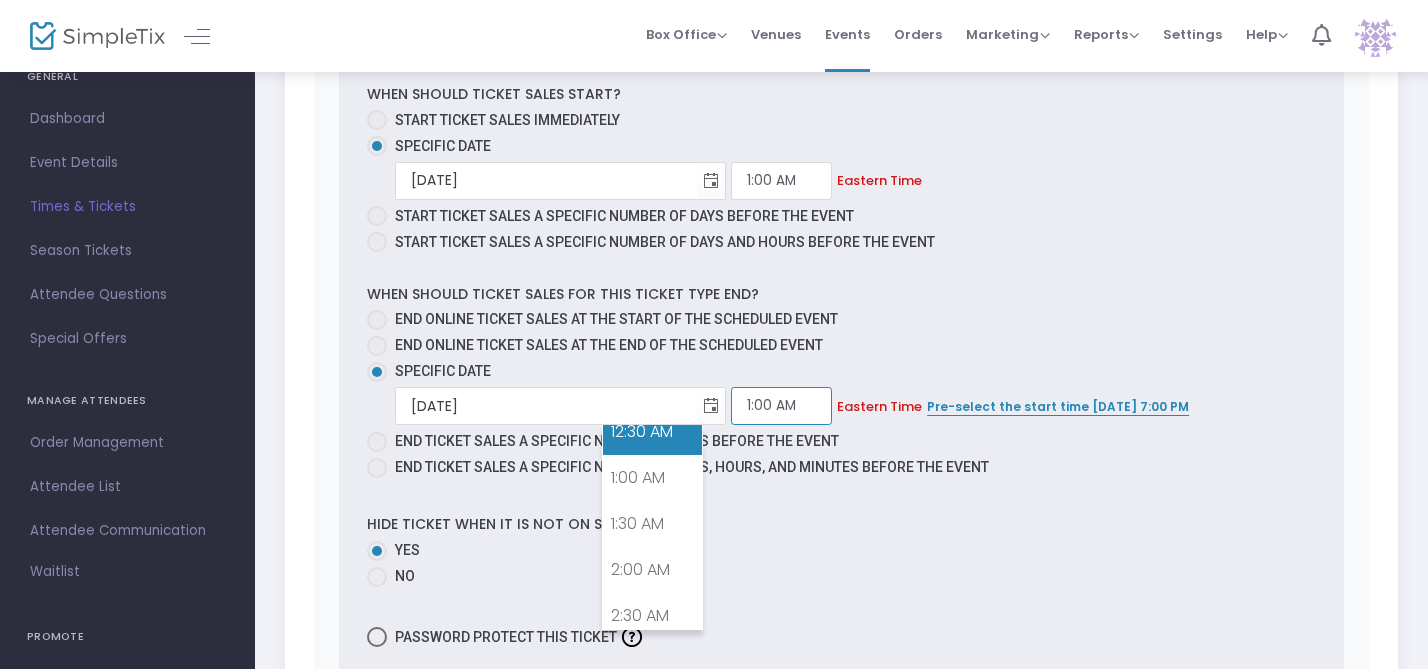 scroll, scrollTop: 69, scrollLeft: 0, axis: vertical 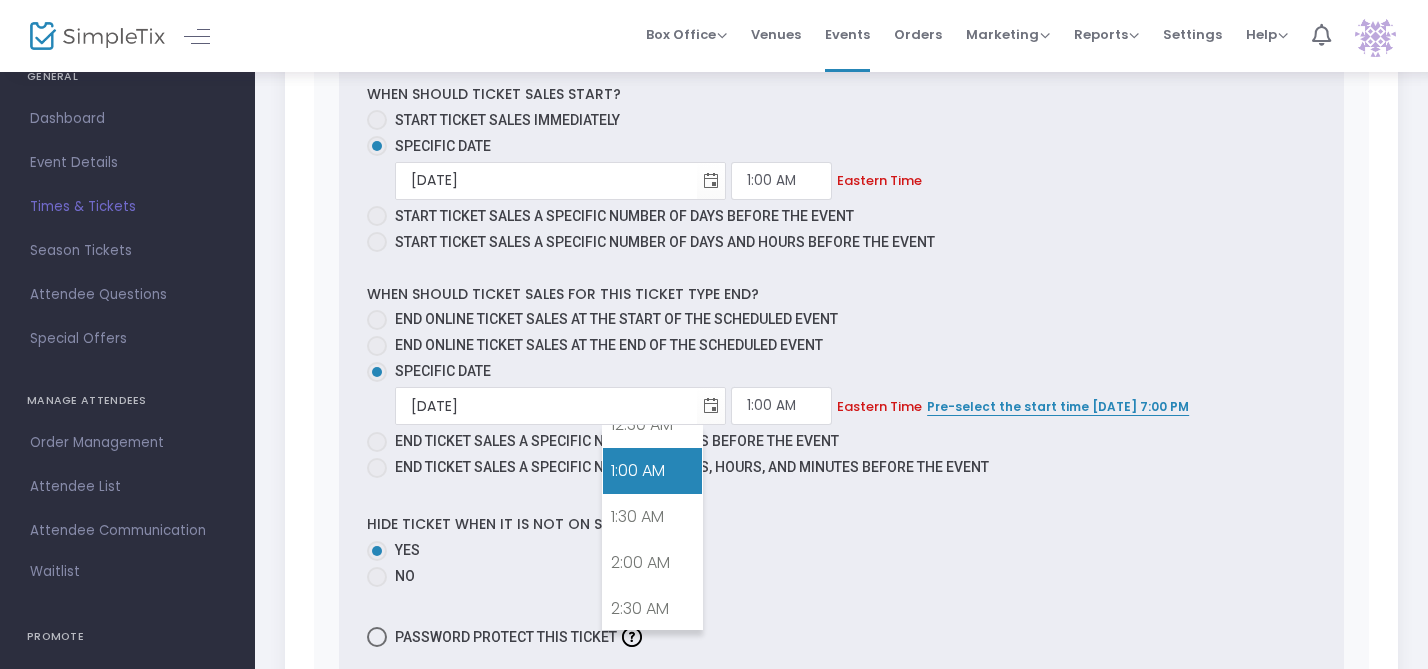click on "1:00 AM" at bounding box center [652, 471] 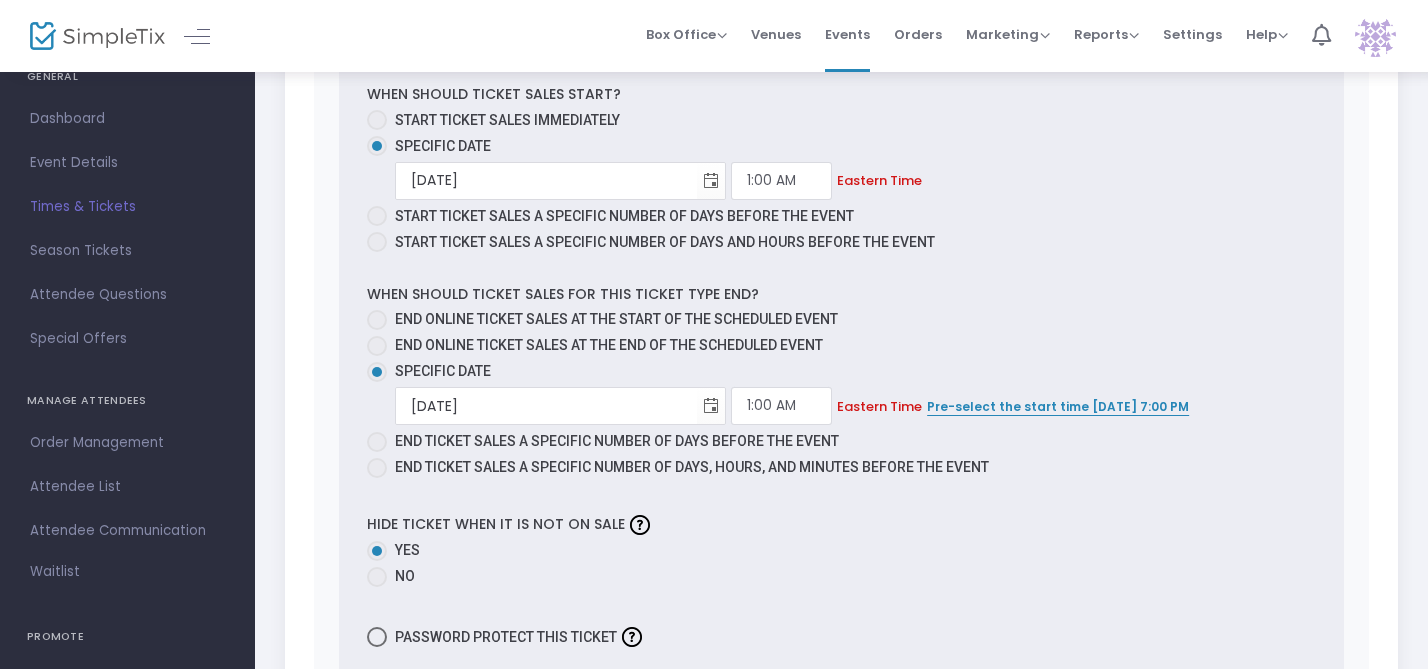 click on "Yes" at bounding box center [841, 550] 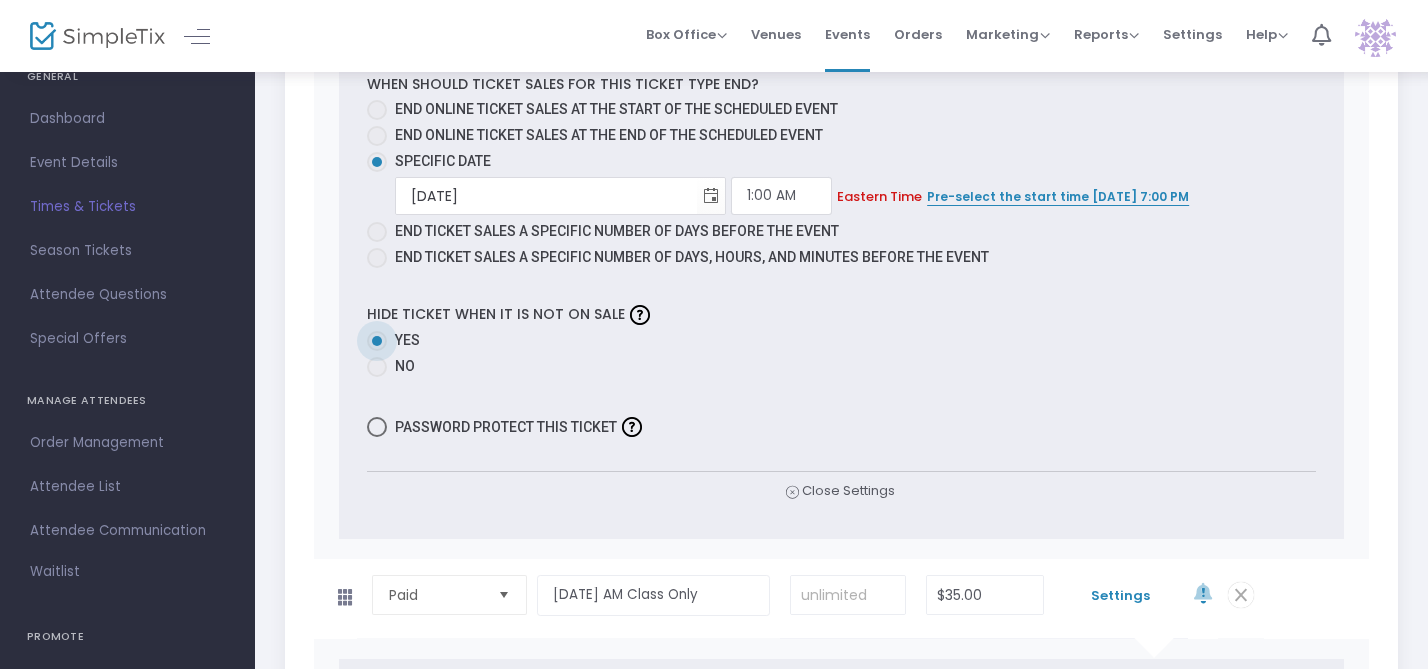 scroll, scrollTop: 2131, scrollLeft: 0, axis: vertical 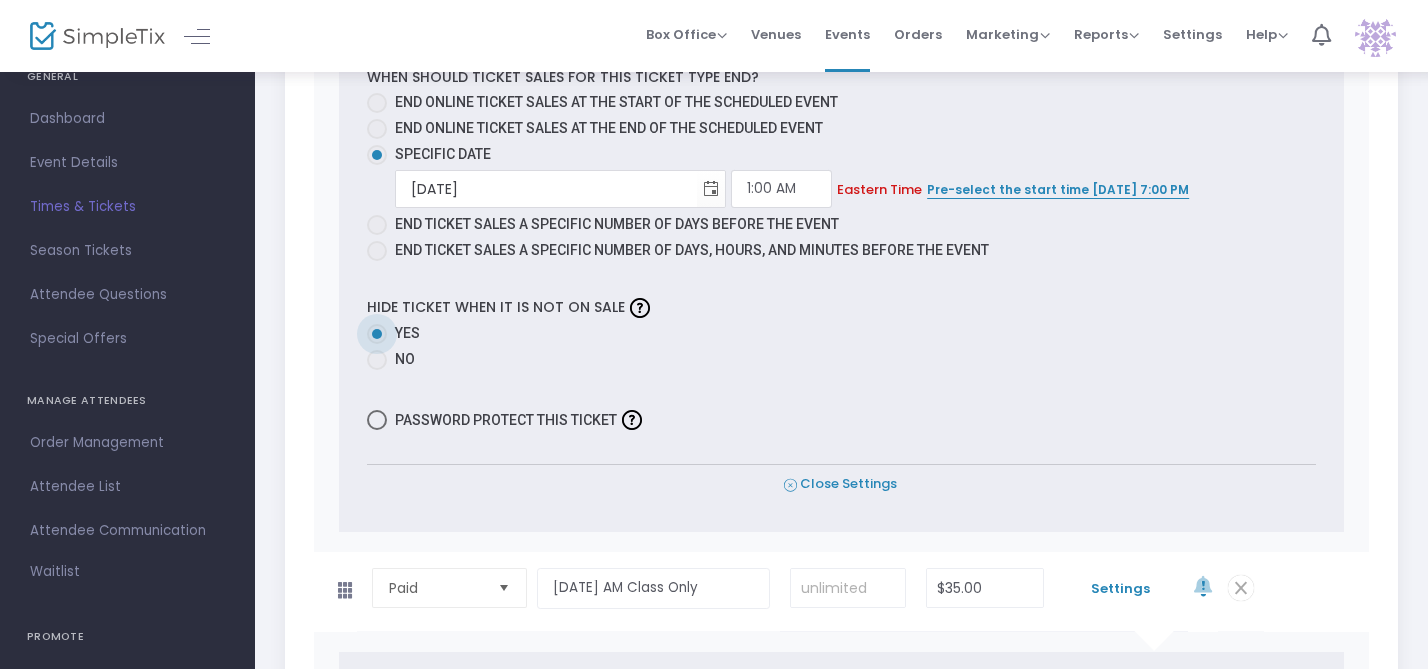 click on "Close Settings" at bounding box center [840, 484] 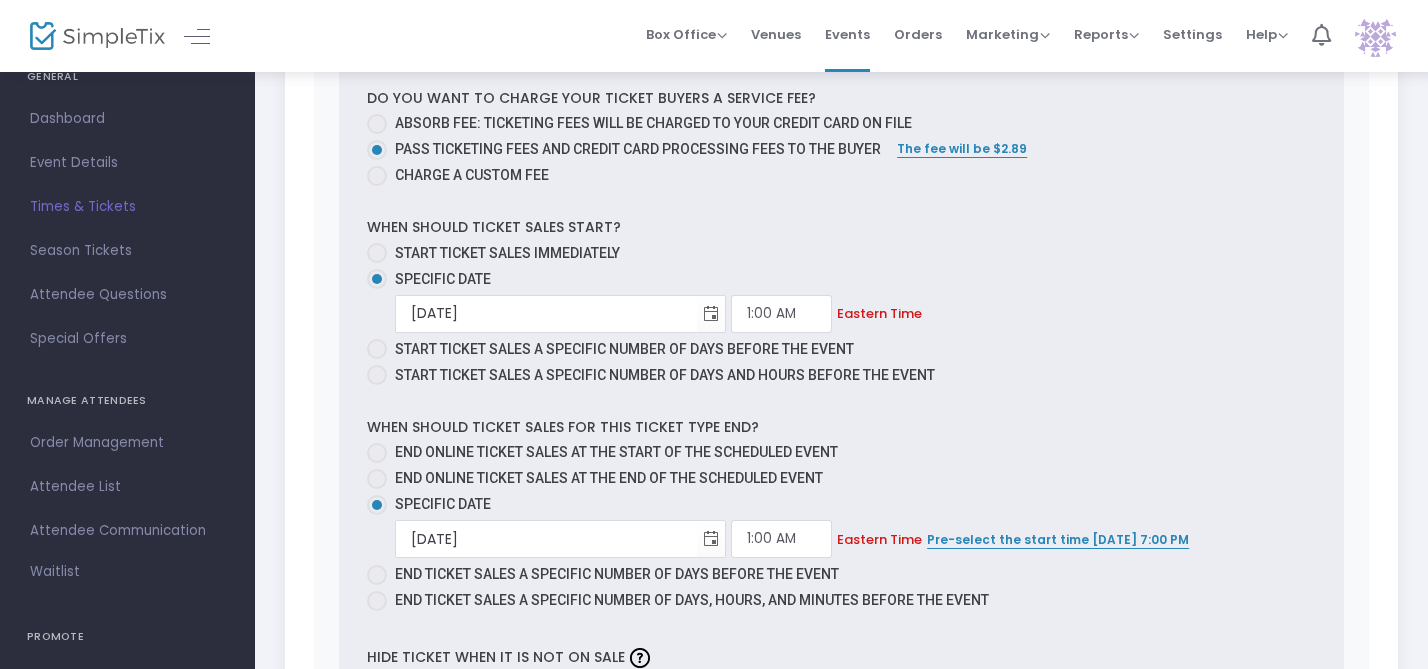 scroll, scrollTop: 1859, scrollLeft: 0, axis: vertical 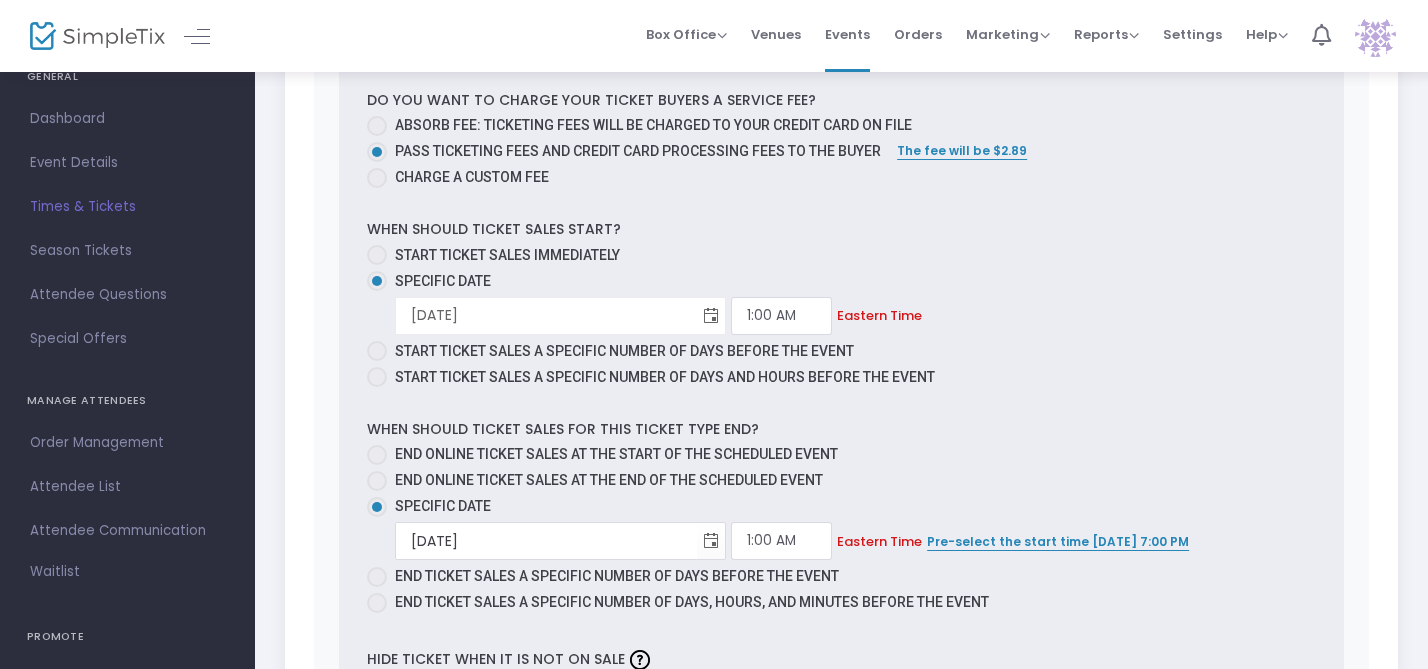 click at bounding box center (711, 315) 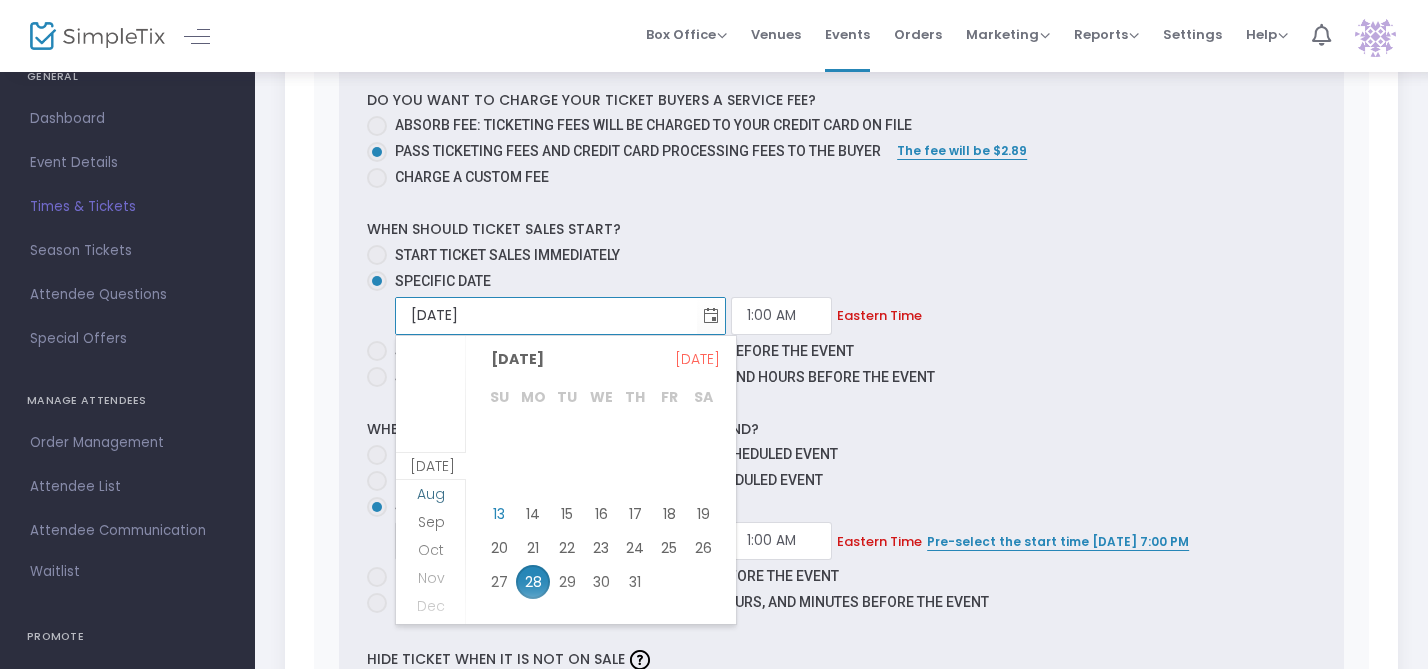 click on "Aug" at bounding box center (431, 494) 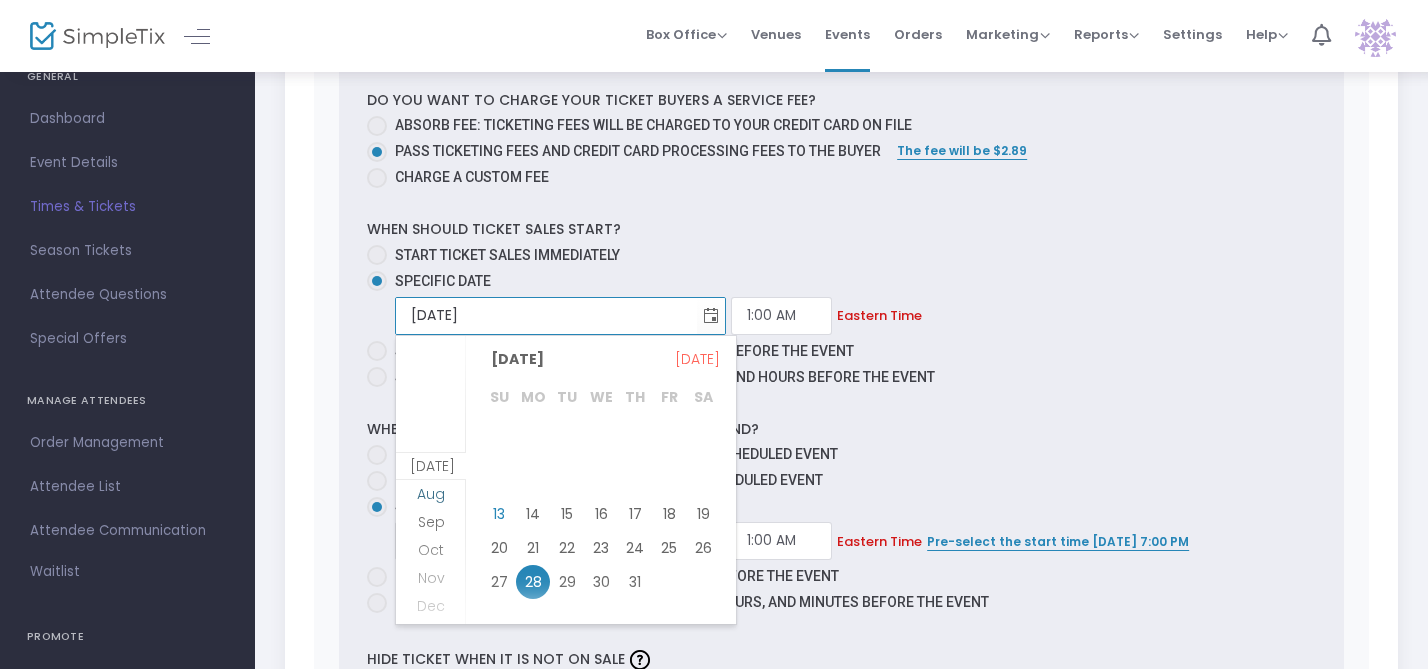 scroll, scrollTop: 27, scrollLeft: 0, axis: vertical 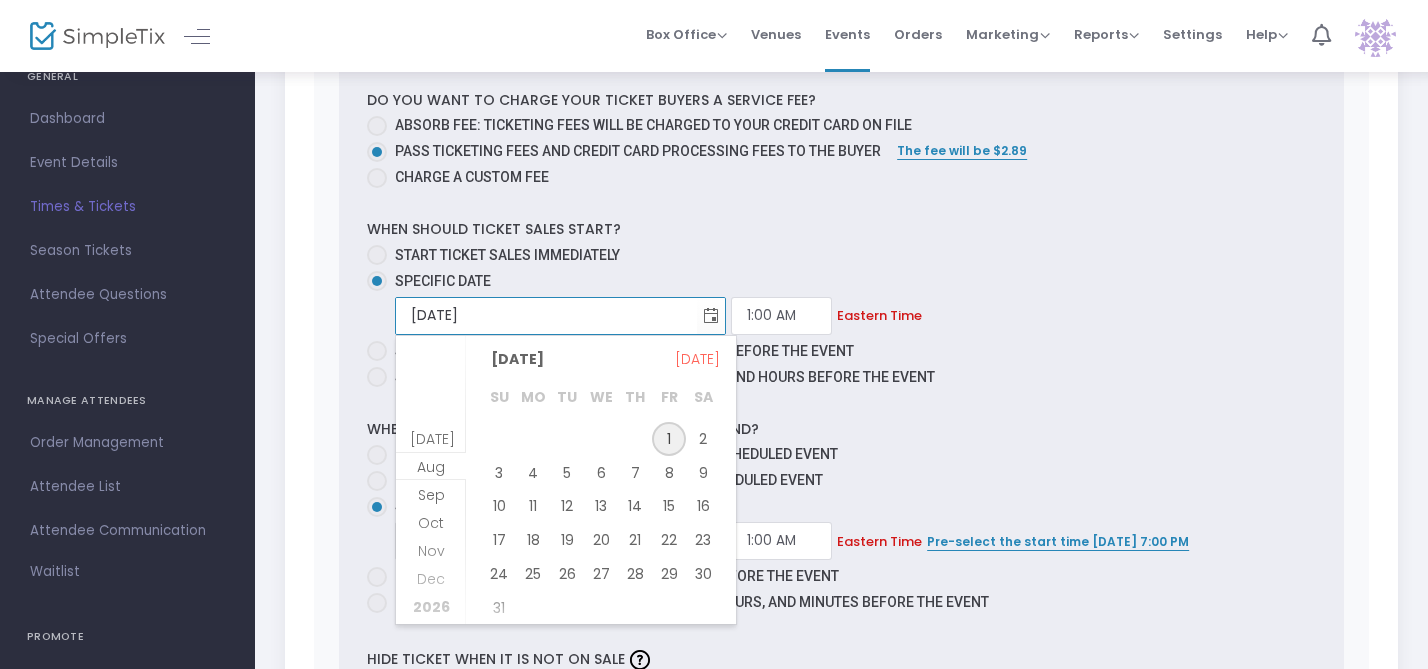 click on "1" at bounding box center [669, 439] 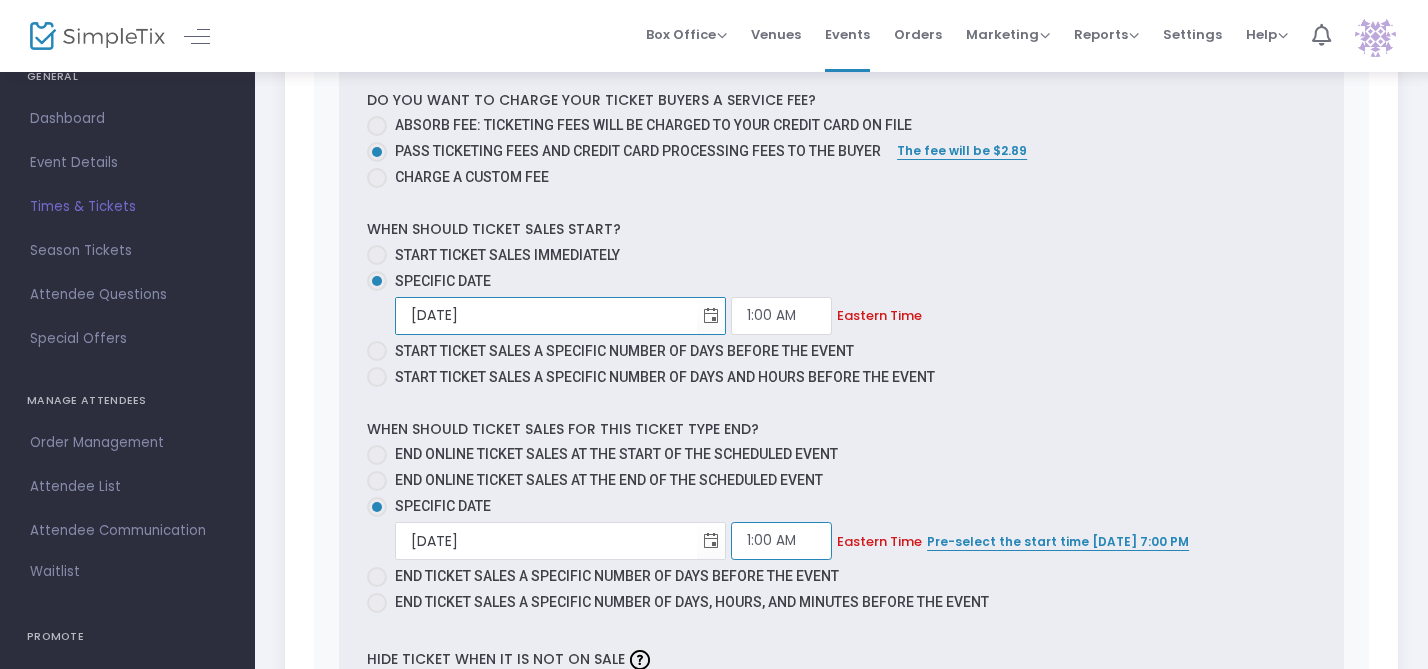 click on "1:00 AM" at bounding box center (781, 541) 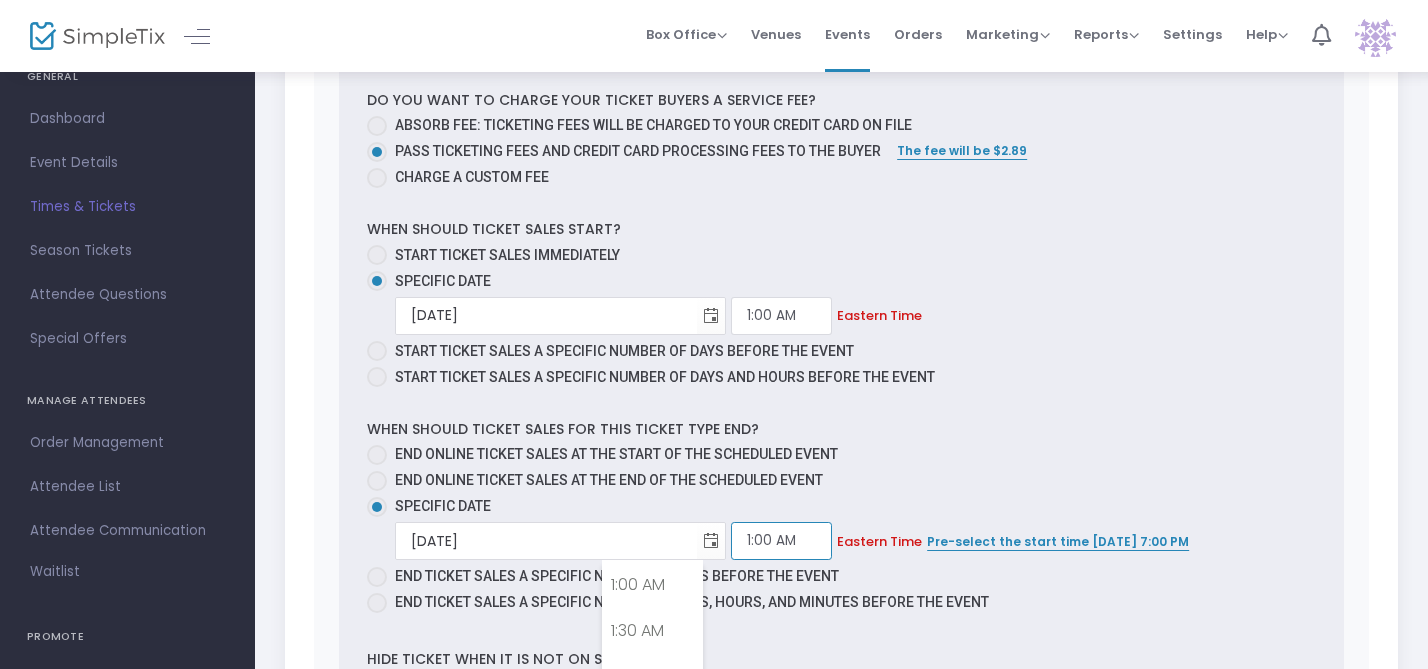scroll, scrollTop: 91, scrollLeft: 0, axis: vertical 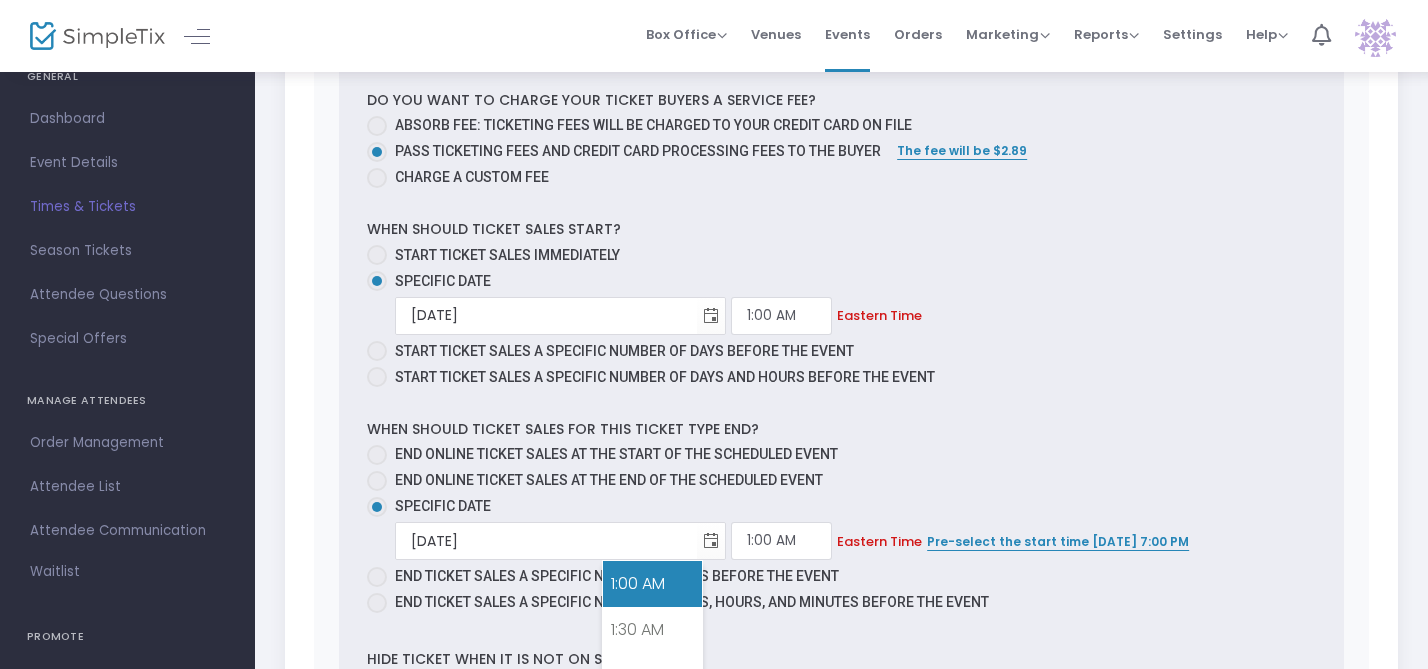 click on "1:00 AM" at bounding box center (652, 584) 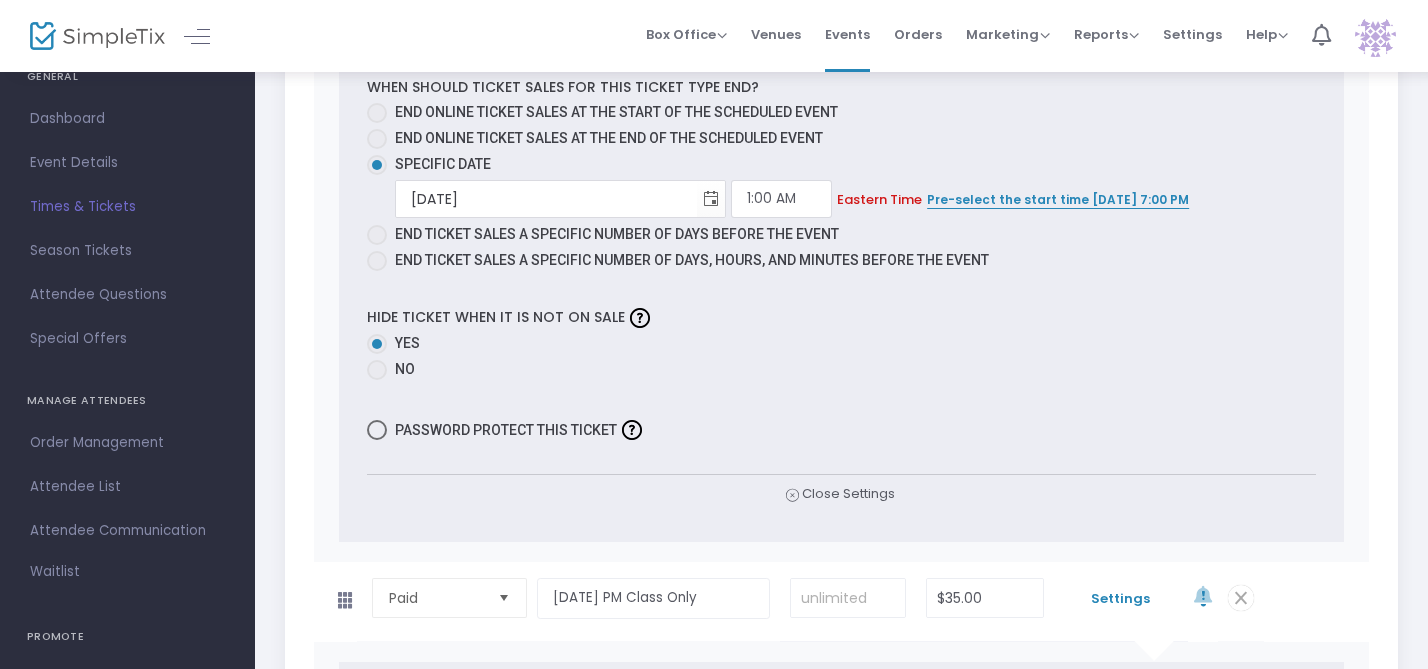 scroll, scrollTop: 2210, scrollLeft: 0, axis: vertical 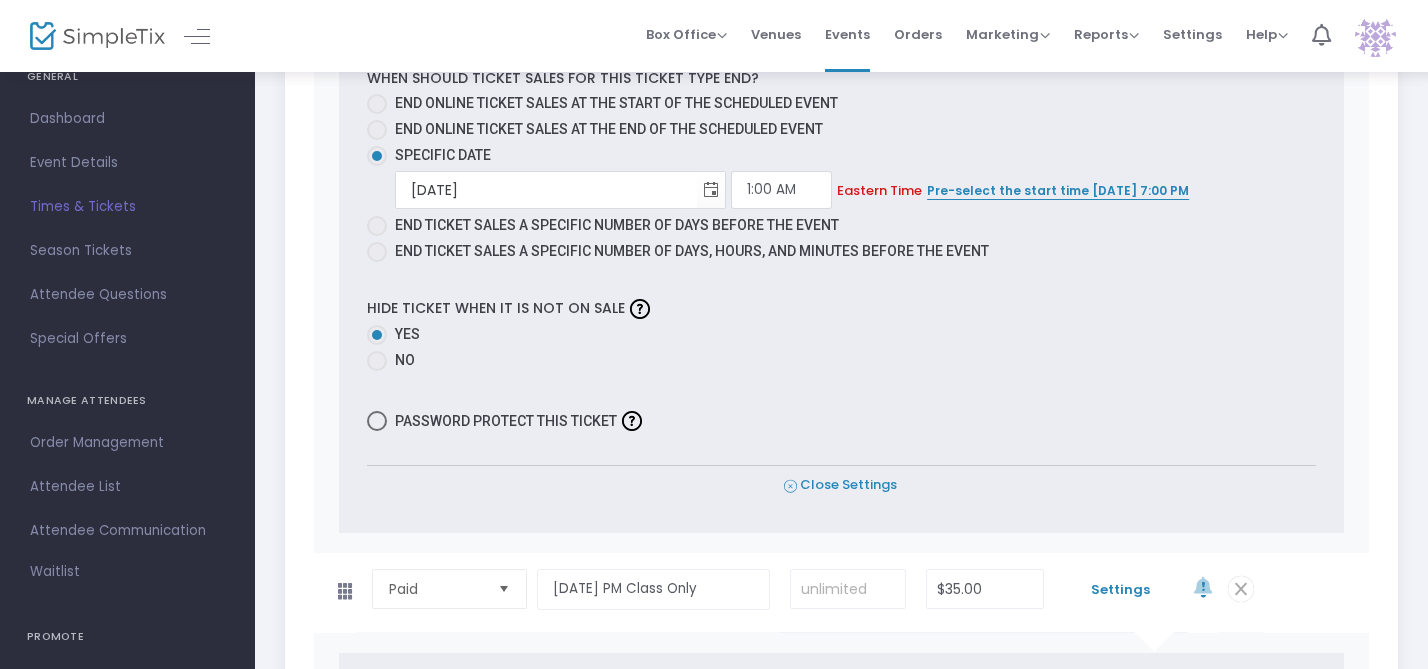 click on "Close Settings" at bounding box center [840, 485] 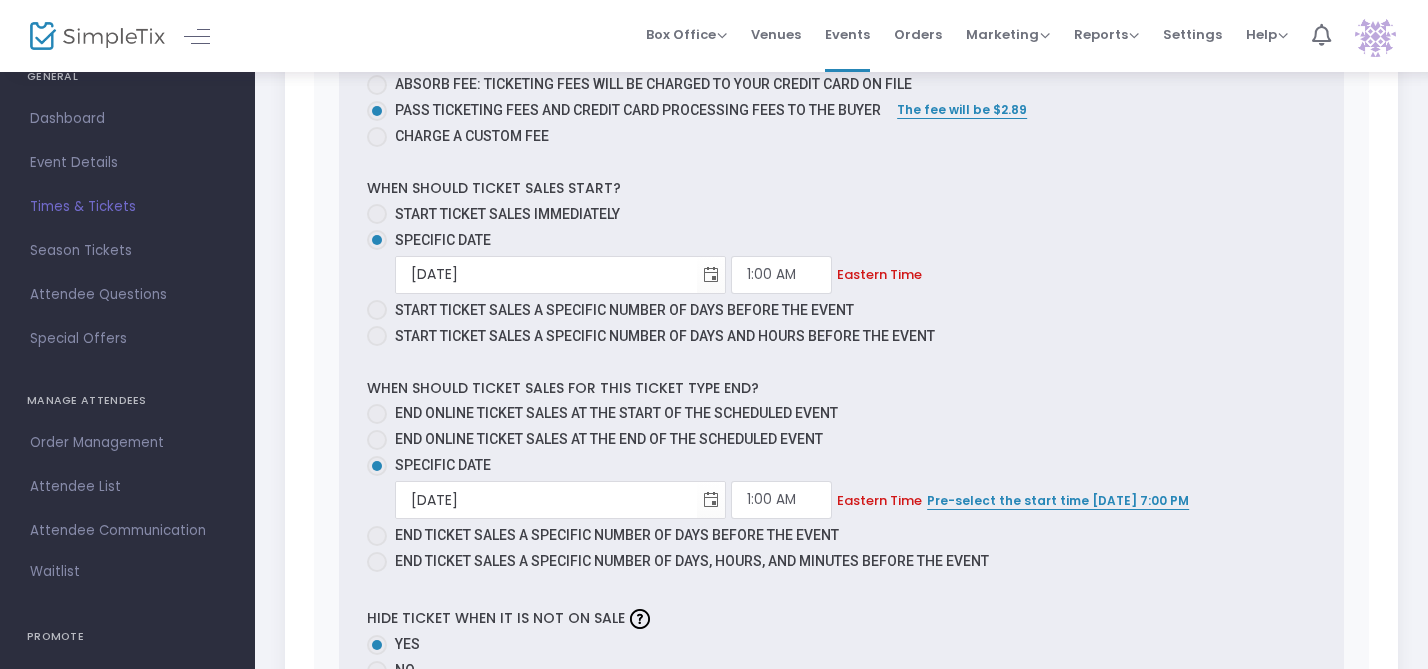 scroll, scrollTop: 1977, scrollLeft: 0, axis: vertical 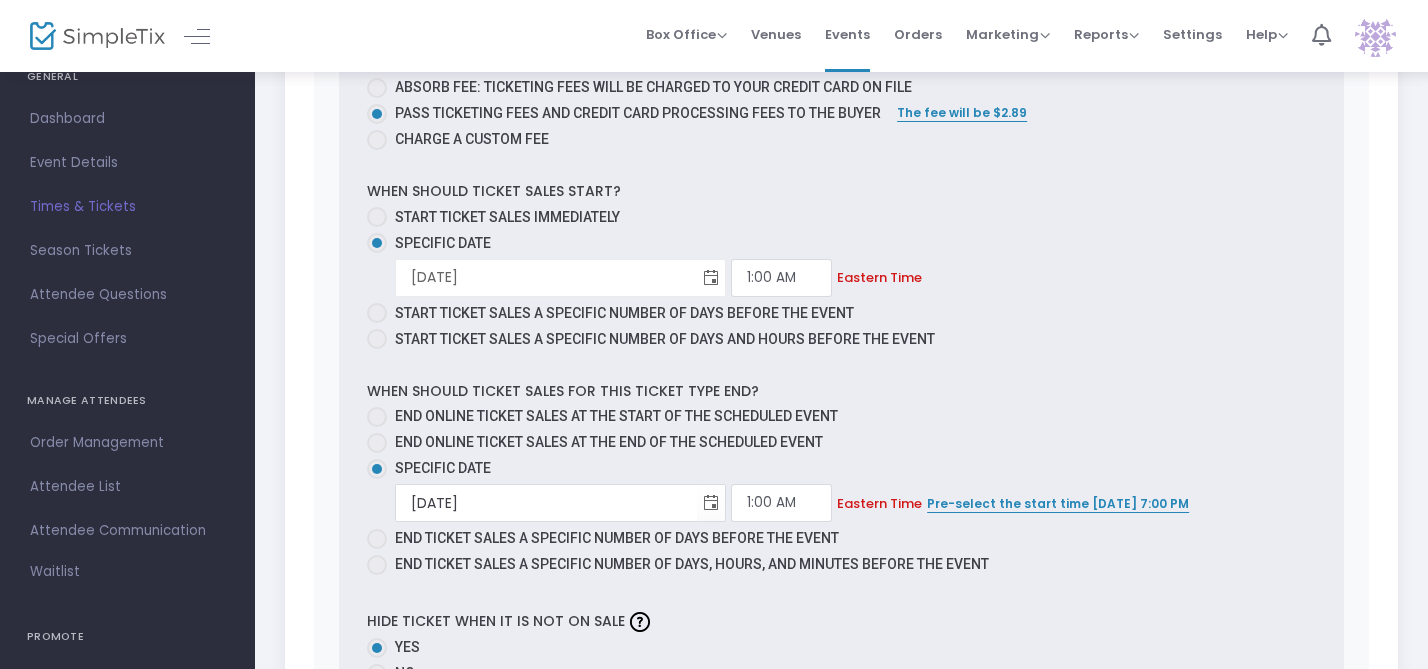 click at bounding box center [711, 277] 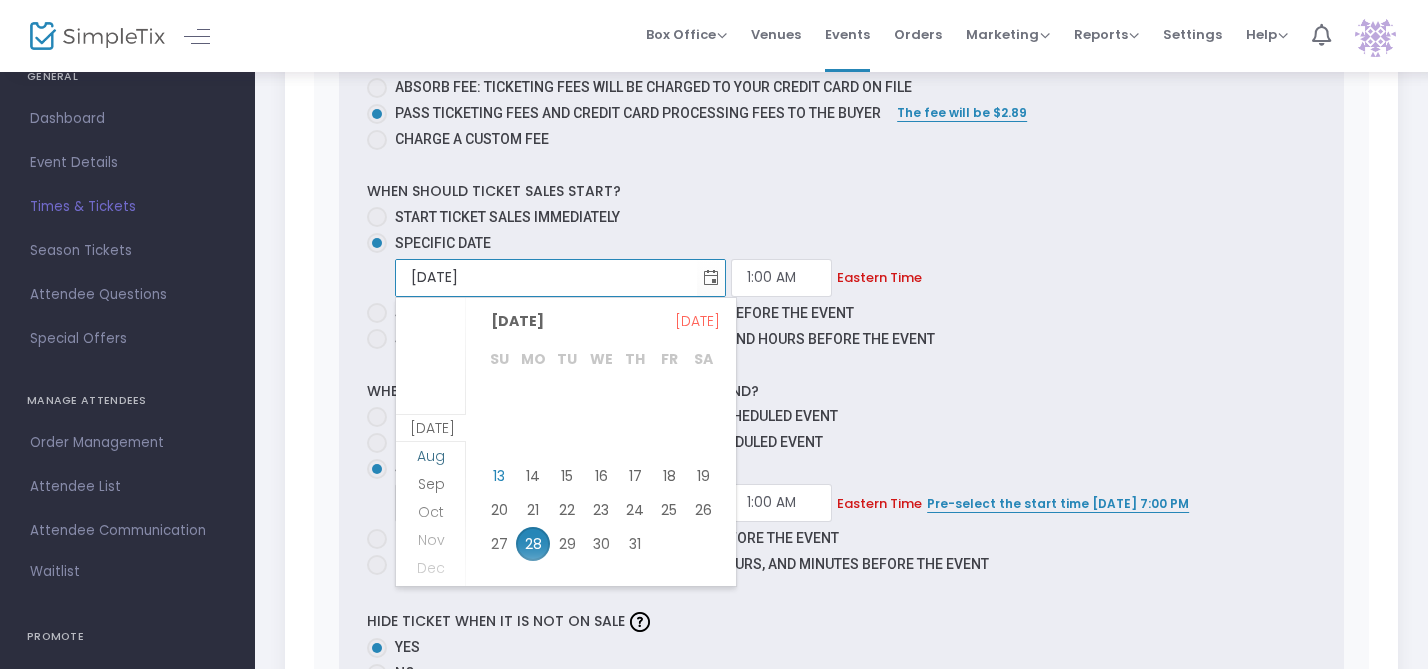 click on "Aug" at bounding box center [431, 456] 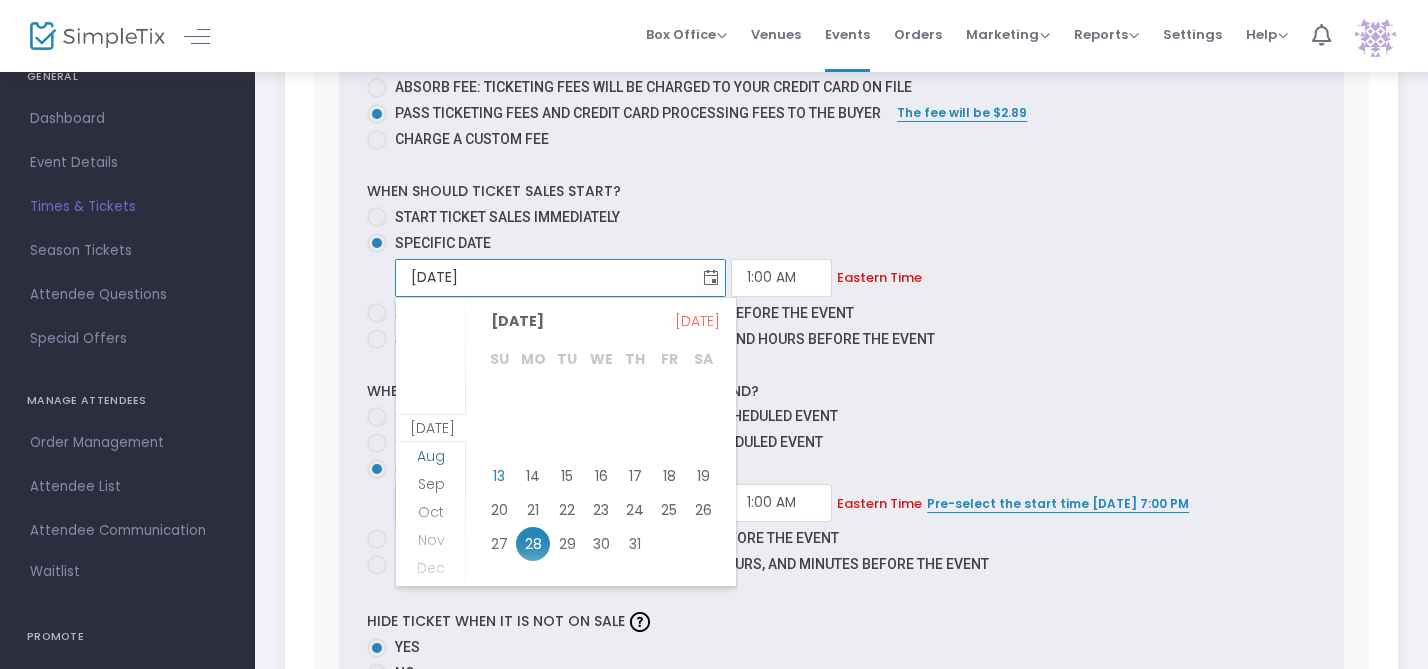 scroll, scrollTop: 27, scrollLeft: 0, axis: vertical 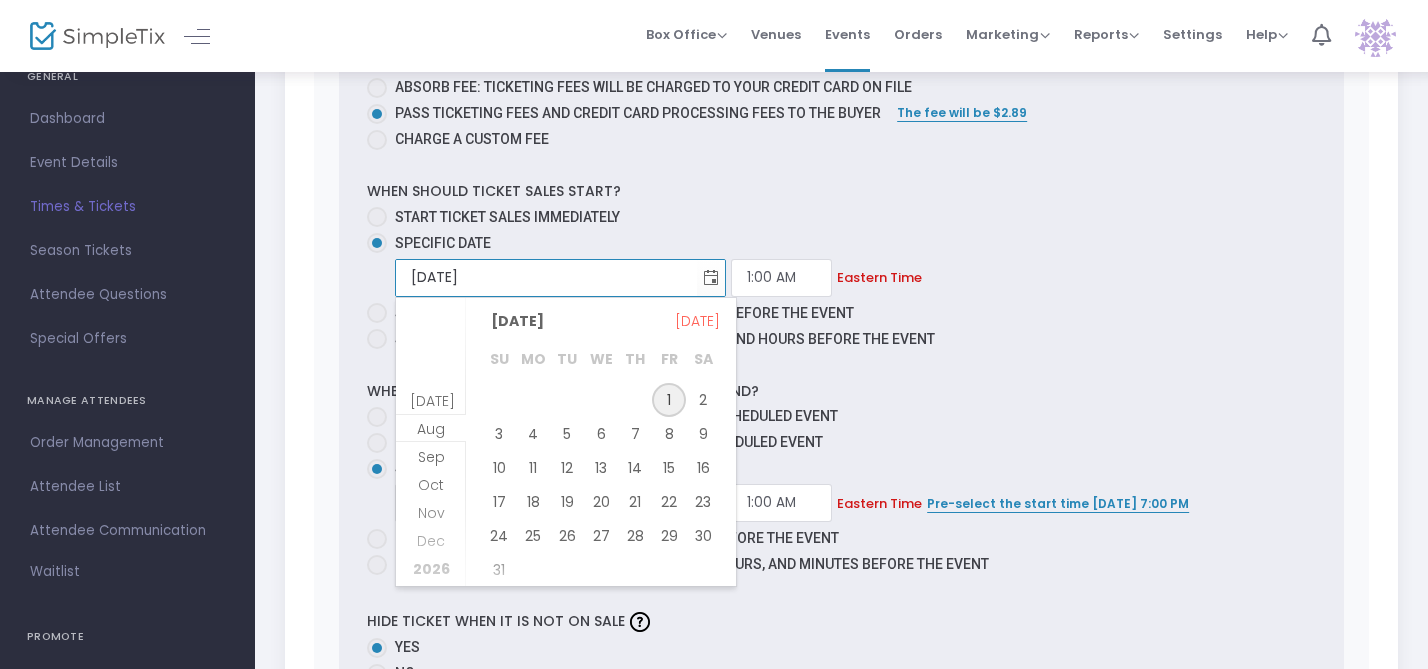 click on "1" at bounding box center [669, 400] 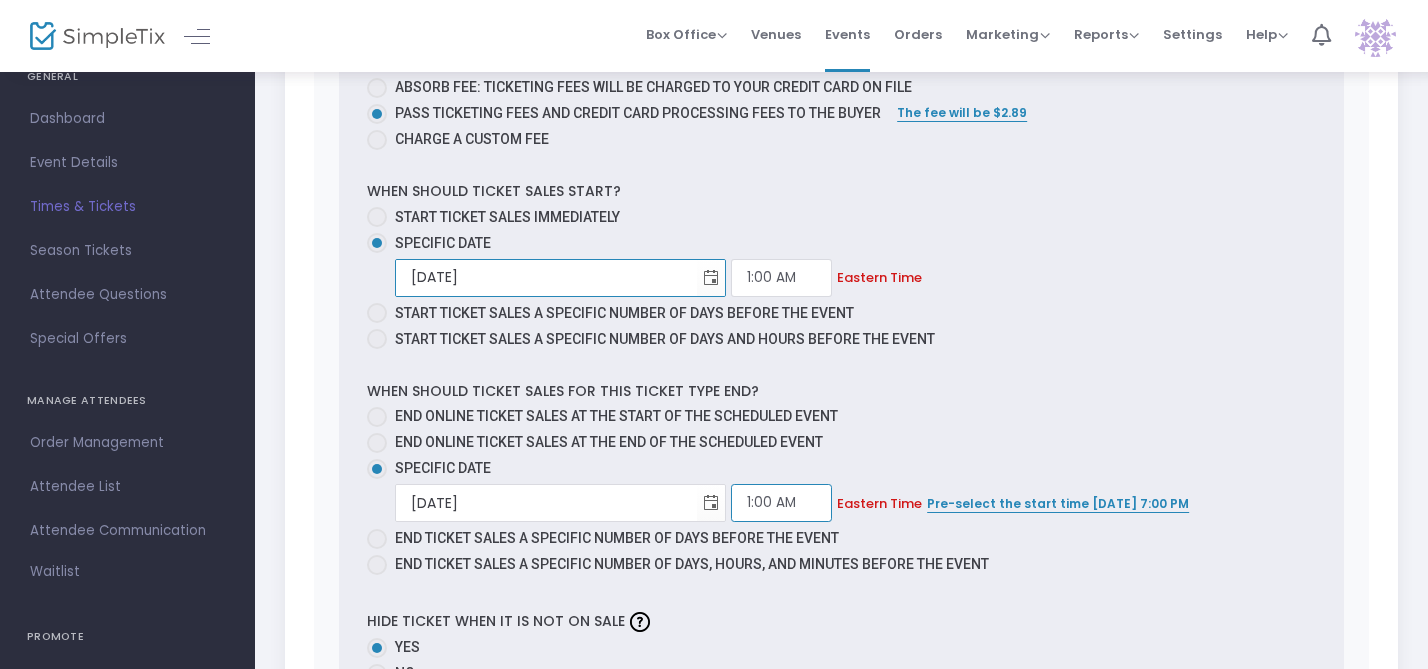 click on "1:00 AM" at bounding box center [781, 503] 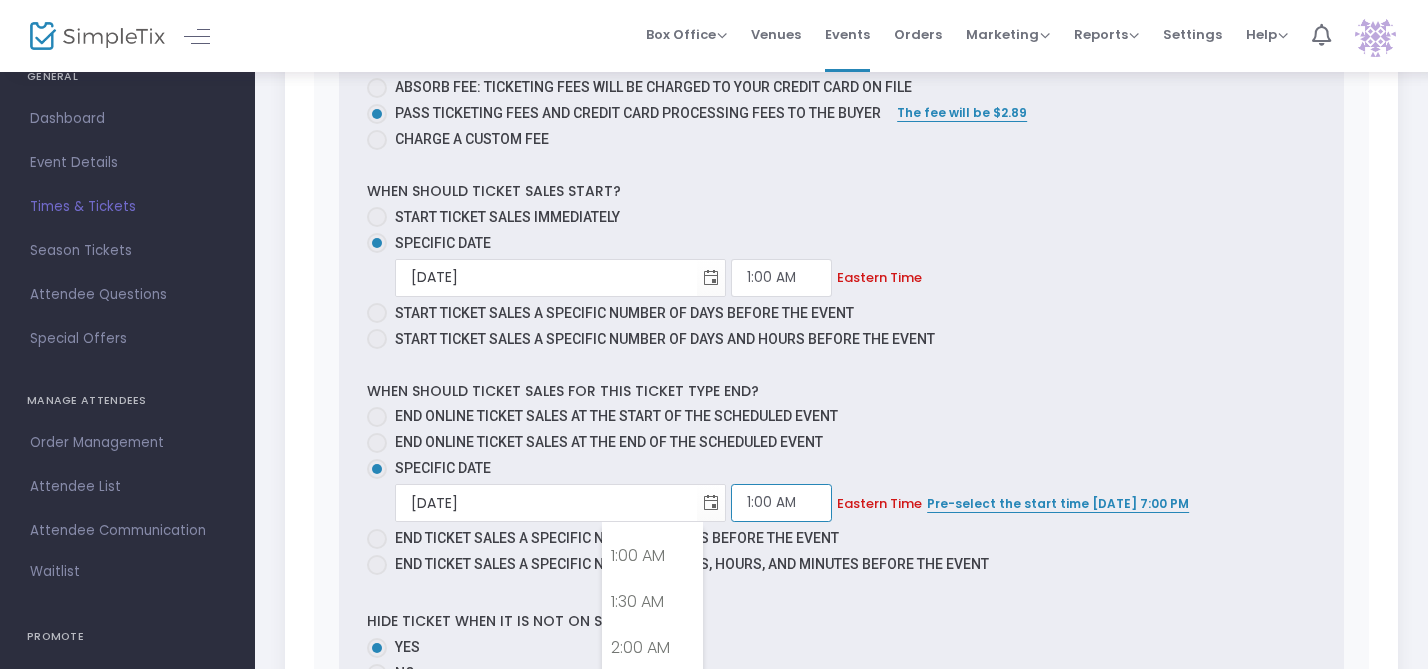 scroll, scrollTop: 74, scrollLeft: 0, axis: vertical 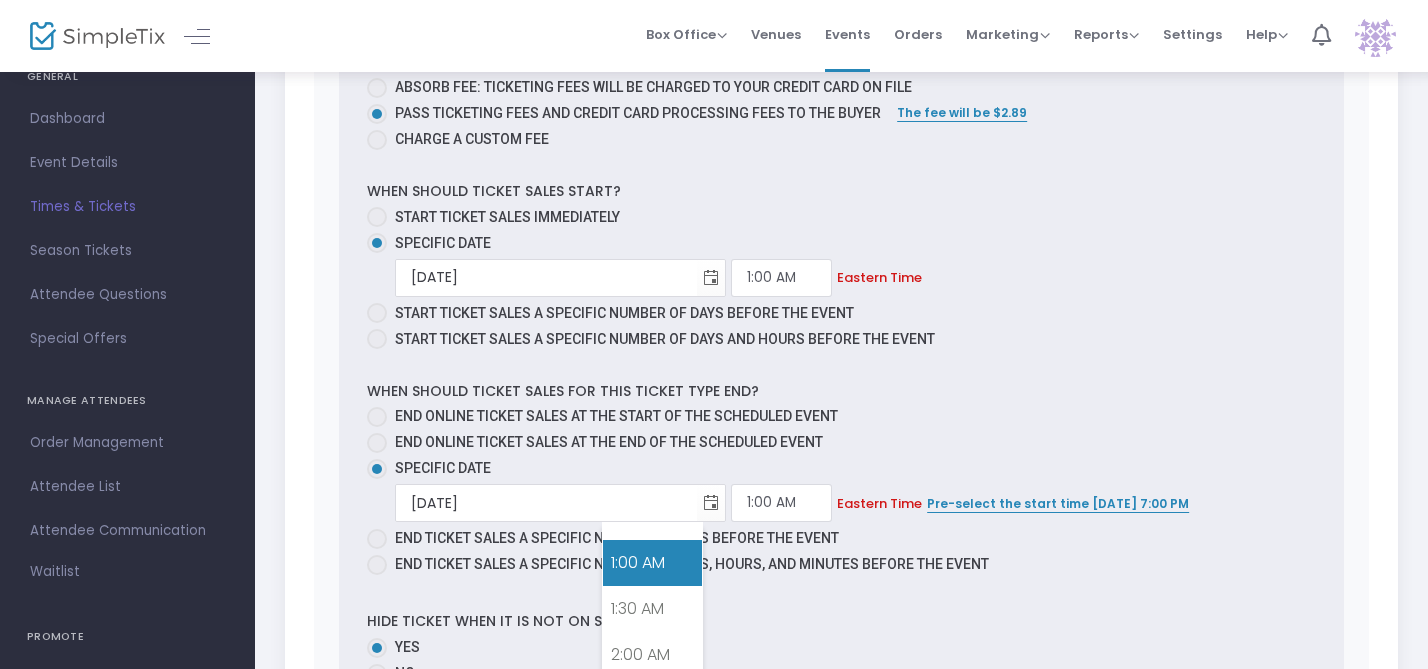 click on "1:00 AM" at bounding box center (652, 563) 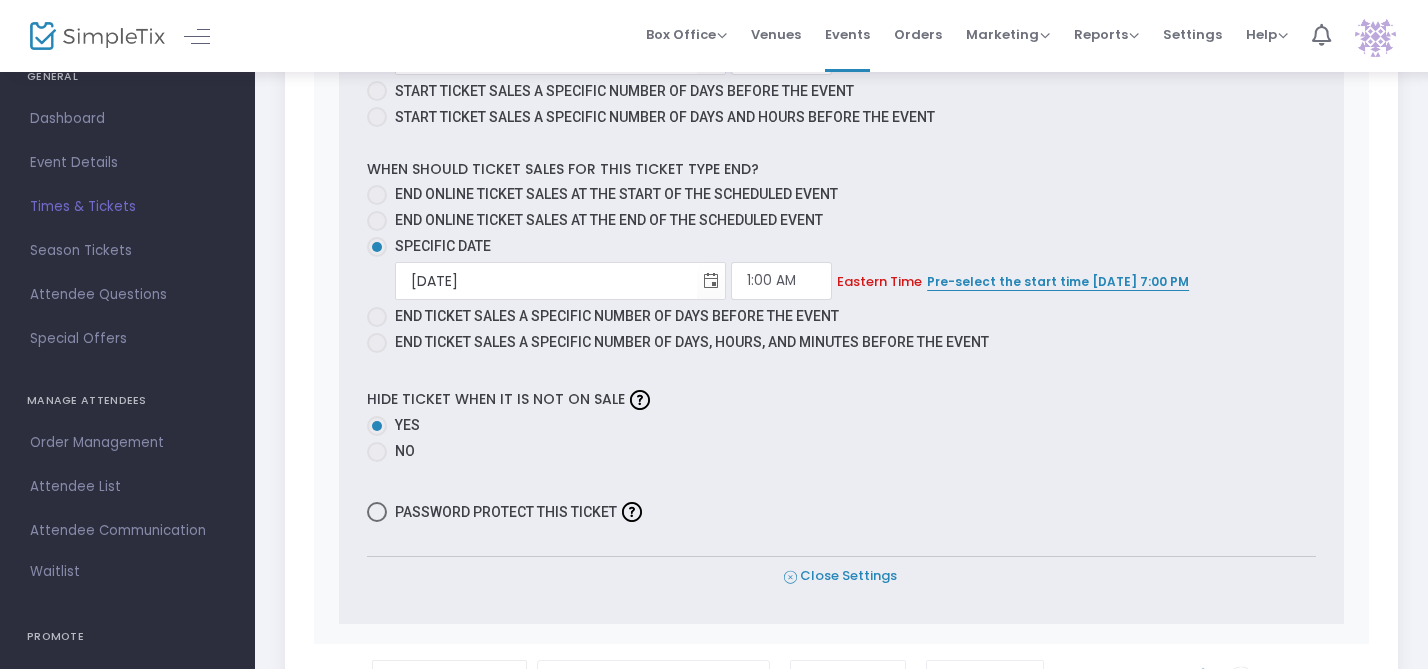 click on "Close Settings" at bounding box center (840, 576) 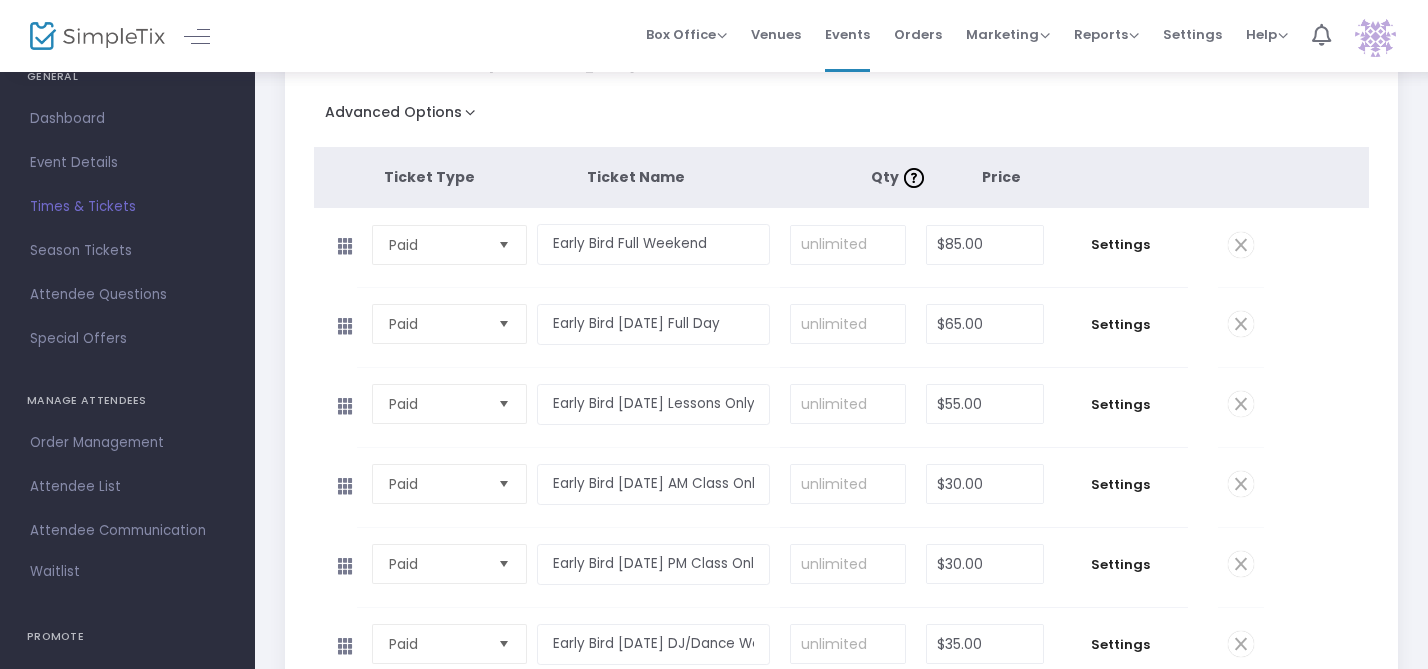 scroll, scrollTop: 341, scrollLeft: 0, axis: vertical 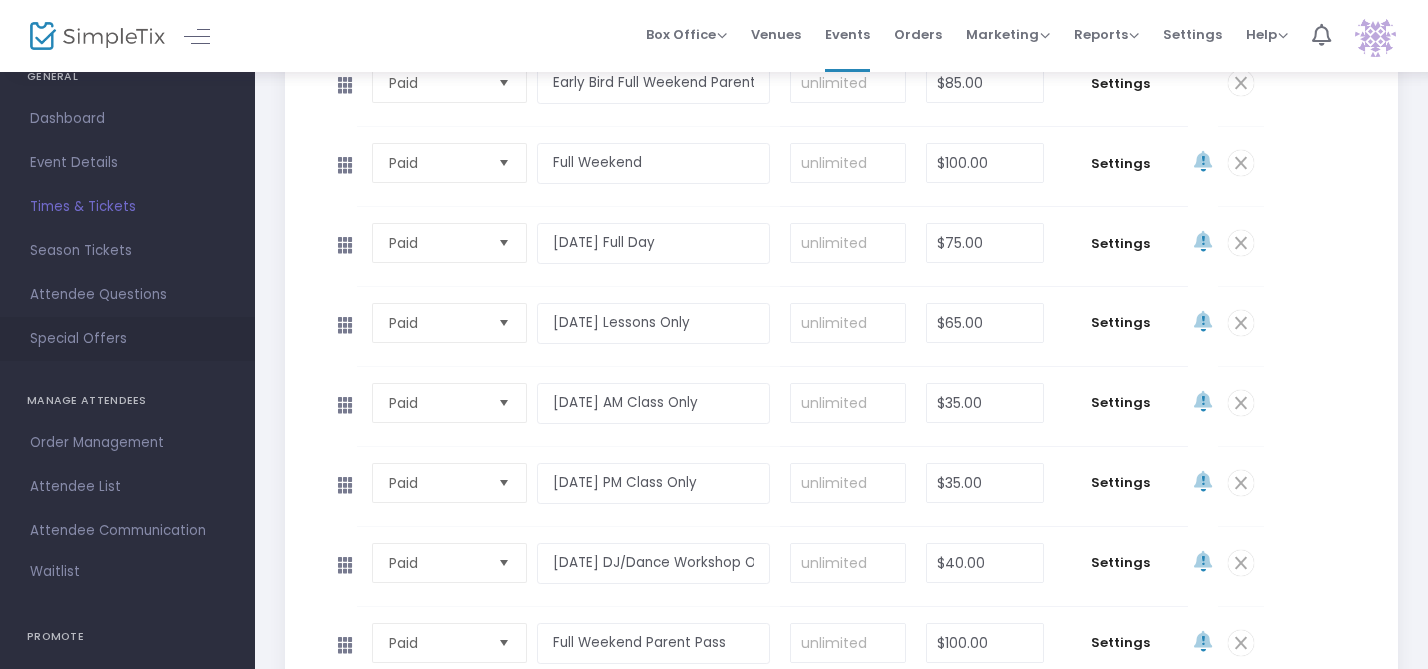 click on "Special Offers" at bounding box center (127, 339) 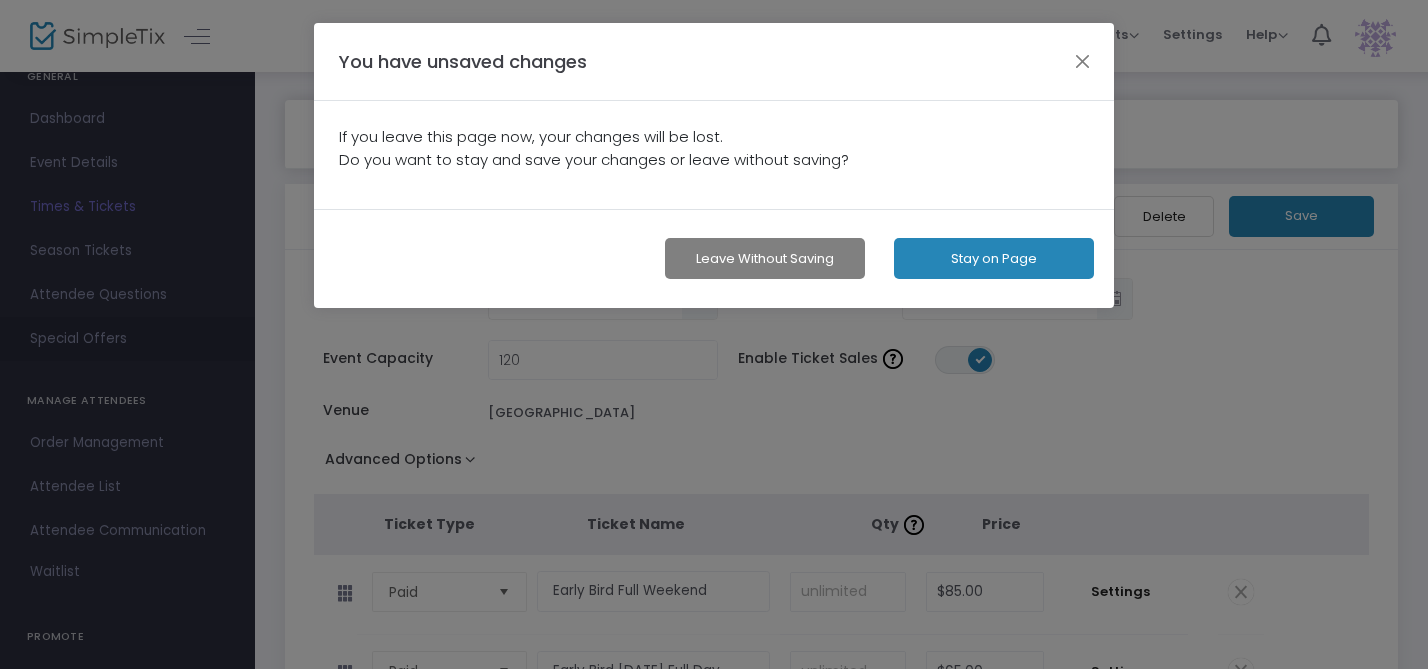scroll, scrollTop: 0, scrollLeft: 0, axis: both 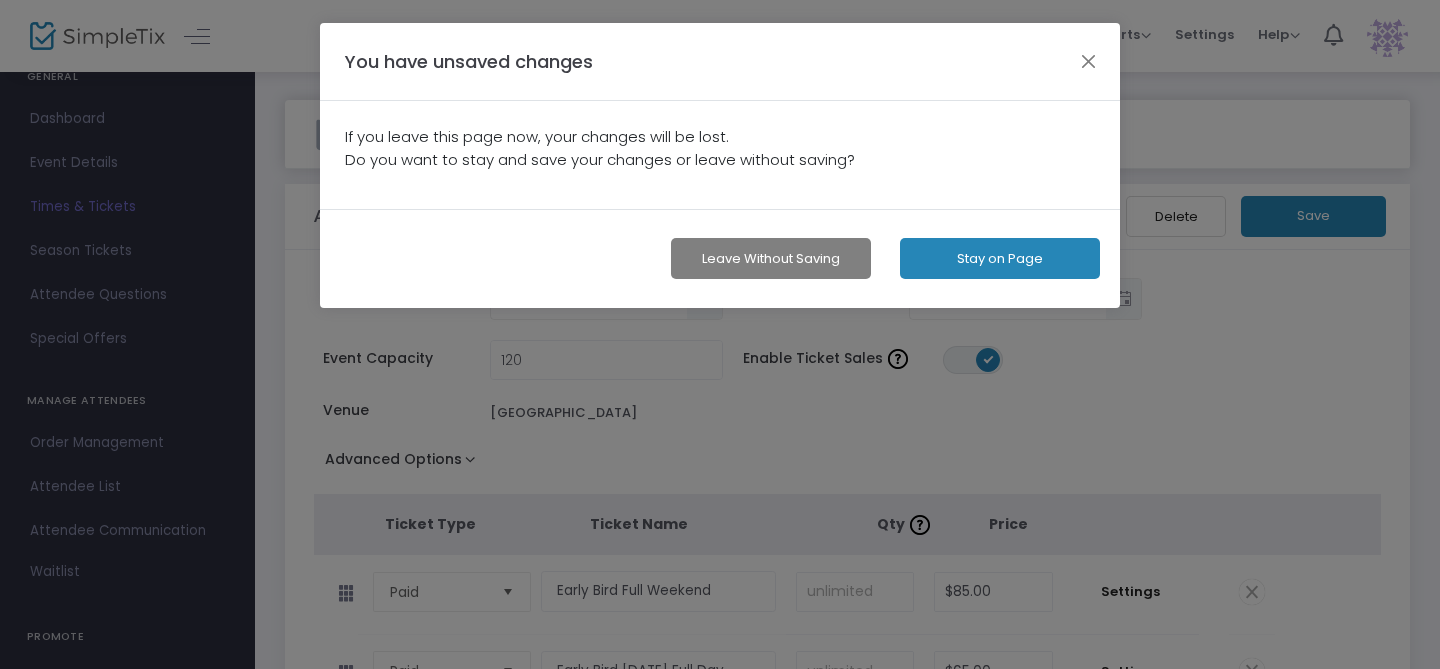 click on "Stay on Page" 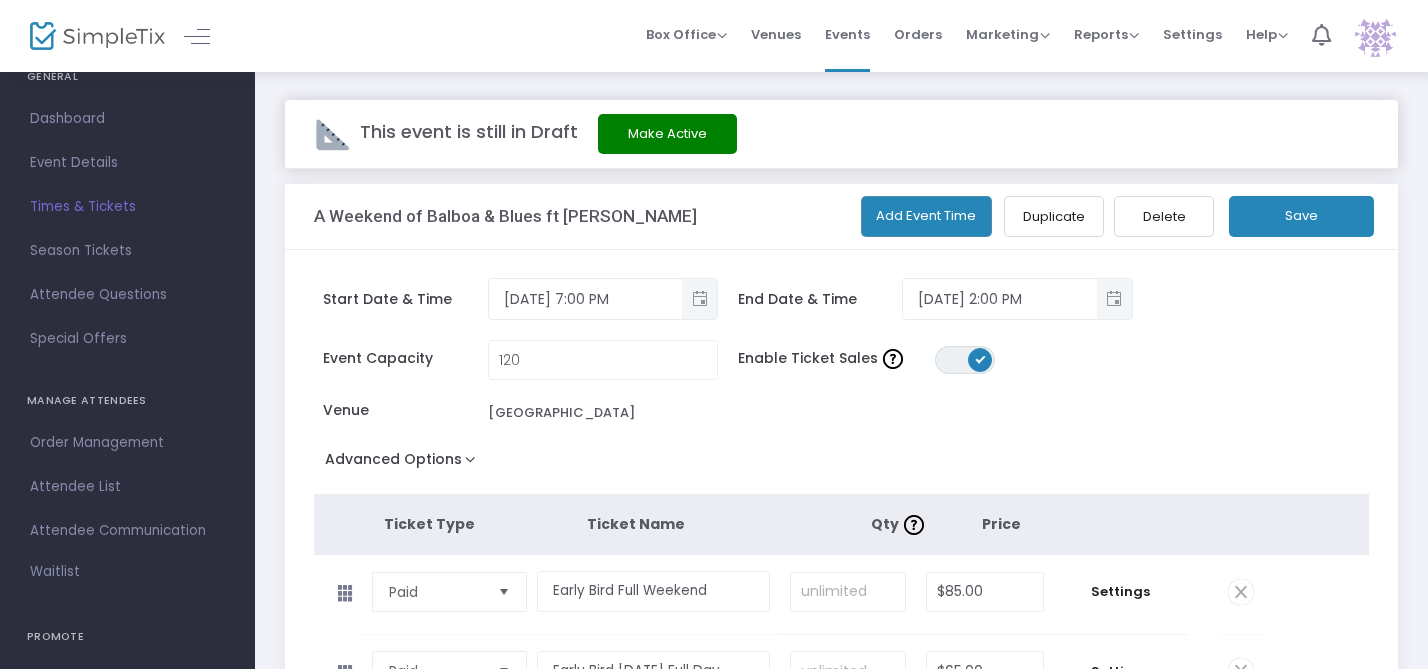 click on "Save" 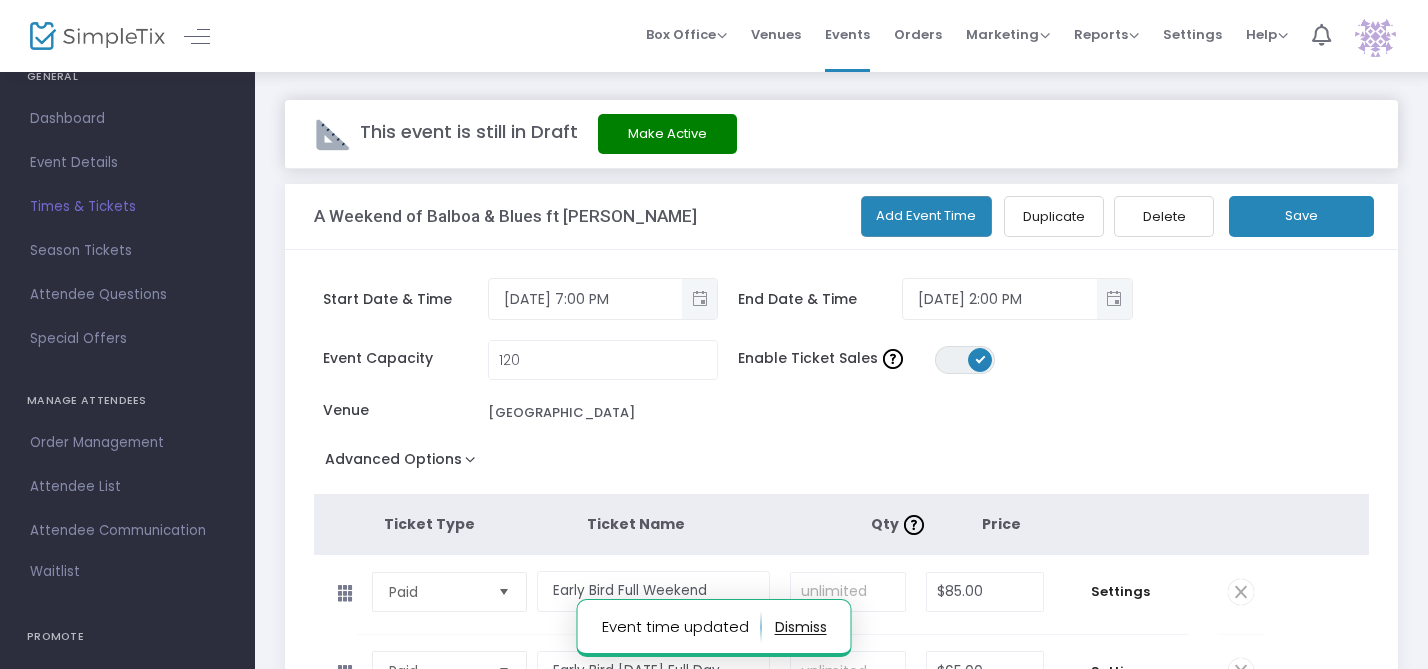 click on "Event Capacity  120 Enable Ticket Sales  ON OFF Venue  Cleveland Heights Rec Center" 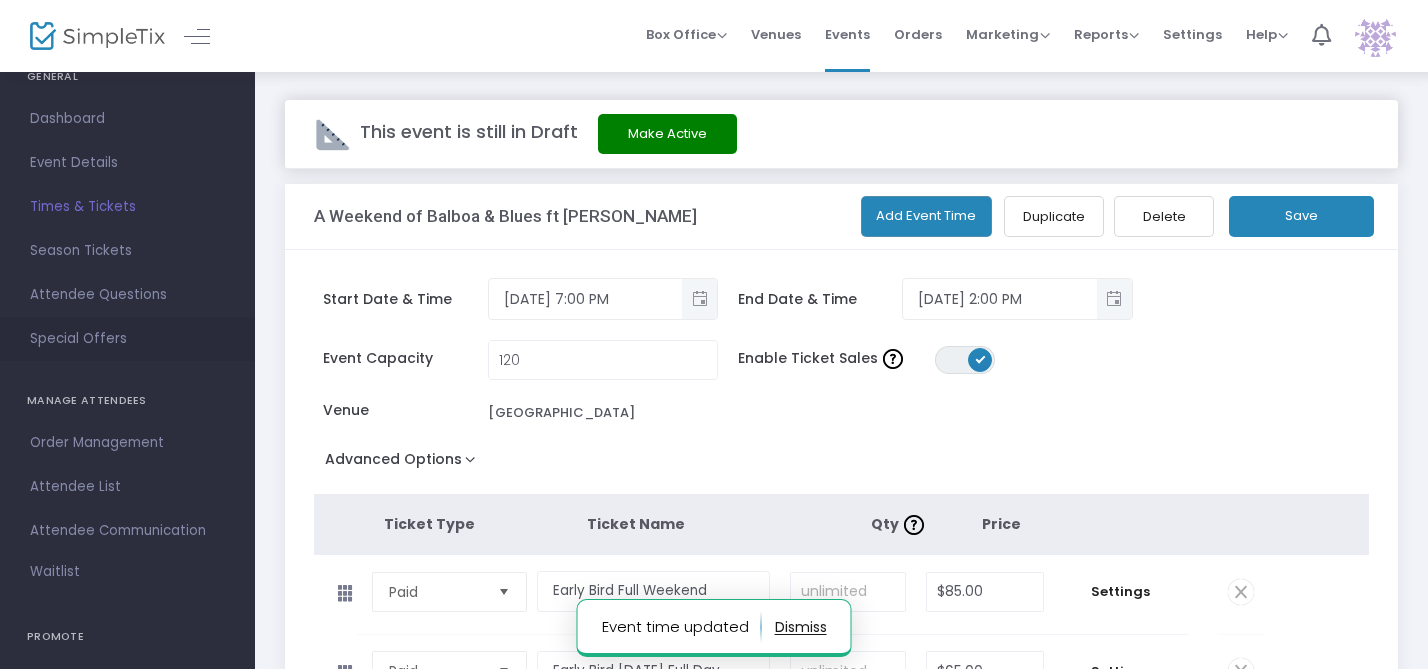 click on "Special Offers" at bounding box center [127, 339] 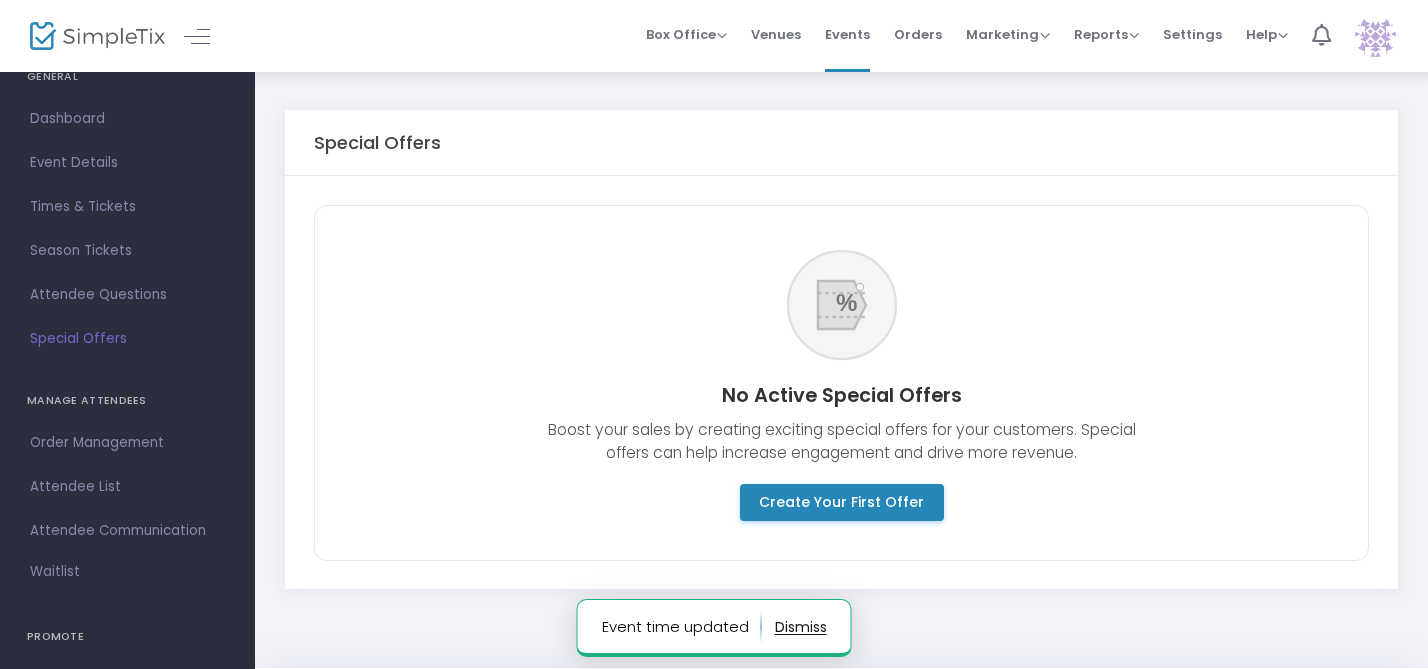 scroll, scrollTop: 58, scrollLeft: 0, axis: vertical 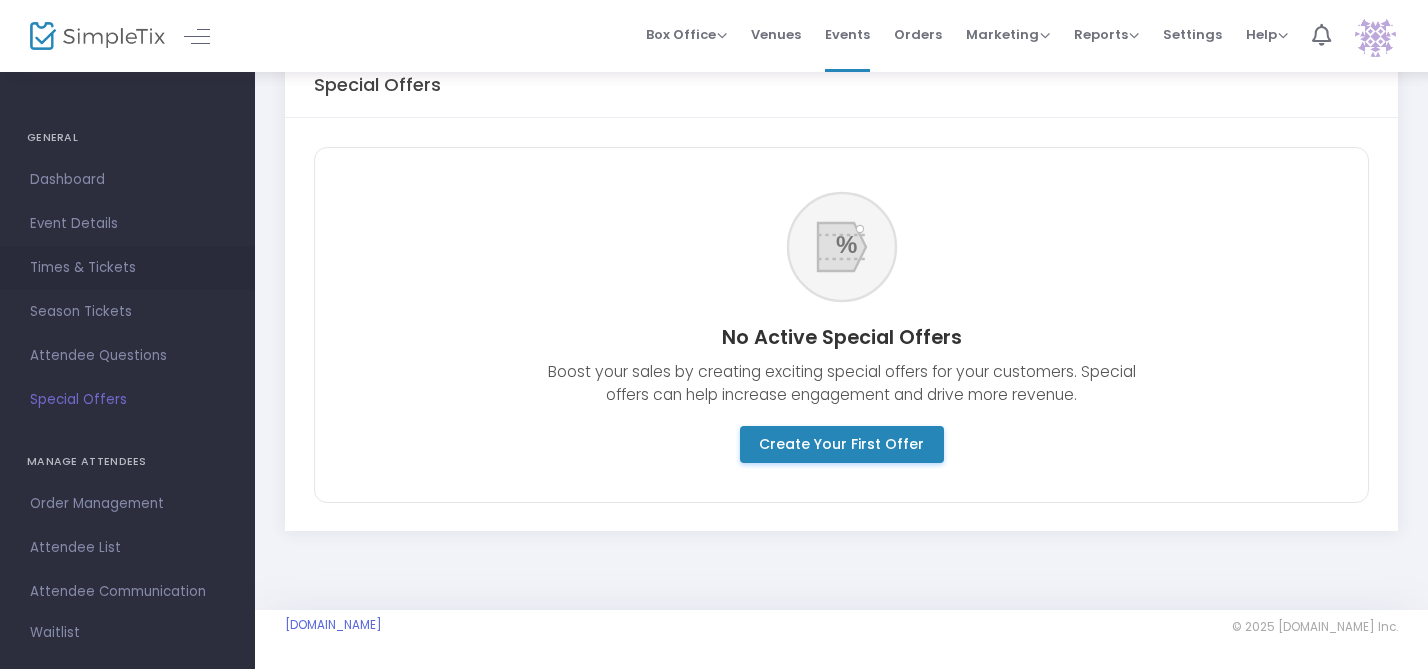 click on "Times & Tickets" at bounding box center (127, 268) 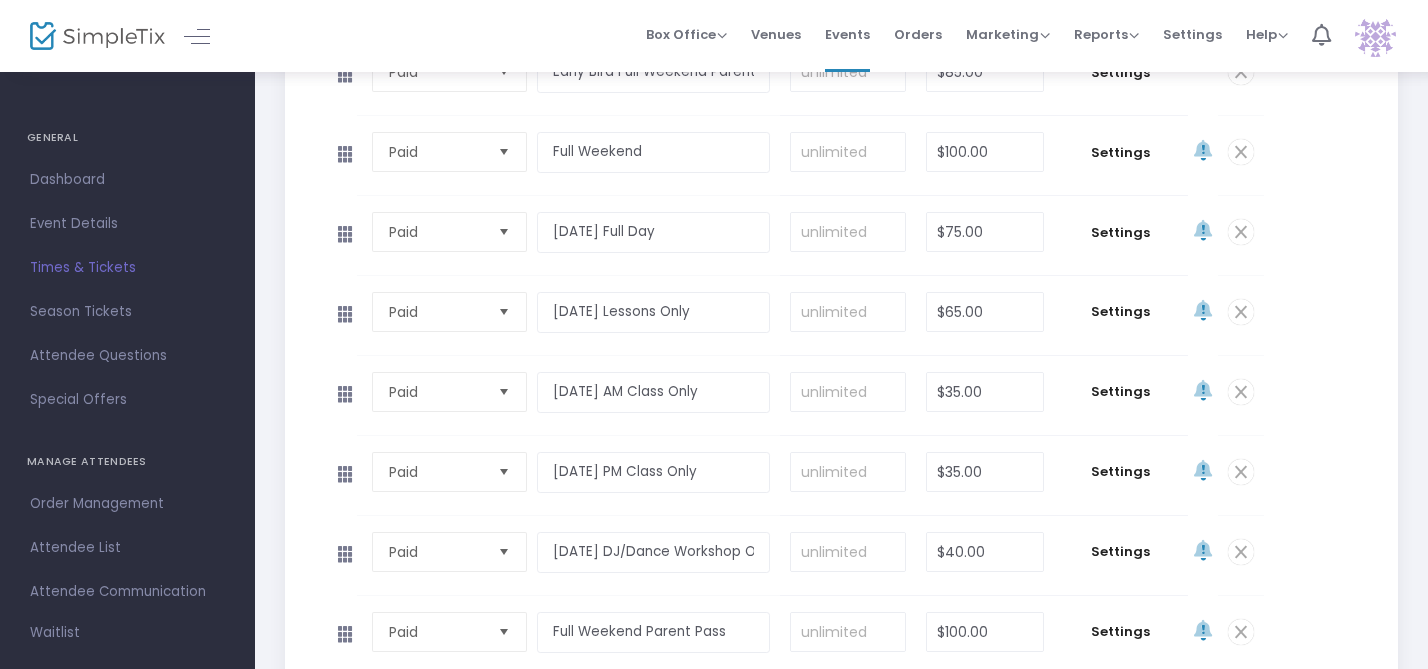 scroll, scrollTop: 1001, scrollLeft: 0, axis: vertical 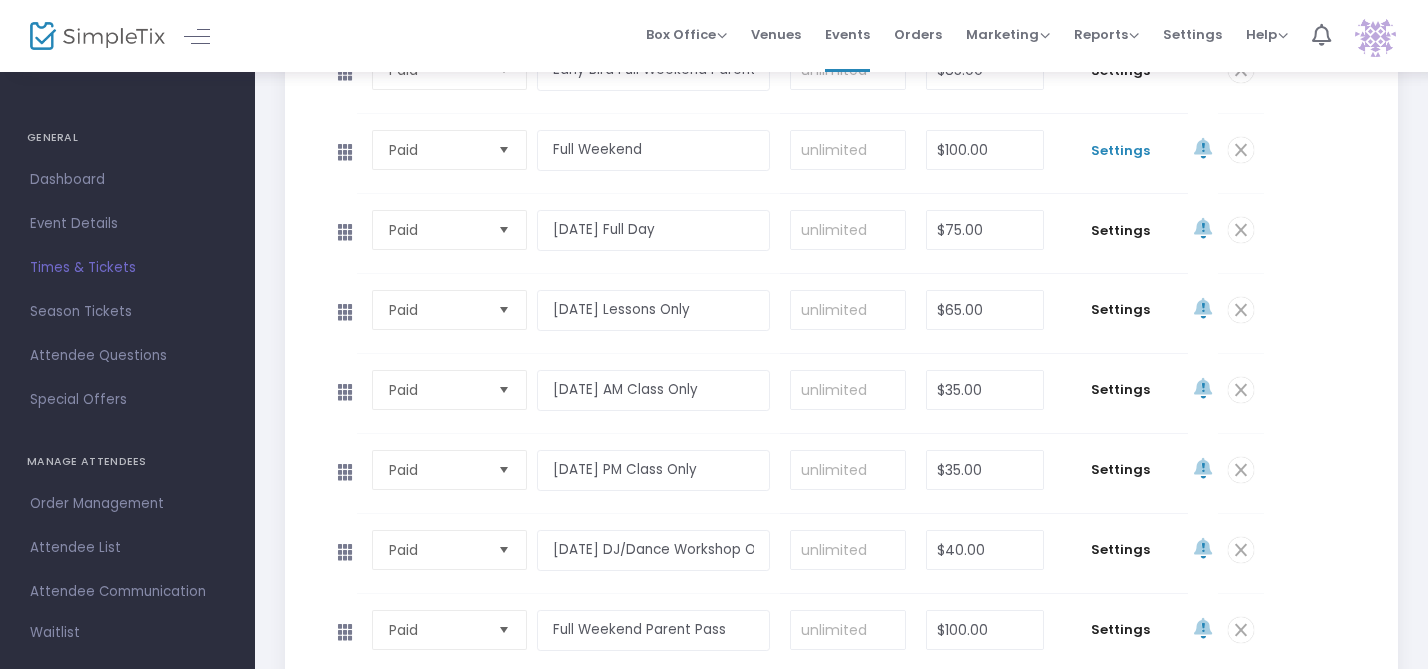 click on "Settings" at bounding box center (1121, 151) 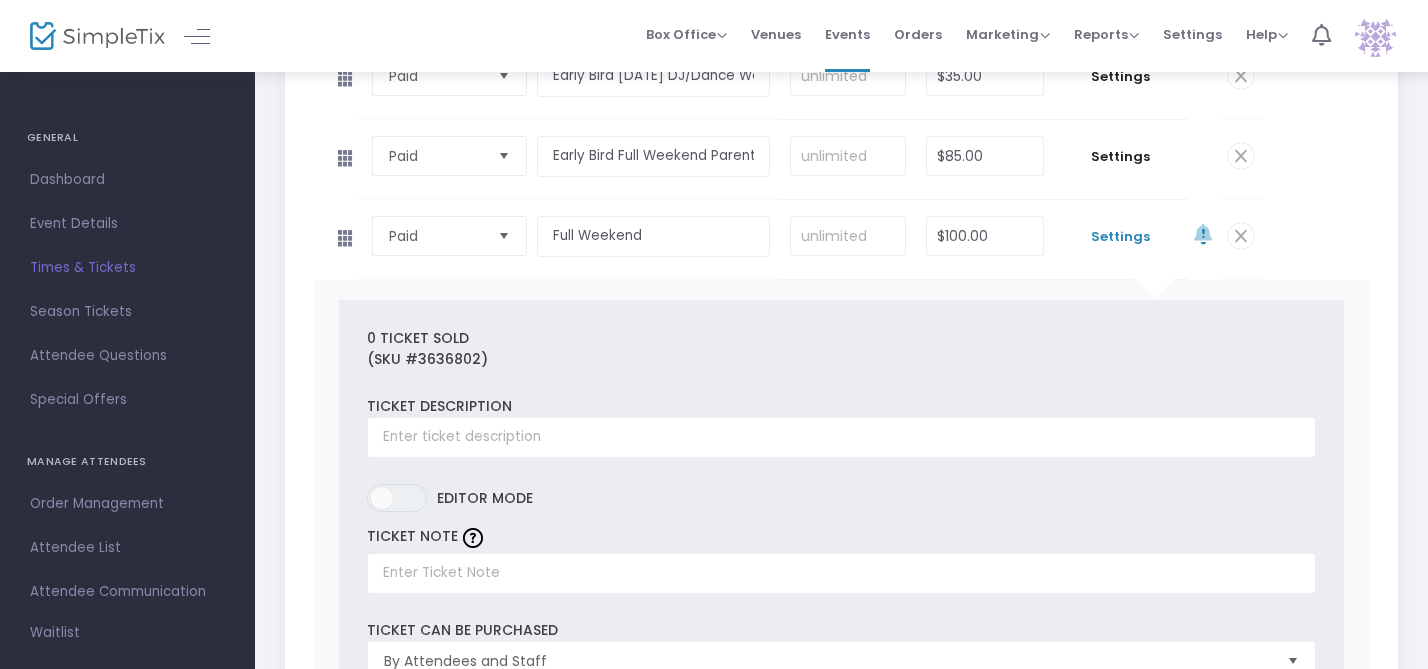 scroll, scrollTop: 907, scrollLeft: 0, axis: vertical 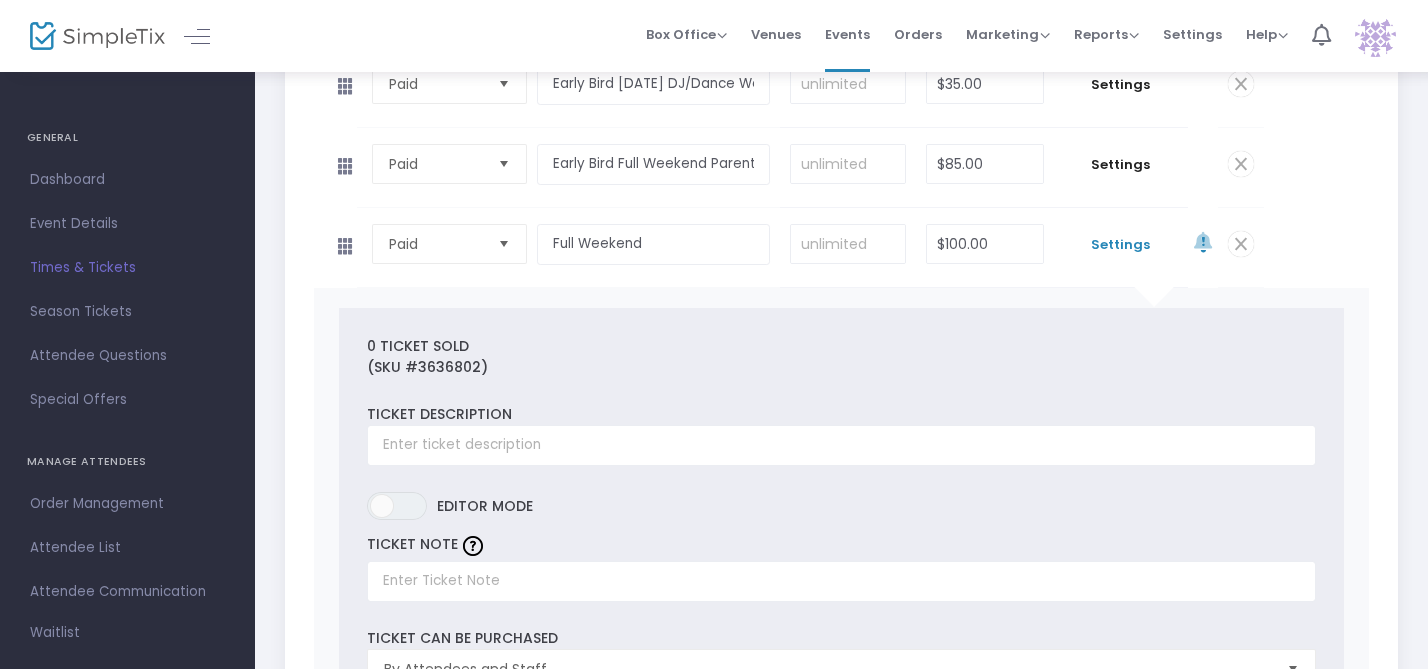 click on "Settings" at bounding box center (1121, 245) 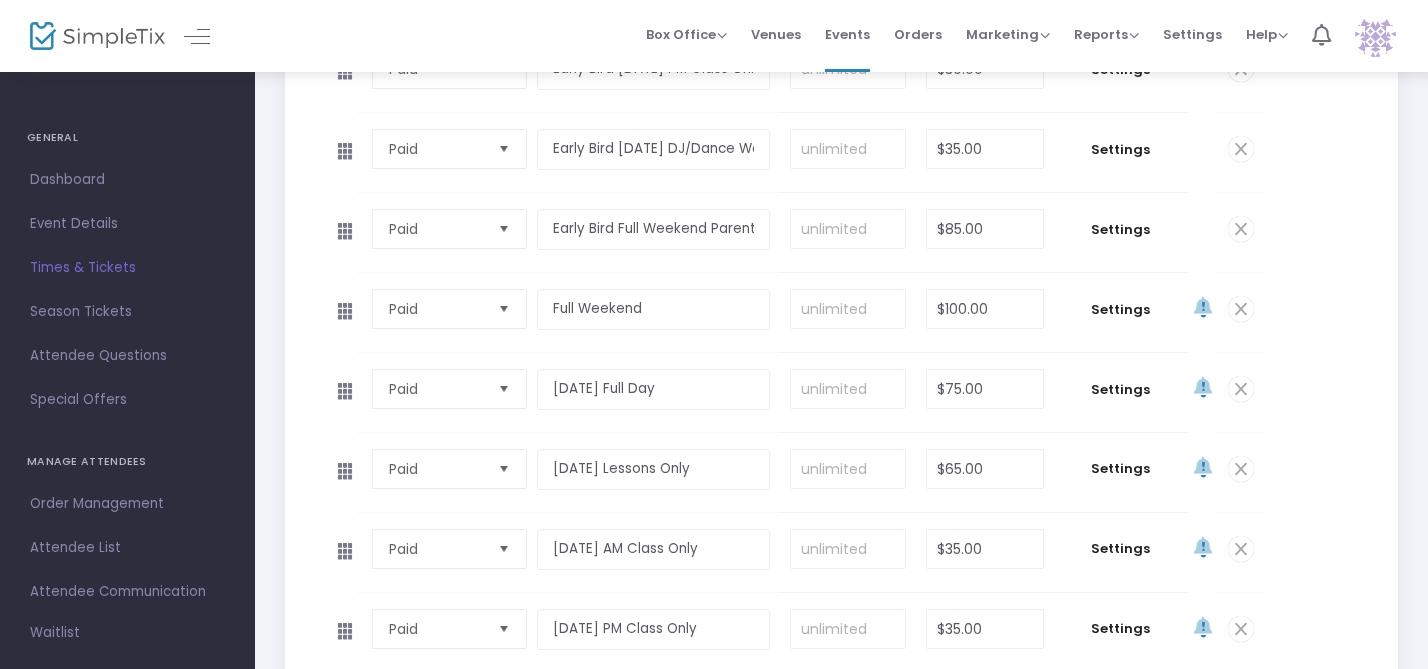 scroll, scrollTop: 893, scrollLeft: 0, axis: vertical 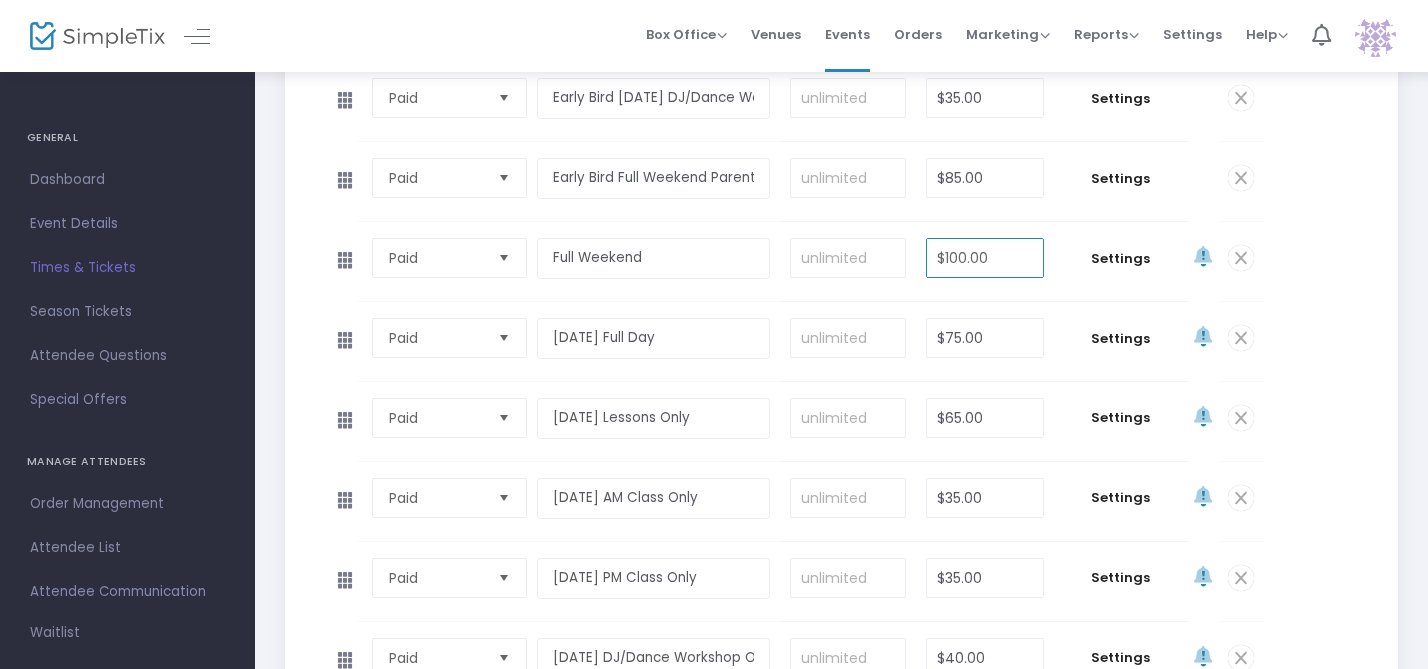 click on "$100.00" at bounding box center (984, 258) 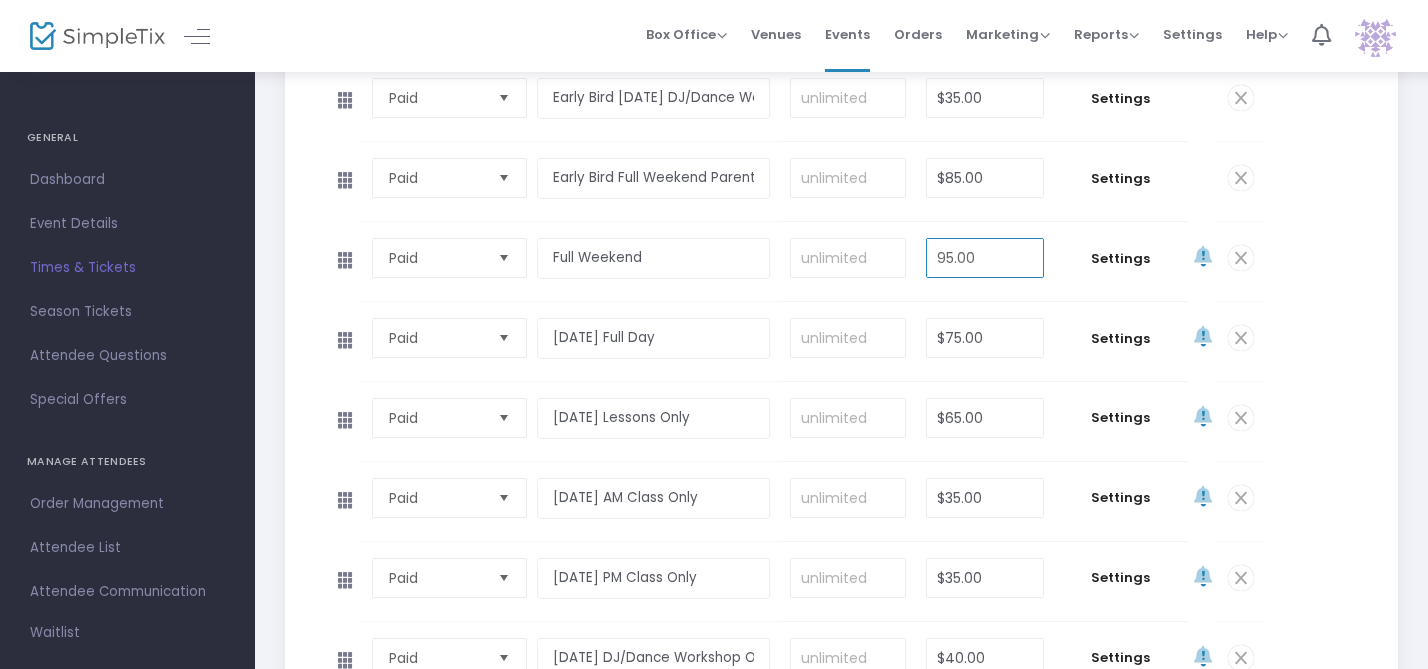 type on "95.00" 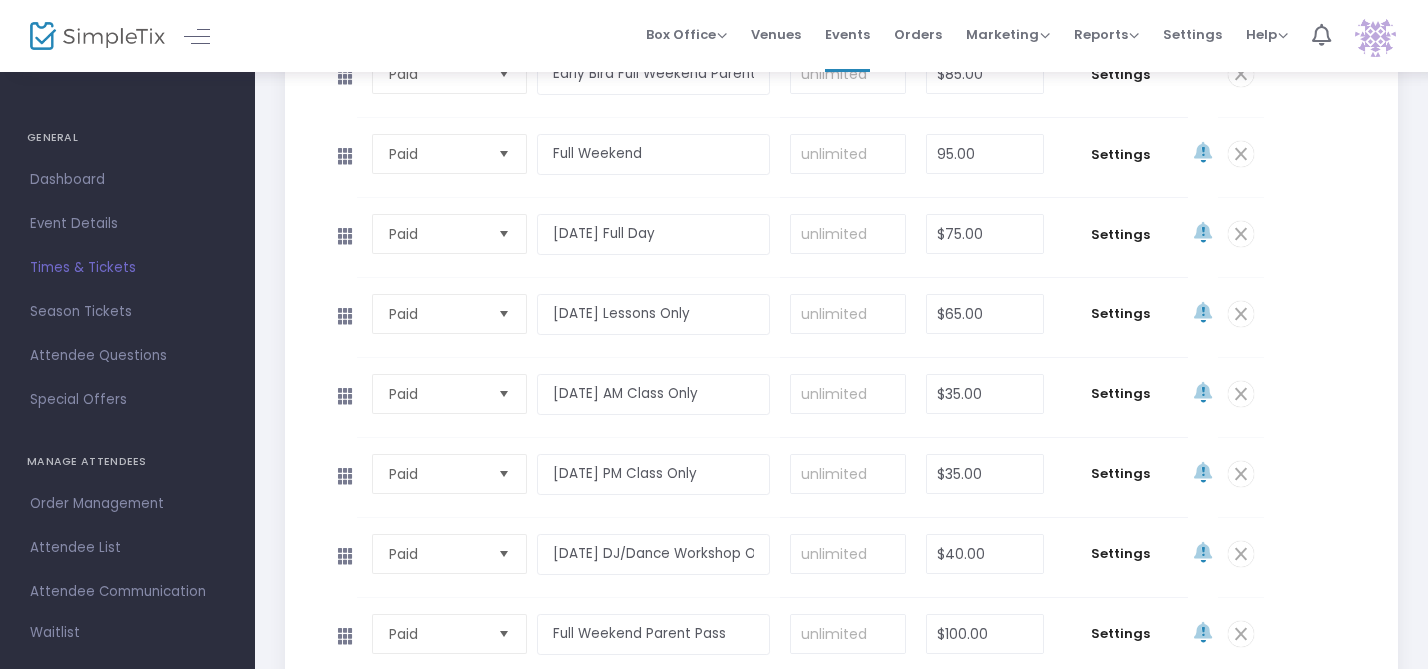 scroll, scrollTop: 998, scrollLeft: 0, axis: vertical 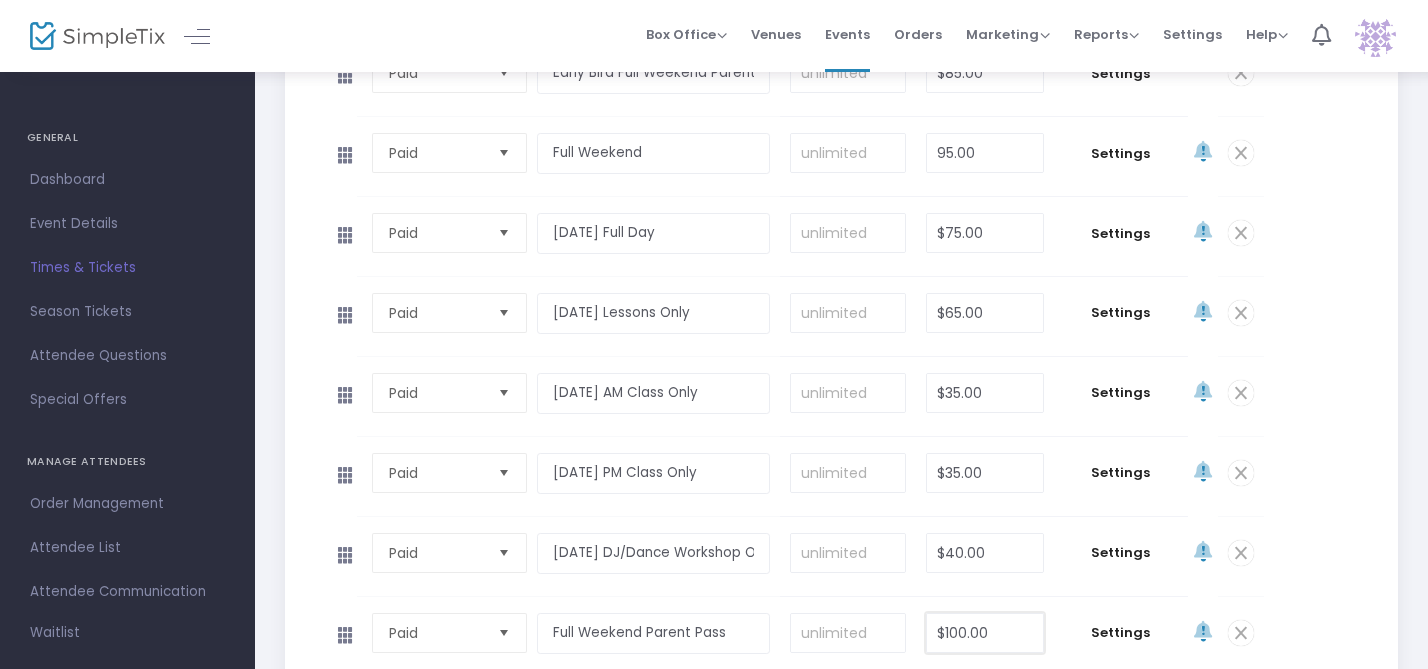 click on "$100.00" at bounding box center [984, 633] 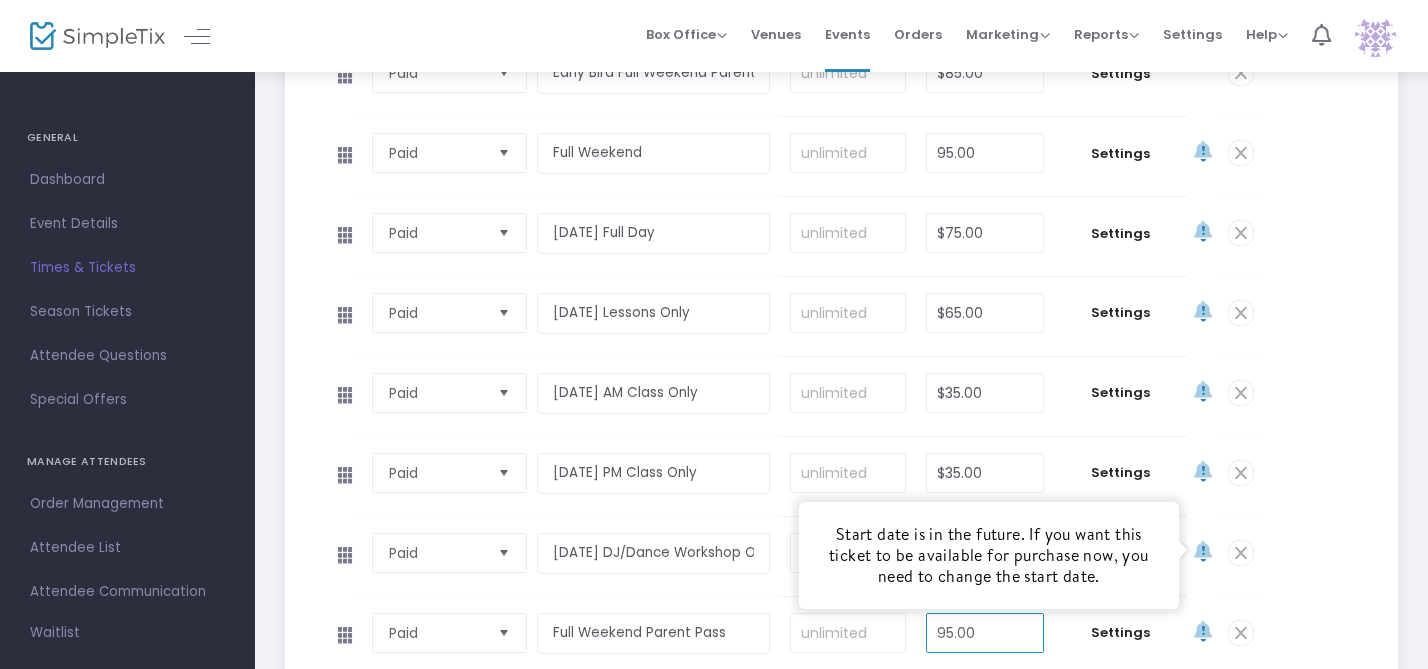 type on "95.00" 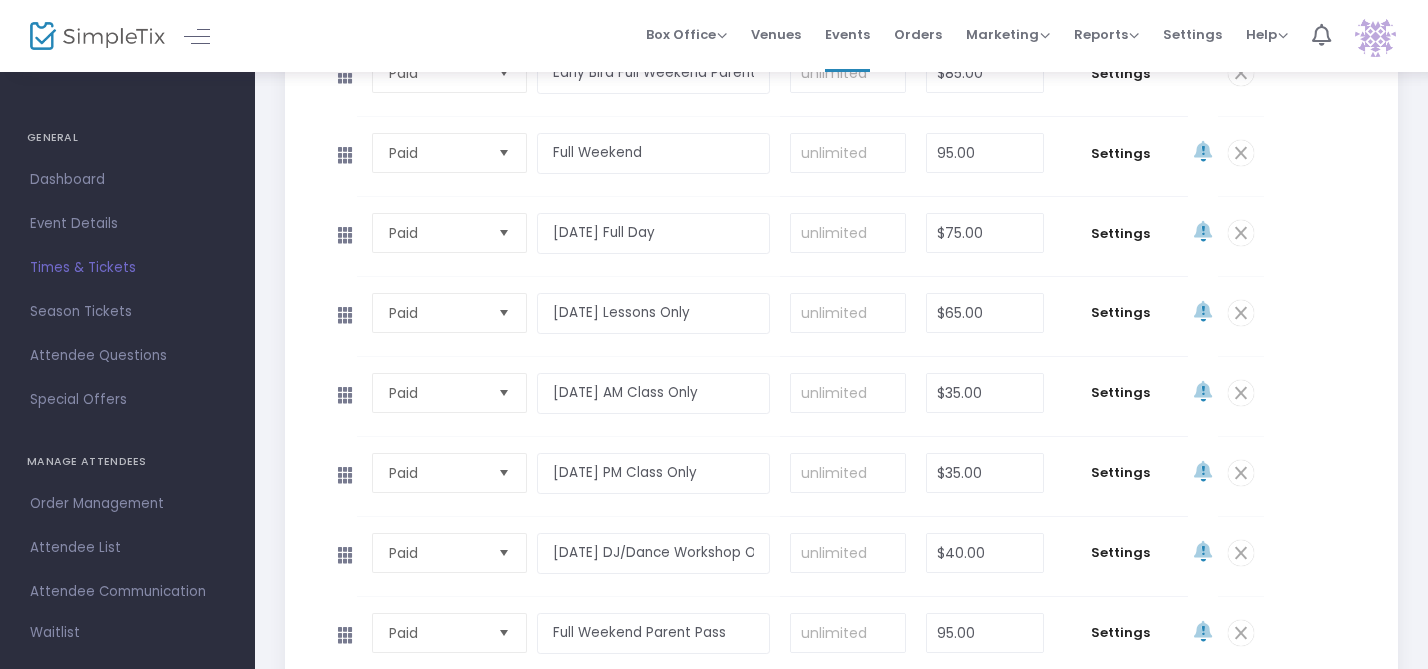 click on "Paid  Required.  Saturday PM Class Only  Required.   Required.  $35.00  Required.  Settings  0 Ticket sold (SKU #3636806) Ticket Description  Required.  ON OFF Editor mode TICKET NOTE Ticket can be purchased  By Attendees and Staff Minimum tickets per order 0  Value should be between 0 to 1000..  Maximum tickets per order 10  Value should not be less than Min Tickets and not exceed than 1000.  Do you want to charge your ticket buyers a service fee?   Absorb fee: Ticketing fees will be charged to your credit card on file    Pass ticketing fees and credit card processing fees to the buyer   The fee will be $2.89     Charge a custom fee When should ticket sales start?   Start ticket sales immediately   Specific Date 8/1/2025  Required.  1:00 AM  Required.  Eastern  Time   Start ticket sales a specific number of days before the event   Start ticket sales a specific number of days and hours before the event When should ticket sales for this ticket type end?        Specific Date 8/14/2025  Required." 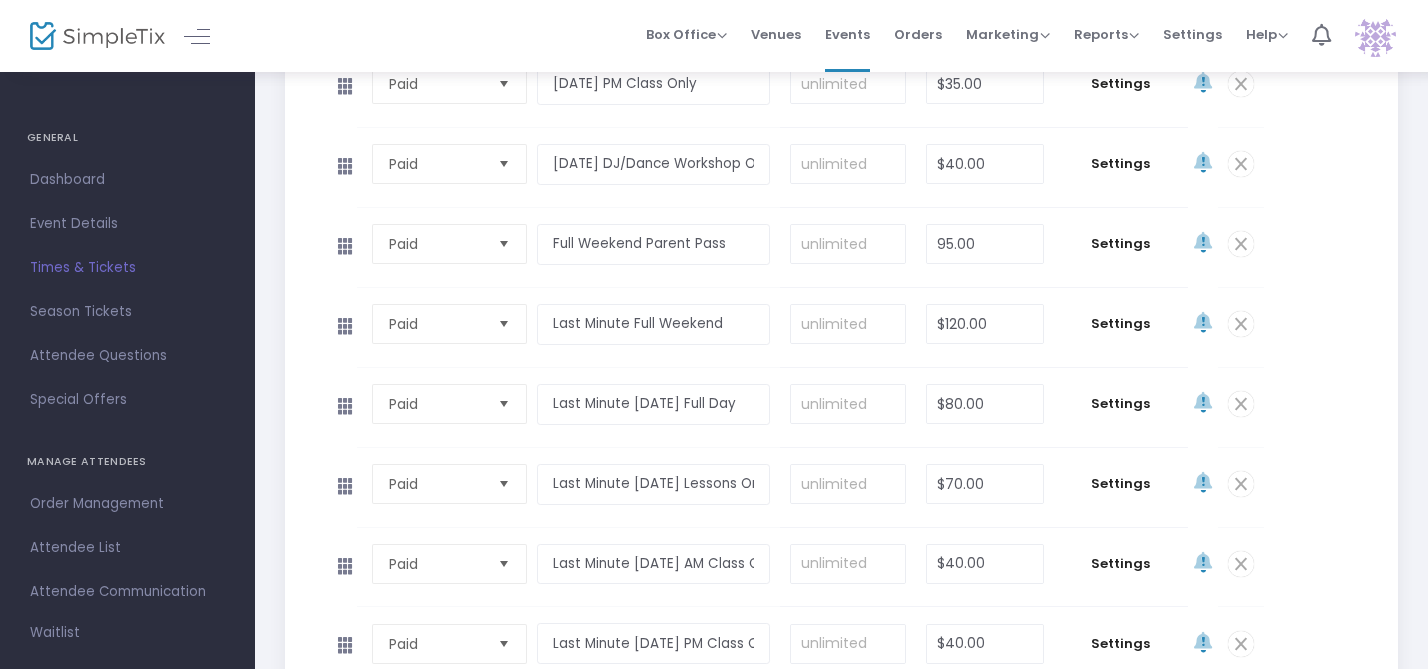 scroll, scrollTop: 1402, scrollLeft: 0, axis: vertical 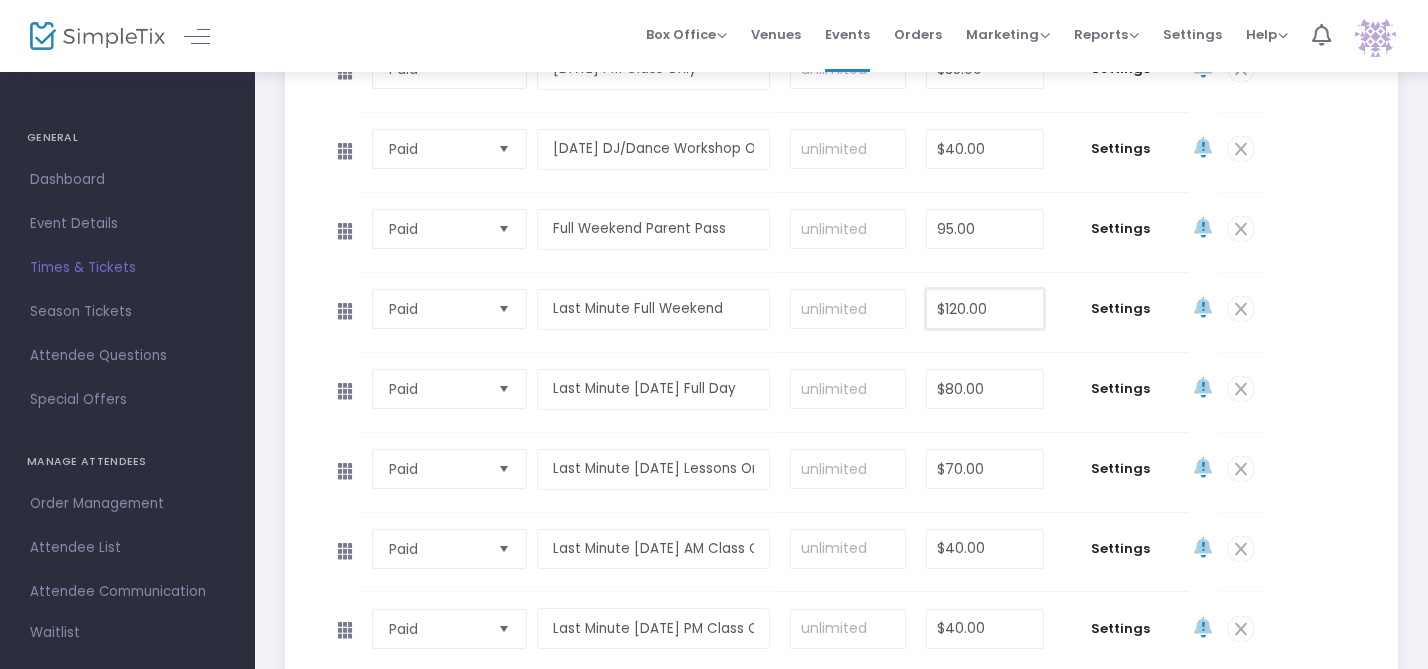 click on "$120.00" at bounding box center [984, 309] 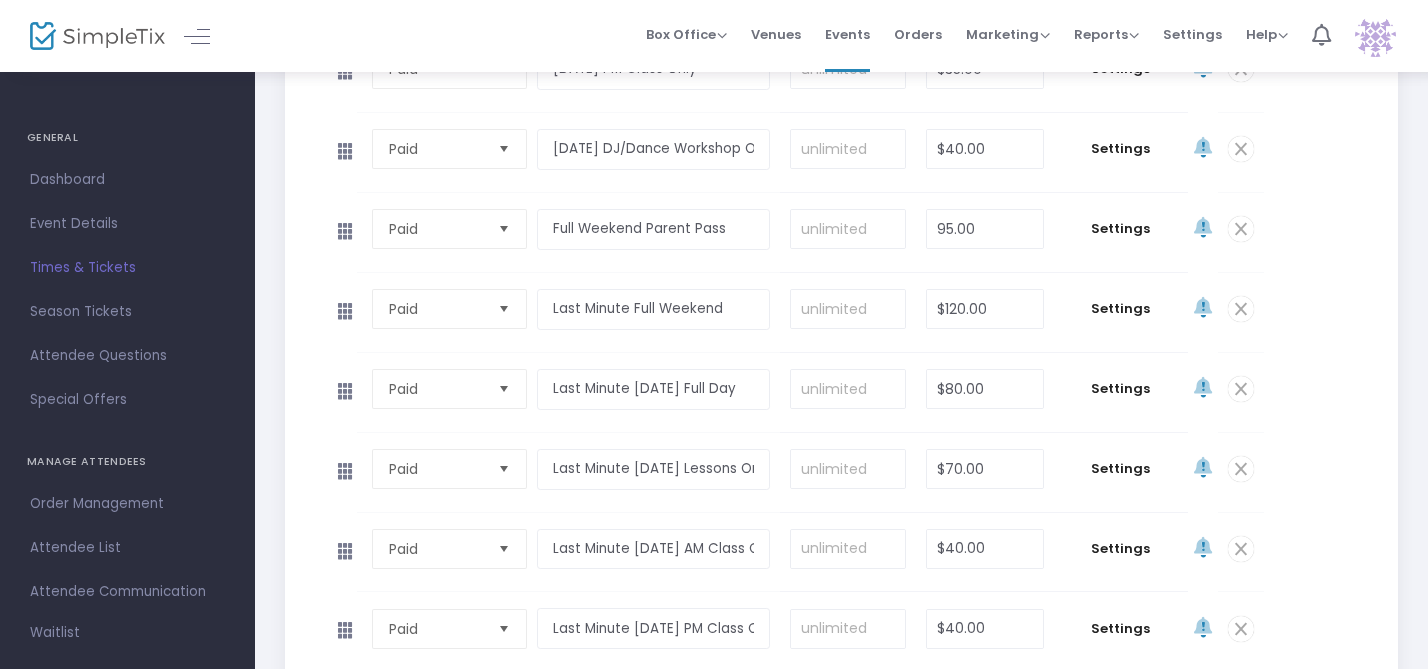 click on "Required." 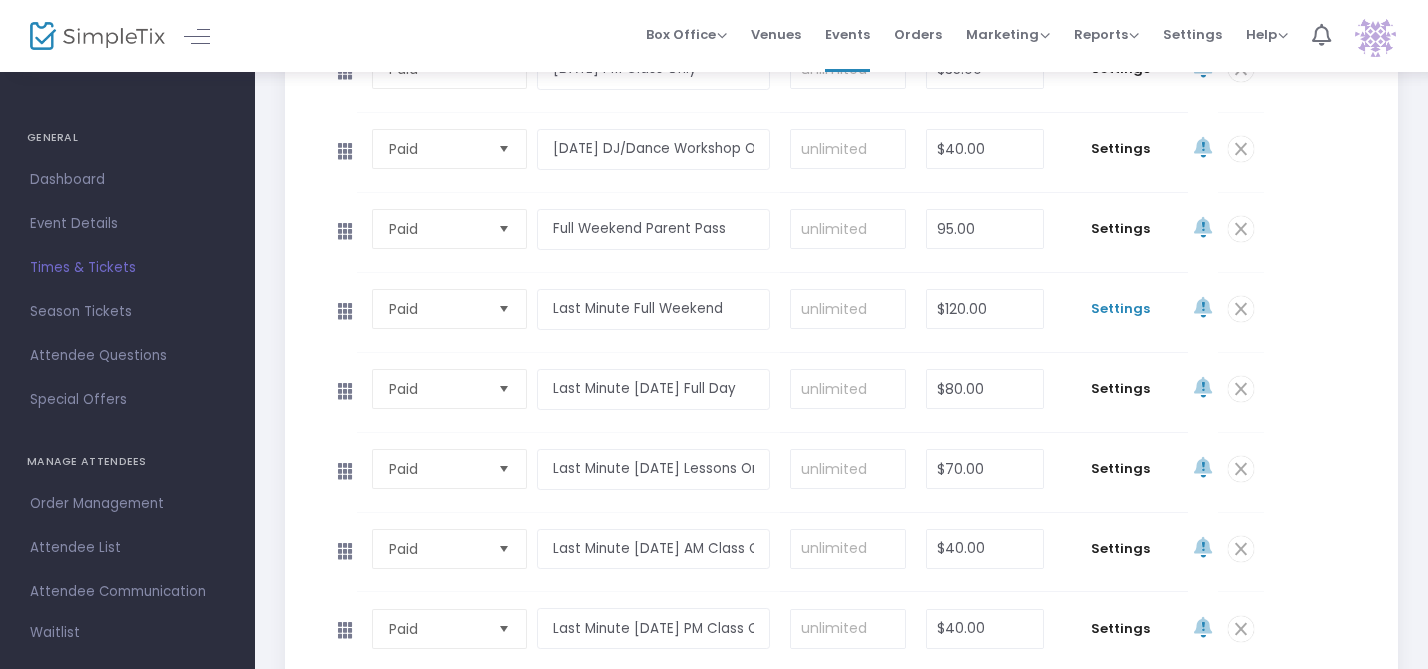 click on "Settings" at bounding box center (1121, 309) 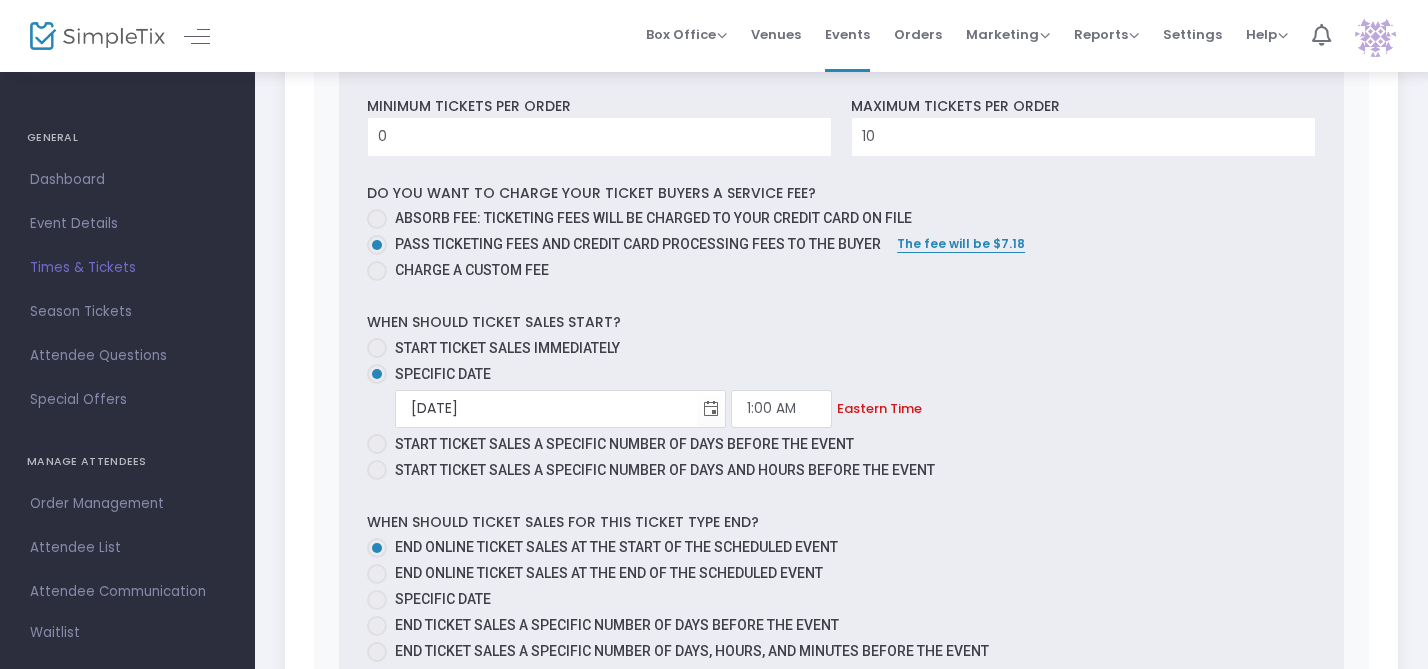 scroll, scrollTop: 2173, scrollLeft: 0, axis: vertical 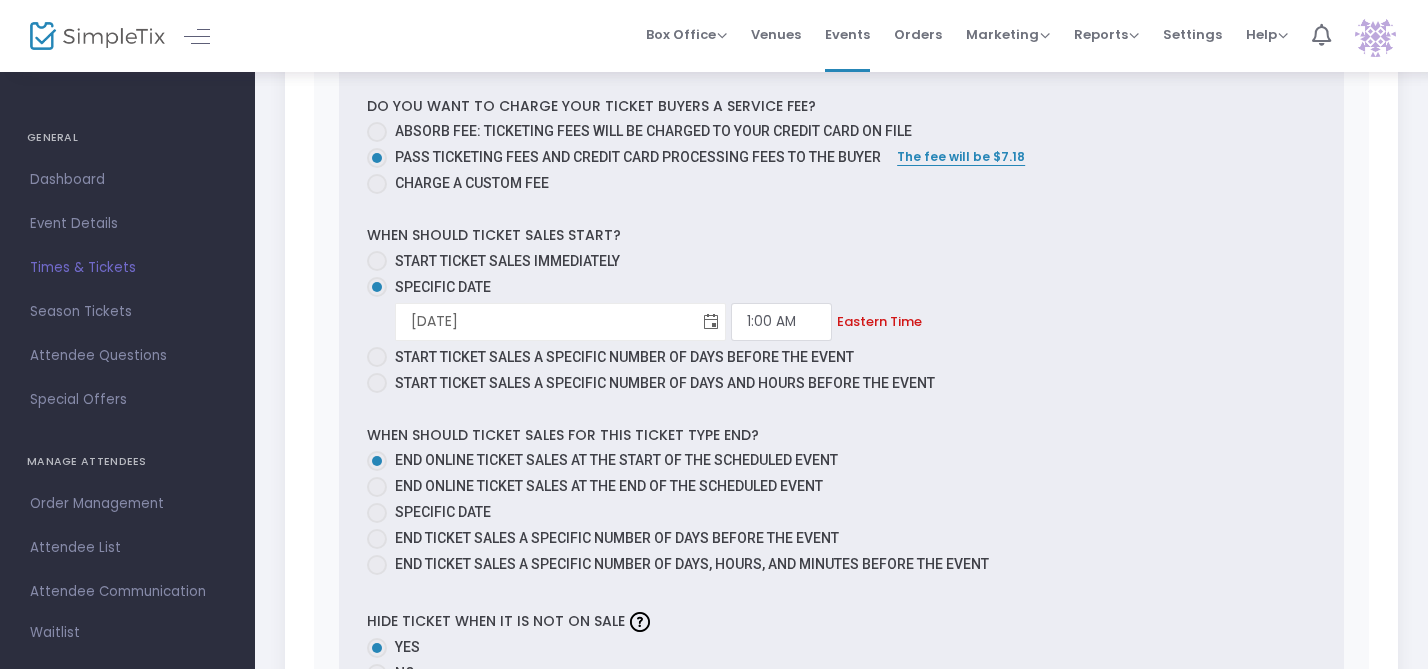 click at bounding box center (711, 321) 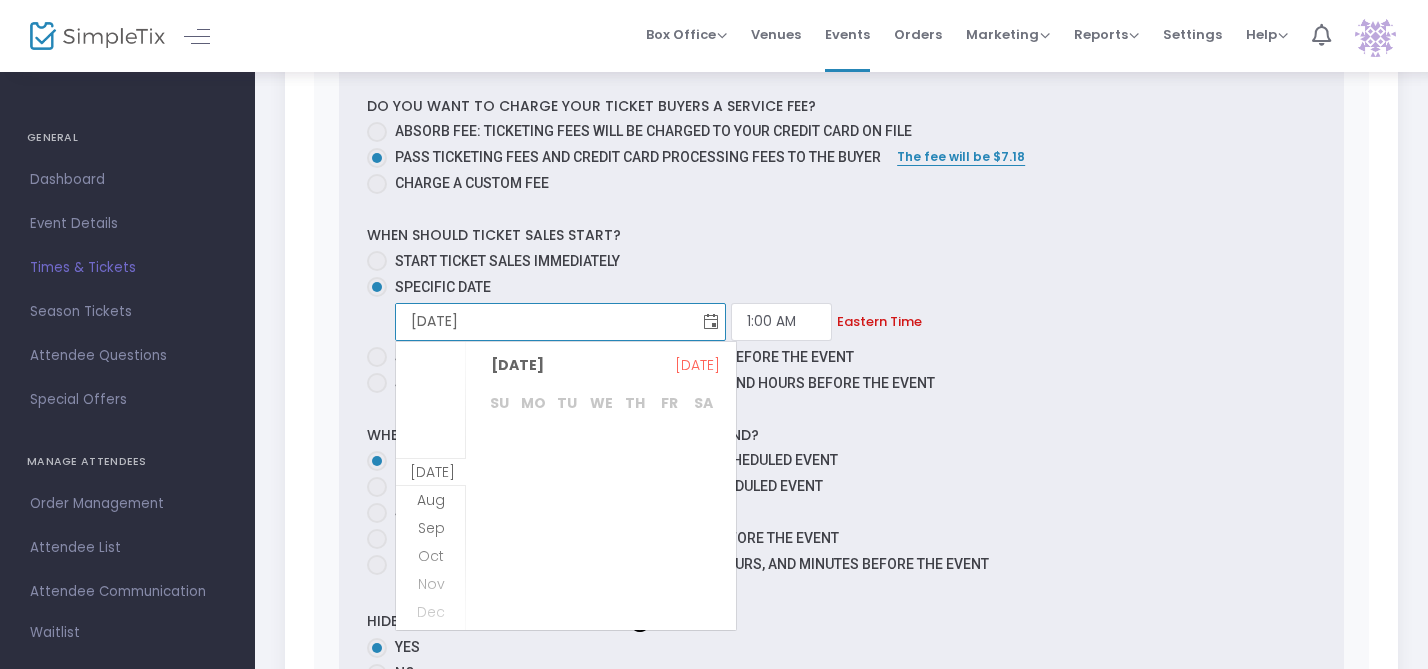 scroll, scrollTop: 28, scrollLeft: 0, axis: vertical 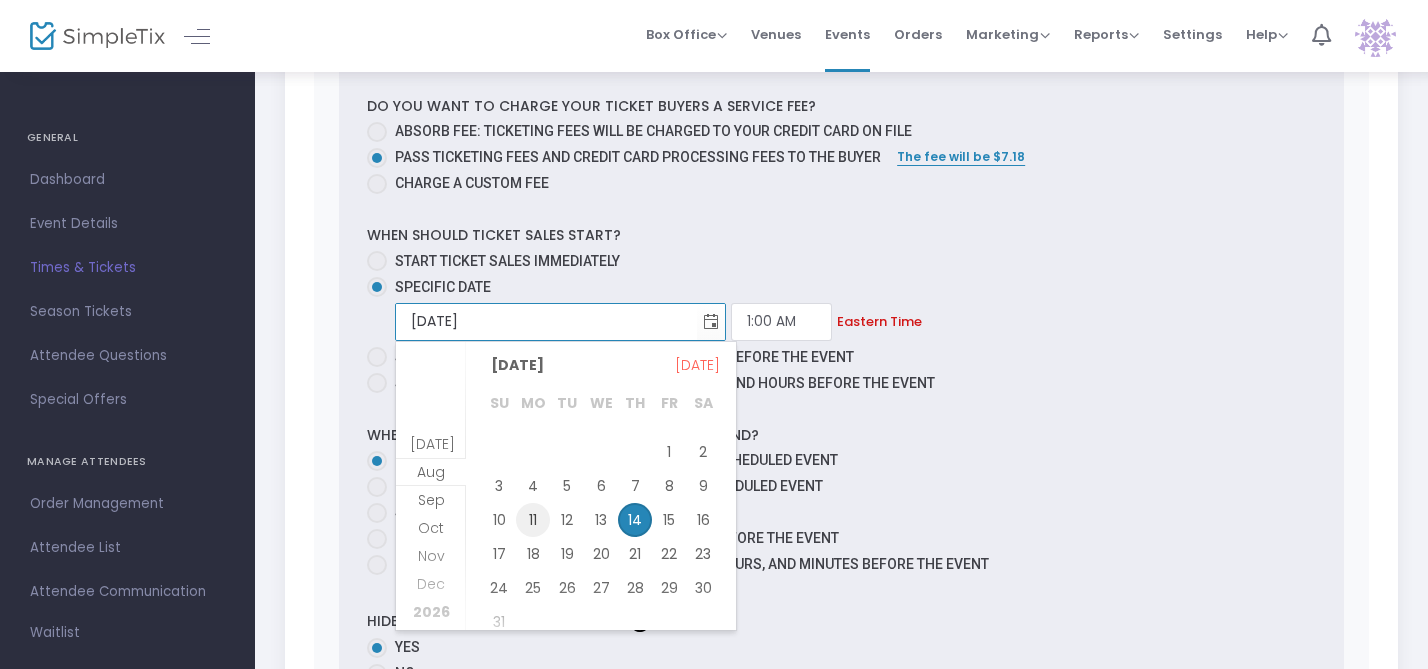click on "11" at bounding box center (533, 520) 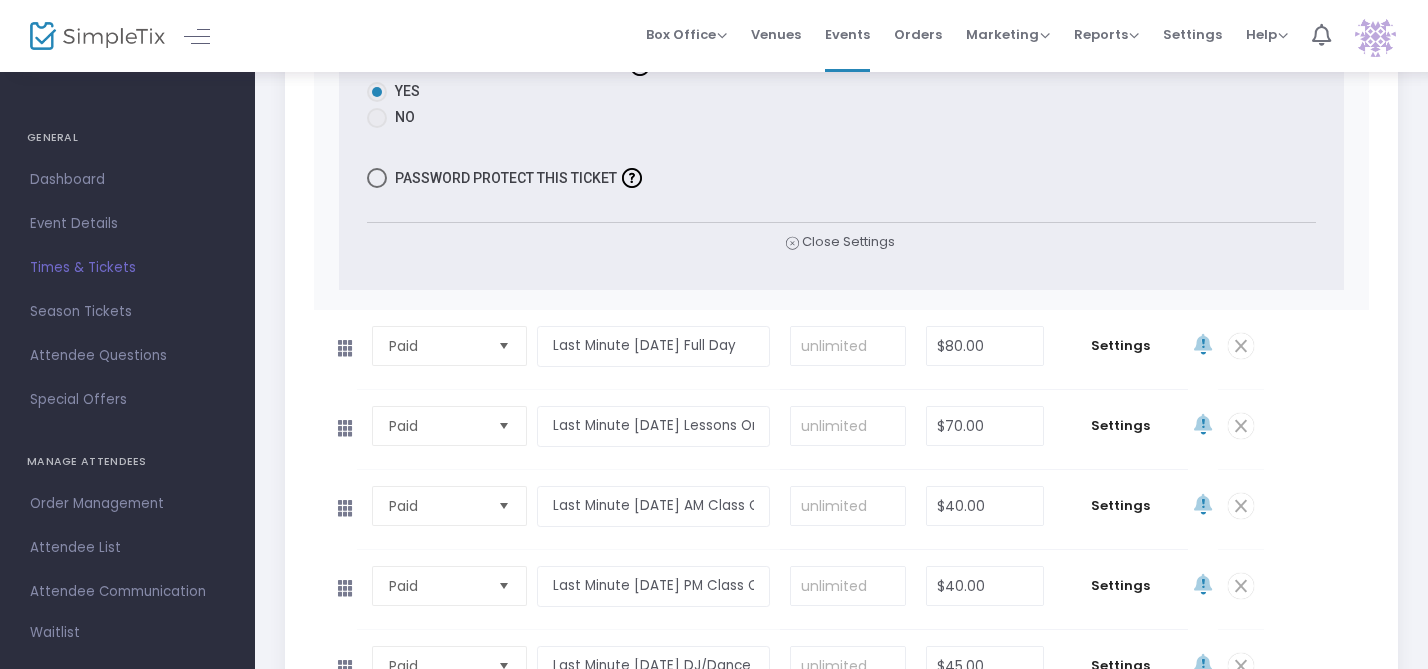 scroll, scrollTop: 2730, scrollLeft: 0, axis: vertical 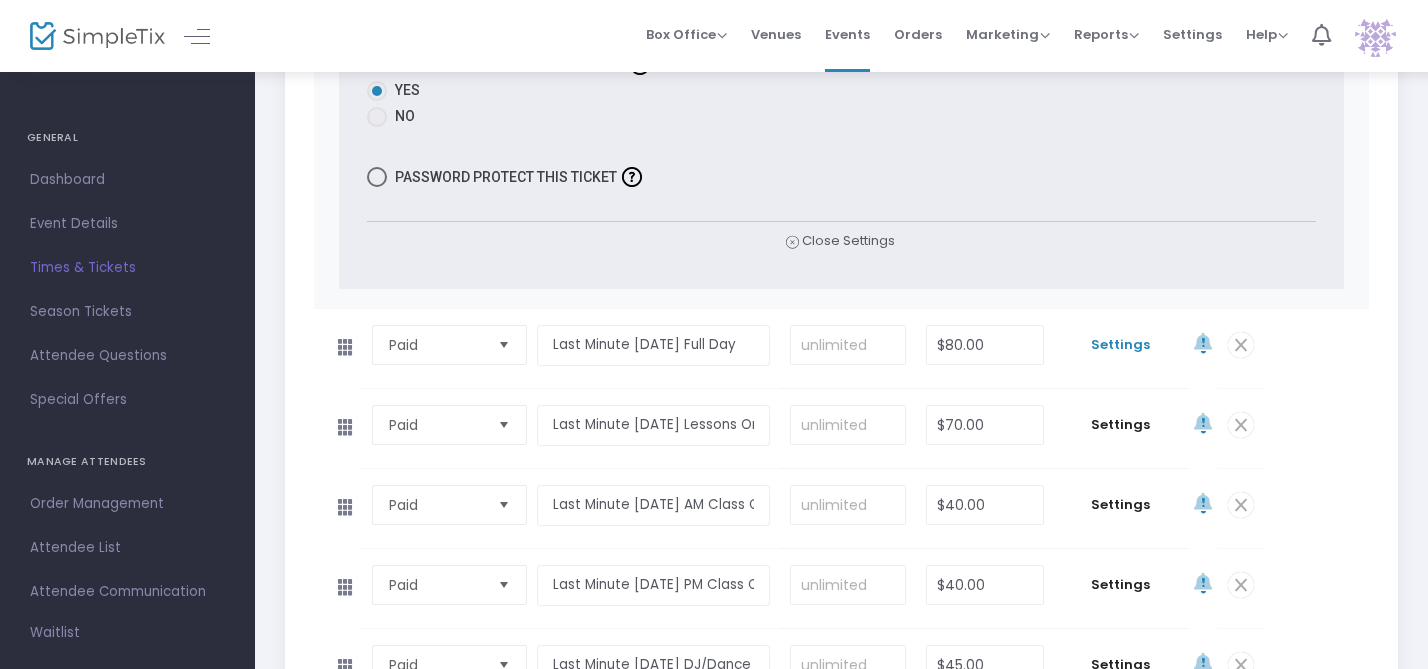 click on "Settings" at bounding box center [1121, 345] 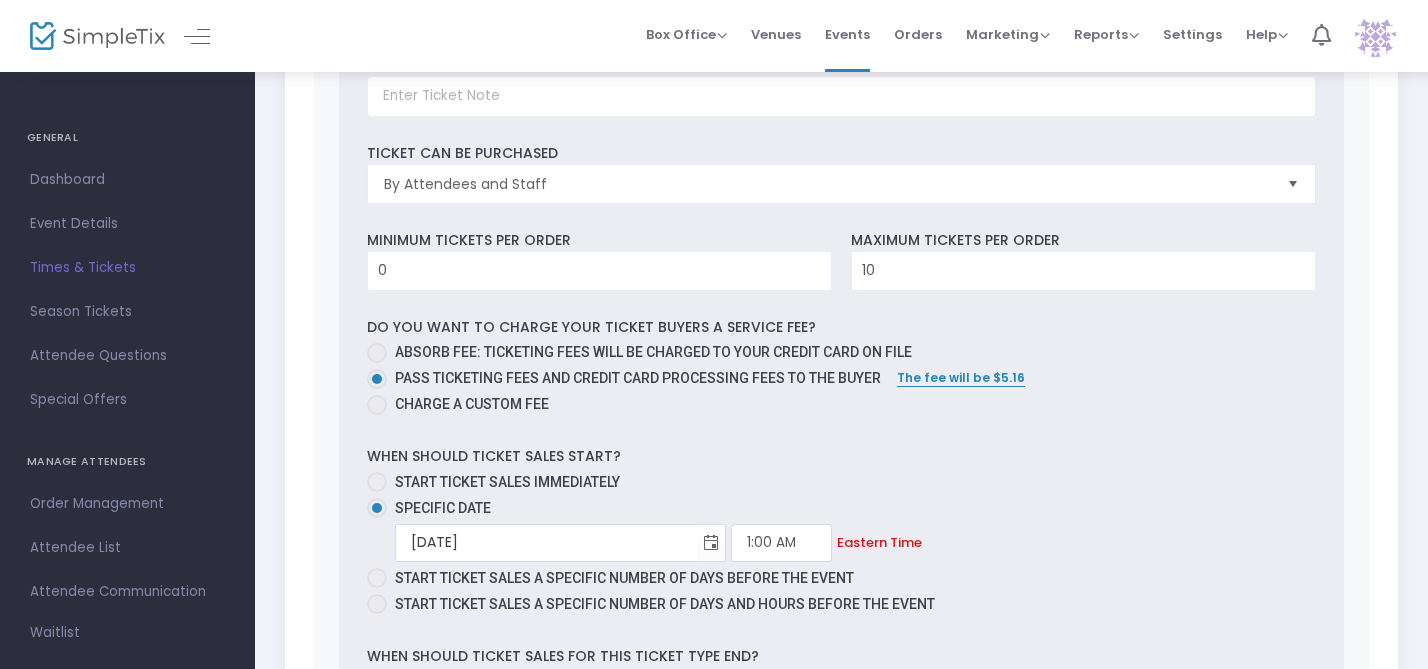 scroll, scrollTop: 3377, scrollLeft: 0, axis: vertical 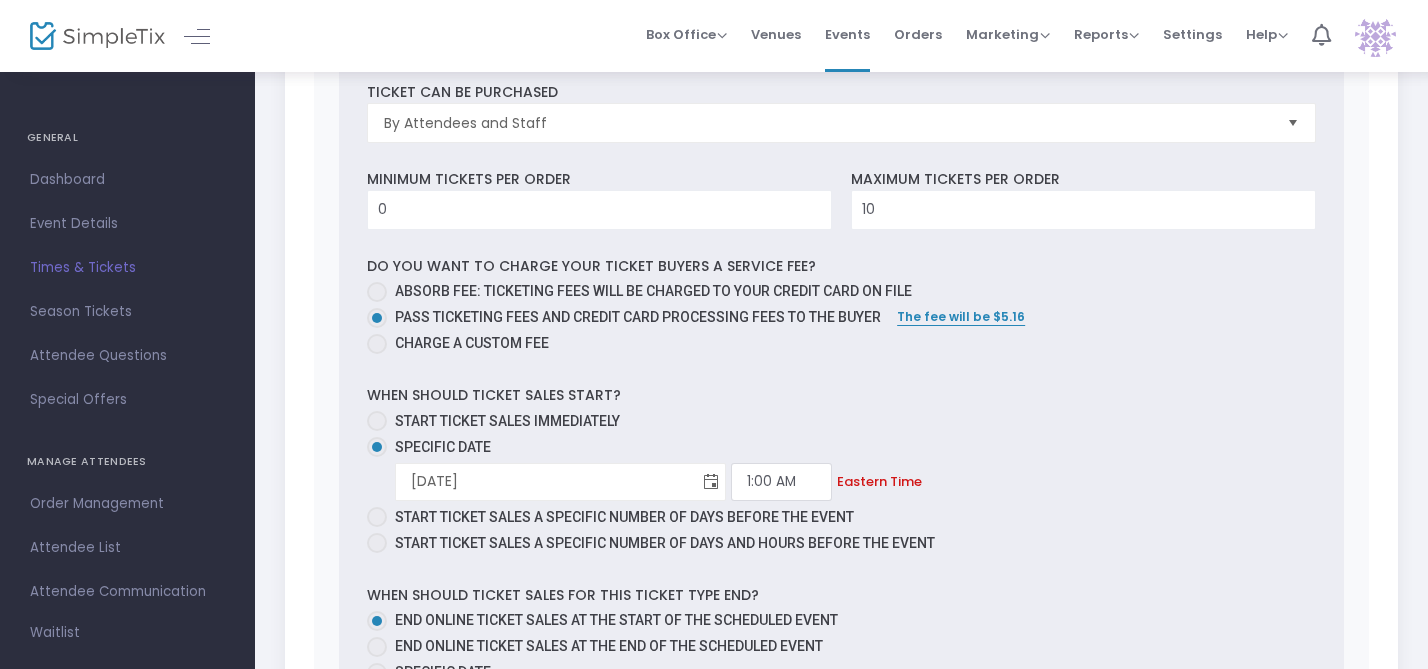 click at bounding box center (711, 481) 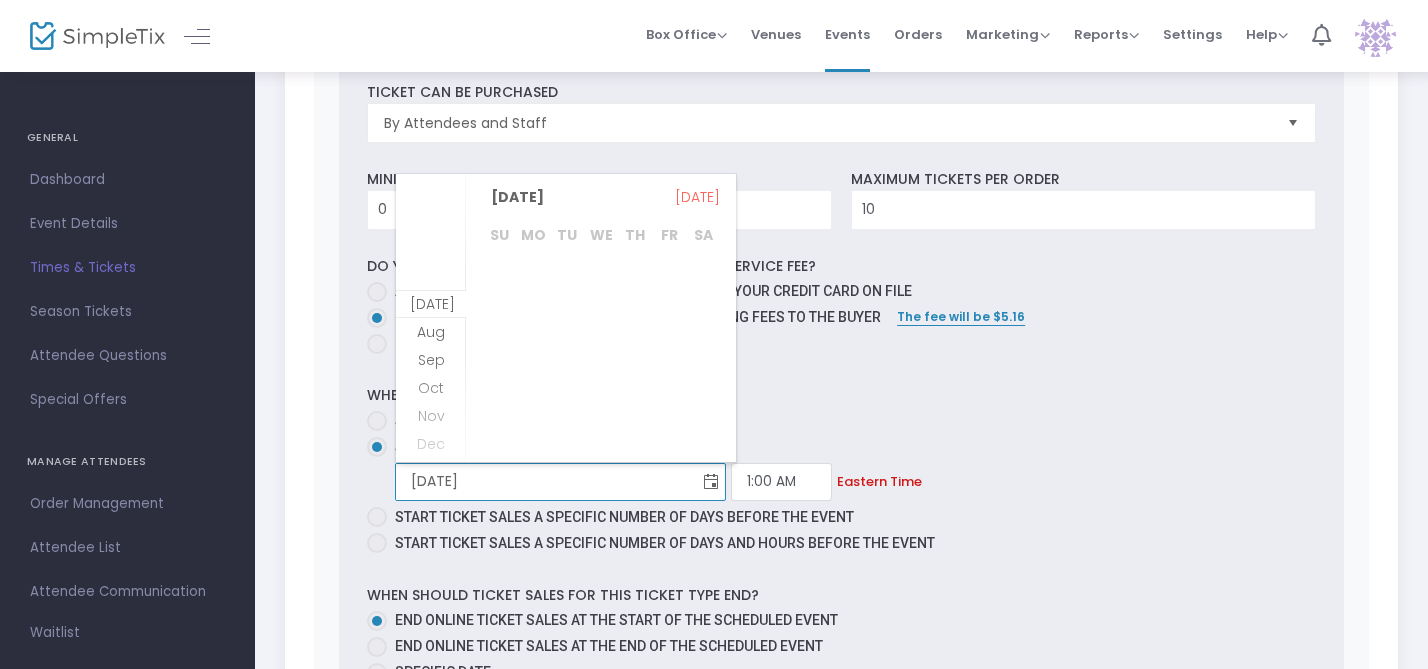 scroll, scrollTop: 28, scrollLeft: 0, axis: vertical 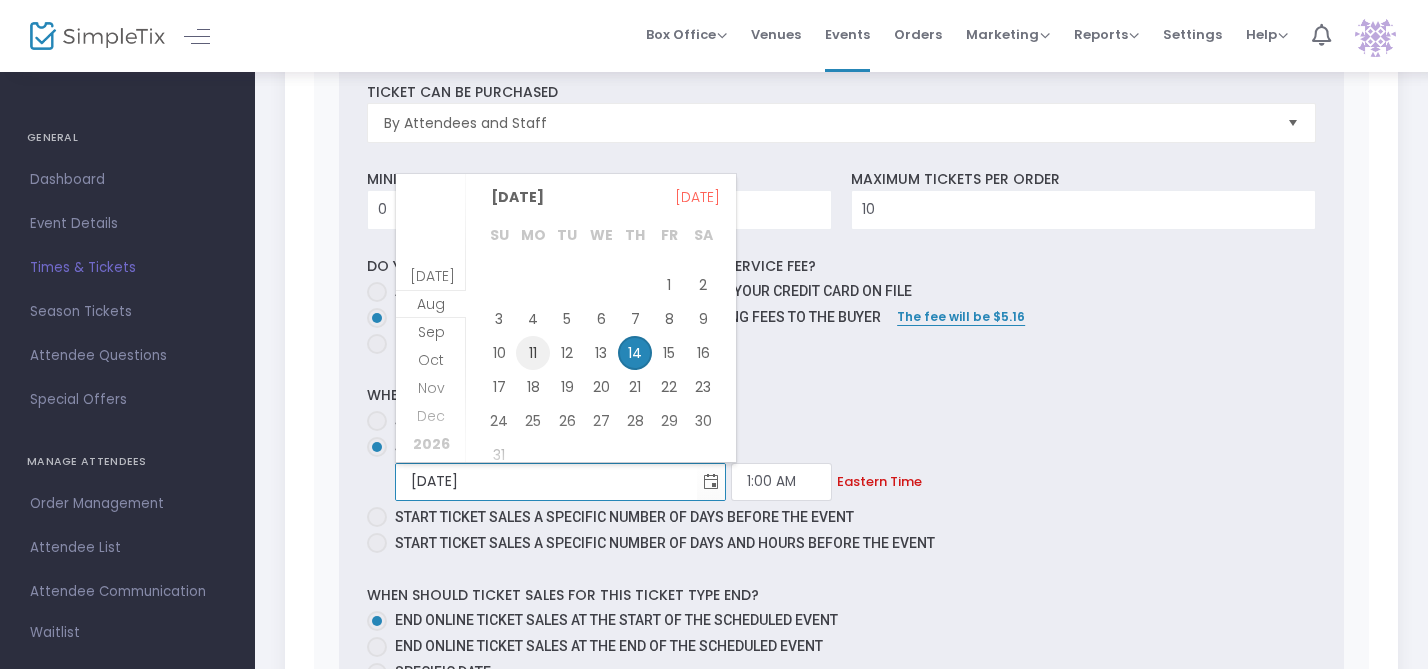 click on "11" at bounding box center (533, 352) 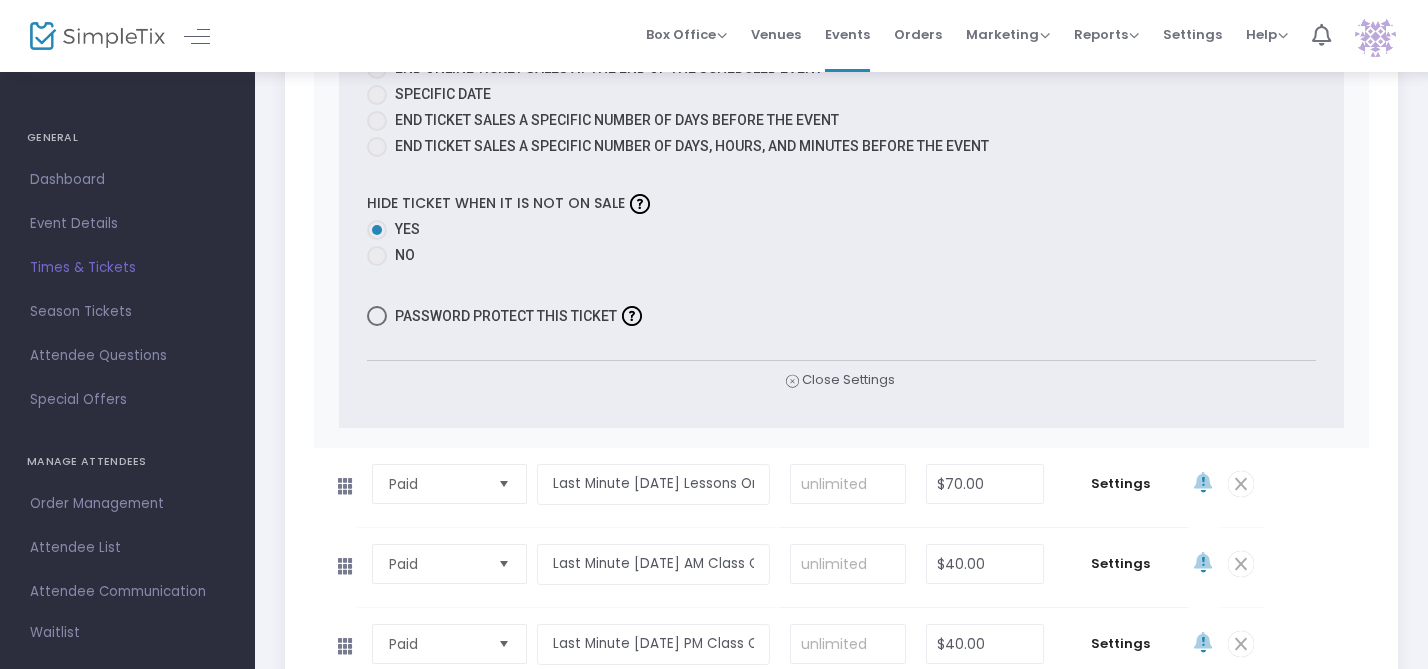 scroll, scrollTop: 3976, scrollLeft: 0, axis: vertical 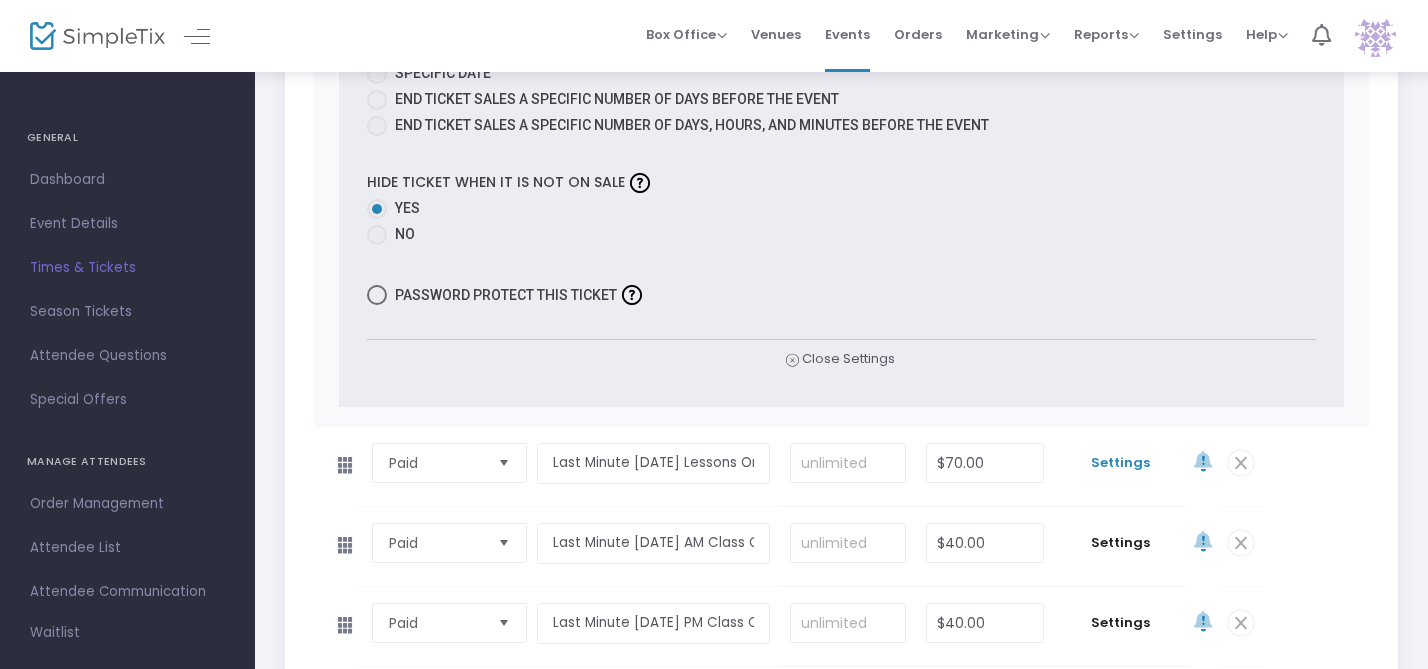 click on "Settings" at bounding box center (1121, 463) 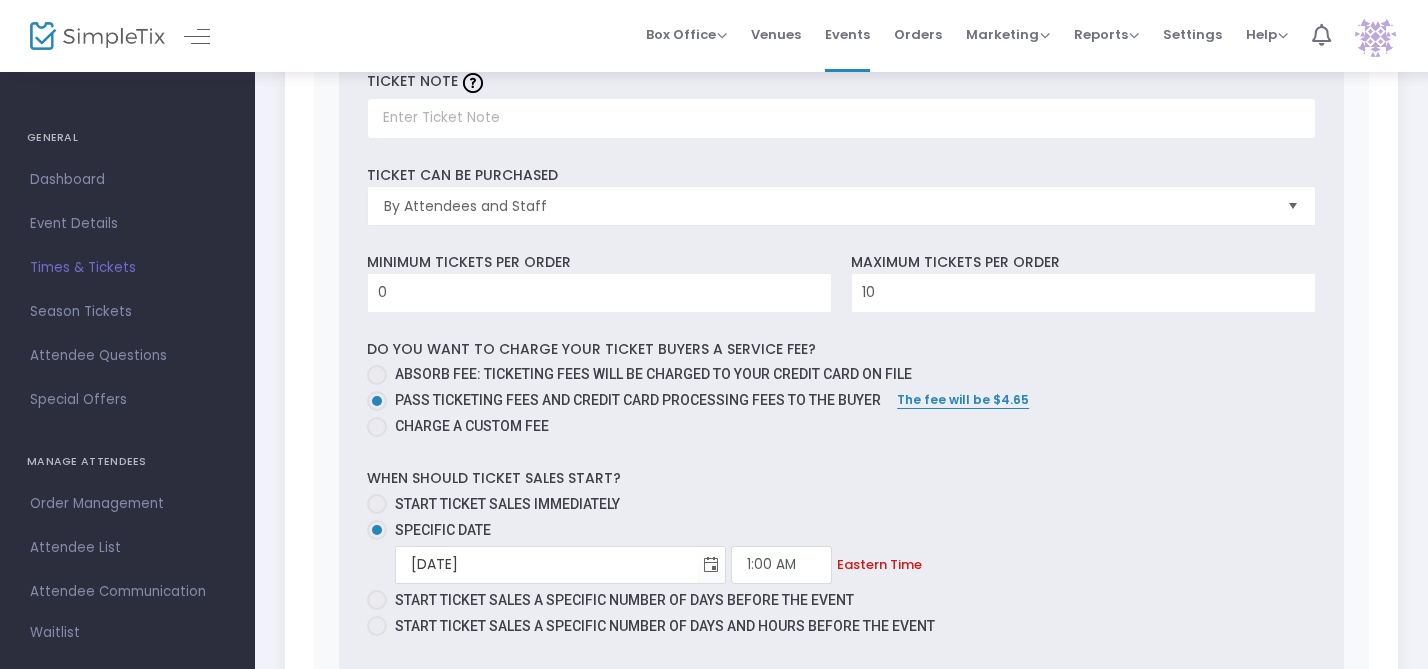 scroll, scrollTop: 4672, scrollLeft: 0, axis: vertical 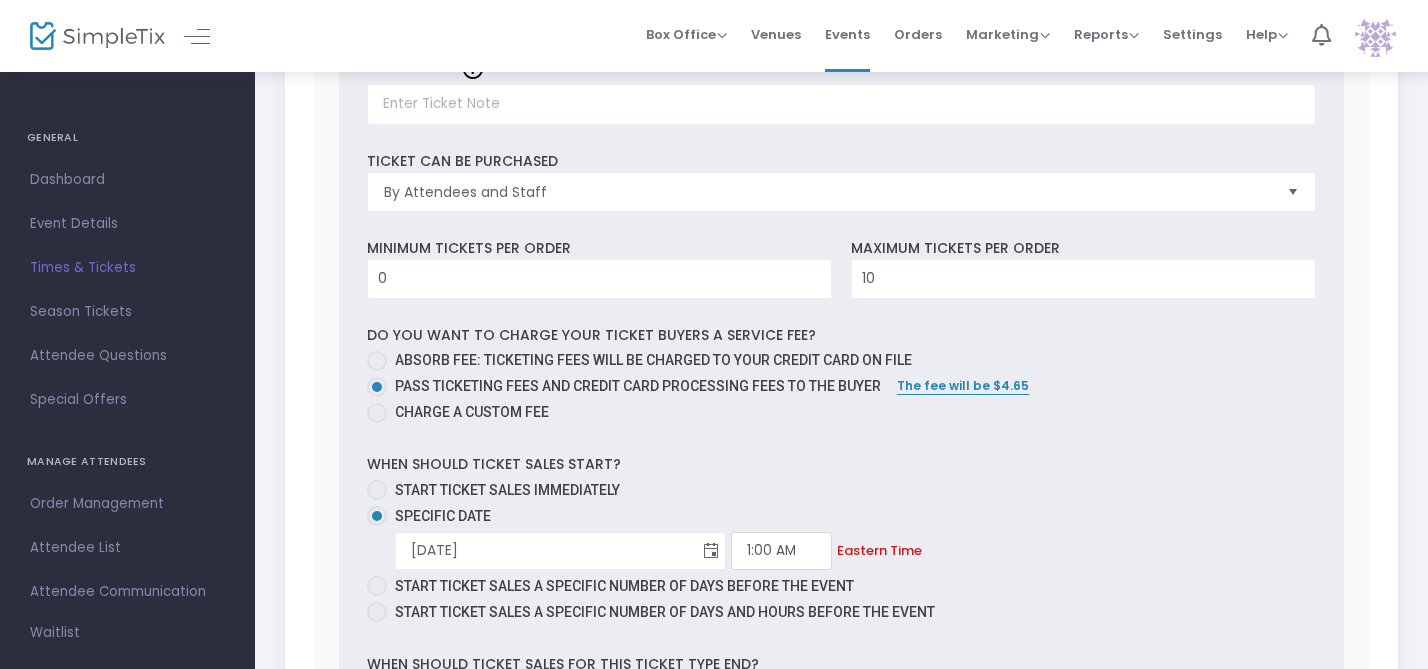 click at bounding box center [711, 550] 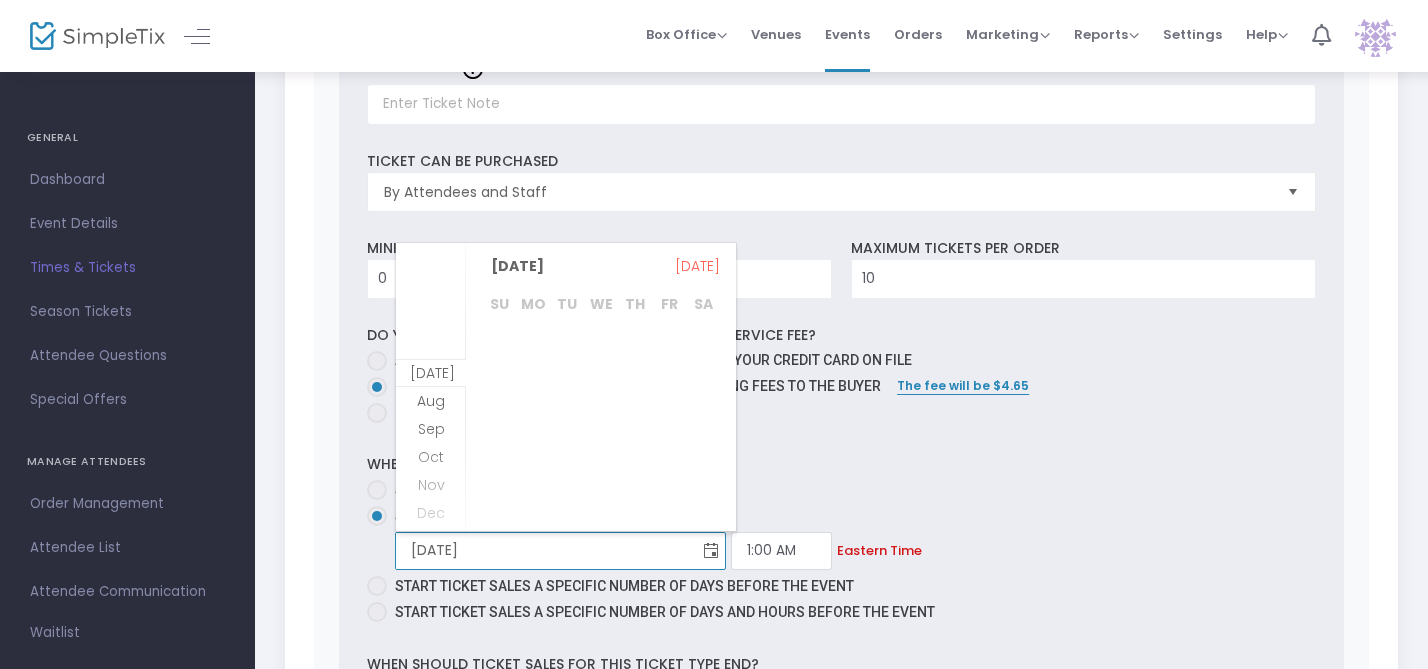 scroll, scrollTop: 28, scrollLeft: 0, axis: vertical 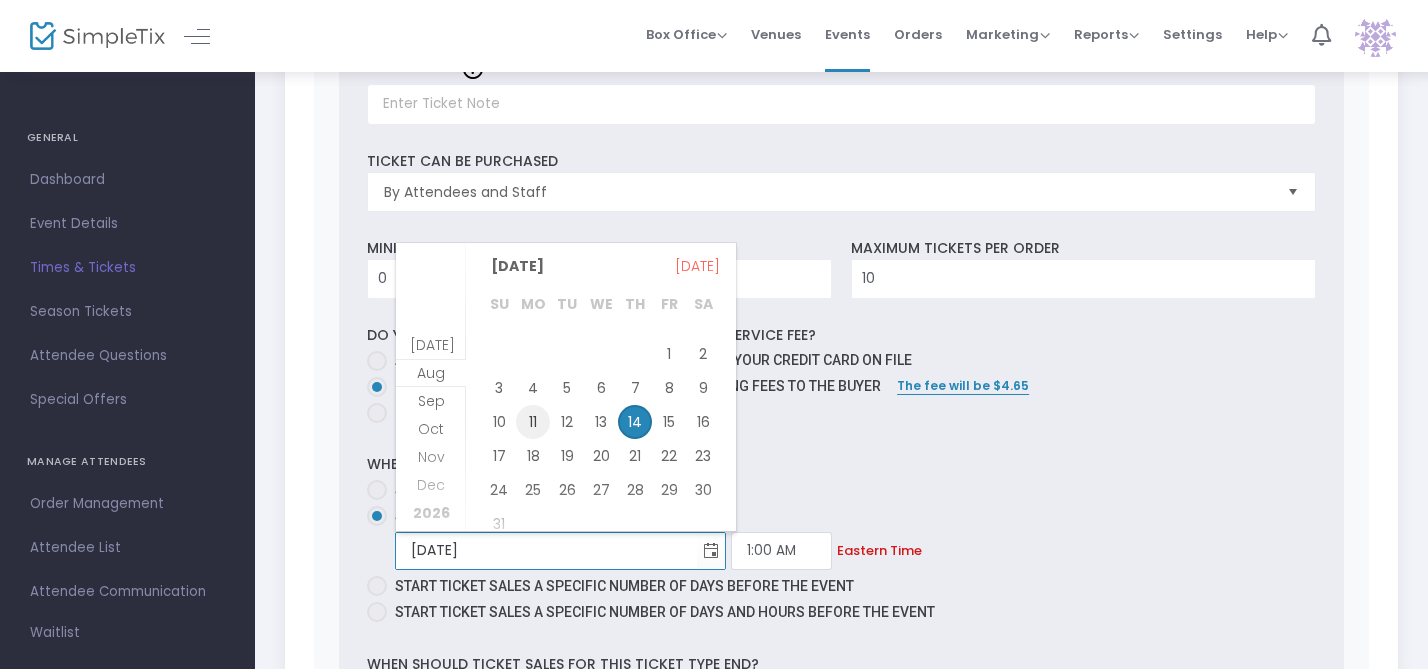 click on "11" at bounding box center (533, 422) 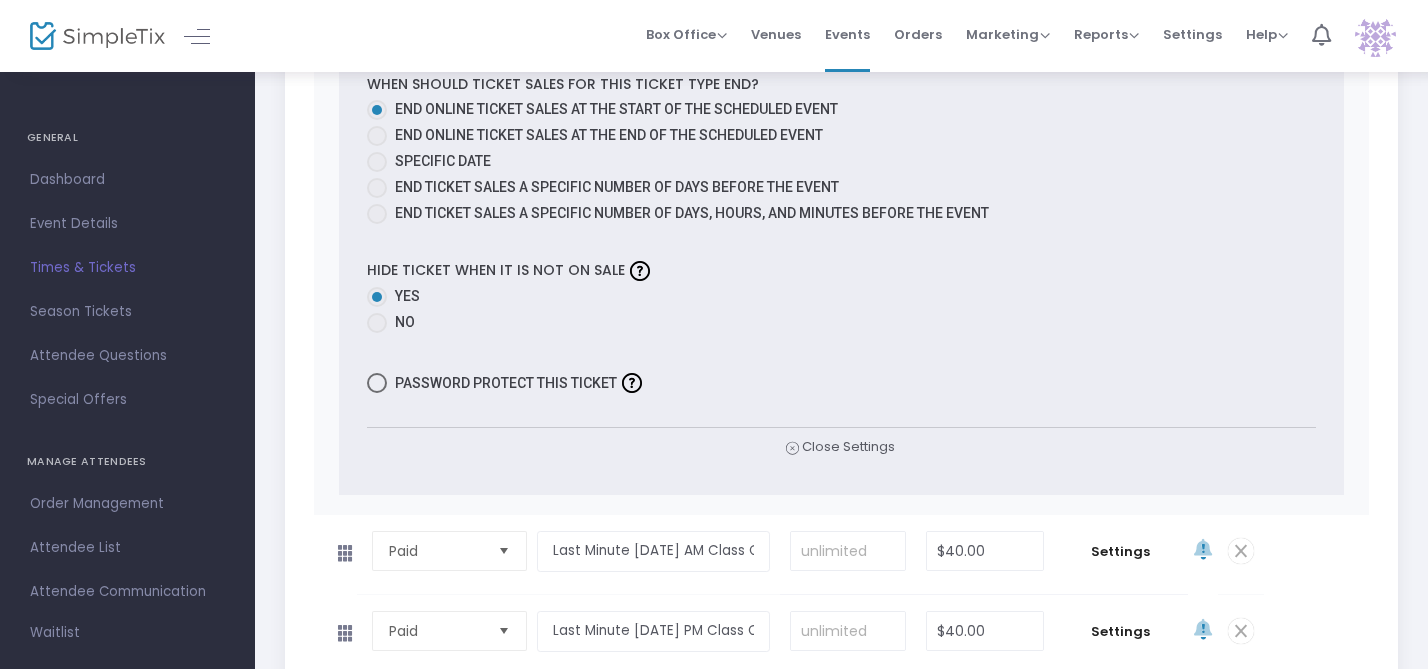 scroll, scrollTop: 5332, scrollLeft: 0, axis: vertical 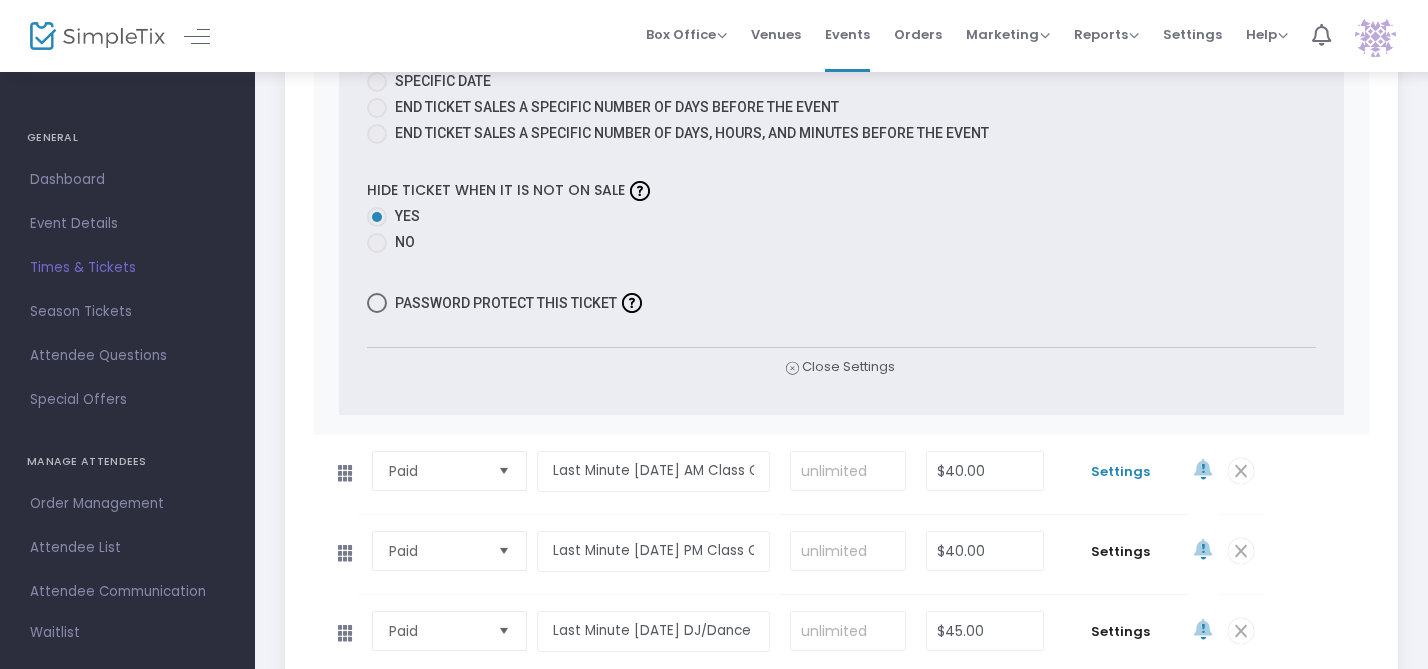 click on "Settings" at bounding box center (1121, 472) 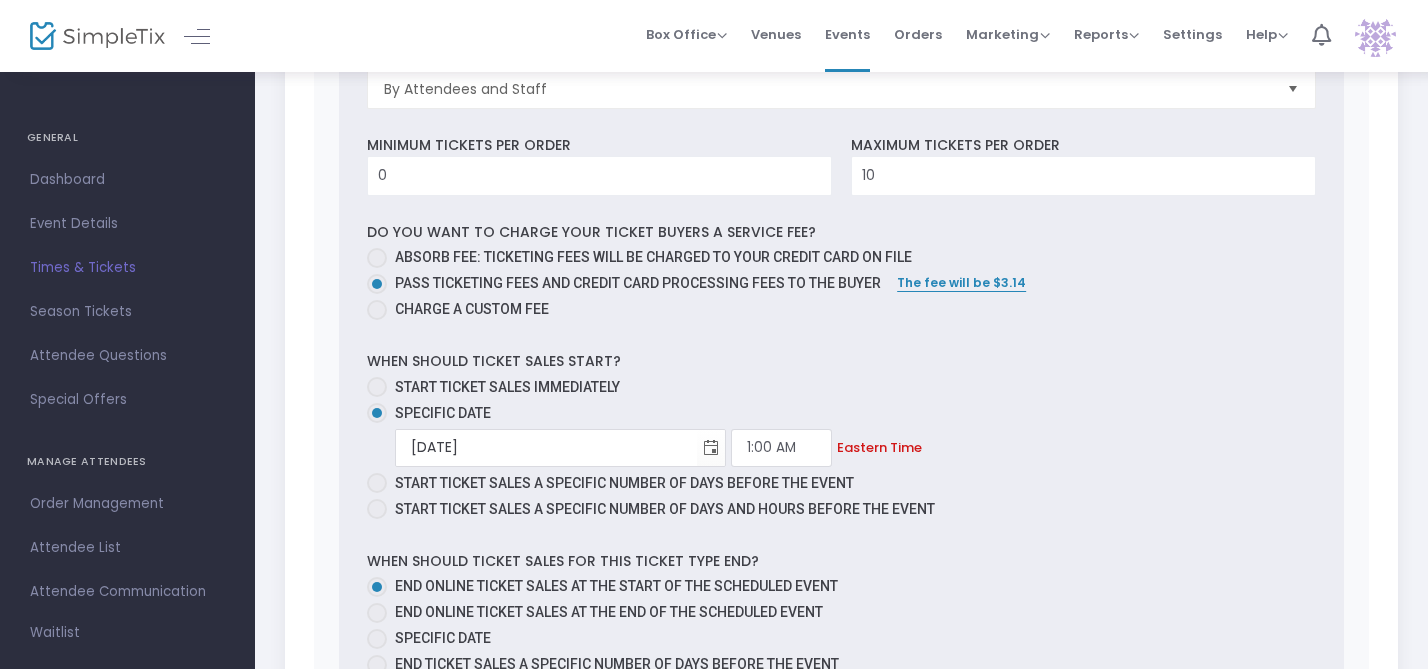 scroll, scrollTop: 6160, scrollLeft: 0, axis: vertical 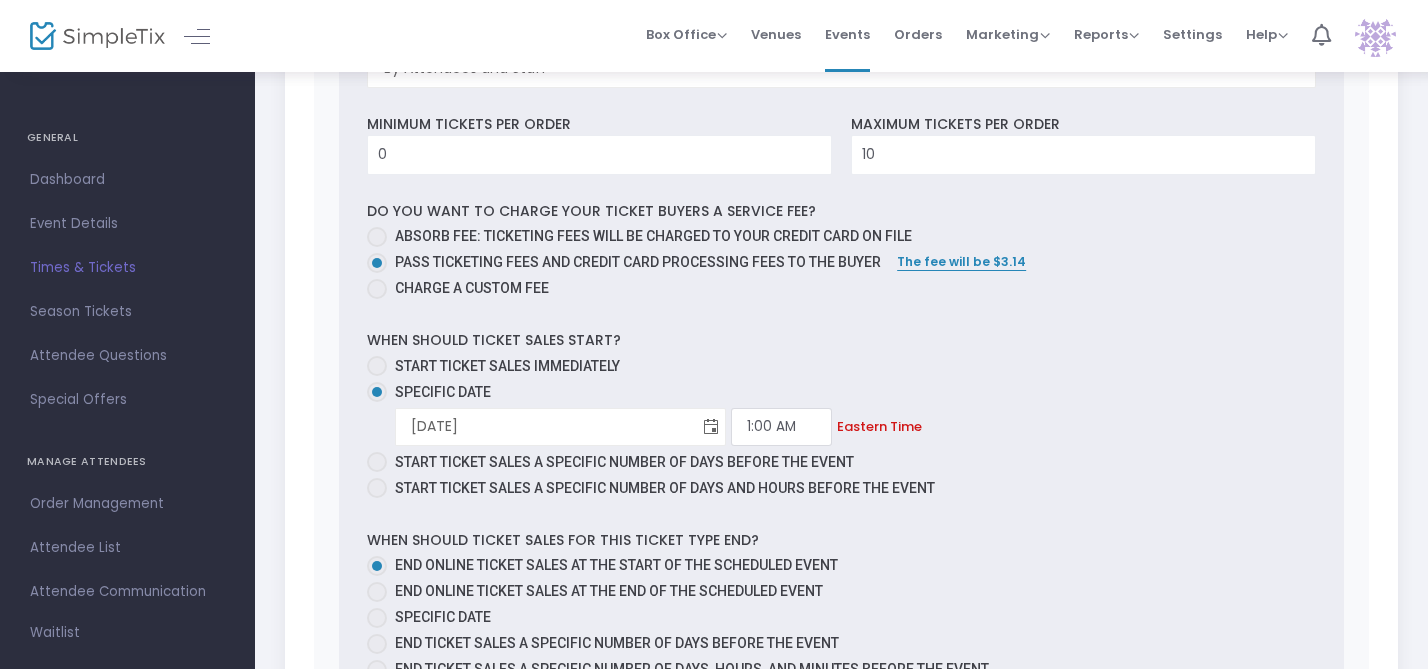 click at bounding box center [711, 426] 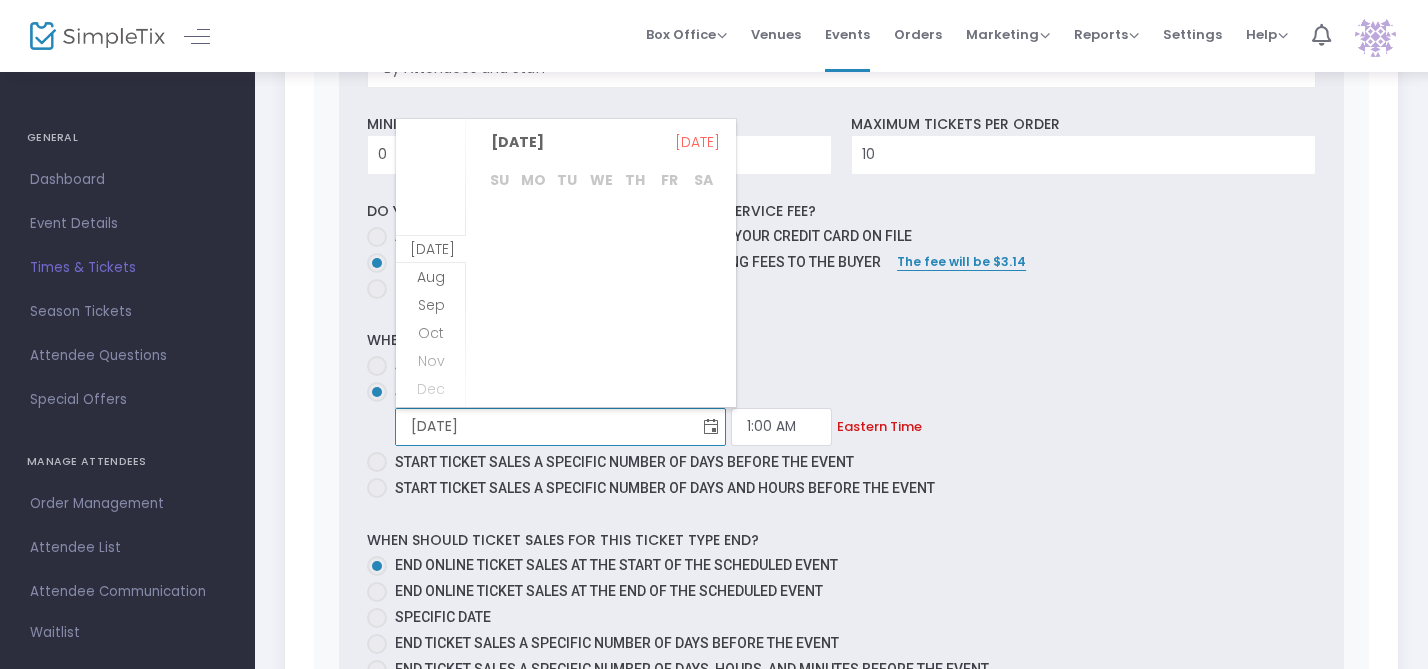 scroll, scrollTop: 28, scrollLeft: 0, axis: vertical 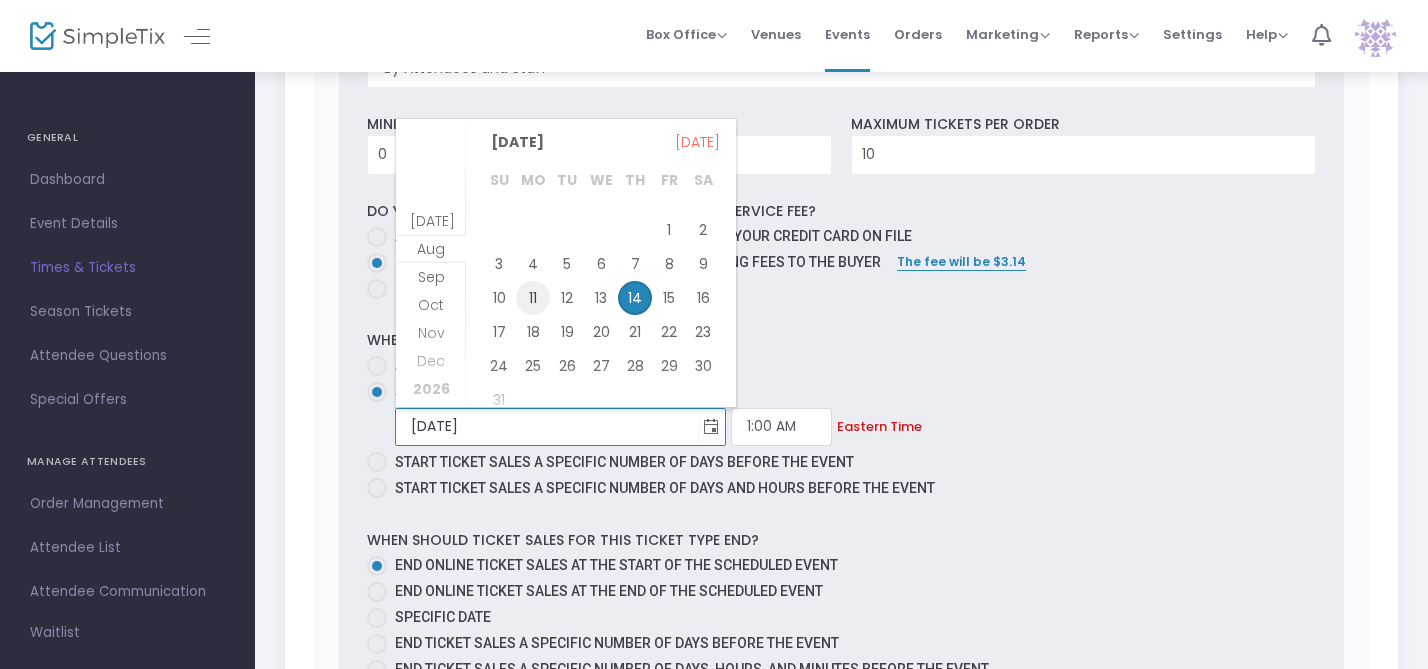 click on "11" at bounding box center (533, 298) 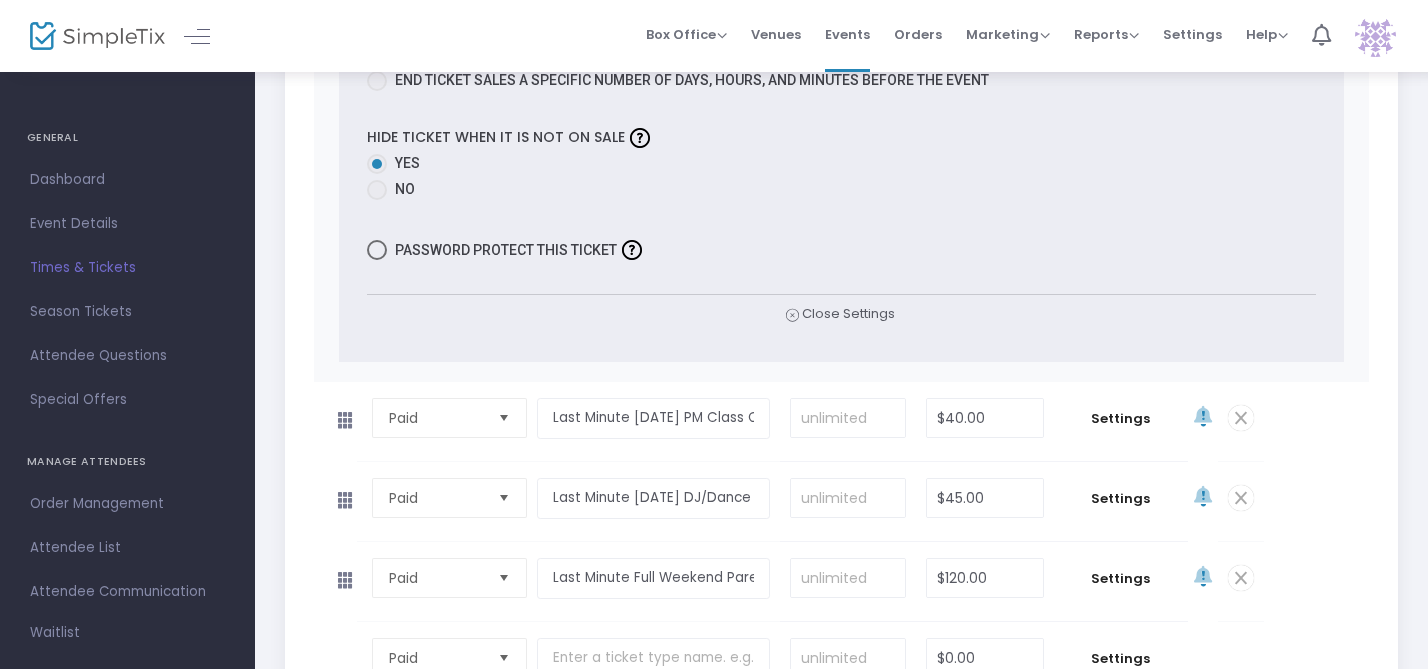 scroll, scrollTop: 6751, scrollLeft: 0, axis: vertical 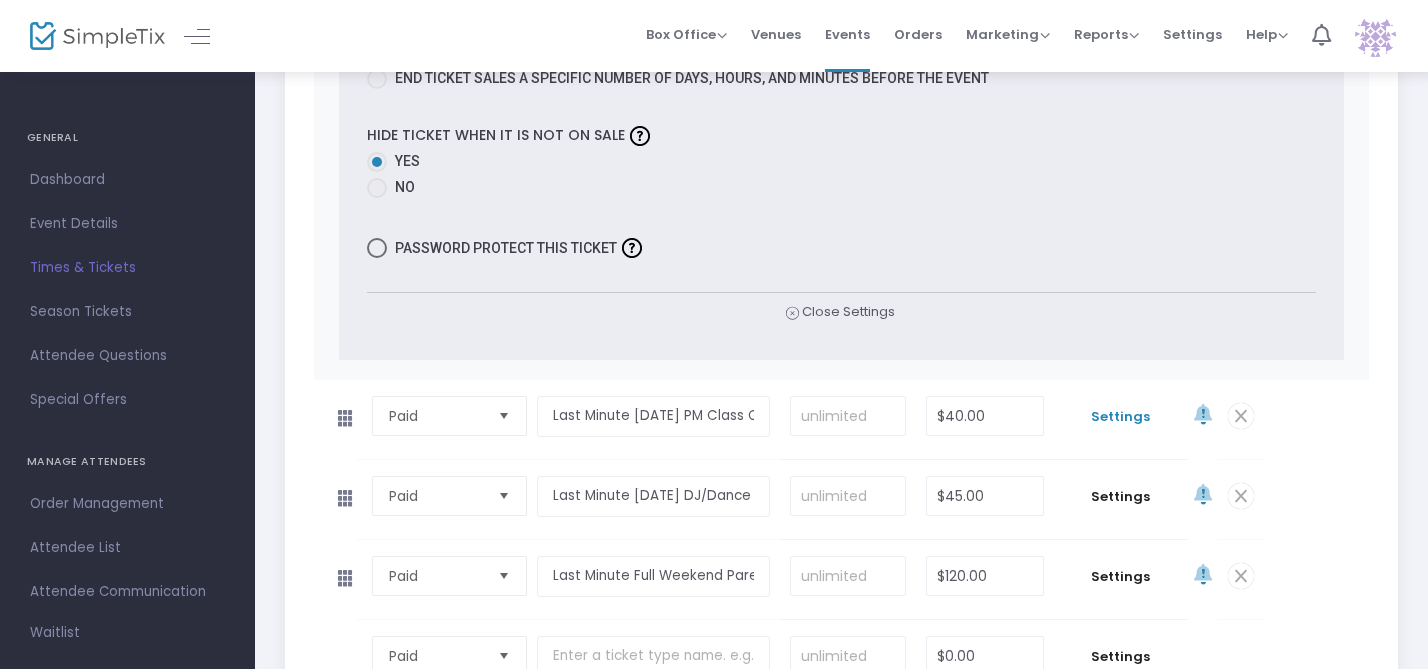 click on "Settings" at bounding box center (1121, 417) 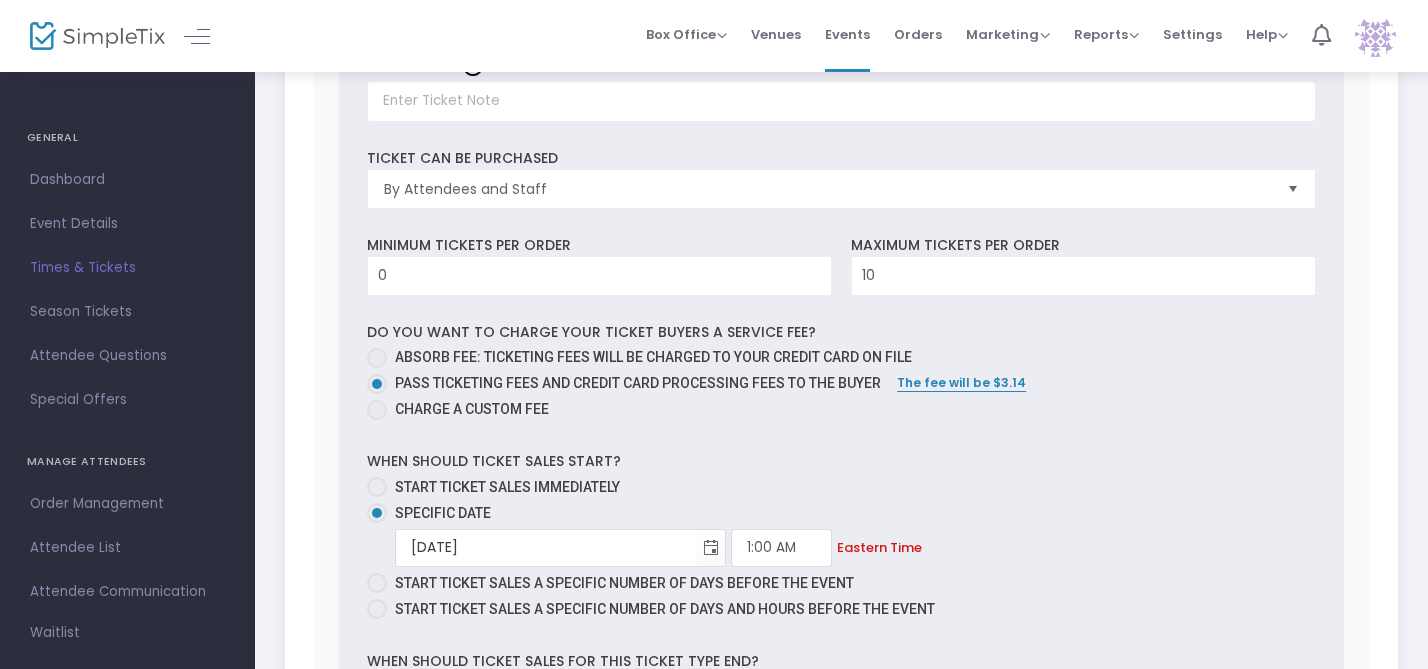 scroll, scrollTop: 7411, scrollLeft: 0, axis: vertical 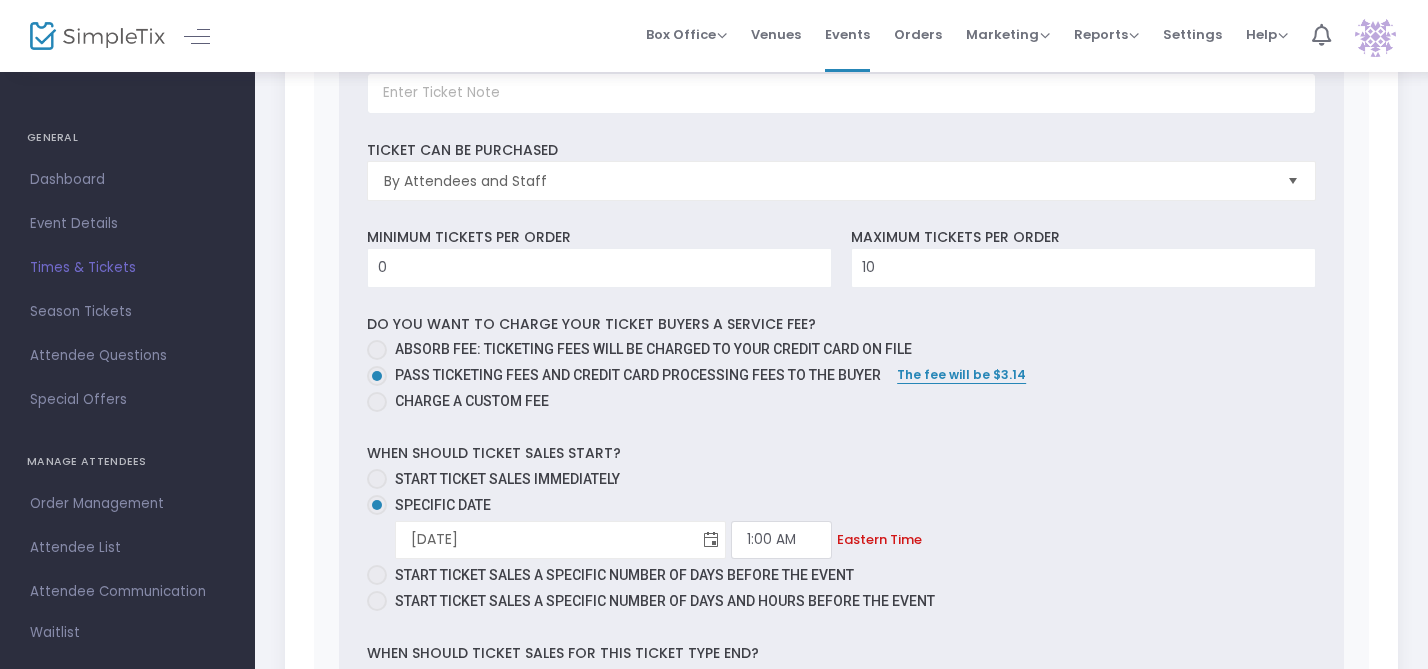 click at bounding box center [711, 539] 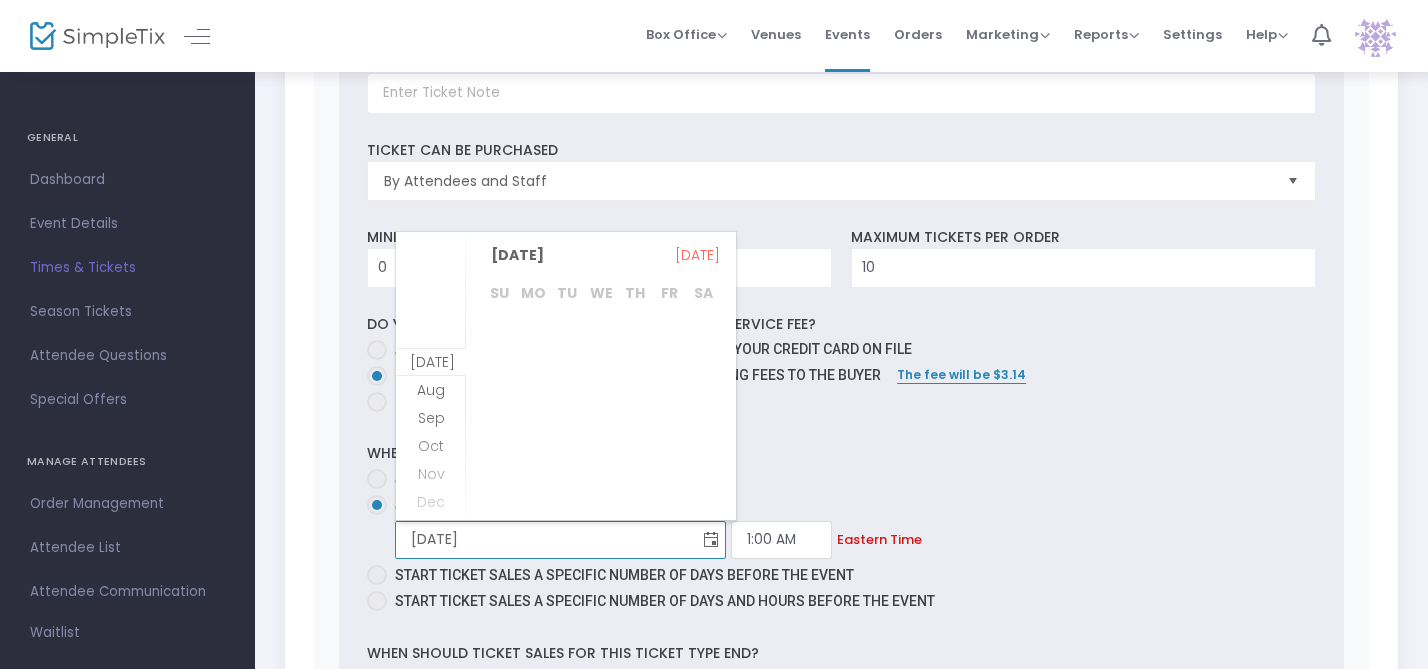 scroll, scrollTop: 28, scrollLeft: 0, axis: vertical 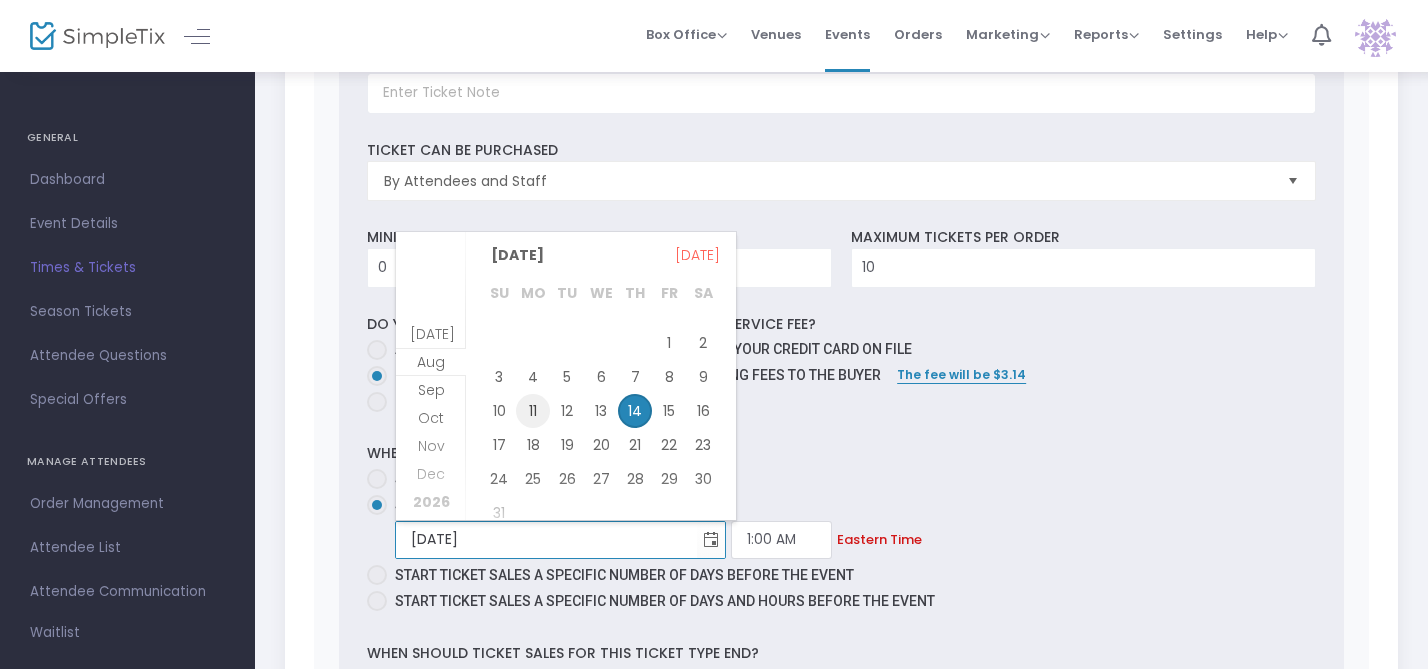 click on "11" at bounding box center [533, 411] 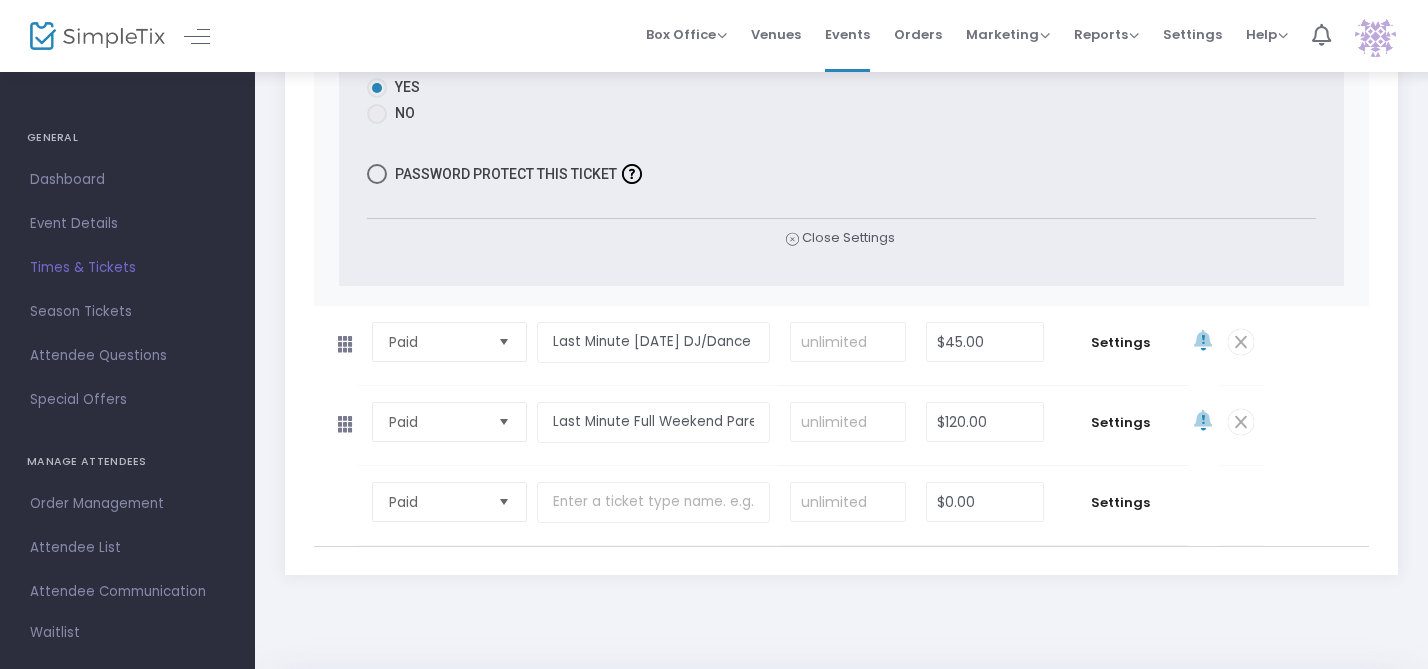 scroll, scrollTop: 8209, scrollLeft: 0, axis: vertical 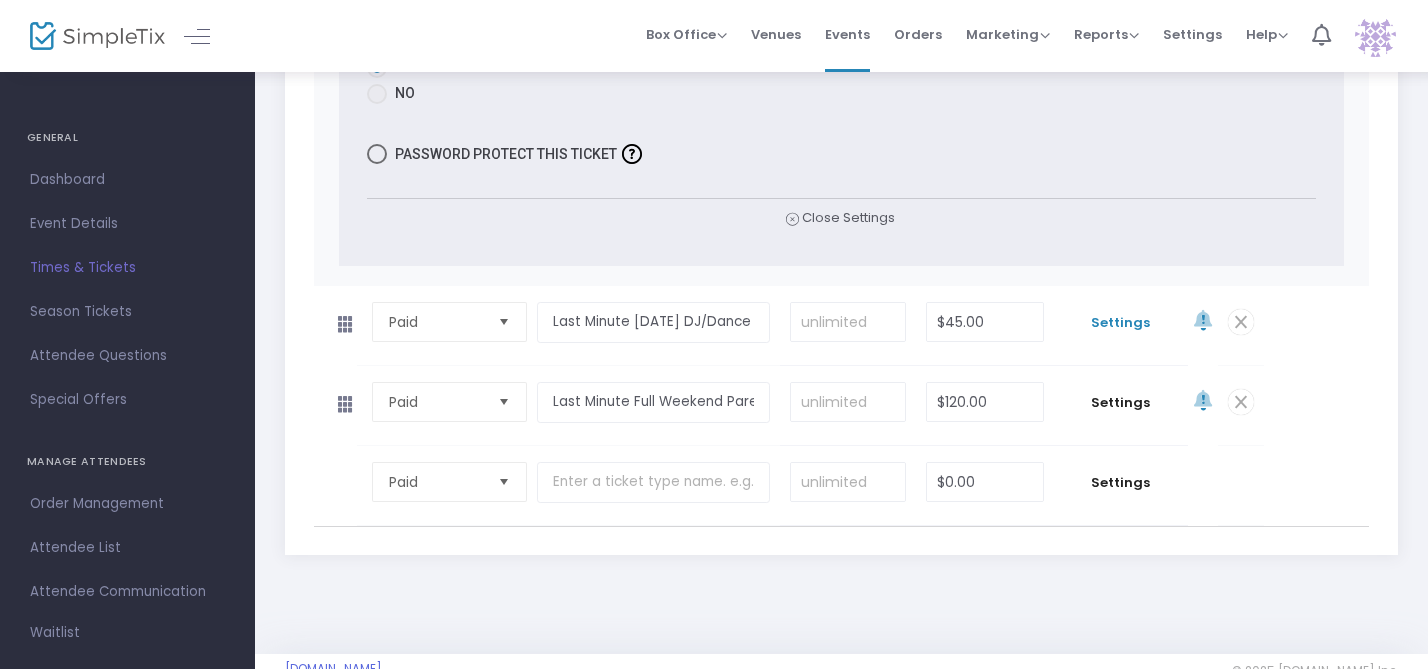 click on "Settings" at bounding box center [1121, 323] 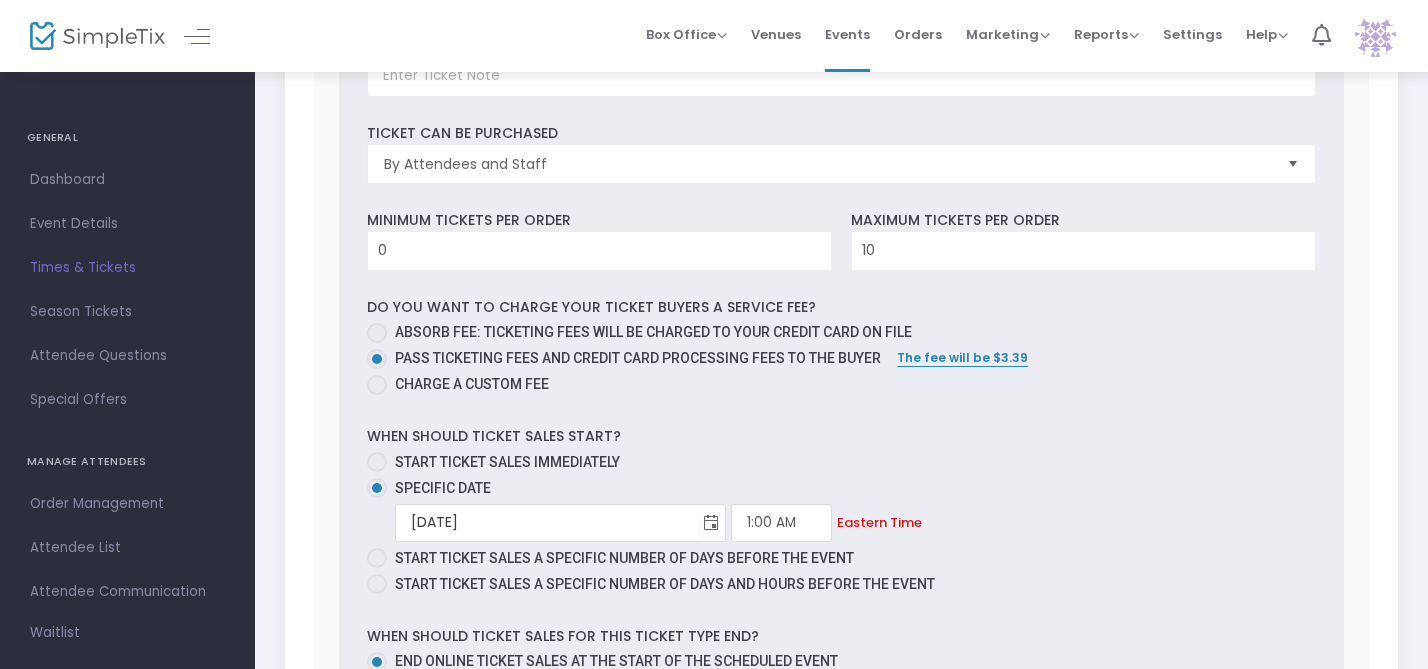 scroll, scrollTop: 8793, scrollLeft: 0, axis: vertical 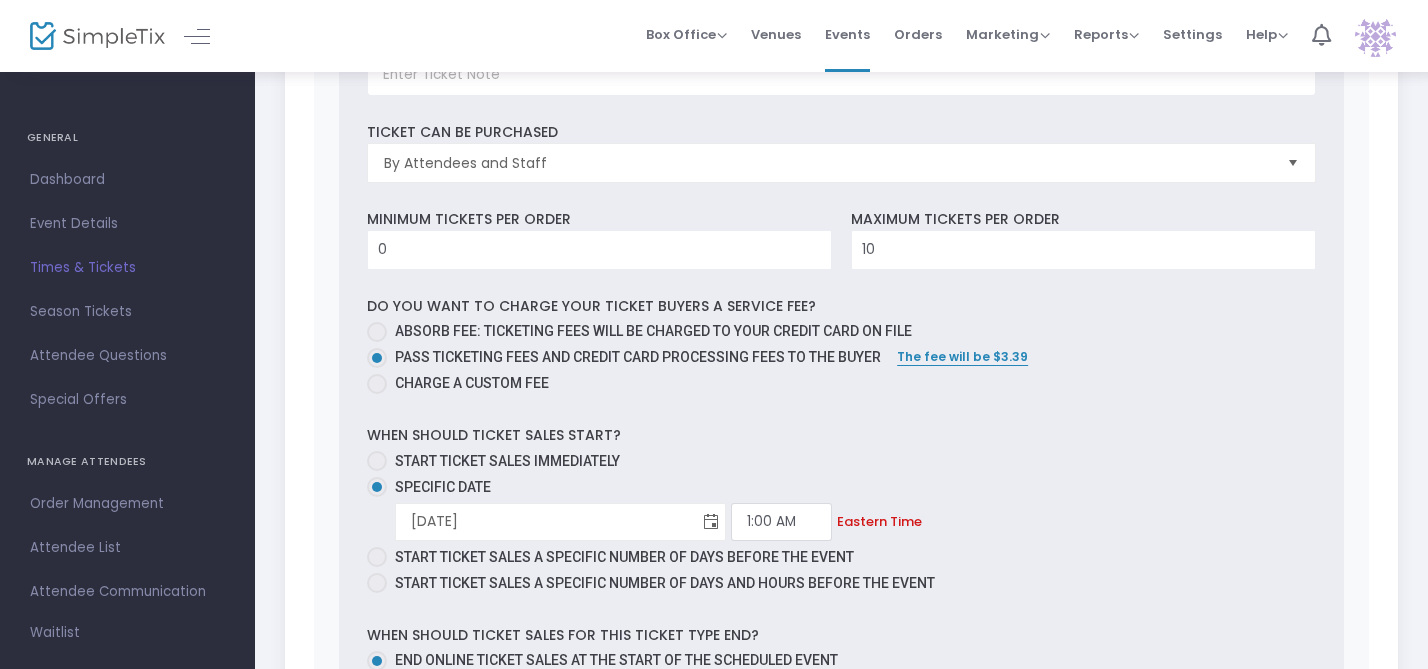 click at bounding box center (711, 522) 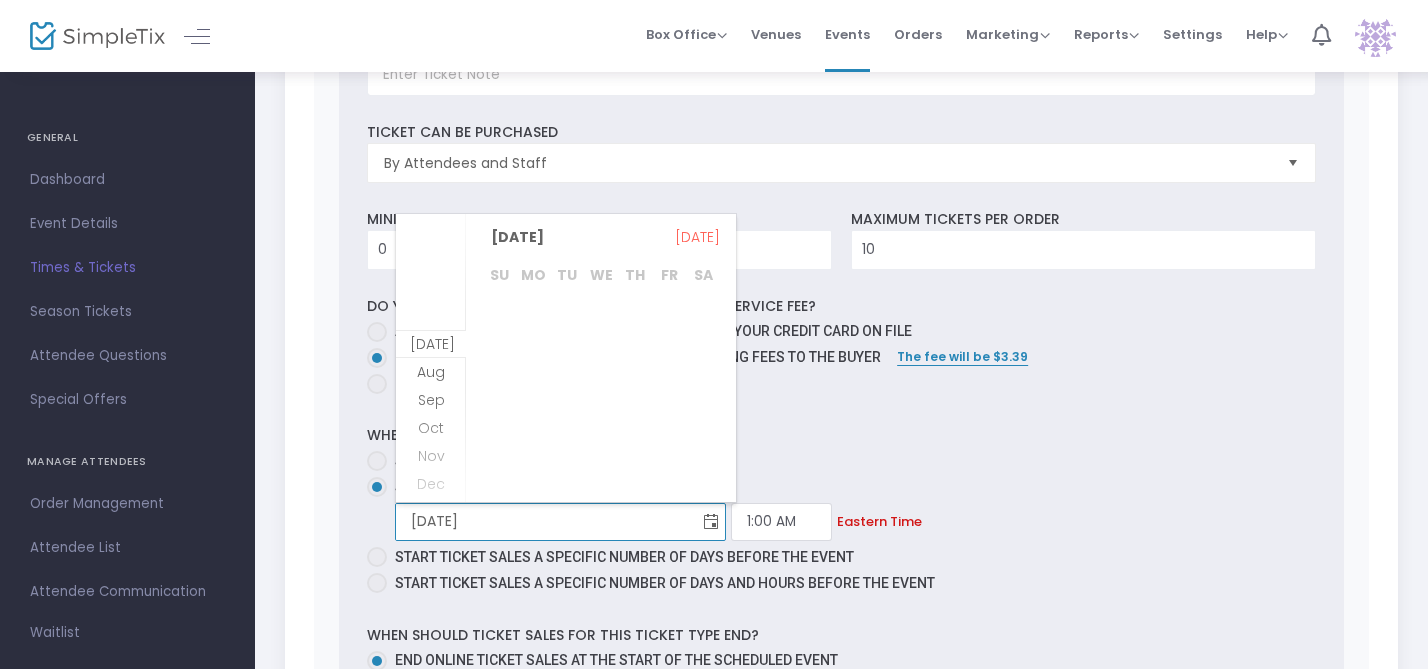 scroll, scrollTop: 28, scrollLeft: 0, axis: vertical 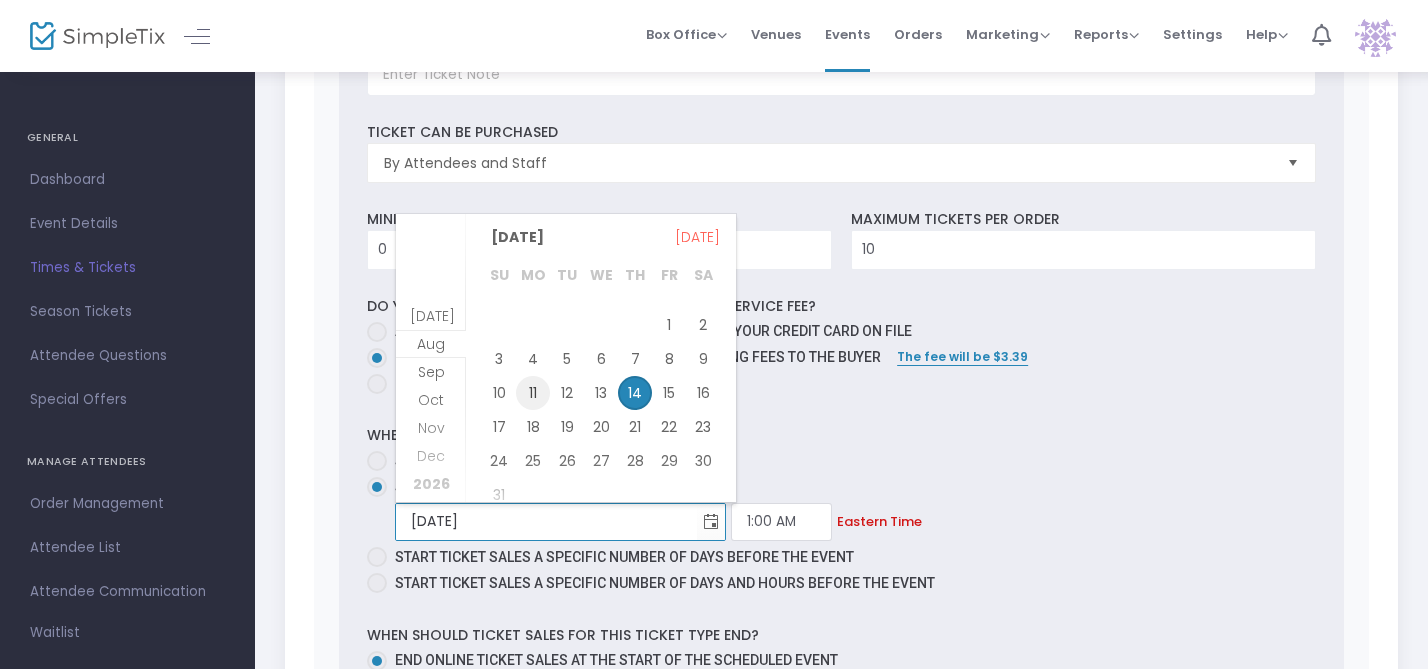 click on "11" at bounding box center [533, 393] 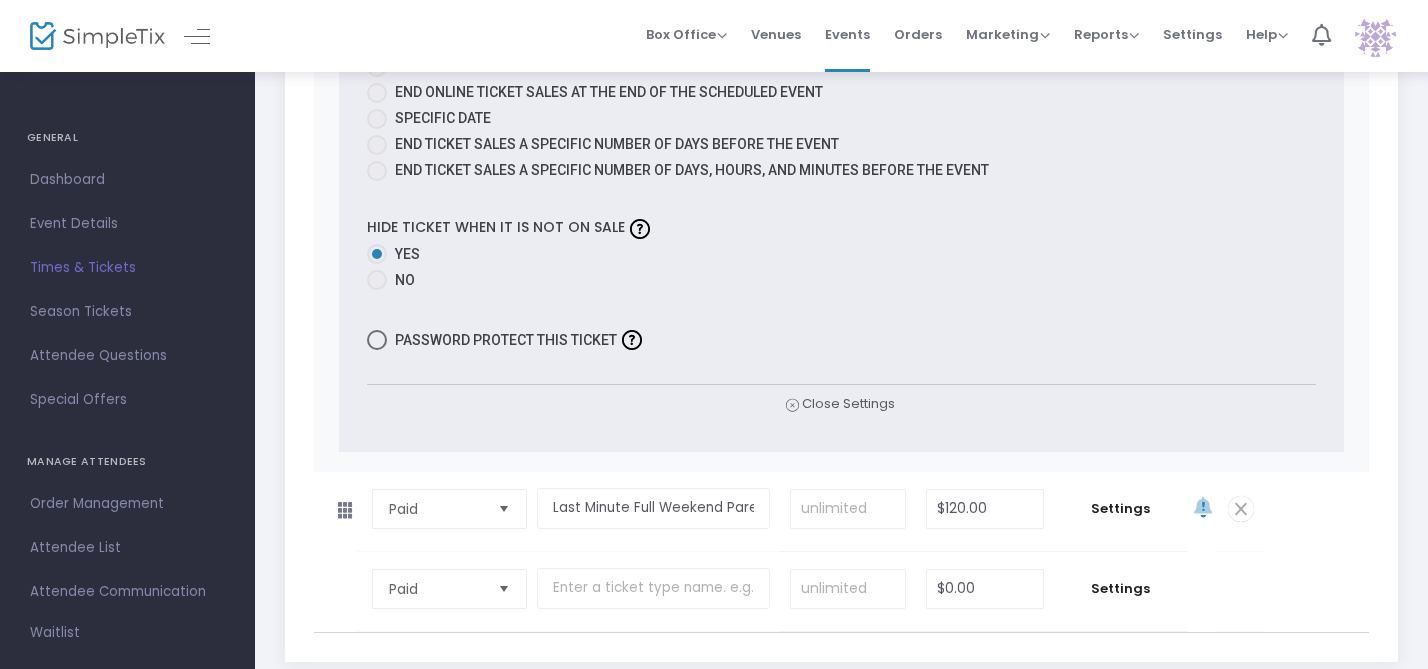 scroll, scrollTop: 9388, scrollLeft: 0, axis: vertical 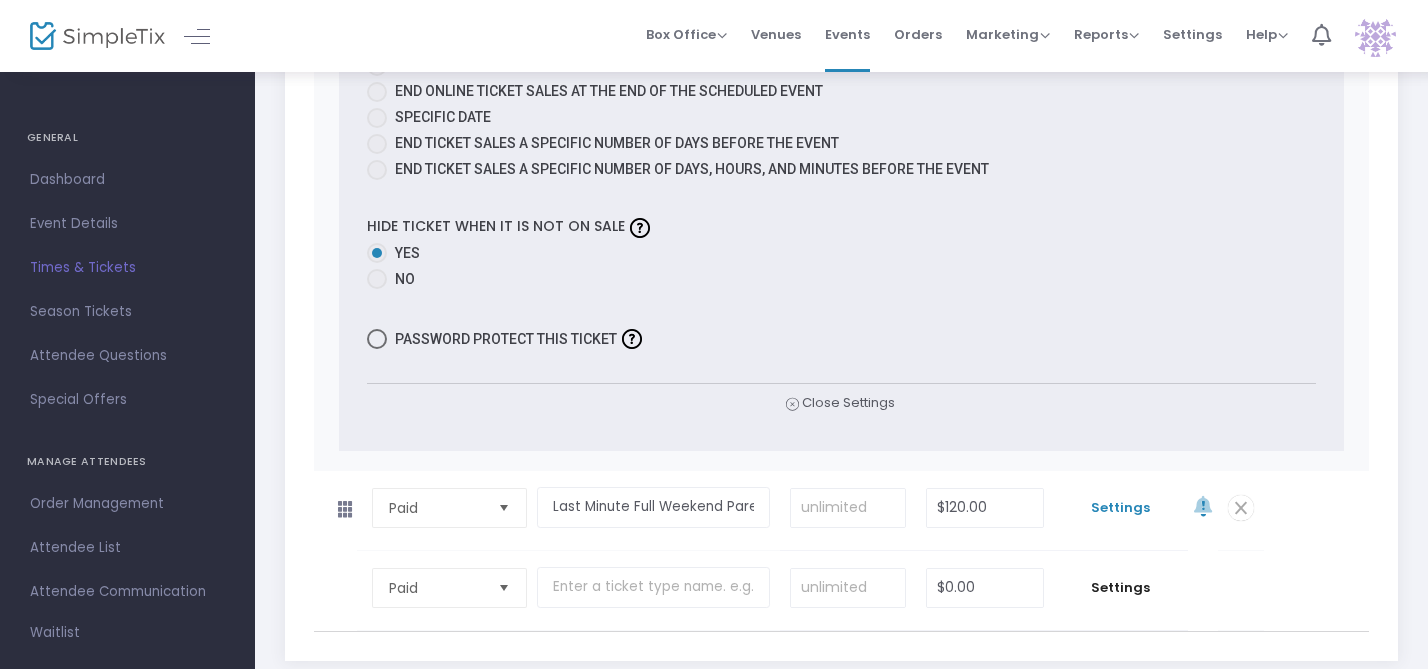 click on "Settings" at bounding box center [1121, 508] 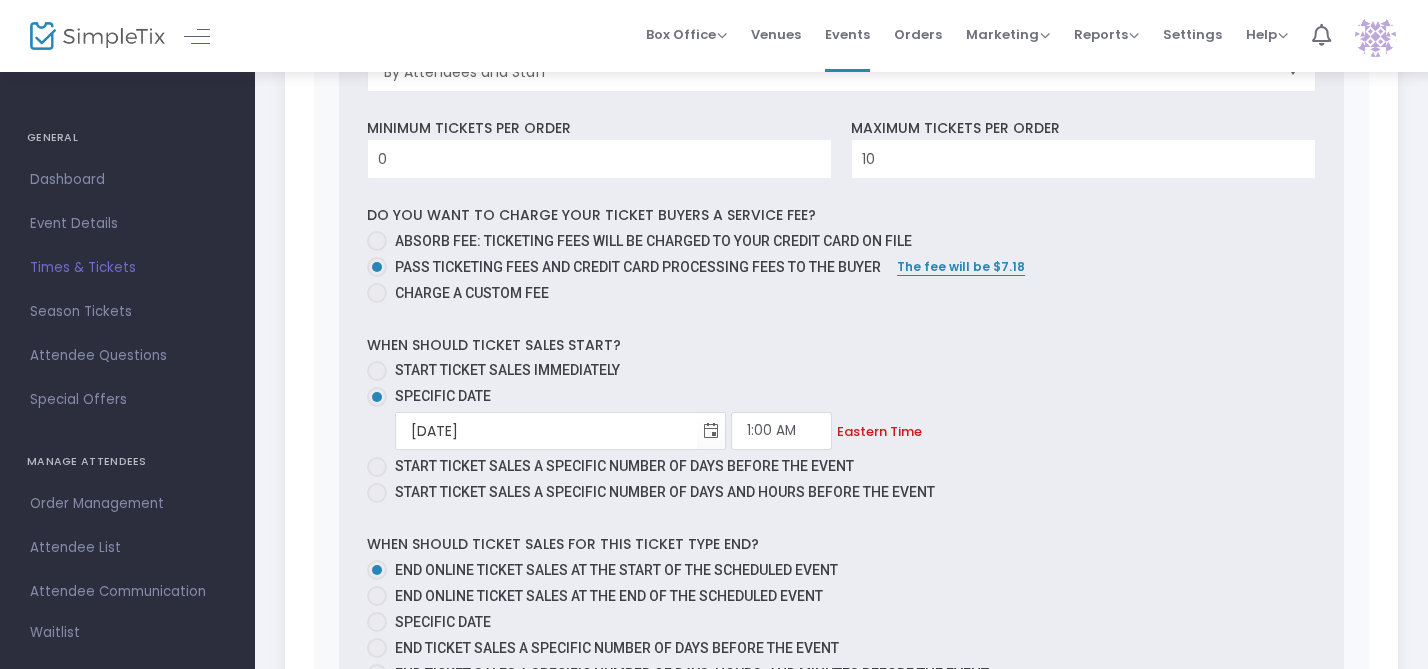 scroll, scrollTop: 10264, scrollLeft: 0, axis: vertical 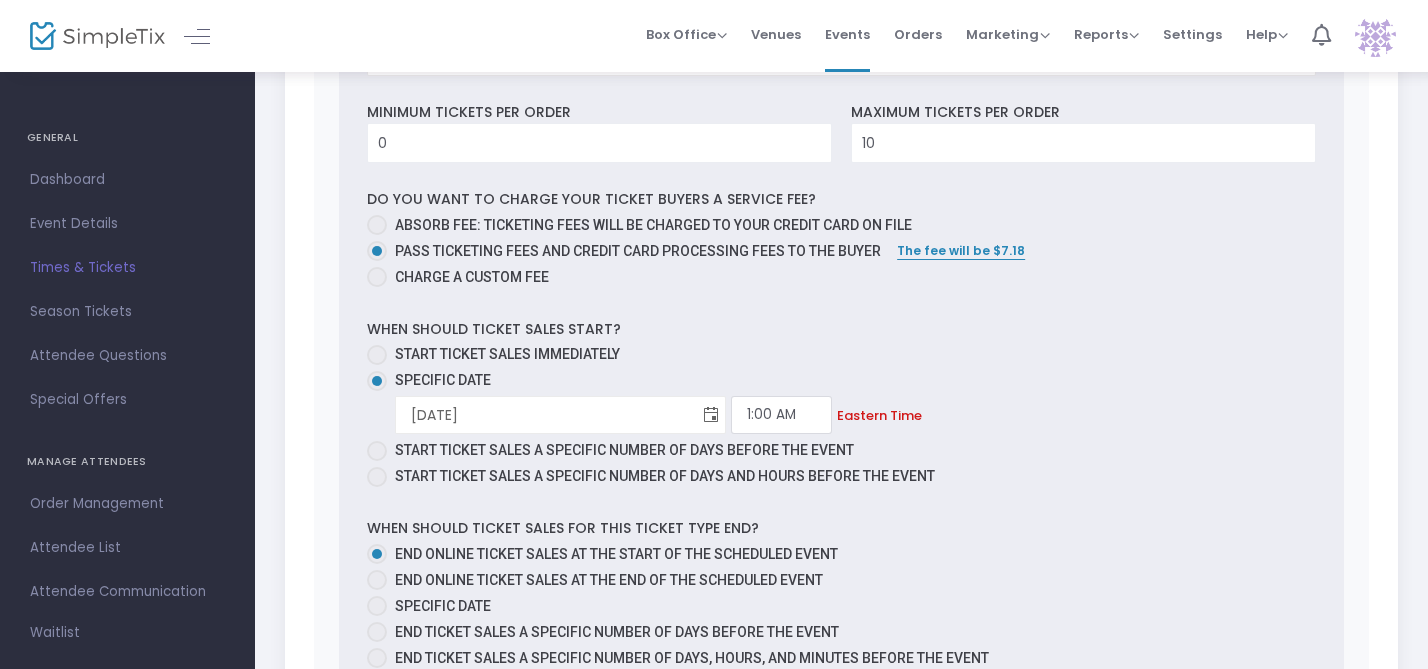 click at bounding box center (711, 415) 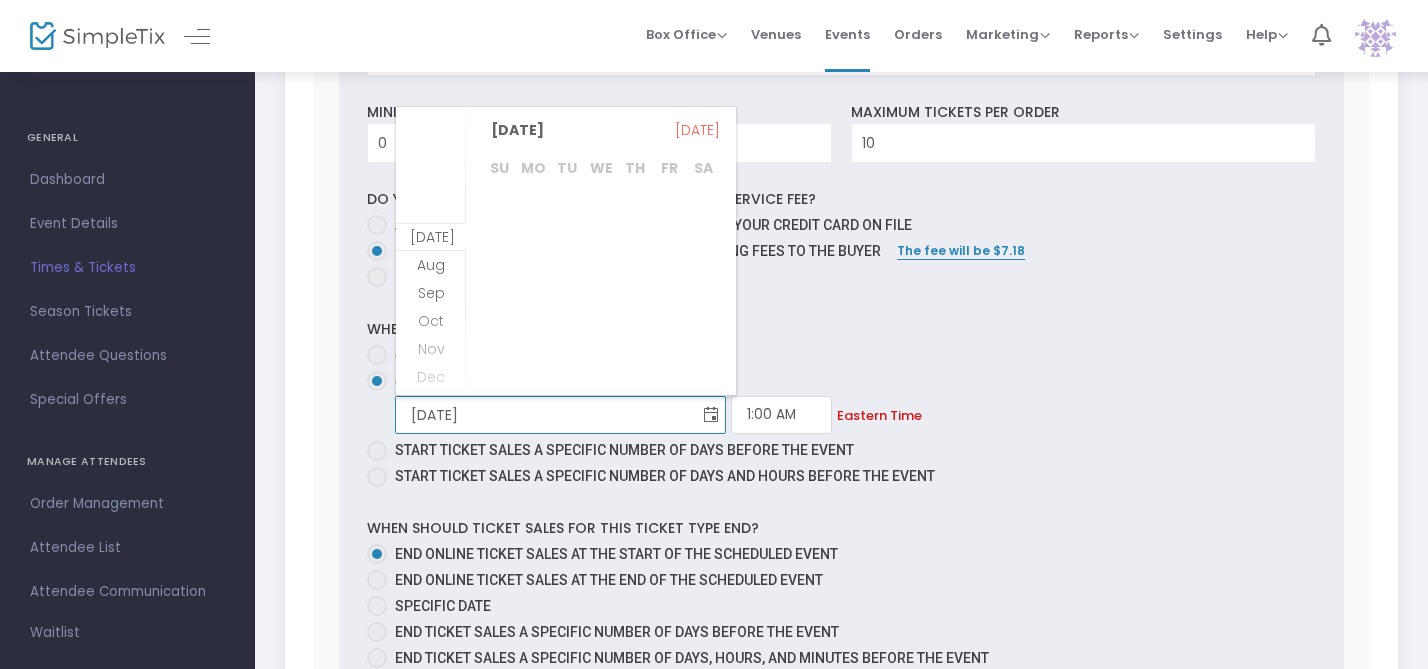 scroll, scrollTop: 28, scrollLeft: 0, axis: vertical 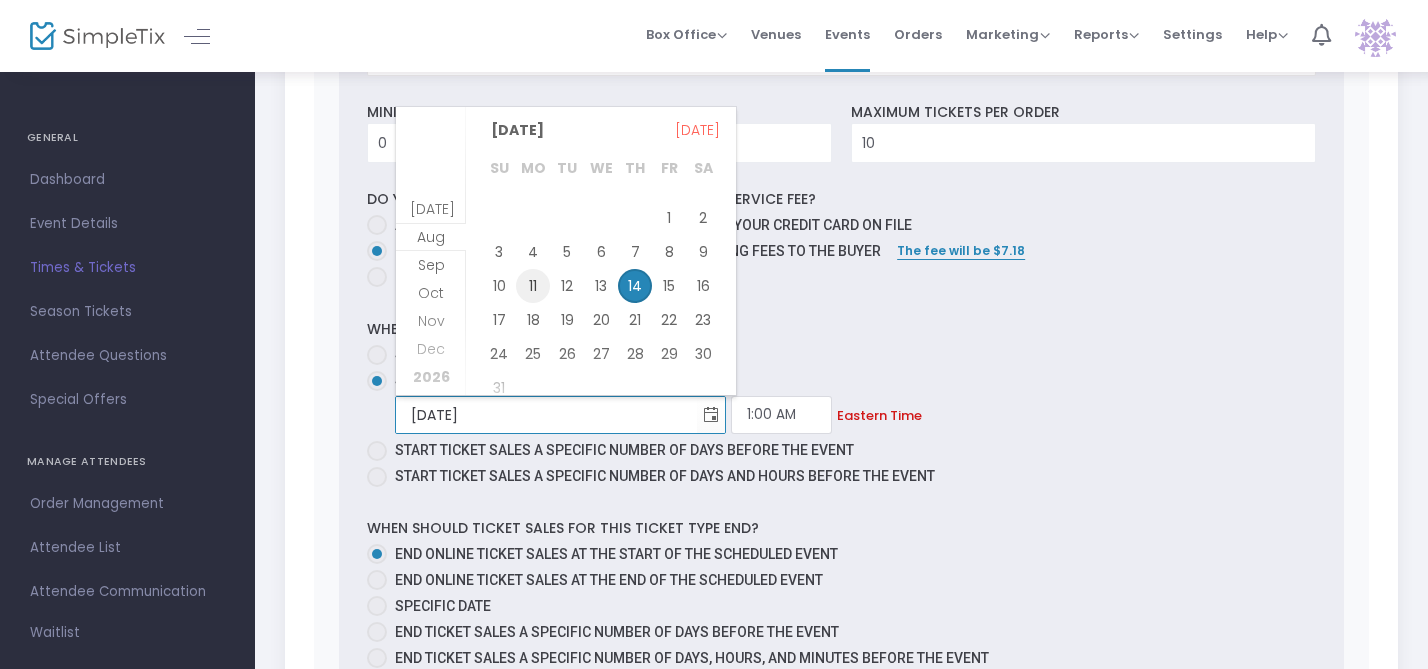 click on "11" at bounding box center [533, 286] 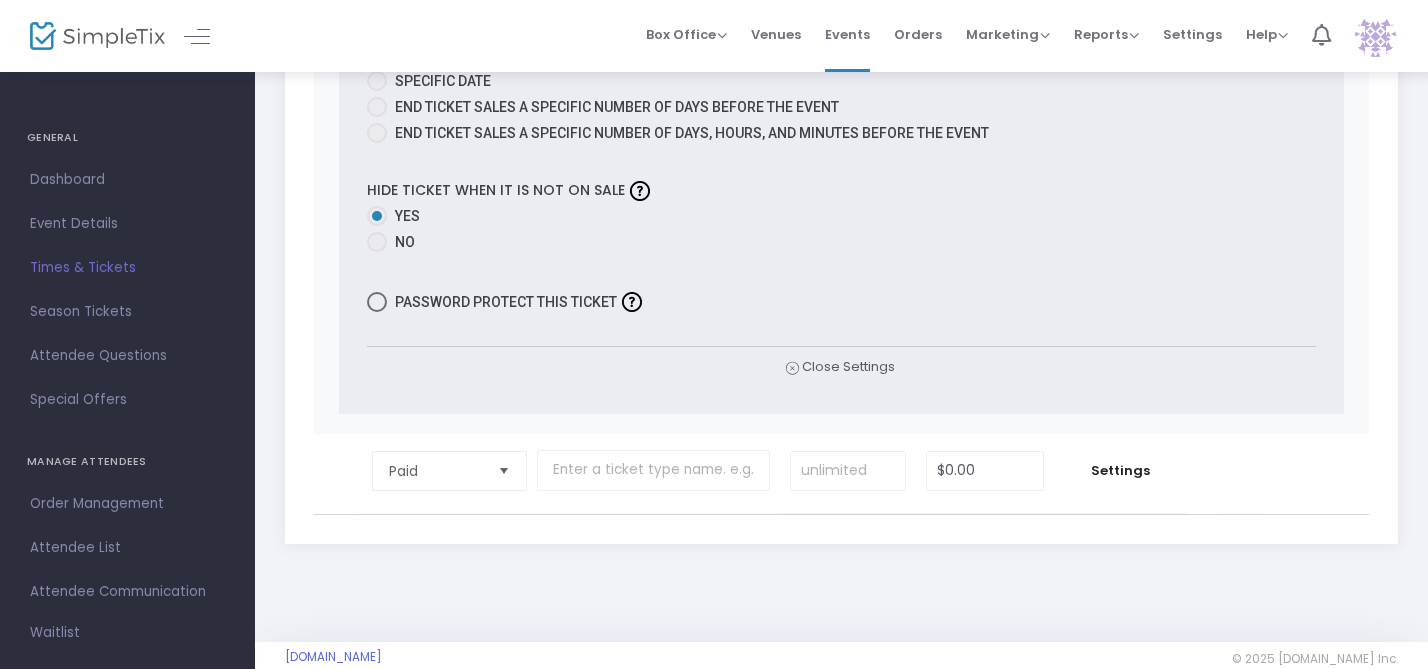 scroll, scrollTop: 10794, scrollLeft: 0, axis: vertical 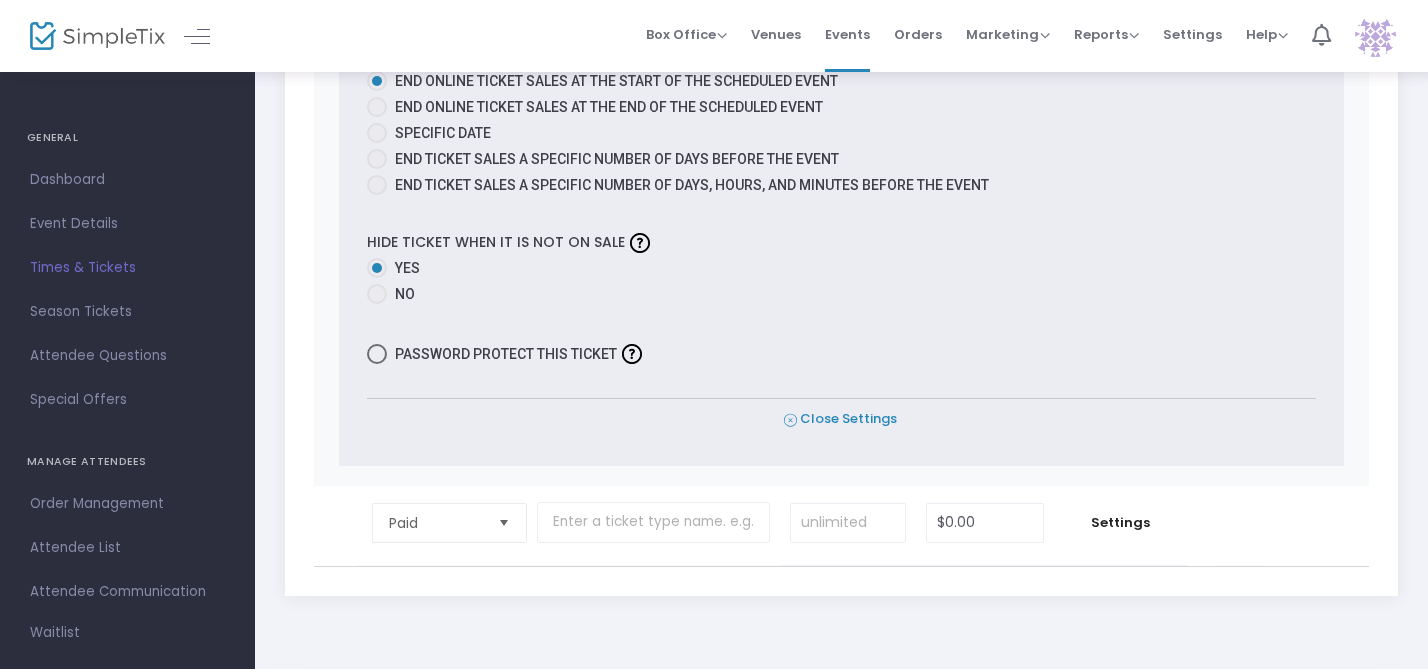 click on "Close Settings" at bounding box center (840, 419) 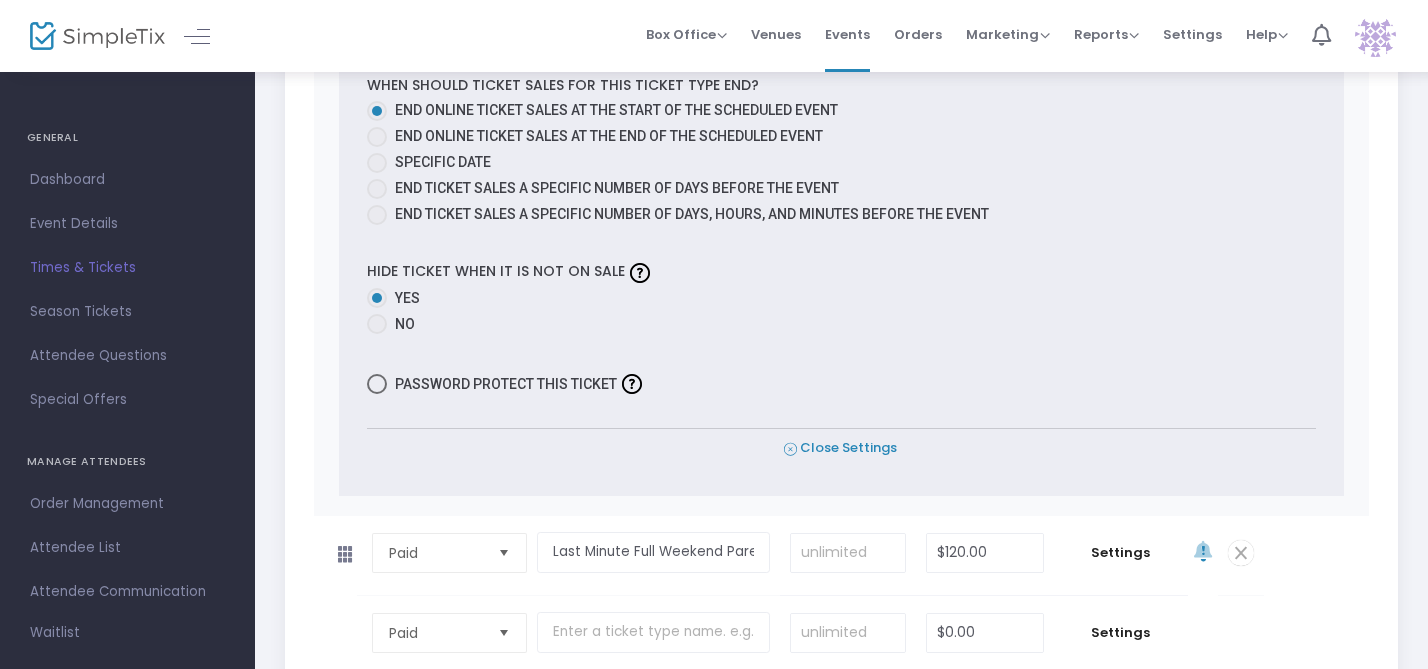 click on "Close Settings" at bounding box center [840, 448] 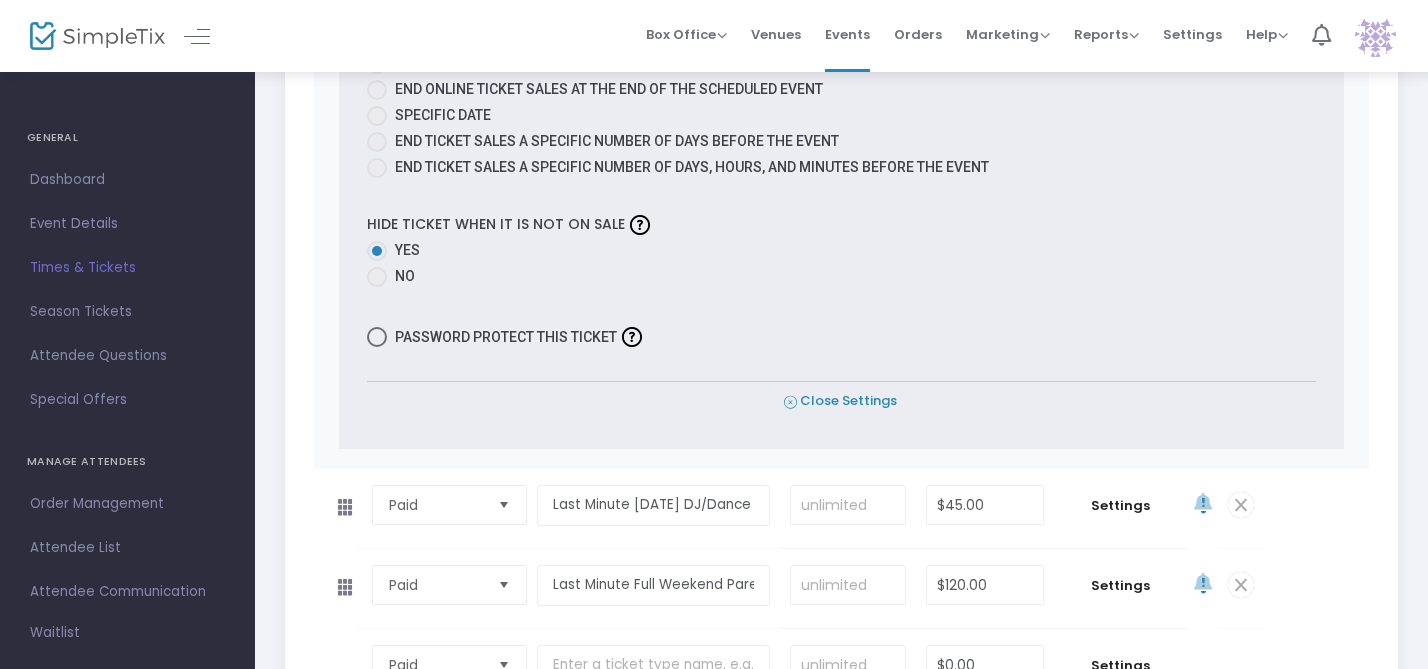click on "Close Settings" at bounding box center [840, 401] 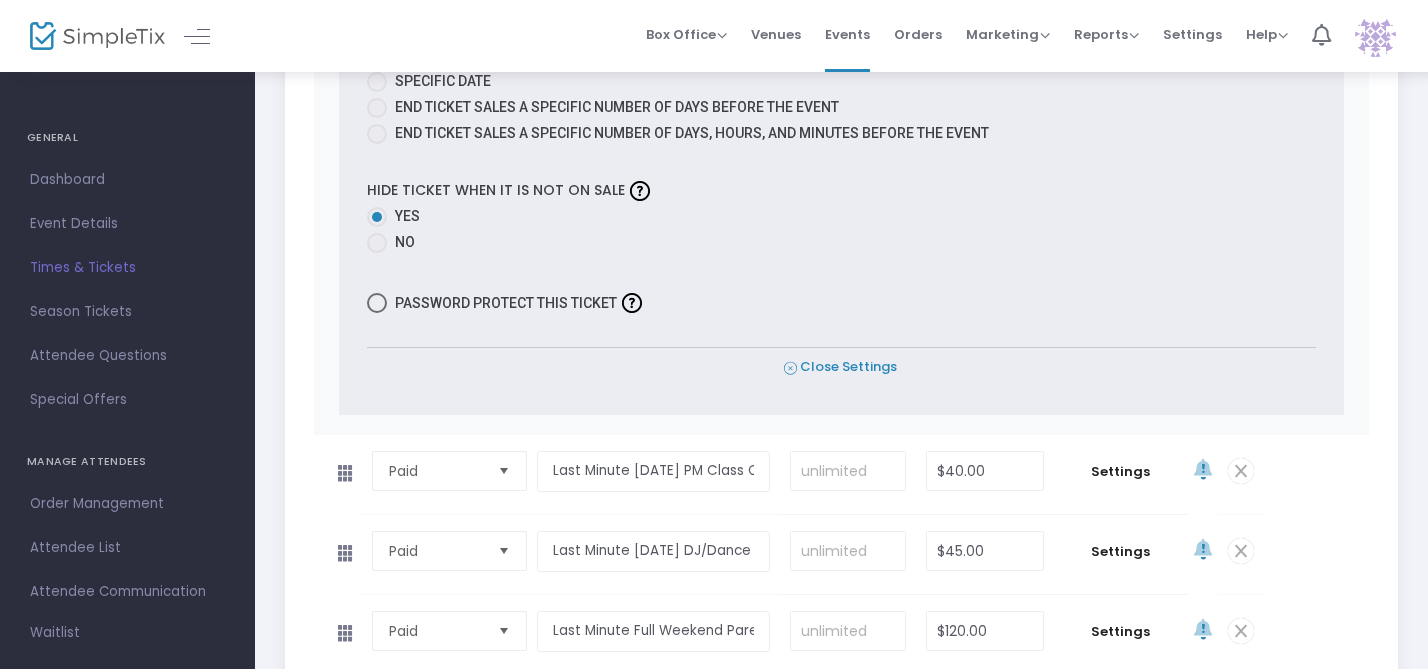 click on "Close Settings" at bounding box center [840, 367] 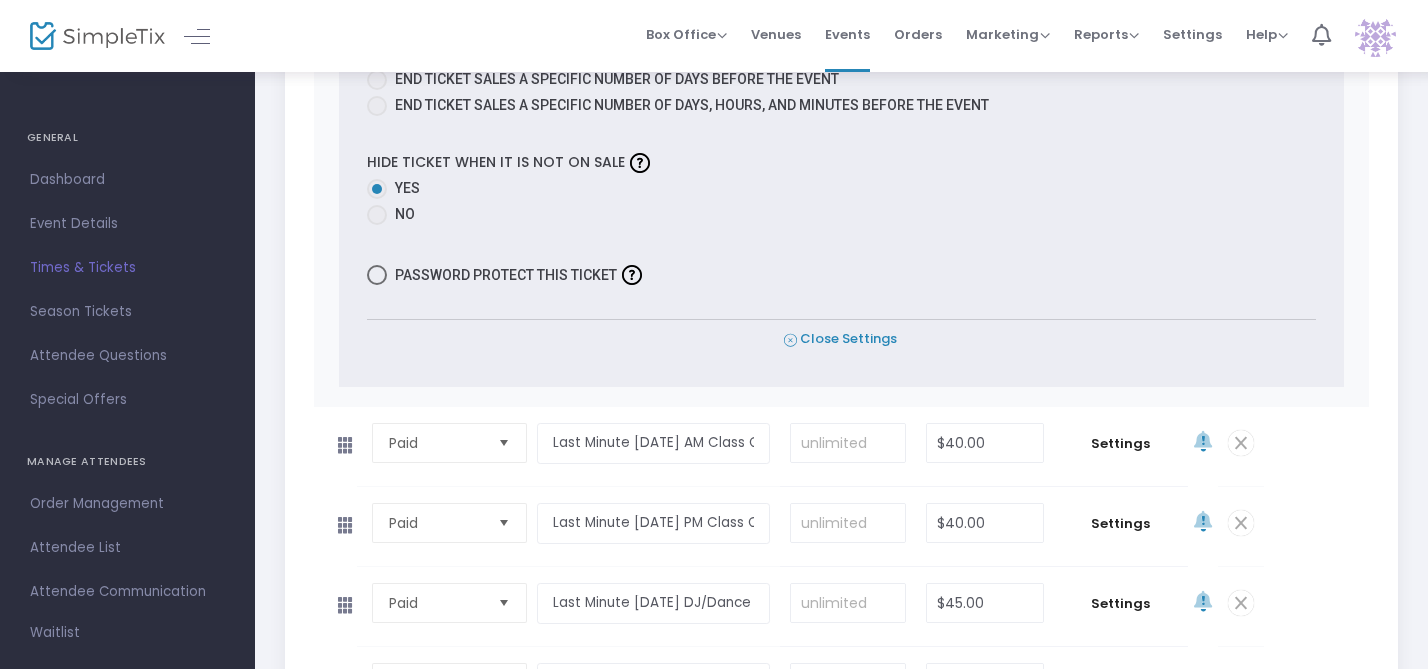 click on "Close Settings" at bounding box center [840, 339] 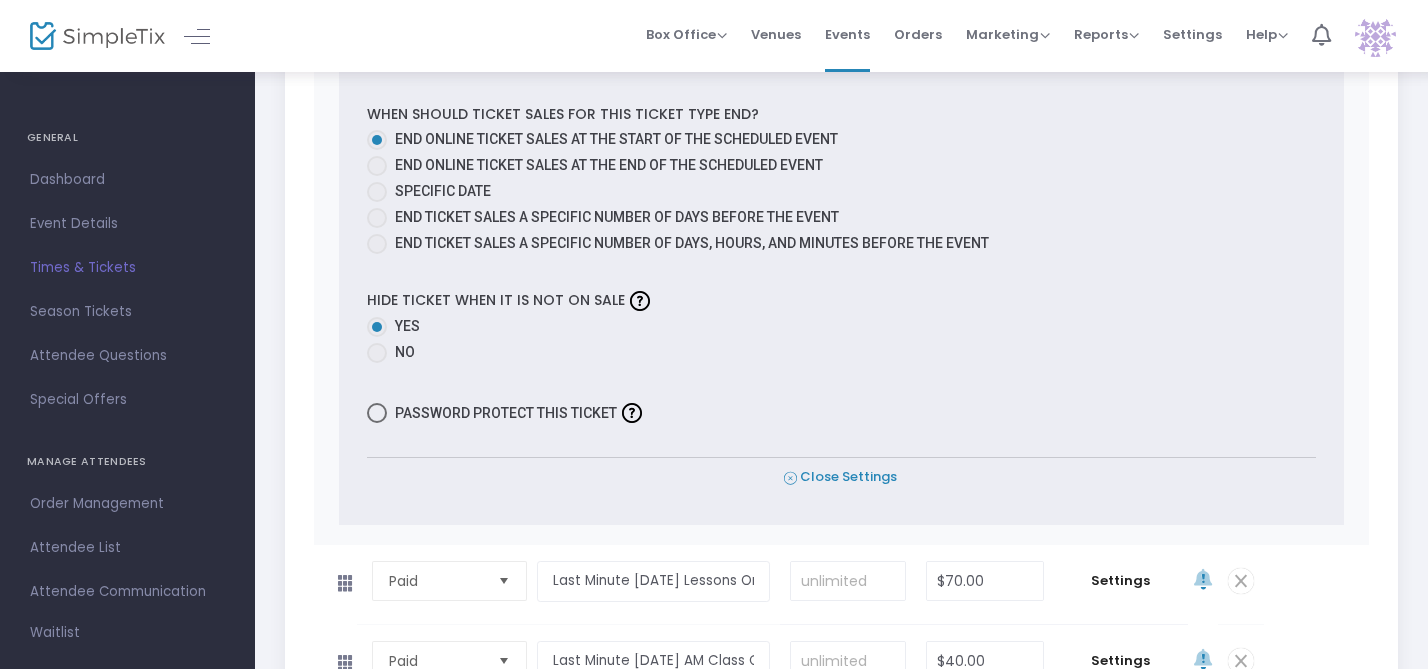 click on "Close Settings" at bounding box center (840, 477) 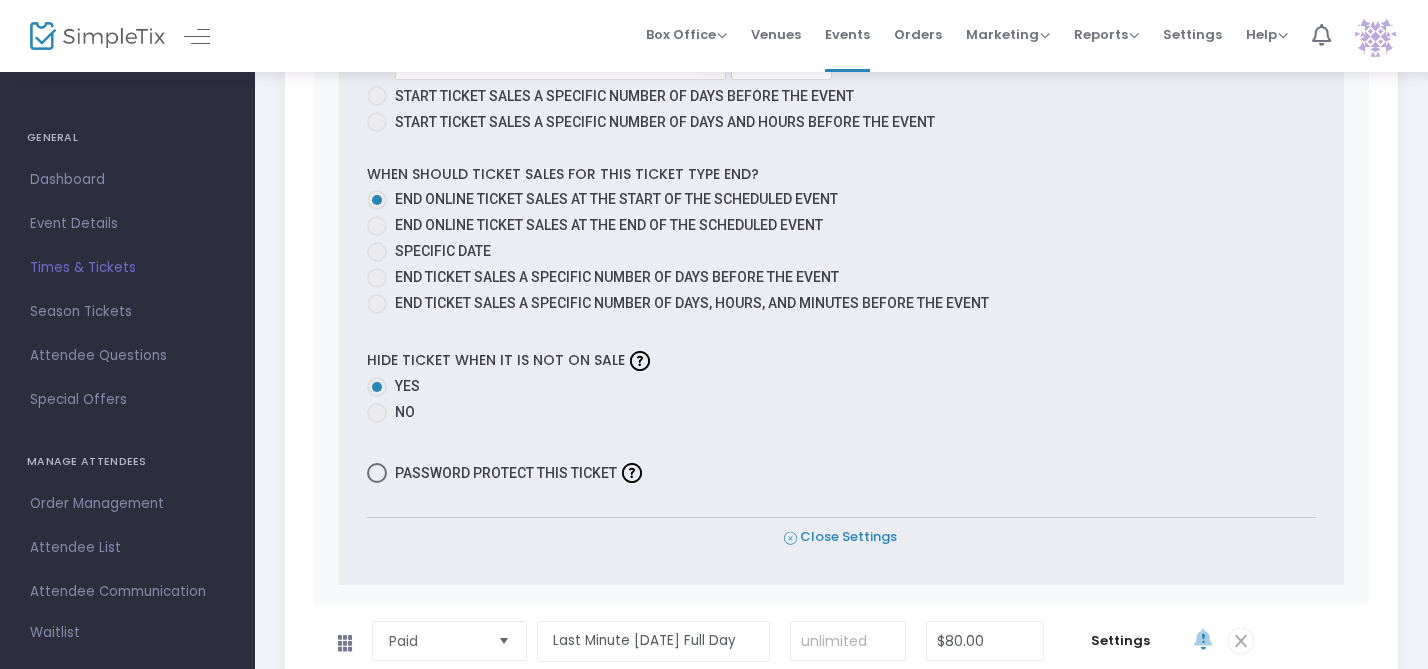 click on "Close Settings" at bounding box center [840, 537] 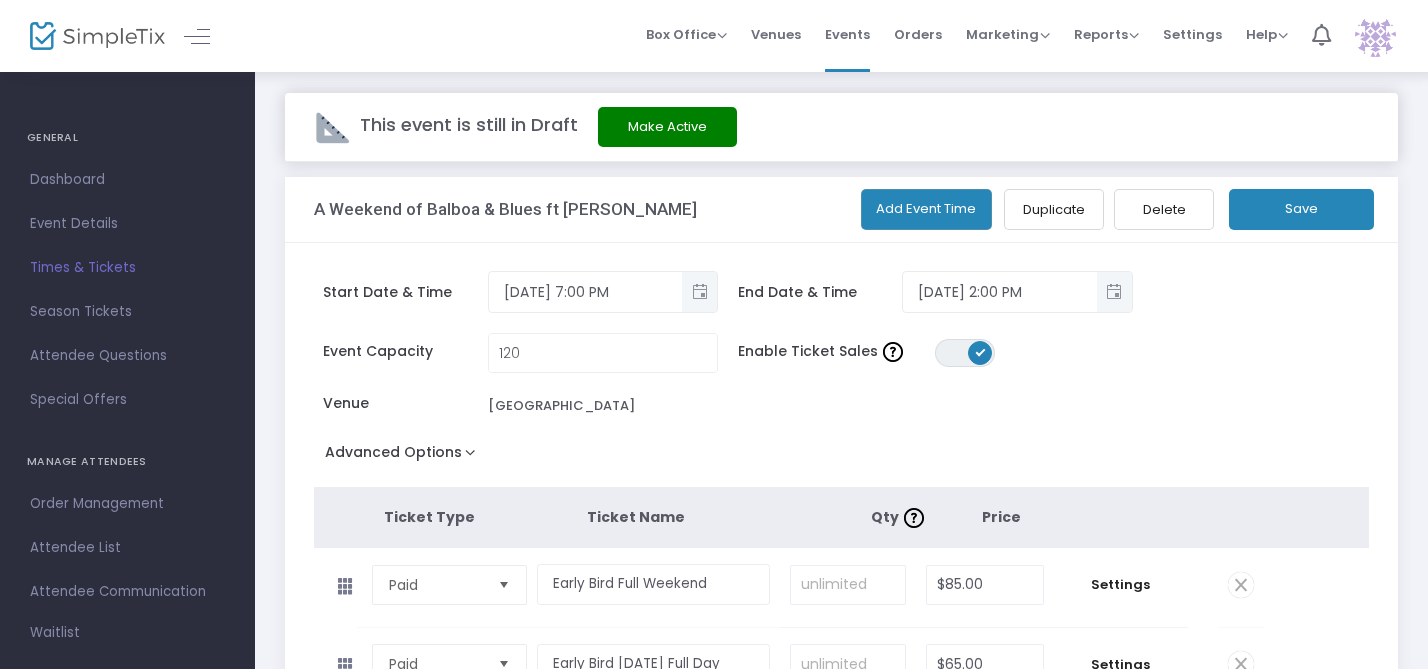 scroll, scrollTop: 0, scrollLeft: 0, axis: both 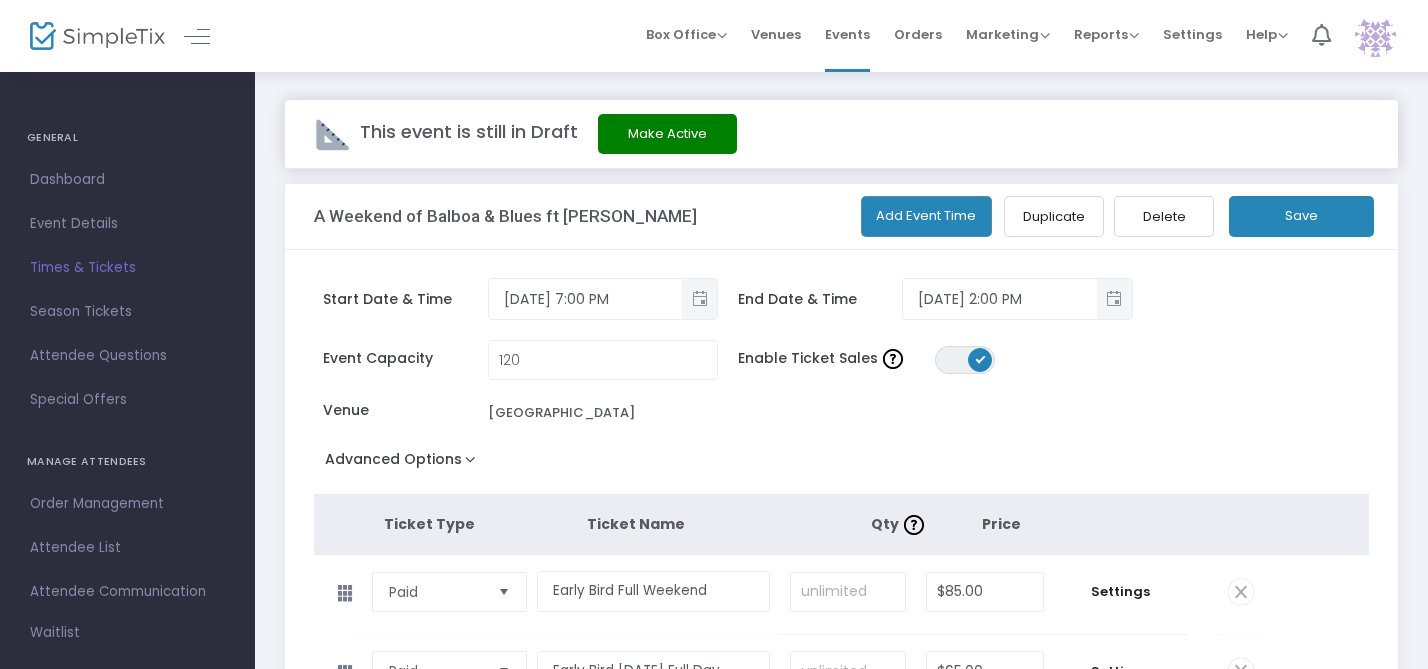 click on "Save" 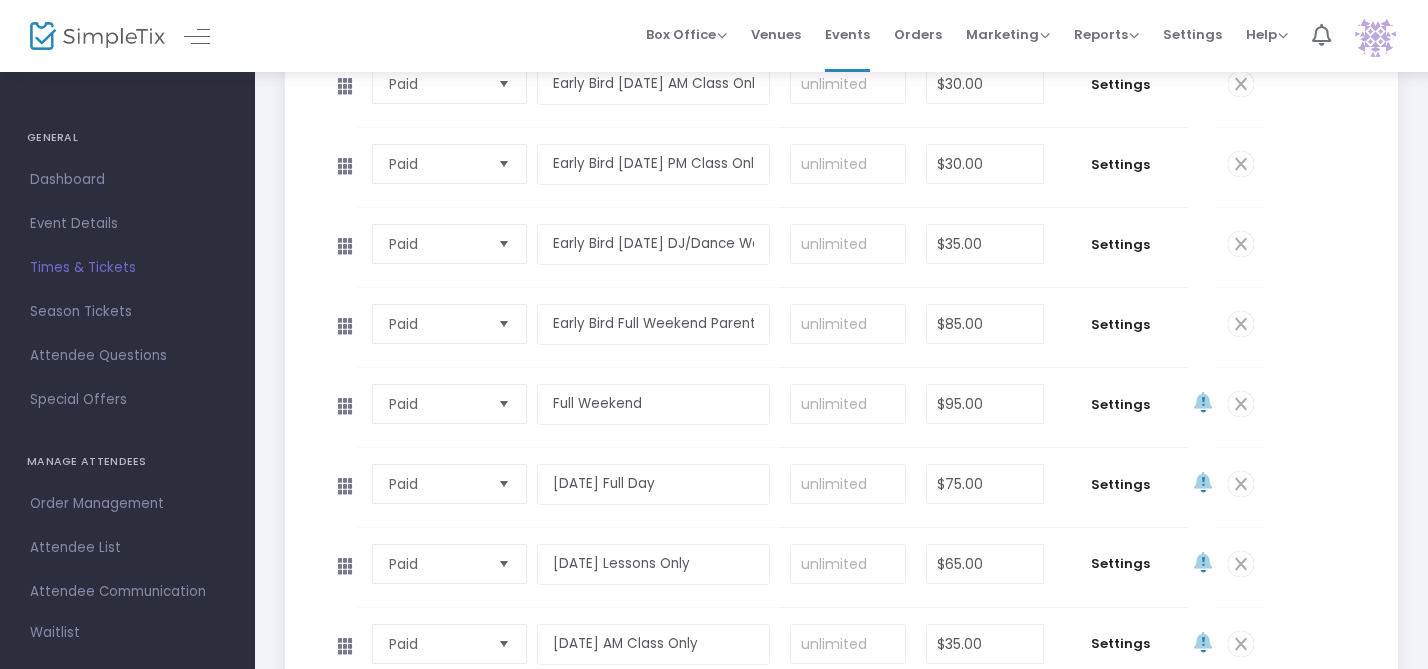 scroll, scrollTop: 730, scrollLeft: 0, axis: vertical 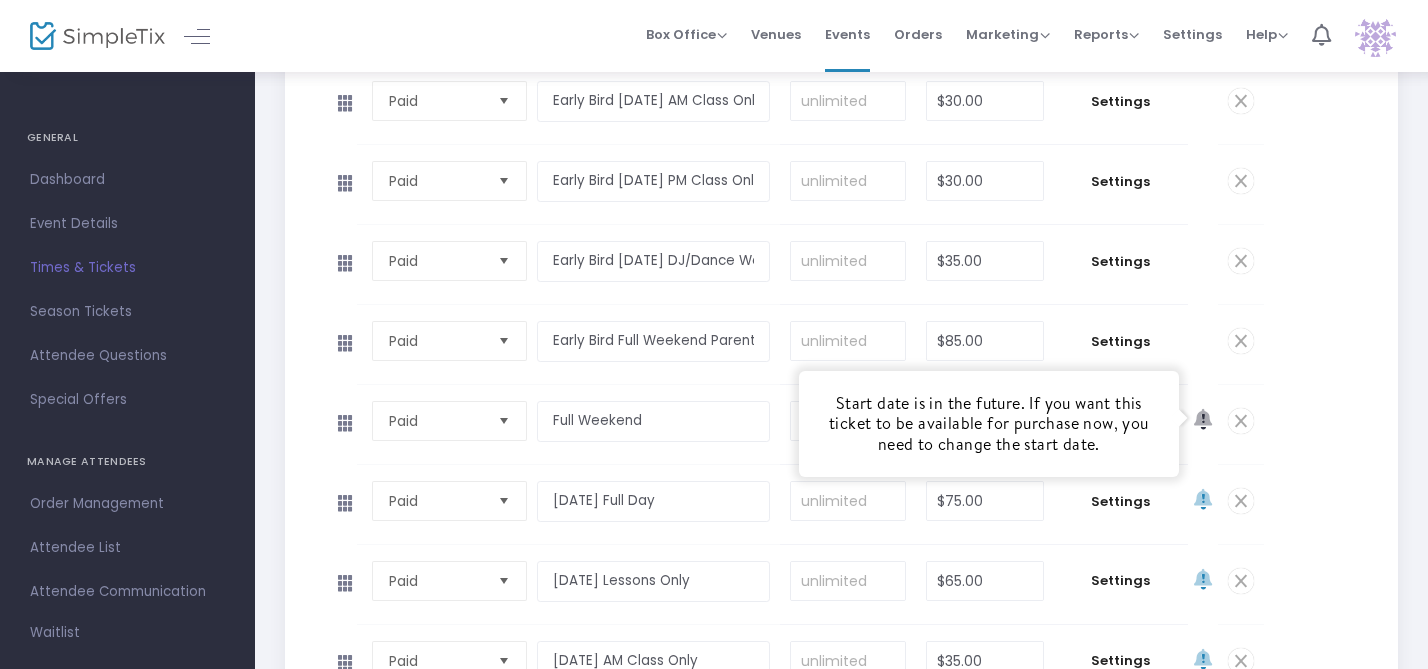 click 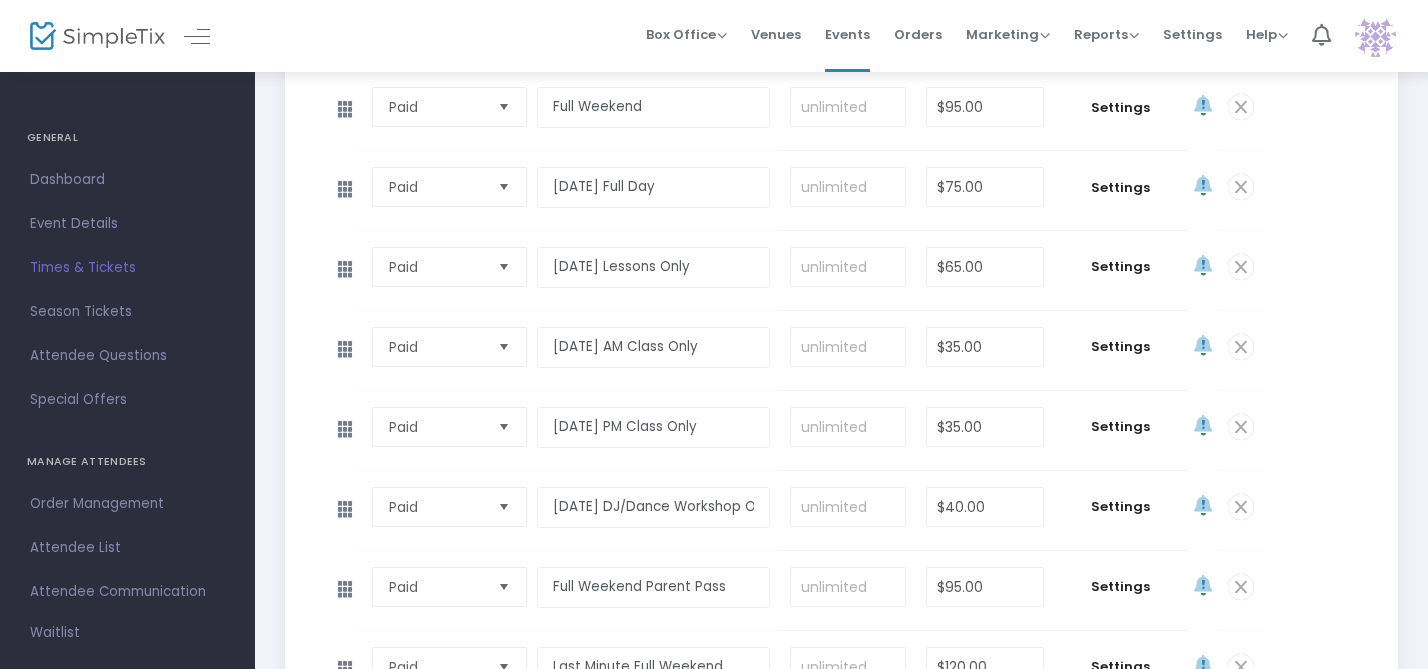 scroll, scrollTop: 1035, scrollLeft: 0, axis: vertical 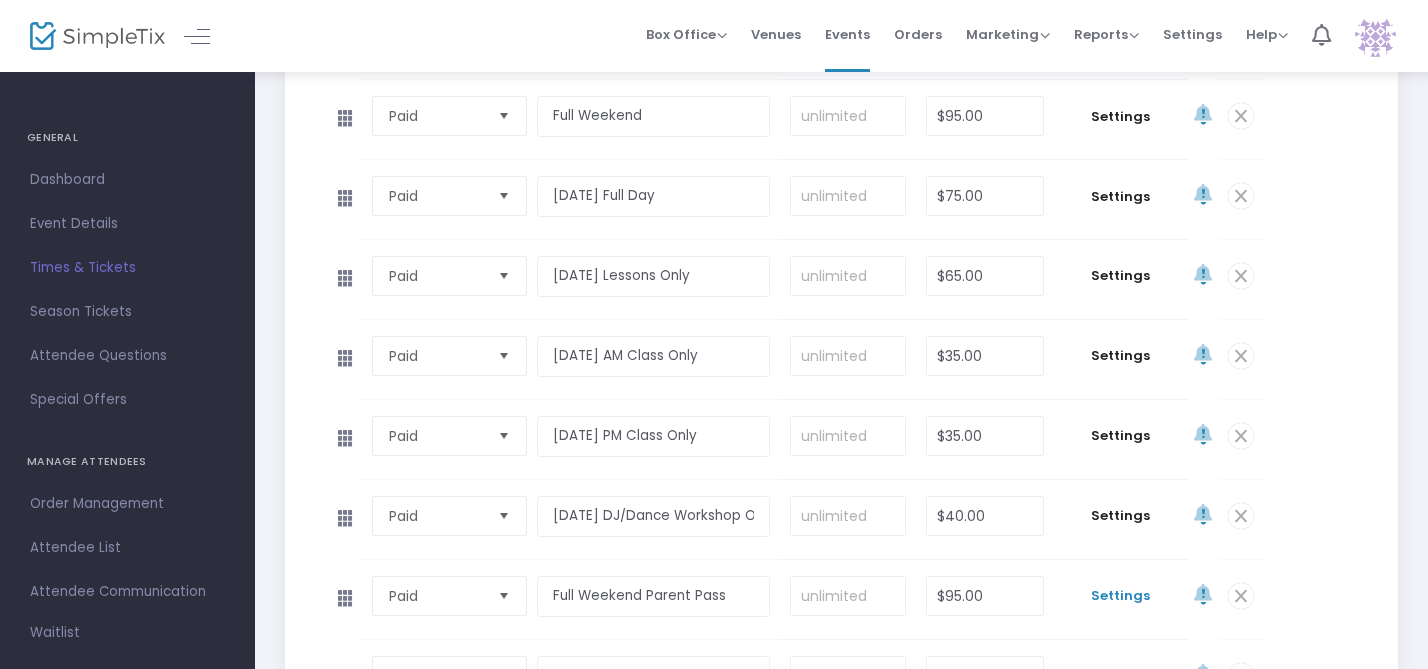 click on "Settings" at bounding box center [1121, 596] 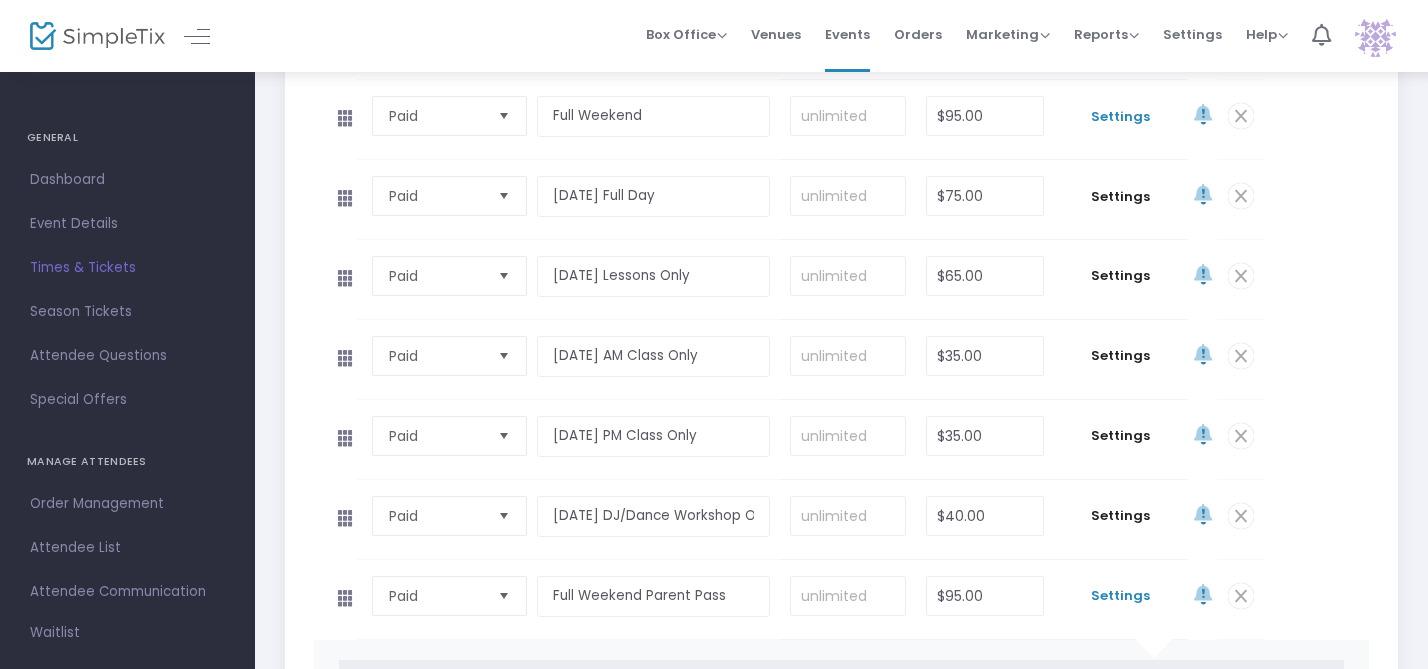 click on "Settings" at bounding box center [1121, 117] 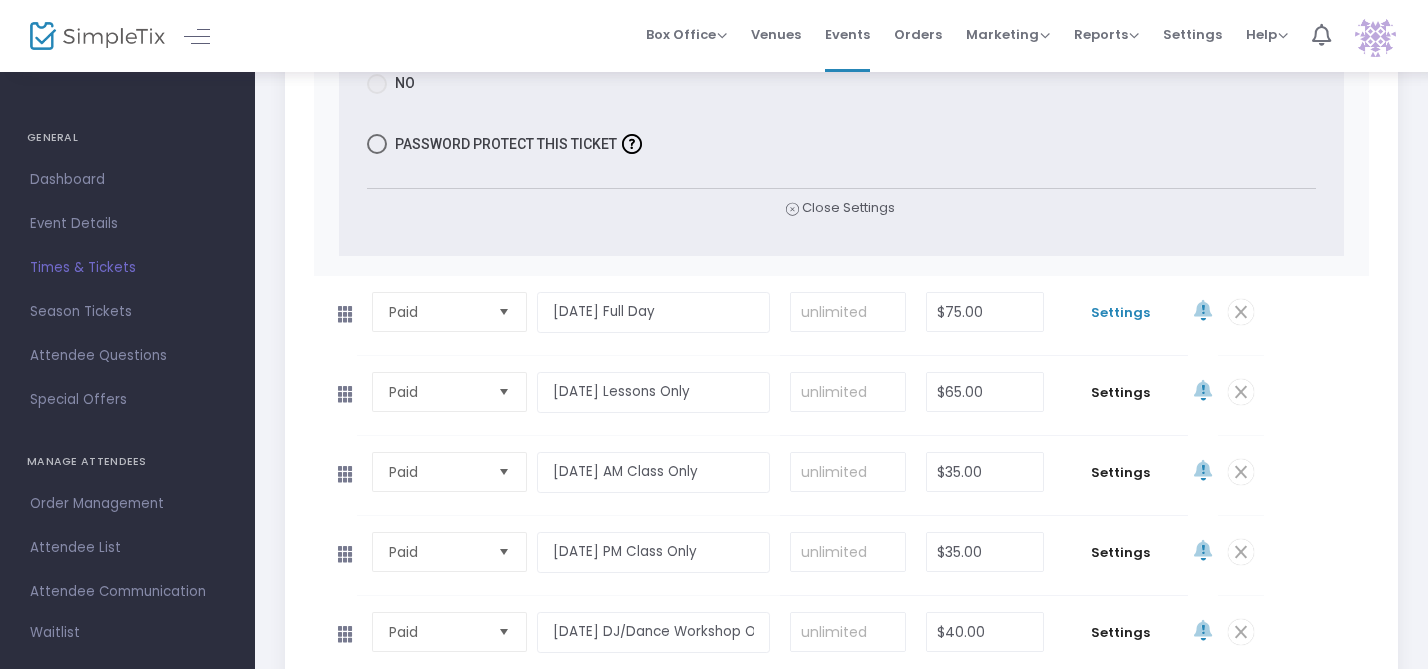 click on "Settings" at bounding box center (1121, 313) 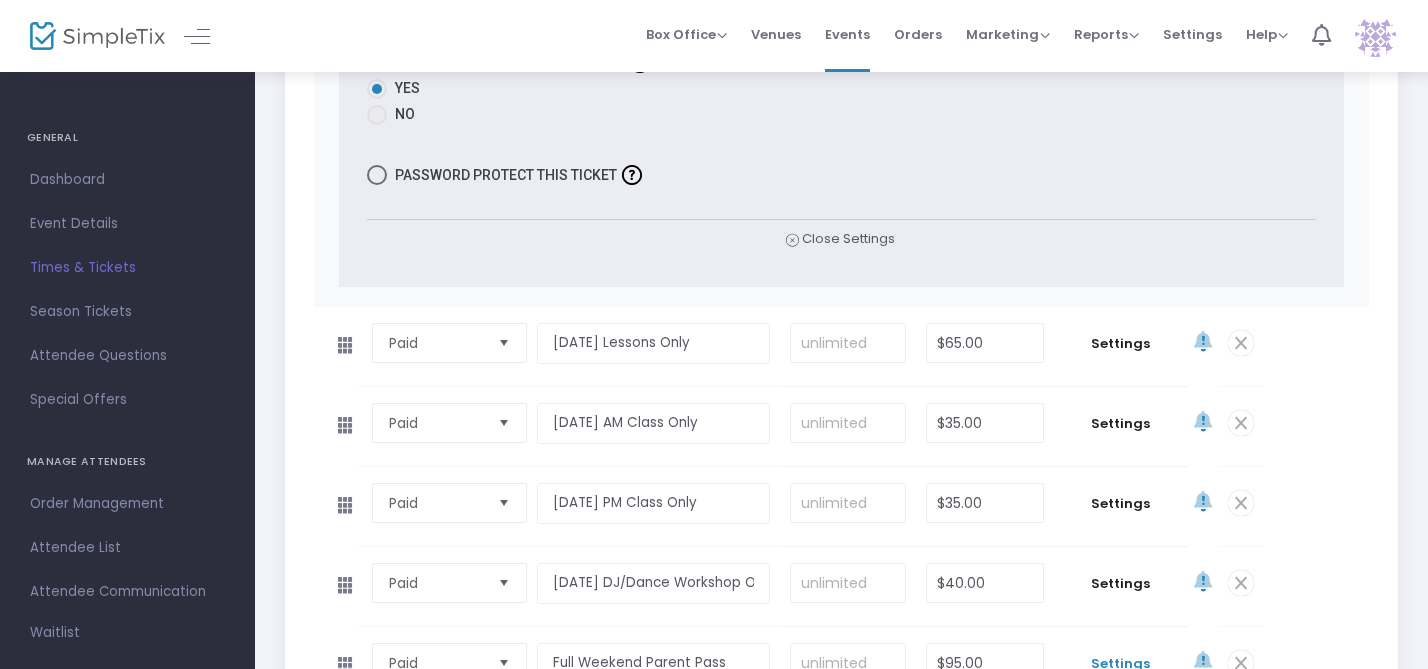scroll, scrollTop: 3668, scrollLeft: 0, axis: vertical 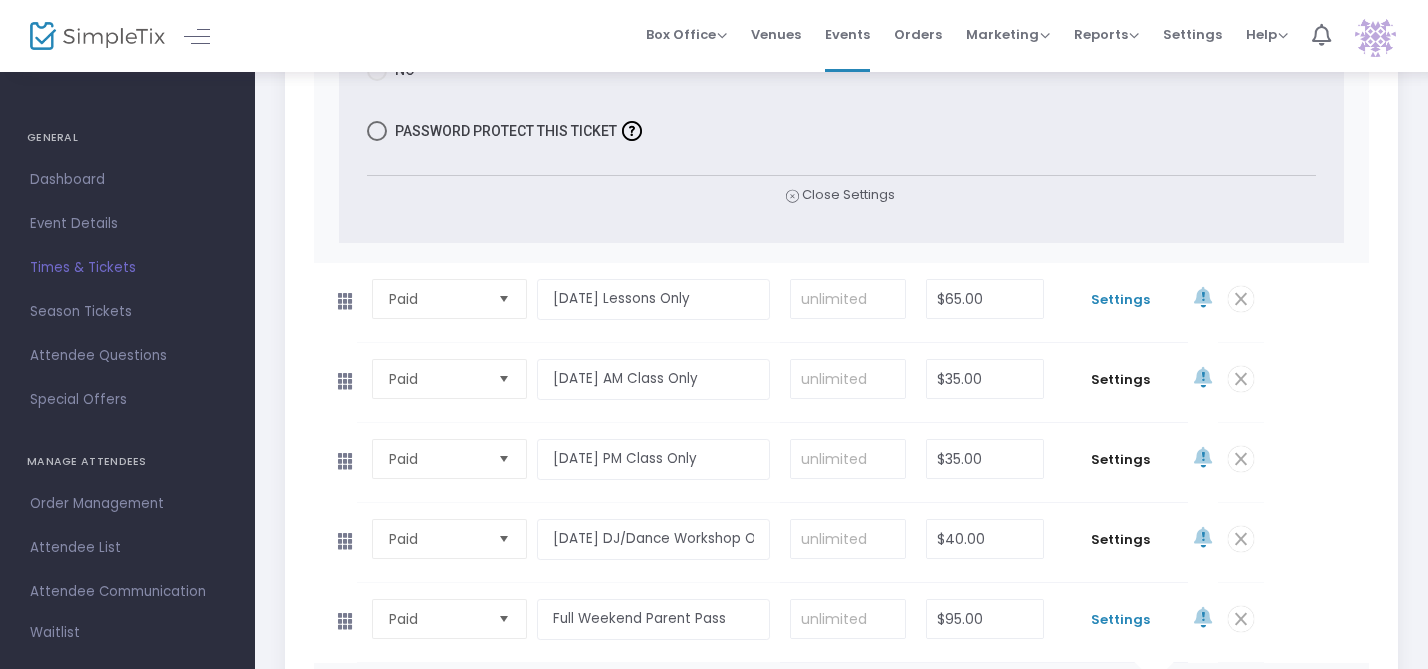 click on "Settings" at bounding box center [1121, 300] 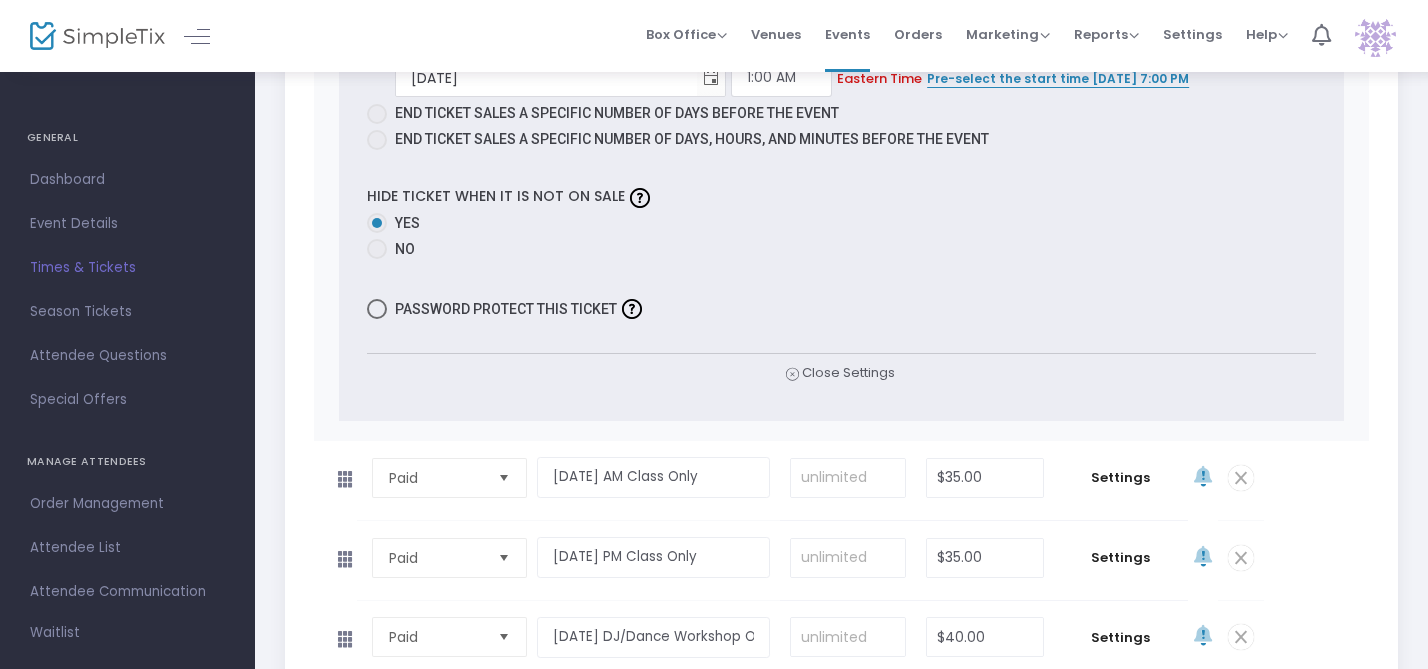 scroll, scrollTop: 4997, scrollLeft: 0, axis: vertical 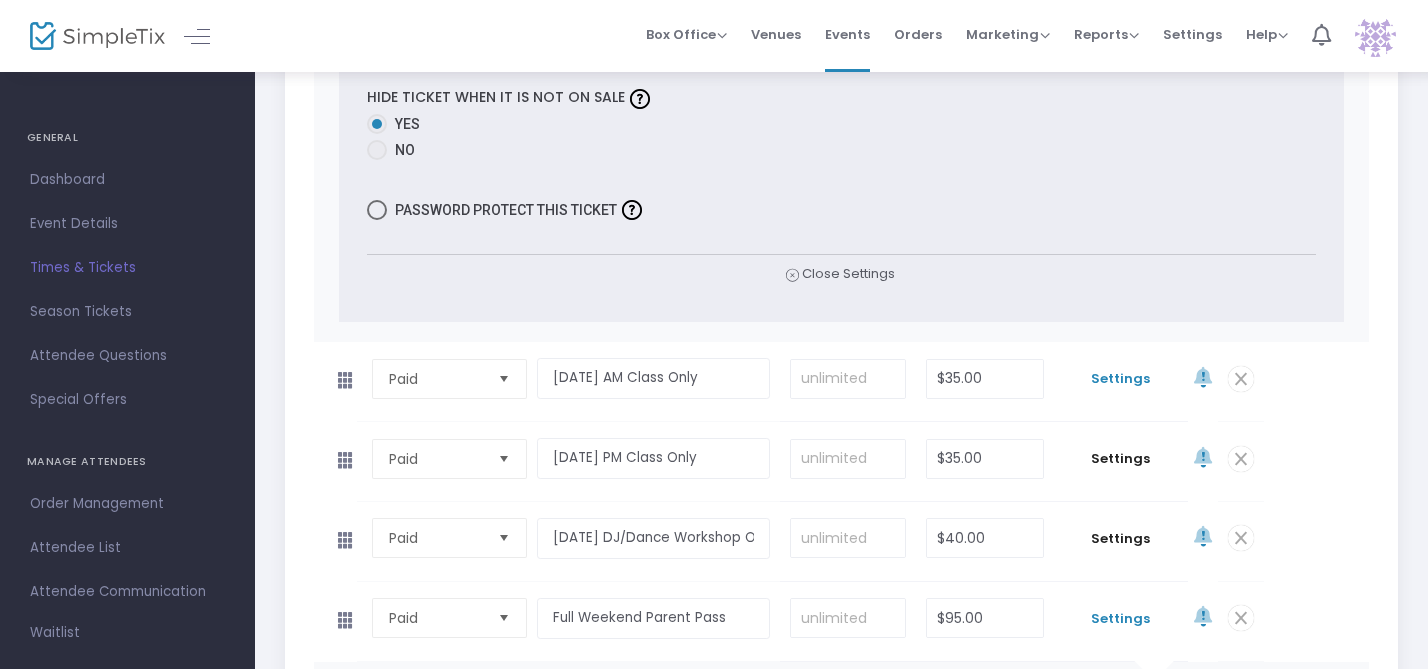 click on "Settings" at bounding box center (1121, 379) 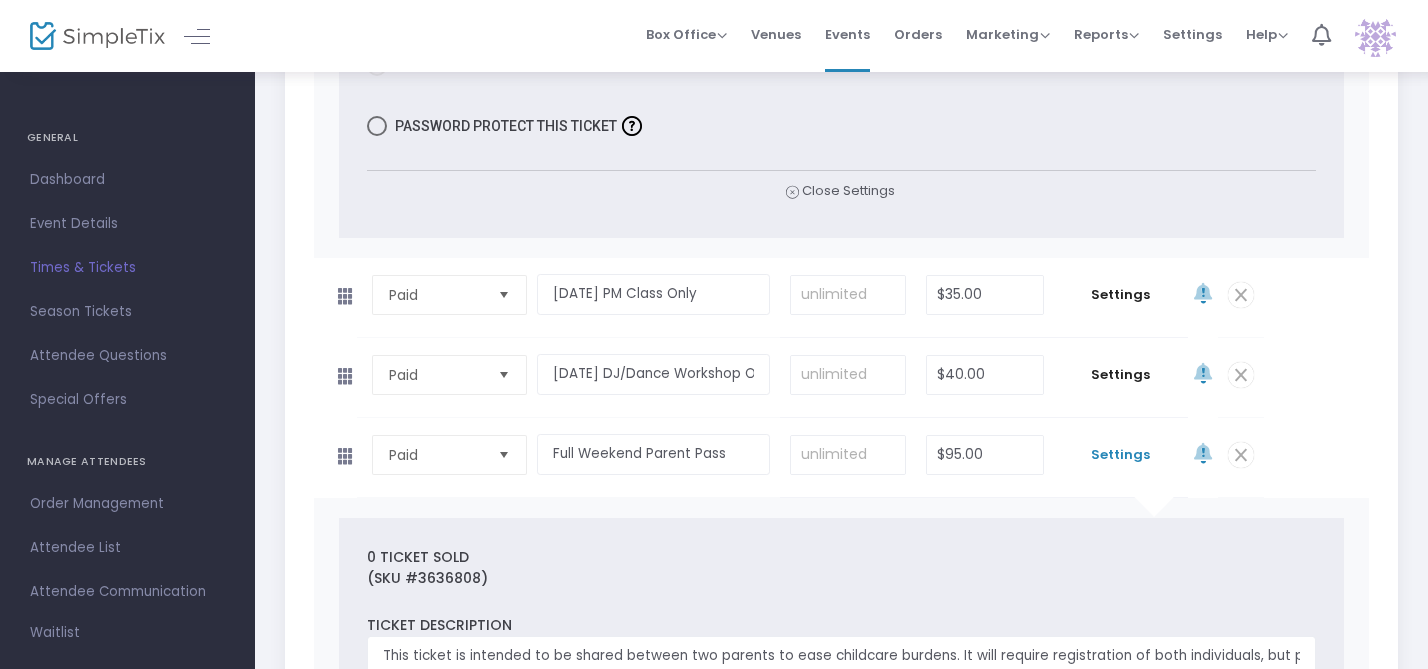 scroll, scrollTop: 6509, scrollLeft: 0, axis: vertical 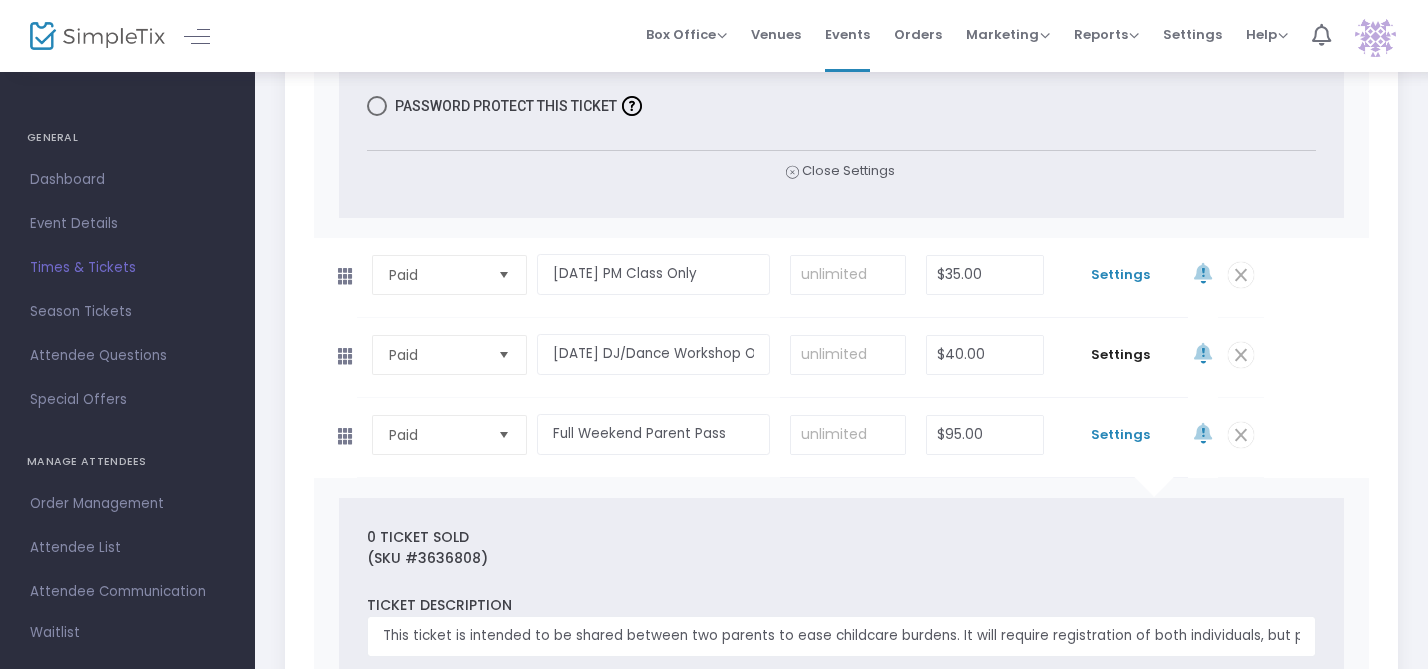click on "Settings" at bounding box center [1121, 275] 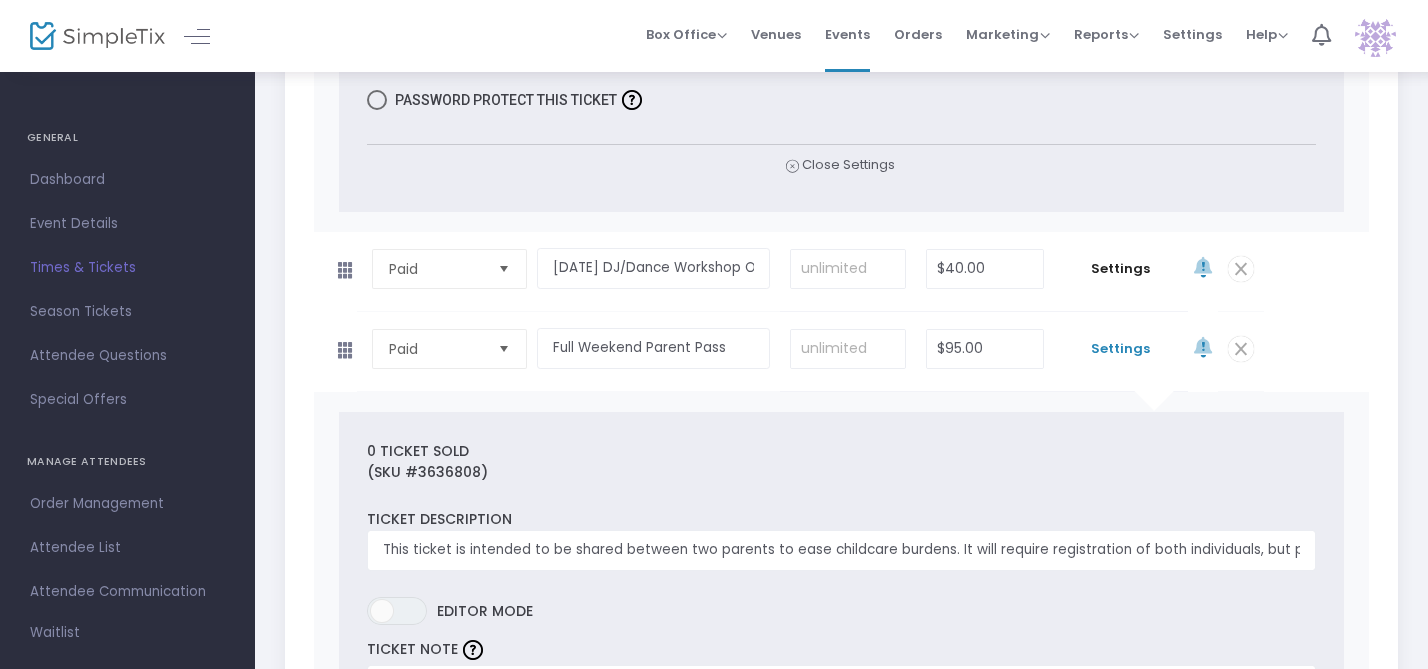 scroll, scrollTop: 7998, scrollLeft: 0, axis: vertical 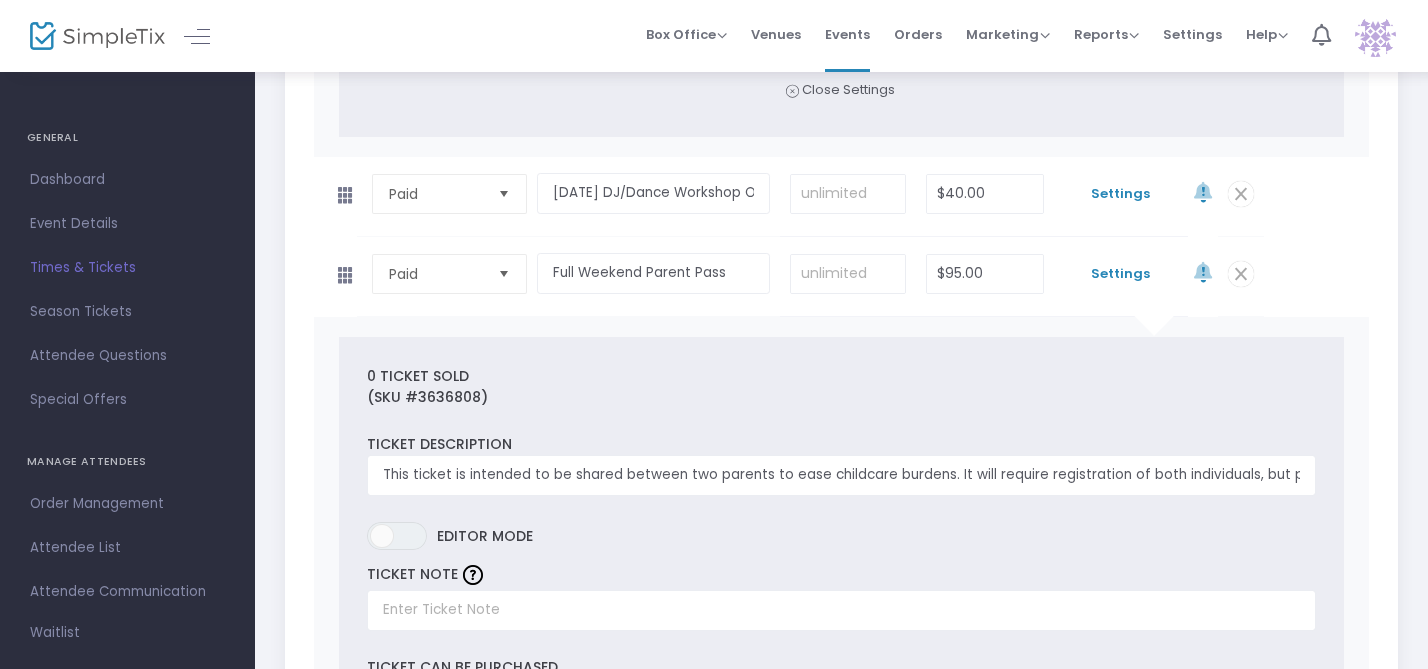 click on "Settings" at bounding box center [1121, 194] 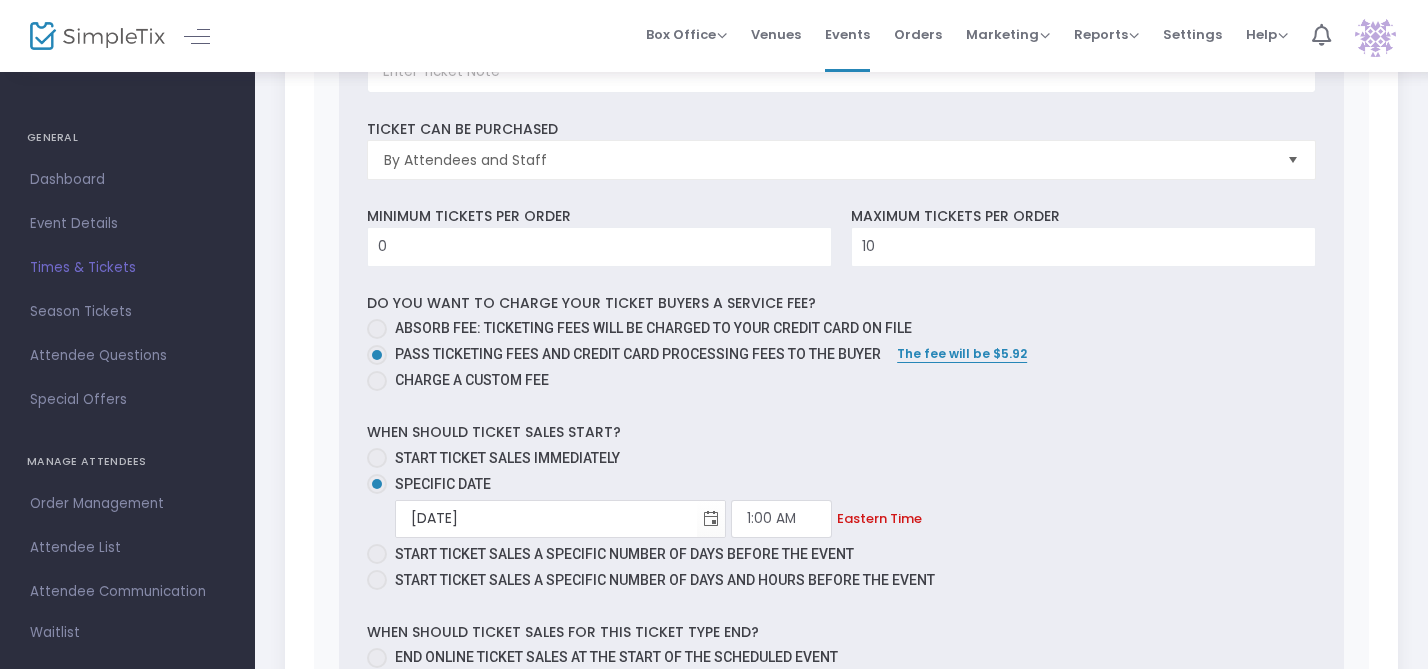 scroll, scrollTop: 1418, scrollLeft: 0, axis: vertical 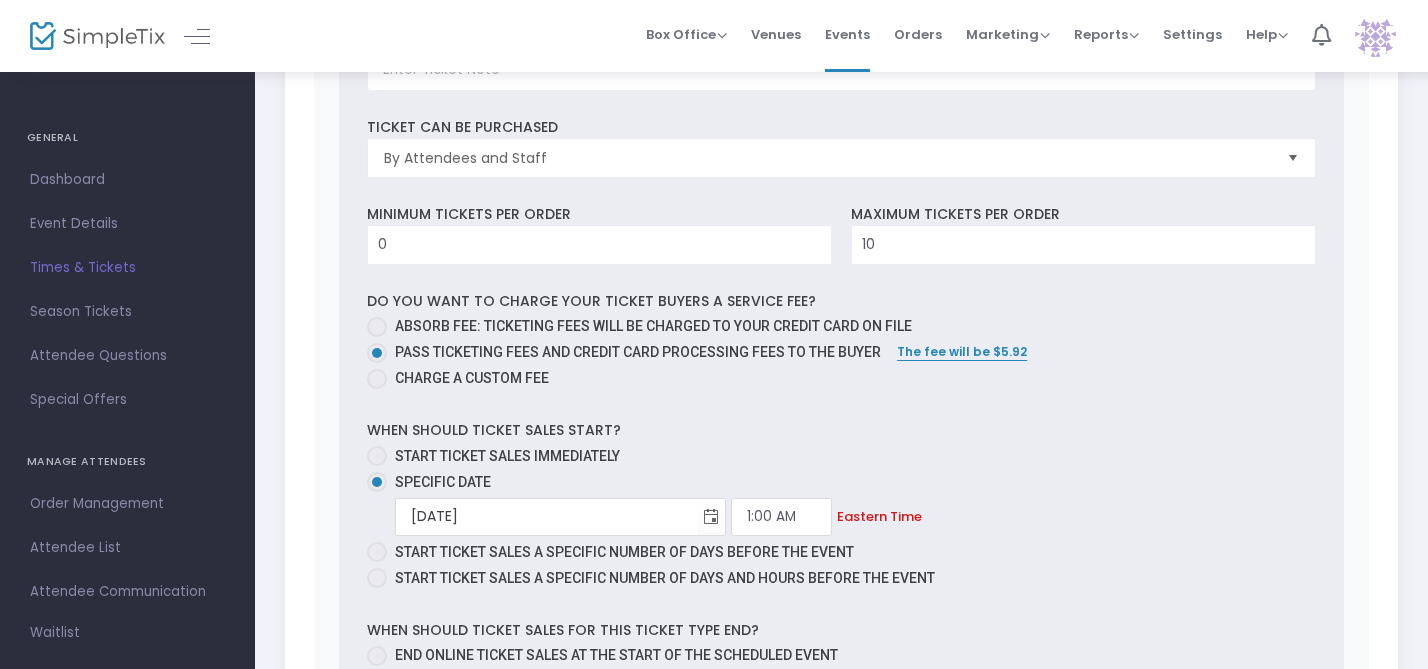 click at bounding box center [377, 456] 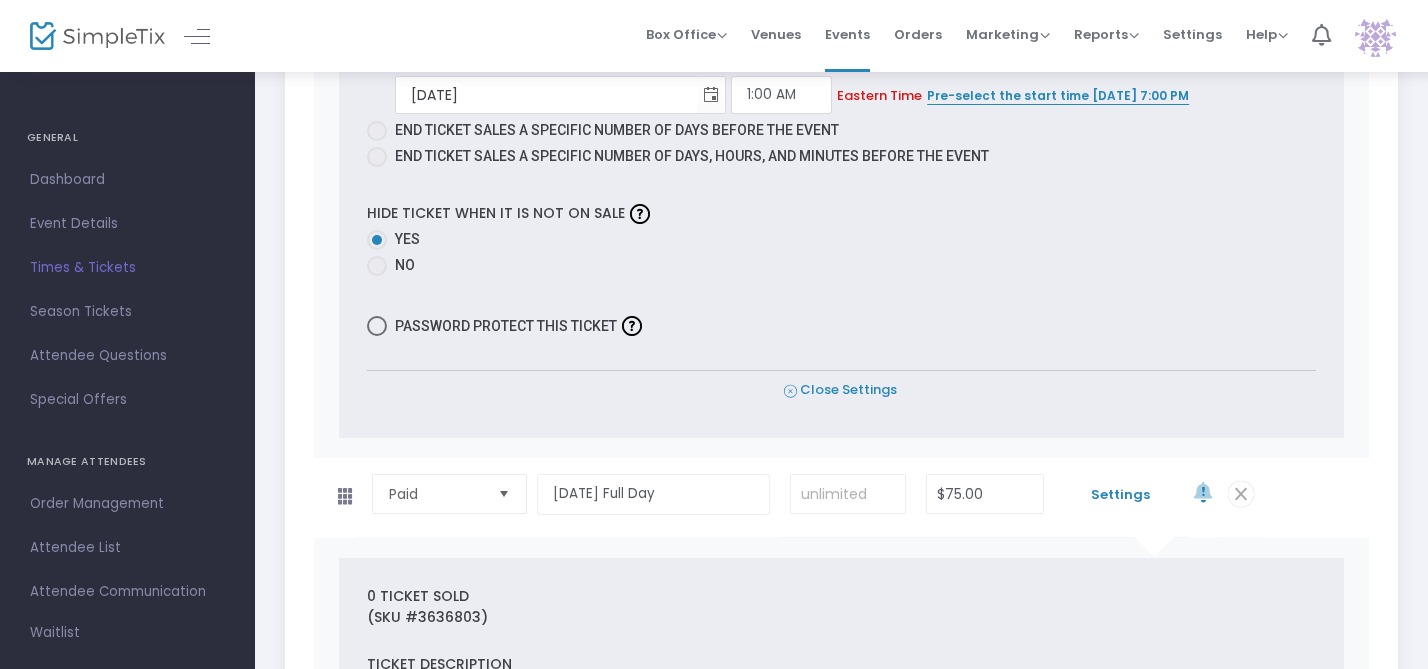 click on "Close Settings" at bounding box center [840, 390] 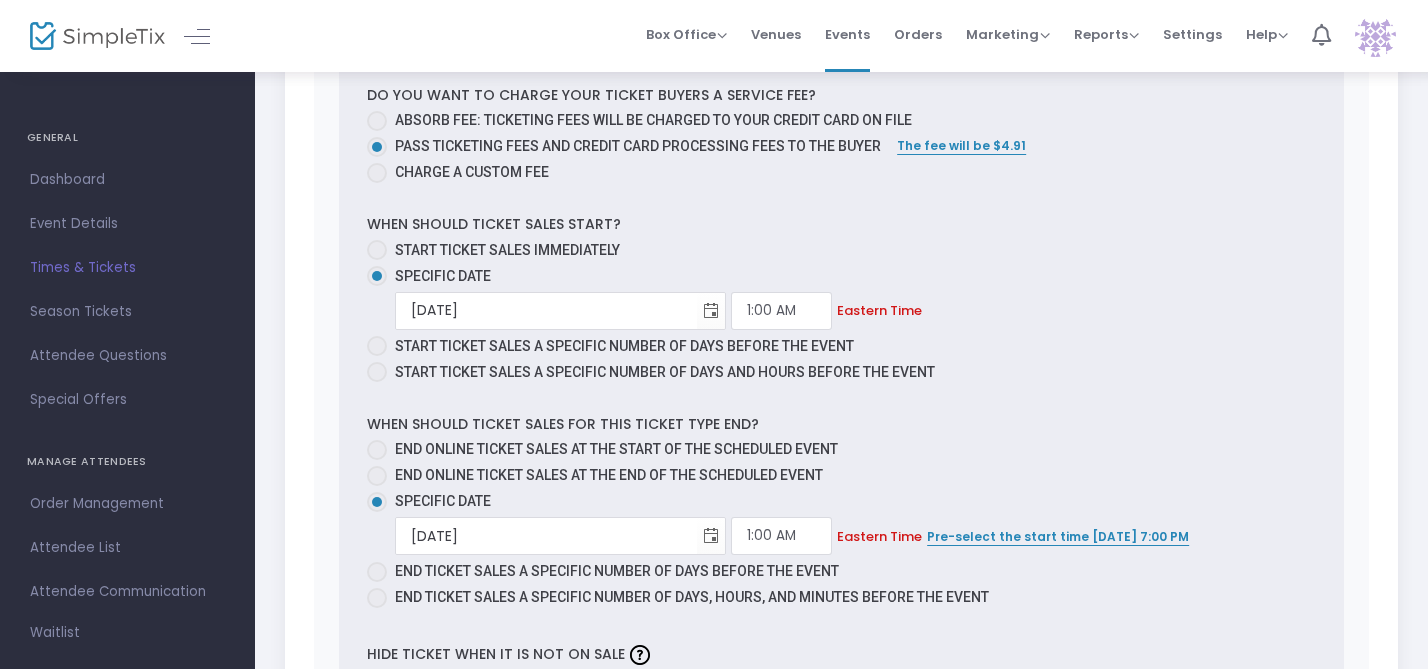 scroll, scrollTop: 1669, scrollLeft: 0, axis: vertical 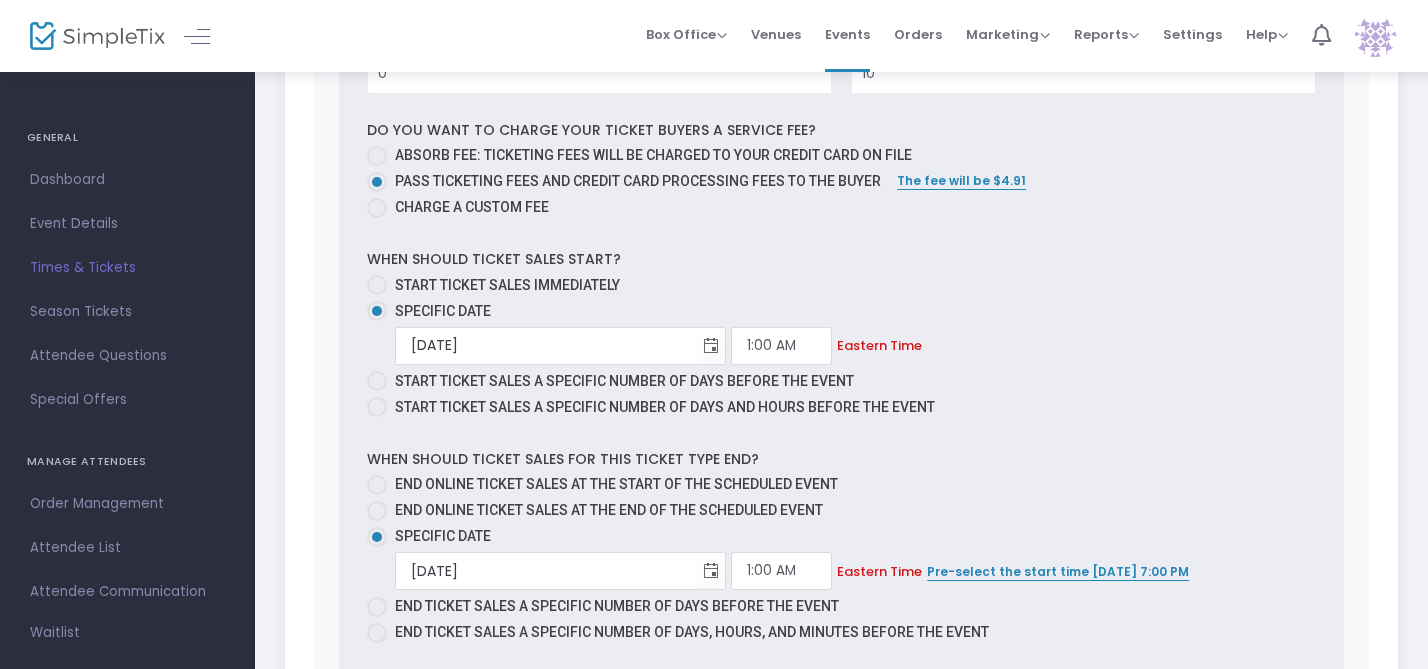 click at bounding box center [377, 285] 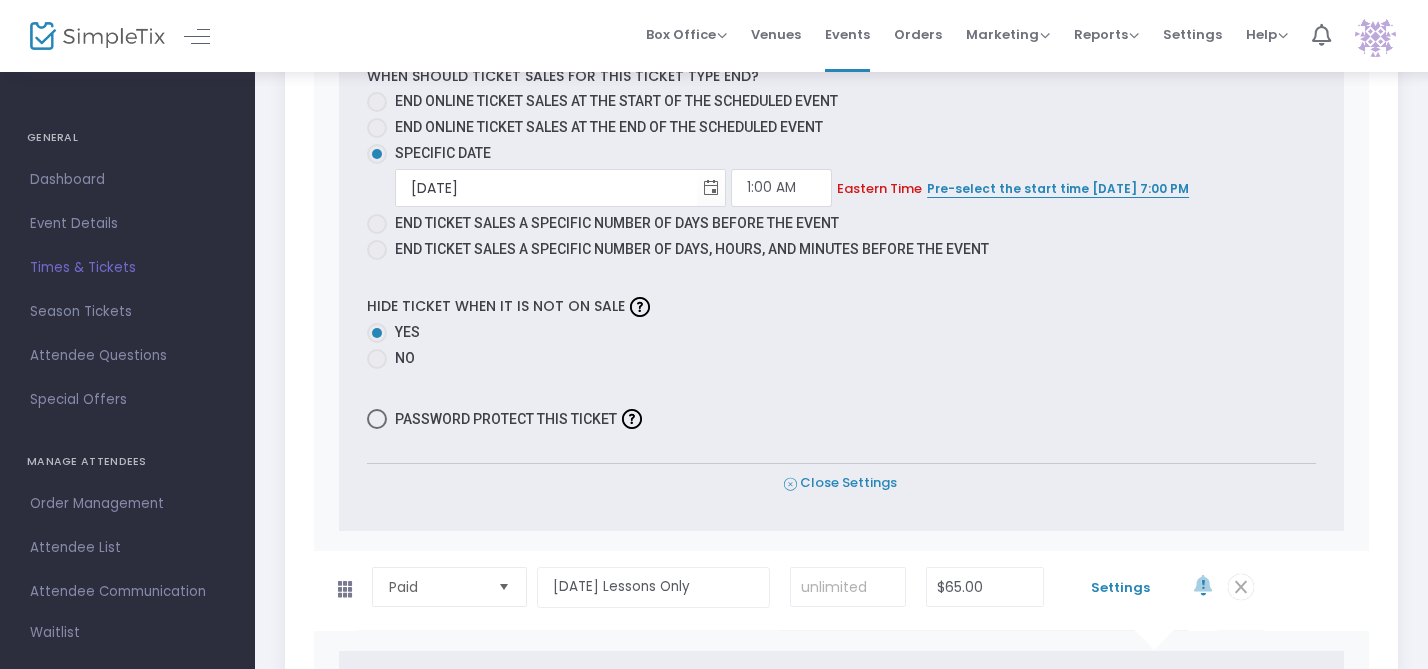 click on "Close Settings" at bounding box center [840, 483] 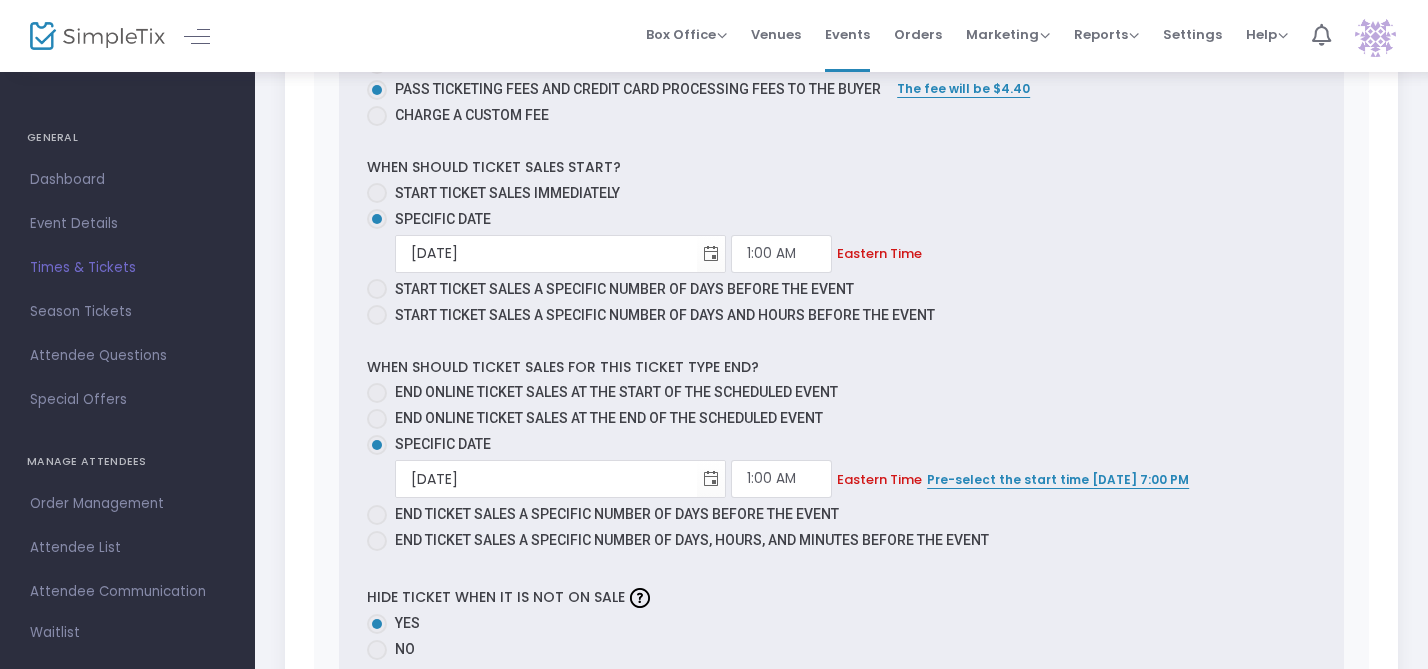 scroll, scrollTop: 1838, scrollLeft: 0, axis: vertical 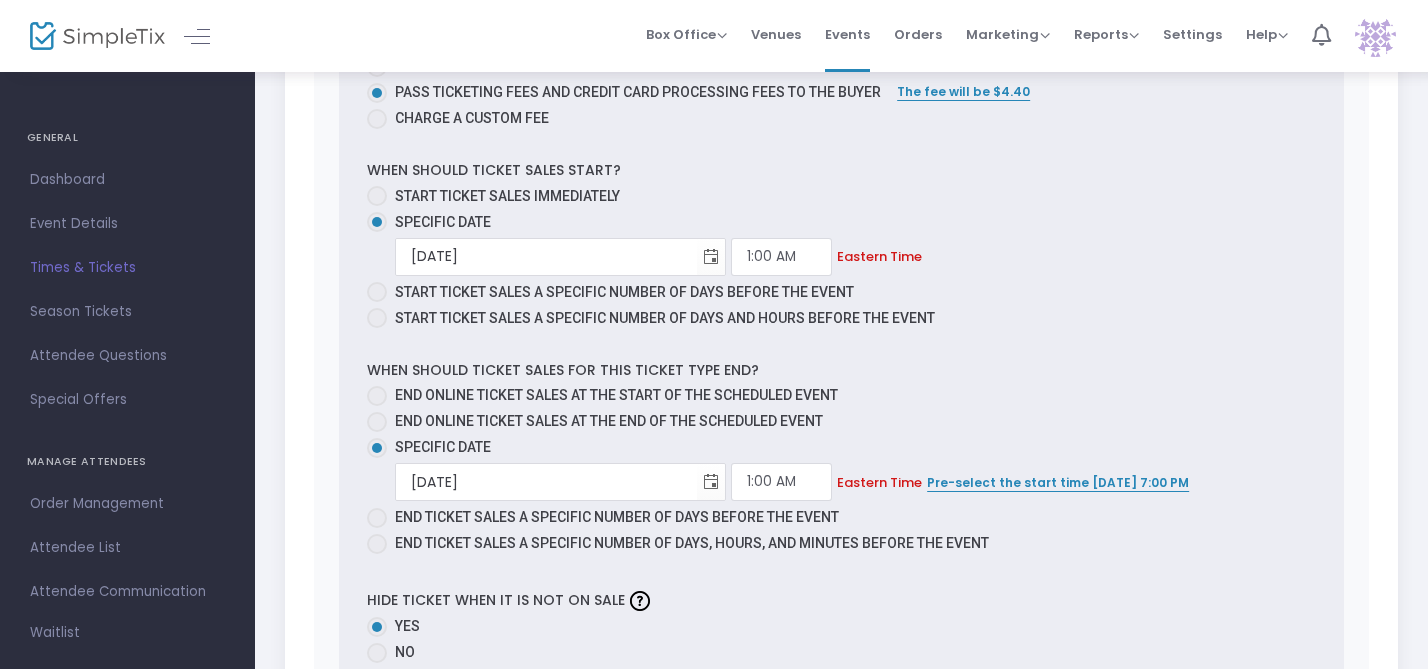 click at bounding box center [377, 196] 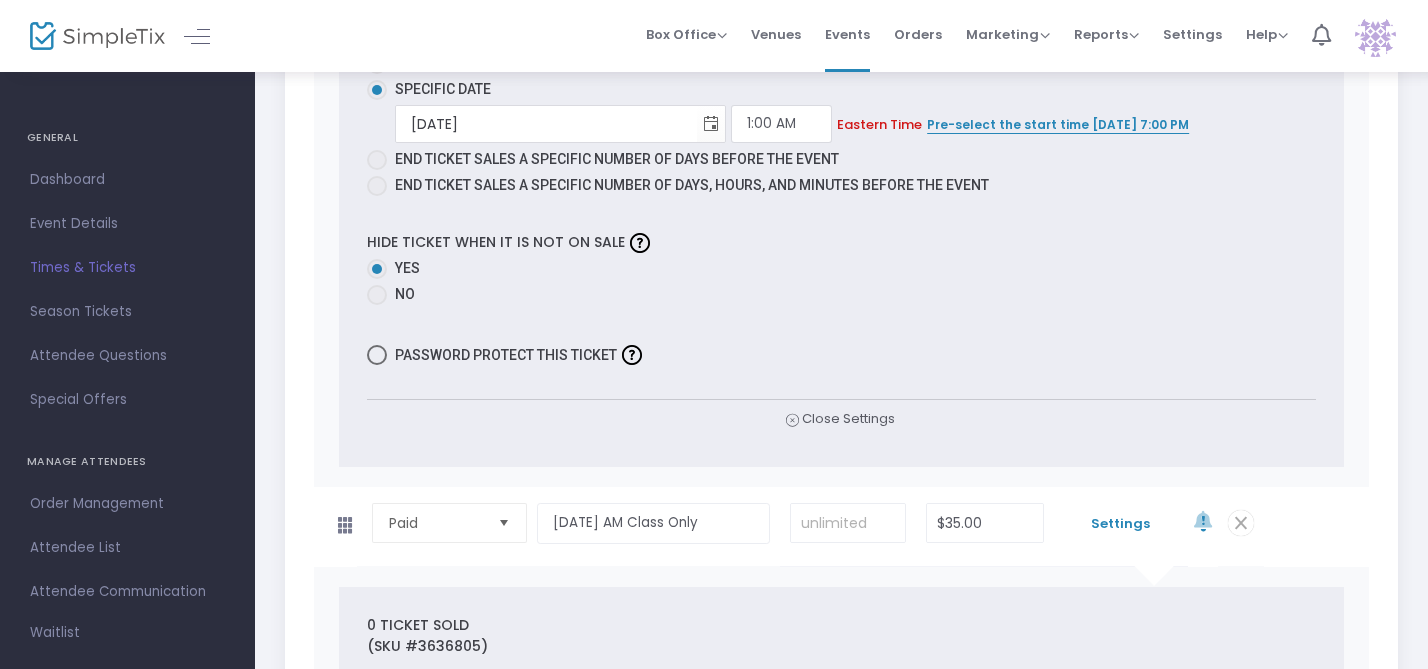scroll, scrollTop: 2237, scrollLeft: 0, axis: vertical 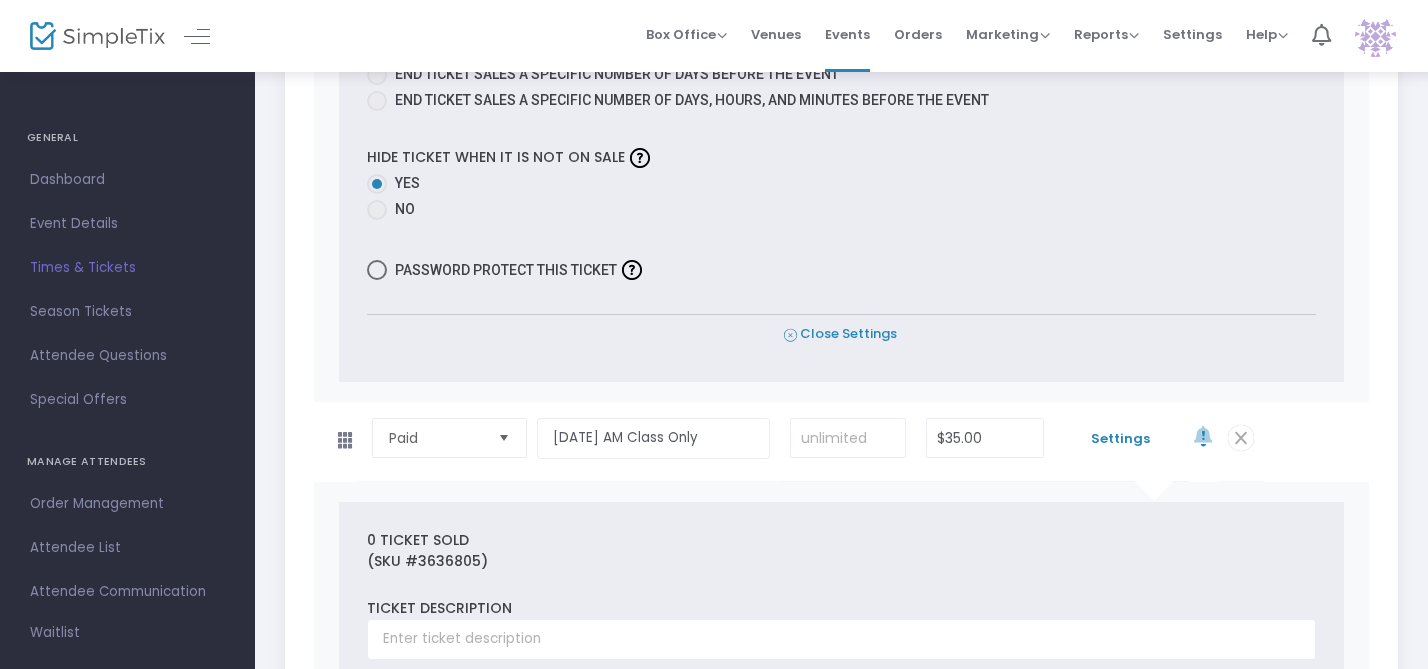 click on "Close Settings" at bounding box center [840, 334] 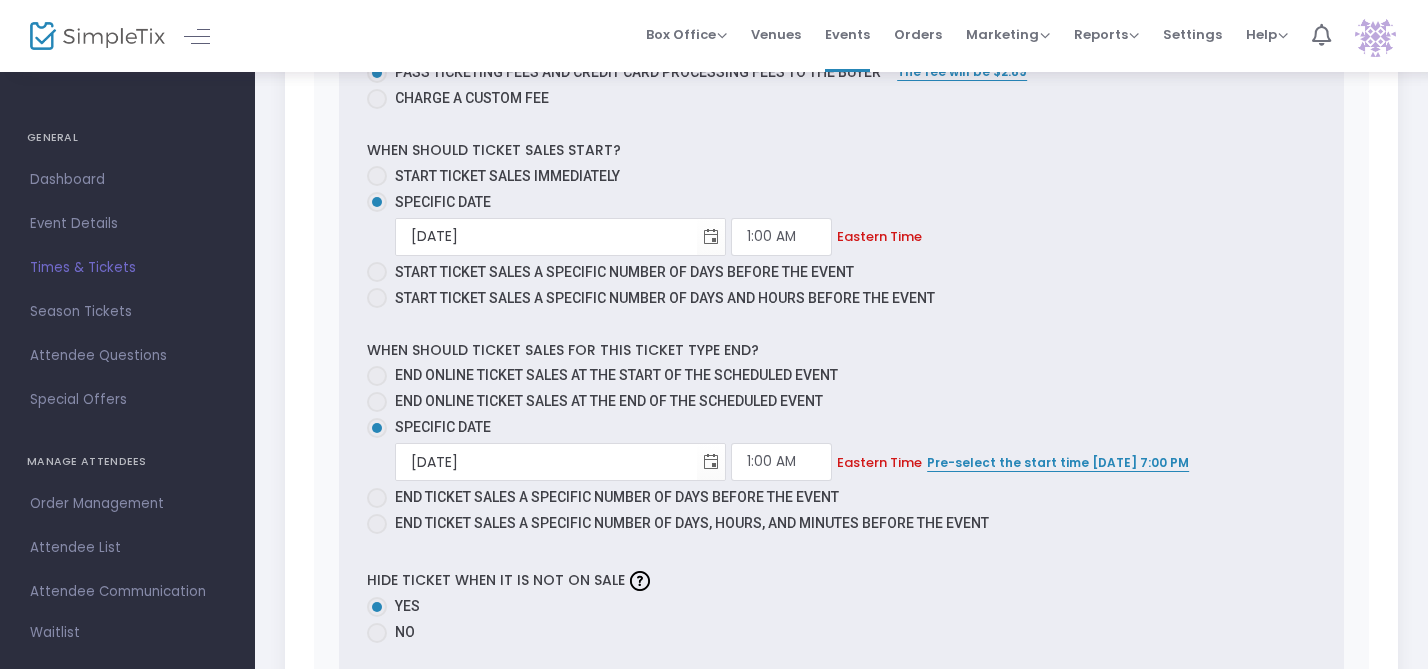 scroll, scrollTop: 1928, scrollLeft: 0, axis: vertical 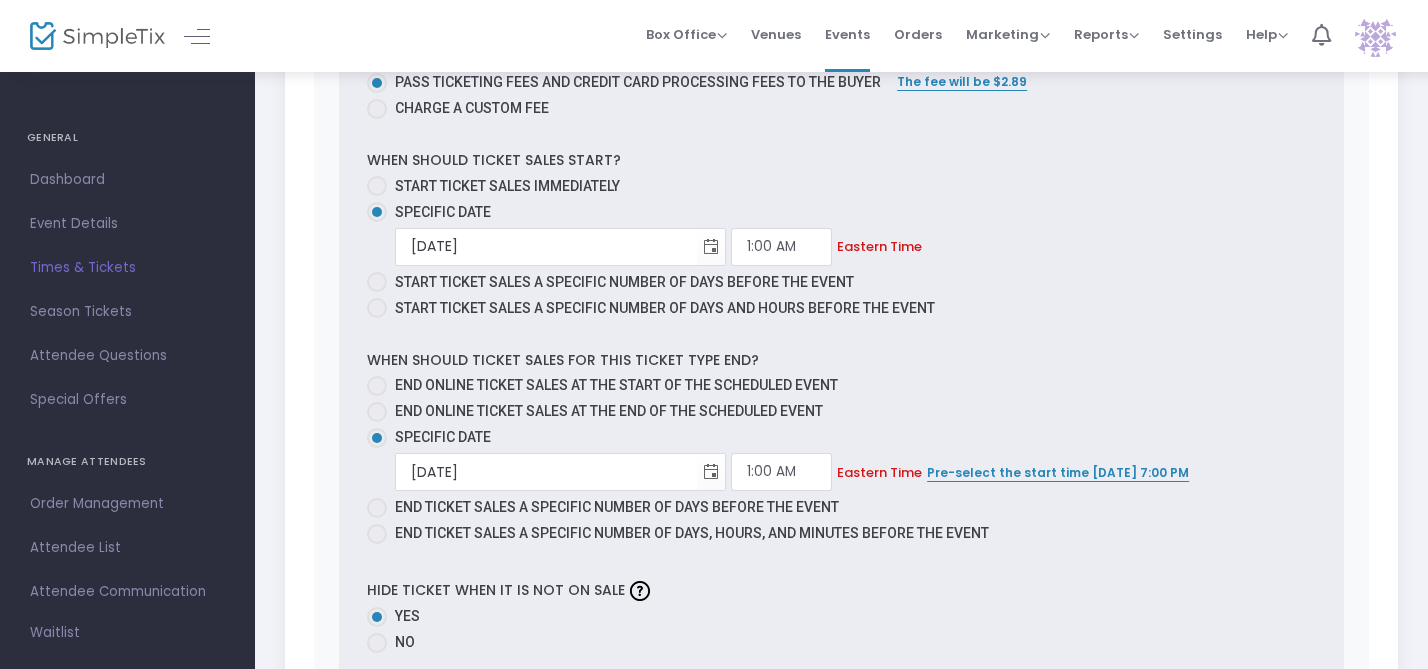 click at bounding box center (377, 186) 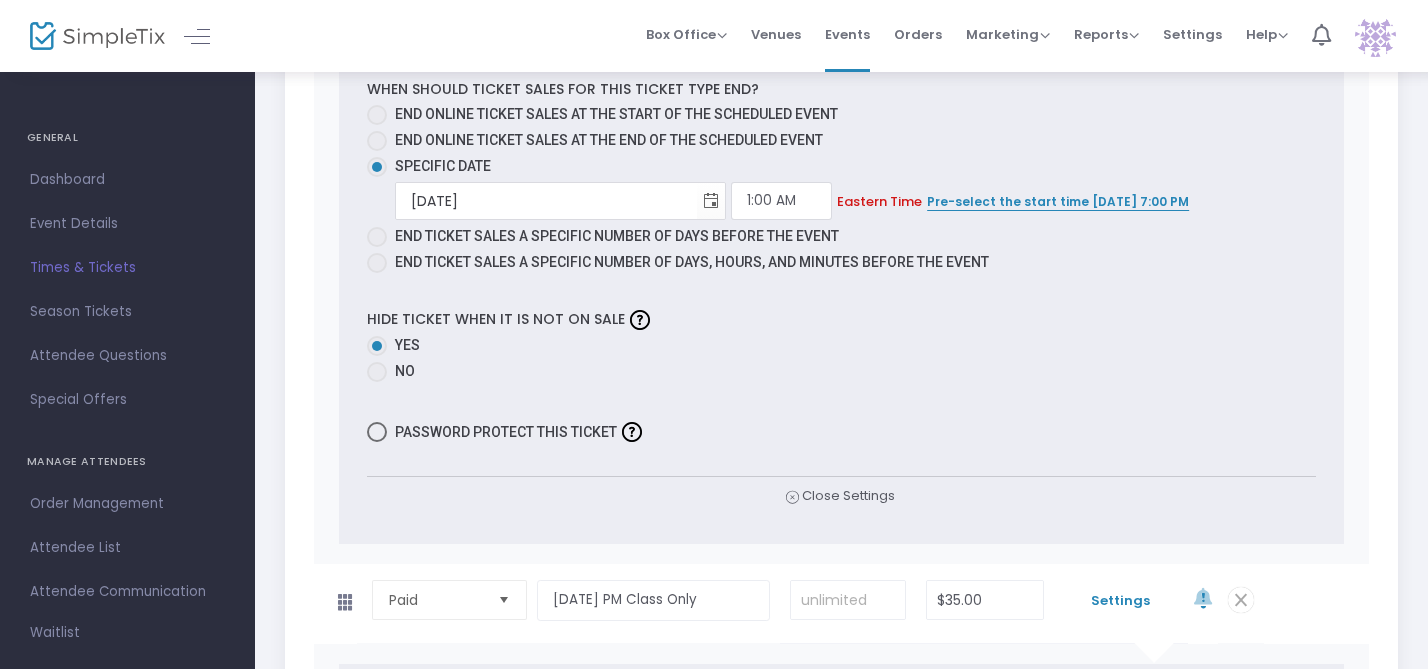 scroll, scrollTop: 2175, scrollLeft: 0, axis: vertical 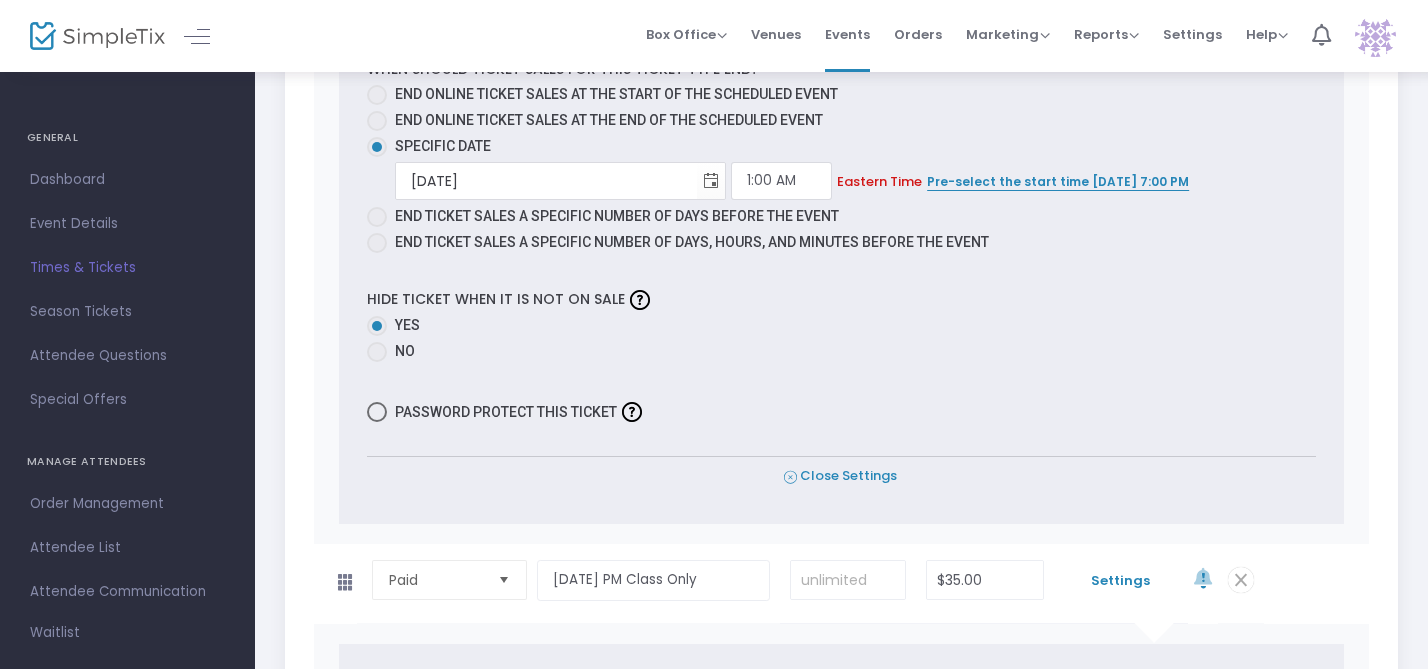 click on "Close Settings" at bounding box center (840, 476) 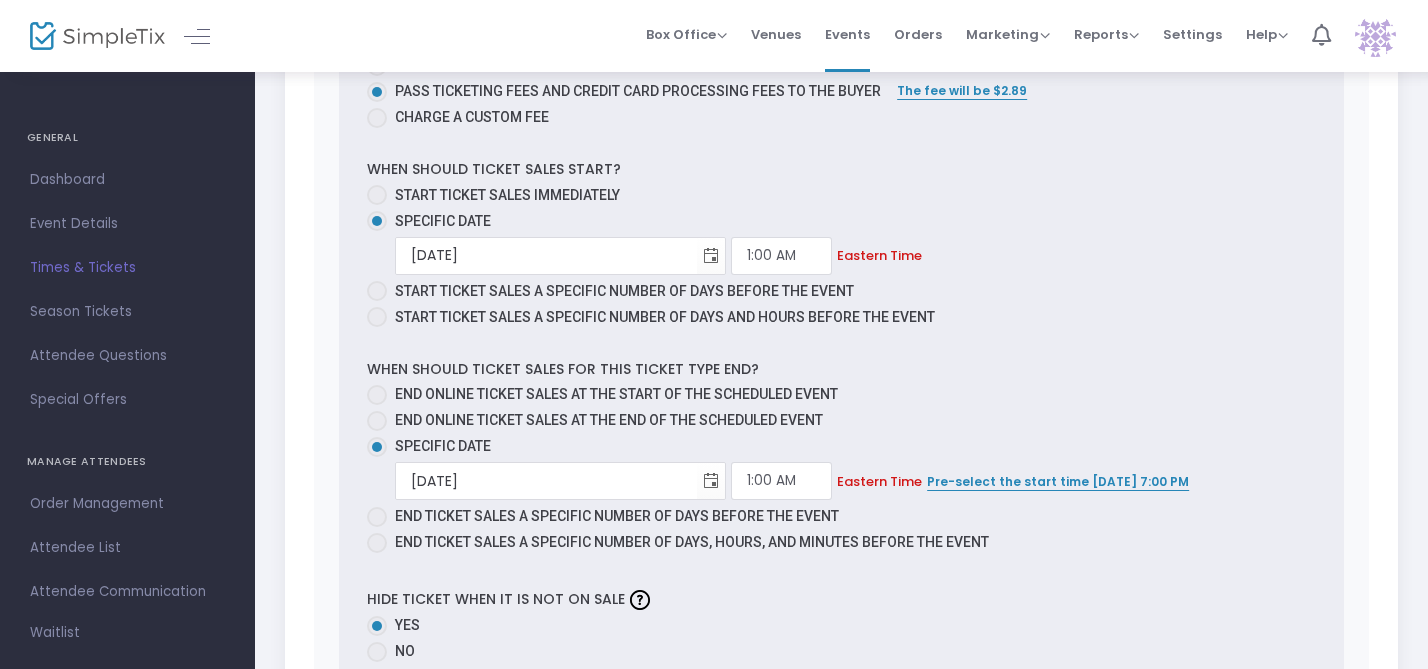 scroll, scrollTop: 1986, scrollLeft: 0, axis: vertical 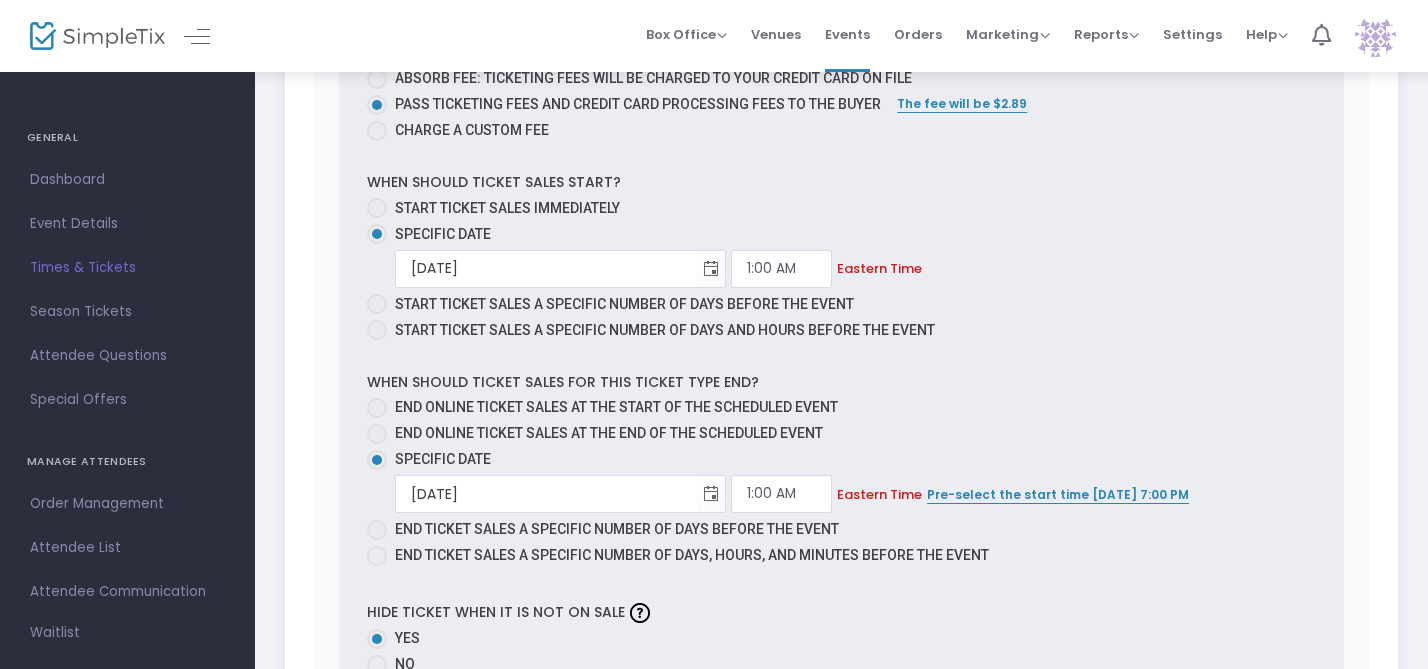 click at bounding box center (377, 208) 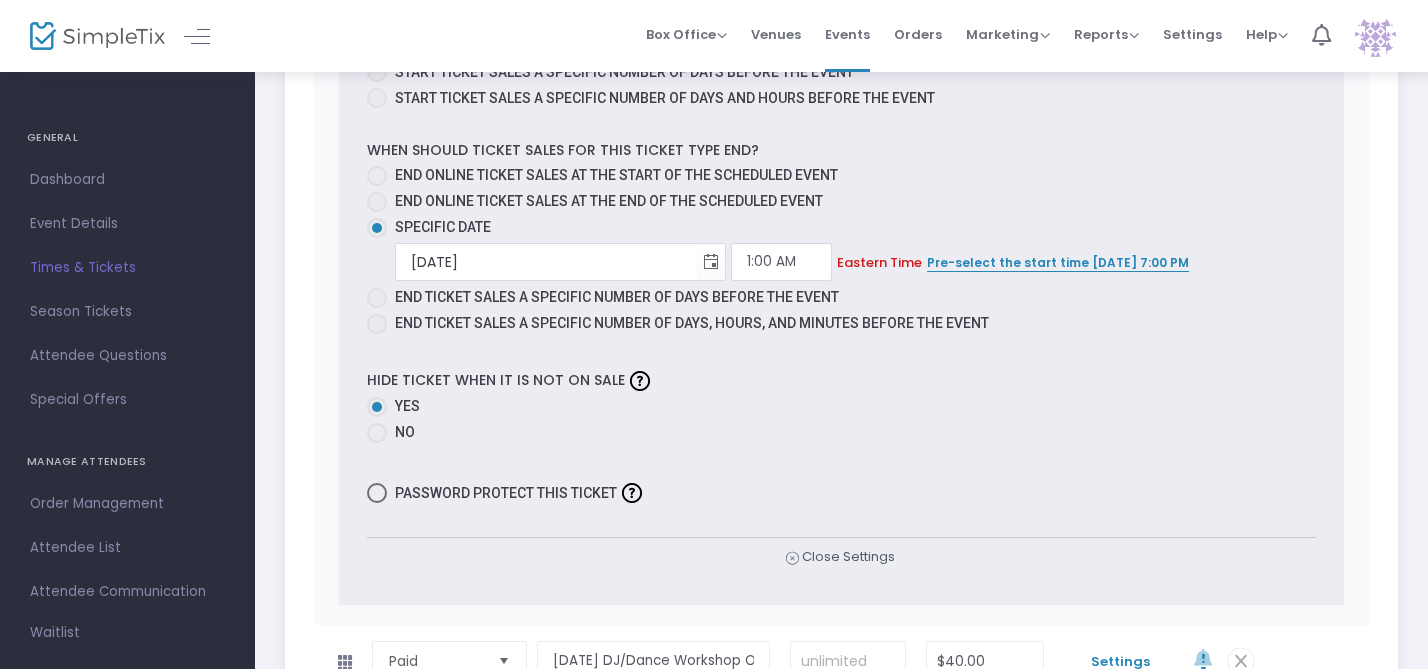 scroll, scrollTop: 2176, scrollLeft: 0, axis: vertical 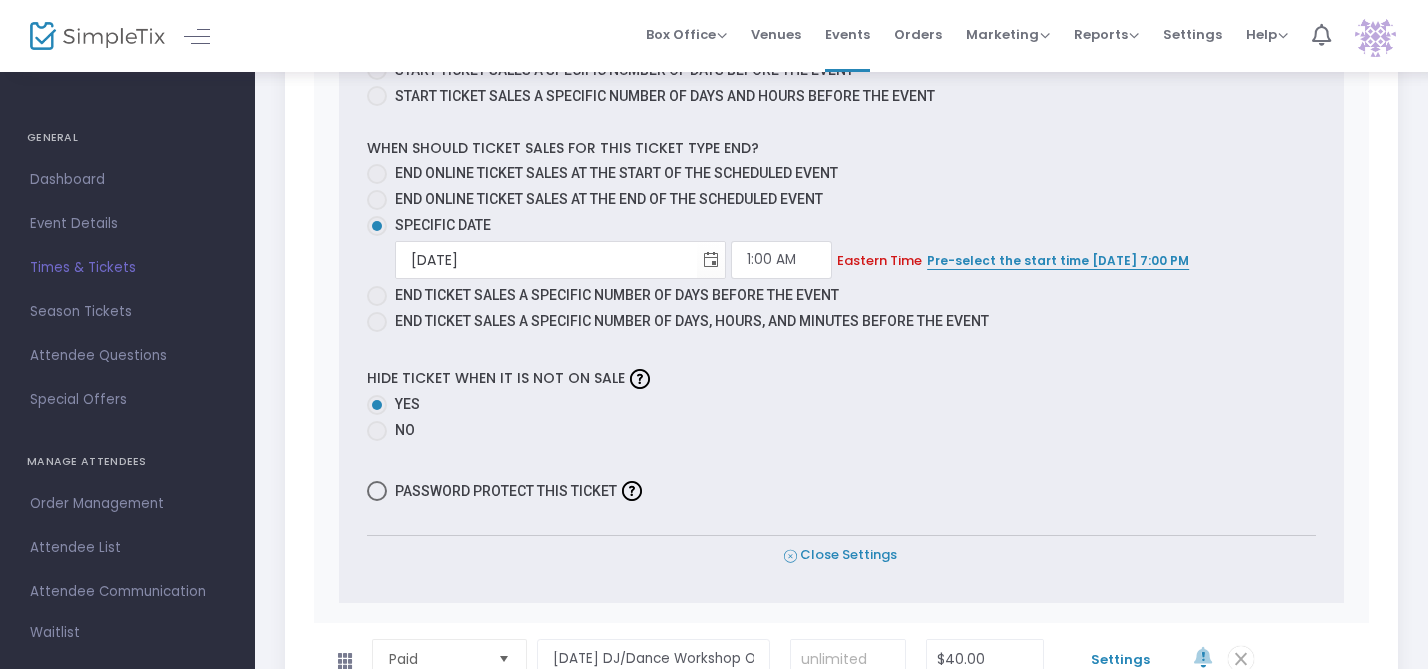 click on "Close Settings" at bounding box center (840, 555) 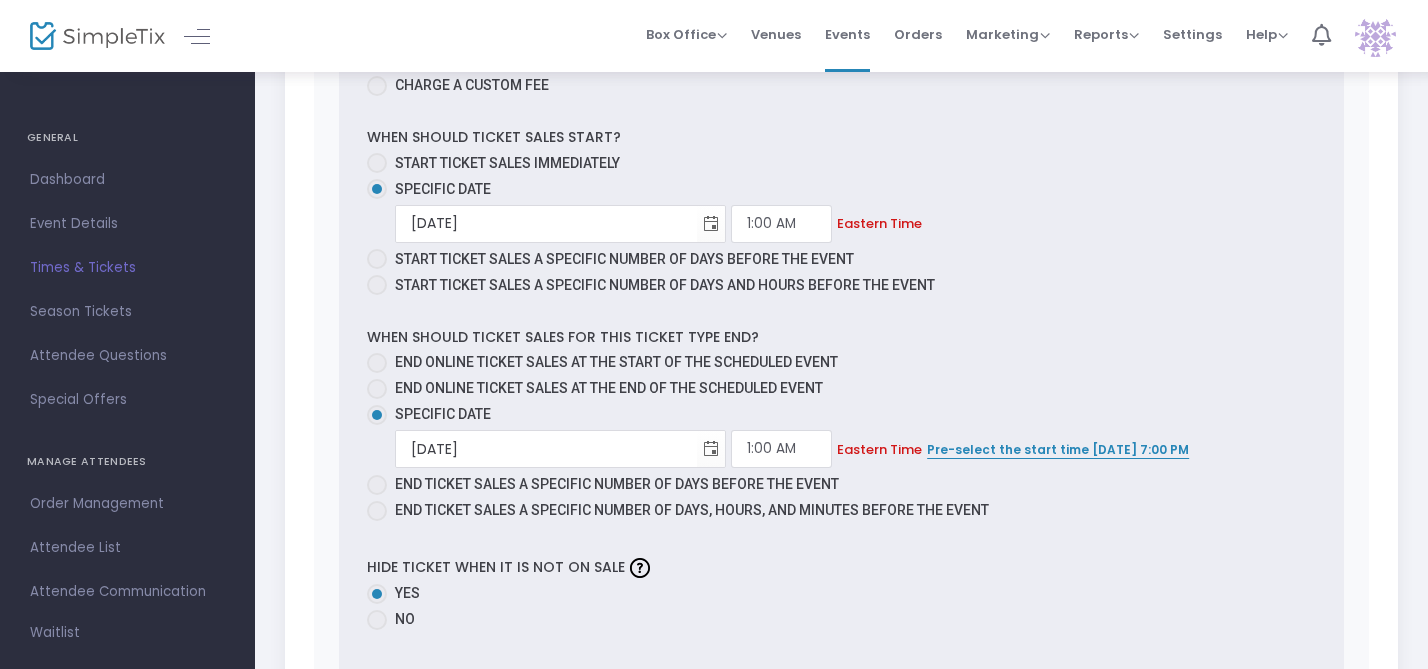 scroll, scrollTop: 2120, scrollLeft: 0, axis: vertical 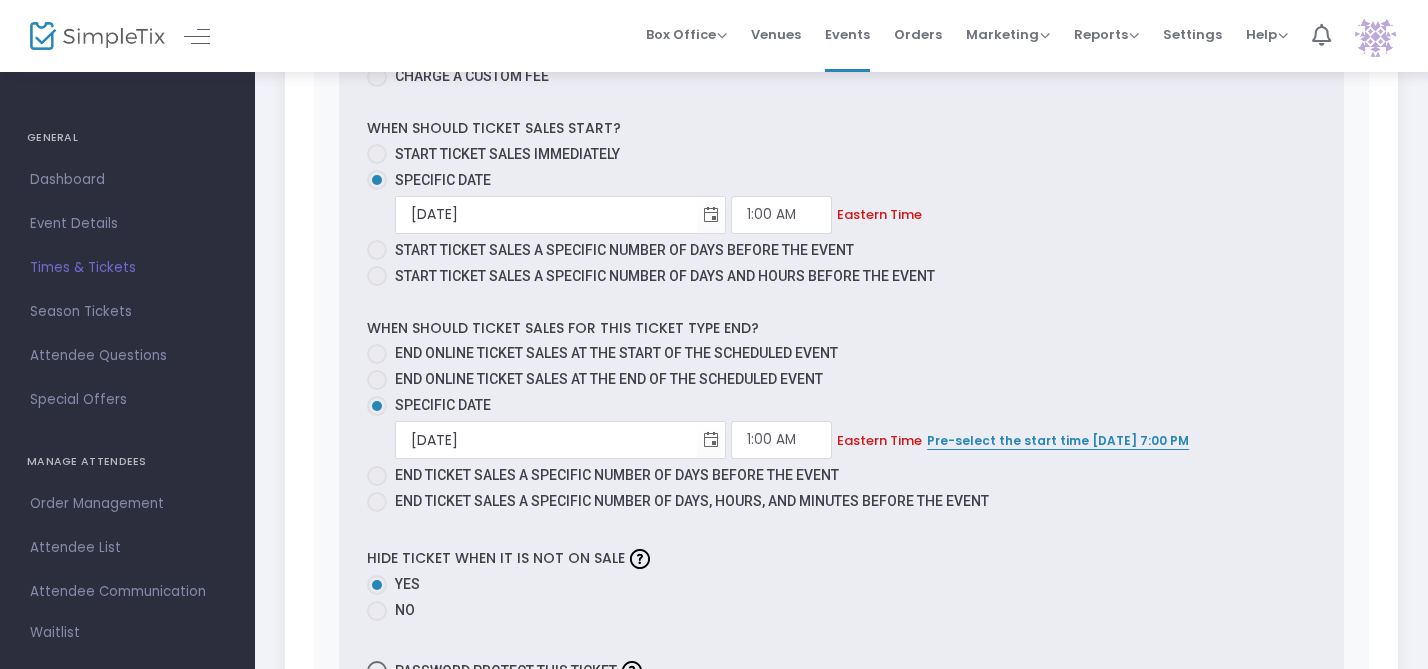 click at bounding box center [377, 154] 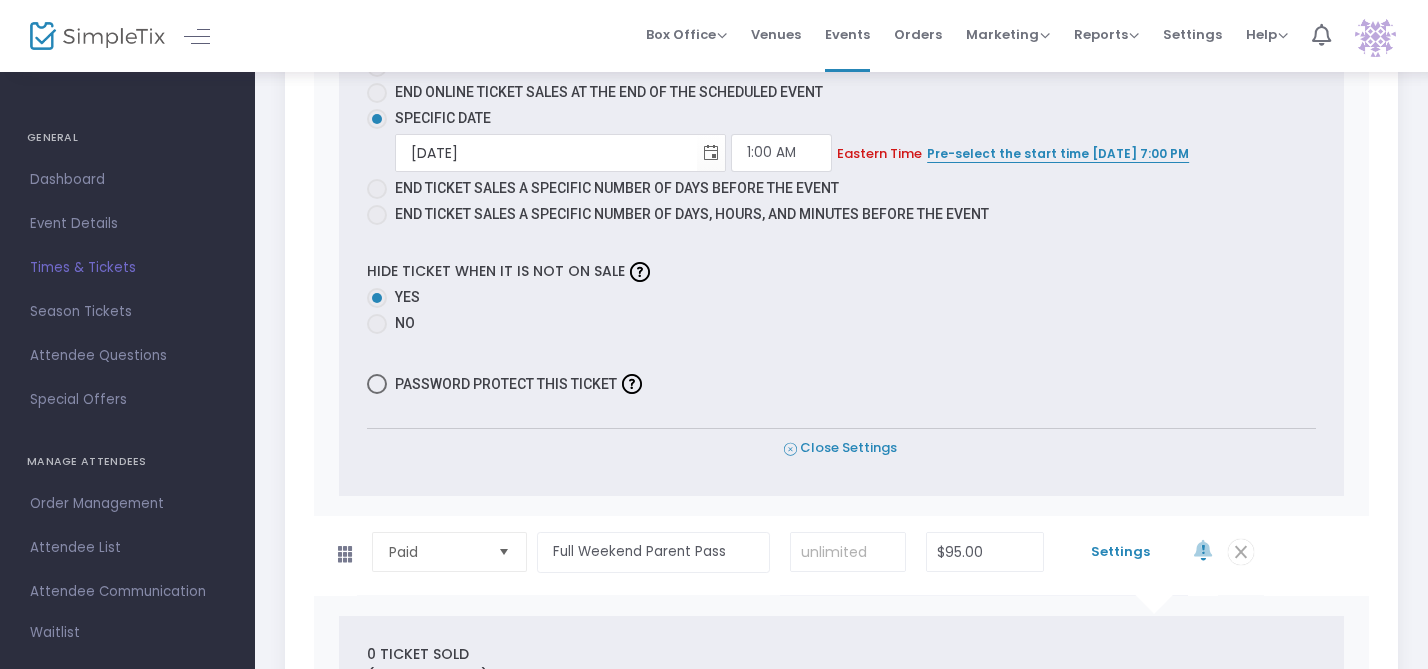 click on "Close Settings" at bounding box center (840, 448) 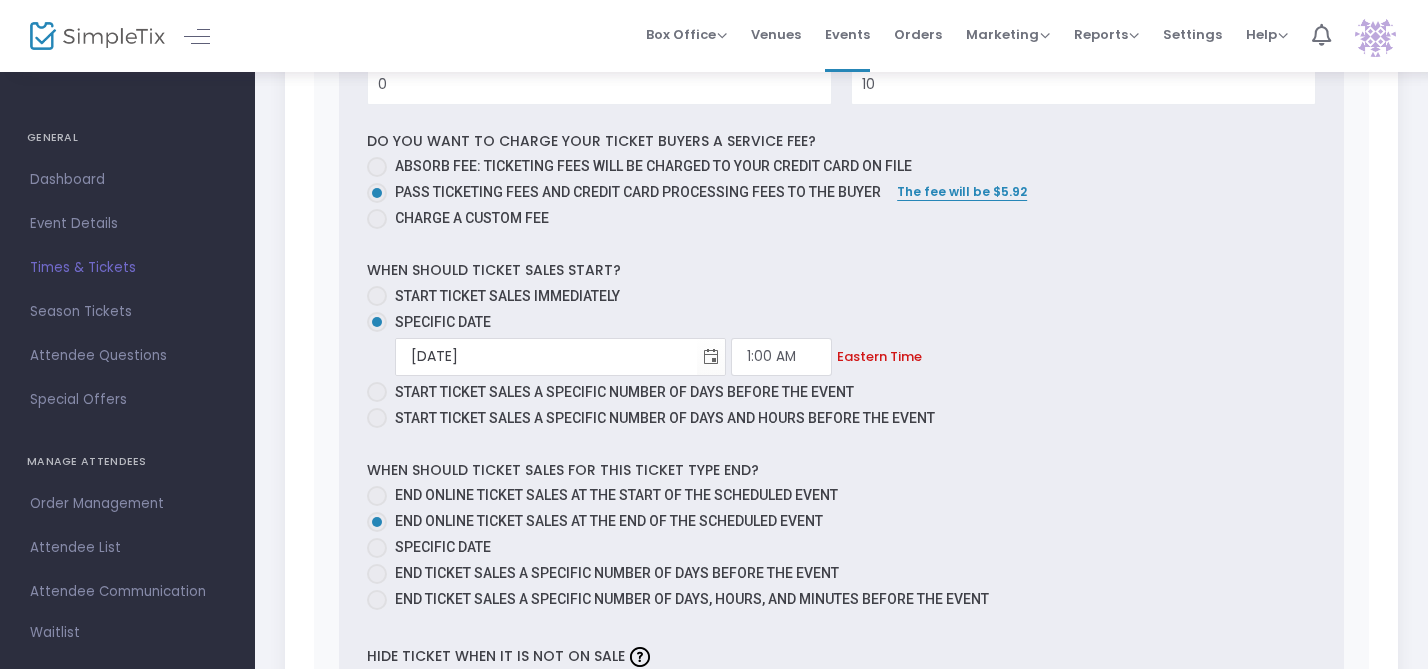 scroll, scrollTop: 2049, scrollLeft: 0, axis: vertical 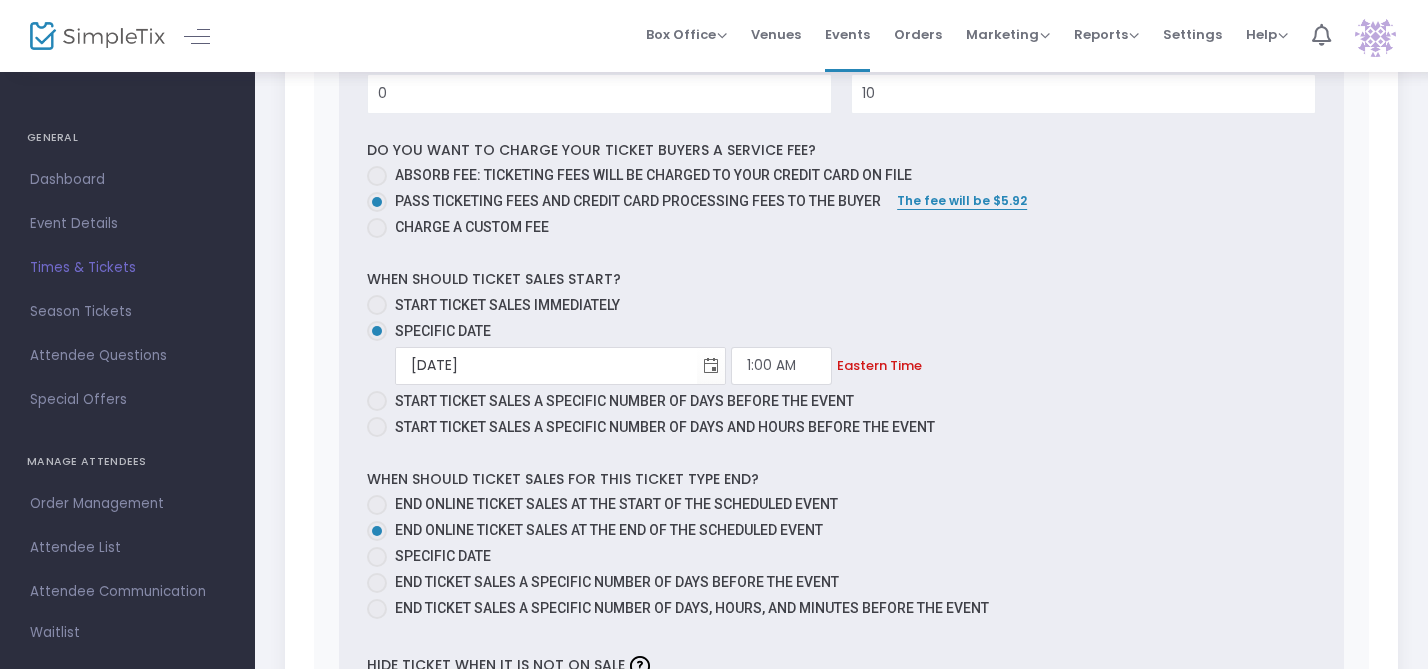 click at bounding box center [377, 305] 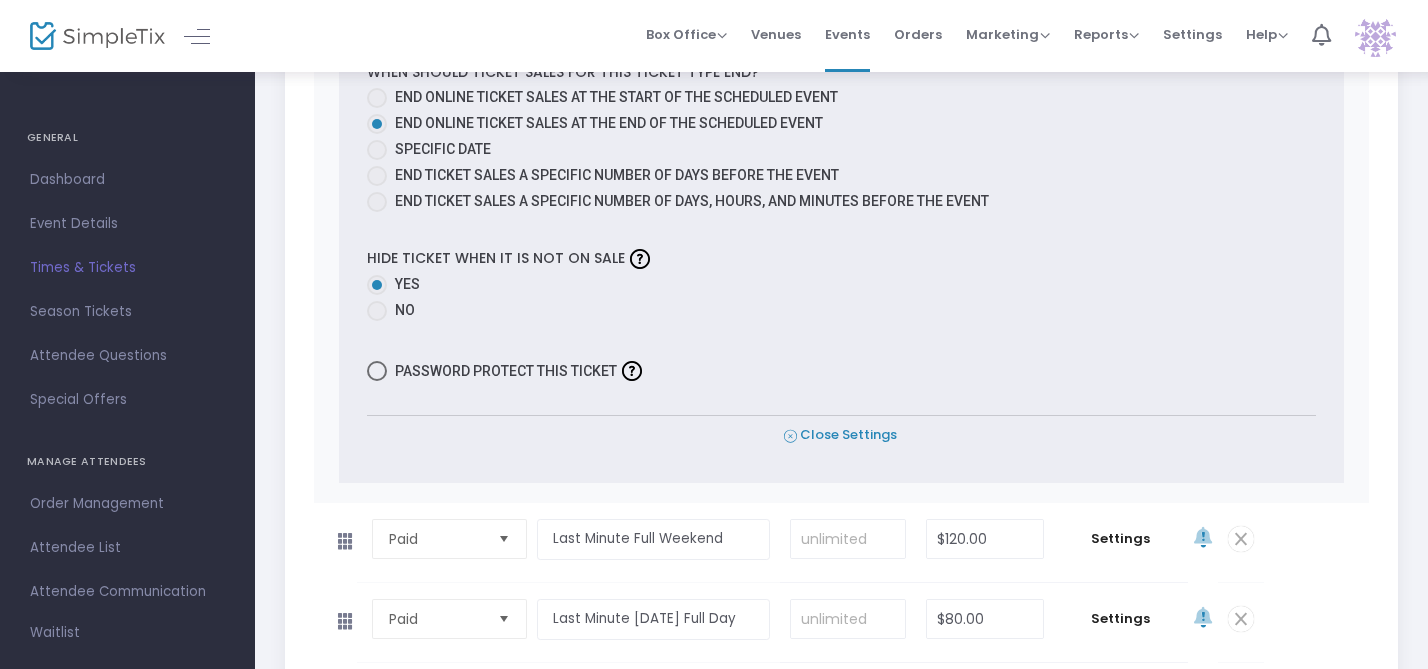 click on "Close Settings" at bounding box center [840, 435] 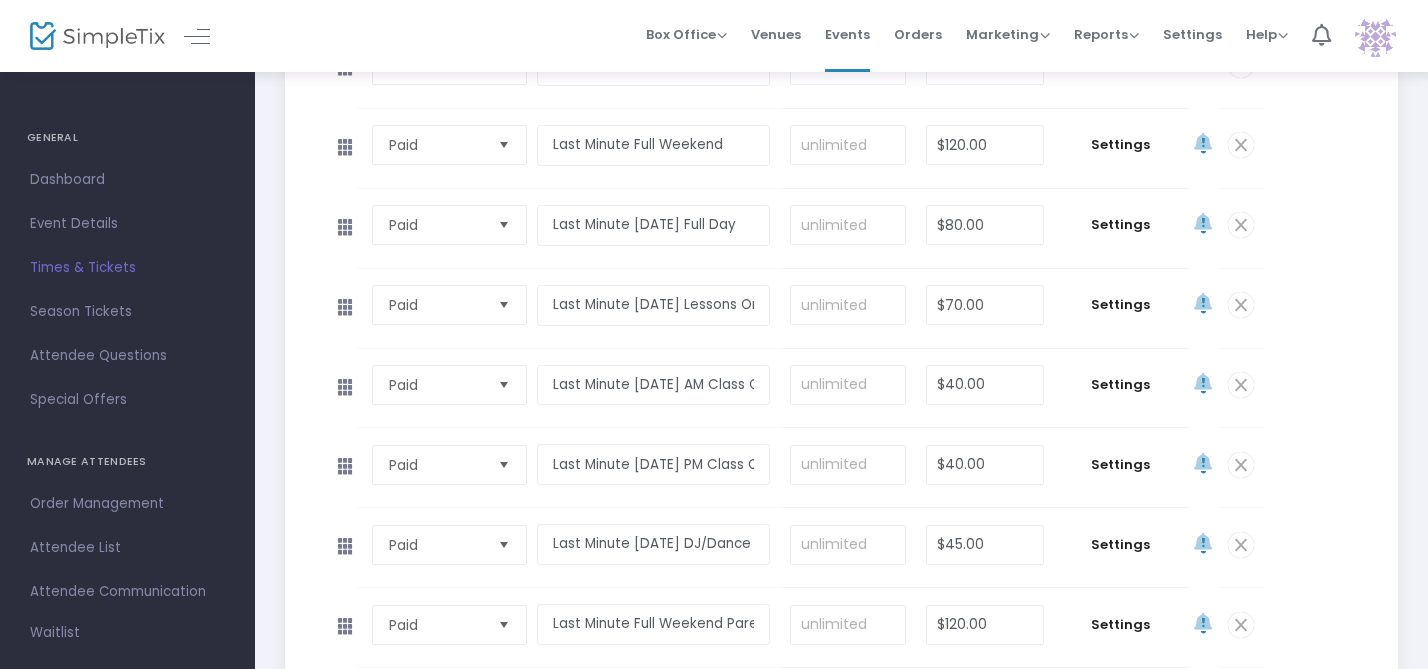 scroll, scrollTop: 1557, scrollLeft: 0, axis: vertical 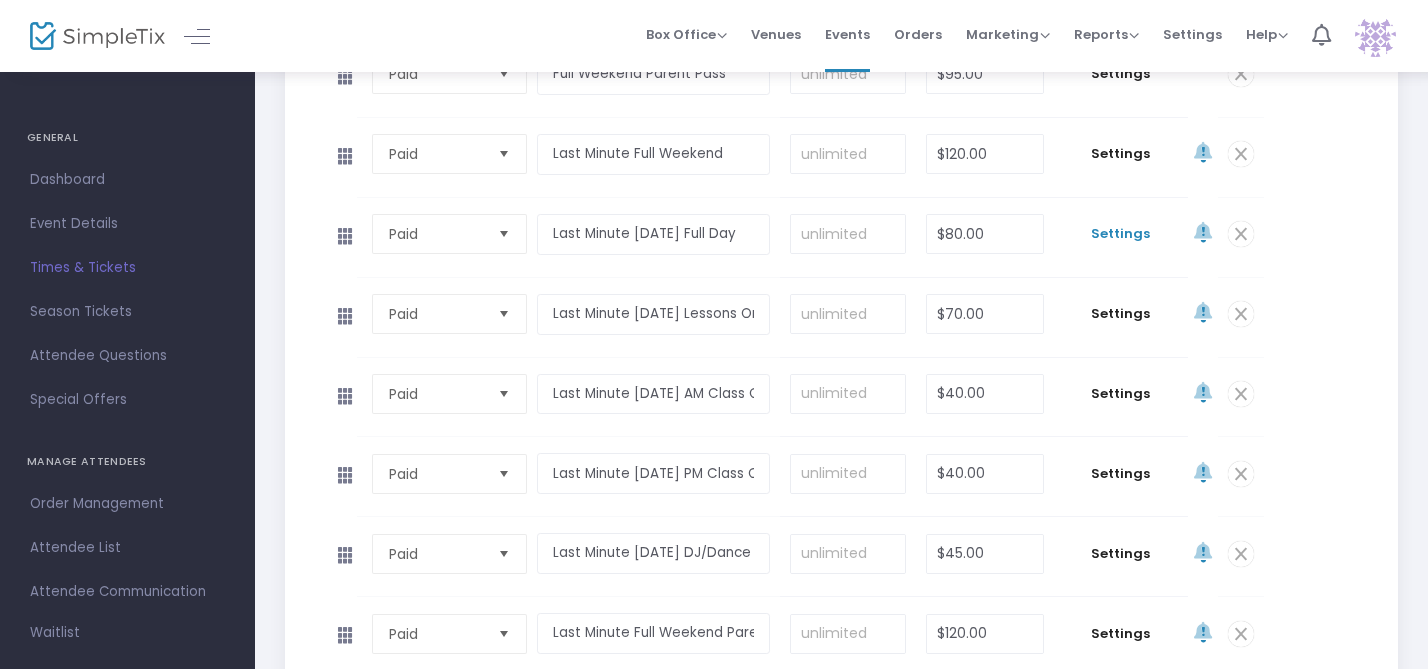 click on "Settings" at bounding box center [1121, 234] 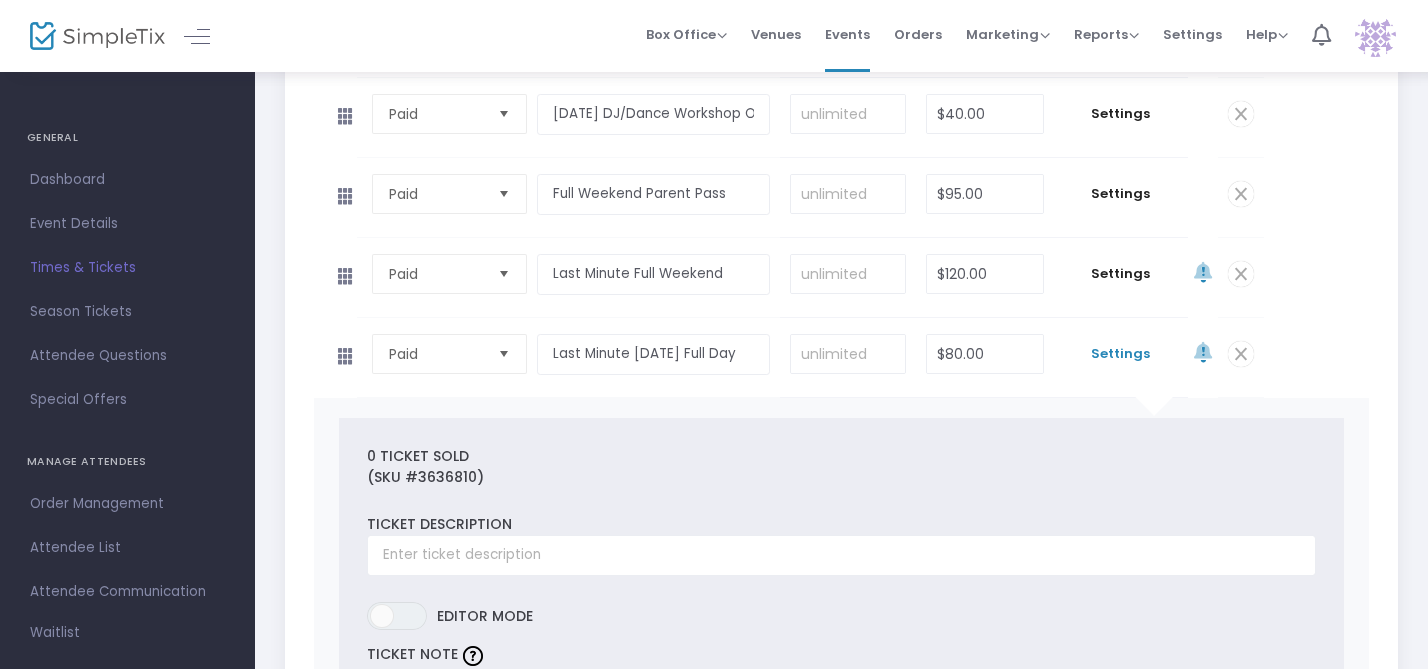 scroll, scrollTop: 1433, scrollLeft: 0, axis: vertical 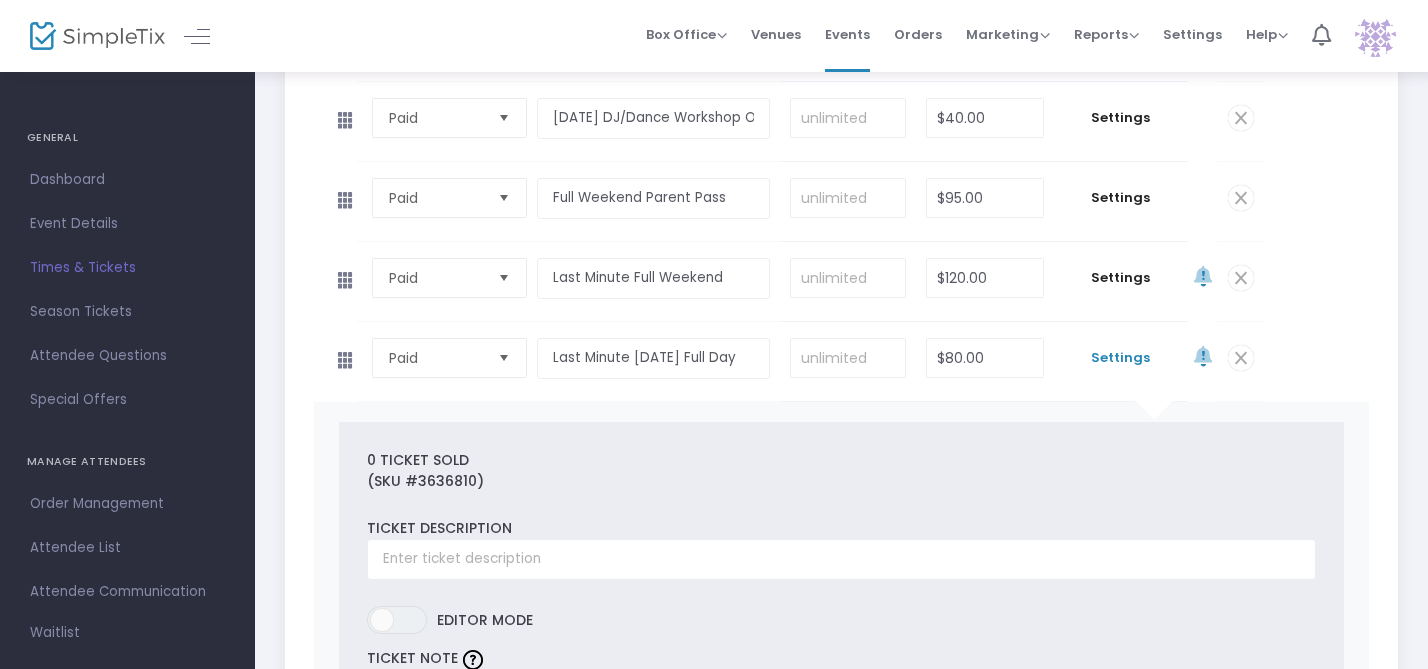 click on "Settings" at bounding box center (1121, 358) 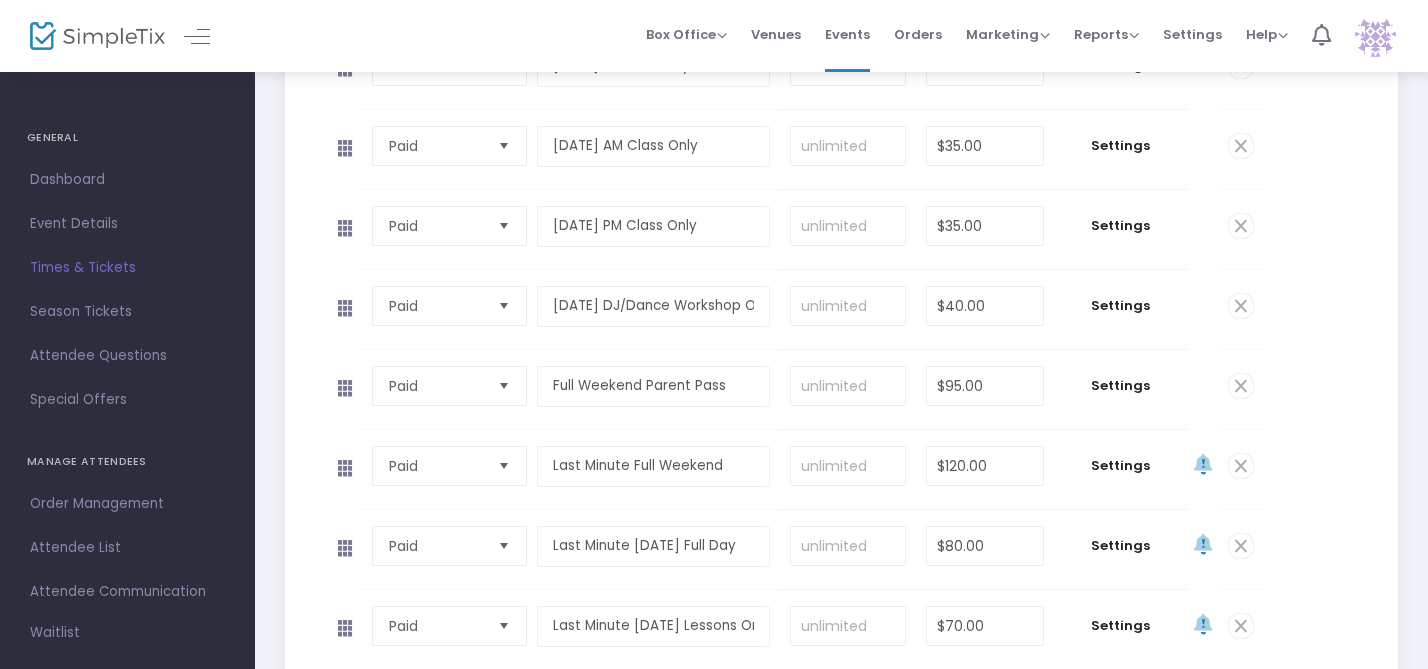 scroll, scrollTop: 1235, scrollLeft: 0, axis: vertical 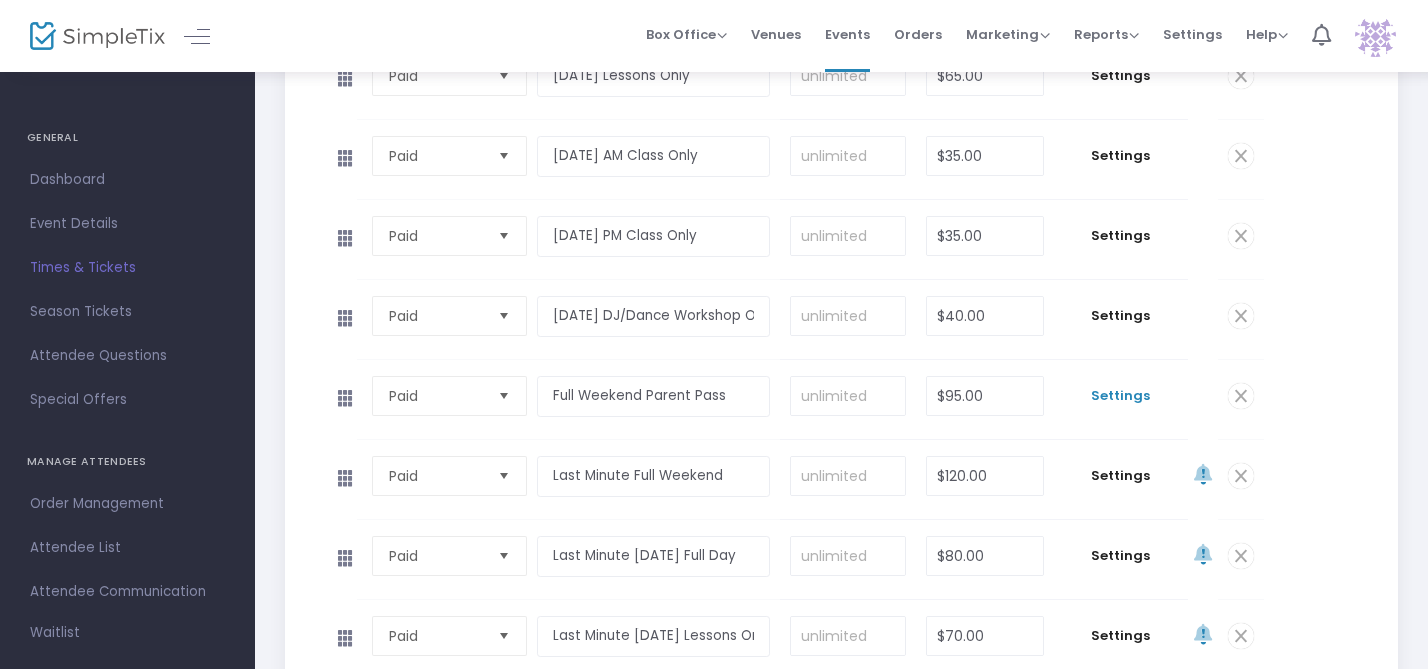 click on "Settings" at bounding box center (1121, 396) 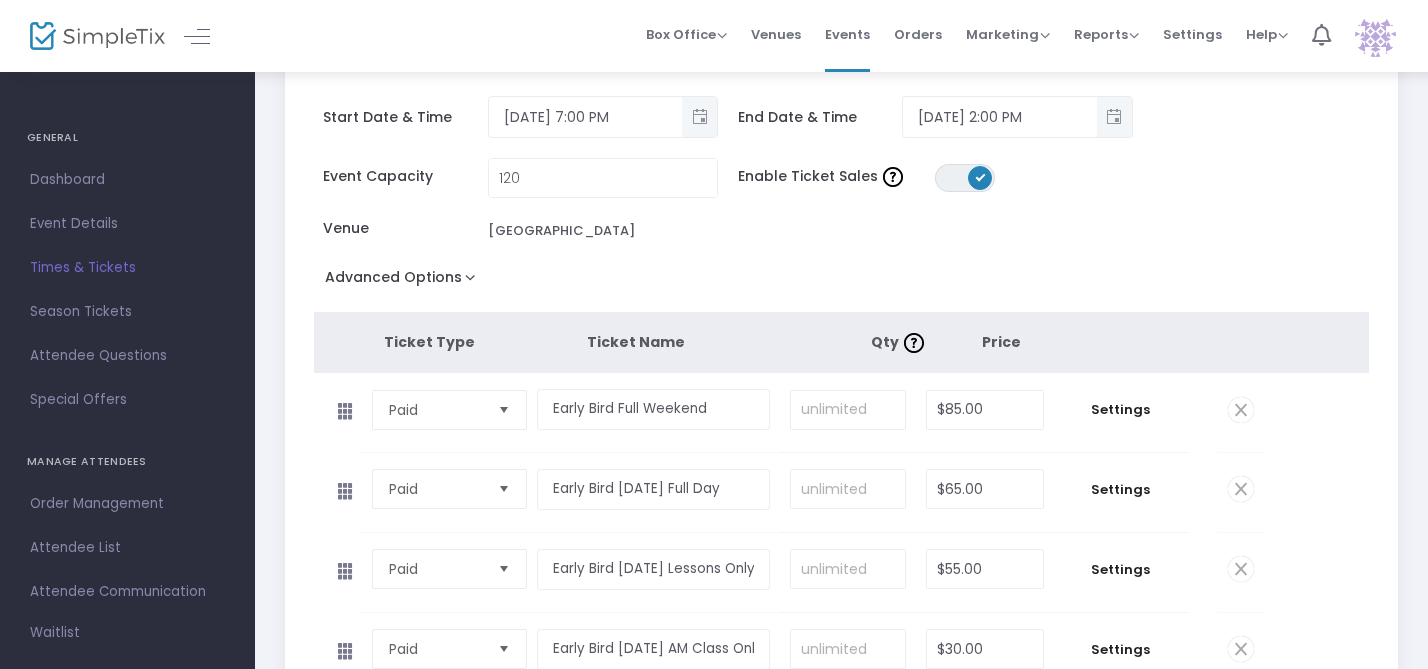 scroll, scrollTop: 327, scrollLeft: 0, axis: vertical 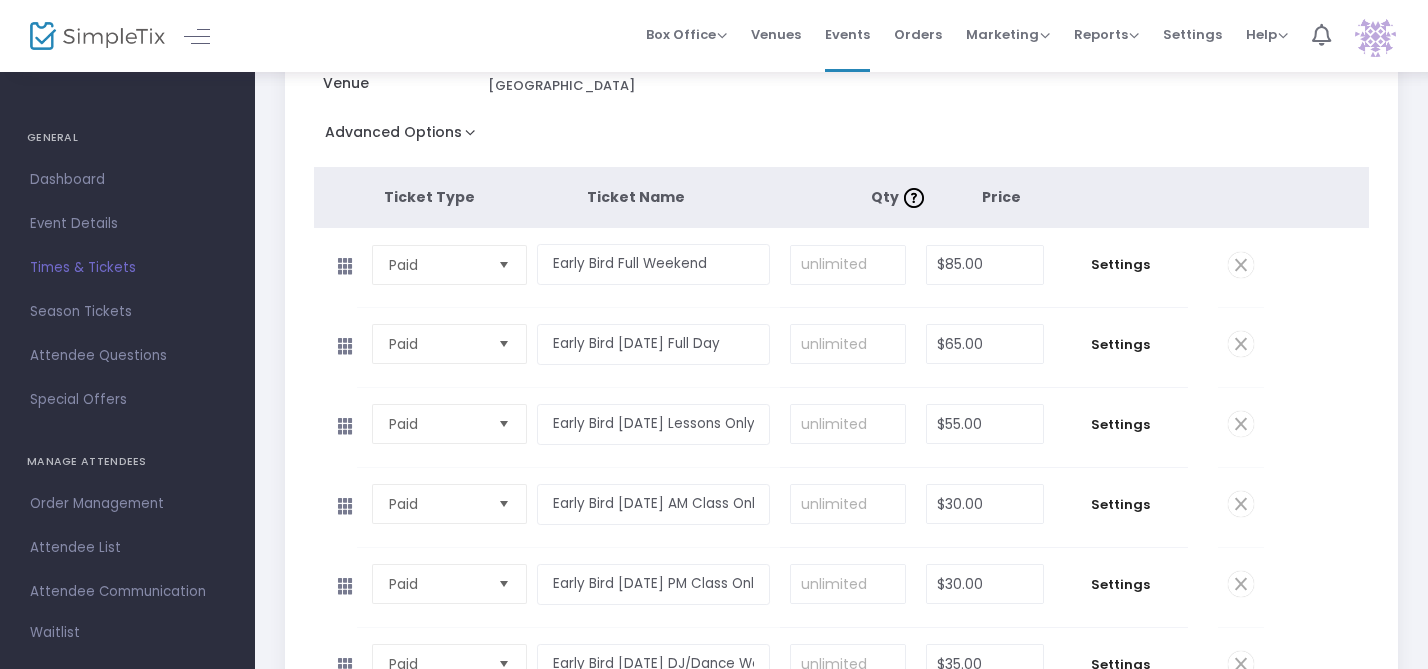 click 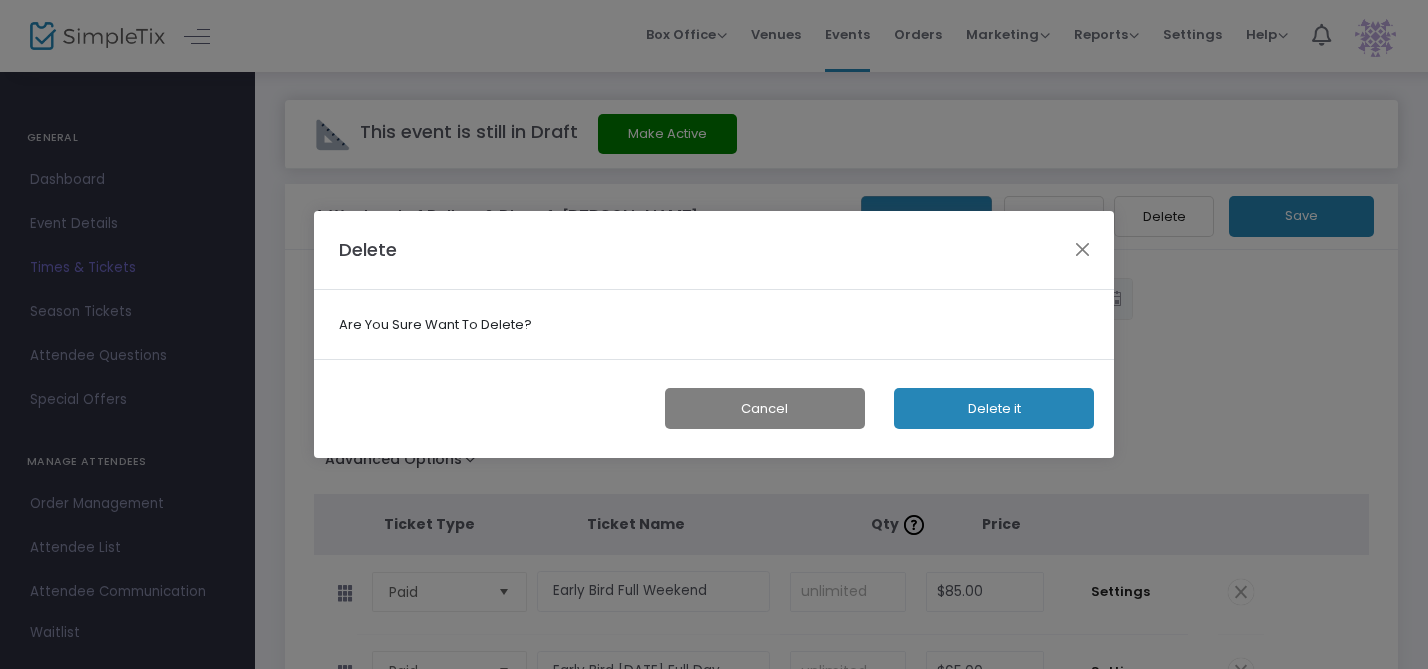 scroll, scrollTop: 0, scrollLeft: 0, axis: both 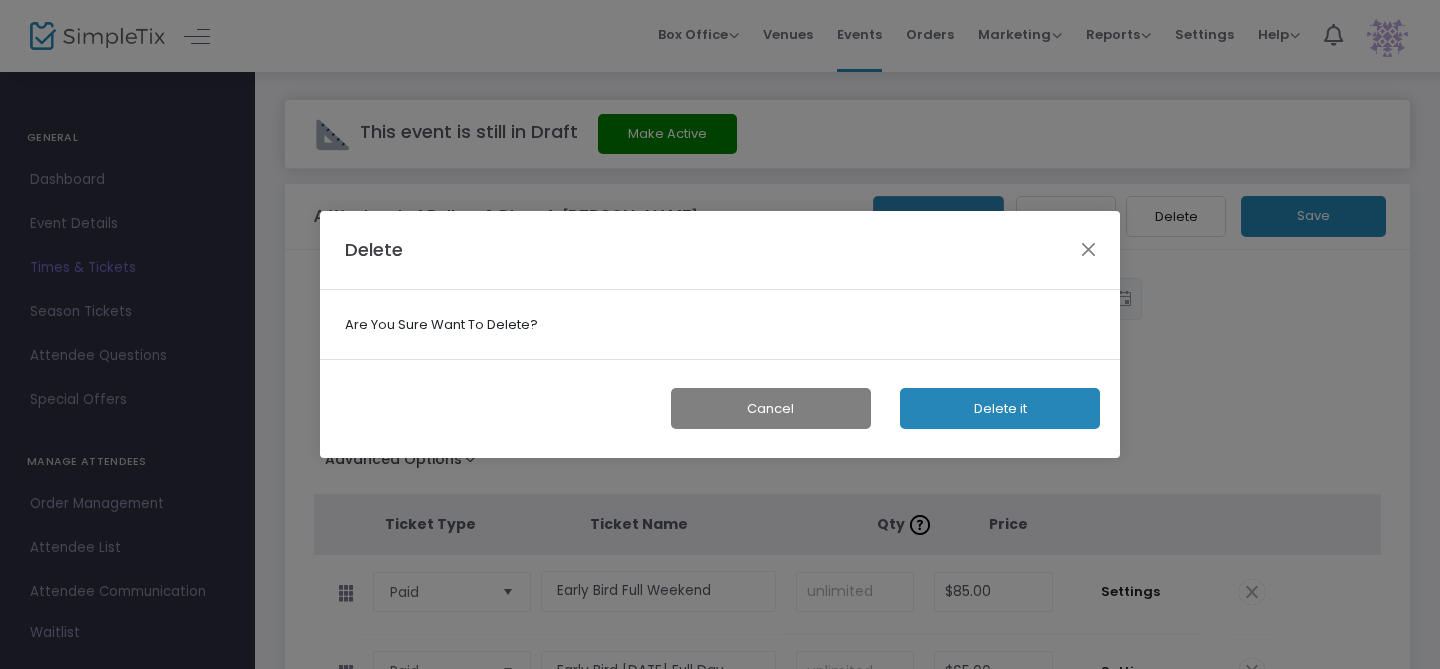 click on "Delete it" 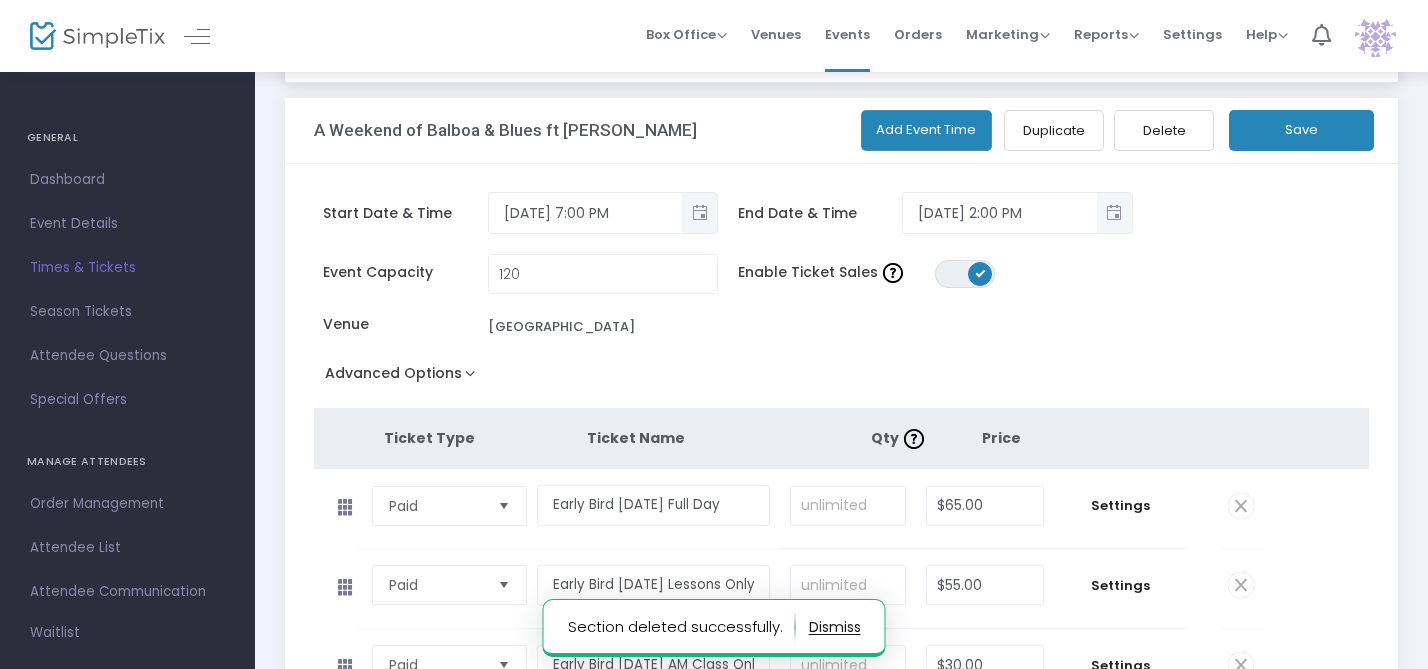scroll, scrollTop: 178, scrollLeft: 0, axis: vertical 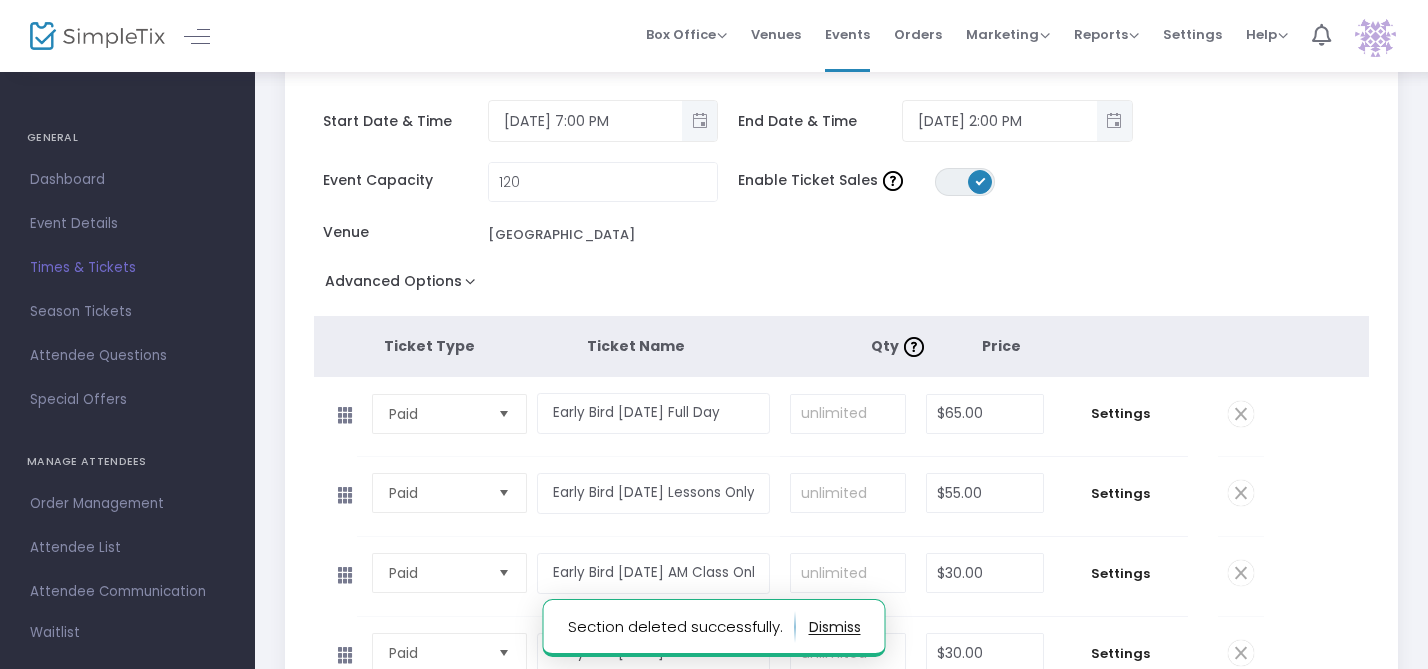 click 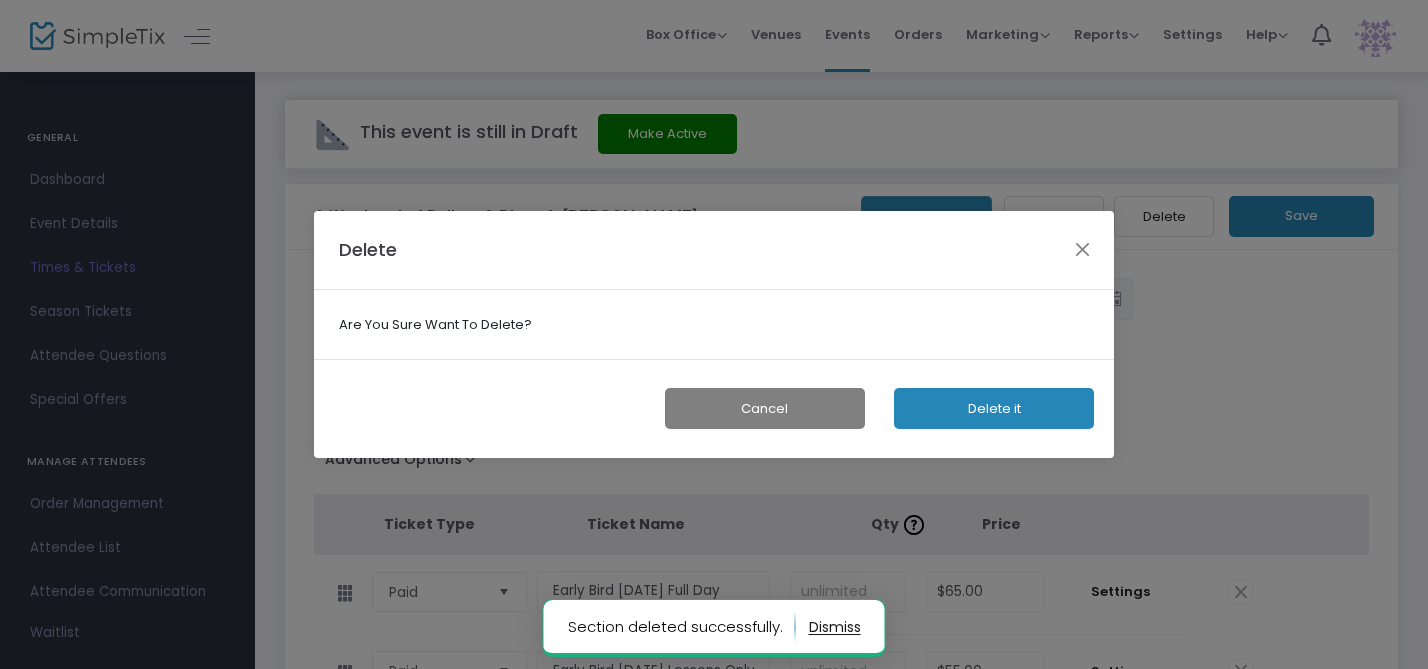 scroll, scrollTop: 0, scrollLeft: 0, axis: both 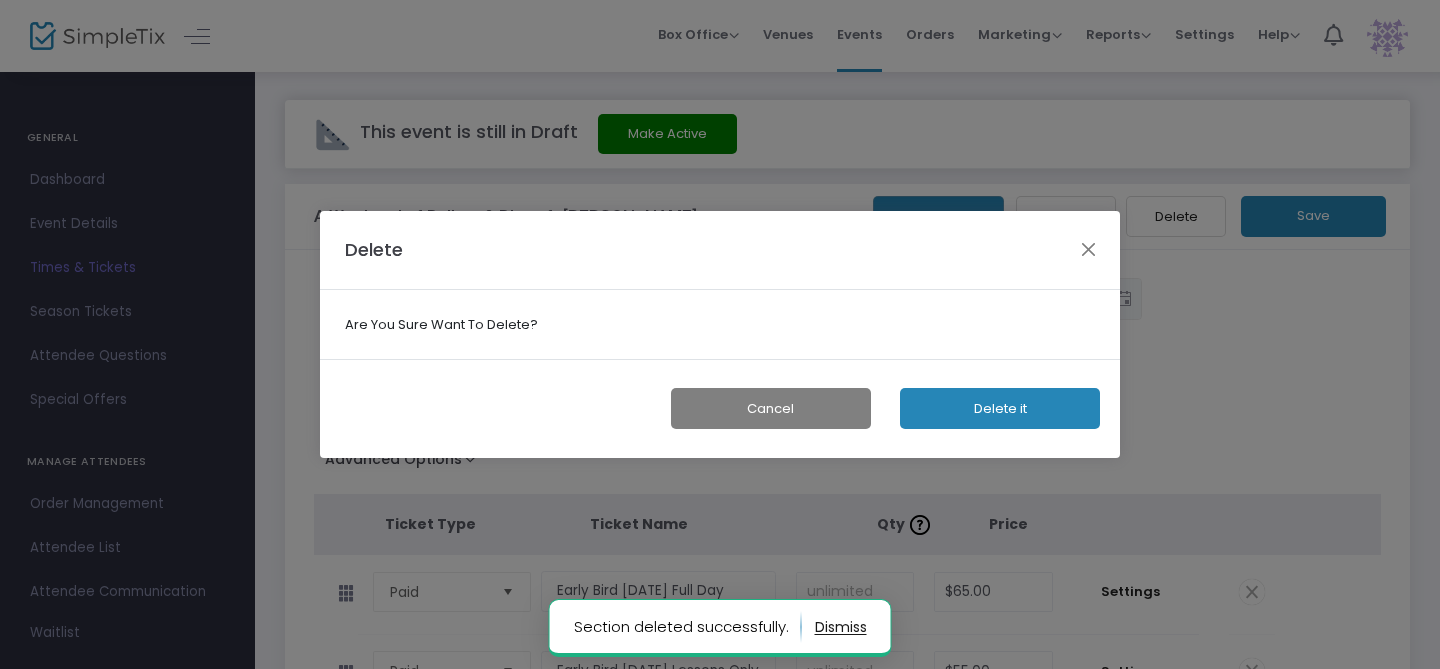 click on "Delete it" 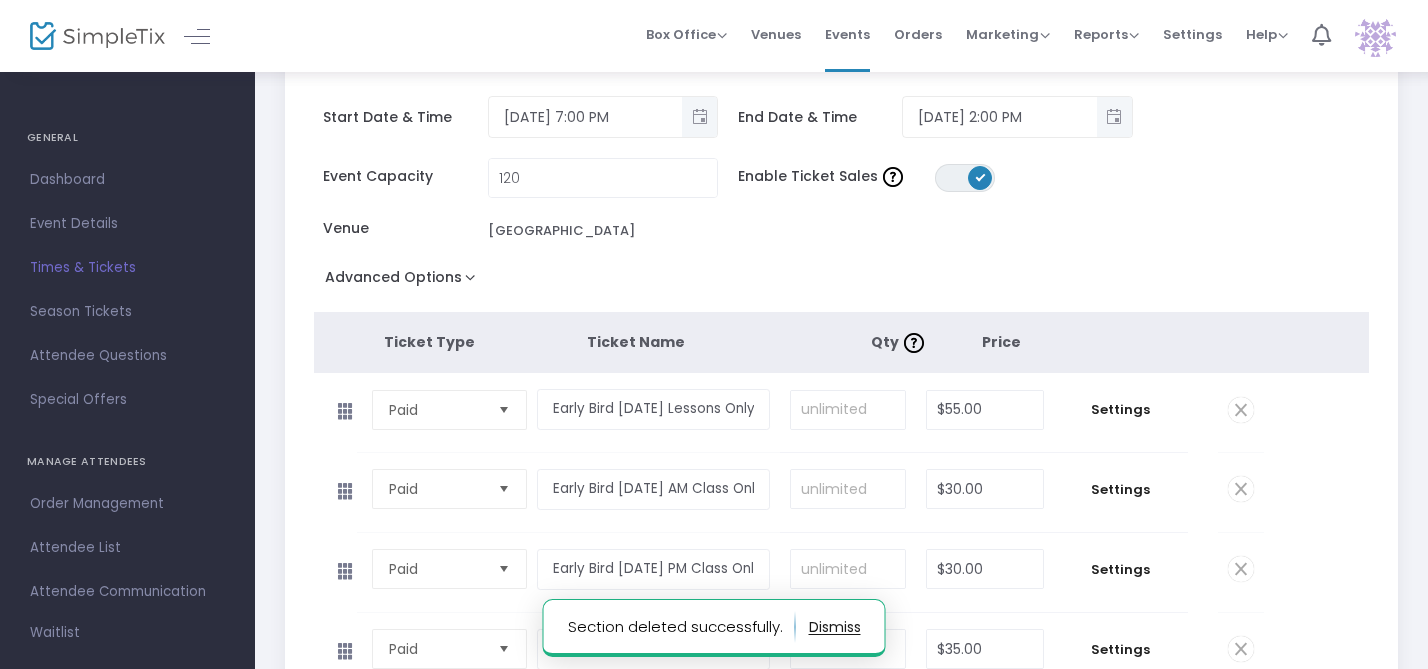 scroll, scrollTop: 181, scrollLeft: 0, axis: vertical 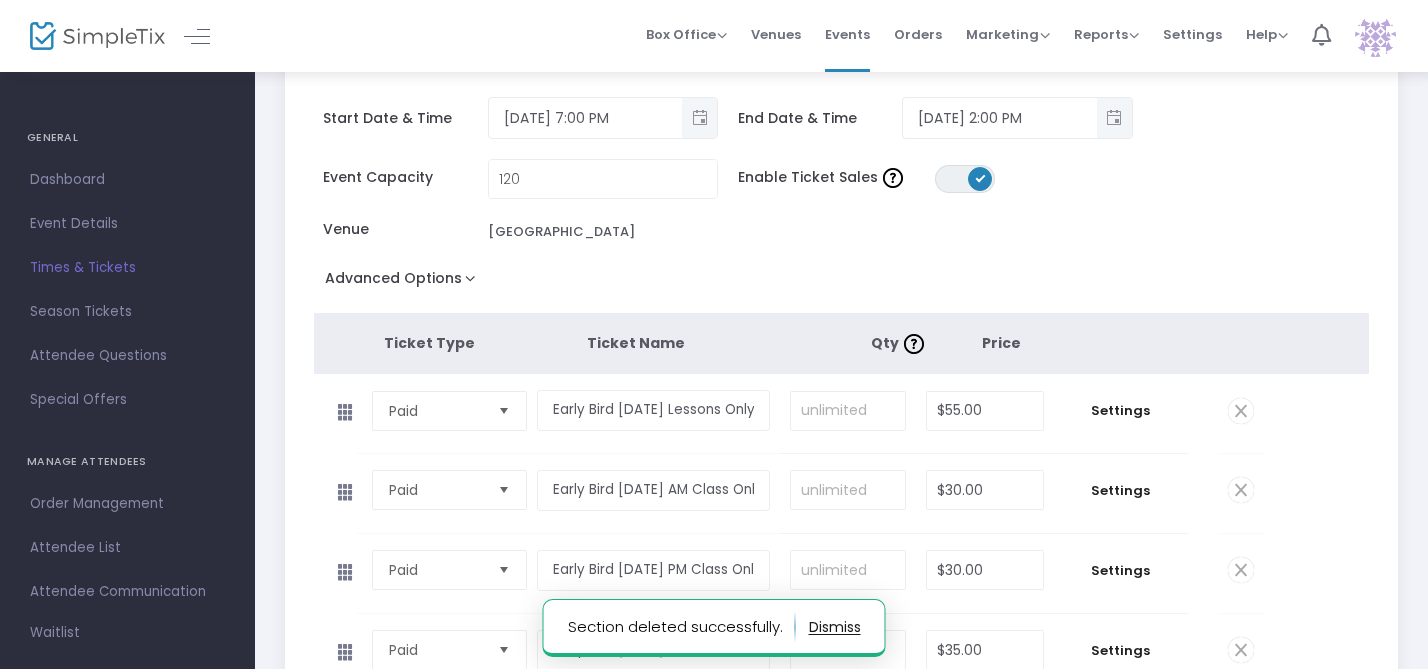 click 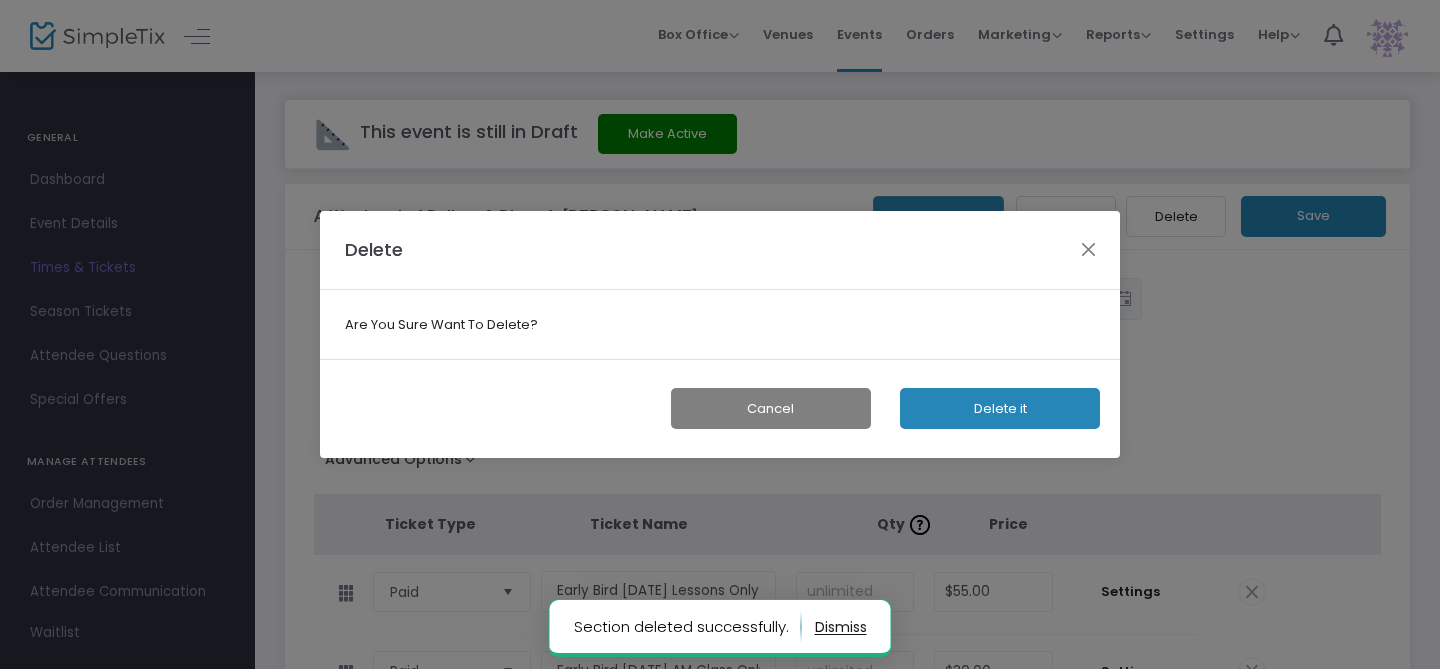 click on "Delete it" 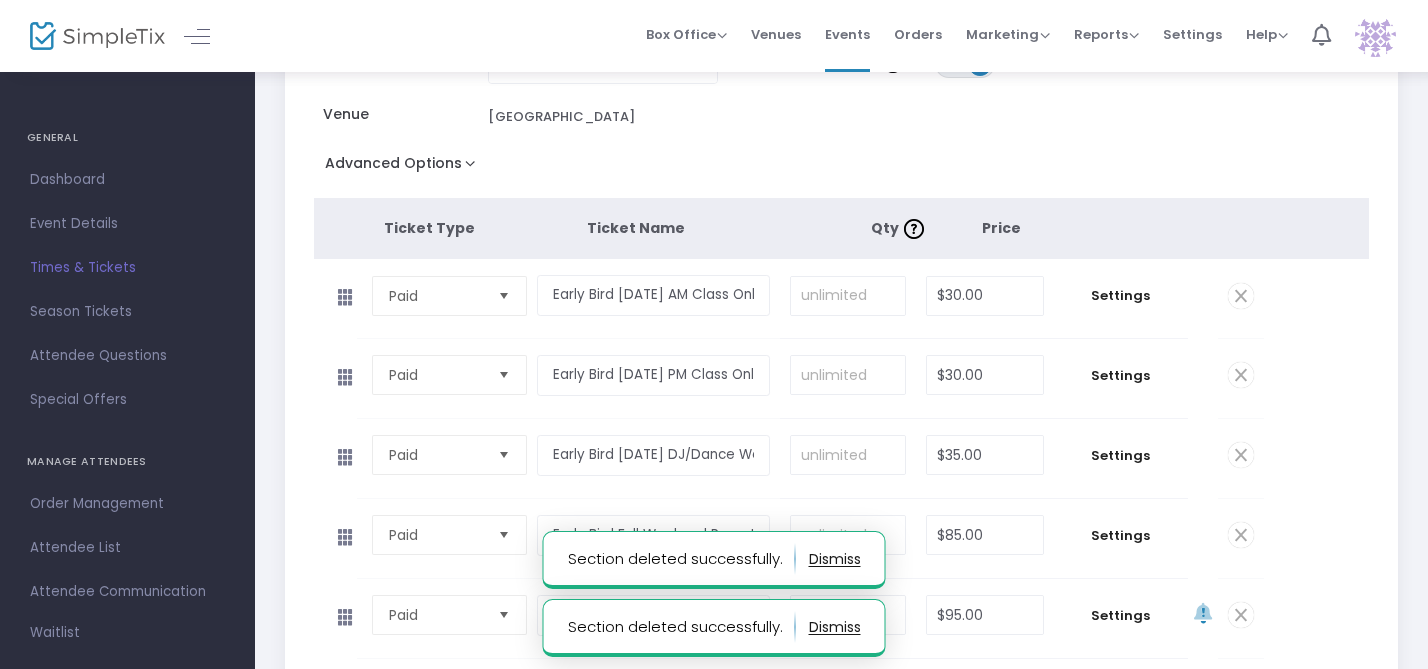 scroll, scrollTop: 299, scrollLeft: 0, axis: vertical 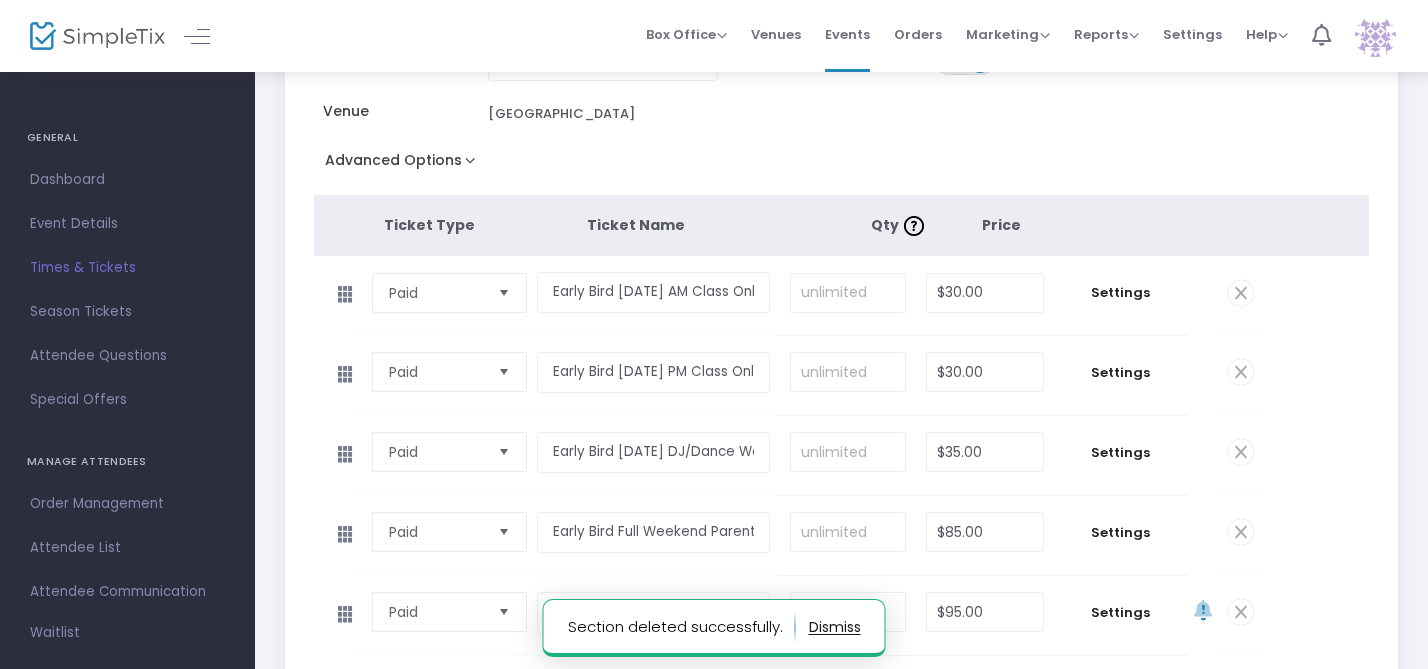 click 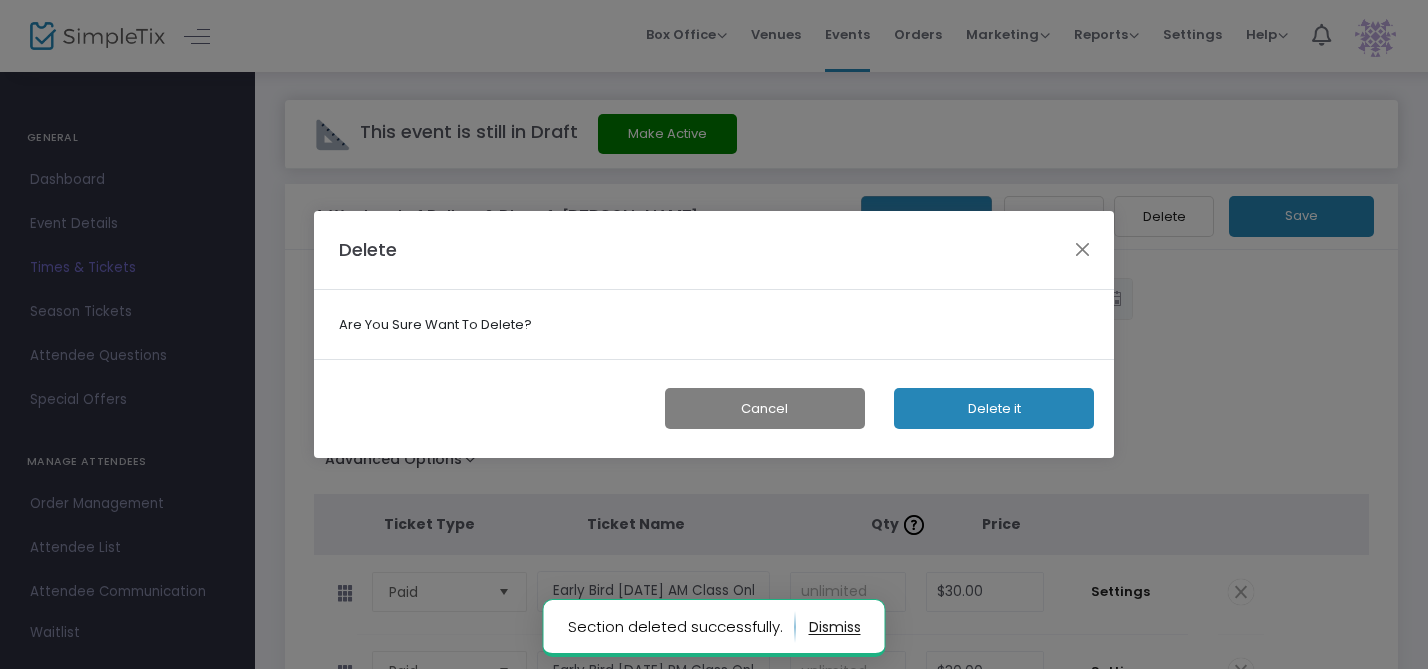 scroll, scrollTop: 0, scrollLeft: 0, axis: both 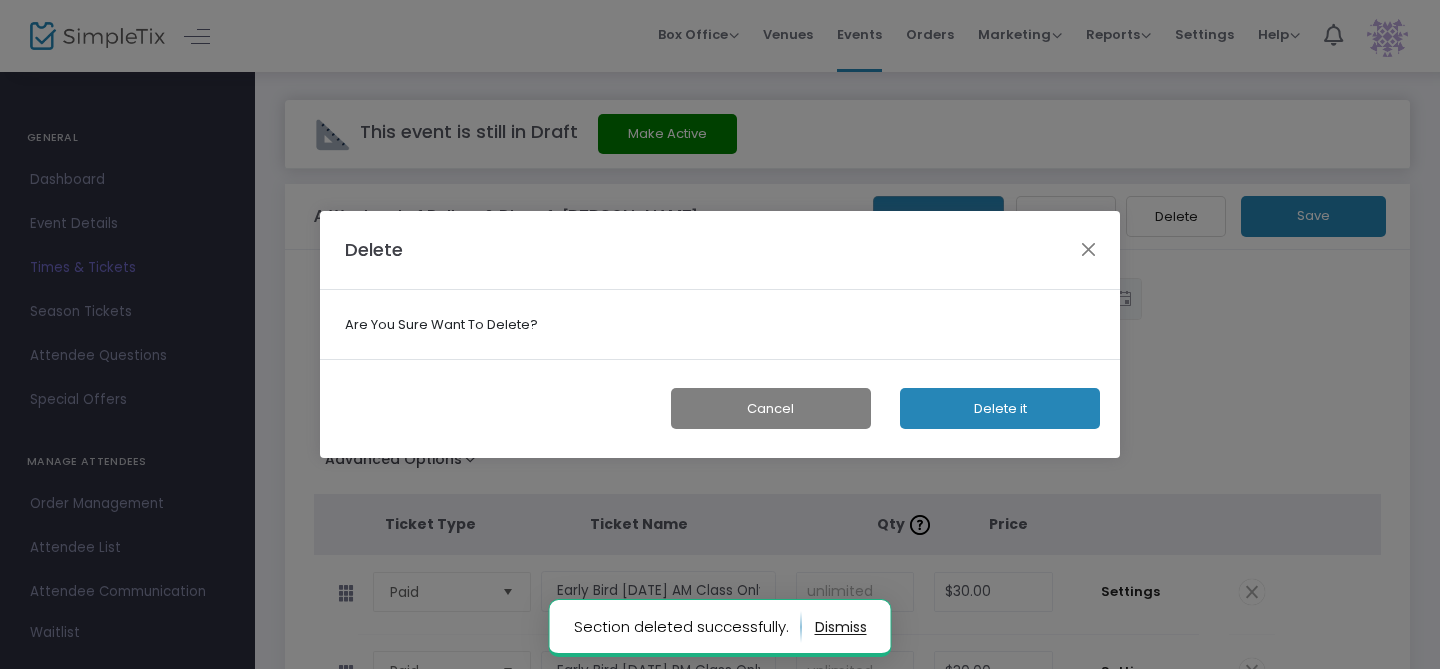 click on "Delete it" 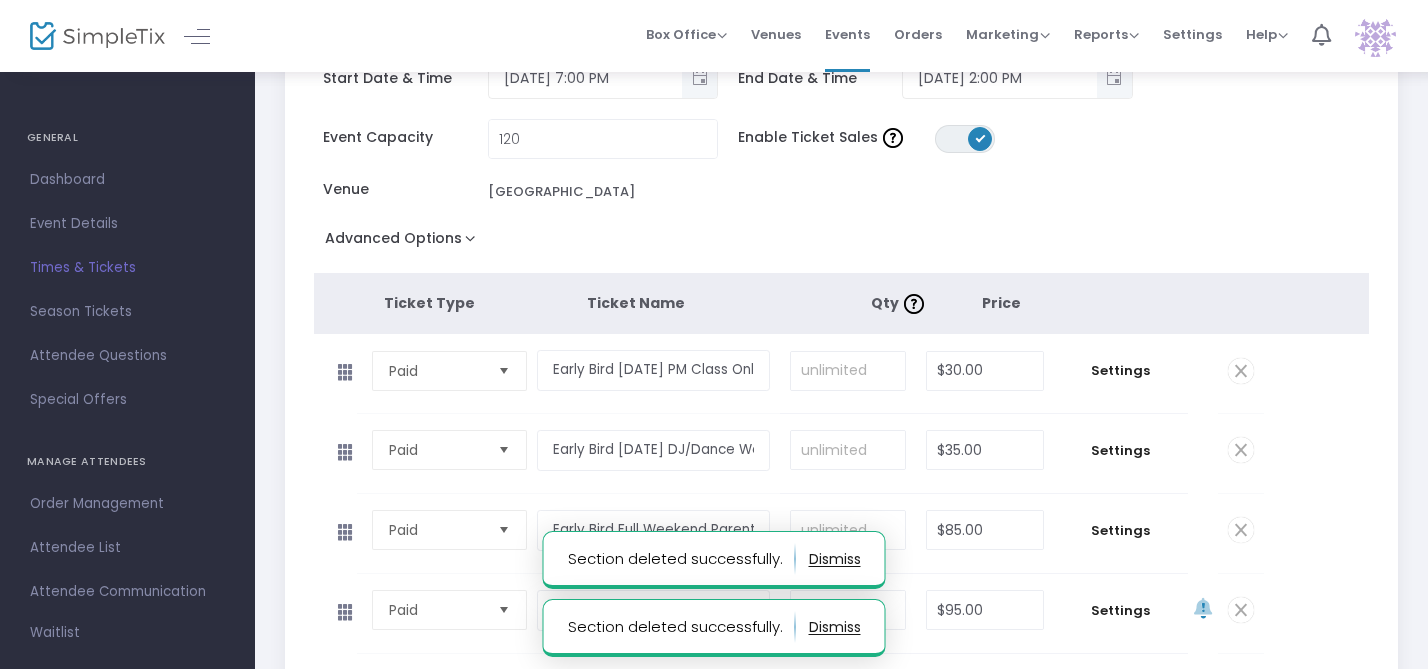 scroll, scrollTop: 248, scrollLeft: 0, axis: vertical 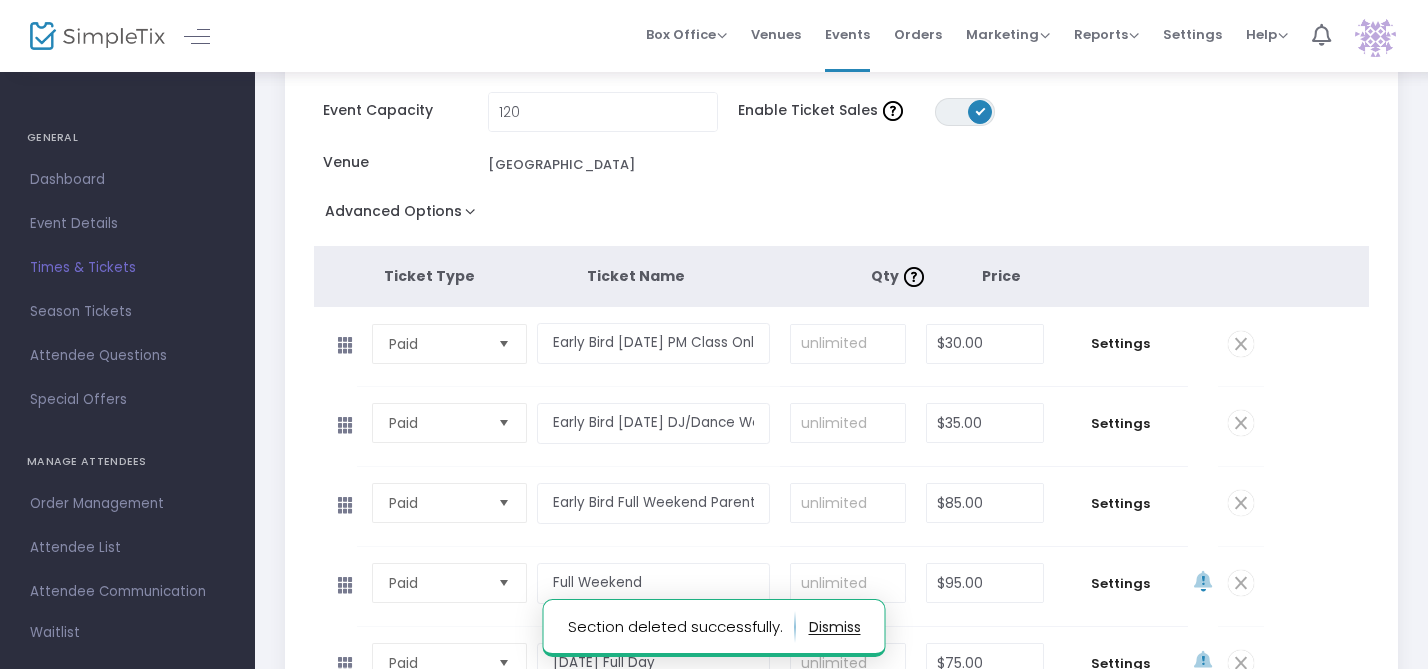 click 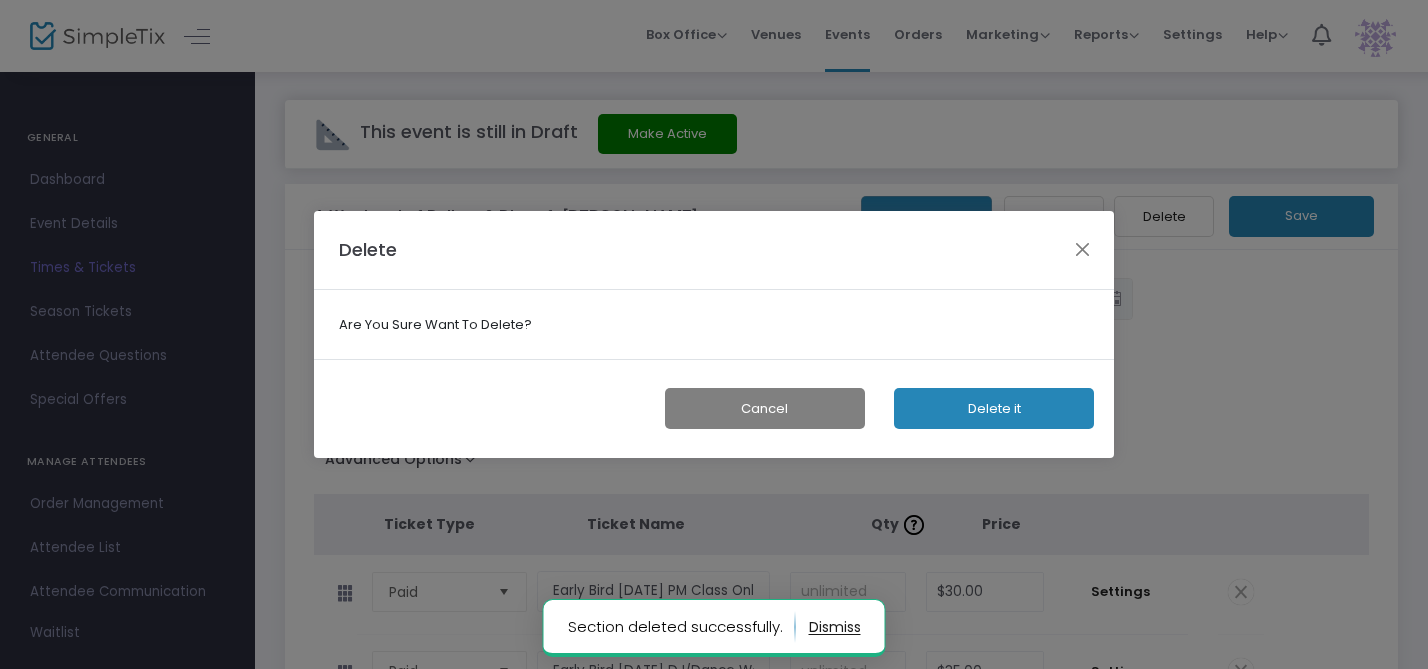 scroll, scrollTop: 0, scrollLeft: 0, axis: both 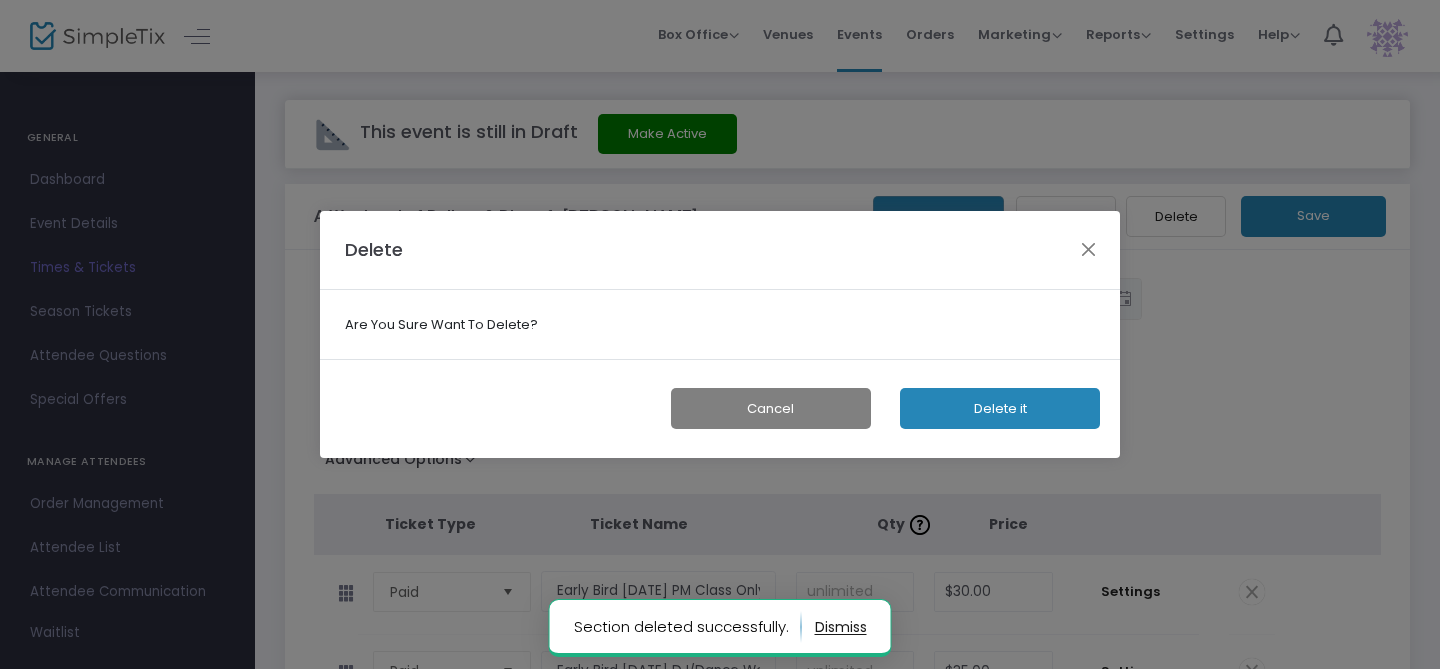 click on "Delete it" 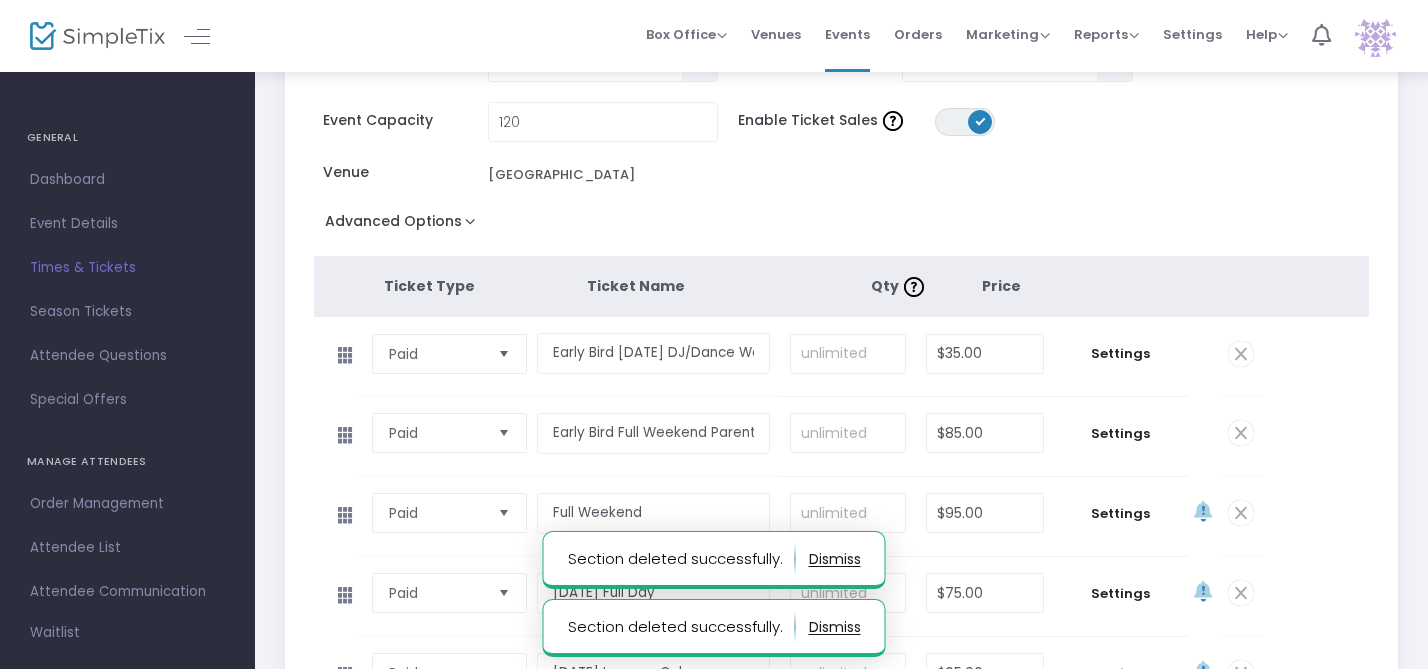 scroll, scrollTop: 246, scrollLeft: 0, axis: vertical 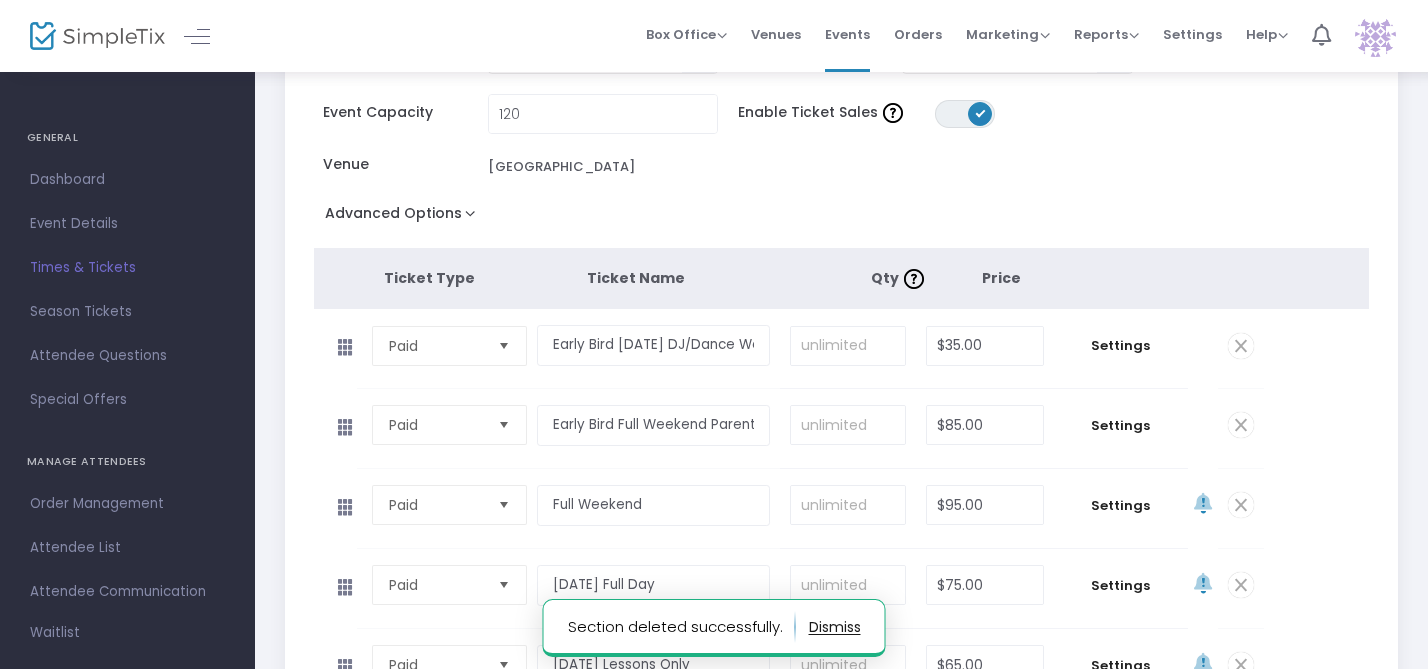 click 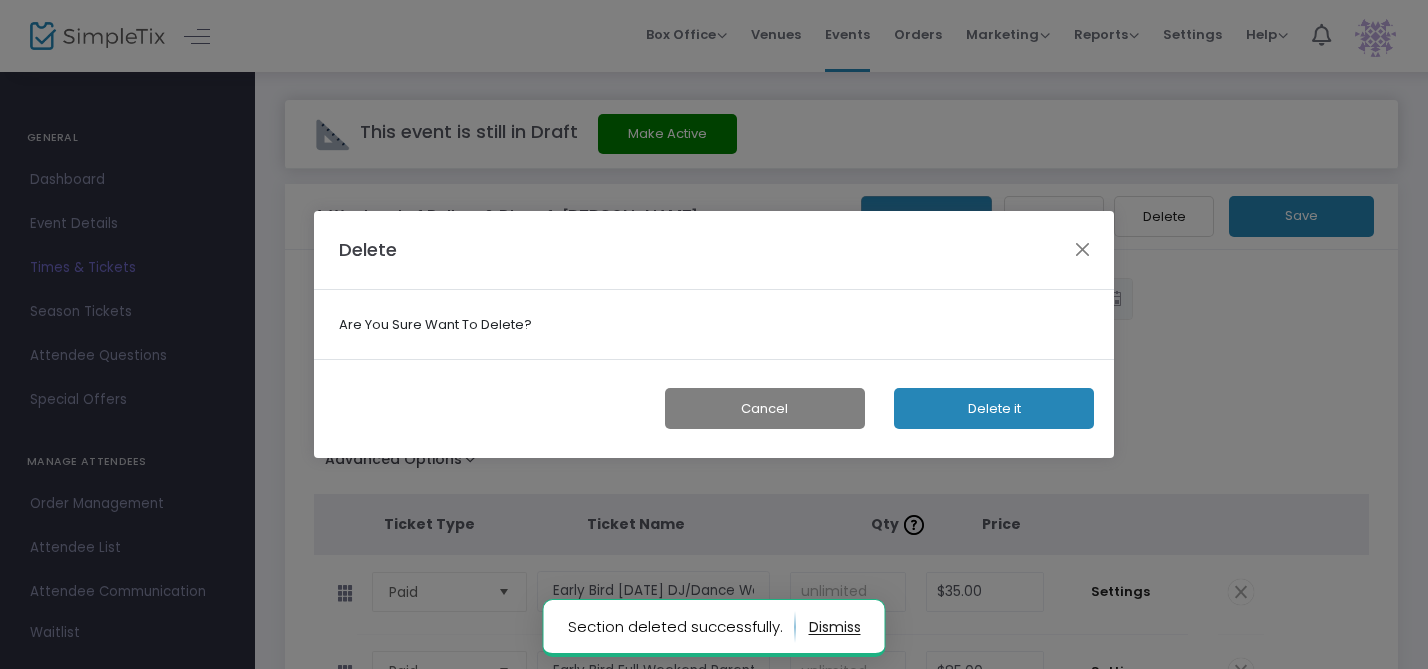 scroll, scrollTop: 0, scrollLeft: 0, axis: both 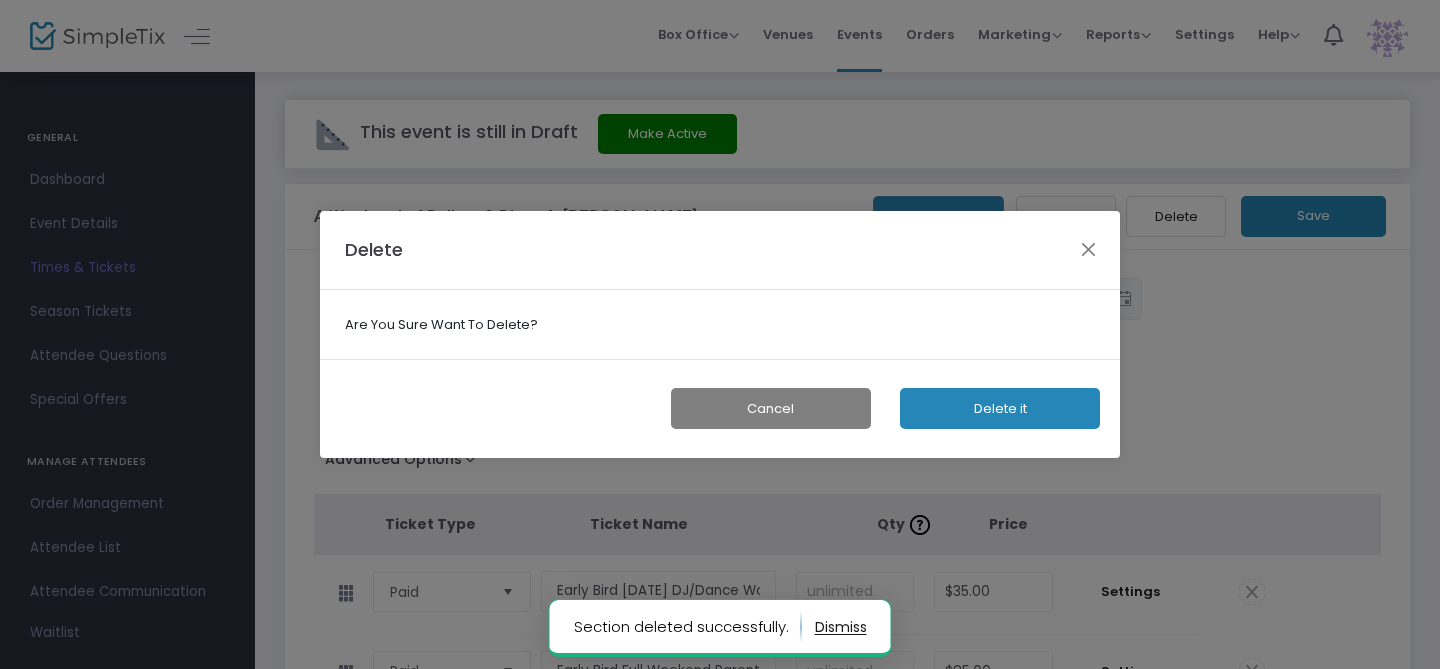 click on "Delete it" 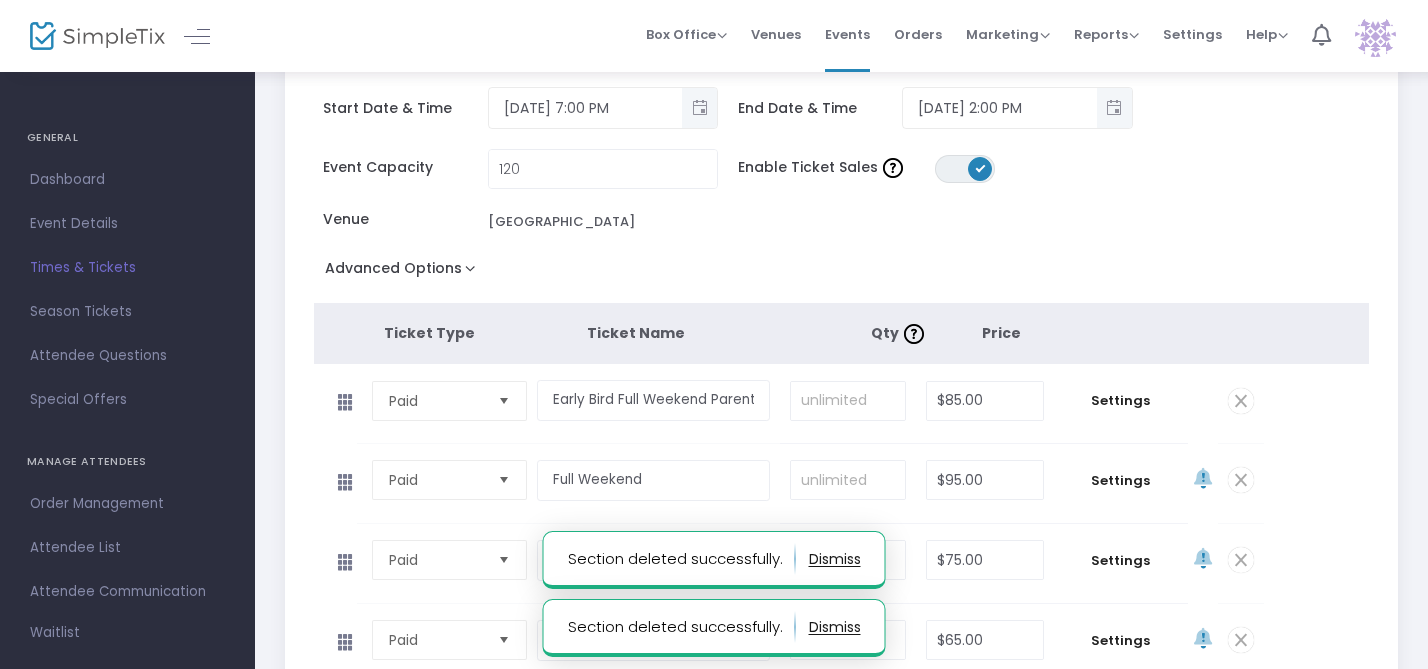scroll, scrollTop: 201, scrollLeft: 0, axis: vertical 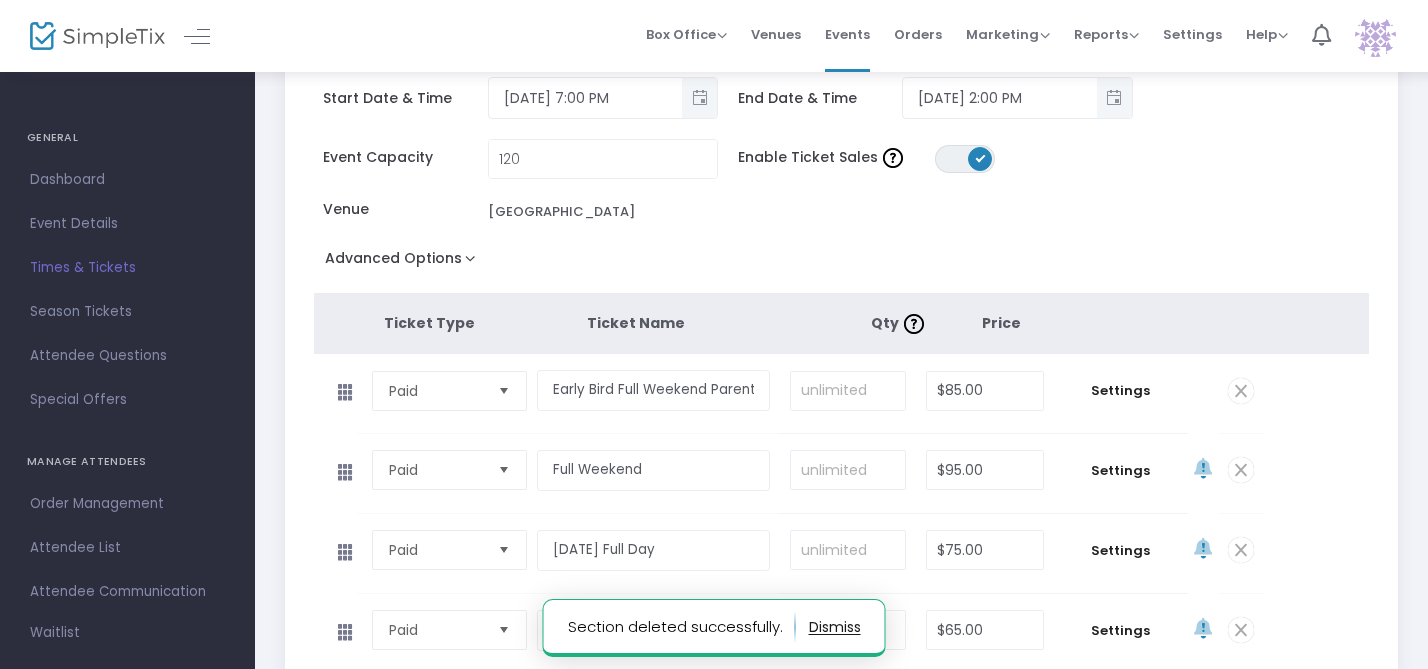 click 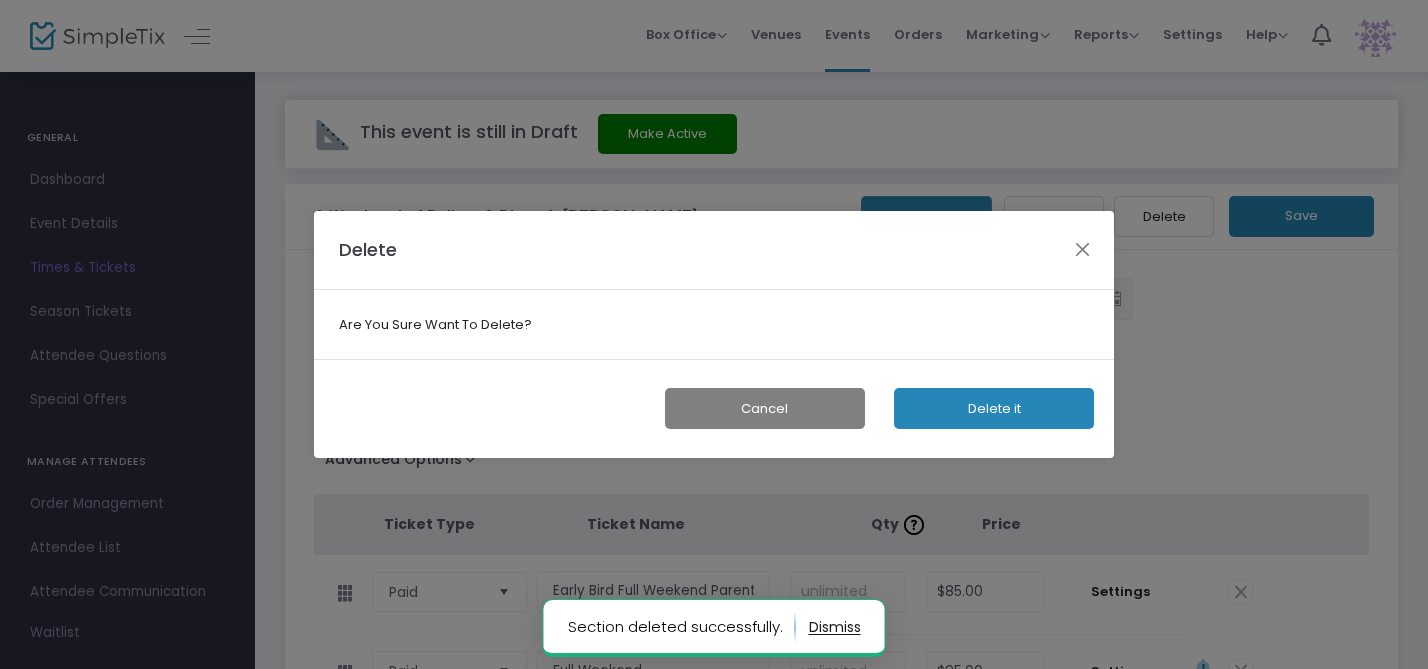 scroll, scrollTop: 0, scrollLeft: 0, axis: both 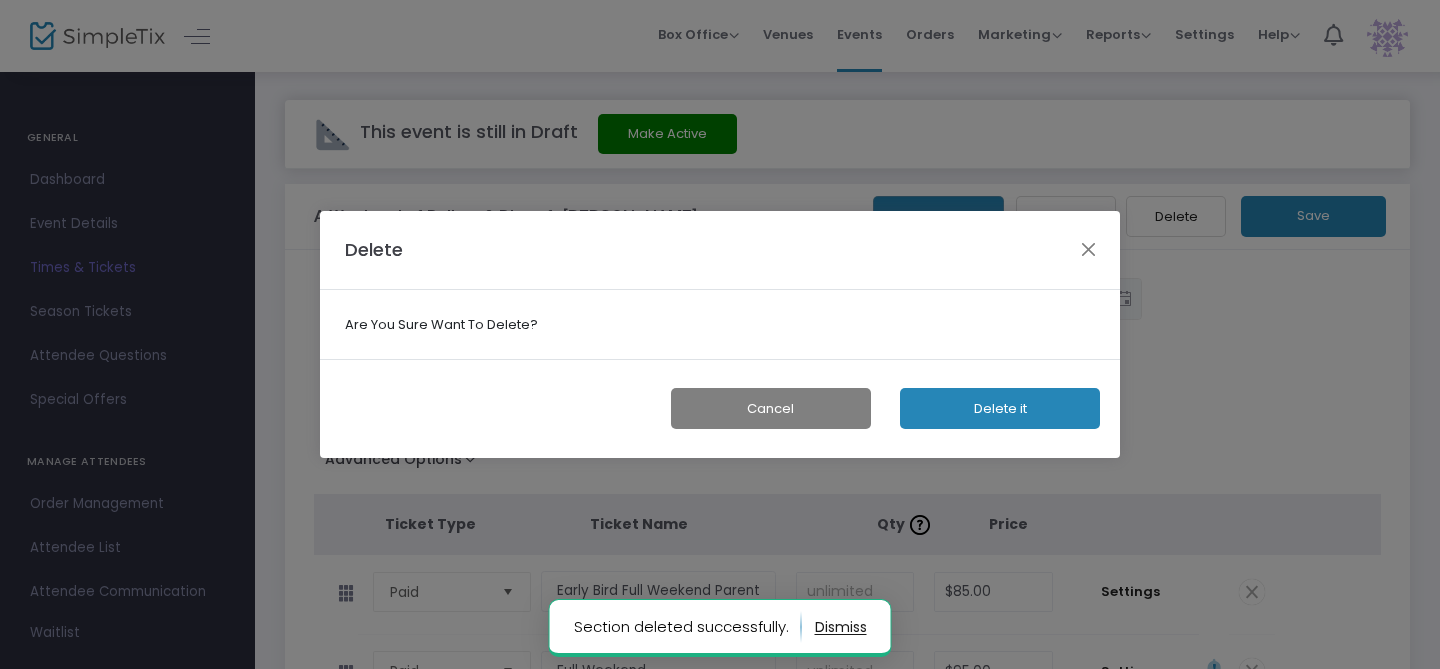 click on "Delete it" 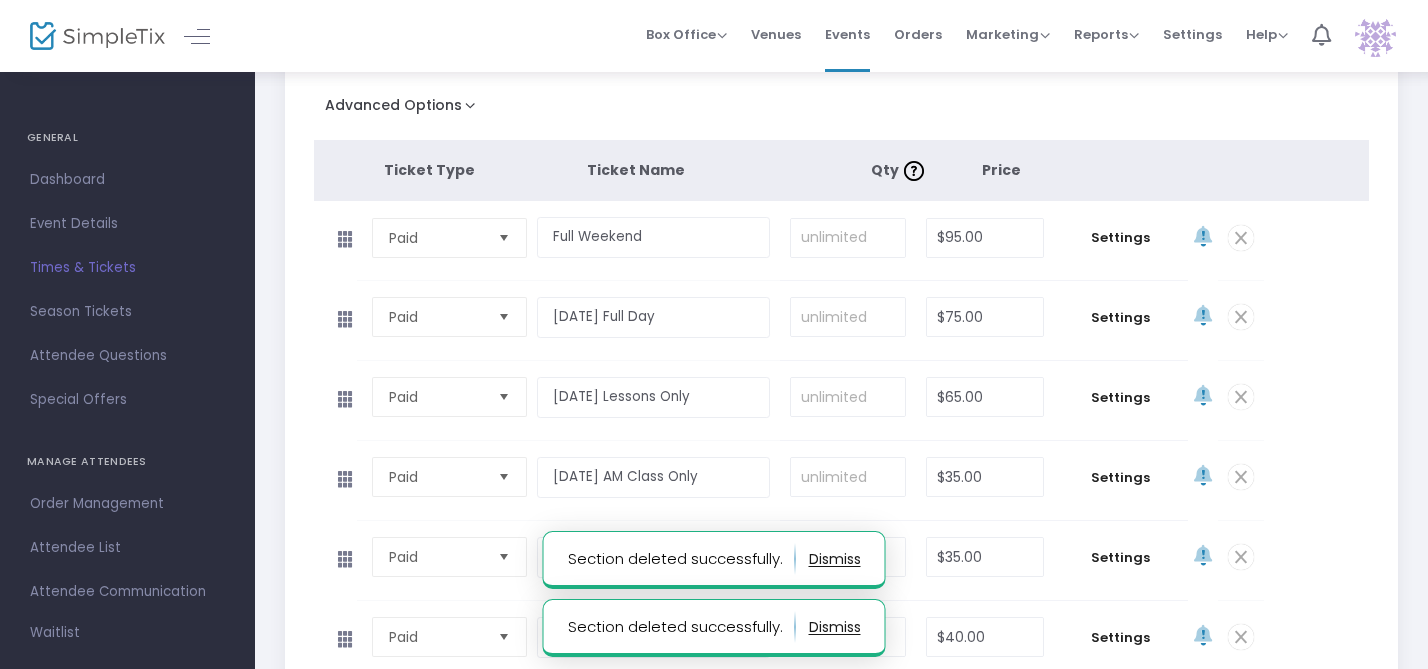 scroll, scrollTop: 392, scrollLeft: 0, axis: vertical 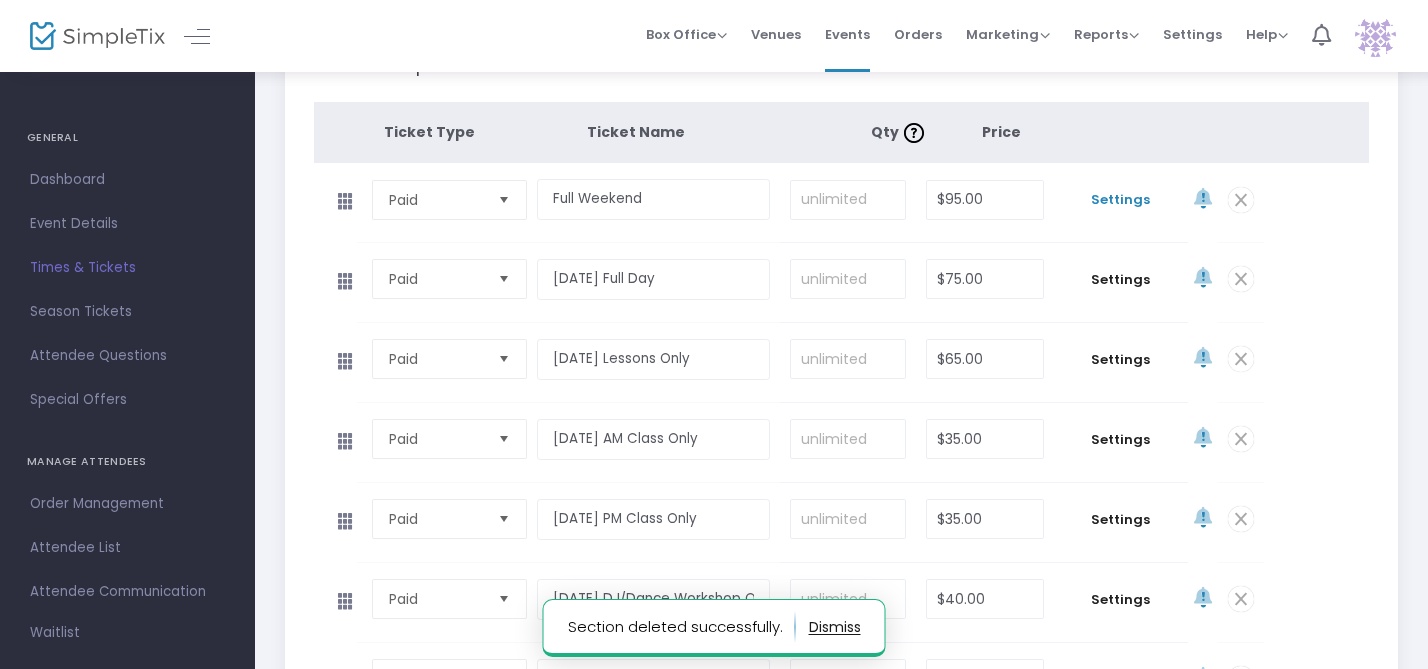 click on "Settings" at bounding box center (1121, 200) 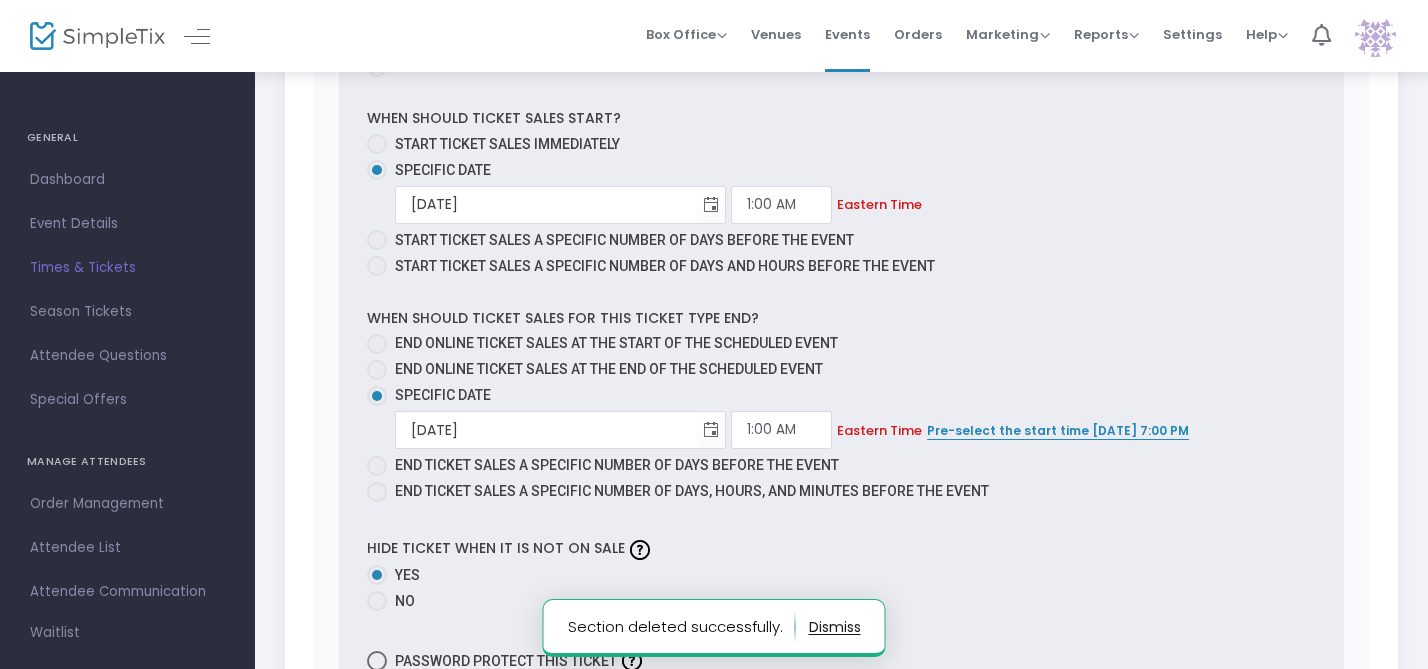 scroll, scrollTop: 1182, scrollLeft: 0, axis: vertical 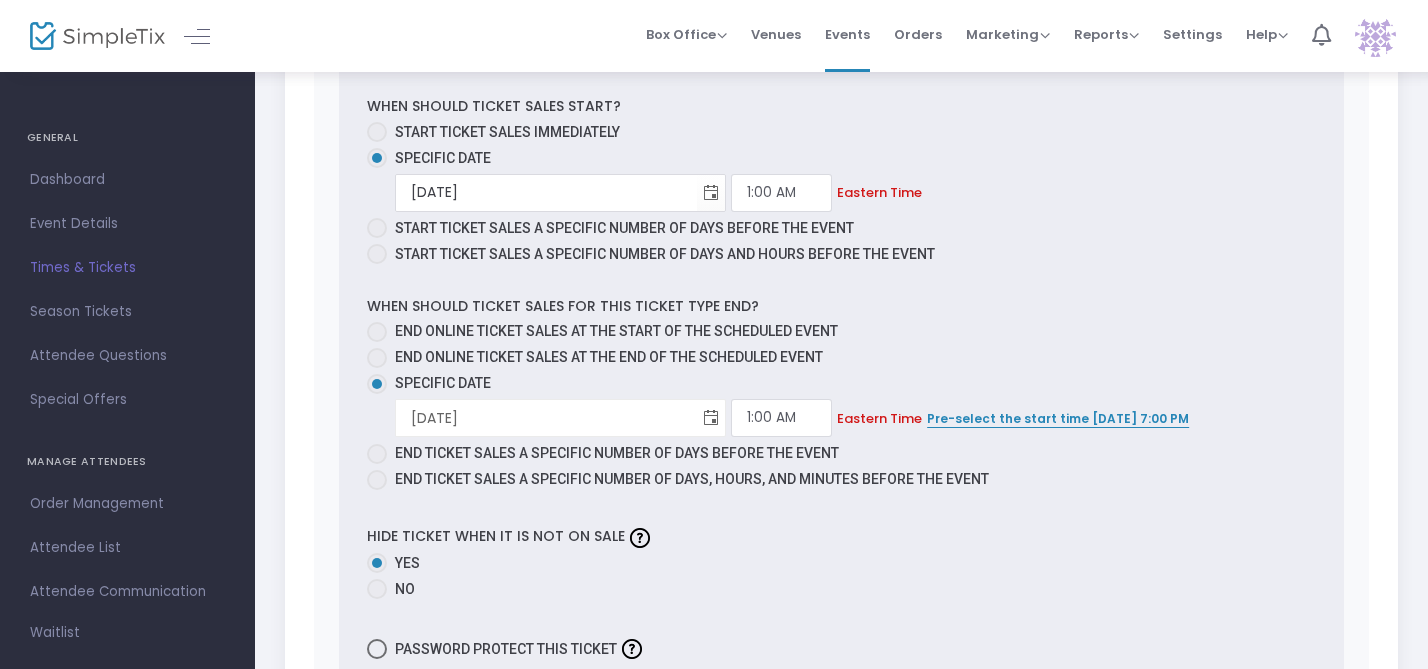 click at bounding box center [711, 418] 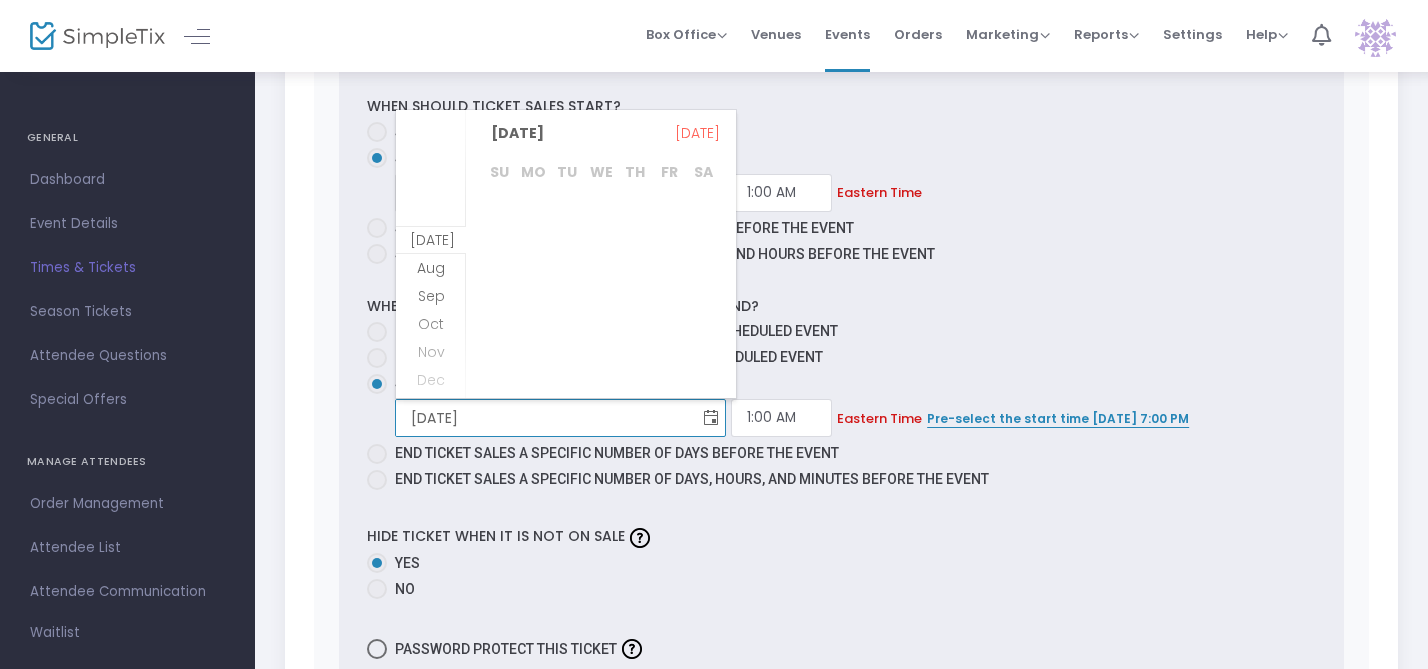scroll, scrollTop: 28, scrollLeft: 0, axis: vertical 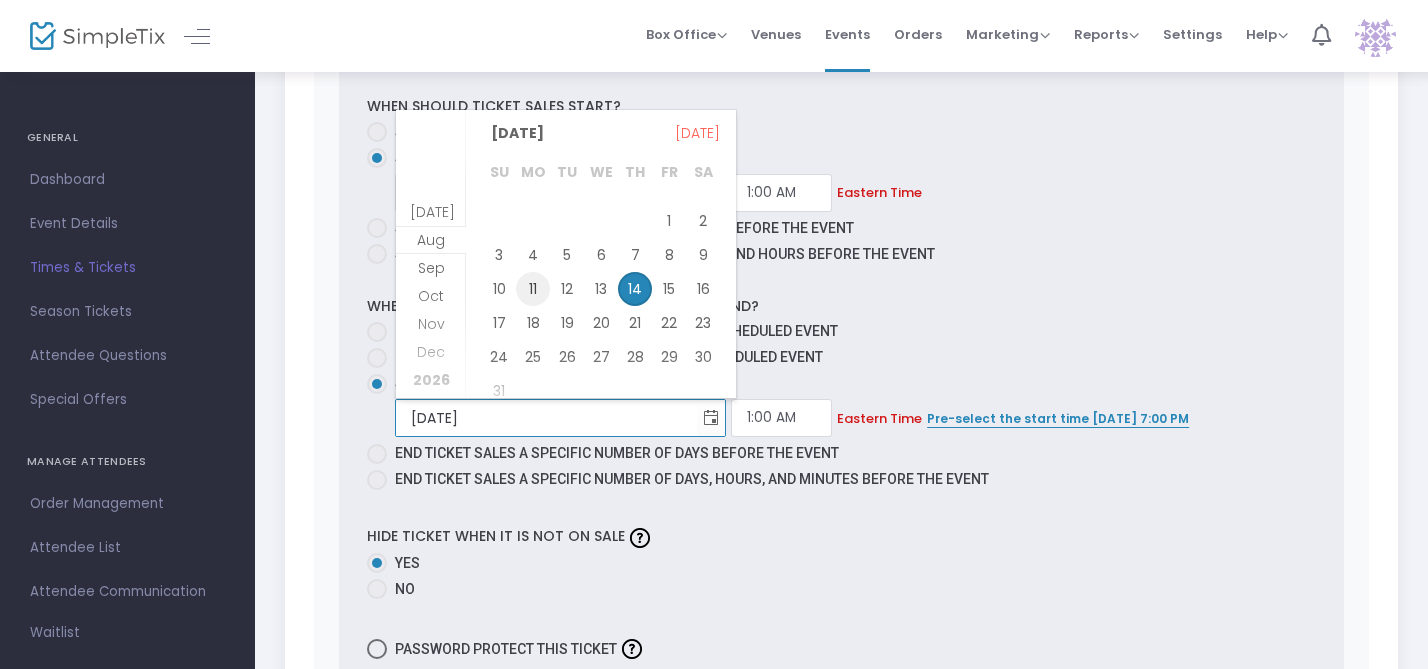 click on "11" at bounding box center (533, 289) 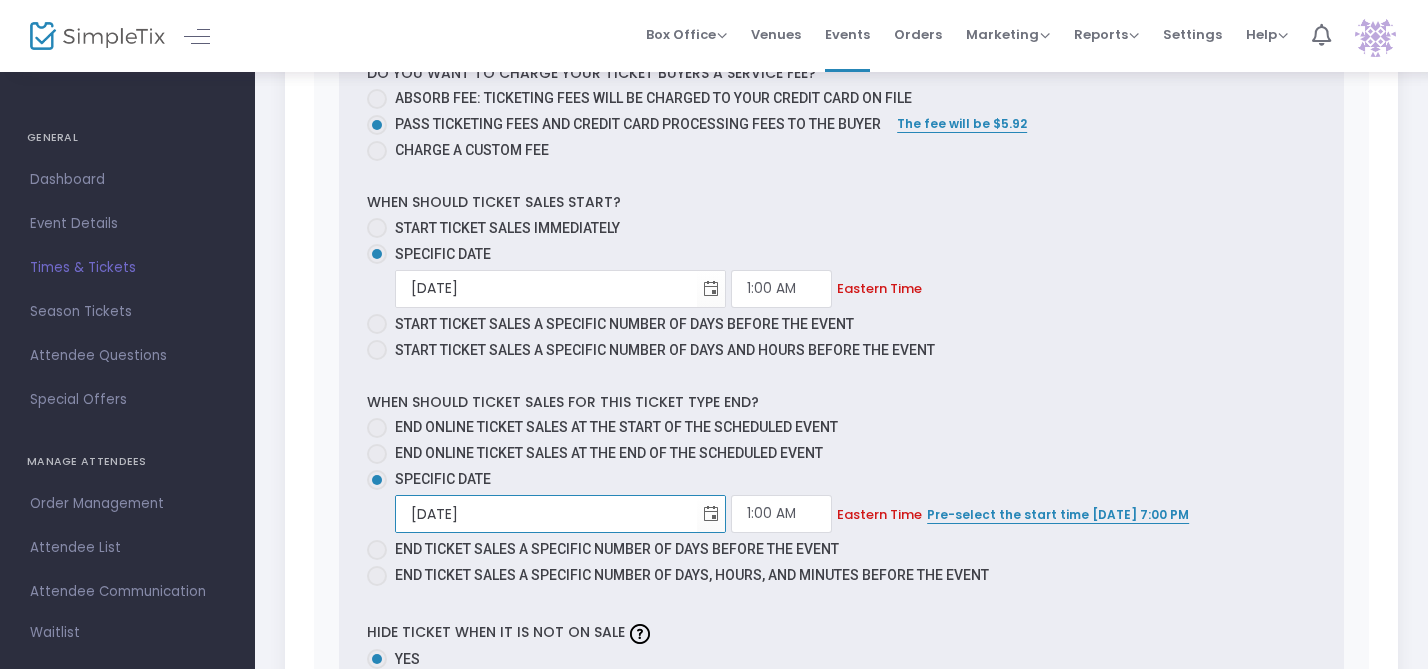 scroll, scrollTop: 1084, scrollLeft: 0, axis: vertical 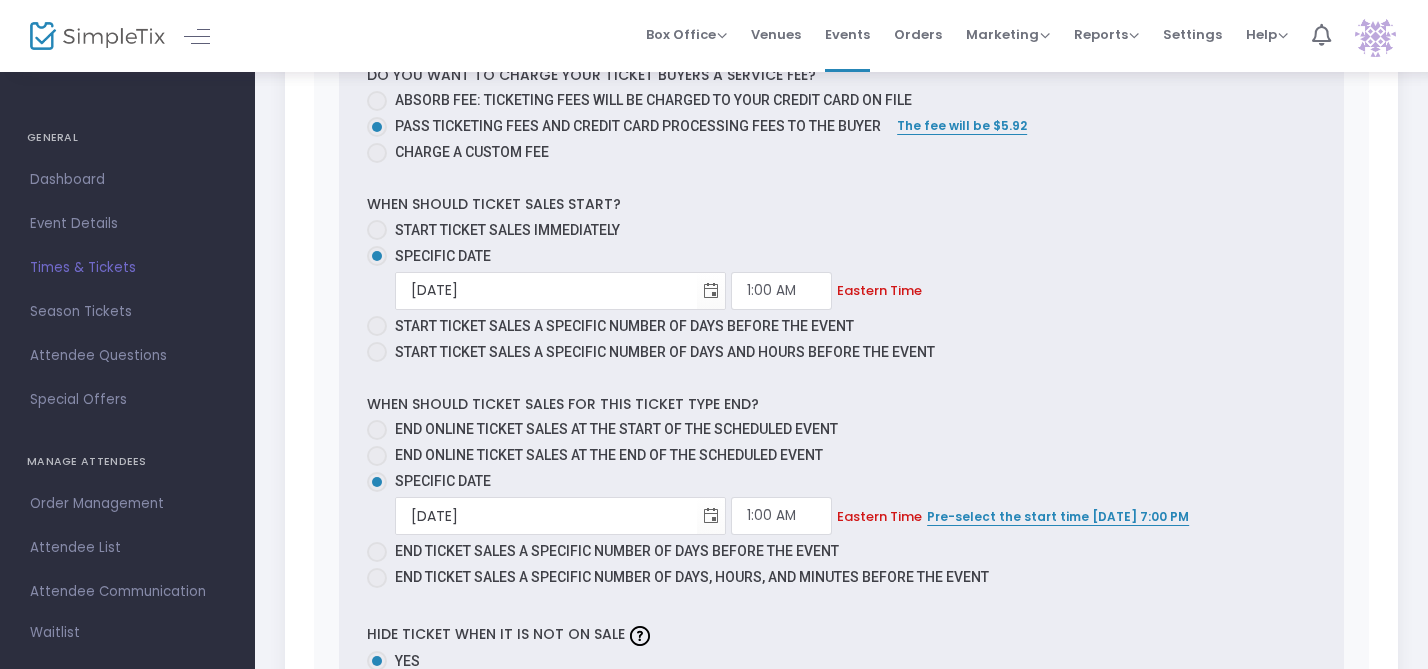 click at bounding box center (377, 230) 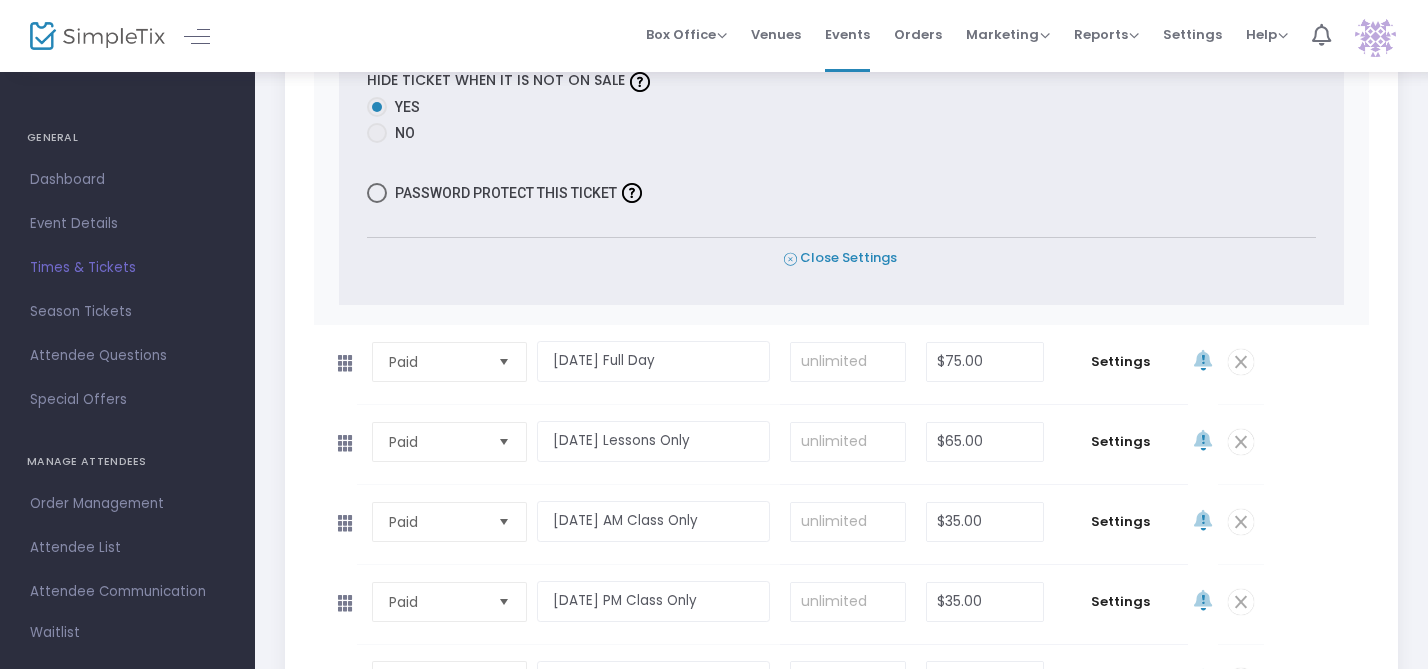 click on "Close Settings" at bounding box center [840, 258] 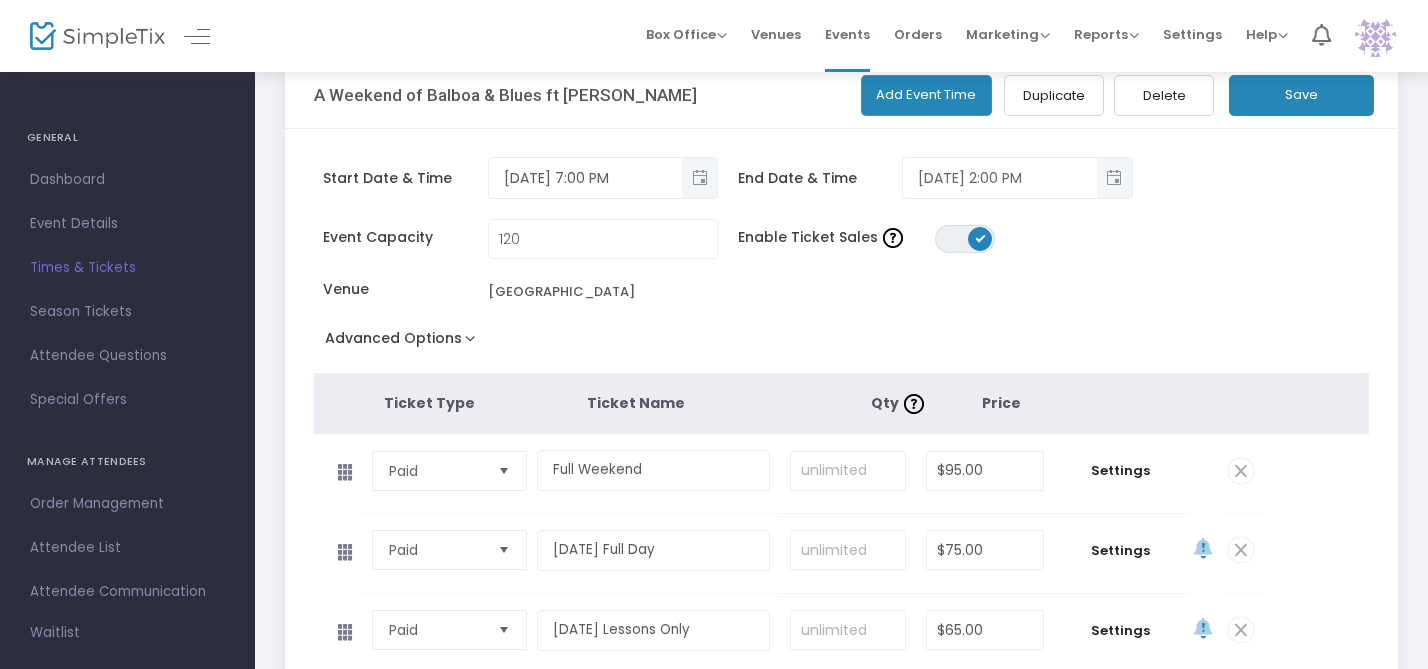 scroll, scrollTop: 193, scrollLeft: 0, axis: vertical 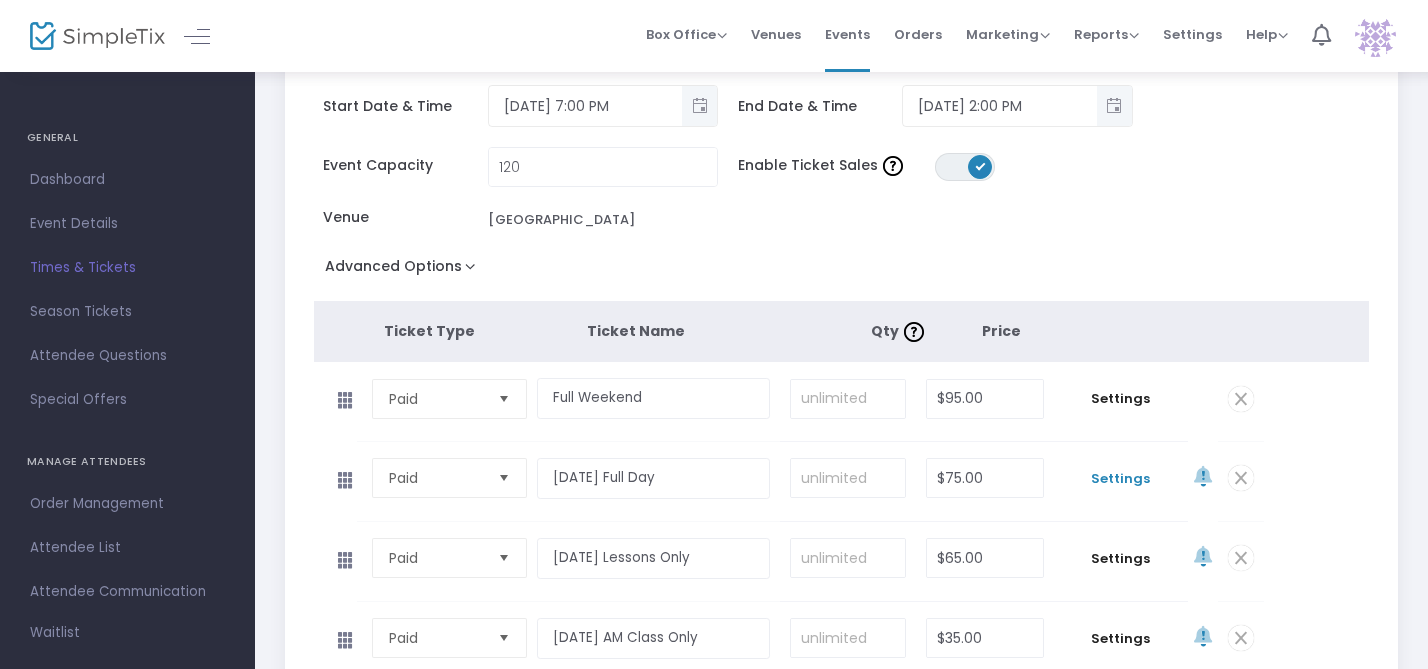 click on "Settings" at bounding box center (1121, 479) 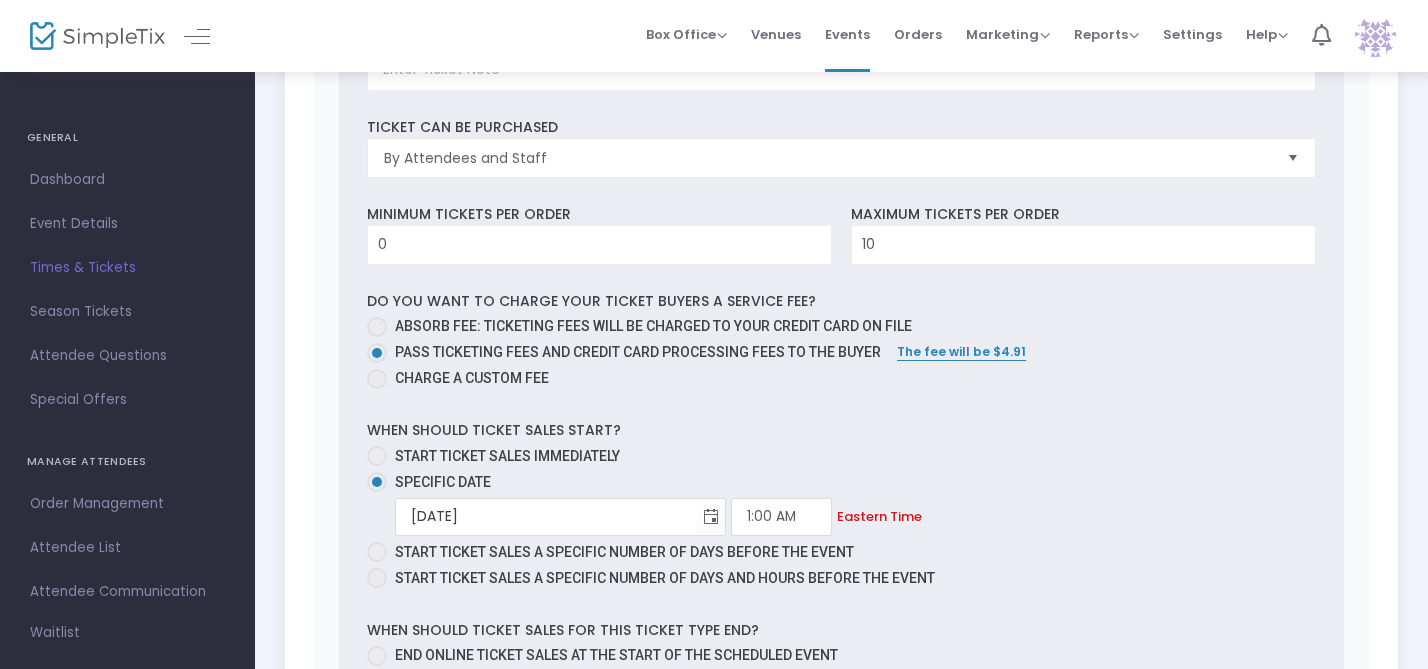 scroll, scrollTop: 941, scrollLeft: 0, axis: vertical 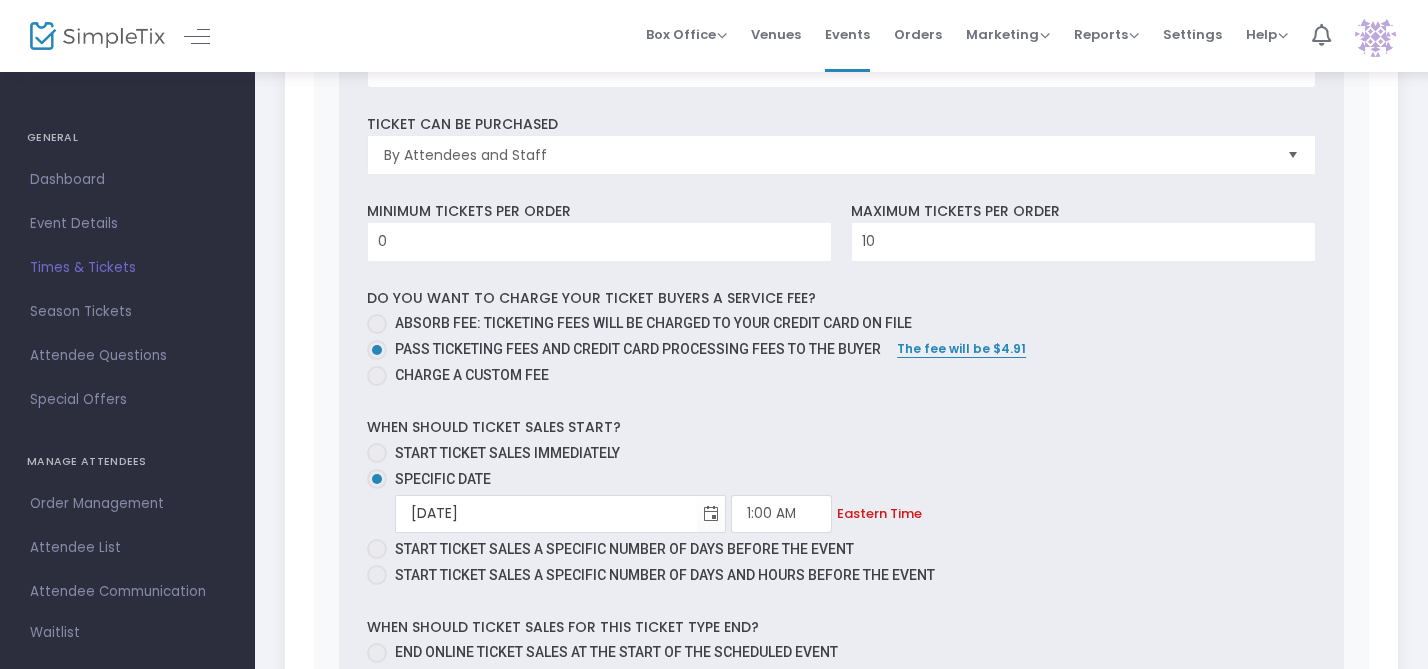 click at bounding box center (377, 453) 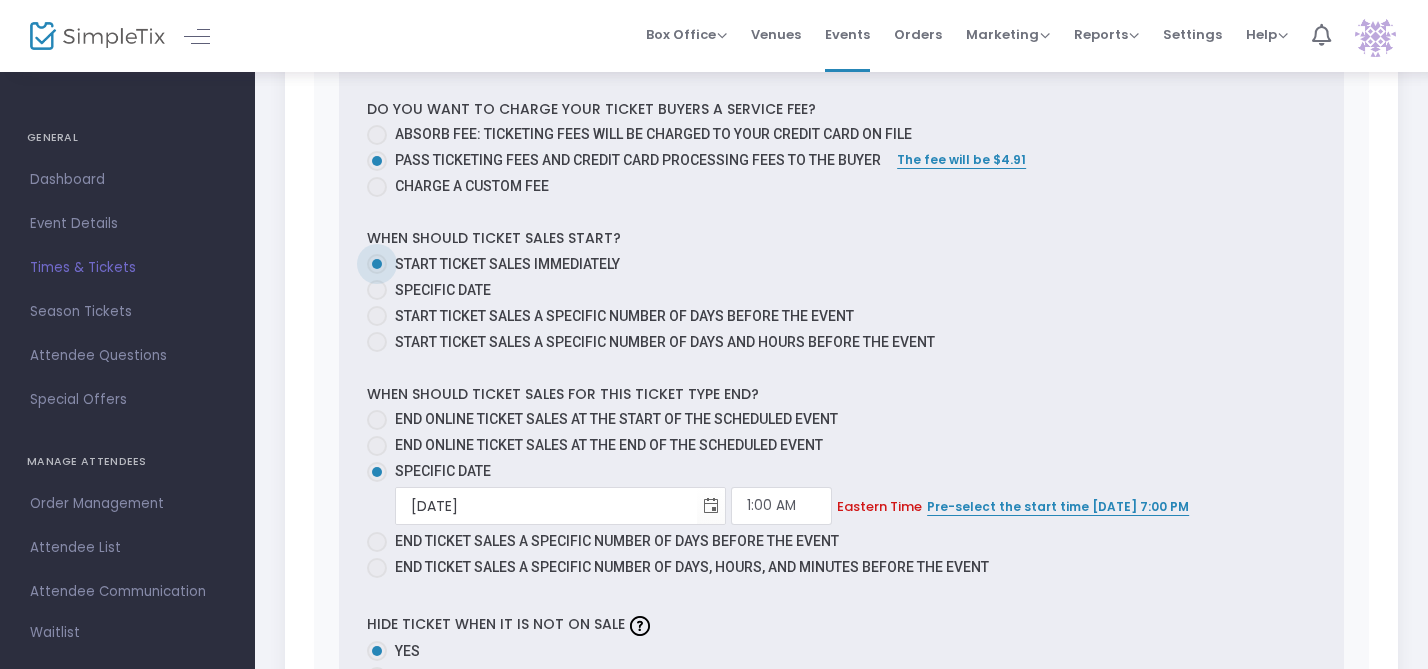 scroll, scrollTop: 1141, scrollLeft: 0, axis: vertical 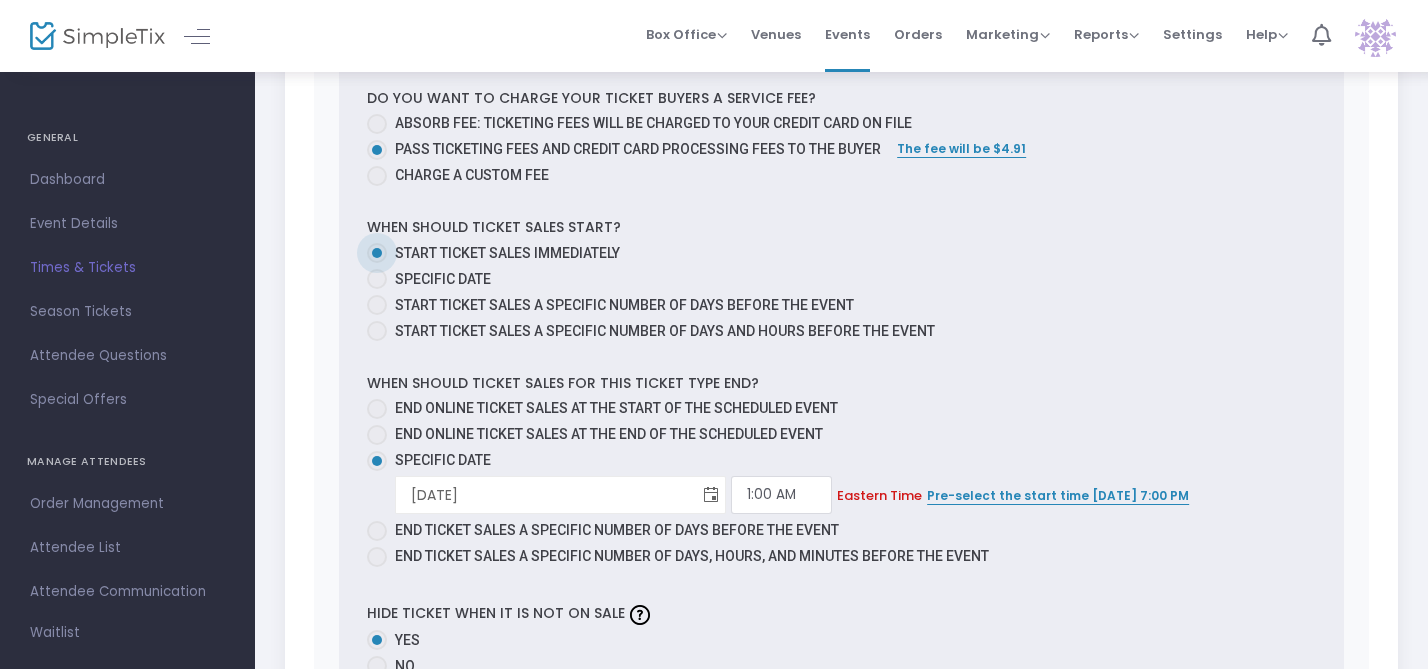 click at bounding box center (711, 495) 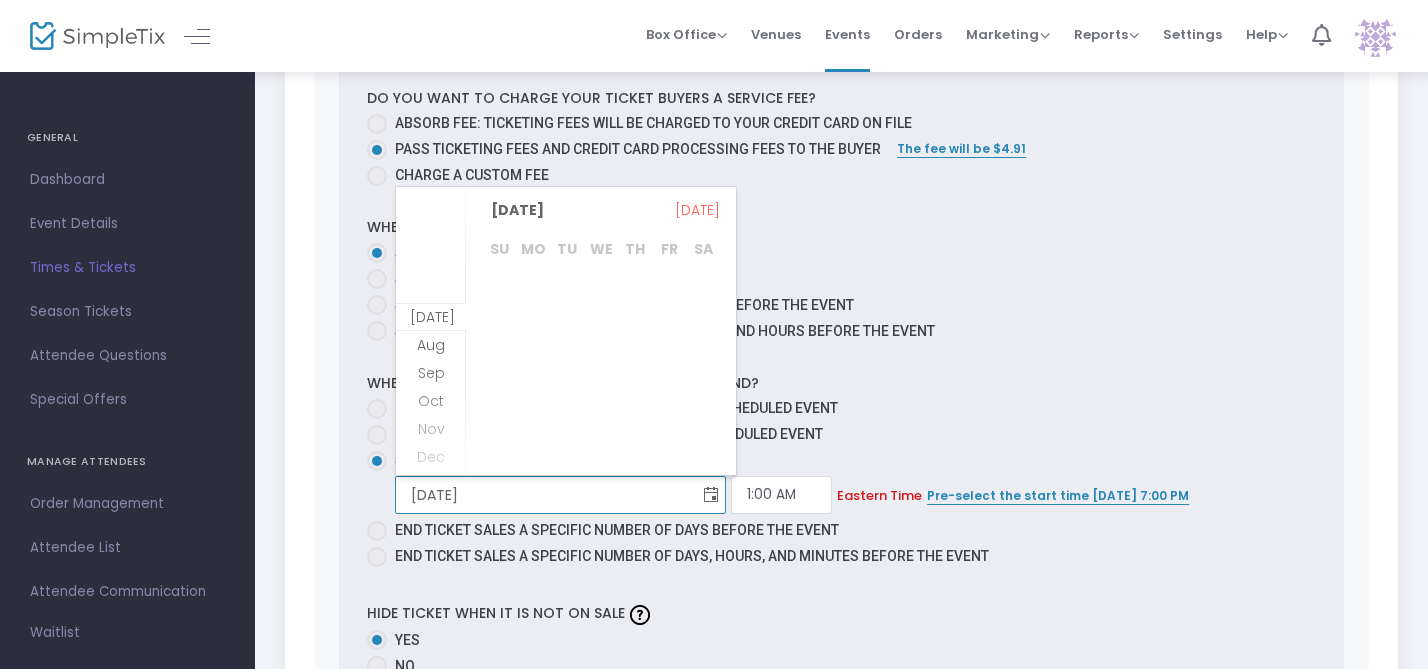 scroll, scrollTop: 28, scrollLeft: 0, axis: vertical 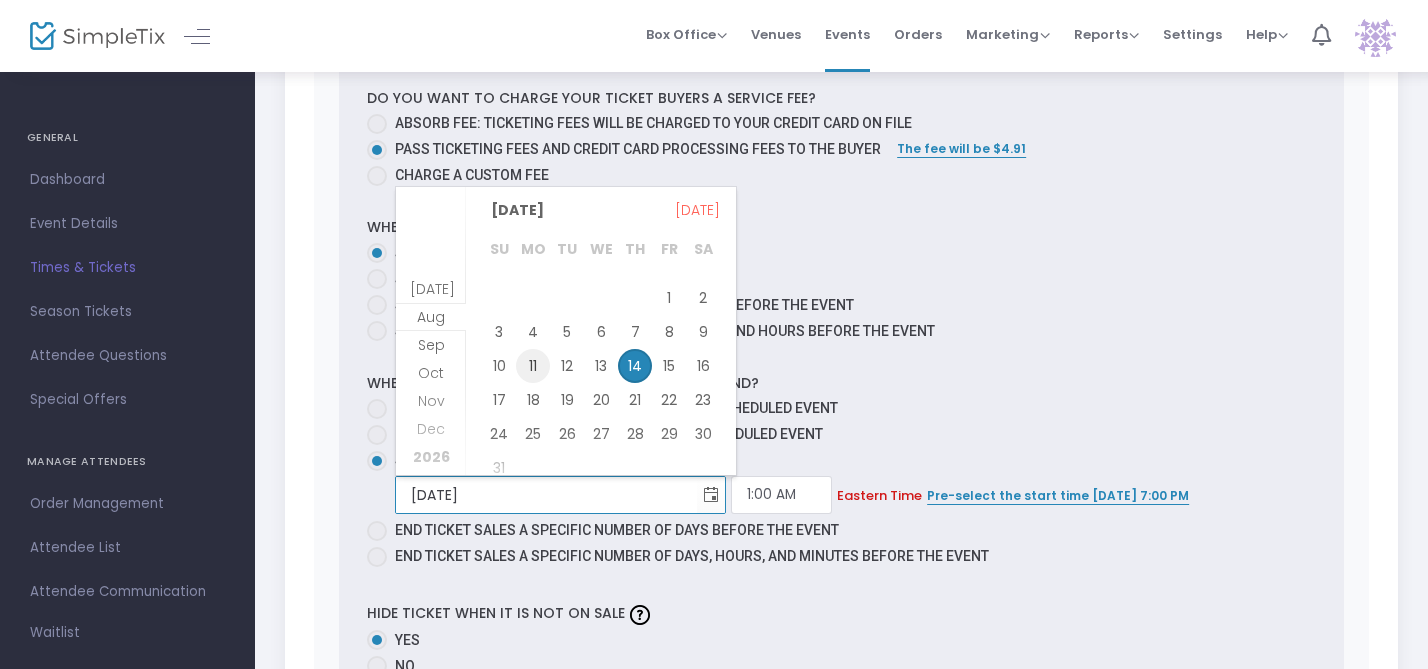 click on "11" at bounding box center (533, 366) 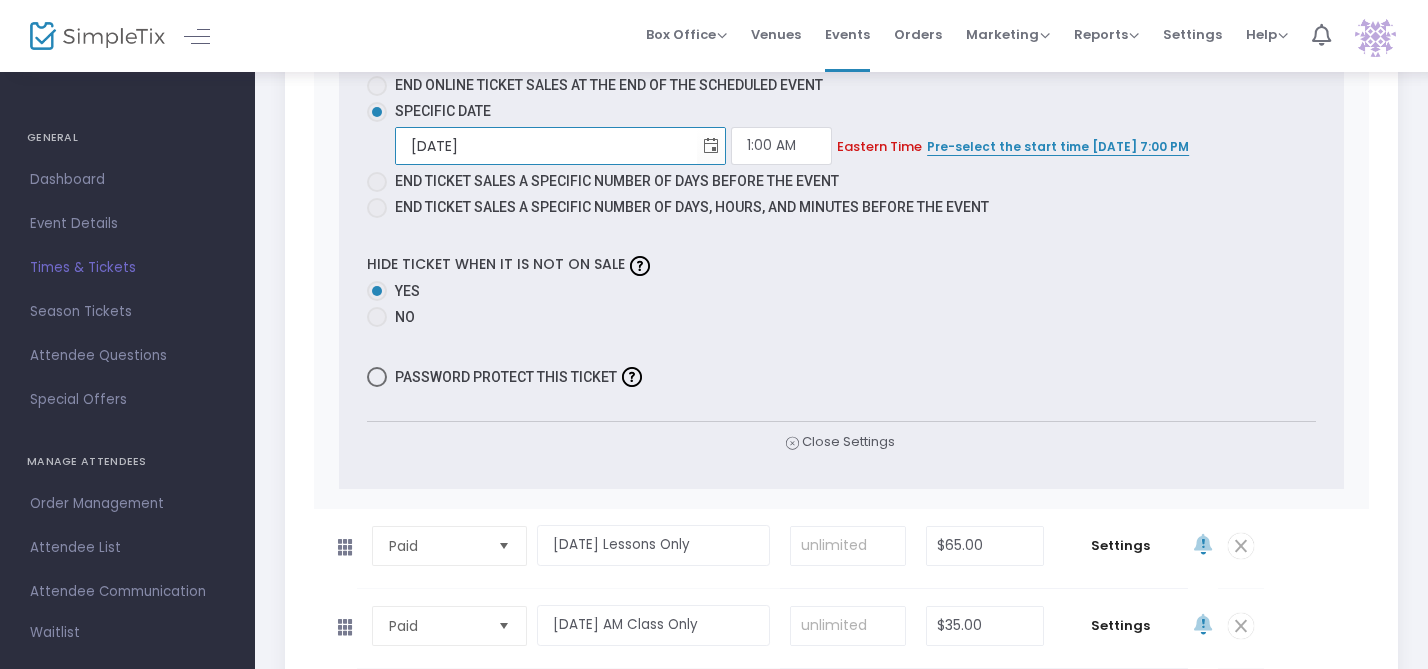 scroll, scrollTop: 1507, scrollLeft: 0, axis: vertical 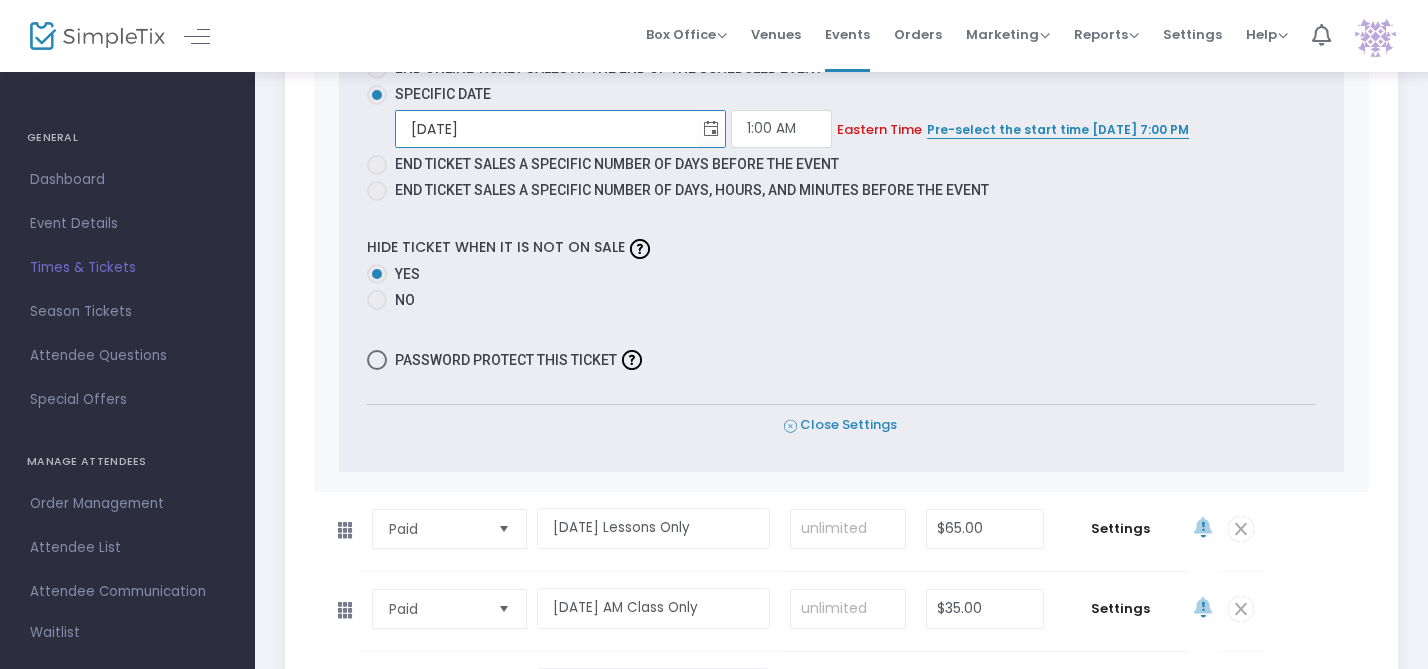 click on "Close Settings" at bounding box center (840, 425) 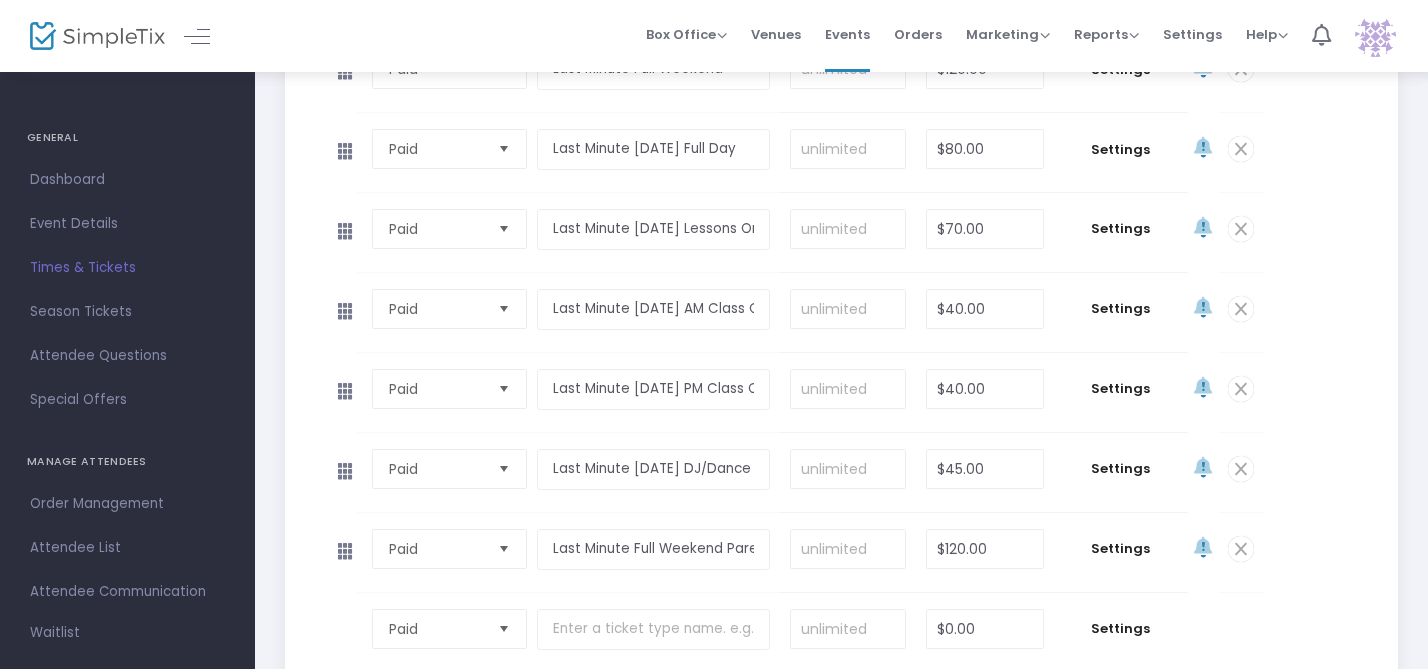 scroll, scrollTop: 1274, scrollLeft: 0, axis: vertical 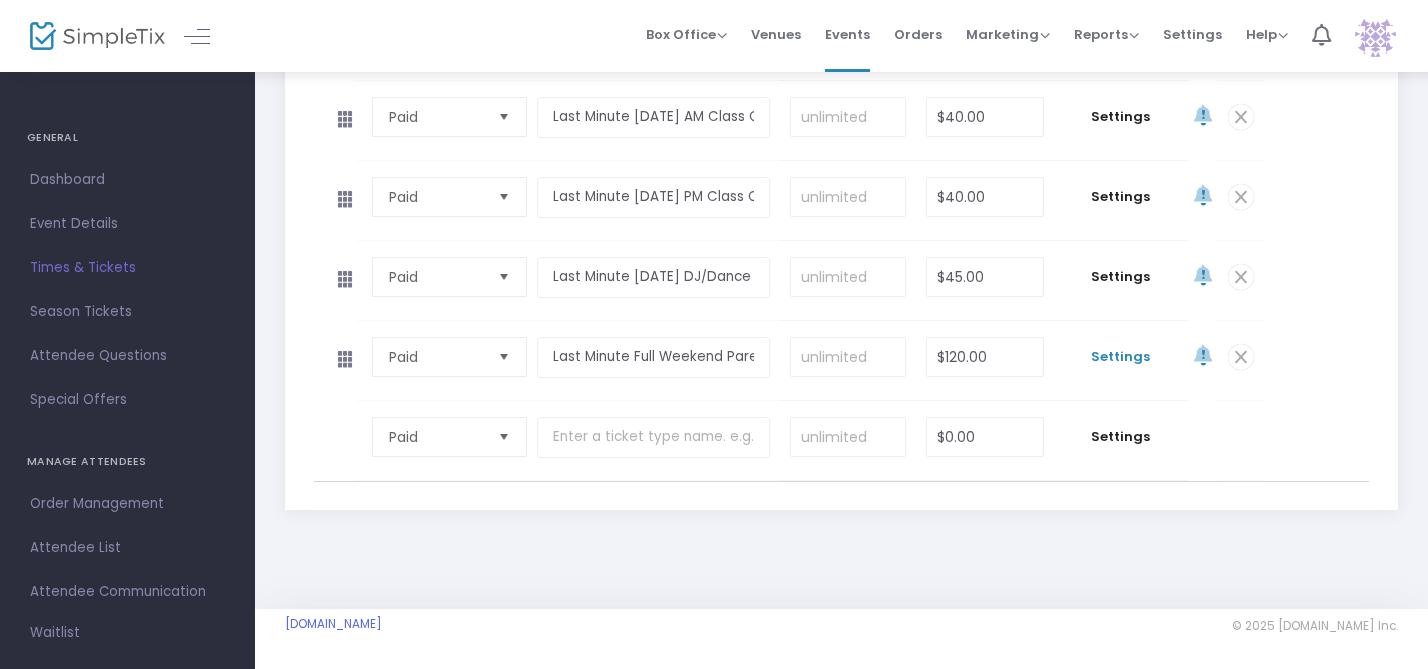 click on "Settings" at bounding box center (1121, 357) 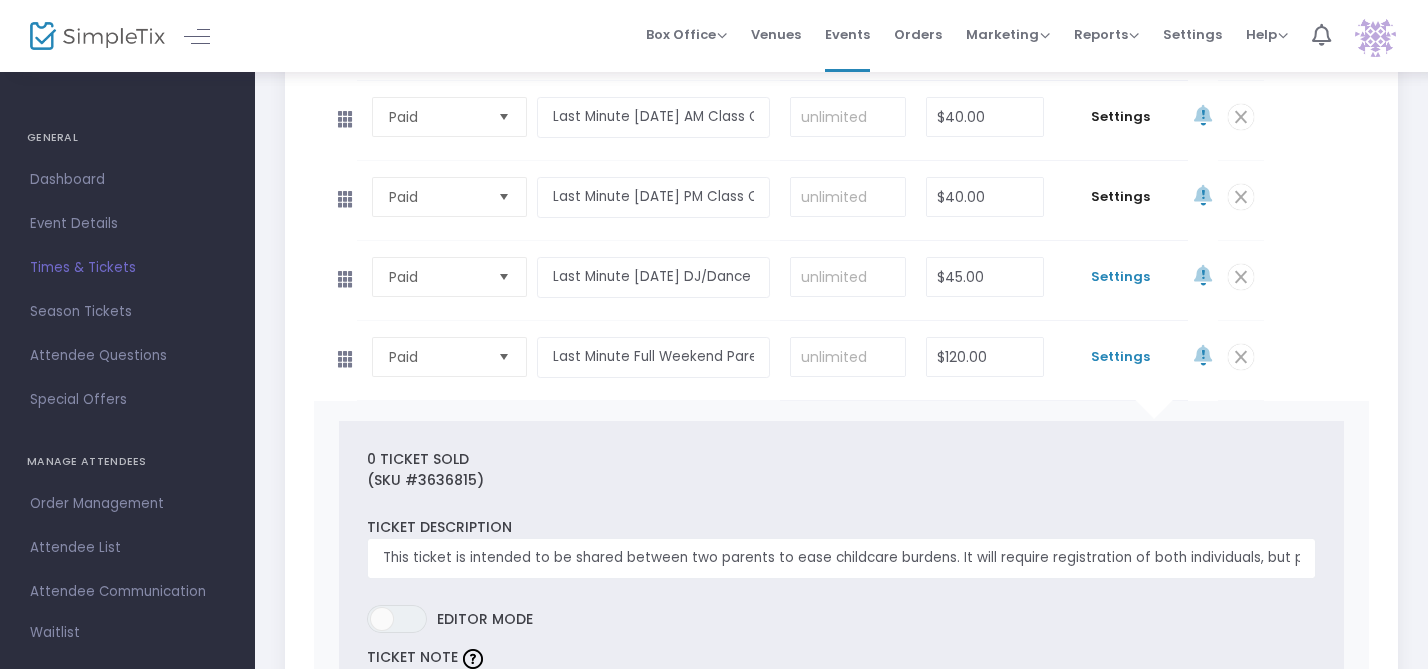 click on "Settings" at bounding box center [1121, 277] 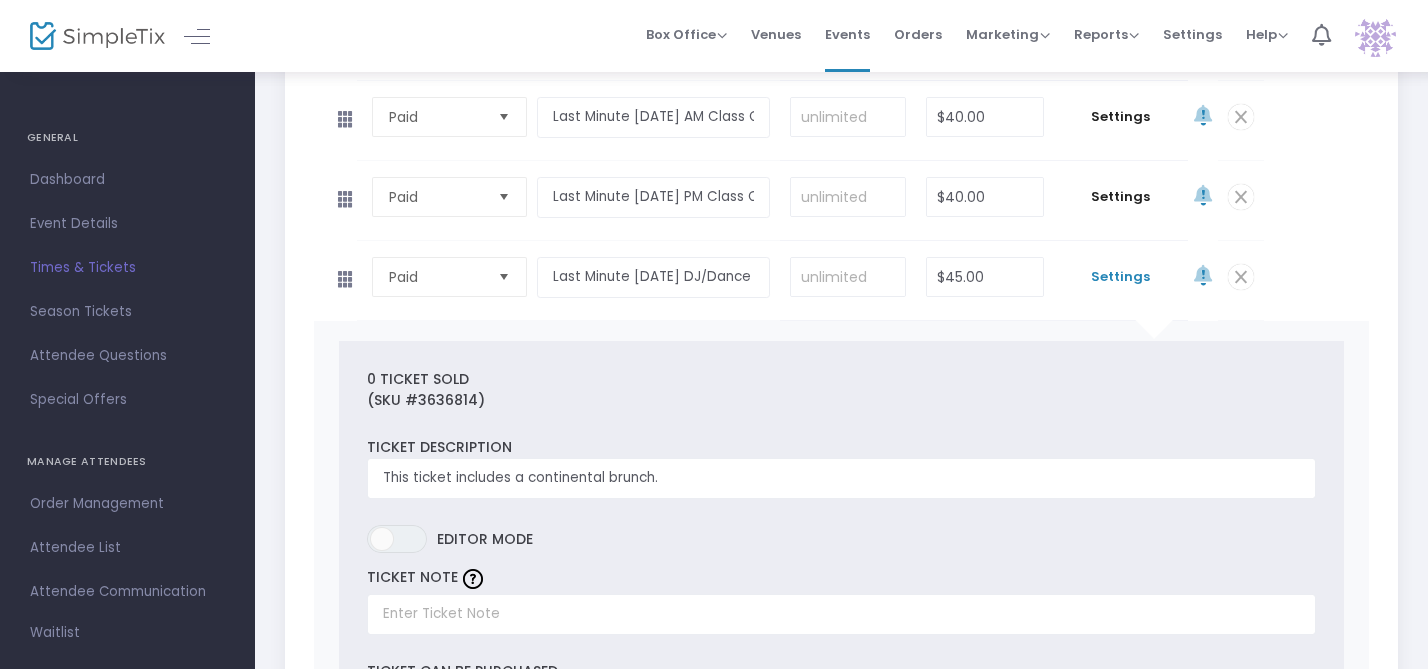 click on "Settings" 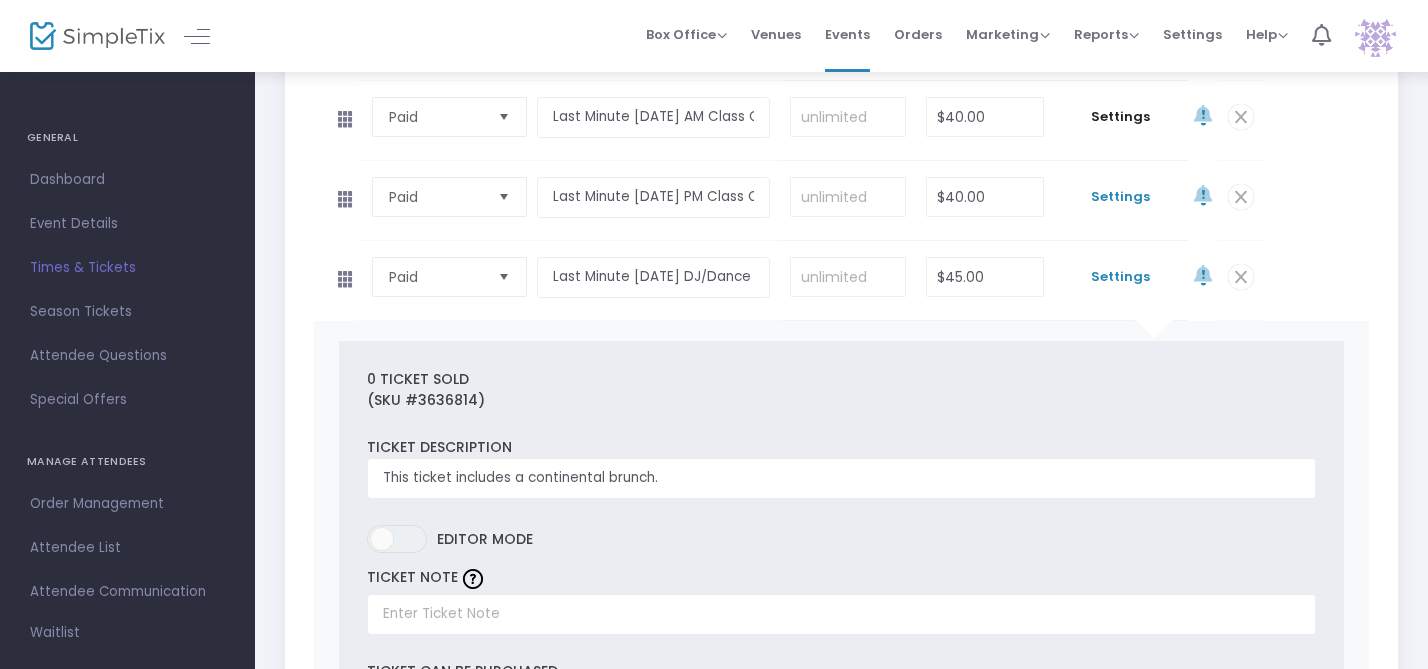 click on "Settings" at bounding box center (1121, 197) 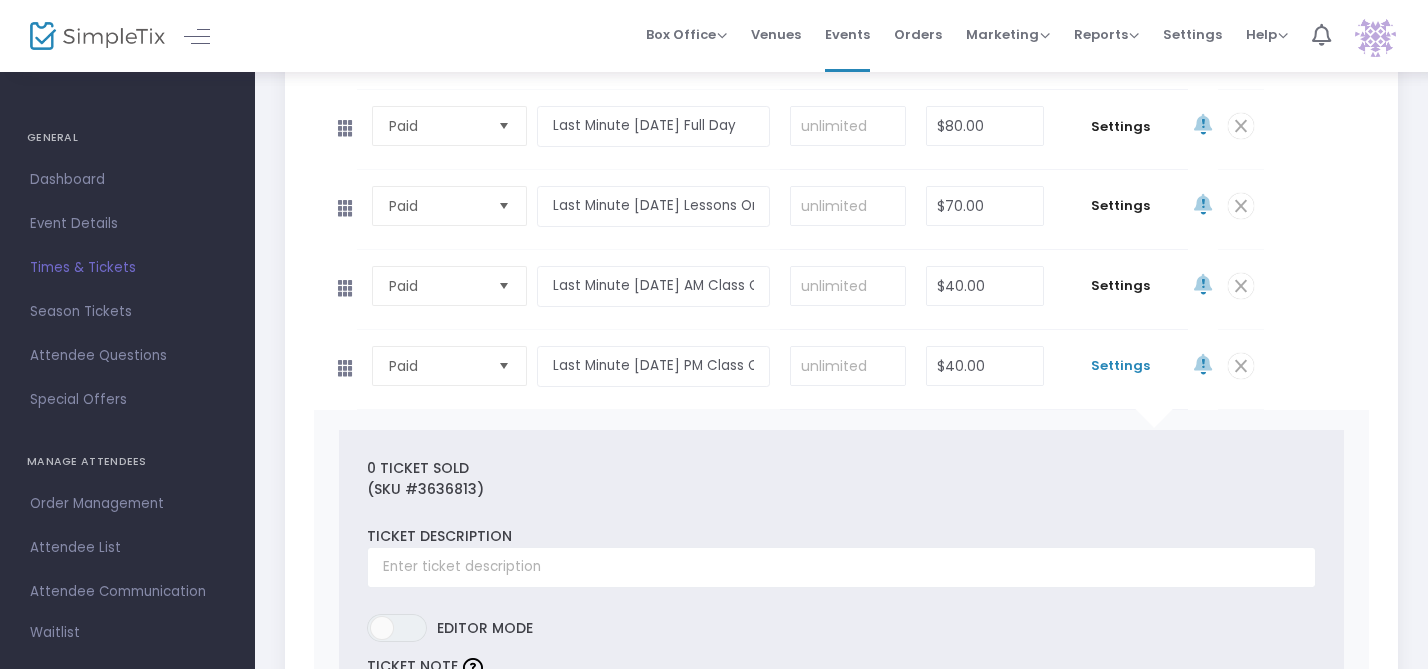 scroll, scrollTop: 1071, scrollLeft: 0, axis: vertical 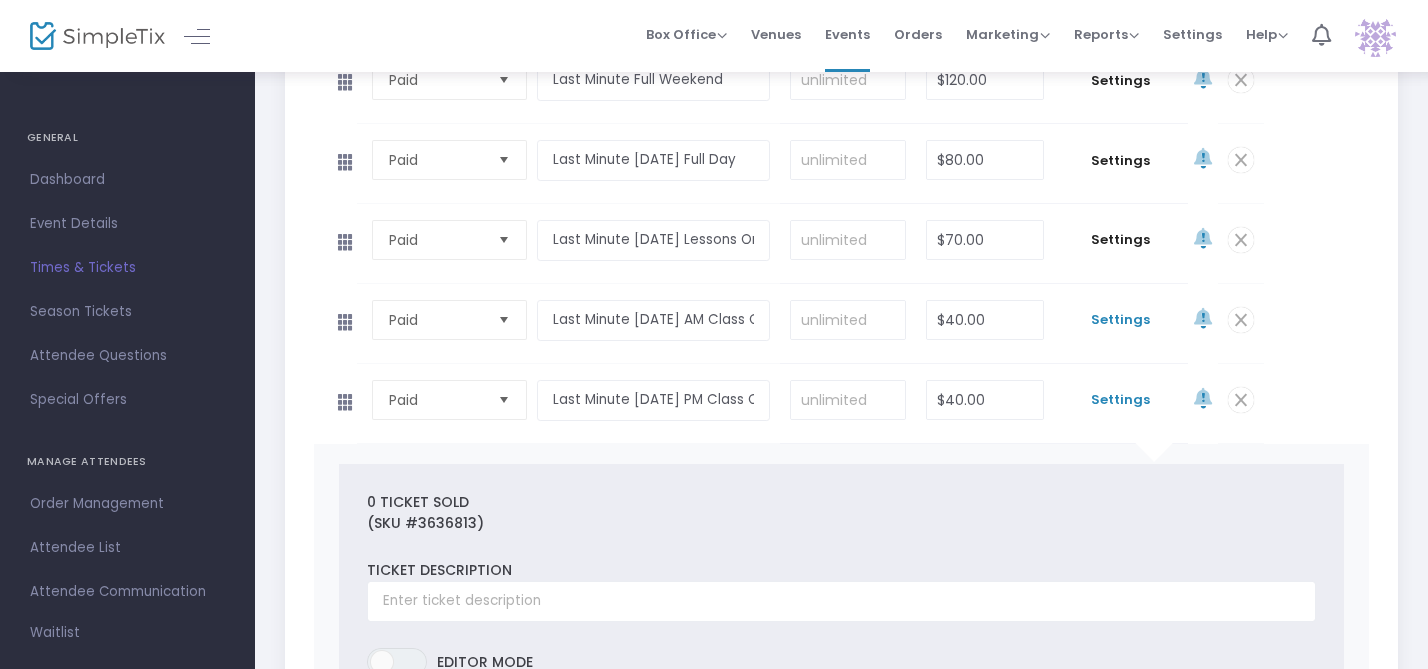 click on "Settings" at bounding box center (1121, 320) 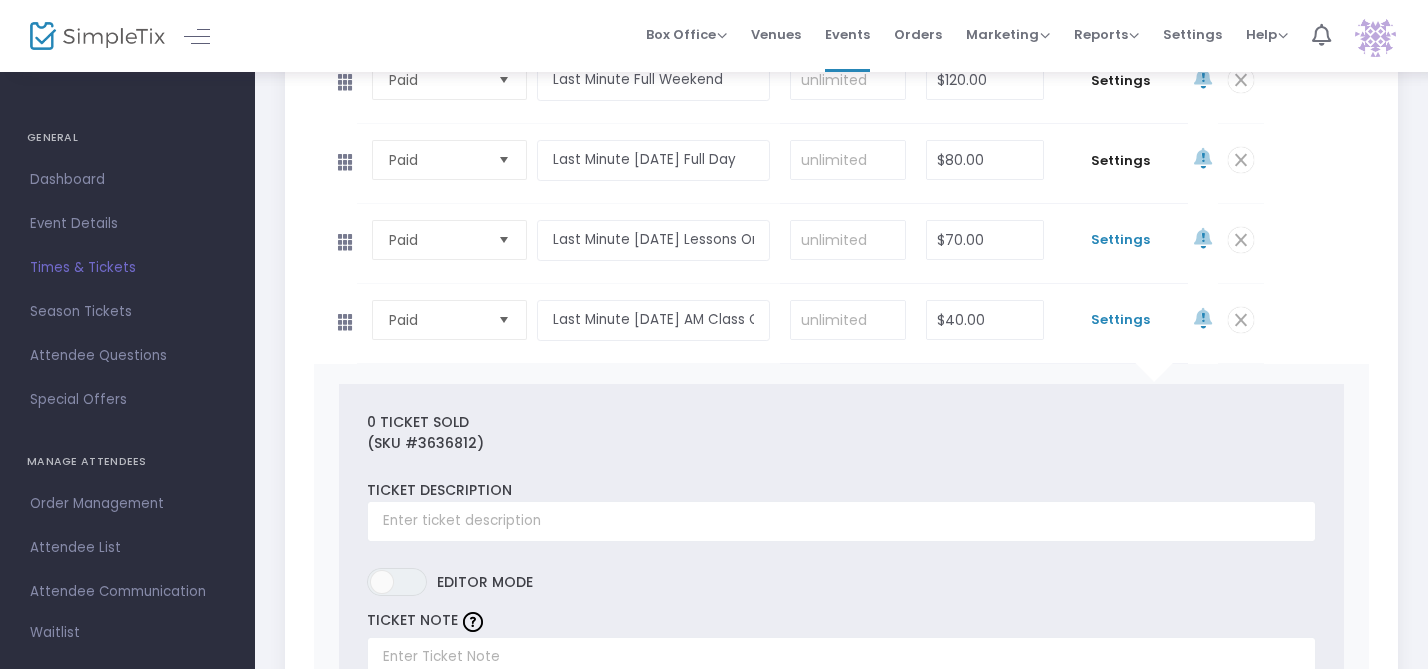 click on "Settings" at bounding box center [1121, 240] 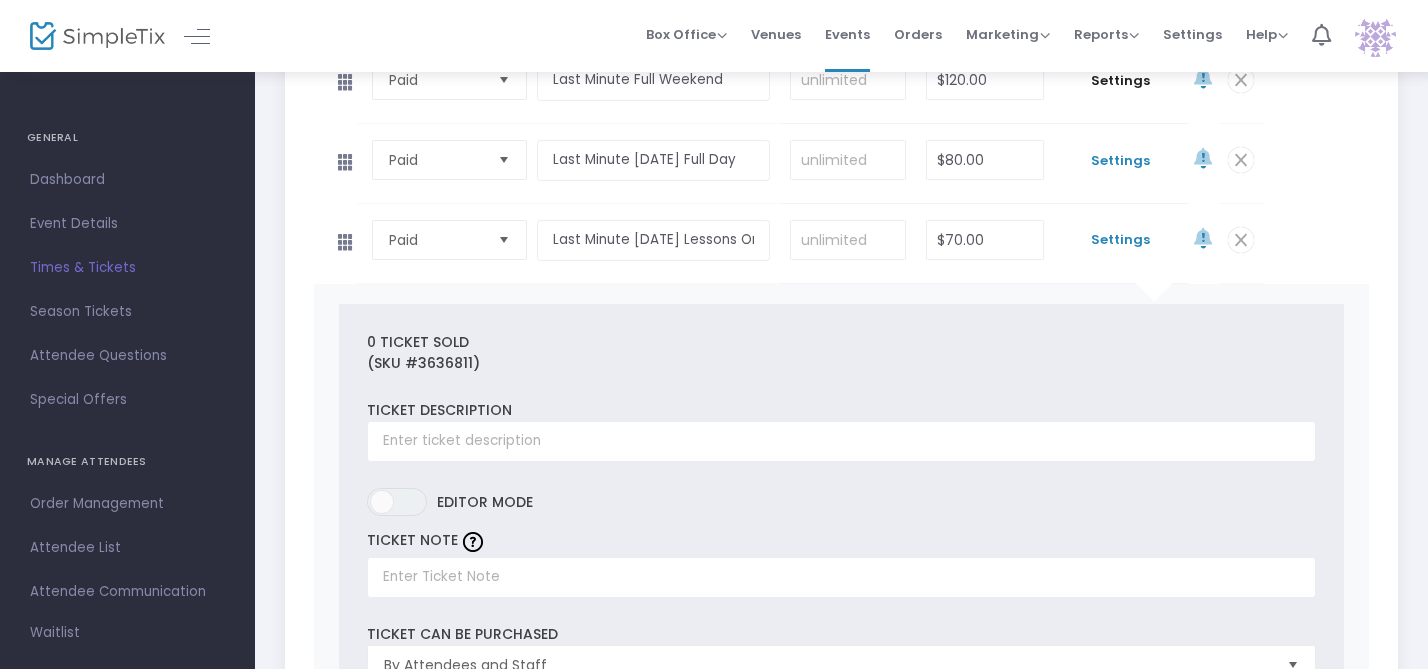 click on "Settings" at bounding box center [1121, 161] 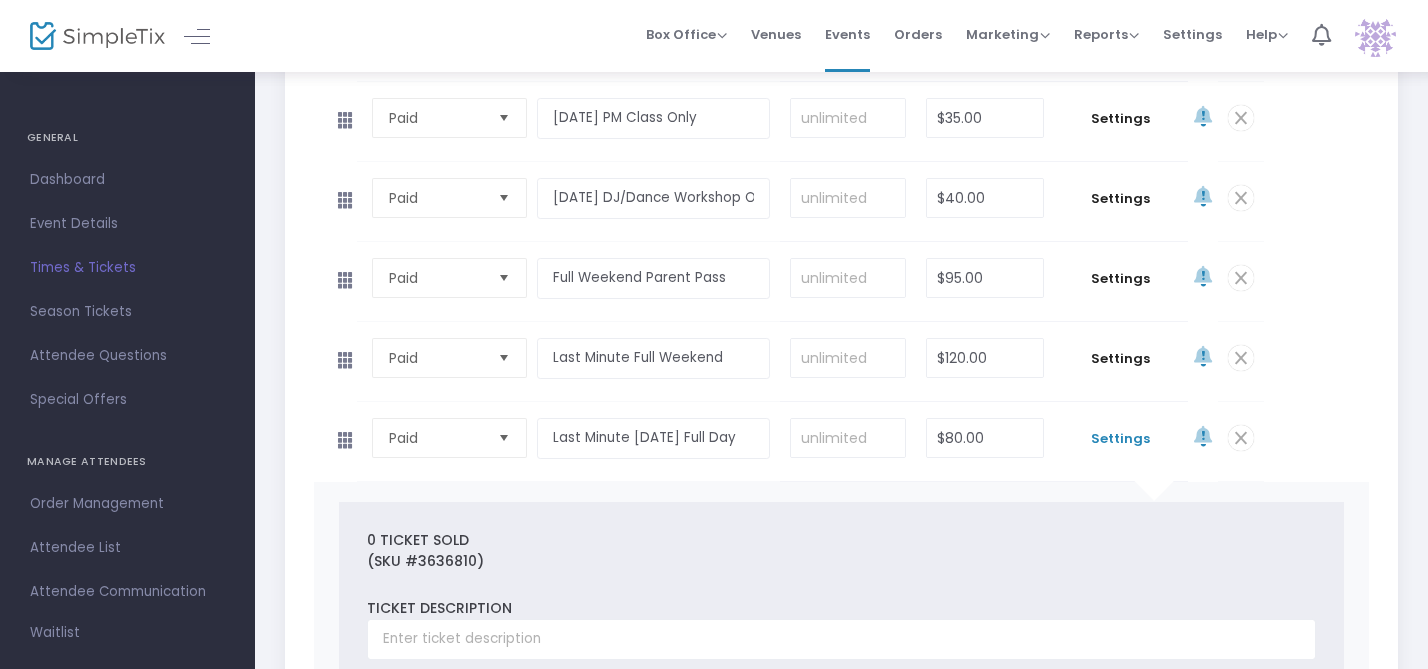 scroll, scrollTop: 781, scrollLeft: 0, axis: vertical 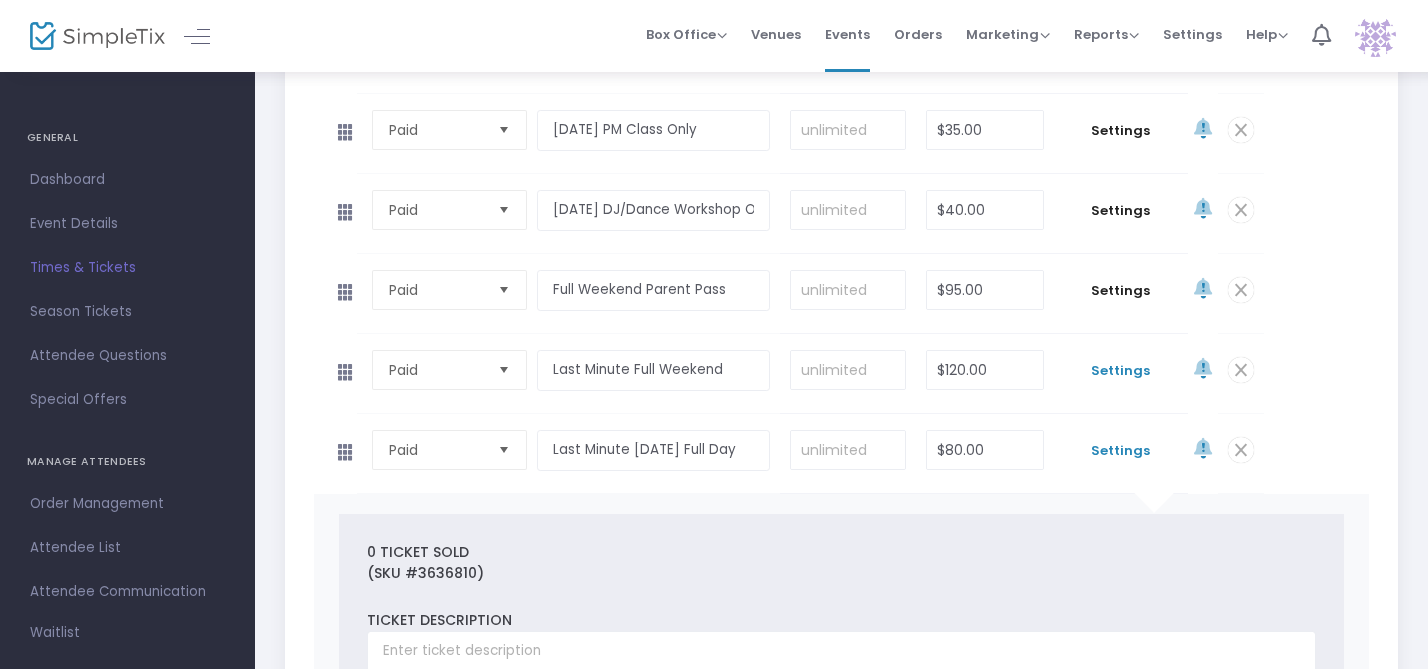 click on "Settings" at bounding box center [1121, 371] 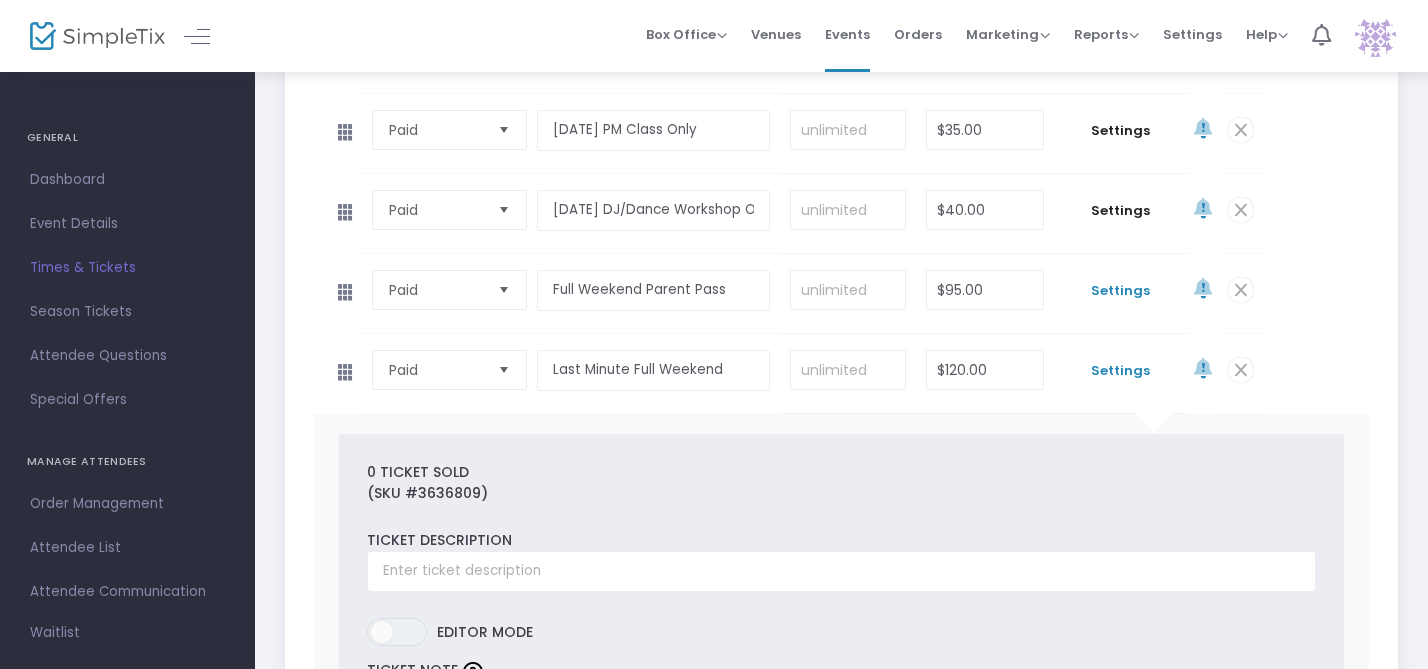 click on "Settings" at bounding box center [1121, 291] 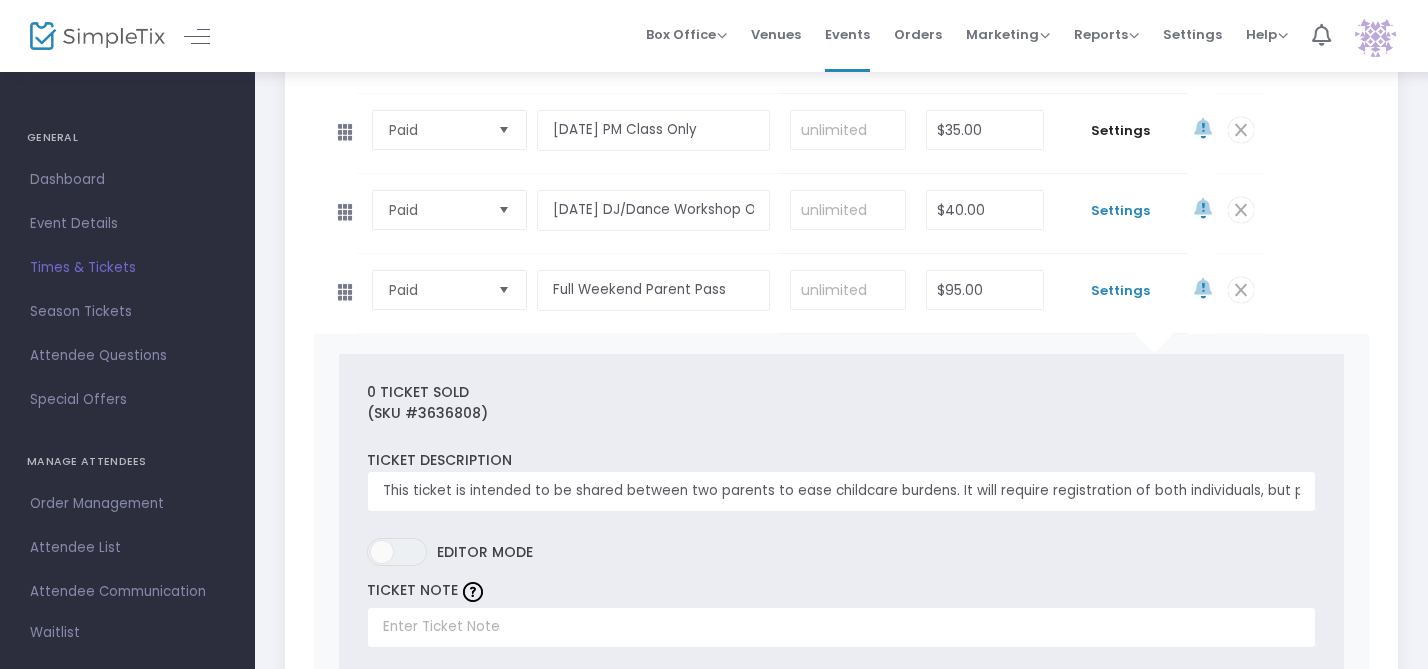 click on "Settings" at bounding box center [1121, 211] 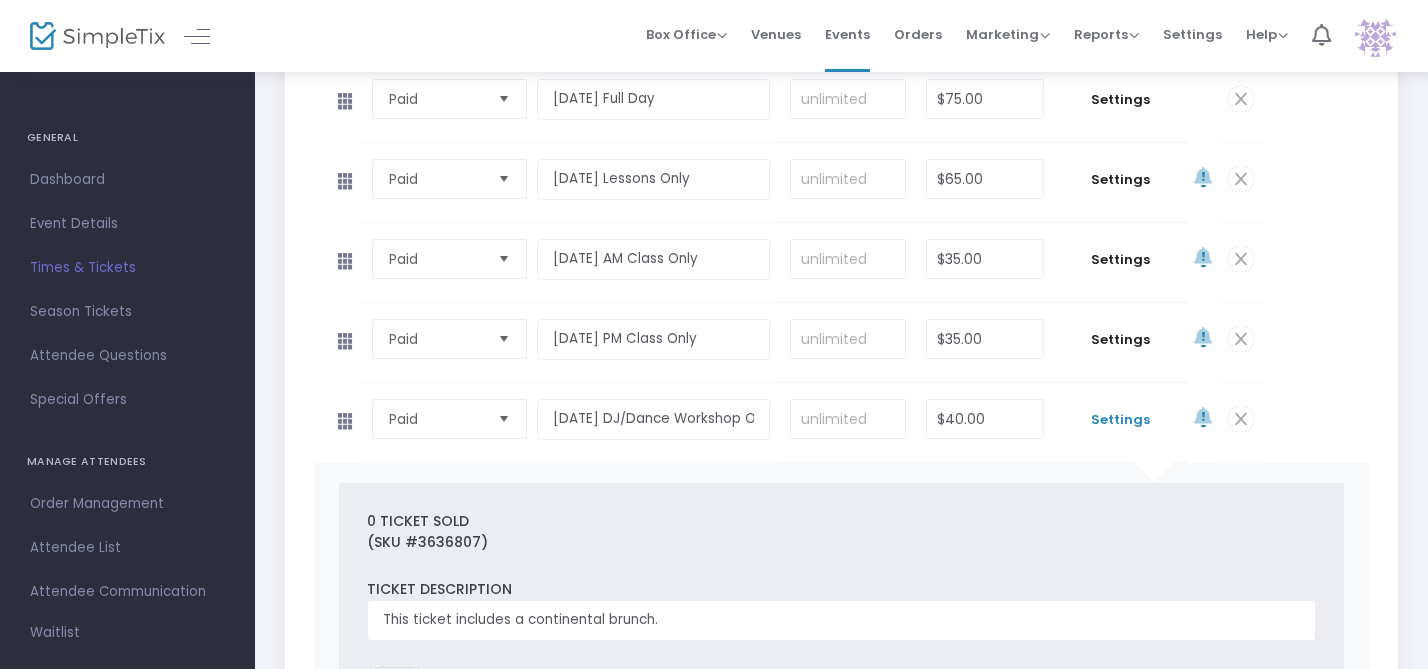 scroll, scrollTop: 498, scrollLeft: 0, axis: vertical 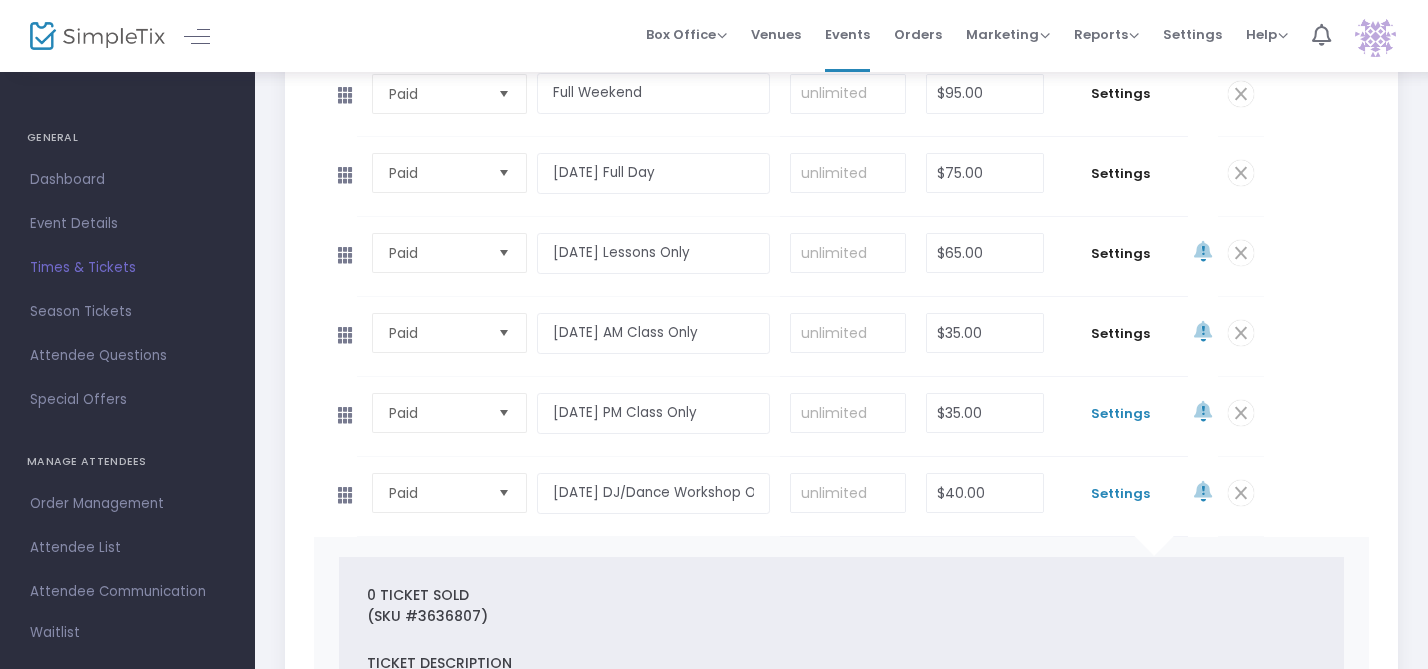 click on "Settings" at bounding box center [1121, 414] 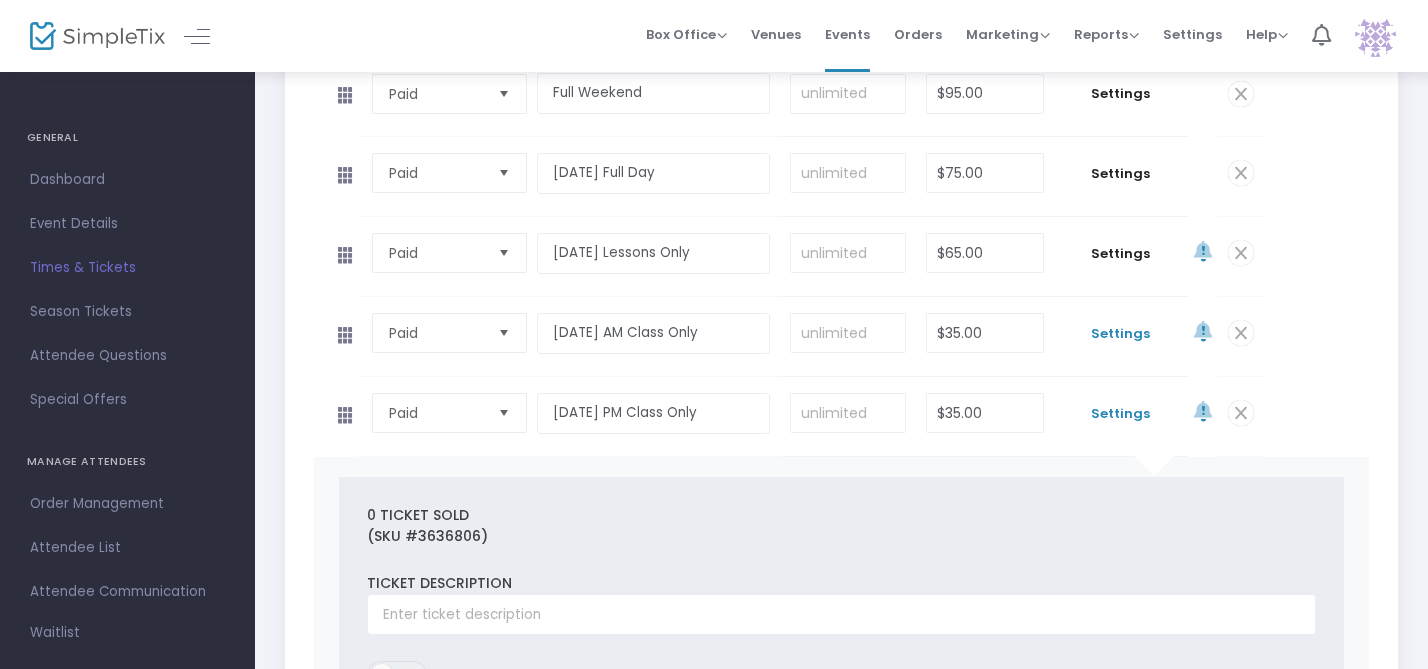 click on "Settings" at bounding box center [1121, 334] 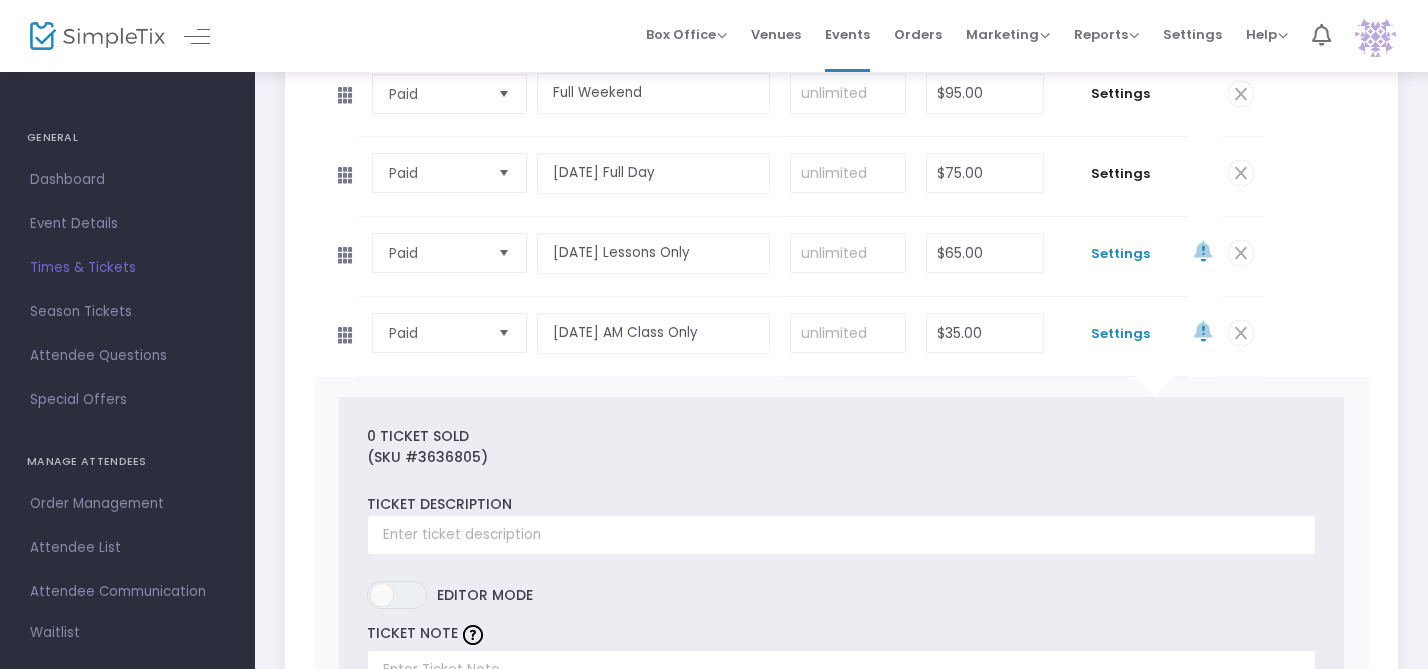 click on "Settings" at bounding box center [1121, 254] 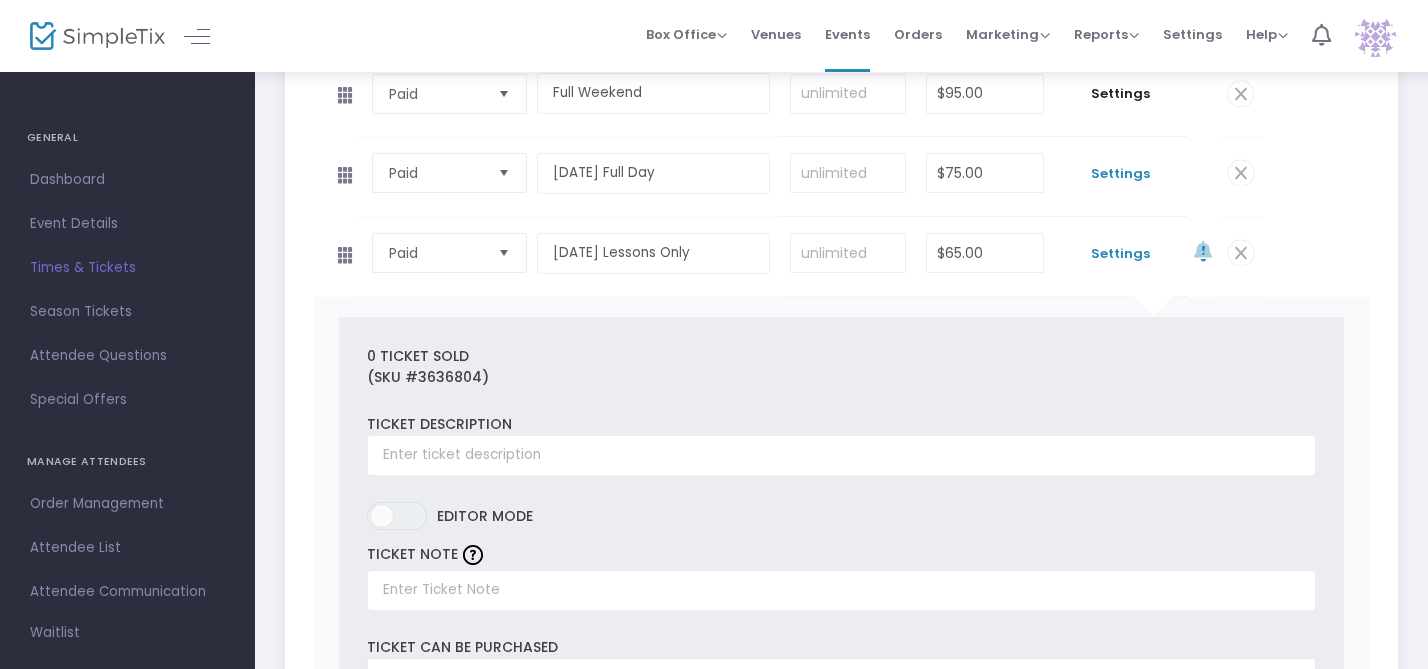 click on "Settings" at bounding box center [1121, 174] 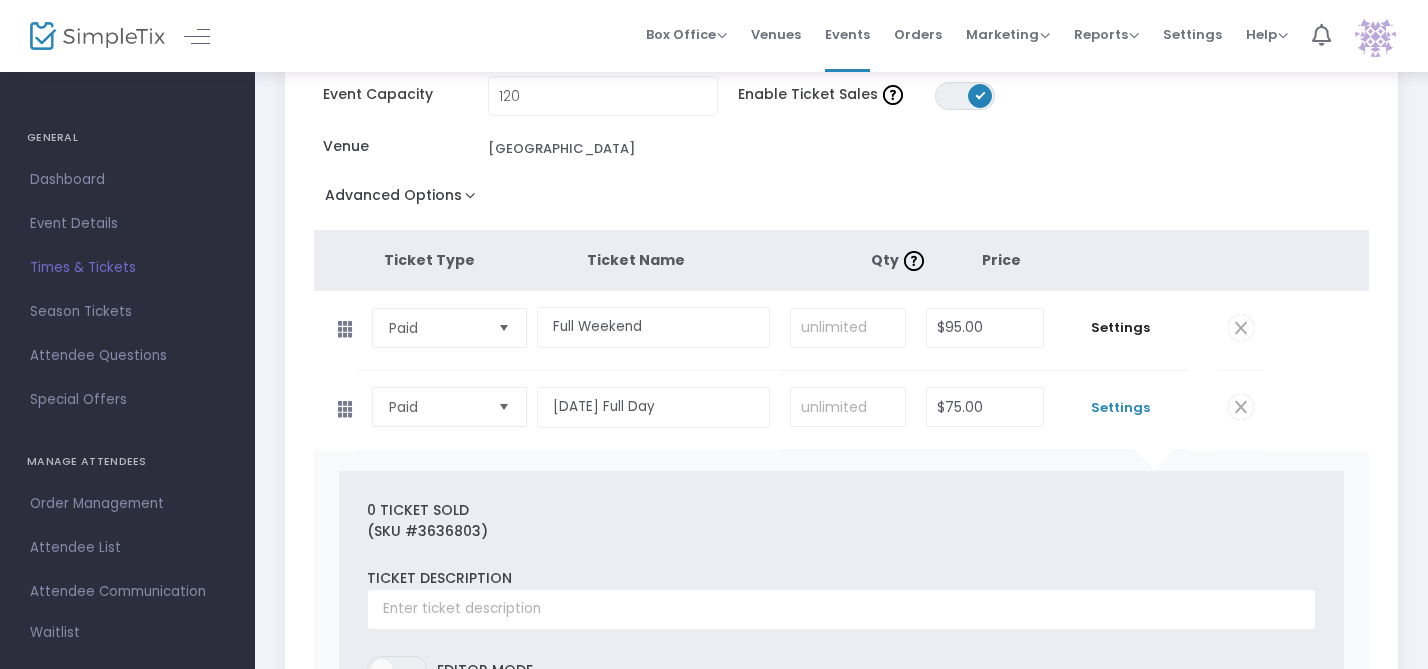 scroll, scrollTop: 296, scrollLeft: 0, axis: vertical 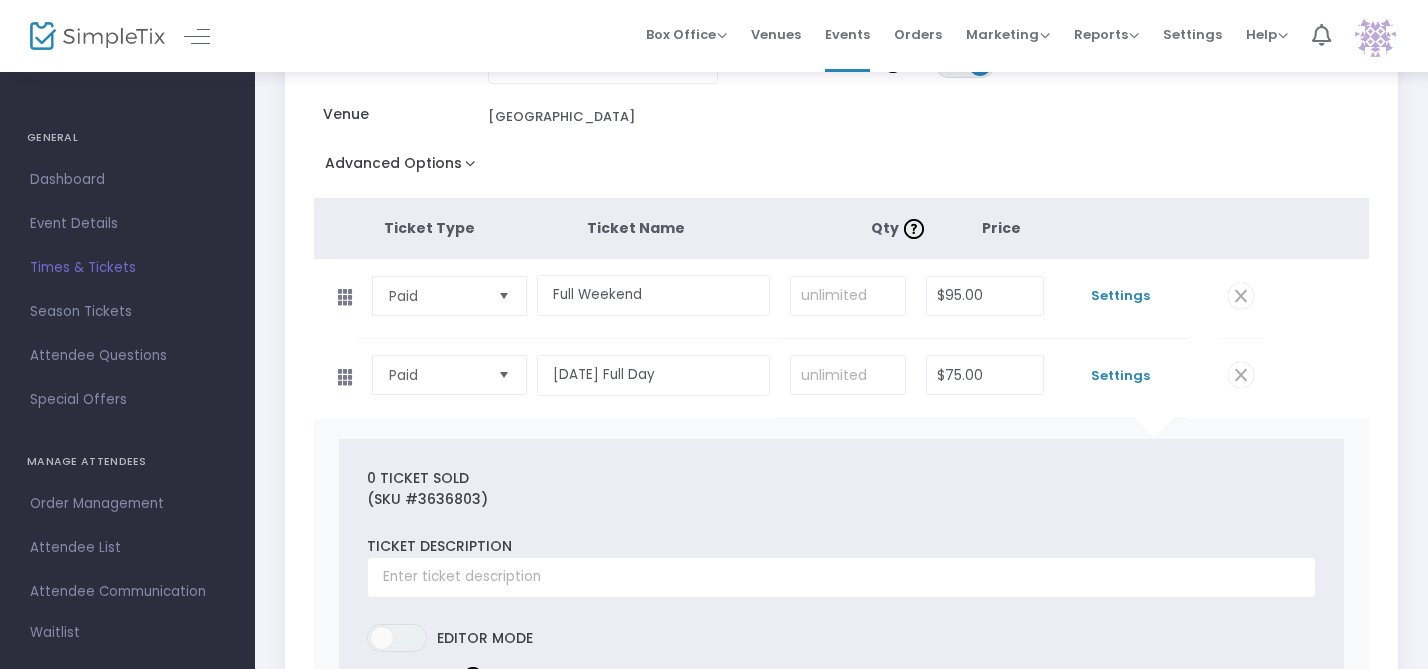 click on "Settings" at bounding box center [1121, 296] 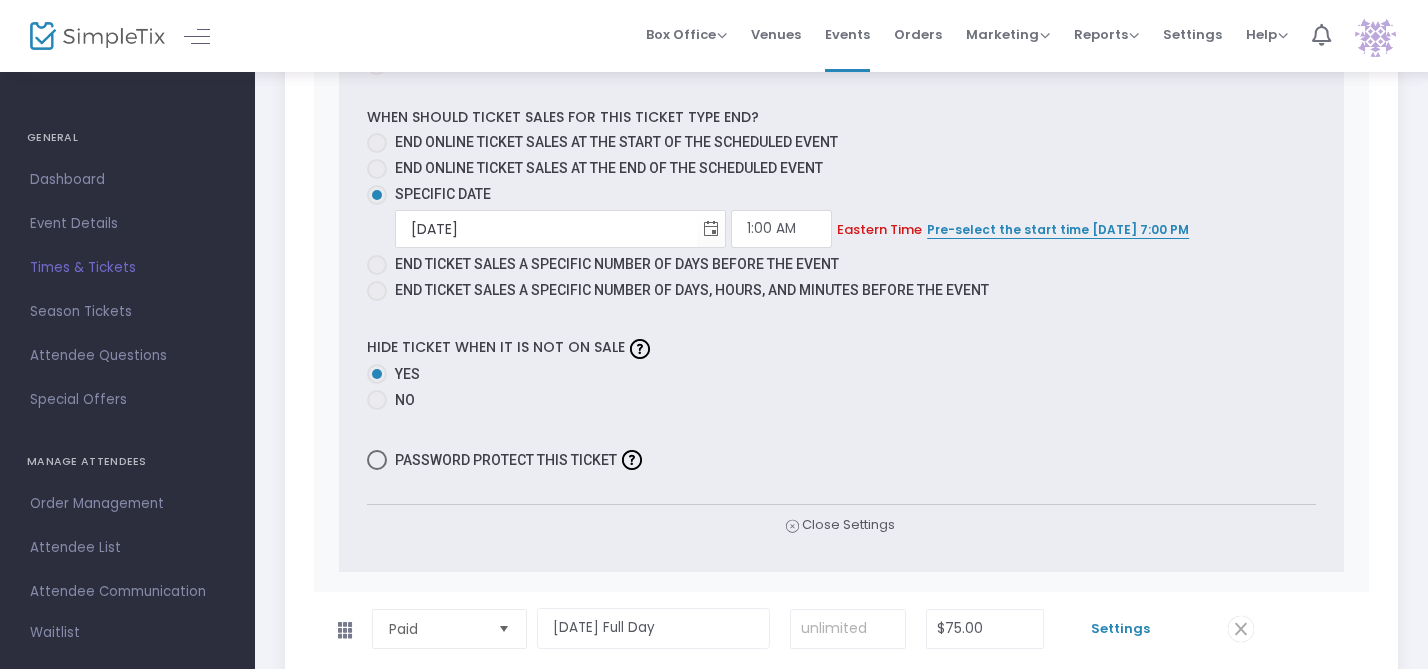 scroll, scrollTop: 1356, scrollLeft: 0, axis: vertical 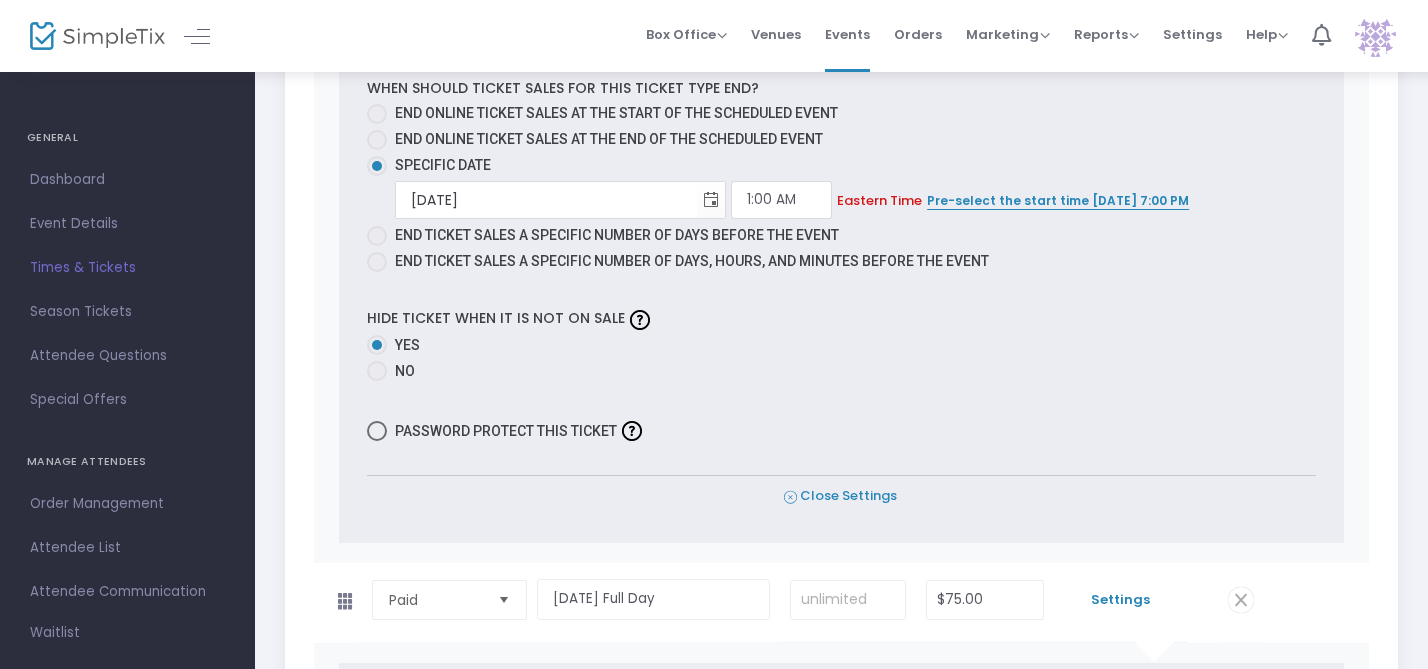 click on "Close Settings" at bounding box center (840, 496) 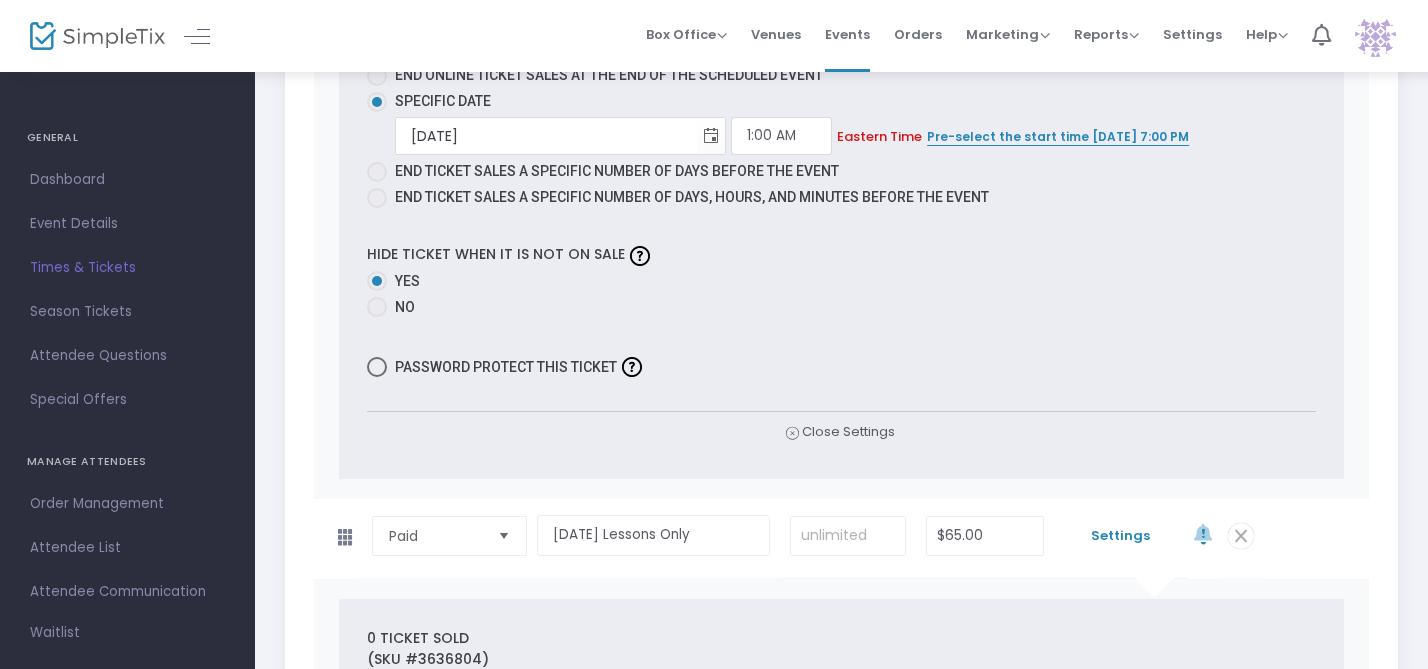 scroll, scrollTop: 1502, scrollLeft: 0, axis: vertical 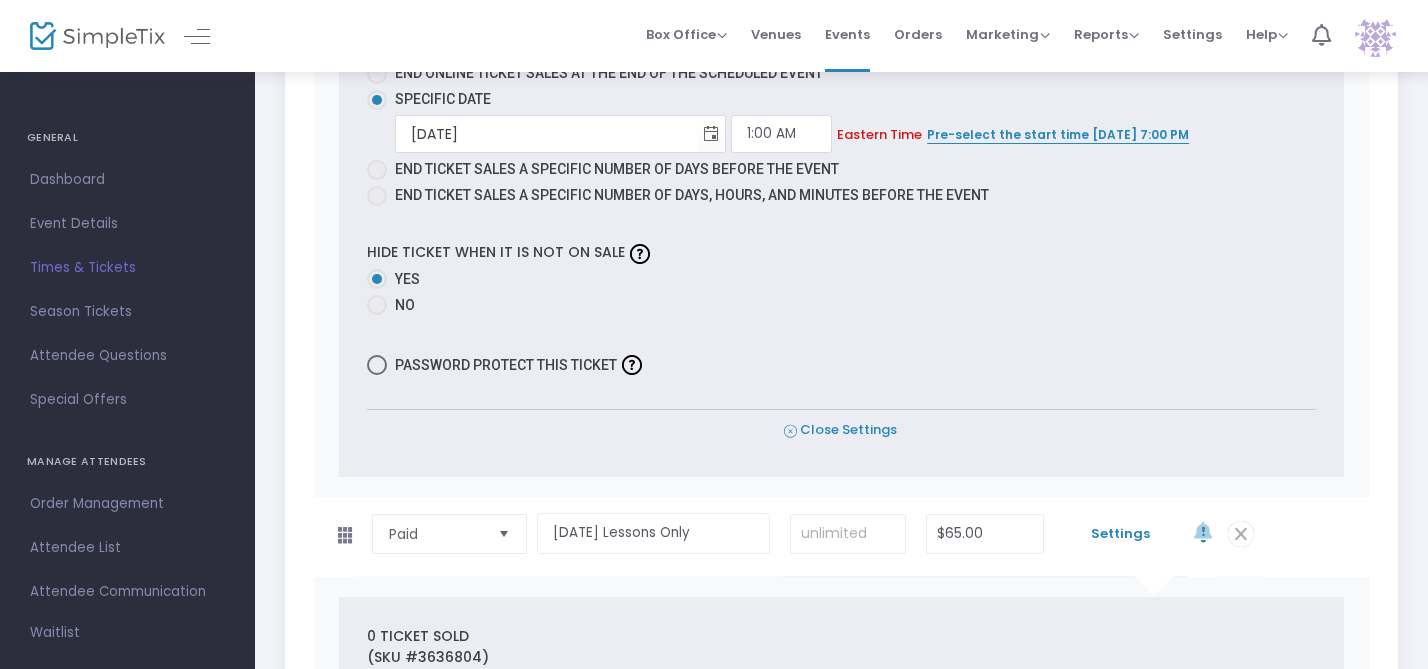 click on "Close Settings" at bounding box center (840, 430) 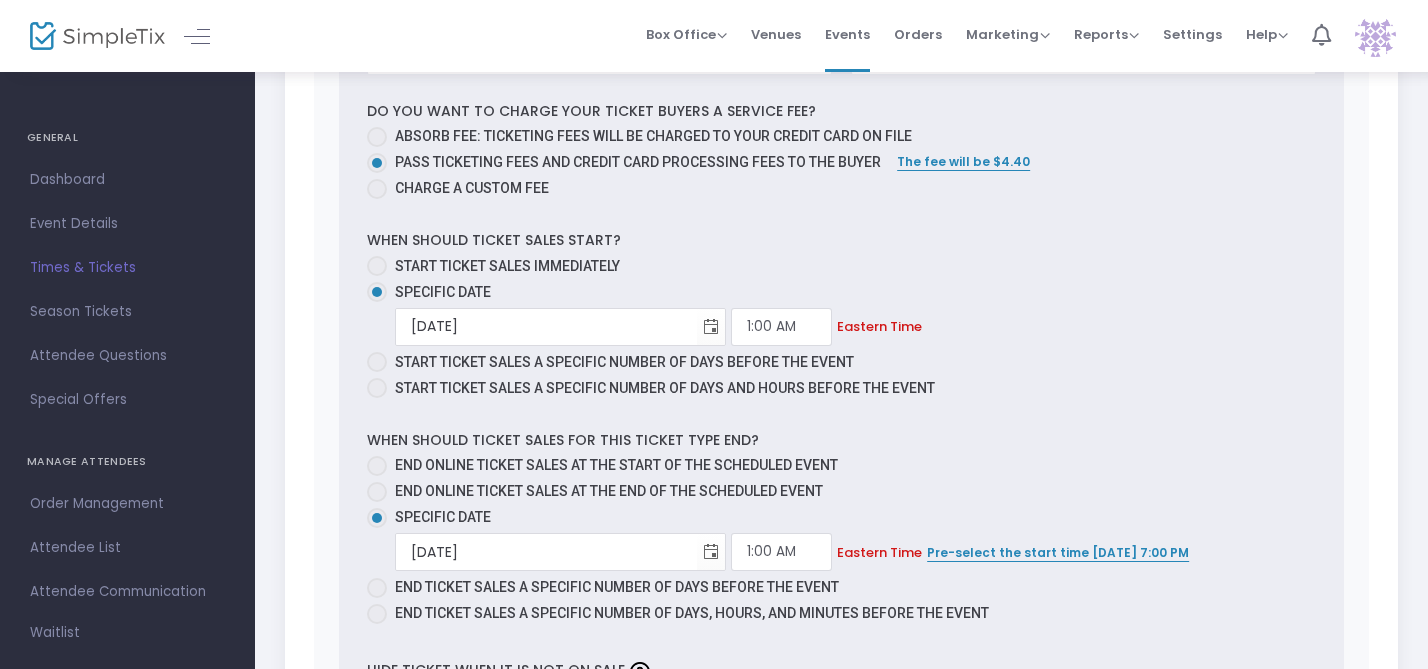 scroll, scrollTop: 1308, scrollLeft: 0, axis: vertical 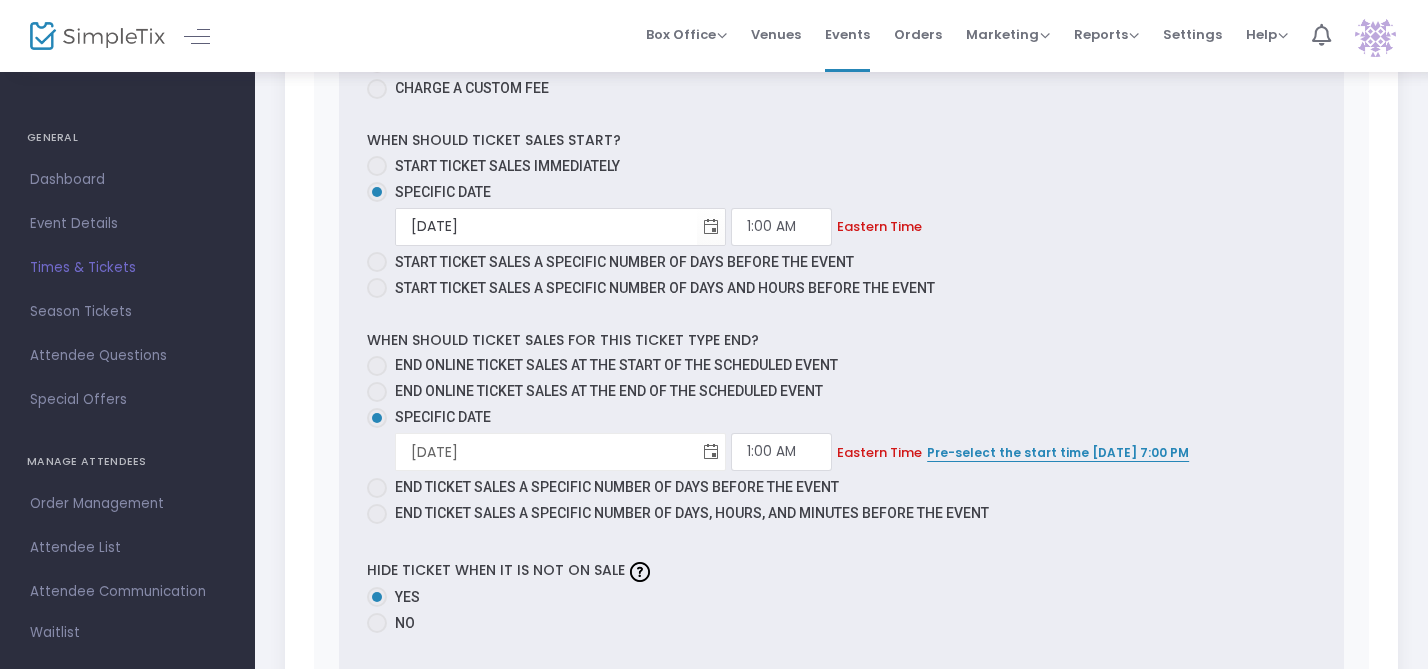 click at bounding box center [711, 452] 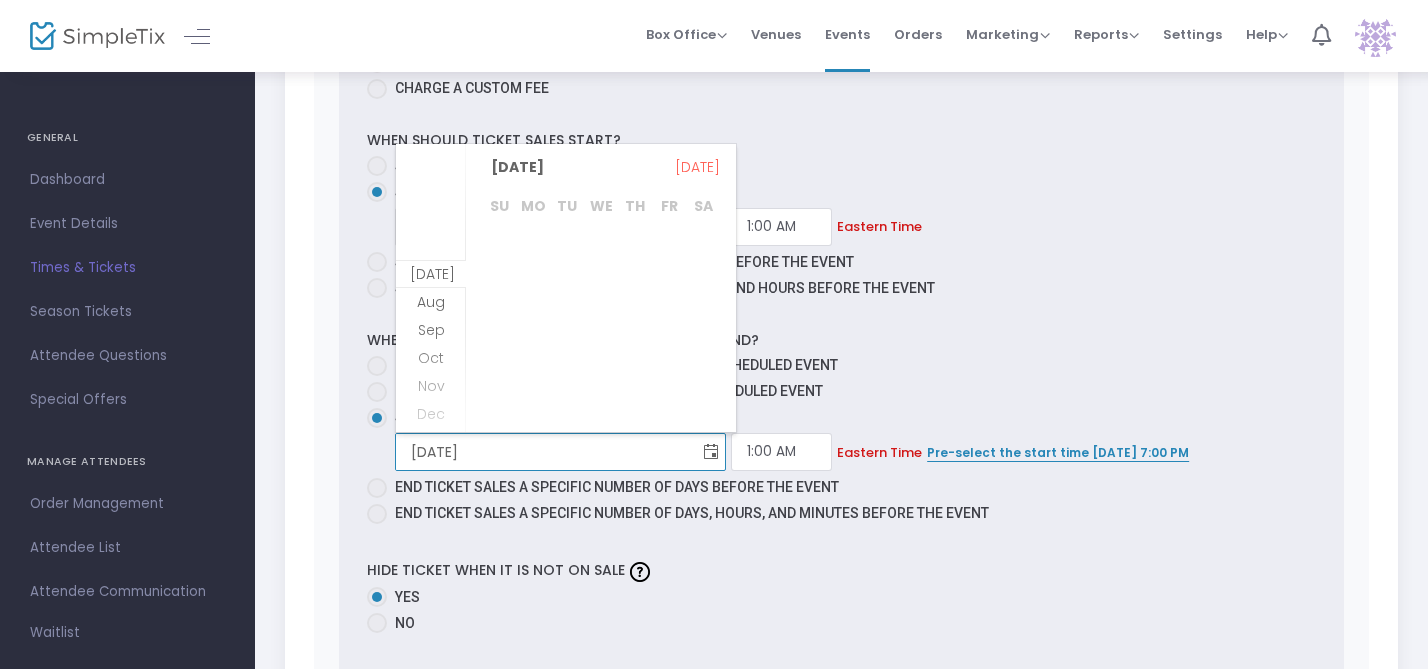 scroll, scrollTop: 28, scrollLeft: 0, axis: vertical 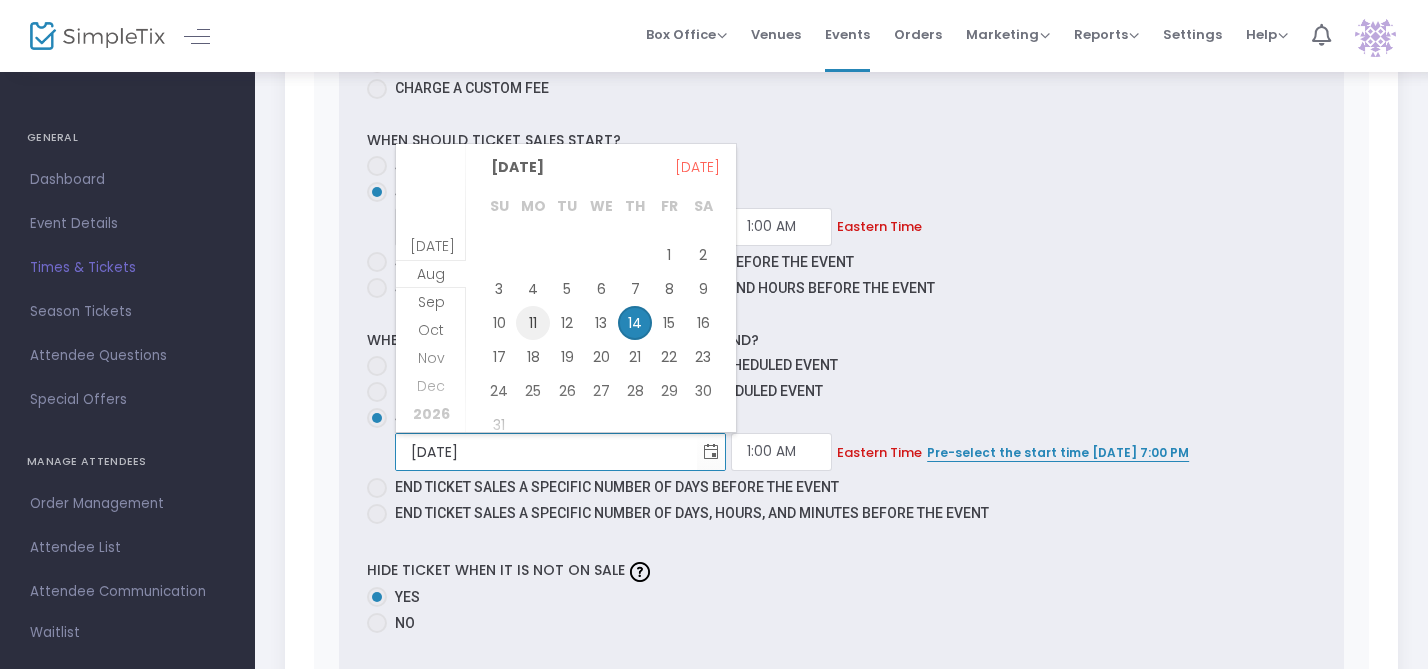 click on "11" at bounding box center (533, 323) 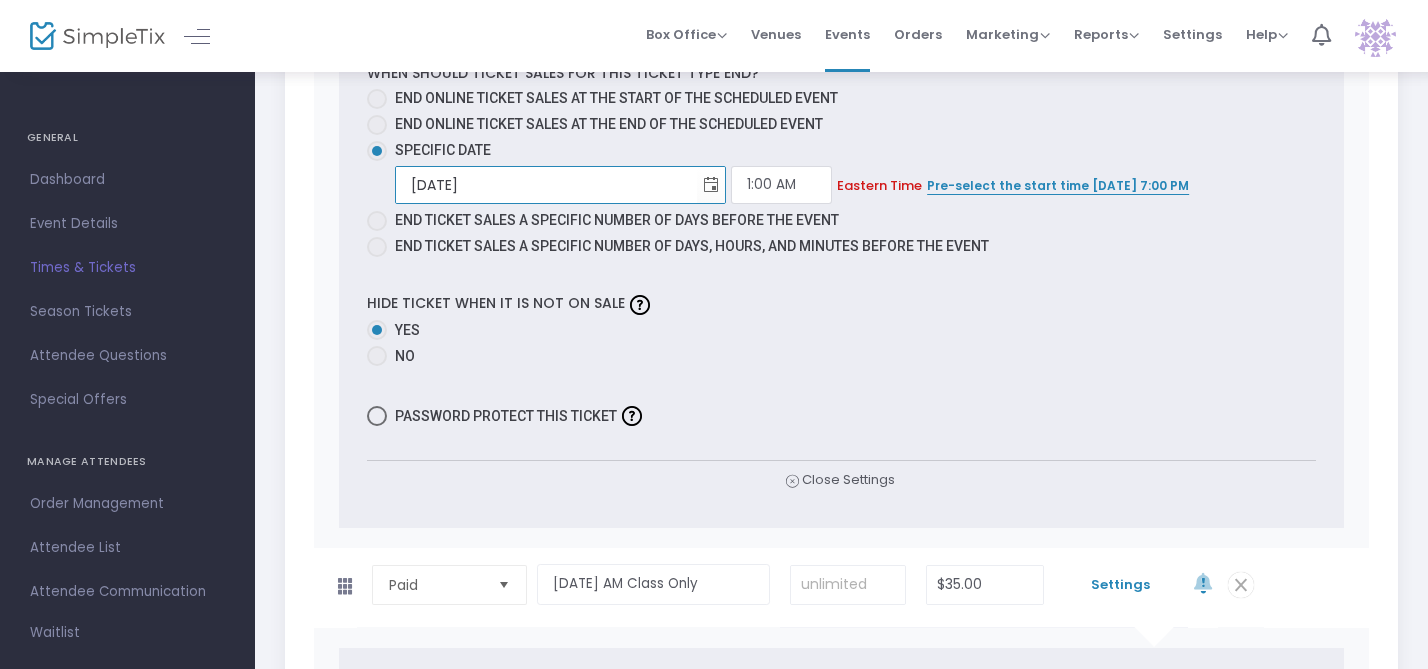 scroll, scrollTop: 1586, scrollLeft: 0, axis: vertical 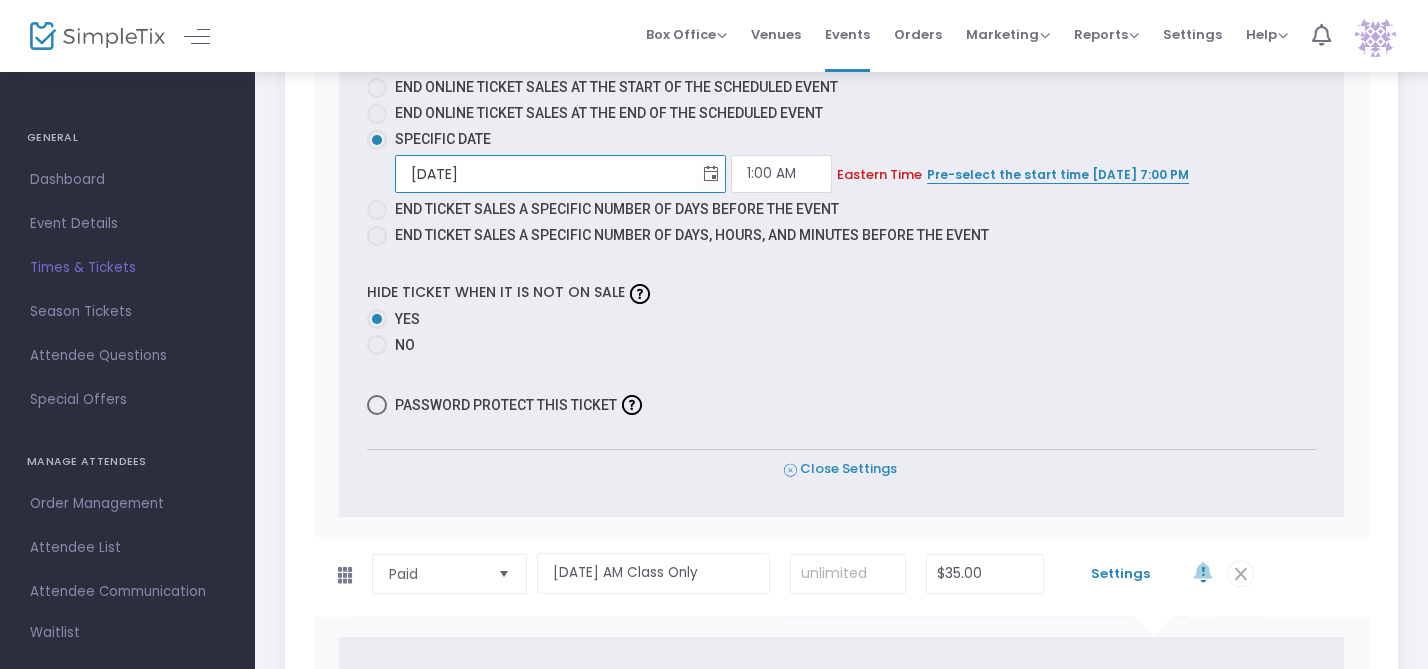 click on "Close Settings" at bounding box center (840, 469) 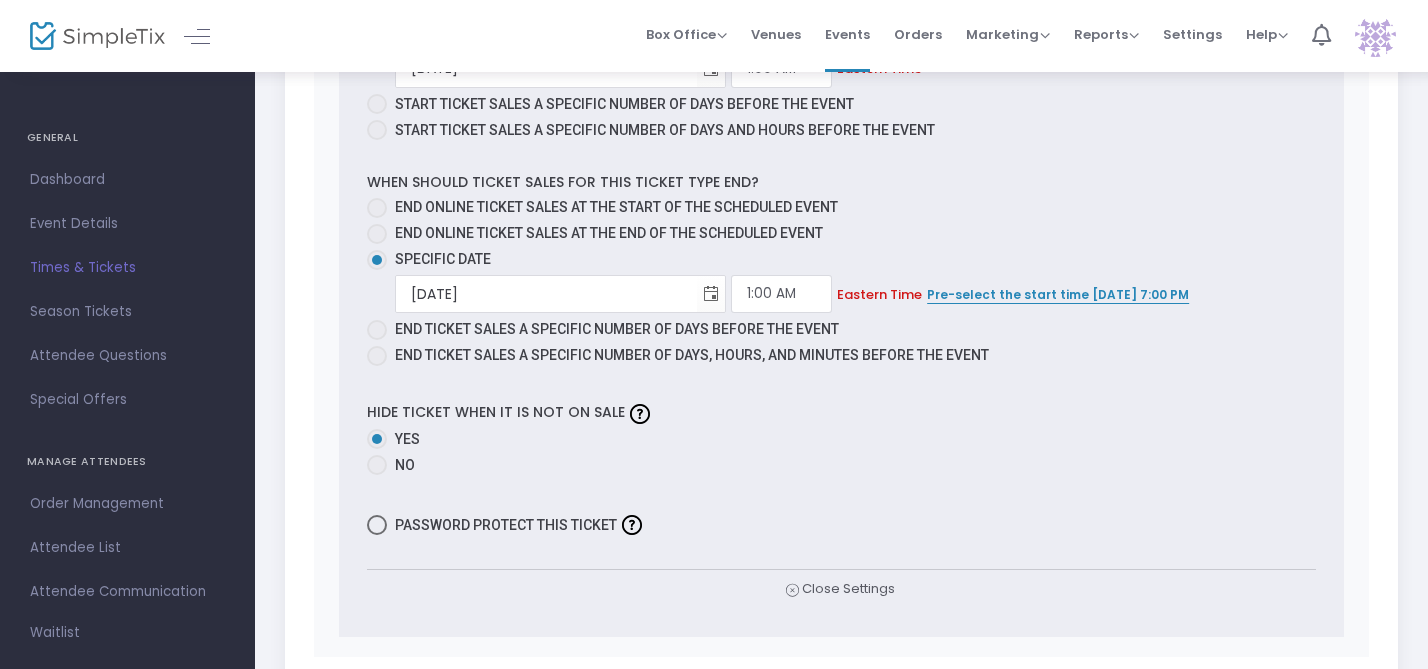 scroll, scrollTop: 1546, scrollLeft: 0, axis: vertical 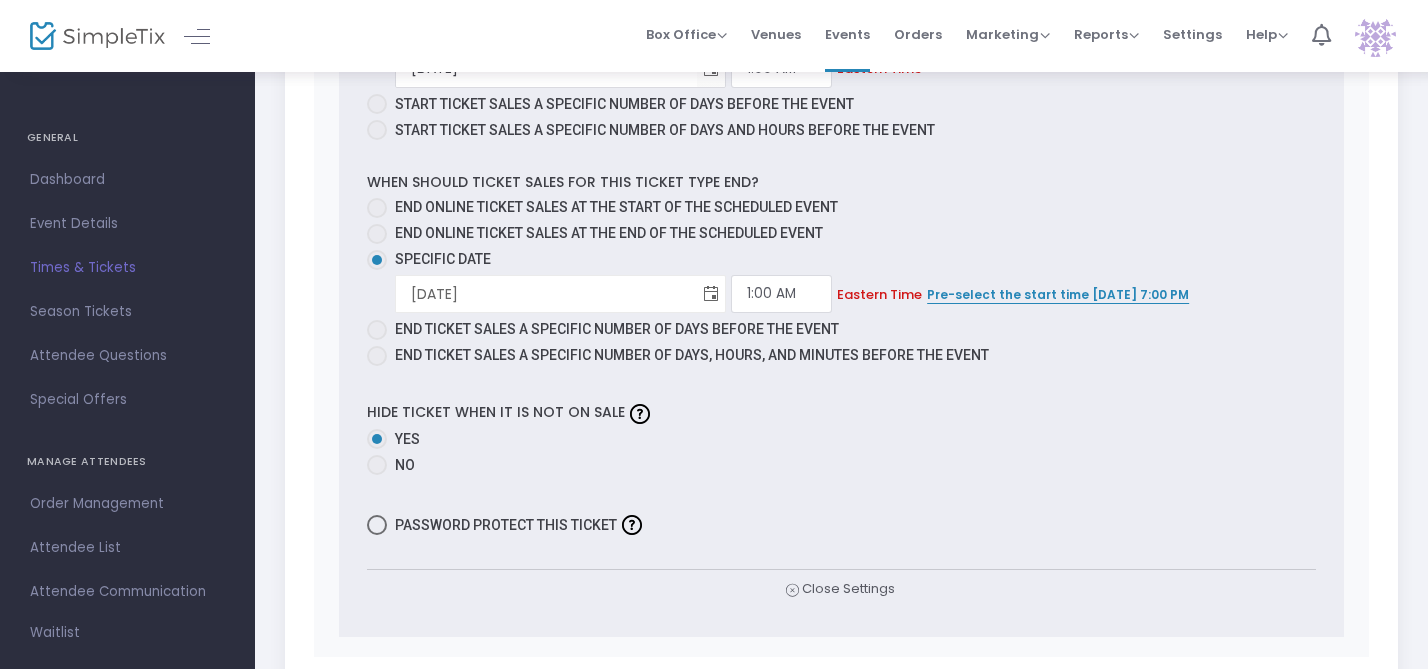 click at bounding box center [711, 294] 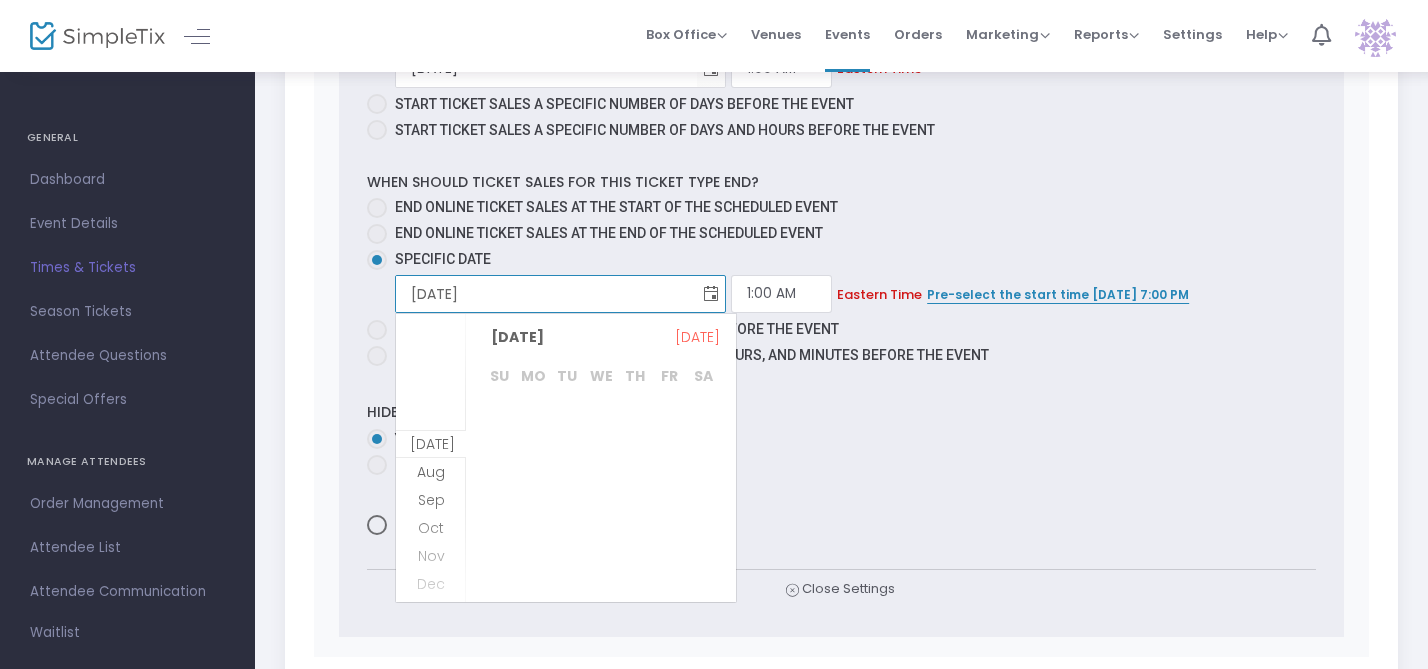 scroll, scrollTop: 28, scrollLeft: 0, axis: vertical 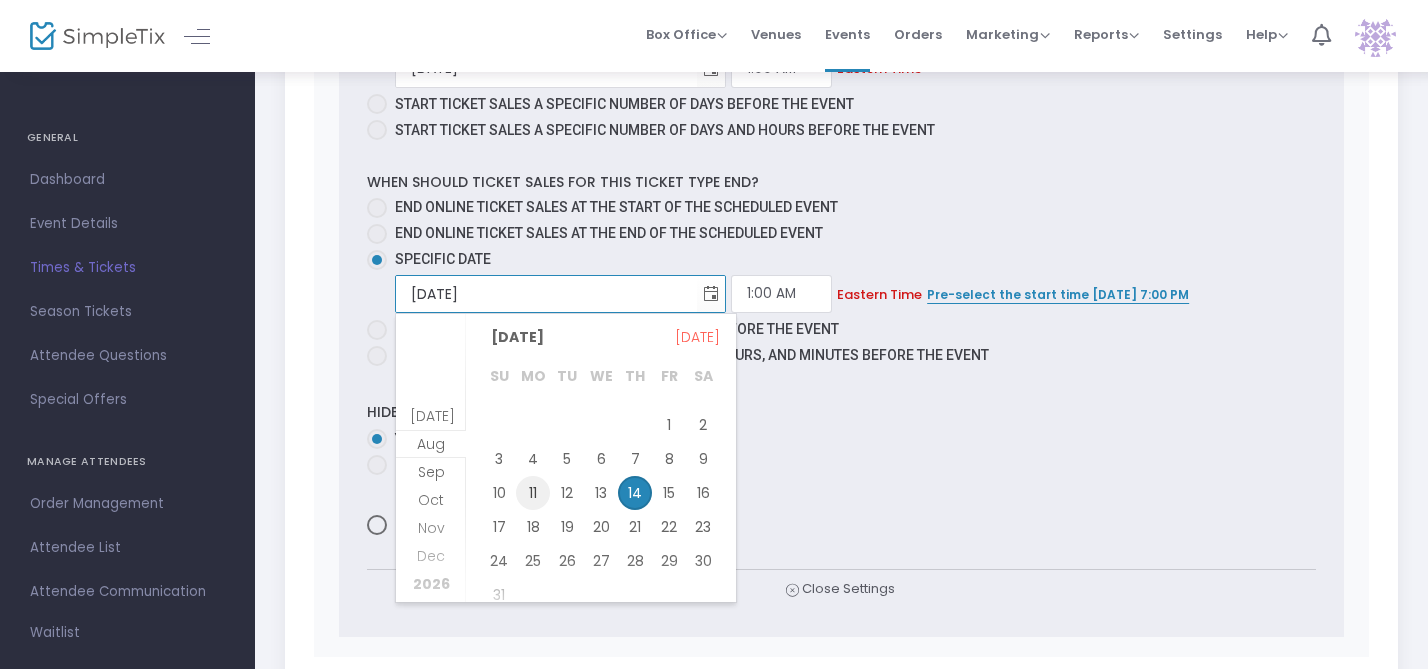 click on "11" at bounding box center (533, 493) 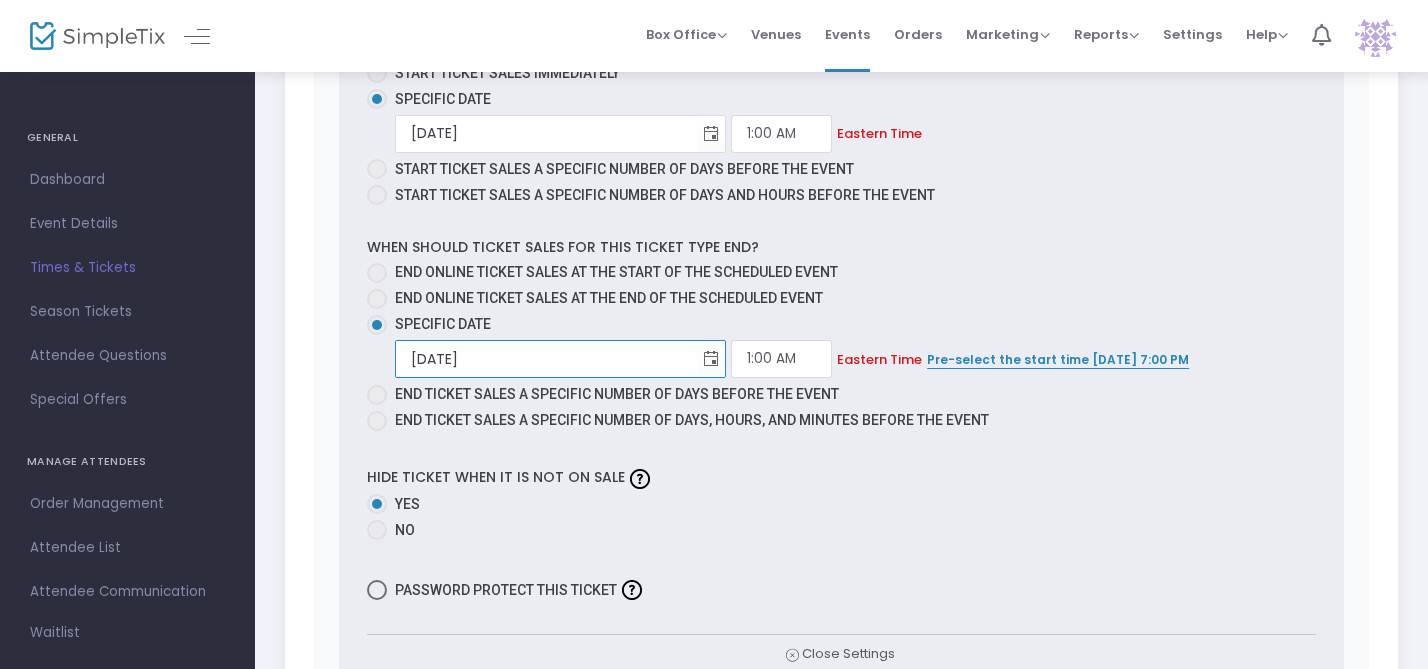 scroll, scrollTop: 1400, scrollLeft: 0, axis: vertical 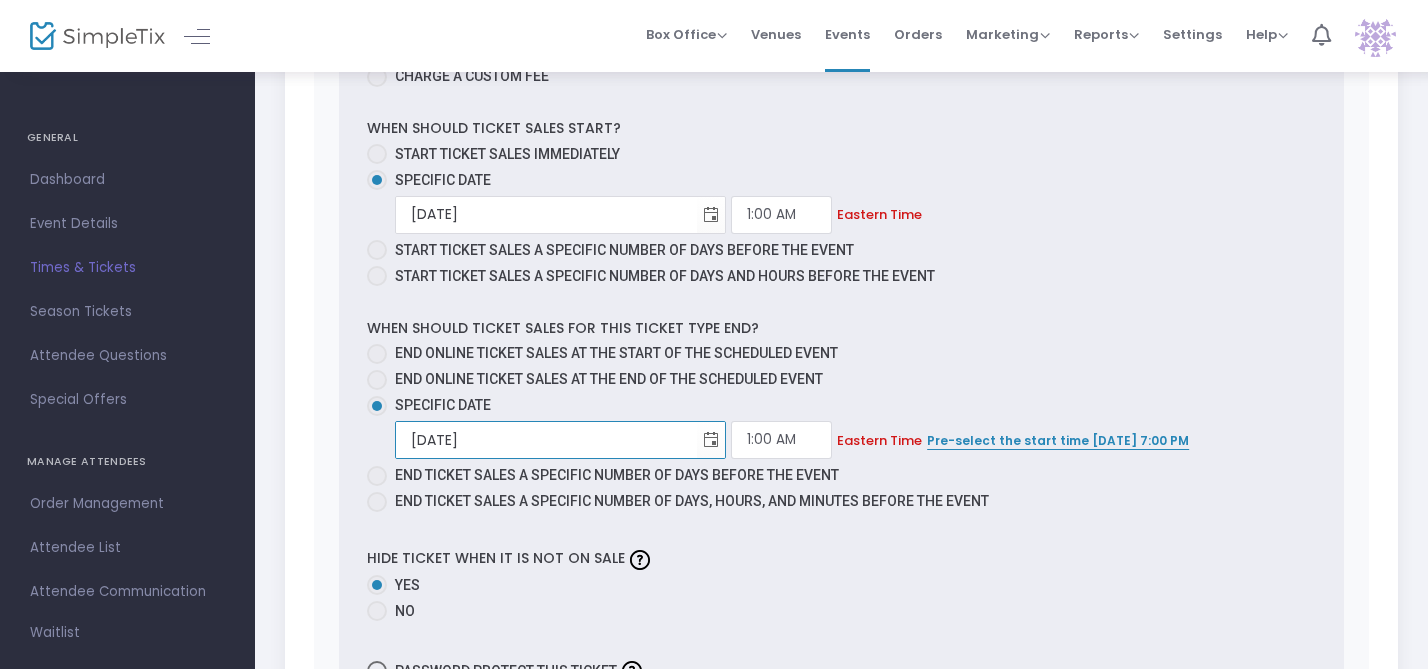 click at bounding box center (377, 154) 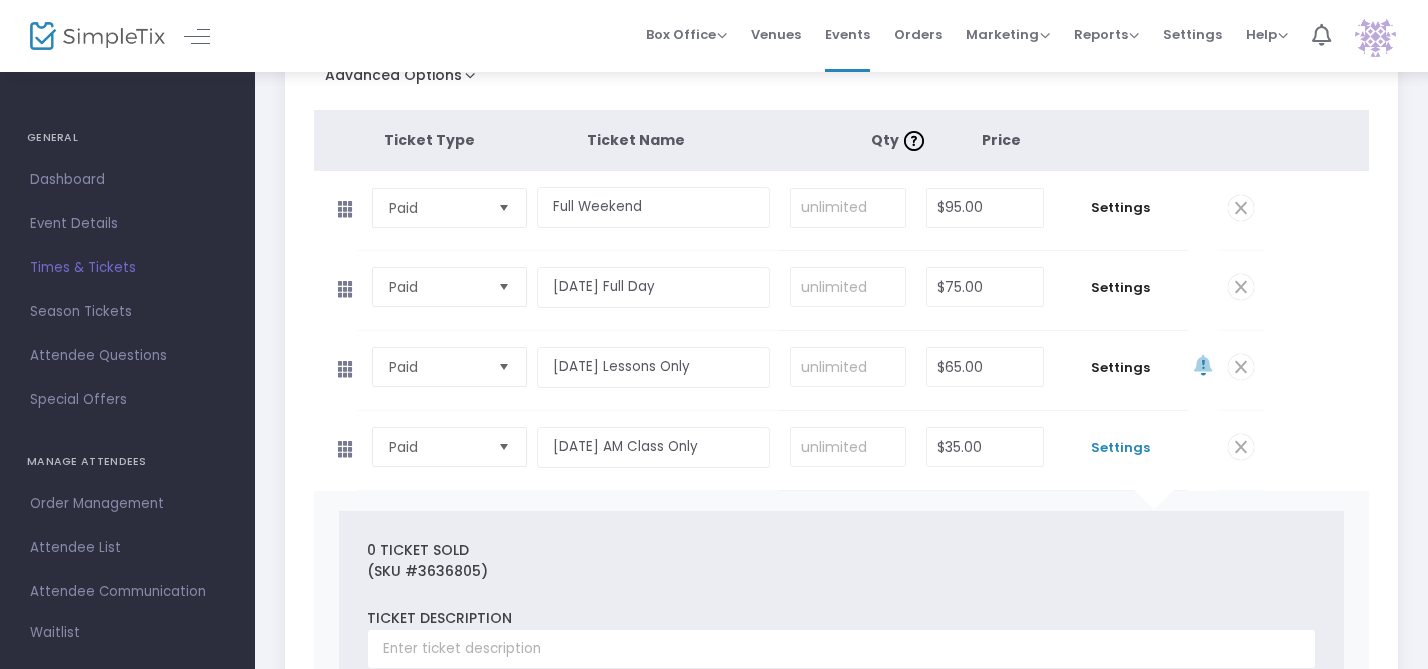 scroll, scrollTop: 368, scrollLeft: 0, axis: vertical 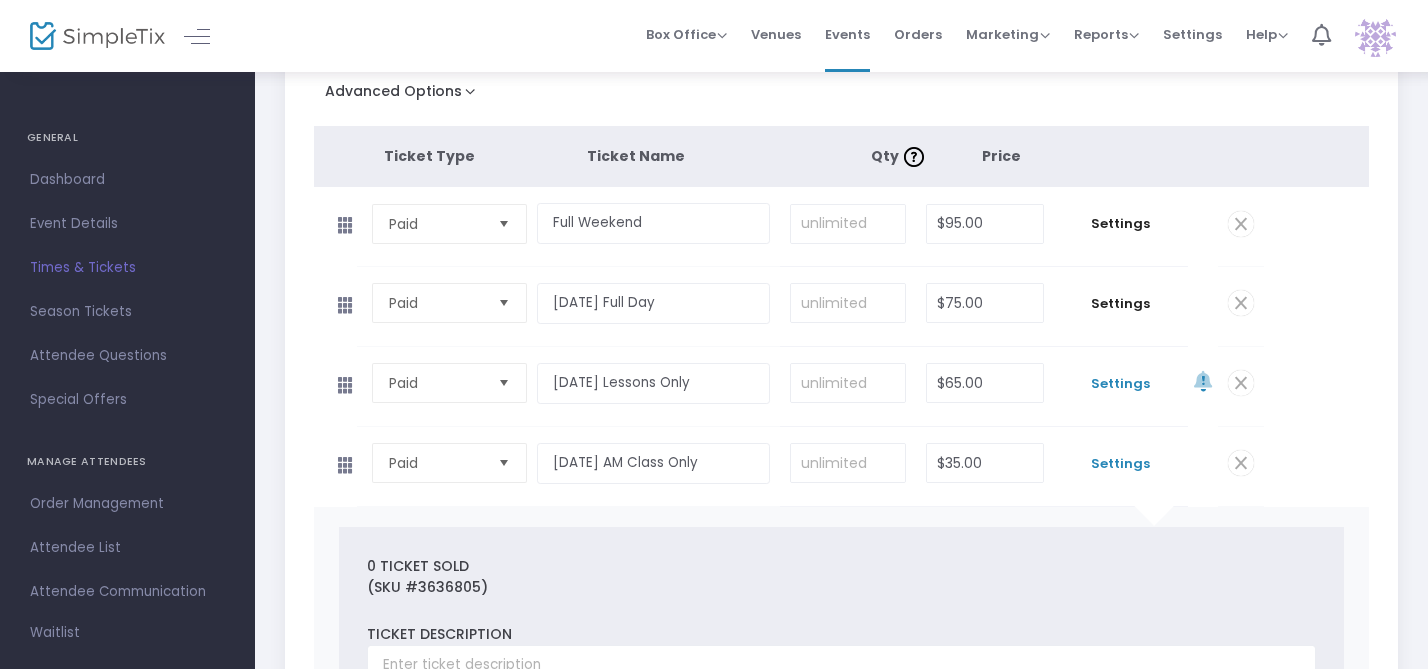 click on "Settings" at bounding box center (1121, 384) 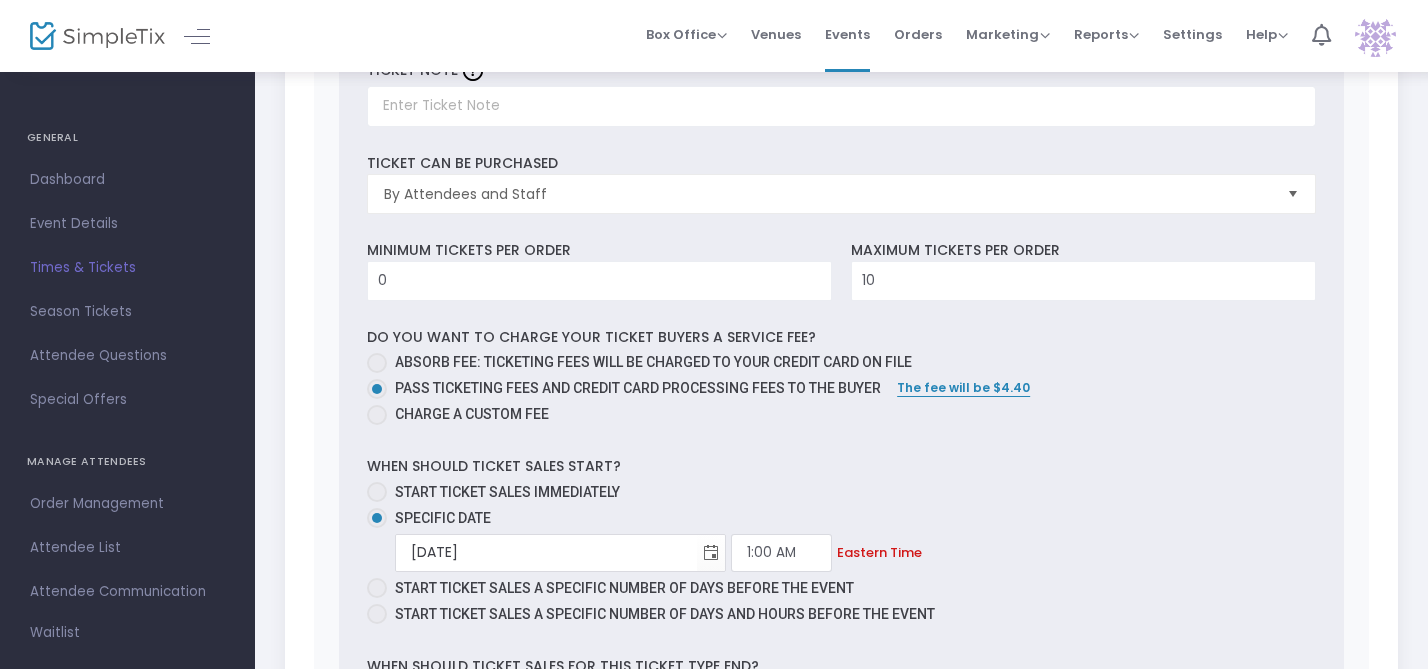 scroll, scrollTop: 993, scrollLeft: 0, axis: vertical 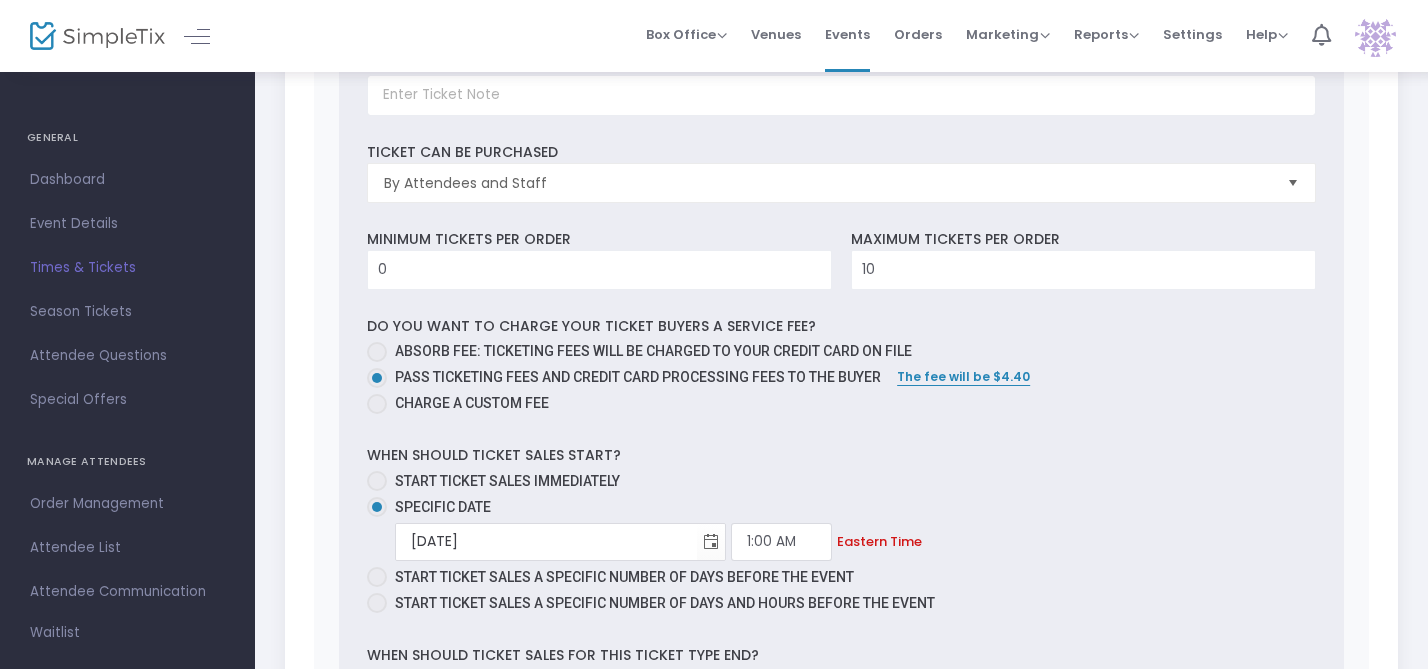click at bounding box center [377, 481] 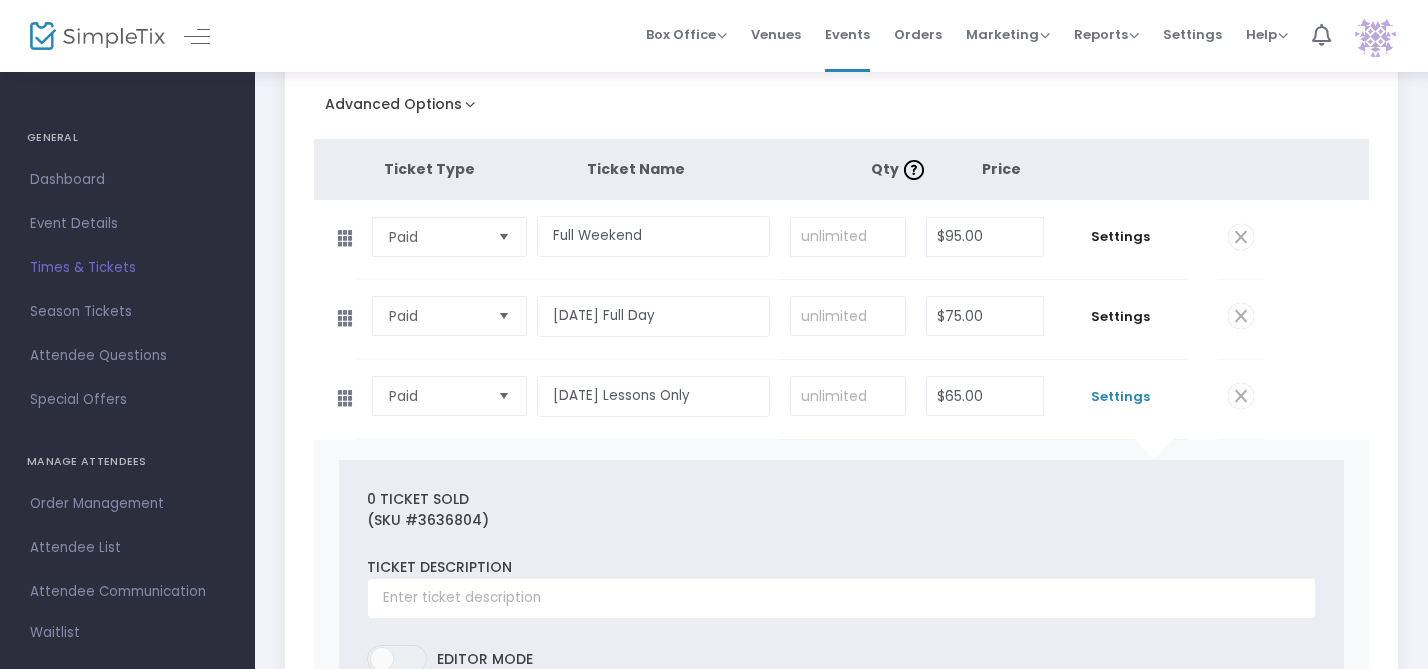 scroll, scrollTop: 342, scrollLeft: 0, axis: vertical 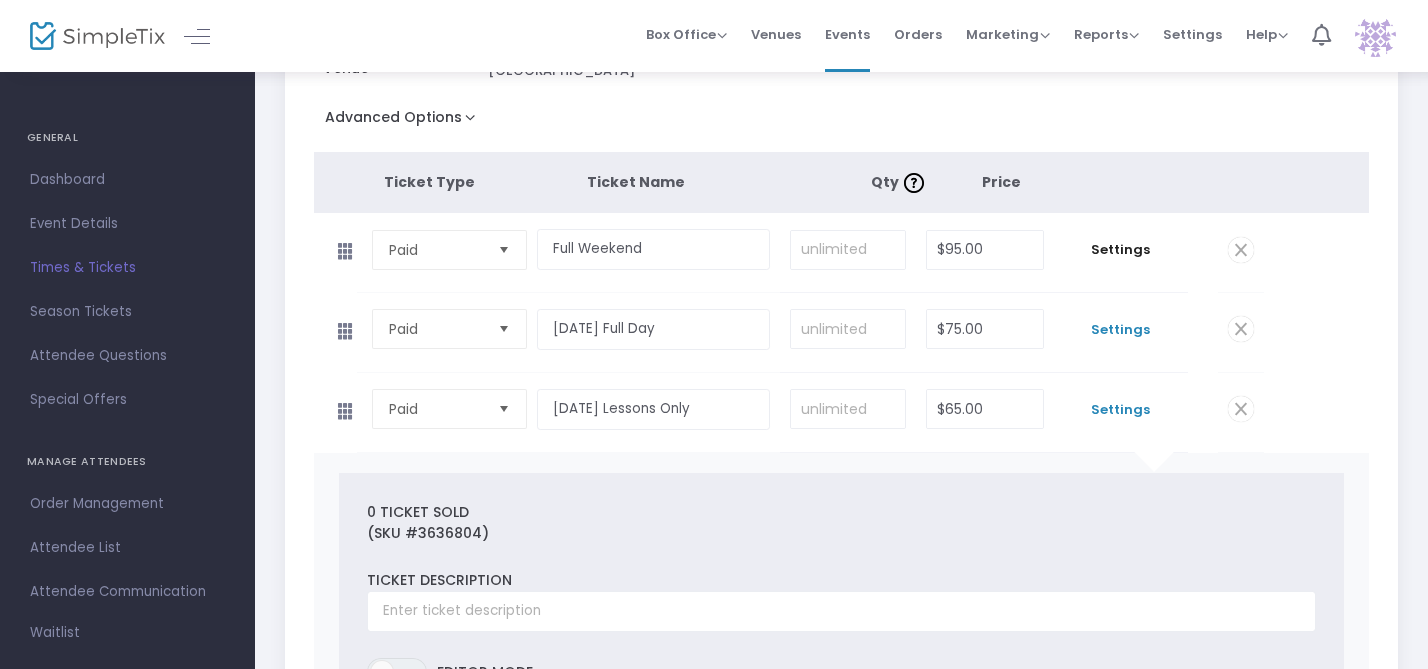 click on "Settings" at bounding box center (1121, 330) 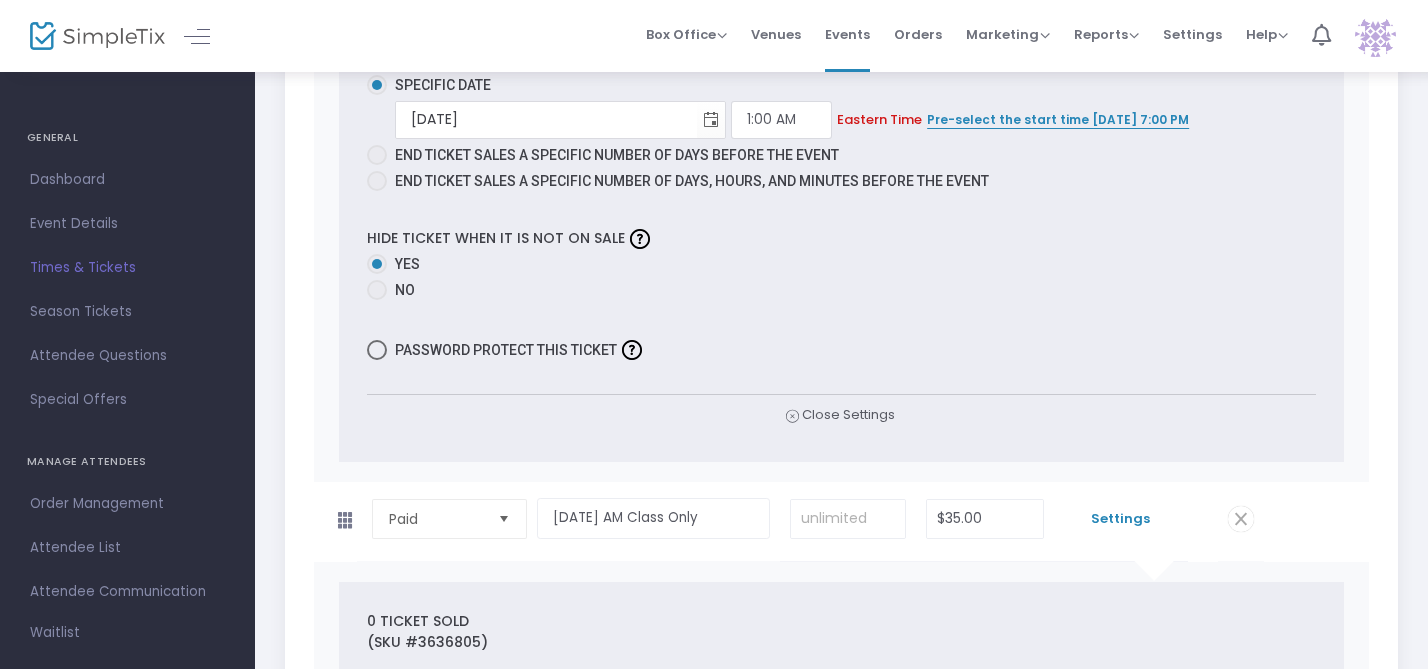 scroll, scrollTop: 2889, scrollLeft: 0, axis: vertical 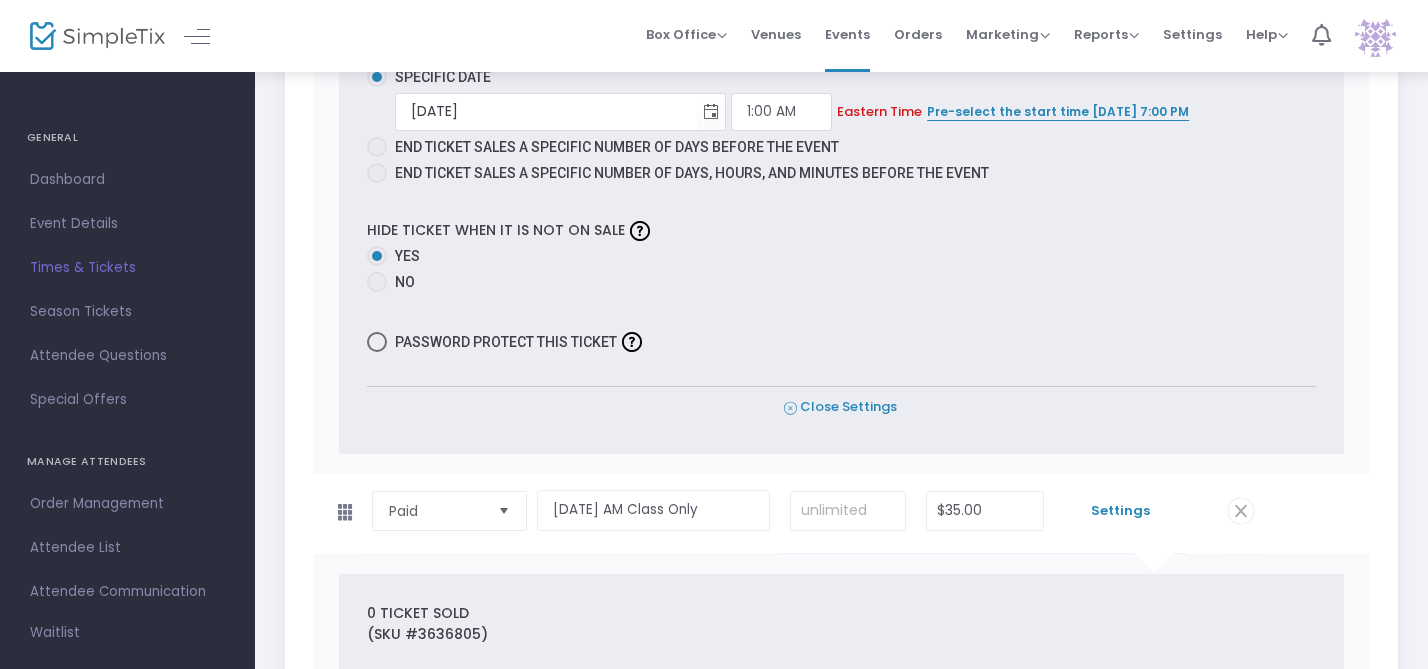 click on "Close Settings" at bounding box center [840, 407] 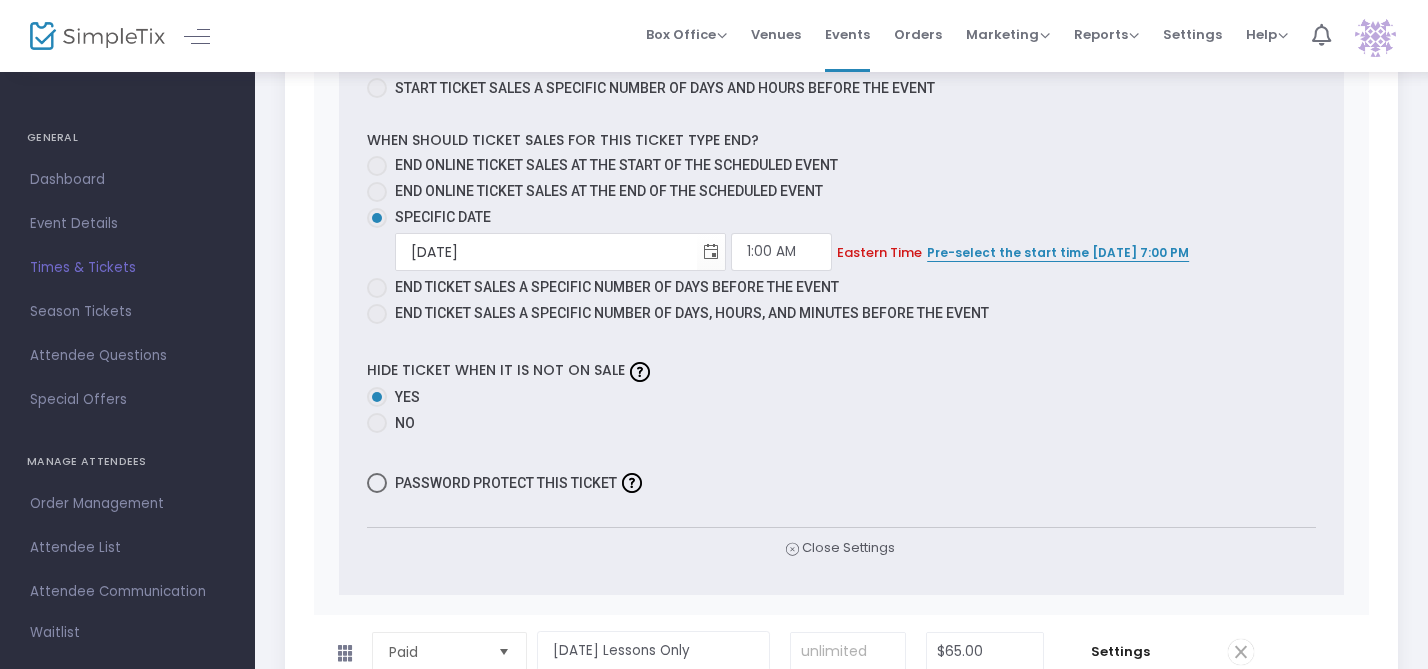 scroll, scrollTop: 1392, scrollLeft: 0, axis: vertical 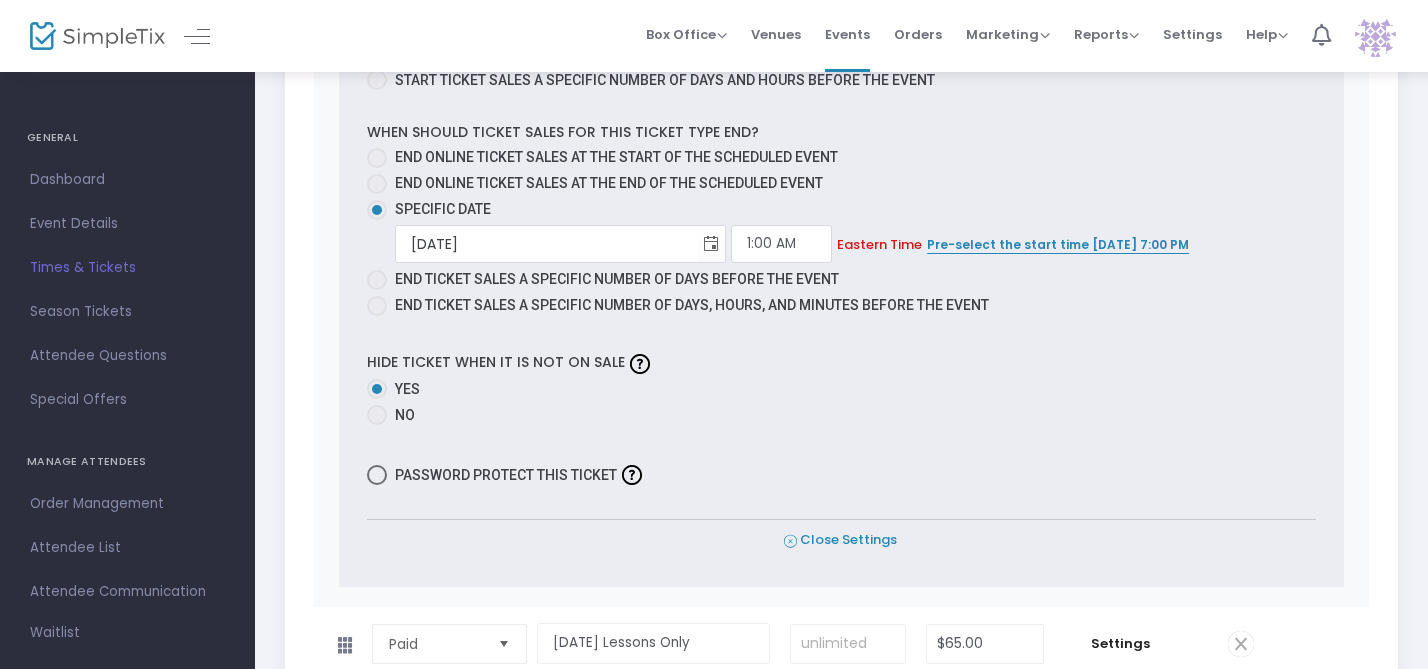 click on "Close Settings" at bounding box center (840, 540) 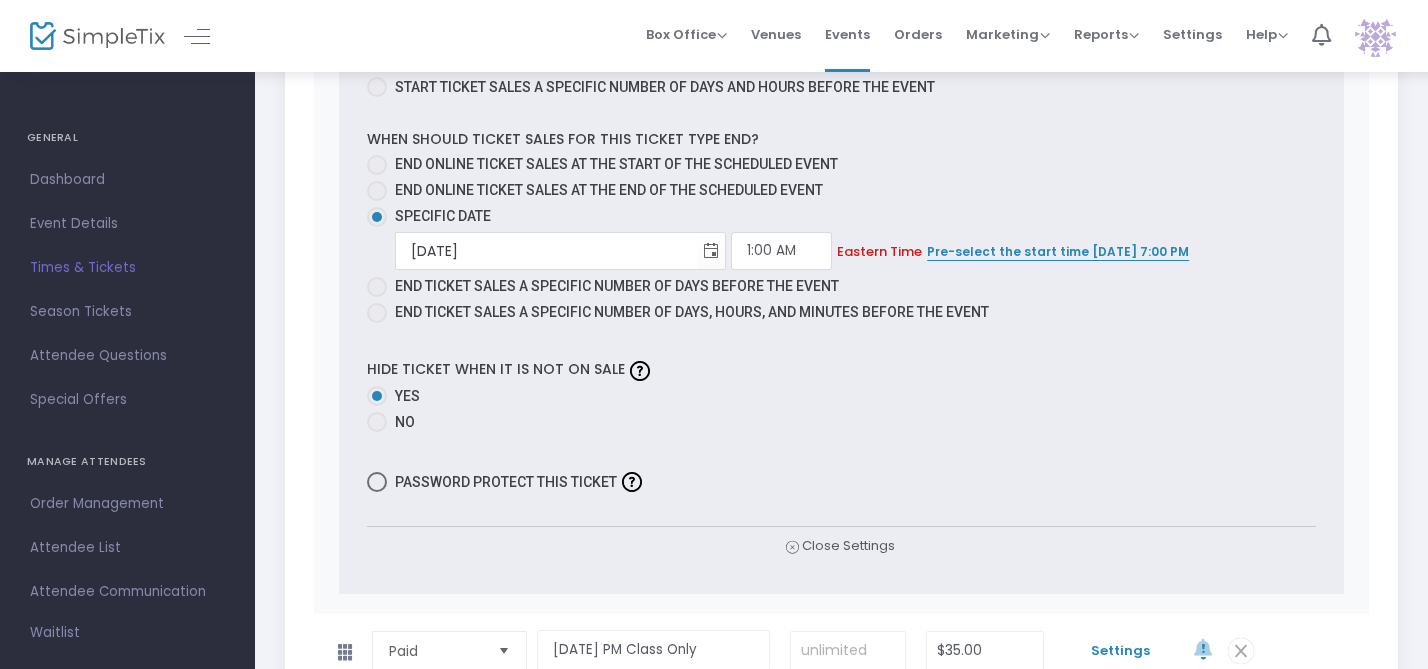 scroll, scrollTop: 1544, scrollLeft: 0, axis: vertical 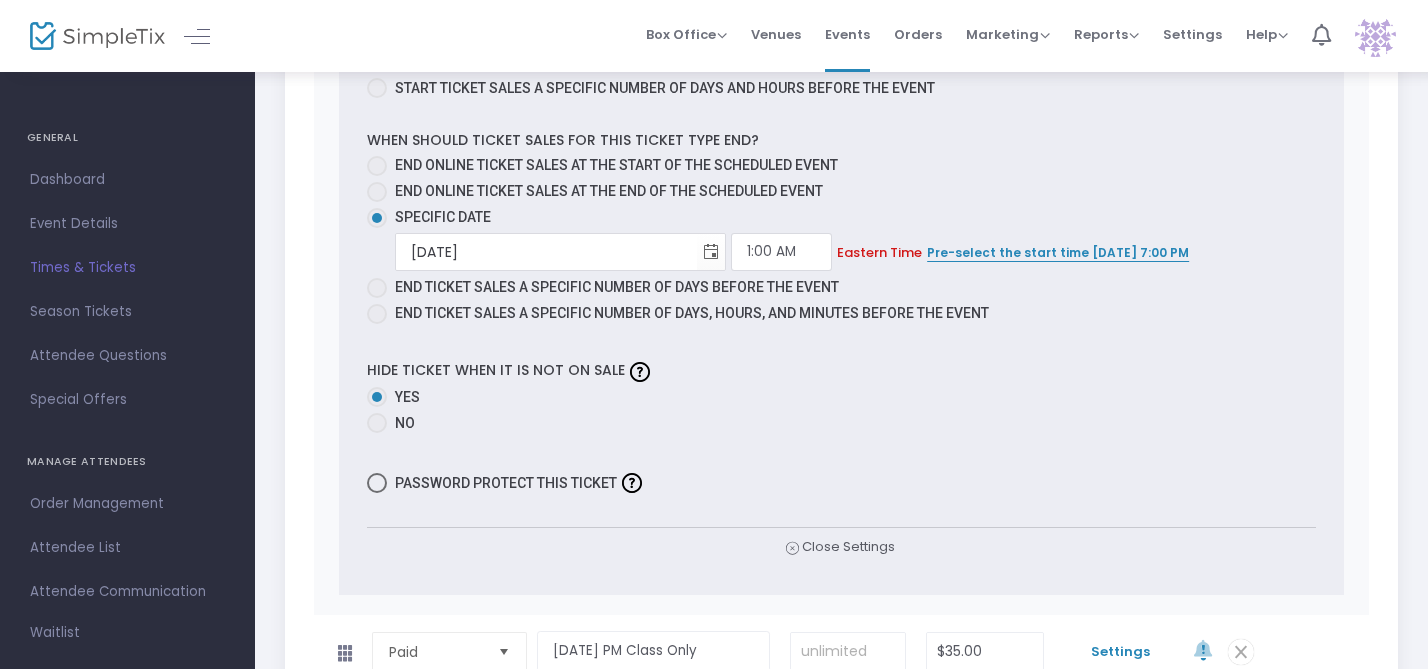 click on "0 Ticket sold (SKU #3636805) Ticket Description  Required.  ON OFF Editor mode TICKET NOTE Ticket can be purchased  By Attendees and Staff Minimum tickets per order 0  Value should be between 0 to 1000..  Maximum tickets per order 10  Value should not be less than Min Tickets and not exceed than 1000.  Do you want to charge your ticket buyers a service fee?   Absorb fee: Ticketing fees will be charged to your credit card on file    Pass ticketing fees and credit card processing fees to the buyer   The fee will be $2.89     Charge a custom fee When should ticket sales start?   Start ticket sales immediately   Specific Date   Start ticket sales a specific number of days before the event   Start ticket sales a specific number of days and hours before the event When should ticket sales for this ticket type end?    End online ticket sales at the start of the scheduled event   End online ticket sales at the end of the scheduled event   Specific Date 8/14/2025  Required.  1:00 AM  Required.  Eastern  Time" at bounding box center [842, -27] 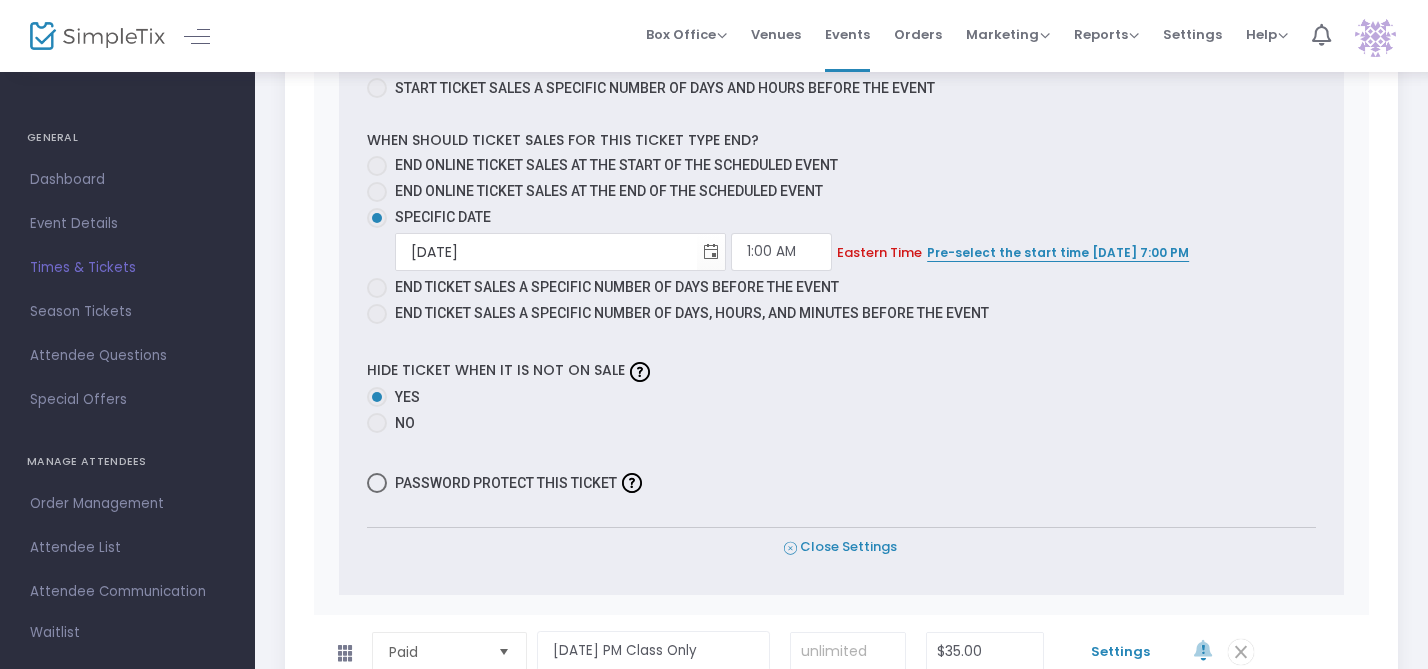 click on "Close Settings" at bounding box center (840, 547) 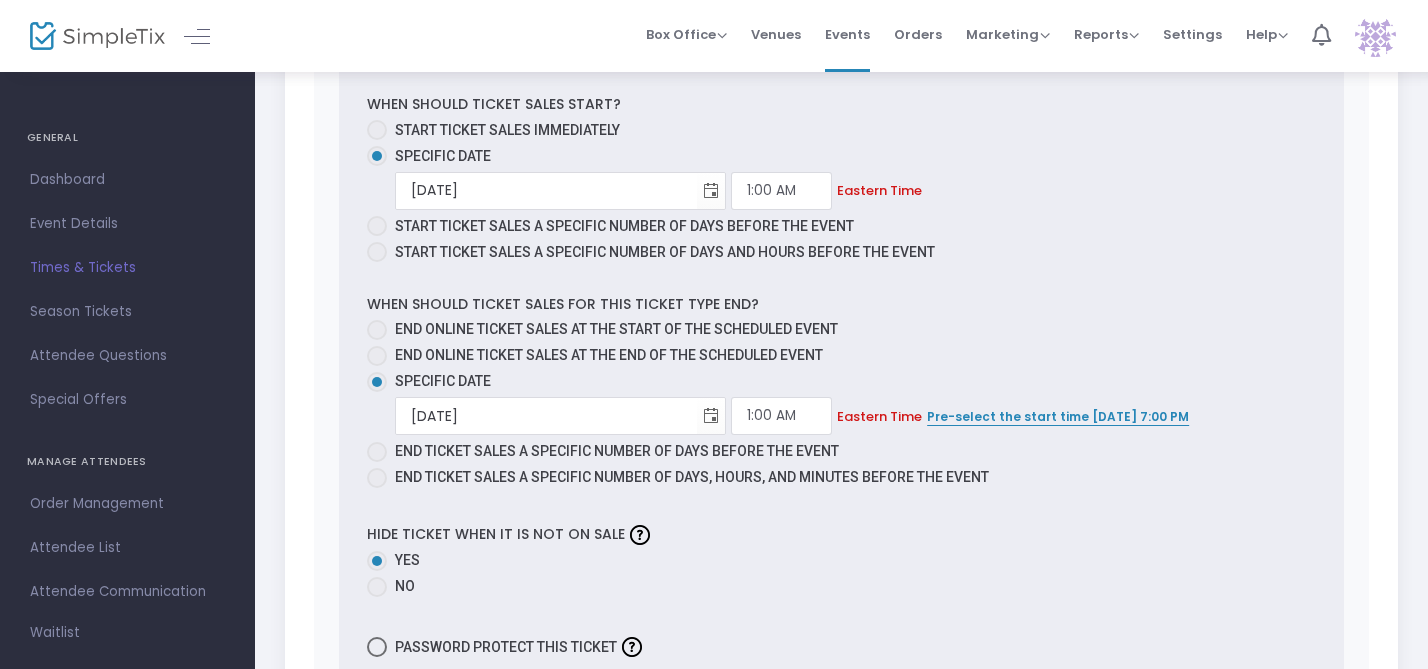 scroll, scrollTop: 1504, scrollLeft: 0, axis: vertical 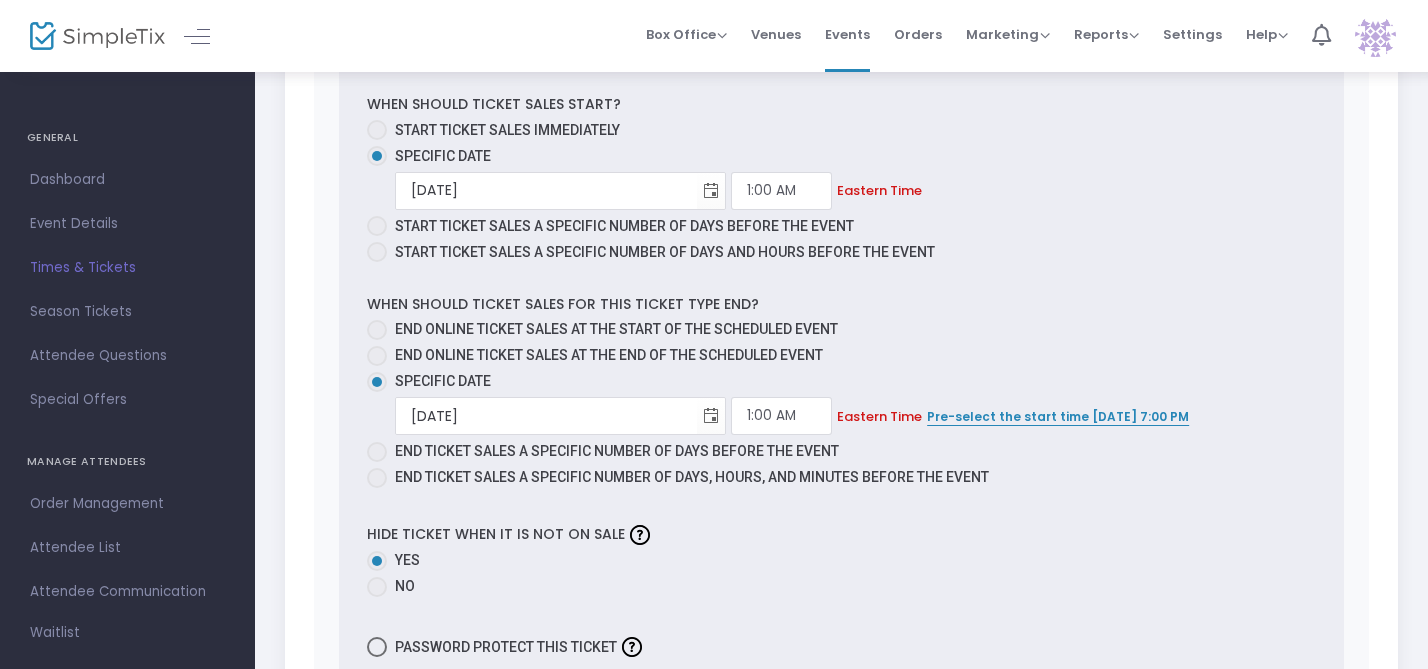 click at bounding box center [377, 130] 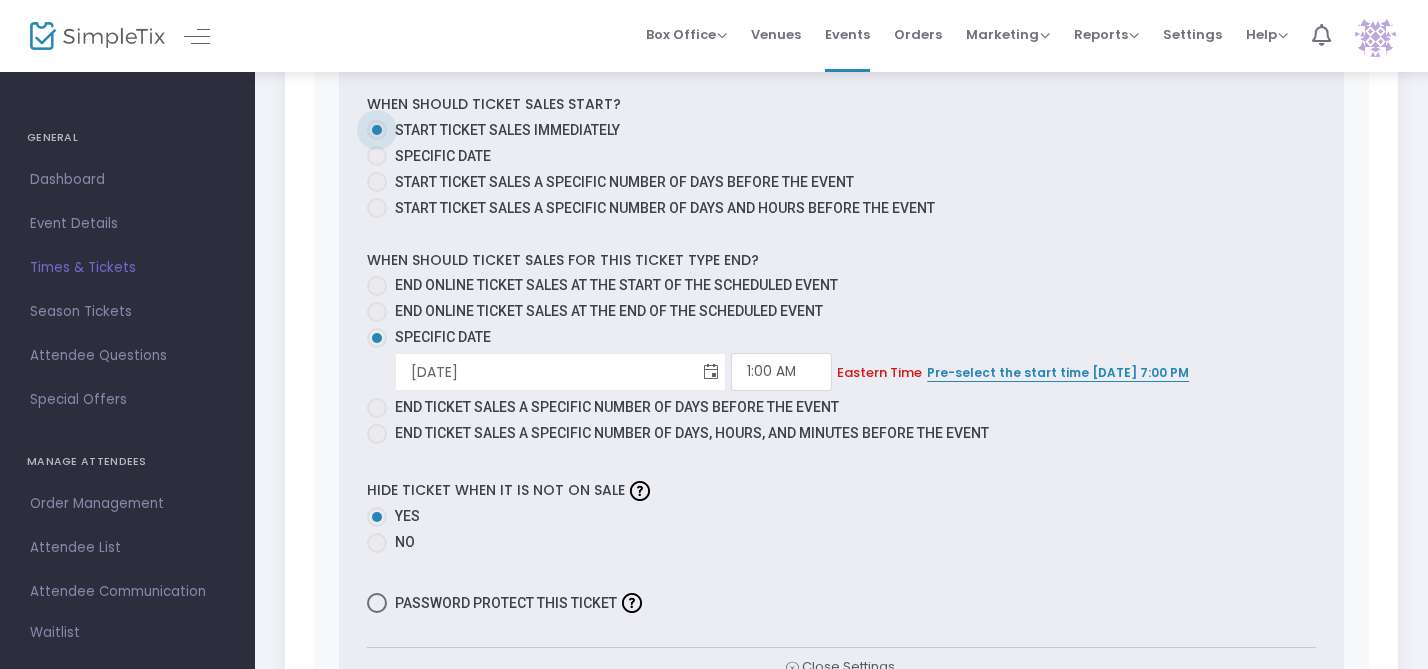 click at bounding box center (711, 372) 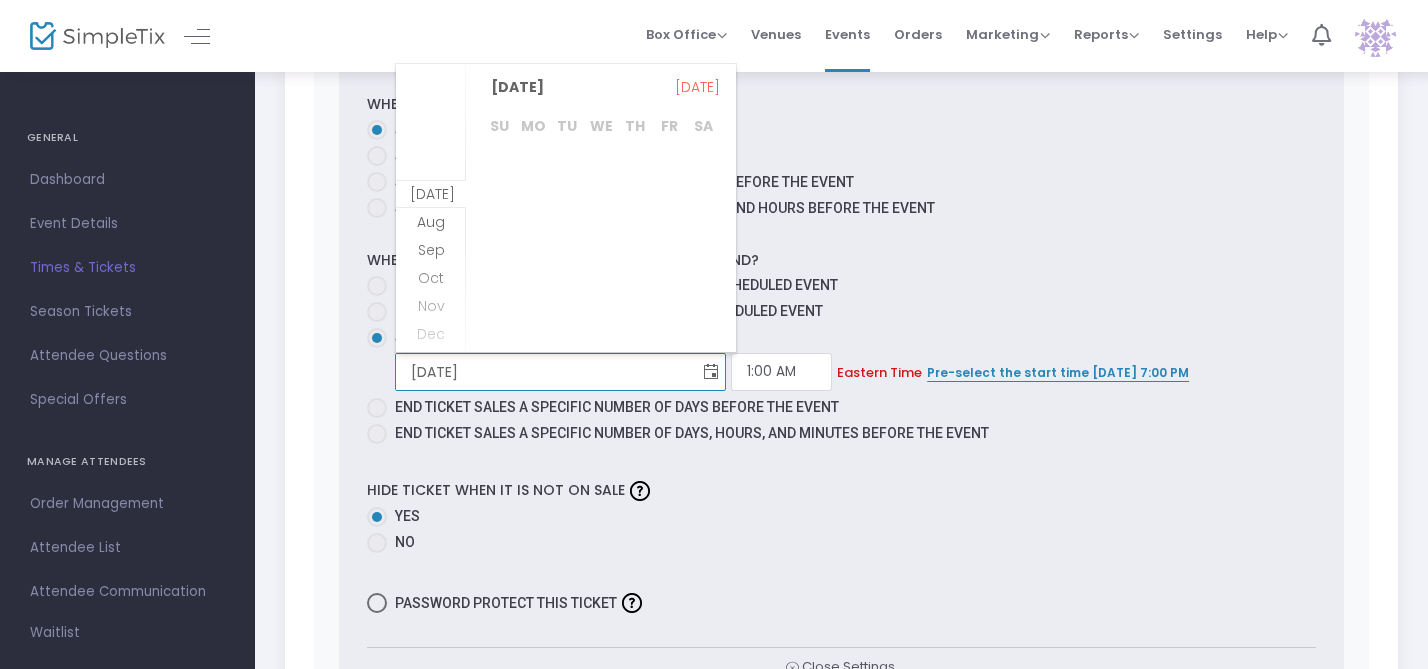 scroll, scrollTop: 28, scrollLeft: 0, axis: vertical 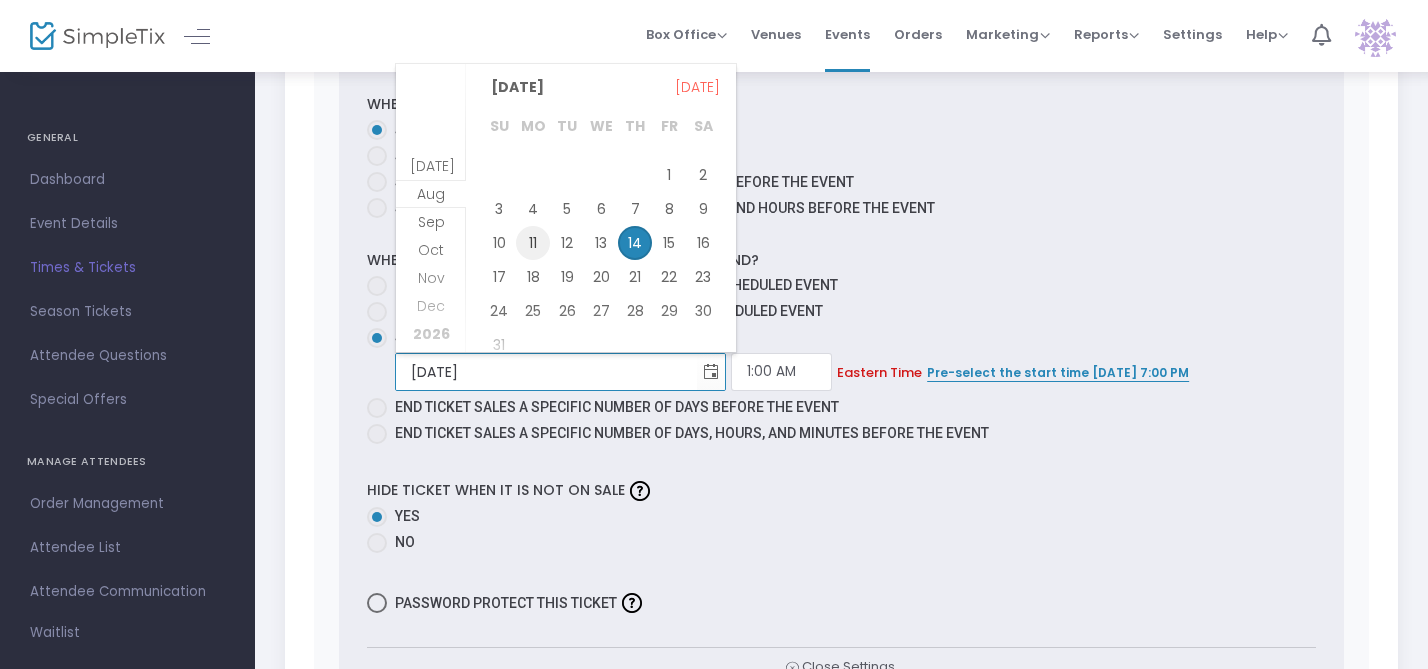 click on "11" at bounding box center (533, 243) 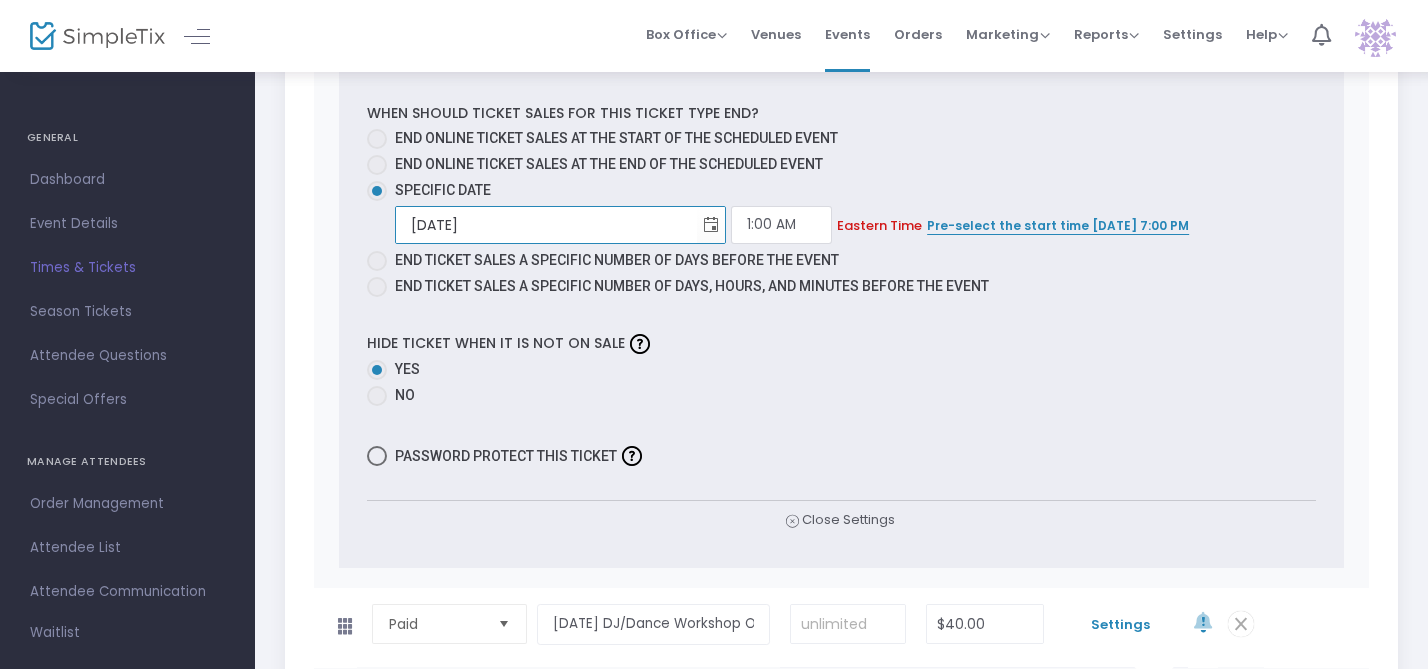scroll, scrollTop: 1662, scrollLeft: 0, axis: vertical 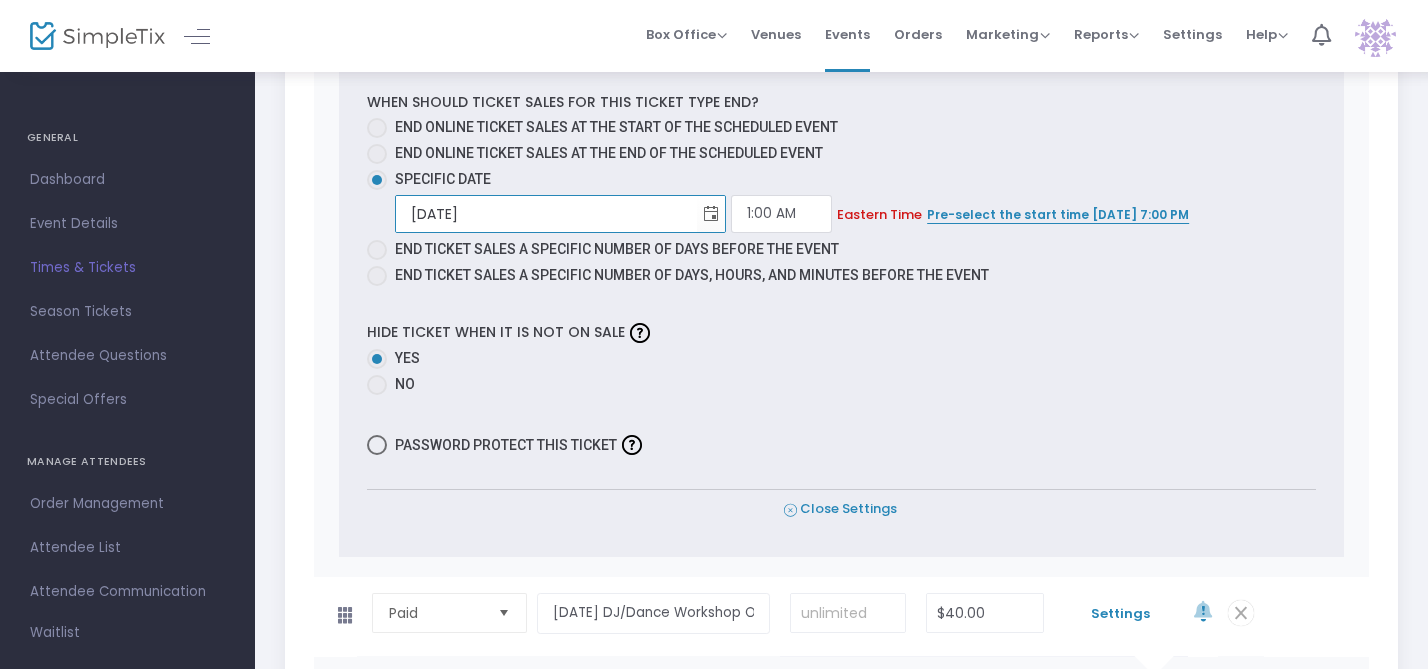 click on "Close Settings" at bounding box center [840, 509] 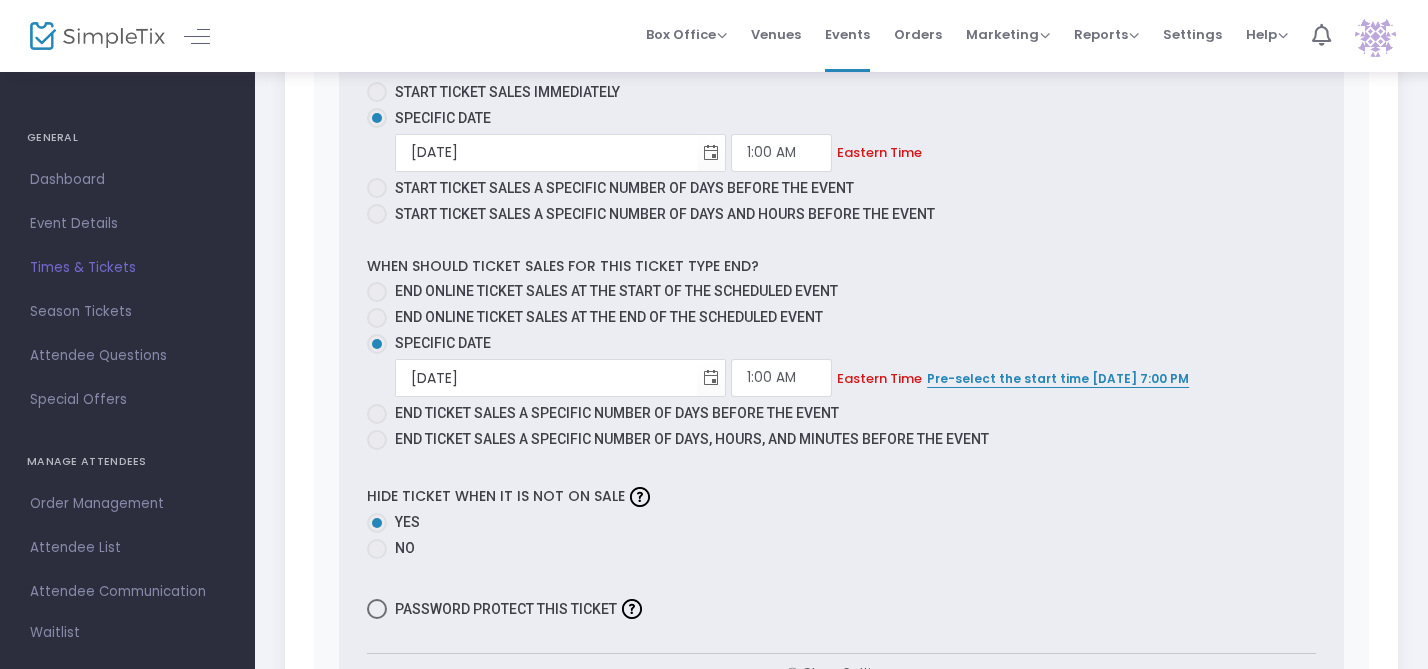 scroll, scrollTop: 1622, scrollLeft: 0, axis: vertical 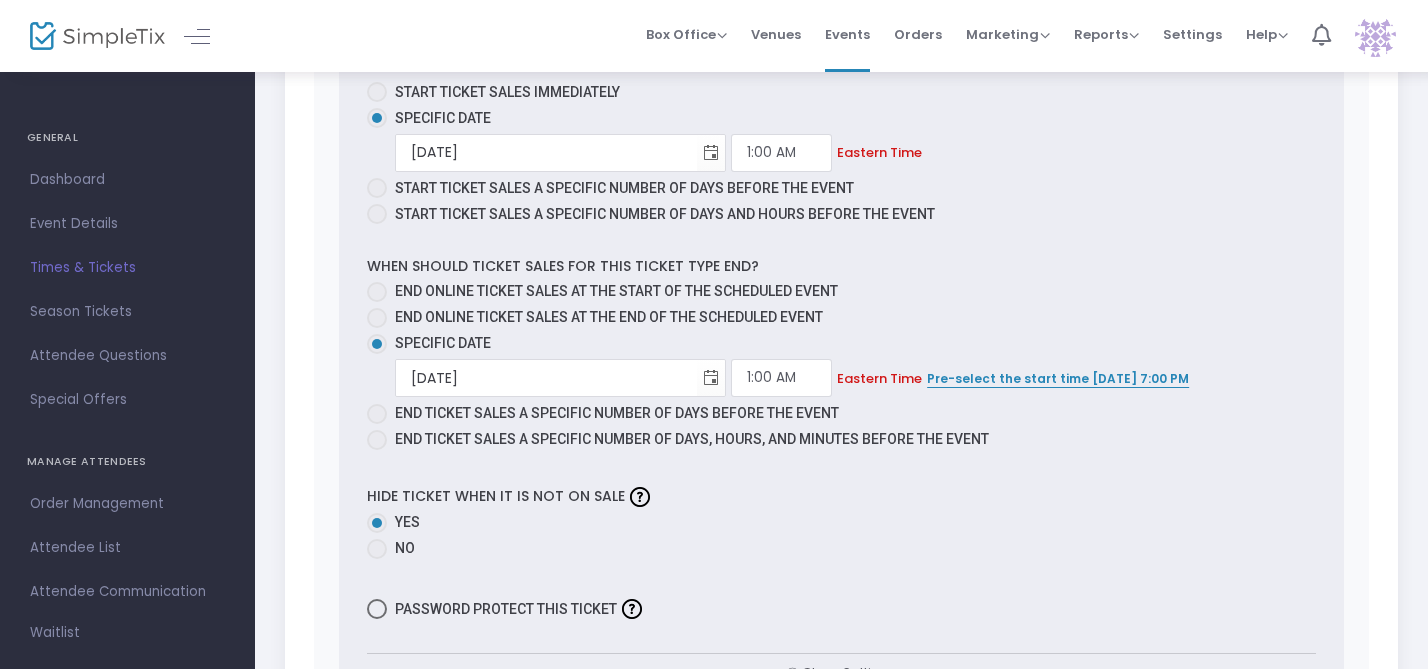 click at bounding box center [377, 92] 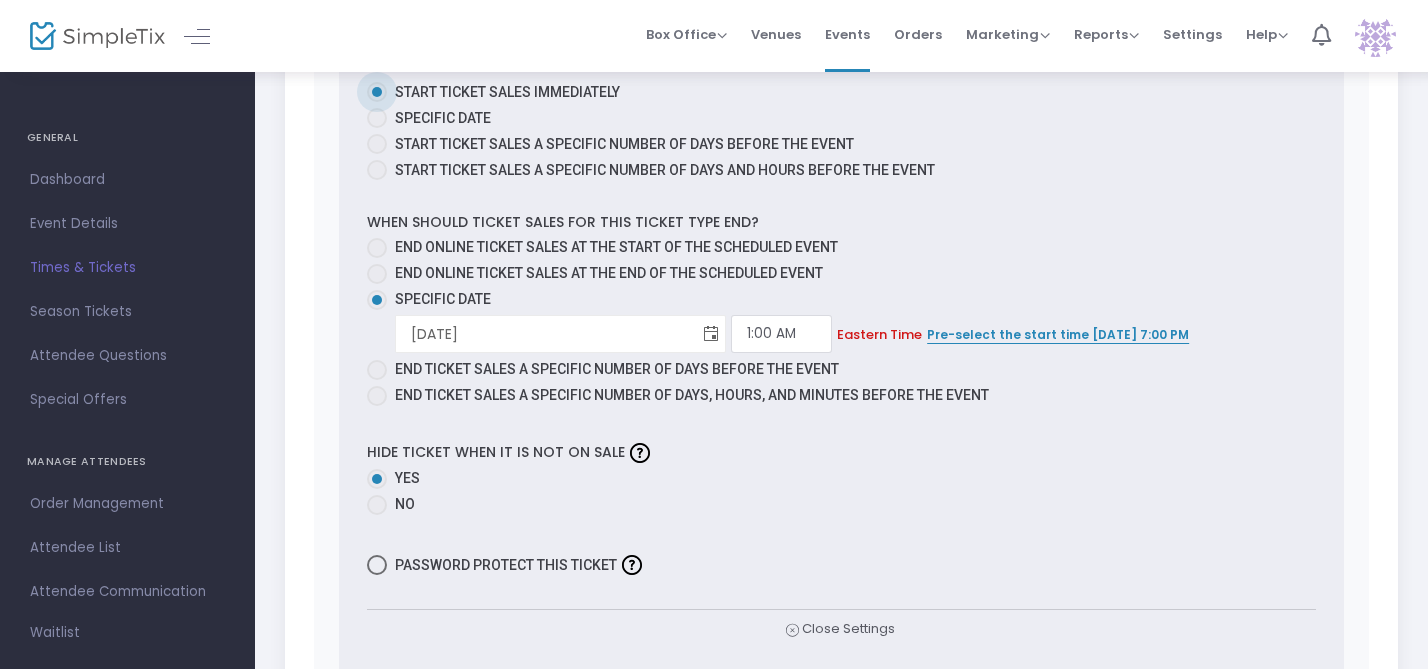 click at bounding box center [711, 334] 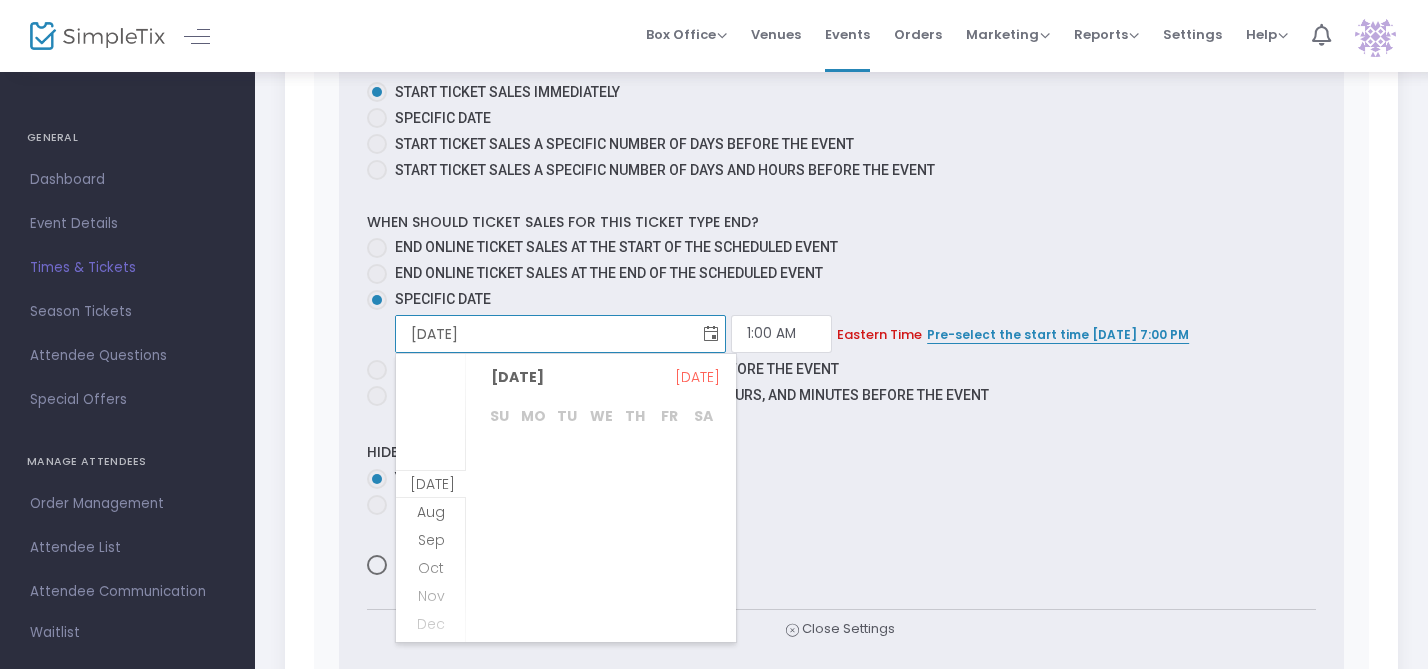 scroll, scrollTop: 28, scrollLeft: 0, axis: vertical 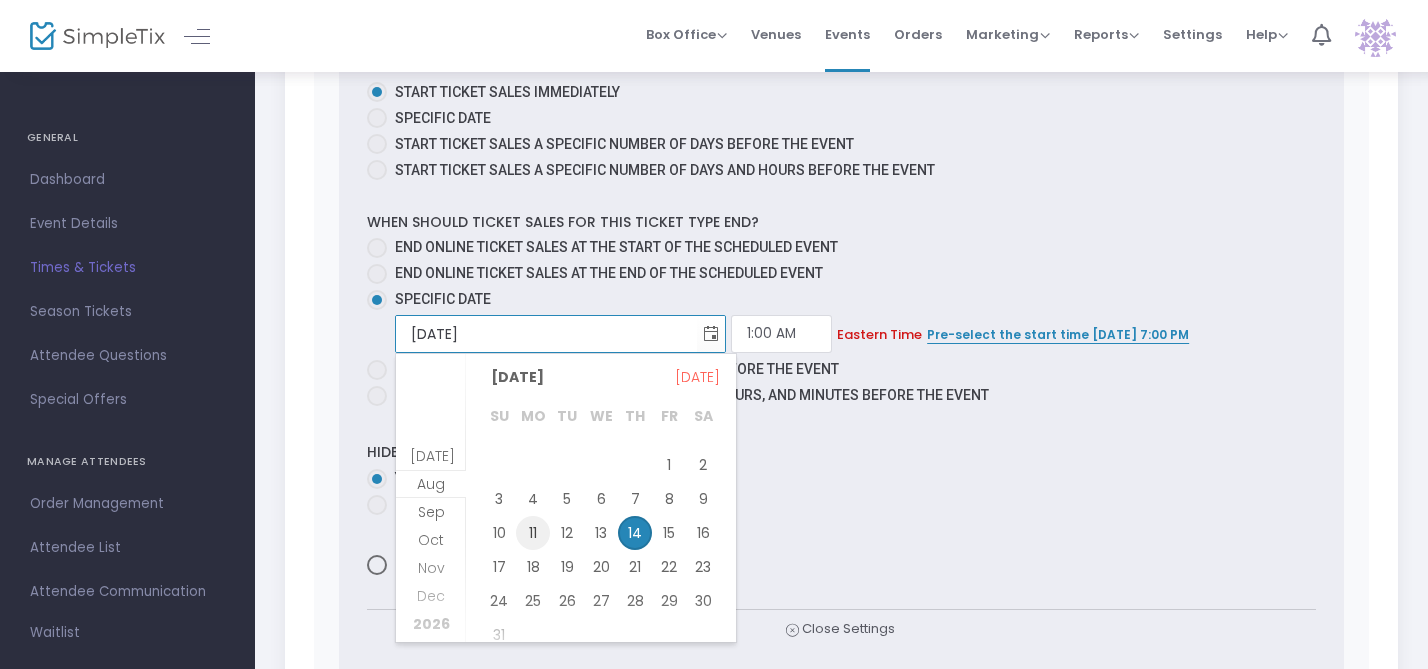 click on "11" at bounding box center [533, 533] 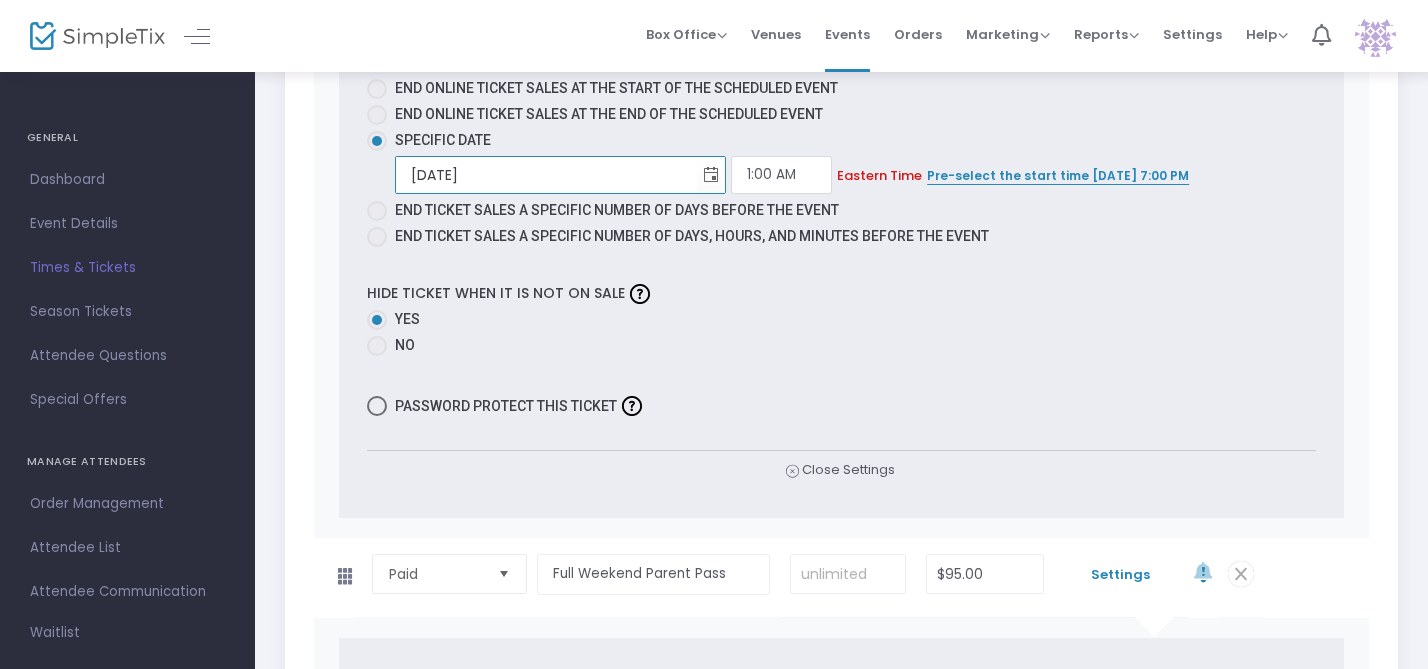 scroll, scrollTop: 1786, scrollLeft: 0, axis: vertical 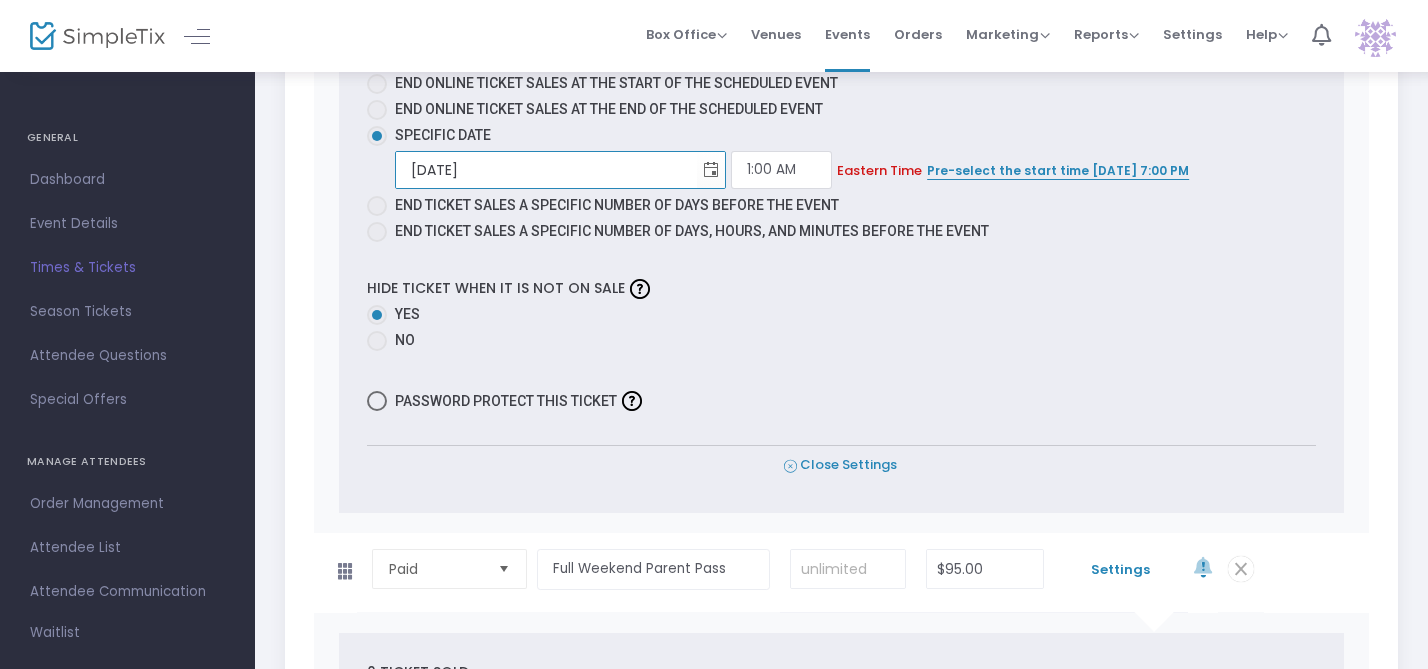 click on "Close Settings" at bounding box center [840, 465] 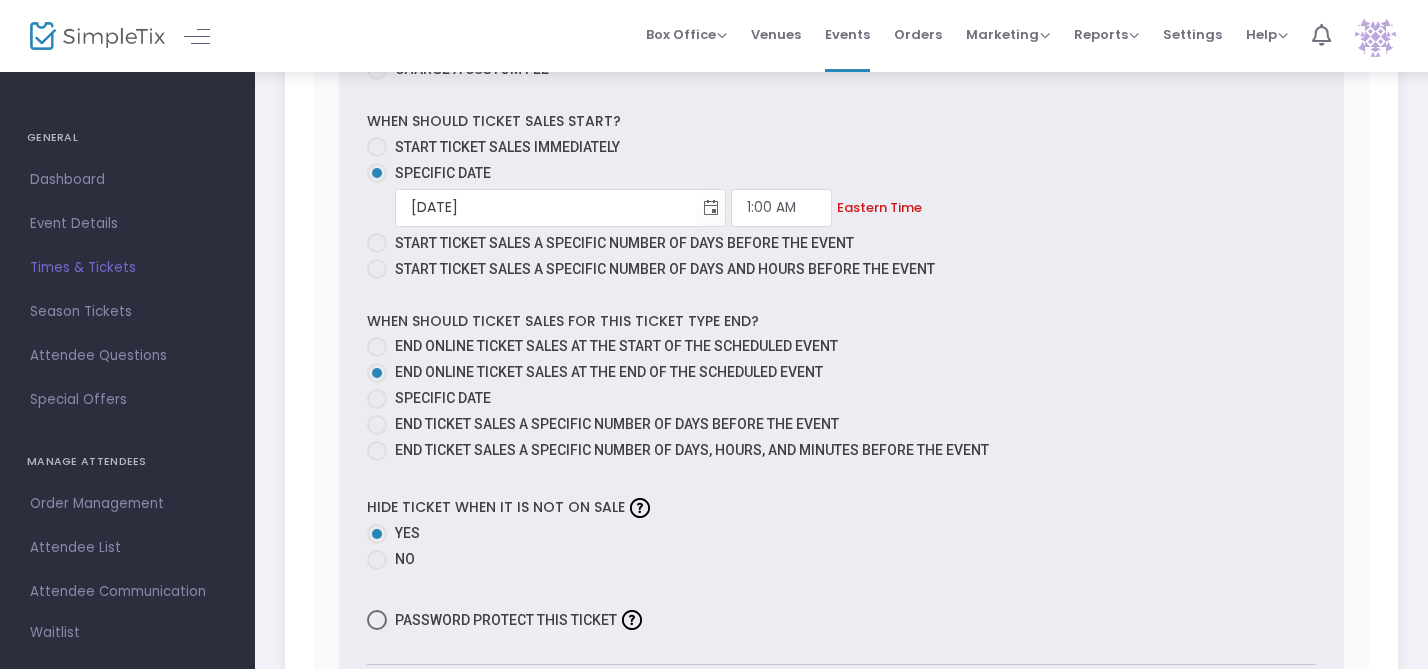 scroll, scrollTop: 1636, scrollLeft: 0, axis: vertical 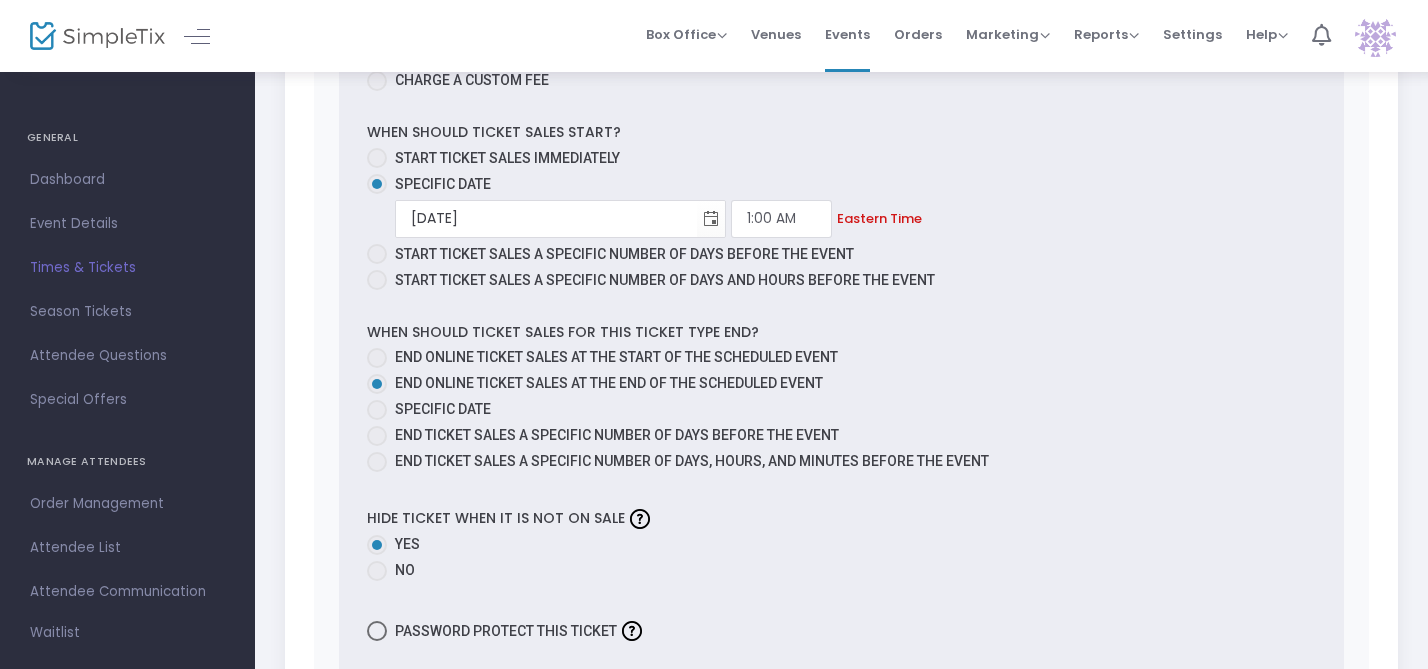click at bounding box center (377, 158) 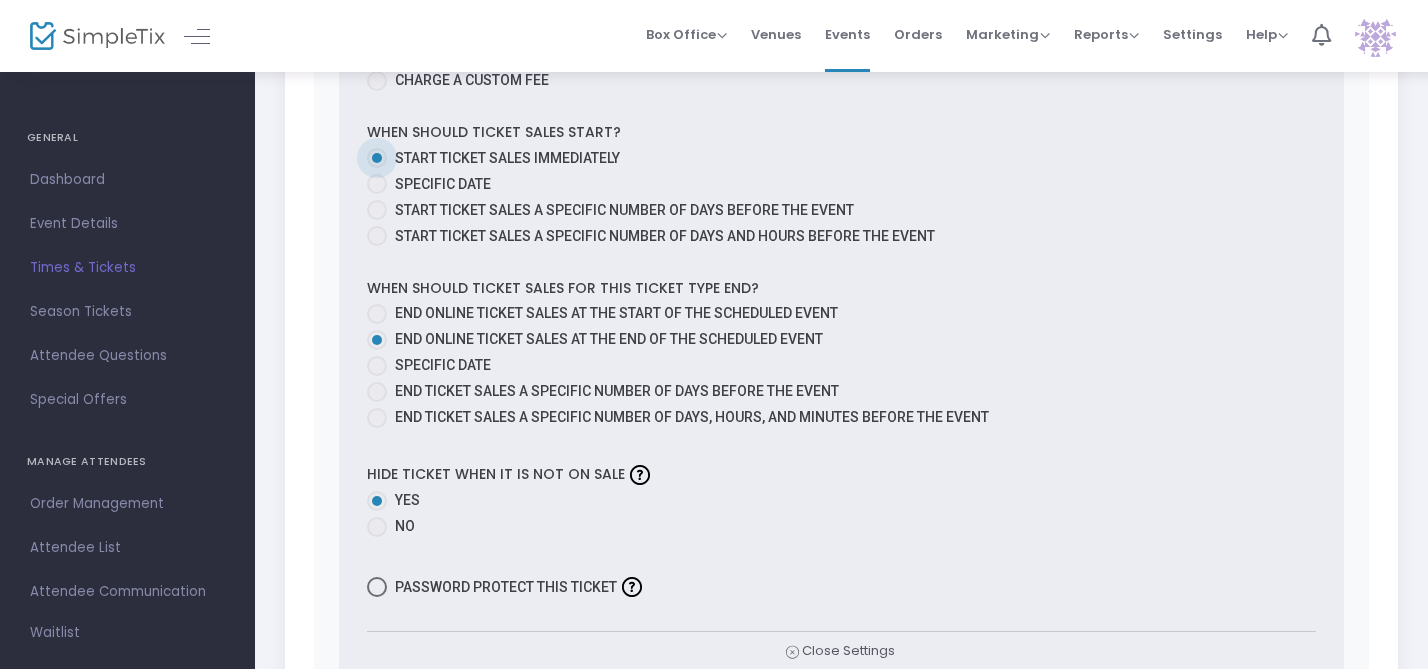 click at bounding box center [377, 366] 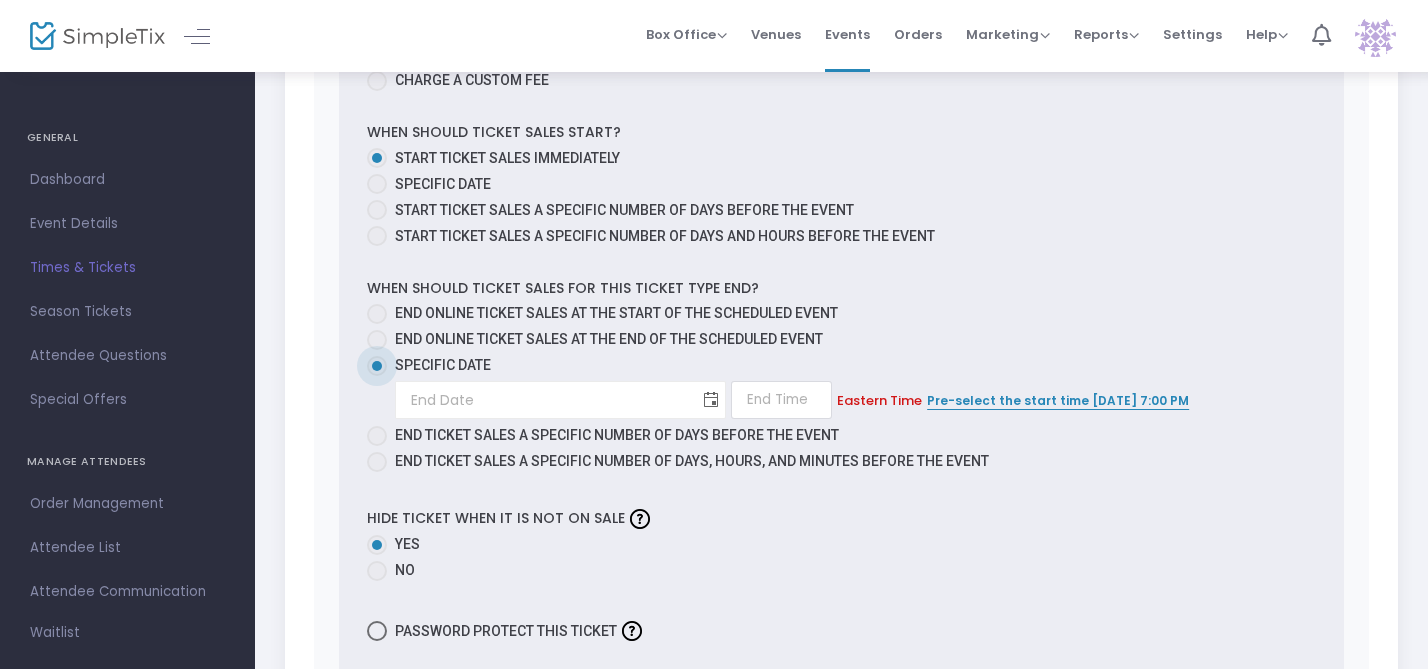 click at bounding box center (711, 400) 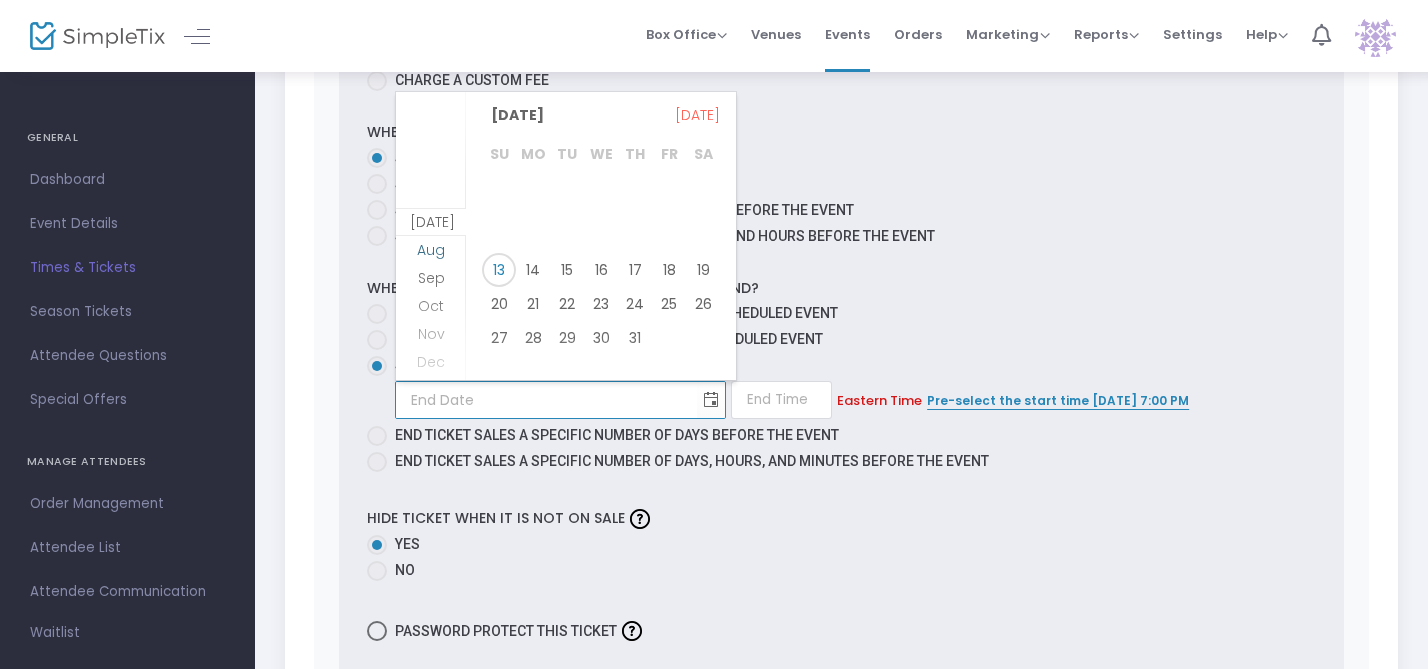 click on "Aug" at bounding box center (431, 264) 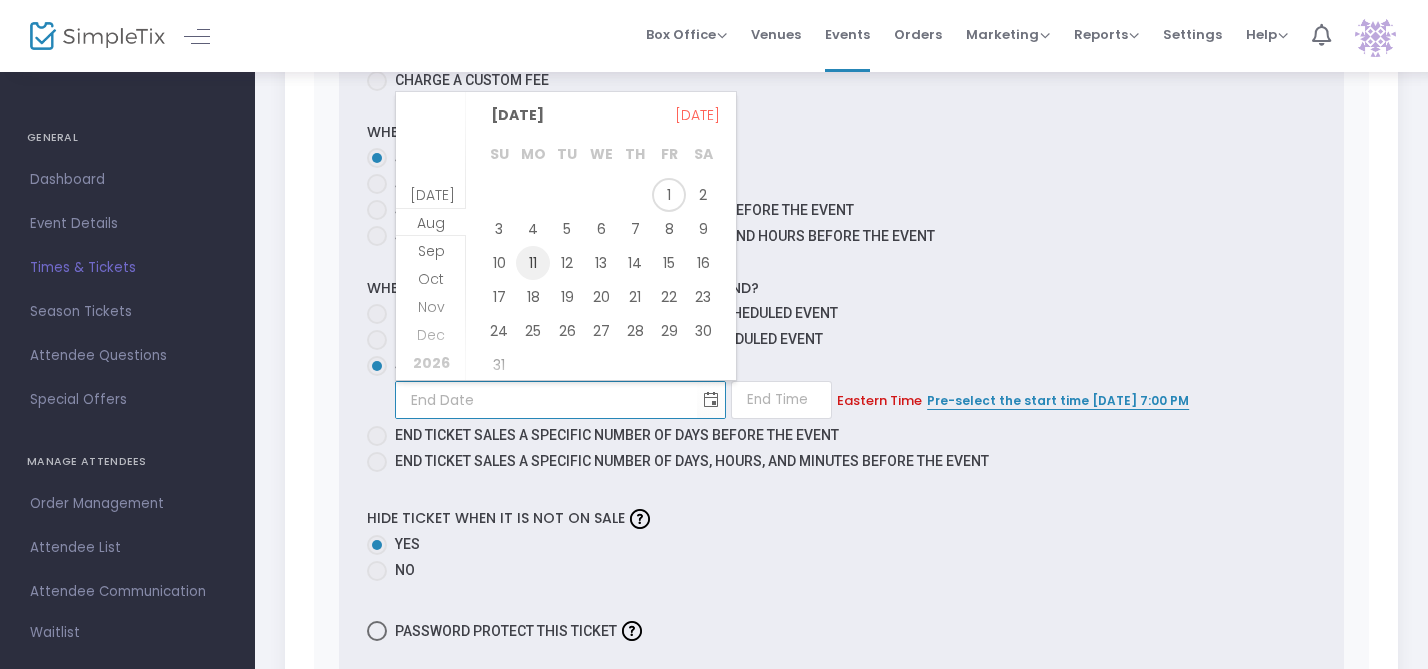 click on "11" at bounding box center [533, 263] 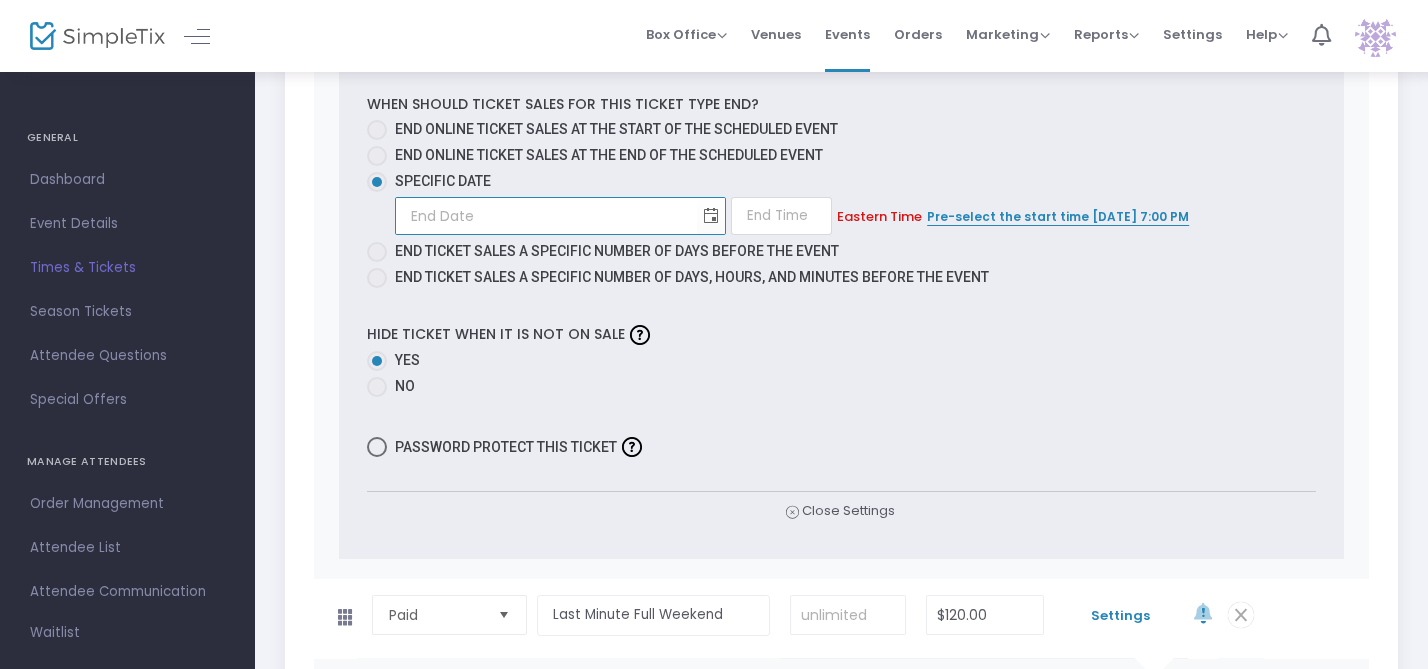 scroll, scrollTop: 1826, scrollLeft: 0, axis: vertical 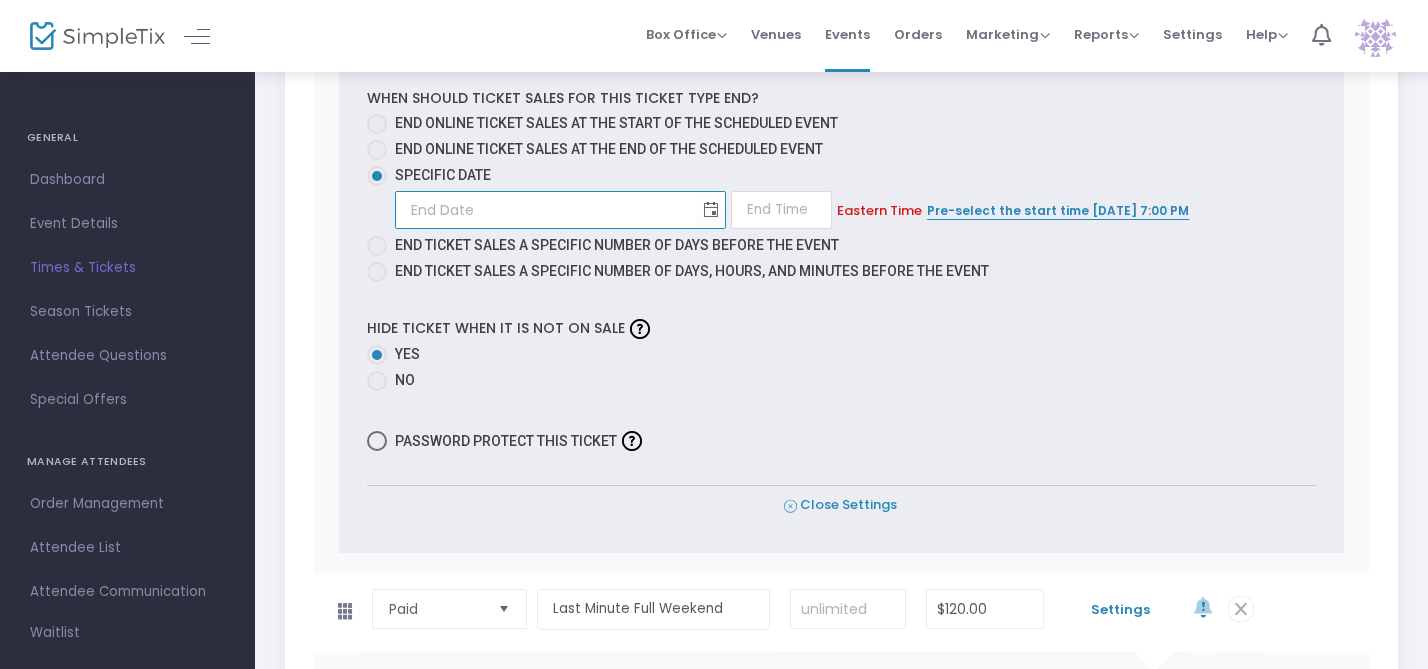 click on "Close Settings" at bounding box center (840, 505) 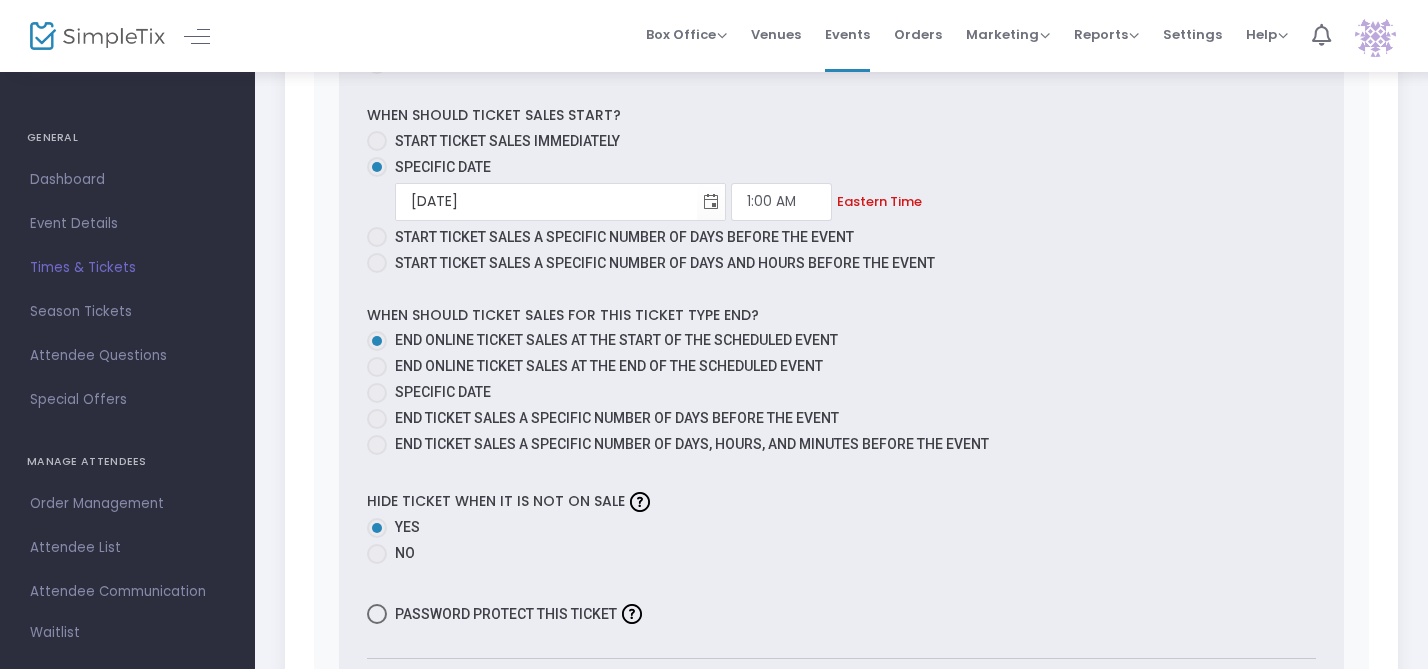 scroll, scrollTop: 1796, scrollLeft: 0, axis: vertical 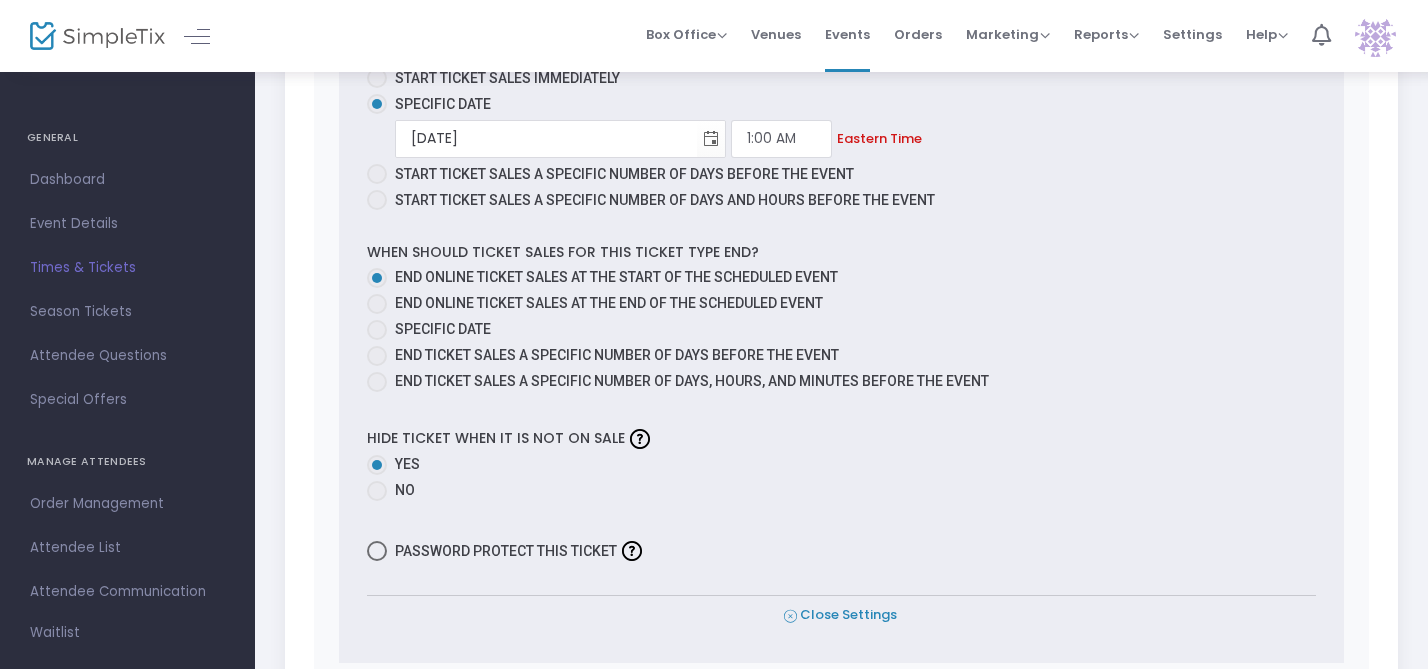 click on "Close Settings" at bounding box center [840, 615] 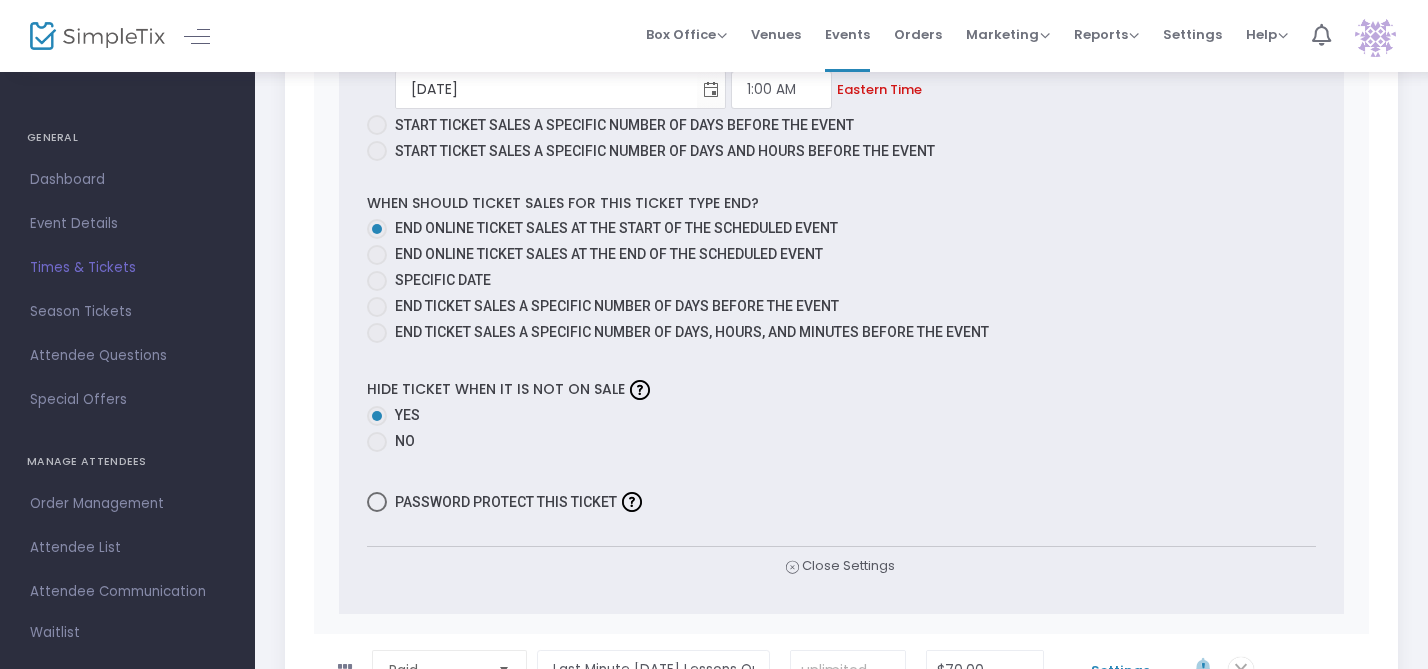 scroll, scrollTop: 1926, scrollLeft: 0, axis: vertical 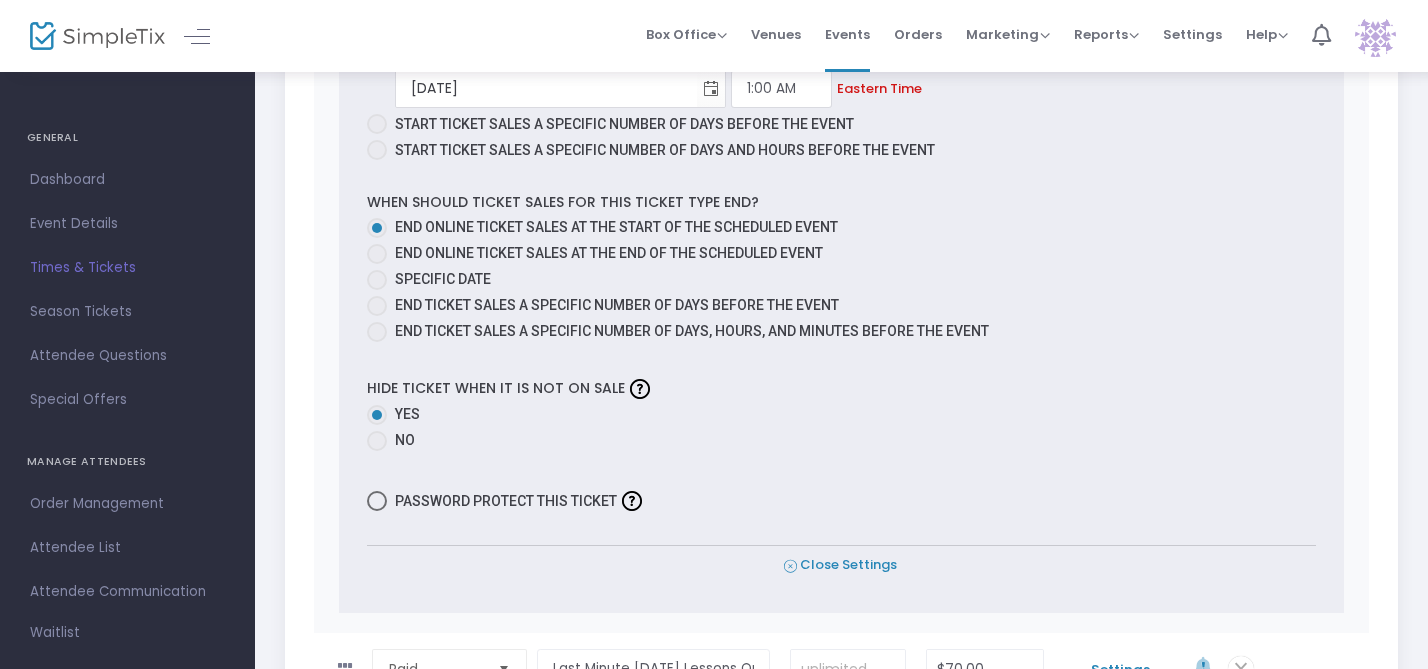 click on "Close Settings" at bounding box center (840, 565) 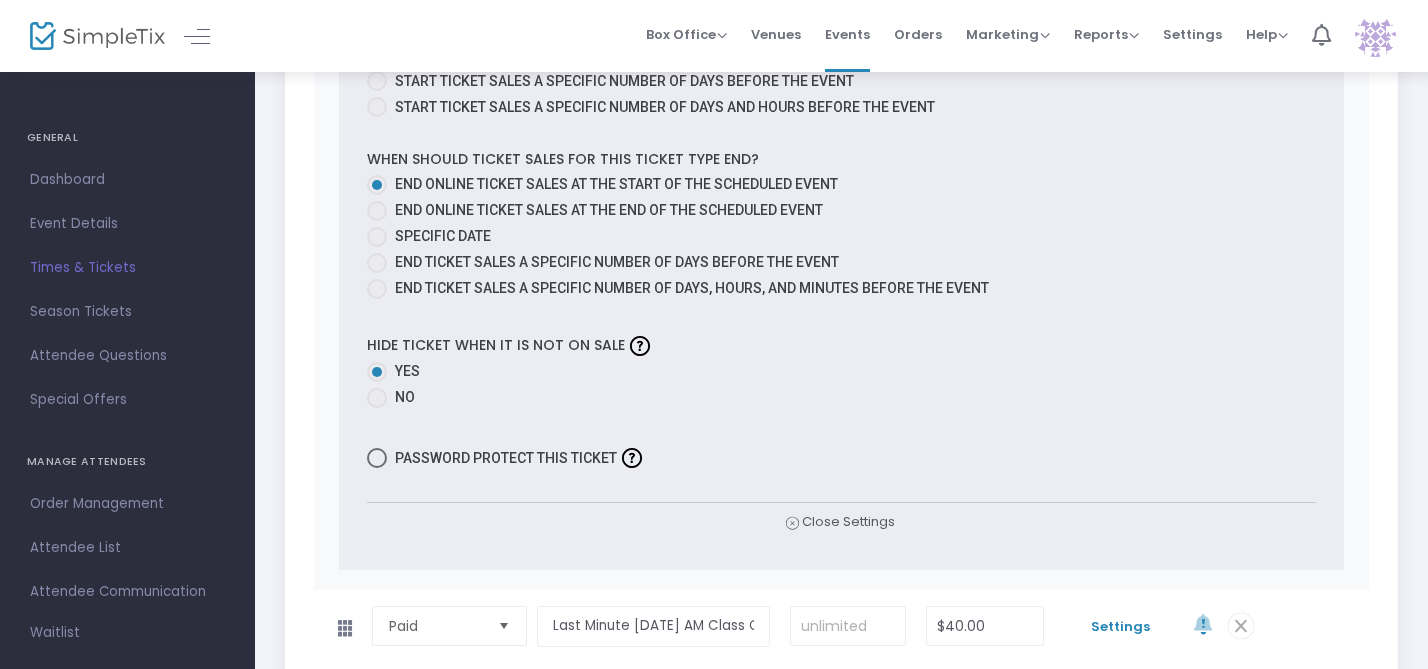 scroll, scrollTop: 2070, scrollLeft: 0, axis: vertical 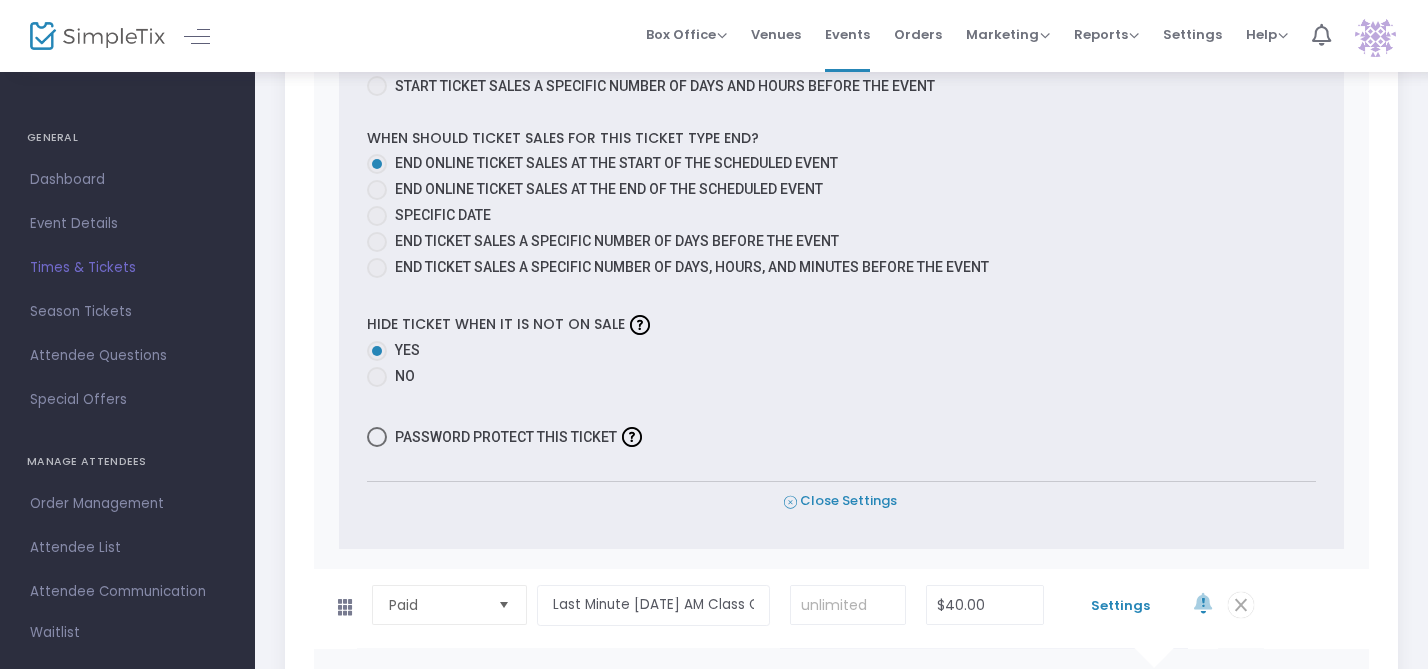 click on "Close Settings" at bounding box center (840, 501) 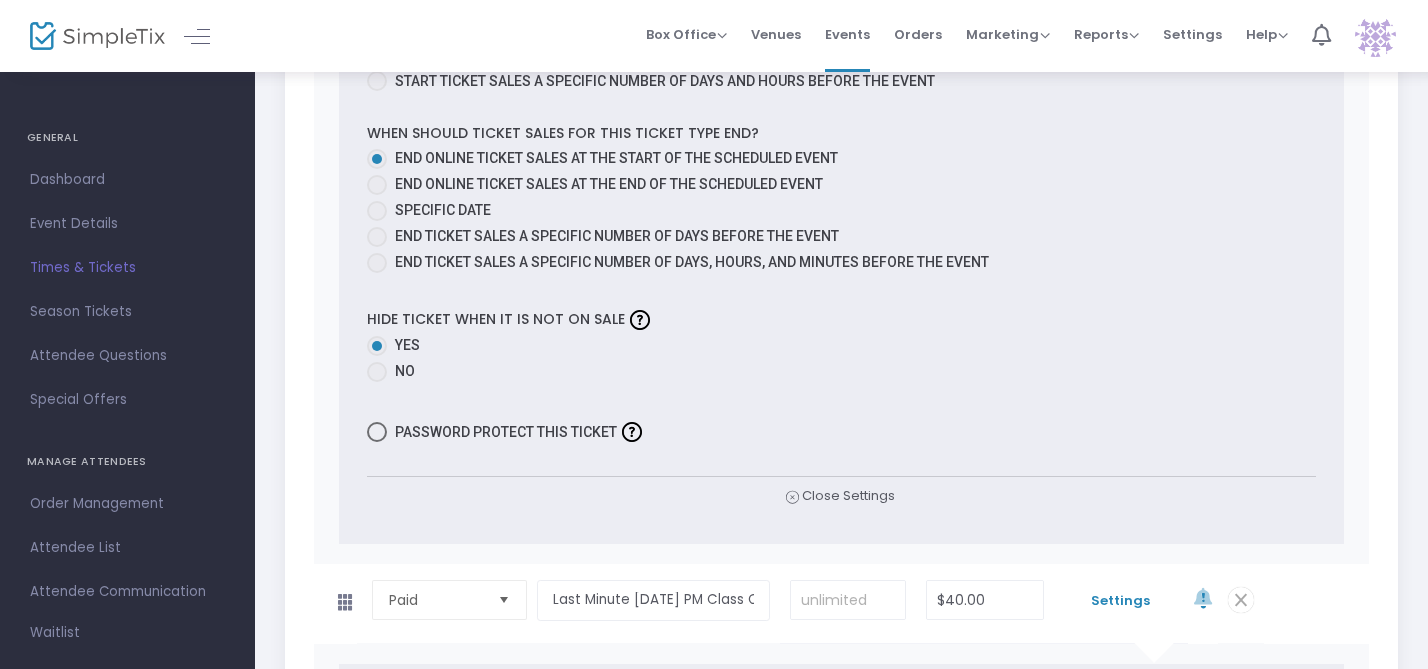 scroll, scrollTop: 2190, scrollLeft: 0, axis: vertical 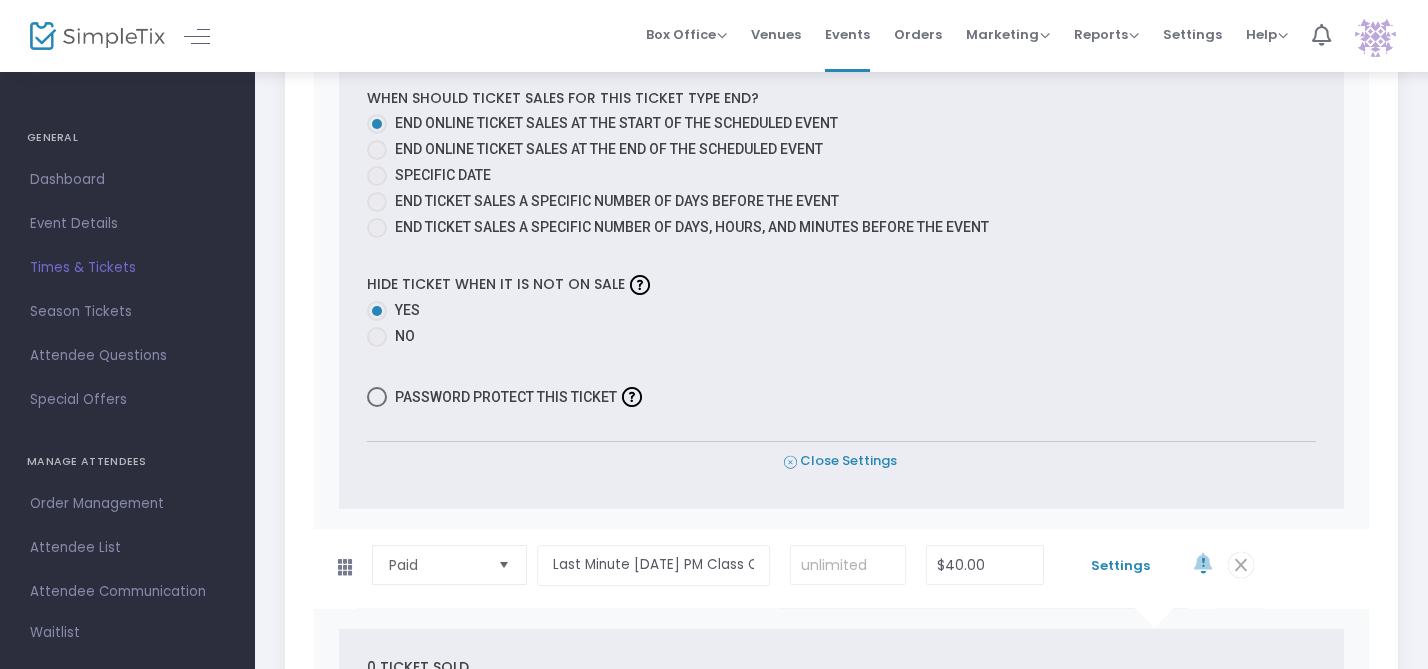 click on "Close Settings" at bounding box center (840, 461) 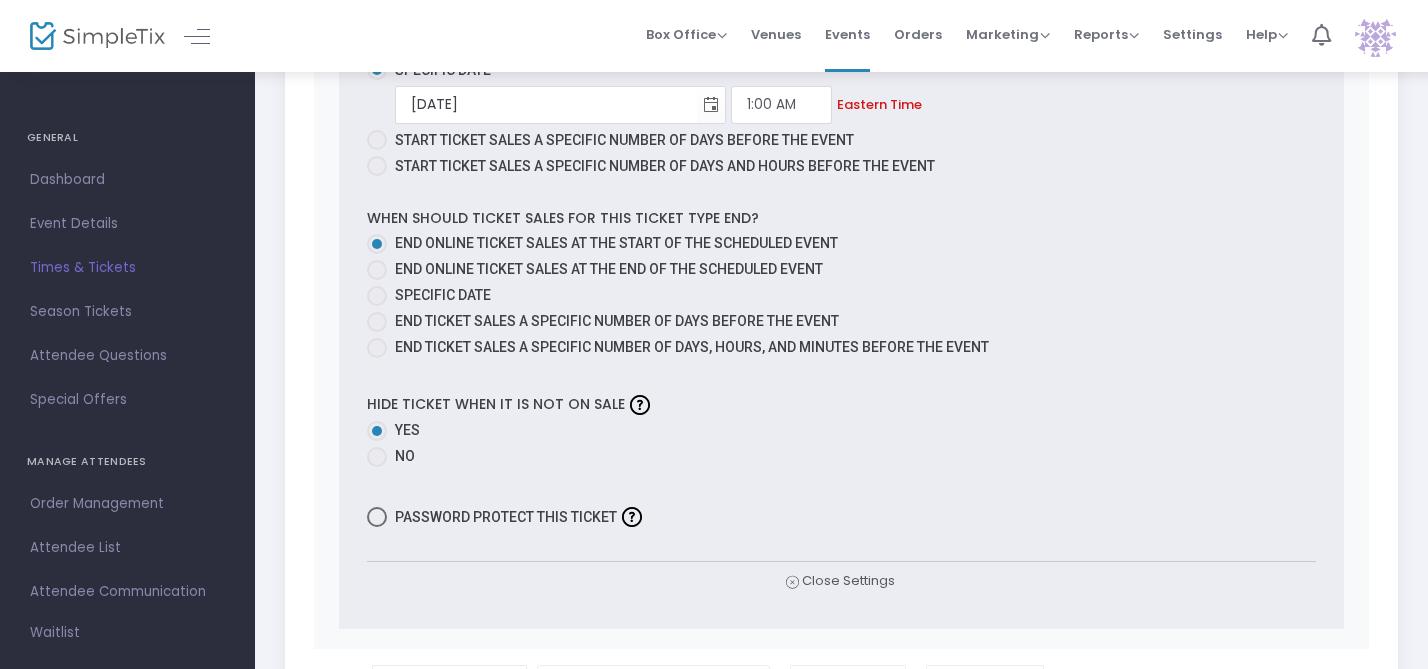 scroll, scrollTop: 2150, scrollLeft: 0, axis: vertical 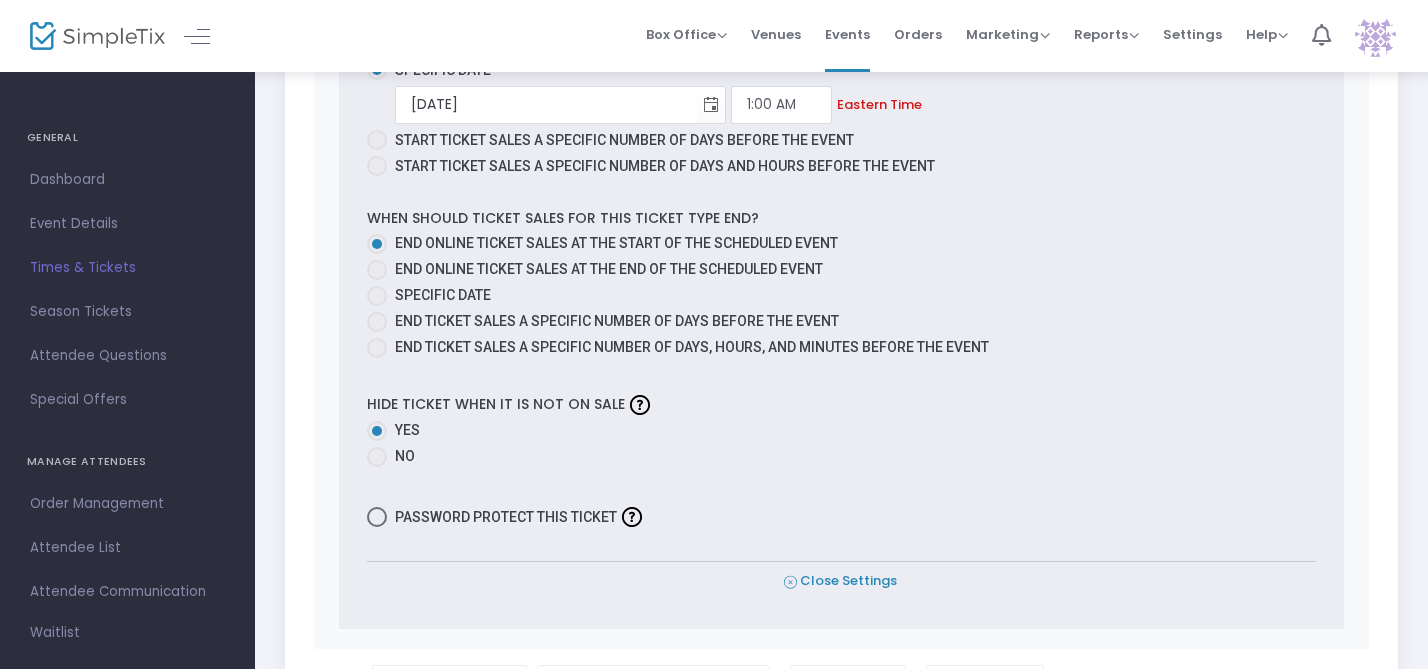 click on "Close Settings" at bounding box center [840, 581] 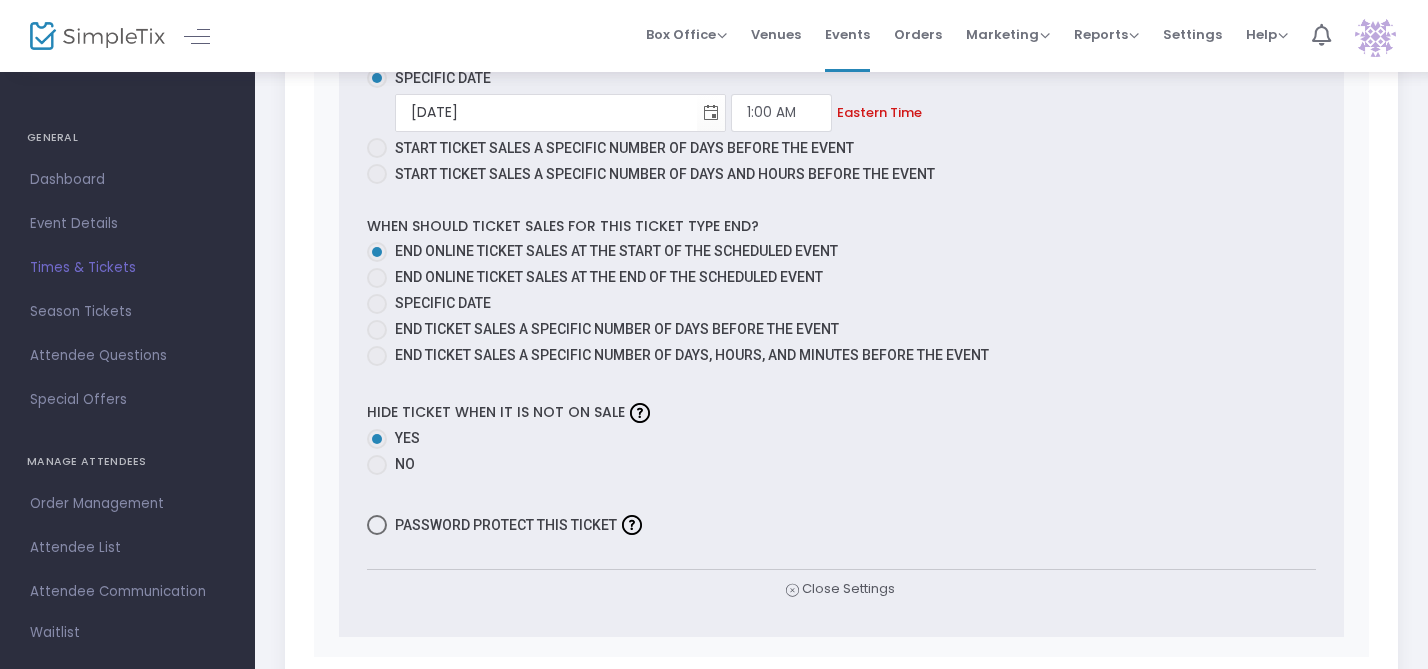 scroll, scrollTop: 2237, scrollLeft: 0, axis: vertical 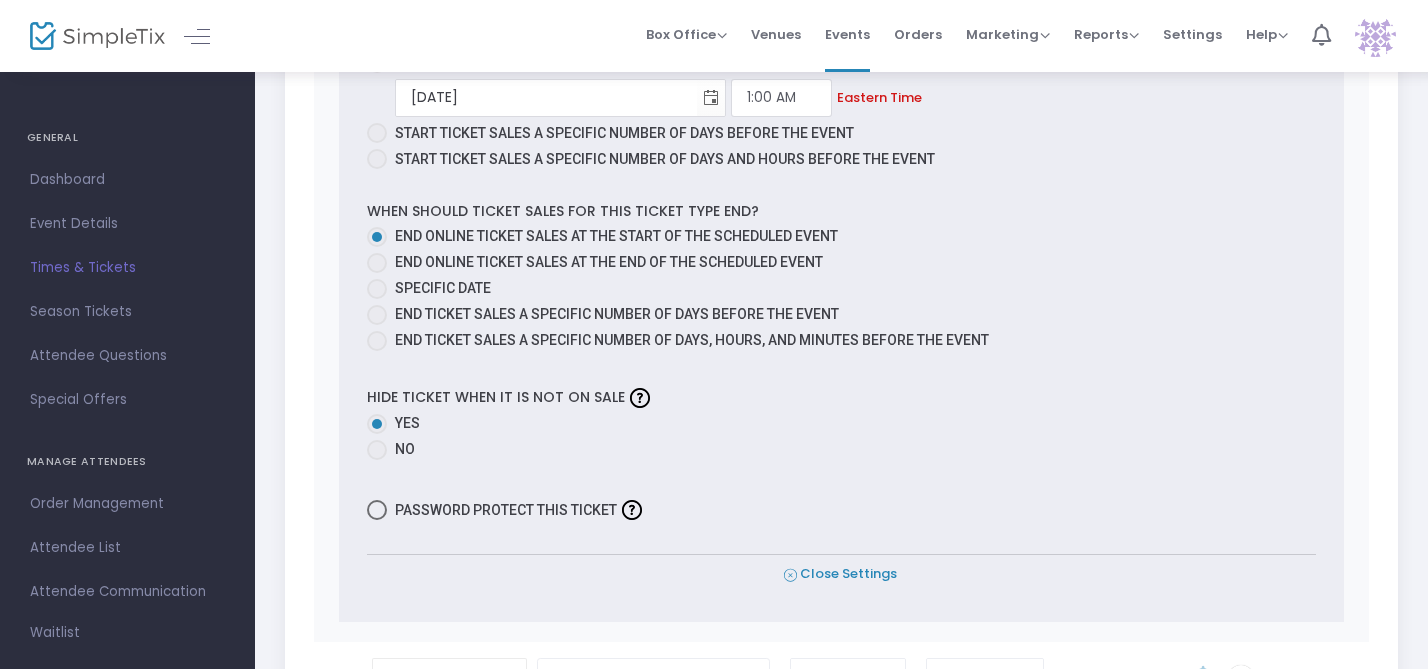 click on "Close Settings" at bounding box center [840, 574] 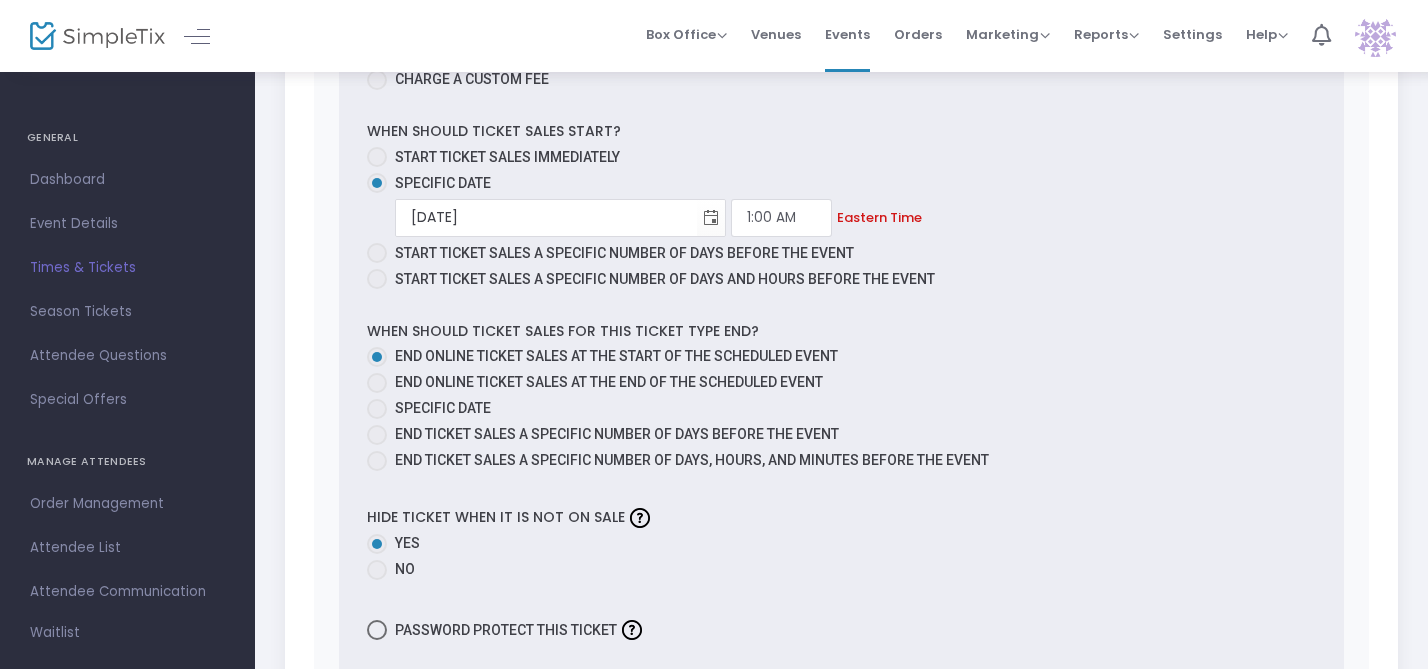 scroll, scrollTop: 2197, scrollLeft: 0, axis: vertical 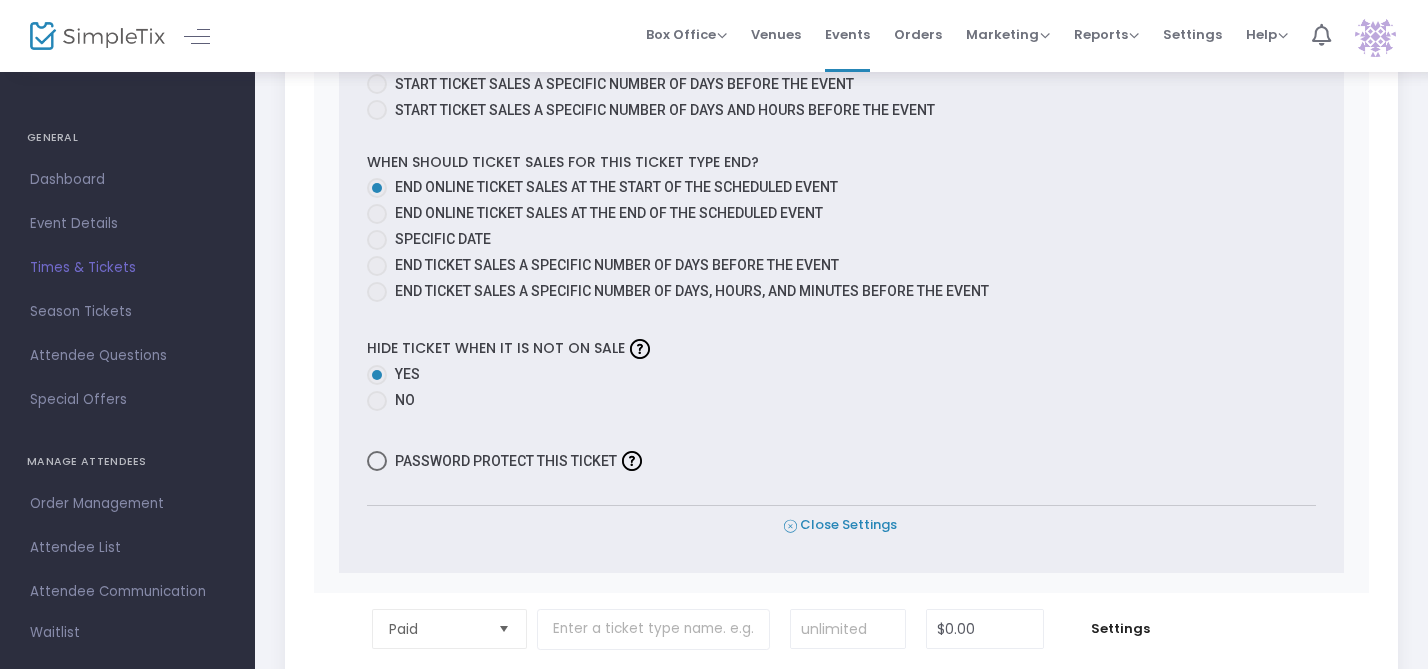 click on "Close Settings" at bounding box center (840, 525) 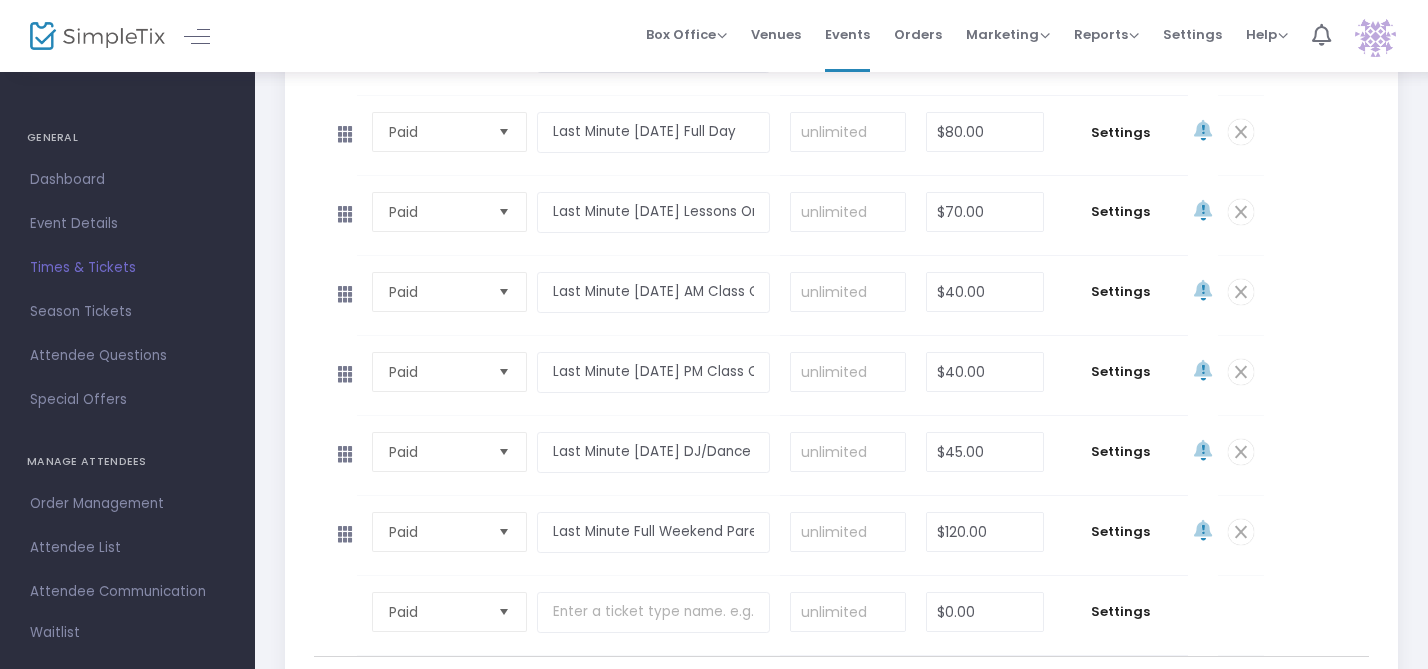 scroll, scrollTop: 1115, scrollLeft: 0, axis: vertical 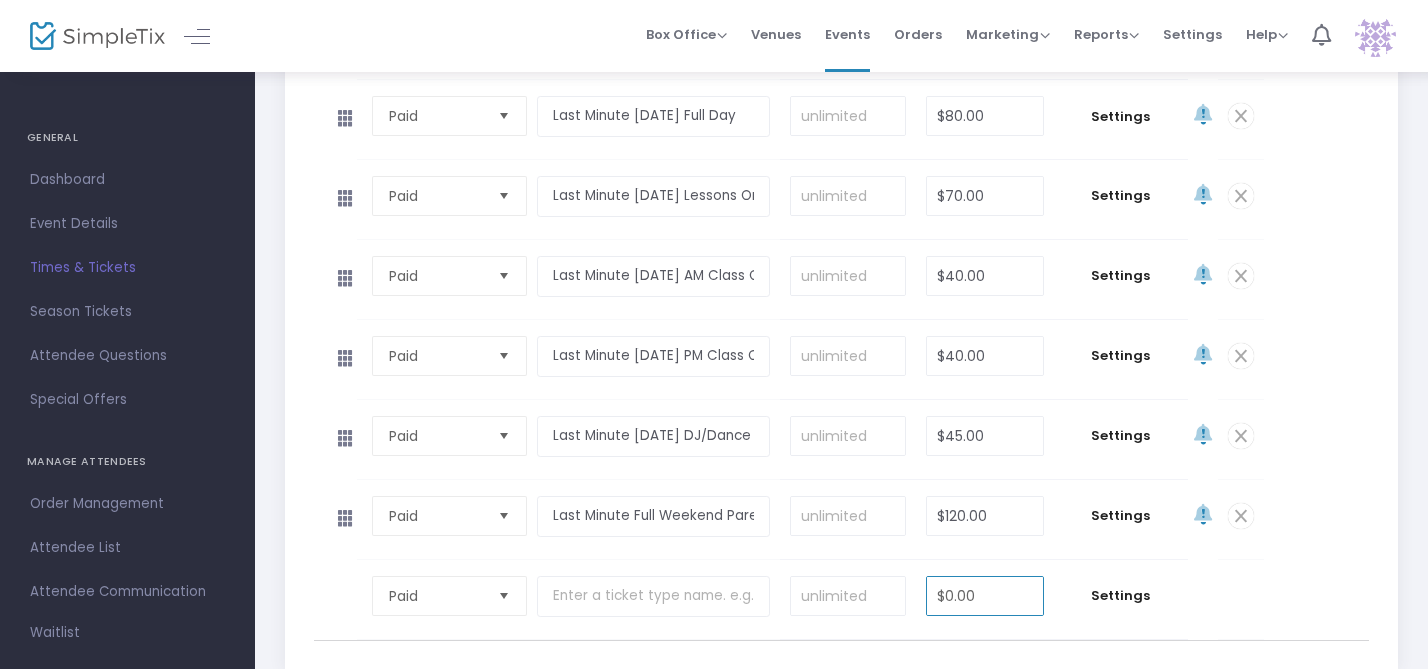 type 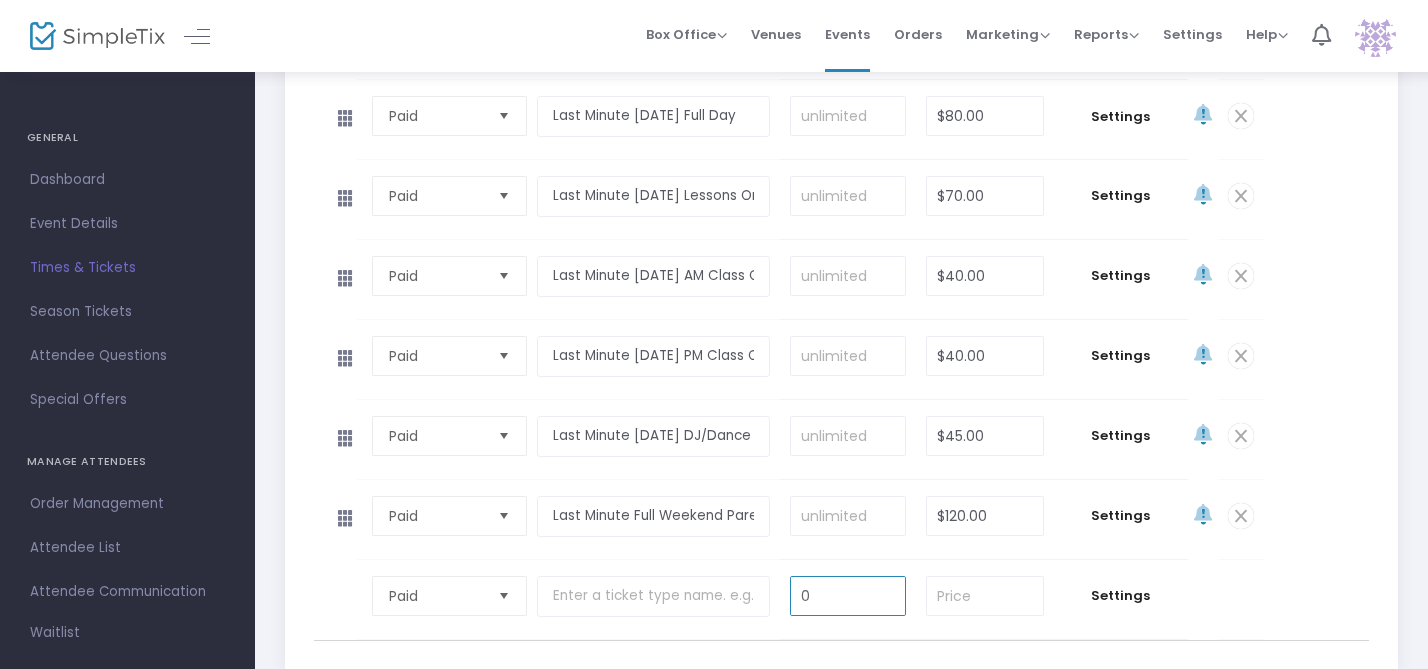 type on "0" 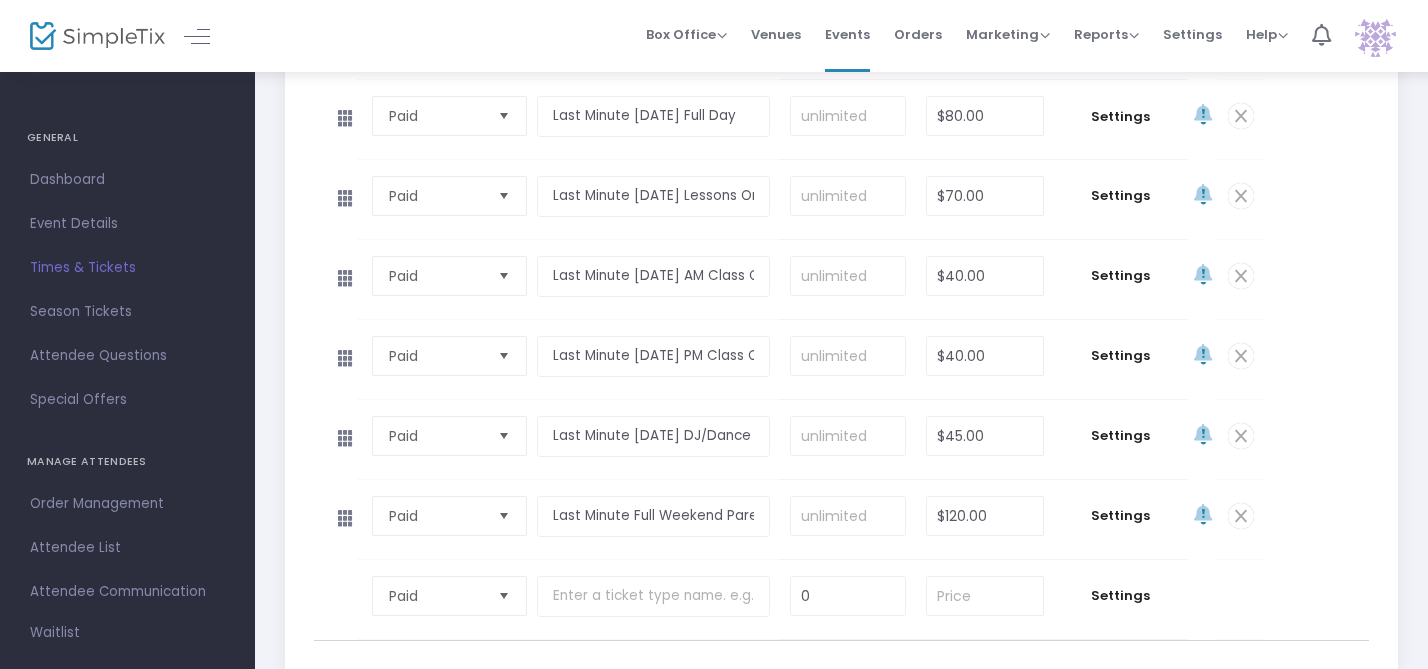 click on "Paid  Required.  0 Settings  Ticket Description  Required.  ON OFF Editor mode TICKET NOTE Ticket can be purchased  By Attendees and Staff Minimum tickets per order 0 Maximum tickets per order 10 Do you want to charge your ticket buyers a service fee?   Absorb fee: Ticketing fees will be charged to your credit card on file    Pass ticketing fees and credit card processing fees to the buyer   The fee will be $0.00     Charge a custom fee When should ticket sales start?   Start ticket sales immediately   Specific Date   Start ticket sales a specific number of days before the event   Start ticket sales a specific number of days and hours before the event When should ticket sales for this ticket type end?    End online ticket sales at the start of the scheduled event   End online ticket sales at the end of the scheduled event   Specific Date   End ticket sales a specific number of days before the event   End ticket sales a specific number of days, hours, and minutes before the event   Yes   No" 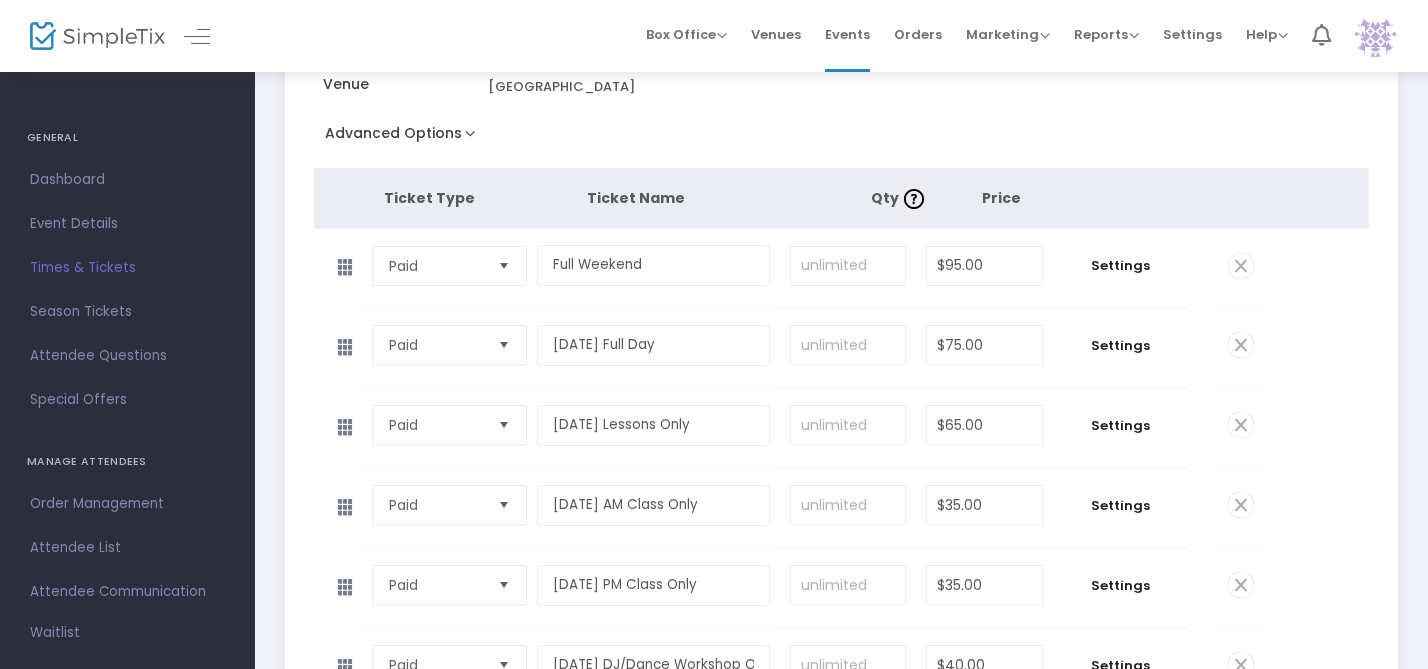 scroll, scrollTop: 294, scrollLeft: 0, axis: vertical 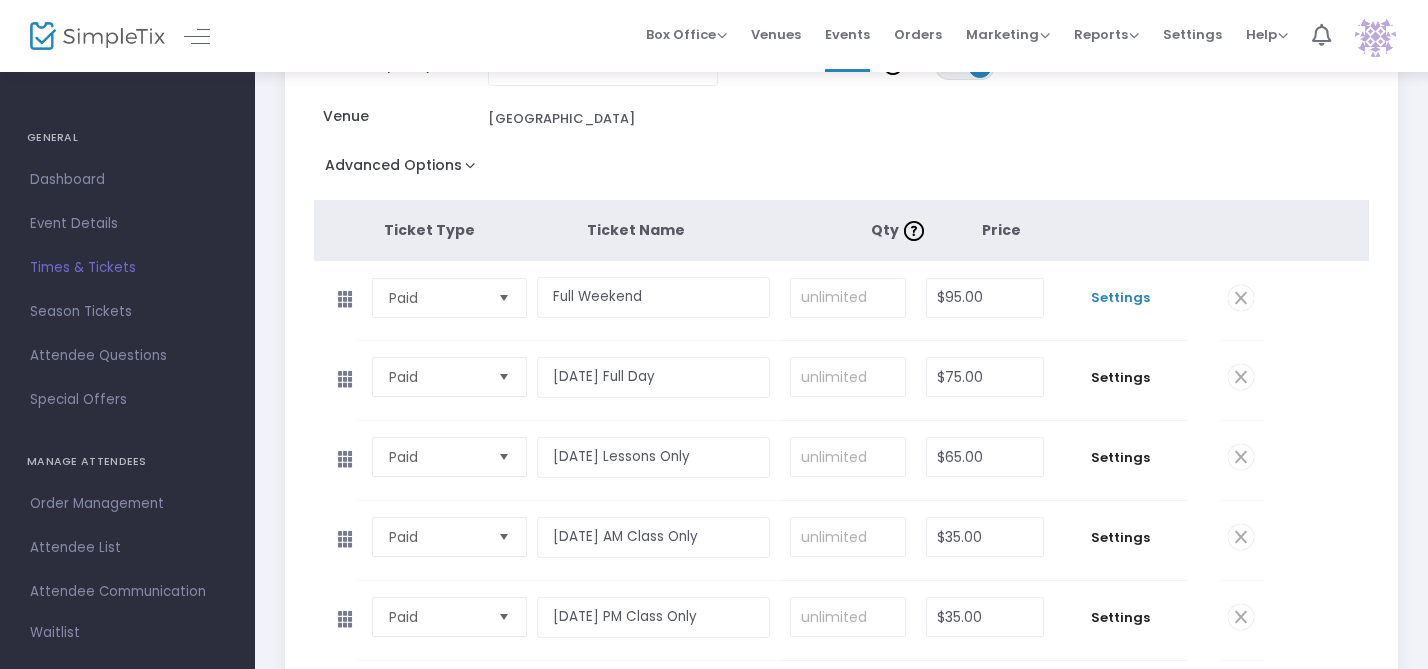 click on "Settings" at bounding box center [1121, 298] 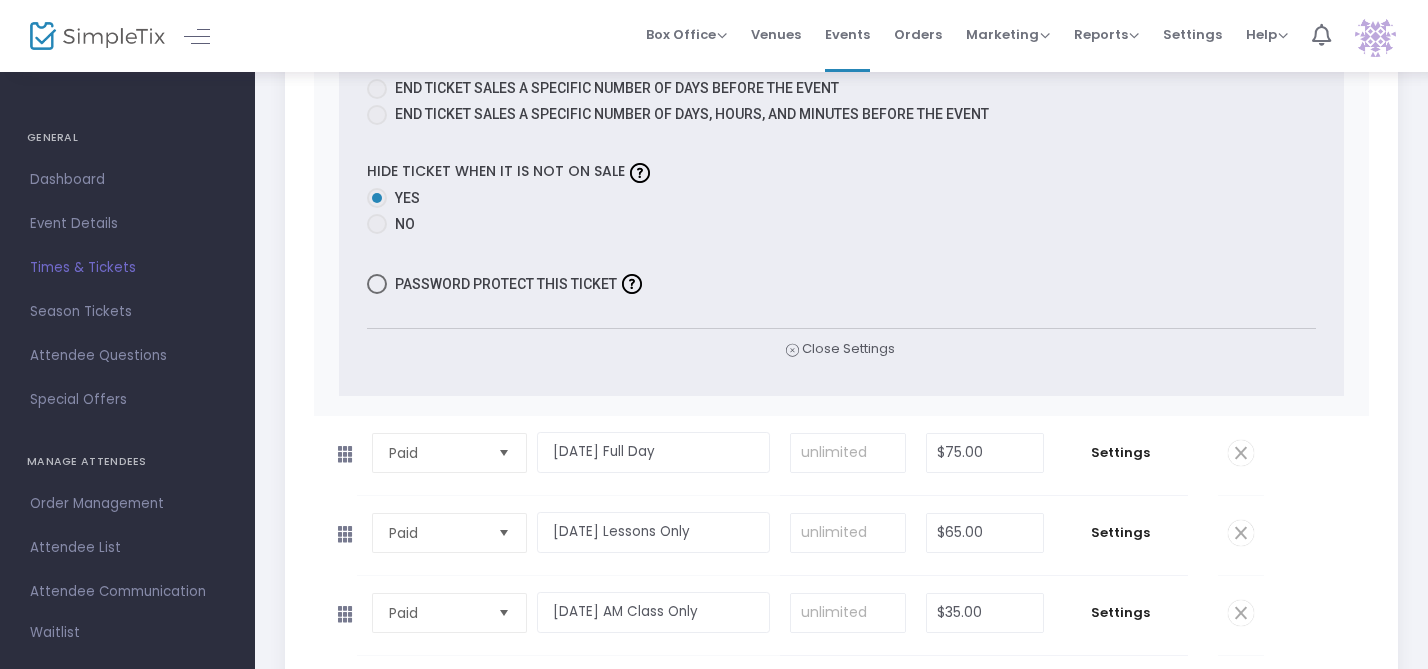 scroll, scrollTop: 1506, scrollLeft: 0, axis: vertical 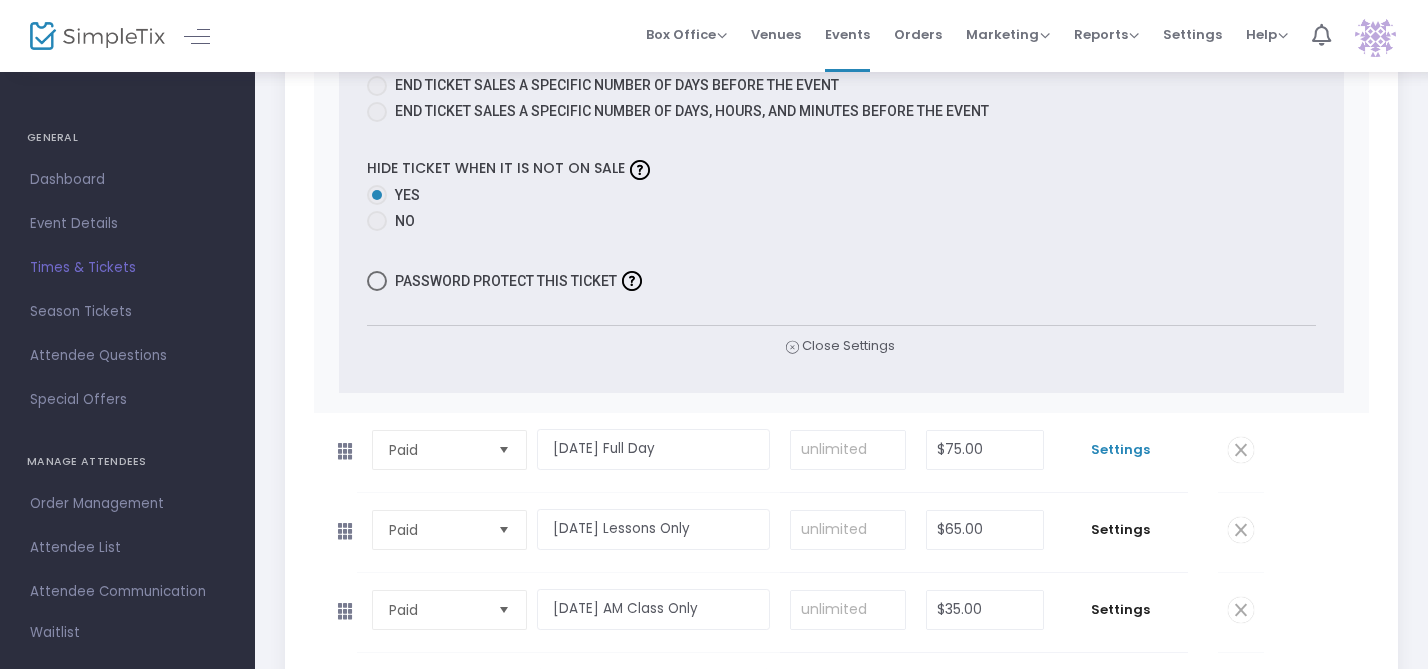 click on "Settings" at bounding box center (1121, 450) 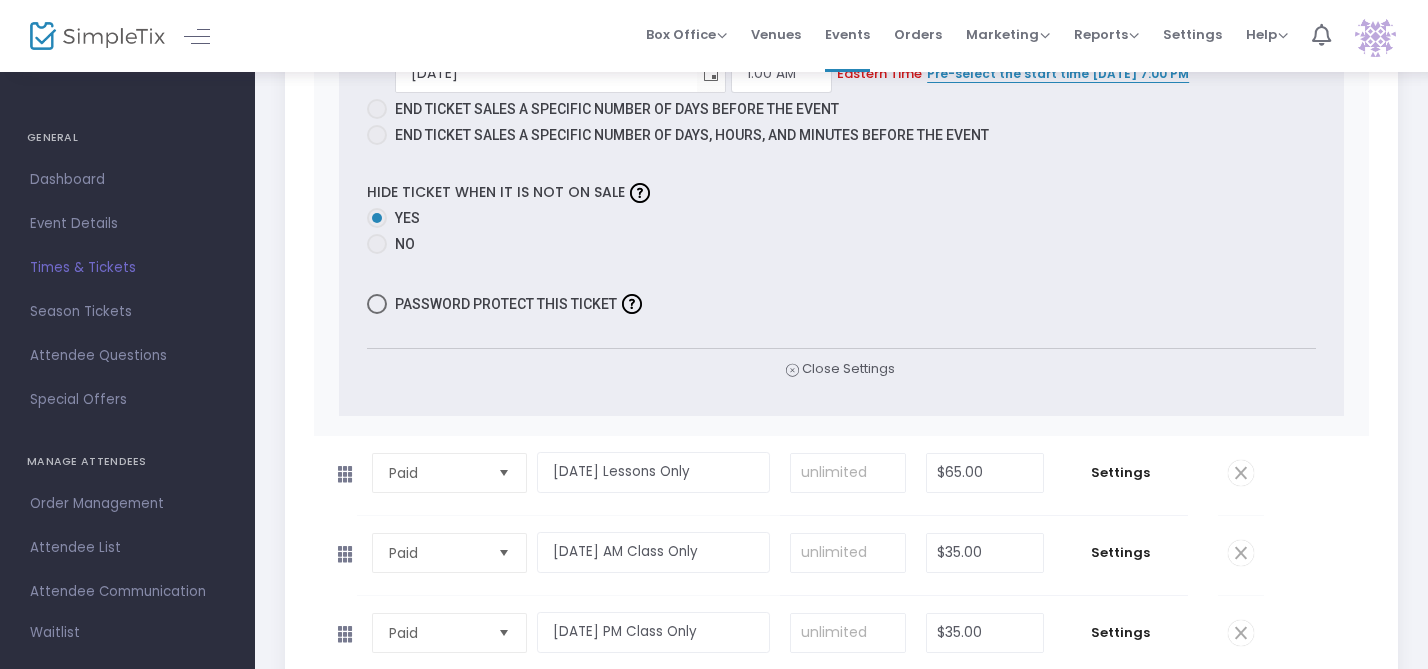 scroll, scrollTop: 2853, scrollLeft: 0, axis: vertical 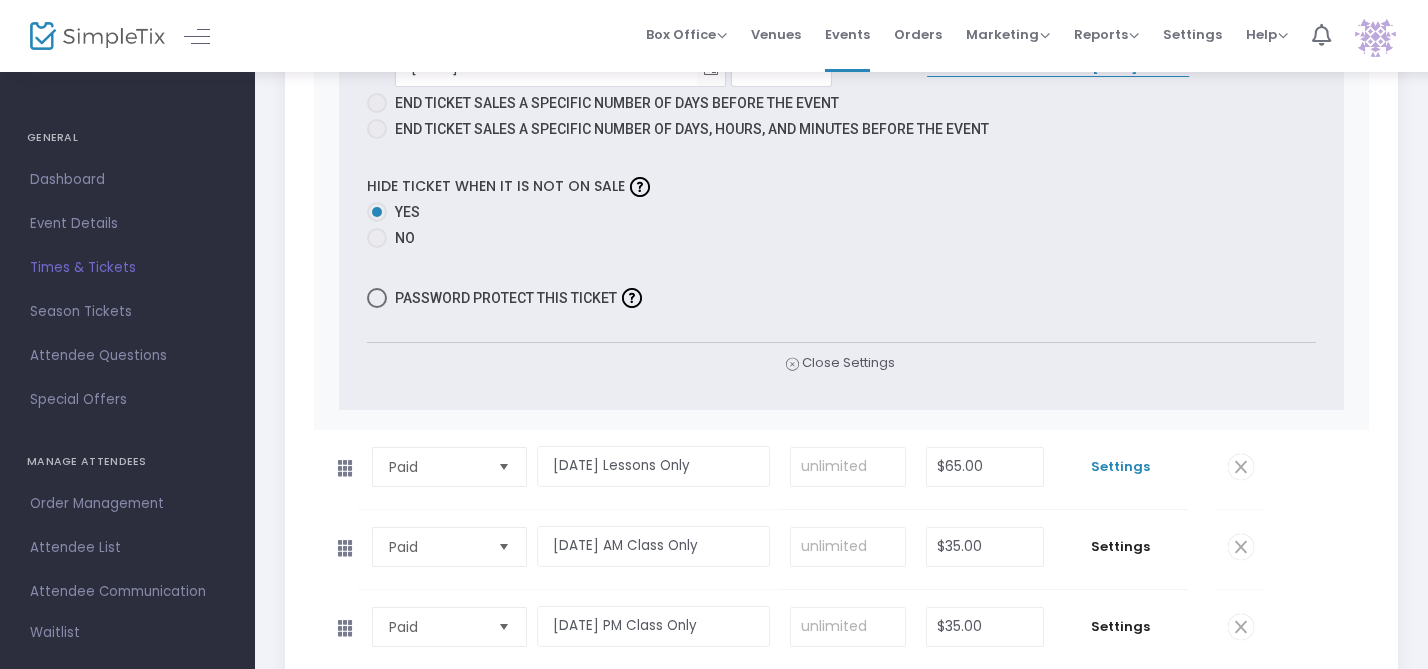 click on "Settings" at bounding box center (1121, 467) 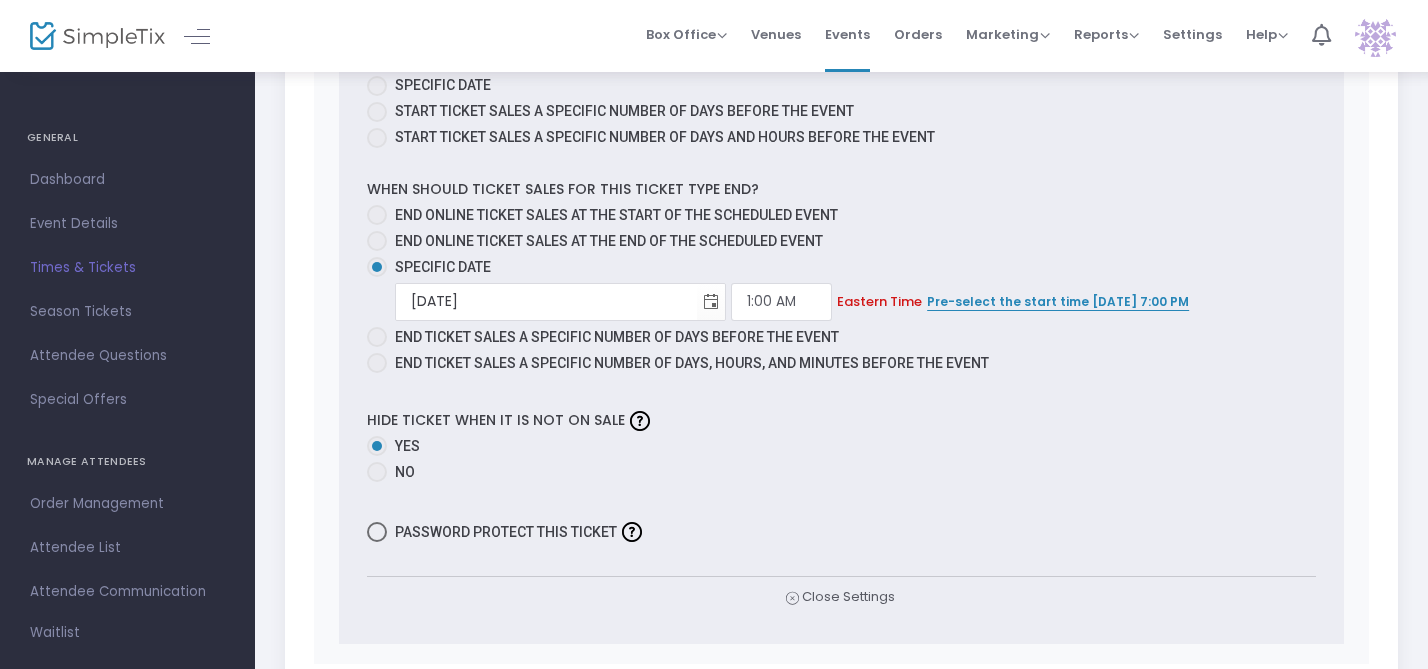 scroll, scrollTop: 4126, scrollLeft: 0, axis: vertical 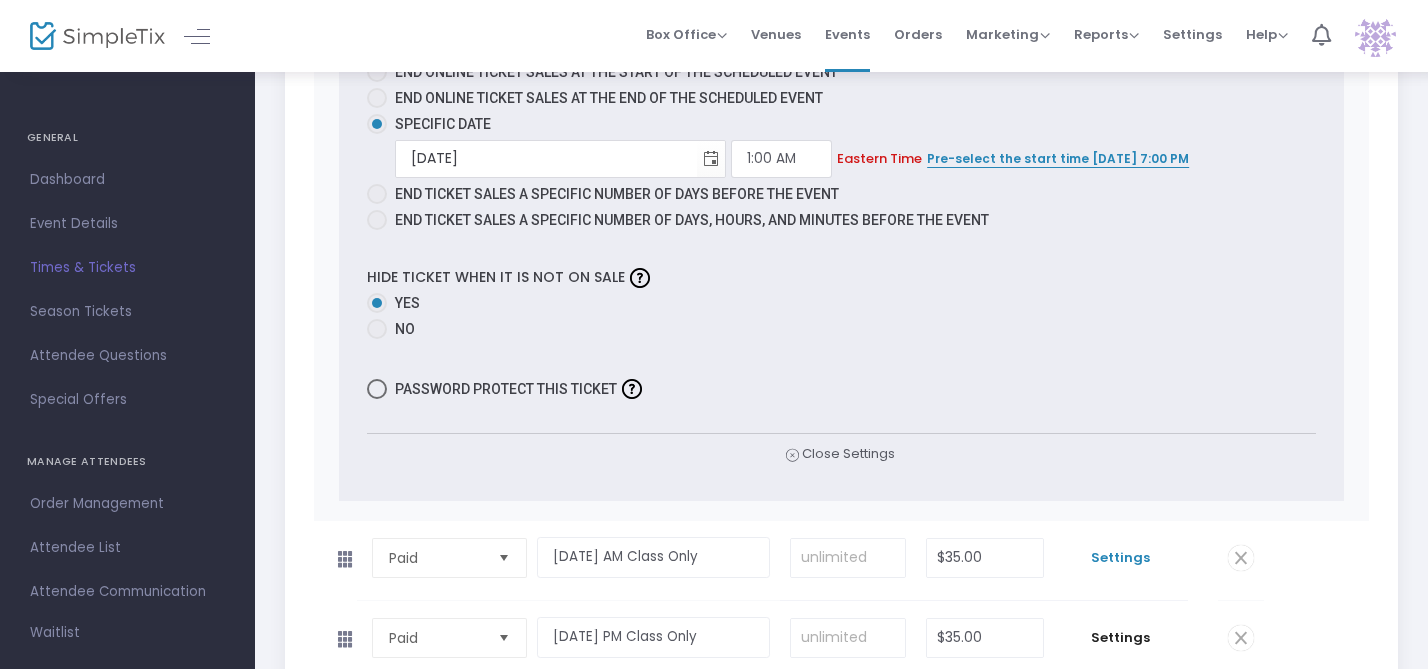 click on "Settings" at bounding box center (1121, 558) 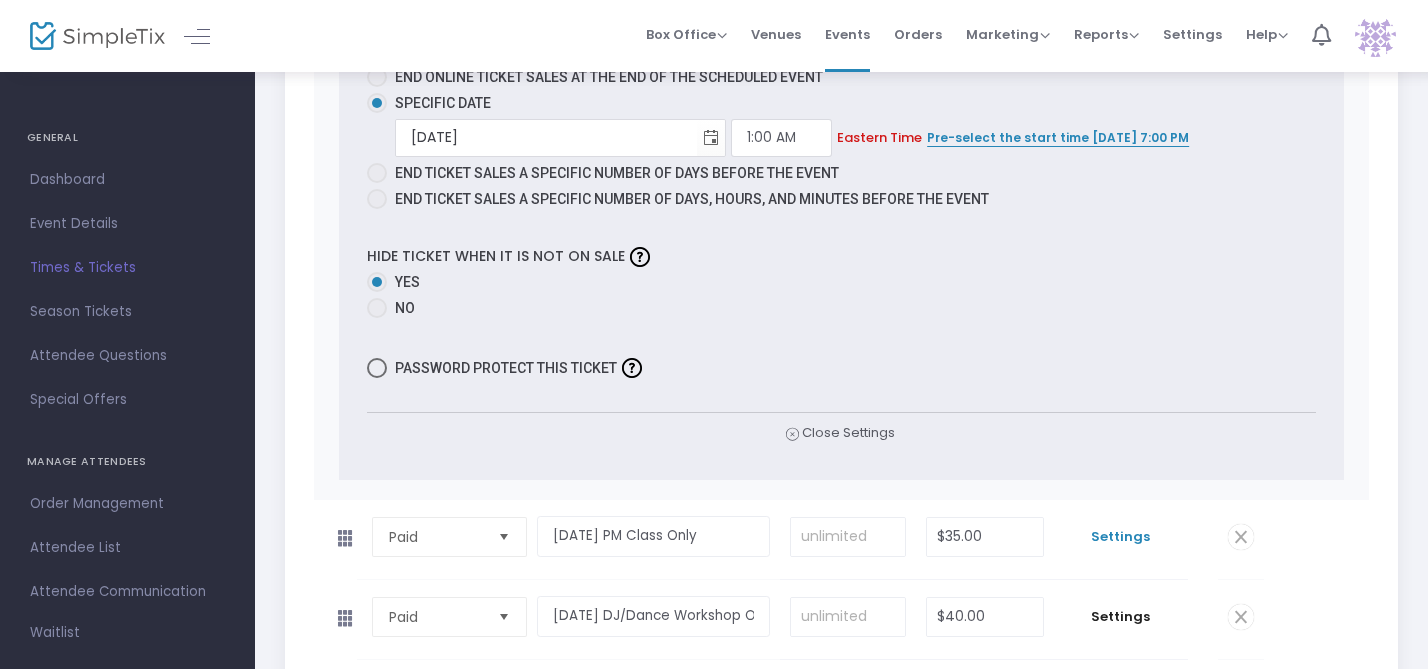 click on "Settings" at bounding box center [1121, 537] 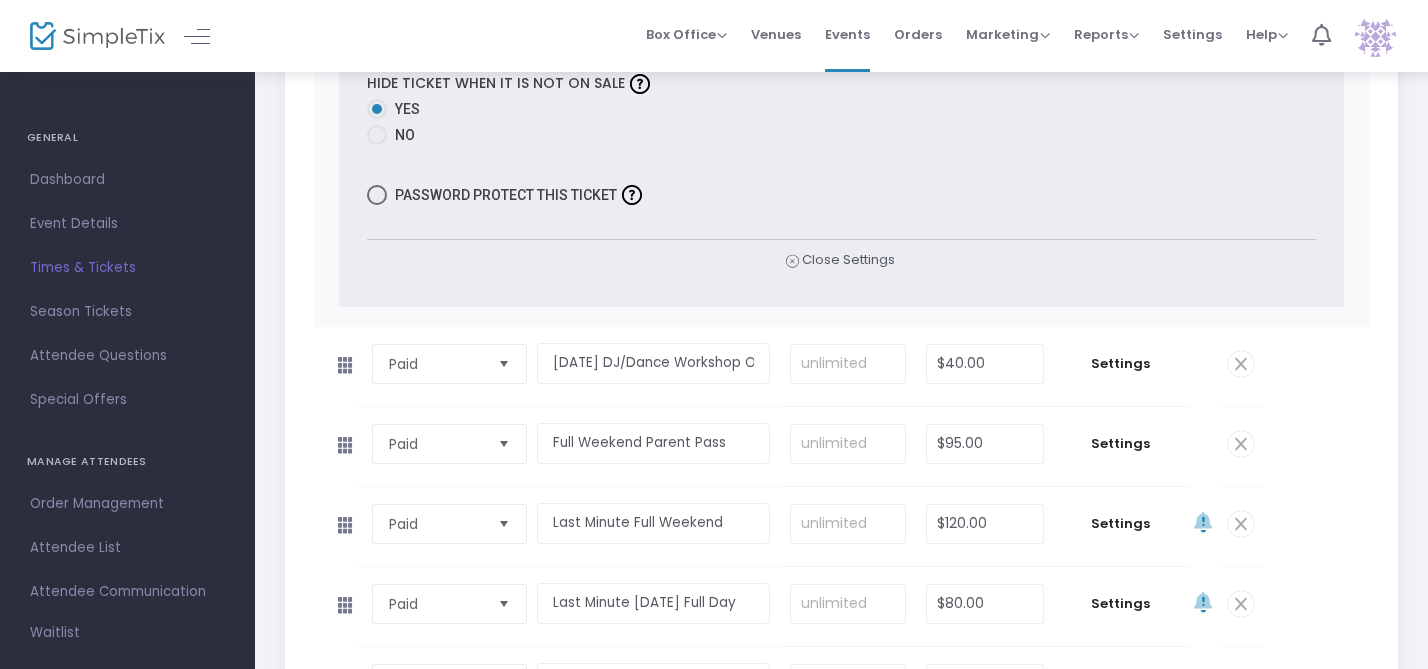 scroll, scrollTop: 7051, scrollLeft: 0, axis: vertical 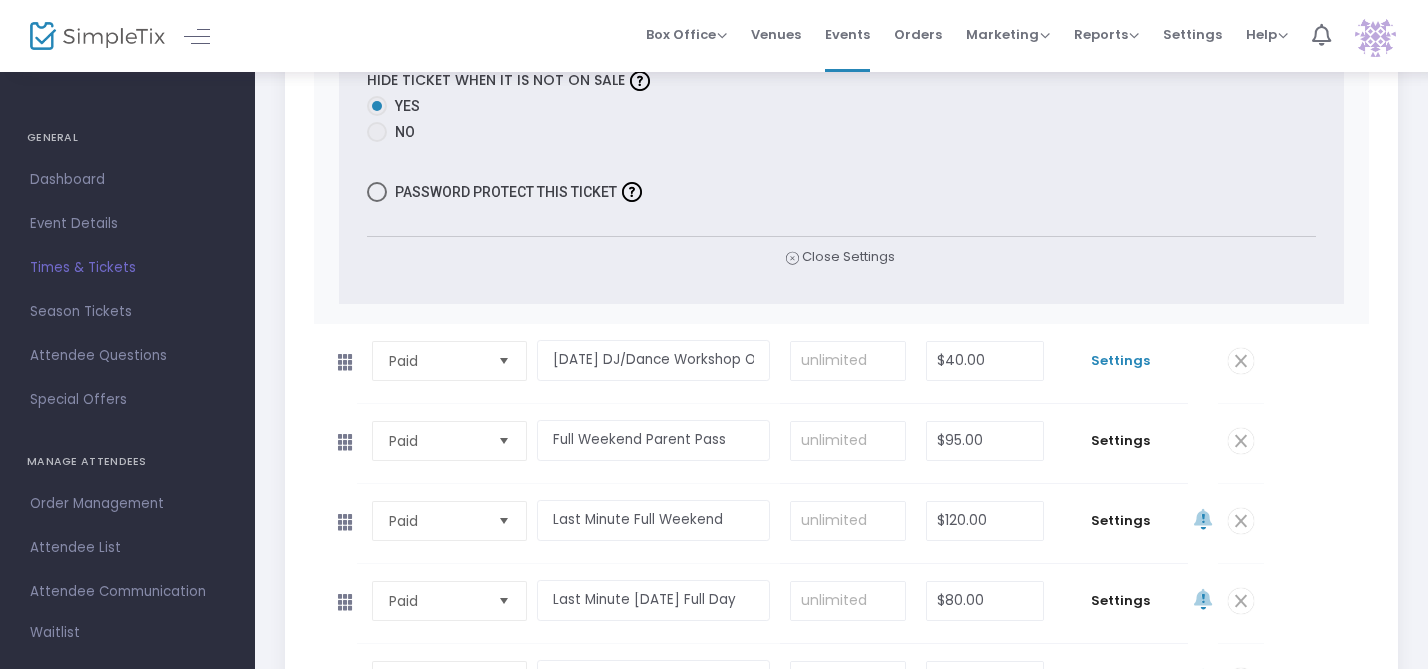 click on "Settings" at bounding box center (1121, 361) 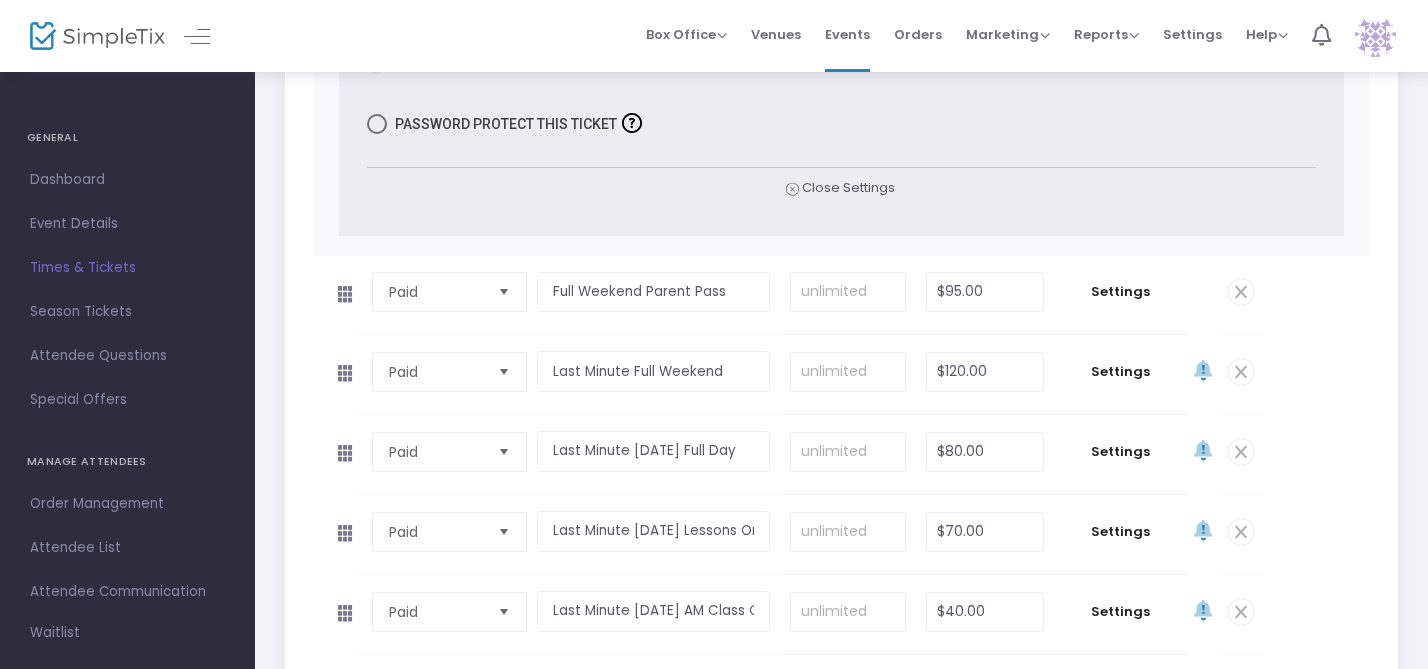 scroll, scrollTop: 8491, scrollLeft: 0, axis: vertical 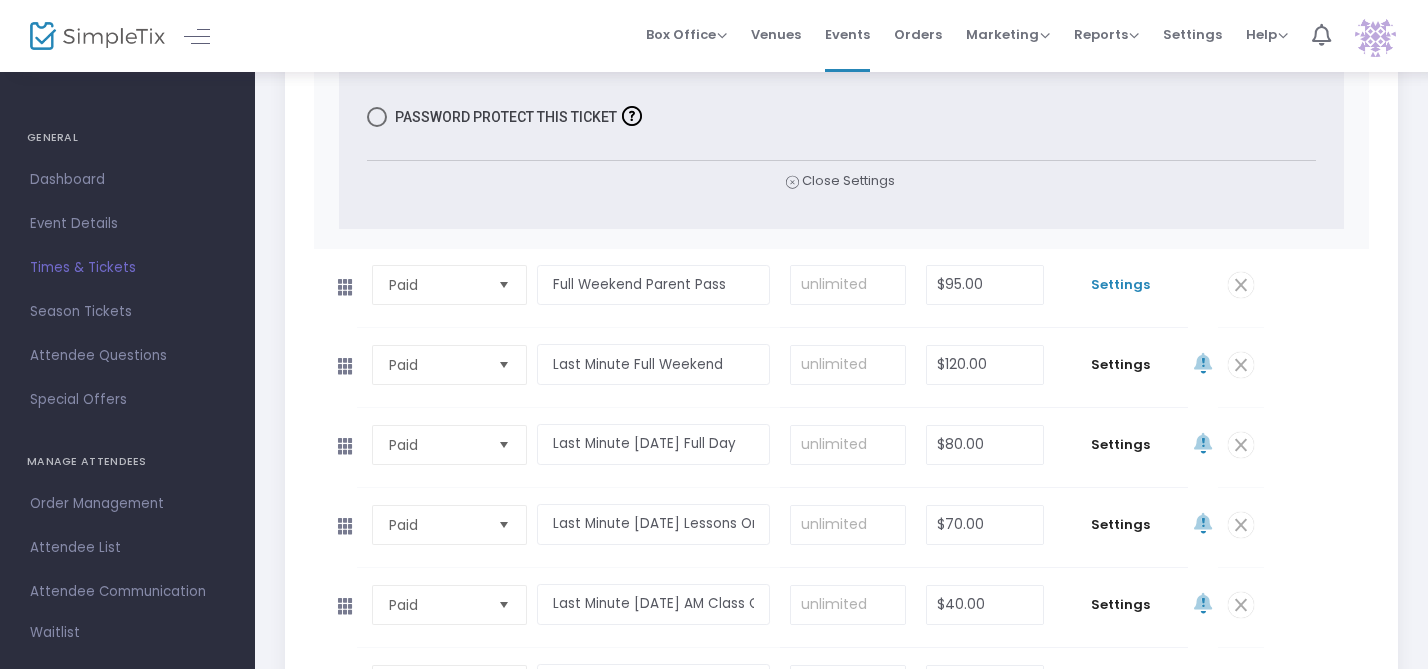 click on "Settings" at bounding box center [1121, 285] 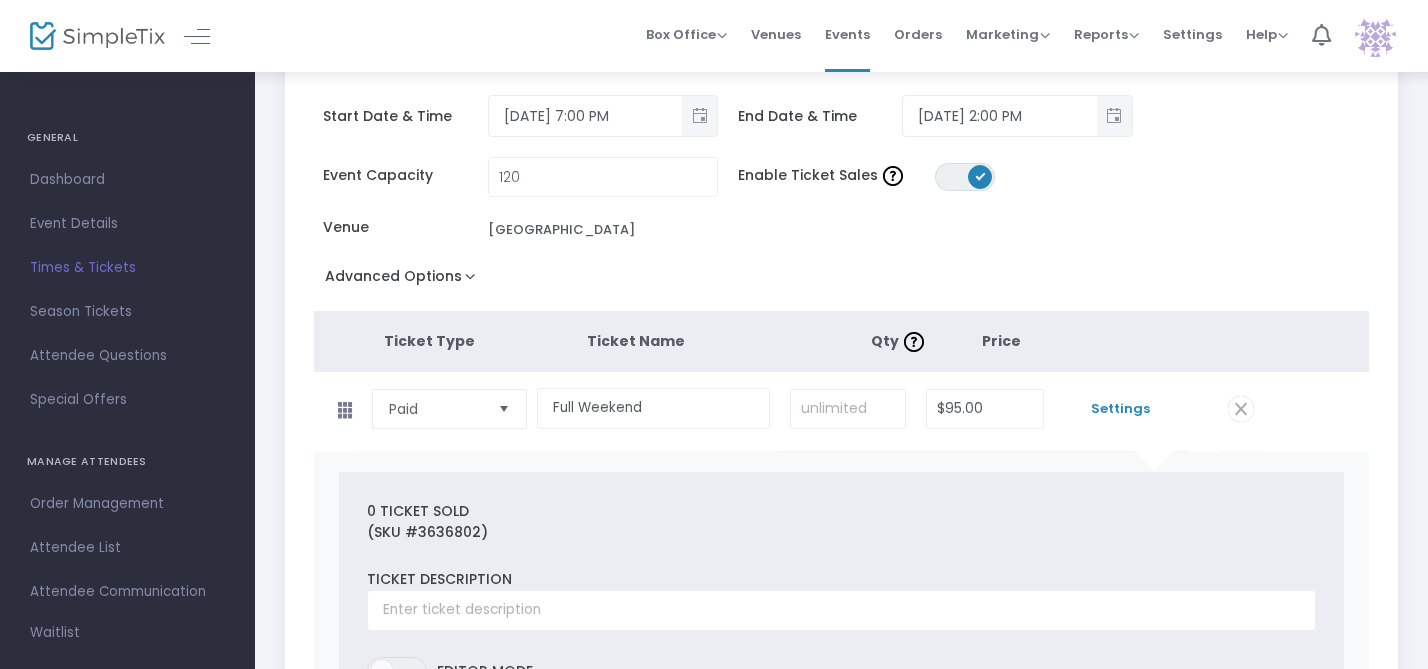scroll, scrollTop: 5, scrollLeft: 0, axis: vertical 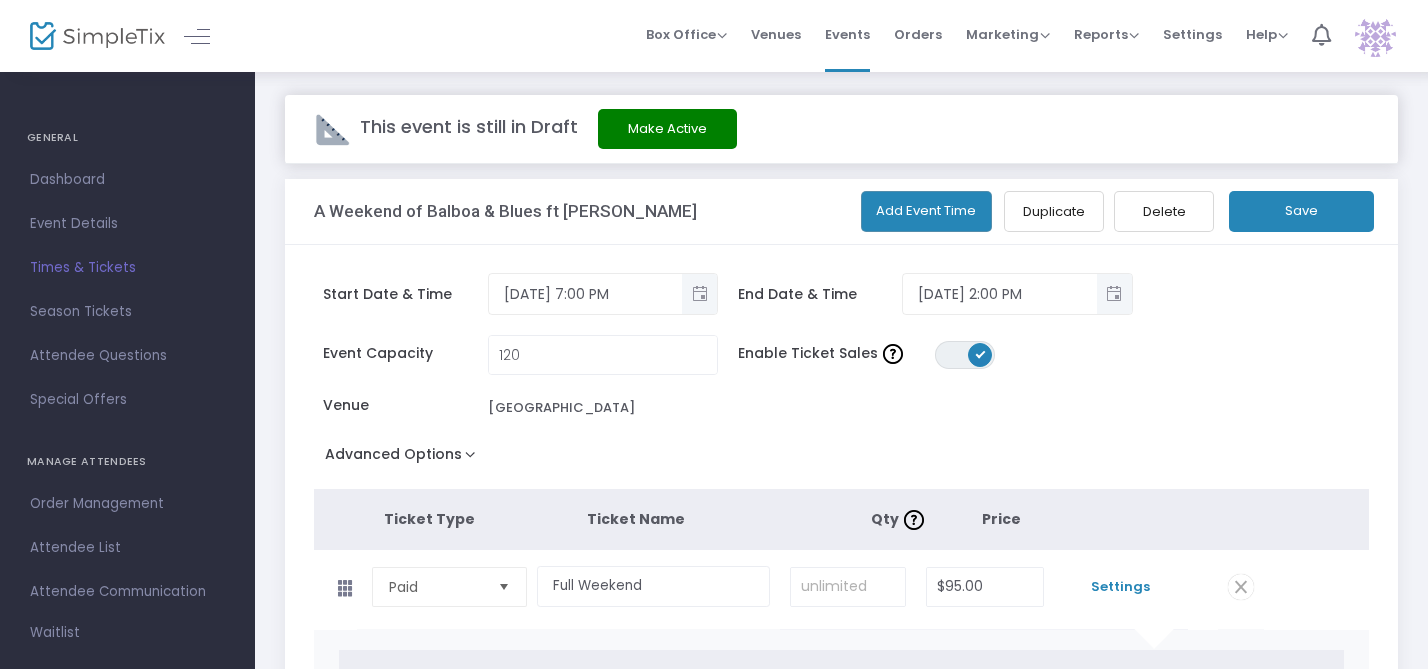 click on "Save" 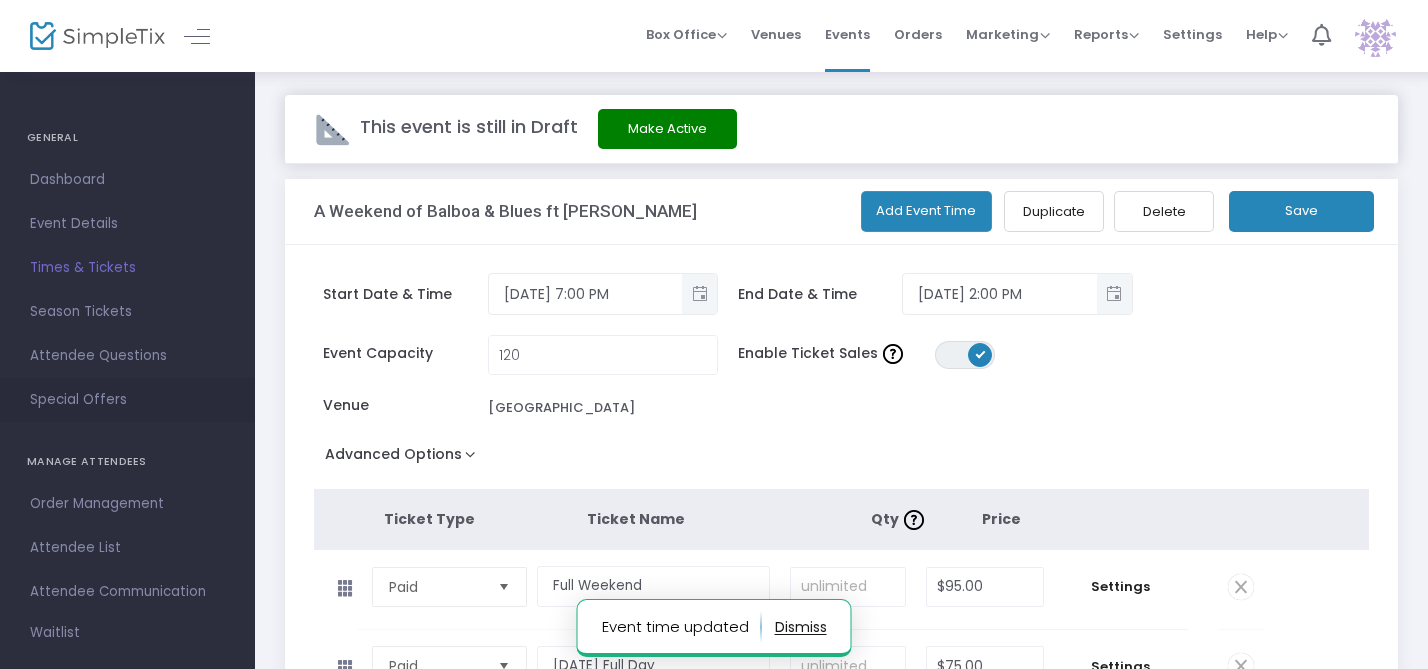 click on "Special Offers" at bounding box center (127, 400) 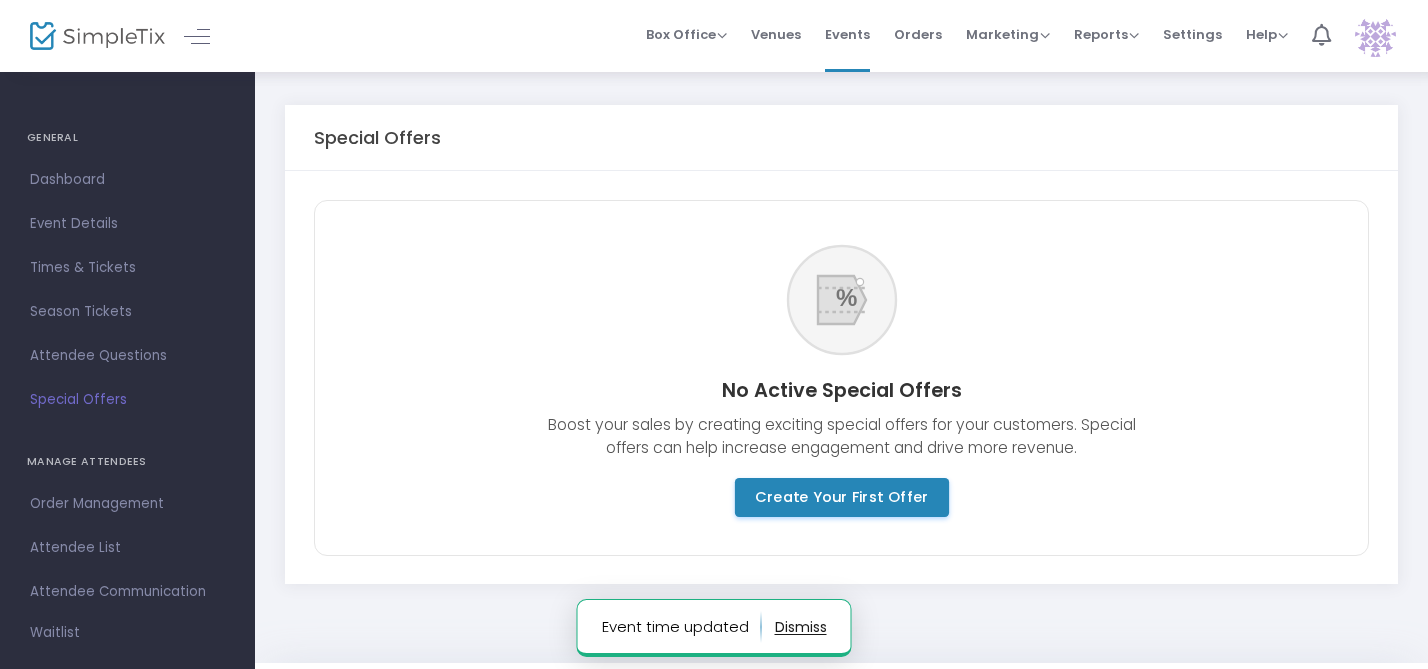click on "Create Your First Offer" 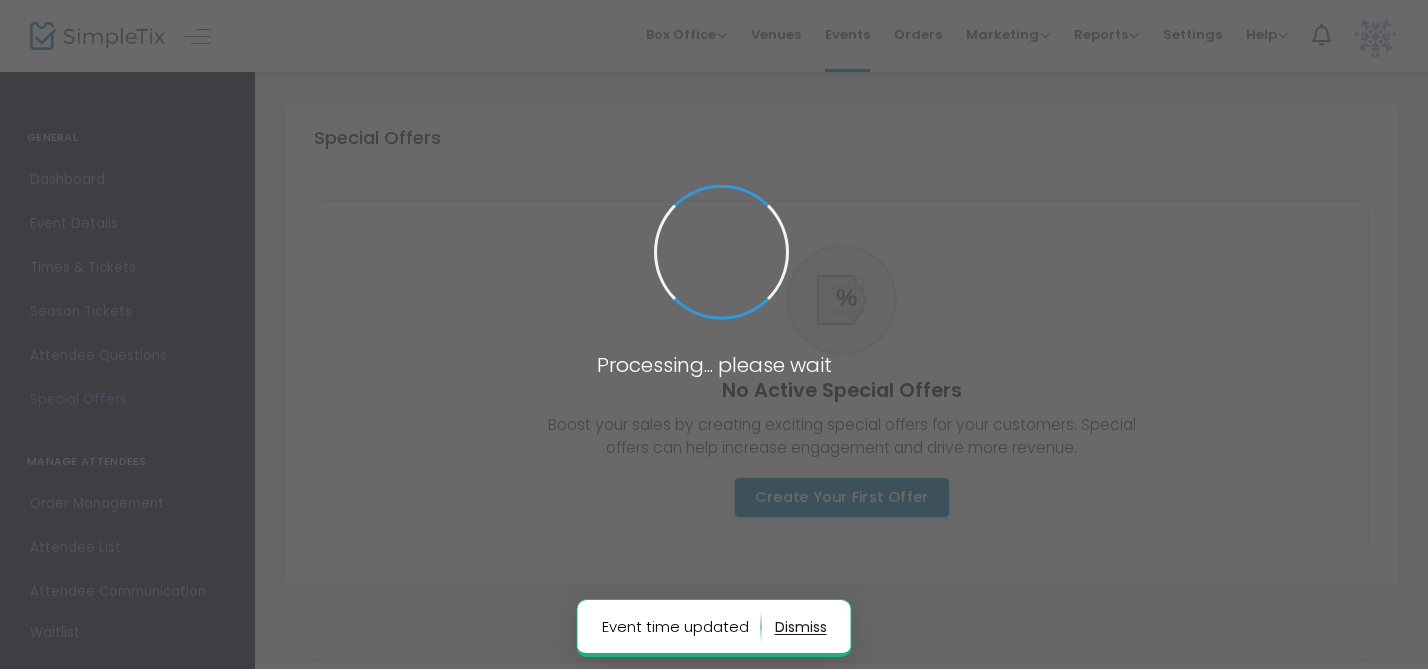 scroll, scrollTop: 0, scrollLeft: 0, axis: both 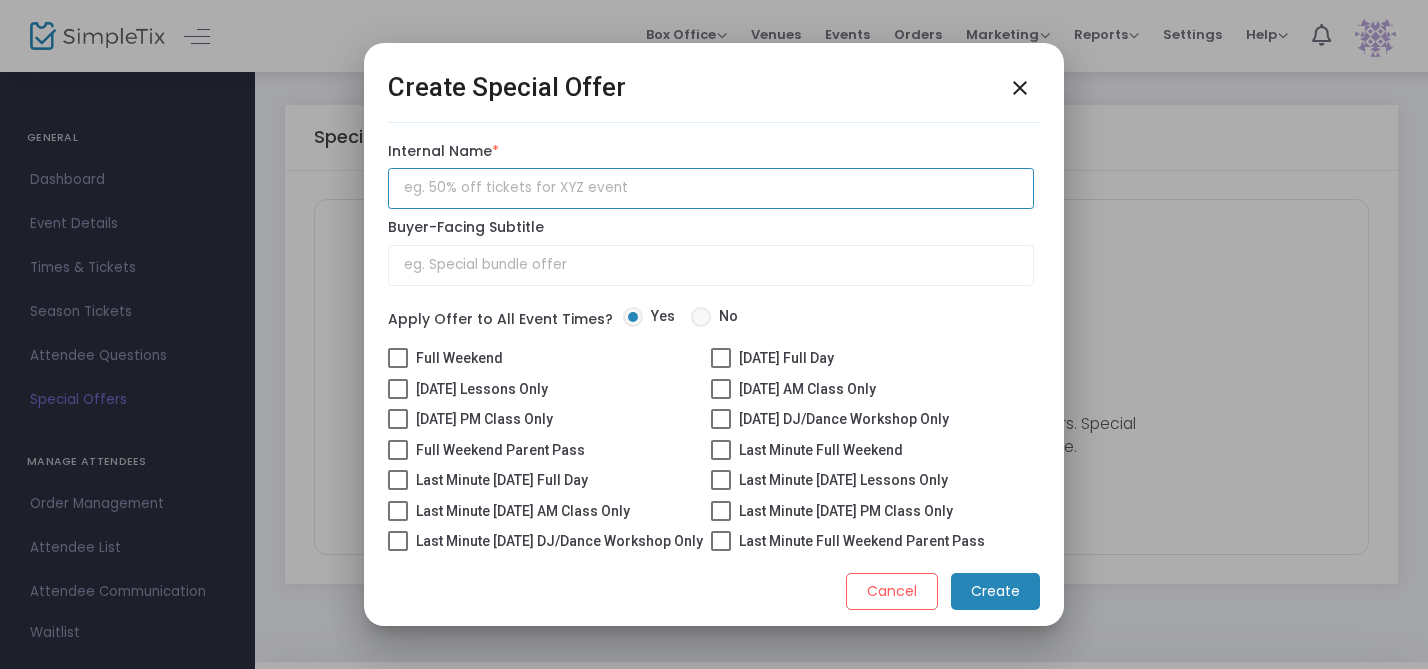 click at bounding box center [711, 188] 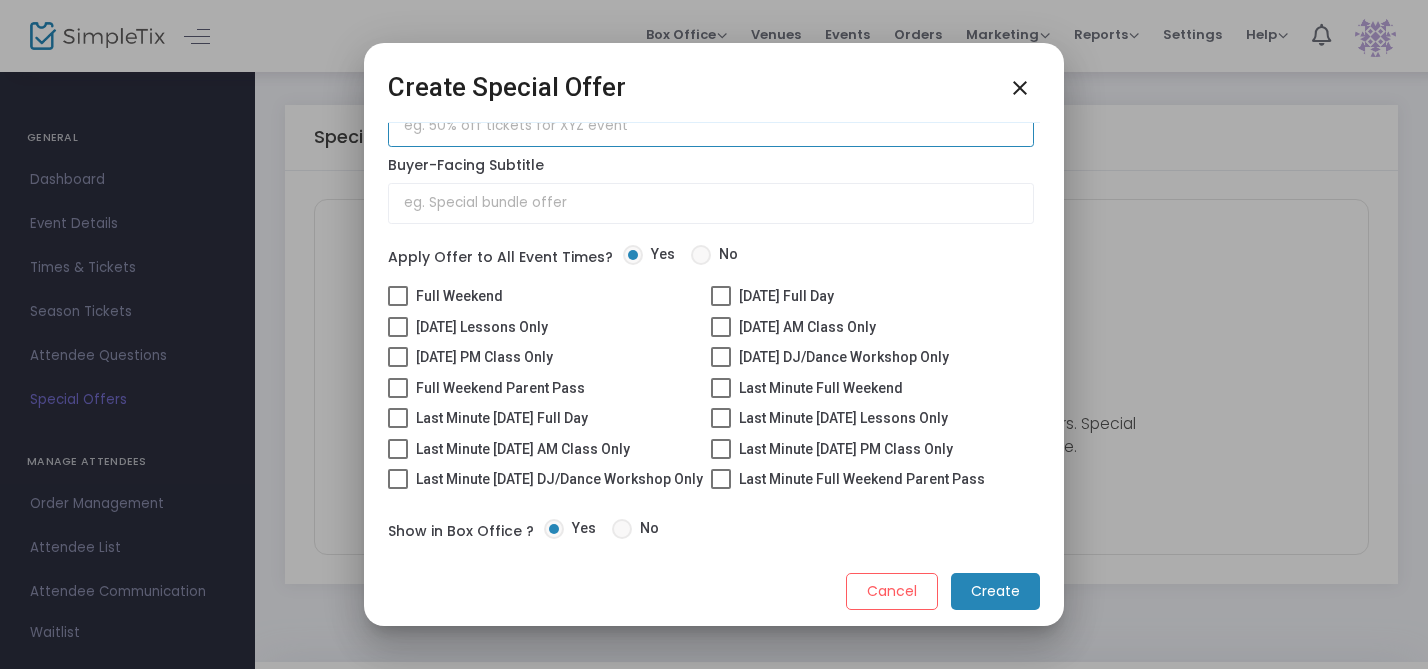 scroll, scrollTop: 0, scrollLeft: 0, axis: both 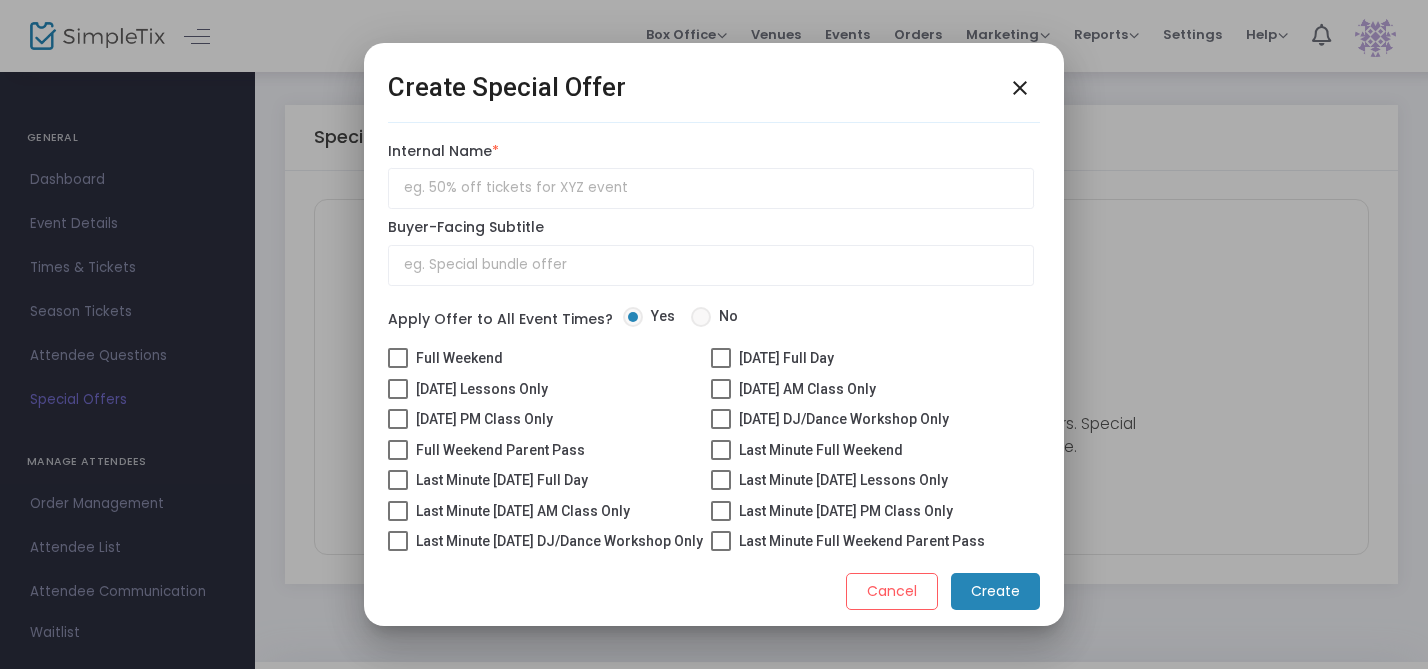 click on "Internal Name  *  Internal name is required.  Buyer-Facing Subtitle Apply Offer to All Event Times?   Yes   No    Full Weekend     Saturday Full Day     Saturday Lessons Only     Saturday AM Class Only     Saturday PM Class Only     Sunday DJ/Dance Workshop Only     Full Weekend Parent Pass     Last Minute Full Weekend     Last Minute Saturday Full Day     Last Minute Saturday Lessons Only     Last Minute Saturday AM Class Only     Last Minute Saturday PM Class Only     Last Minute Sunday DJ/Dance Workshop Only     Last Minute Full Weekend Parent Pass  Show in Box Office ?   Yes   No" at bounding box center (711, 371) 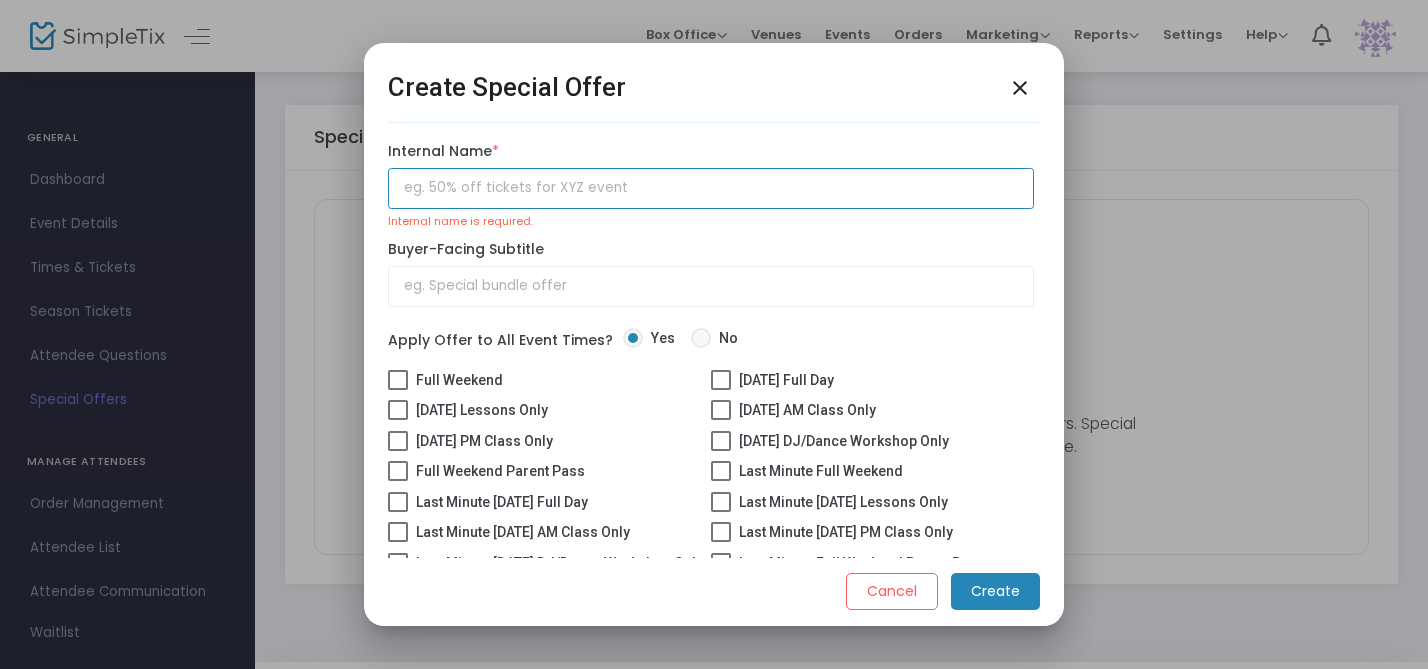 click at bounding box center [711, 188] 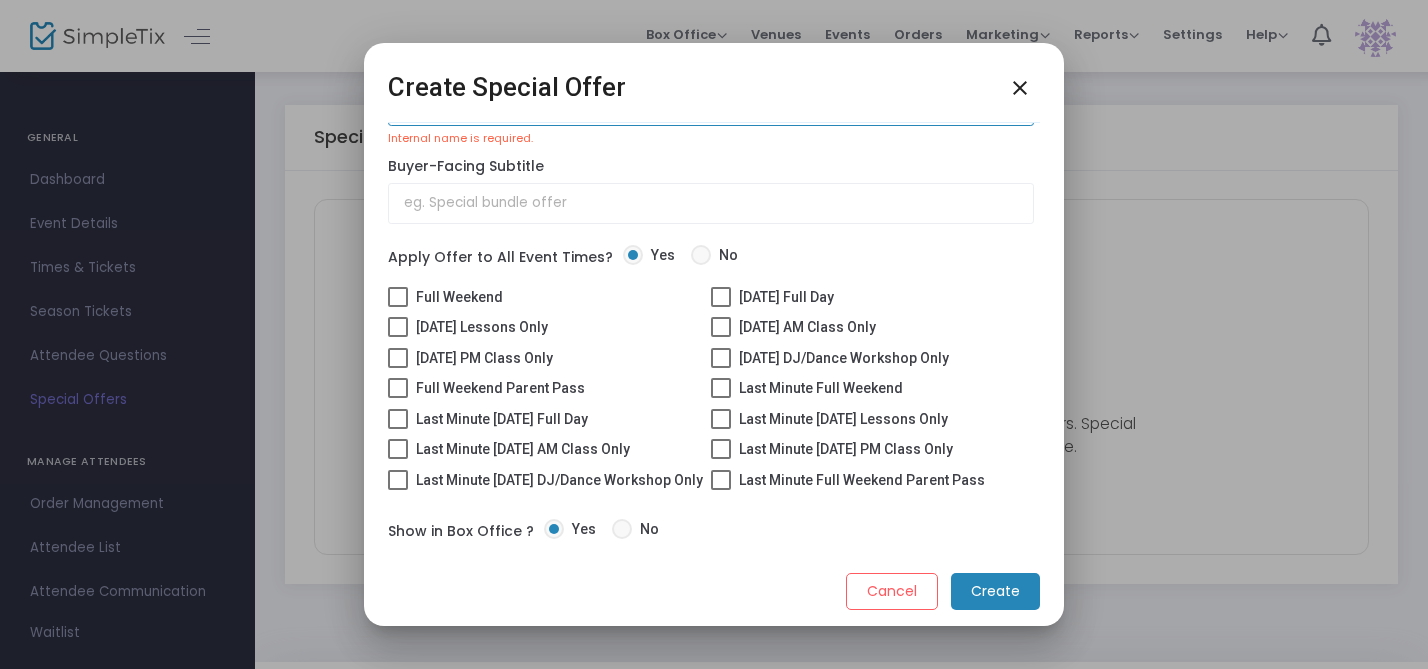 scroll, scrollTop: 82, scrollLeft: 0, axis: vertical 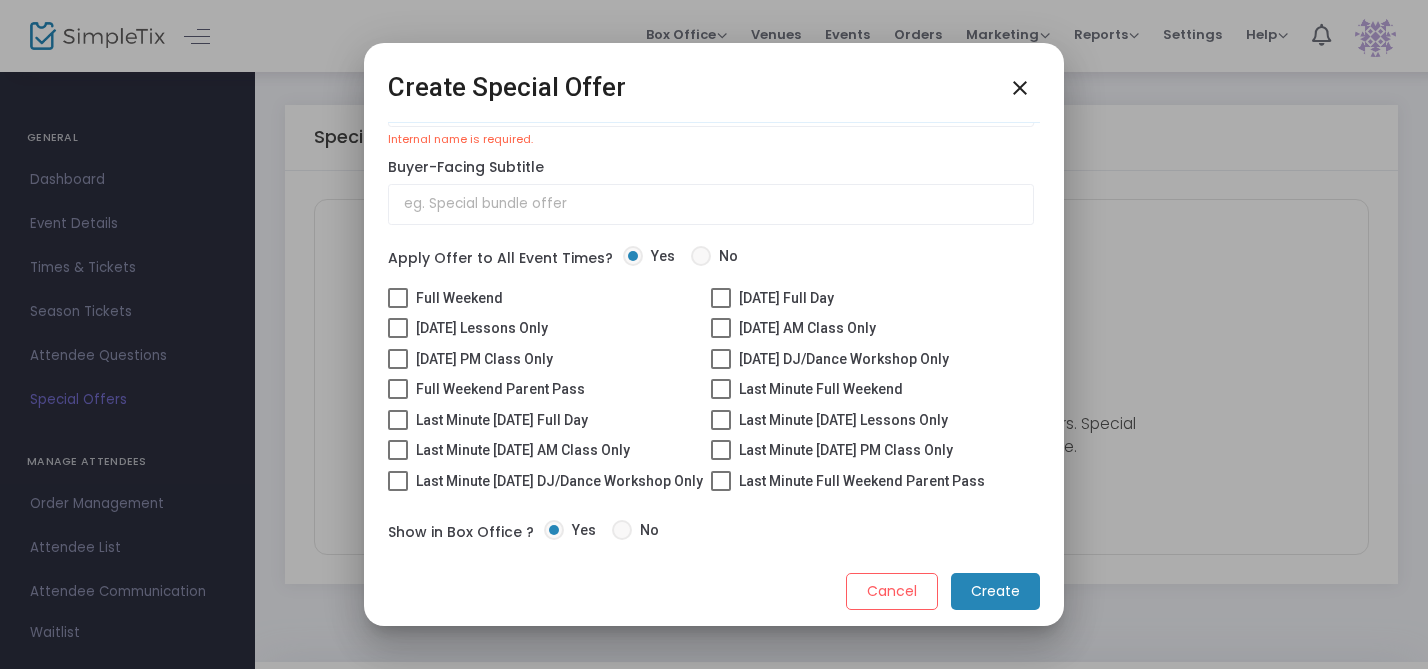 click at bounding box center [398, 298] 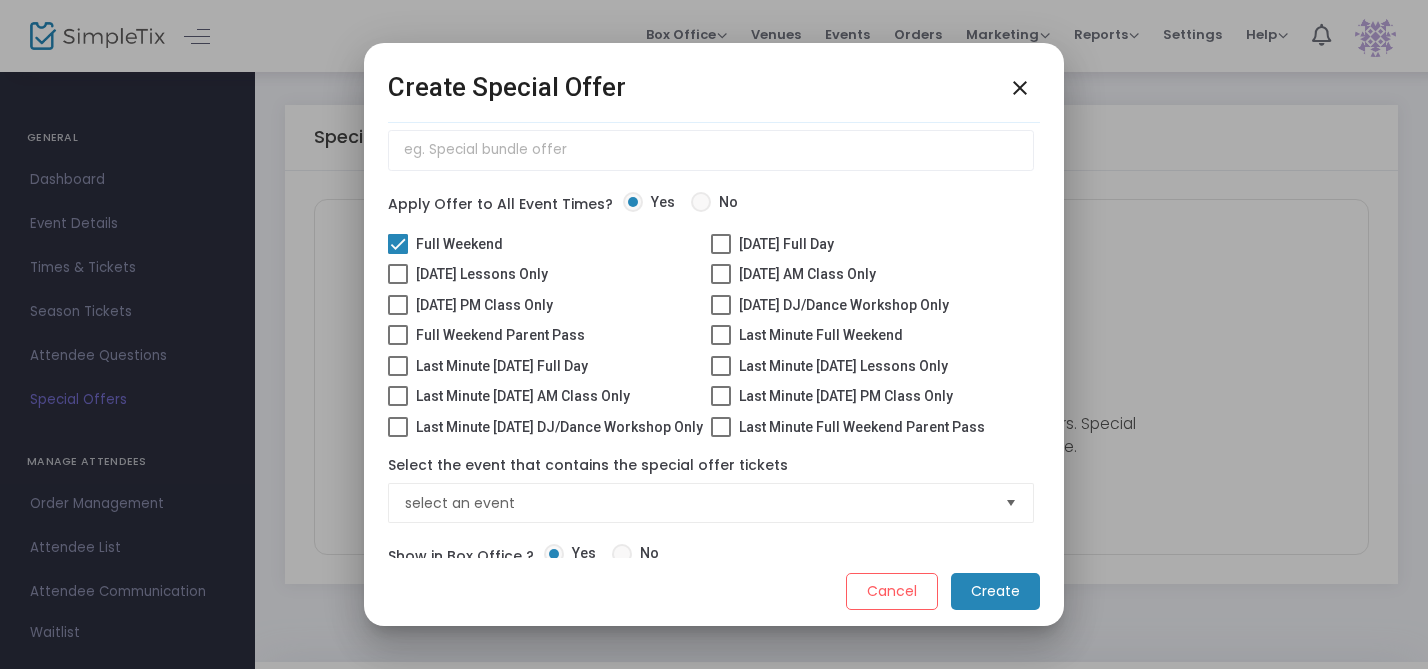 scroll, scrollTop: 161, scrollLeft: 0, axis: vertical 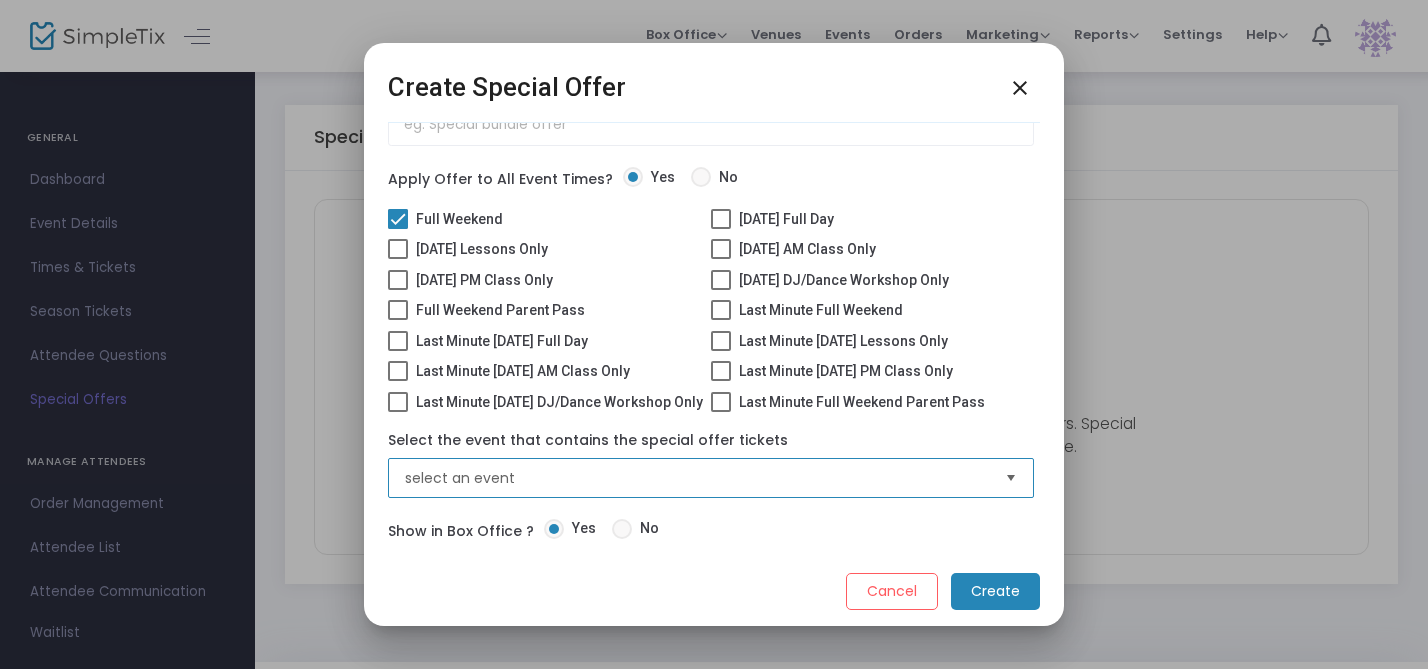 click on "select an event" at bounding box center [697, 478] 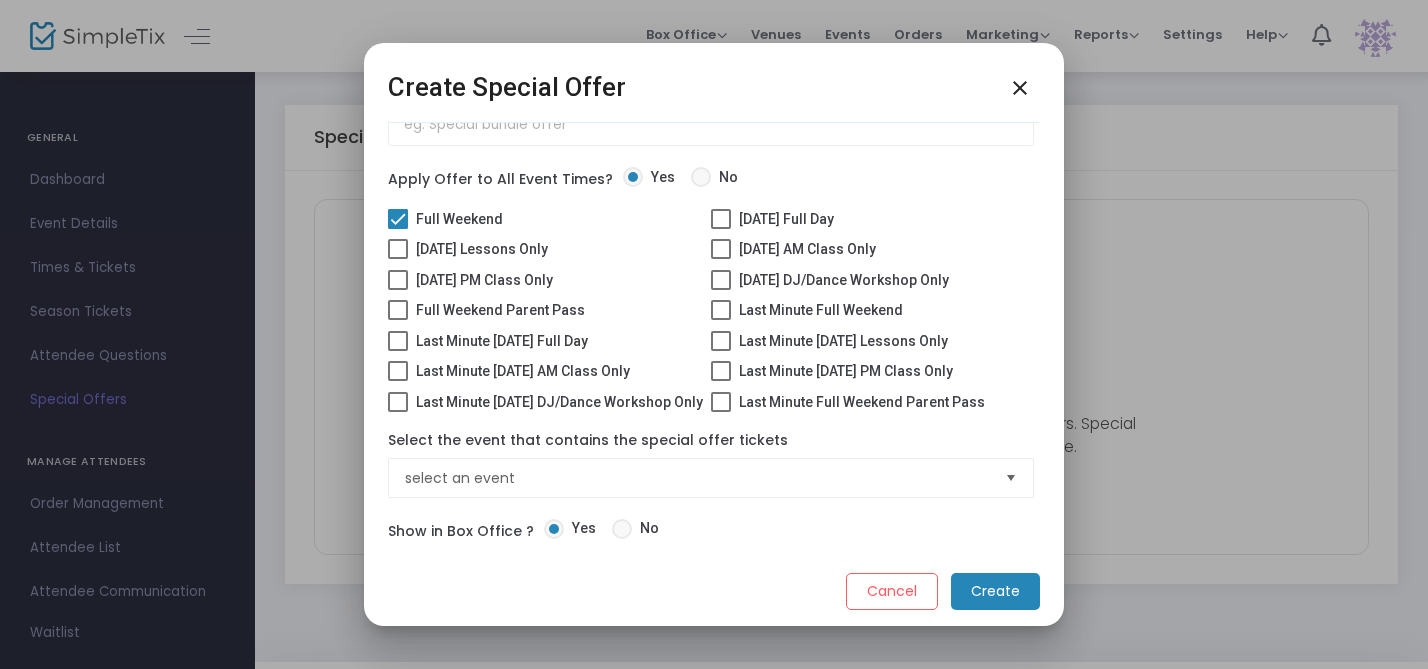 click on "Saturday Lessons Only" at bounding box center [549, 252] 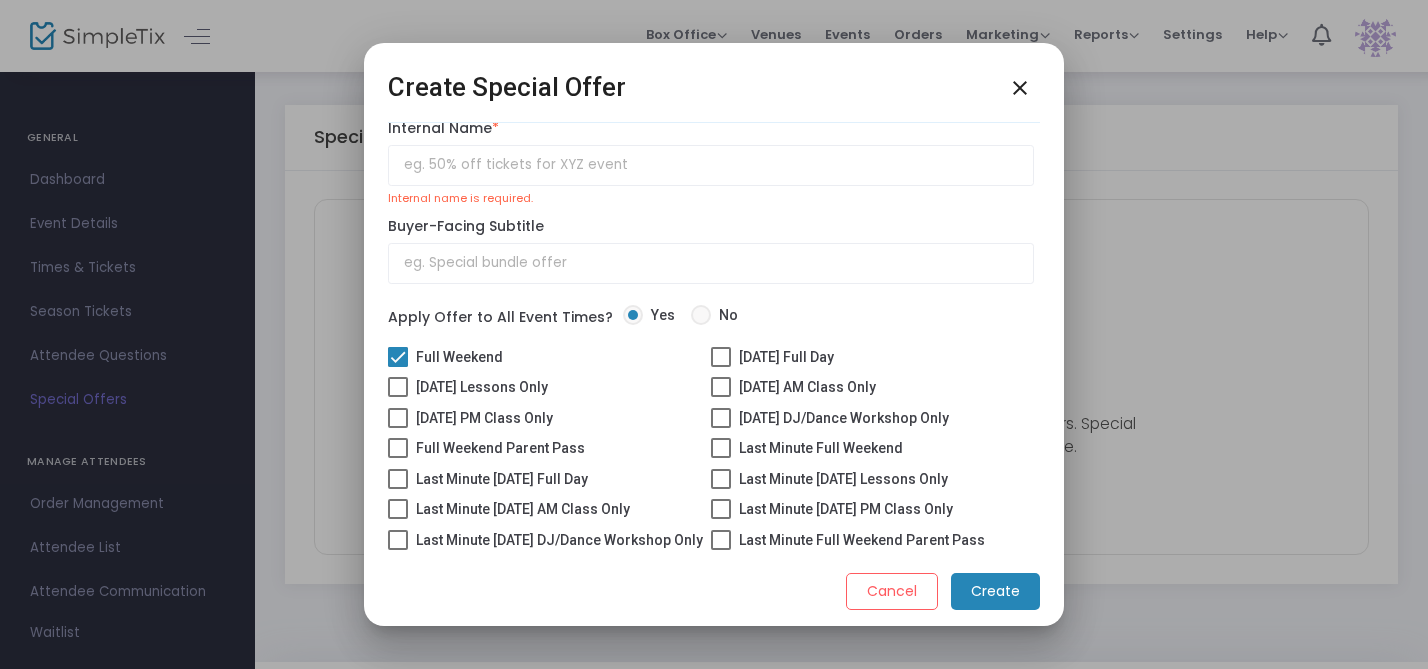 scroll, scrollTop: 0, scrollLeft: 0, axis: both 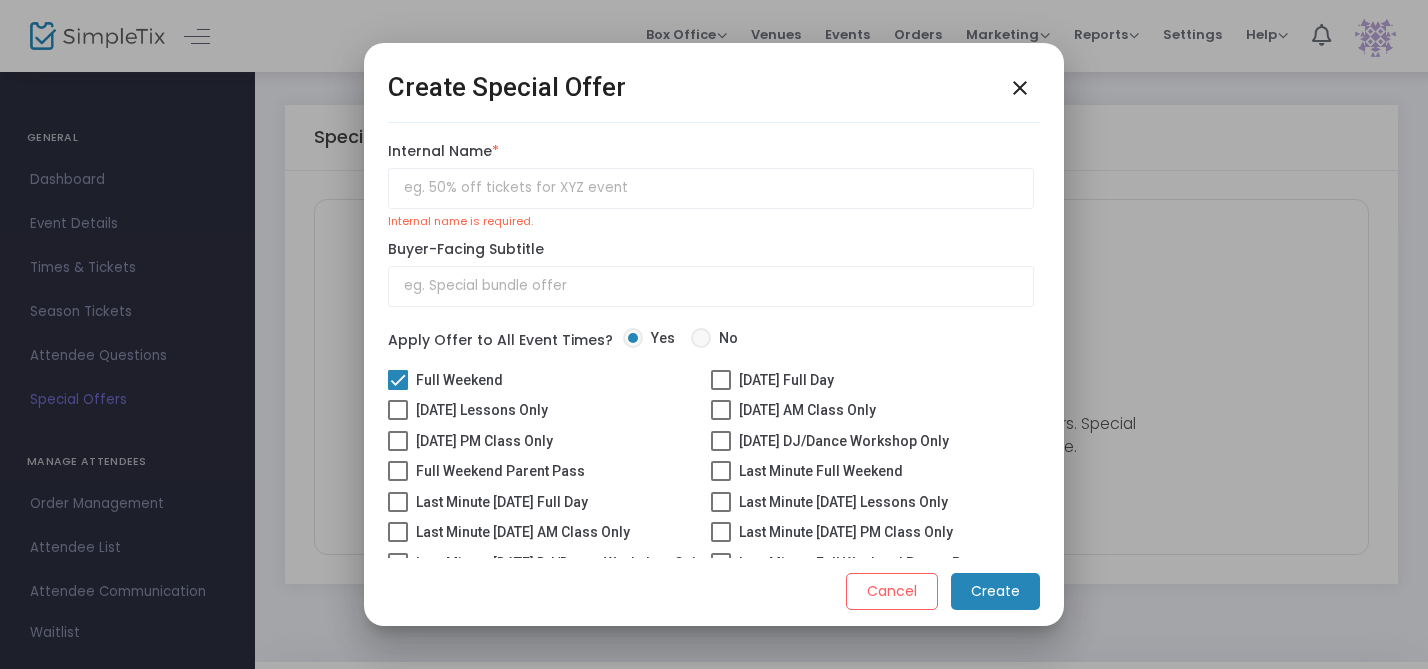 click at bounding box center (398, 471) 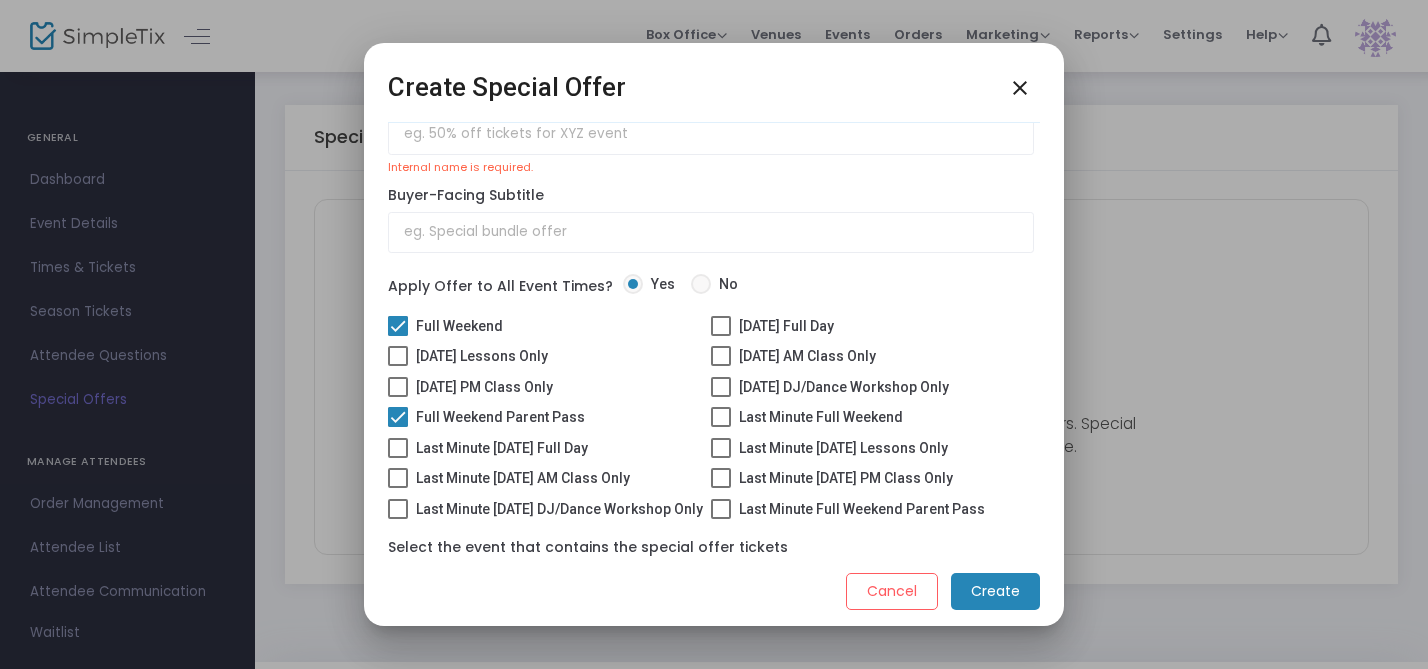 scroll, scrollTop: 52, scrollLeft: 0, axis: vertical 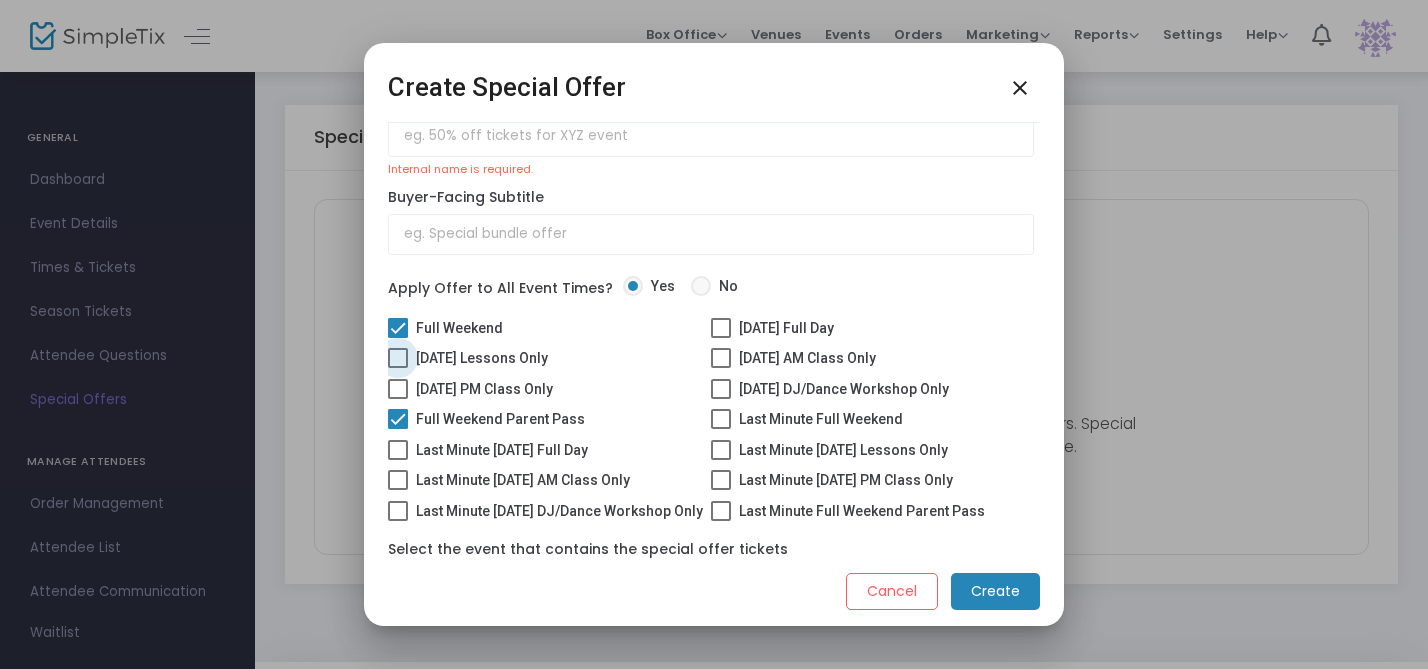 click at bounding box center [398, 358] 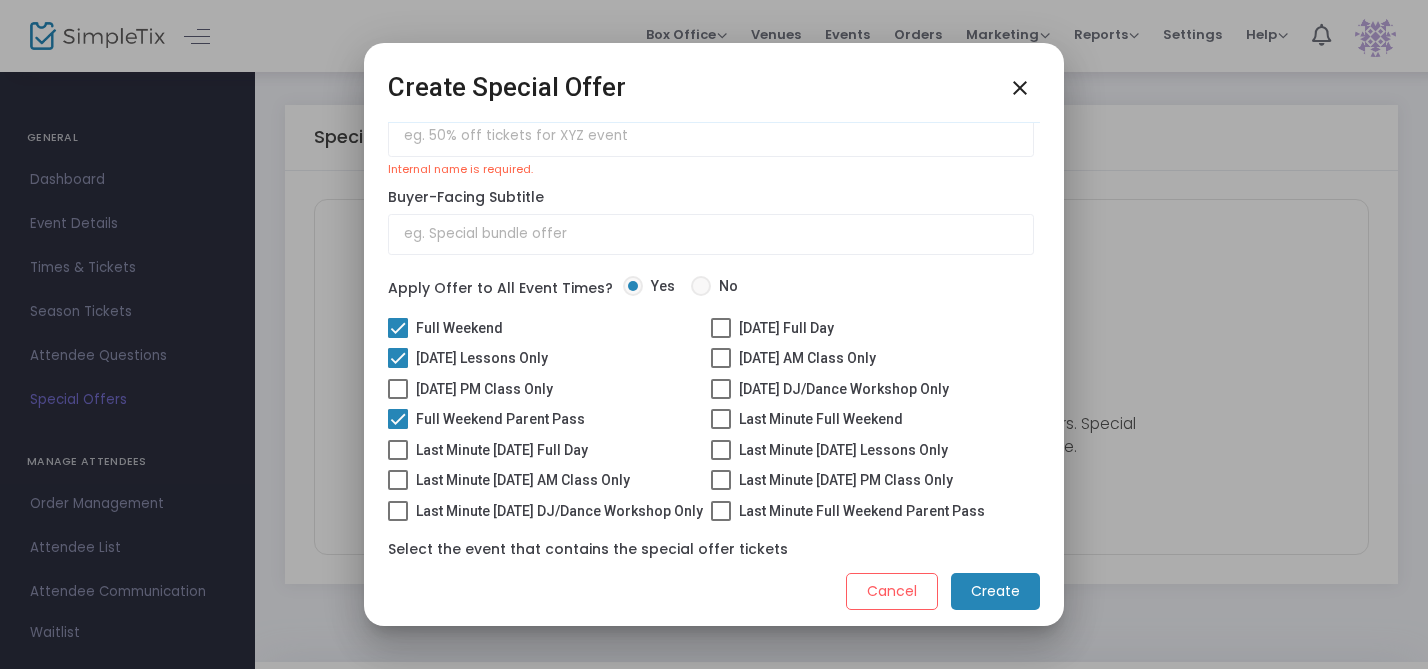 scroll, scrollTop: 0, scrollLeft: 0, axis: both 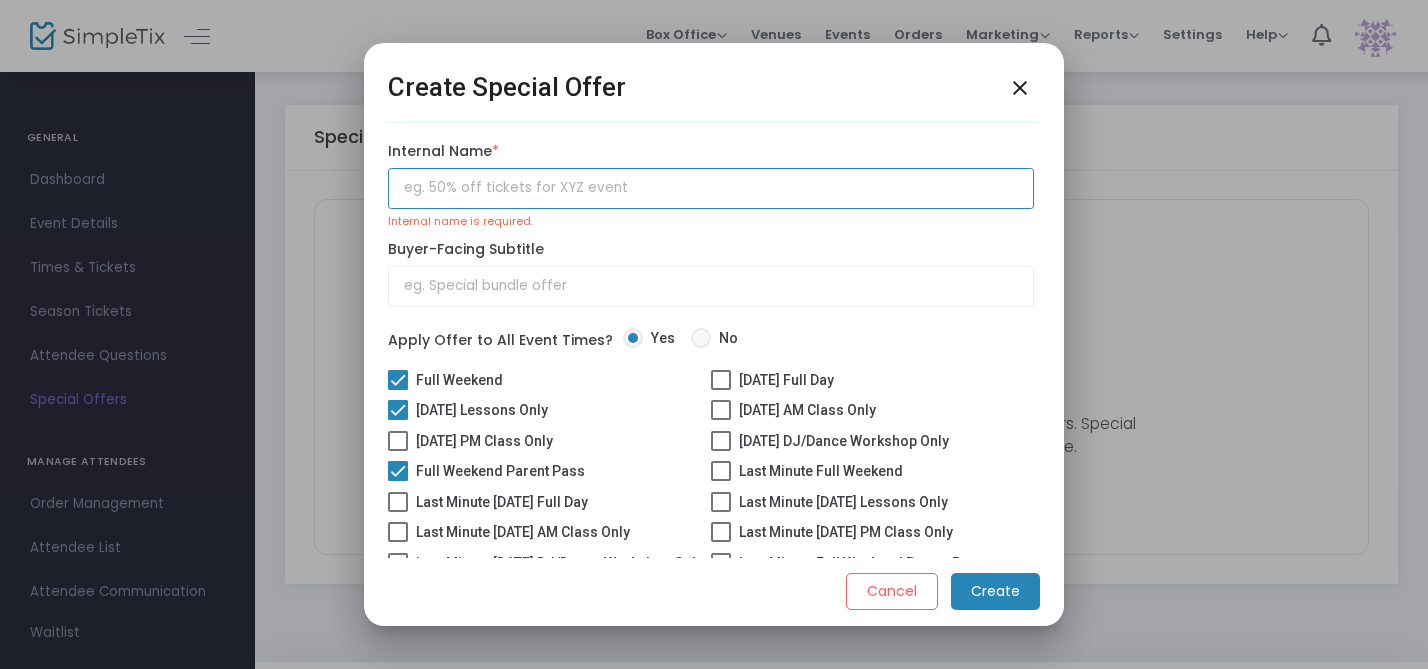 click at bounding box center [711, 188] 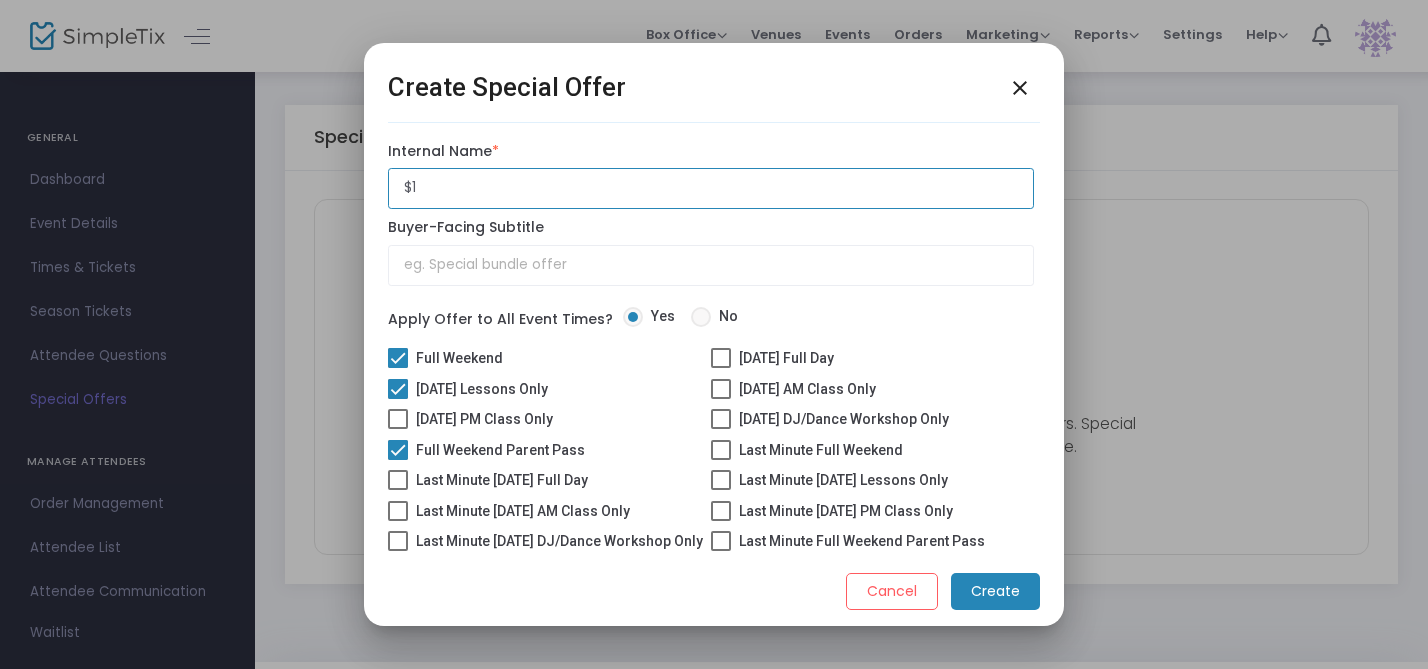 type on "$" 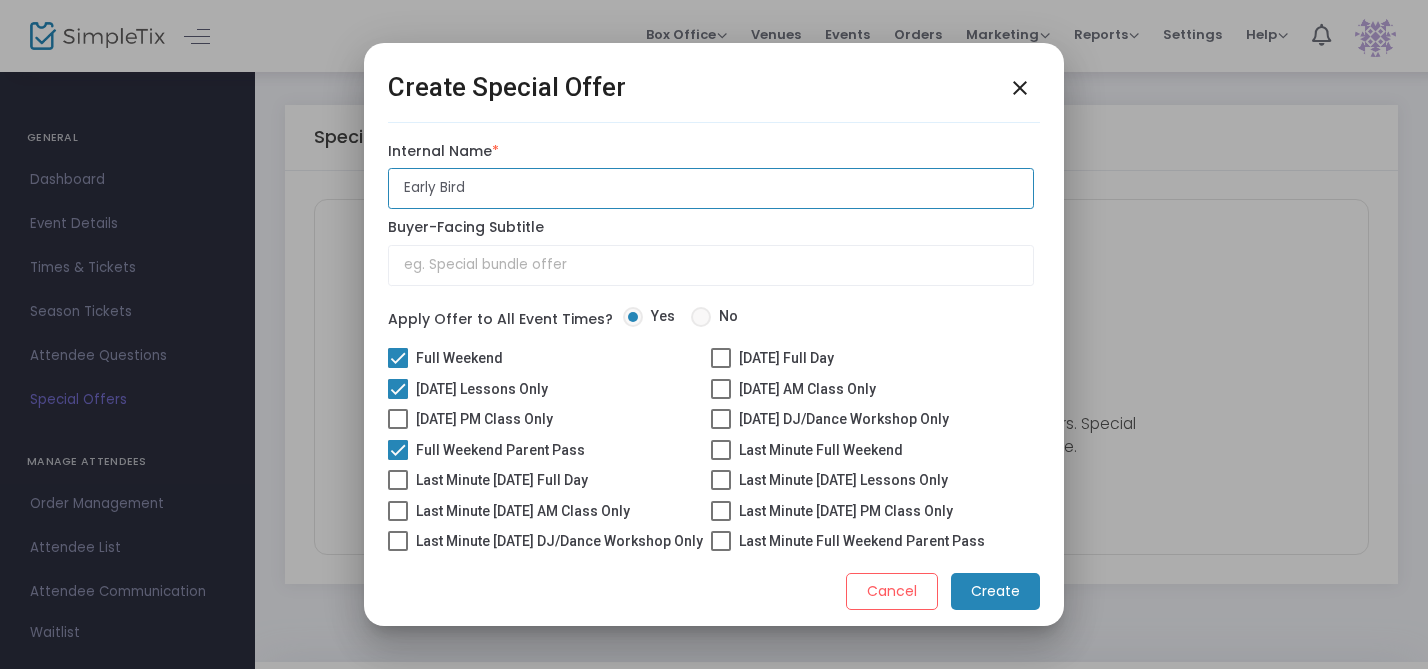 click on "Early Bird" at bounding box center (711, 188) 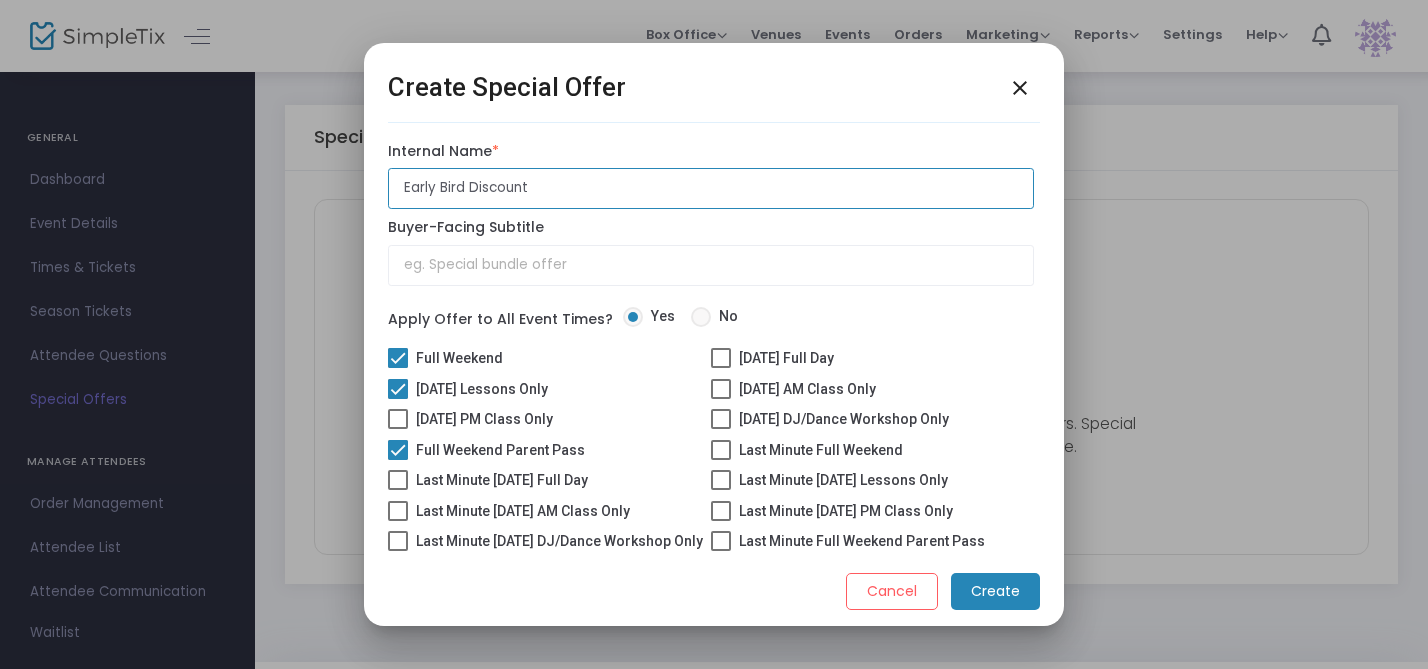 type on "Early Bird Discount" 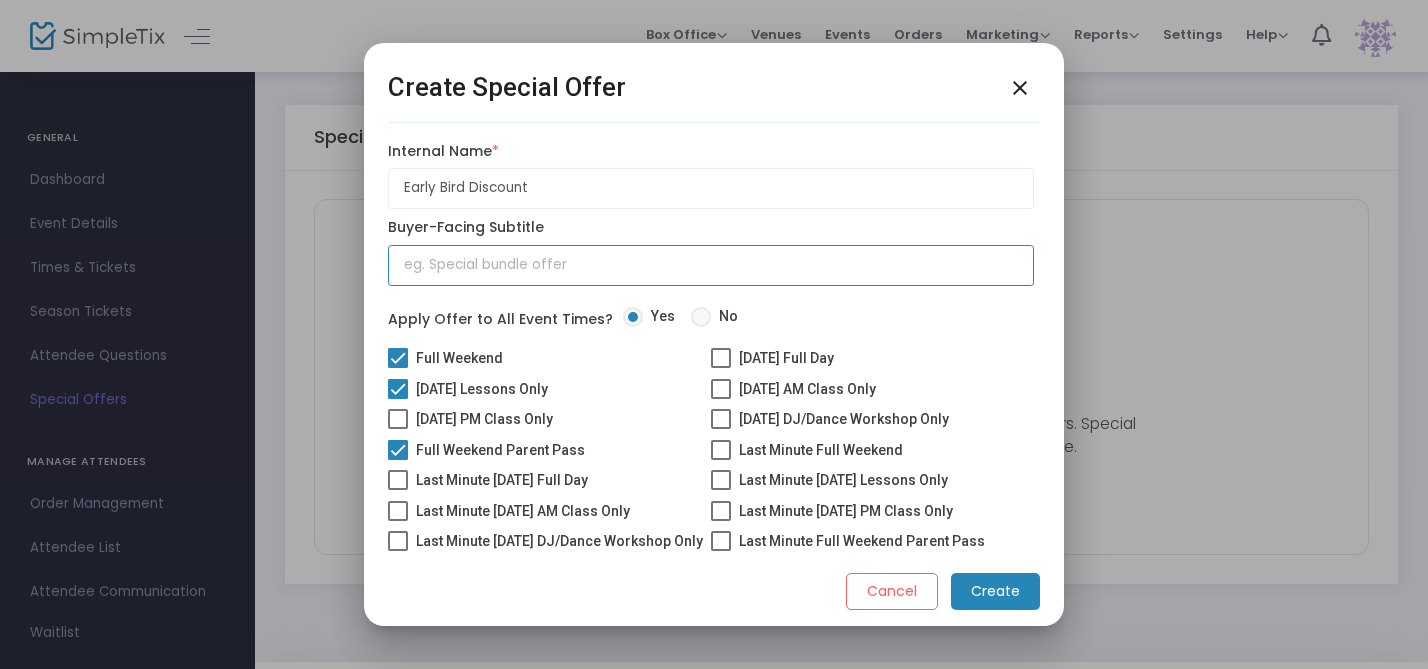 click at bounding box center (711, 265) 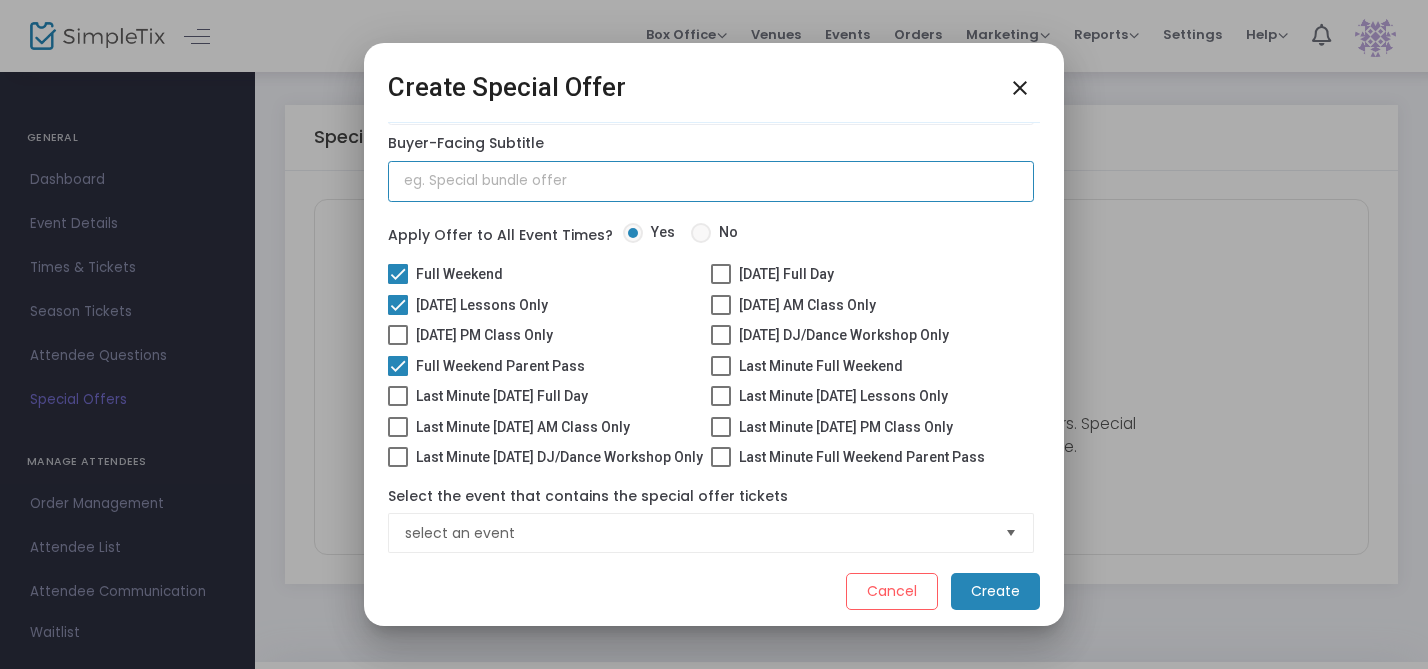 scroll, scrollTop: 139, scrollLeft: 0, axis: vertical 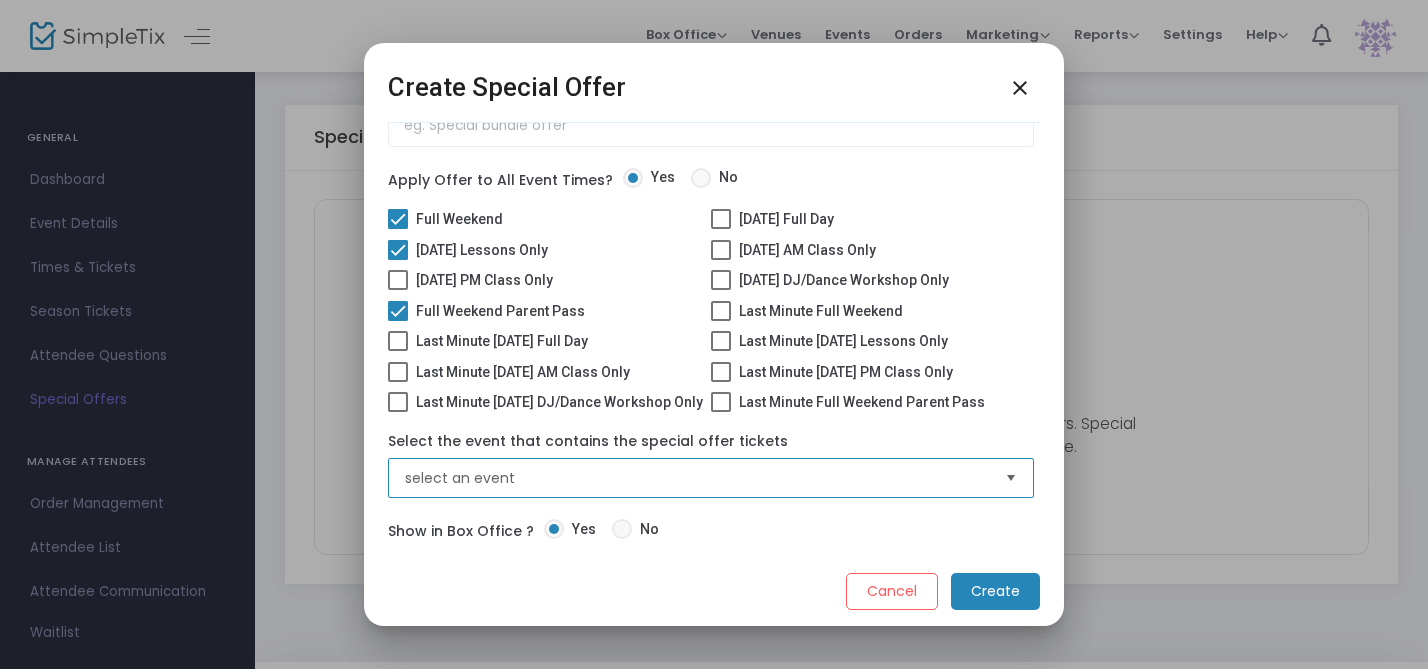 click on "select an event" at bounding box center [697, 478] 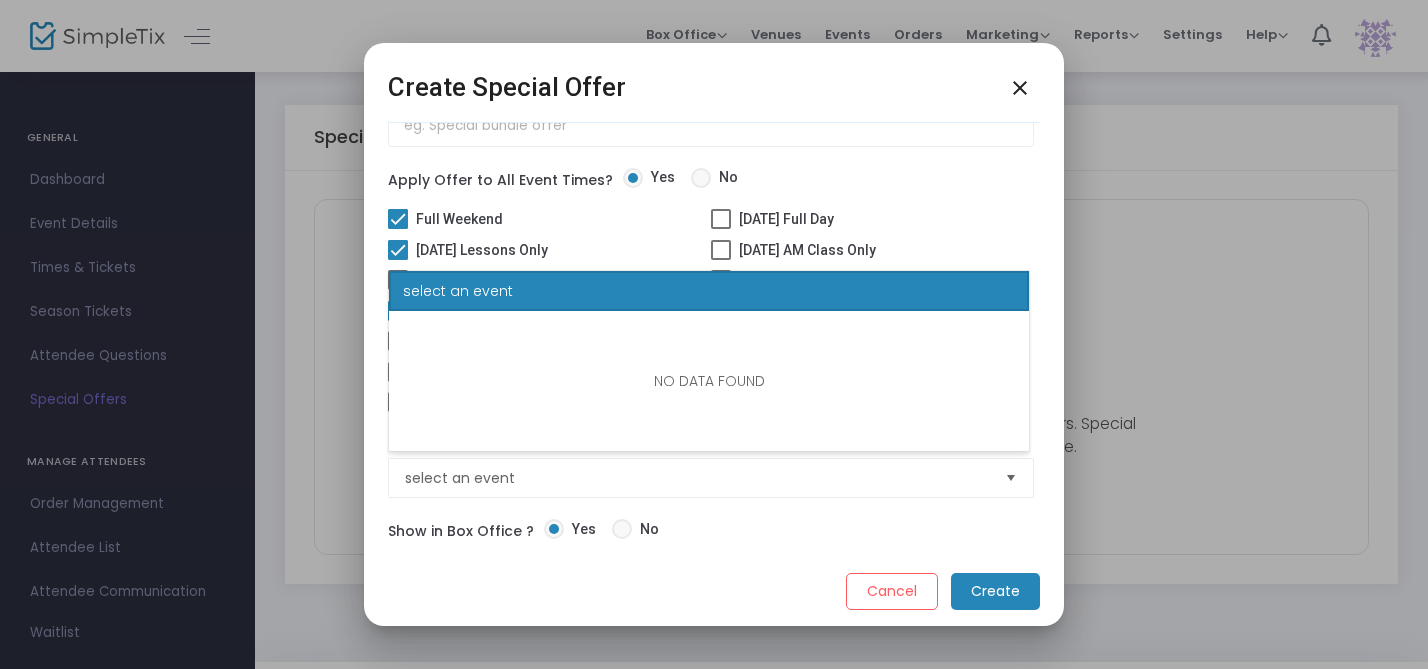 click on "Full Weekend" at bounding box center [549, 222] 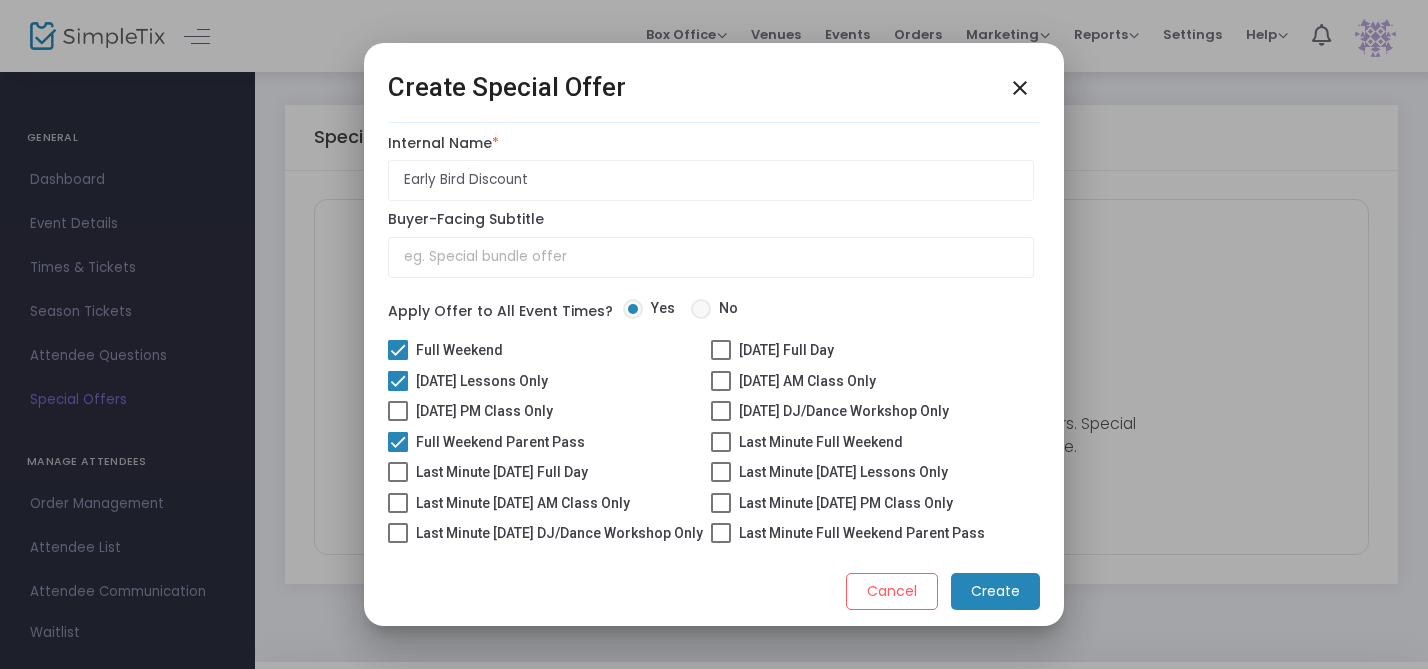 scroll, scrollTop: 4, scrollLeft: 0, axis: vertical 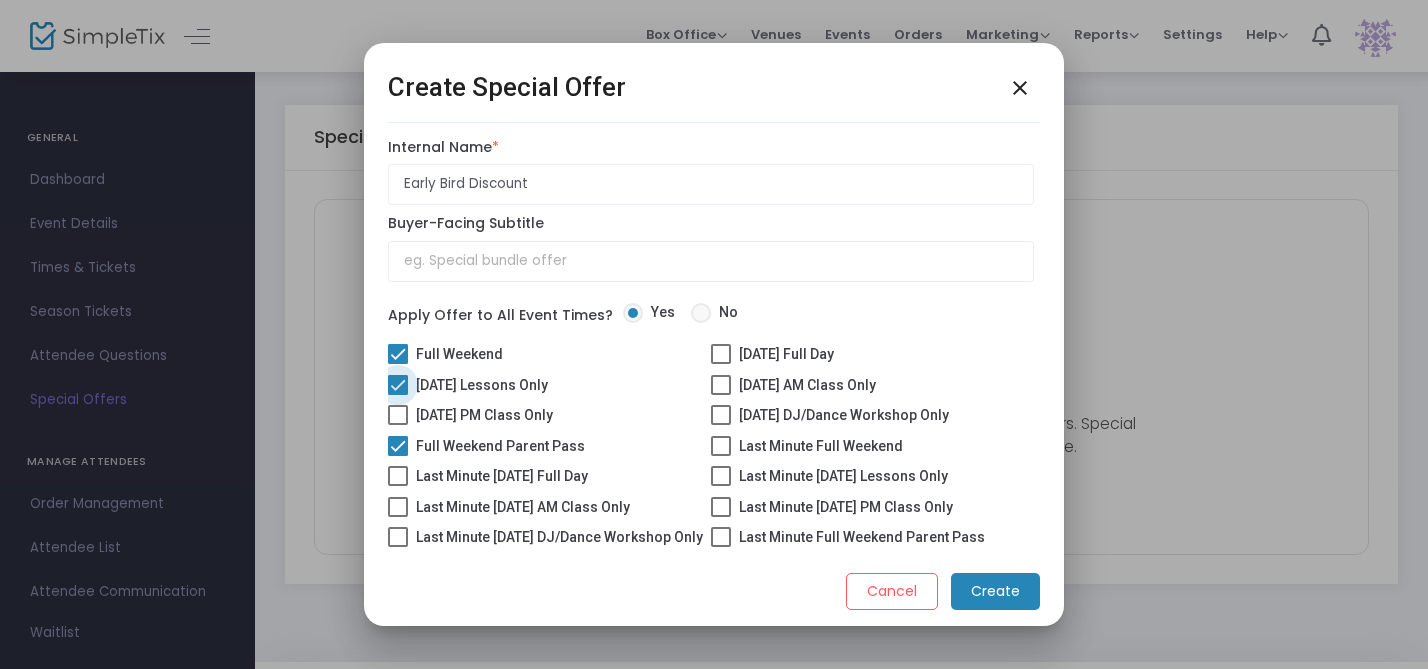 click at bounding box center (398, 385) 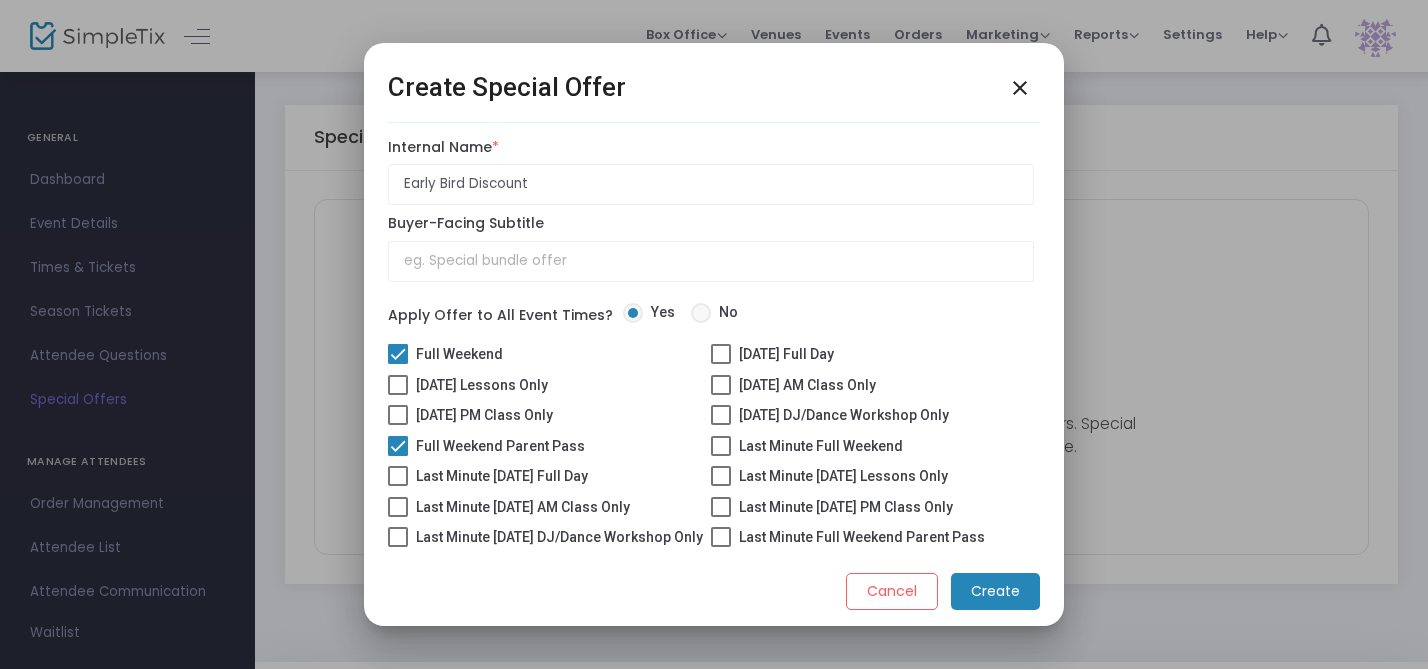 click at bounding box center (721, 354) 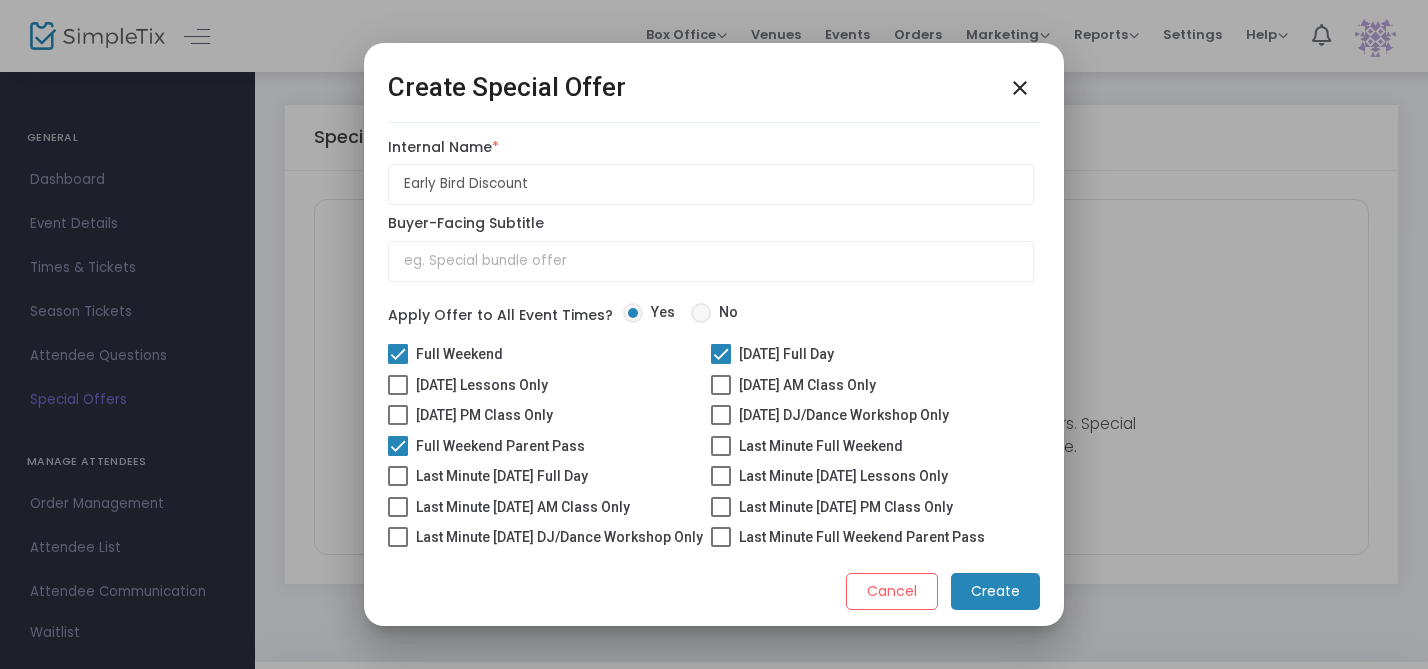 click on "Cancel" 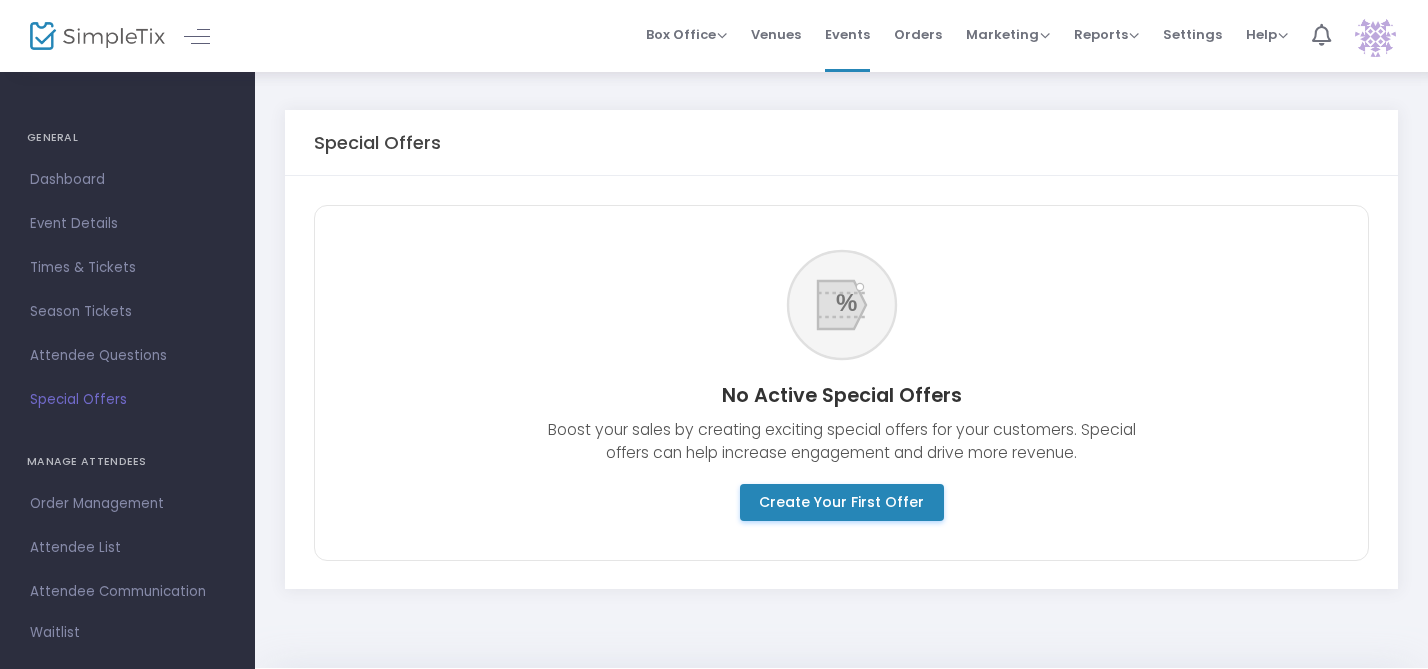 scroll, scrollTop: 5, scrollLeft: 0, axis: vertical 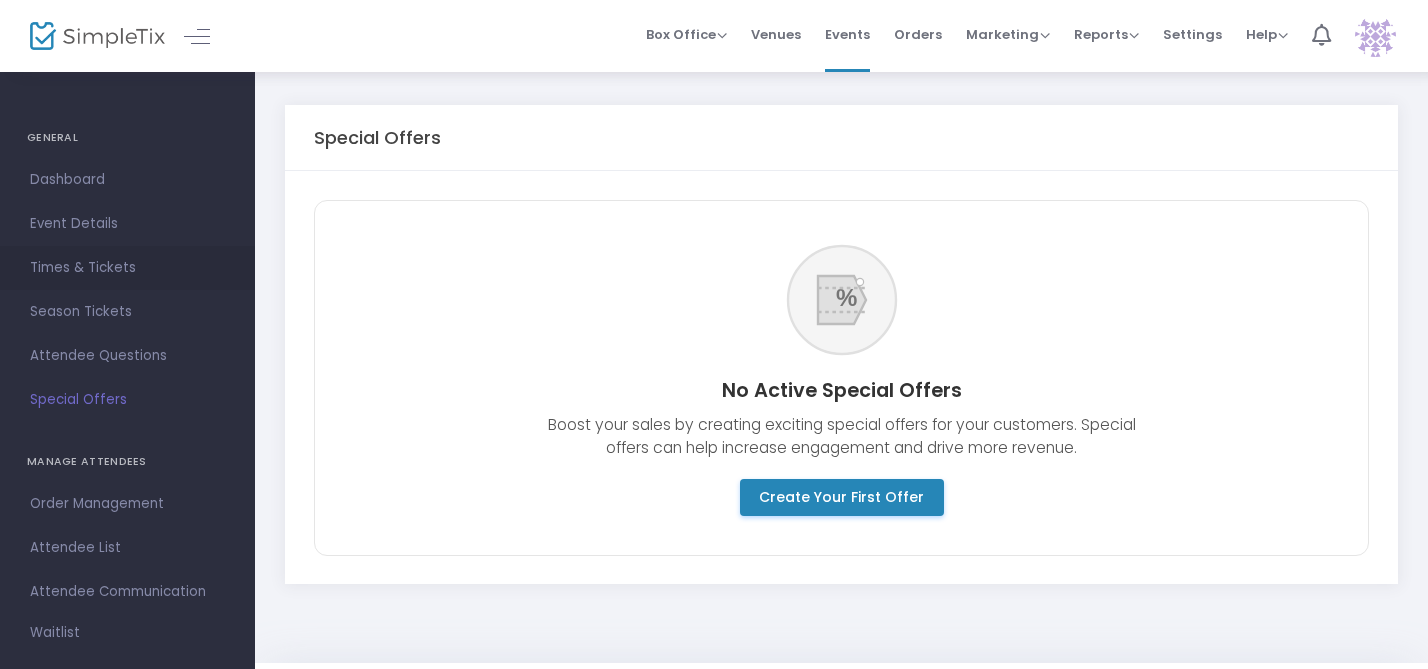 click on "Times & Tickets" at bounding box center (127, 268) 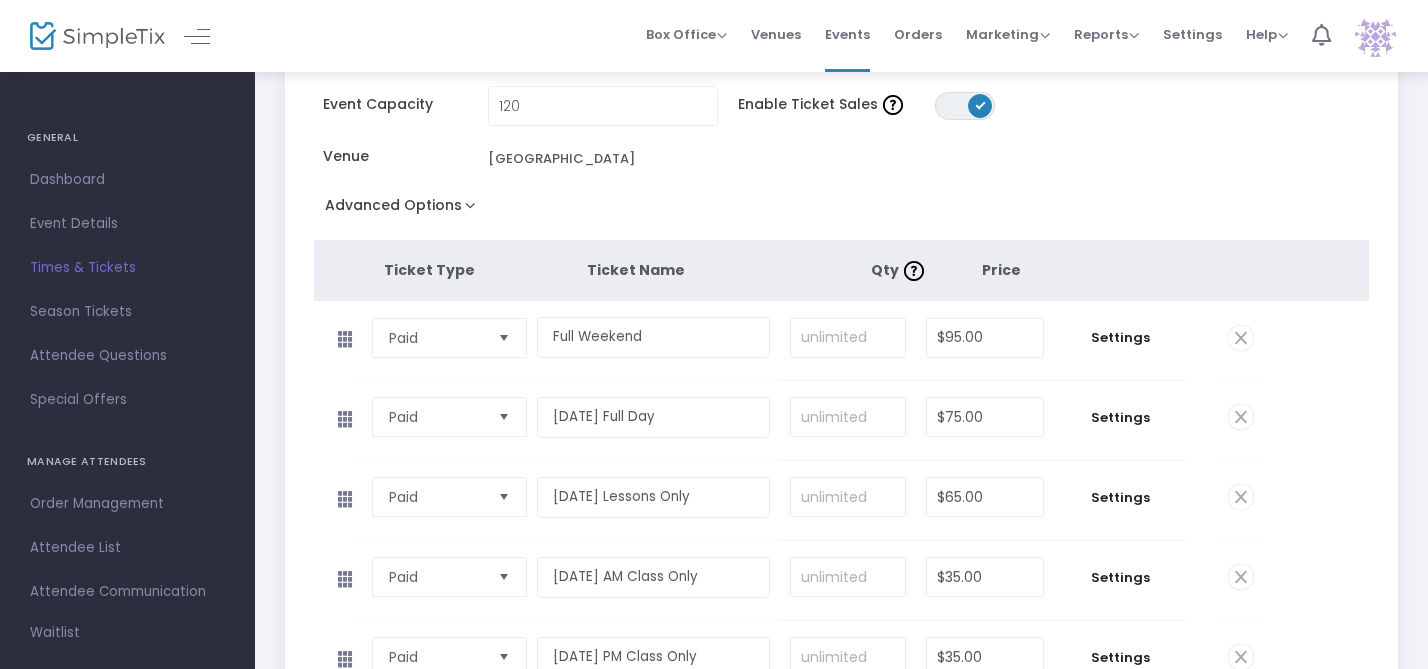 scroll, scrollTop: 257, scrollLeft: 0, axis: vertical 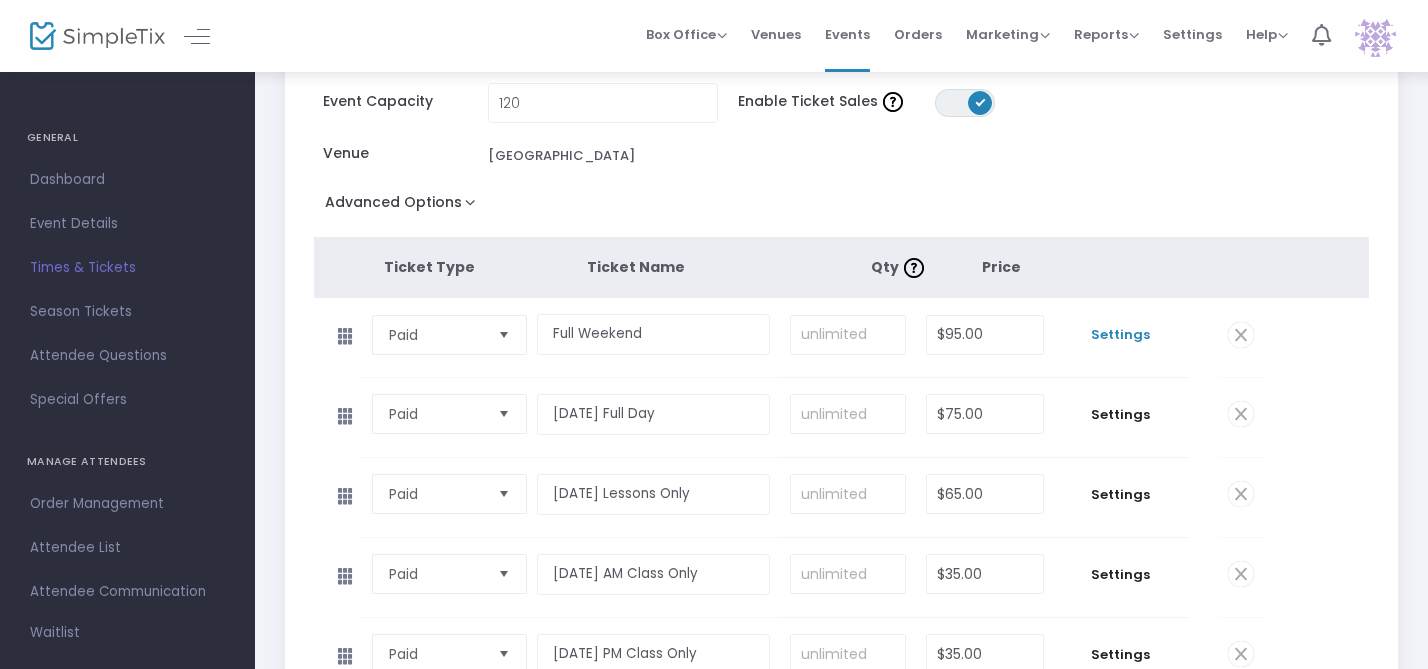 click on "Settings" at bounding box center [1121, 335] 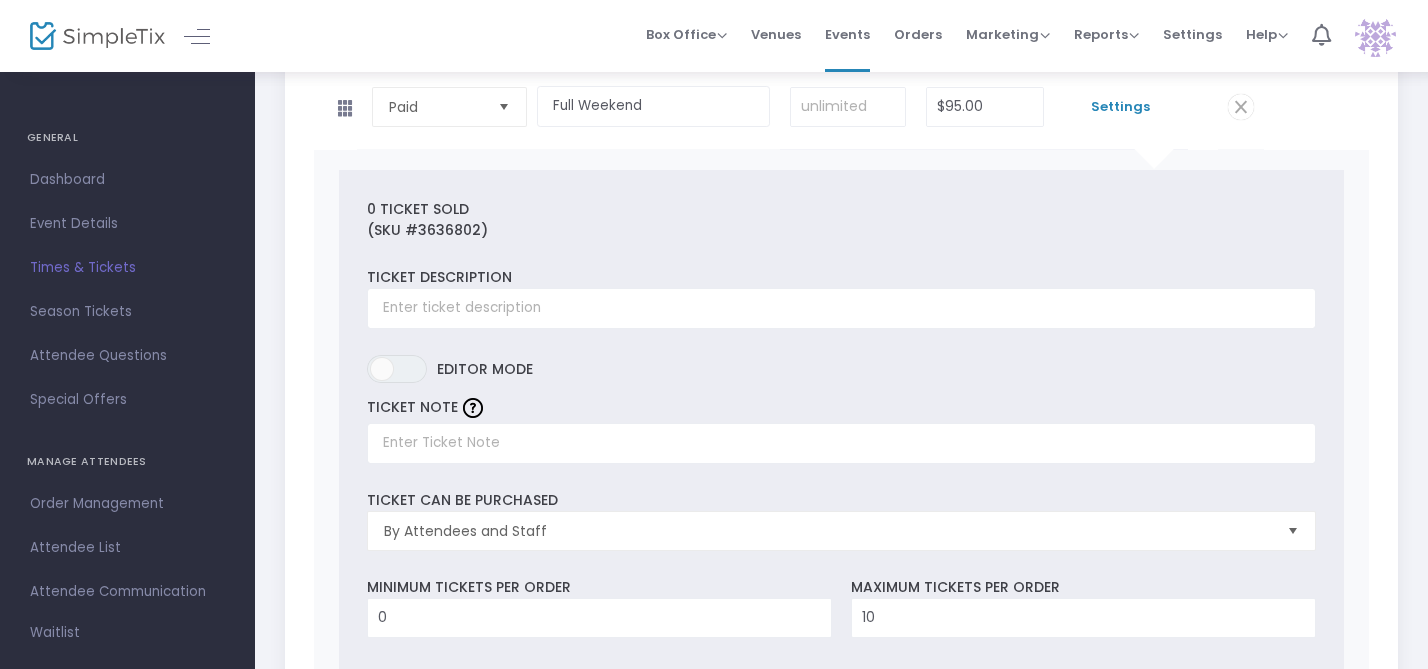 scroll, scrollTop: 477, scrollLeft: 0, axis: vertical 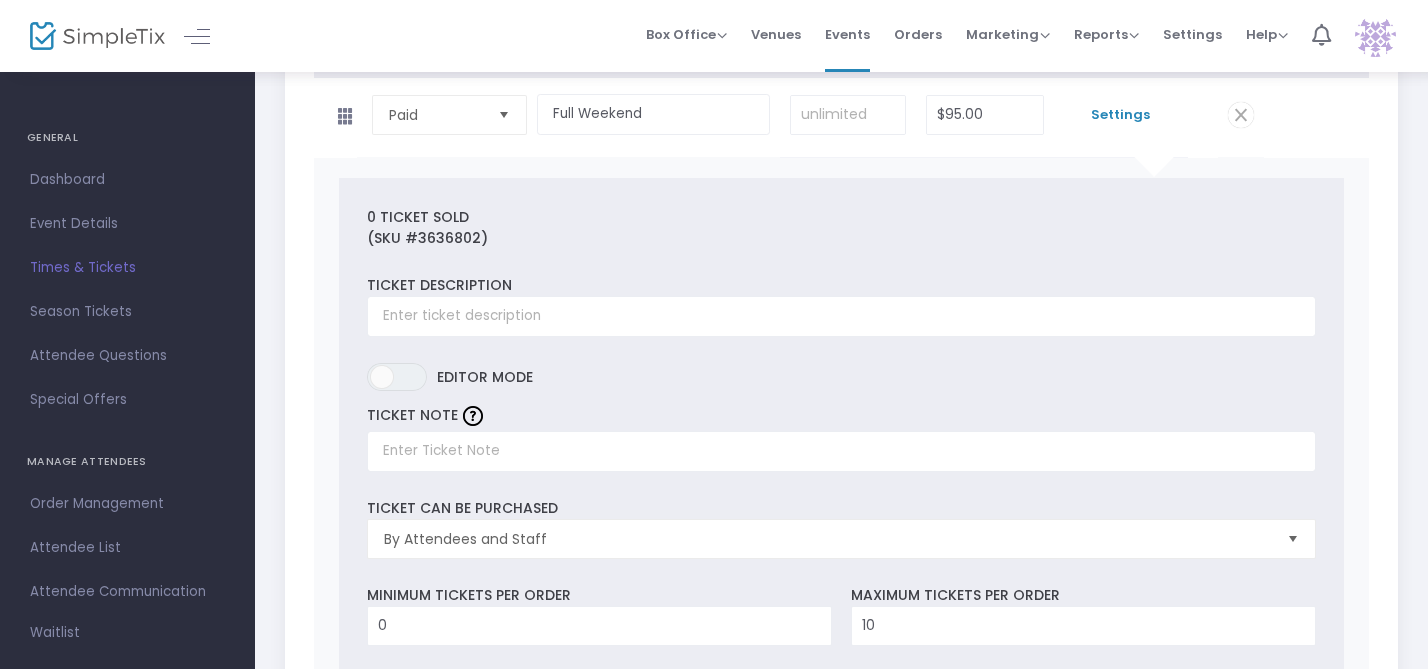click on "Settings" at bounding box center (1121, 115) 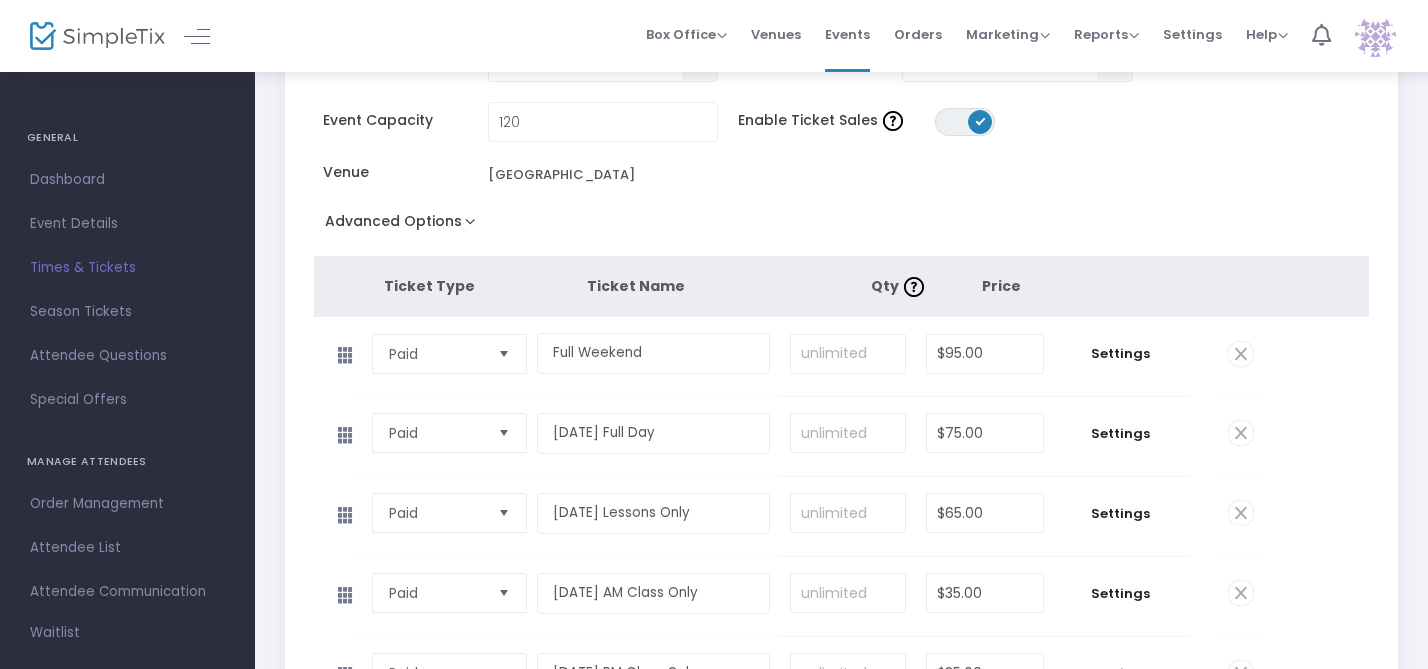 scroll, scrollTop: 0, scrollLeft: 0, axis: both 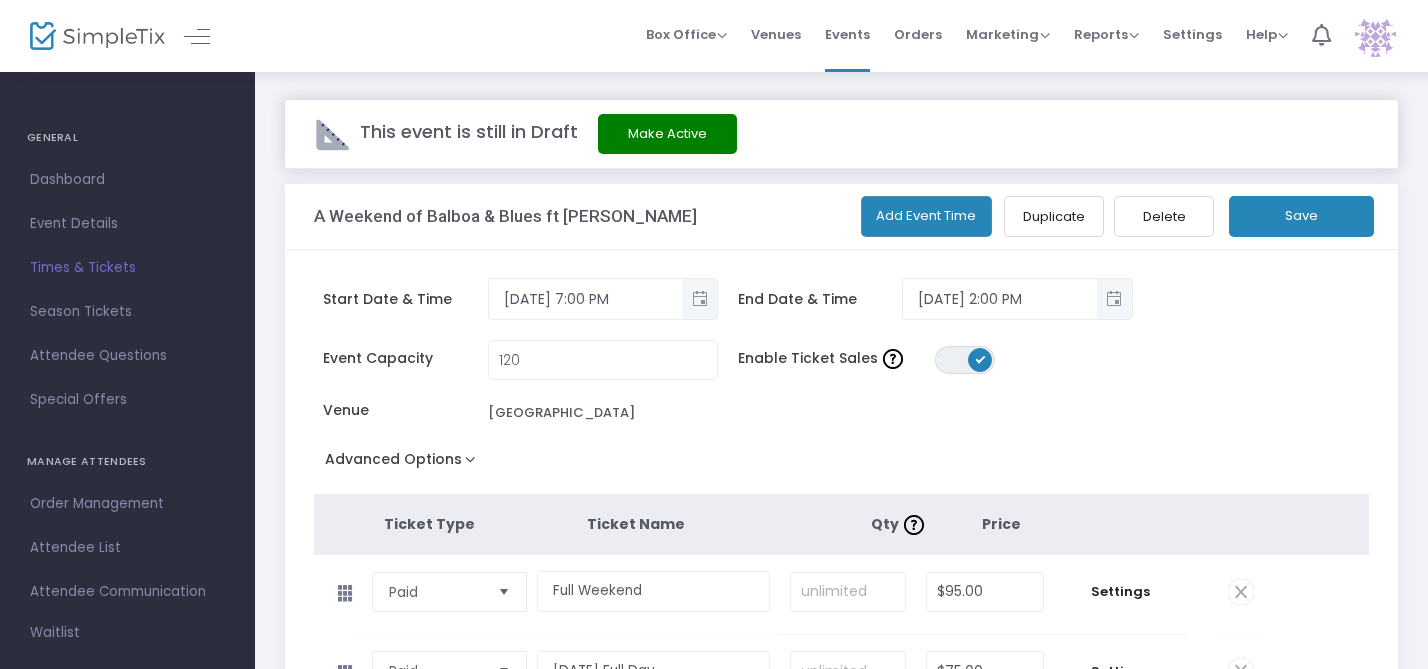 click on "Save" 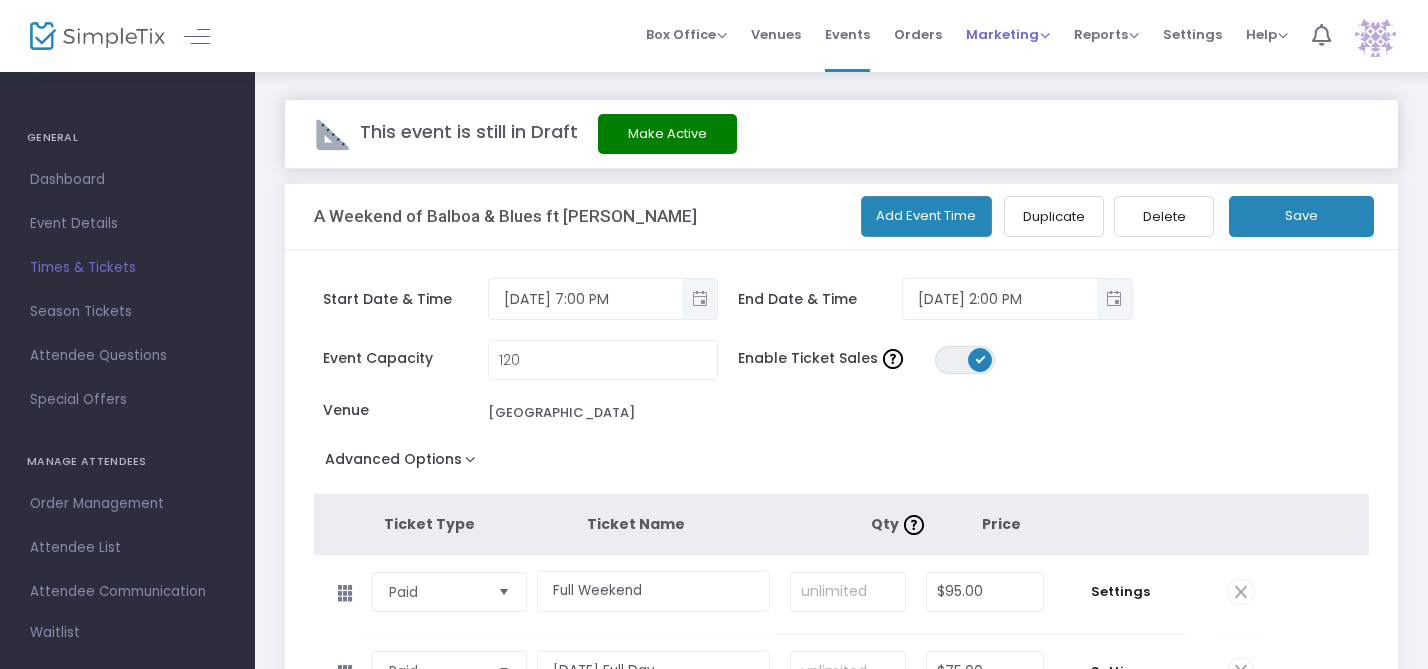 click on "Marketing" at bounding box center (1008, 34) 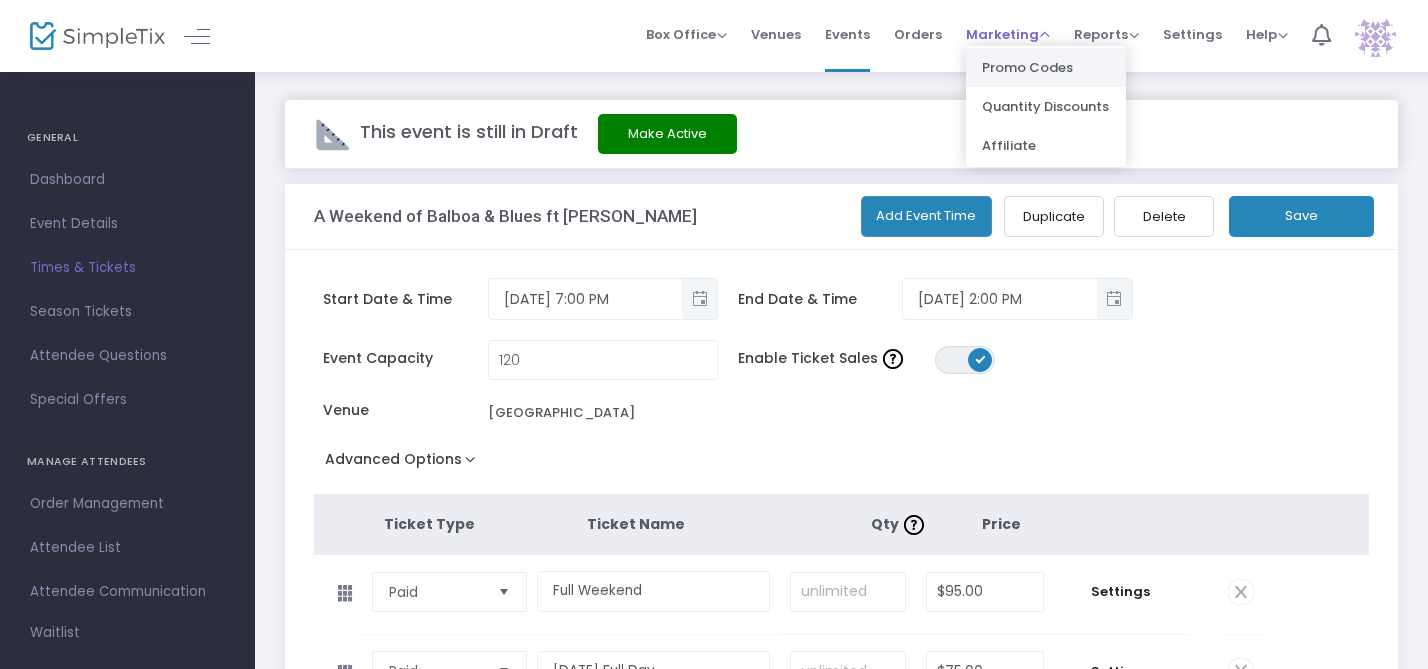 click on "Promo Codes" at bounding box center [1046, 67] 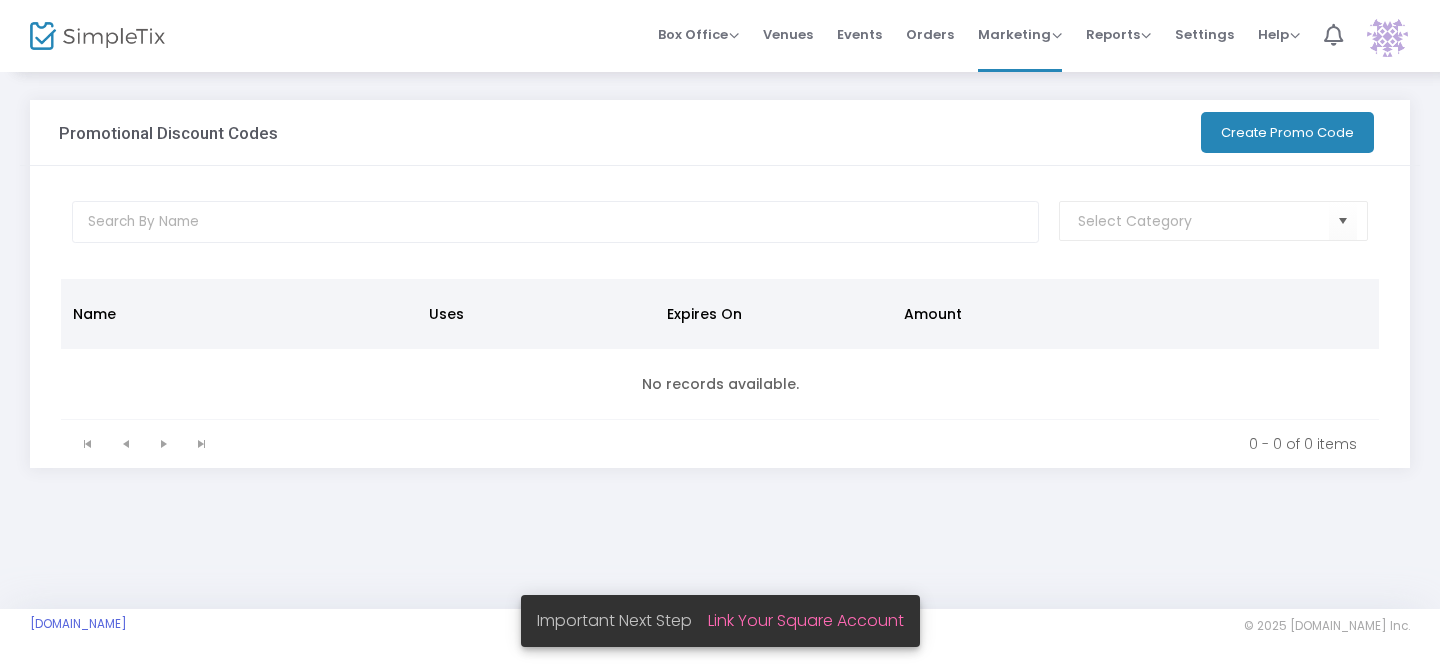 click on "Create Promo Code" 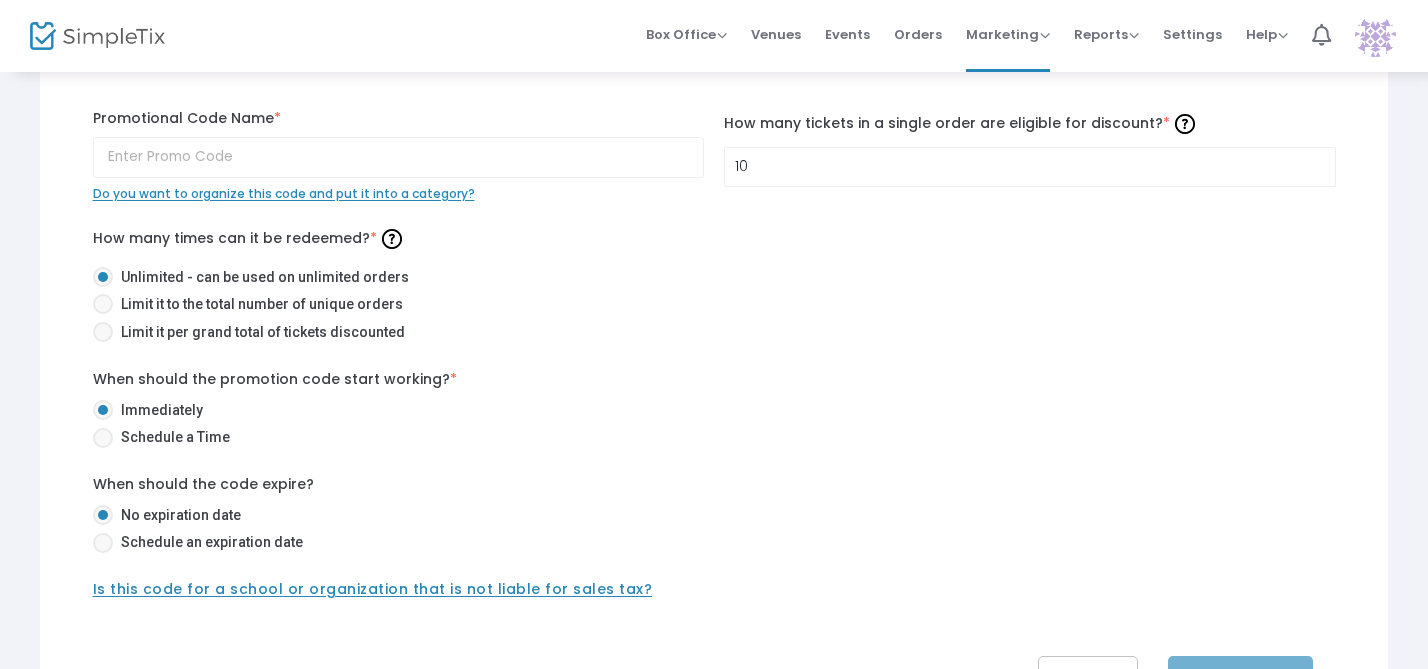 scroll, scrollTop: 139, scrollLeft: 0, axis: vertical 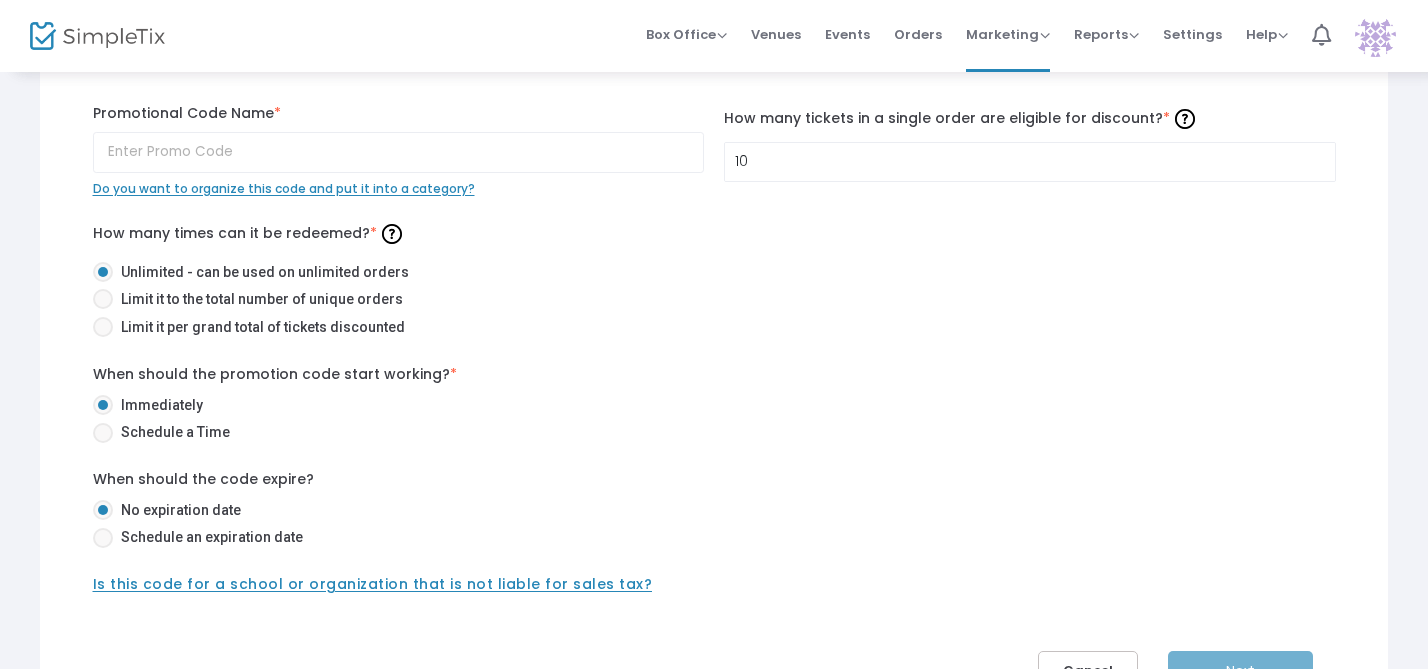 click at bounding box center (103, 433) 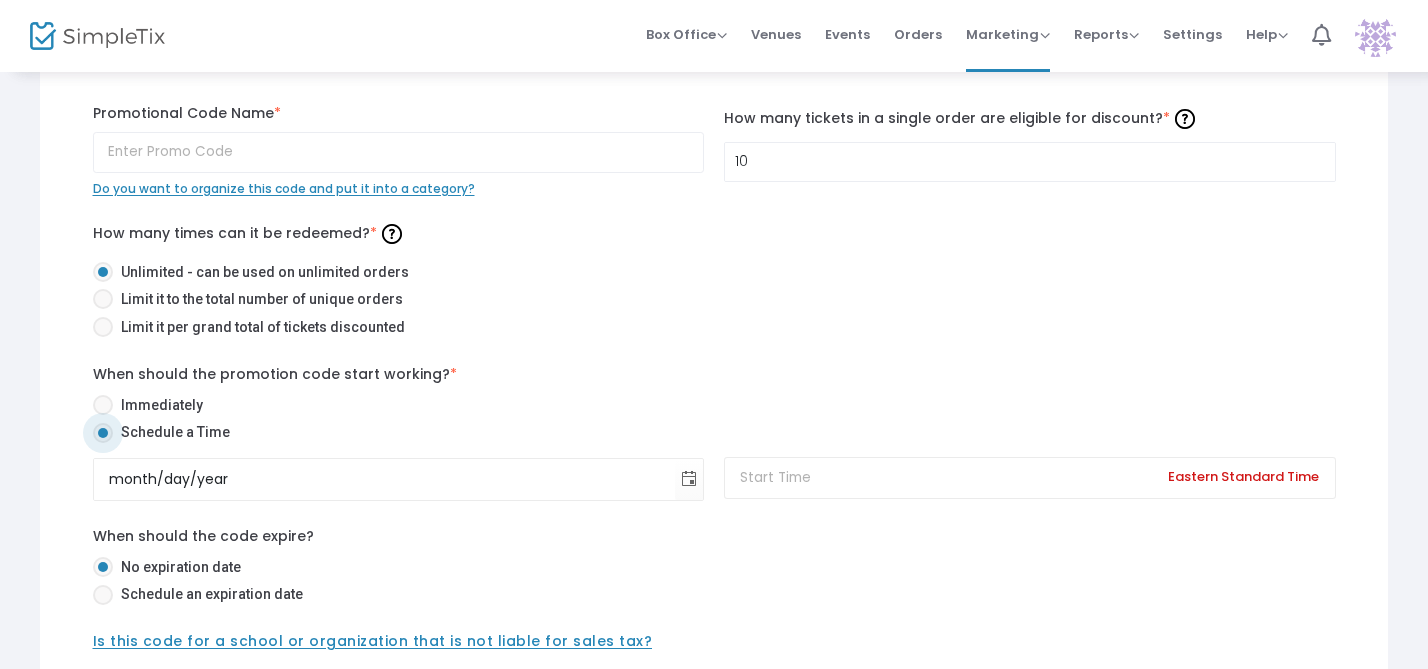 click at bounding box center [103, 405] 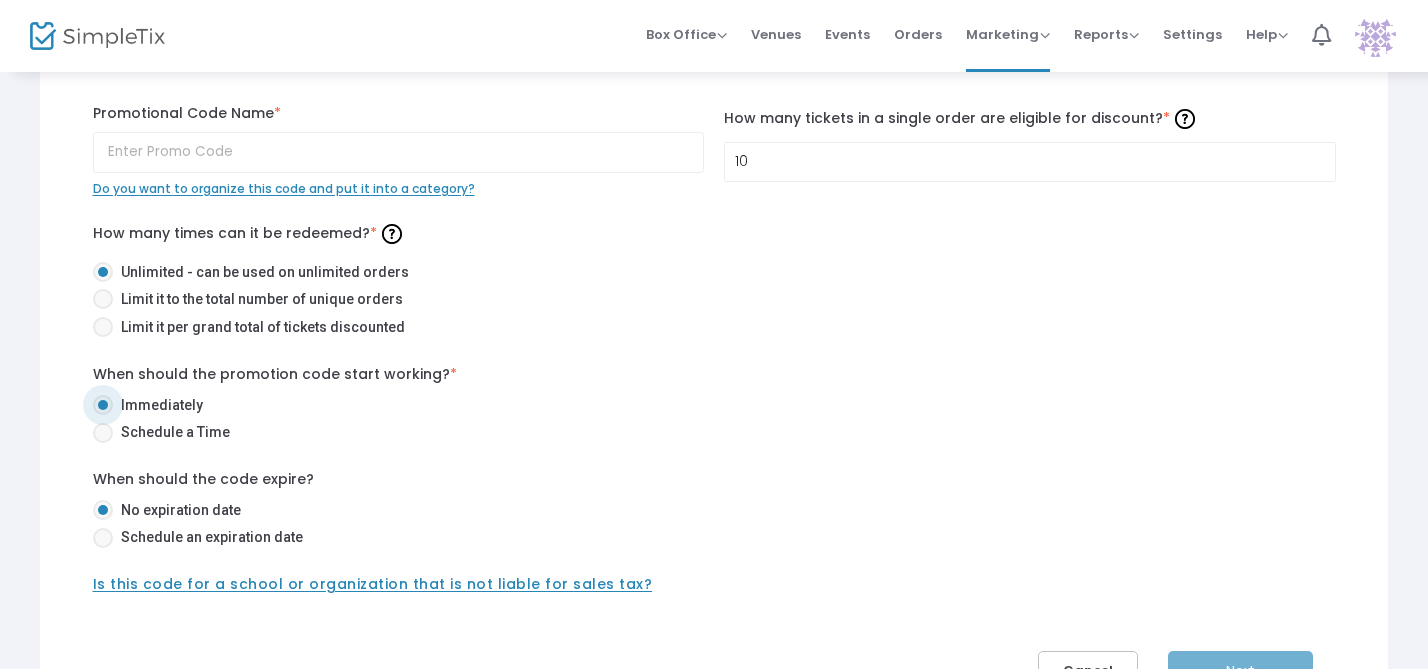 click at bounding box center [103, 538] 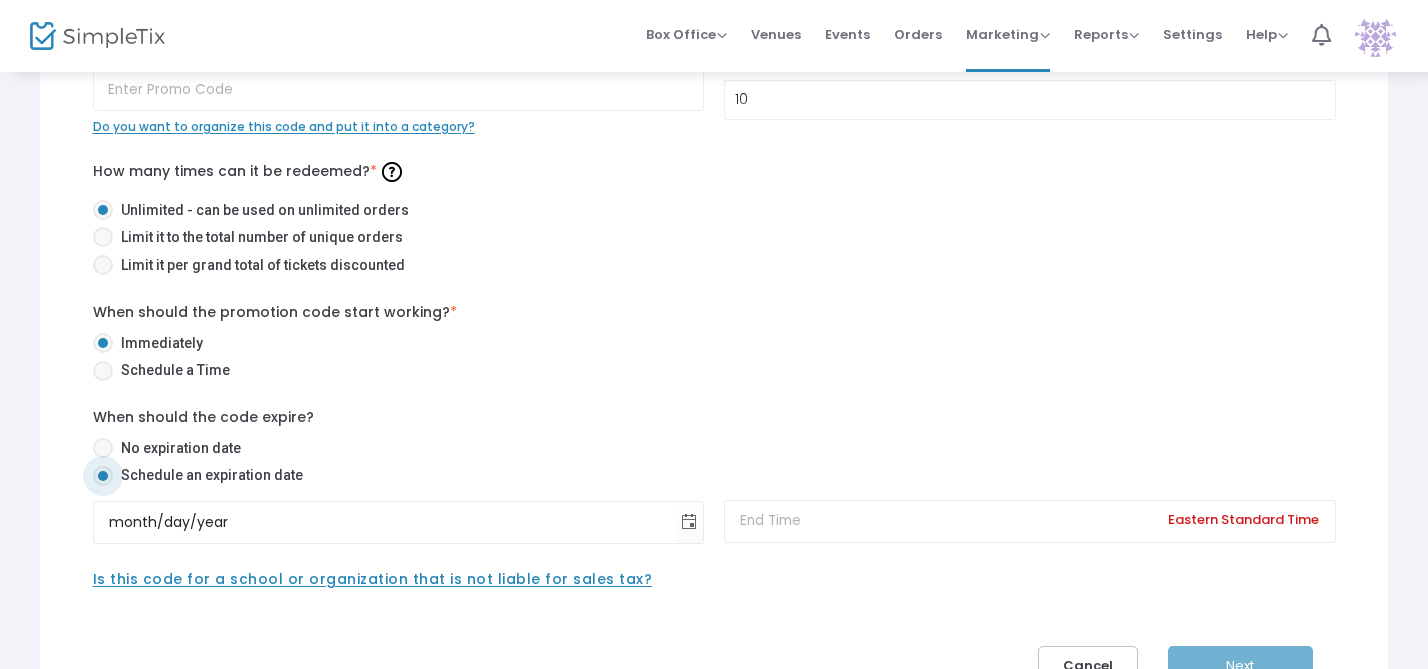 scroll, scrollTop: 205, scrollLeft: 0, axis: vertical 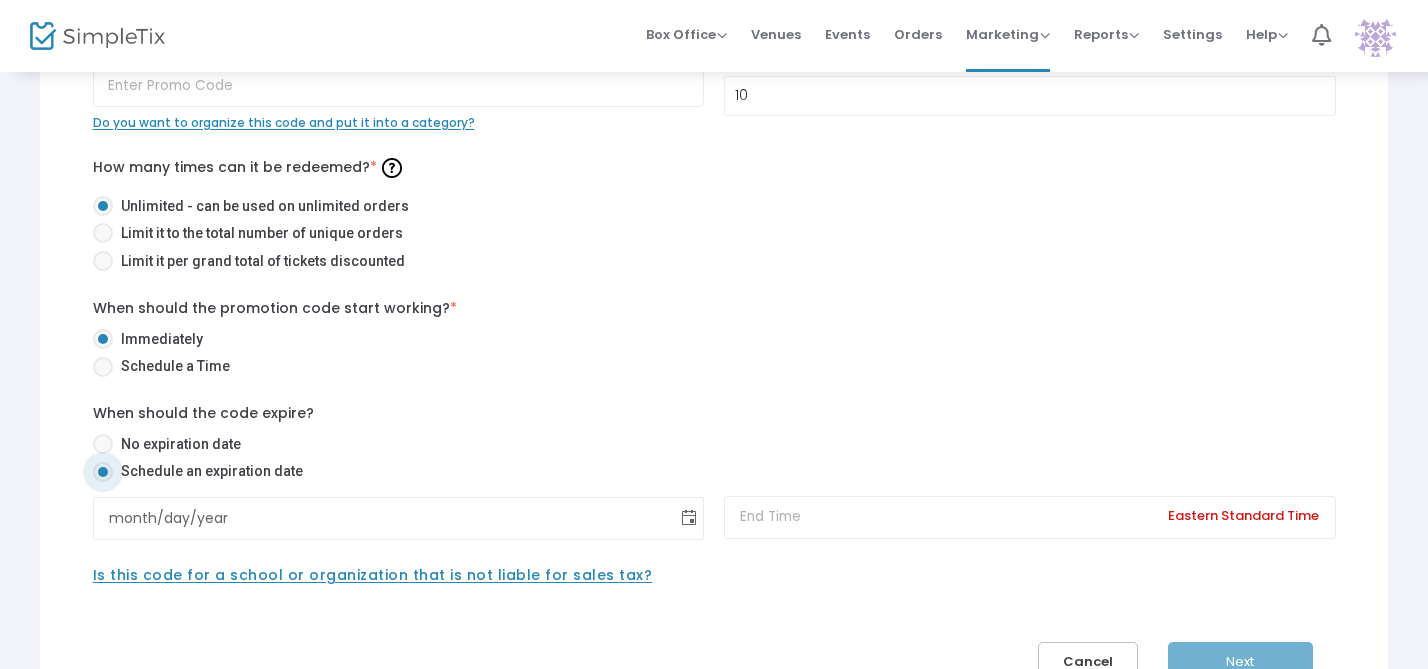 click at bounding box center (689, 518) 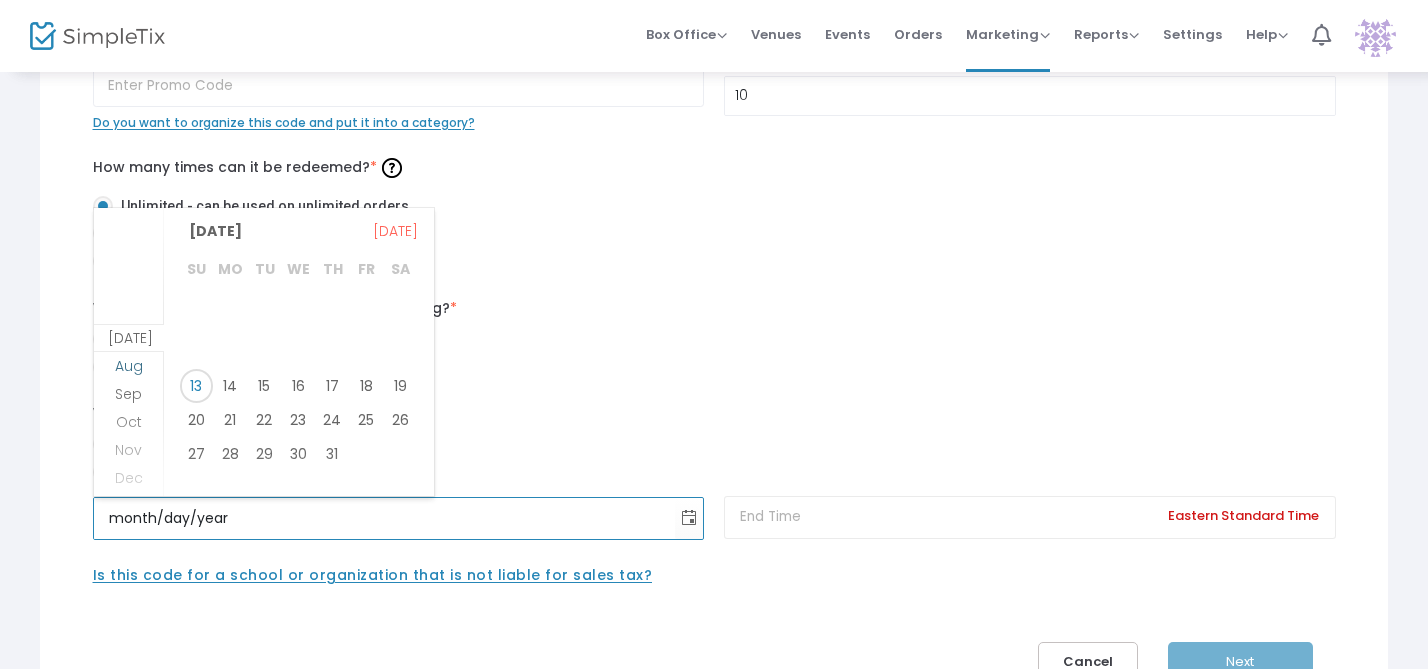 click on "Aug" at bounding box center [129, 366] 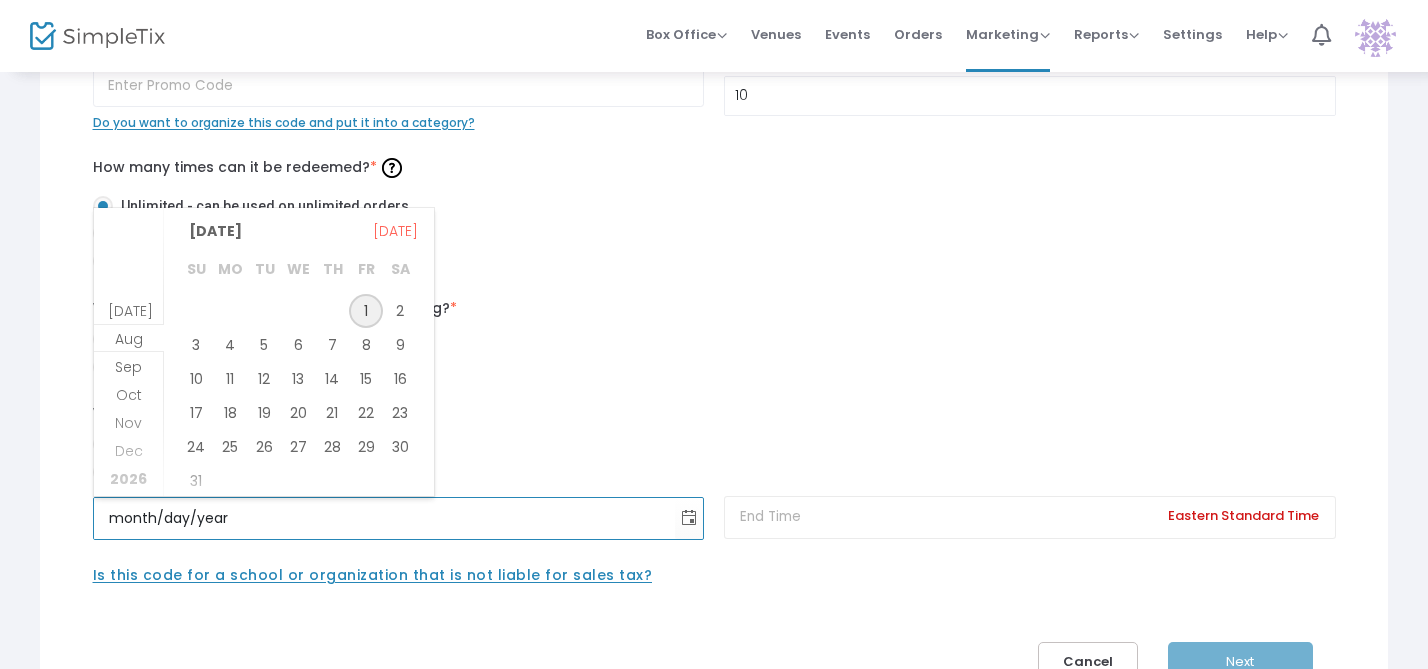 click on "1" at bounding box center (366, 311) 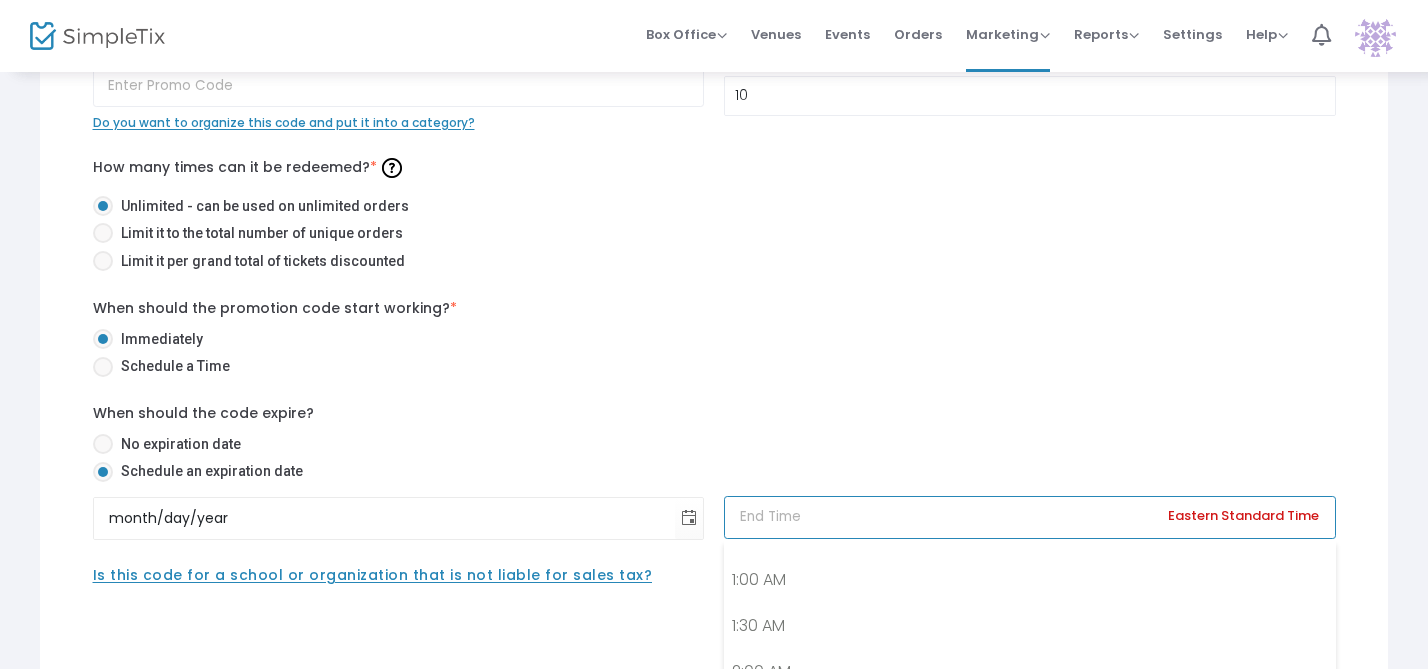 click at bounding box center [1030, 517] 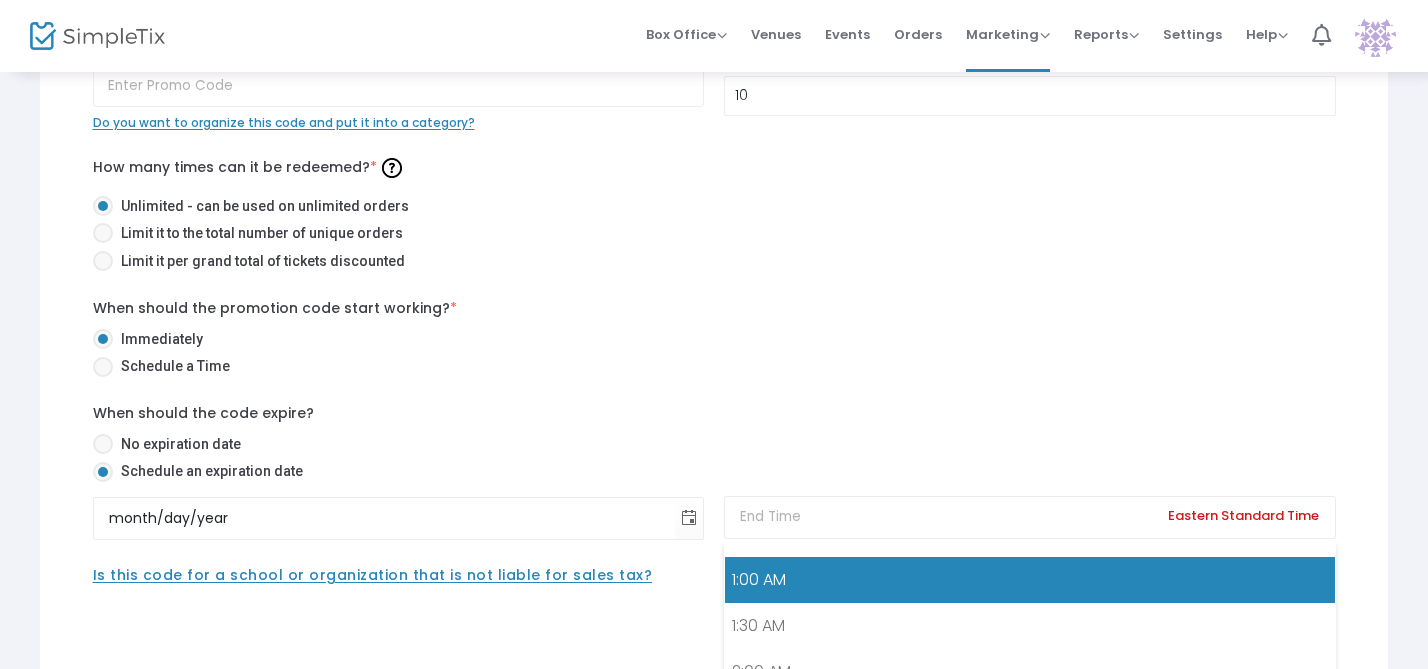 click on "1:00 AM" at bounding box center (1030, 580) 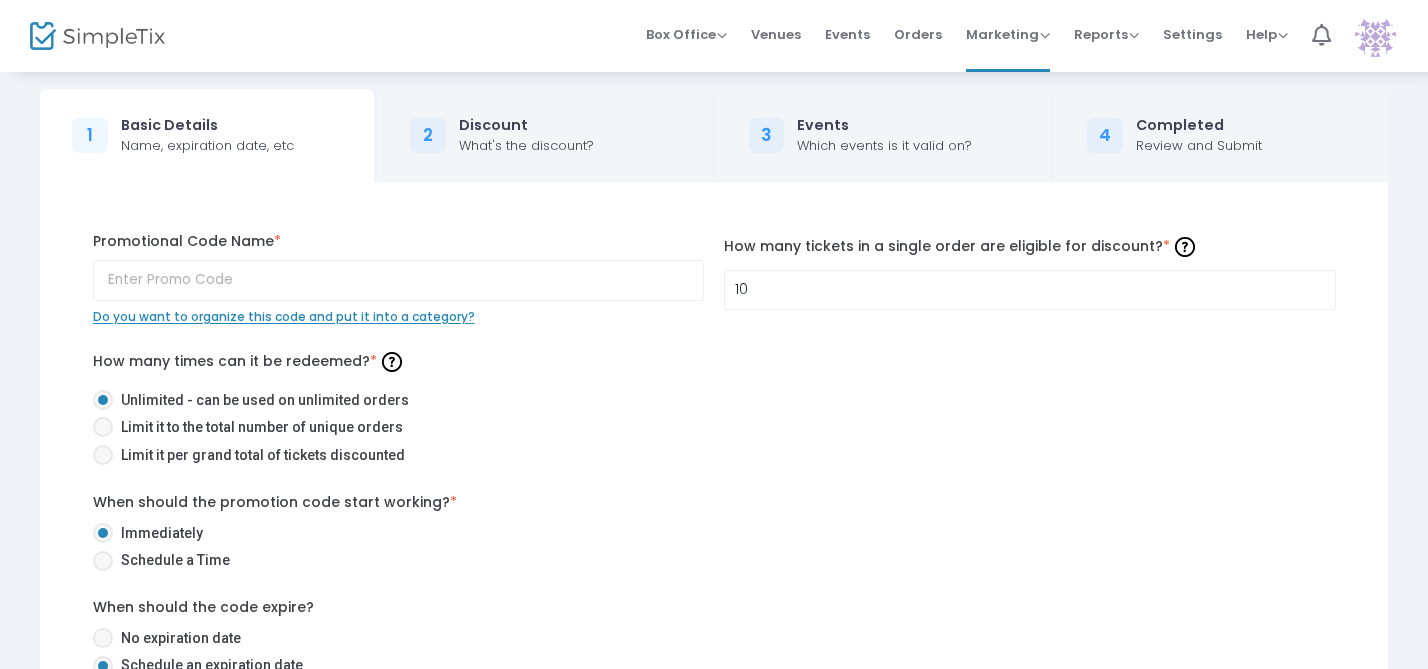 scroll, scrollTop: 10, scrollLeft: 0, axis: vertical 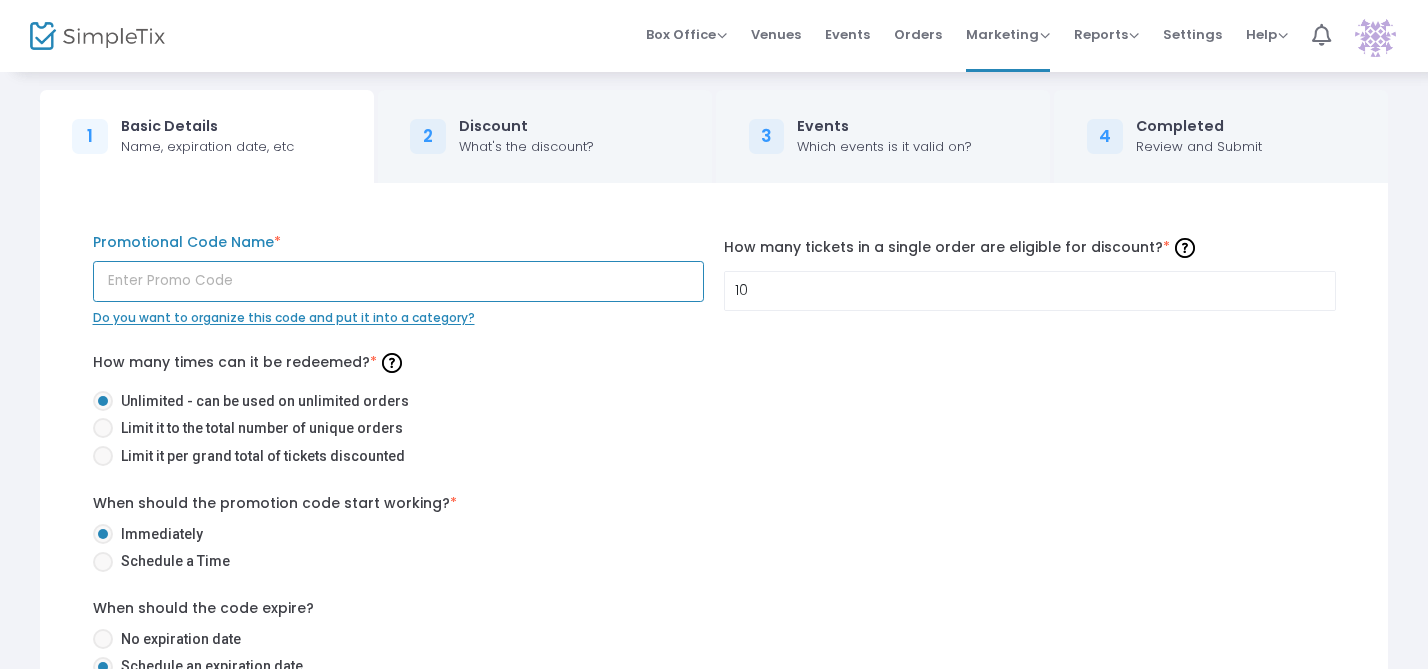 click at bounding box center (399, 281) 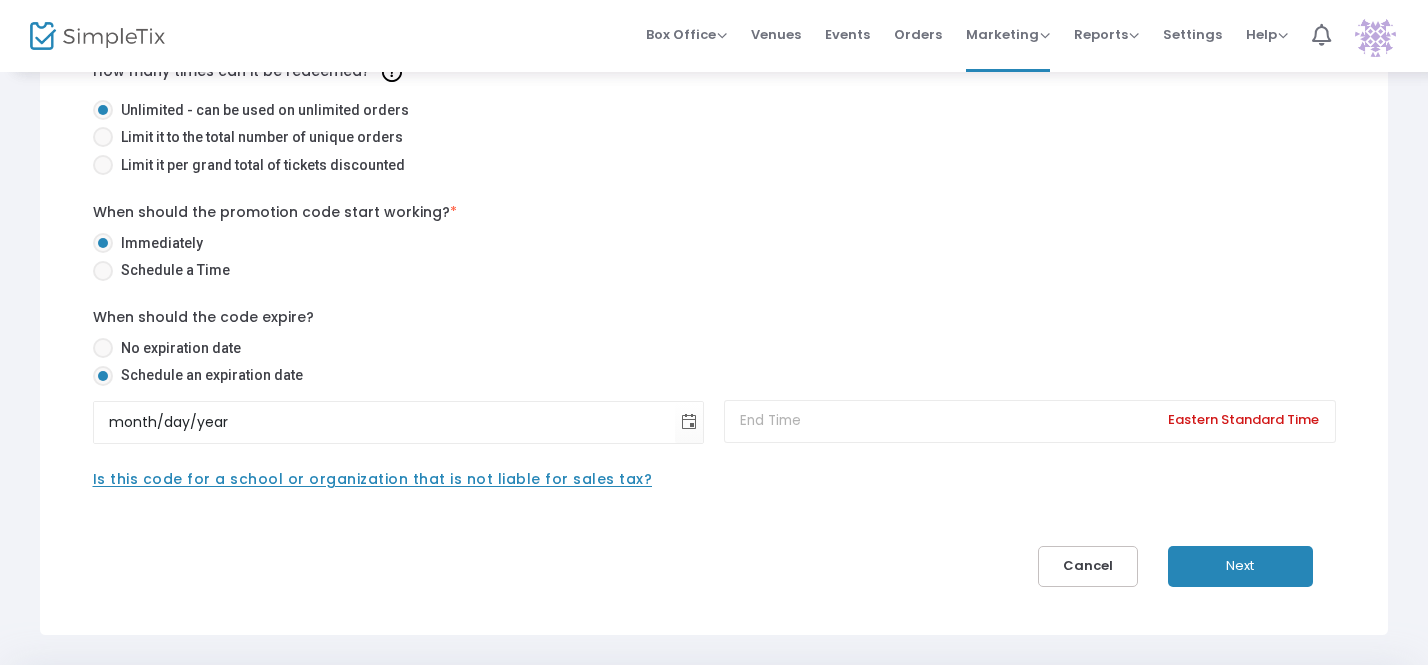 scroll, scrollTop: 302, scrollLeft: 0, axis: vertical 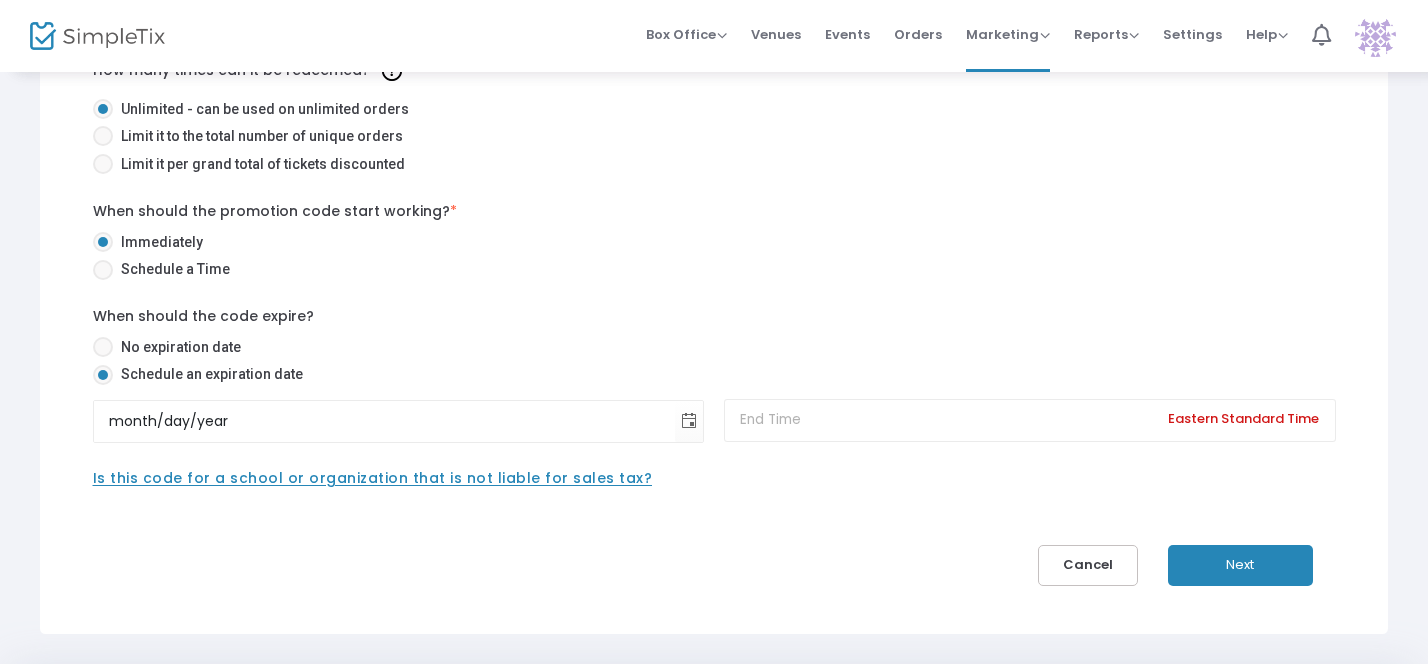 type on "ClevelandEarlyBird" 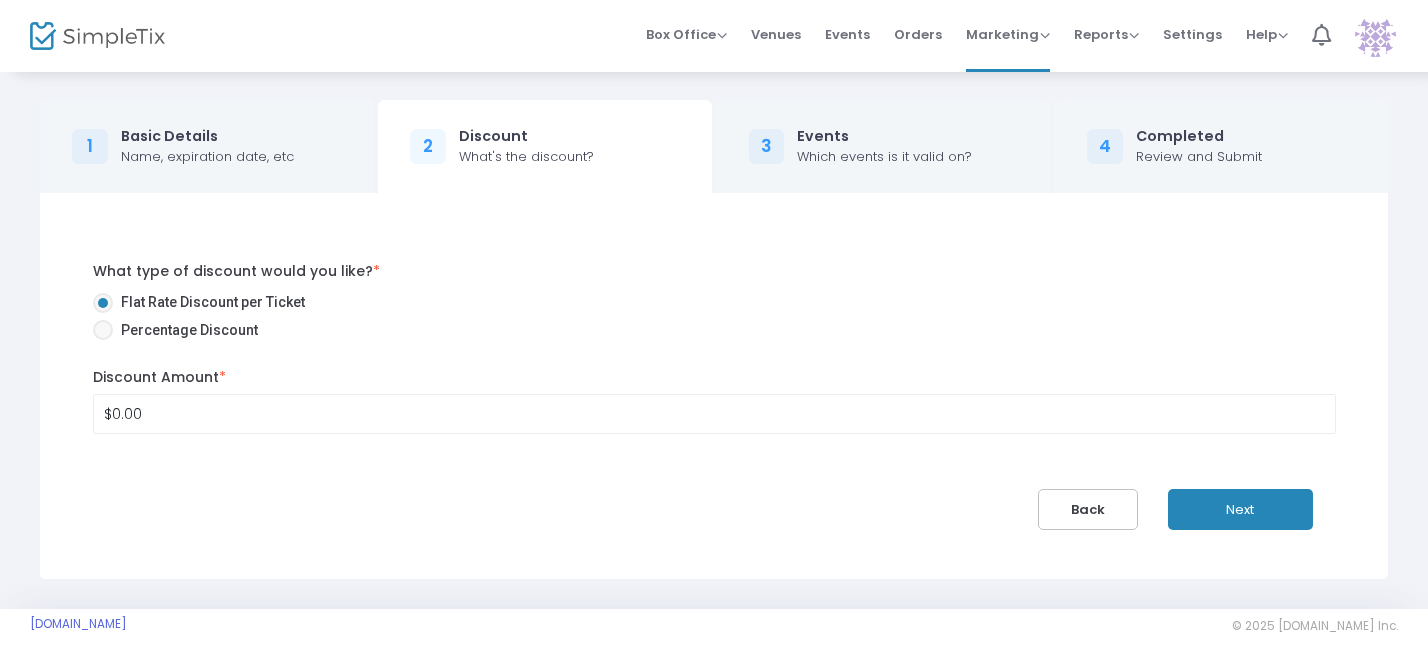 scroll, scrollTop: 0, scrollLeft: 0, axis: both 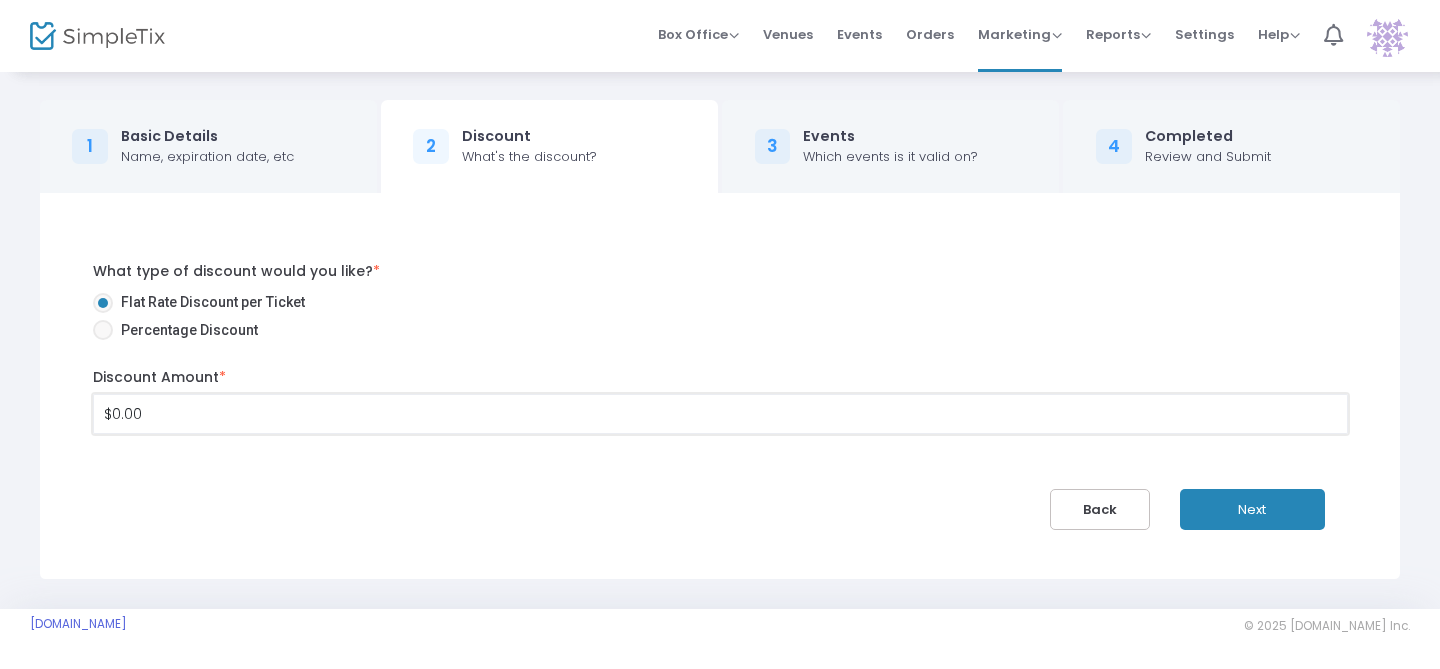 click on "$0.00" at bounding box center (720, 414) 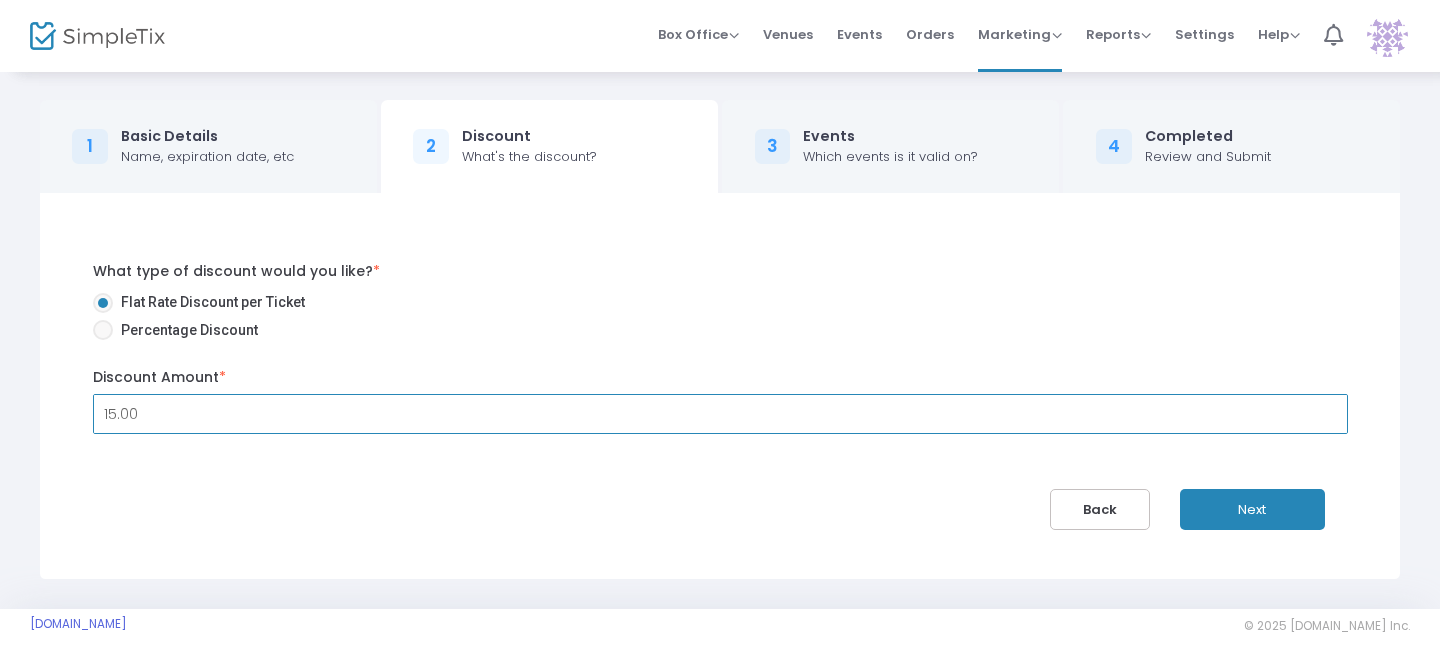 type on "15.00" 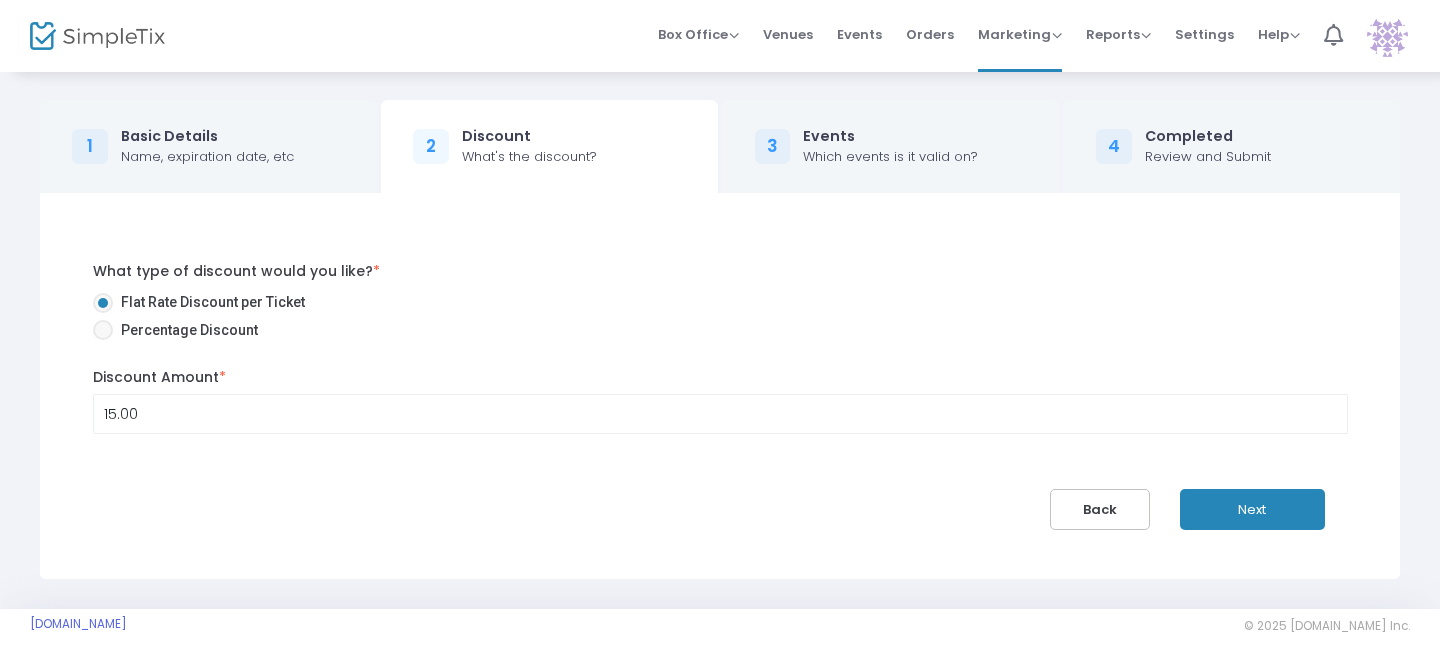 click at bounding box center [103, 330] 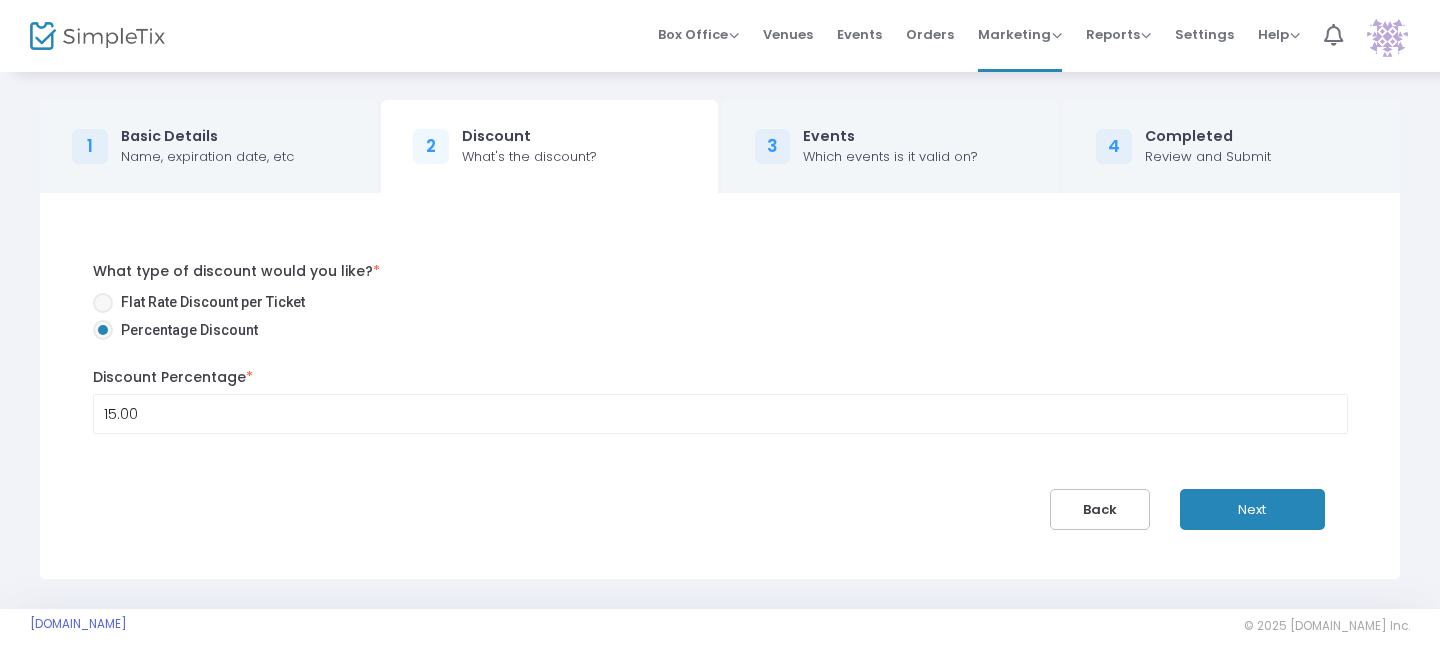 drag, startPoint x: 1217, startPoint y: 510, endPoint x: 1289, endPoint y: 507, distance: 72.06247 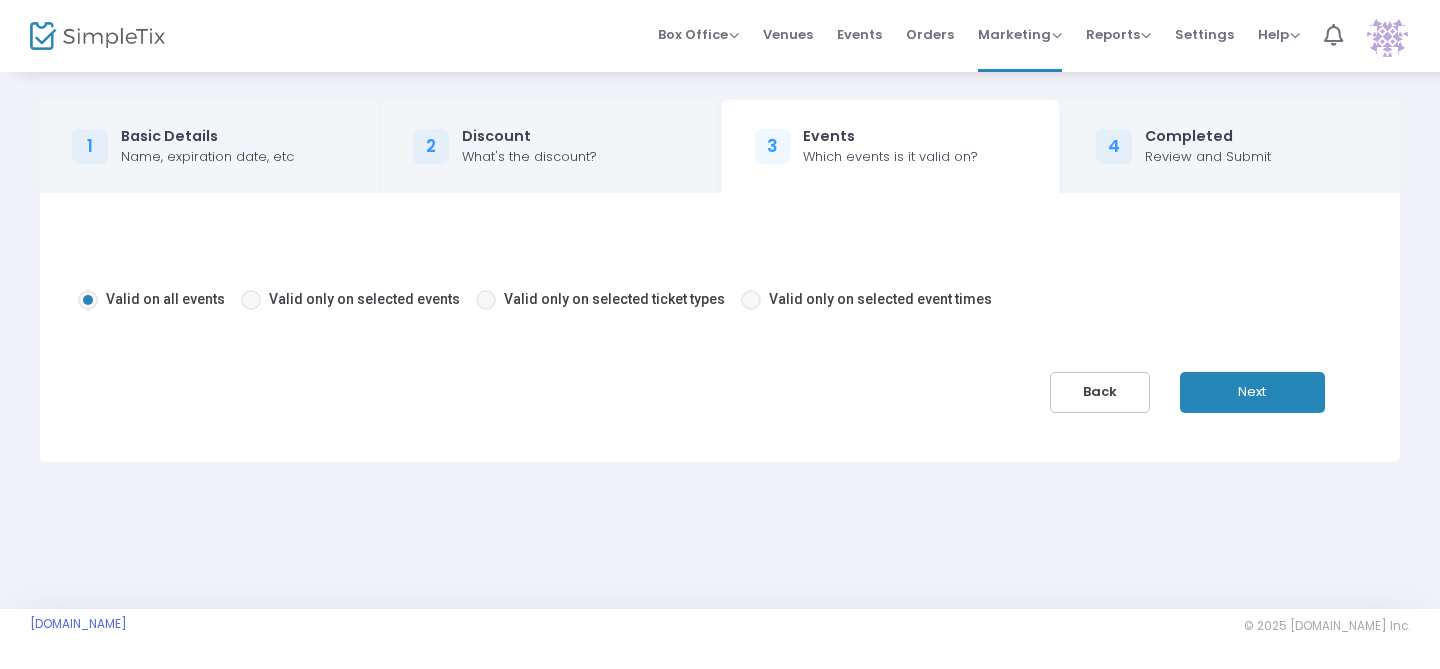 click at bounding box center [486, 300] 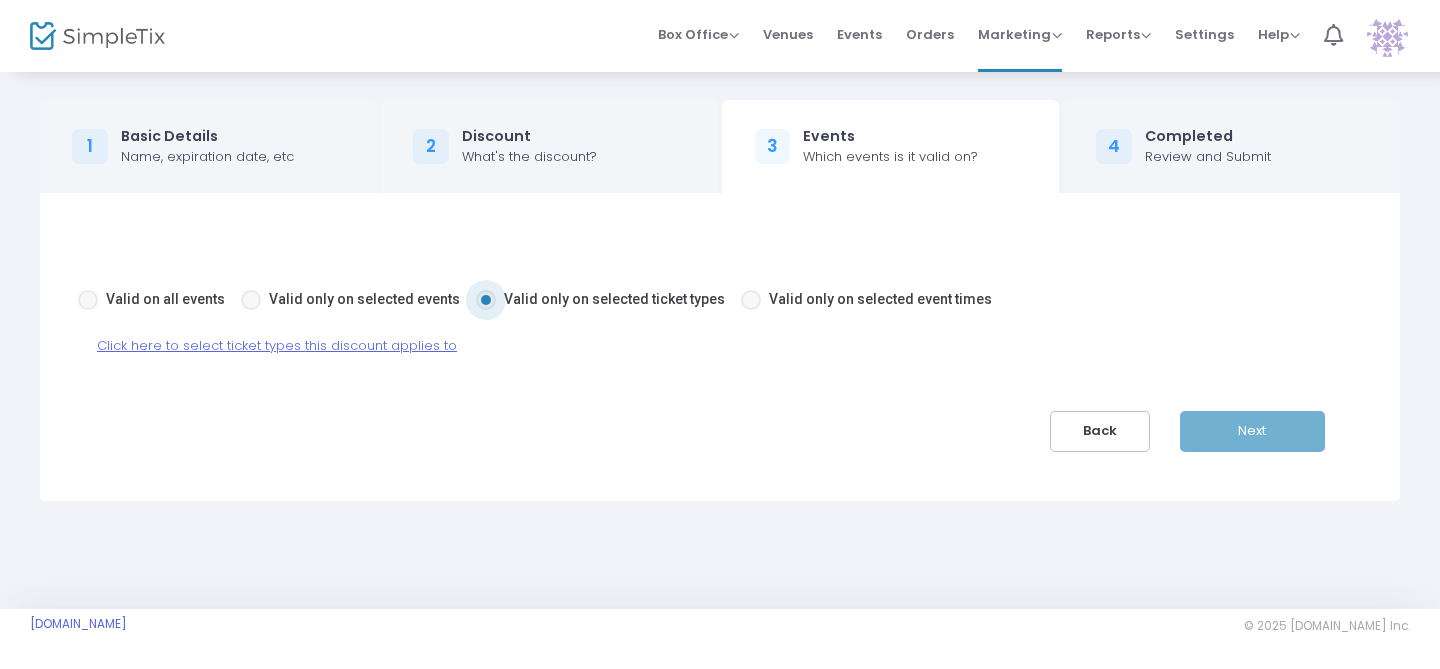 click on "Click here to select ticket types this discount applies to" at bounding box center (277, 345) 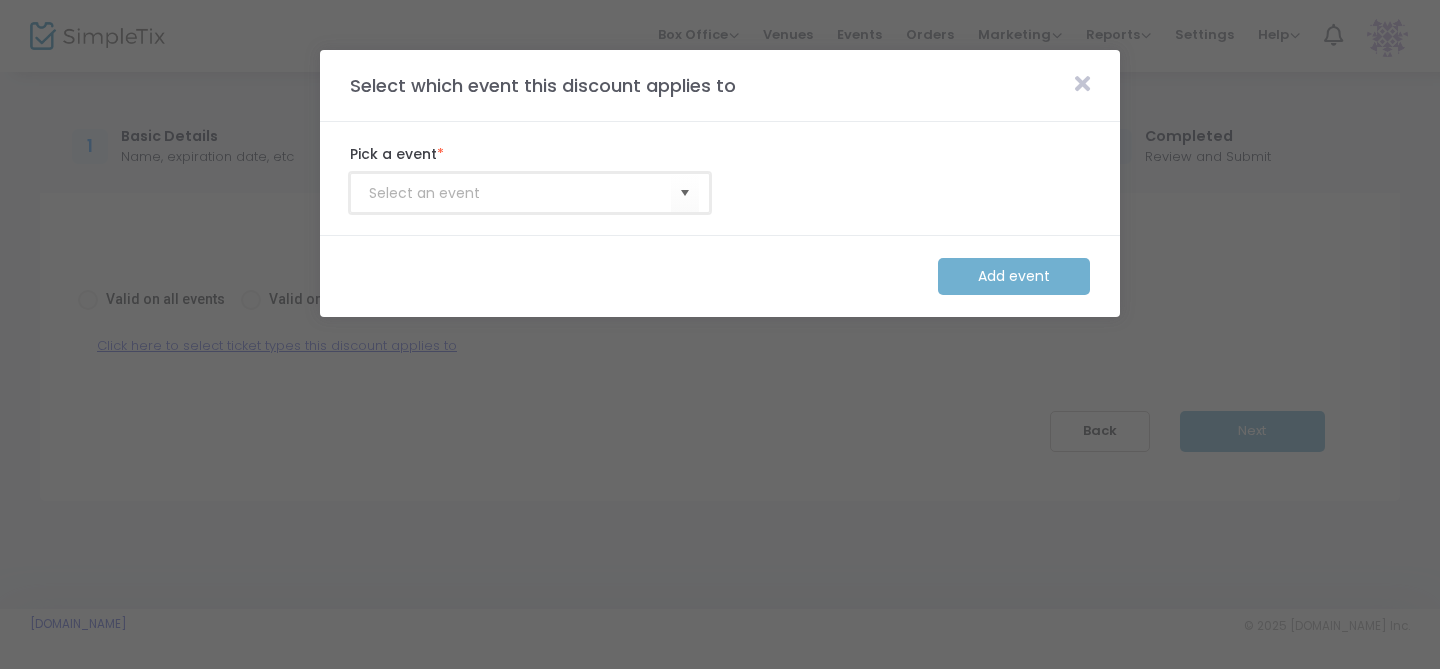 click at bounding box center [520, 193] 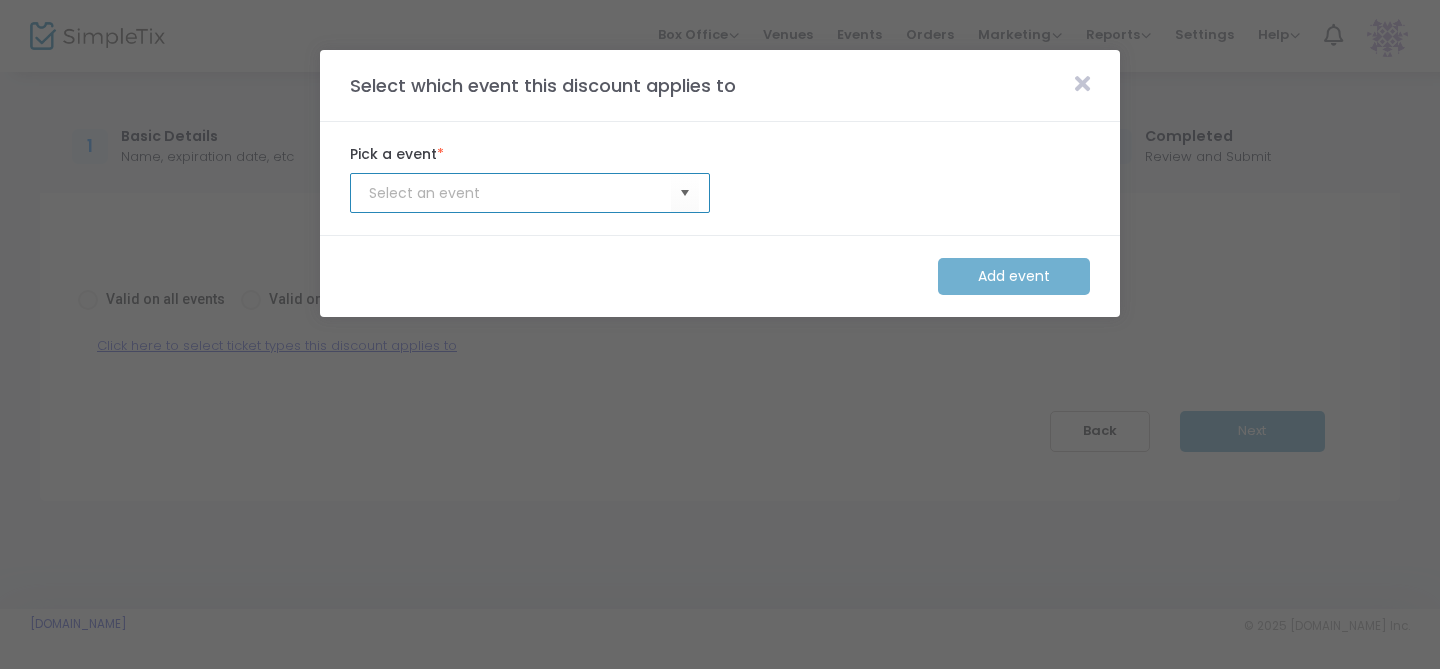 click at bounding box center (520, 193) 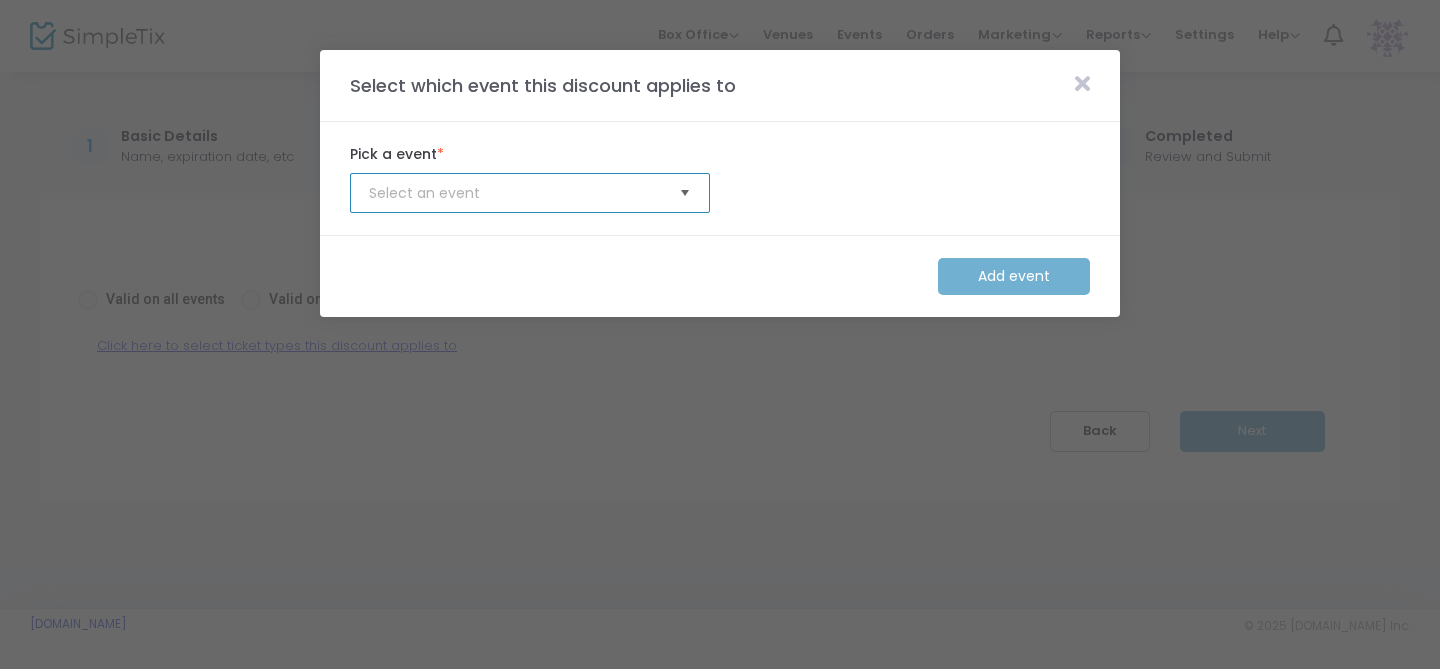 click 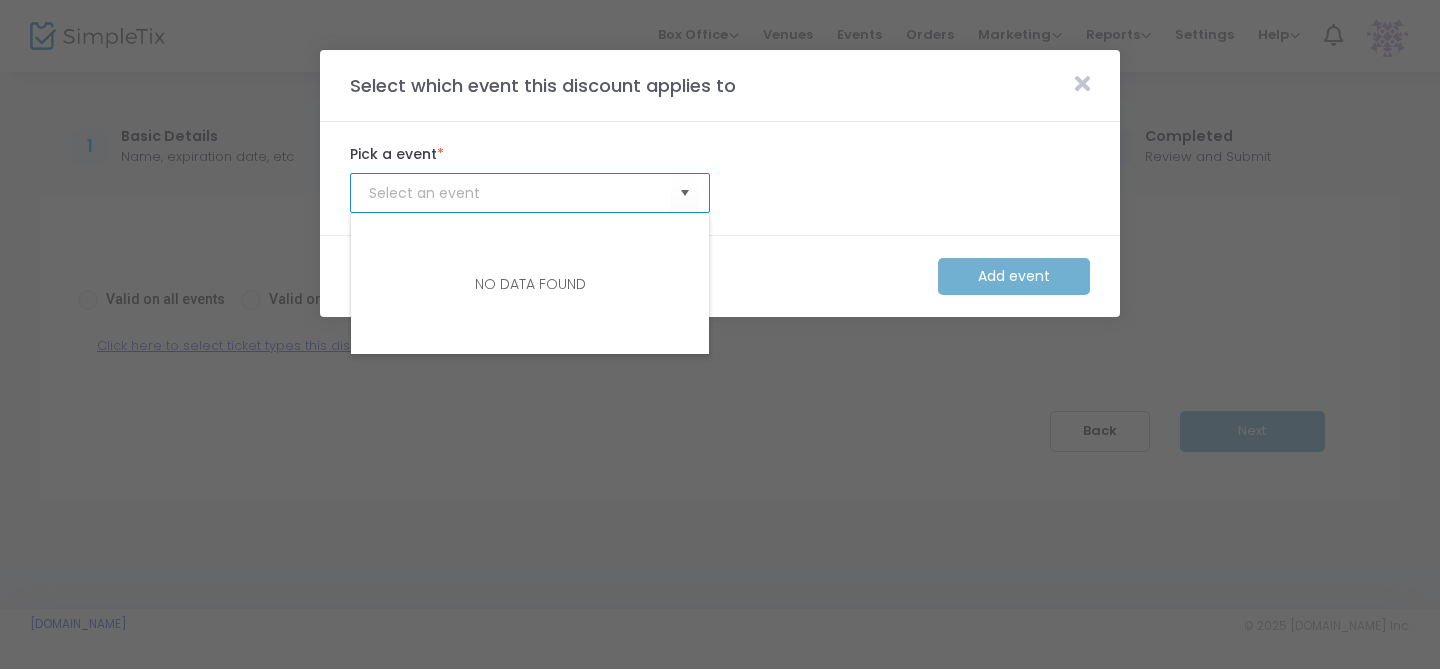 click on "Add event" 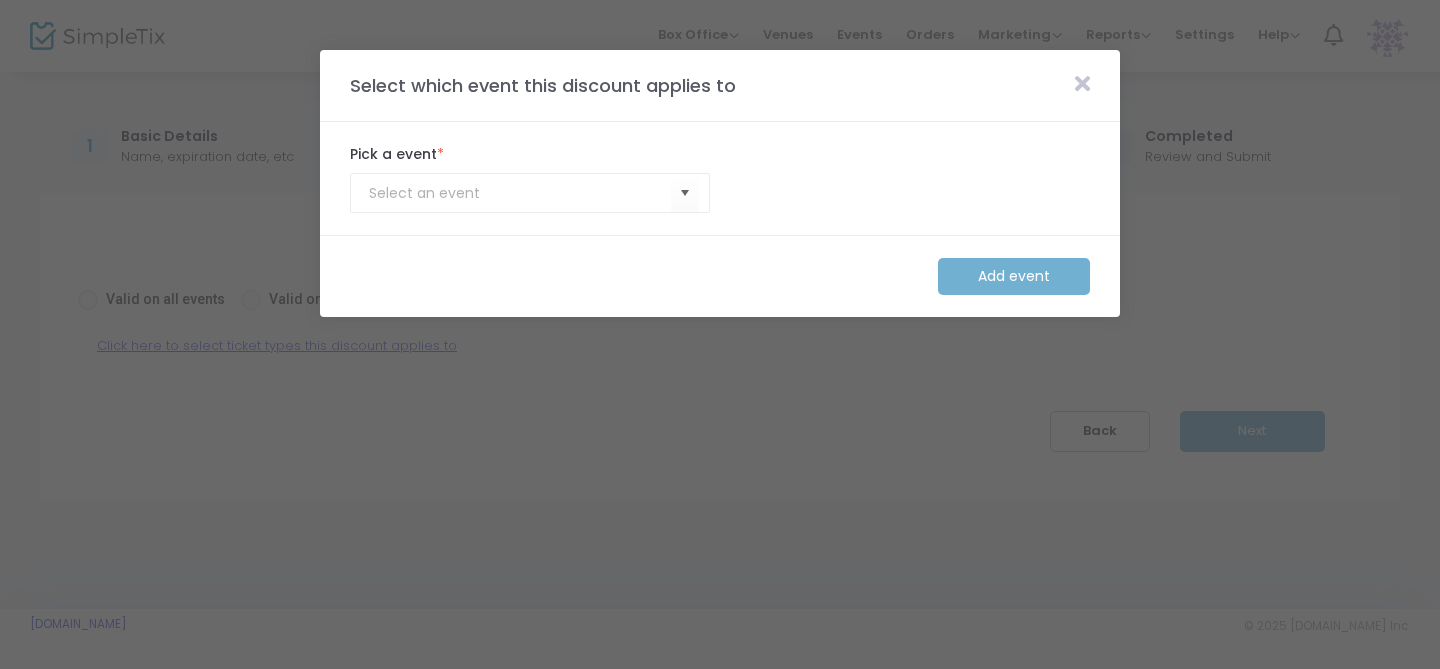 click on "Add event" 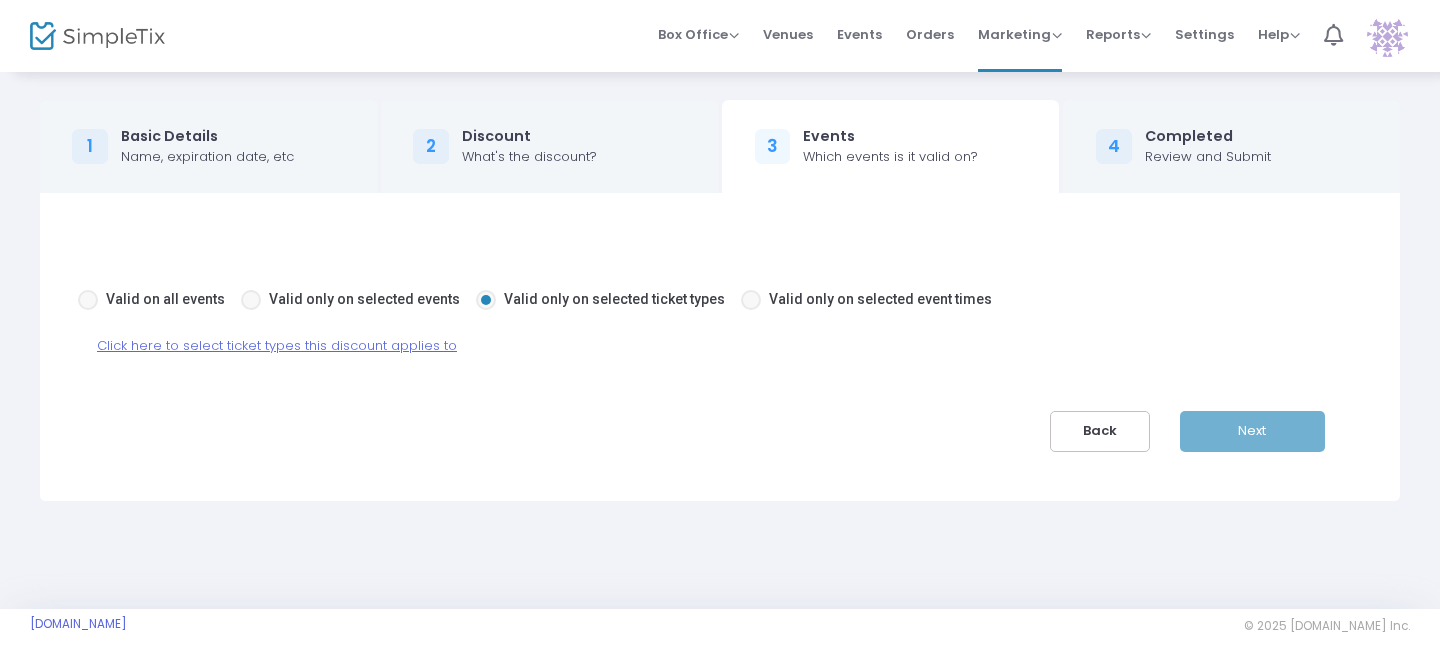 click on "Valid only on selected events" at bounding box center (360, 299) 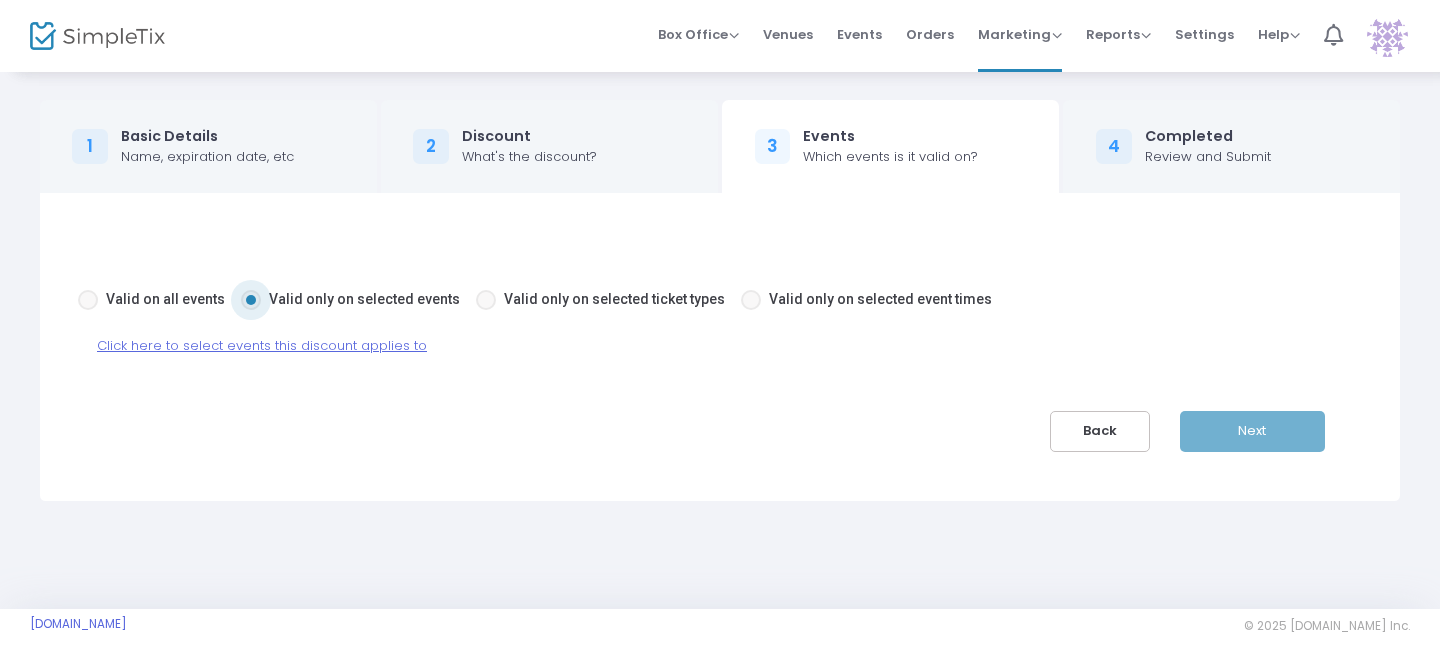 click on "Click here to select events this discount applies to" at bounding box center (262, 345) 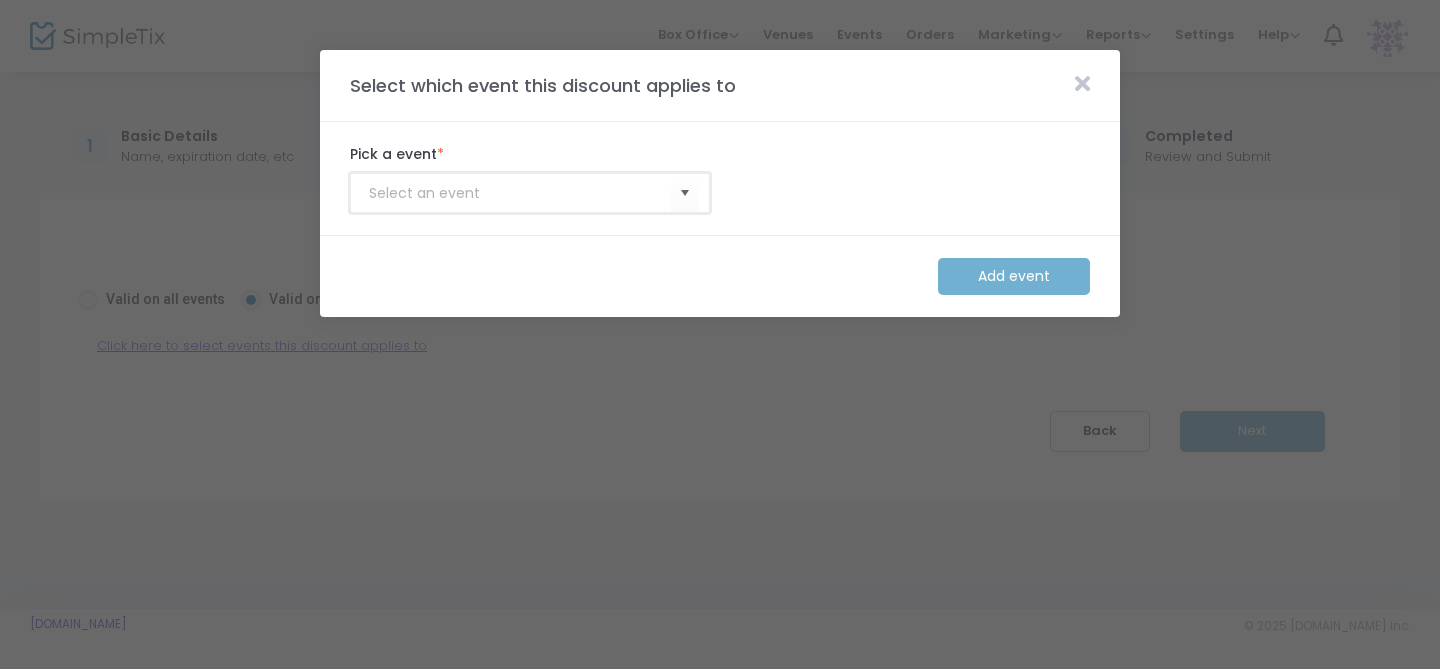 click at bounding box center (520, 193) 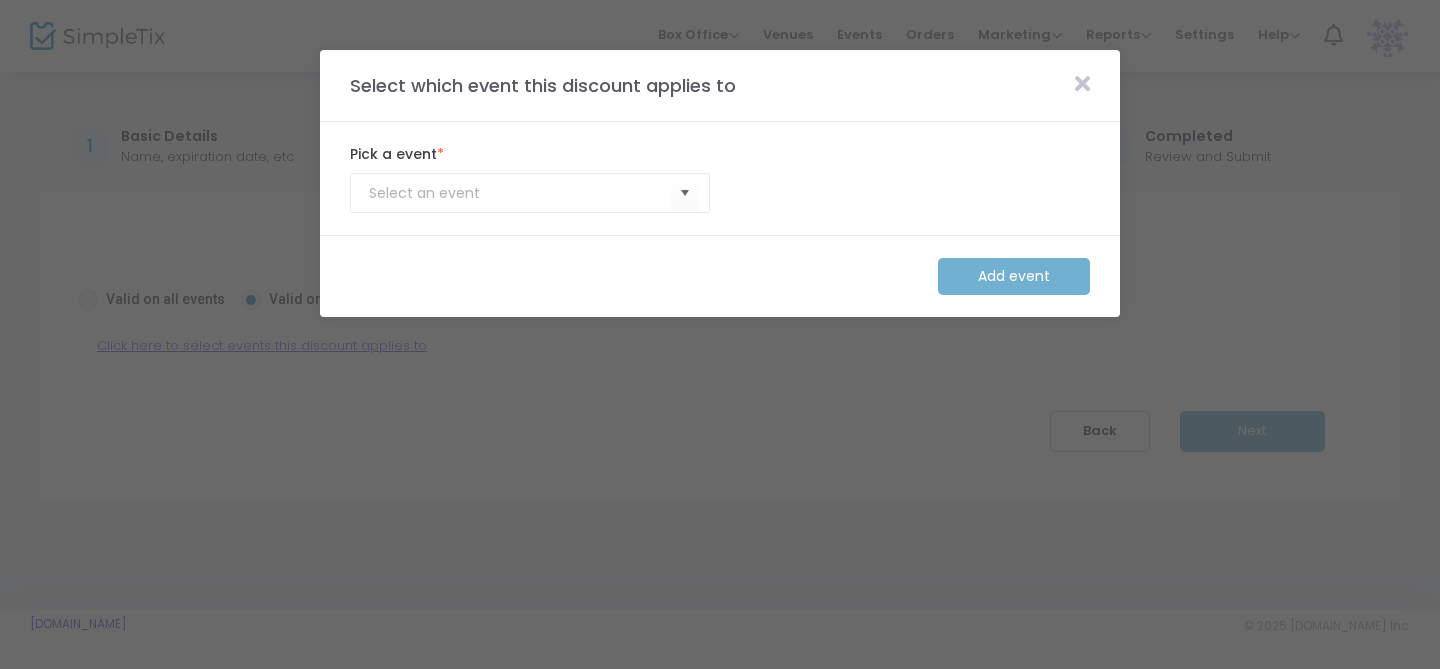 click 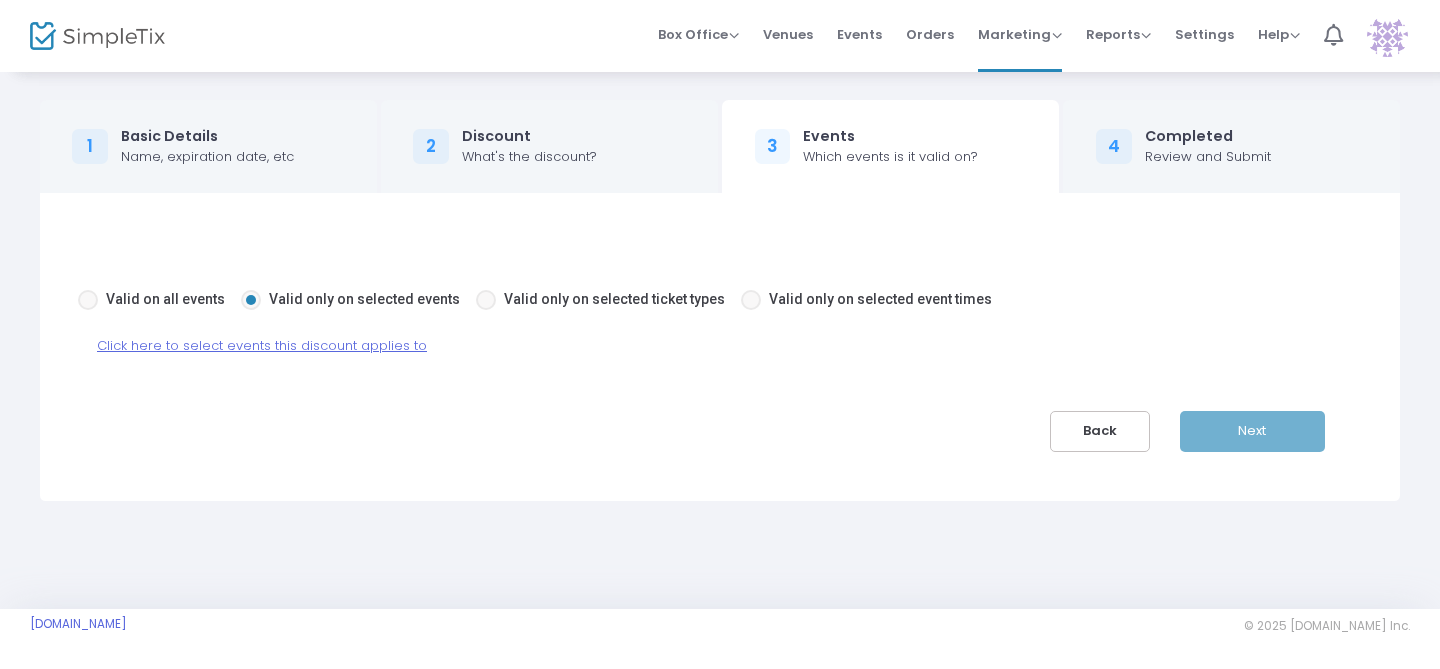 click on "Back" at bounding box center (1100, 431) 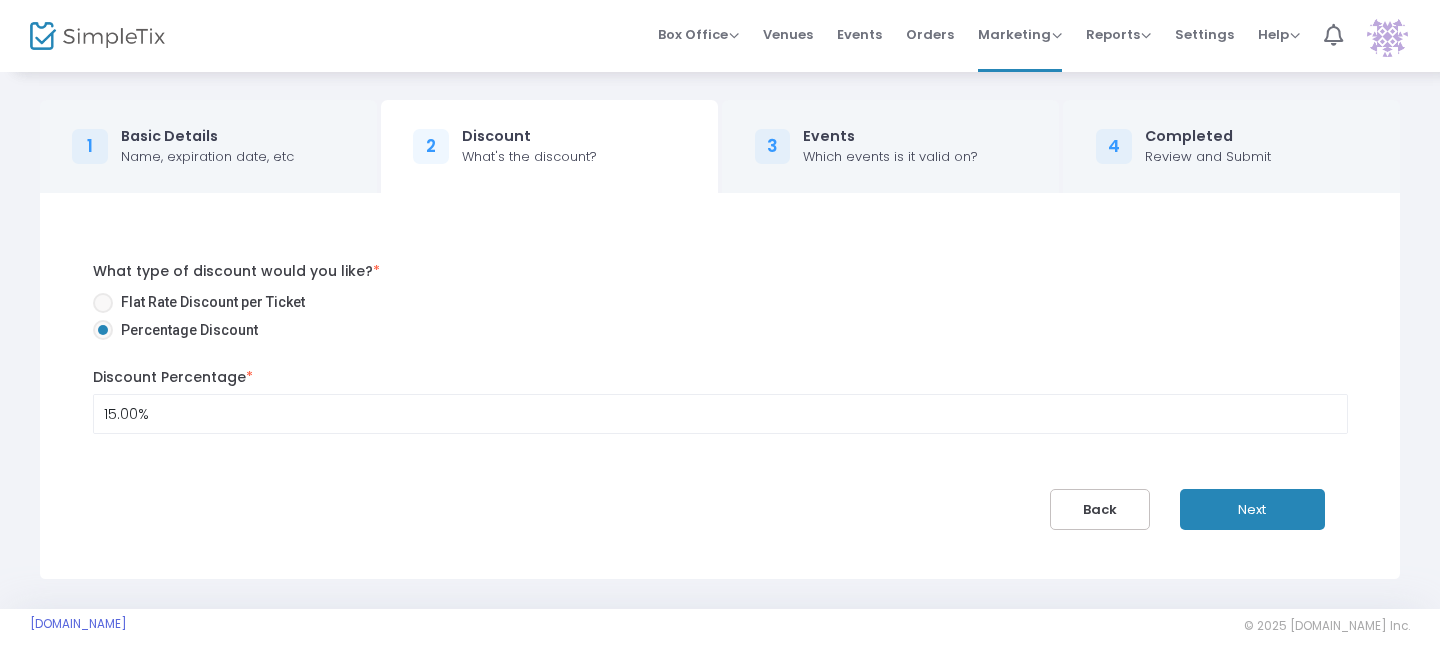 click on "Back" at bounding box center [1100, 509] 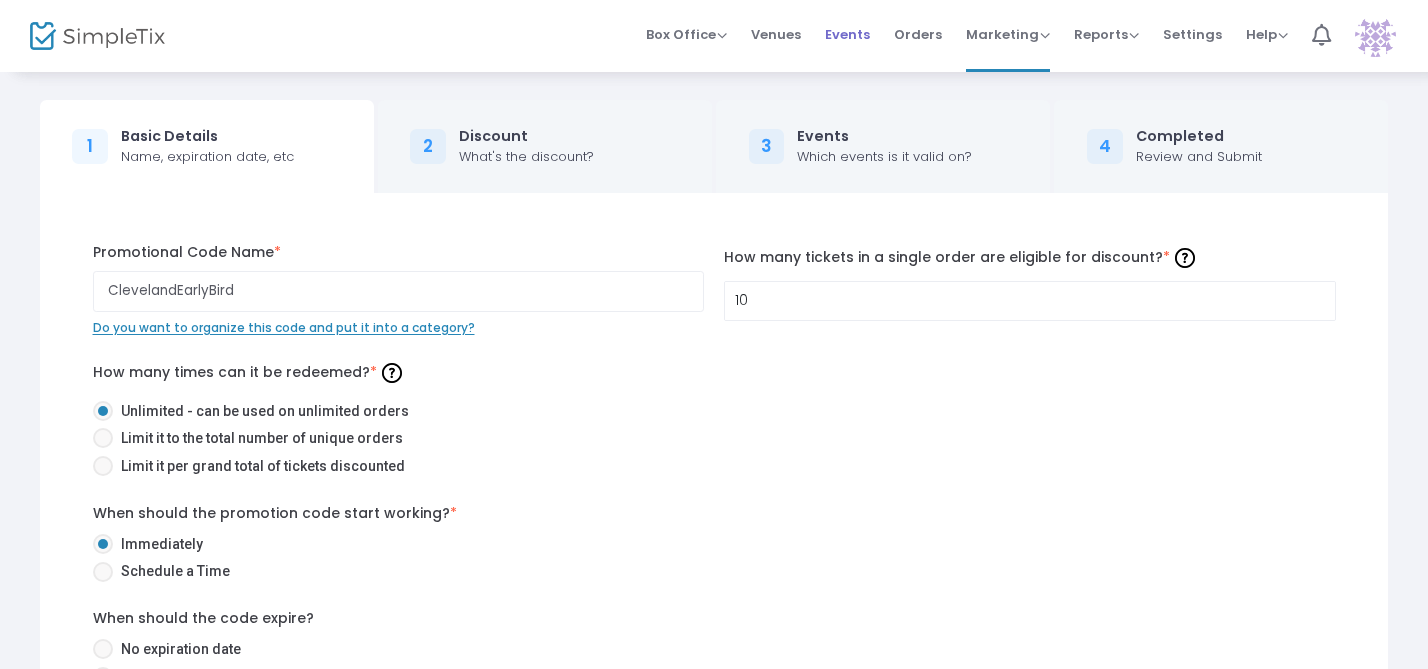 click on "Events" at bounding box center (847, 34) 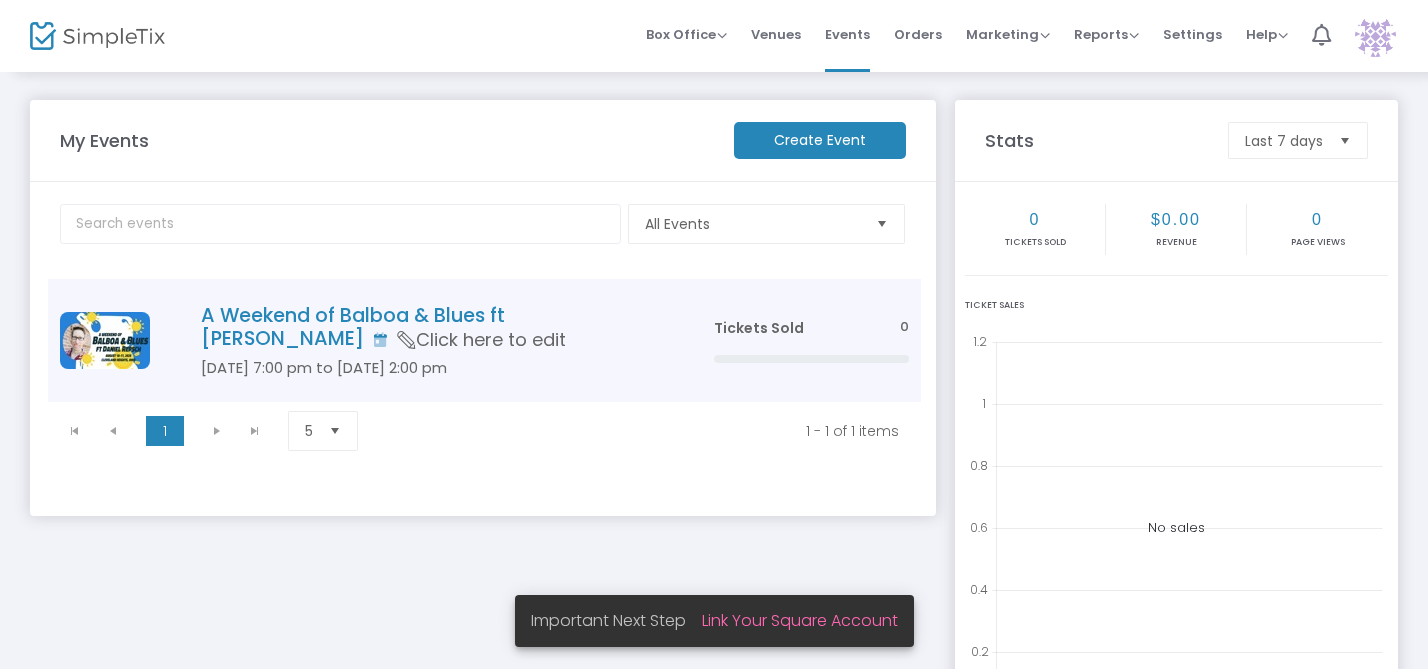click on "A Weekend of Balboa & Blues ft [PERSON_NAME]" 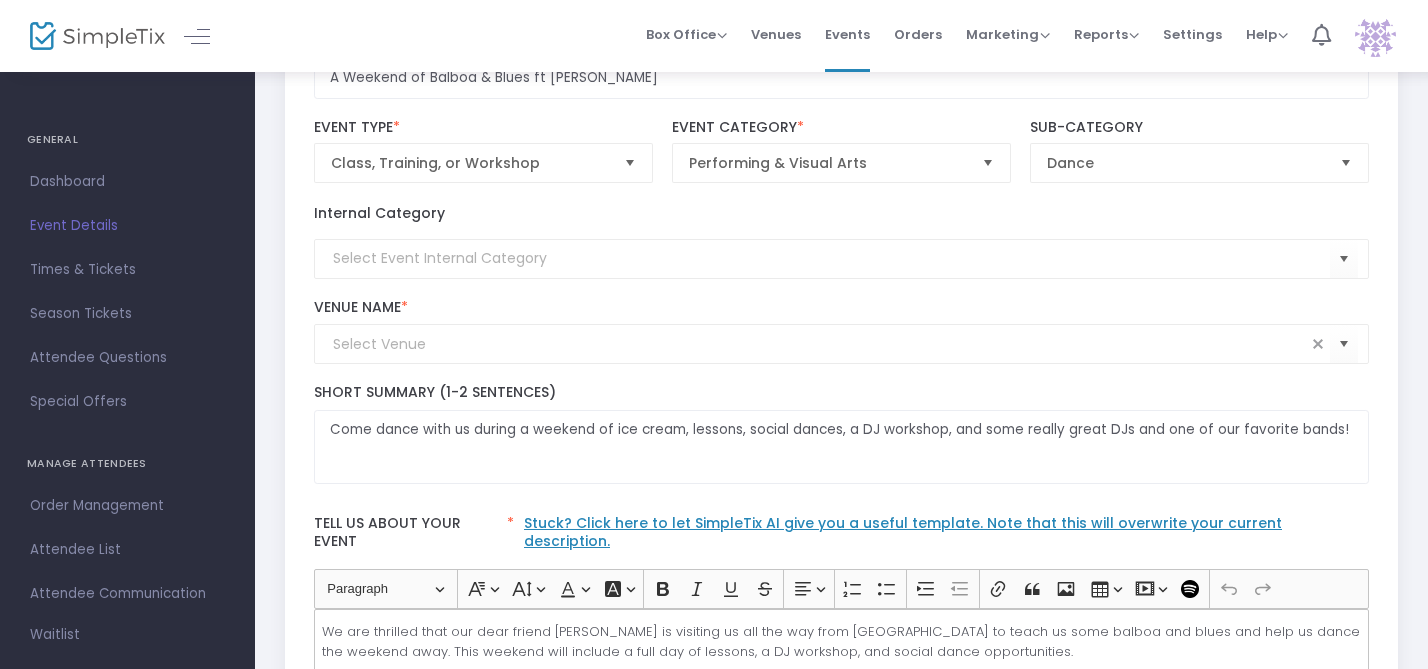 scroll, scrollTop: 0, scrollLeft: 0, axis: both 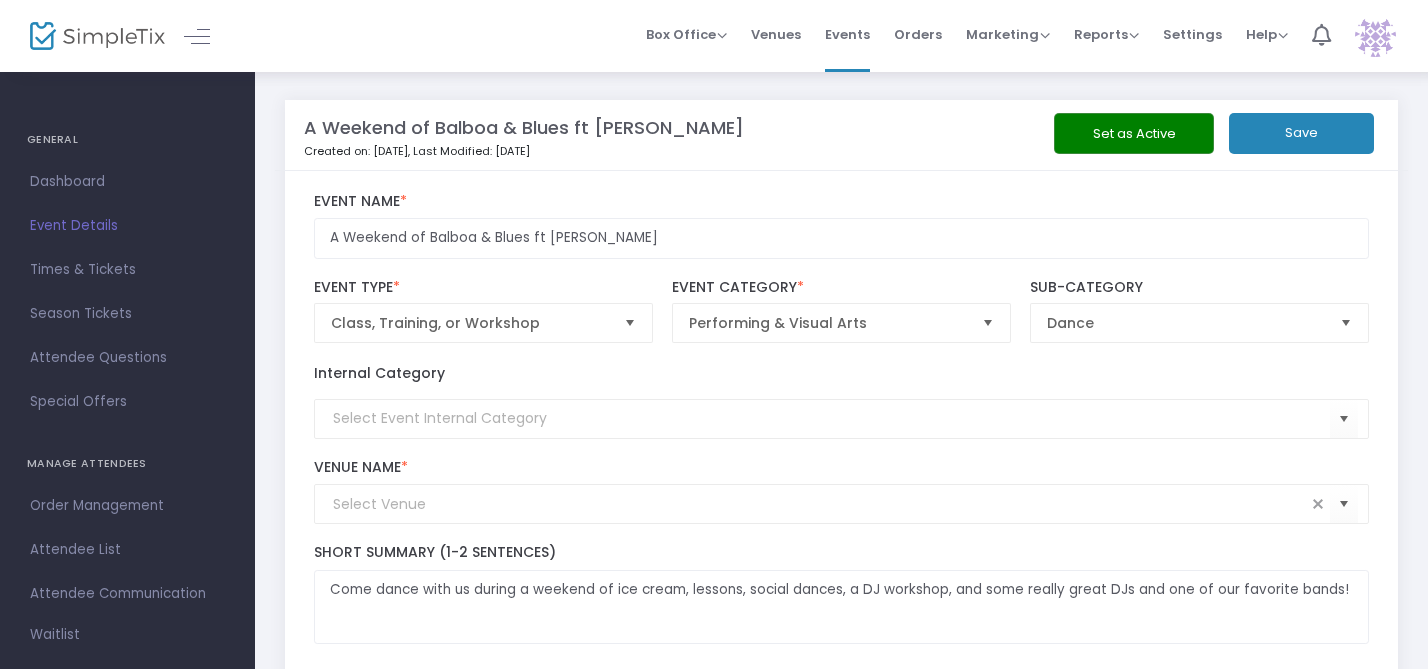 click on "Set as Active" 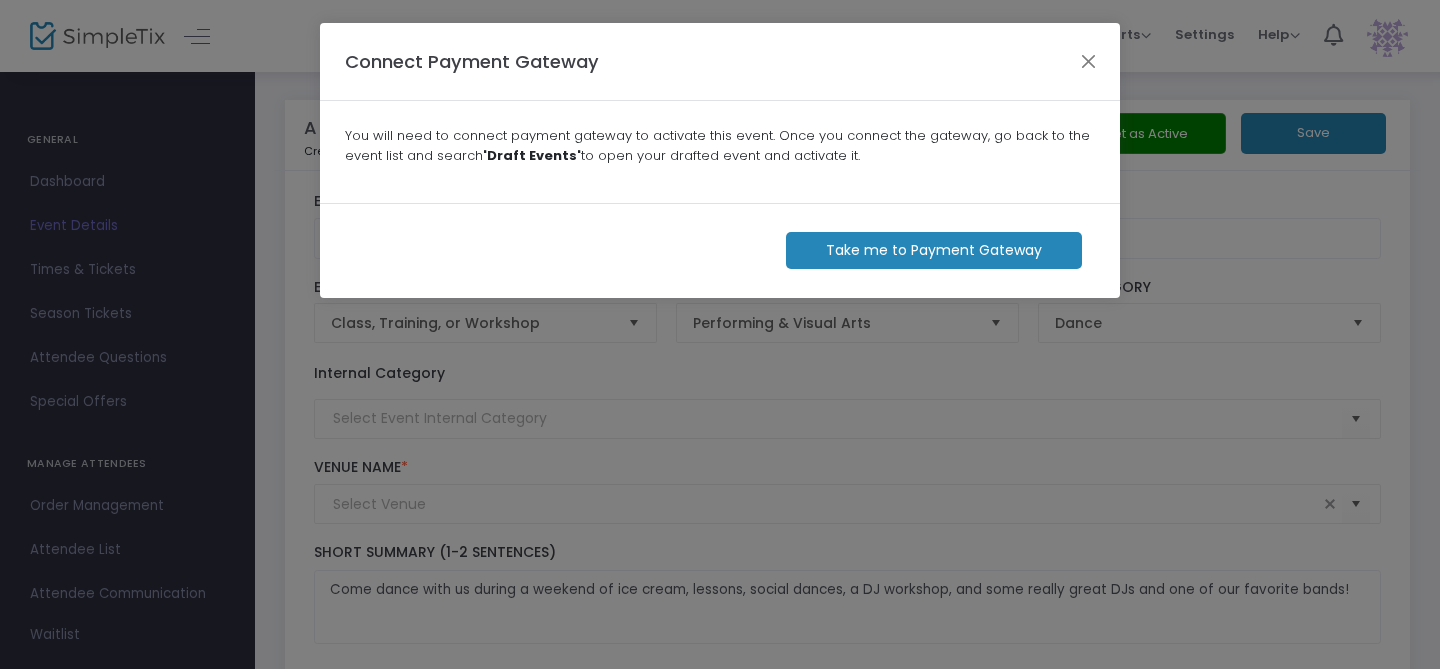 click on "Take me to Payment Gateway" 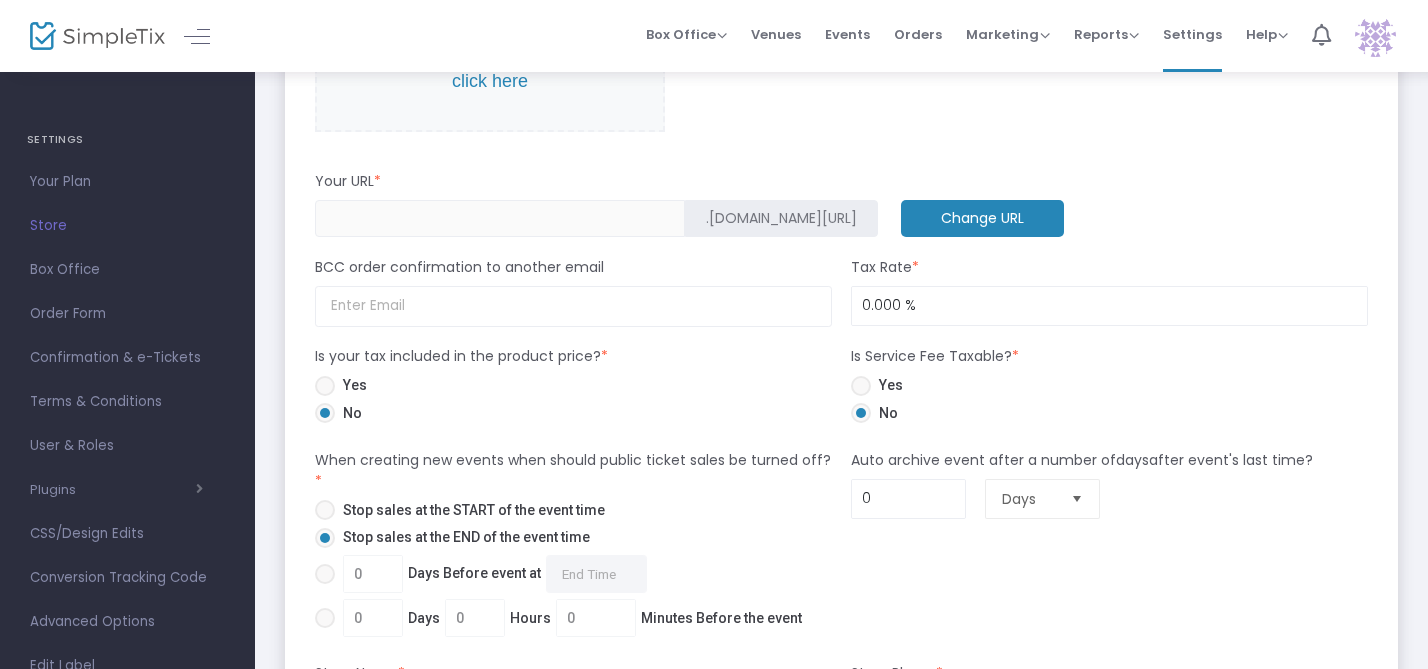 scroll, scrollTop: 873, scrollLeft: 0, axis: vertical 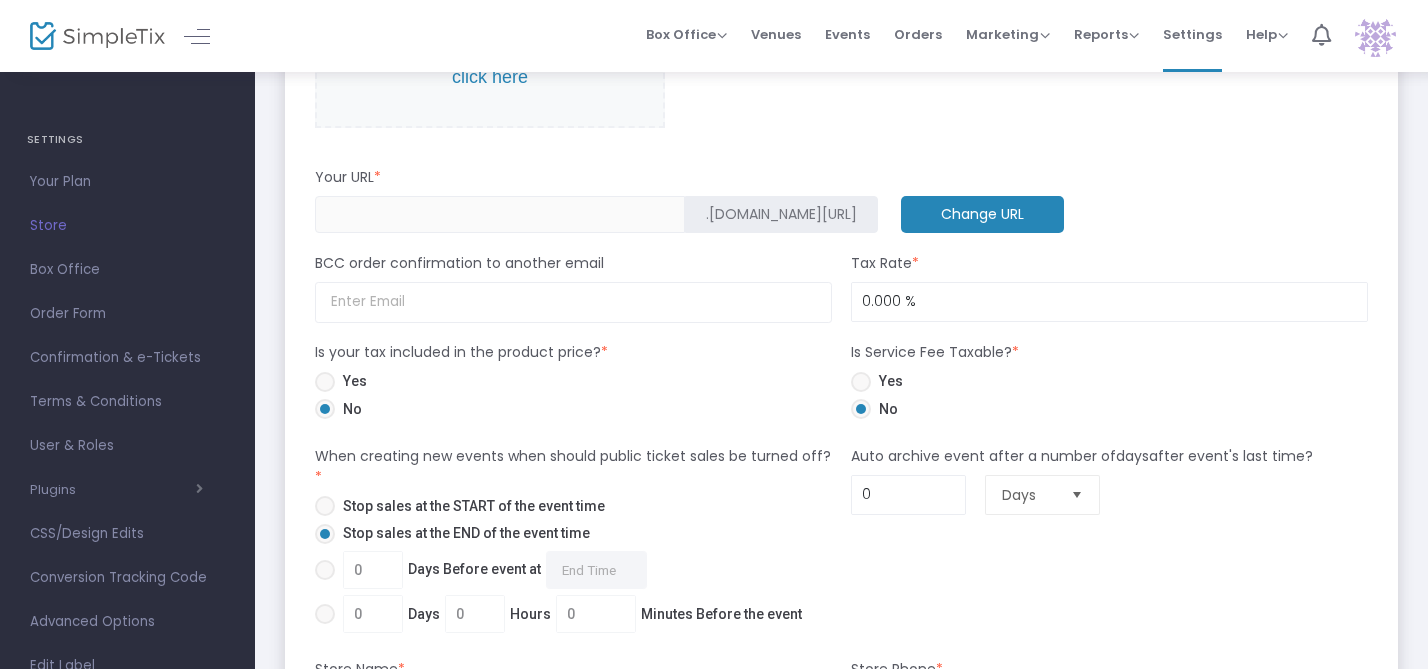 click at bounding box center (325, 382) 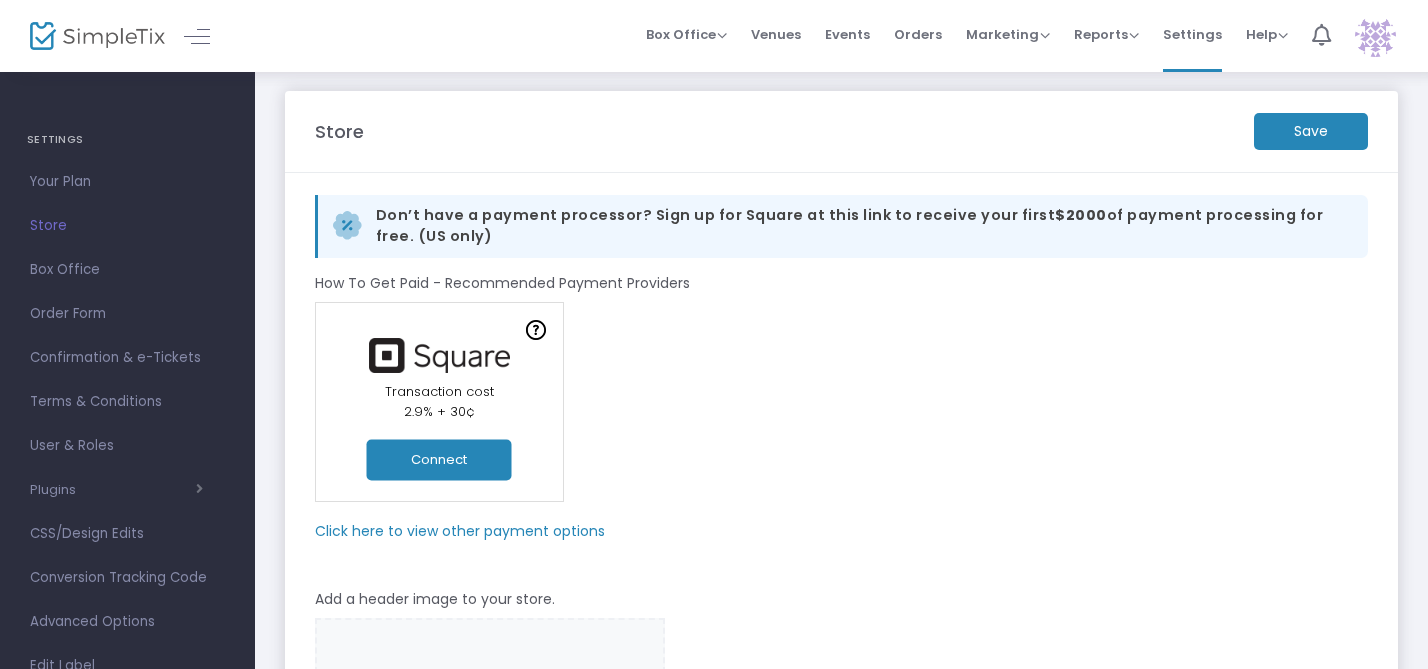 scroll, scrollTop: 5, scrollLeft: 0, axis: vertical 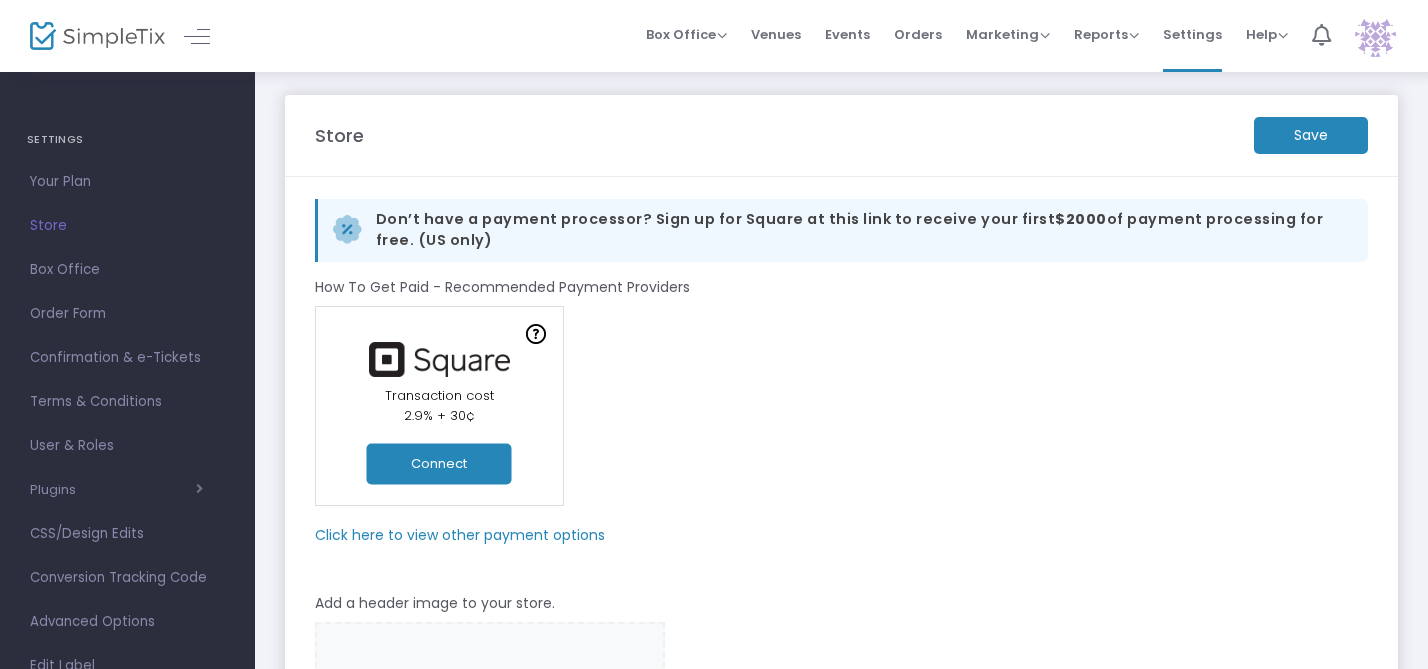 click on "Click here to view other payment options" 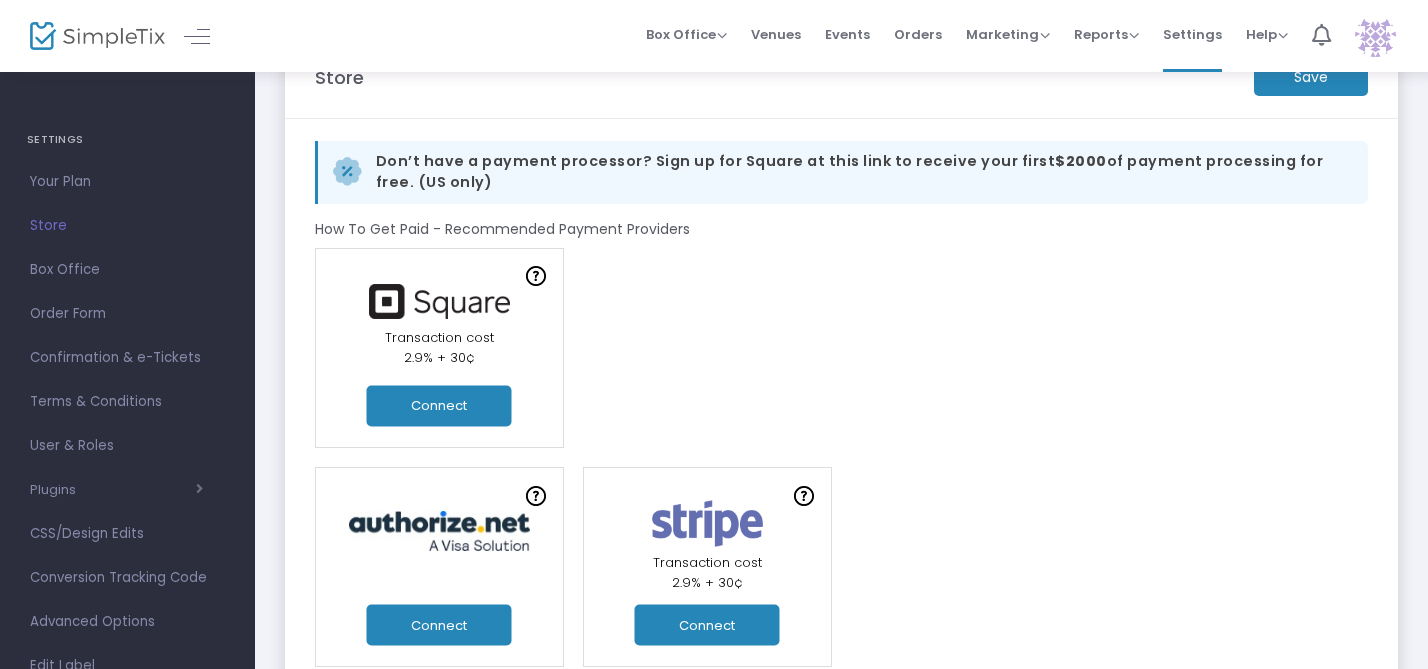 scroll, scrollTop: 45, scrollLeft: 0, axis: vertical 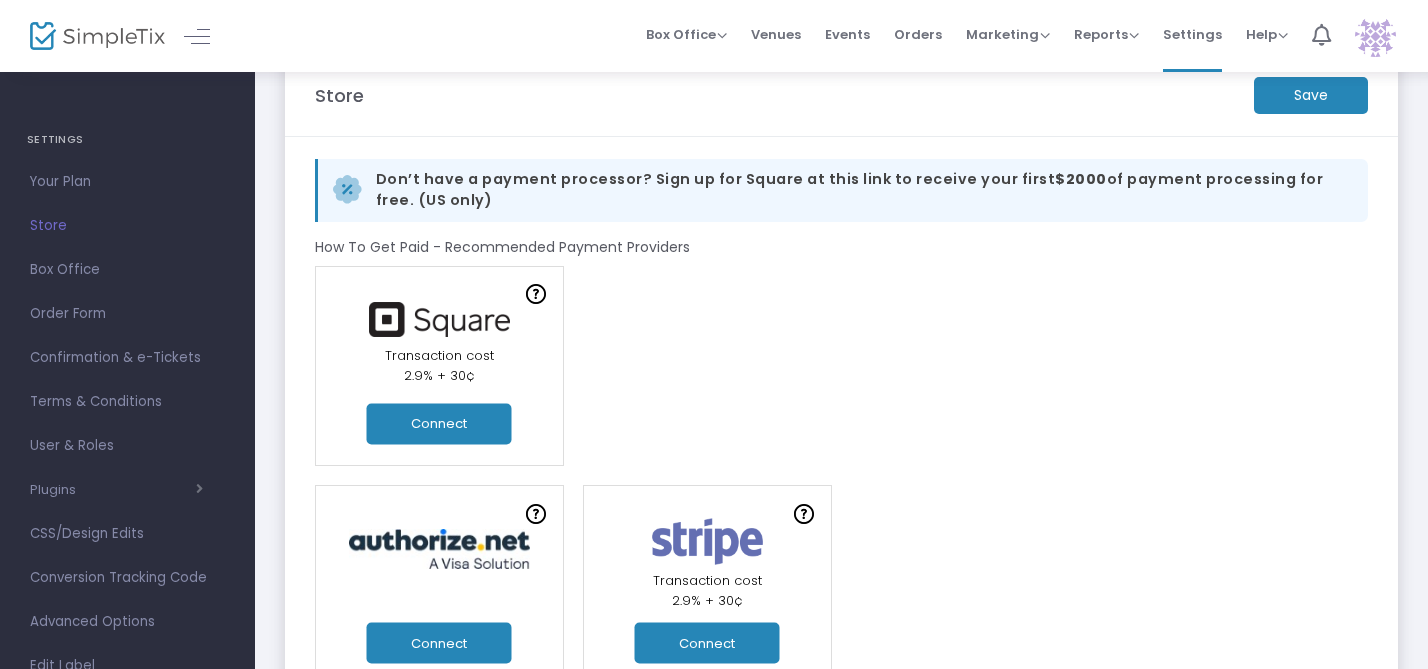 click on "Connect" 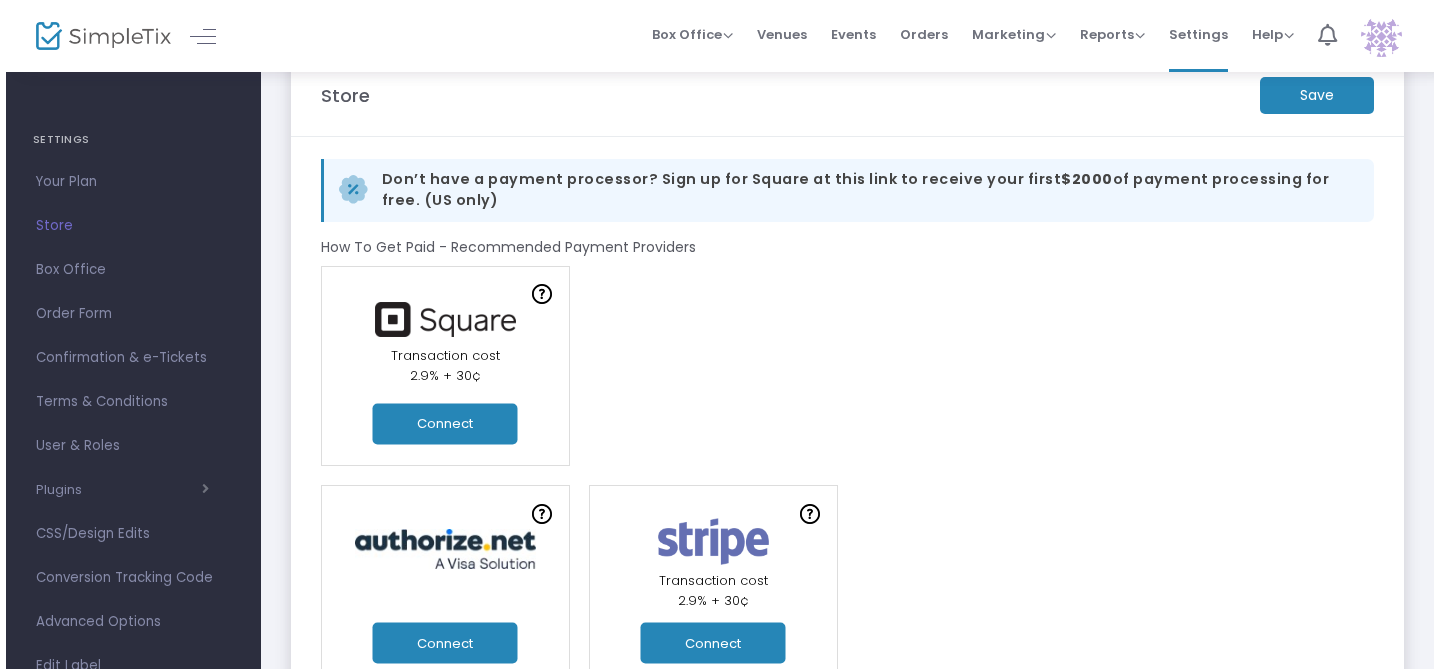 scroll, scrollTop: 0, scrollLeft: 0, axis: both 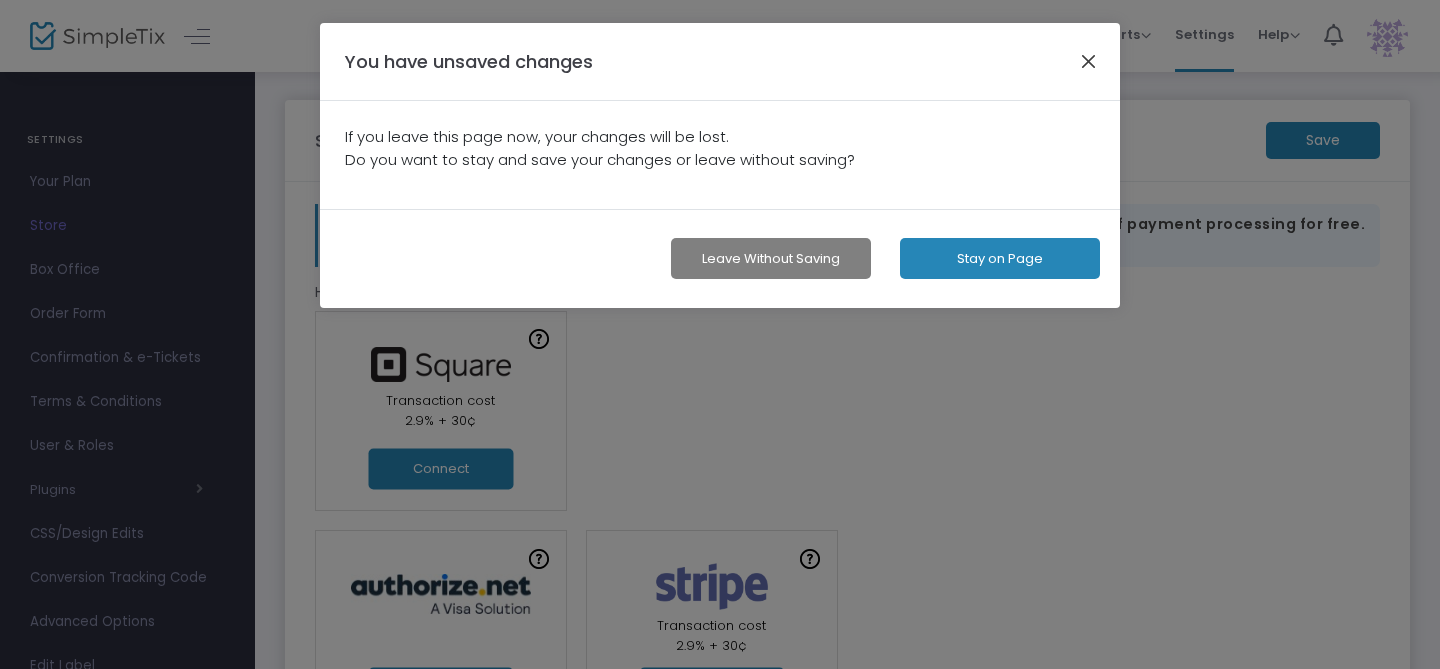 click 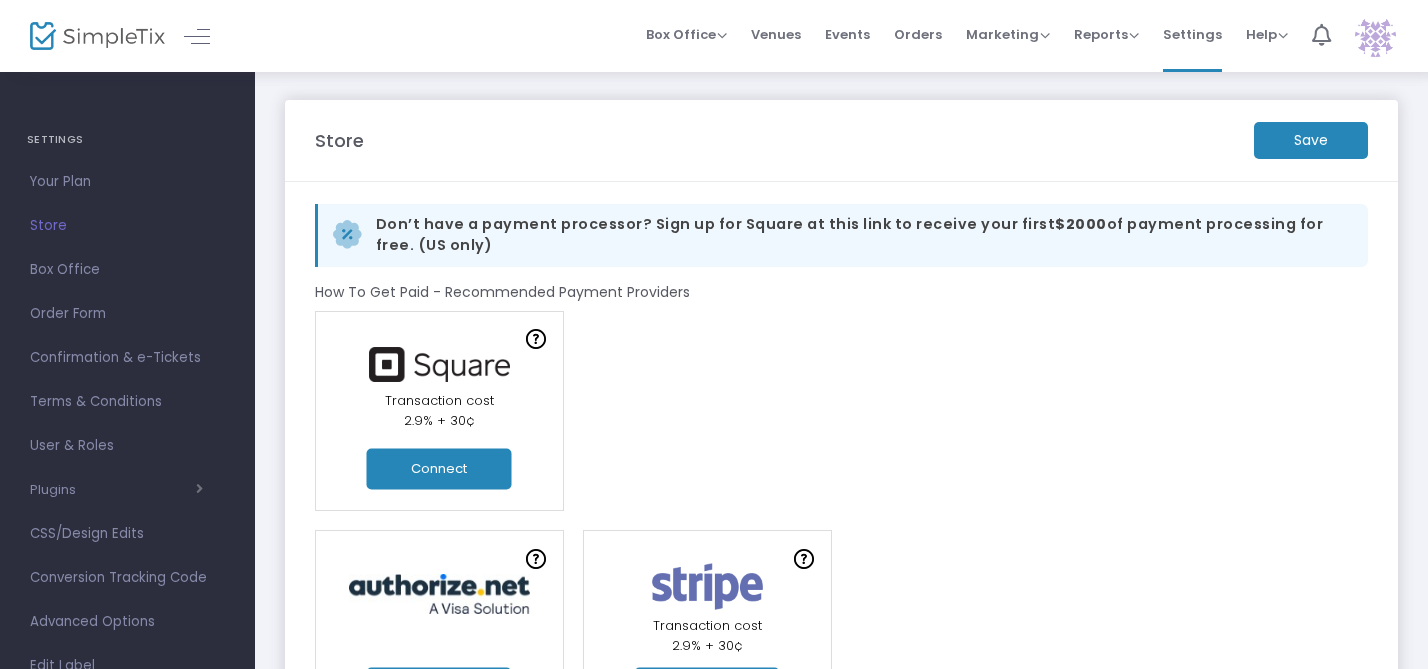click on "Save" 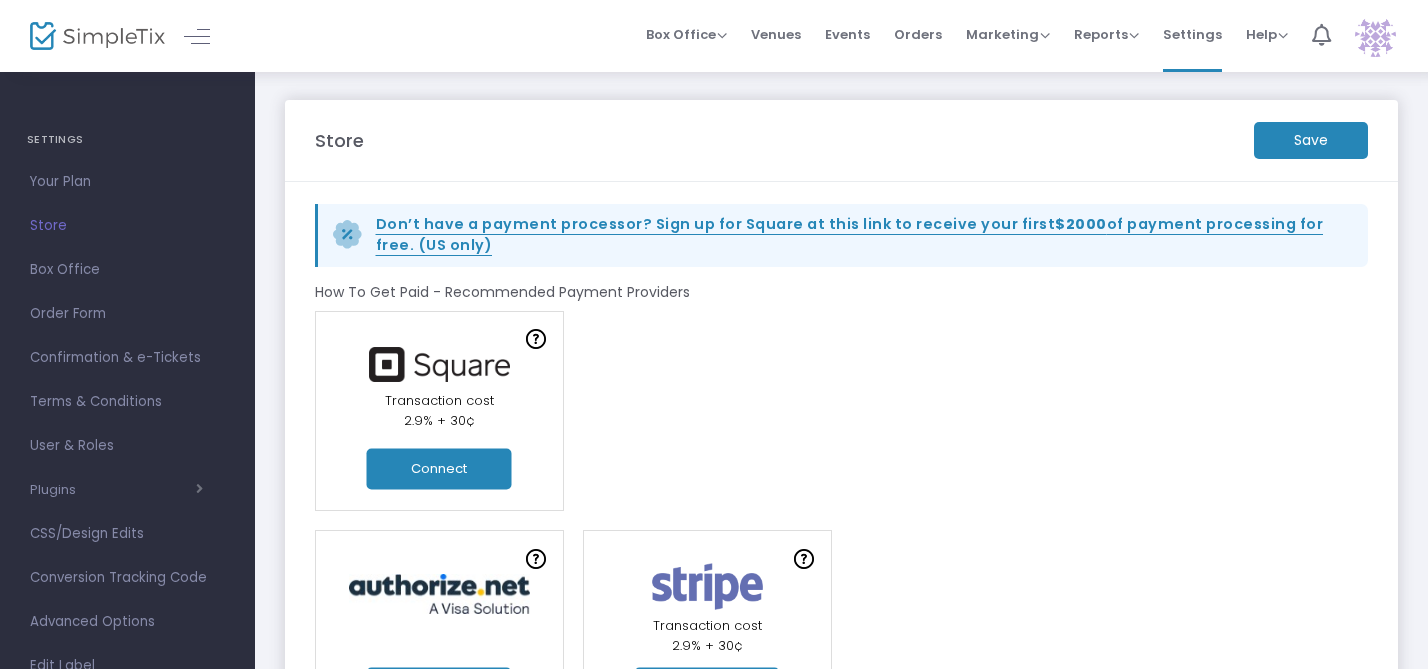 click on "Don’t have a payment processor? Sign up for Square at this link to receive your first  $2000  of payment processing for free. (US only)" 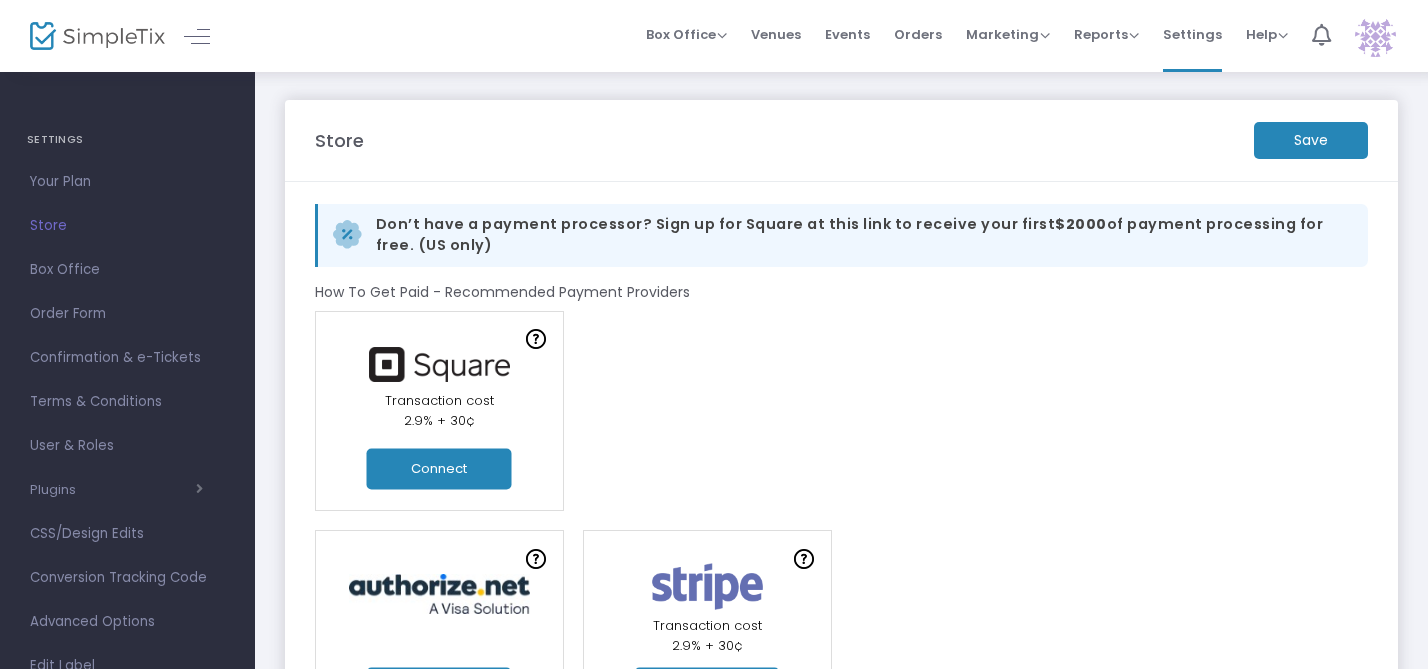 click on "Connect" 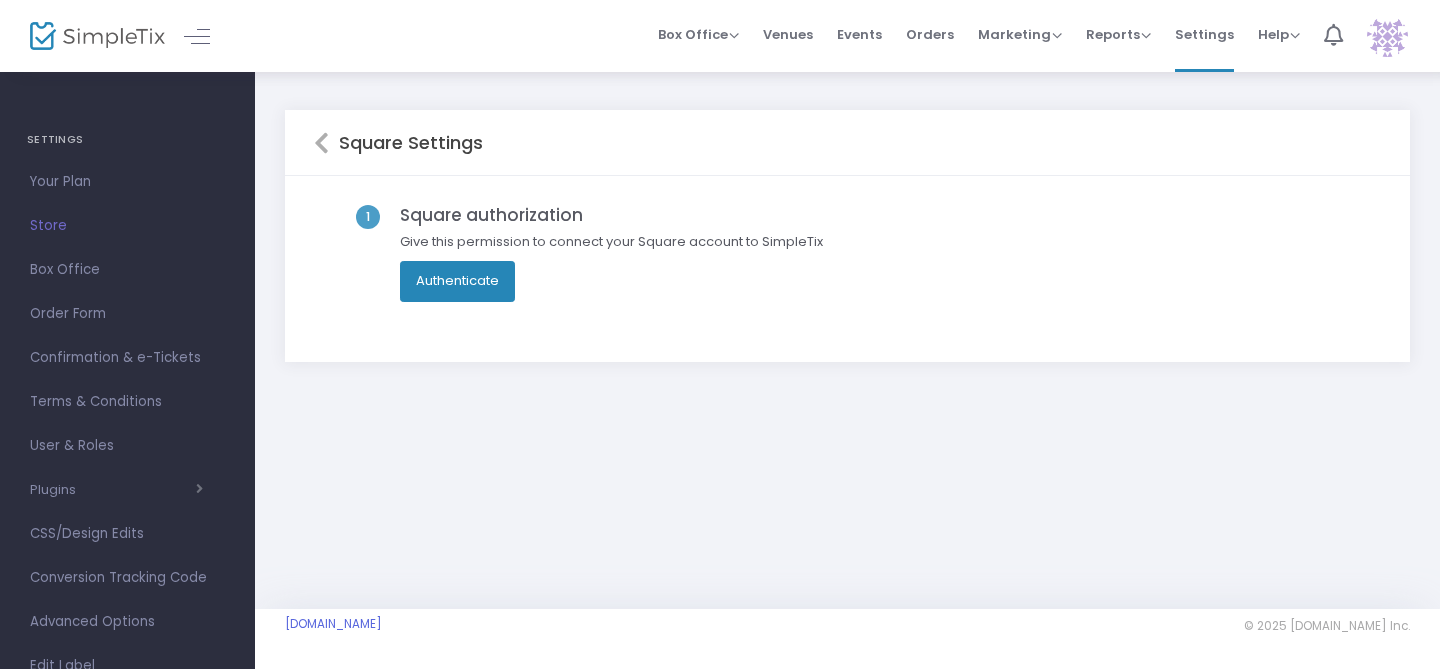 click on "Authenticate" 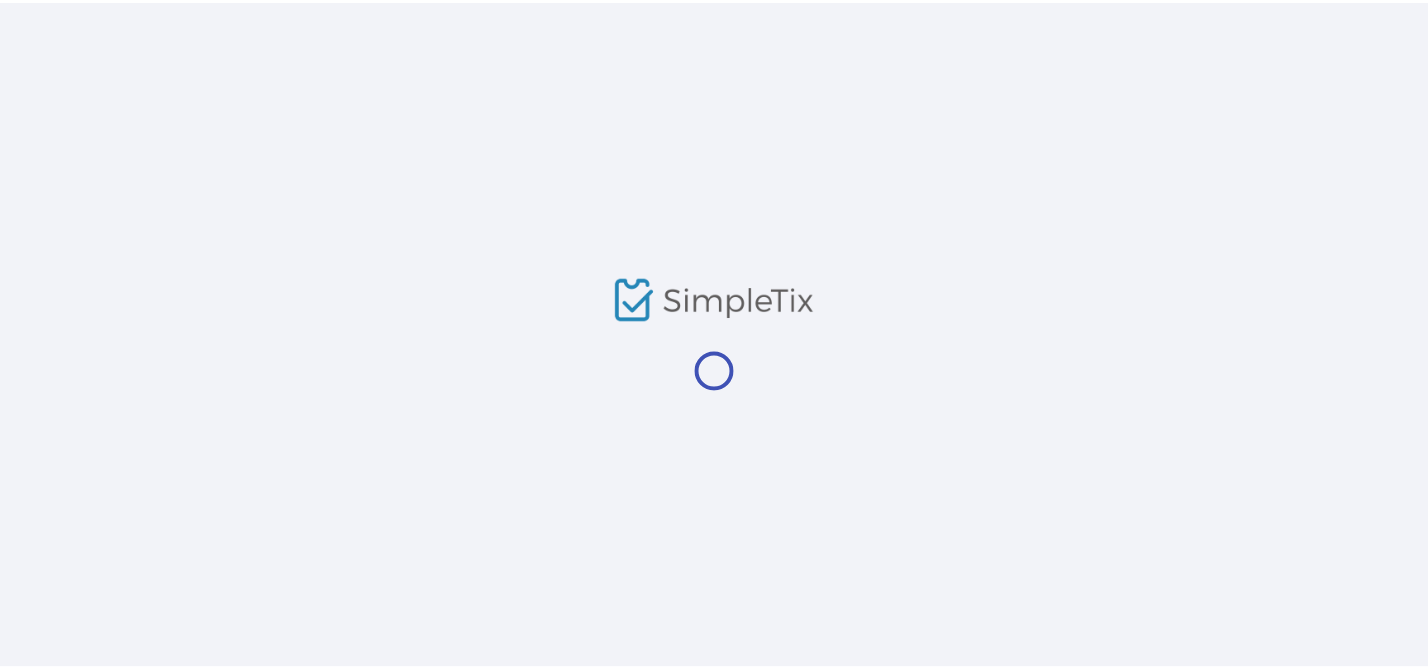 scroll, scrollTop: 0, scrollLeft: 0, axis: both 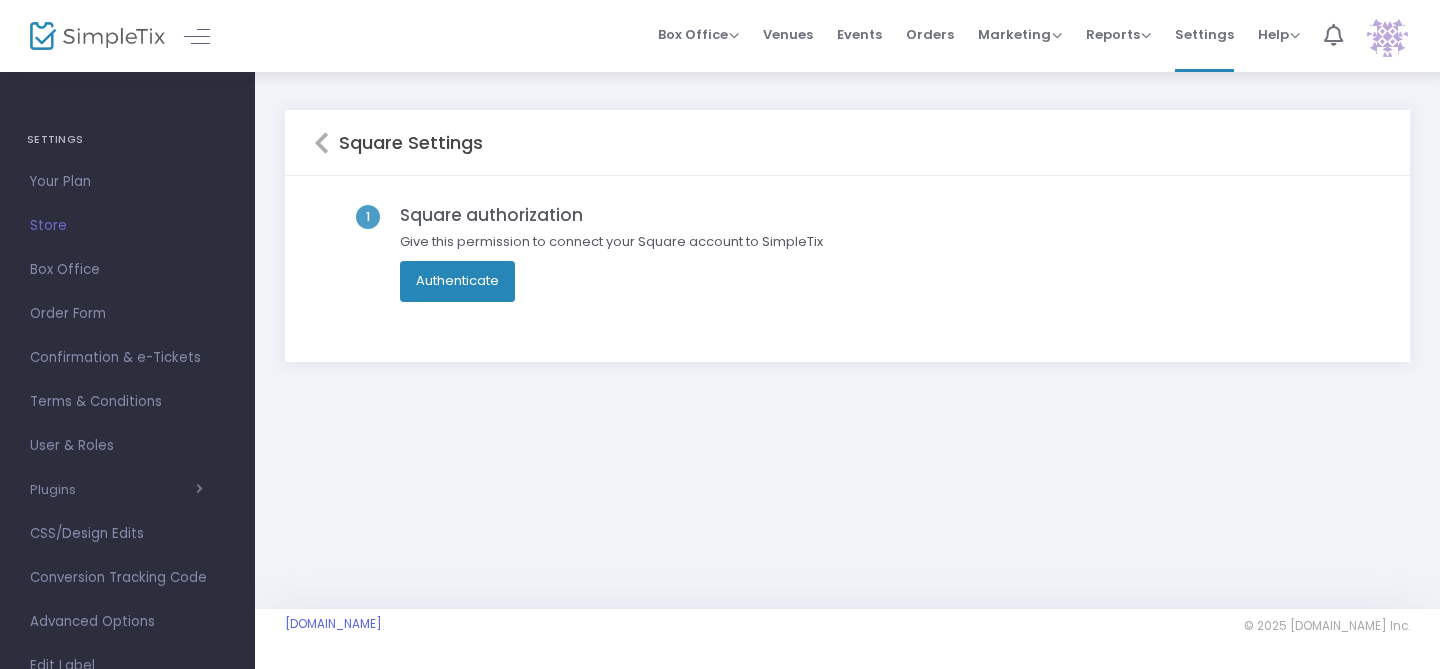 click on "Authenticate" 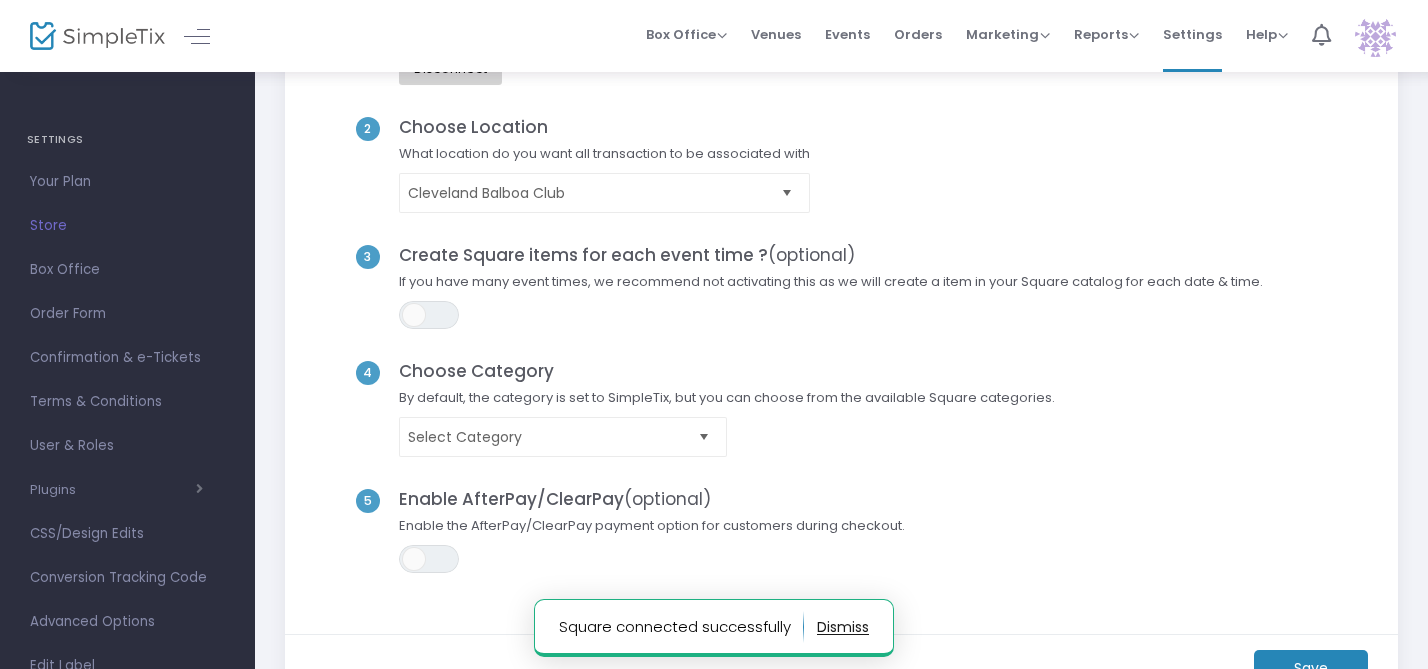 scroll, scrollTop: 214, scrollLeft: 0, axis: vertical 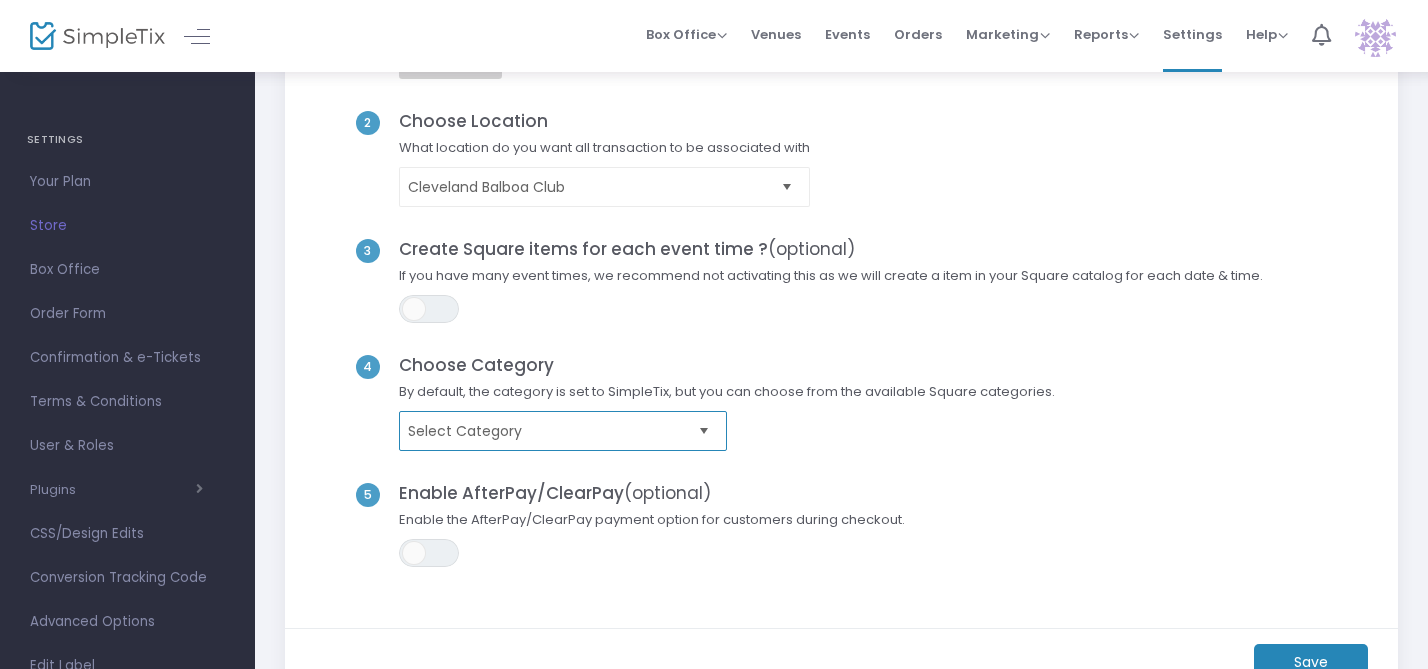 click on "Select Category" at bounding box center (549, 431) 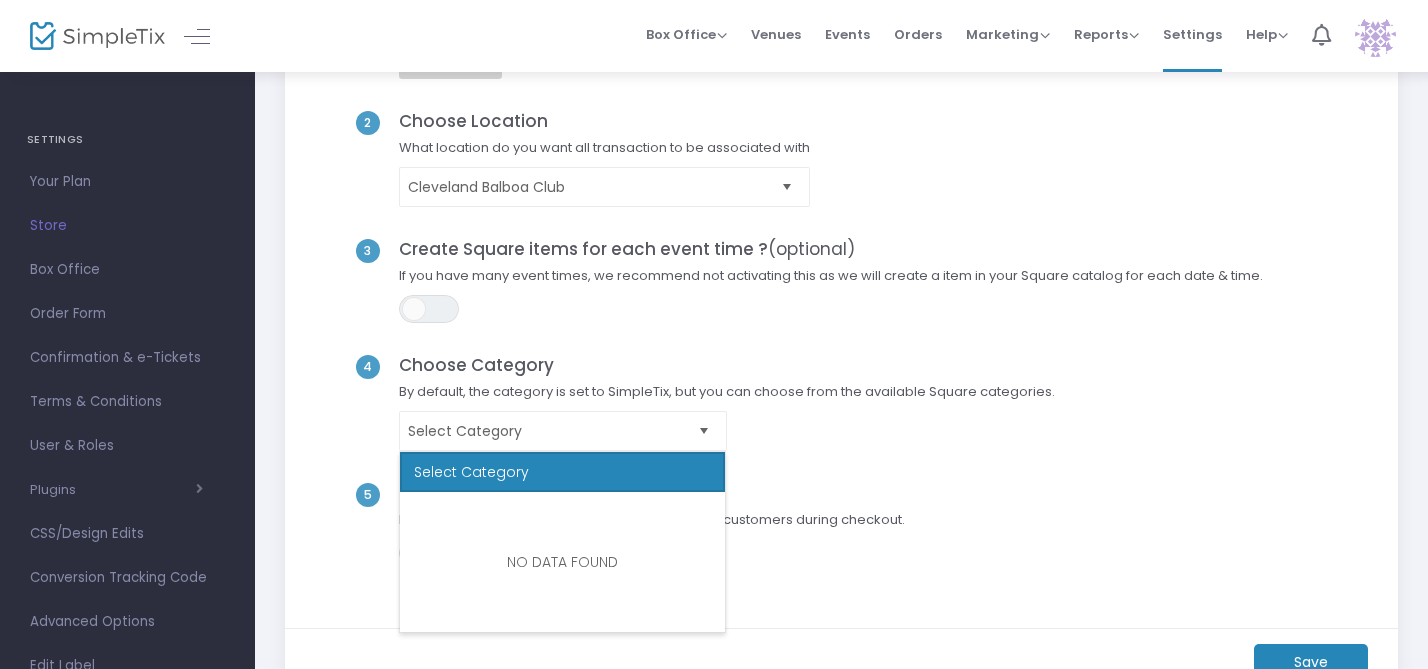 click on "3  Create Square items for each event time ?  (optional)  If you have many event times, we recommend not activating this as we will create a item in your Square catalog for each date & time.  ON OFF" 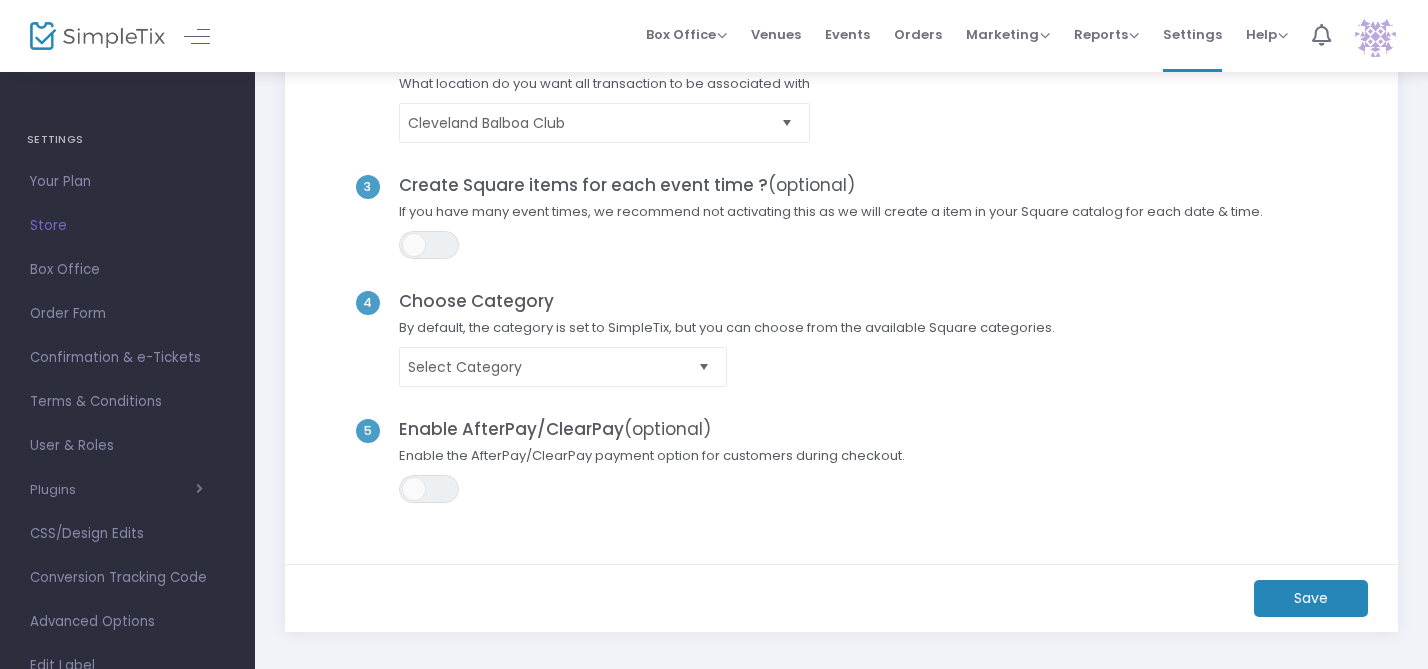 scroll, scrollTop: 279, scrollLeft: 0, axis: vertical 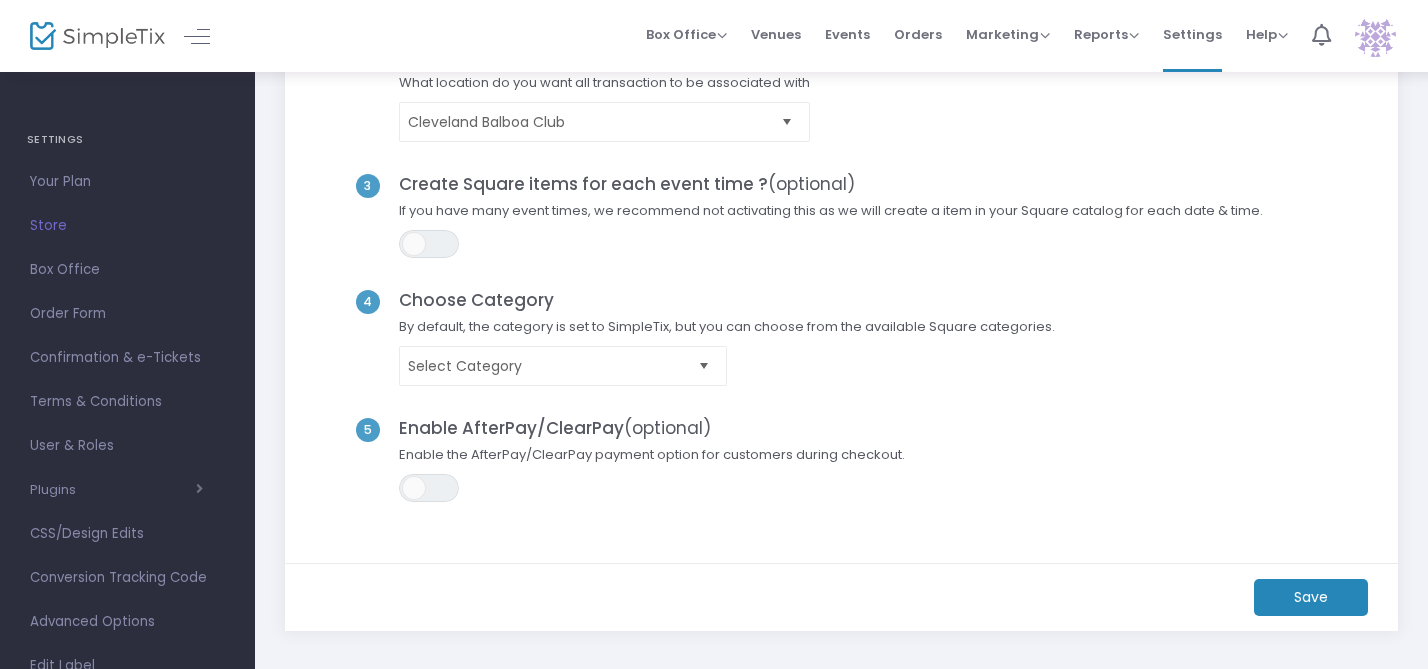 click on "Save" 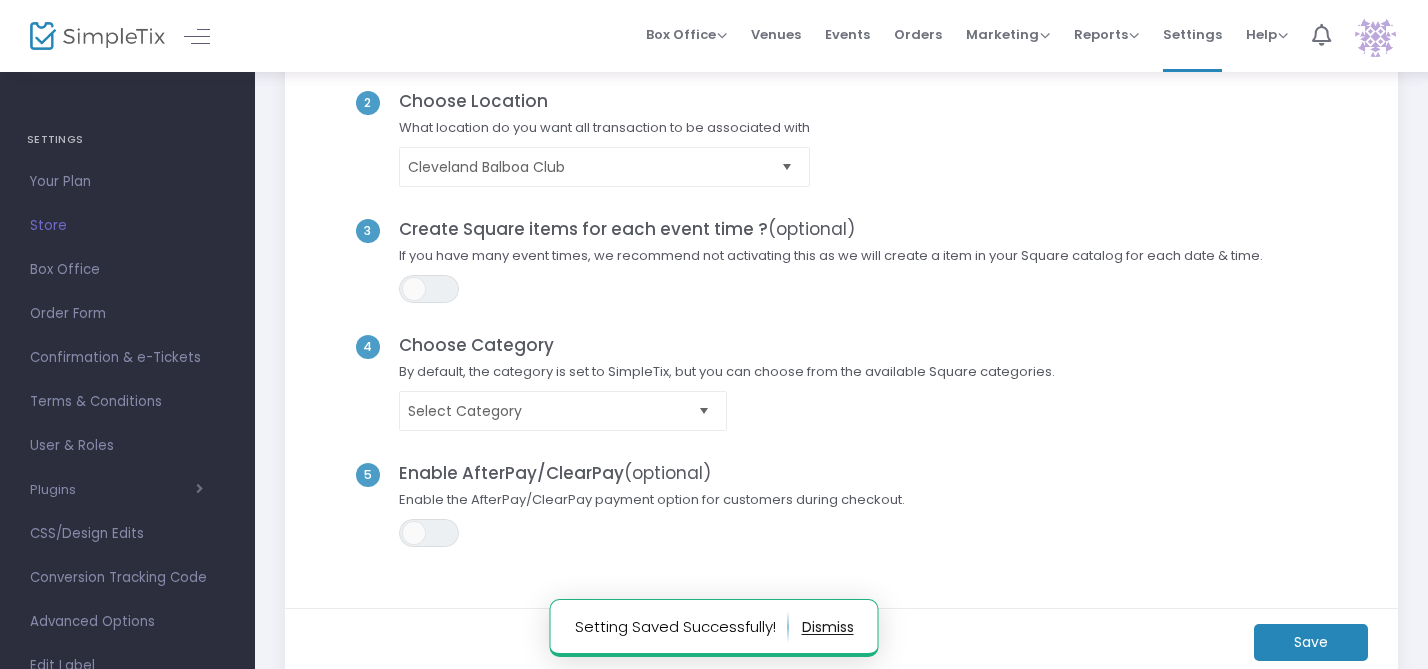 scroll, scrollTop: 378, scrollLeft: 0, axis: vertical 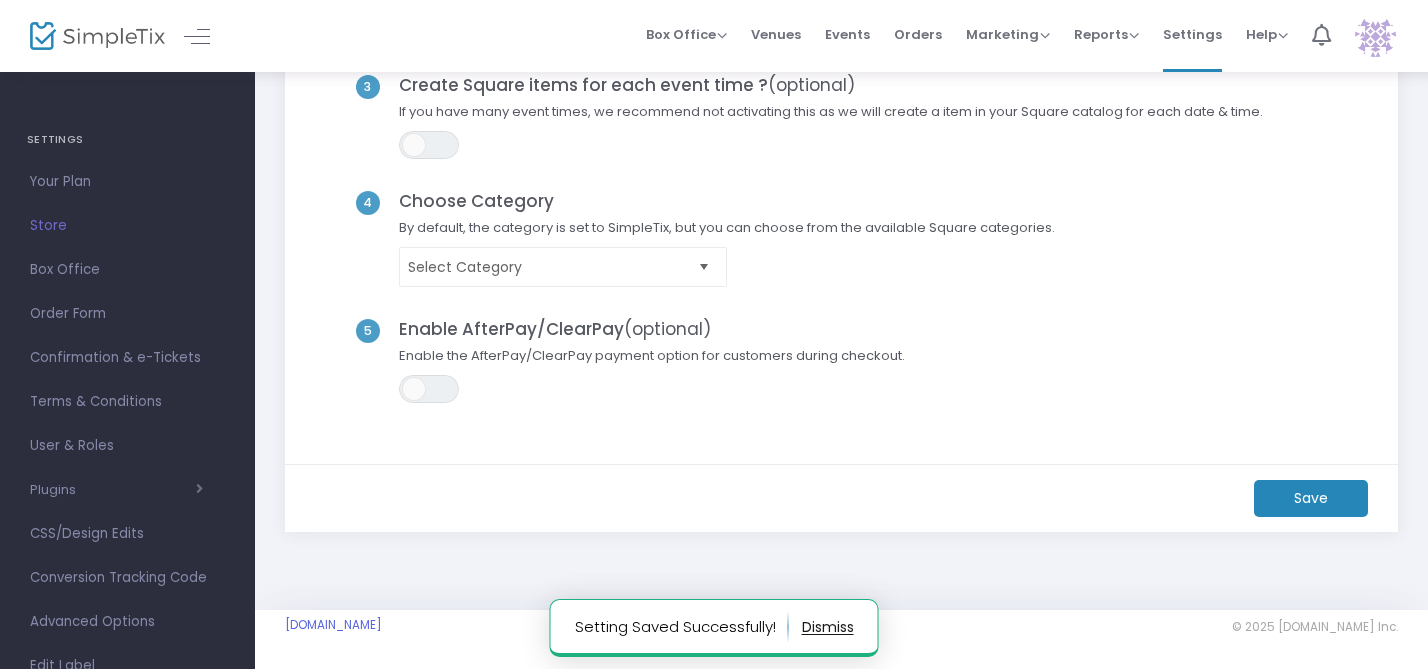 click on "Save" 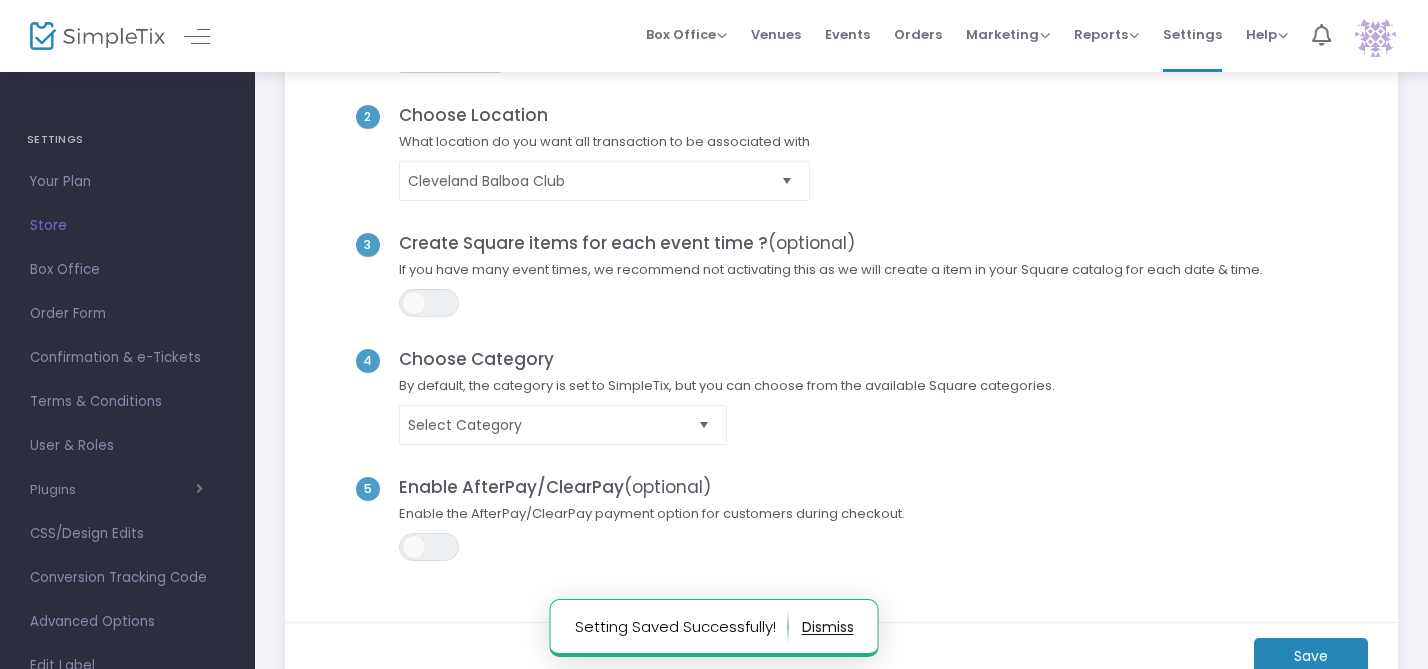 scroll, scrollTop: 0, scrollLeft: 0, axis: both 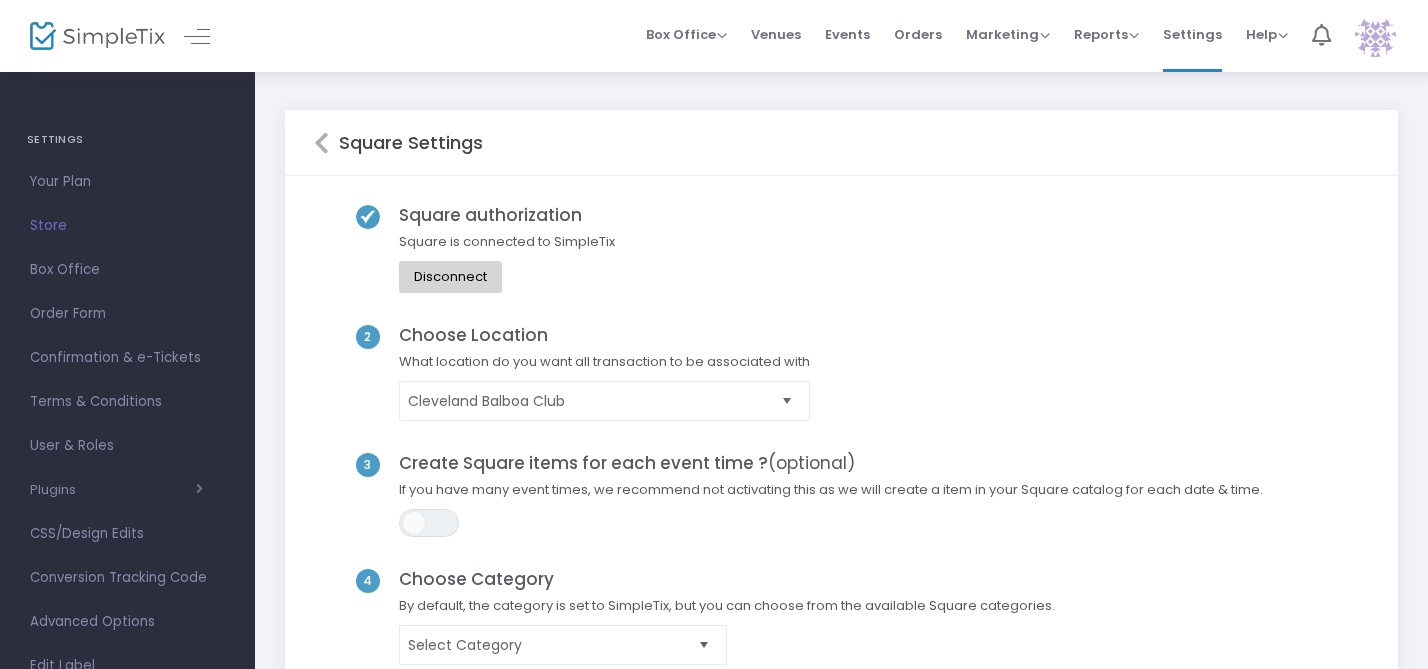 click on "Store" at bounding box center (127, 226) 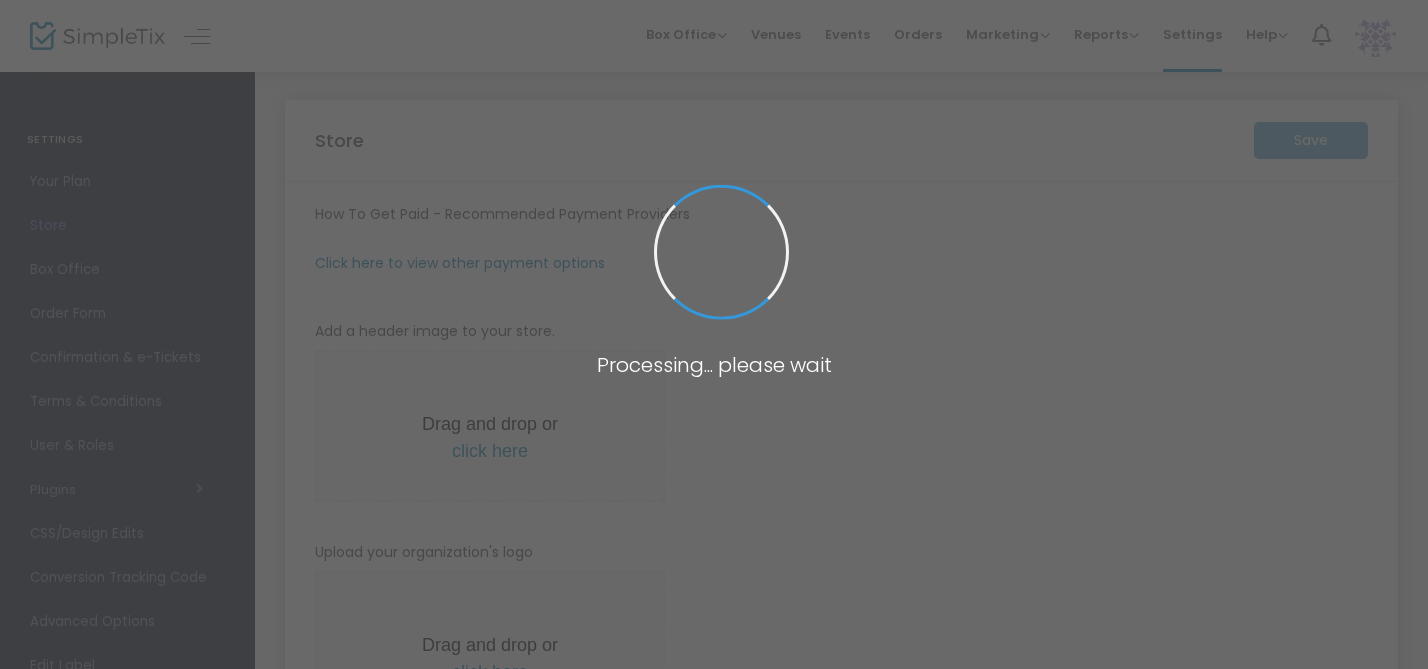 type on "https://ClevelandBalboaClub" 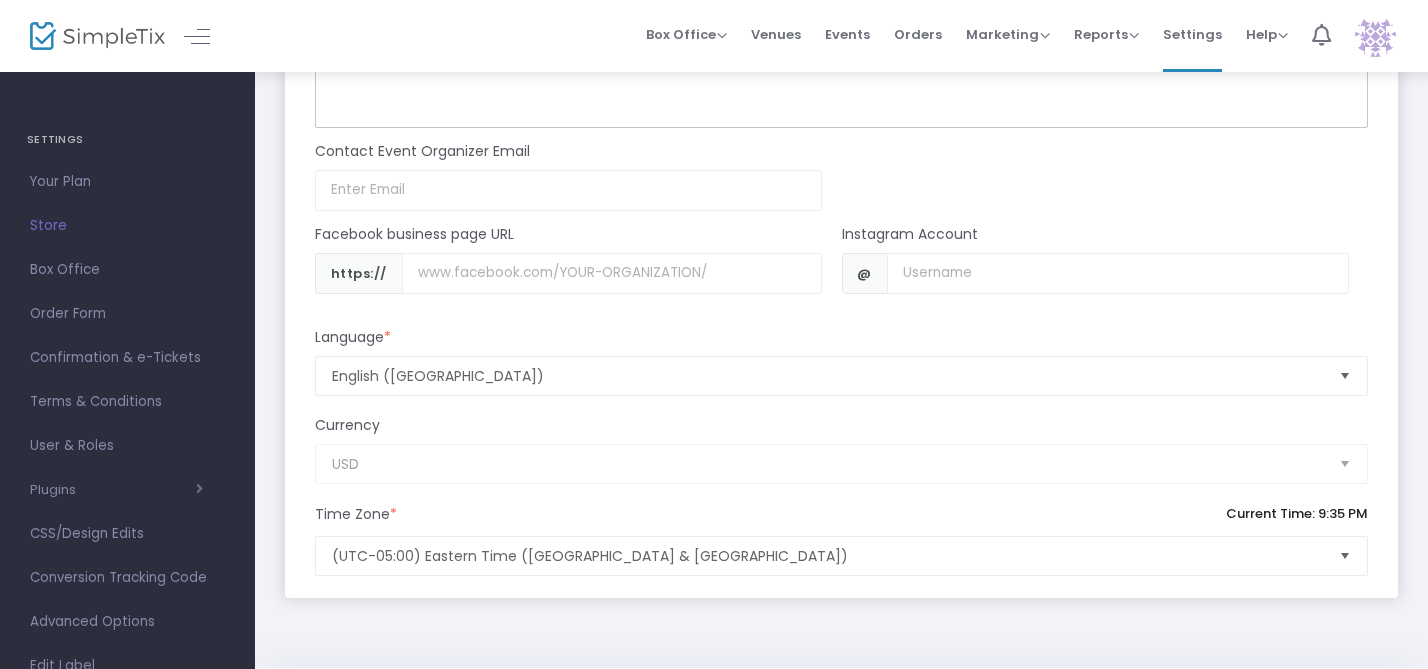 scroll, scrollTop: 1688, scrollLeft: 0, axis: vertical 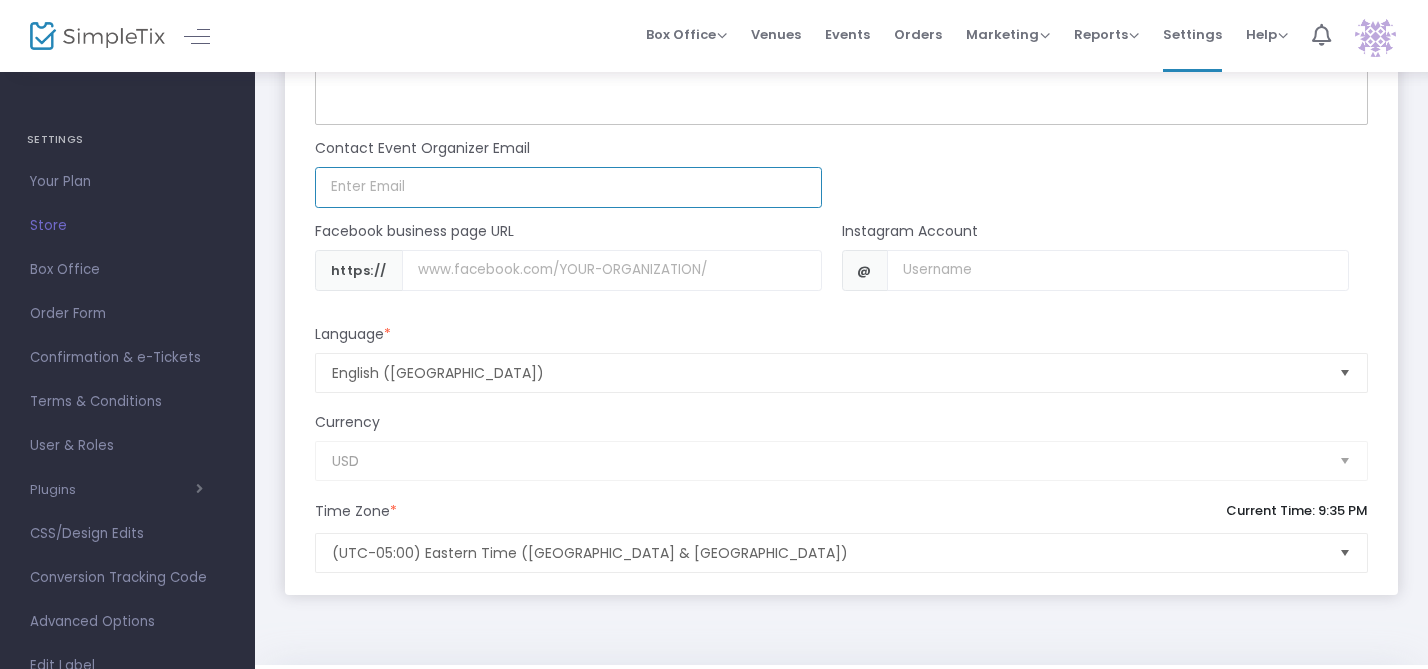 click 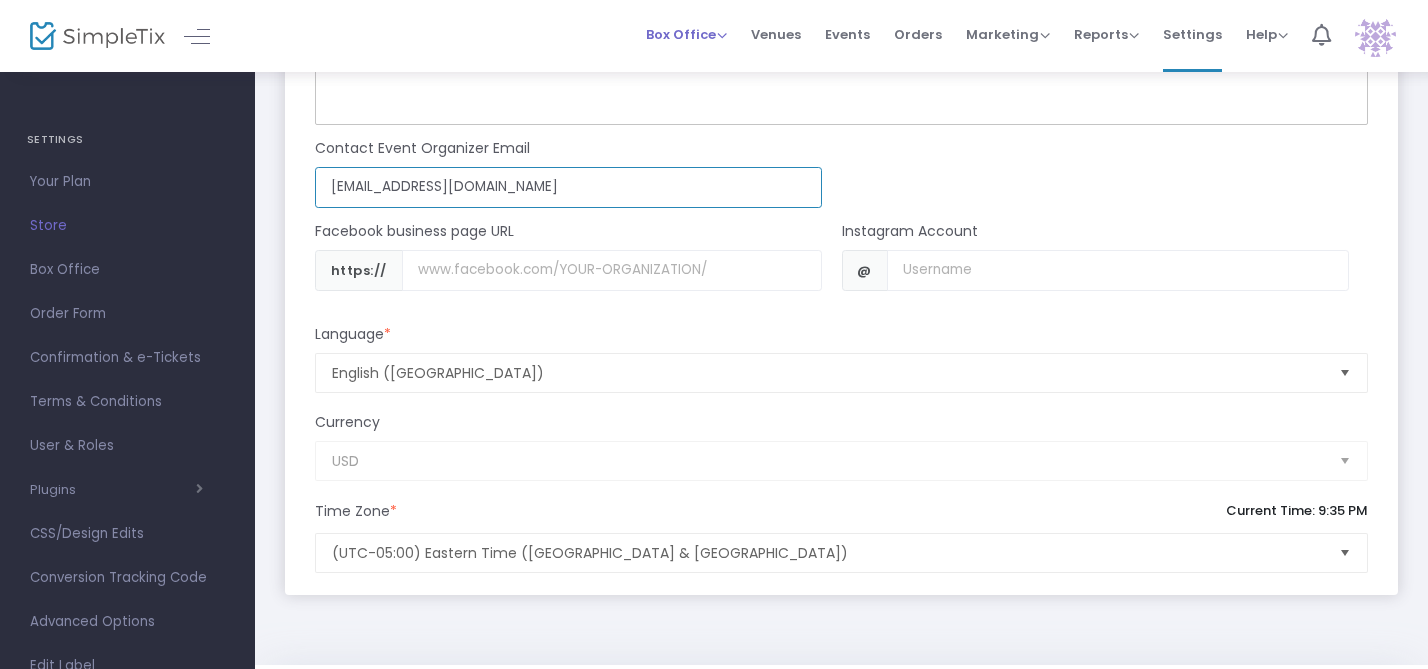 type on "[EMAIL_ADDRESS][DOMAIN_NAME]" 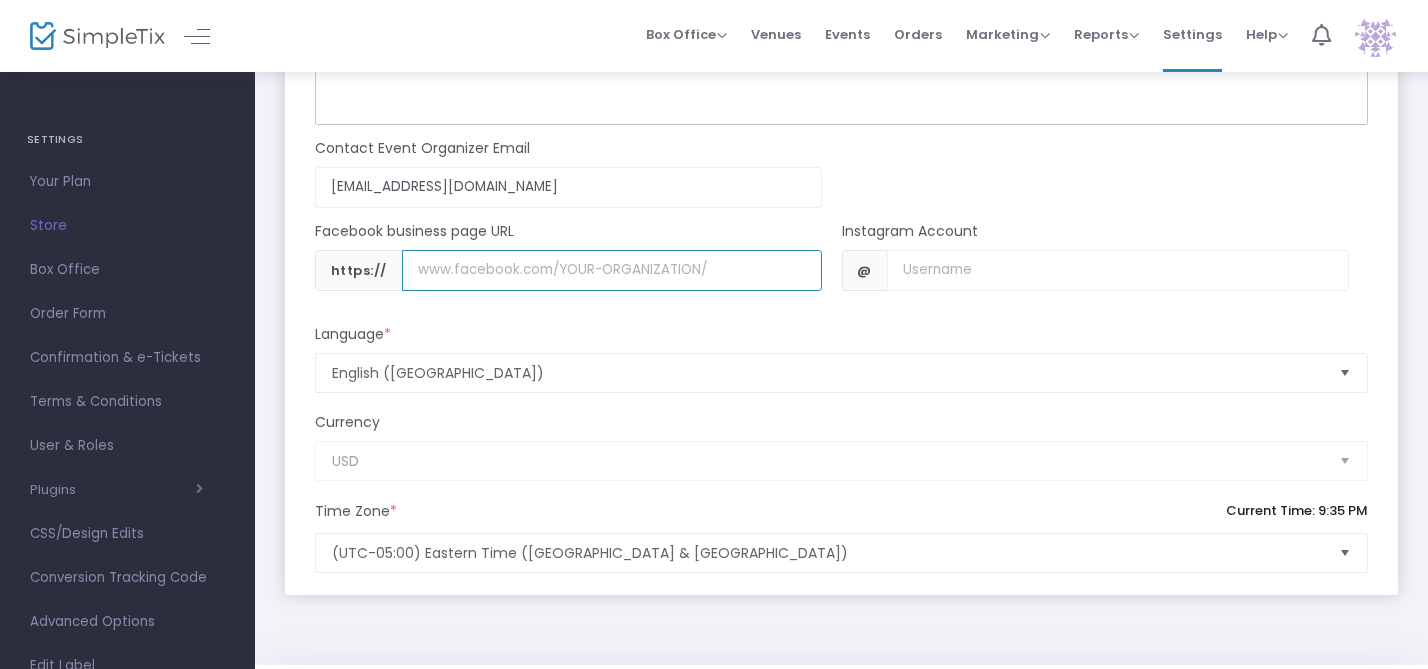 click 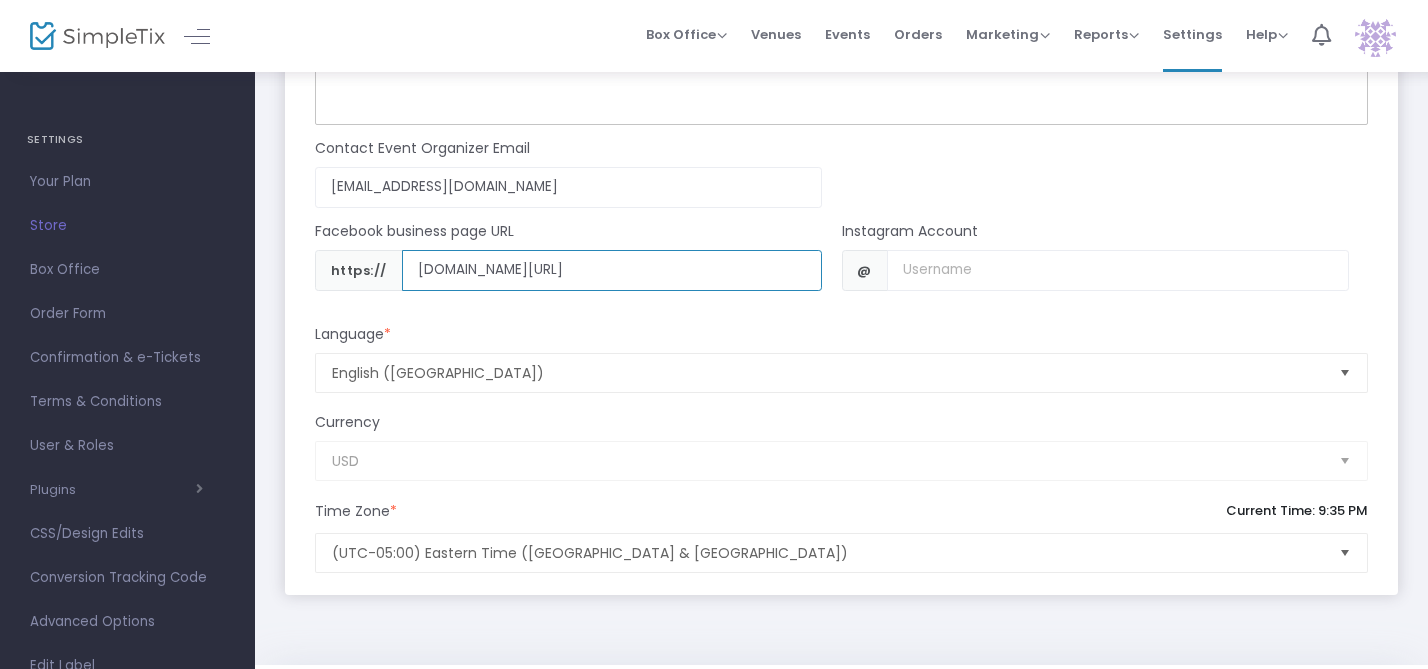 type on "www.facebook.com/profile.php?id=61562046891620" 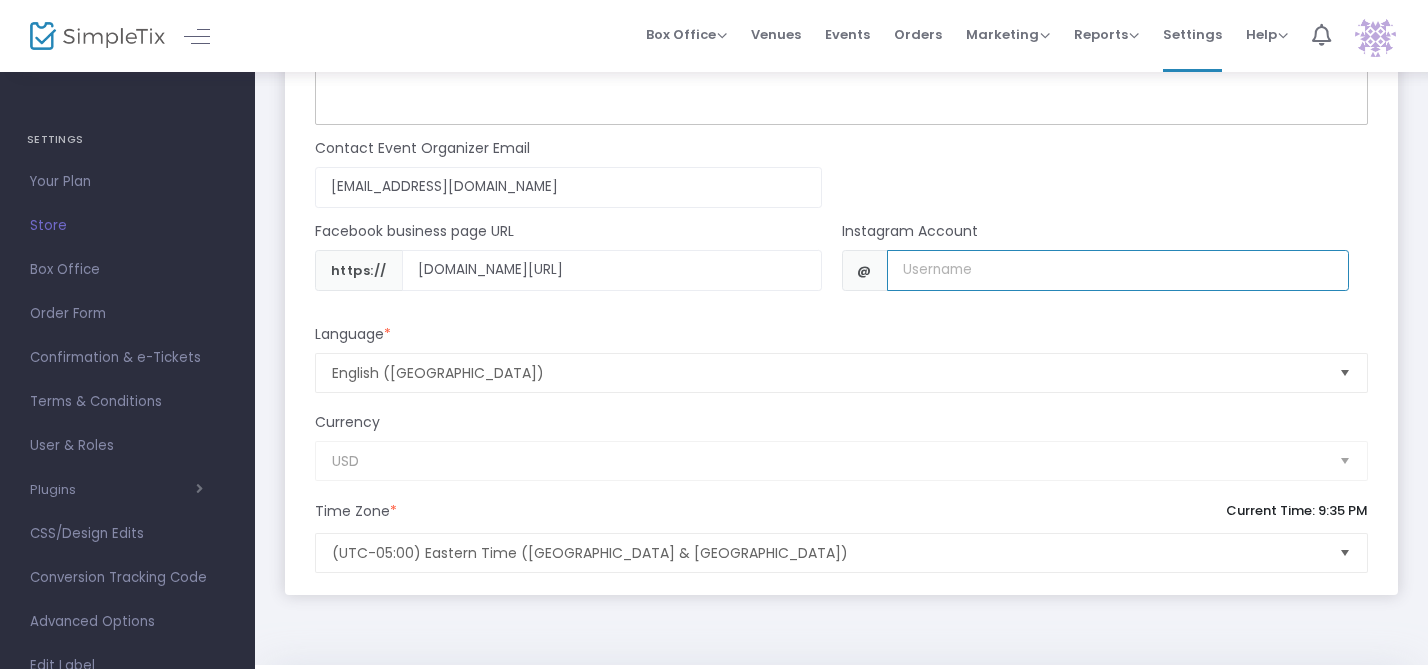 click 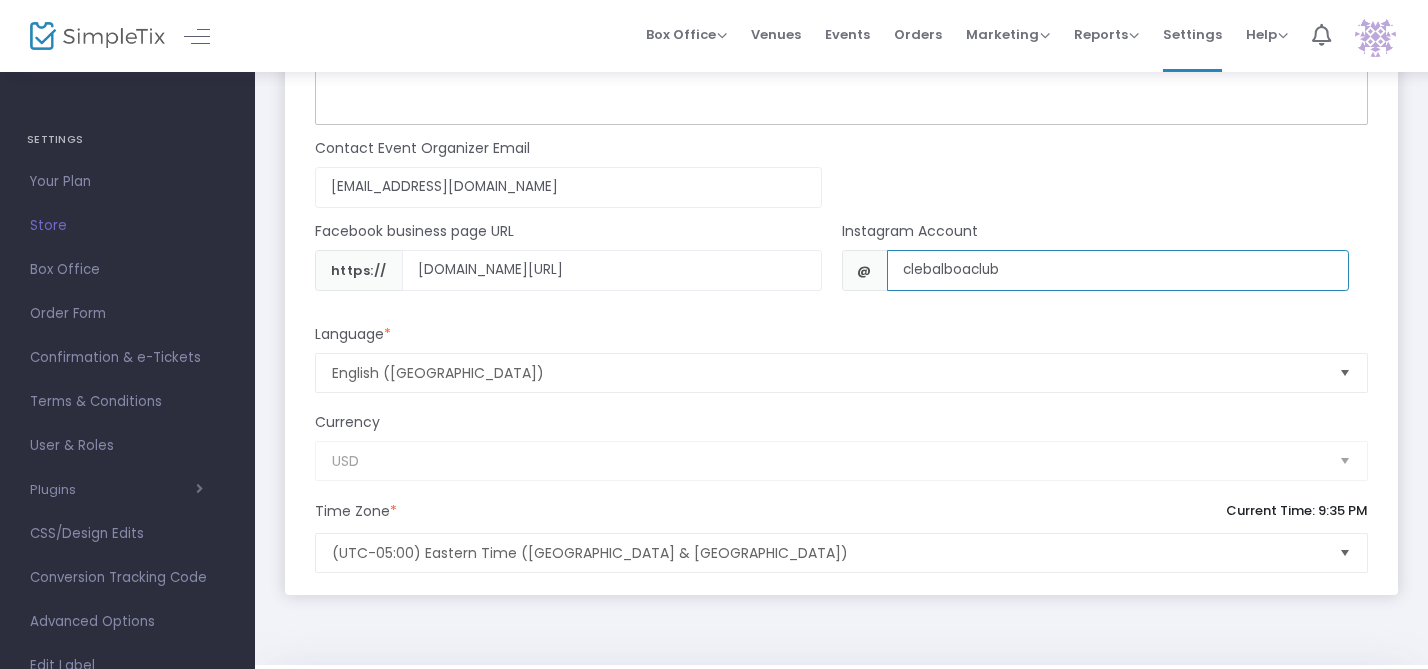 type on "clebalboaclub" 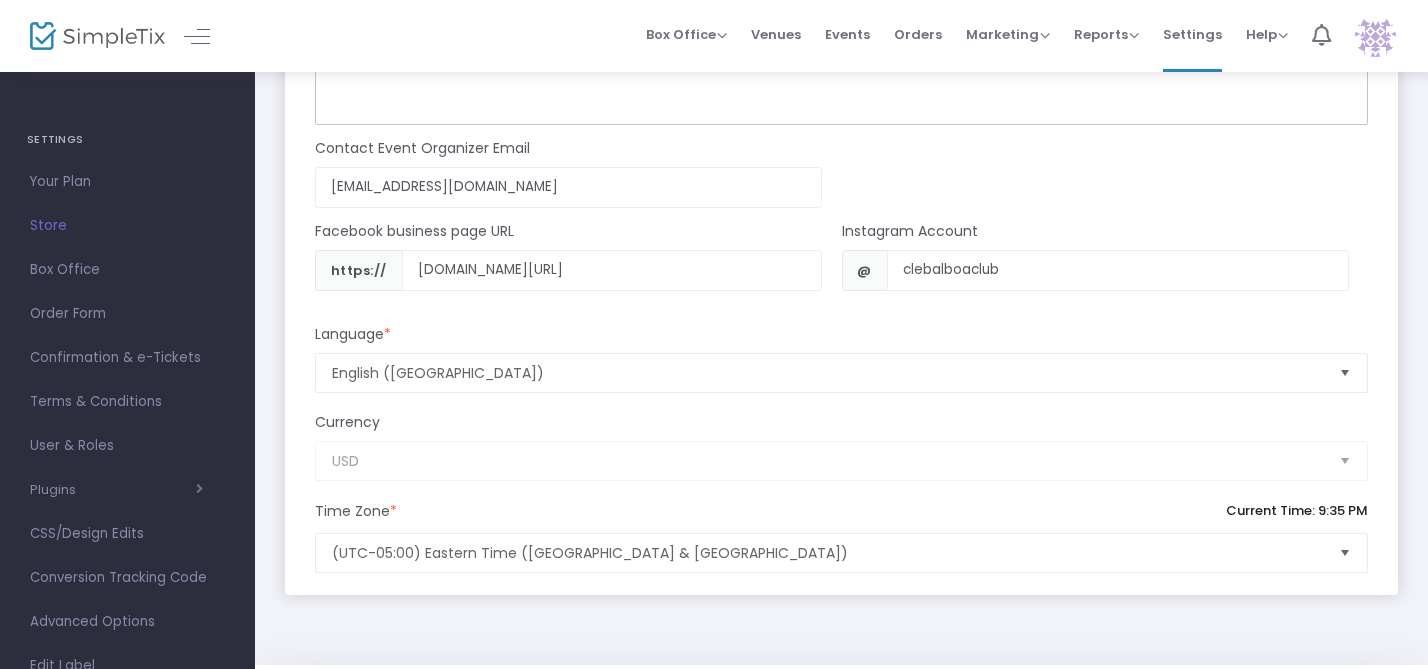 click on "Language  *" 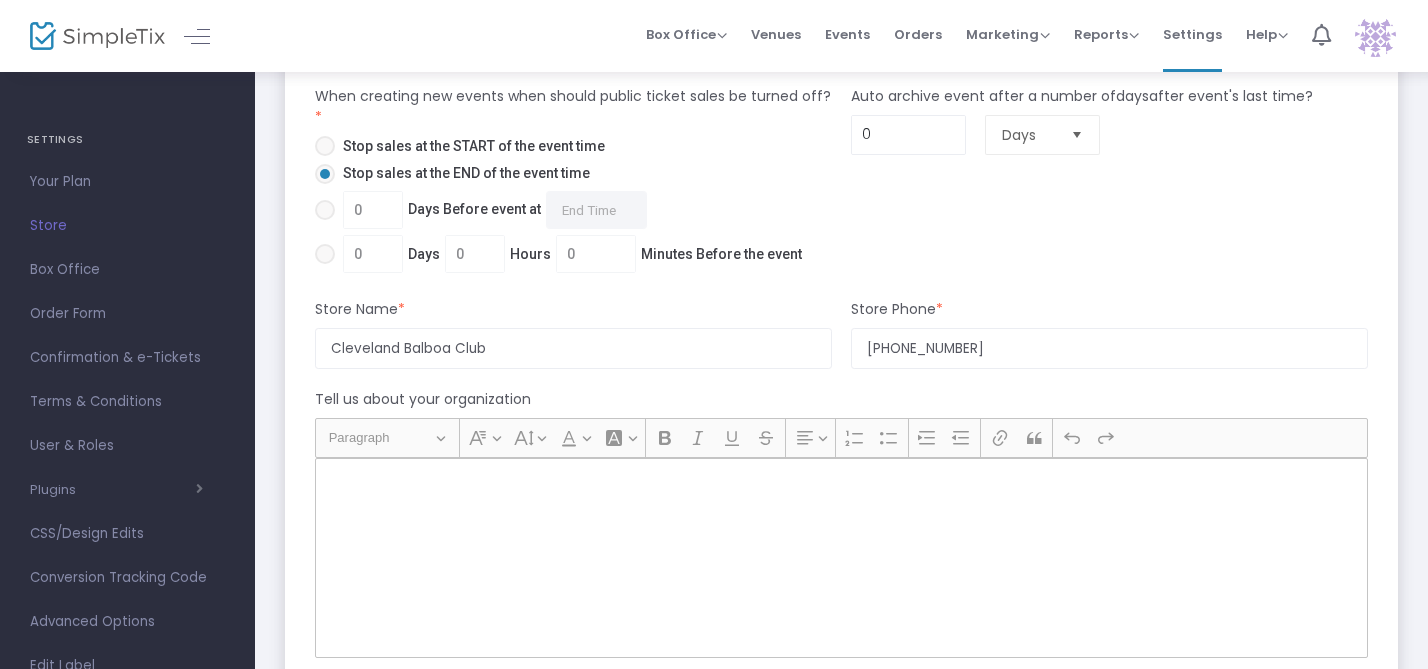 scroll, scrollTop: 1140, scrollLeft: 0, axis: vertical 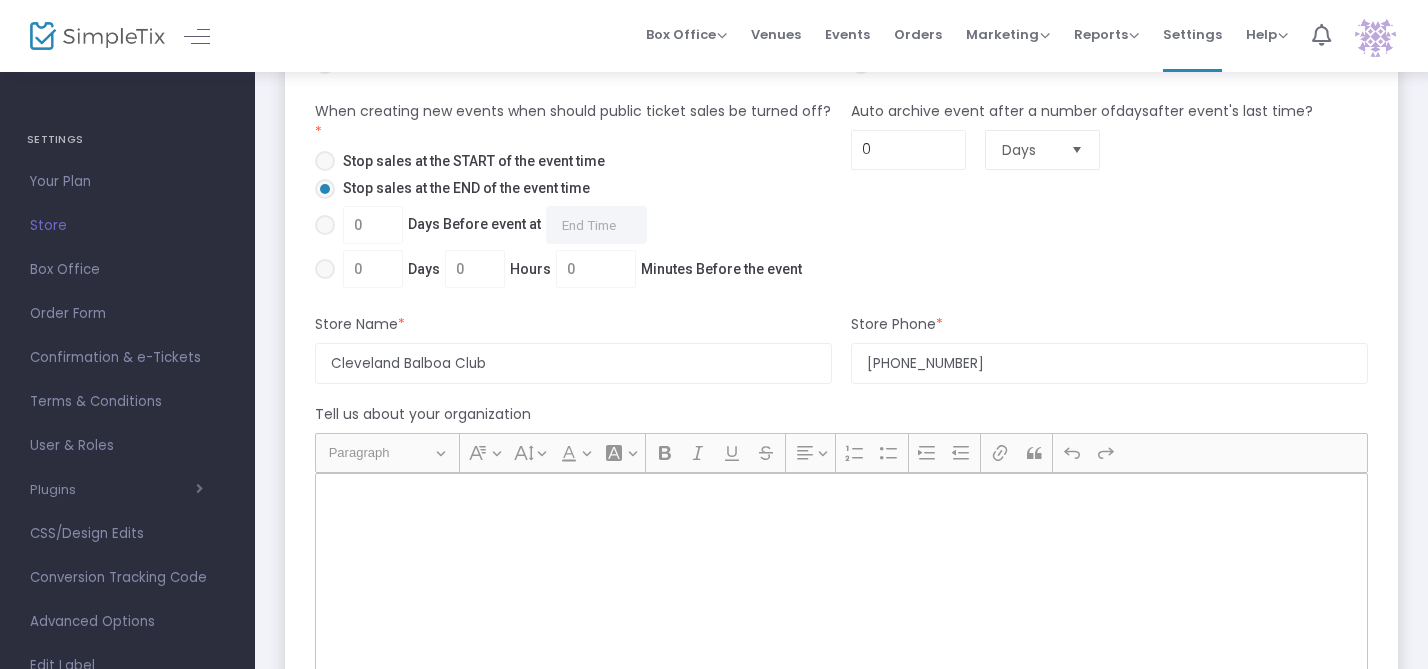 click 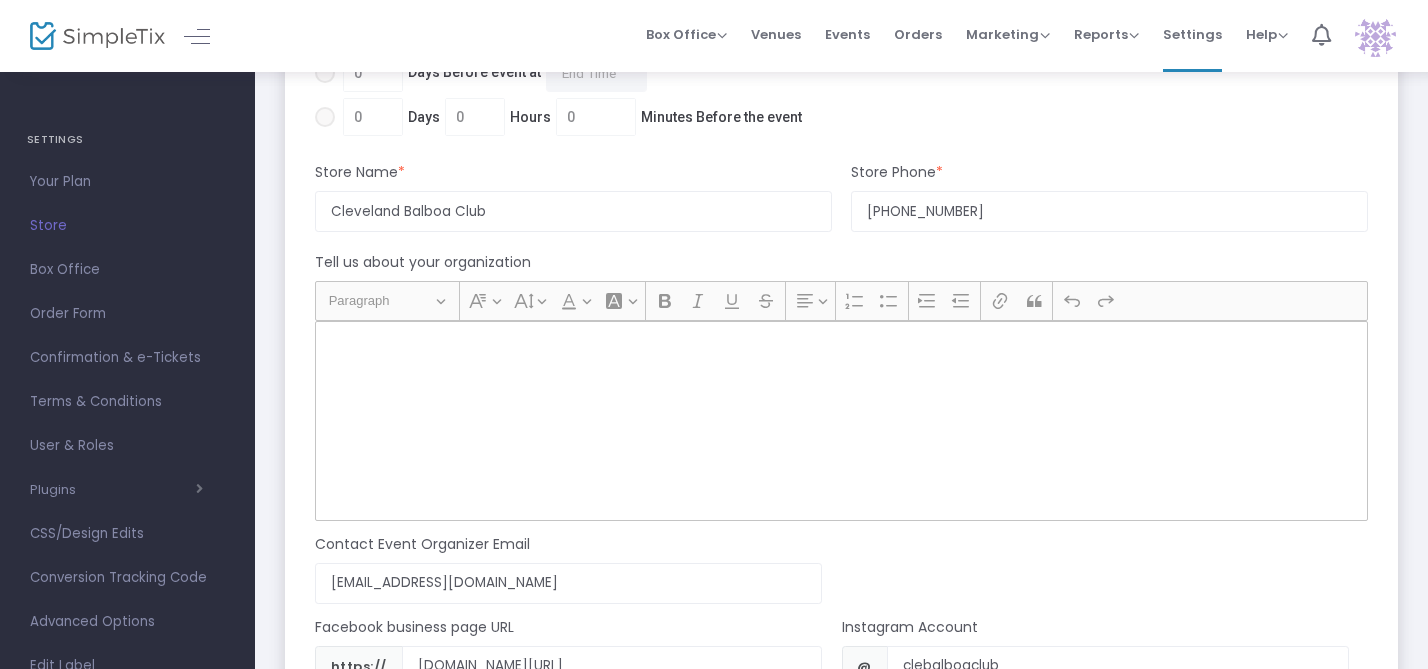 scroll, scrollTop: 1394, scrollLeft: 0, axis: vertical 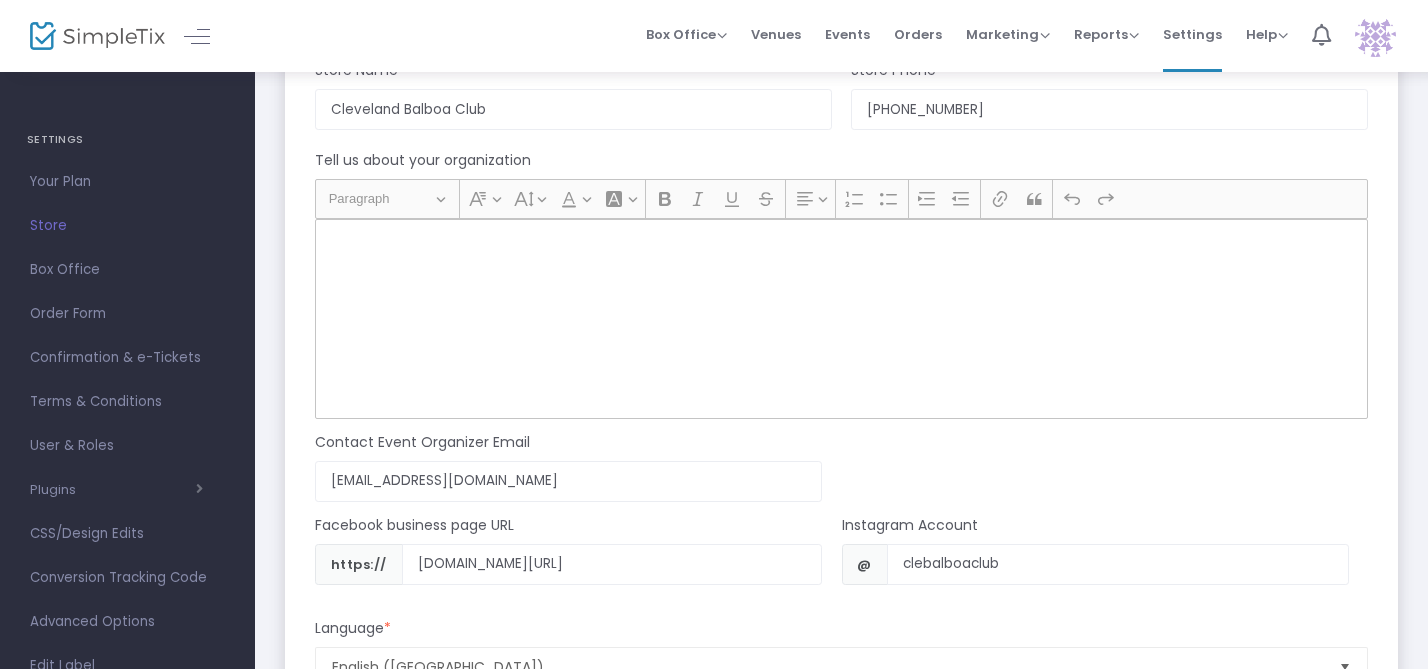 click 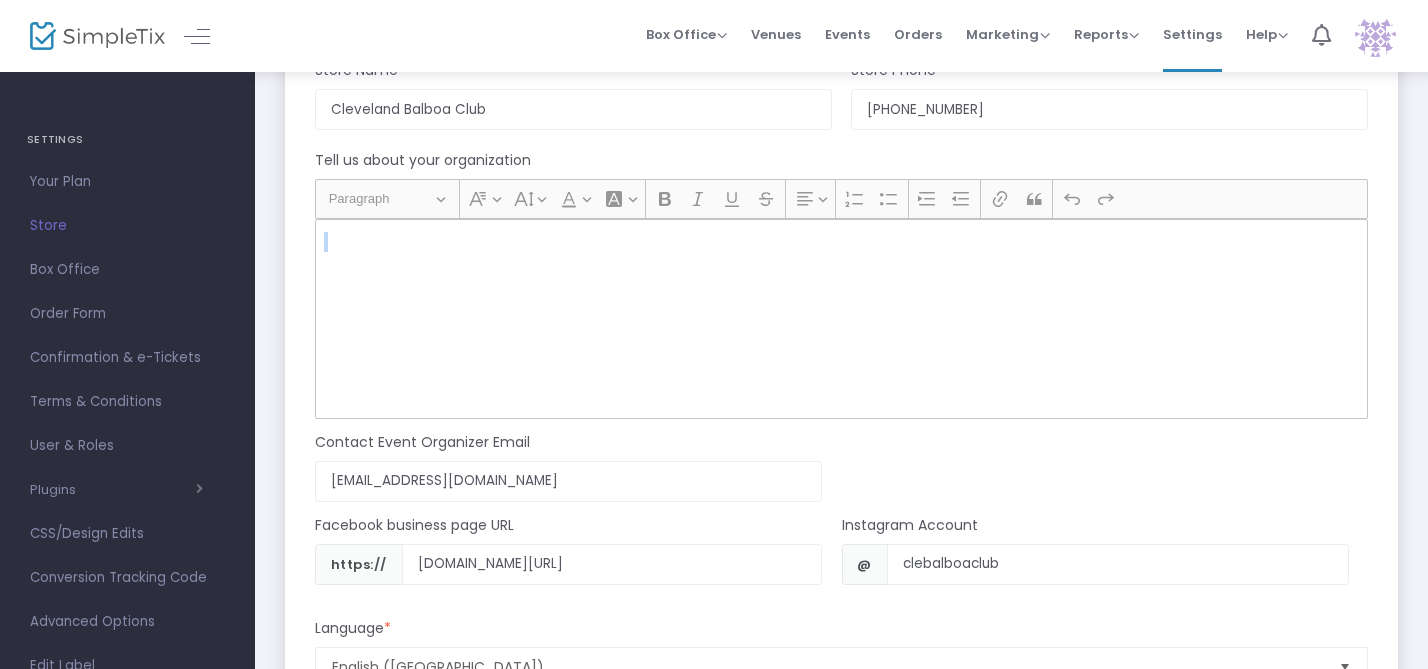 click 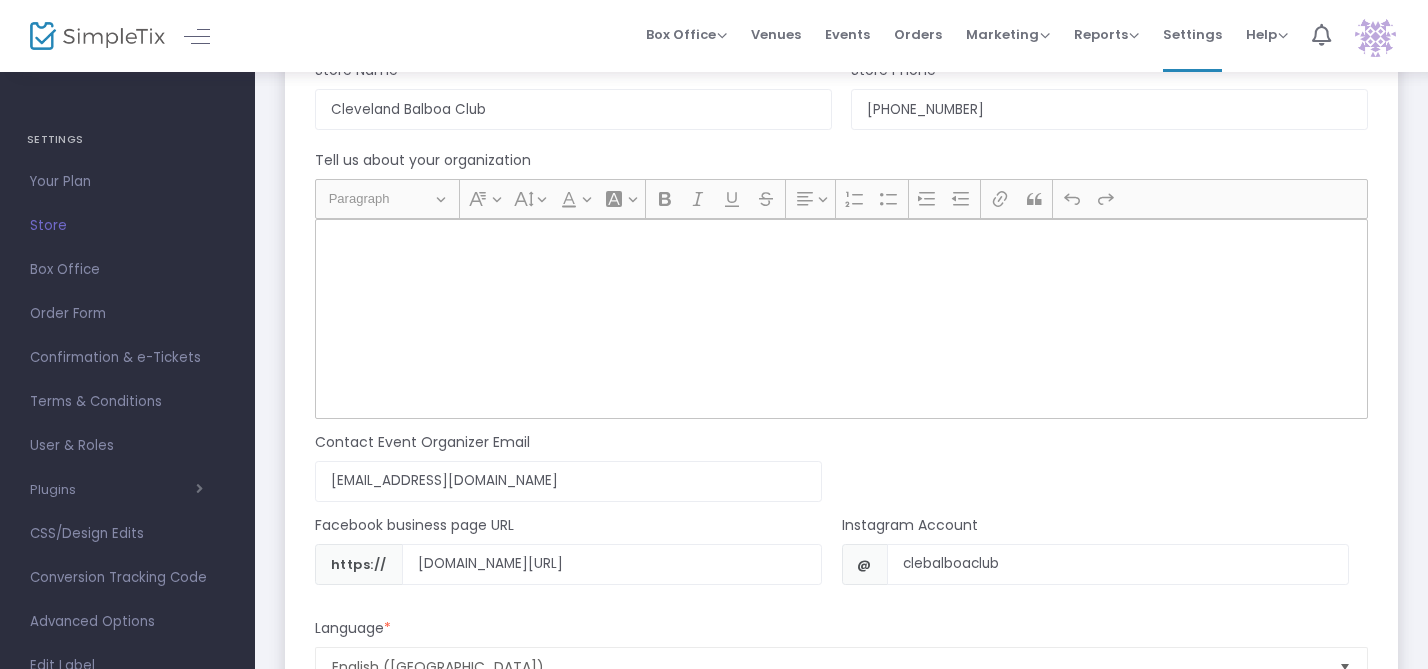click 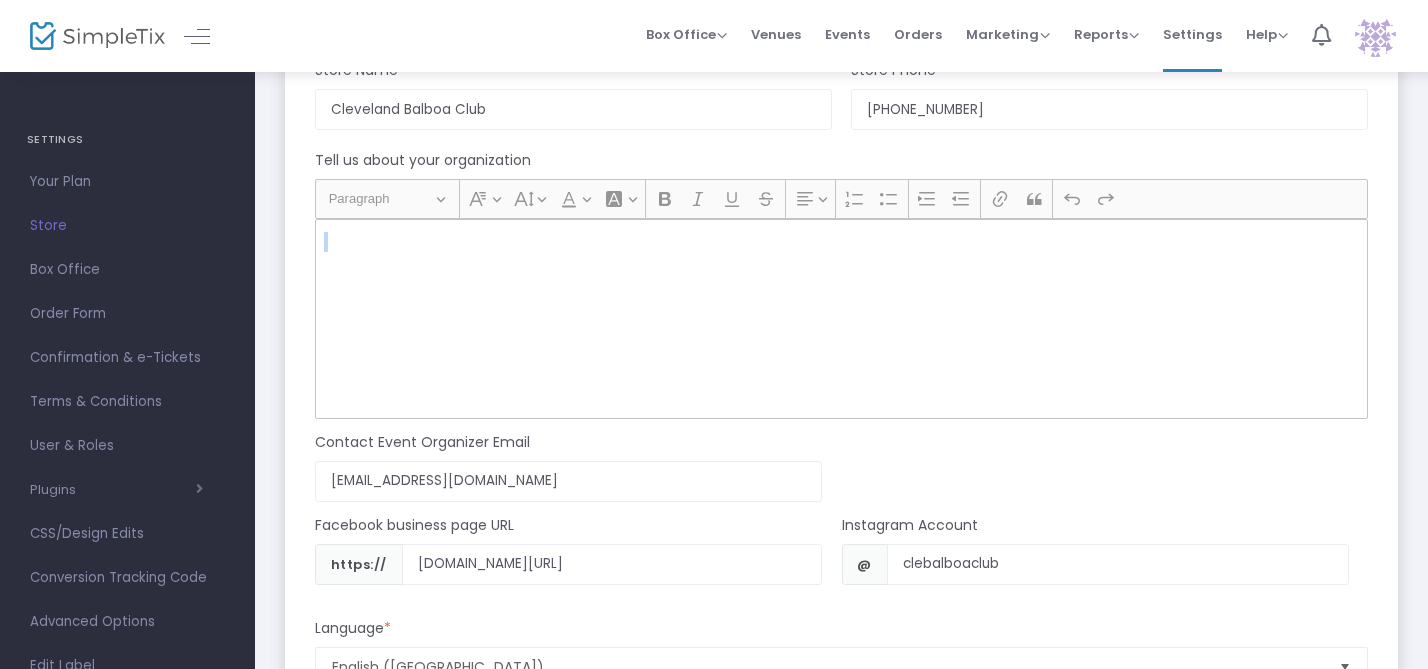 click 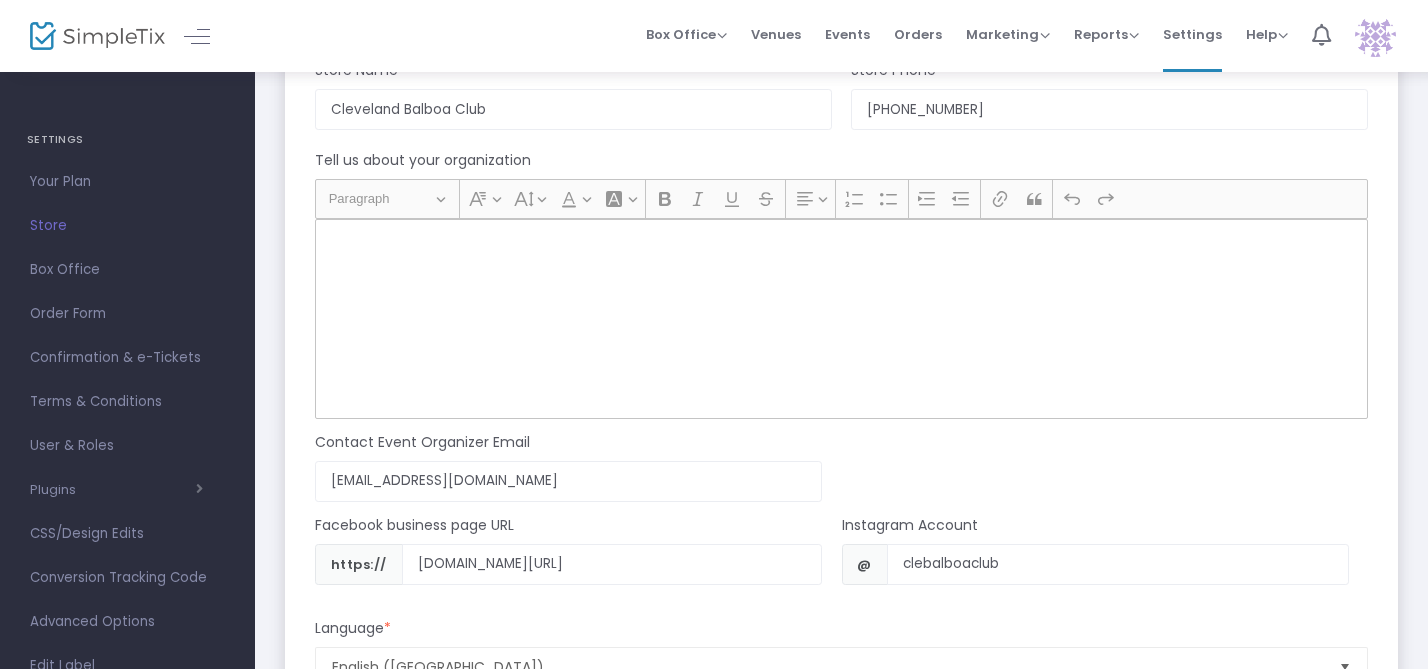 click on "Tell us about your organization" 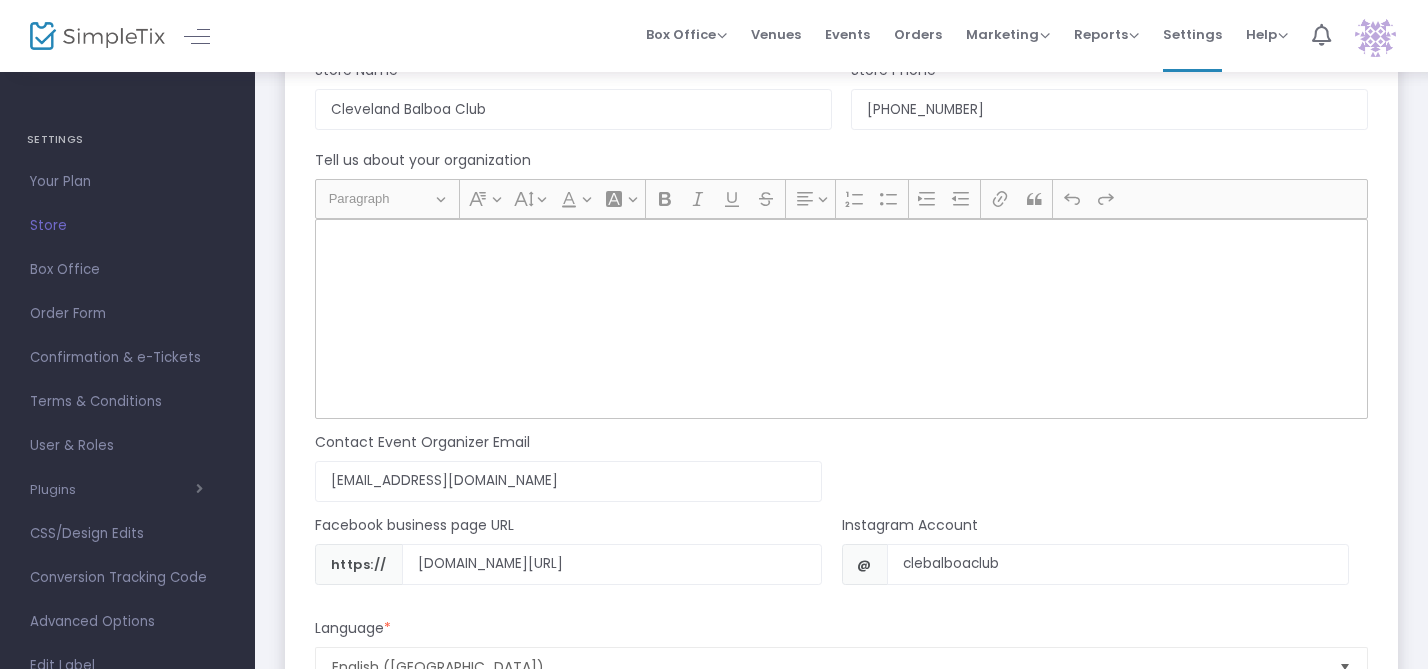 click 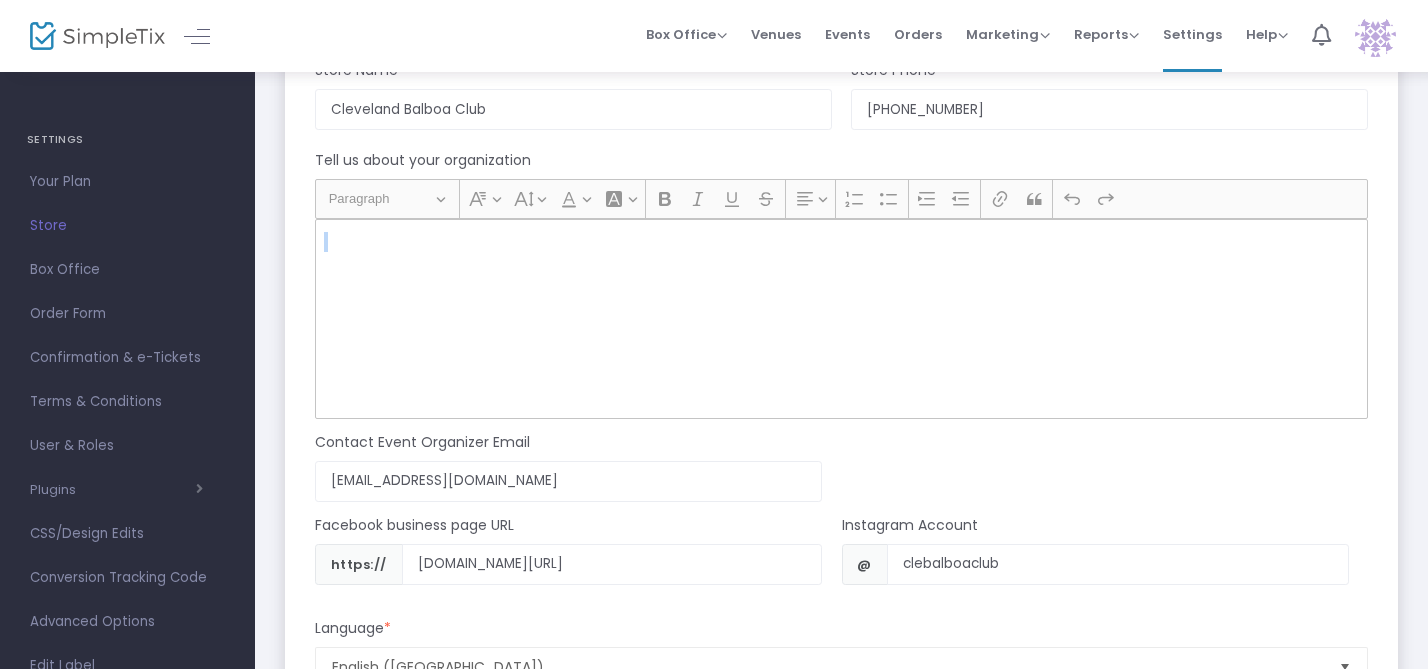 click 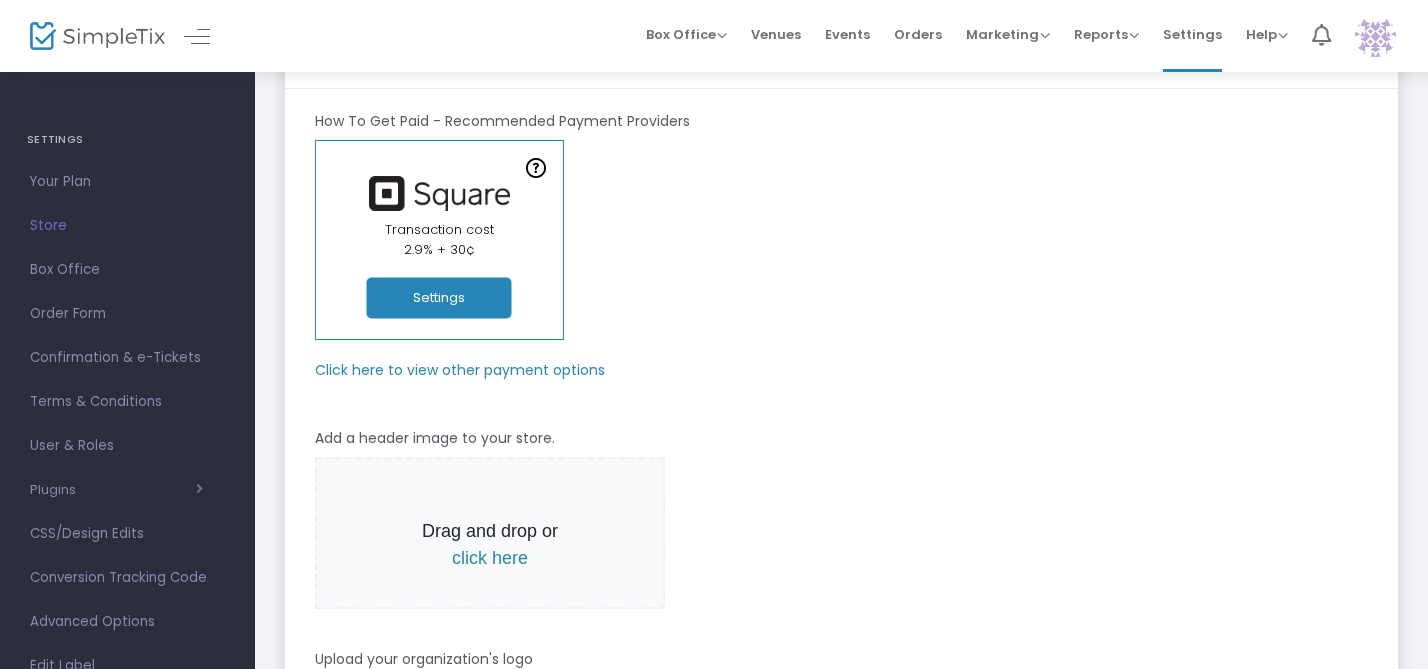 scroll, scrollTop: 0, scrollLeft: 0, axis: both 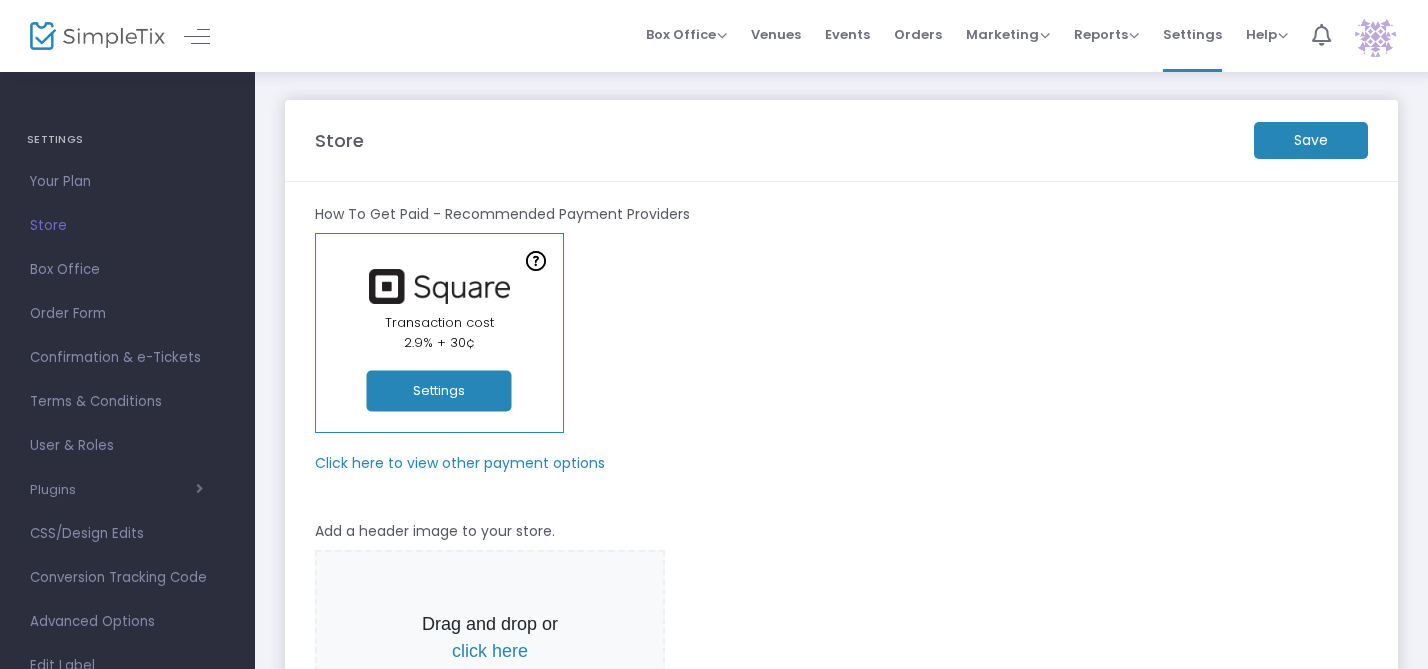 click on "Save" 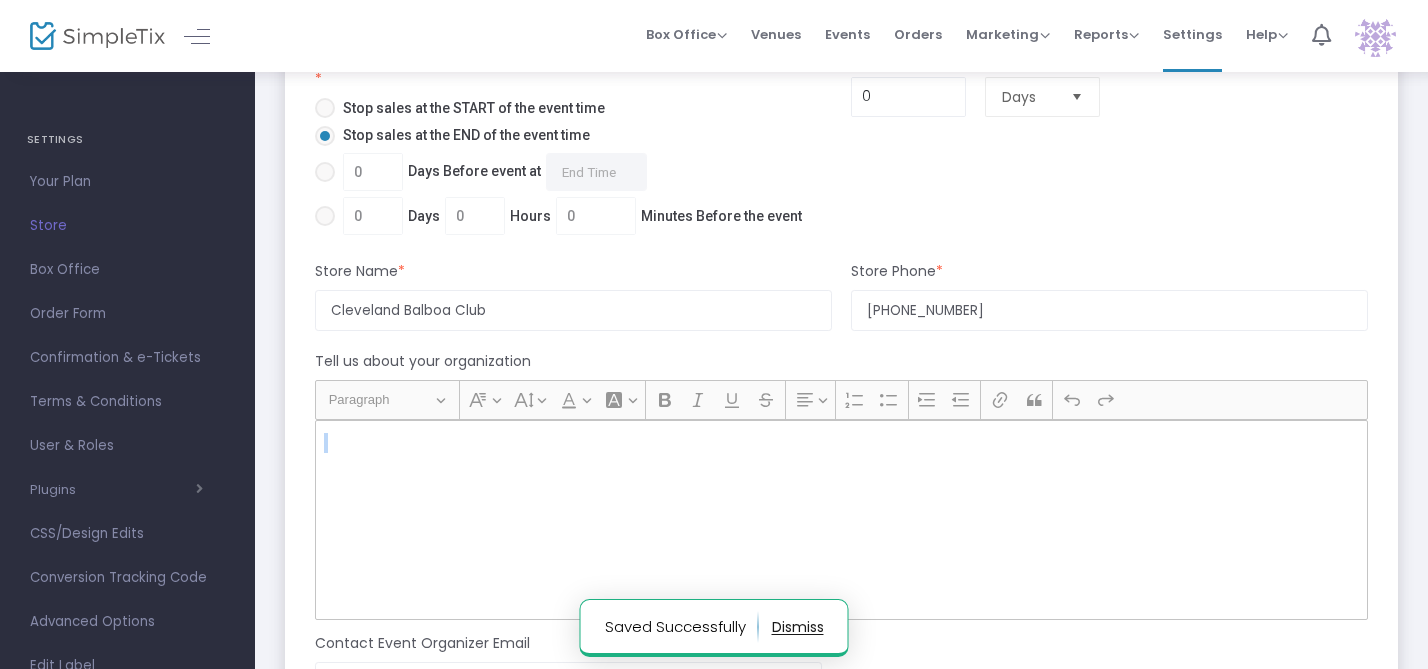 scroll, scrollTop: 1197, scrollLeft: 0, axis: vertical 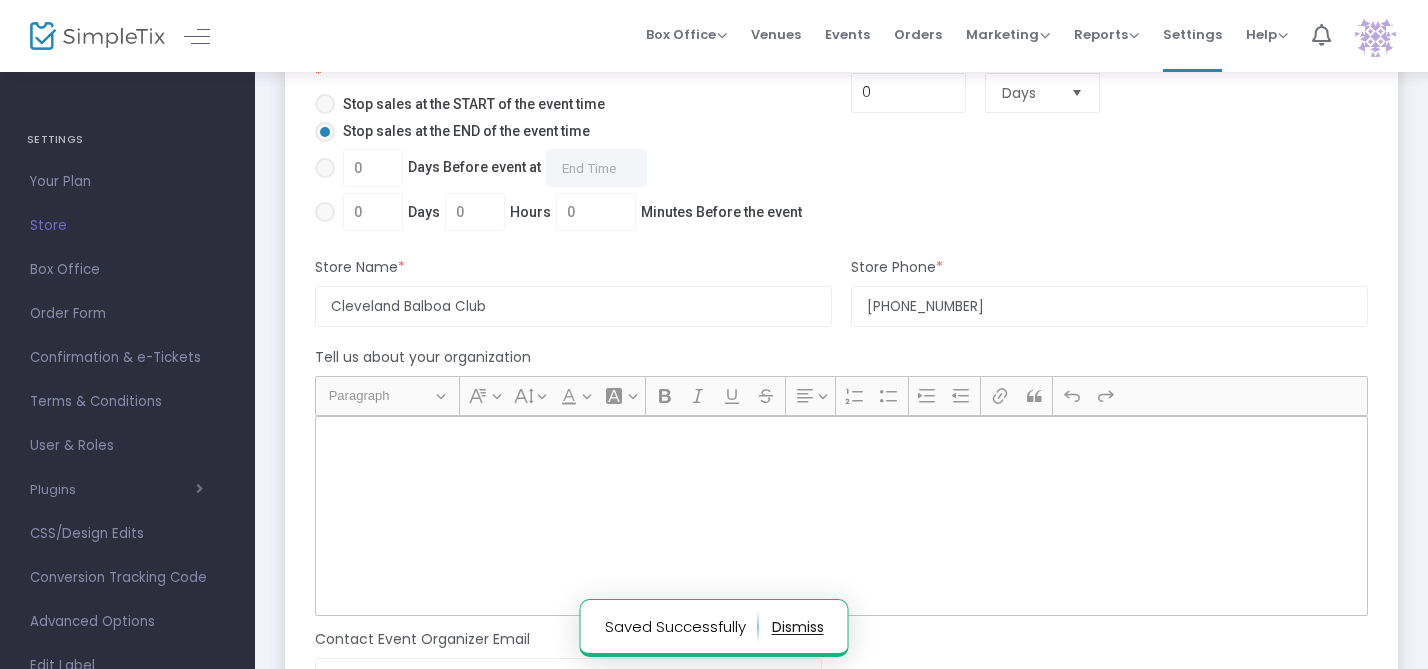 click 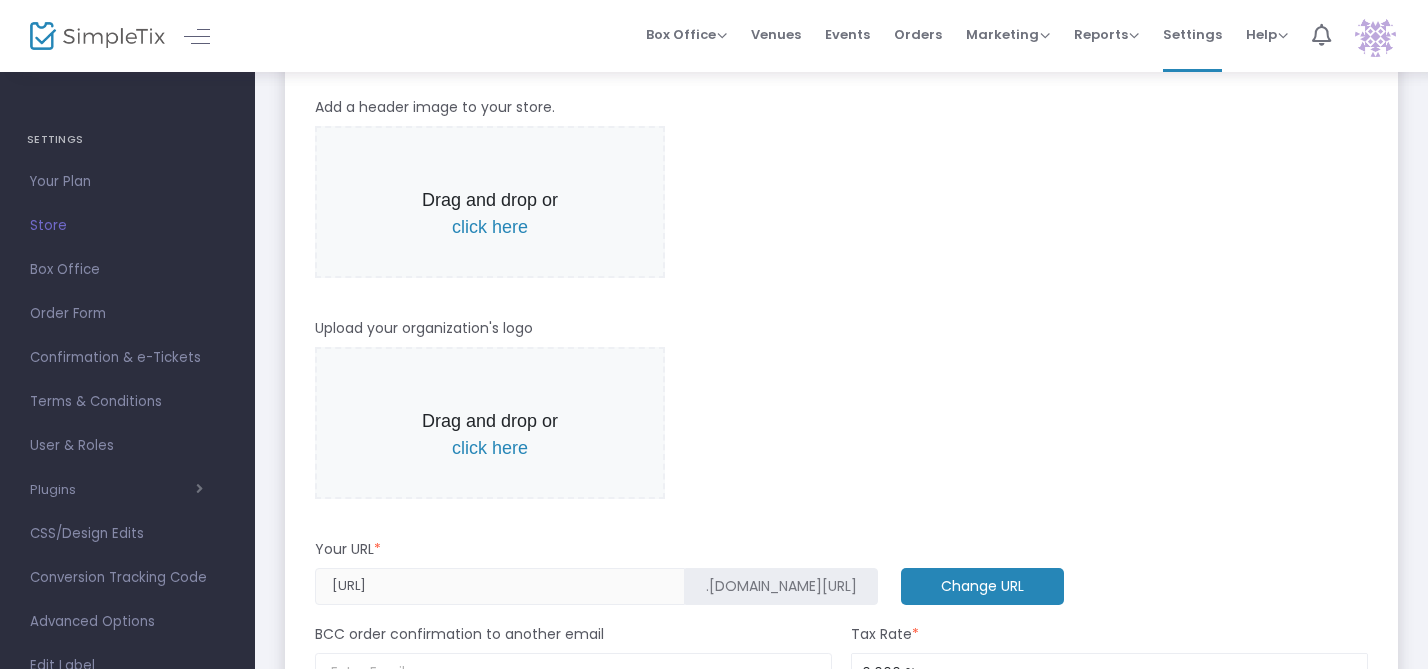 scroll, scrollTop: 0, scrollLeft: 0, axis: both 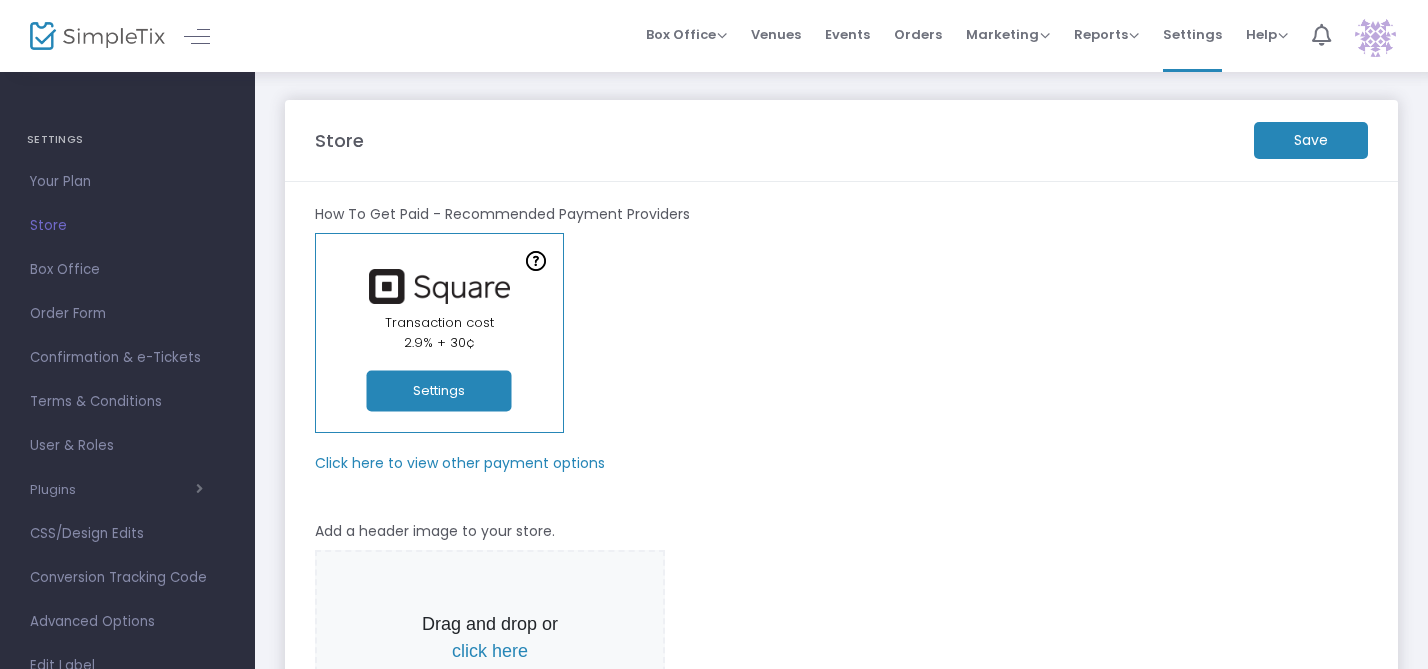 click on "Click here to view other payment options" 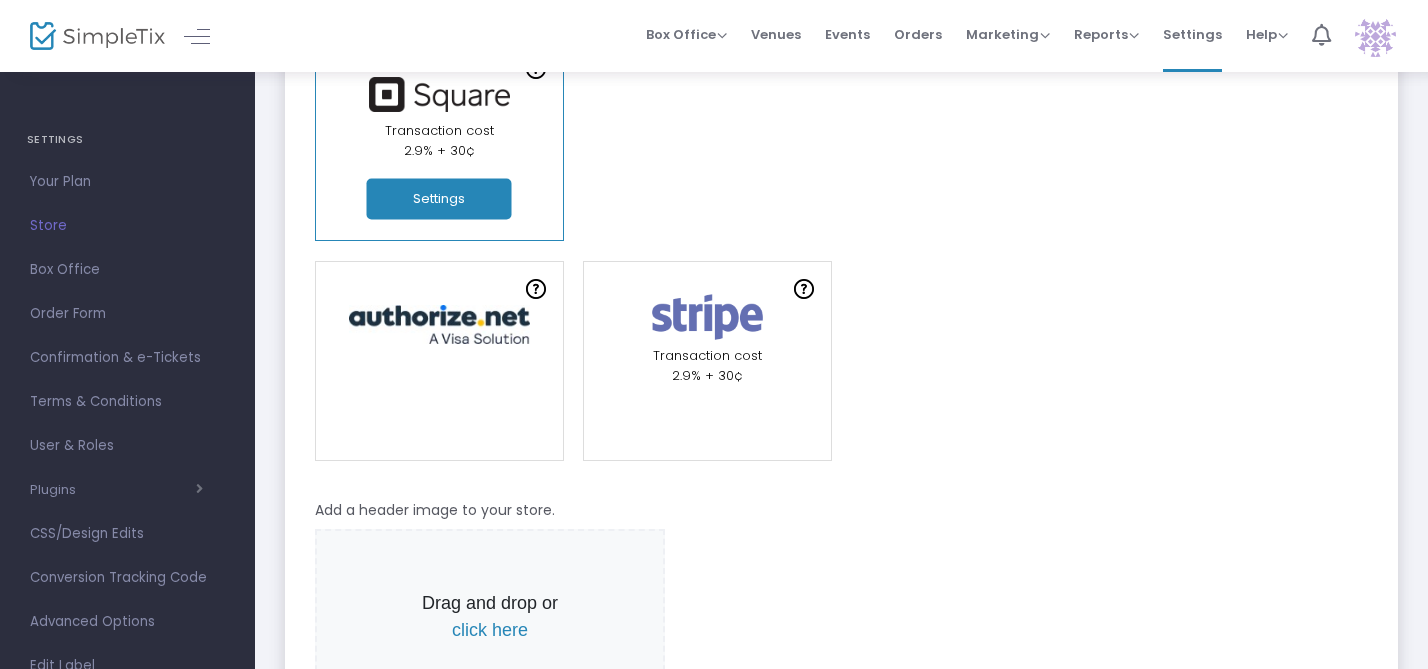 scroll, scrollTop: 223, scrollLeft: 0, axis: vertical 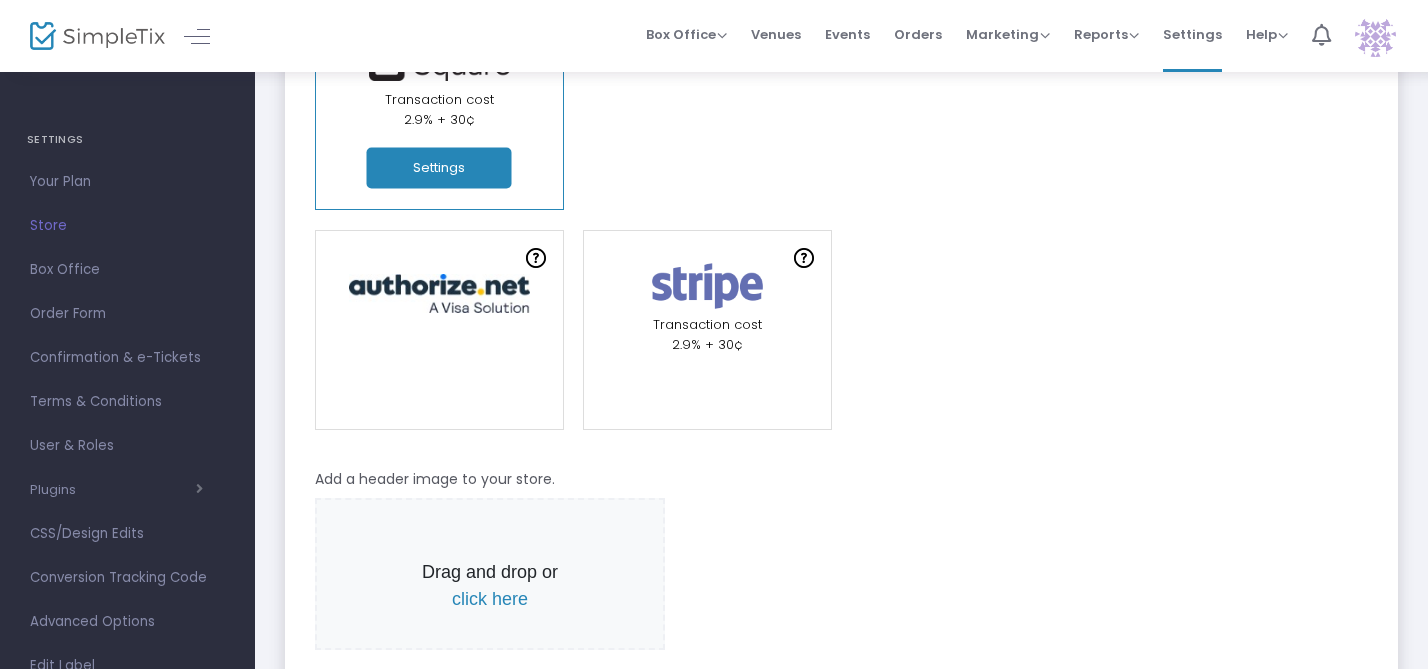 click on "click here" at bounding box center (490, 599) 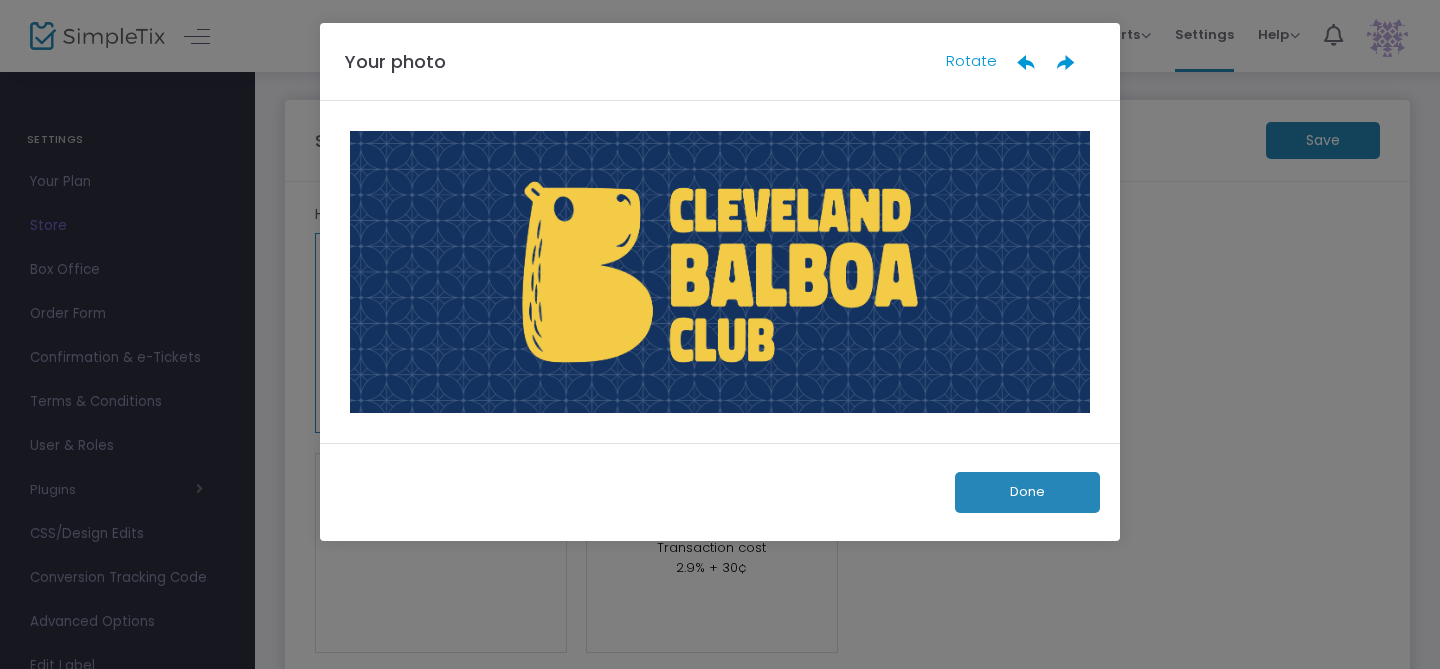 click on "Done" 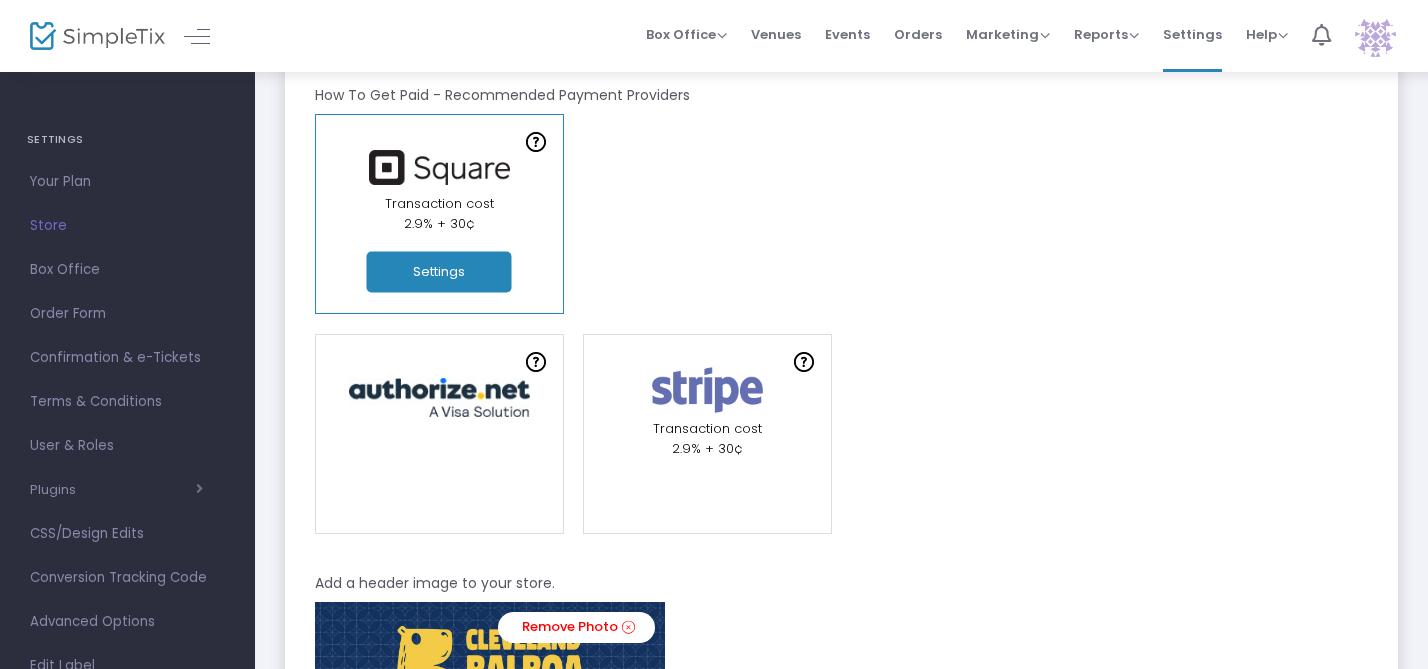 scroll, scrollTop: 70, scrollLeft: 0, axis: vertical 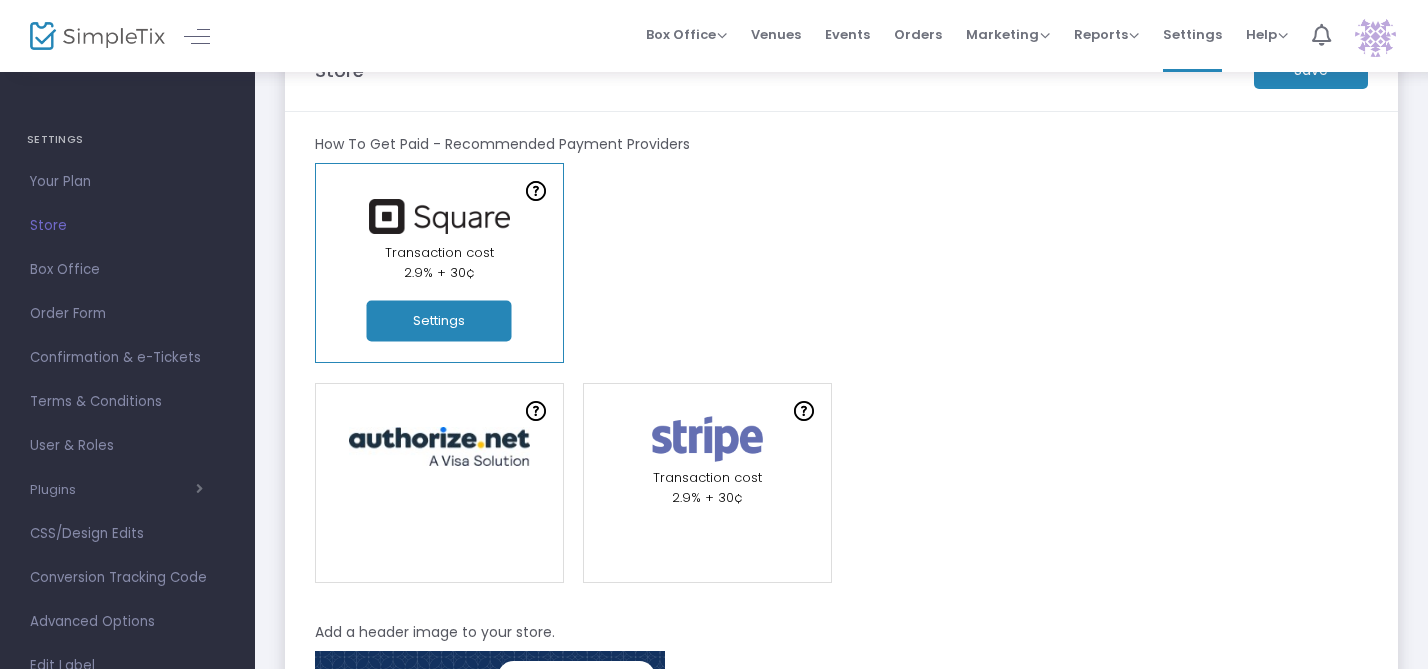 click on "Save" 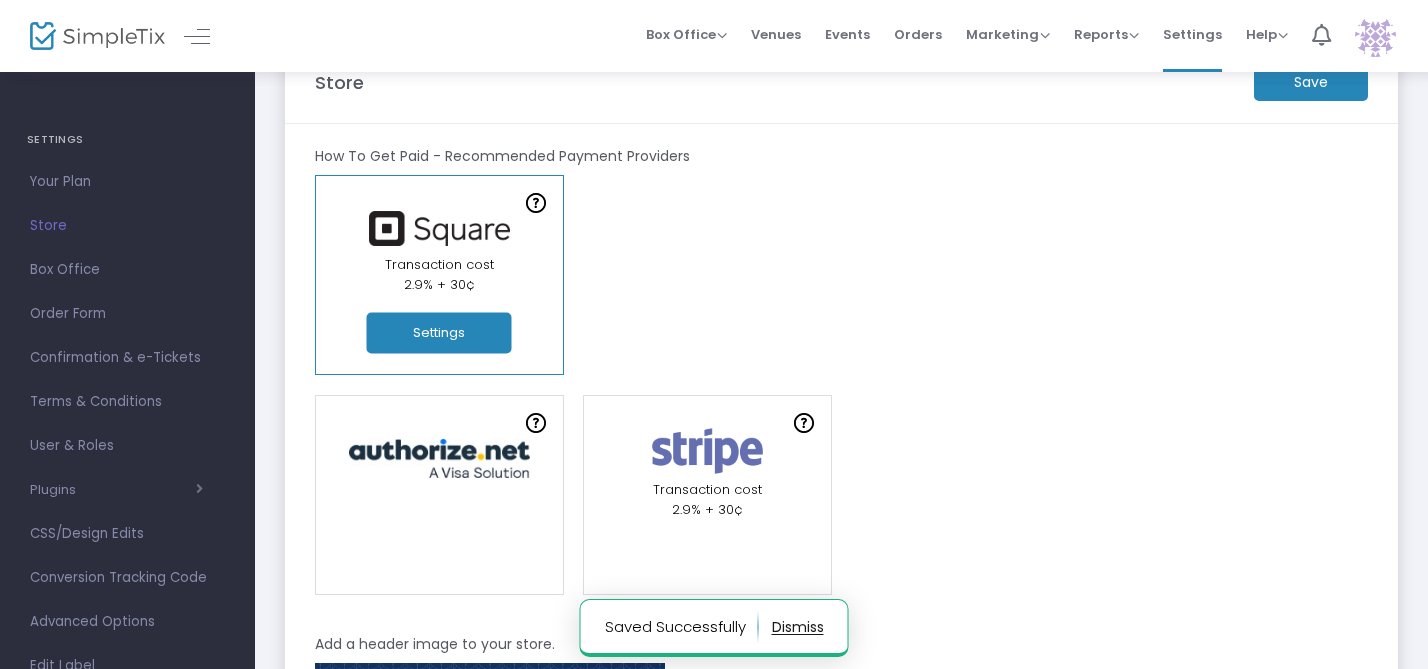 scroll, scrollTop: 0, scrollLeft: 0, axis: both 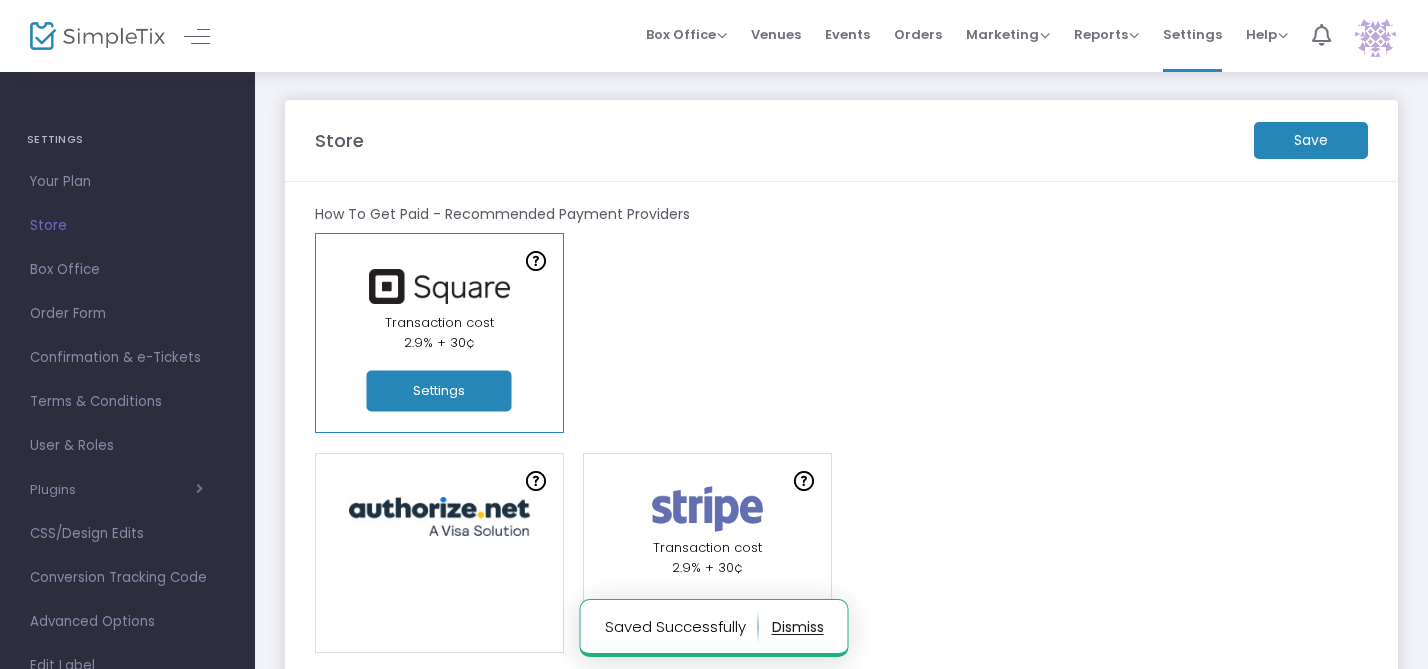 click on "Save" 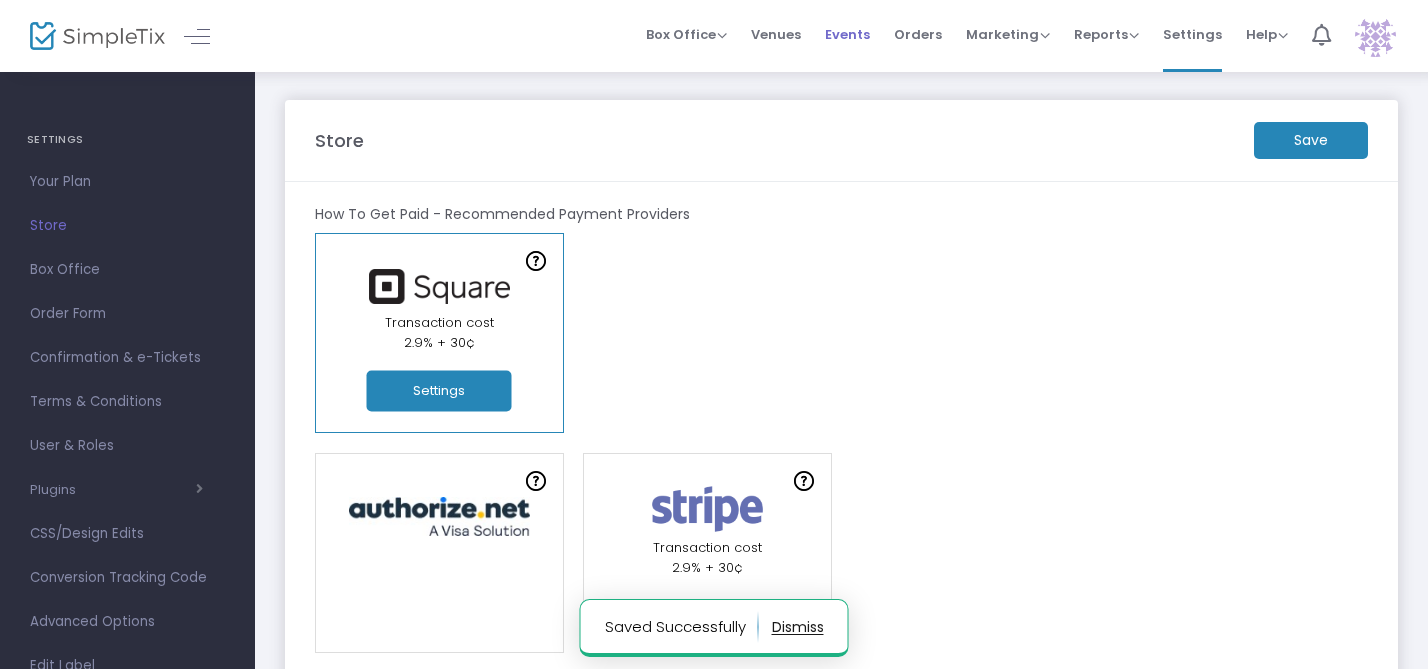 click on "Events" at bounding box center [847, 34] 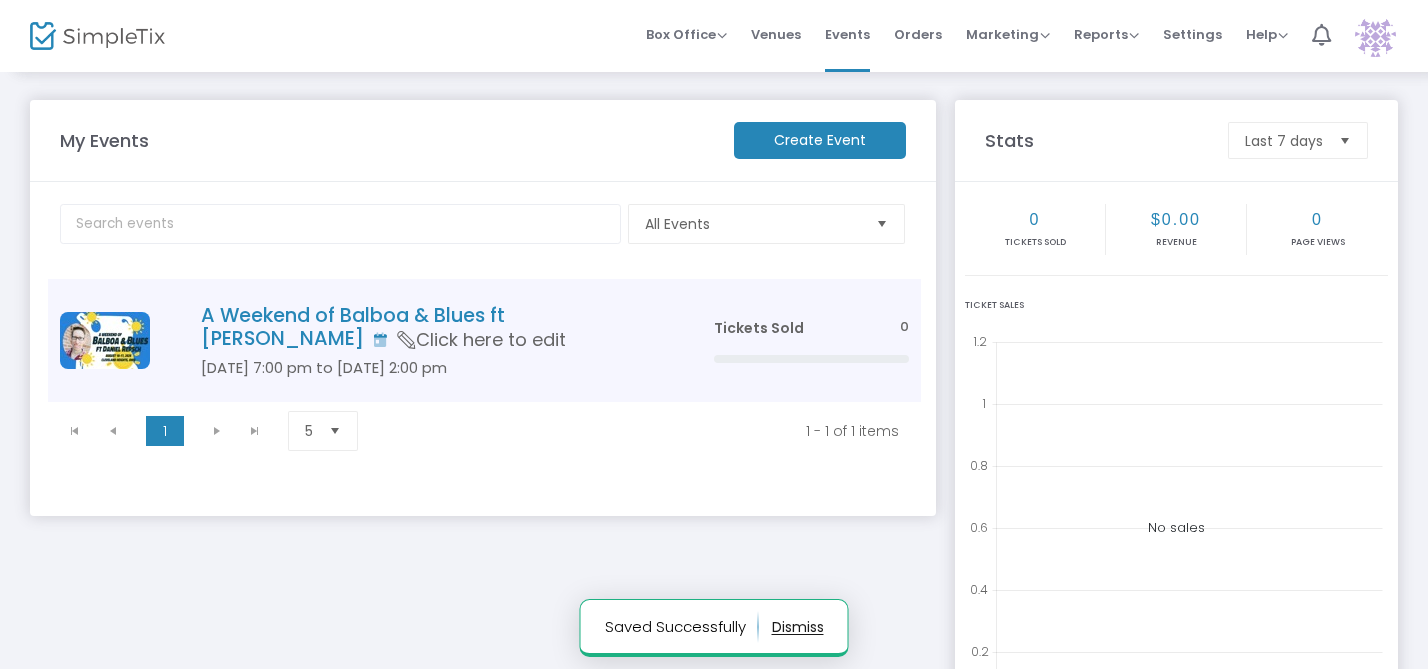 click on "A Weekend of Balboa & Blues ft [PERSON_NAME]" 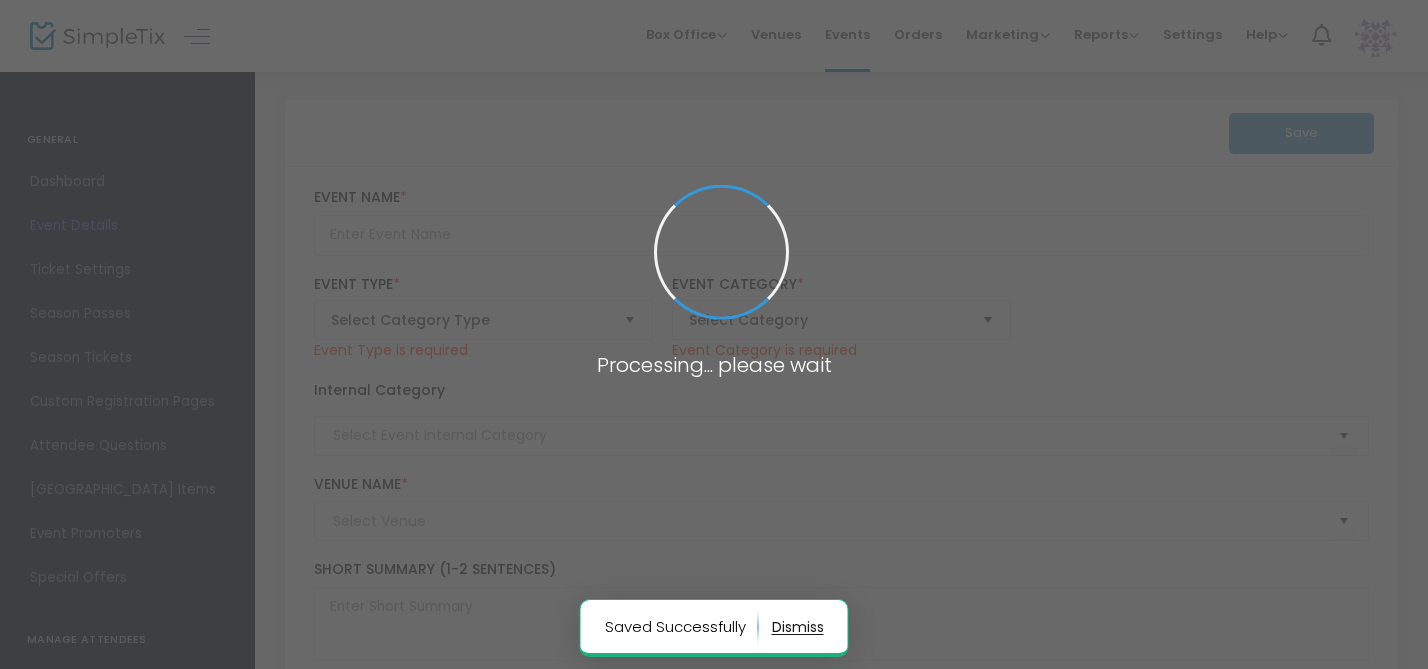 type on "A Weekend of Balboa & Blues ft [PERSON_NAME]" 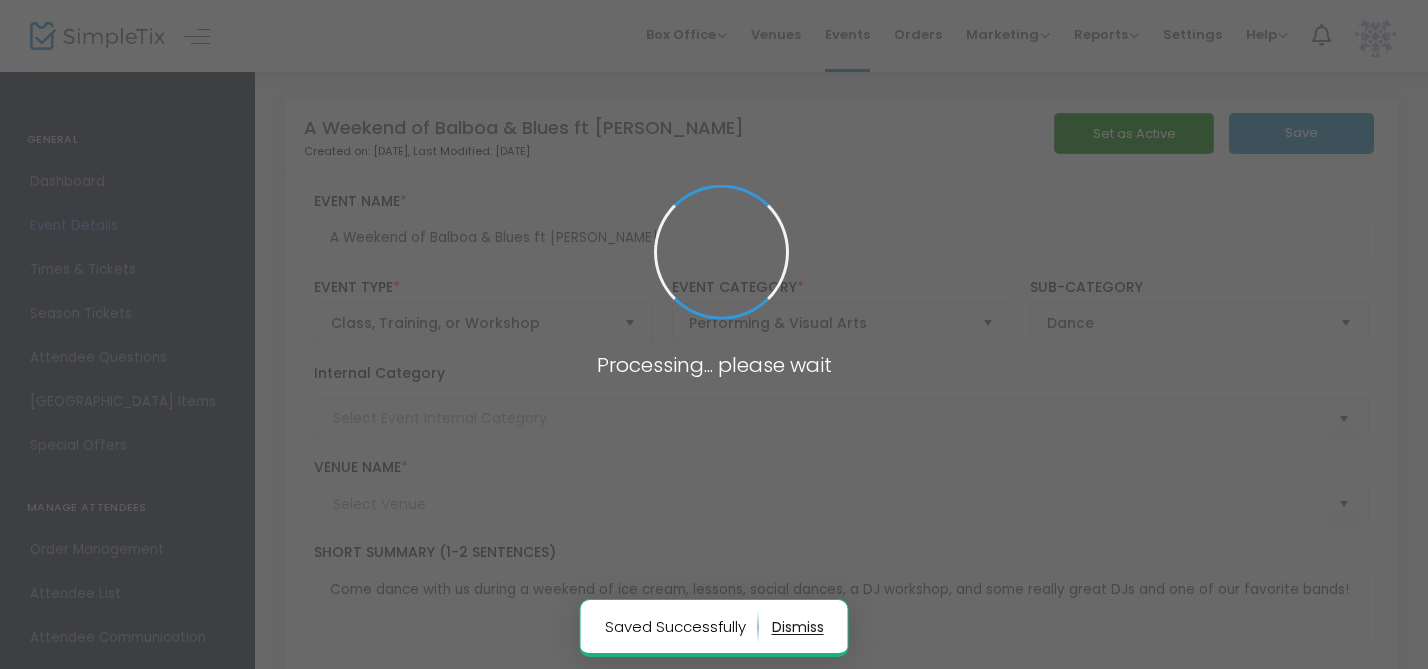 type on "Cleveland Heights Rec Center" 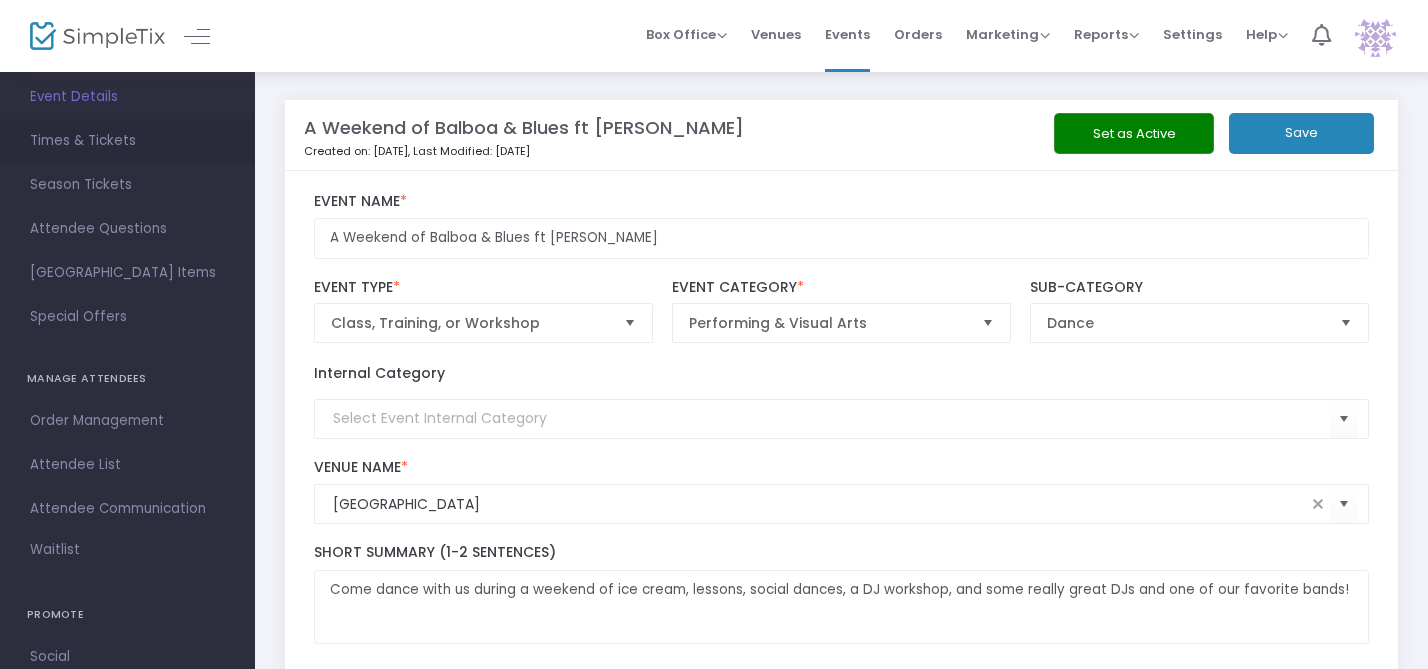 scroll, scrollTop: 0, scrollLeft: 0, axis: both 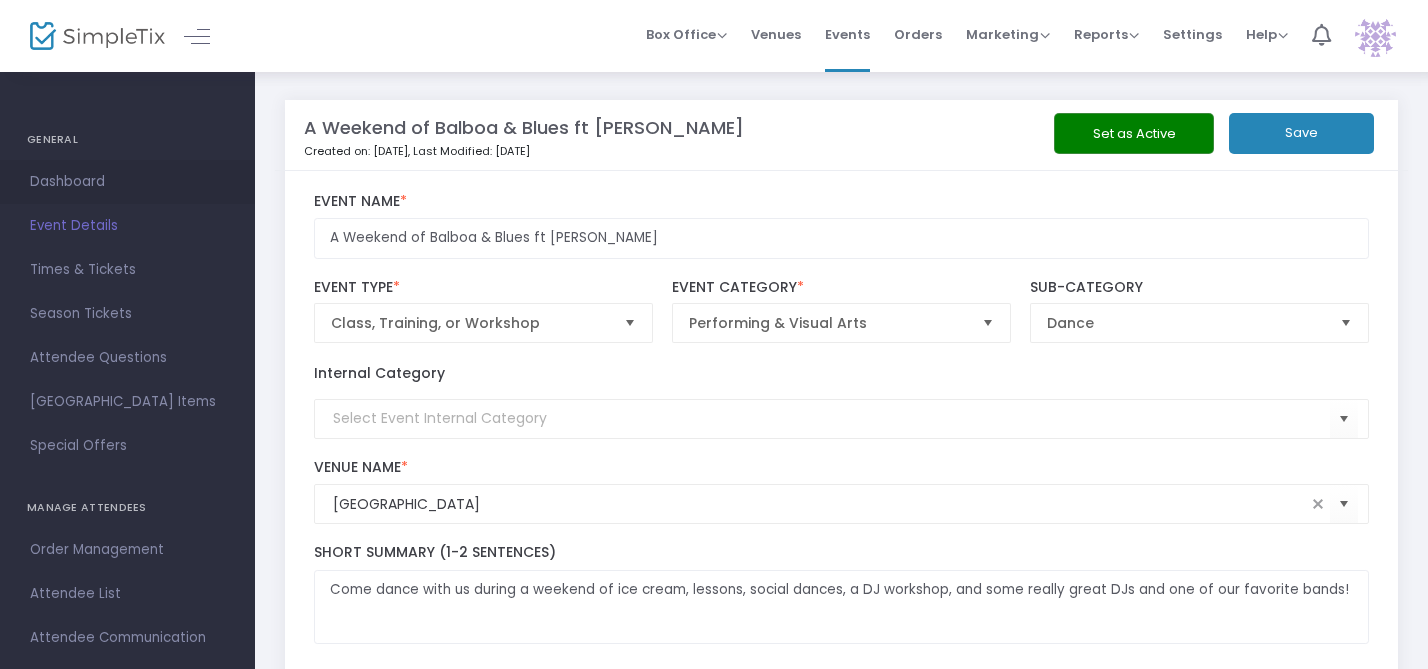 click on "Dashboard" at bounding box center [127, 182] 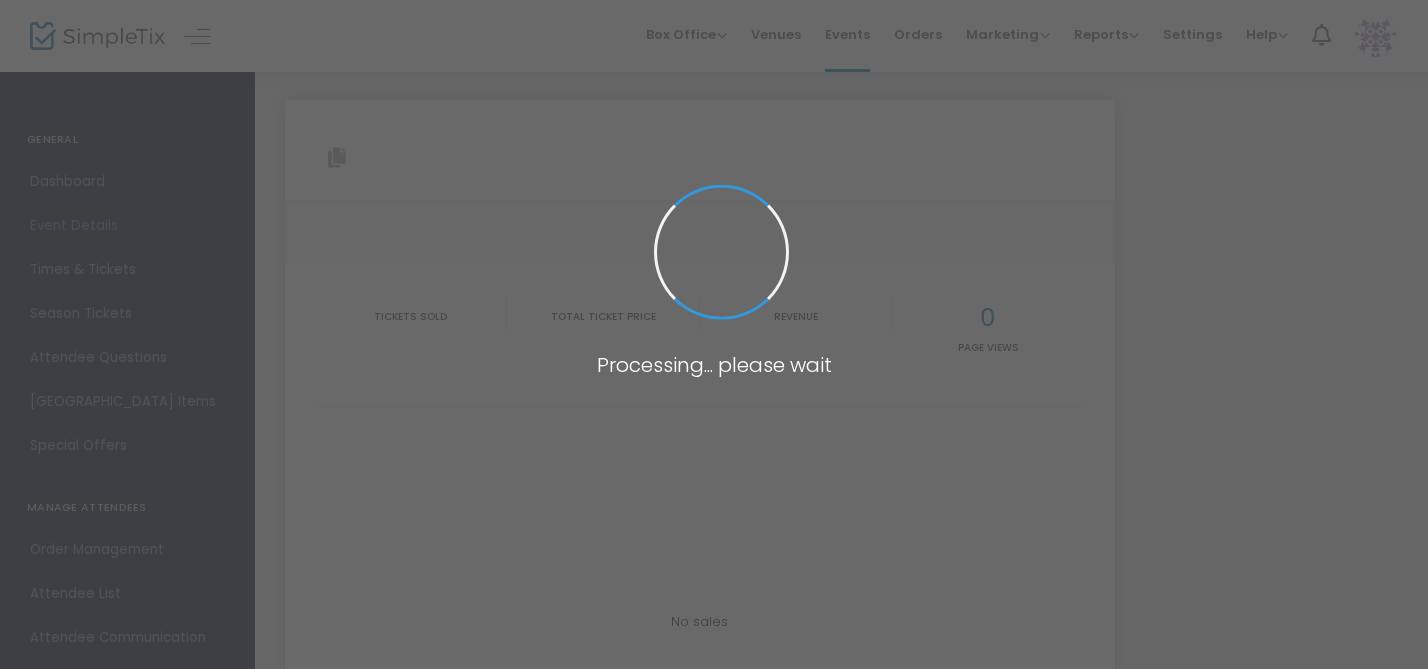 type on "[URL][DOMAIN_NAME][PERSON_NAME]" 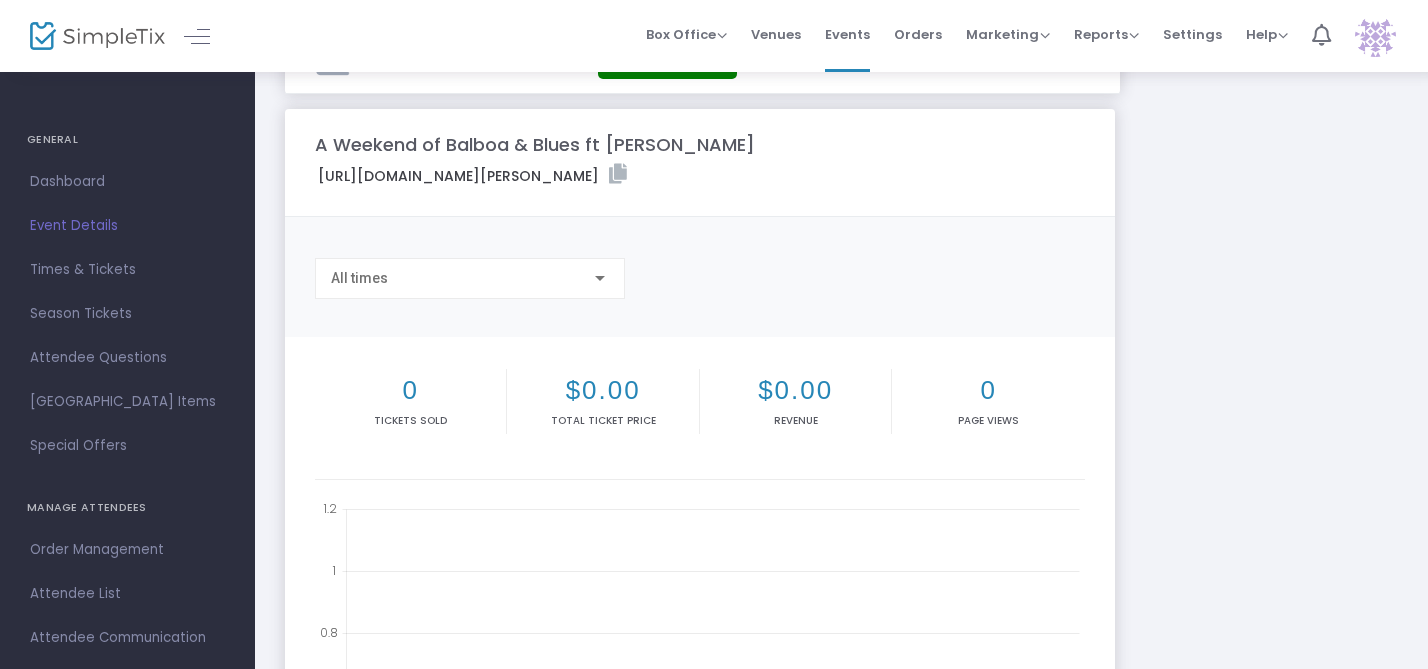 scroll, scrollTop: 0, scrollLeft: 0, axis: both 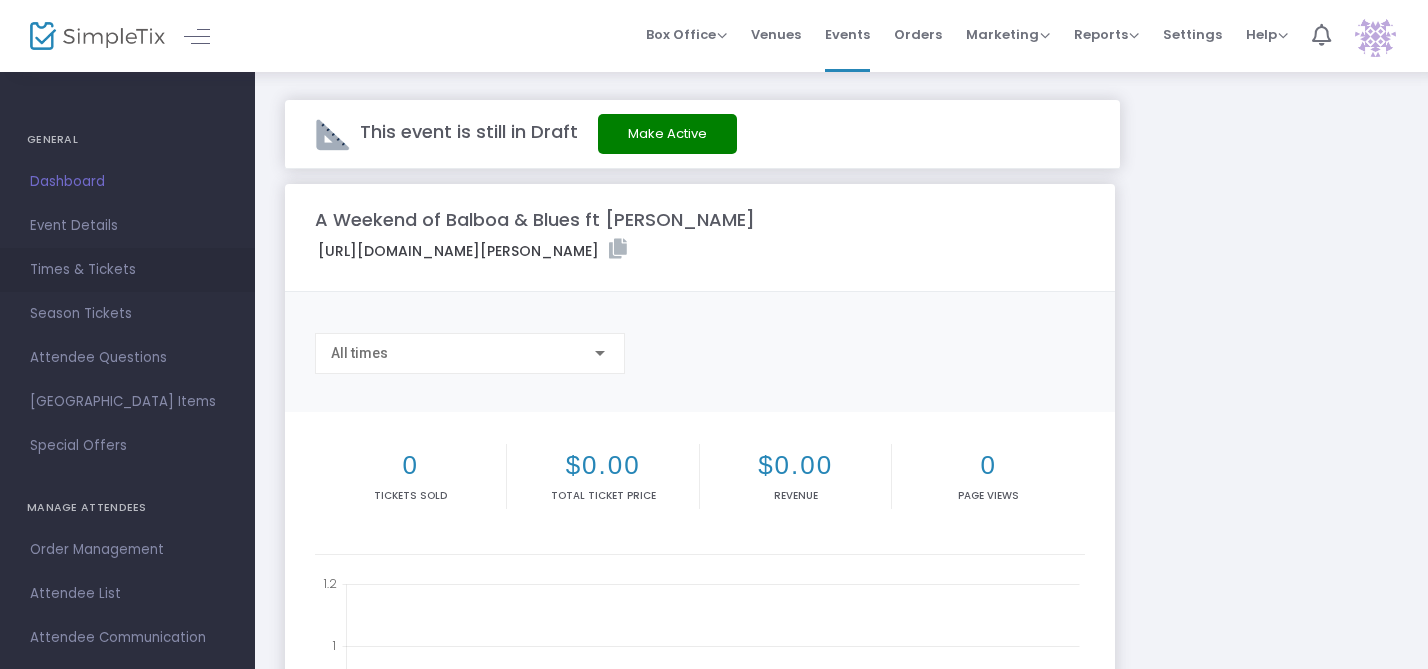 click on "Times & Tickets" at bounding box center [127, 270] 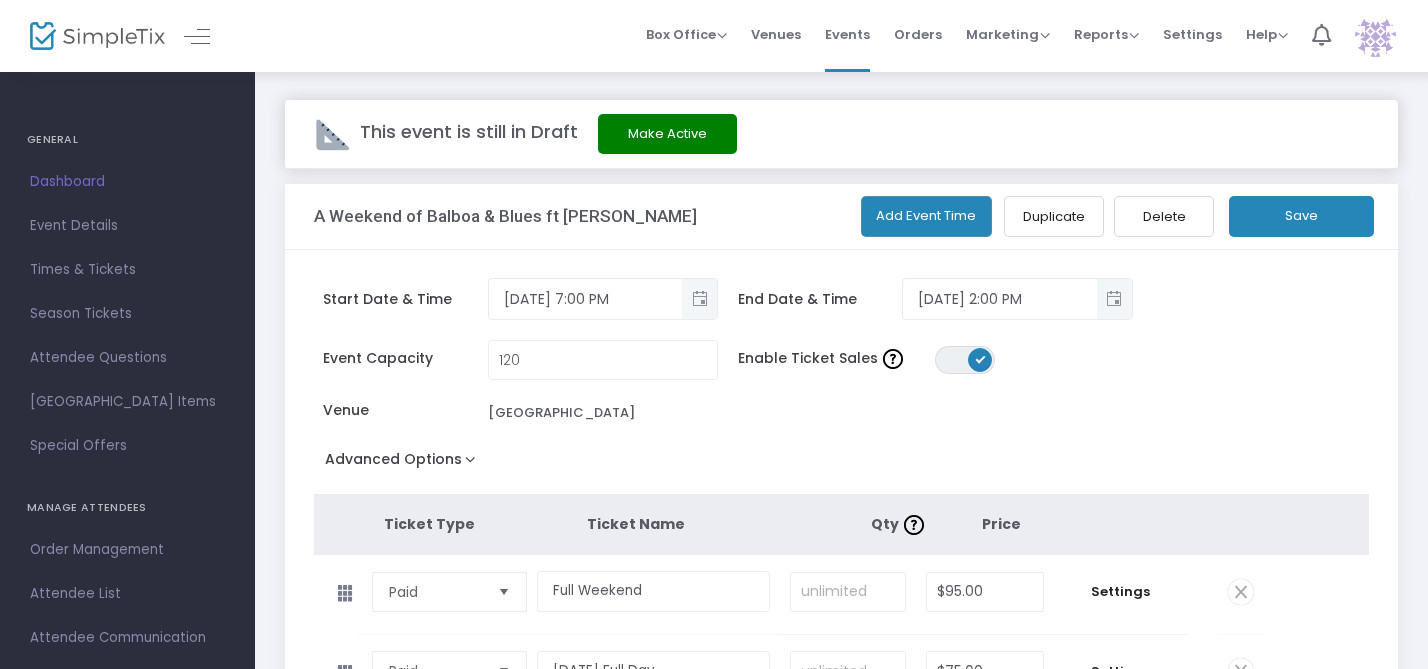 scroll, scrollTop: 386, scrollLeft: 0, axis: vertical 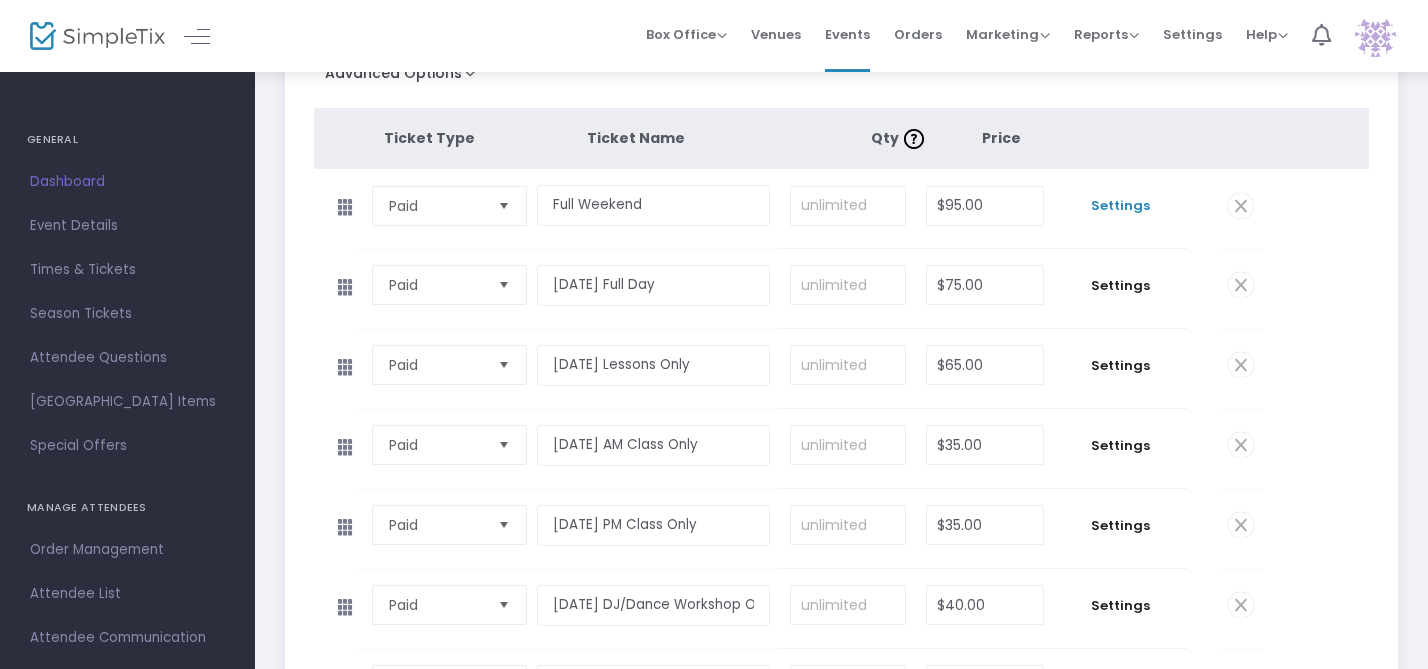 click on "Settings" at bounding box center [1121, 206] 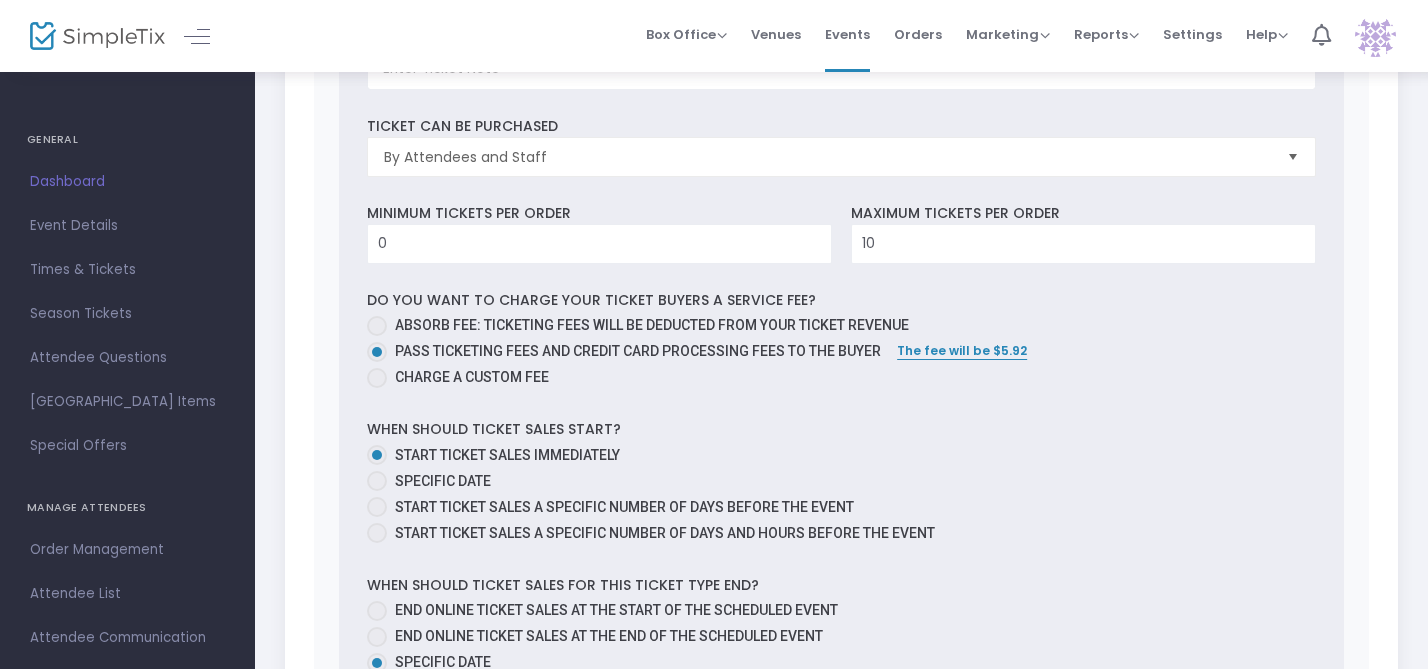 scroll, scrollTop: 872, scrollLeft: 0, axis: vertical 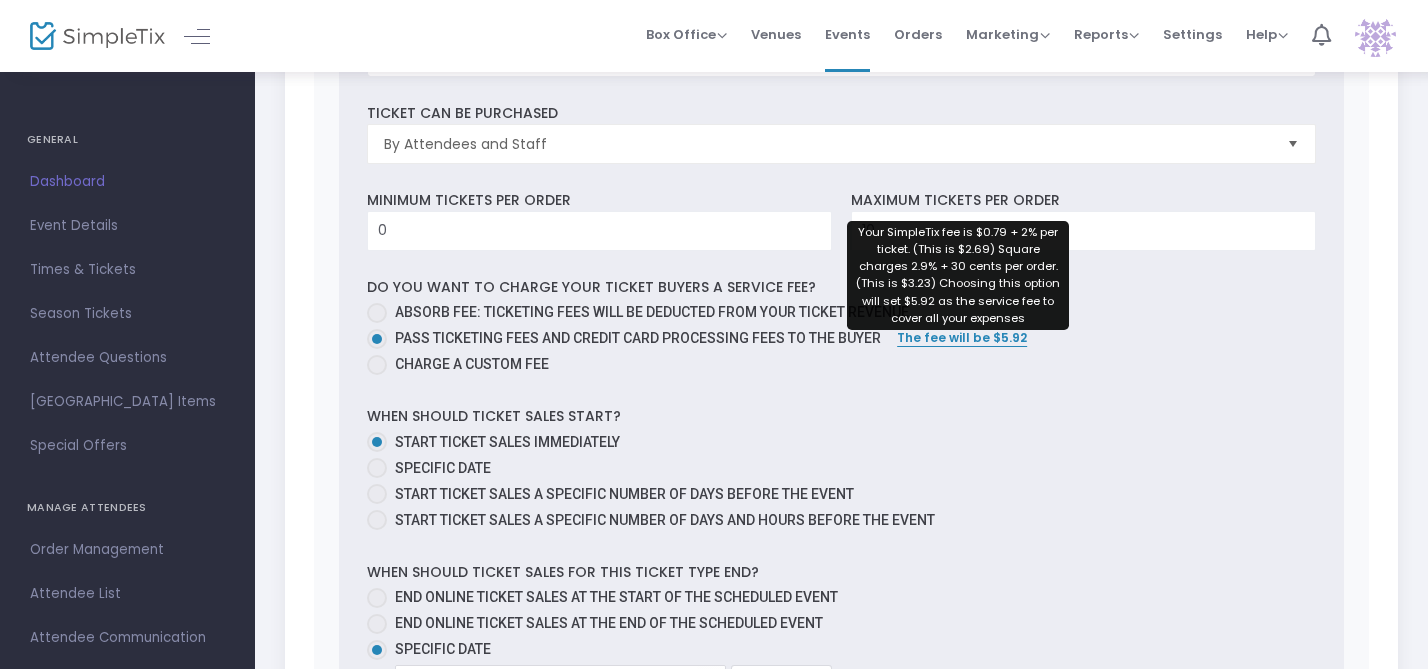 click on "The fee will be $5.92" at bounding box center (962, 337) 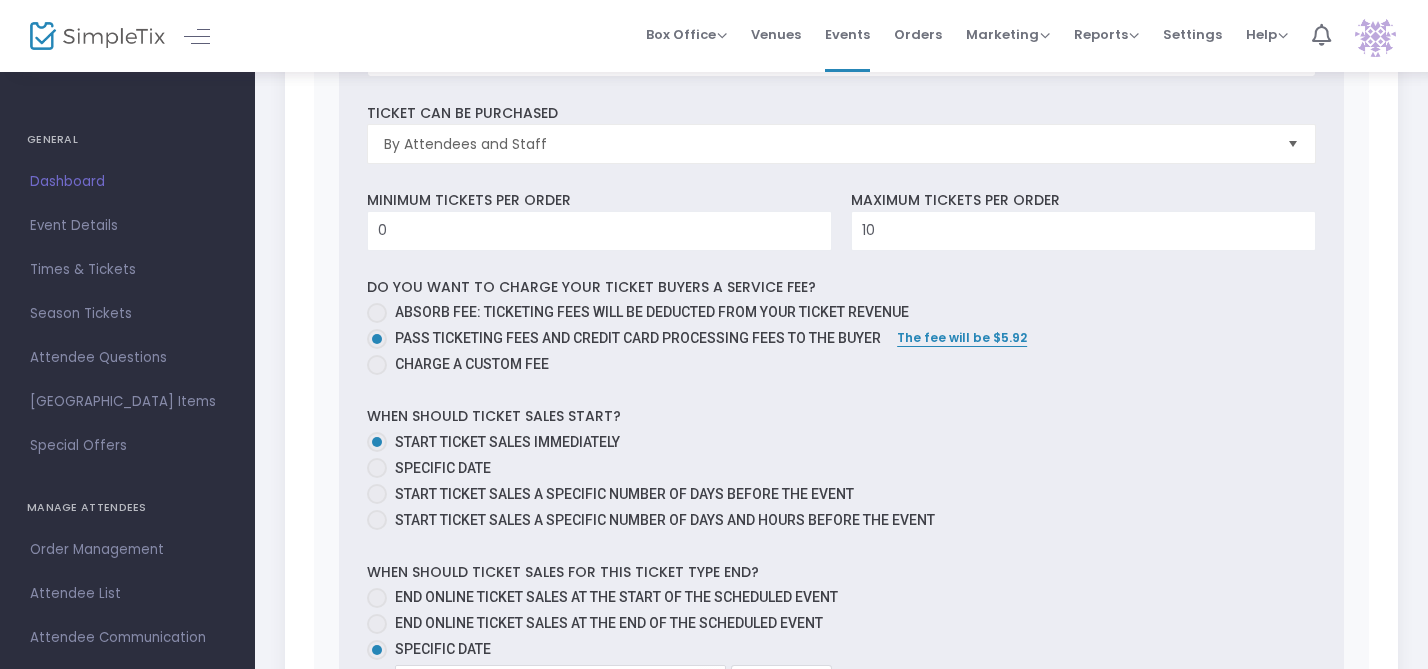 click on "Start ticket sales immediately" at bounding box center [833, 442] 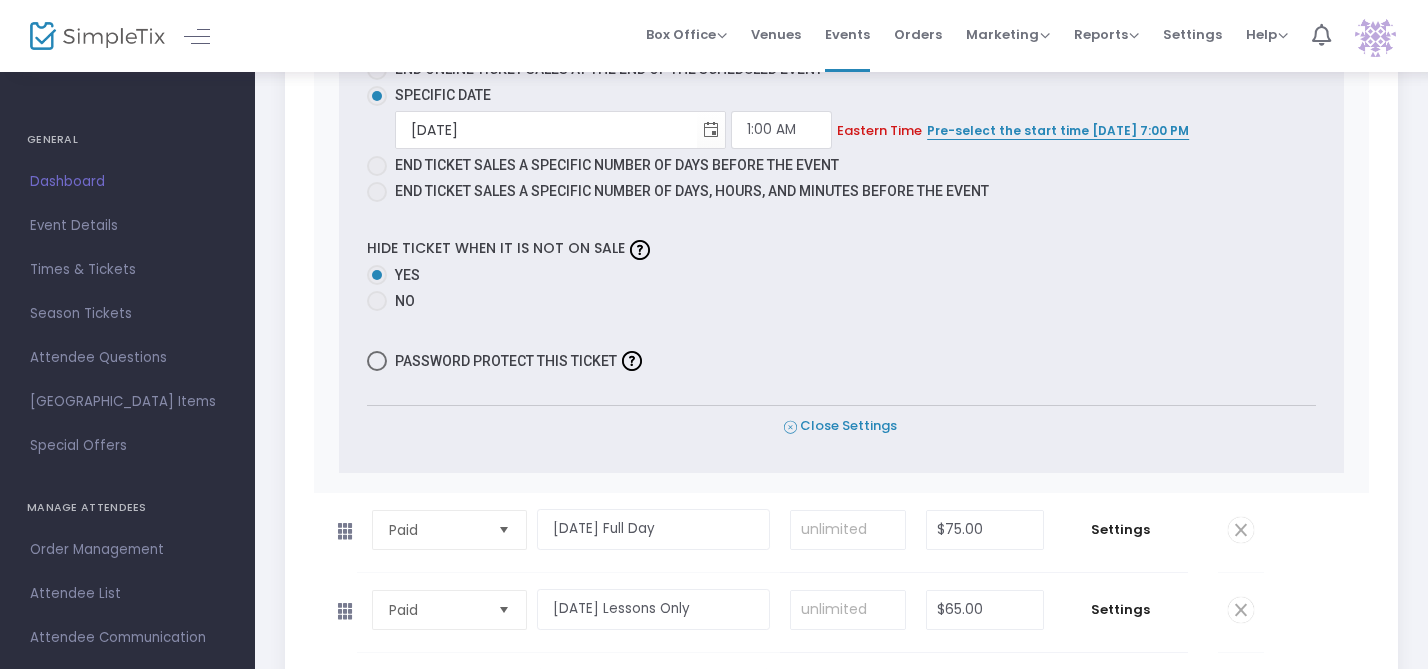 click on "Close Settings" at bounding box center (840, 426) 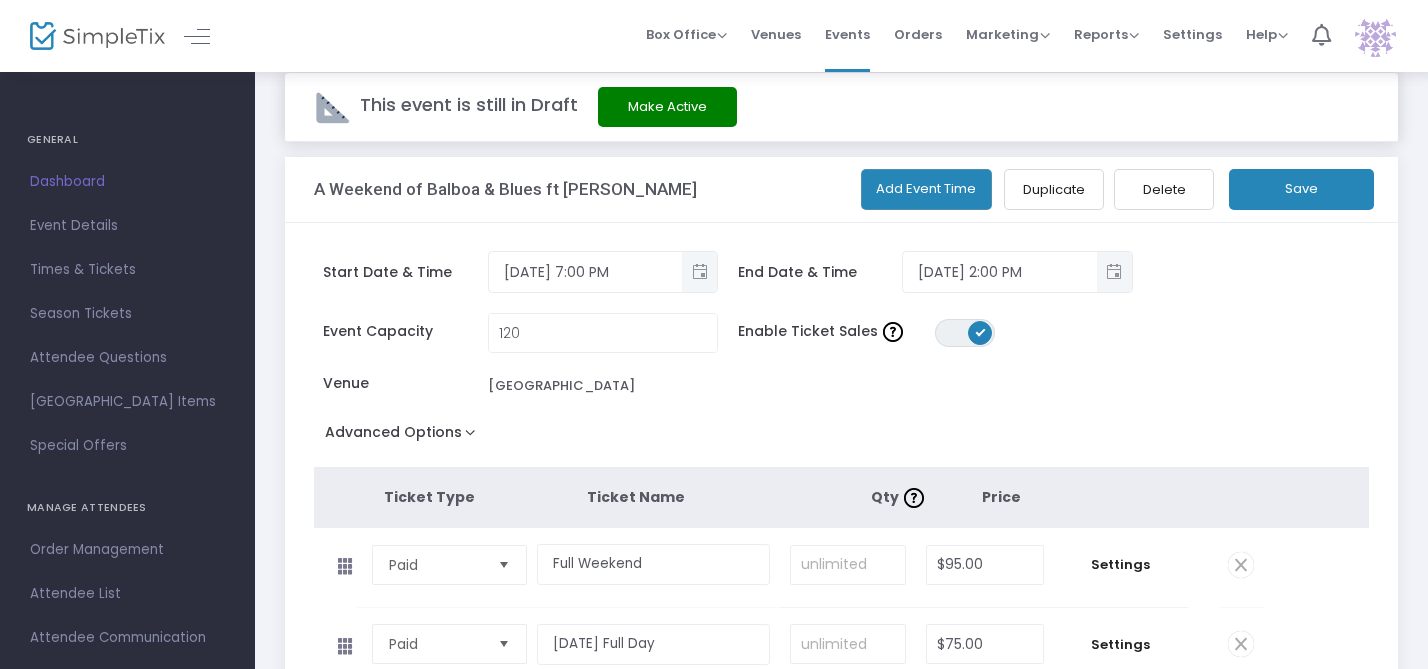 scroll, scrollTop: 0, scrollLeft: 0, axis: both 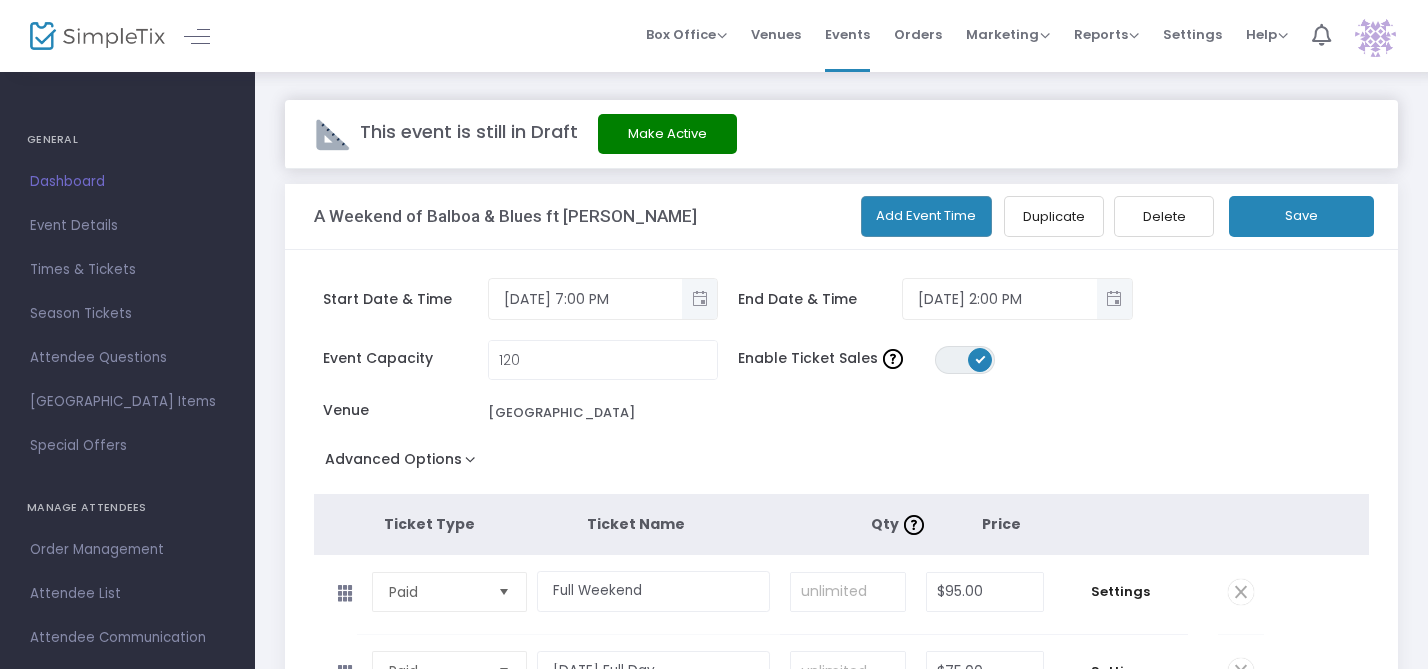 click on "Make Active" 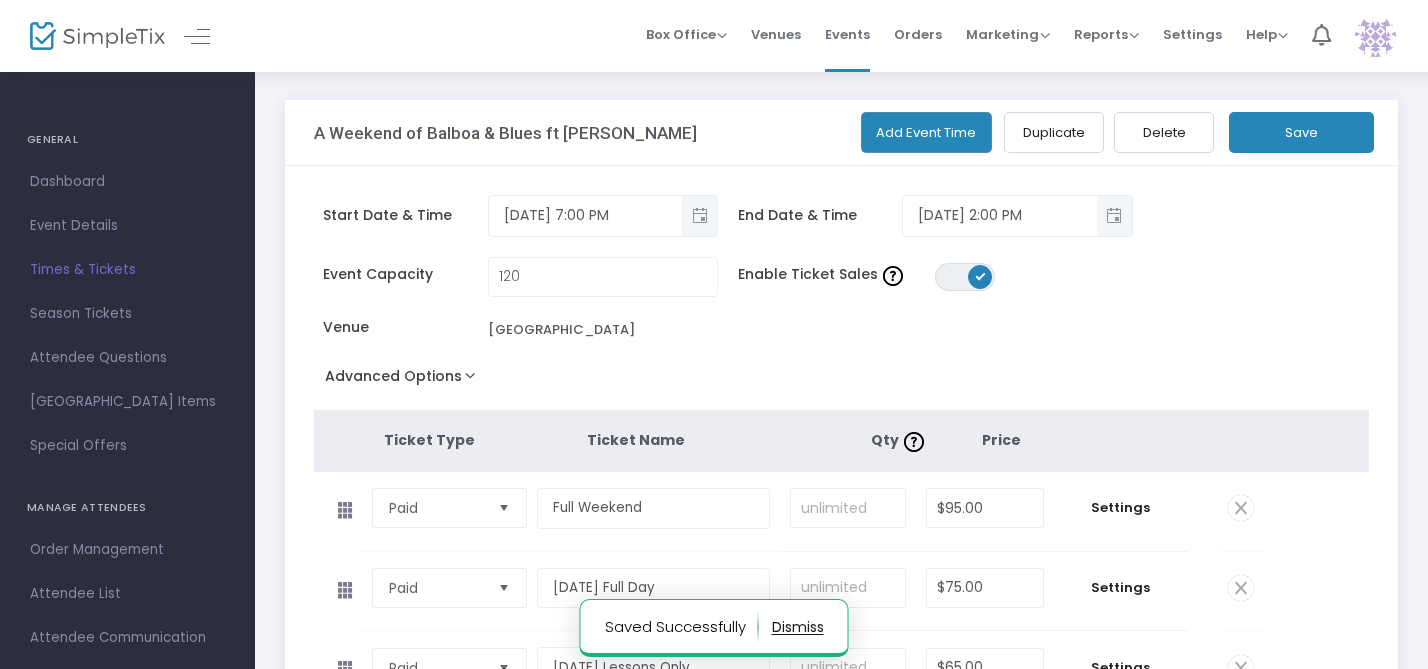 click on "Event Details" at bounding box center [127, 226] 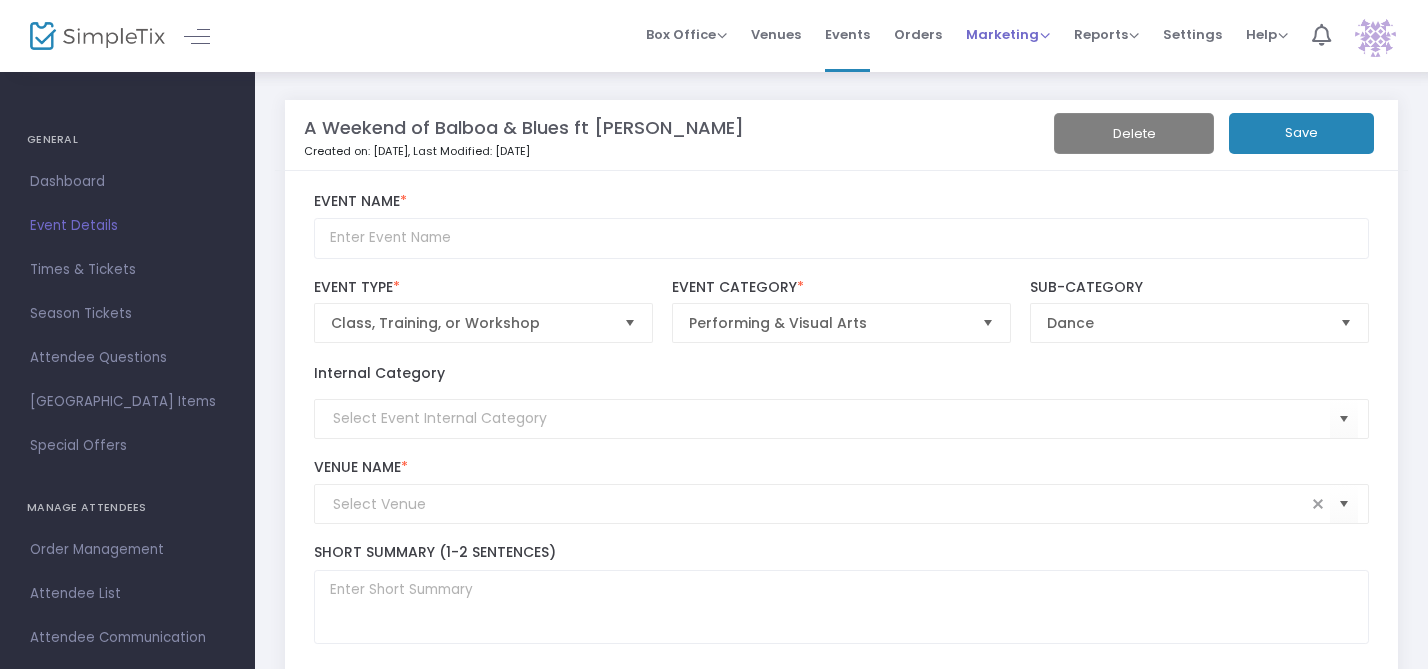 click on "Marketing" at bounding box center [1008, 34] 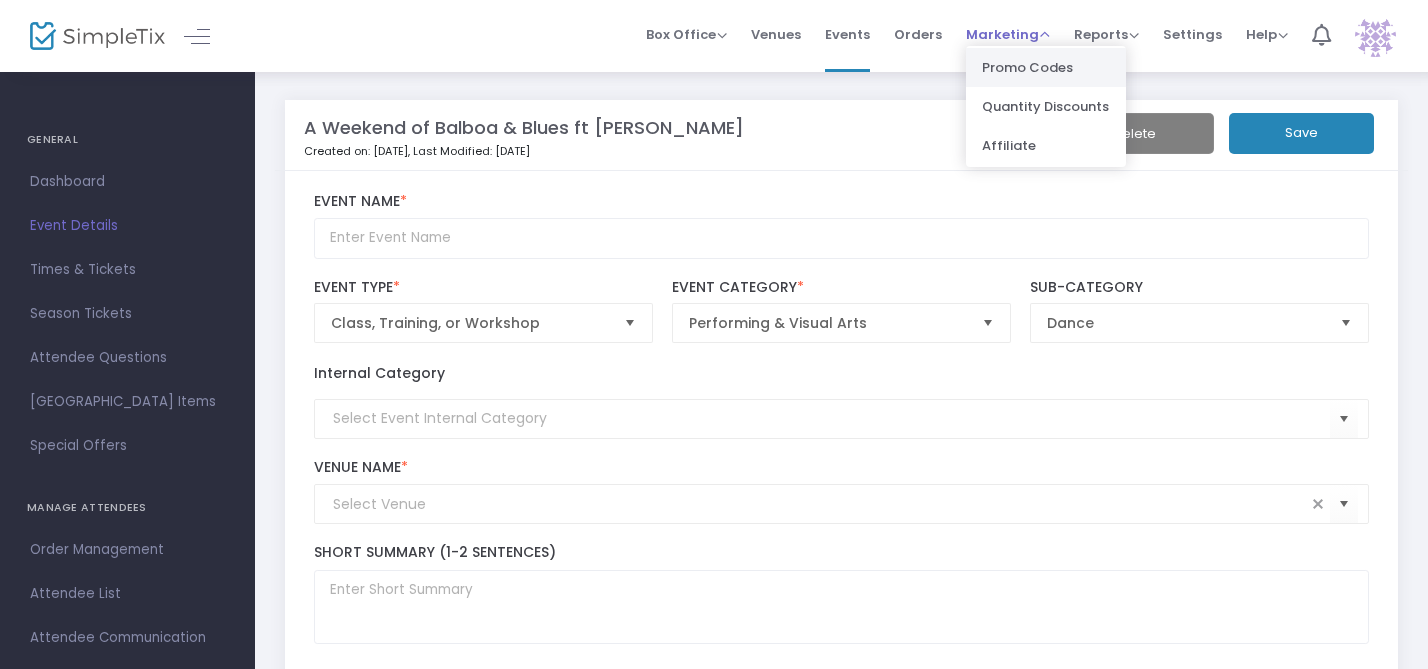 click on "Promo Codes" at bounding box center [1046, 67] 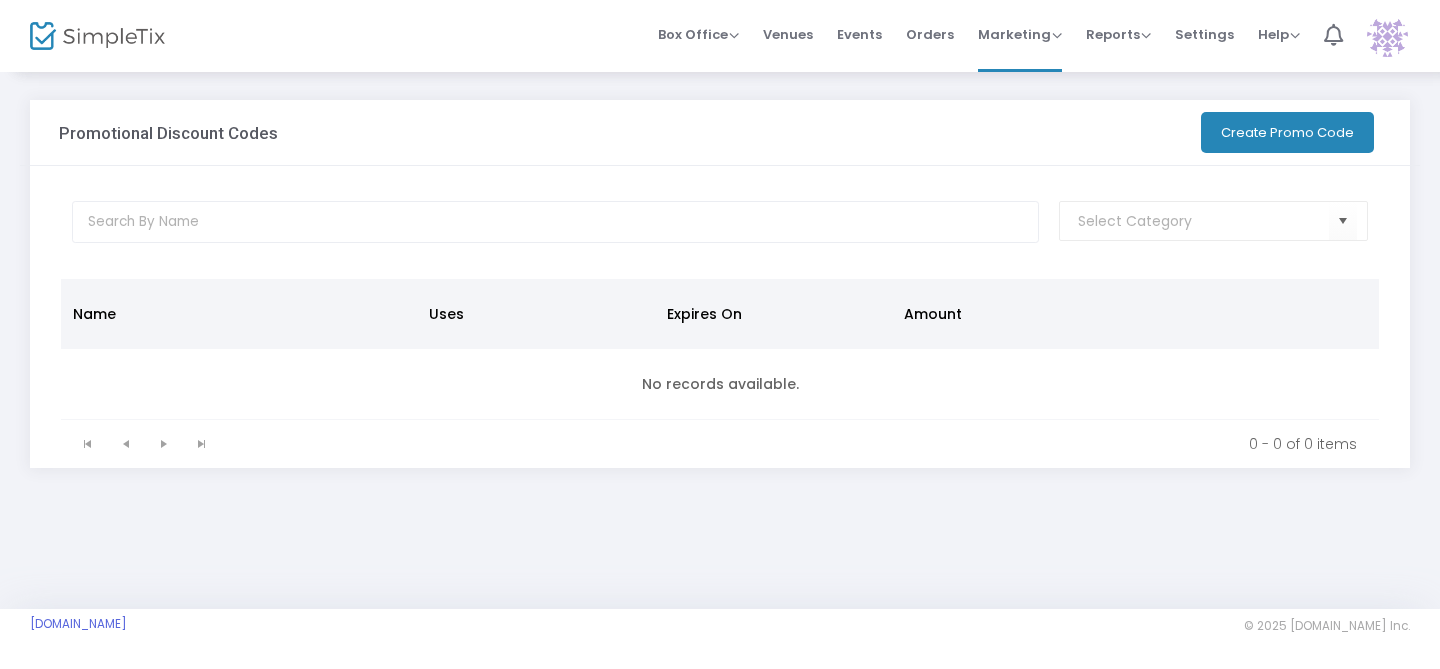 click on "Create Promo Code" 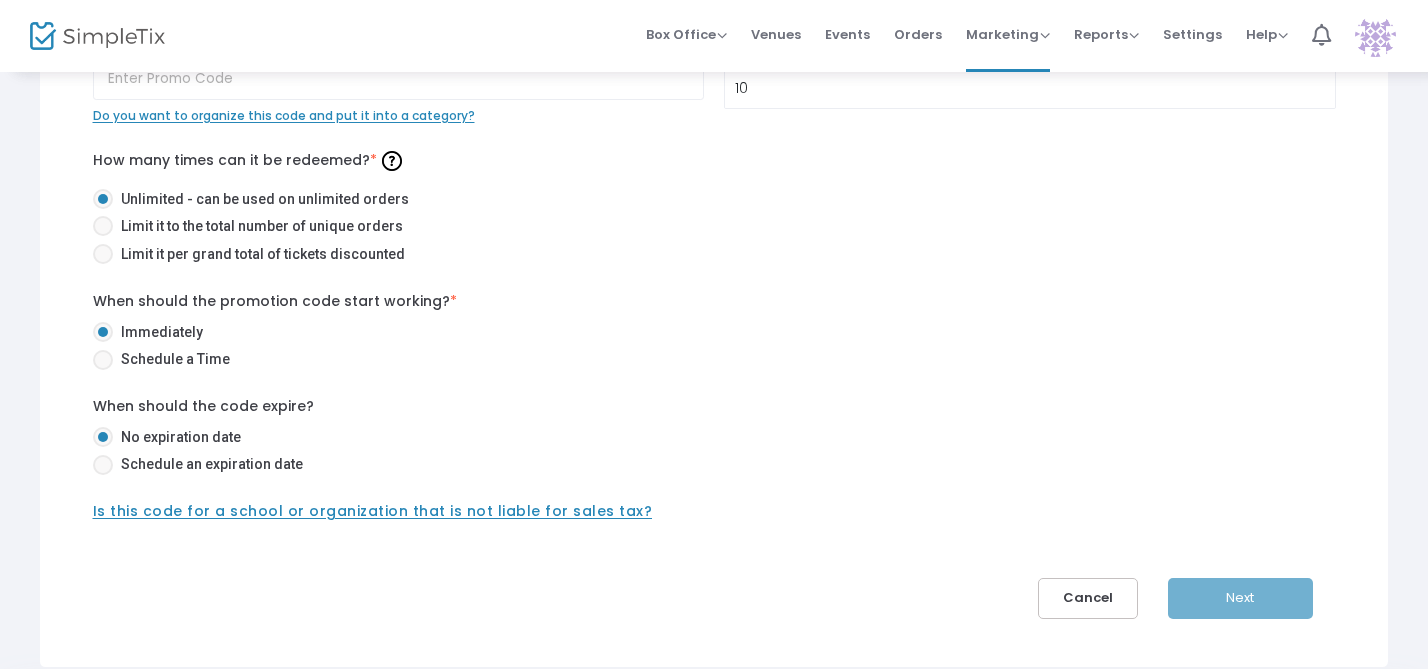 scroll, scrollTop: 213, scrollLeft: 0, axis: vertical 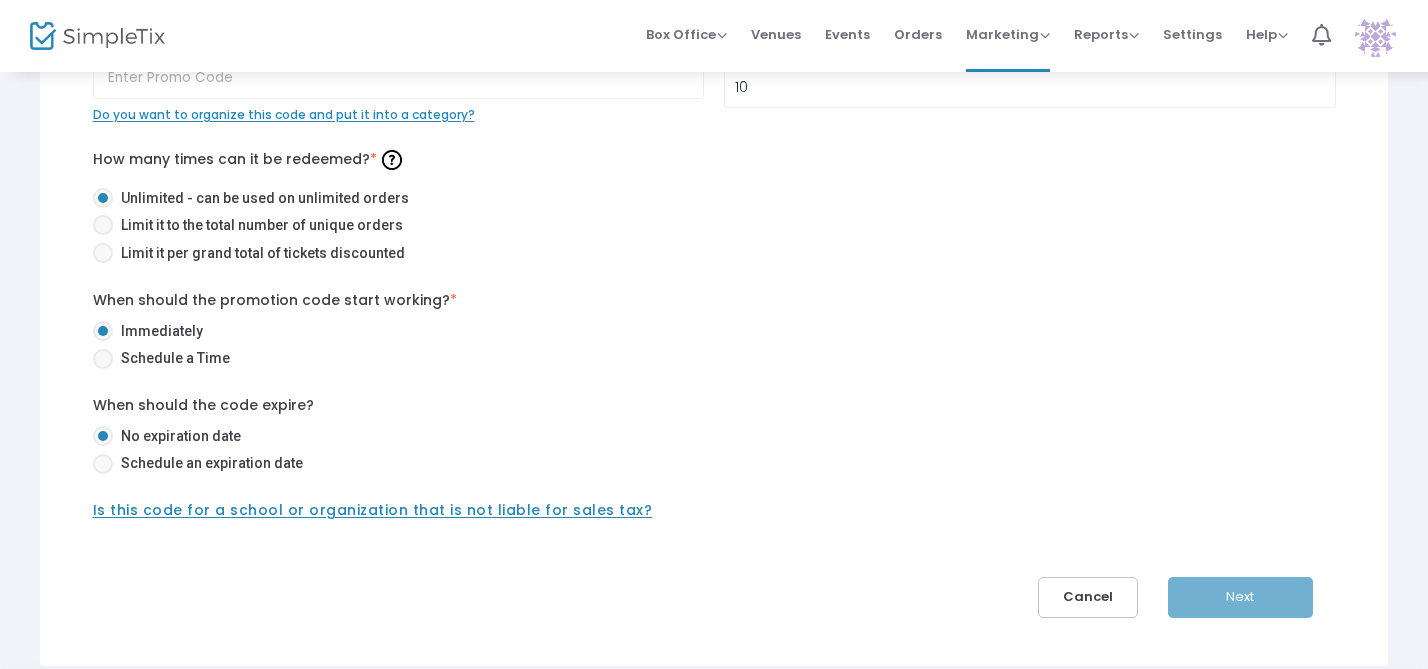 click on "Schedule an expiration date" at bounding box center [208, 463] 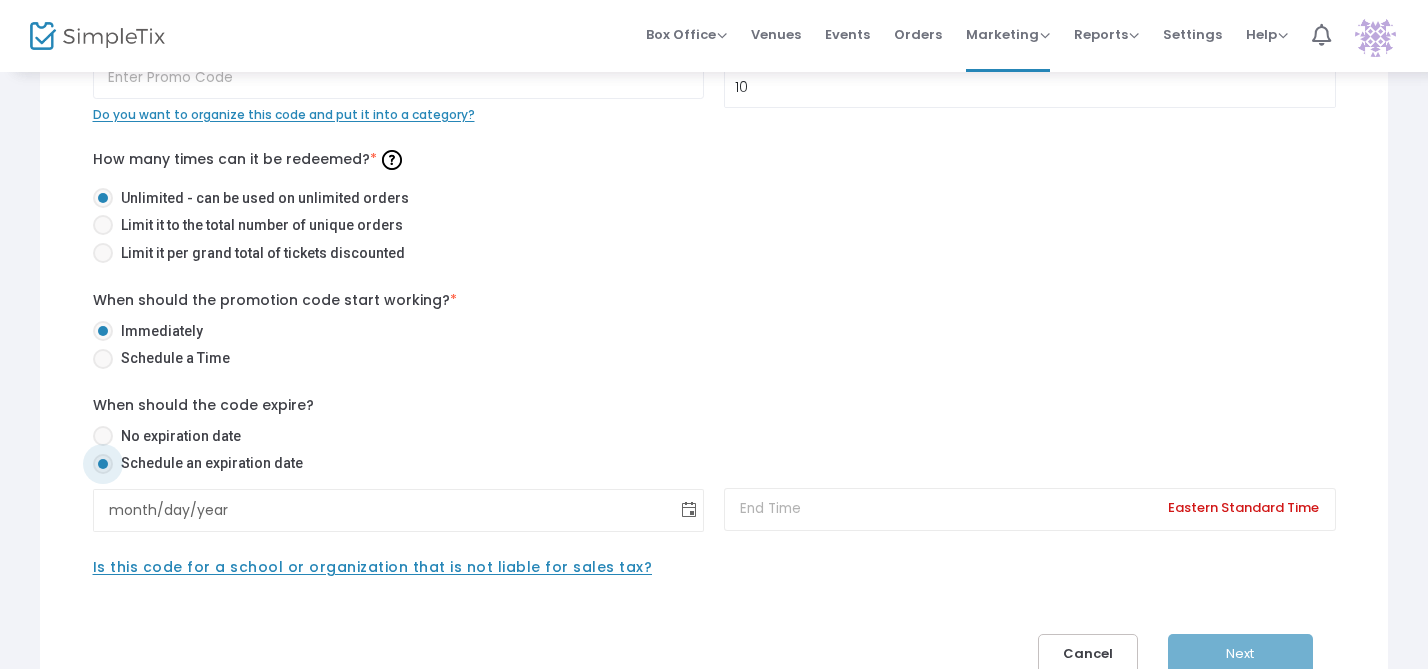 click at bounding box center [689, 510] 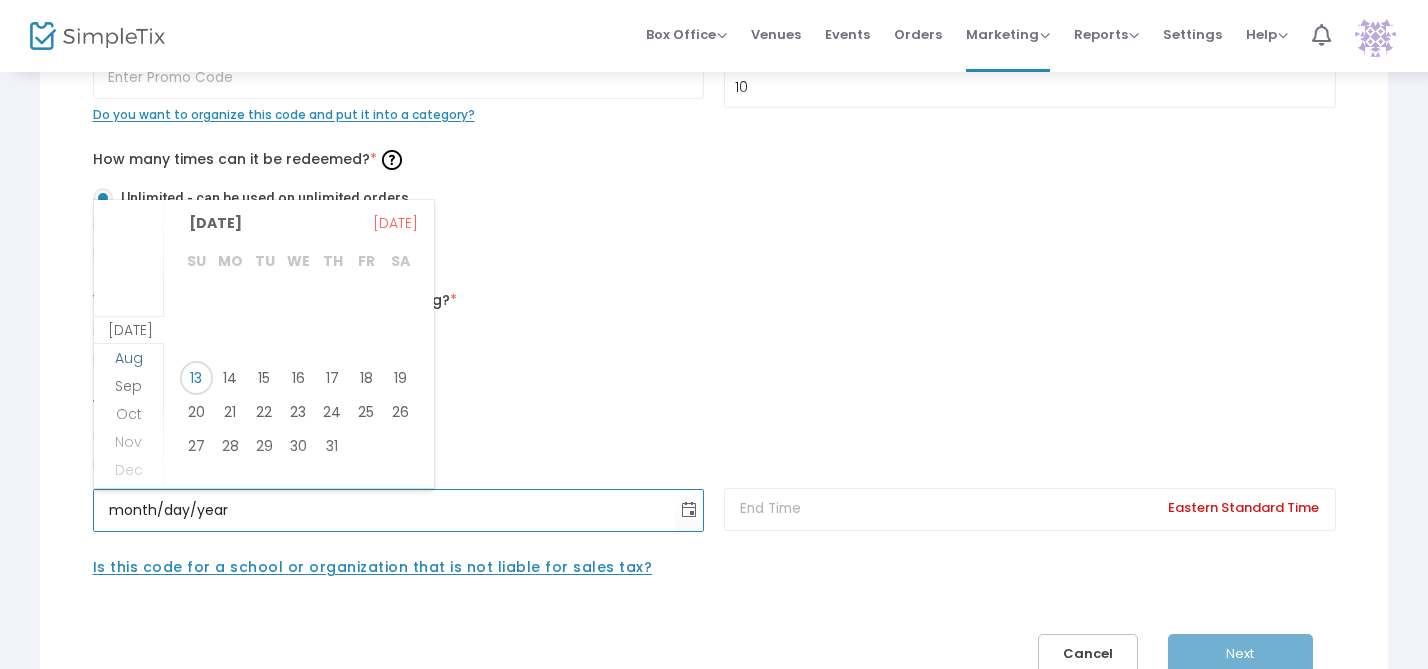 click on "Aug" at bounding box center (129, 372) 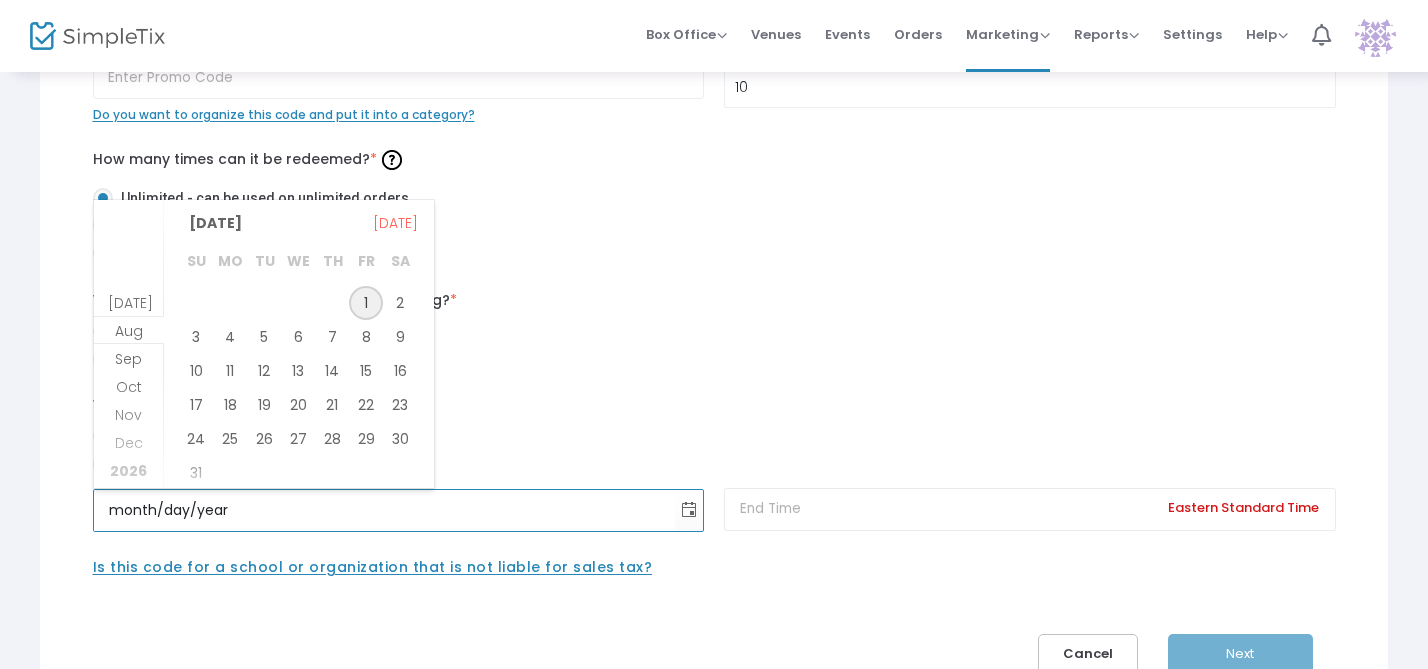 click on "1" at bounding box center (366, 303) 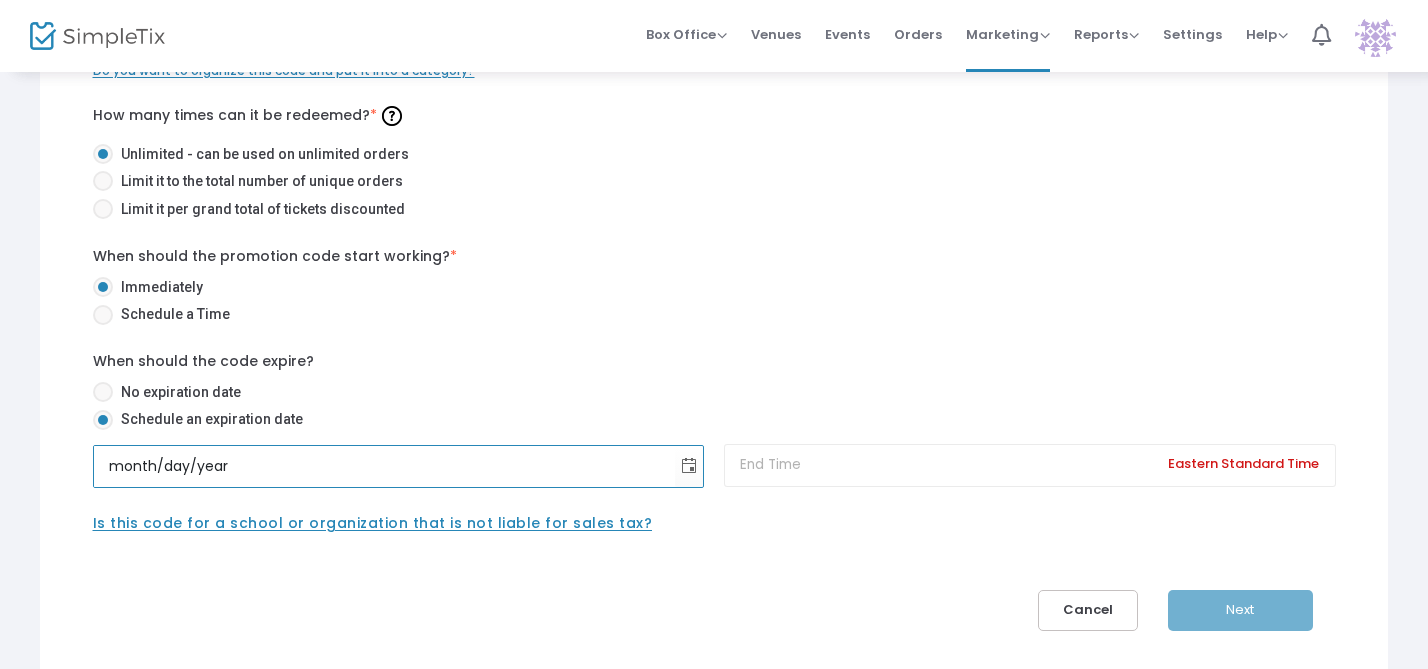 scroll, scrollTop: 267, scrollLeft: 0, axis: vertical 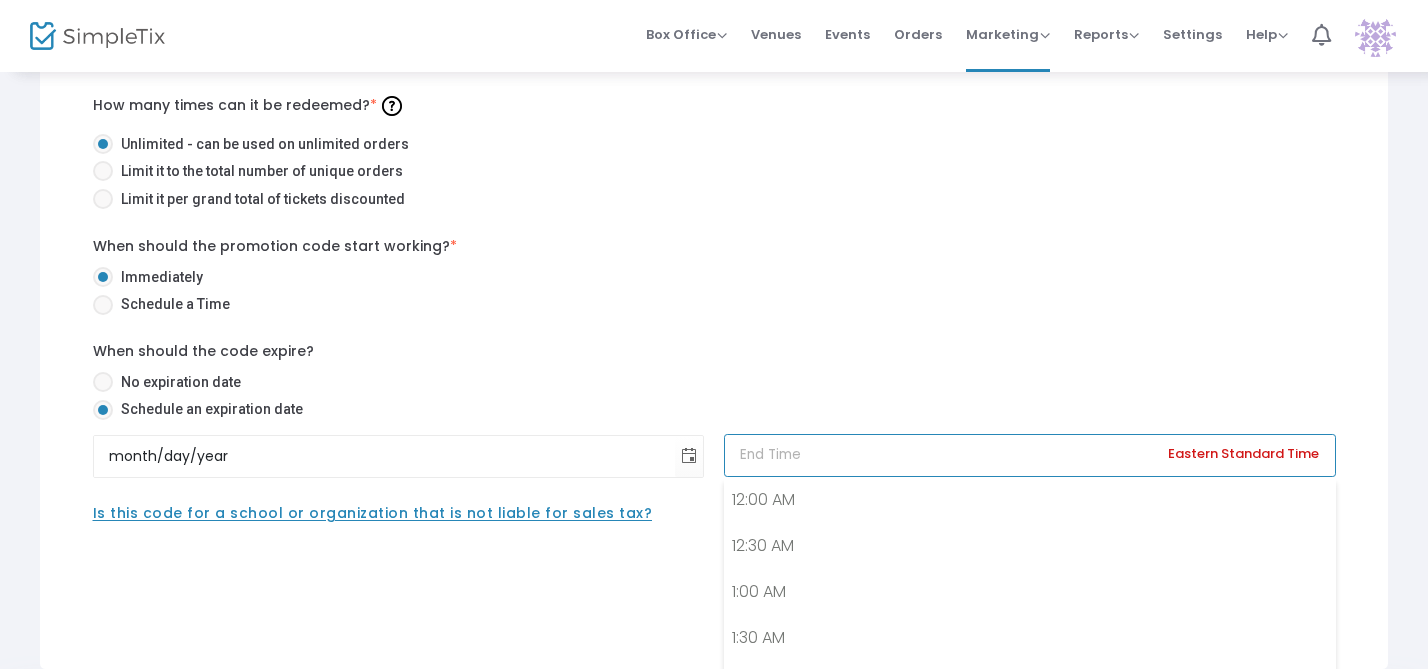 click at bounding box center [1030, 455] 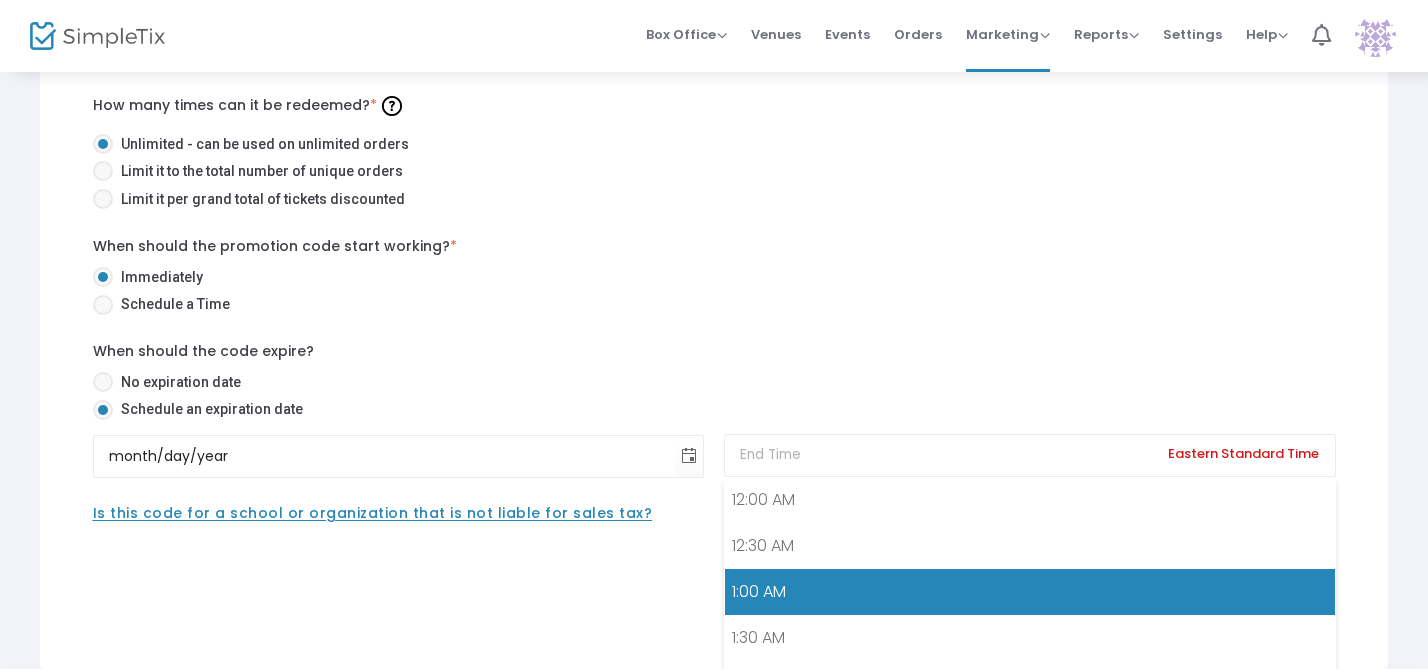 click on "1:00 AM" at bounding box center (1030, 592) 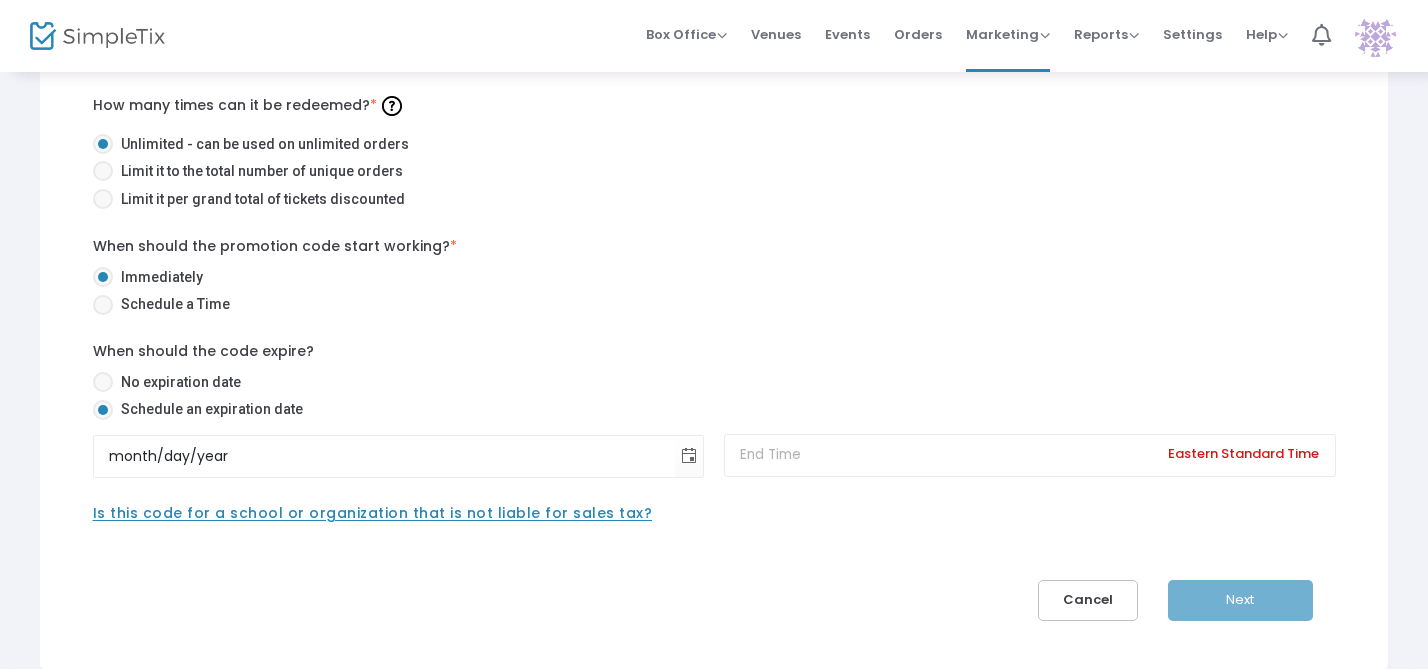 click on "Next" at bounding box center [1259, 600] 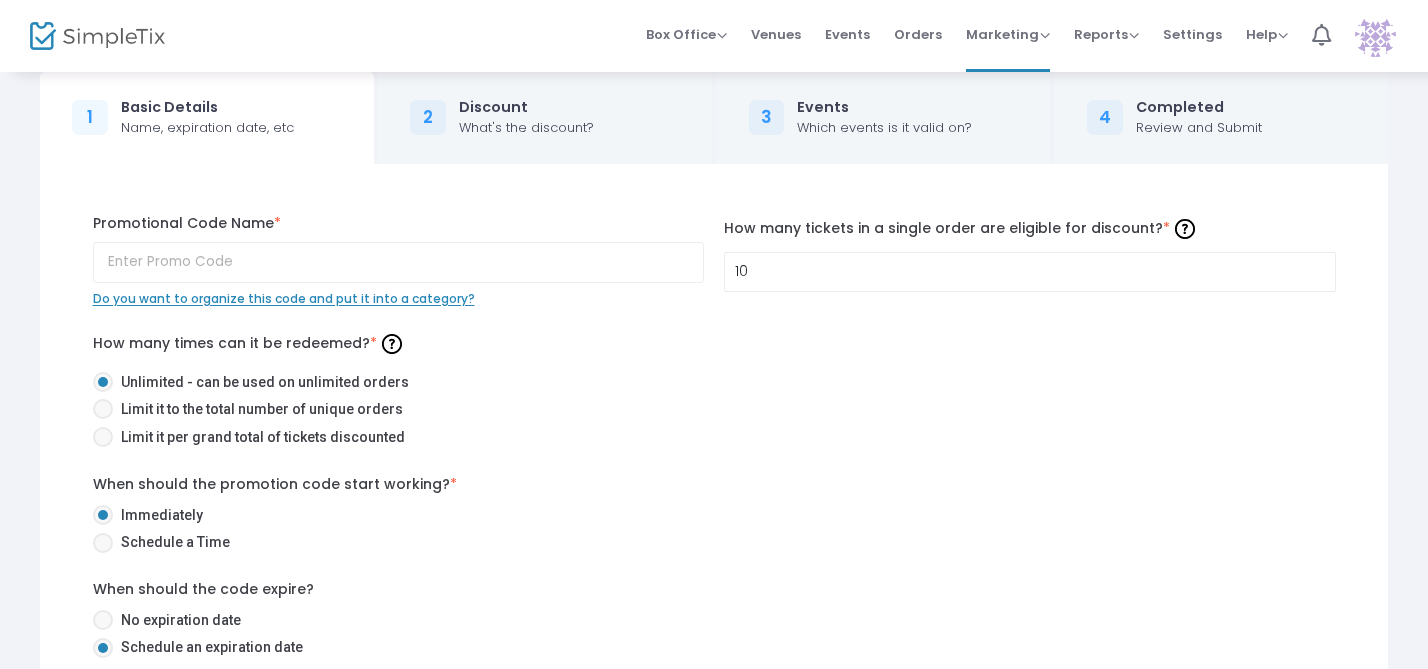 scroll, scrollTop: 0, scrollLeft: 0, axis: both 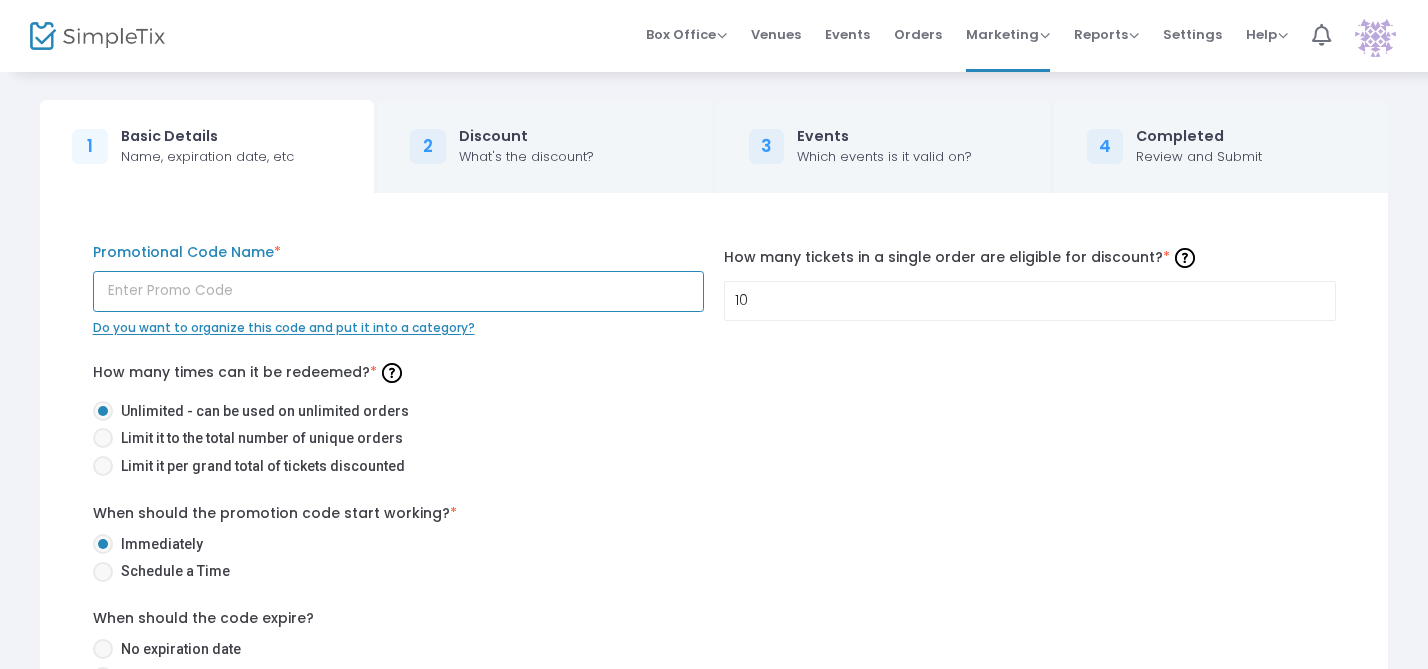 click at bounding box center (399, 291) 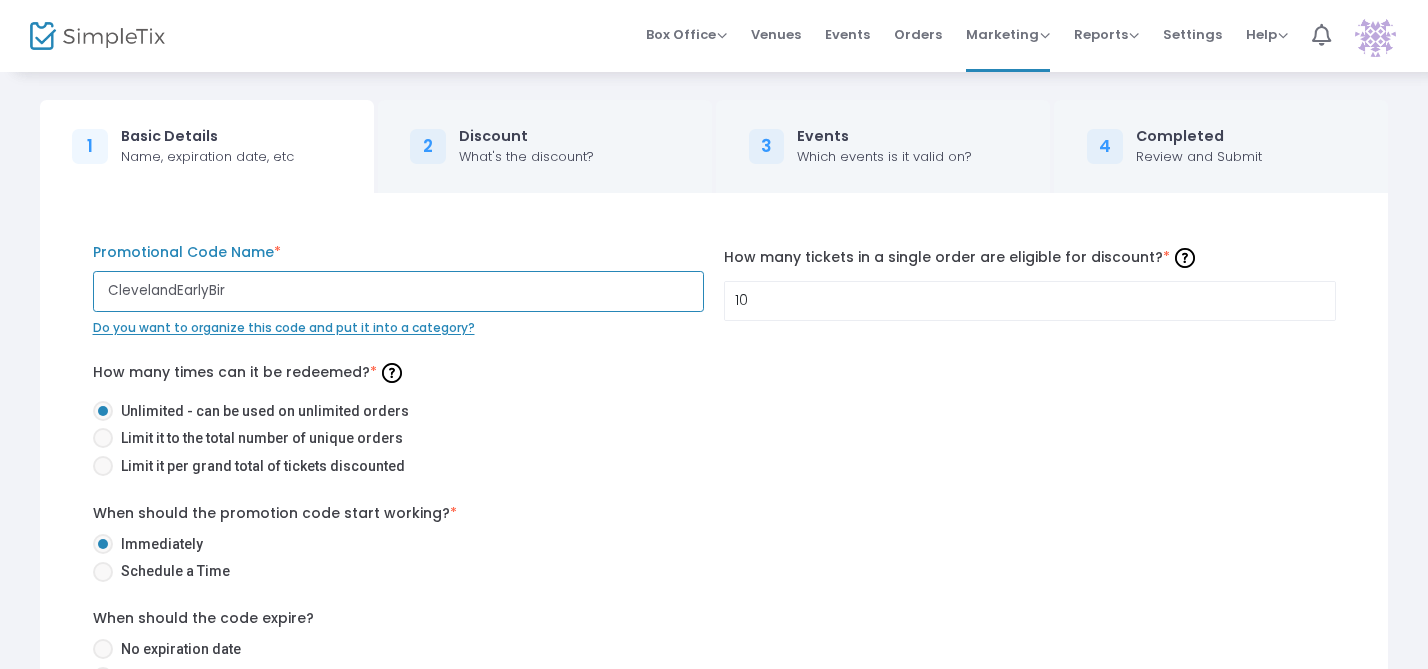 type on "ClevelandEarlyBird" 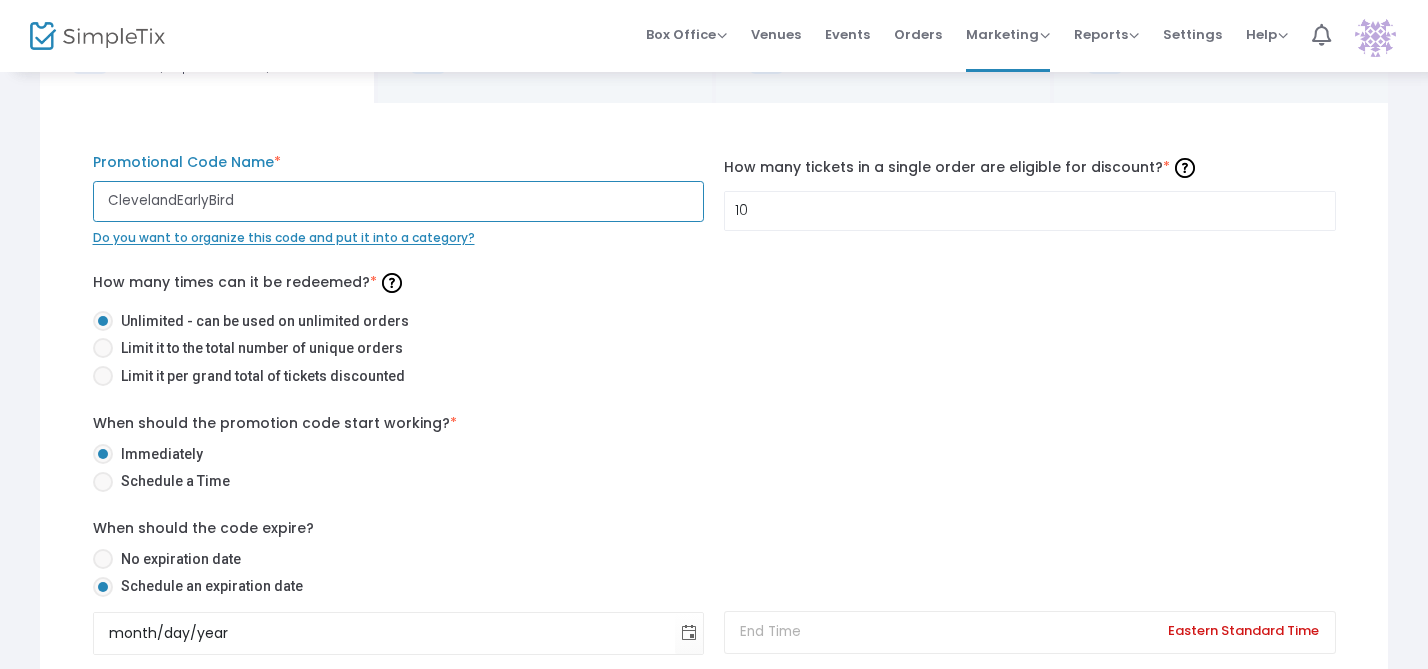 scroll, scrollTop: 357, scrollLeft: 0, axis: vertical 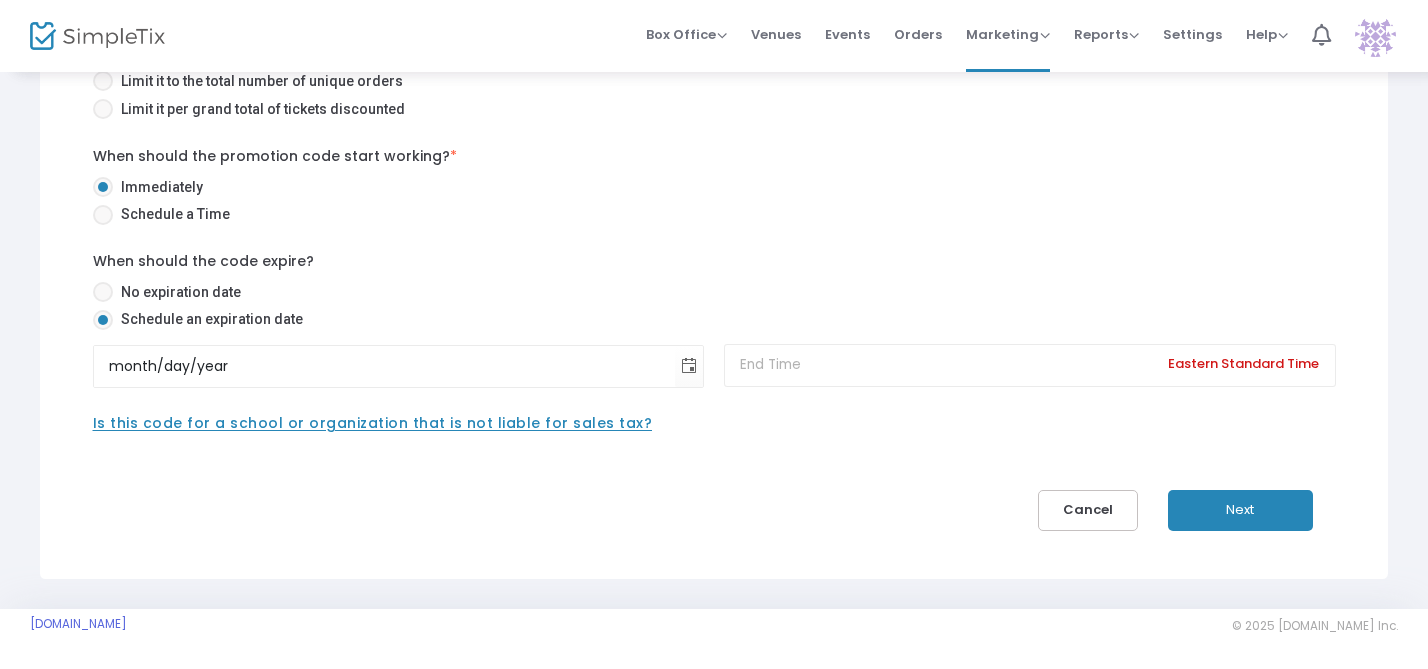 click on "Next" at bounding box center [1240, 510] 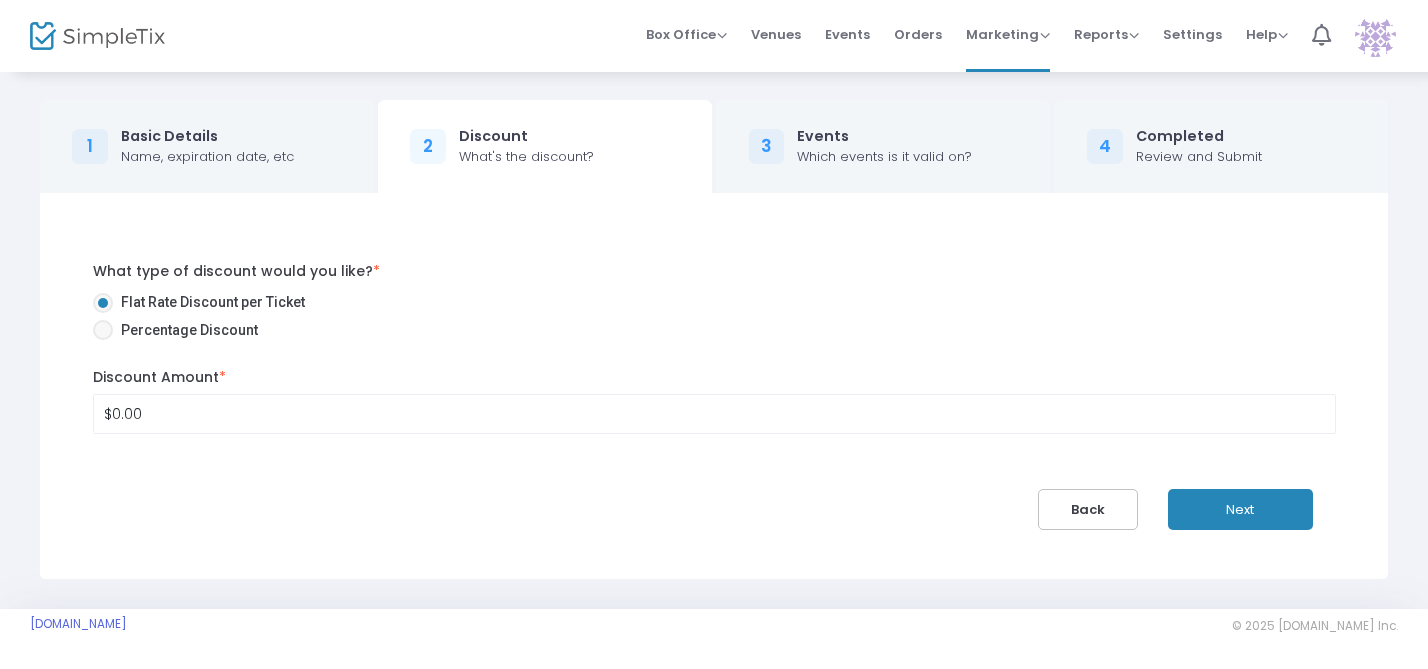 scroll, scrollTop: 0, scrollLeft: 0, axis: both 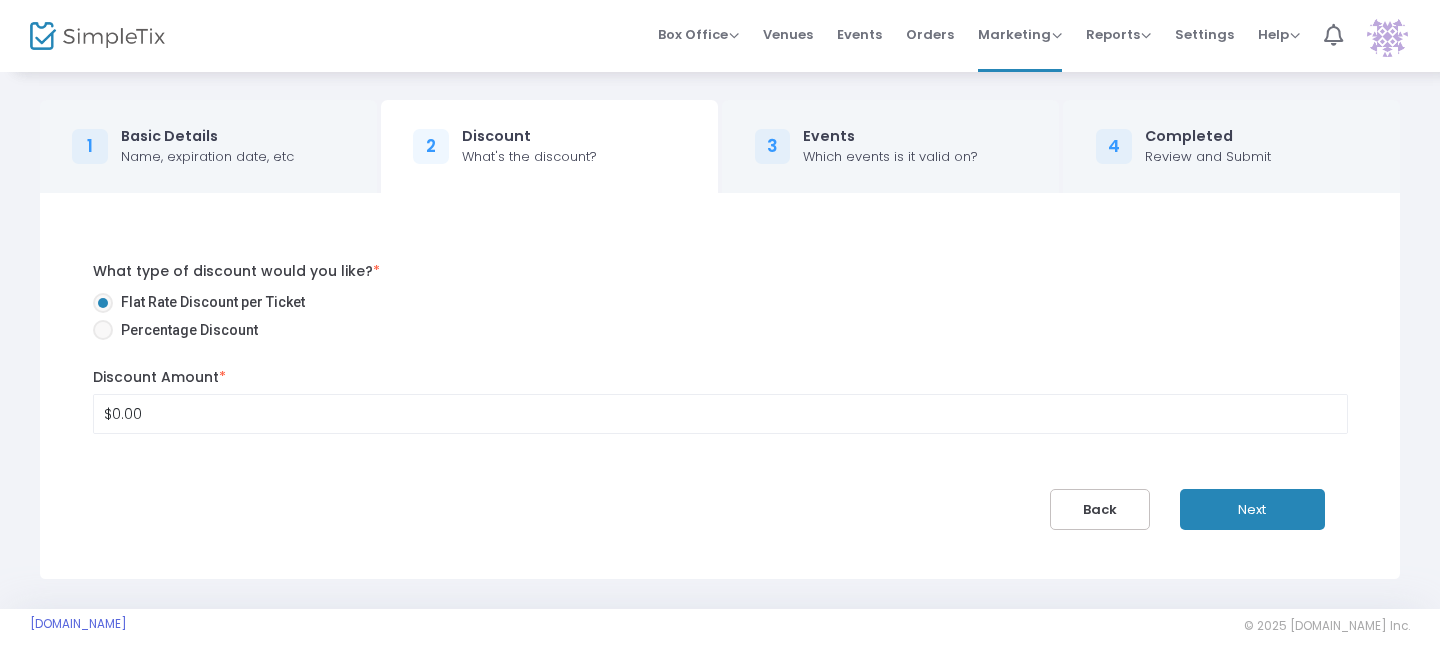 click on "Percentage Discount" at bounding box center [185, 330] 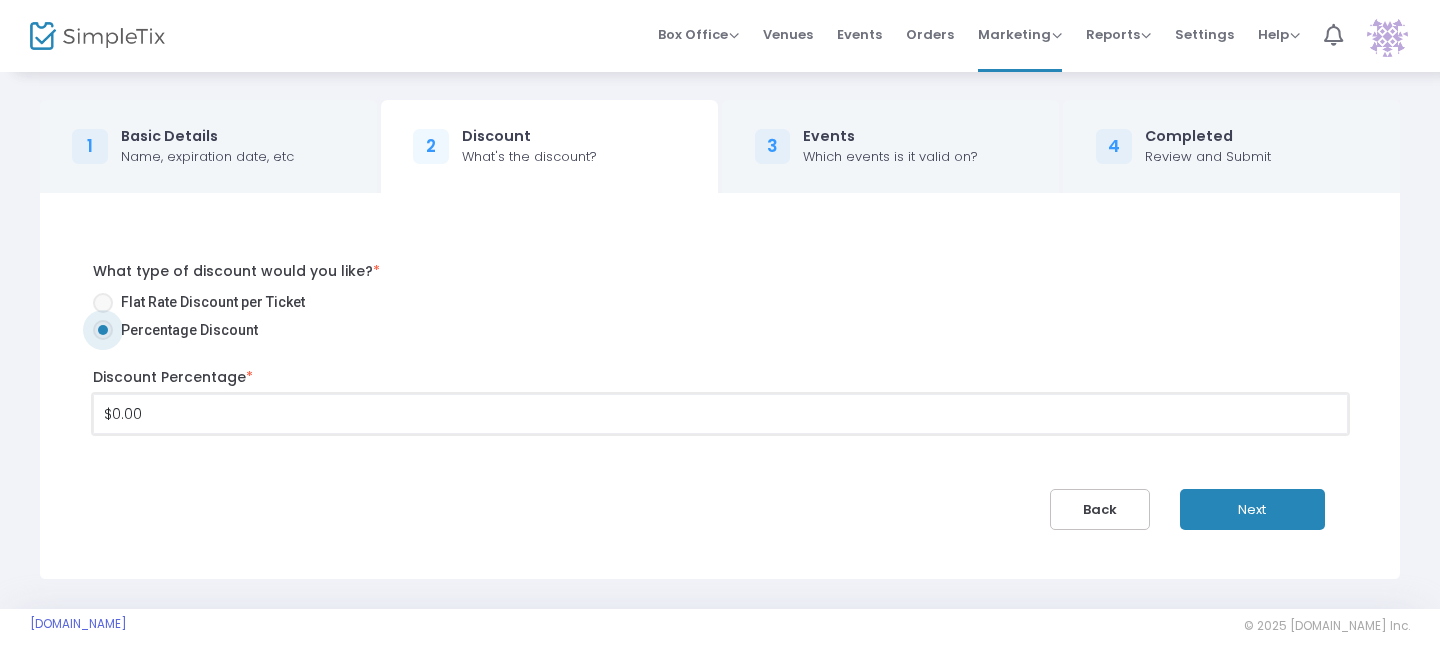 click on "$0.00" at bounding box center [720, 414] 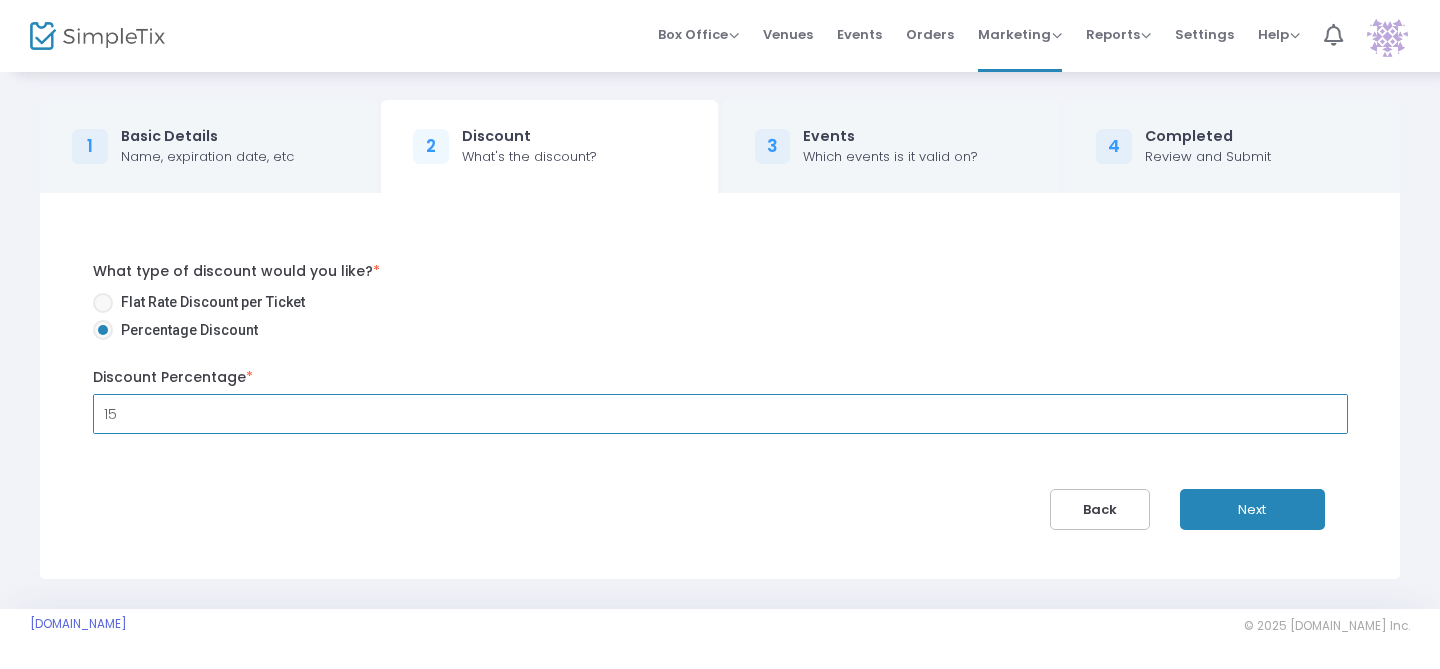 type on "15" 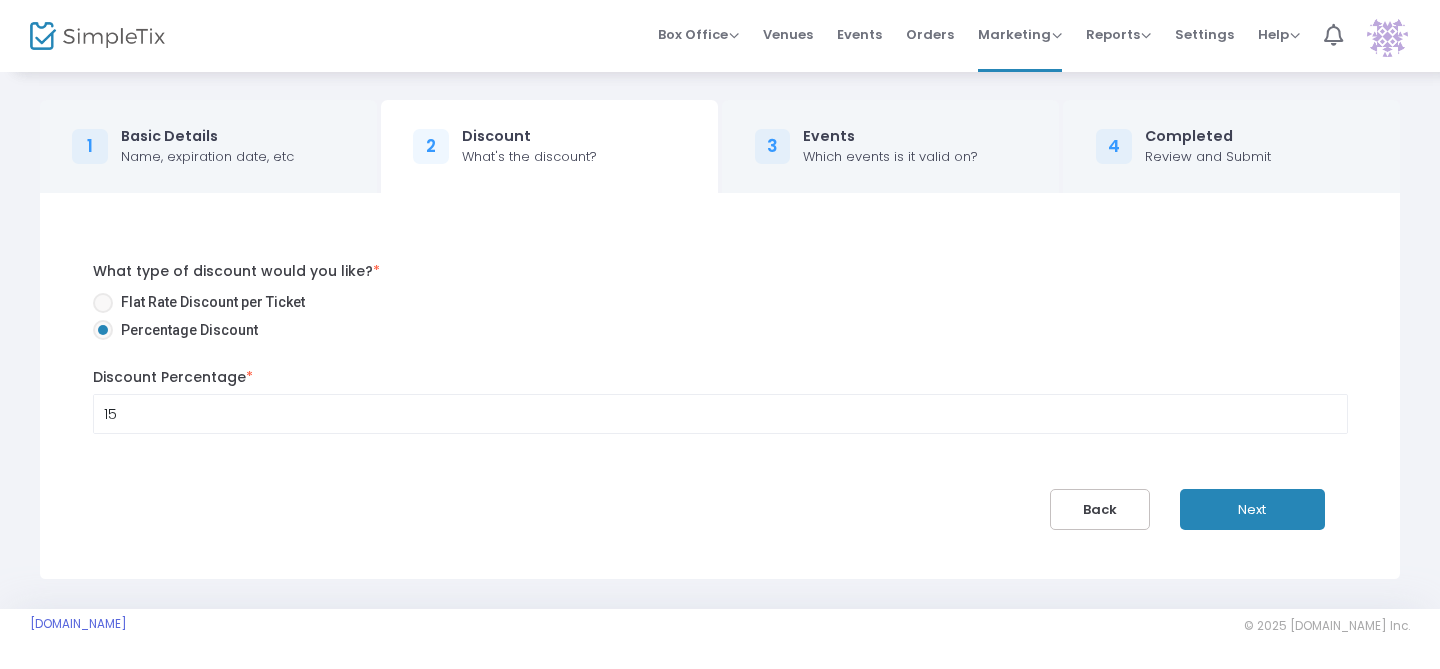 click on "Next" at bounding box center [1252, 509] 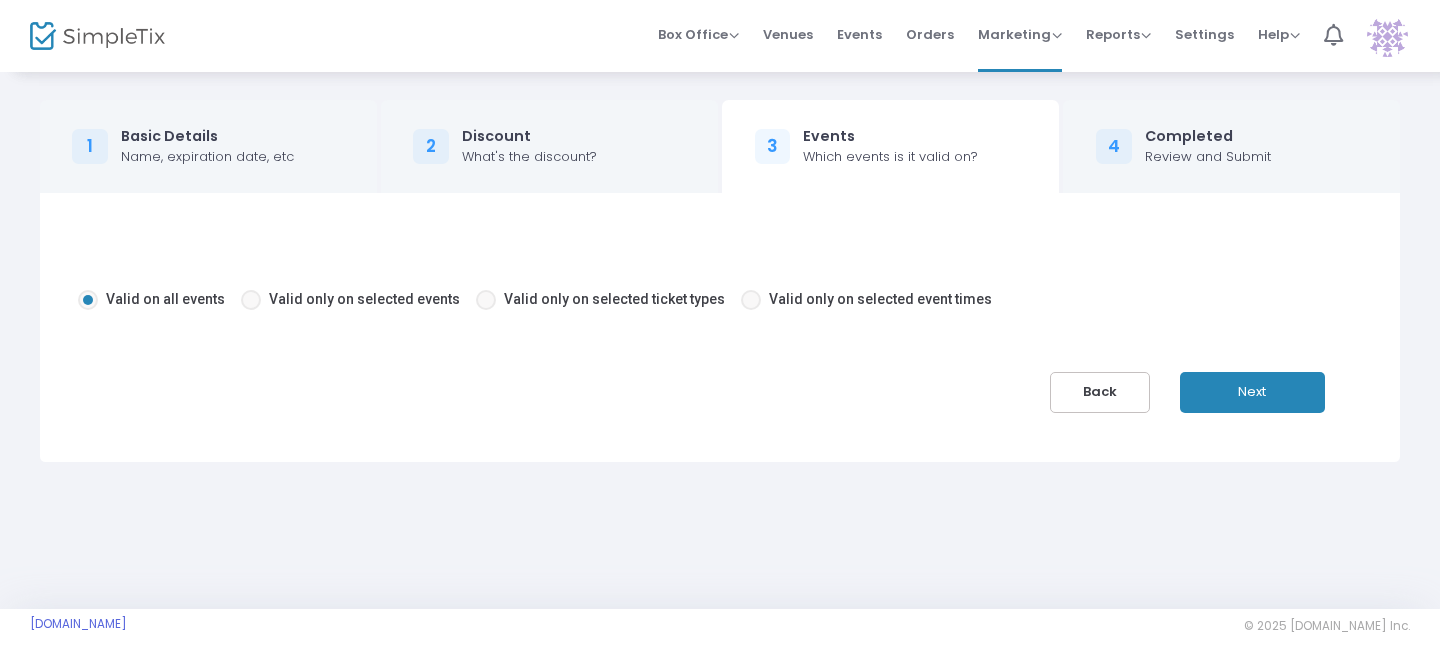 click at bounding box center [486, 300] 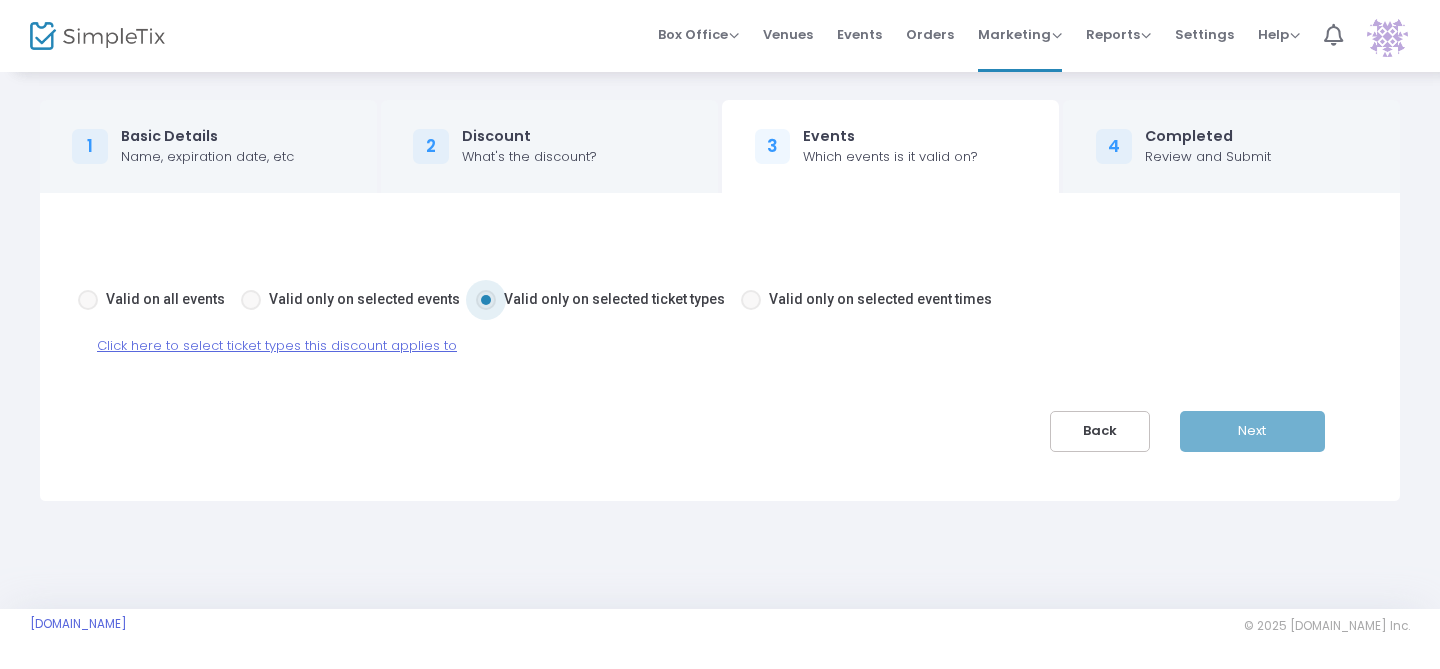 click on "Click here to select ticket types this discount applies to" at bounding box center [277, 345] 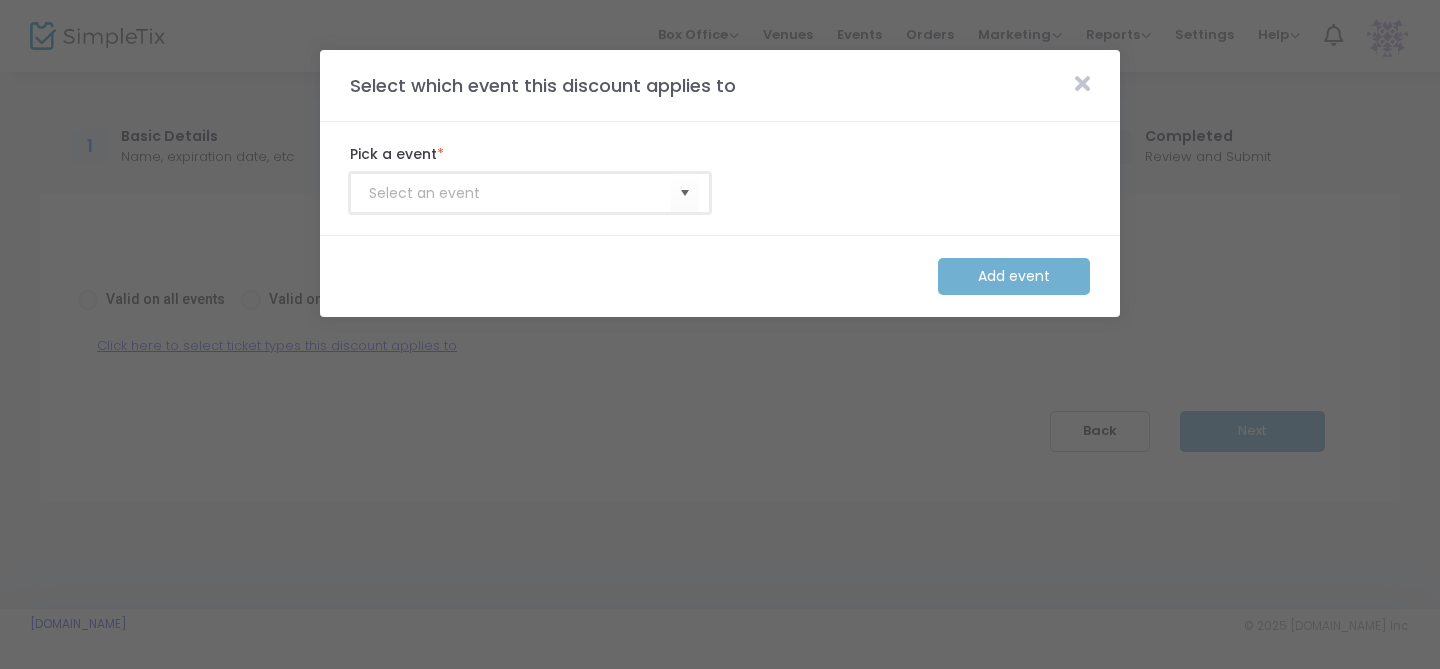 click at bounding box center [520, 193] 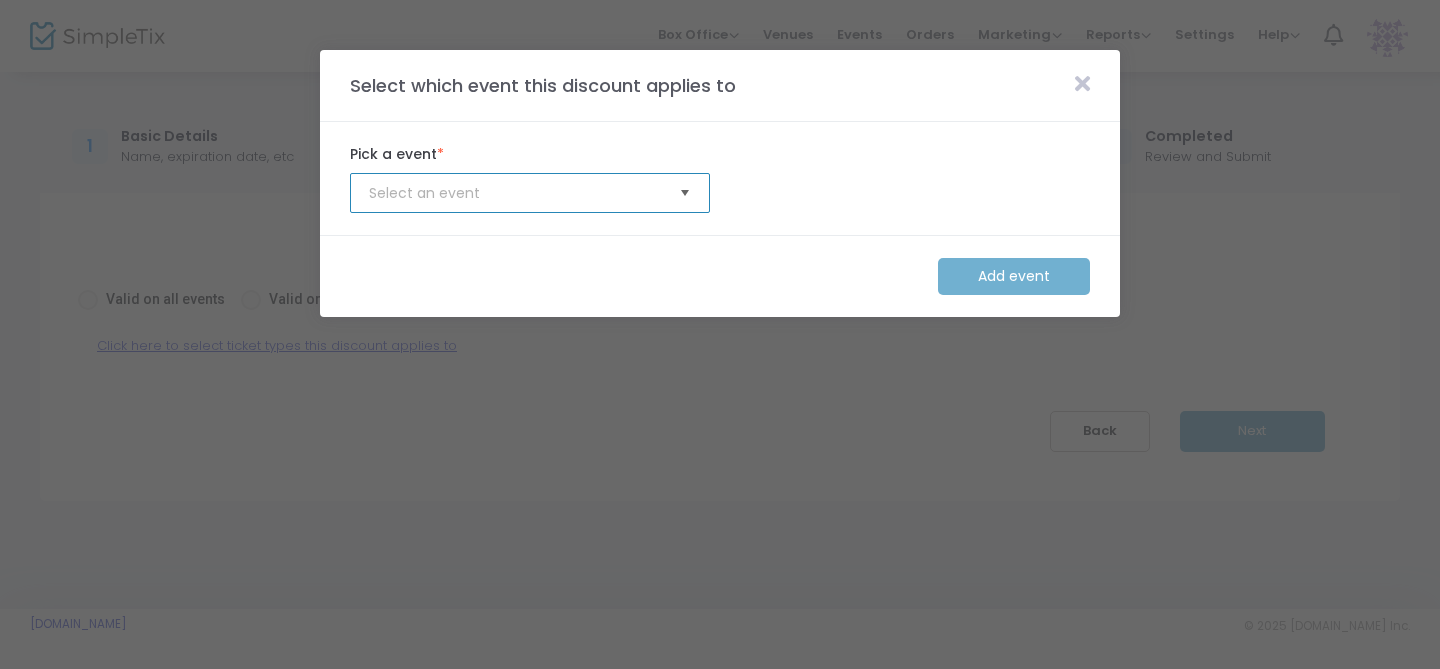 click 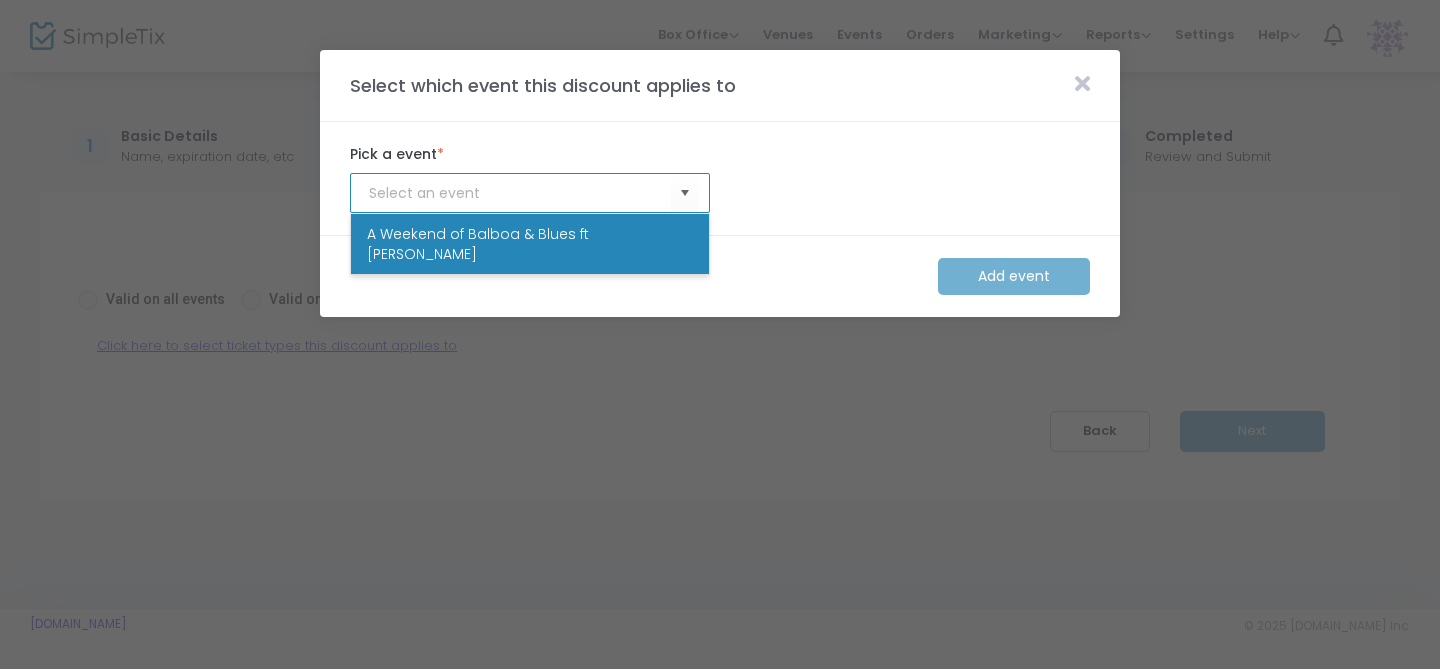 click on "A Weekend of Balboa & Blues ft [PERSON_NAME]" at bounding box center (530, 244) 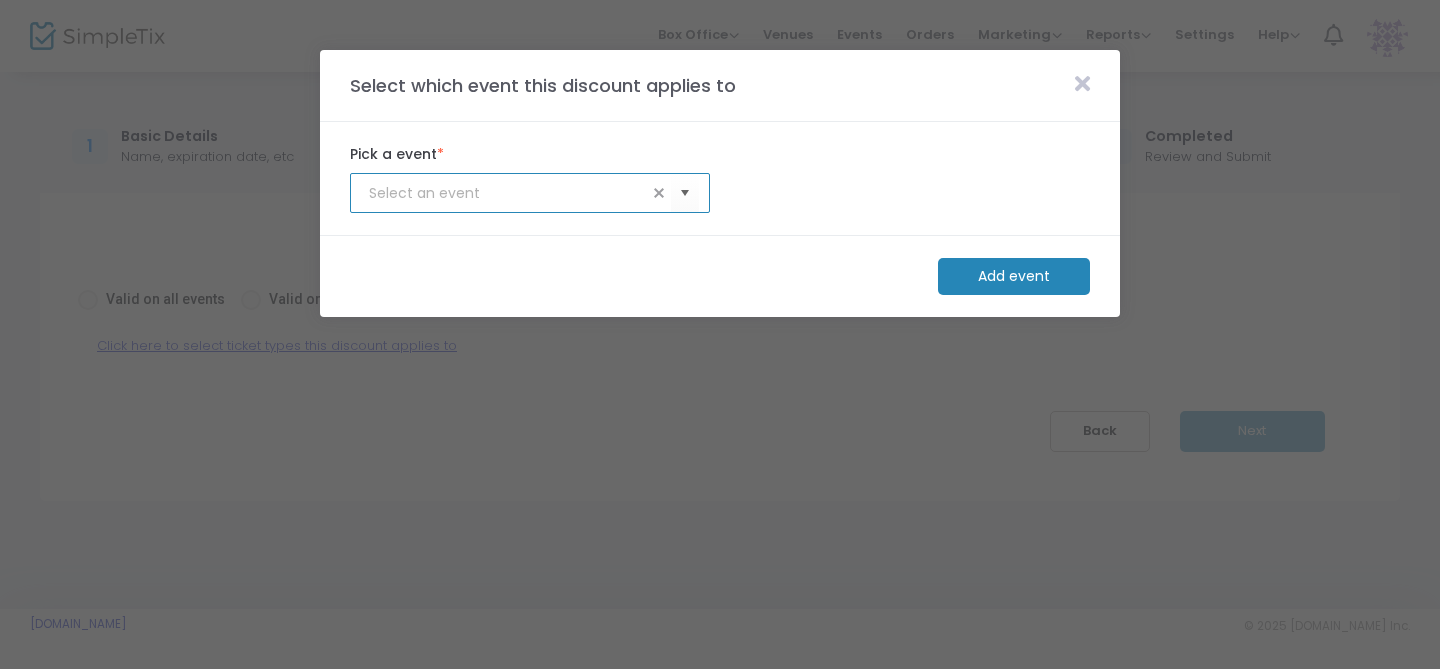 click on "Add event" 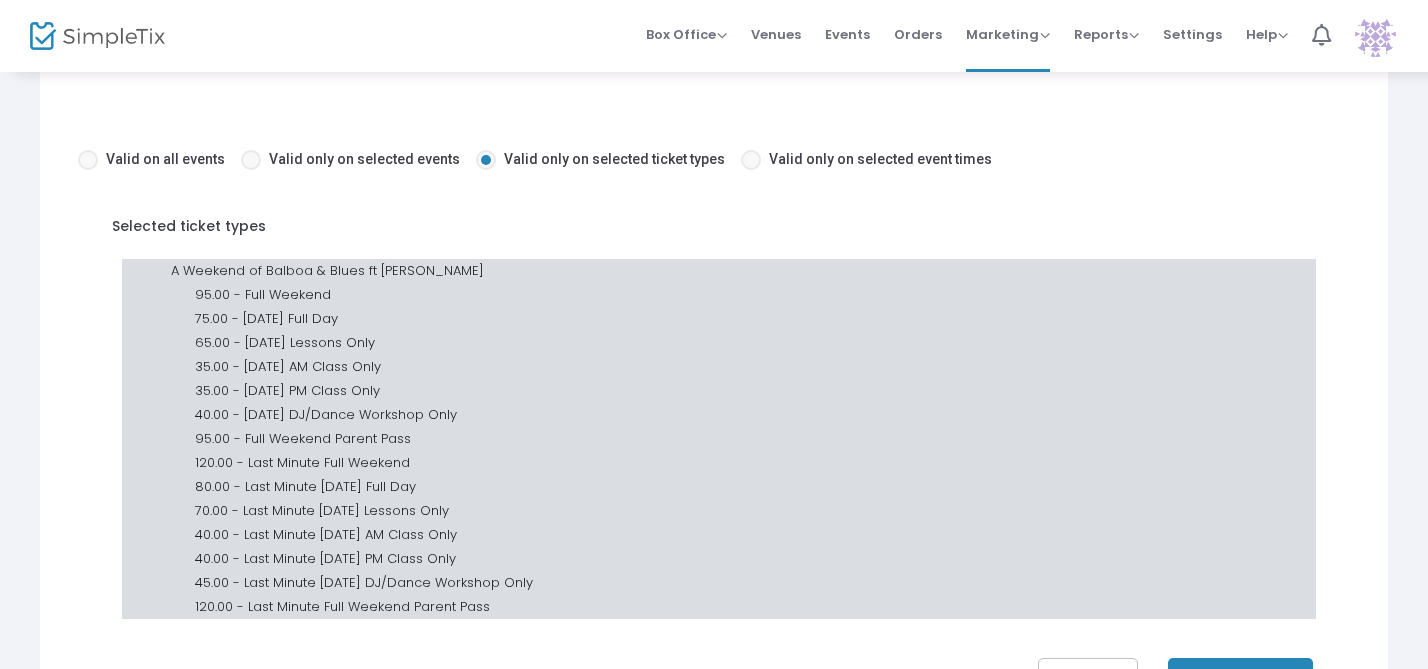 scroll, scrollTop: 167, scrollLeft: 0, axis: vertical 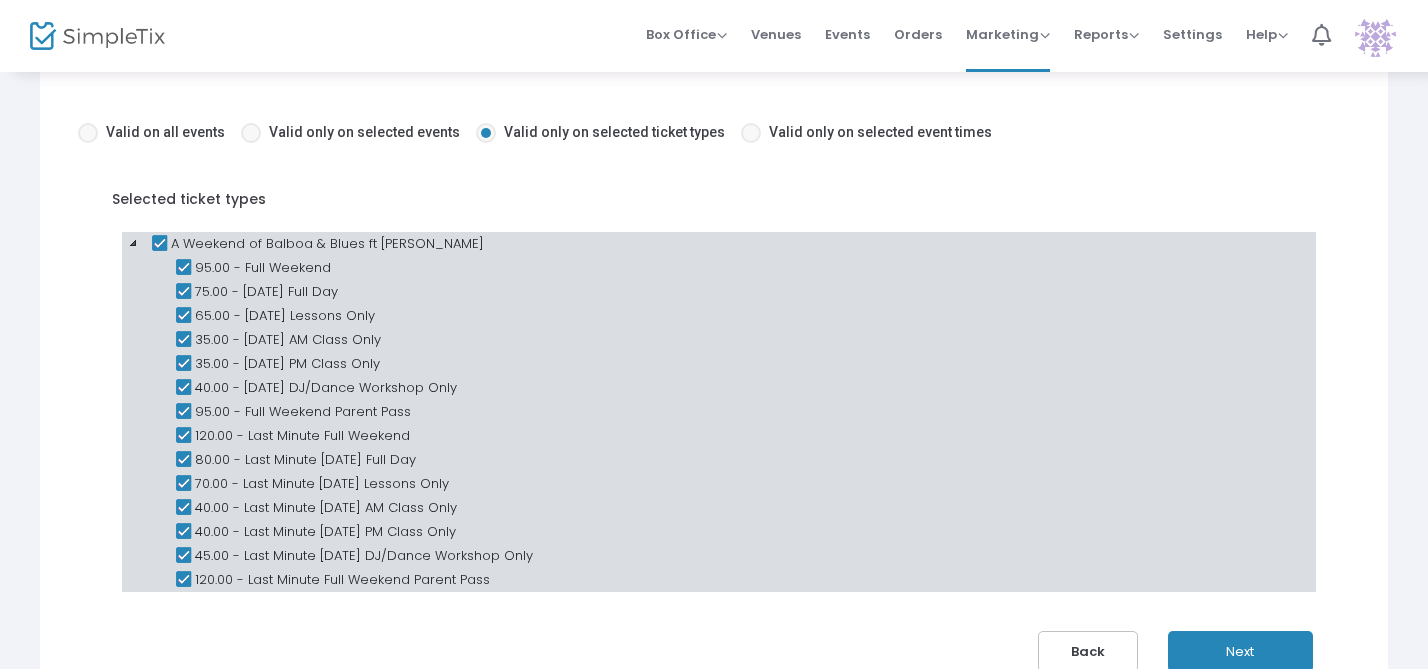 click at bounding box center [183, 316] 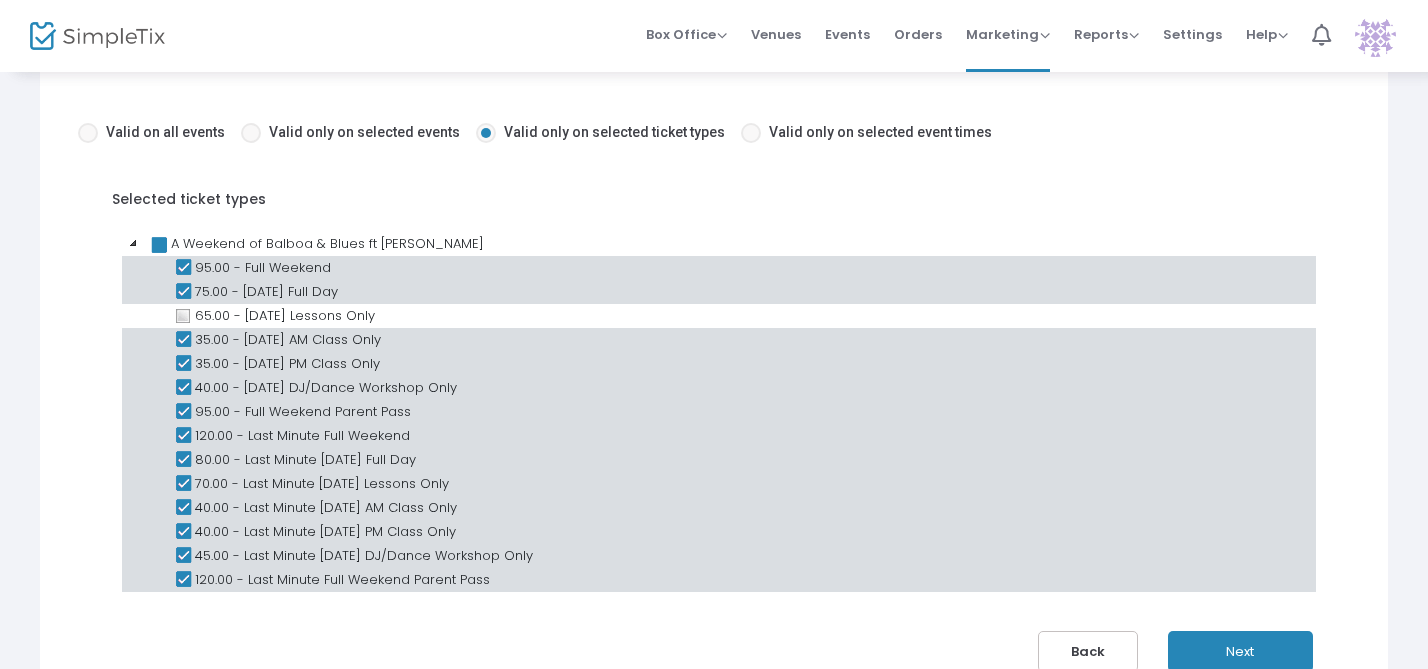 click at bounding box center (183, 340) 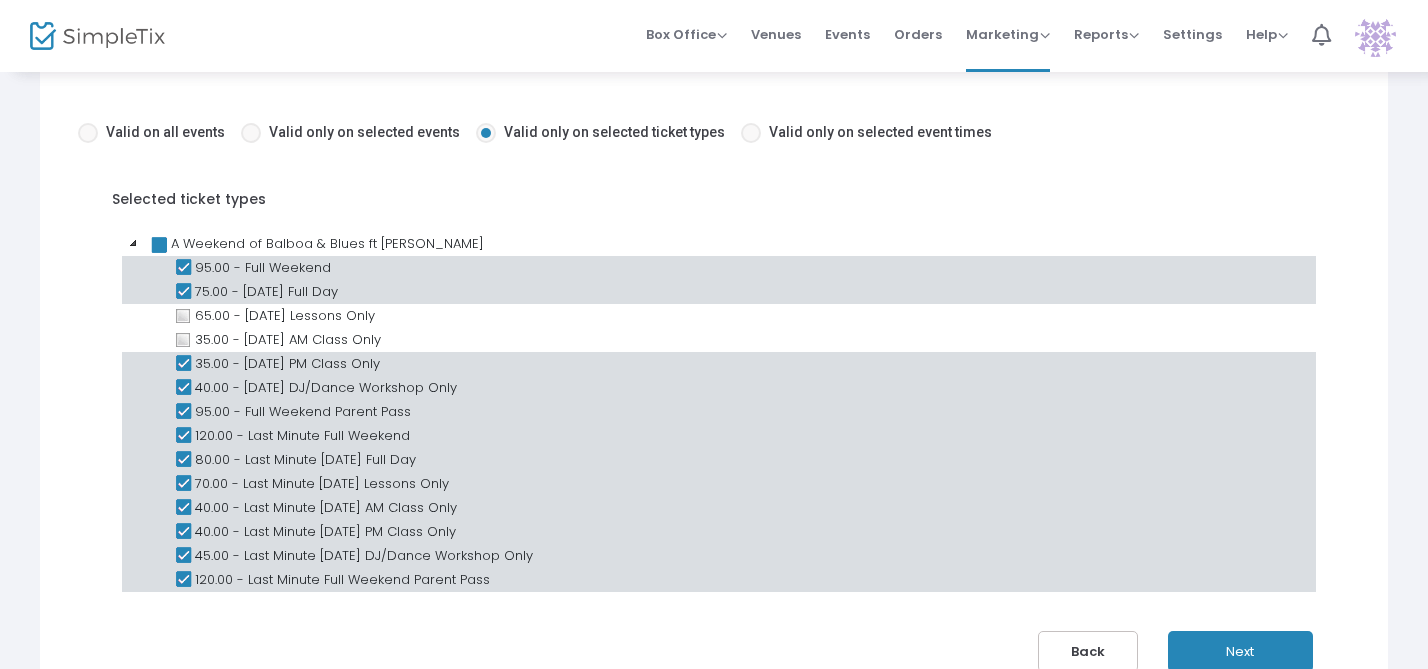 click at bounding box center (183, 364) 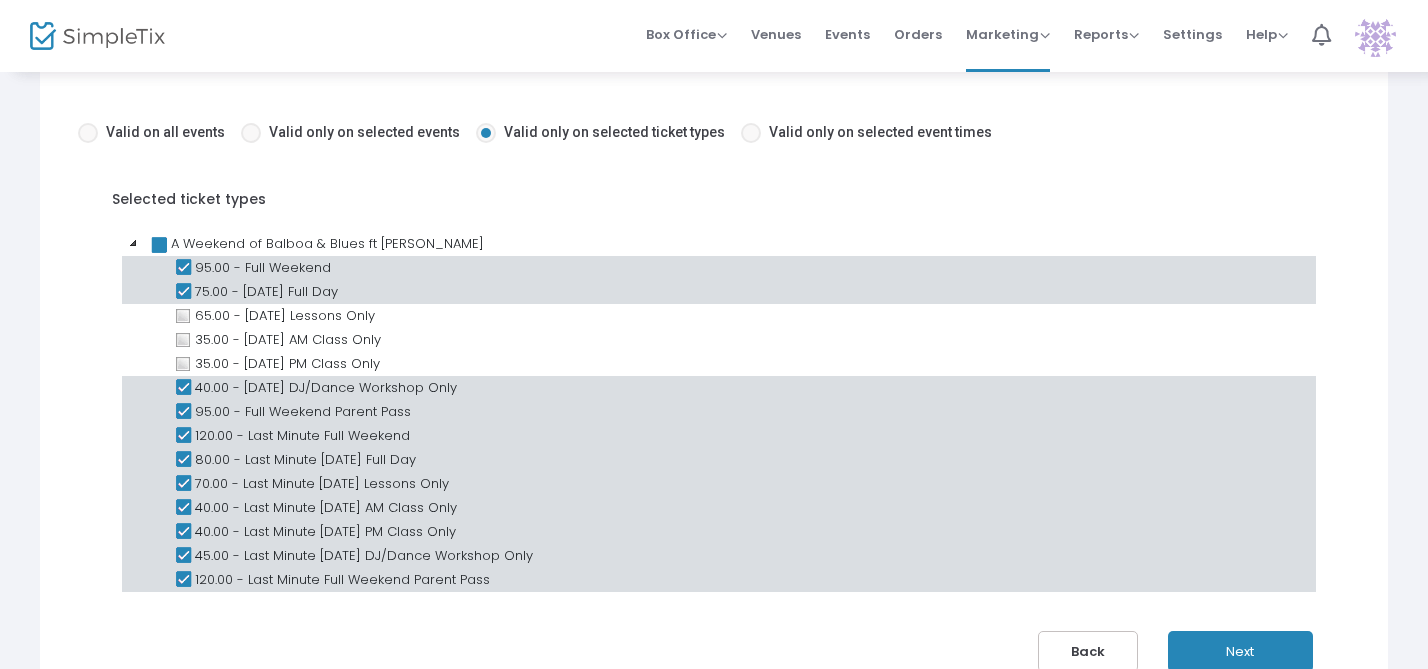 click at bounding box center [183, 388] 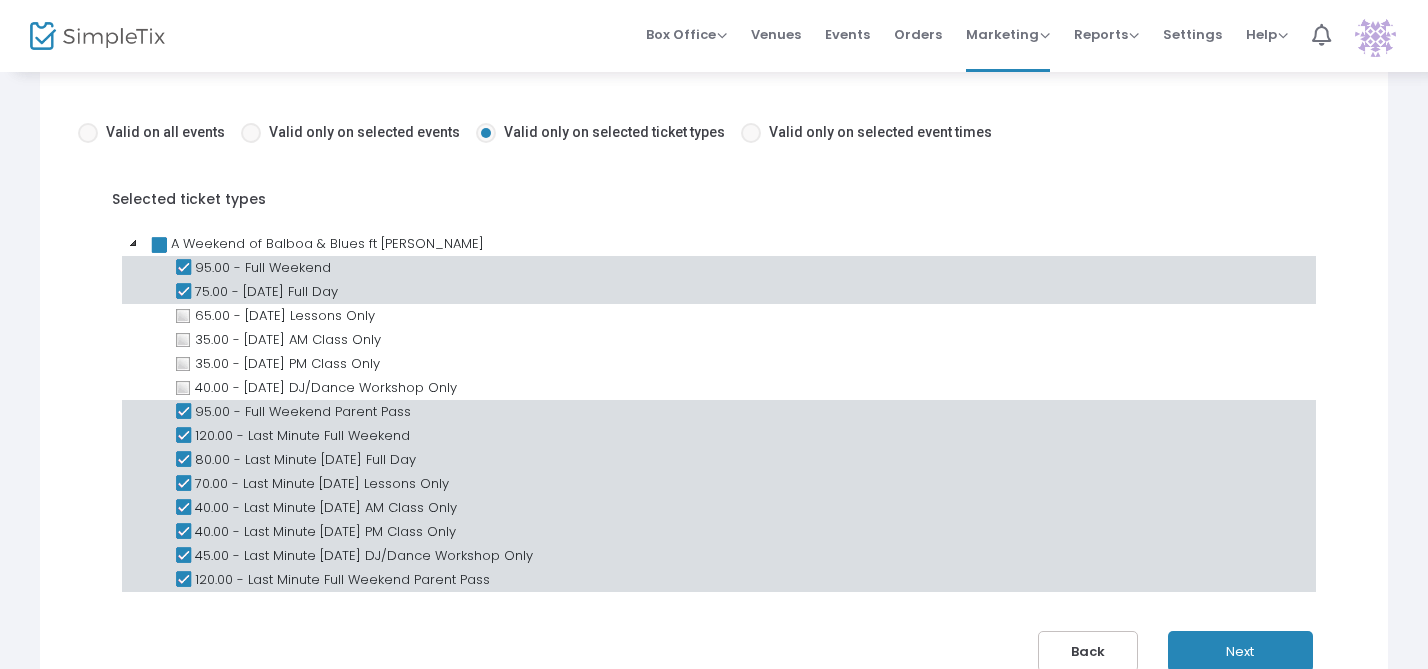 click at bounding box center (183, 436) 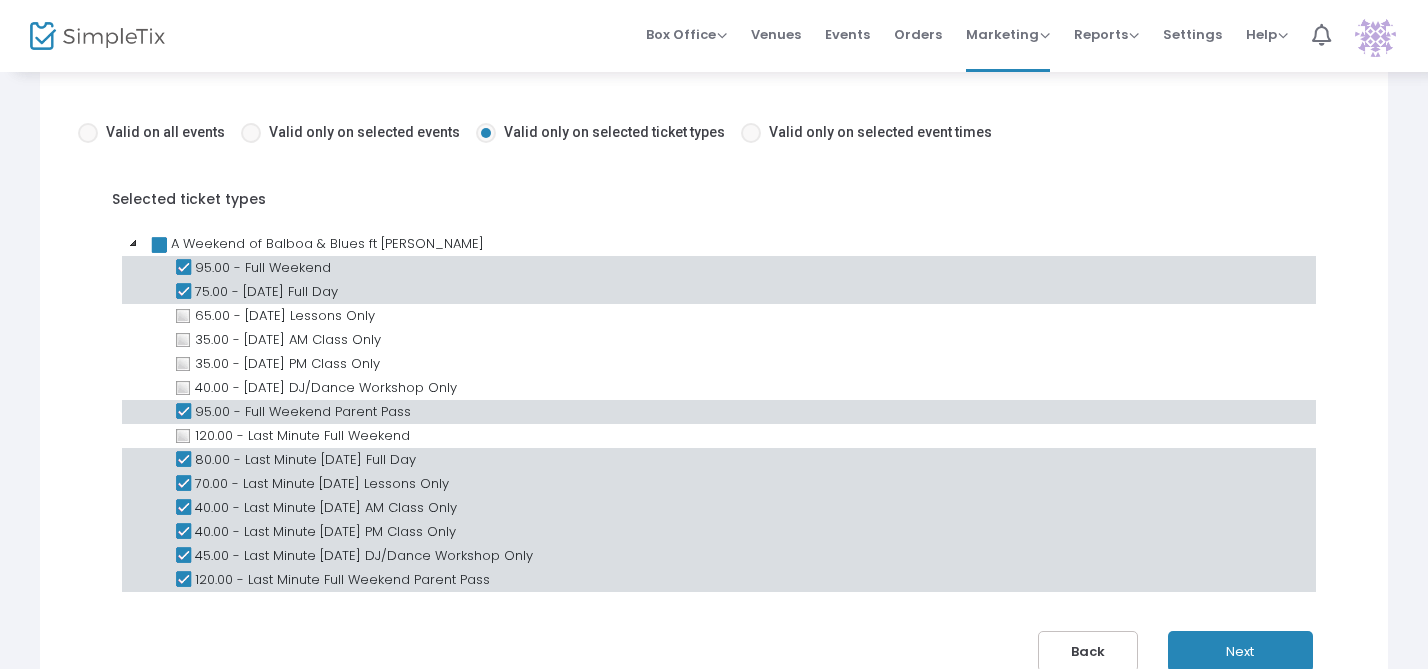 click at bounding box center (183, 460) 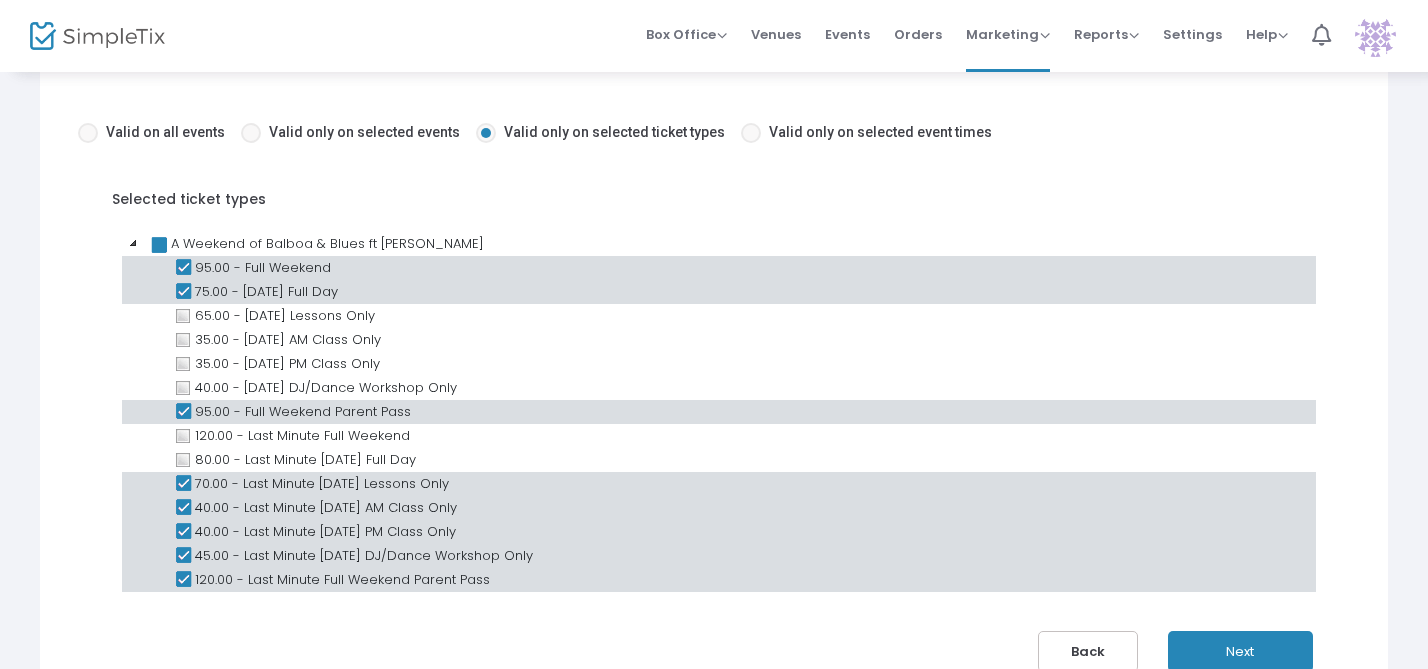 click at bounding box center [183, 484] 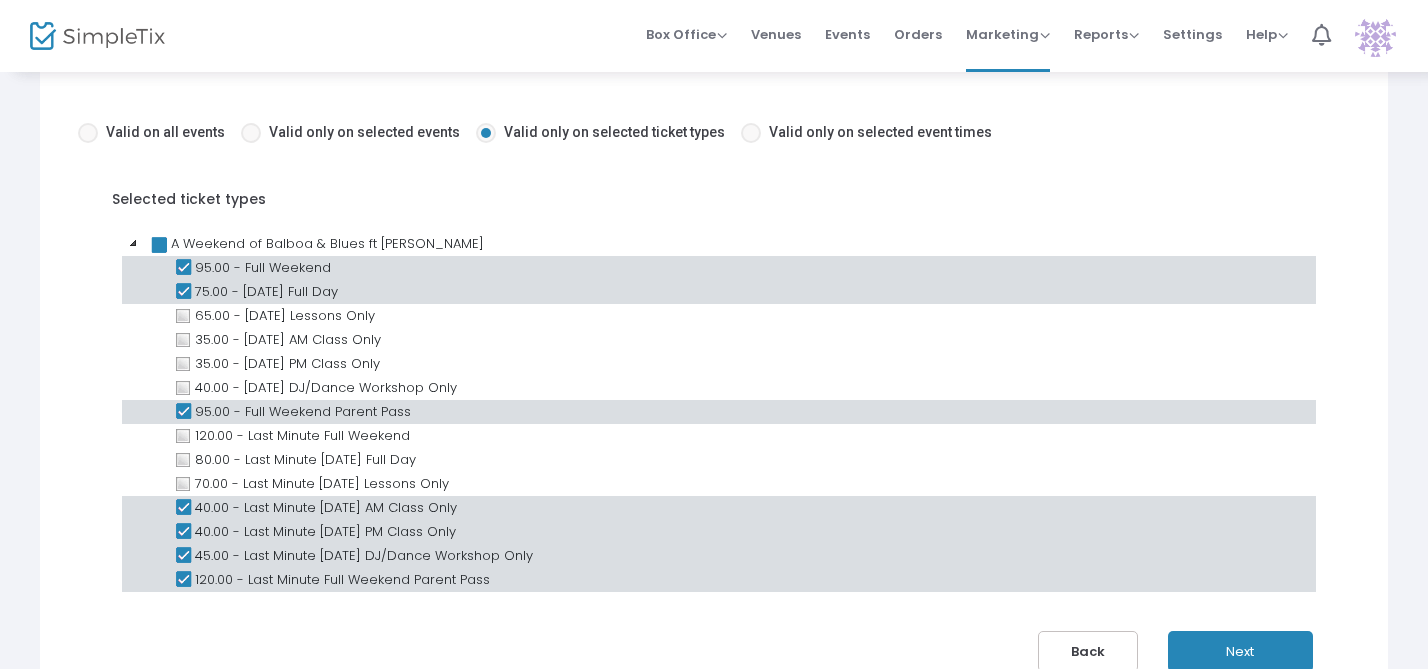 click at bounding box center [183, 508] 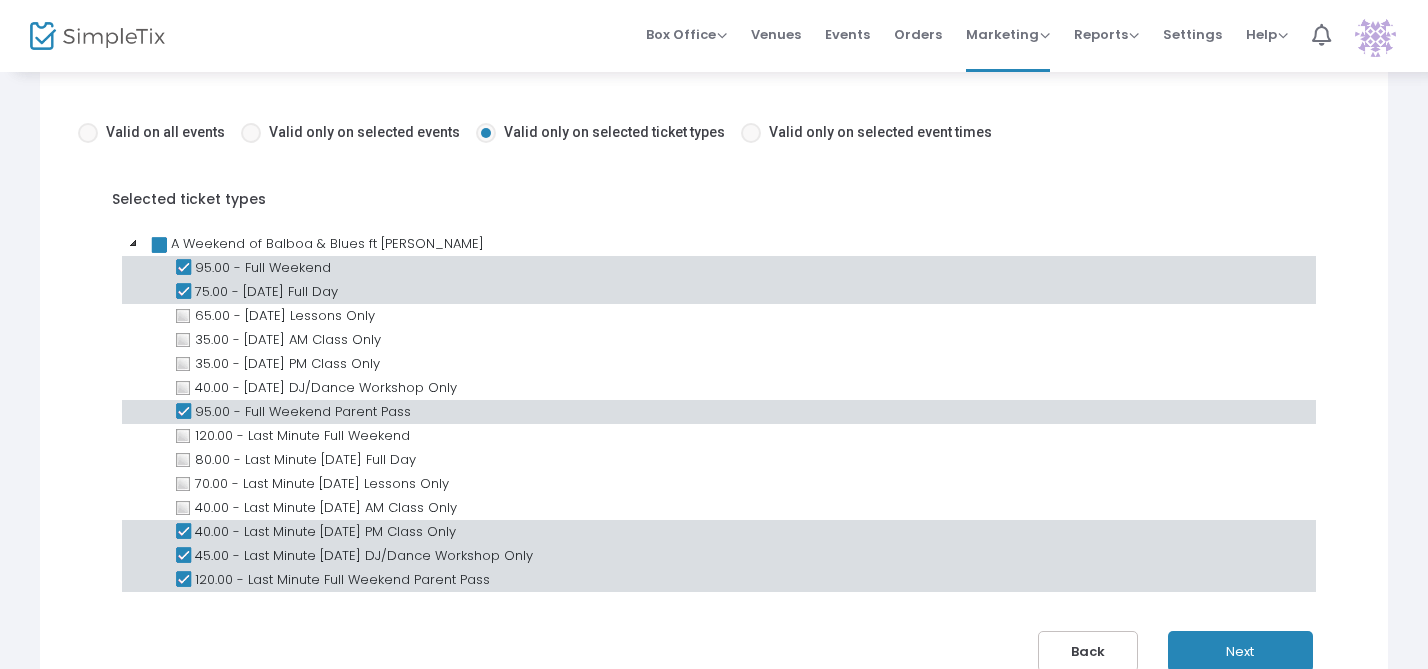 click at bounding box center [183, 532] 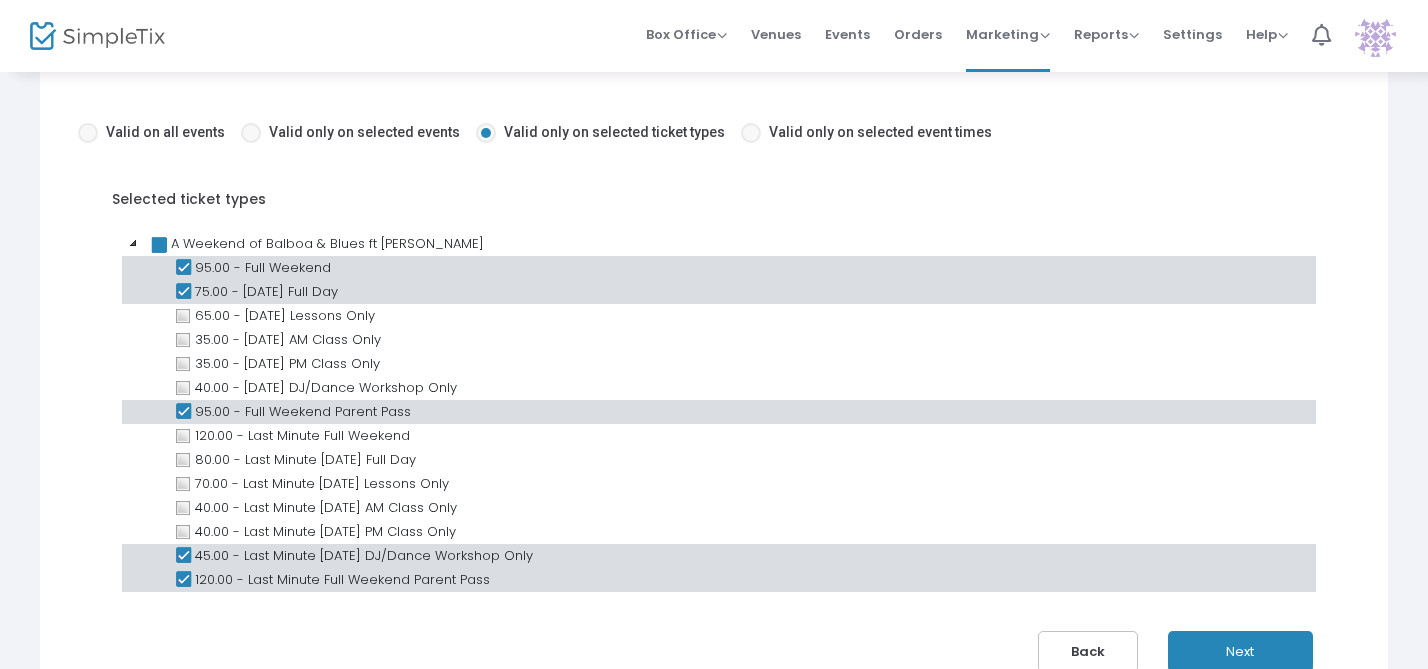 click at bounding box center (183, 556) 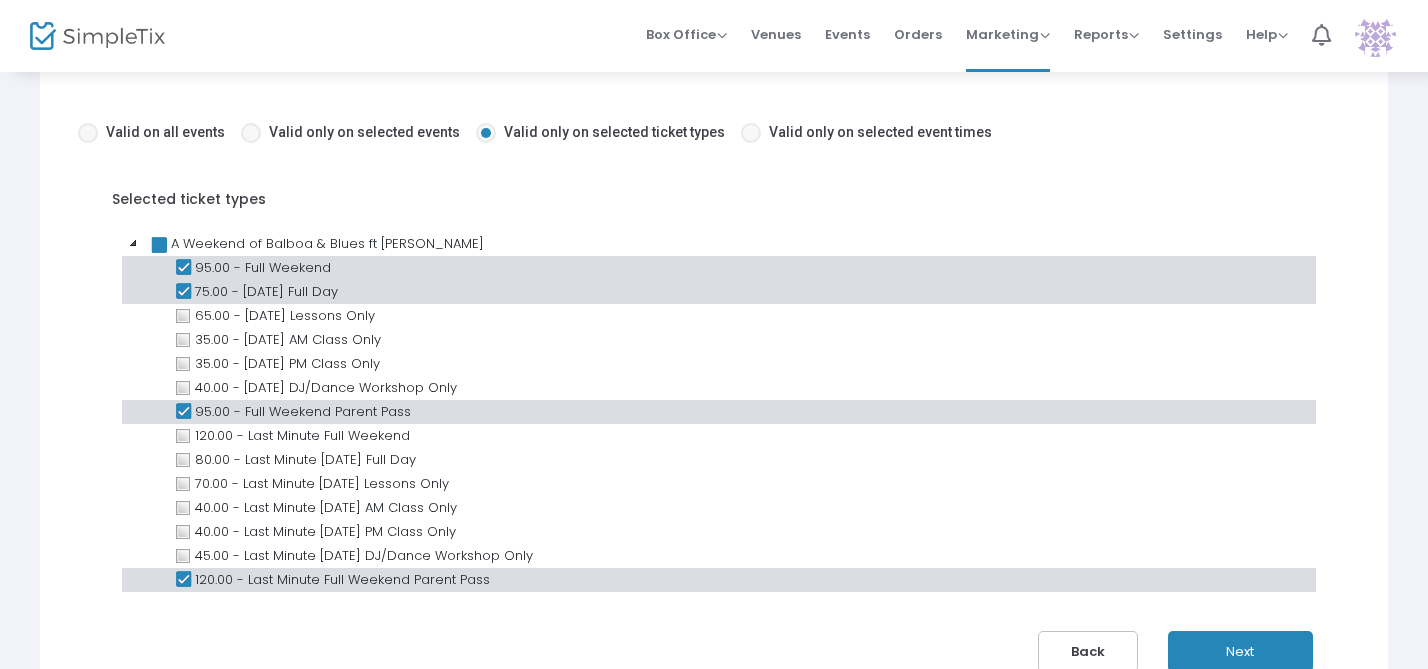 click at bounding box center (183, 580) 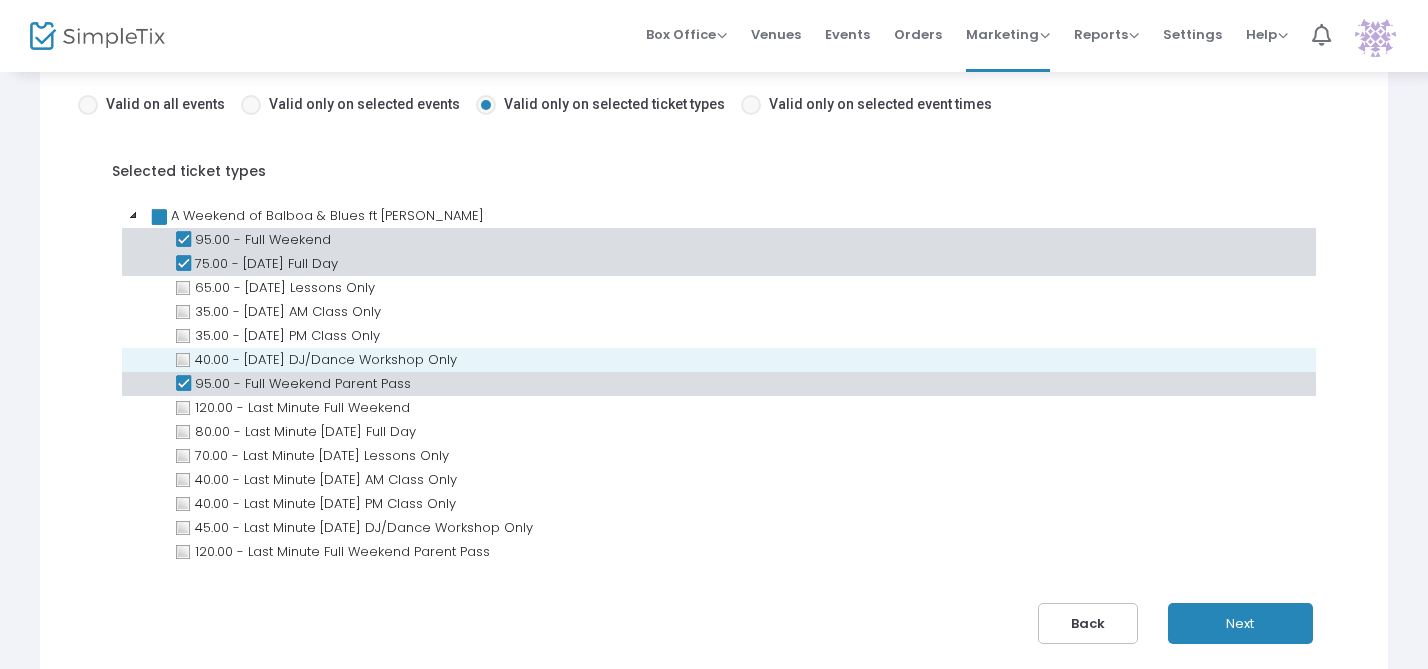 scroll, scrollTop: 194, scrollLeft: 0, axis: vertical 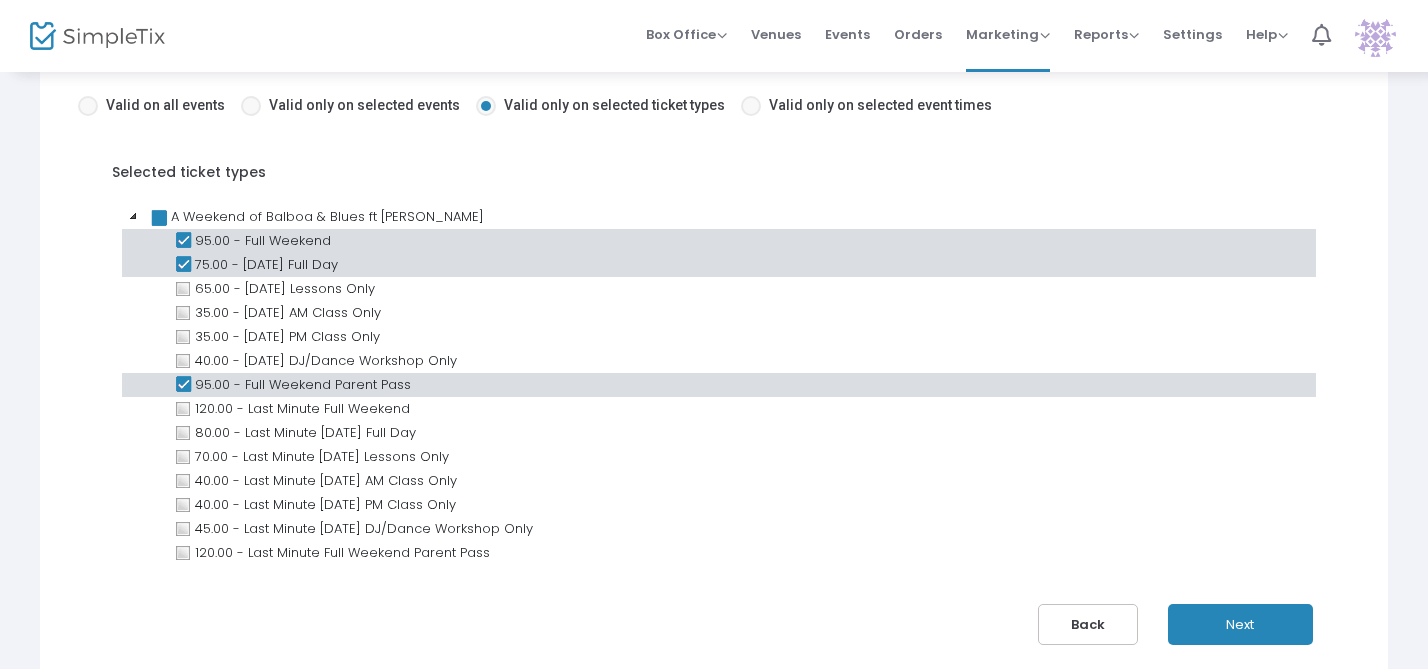 click on "Selected ticket types" at bounding box center [724, 165] 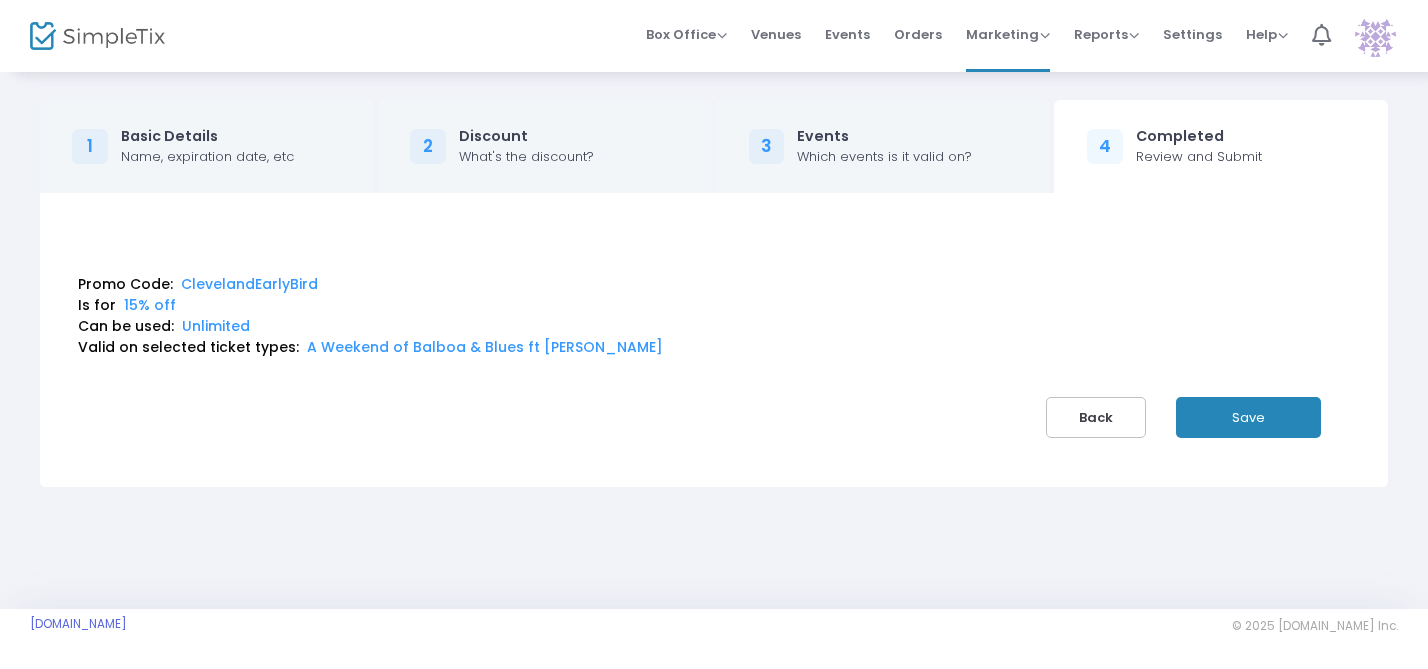 scroll, scrollTop: 0, scrollLeft: 0, axis: both 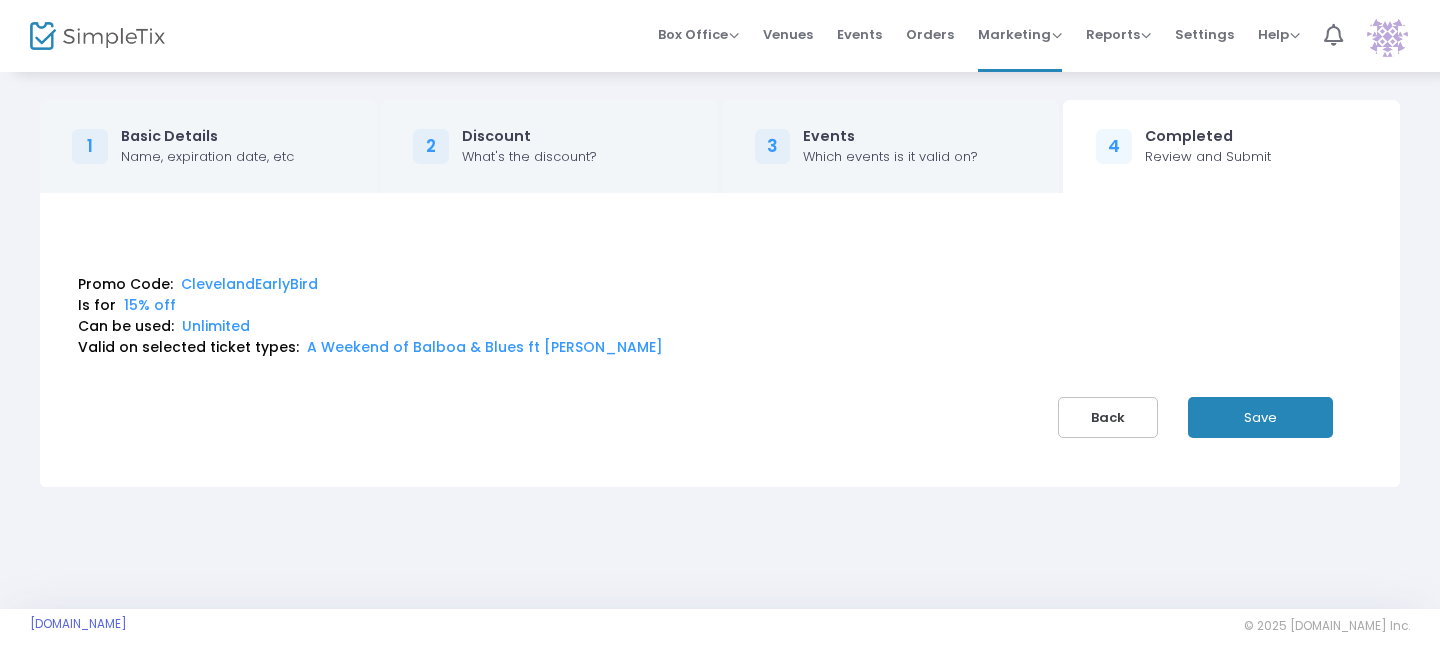 click on "Save" at bounding box center [1260, 417] 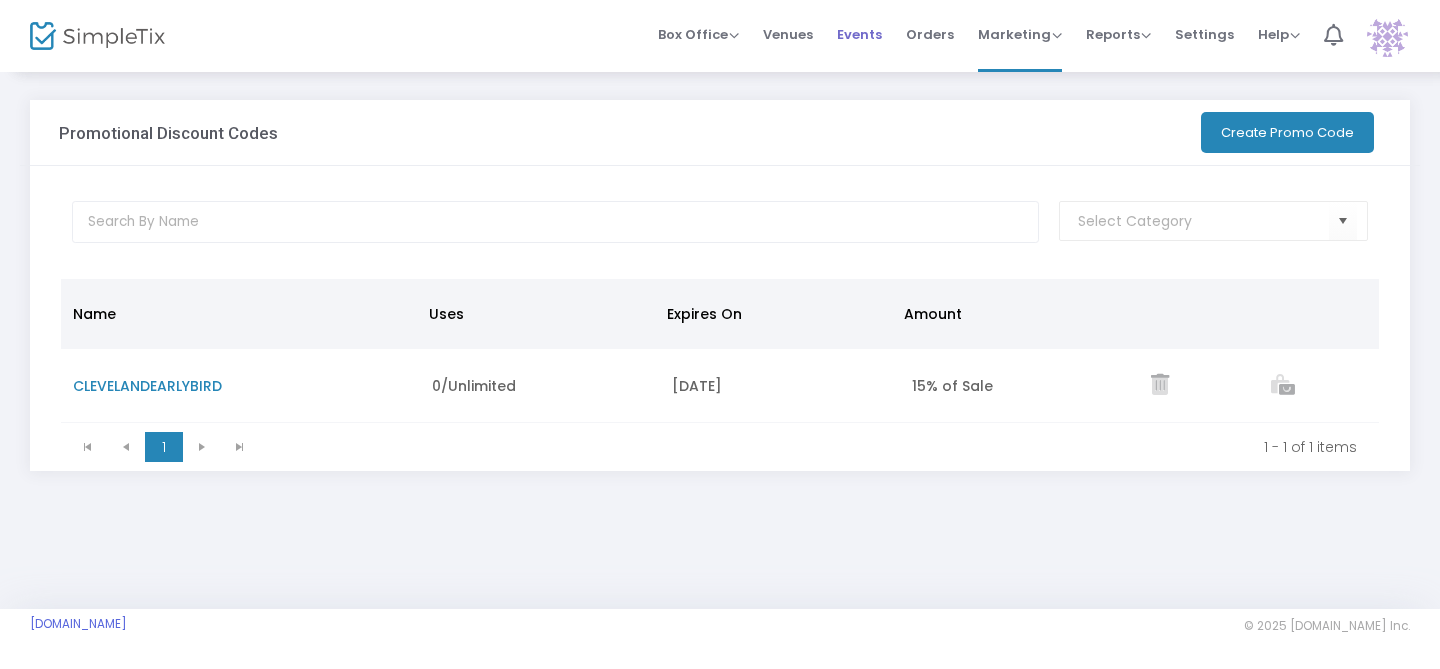 click on "Events" at bounding box center [859, 34] 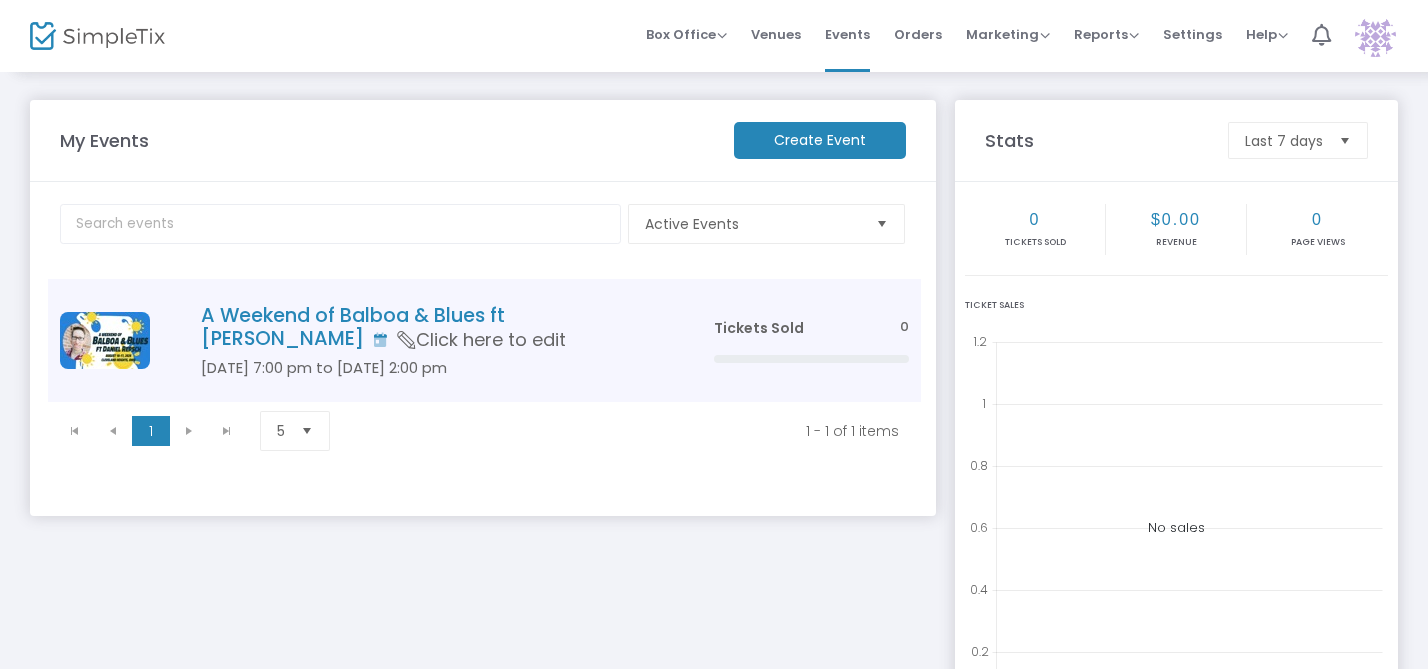 click on "A Weekend of Balboa & Blues ft [PERSON_NAME]" 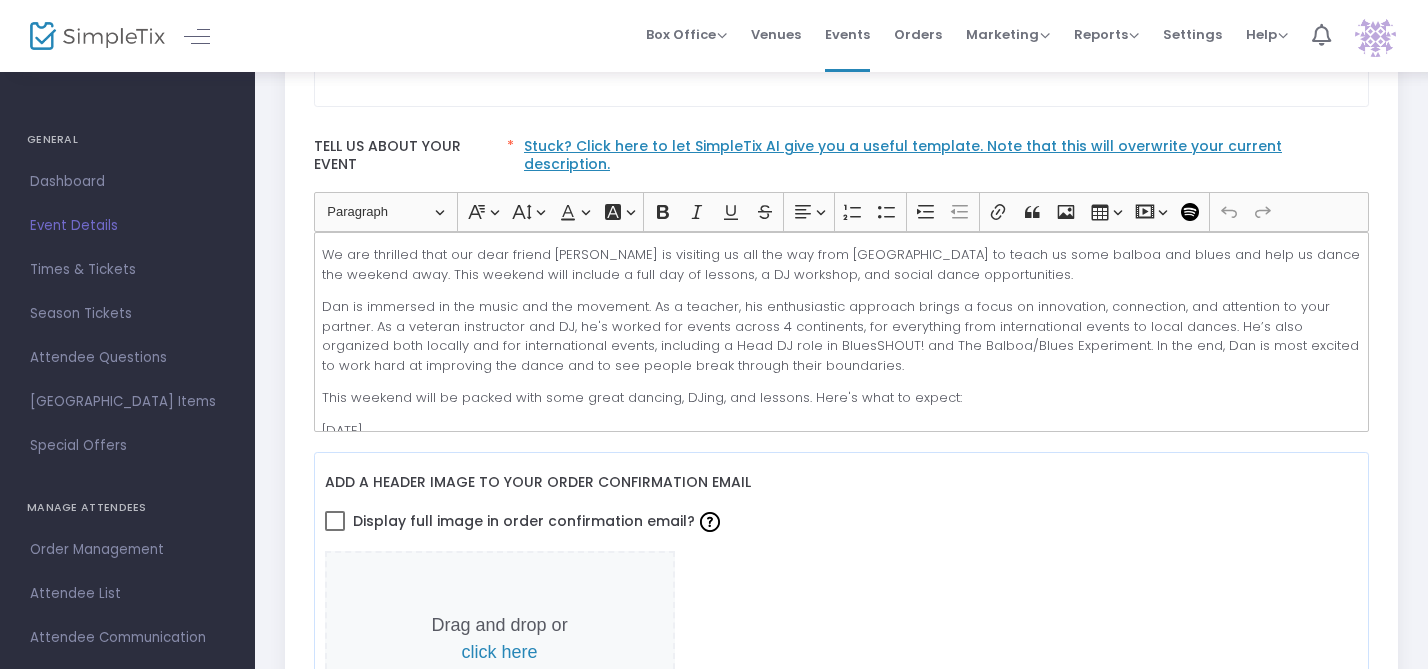 scroll, scrollTop: 552, scrollLeft: 0, axis: vertical 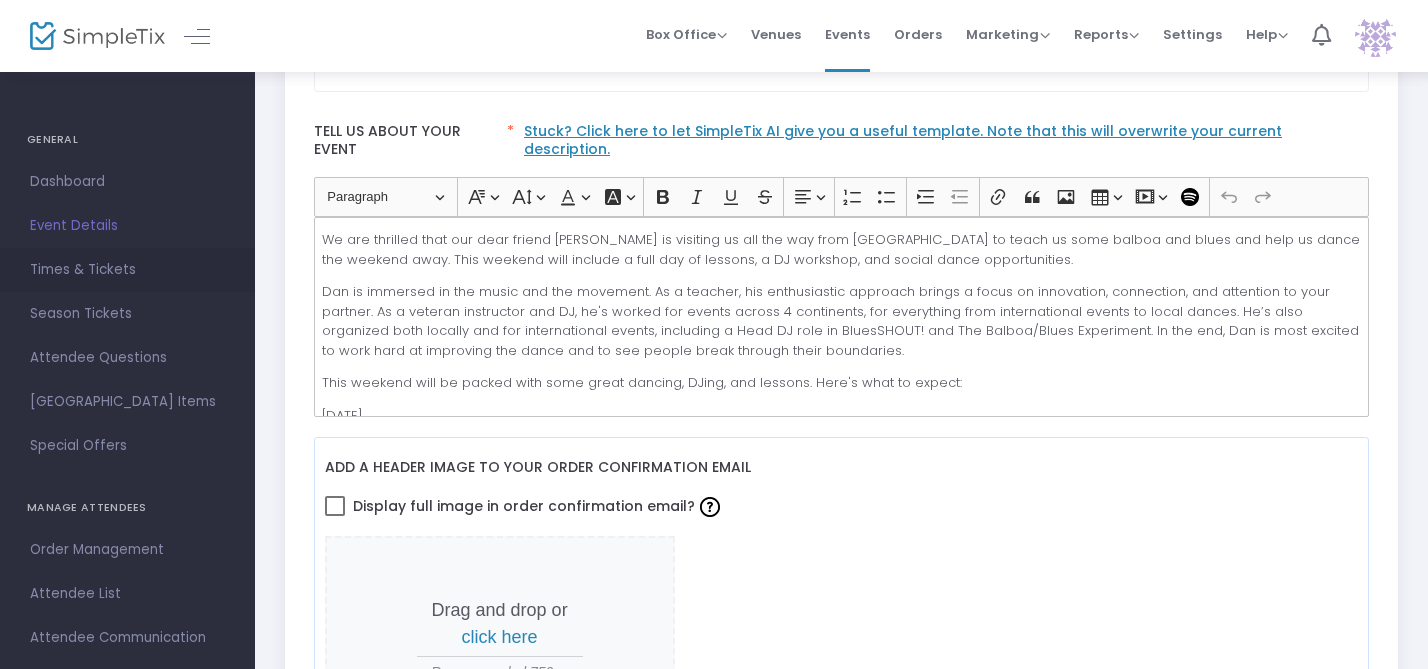 click on "Times & Tickets" at bounding box center [127, 270] 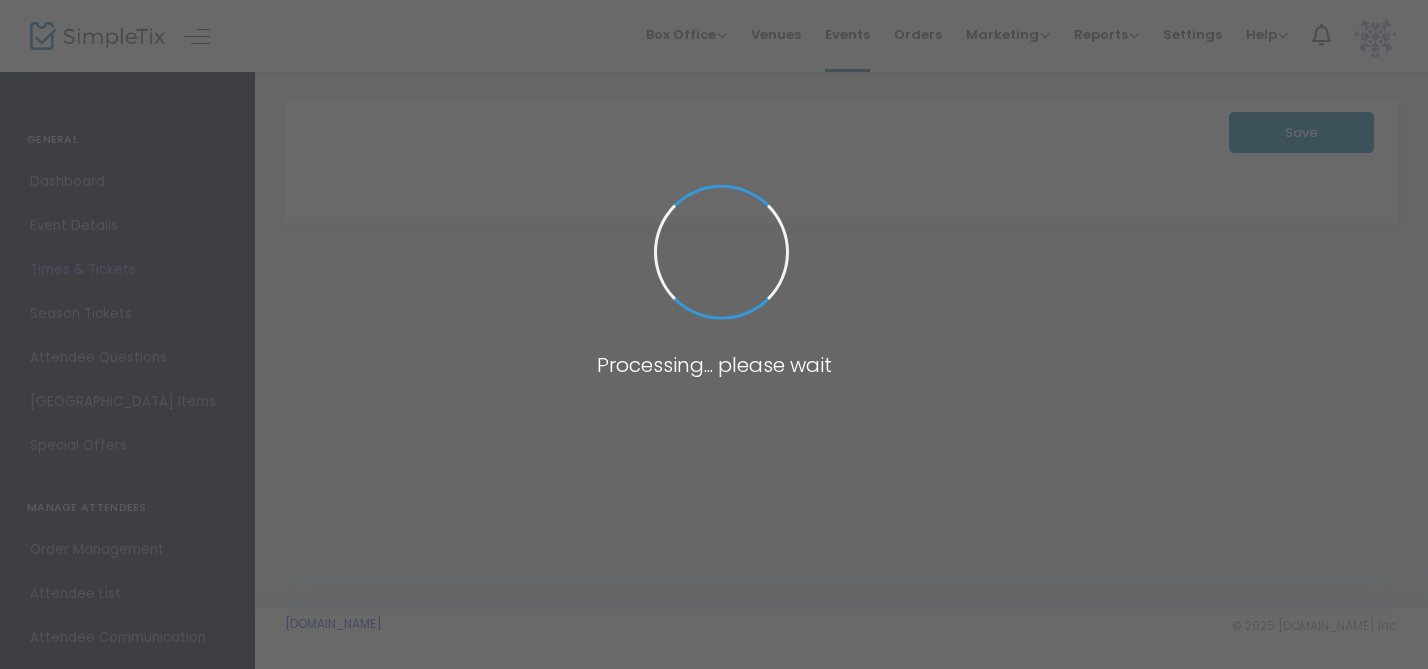 scroll, scrollTop: 0, scrollLeft: 0, axis: both 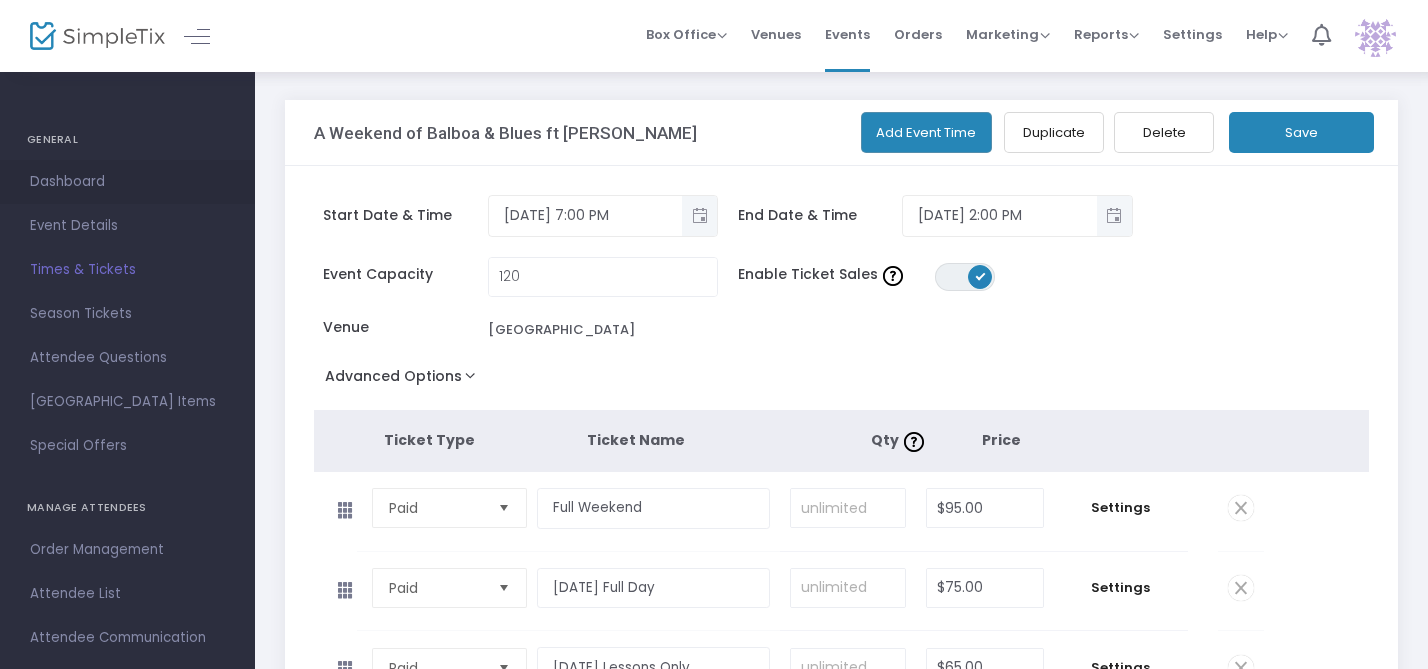 click on "Dashboard" at bounding box center (127, 182) 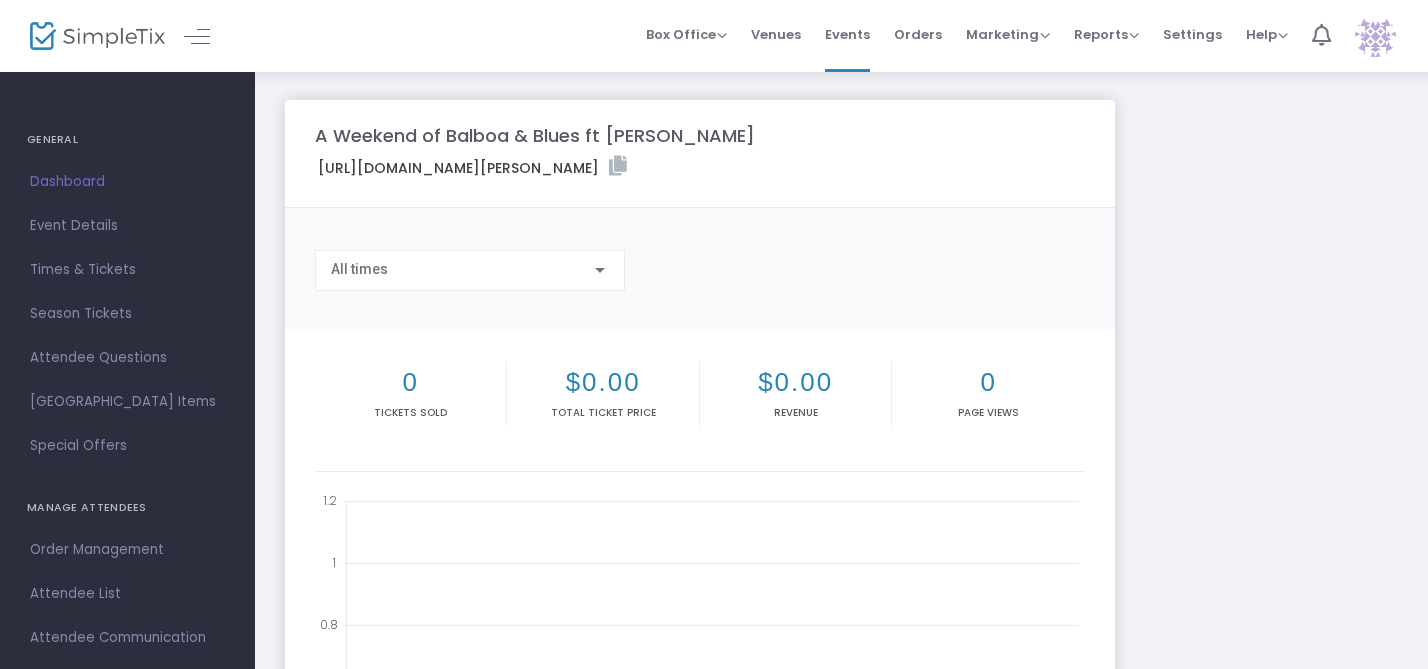 click on "[URL][DOMAIN_NAME][PERSON_NAME]" 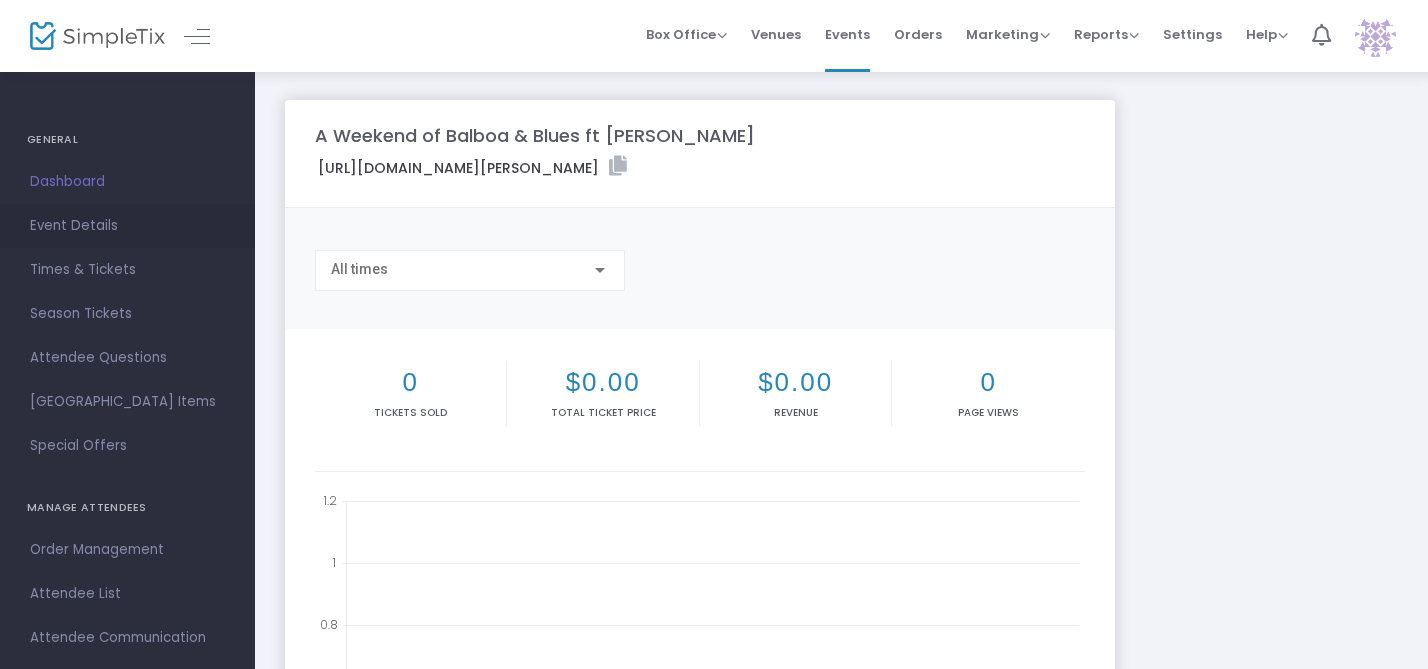 click on "Event Details" at bounding box center [127, 226] 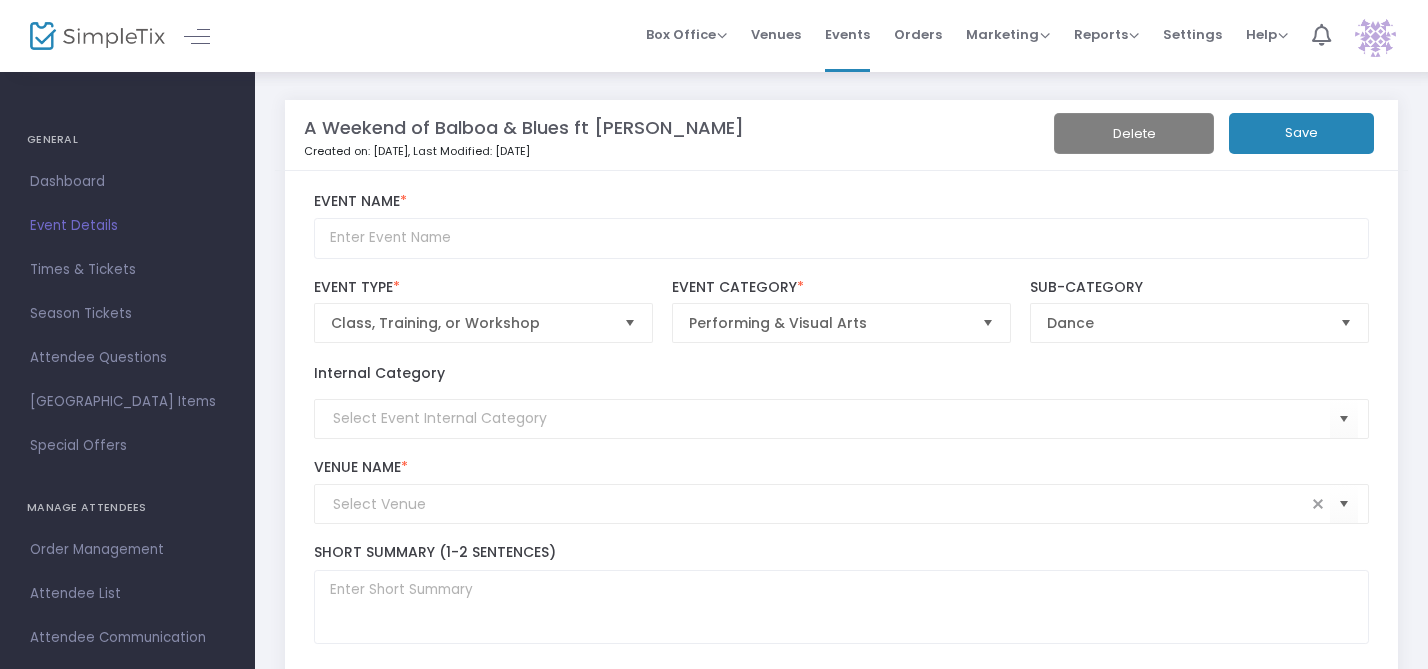 click on "Save" 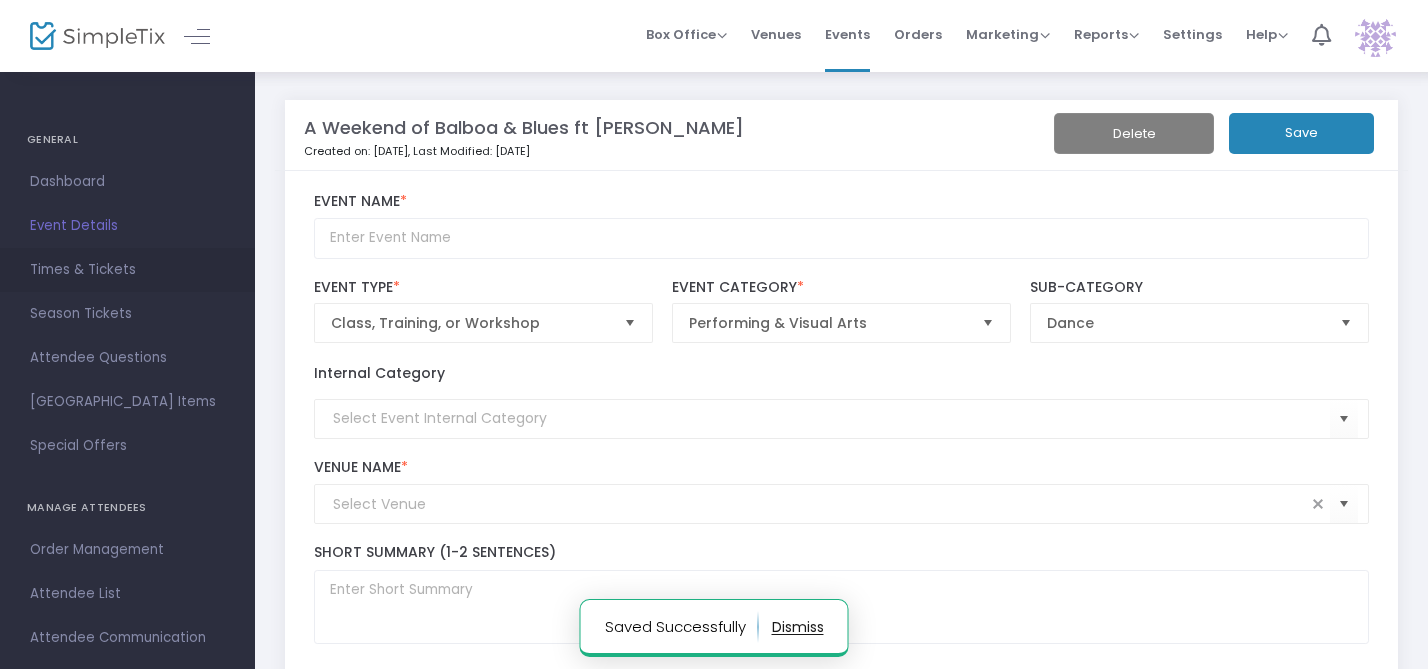 click on "Times & Tickets" at bounding box center (127, 270) 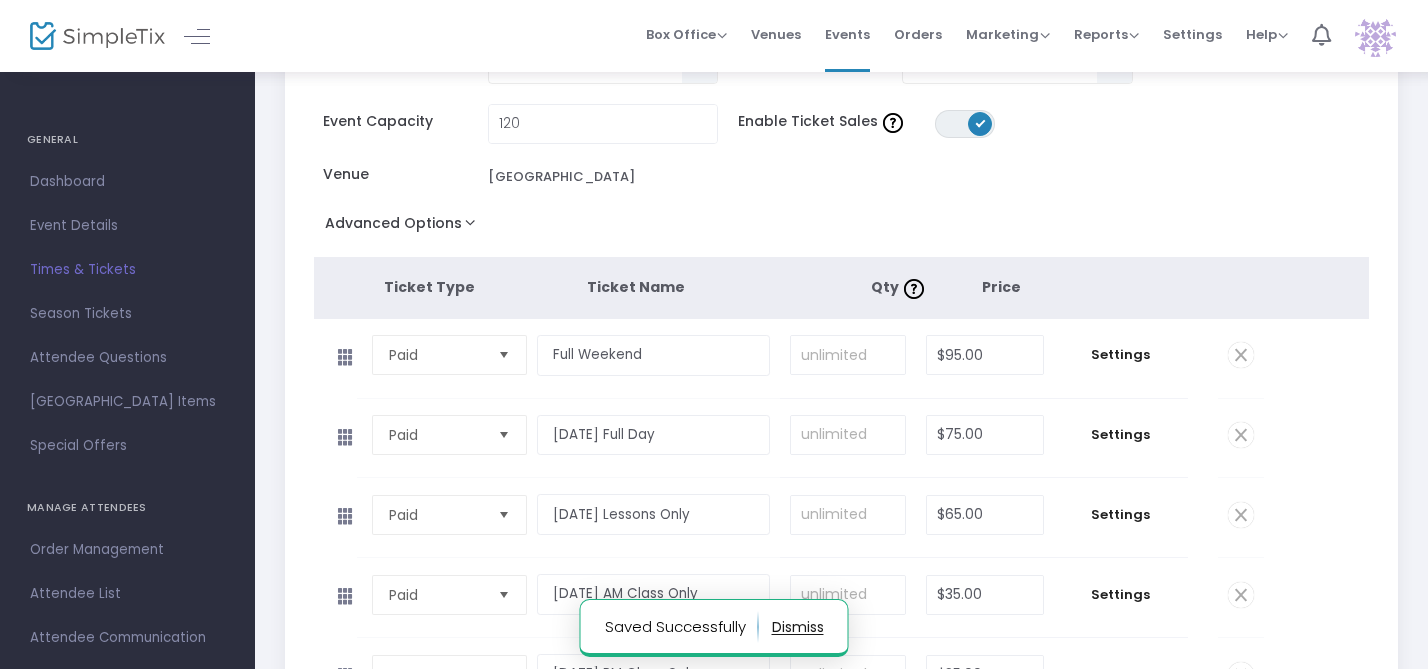scroll, scrollTop: 177, scrollLeft: 0, axis: vertical 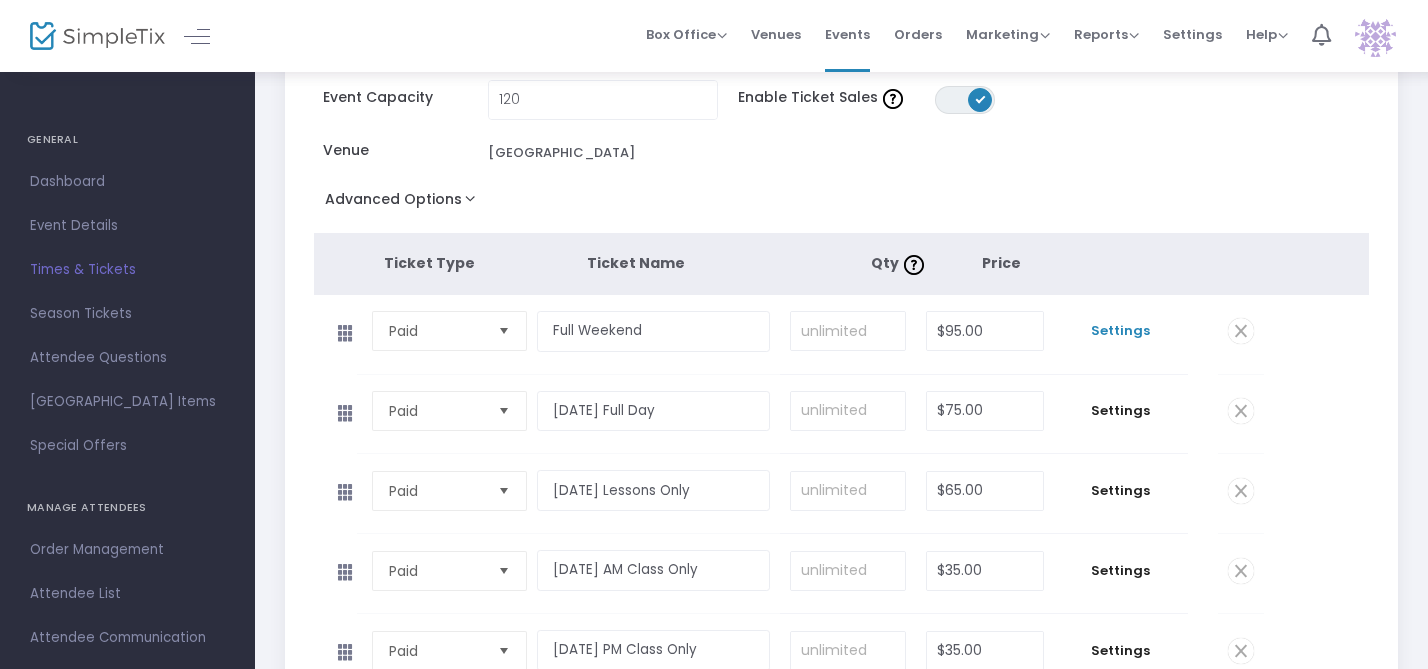 click on "Settings" at bounding box center [1121, 331] 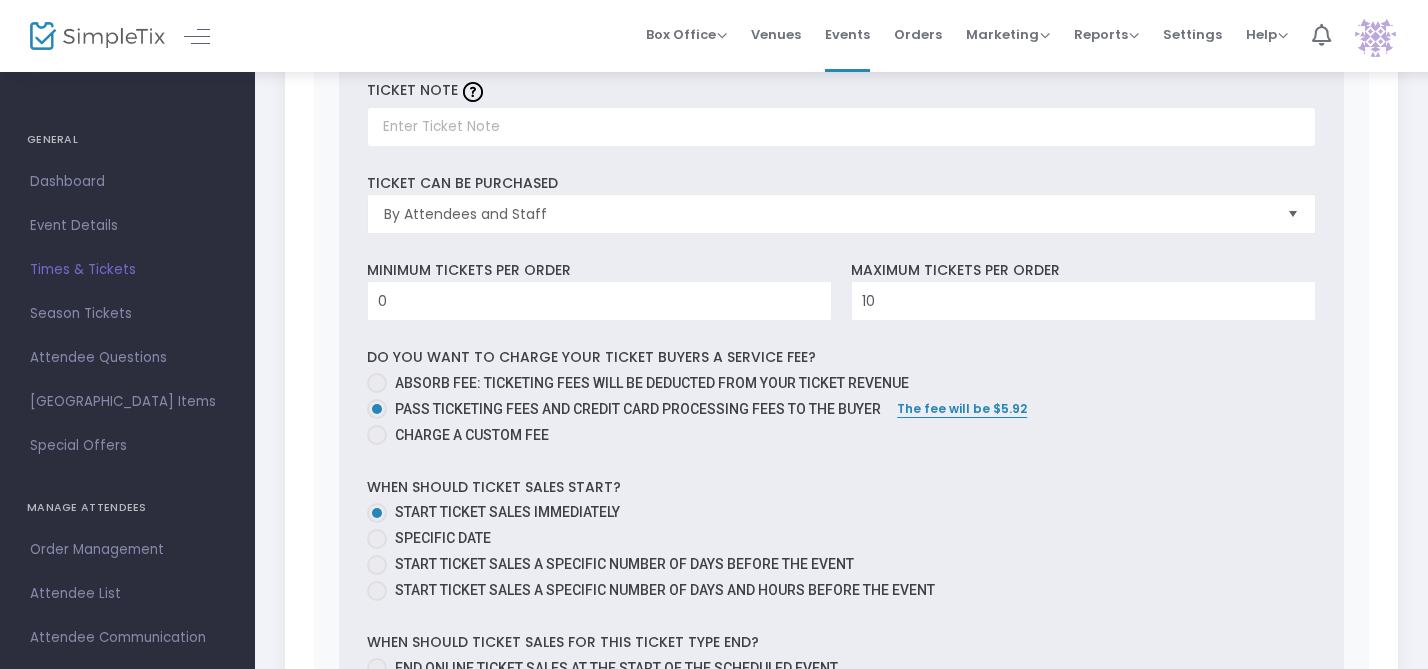 scroll, scrollTop: 743, scrollLeft: 0, axis: vertical 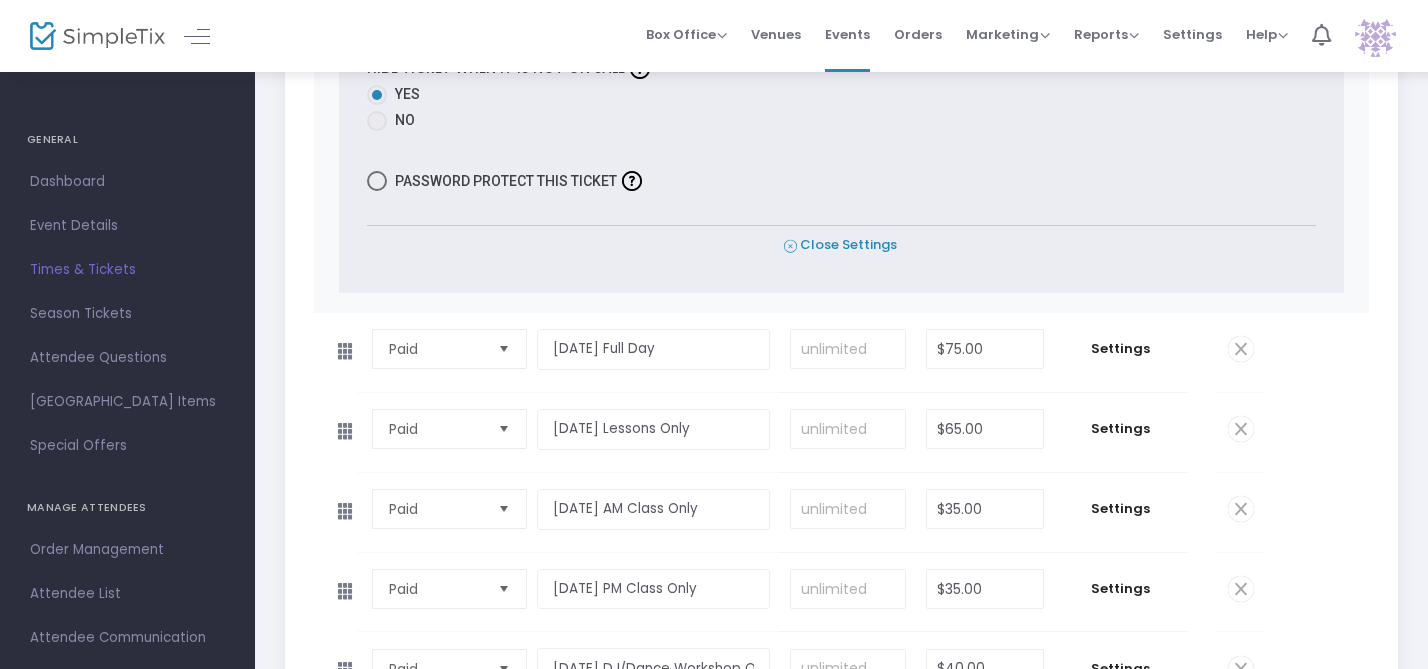 click on "Close Settings" at bounding box center (840, 245) 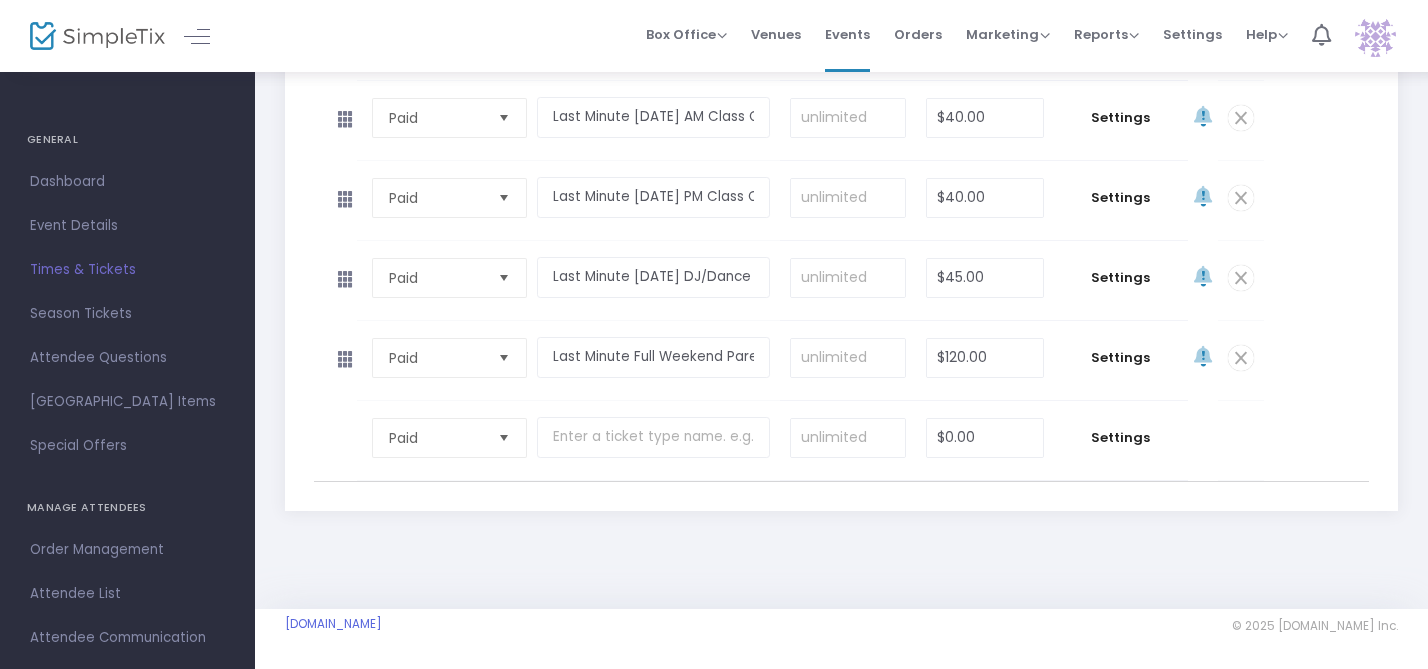 scroll, scrollTop: 1190, scrollLeft: 0, axis: vertical 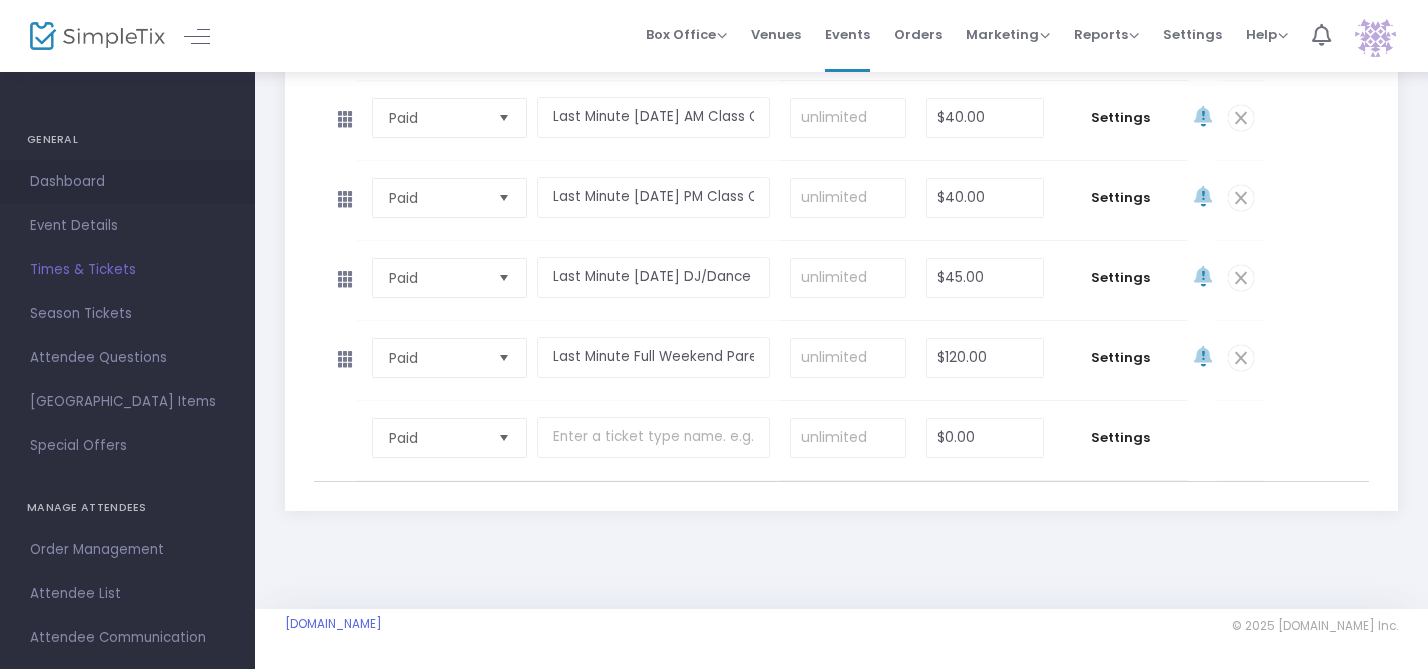 click on "Dashboard" at bounding box center (127, 182) 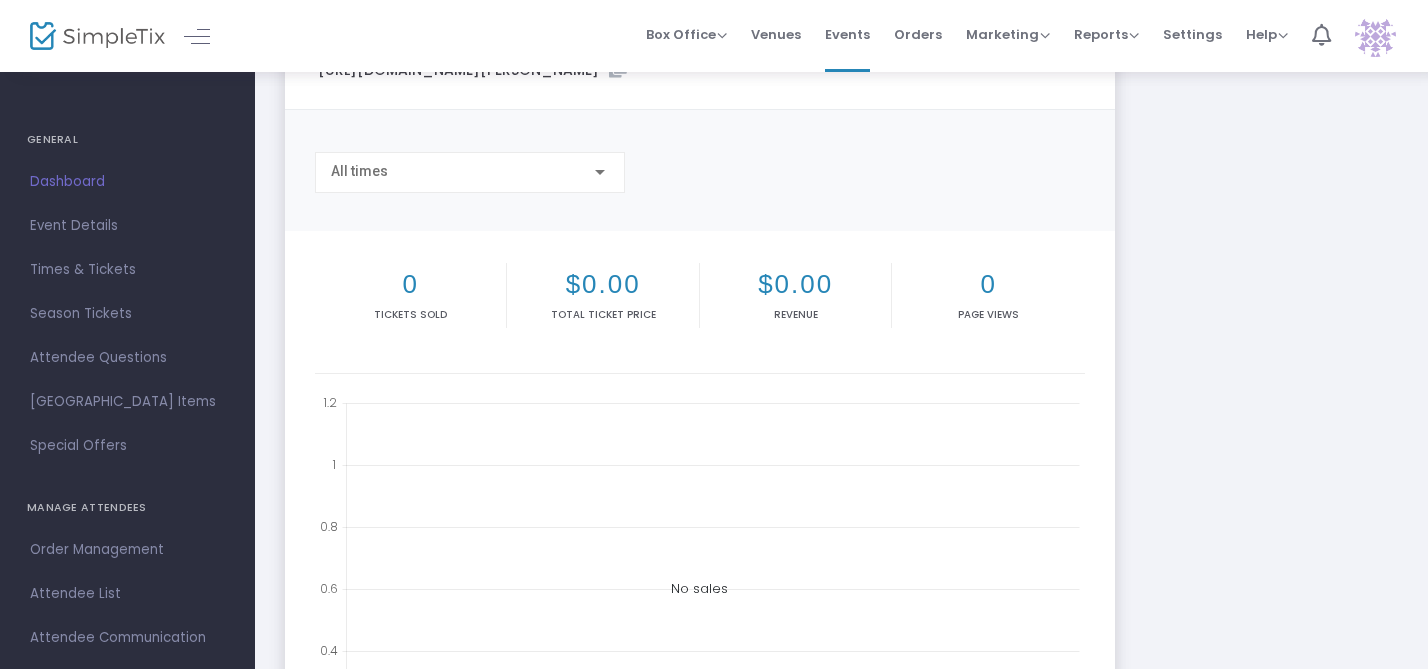scroll, scrollTop: 0, scrollLeft: 0, axis: both 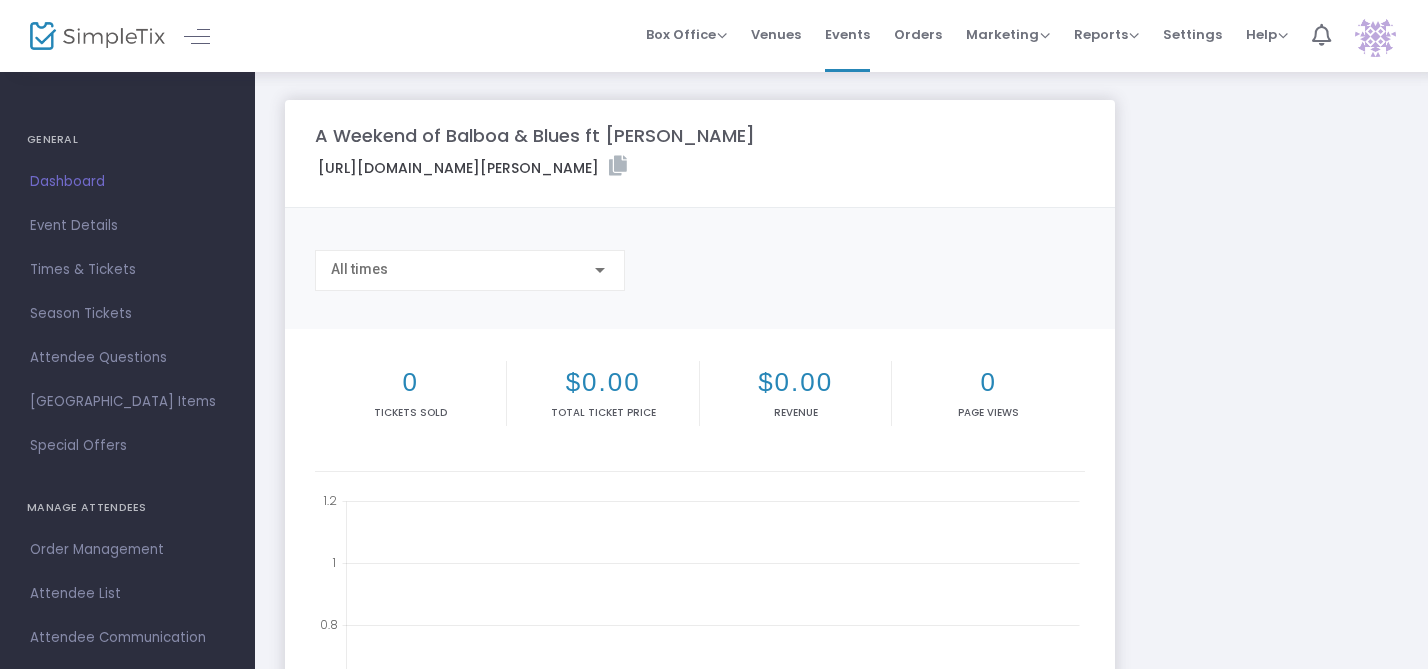 click on "https://www.simpletix.com/e/a-weekend-of-balboa-blues-ft-daniel-repsch-tickets-226416 Copy Link" 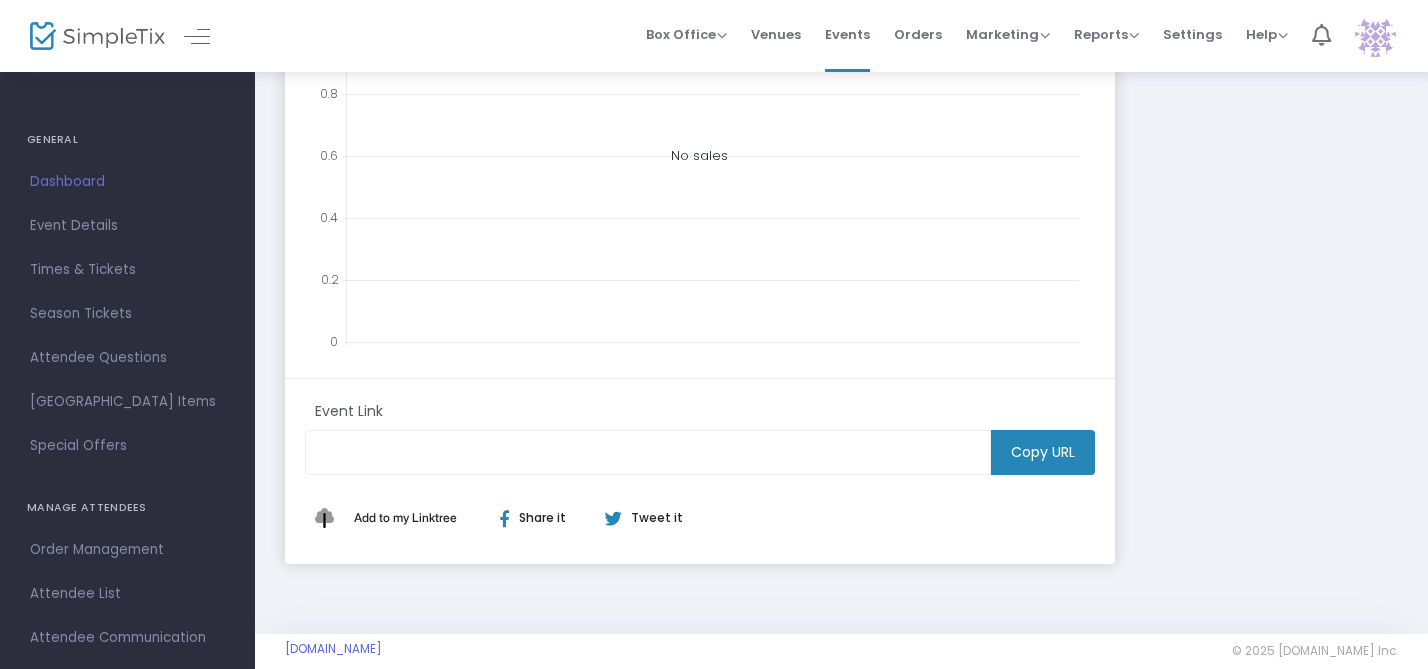 scroll, scrollTop: 557, scrollLeft: 0, axis: vertical 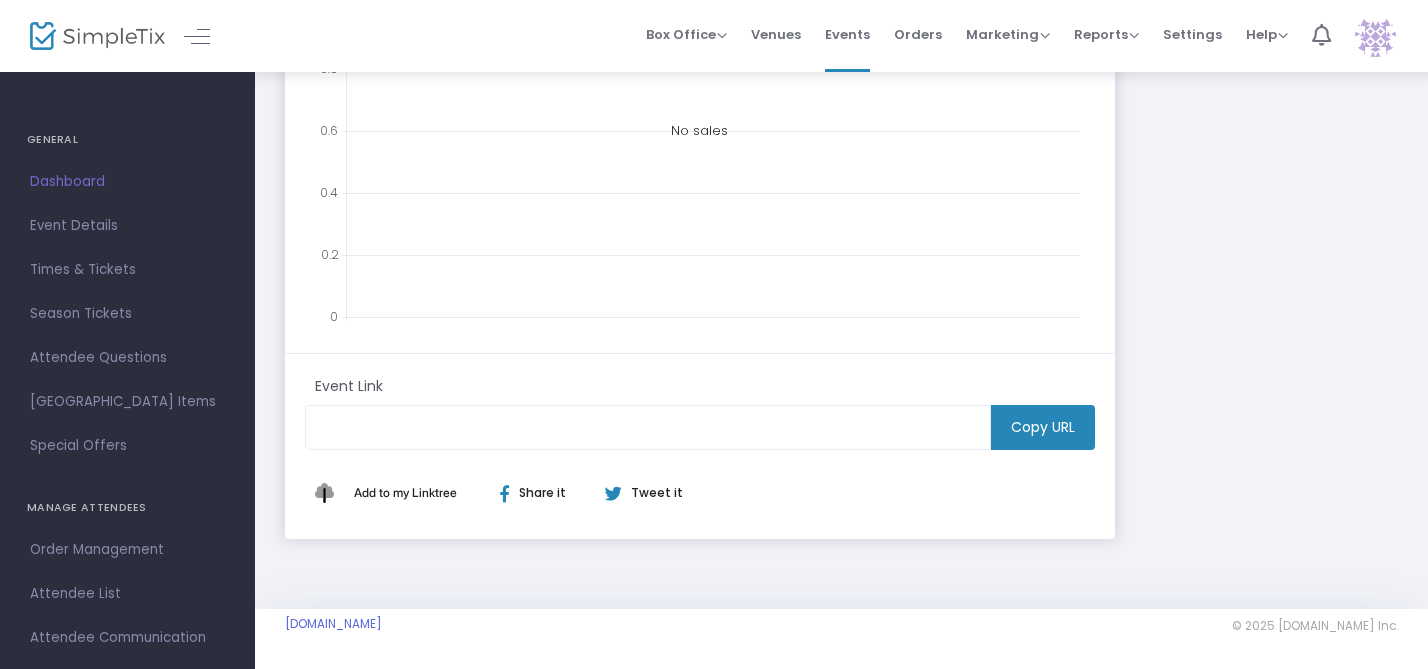 click on "Event Details" at bounding box center [127, 226] 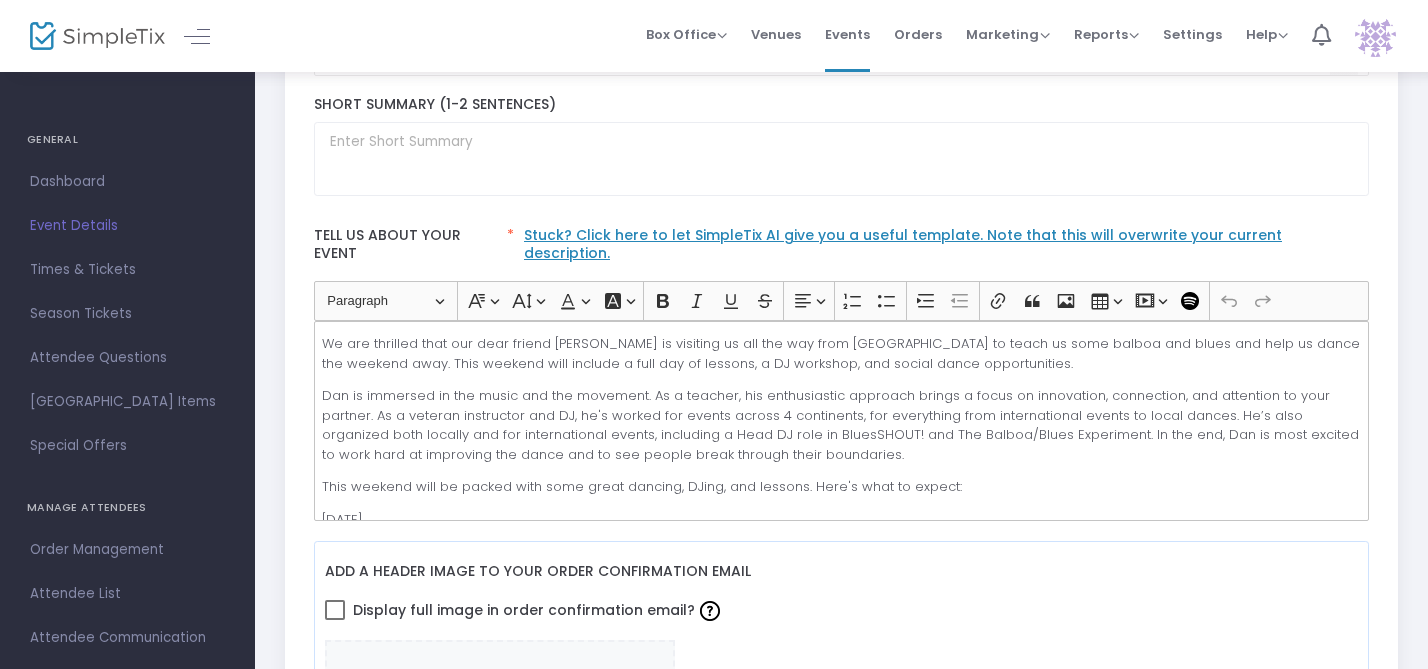 scroll, scrollTop: 452, scrollLeft: 0, axis: vertical 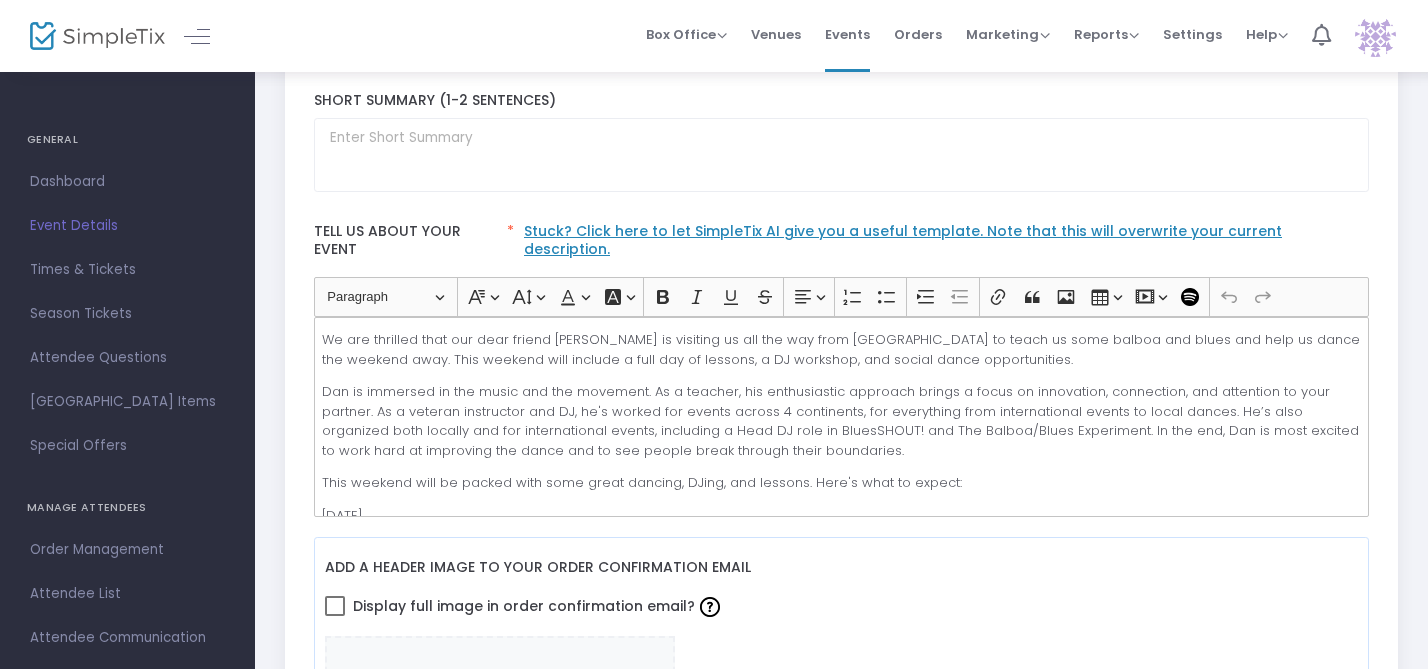 click on "We are thrilled that our dear friend Daniel Repsch is visiting us all the way from Montreal to teach us some balboa and blues and help us dance the weekend away. This weekend will include a full day of lessons, a DJ workshop, and social dance opportunities." 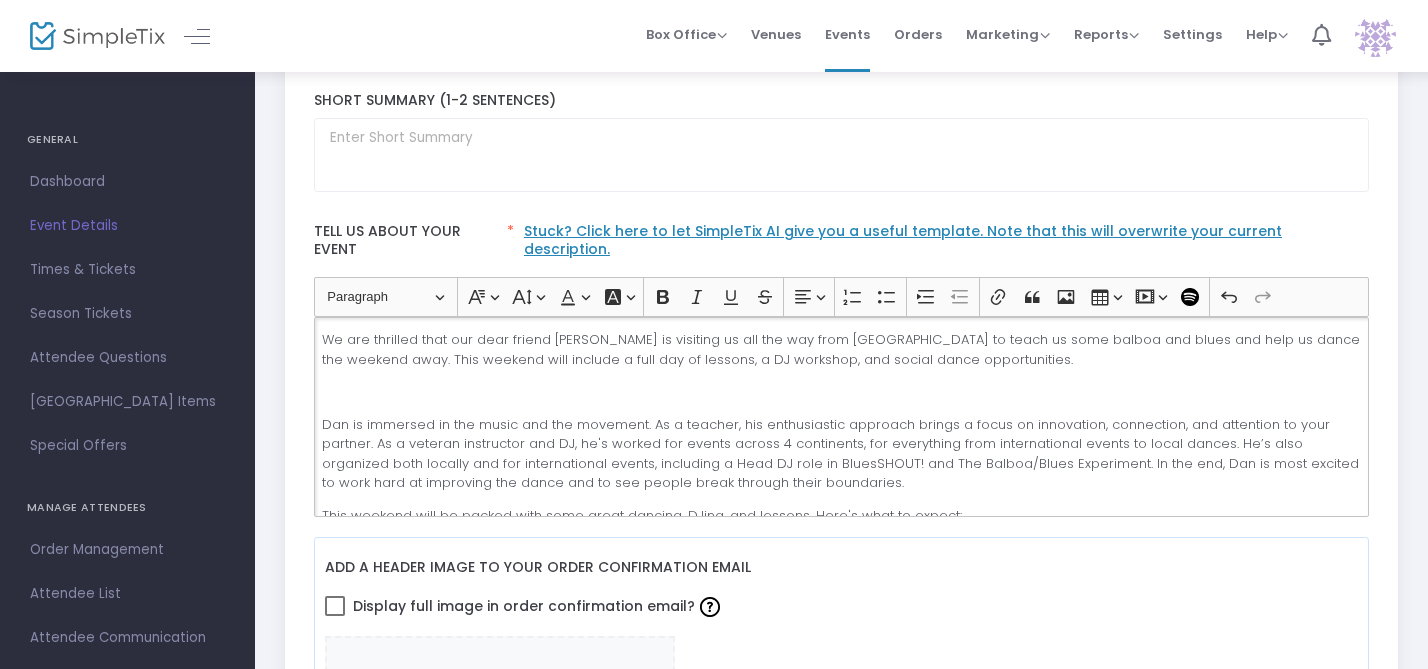 click on "﻿﻿Dan is immersed in the music and the movement. As a teacher, his enthusiastic approach brings a focus on innovation, connection, and attention to your partner. As a veteran instructor and DJ, he's worked for events across 4 continents, for everything from international events to local dances. He’s also organized both locally and for international events, including a Head DJ role in BluesSHOUT! and The Balboa/Blues Experiment. In the end, Dan is most excited to work hard at improving the dance and to see people break through their boundaries." 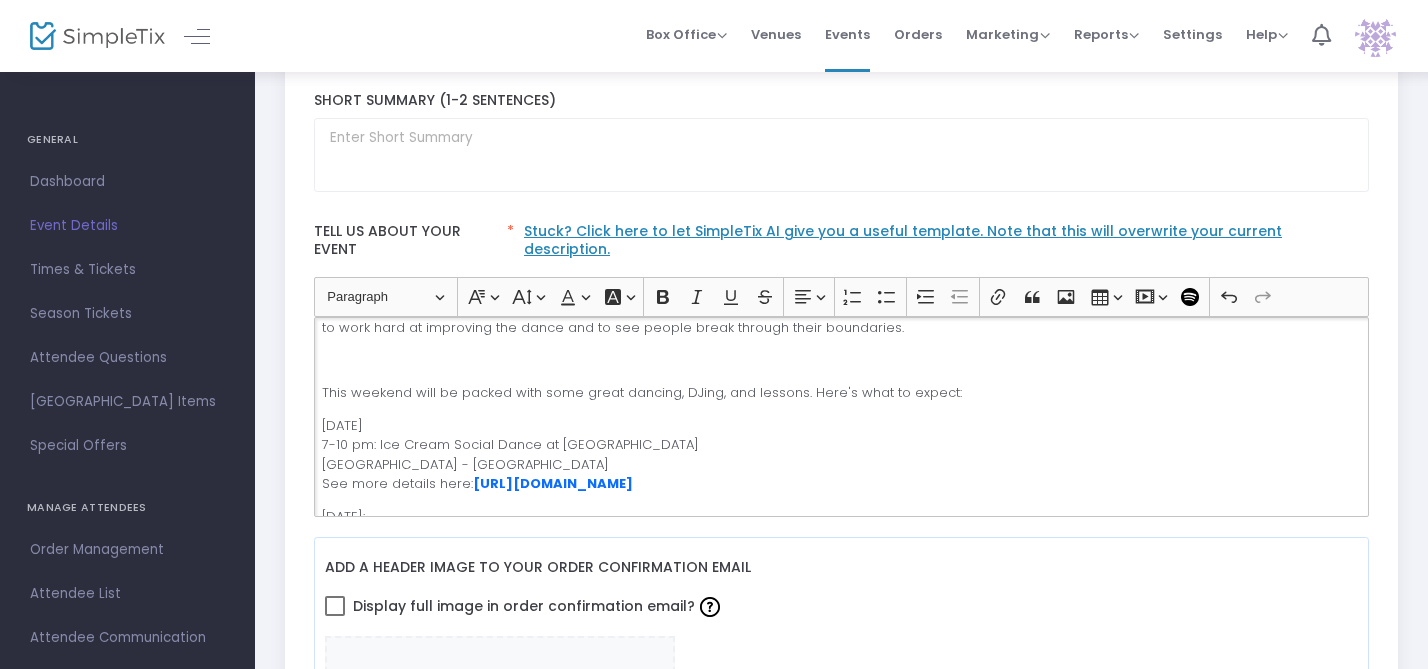 scroll, scrollTop: 180, scrollLeft: 0, axis: vertical 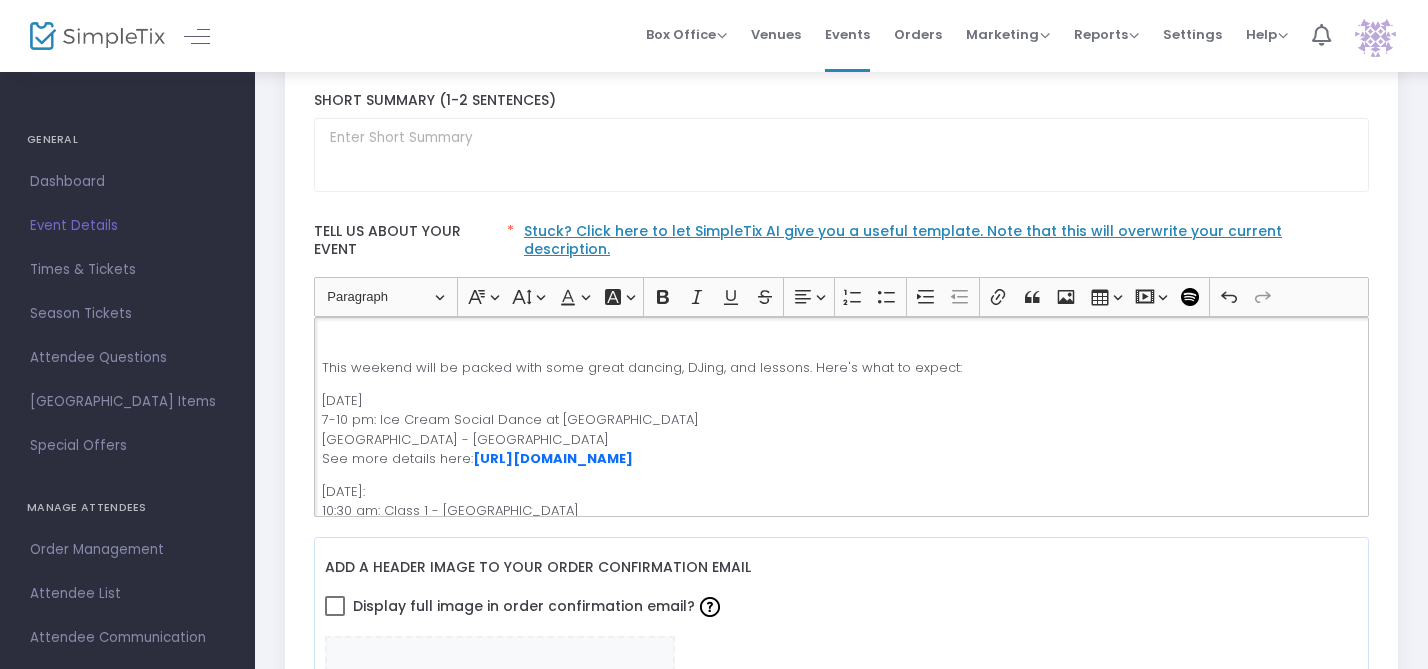 click on "This weekend will be packed with some great dancing, DJing, and lessons. Here's what to expect:" 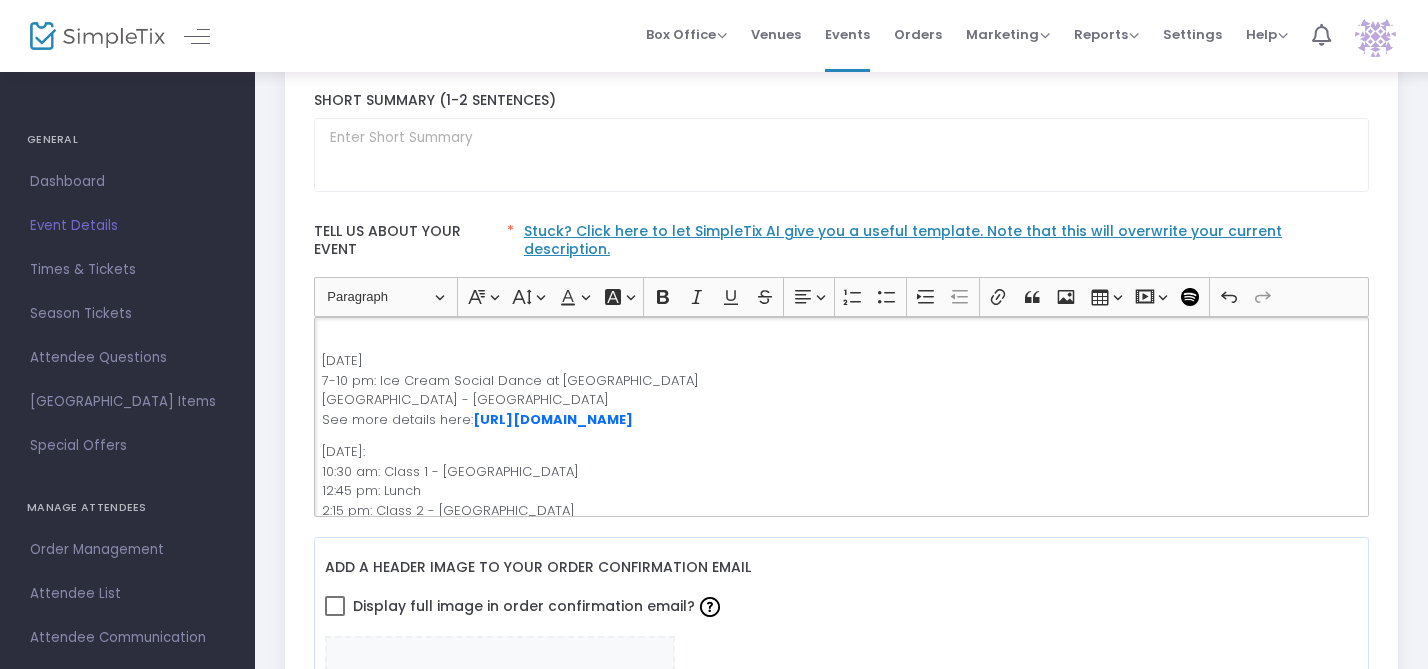 scroll, scrollTop: 281, scrollLeft: 0, axis: vertical 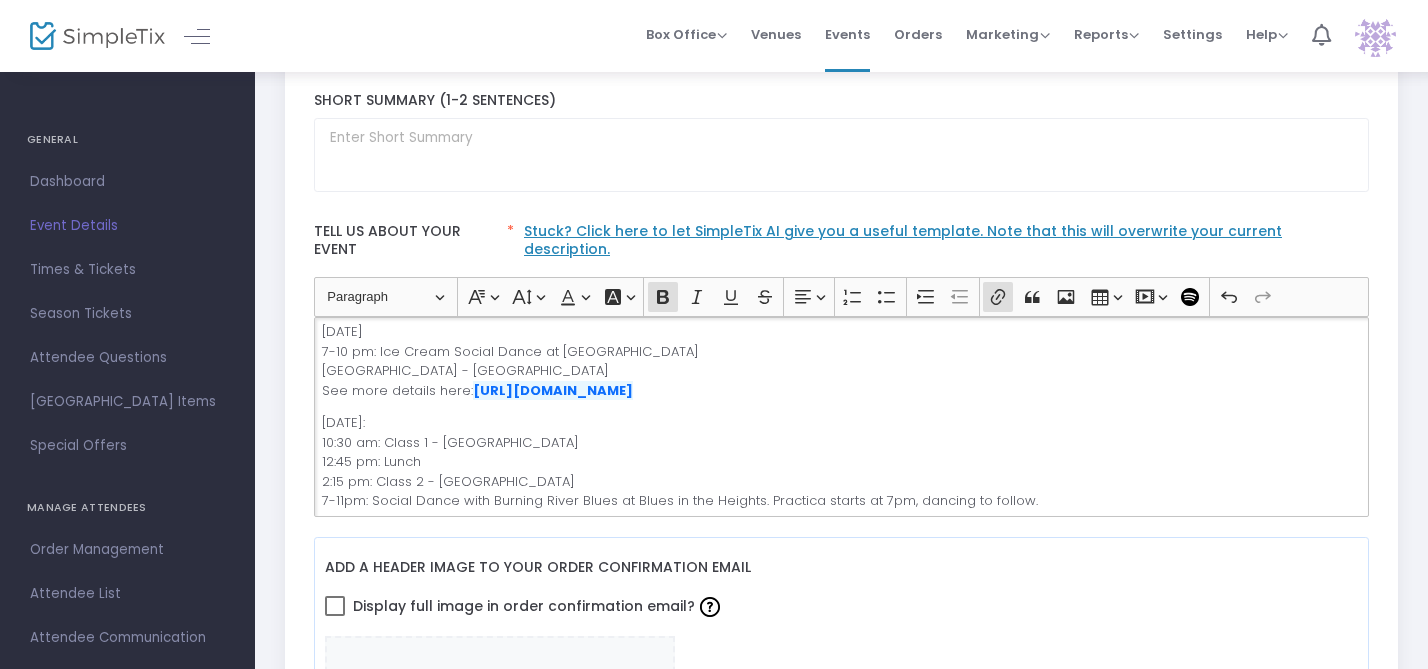 click on "Friday, August 15 7-10 pm: Ice Cream Social Dance at Edgewater Park Upper Edgewater Shelter - West See more details here:  https://www.facebook.com/share/1QHvuKx3Hm/" 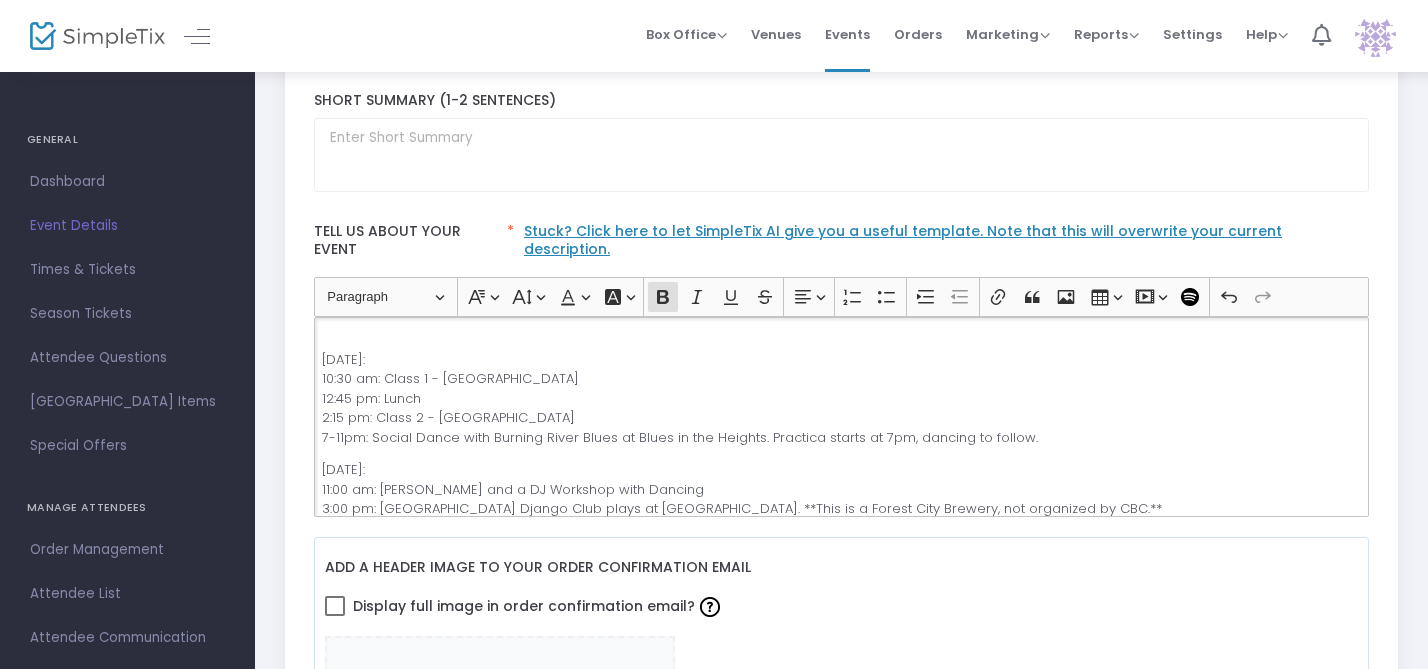 scroll, scrollTop: 391, scrollLeft: 0, axis: vertical 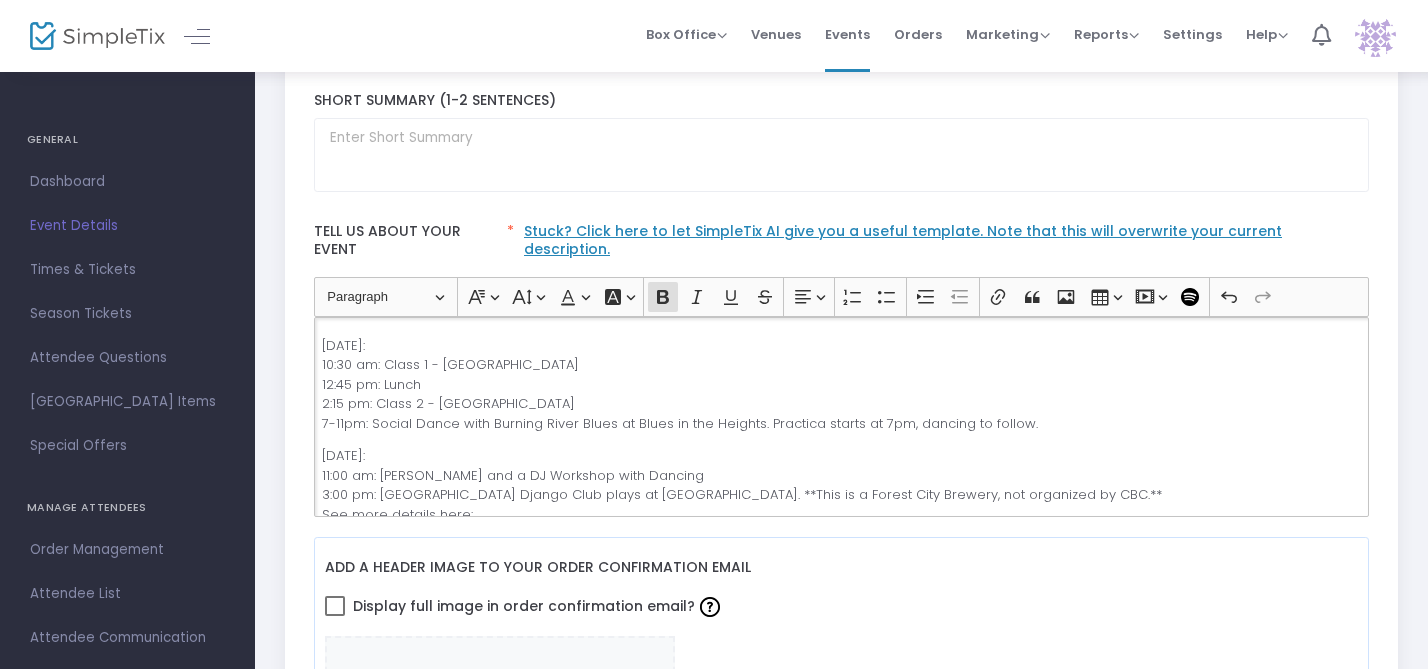 click on "Saturday, August 16: 10:30 am: Class 1 - Cleveland Heights Rec Center 12:45 pm: Lunch 2:15 pm: Class 2 - Cleveland Heights Rec Center 7-11pm: Social Dance with Burning River Blues at Blues in the Heights. Practica starts at 7pm, dancing to follow." 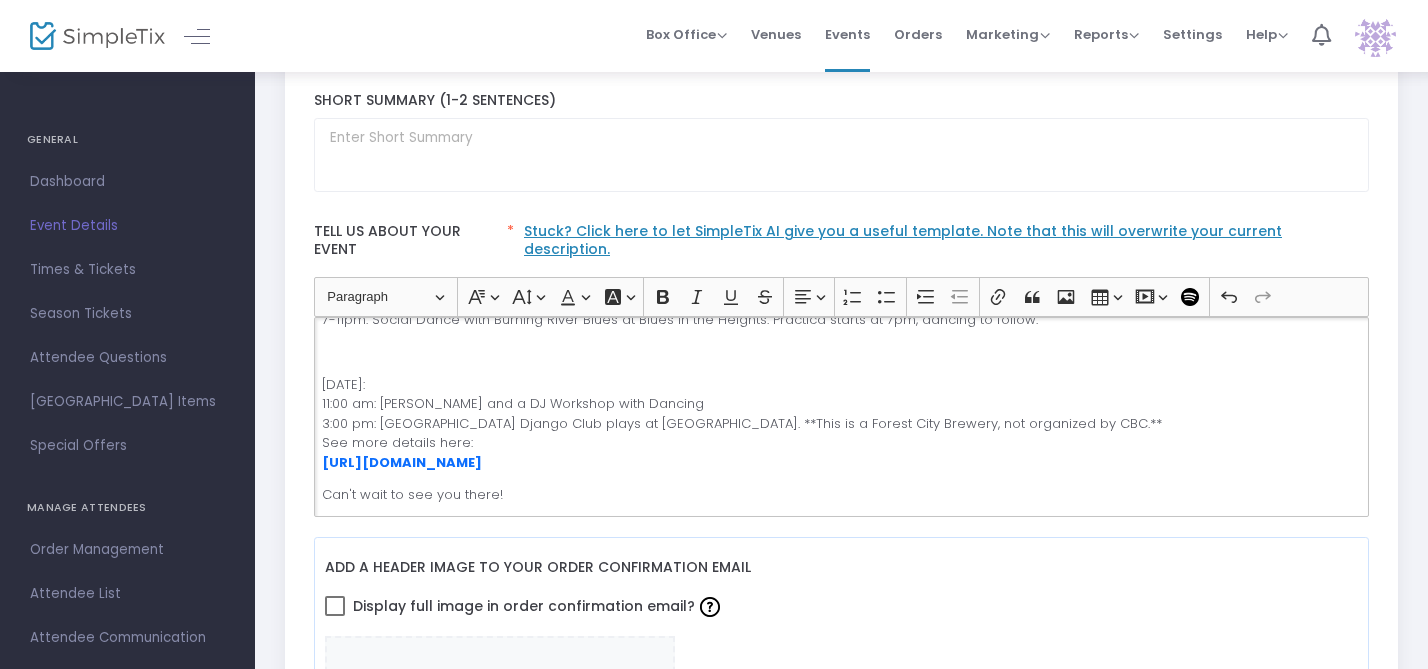 scroll, scrollTop: 494, scrollLeft: 0, axis: vertical 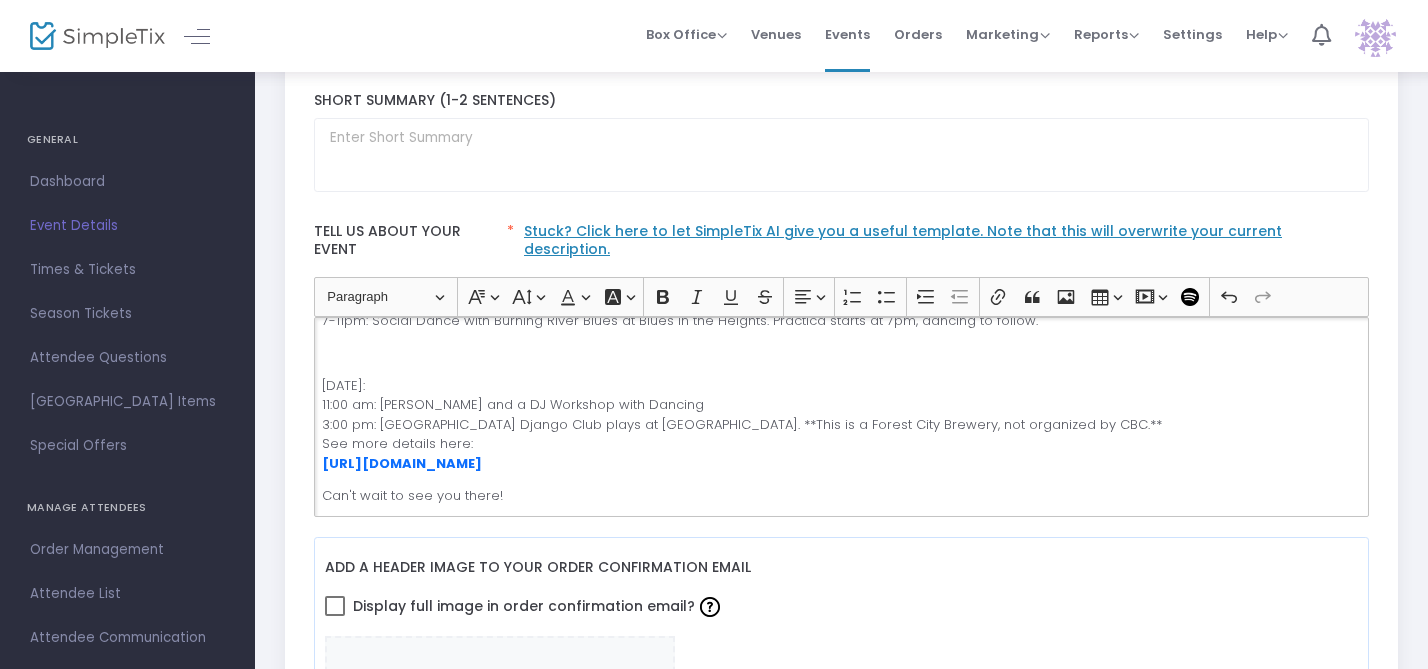 click on "Sunday, August 17: 11:00 am: Brunch and a DJ Workshop with Dancing 3:00 pm: Forest City Django Club plays at Forest City Brewery. **This is a Forest City Brewery, not organized by CBC.** See more details here: https://facebook.com/events/s/forest-city-django-club-live/1433250044659311/" 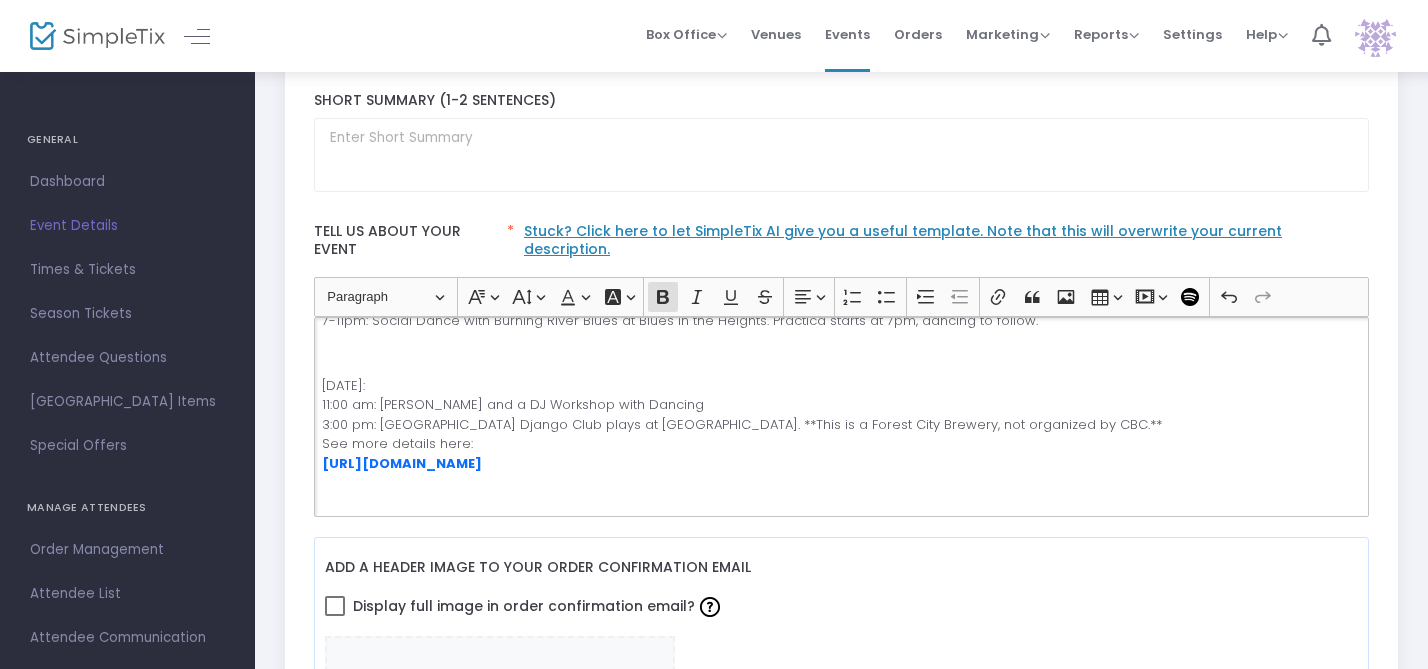 scroll, scrollTop: 527, scrollLeft: 0, axis: vertical 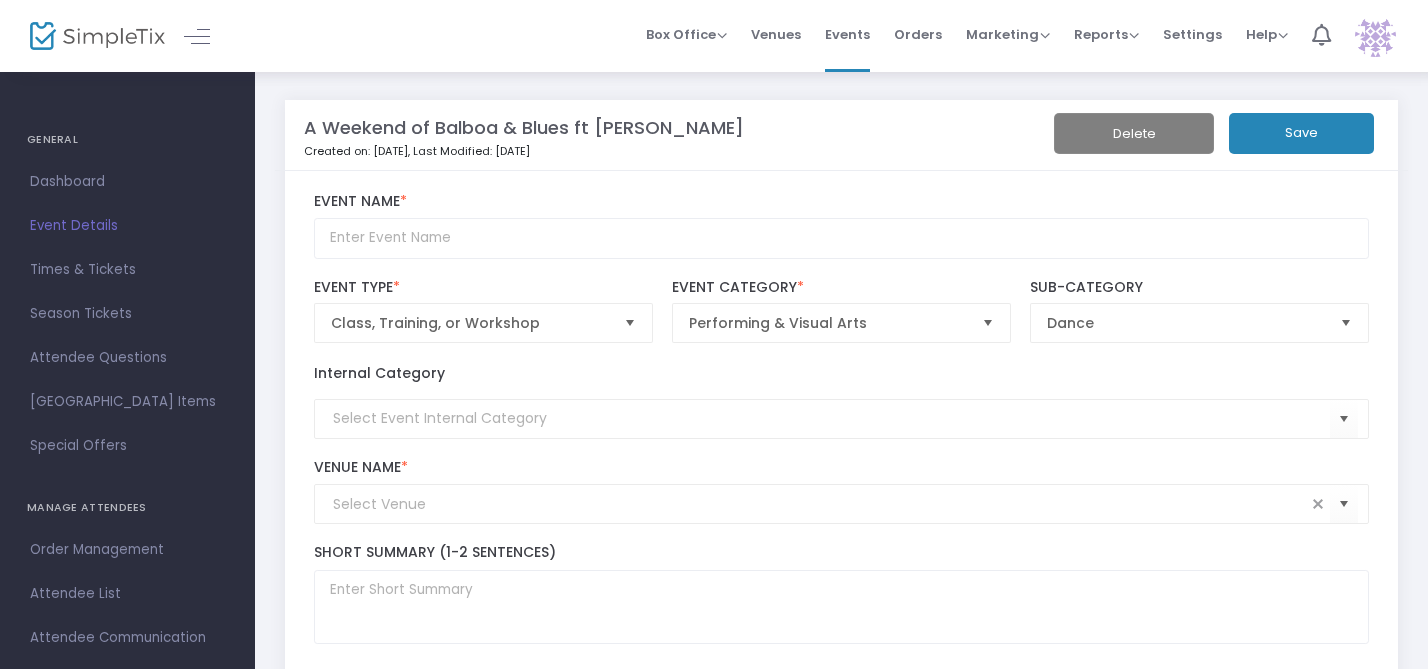 click on "Save" 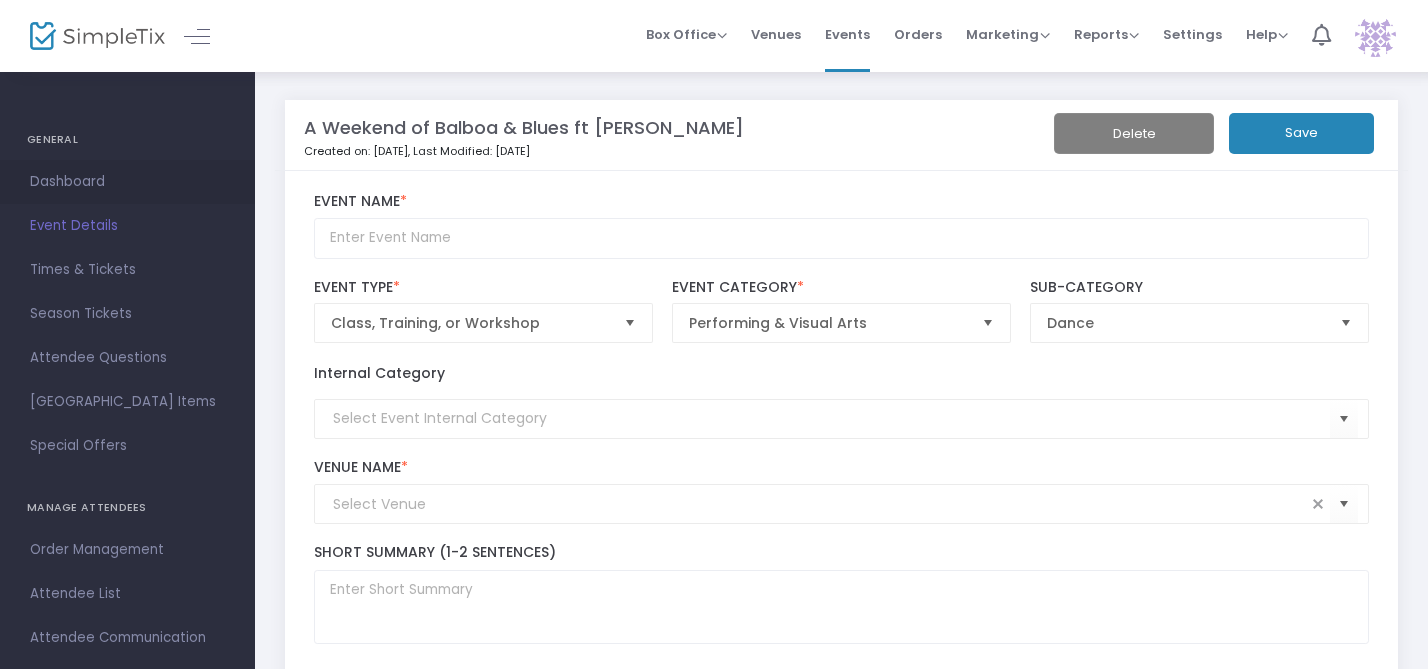 click on "Dashboard" at bounding box center [127, 182] 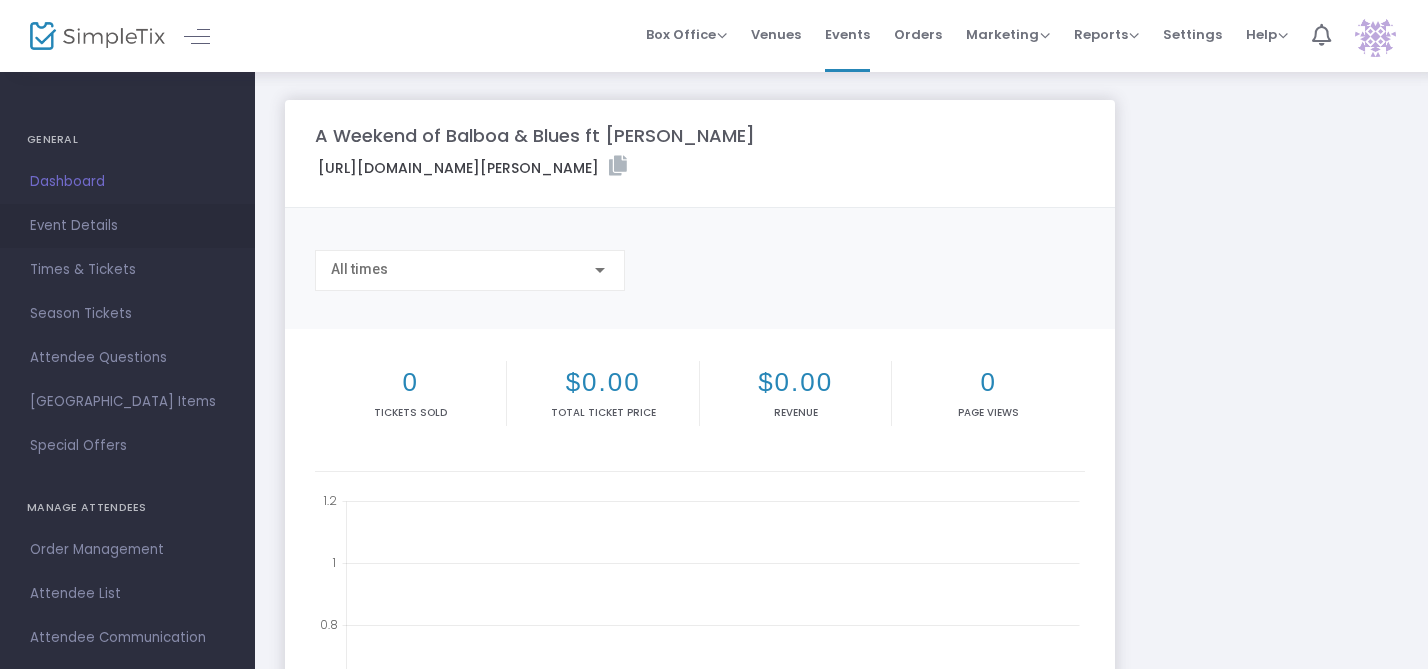 click on "Event Details" at bounding box center (127, 226) 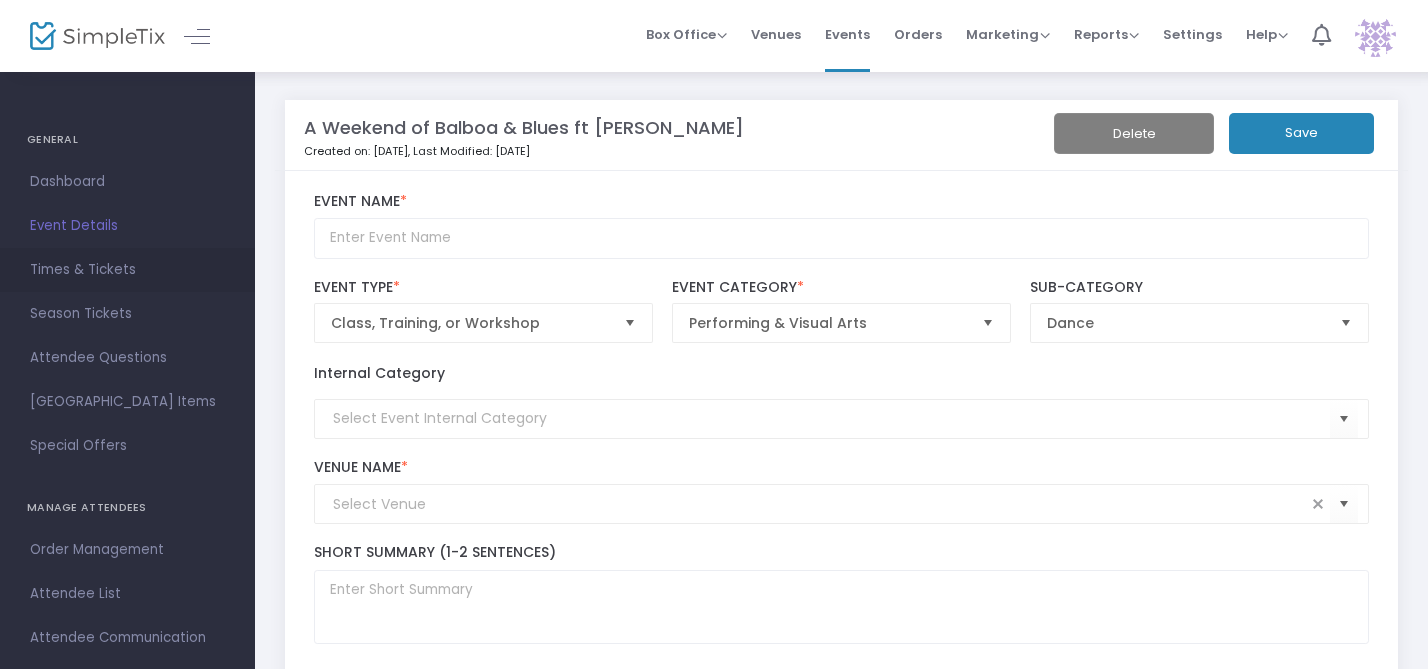 click on "Times & Tickets" at bounding box center (127, 270) 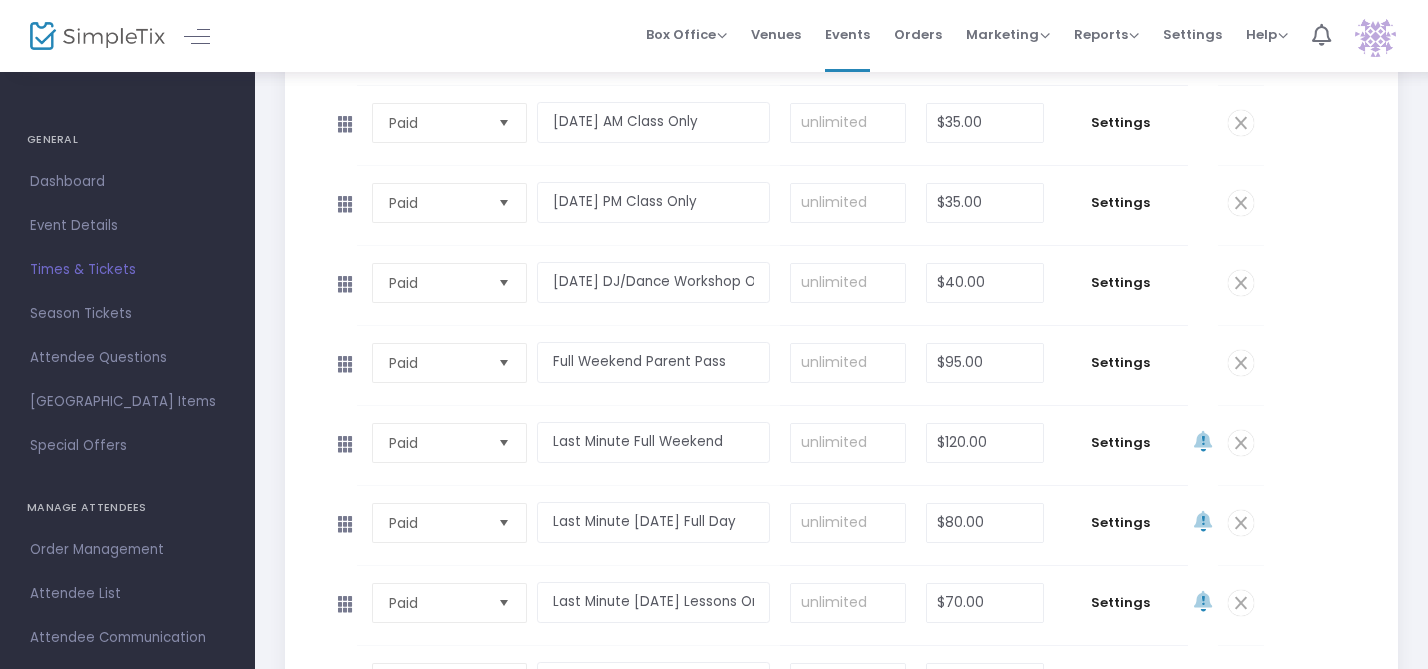 scroll, scrollTop: 630, scrollLeft: 0, axis: vertical 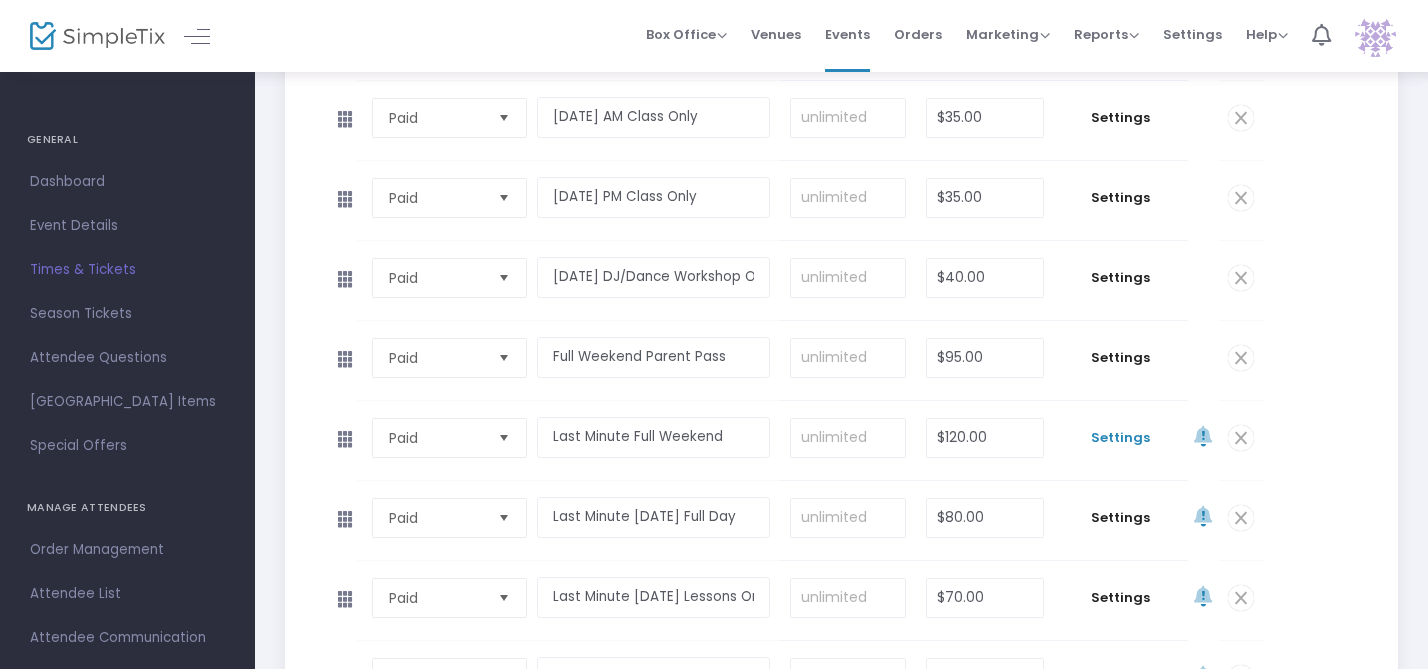 click on "Settings" at bounding box center (1121, 438) 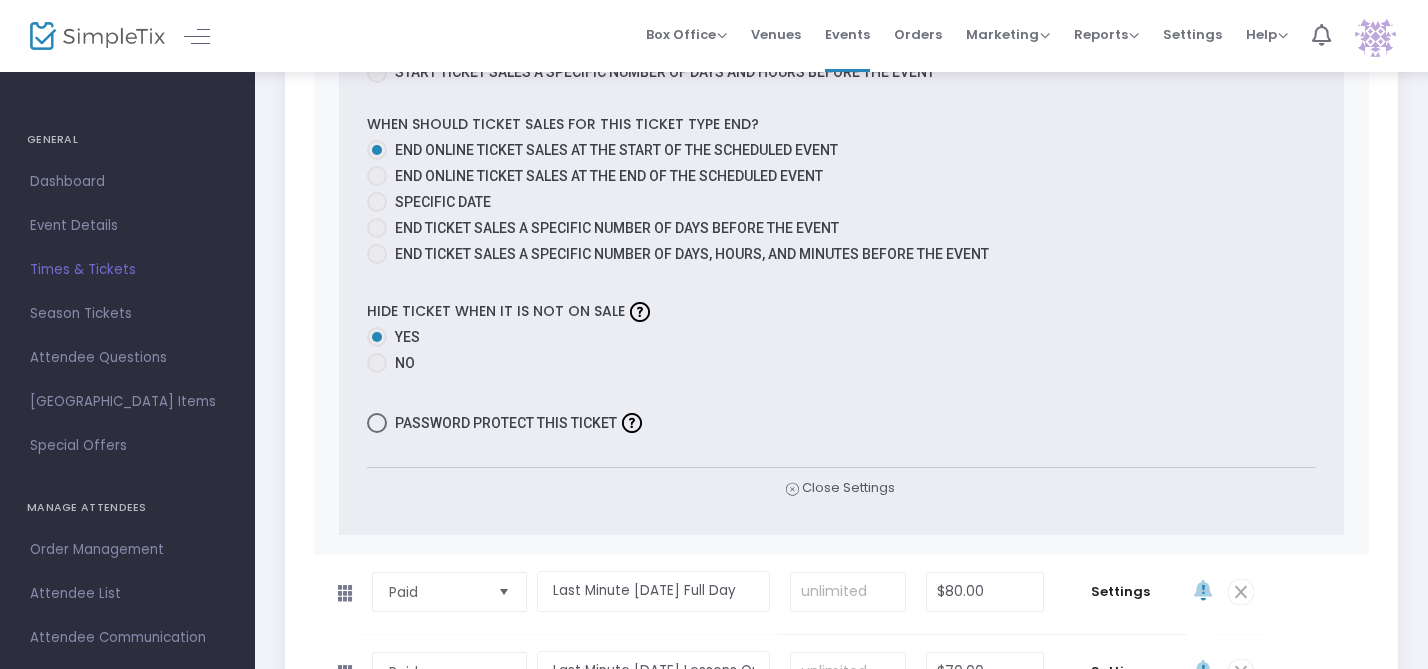 scroll, scrollTop: 1841, scrollLeft: 0, axis: vertical 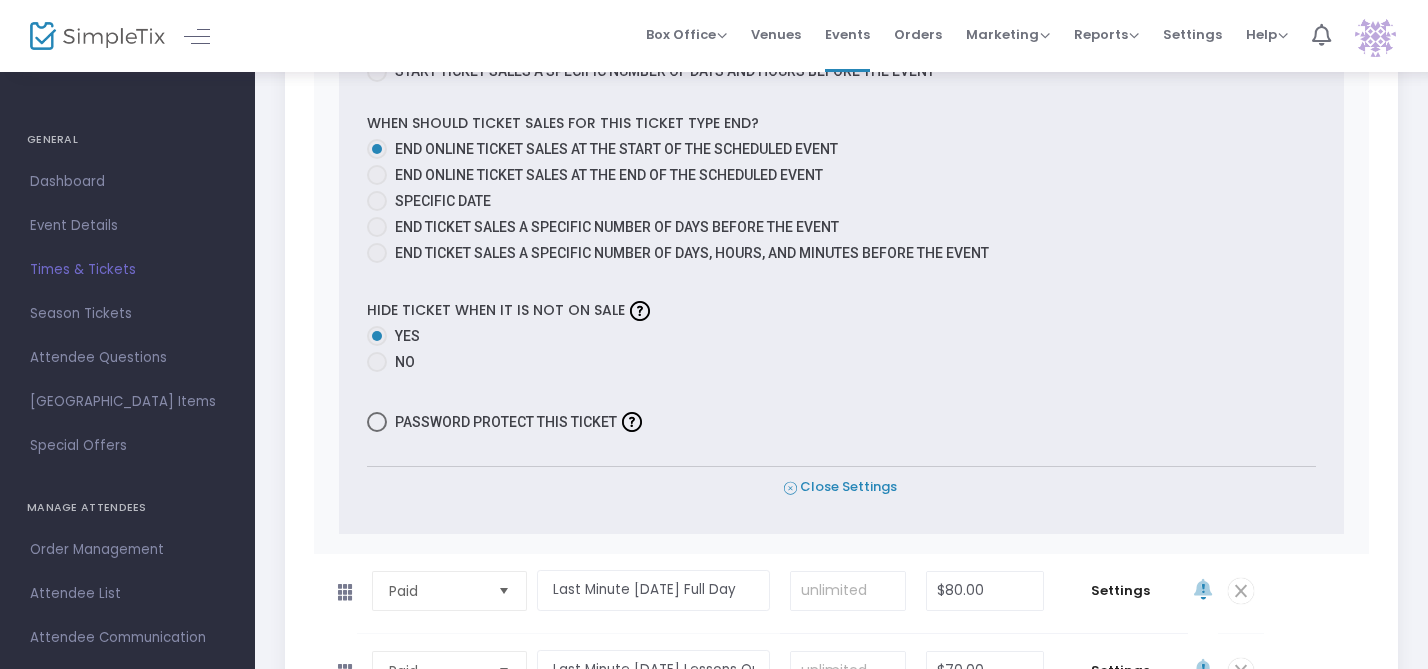 click on "Close Settings" at bounding box center [840, 487] 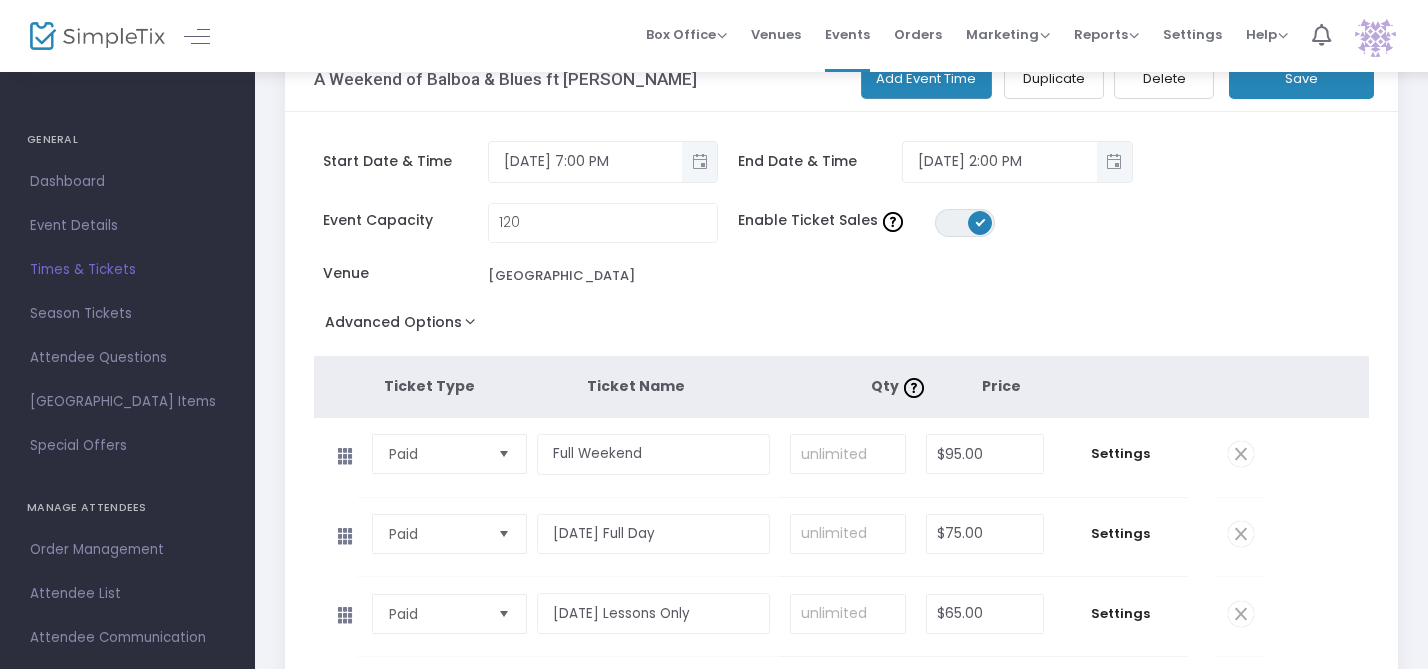scroll, scrollTop: 0, scrollLeft: 0, axis: both 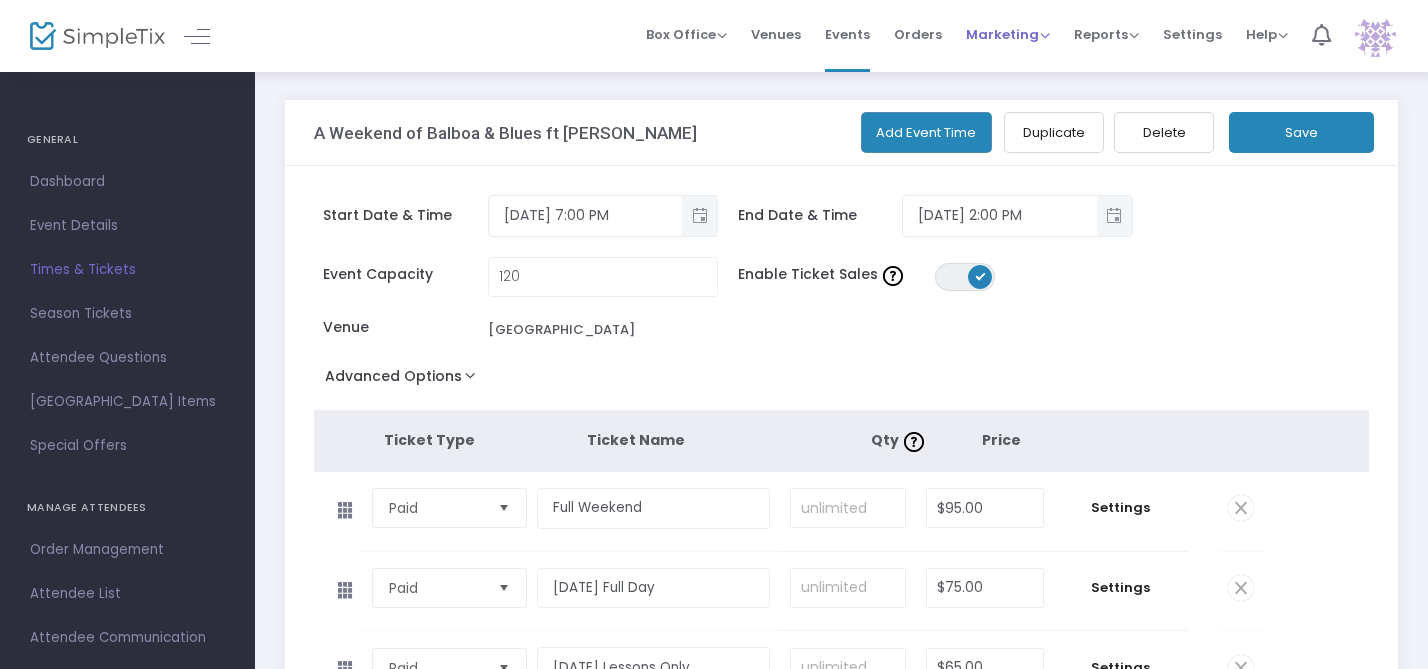 click on "Marketing" at bounding box center [1008, 34] 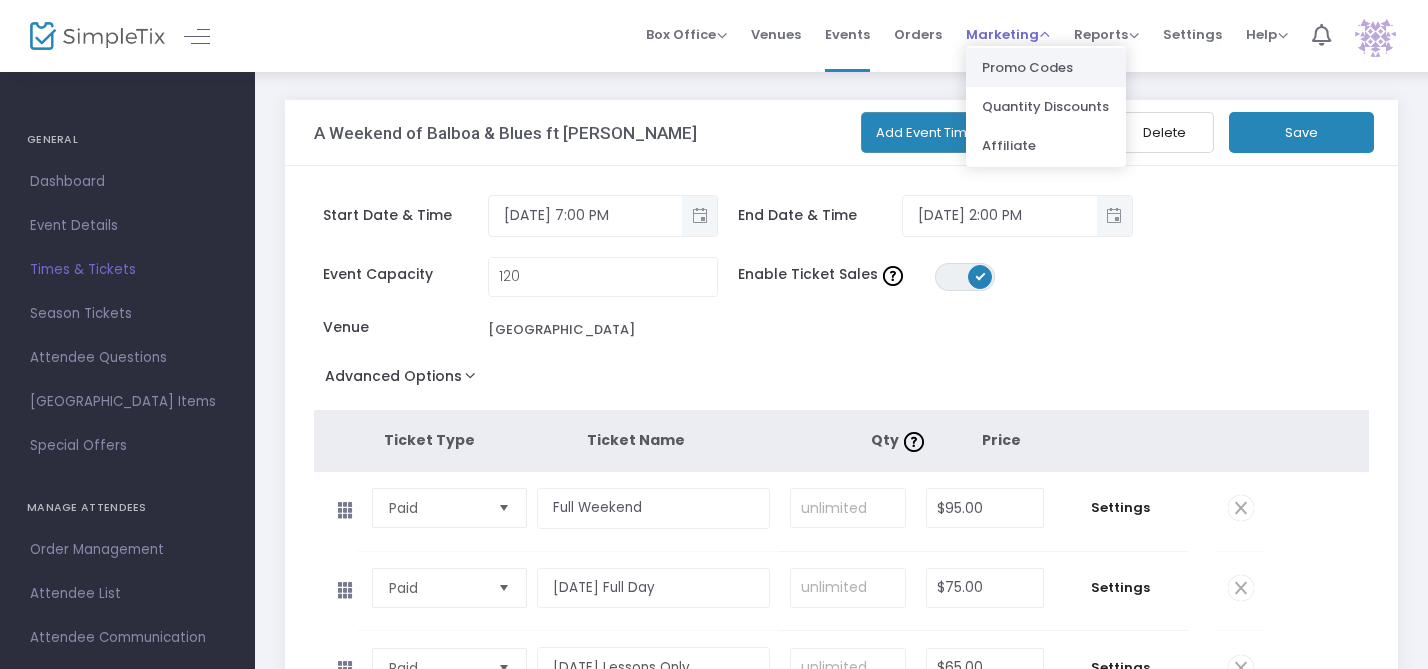 click on "Promo Codes" at bounding box center [1046, 67] 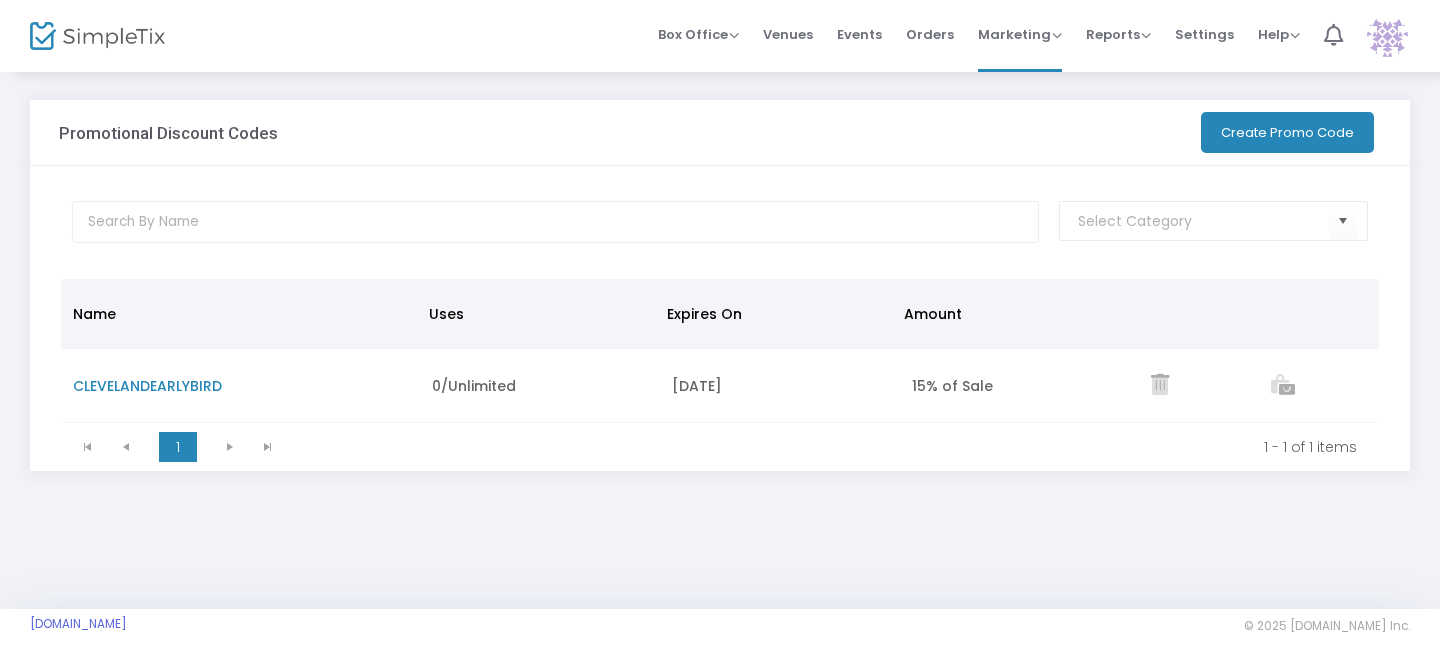 click on "Create Promo Code" 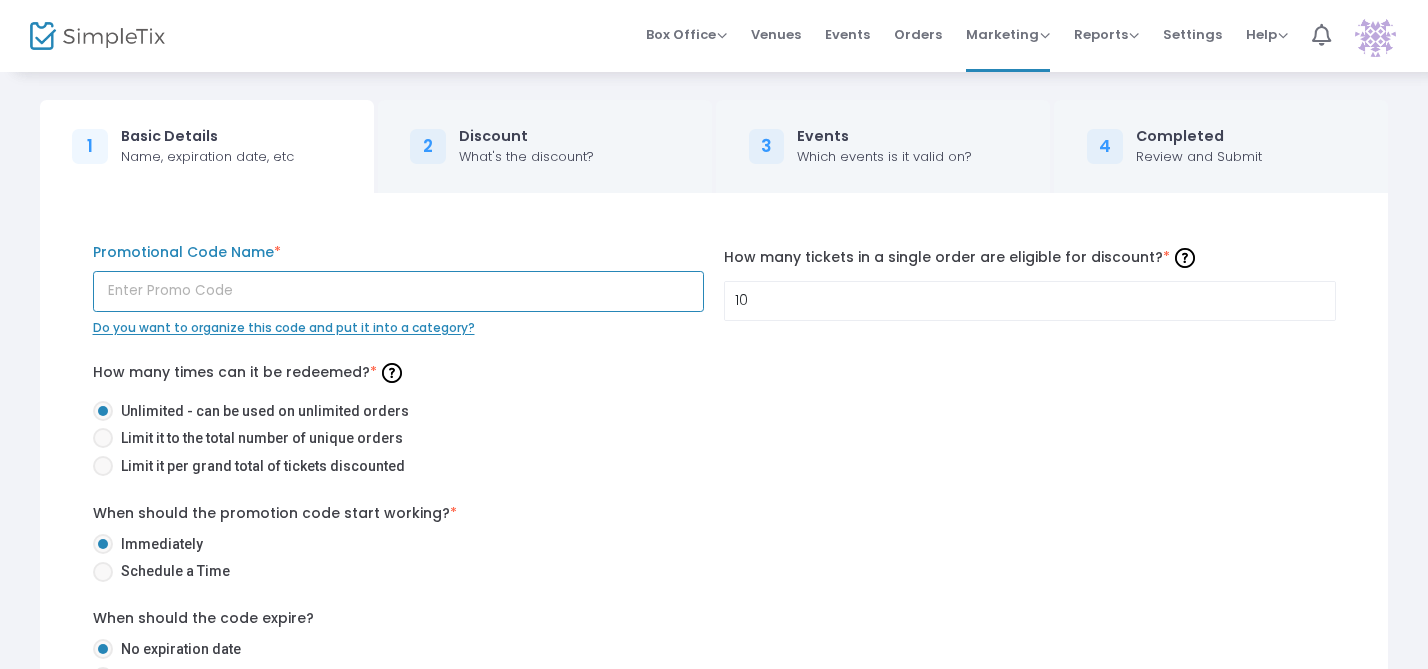 click at bounding box center [399, 291] 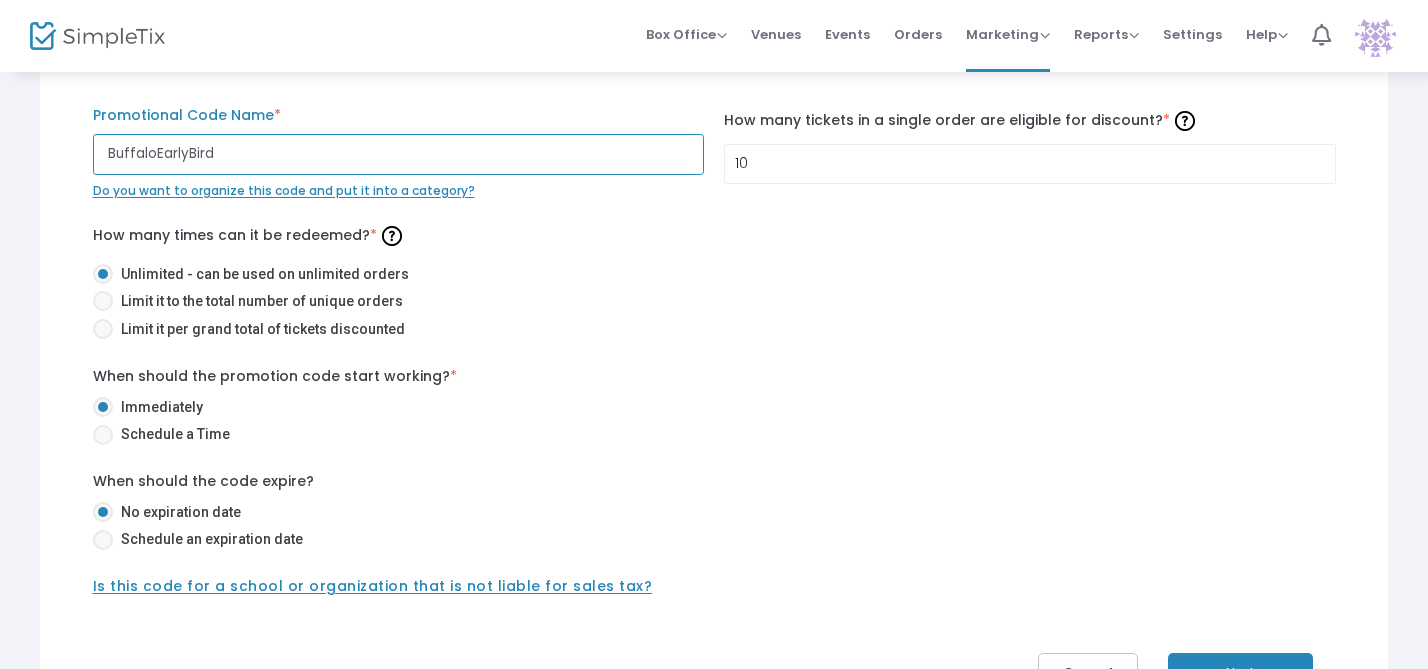 scroll, scrollTop: 153, scrollLeft: 0, axis: vertical 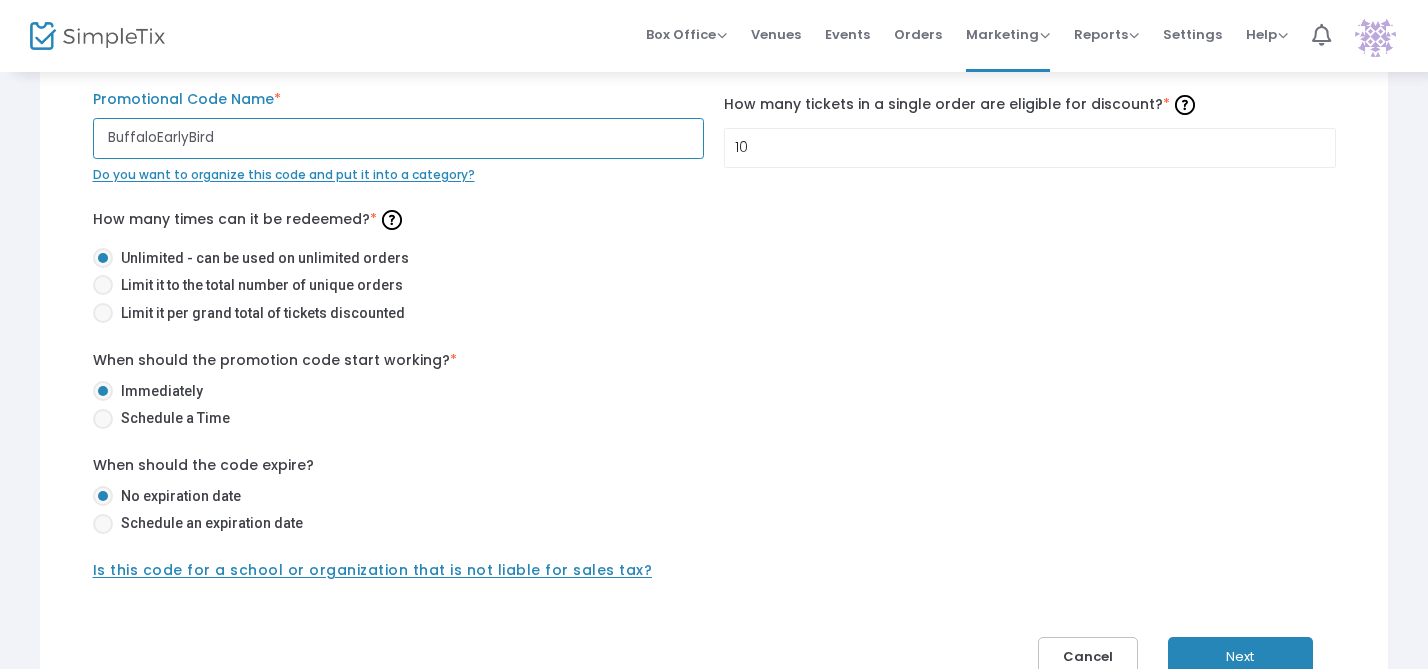 type on "BuffaloEarlyBird" 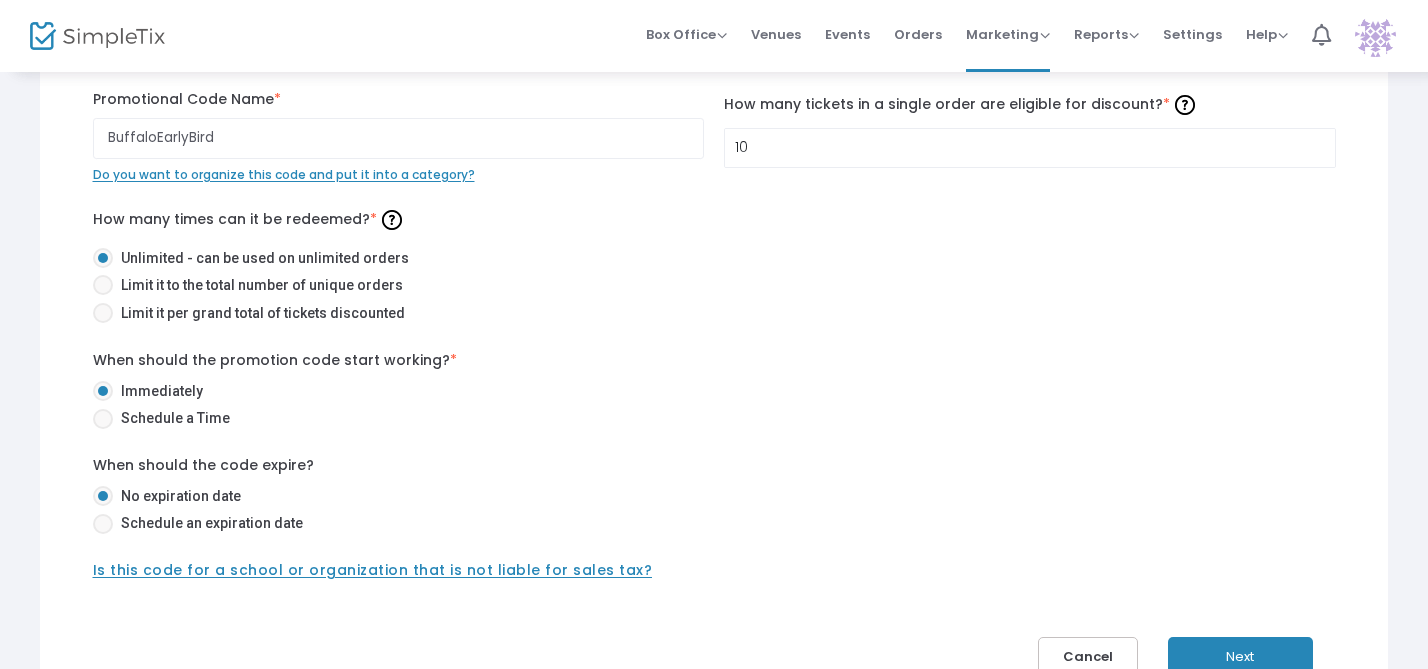 click at bounding box center [103, 524] 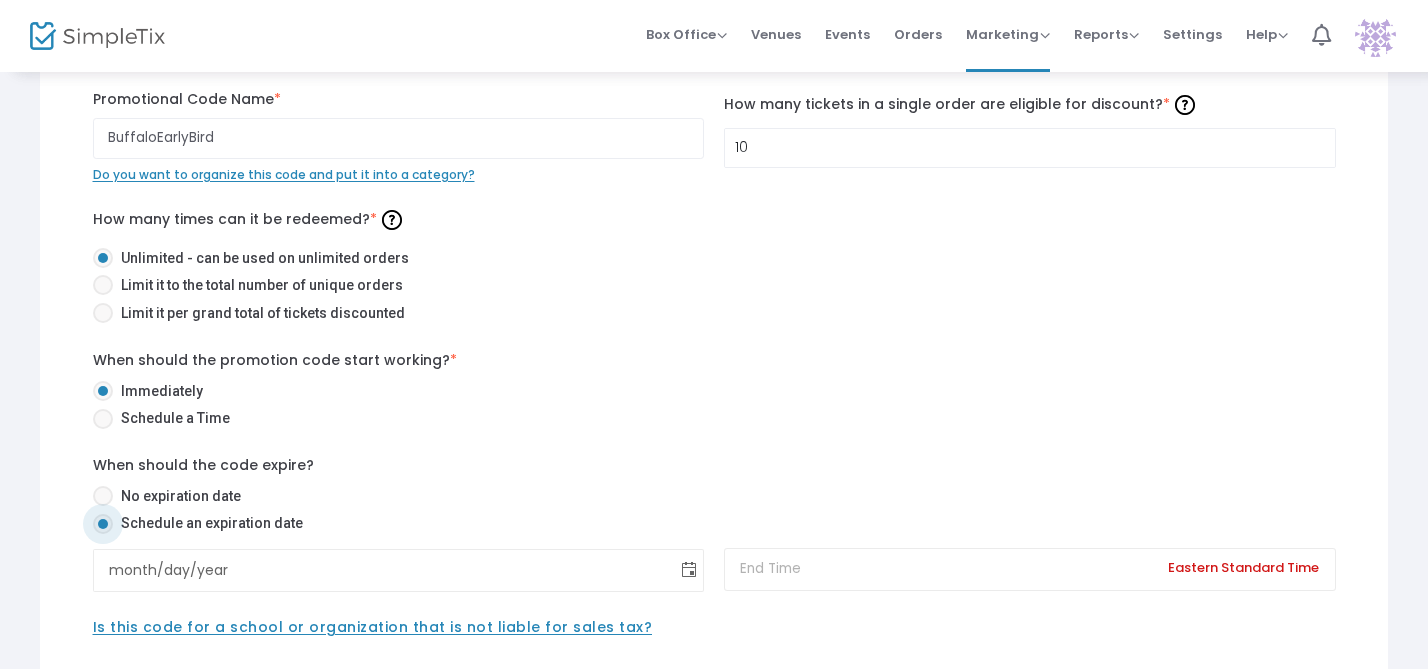 click at bounding box center (689, 570) 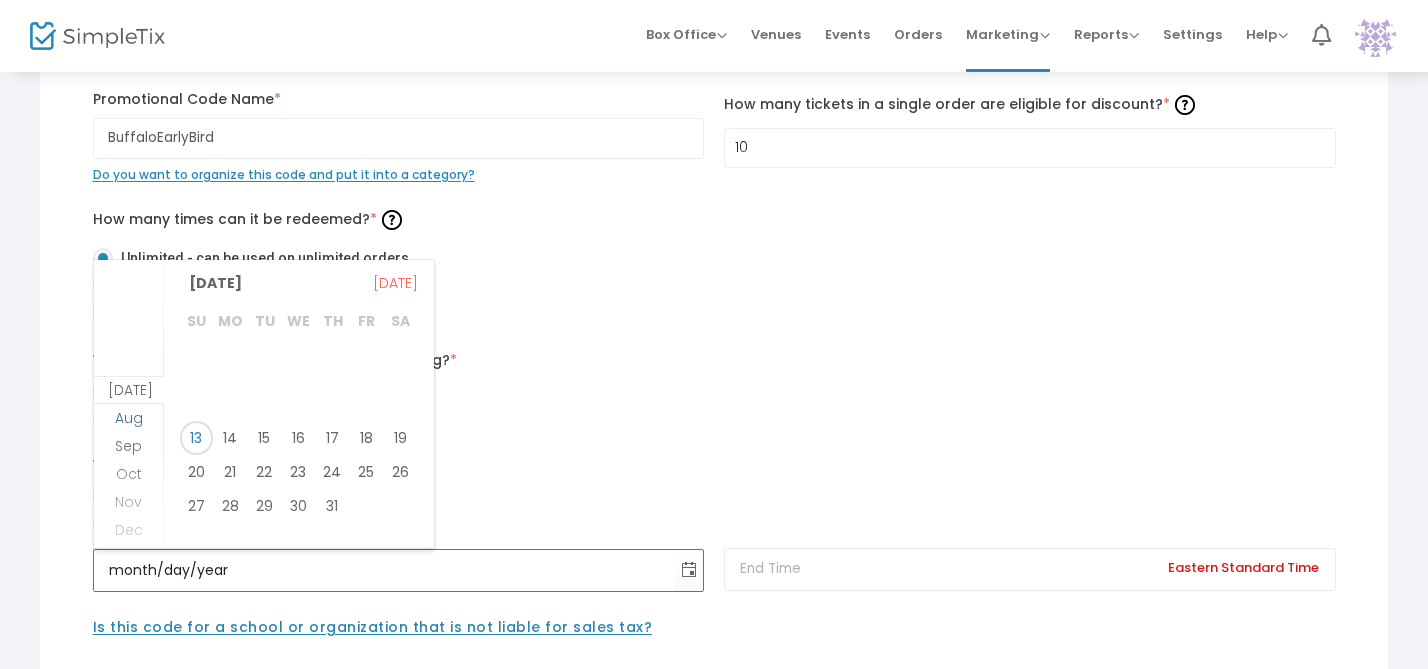 click on "Aug" at bounding box center [129, 418] 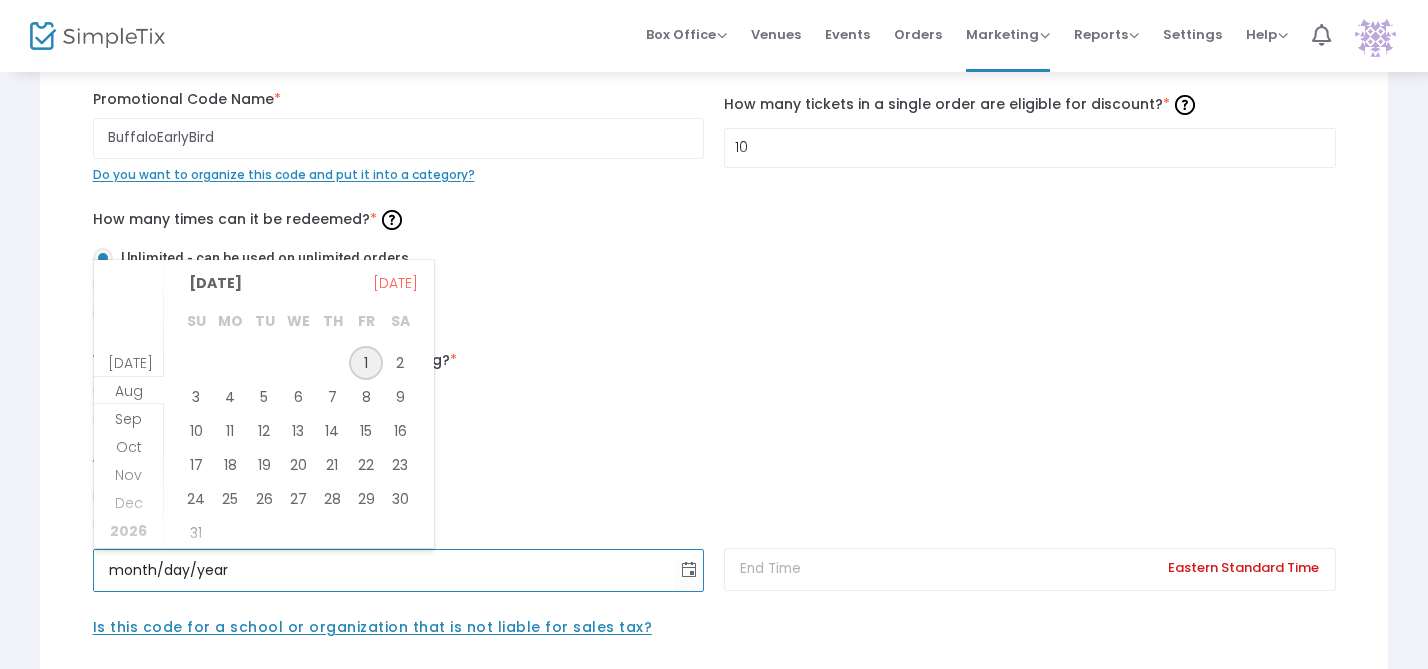 click on "1" at bounding box center [366, 363] 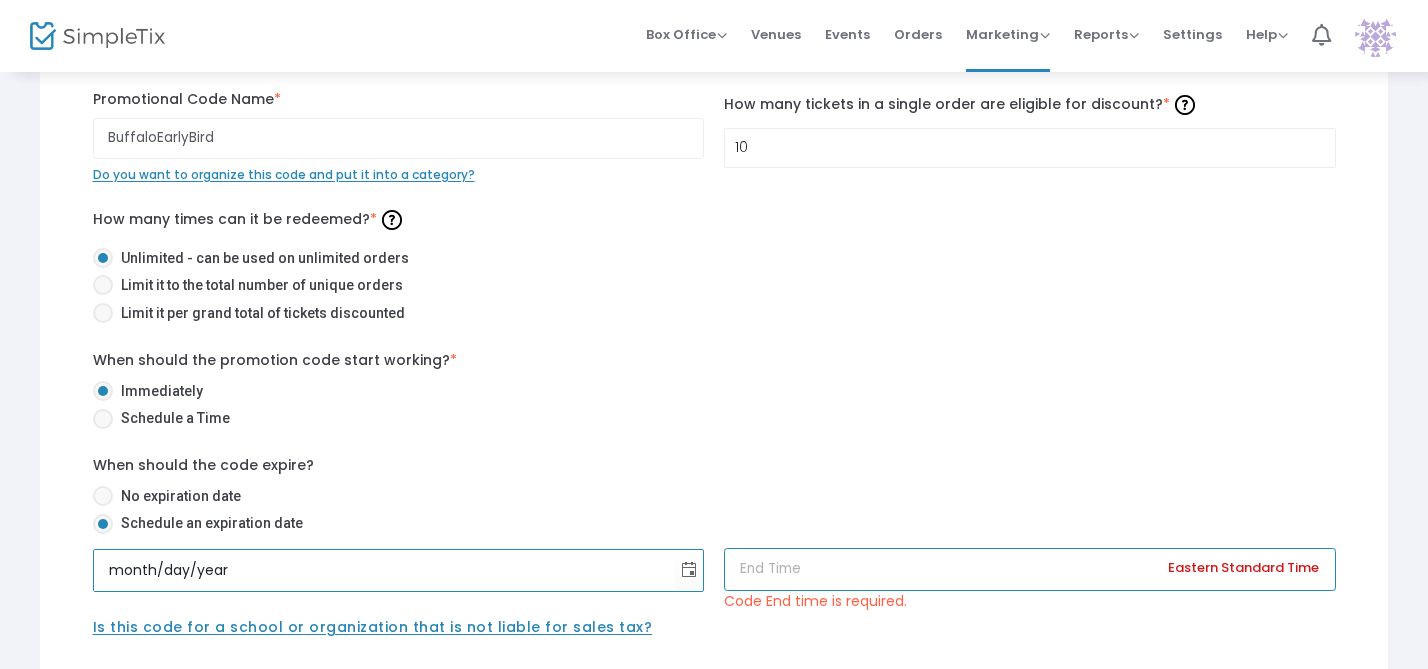 click at bounding box center (1030, 569) 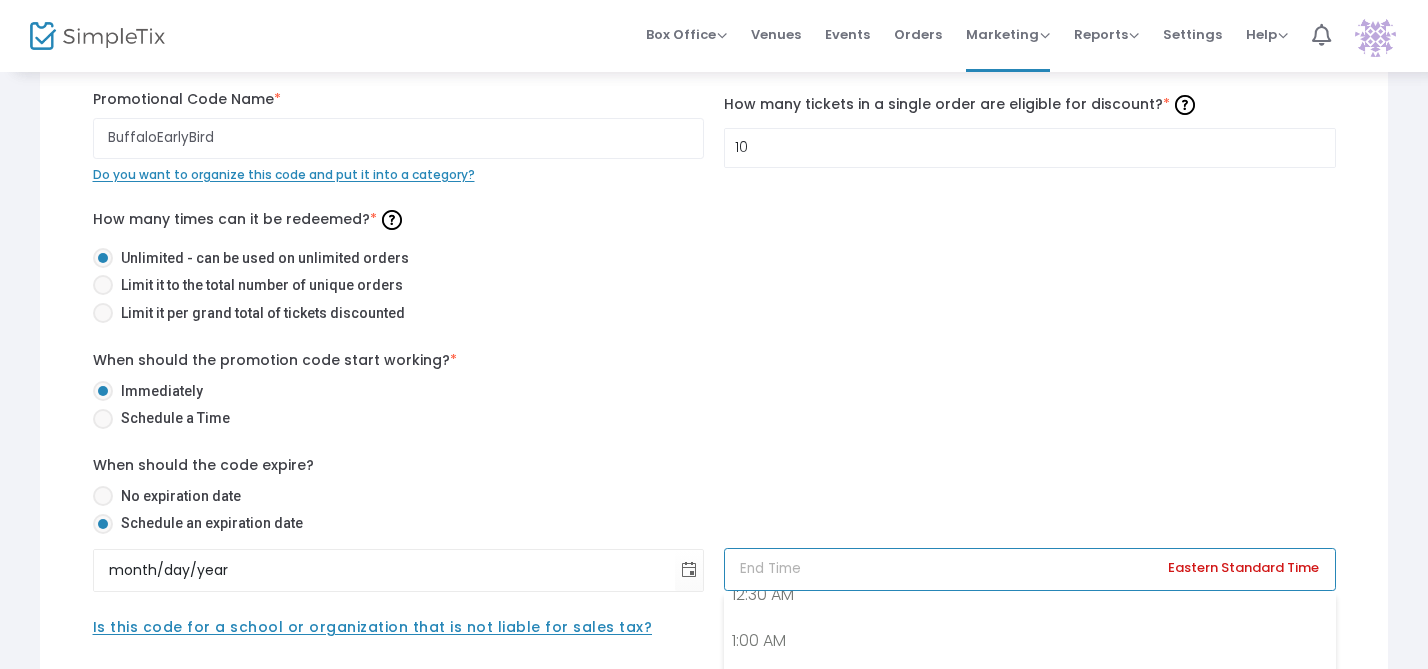 scroll, scrollTop: 80, scrollLeft: 0, axis: vertical 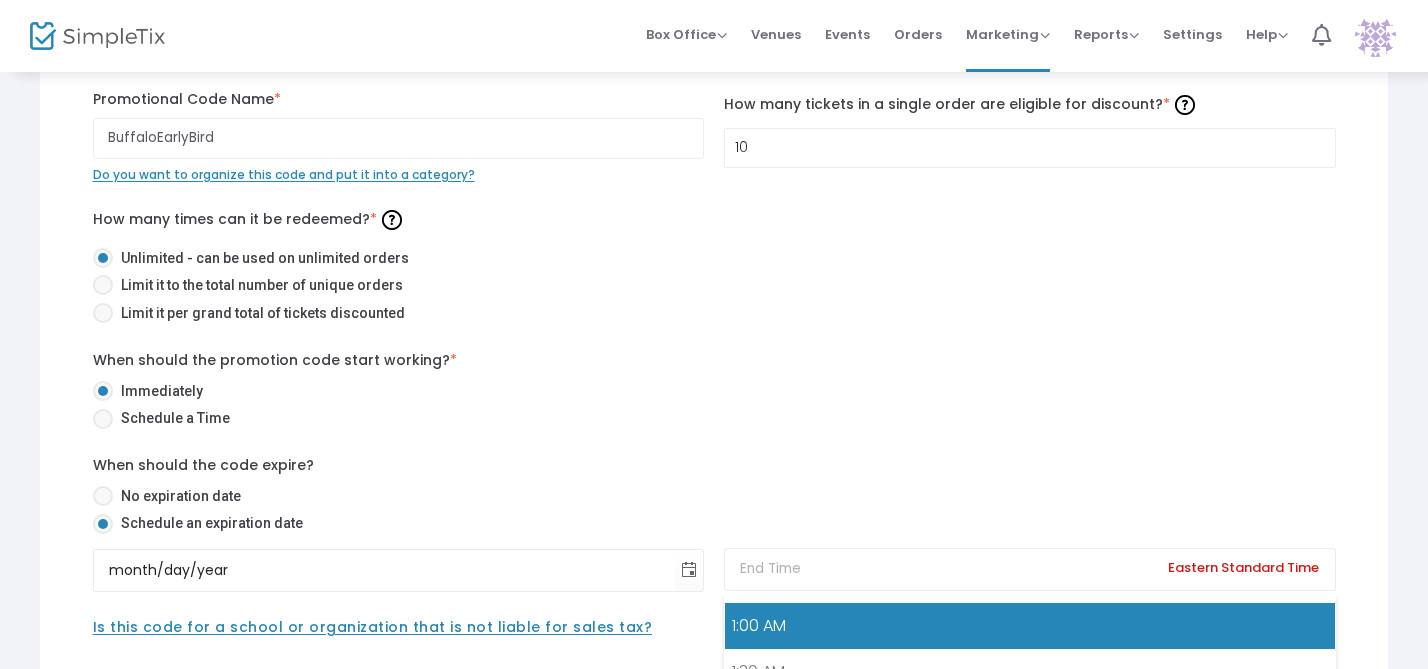 click on "1:00 AM" at bounding box center [1030, 626] 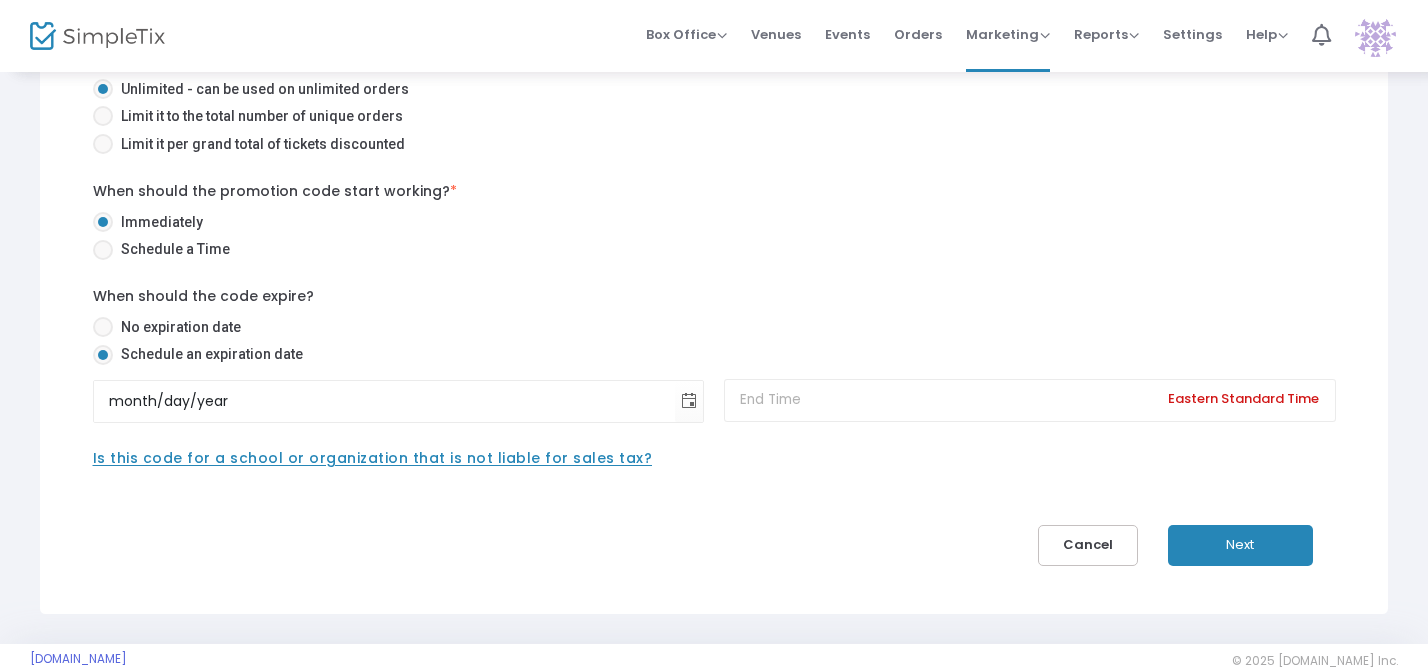 scroll, scrollTop: 329, scrollLeft: 0, axis: vertical 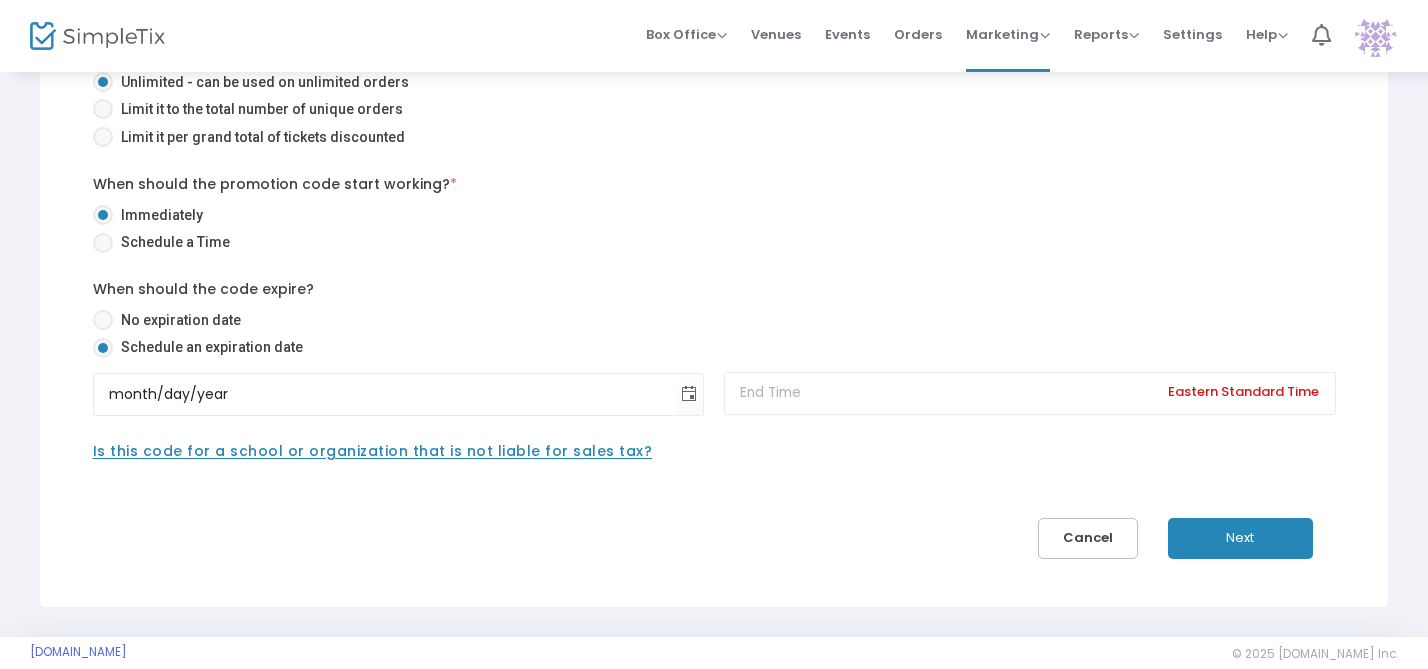 click on "Next" at bounding box center (1240, 538) 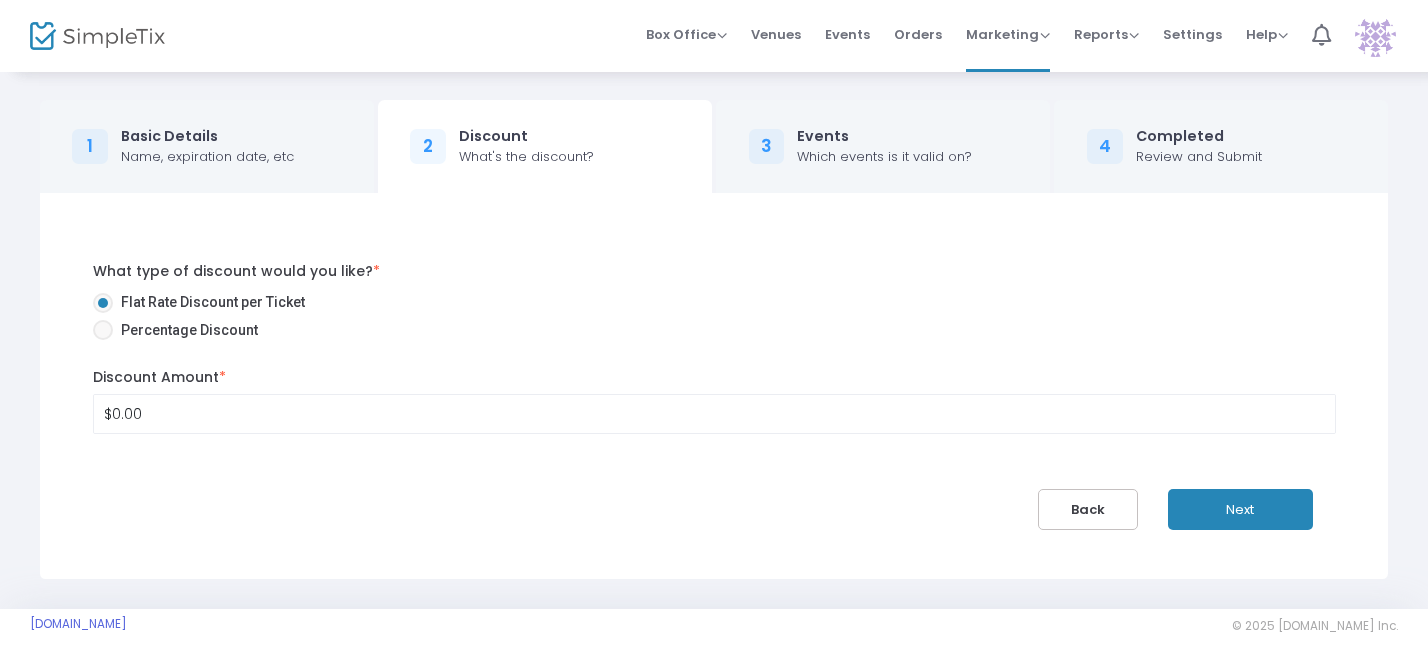 scroll, scrollTop: 0, scrollLeft: 0, axis: both 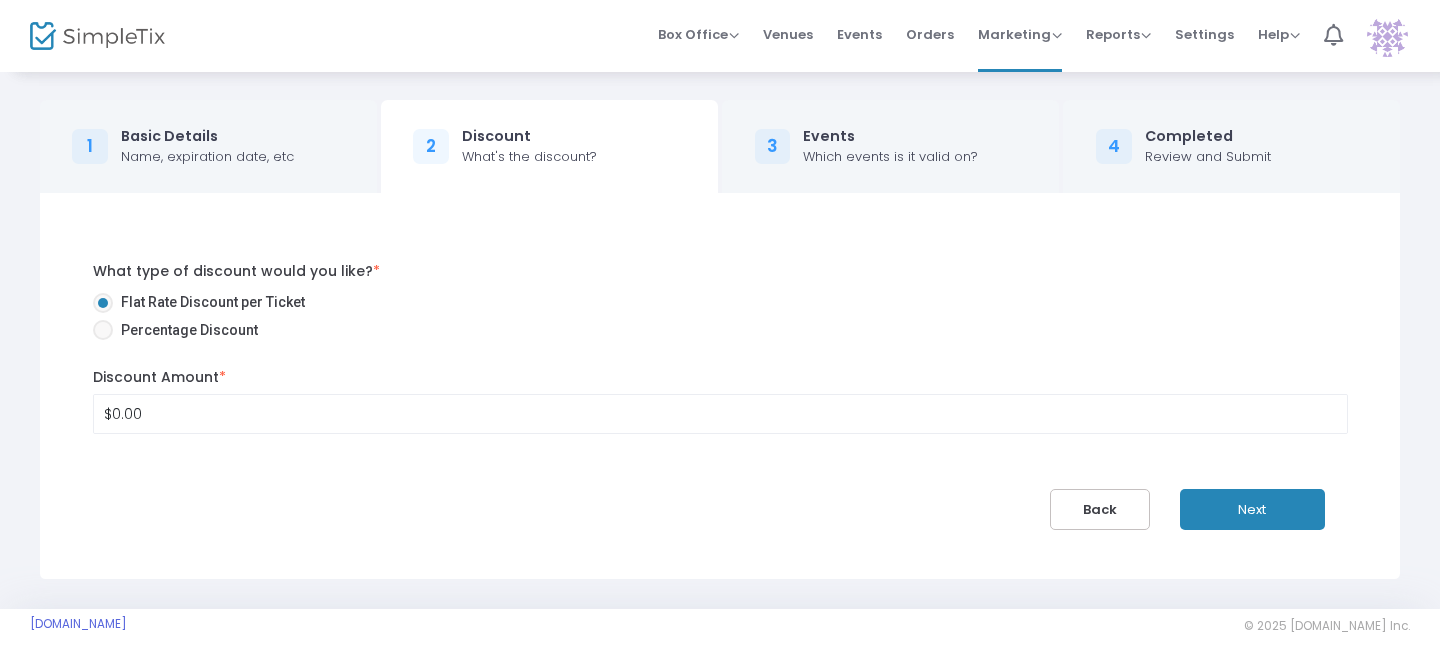 click at bounding box center (103, 330) 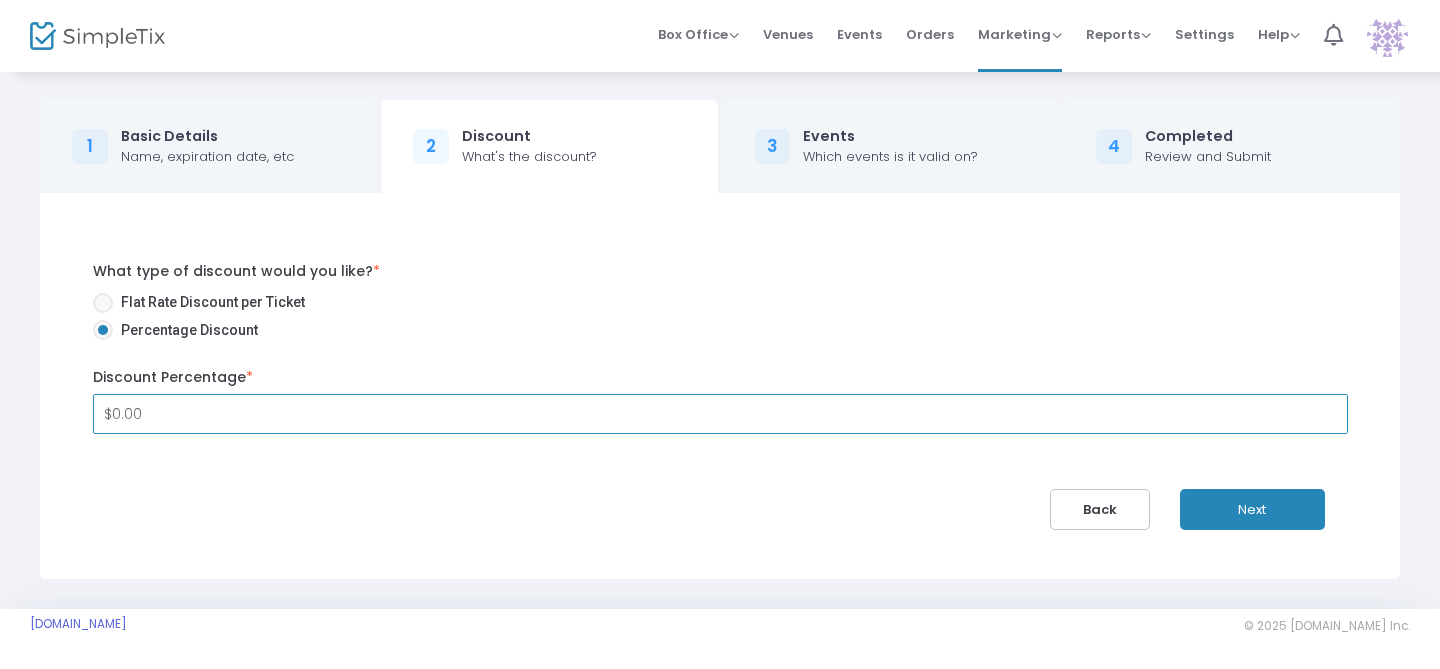 click on "$0.00" at bounding box center (720, 414) 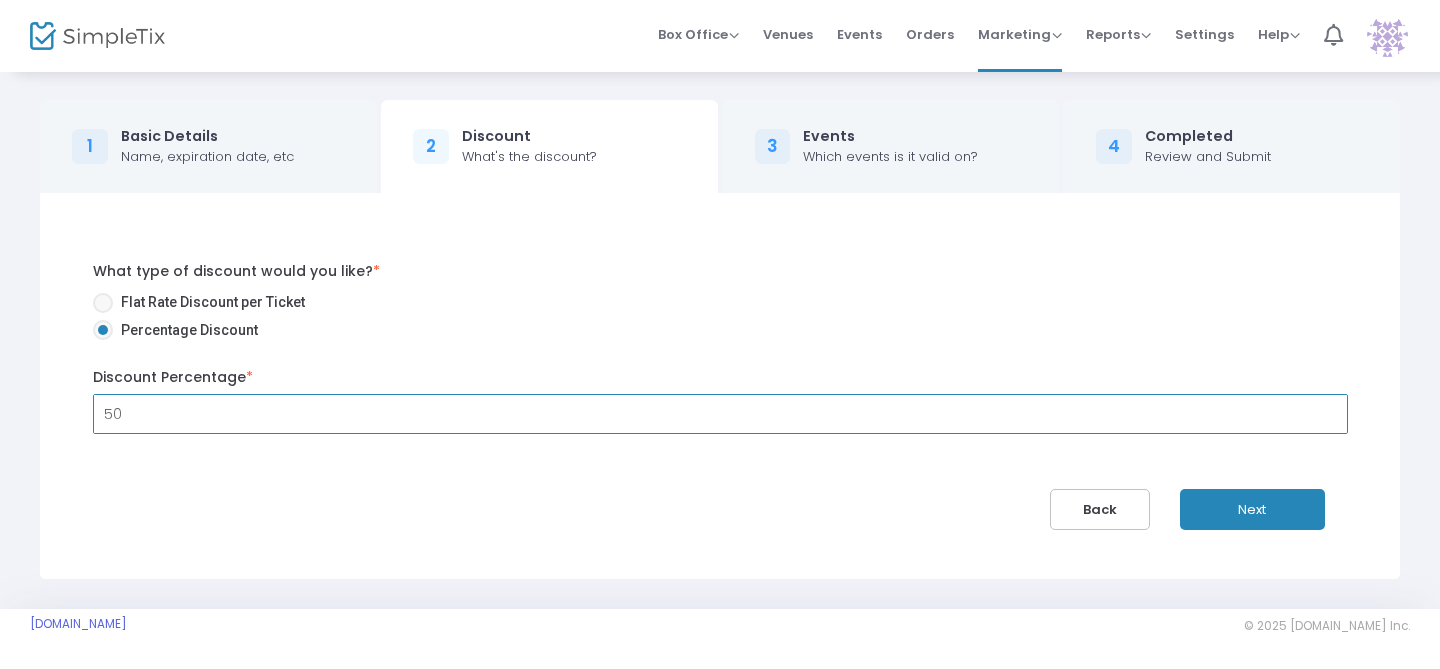 click on "50" at bounding box center [720, 414] 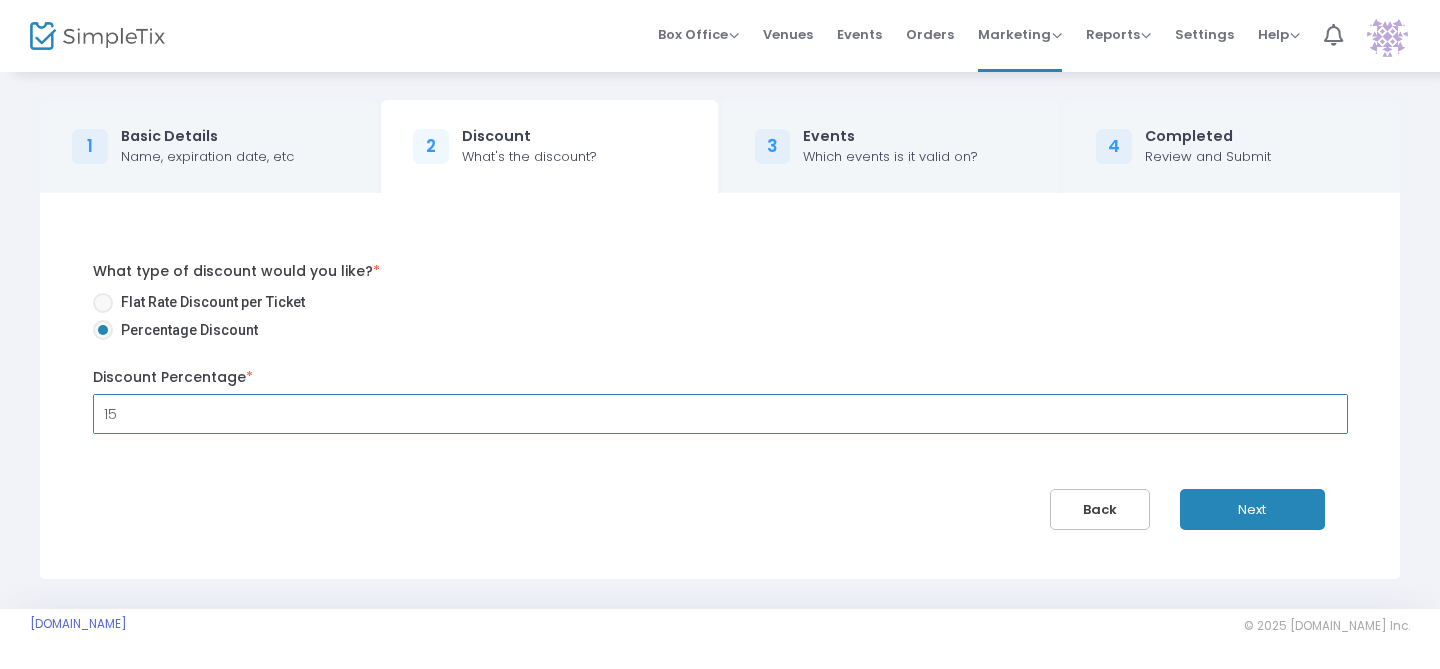 type on "15" 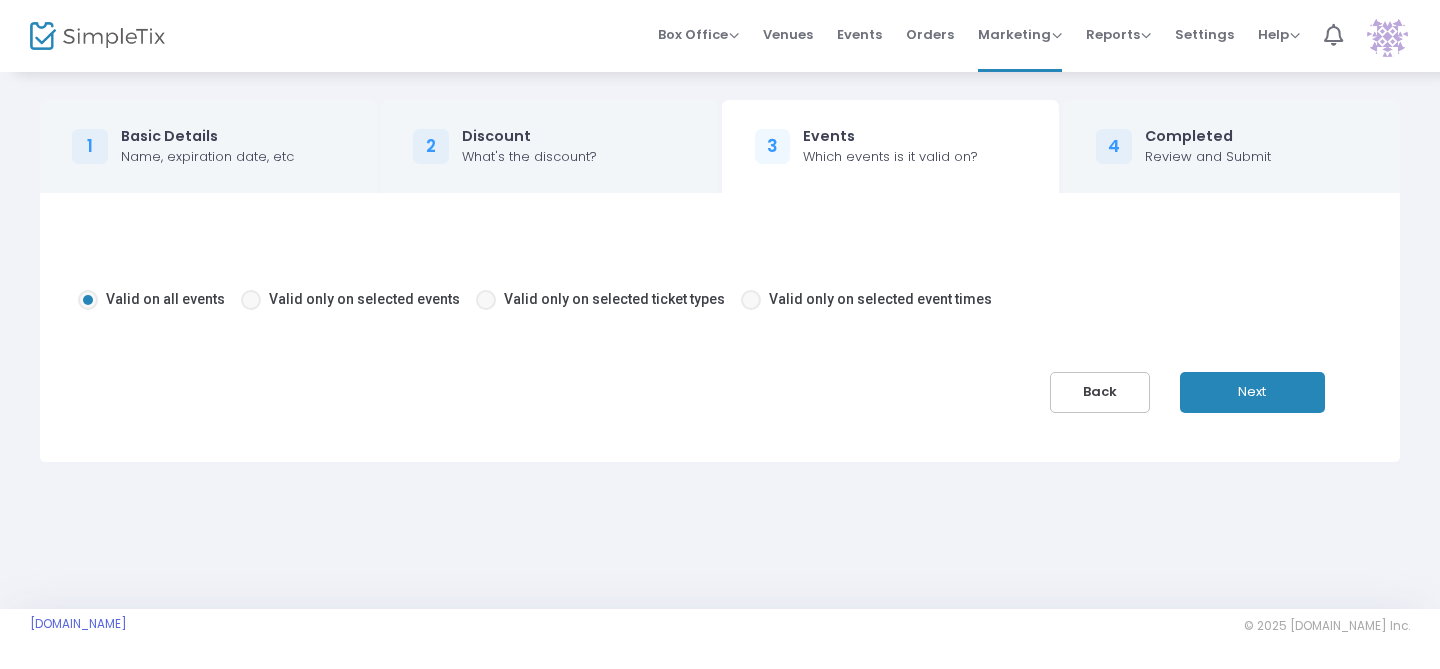 click on "Valid only on selected ticket types" at bounding box center (610, 299) 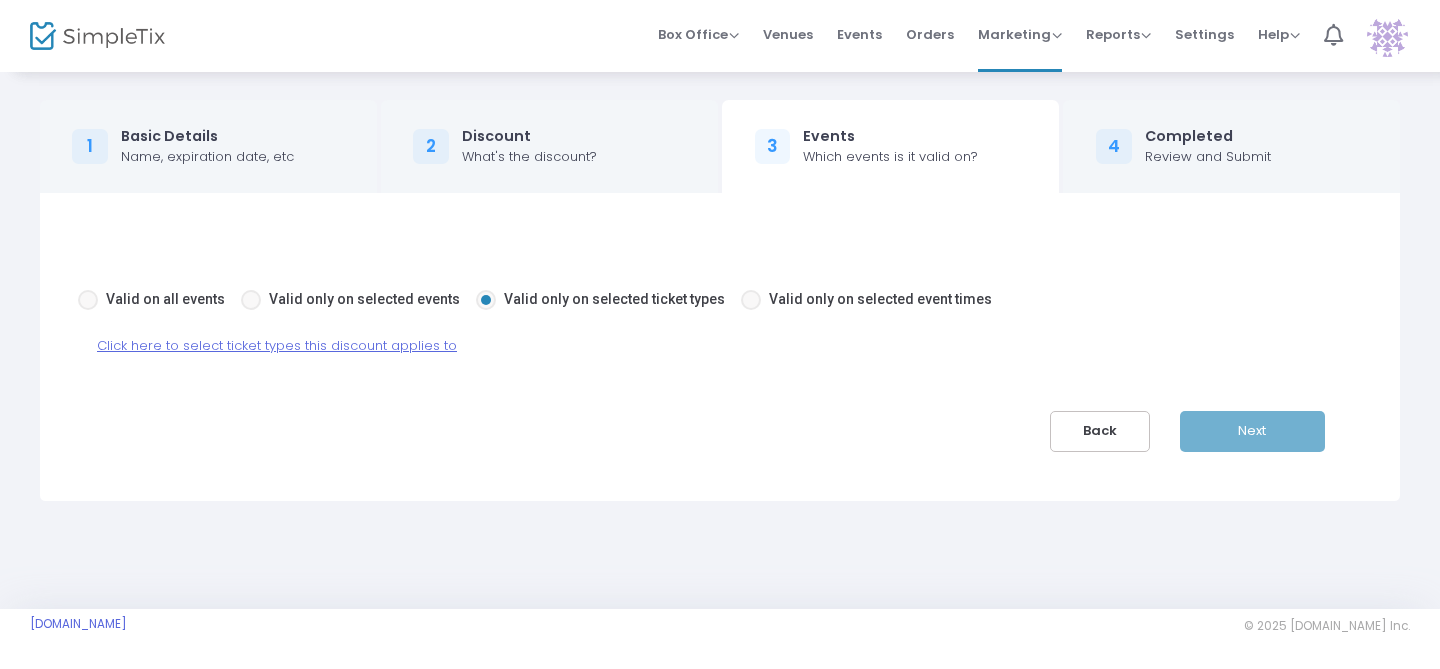 click on "Click here to select ticket types this discount applies to" at bounding box center [277, 345] 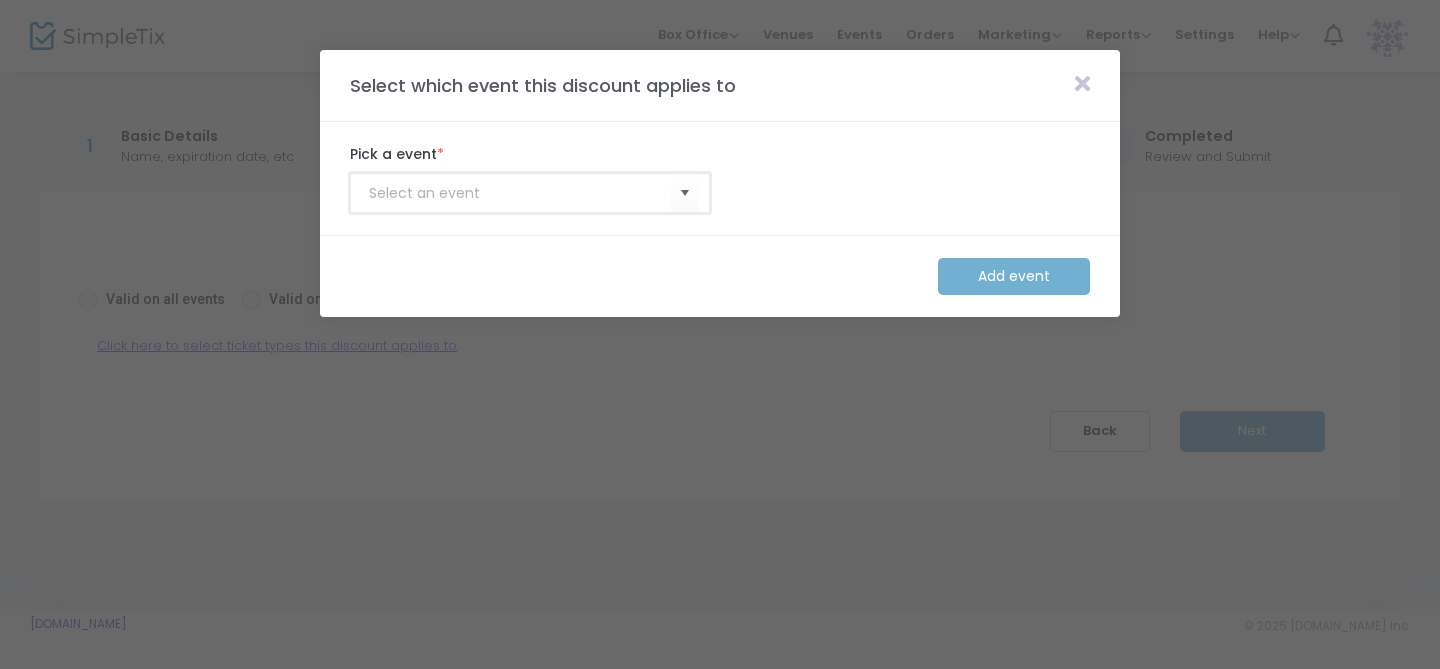 click at bounding box center [520, 193] 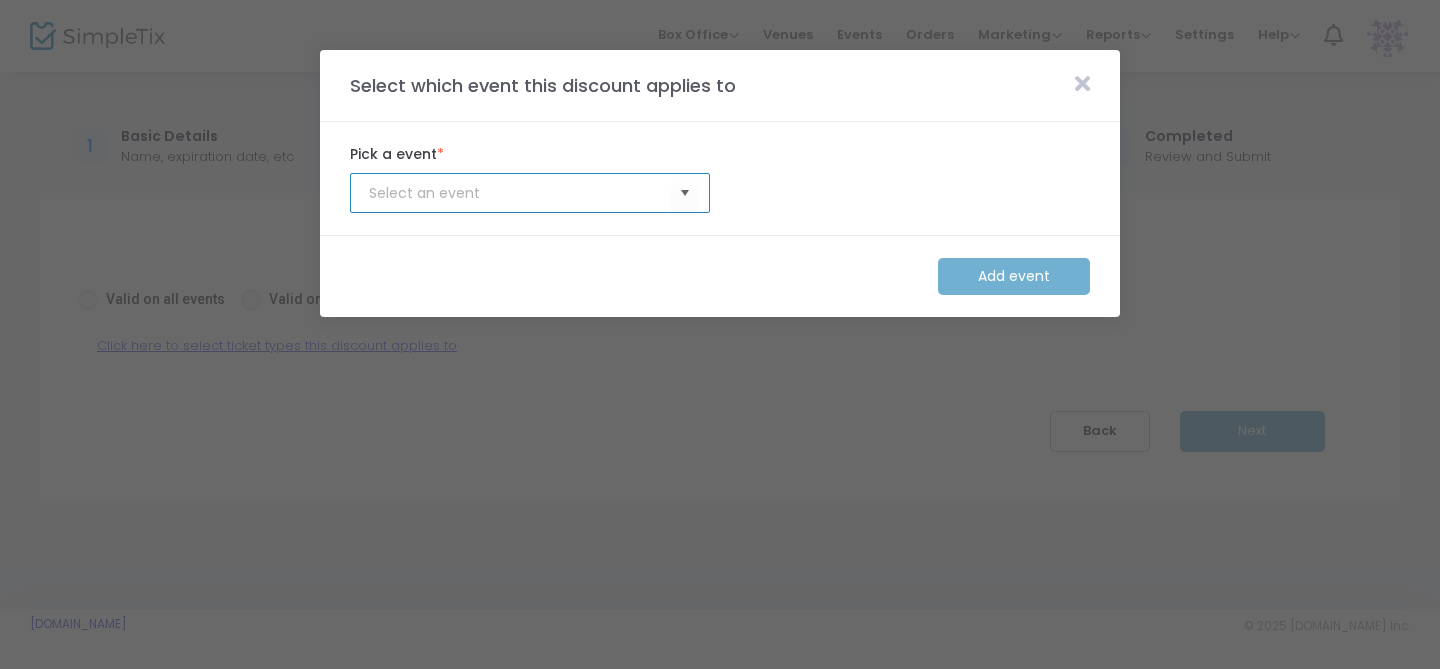 click 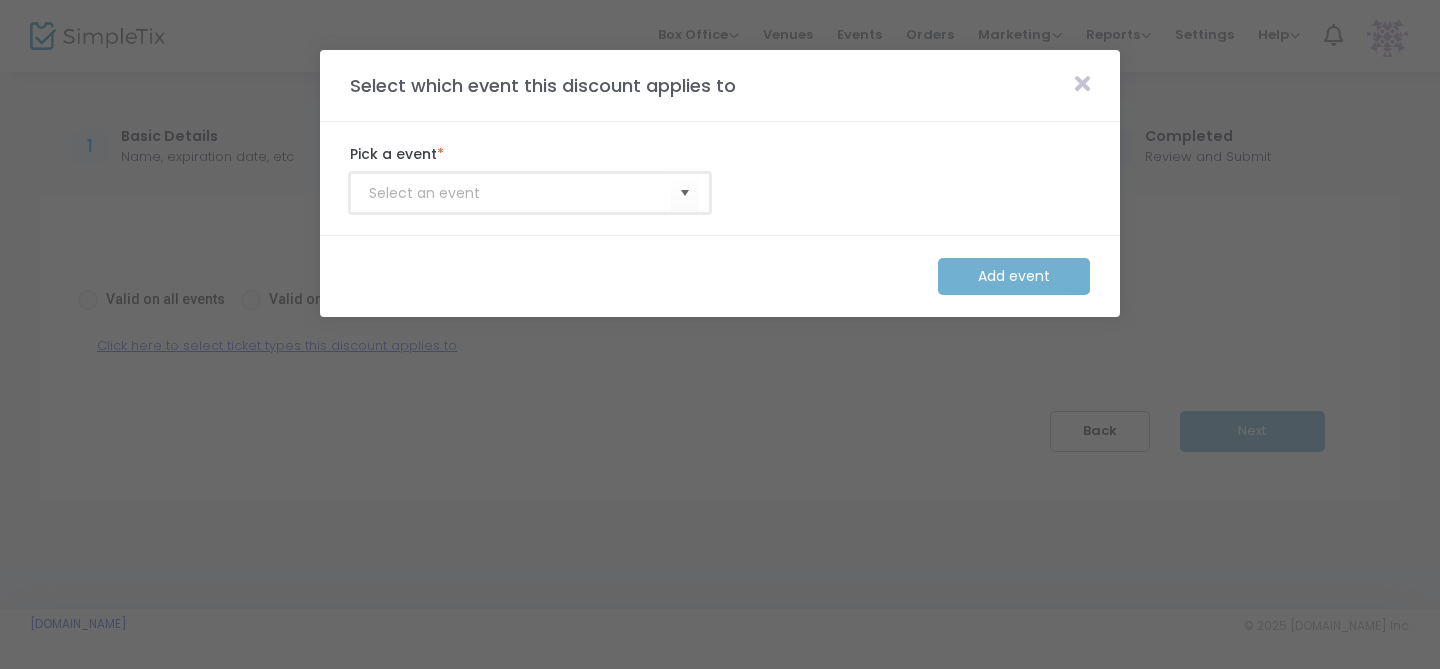 click at bounding box center (520, 193) 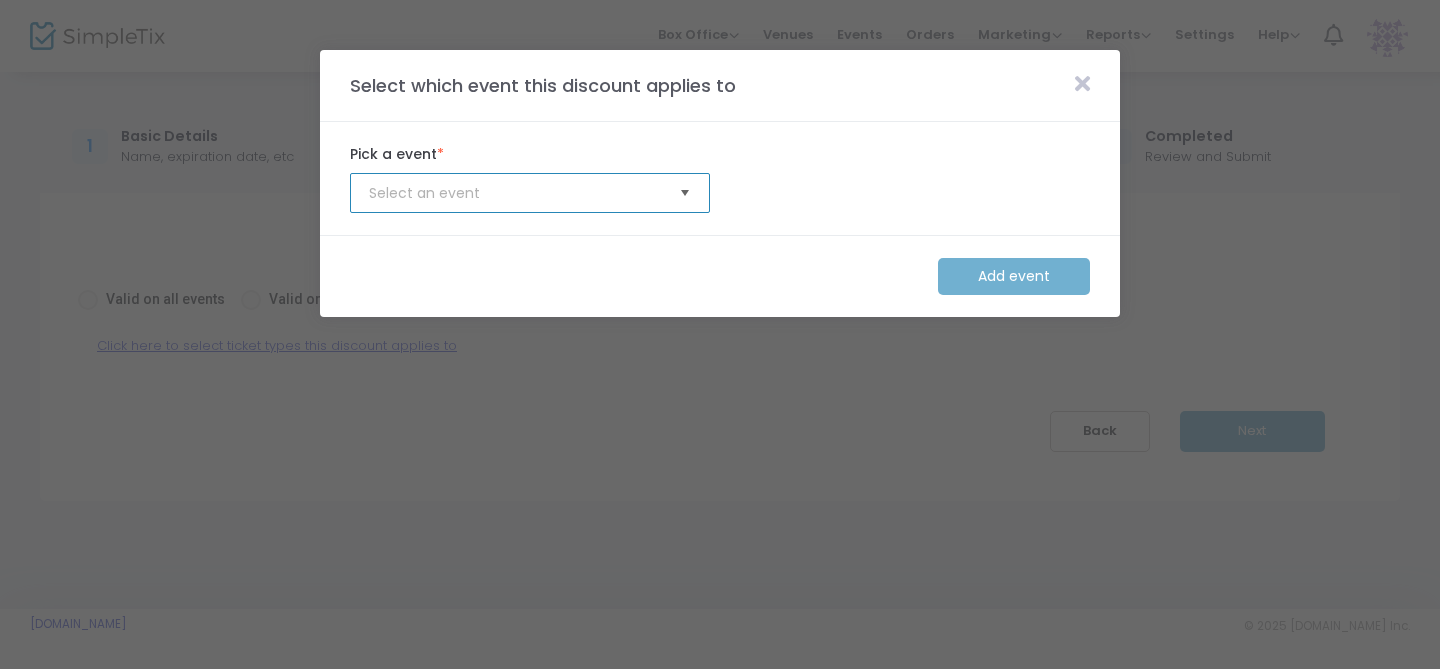 click 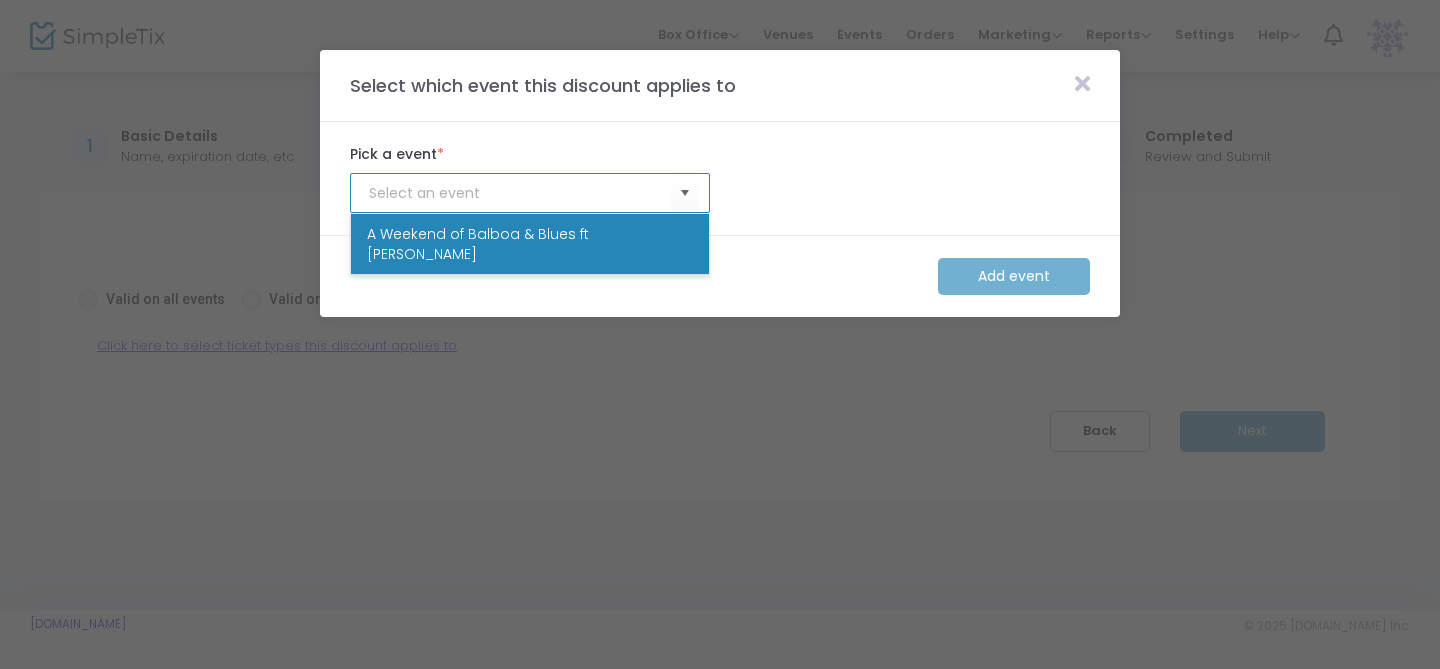 click on "A Weekend of Balboa & Blues ft [PERSON_NAME]" at bounding box center (530, 244) 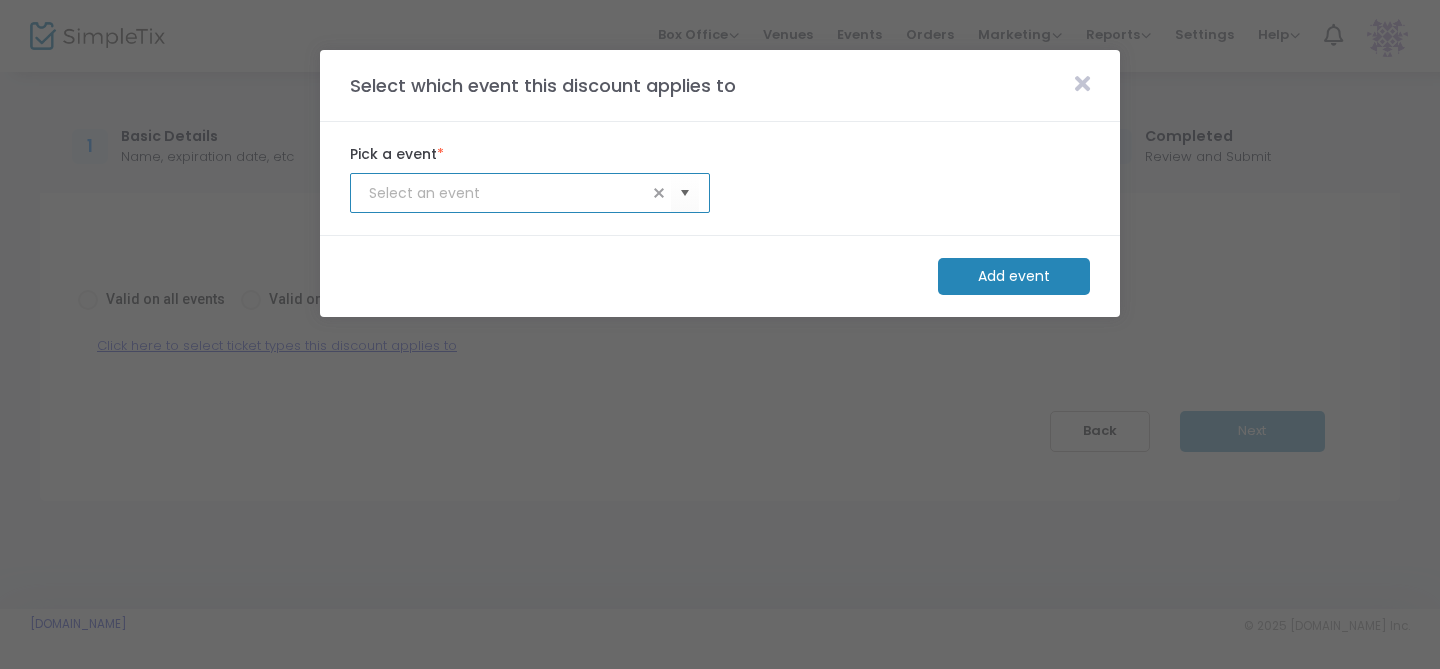 click on "Add event" 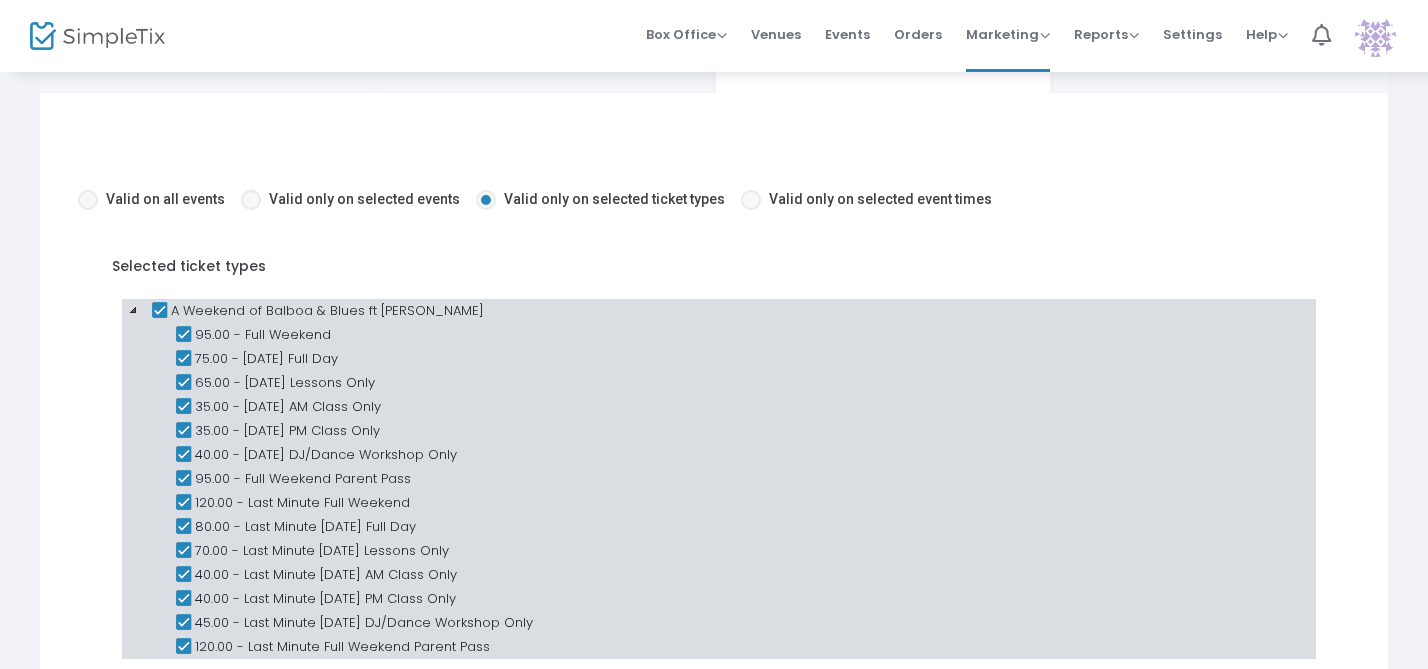 scroll, scrollTop: 122, scrollLeft: 0, axis: vertical 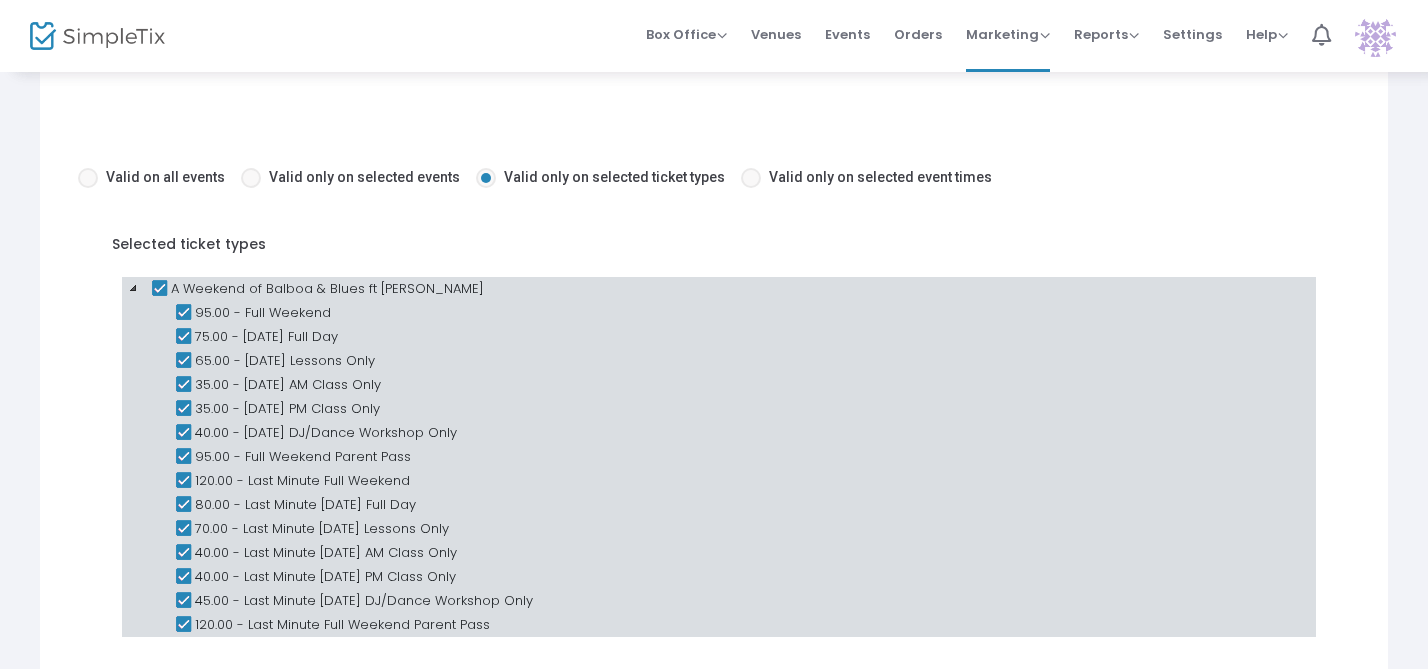 click at bounding box center [159, 289] 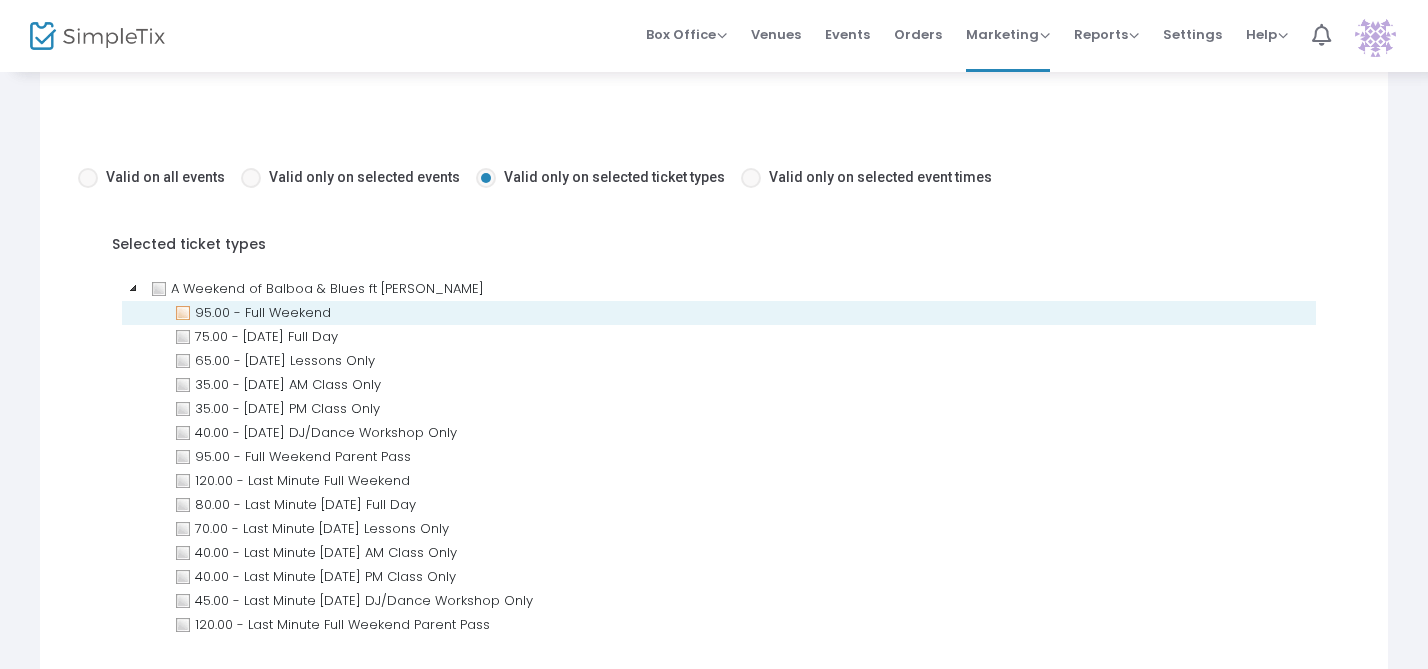 click at bounding box center (183, 313) 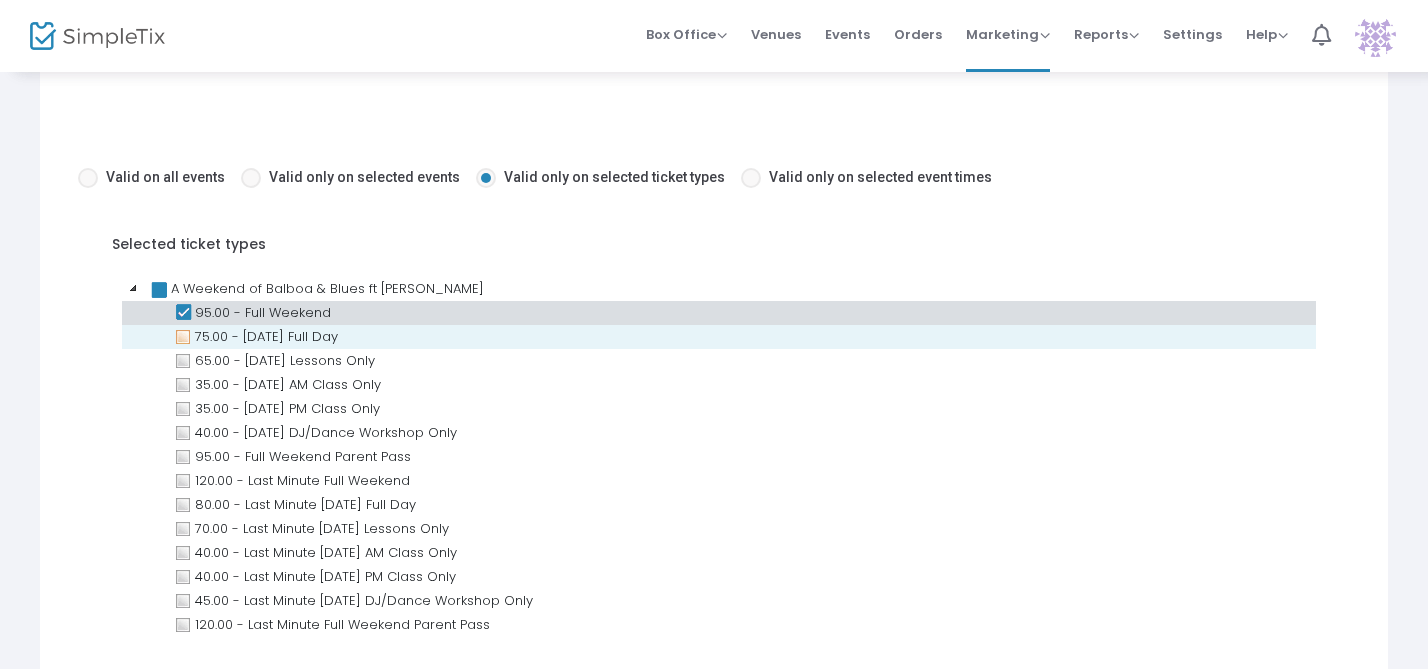 click at bounding box center (183, 337) 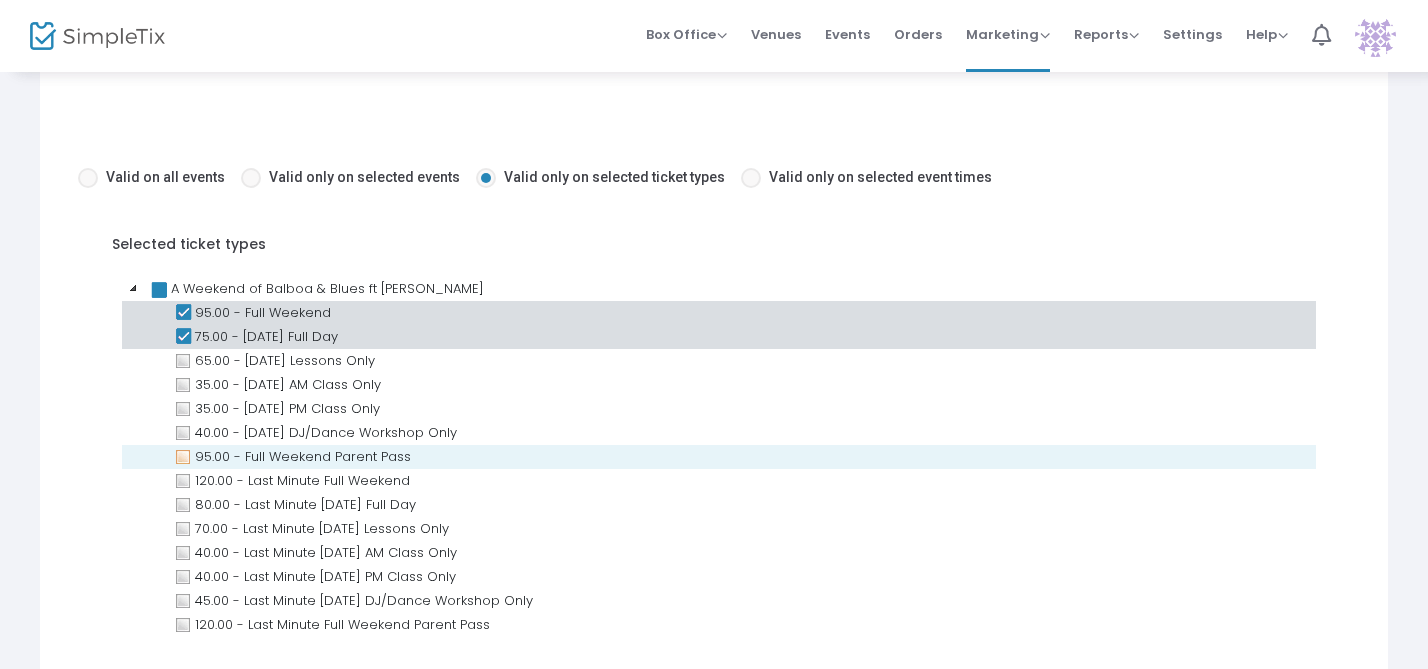click at bounding box center (183, 457) 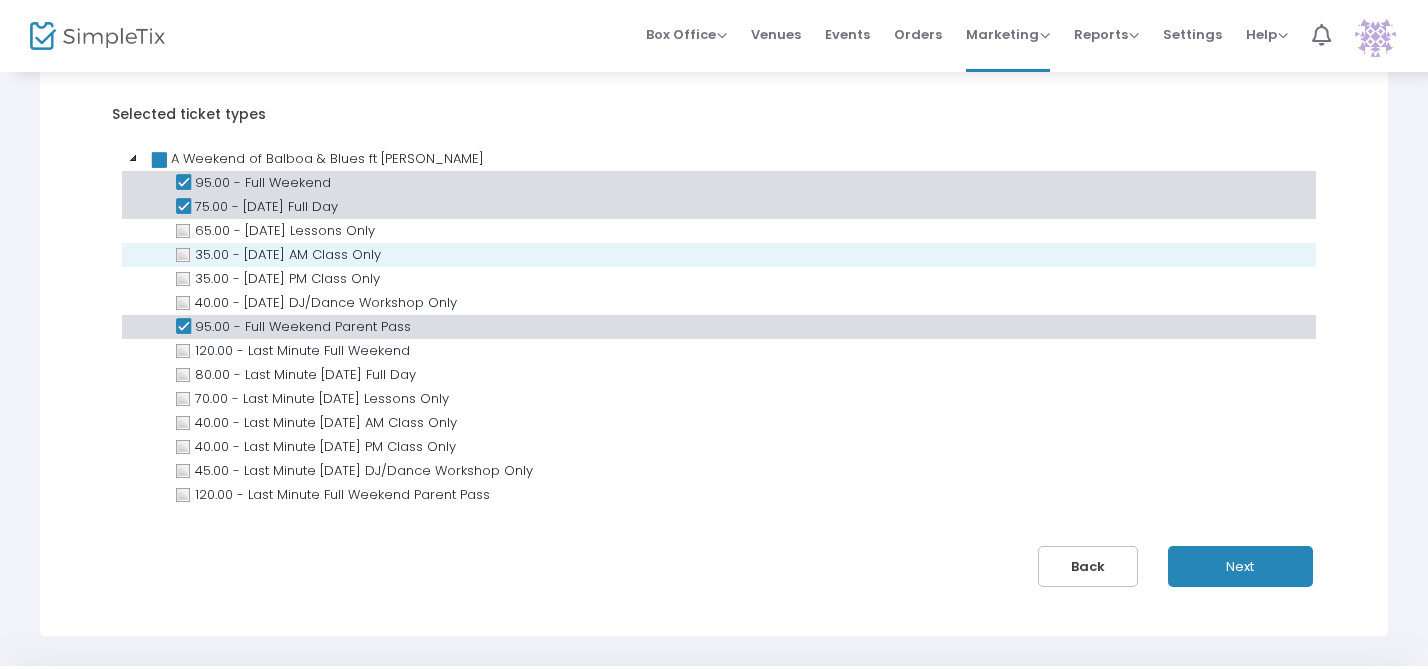 scroll, scrollTop: 251, scrollLeft: 0, axis: vertical 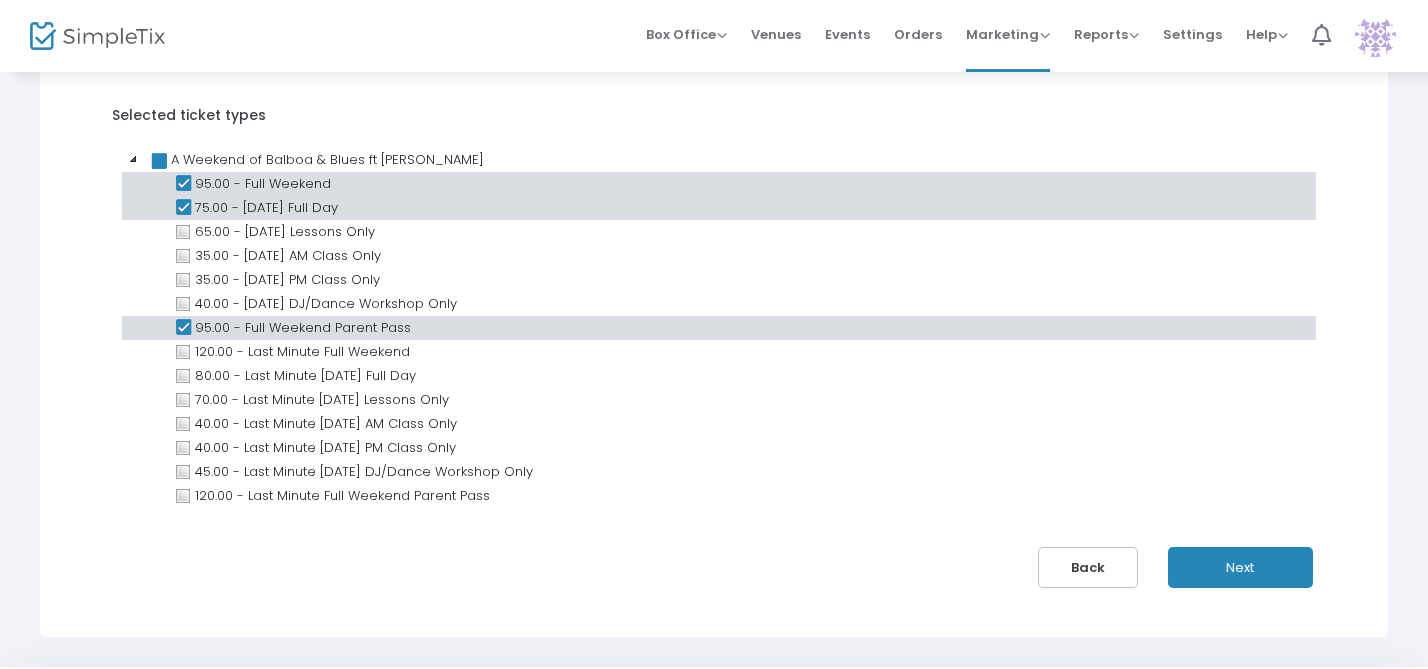 click on "Next" at bounding box center [1240, 567] 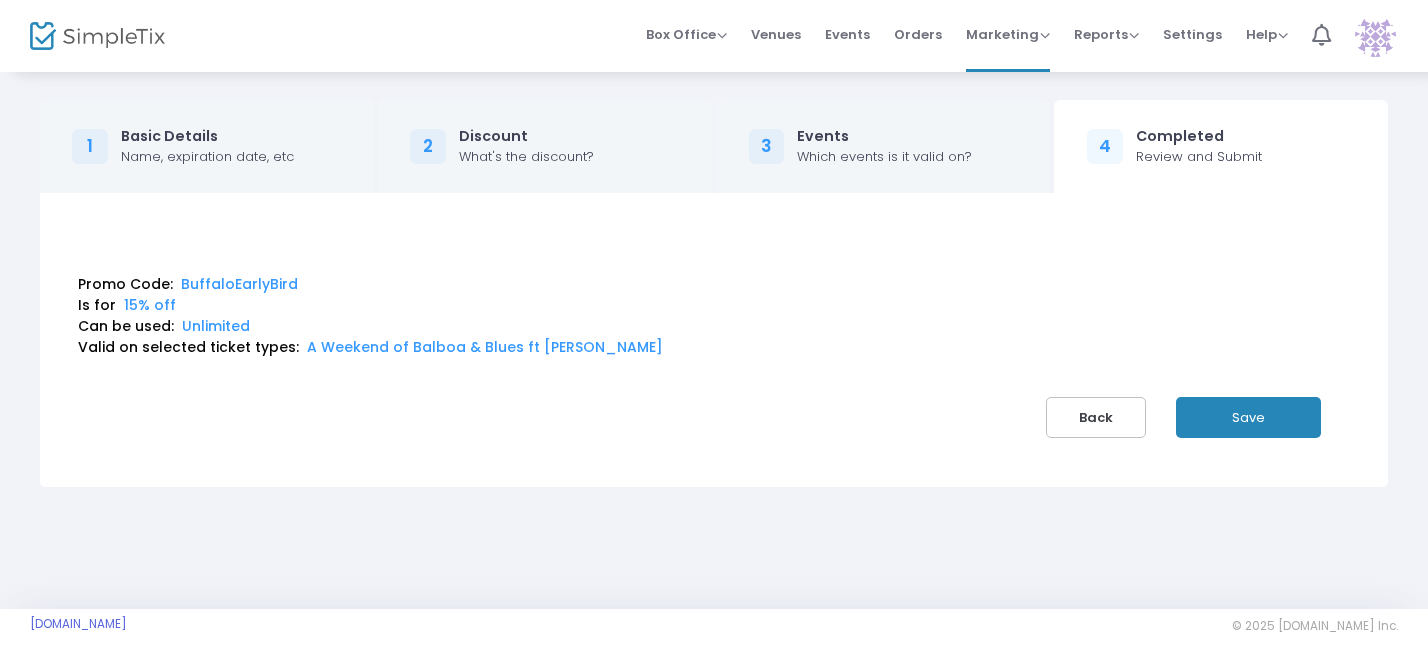 scroll, scrollTop: 0, scrollLeft: 0, axis: both 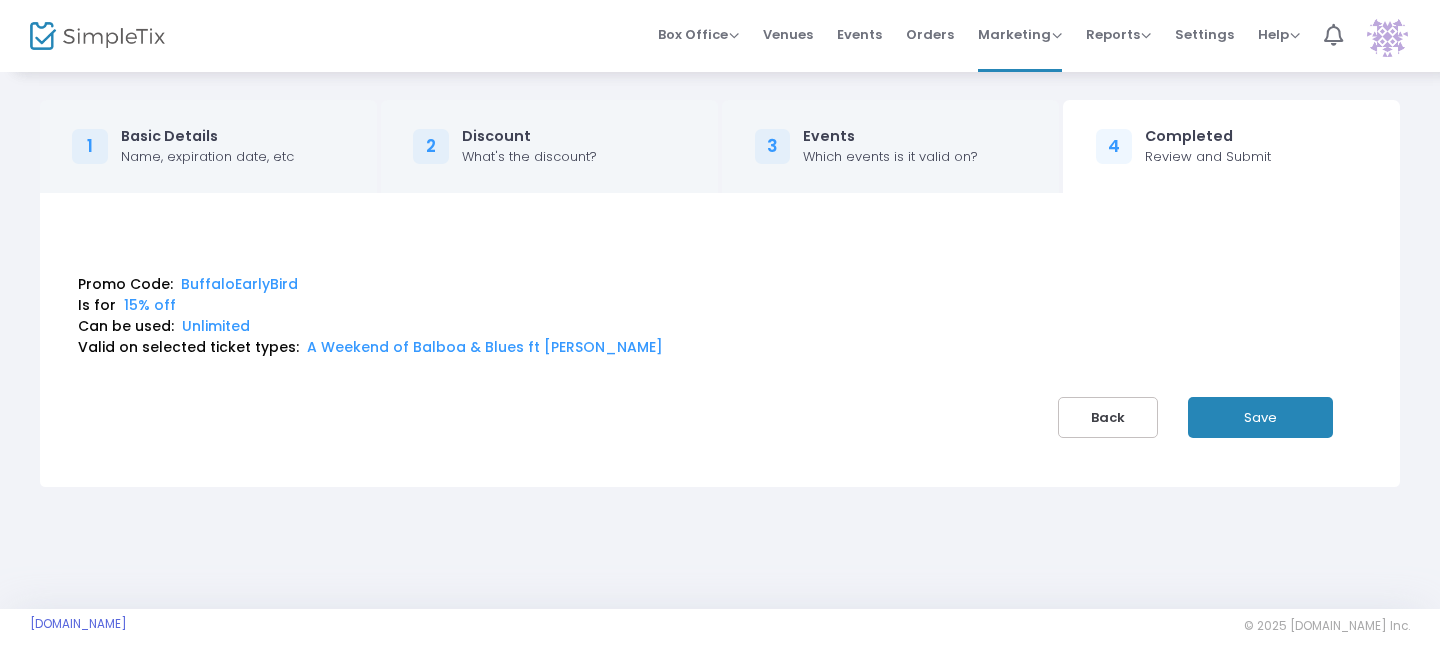 click on "Save" at bounding box center [1260, 417] 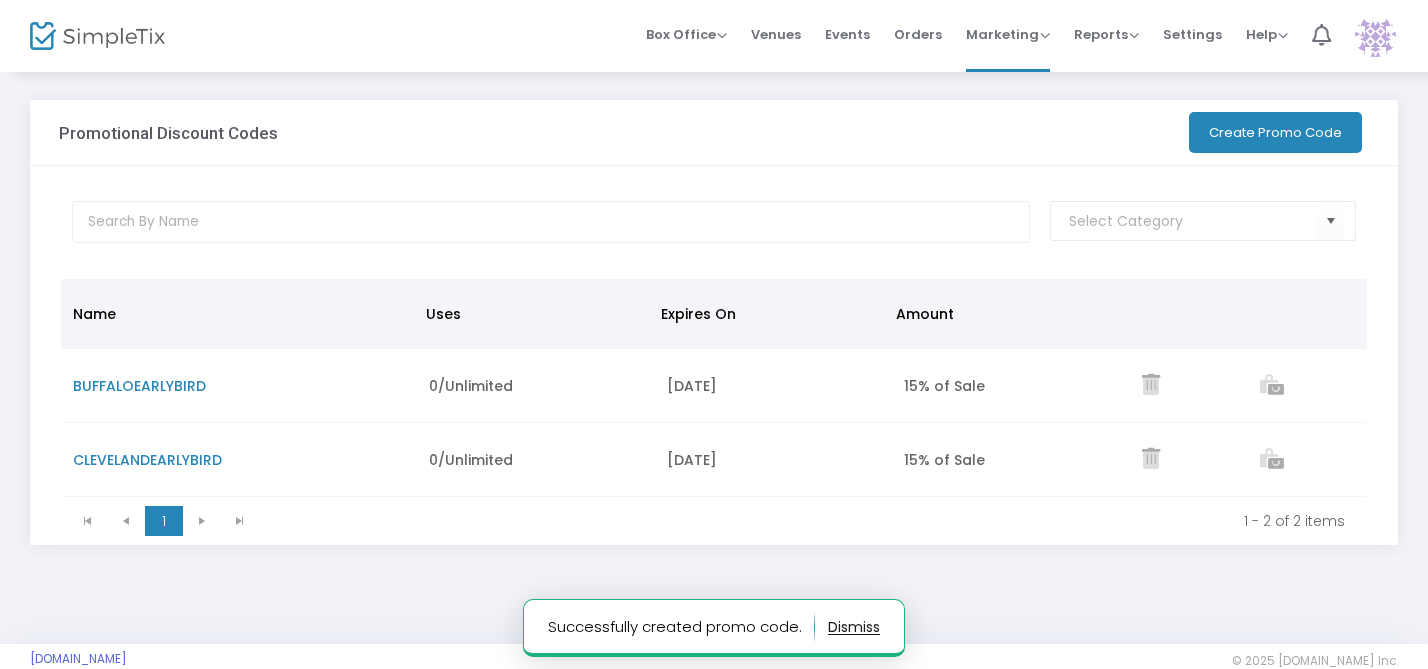 click on "Create Promo Code" 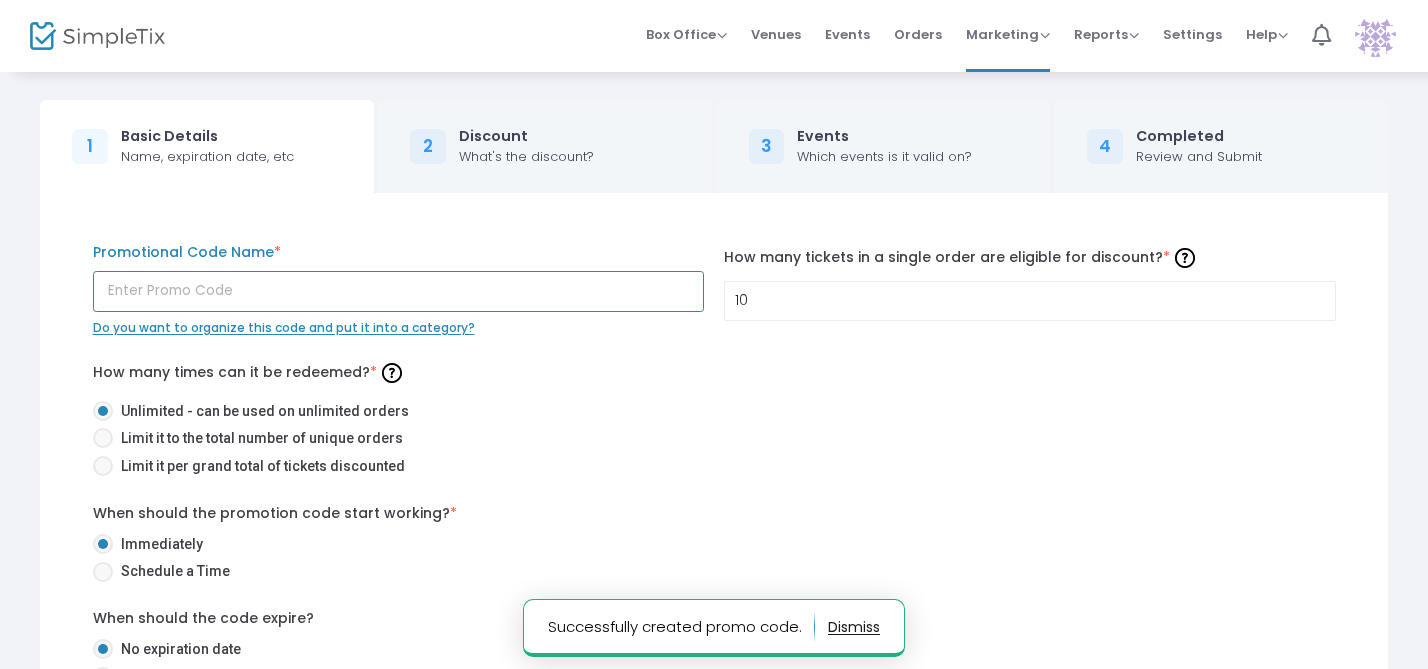 click at bounding box center (399, 291) 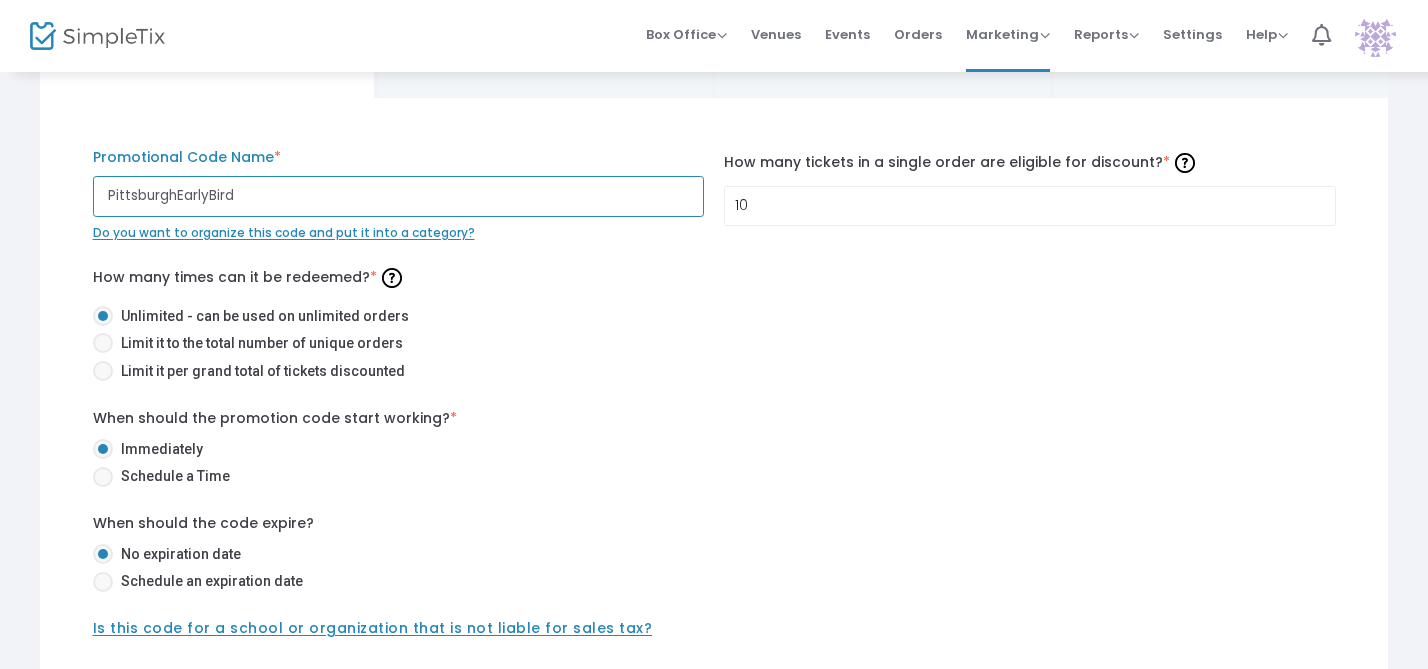 scroll, scrollTop: 100, scrollLeft: 0, axis: vertical 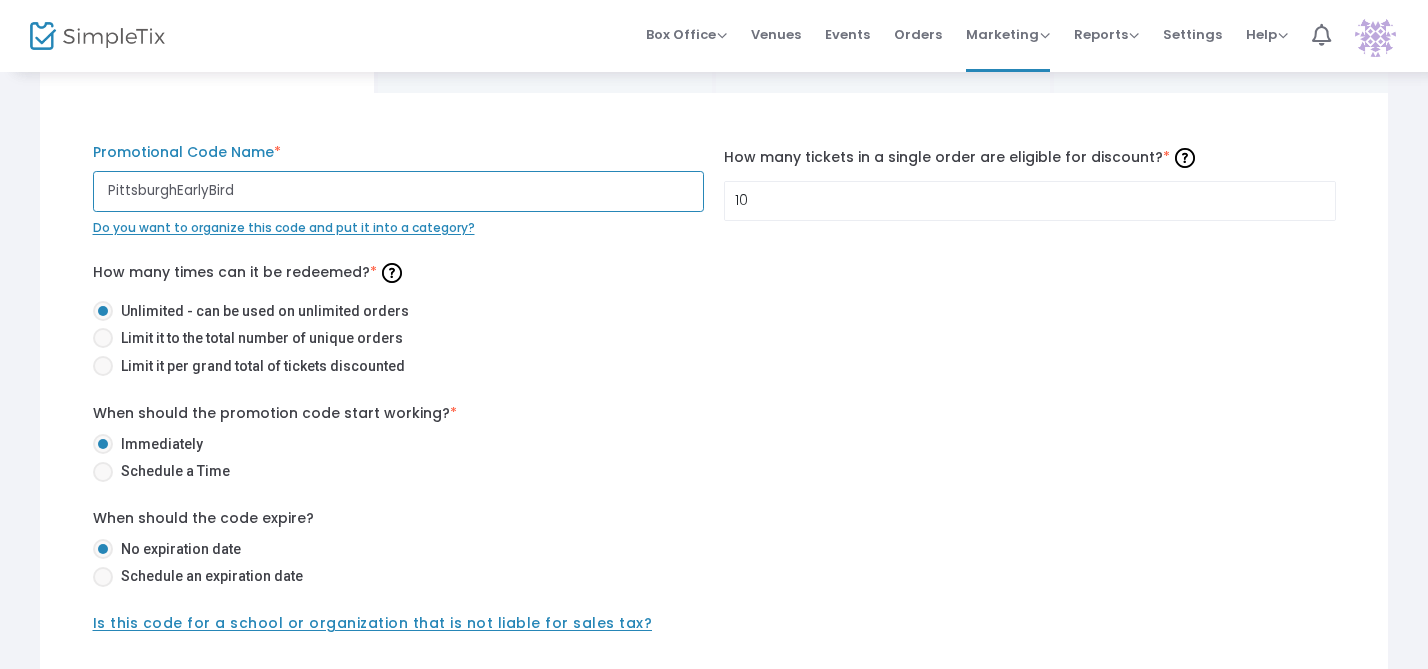 type on "PittsburghEarlyBird" 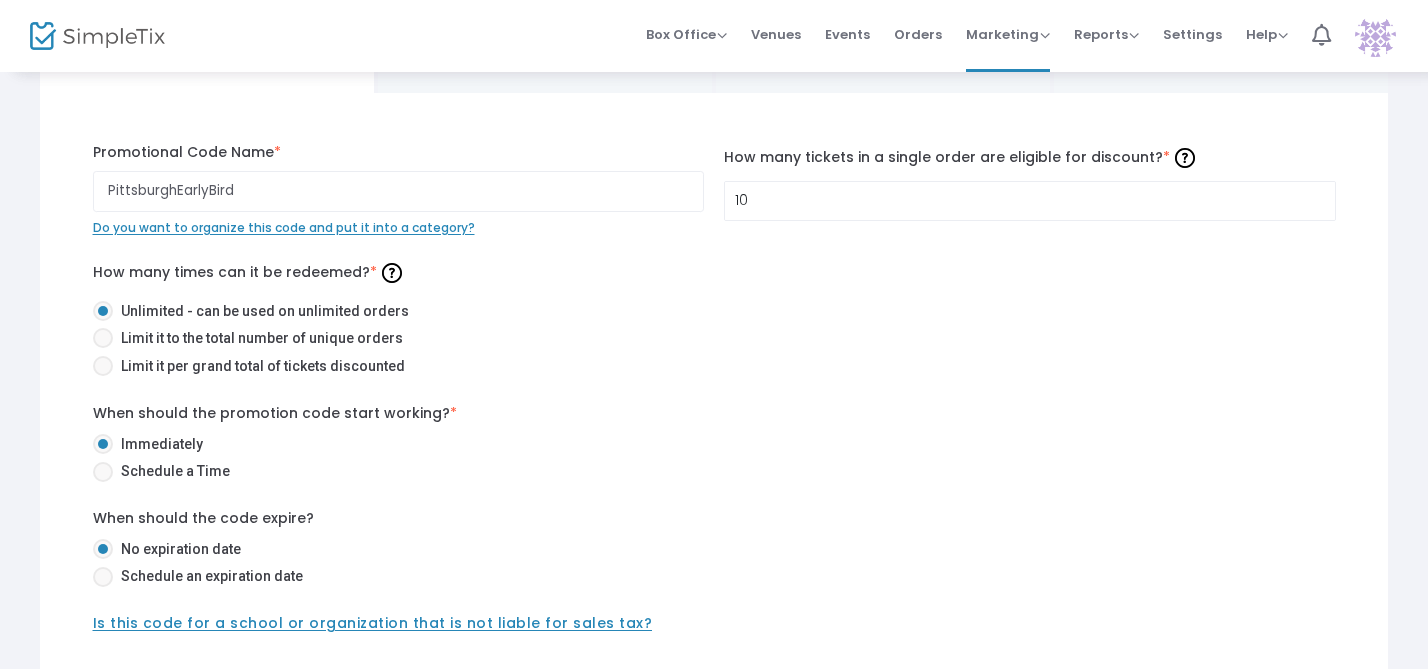 click at bounding box center (103, 577) 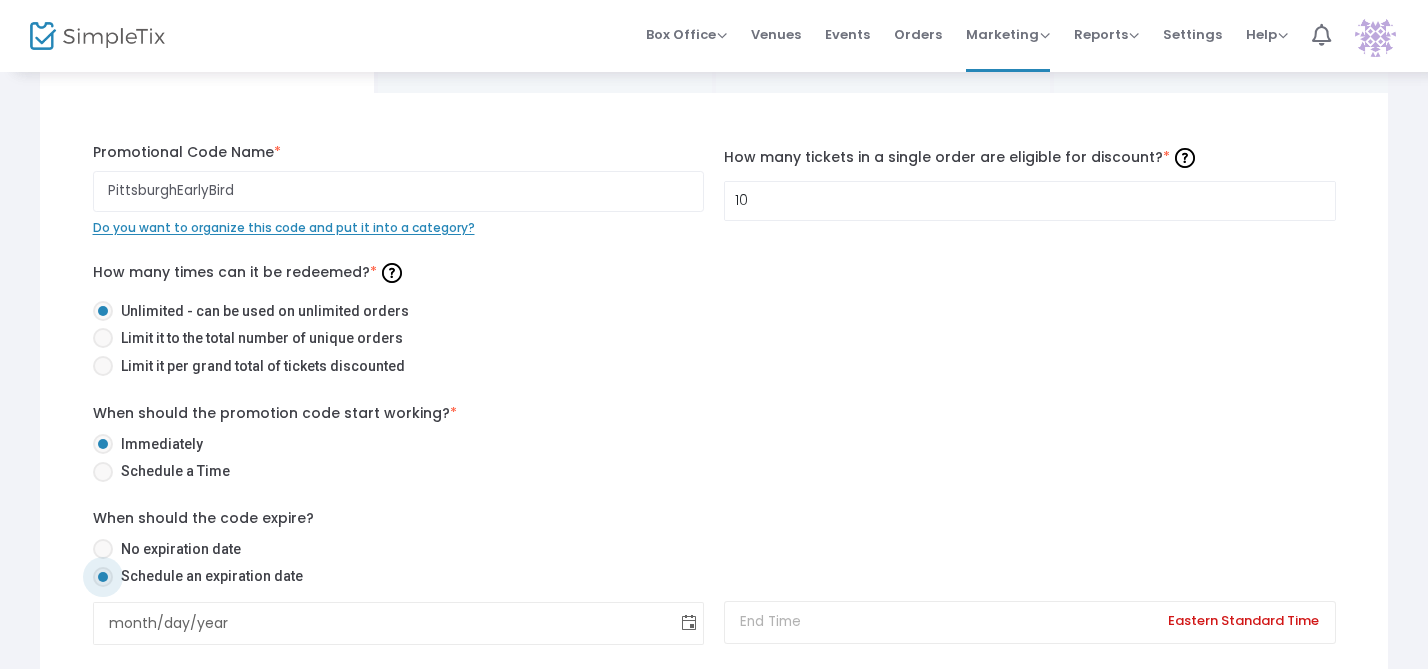 click at bounding box center [689, 623] 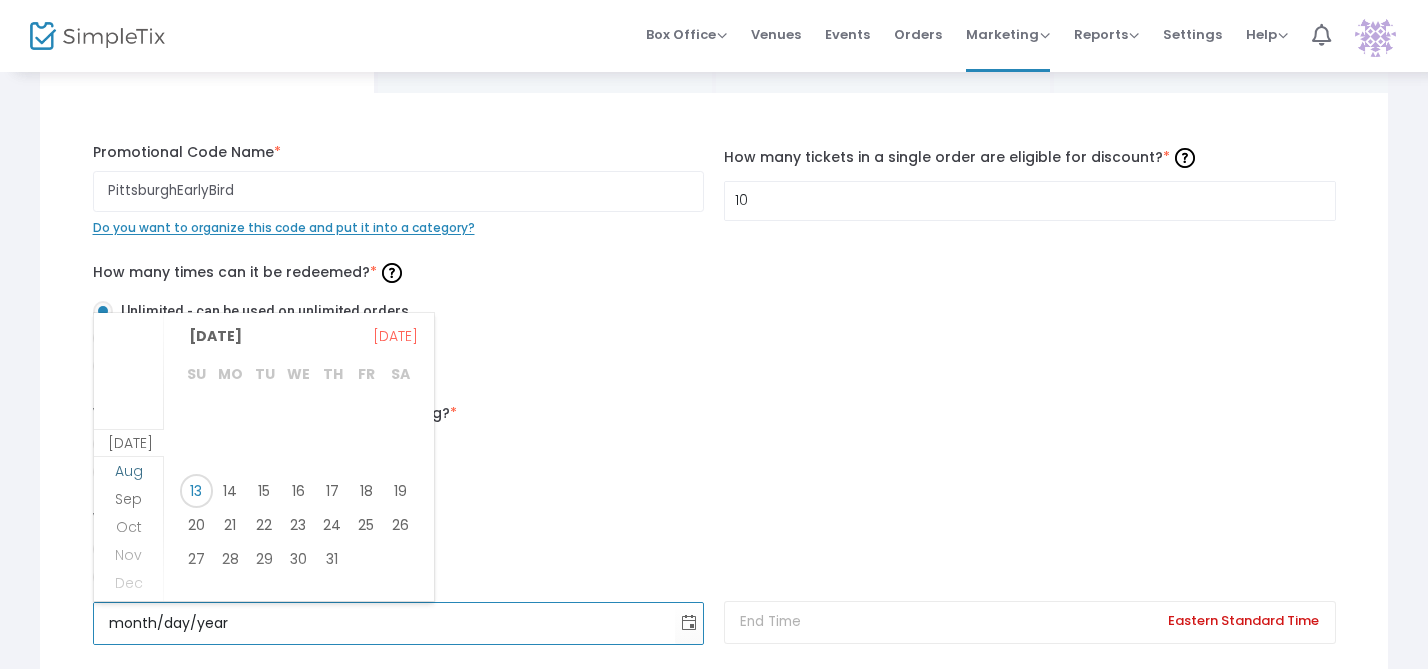 click on "Aug" at bounding box center [129, 471] 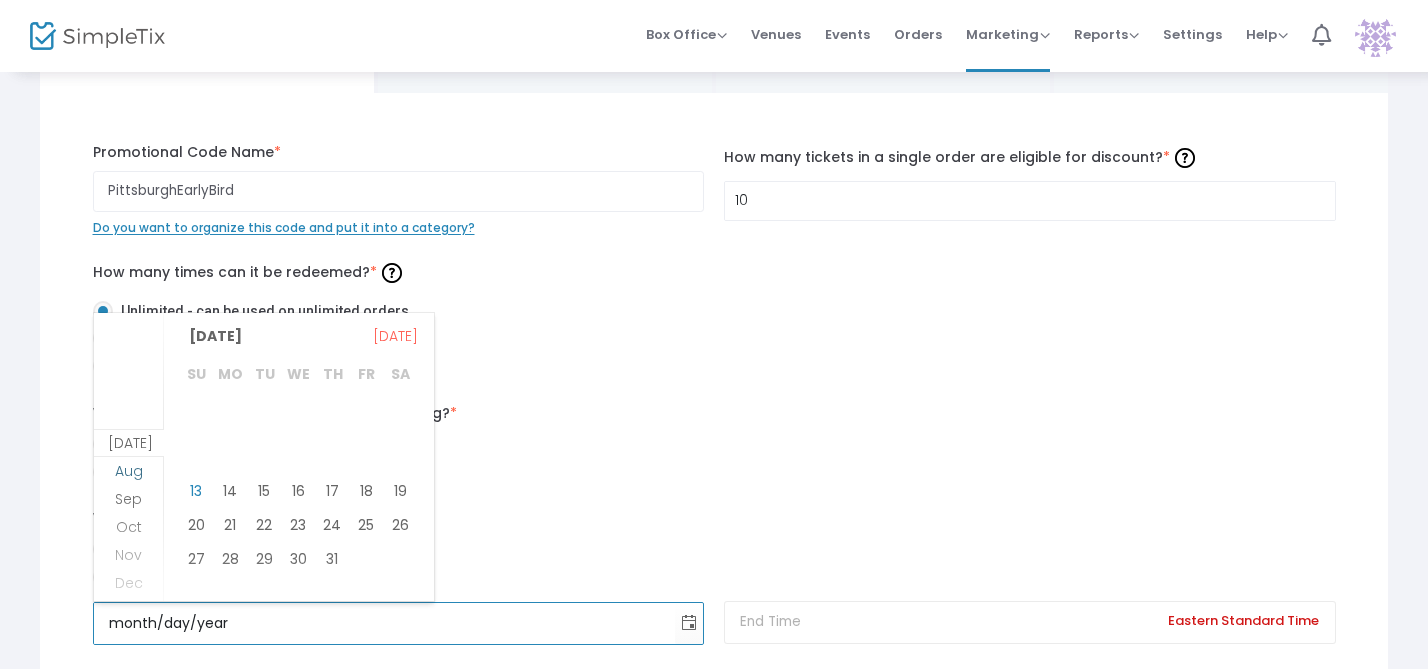 scroll, scrollTop: 27, scrollLeft: 0, axis: vertical 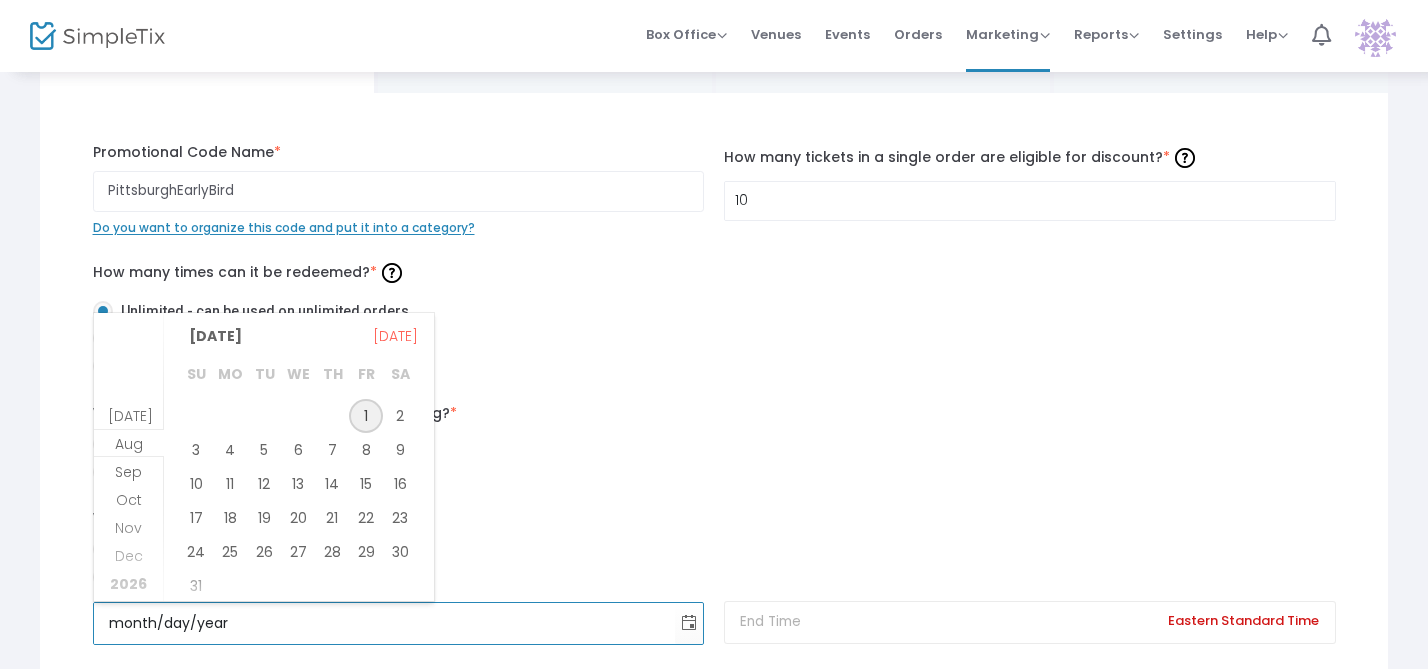 click on "1" at bounding box center (366, 416) 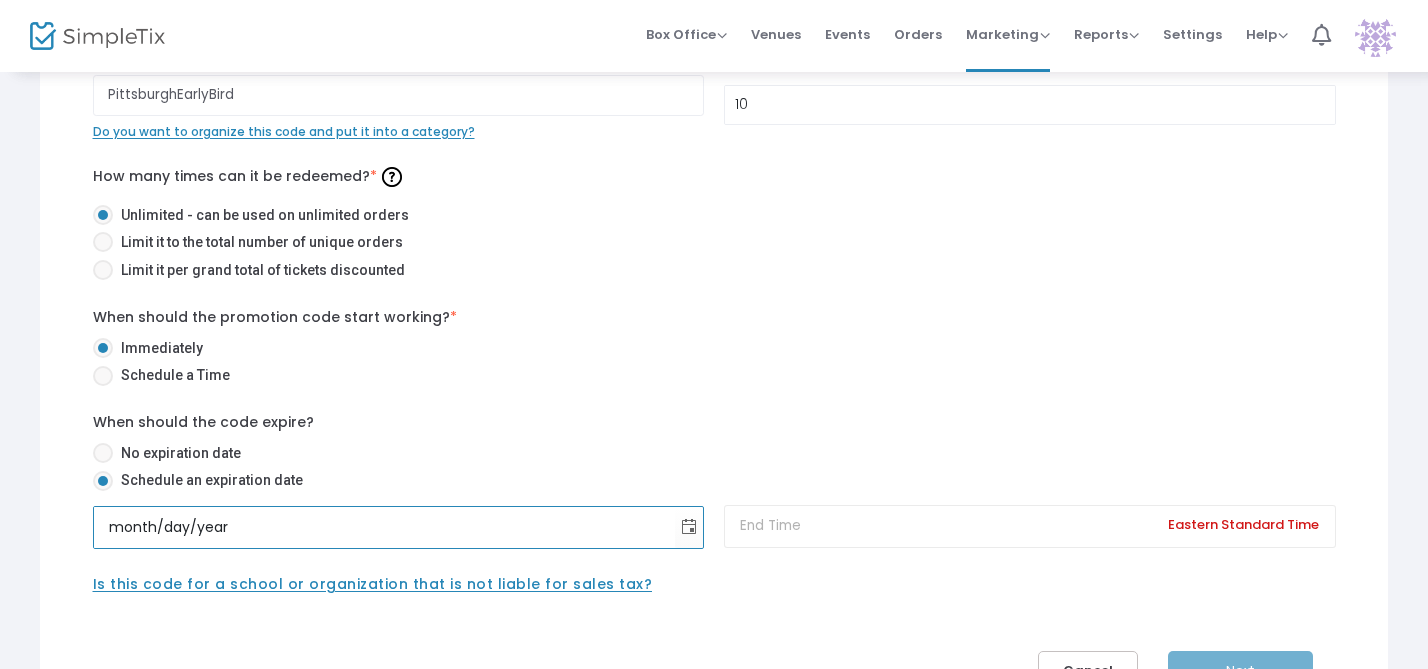 scroll, scrollTop: 218, scrollLeft: 0, axis: vertical 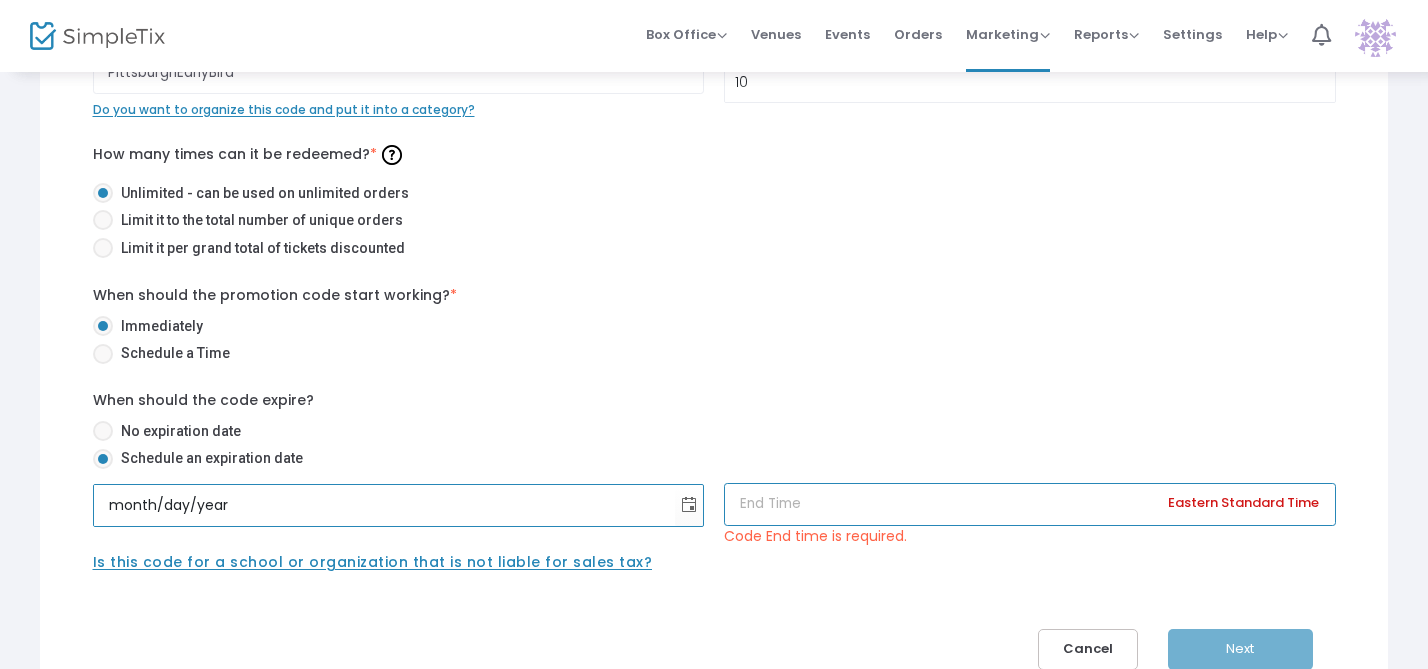 click at bounding box center (1030, 504) 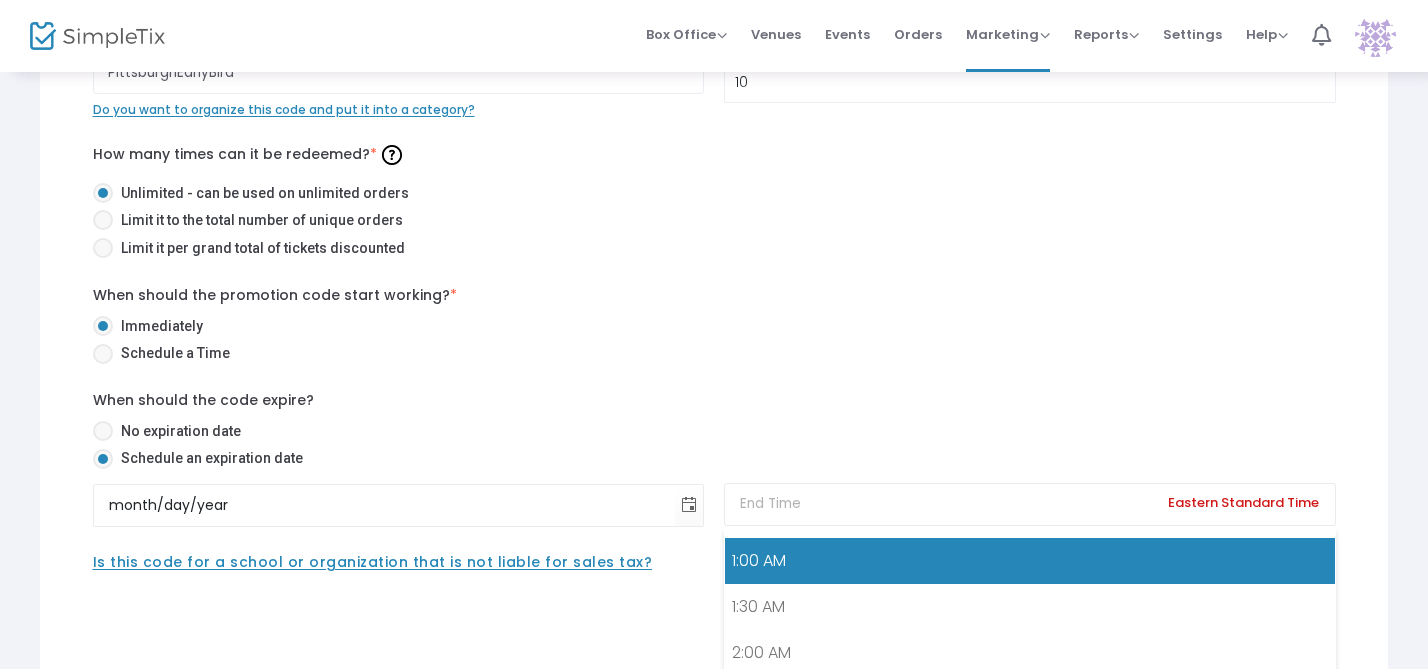 click on "1:00 AM" at bounding box center (1030, 561) 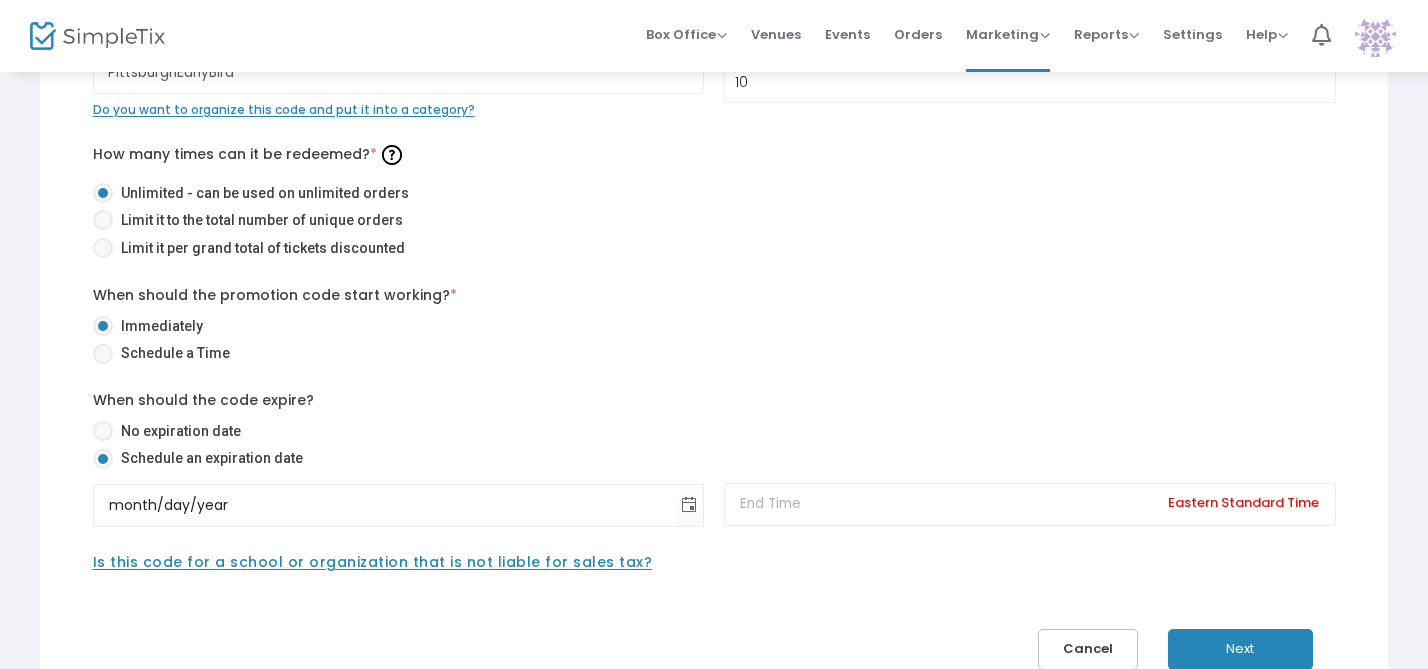 click on "Next" at bounding box center [1240, 649] 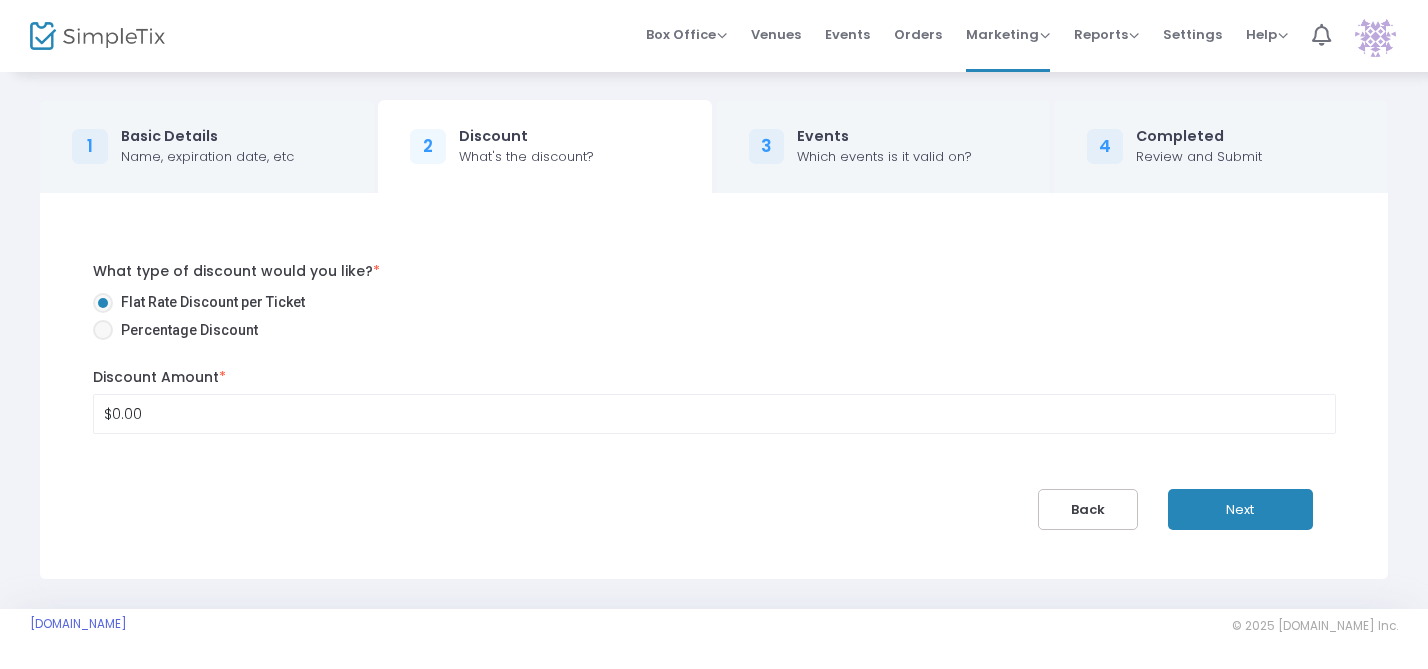 scroll, scrollTop: 0, scrollLeft: 0, axis: both 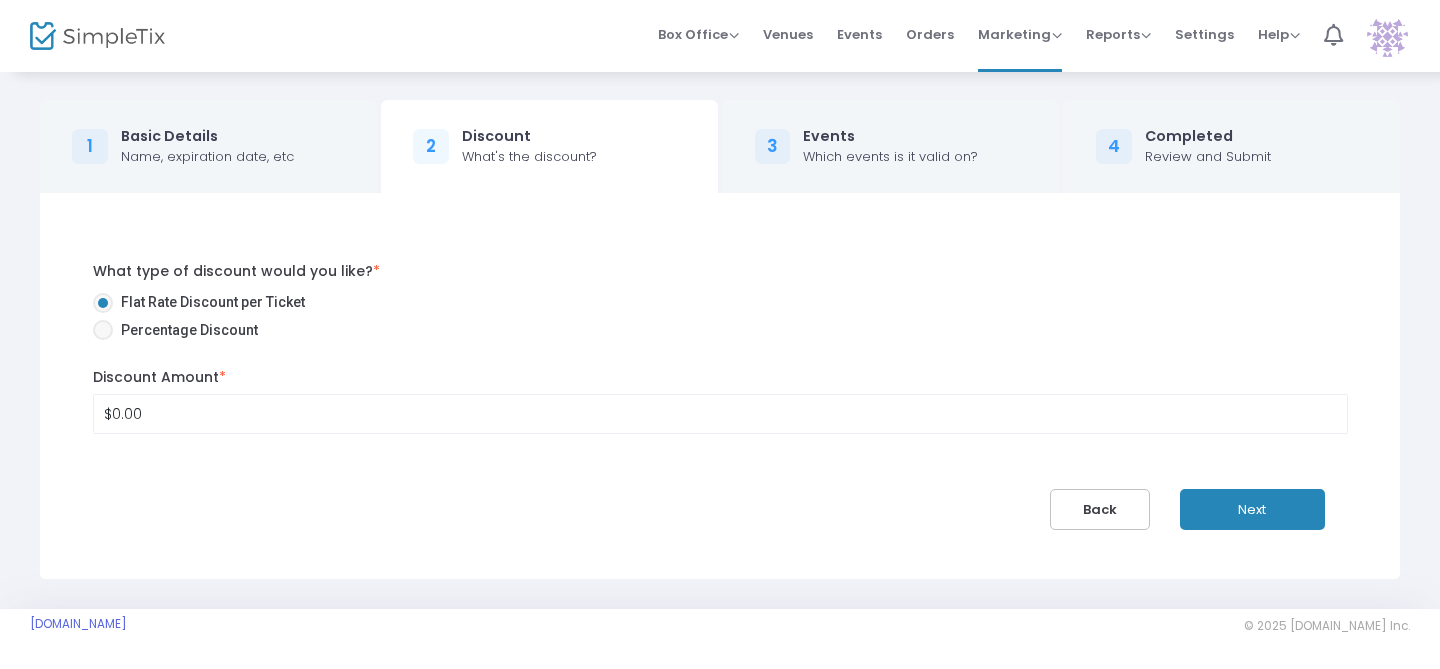 click at bounding box center (103, 330) 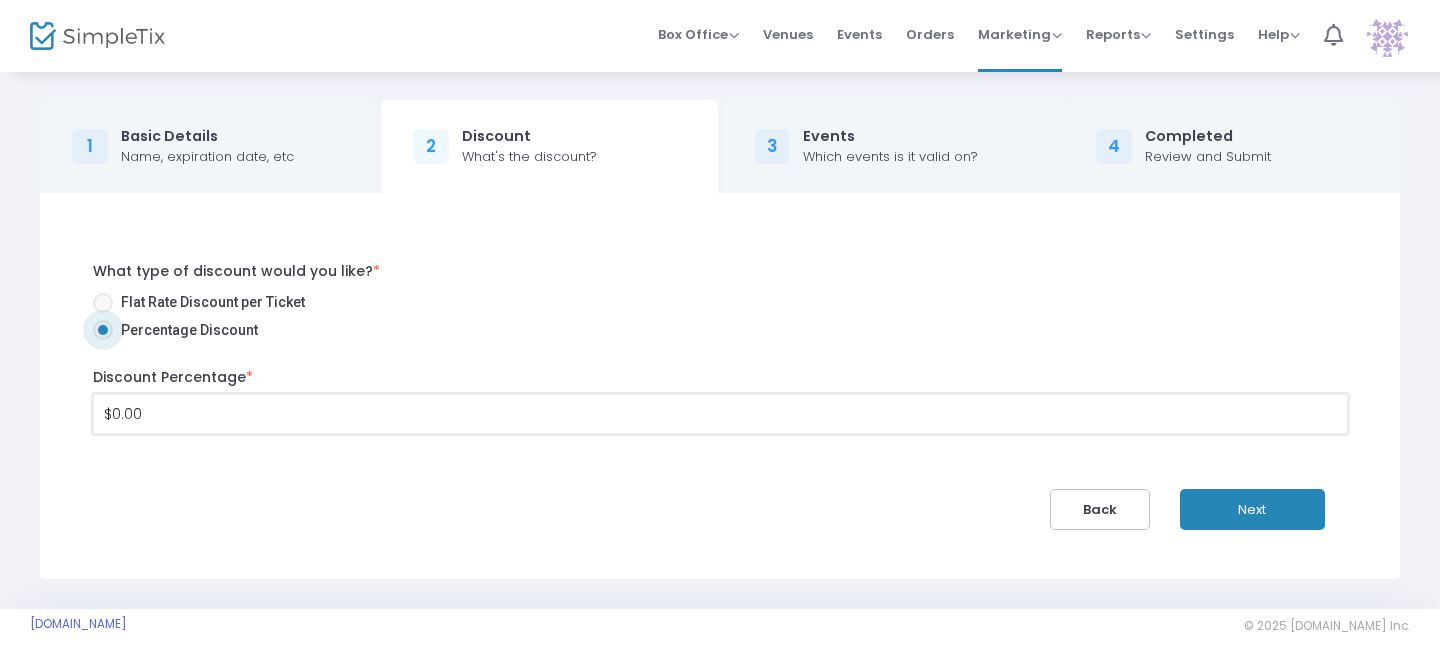 click on "$0.00" at bounding box center (720, 414) 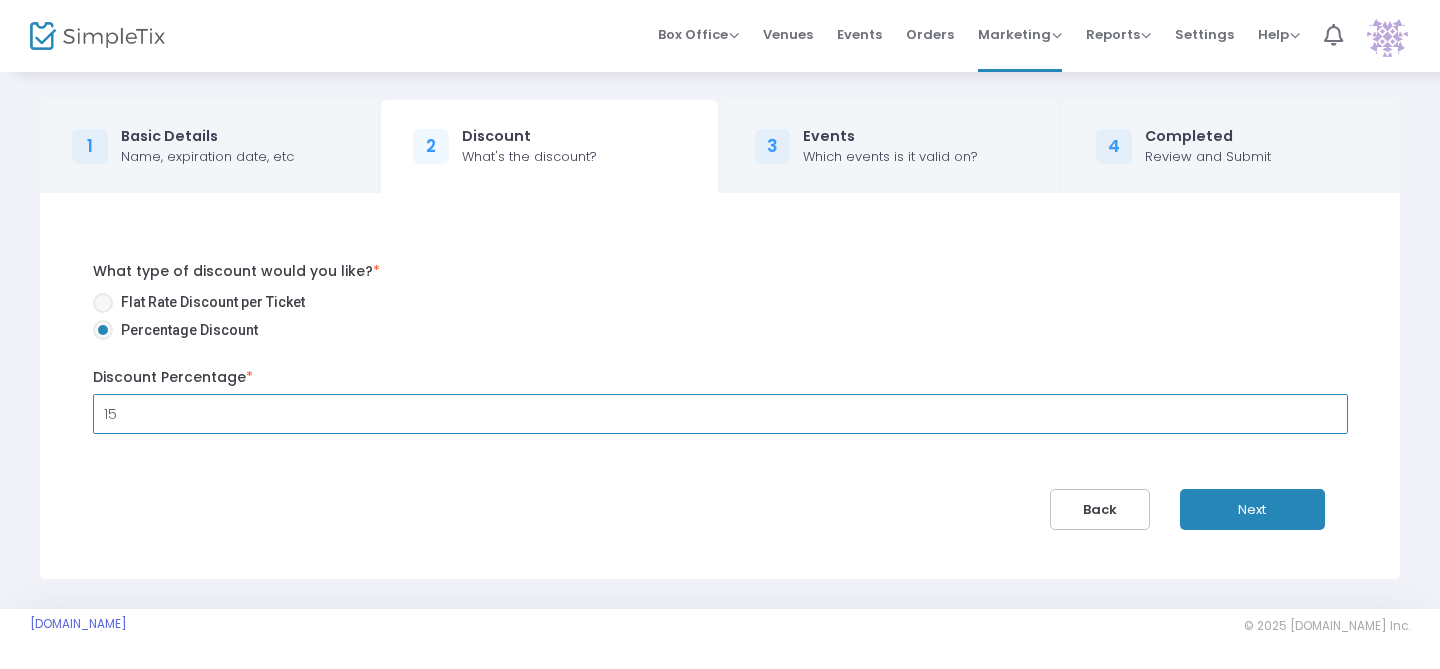 type on "15" 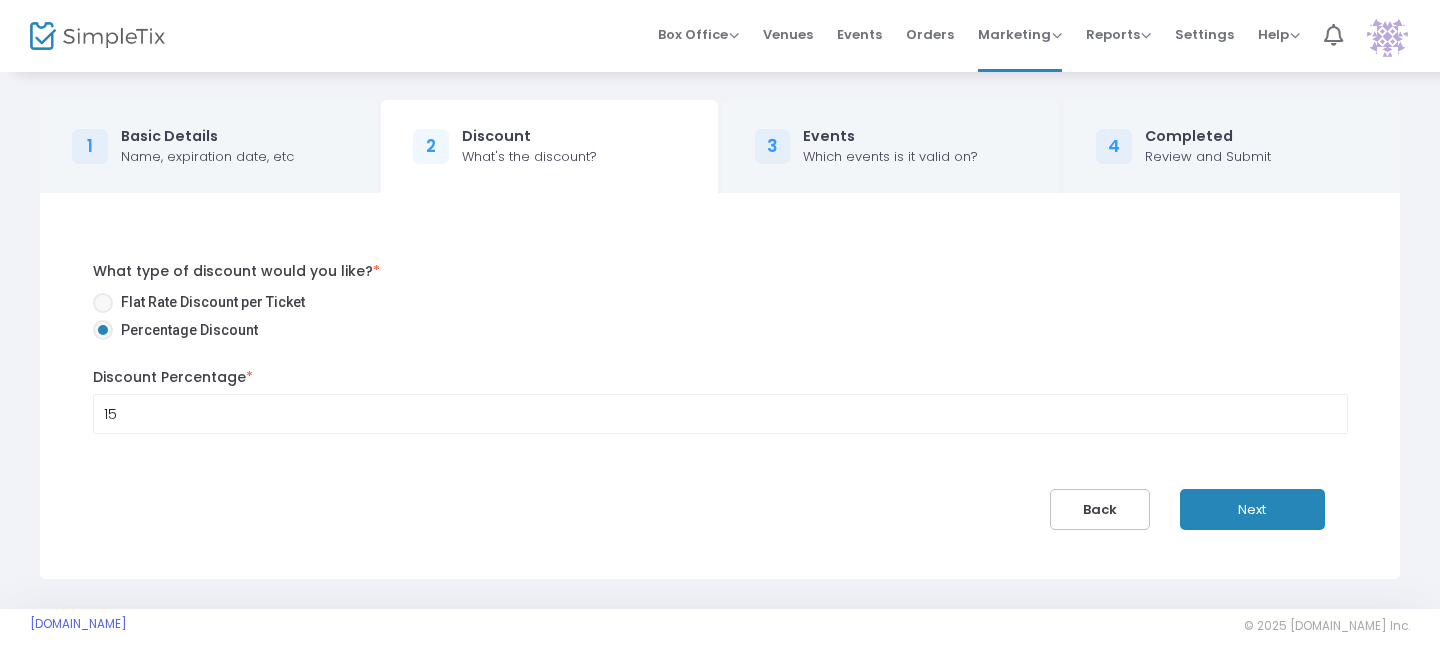 click on "Next" at bounding box center (1252, 509) 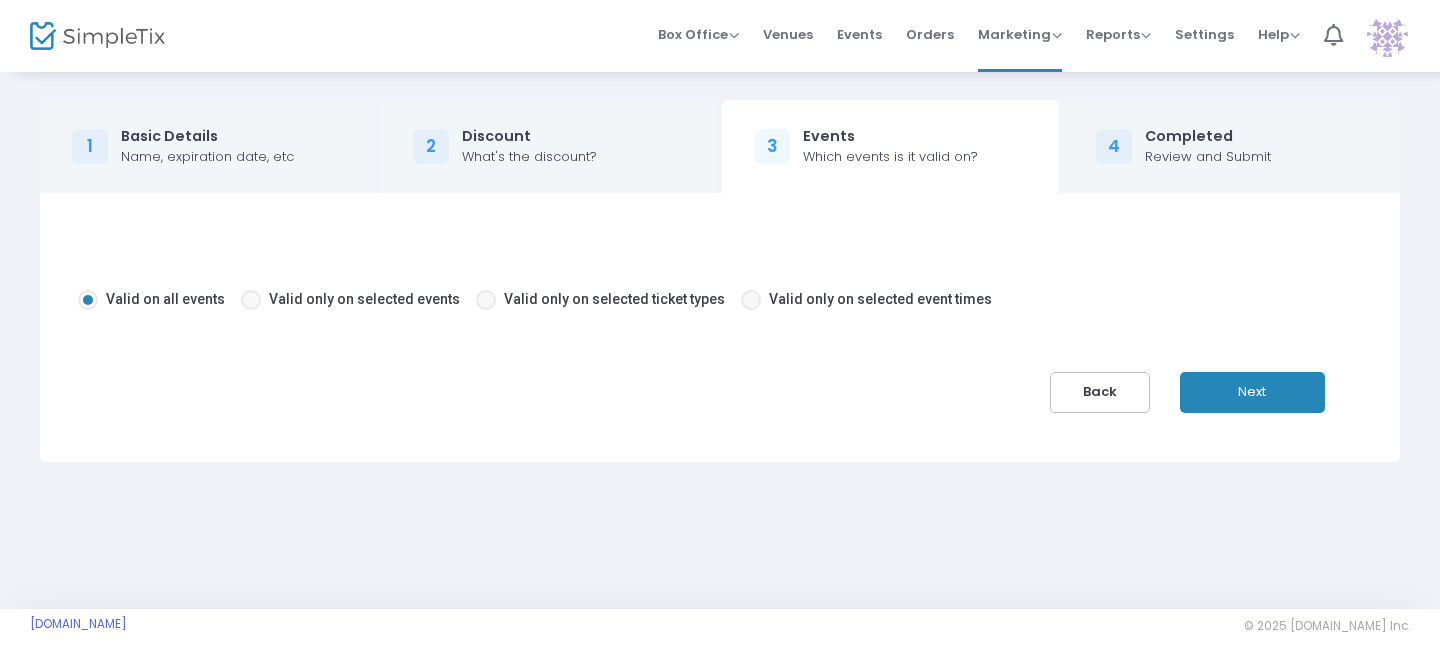 click at bounding box center (486, 300) 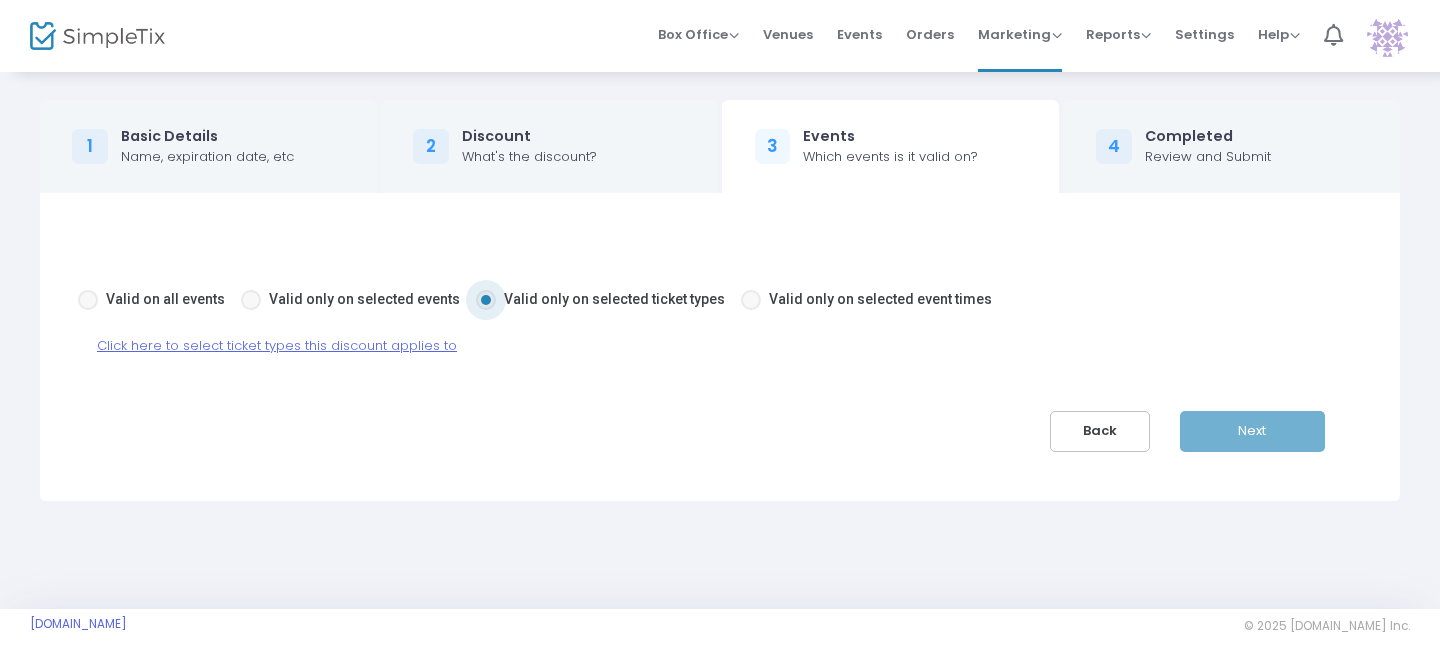click on "Click here to select ticket types this discount applies to" at bounding box center (277, 345) 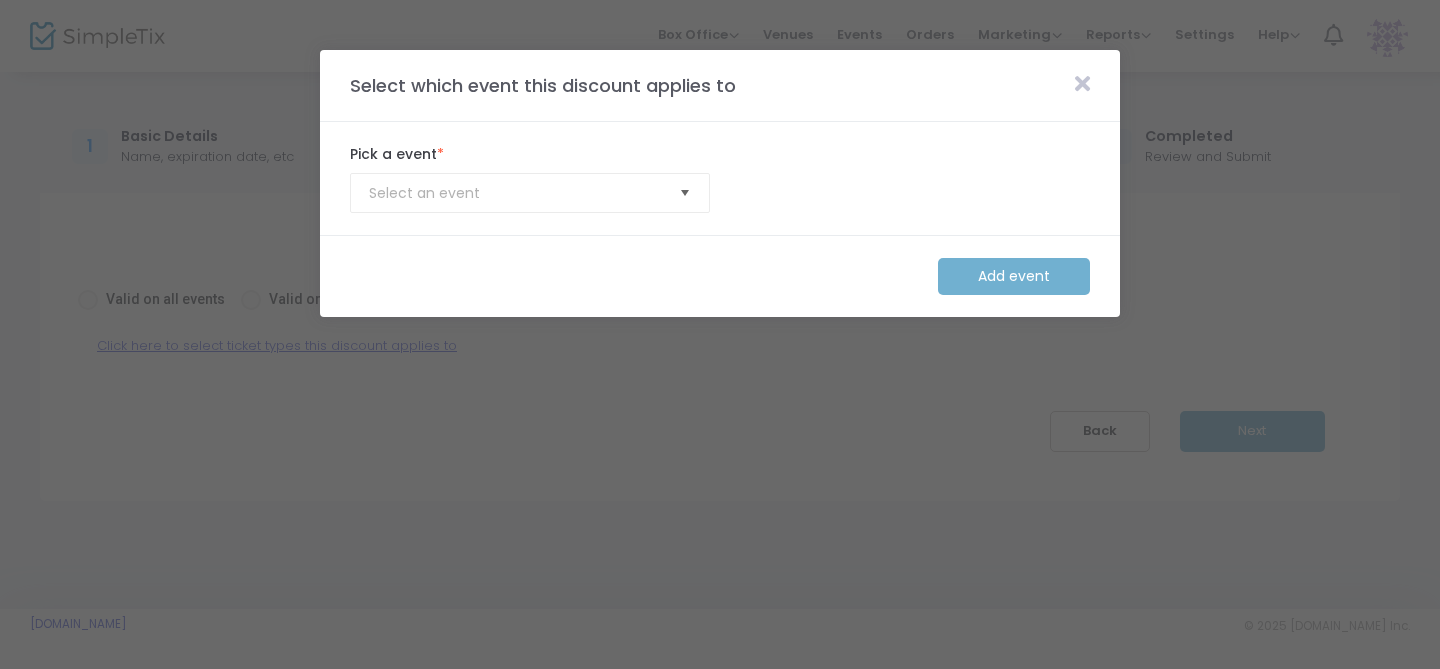 click 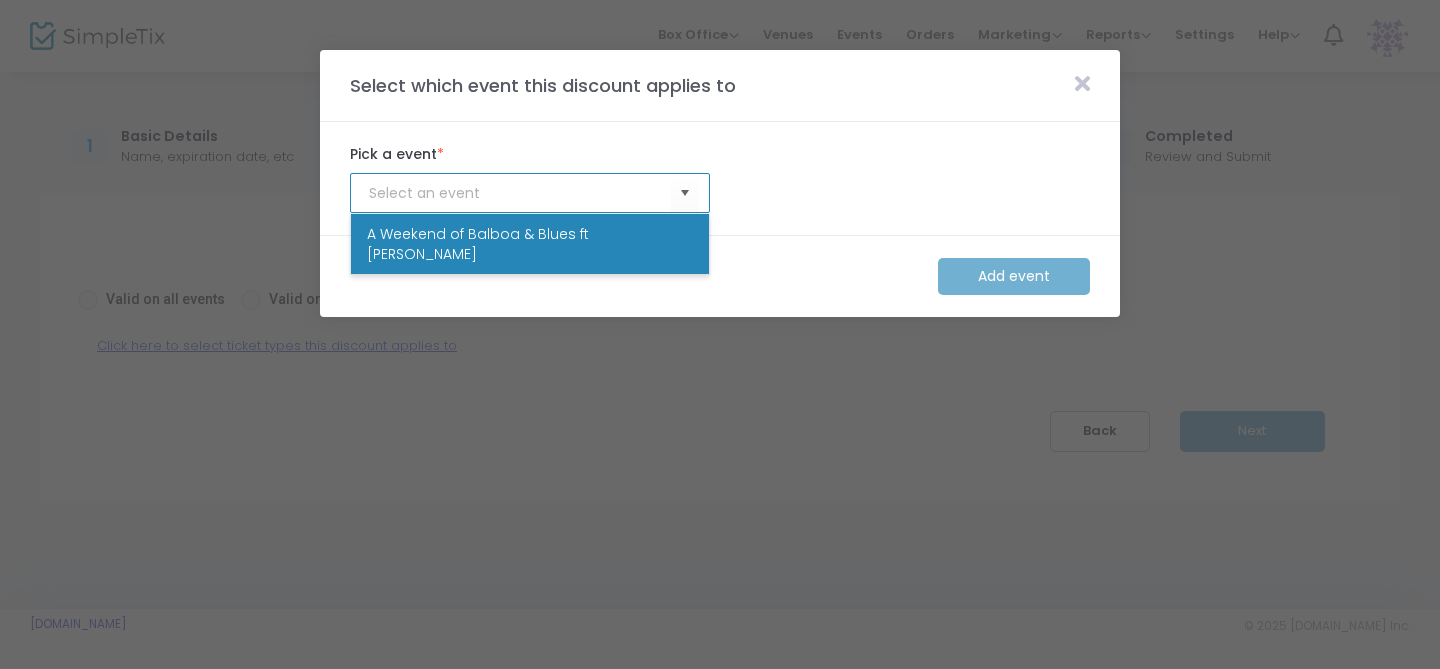 click on "A Weekend of Balboa & Blues ft [PERSON_NAME]" at bounding box center [530, 244] 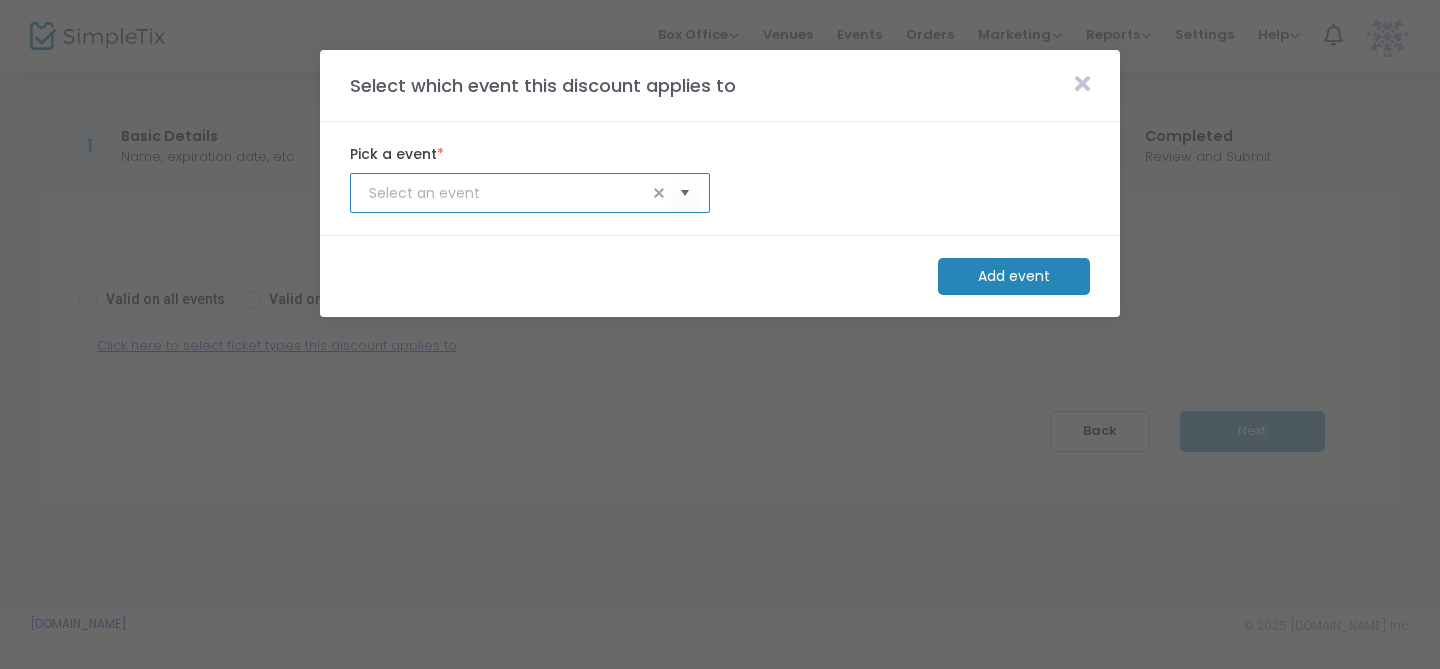 click on "Add event" 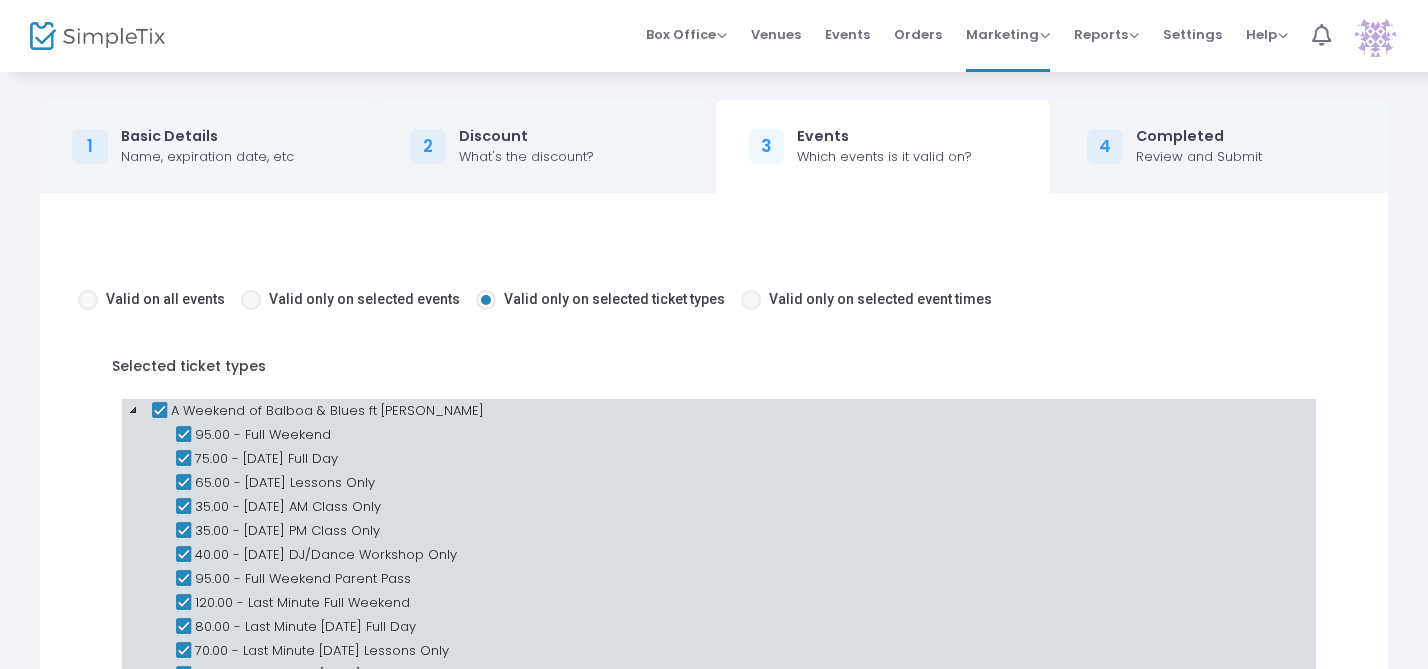 click at bounding box center (159, 411) 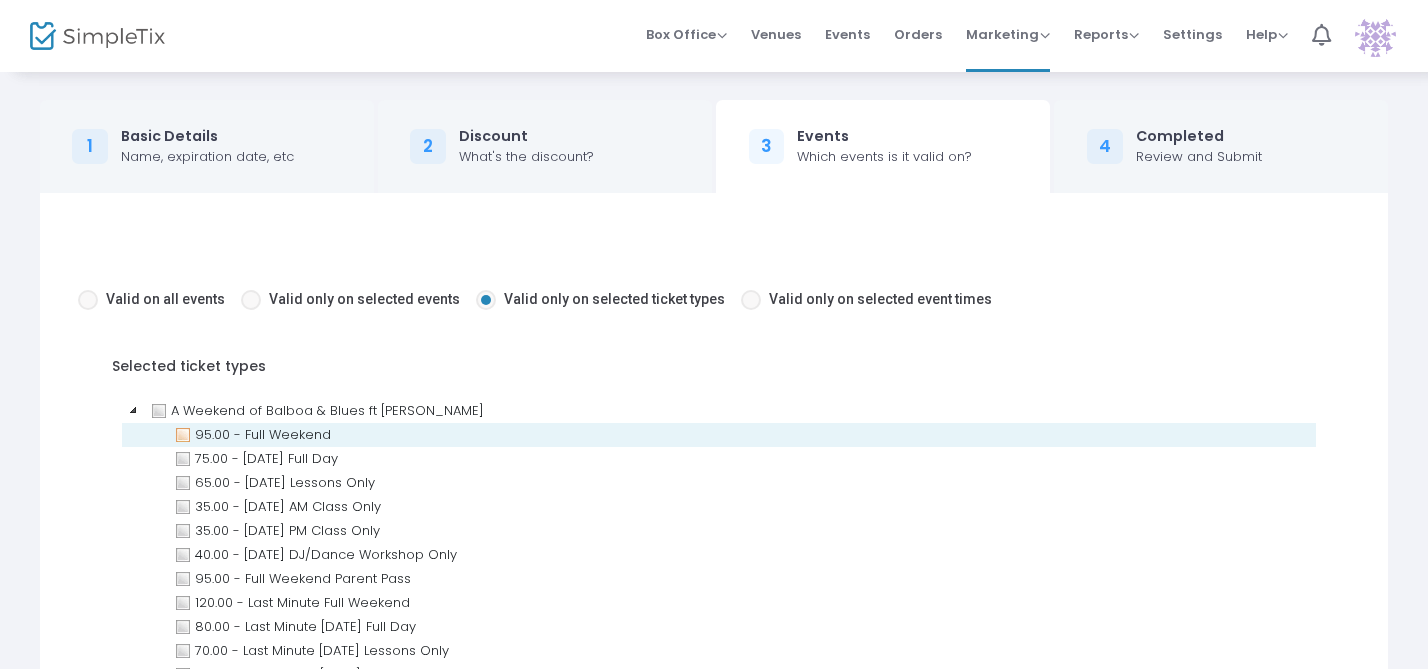 click at bounding box center [183, 435] 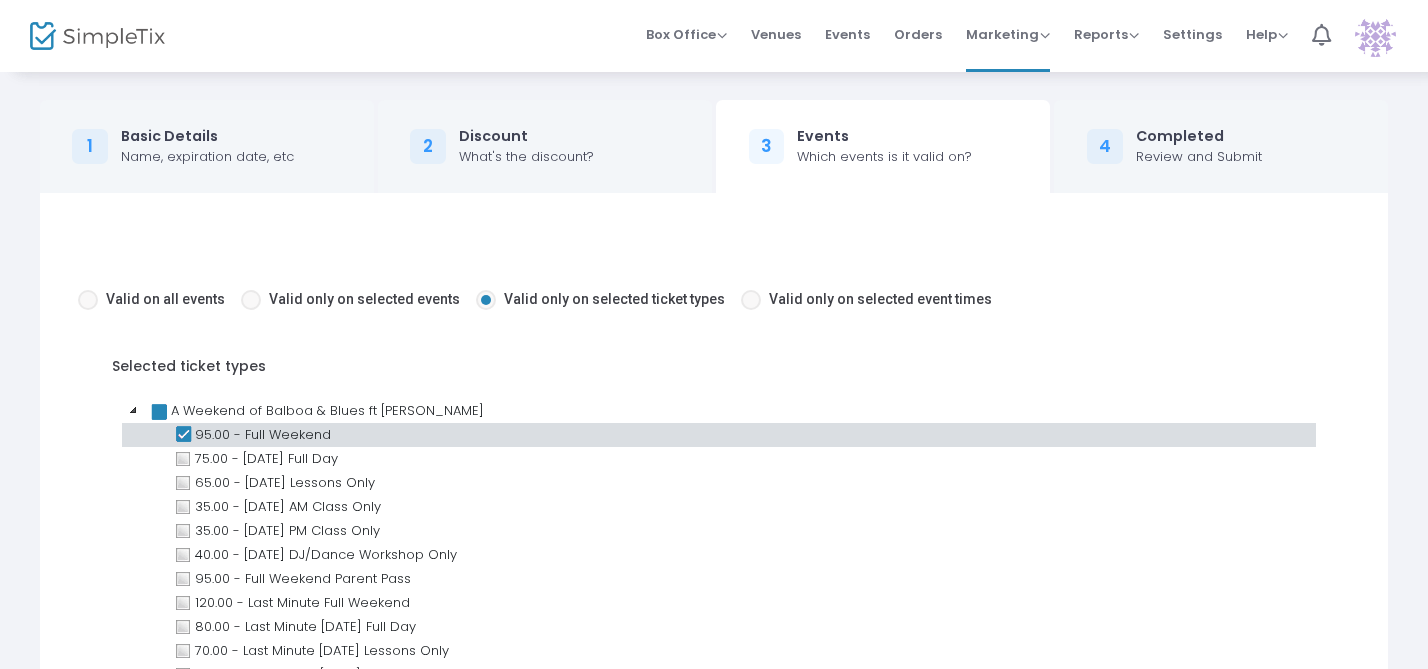 click at bounding box center [183, 435] 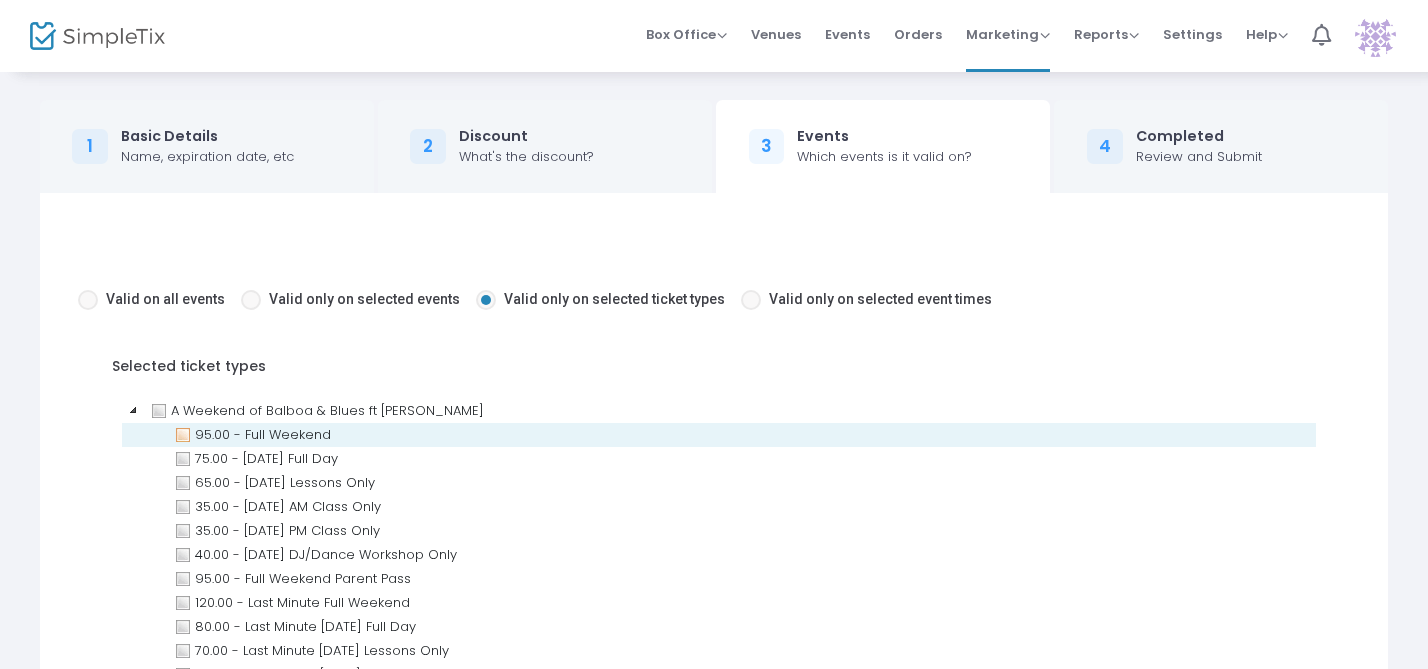 click at bounding box center (183, 435) 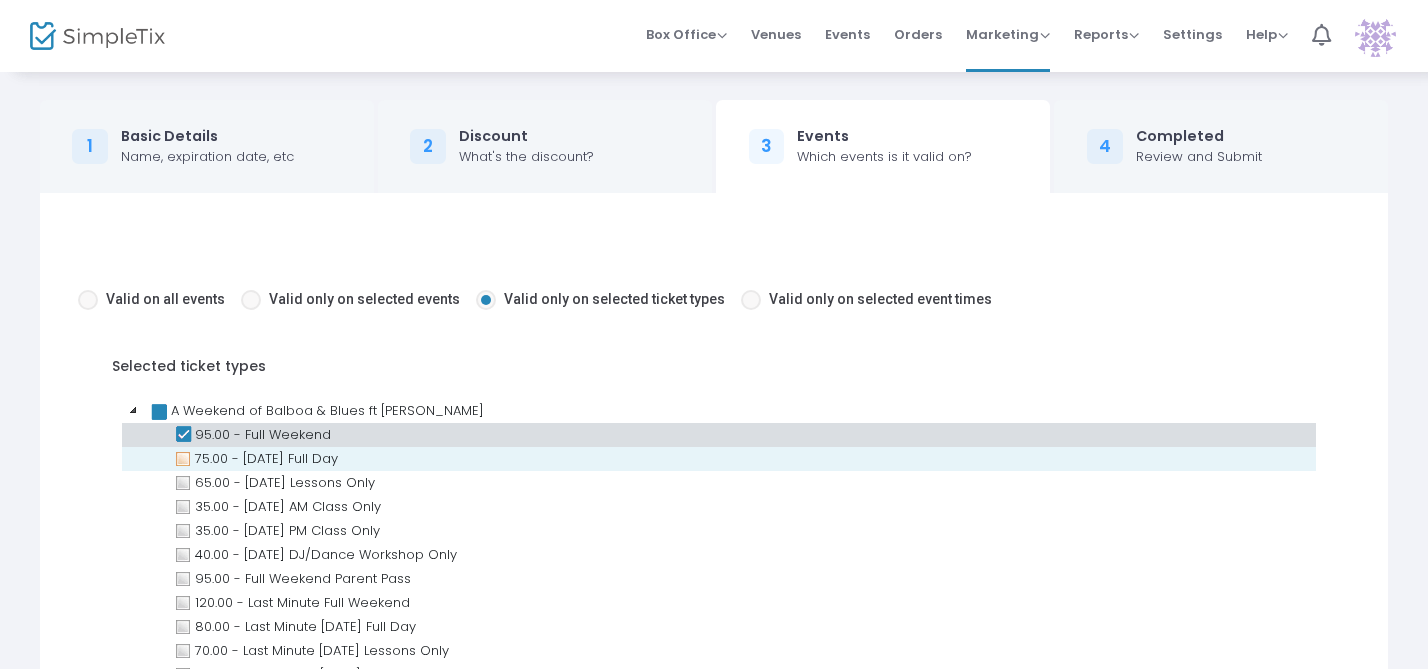 click at bounding box center [183, 459] 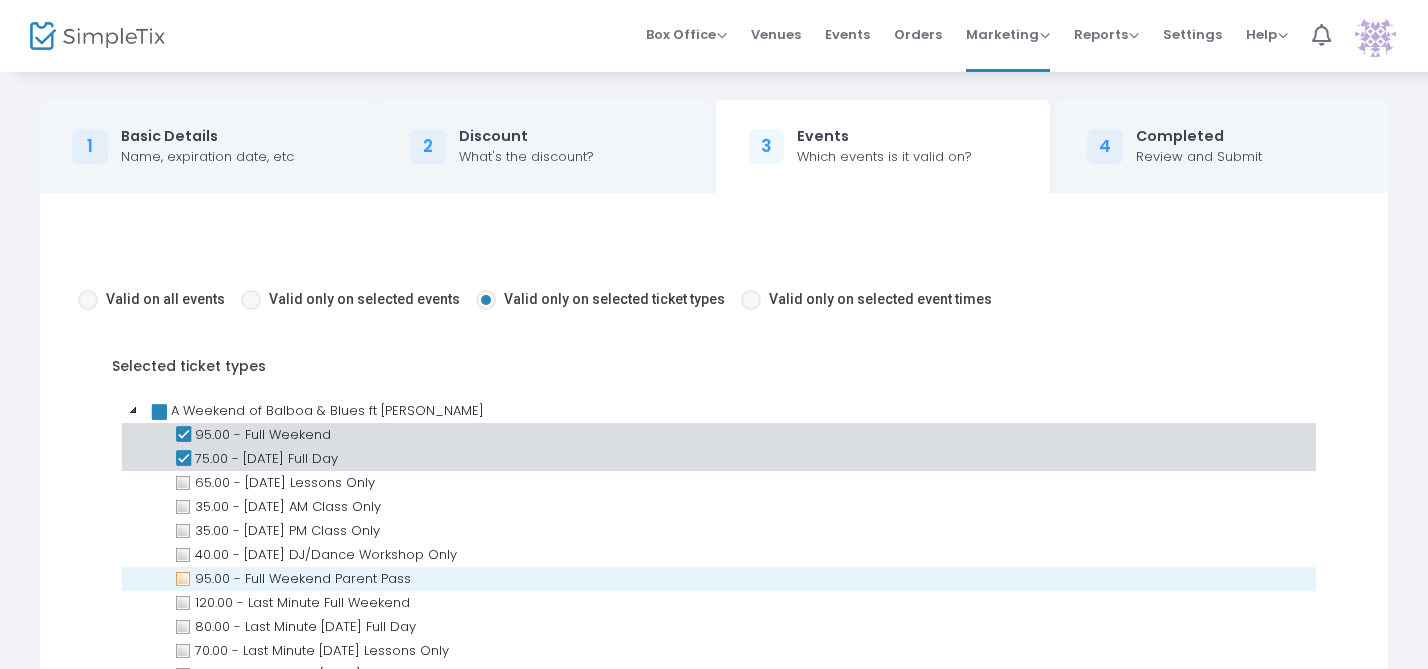 click at bounding box center [183, 579] 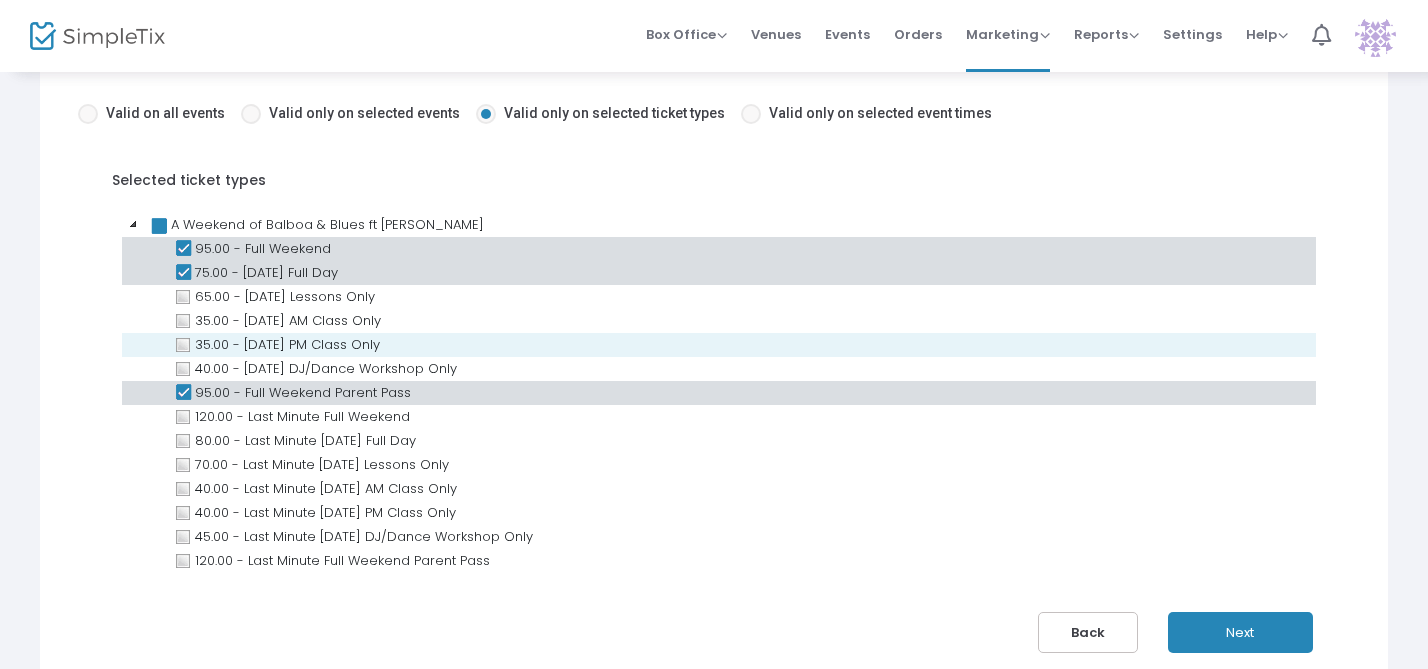 scroll, scrollTop: 192, scrollLeft: 0, axis: vertical 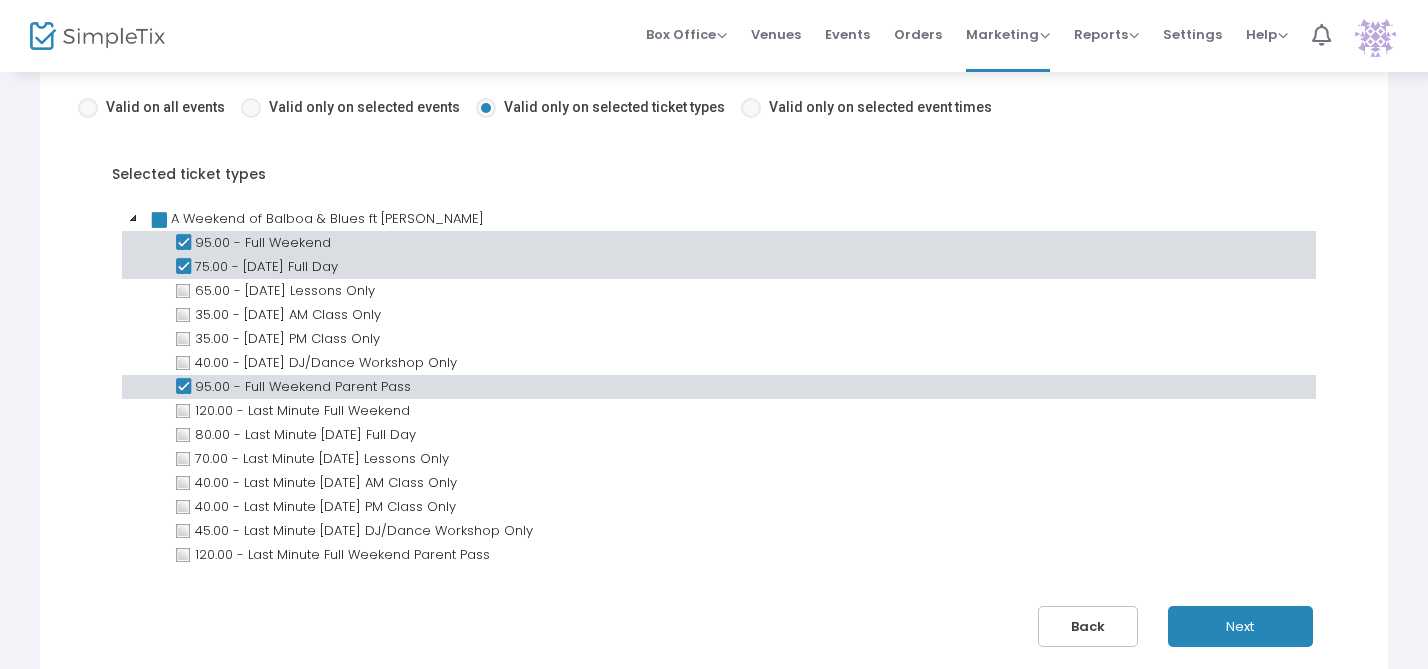 click on "Next" at bounding box center [1240, 626] 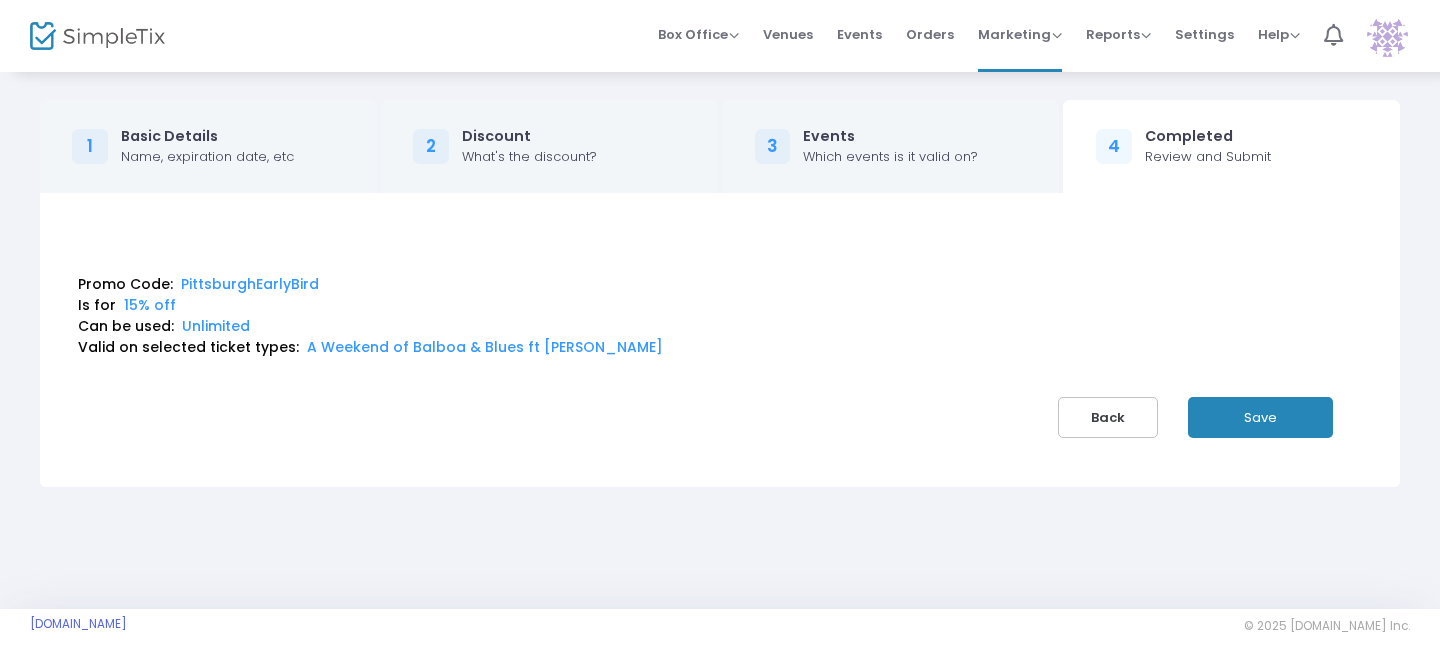 click on "Save" at bounding box center (1260, 417) 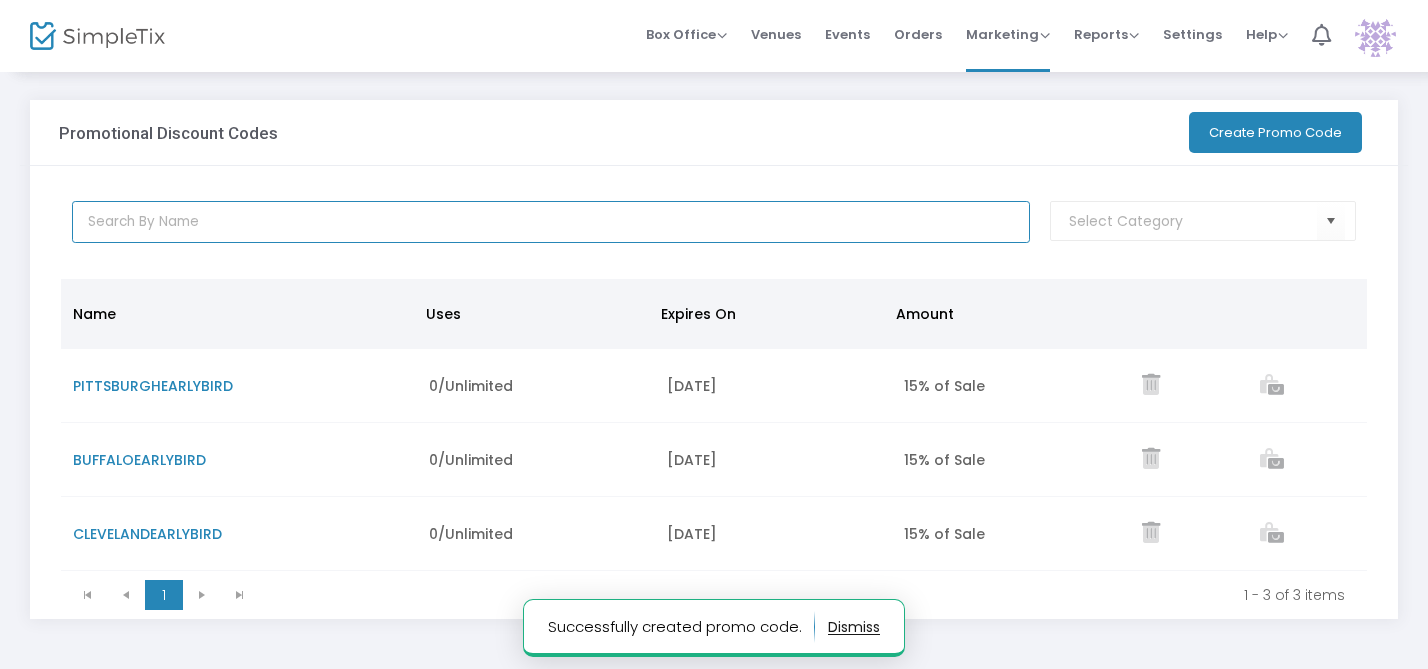 click at bounding box center [551, 222] 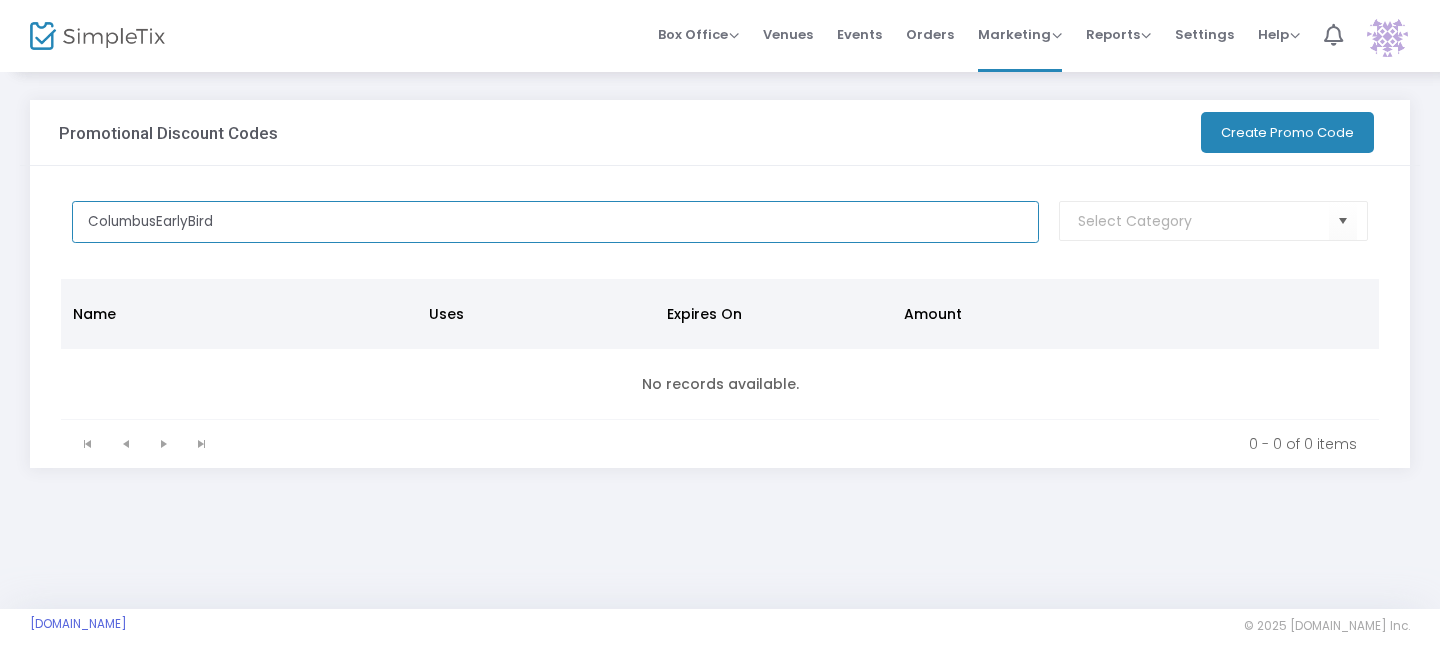 type on "ColumbusEarlyBird" 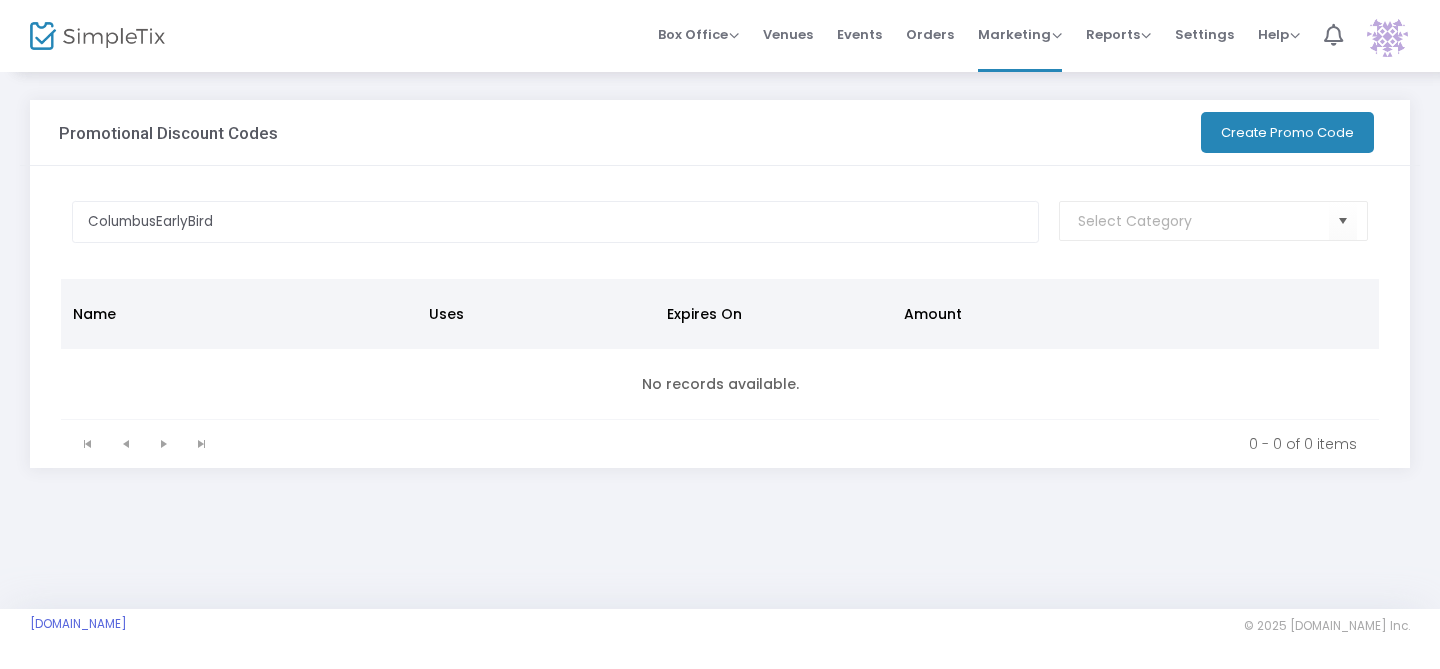 click on "Create Promo Code" 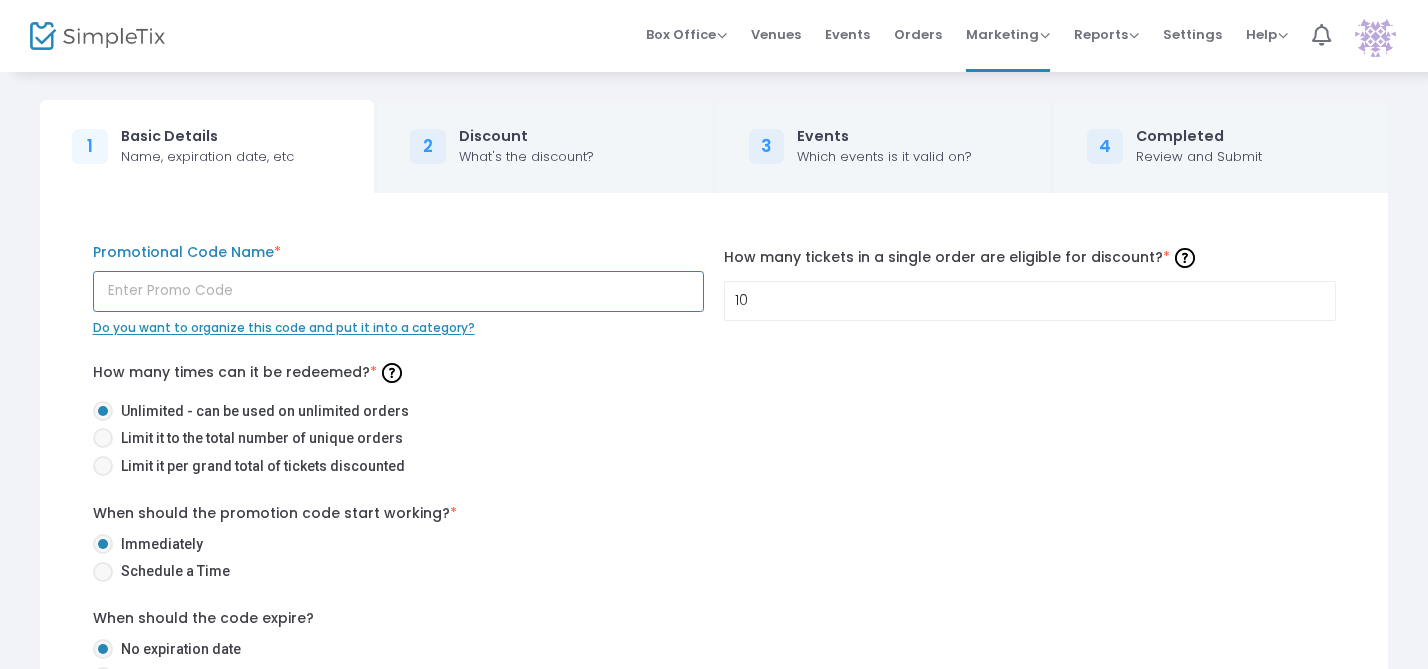 click at bounding box center [399, 291] 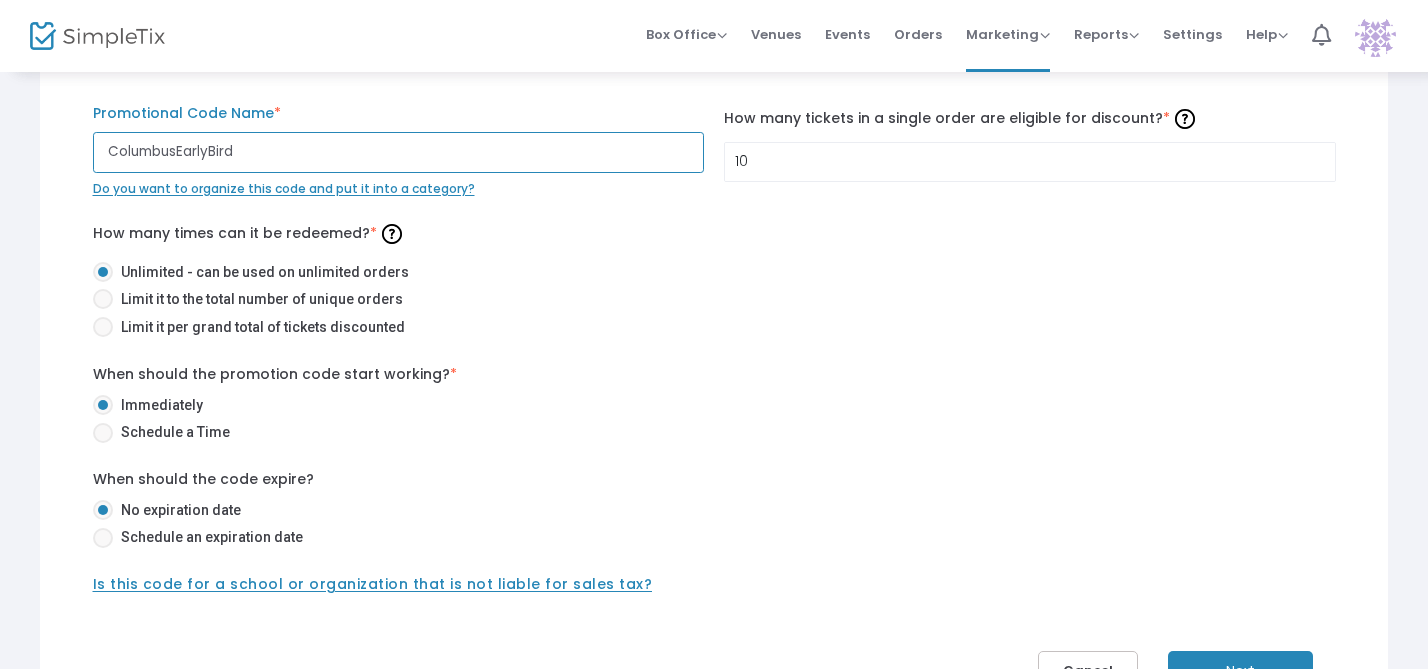 scroll, scrollTop: 150, scrollLeft: 0, axis: vertical 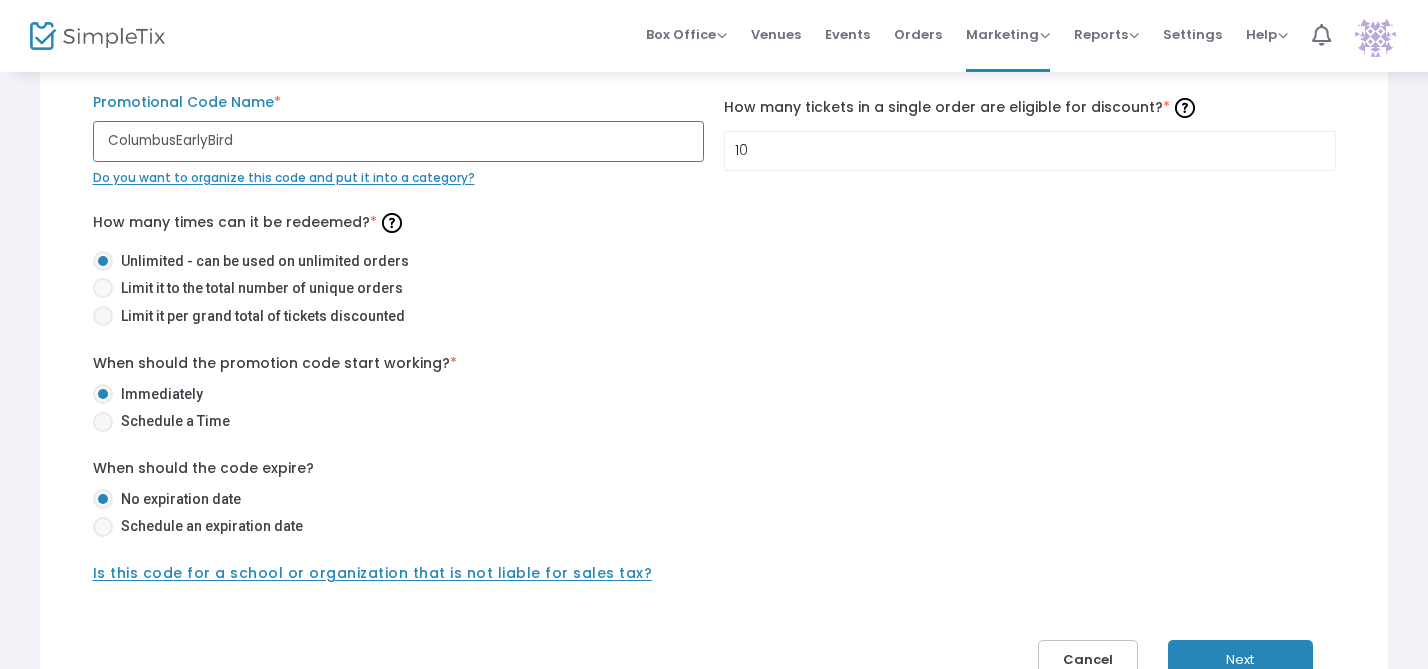 type on "ColumbusEarlyBird" 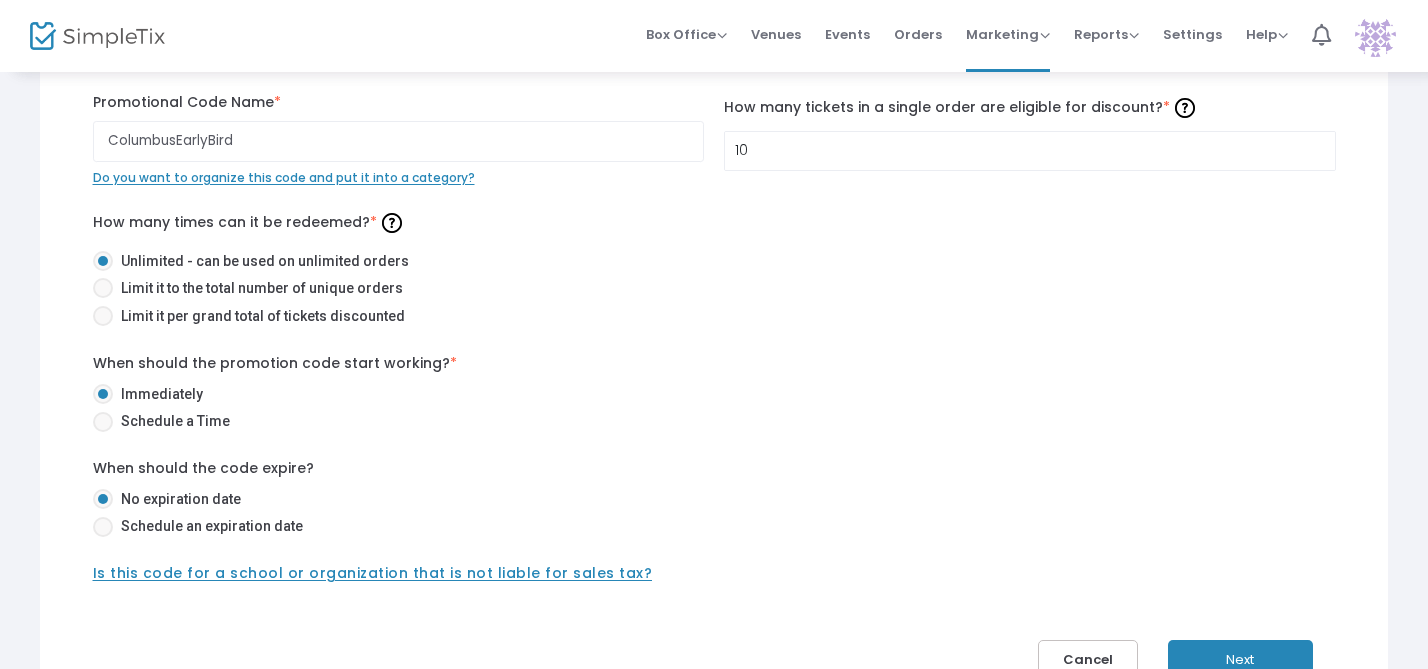 click at bounding box center [103, 527] 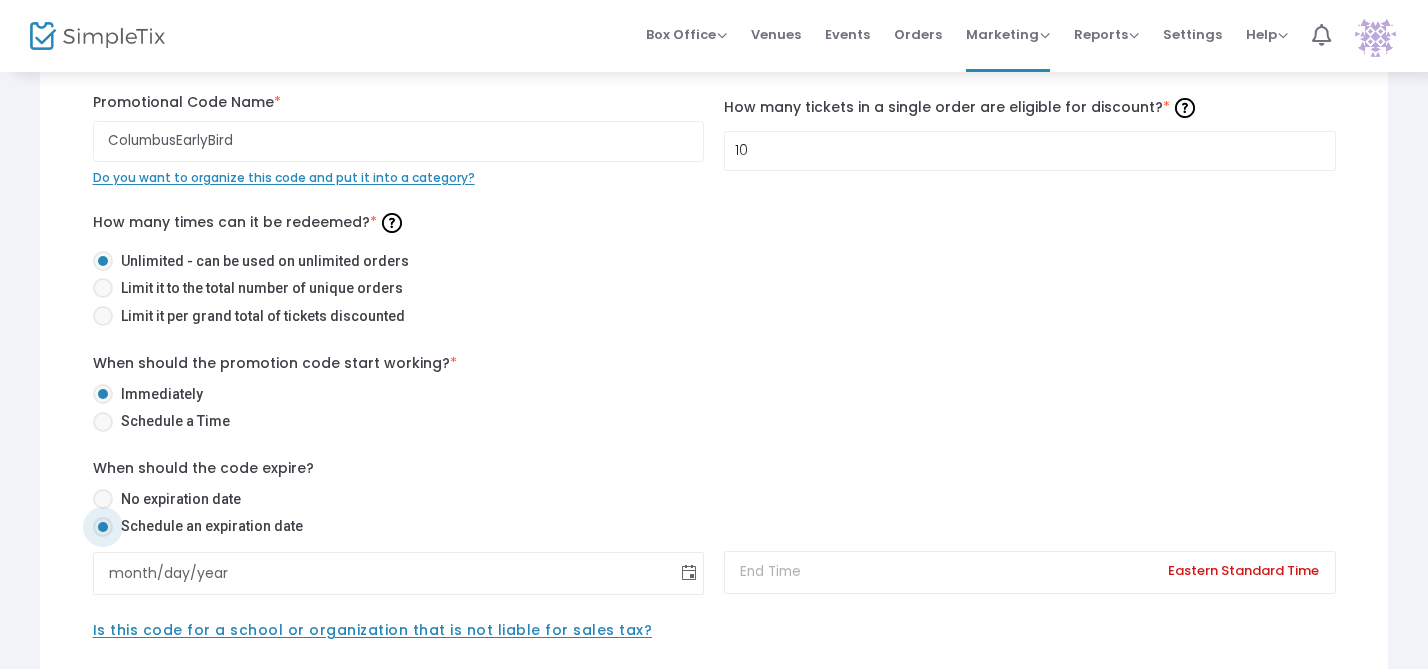 click at bounding box center (689, 573) 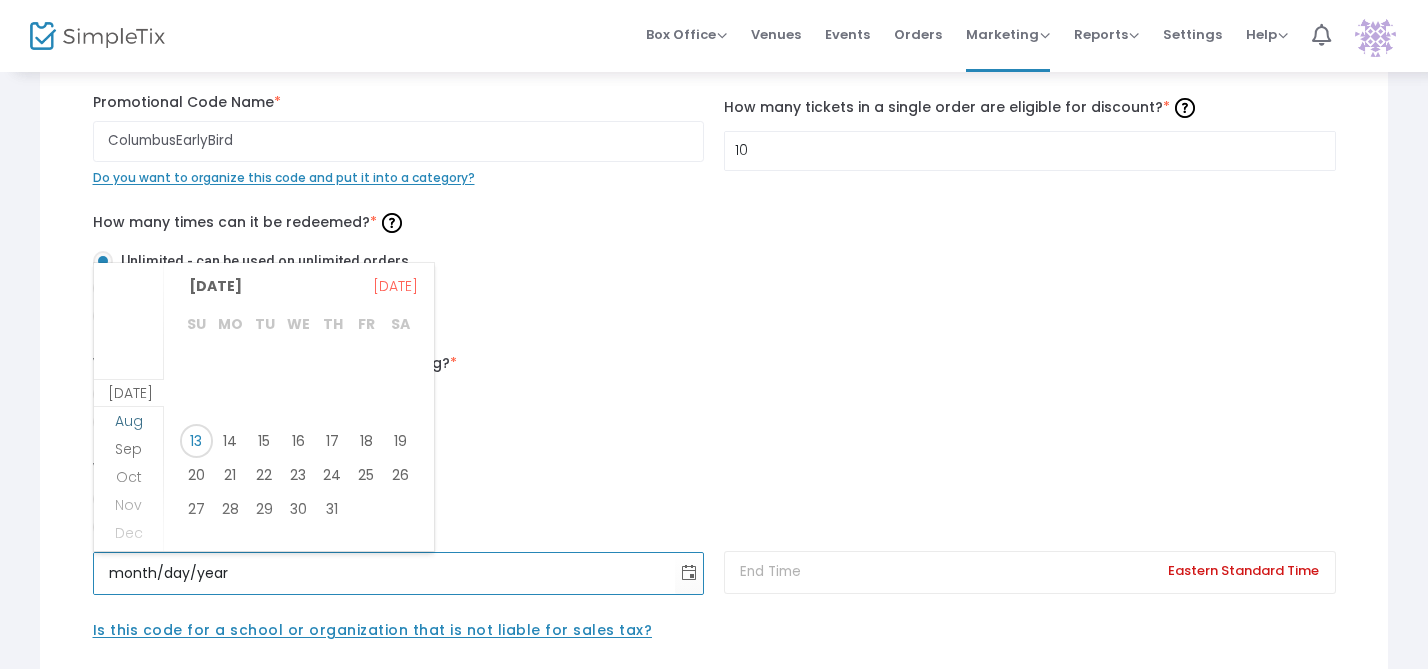 click on "Aug" at bounding box center [129, 421] 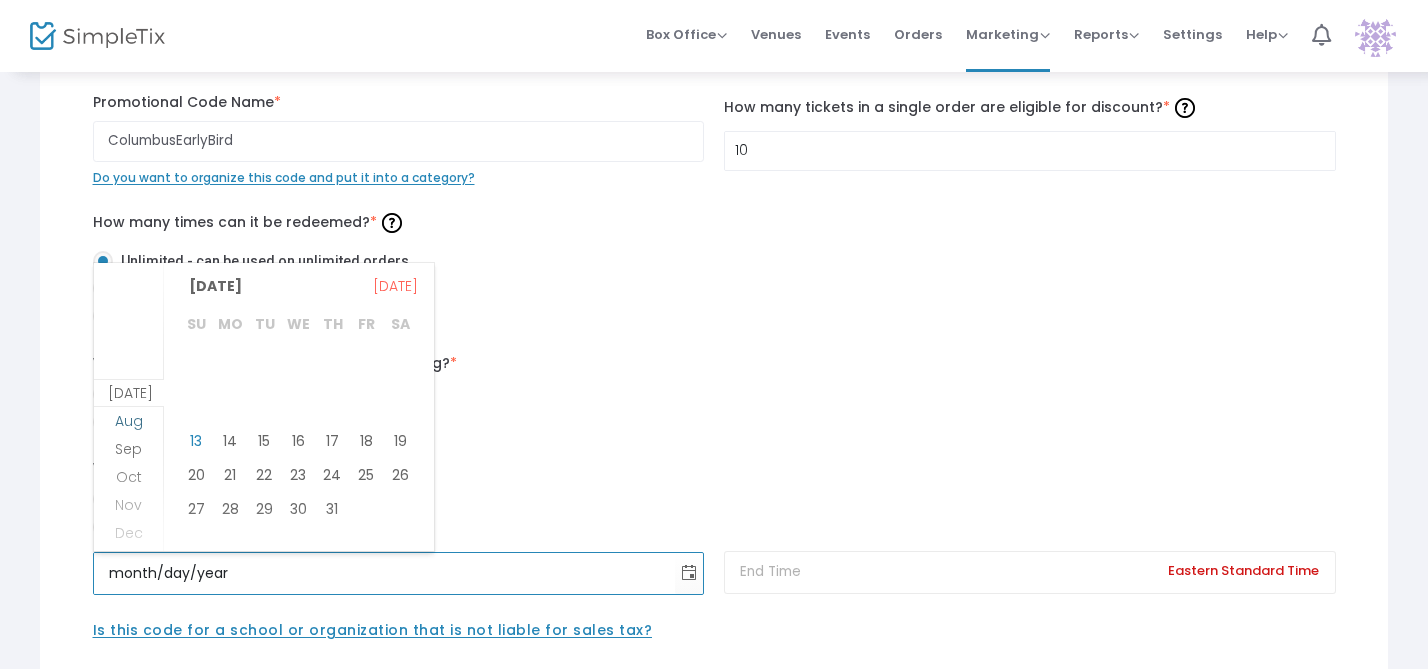 scroll, scrollTop: 27, scrollLeft: 0, axis: vertical 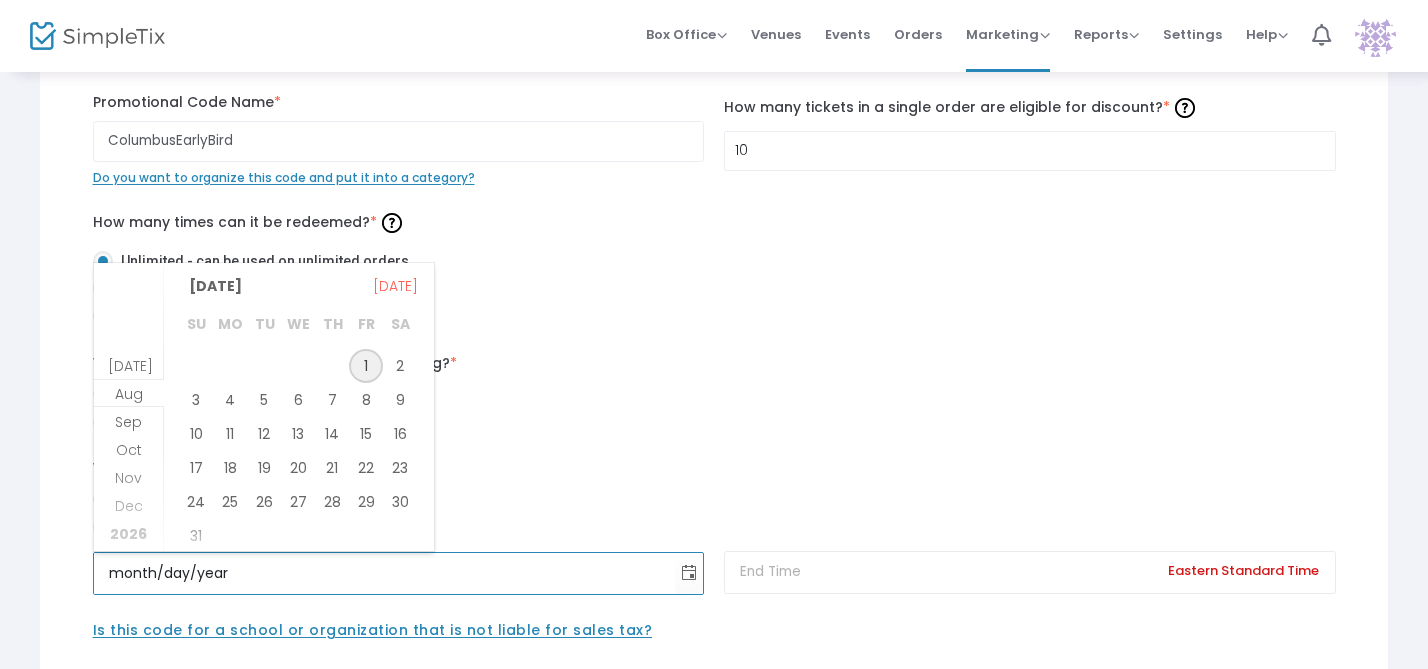 click on "1" at bounding box center (366, 366) 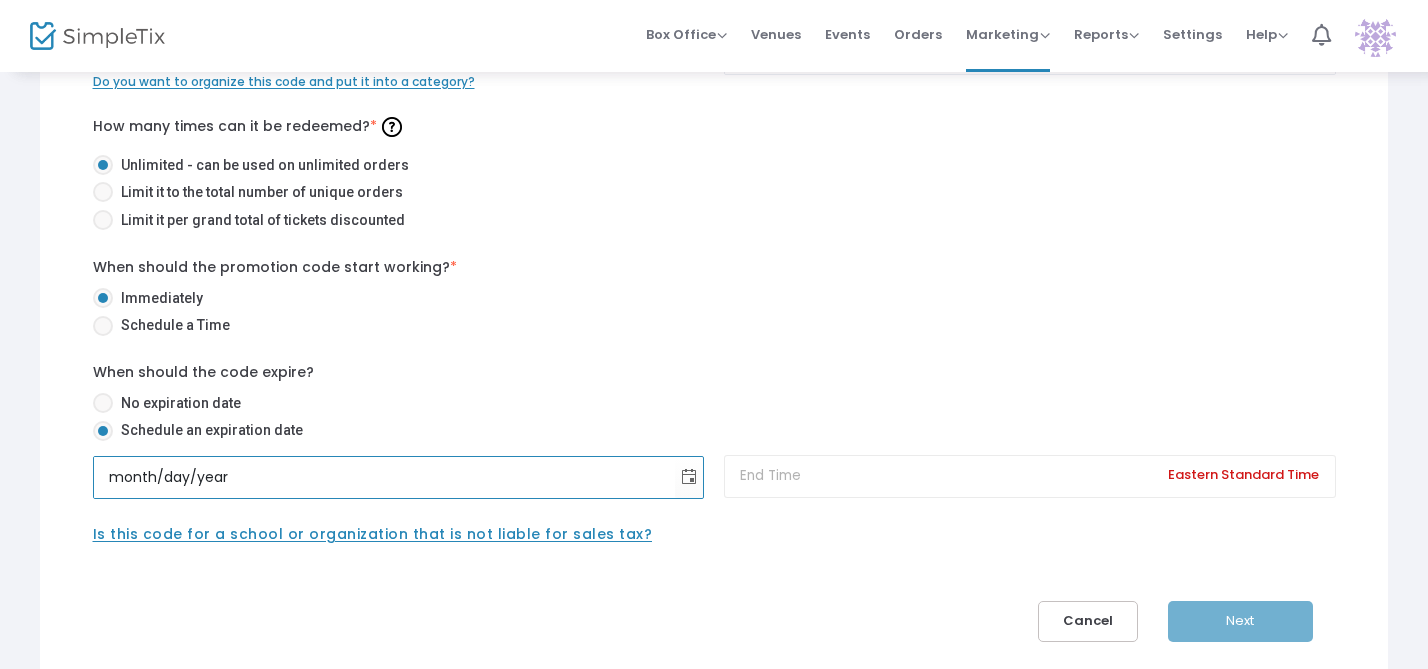 scroll, scrollTop: 261, scrollLeft: 0, axis: vertical 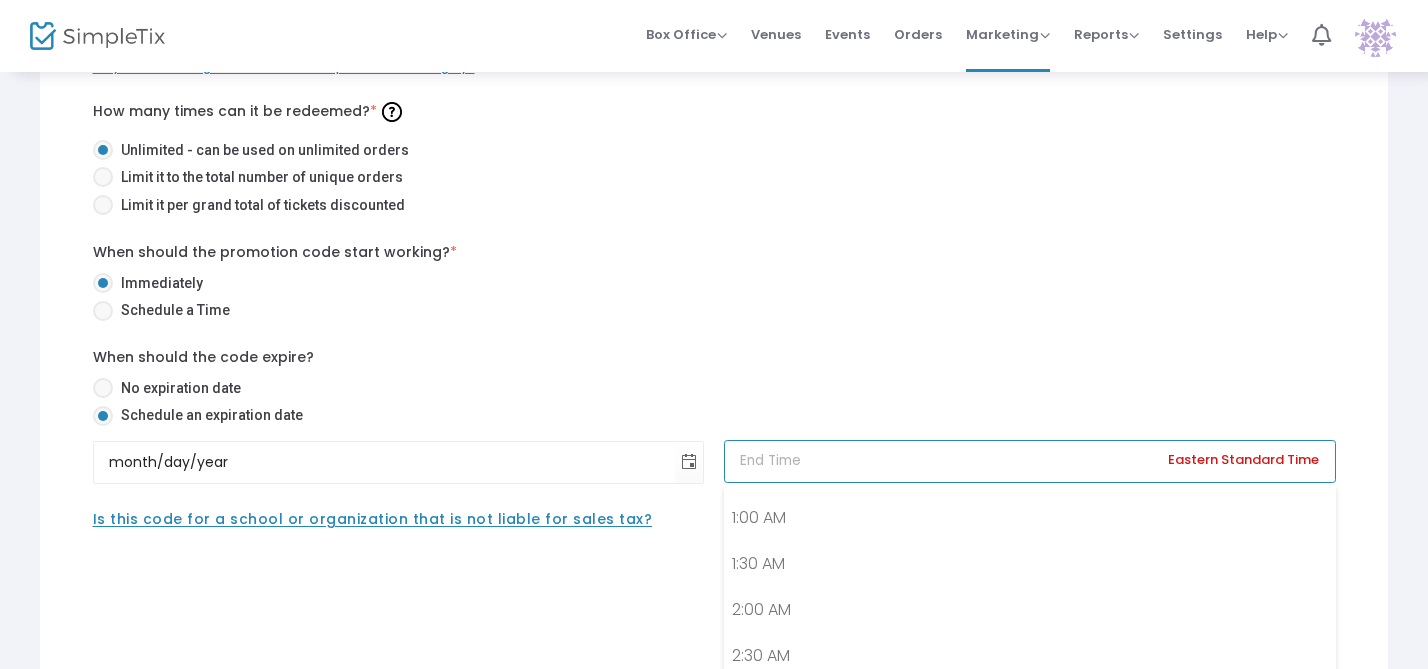 click at bounding box center (1030, 461) 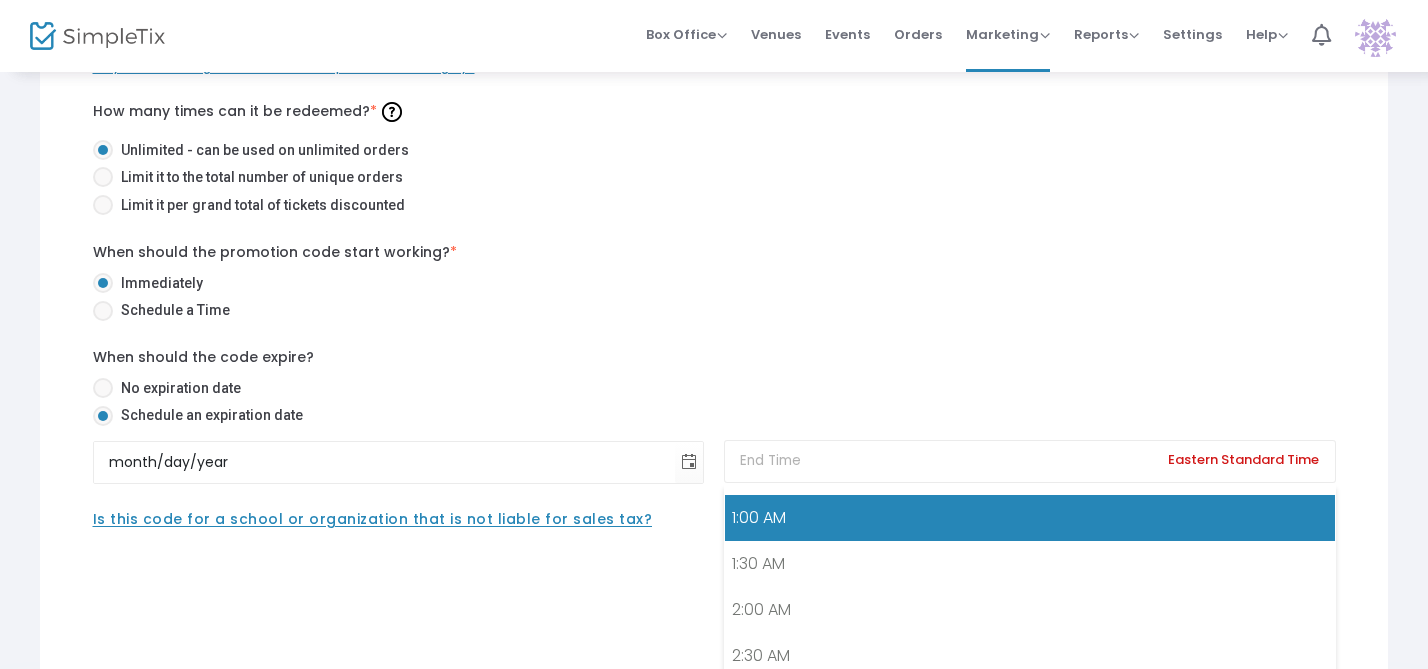click on "1:00 AM" at bounding box center [1030, 518] 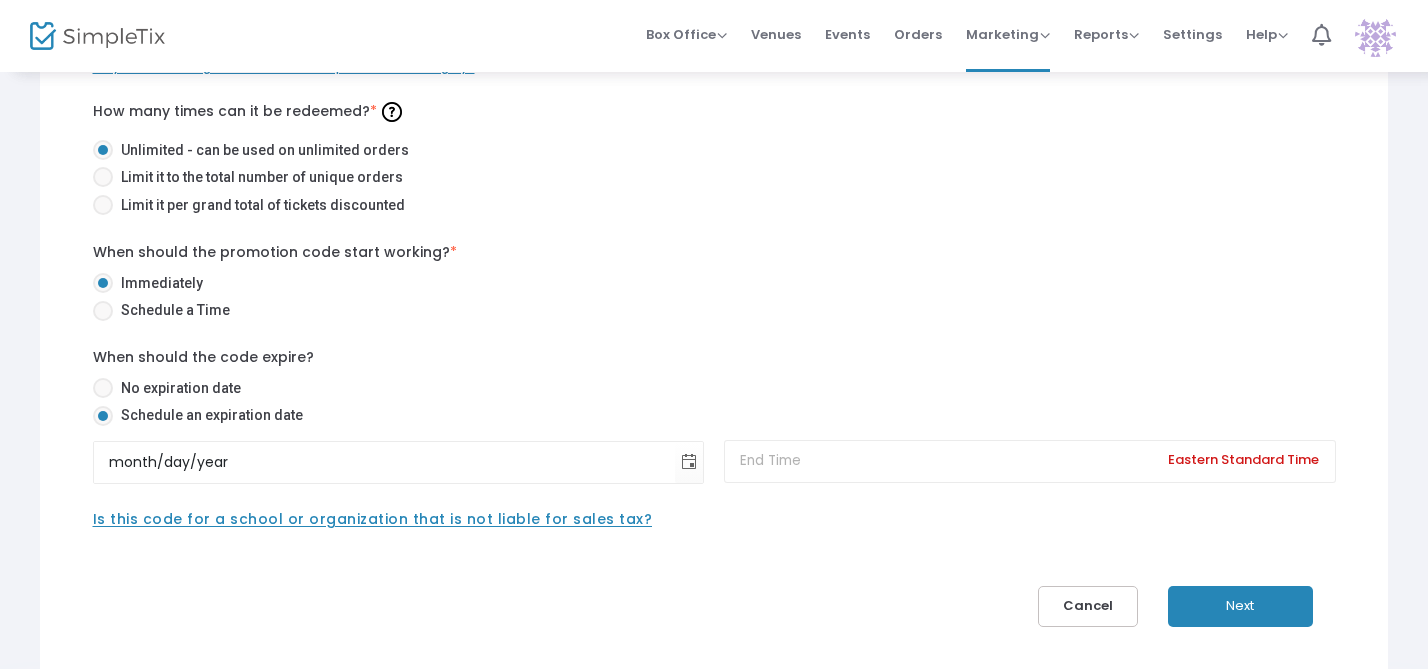 click on "Next" at bounding box center [1240, 606] 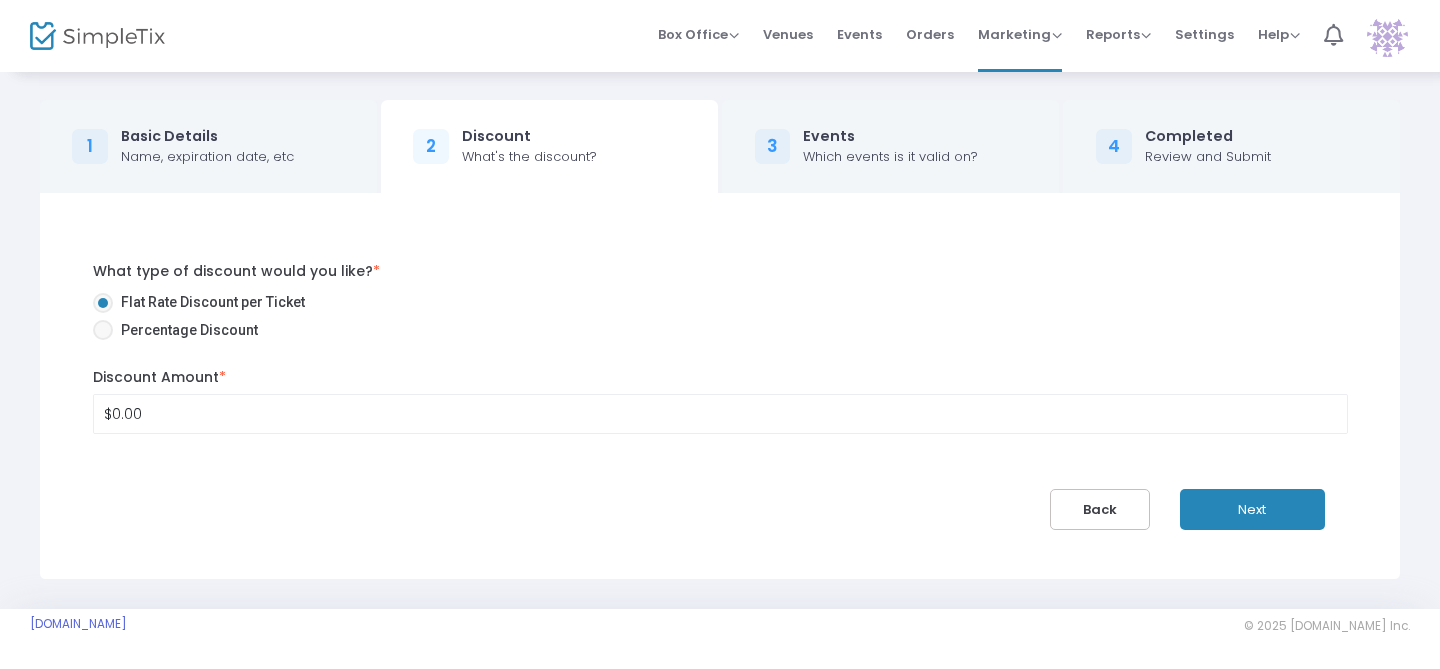 click at bounding box center [103, 330] 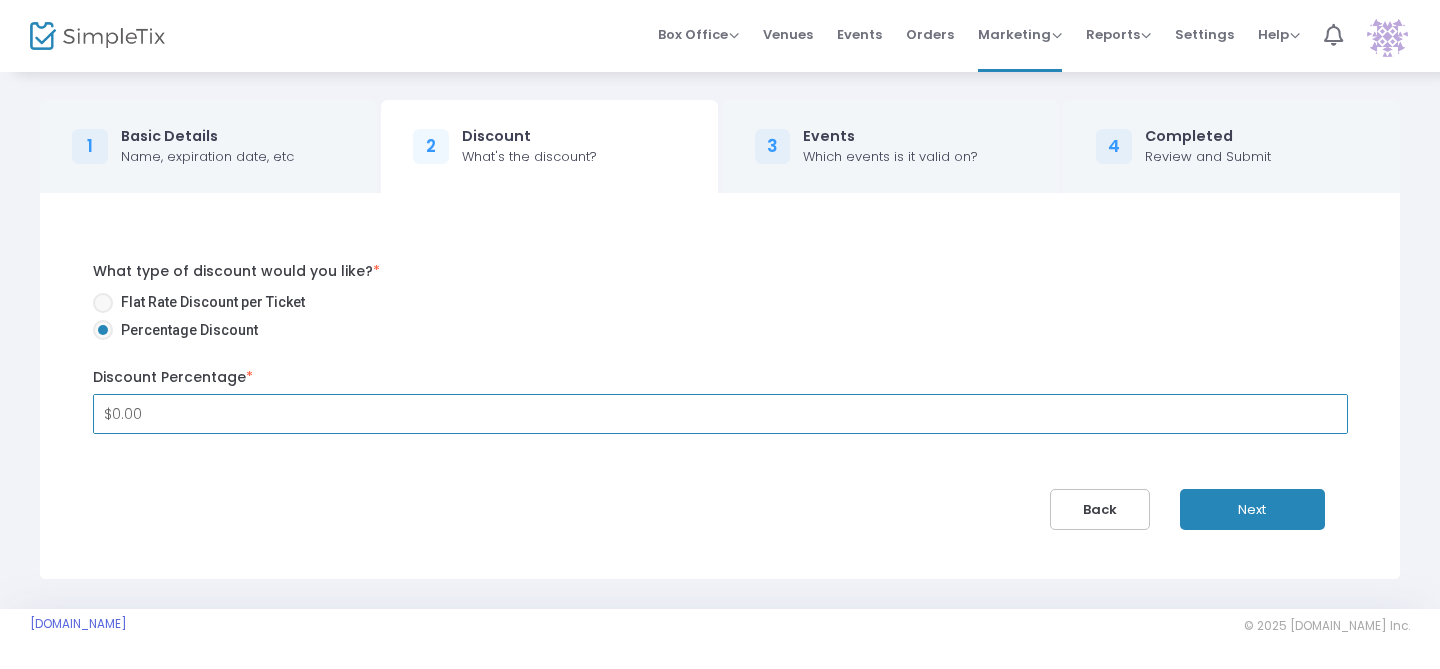 click on "$0.00" at bounding box center [720, 414] 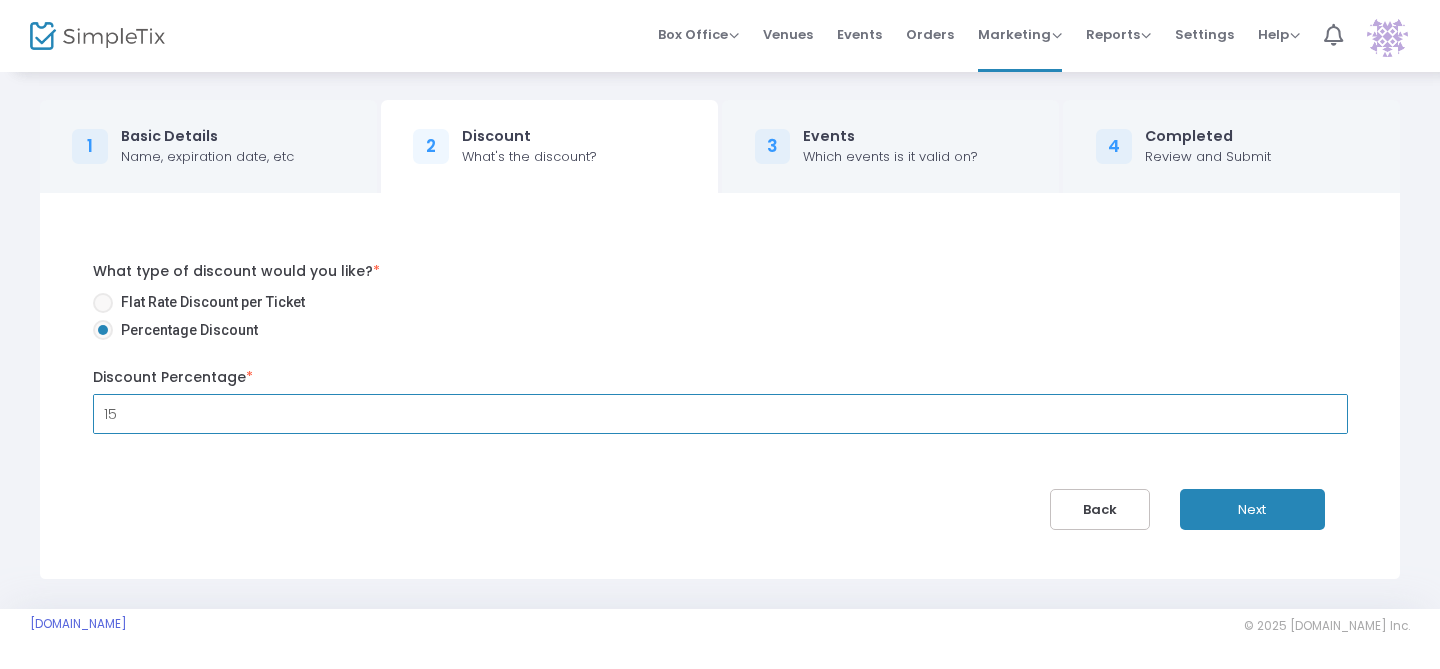 type on "15" 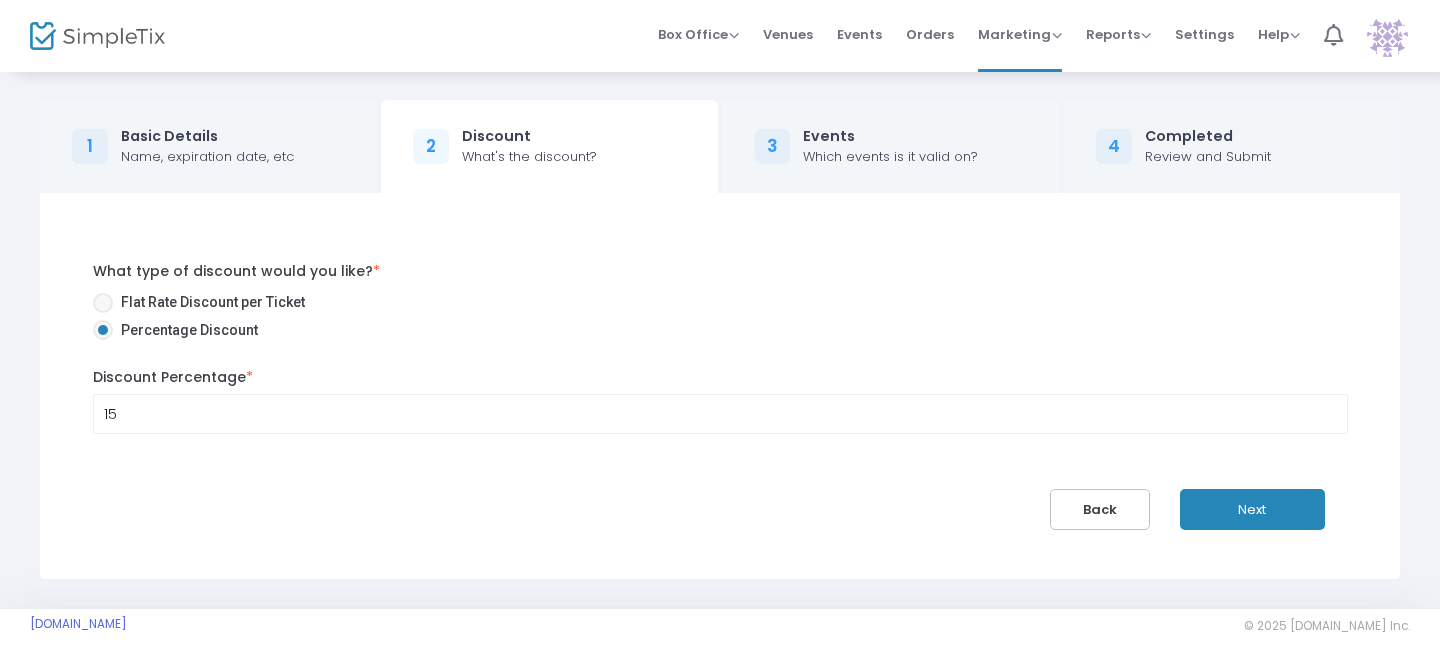 click on "Next" at bounding box center (1252, 509) 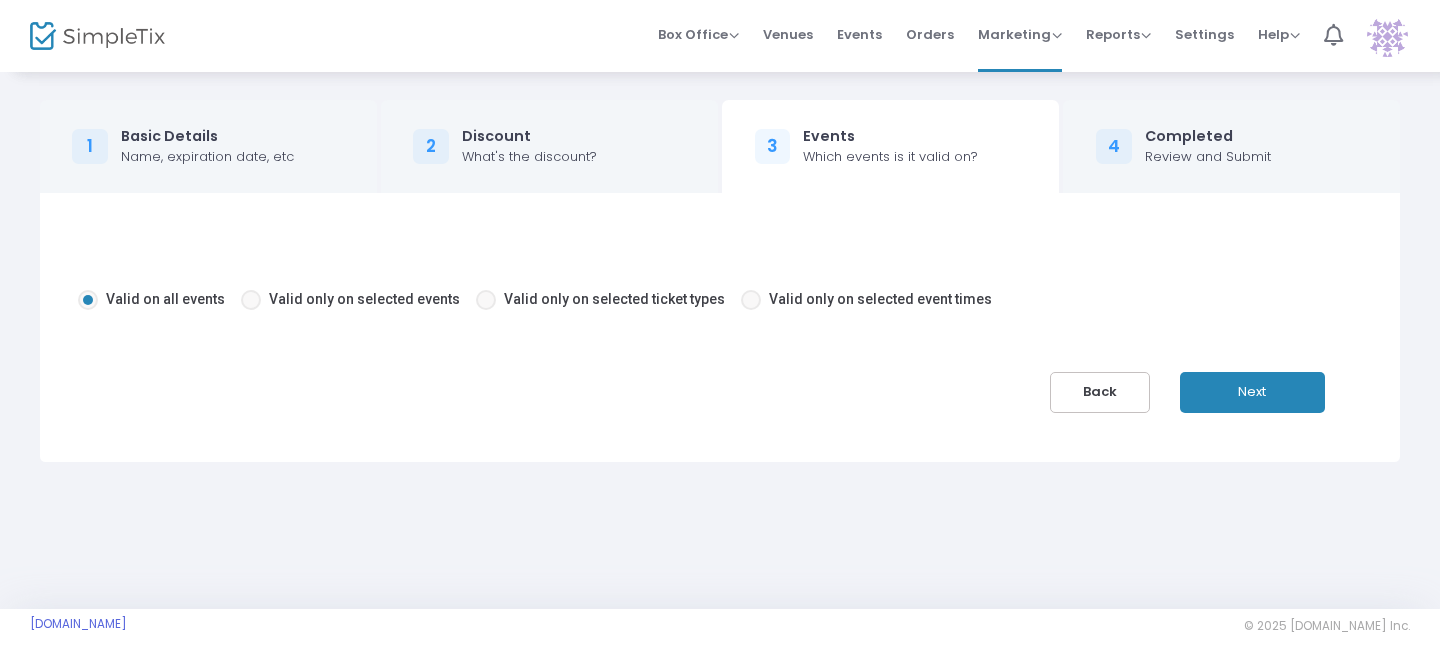 click at bounding box center [486, 300] 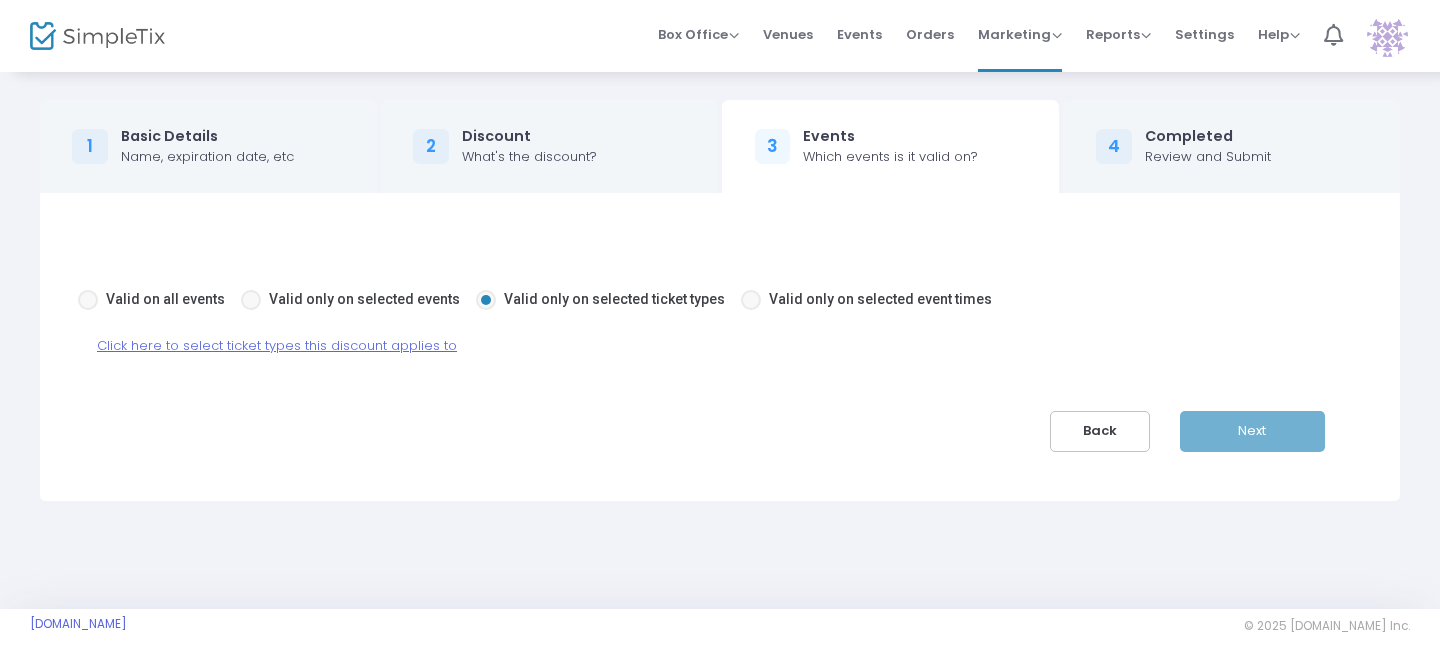 click on "Click here to select ticket types this discount applies to" at bounding box center (277, 345) 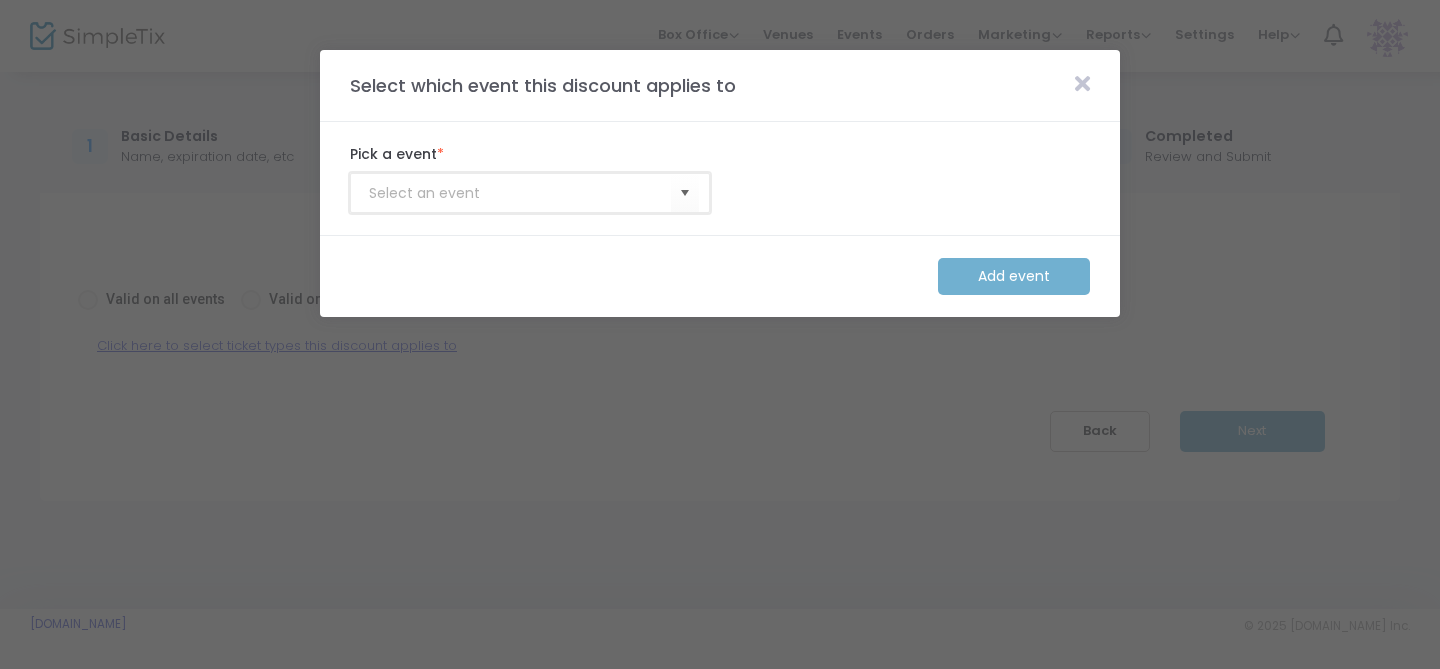 click at bounding box center (520, 193) 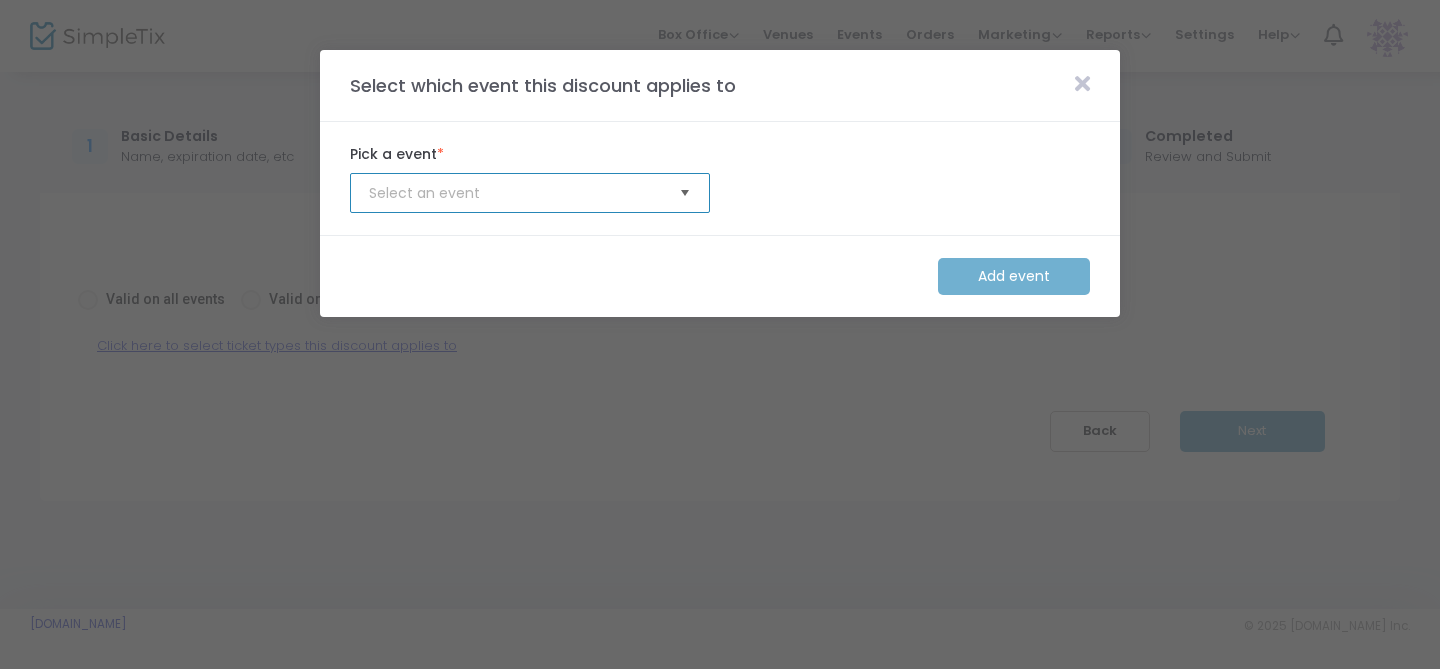 click 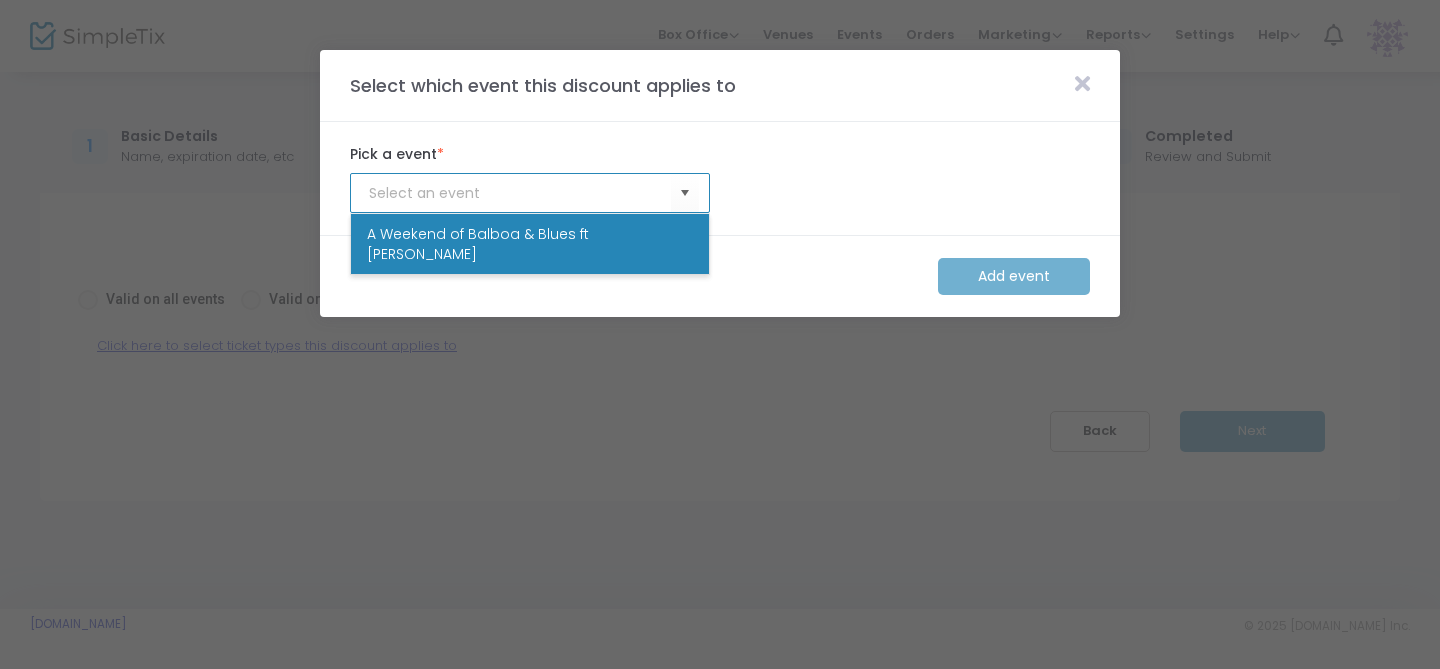 click on "A Weekend of Balboa & Blues ft [PERSON_NAME]" at bounding box center [530, 244] 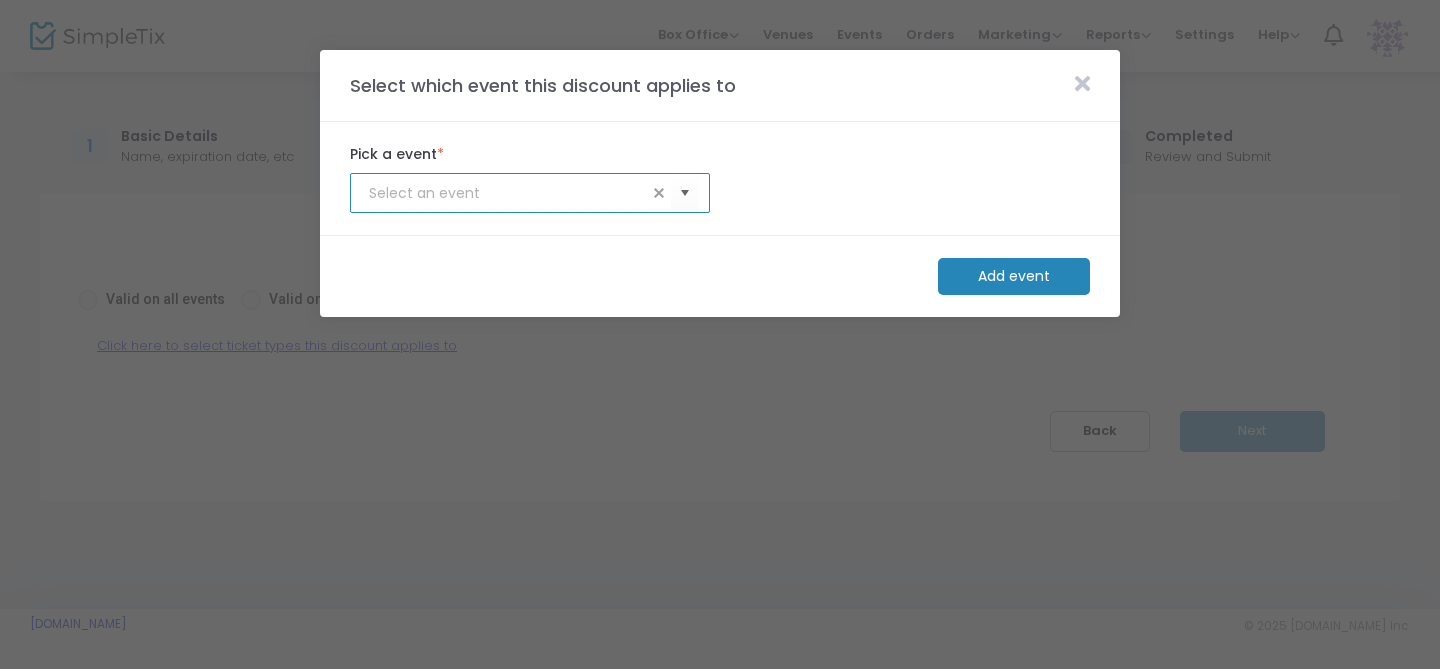 click on "Add event" 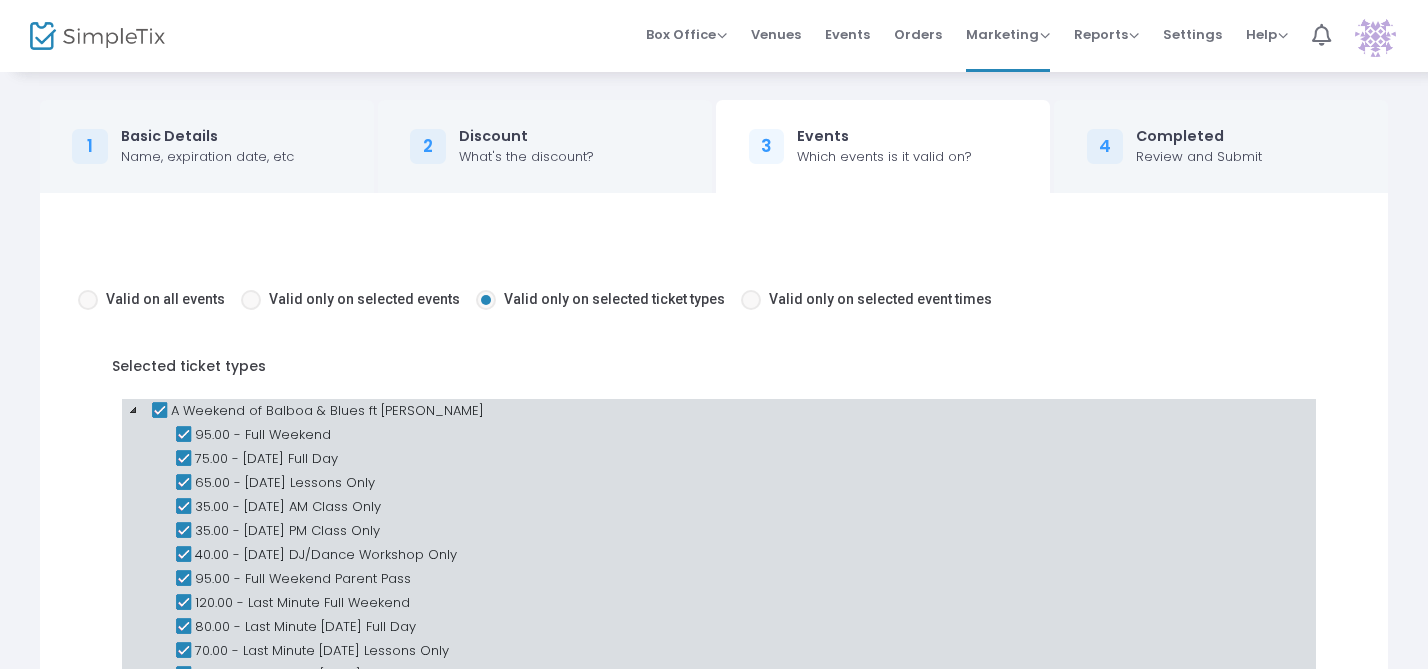 click at bounding box center (159, 411) 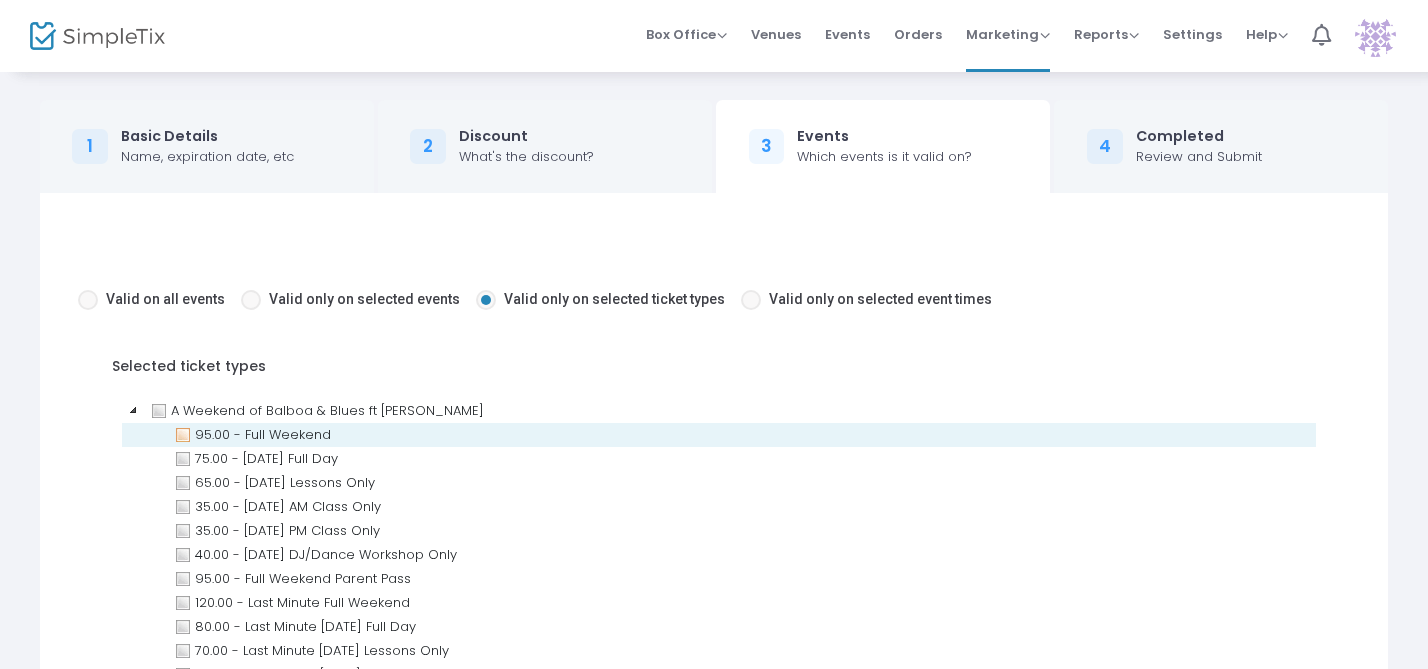 click at bounding box center [183, 435] 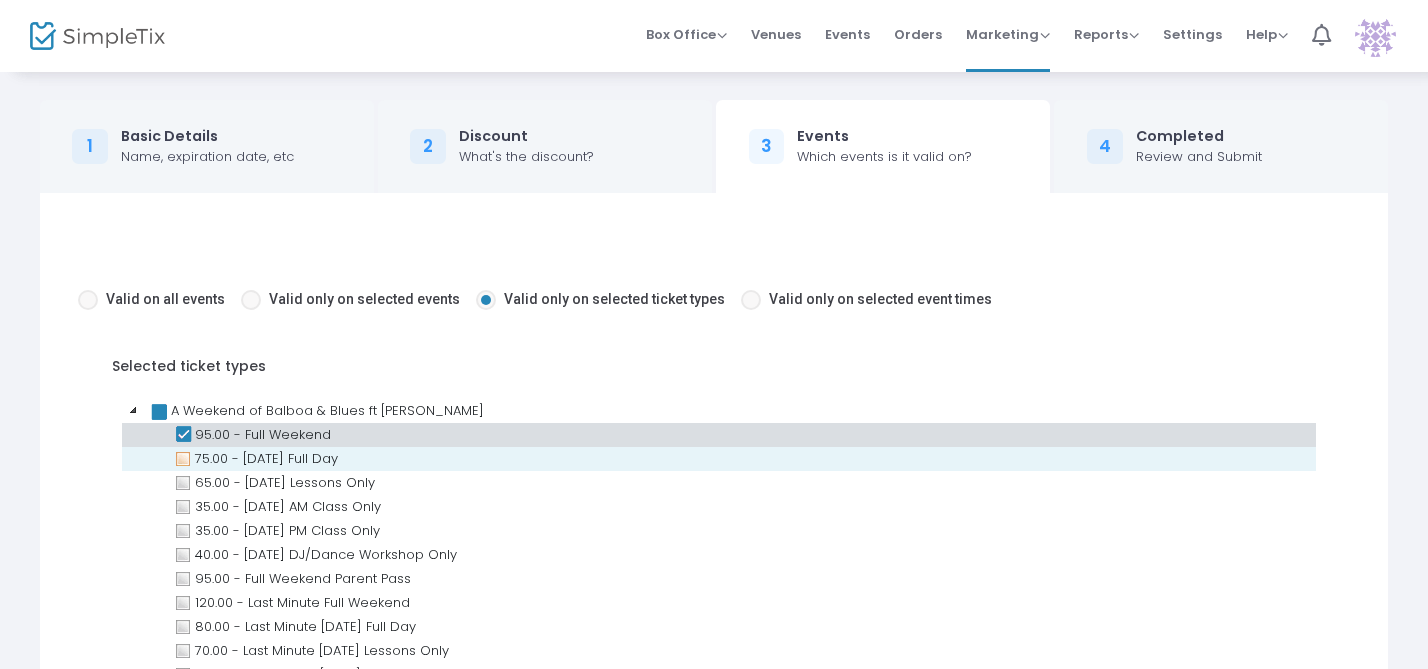 click at bounding box center [183, 459] 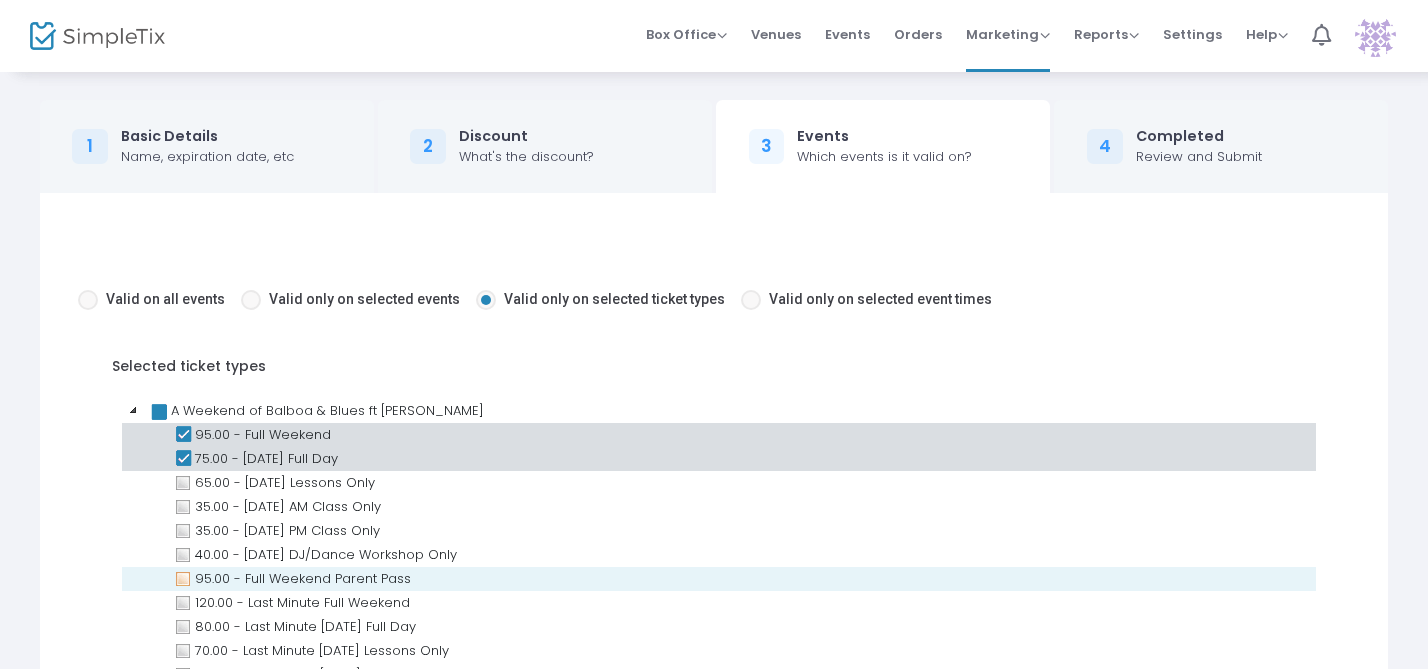 click at bounding box center (183, 579) 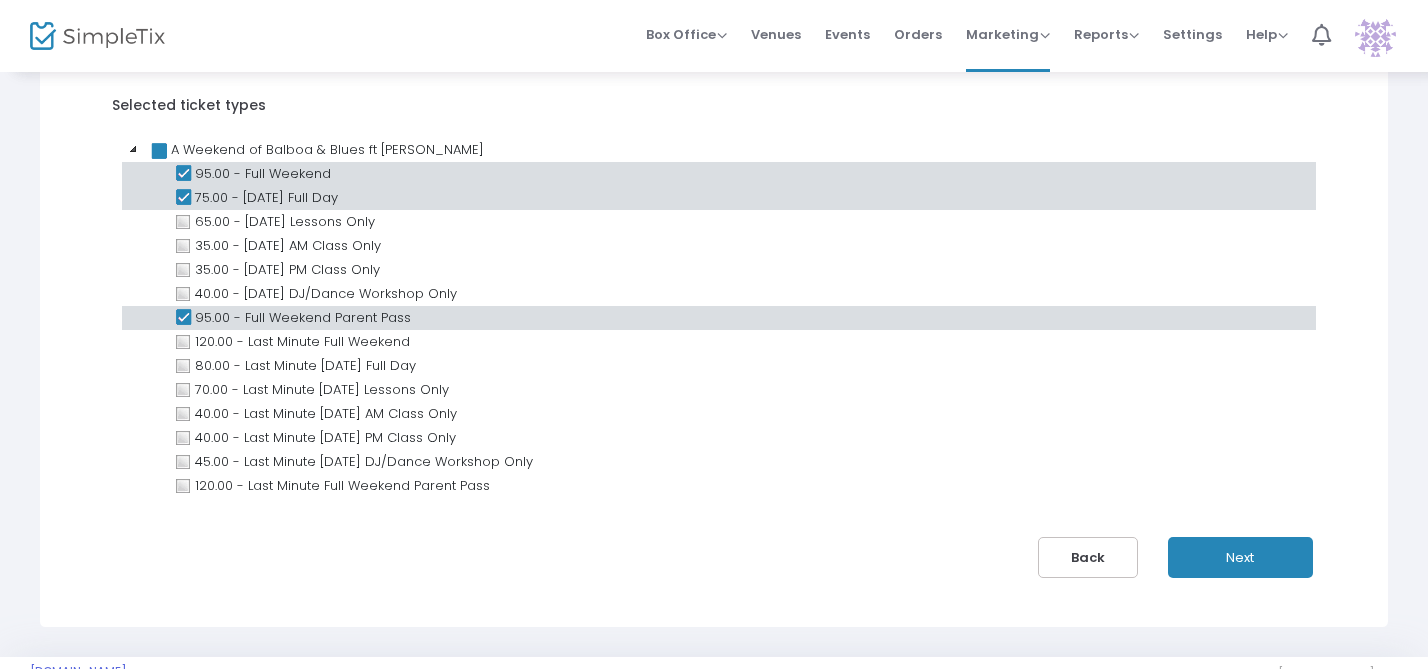 scroll, scrollTop: 263, scrollLeft: 0, axis: vertical 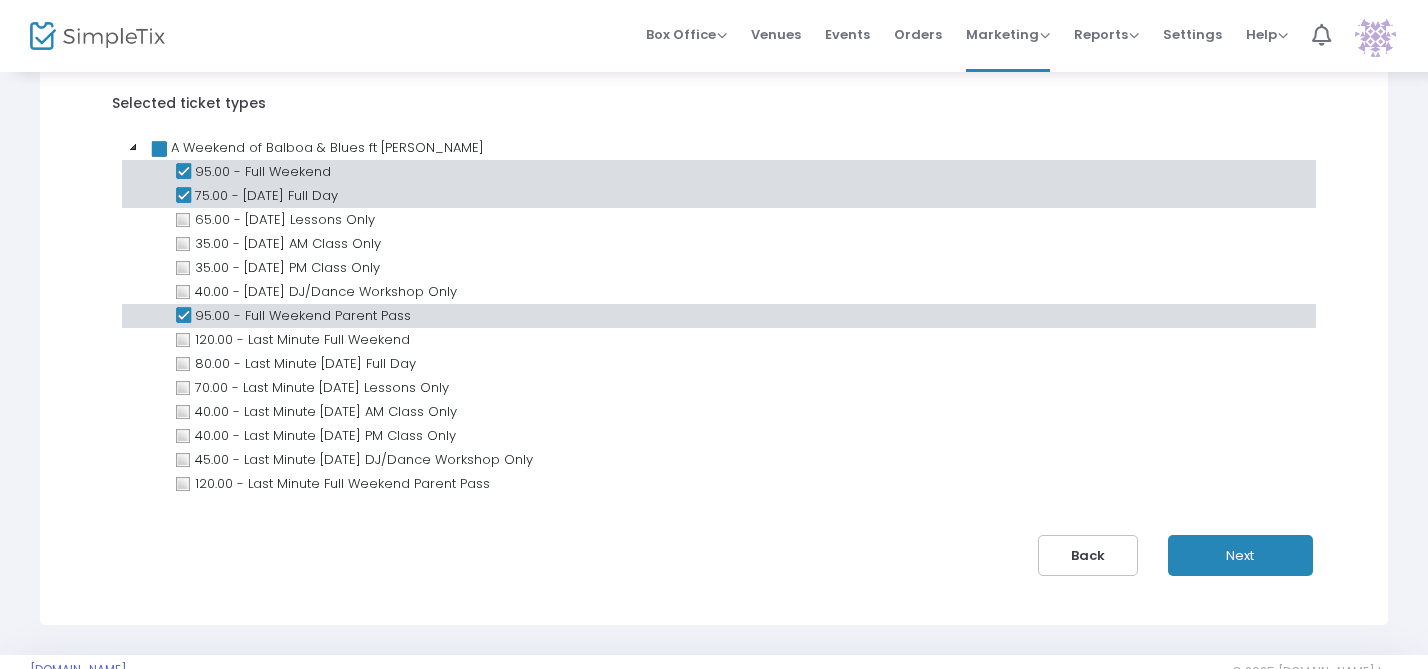 click on "Next" at bounding box center (1240, 555) 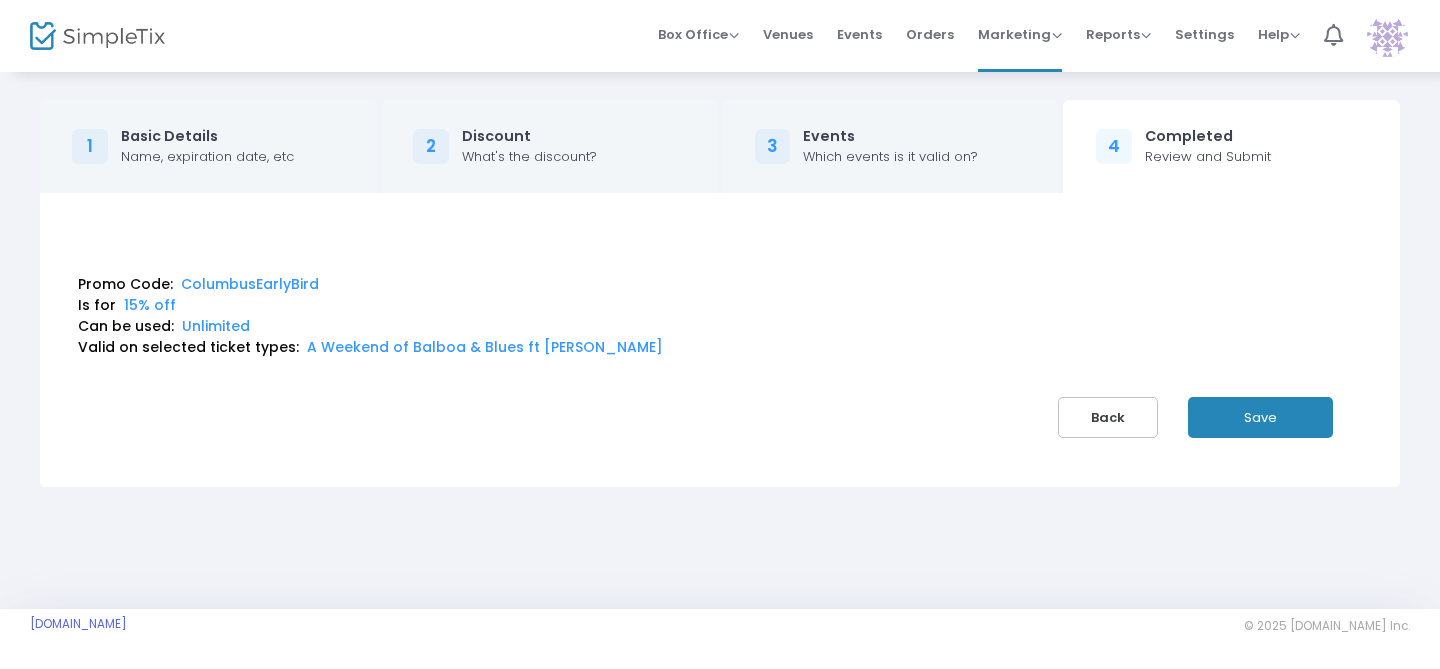 click on "Save" at bounding box center (1260, 417) 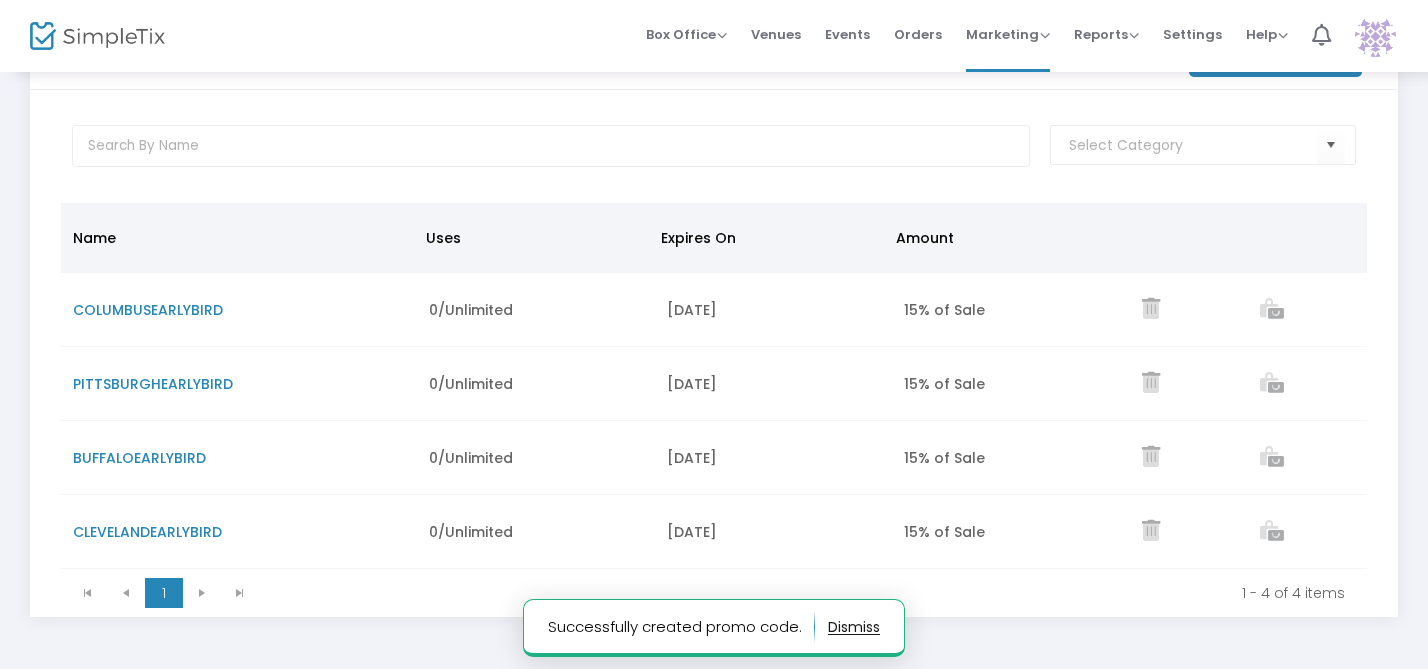 scroll, scrollTop: 71, scrollLeft: 0, axis: vertical 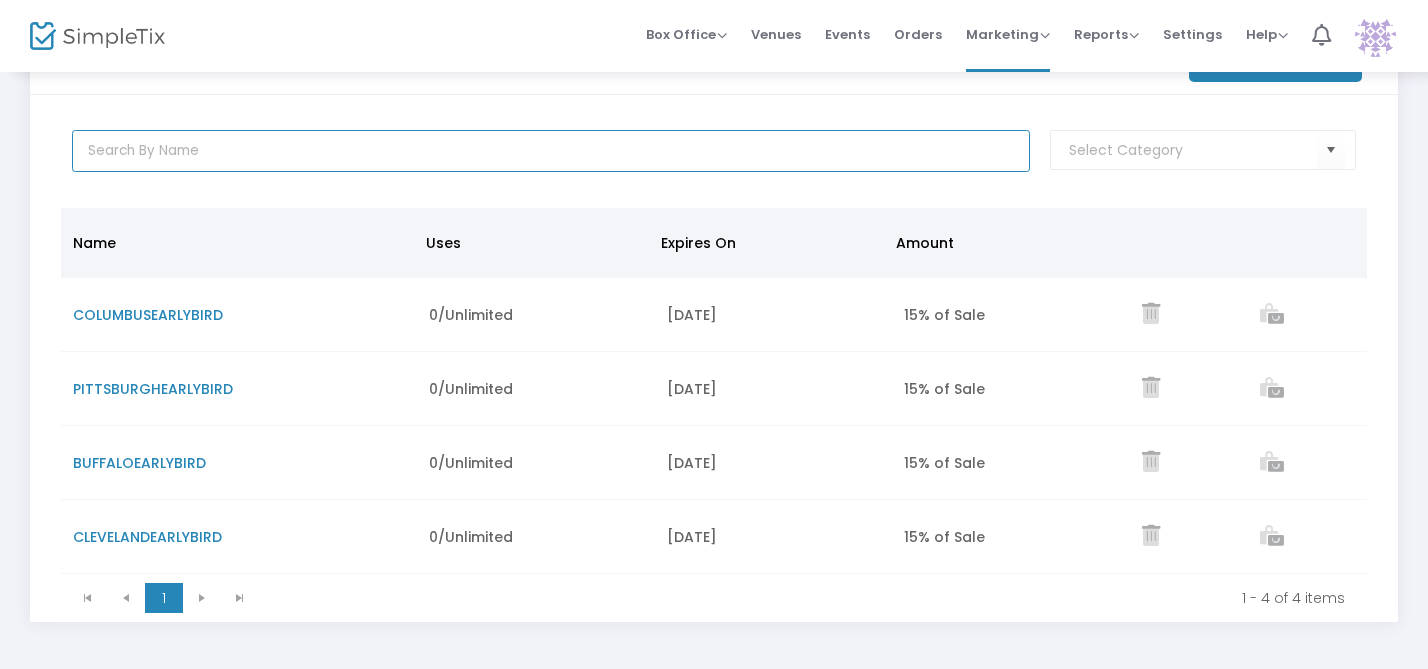 click at bounding box center (551, 151) 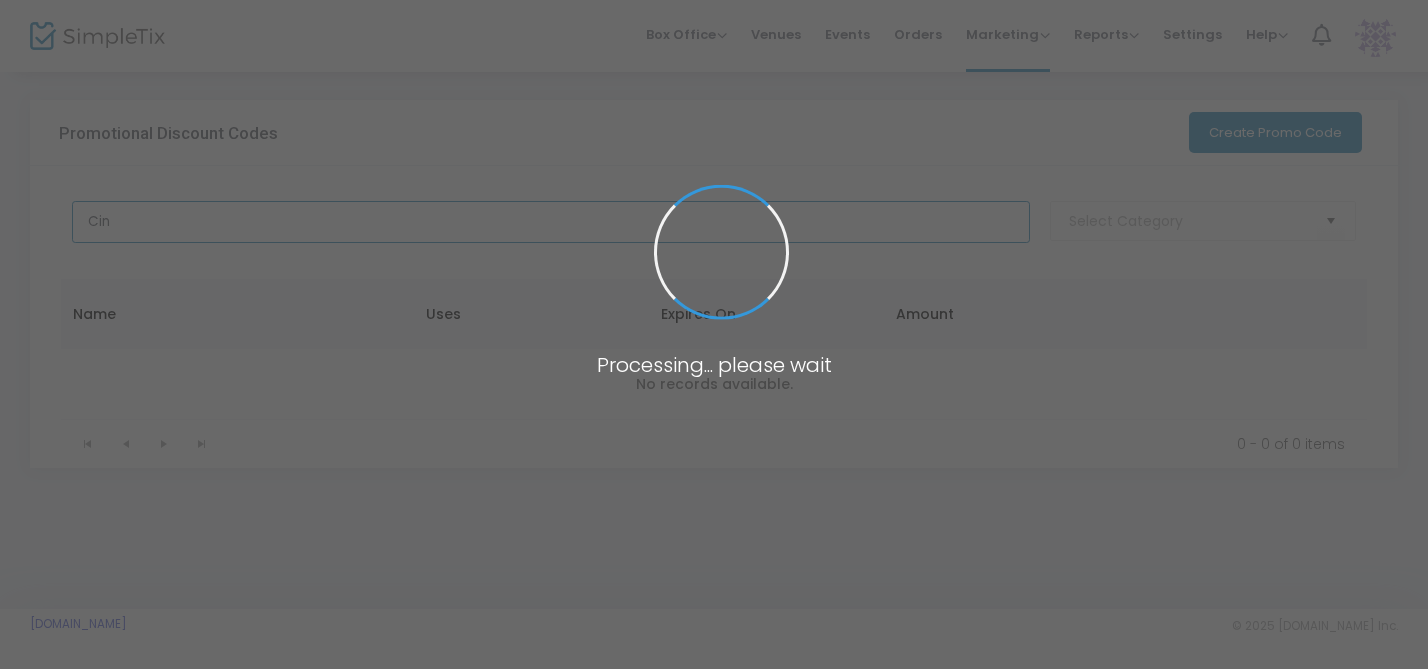 scroll, scrollTop: 0, scrollLeft: 0, axis: both 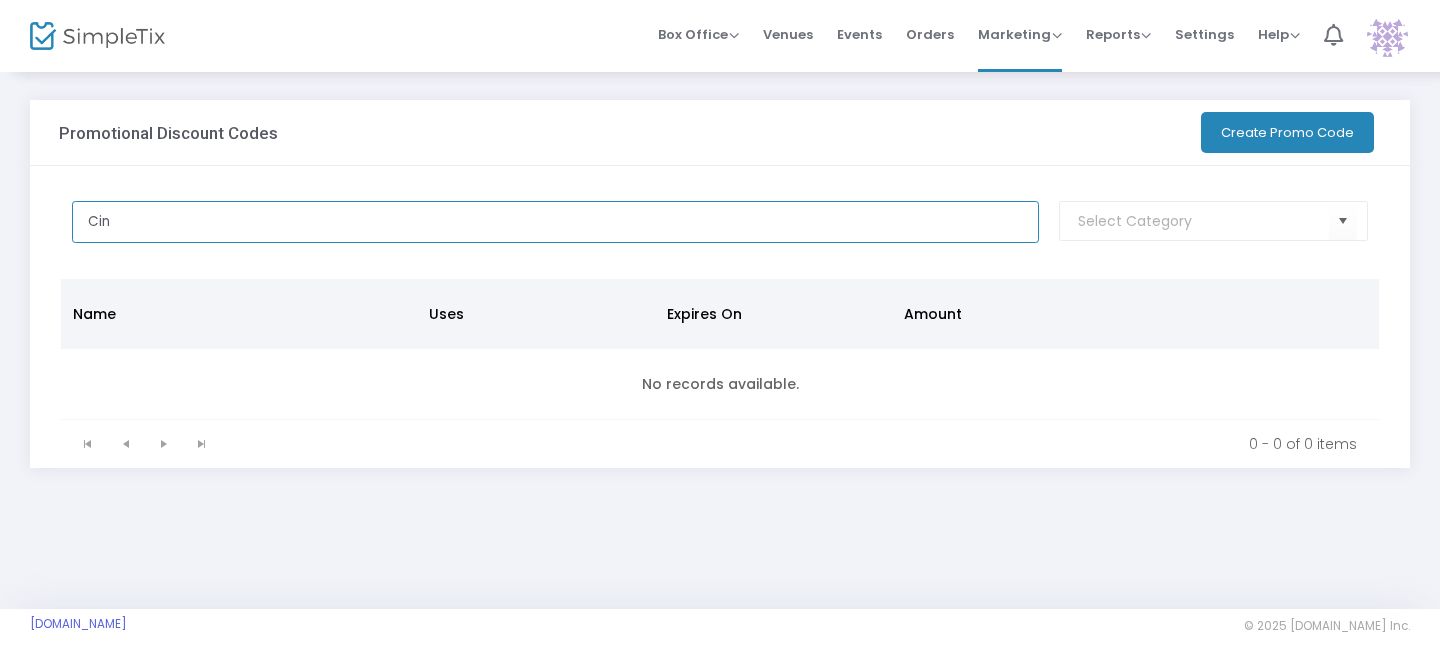 type on "Cin" 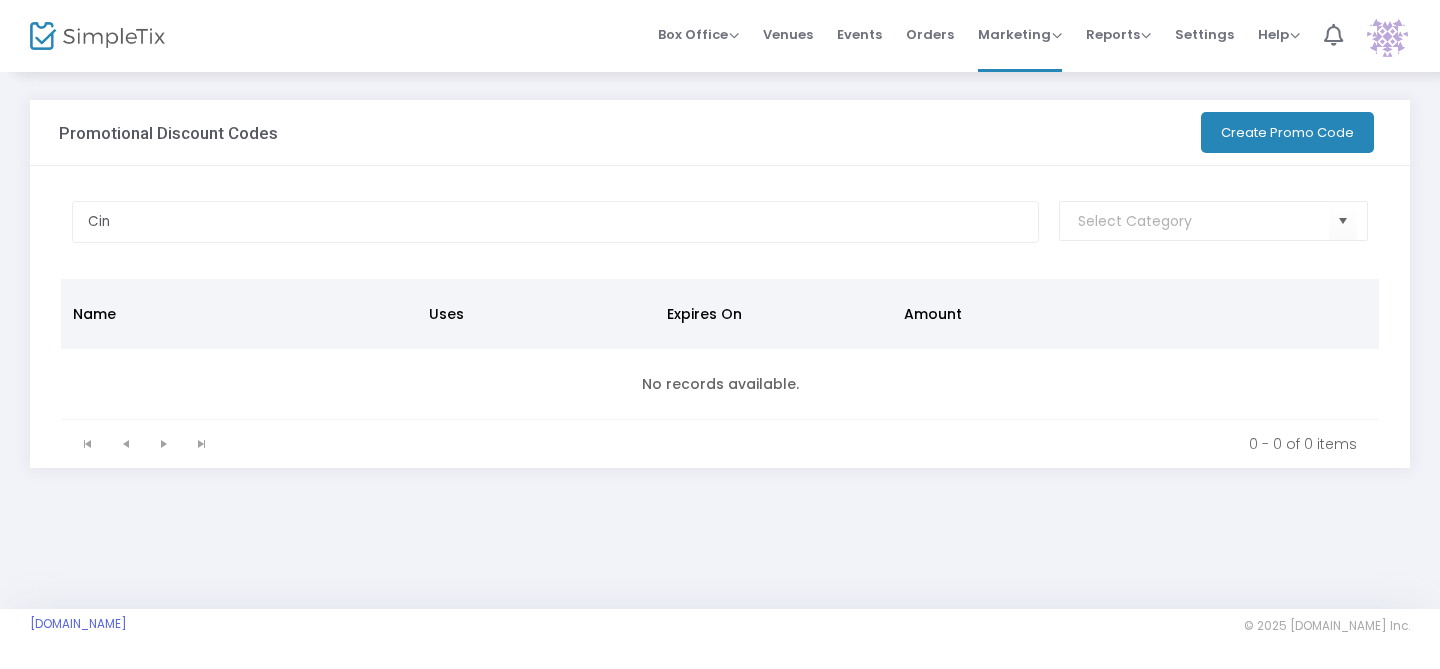 click on "Create Promo Code" 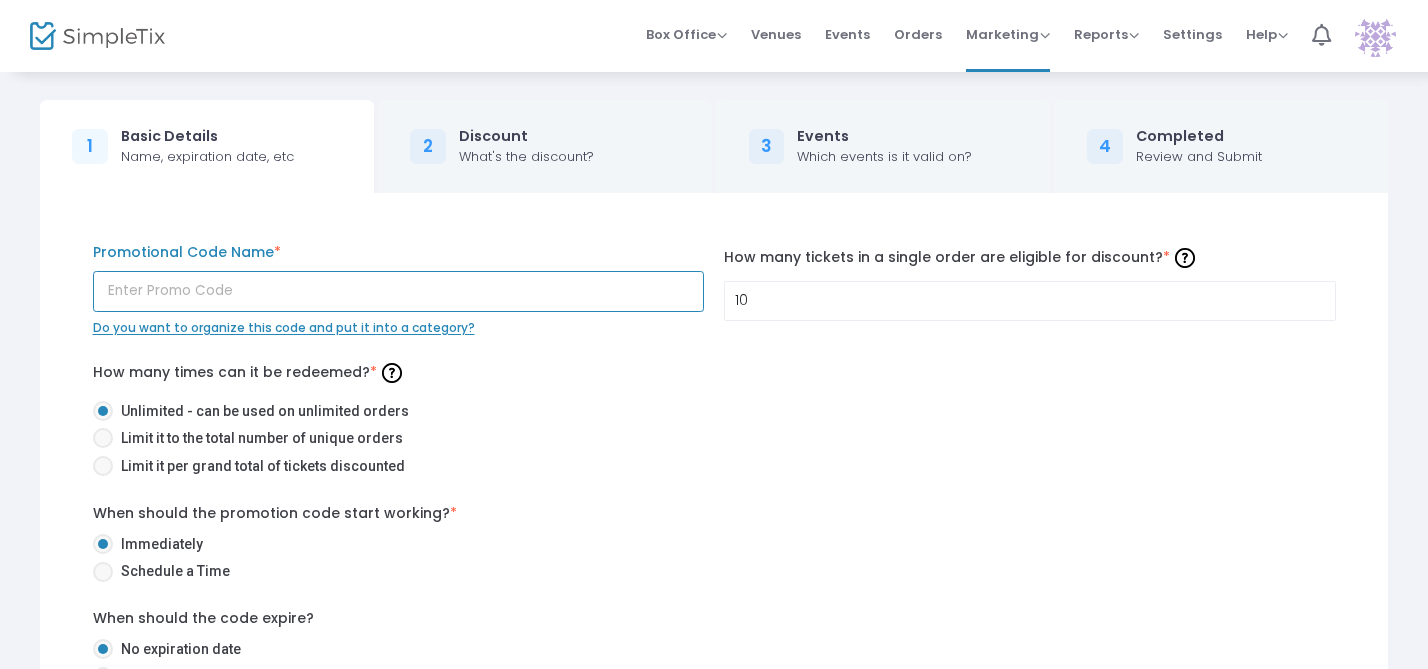click at bounding box center [399, 291] 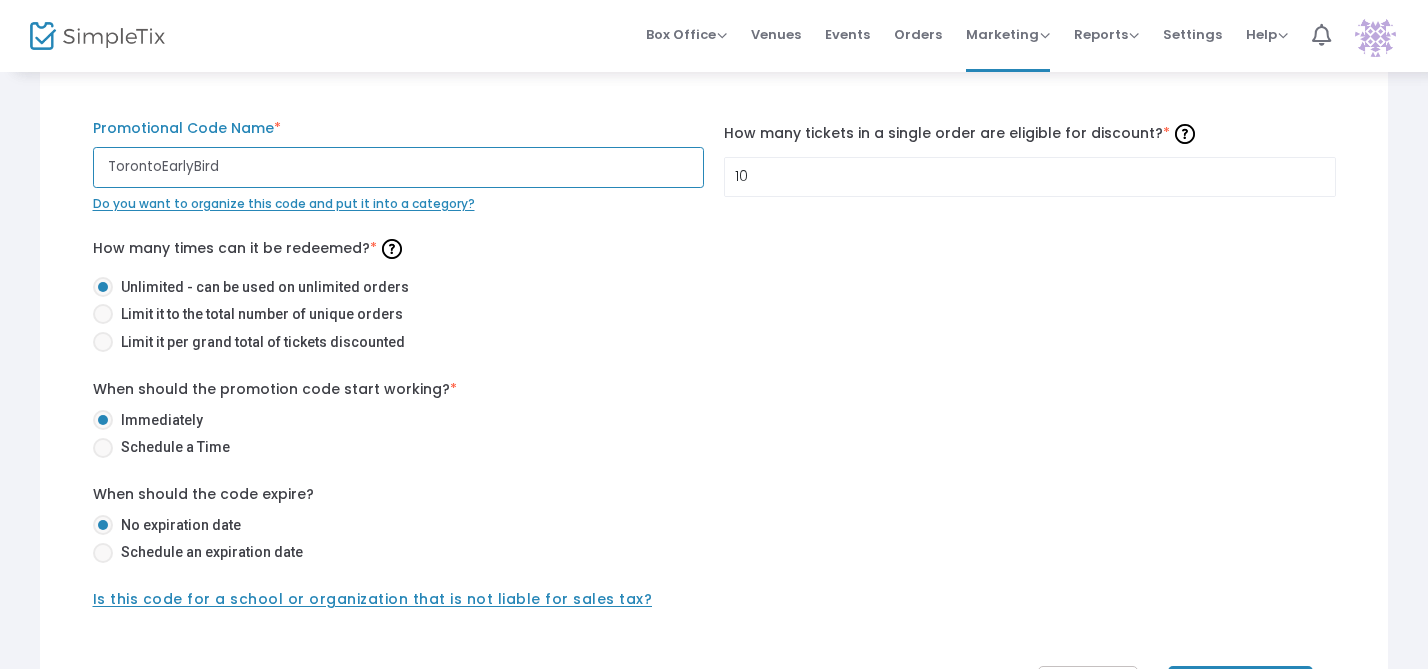 scroll, scrollTop: 139, scrollLeft: 0, axis: vertical 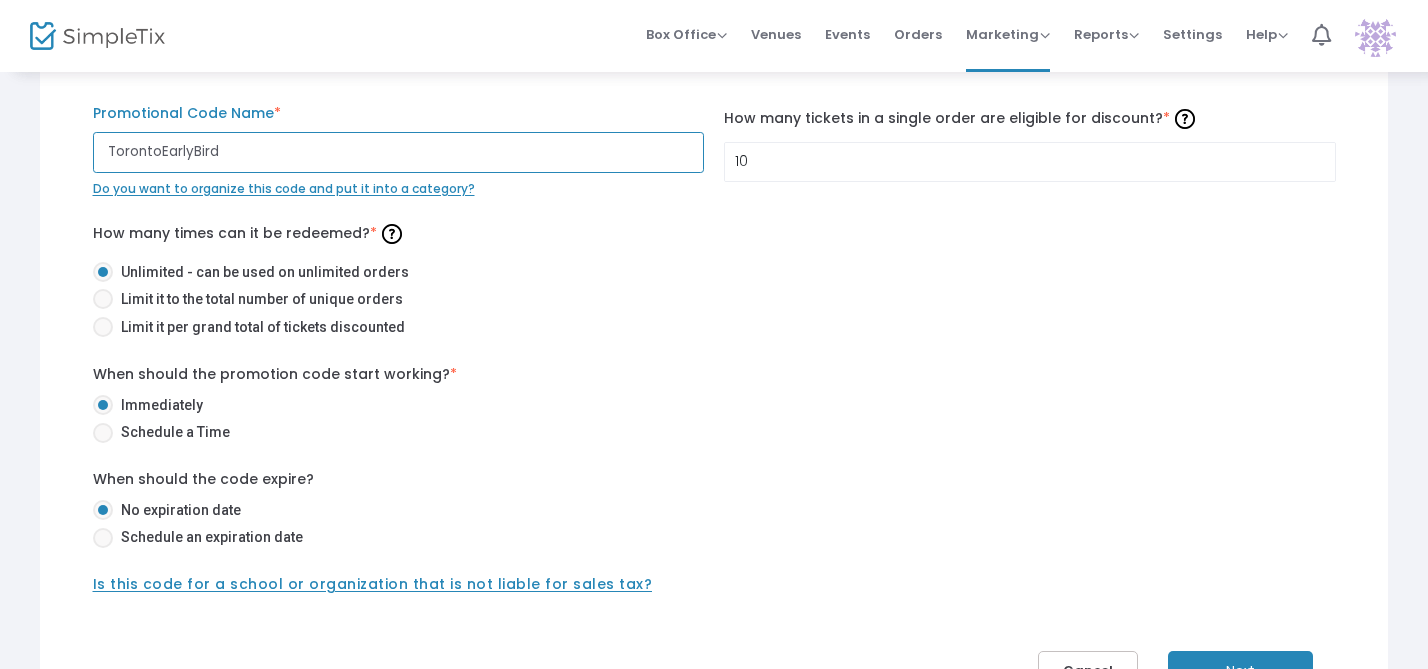 type on "TorontoEarlyBird" 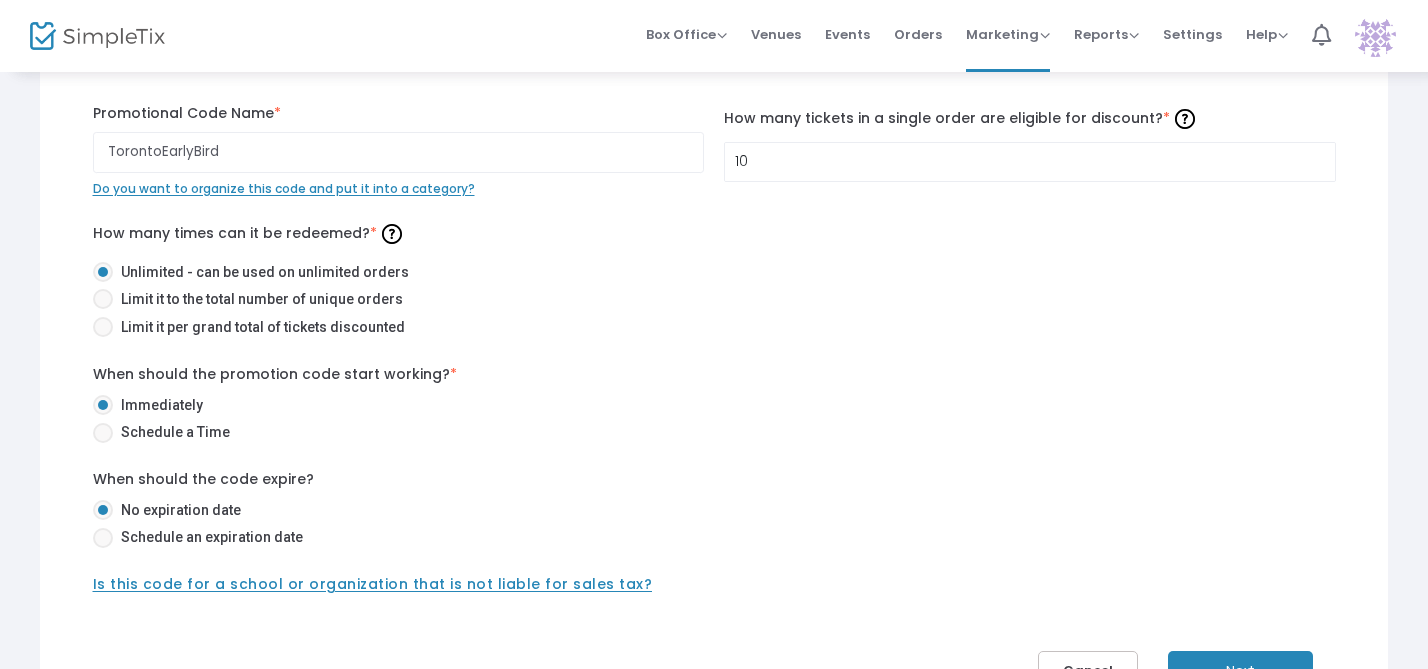 click at bounding box center (103, 538) 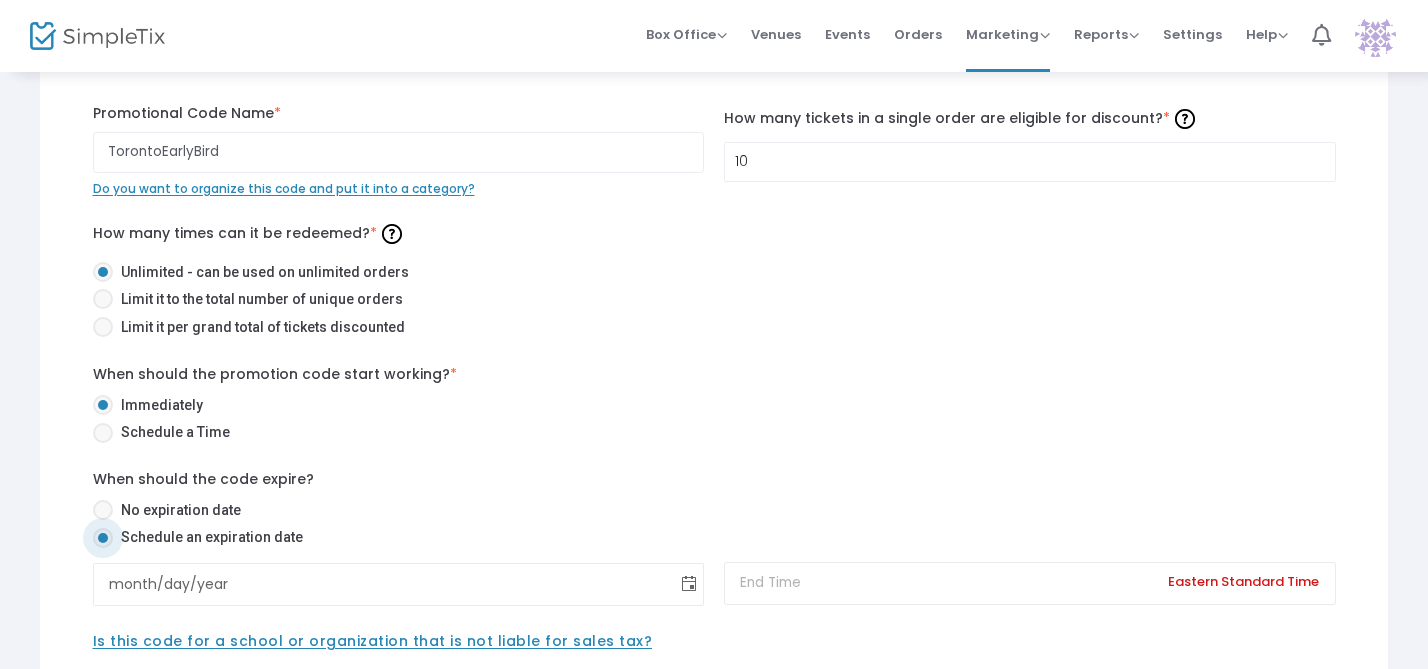 click at bounding box center (689, 584) 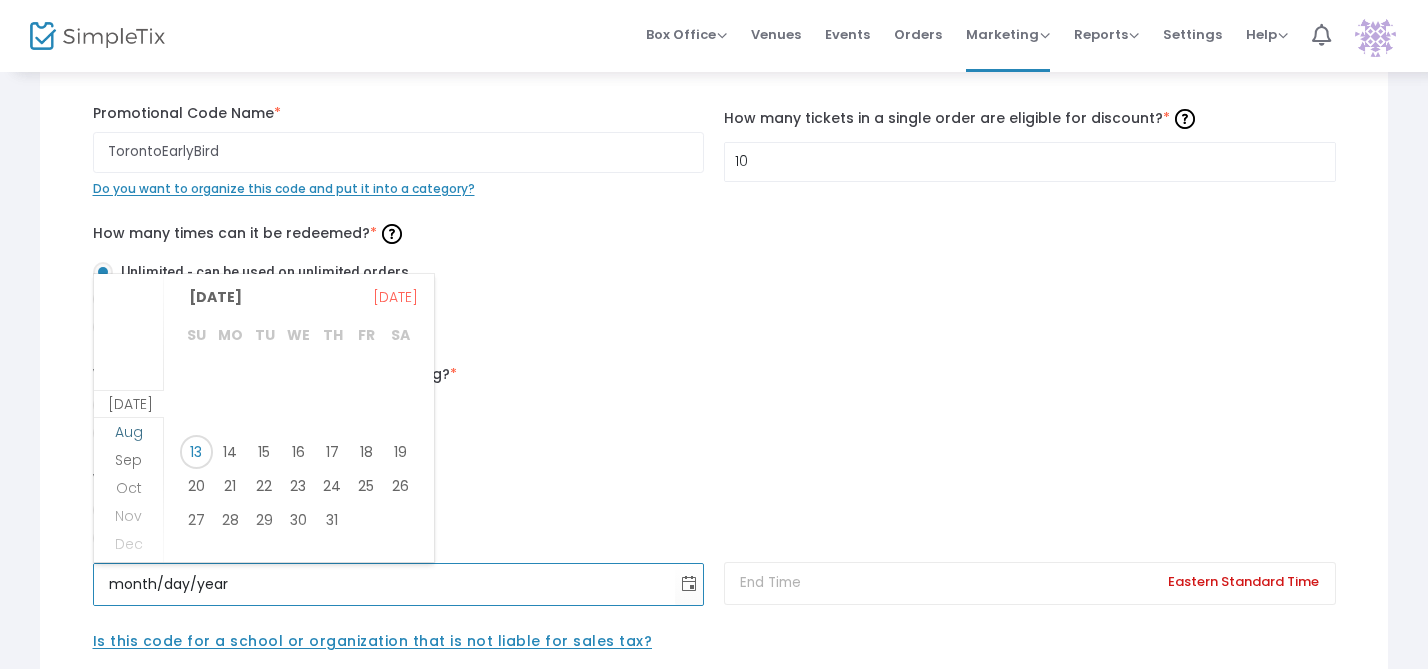 click on "Aug" at bounding box center (129, 432) 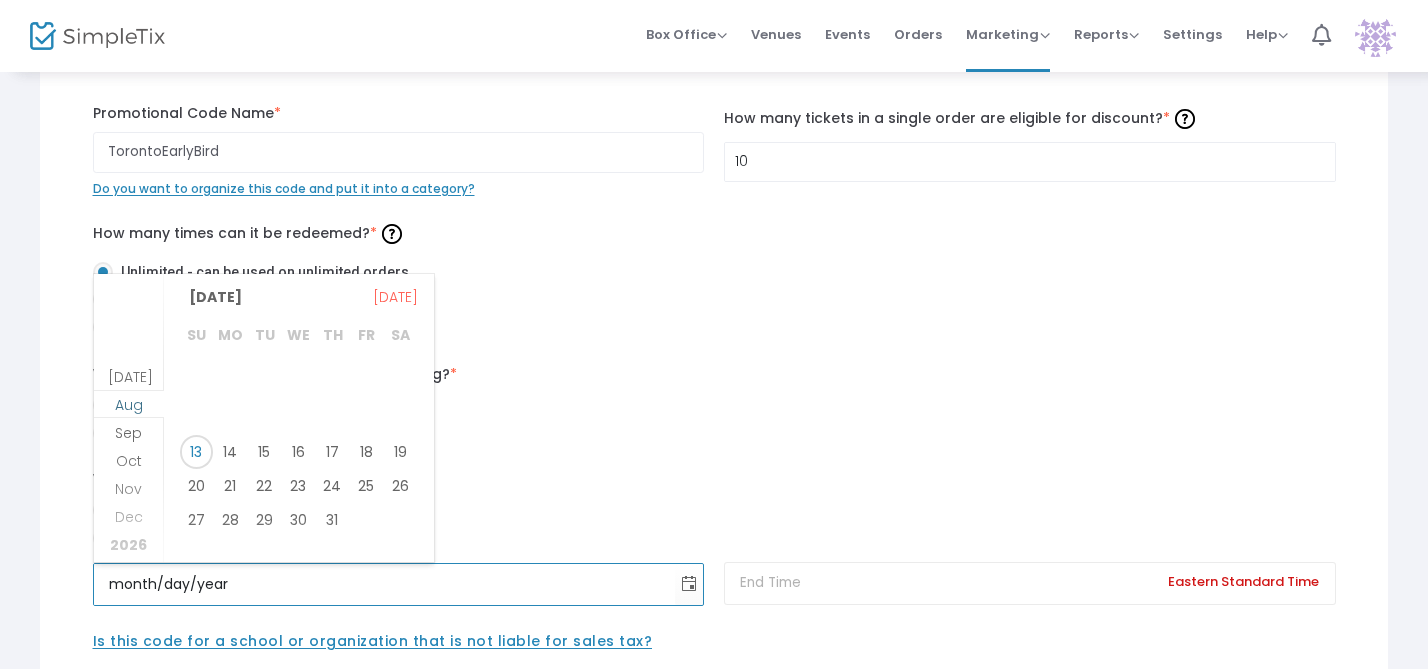 scroll, scrollTop: 257, scrollLeft: 0, axis: vertical 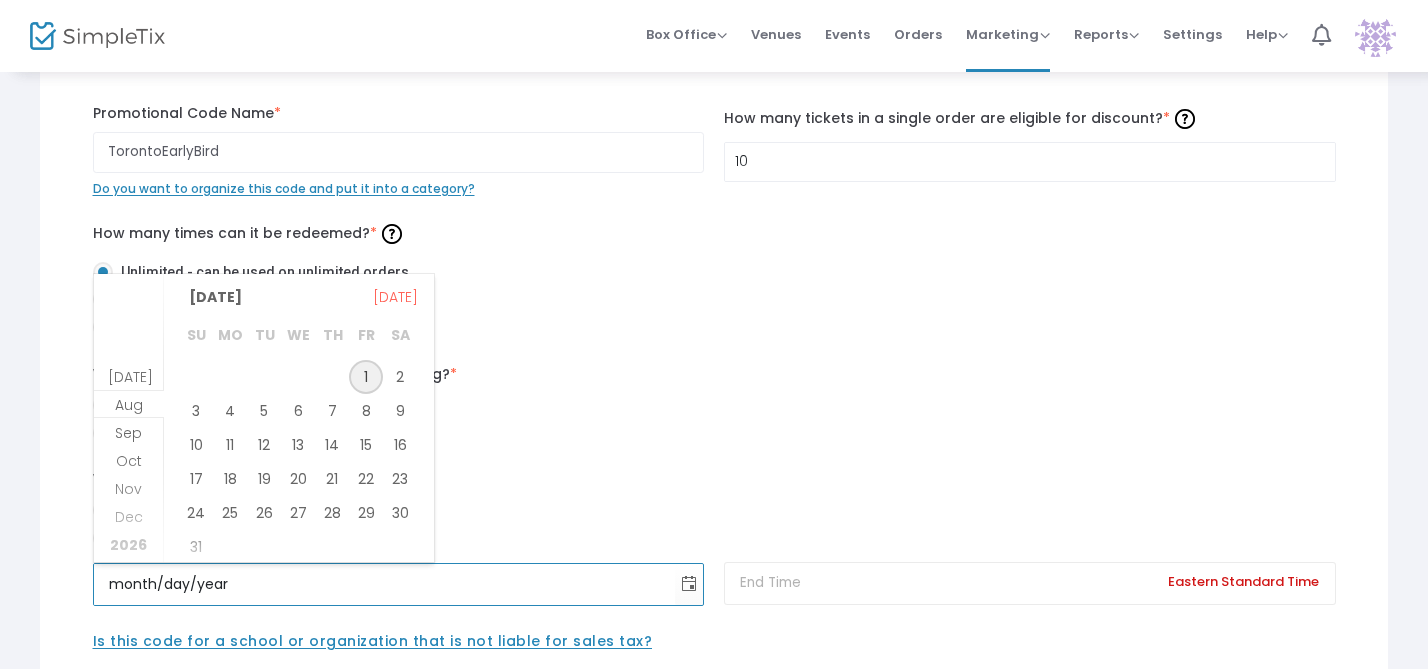 click on "1" at bounding box center (366, 377) 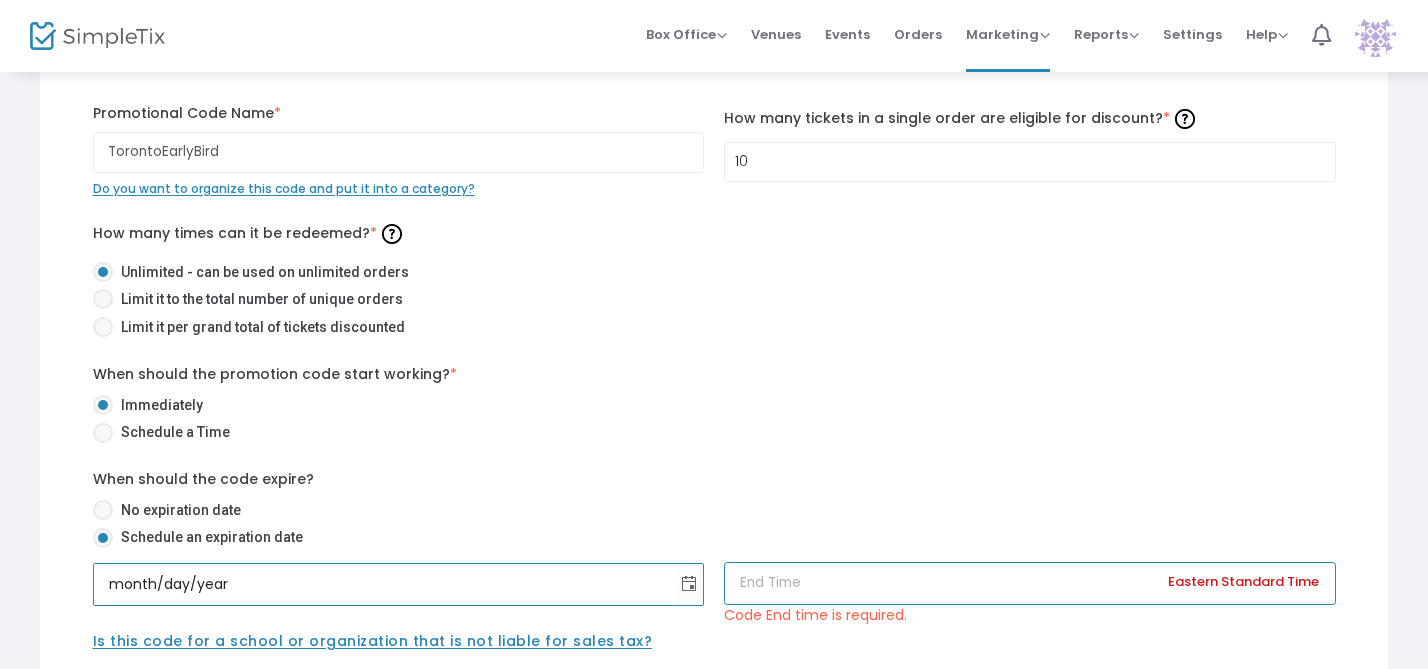 click at bounding box center [1030, 583] 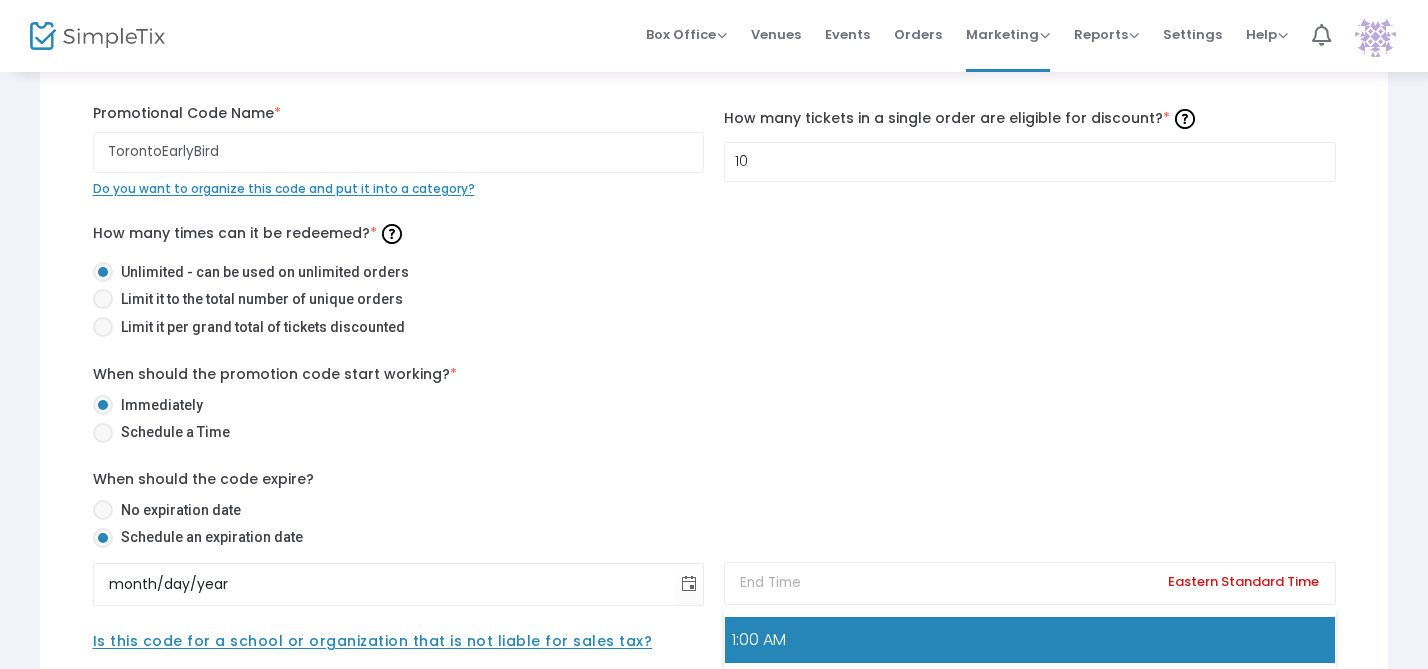 click on "1:00 AM" at bounding box center (1030, 640) 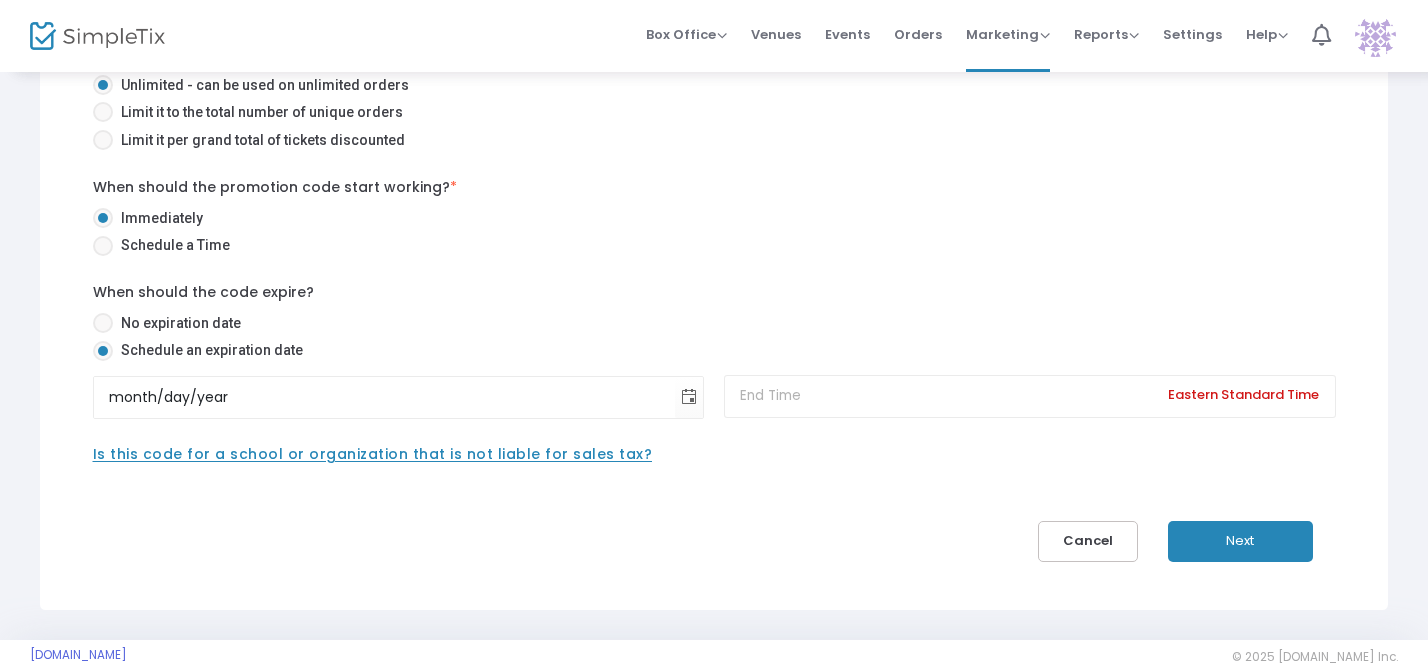 scroll, scrollTop: 357, scrollLeft: 0, axis: vertical 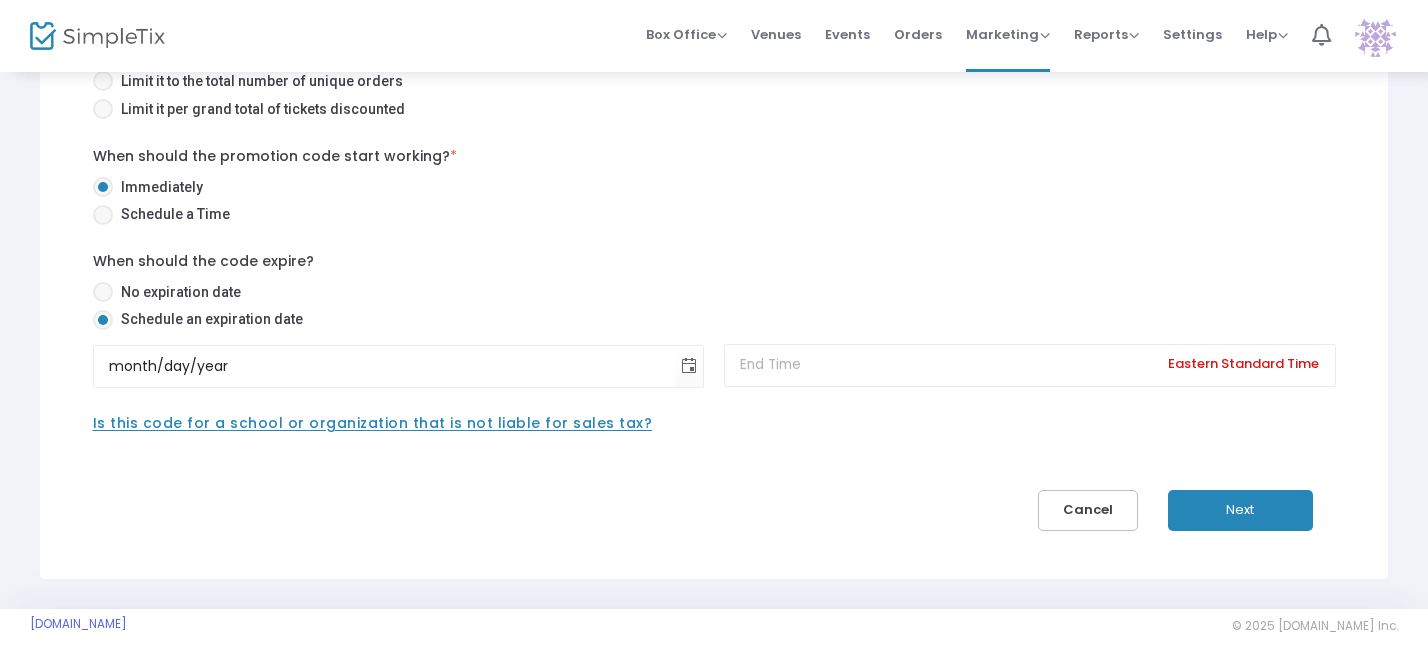 click on "Next" at bounding box center [1240, 510] 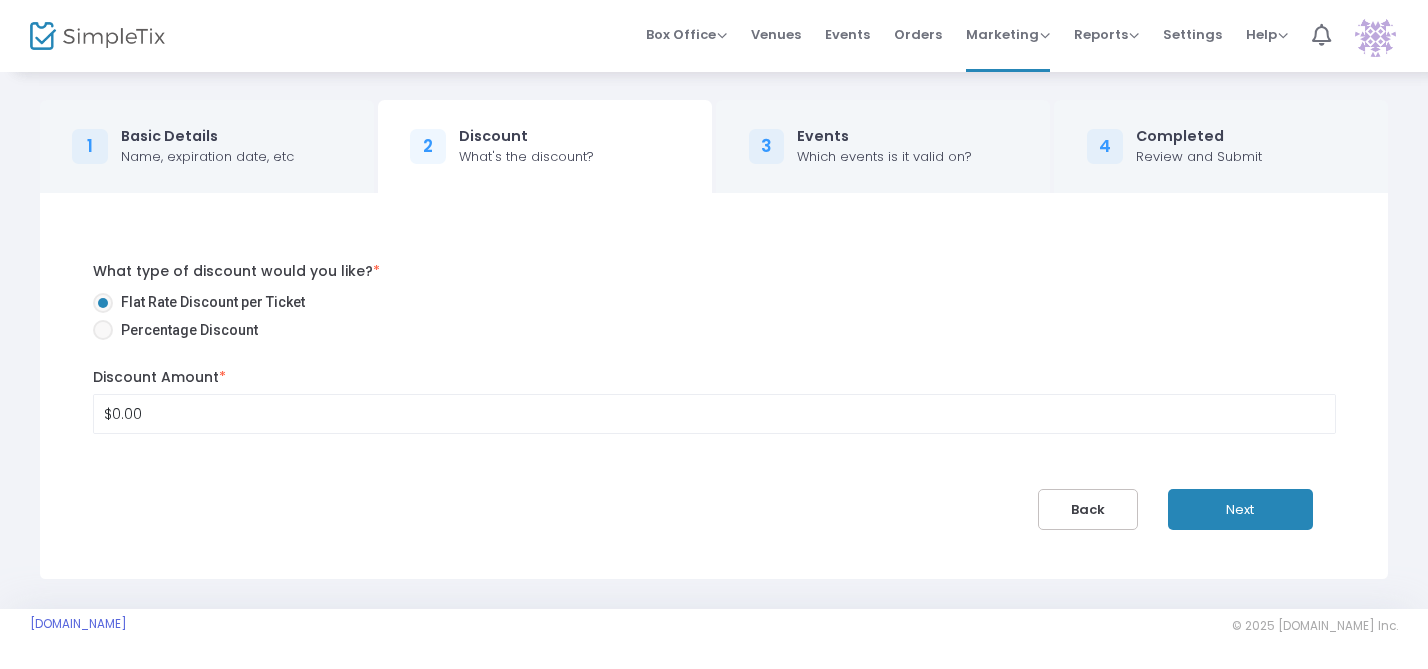 scroll, scrollTop: 0, scrollLeft: 0, axis: both 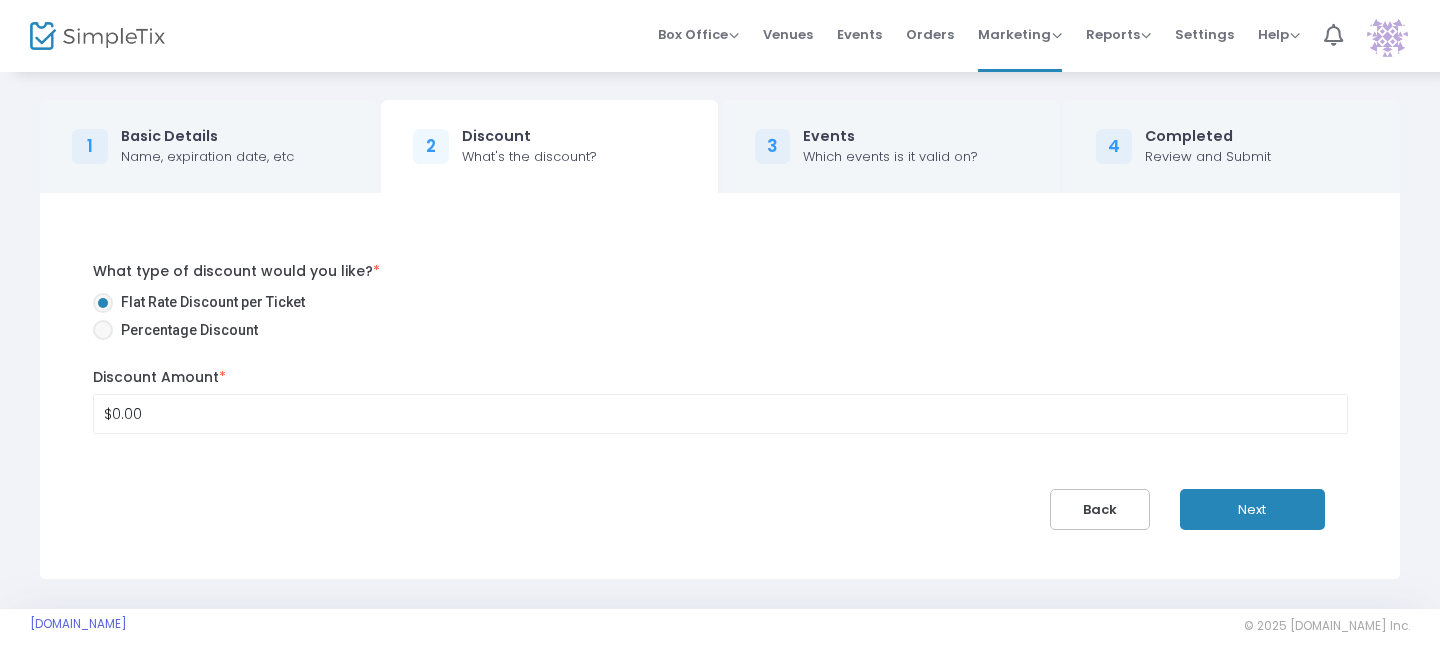 click at bounding box center (103, 330) 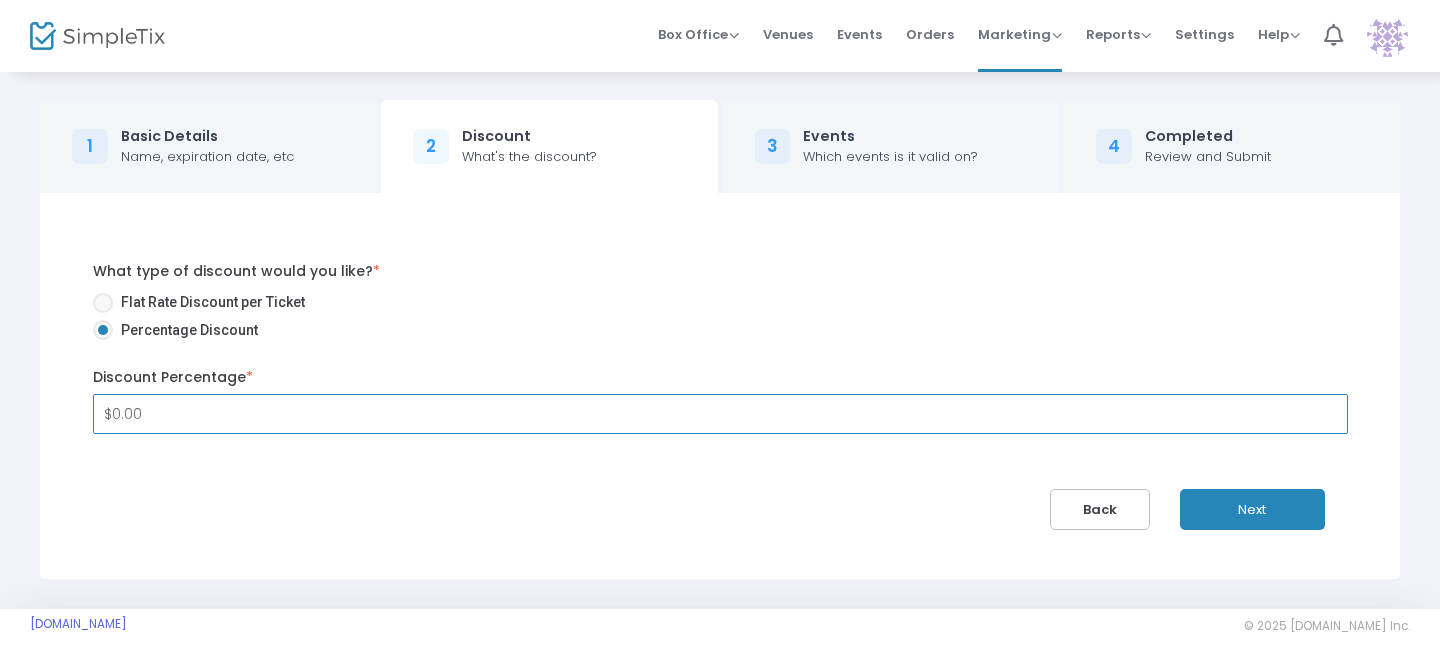 click on "$0.00" at bounding box center [720, 414] 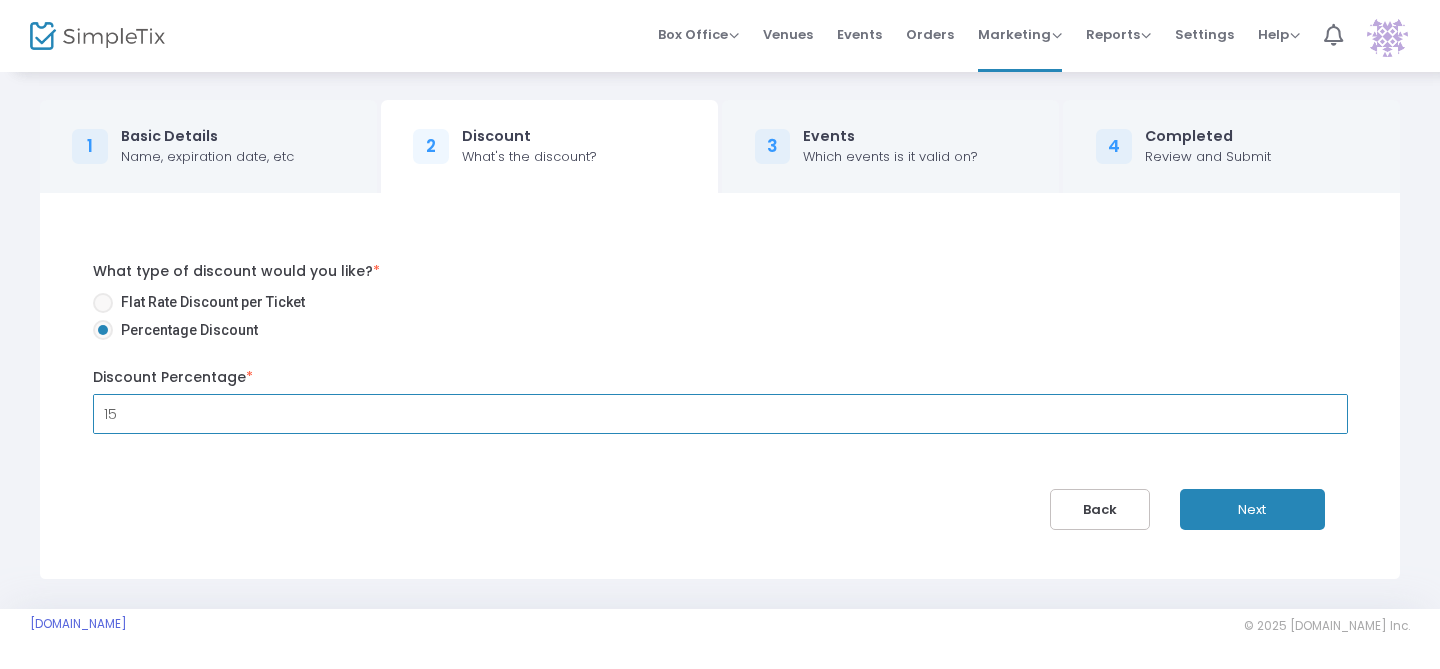 type on "15" 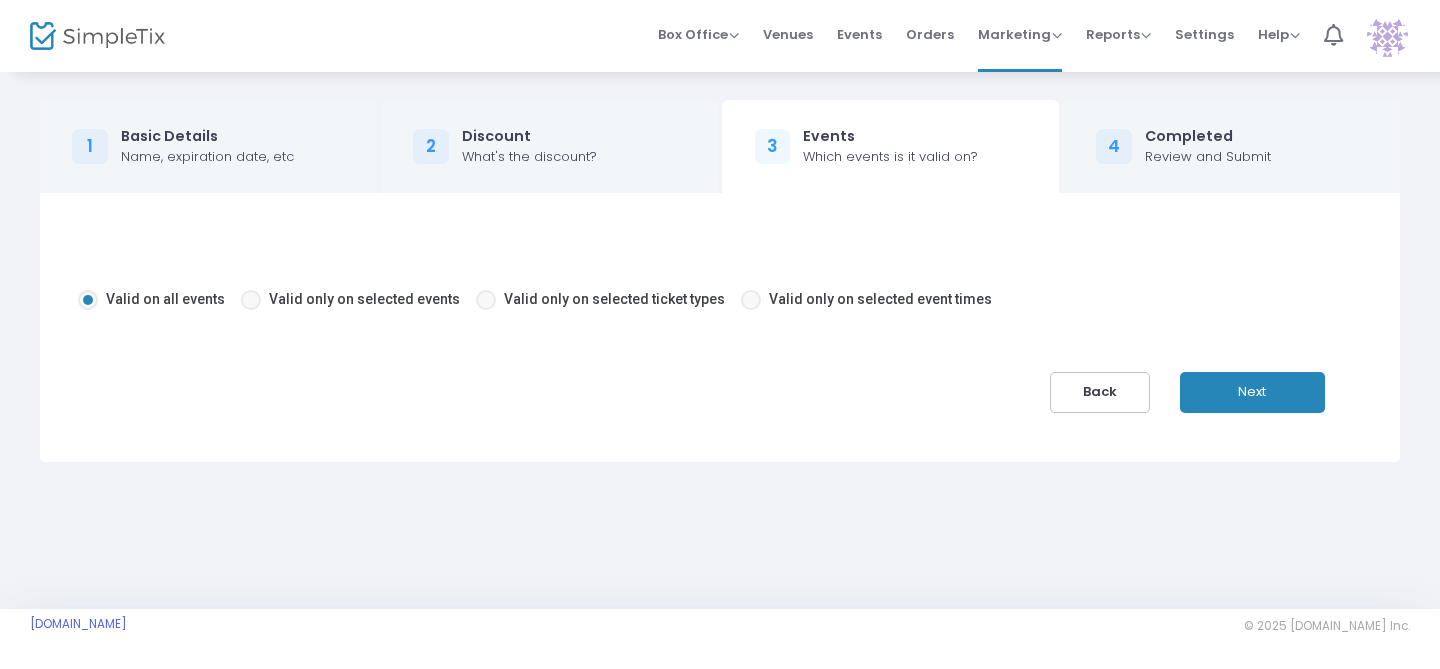 click at bounding box center [486, 300] 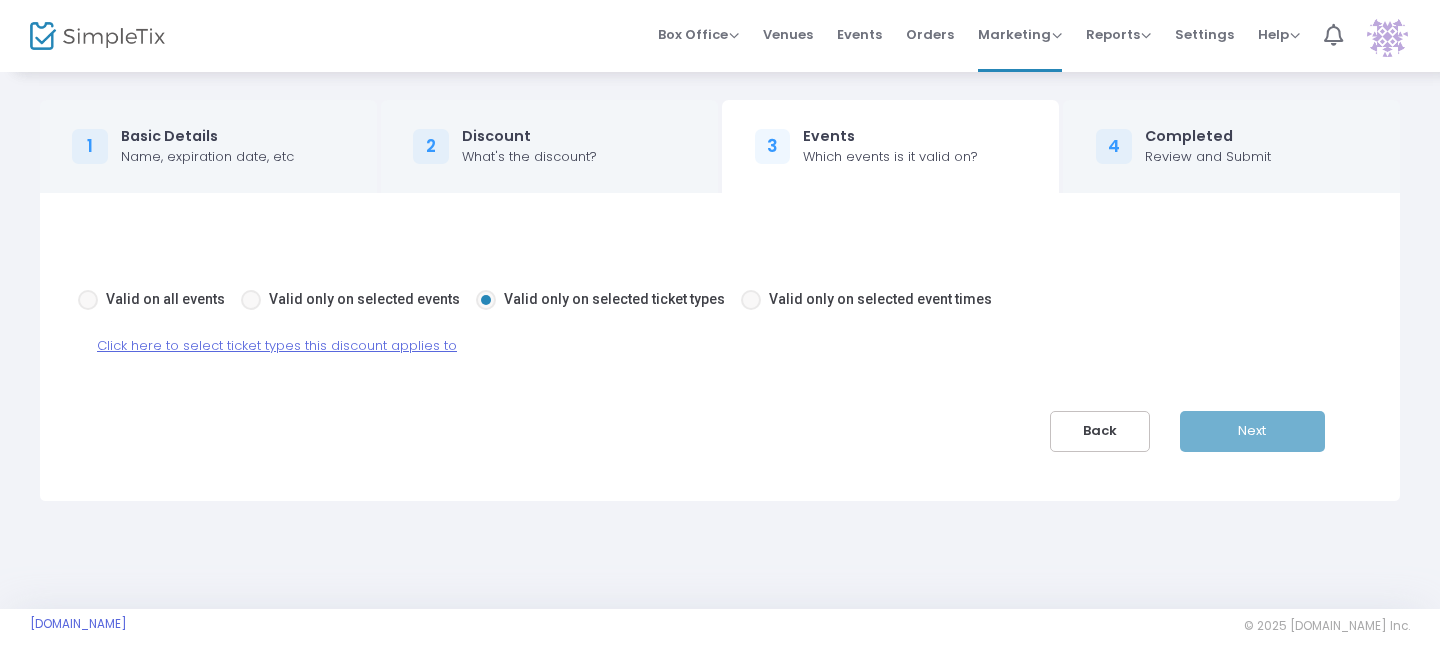 click on "Click here to select ticket types this discount applies to" at bounding box center [277, 345] 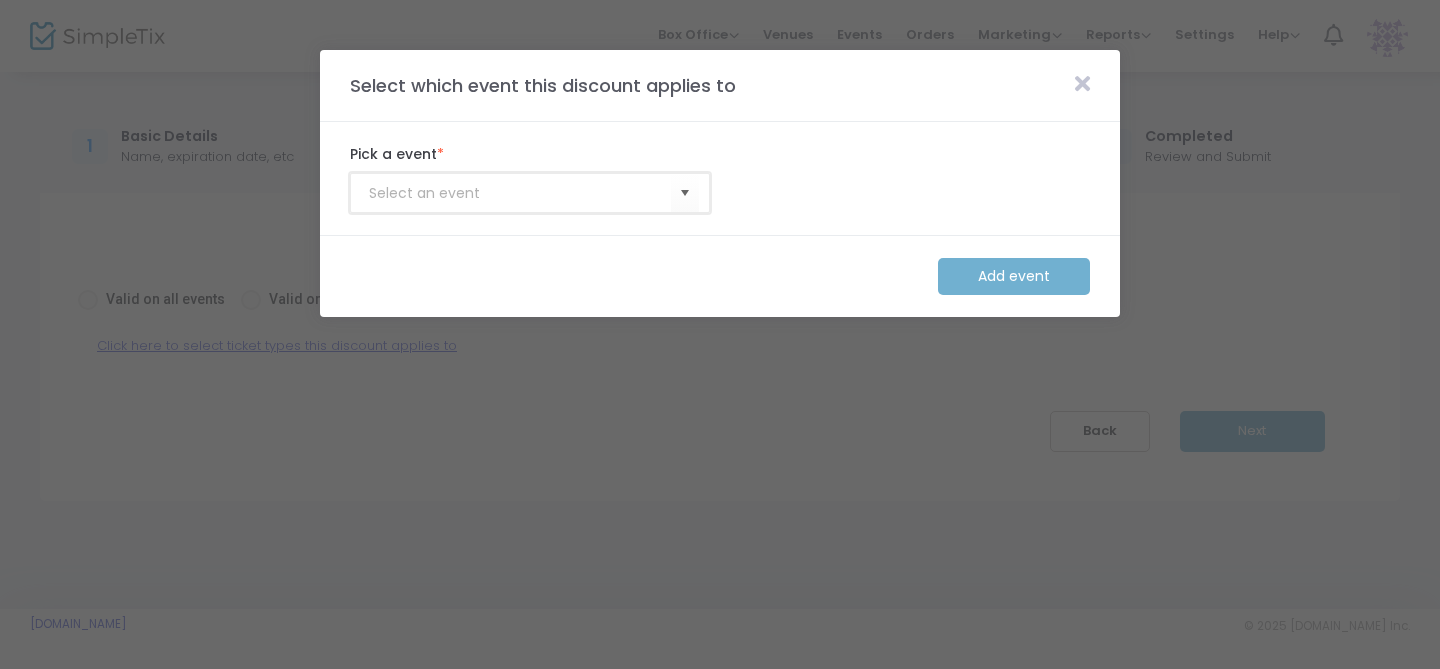 click at bounding box center [520, 193] 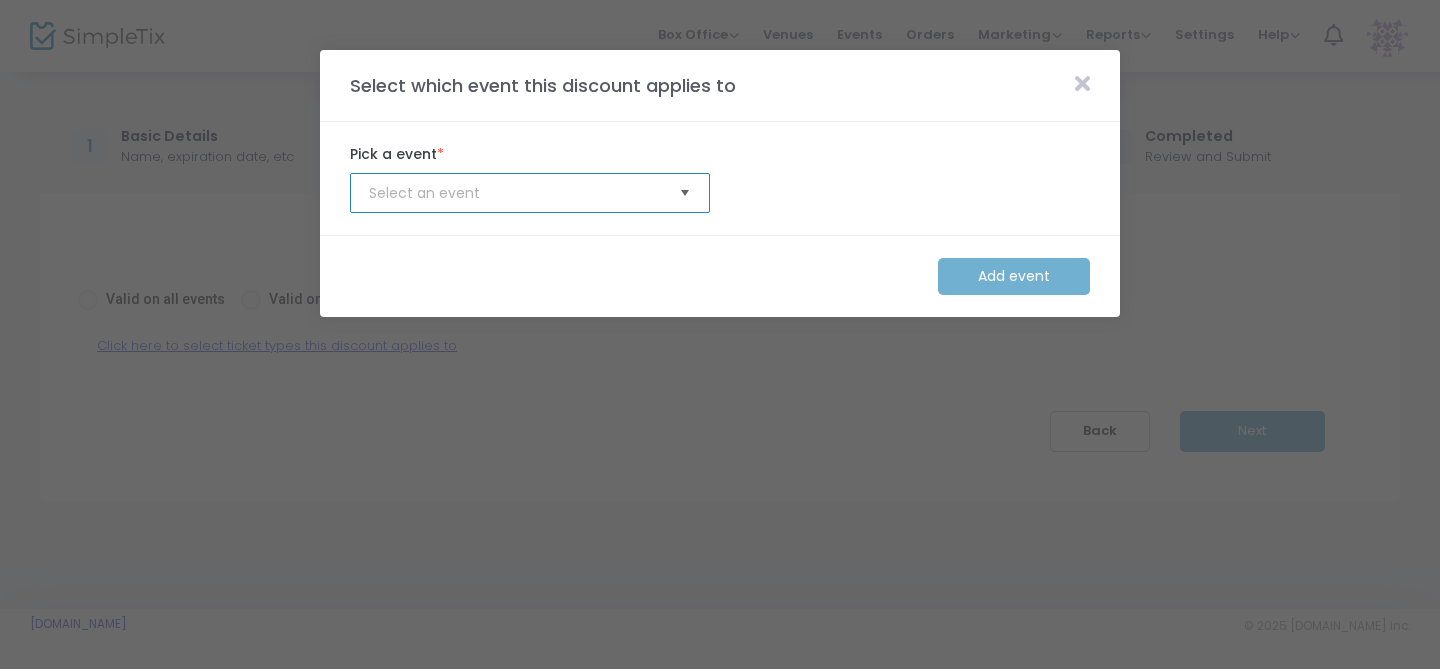 click 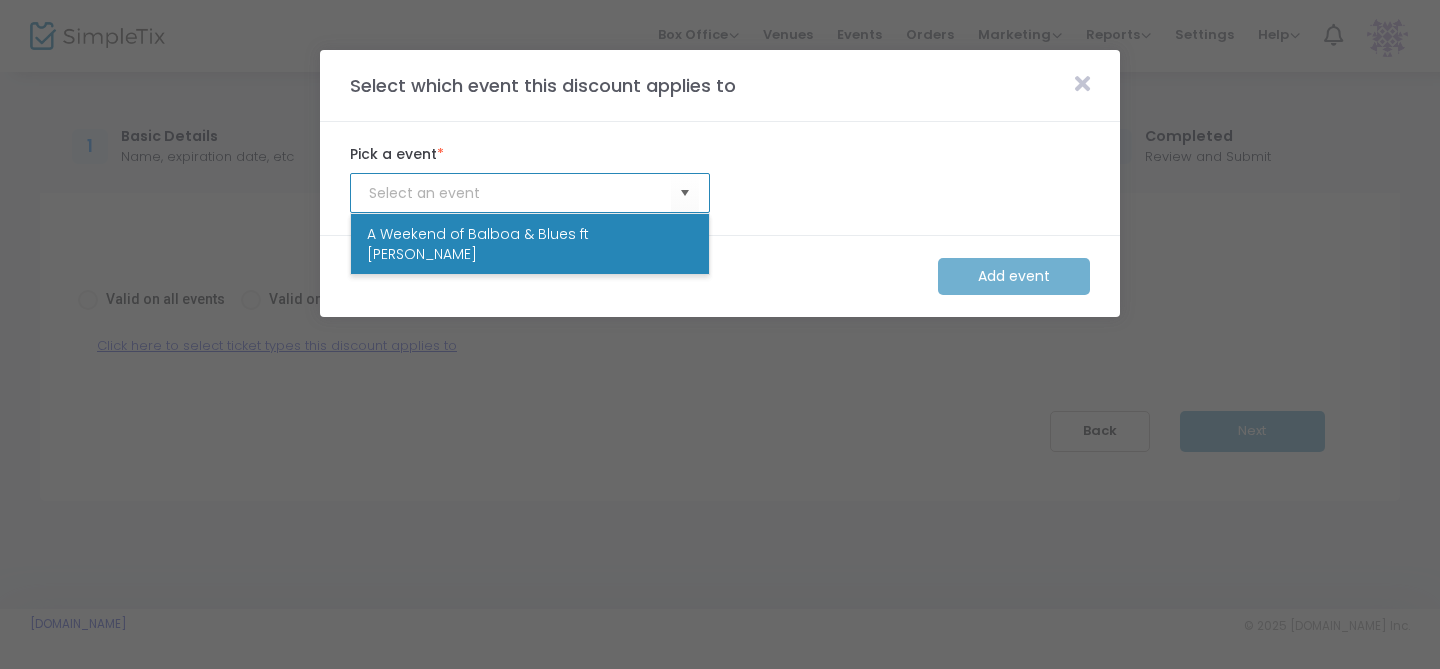 click on "A Weekend of Balboa & Blues ft [PERSON_NAME]" at bounding box center [530, 244] 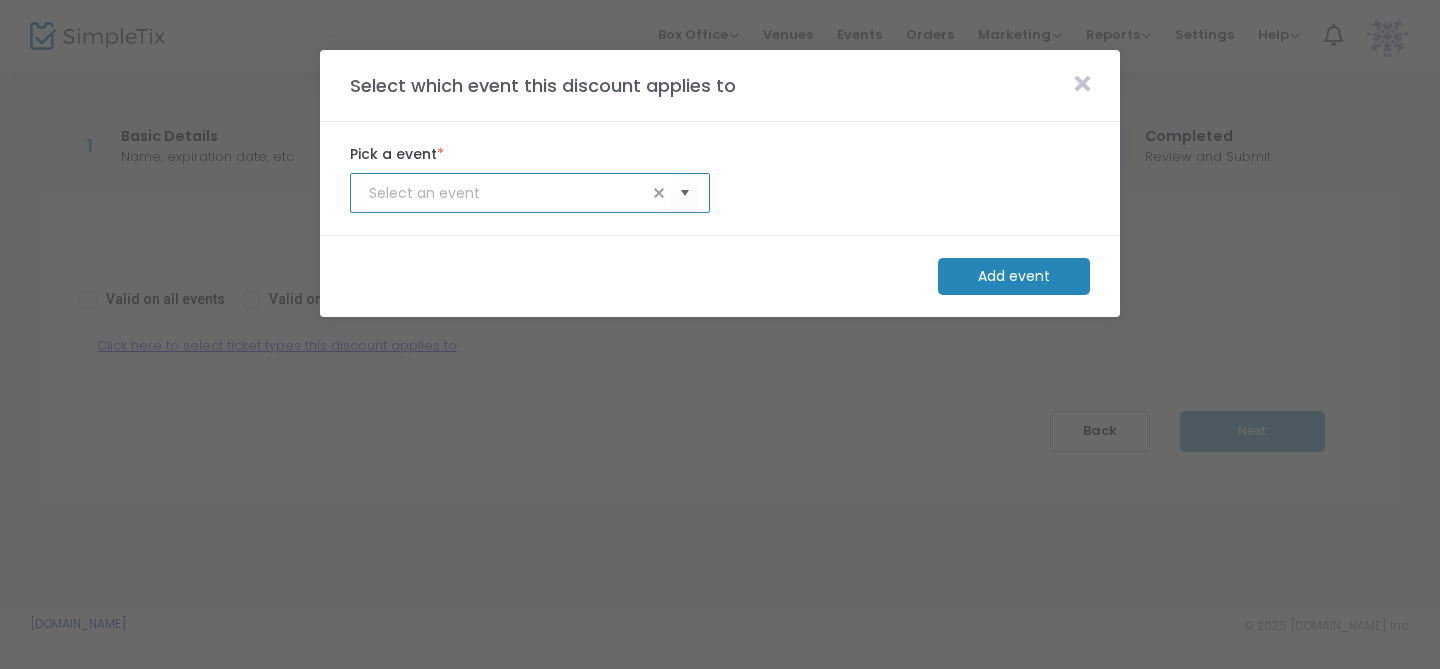 click on "Add event" 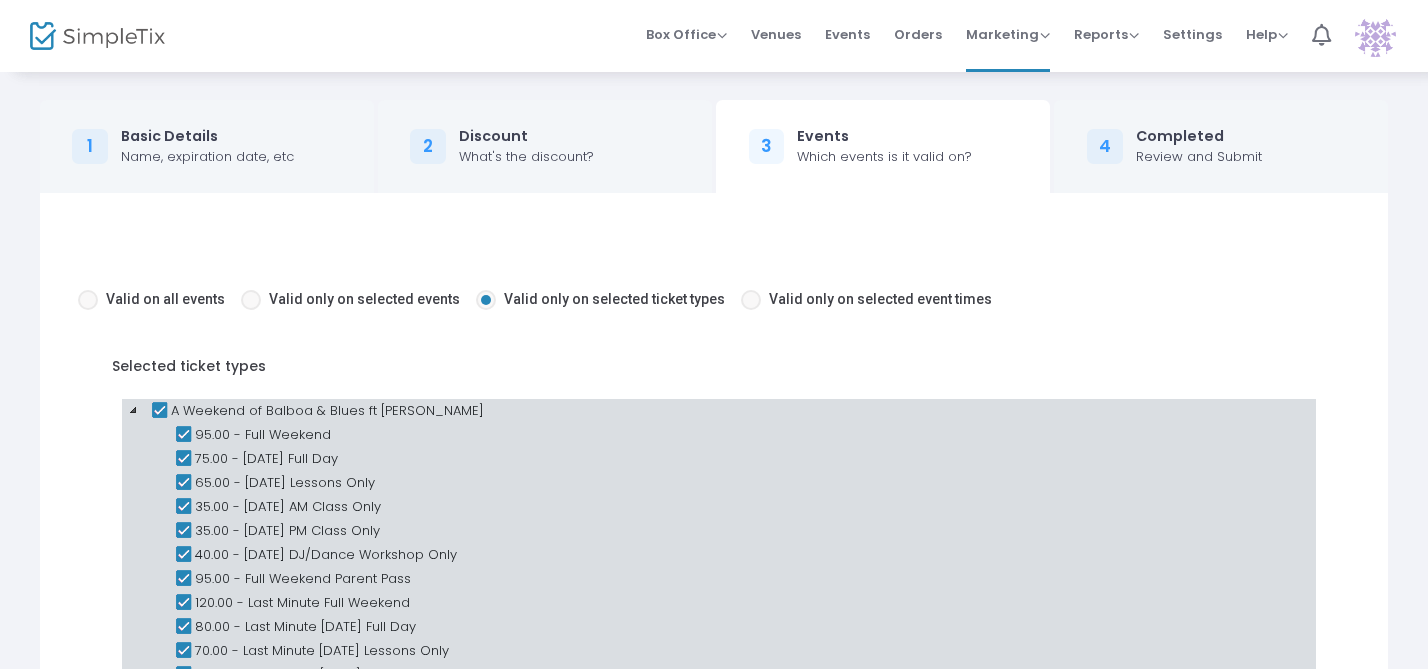 click at bounding box center [159, 411] 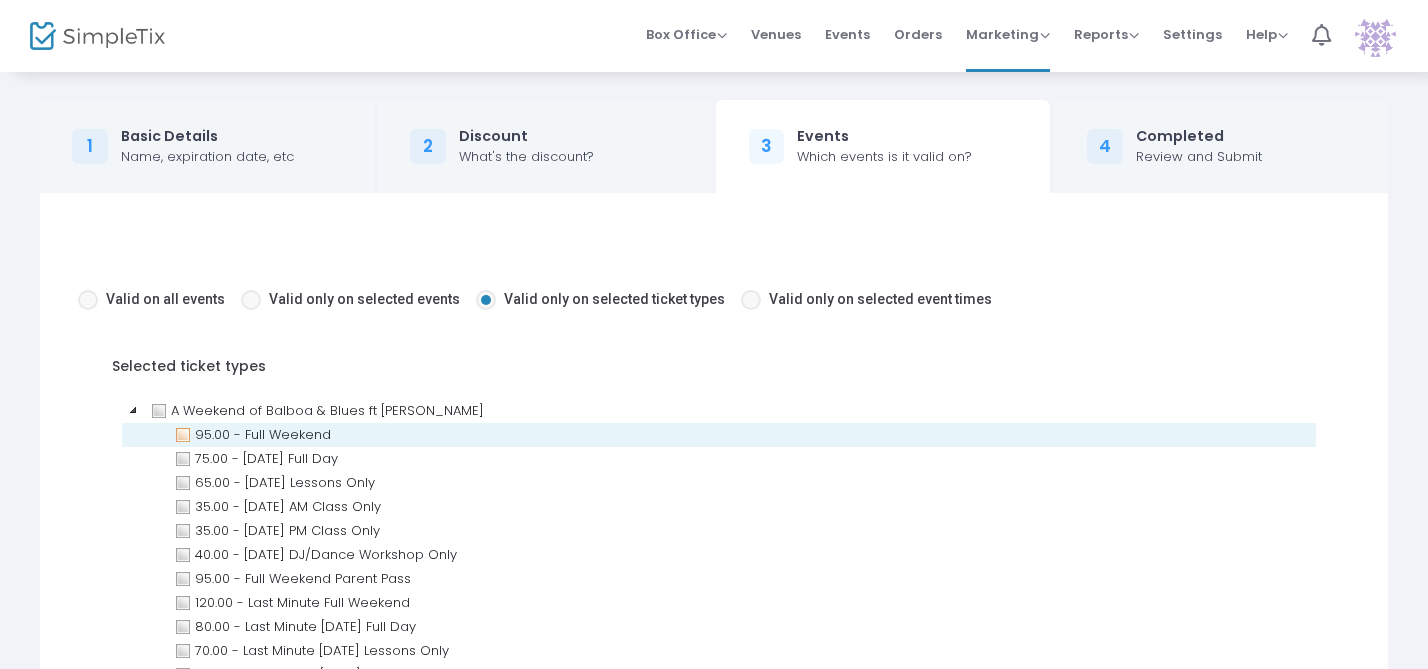 click at bounding box center (183, 435) 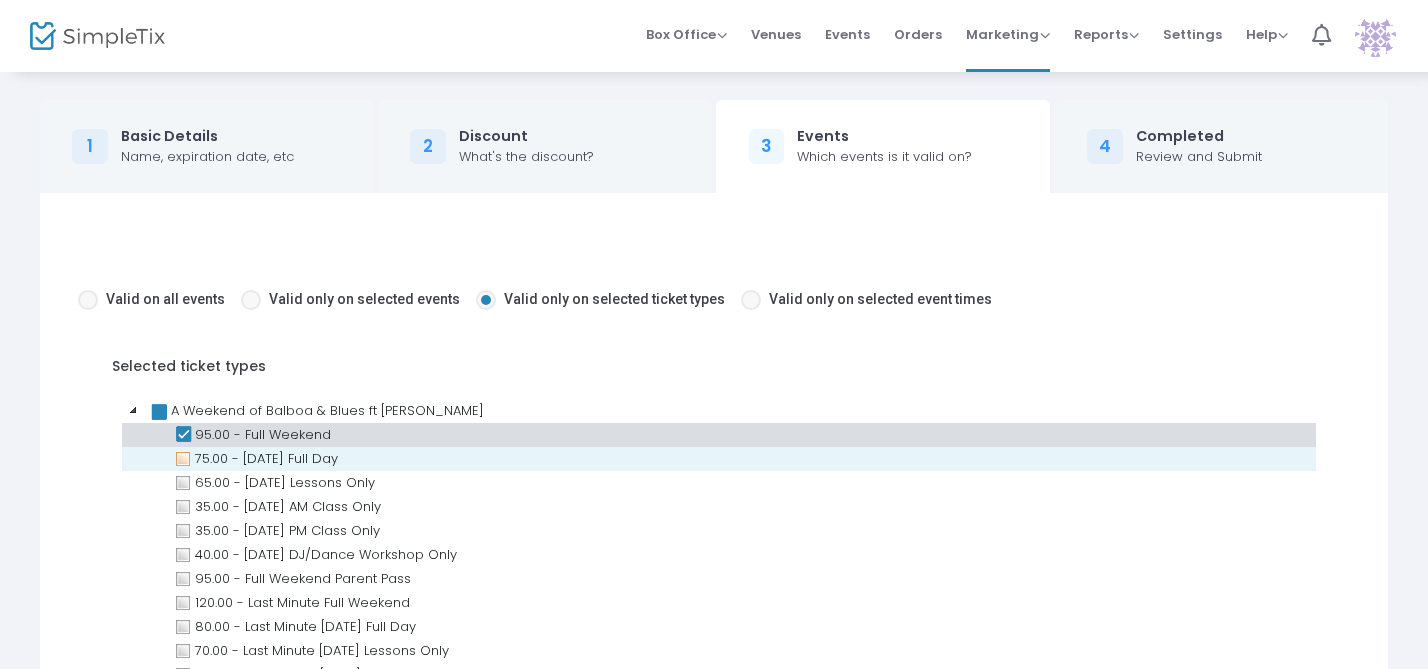 click at bounding box center [183, 459] 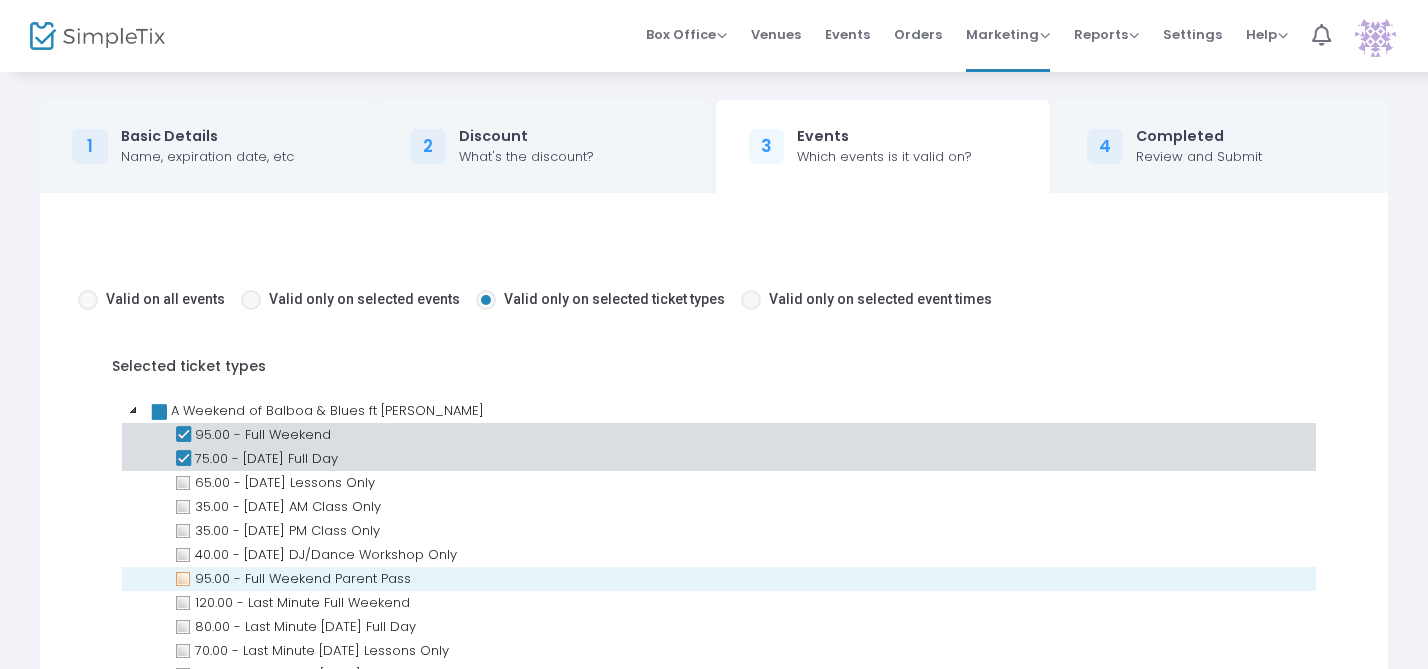 click at bounding box center [183, 579] 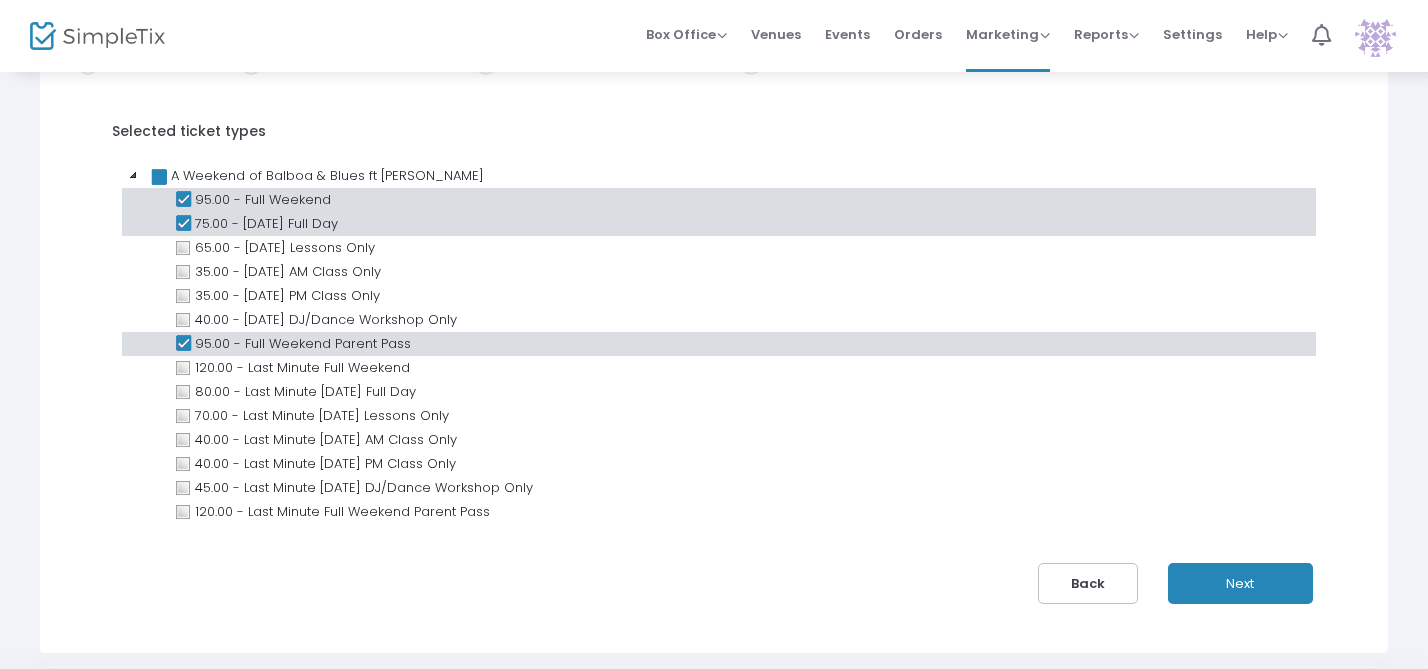 scroll, scrollTop: 246, scrollLeft: 0, axis: vertical 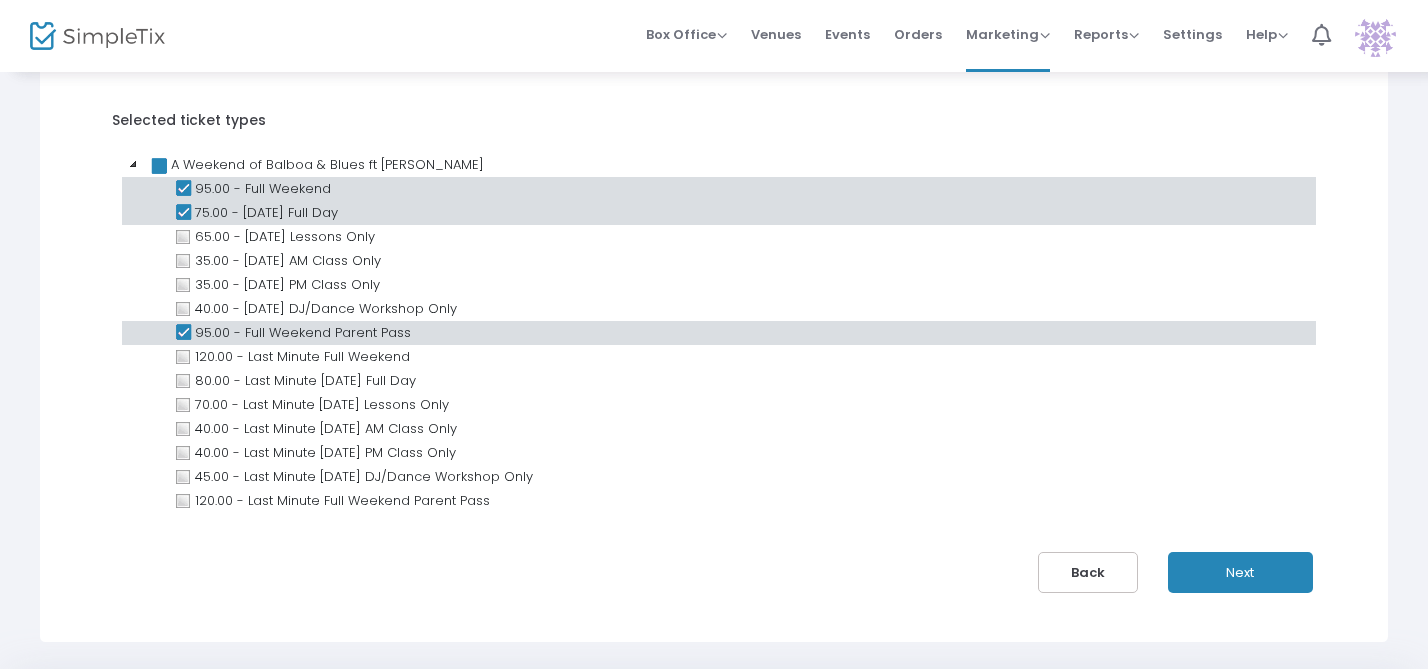 click on "Next" at bounding box center (1240, 572) 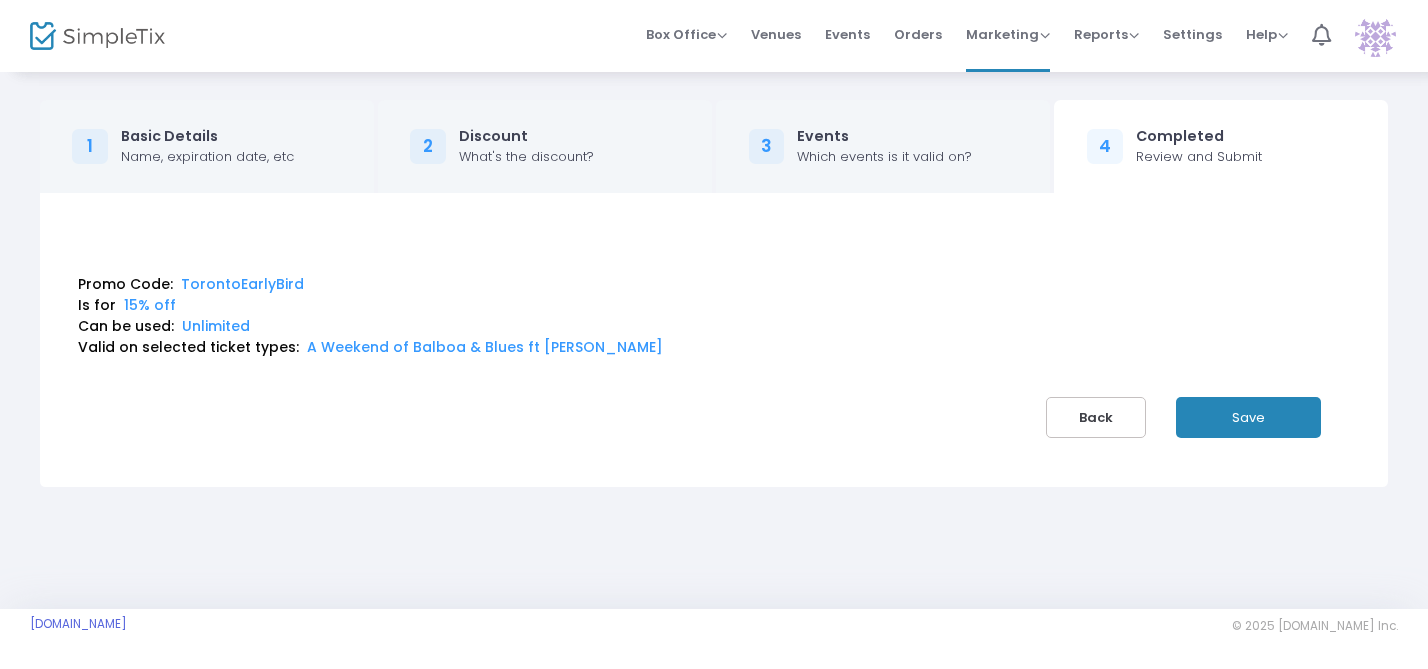 scroll, scrollTop: 0, scrollLeft: 0, axis: both 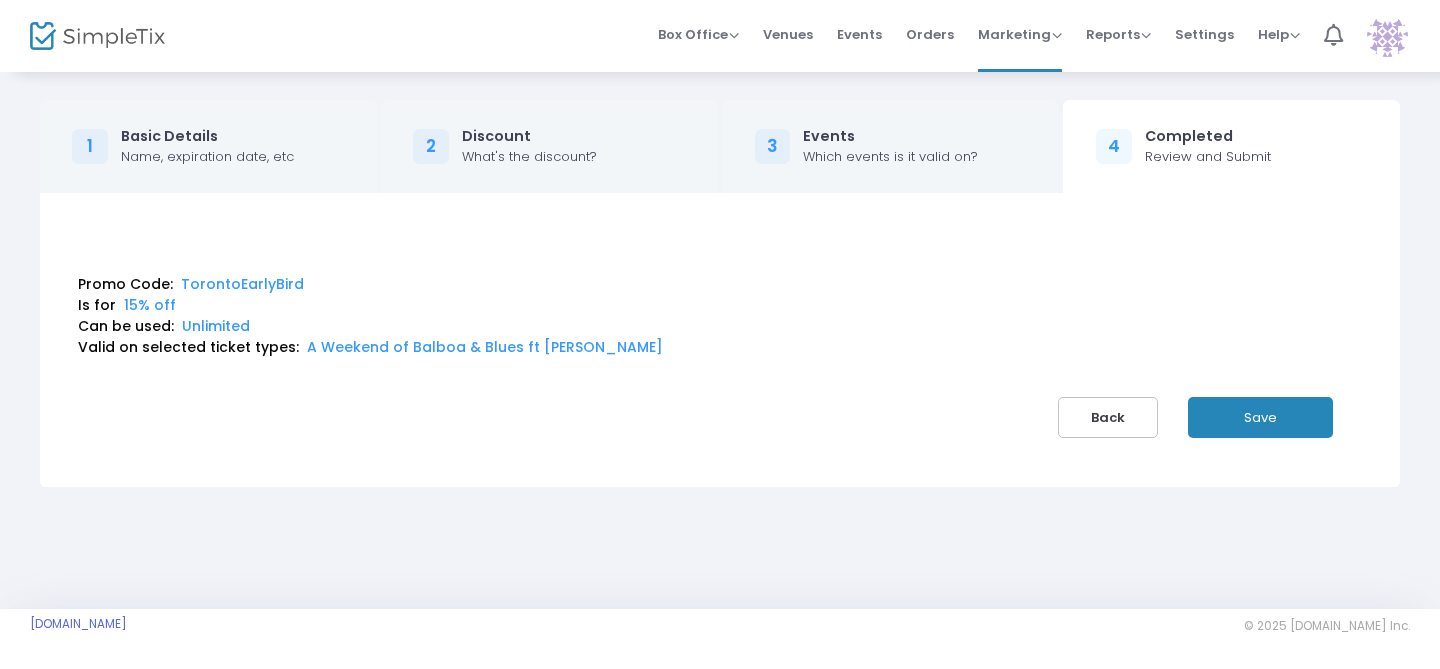 click on "Save" at bounding box center (1260, 417) 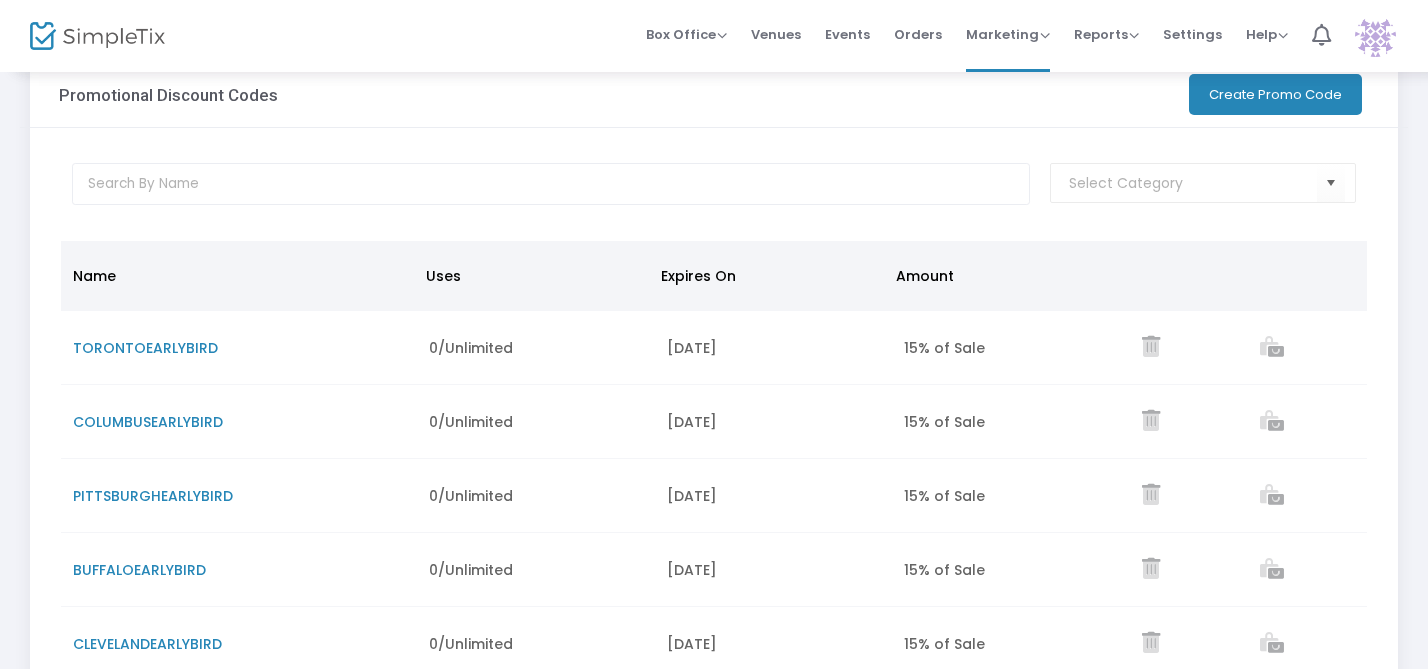 scroll, scrollTop: 35, scrollLeft: 0, axis: vertical 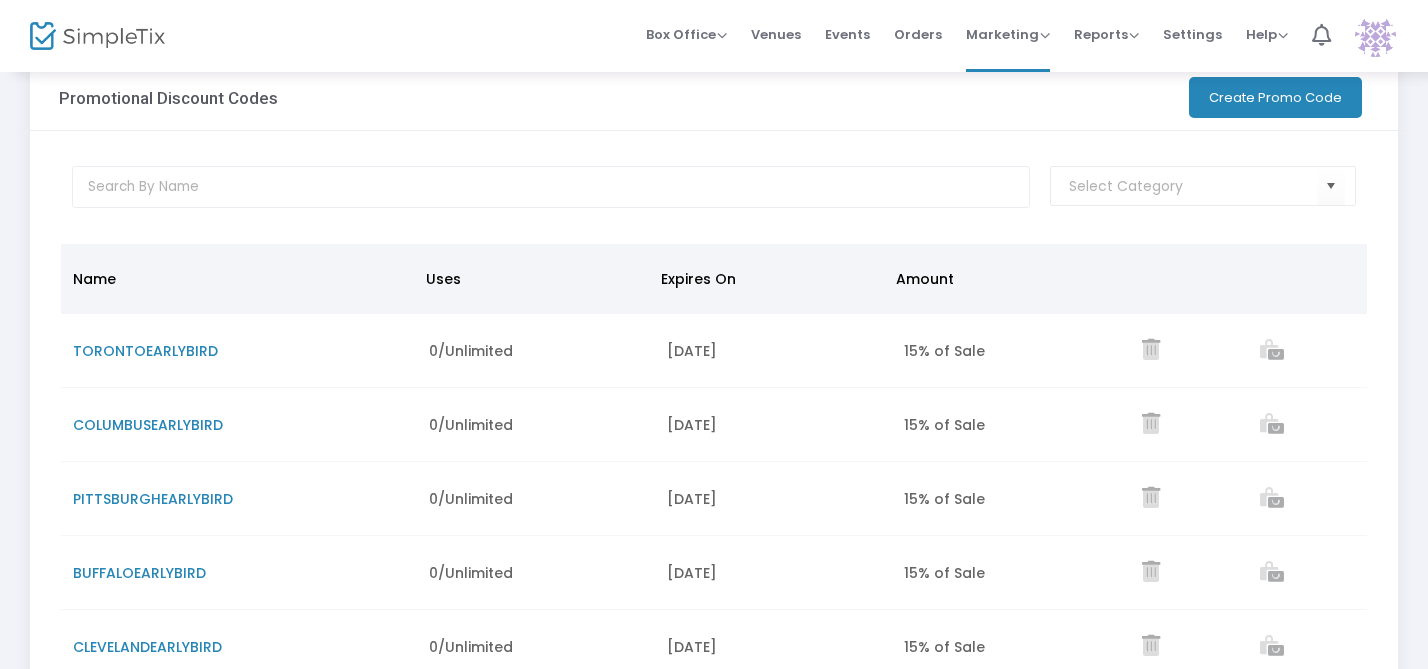 click on "Create Promo Code" 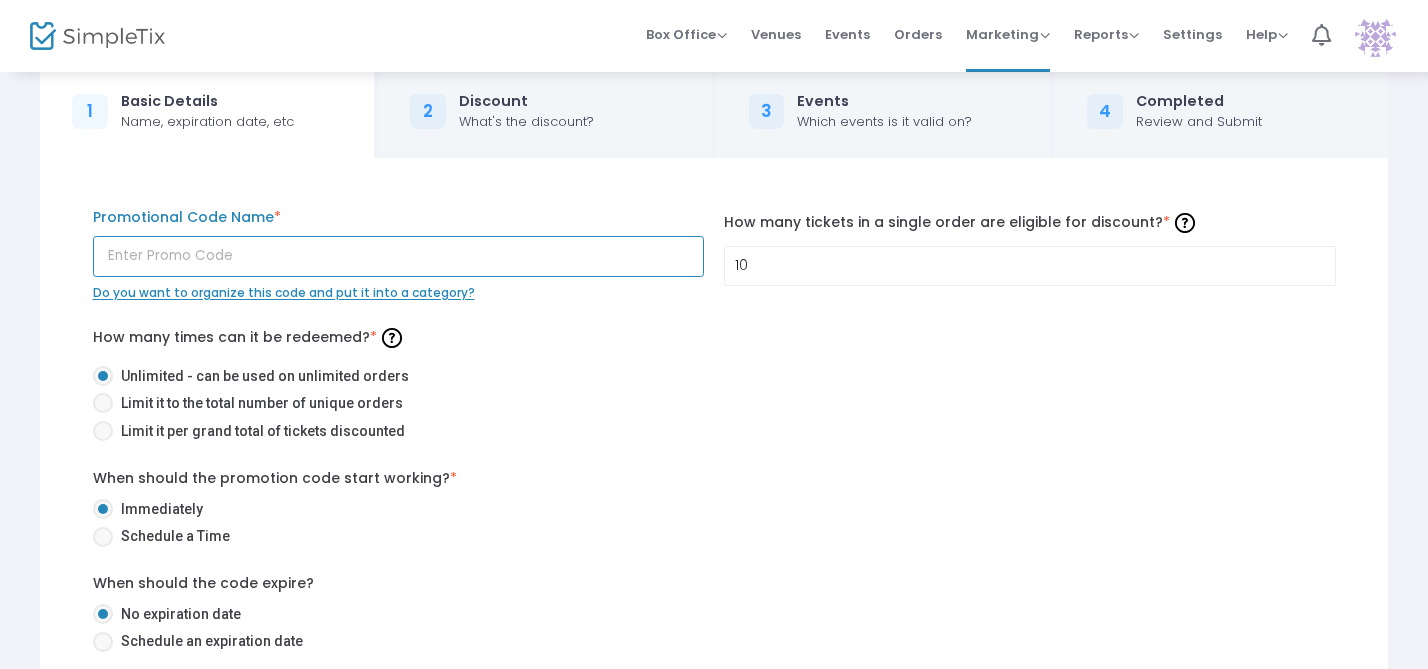 click at bounding box center [399, 256] 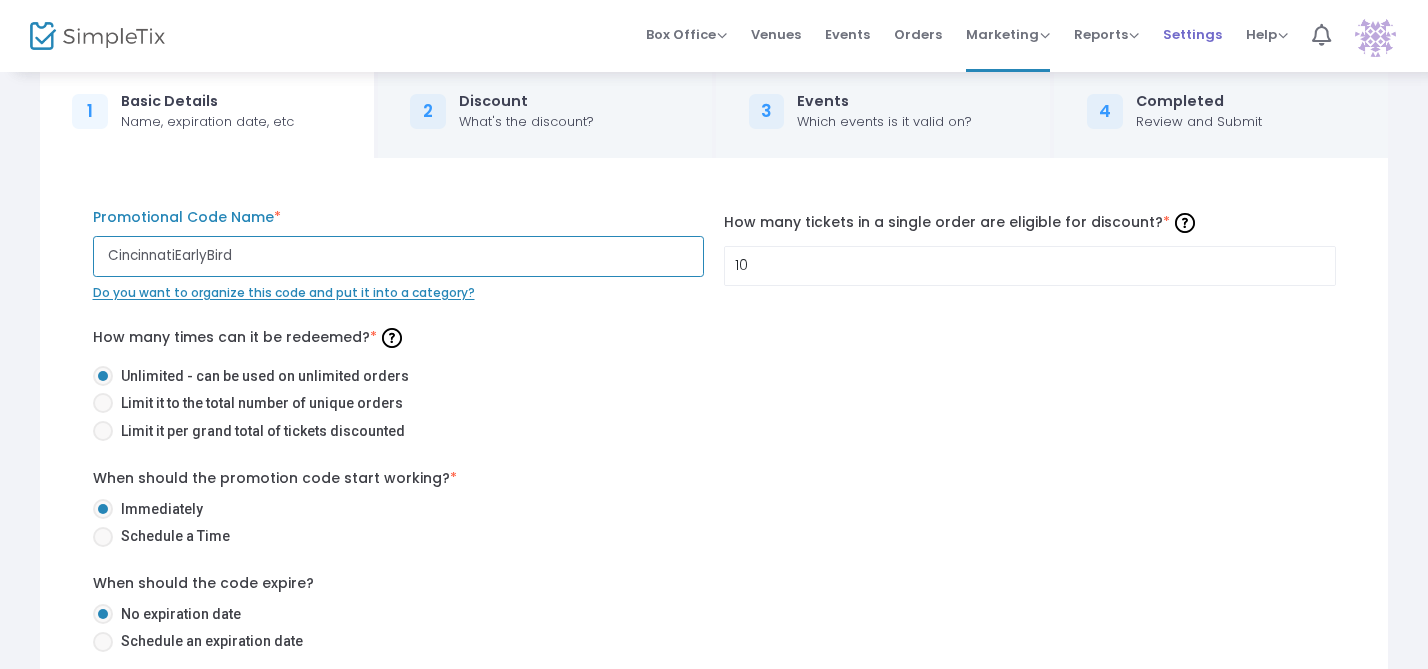 type on "CincinnatiEarlyBird" 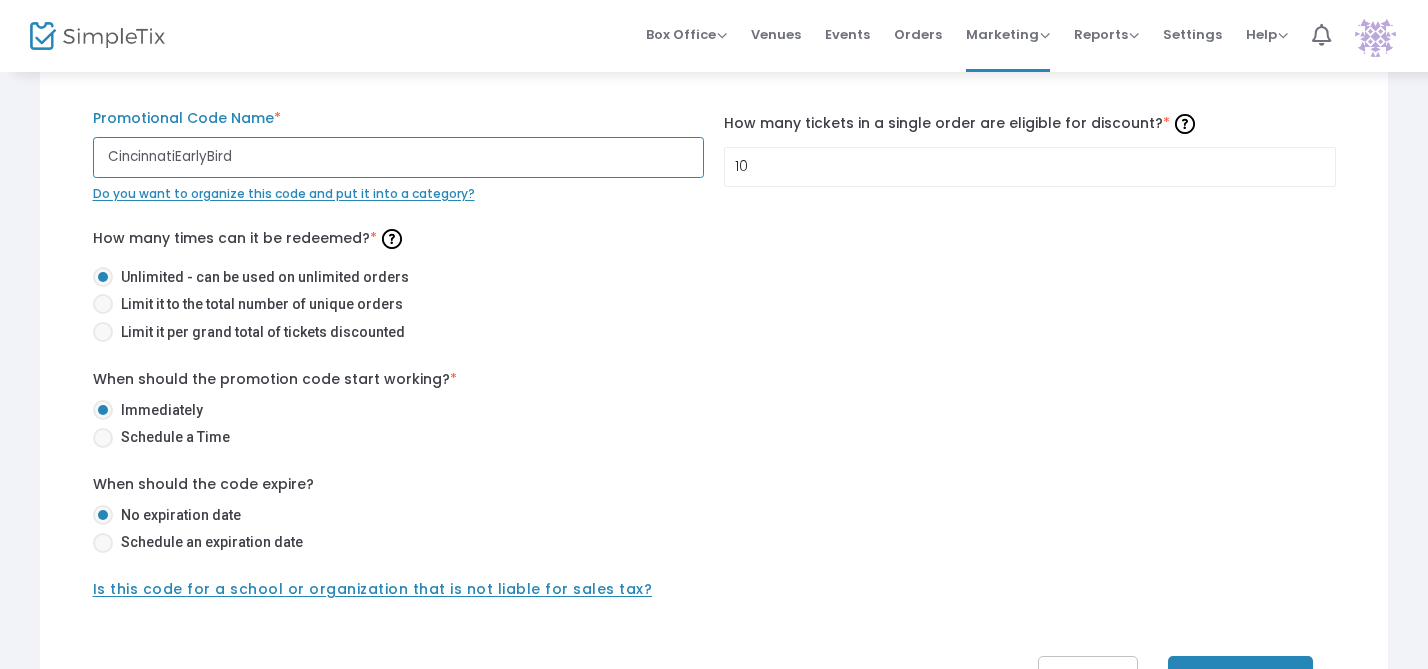 scroll, scrollTop: 139, scrollLeft: 0, axis: vertical 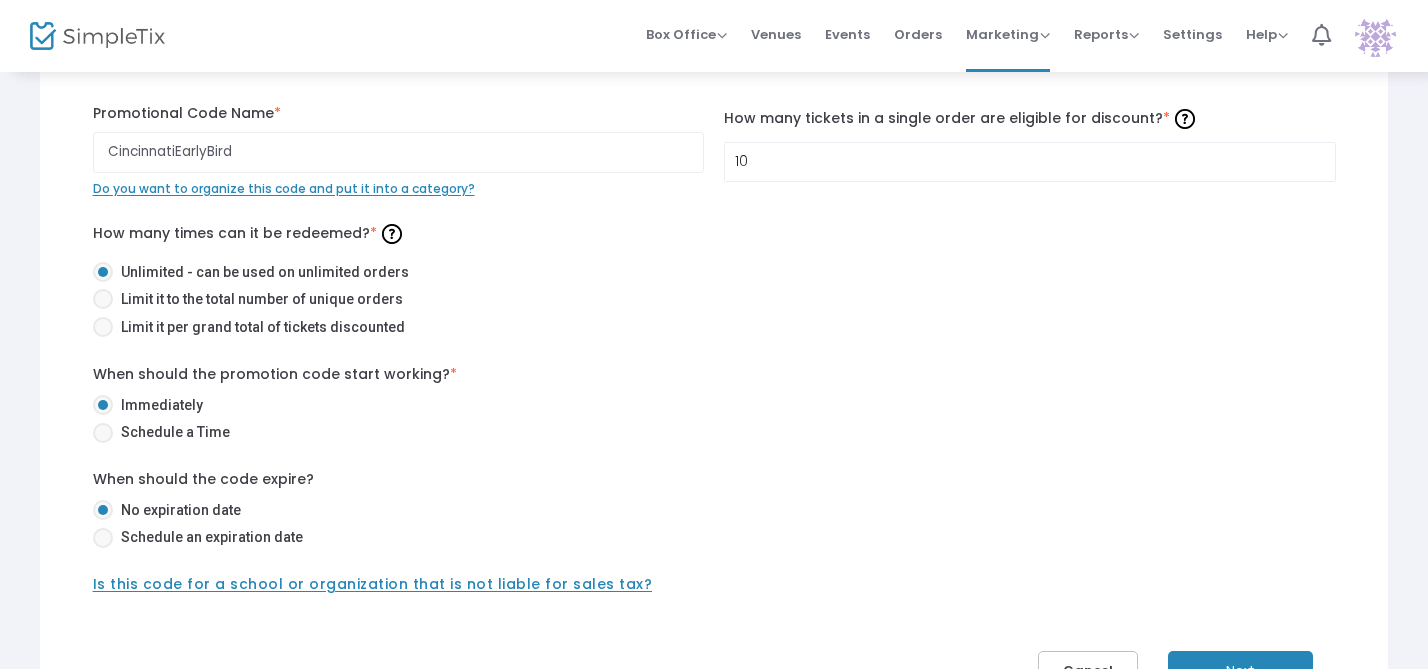 click at bounding box center [103, 538] 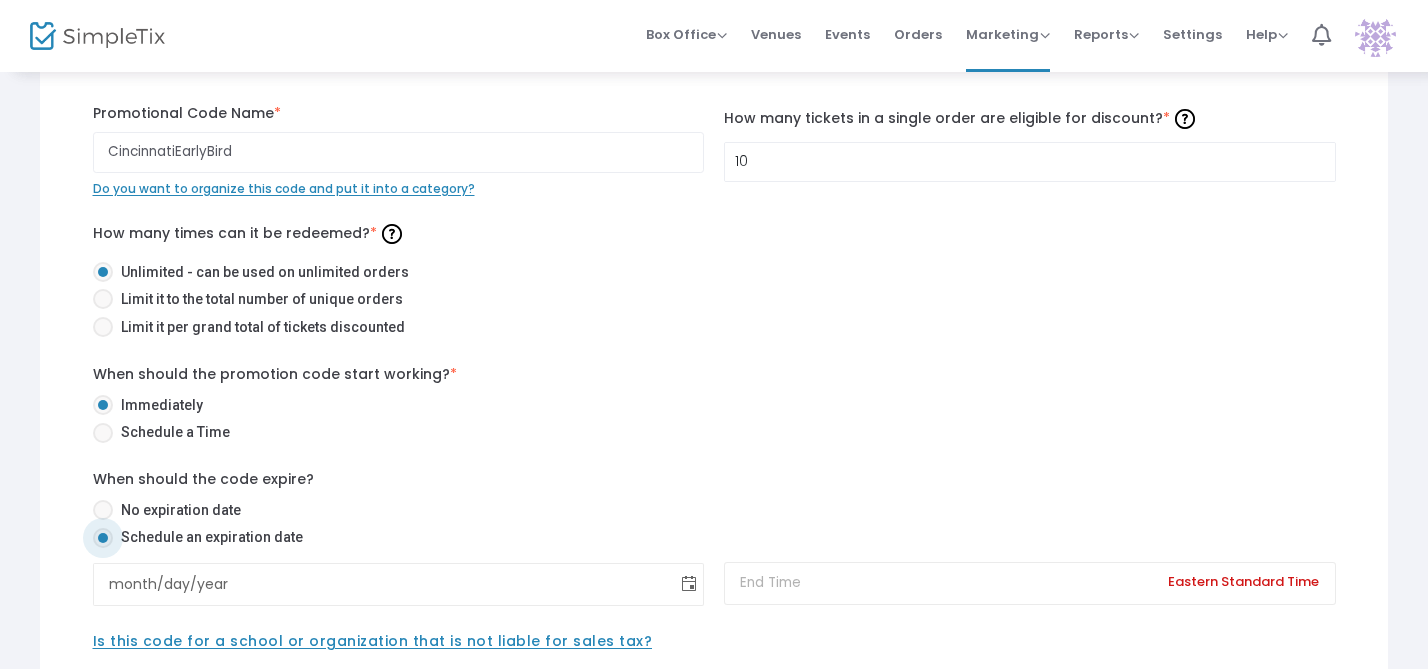 click at bounding box center (689, 584) 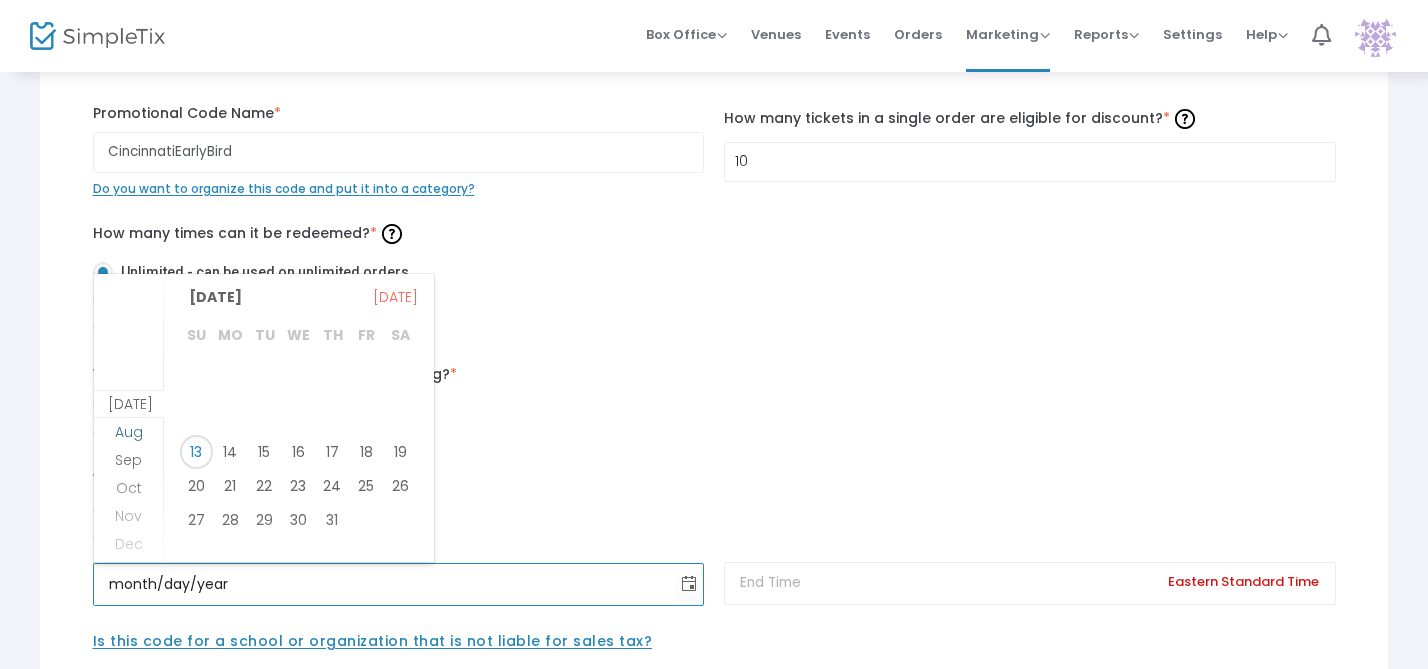 click on "Aug" at bounding box center [129, 432] 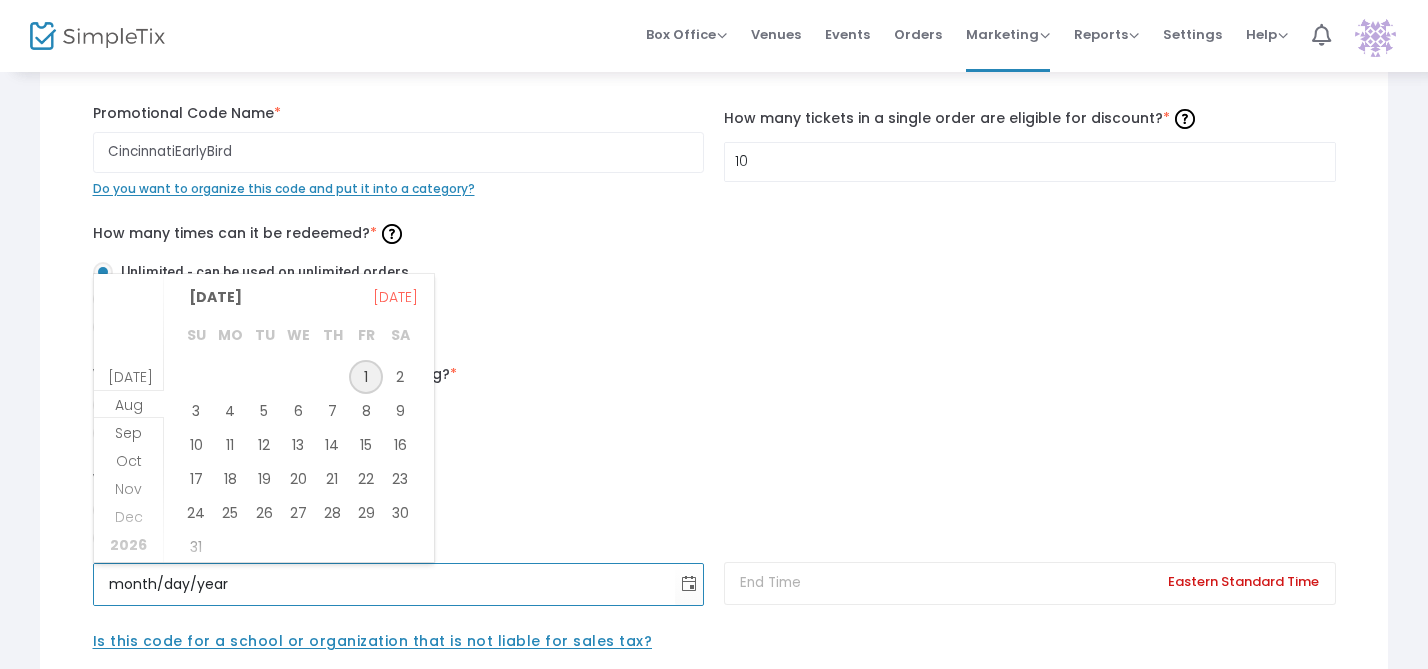 click on "1" at bounding box center [366, 377] 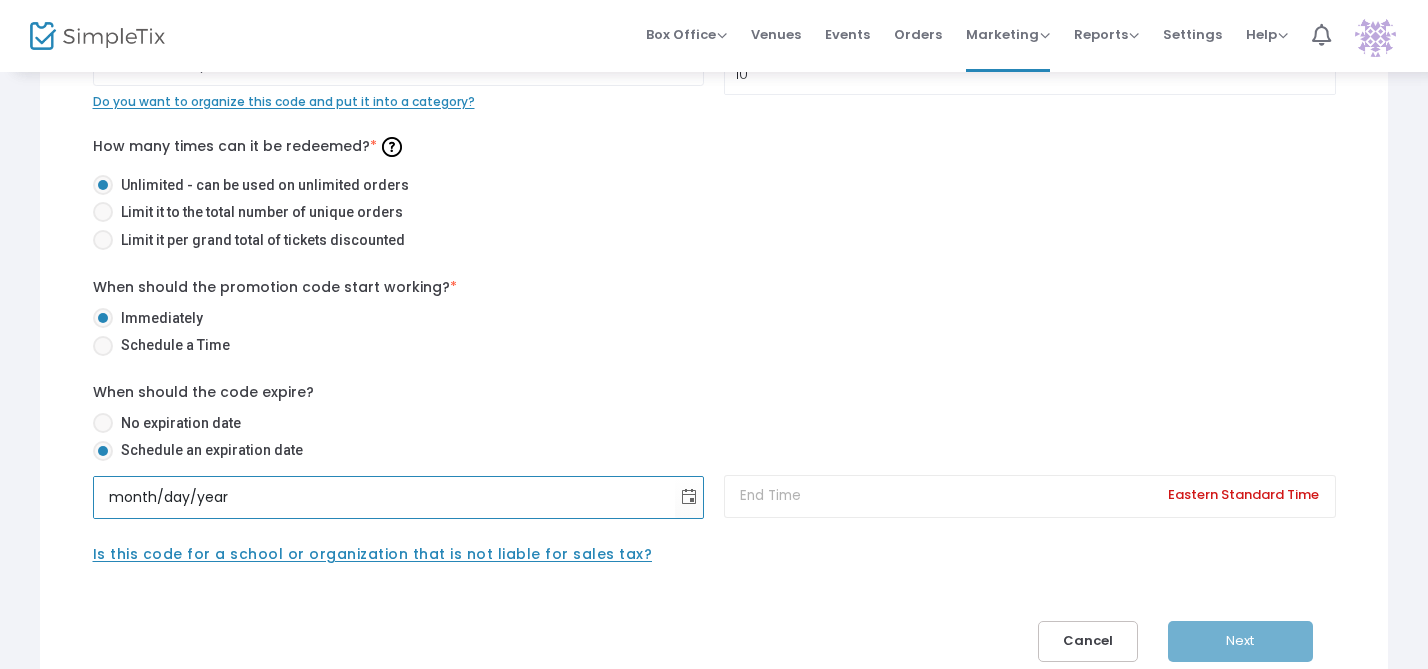 scroll, scrollTop: 241, scrollLeft: 0, axis: vertical 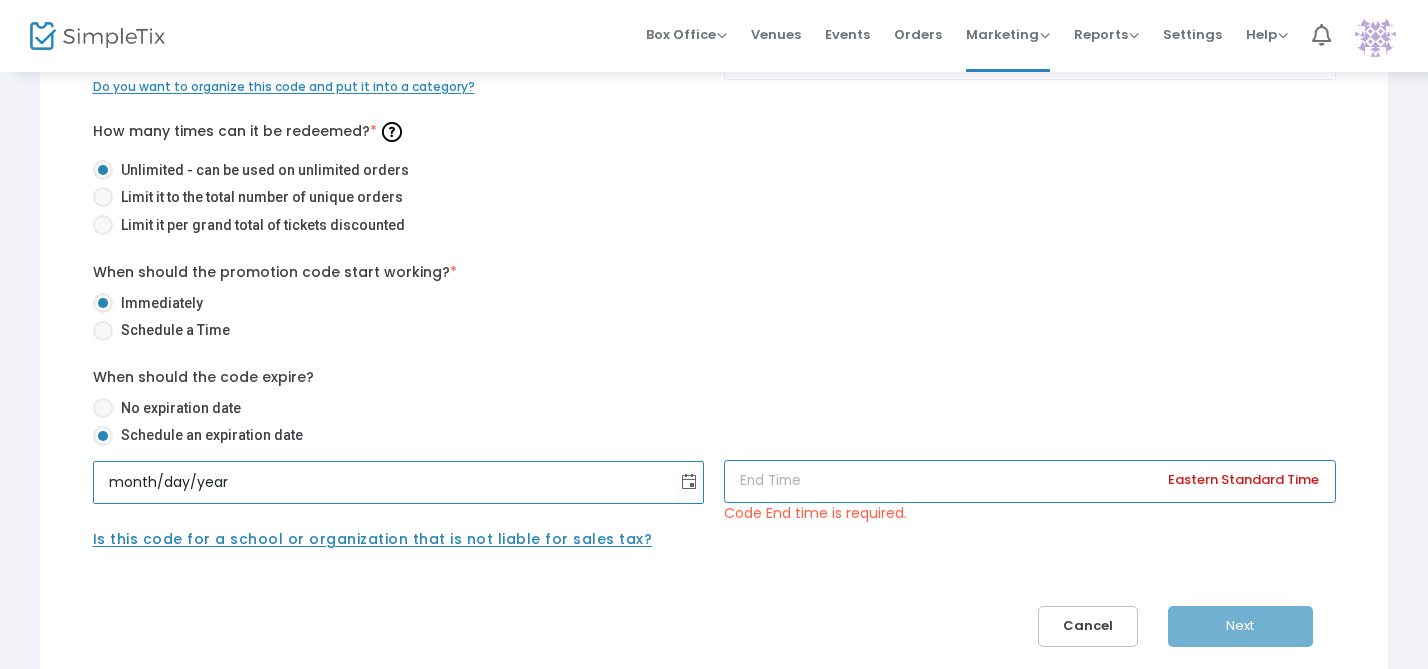 click at bounding box center (1030, 481) 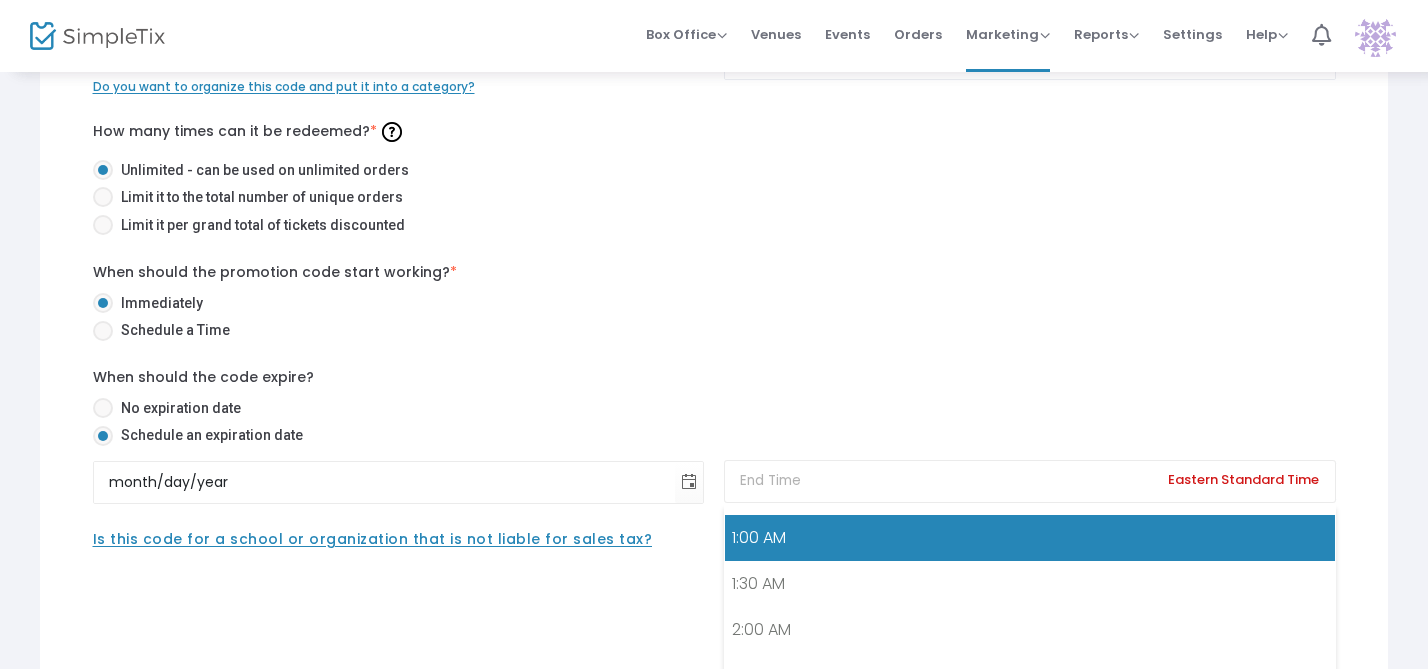 click on "1:00 AM" at bounding box center (1030, 538) 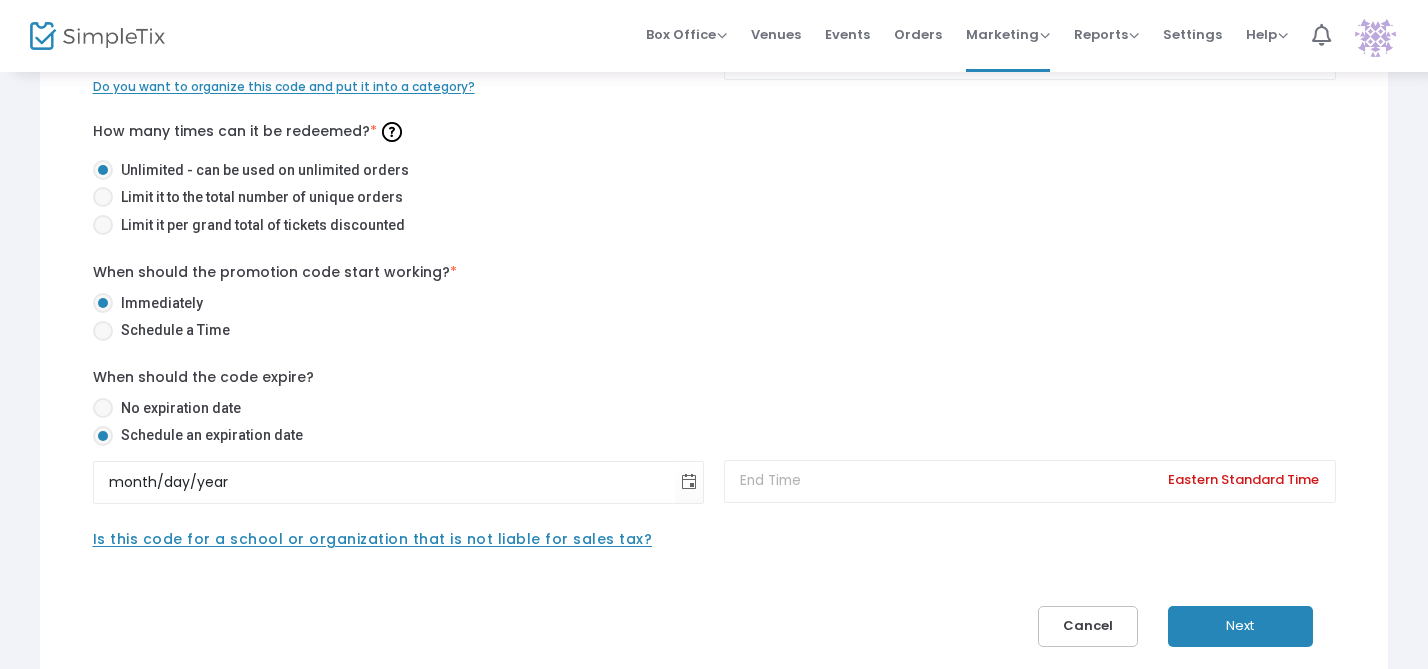 click on "Next" at bounding box center (1240, 626) 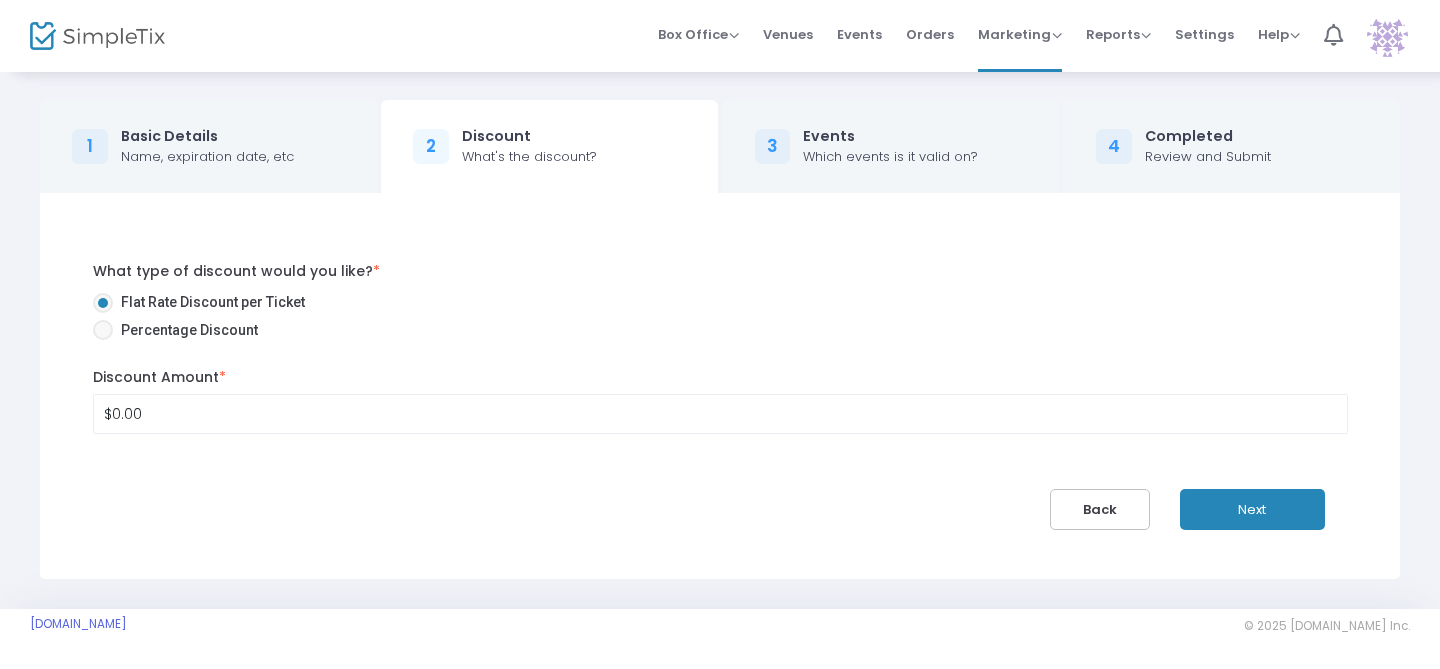 click at bounding box center [103, 330] 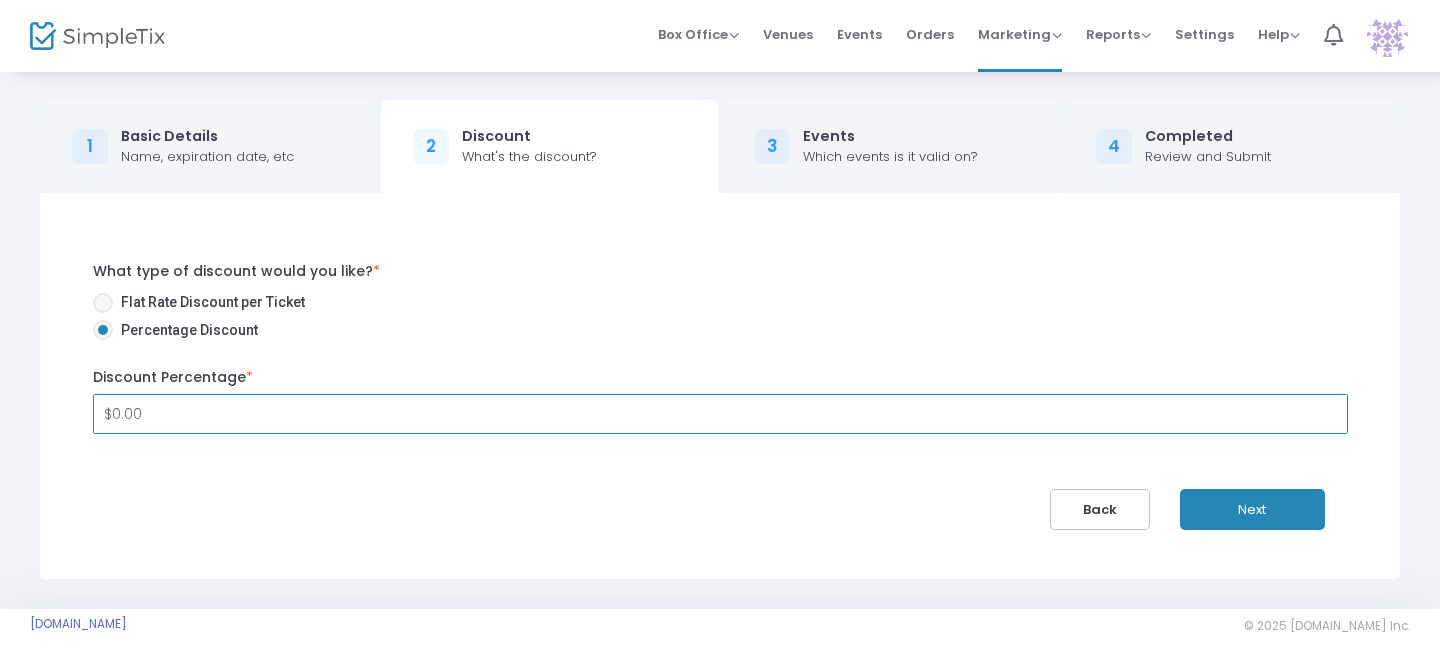 click on "$0.00" at bounding box center [720, 414] 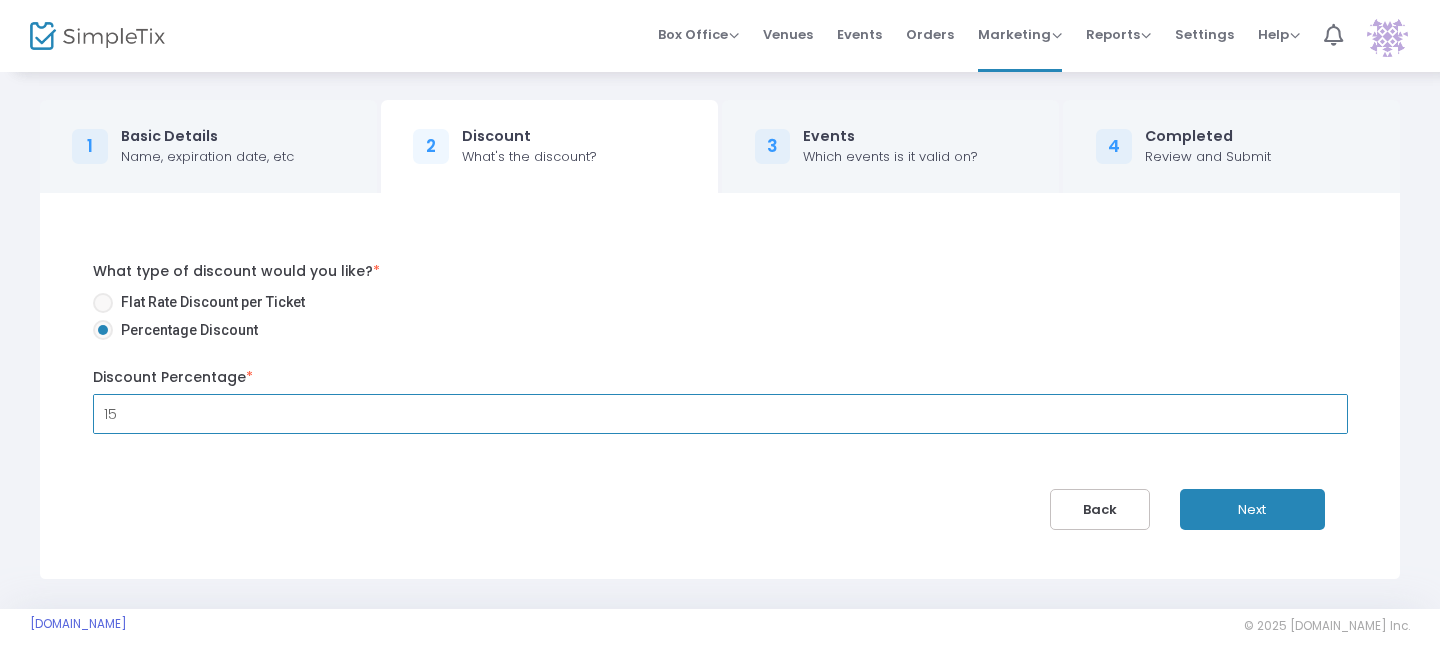 type on "15" 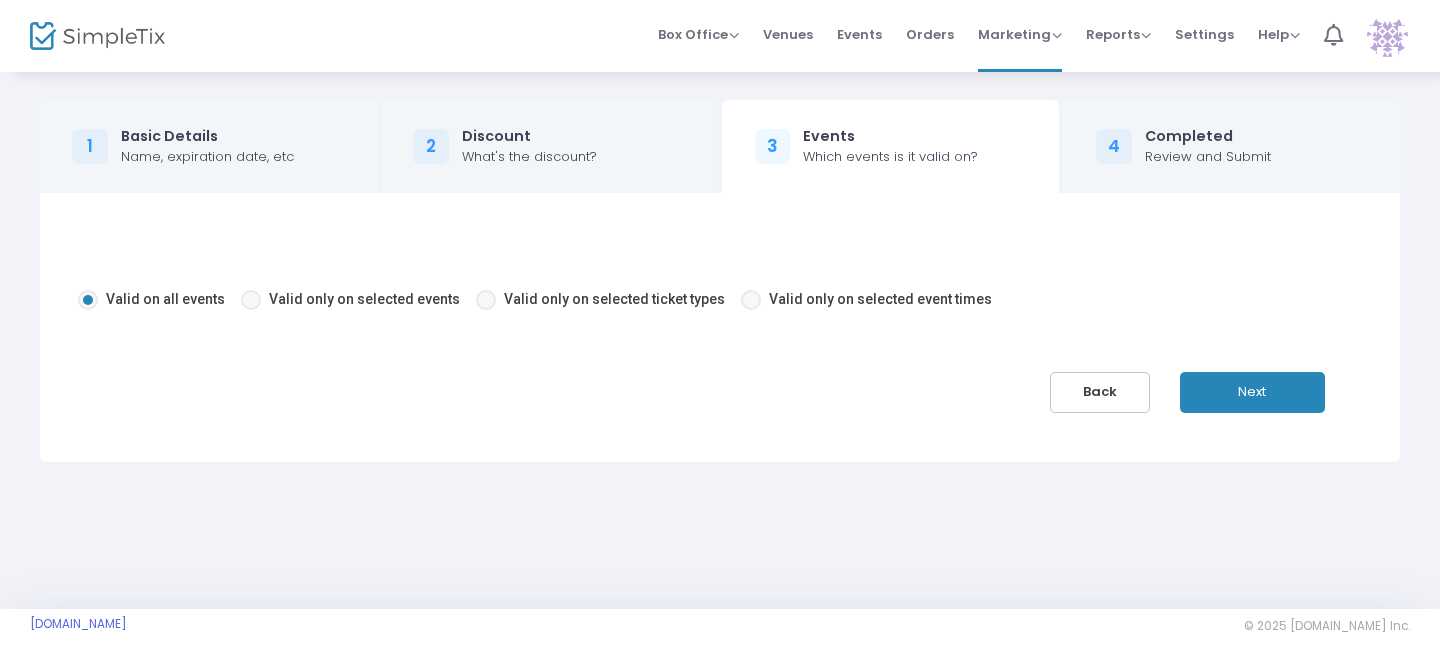 click at bounding box center [486, 300] 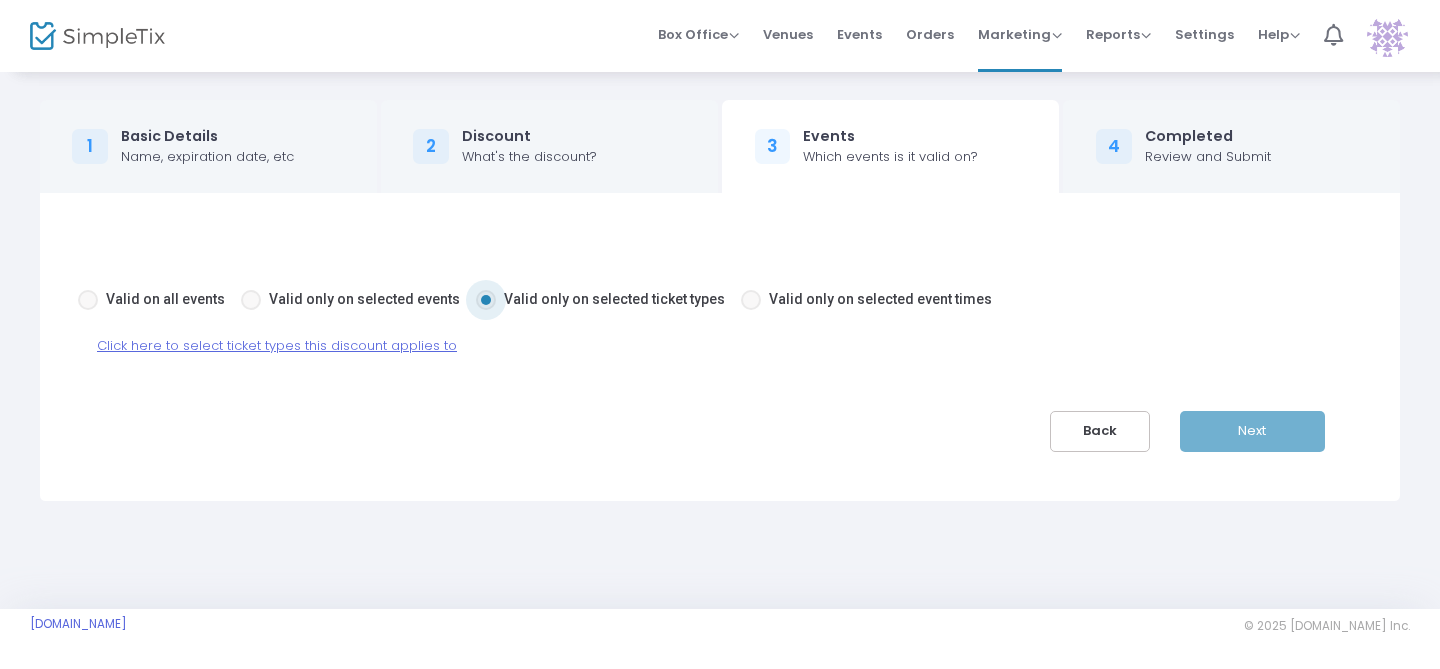 click on "Click here to select ticket types this discount applies to" at bounding box center (277, 345) 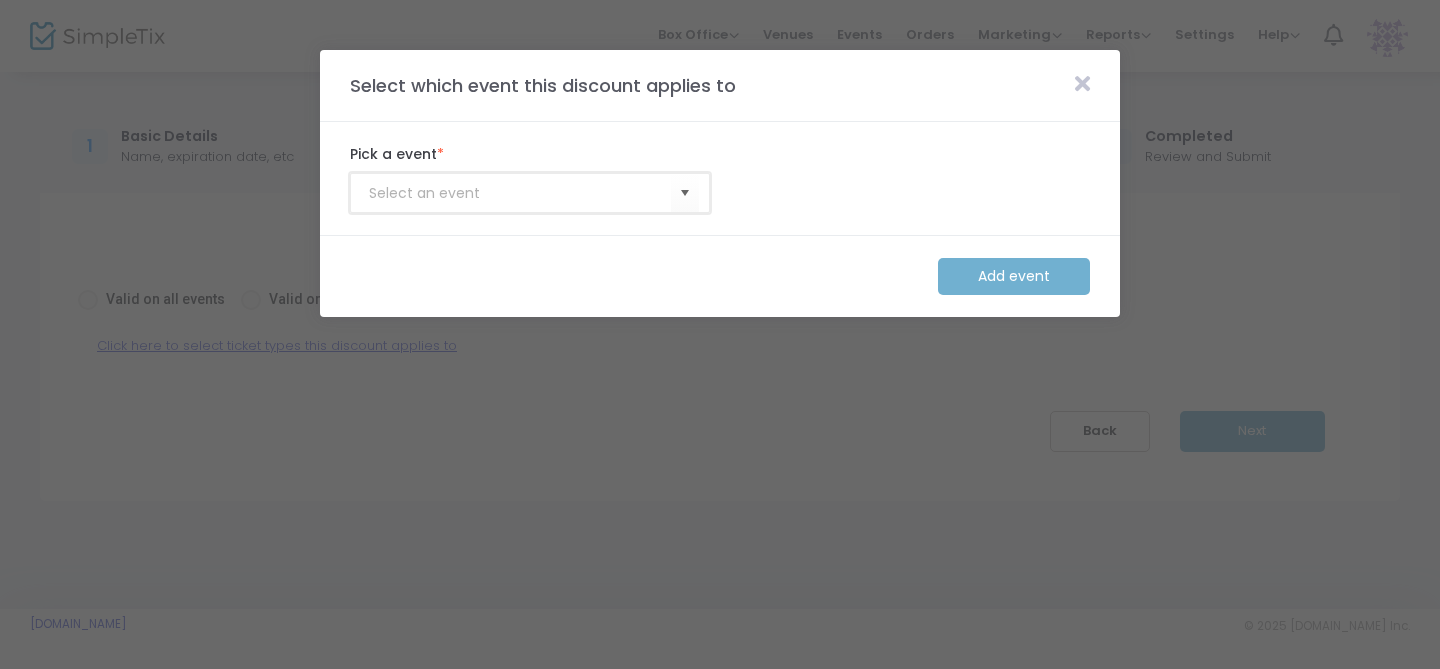 click at bounding box center (520, 193) 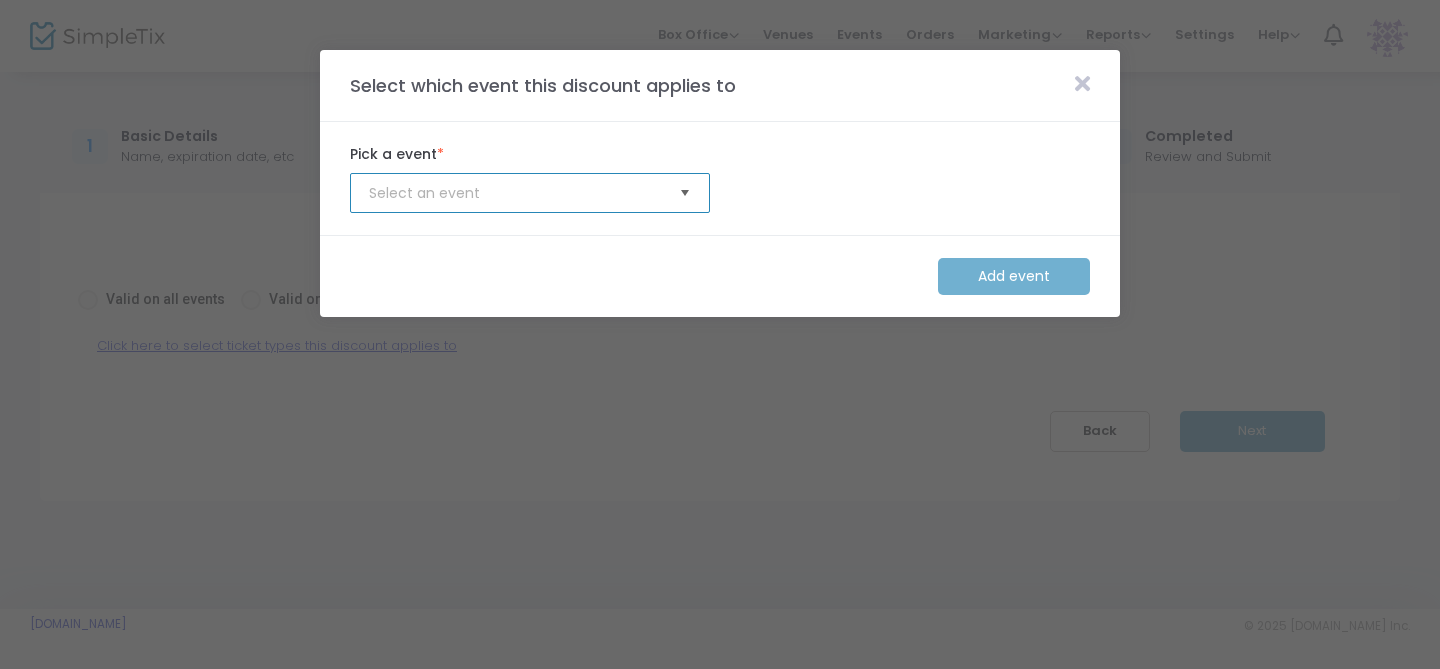click 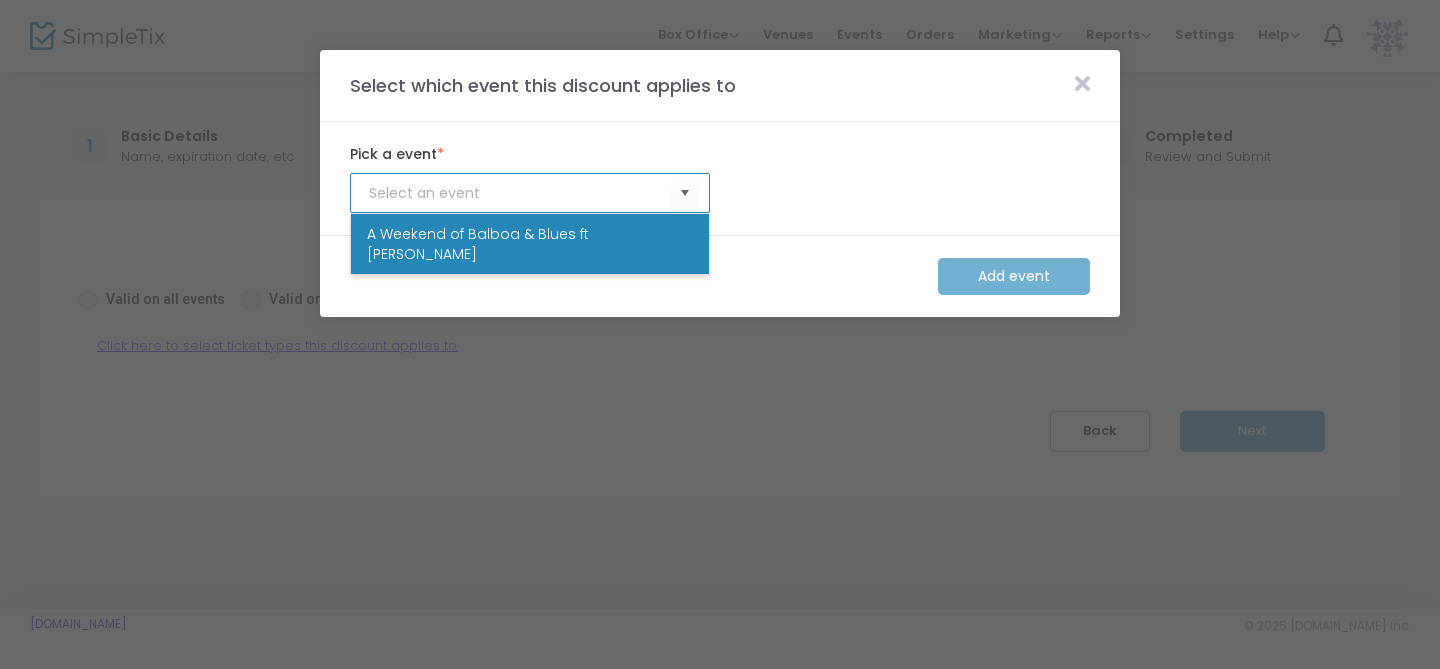 click on "A Weekend of Balboa & Blues ft [PERSON_NAME]" at bounding box center [530, 244] 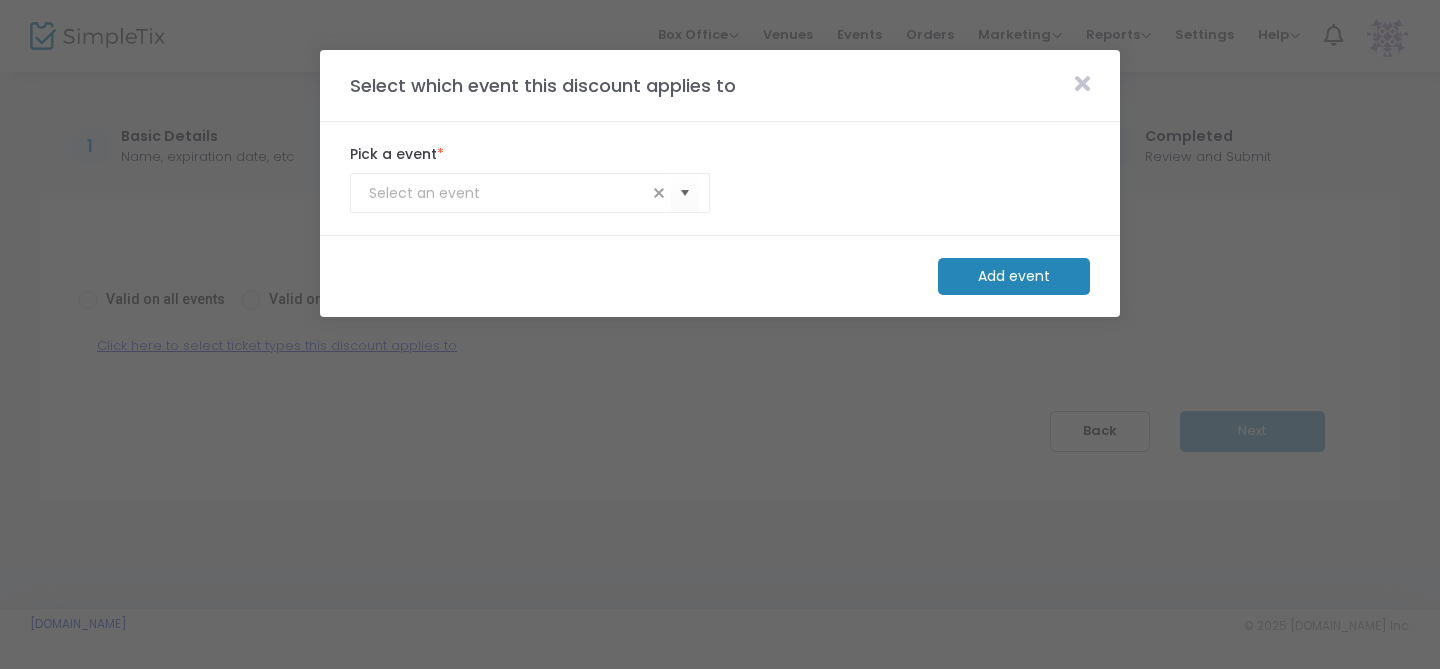 click on "Add event" 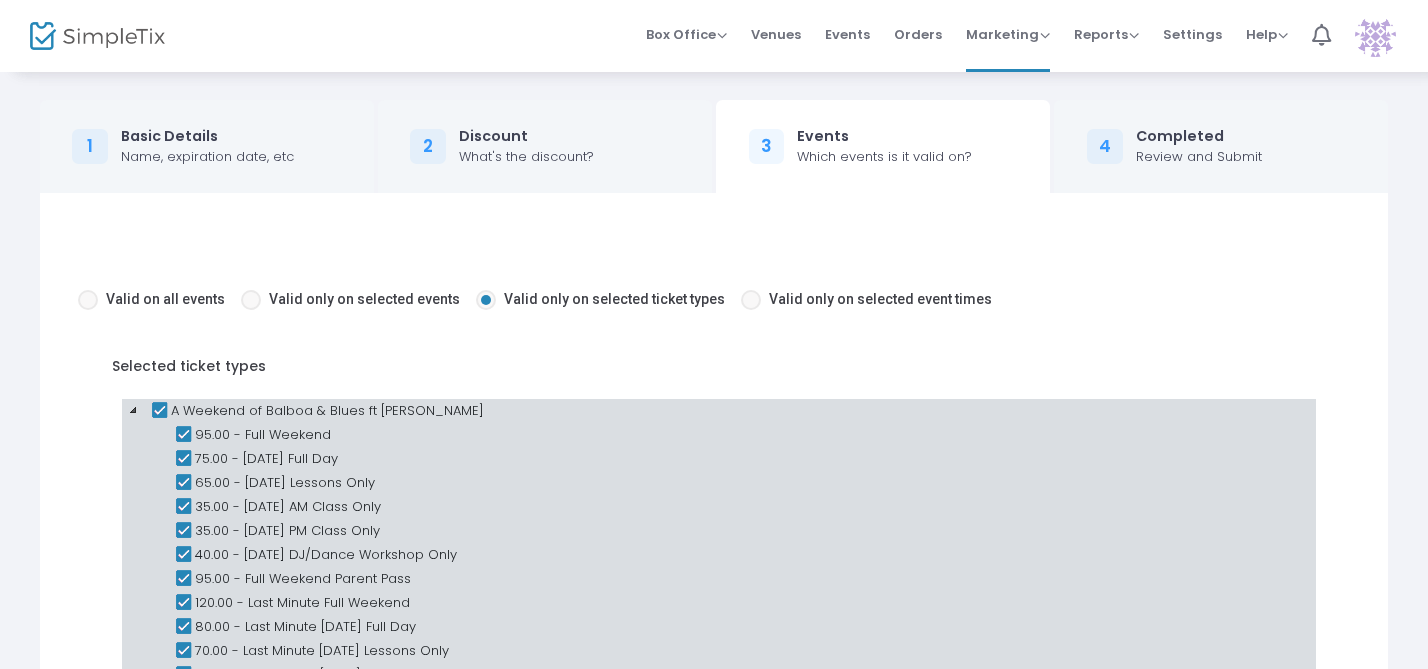 click at bounding box center (159, 411) 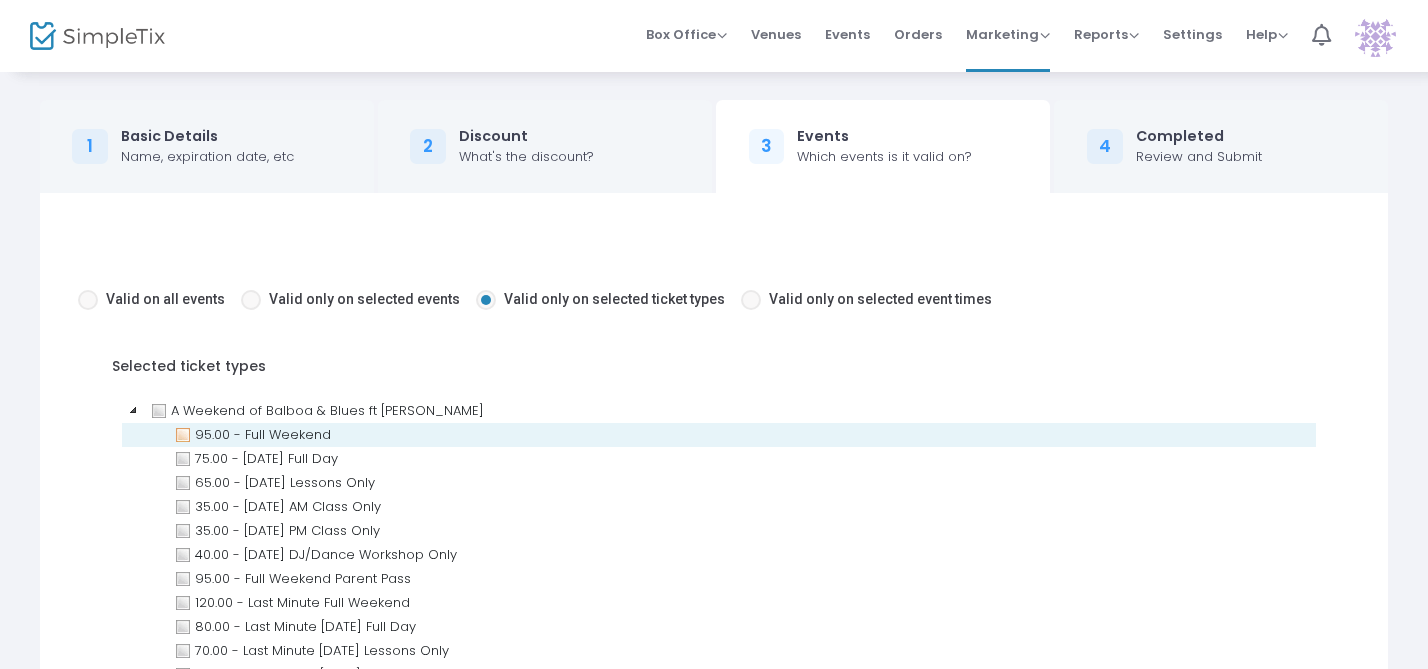 click at bounding box center [183, 435] 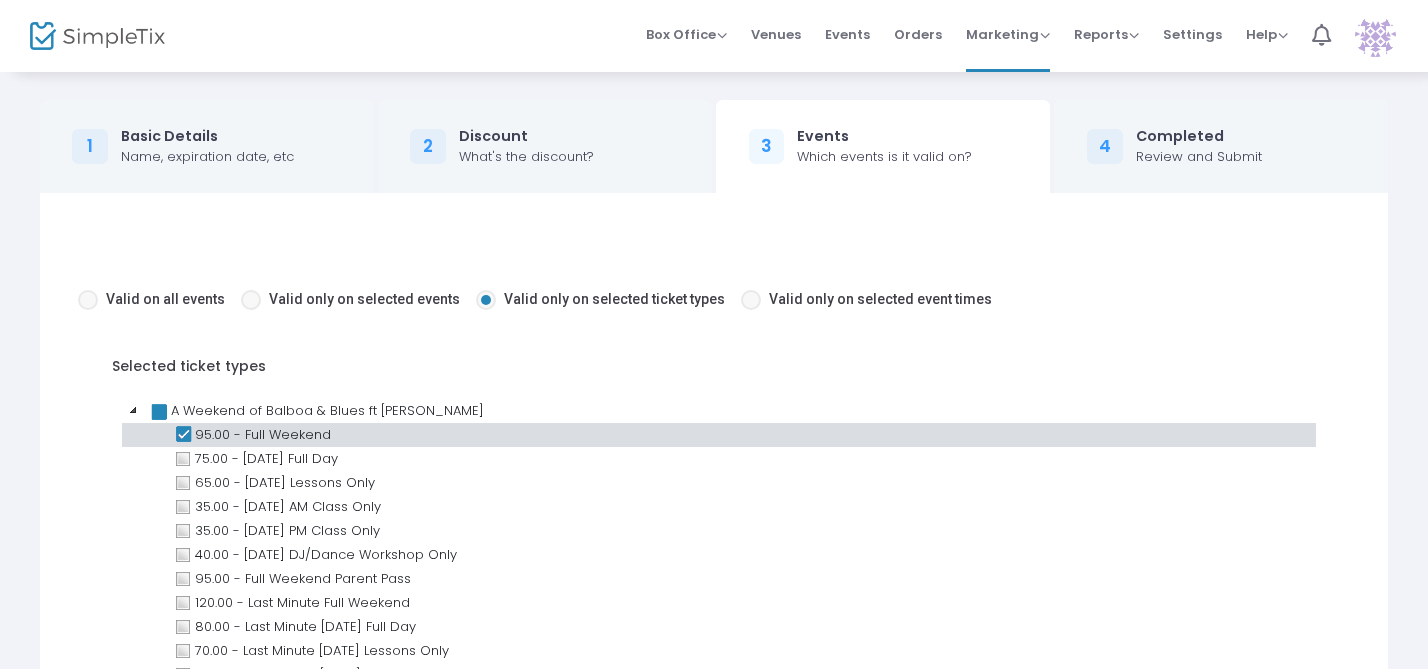 click at bounding box center [183, 435] 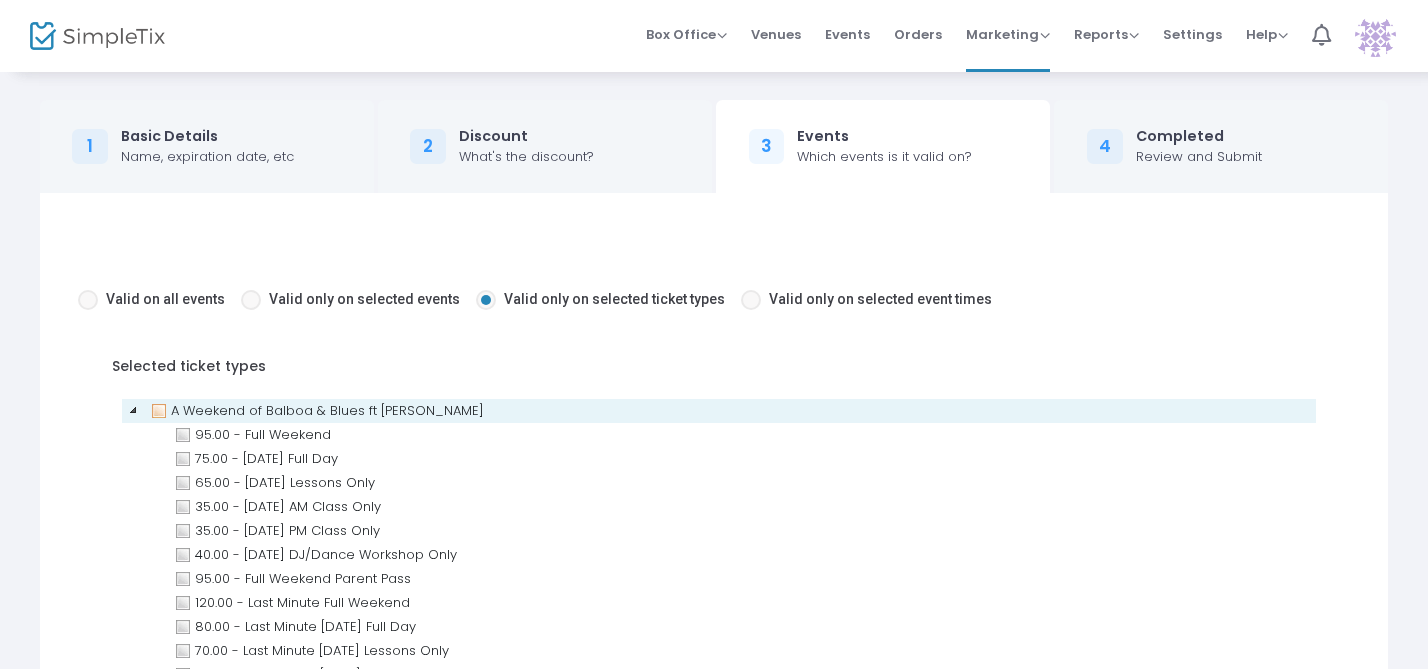 click at bounding box center (159, 411) 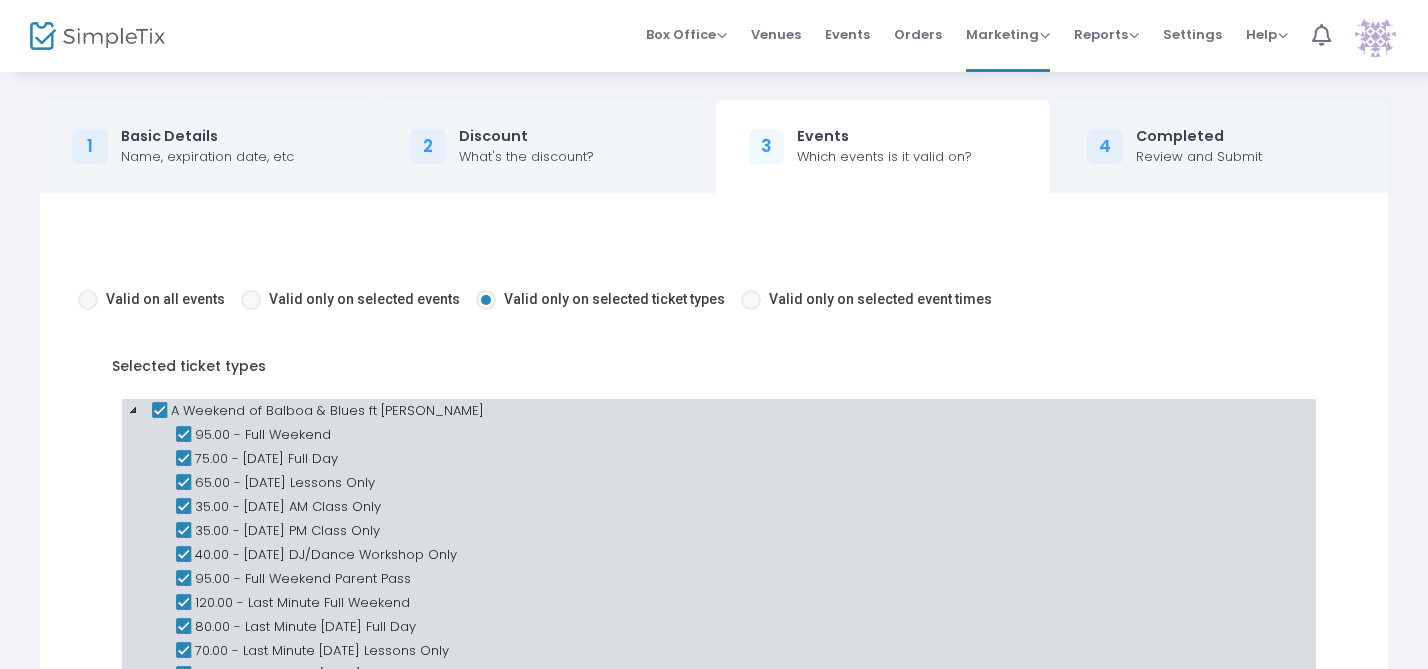 click at bounding box center (183, 435) 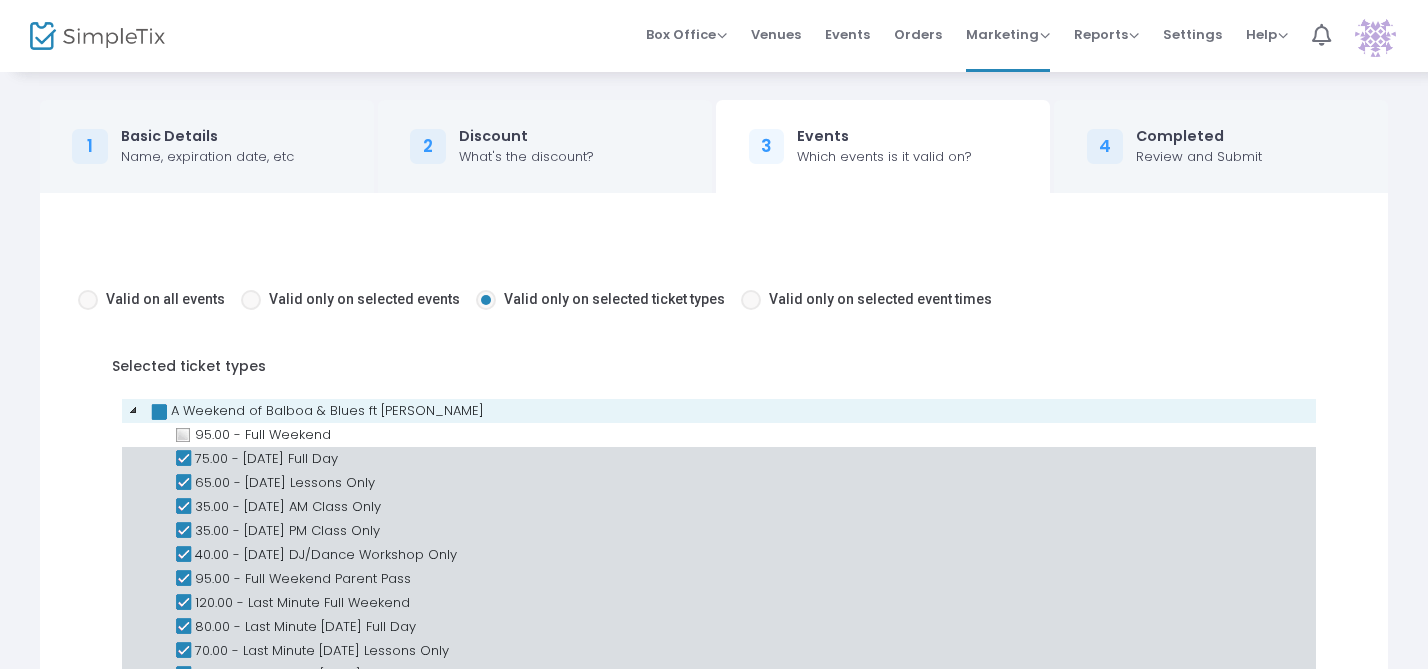 click at bounding box center (159, 411) 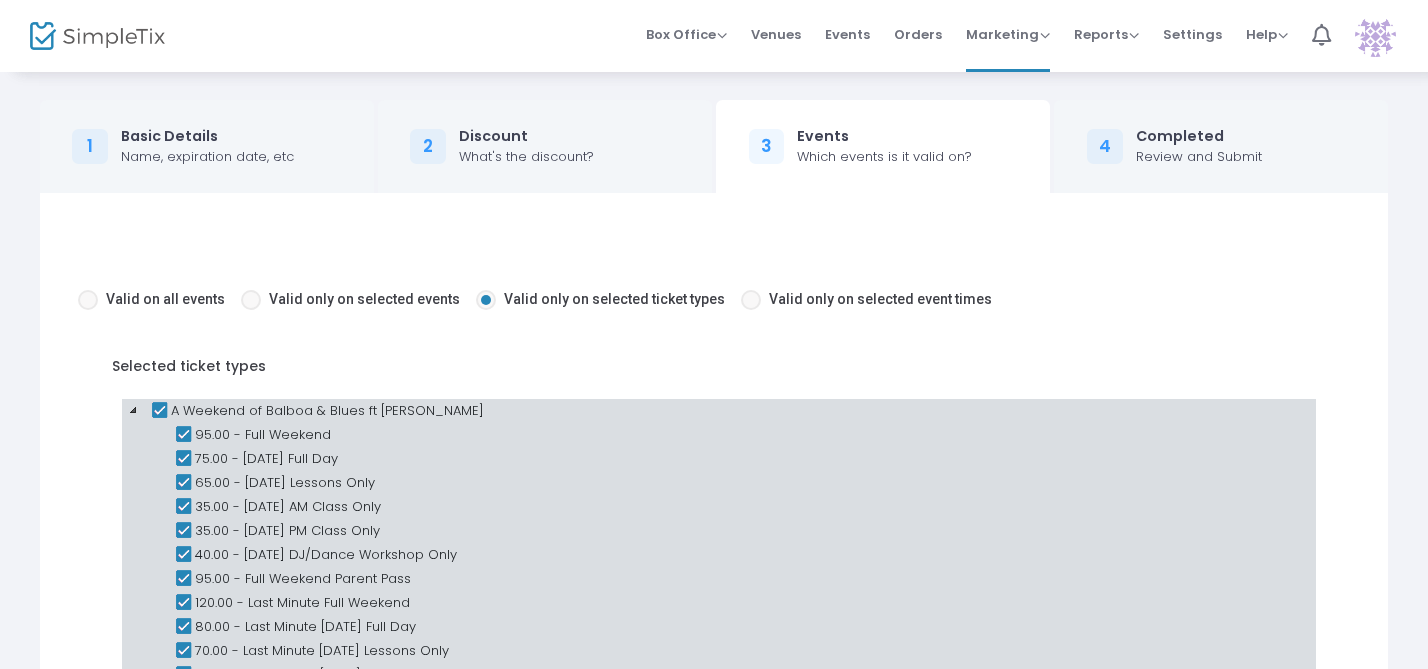 click at bounding box center (159, 411) 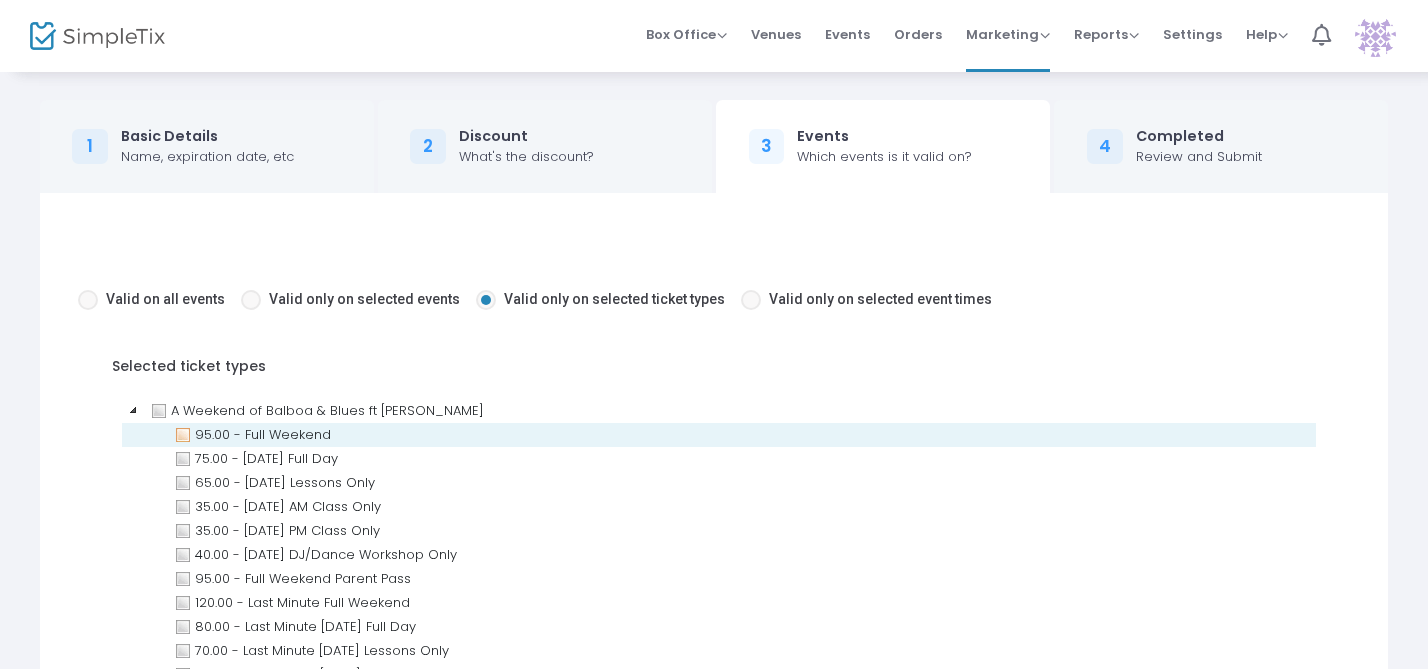 click at bounding box center (183, 435) 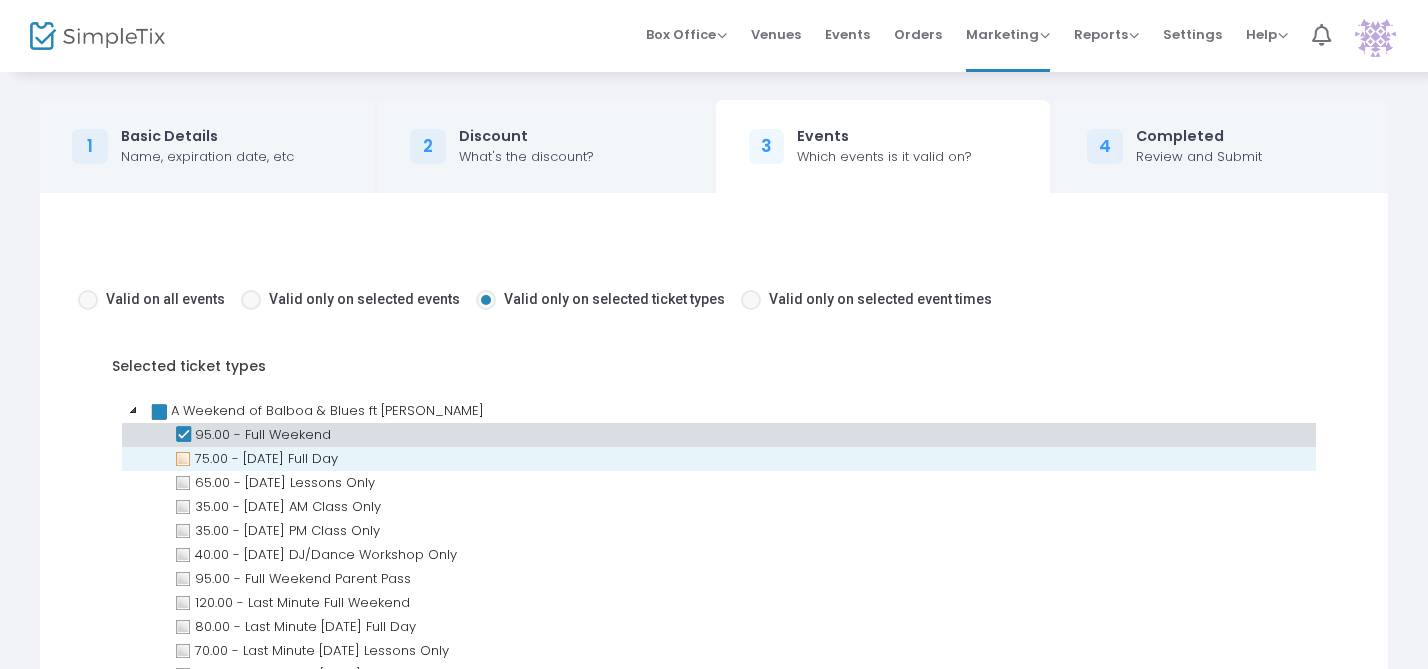 click at bounding box center [183, 459] 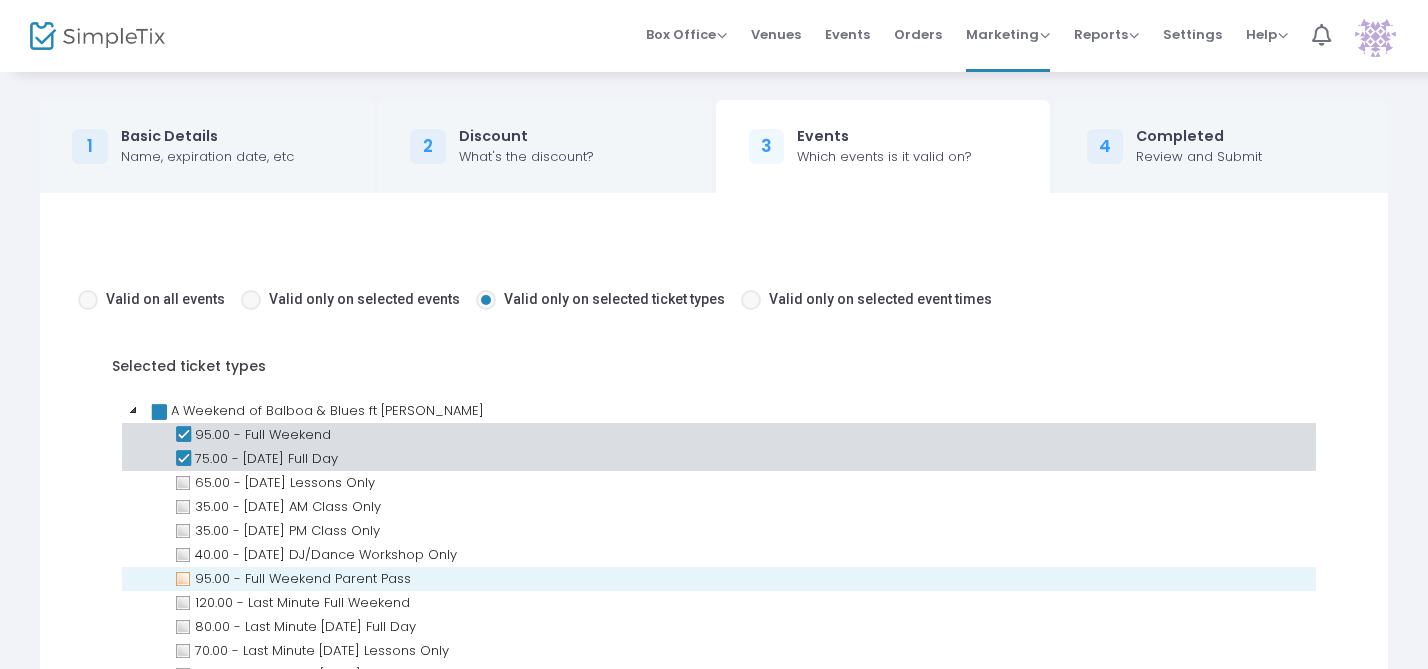 click at bounding box center [183, 579] 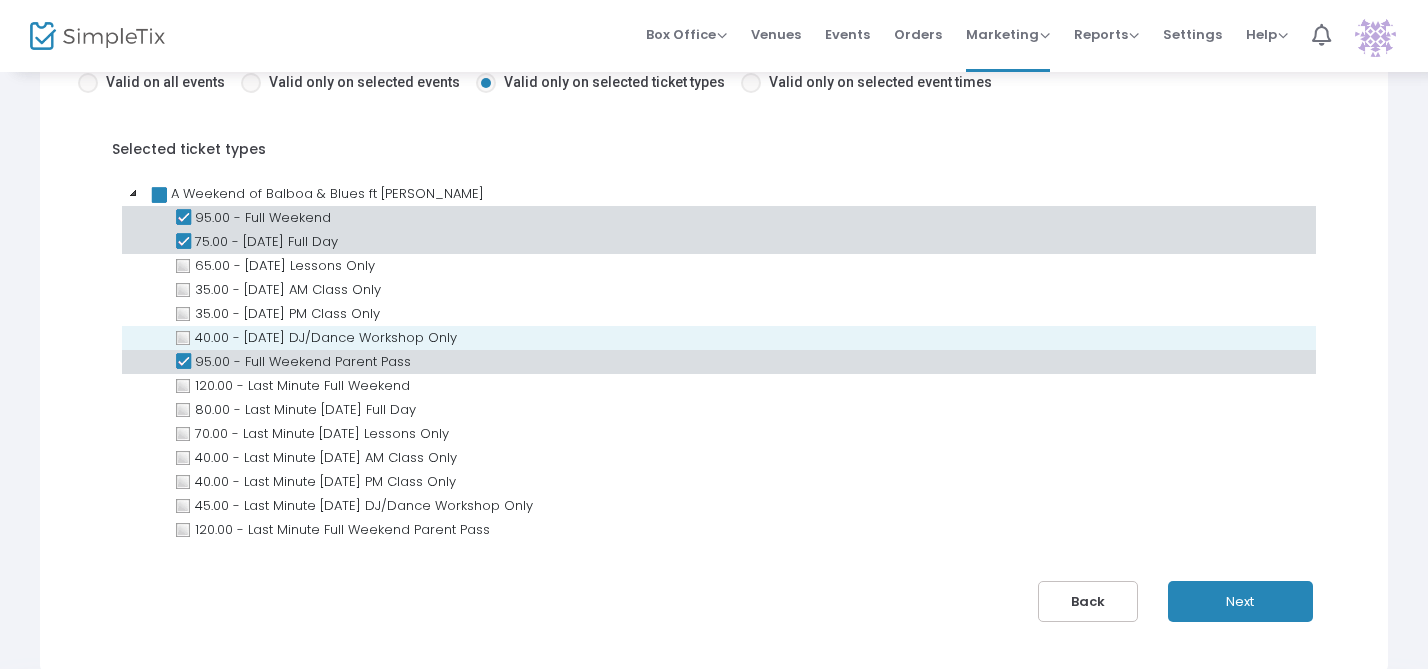 scroll, scrollTop: 228, scrollLeft: 0, axis: vertical 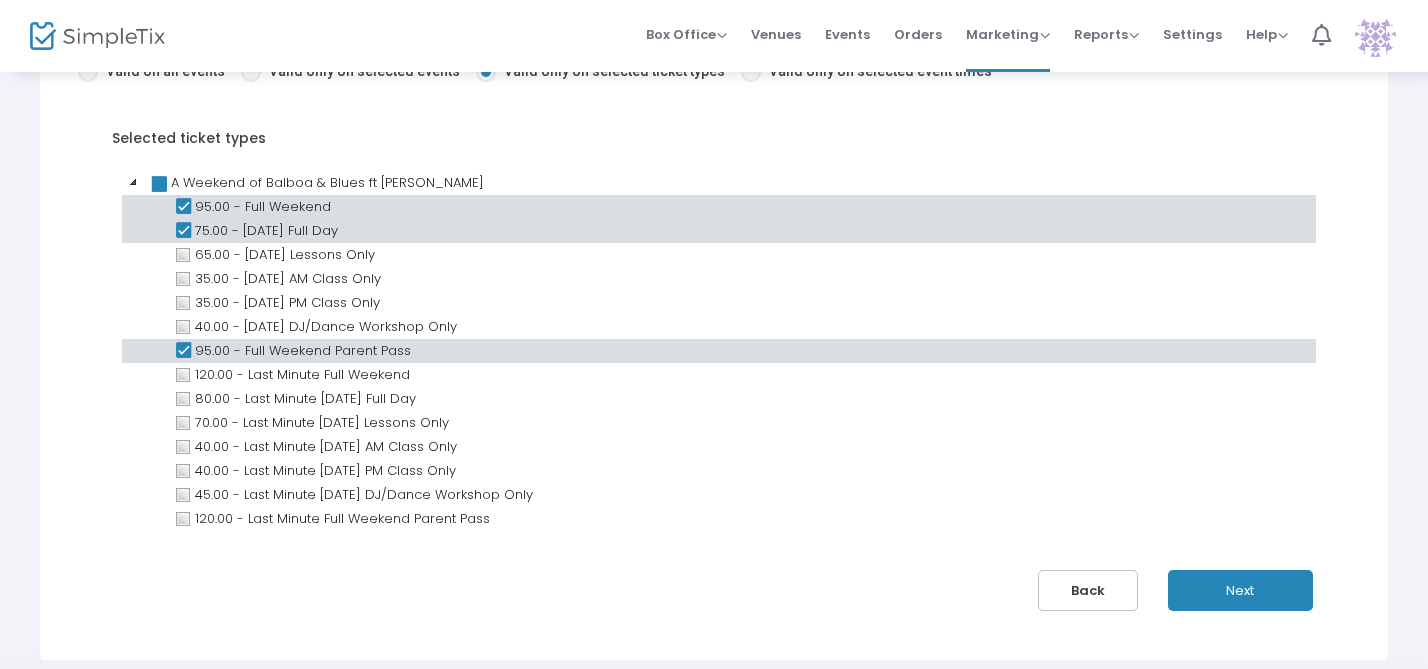 click on "Next" at bounding box center [1240, 590] 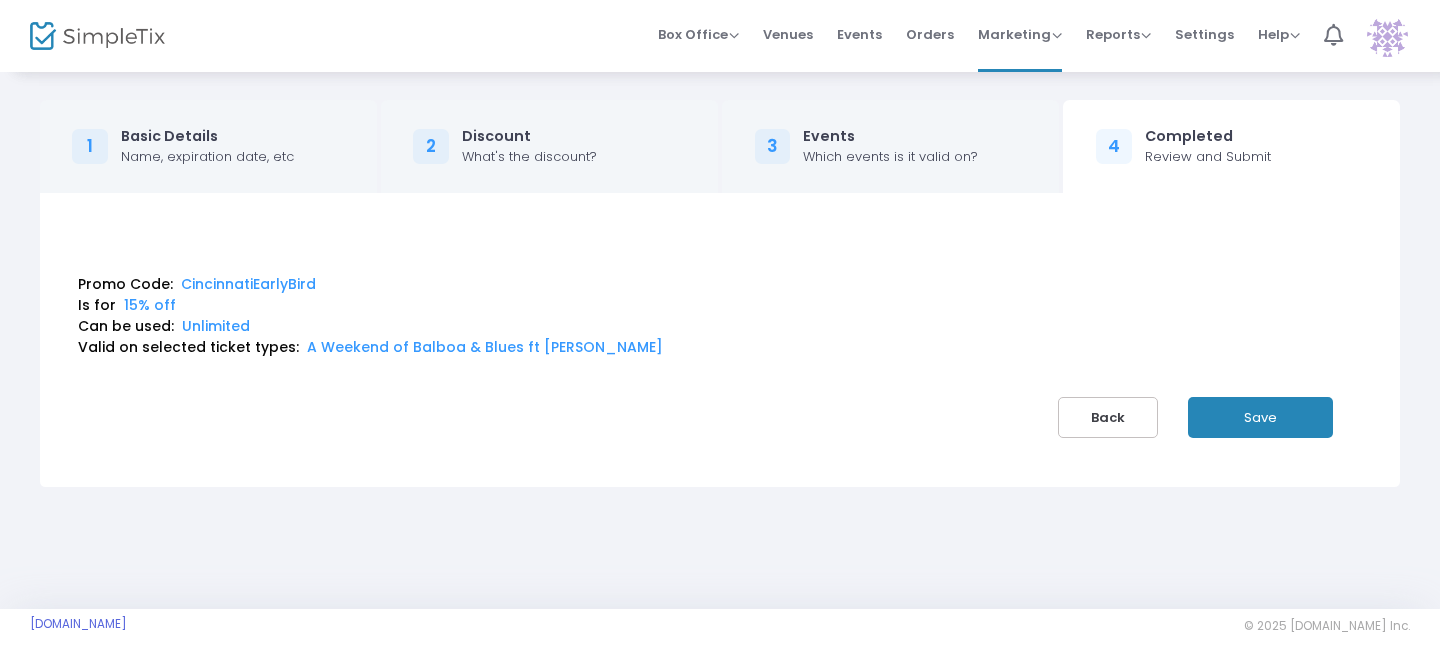 click on "Save" at bounding box center [1260, 417] 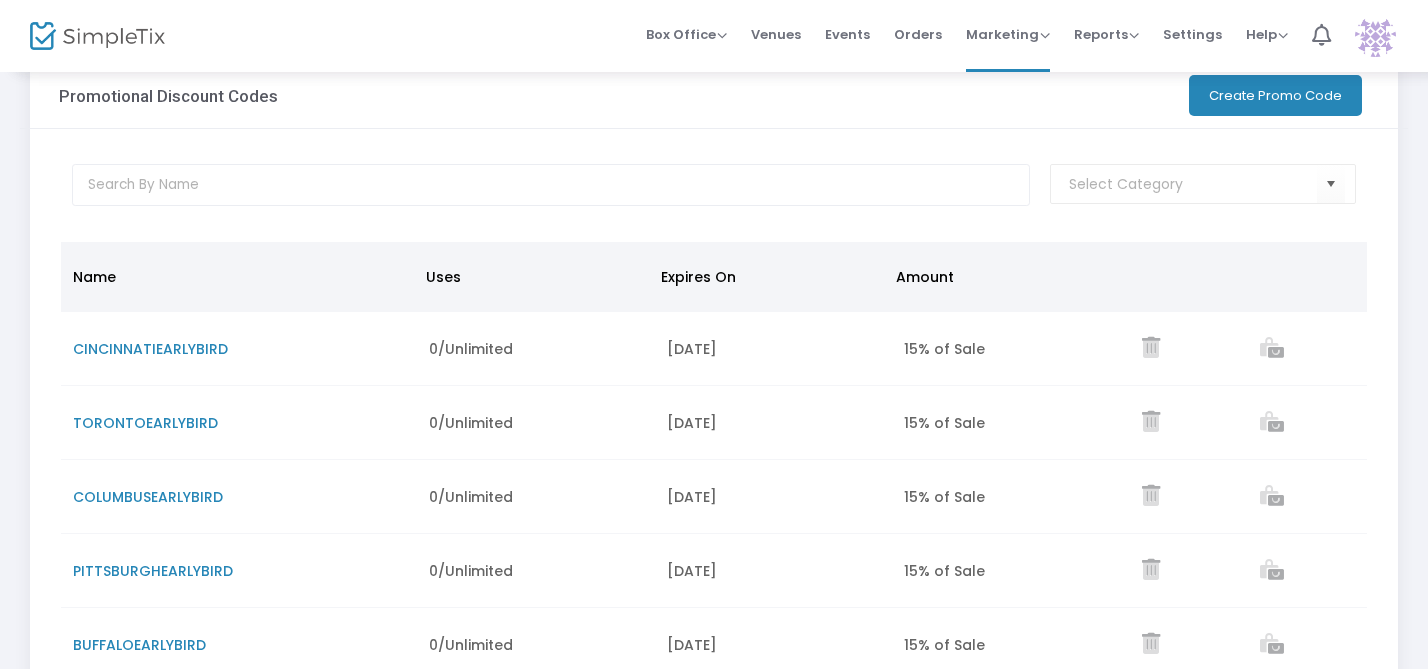 scroll, scrollTop: 0, scrollLeft: 0, axis: both 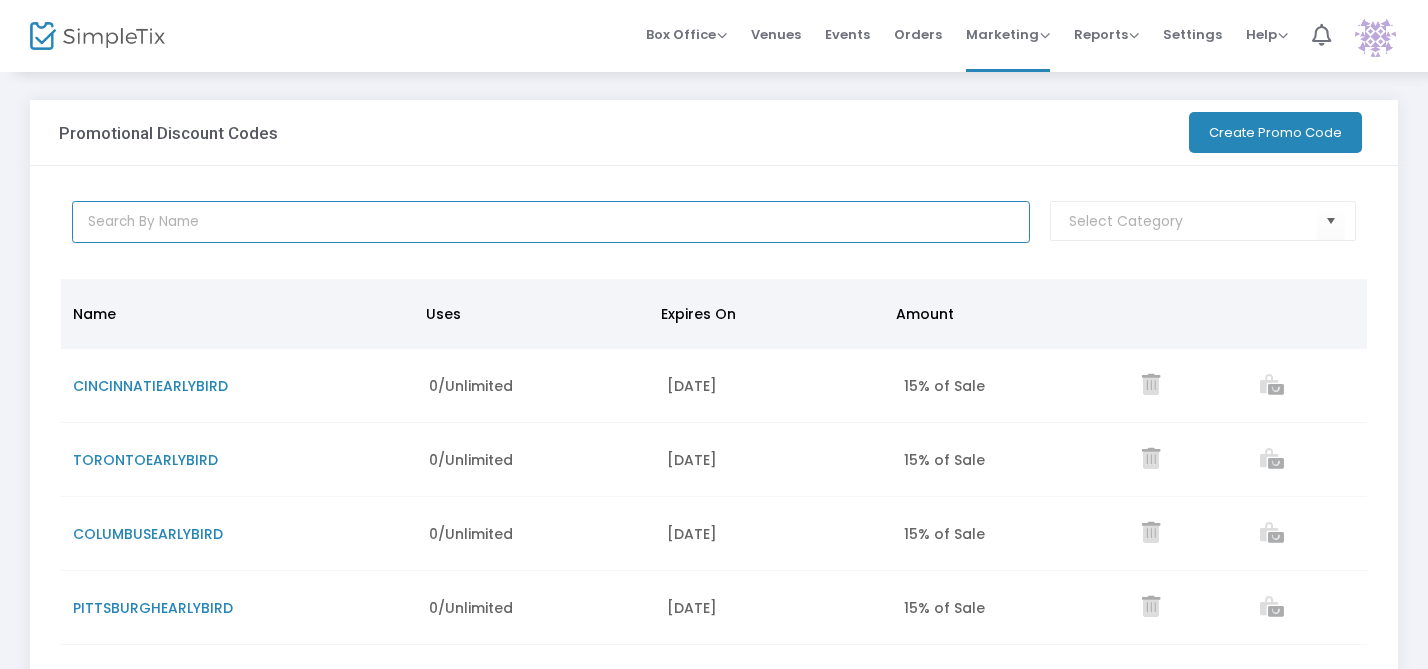 click at bounding box center [551, 222] 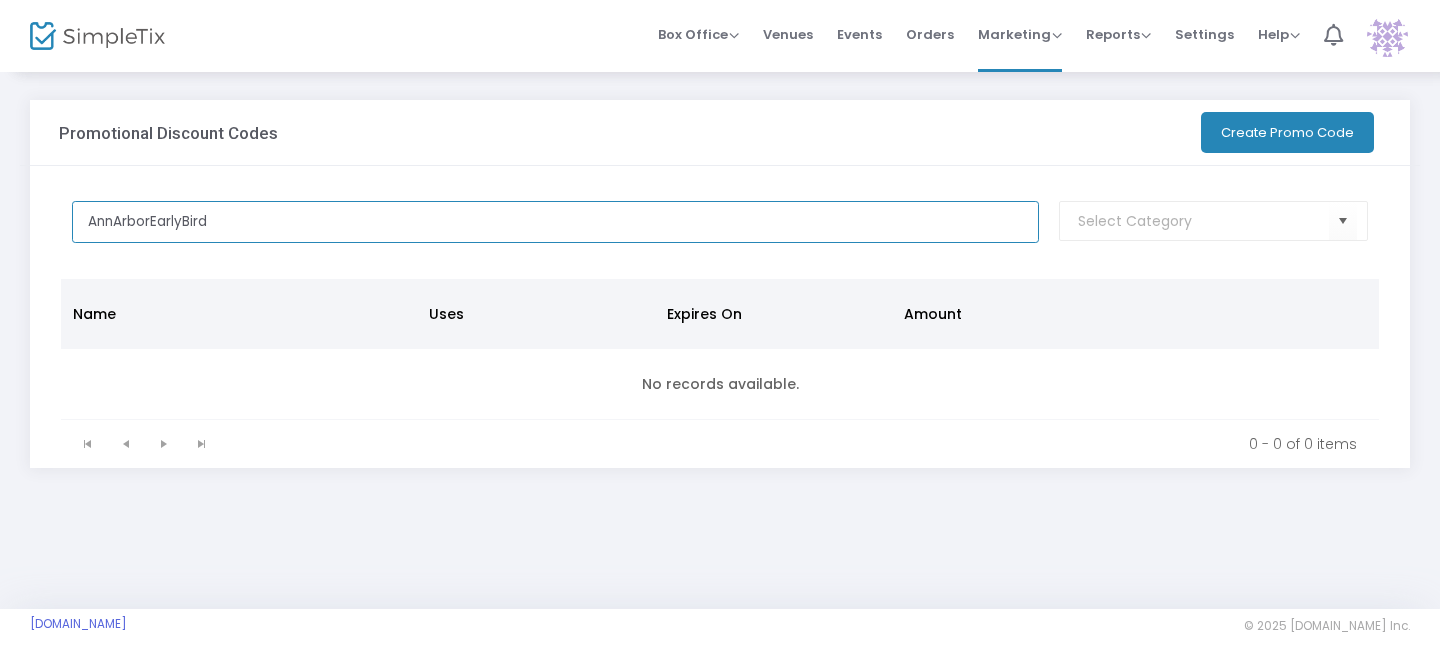 type on "AnnArborEarlyBird" 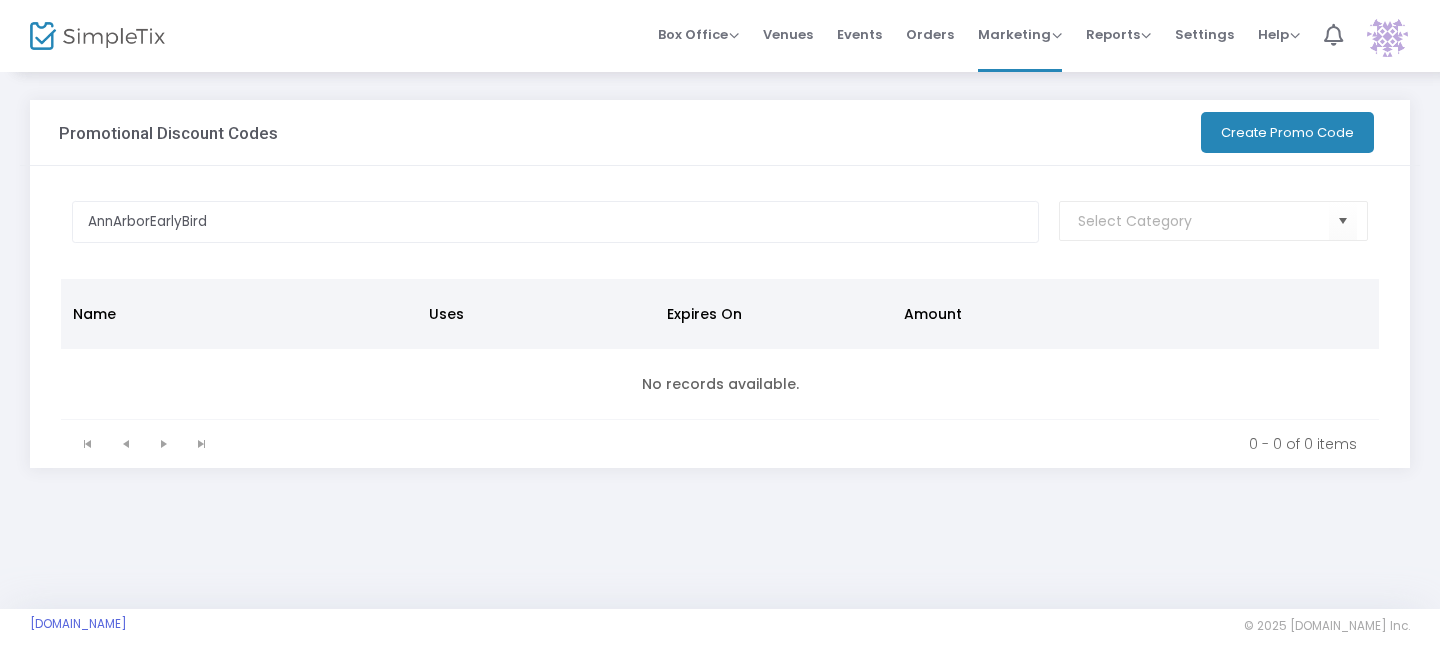 click on "Create Promo Code" 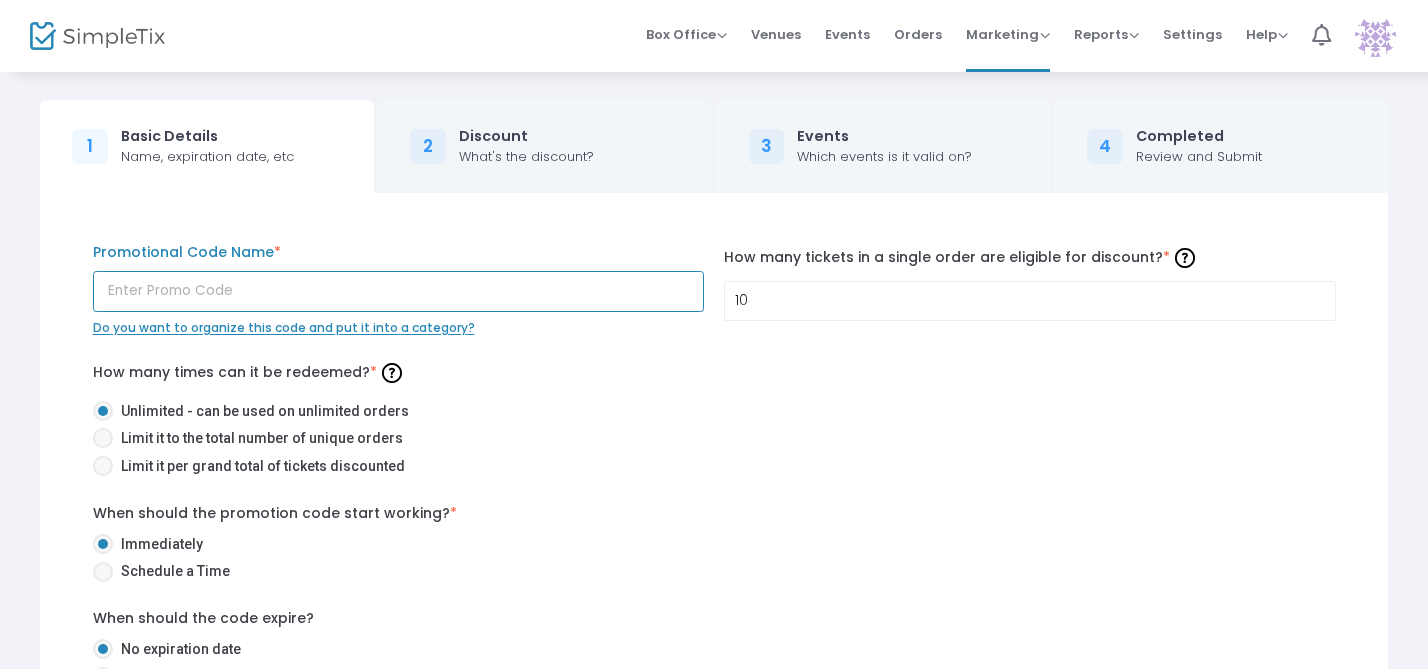 click at bounding box center (399, 291) 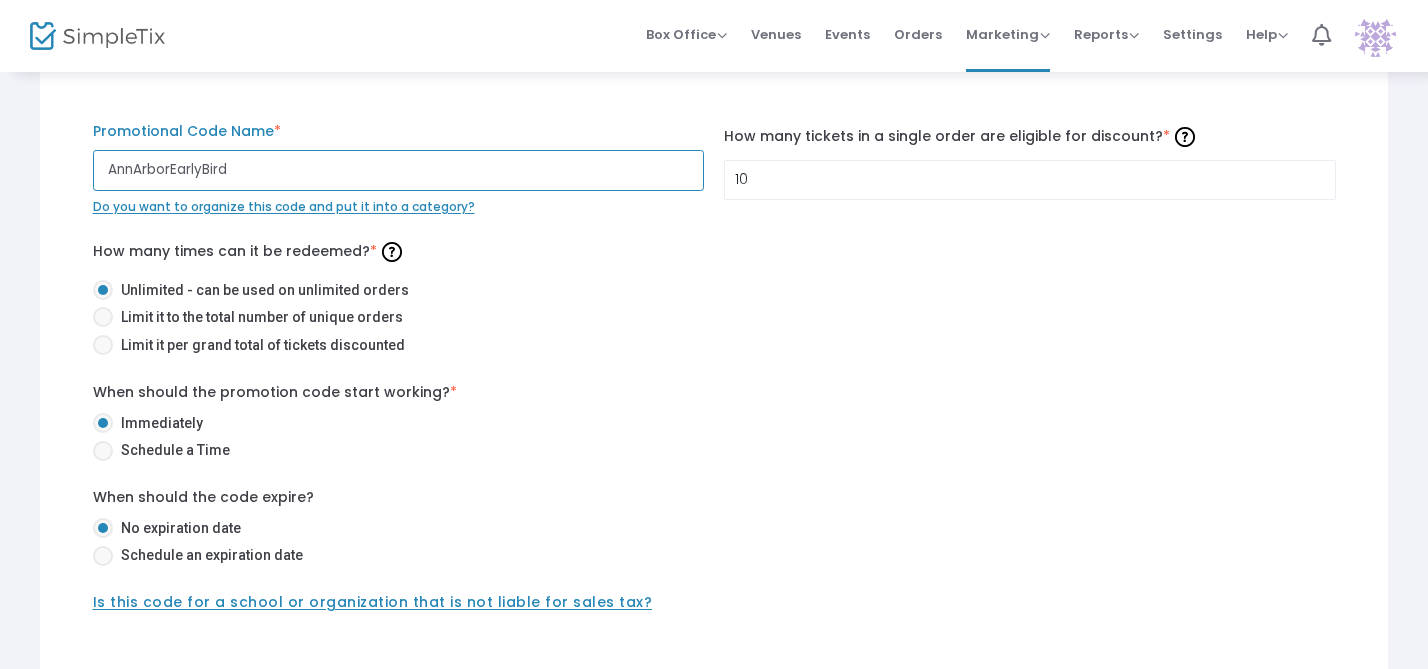 scroll, scrollTop: 165, scrollLeft: 0, axis: vertical 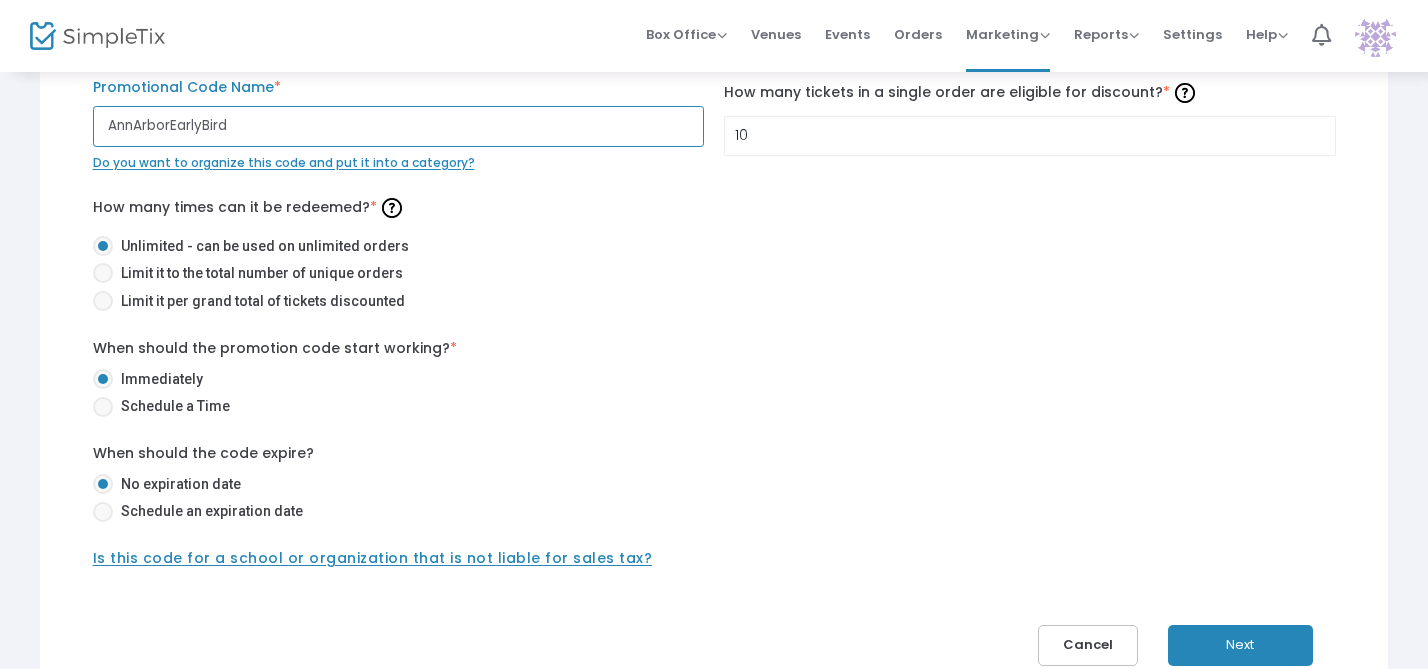 type on "AnnArborEarlyBird" 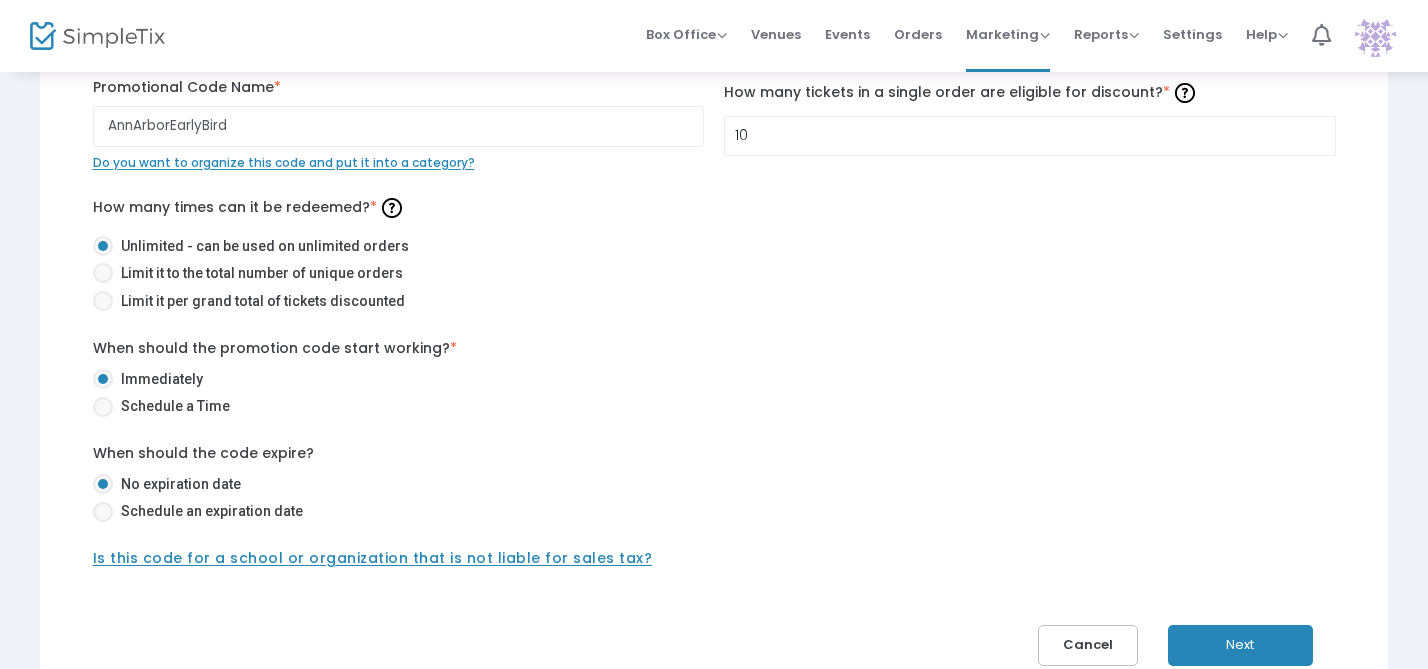 click at bounding box center (103, 512) 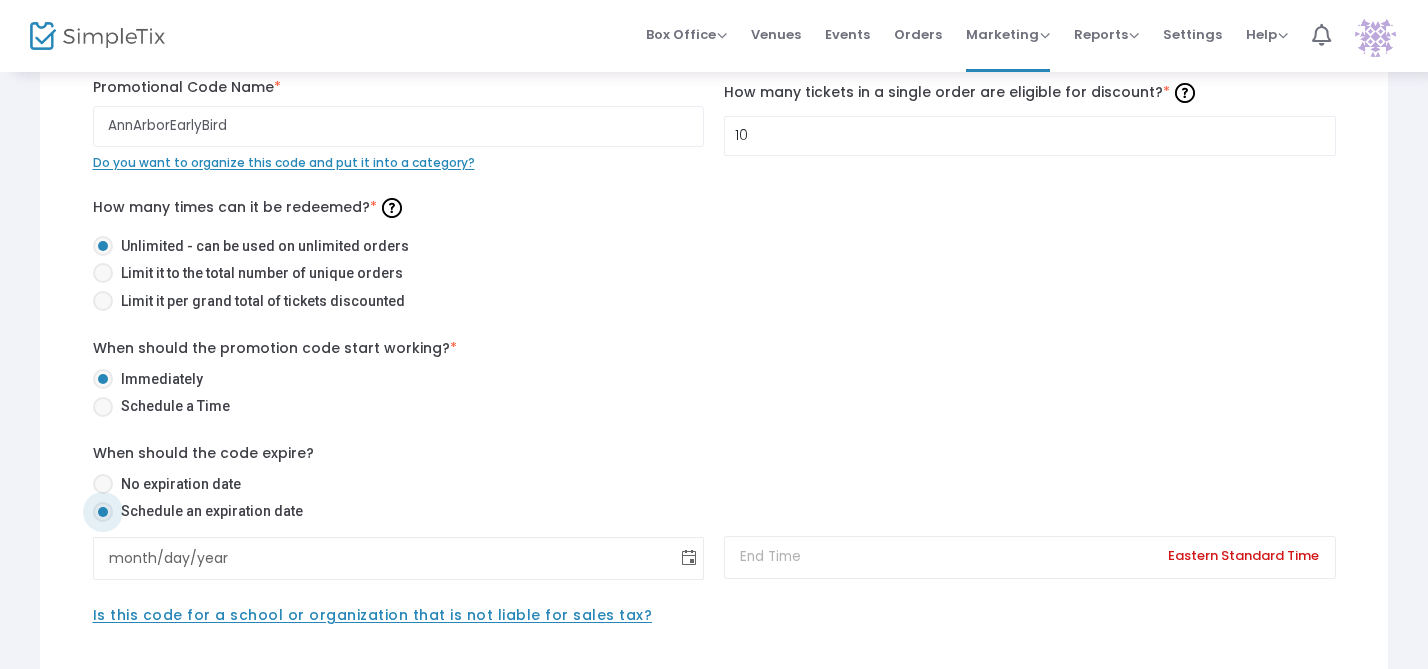 click at bounding box center (689, 558) 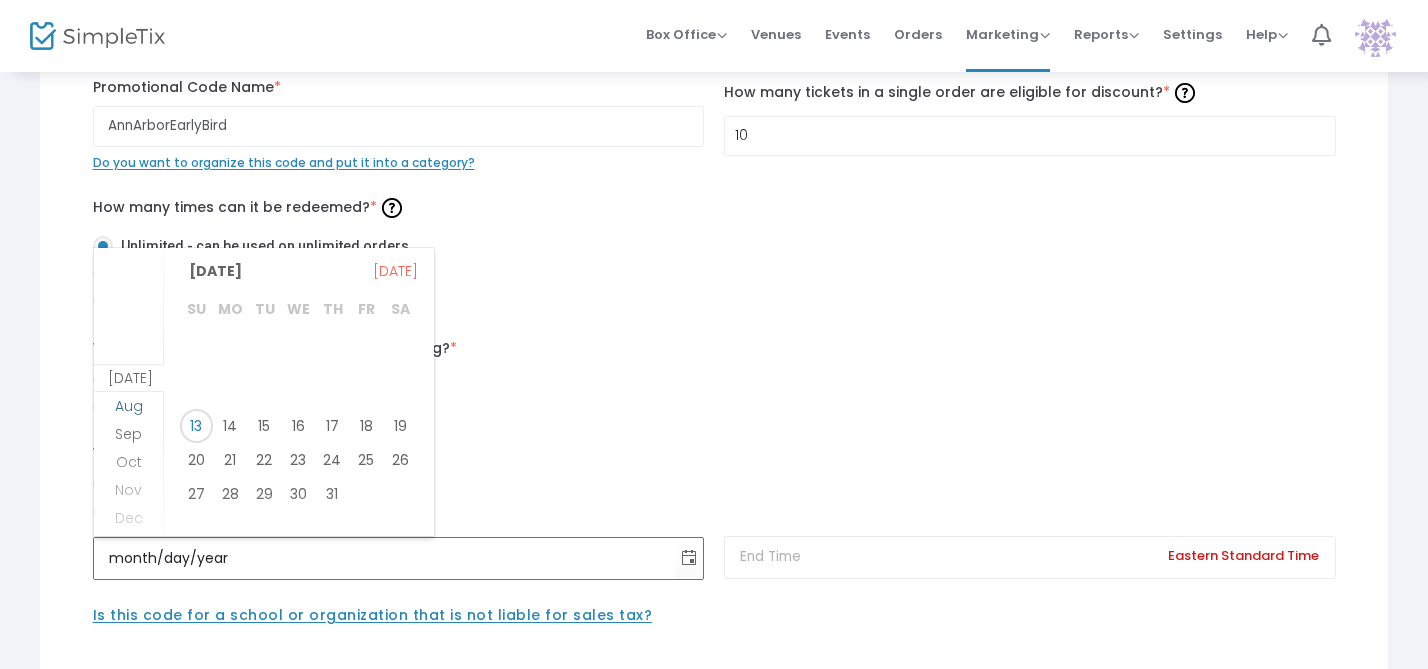 click on "Aug" at bounding box center (129, 406) 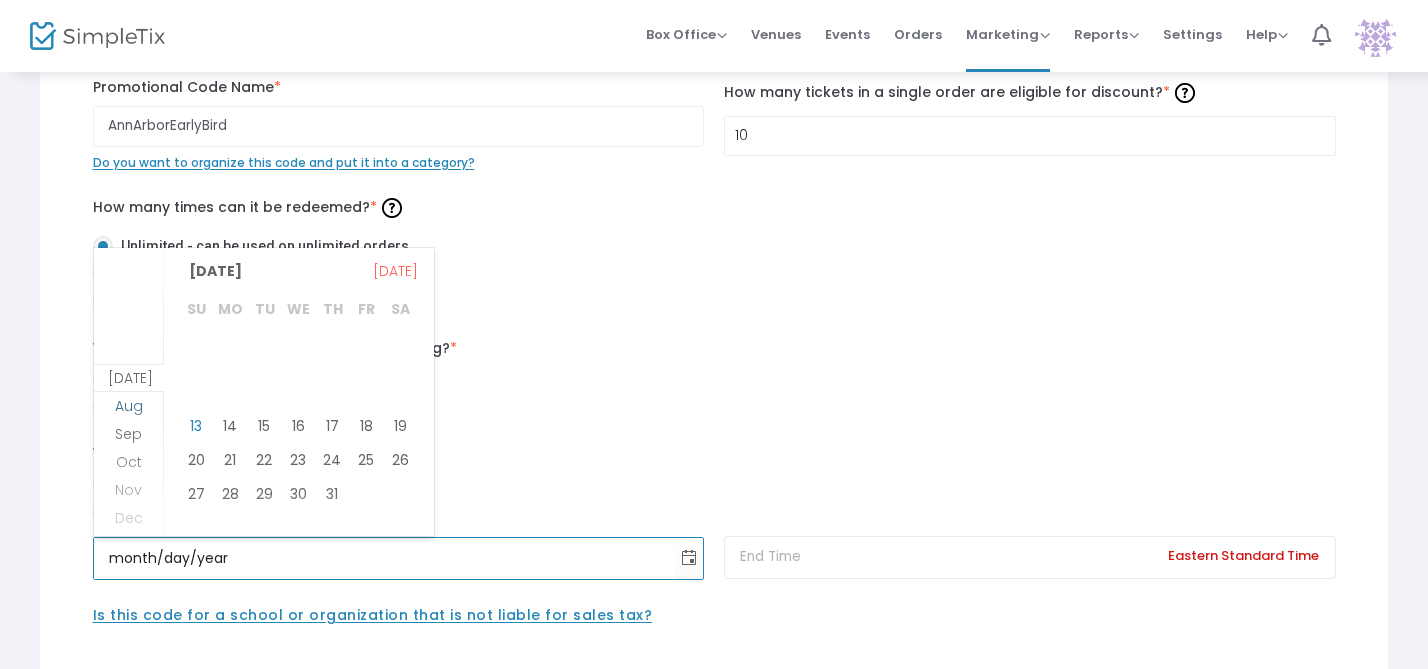 scroll, scrollTop: 27, scrollLeft: 0, axis: vertical 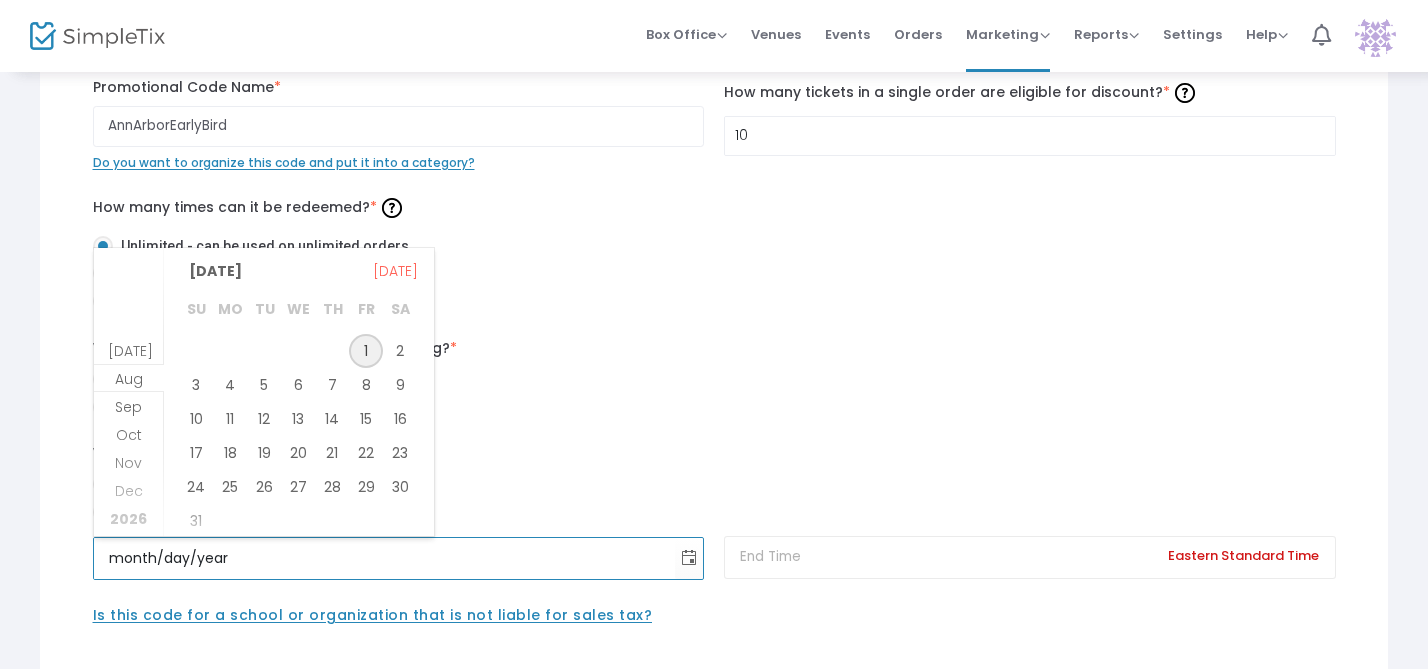 click on "1" at bounding box center (366, 351) 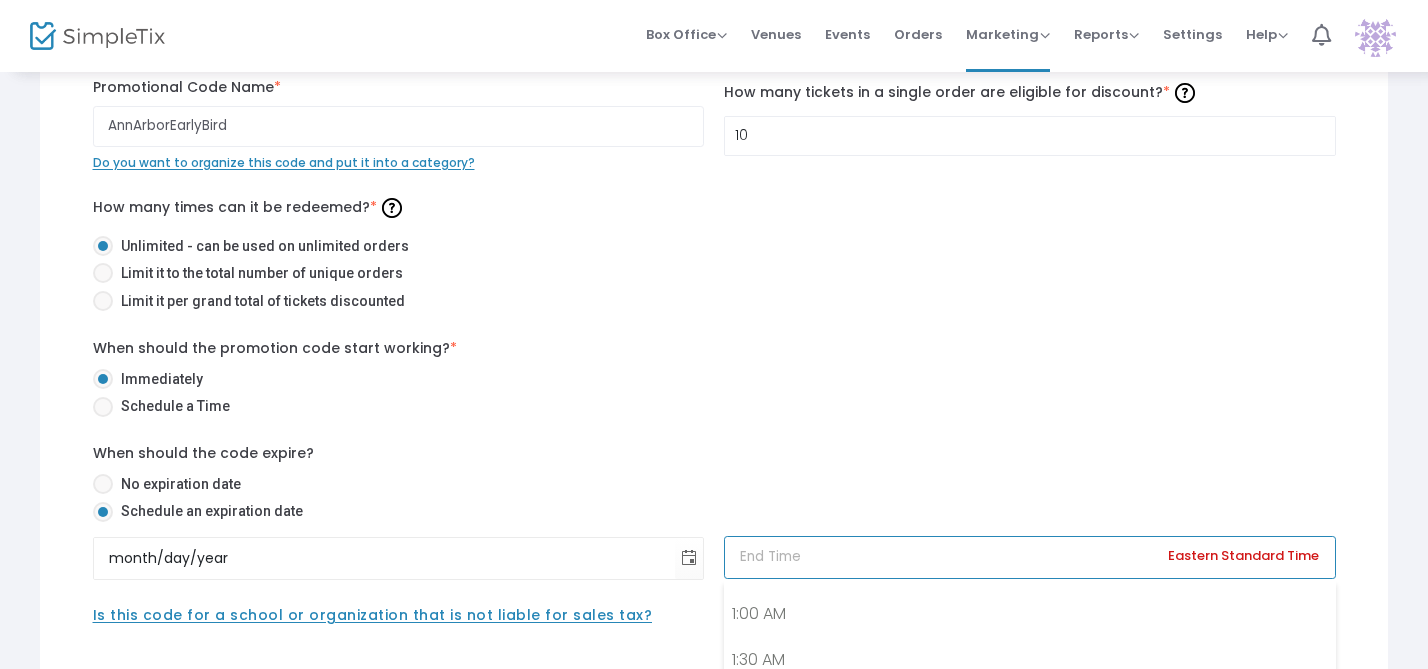 click at bounding box center [1030, 557] 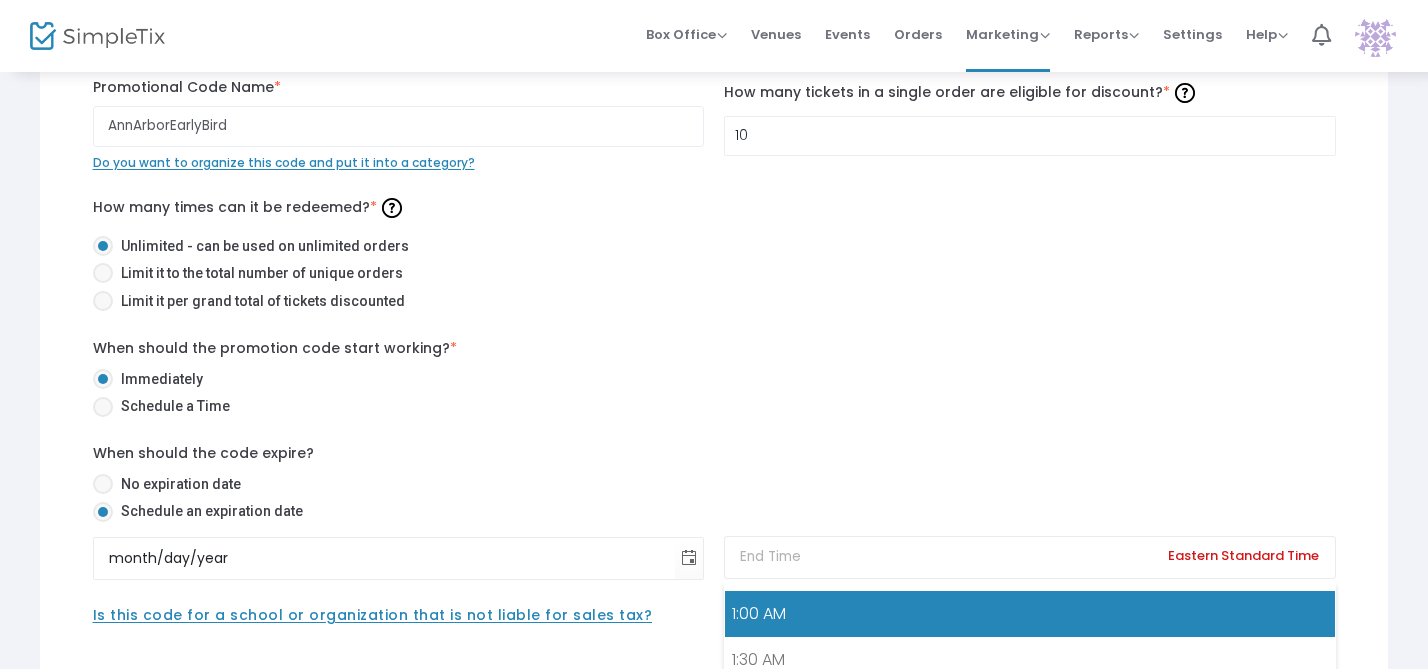 click on "1:00 AM" at bounding box center (1030, 614) 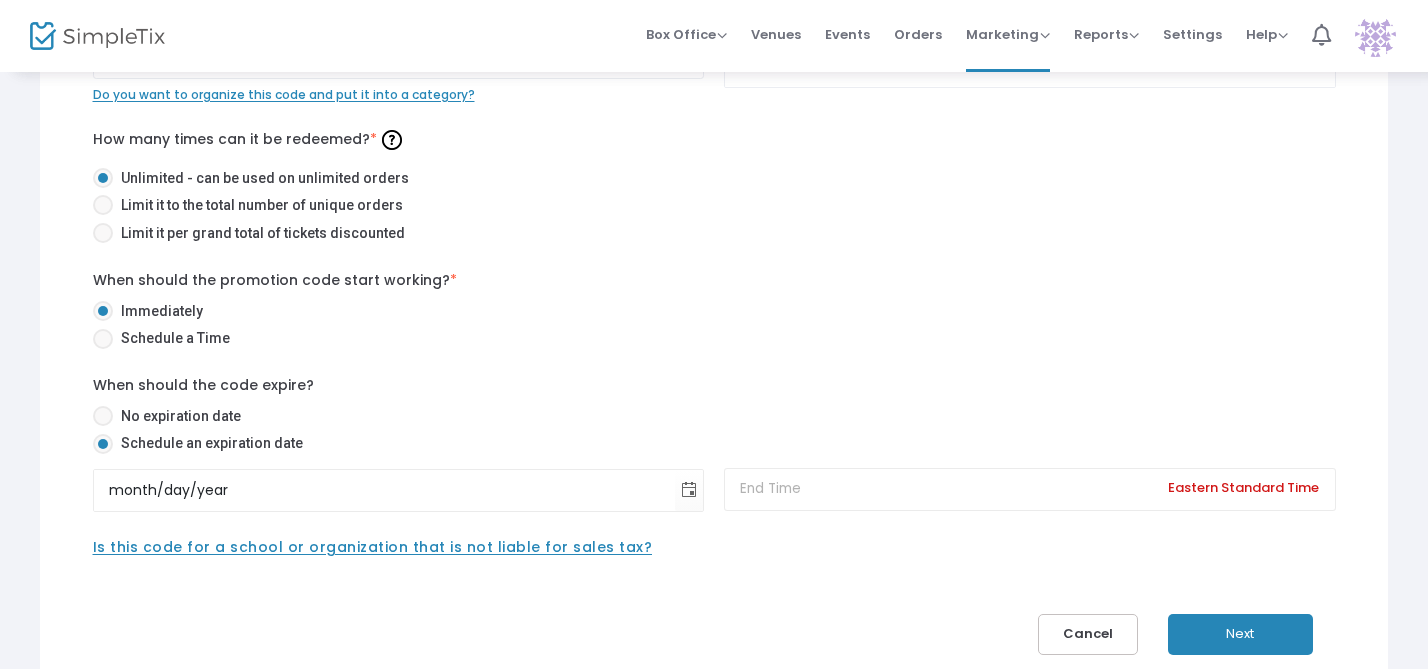 scroll, scrollTop: 235, scrollLeft: 0, axis: vertical 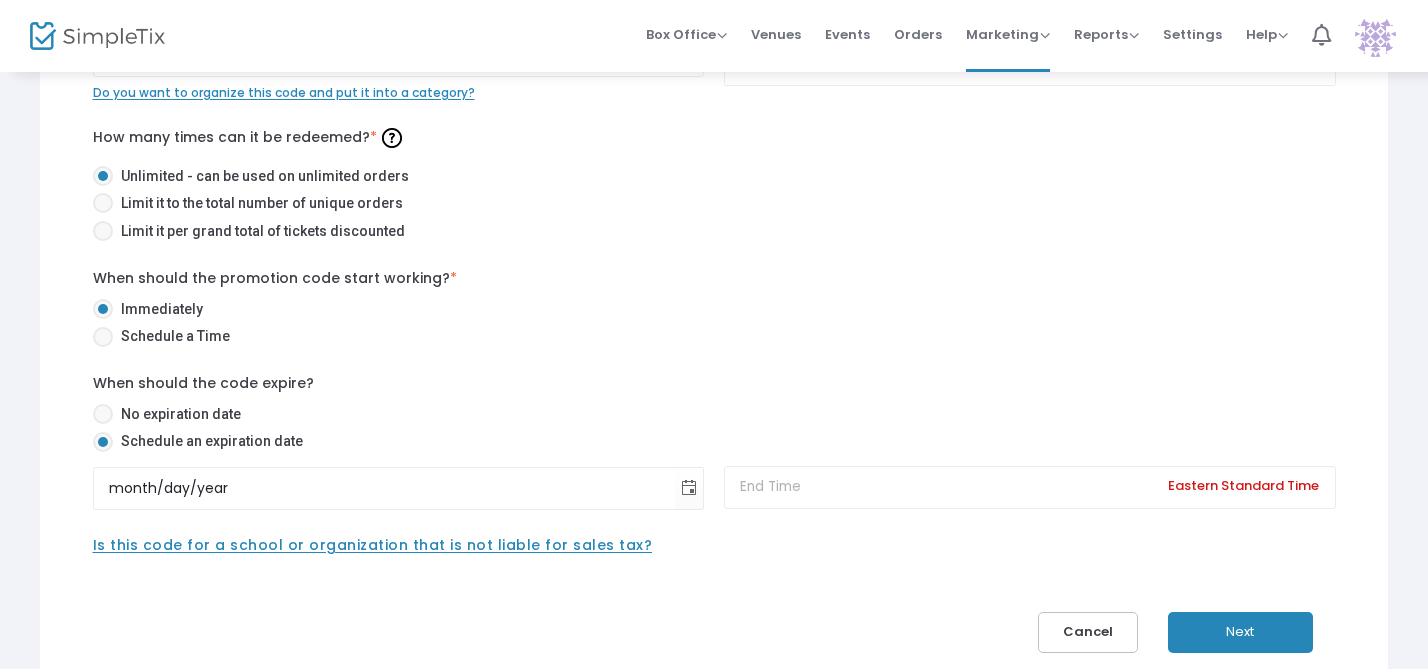 click on "Next" at bounding box center (1240, 632) 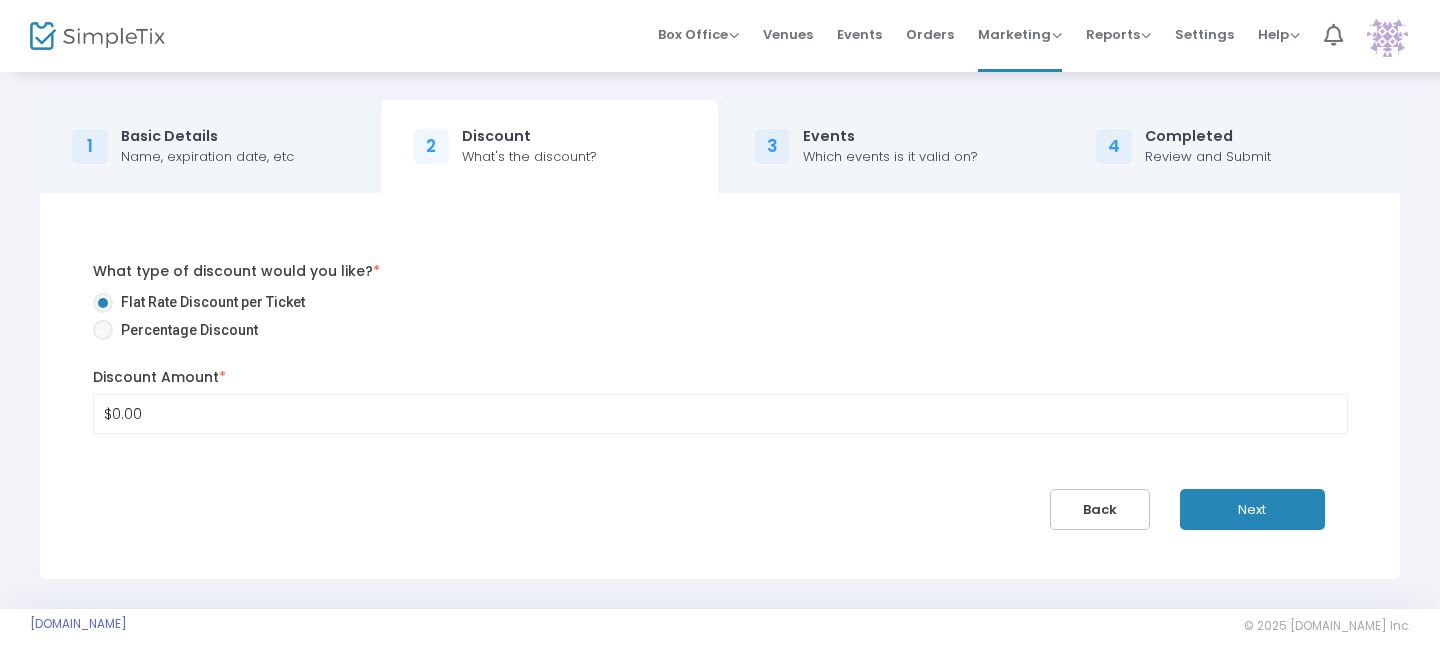 click at bounding box center (103, 330) 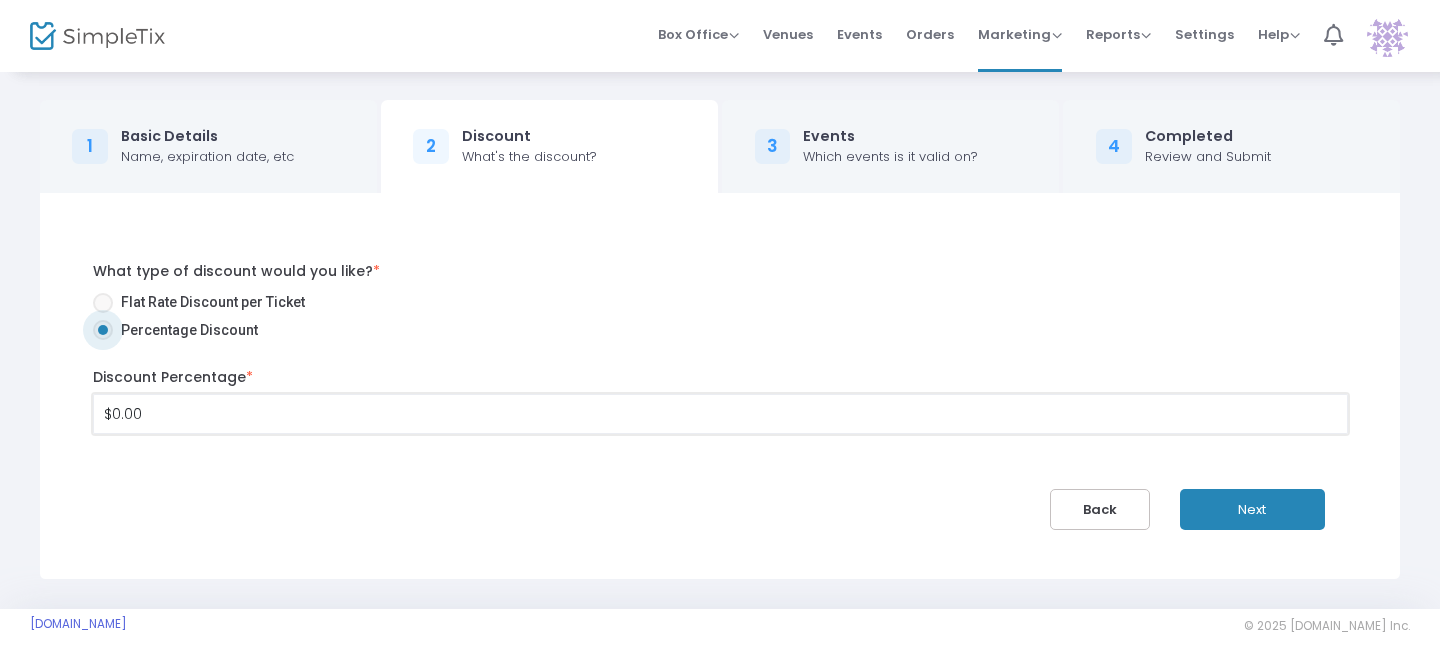 click on "$0.00" at bounding box center (720, 414) 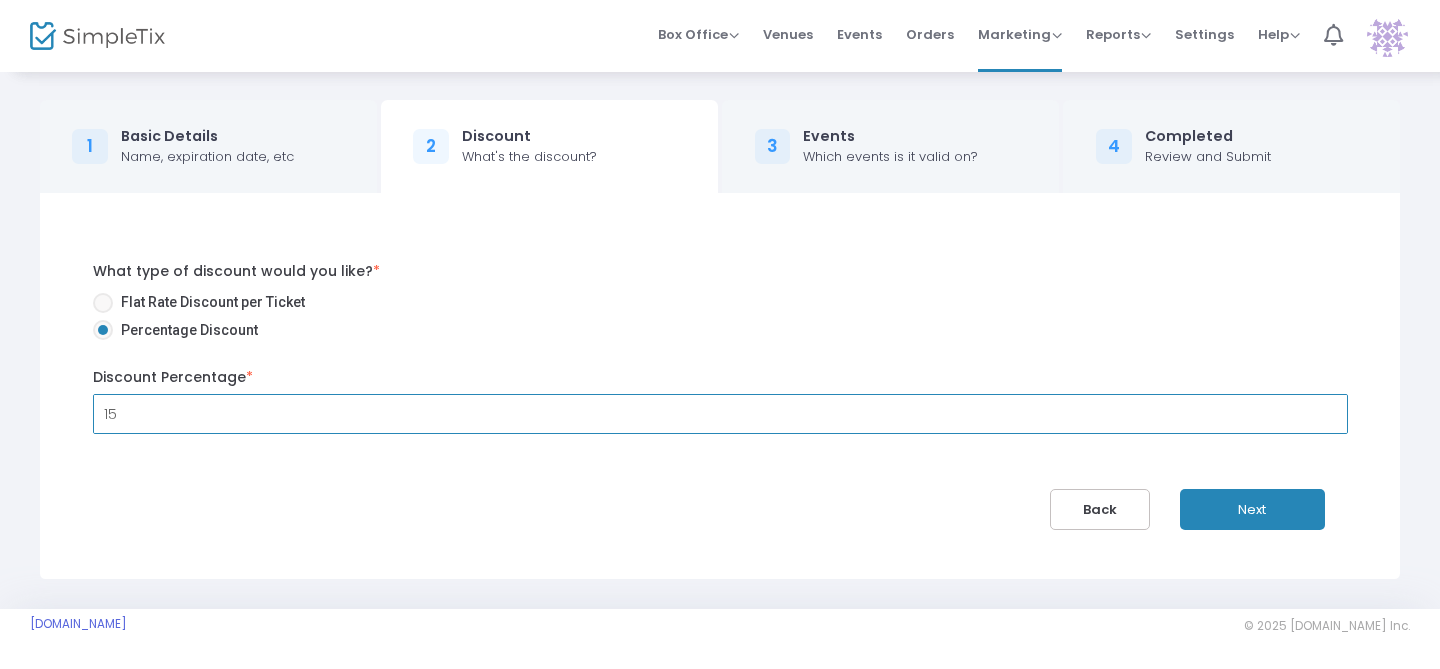 type on "15" 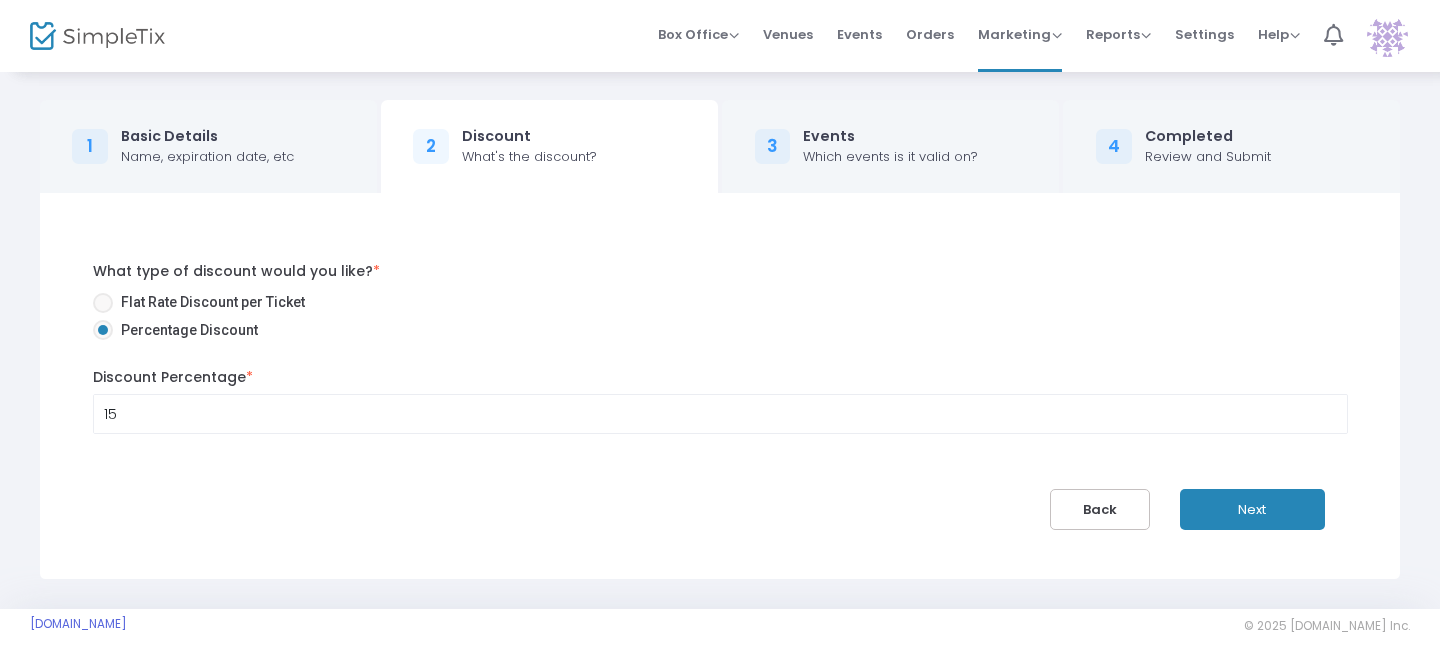 click on "Next" at bounding box center (1252, 509) 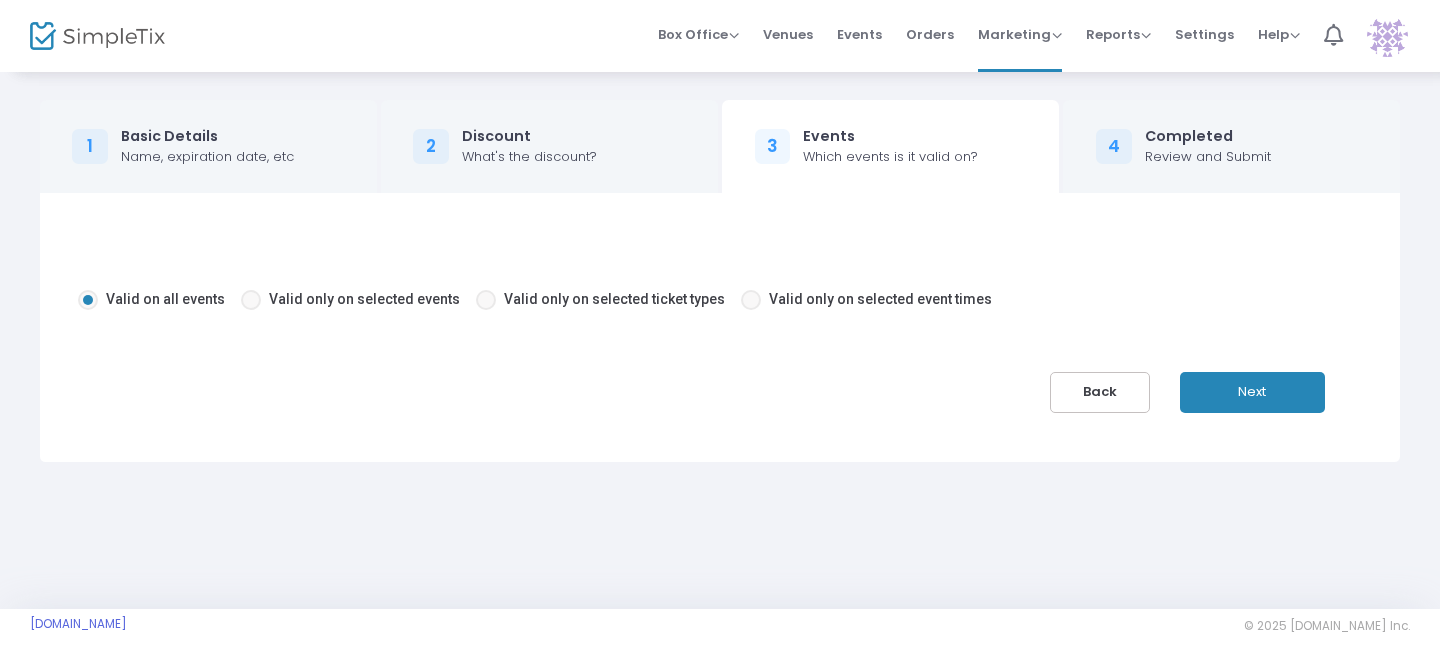 click at bounding box center (486, 300) 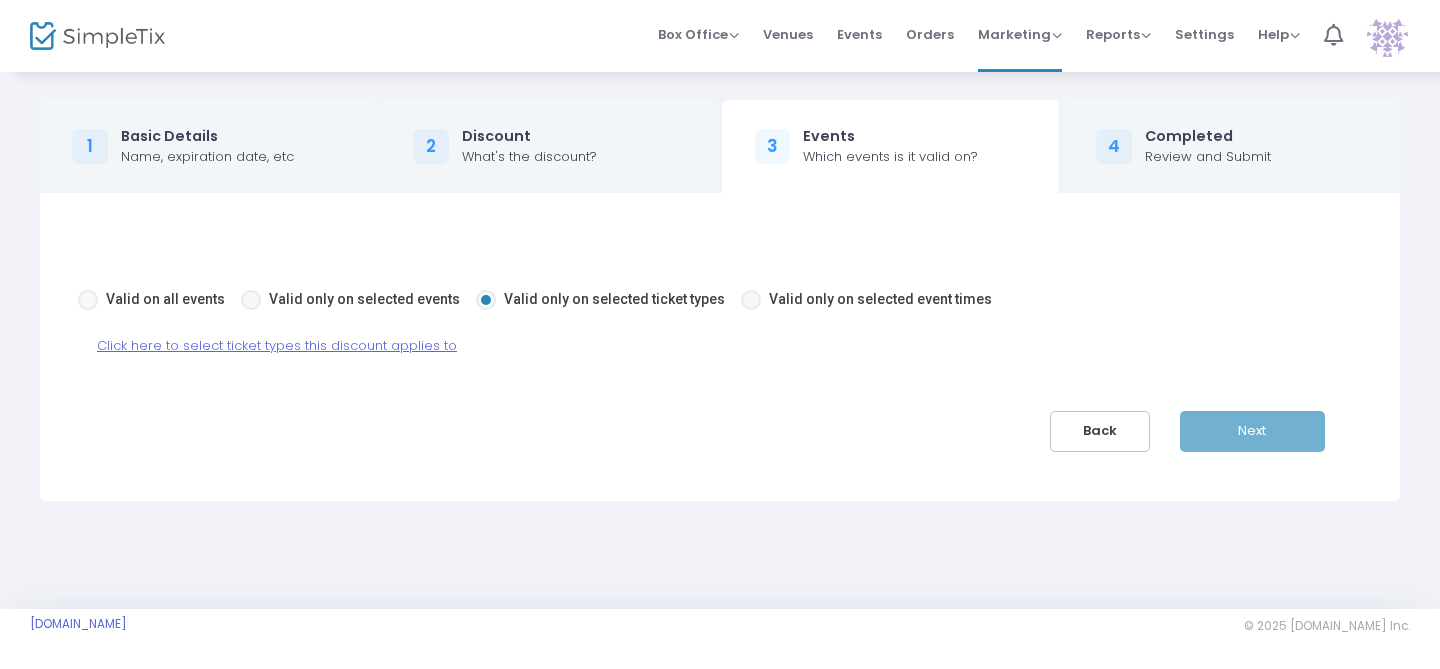 click on "Click here to select ticket types this discount applies to" at bounding box center [277, 345] 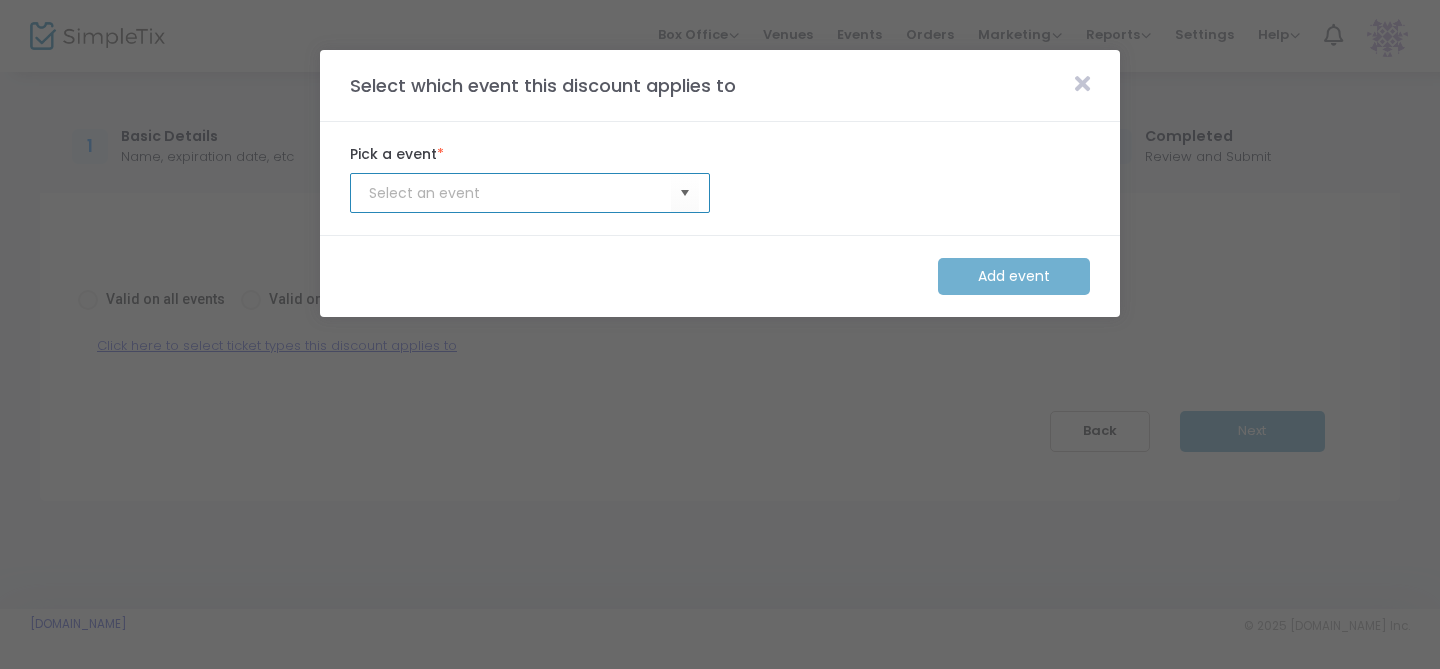 click at bounding box center [520, 193] 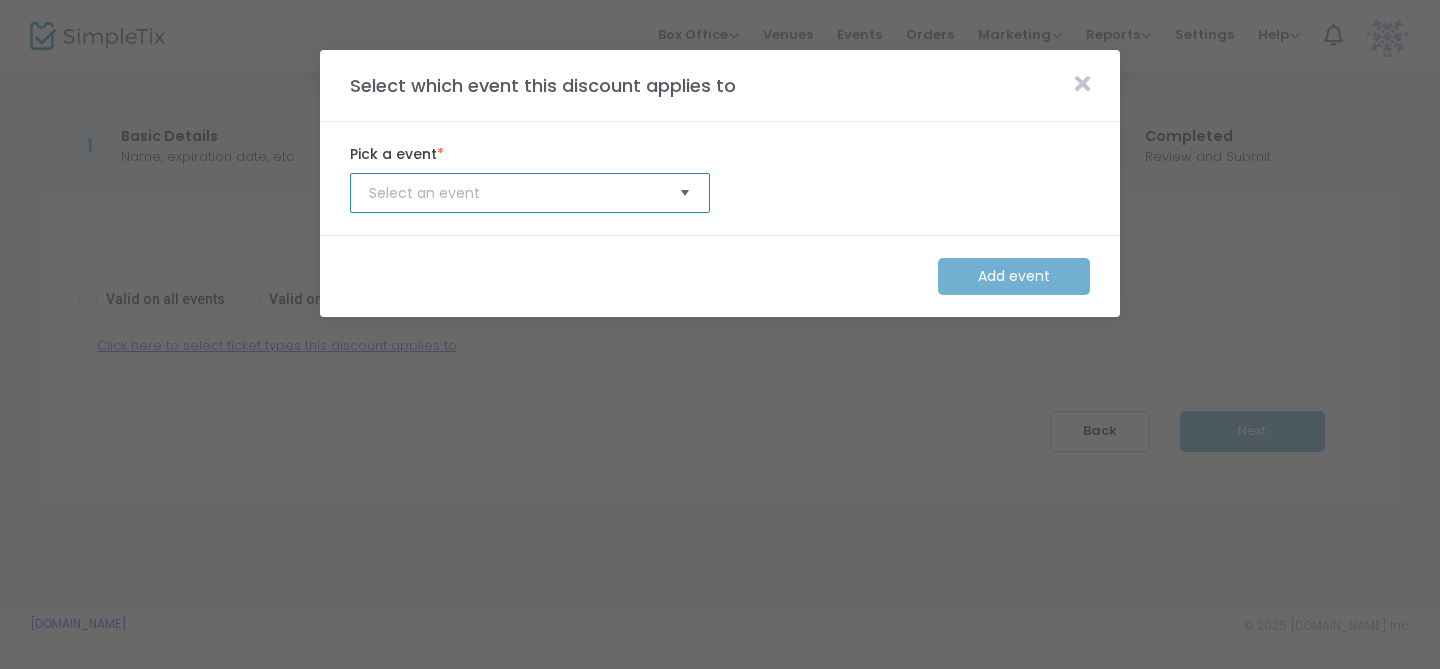 click 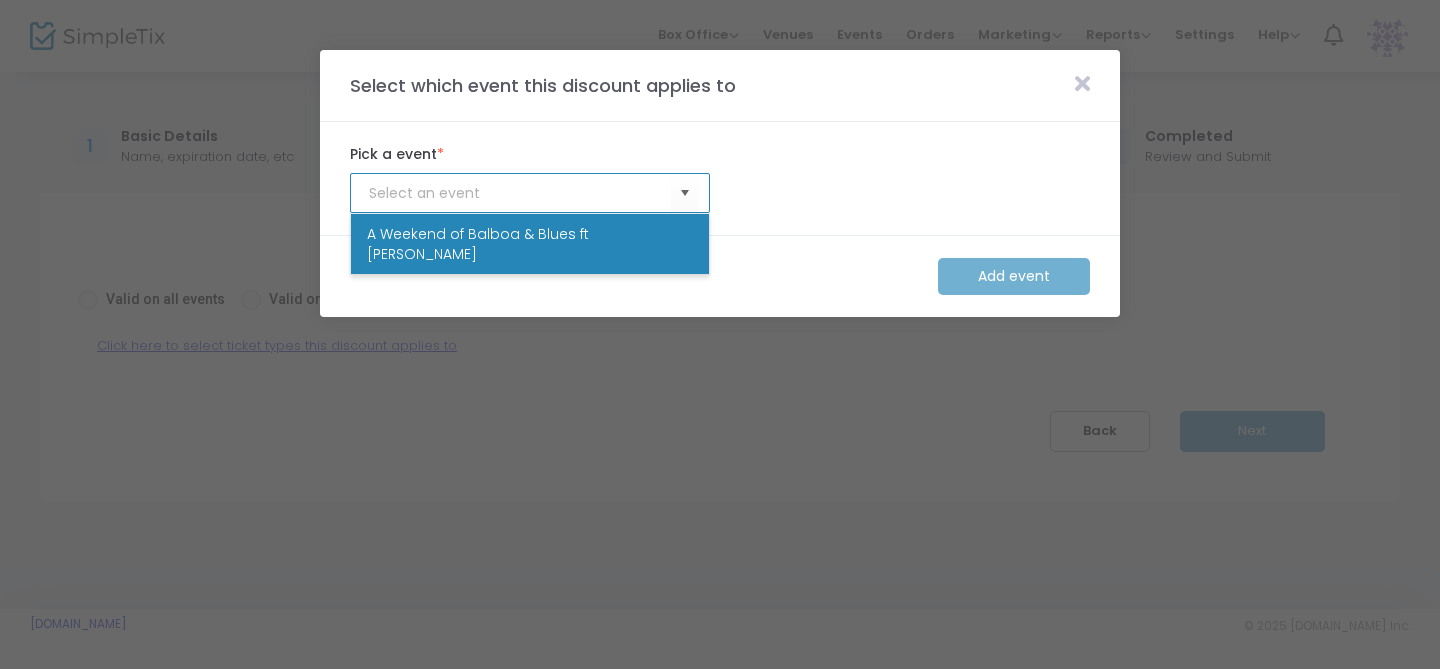 click on "A Weekend of Balboa & Blues ft [PERSON_NAME]" at bounding box center [530, 244] 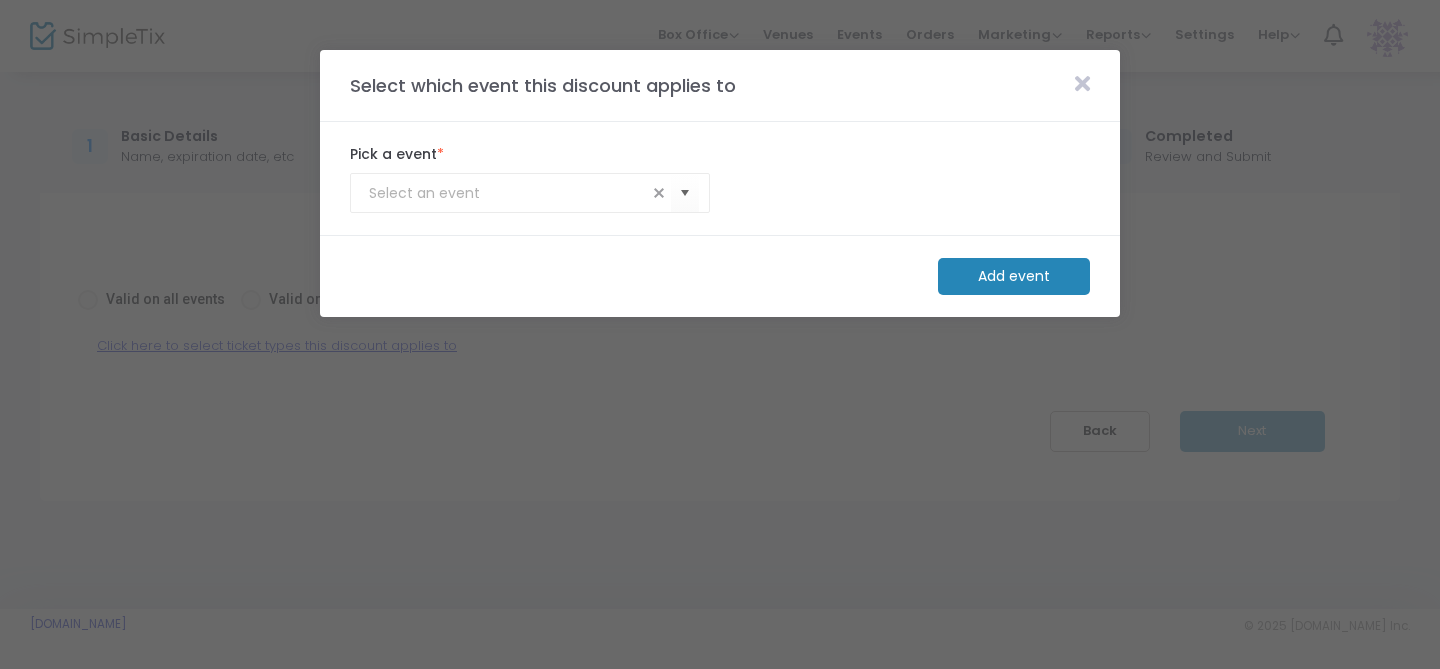 click on "Add event" 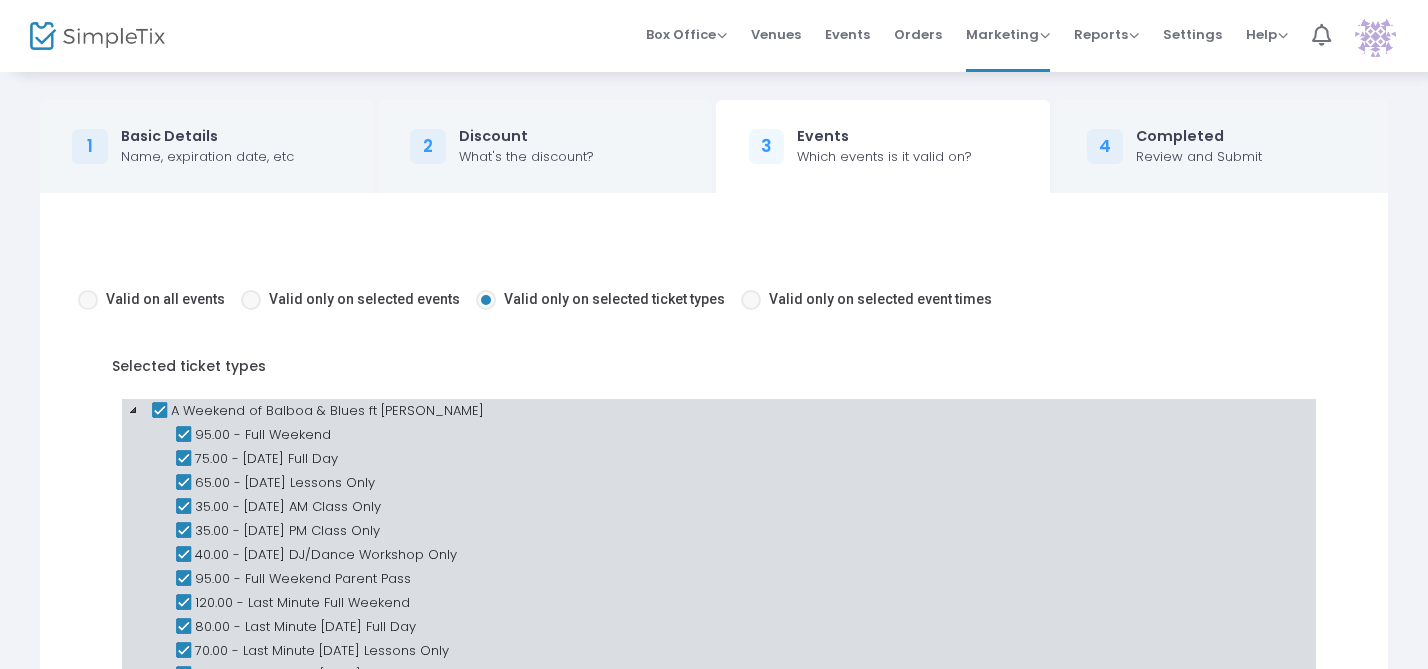 click at bounding box center (159, 411) 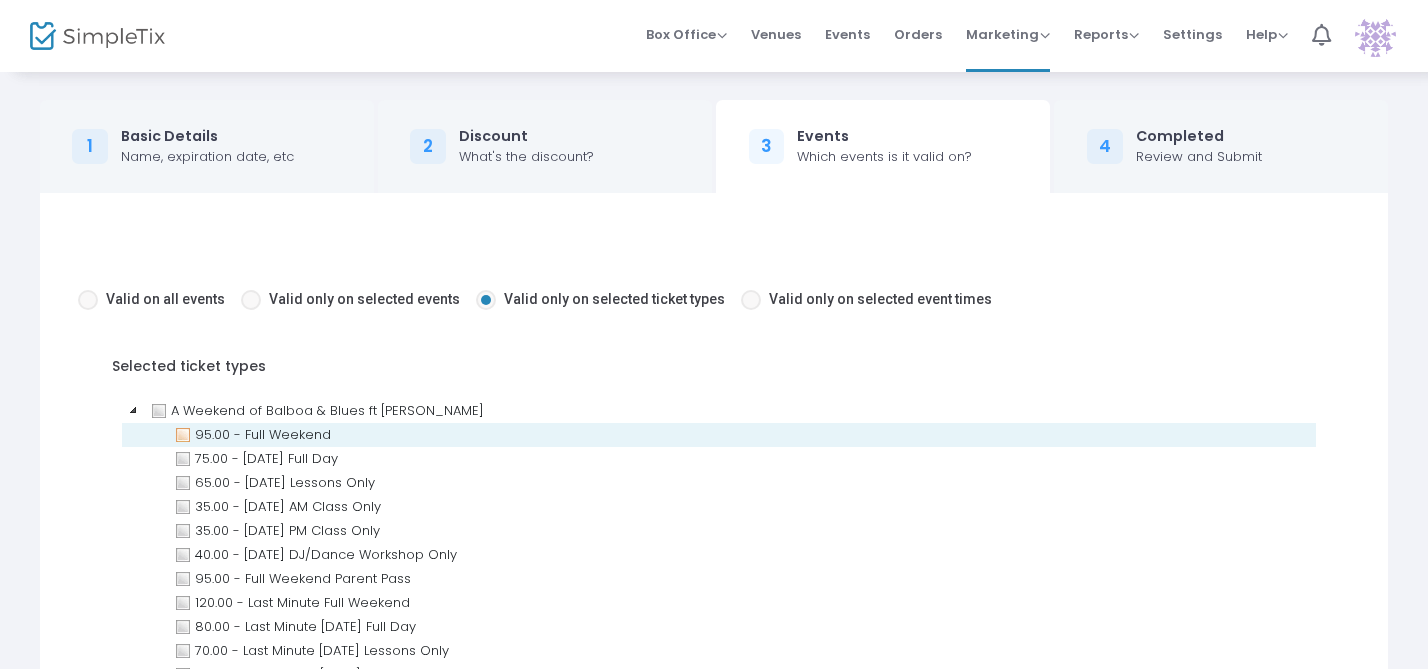click at bounding box center (183, 435) 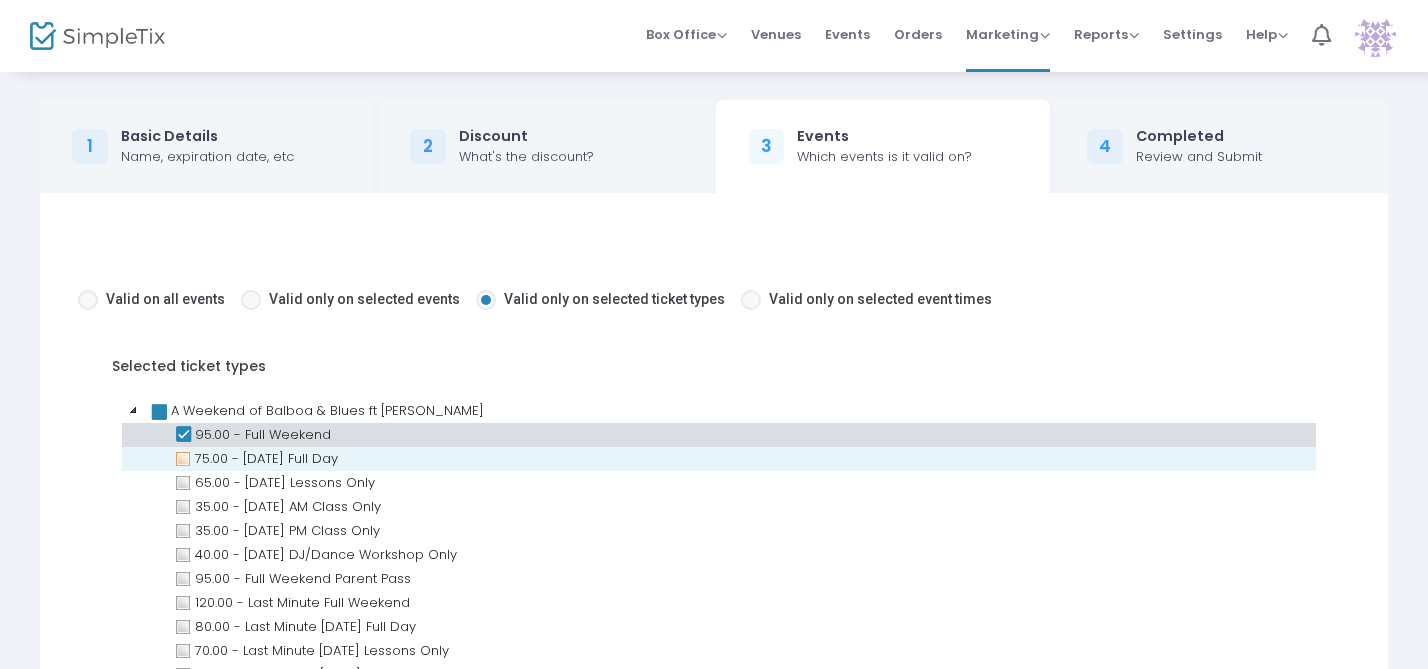 click at bounding box center (183, 459) 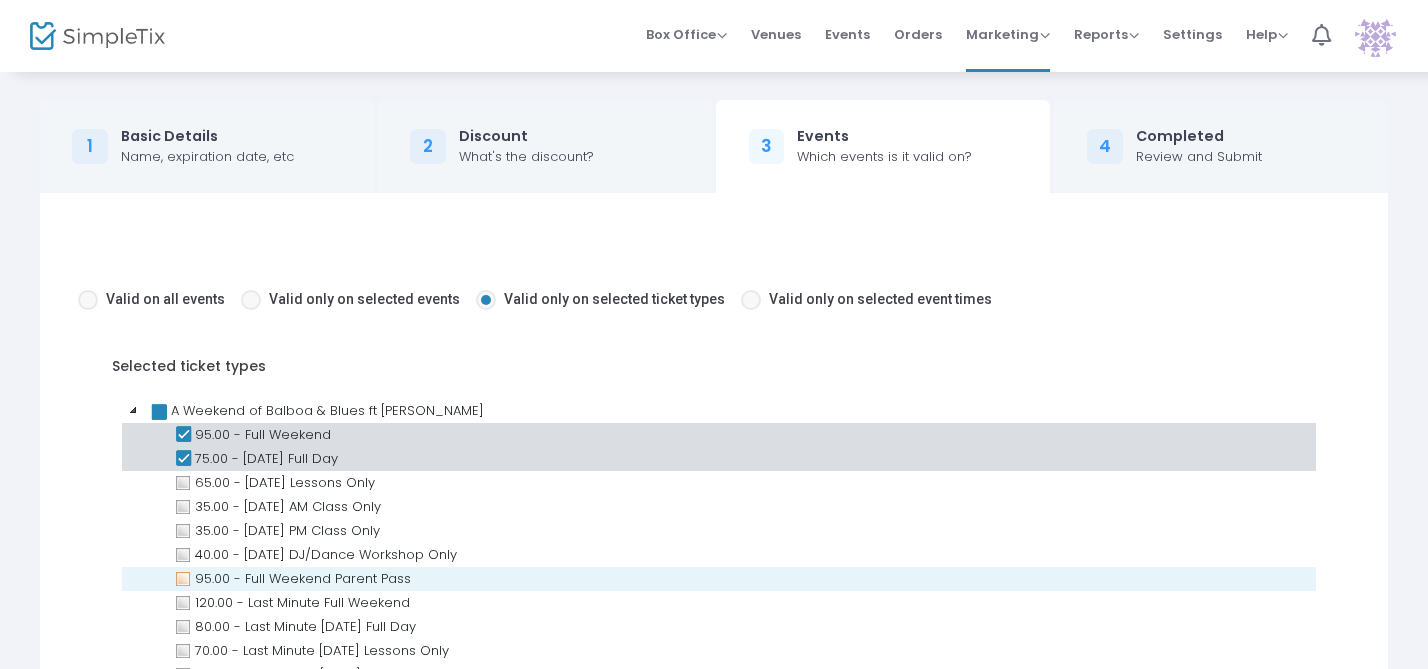 click at bounding box center (183, 579) 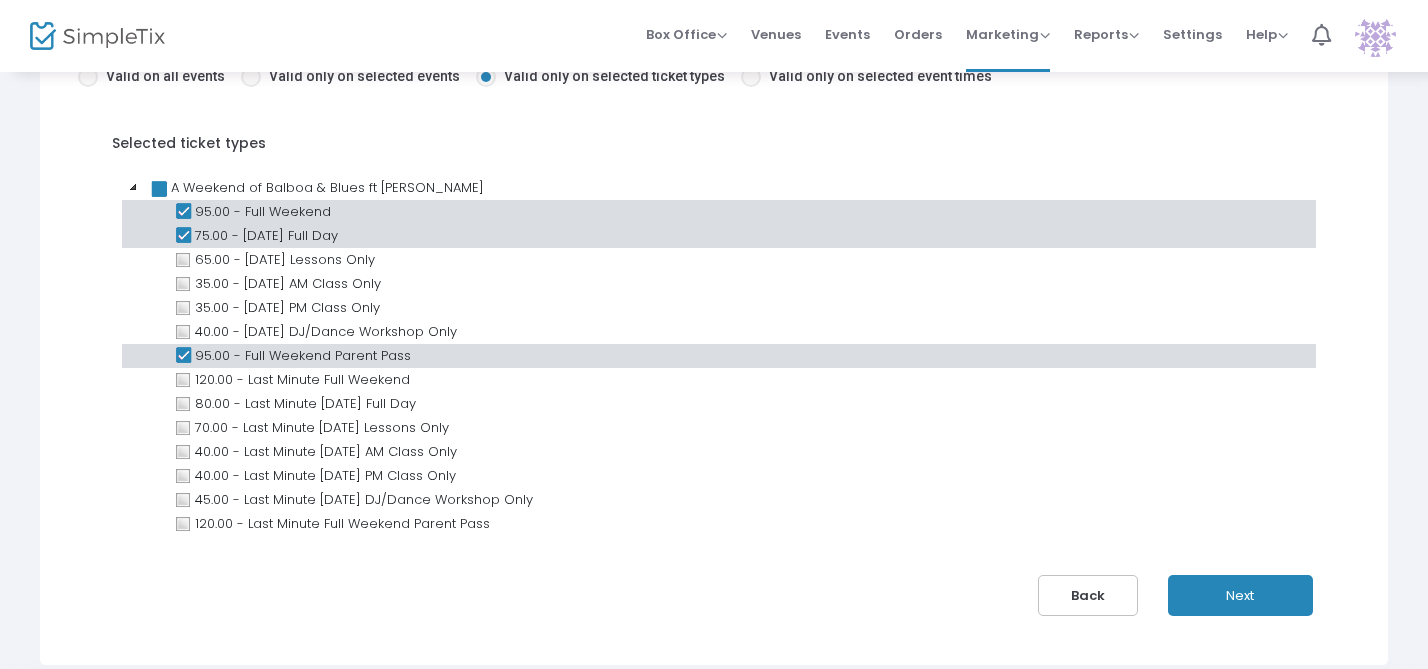 scroll, scrollTop: 233, scrollLeft: 0, axis: vertical 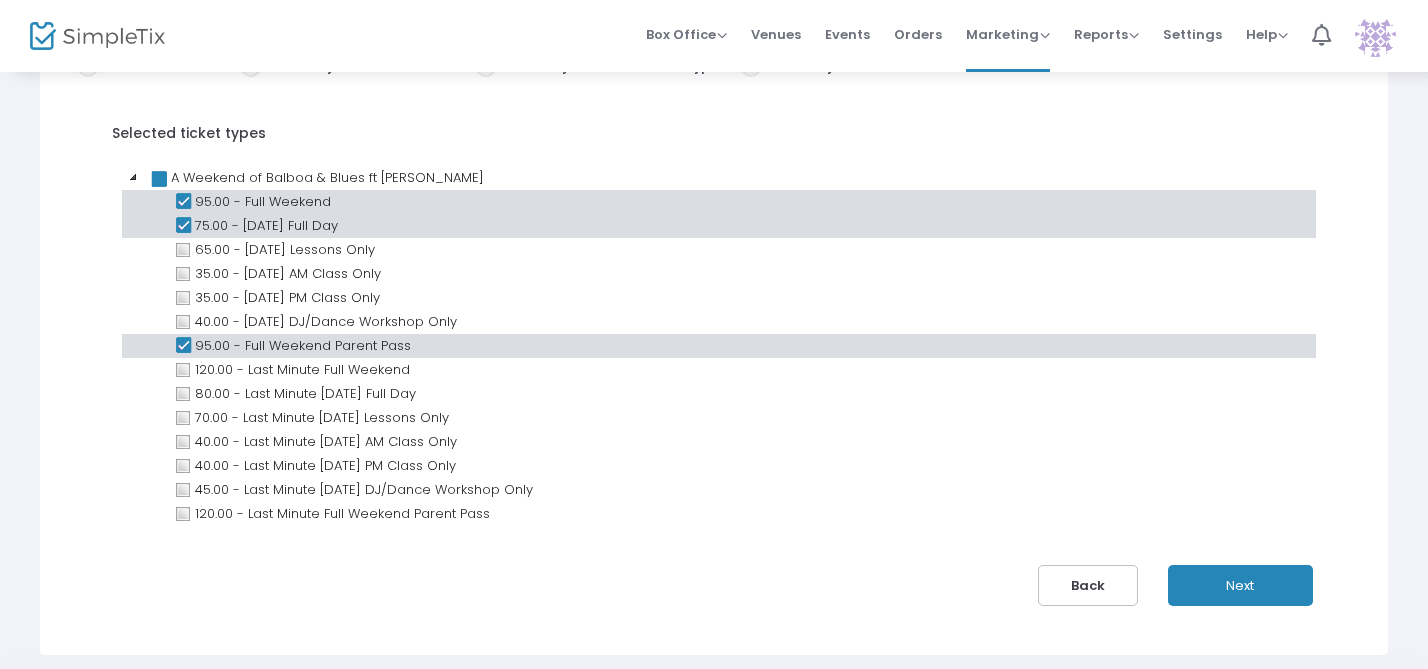 click on "Next" at bounding box center (1240, 585) 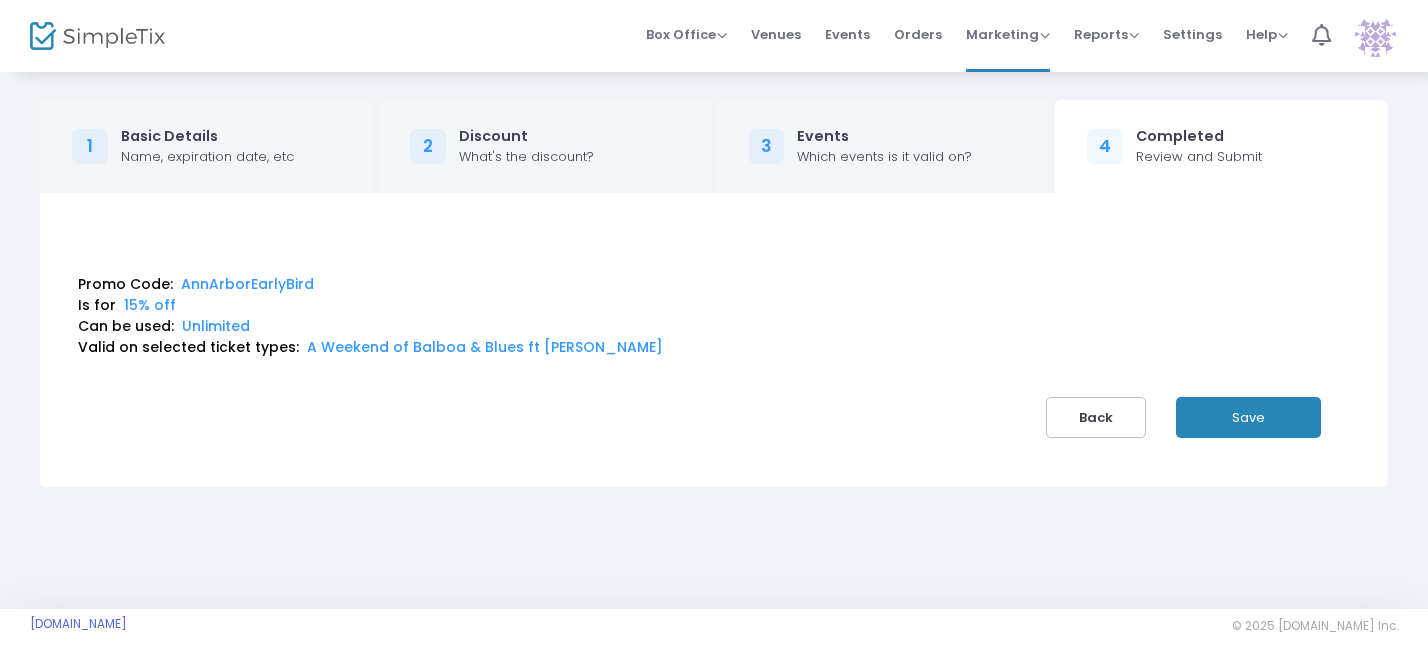 scroll, scrollTop: 0, scrollLeft: 0, axis: both 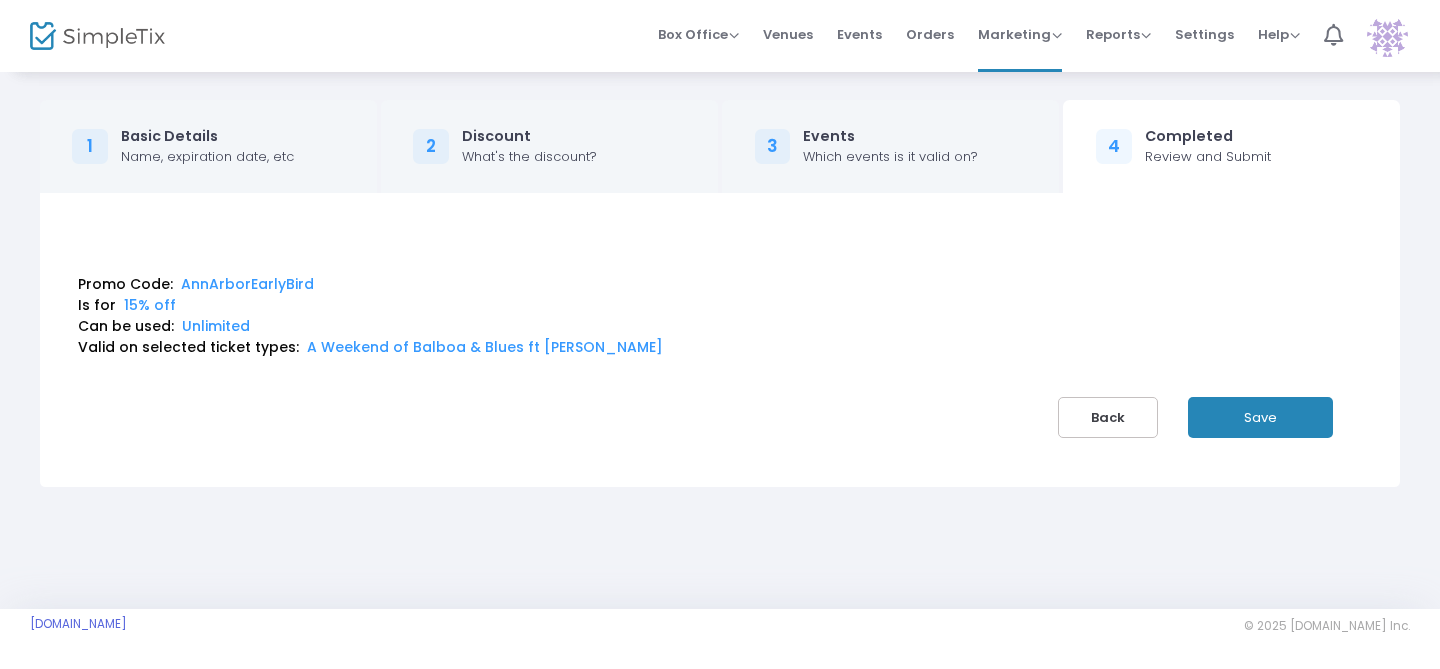 click on "Save" at bounding box center [1260, 417] 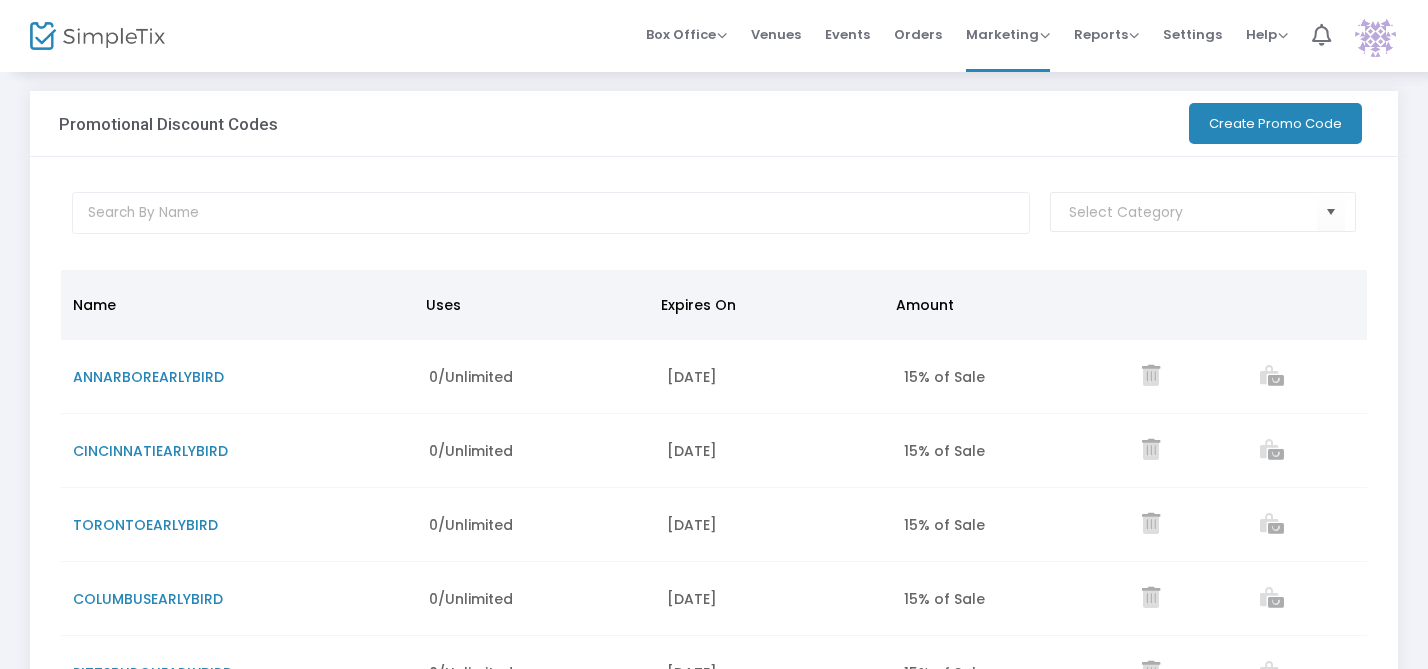 scroll, scrollTop: 0, scrollLeft: 0, axis: both 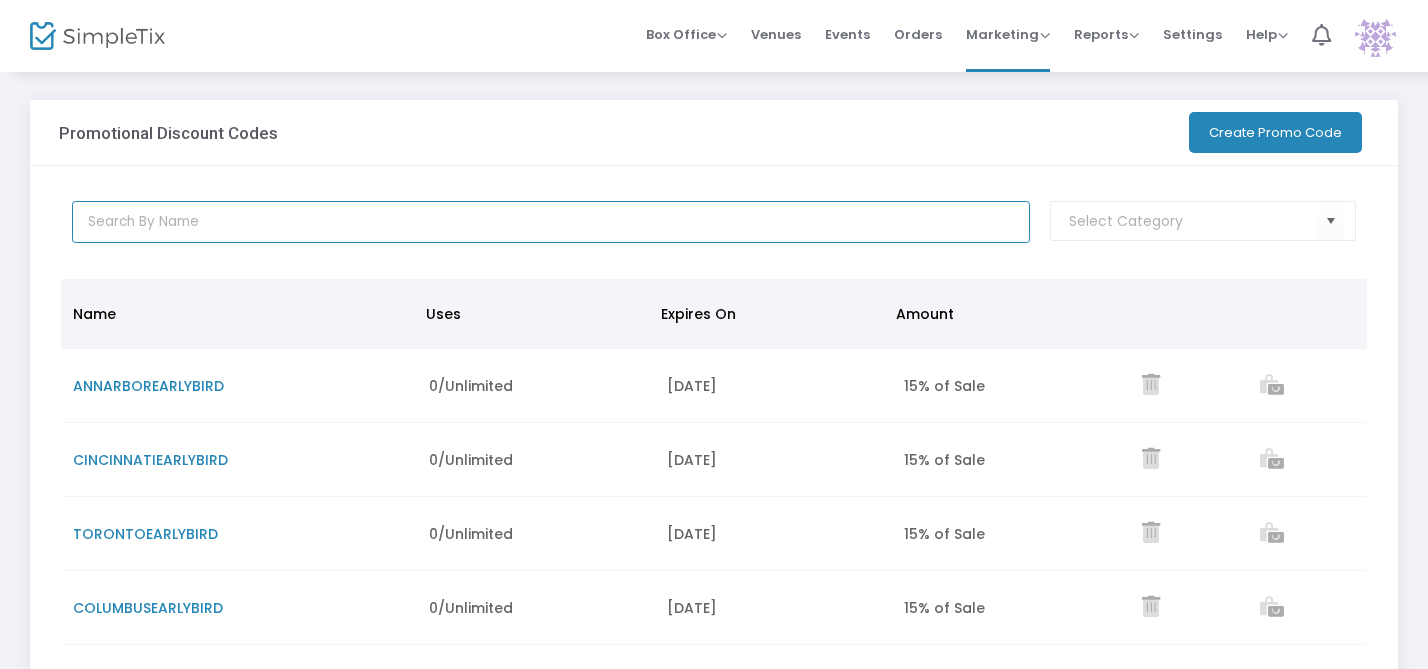 click at bounding box center (551, 222) 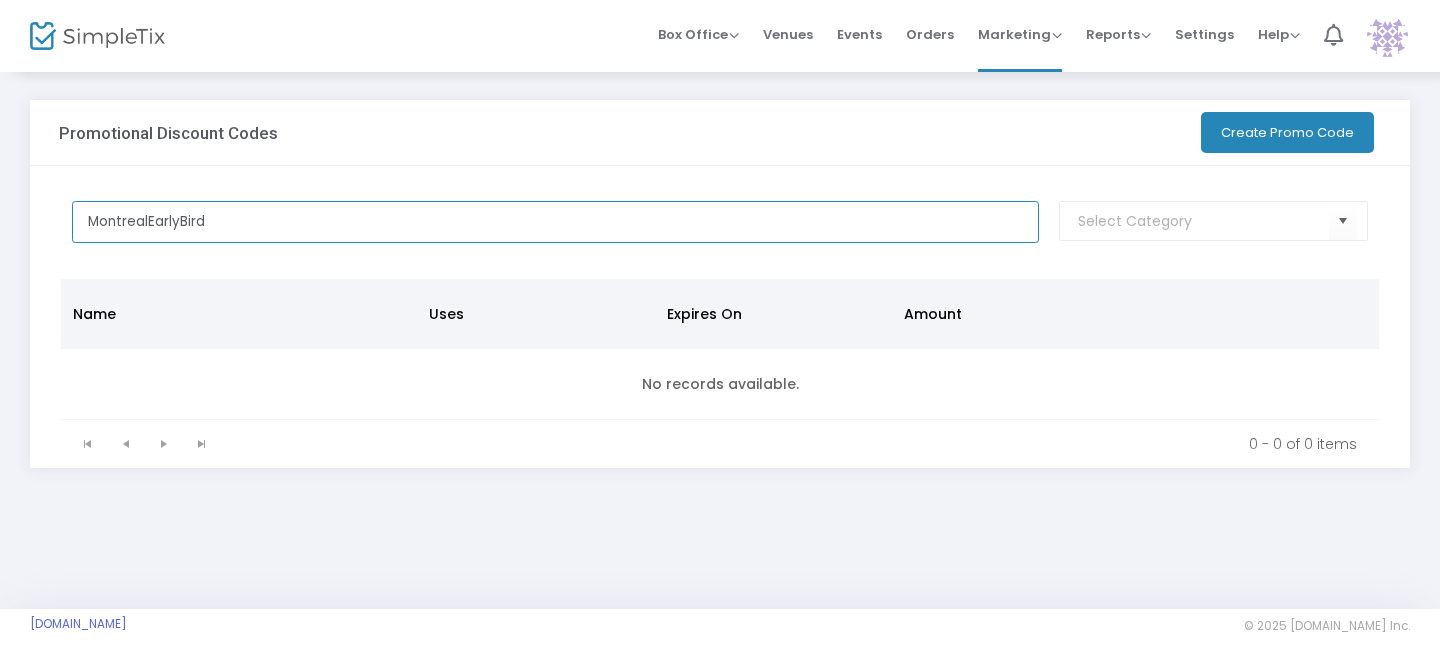 type on "MontrealEarlyBird" 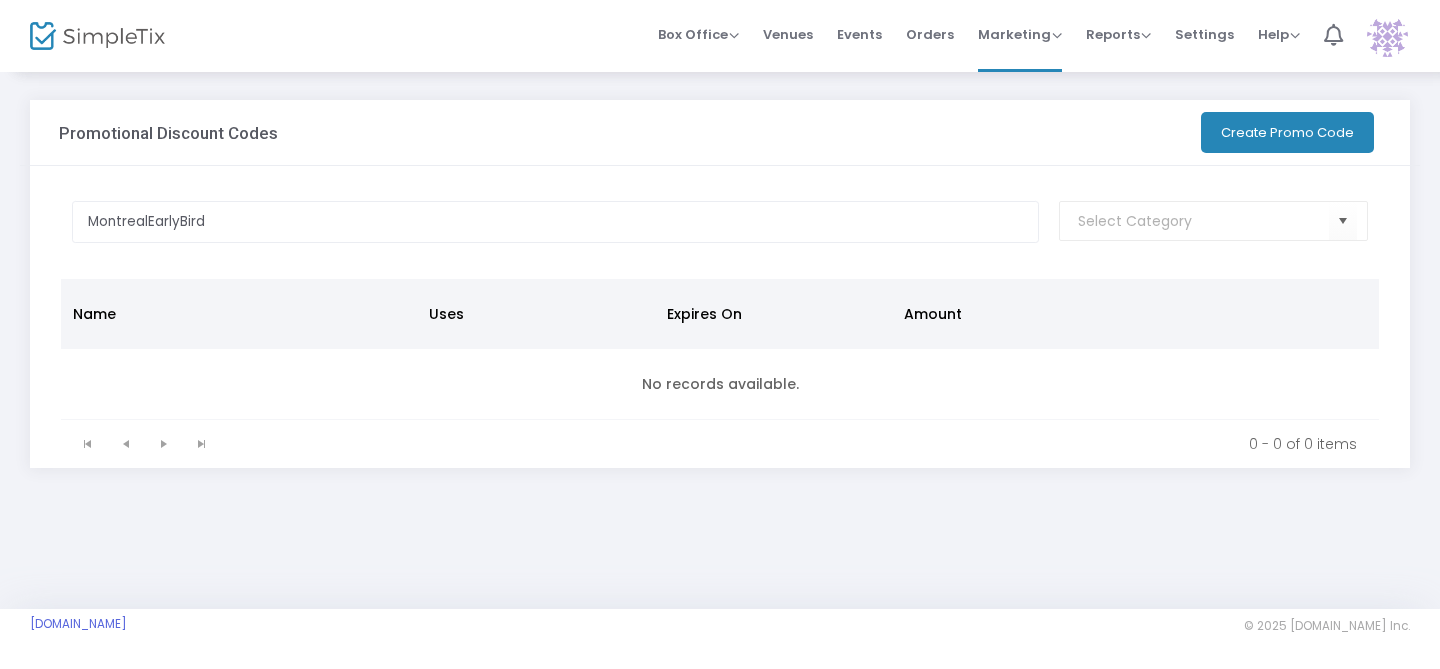 click on "Create Promo Code" 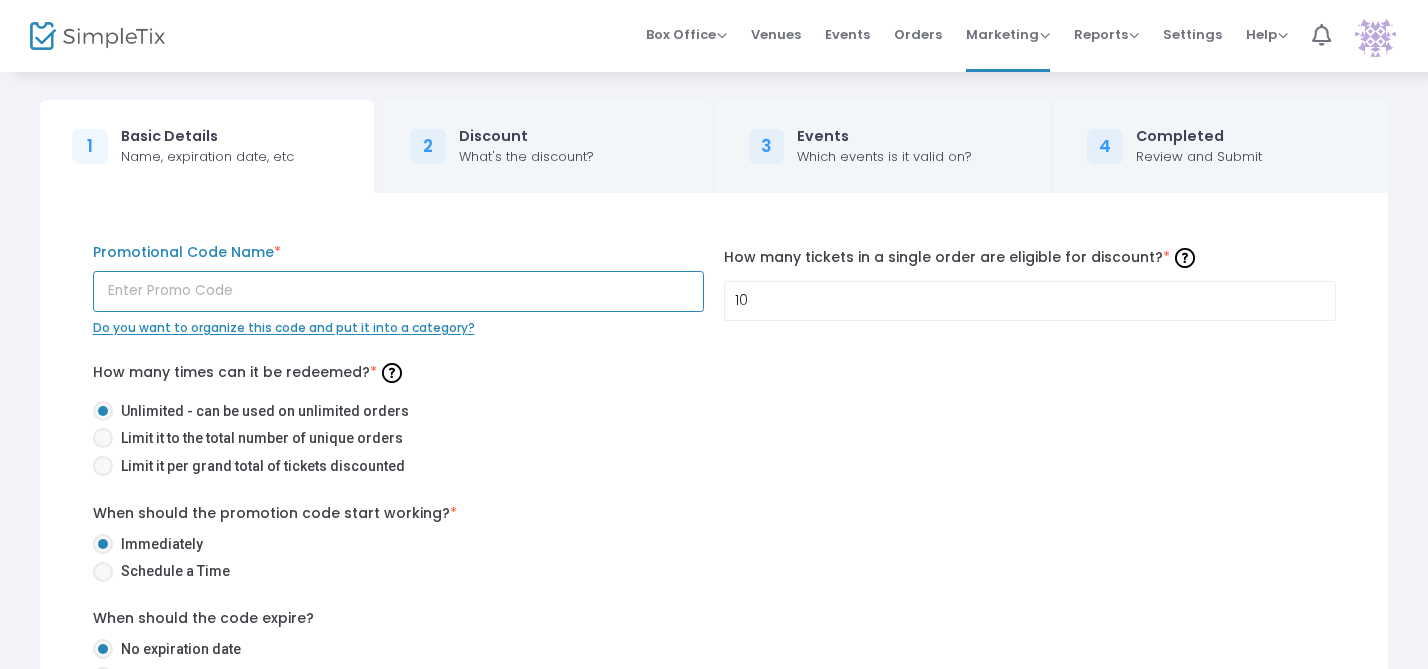 click at bounding box center [399, 291] 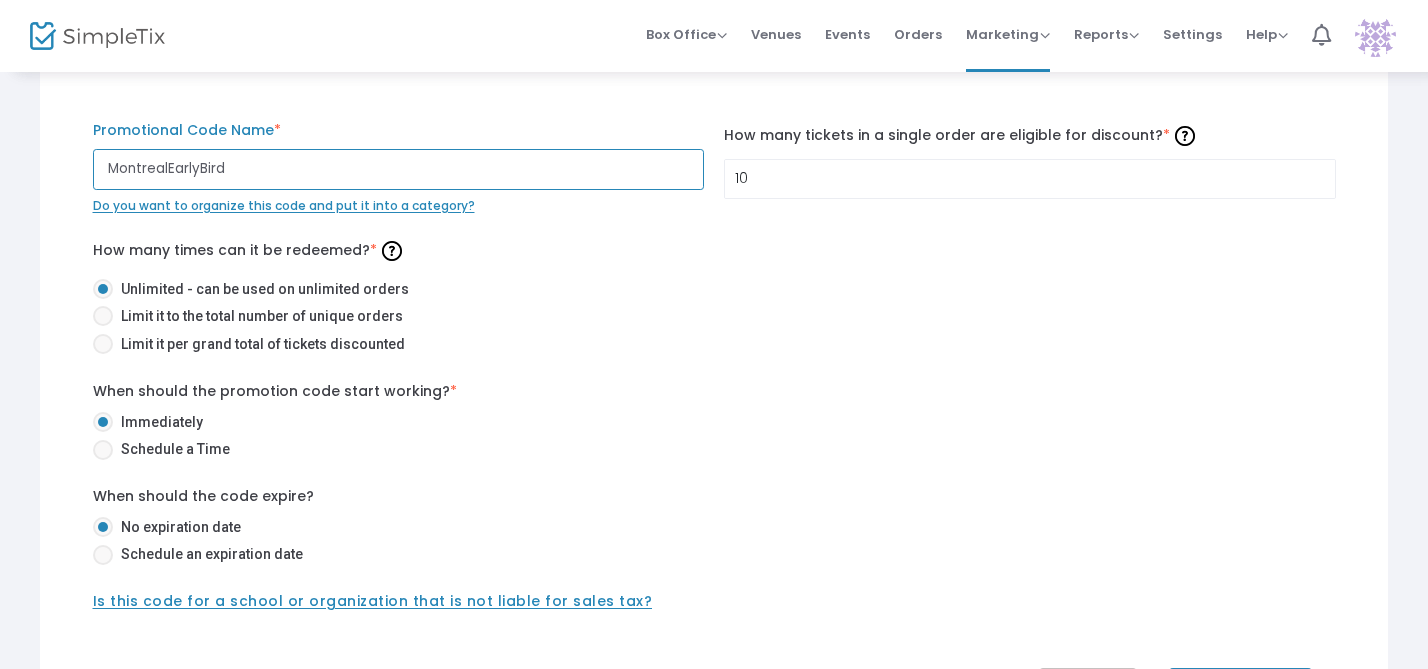 scroll, scrollTop: 150, scrollLeft: 0, axis: vertical 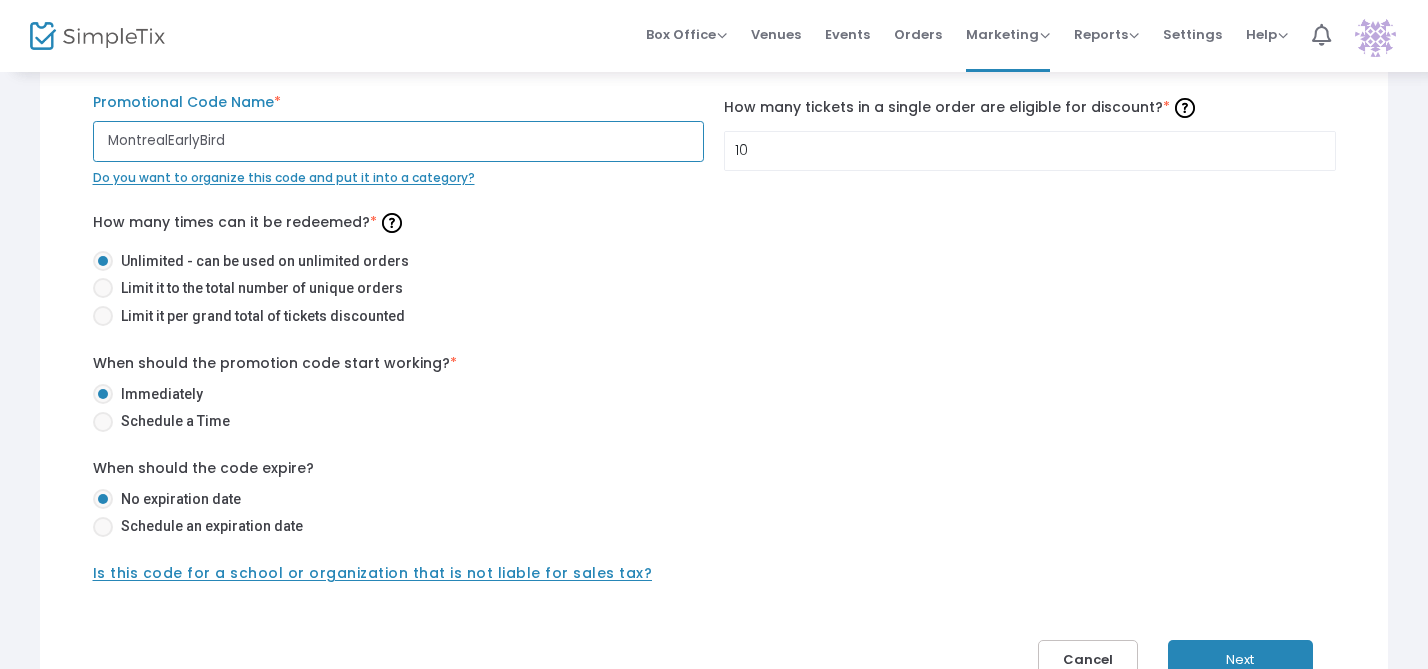 type on "MontrealEarlyBird" 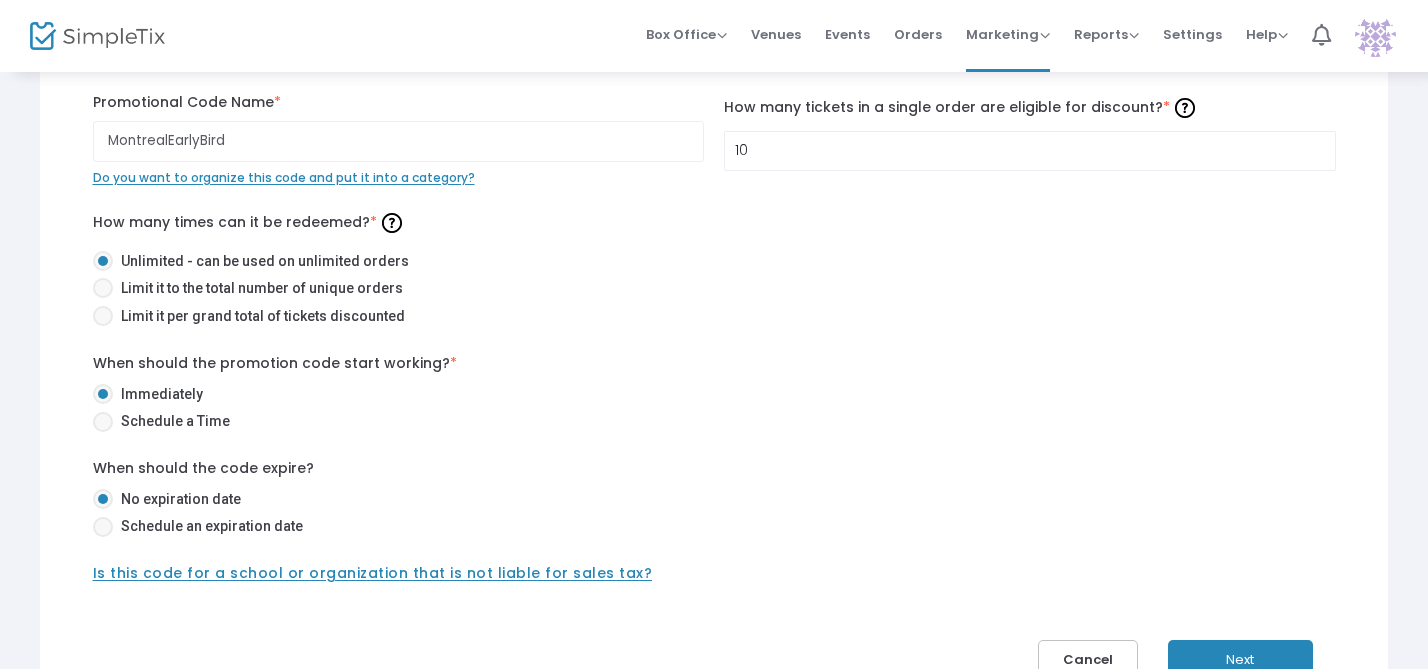 click at bounding box center (103, 527) 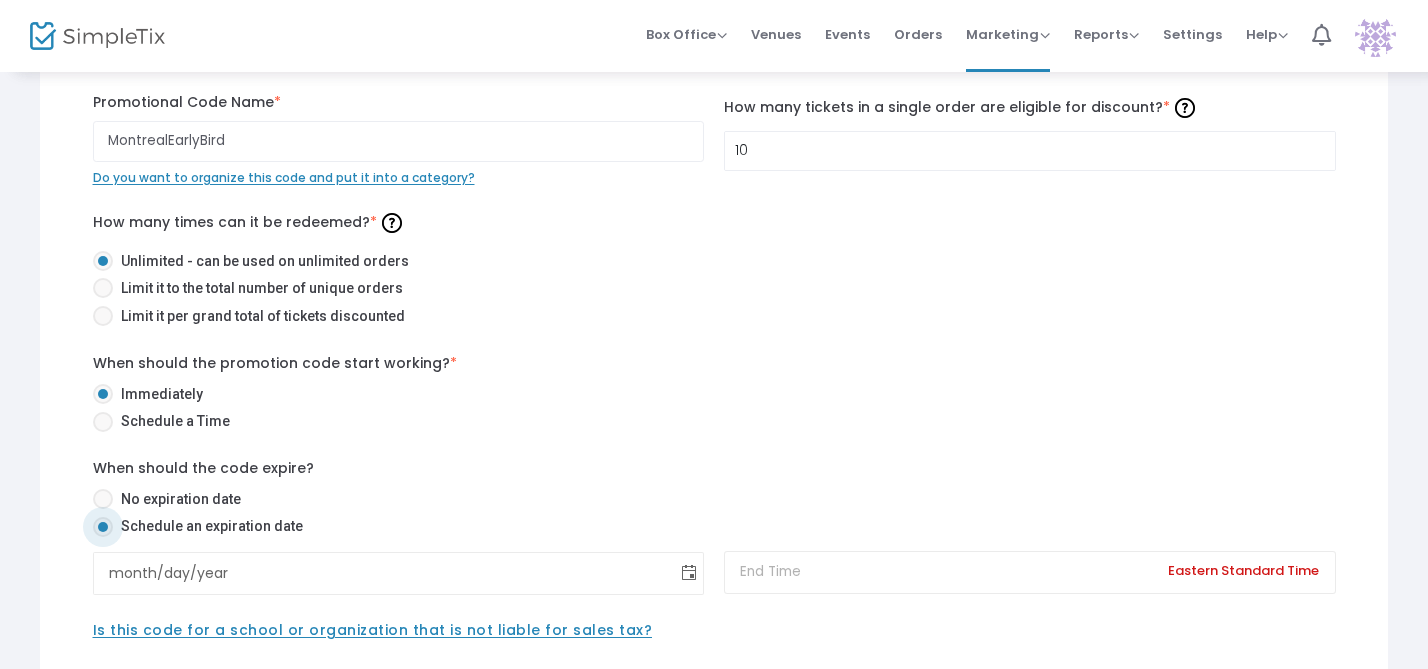 click at bounding box center (689, 573) 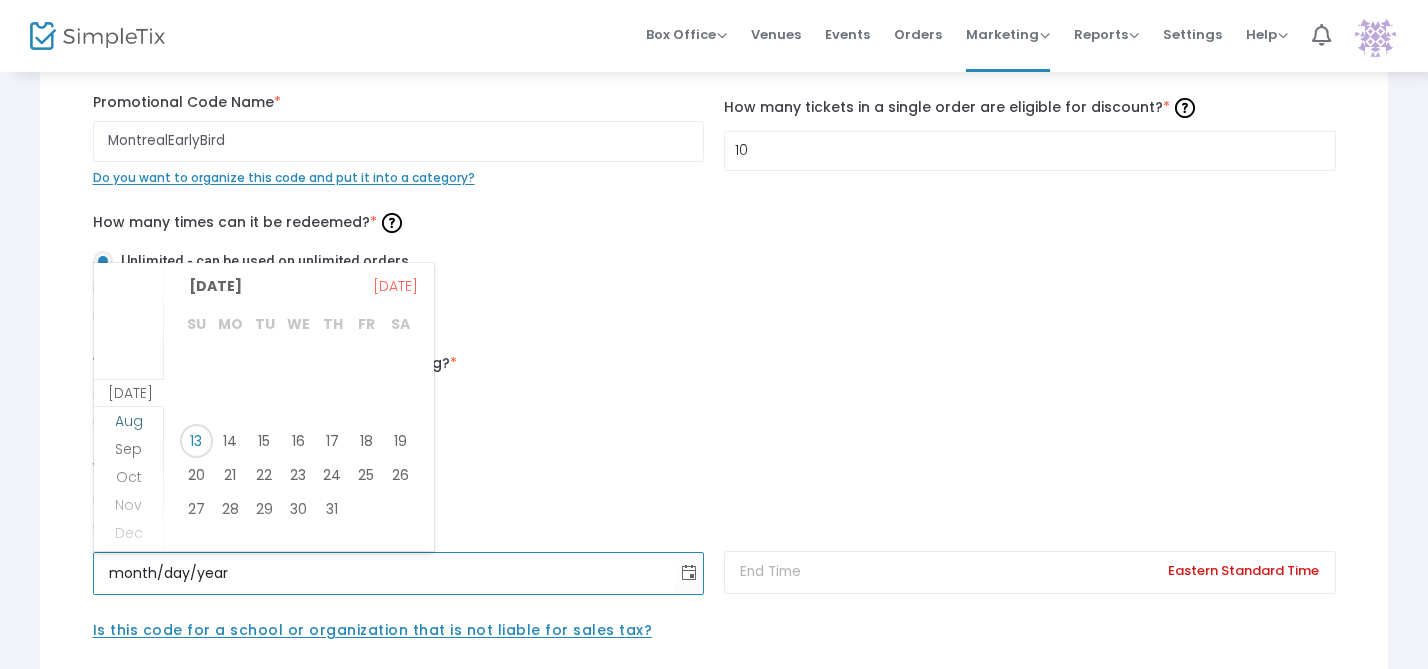 click on "Aug" at bounding box center (129, 421) 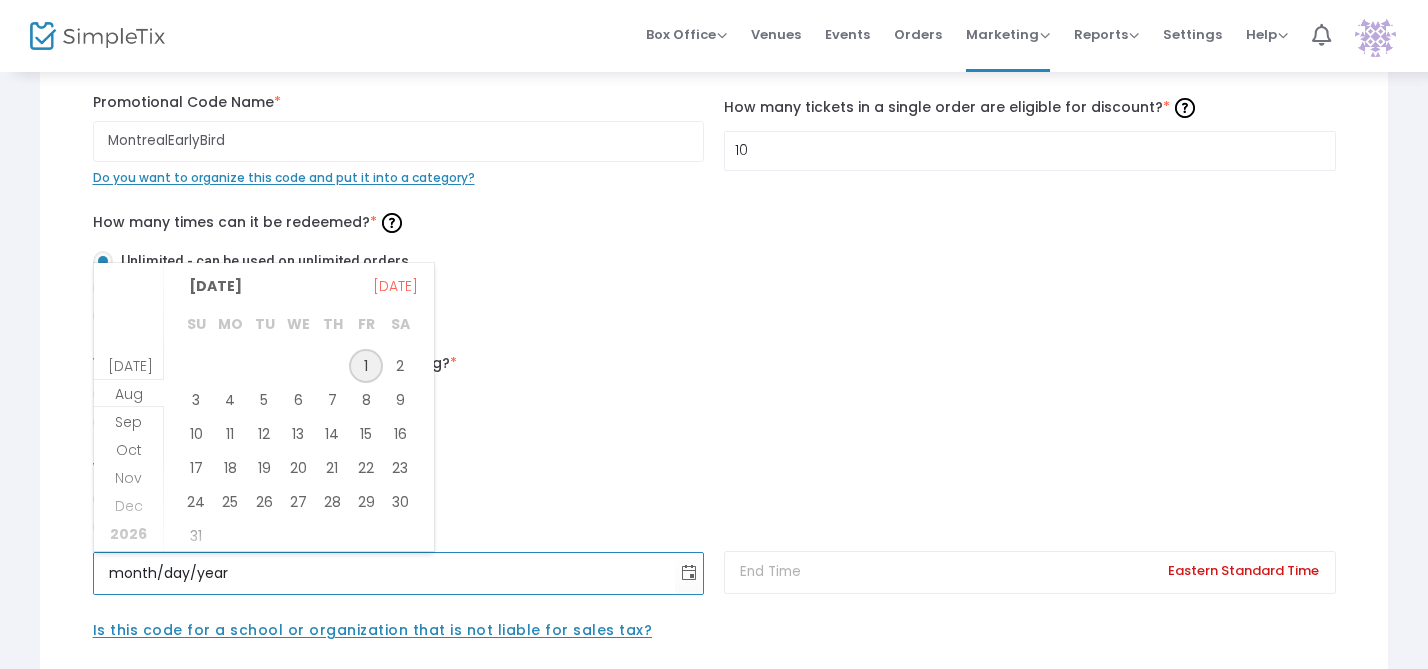click on "1" at bounding box center [366, 366] 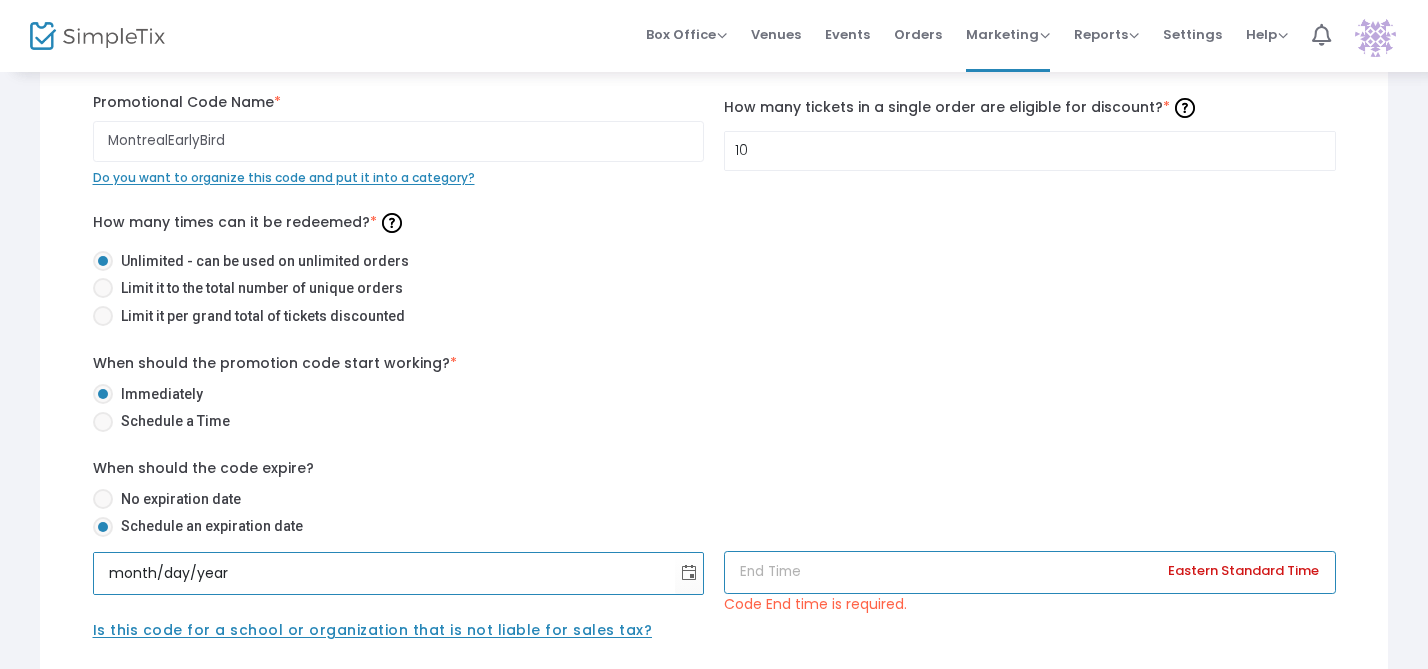 click at bounding box center [1030, 572] 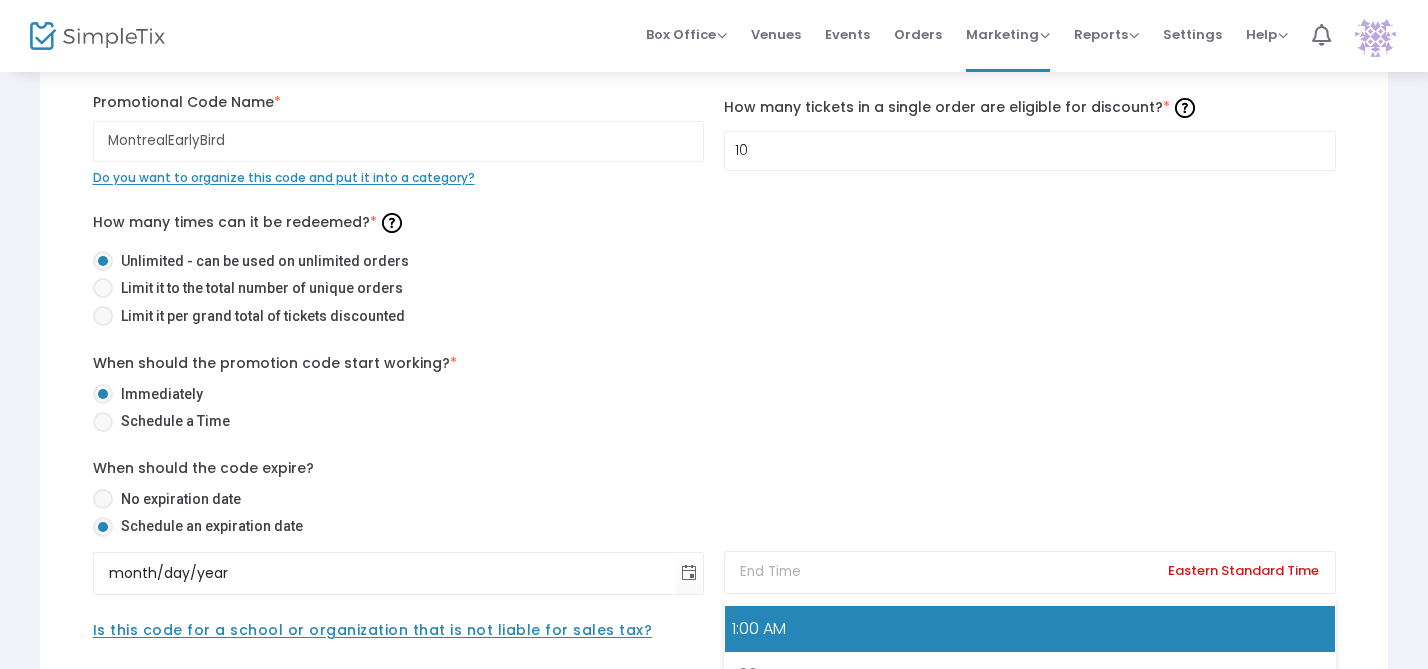 click on "1:00 AM" at bounding box center (1030, 629) 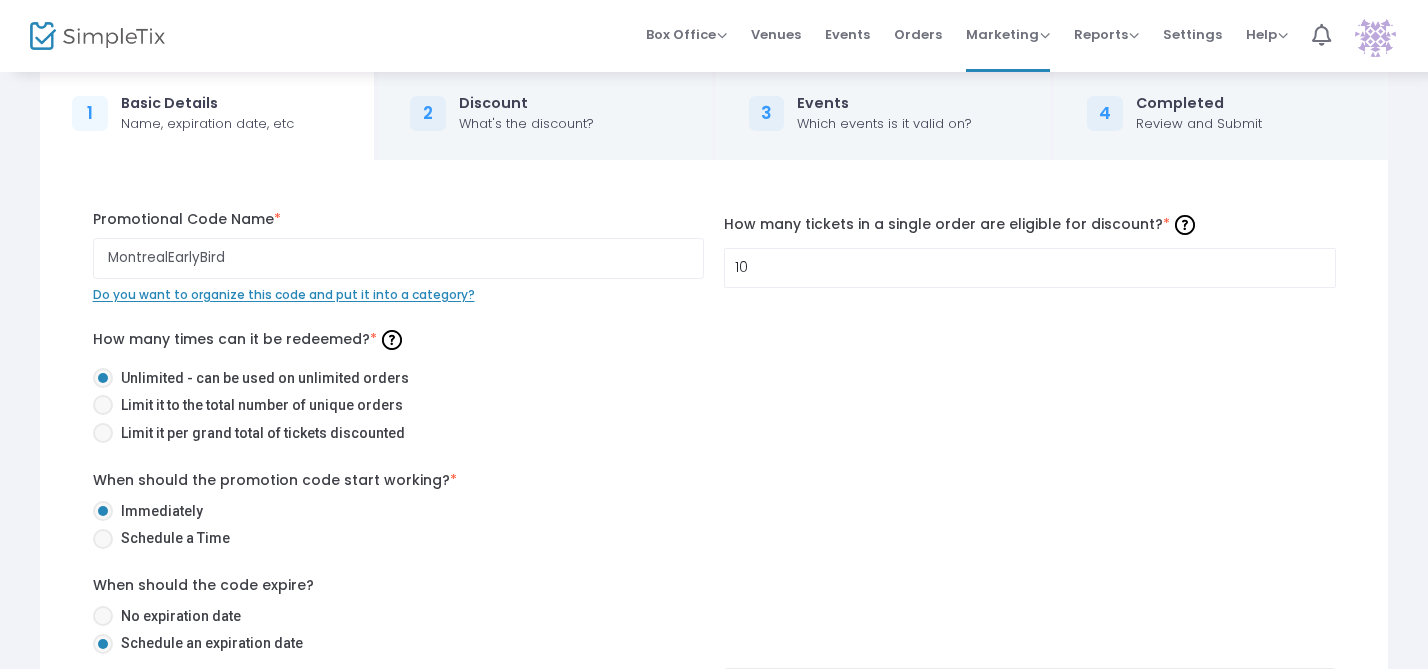 scroll, scrollTop: 32, scrollLeft: 0, axis: vertical 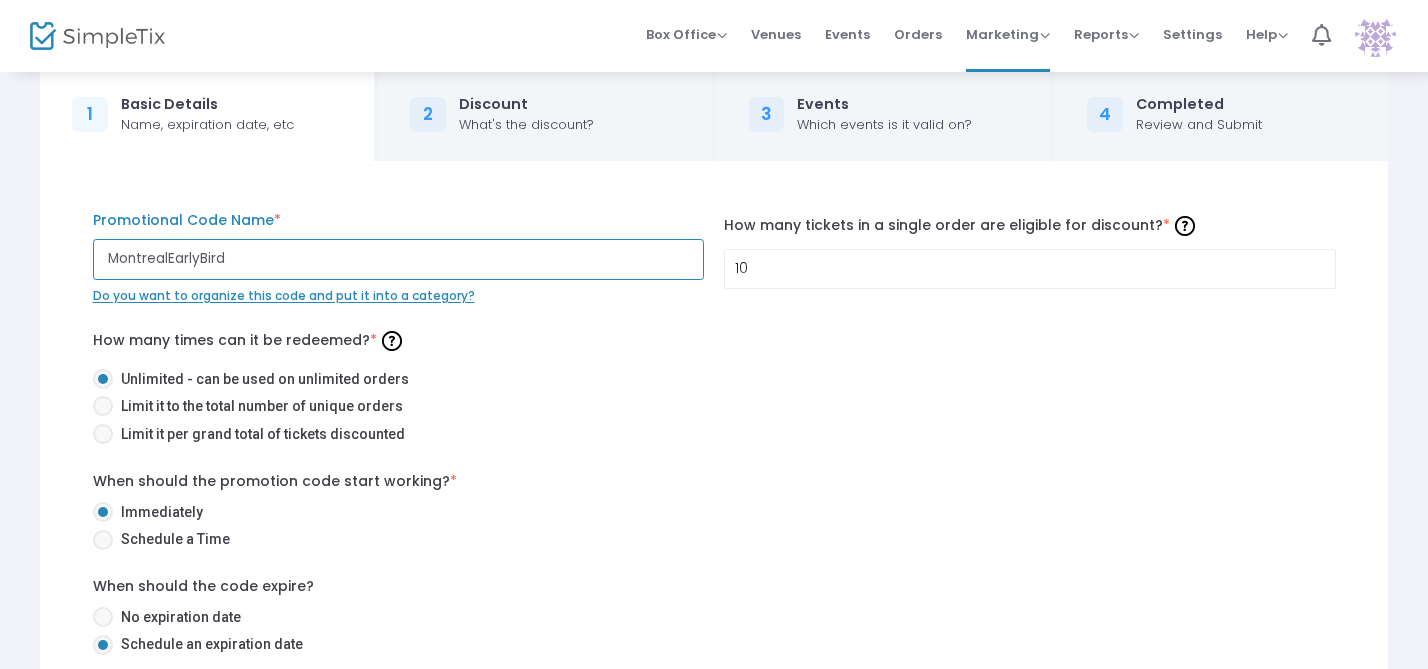 click on "MontrealEarlyBird" at bounding box center [399, 259] 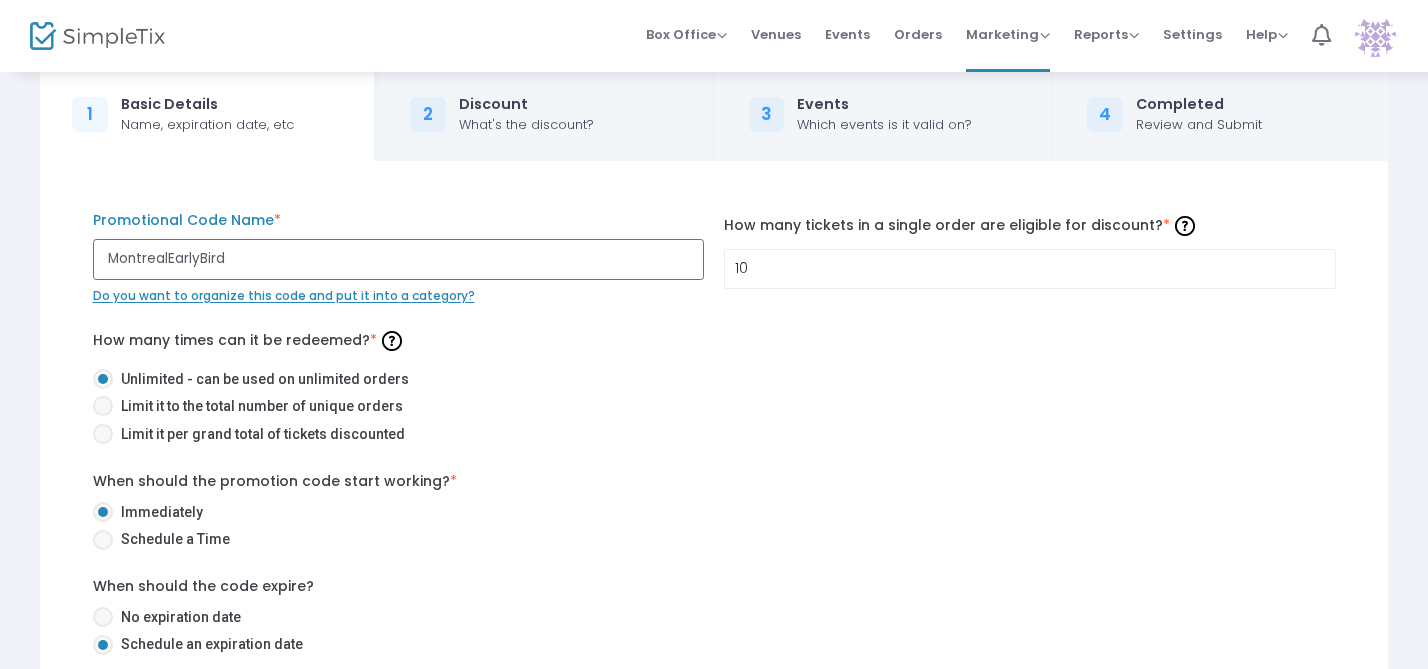 scroll, scrollTop: 0, scrollLeft: 0, axis: both 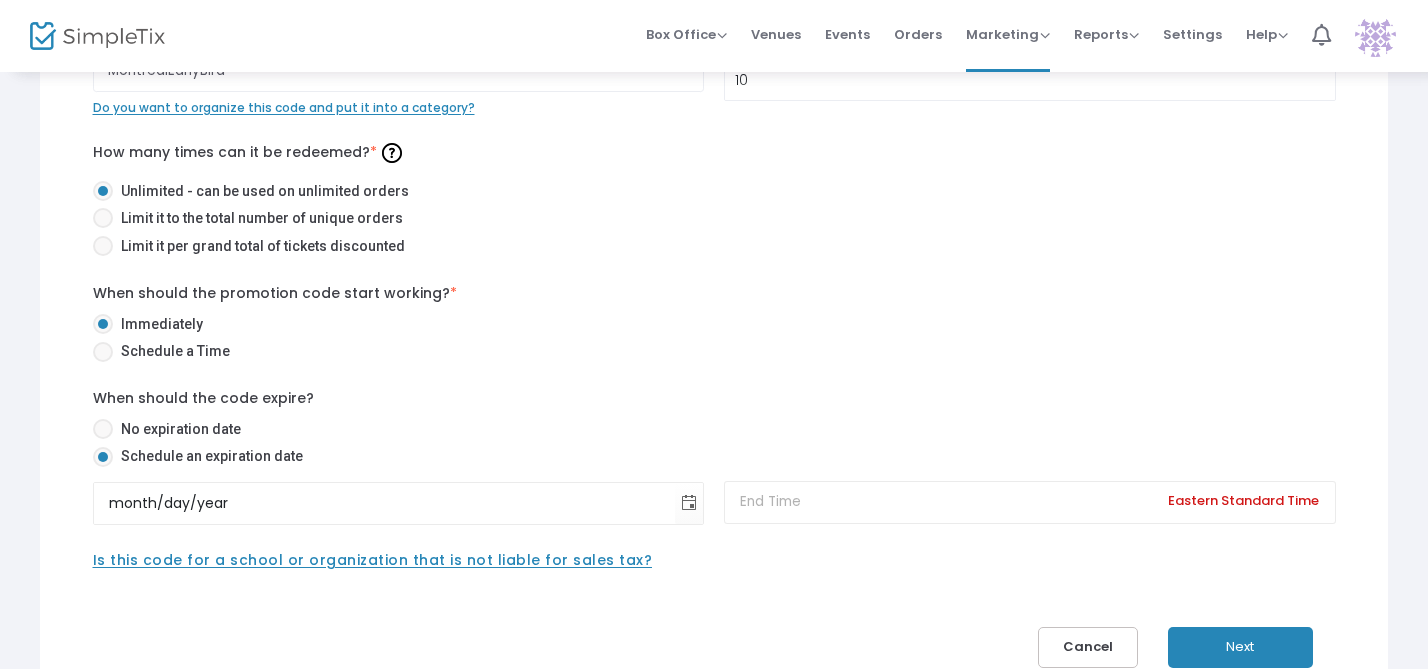 click on "Next" at bounding box center (1240, 647) 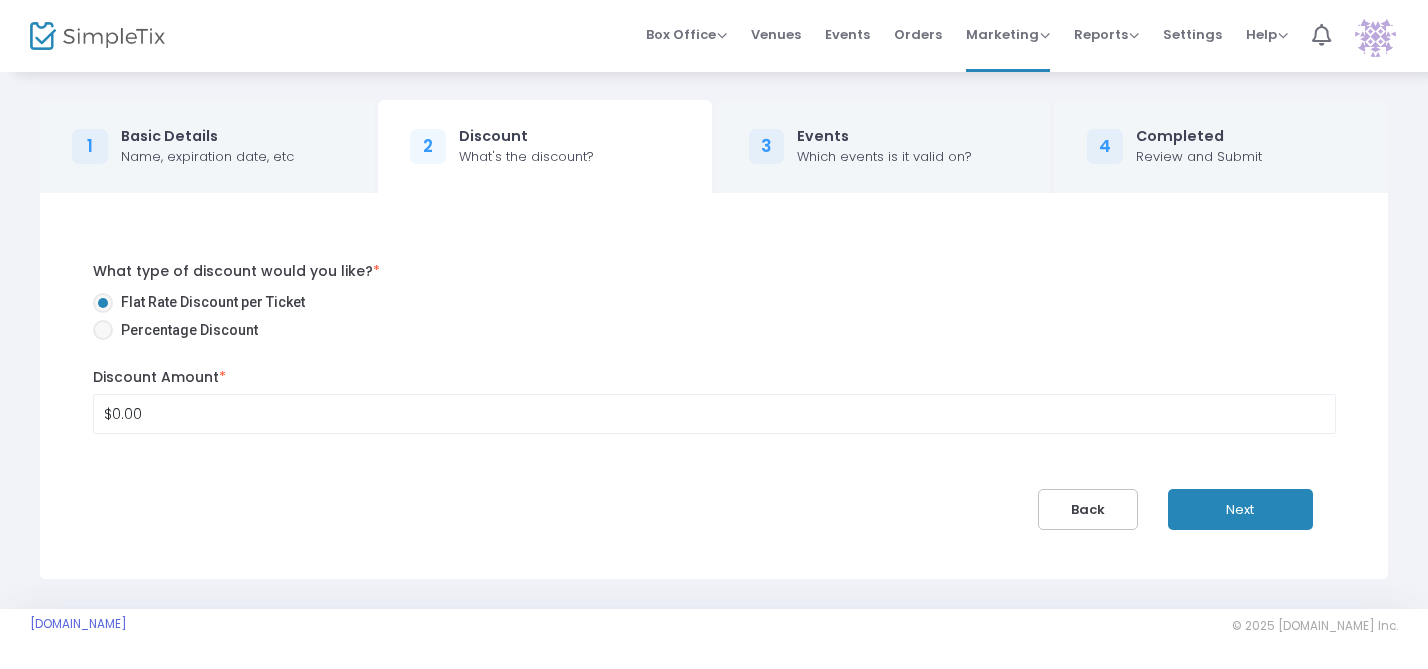 scroll, scrollTop: 0, scrollLeft: 0, axis: both 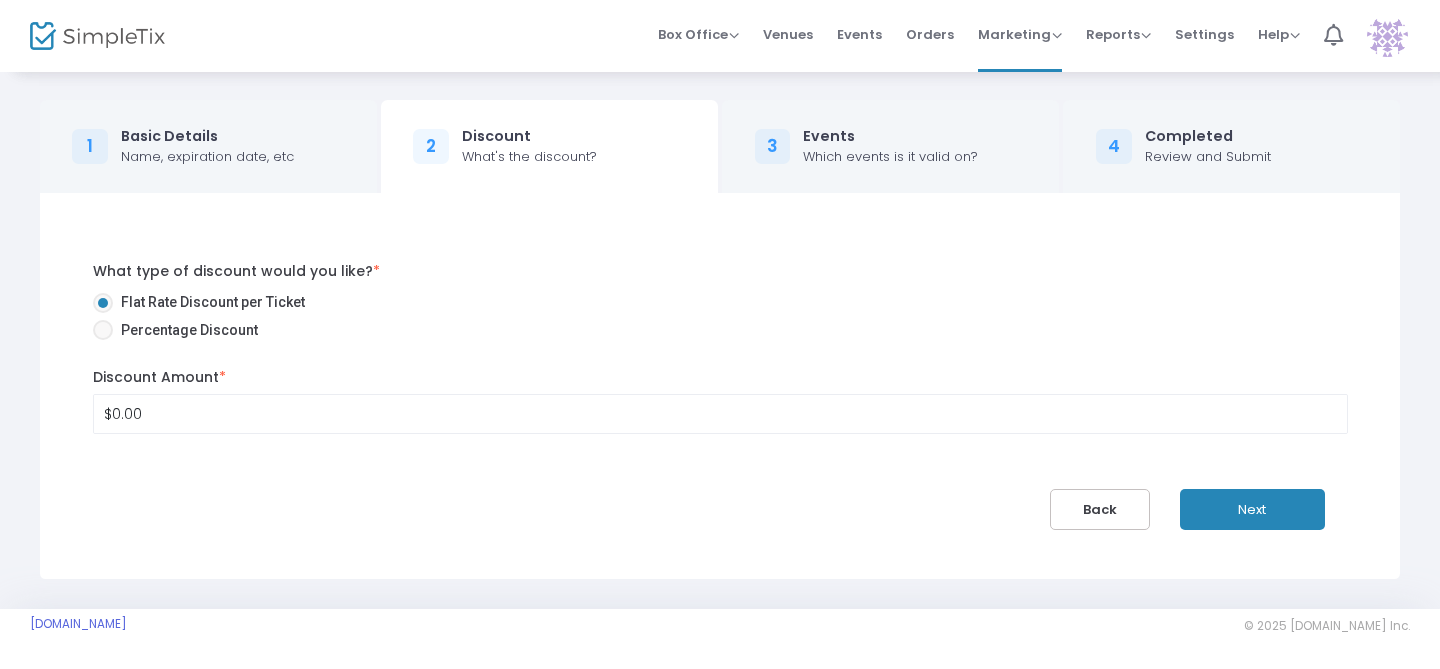 click at bounding box center (103, 330) 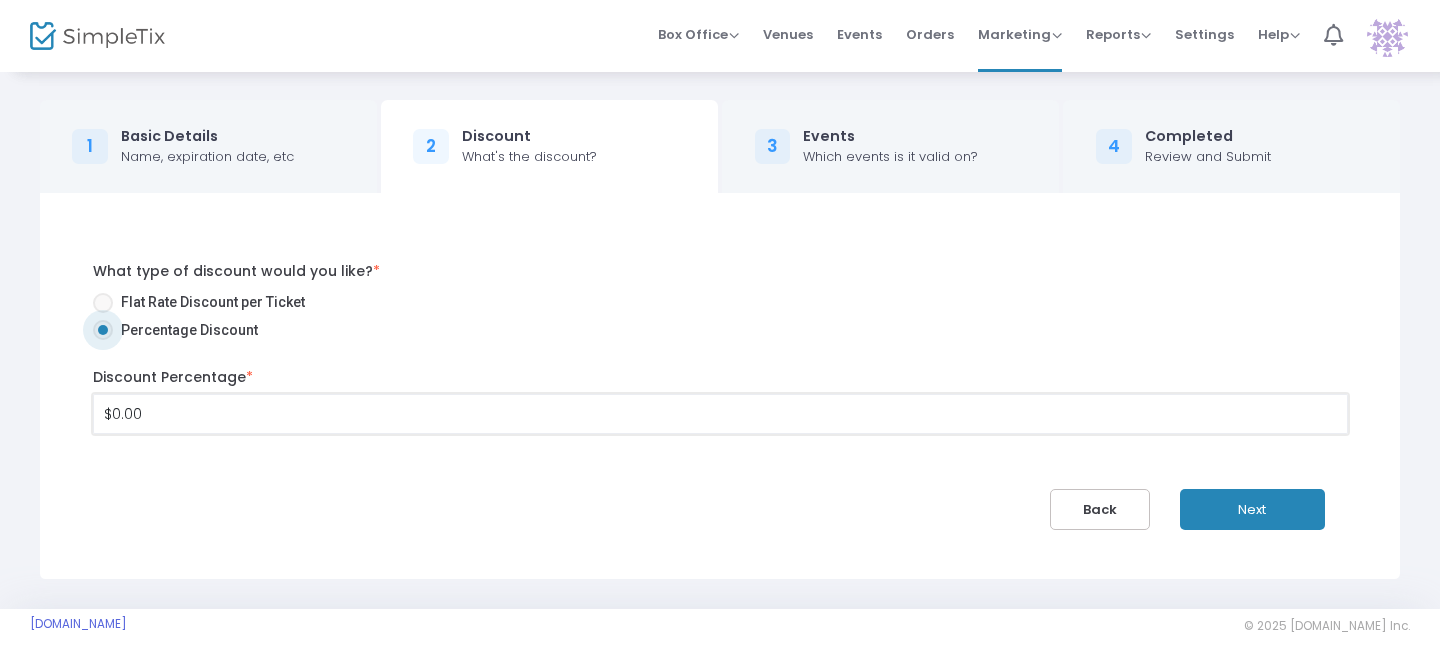 click on "$0.00" at bounding box center [720, 414] 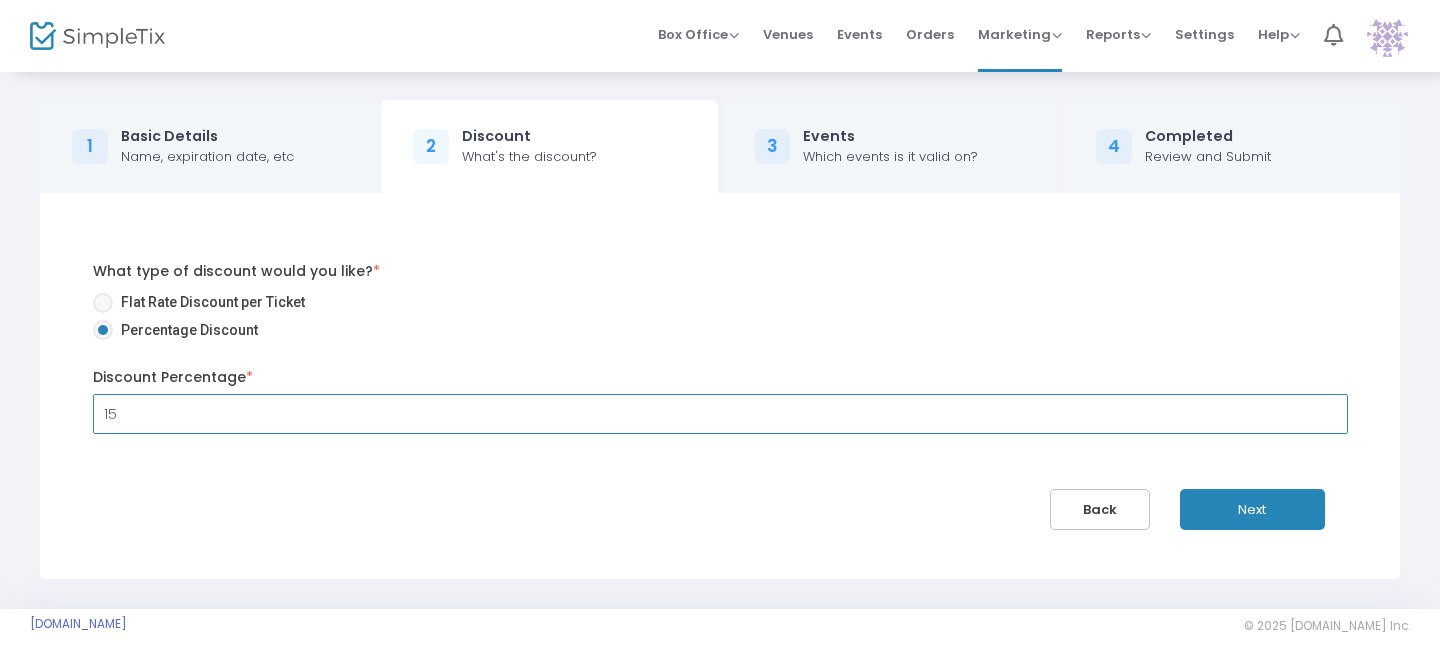 type on "15" 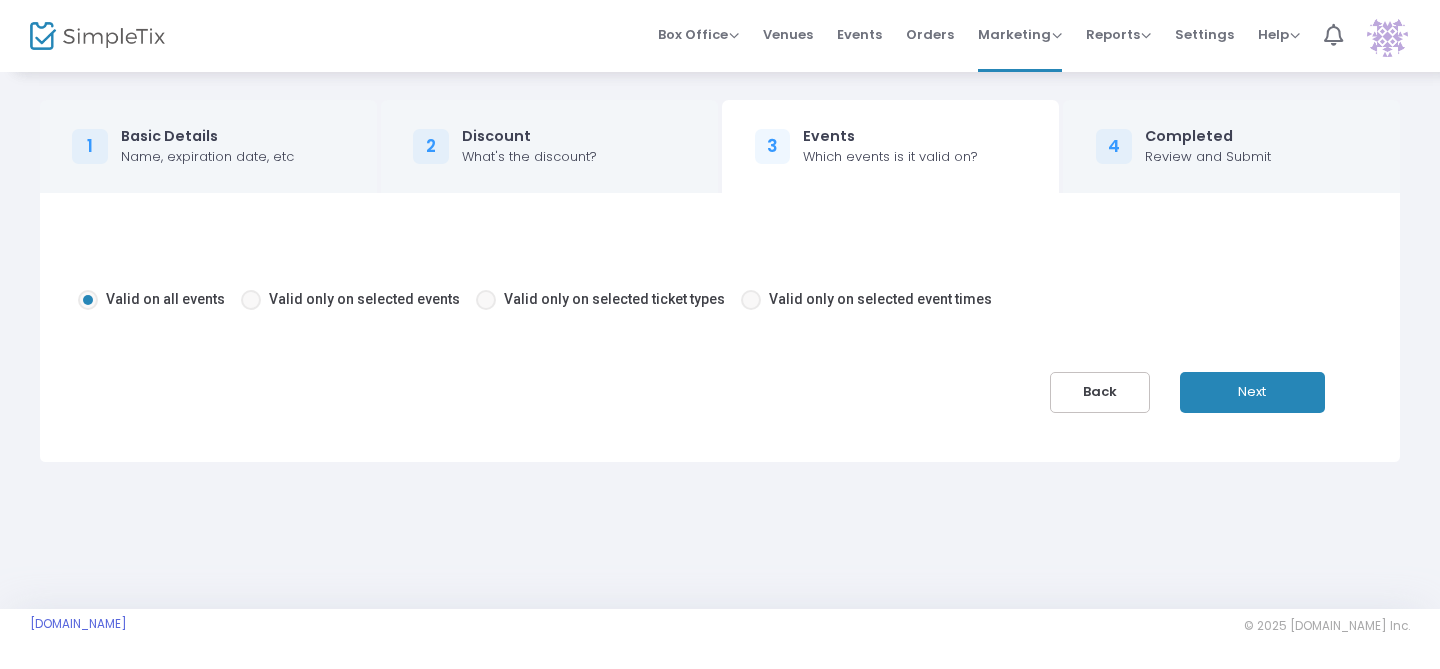 click at bounding box center [486, 300] 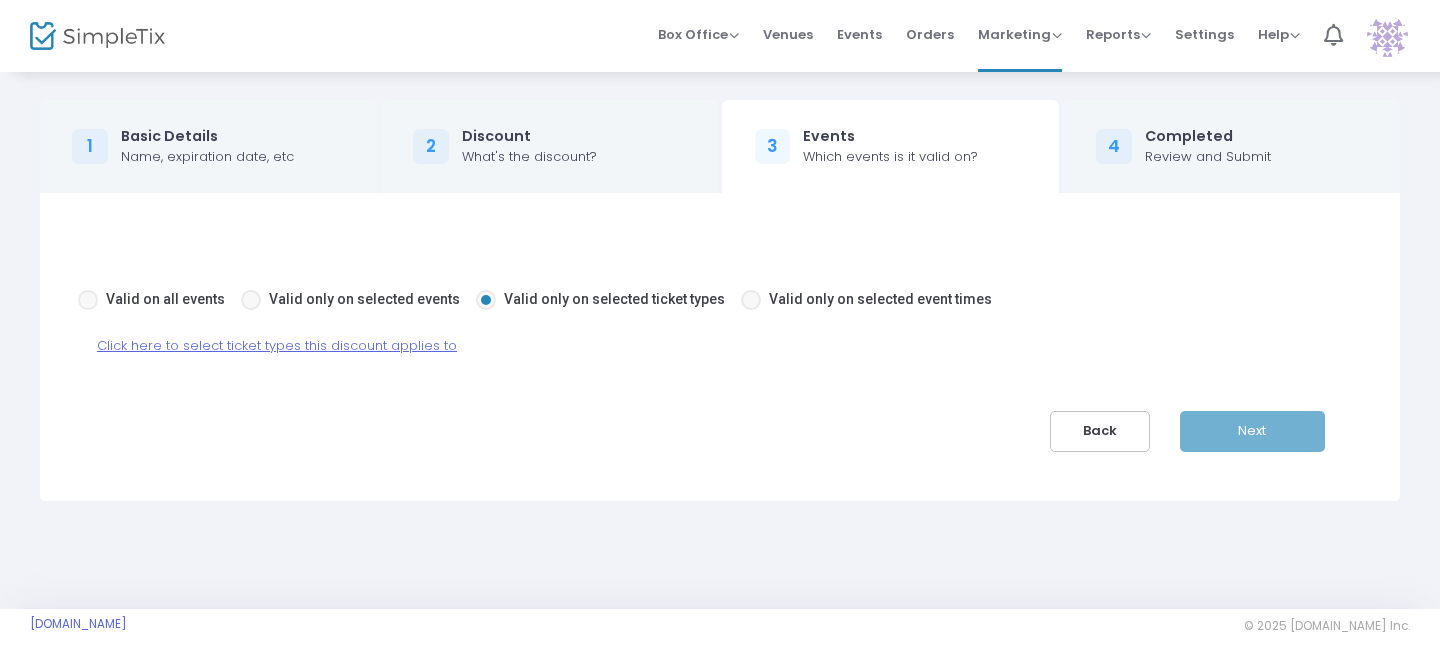 click on "Click here to select ticket types this discount applies to" at bounding box center [277, 345] 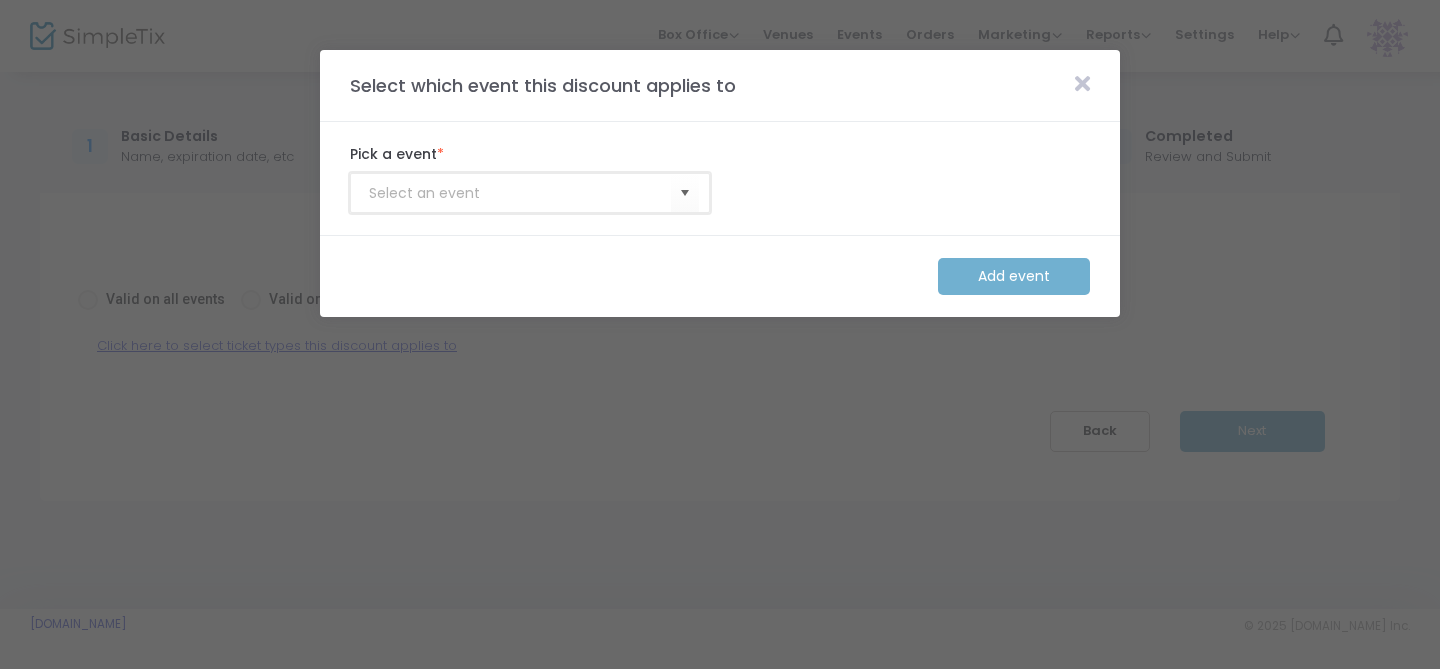 click at bounding box center [520, 193] 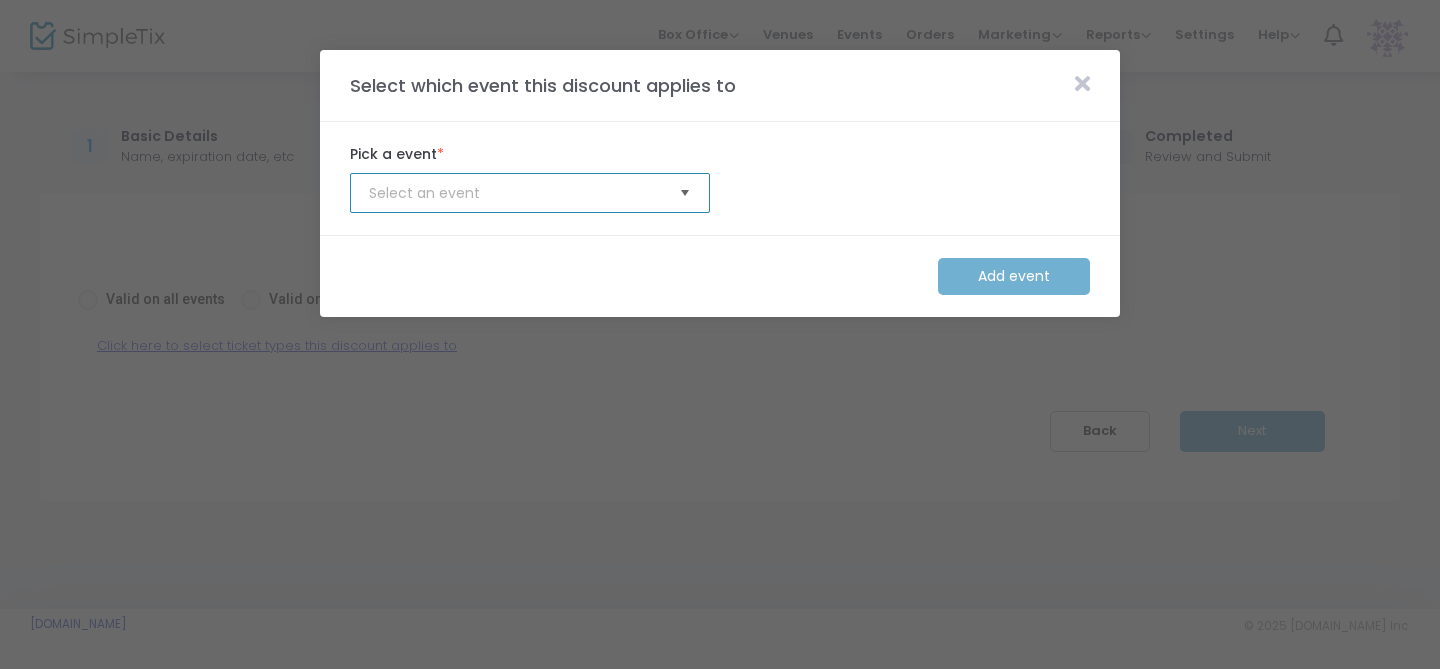 click 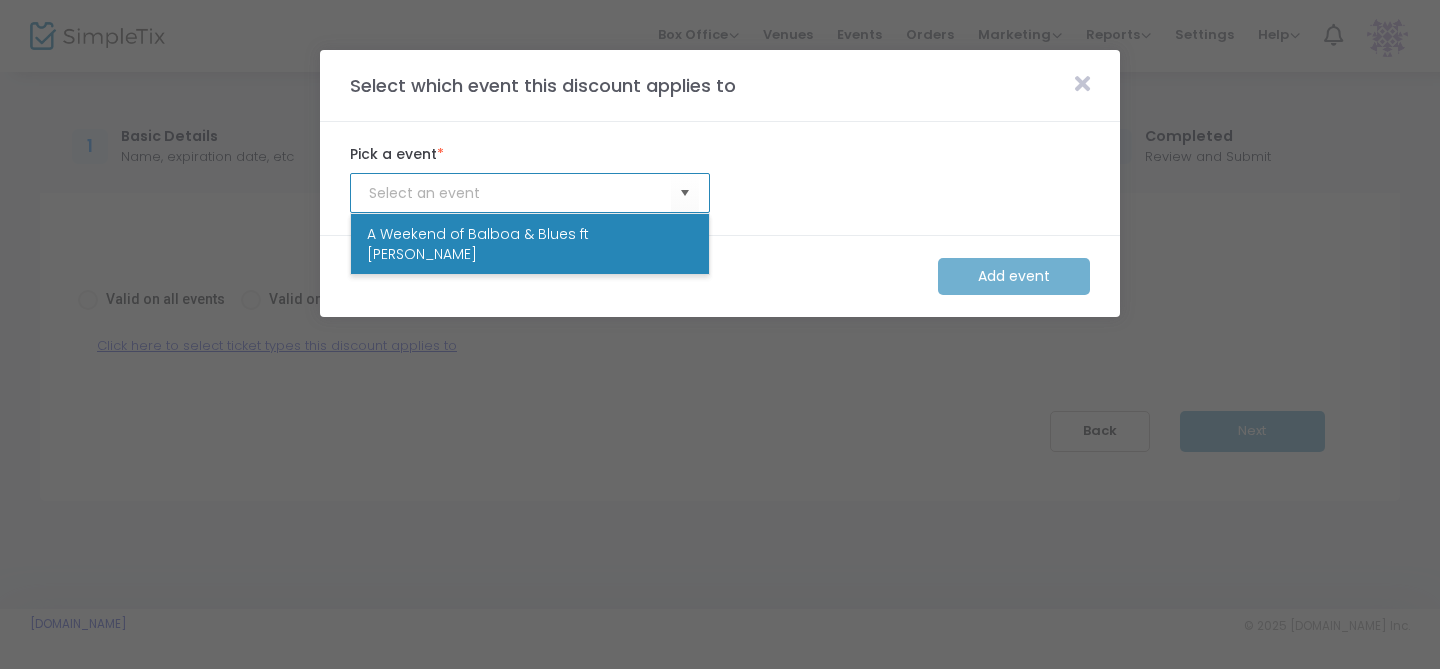click on "A Weekend of Balboa & Blues ft [PERSON_NAME]" at bounding box center [530, 244] 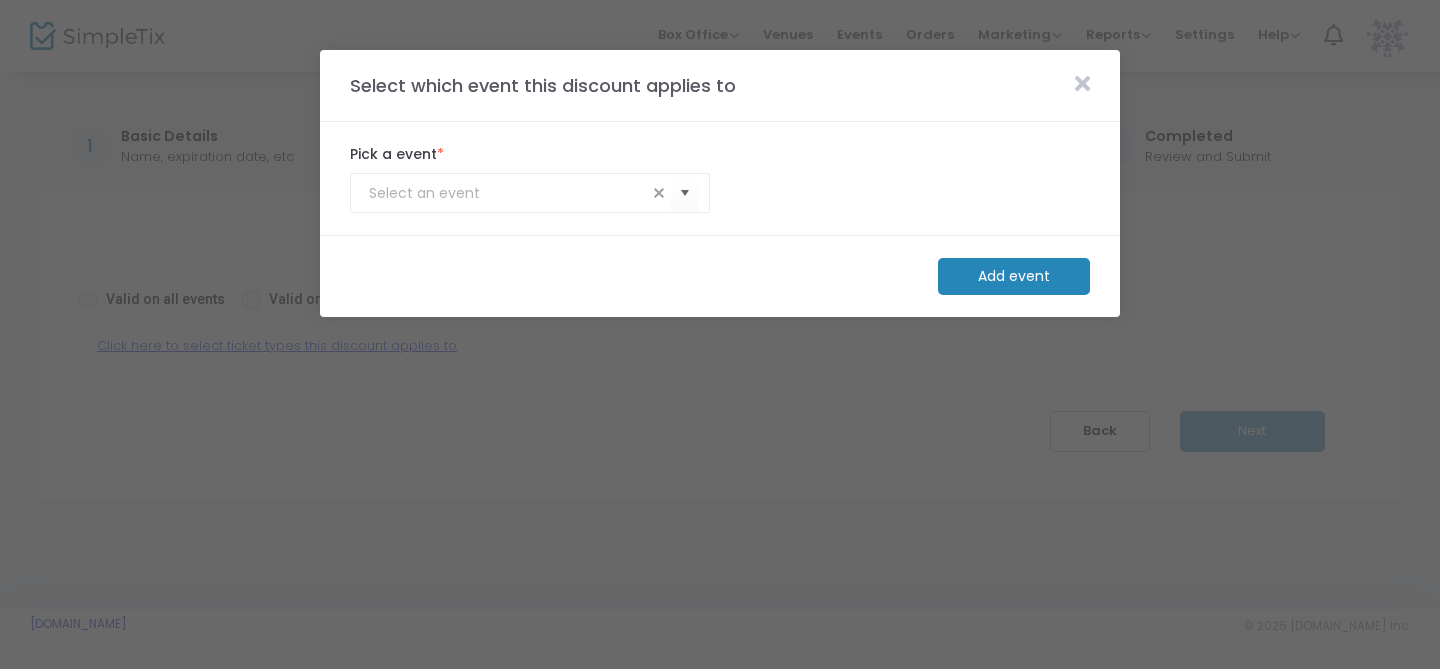 click on "Add event" 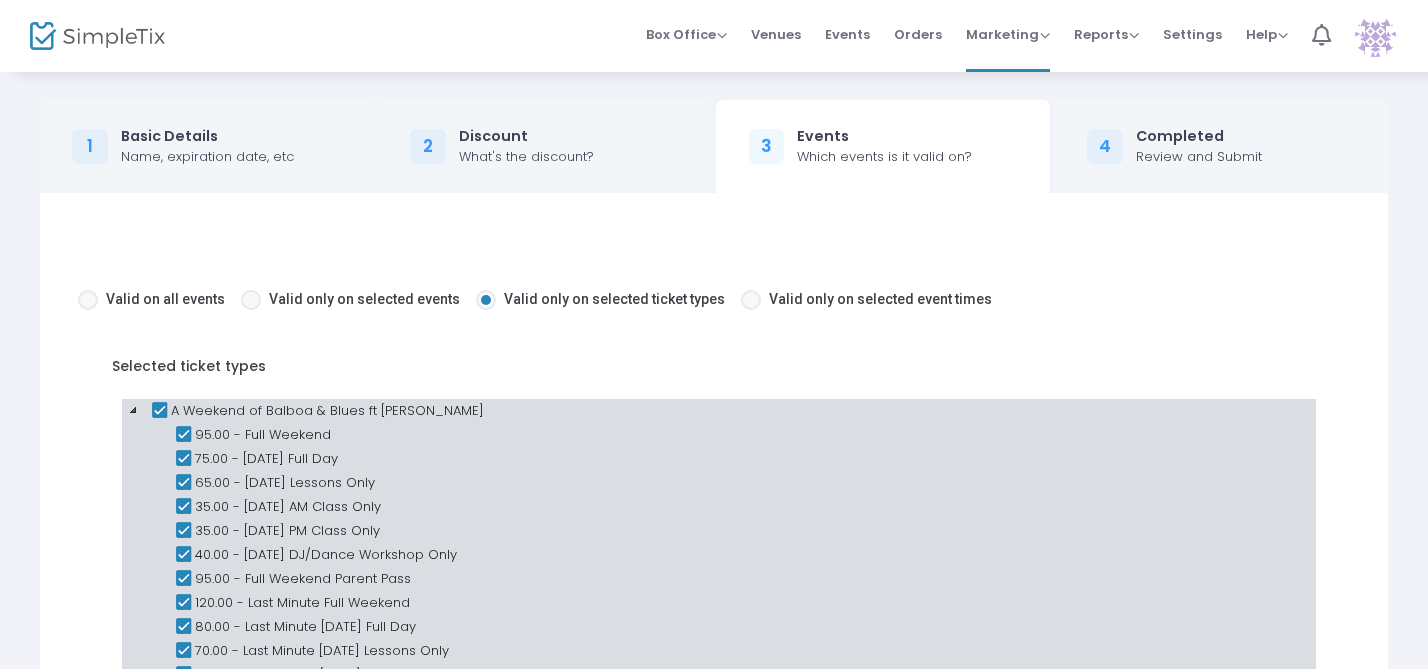 click at bounding box center [159, 411] 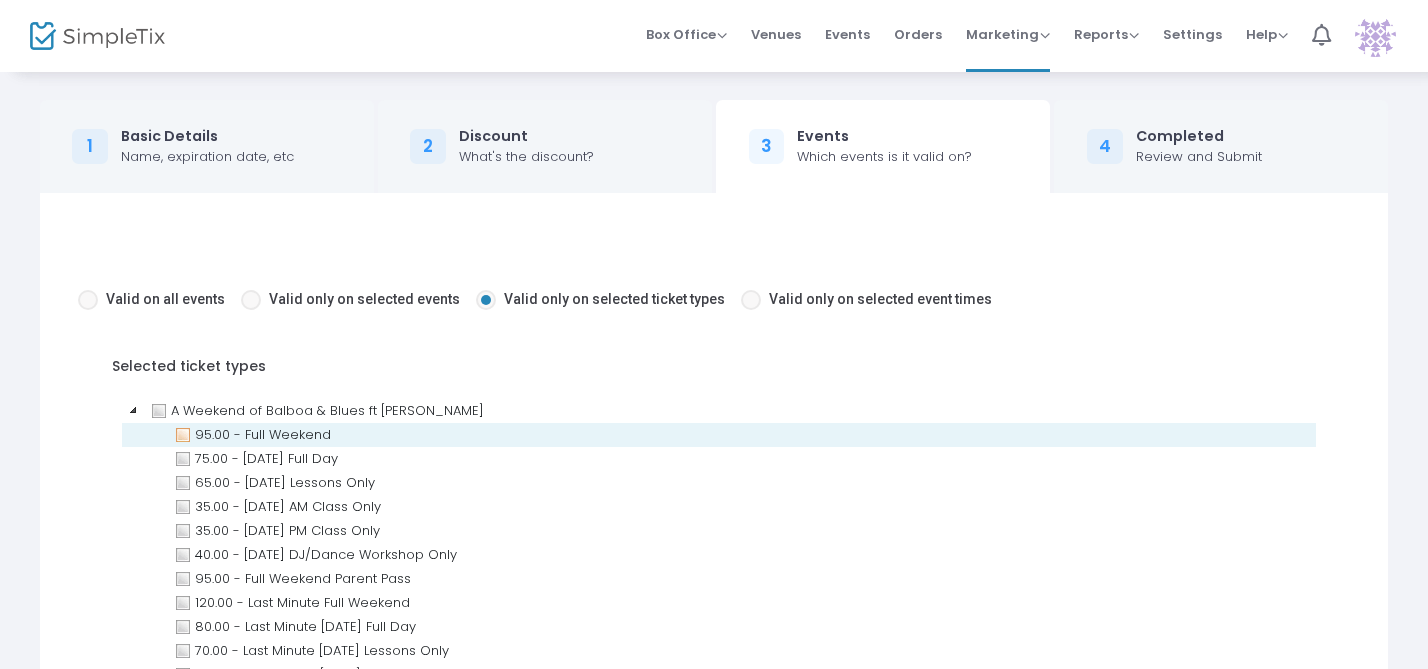 click at bounding box center (183, 435) 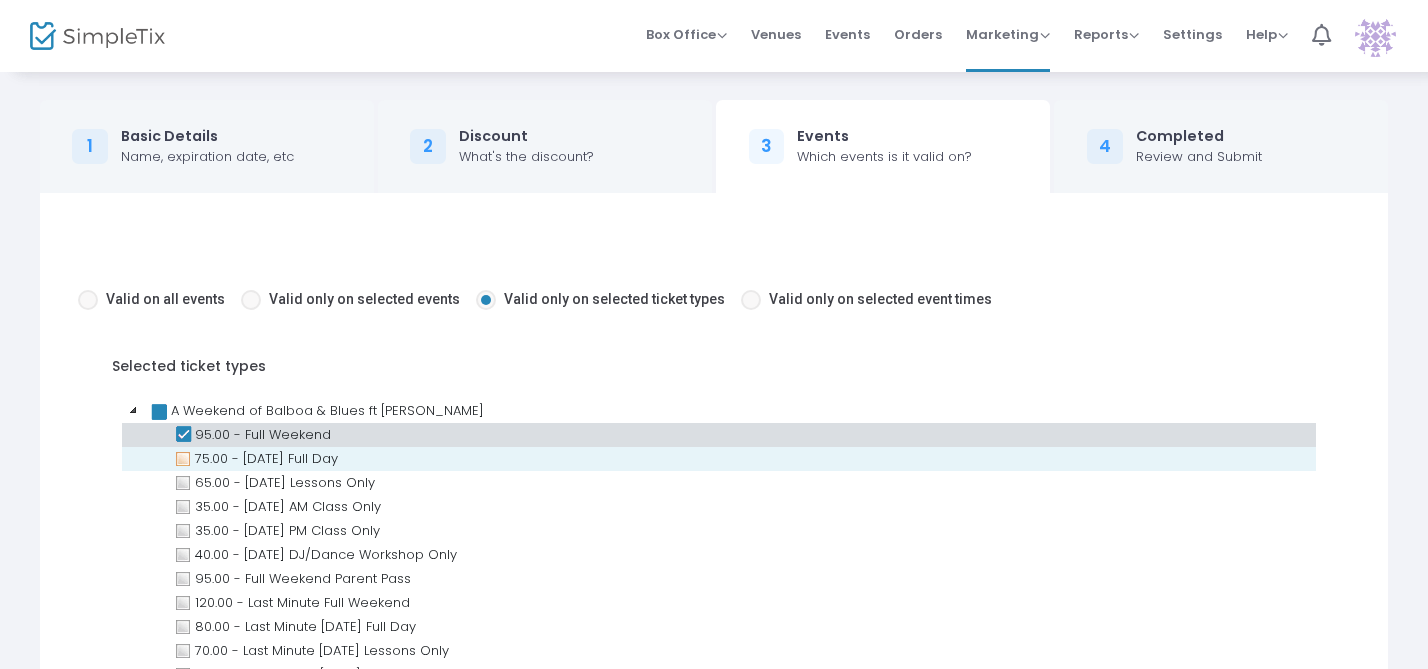 click at bounding box center (183, 459) 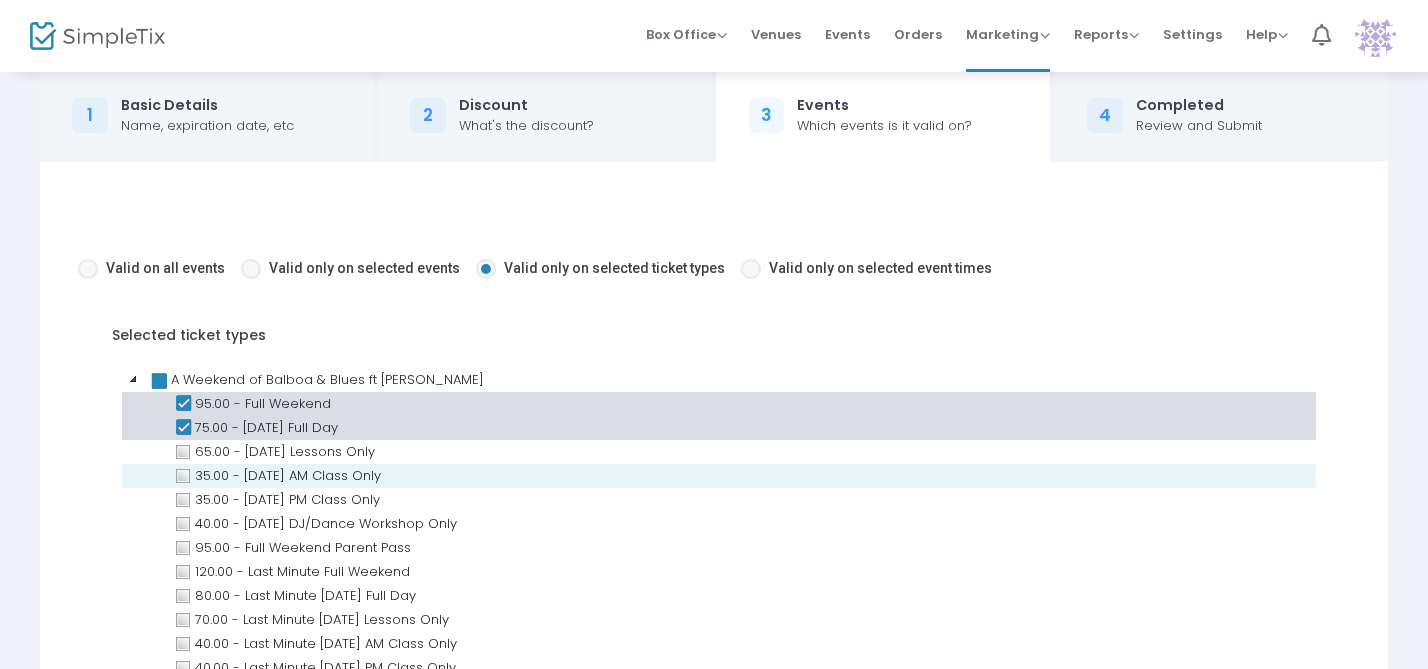 scroll, scrollTop: 59, scrollLeft: 0, axis: vertical 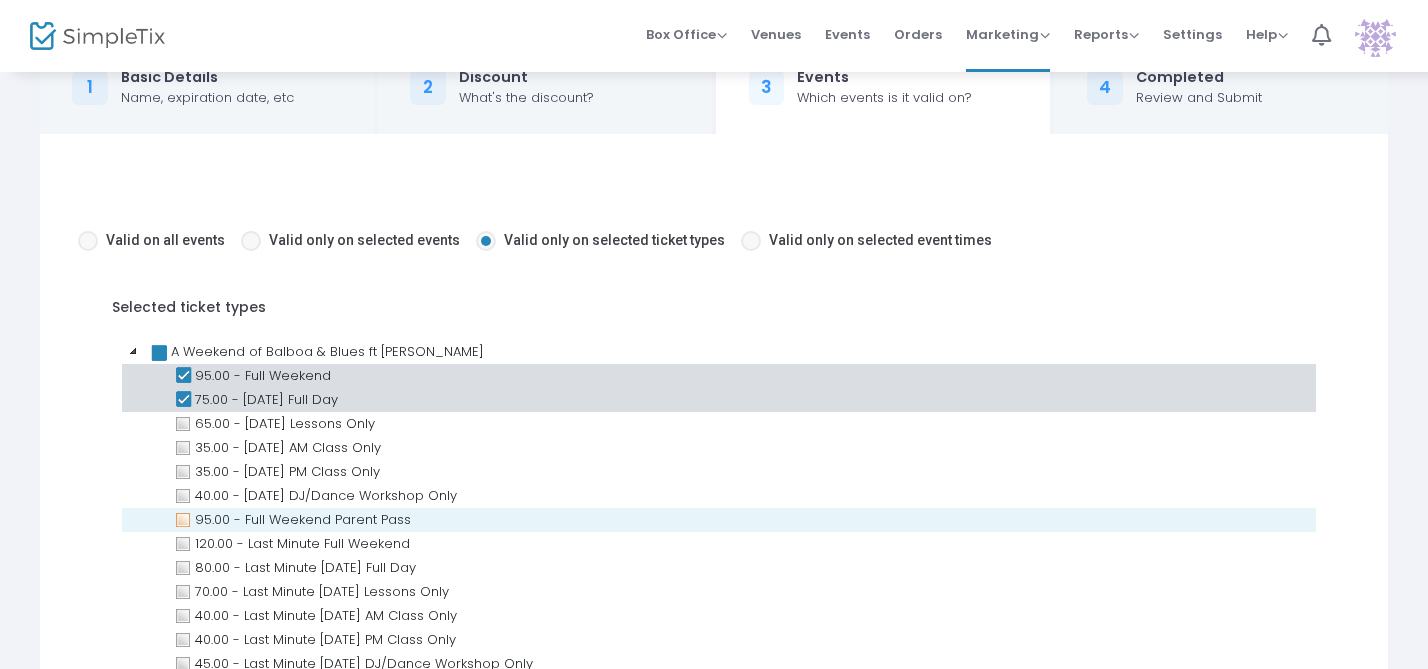click at bounding box center [183, 520] 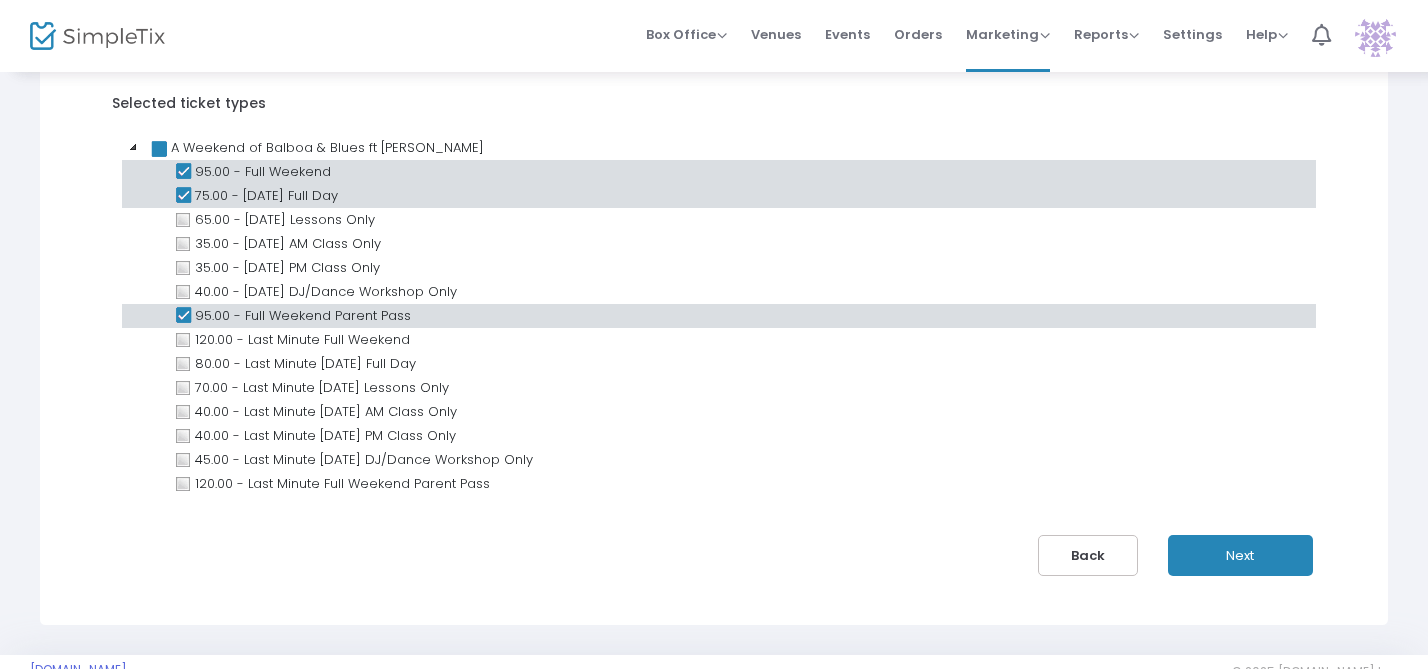 scroll, scrollTop: 309, scrollLeft: 0, axis: vertical 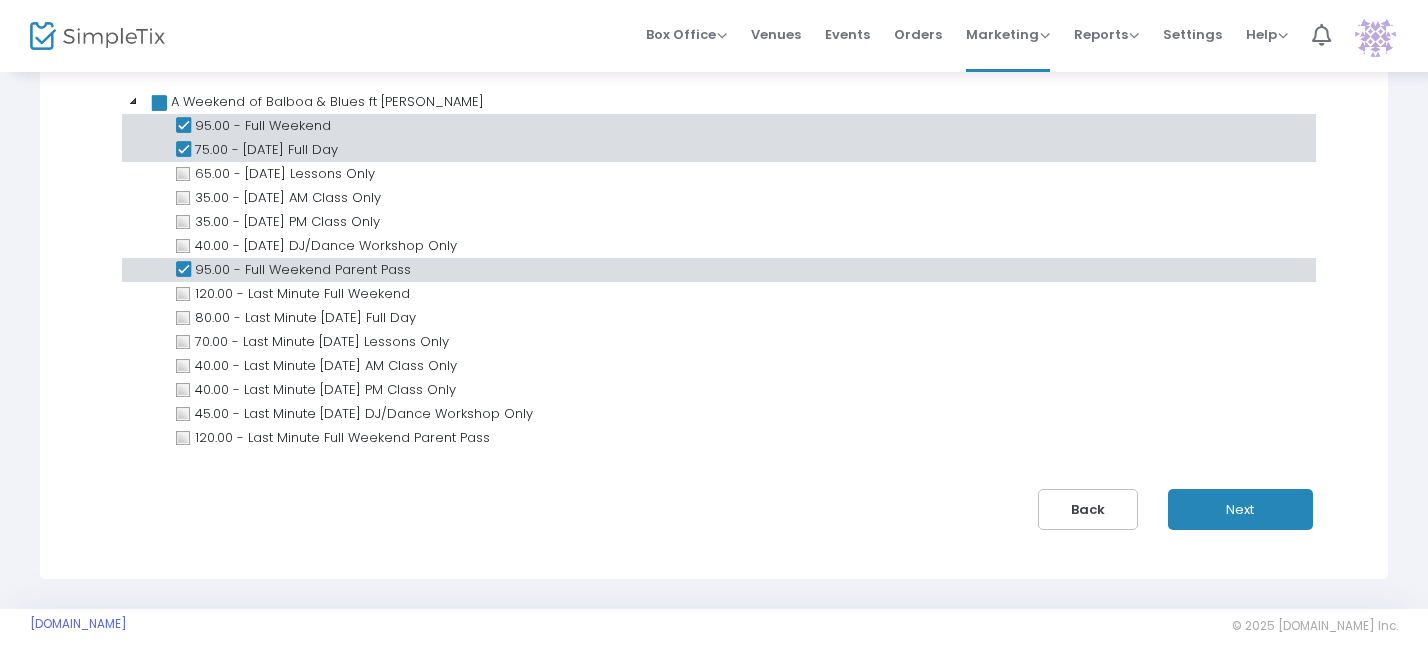 click on "Next" at bounding box center [1240, 509] 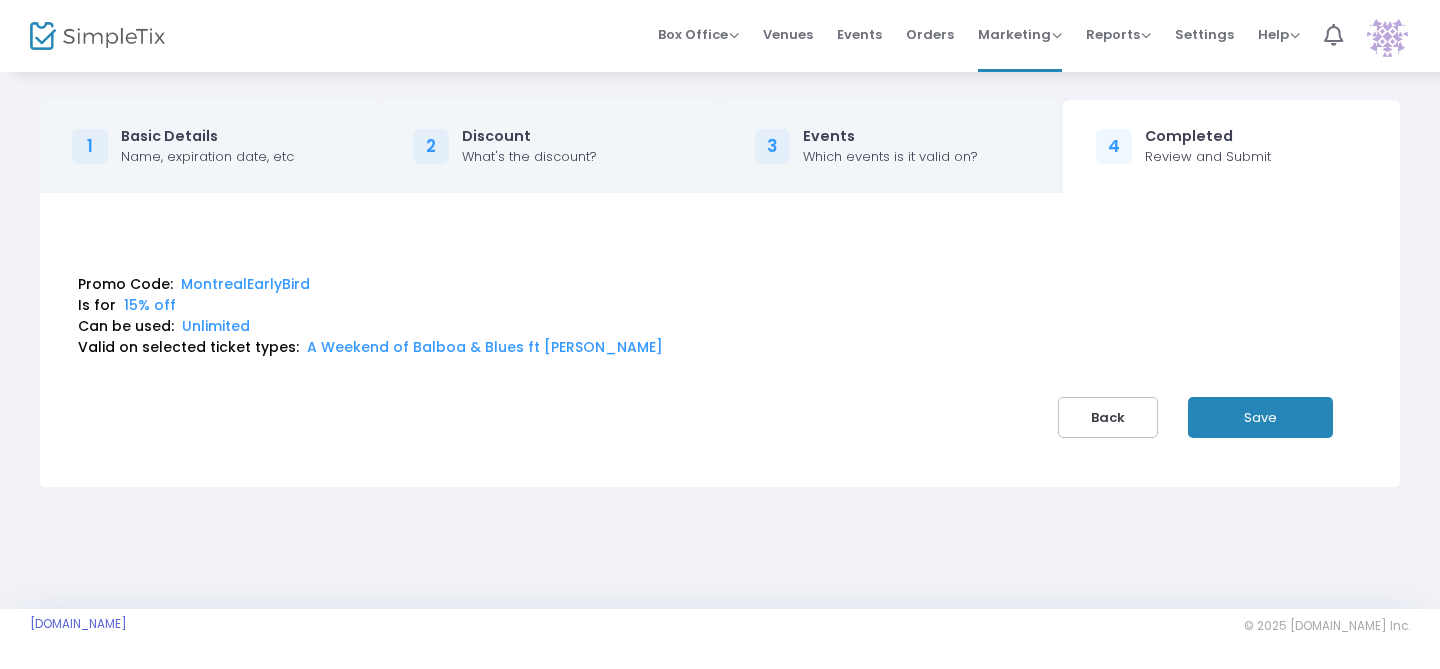 click on "Save" at bounding box center (1260, 417) 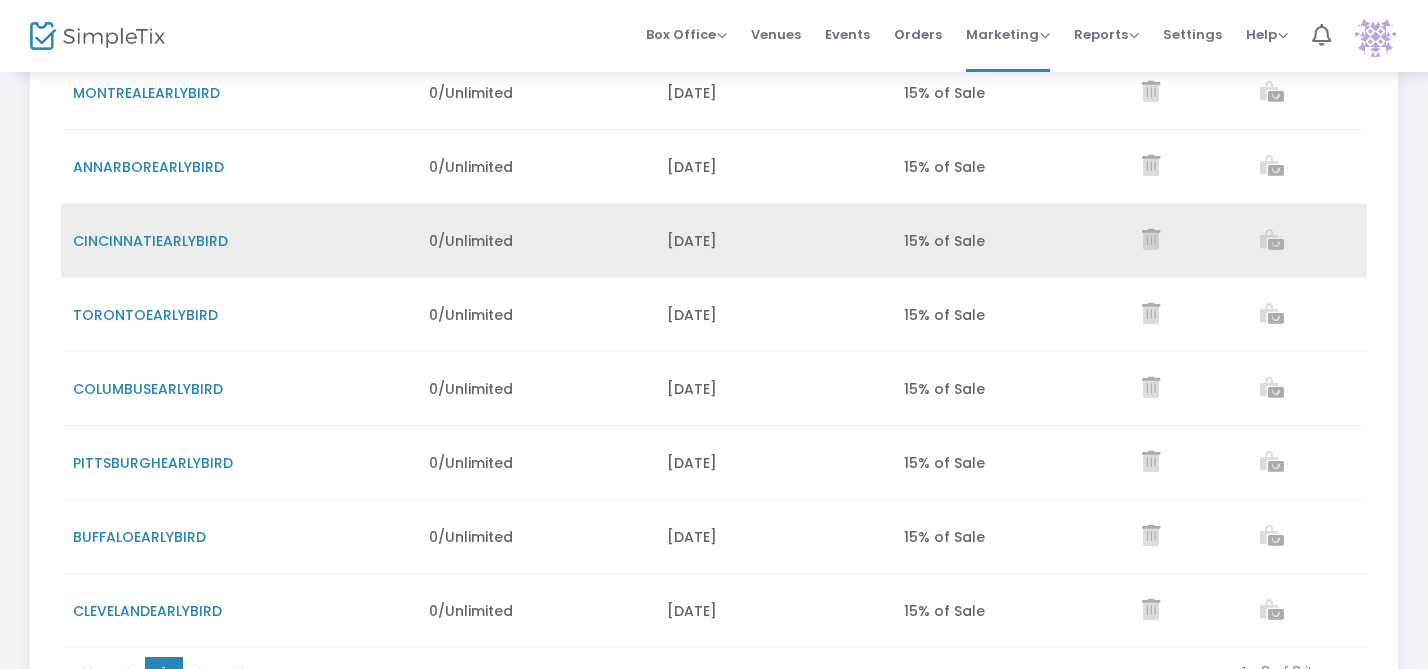 scroll, scrollTop: 0, scrollLeft: 0, axis: both 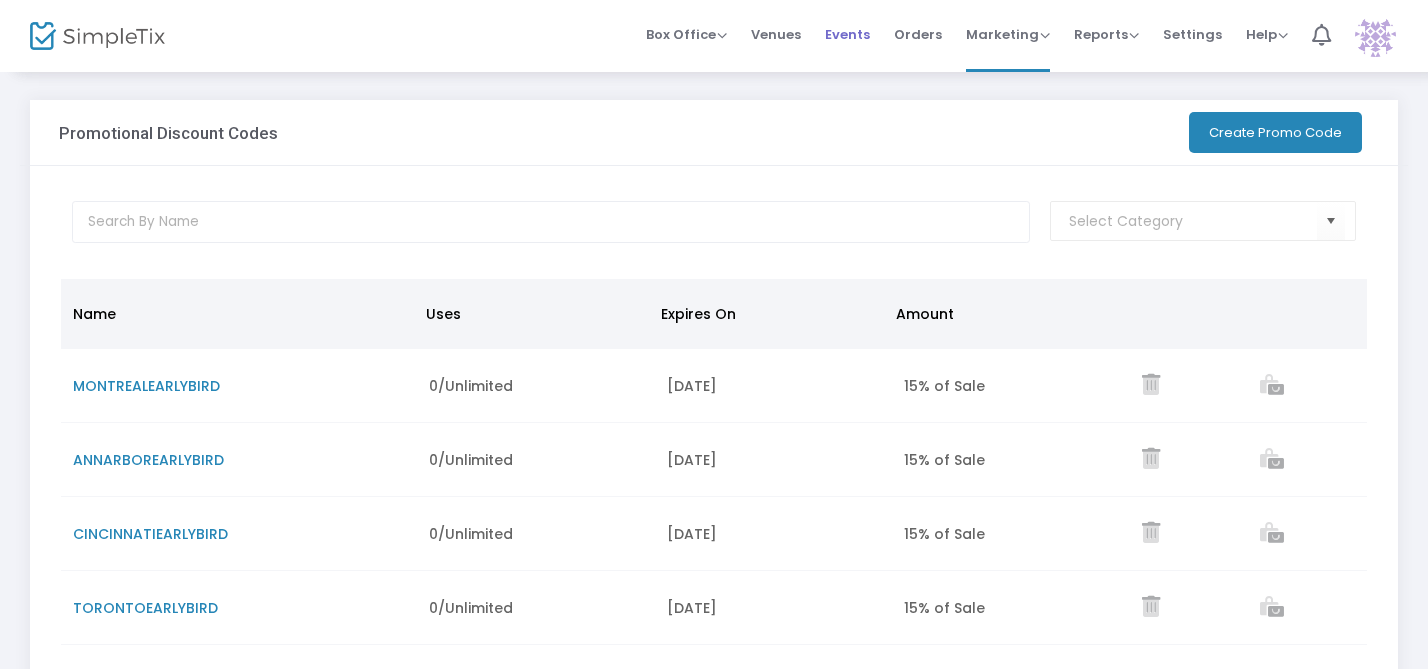 click on "Events" at bounding box center (847, 34) 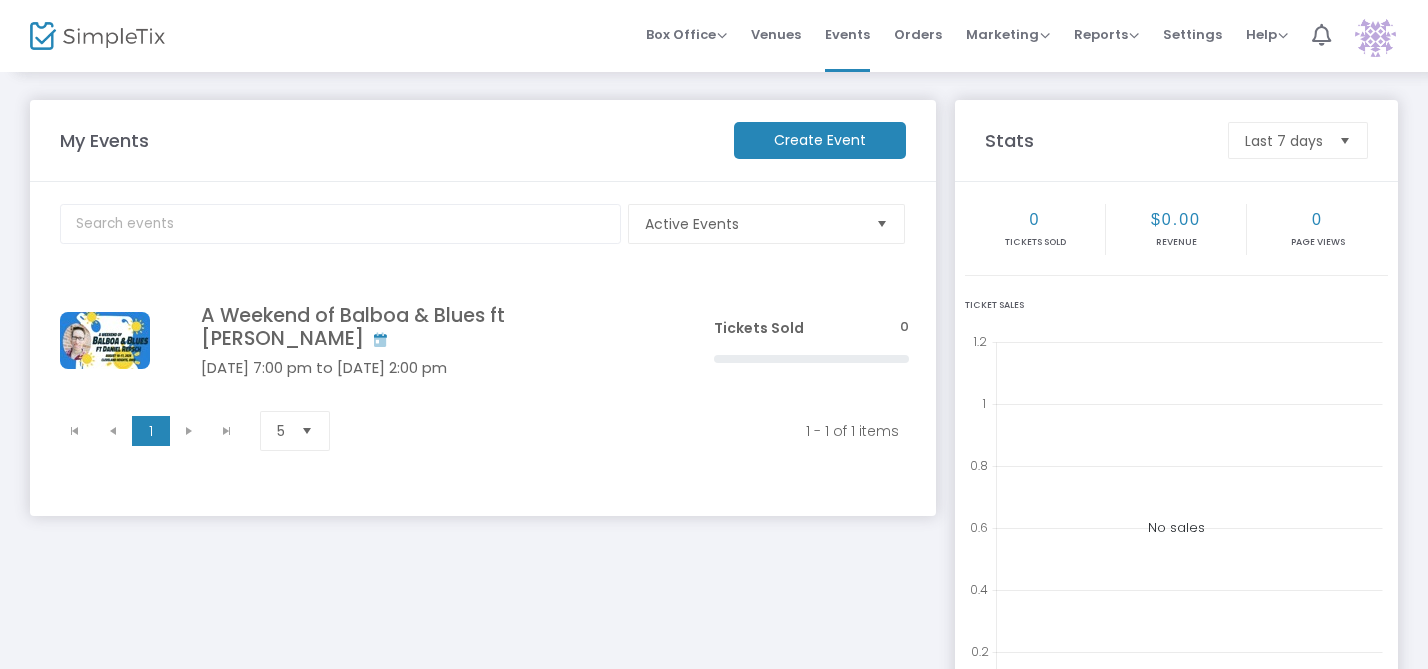click on "A Weekend of Balboa & Blues ft [PERSON_NAME]" 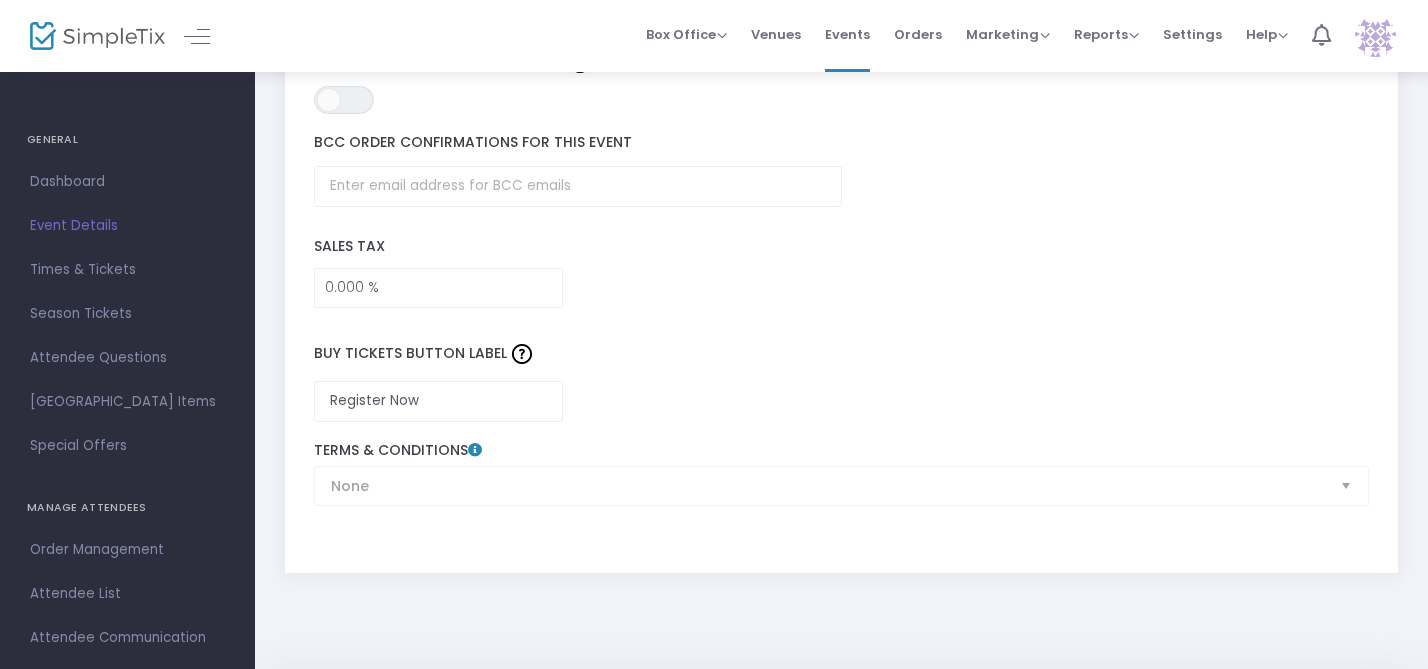 scroll, scrollTop: 3118, scrollLeft: 0, axis: vertical 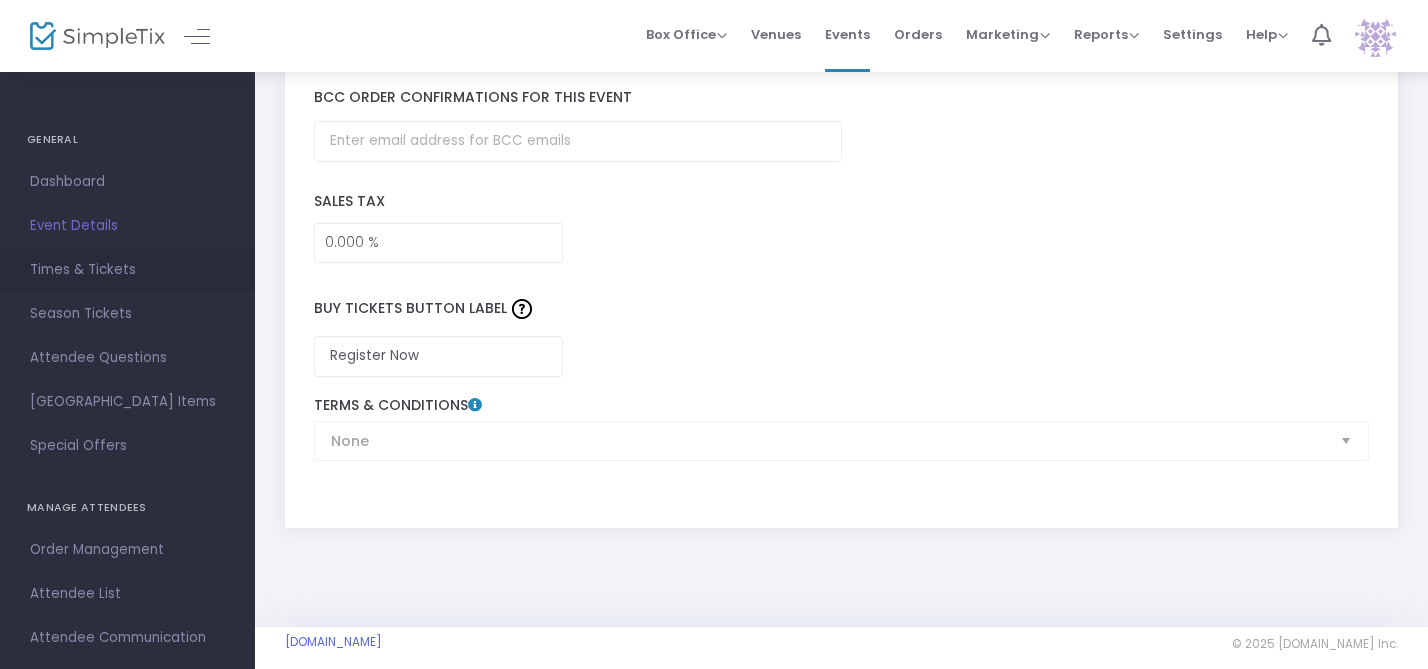 click on "Times & Tickets" at bounding box center [127, 270] 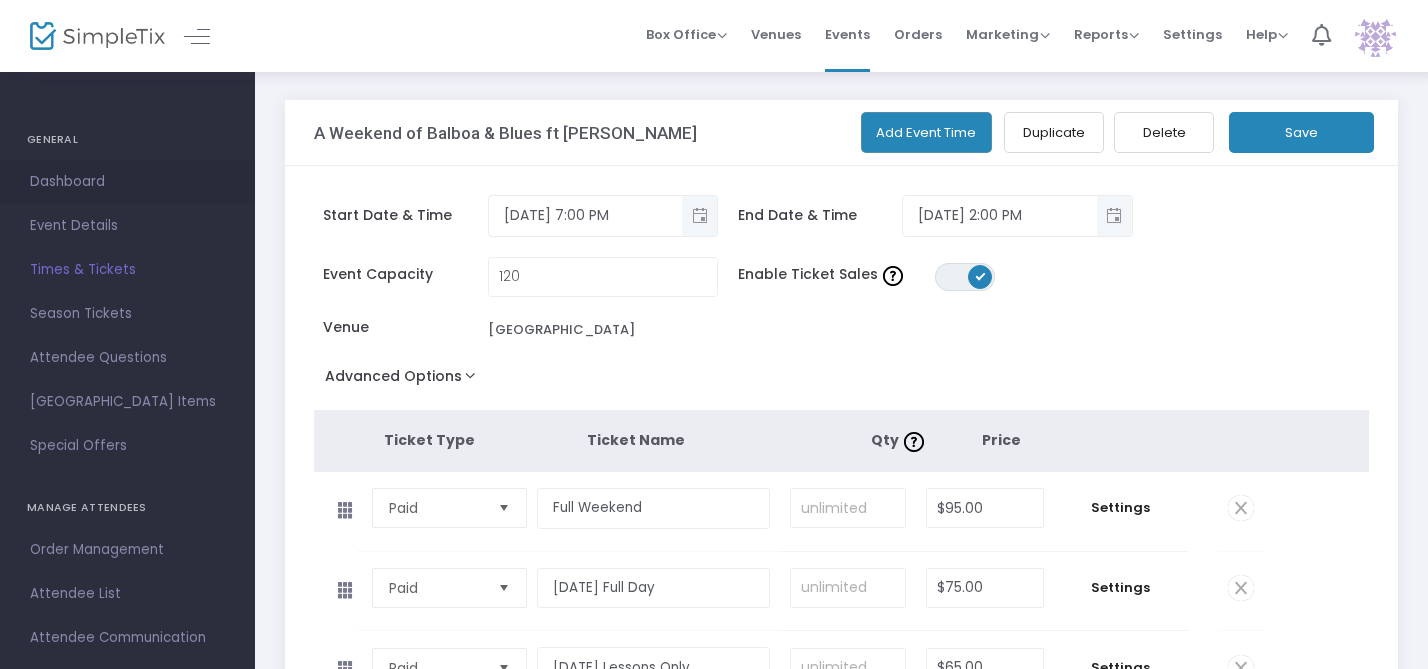 click on "Dashboard" at bounding box center [127, 182] 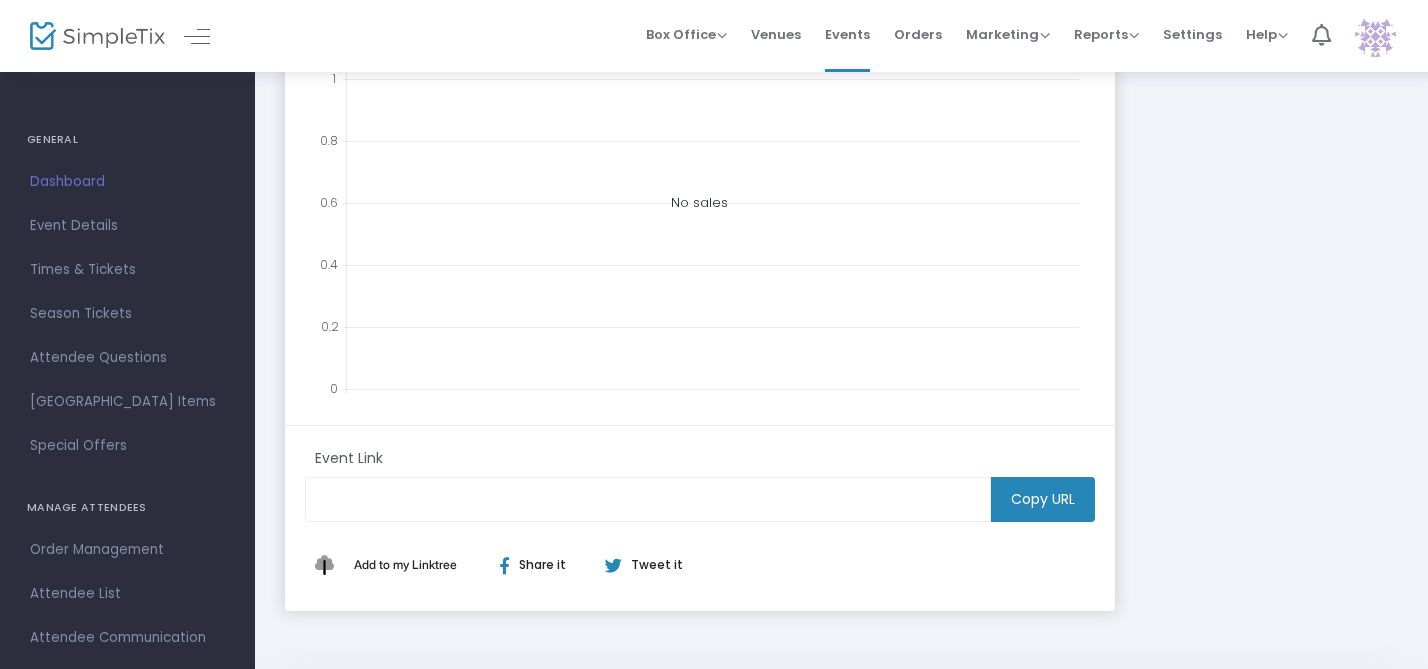 scroll, scrollTop: 539, scrollLeft: 0, axis: vertical 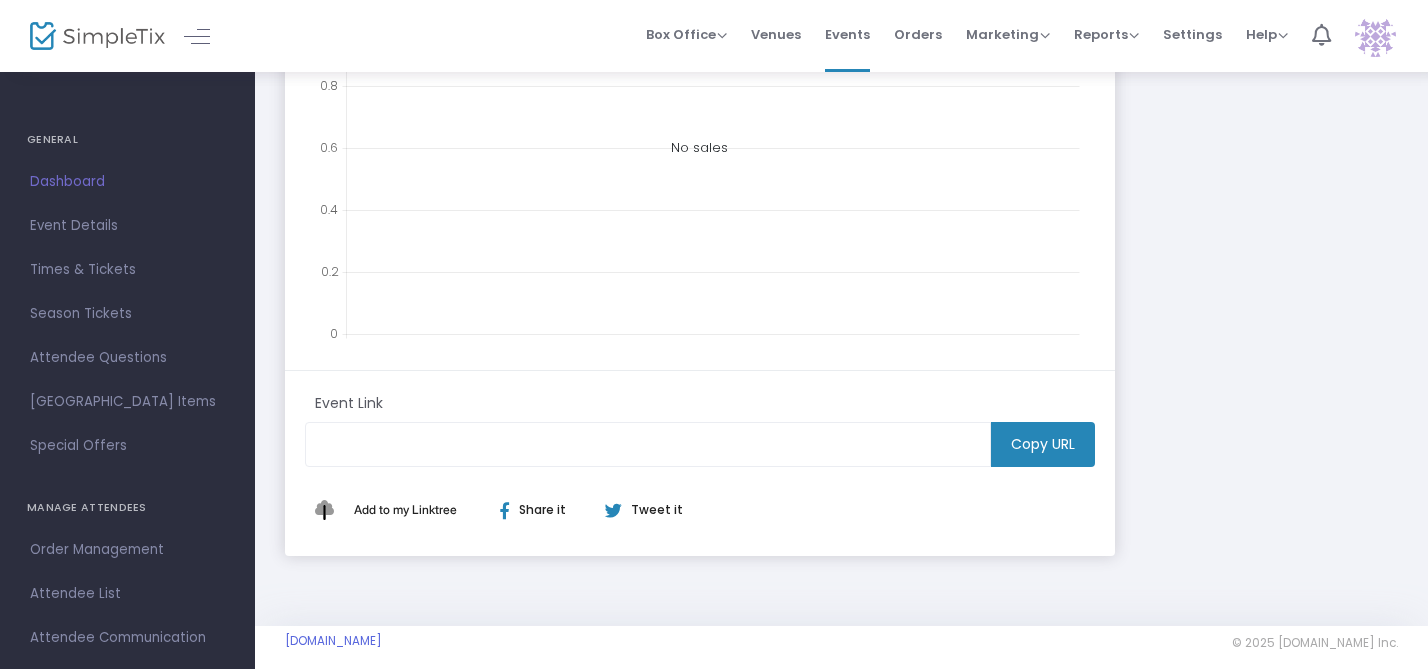 click on "Copy URL" 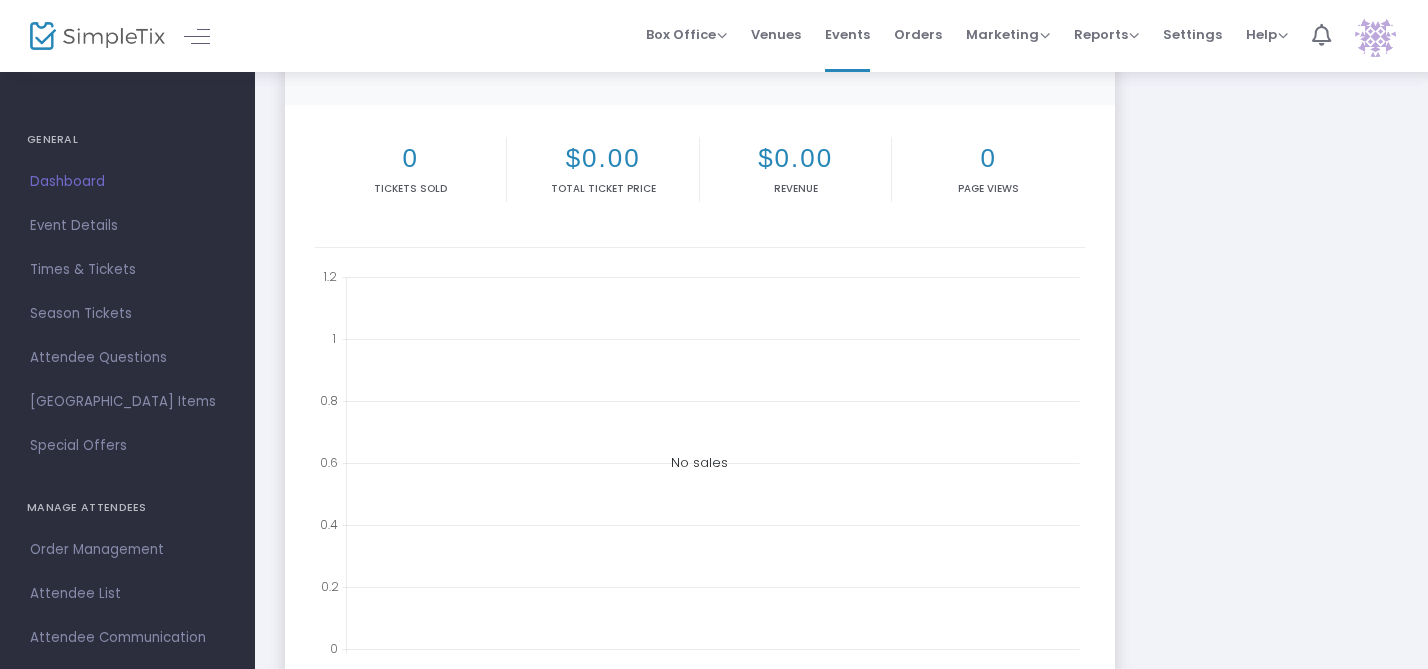 scroll, scrollTop: 155, scrollLeft: 0, axis: vertical 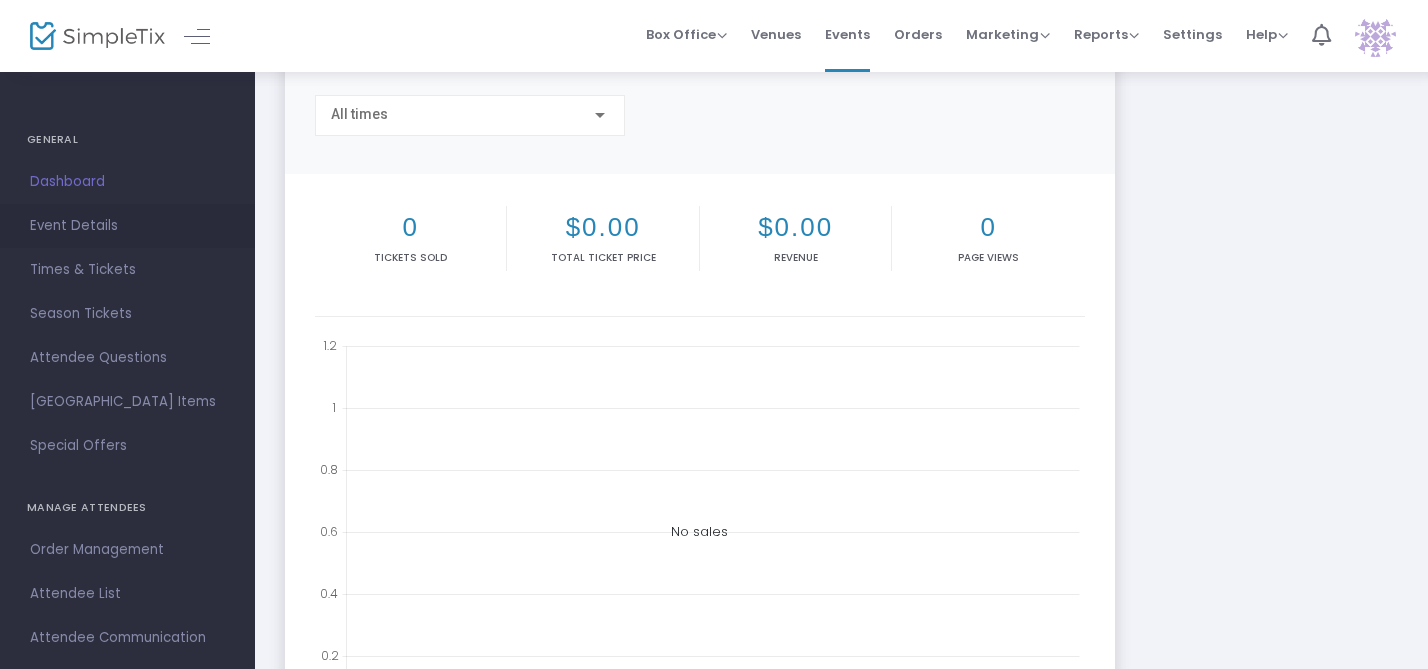 click on "Event Details" at bounding box center (127, 226) 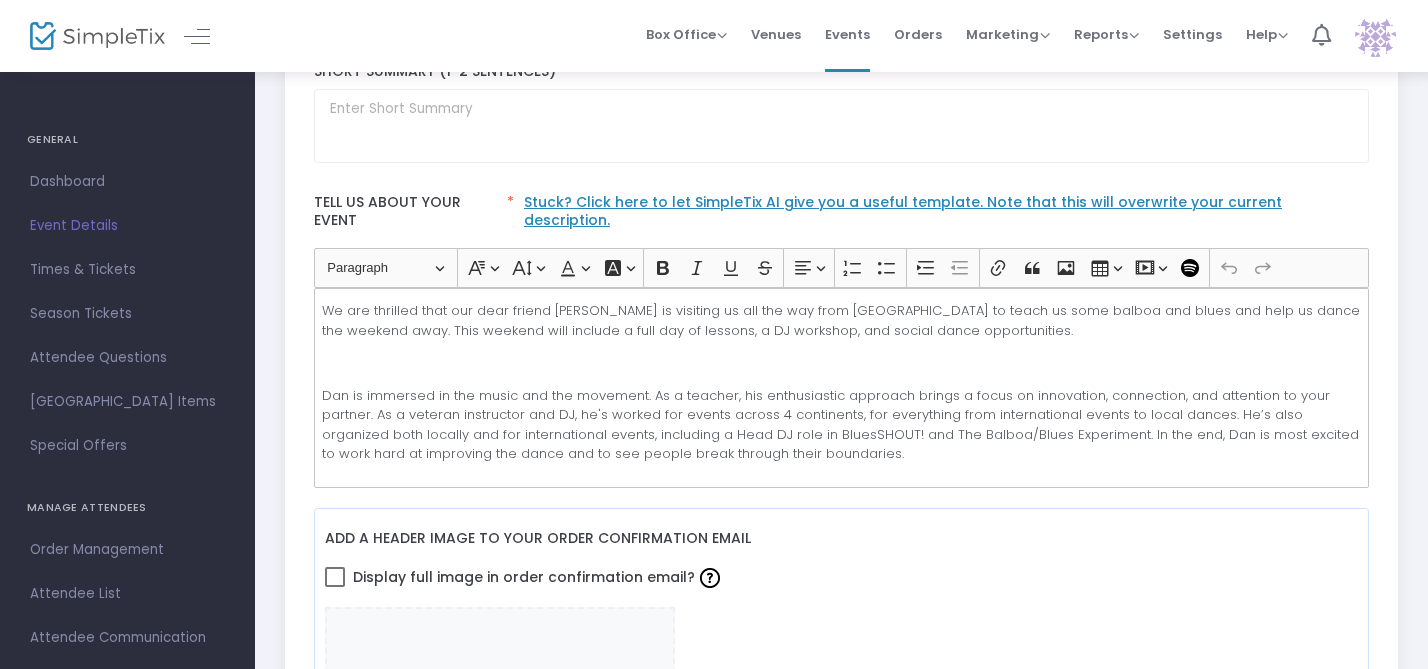 scroll, scrollTop: 484, scrollLeft: 0, axis: vertical 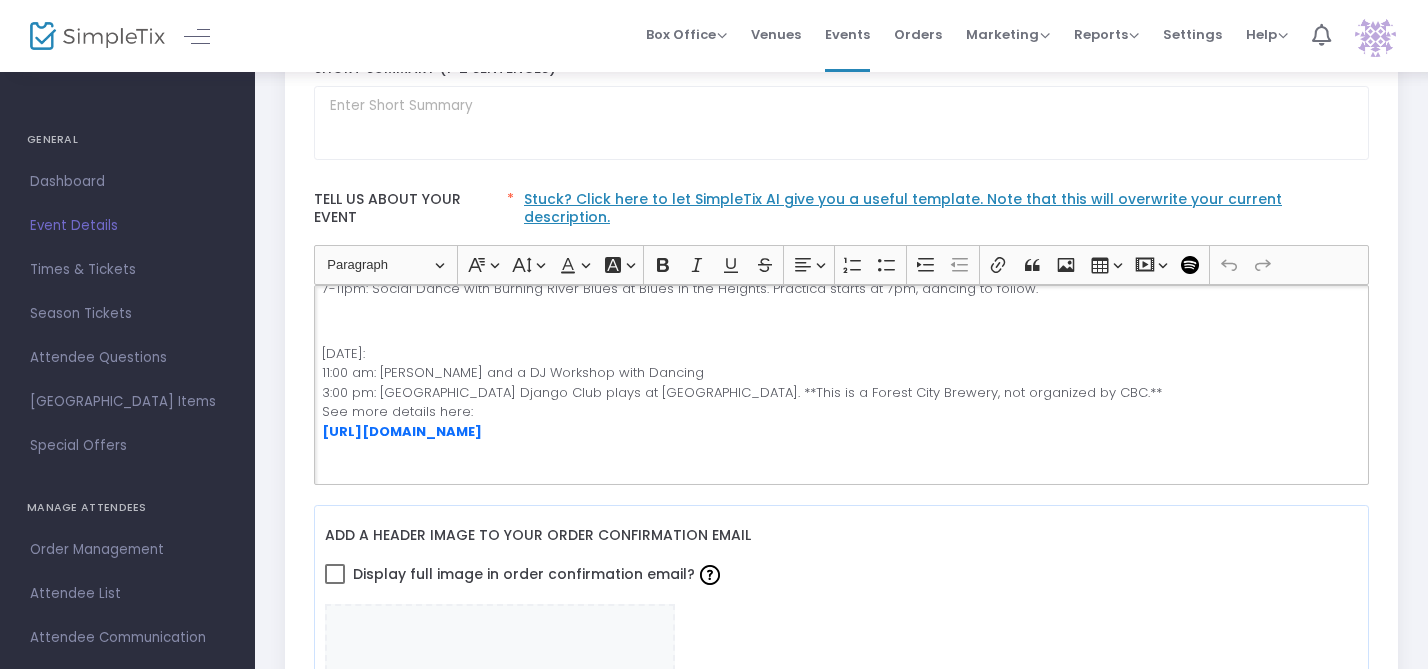 click on "Sunday, August 17: 11:00 am: Brunch and a DJ Workshop with Dancing 3:00 pm: Forest City Django Club plays at Forest City Brewery. **This is a Forest City Brewery, not organized by CBC.** See more details here: https://facebook.com/events/s/forest-city-django-club-live/1433250044659311/" 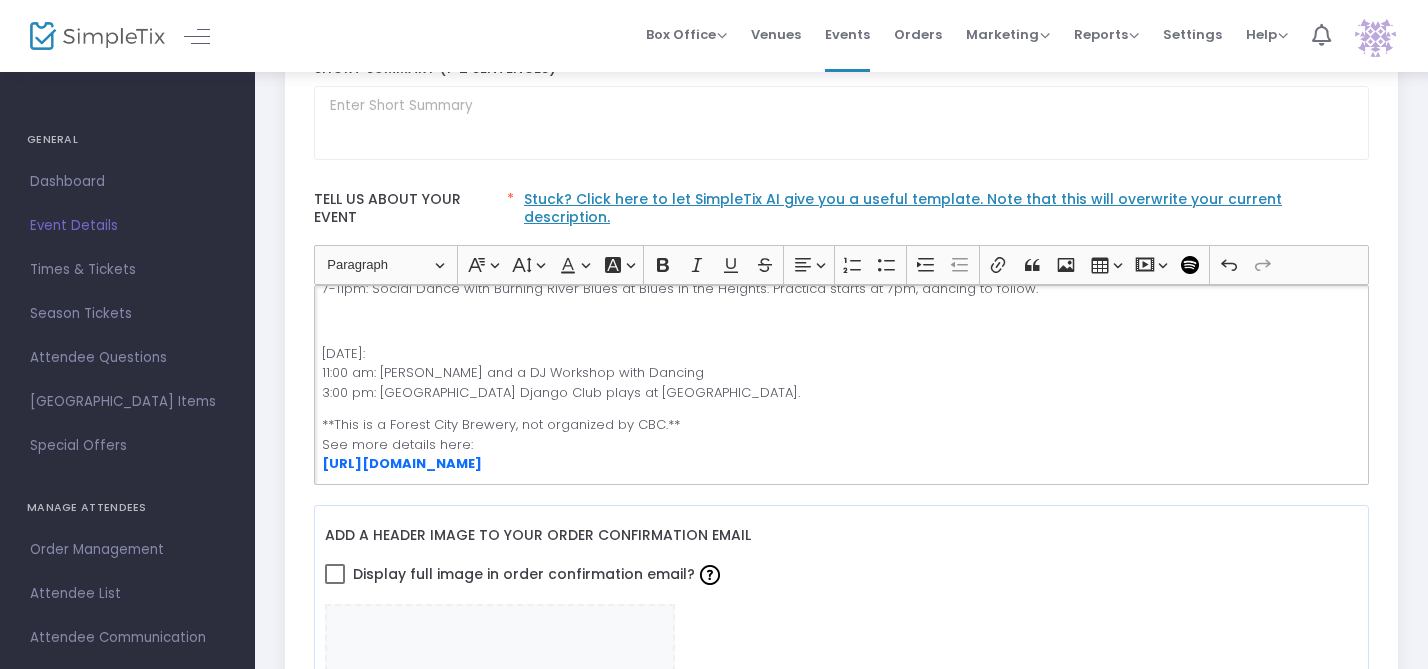 click on "**This is a Forest City Brewery, not organized by CBC.** See more details here: https://facebook.com/events/s/forest-city-django-club-live/1433250044659311/" 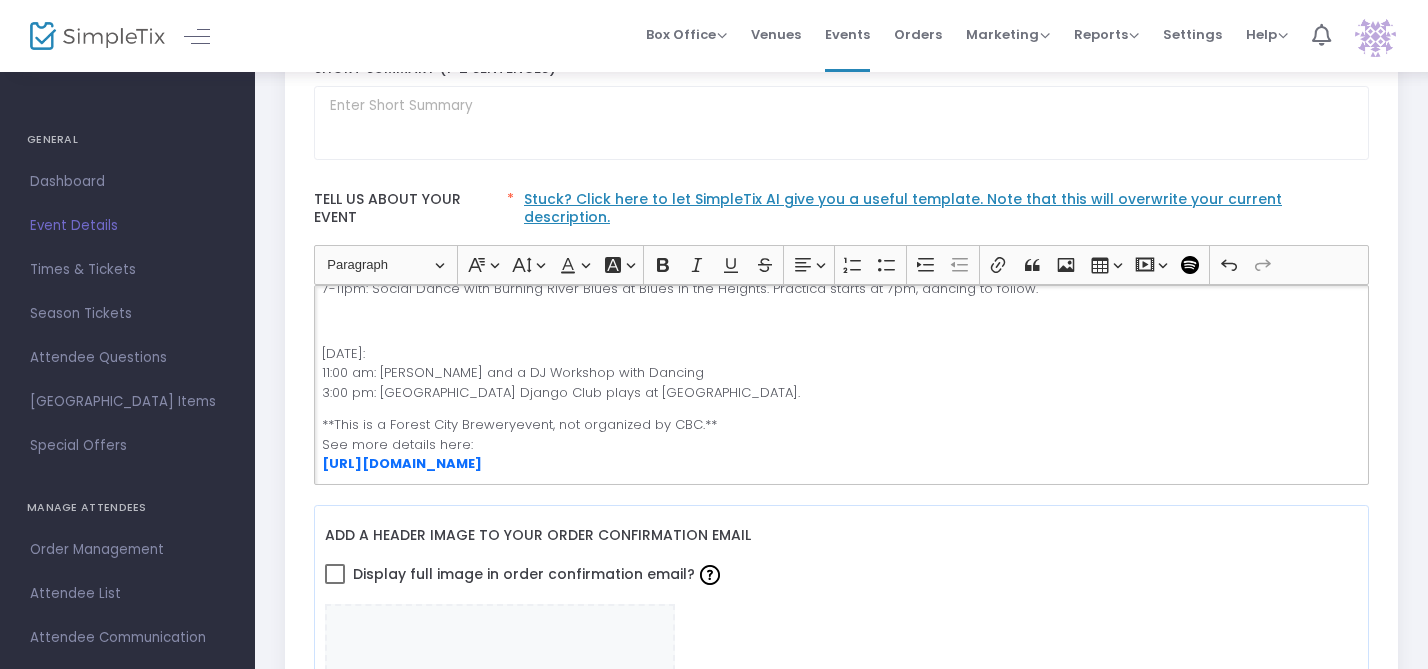 click on "**This is a Forest City Breweryevent, not organized by CBC.** See more details here: https://facebook.com/events/s/forest-city-django-club-live/1433250044659311/" 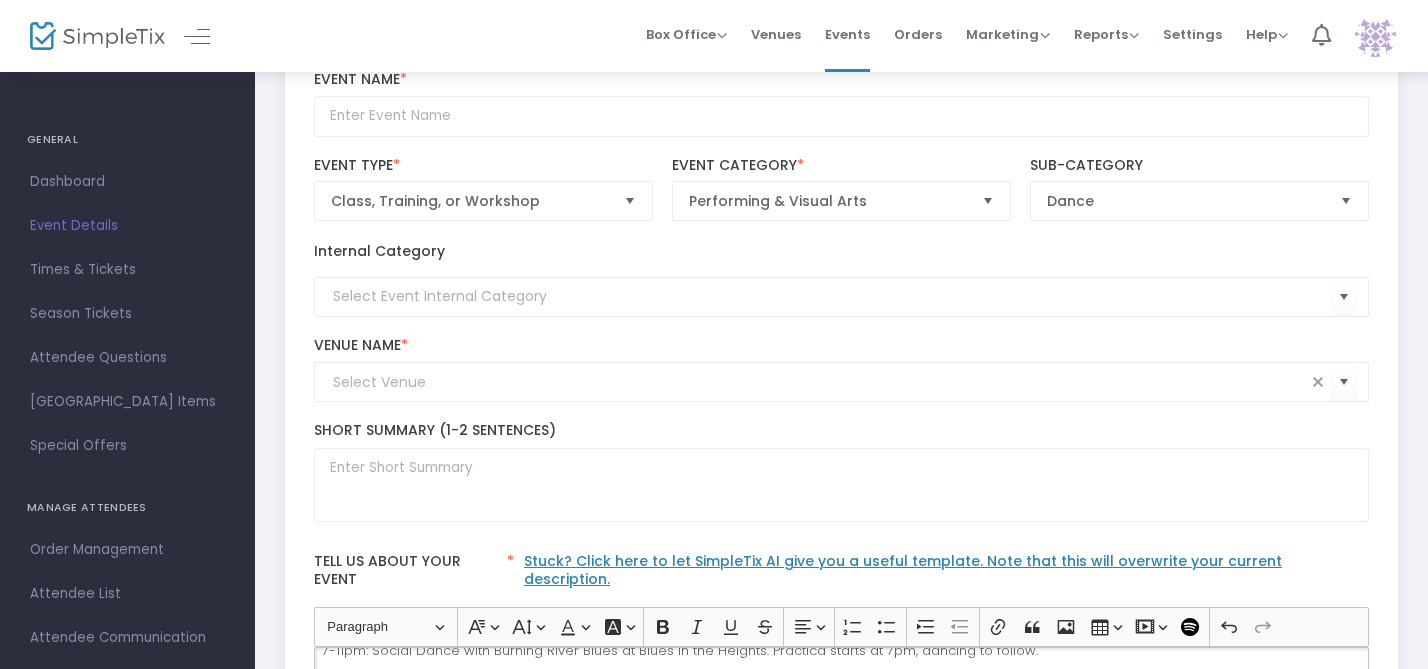 scroll, scrollTop: 0, scrollLeft: 0, axis: both 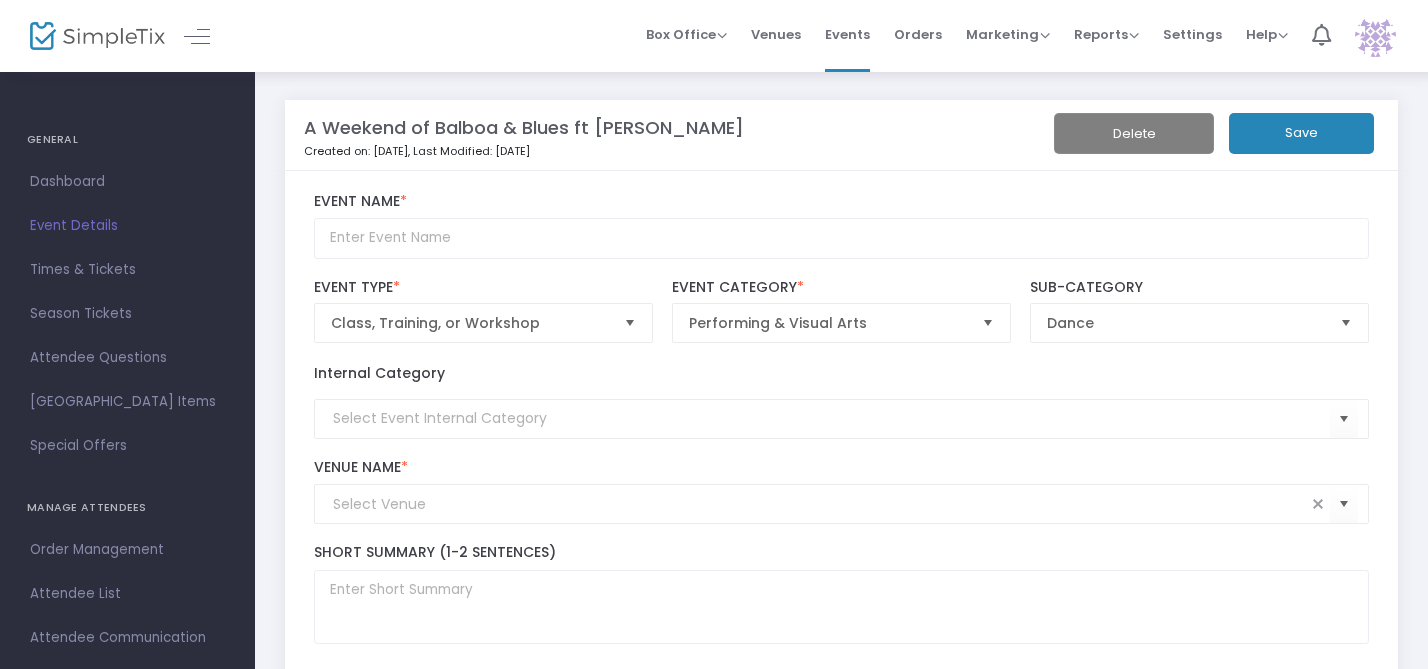 click on "Save" 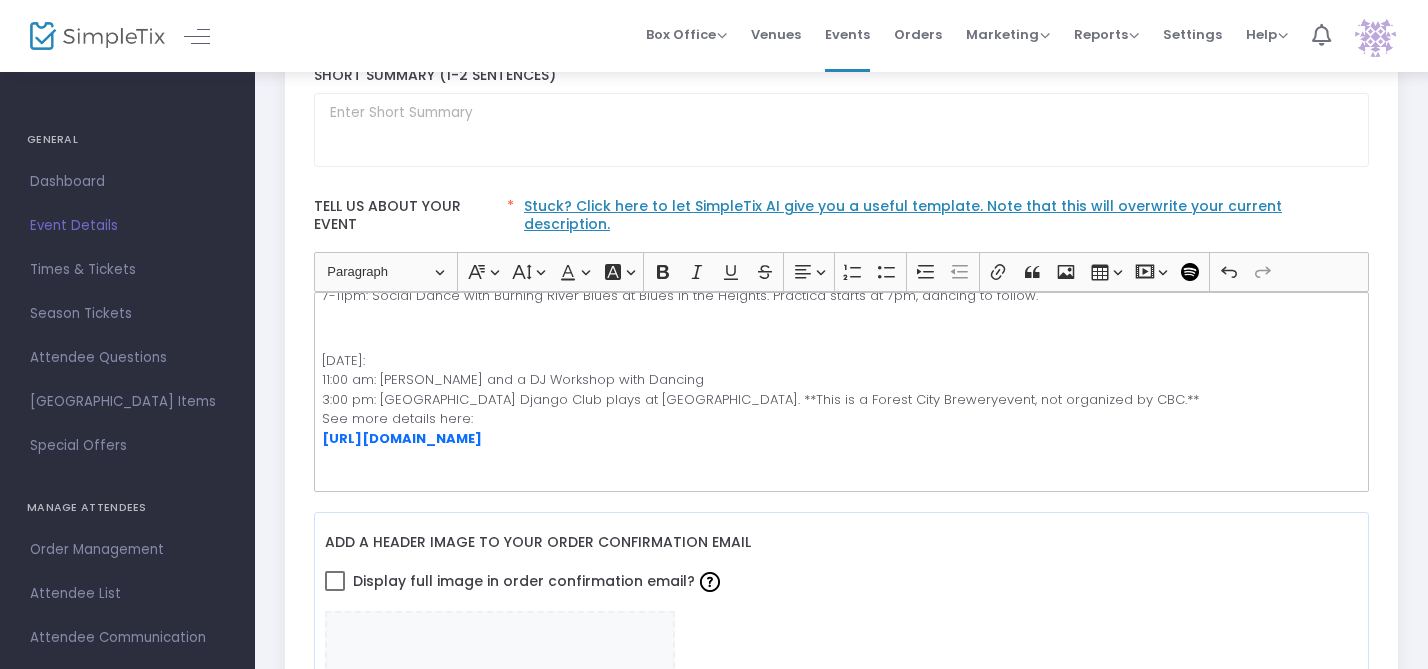 scroll, scrollTop: 494, scrollLeft: 0, axis: vertical 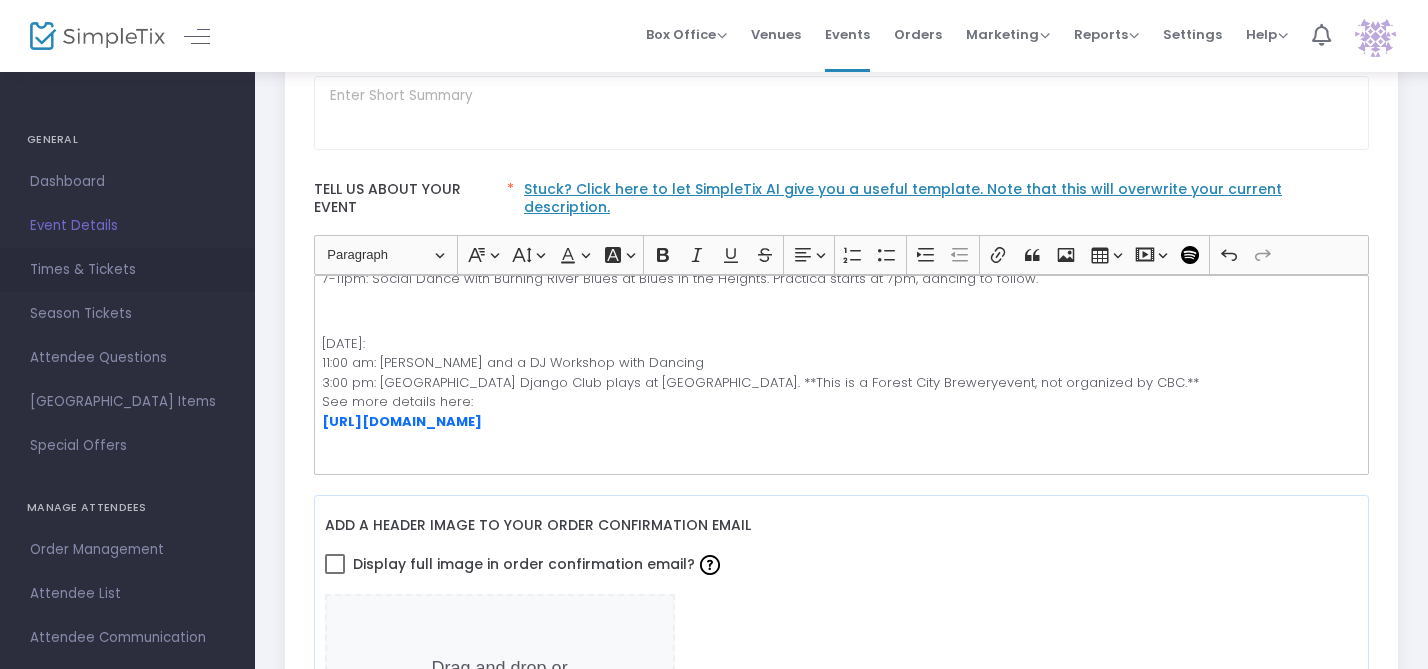 click on "Times & Tickets" at bounding box center (127, 270) 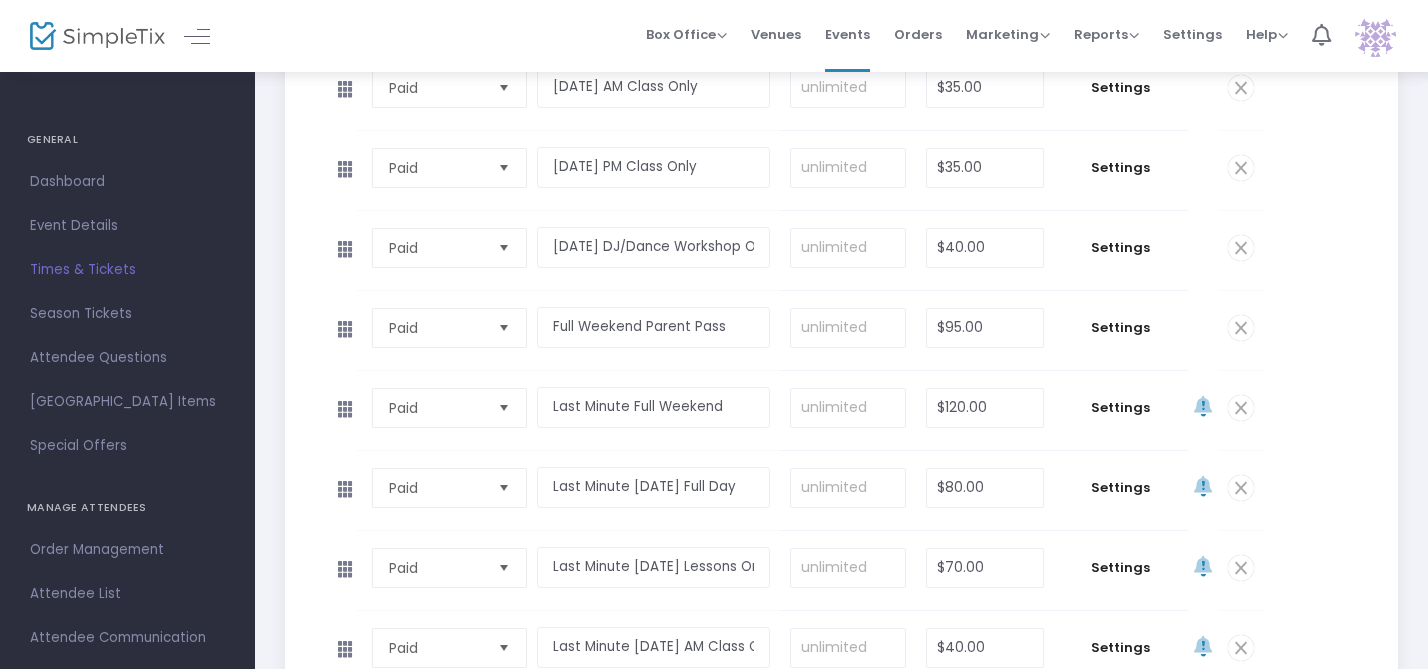 scroll, scrollTop: 659, scrollLeft: 0, axis: vertical 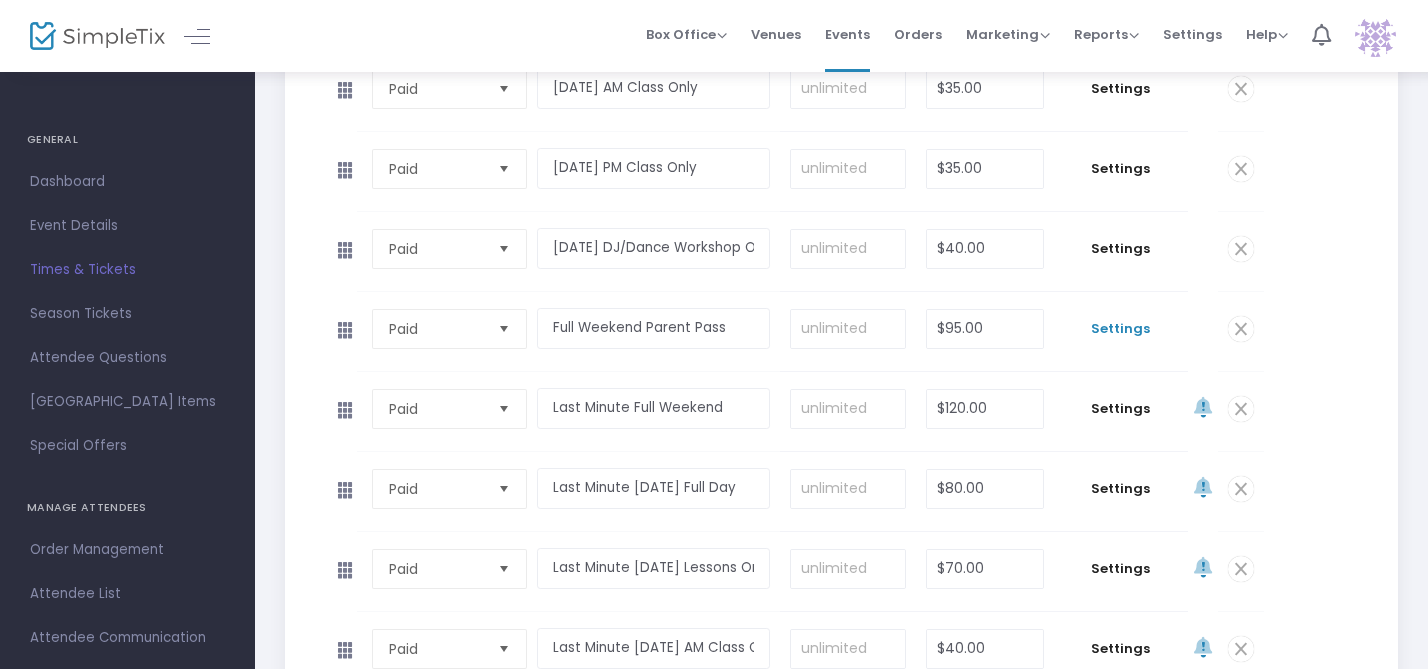 click on "Settings" at bounding box center (1121, 329) 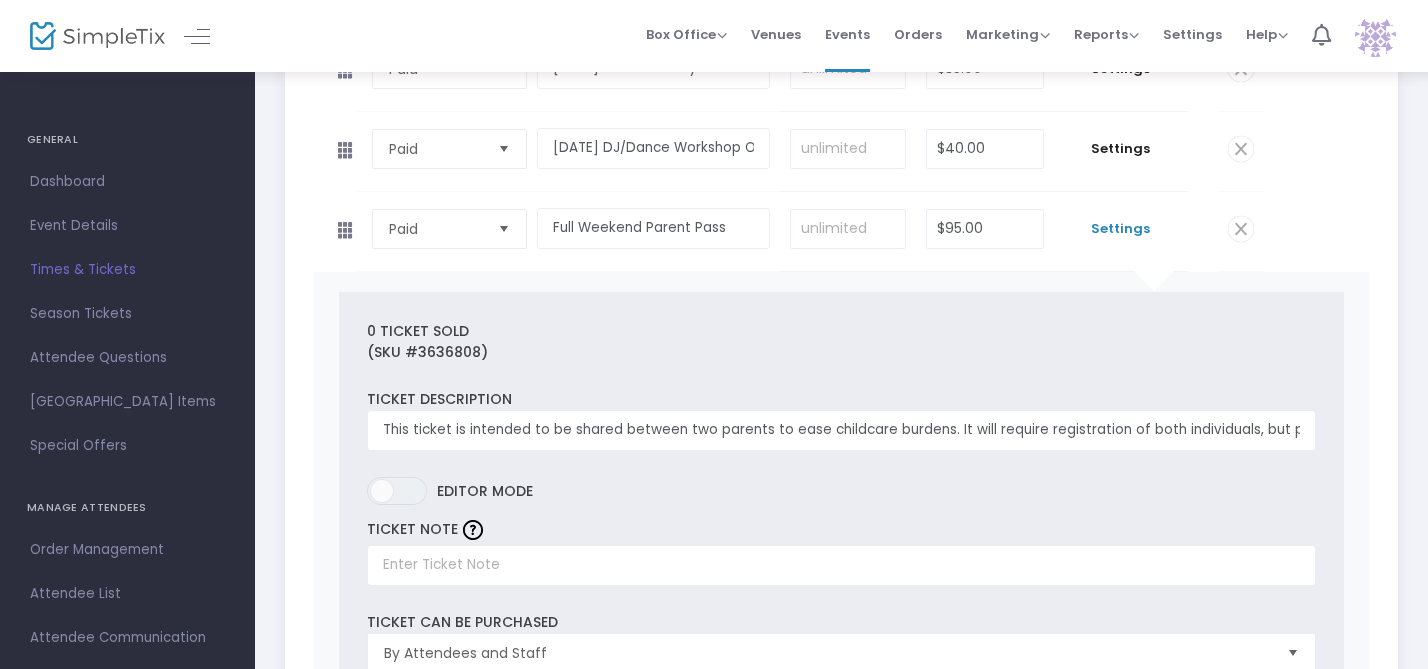 scroll, scrollTop: 761, scrollLeft: 0, axis: vertical 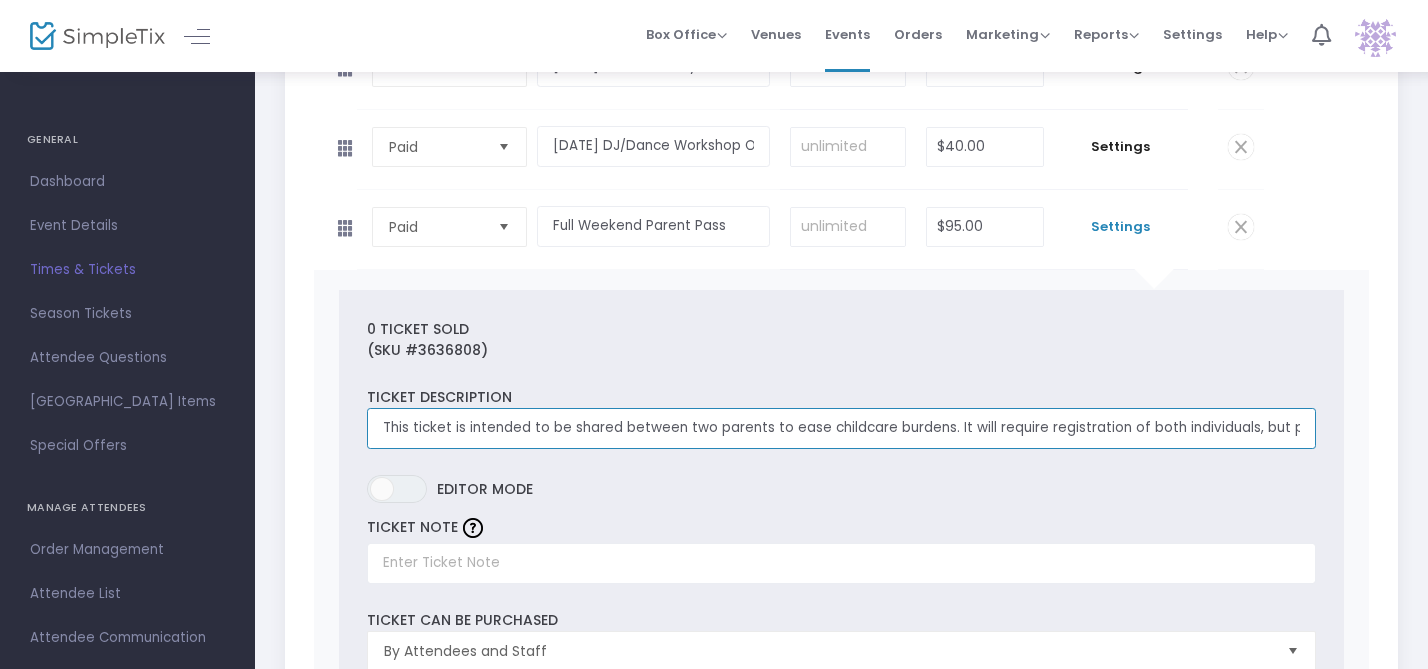click on "This ticket is intended to be shared between two parents to ease childcare burdens. It will require registration of both individuals, but permit only one person admittance per class or dance." at bounding box center [841, 428] 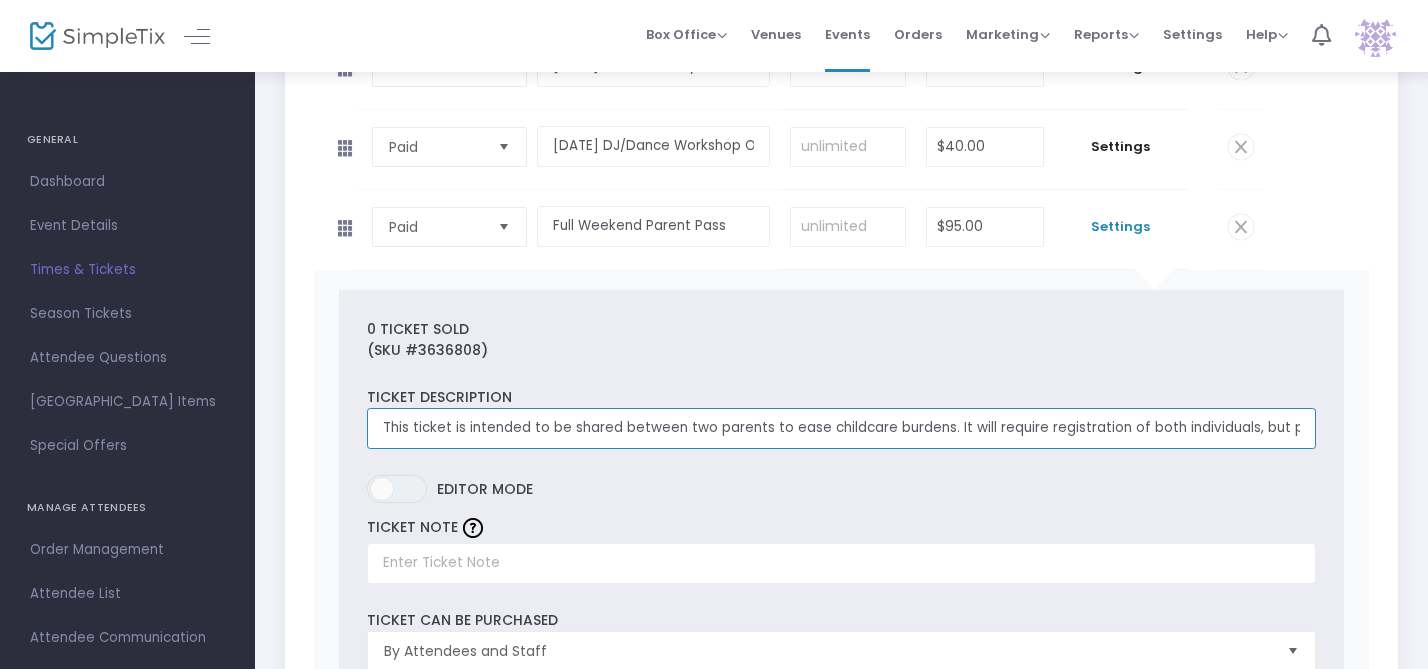 click on "This ticket is intended to be shared between two parents to ease childcare burdens. It will require registration of both individuals, but permit only one person admittance per class or dance." at bounding box center [841, 428] 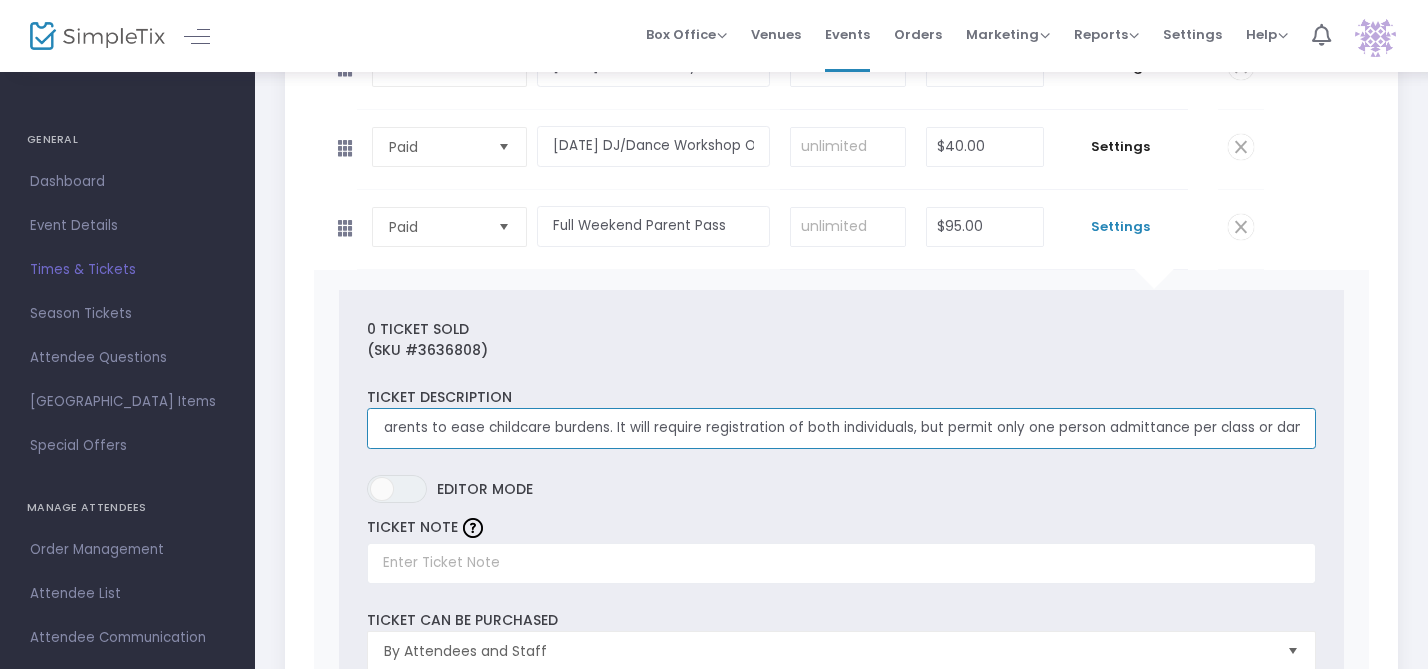 click on "This ticket is intended to be shared between two parents to ease childcare burdens. It will require registration of both individuals, but permit only one person admittance per class or dance." at bounding box center [841, 428] 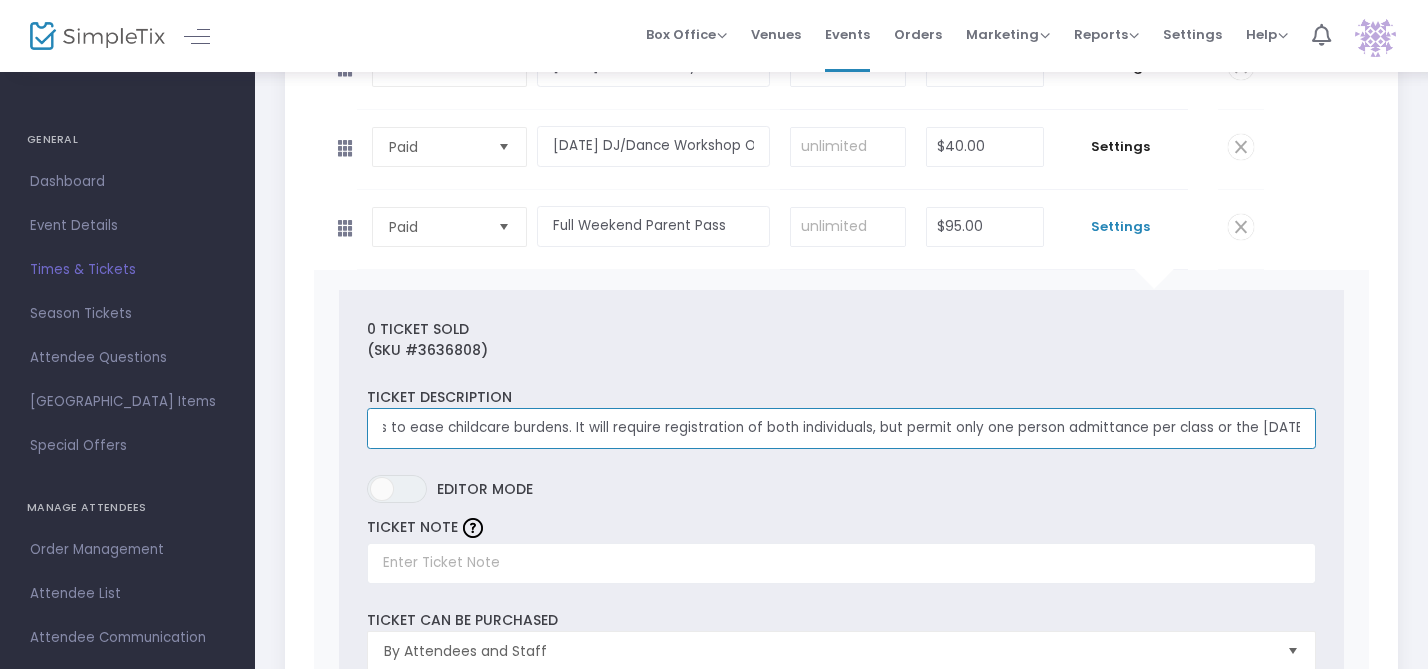 scroll, scrollTop: 0, scrollLeft: 392, axis: horizontal 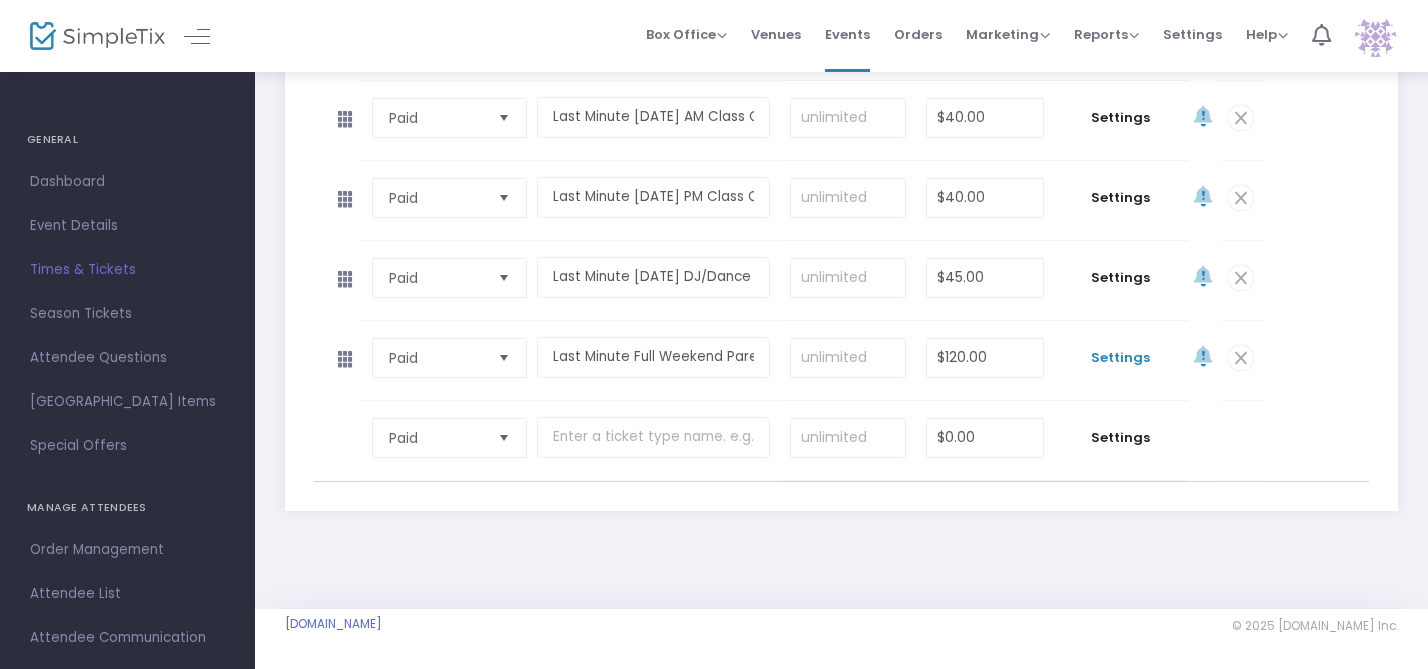 type on "This ticket is intended to be shared between two parents to ease childcare burdens. It will require registration of both individuals, but permit only one person admittance per class or the Saturday dance." 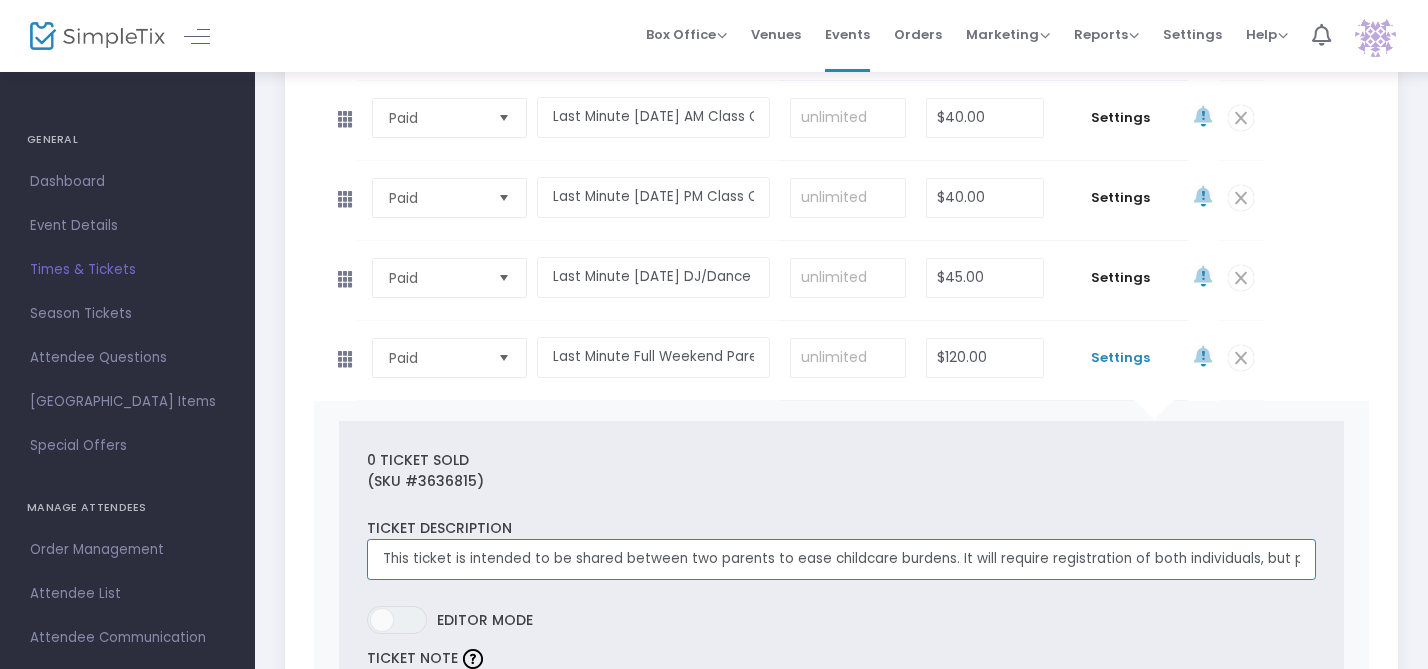 click on "This ticket is intended to be shared between two parents to ease childcare burdens. It will require registration of both individuals, but permit only one person admittance per class or dance." at bounding box center [841, 559] 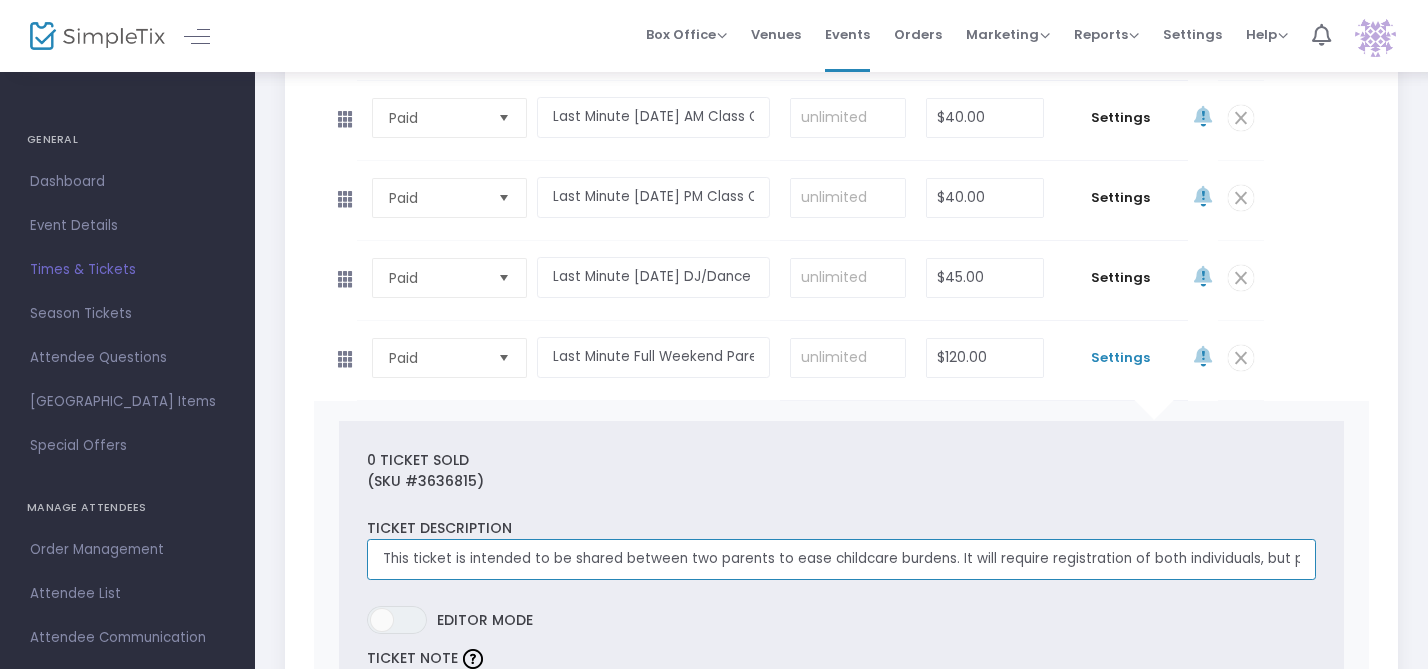 scroll, scrollTop: 0, scrollLeft: 347, axis: horizontal 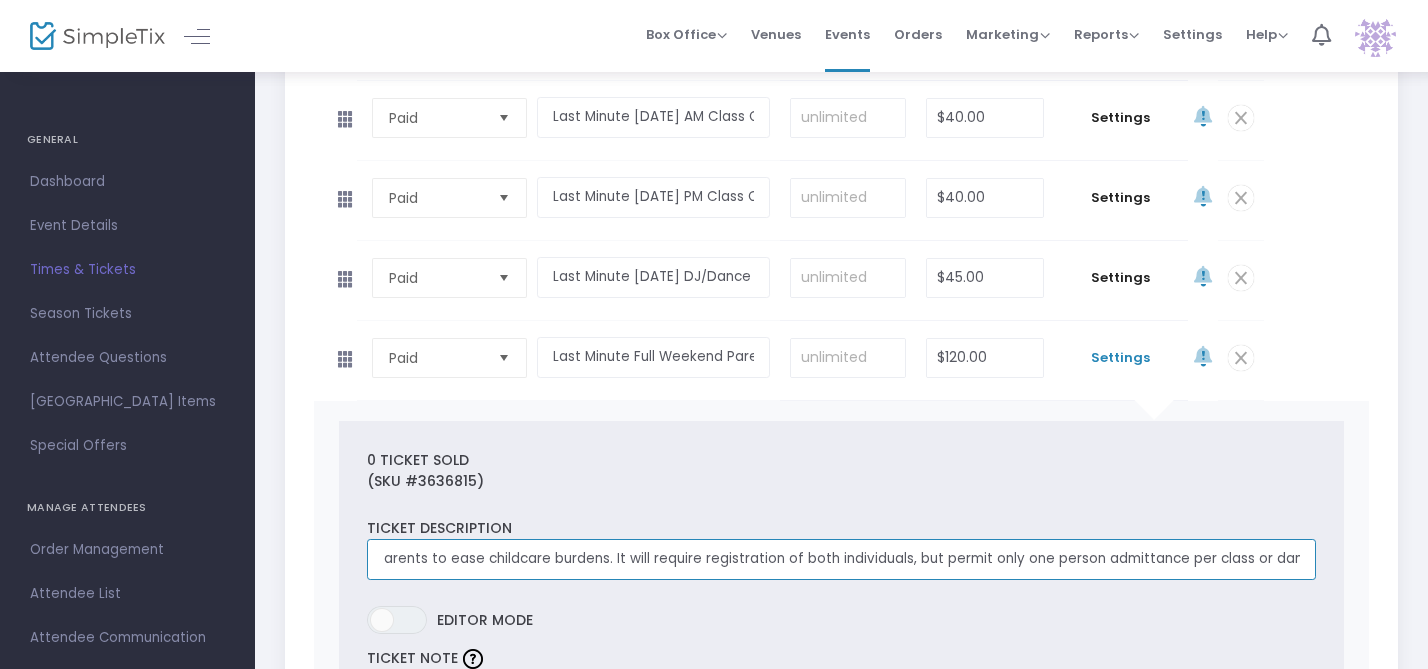 click on "This ticket is intended to be shared between two parents to ease childcare burdens. It will require registration of both individuals, but permit only one person admittance per class or dance." at bounding box center [841, 559] 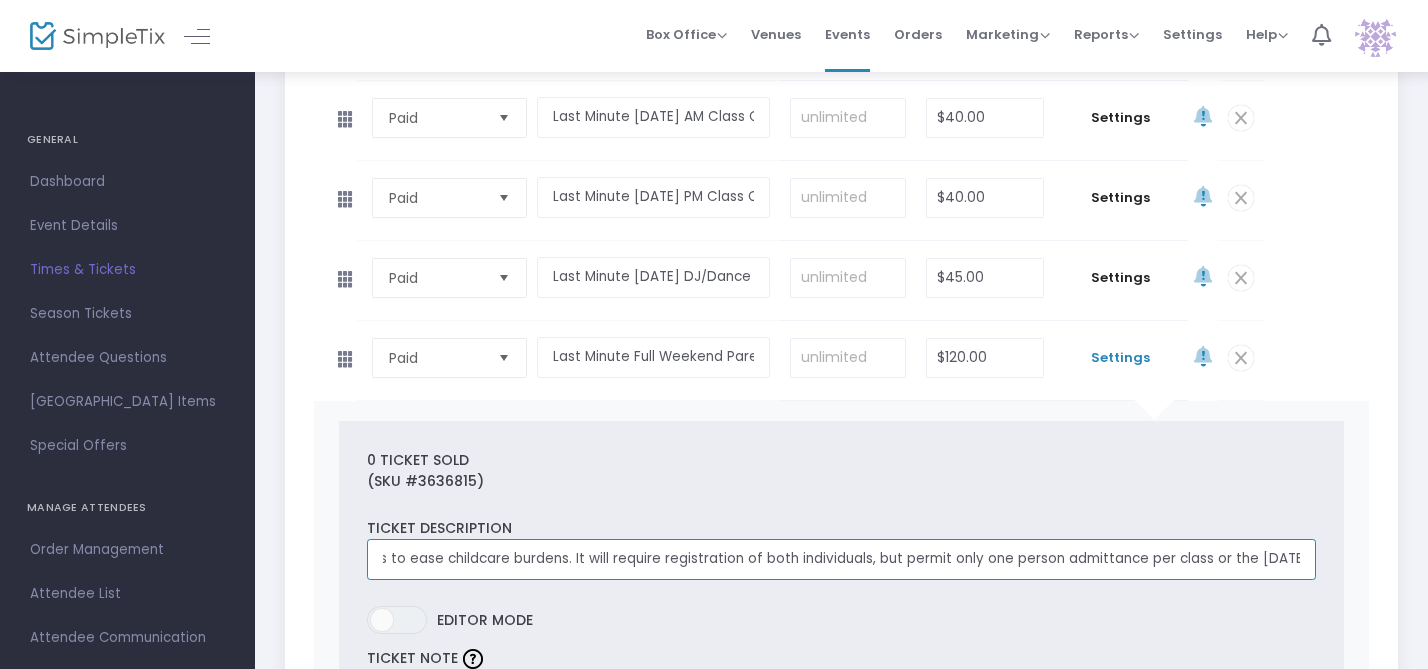 scroll, scrollTop: 0, scrollLeft: 392, axis: horizontal 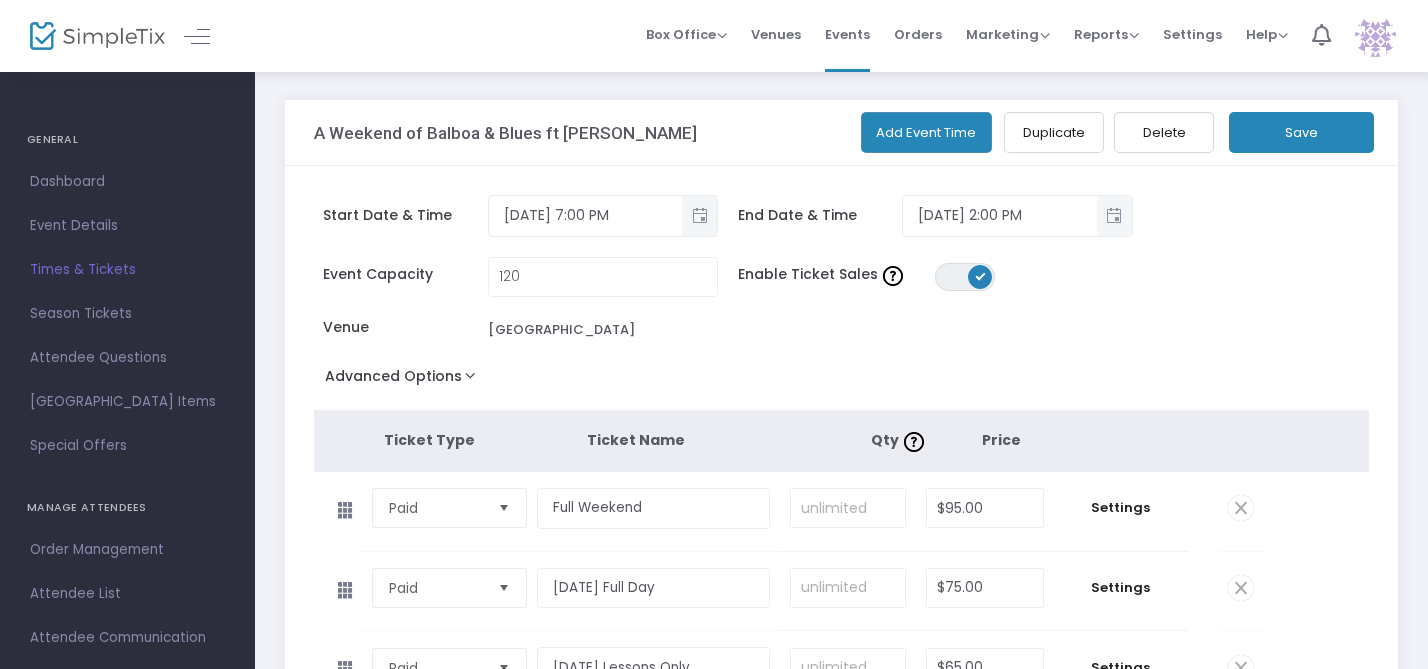 type on "This ticket is intended to be shared between two parents to ease childcare burdens. It will require registration of both individuals, but permit only one person admittance per class or the Saturday dance." 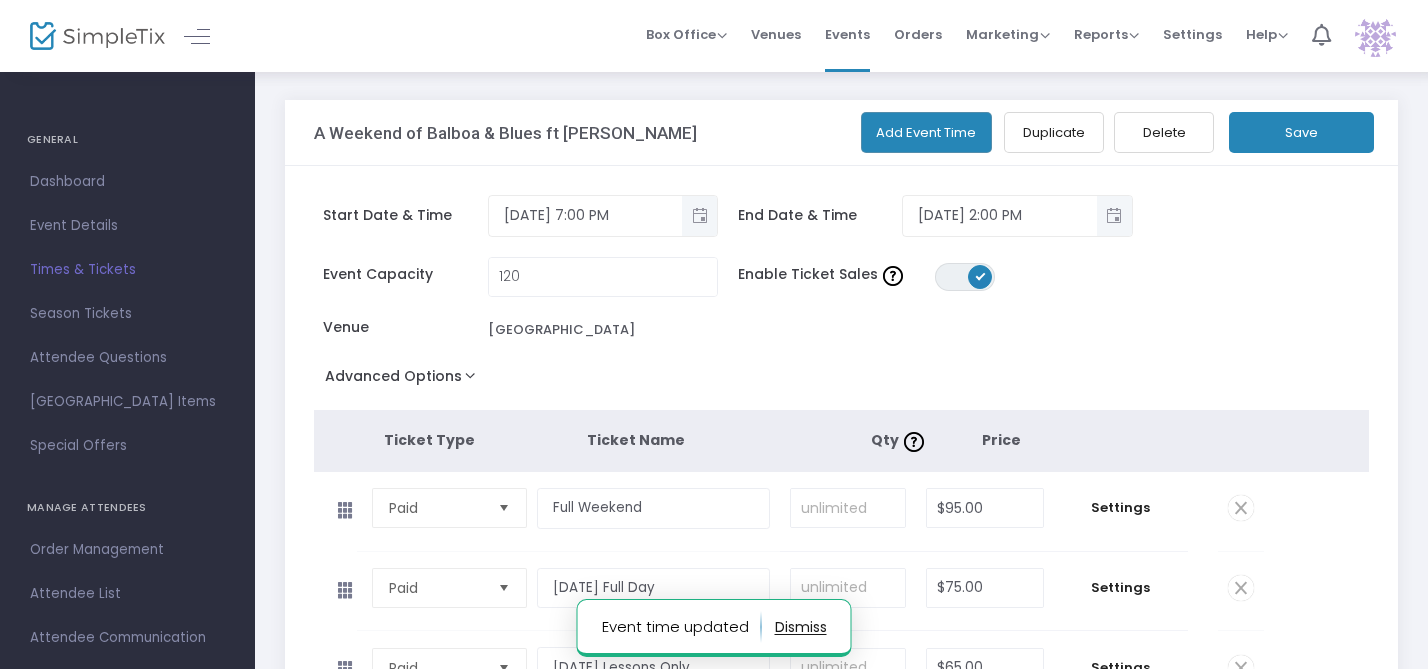 click on "Save" 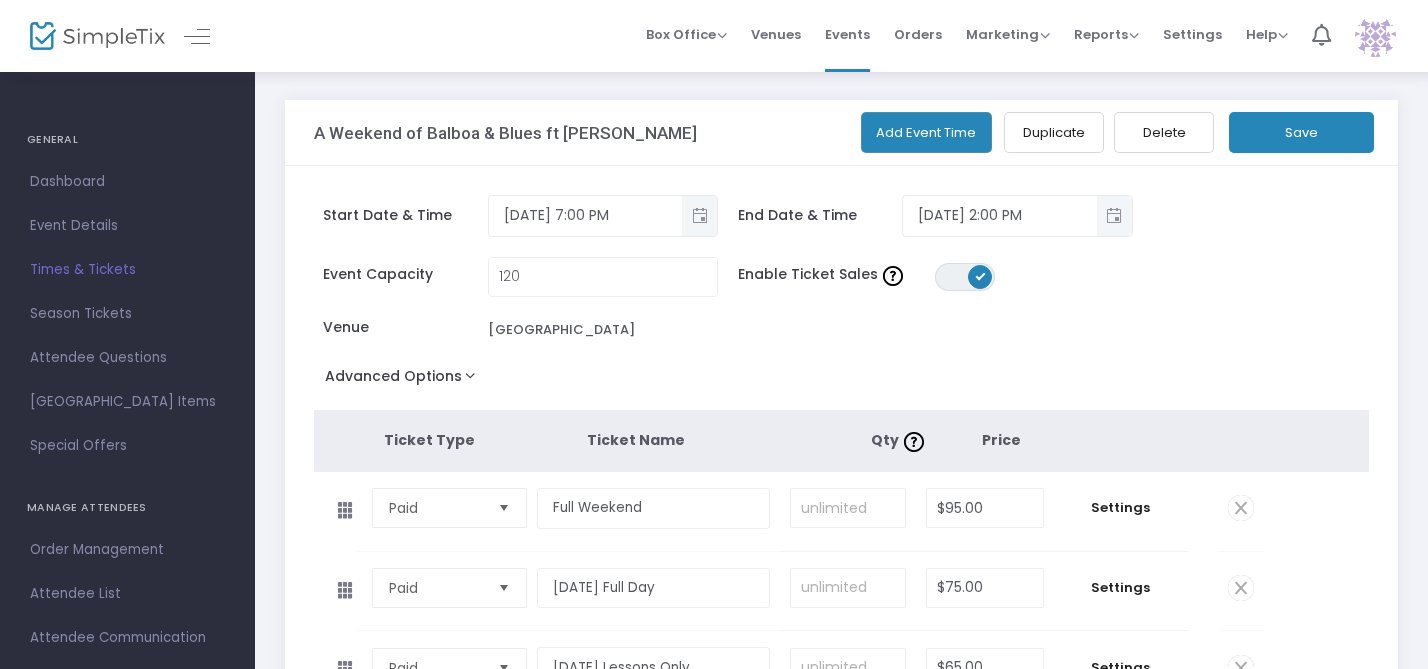 click on "Save" 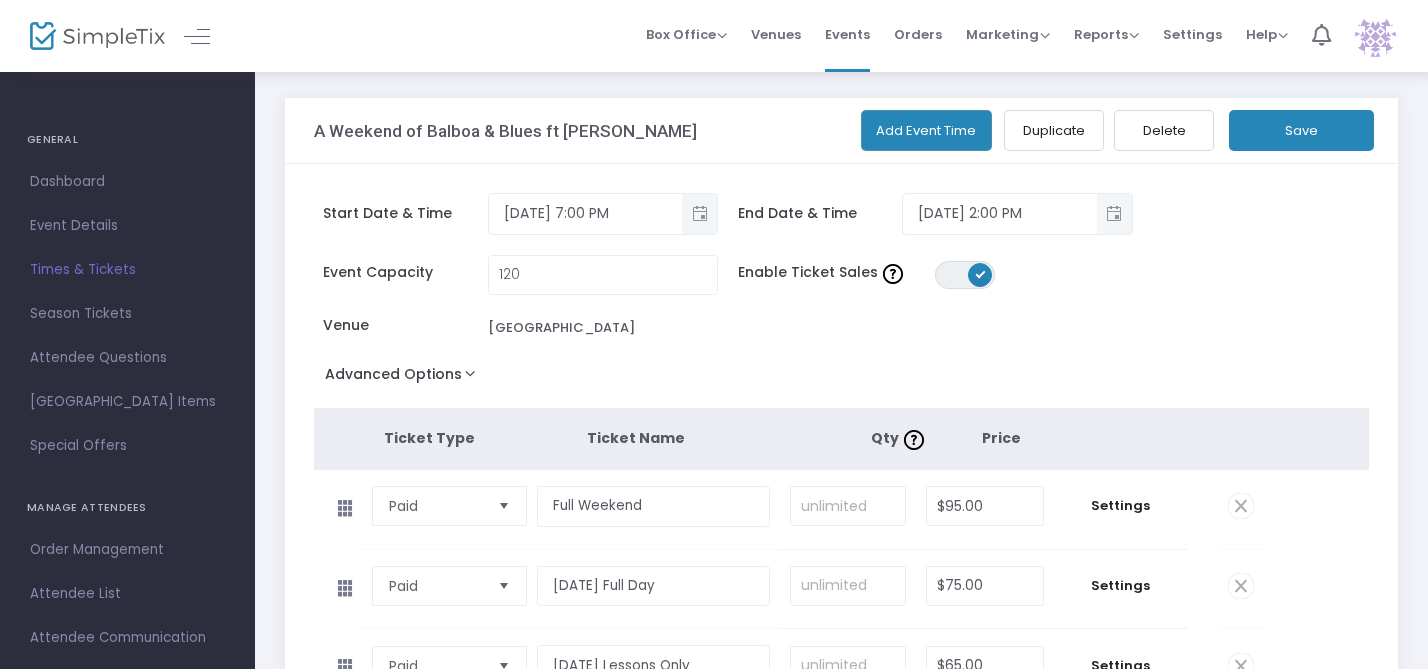 scroll, scrollTop: 0, scrollLeft: 0, axis: both 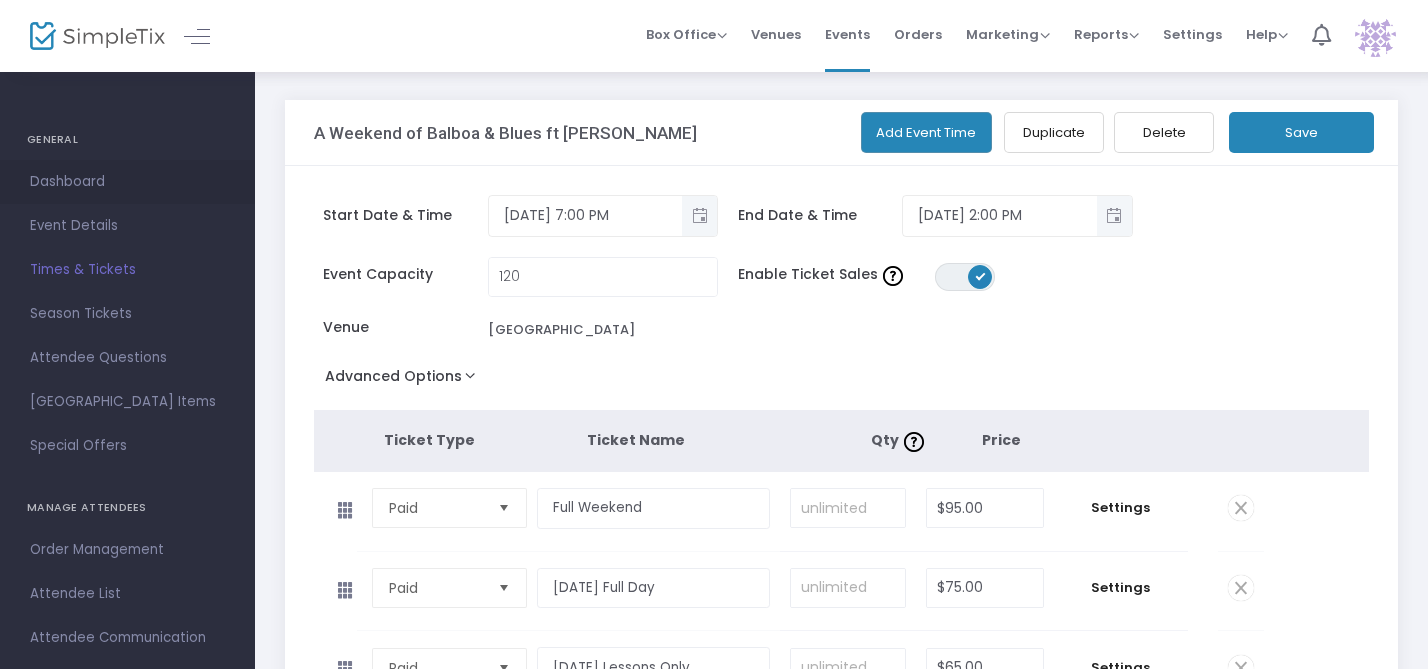 click on "Dashboard" at bounding box center [127, 182] 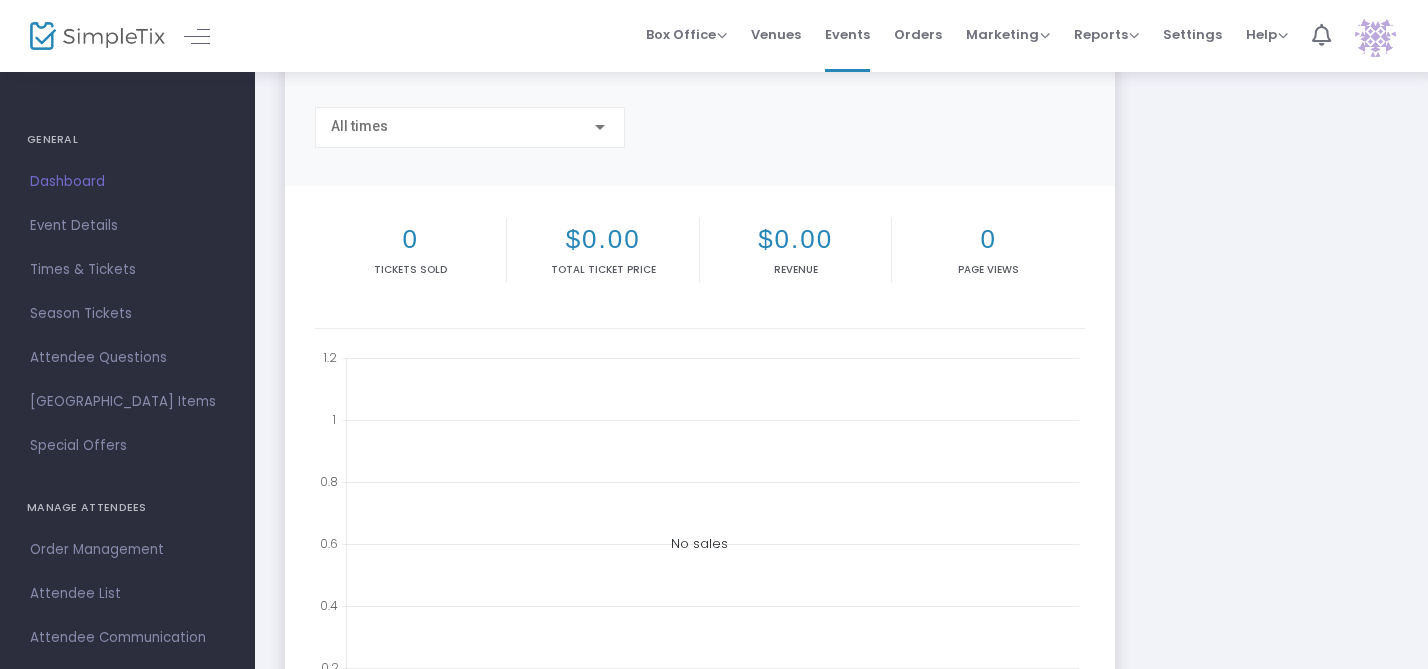 scroll, scrollTop: 0, scrollLeft: 0, axis: both 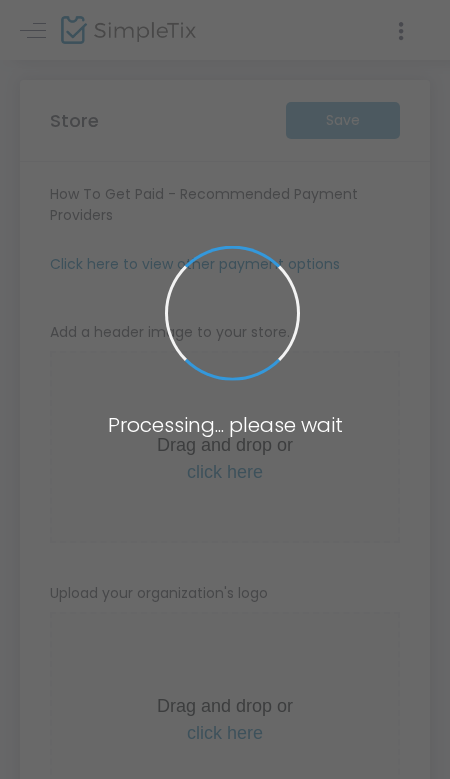 type on "[URL]" 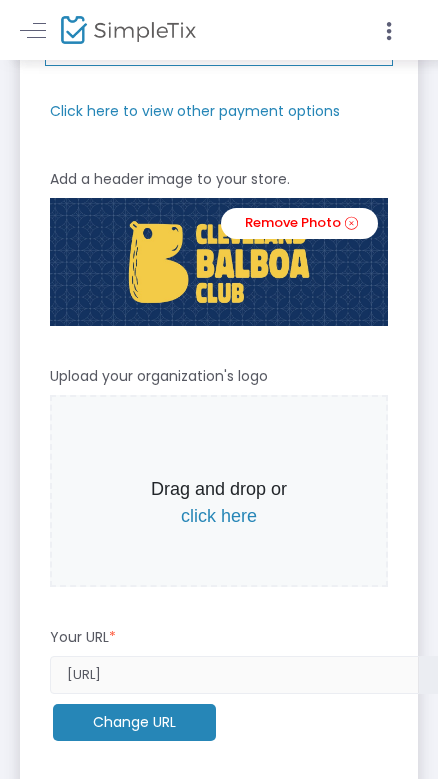 scroll, scrollTop: 374, scrollLeft: 0, axis: vertical 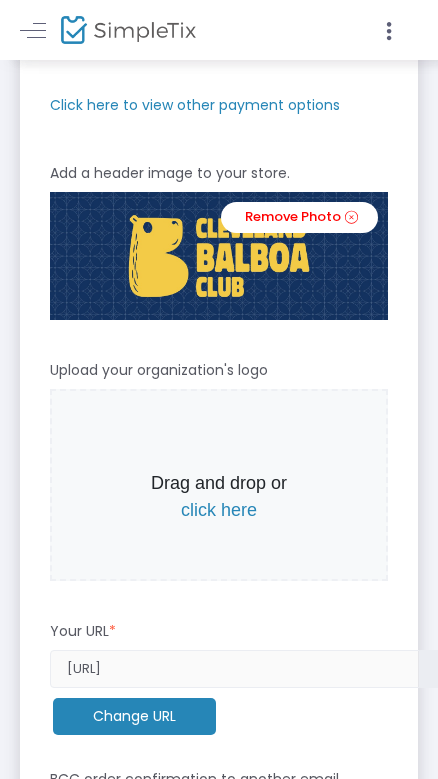 click on "click here" at bounding box center (219, 510) 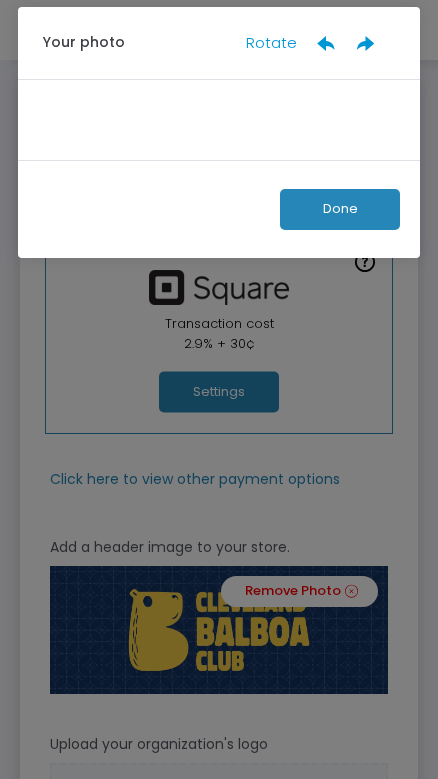 scroll, scrollTop: 0, scrollLeft: 0, axis: both 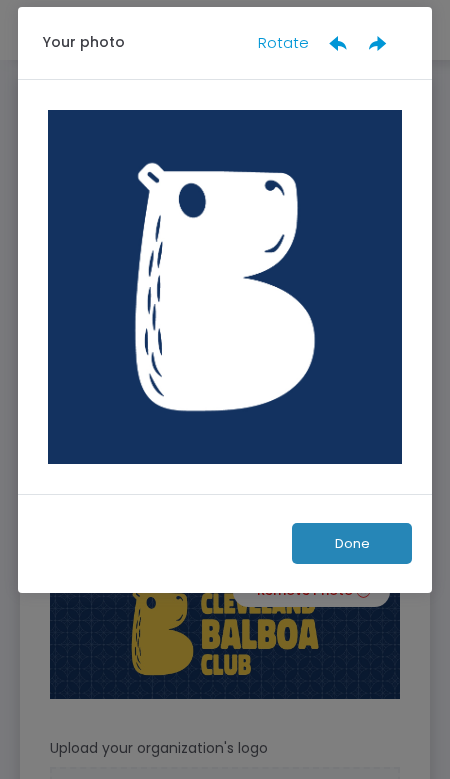 click on "Done" 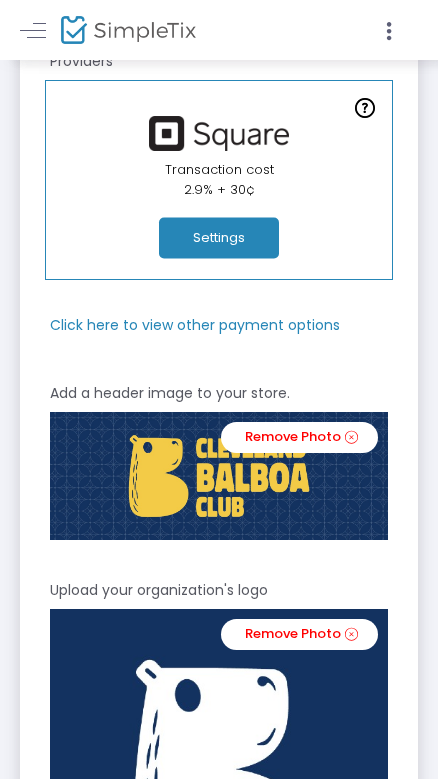 scroll, scrollTop: 0, scrollLeft: 0, axis: both 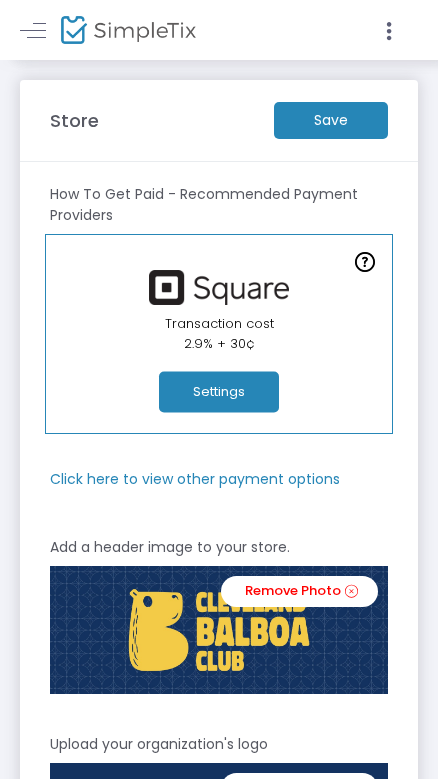 click on "Save" 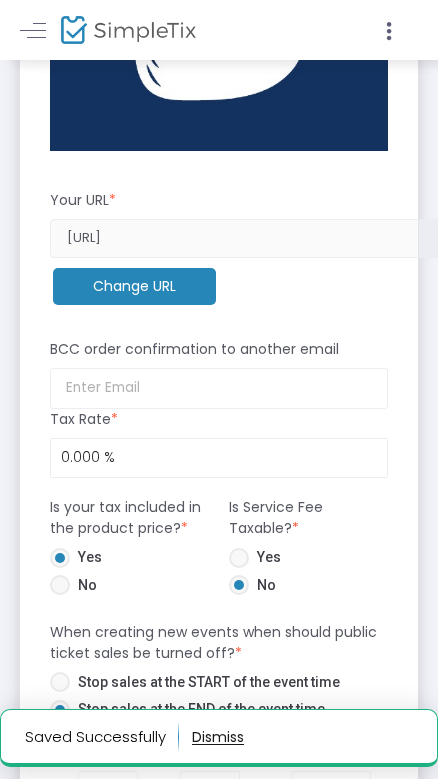 scroll, scrollTop: 954, scrollLeft: 0, axis: vertical 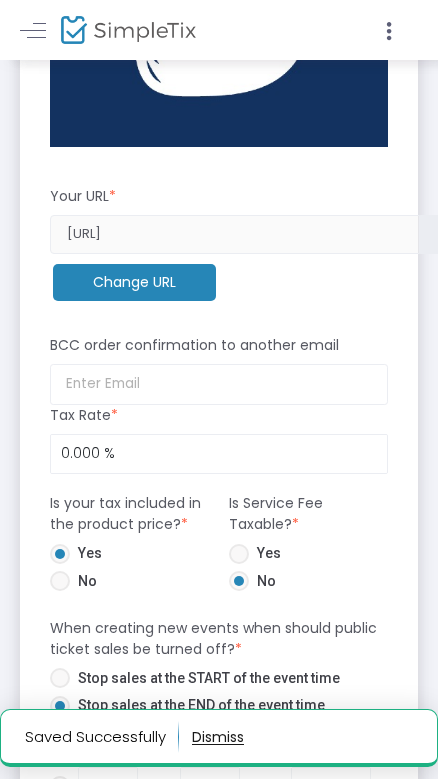 click on "https://ClevelandBalboaClub" at bounding box center [235, 234] 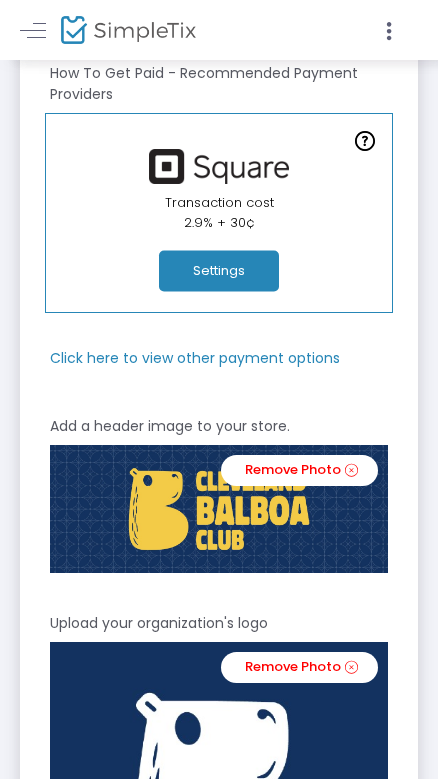 scroll, scrollTop: 0, scrollLeft: 0, axis: both 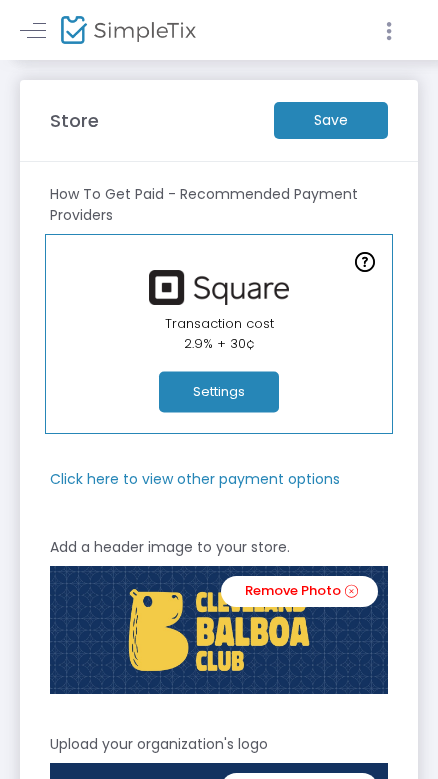 click at bounding box center (389, 31) 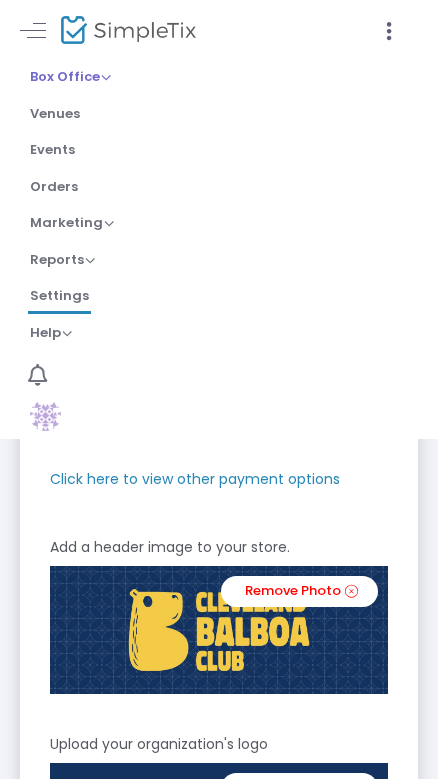 click on "Box Office" at bounding box center [70, 76] 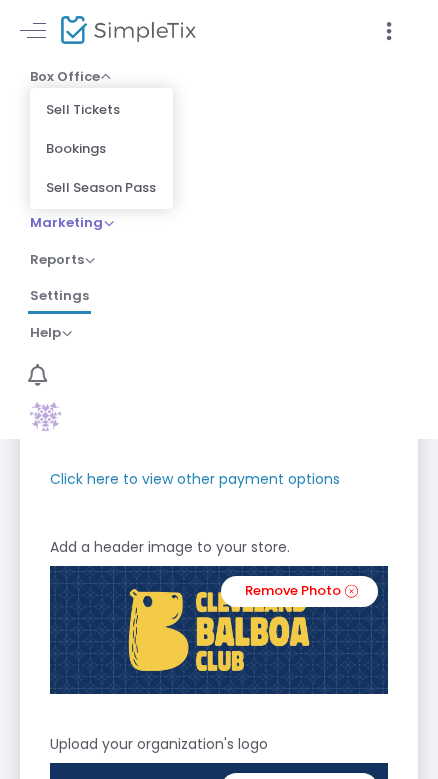 click on "Marketing   Promo Codes   Quantity Discounts   Affiliate" at bounding box center (219, 224) 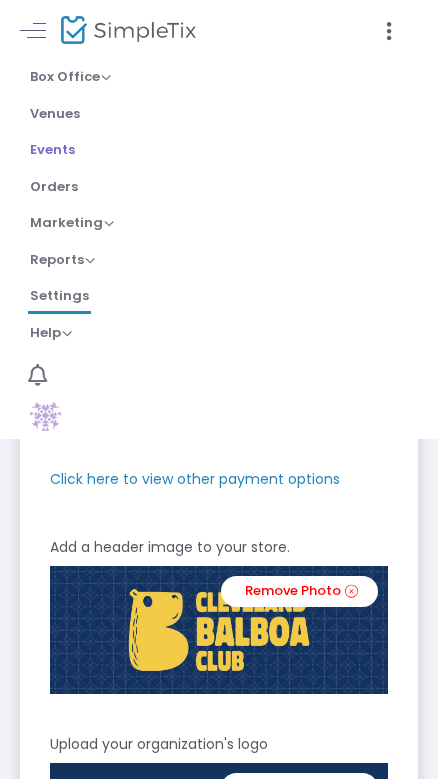 click on "Events" at bounding box center (52, 150) 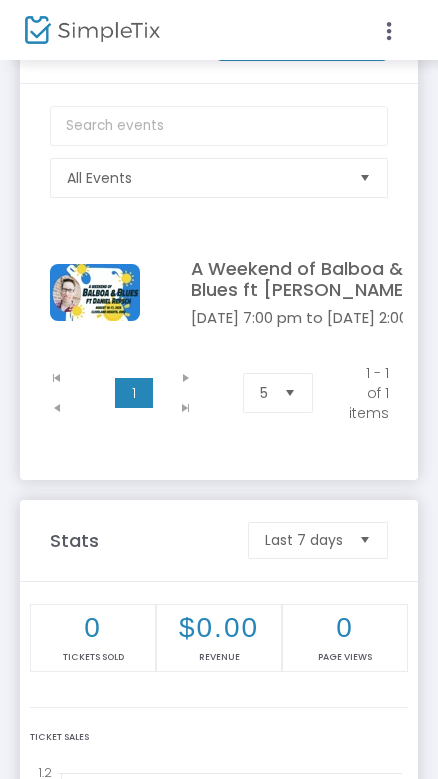 scroll, scrollTop: 81, scrollLeft: 0, axis: vertical 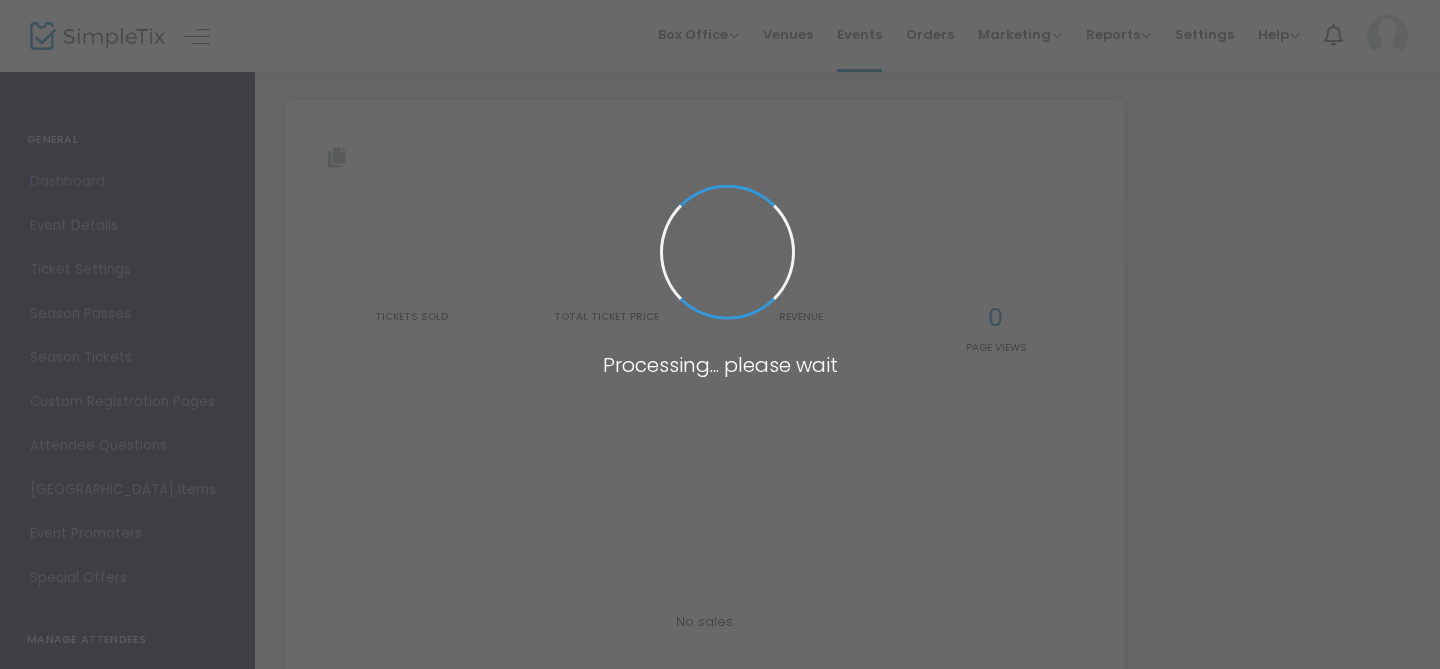 type on "[URL][DOMAIN_NAME][PERSON_NAME]" 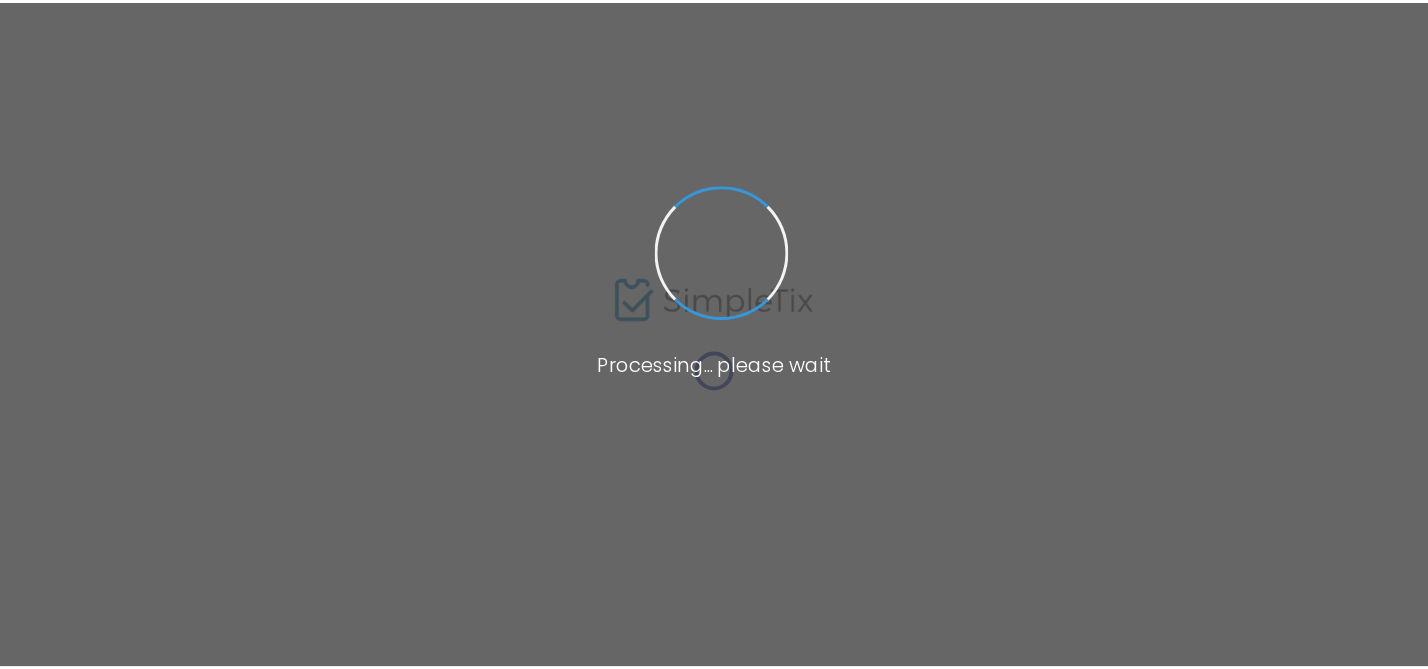 scroll, scrollTop: 0, scrollLeft: 0, axis: both 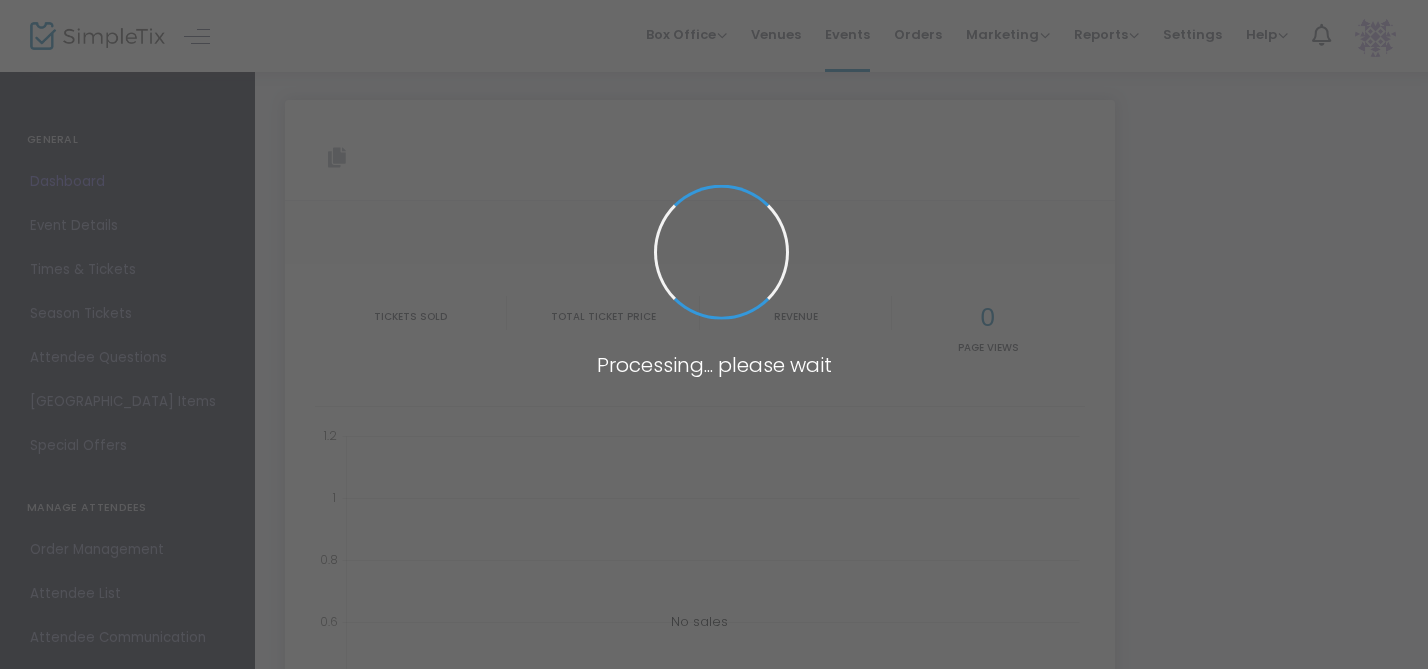 type on "[URL][DOMAIN_NAME][PERSON_NAME]" 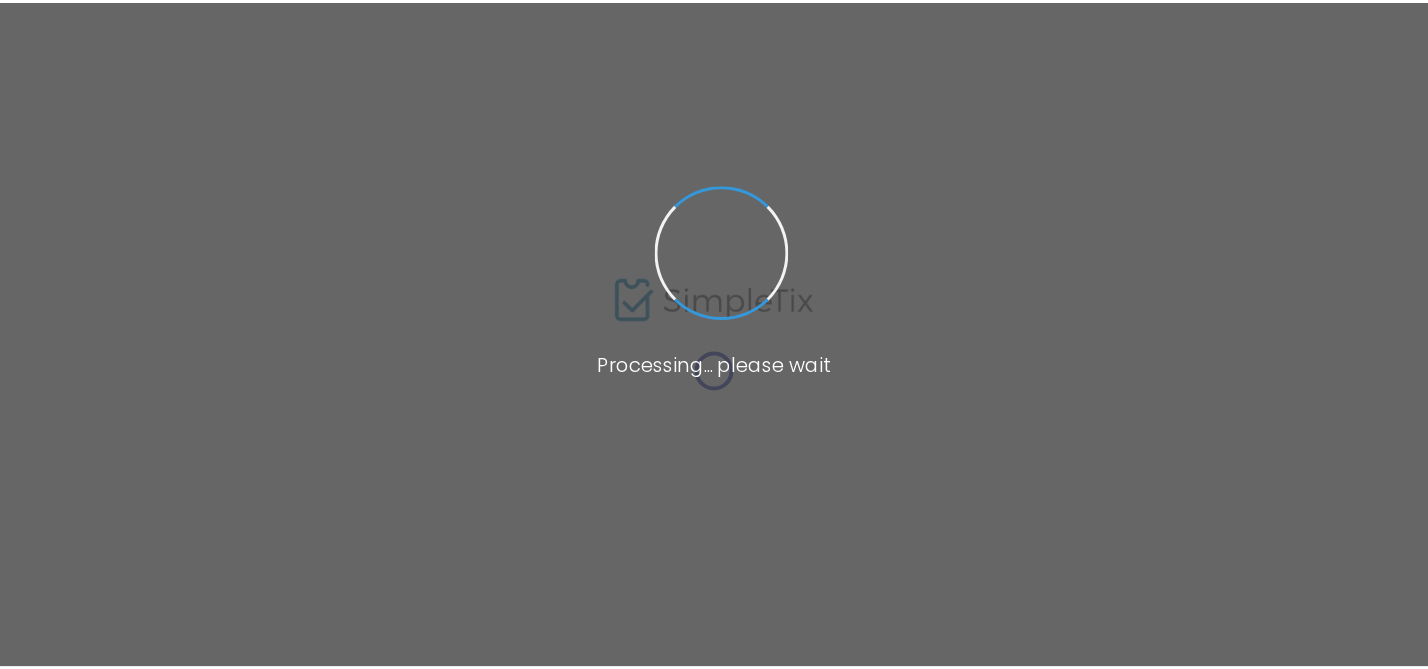 scroll, scrollTop: 0, scrollLeft: 0, axis: both 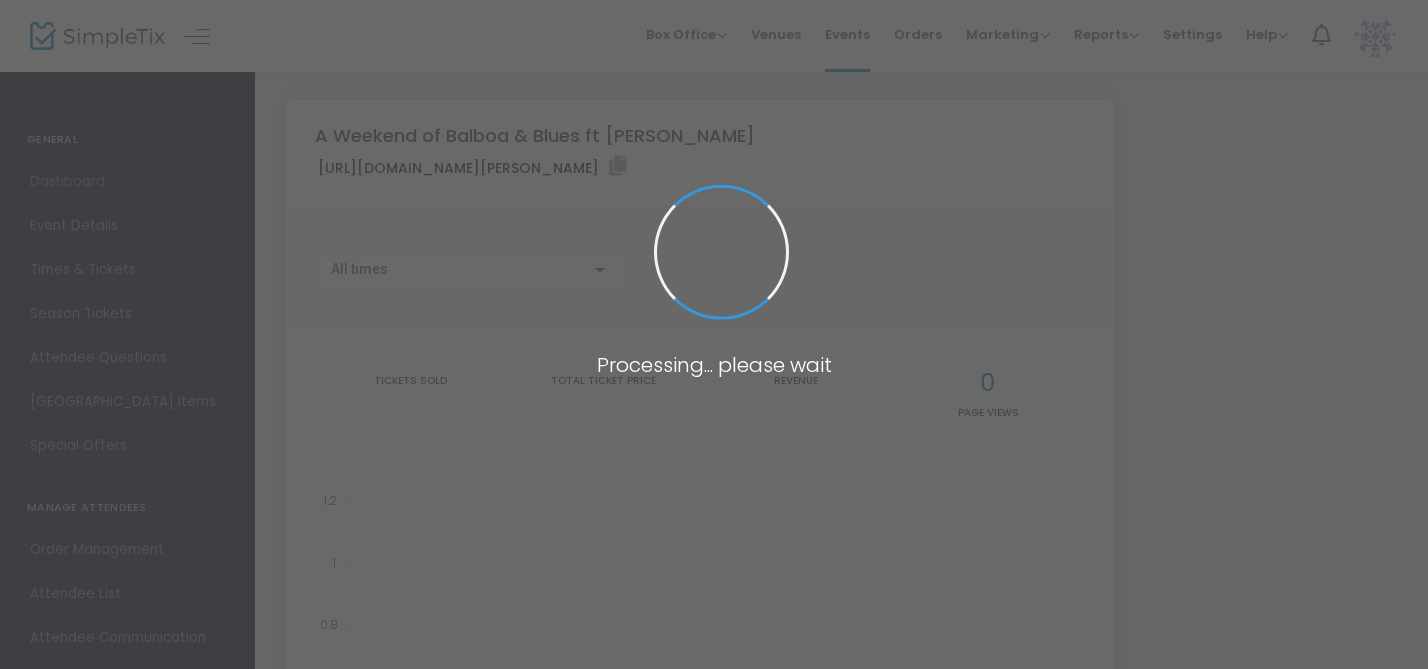type on "[URL][DOMAIN_NAME][PERSON_NAME]" 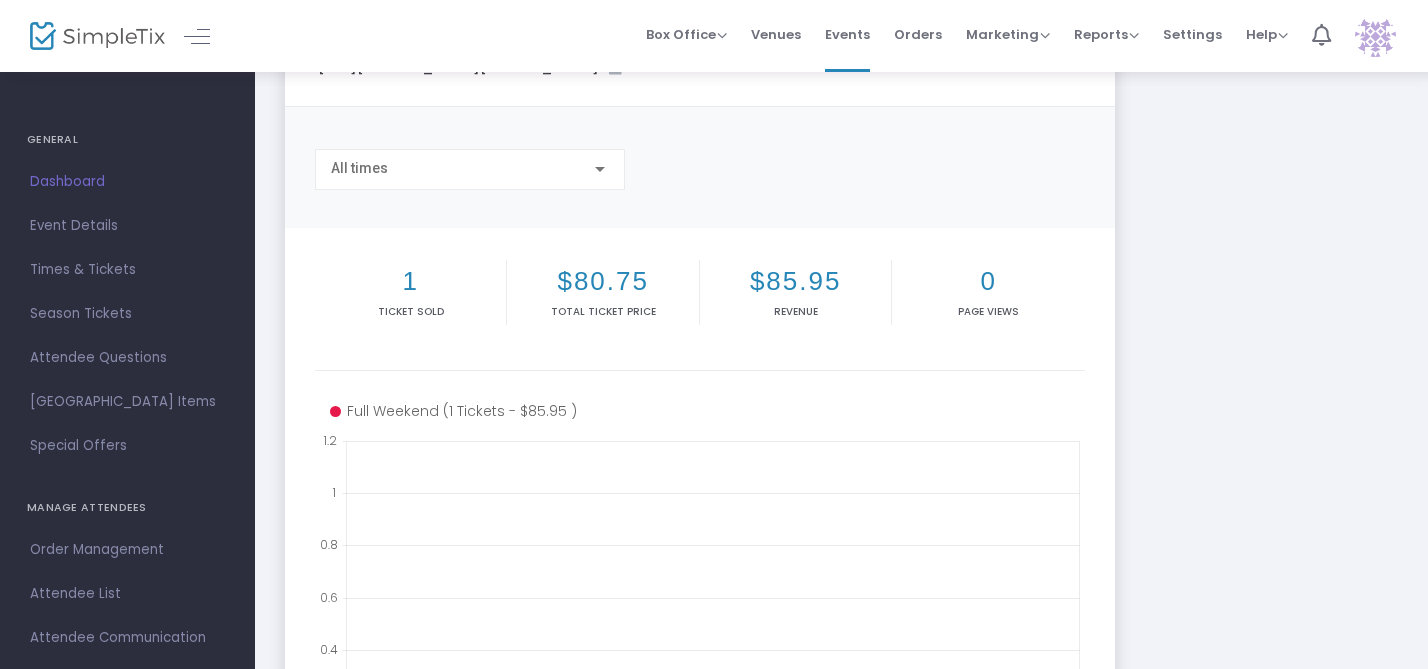 scroll, scrollTop: 0, scrollLeft: 0, axis: both 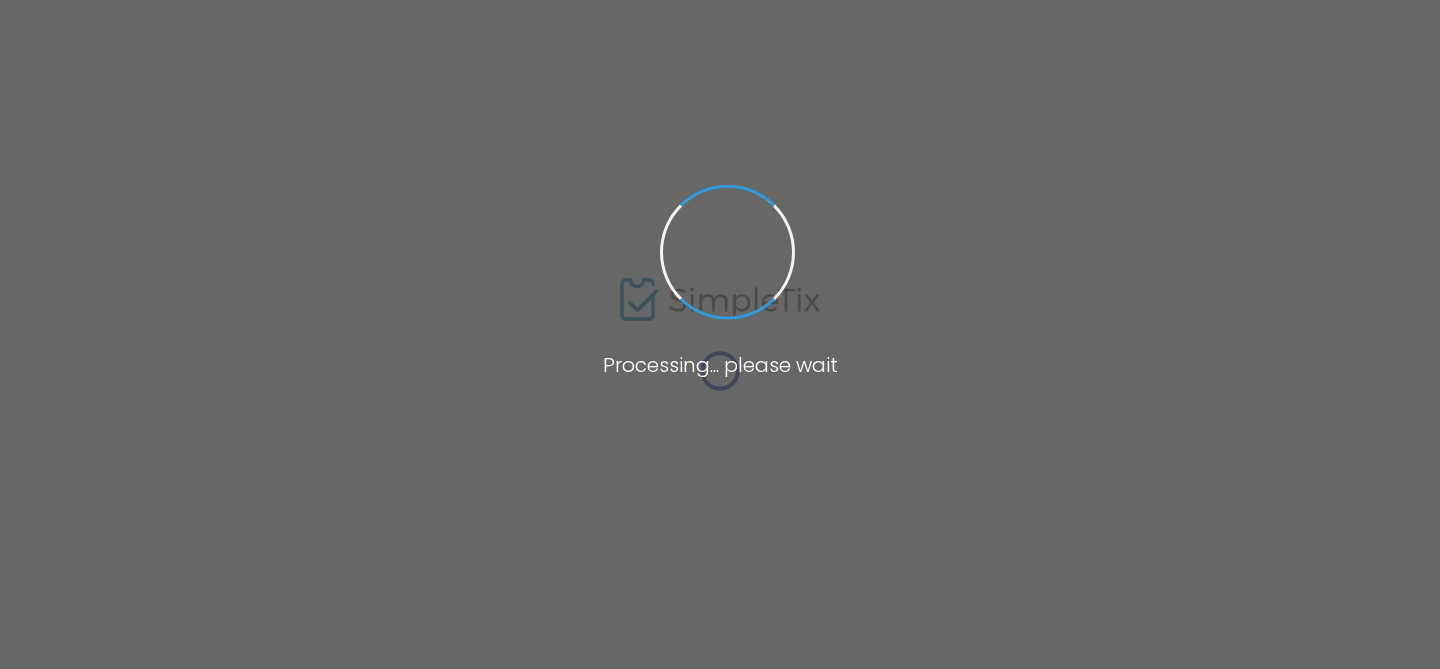 type on "[URL][DOMAIN_NAME][PERSON_NAME]" 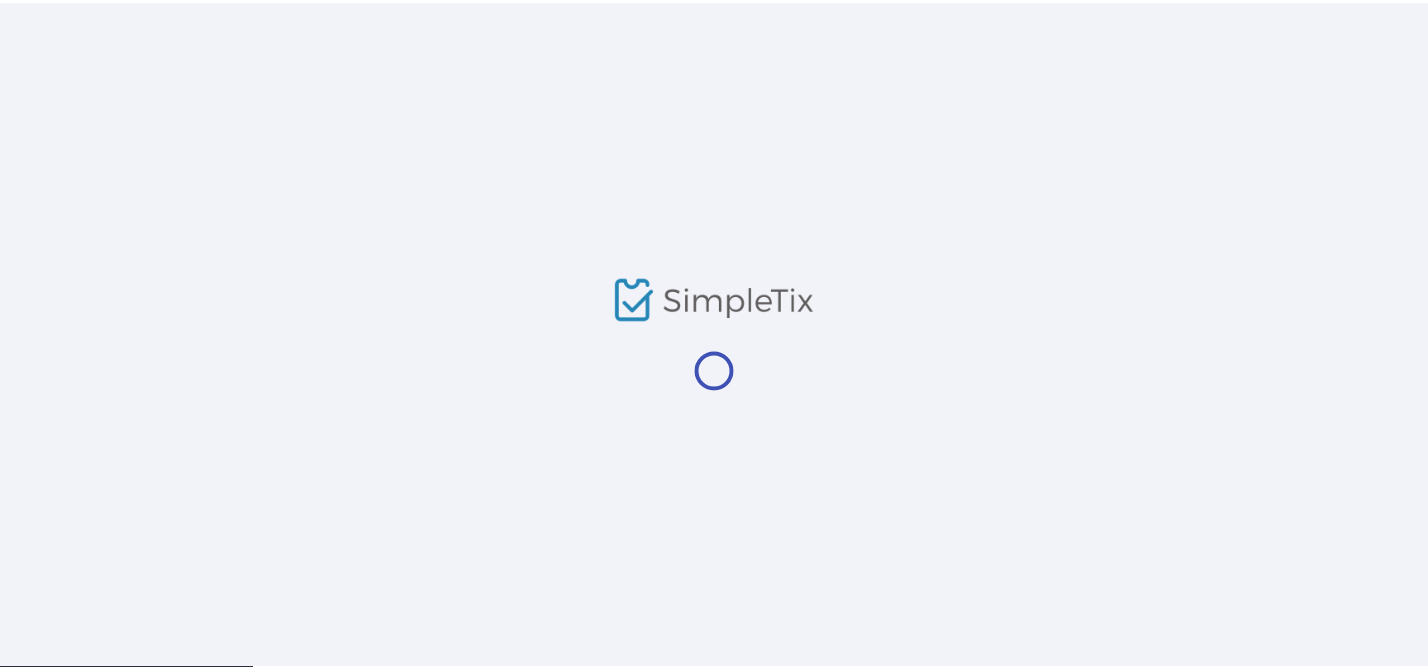 scroll, scrollTop: 0, scrollLeft: 0, axis: both 